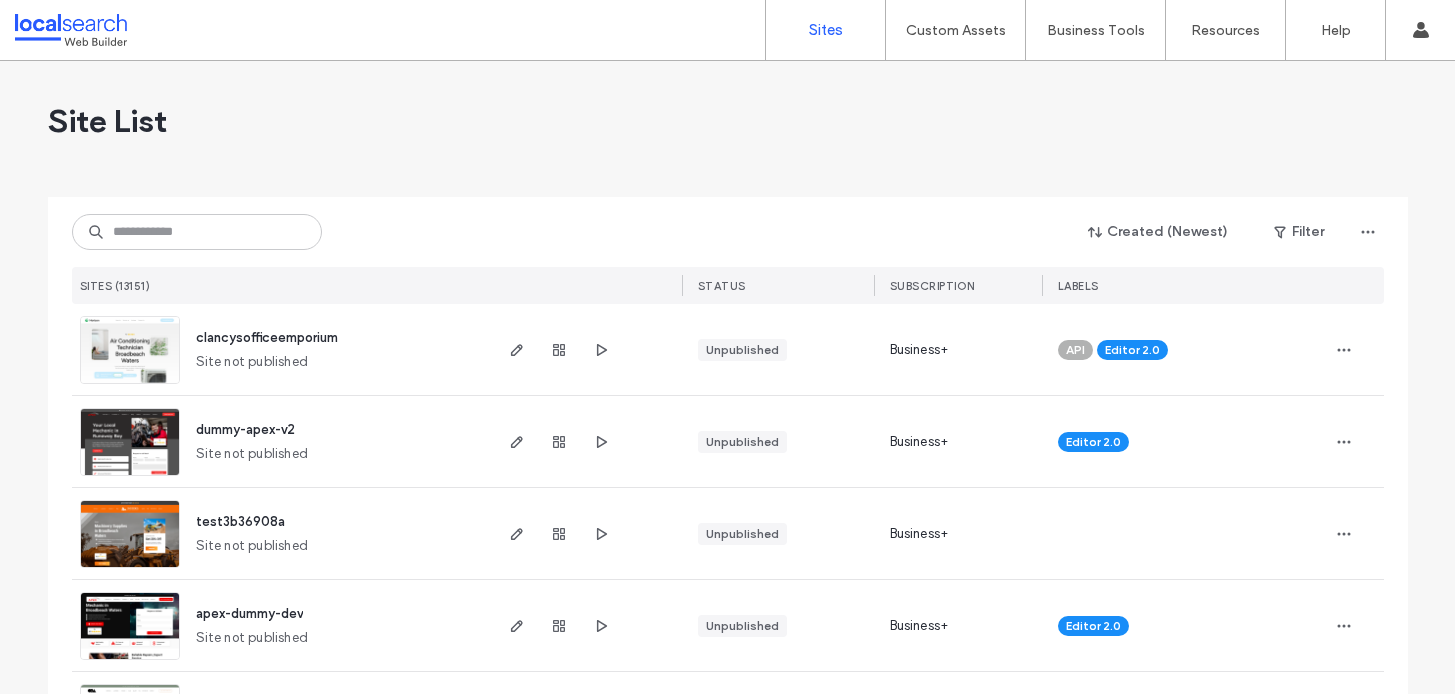 scroll, scrollTop: 0, scrollLeft: 0, axis: both 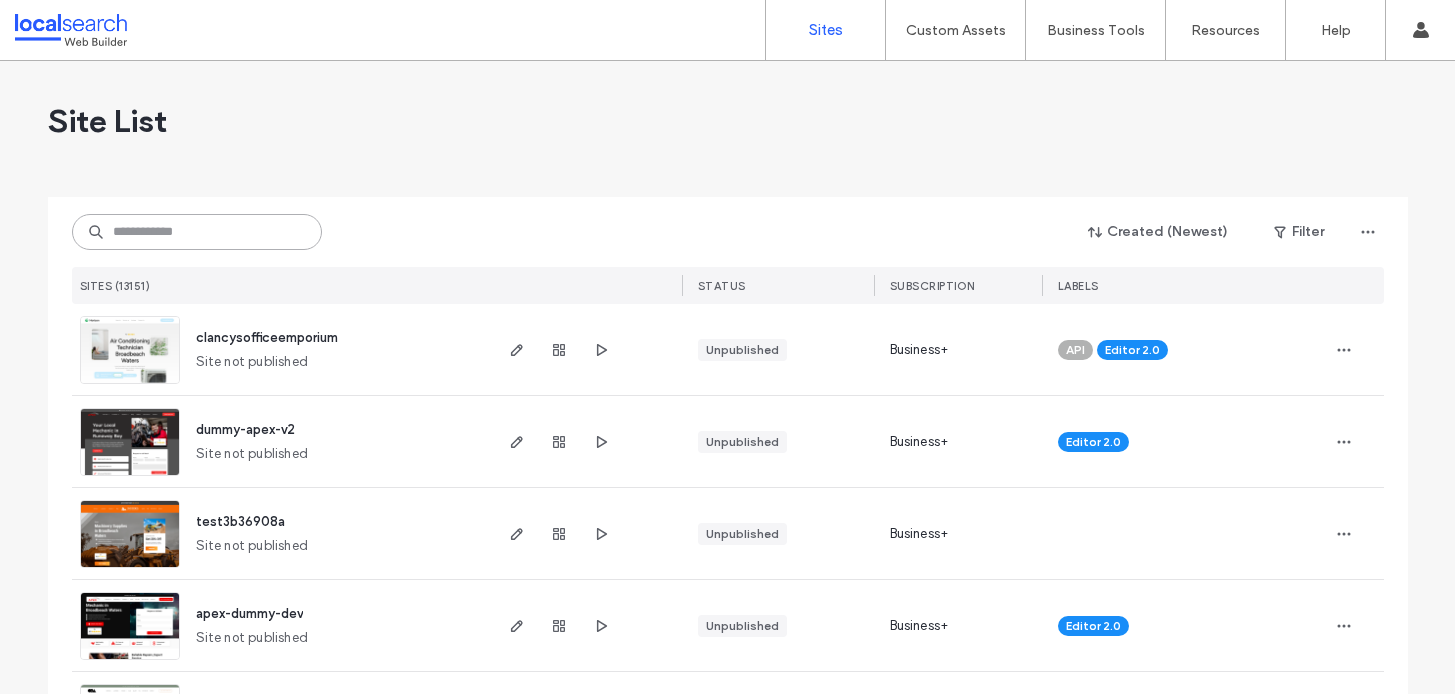 click at bounding box center (197, 232) 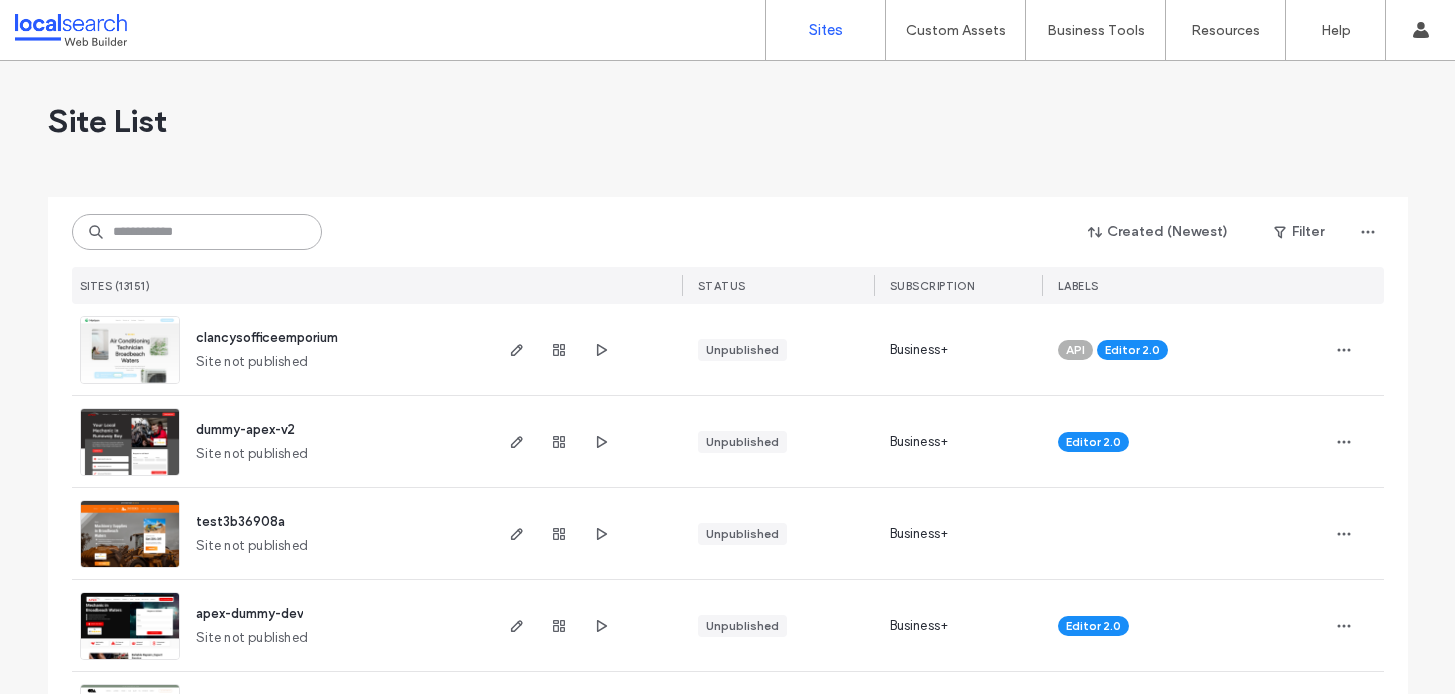 paste on "********" 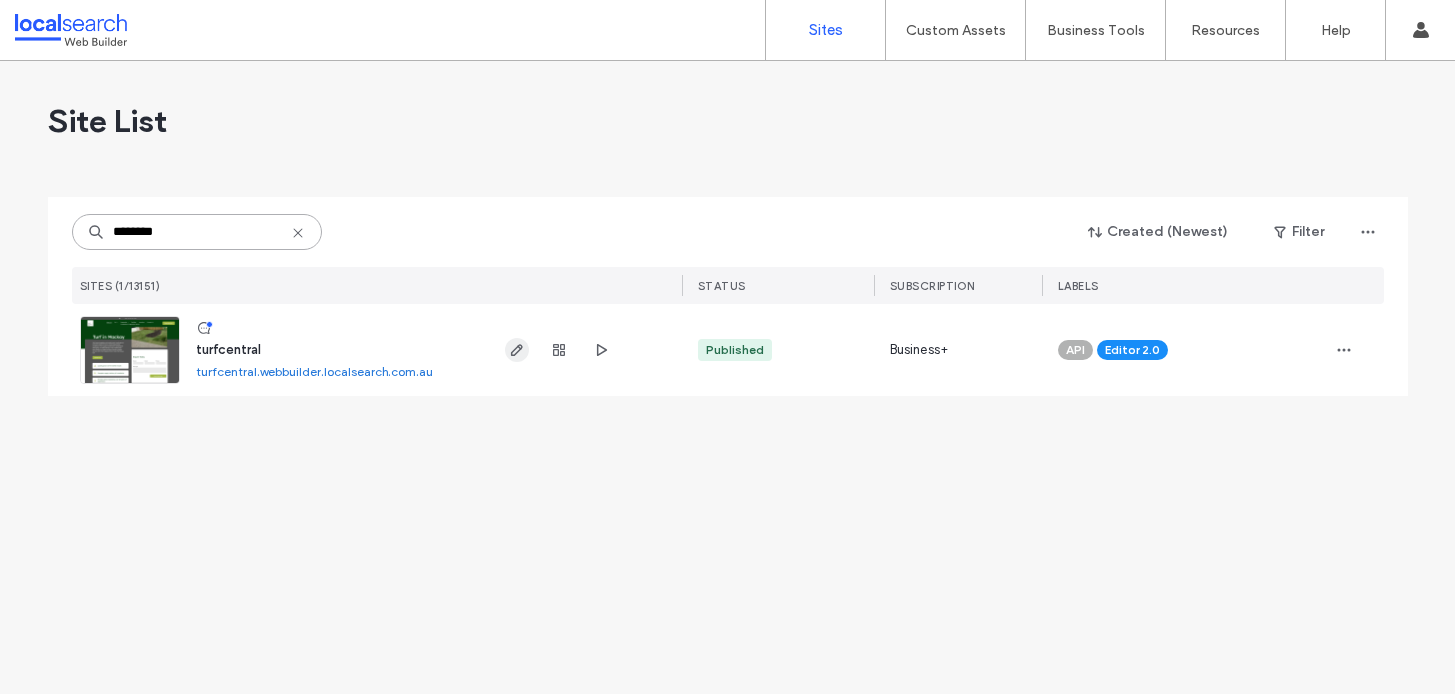 type on "********" 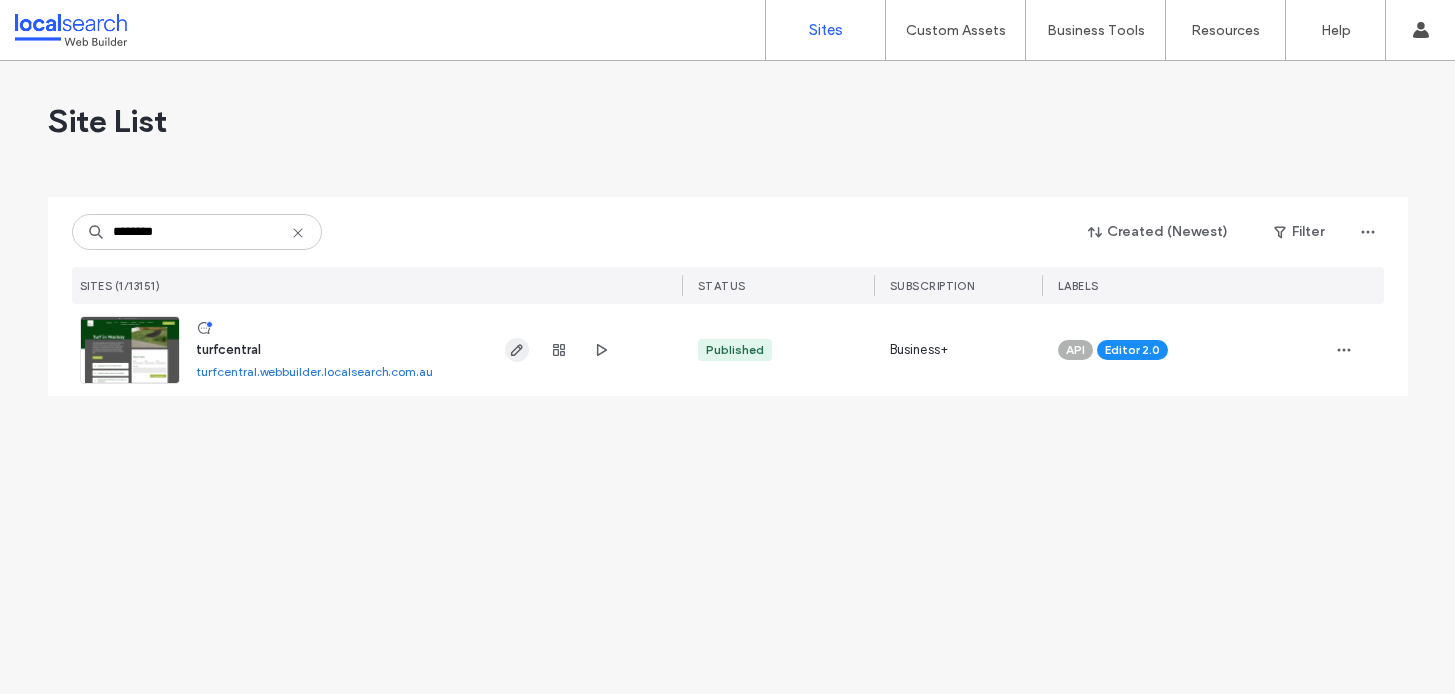 click at bounding box center (517, 350) 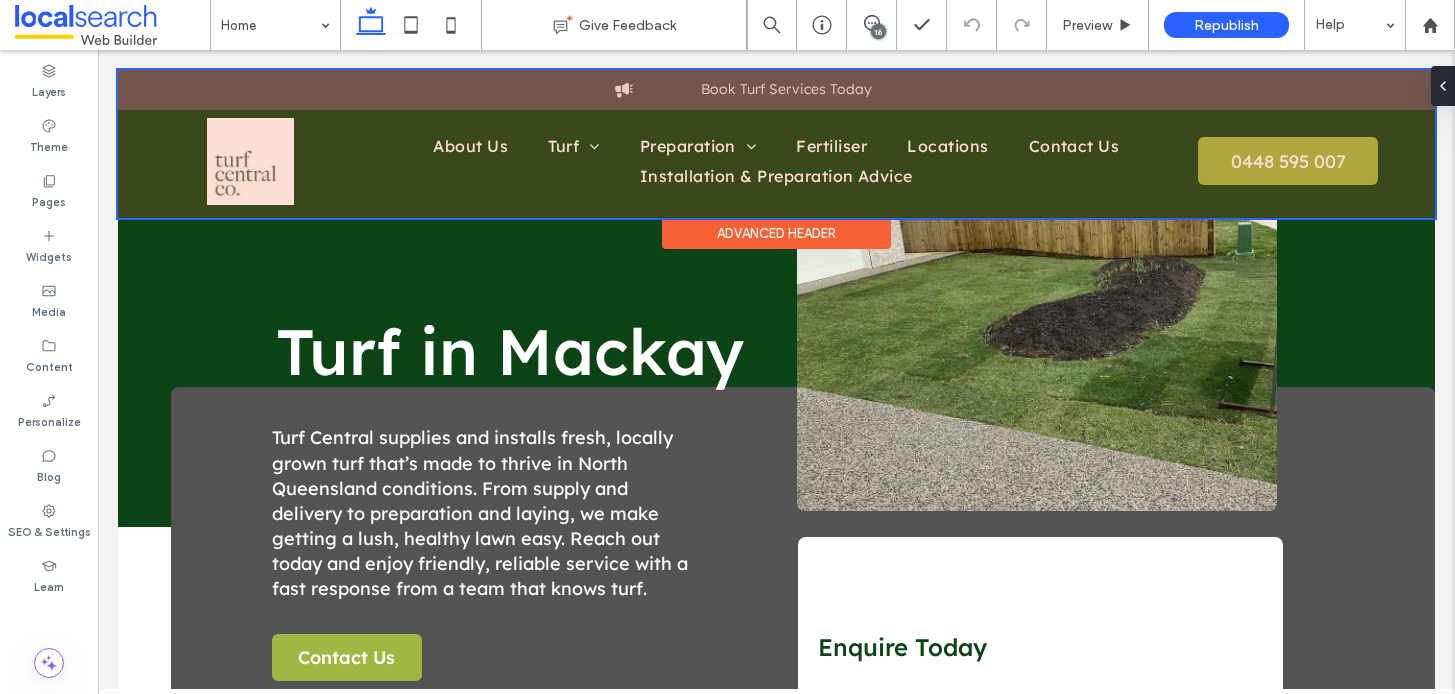 scroll, scrollTop: 0, scrollLeft: 0, axis: both 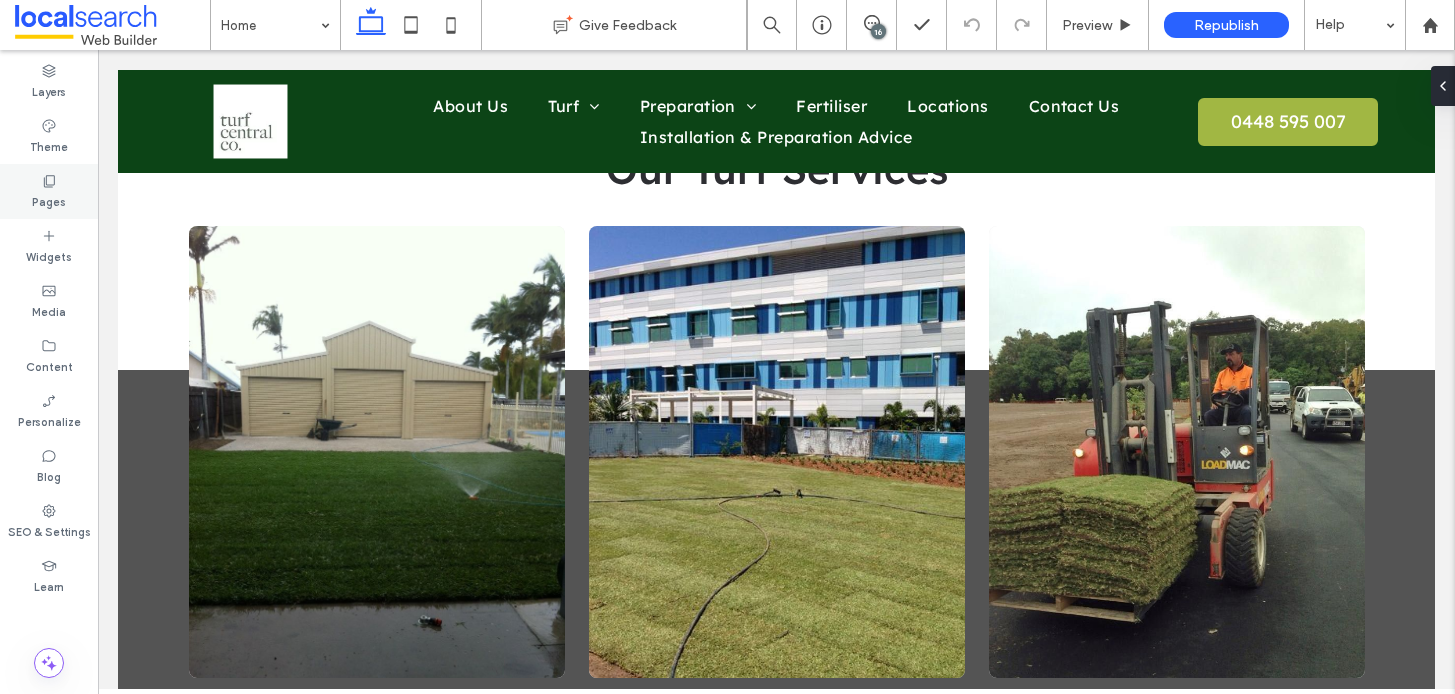 click on "Pages" at bounding box center (49, 191) 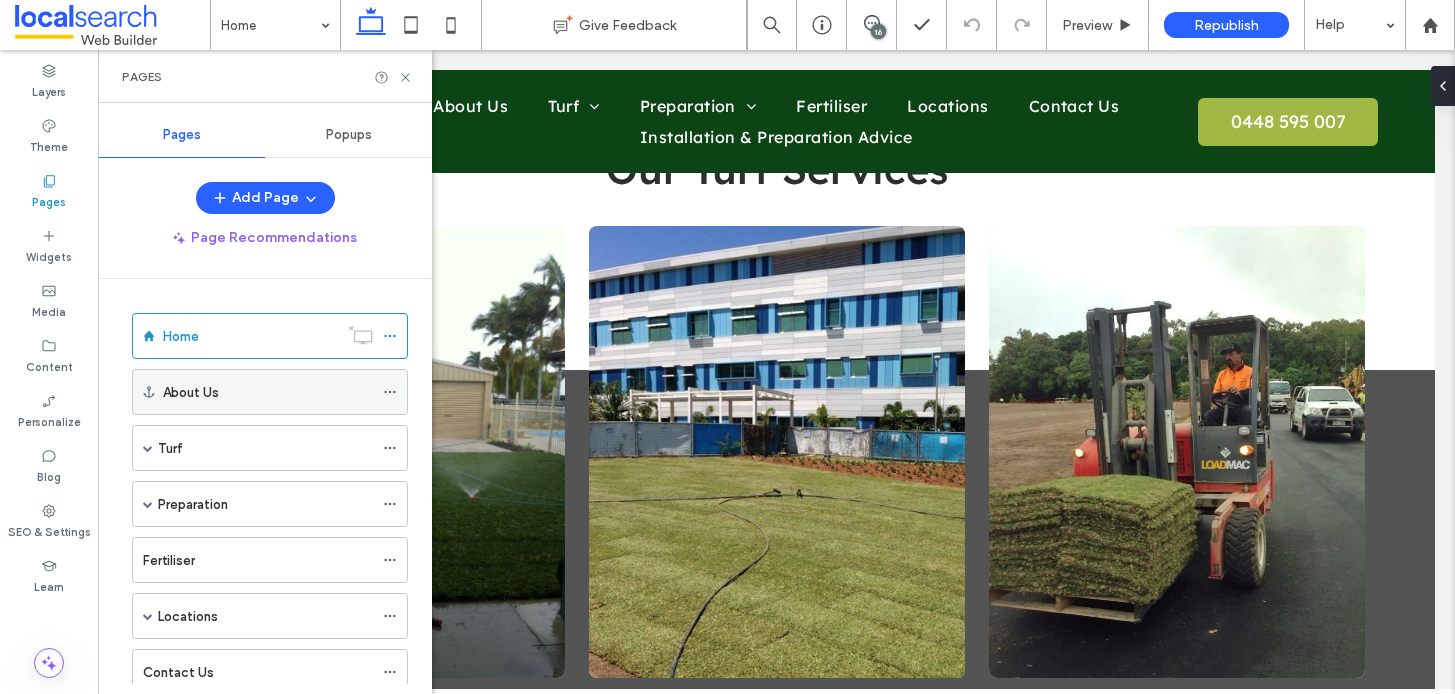 scroll, scrollTop: 117, scrollLeft: 0, axis: vertical 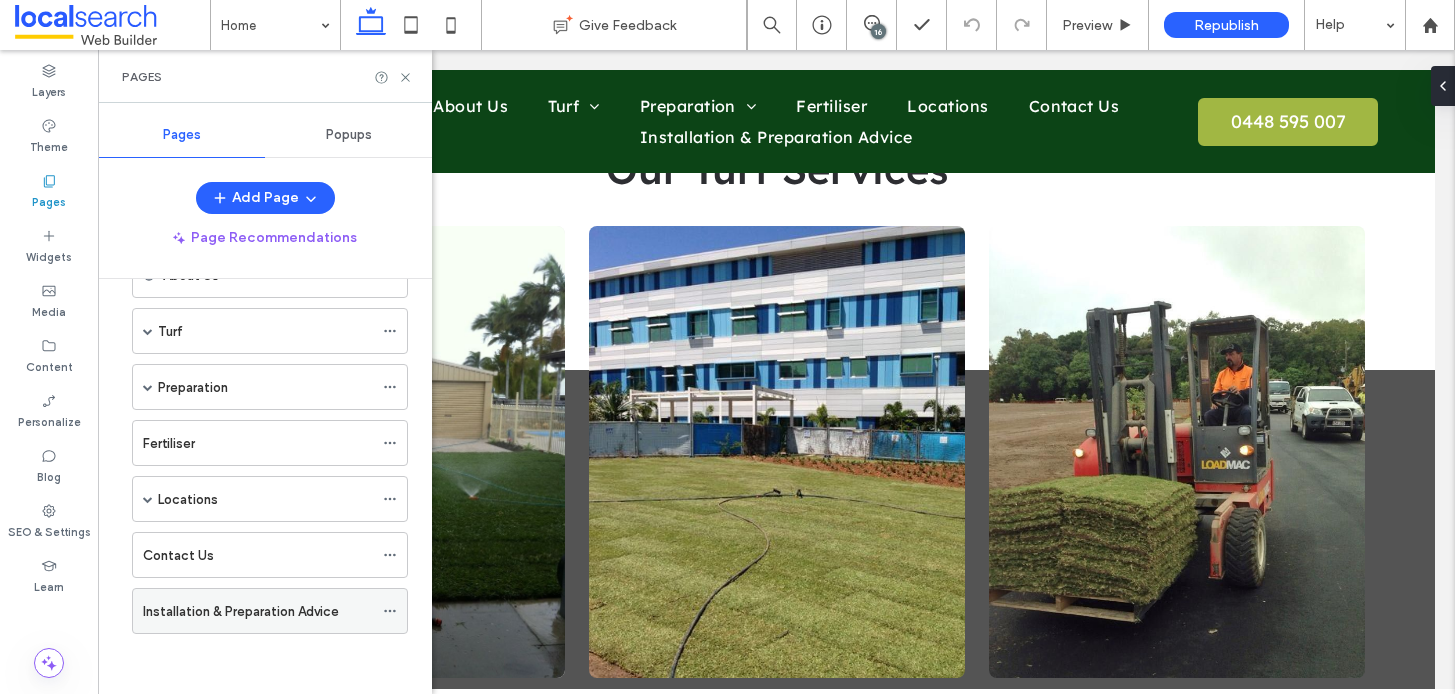 click on "Installation & Preparation Advice" at bounding box center (241, 611) 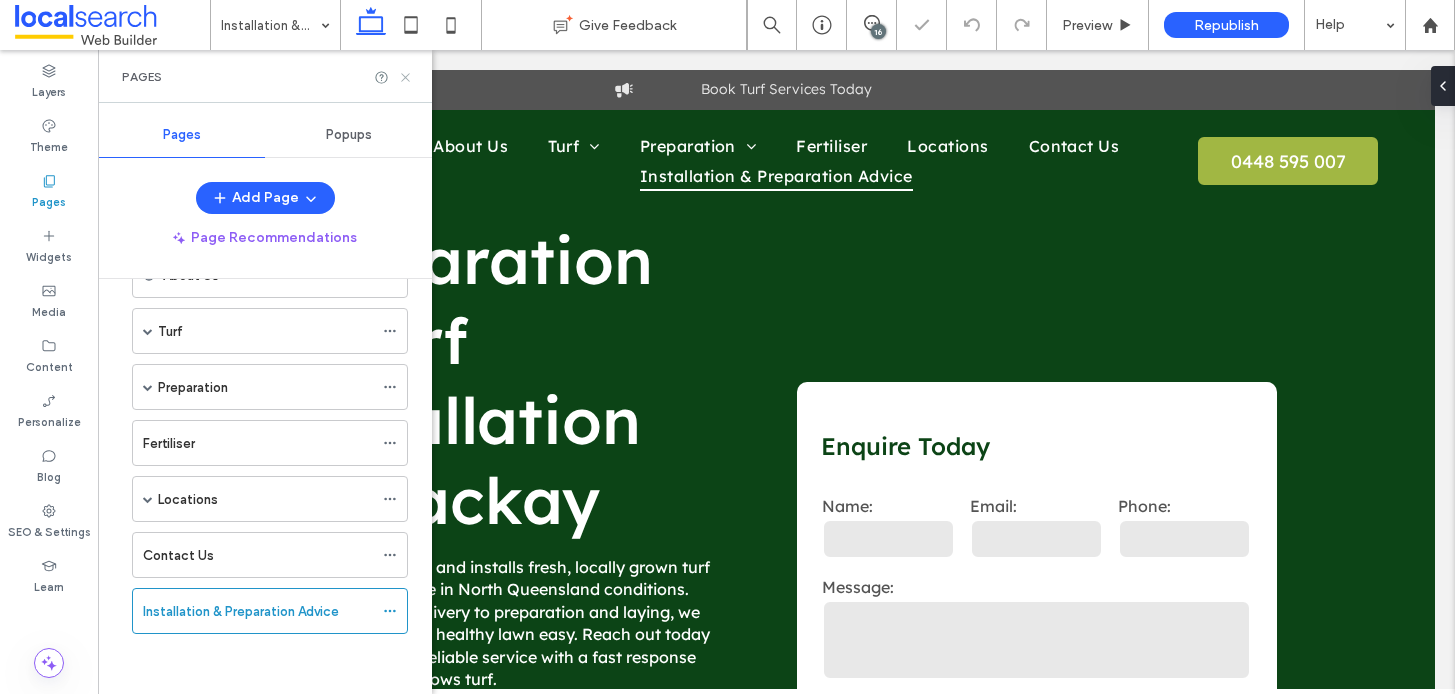 scroll, scrollTop: 0, scrollLeft: 0, axis: both 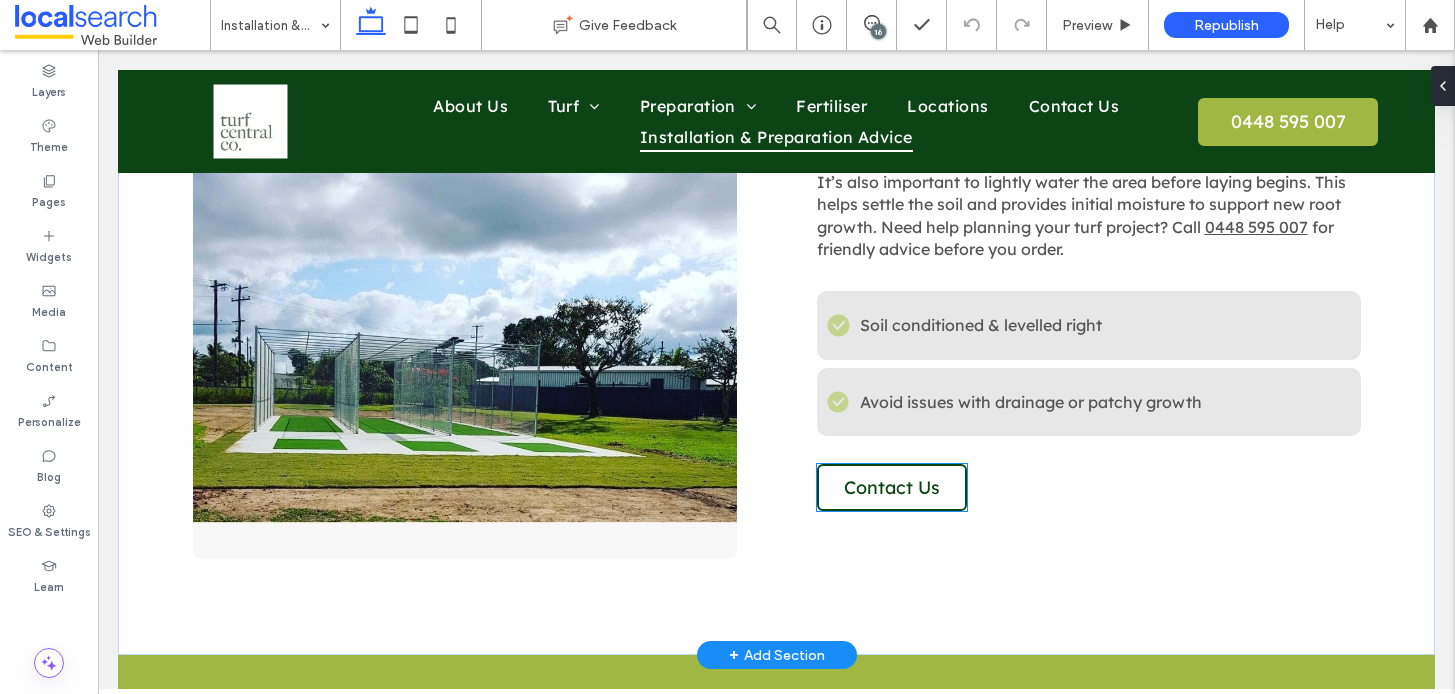 click on "Contact Us" at bounding box center [892, 487] 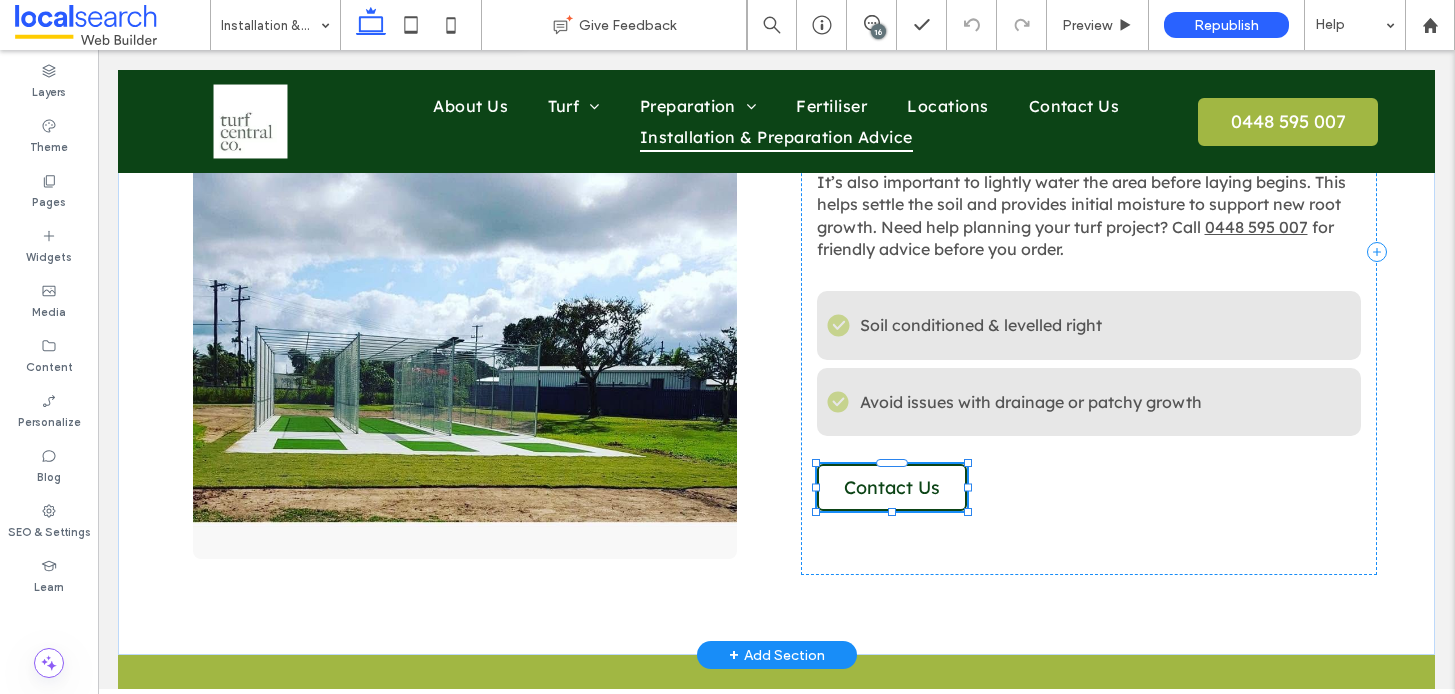 click on "Contact Us" at bounding box center [892, 487] 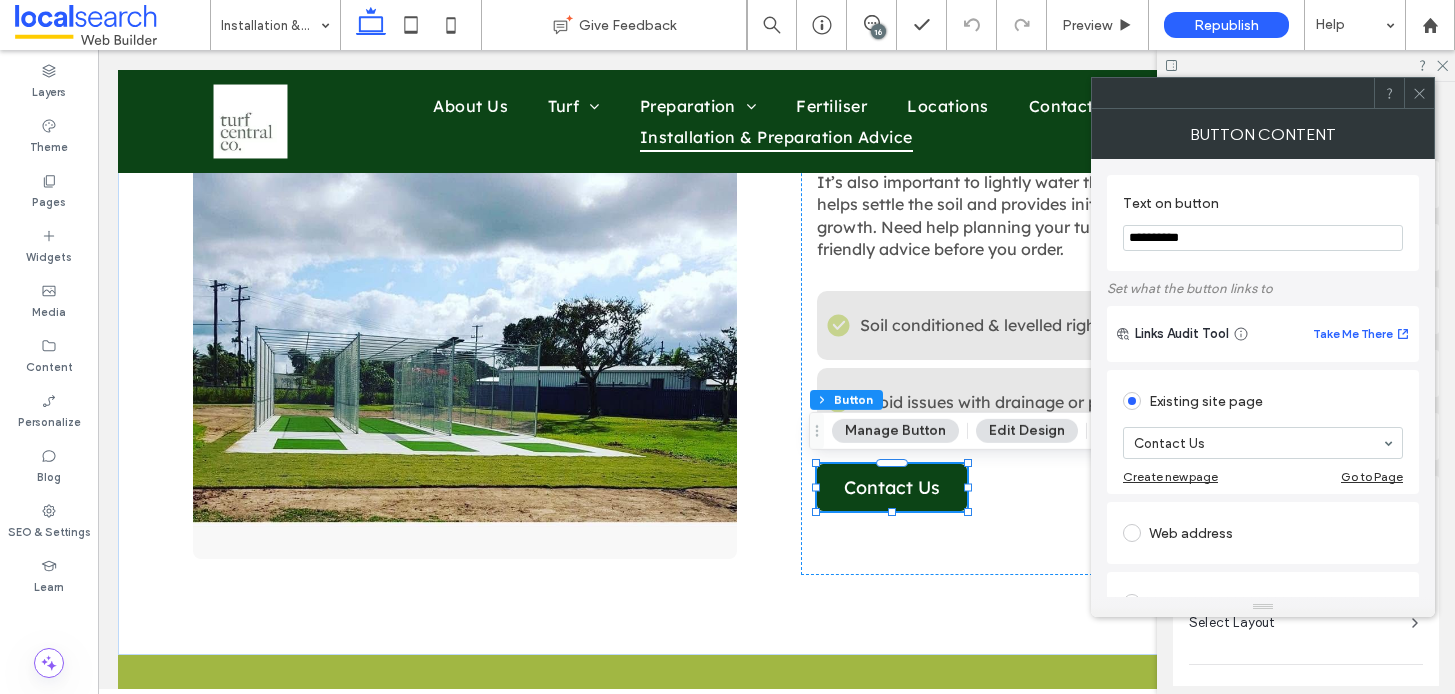 click 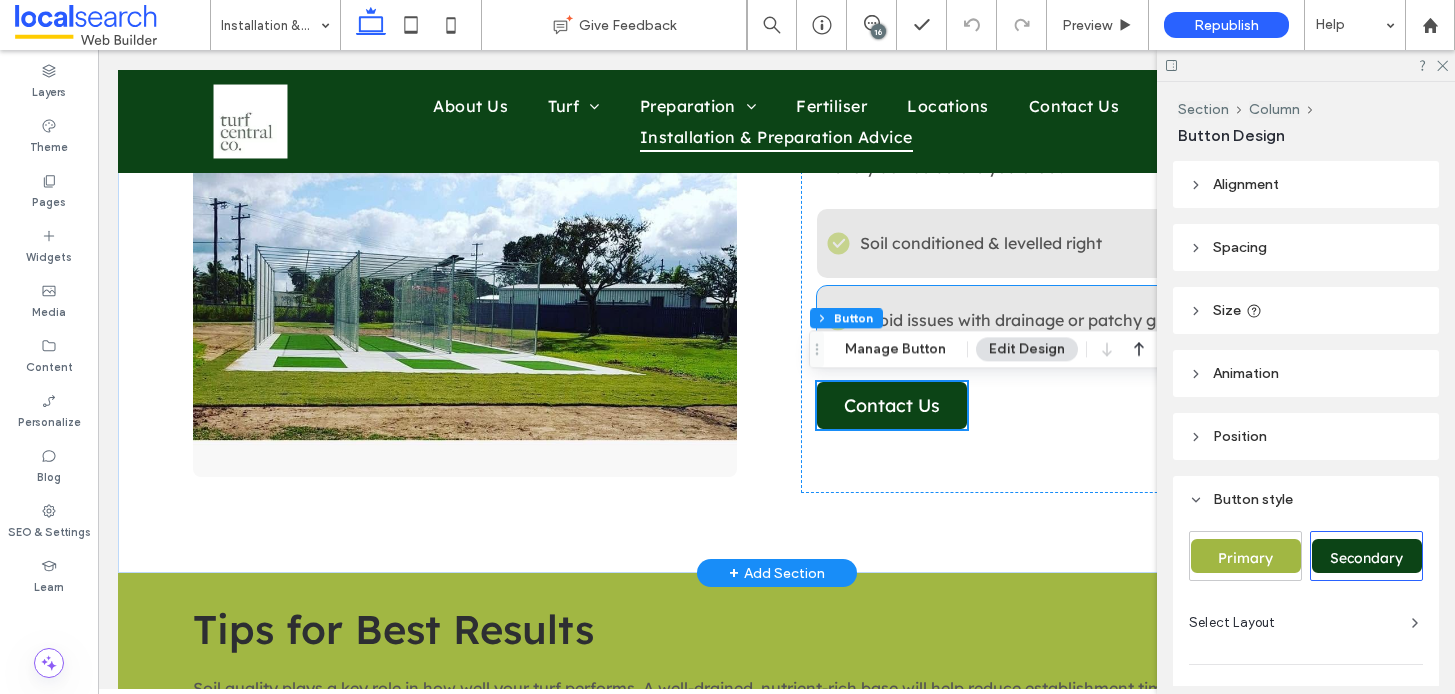 scroll, scrollTop: 1440, scrollLeft: 0, axis: vertical 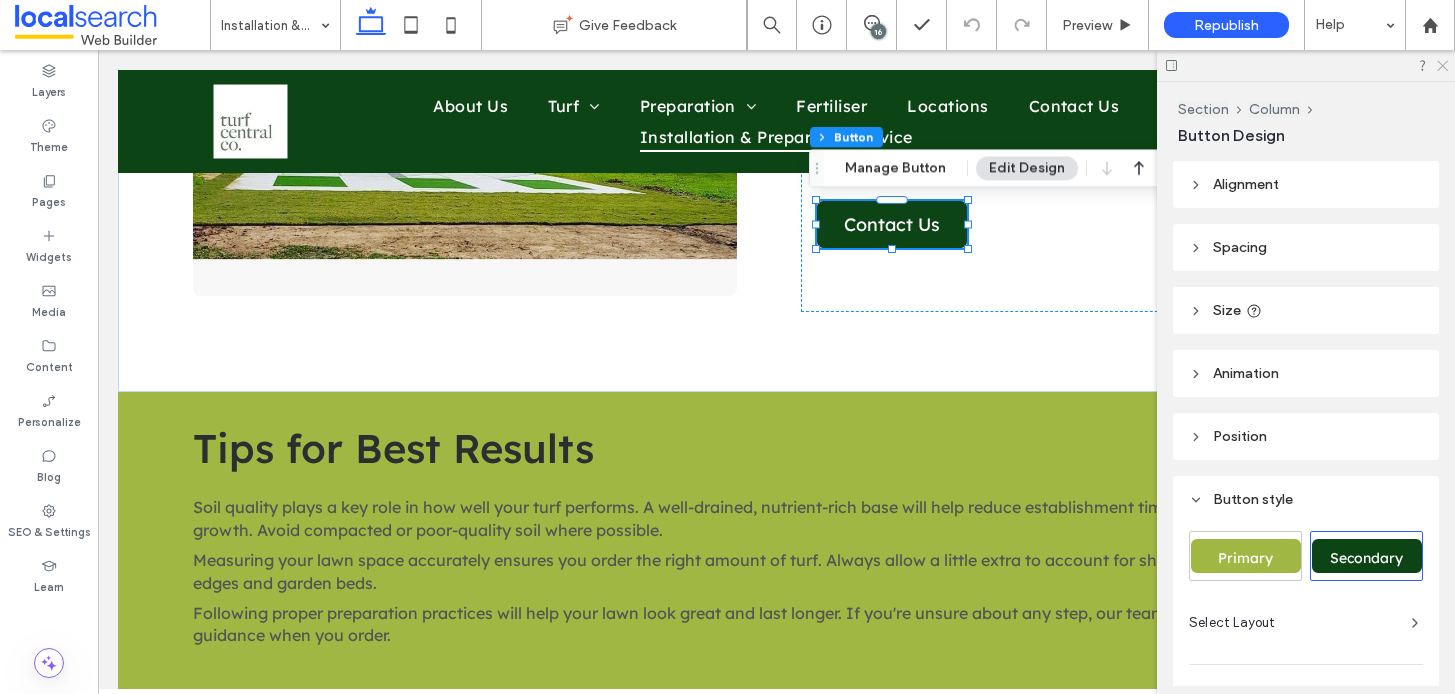 click 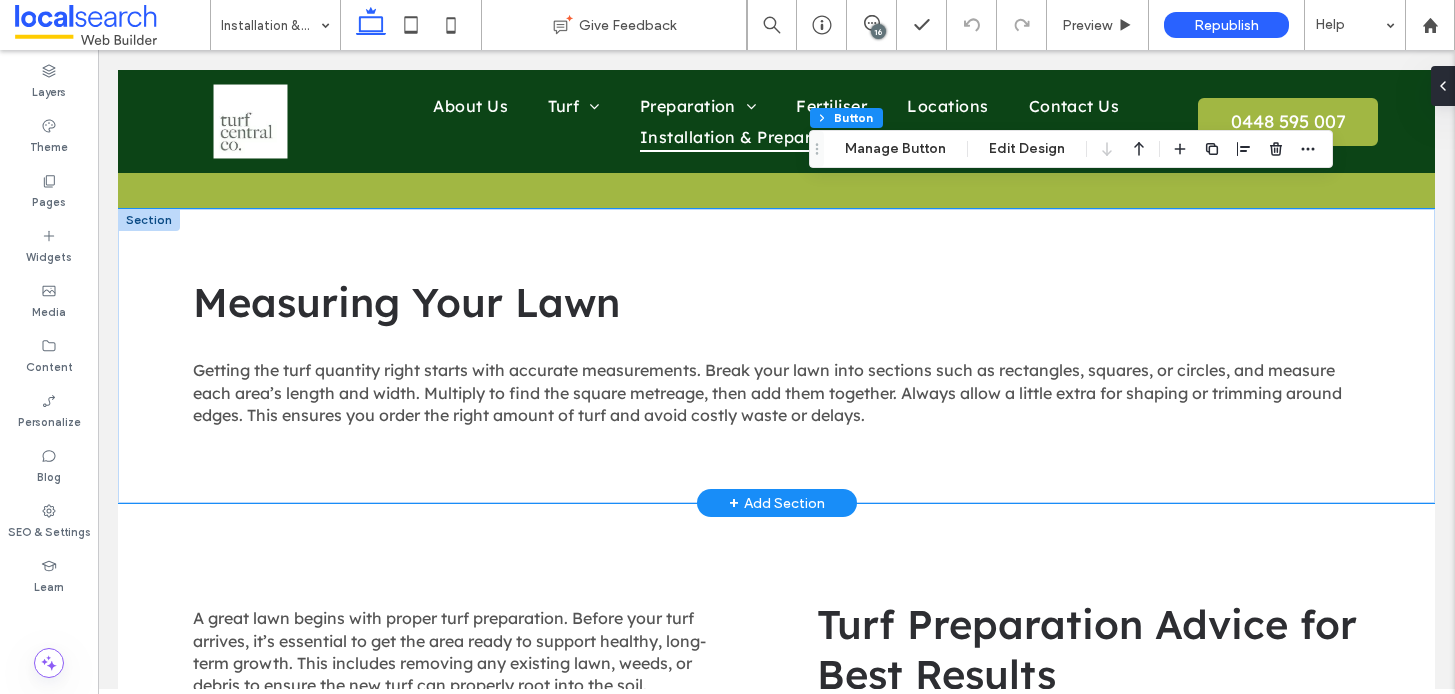 scroll, scrollTop: 1989, scrollLeft: 0, axis: vertical 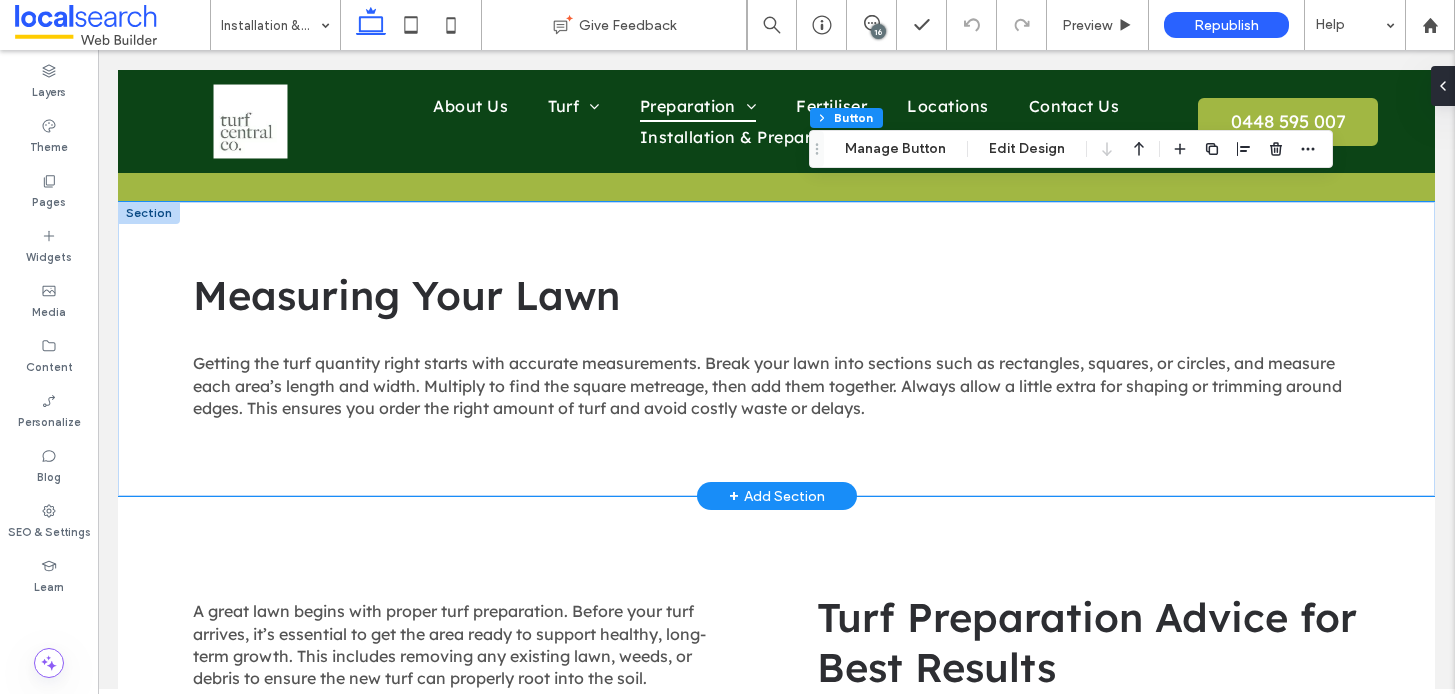 click on "Measuring Your Lawn
Getting the turf quantity right starts with accurate measurements. Break your lawn into sections such as rectangles, squares, or circles, and measure each area’s length and width. Multiply to find the square metreage, then add them together. Always allow a little extra for shaping or trimming around edges. This ensures you order the right amount of turf and avoid costly waste or delays." at bounding box center (777, 349) 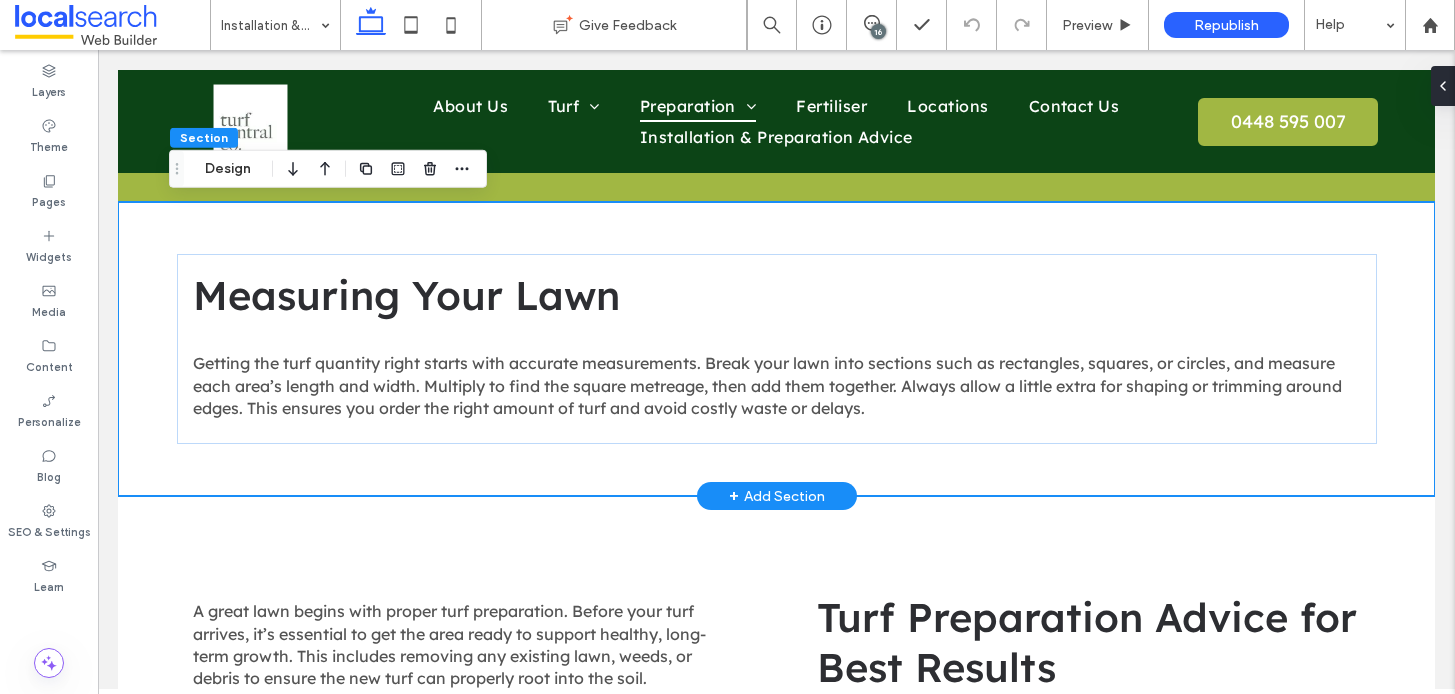 click on "Measuring Your Lawn
Getting the turf quantity right starts with accurate measurements. Break your lawn into sections such as rectangles, squares, or circles, and measure each area’s length and width. Multiply to find the square metreage, then add them together. Always allow a little extra for shaping or trimming around edges. This ensures you order the right amount of turf and avoid costly waste or delays." at bounding box center (777, 349) 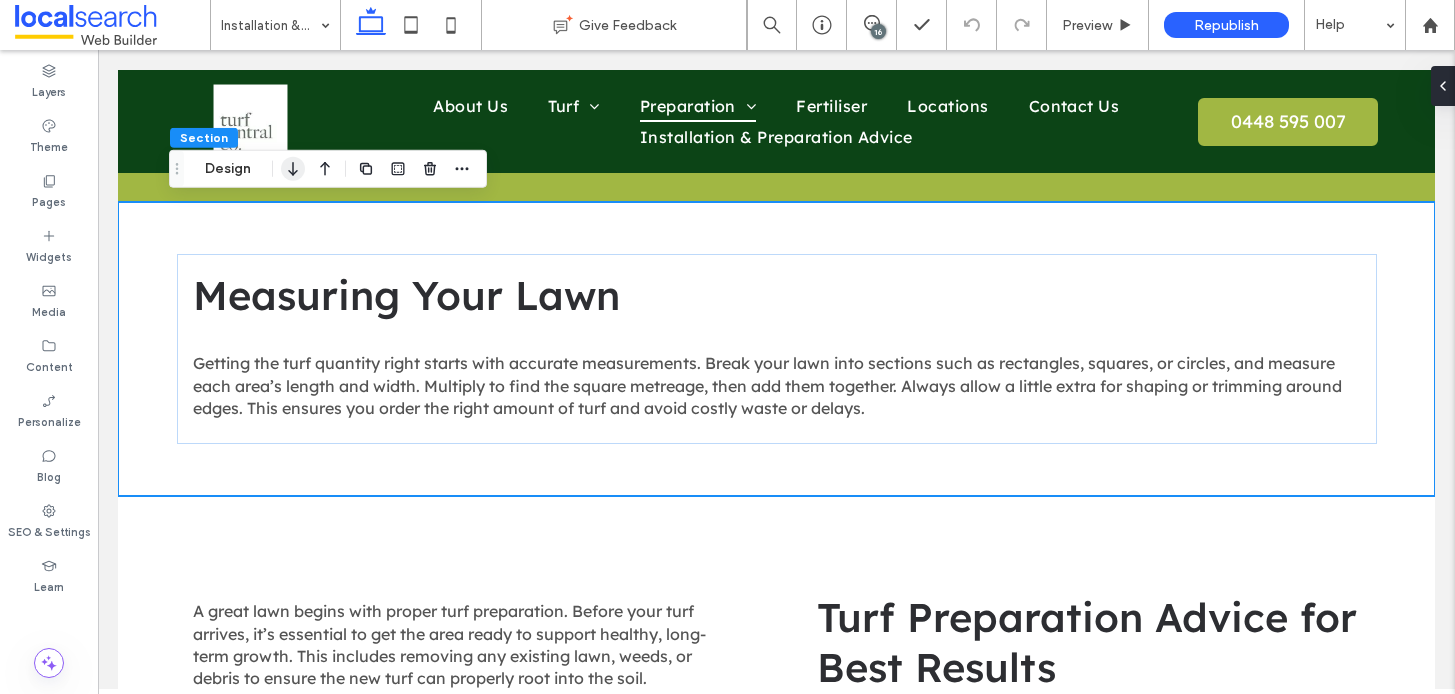 click 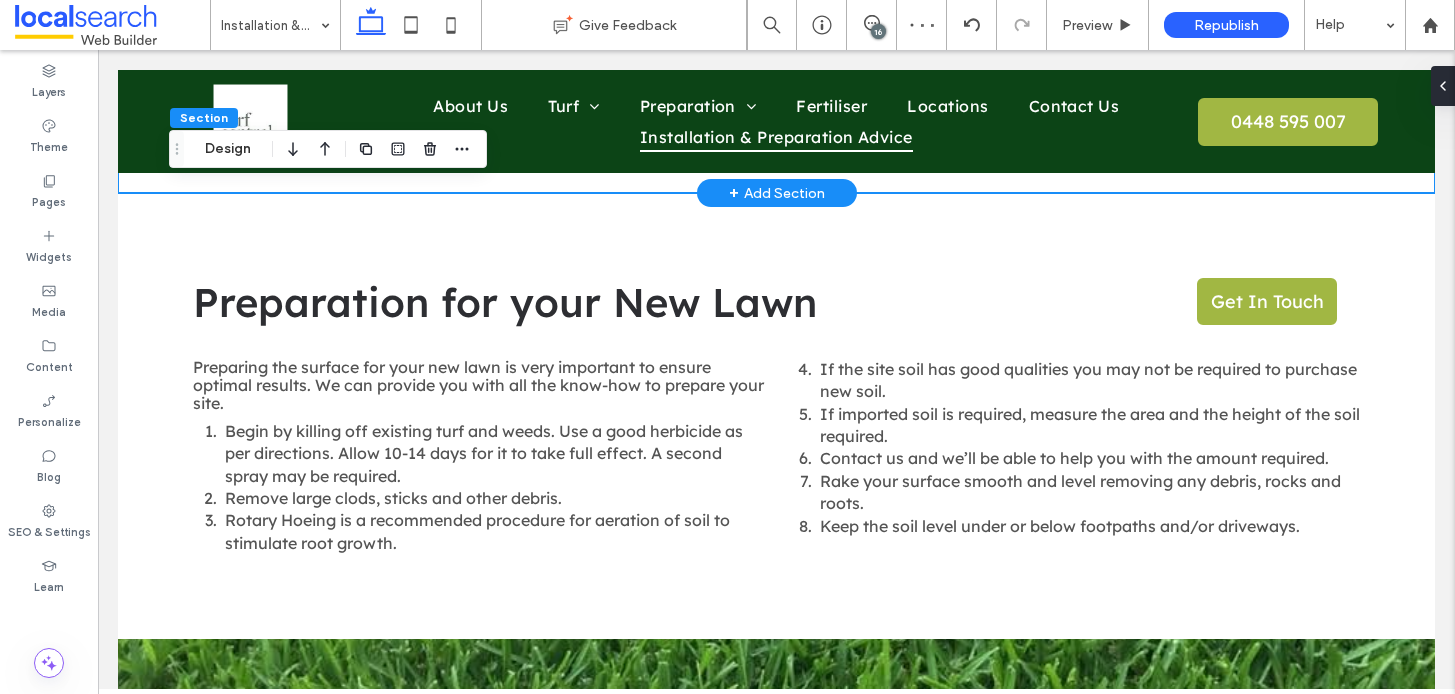 scroll, scrollTop: 3135, scrollLeft: 0, axis: vertical 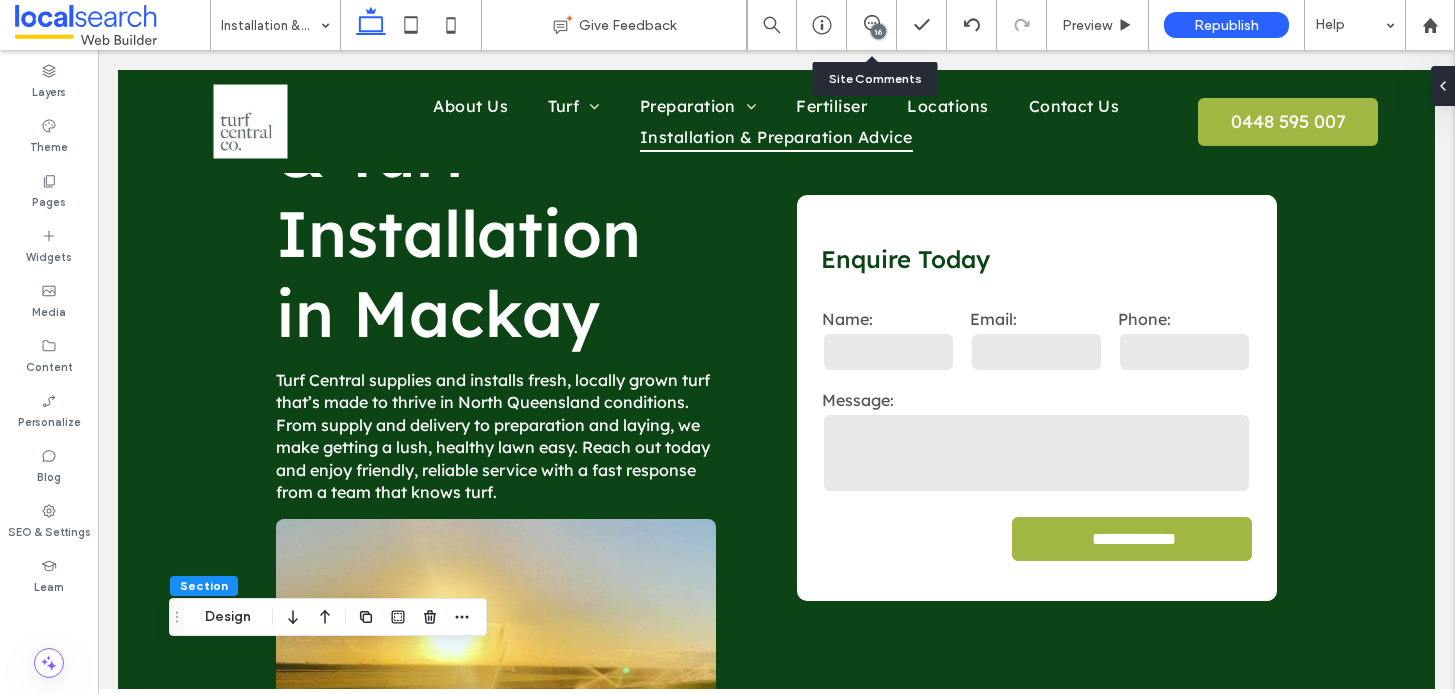 click on "16" at bounding box center (872, 25) 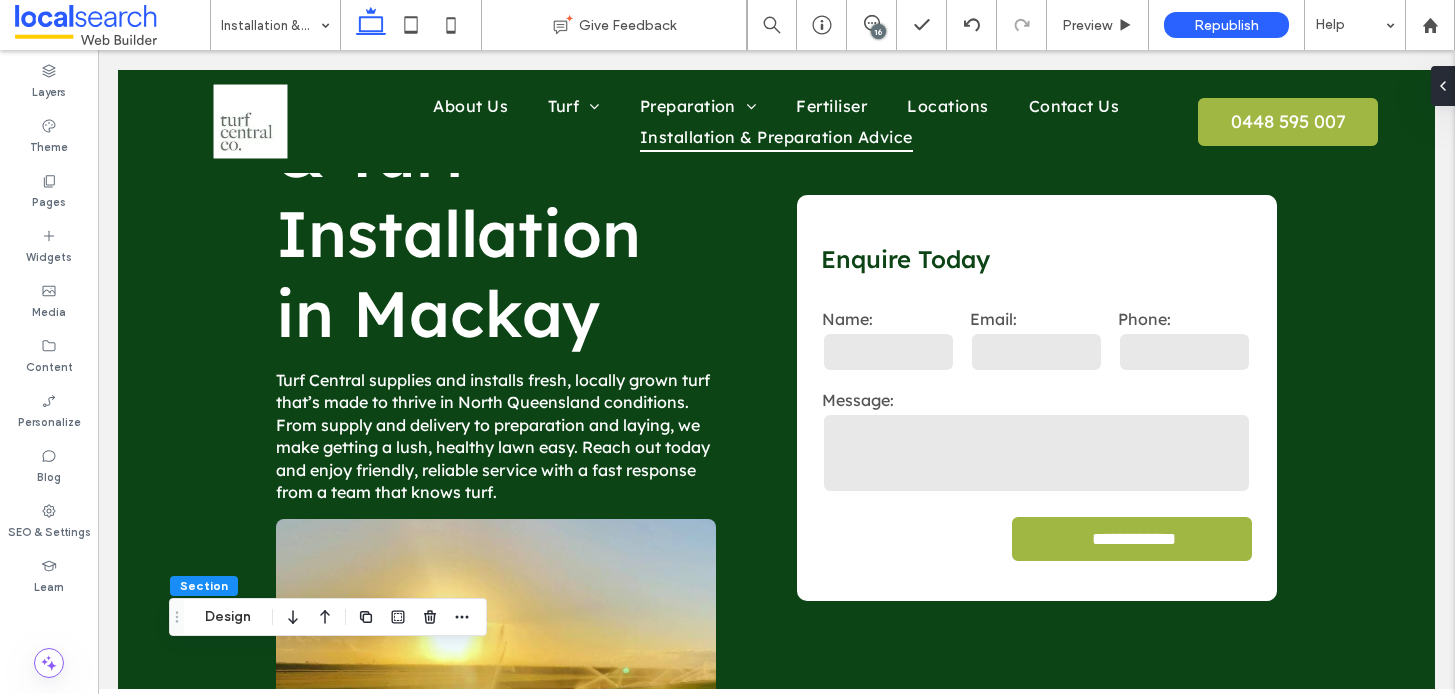 click on "16" at bounding box center (878, 31) 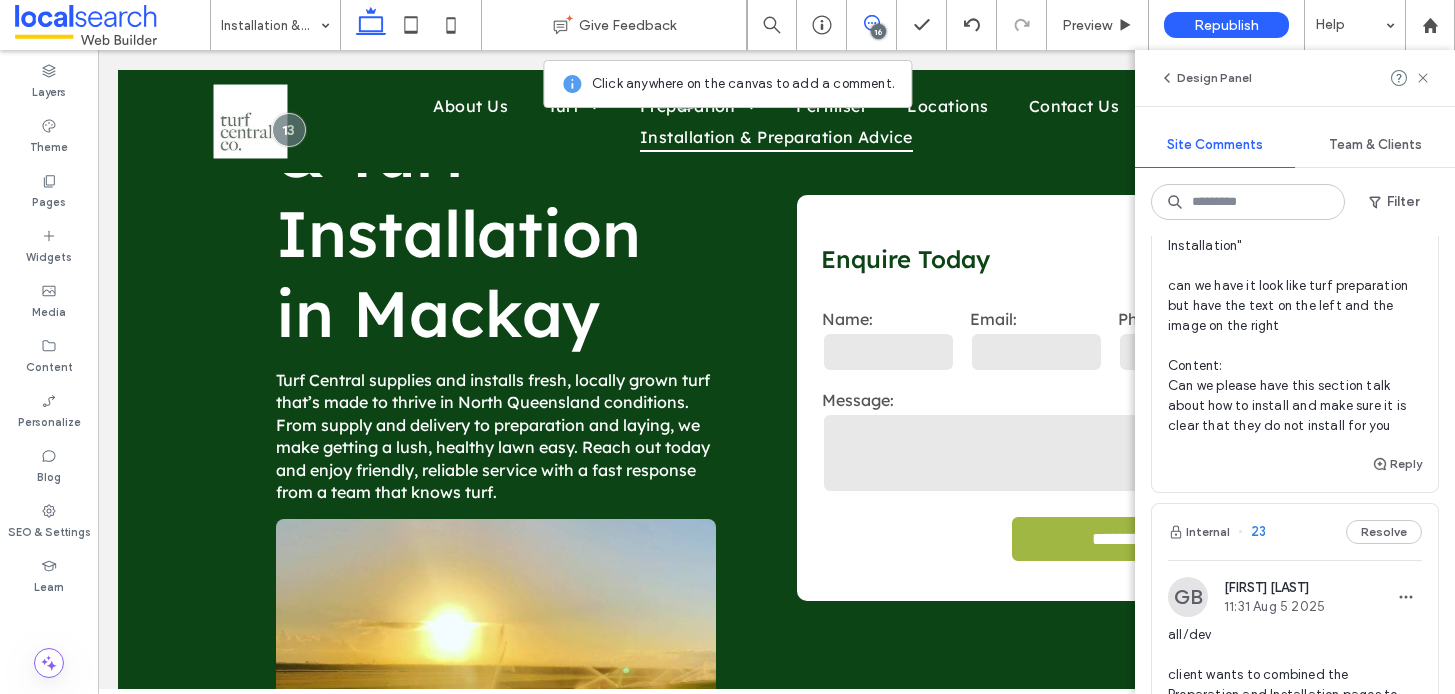 scroll, scrollTop: 2486, scrollLeft: 0, axis: vertical 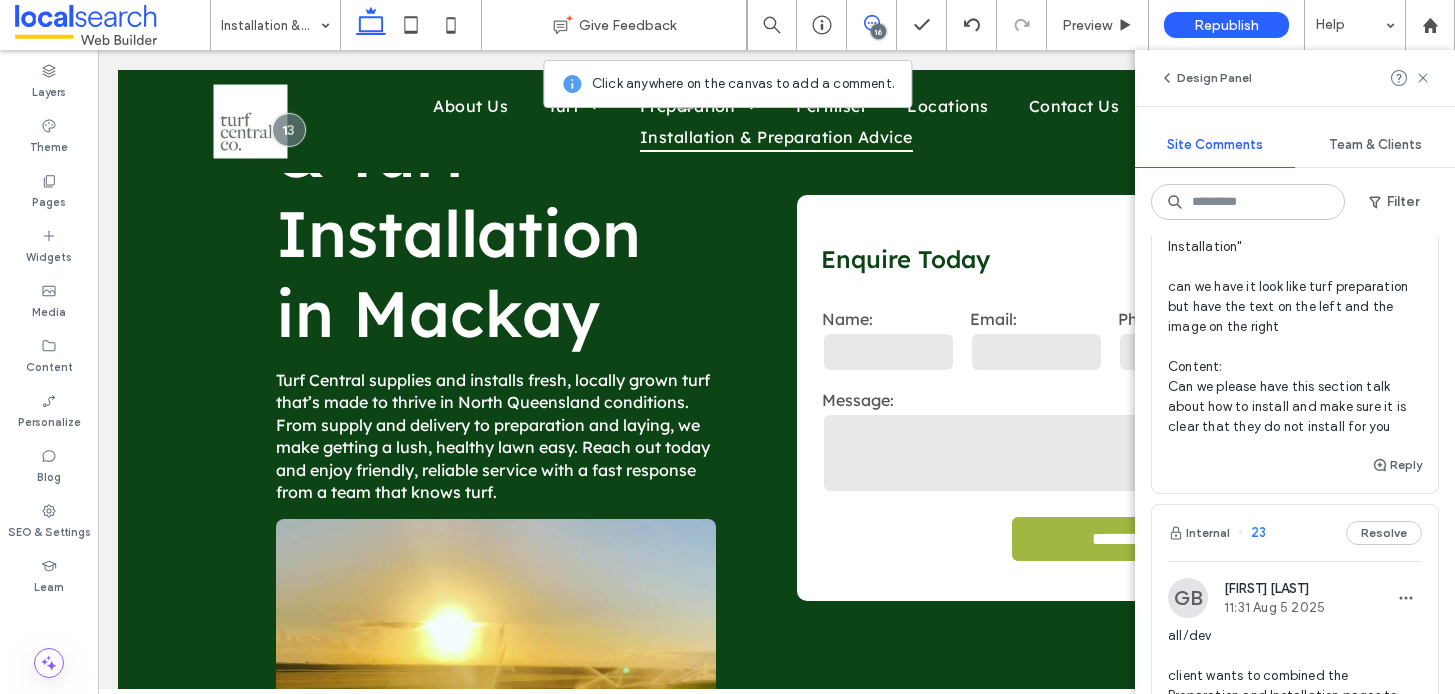 click on "all/devs/content
Devs:
can we please add another section below "Turf preparation'" called "Turf Installation"
can we have it look like turf preparation but have the text on the left and the image on the right
Content:
Can we please have this section talk about how to install and make sure it is clear that they do not install for you" at bounding box center (1295, 287) 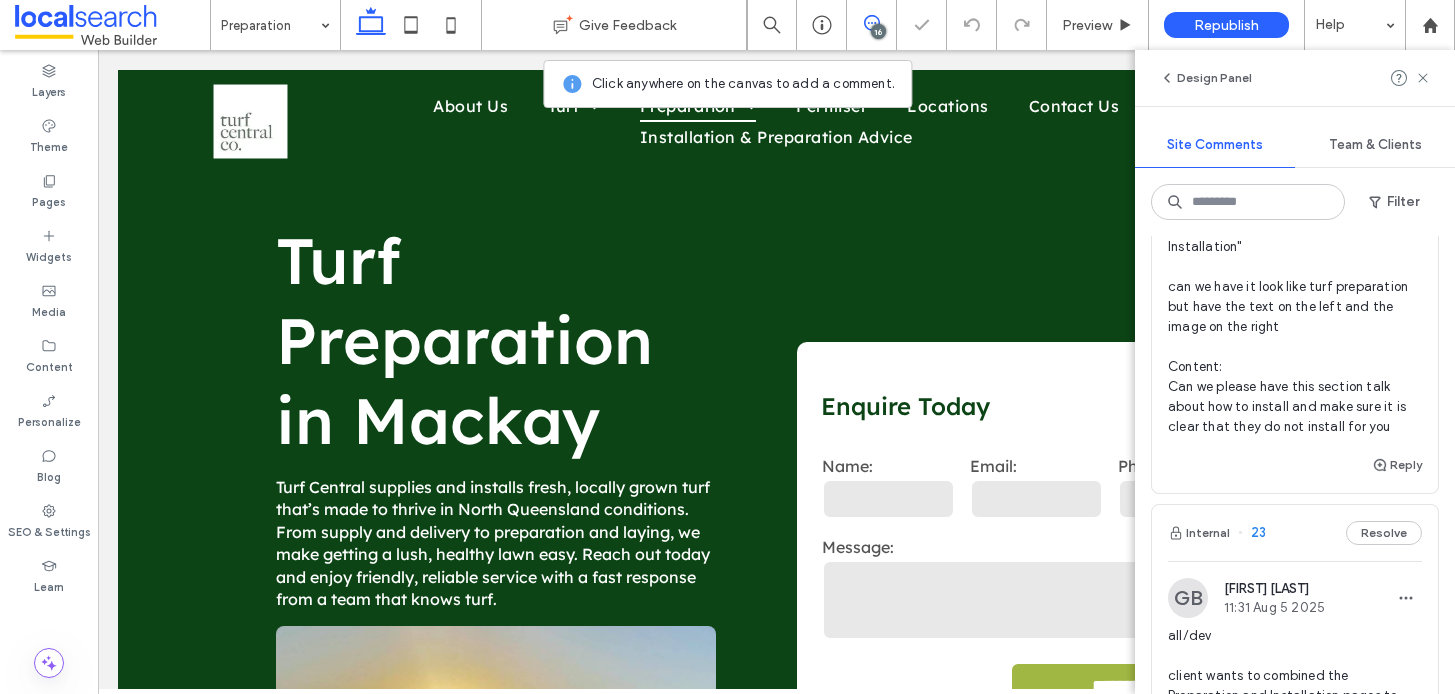 scroll, scrollTop: 846, scrollLeft: 0, axis: vertical 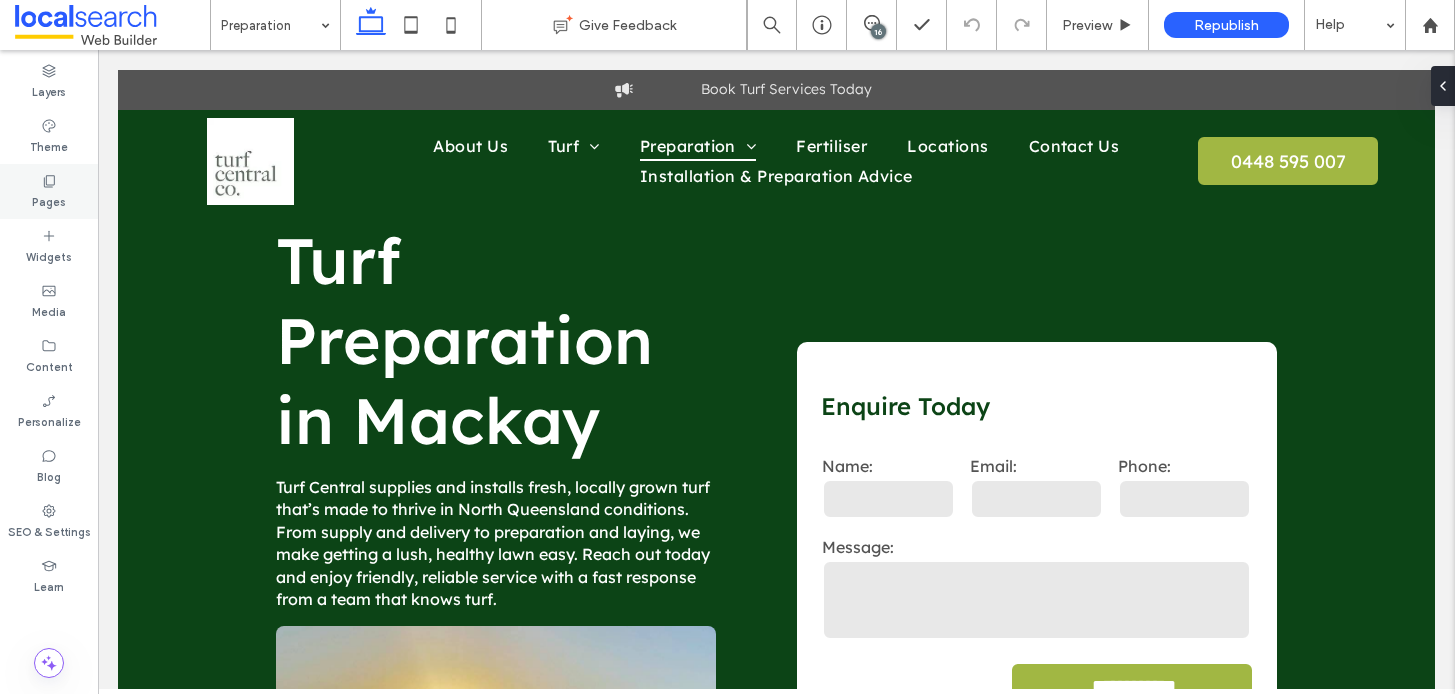 click on "Pages" at bounding box center (49, 200) 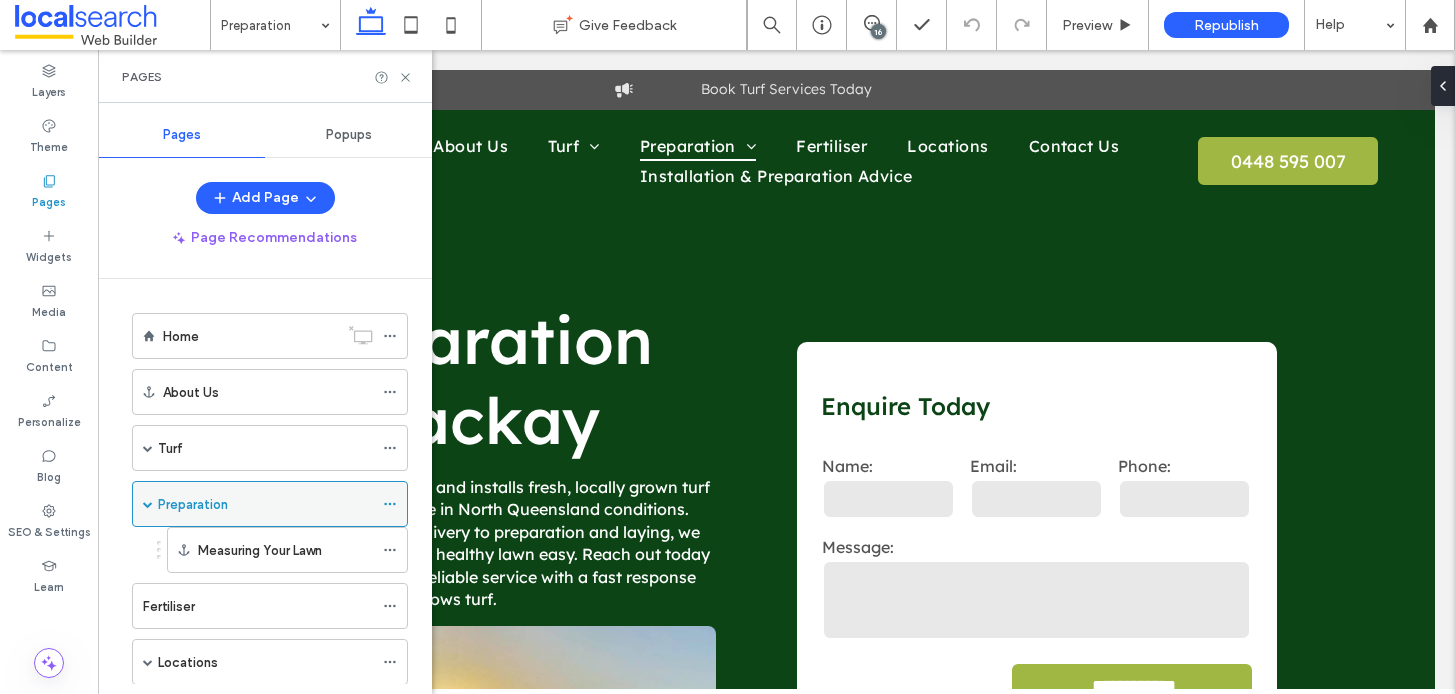 scroll, scrollTop: 163, scrollLeft: 0, axis: vertical 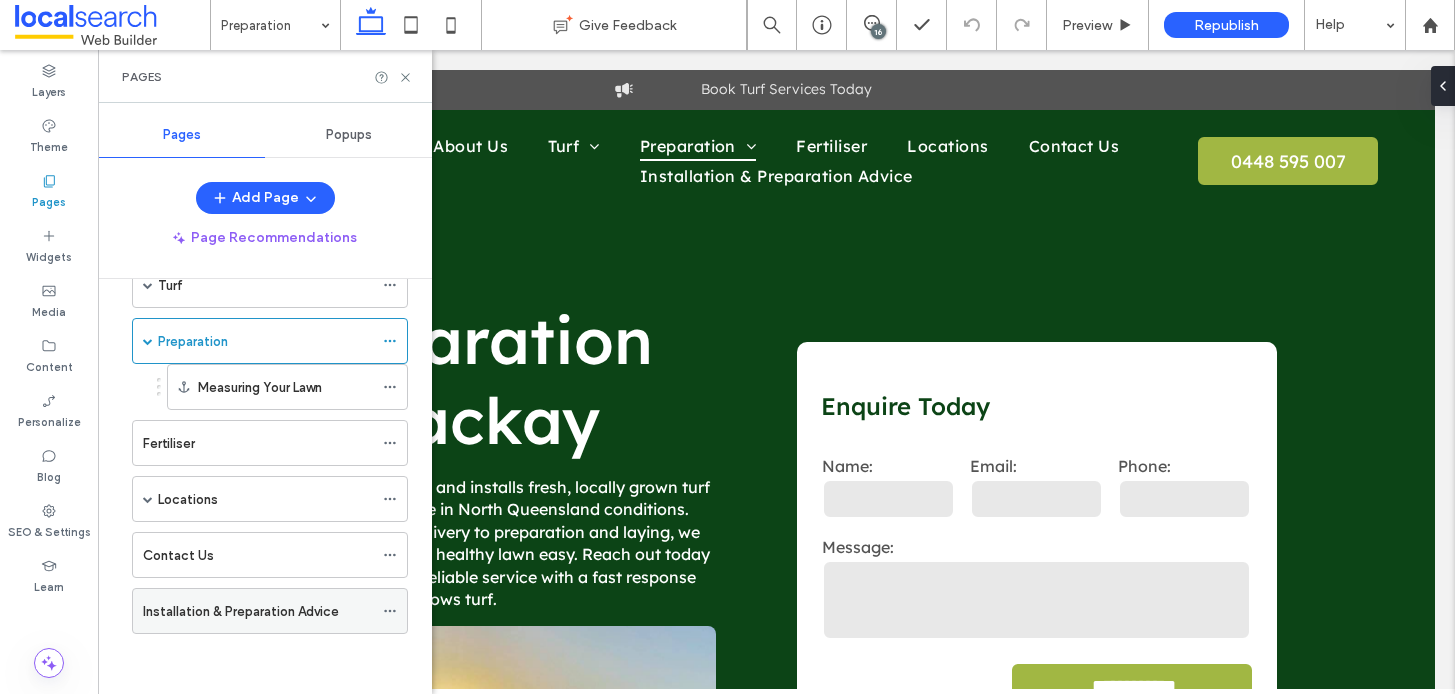 click on "Installation & Preparation Advice" at bounding box center [241, 611] 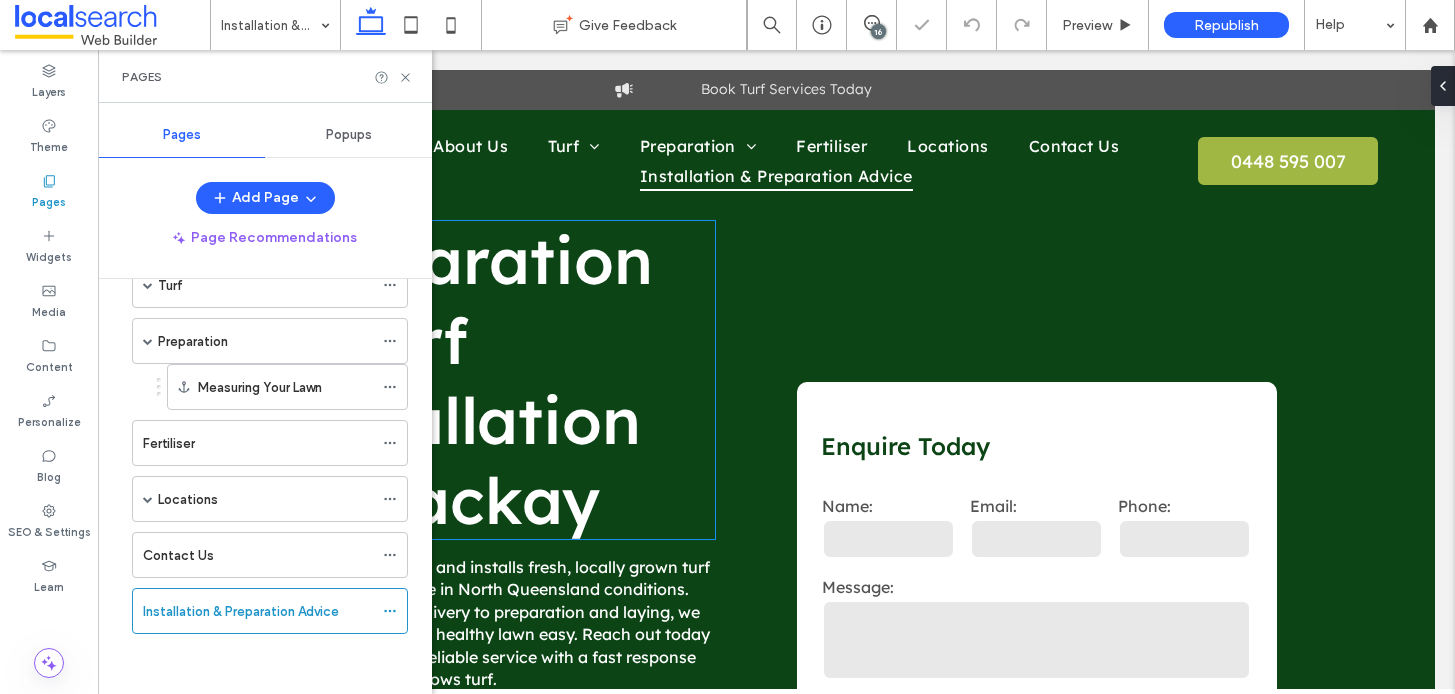 scroll, scrollTop: 0, scrollLeft: 0, axis: both 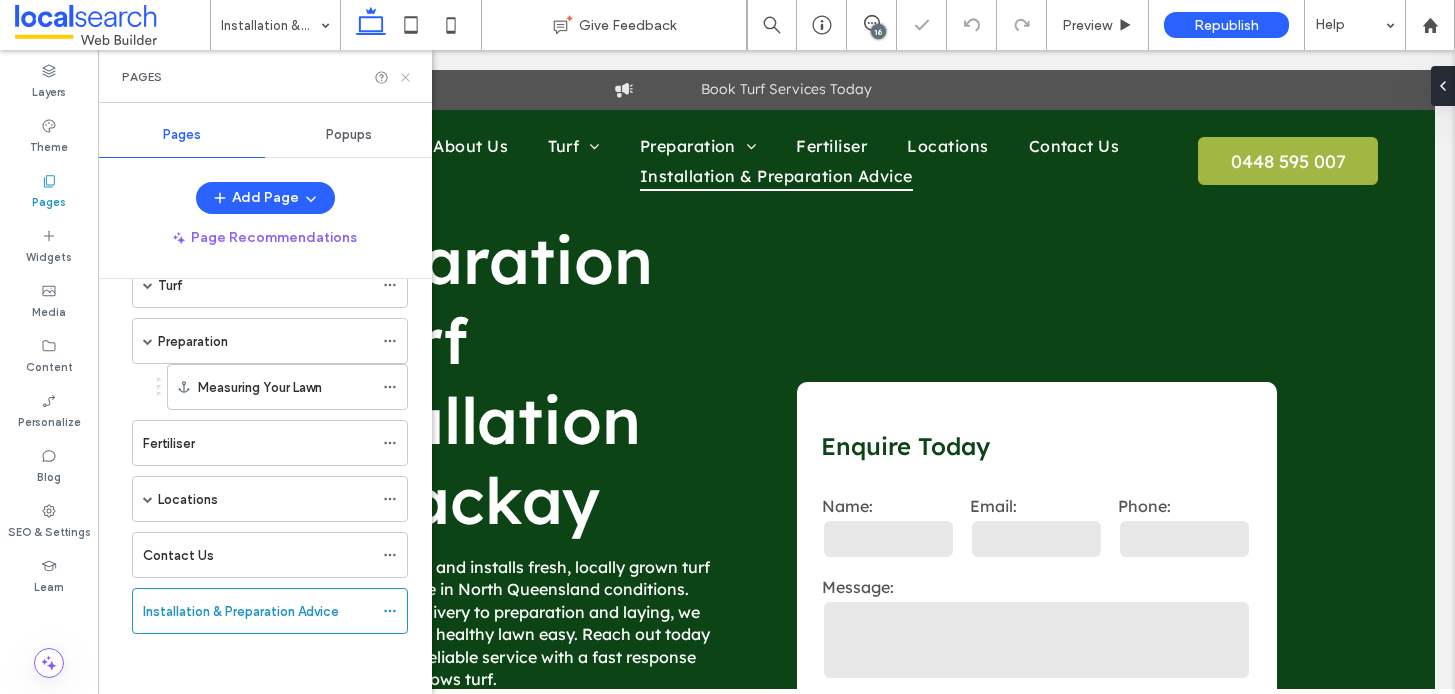 drag, startPoint x: 405, startPoint y: 78, endPoint x: 333, endPoint y: 139, distance: 94.36631 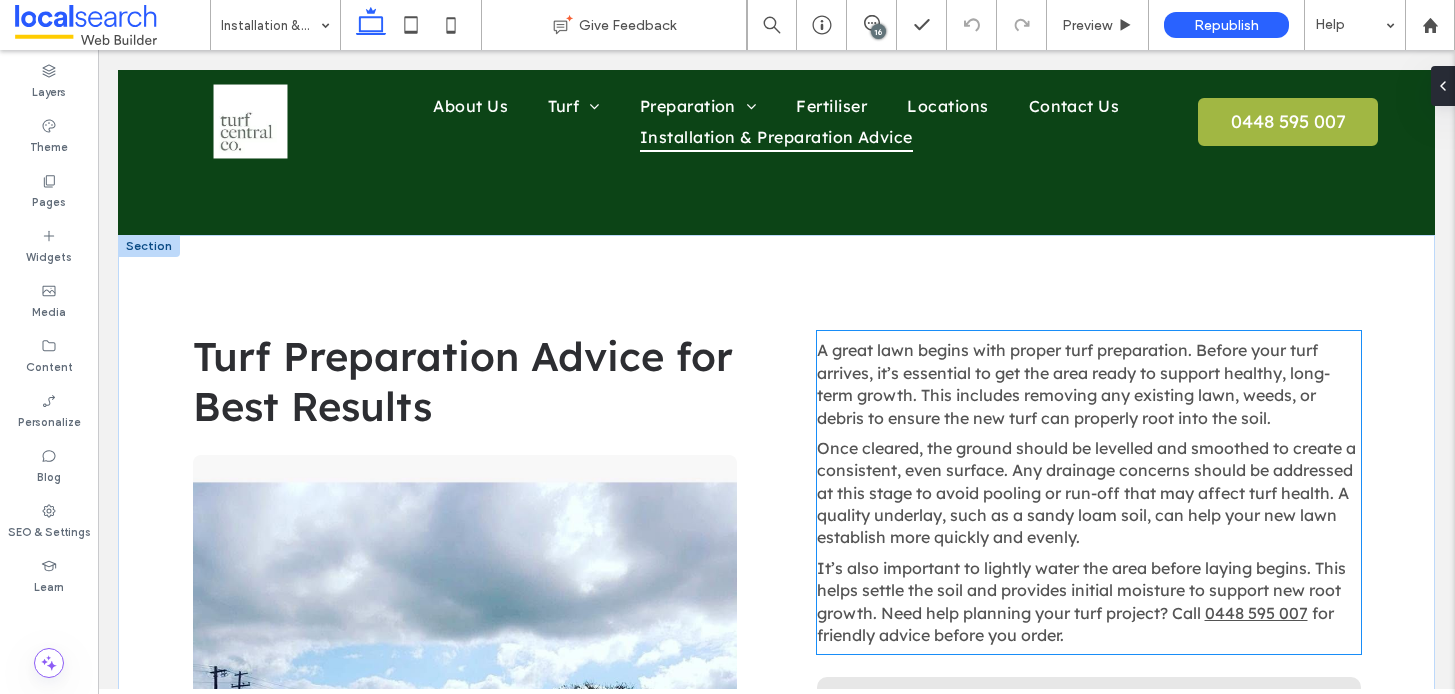 scroll, scrollTop: 792, scrollLeft: 0, axis: vertical 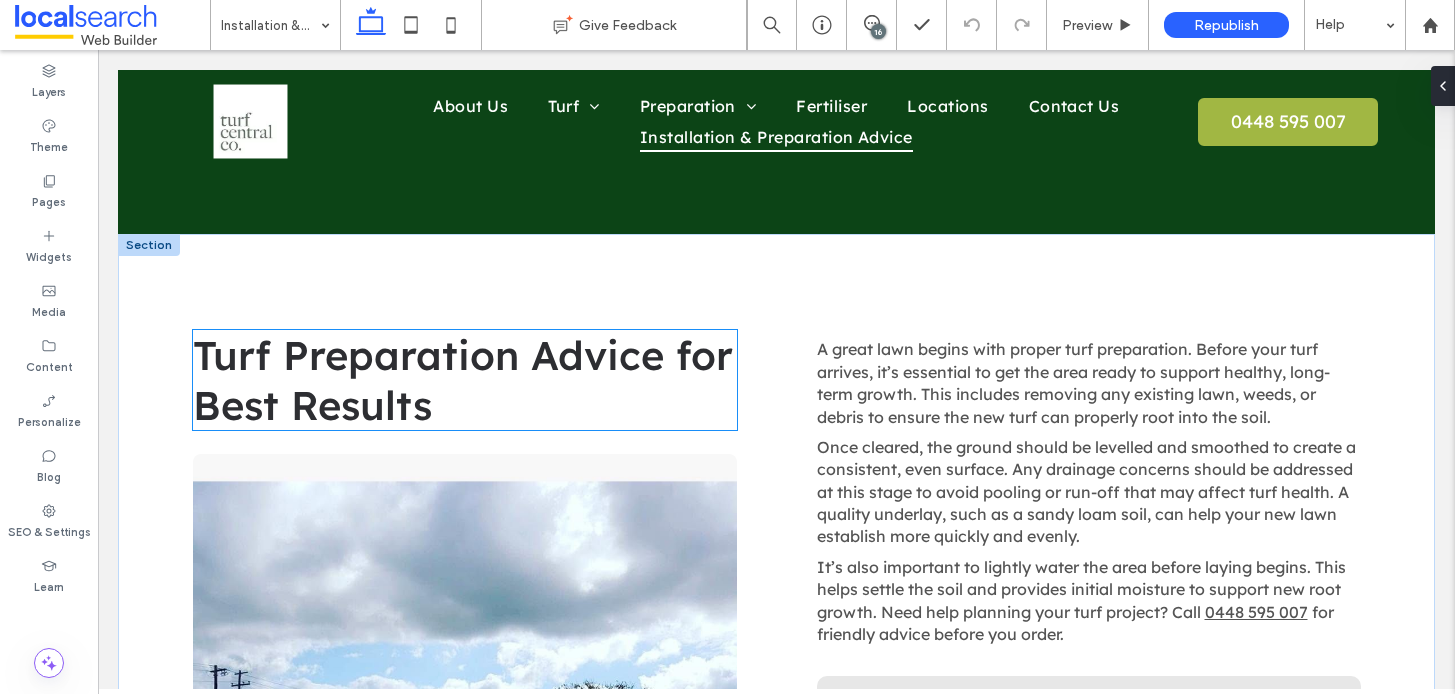 click on "Turf Preparation Advice for Best Results" at bounding box center (465, 380) 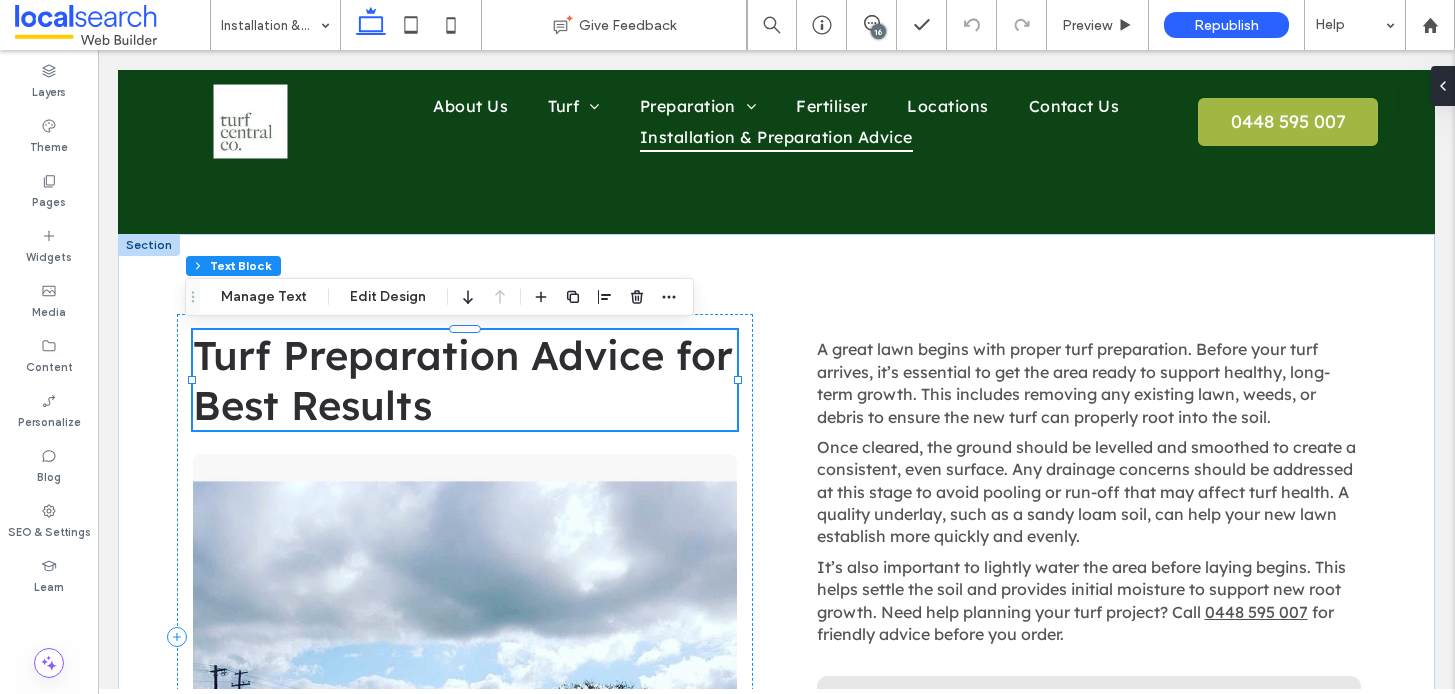 click on "Turf Preparation Advice for Best Results" at bounding box center (465, 380) 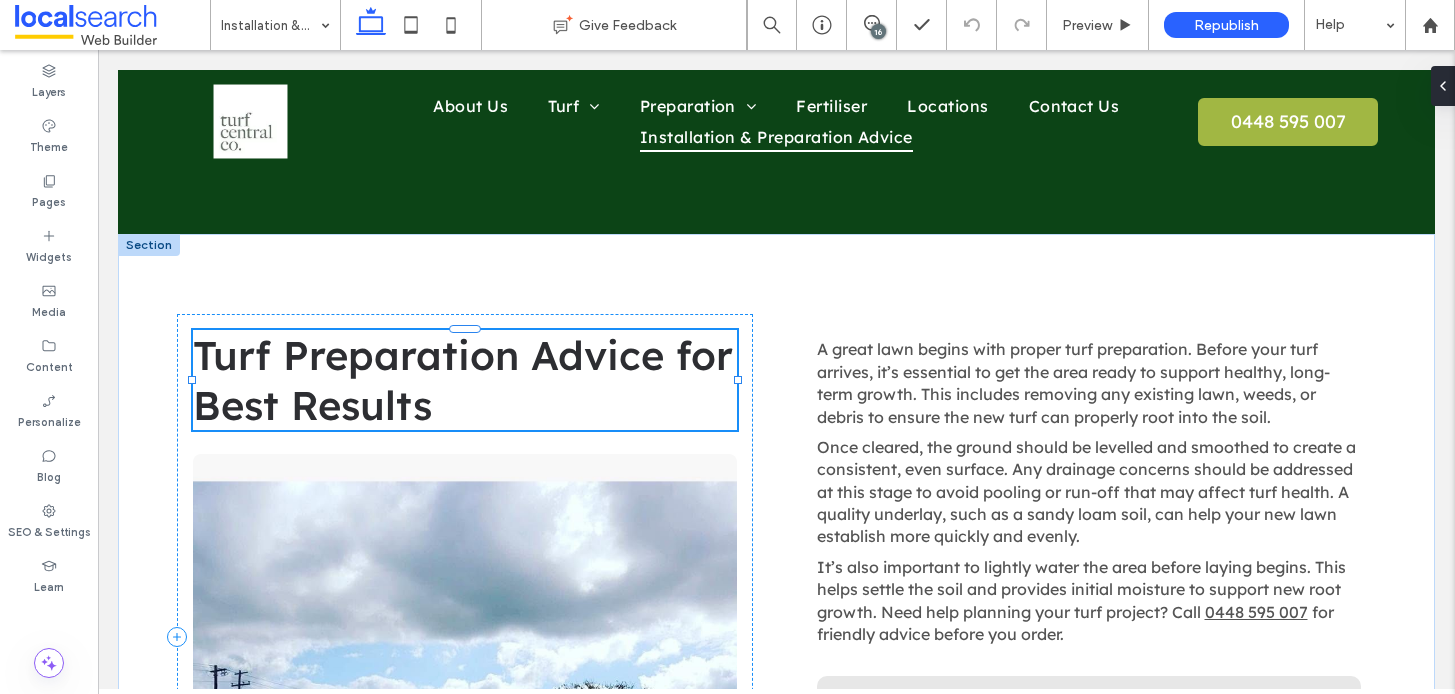 type on "**********" 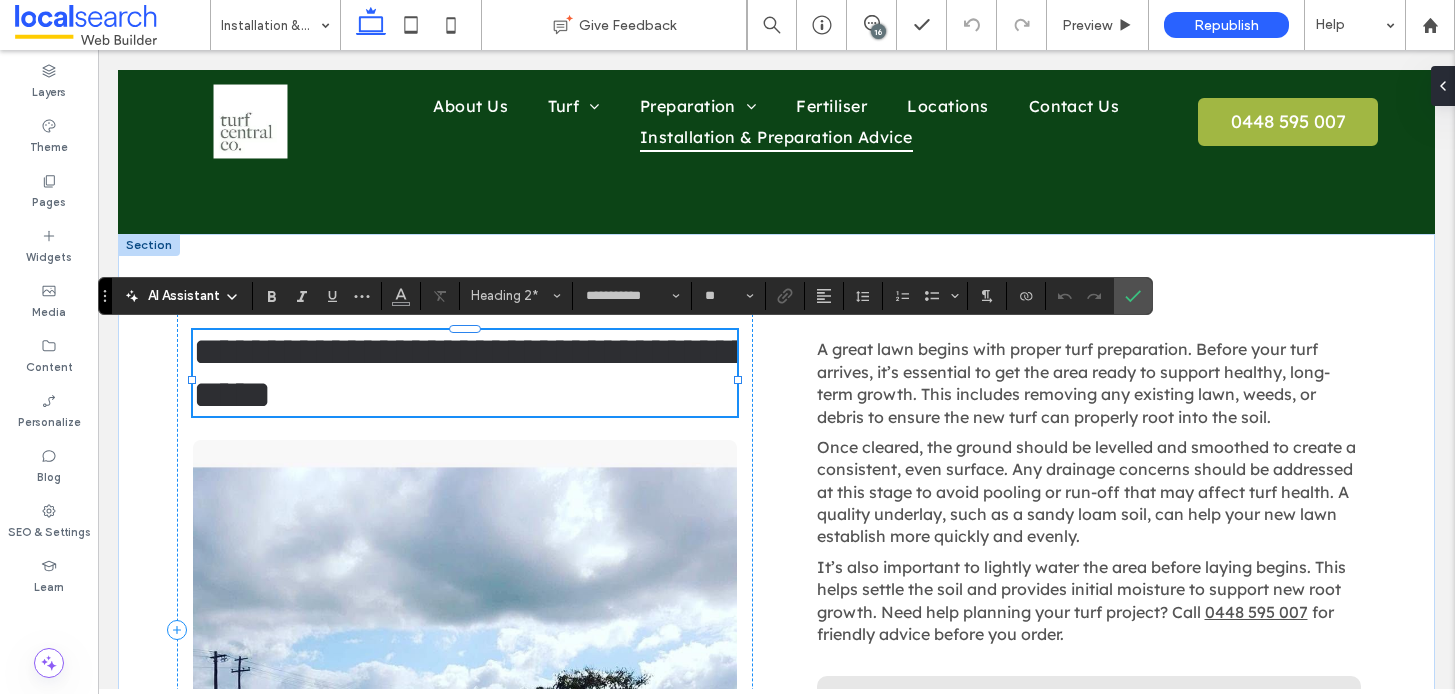 click on "**********" at bounding box center (465, 373) 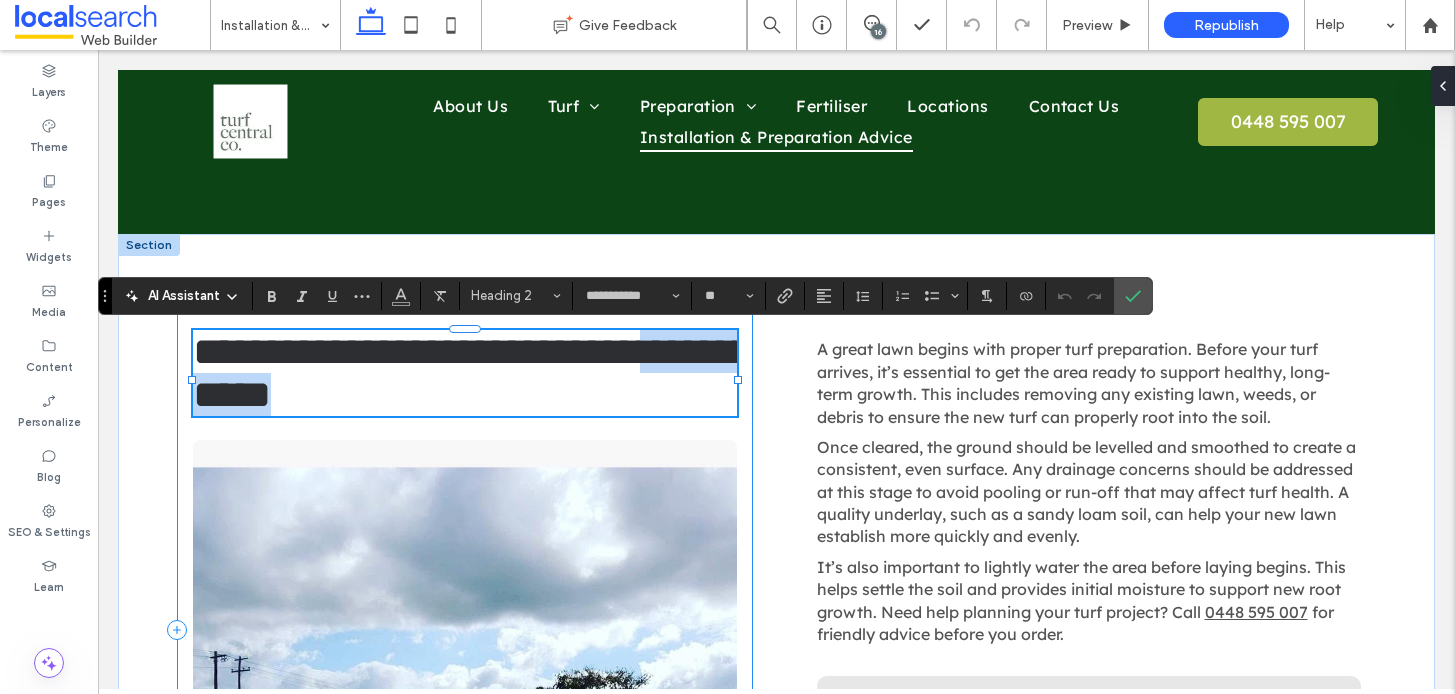 drag, startPoint x: 523, startPoint y: 402, endPoint x: 181, endPoint y: 415, distance: 342.24698 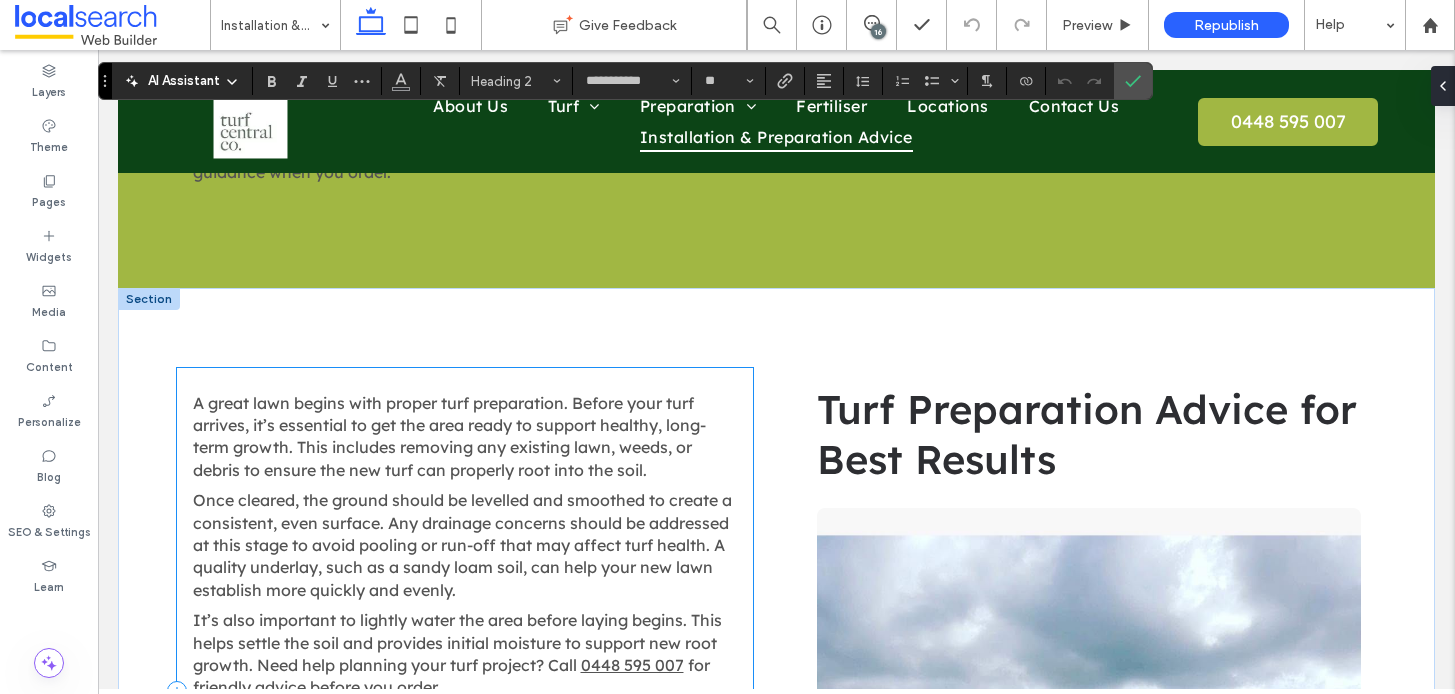 scroll, scrollTop: 1891, scrollLeft: 0, axis: vertical 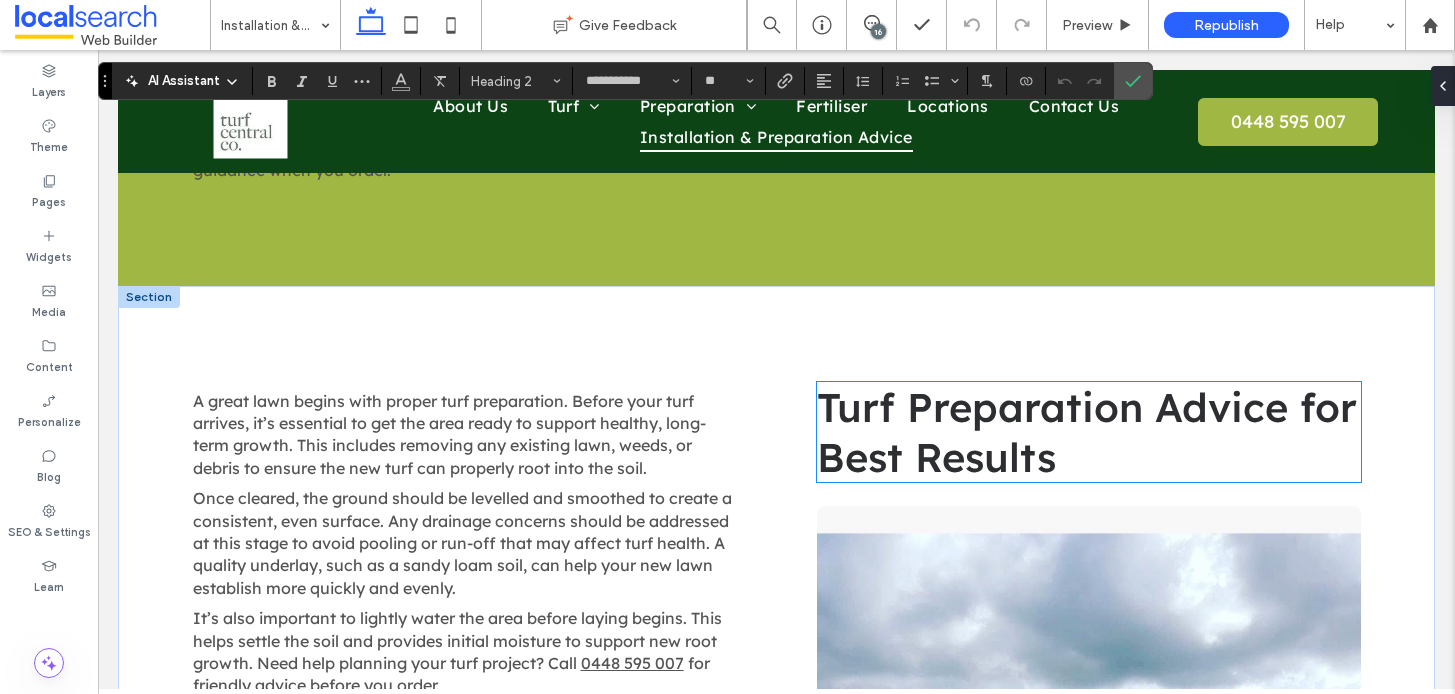 click on "Turf Preparation Advice for Best Results" at bounding box center (1087, 432) 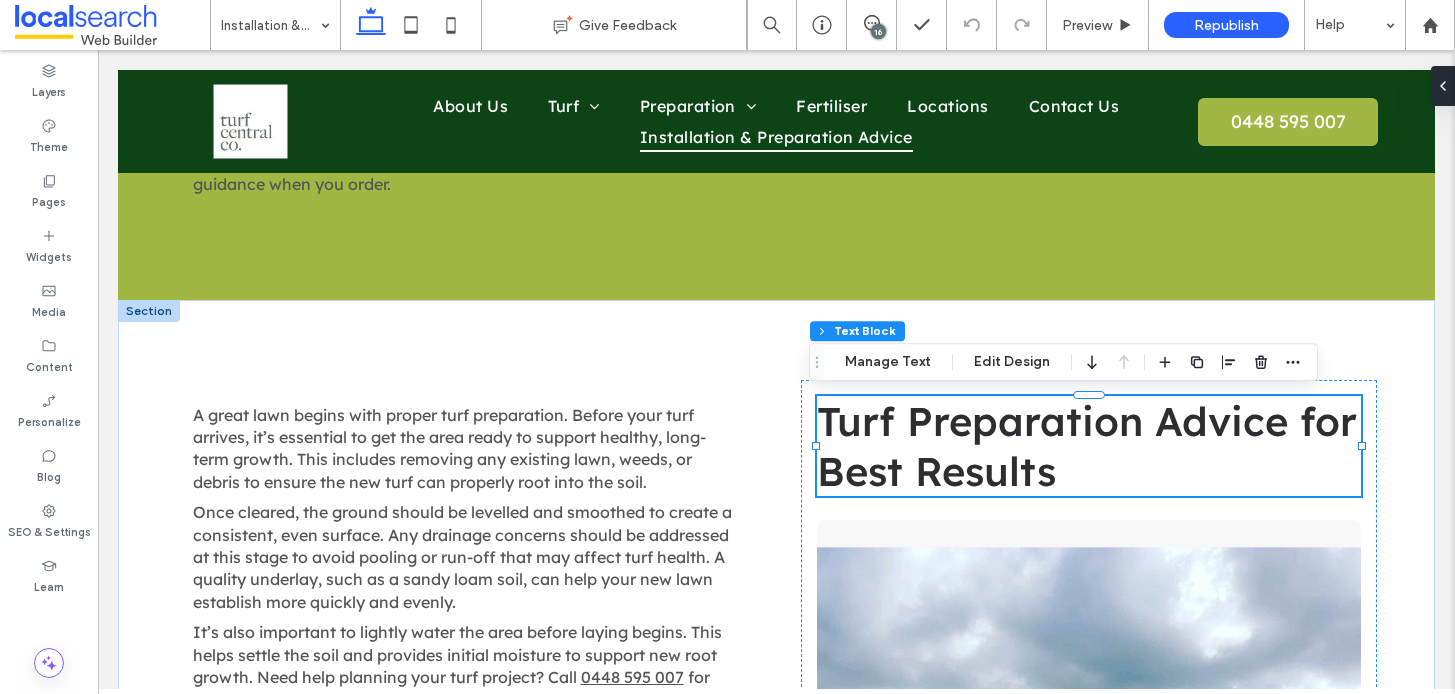 click on "Turf Preparation Advice for Best Results" at bounding box center [1087, 446] 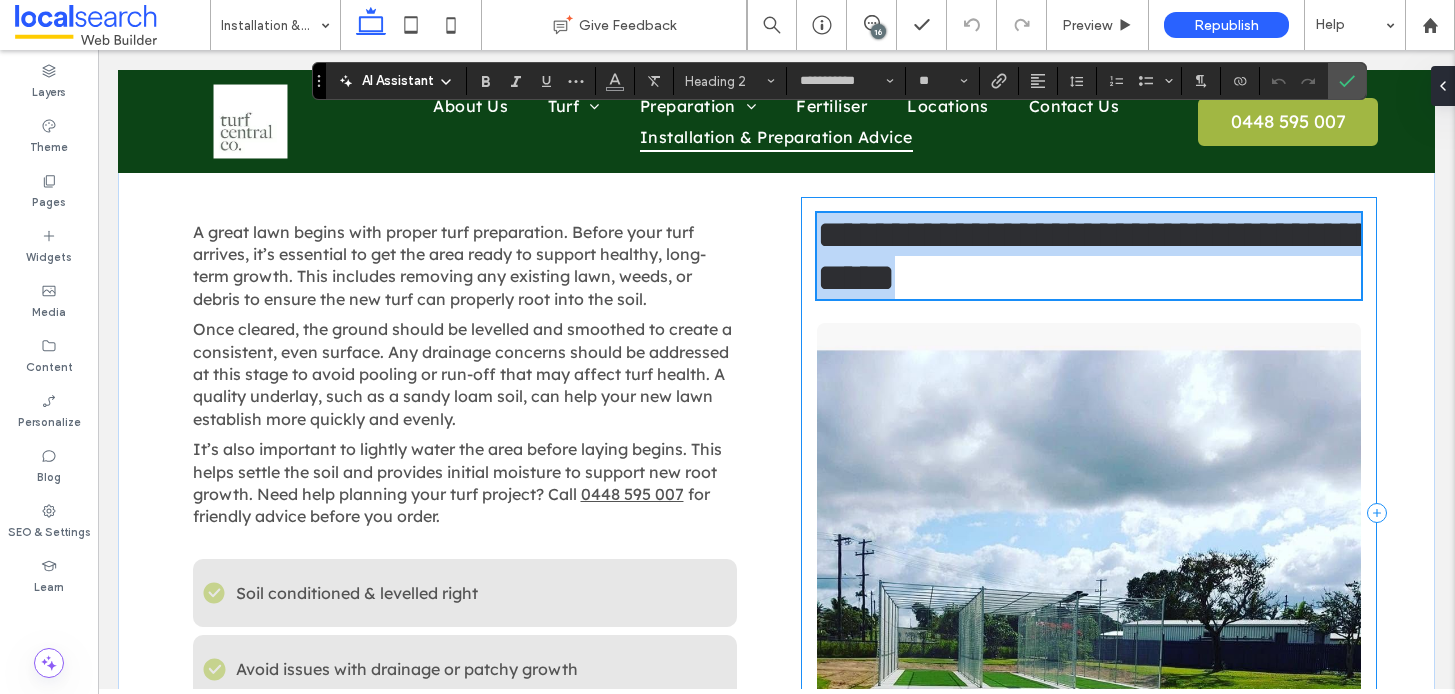 scroll, scrollTop: 1934, scrollLeft: 0, axis: vertical 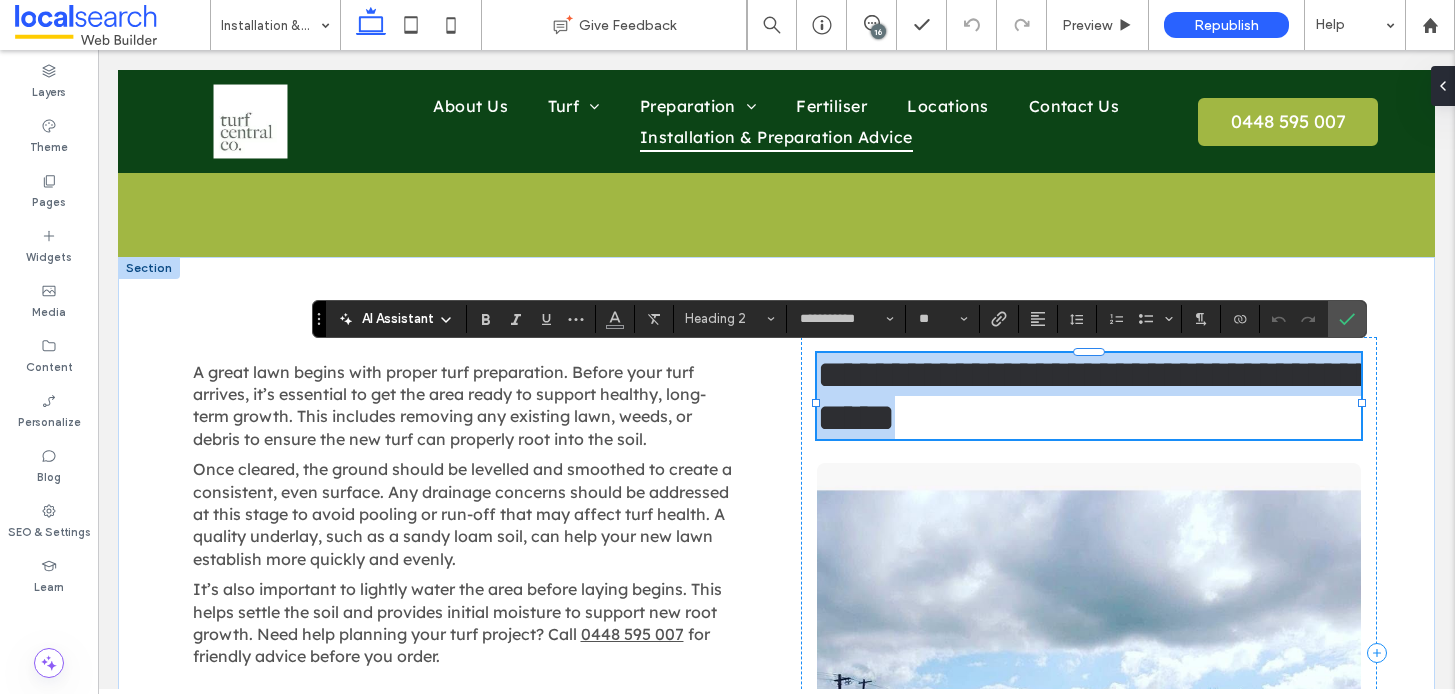 copy on "**********" 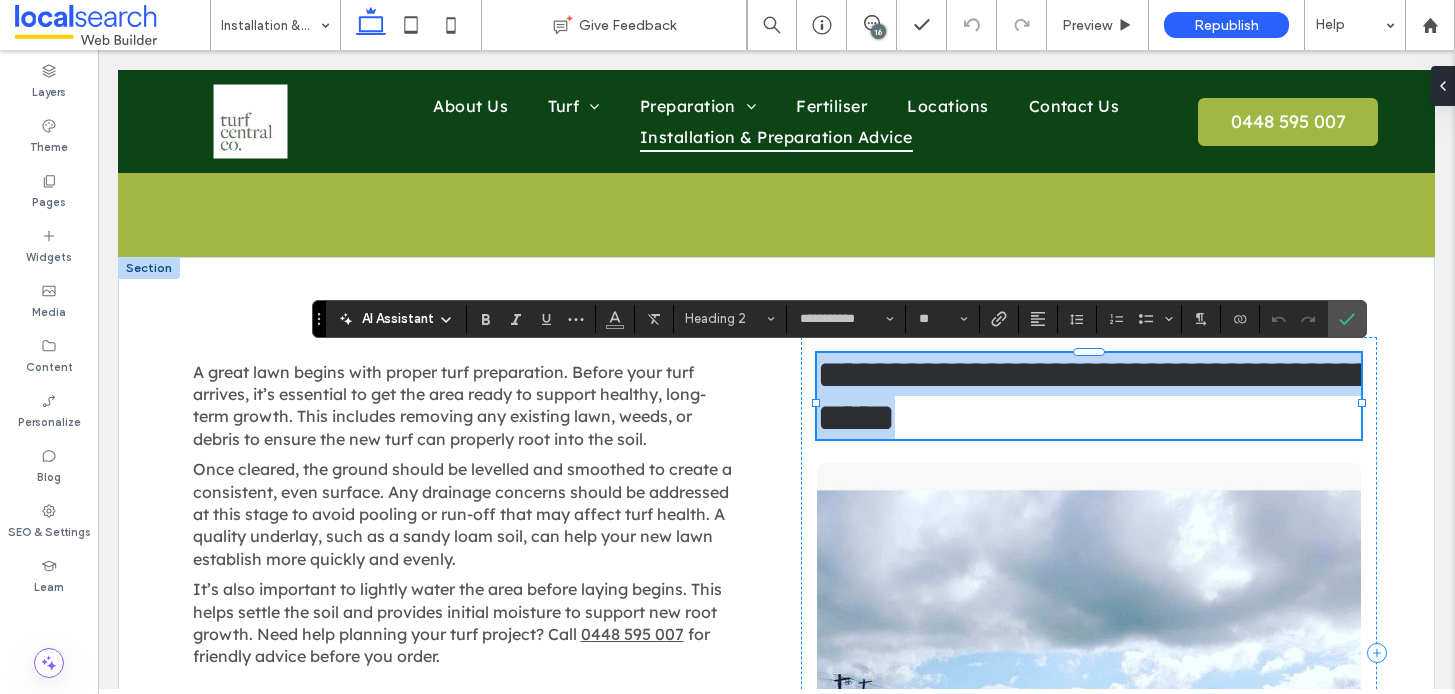 paste 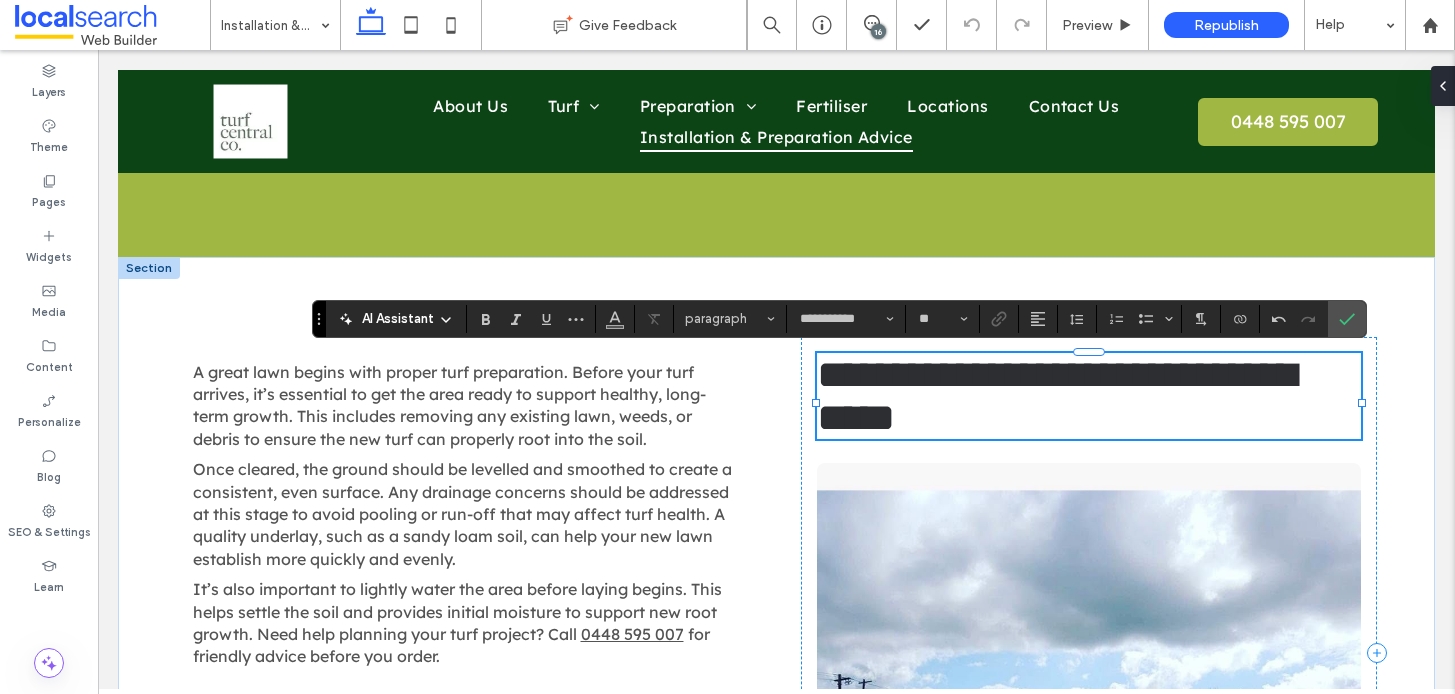 type on "**" 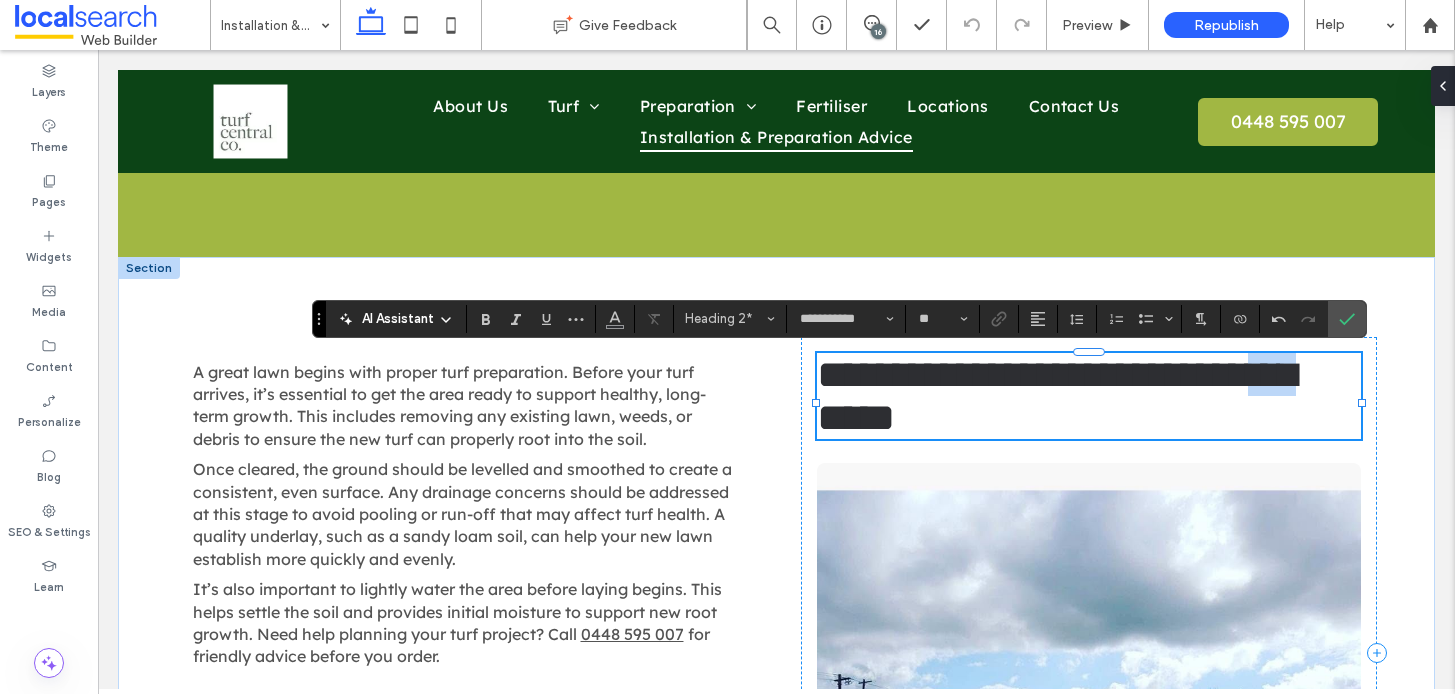 click on "**********" at bounding box center [1056, 396] 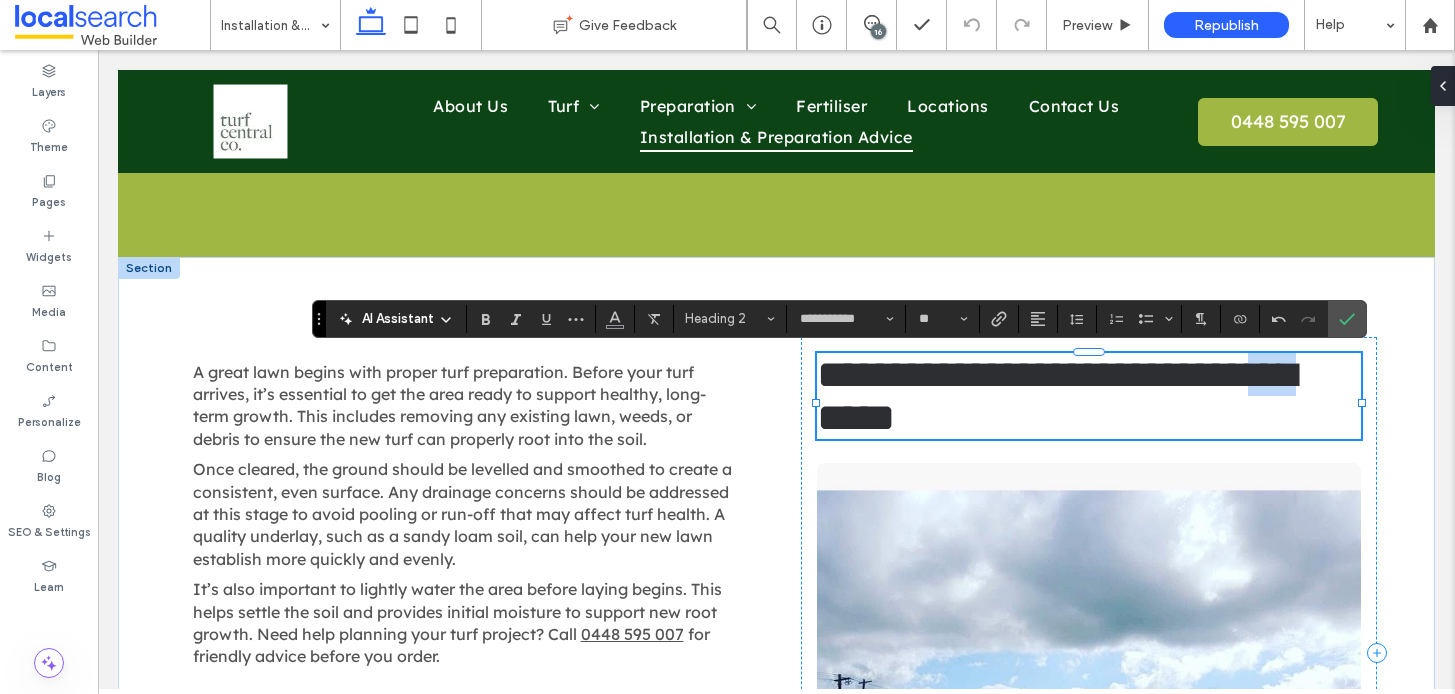 type 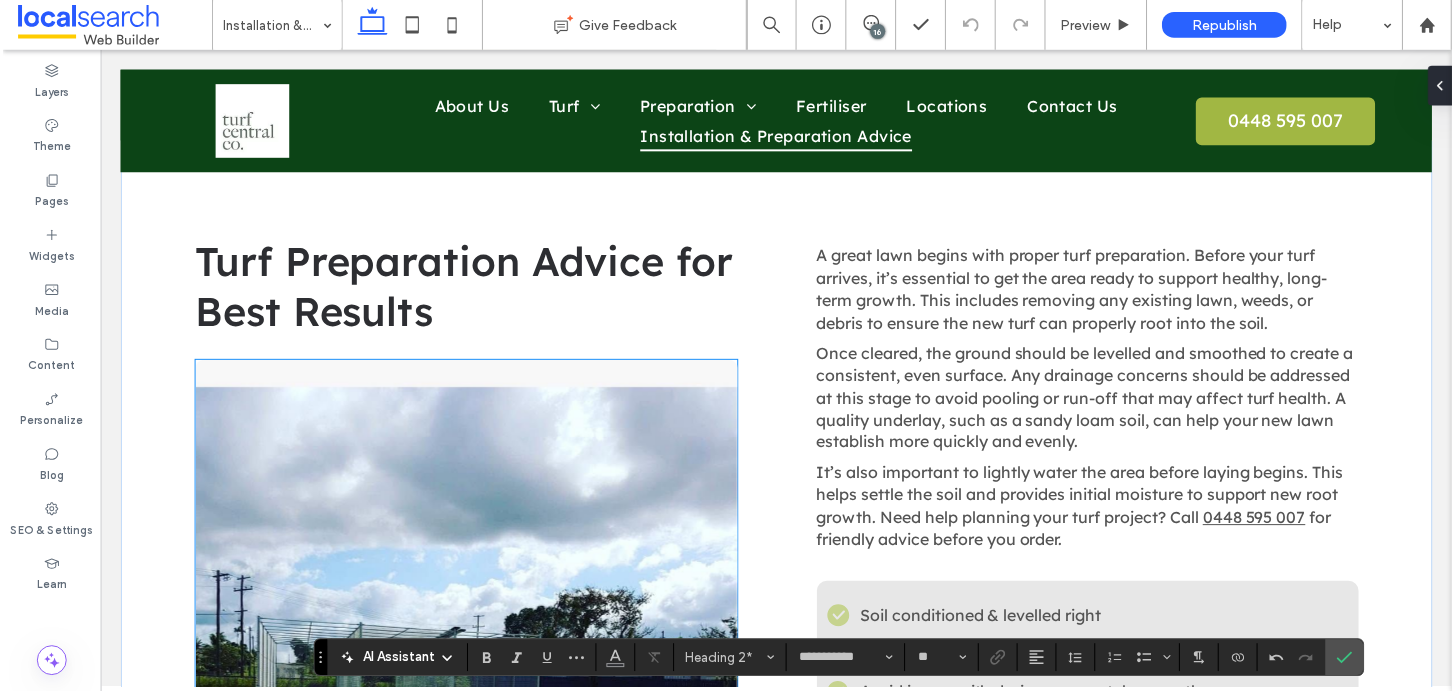 scroll, scrollTop: 892, scrollLeft: 0, axis: vertical 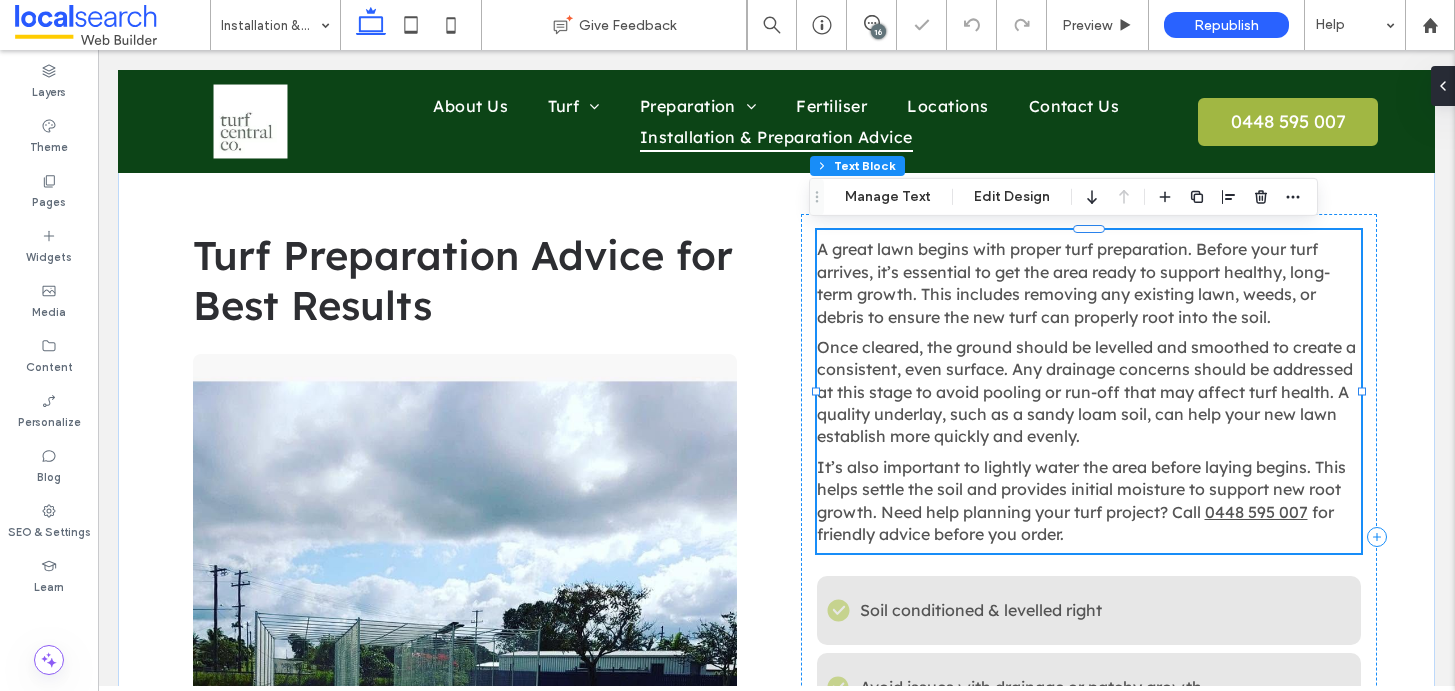 click on "Once cleared, the ground should be levelled and smoothed to create a consistent, even surface. Any drainage concerns should be addressed at this stage to avoid pooling or run-off that may affect turf health. A quality underlay, such as a sandy loam soil, can help your new lawn establish more quickly and evenly." at bounding box center [1086, 392] 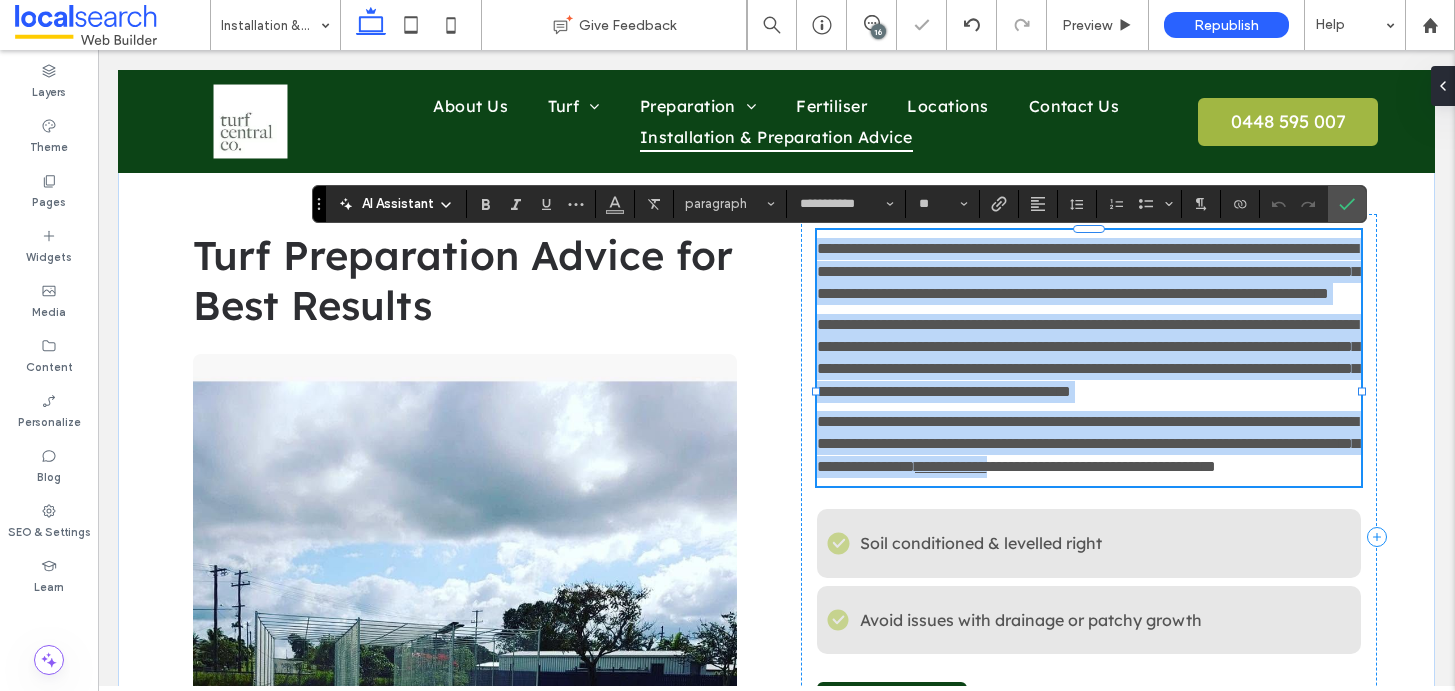 copy on "**********" 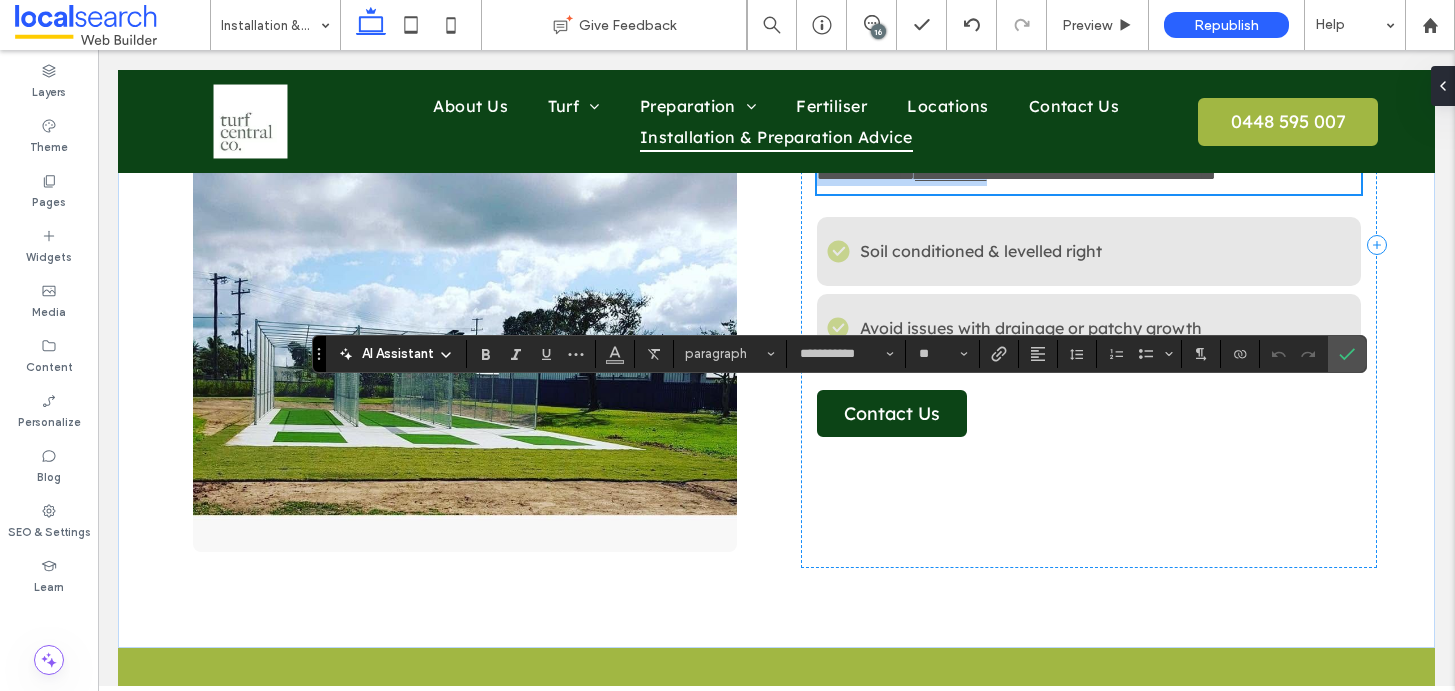 scroll, scrollTop: 1222, scrollLeft: 0, axis: vertical 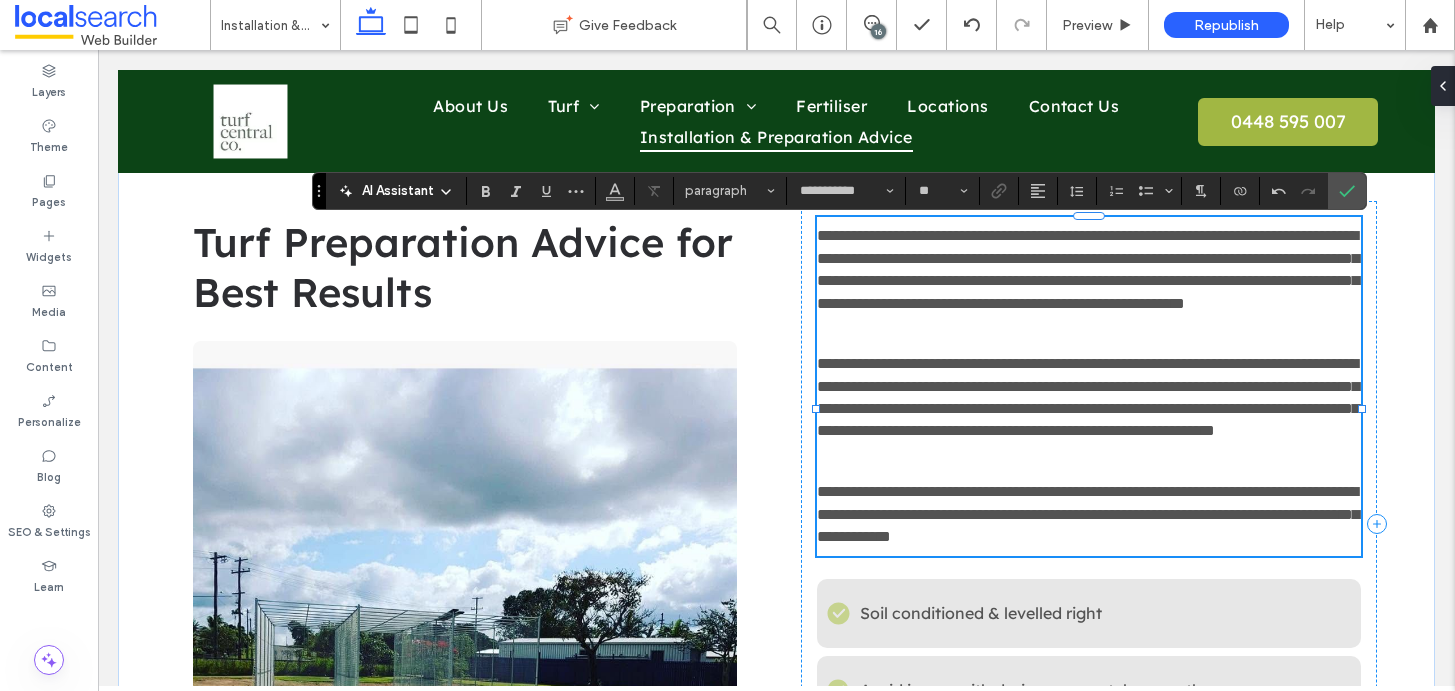click on "﻿" at bounding box center (1089, 334) 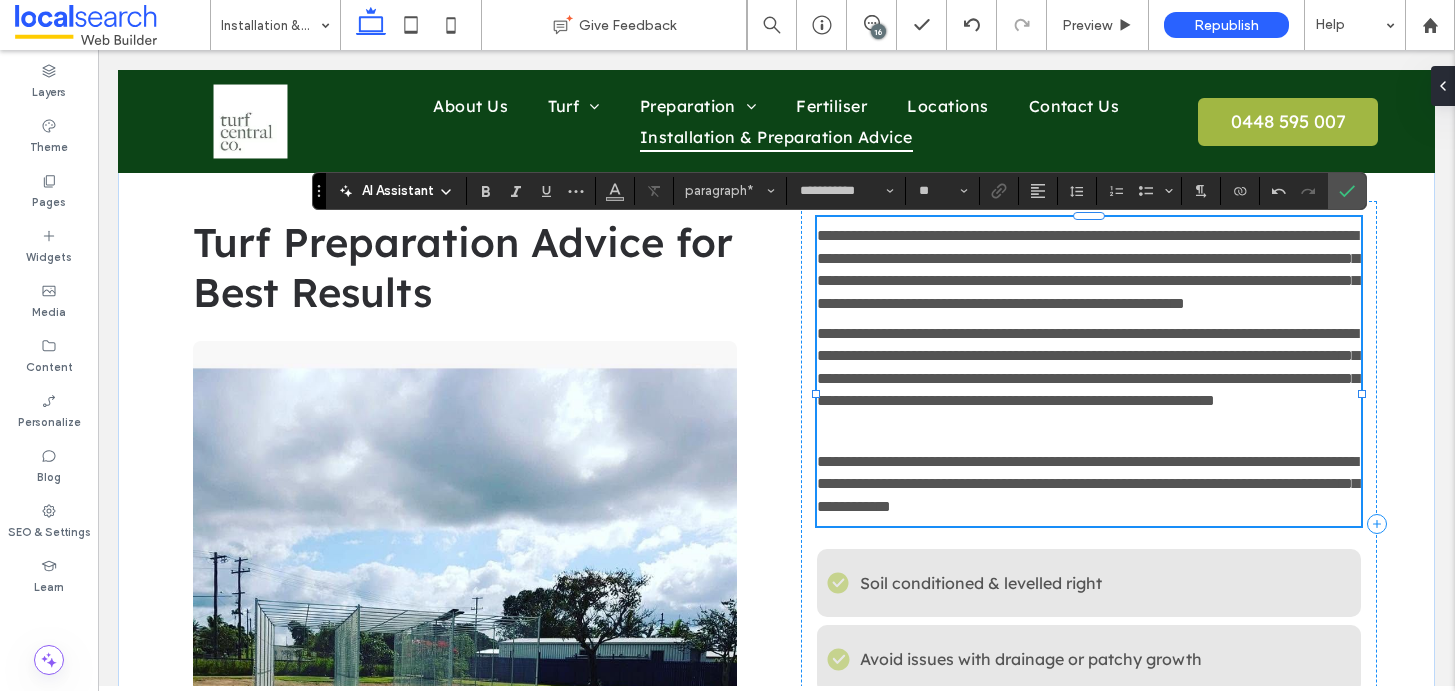 click at bounding box center (1089, 431) 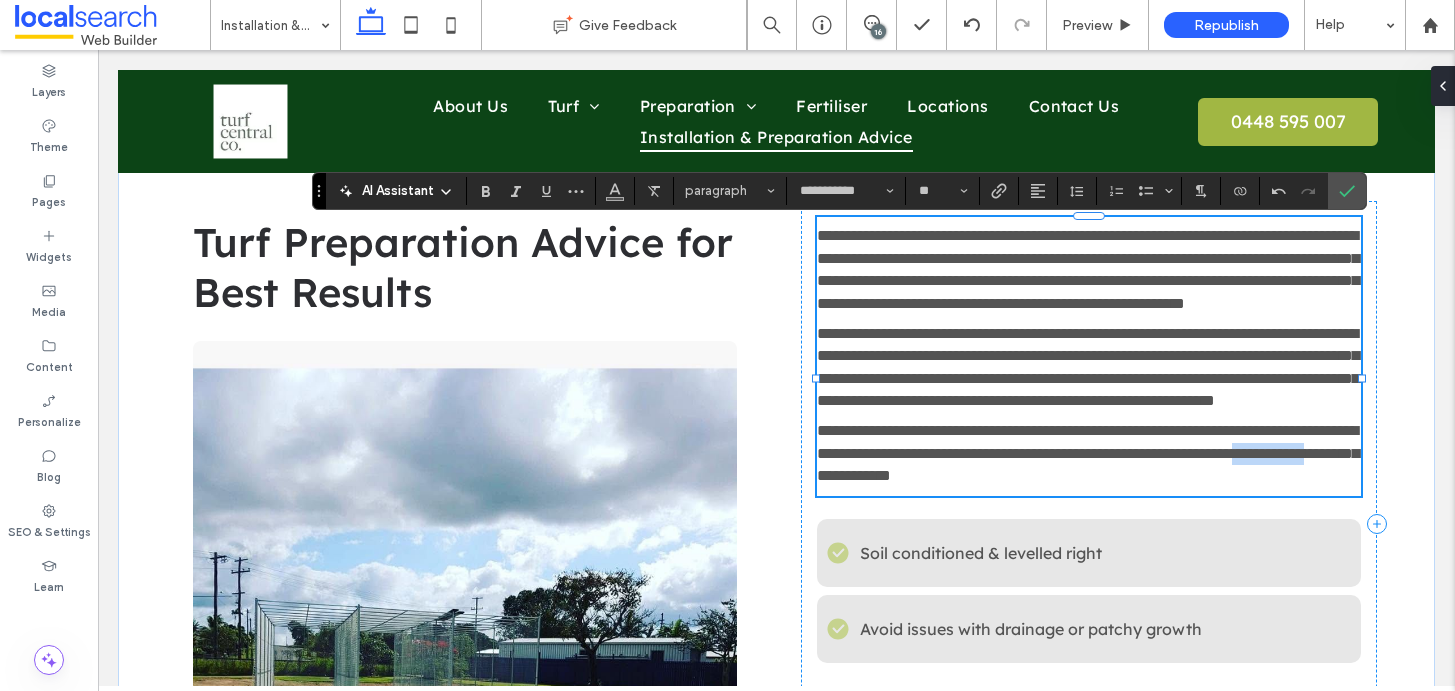 drag, startPoint x: 1128, startPoint y: 522, endPoint x: 1029, endPoint y: 518, distance: 99.08077 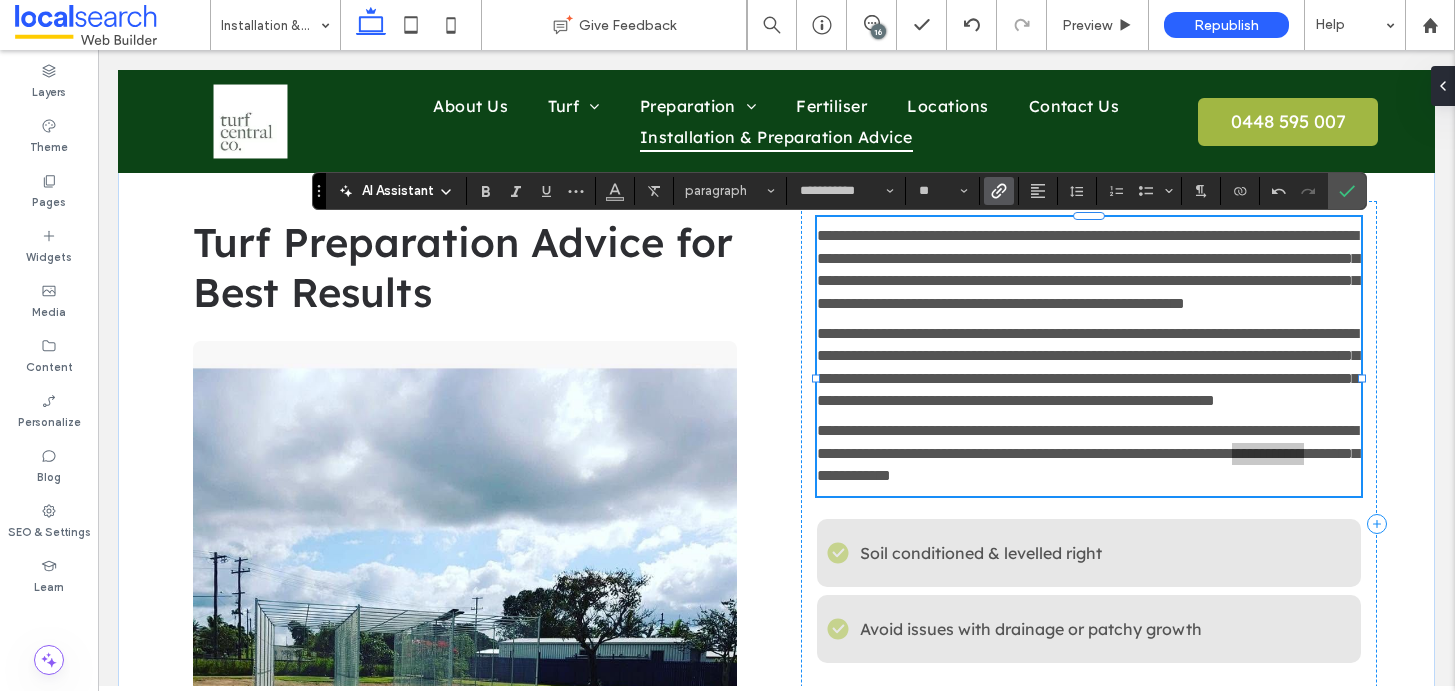 click 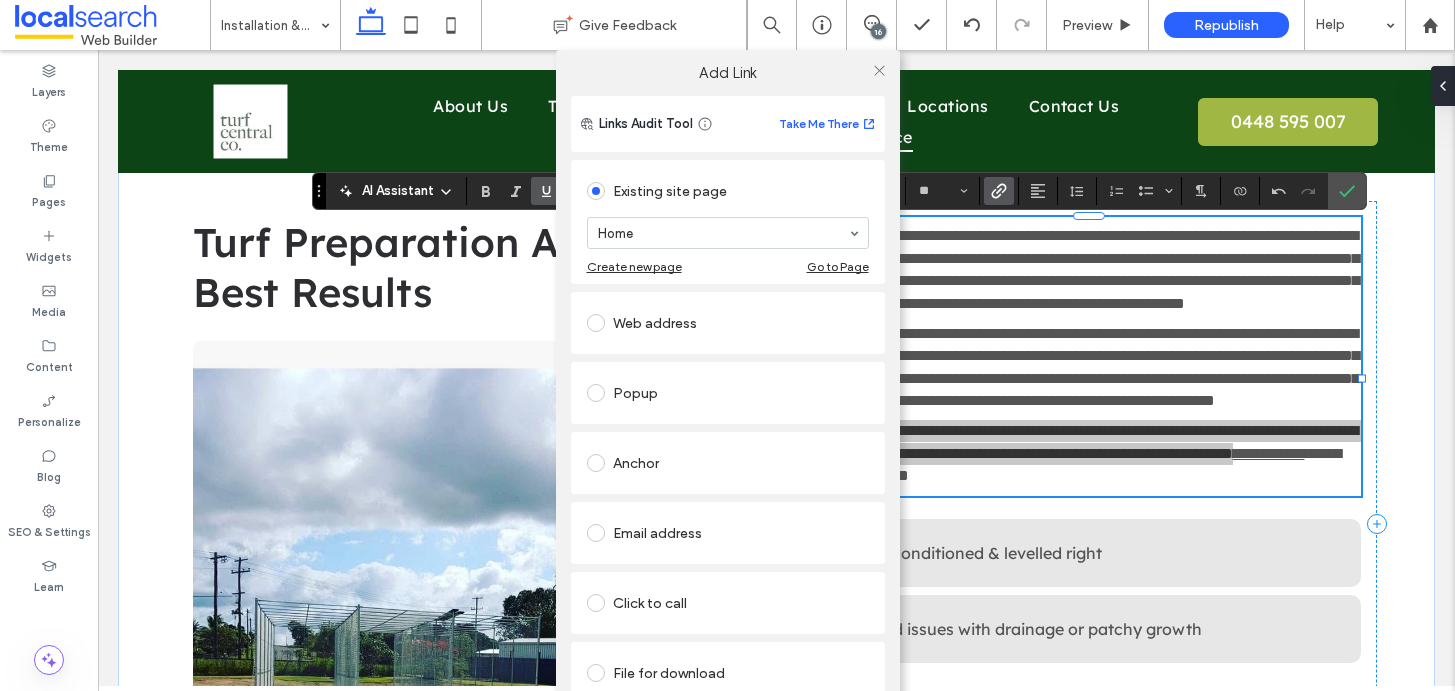 click on "Click to call" at bounding box center (728, 603) 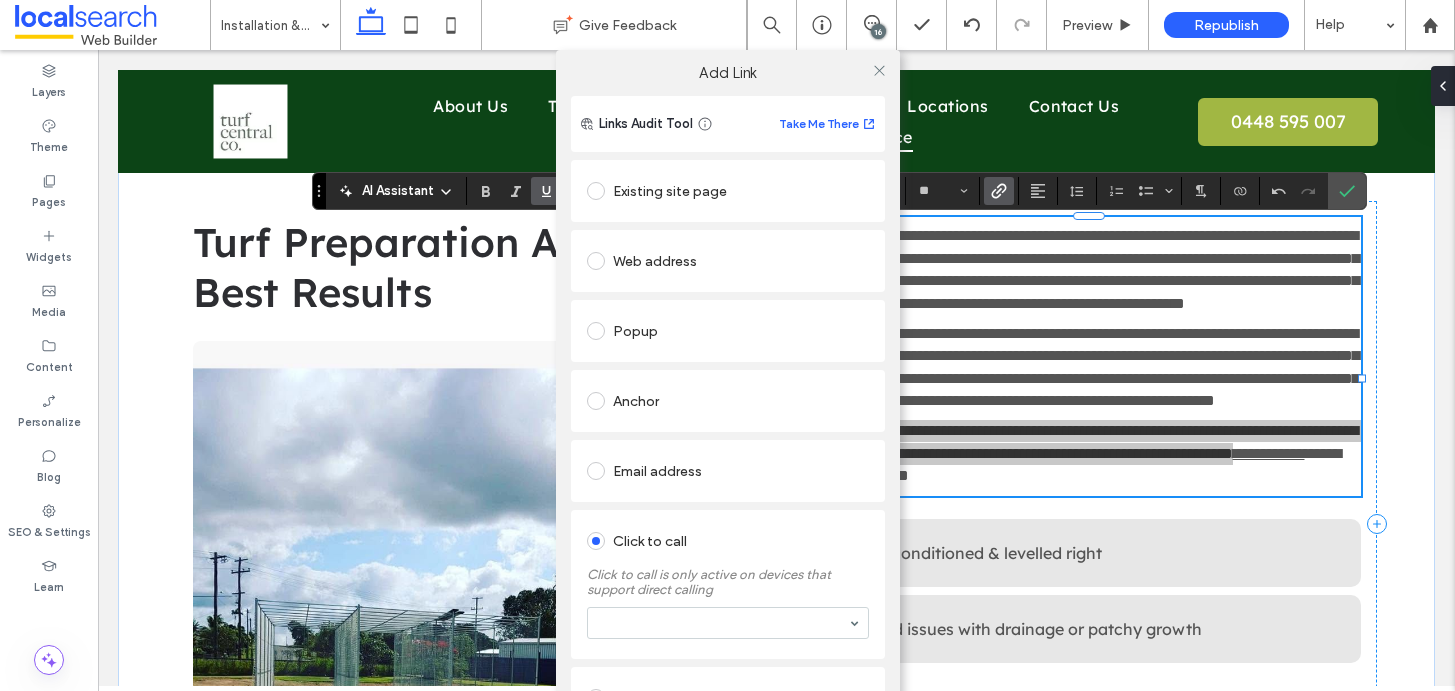click on "Click to call is only active on devices that support direct calling" at bounding box center [728, 577] 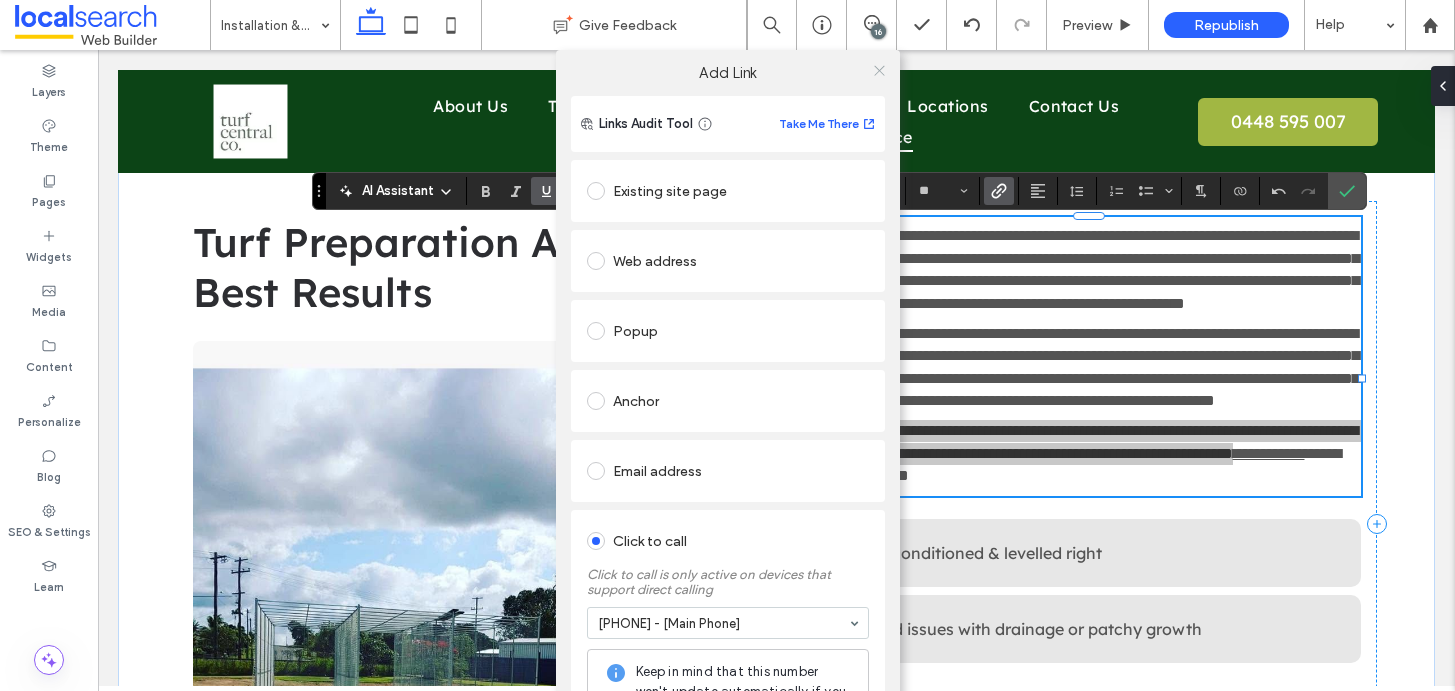 click 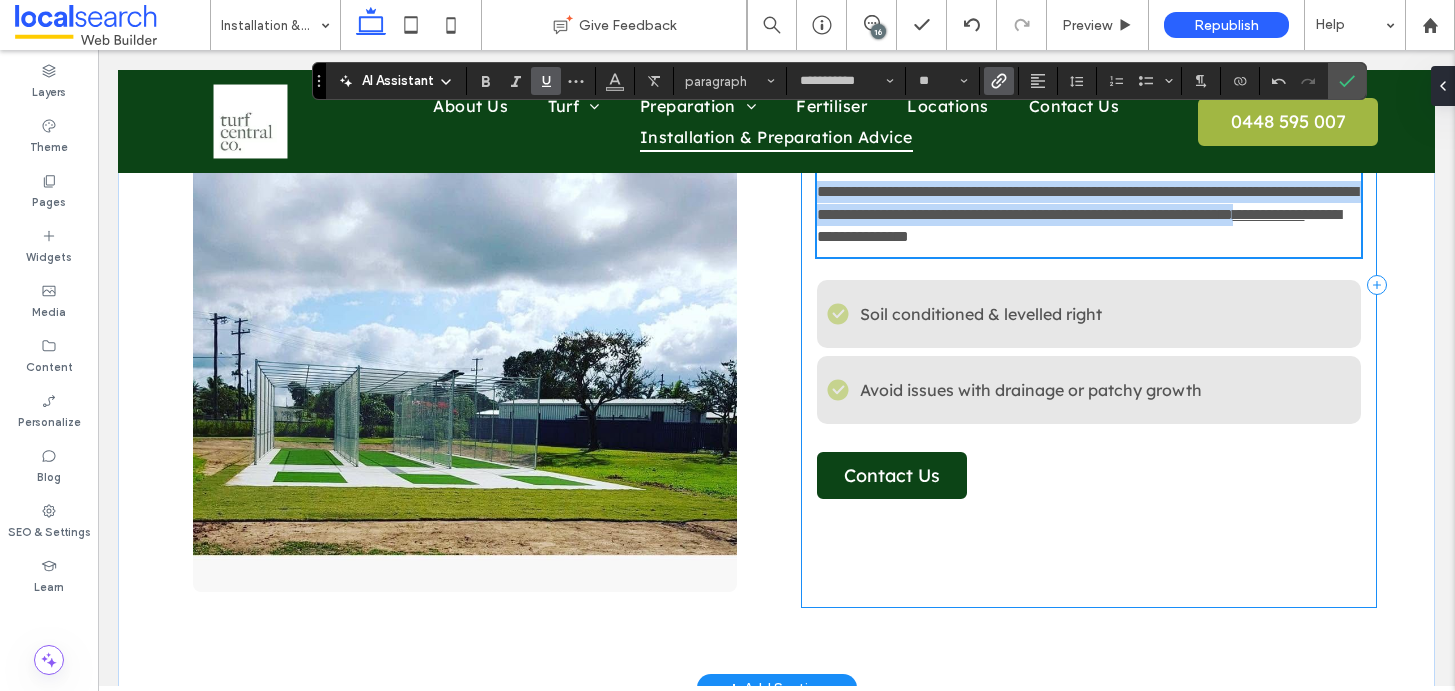 scroll, scrollTop: 1175, scrollLeft: 0, axis: vertical 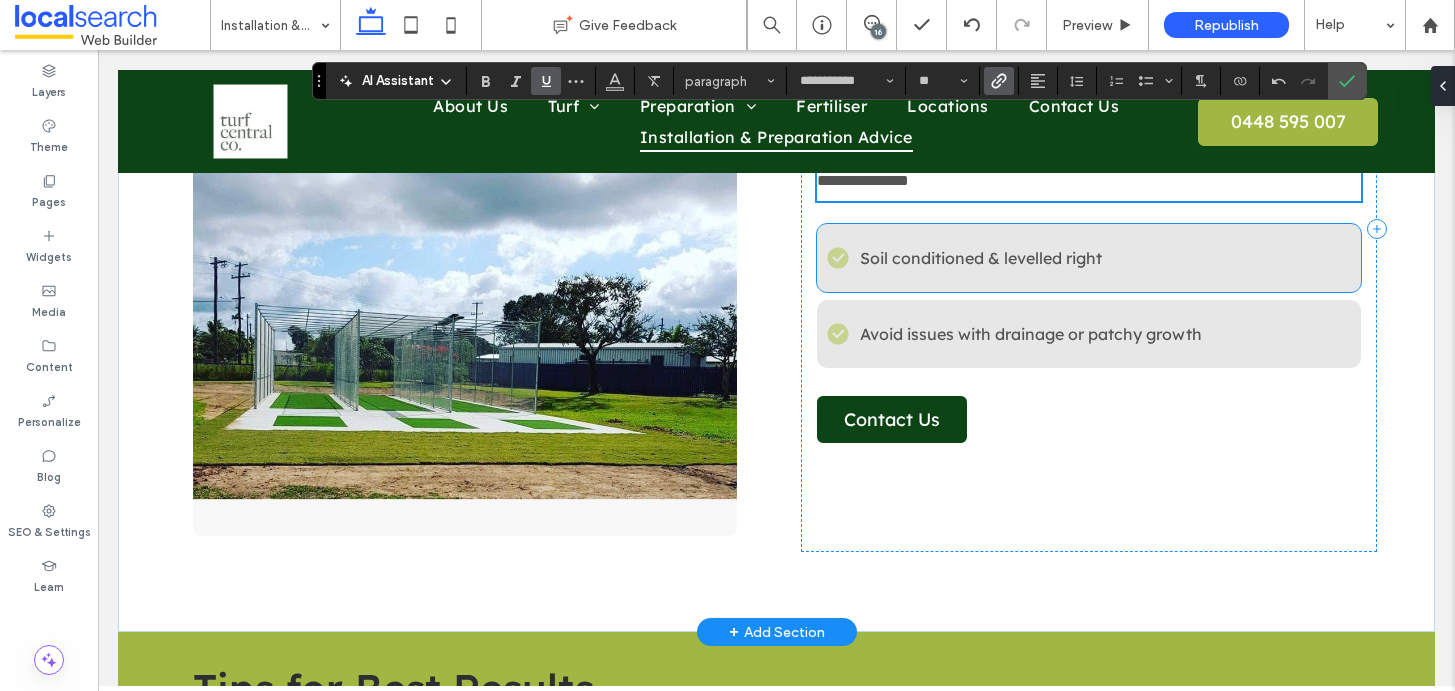 click on "Soil conditioned & levelled right" at bounding box center (981, 258) 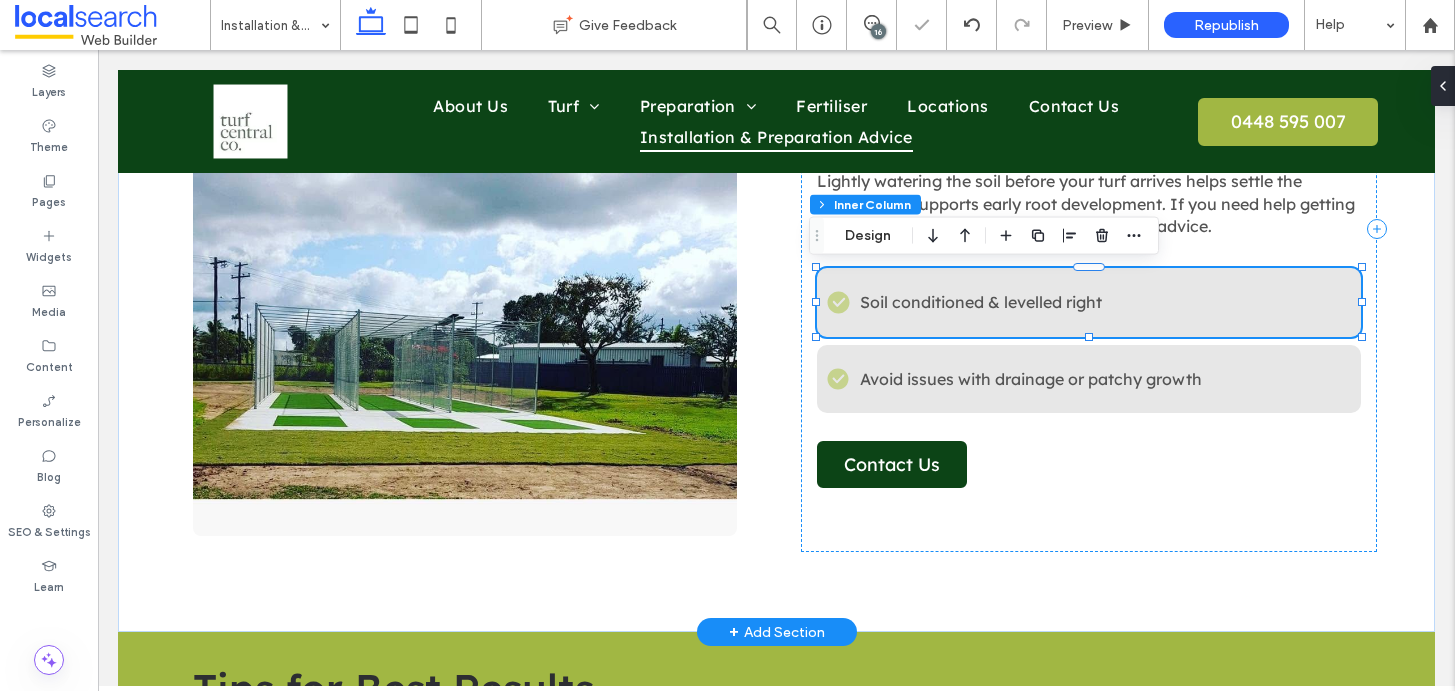 click on "Soil conditioned & levelled right" at bounding box center (981, 302) 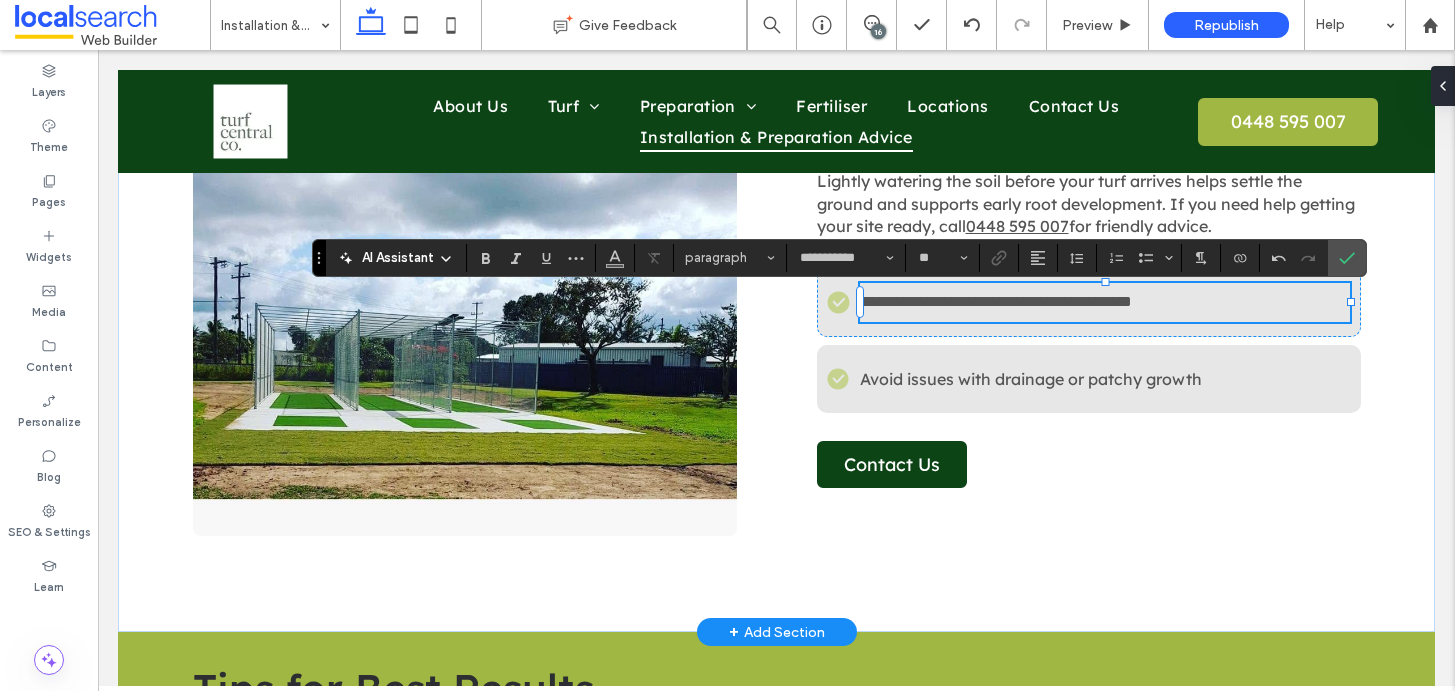 click on "**********" at bounding box center (996, 301) 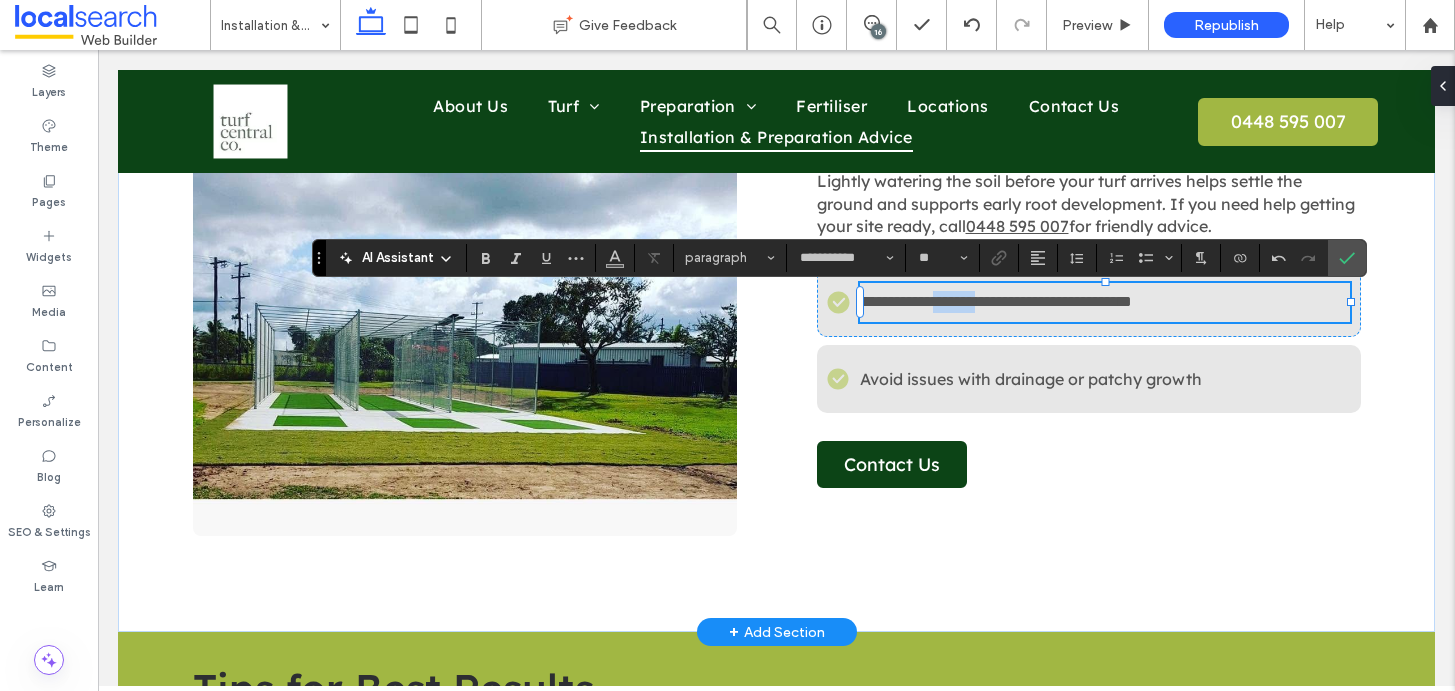 click on "**********" at bounding box center [996, 301] 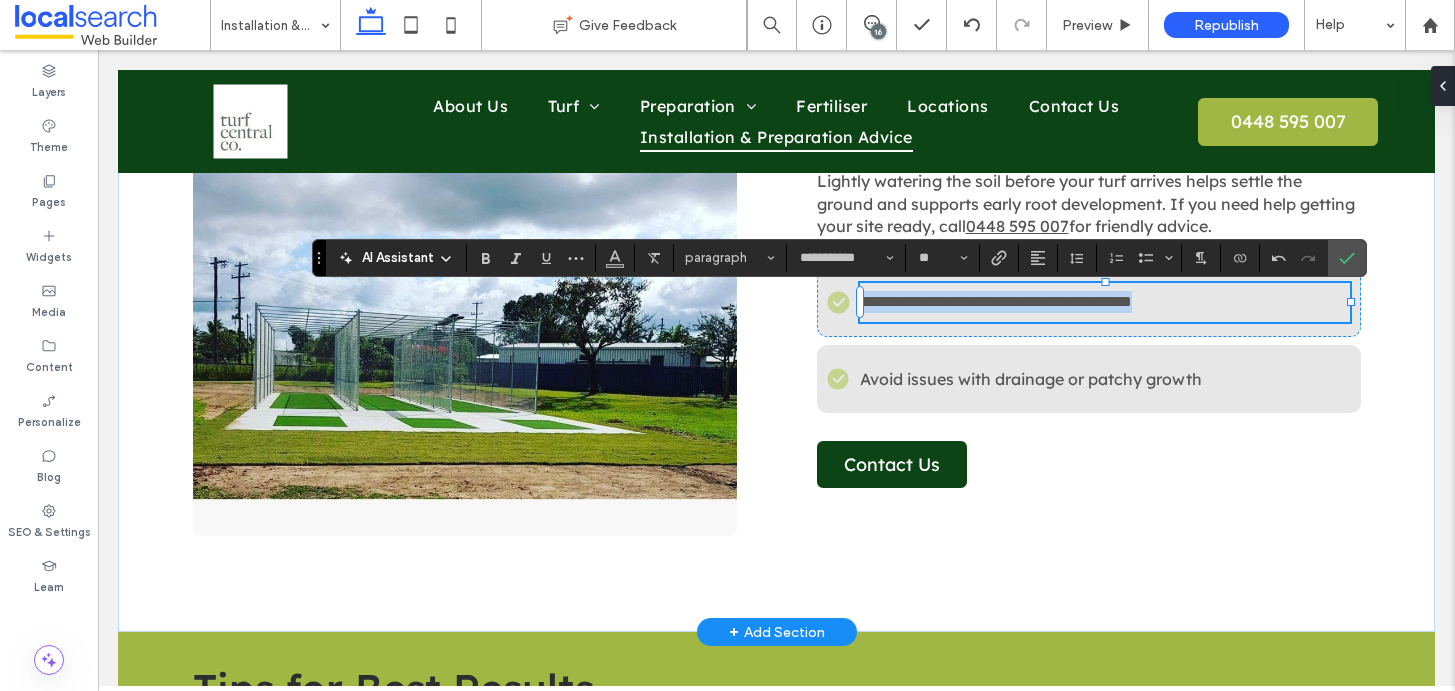 click on "**********" at bounding box center (996, 301) 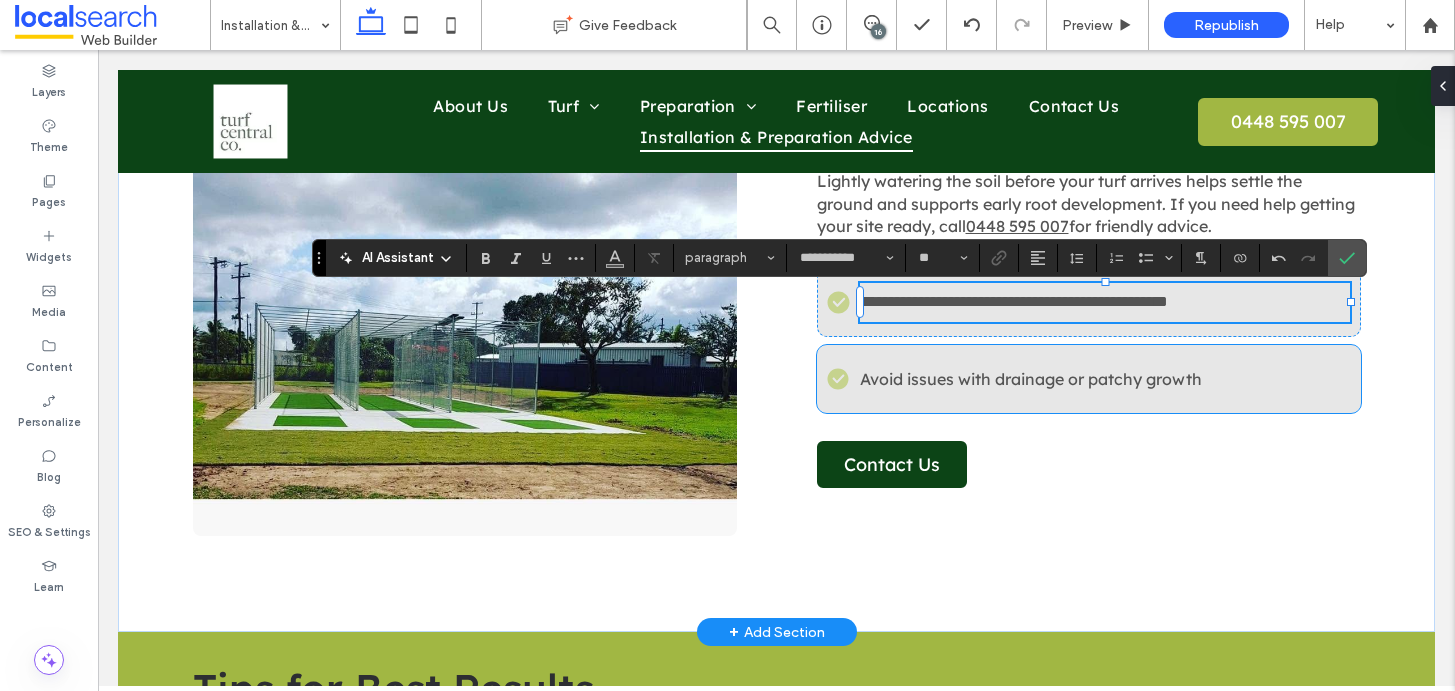 click on "Avoid issues with drainage or patchy growth" at bounding box center (1031, 379) 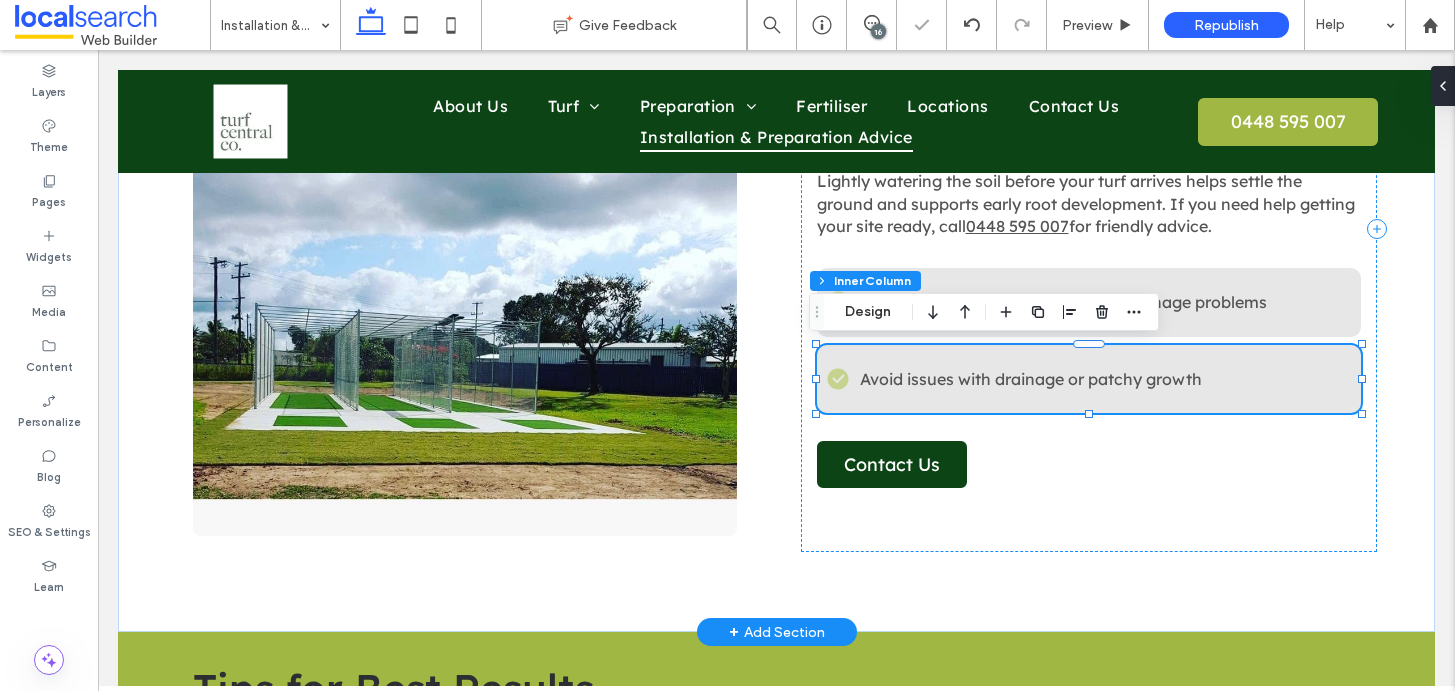 click on "Avoid issues with drainage or patchy growth" at bounding box center [1031, 379] 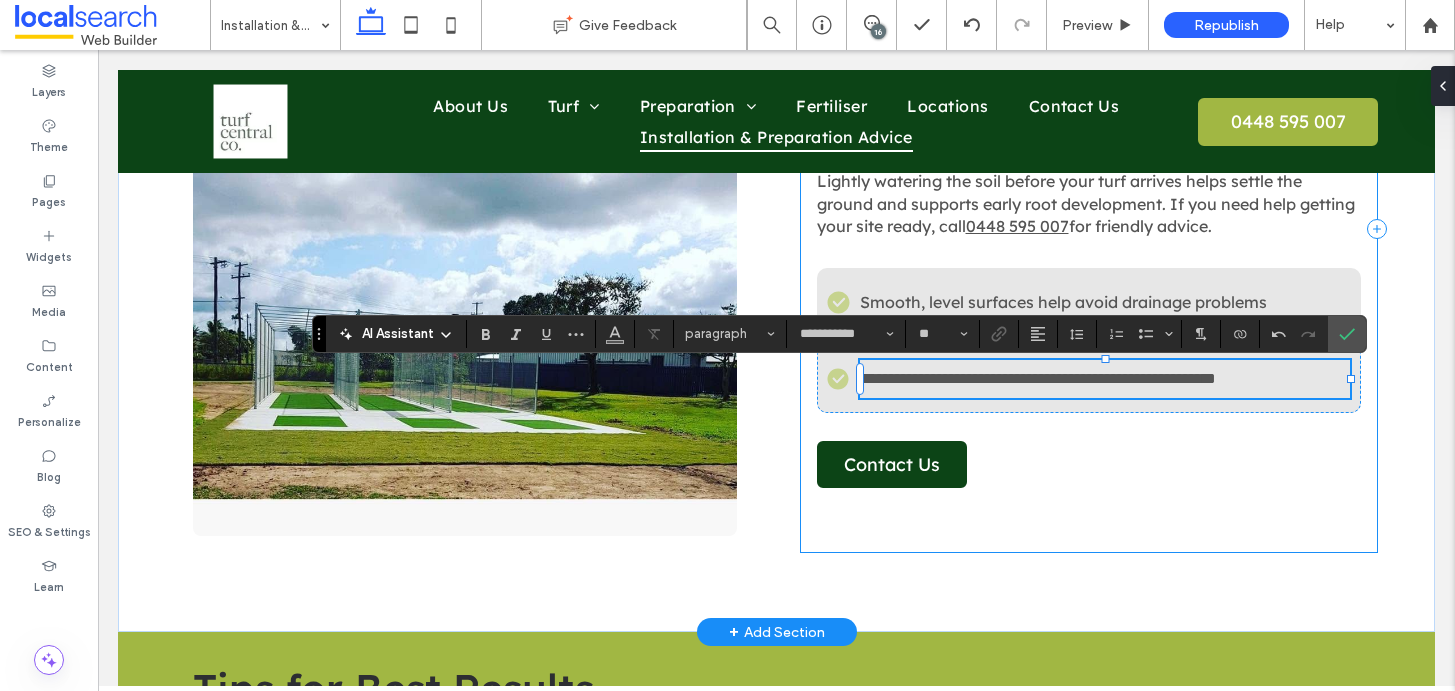 click on "Preparing the surface for your new lawn is very important to ensure optimal results. Begin by spraying any existing grass and weeds with a quality herbicide, following the directions carefully. Allow 10–14 days for full effect — a second spray may be needed. Once clear, remove clods, sticks, rocks, and other debris from the area. Rotary hoeing is a great way to aerate the soil and stimulate root growth. If your site already has good-quality soil, new soil may not be required. If you need underlay, measure the area and required depth — we can help you work out how much to order. Rake the surface level, keeping soil slightly below surrounding paths or driveways. Lightly watering the soil before your turf arrives helps settle the ground and supports early root development. If you need help getting your site ready, call  0448 595 007  for friendly advice.
Check Icon
Smooth, level surfaces help avoid drainage problems
Check Icon" at bounding box center (1089, 229) 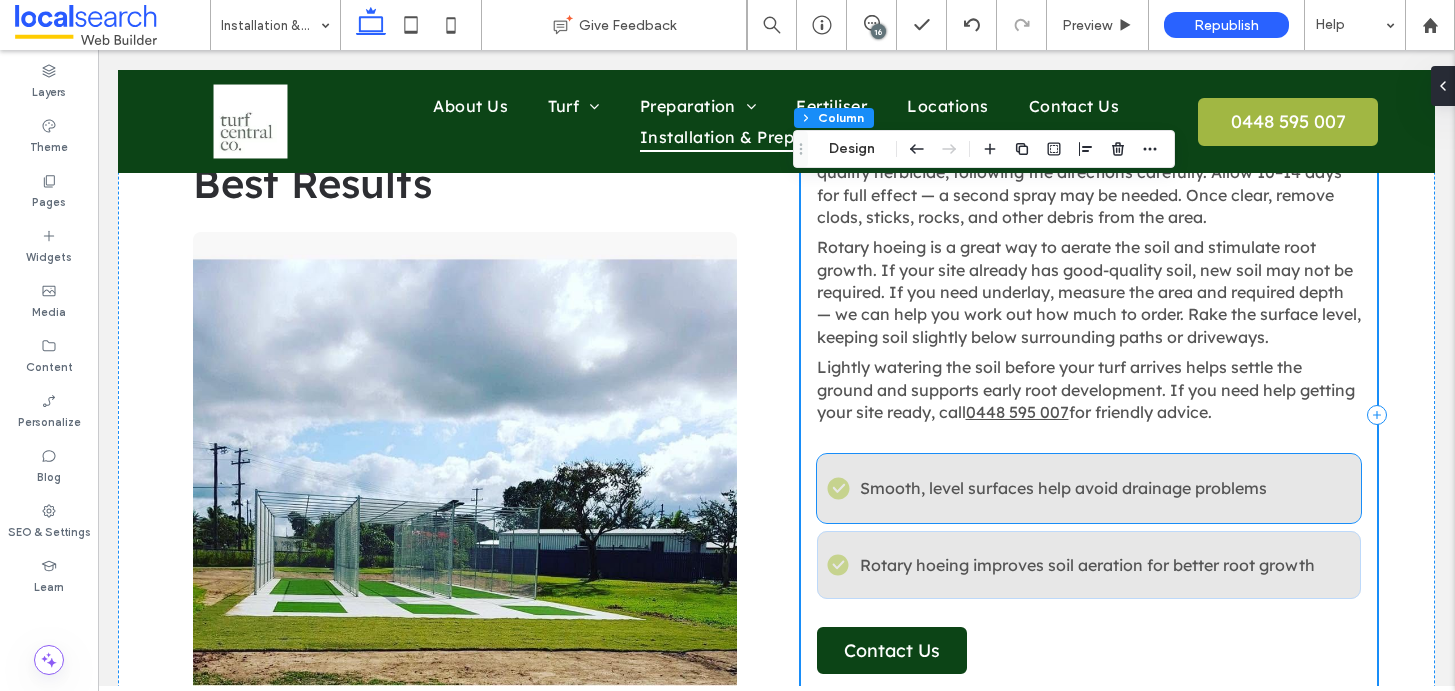 scroll, scrollTop: 1025, scrollLeft: 0, axis: vertical 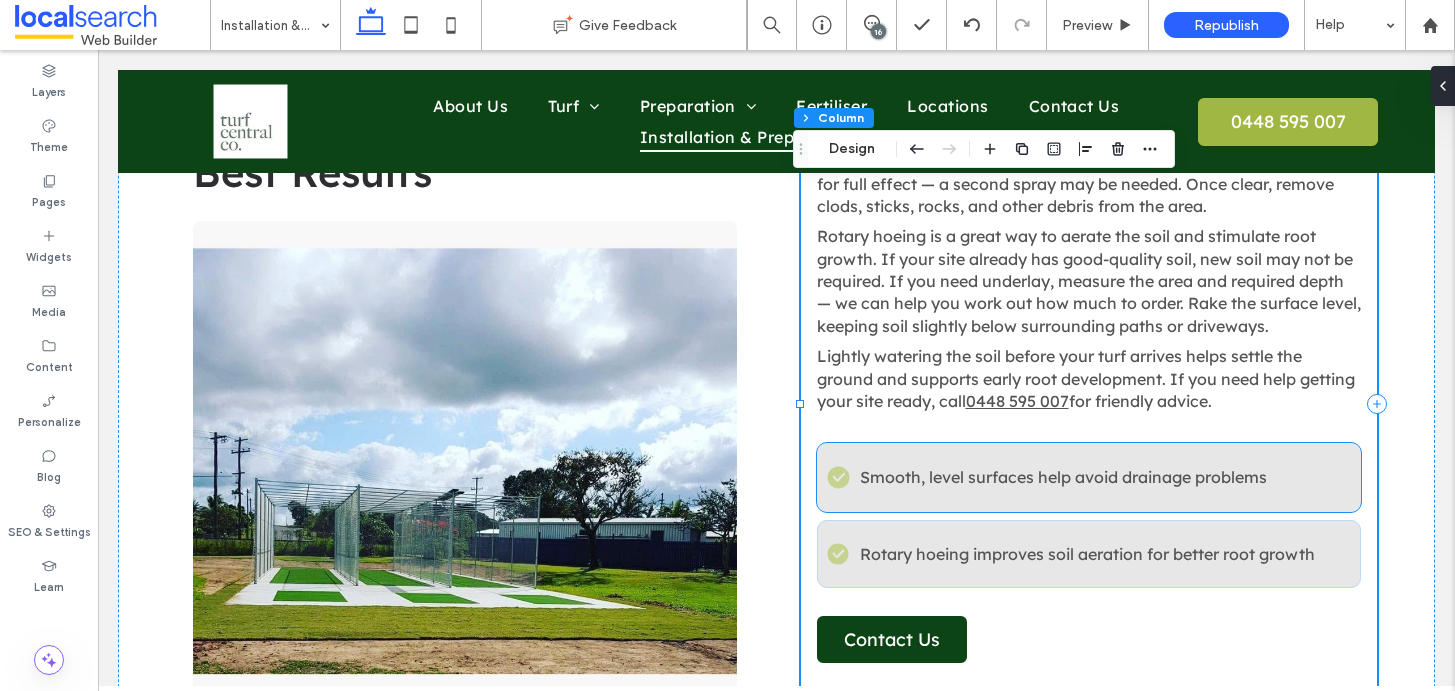 click on "Smooth, level surfaces help avoid drainage problems" at bounding box center (1063, 477) 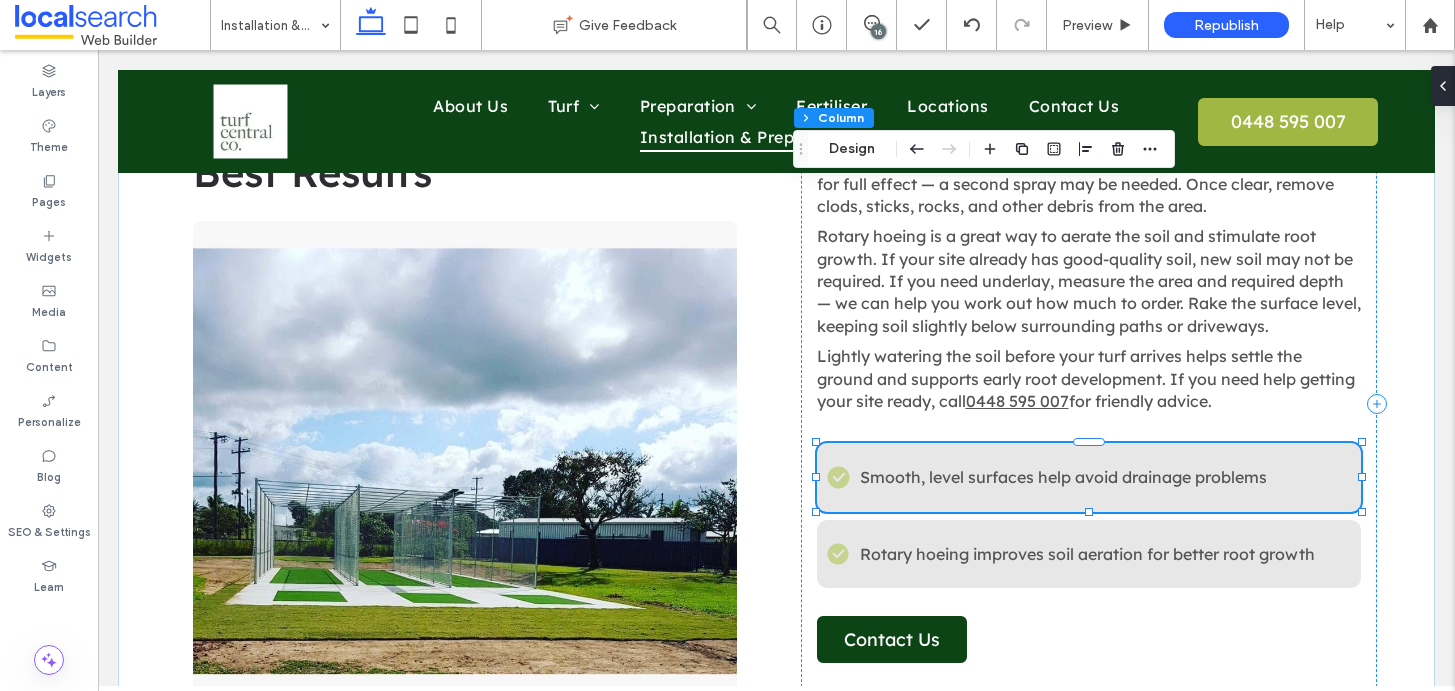 click on "Smooth, level surfaces help avoid drainage problems" at bounding box center (1063, 477) 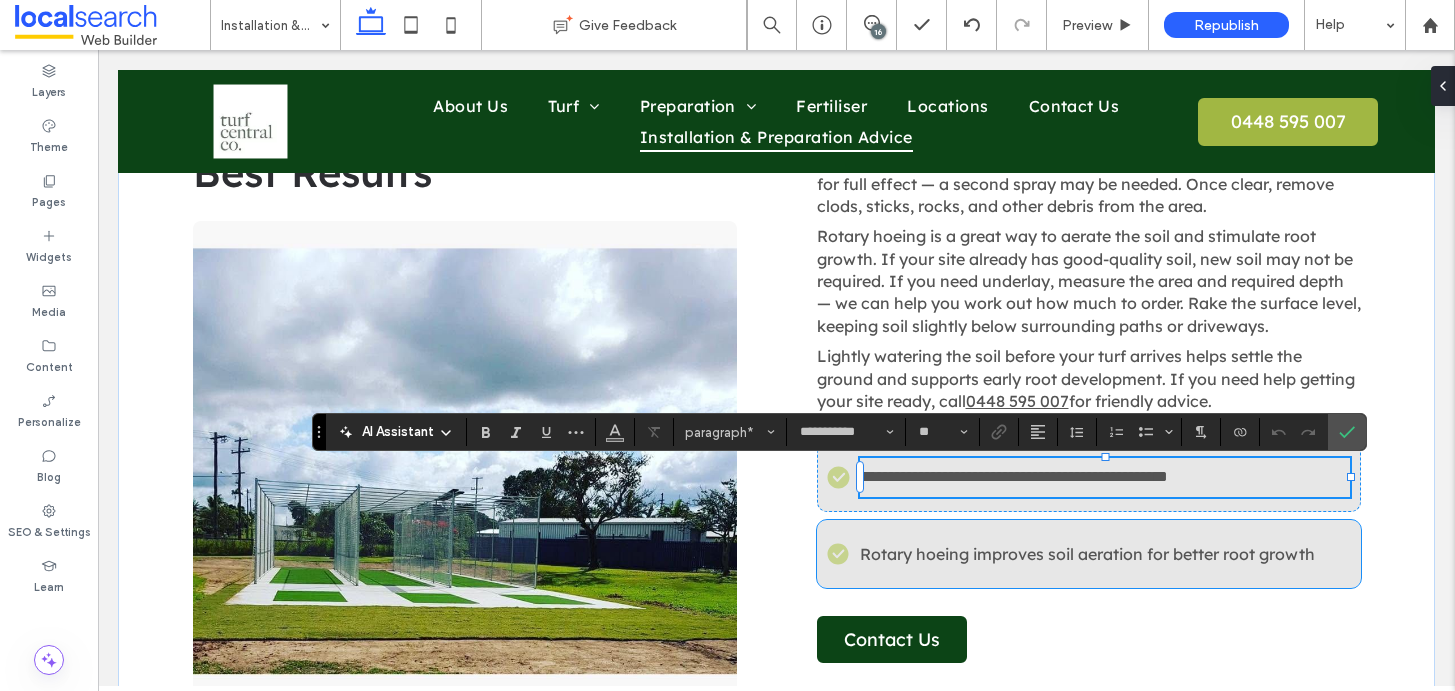 click on "Rotary hoeing improves soil aeration for better root growth" at bounding box center [1087, 554] 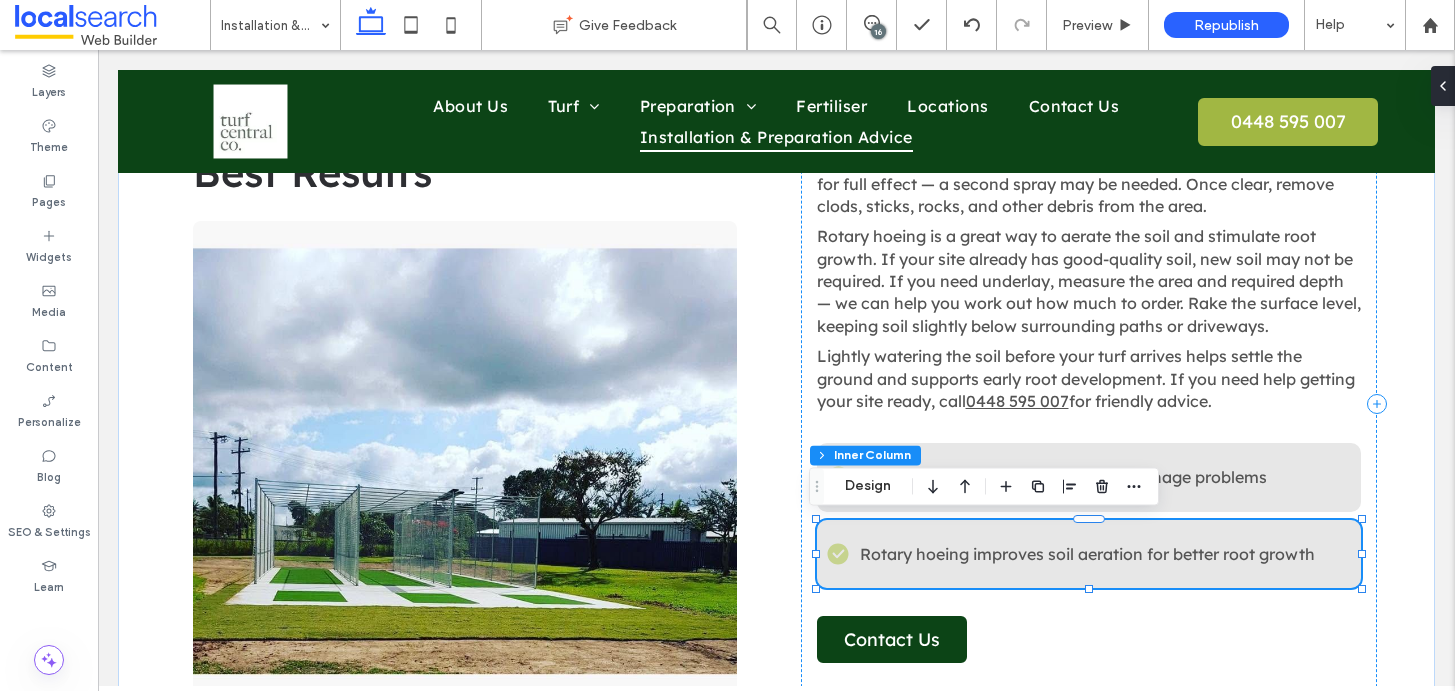 click on "Rotary hoeing improves soil aeration for better root growth" at bounding box center [1087, 554] 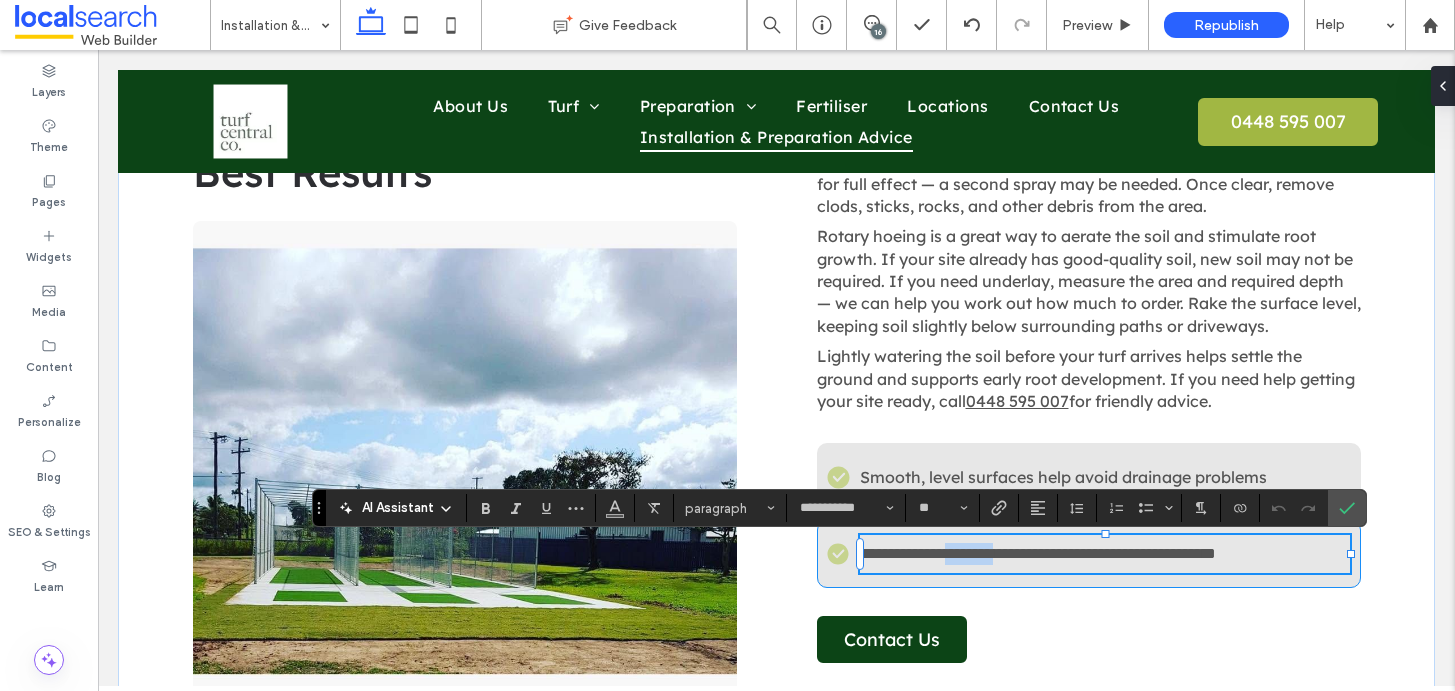 click on "**********" at bounding box center [1038, 553] 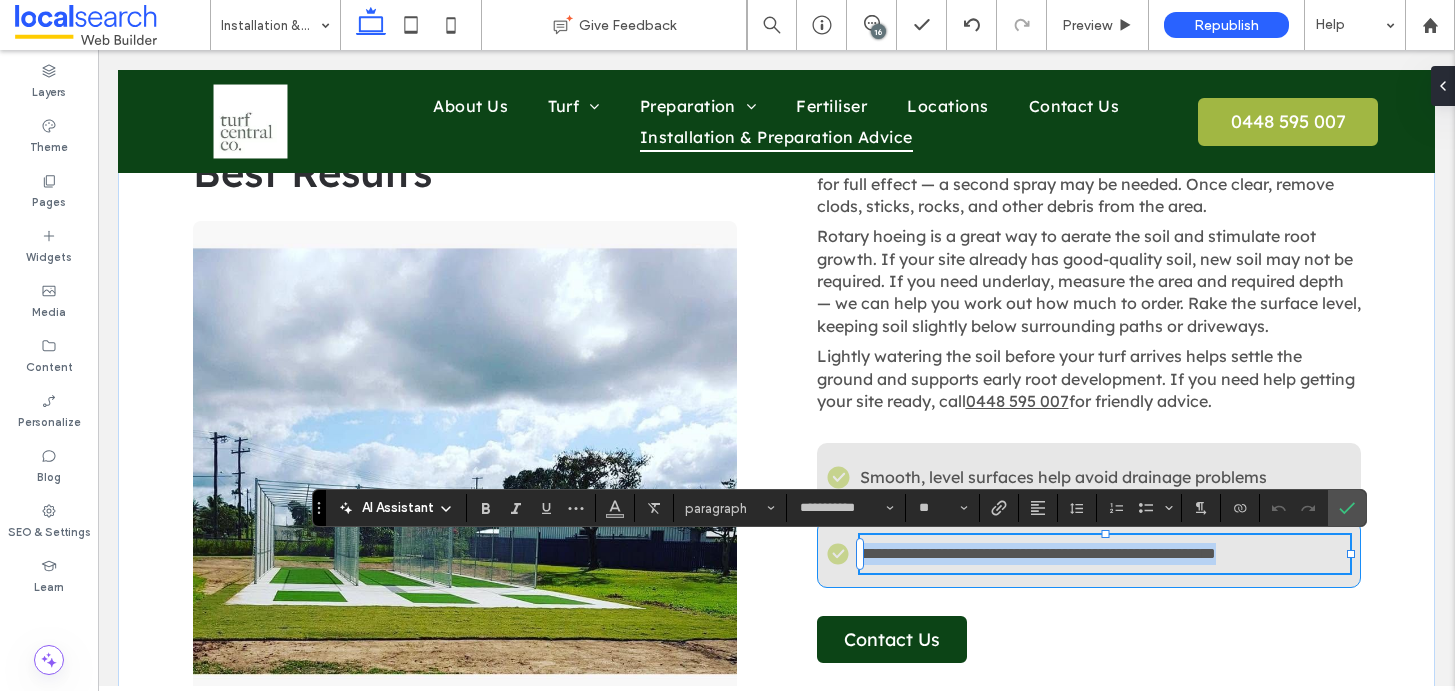 click on "**********" at bounding box center (1038, 553) 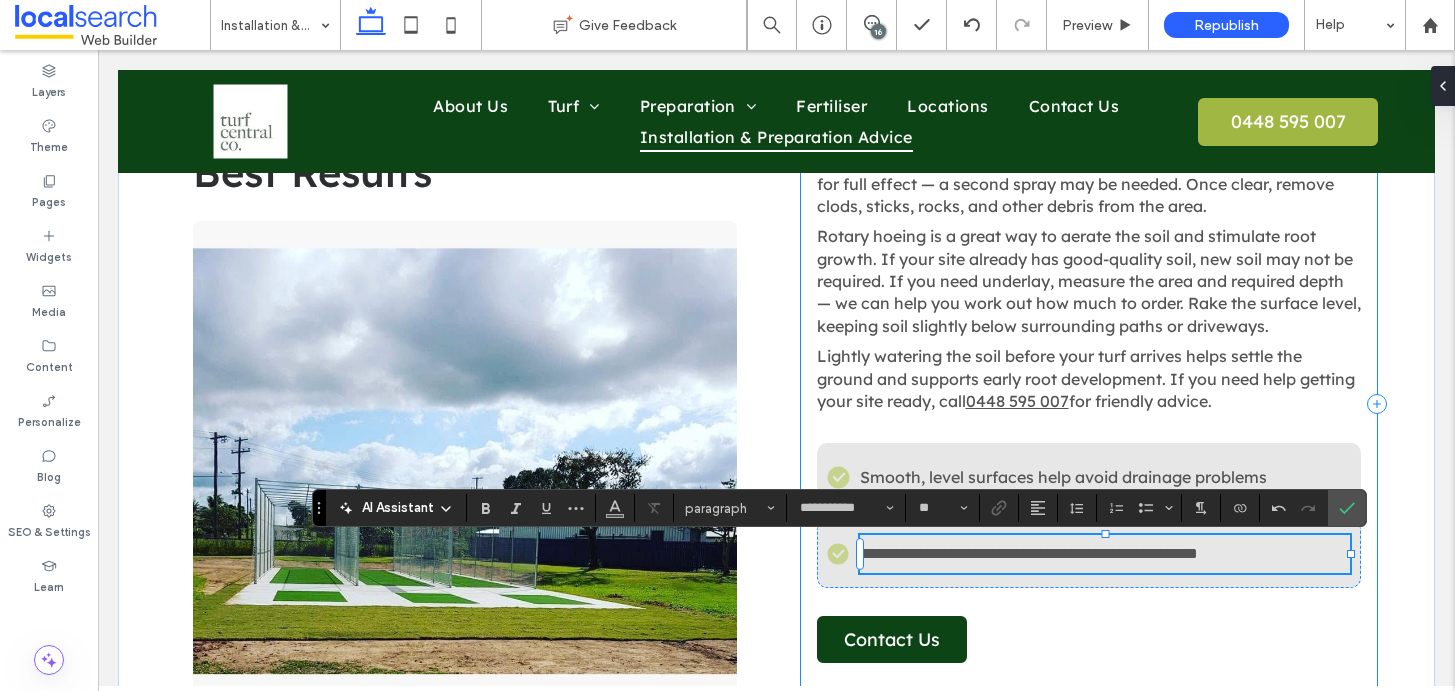 click on "Preparing the surface for your new lawn is very important to ensure optimal results. Begin by spraying any existing grass and weeds with a quality herbicide, following the directions carefully. Allow 10–14 days for full effect — a second spray may be needed. Once clear, remove clods, sticks, rocks, and other debris from the area. Rotary hoeing is a great way to aerate the soil and stimulate root growth. If your site already has good-quality soil, new soil may not be required. If you need underlay, measure the area and required depth — we can help you work out how much to order. Rake the surface level, keeping soil slightly below surrounding paths or driveways. Lightly watering the soil before your turf arrives helps settle the ground and supports early root development. If you need help getting your site ready, call  0448 595 007  for friendly advice.
Check Icon
Smooth, level surfaces help avoid drainage problems
Check Icon" at bounding box center [1089, 404] 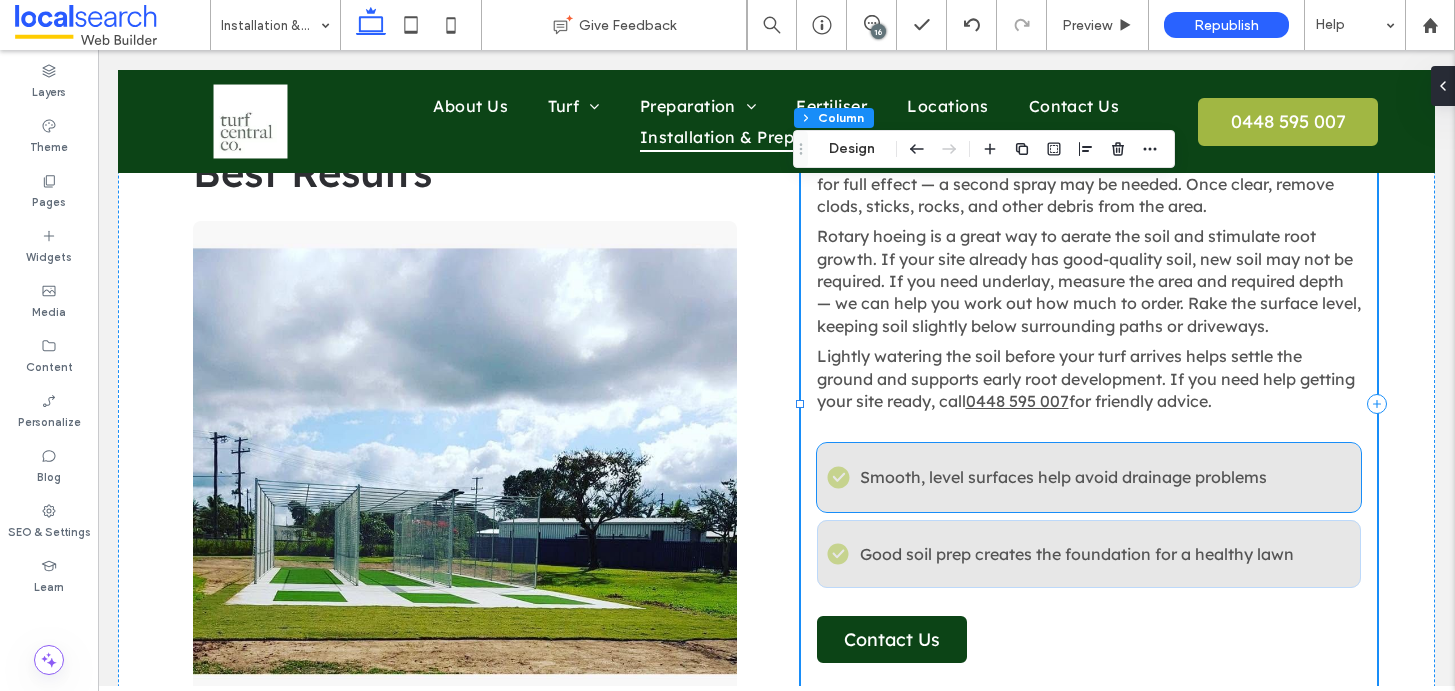click on "Smooth, level surfaces help avoid drainage problems" at bounding box center [1104, 477] 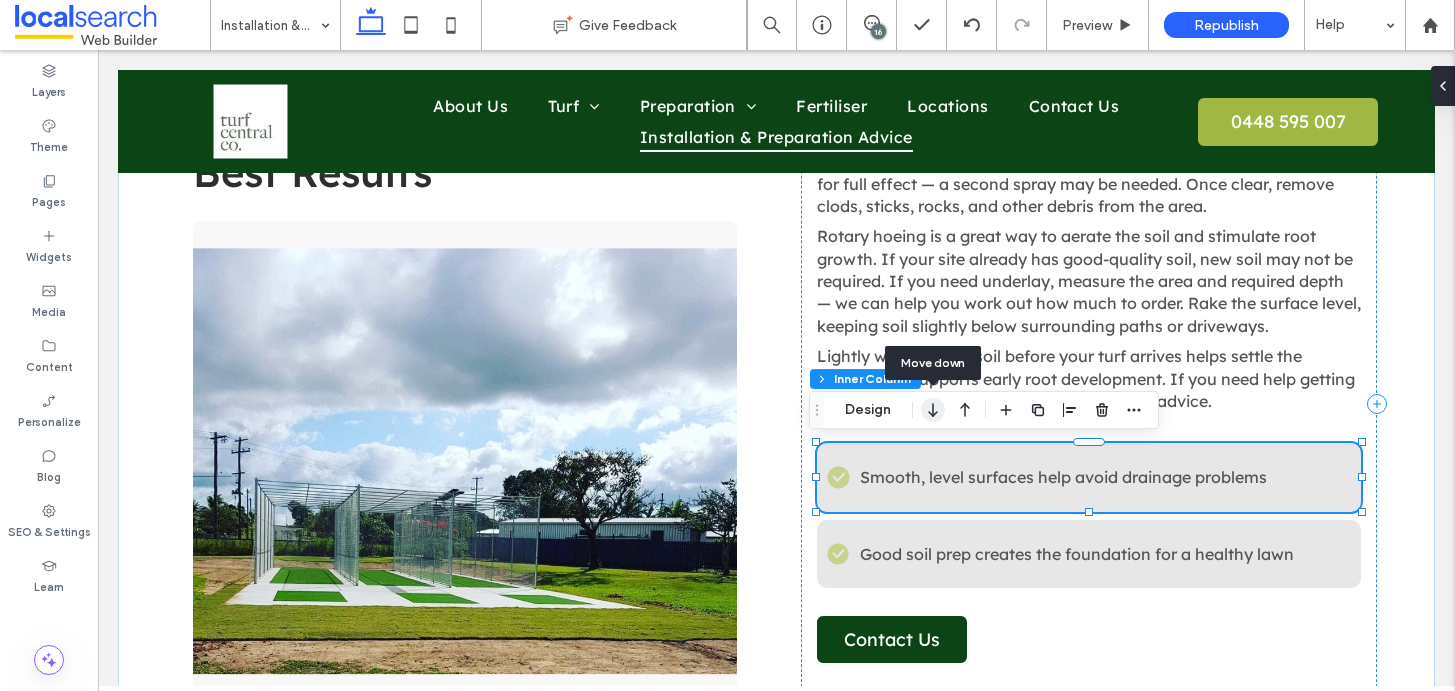 click 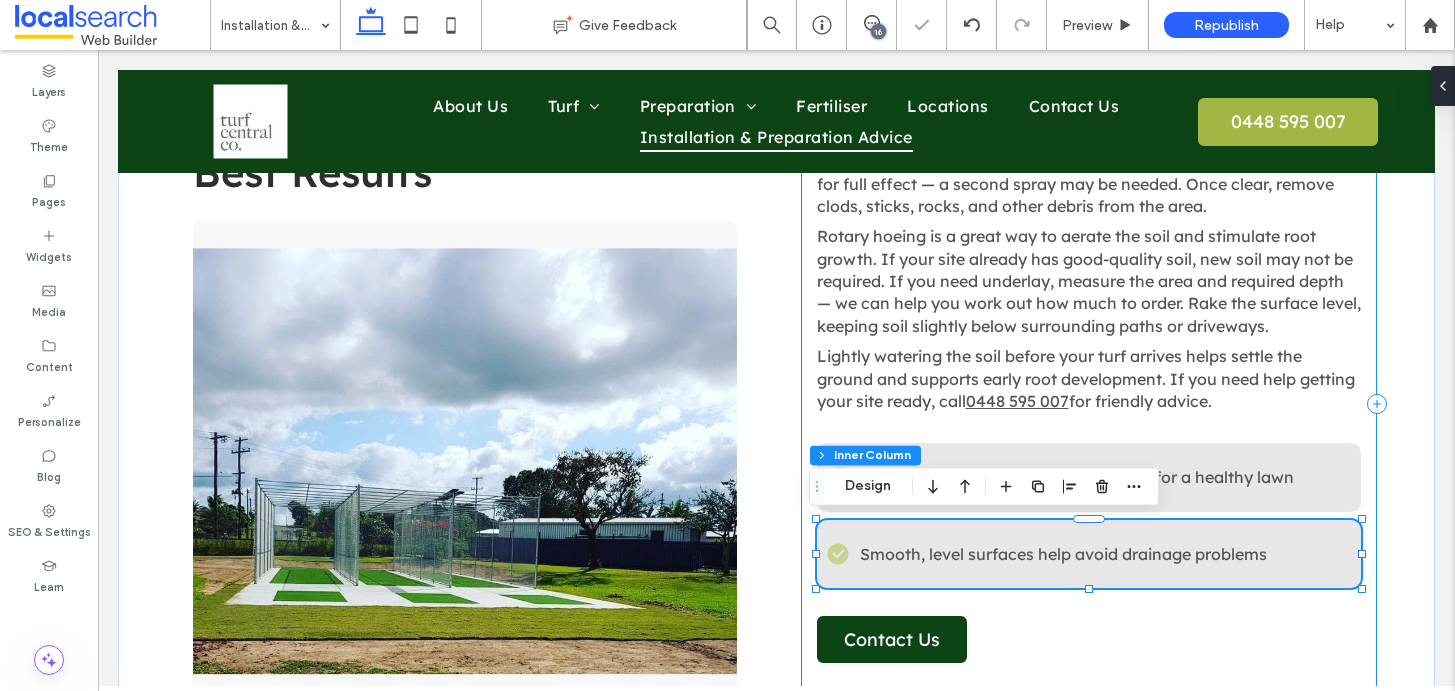 click on "Preparing the surface for your new lawn is very important to ensure optimal results. Begin by spraying any existing grass and weeds with a quality herbicide, following the directions carefully. Allow 10–14 days for full effect — a second spray may be needed. Once clear, remove clods, sticks, rocks, and other debris from the area. Rotary hoeing is a great way to aerate the soil and stimulate root growth. If your site already has good-quality soil, new soil may not be required. If you need underlay, measure the area and required depth — we can help you work out how much to order. Rake the surface level, keeping soil slightly below surrounding paths or driveways. Lightly watering the soil before your turf arrives helps settle the ground and supports early root development. If you need help getting your site ready, call  0448 595 007  for friendly advice.
Check Icon" at bounding box center [1089, 404] 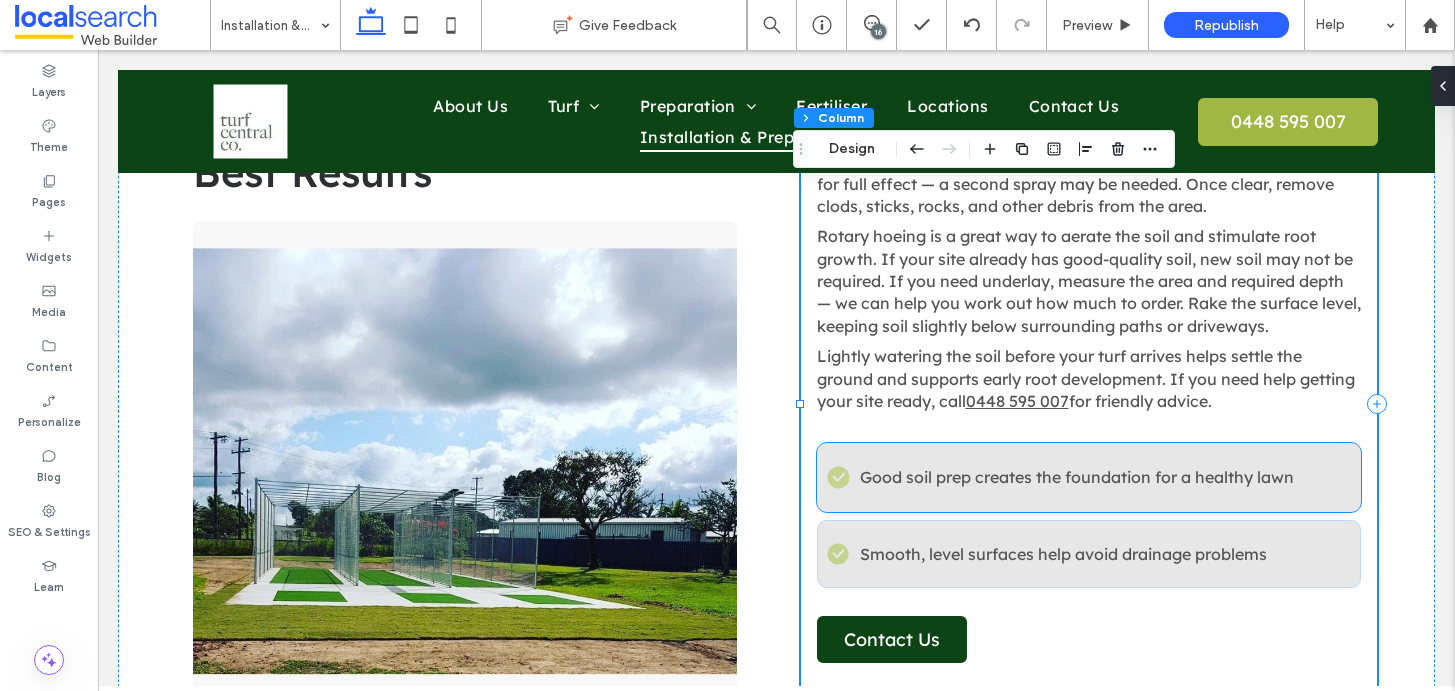 click on "Good soil prep creates the foundation for a healthy lawn" at bounding box center (1077, 477) 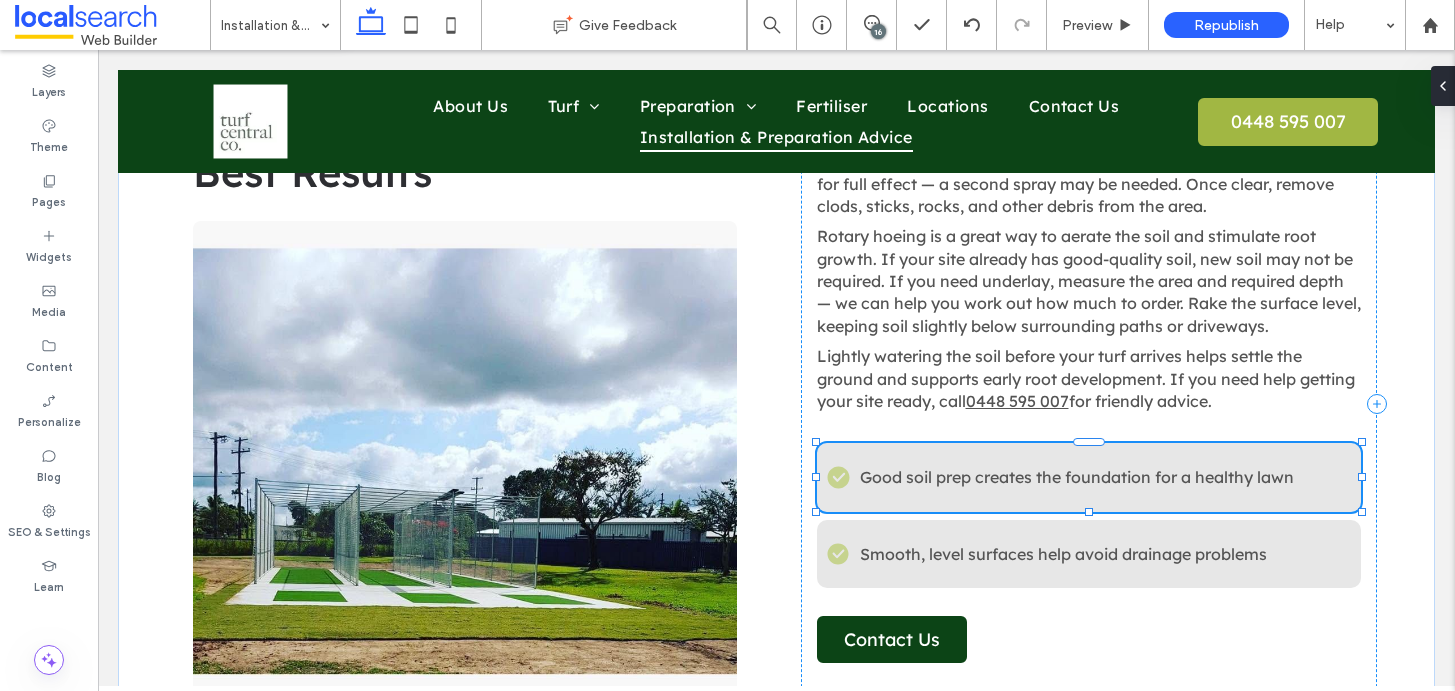 click on "Good soil prep creates the foundation for a healthy lawn" at bounding box center (1077, 477) 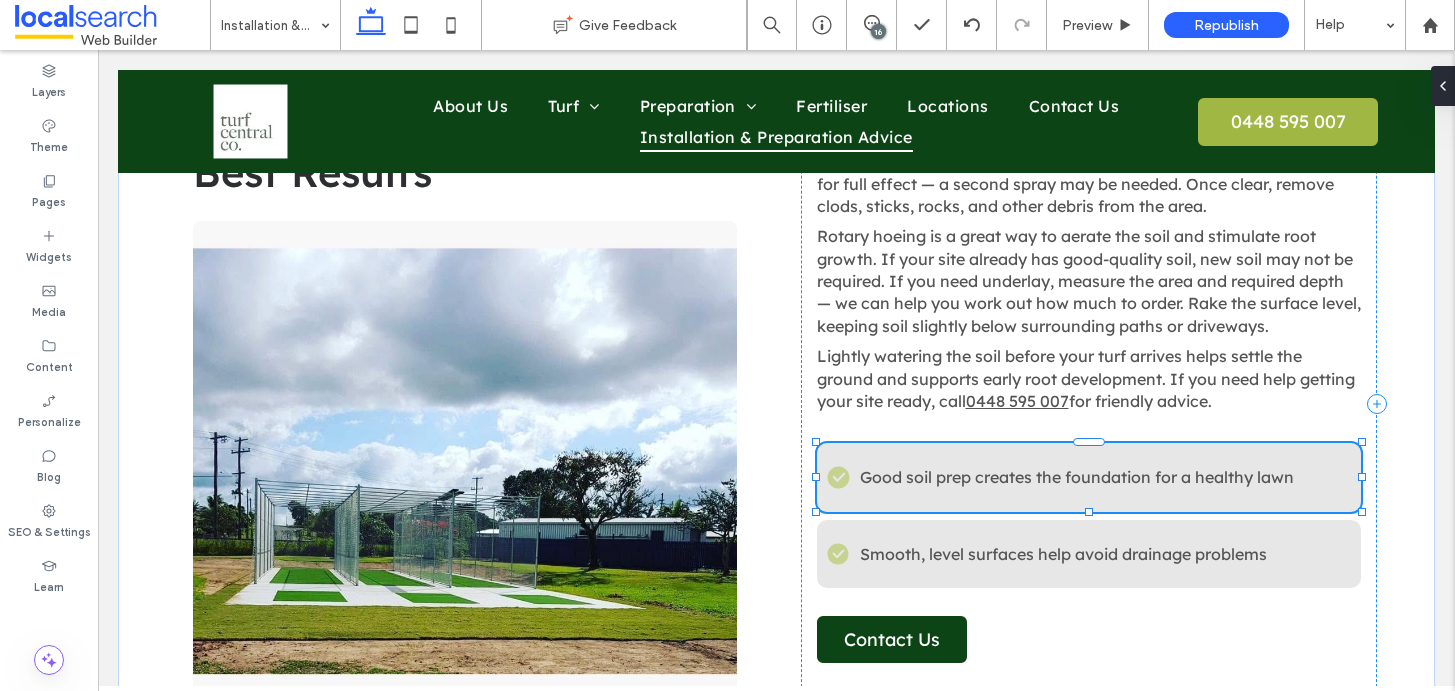 type on "**********" 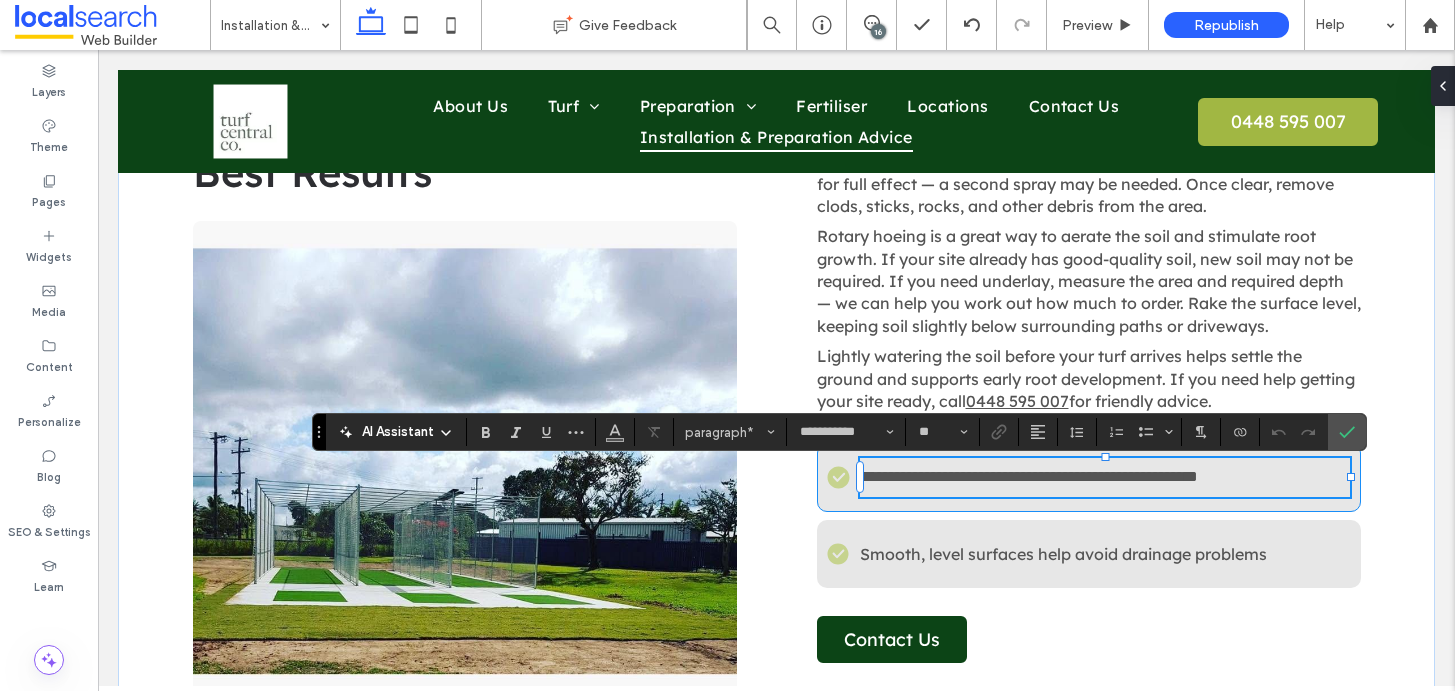 click on "**********" at bounding box center [1029, 476] 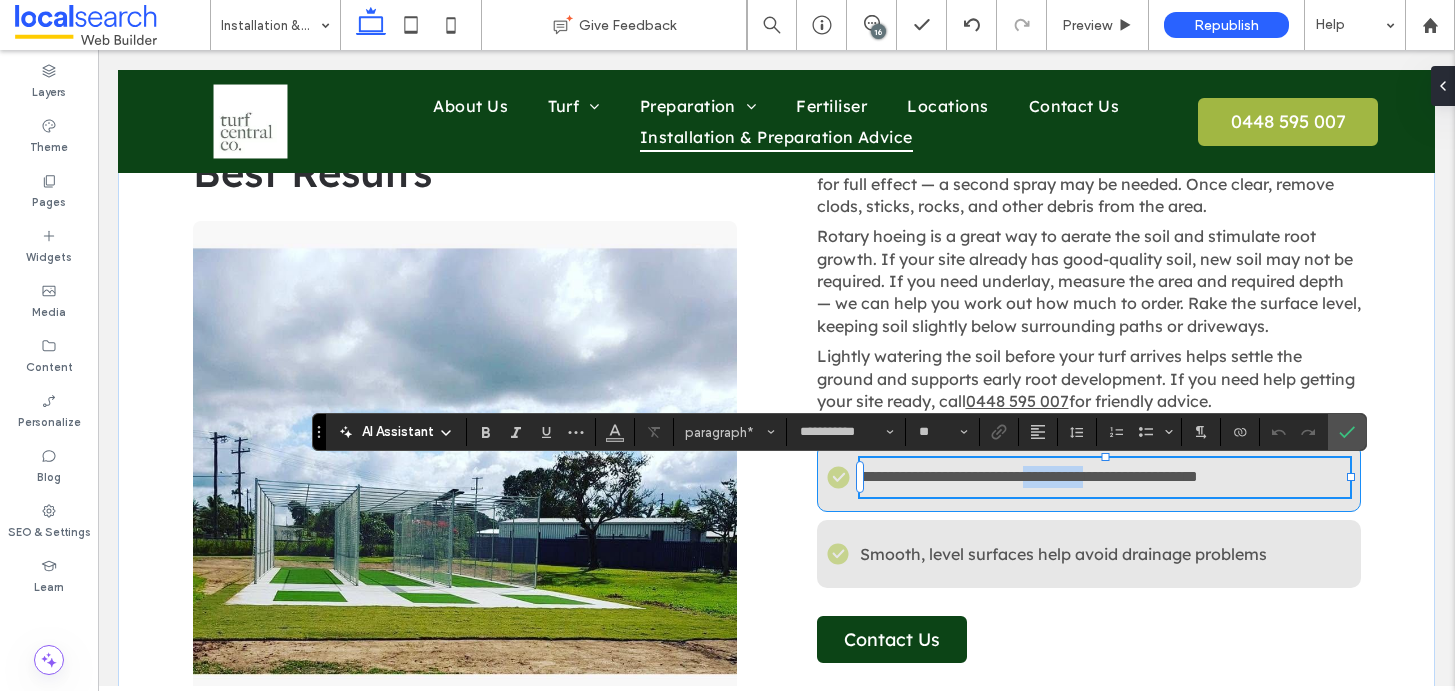 click on "**********" at bounding box center [1029, 476] 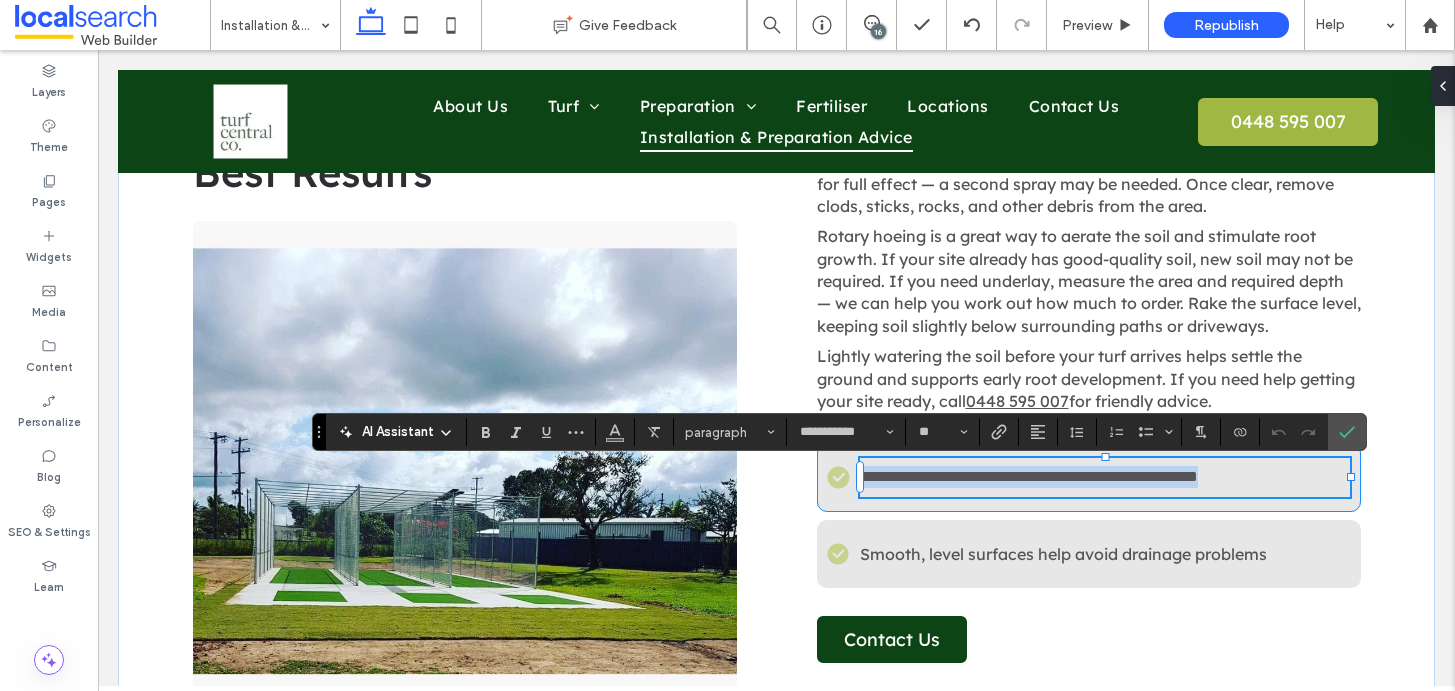 click on "**********" at bounding box center [1029, 476] 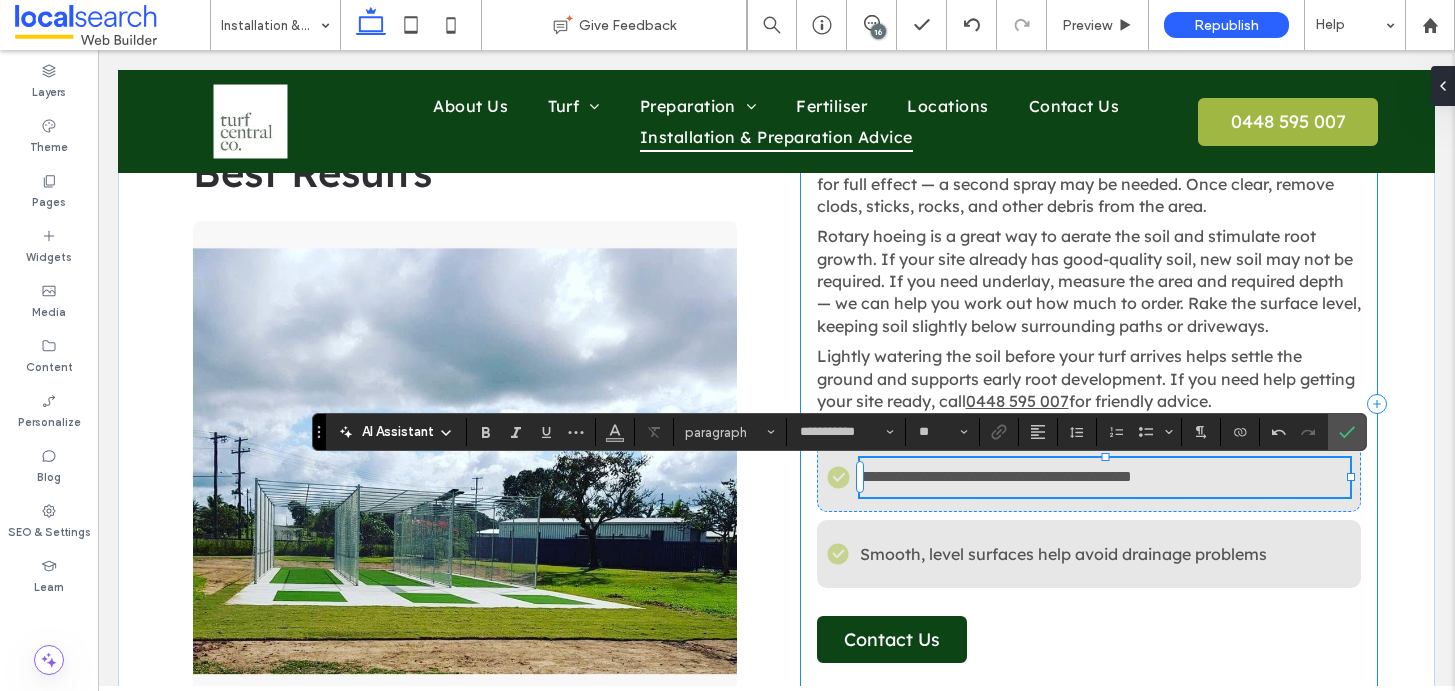 click on "**********" at bounding box center (1089, 404) 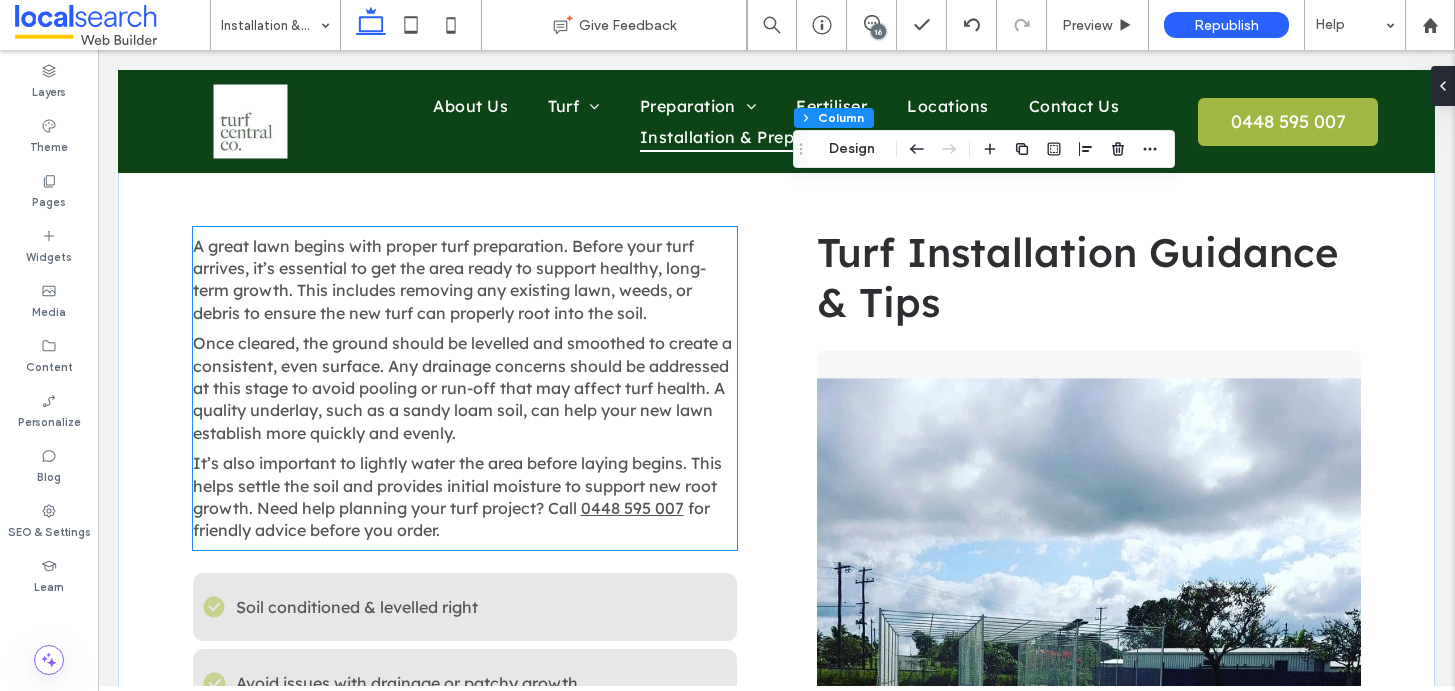 scroll, scrollTop: 2052, scrollLeft: 0, axis: vertical 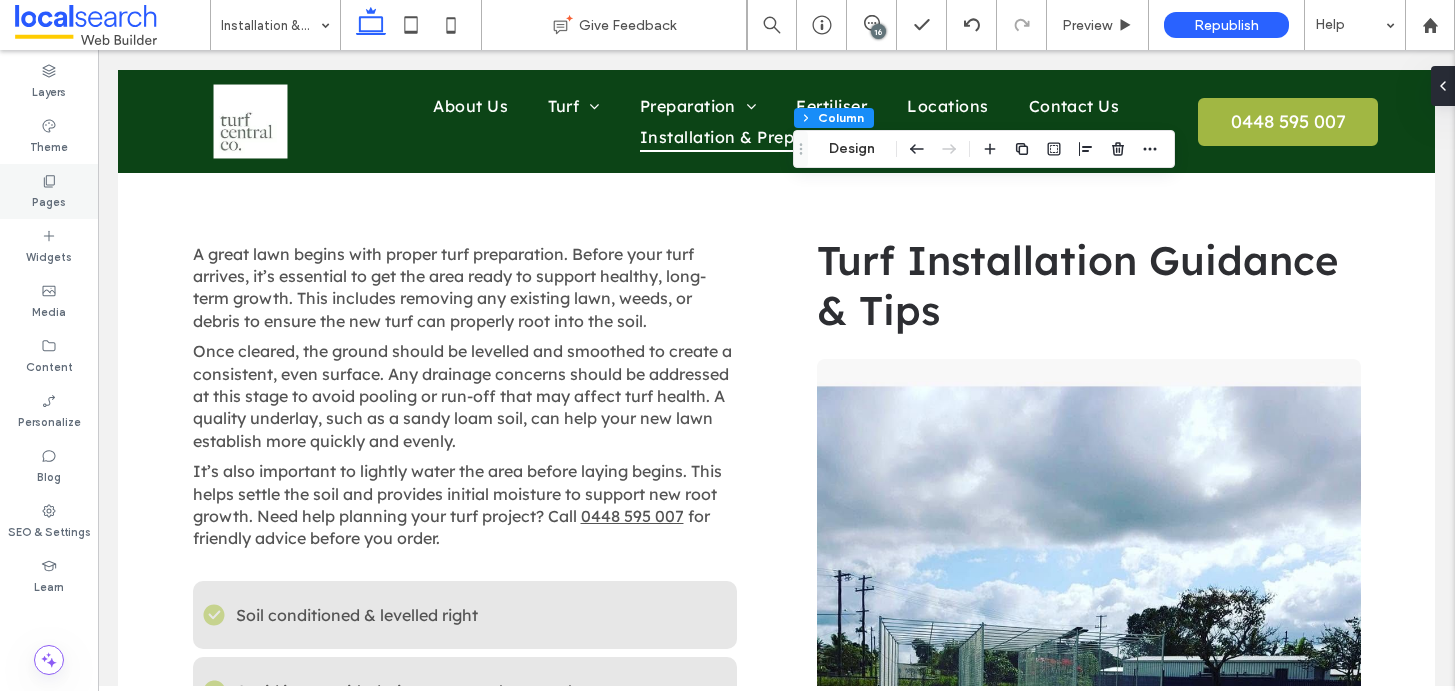 click on "Pages" at bounding box center [49, 200] 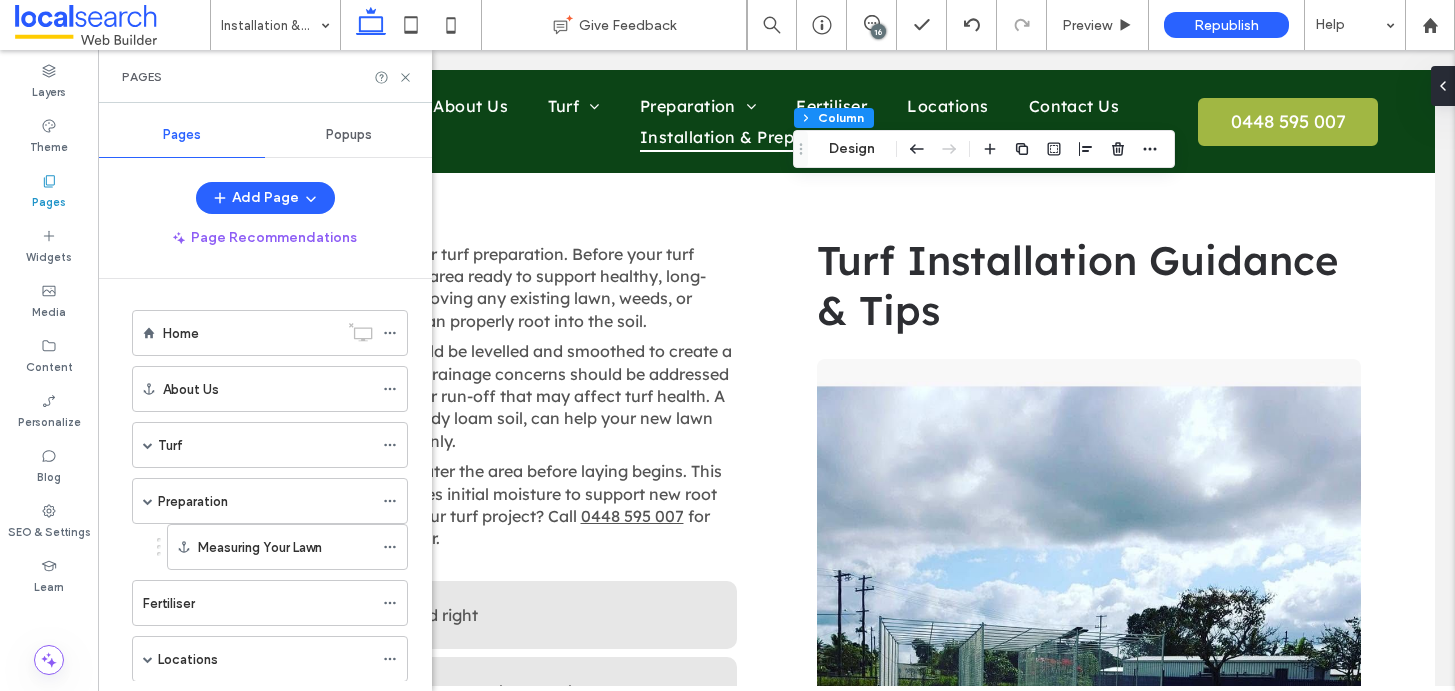 scroll, scrollTop: 4, scrollLeft: 0, axis: vertical 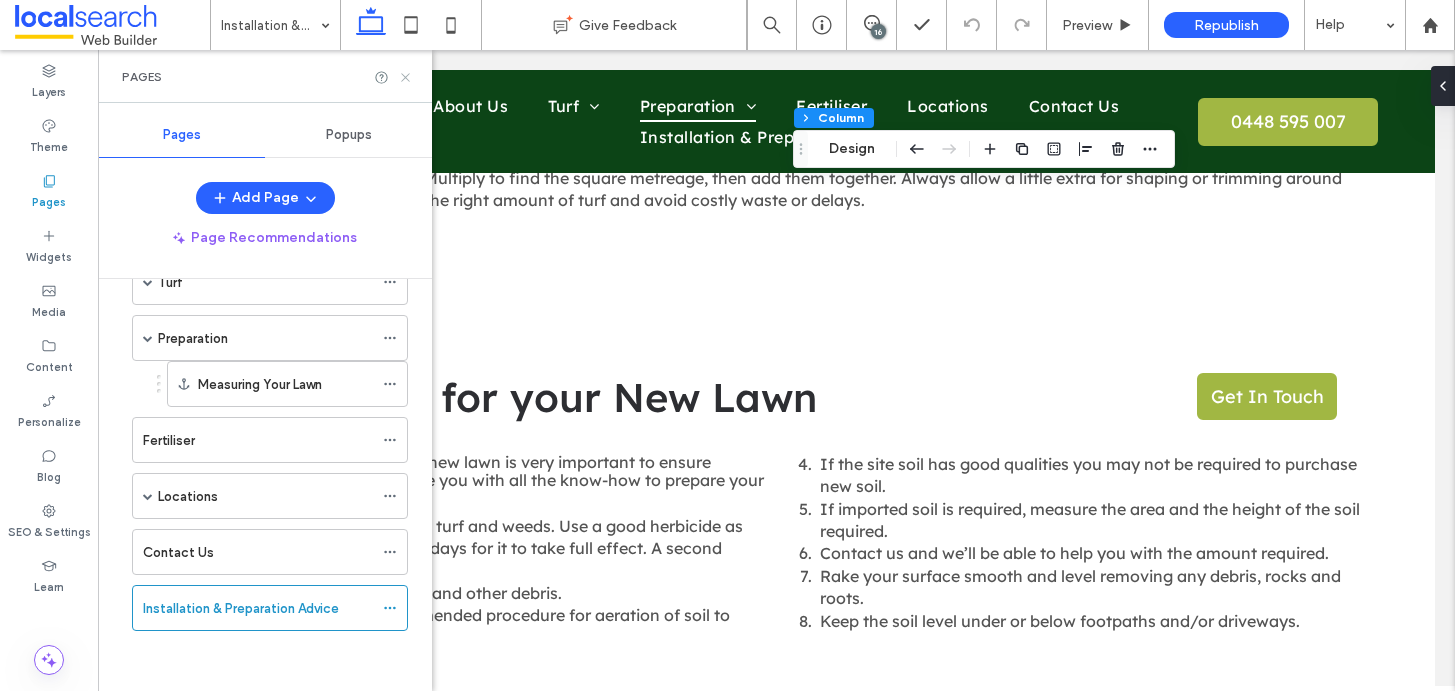 drag, startPoint x: 406, startPoint y: 82, endPoint x: 349, endPoint y: 189, distance: 121.235306 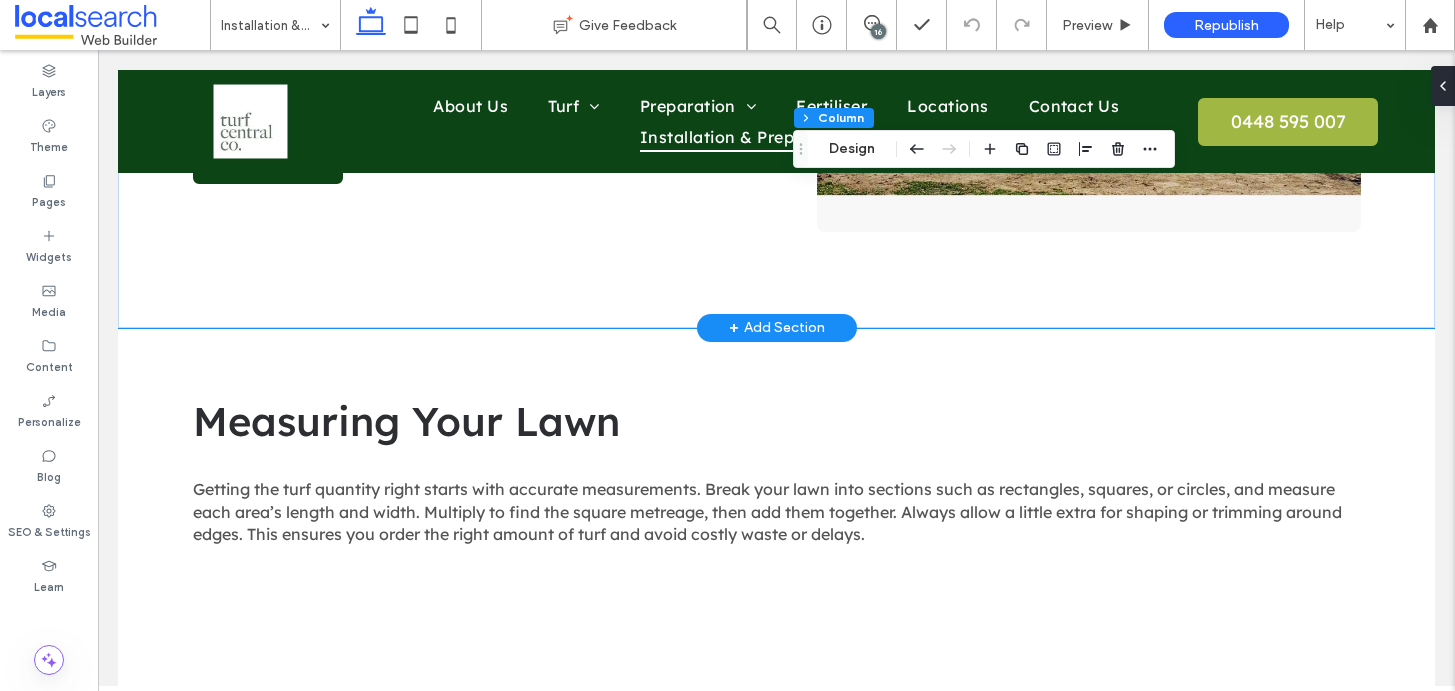 scroll, scrollTop: 2714, scrollLeft: 0, axis: vertical 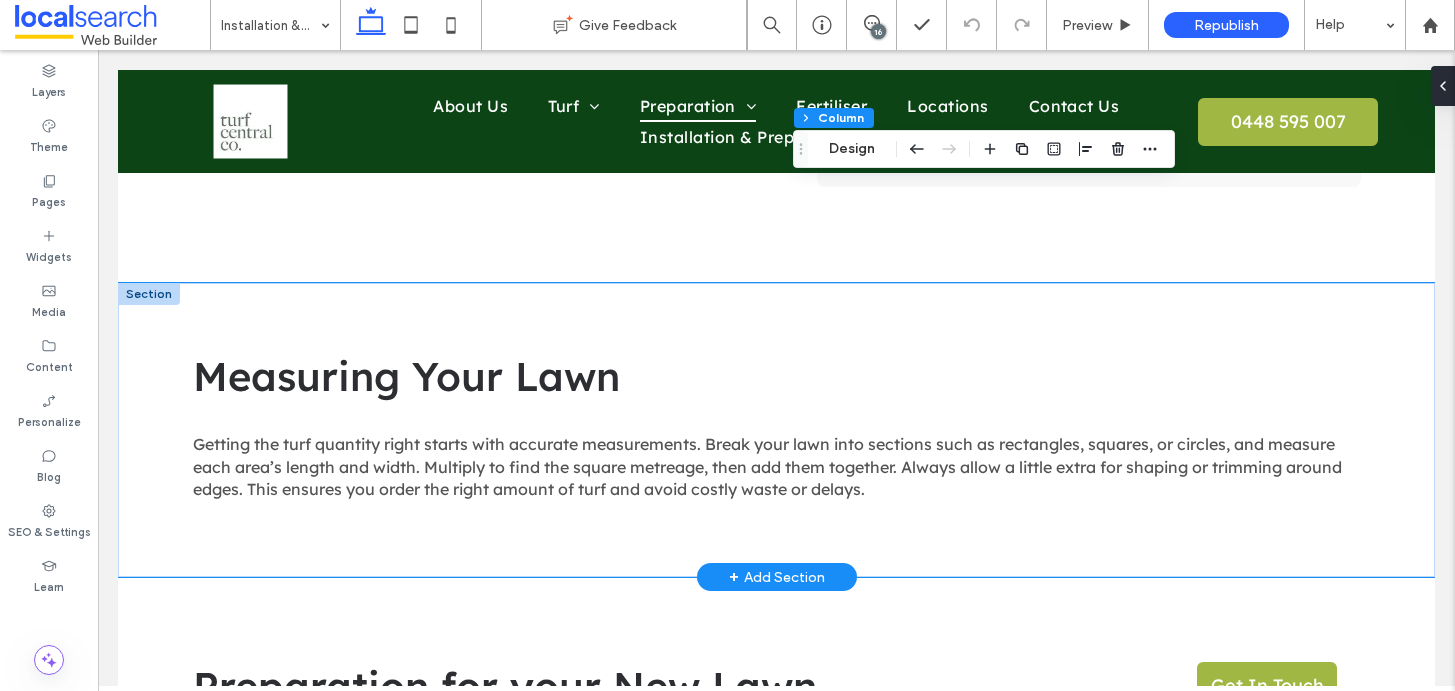 click on "Measuring Your Lawn
Getting the turf quantity right starts with accurate measurements. Break your lawn into sections such as rectangles, squares, or circles, and measure each area’s length and width. Multiply to find the square metreage, then add them together. Always allow a little extra for shaping or trimming around edges. This ensures you order the right amount of turf and avoid costly waste or delays." at bounding box center [777, 430] 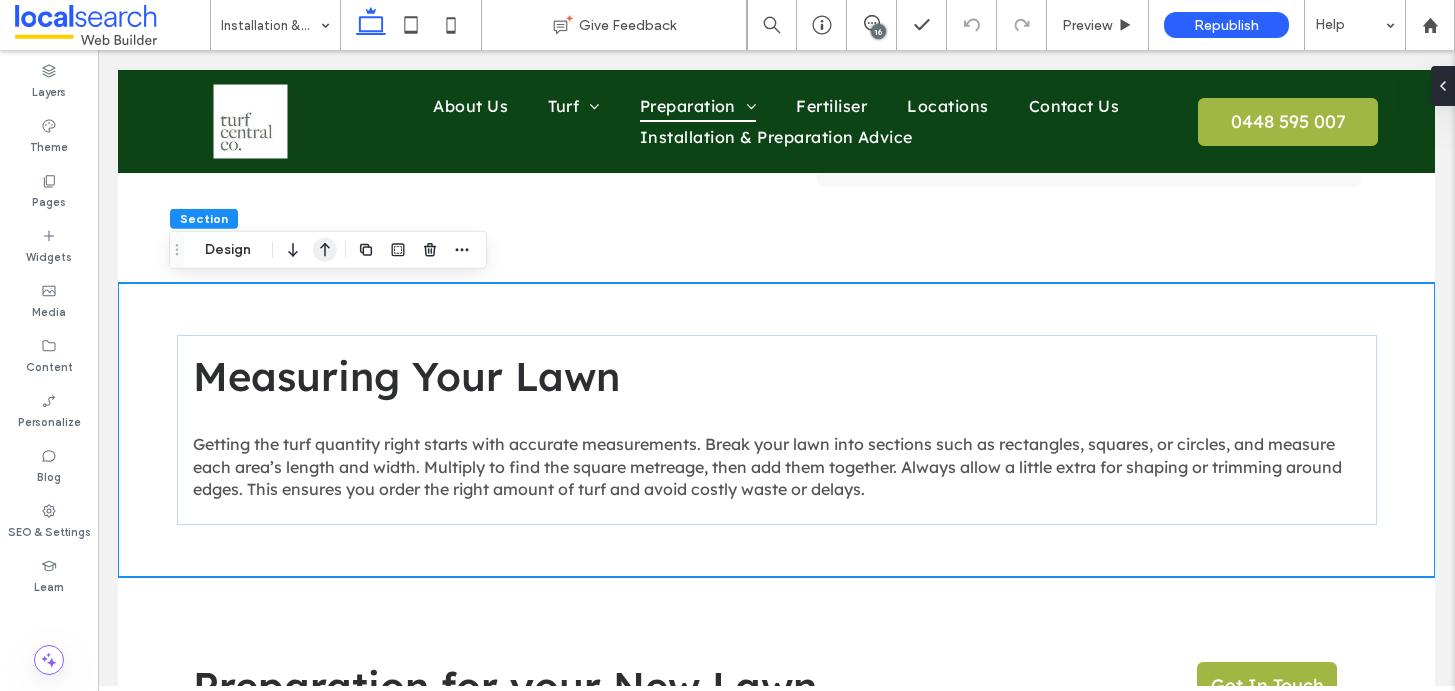 click 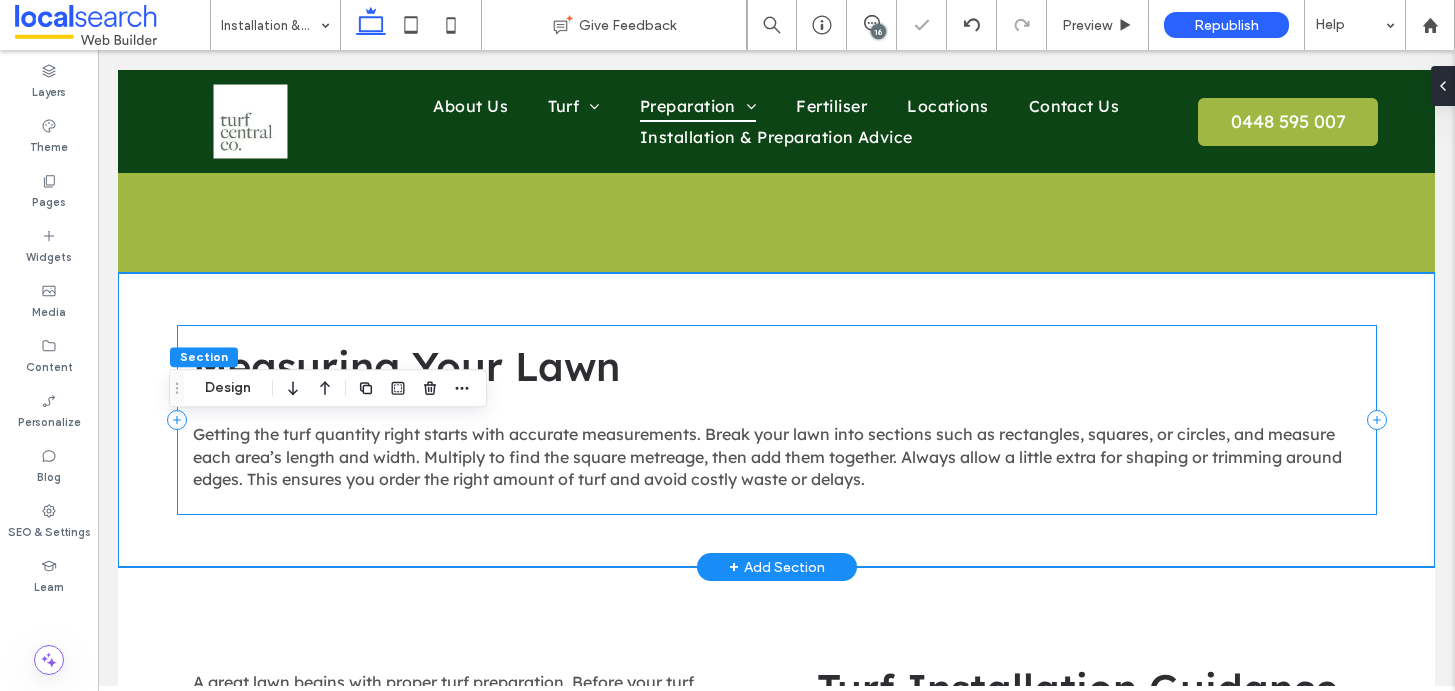 scroll, scrollTop: 1935, scrollLeft: 0, axis: vertical 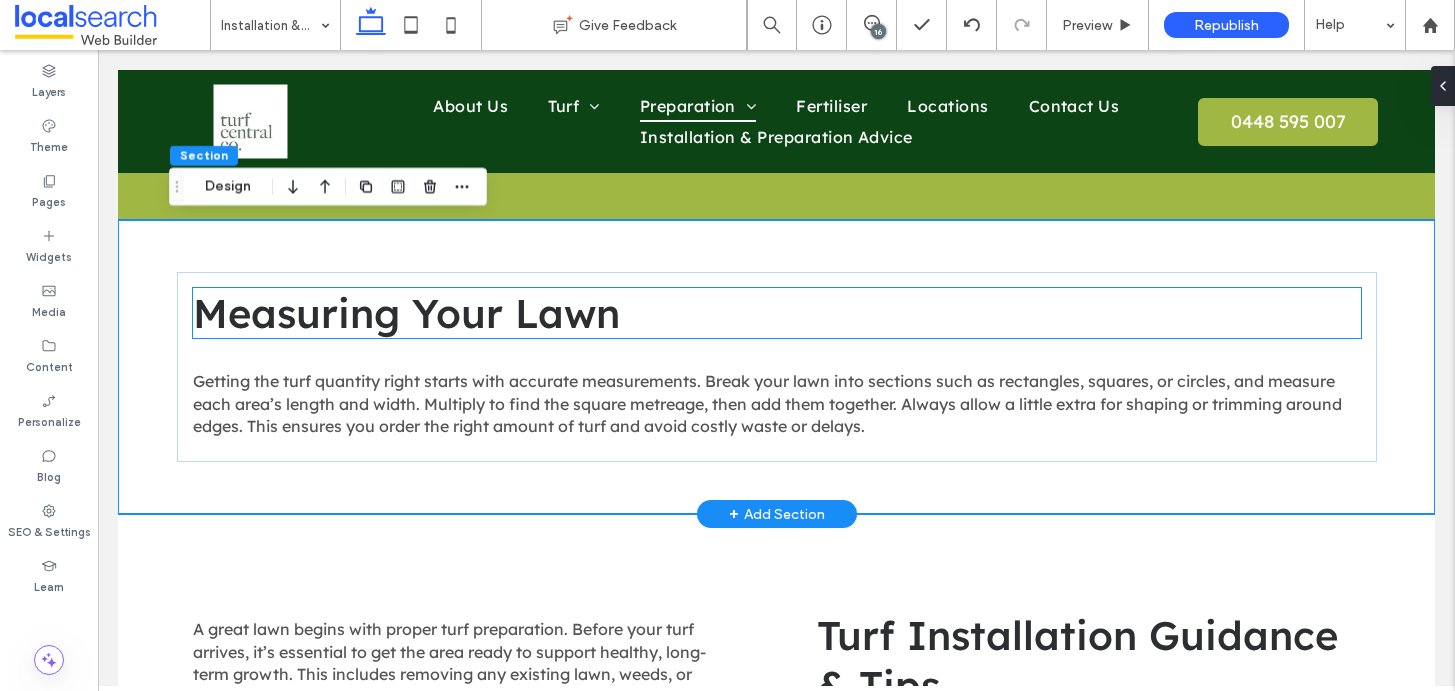 click on "Measuring Your Lawn" at bounding box center (406, 313) 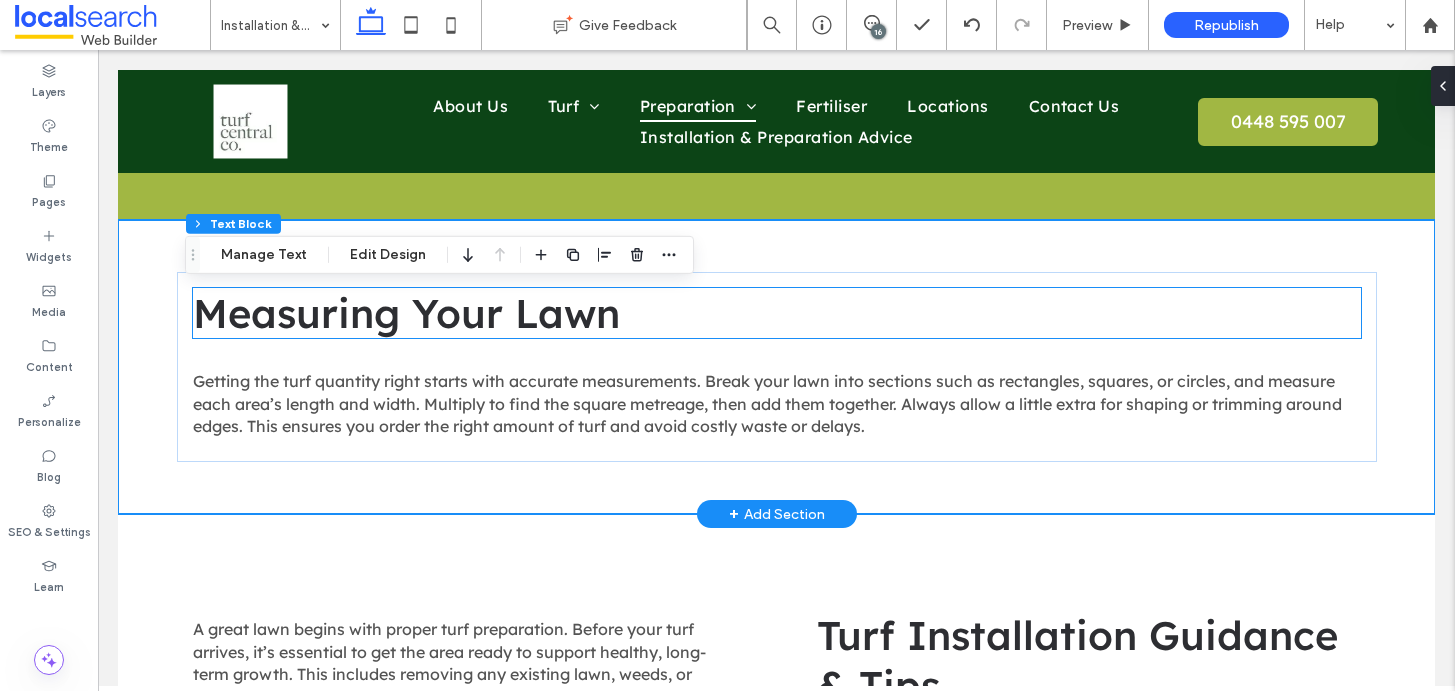 click on "Measuring Your Lawn" at bounding box center (777, 313) 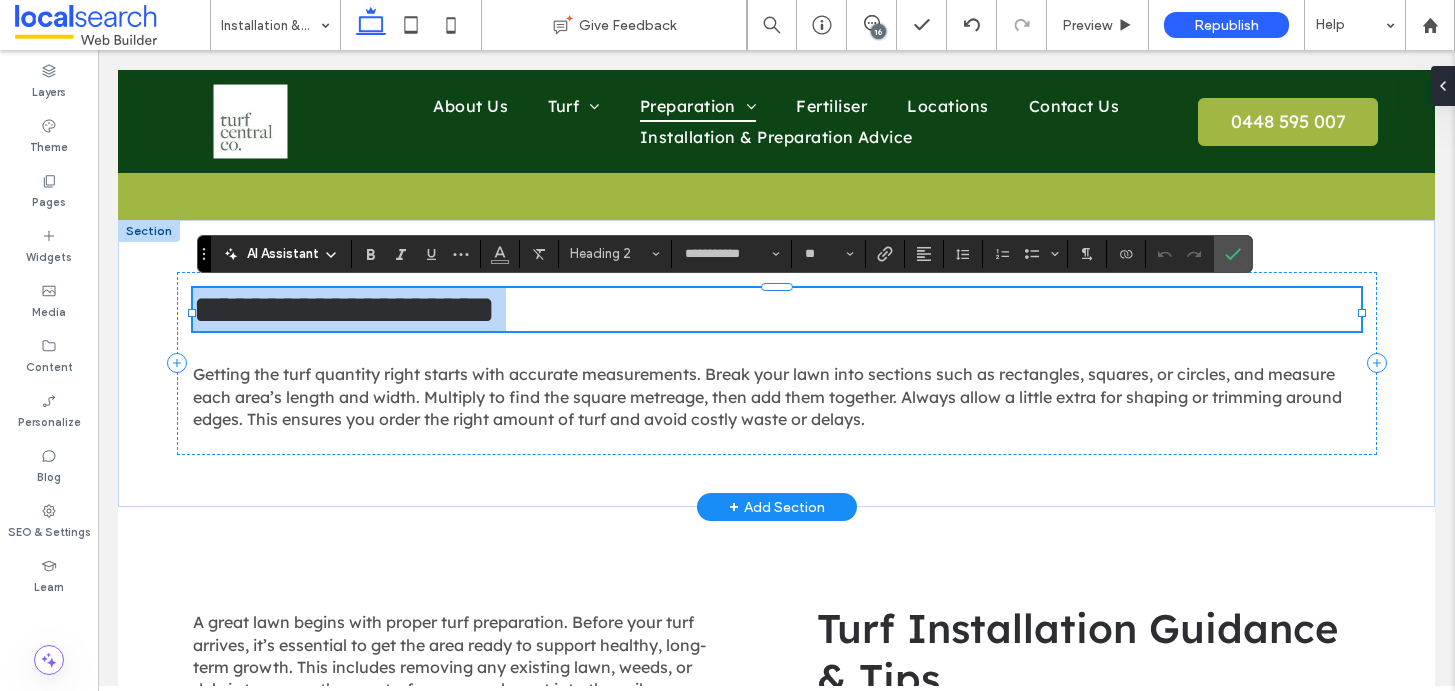 click on "**********" at bounding box center [344, 309] 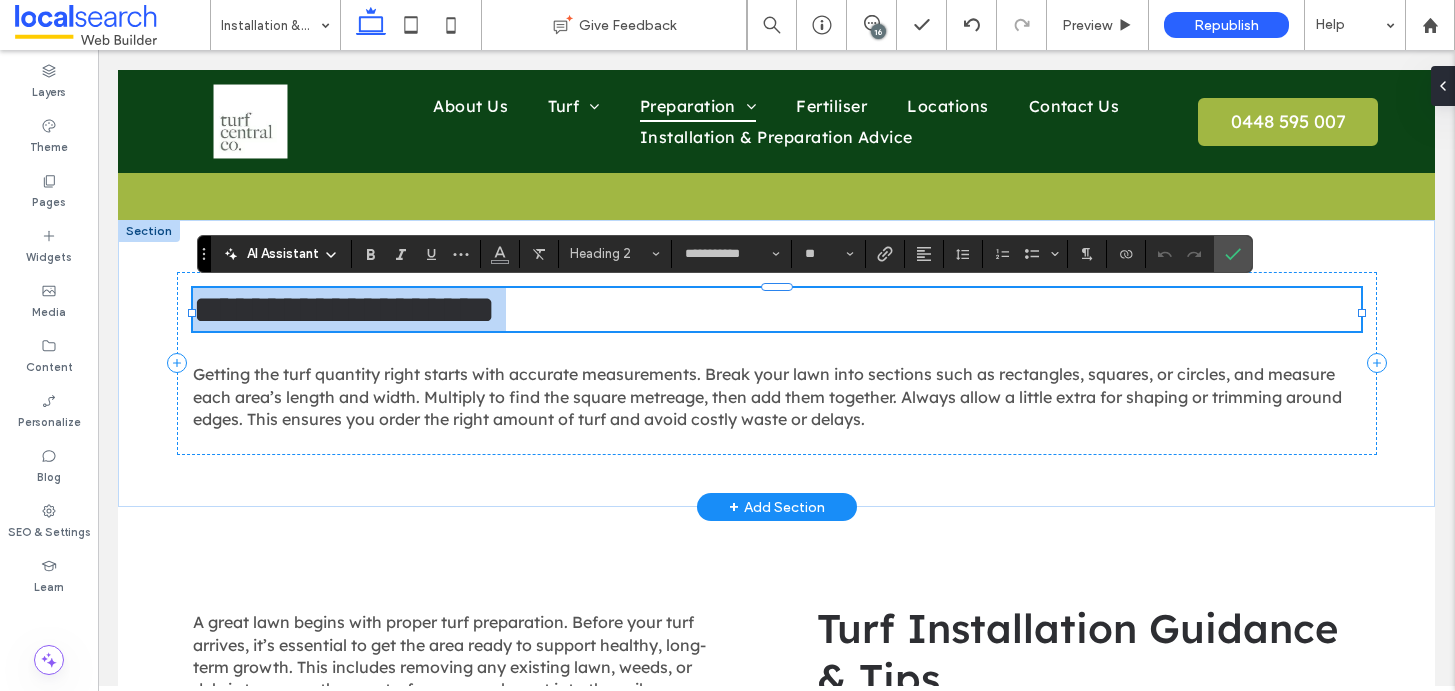 copy on "**********" 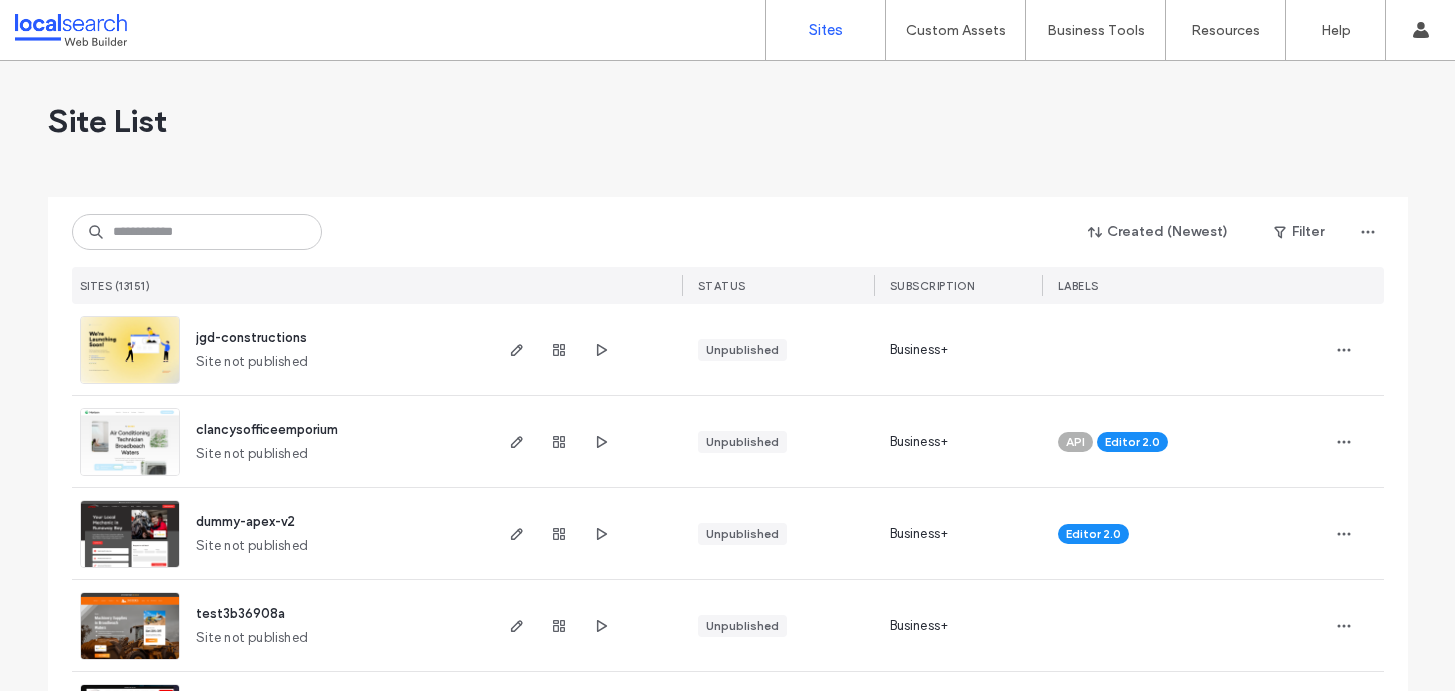 scroll, scrollTop: 0, scrollLeft: 0, axis: both 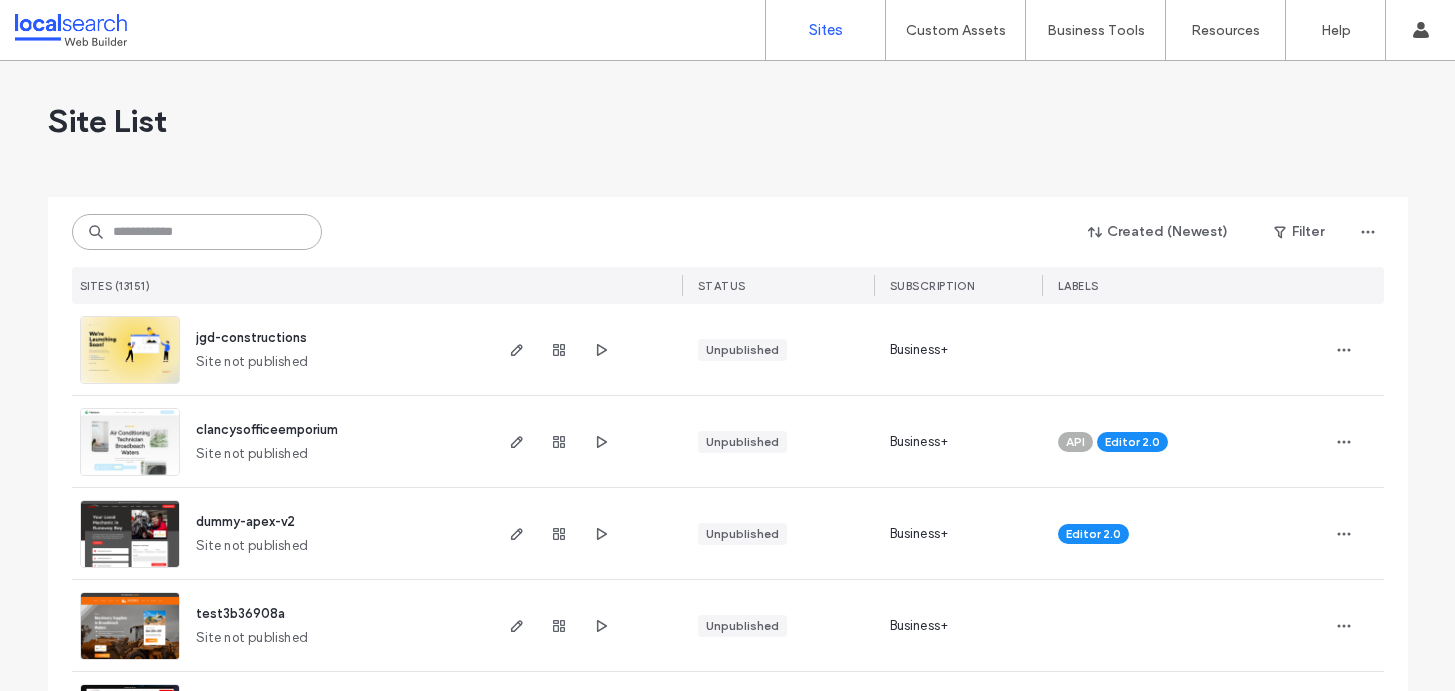 click at bounding box center (197, 232) 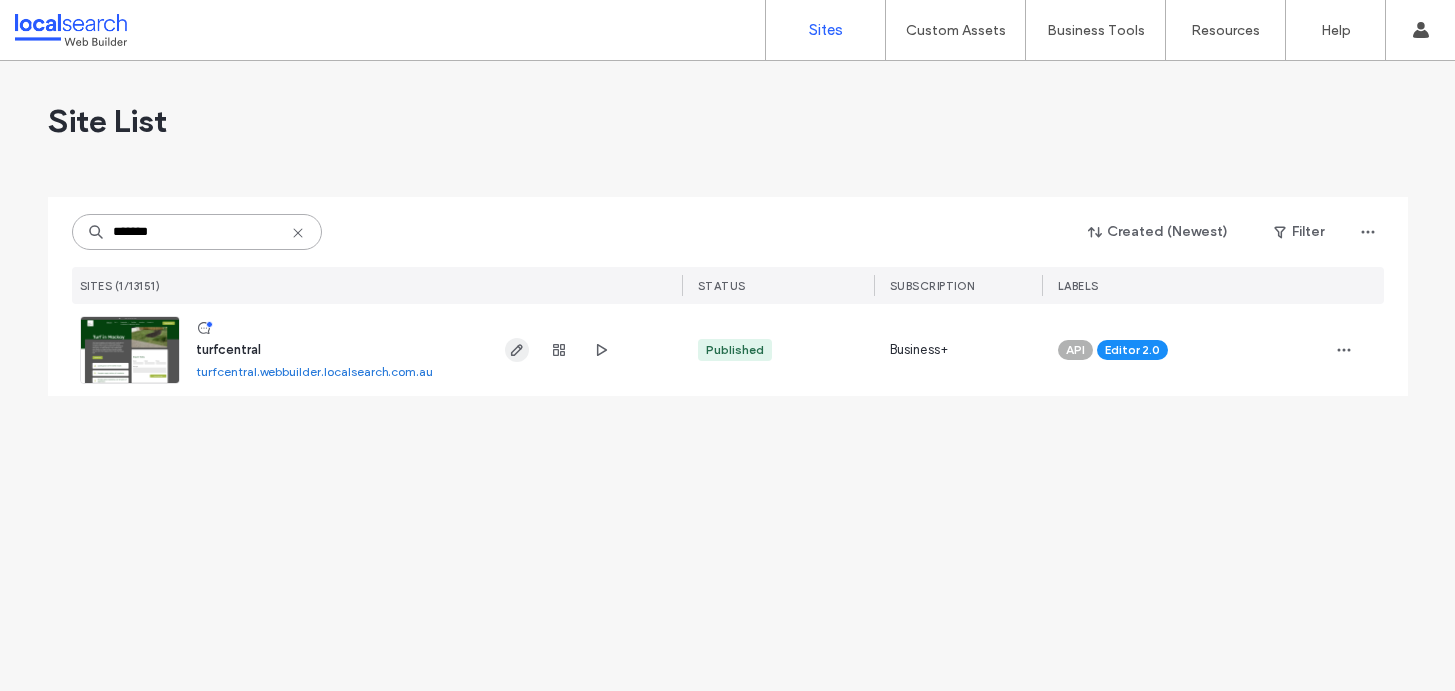 type on "*******" 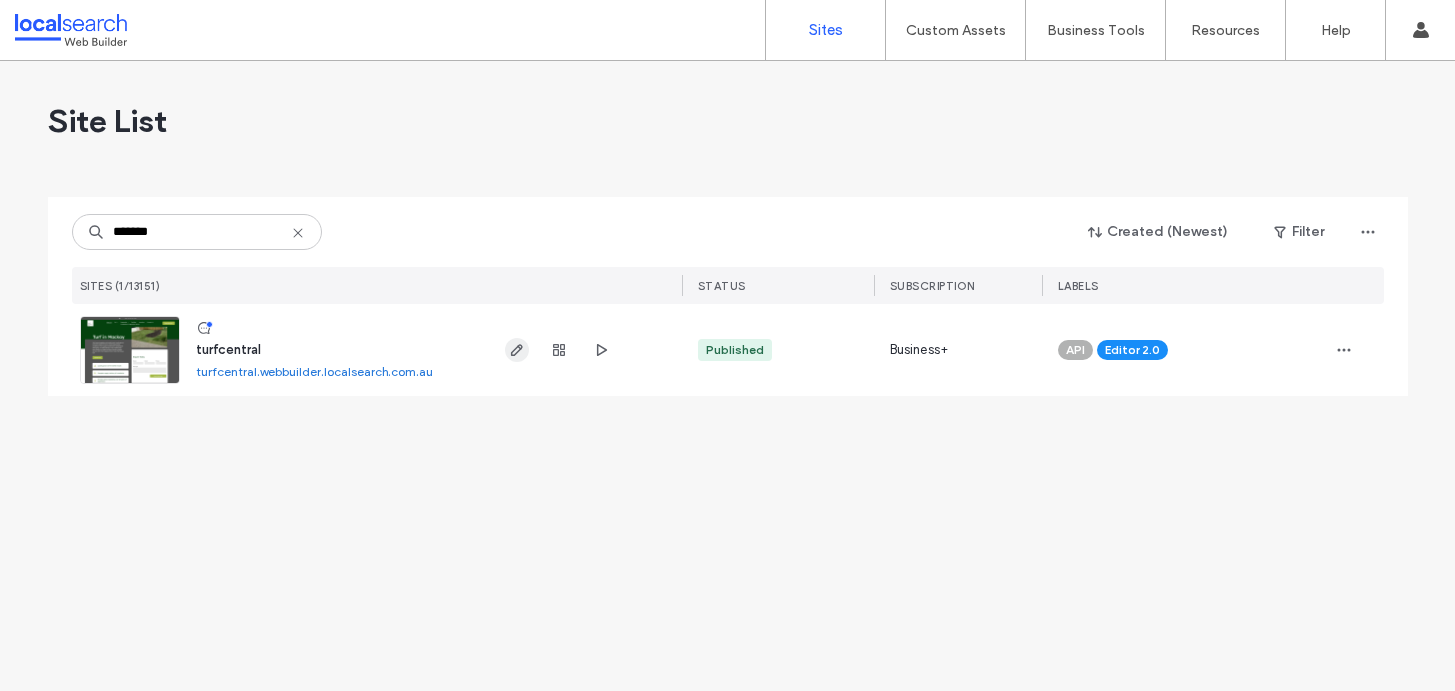 click 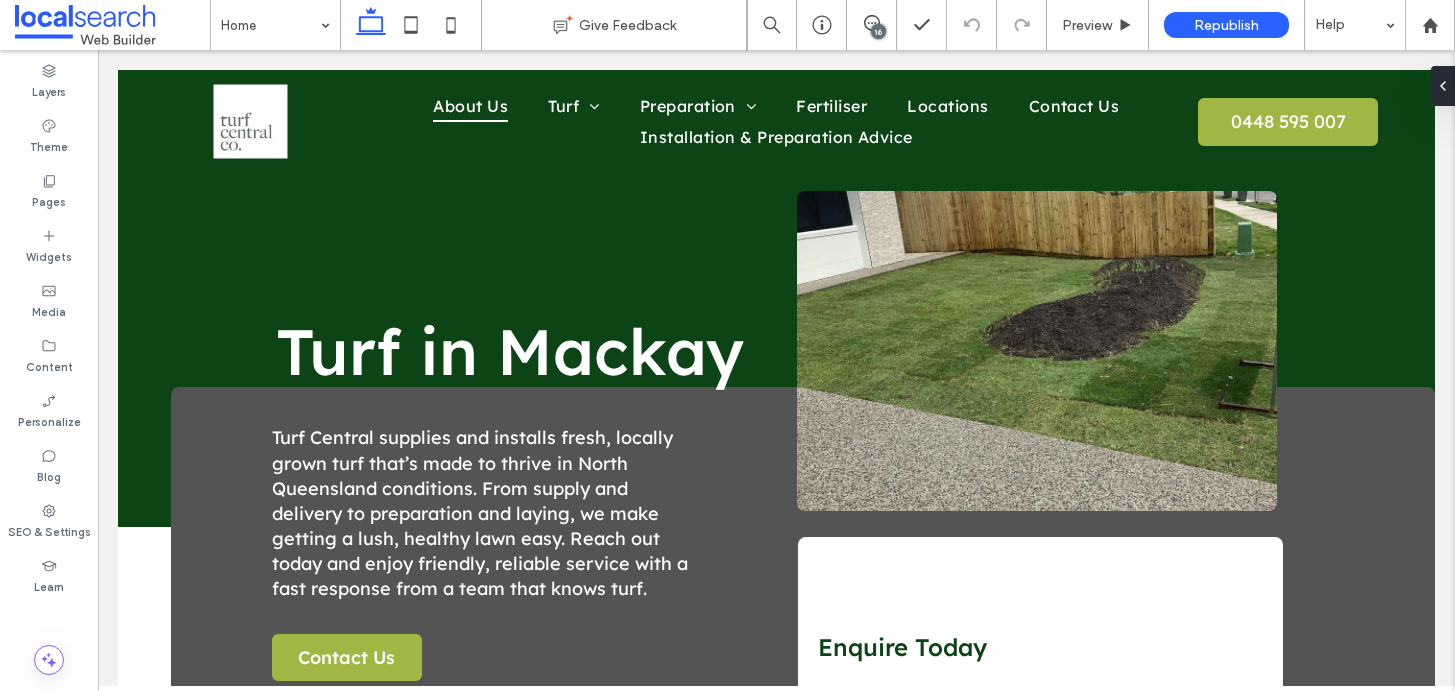 scroll, scrollTop: 3173, scrollLeft: 0, axis: vertical 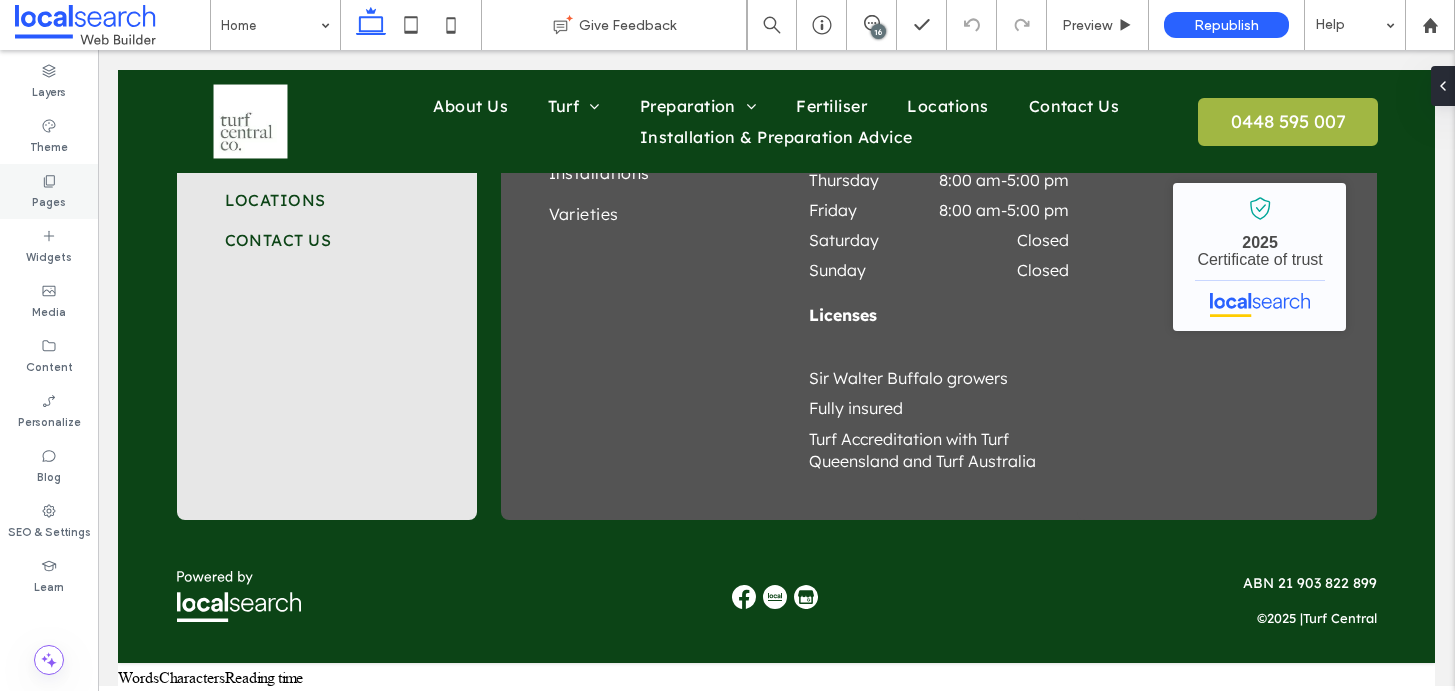 click on "Pages" at bounding box center [49, 200] 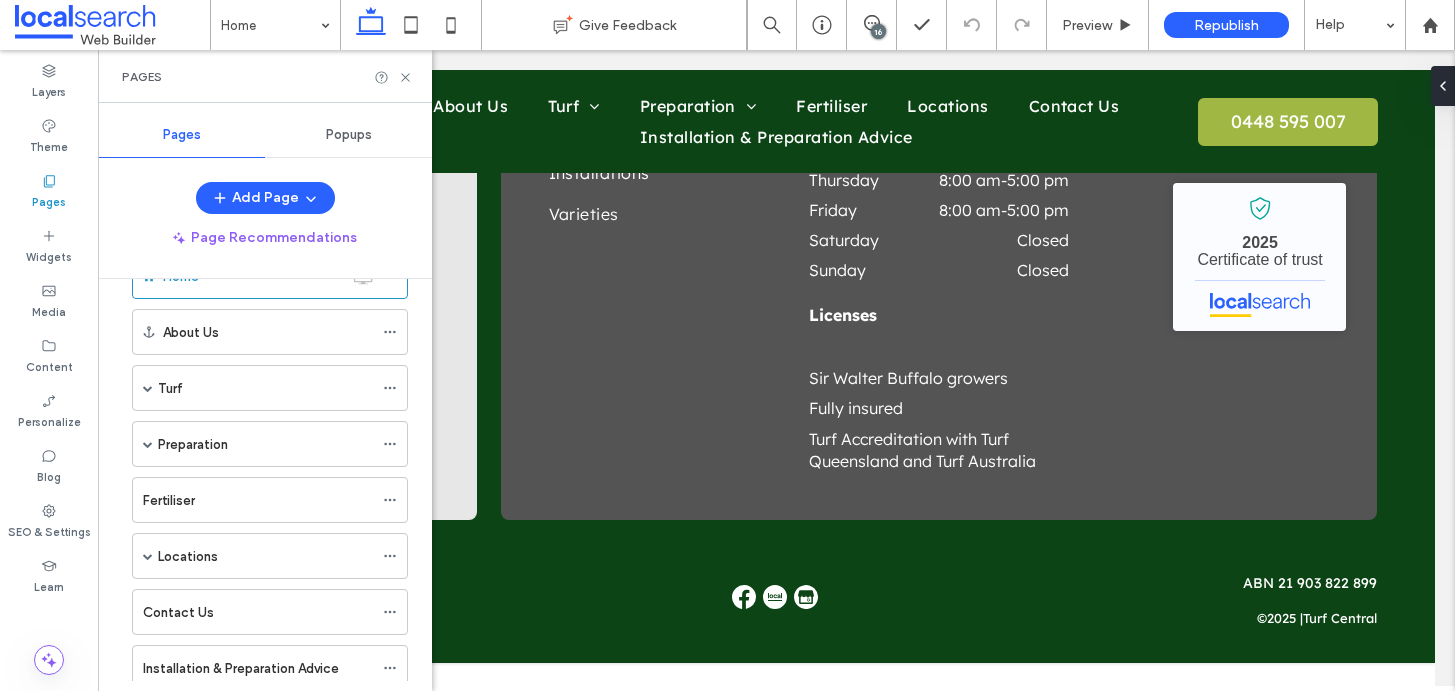 scroll, scrollTop: 36, scrollLeft: 0, axis: vertical 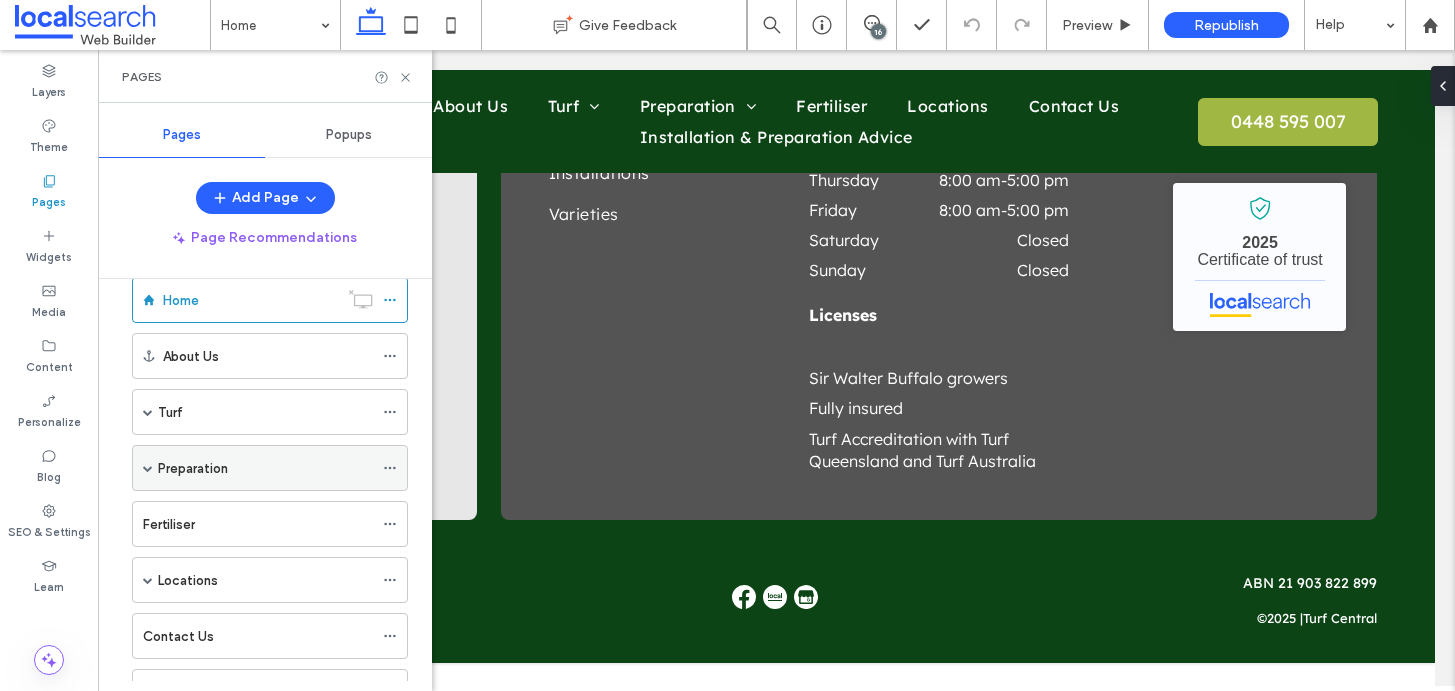 click at bounding box center (148, 468) 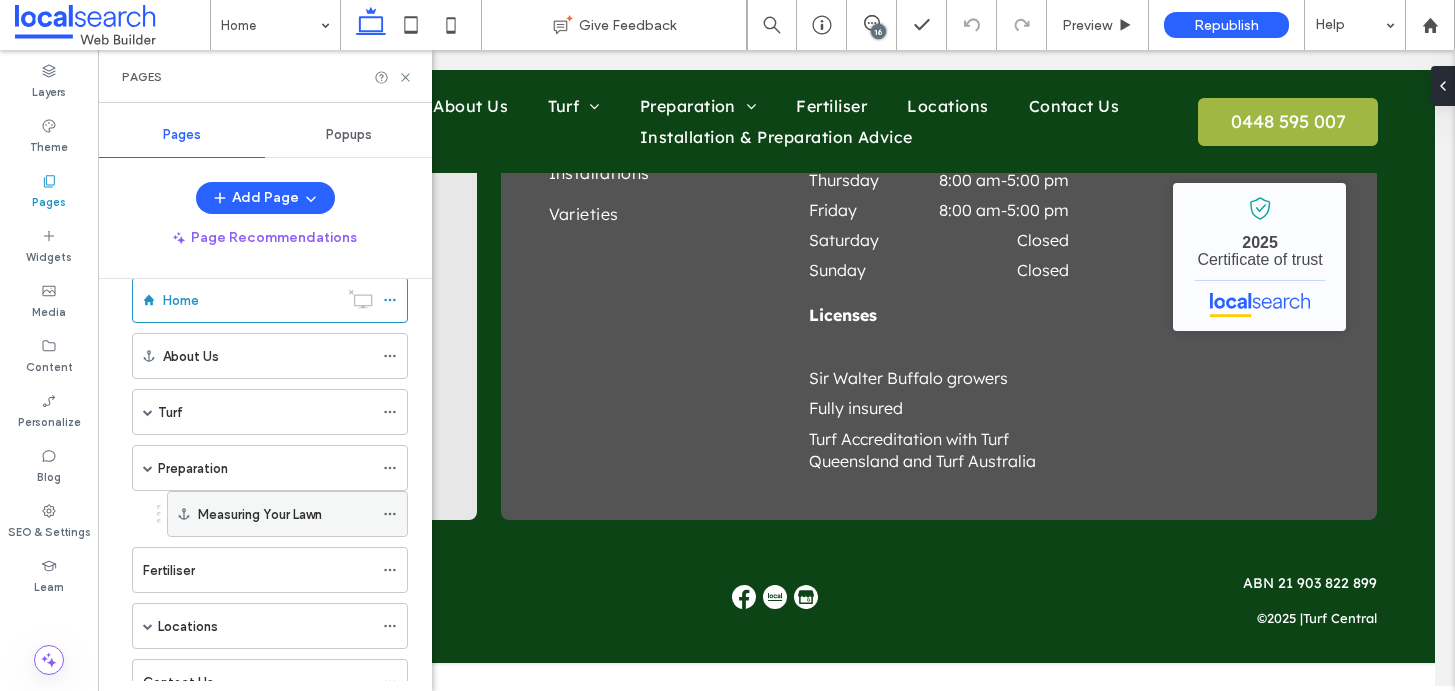 click on "Measuring Your Lawn" at bounding box center (260, 514) 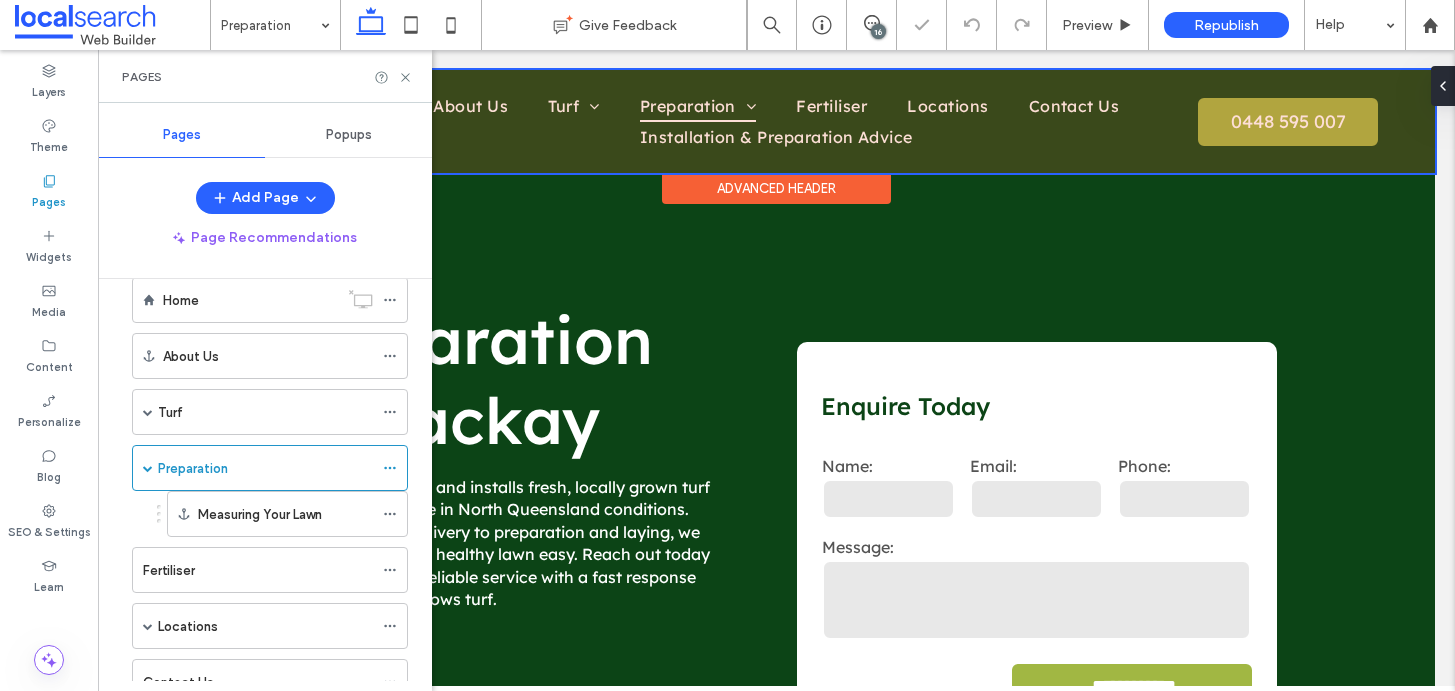 scroll, scrollTop: 1909, scrollLeft: 0, axis: vertical 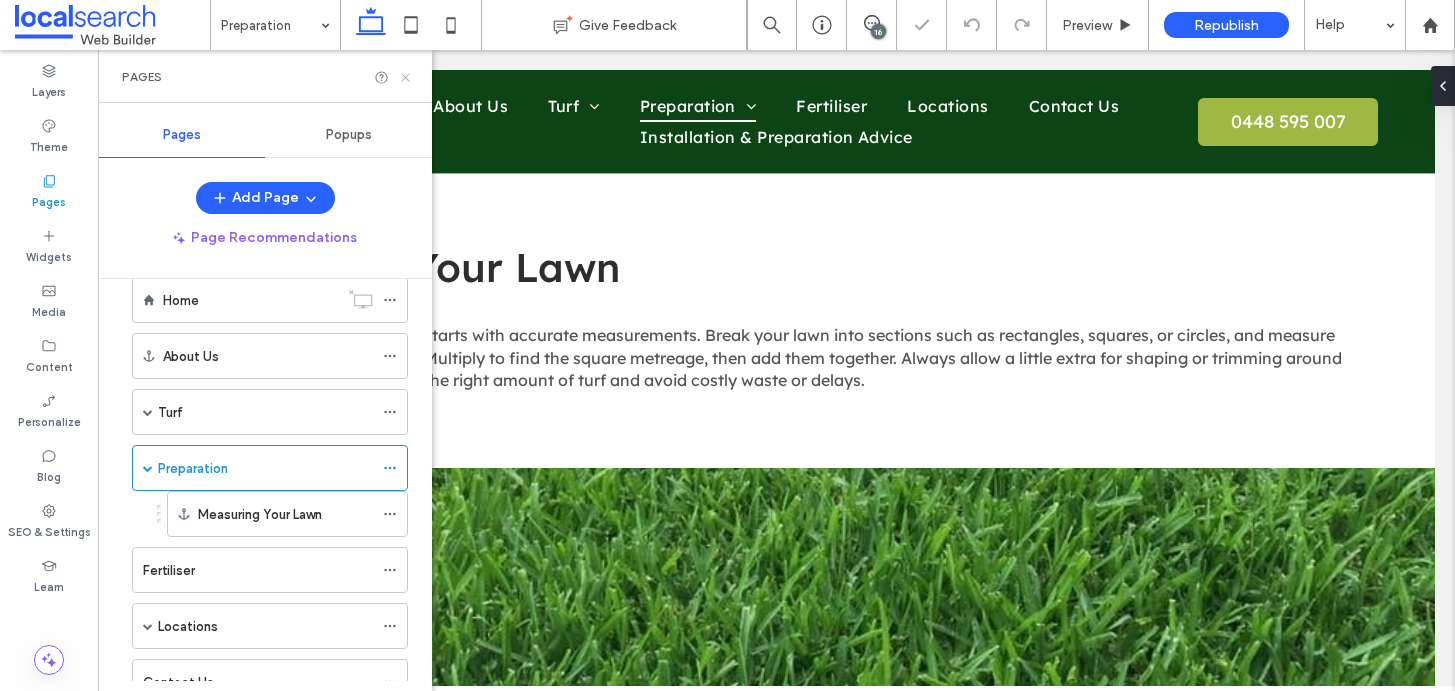 click 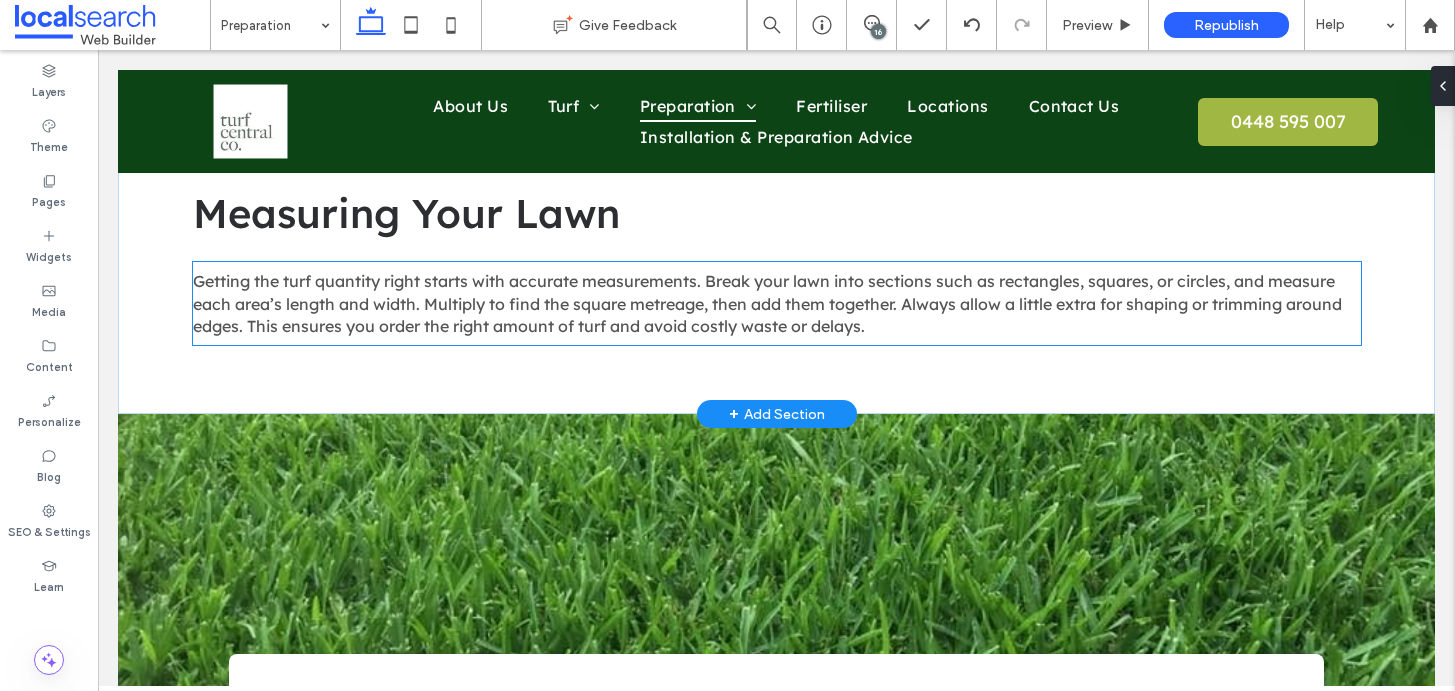 scroll, scrollTop: 1949, scrollLeft: 0, axis: vertical 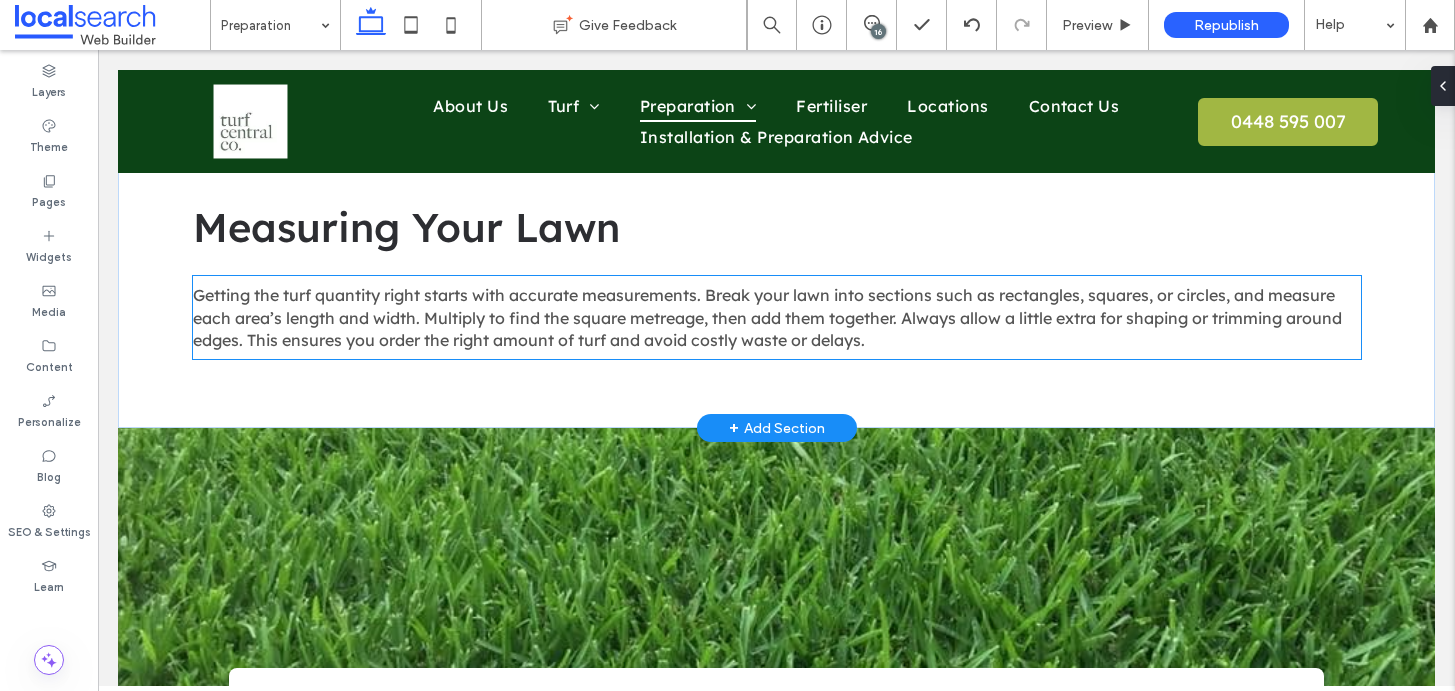 click on "Getting the turf quantity right starts with accurate measurements. Break your lawn into sections such as rectangles, squares, or circles, and measure each area’s length and width. Multiply to find the square metreage, then add them together. Always allow a little extra for shaping or trimming around edges. This ensures you order the right amount of turf and avoid costly waste or delays." at bounding box center [767, 317] 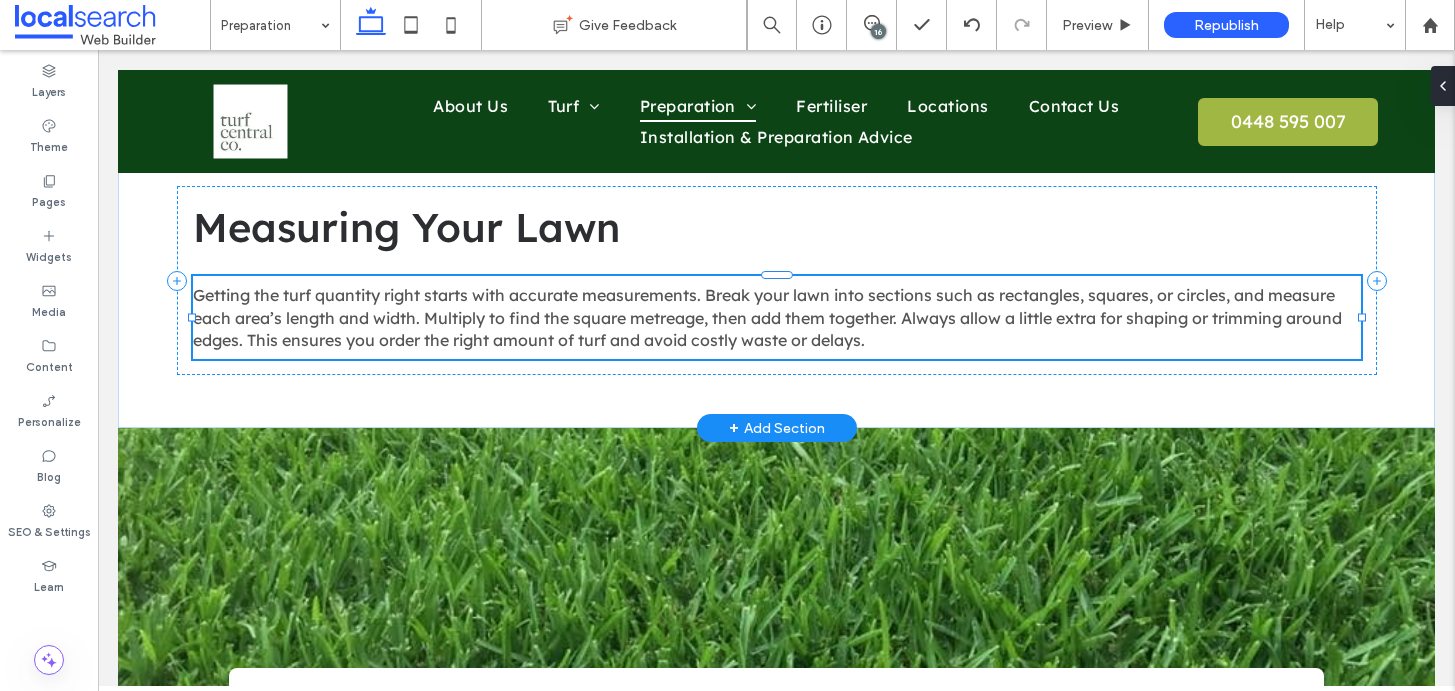 click on "Getting the turf quantity right starts with accurate measurements. Break your lawn into sections such as rectangles, squares, or circles, and measure each area’s length and width. Multiply to find the square metreage, then add them together. Always allow a little extra for shaping or trimming around edges. This ensures you order the right amount of turf and avoid costly waste or delays." at bounding box center [777, 317] 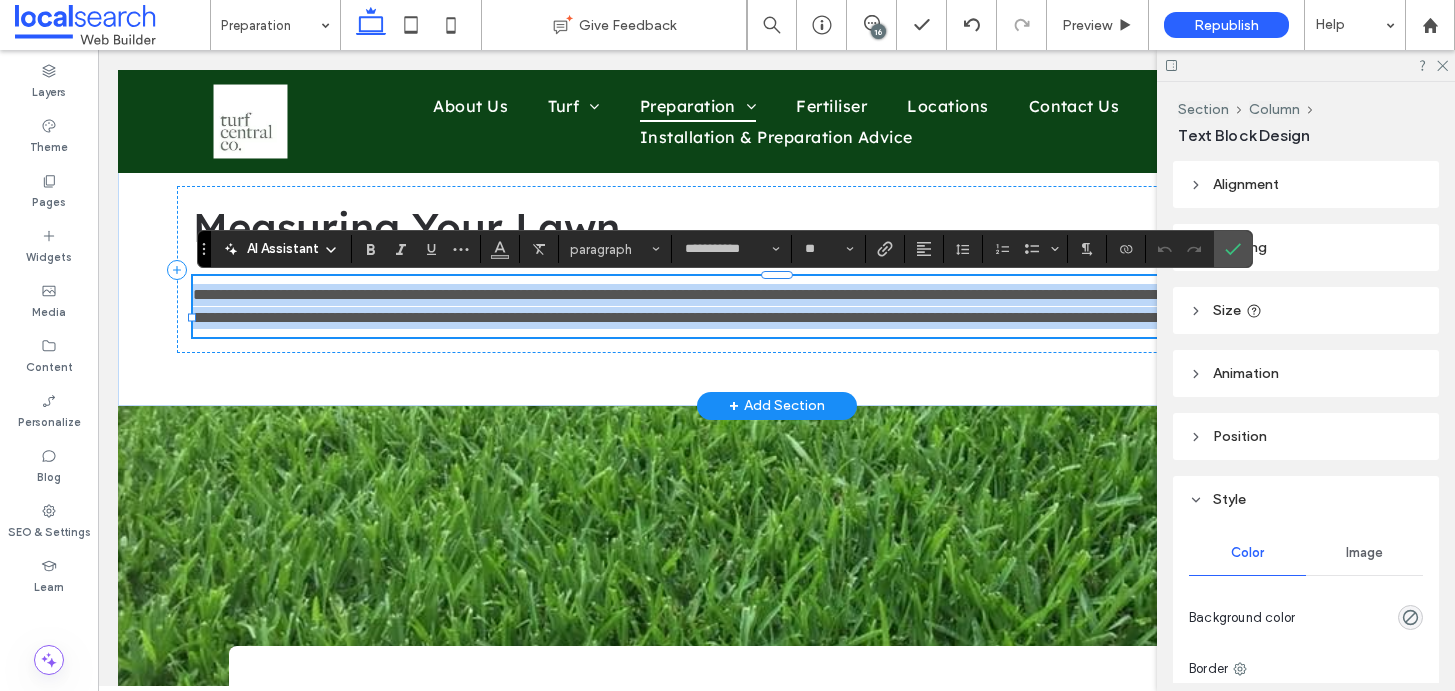 click on "**********" at bounding box center [778, 305] 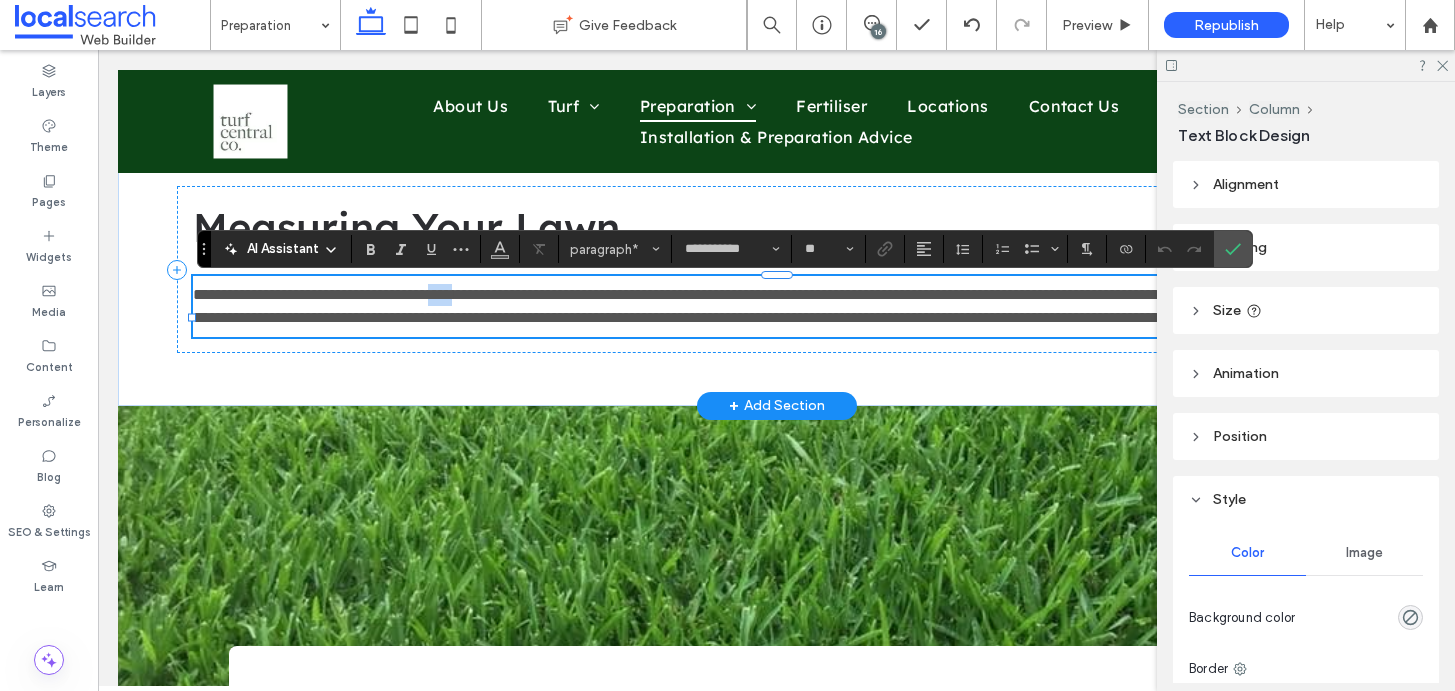 click on "**********" at bounding box center (778, 305) 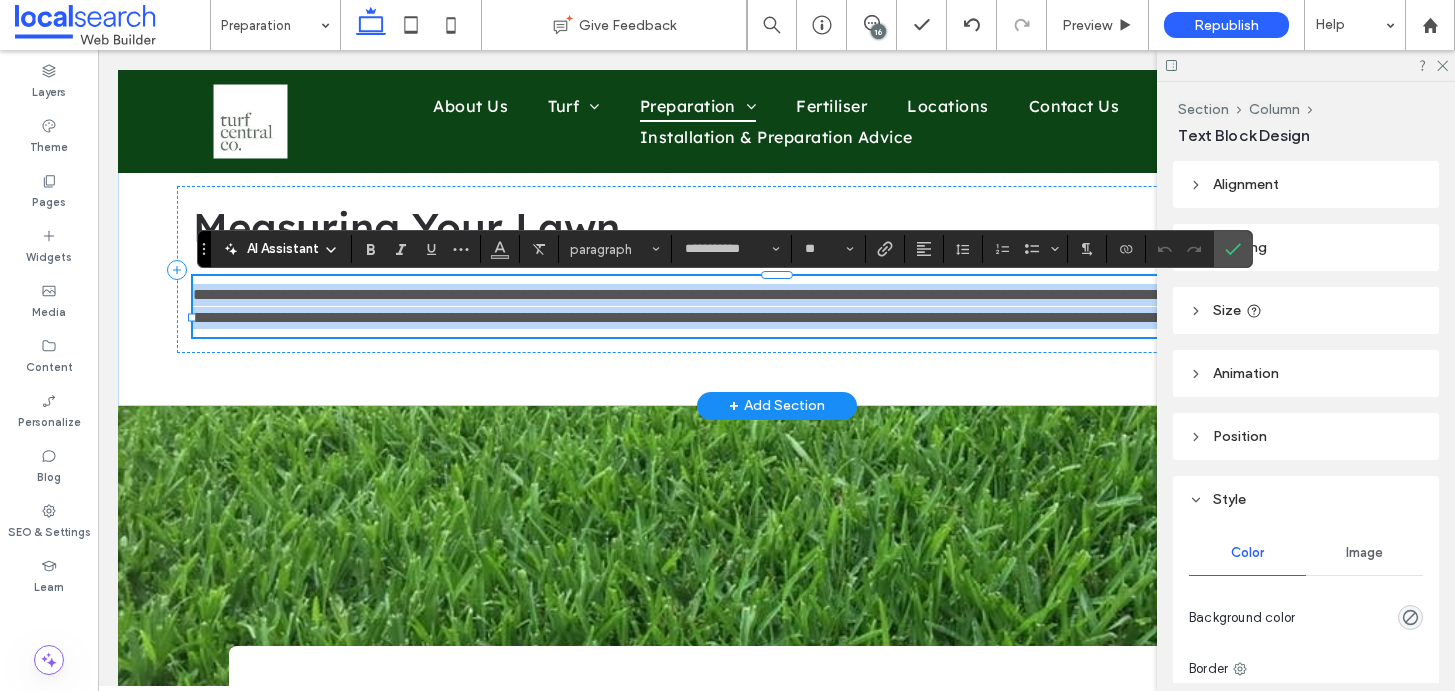 click on "**********" at bounding box center [778, 305] 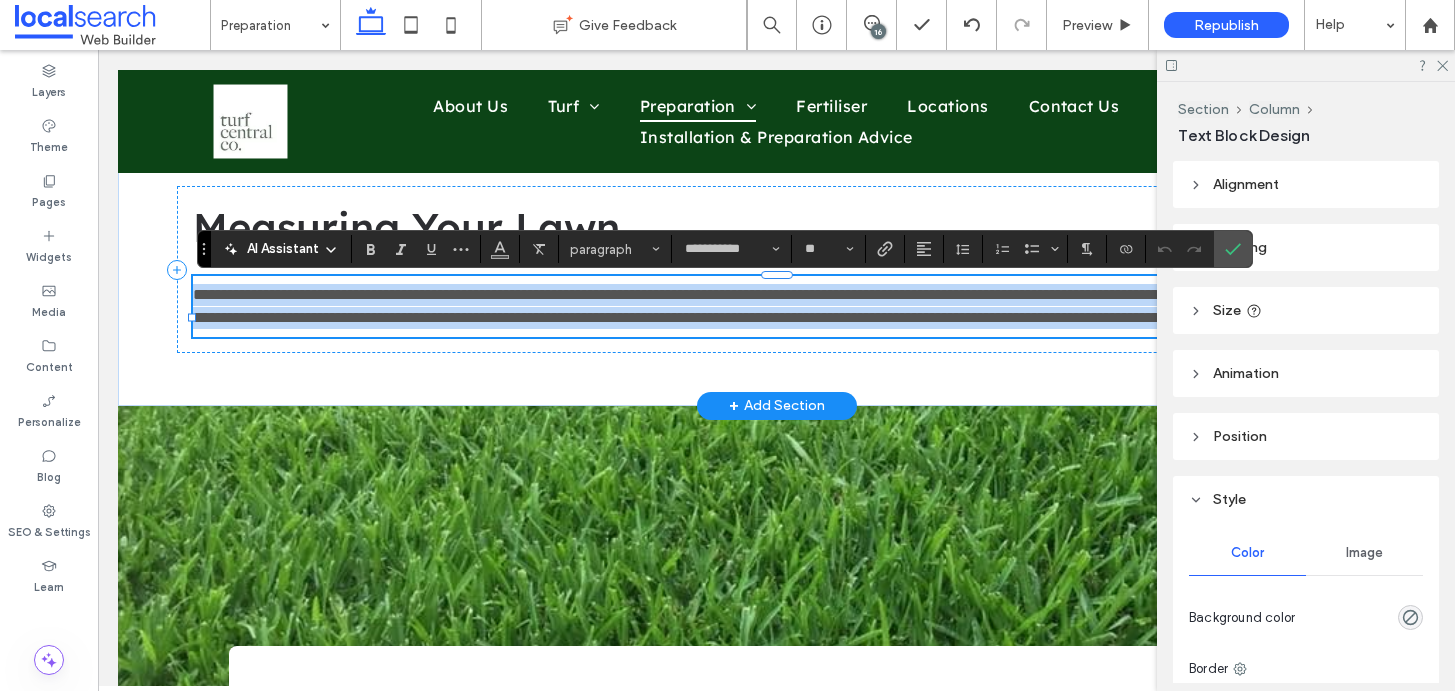 copy on "**********" 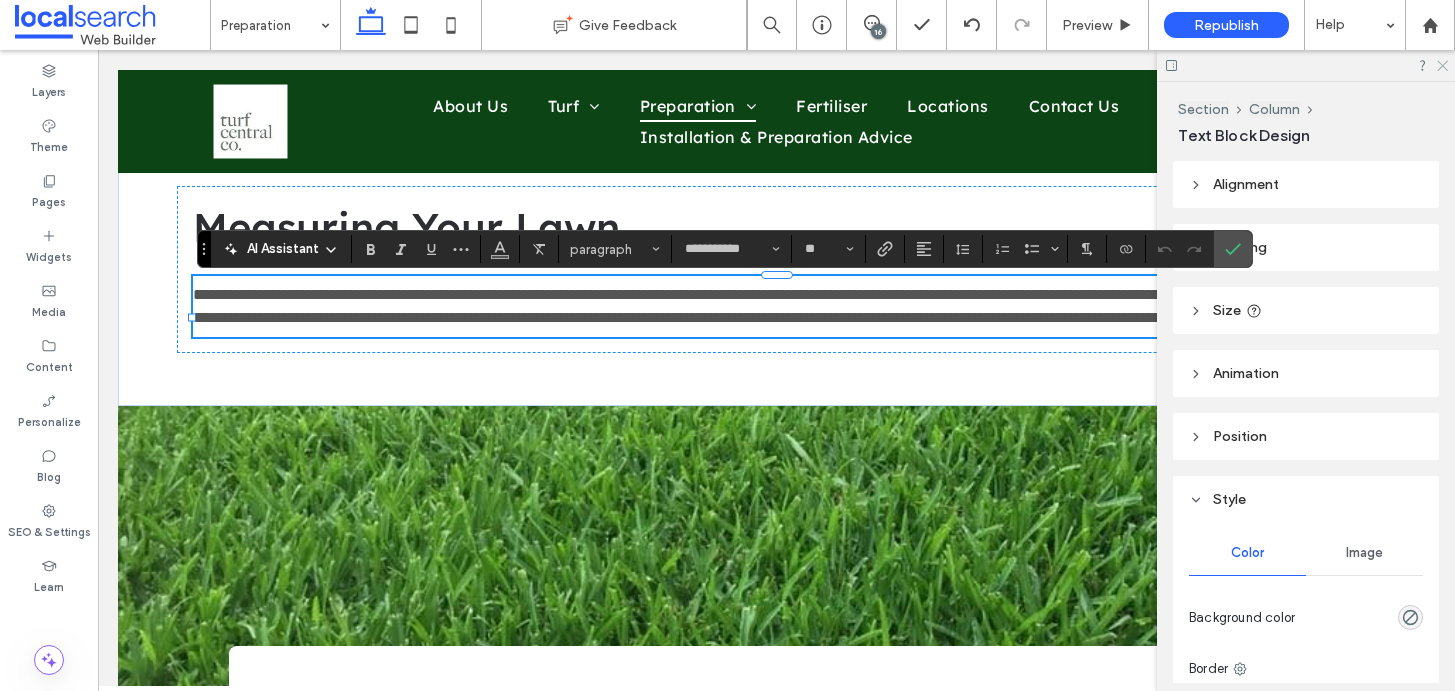 click 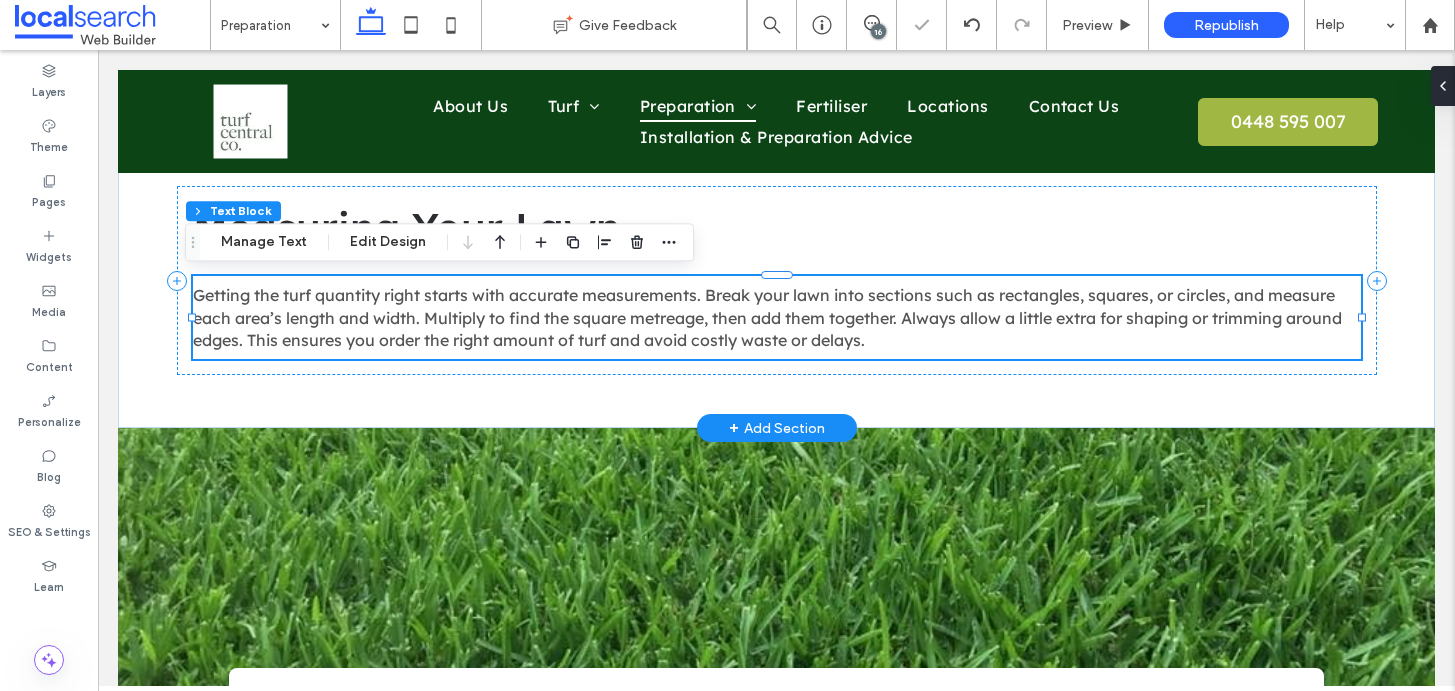 click on "Getting the turf quantity right starts with accurate measurements. Break your lawn into sections such as rectangles, squares, or circles, and measure each area’s length and width. Multiply to find the square metreage, then add them together. Always allow a little extra for shaping or trimming around edges. This ensures you order the right amount of turf and avoid costly waste or delays." at bounding box center [767, 317] 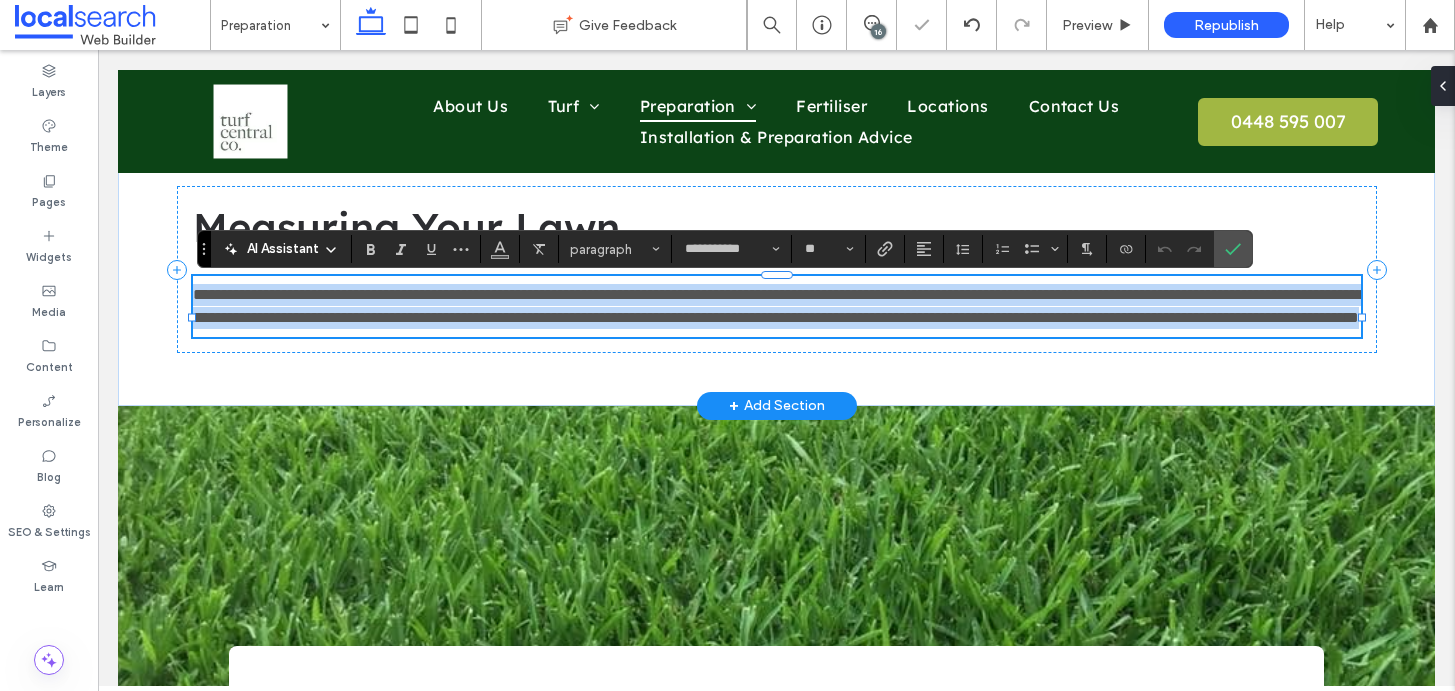 click on "**********" at bounding box center [778, 305] 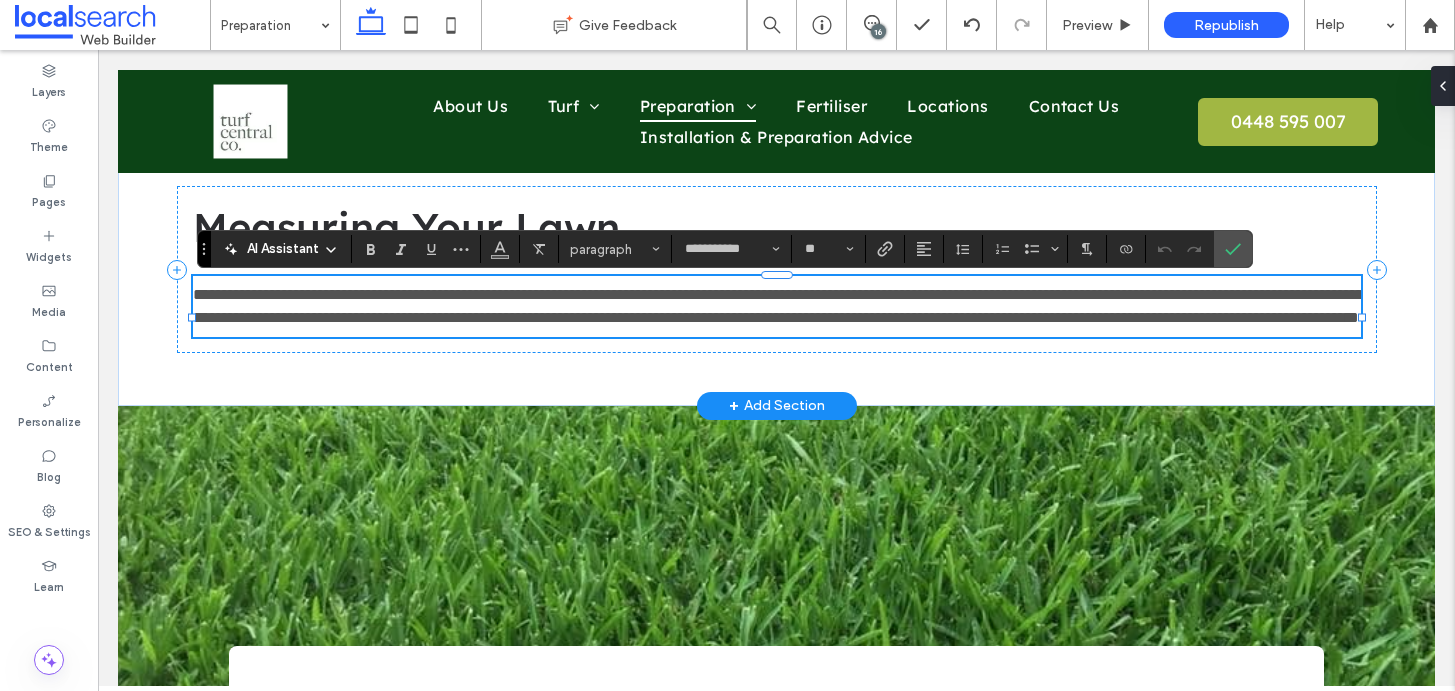 click on "**********" at bounding box center (778, 305) 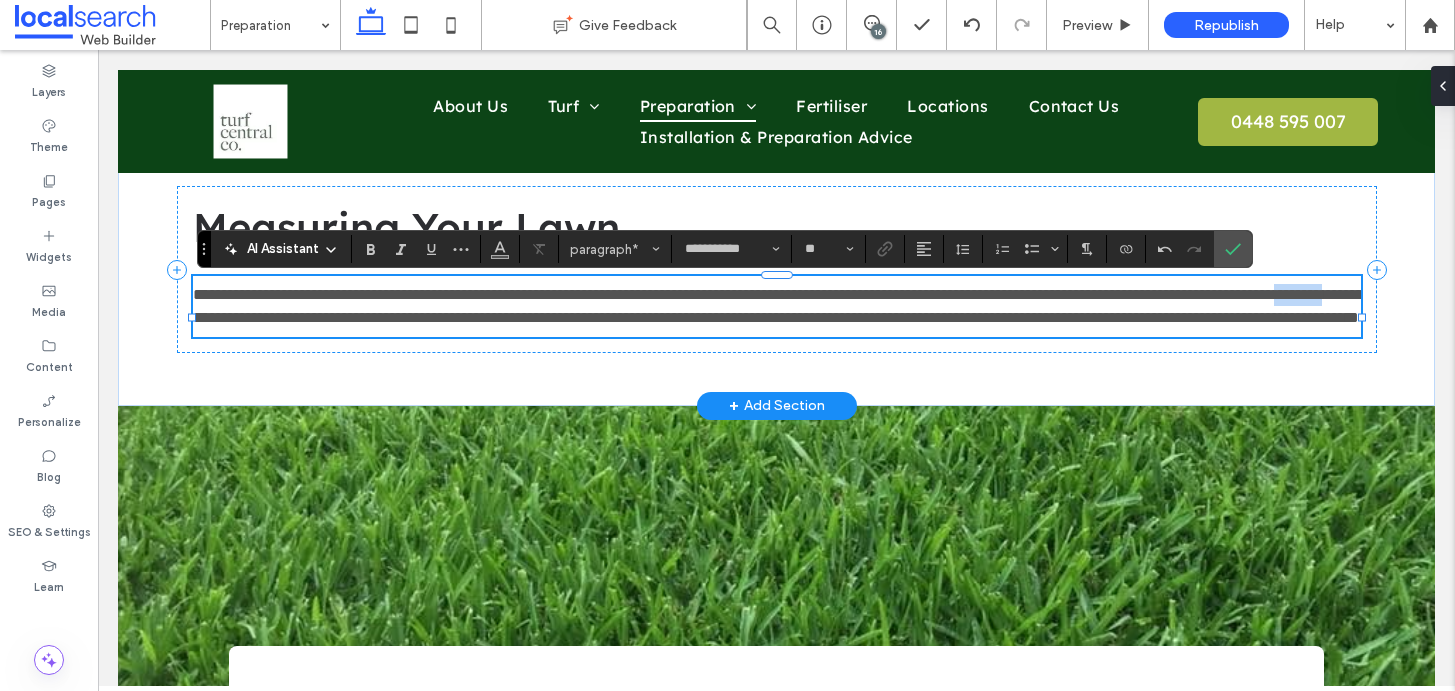 click on "**********" at bounding box center [778, 305] 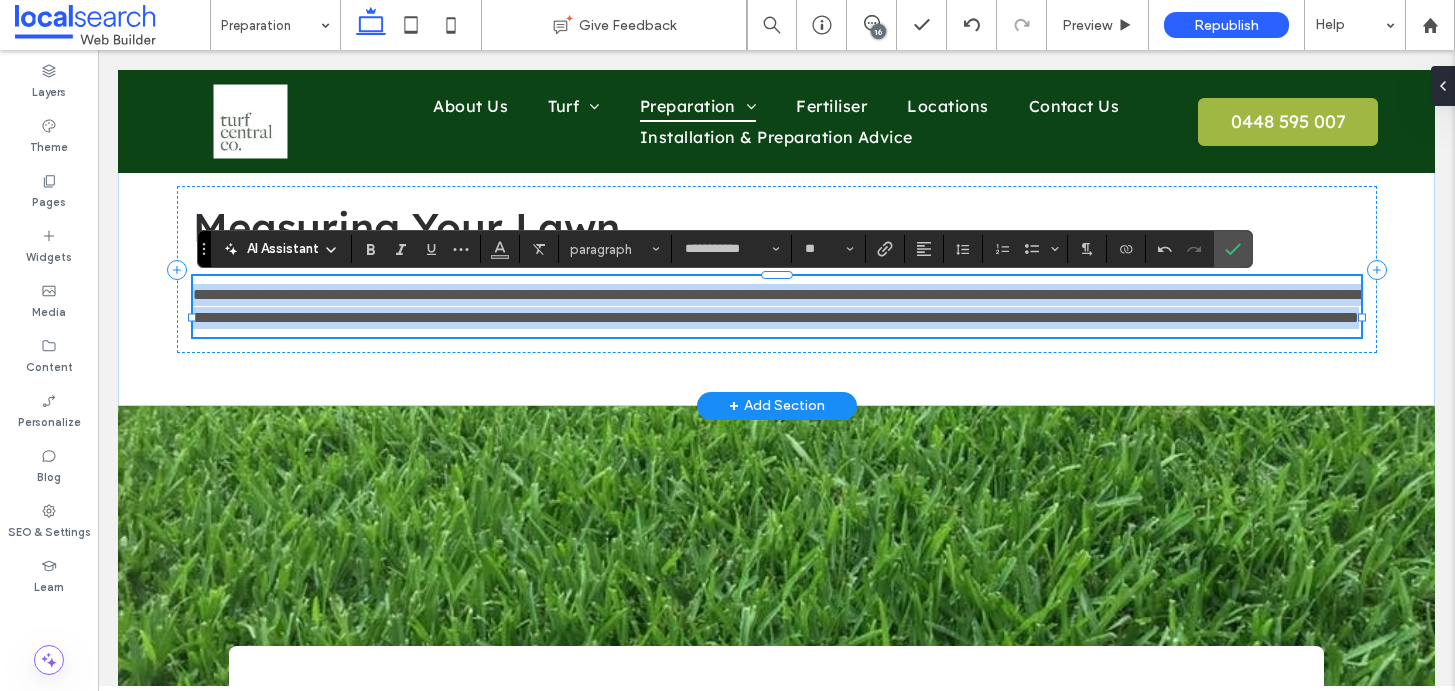 click on "**********" at bounding box center (778, 305) 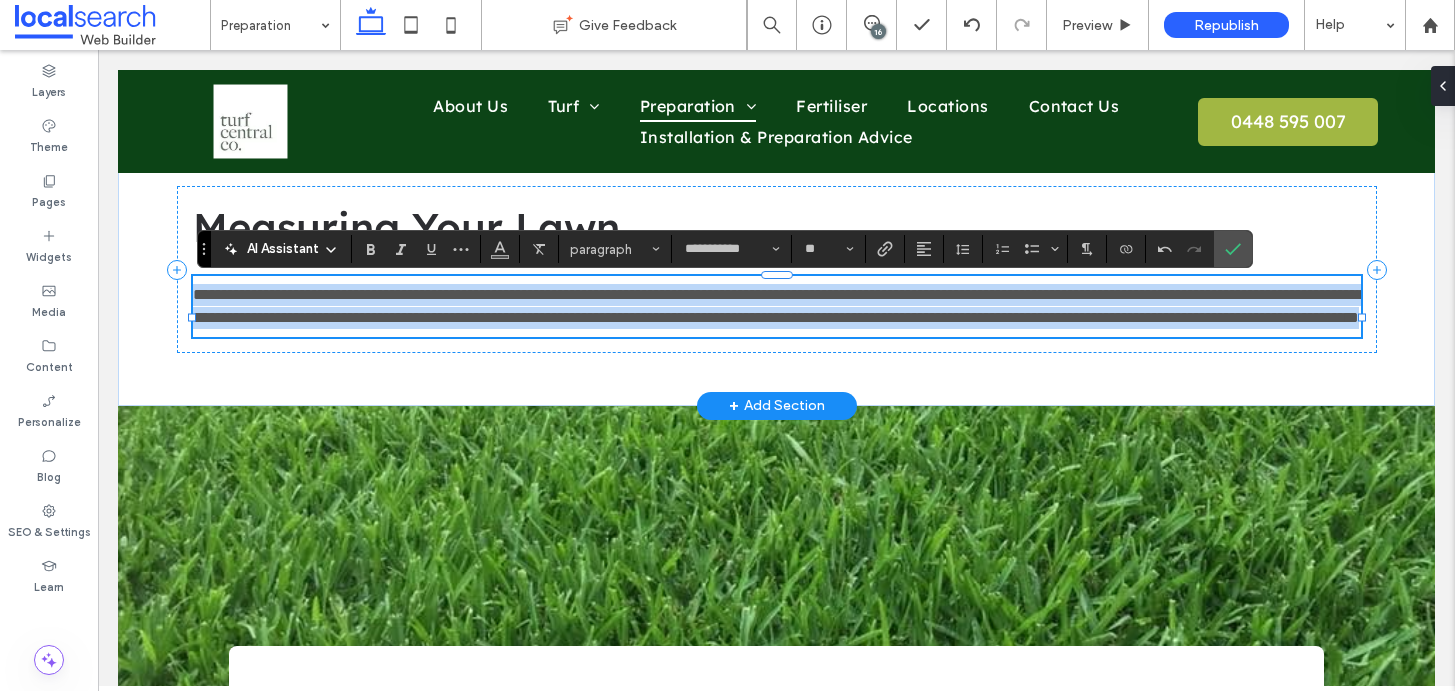 scroll, scrollTop: 0, scrollLeft: 0, axis: both 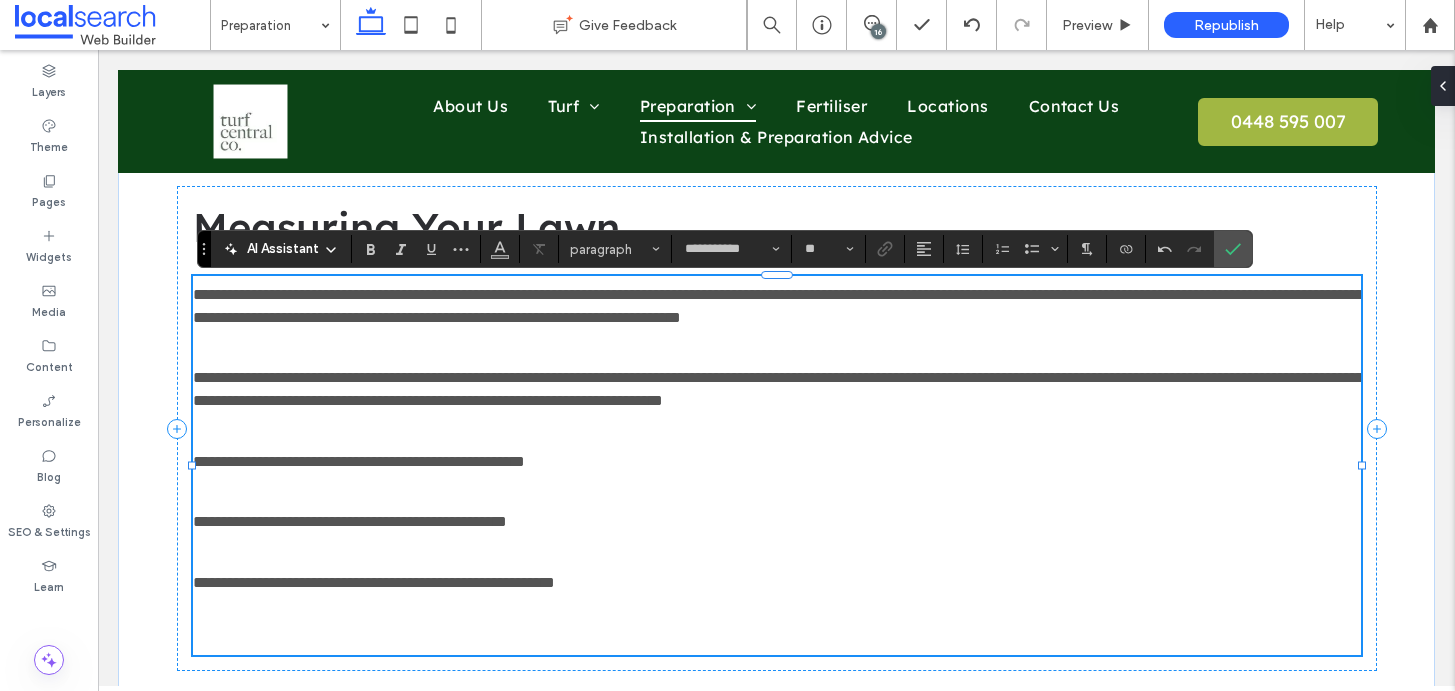 click at bounding box center (777, 625) 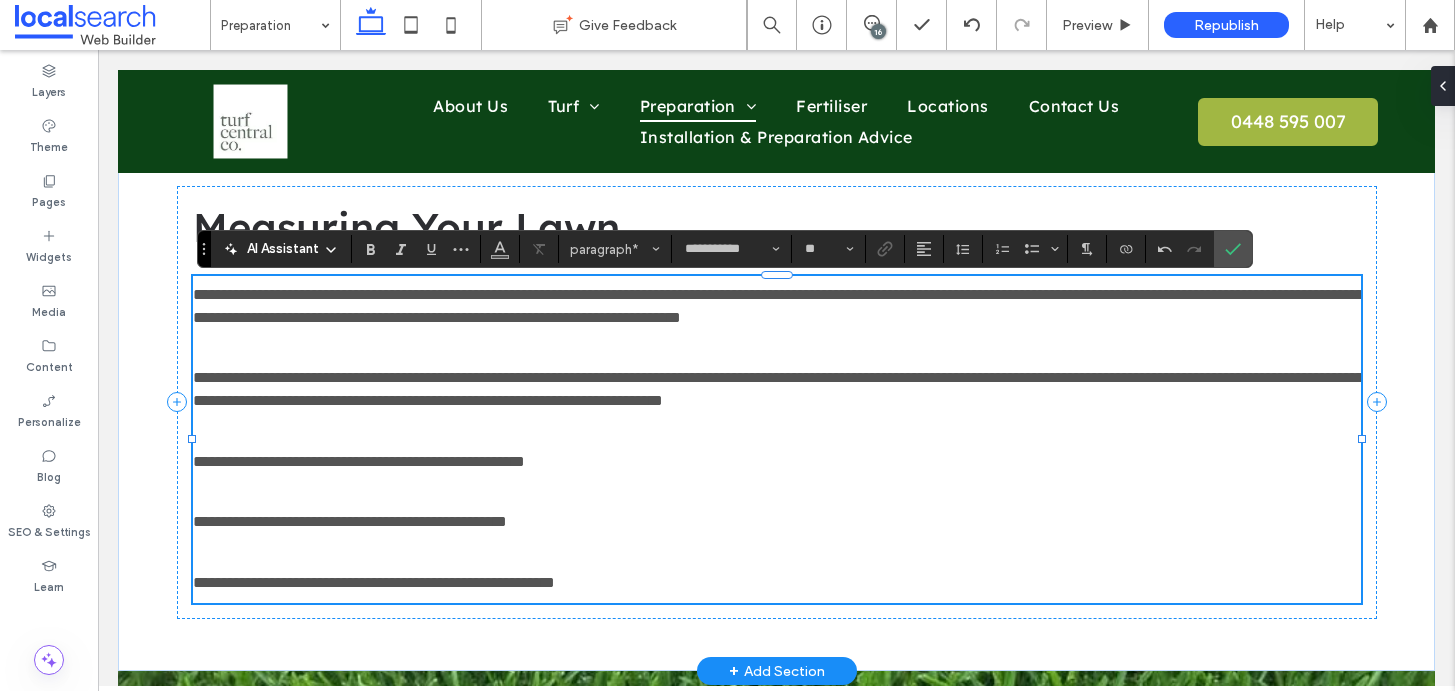 click on "**********" at bounding box center (778, 388) 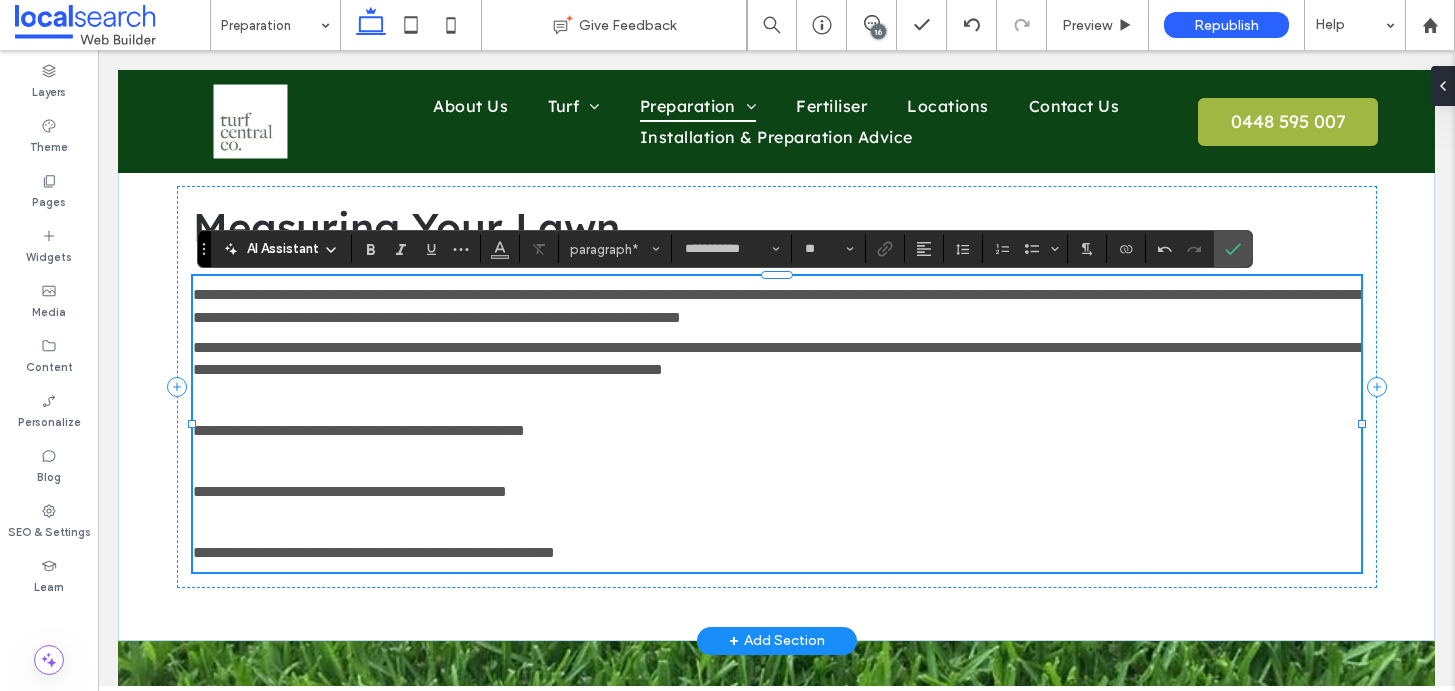 click on "**********" at bounding box center [359, 430] 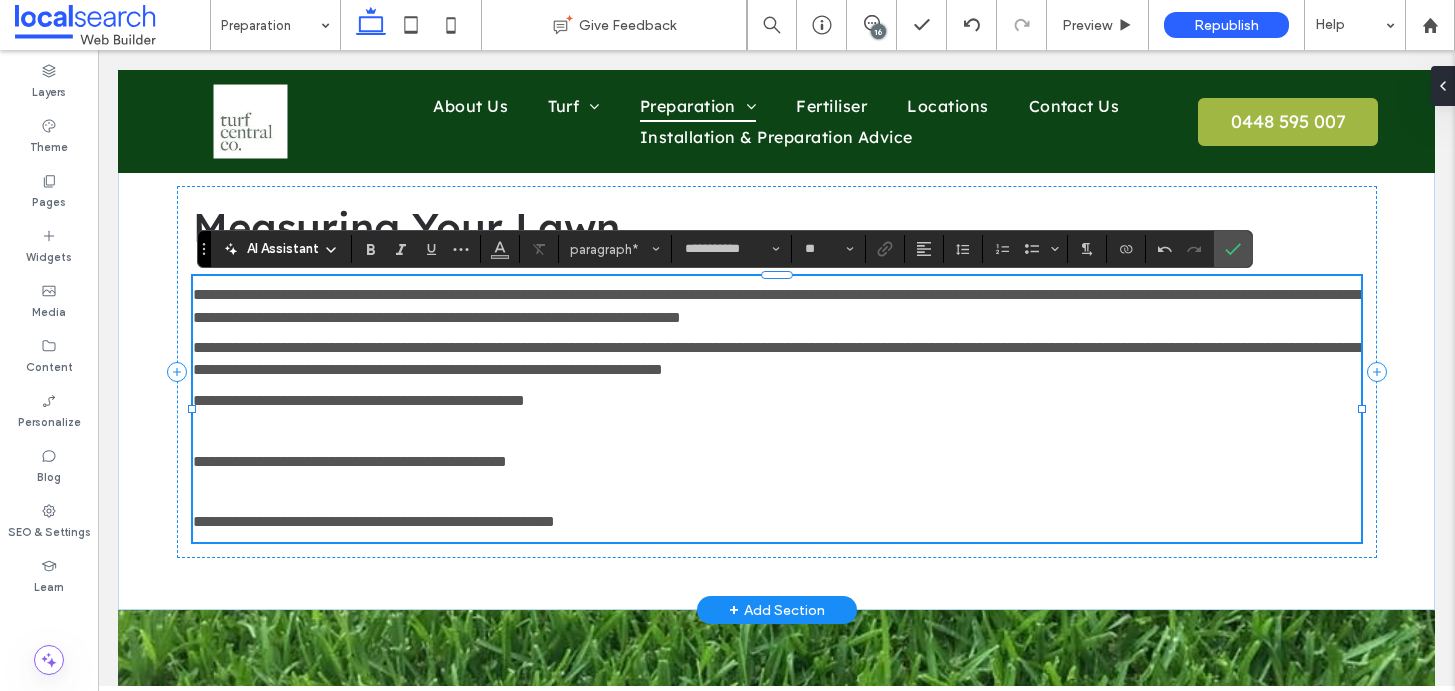 click on "**********" at bounding box center (350, 461) 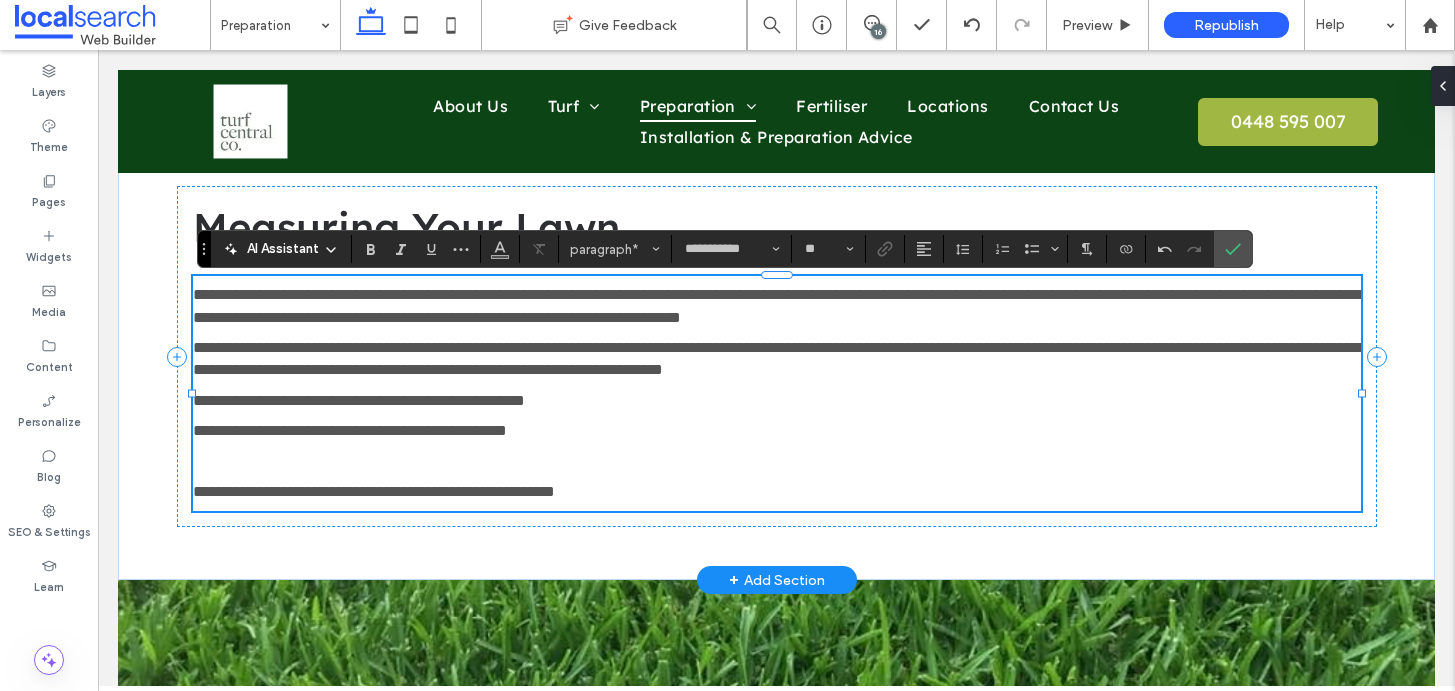 click on "**********" at bounding box center (374, 491) 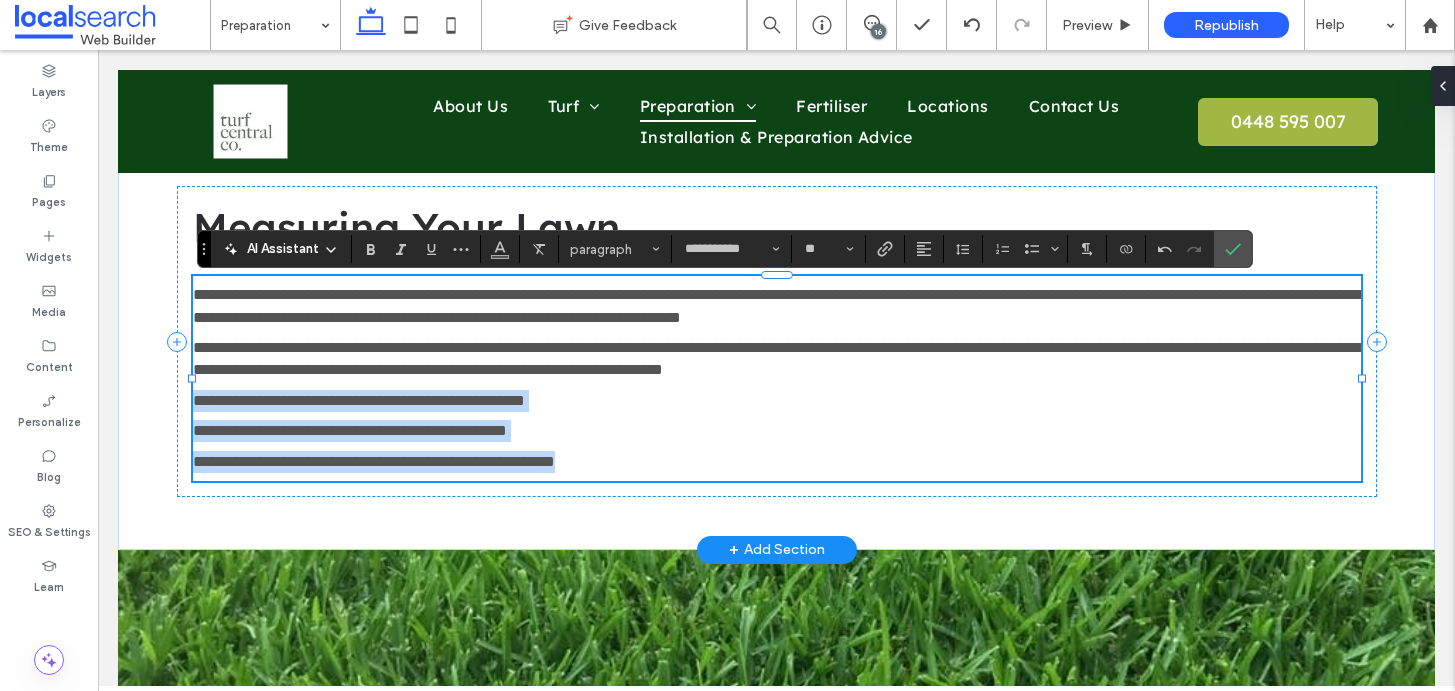 drag, startPoint x: 673, startPoint y: 461, endPoint x: 210, endPoint y: 384, distance: 469.35913 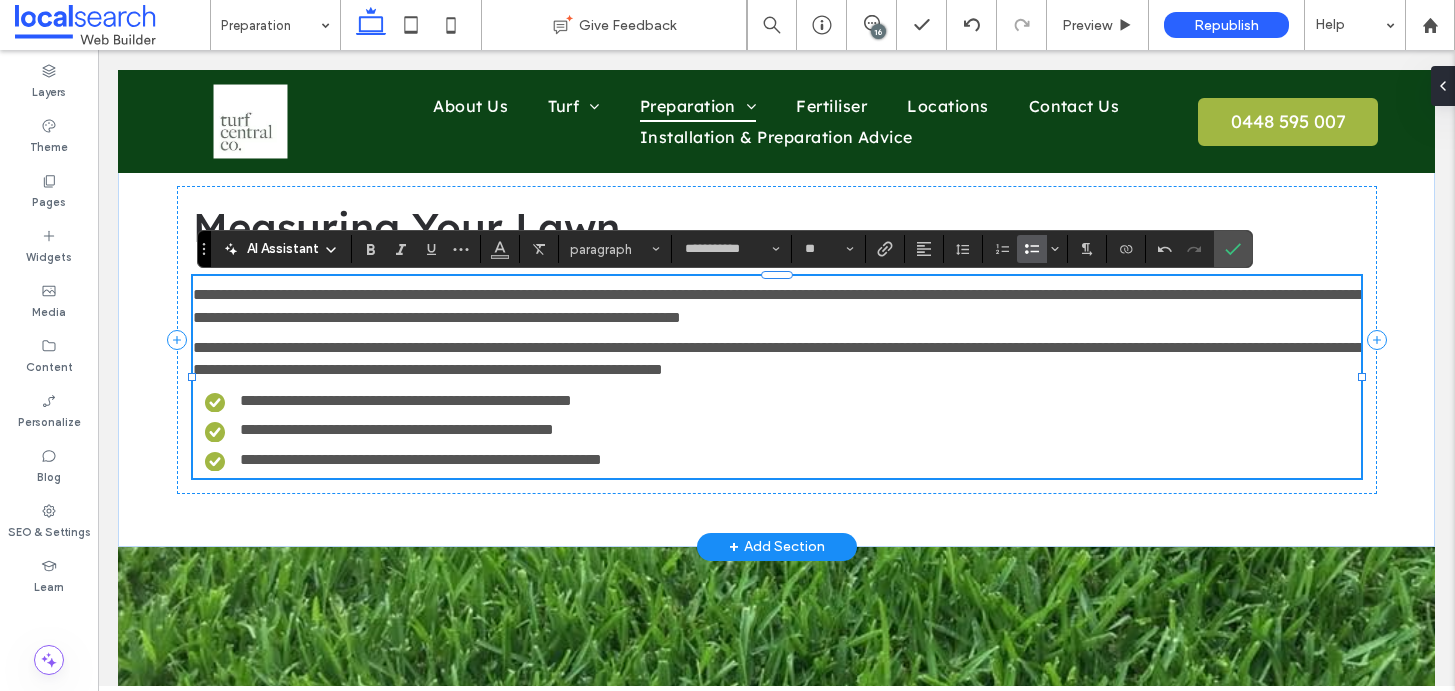 click on "**********" at bounding box center (783, 401) 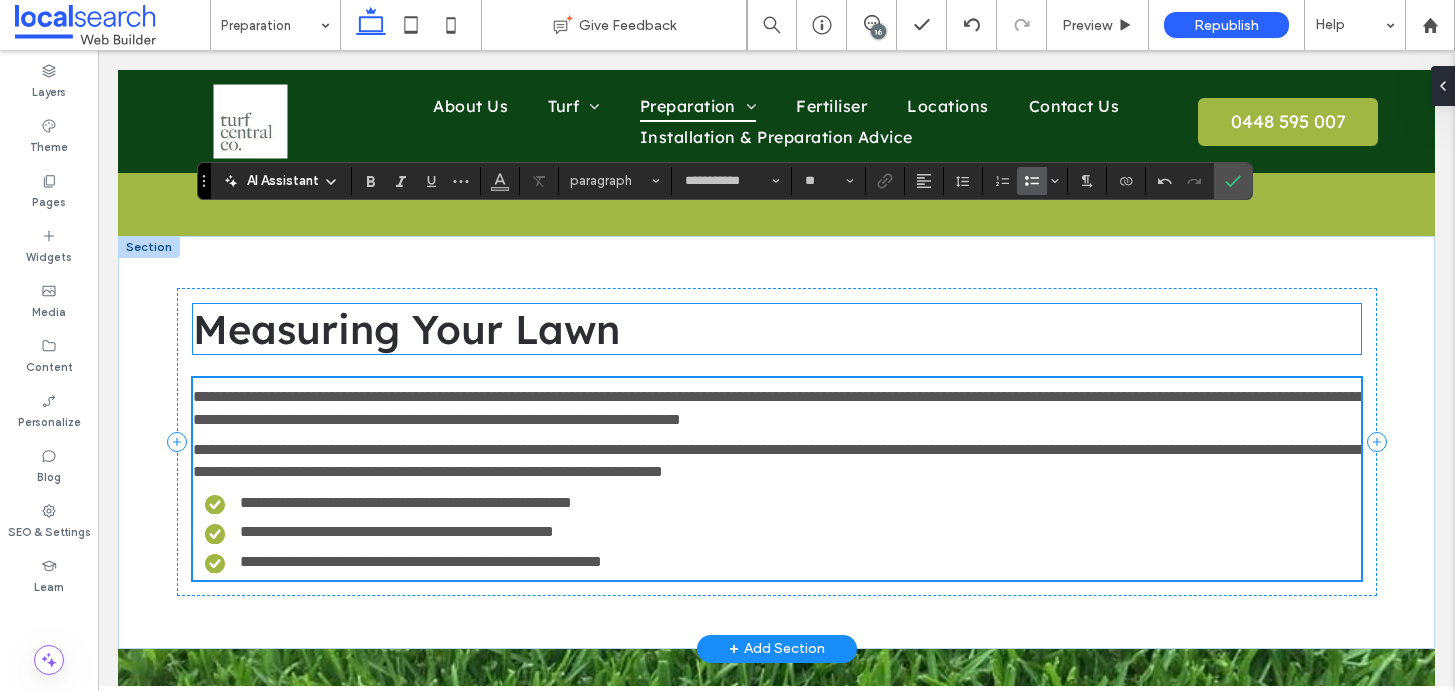 scroll, scrollTop: 1674, scrollLeft: 0, axis: vertical 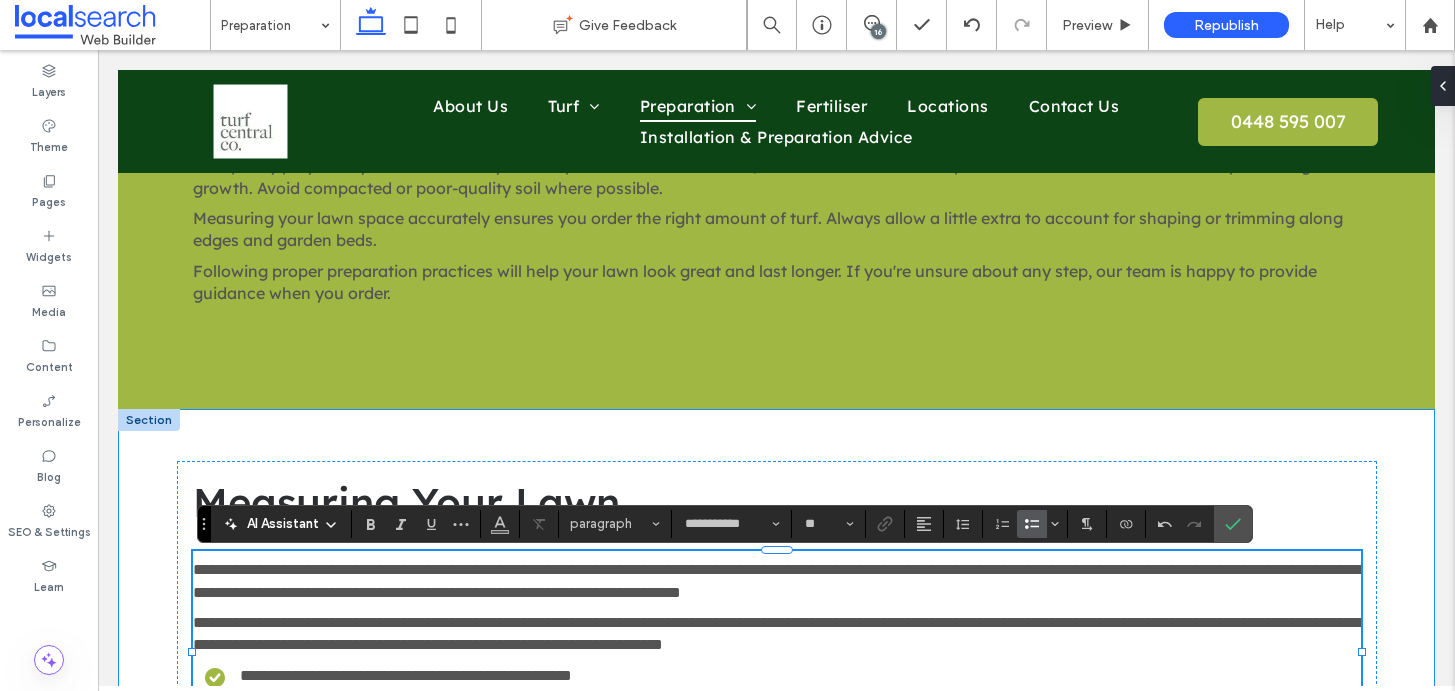 click on "**********" at bounding box center [777, 615] 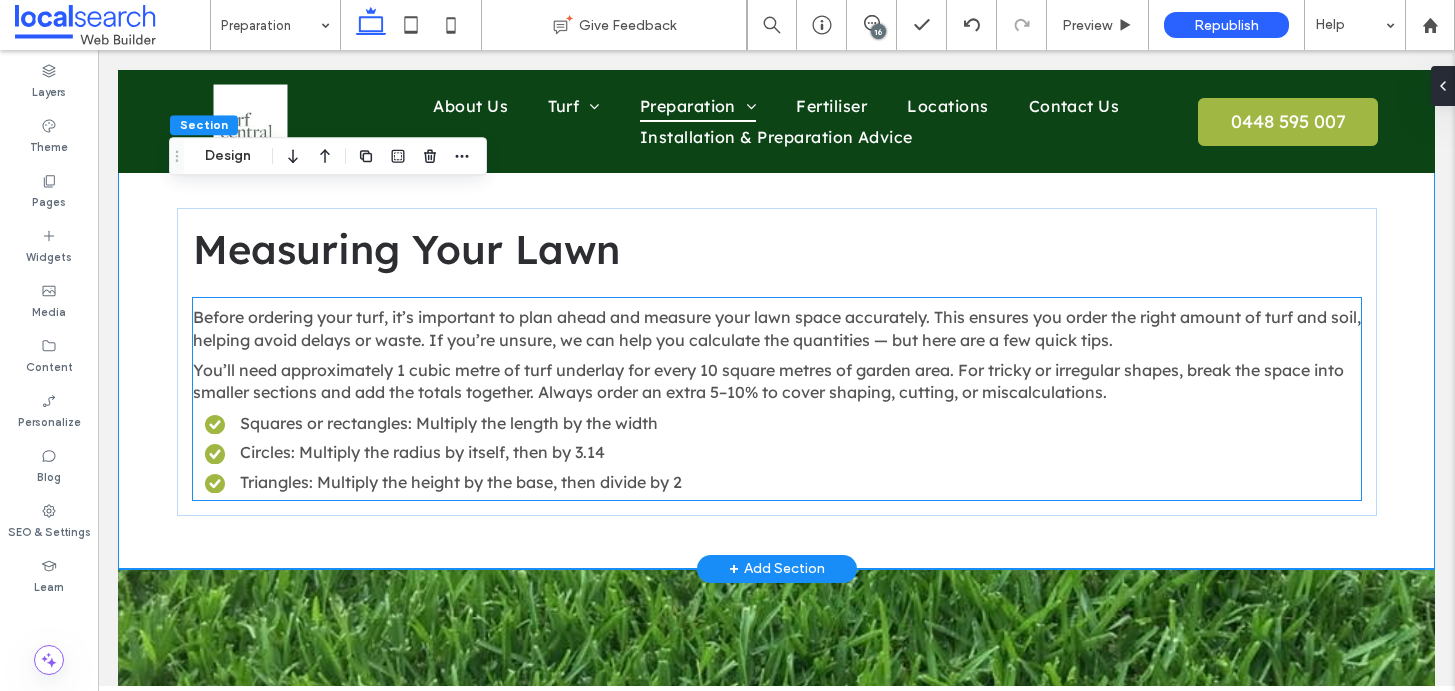 scroll, scrollTop: 1931, scrollLeft: 0, axis: vertical 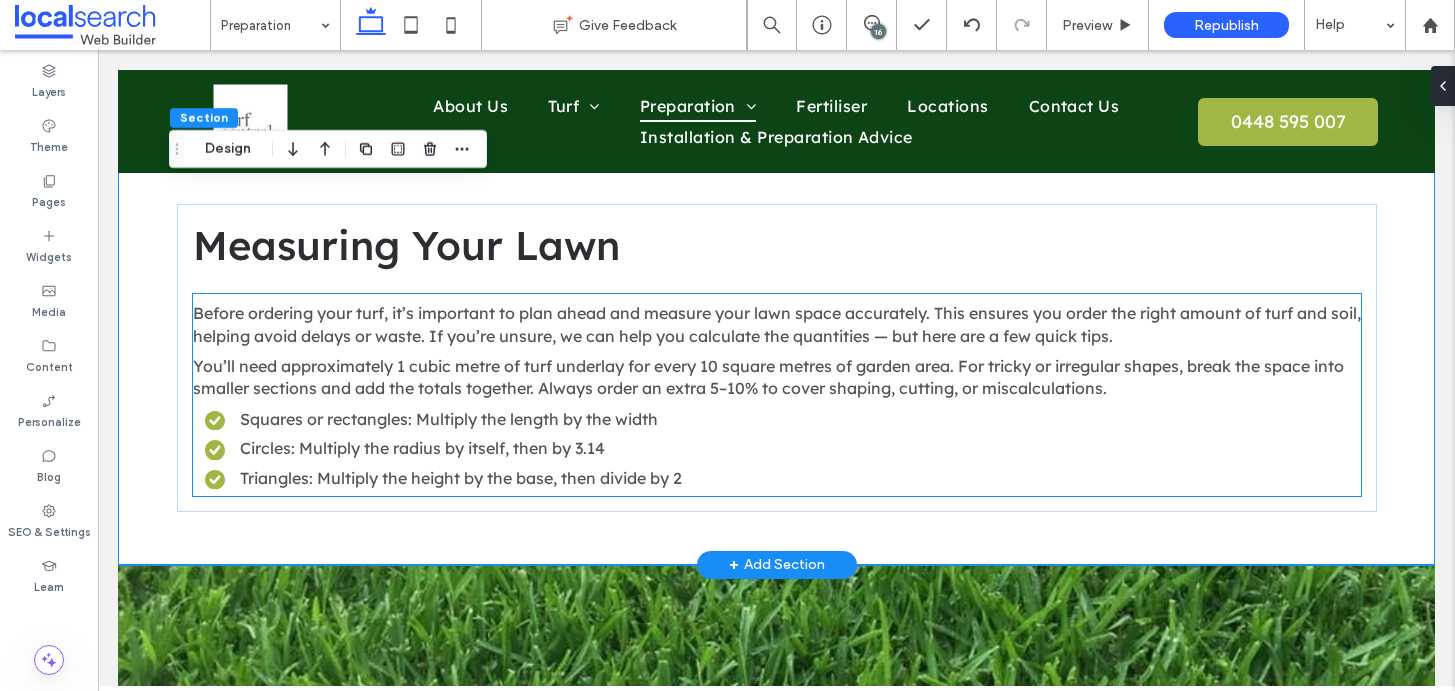 click on "Circles: Multiply the radius by itself, then by 3.14" at bounding box center [783, 448] 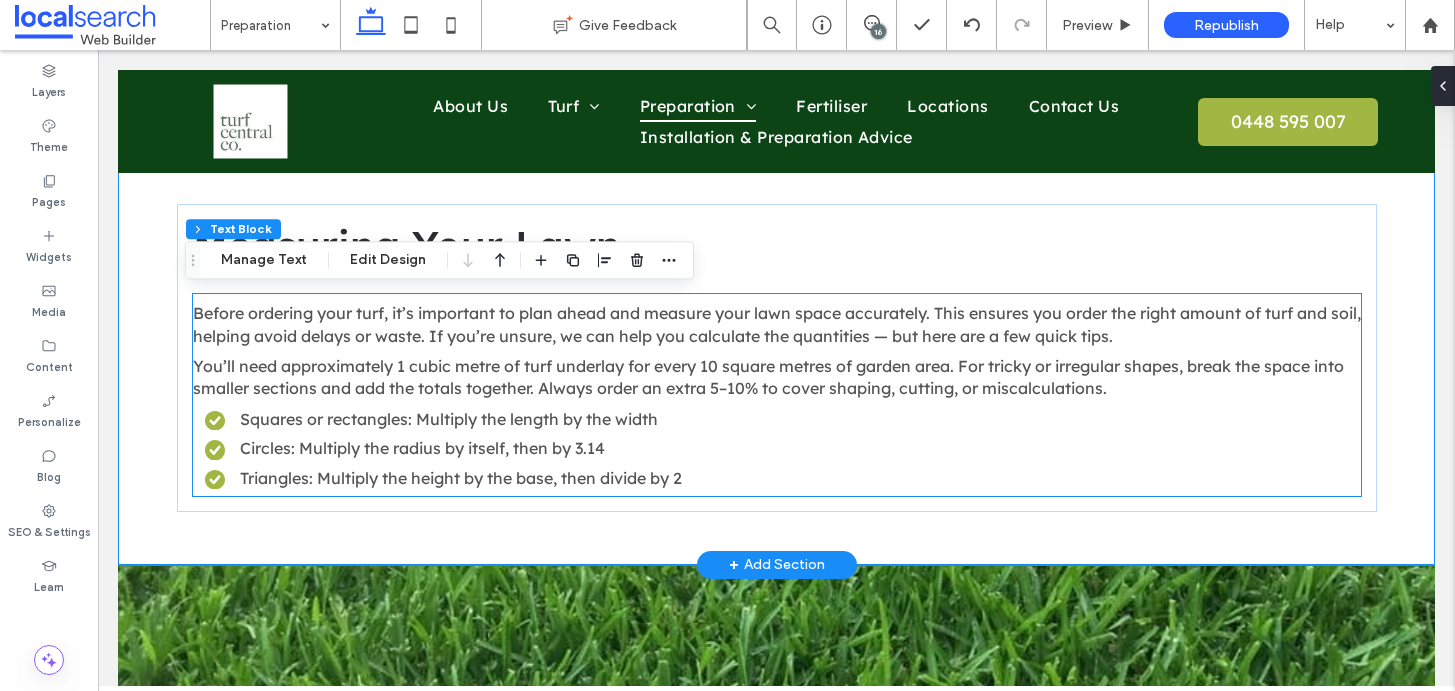 click on "Circles: Multiply the radius by itself, then by 3.14" at bounding box center (783, 448) 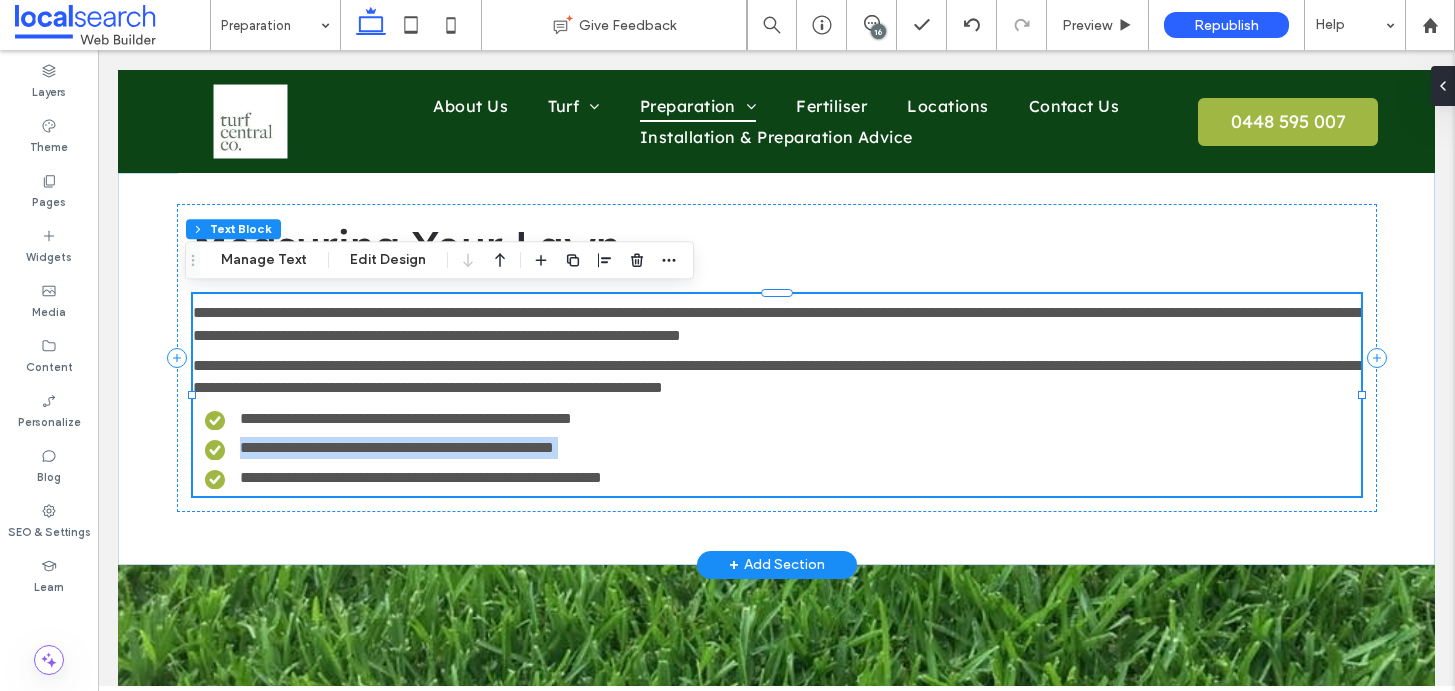 click on "**********" at bounding box center (783, 448) 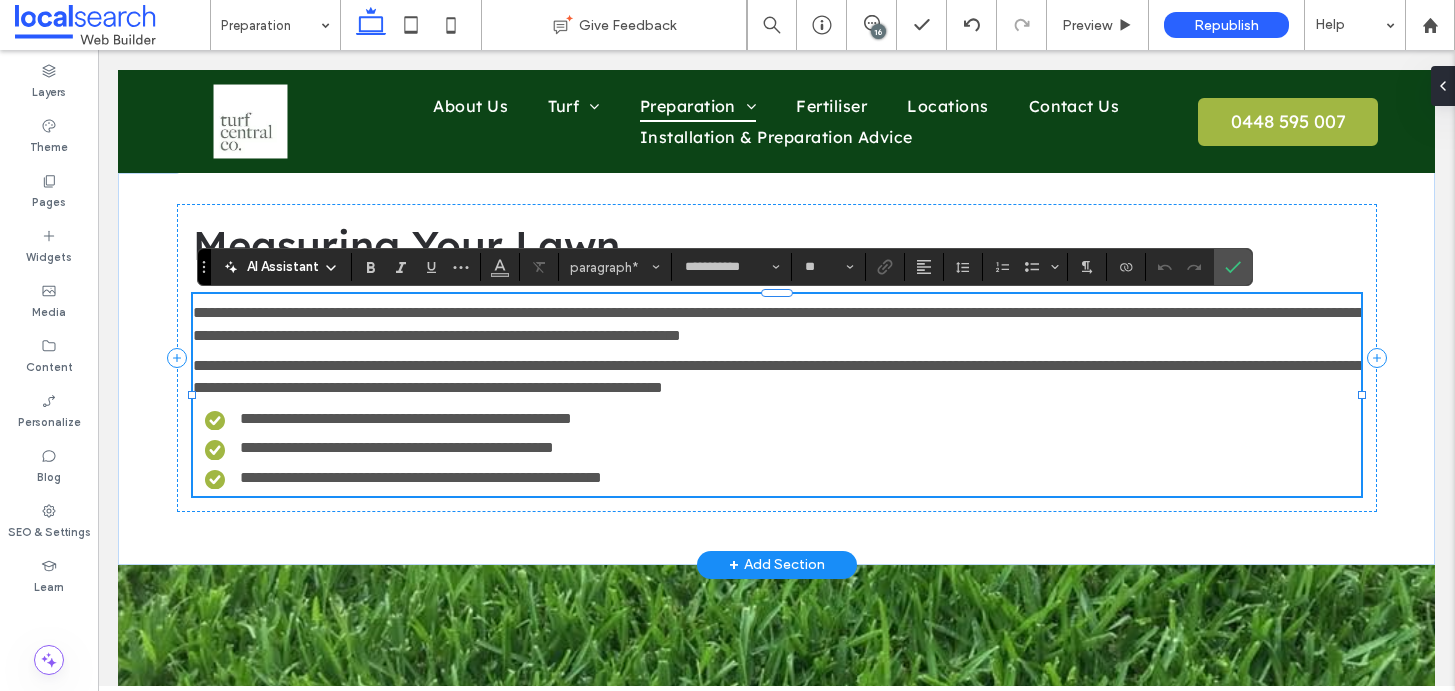 click on "**********" at bounding box center [778, 376] 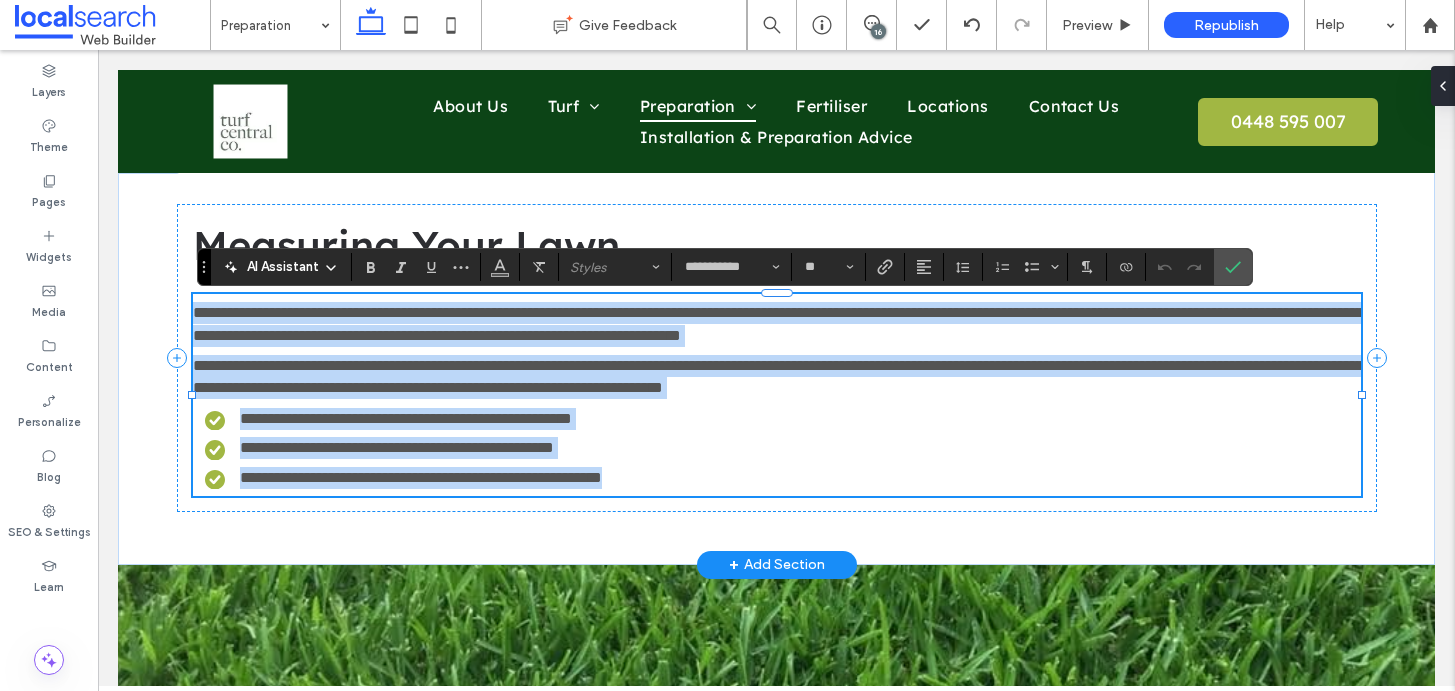 drag, startPoint x: 189, startPoint y: 312, endPoint x: 782, endPoint y: 485, distance: 617.72003 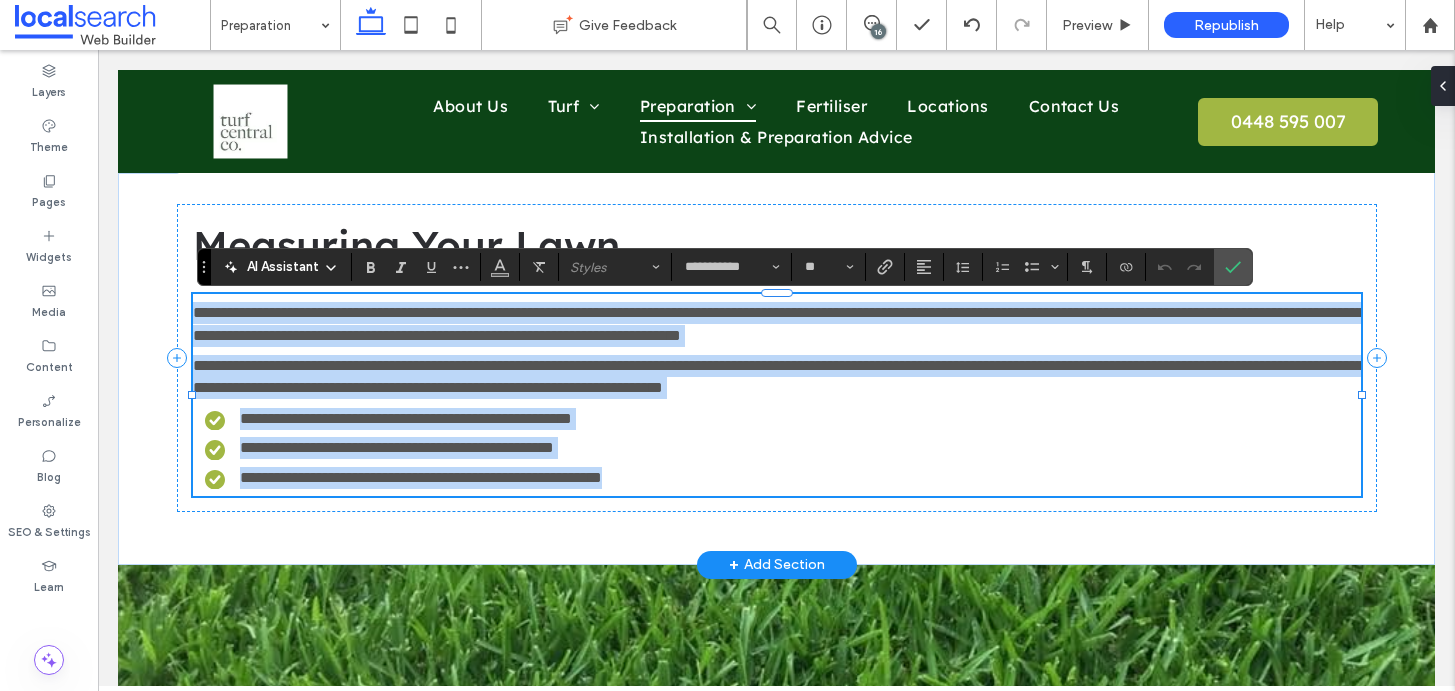 copy on "**********" 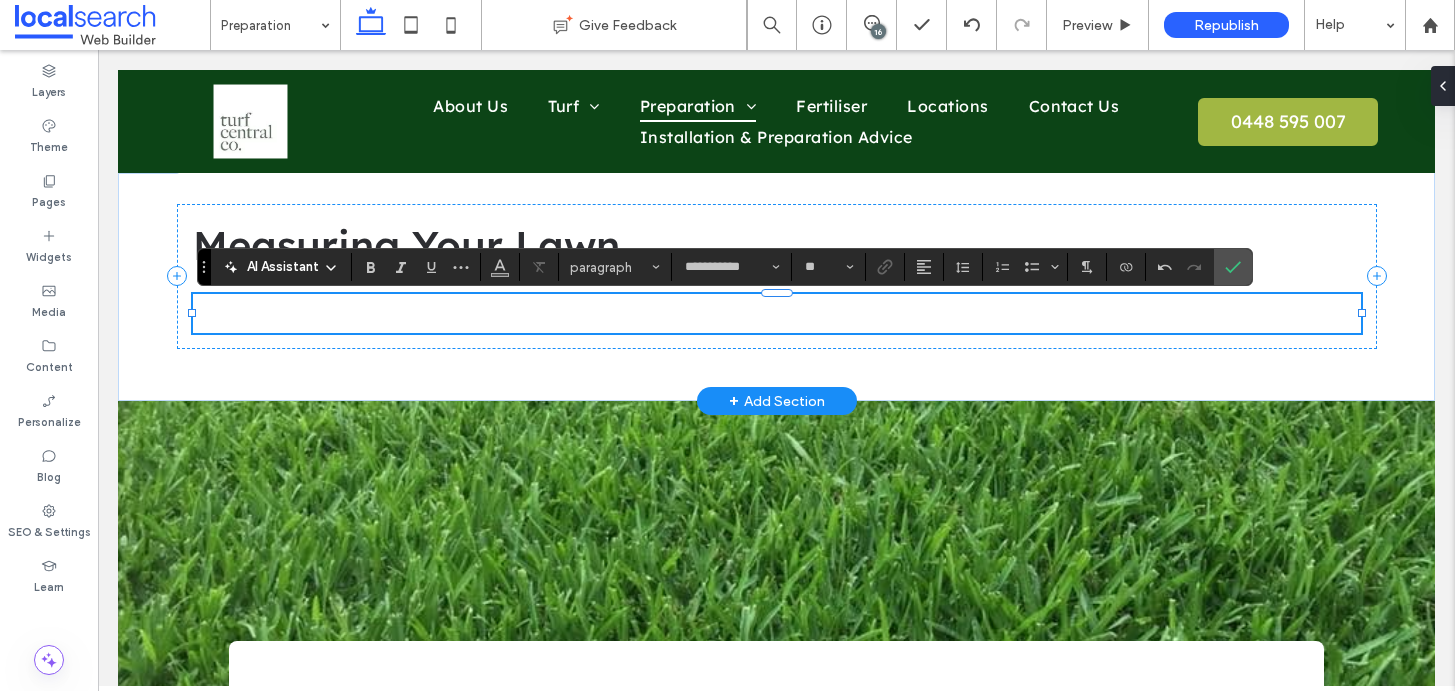 click at bounding box center (777, 313) 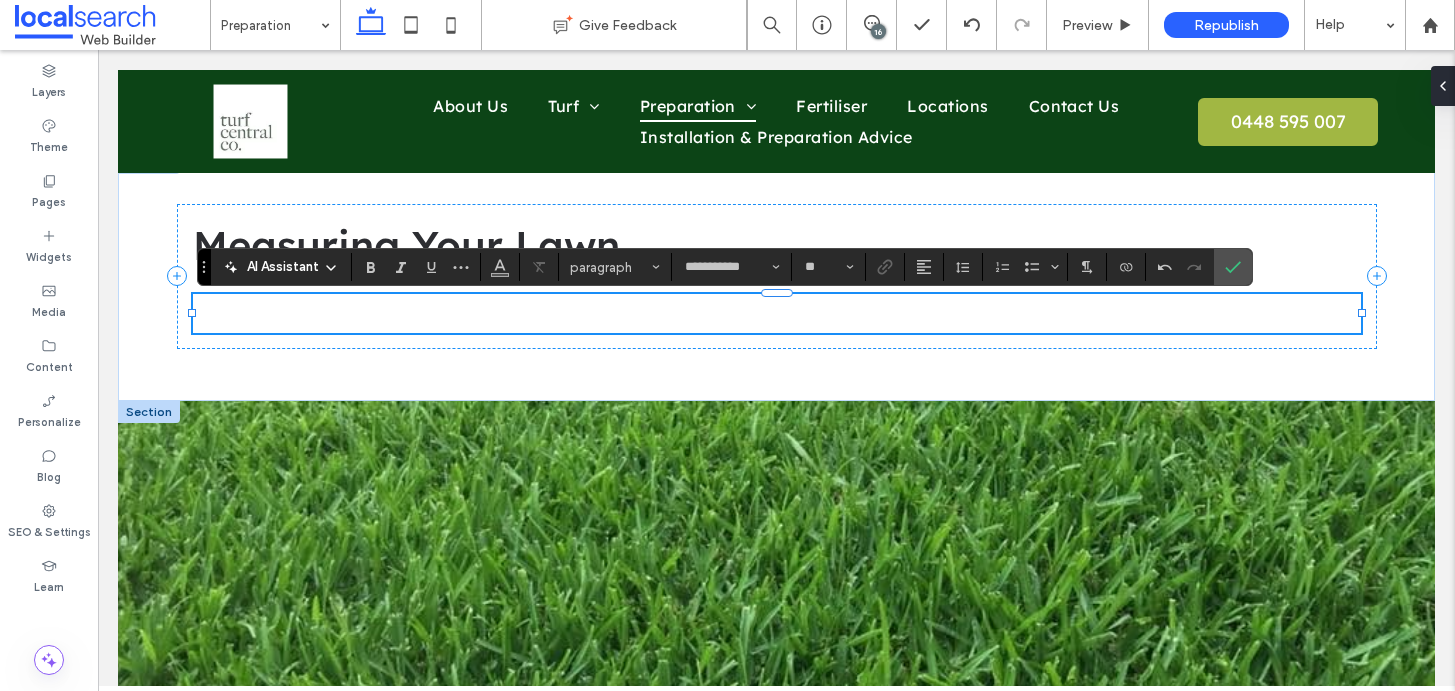 scroll, scrollTop: 0, scrollLeft: 0, axis: both 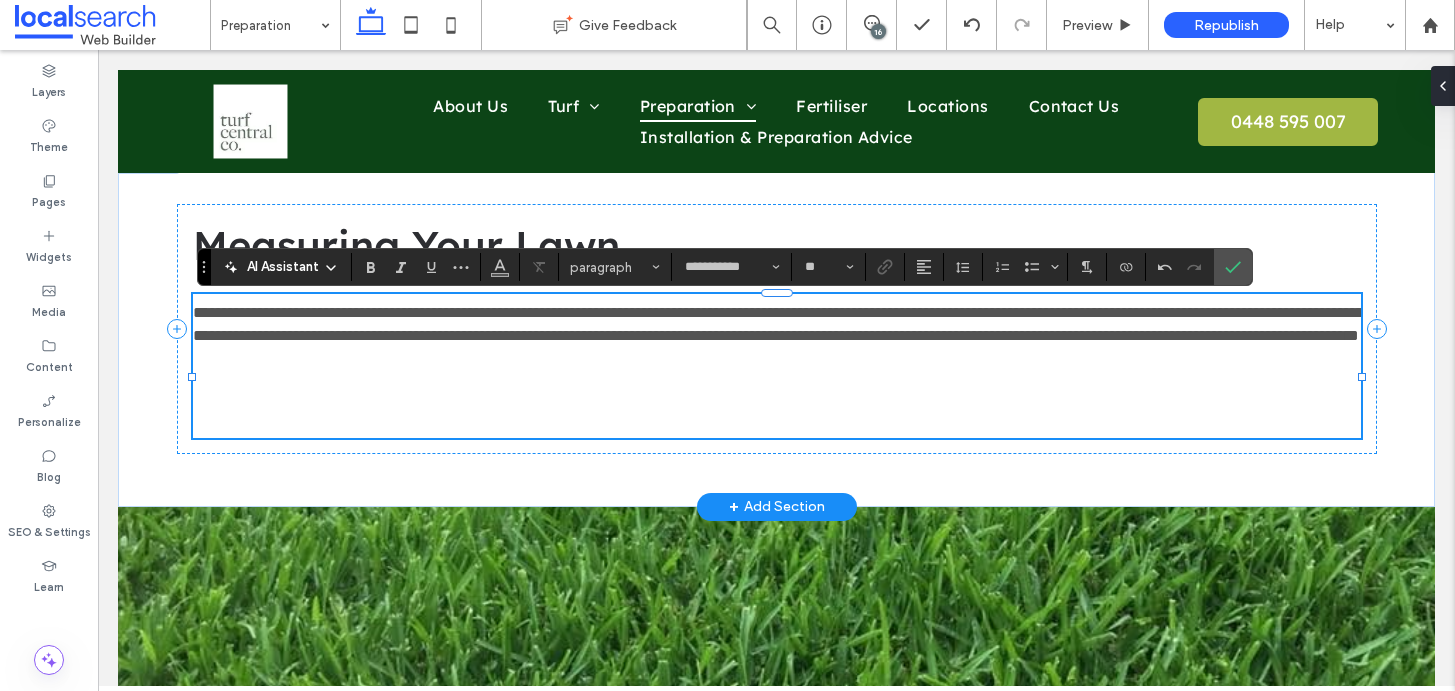click on "**********" at bounding box center (777, 366) 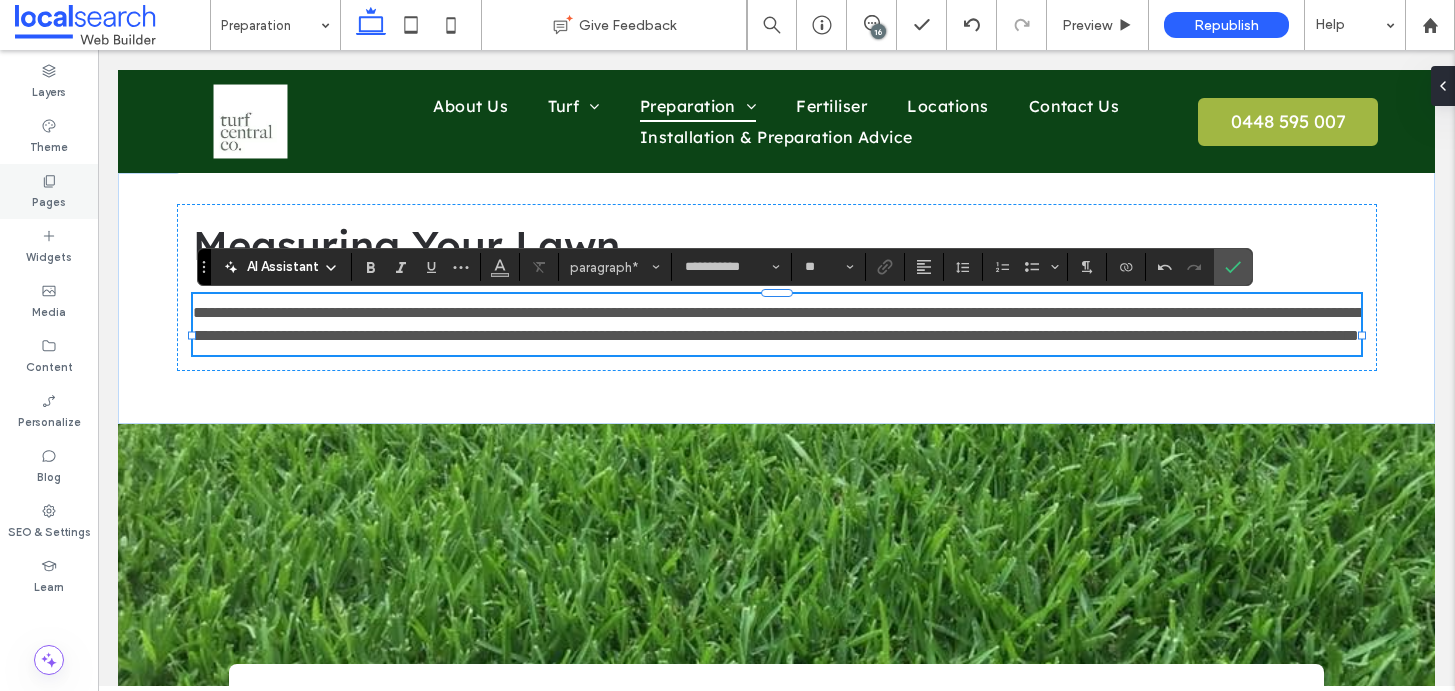 click on "Pages" at bounding box center [49, 200] 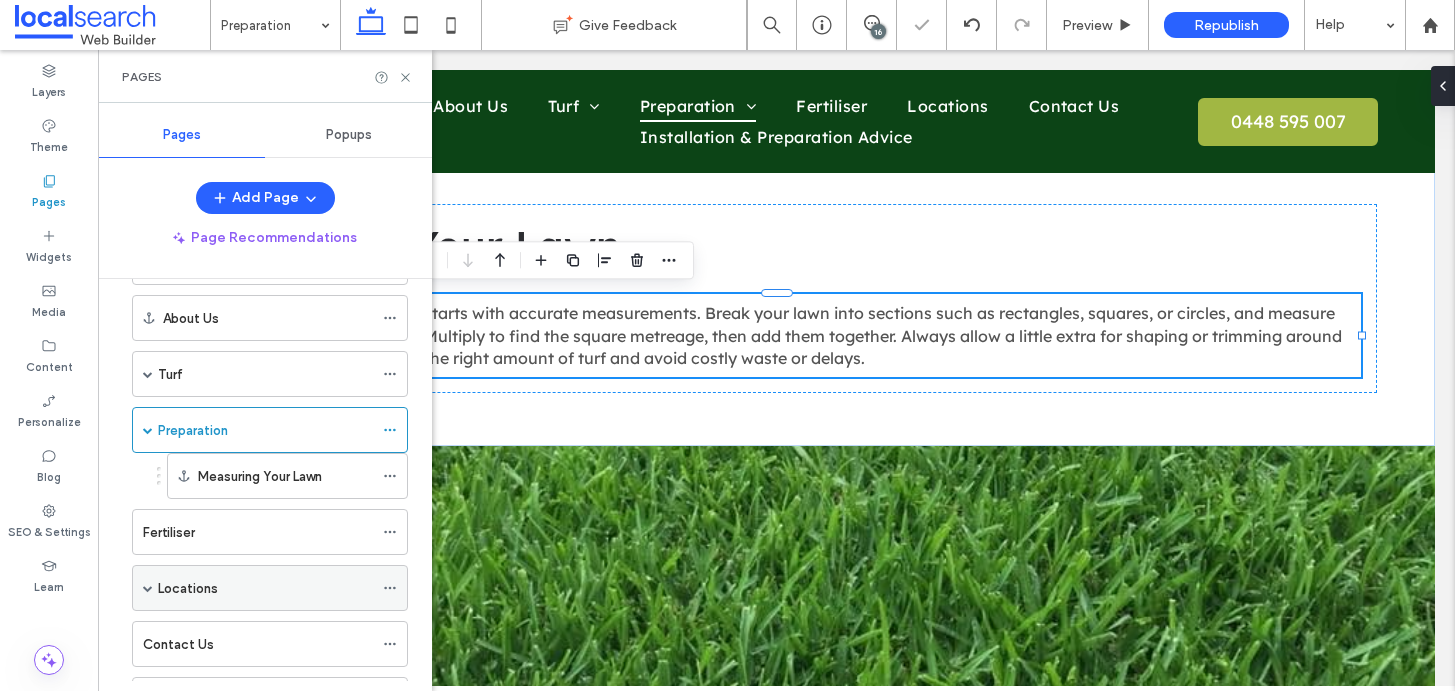 scroll, scrollTop: 166, scrollLeft: 0, axis: vertical 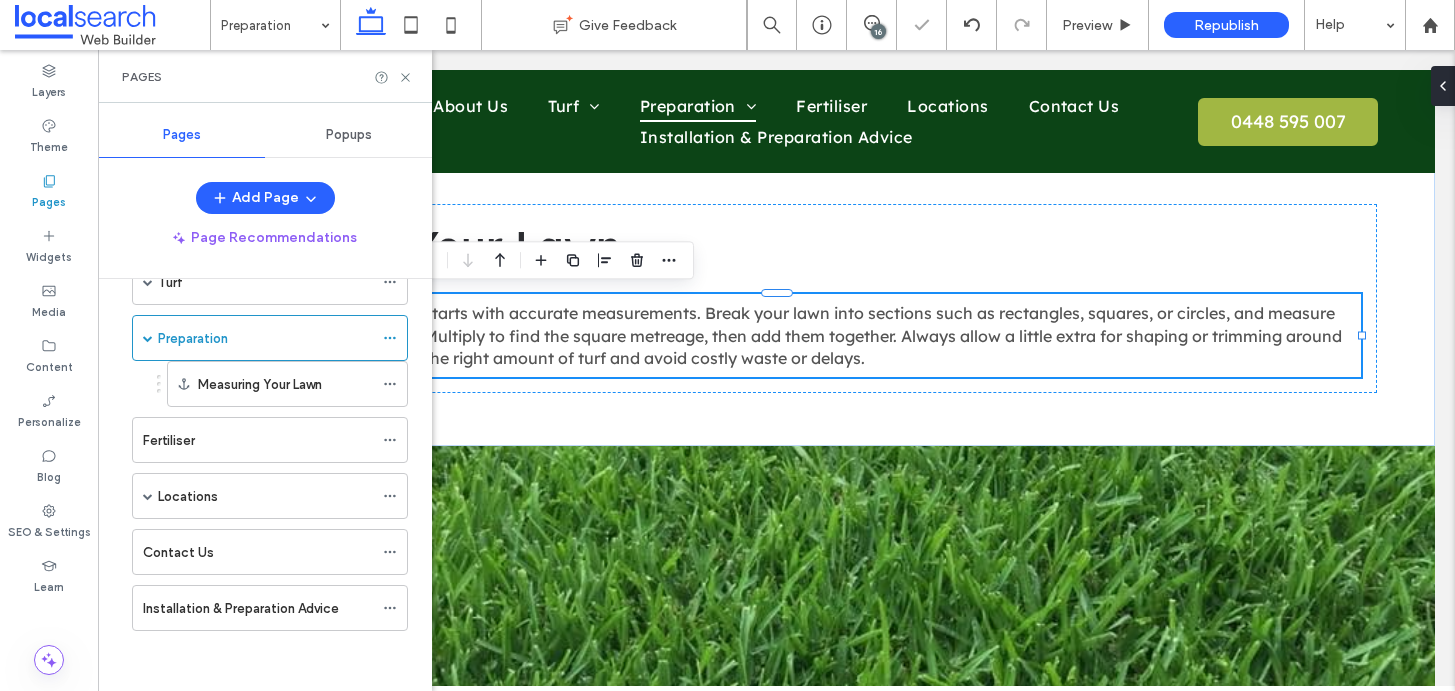 click on "Installation & Preparation Advice" at bounding box center (258, 608) 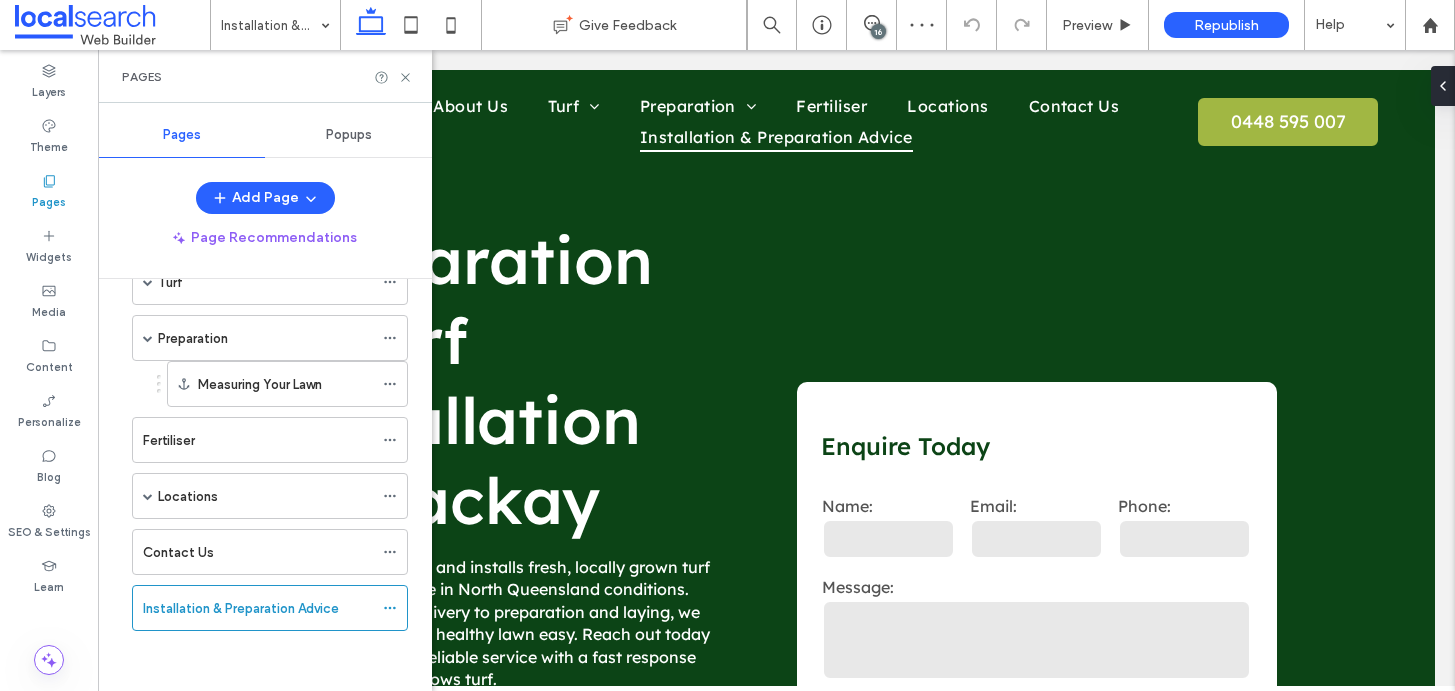 scroll, scrollTop: 678, scrollLeft: 0, axis: vertical 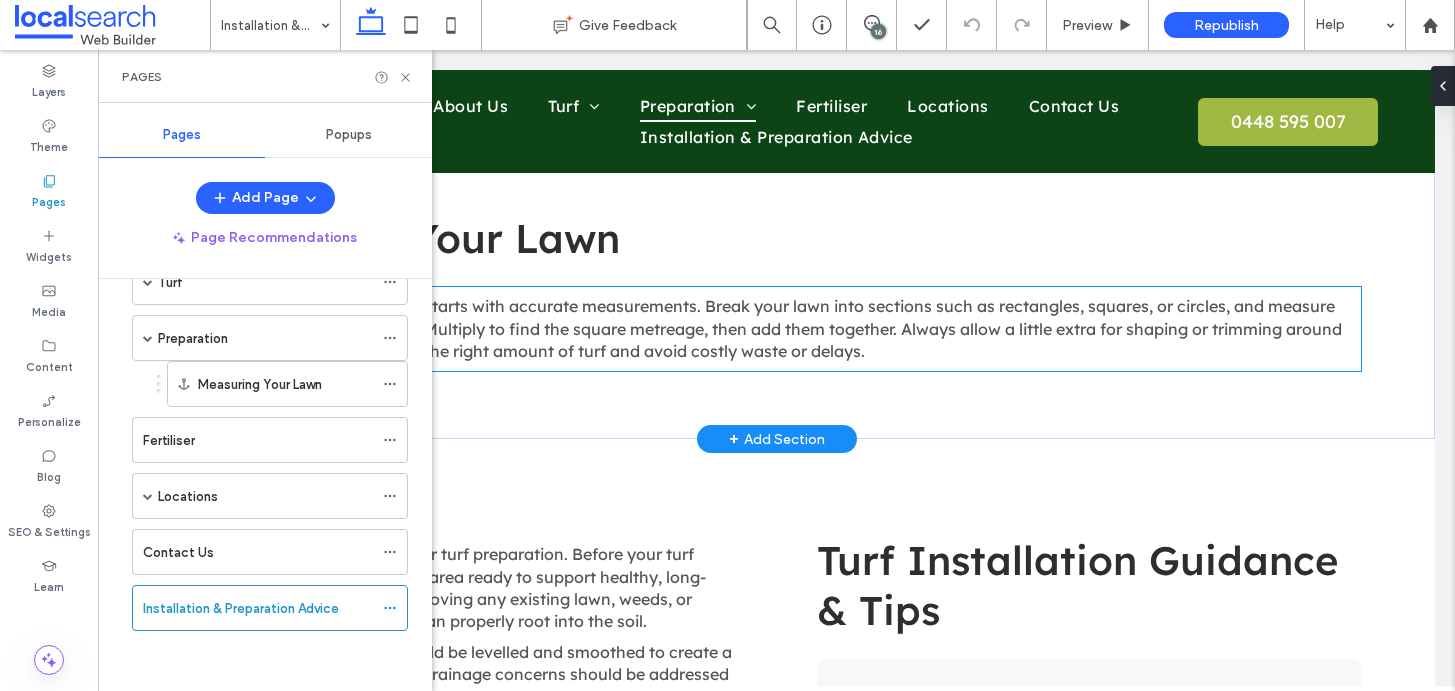 click on "Getting the turf quantity right starts with accurate measurements. Break your lawn into sections such as rectangles, squares, or circles, and measure each area’s length and width. Multiply to find the square metreage, then add them together. Always allow a little extra for shaping or trimming around edges. This ensures you order the right amount of turf and avoid costly waste or delays." at bounding box center (767, 328) 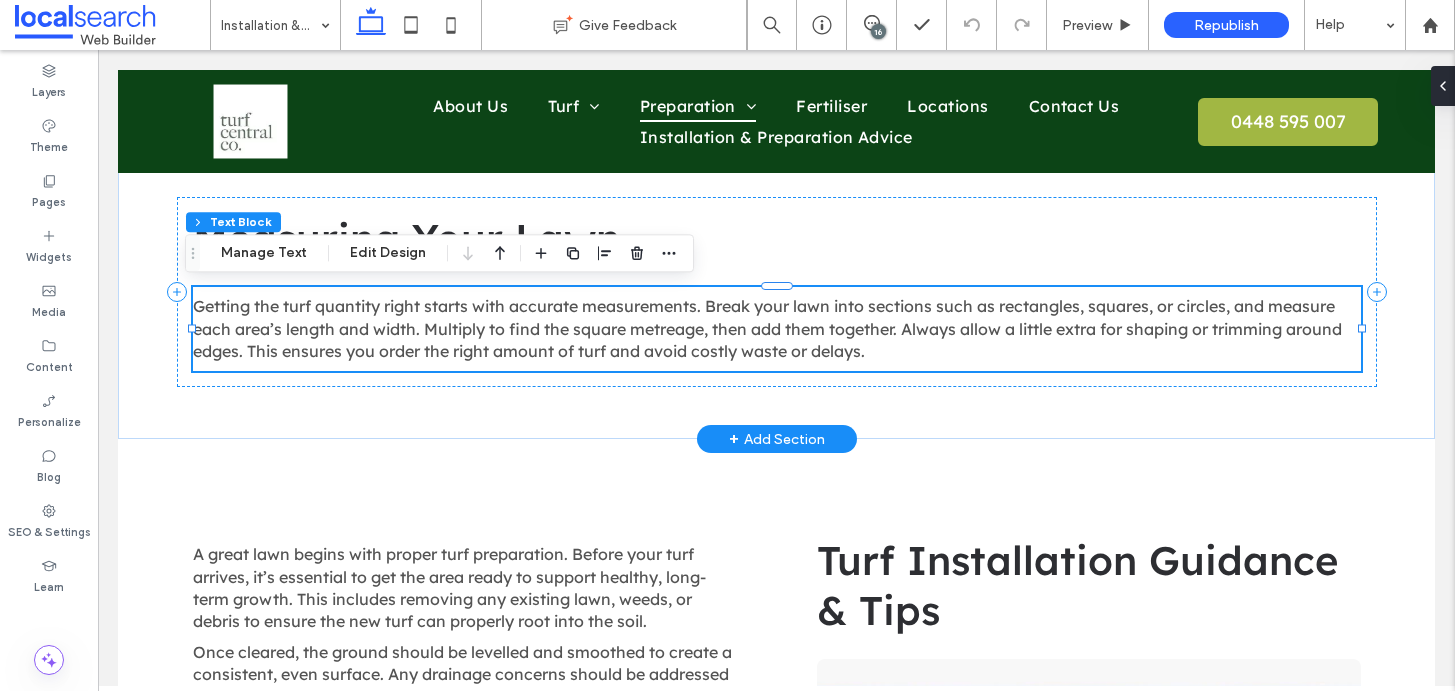 click on "Getting the turf quantity right starts with accurate measurements. Break your lawn into sections such as rectangles, squares, or circles, and measure each area’s length and width. Multiply to find the square metreage, then add them together. Always allow a little extra for shaping or trimming around edges. This ensures you order the right amount of turf and avoid costly waste or delays." at bounding box center (767, 328) 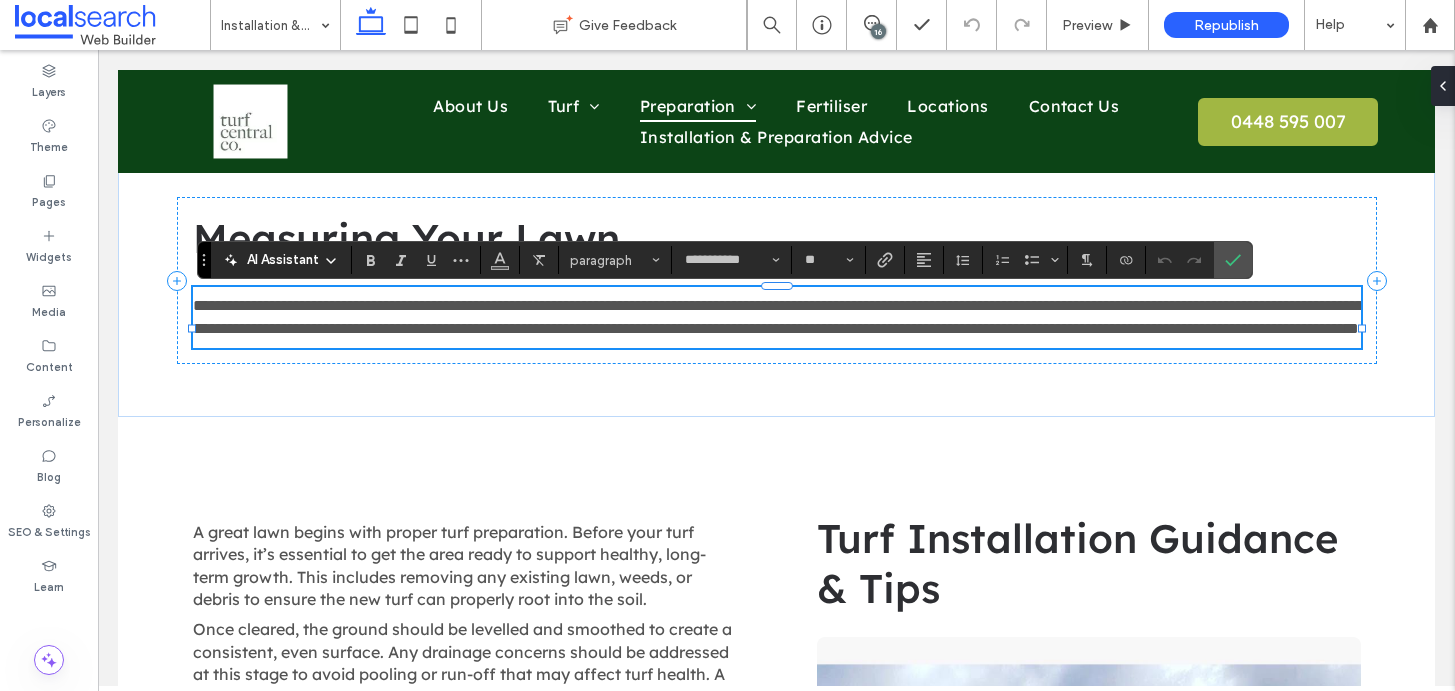 scroll, scrollTop: 0, scrollLeft: 0, axis: both 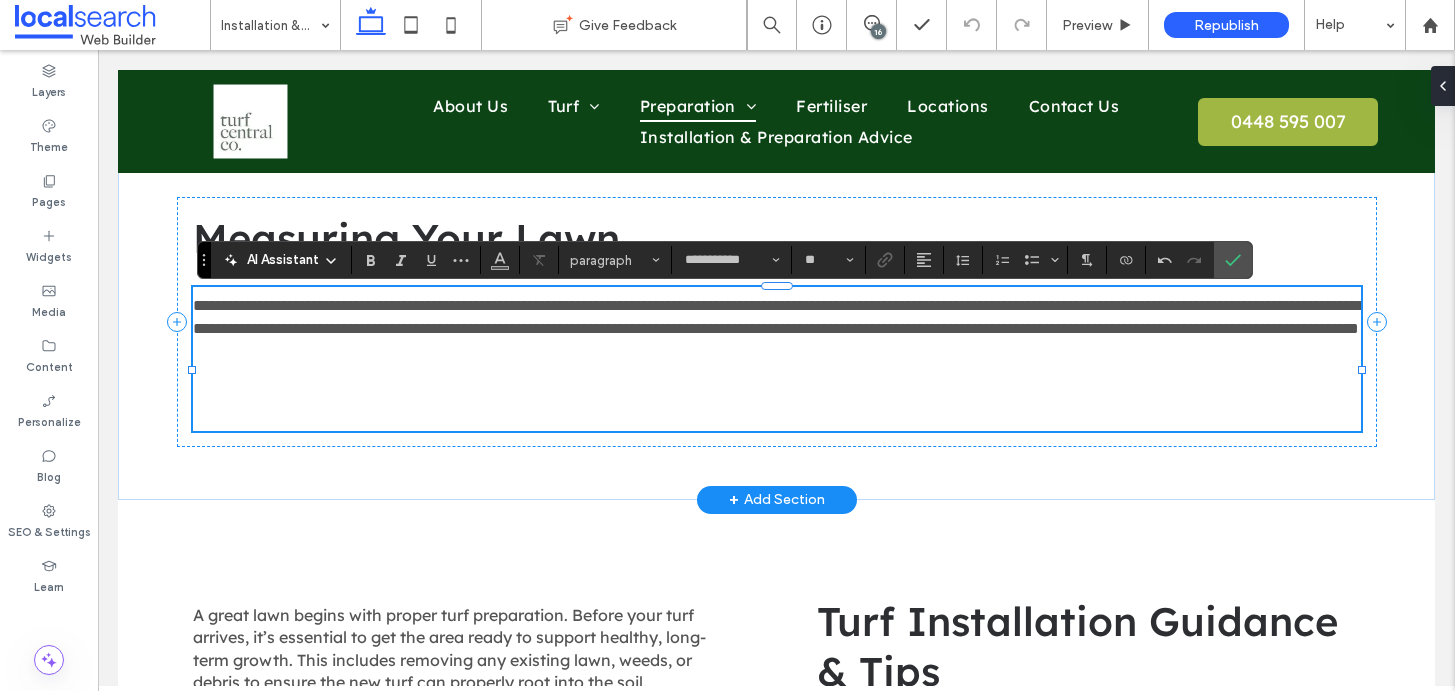 click at bounding box center (777, 359) 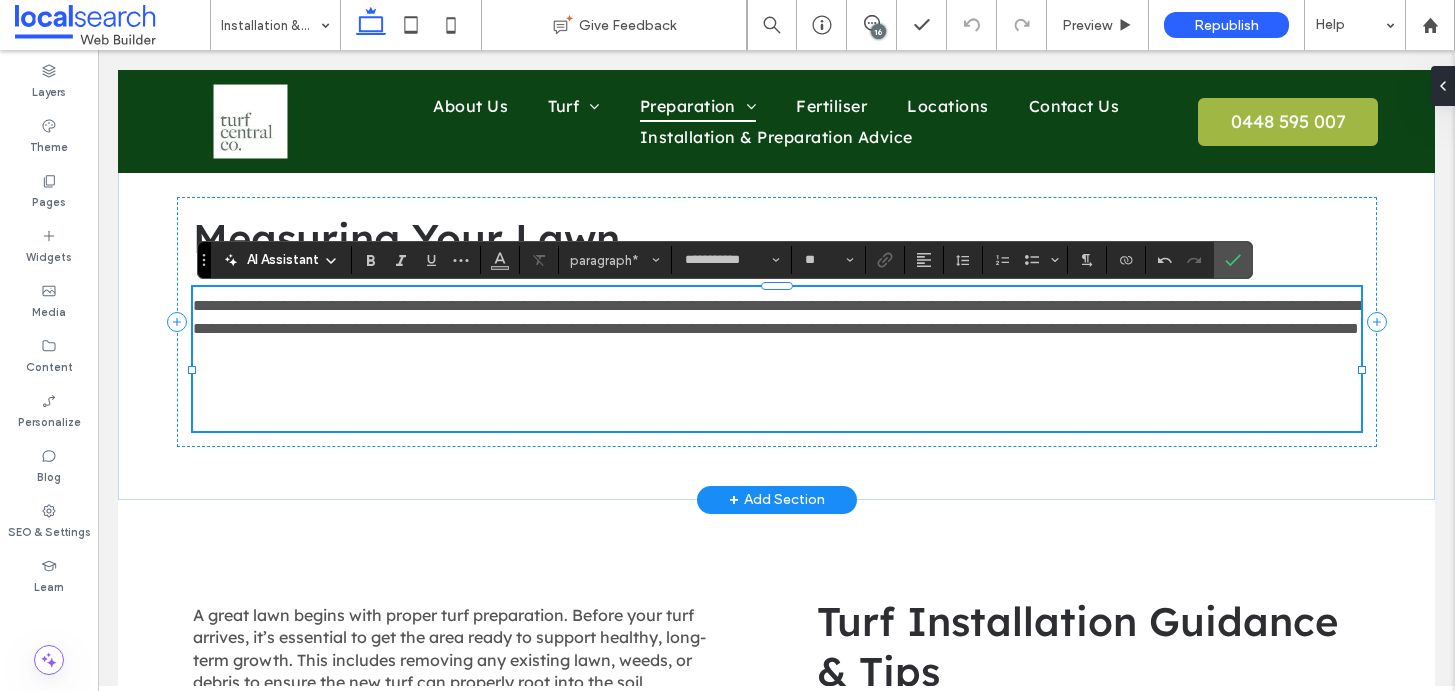 click on "**********" at bounding box center [778, 316] 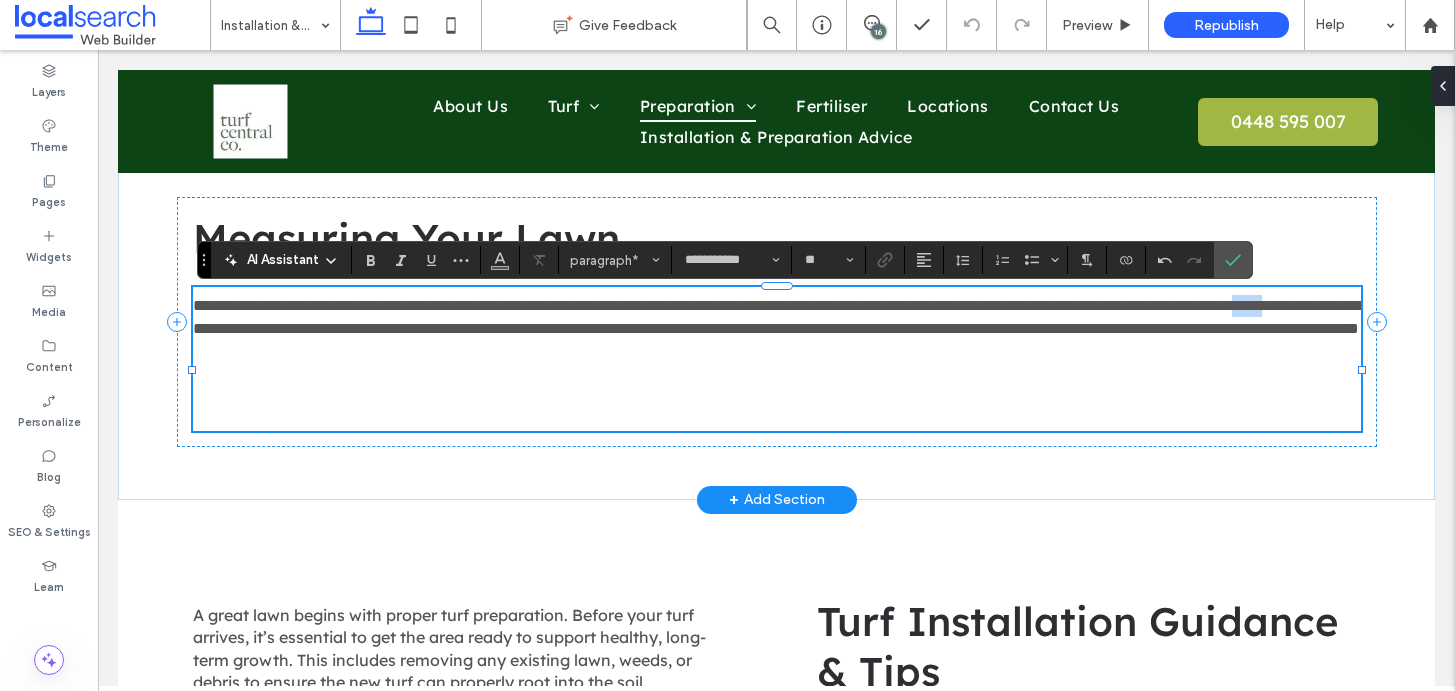 click on "**********" at bounding box center (778, 316) 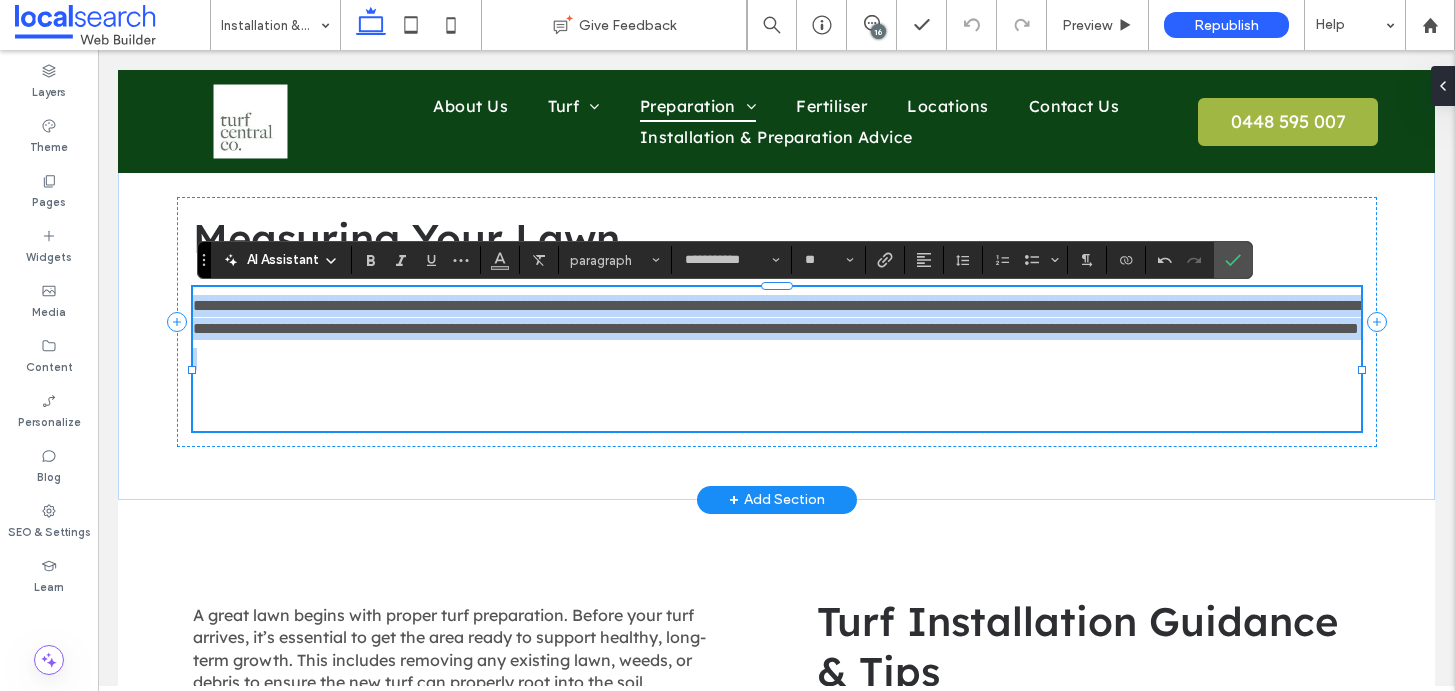 click on "**********" at bounding box center [778, 316] 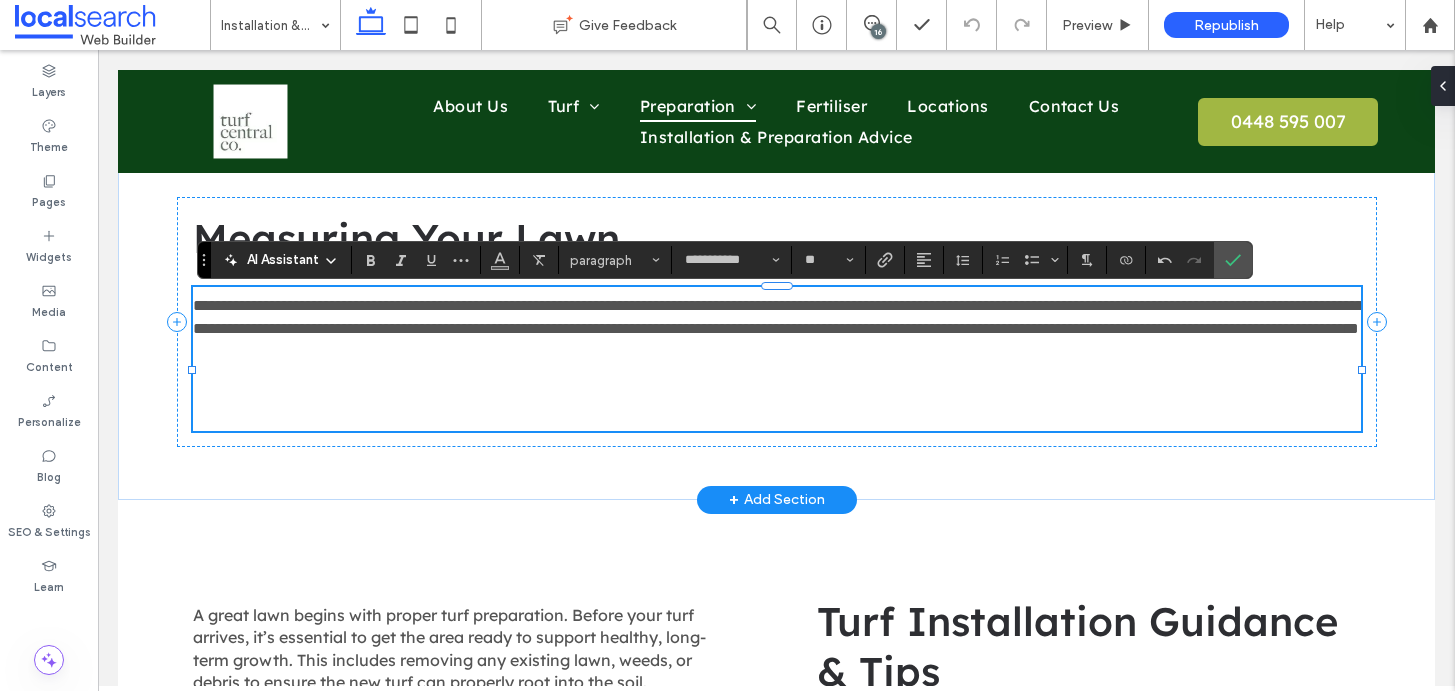 scroll, scrollTop: 0, scrollLeft: 0, axis: both 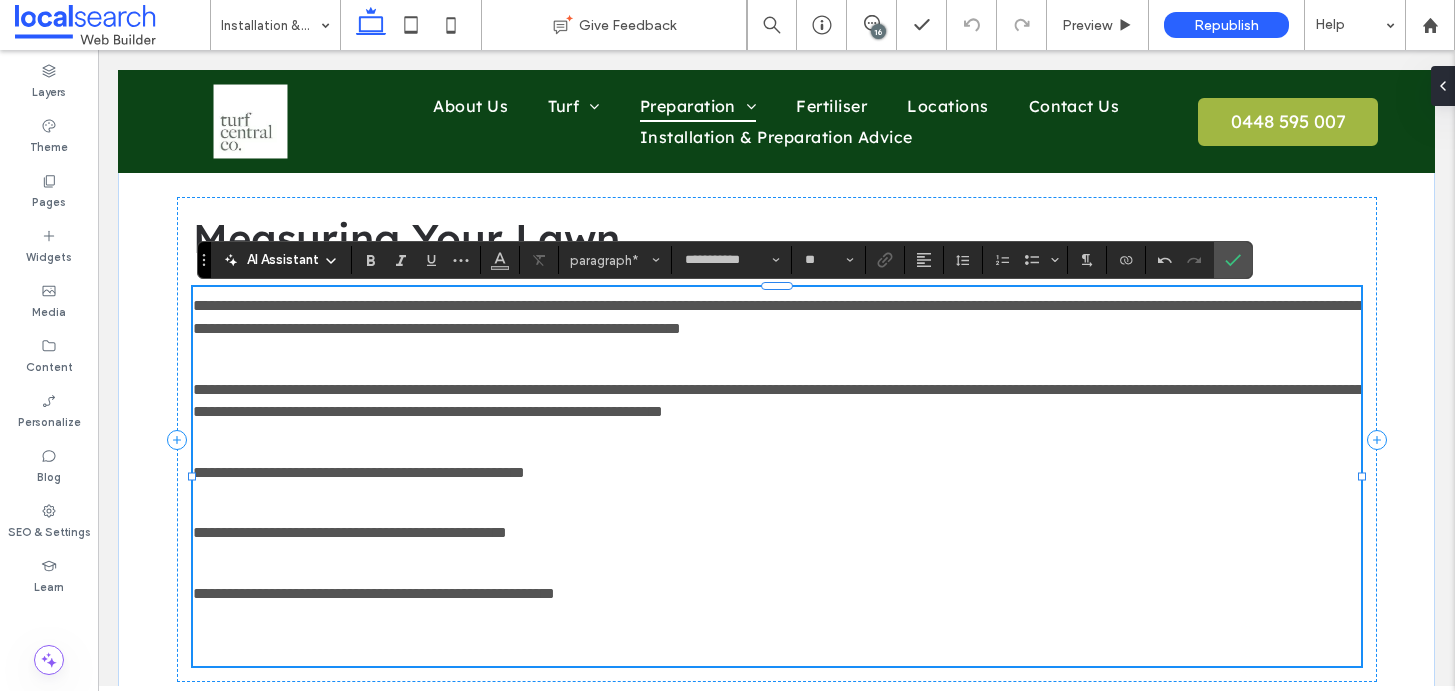 click at bounding box center (777, 636) 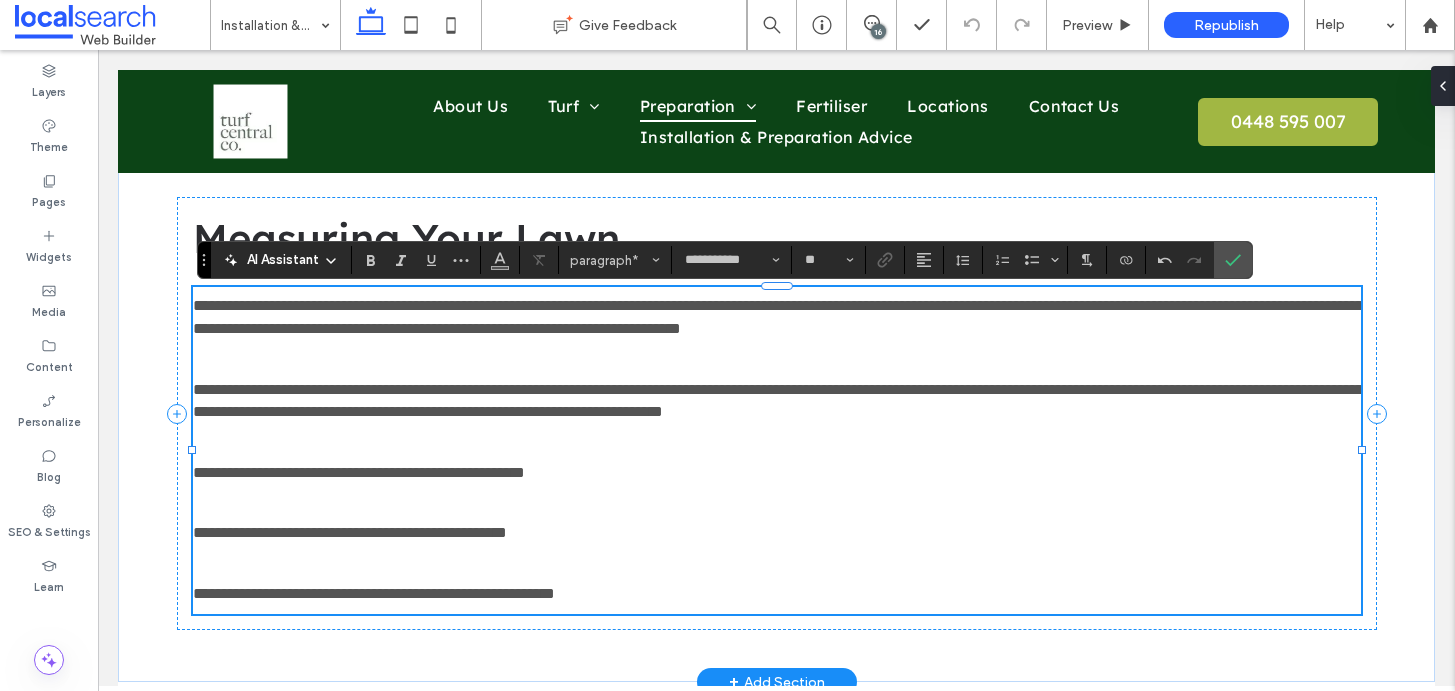 click on "**********" at bounding box center (778, 400) 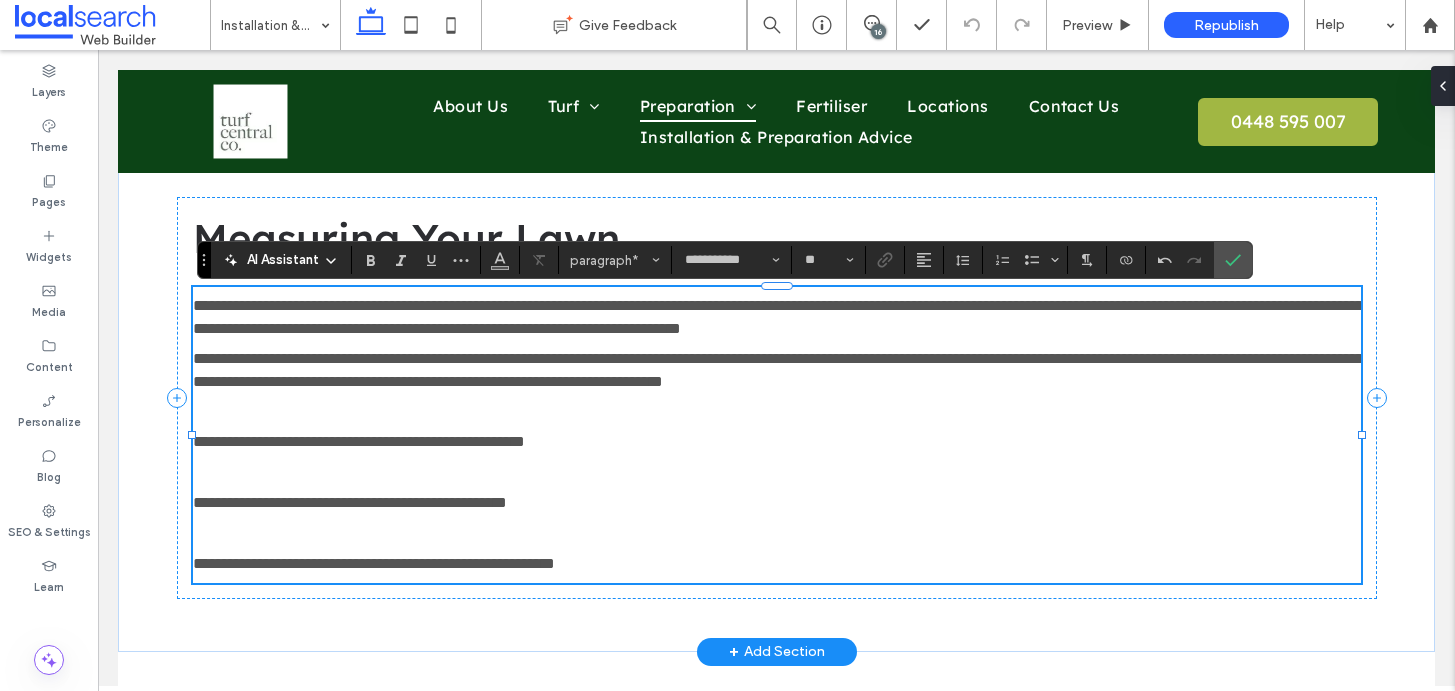 click at bounding box center [192, 435] 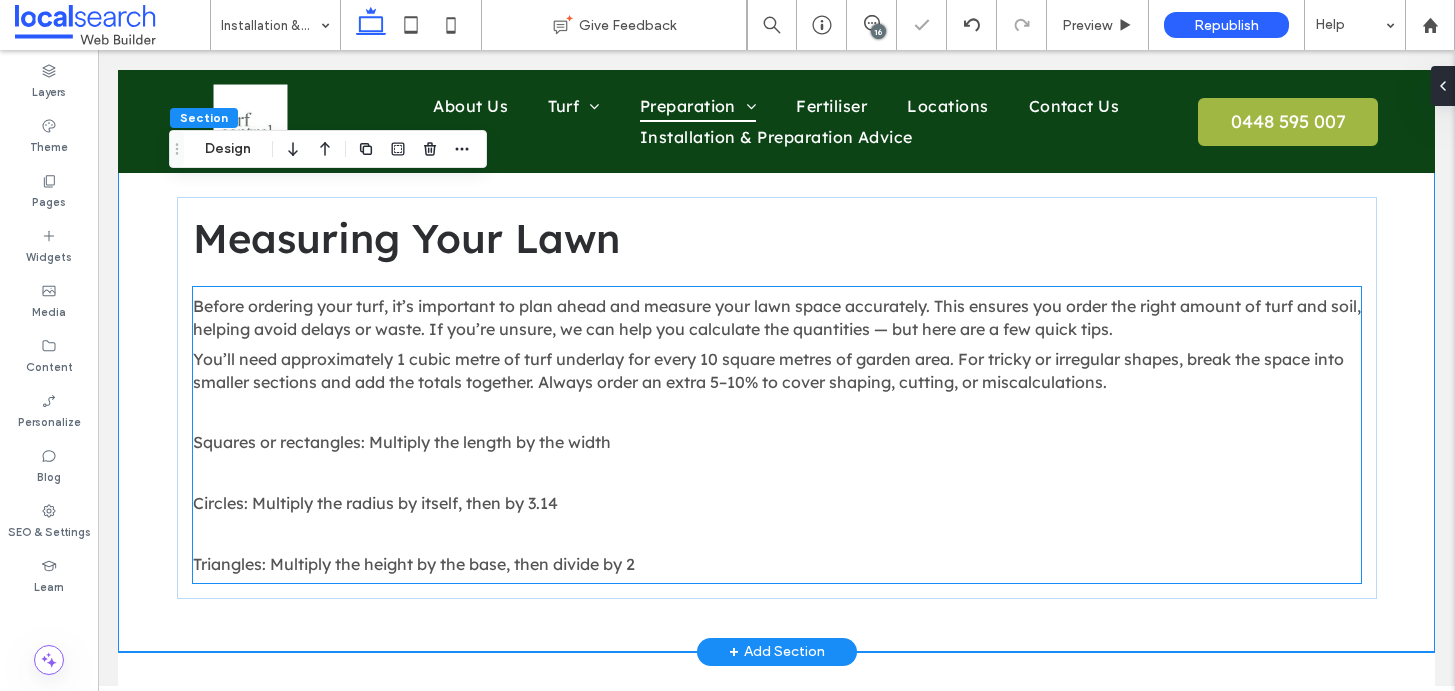 click at bounding box center [777, 412] 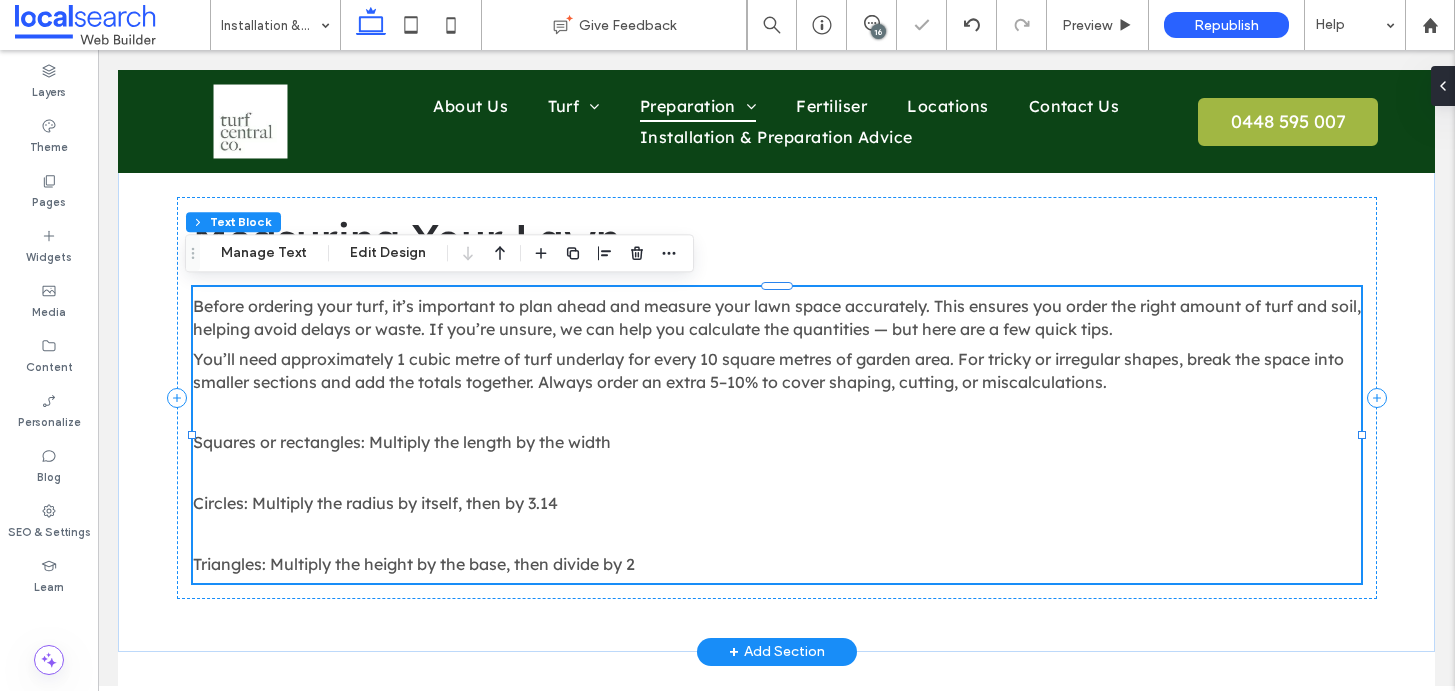 click at bounding box center [777, 412] 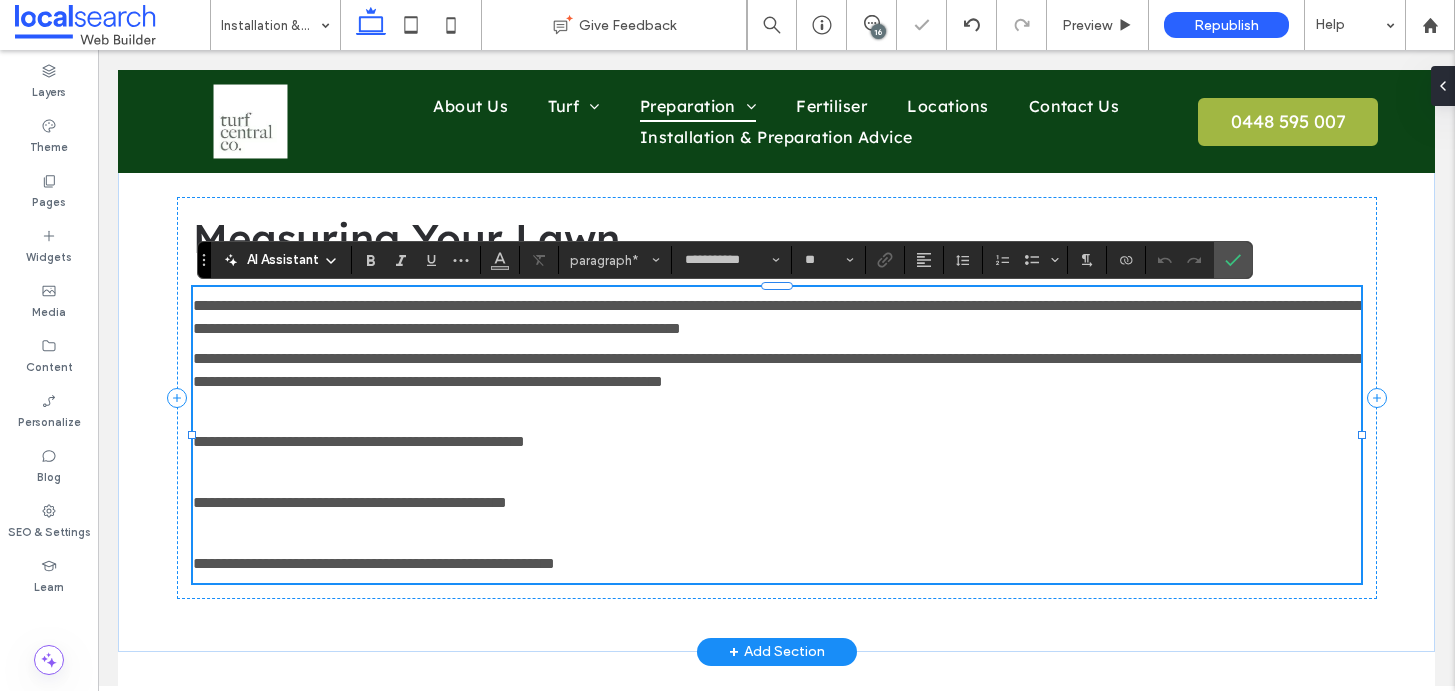 click on "**********" at bounding box center [359, 441] 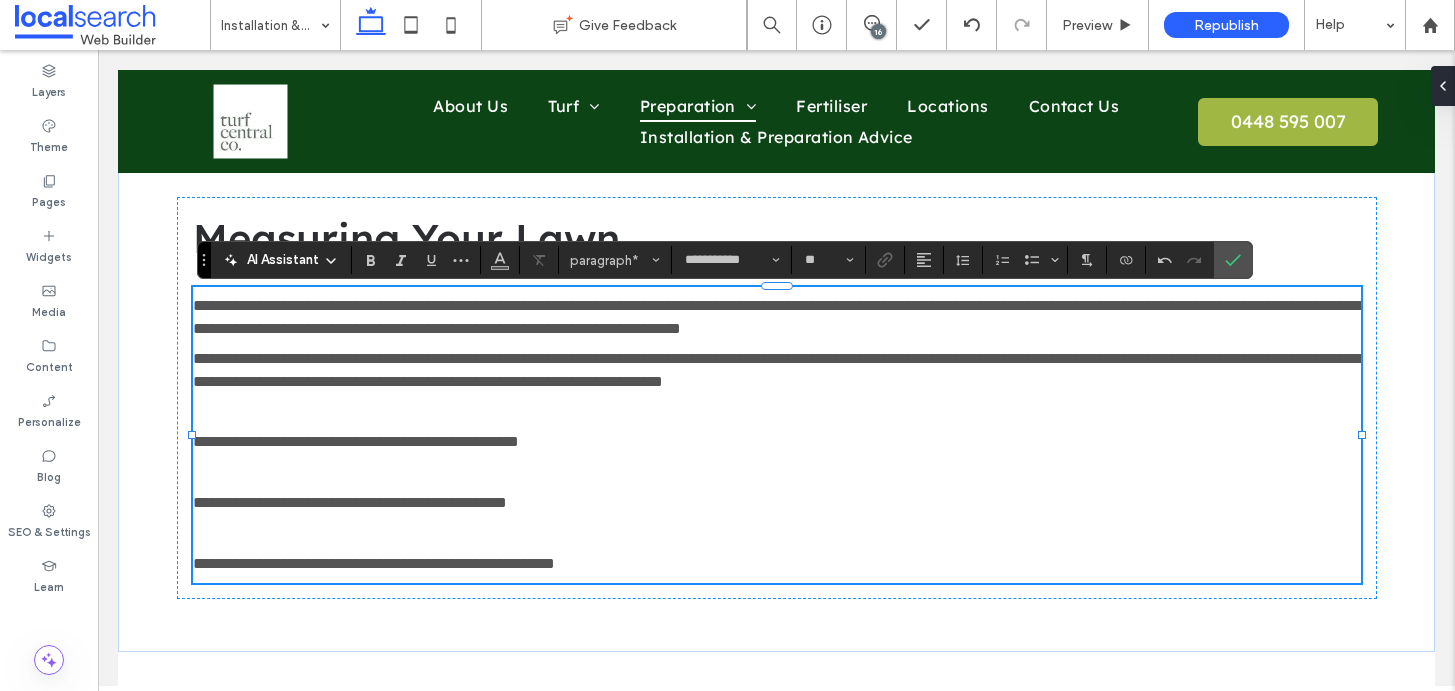 type 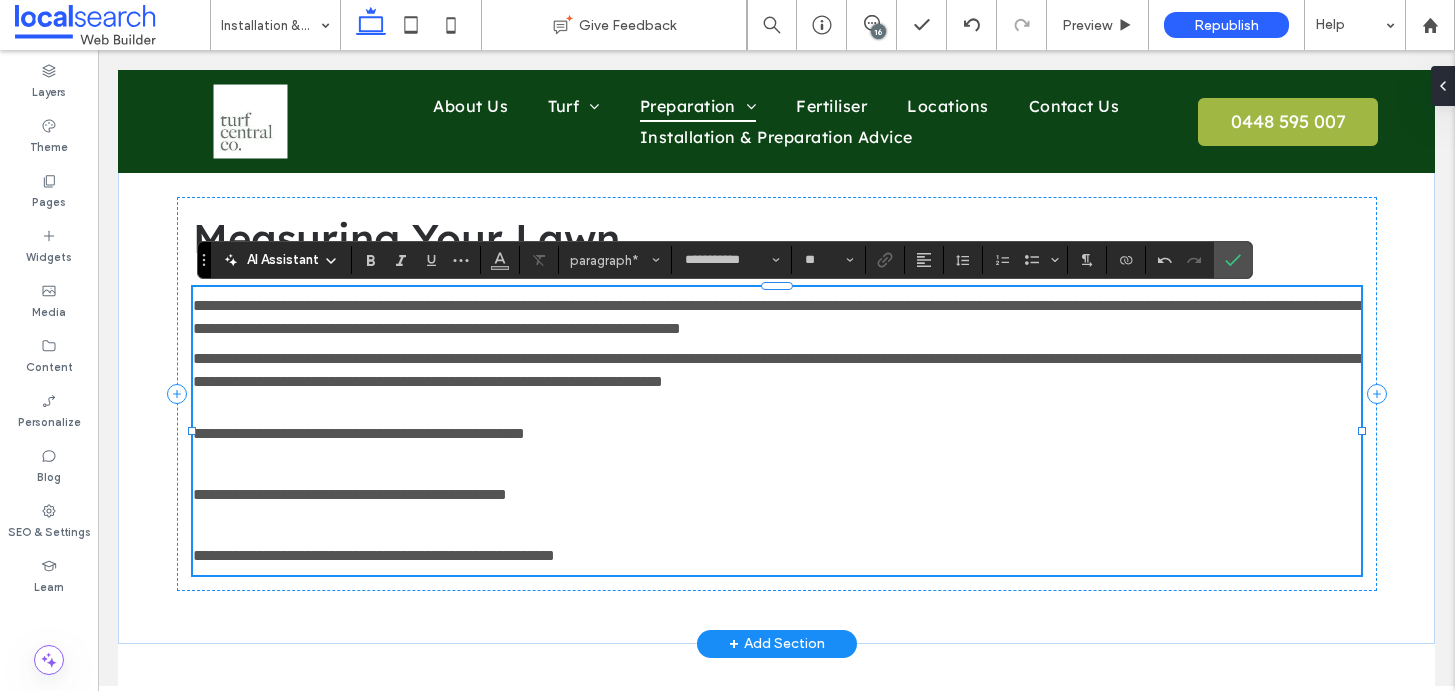 click on "**********" at bounding box center (350, 494) 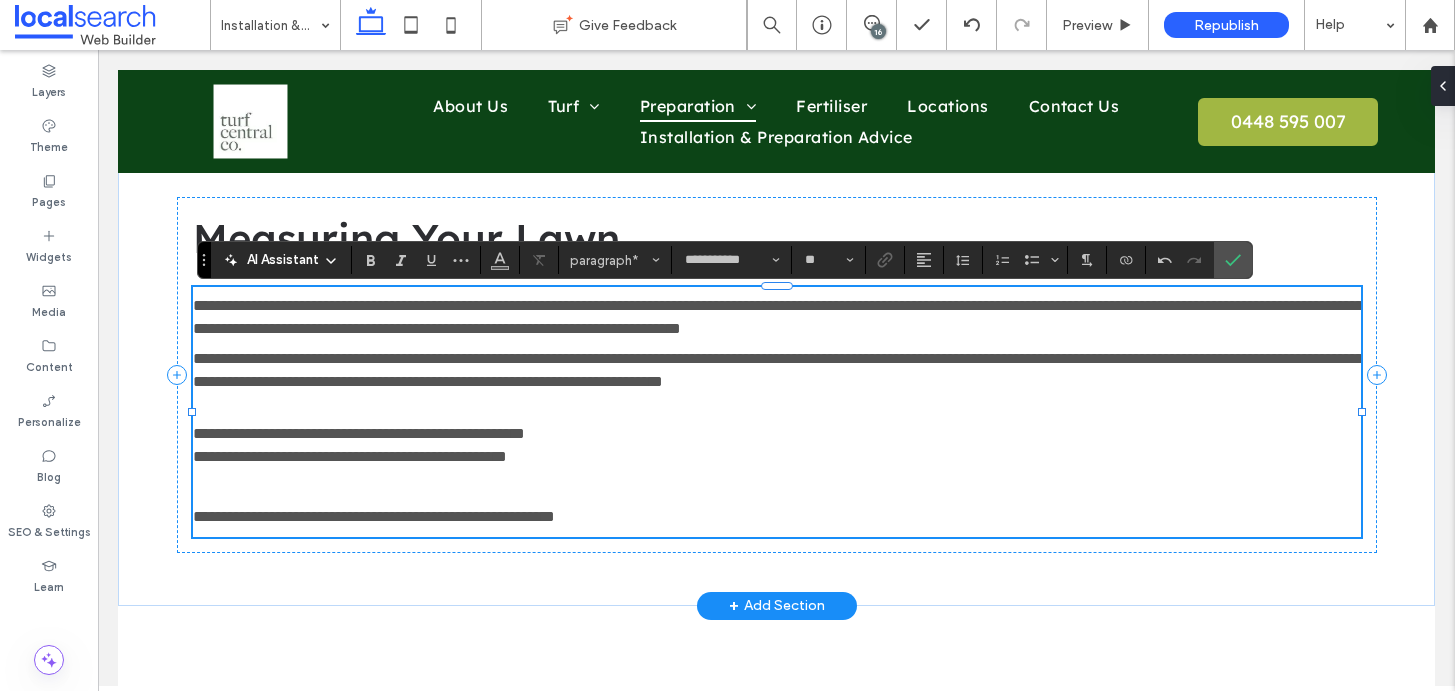 click on "**********" at bounding box center [374, 516] 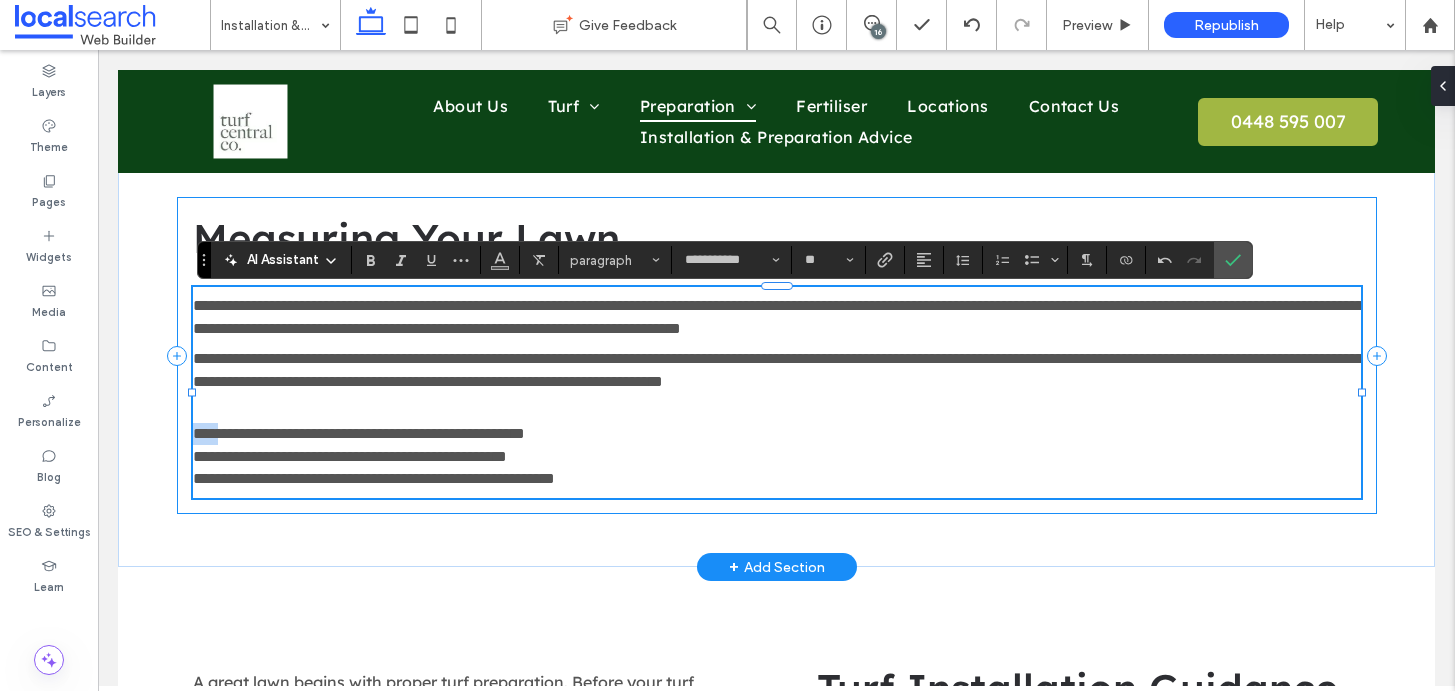 drag, startPoint x: 659, startPoint y: 481, endPoint x: 163, endPoint y: 438, distance: 497.8604 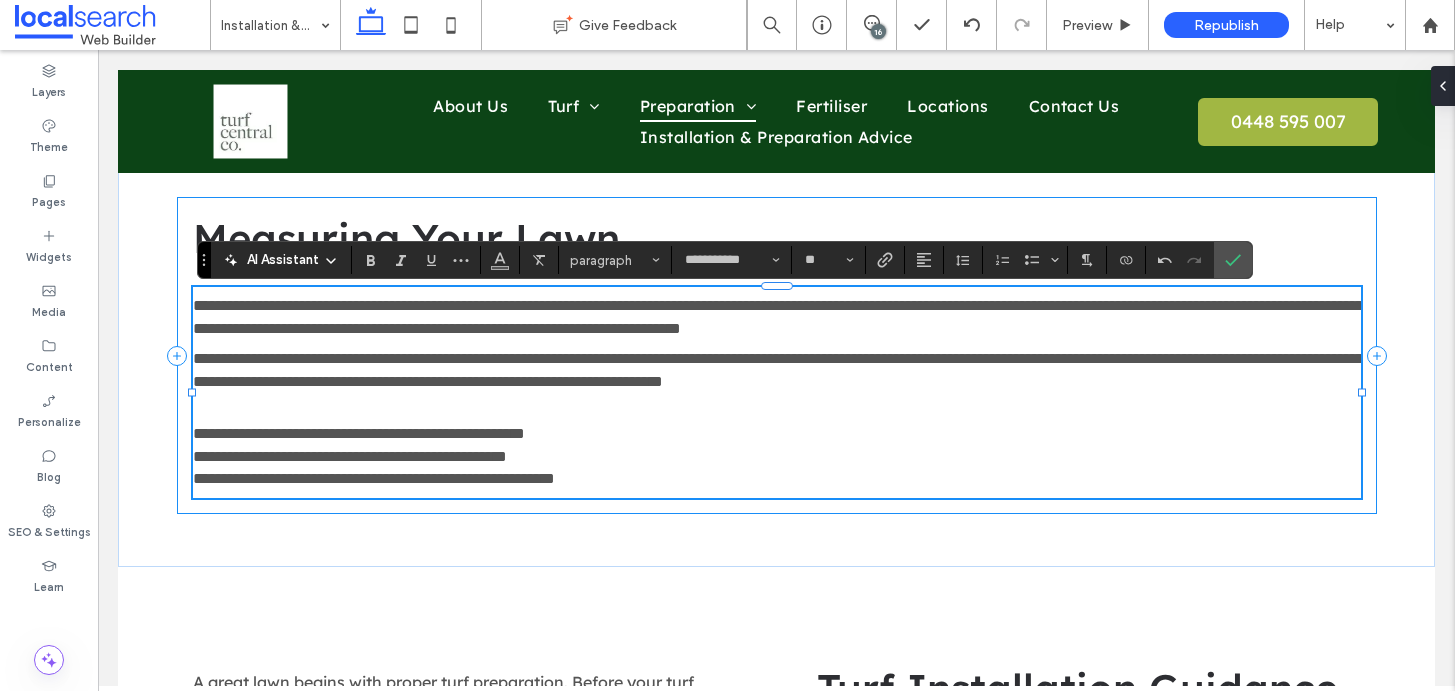 click on "**********" at bounding box center [777, 355] 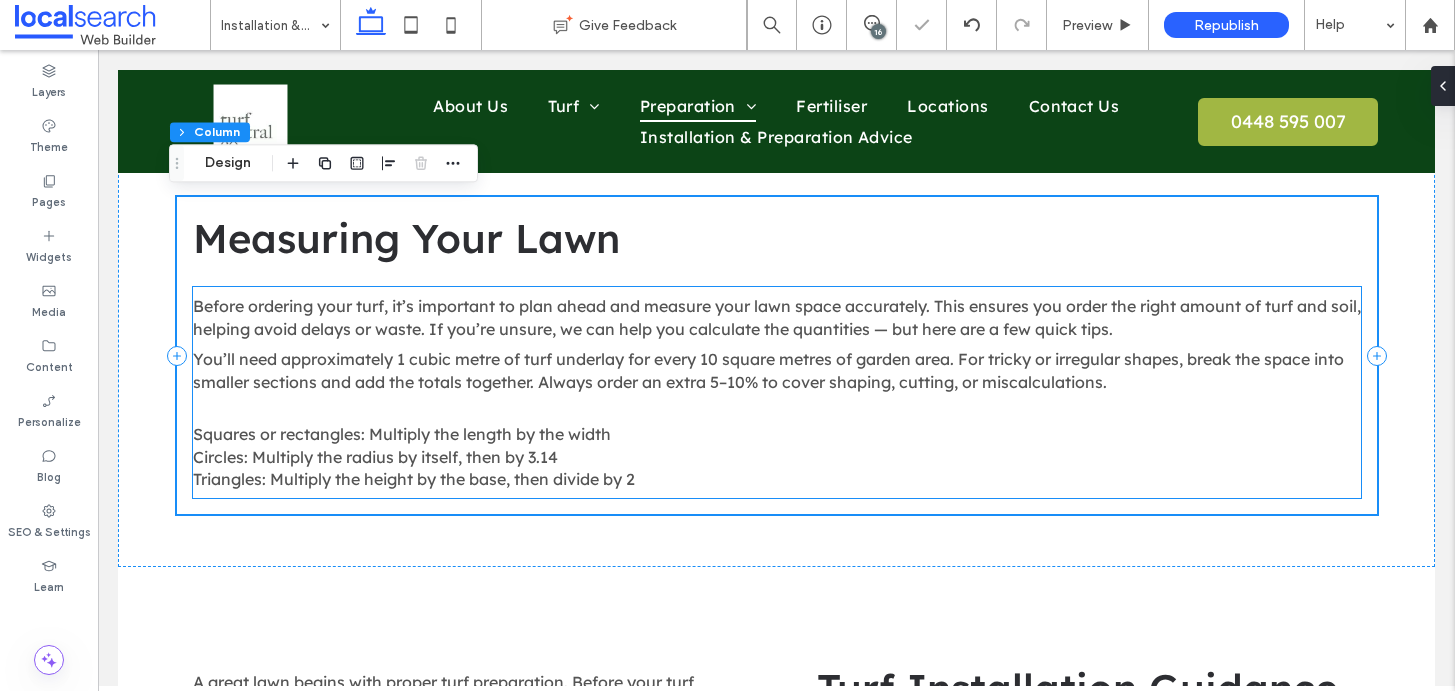 click on "Squa" at bounding box center (213, 434) 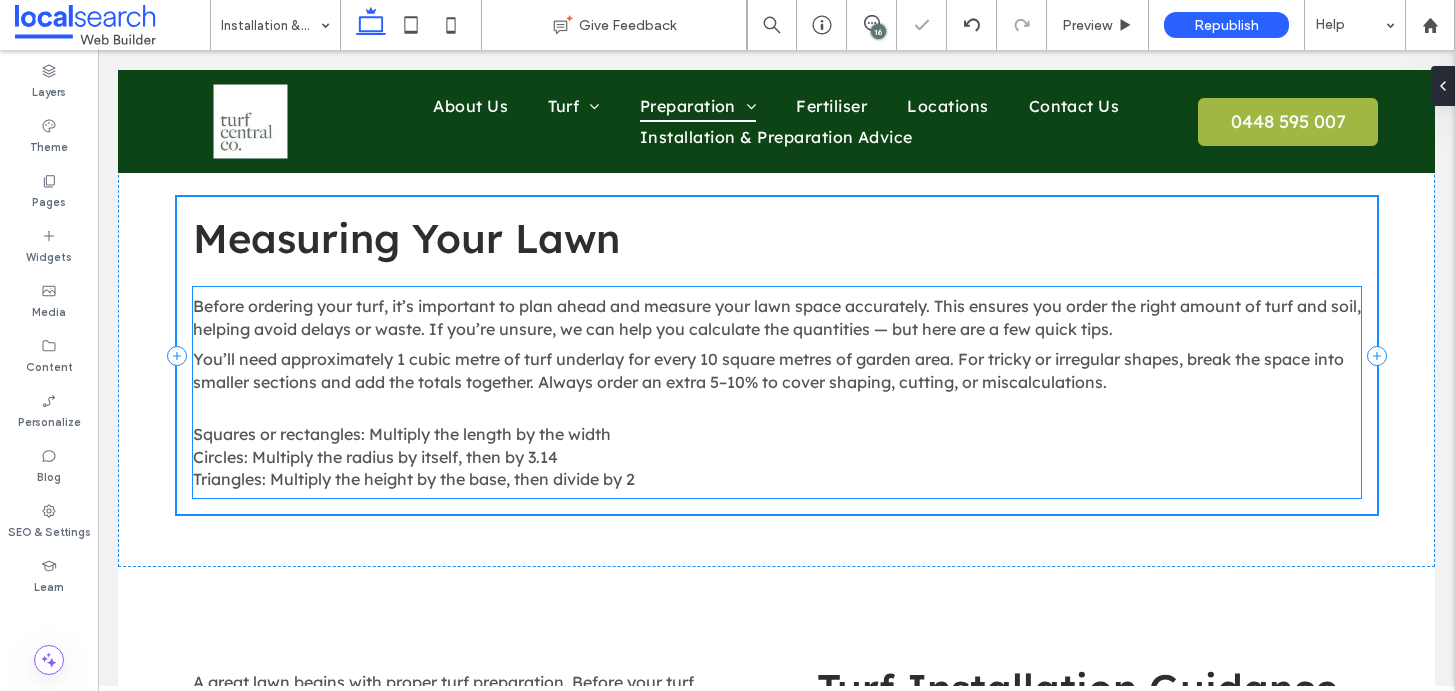 type on "**********" 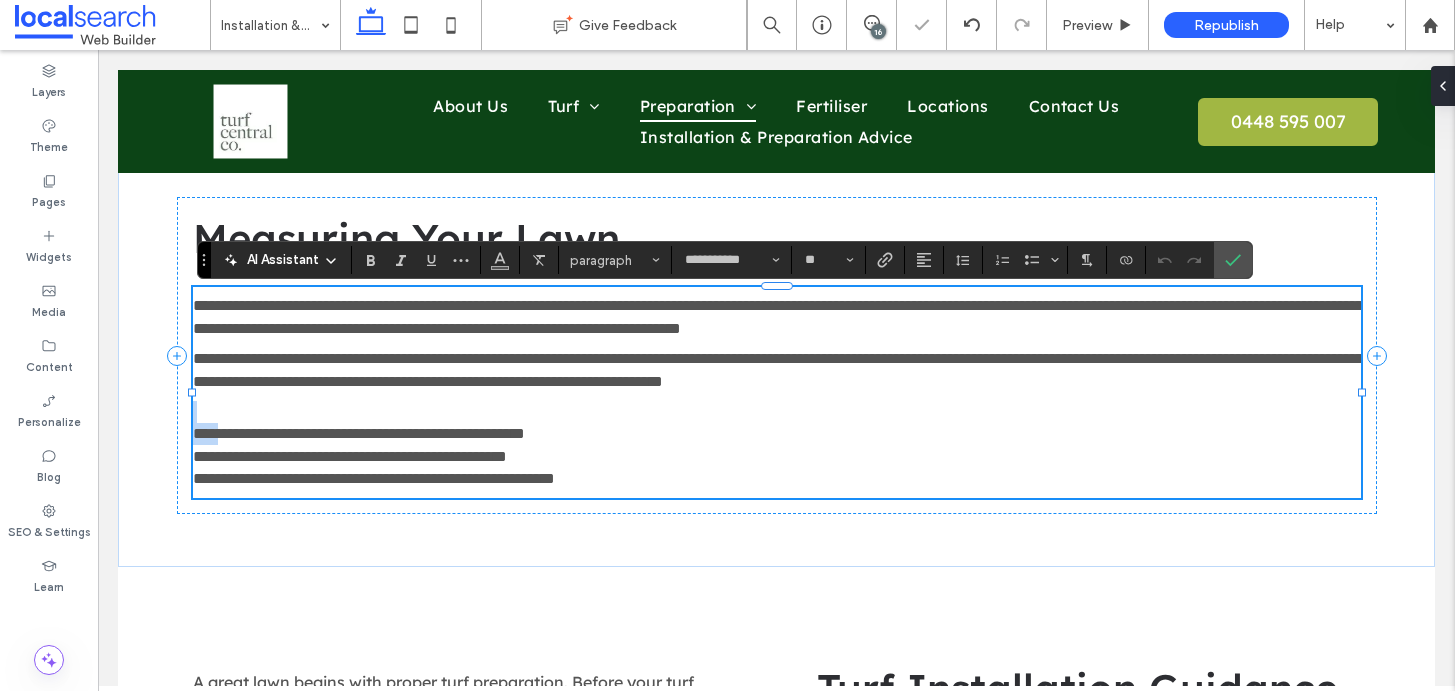 click on "****" at bounding box center (205, 433) 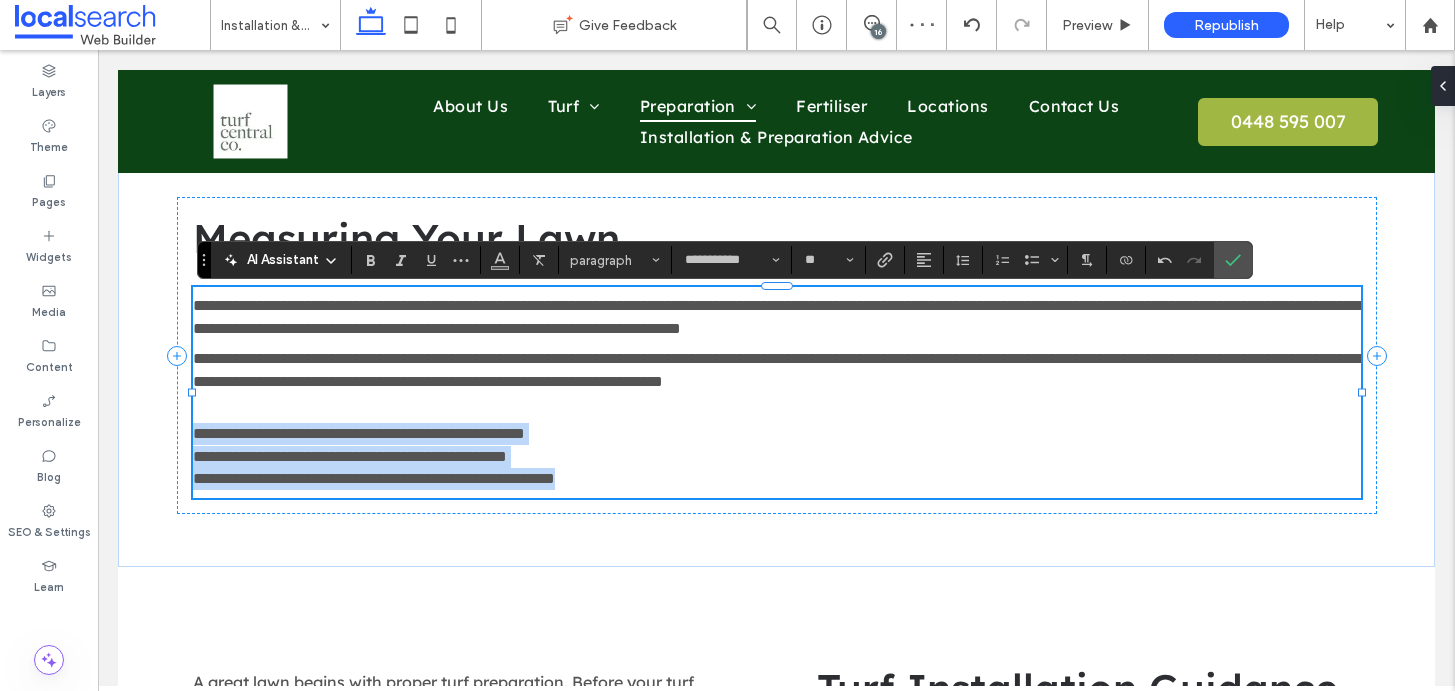 drag, startPoint x: 189, startPoint y: 431, endPoint x: 671, endPoint y: 473, distance: 483.82642 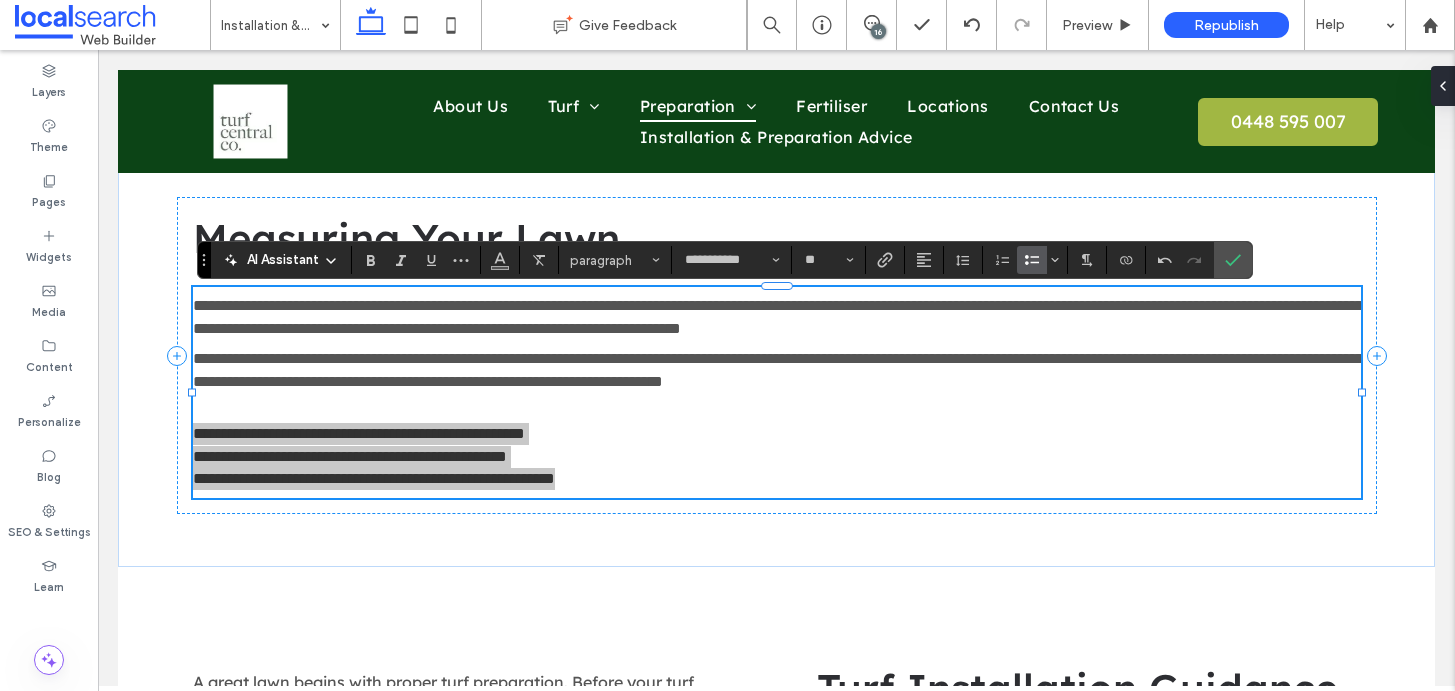 click 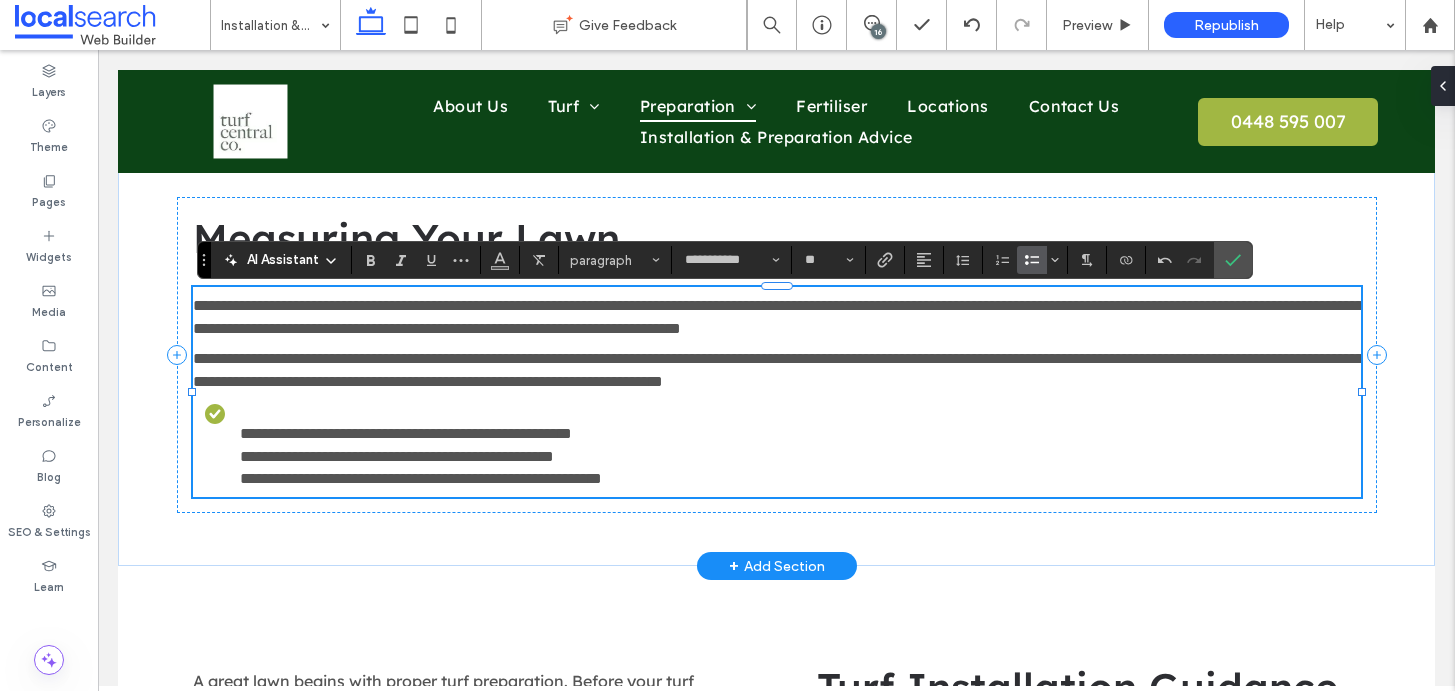 click on "**********" at bounding box center (783, 446) 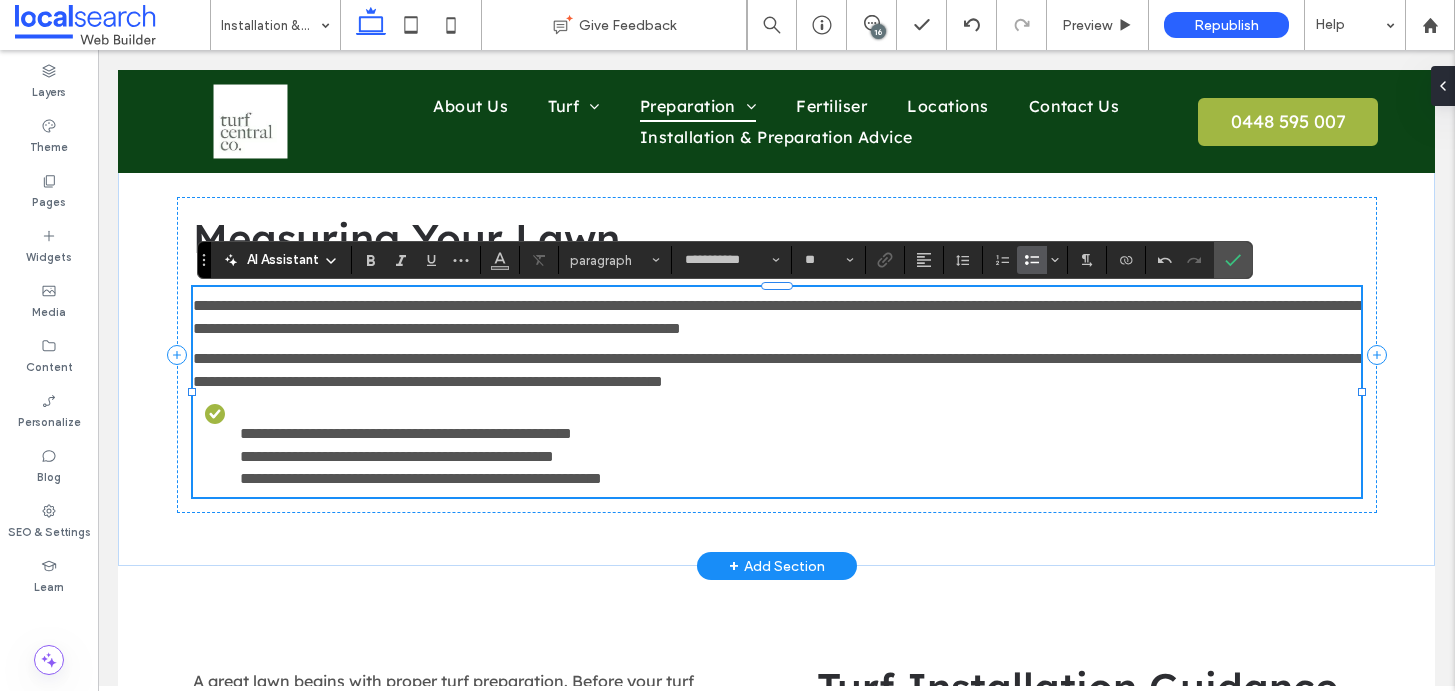 click on "**********" at bounding box center [421, 456] 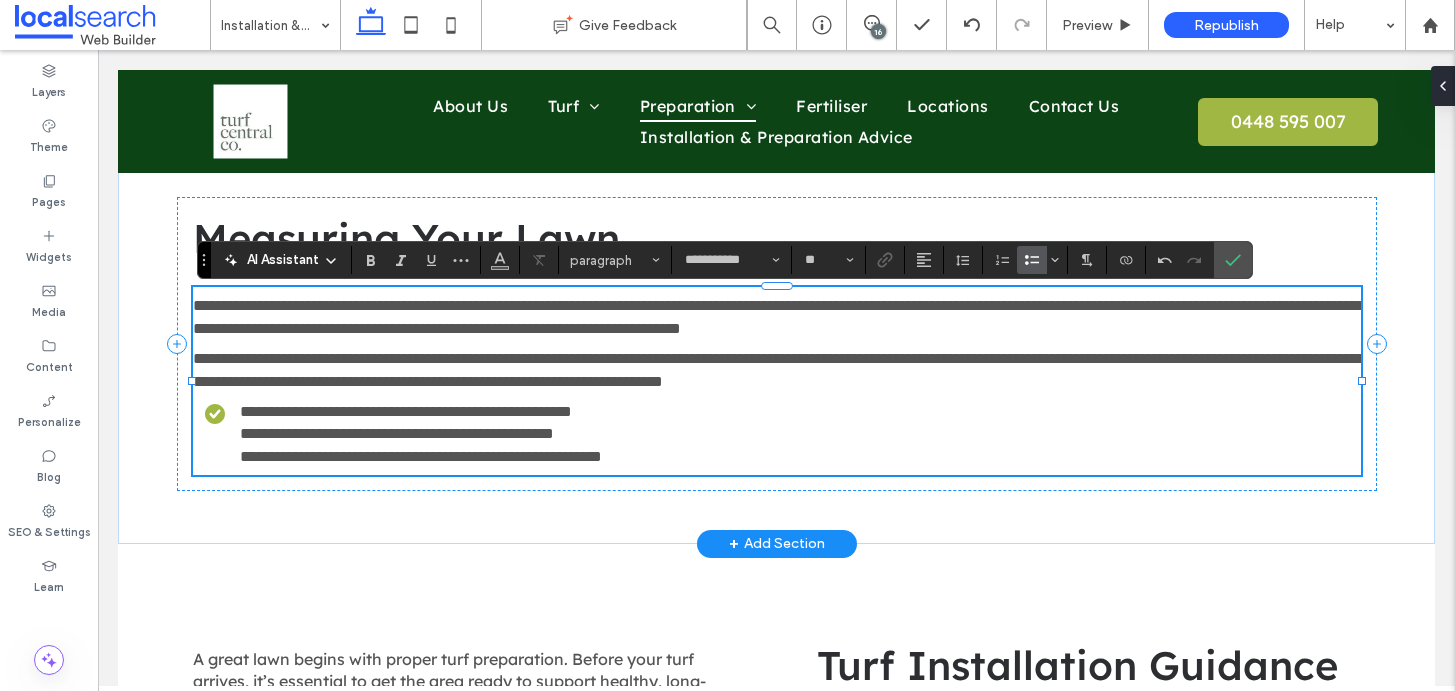 click on "**********" at bounding box center [783, 434] 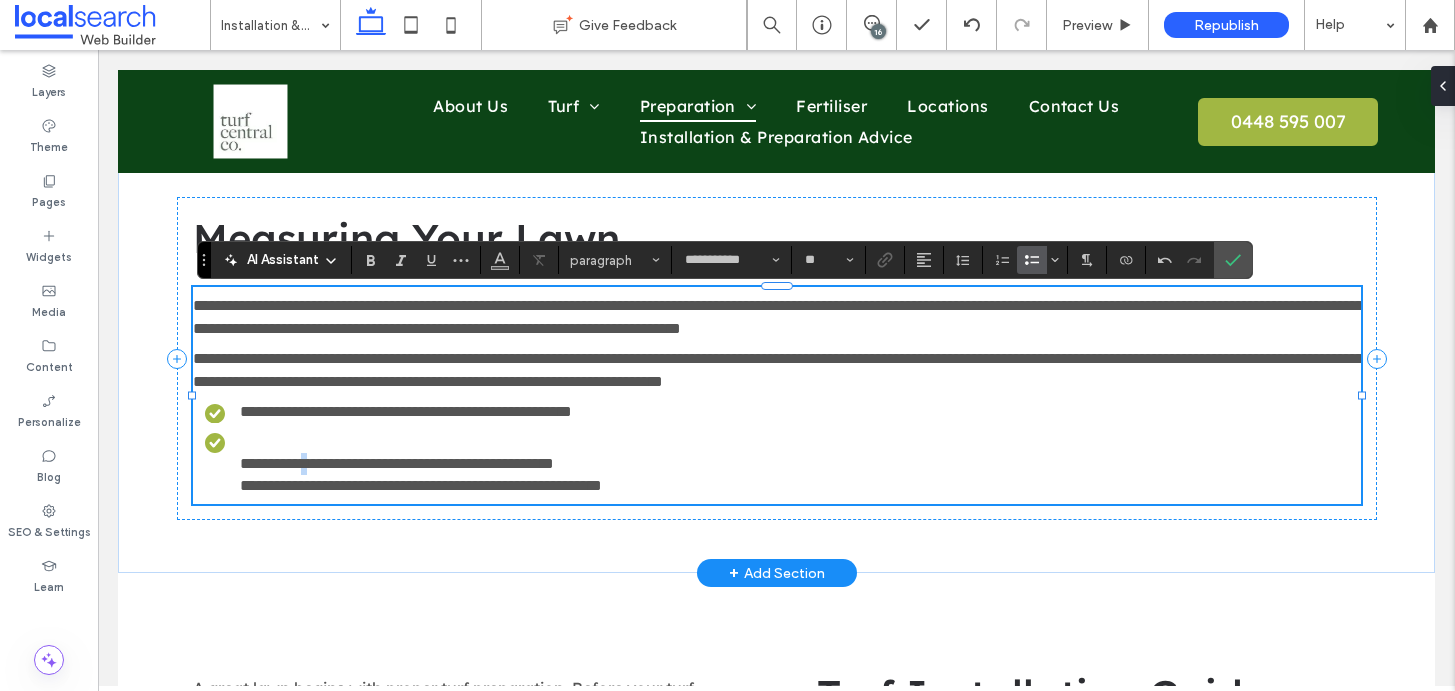 click on "**********" at bounding box center [421, 474] 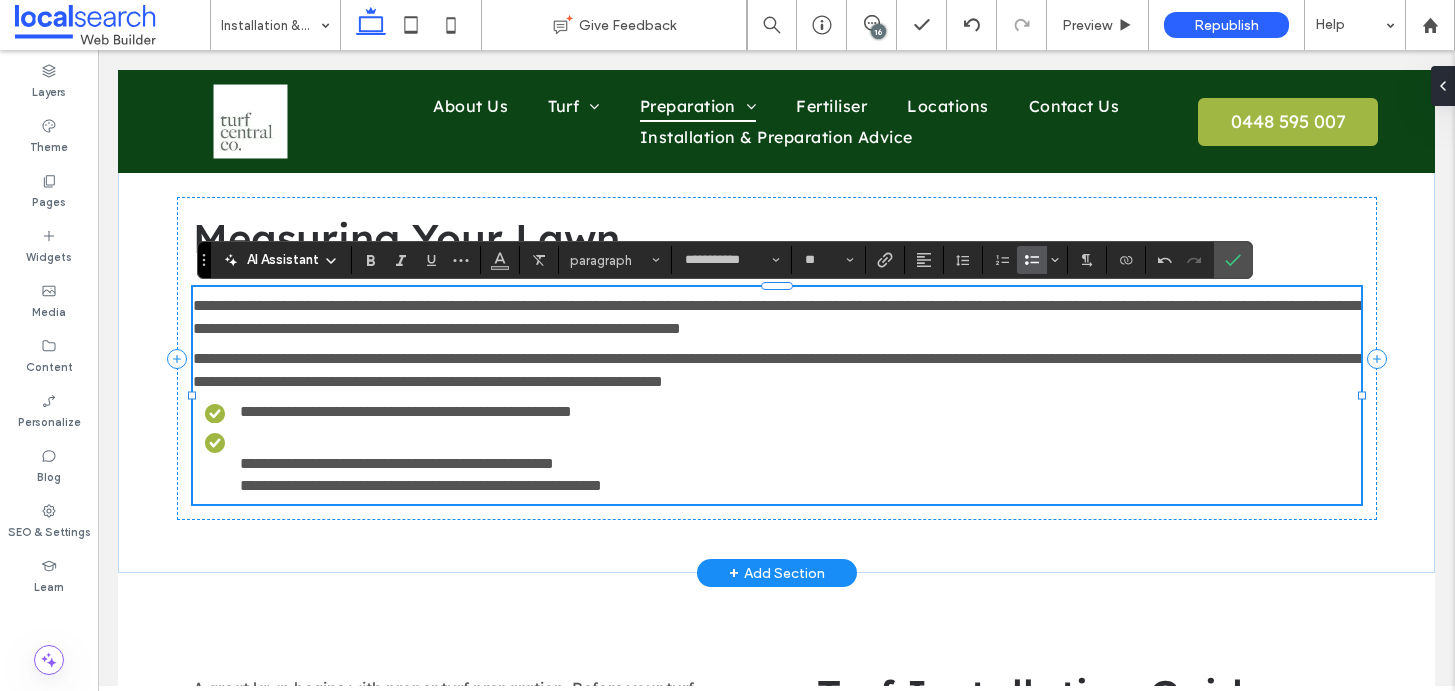 click on "**********" at bounding box center (421, 474) 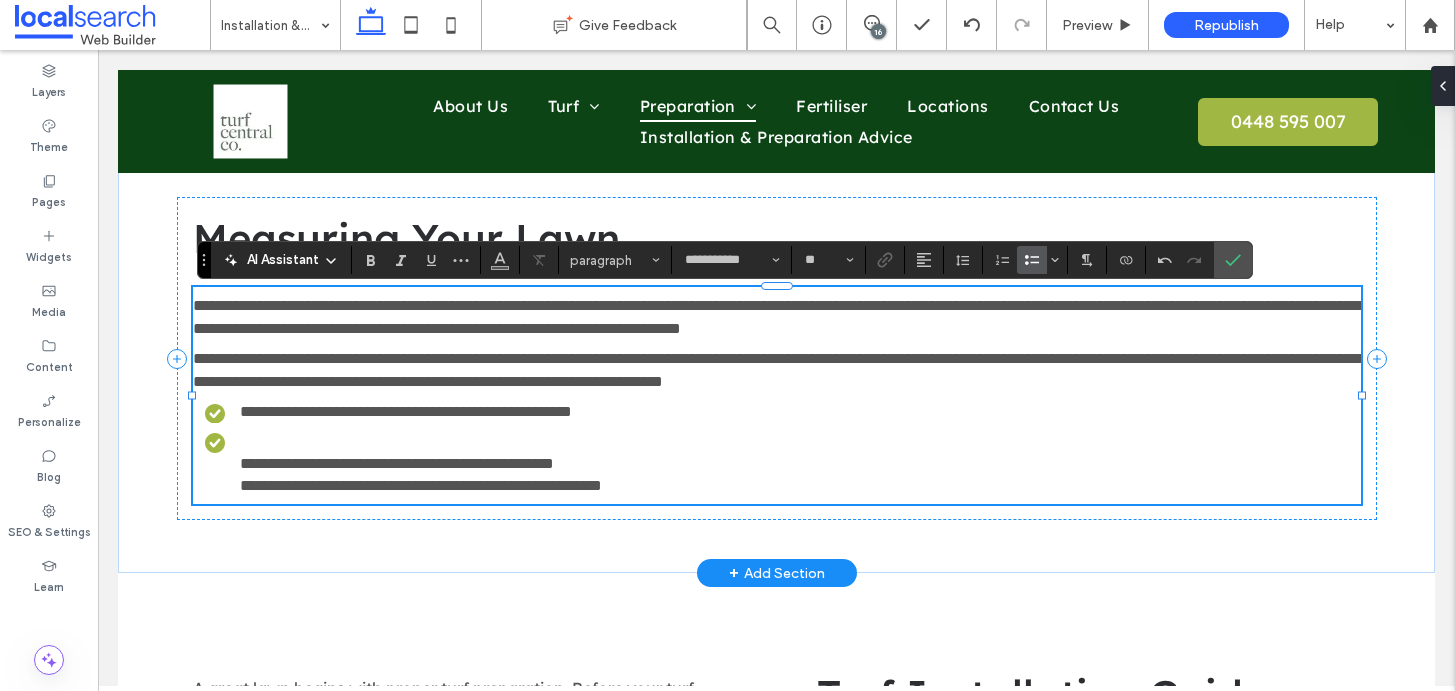 click on "**********" at bounding box center (421, 474) 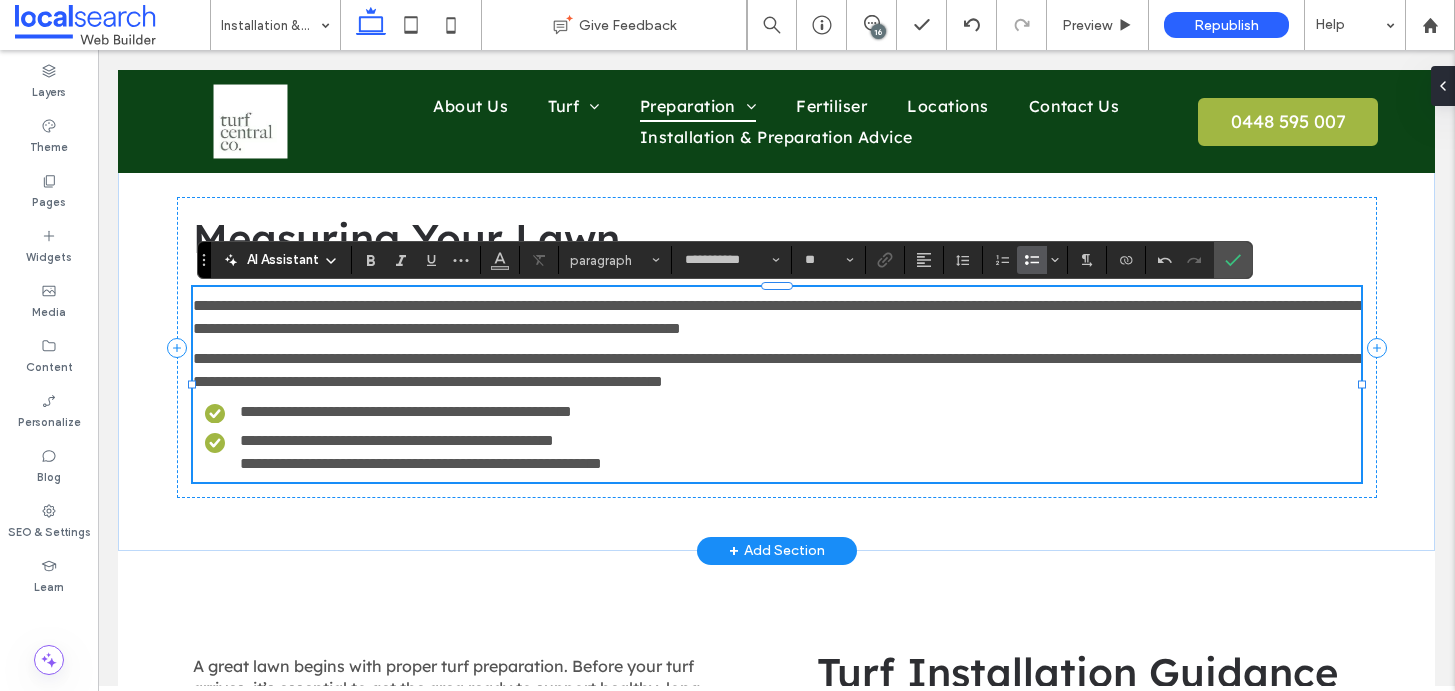 click on "**********" at bounding box center [783, 452] 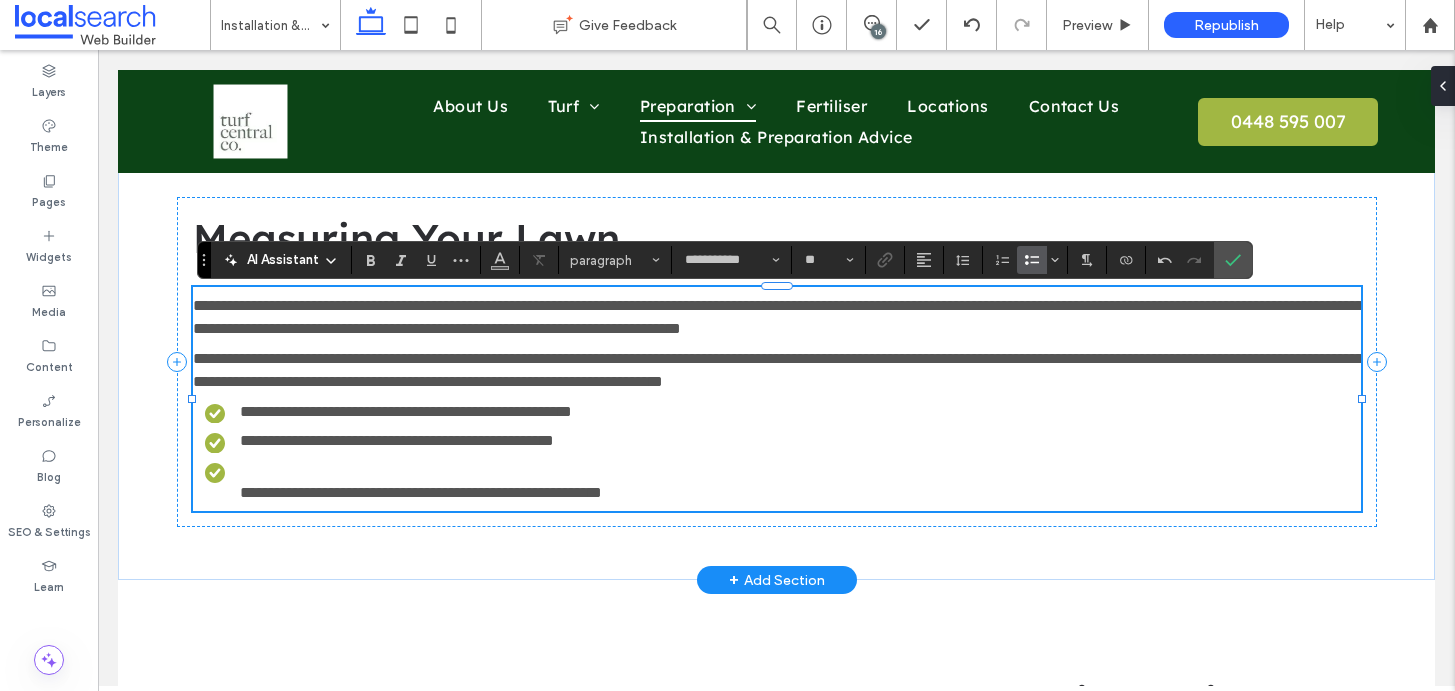 click on "**********" at bounding box center [421, 492] 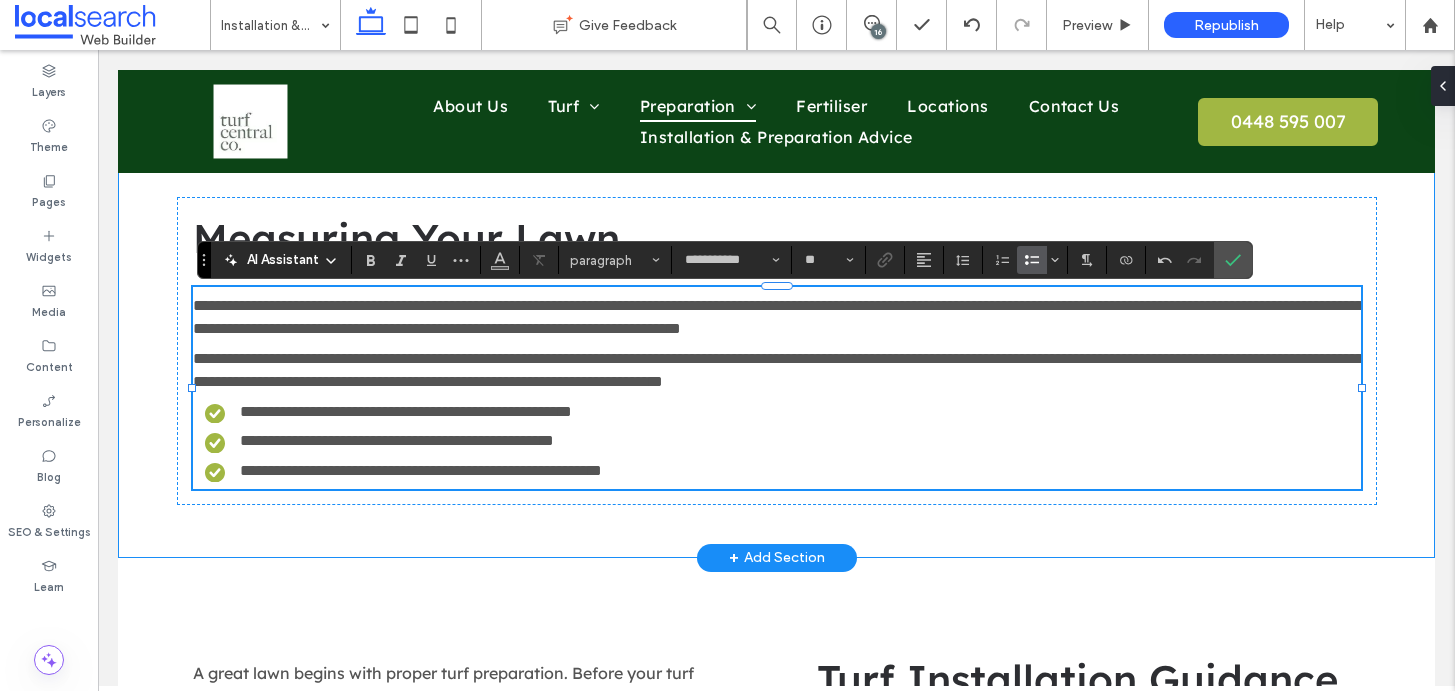 click on "**********" at bounding box center [777, 351] 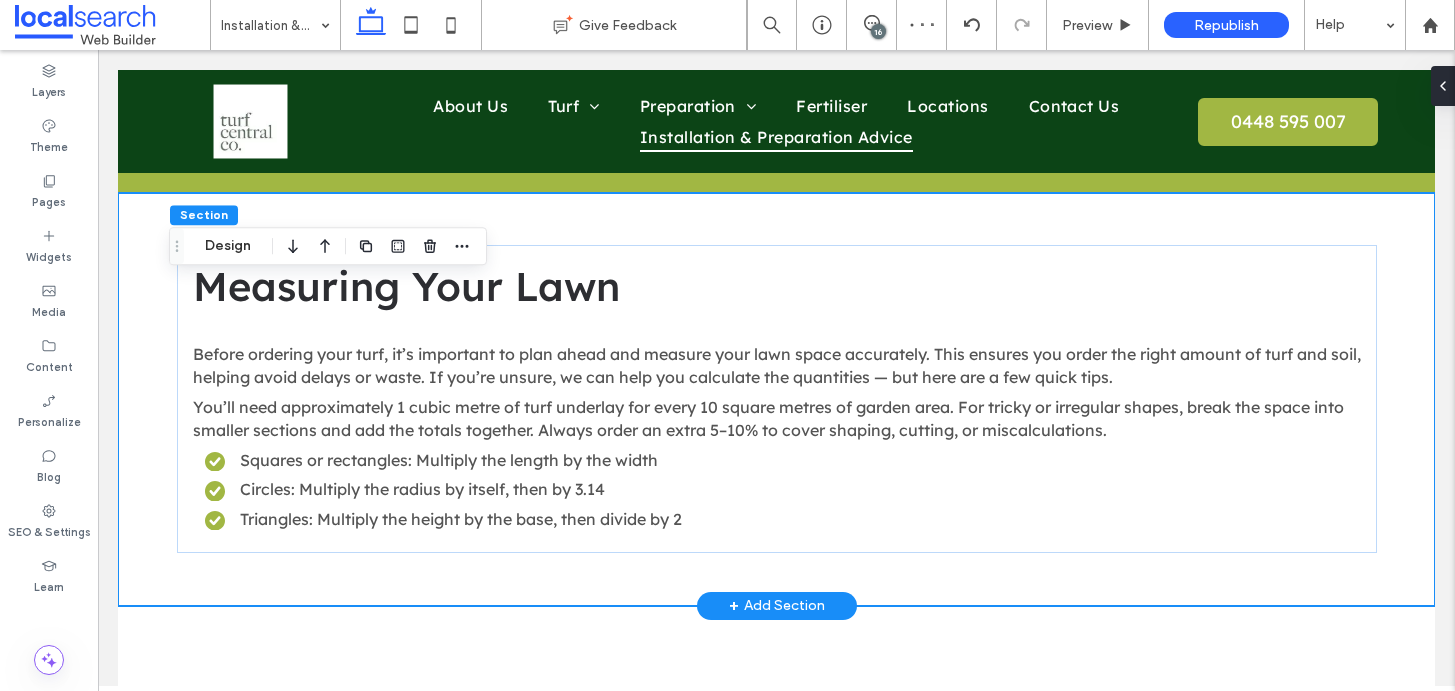 scroll, scrollTop: 1865, scrollLeft: 0, axis: vertical 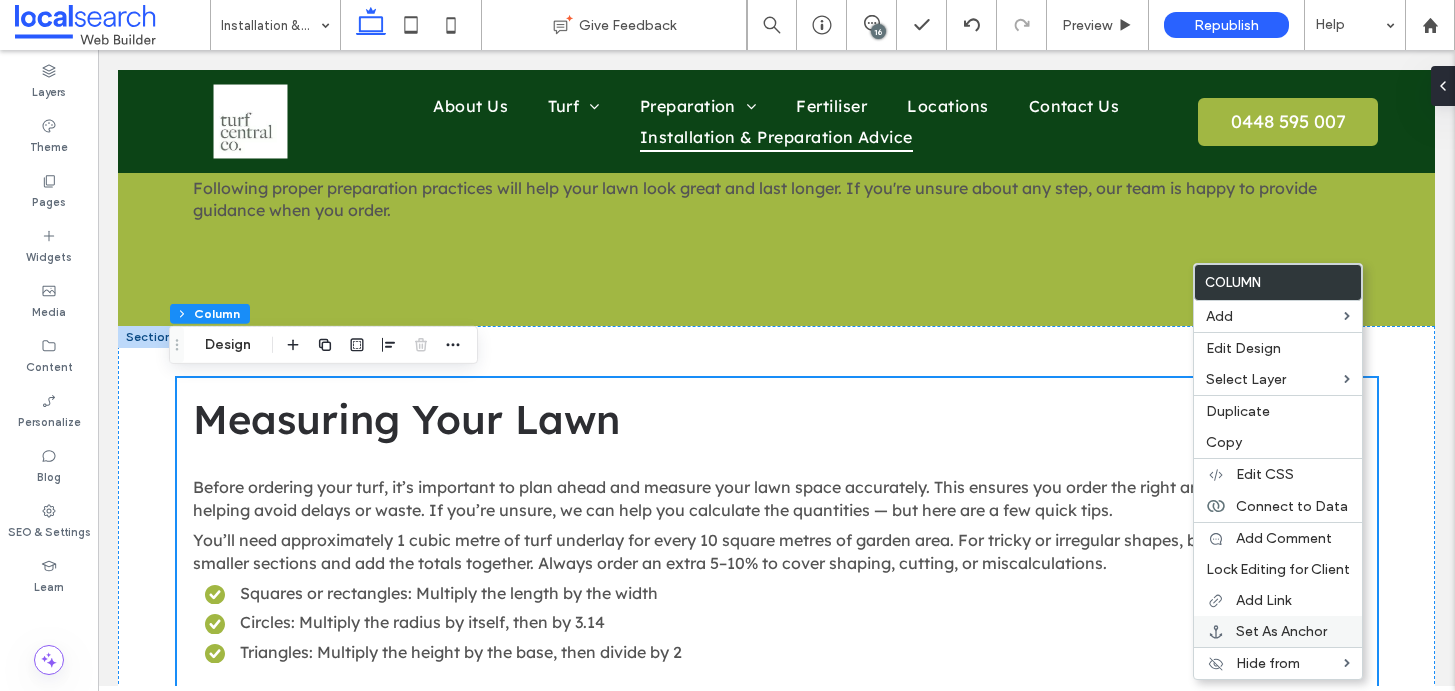 click on "Set As Anchor" at bounding box center (1281, 631) 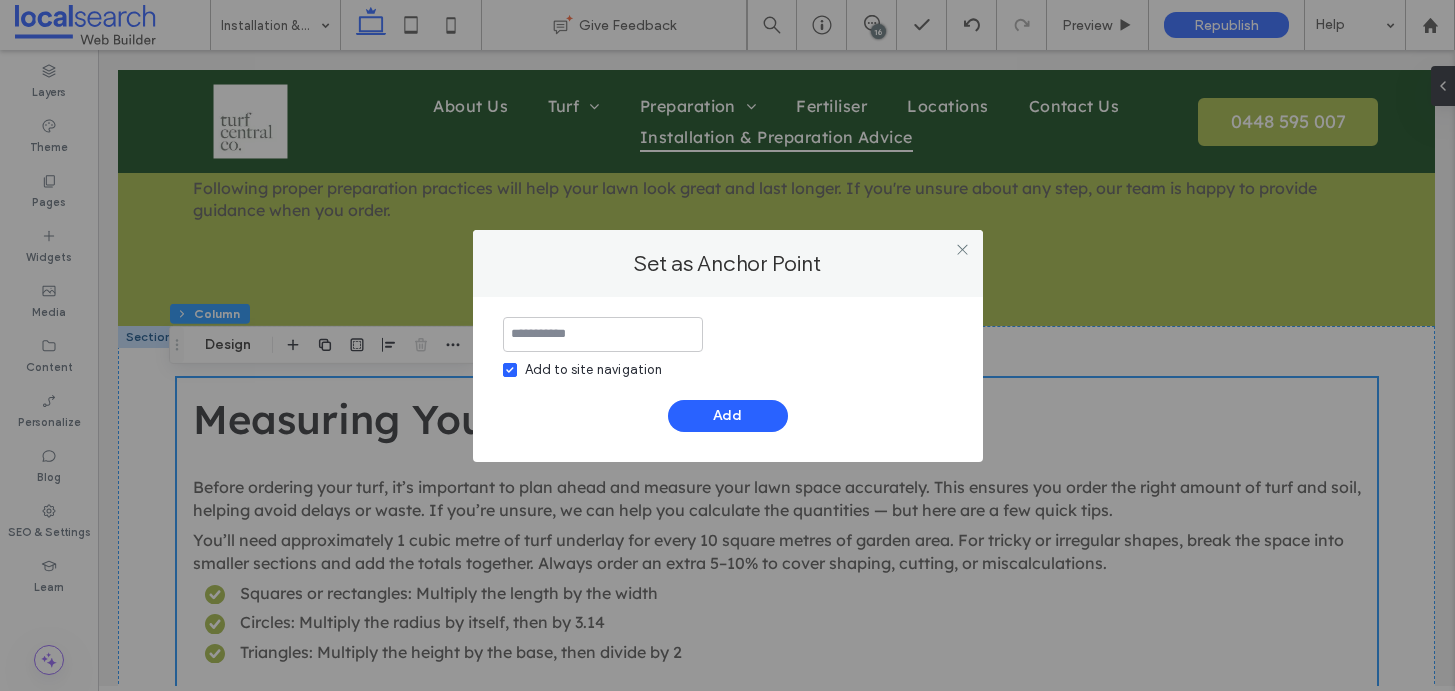 click at bounding box center [603, 334] 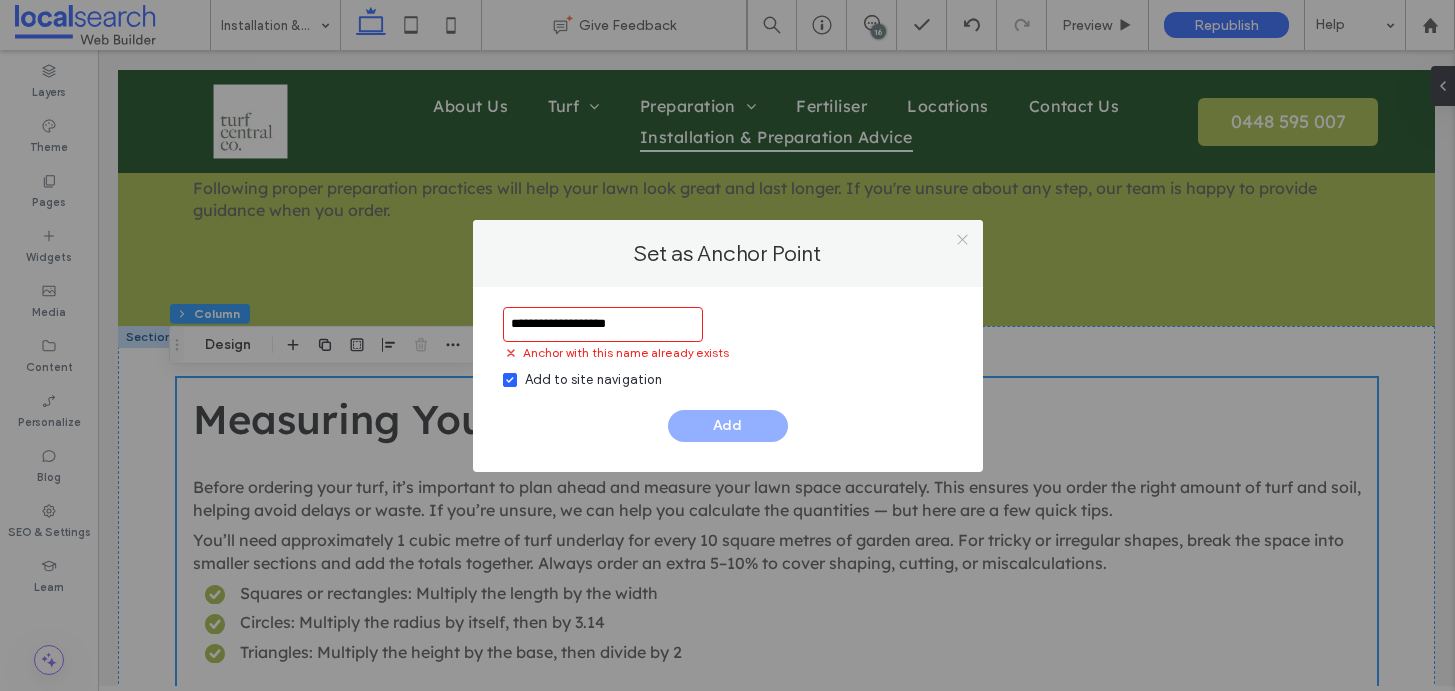 type on "**********" 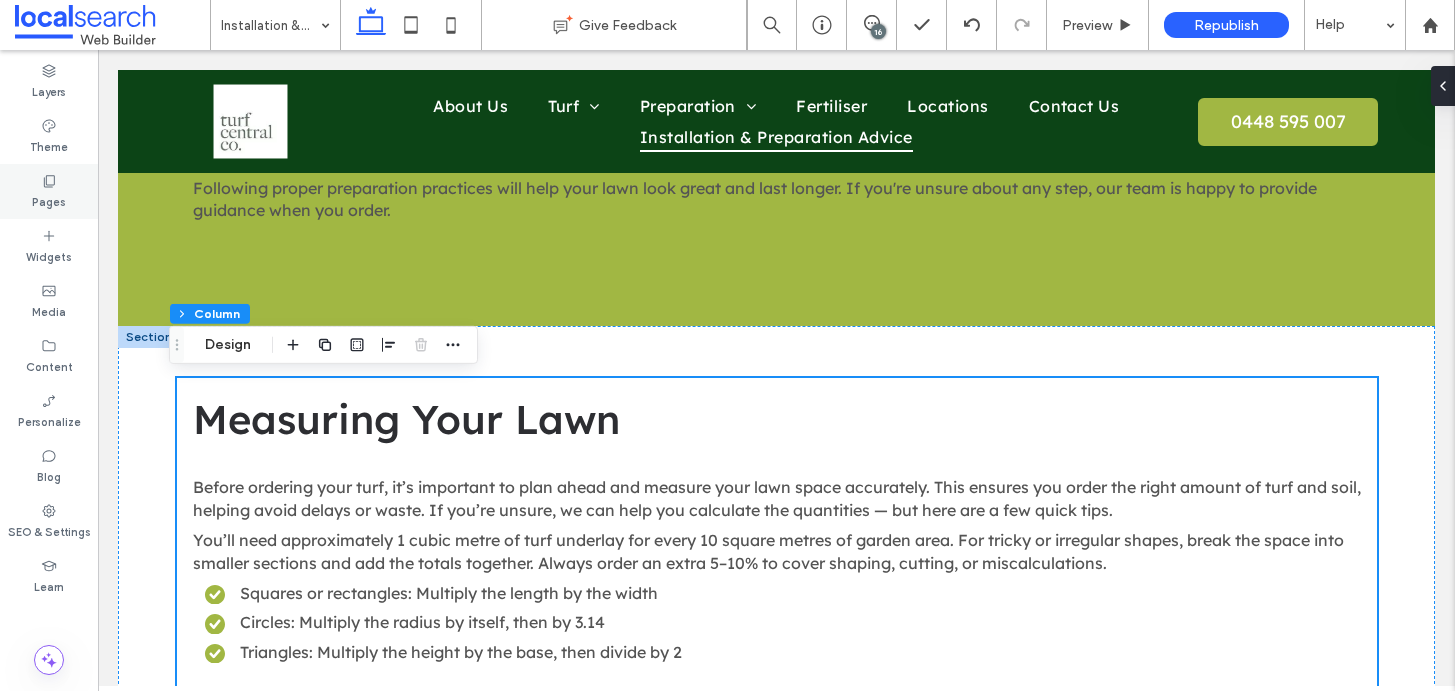 click 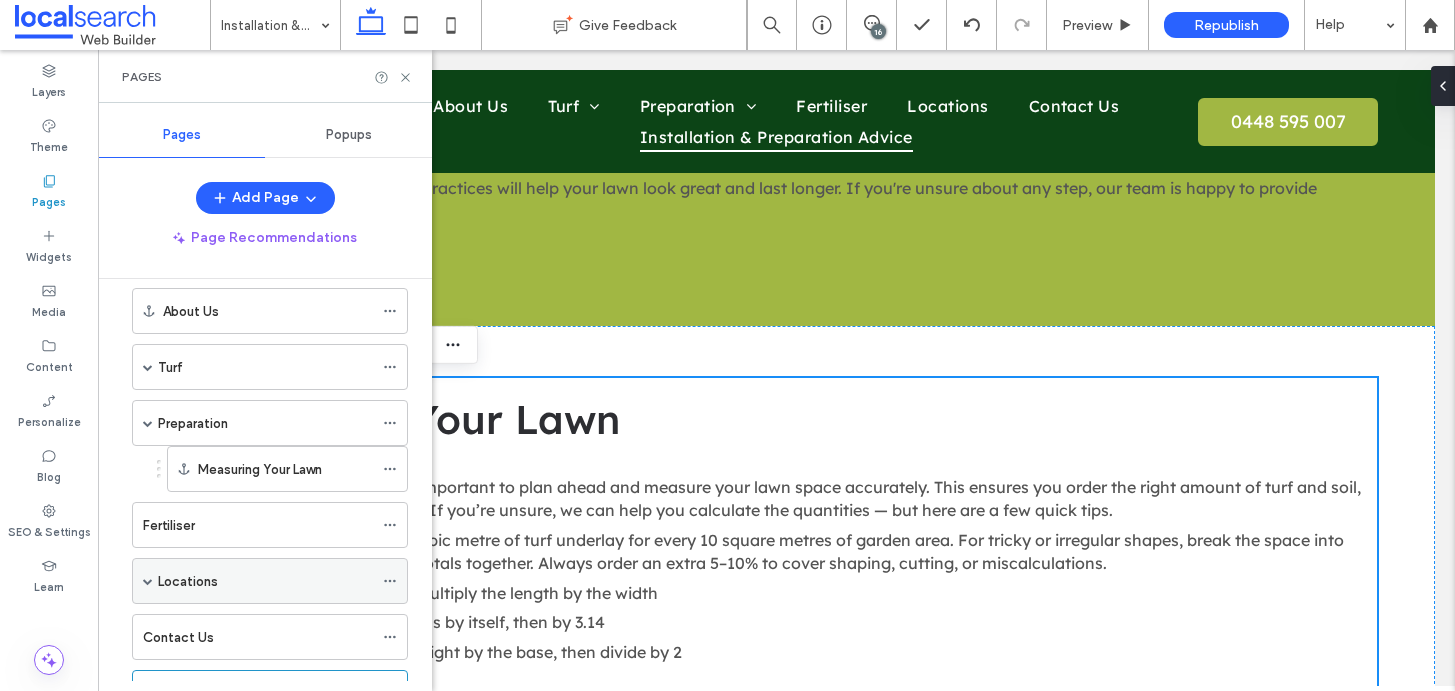 scroll, scrollTop: 166, scrollLeft: 0, axis: vertical 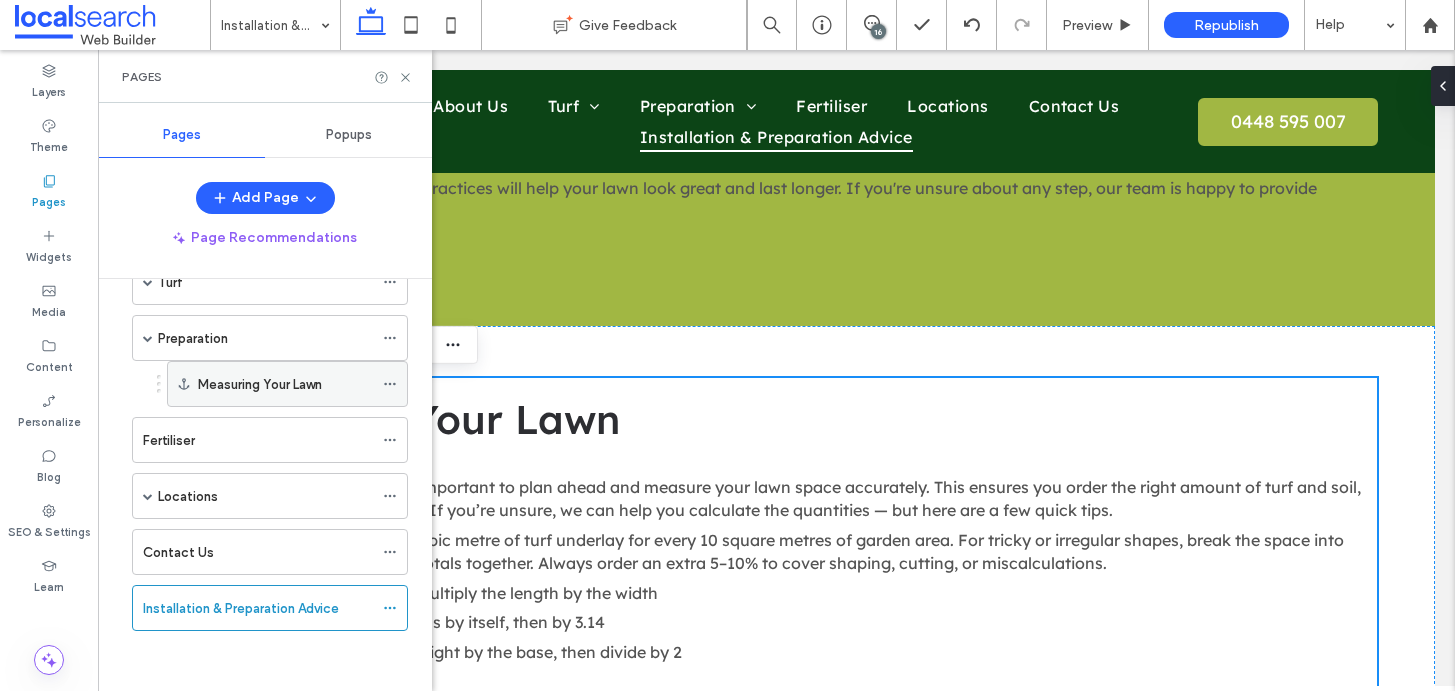 click 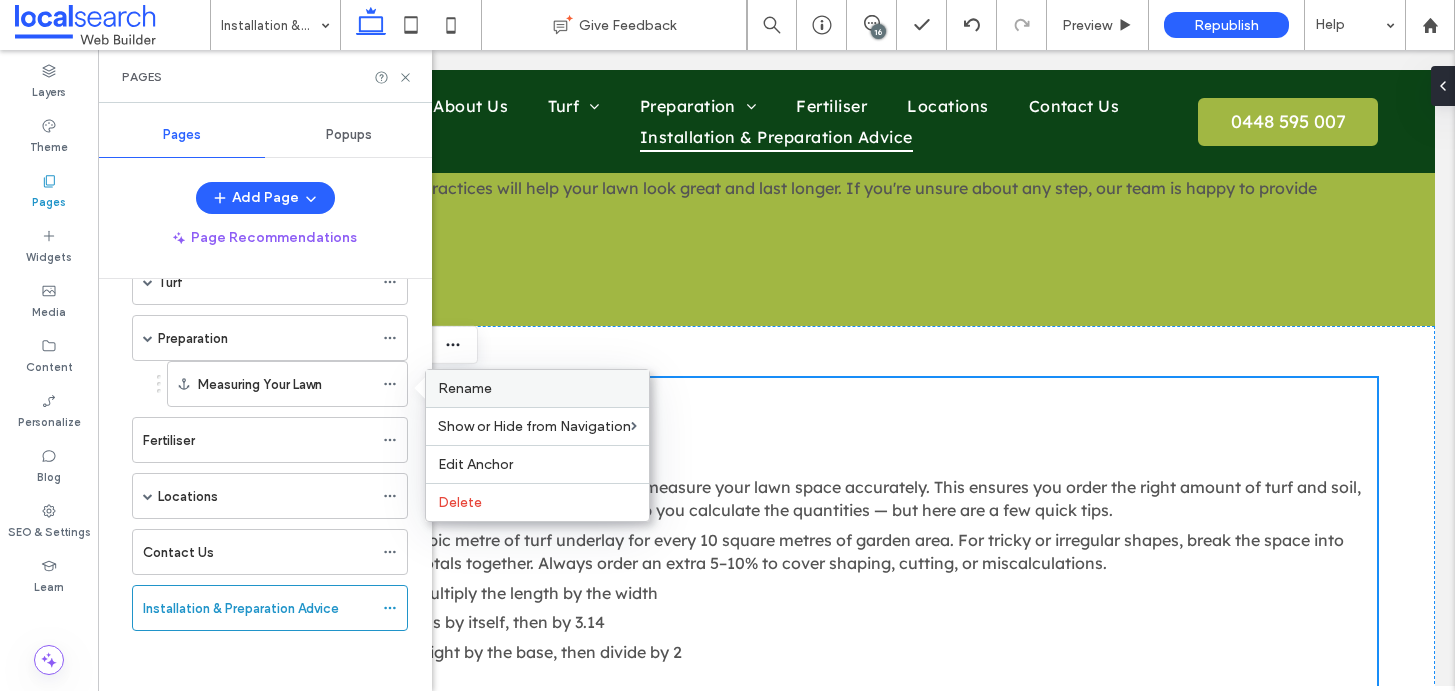 click on "Rename" at bounding box center (537, 388) 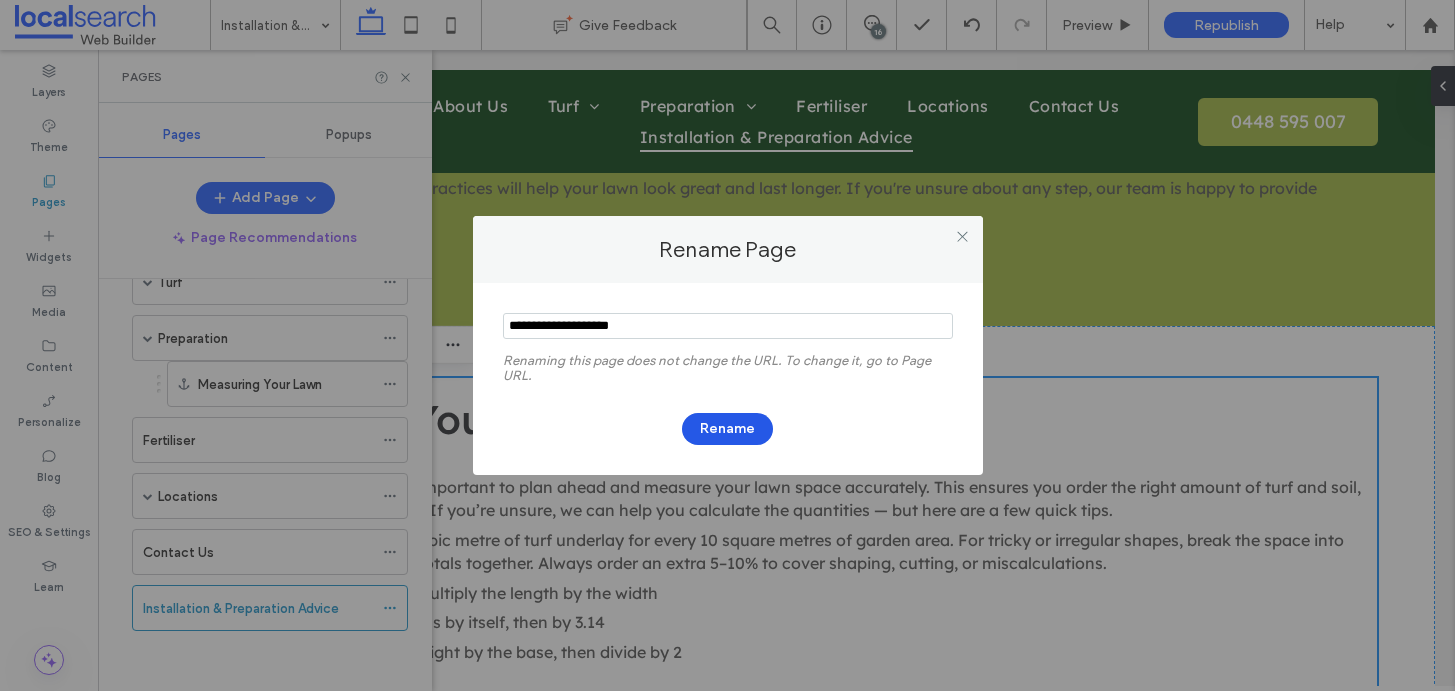 type on "**********" 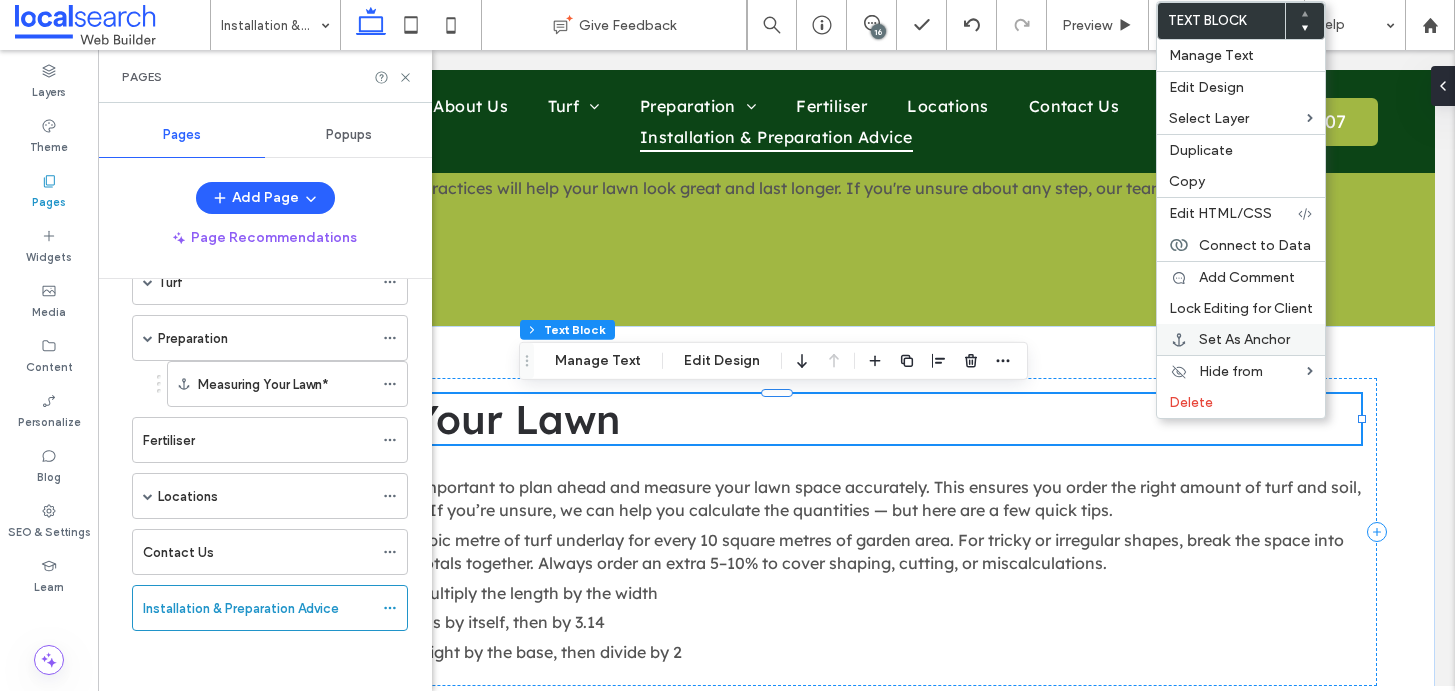 click on "Set As Anchor" at bounding box center [1244, 339] 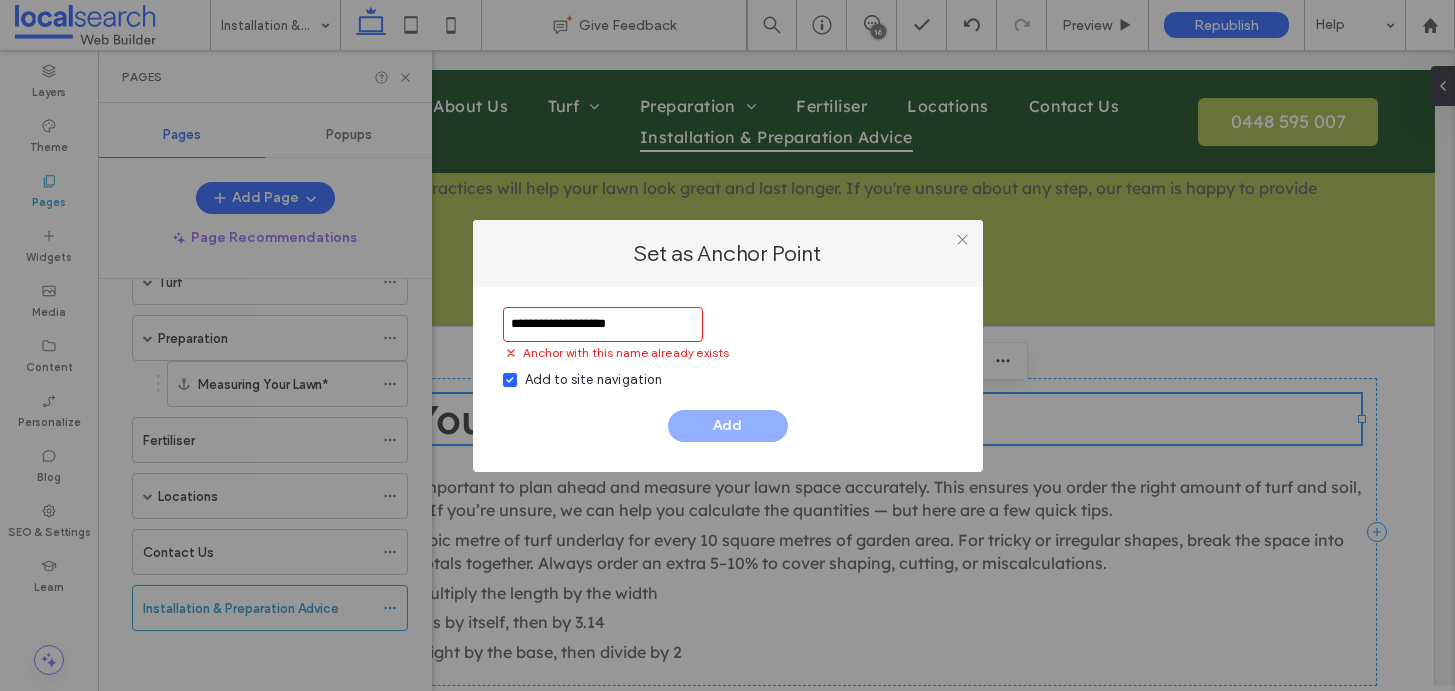 type on "**********" 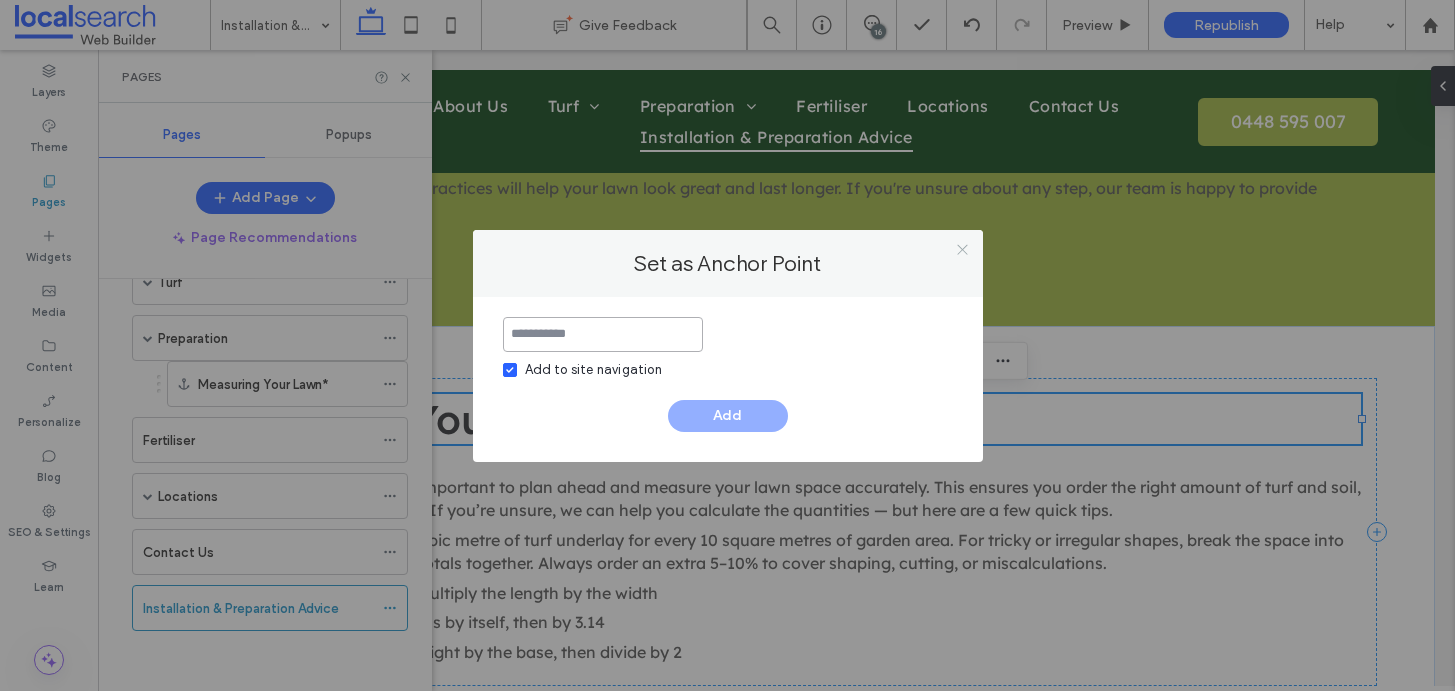type 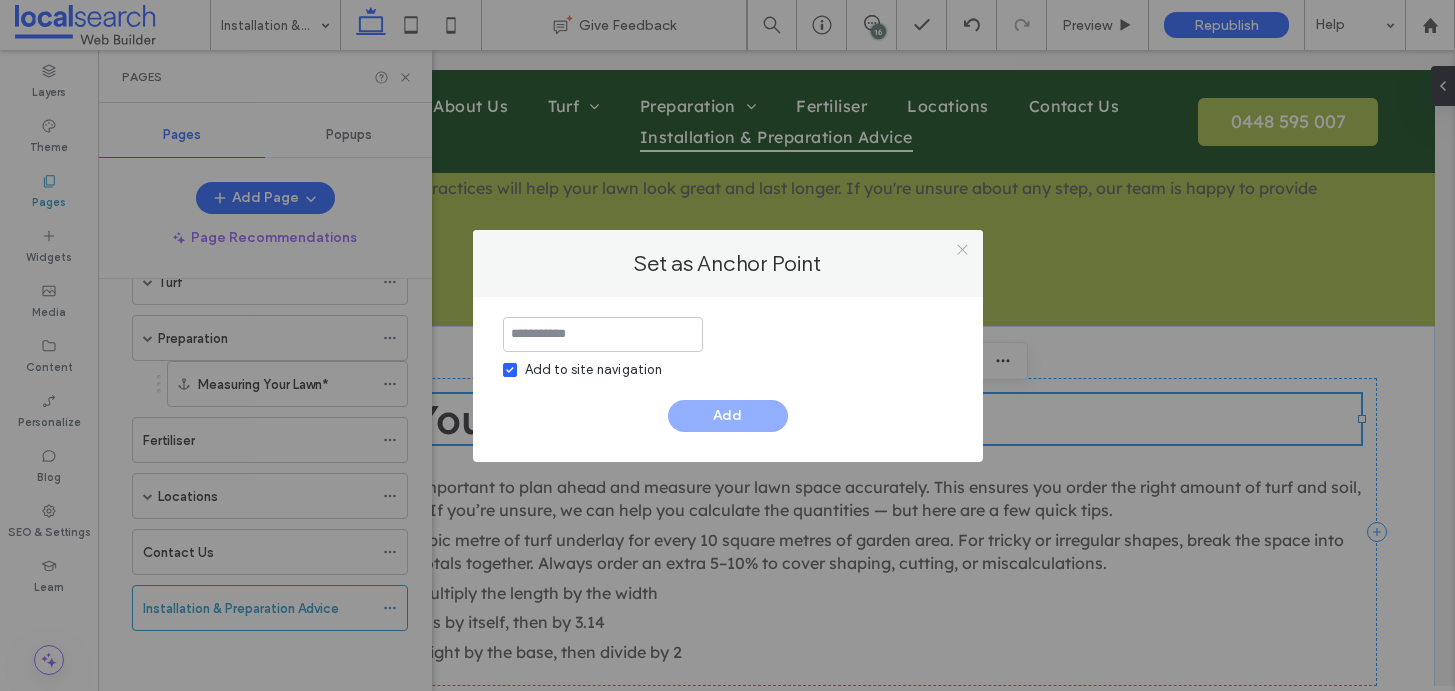 click 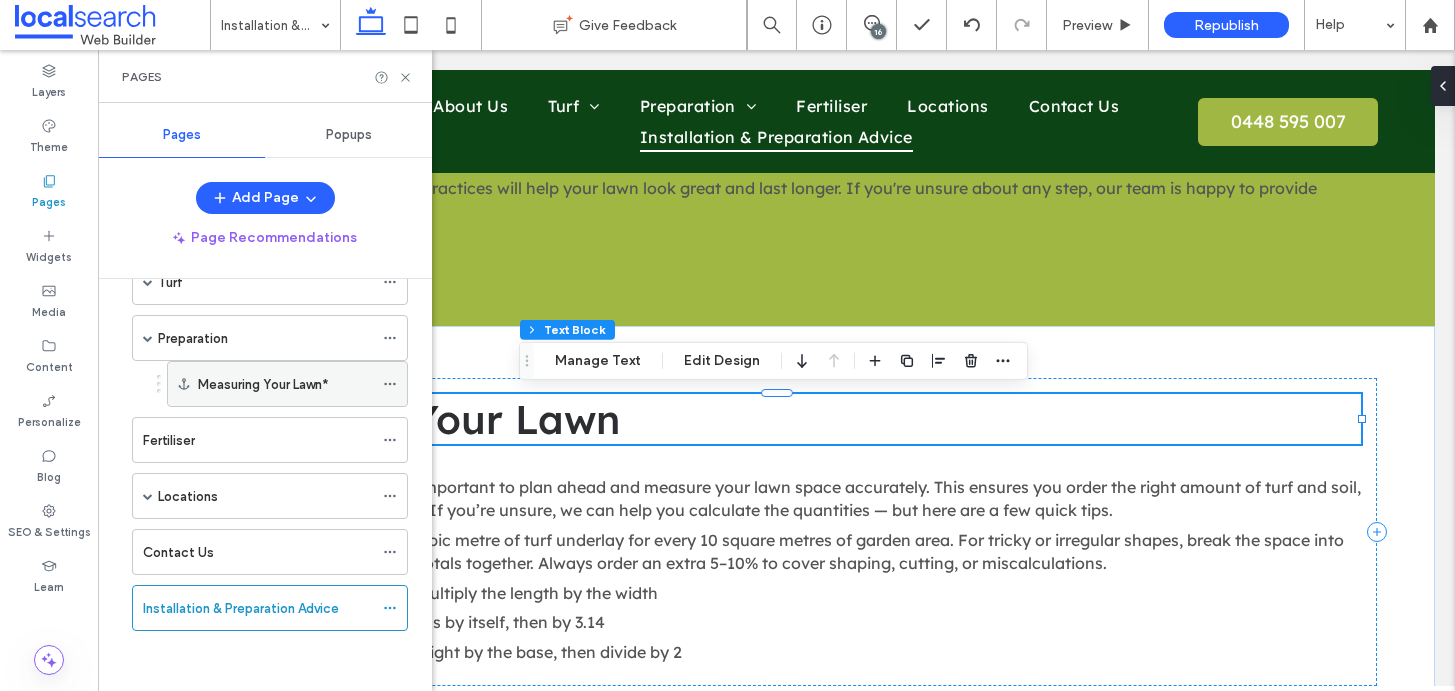 click 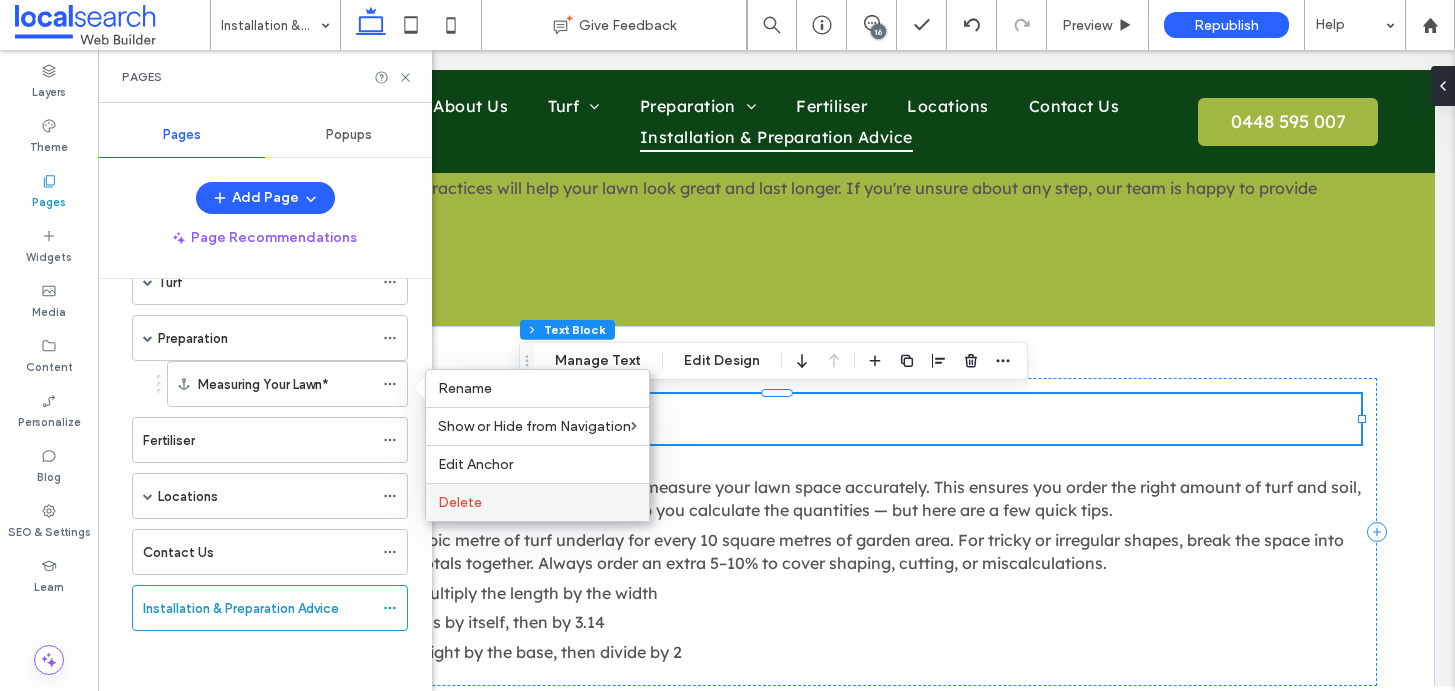 click on "Delete" at bounding box center (460, 502) 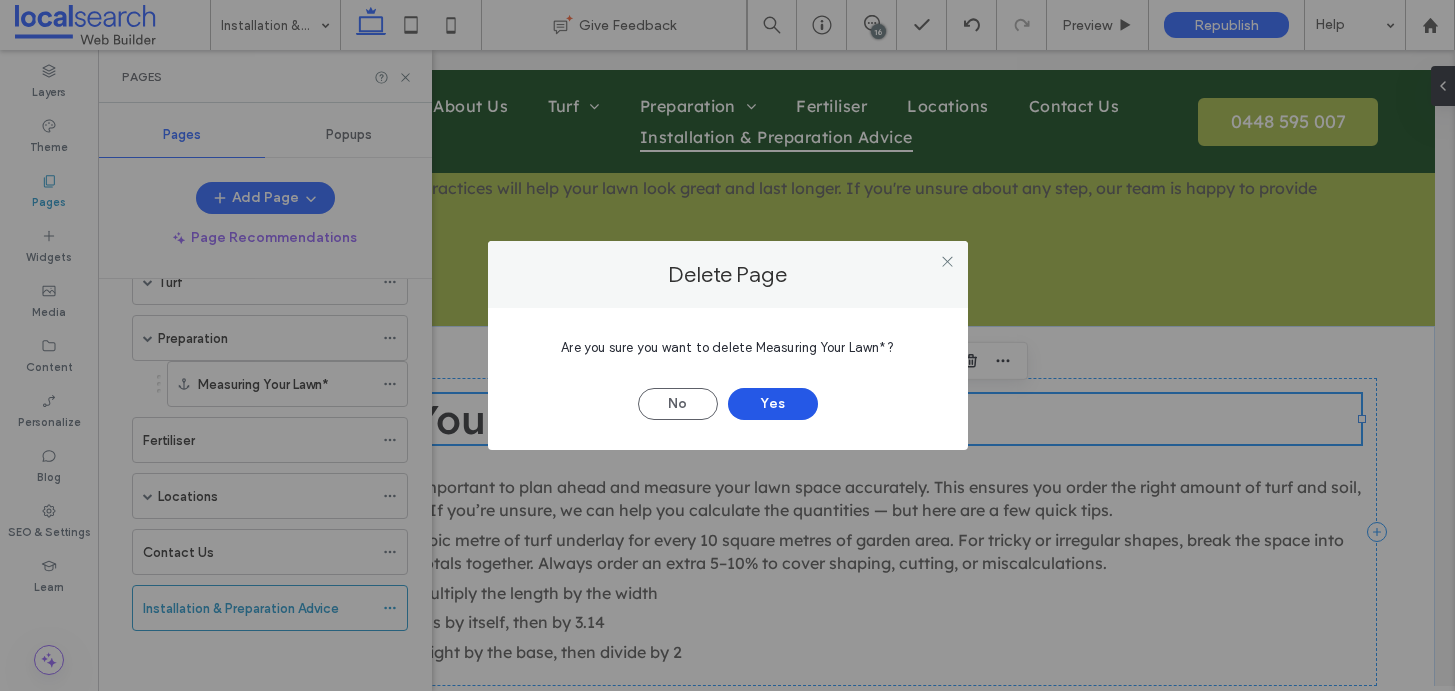 click on "Yes" at bounding box center (773, 404) 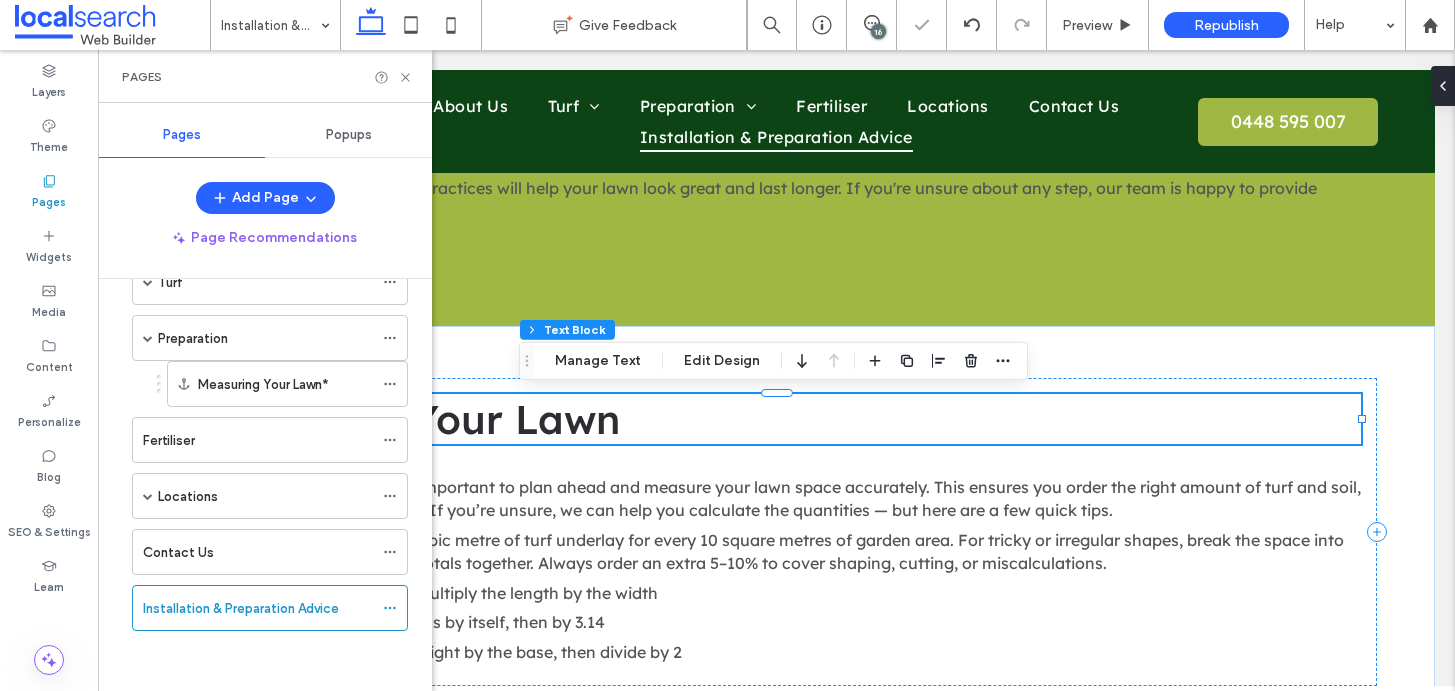 scroll, scrollTop: 120, scrollLeft: 0, axis: vertical 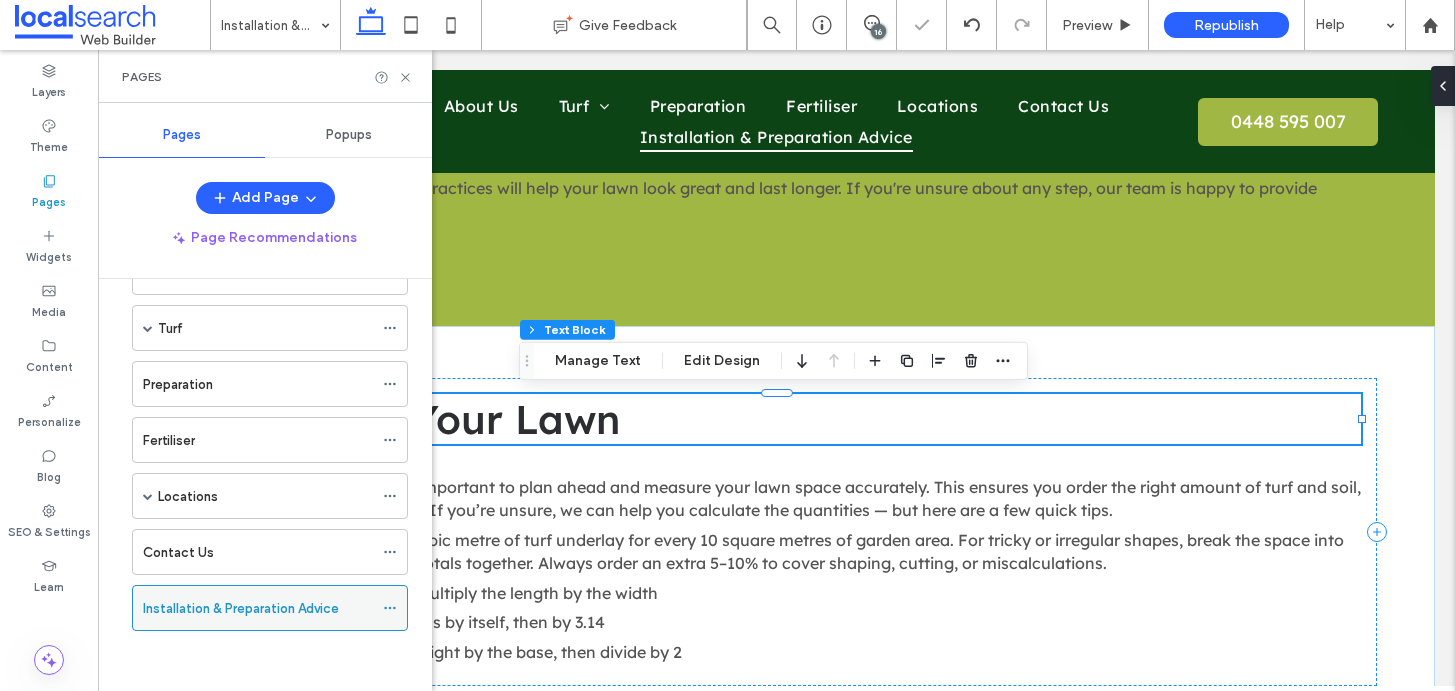 click on "Installation & Preparation Advice" at bounding box center [270, 608] 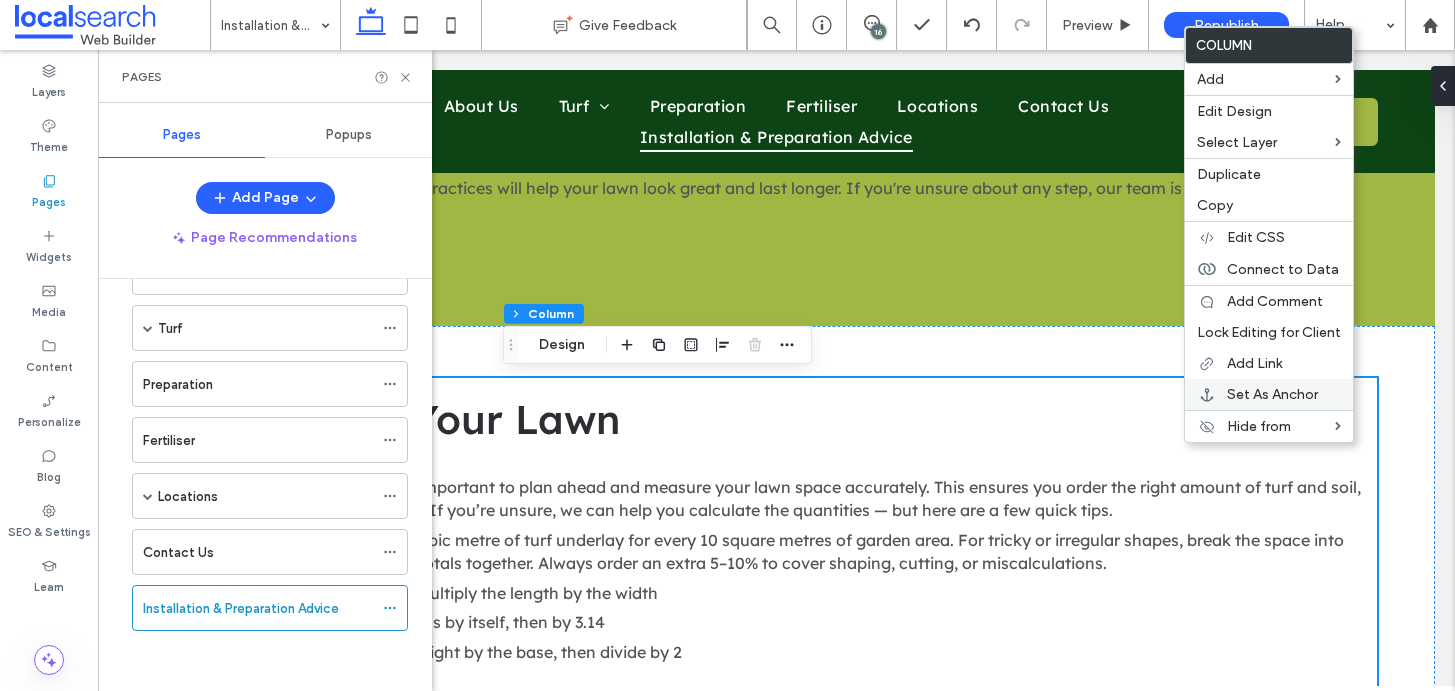 click on "Set As Anchor" at bounding box center [1272, 394] 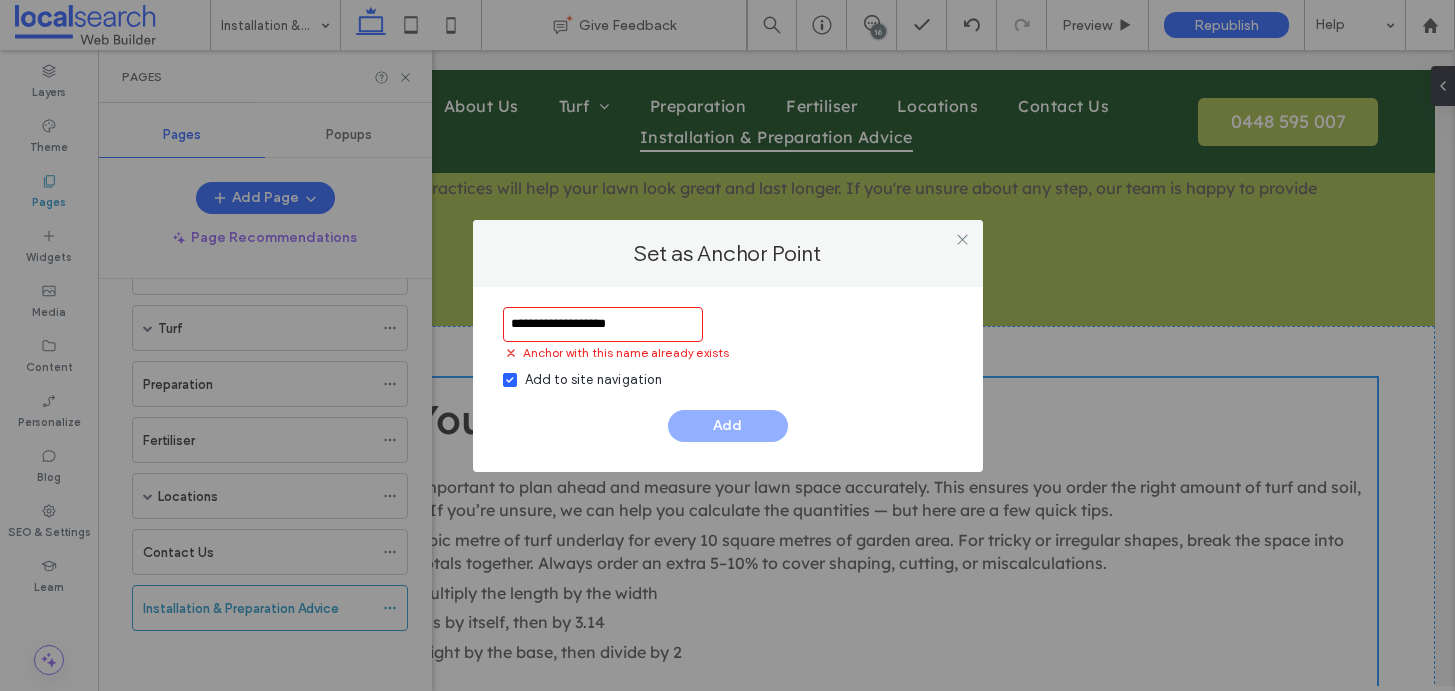 type on "**********" 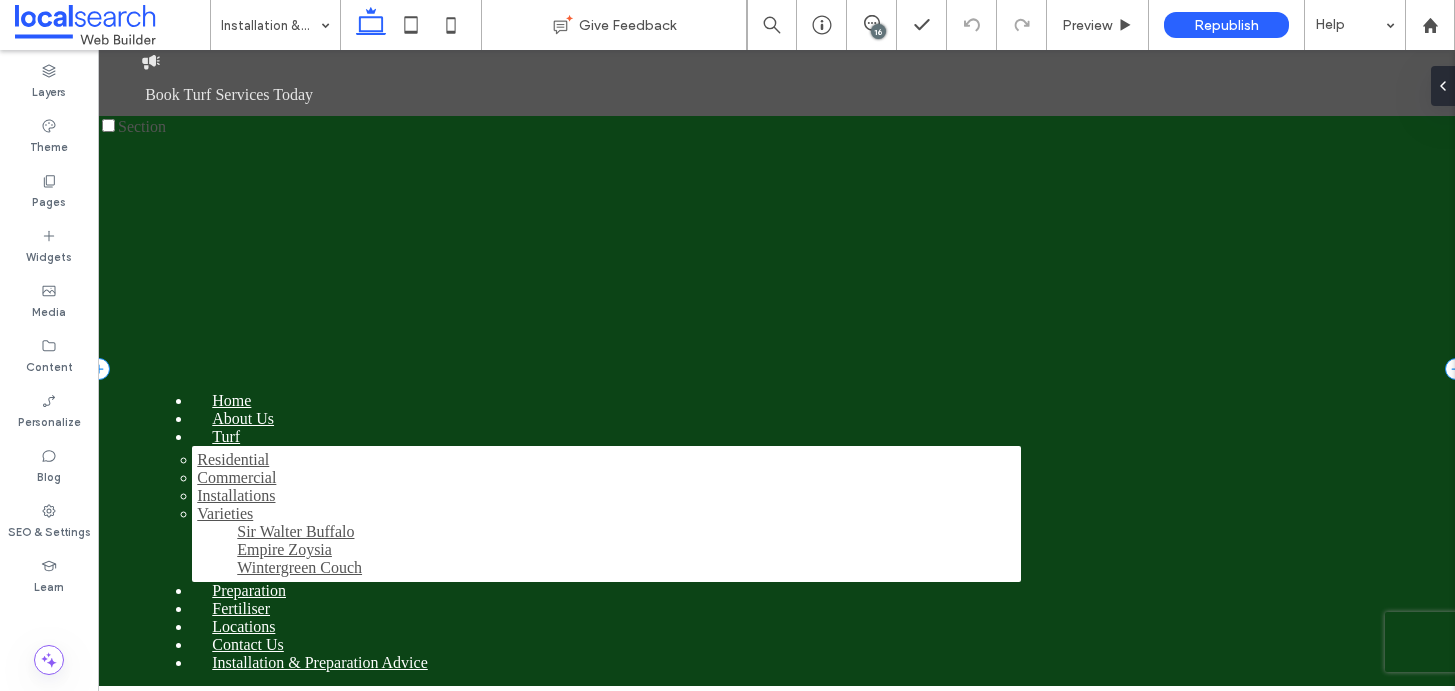 scroll, scrollTop: 1939, scrollLeft: 0, axis: vertical 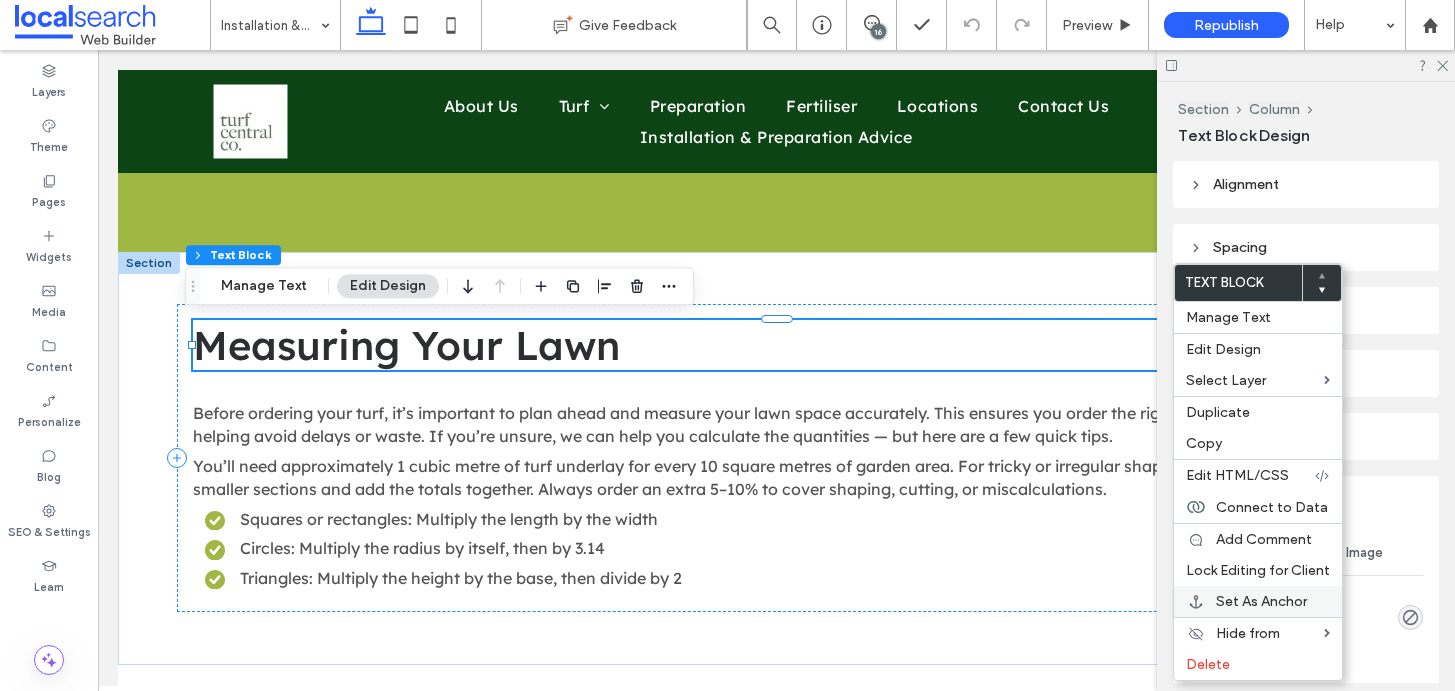 click on "Set As Anchor" at bounding box center (1261, 601) 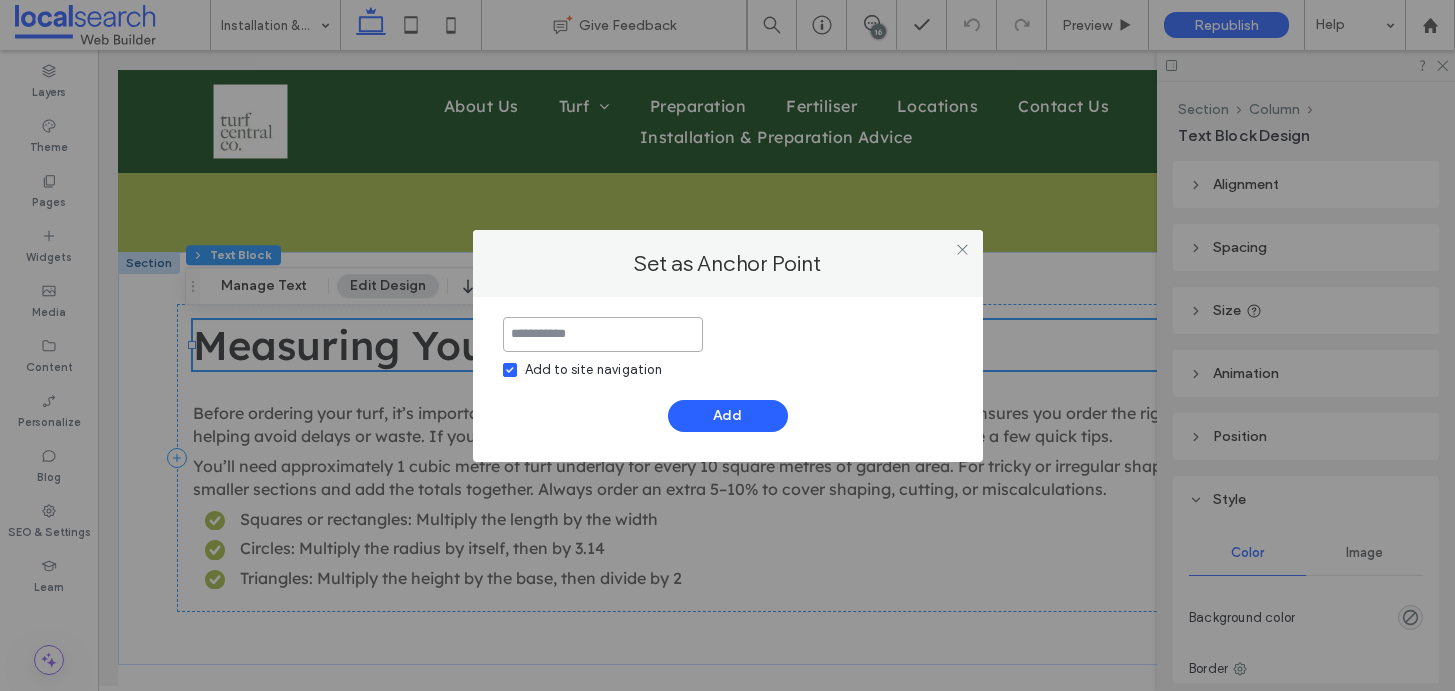 paste on "**********" 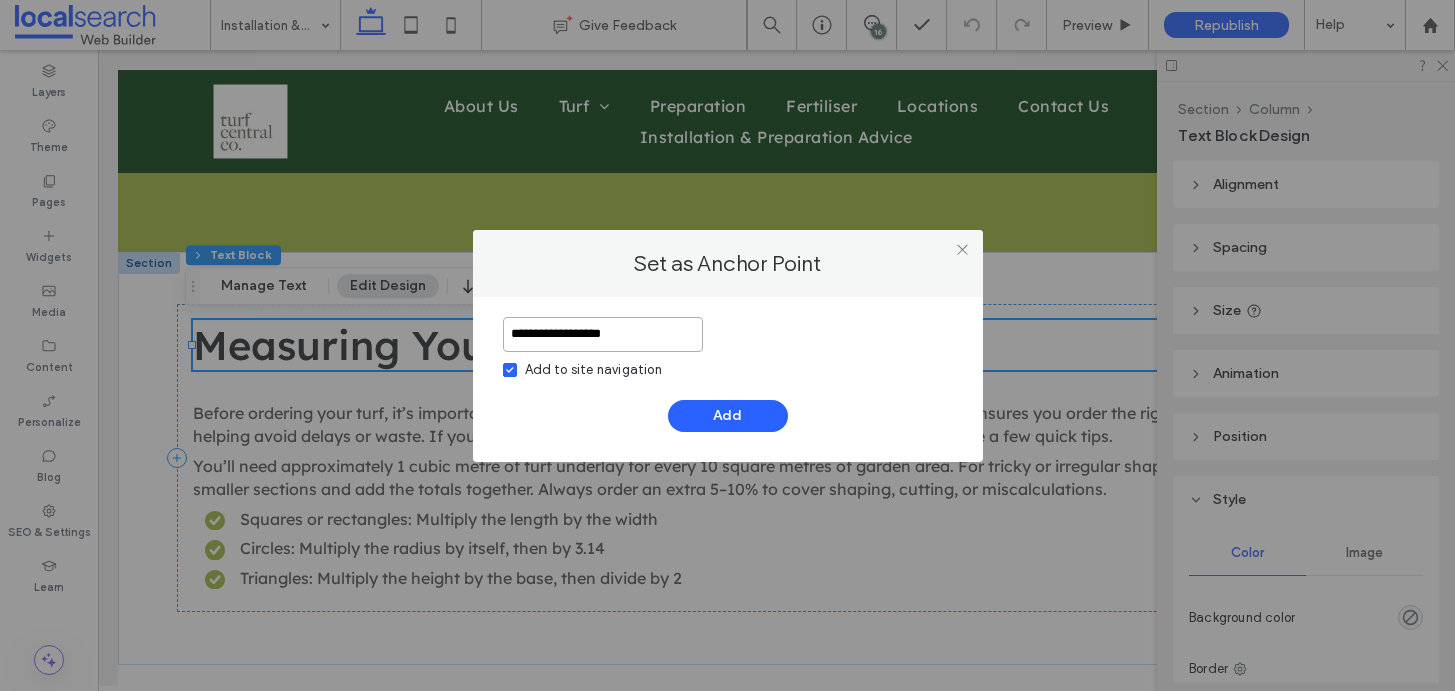 click on "**********" at bounding box center [603, 334] 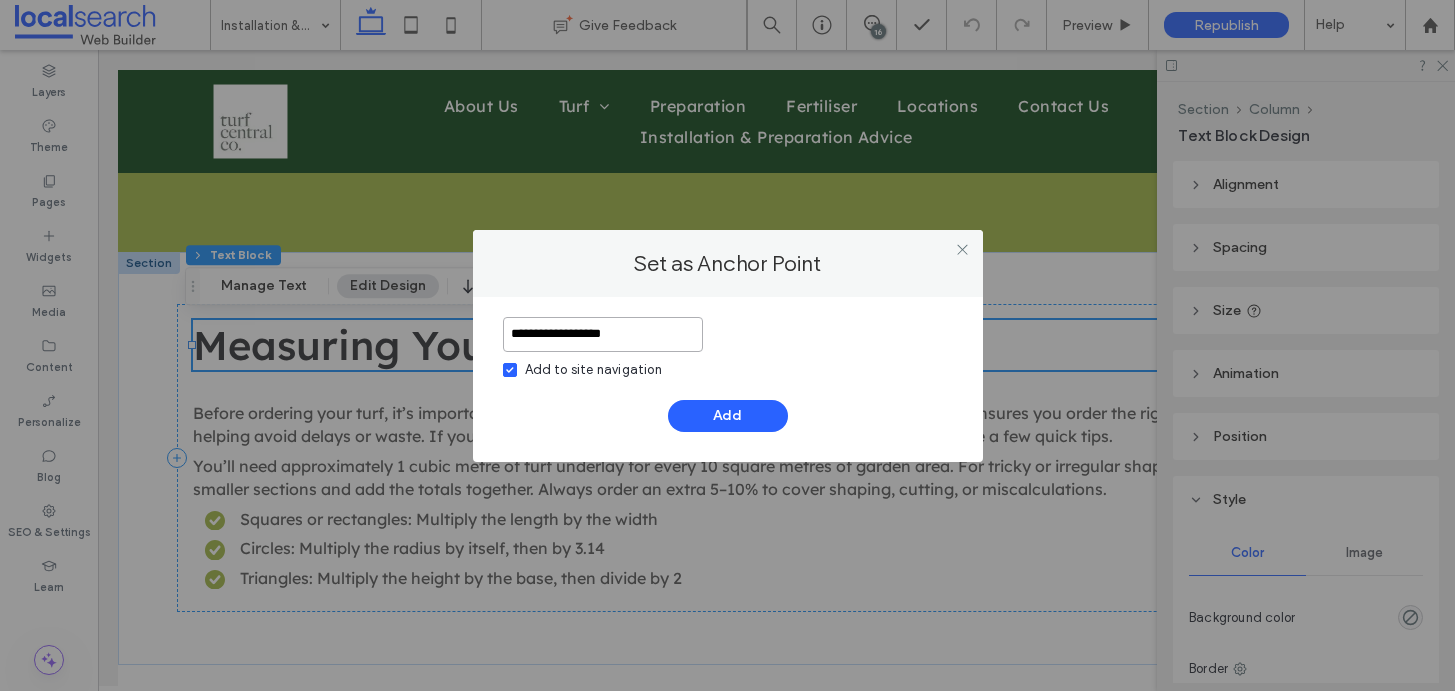 drag, startPoint x: 684, startPoint y: 329, endPoint x: 573, endPoint y: 338, distance: 111.364265 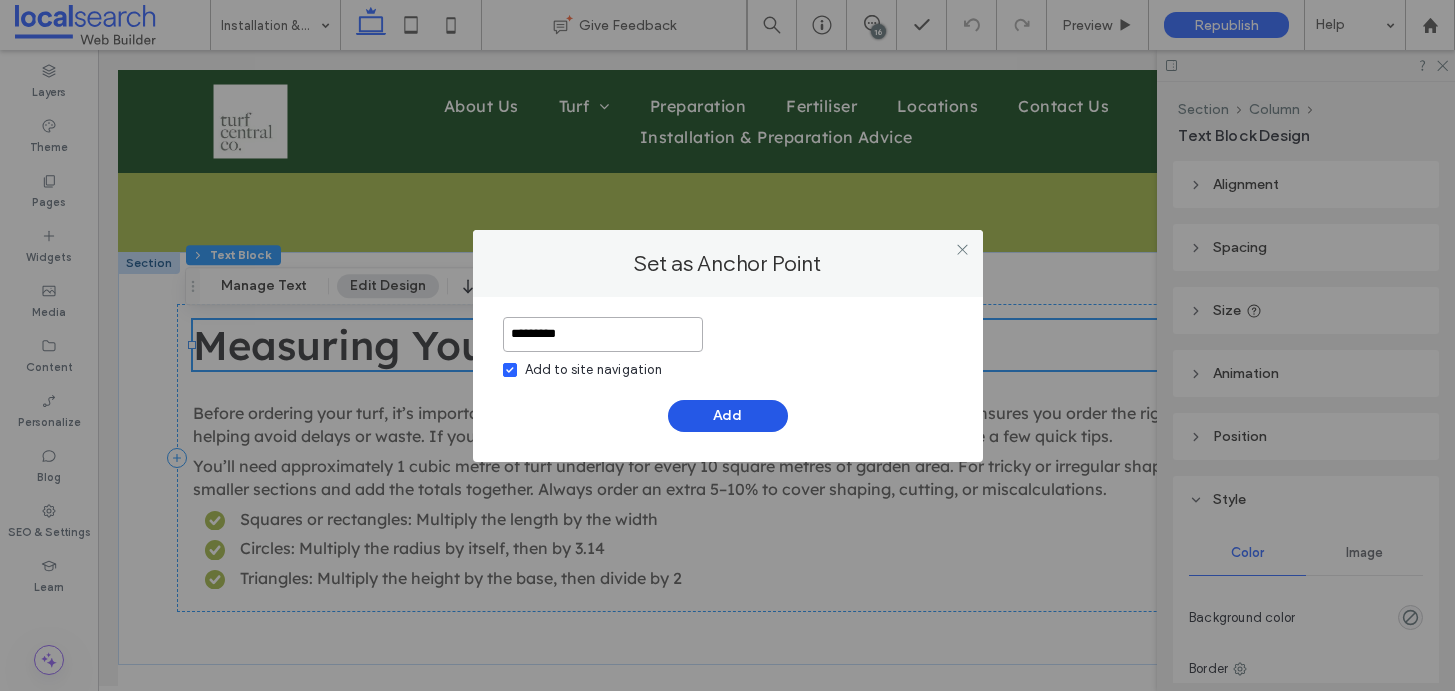 type on "*********" 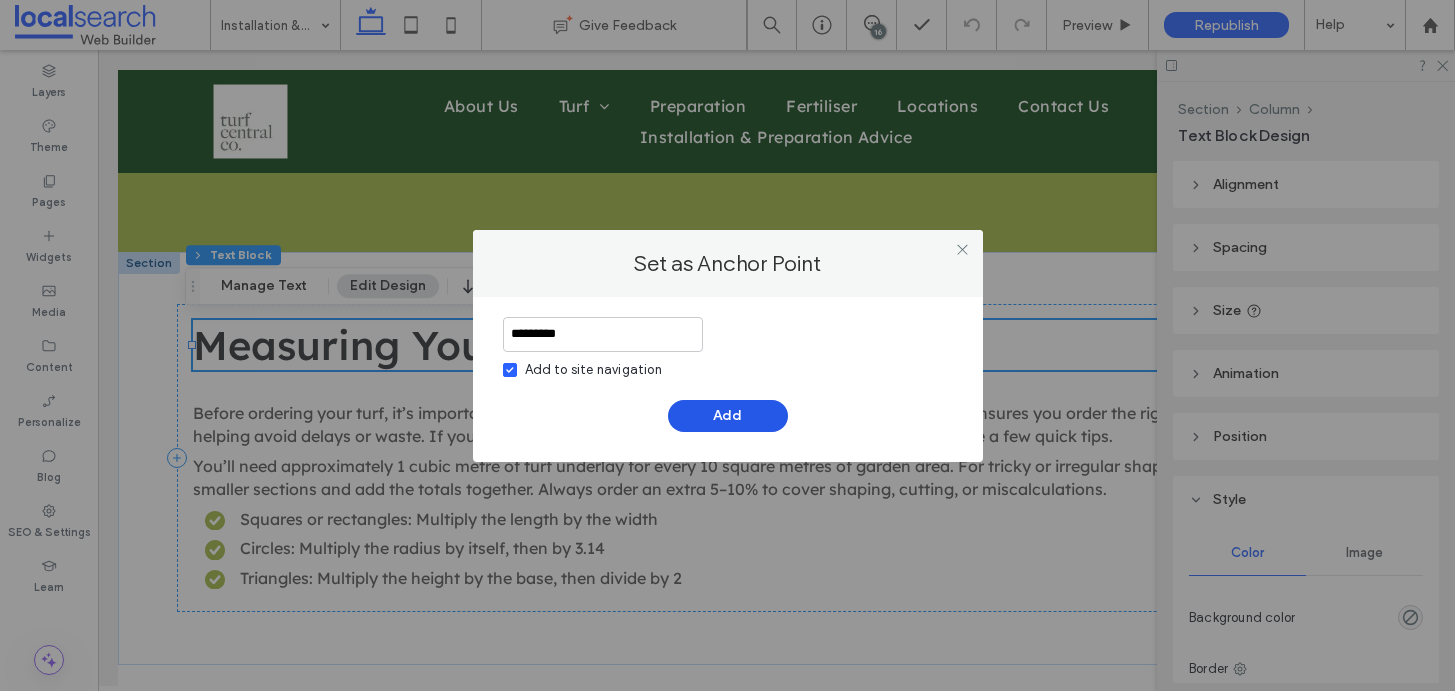 click on "Add" at bounding box center [728, 416] 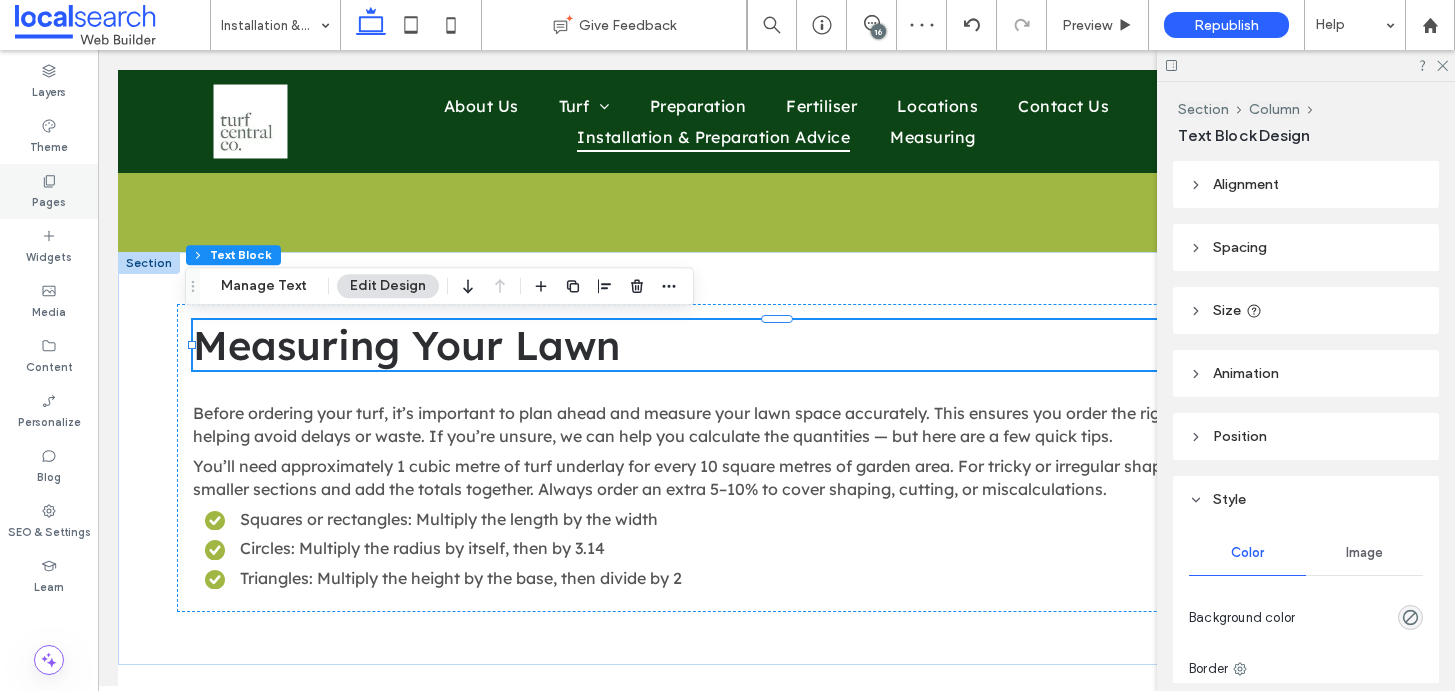 click on "Pages" at bounding box center [49, 200] 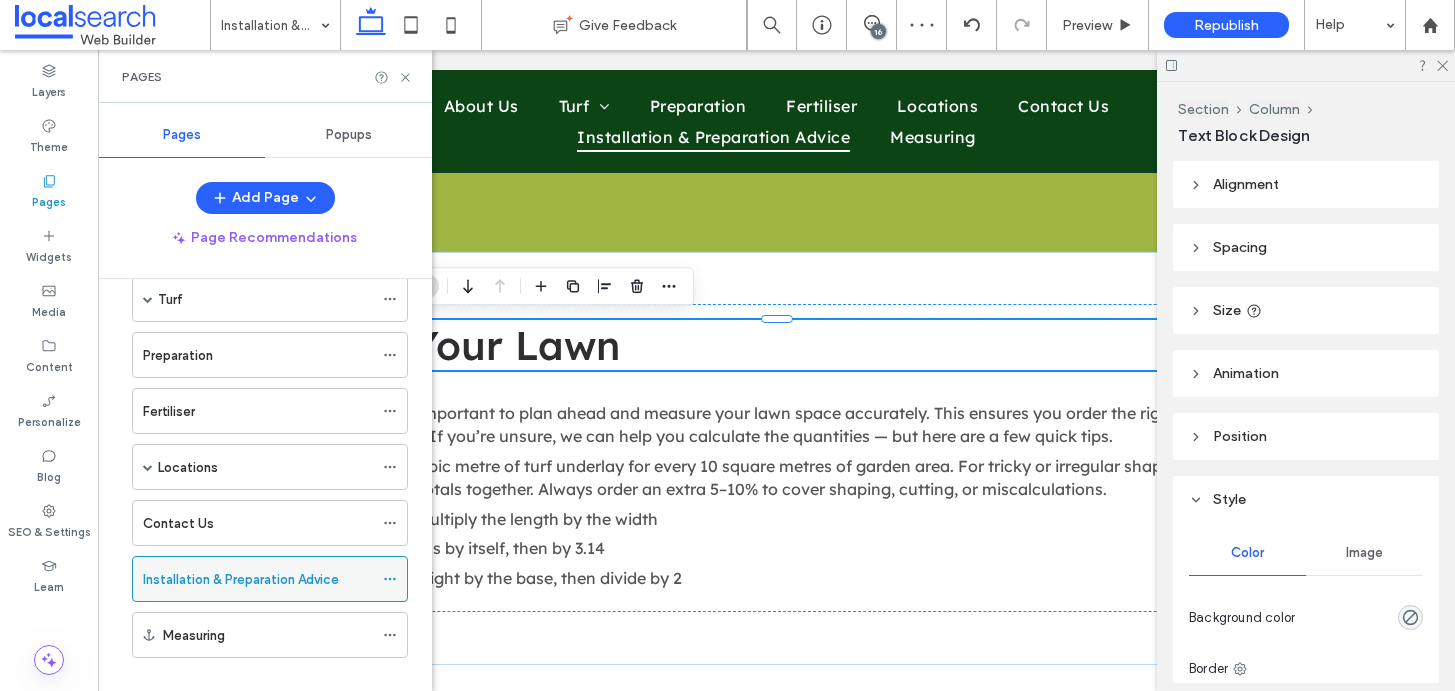 scroll, scrollTop: 176, scrollLeft: 0, axis: vertical 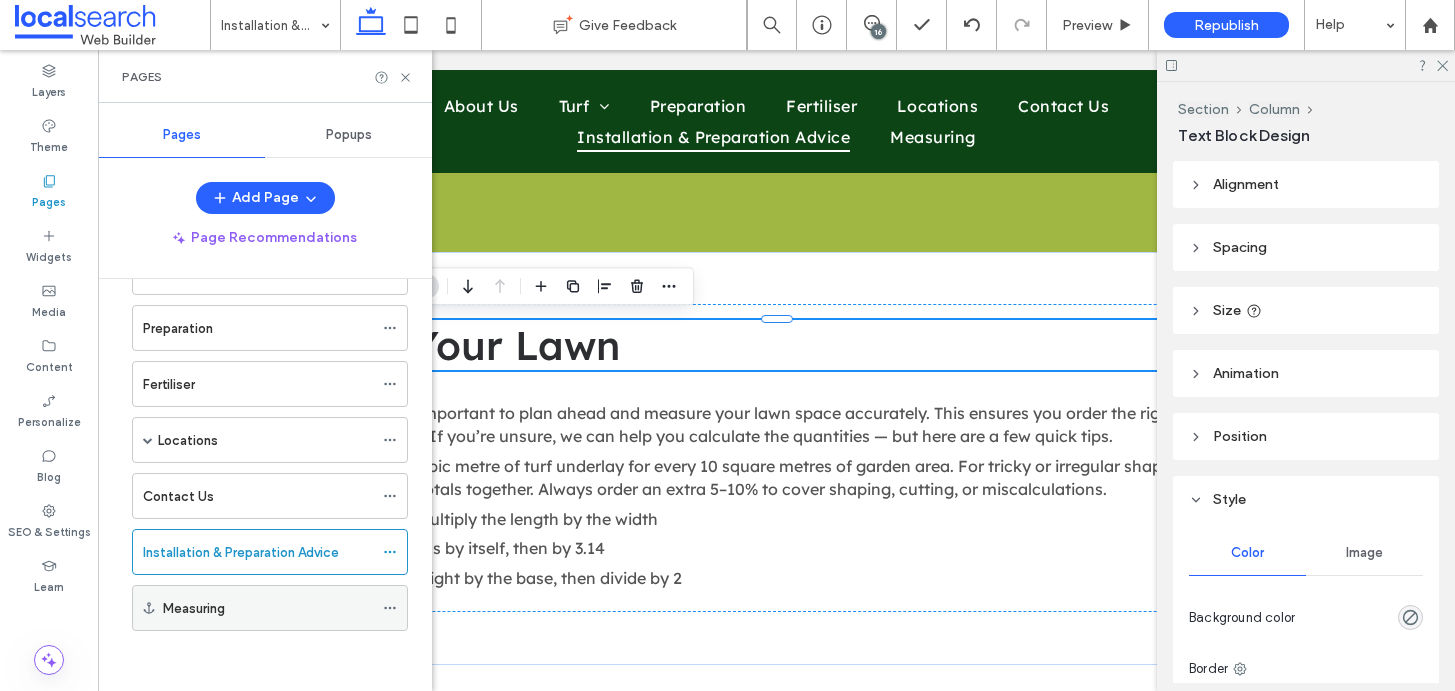 click 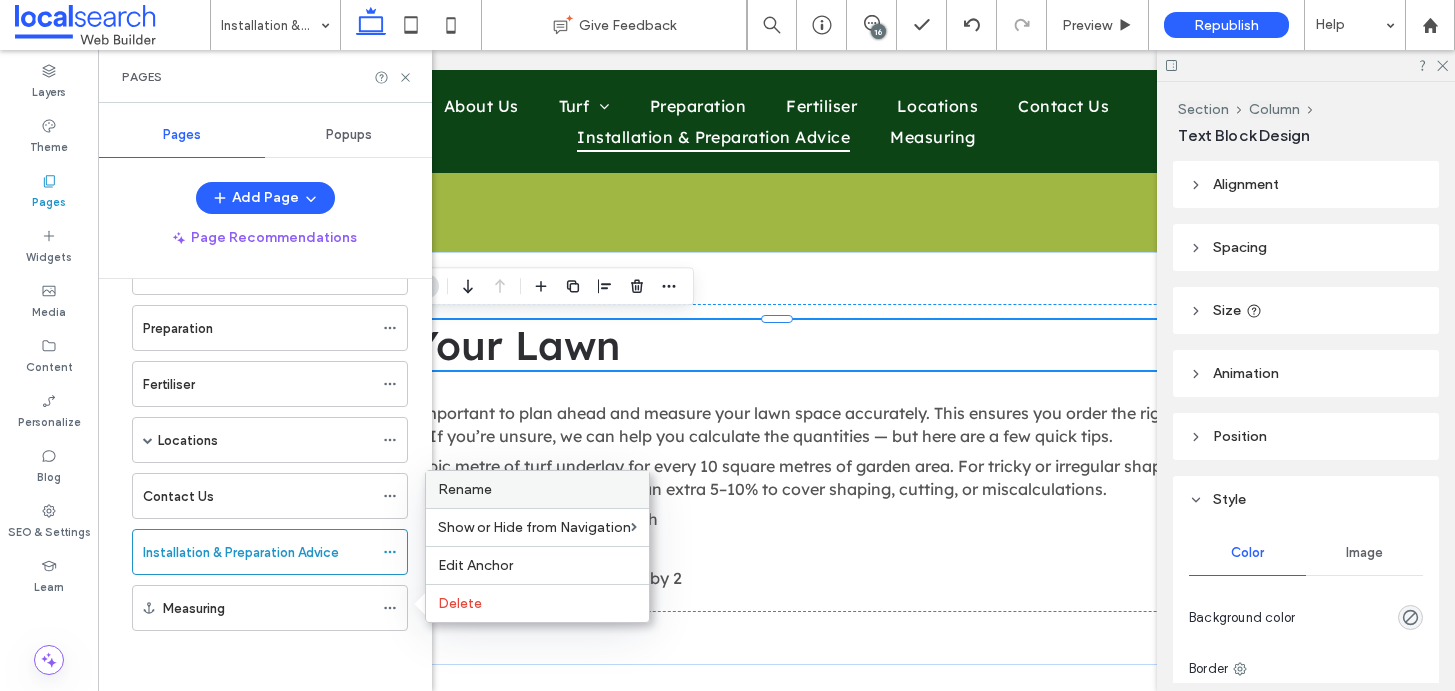 click on "Rename" at bounding box center (537, 489) 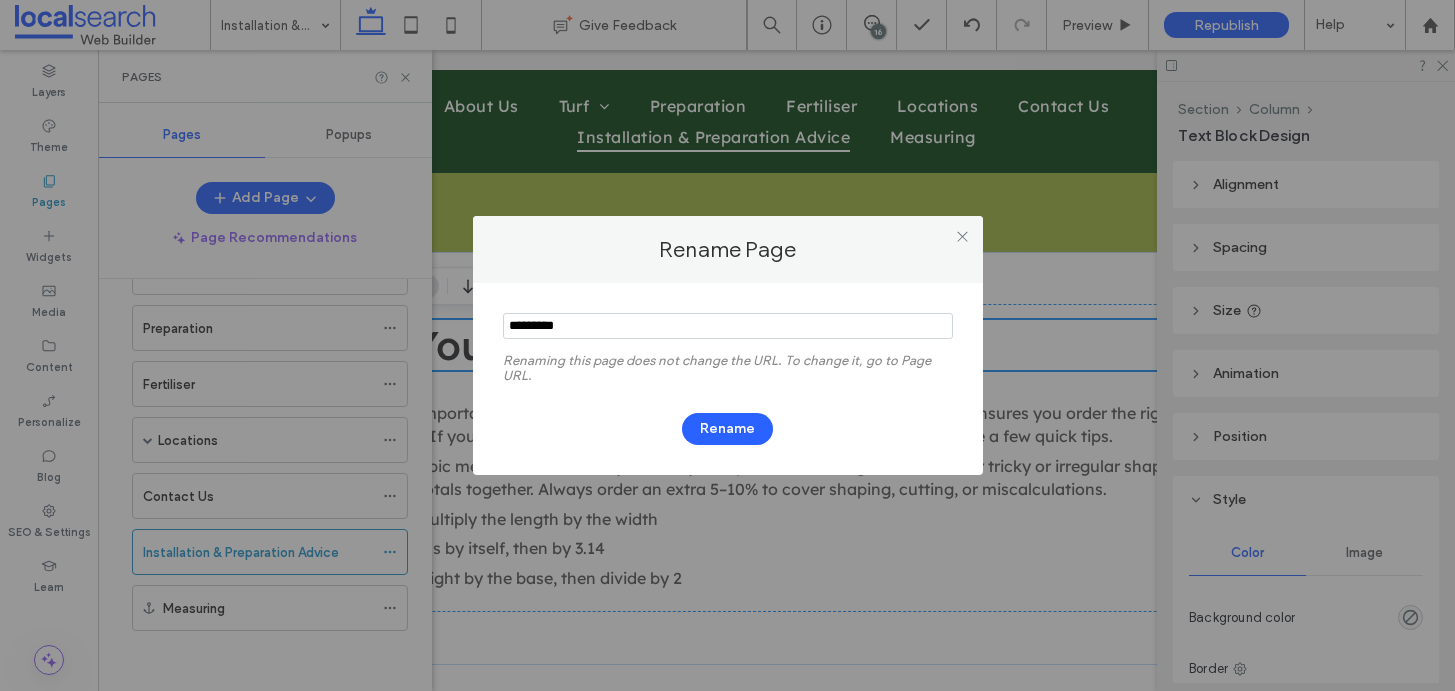 click at bounding box center [728, 326] 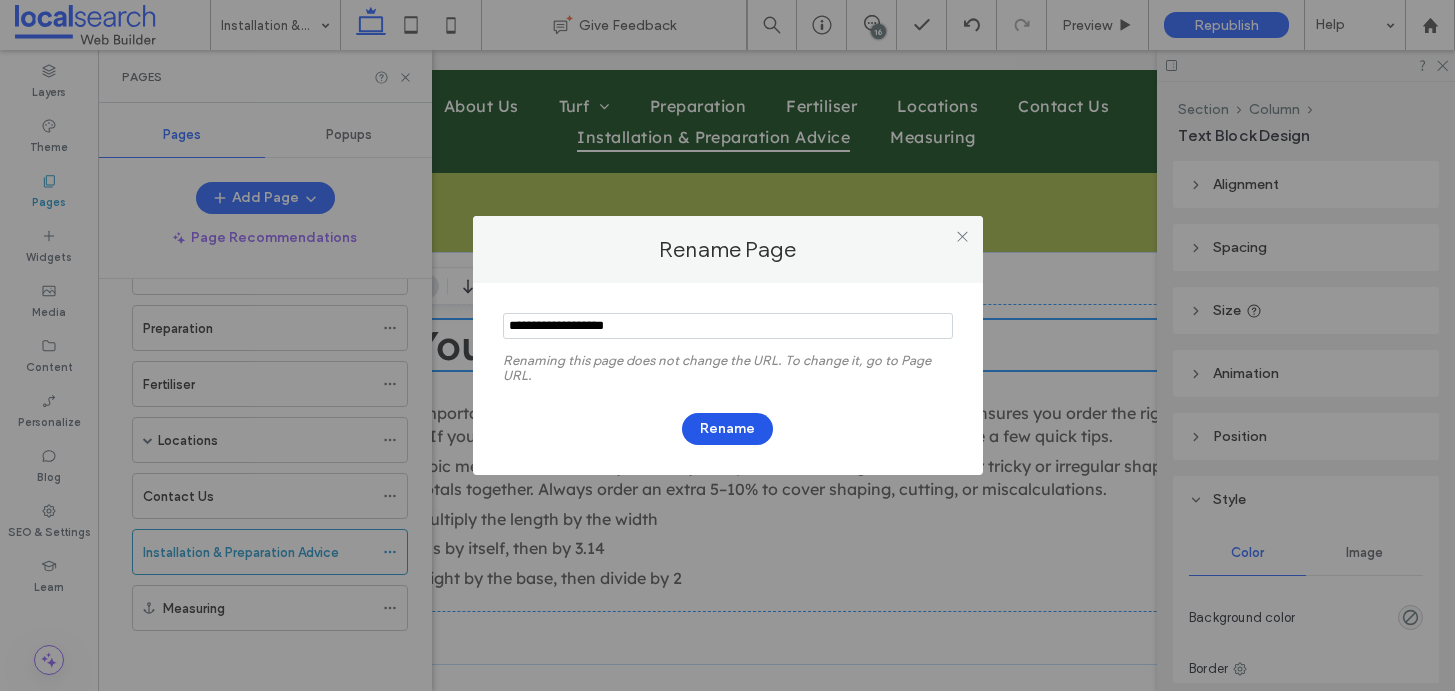 type on "**********" 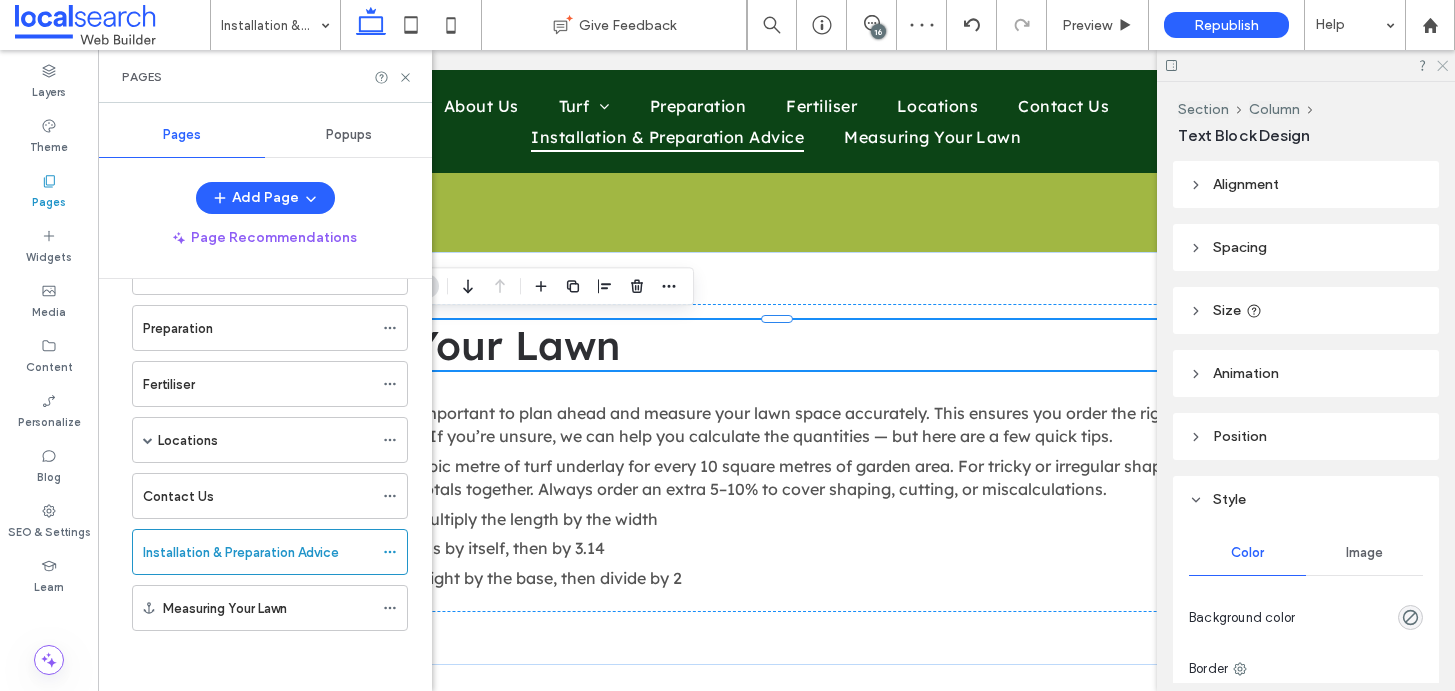 click 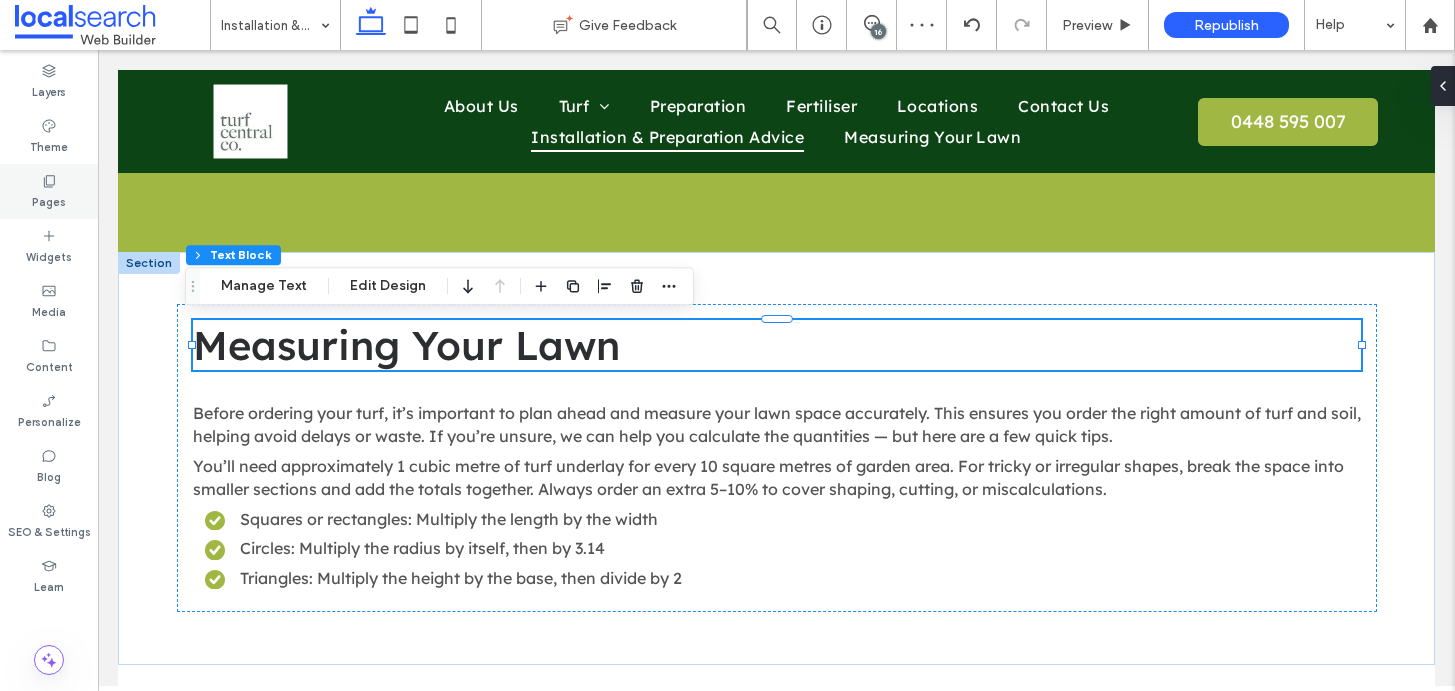 click on "Pages" at bounding box center (49, 200) 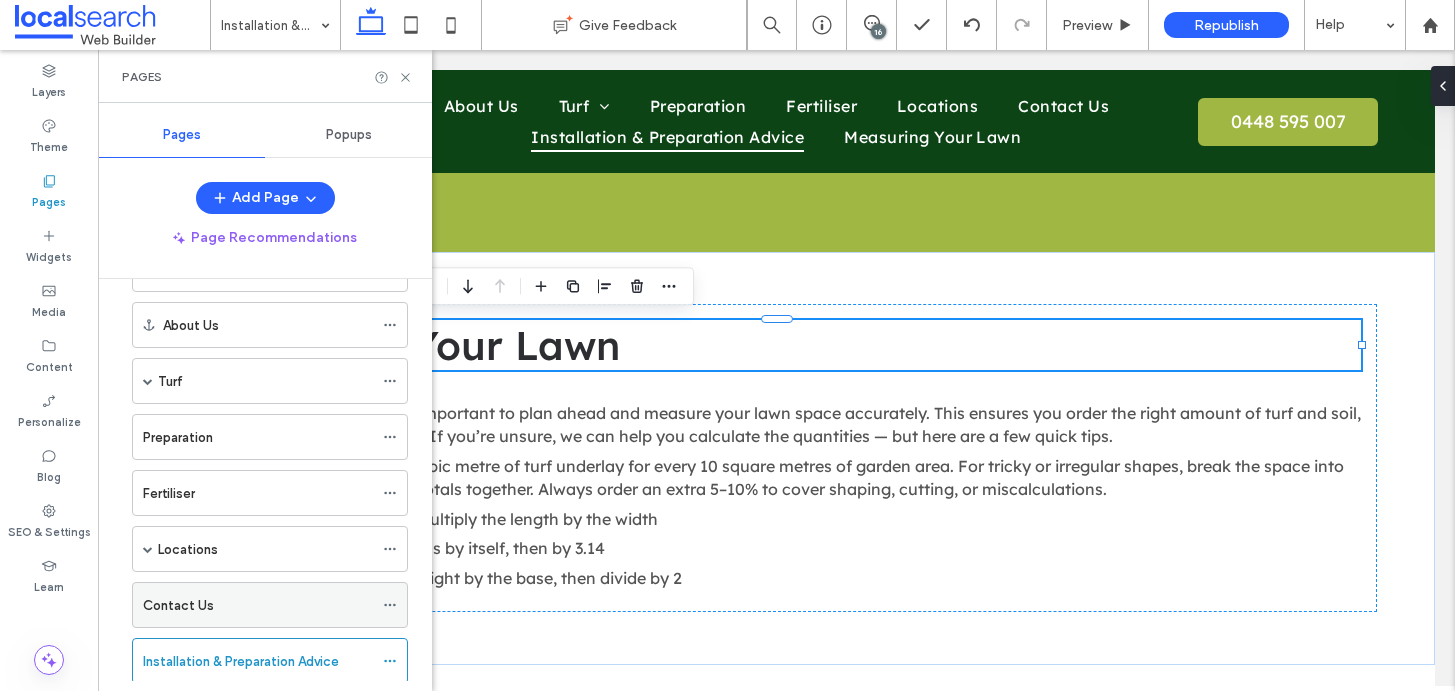 scroll, scrollTop: 176, scrollLeft: 0, axis: vertical 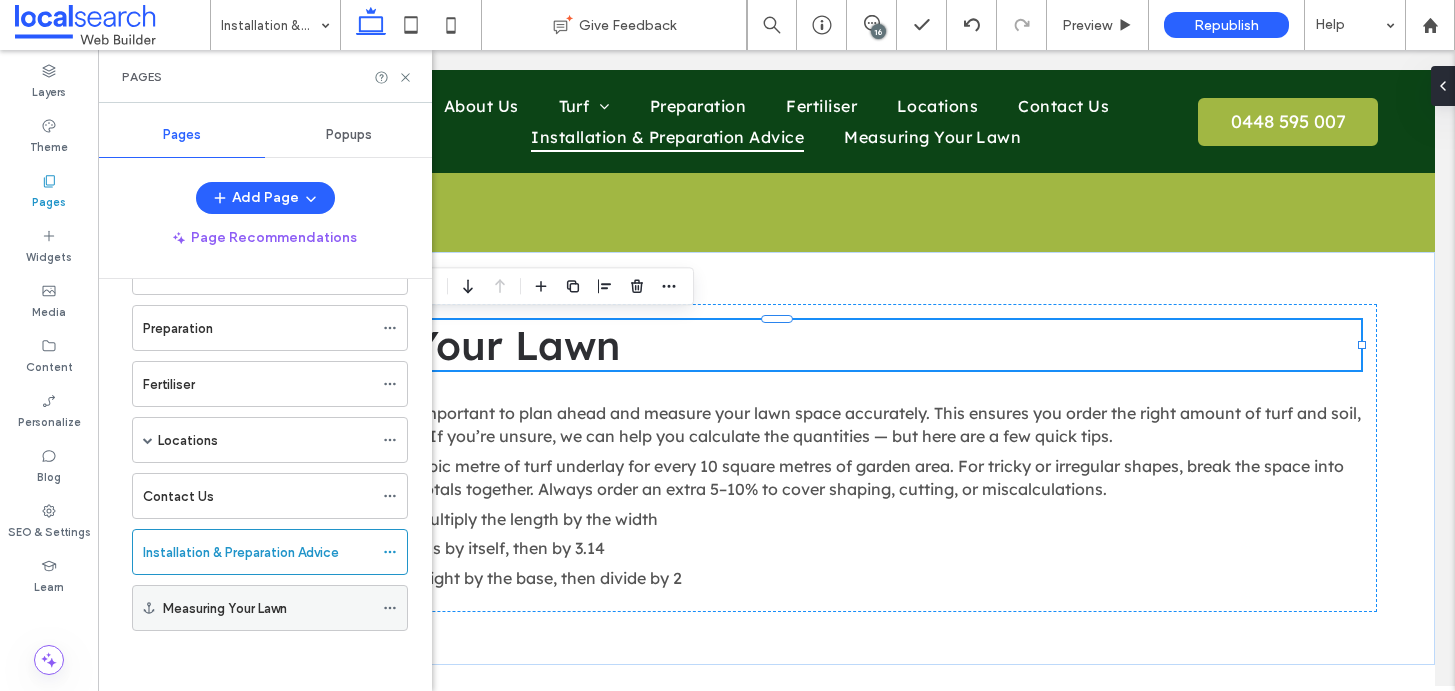 click on "Measuring Your Lawn" at bounding box center (225, 608) 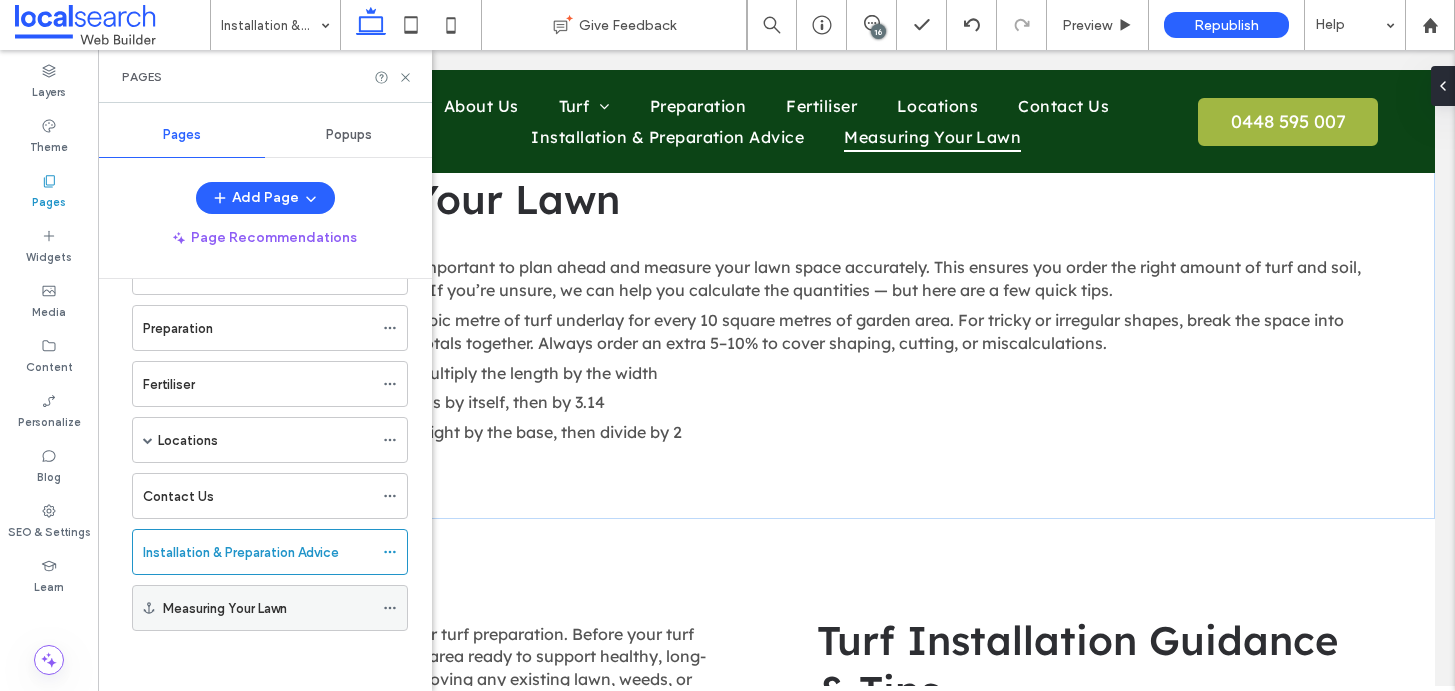 scroll, scrollTop: 2086, scrollLeft: 0, axis: vertical 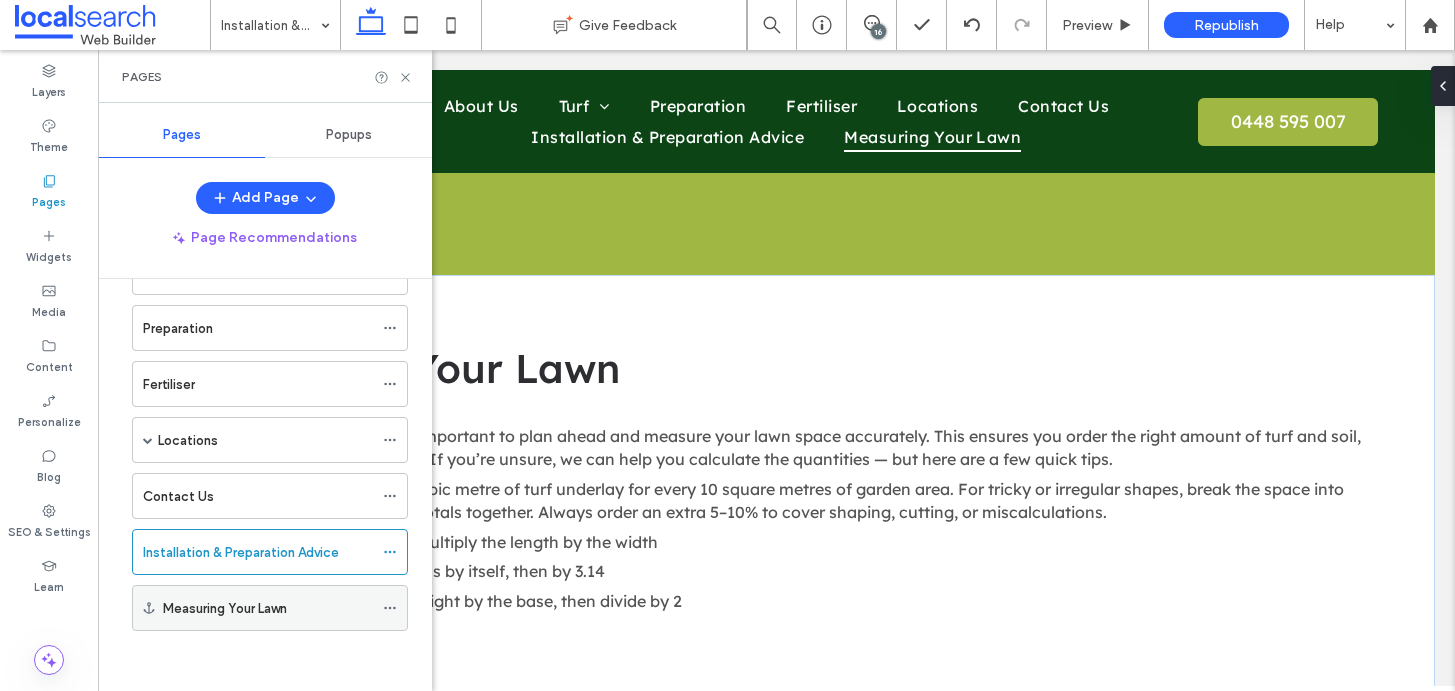 click on "Measuring Your Lawn" at bounding box center [268, 608] 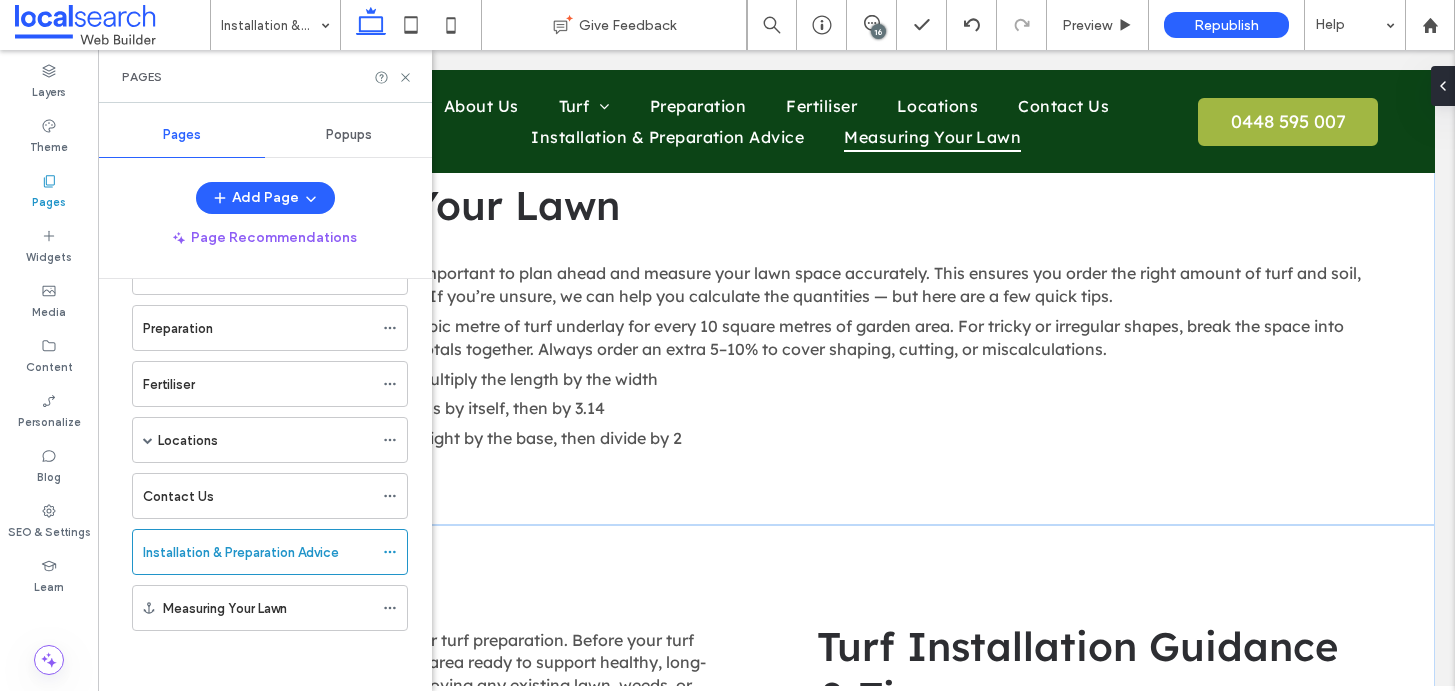 scroll, scrollTop: 2086, scrollLeft: 0, axis: vertical 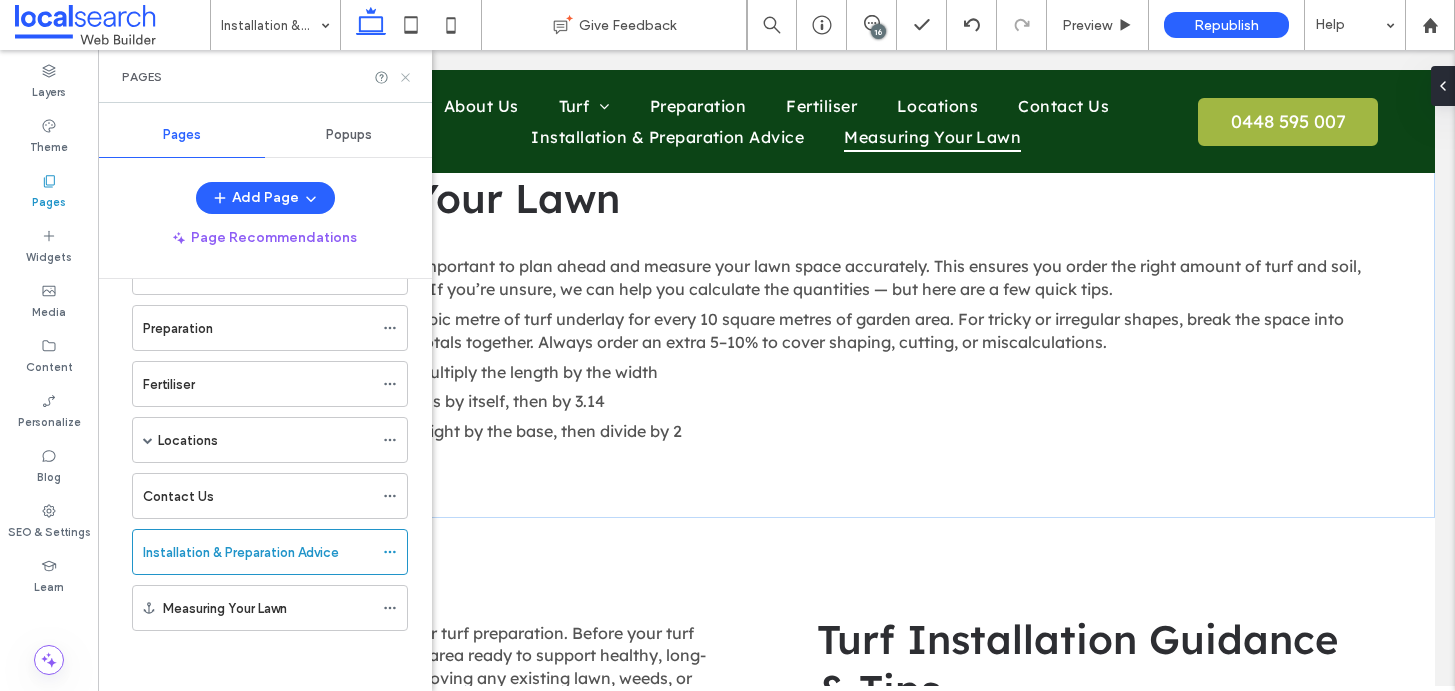 click 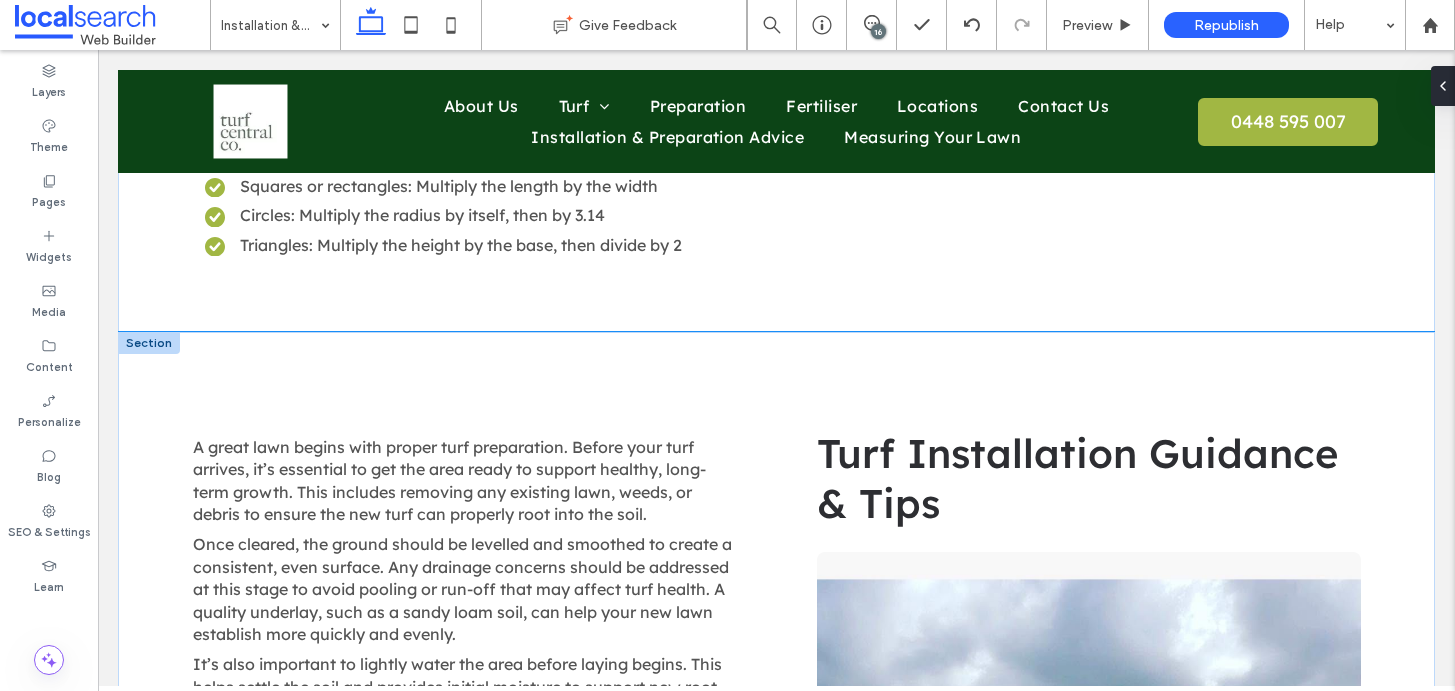 scroll, scrollTop: 2375, scrollLeft: 0, axis: vertical 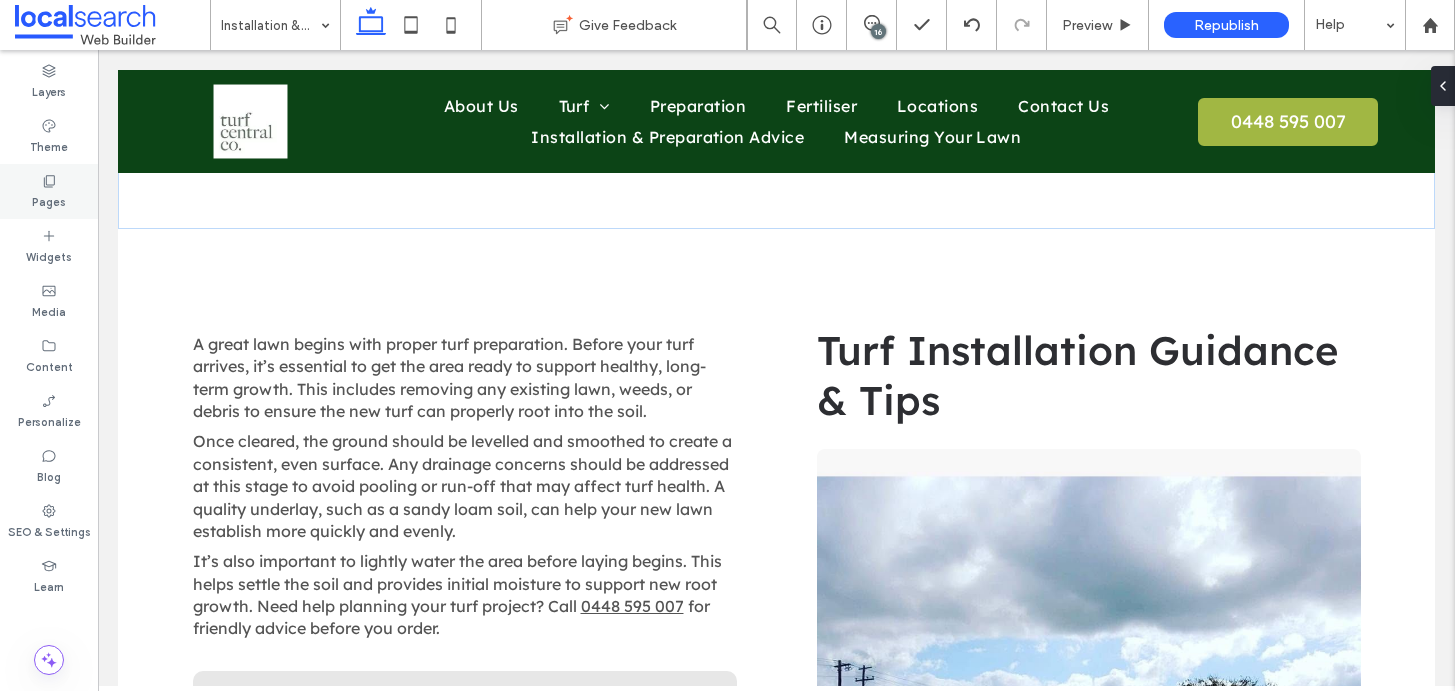 click on "Pages" at bounding box center (49, 200) 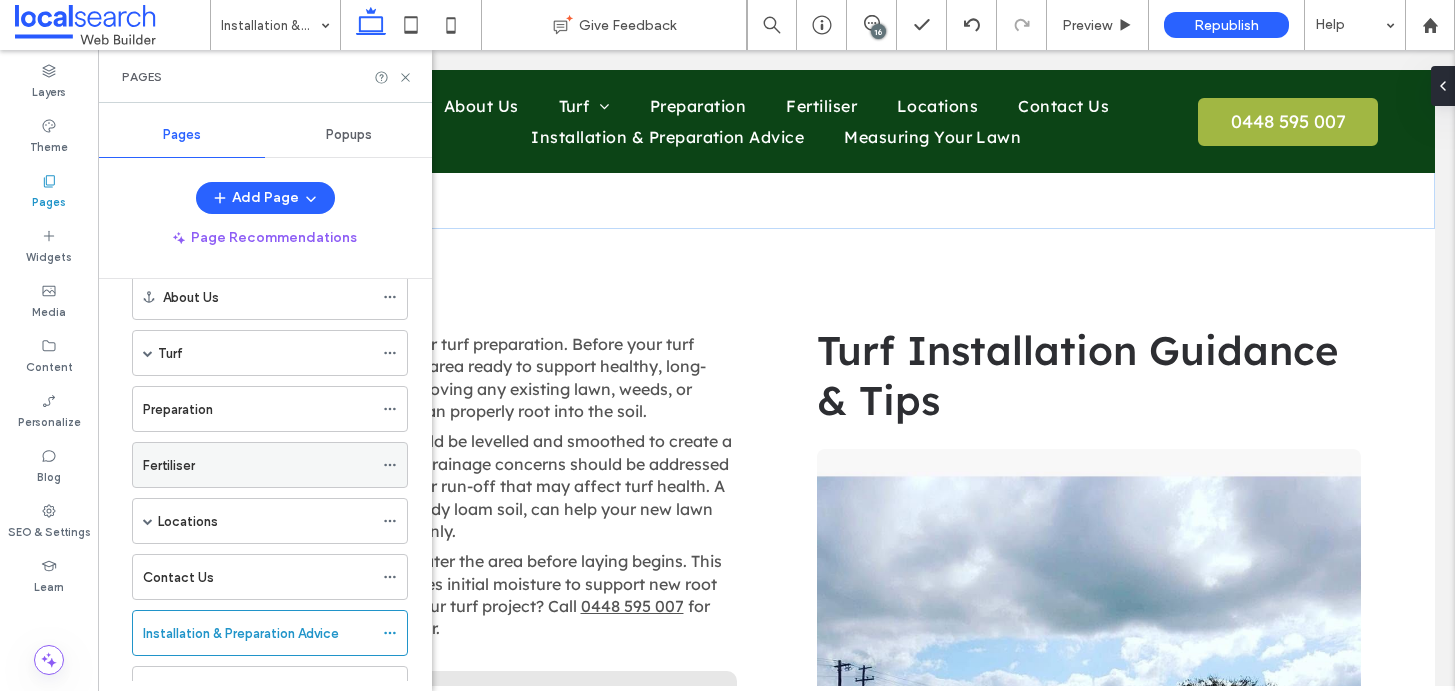 scroll, scrollTop: 0, scrollLeft: 0, axis: both 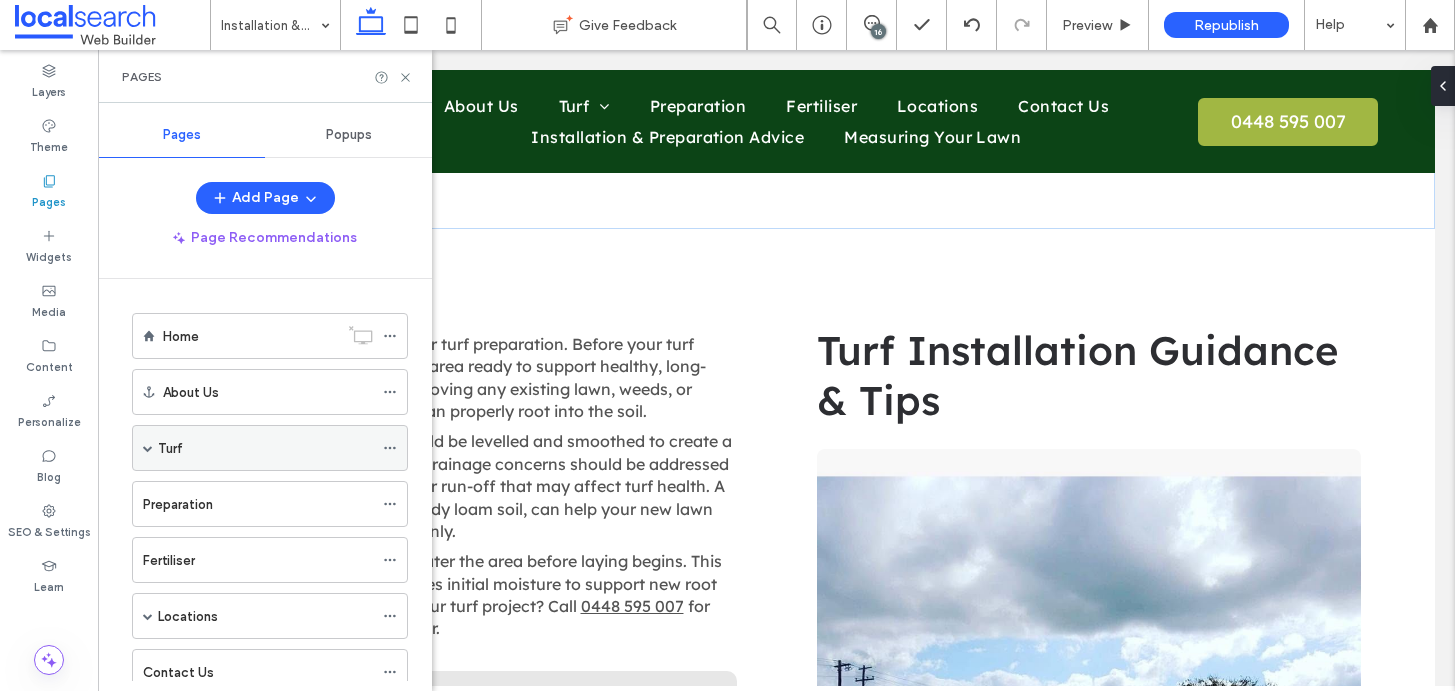 click at bounding box center (148, 448) 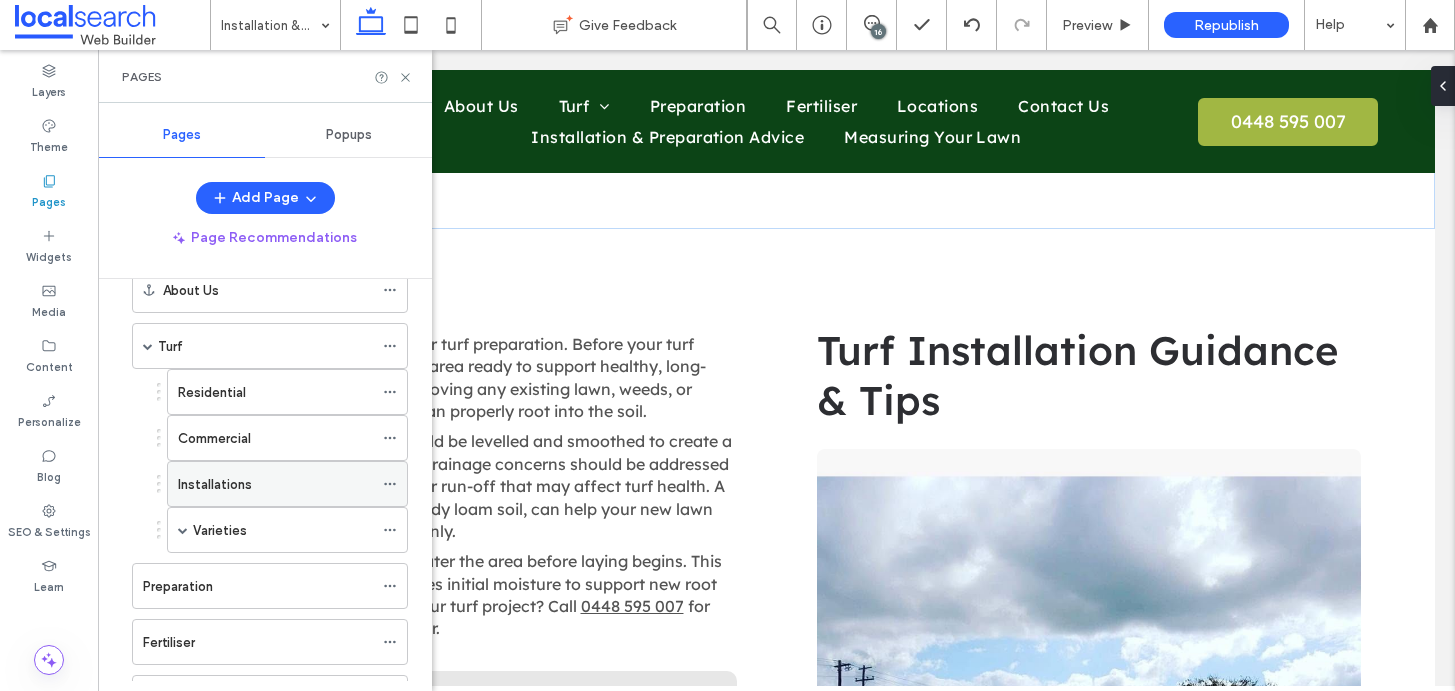 scroll, scrollTop: 116, scrollLeft: 0, axis: vertical 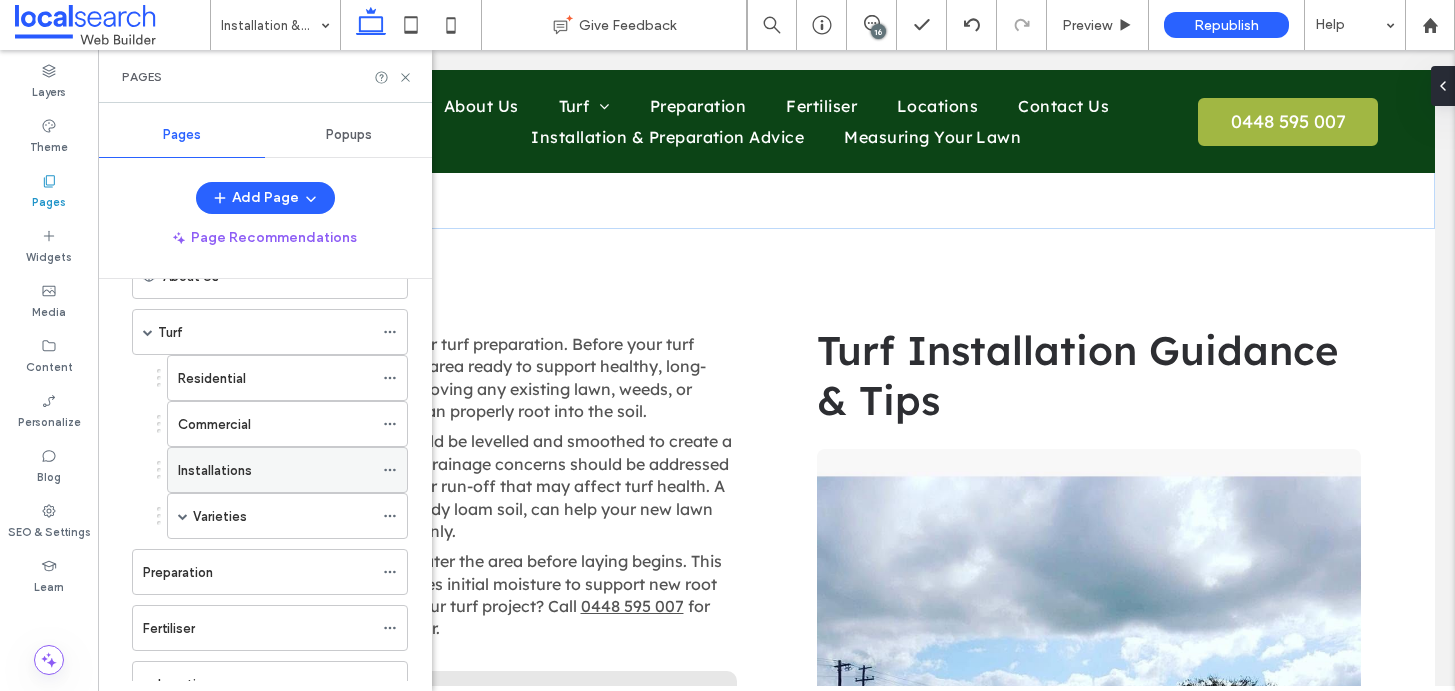 click on "Installations" at bounding box center [275, 470] 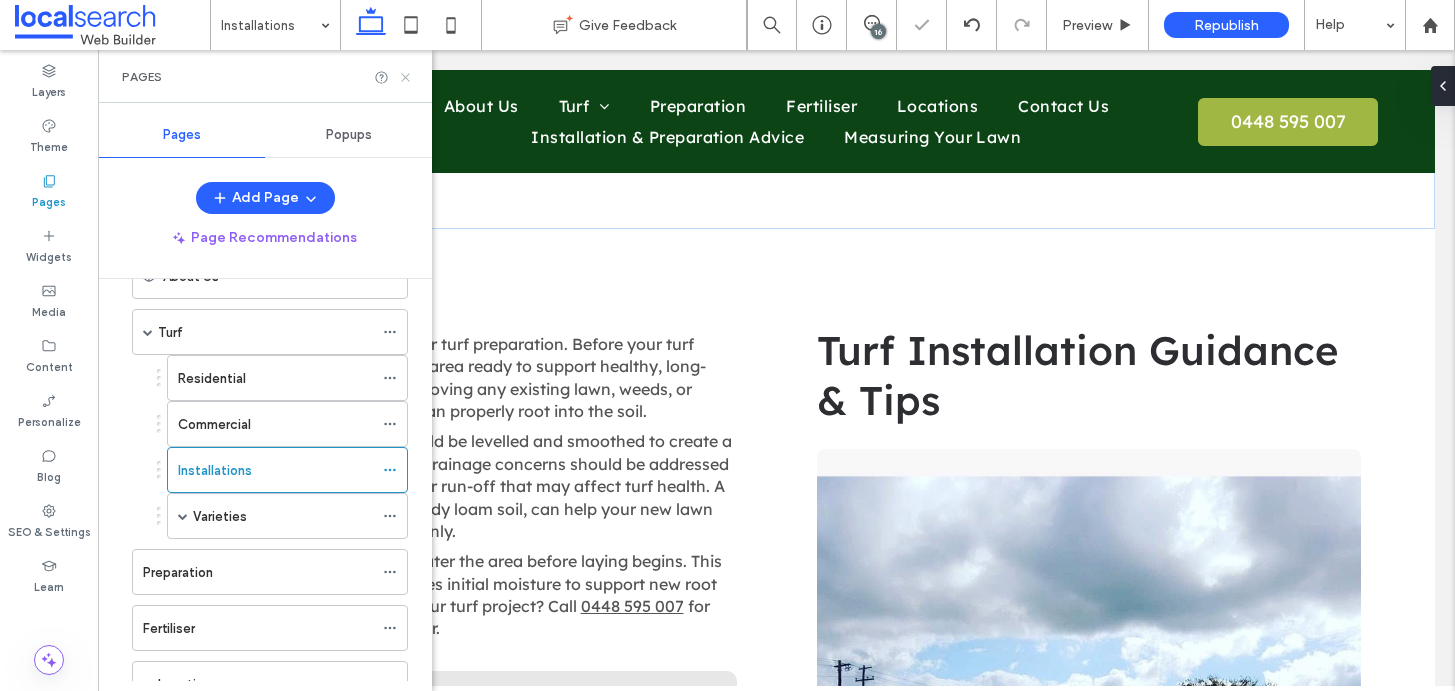 click 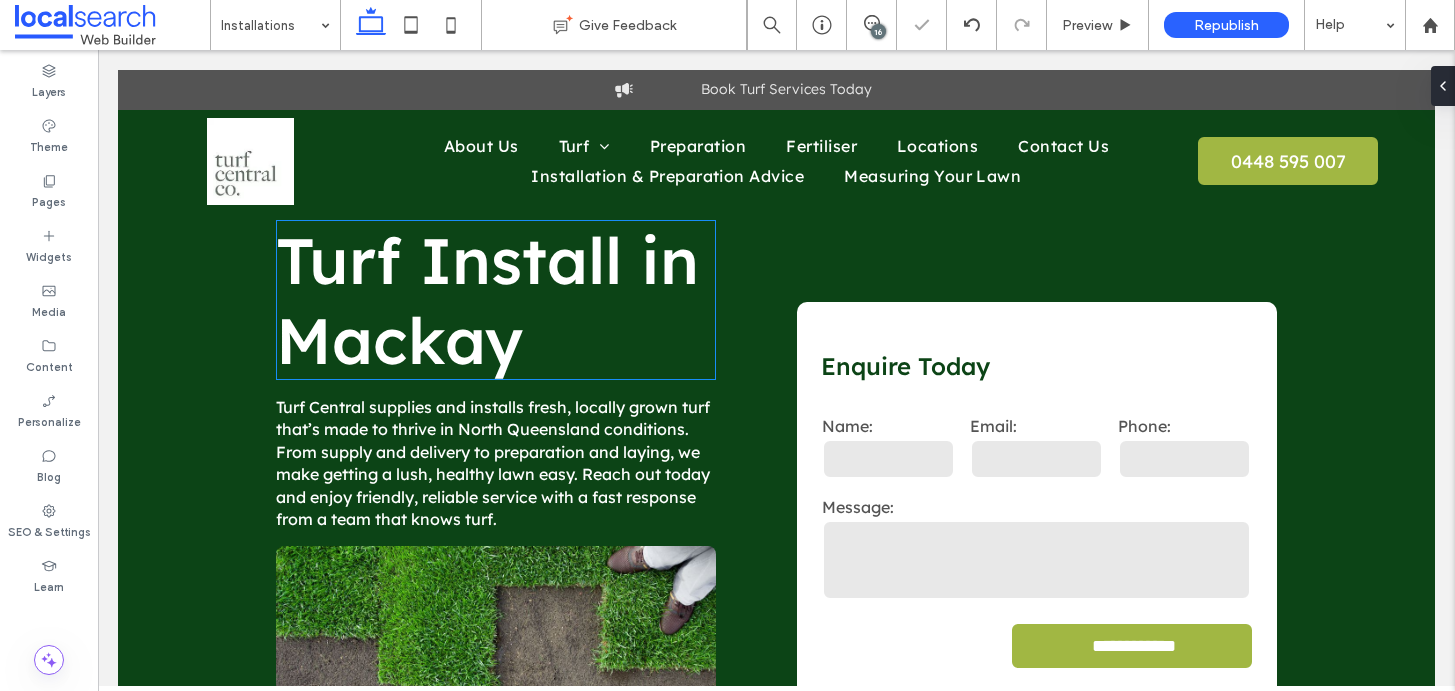 scroll, scrollTop: 0, scrollLeft: 0, axis: both 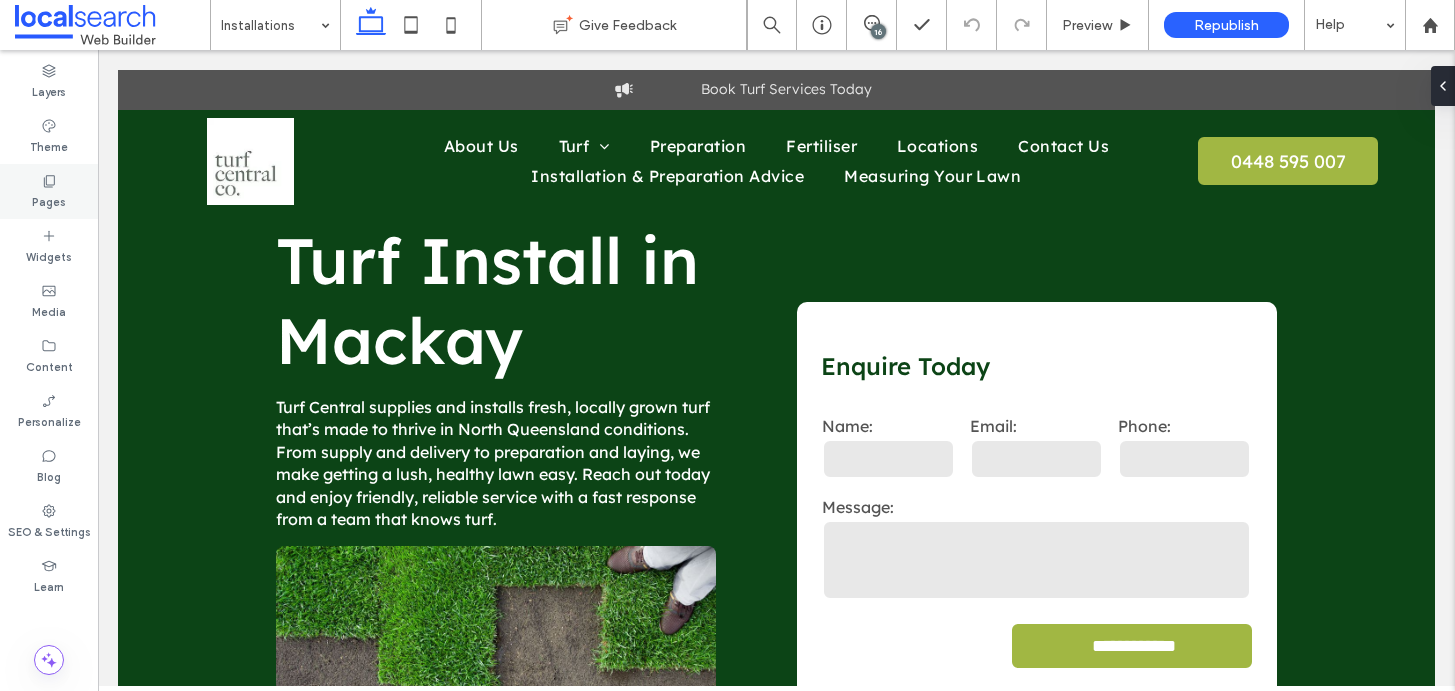 click on "Pages" at bounding box center [49, 191] 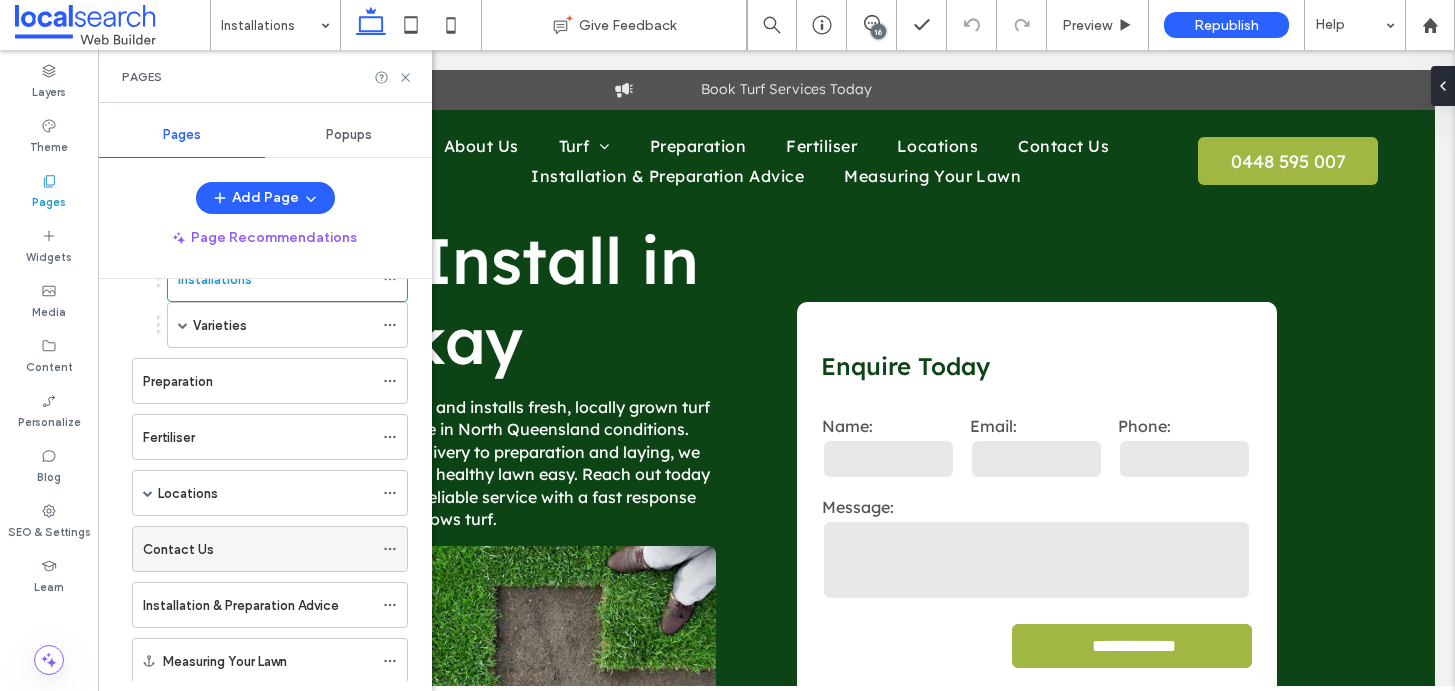 scroll, scrollTop: 360, scrollLeft: 0, axis: vertical 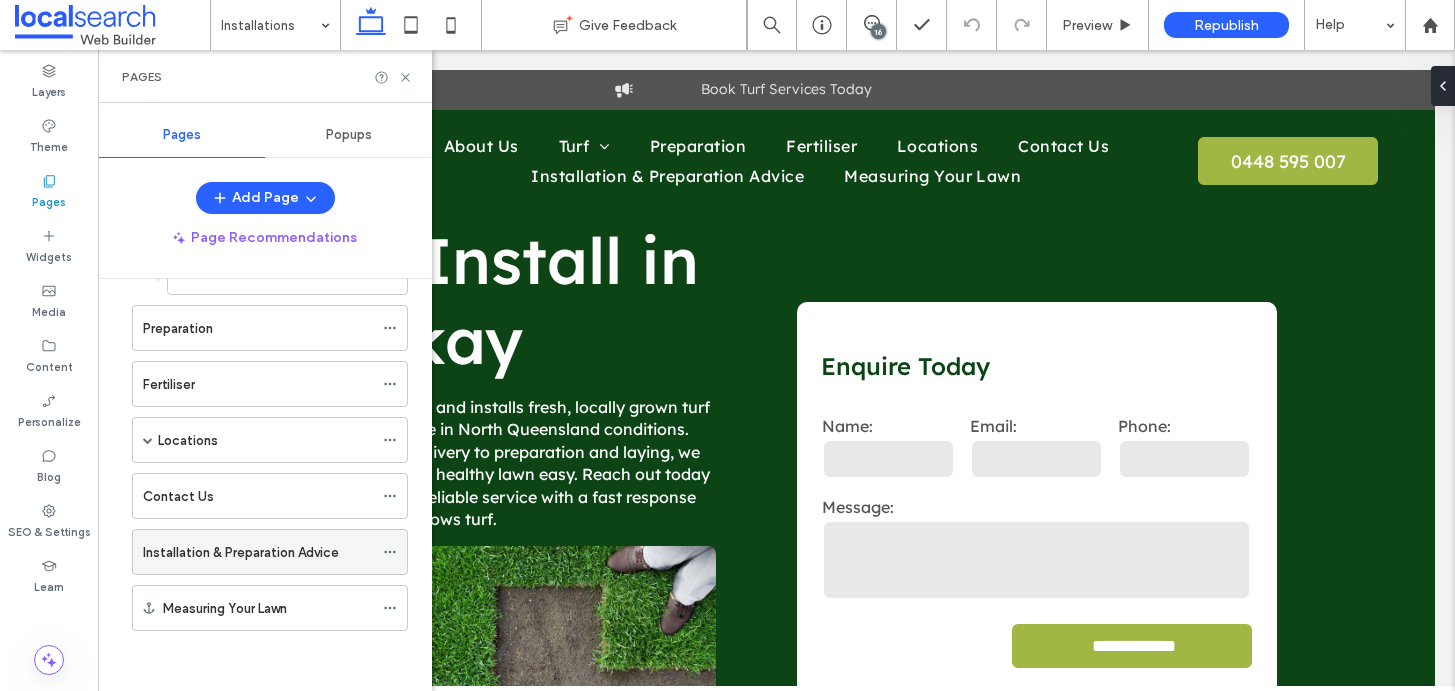 click on "Installation & Preparation Advice" at bounding box center [258, 552] 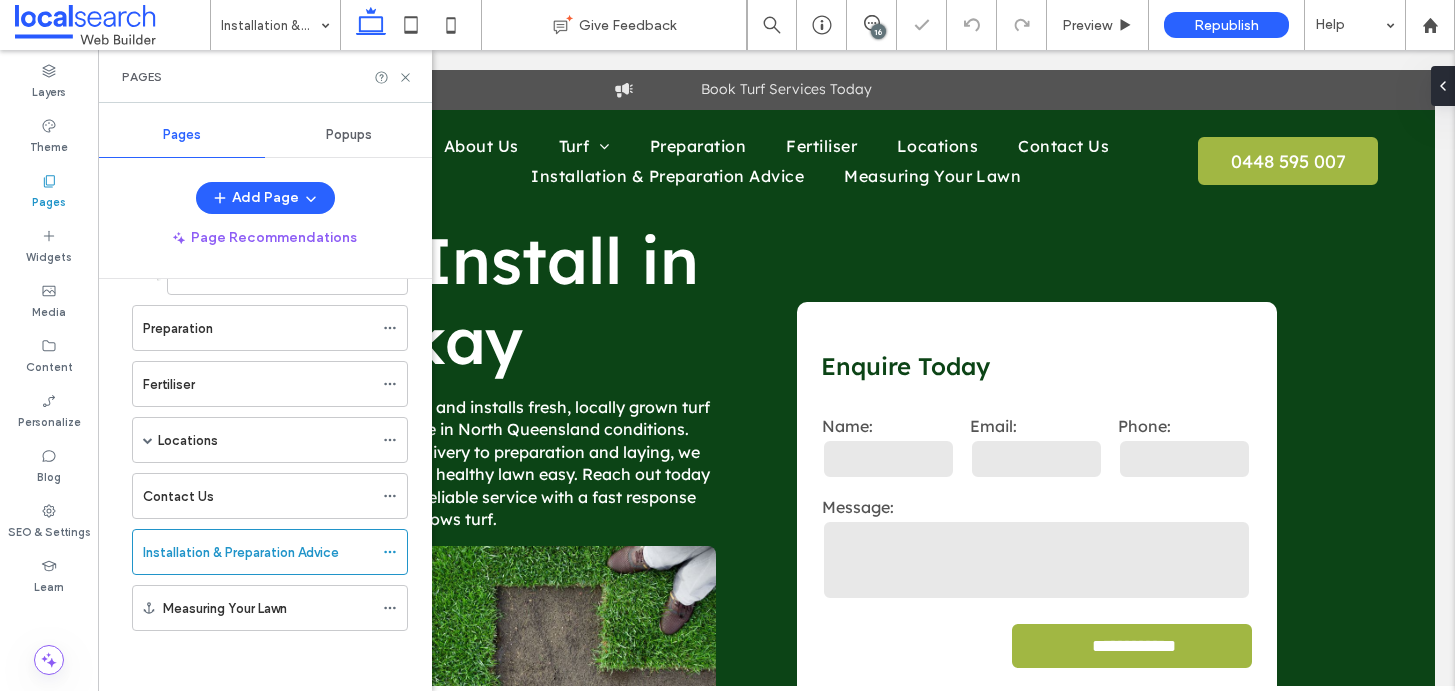 click 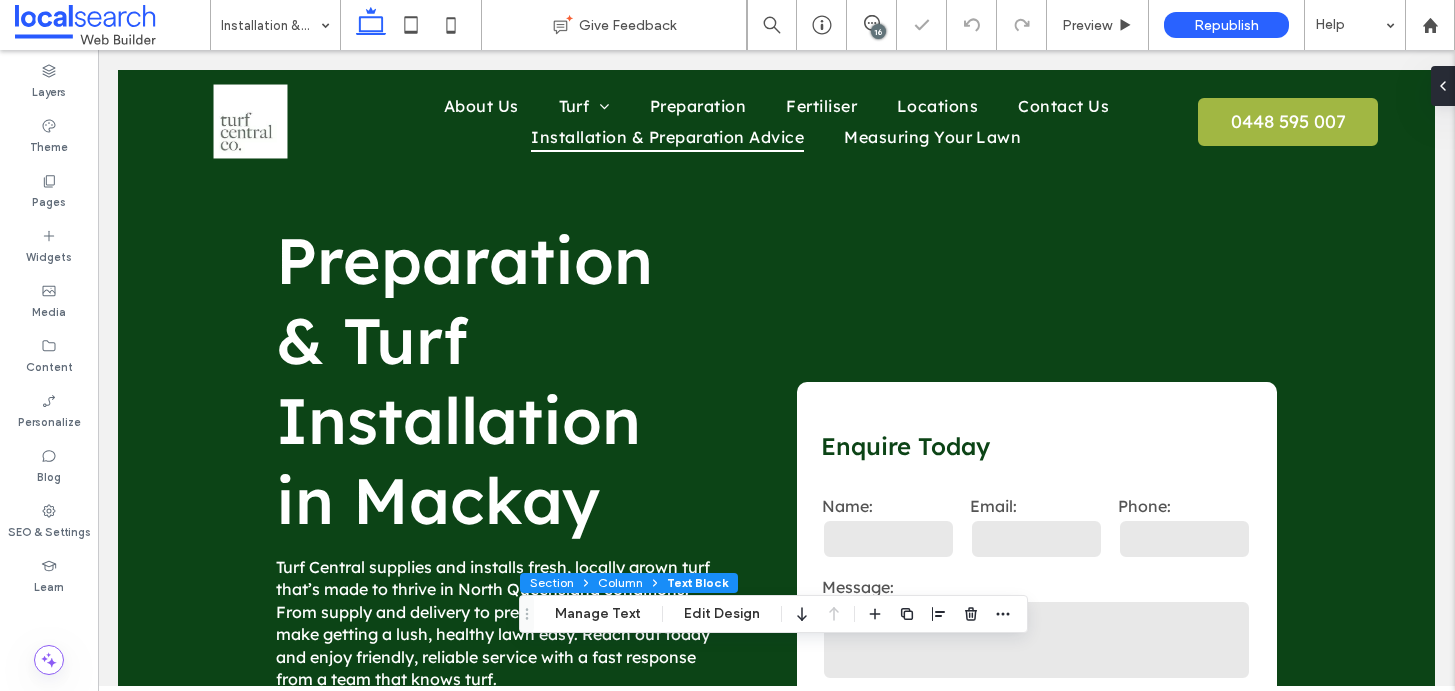 scroll, scrollTop: 1377, scrollLeft: 0, axis: vertical 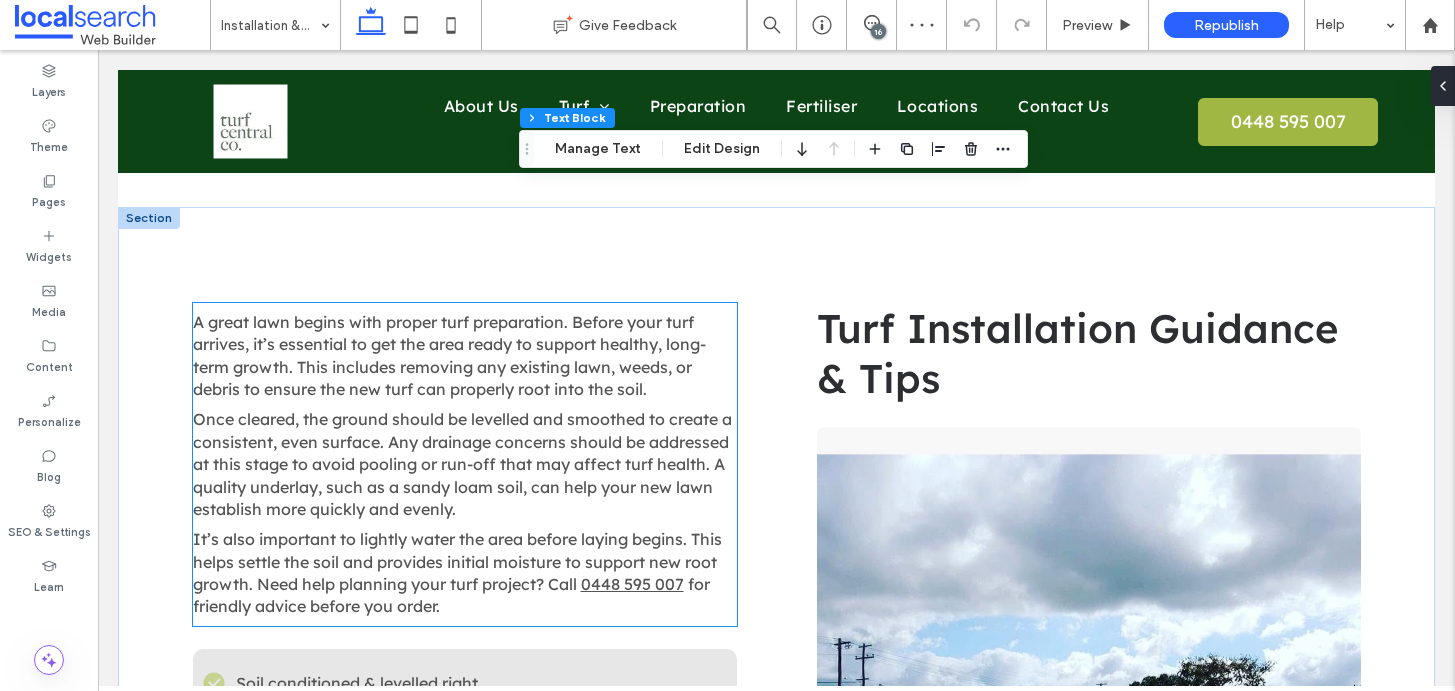 click on "Once cleared, the ground should be levelled and smoothed to create a consistent, even surface. Any drainage concerns should be addressed at this stage to avoid pooling or run-off that may affect turf health. A quality underlay, such as a sandy loam soil, can help your new lawn establish more quickly and evenly." at bounding box center [462, 464] 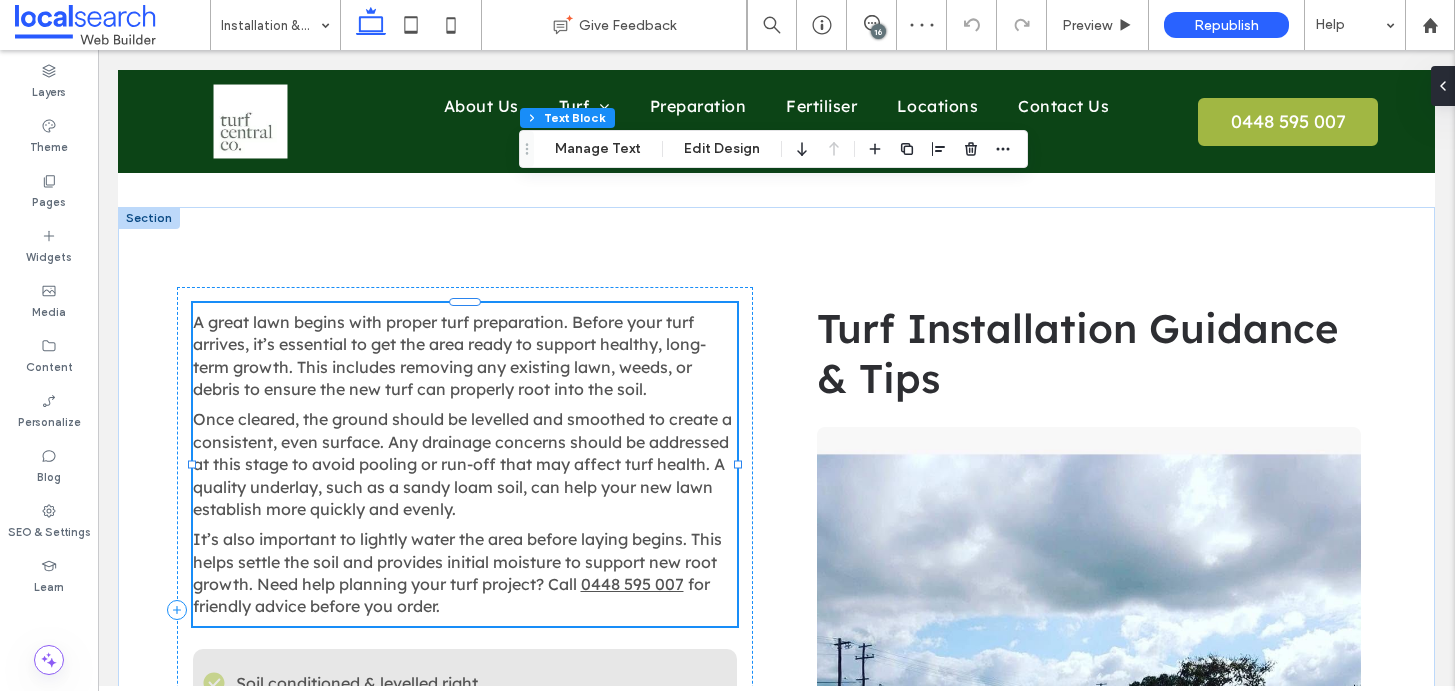 click on "Once cleared, the ground should be levelled and smoothed to create a consistent, even surface. Any drainage concerns should be addressed at this stage to avoid pooling or run-off that may affect turf health. A quality underlay, such as a sandy loam soil, can help your new lawn establish more quickly and evenly." at bounding box center (462, 464) 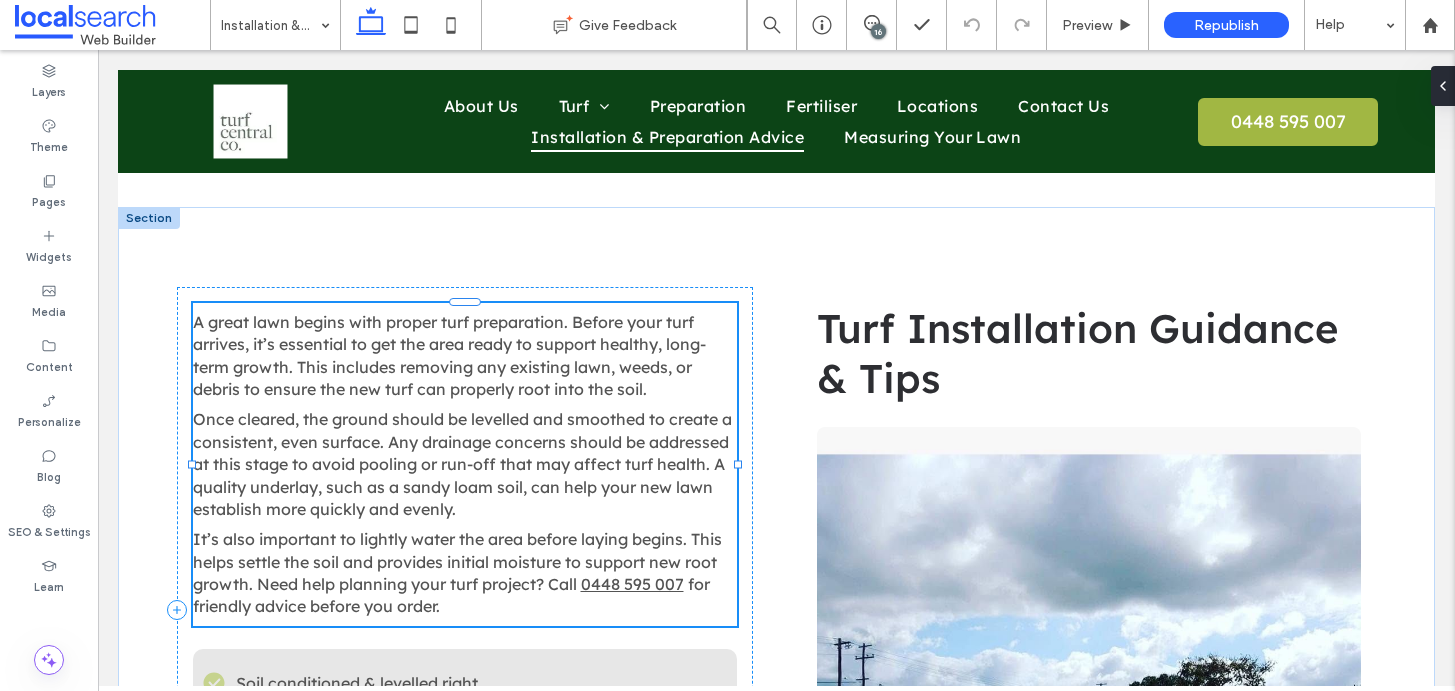 type on "**********" 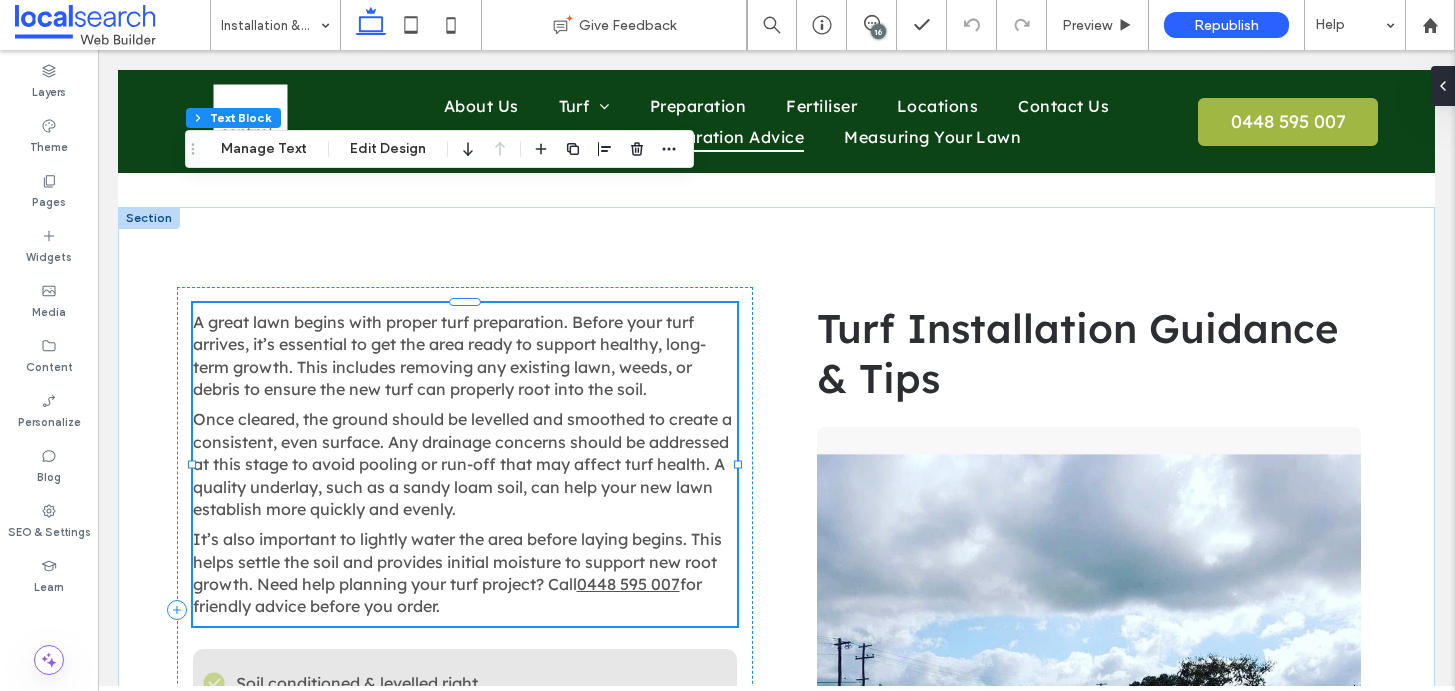 click on "Once cleared, the ground should be levelled and smoothed to create a consistent, even surface. Any drainage concerns should be addressed at this stage to avoid pooling or run-off that may affect turf health. A quality underlay, such as a sandy loam soil, can help your new lawn establish more quickly and evenly." at bounding box center (462, 464) 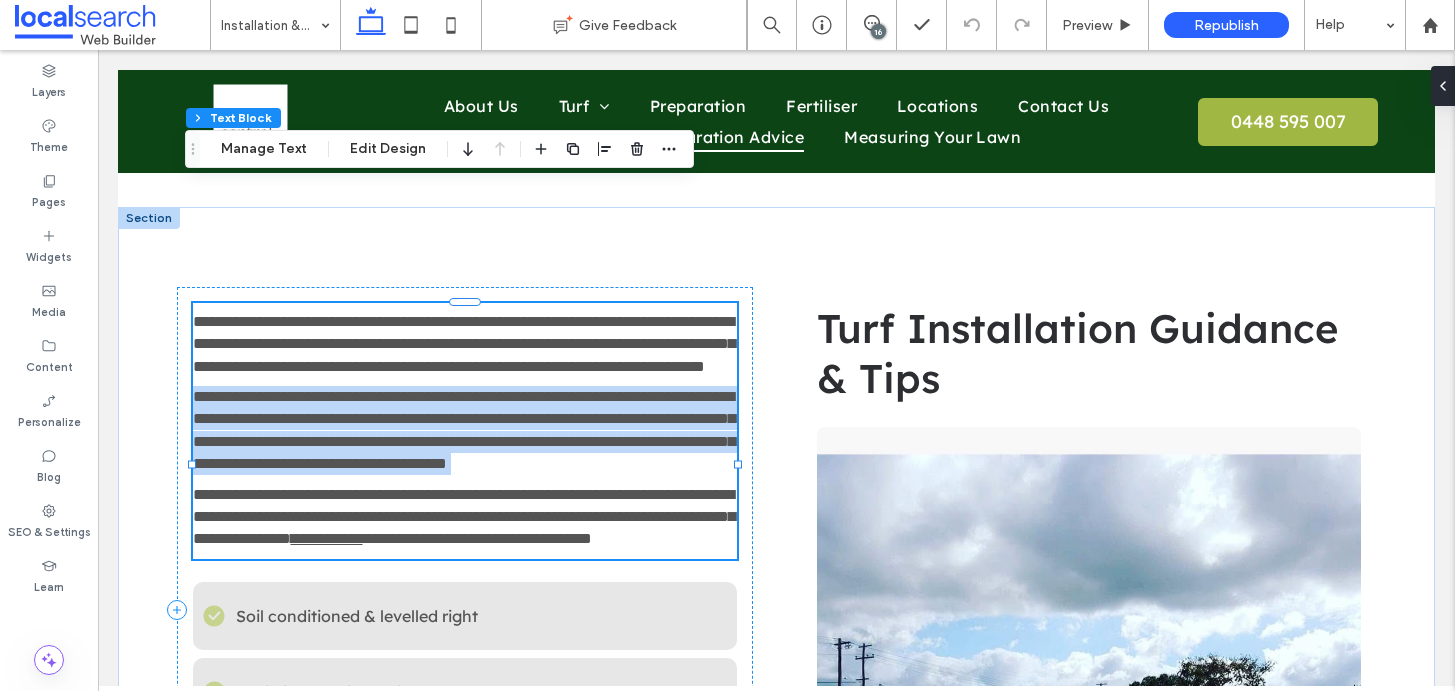 click on "**********" at bounding box center [464, 430] 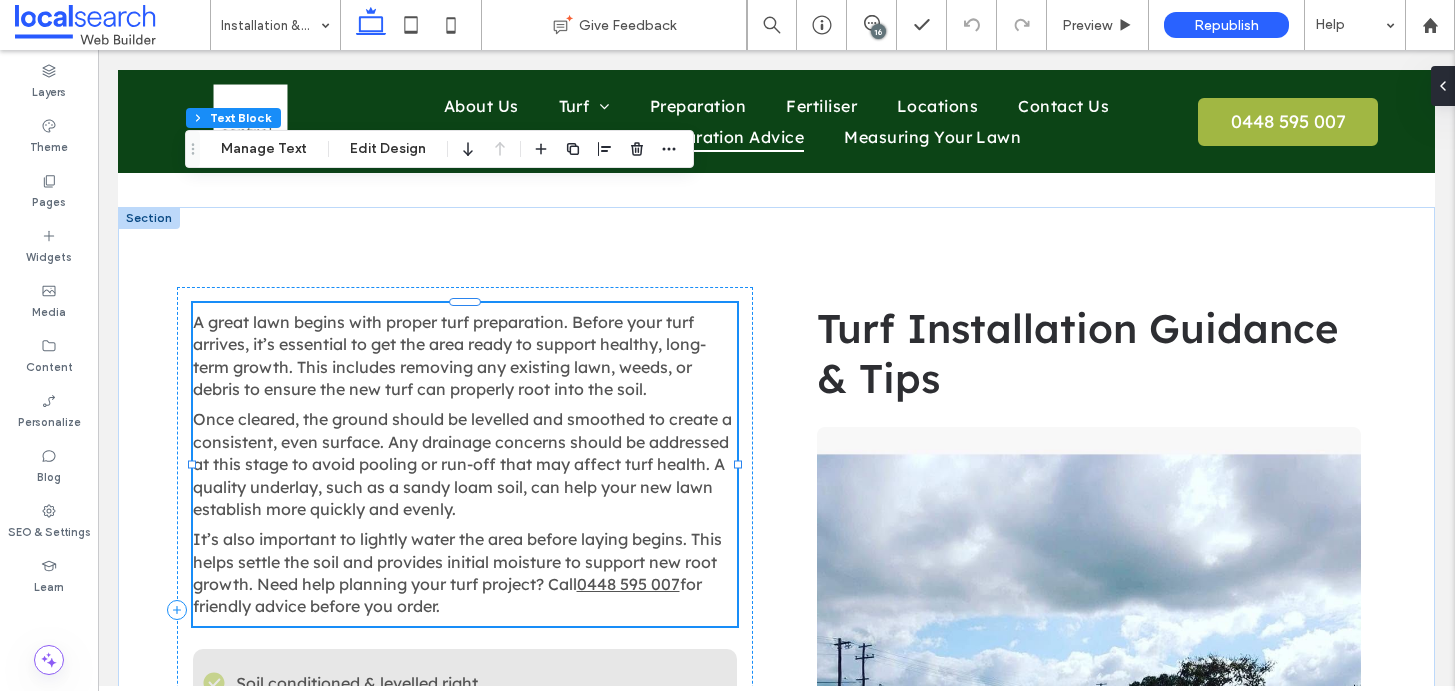 click on "A great lawn begins with proper turf preparation. Before your turf arrives, it’s essential to get the area ready to support healthy, long-term growth. This includes removing any existing lawn, weeds, or debris to ensure the new turf can properly root into the soil." at bounding box center (449, 355) 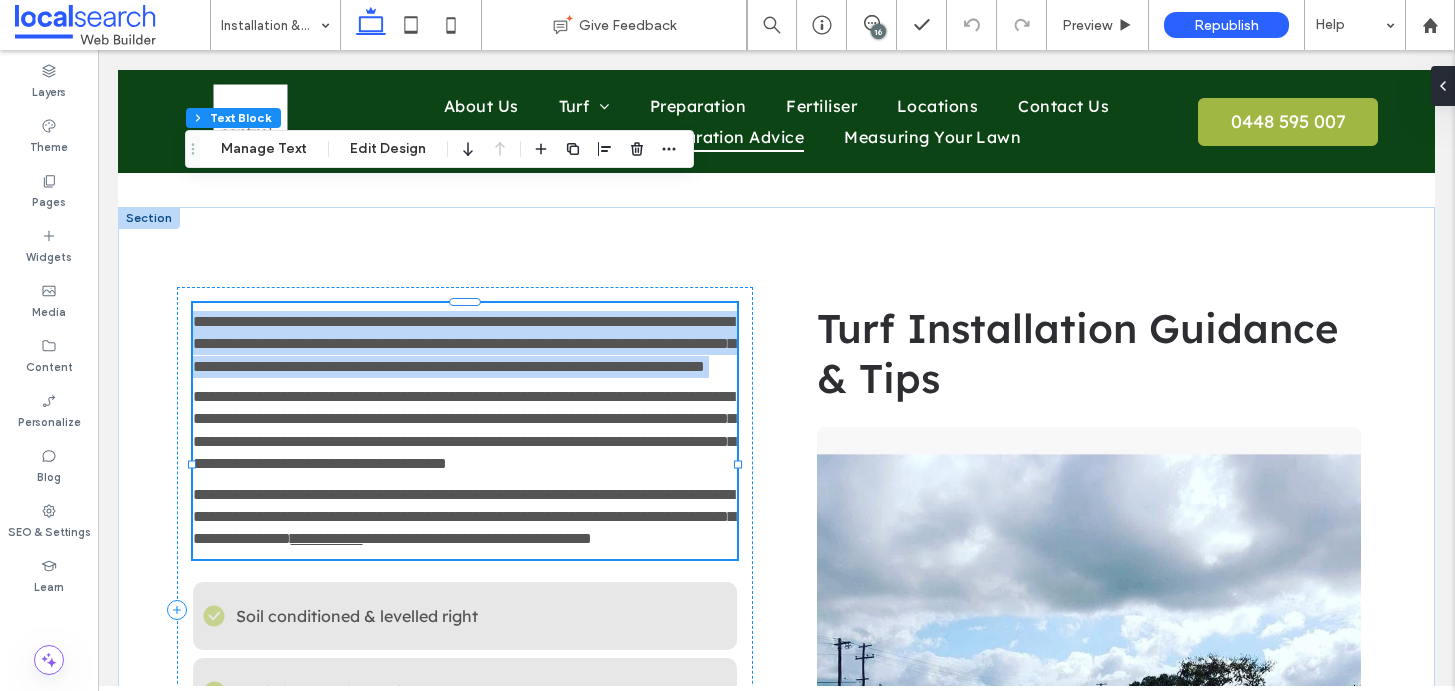 click on "**********" at bounding box center (464, 344) 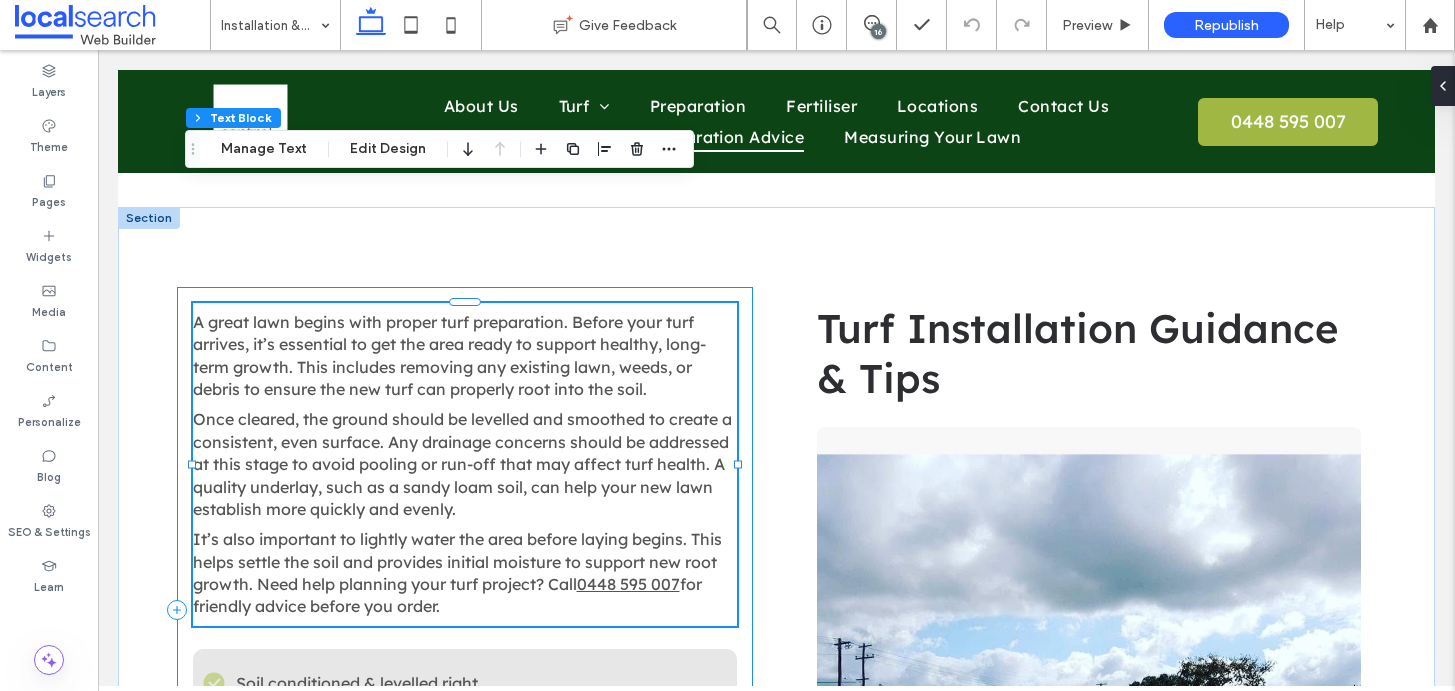 click on "A great lawn begins with proper turf preparation. Before your turf arrives, it’s essential to get the area ready to support healthy, long-term growth. This includes removing any existing lawn, weeds, or debris to ensure the new turf can properly root into the soil. Once cleared, the ground should be levelled and smoothed to create a consistent, even surface. Any drainage concerns should be addressed at this stage to avoid pooling or run-off that may affect turf health. A quality underlay, such as a sandy loam soil, can help your new lawn establish more quickly and evenly. It’s also important to lightly water the area before laying begins. This helps settle the soil and provides initial moisture to support new root growth. Need help planning your turf project? Call  0448 595 007  for friendly advice before you order.
Check Icon
Soil conditioned & levelled right
Check Icon
Avoid issues with drainage or patchy growth" at bounding box center (465, 610) 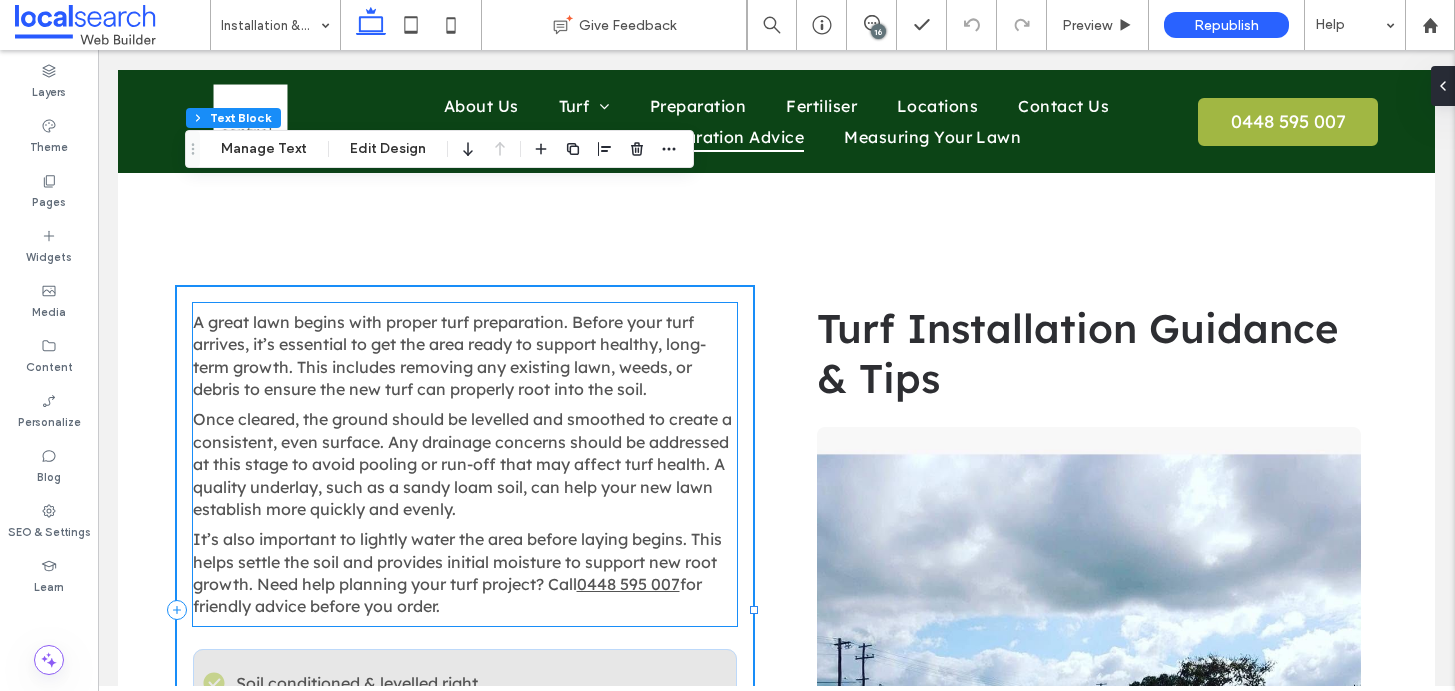 click on "A great lawn begins with proper turf preparation. Before your turf arrives, it’s essential to get the area ready to support healthy, long-term growth. This includes removing any existing lawn, weeds, or debris to ensure the new turf can properly root into the soil." at bounding box center (449, 355) 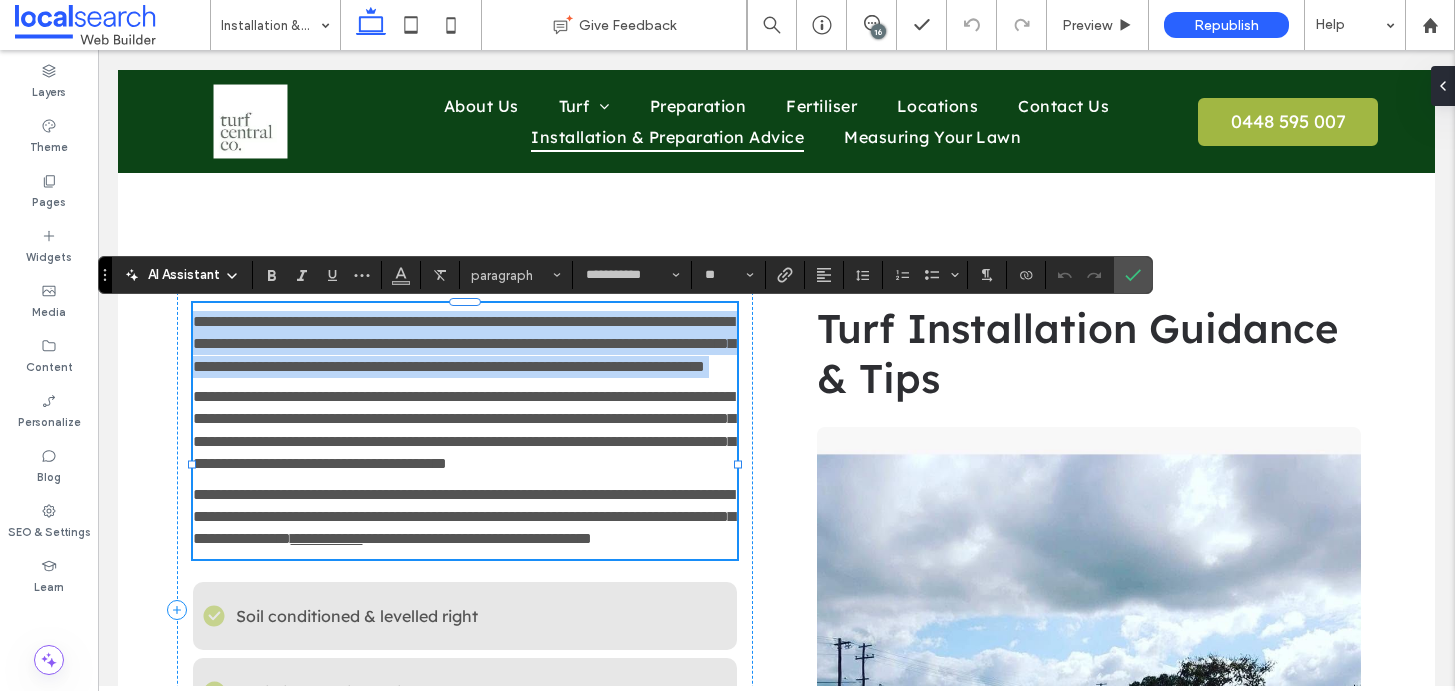 click on "**********" at bounding box center (464, 344) 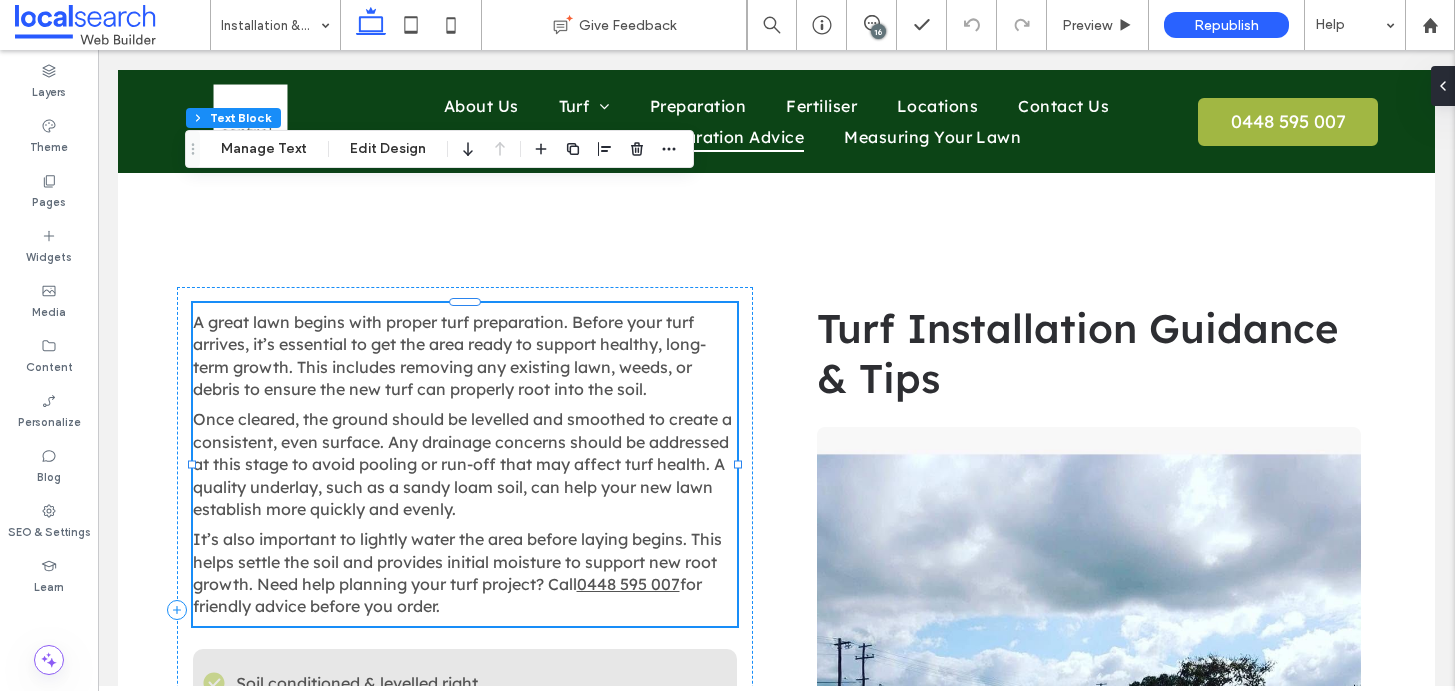 click on "A great lawn begins with proper turf preparation. Before your turf arrives, it’s essential to get the area ready to support healthy, long-term growth. This includes removing any existing lawn, weeds, or debris to ensure the new turf can properly root into the soil." at bounding box center (449, 355) 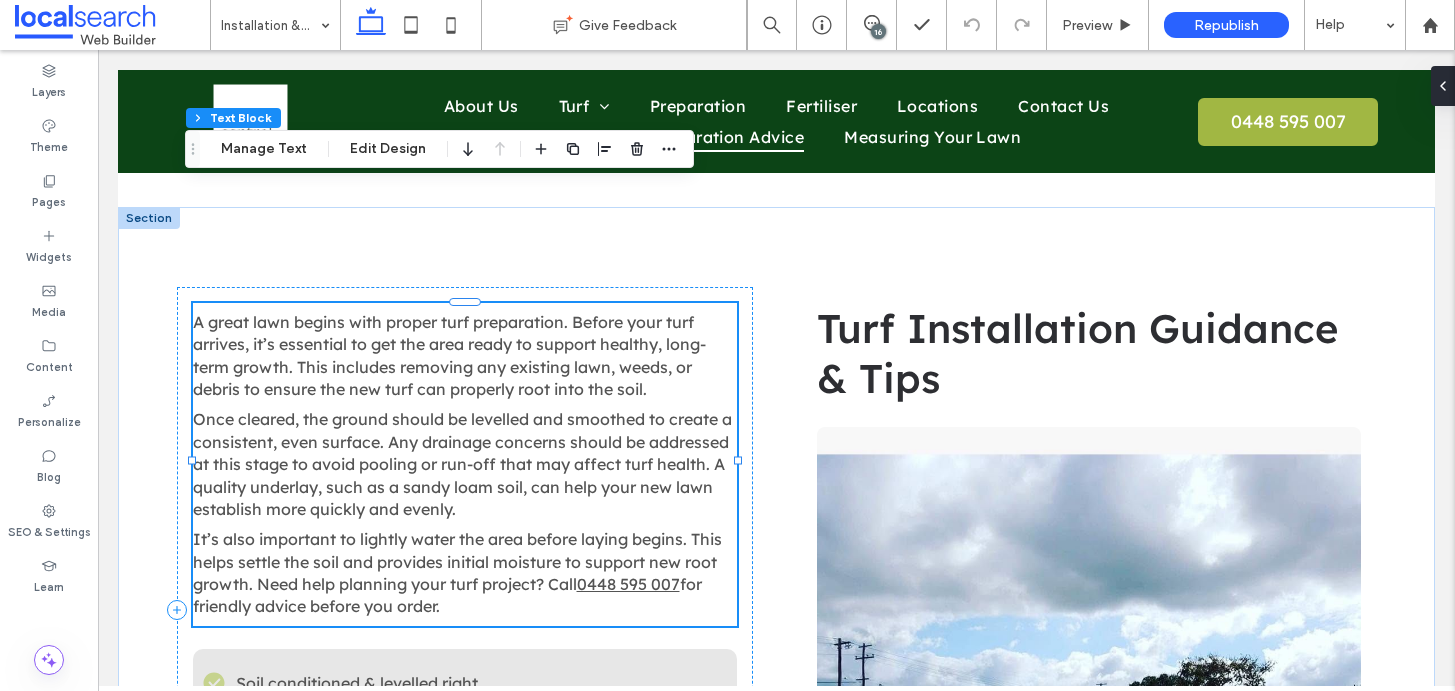 click on "A great lawn begins with proper turf preparation. Before your turf arrives, it’s essential to get the area ready to support healthy, long-term growth. This includes removing any existing lawn, weeds, or debris to ensure the new turf can properly root into the soil." at bounding box center [449, 355] 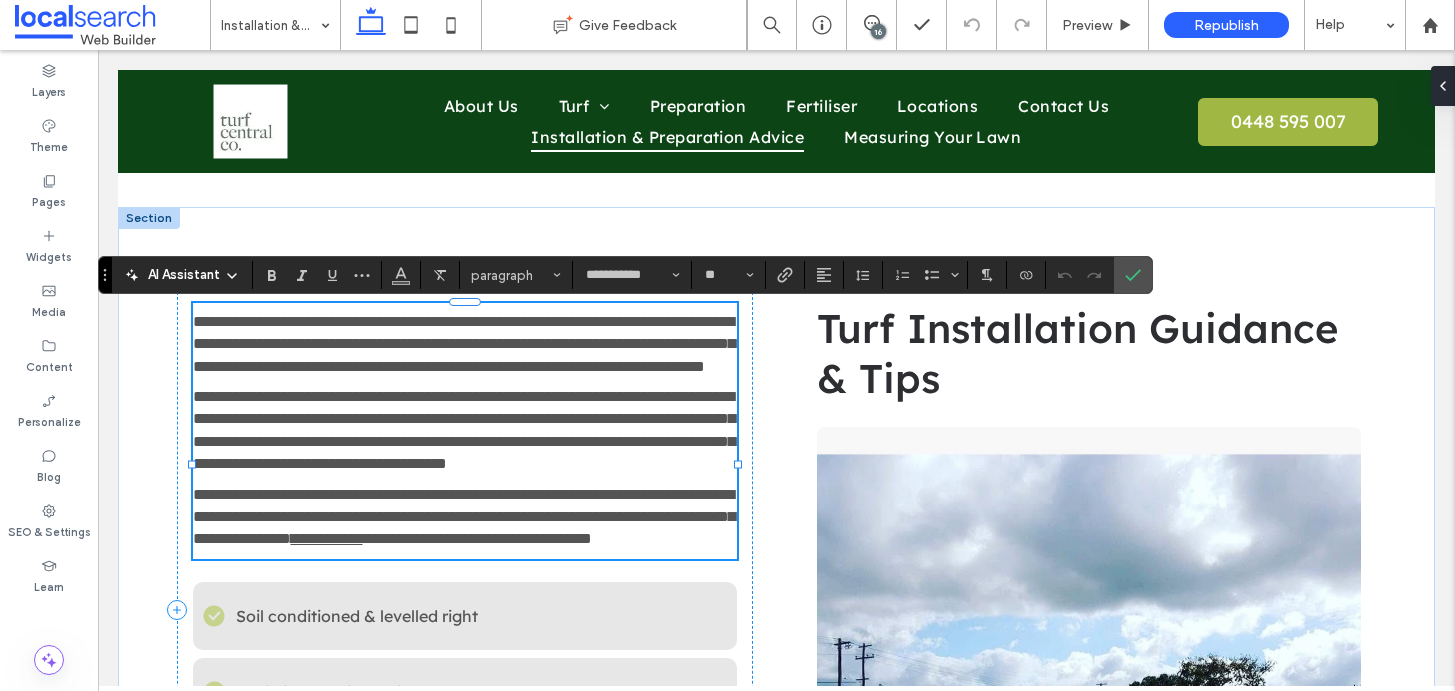 click on "**********" at bounding box center (464, 430) 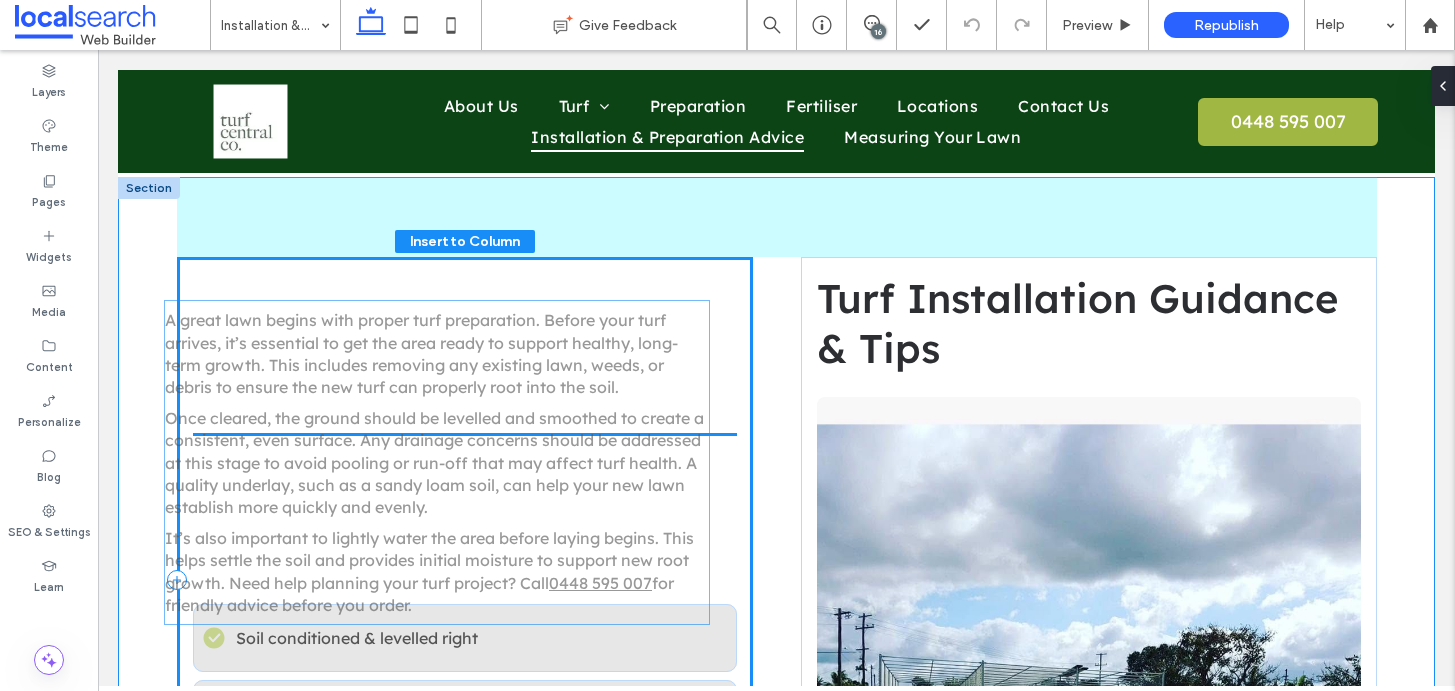 scroll, scrollTop: 2452, scrollLeft: 0, axis: vertical 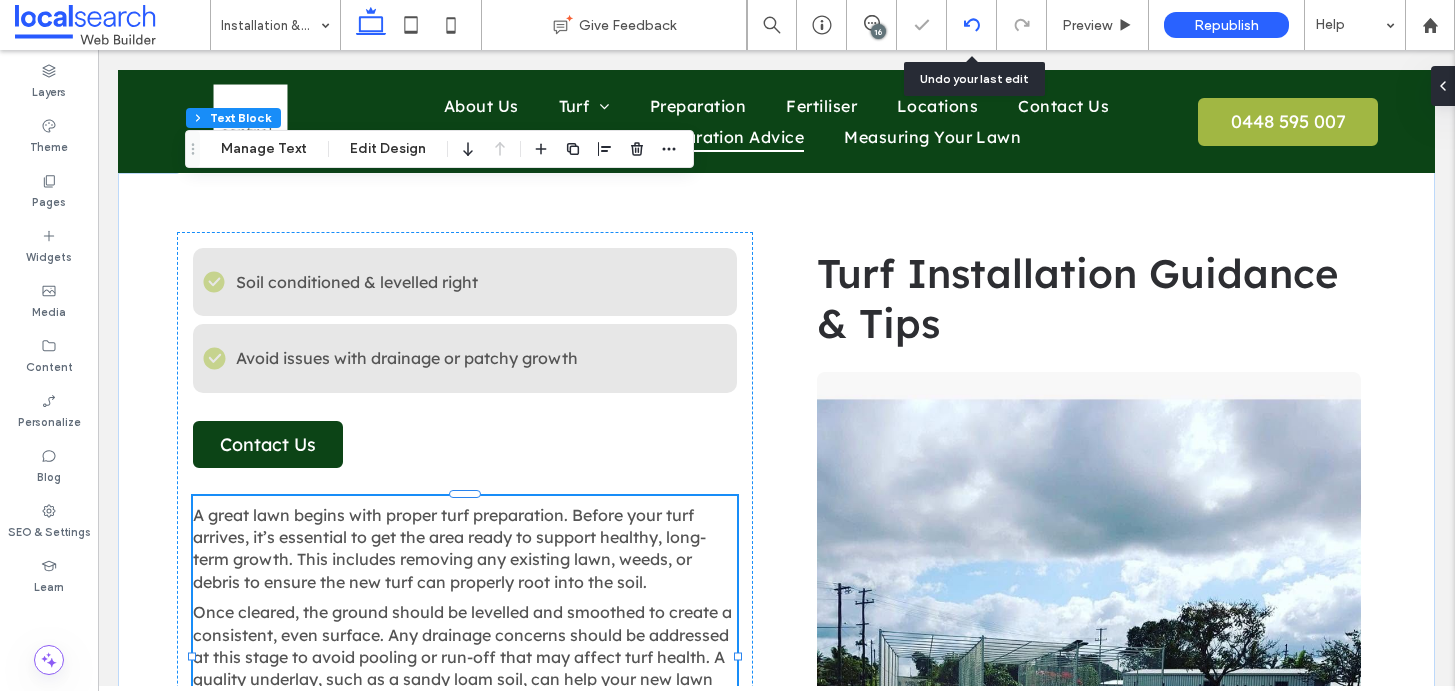 click 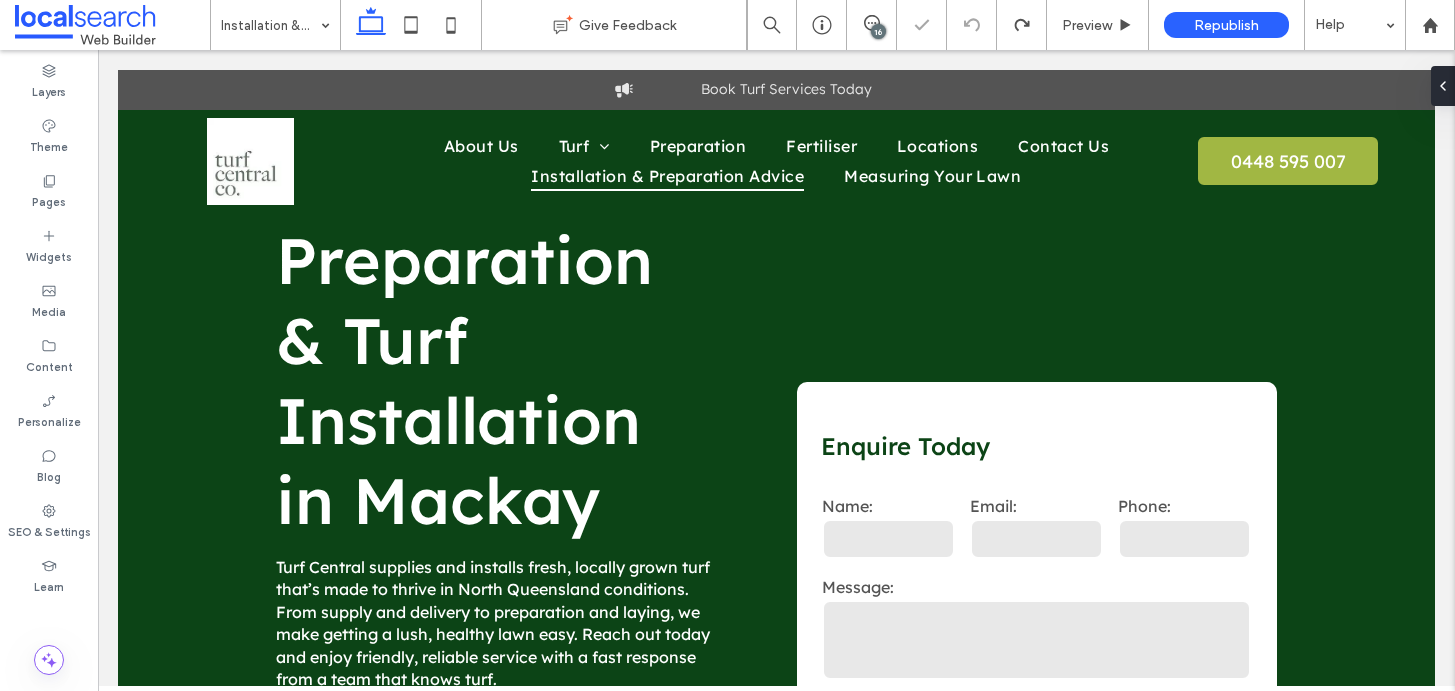 scroll, scrollTop: 0, scrollLeft: 0, axis: both 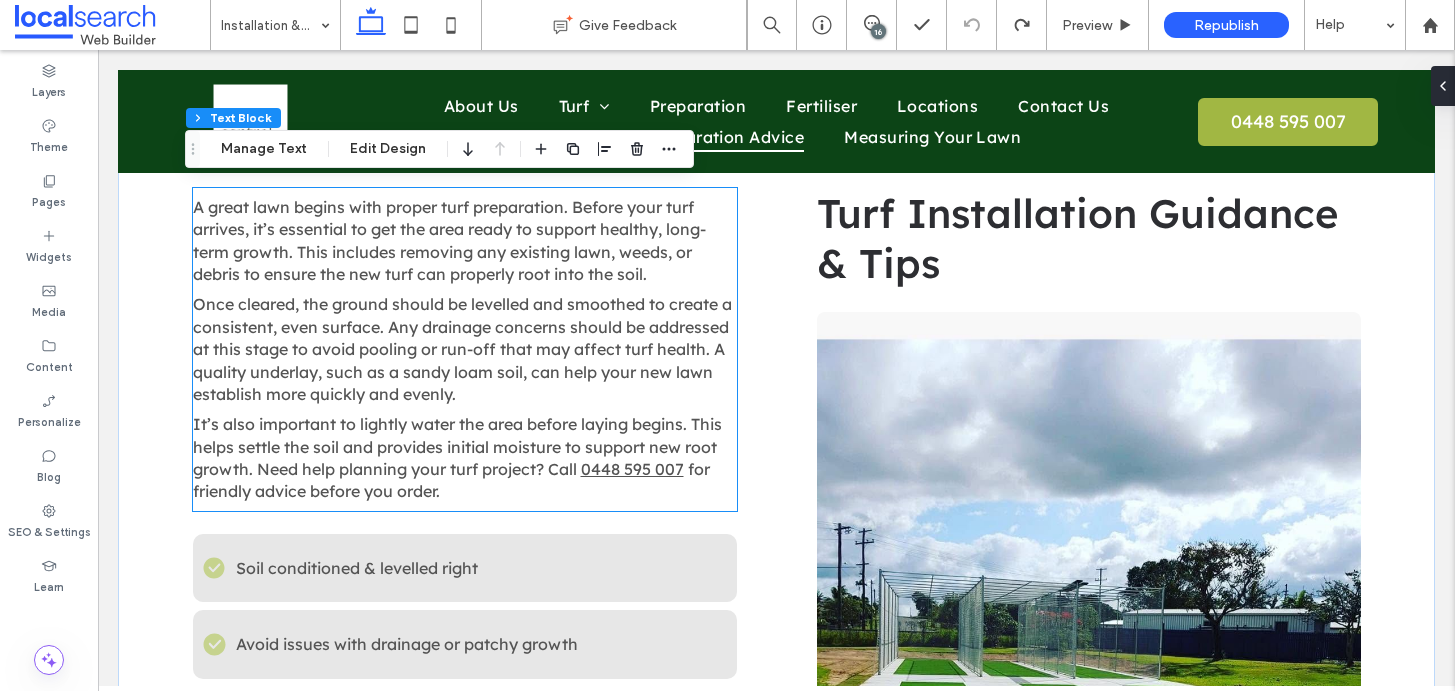 click on "Once cleared, the ground should be levelled and smoothed to create a consistent, even surface. Any drainage concerns should be addressed at this stage to avoid pooling or run-off that may affect turf health. A quality underlay, such as a sandy loam soil, can help your new lawn establish more quickly and evenly." at bounding box center [462, 349] 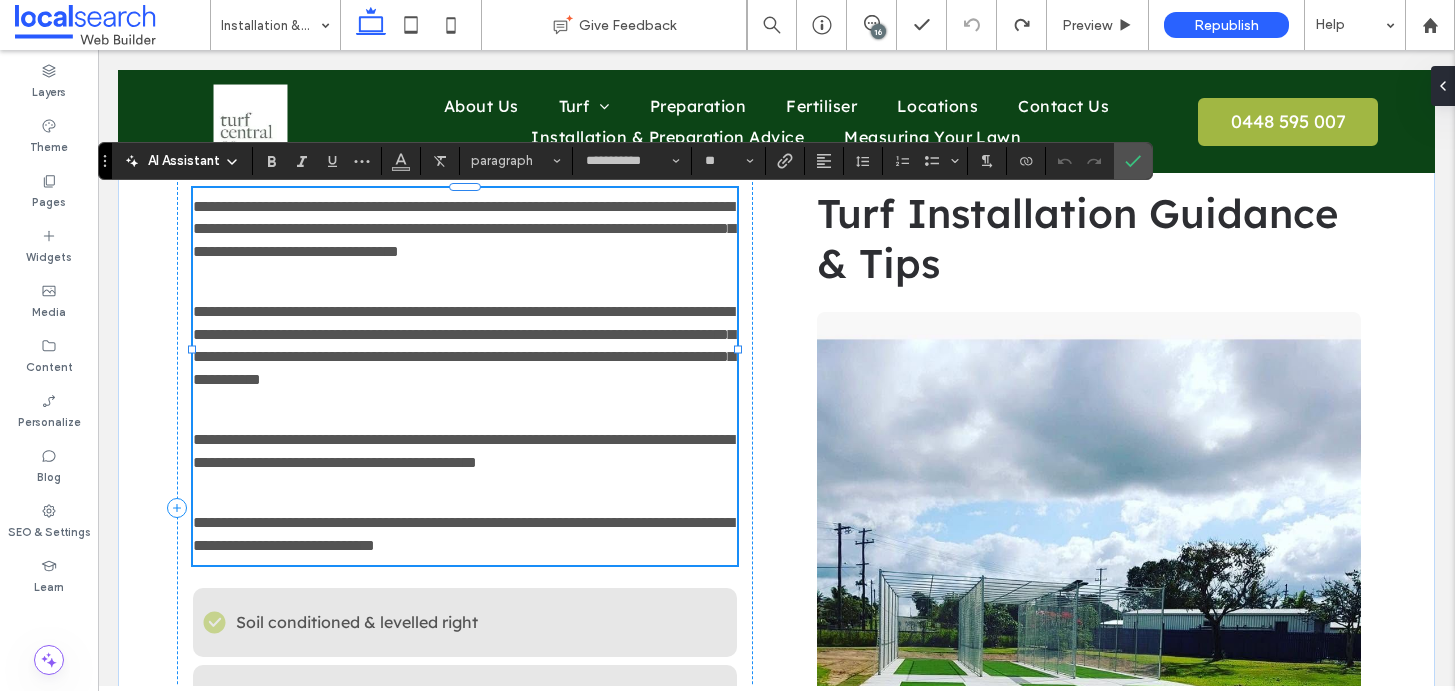 scroll, scrollTop: 0, scrollLeft: 0, axis: both 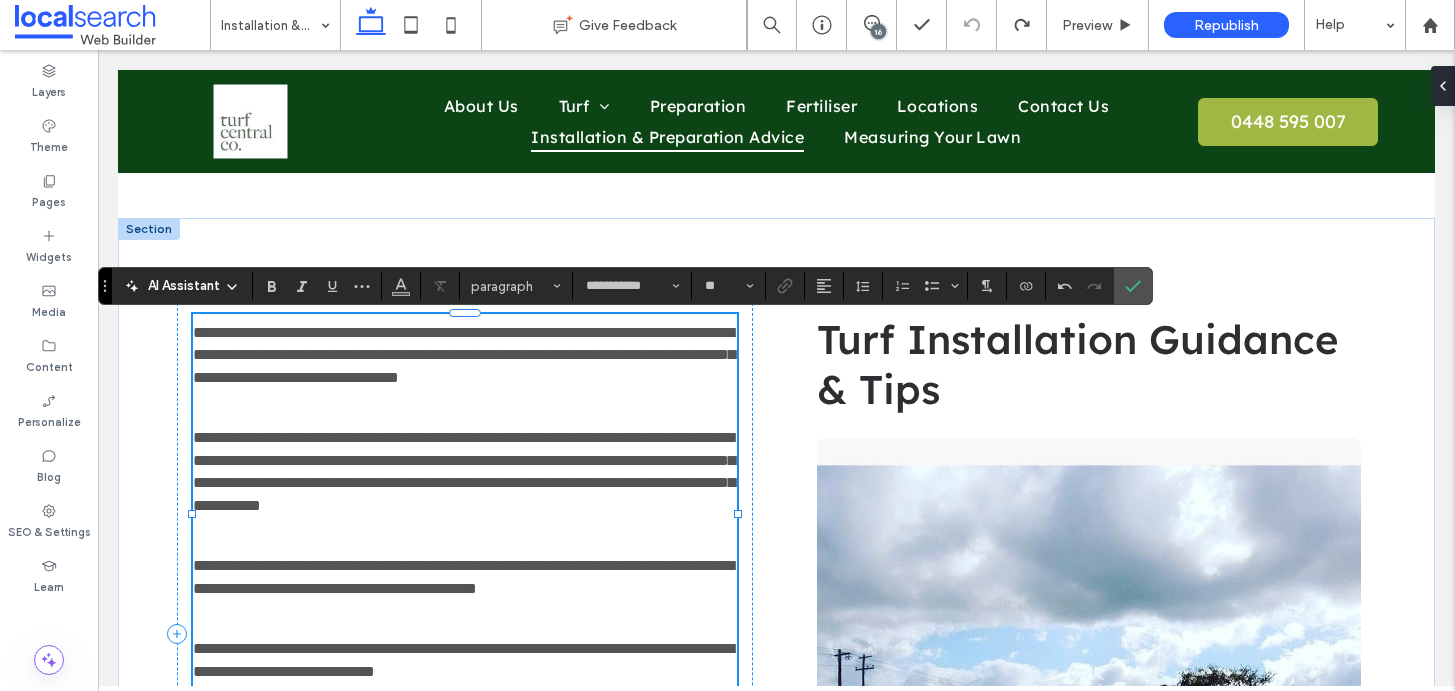 click on "**********" at bounding box center (464, 471) 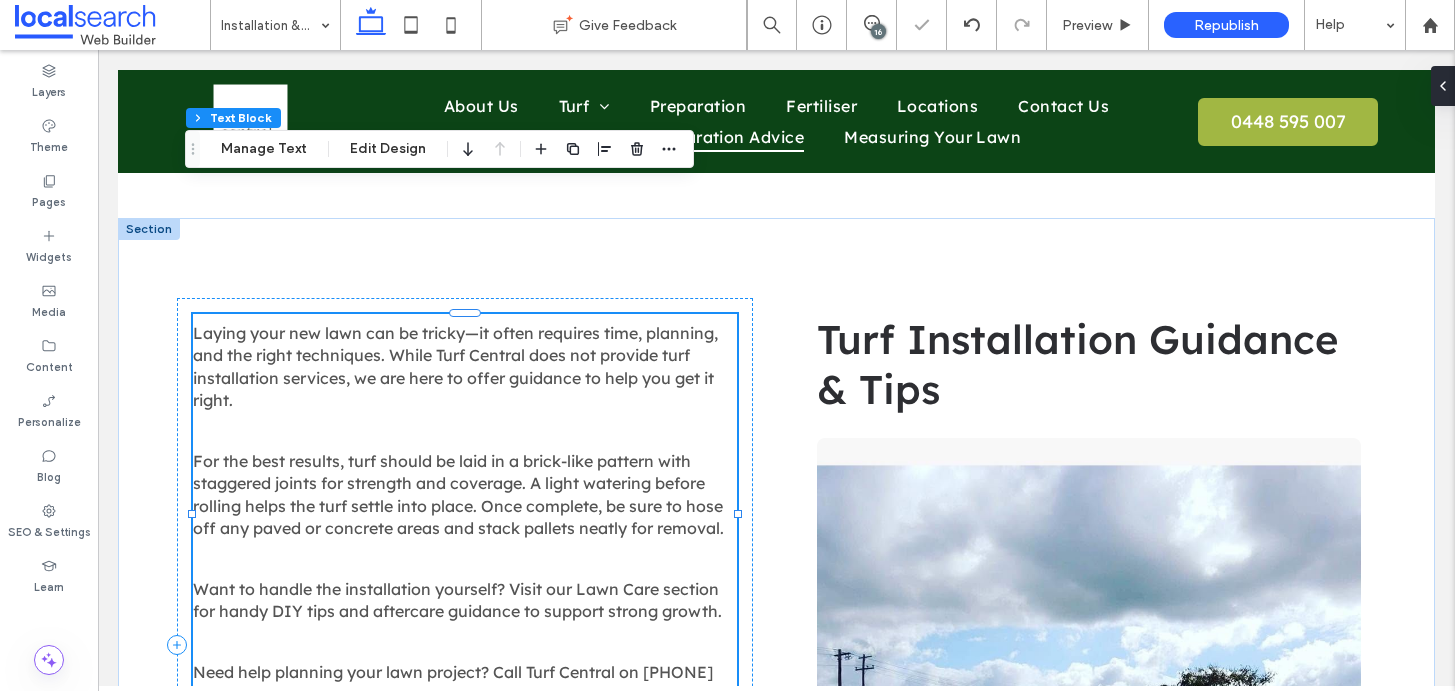 click on "For the best results, turf should be laid in a brick-like pattern with staggered joints for strength and coverage. A light watering before rolling helps the turf settle into place. Once complete, be sure to hose off any paved or concrete areas and stack pallets neatly for removal." at bounding box center (458, 494) 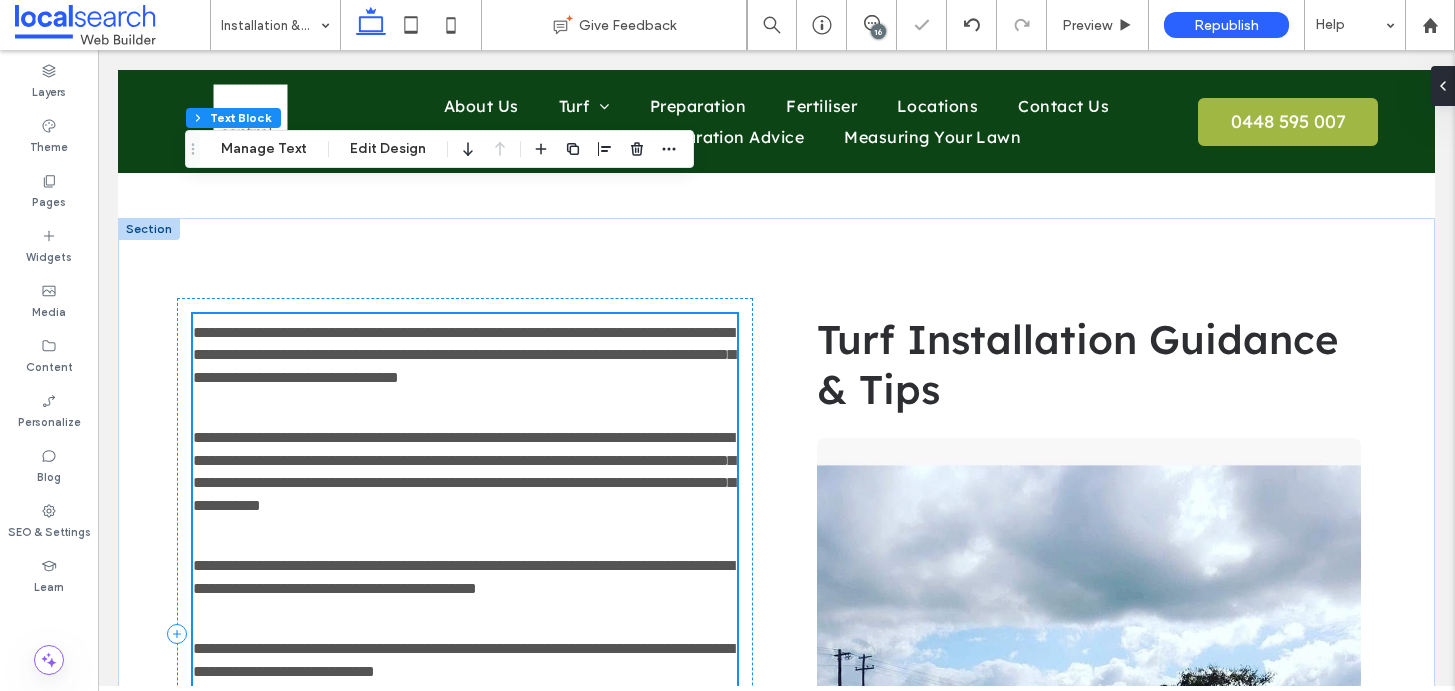 scroll, scrollTop: 2538, scrollLeft: 0, axis: vertical 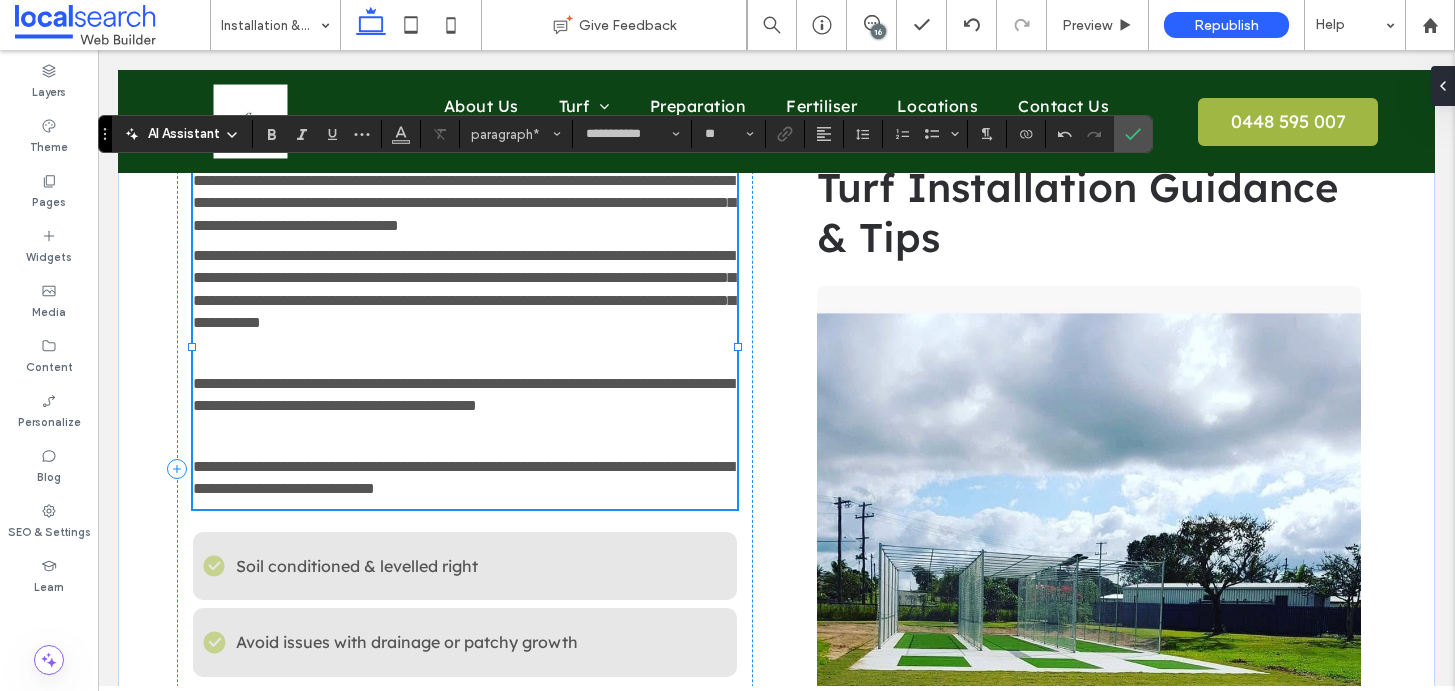 click on "**********" at bounding box center [463, 394] 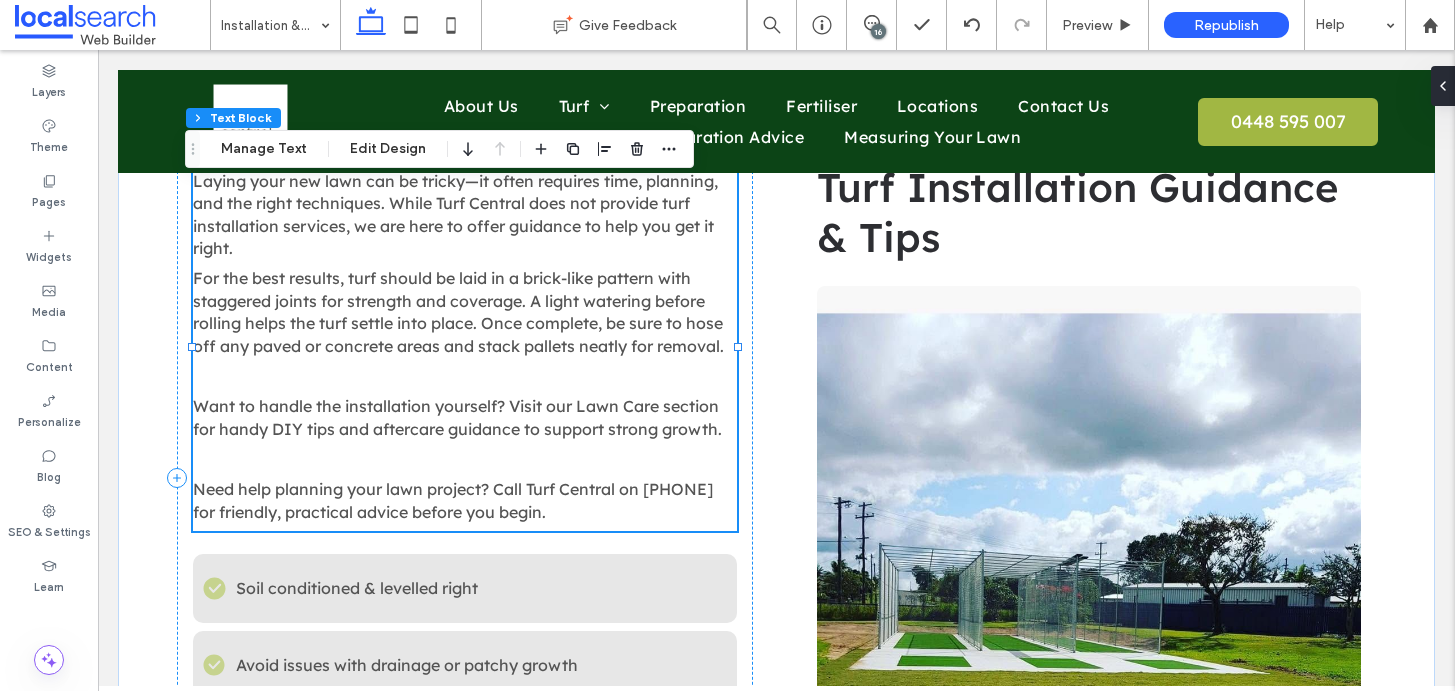 click on "Want to handle the installation yourself? Visit our Lawn Care section for handy DIY tips and aftercare guidance to support strong growth." at bounding box center (457, 417) 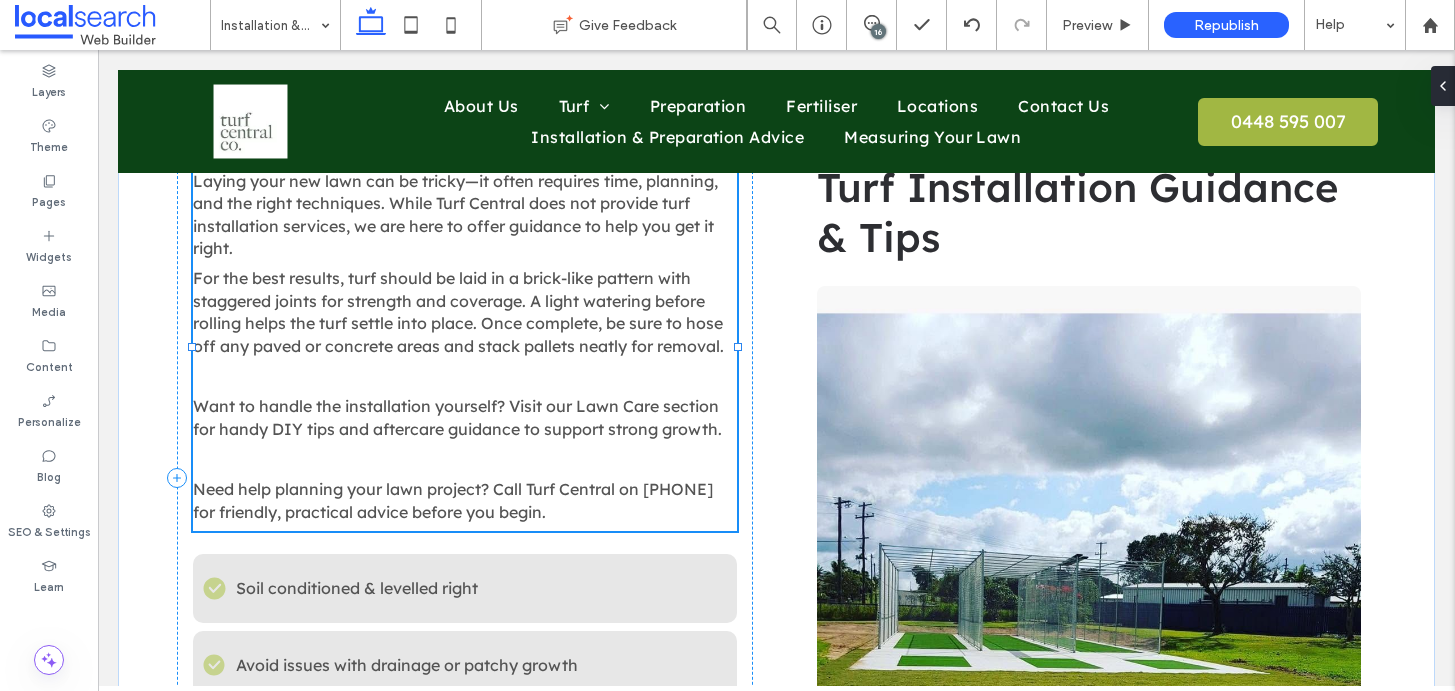 type on "**********" 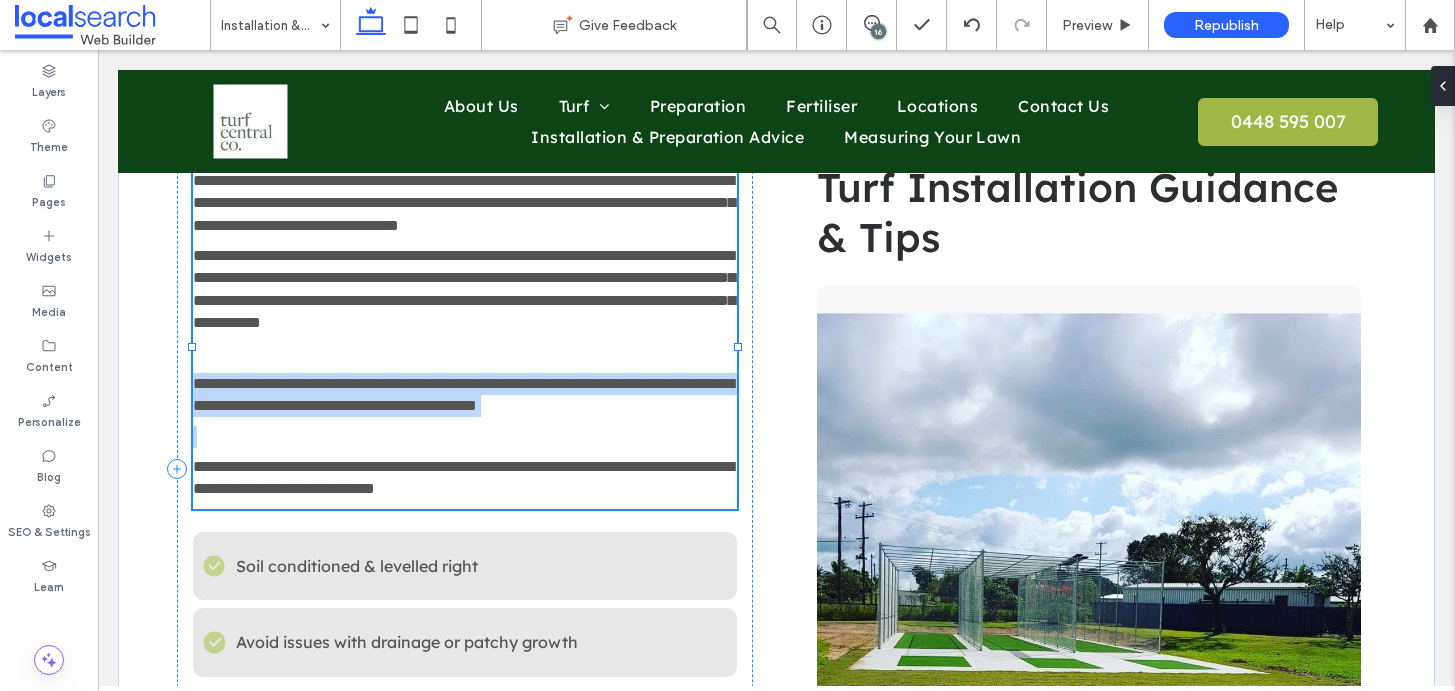 click on "**********" at bounding box center (463, 394) 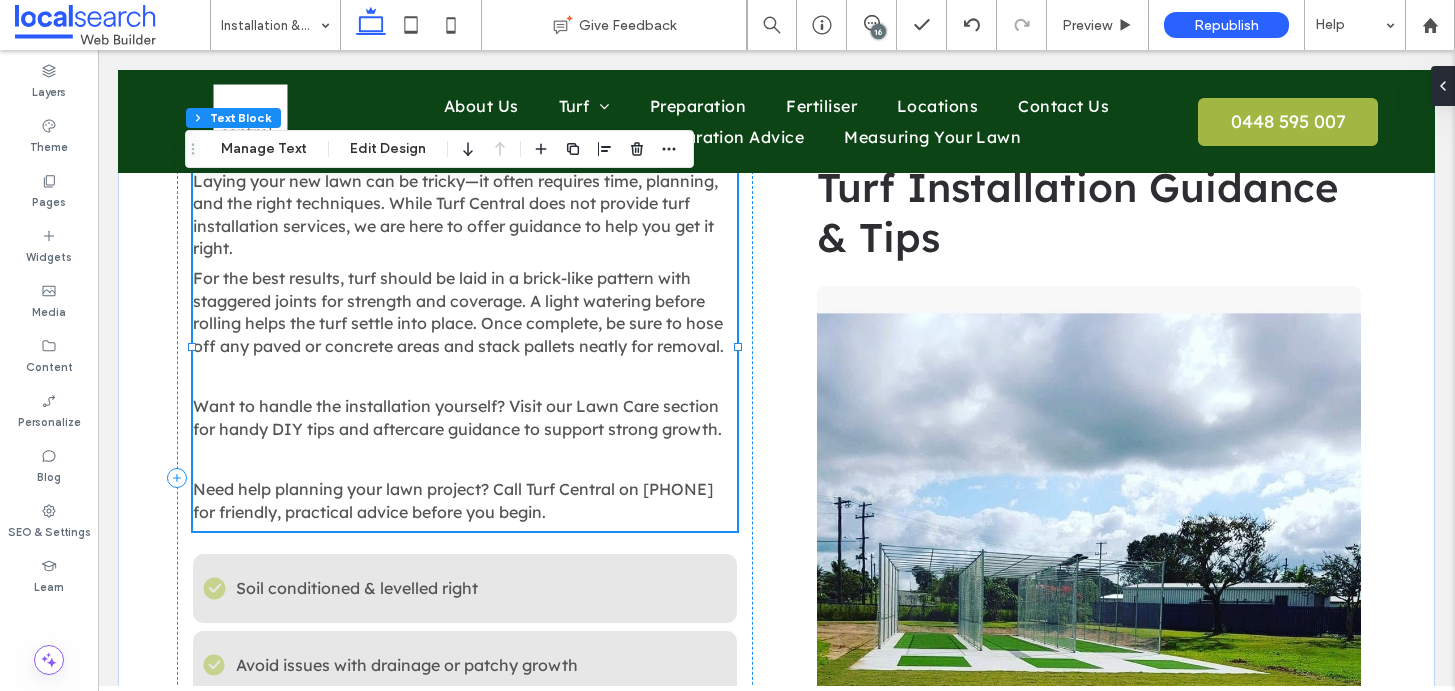 click on "Want to handle the installation yourself? Visit our Lawn Care section for handy DIY tips and aftercare guidance to support strong growth." at bounding box center (457, 417) 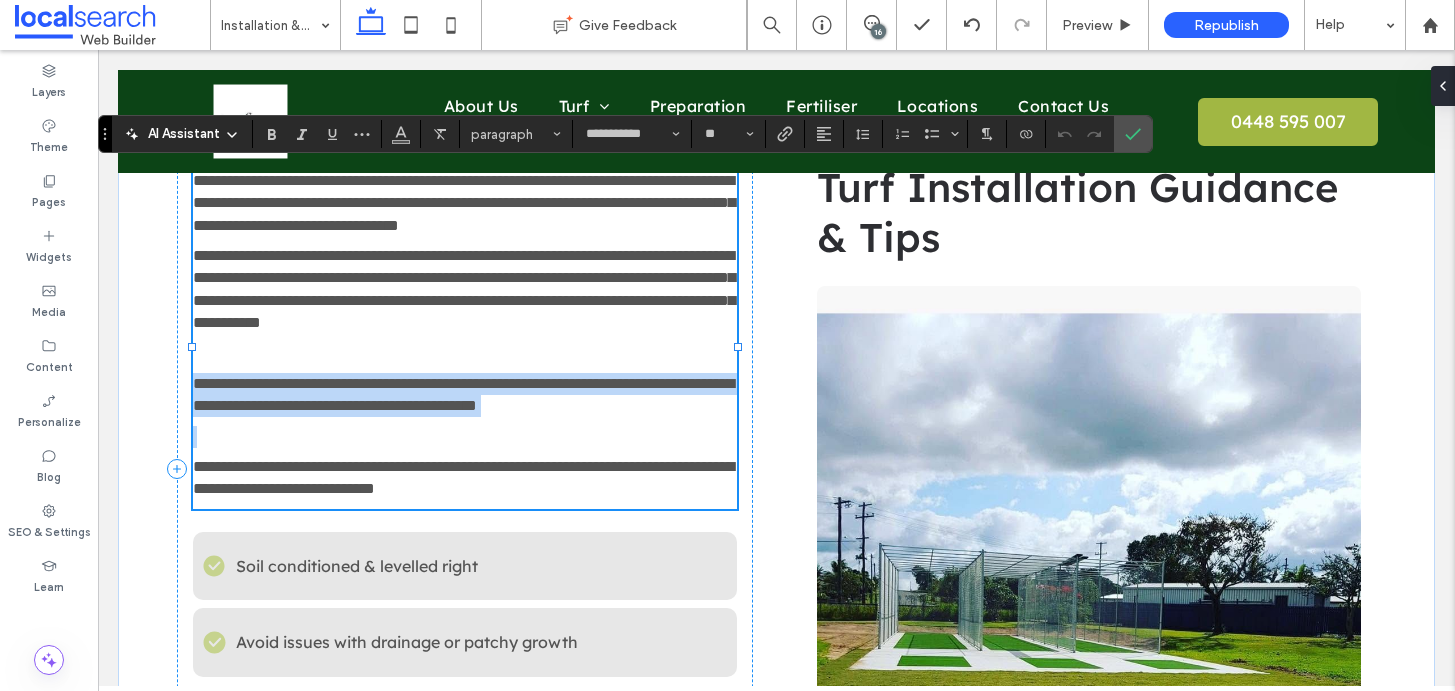 click on "**********" at bounding box center (463, 394) 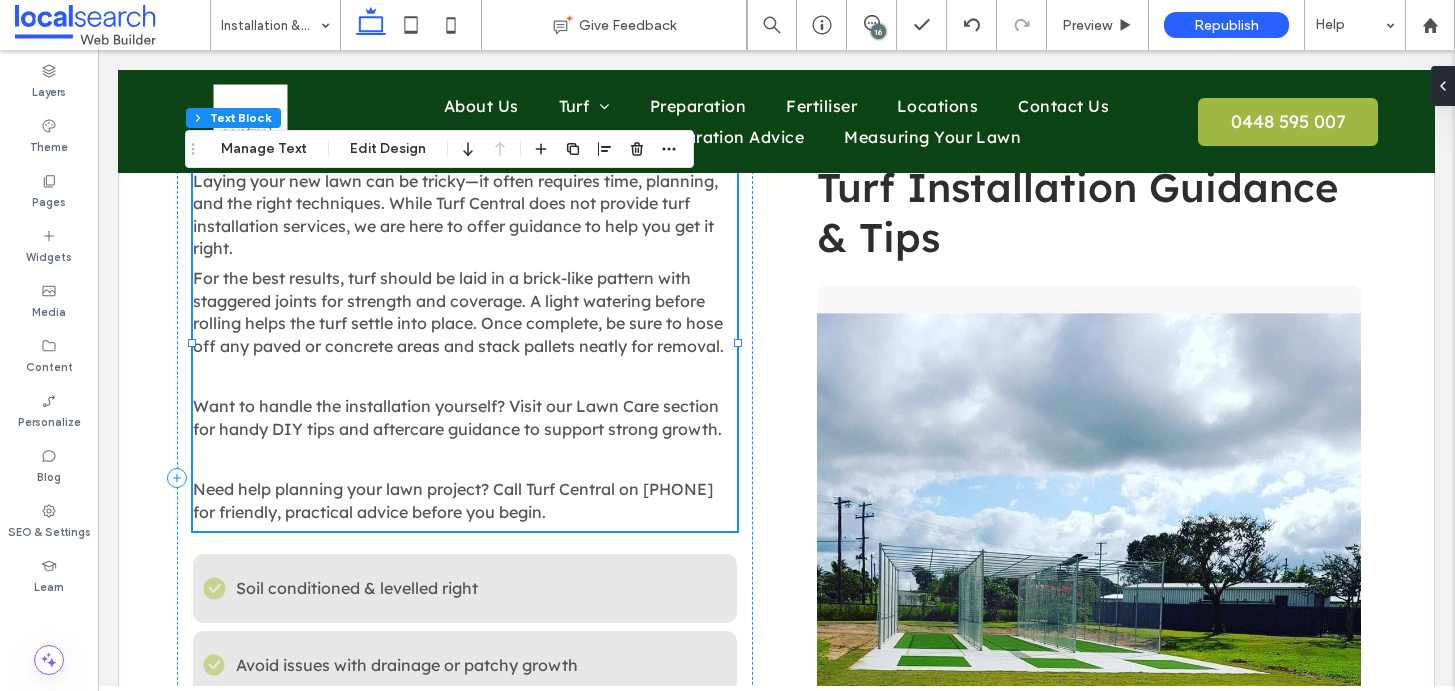 click on "Want to handle the installation yourself? Visit our Lawn Care section for handy DIY tips and aftercare guidance to support strong growth." at bounding box center (457, 417) 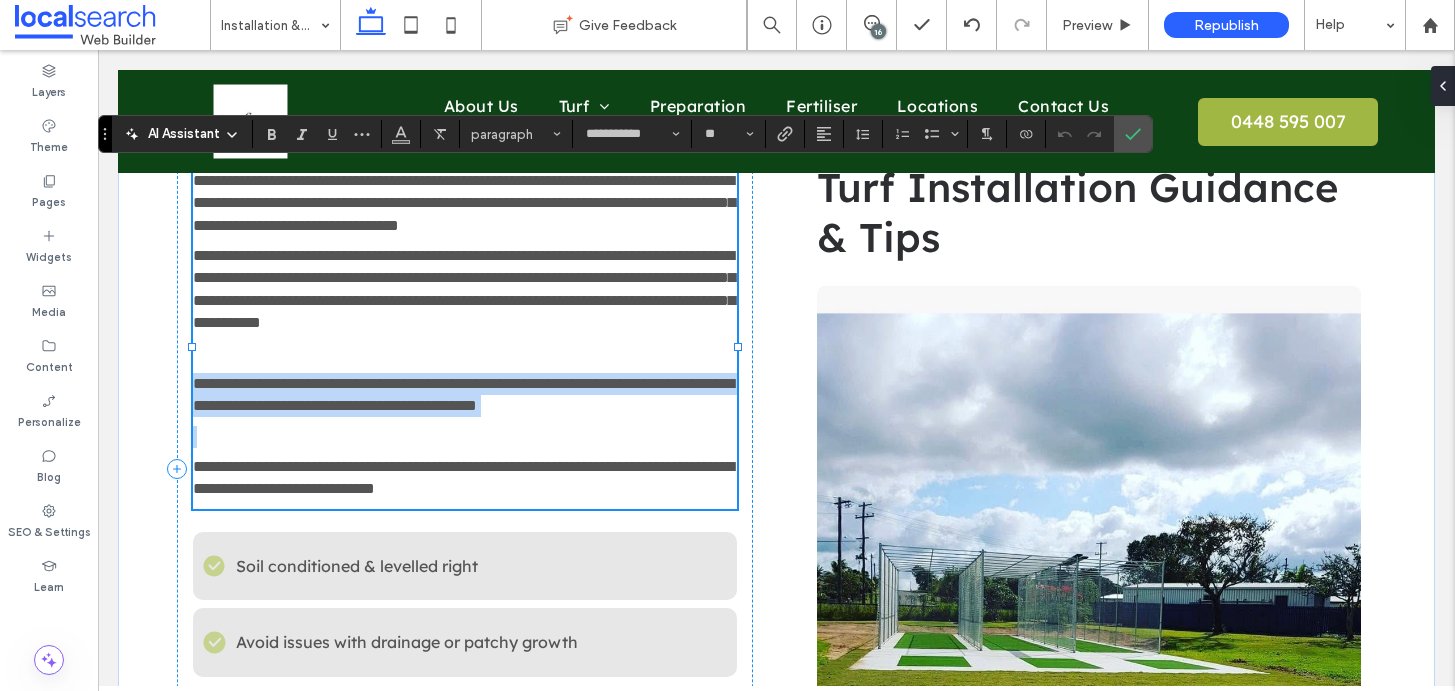 click on "**********" at bounding box center [463, 394] 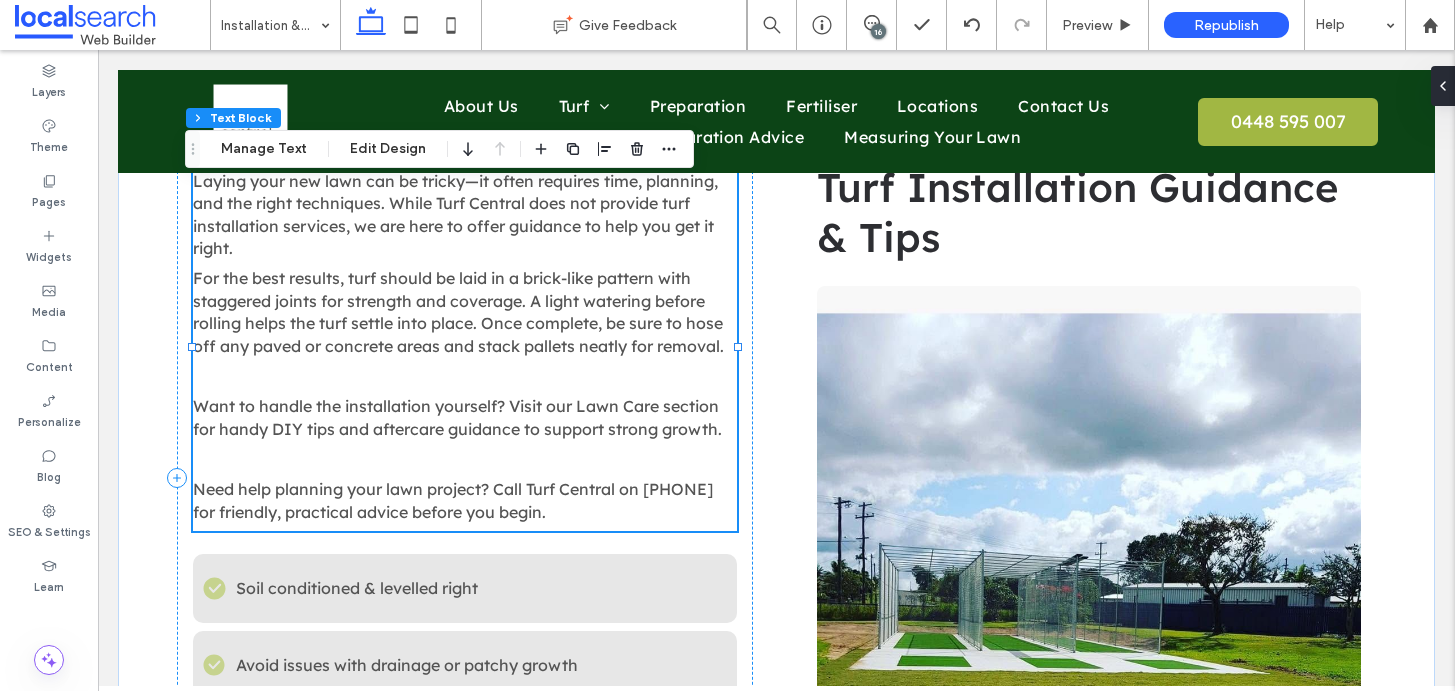 click on "Want to handle the installation yourself? Visit our Lawn Care section for handy DIY tips and aftercare guidance to support strong growth." at bounding box center [457, 417] 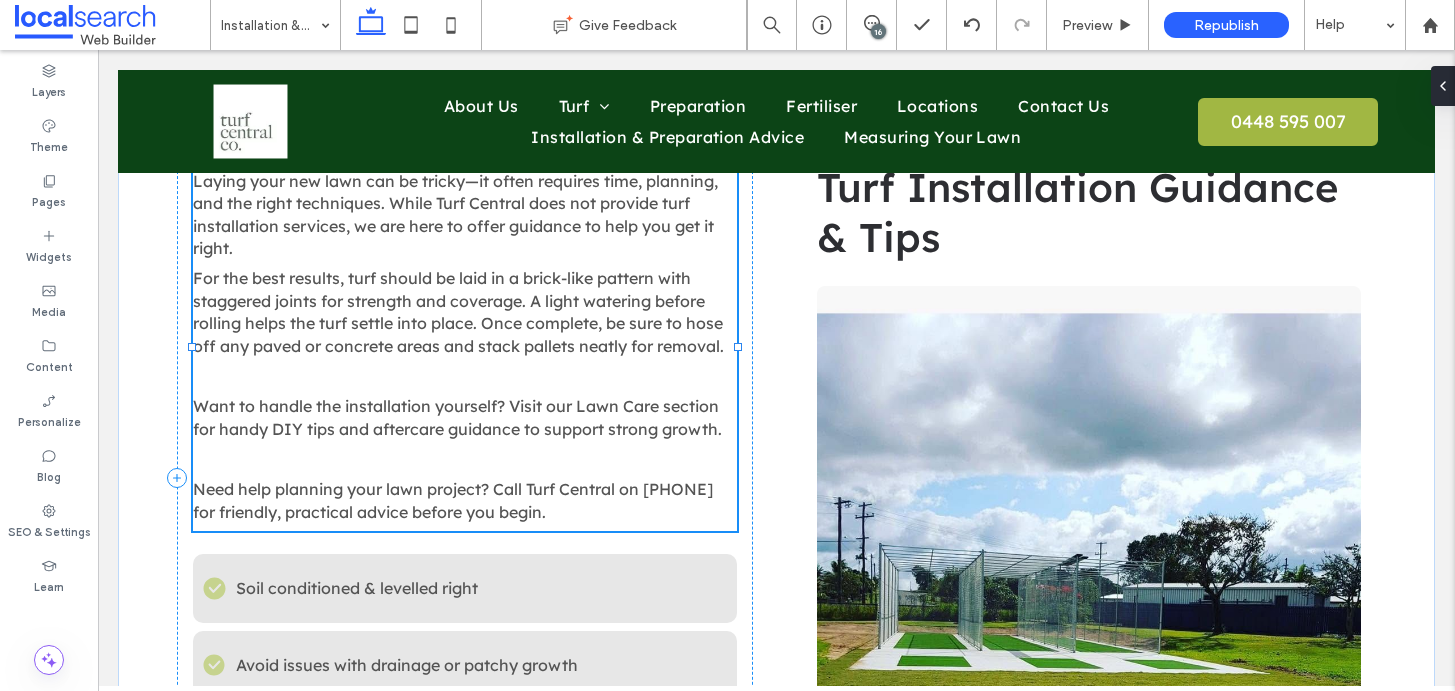 type on "**********" 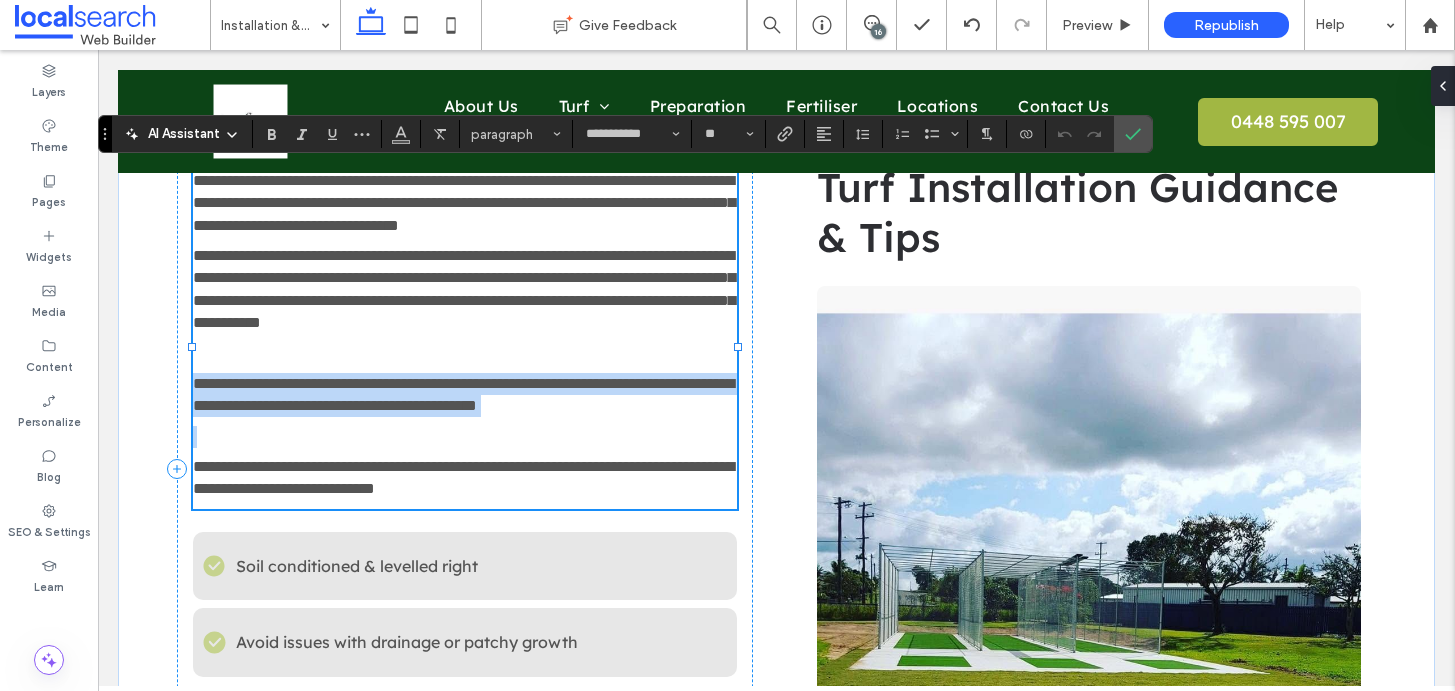 click on "**********" at bounding box center (463, 394) 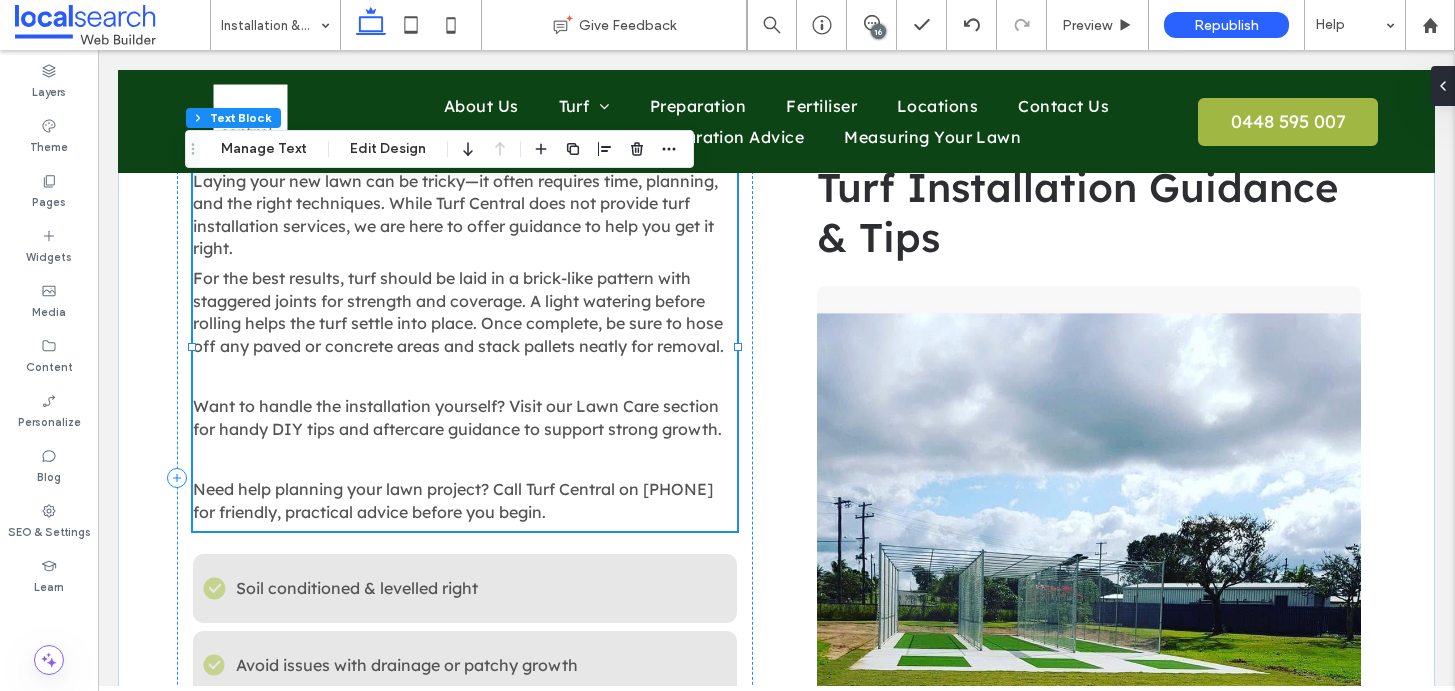 click on "Want to handle the installation yourself? Visit our Lawn Care section for handy DIY tips and aftercare guidance to support strong growth." at bounding box center [457, 417] 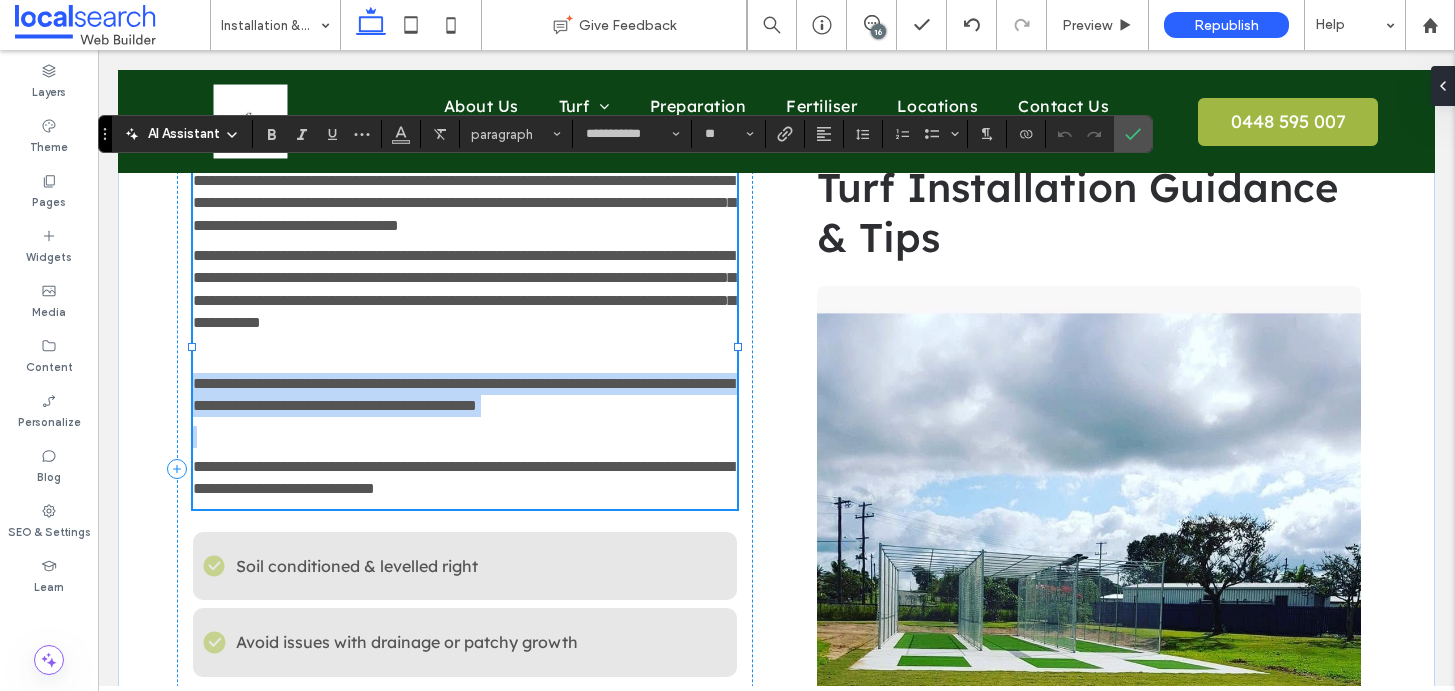 click on "**********" at bounding box center [463, 394] 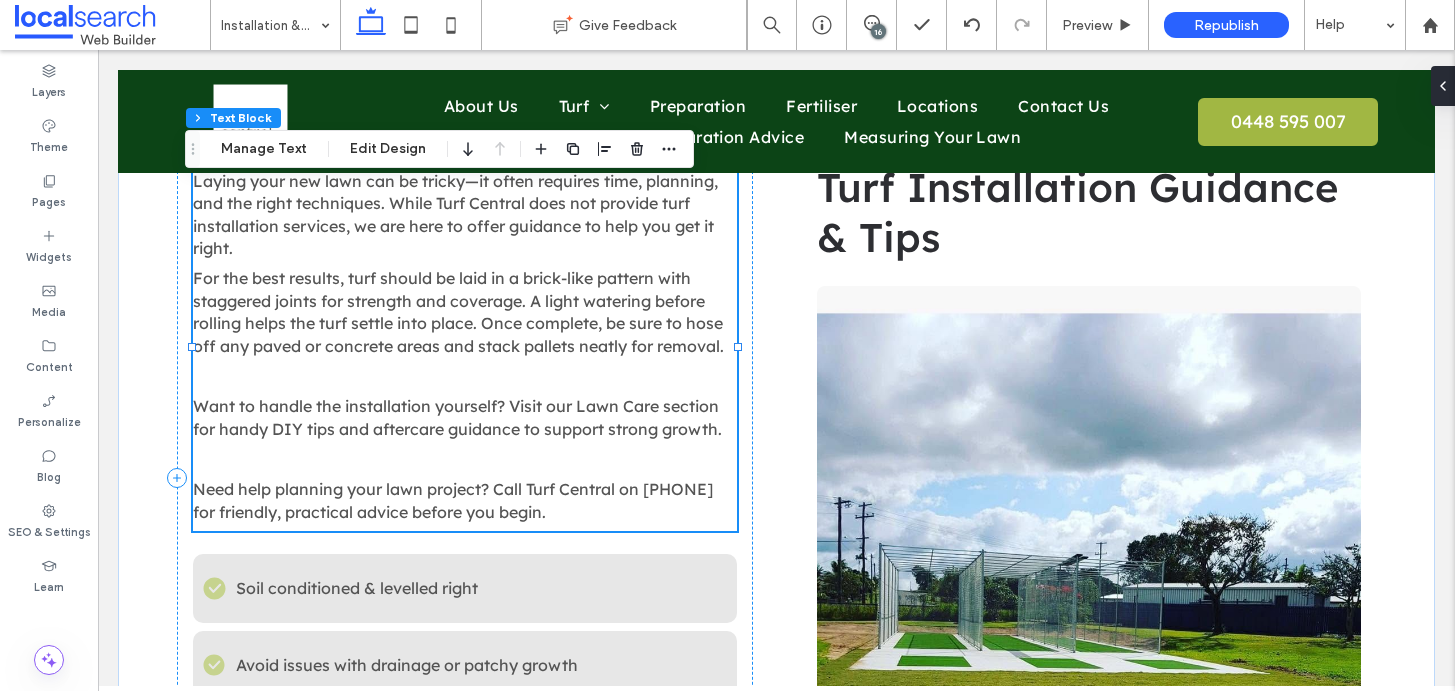 click on "Want to handle the installation yourself? Visit our Lawn Care section for handy DIY tips and aftercare guidance to support strong growth." at bounding box center [457, 417] 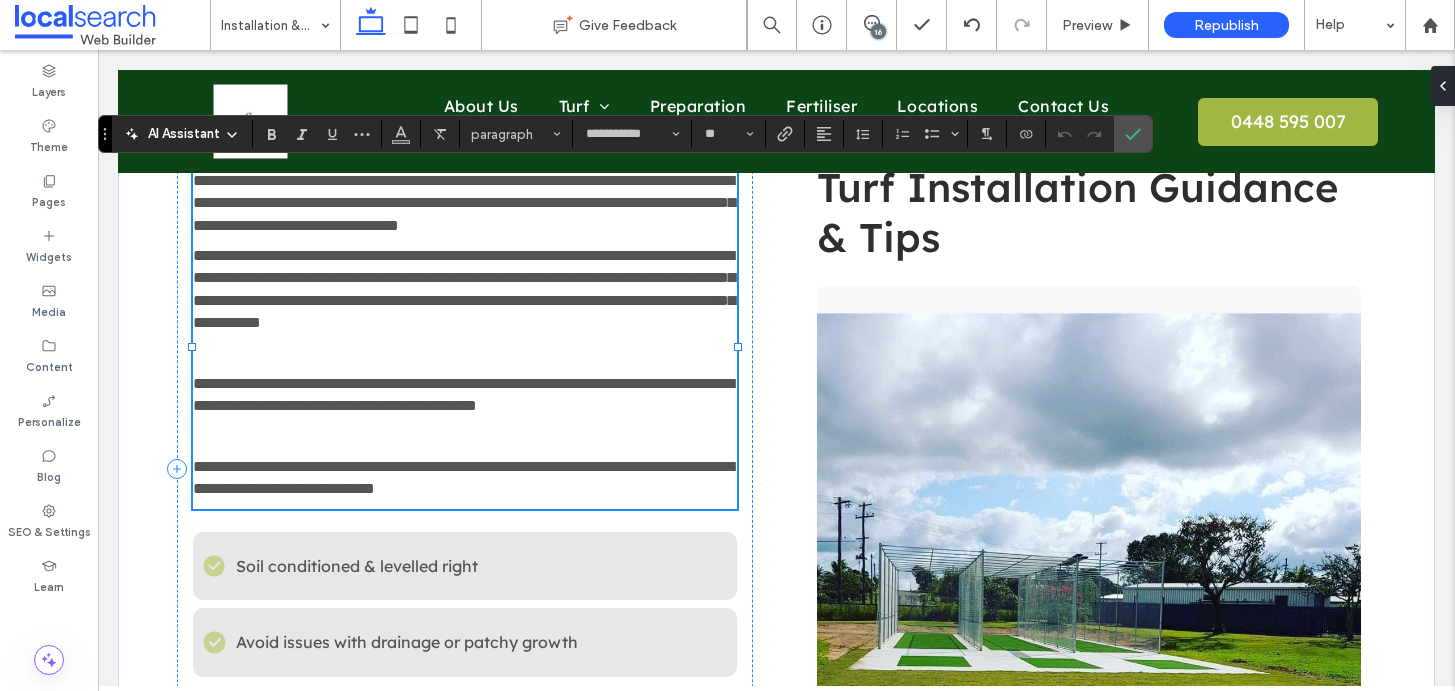click on "**********" at bounding box center (465, 203) 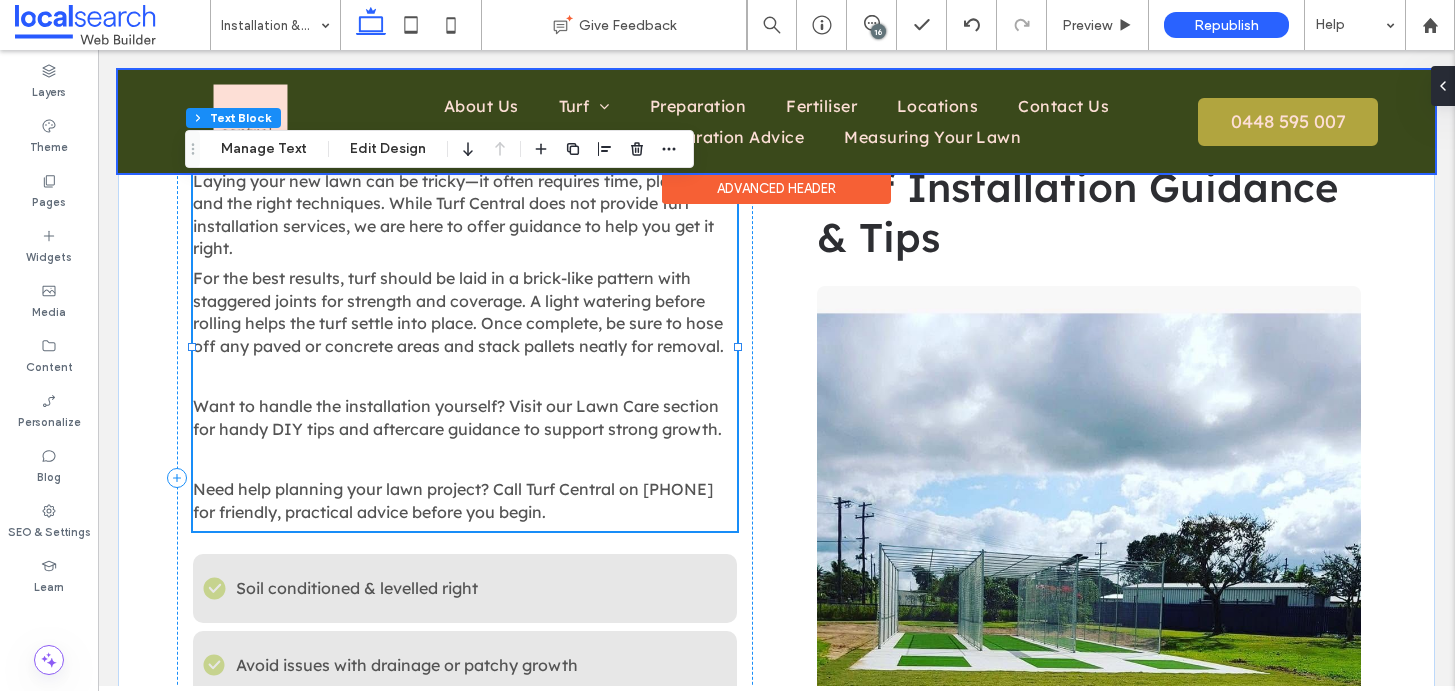 click on "Advanced Header" at bounding box center [776, 174] 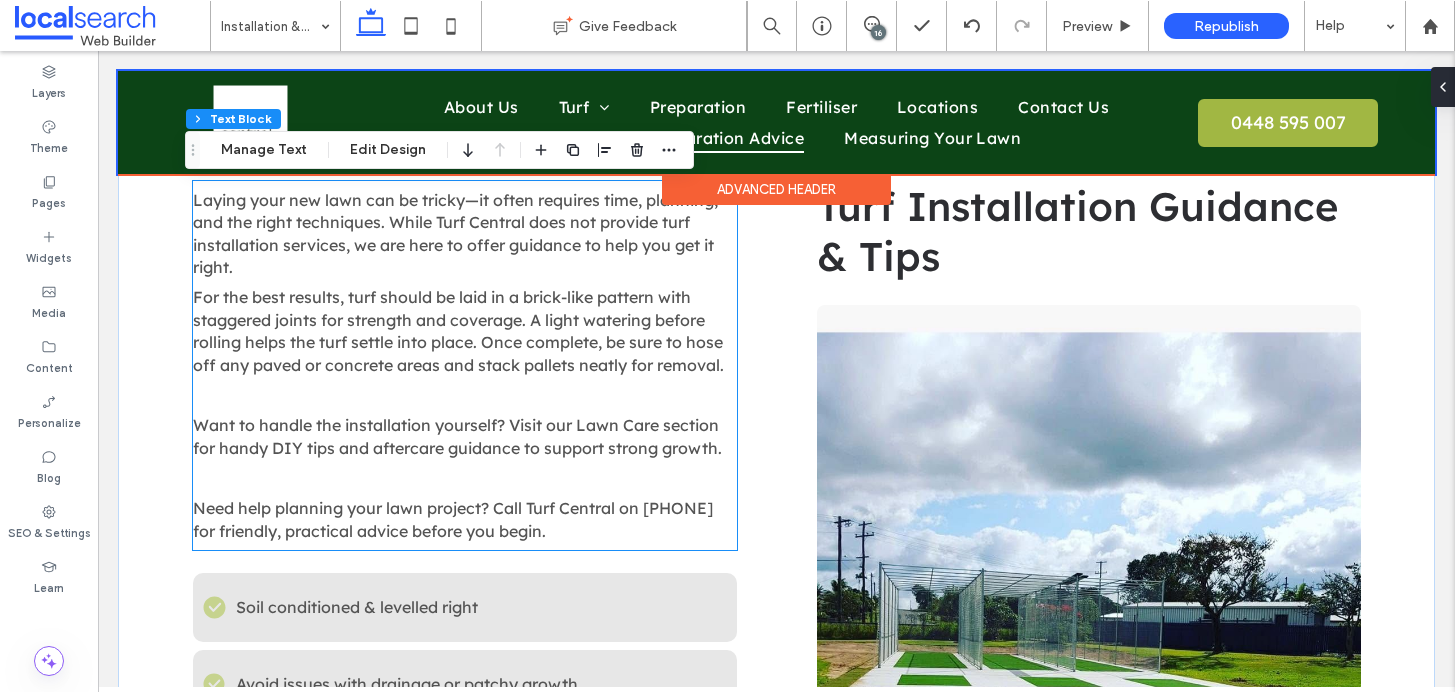 scroll, scrollTop: 2497, scrollLeft: 0, axis: vertical 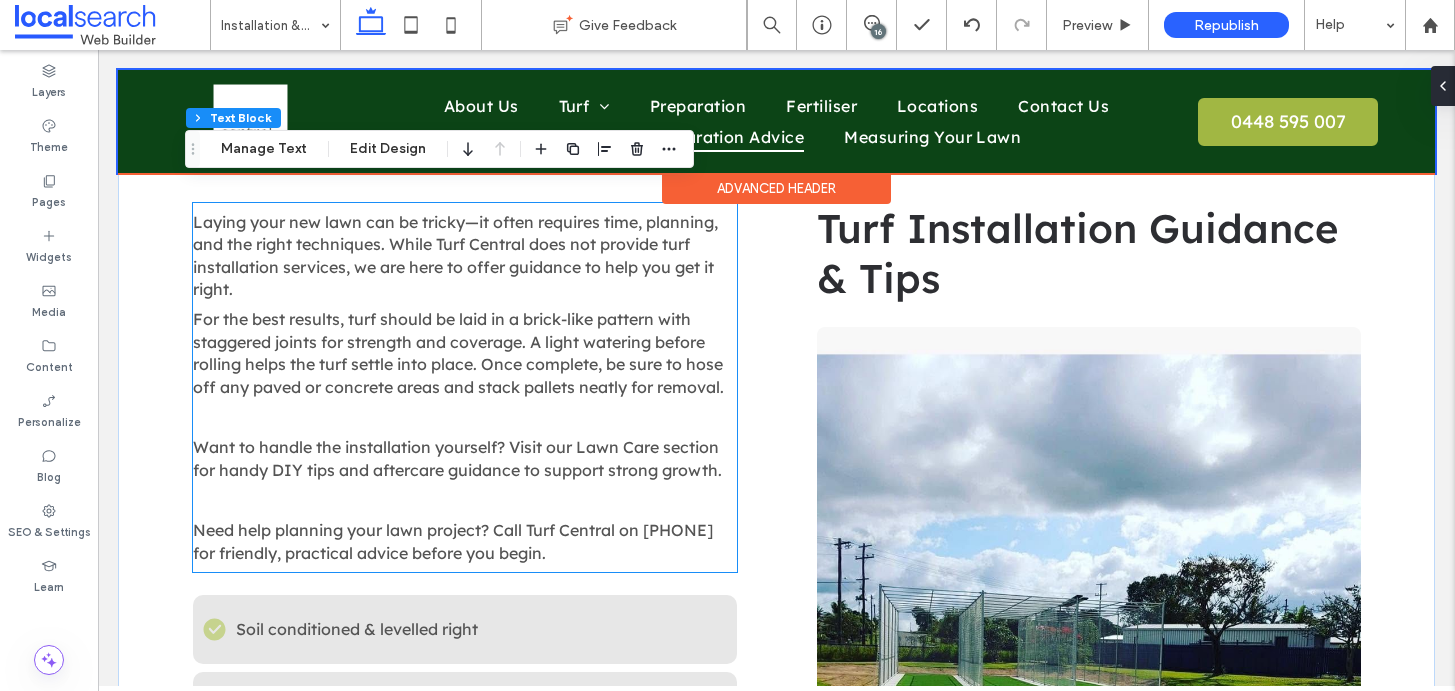 click on "Laying your new lawn can be tricky—it often requires time, planning, and the right techniques. While Turf Central does not provide turf installation services, we are here to offer guidance to help you get it right." at bounding box center (455, 255) 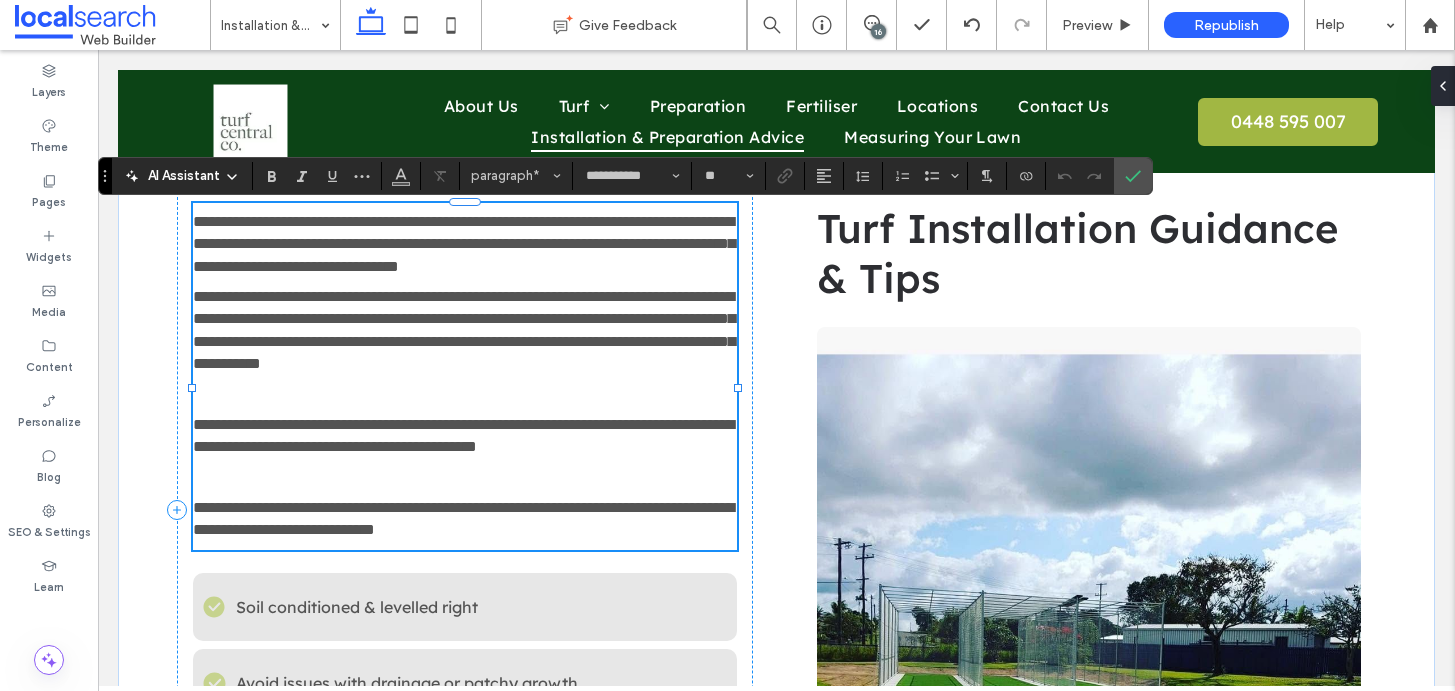 drag, startPoint x: 189, startPoint y: 220, endPoint x: 405, endPoint y: 437, distance: 306.17804 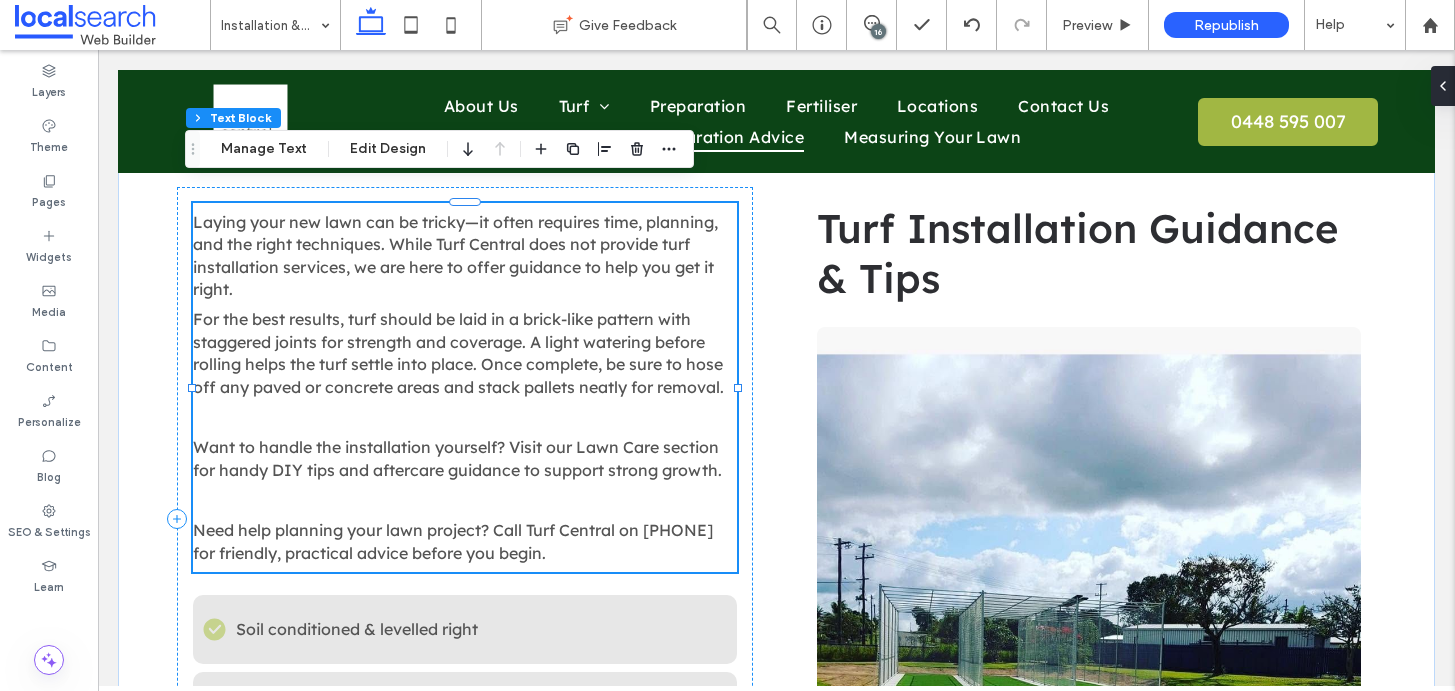 click on "Want to handle the installation yourself? Visit our Lawn Care section for handy DIY tips and aftercare guidance to support strong growth." at bounding box center [457, 458] 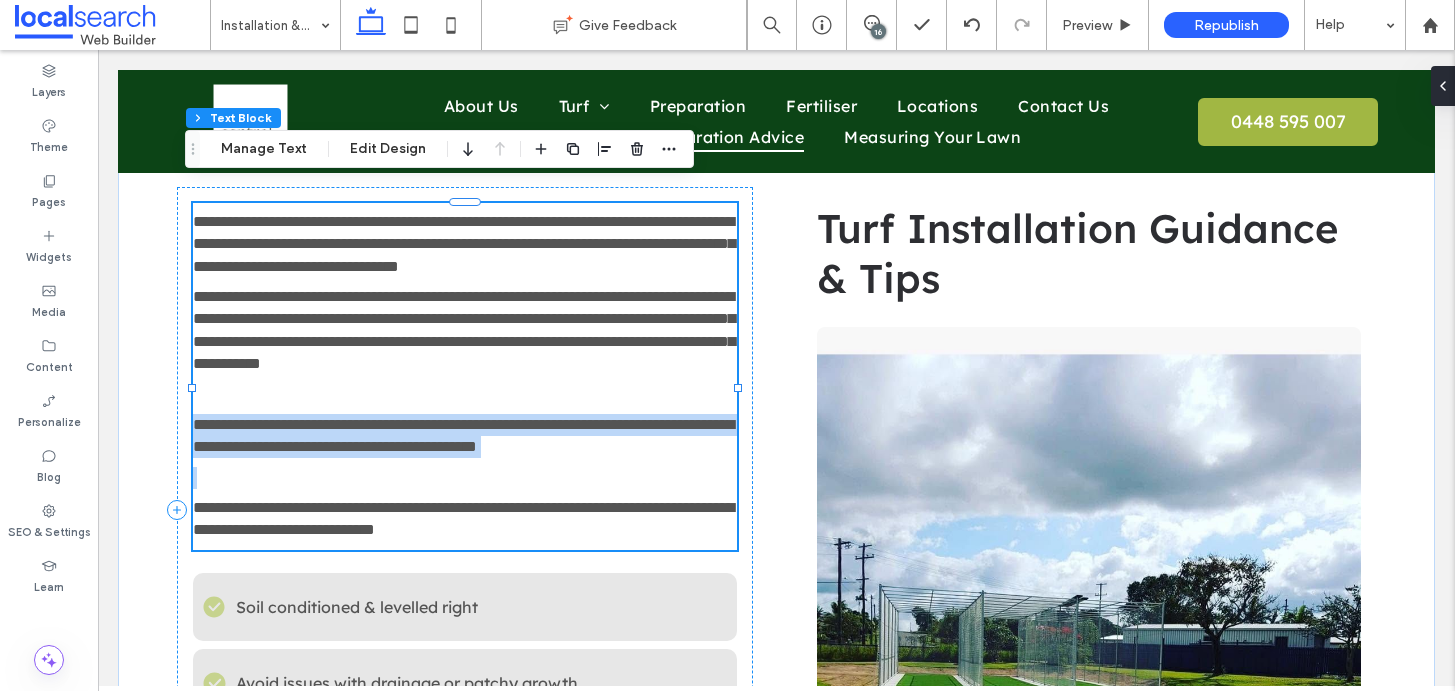 click on "**********" at bounding box center [463, 435] 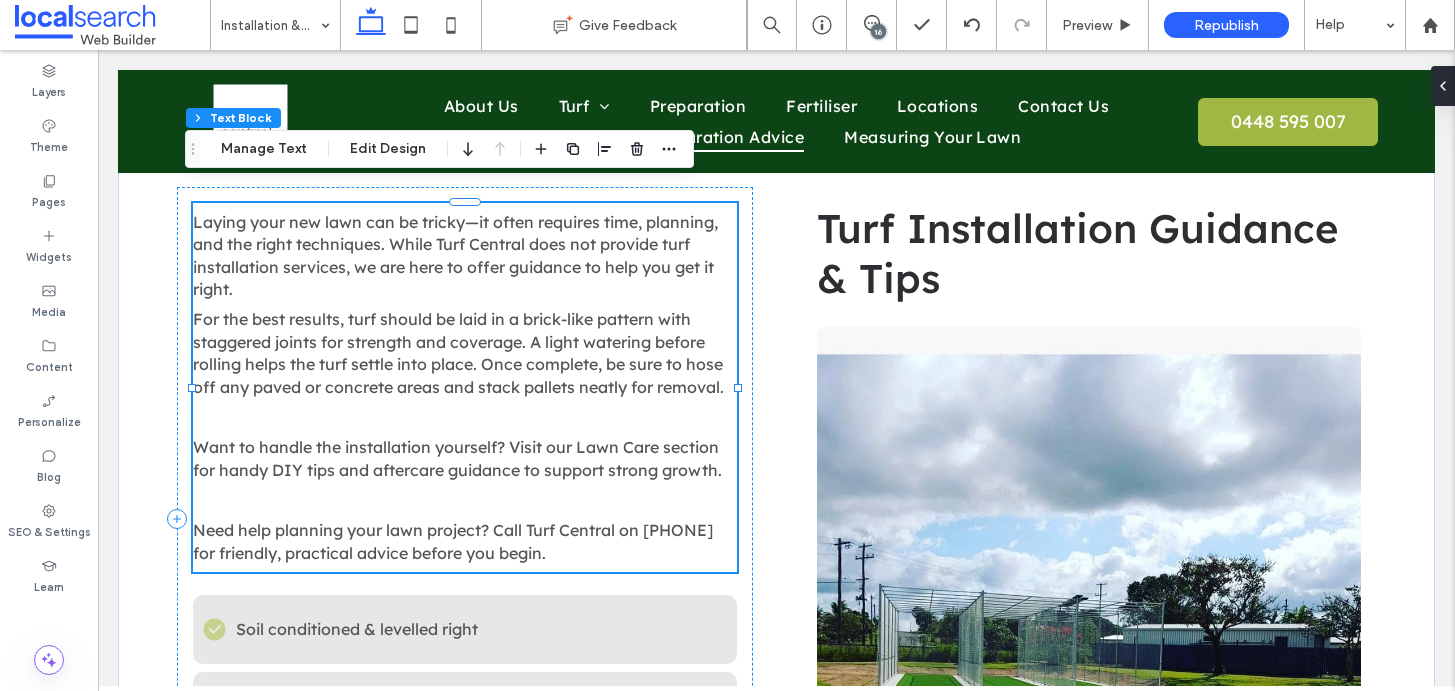click on "Want to handle the installation yourself? Visit our Lawn Care section for handy DIY tips and aftercare guidance to support strong growth." at bounding box center (457, 458) 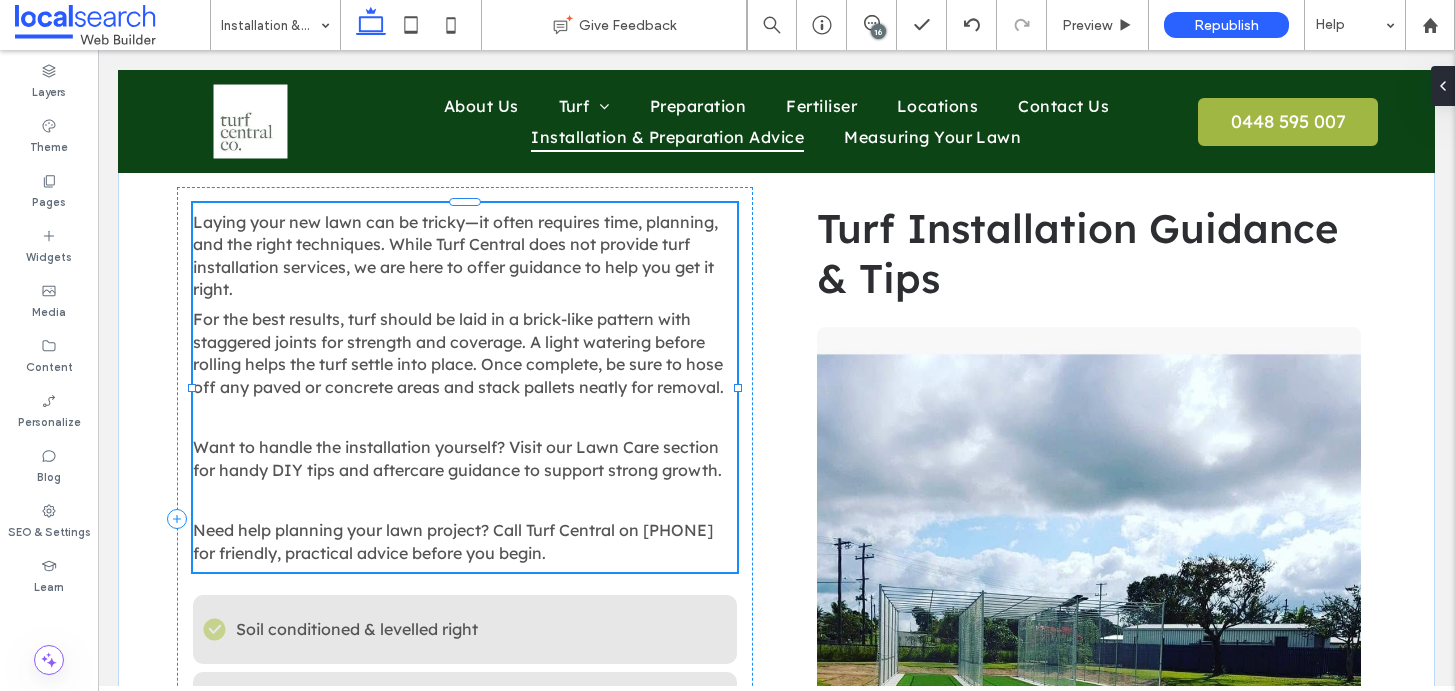 type on "**********" 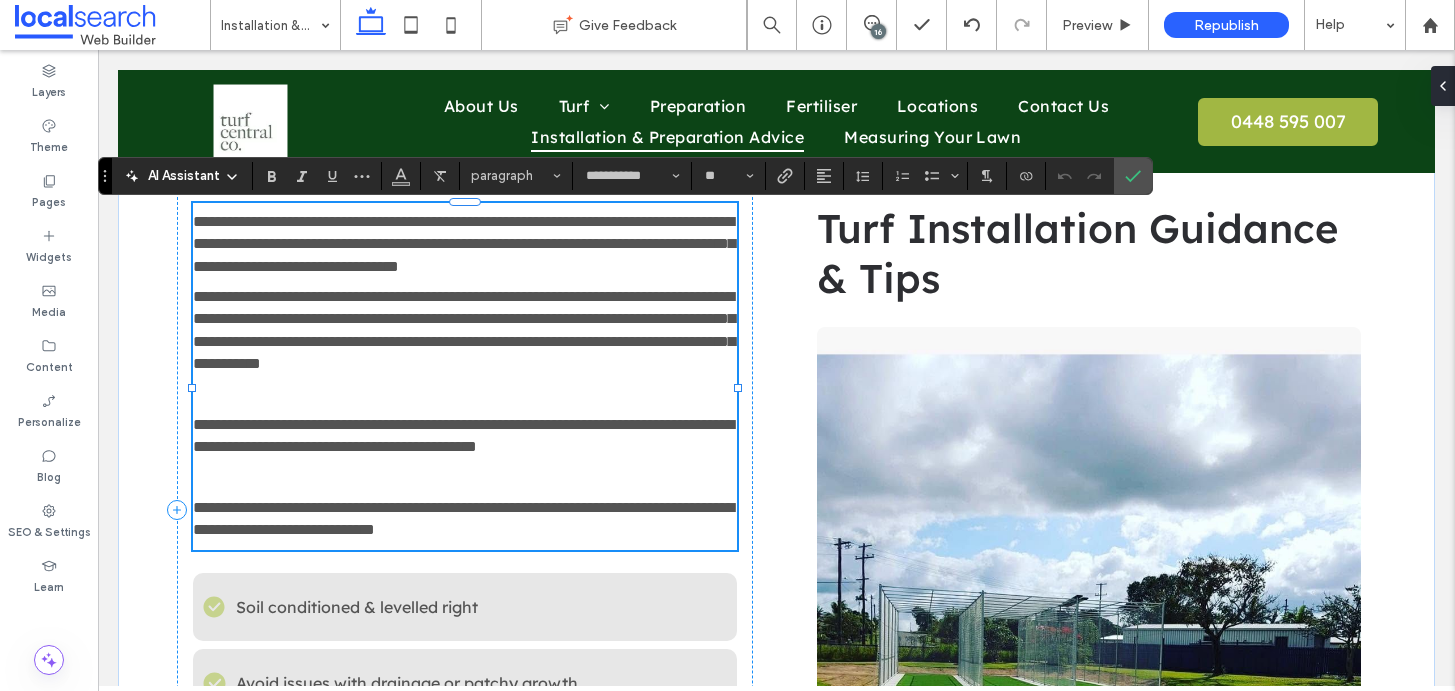 click on "**********" at bounding box center (464, 244) 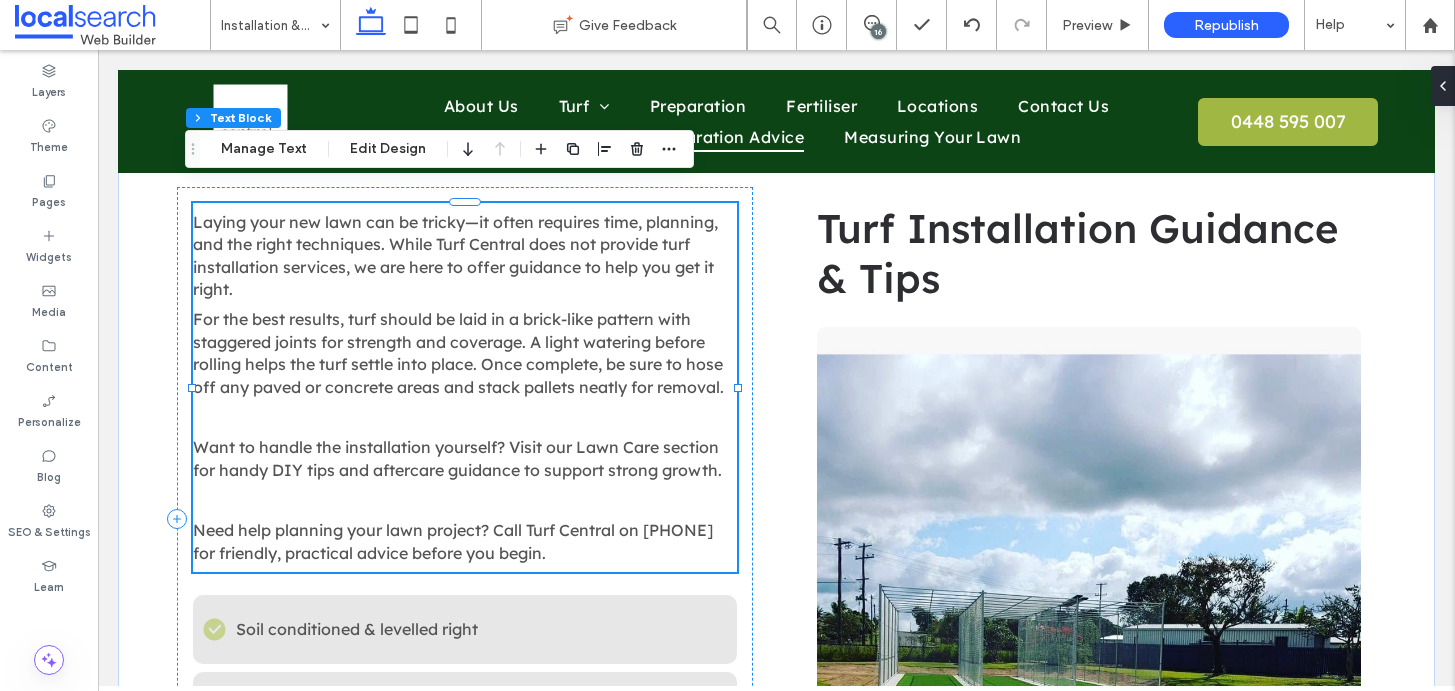 click on "Need help planning your lawn project? Call Turf Central on 0448 595 007 for friendly, practical advice before you begin." at bounding box center (453, 541) 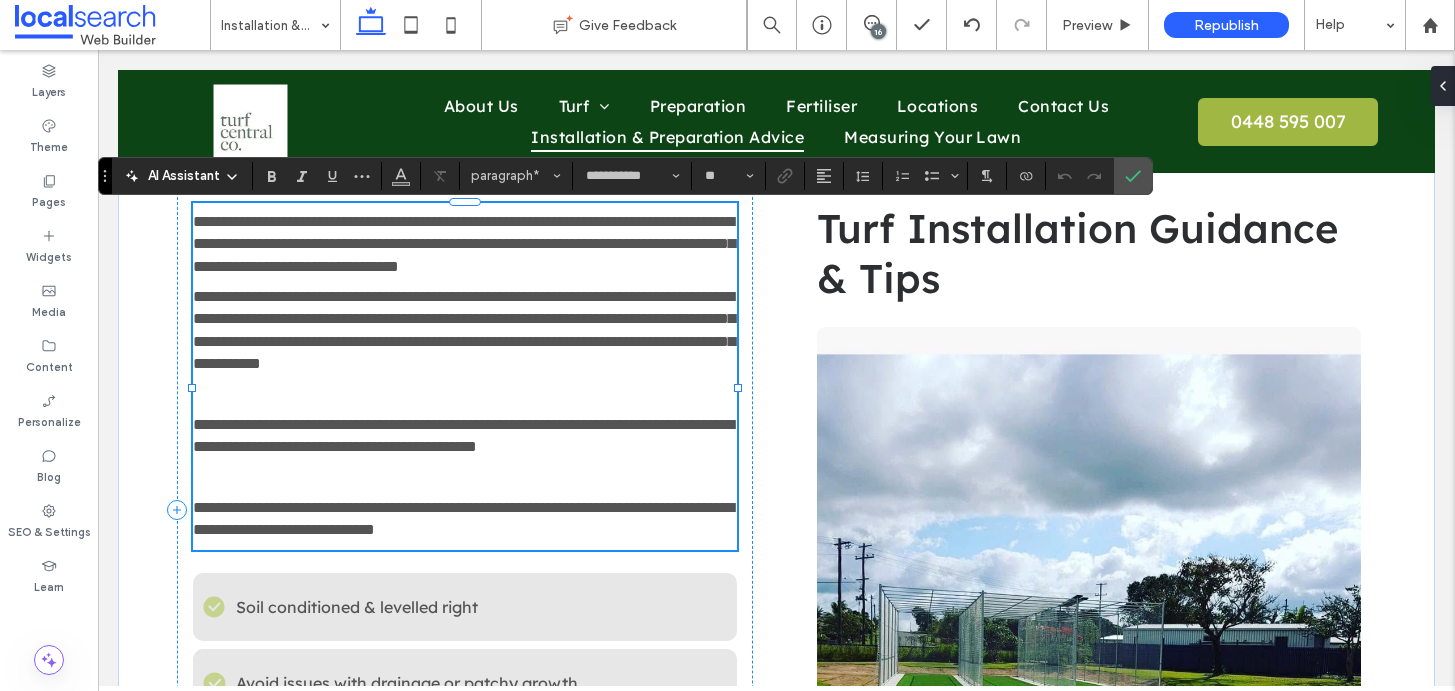 click on "**********" at bounding box center (465, 519) 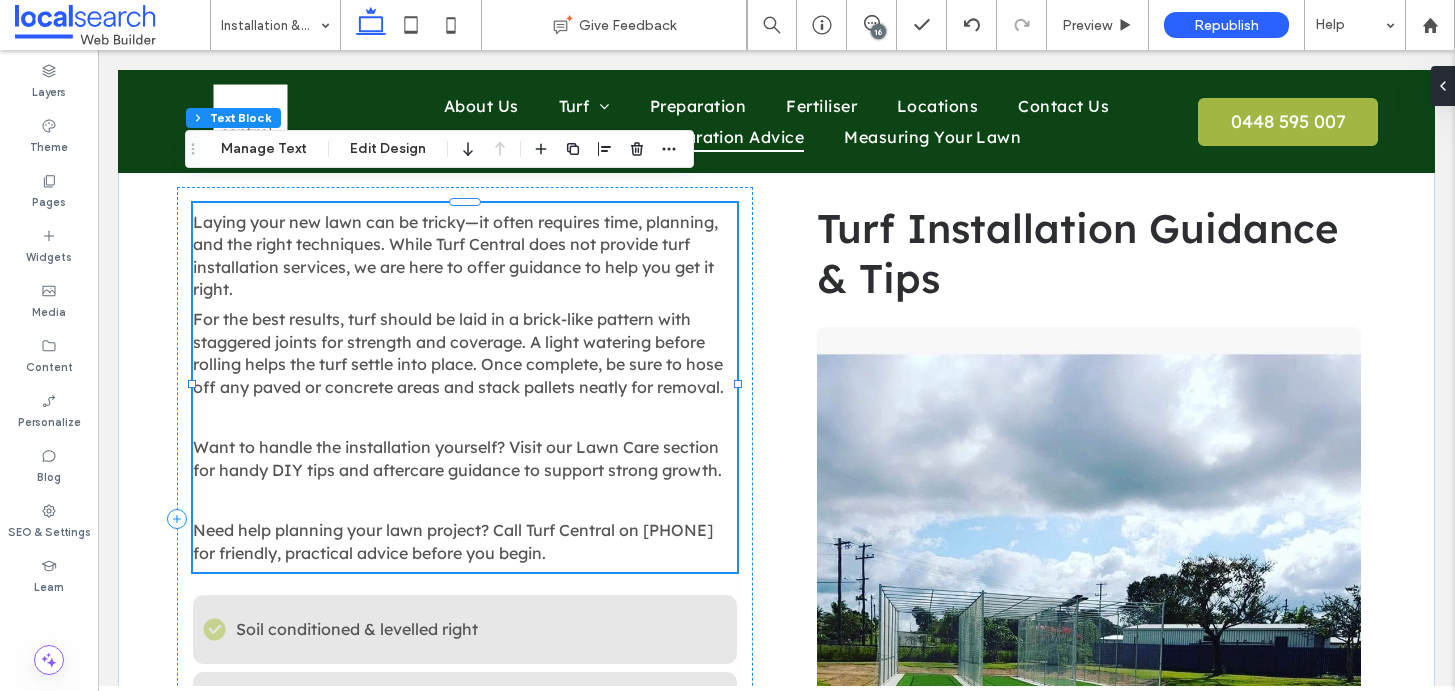 click on "Need help planning your lawn project? Call Turf Central on 0448 595 007 for friendly, practical advice before you begin." at bounding box center (465, 541) 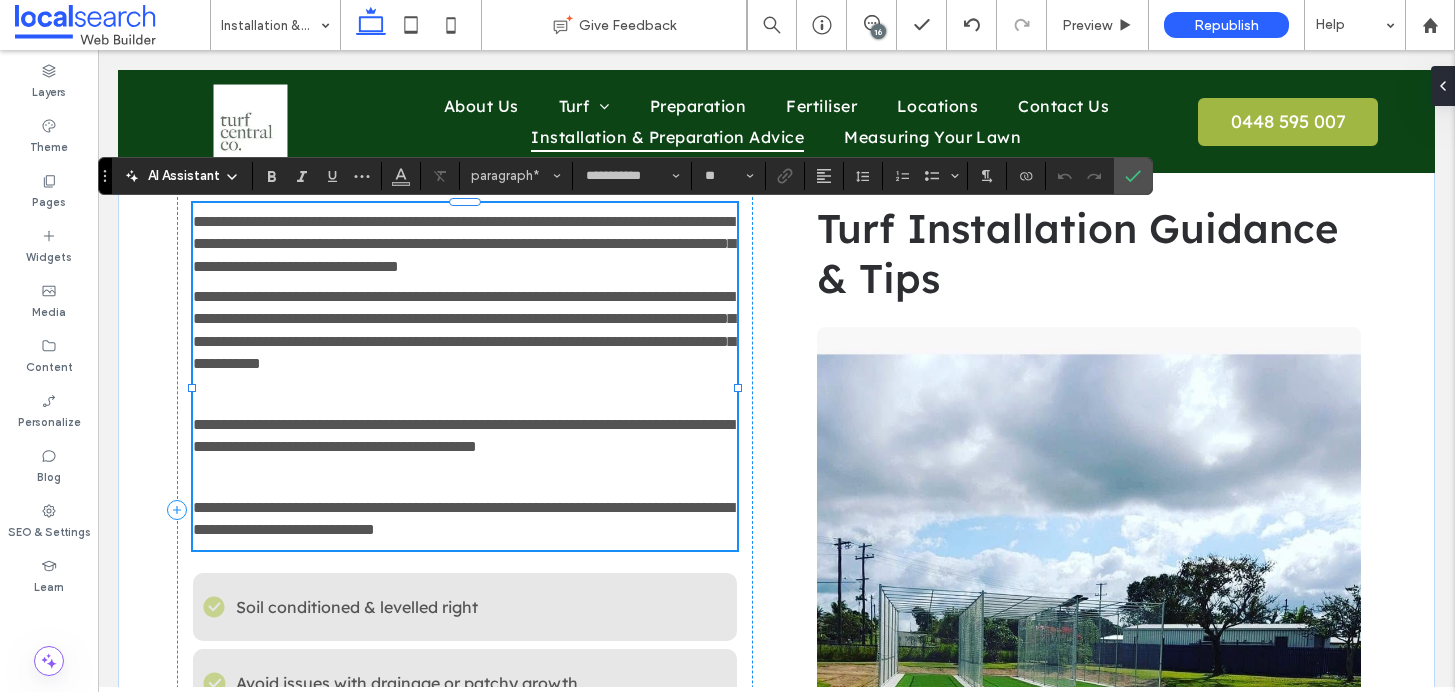 click on "**********" at bounding box center (465, 519) 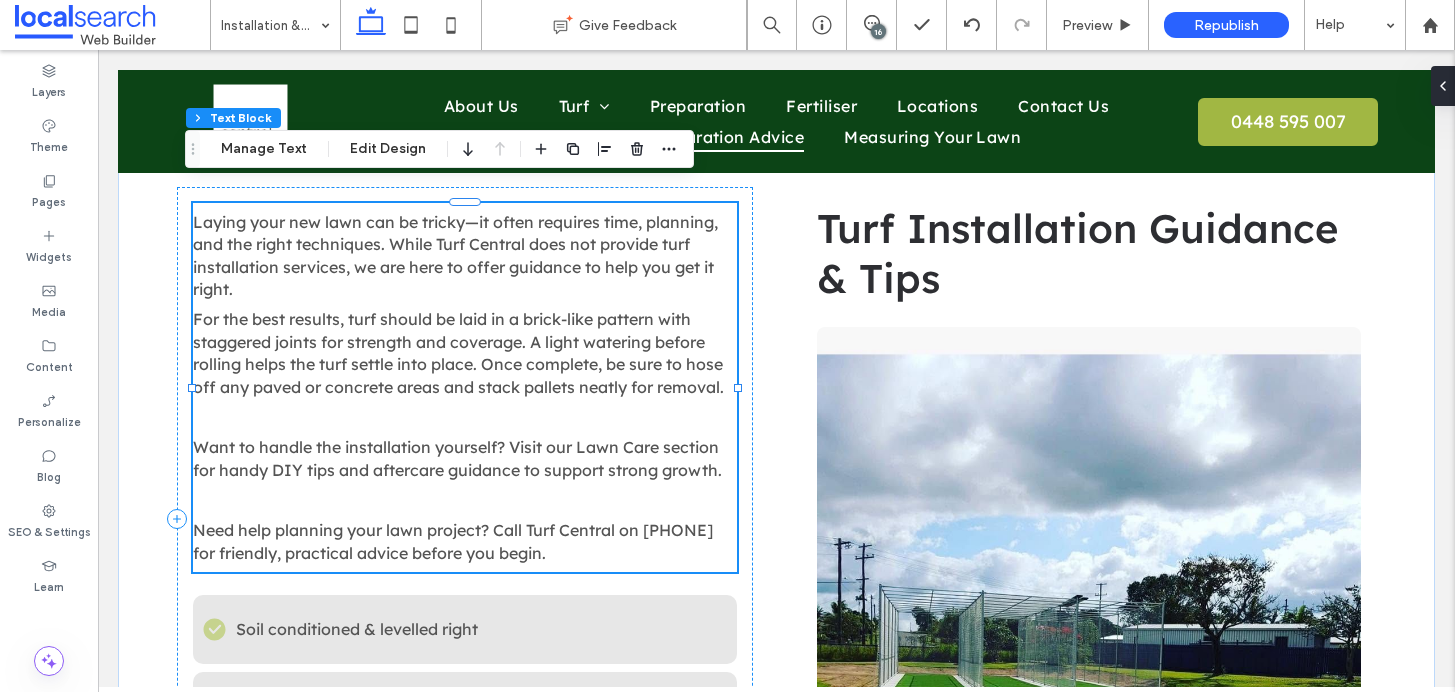 click on "Need help planning your lawn project? Call Turf Central on 0448 595 007 for friendly, practical advice before you begin." at bounding box center (465, 541) 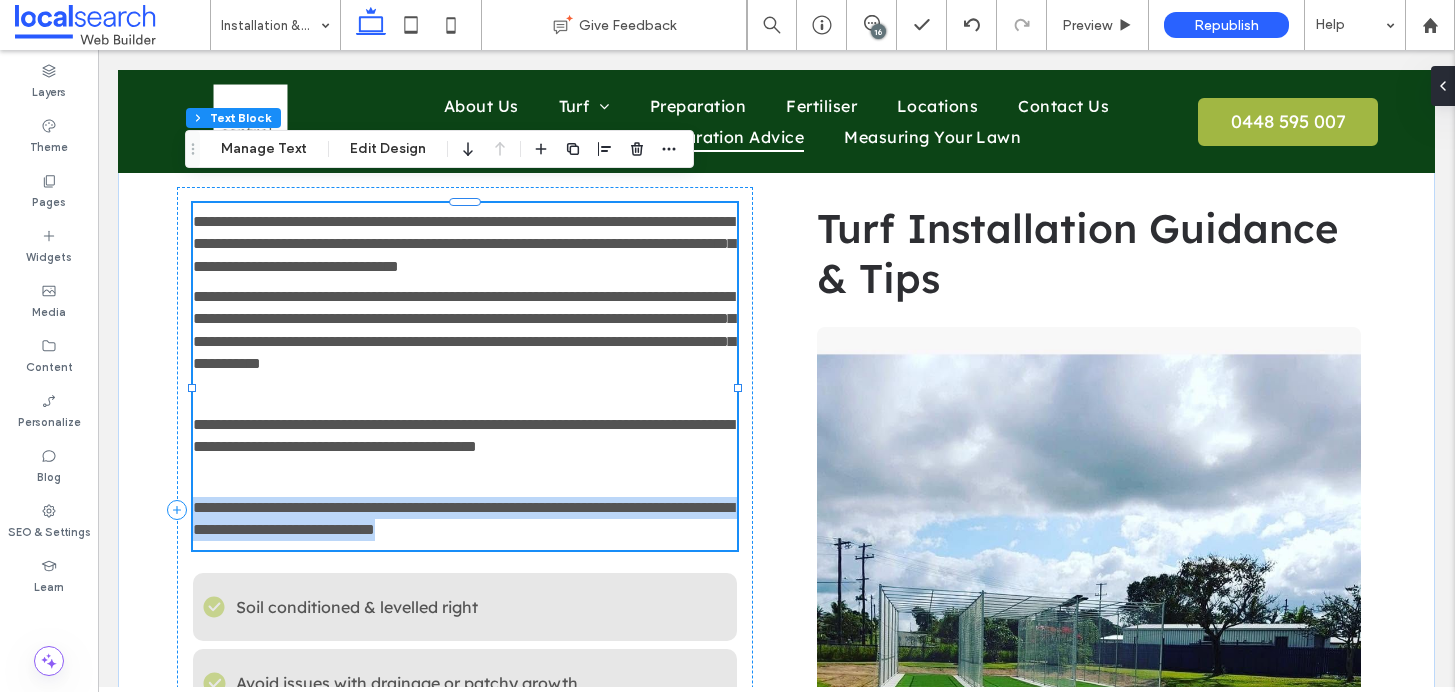 click on "**********" at bounding box center (465, 519) 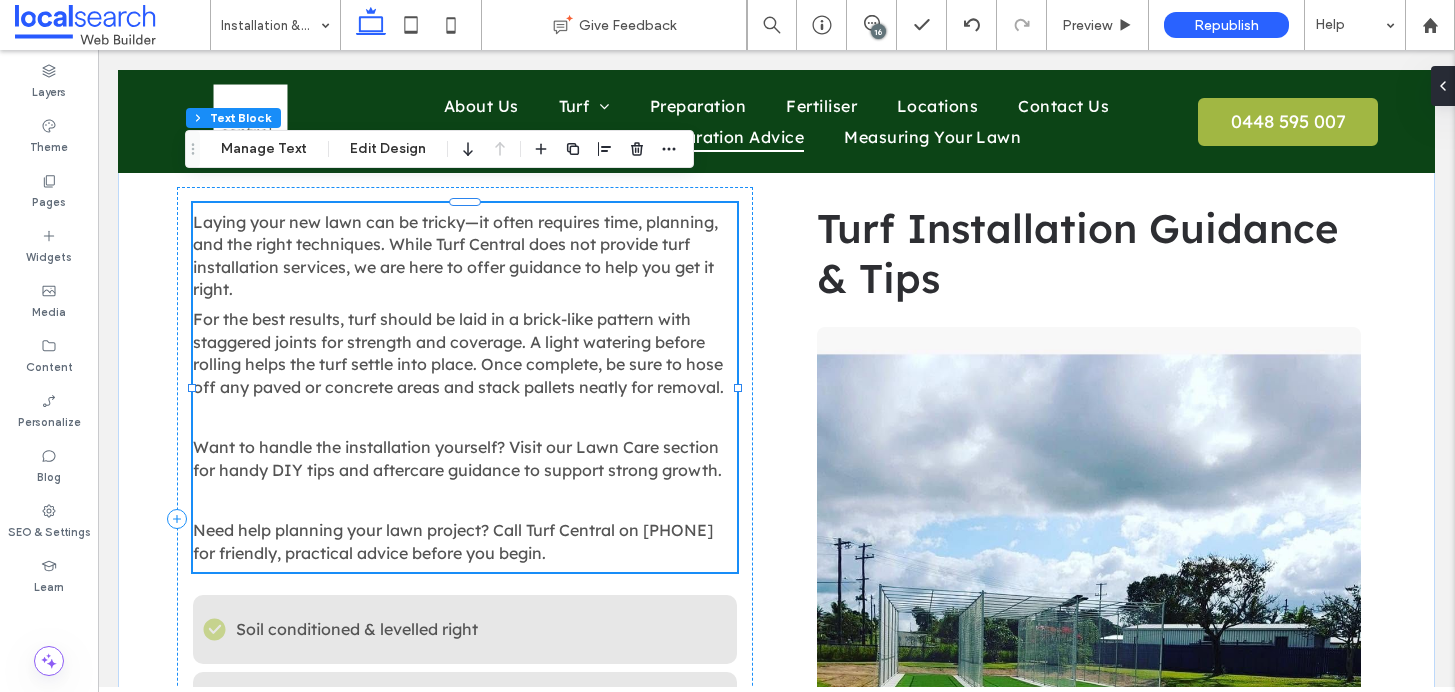 click on "Need help planning your lawn project? Call Turf Central on 0448 595 007 for friendly, practical advice before you begin." at bounding box center [465, 541] 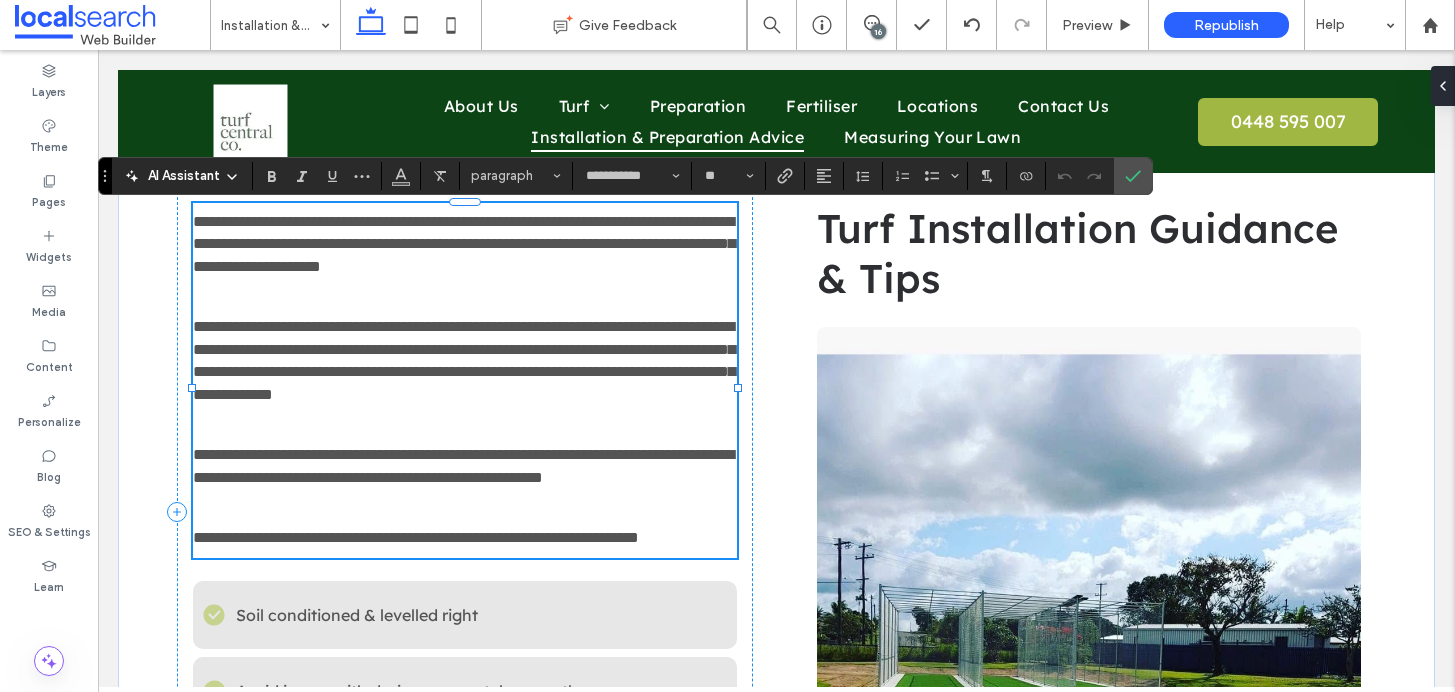 scroll, scrollTop: 0, scrollLeft: 0, axis: both 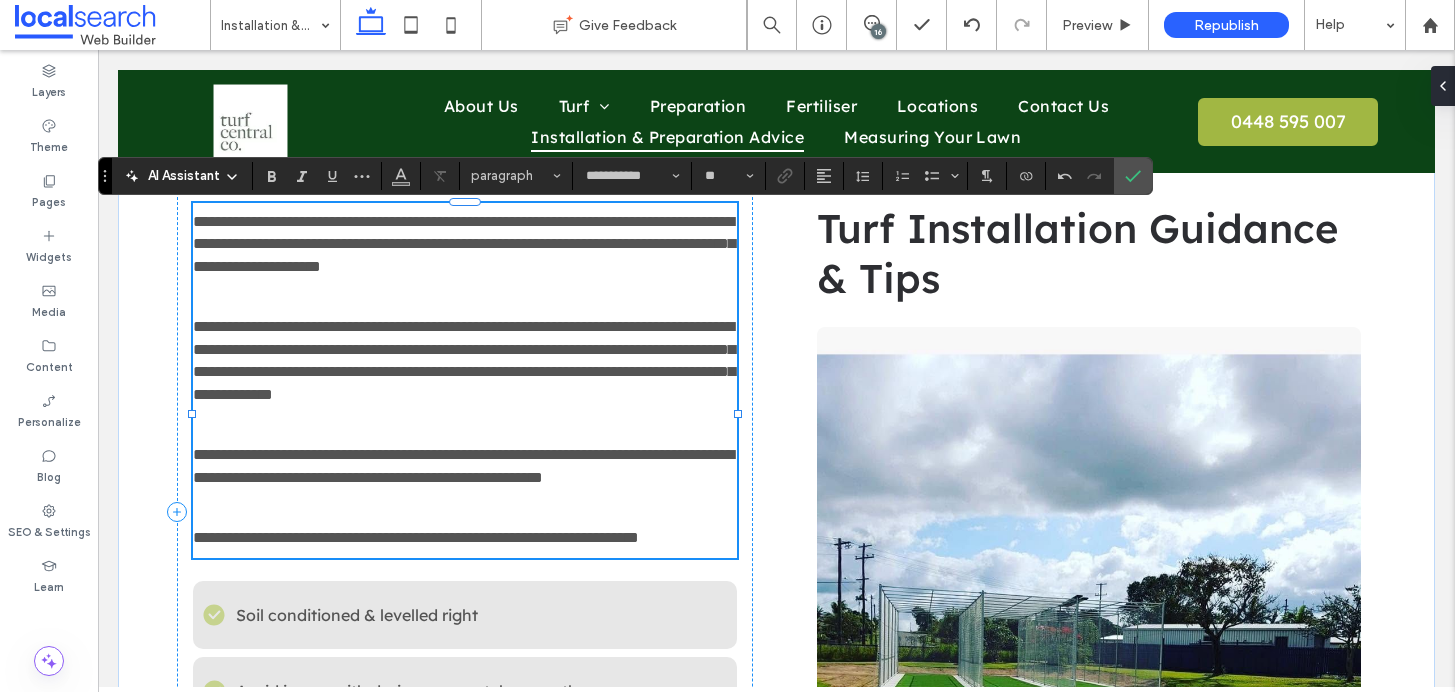 click on "**********" at bounding box center (465, 380) 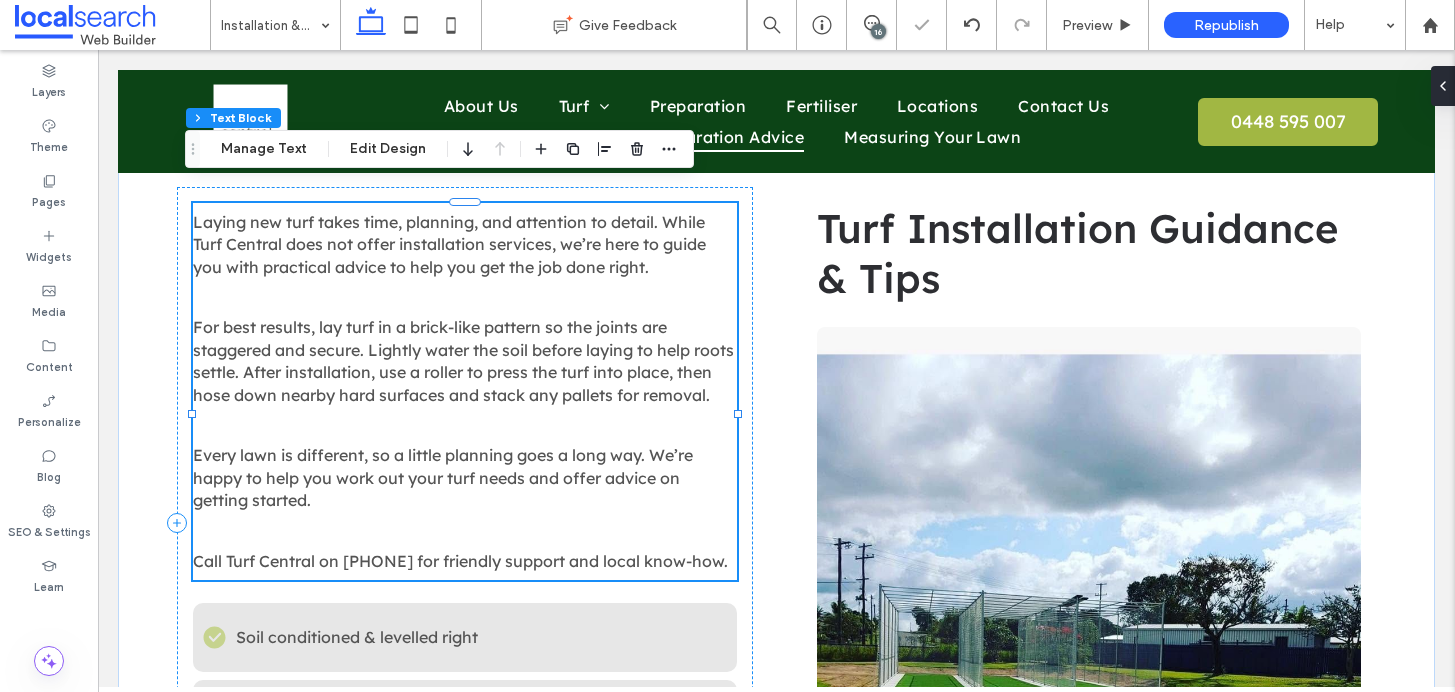 click at bounding box center [465, 297] 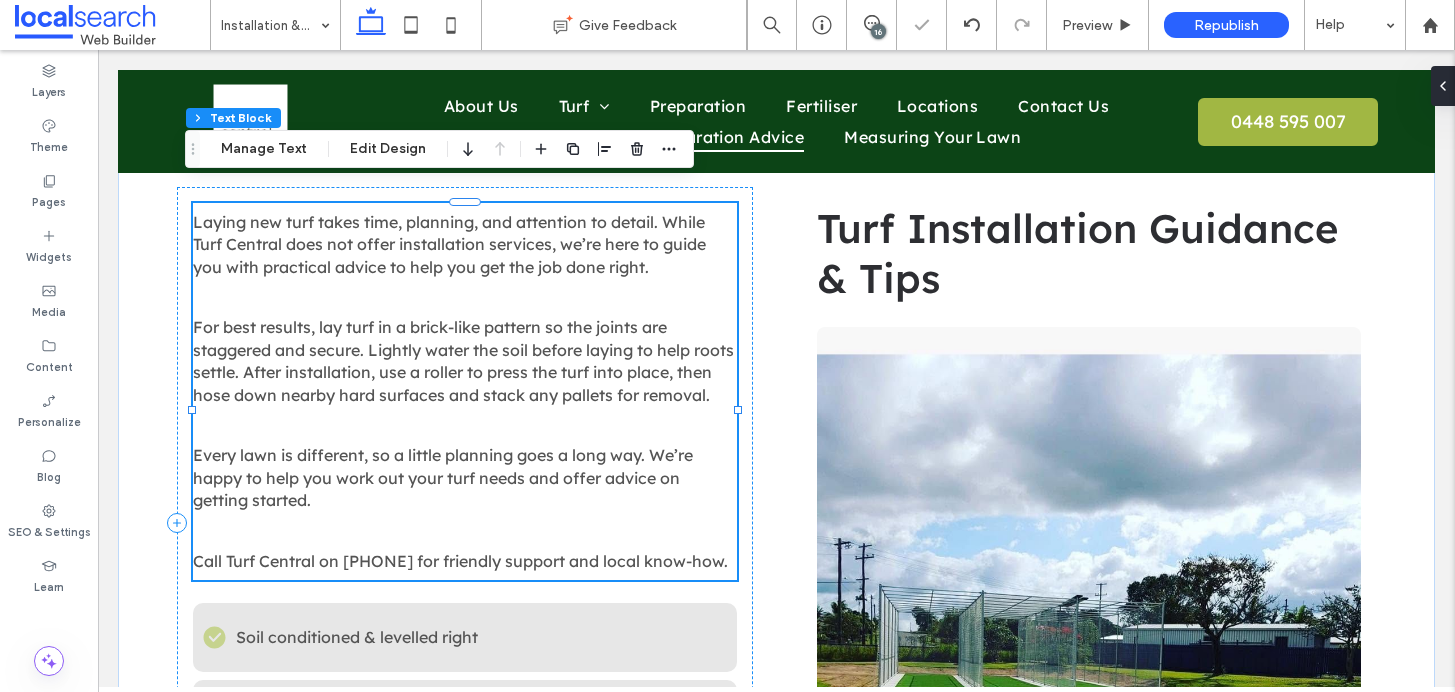 click at bounding box center [465, 297] 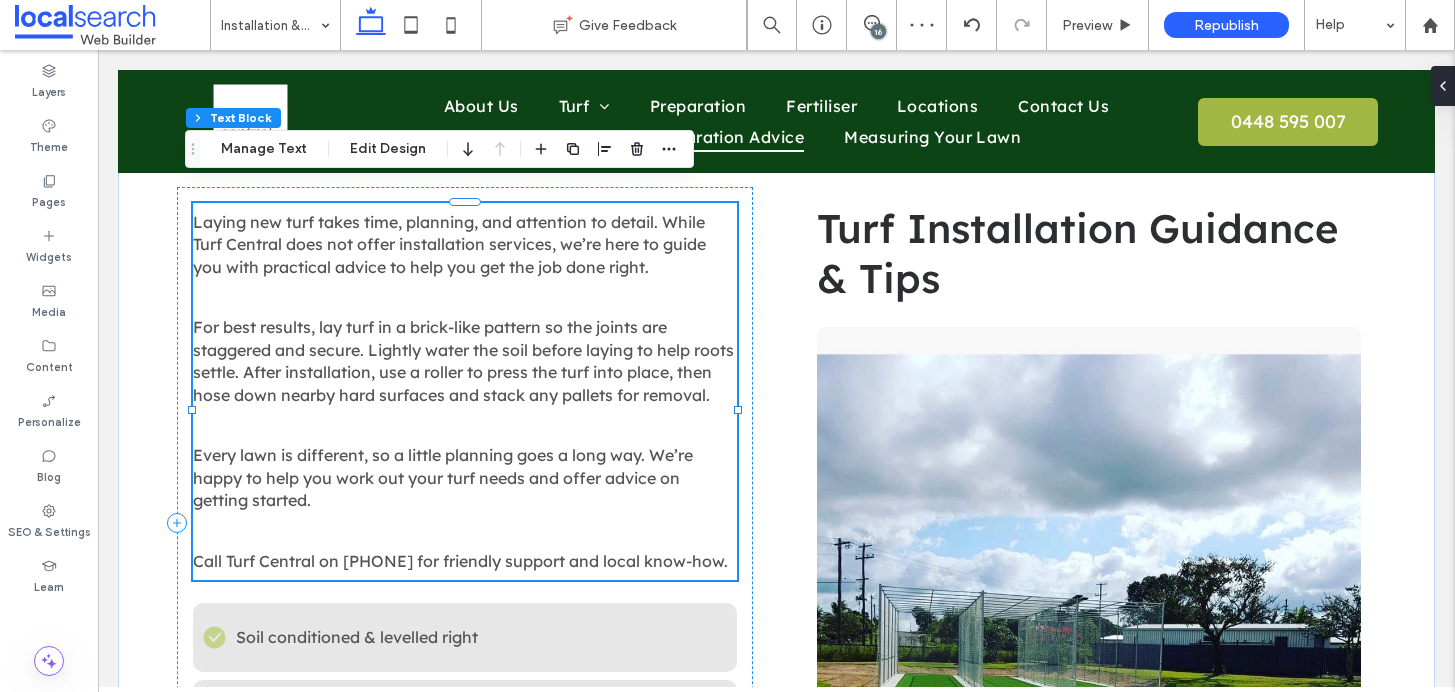 click at bounding box center [465, 297] 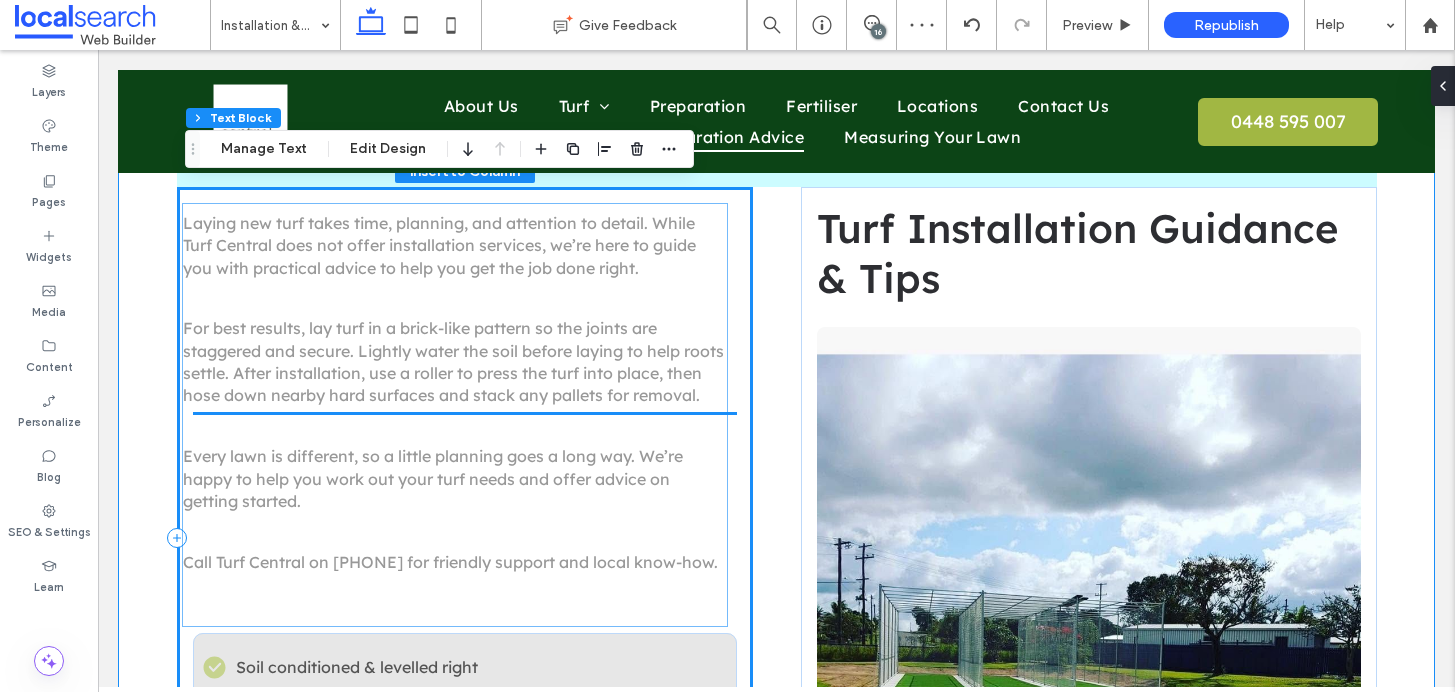 click at bounding box center (455, 298) 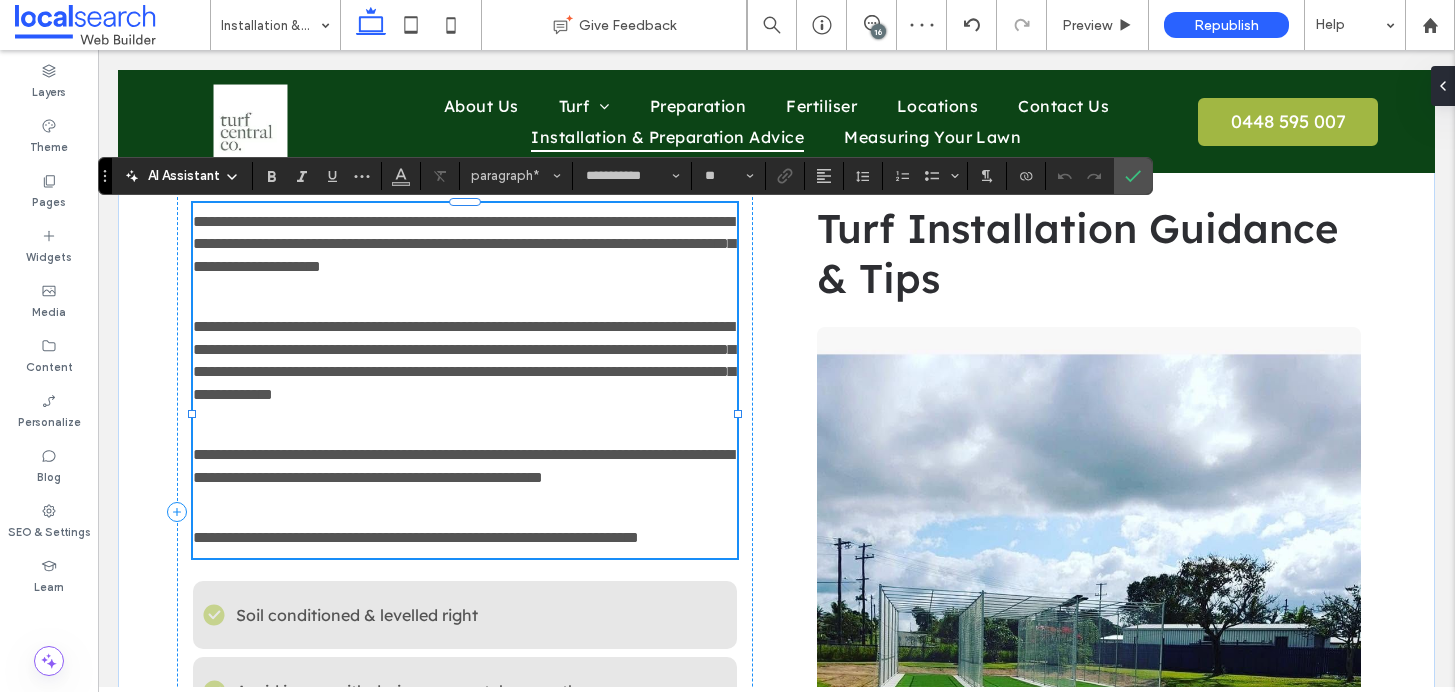 click at bounding box center (465, 297) 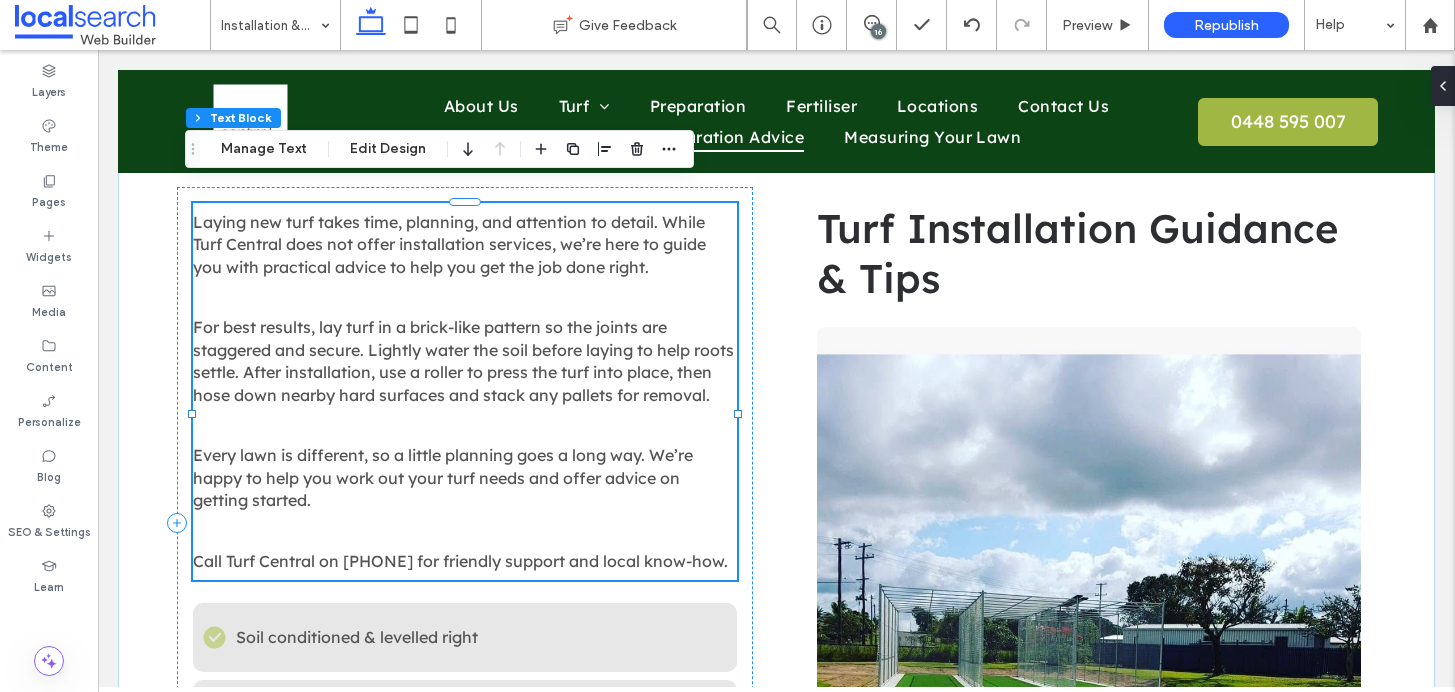 click on "Laying new turf takes time, planning, and attention to detail. While Turf Central does not offer installation services, we’re here to guide you with practical advice to help you get the job done right." at bounding box center (449, 244) 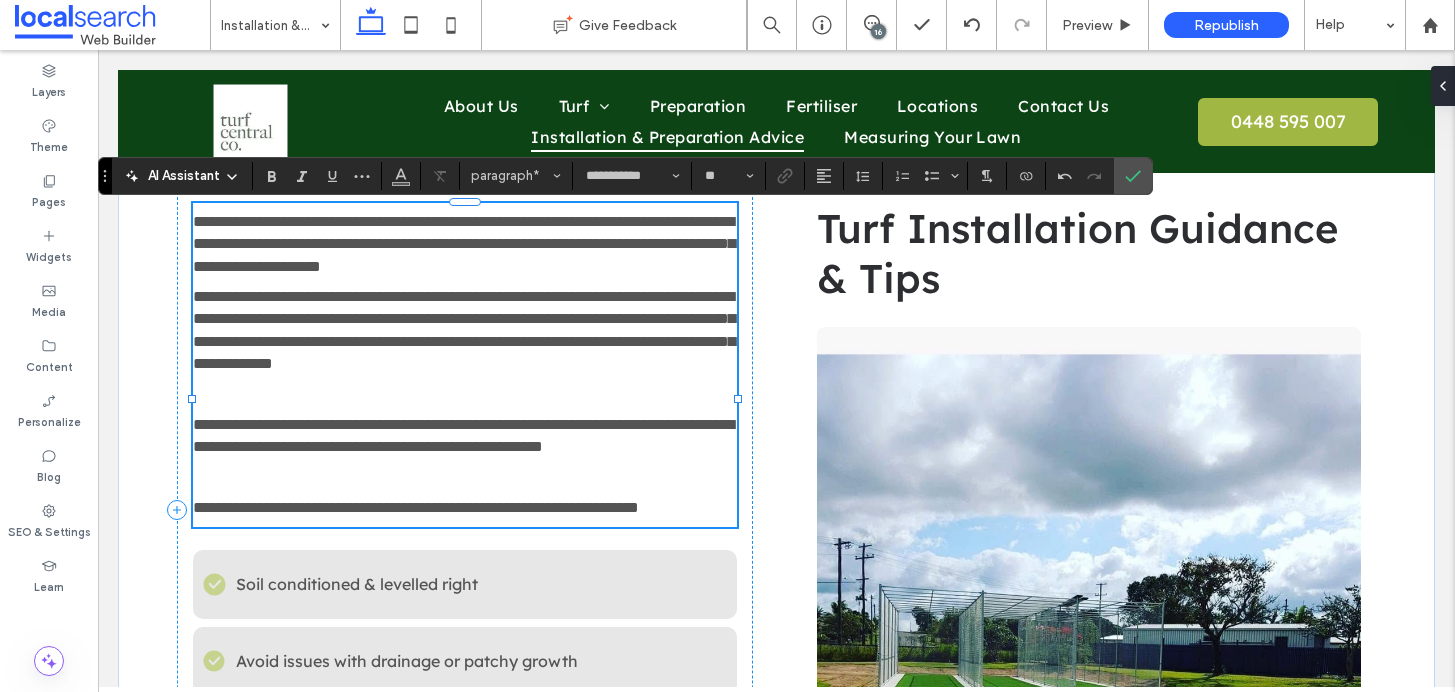 click at bounding box center (465, 395) 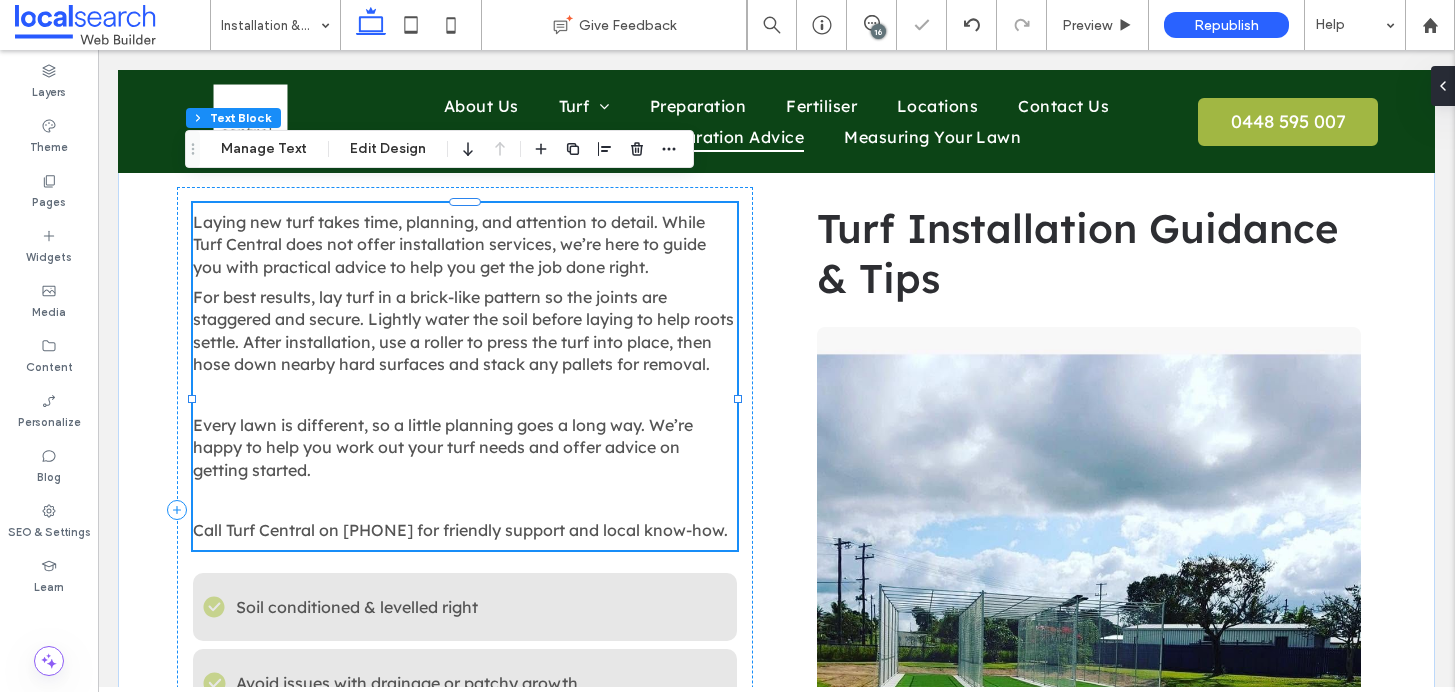 click at bounding box center [465, 395] 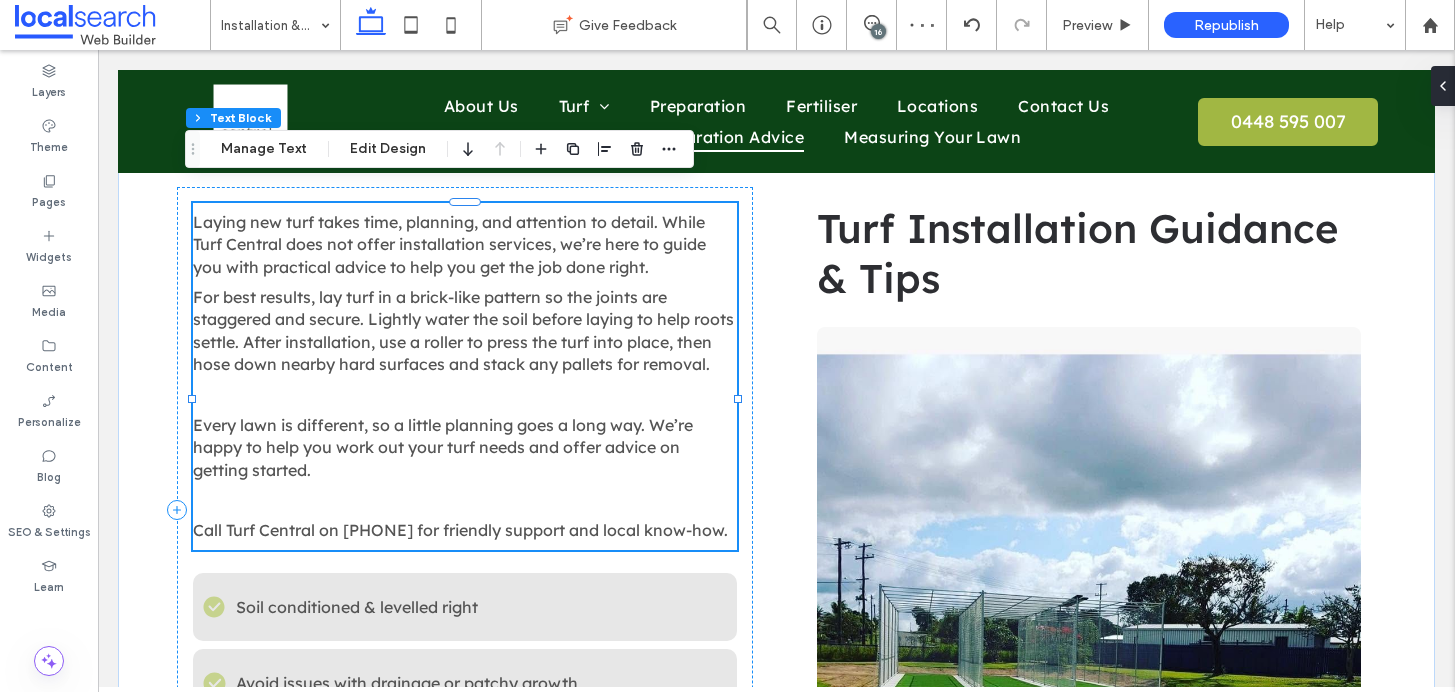 click at bounding box center (465, 395) 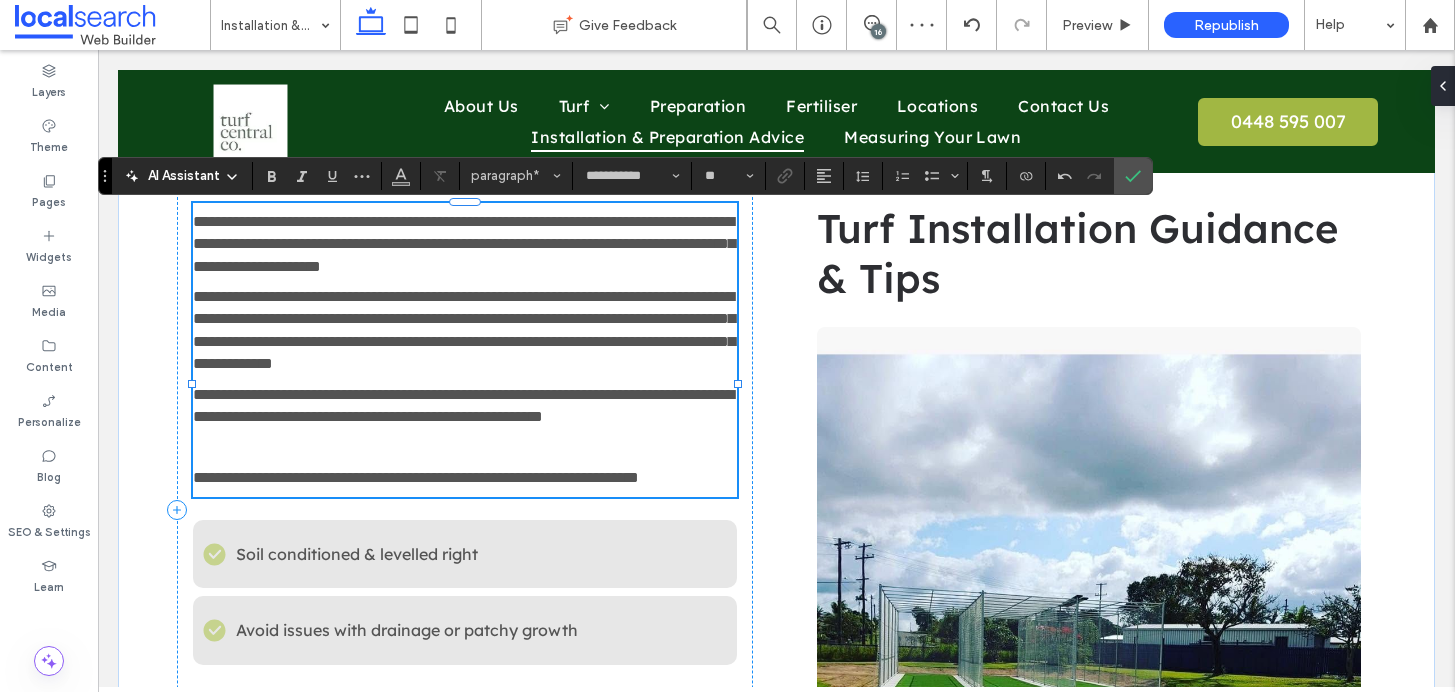 click at bounding box center [465, 447] 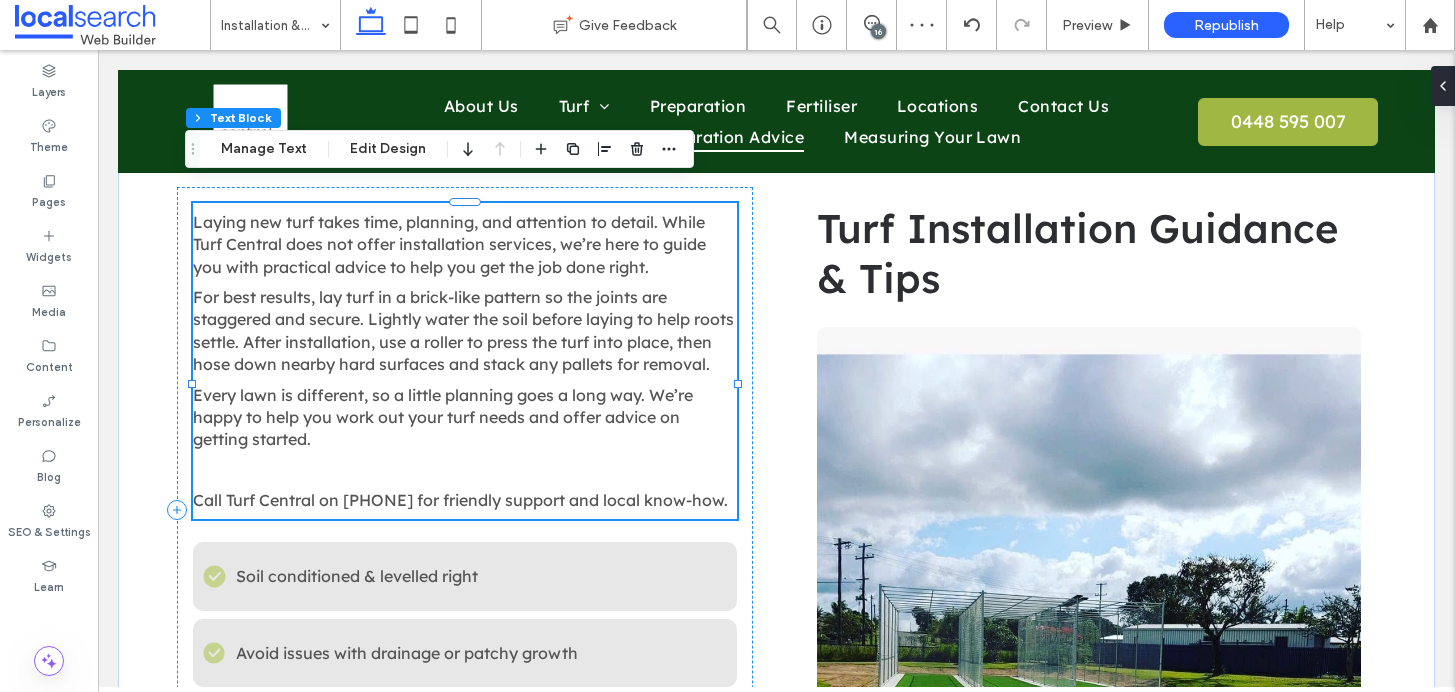 click at bounding box center (465, 470) 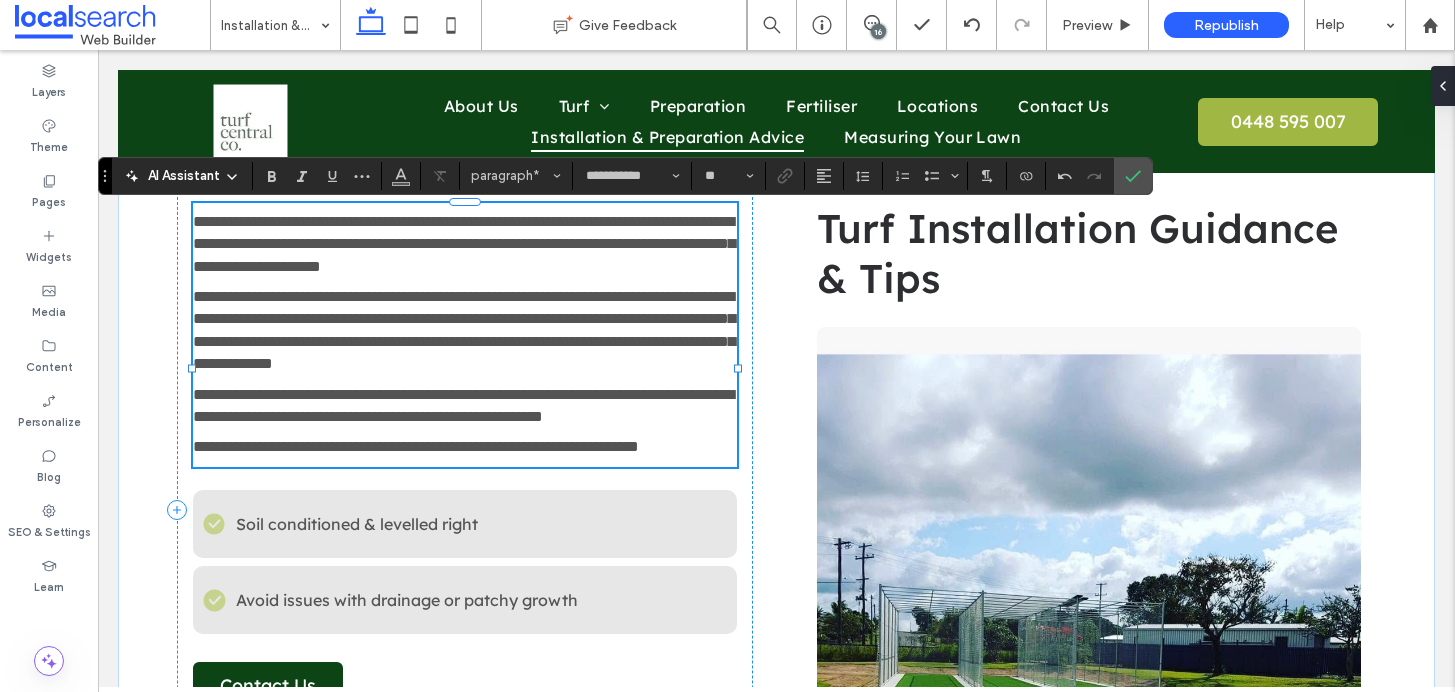 click on "**********" at bounding box center [416, 446] 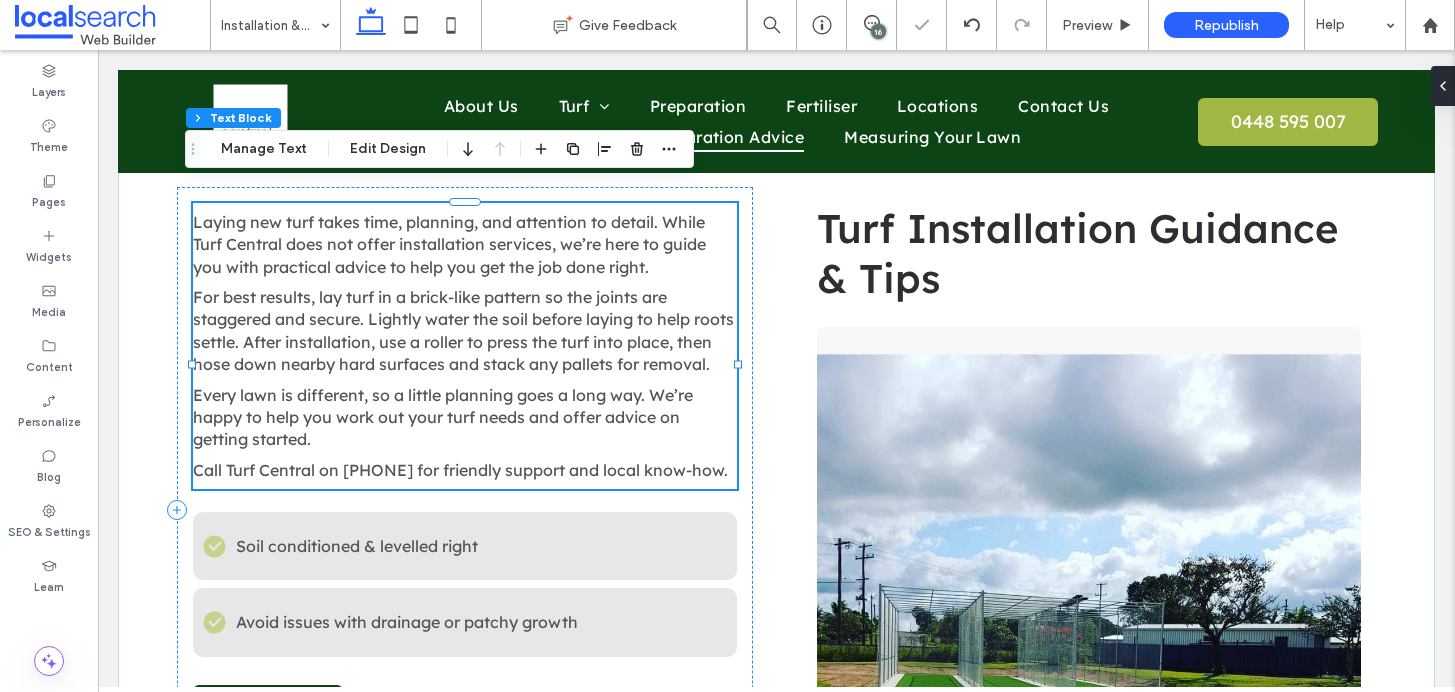 click on "Call Turf Central on 0448 595 007 for friendly support and local know-how." at bounding box center [460, 470] 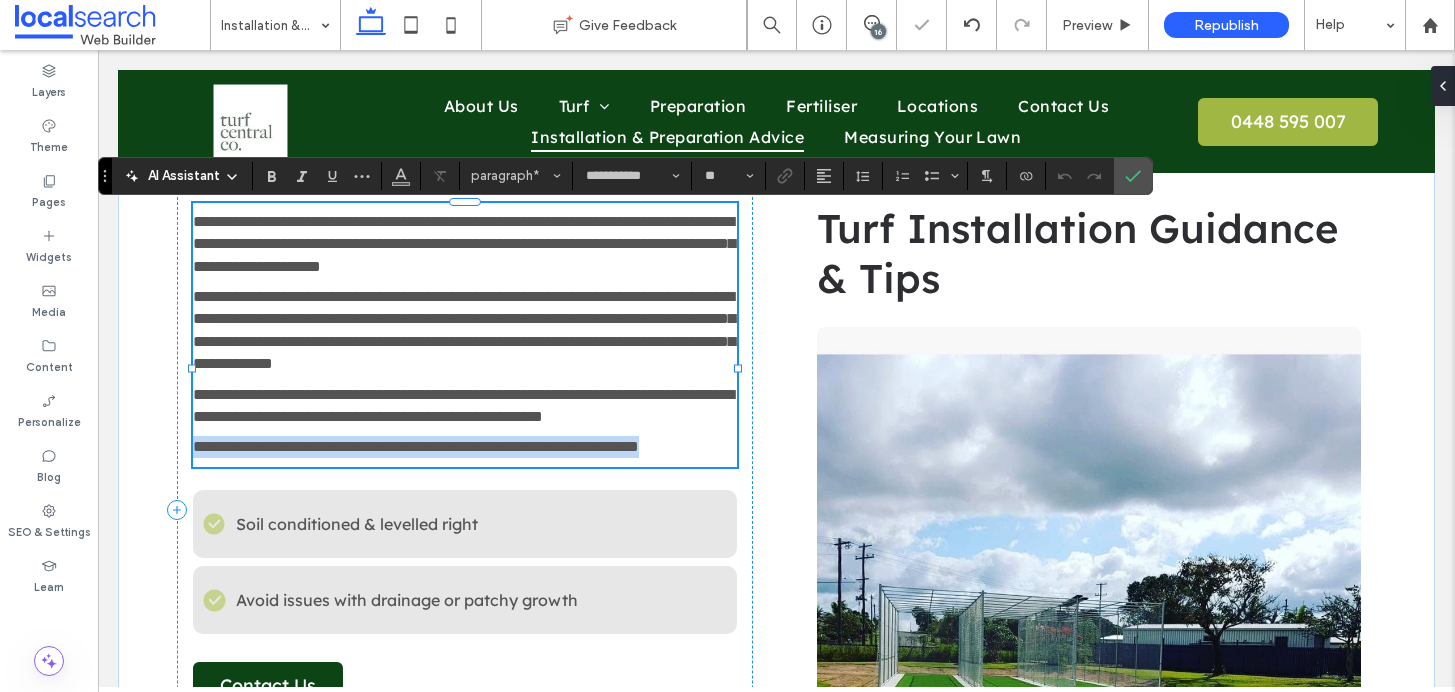 click on "**********" at bounding box center [416, 446] 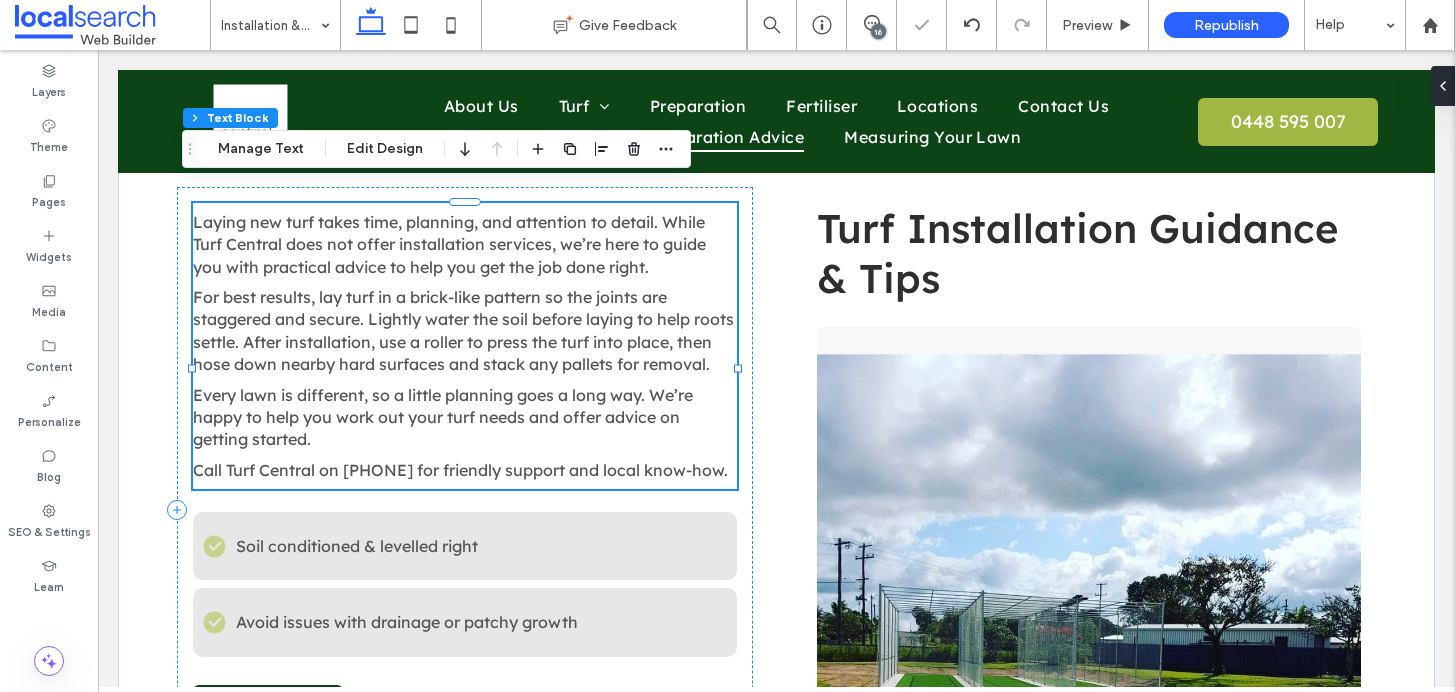 click on "Call Turf Central on 0448 595 007 for friendly support and local know-how." at bounding box center [460, 470] 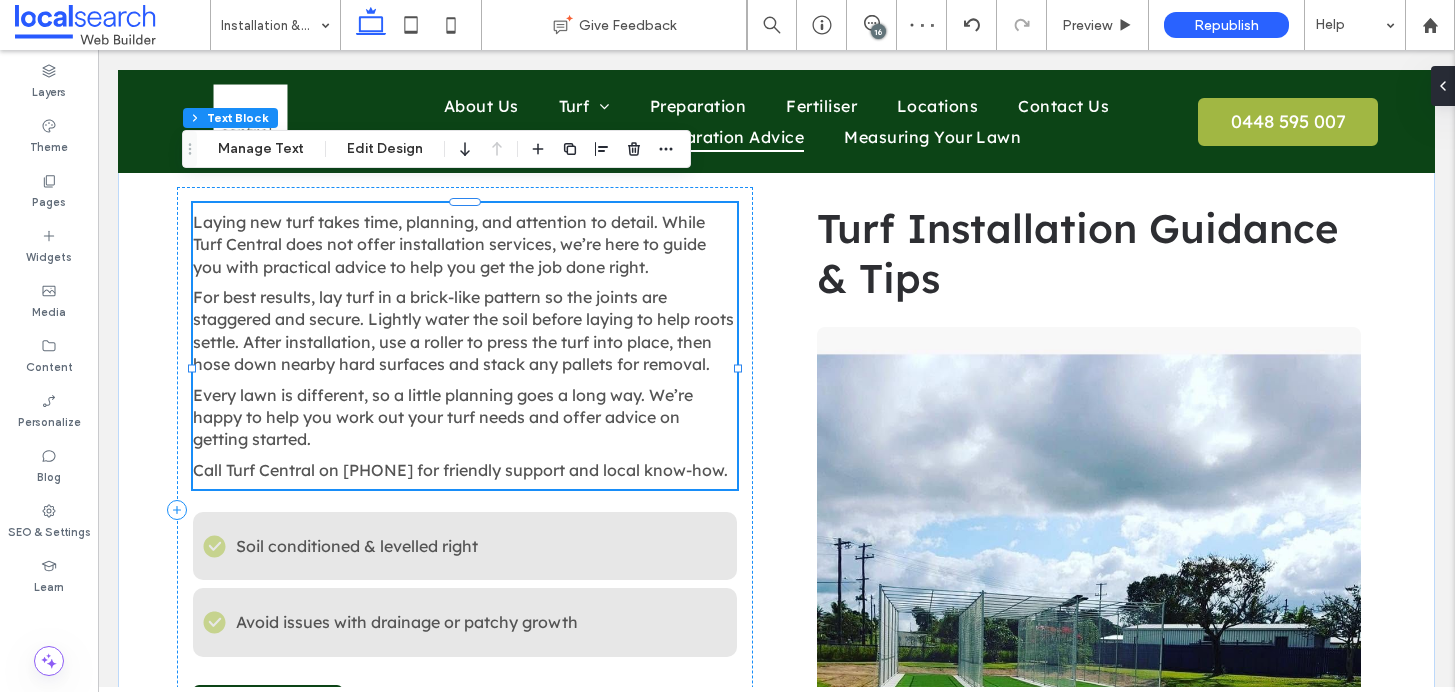 click on "Call Turf Central on 0448 595 007 for friendly support and local know-how." at bounding box center [460, 470] 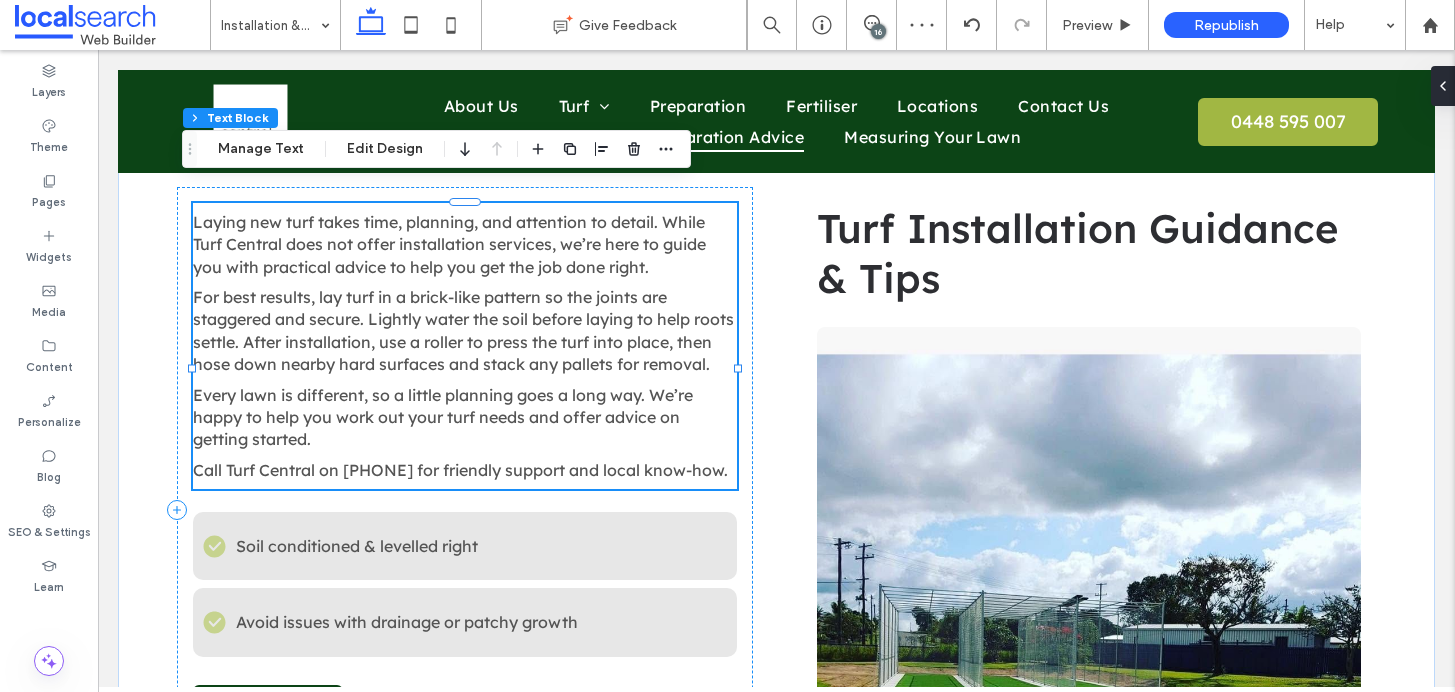 click on "Call Turf Central on 0448 595 007 for friendly support and local know-how." at bounding box center (460, 470) 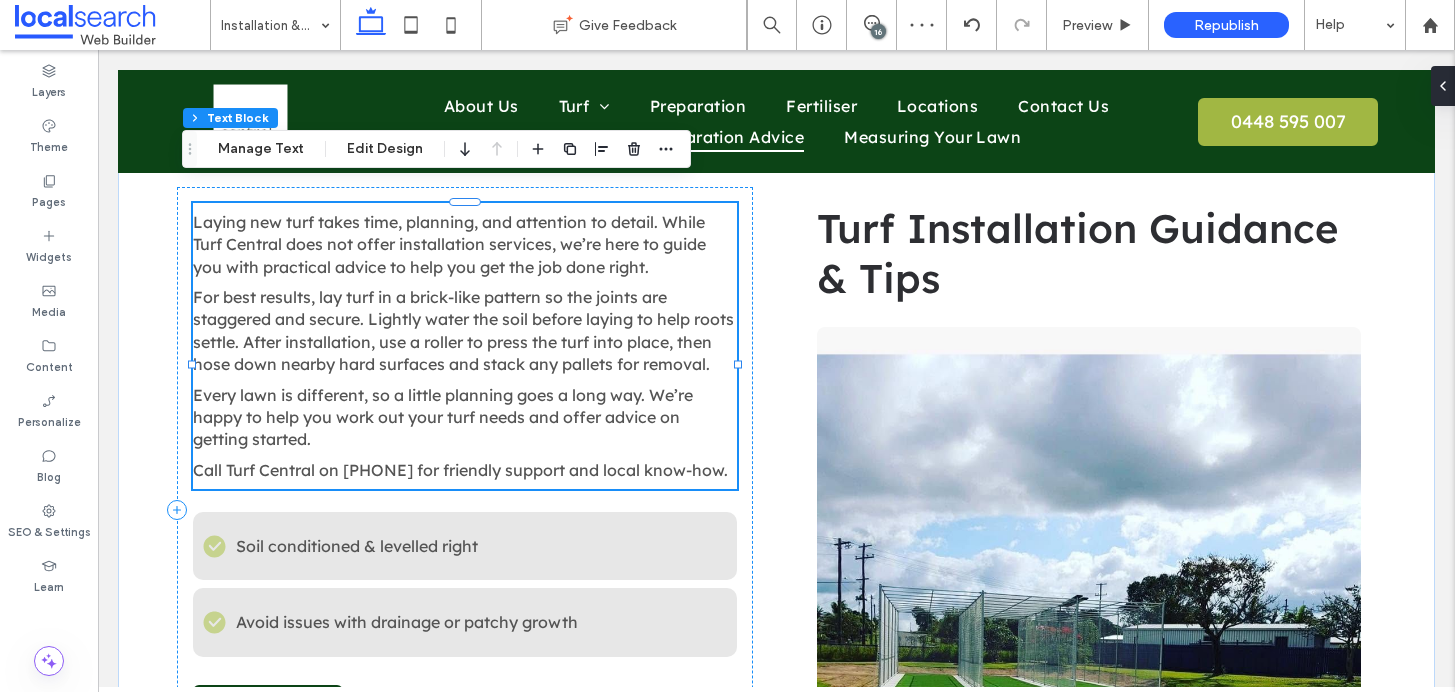click on "Call Turf Central on 0448 595 007 for friendly support and local know-how." at bounding box center [465, 470] 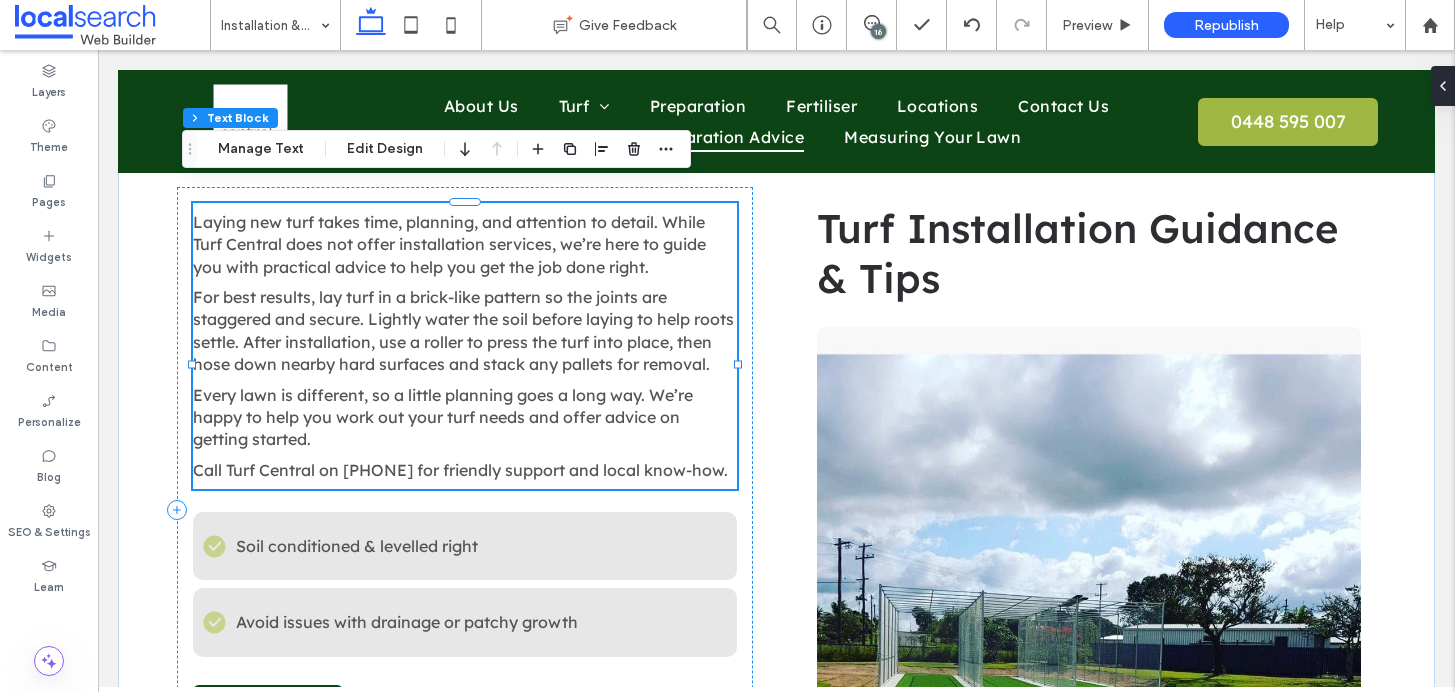 click on "Call Turf Central on 0448 595 007 for friendly support and local know-how." at bounding box center [460, 470] 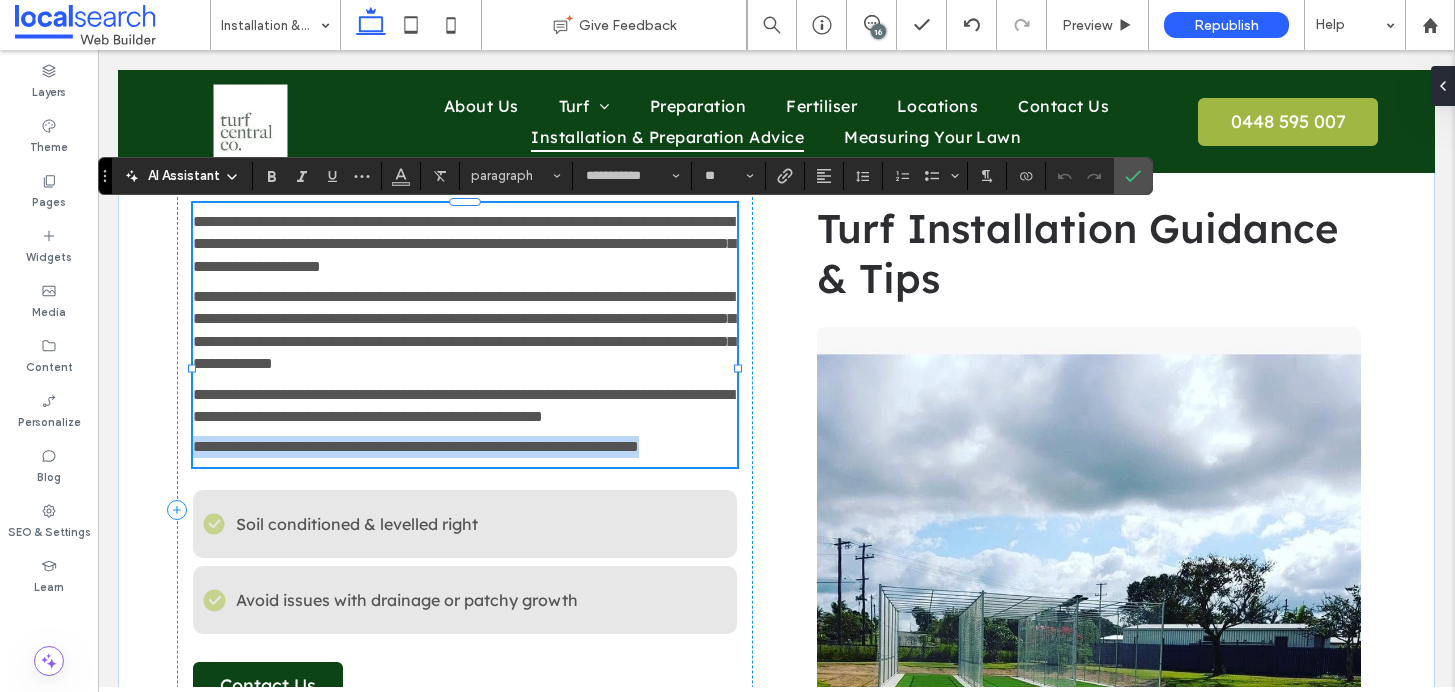 click on "**********" at bounding box center [416, 446] 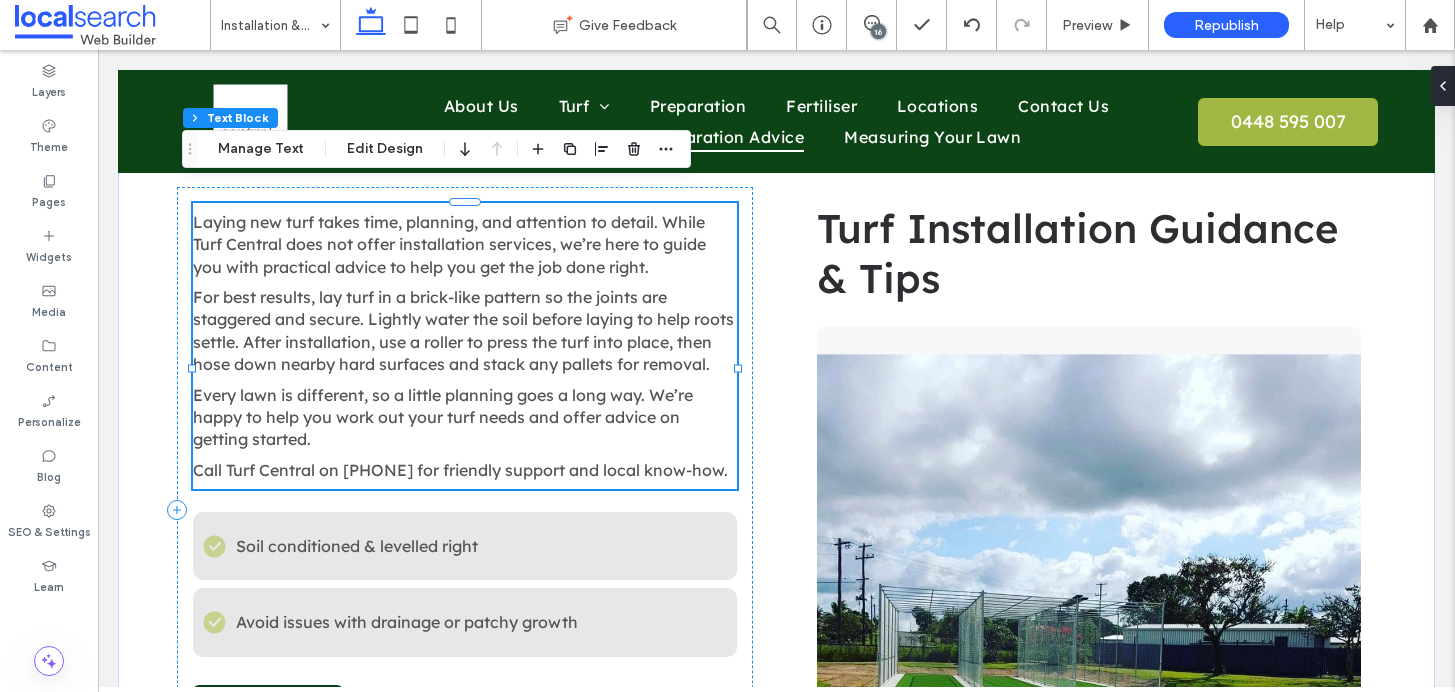 click on "Call Turf Central on 0448 595 007 for friendly support and local know-how." at bounding box center [460, 470] 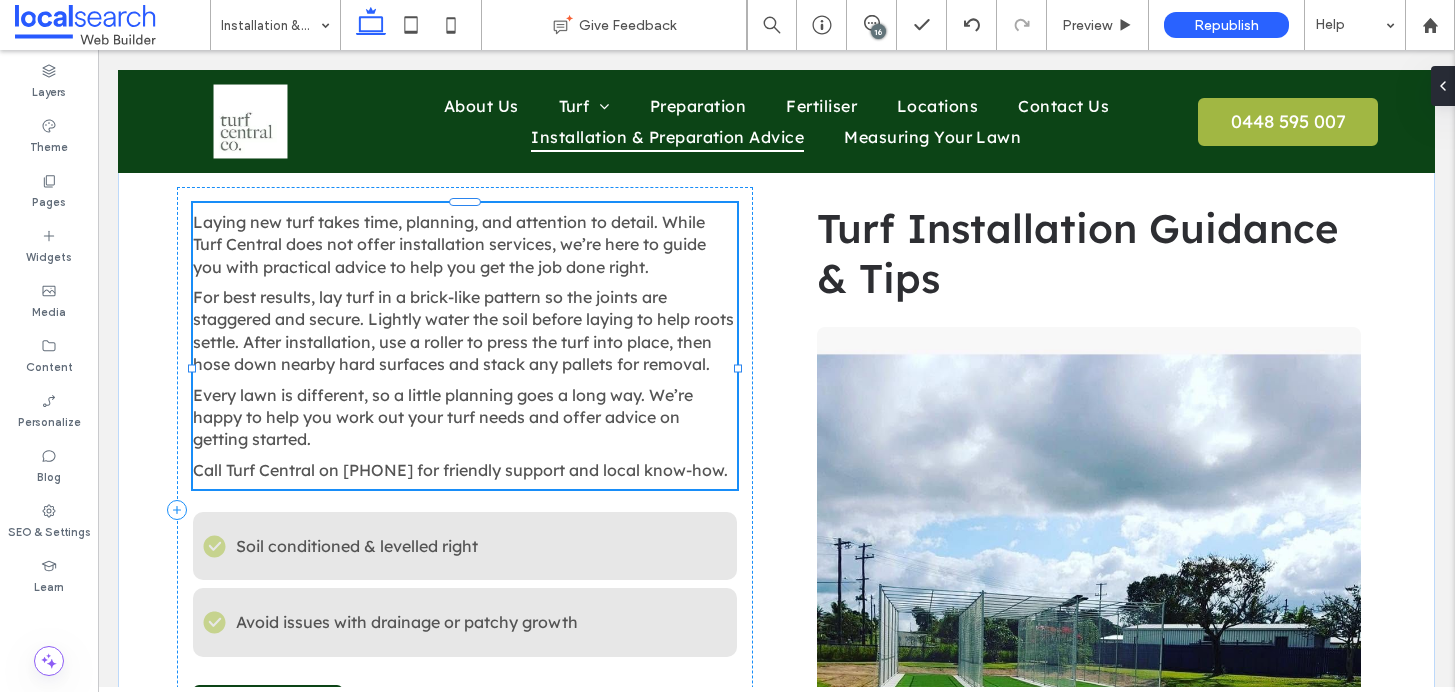 type on "**********" 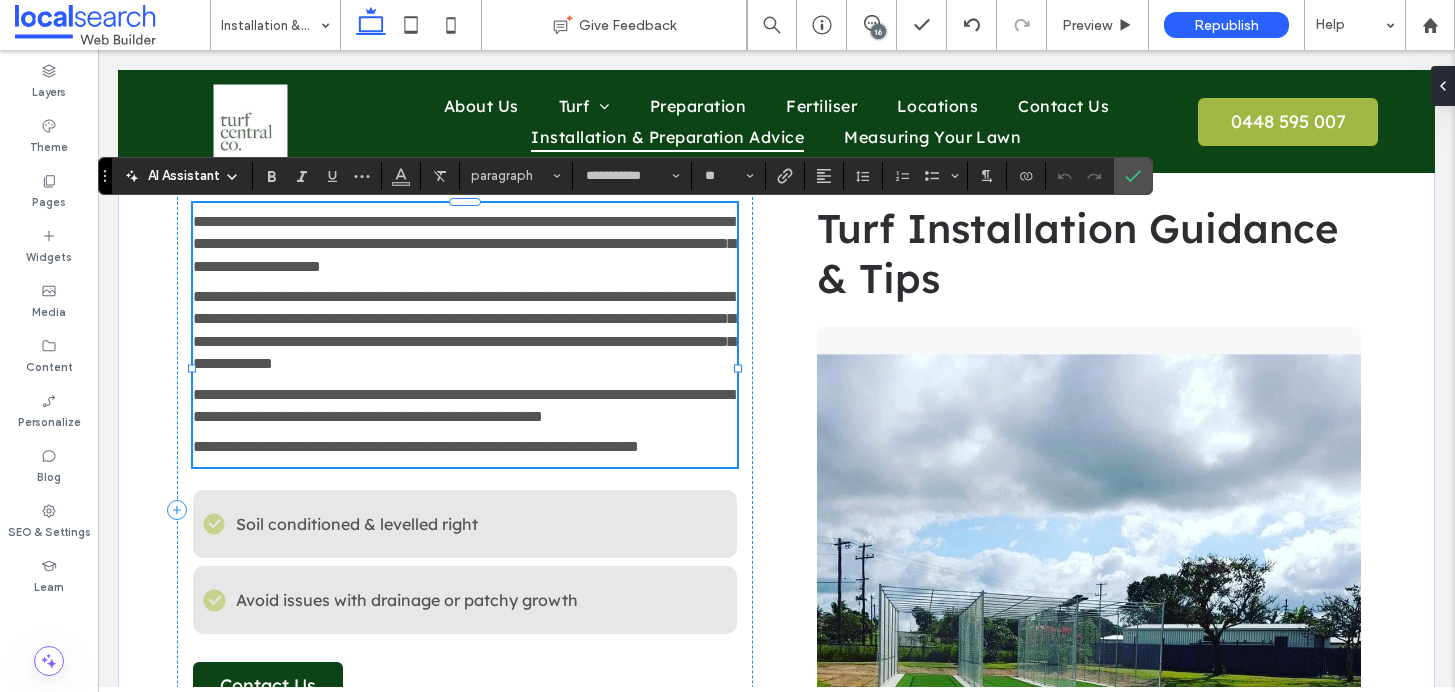 click on "**********" at bounding box center (416, 446) 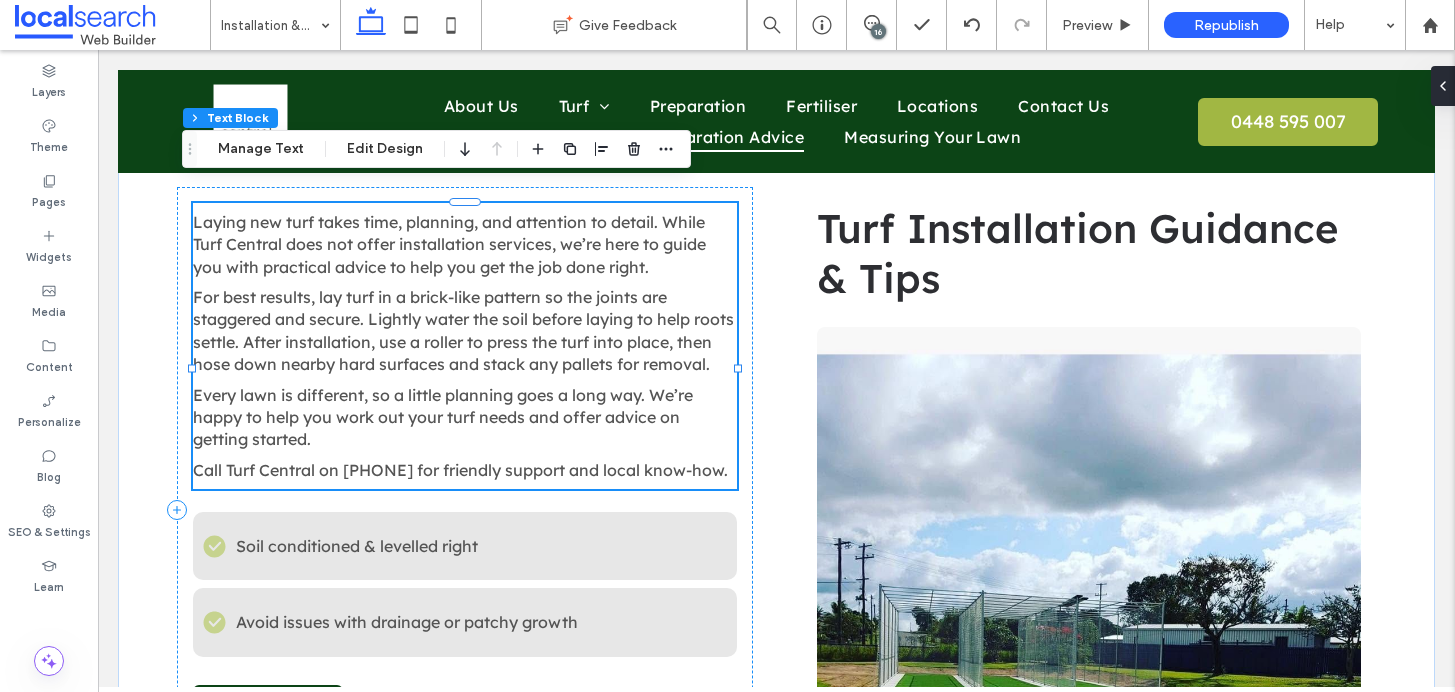click on "Call Turf Central on 0448 595 007 for friendly support and local know-how." at bounding box center (460, 470) 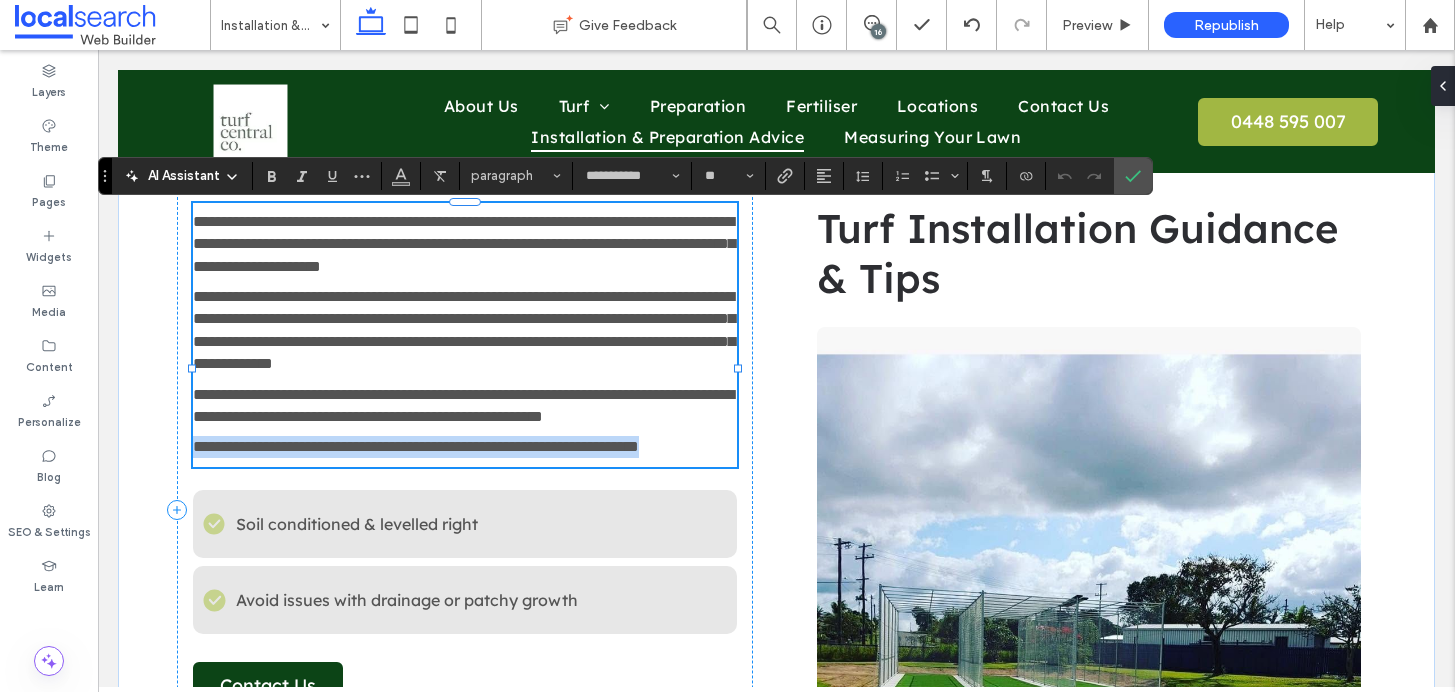 click on "**********" at bounding box center [416, 446] 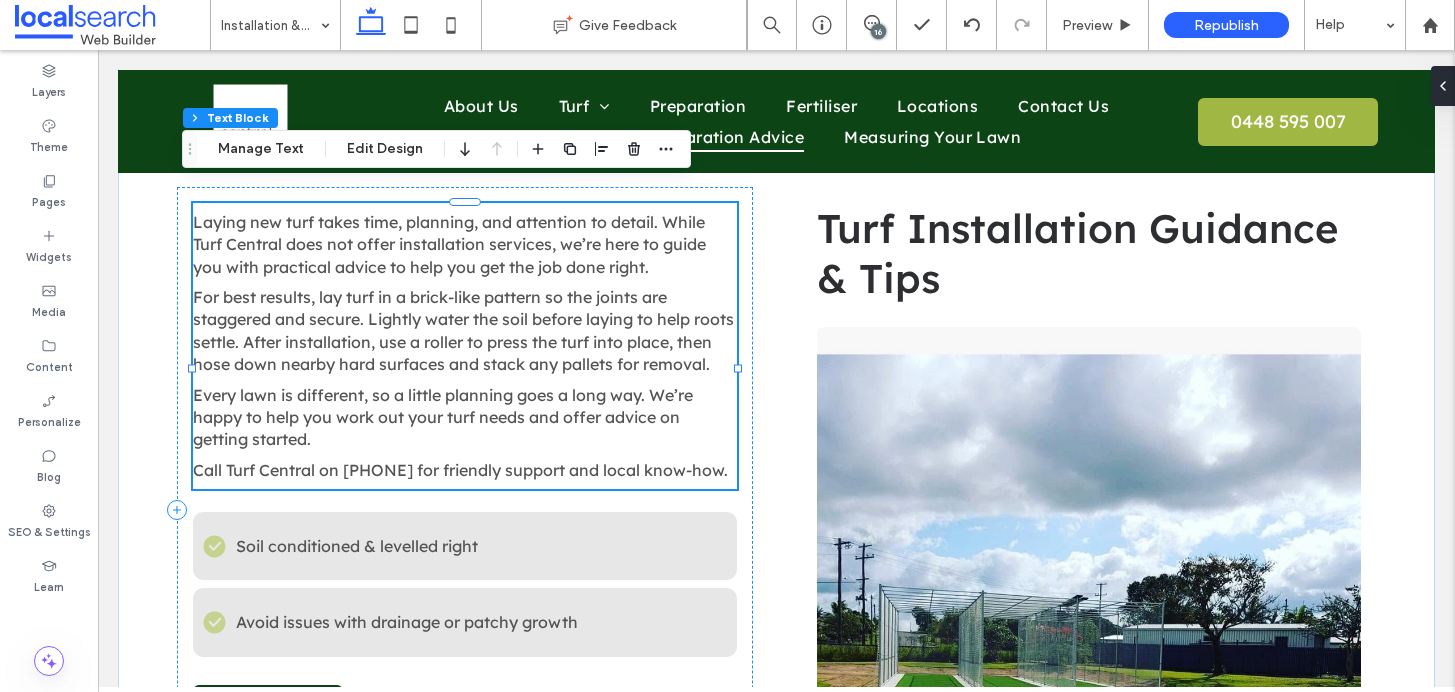 click on "Call Turf Central on 0448 595 007 for friendly support and local know-how." at bounding box center (460, 470) 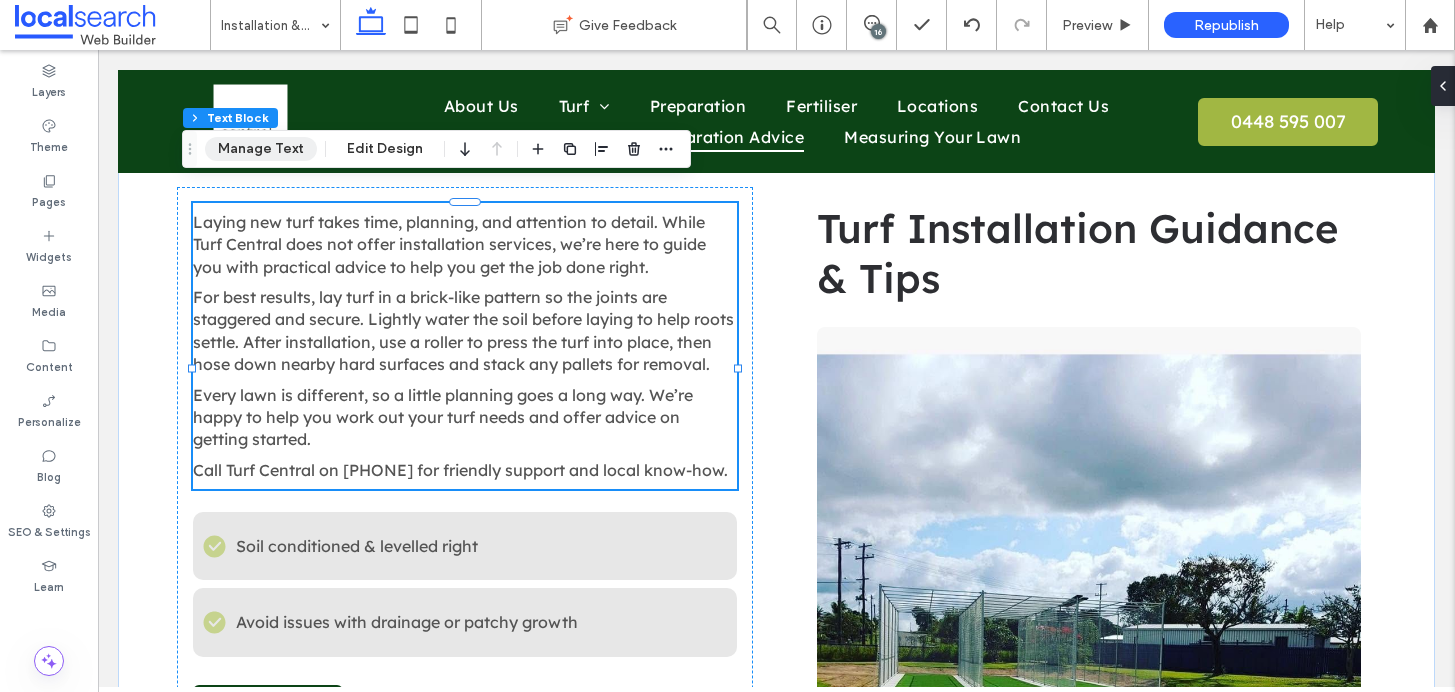 click on "Manage Text" at bounding box center [261, 149] 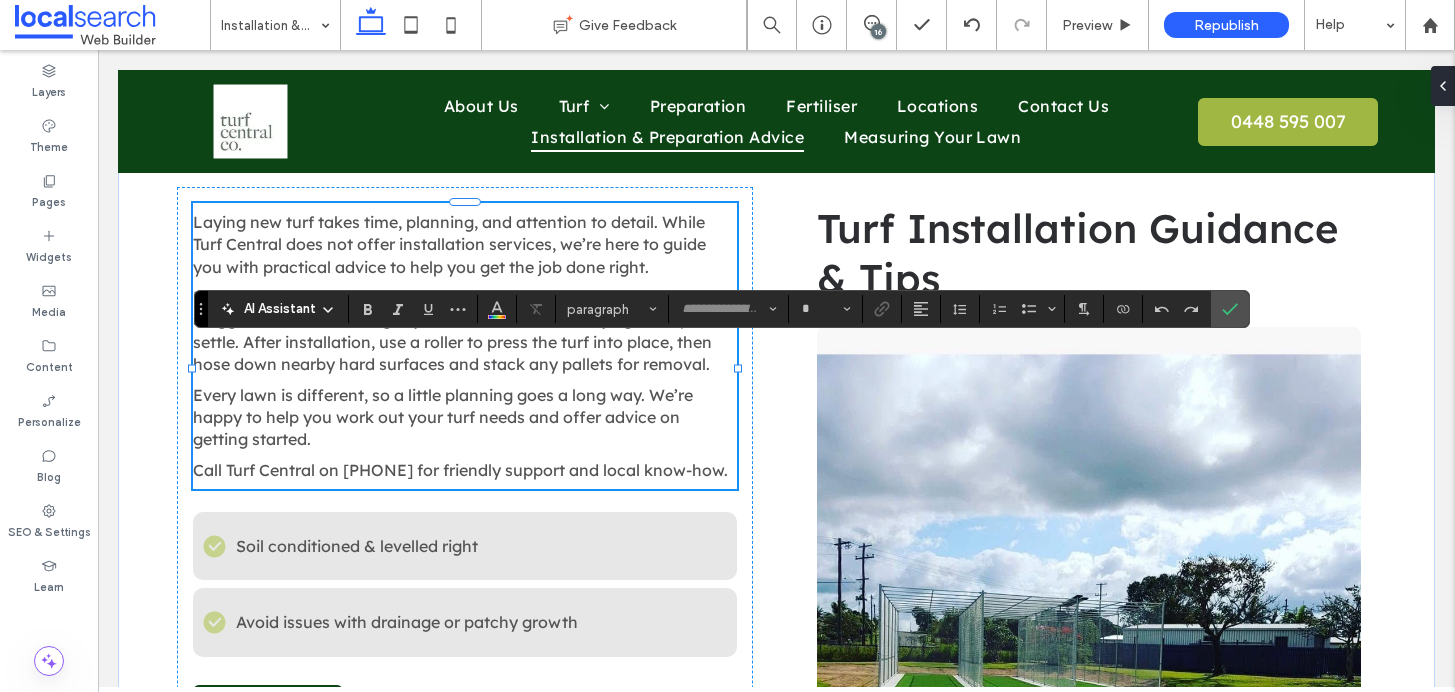 type on "**********" 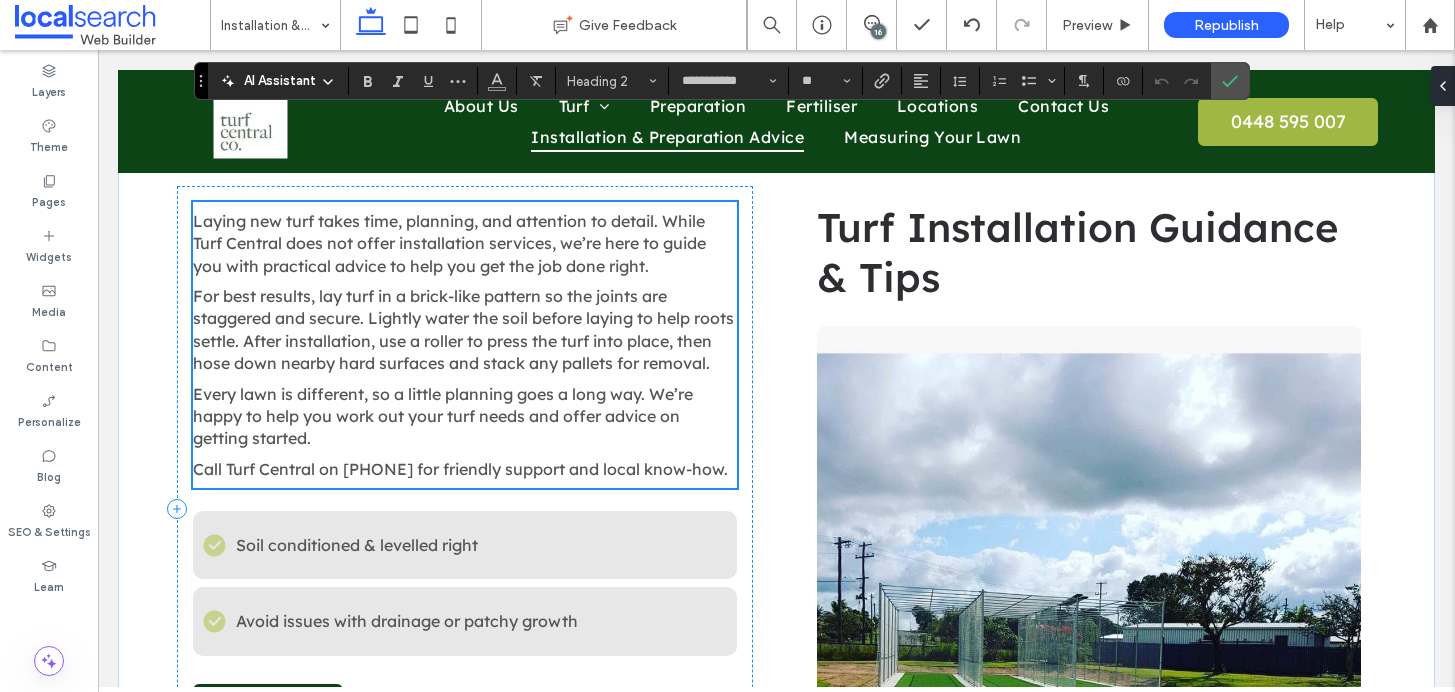 scroll, scrollTop: 2489, scrollLeft: 0, axis: vertical 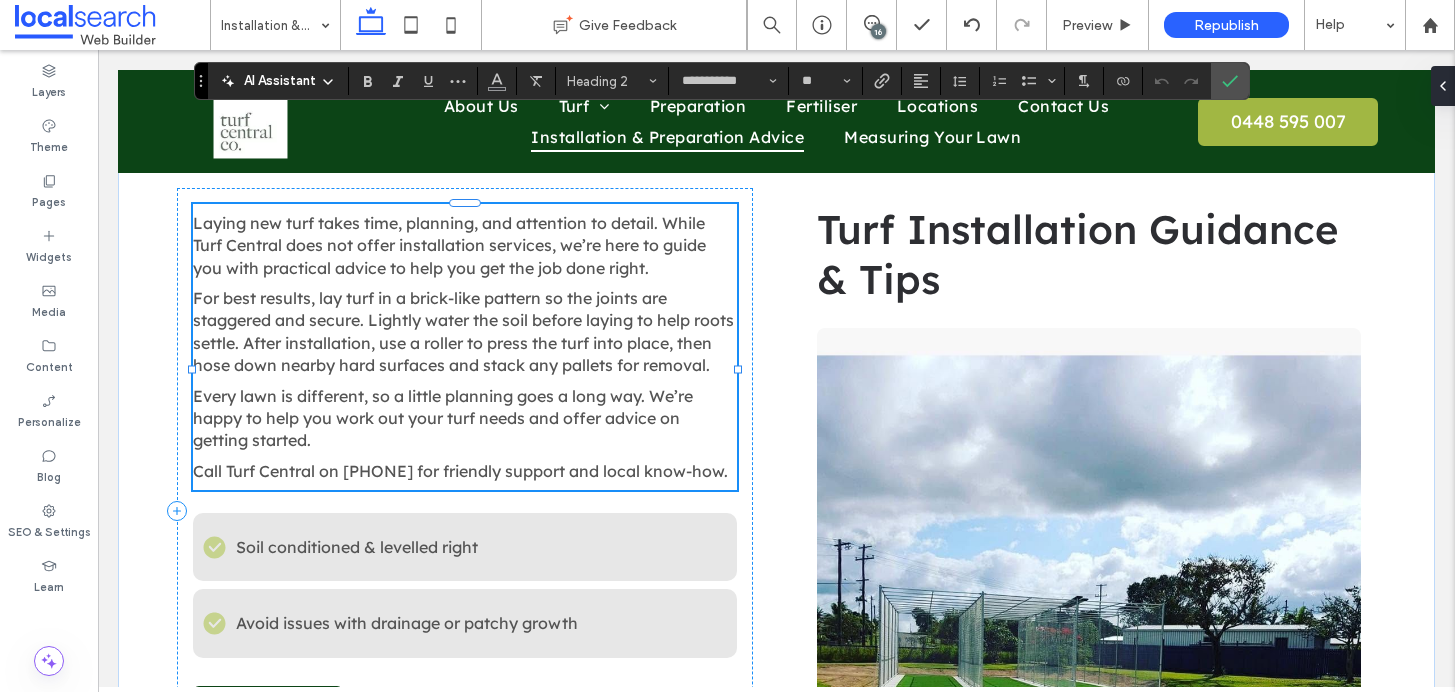click on "Every lawn is different, so a little planning goes a long way. We’re happy to help you work out your turf needs and offer advice on getting started." at bounding box center (465, 418) 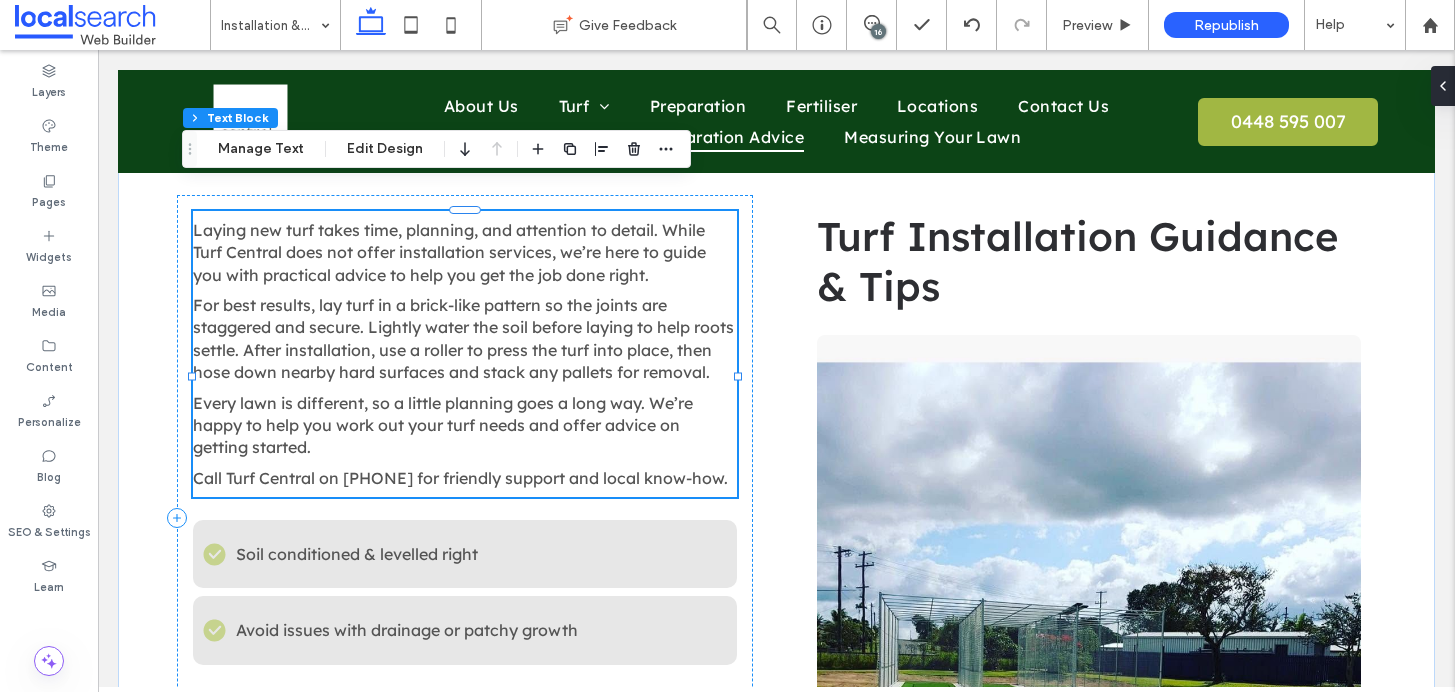 click on "Every lawn is different, so a little planning goes a long way. We’re happy to help you work out your turf needs and offer advice on getting started." at bounding box center (465, 425) 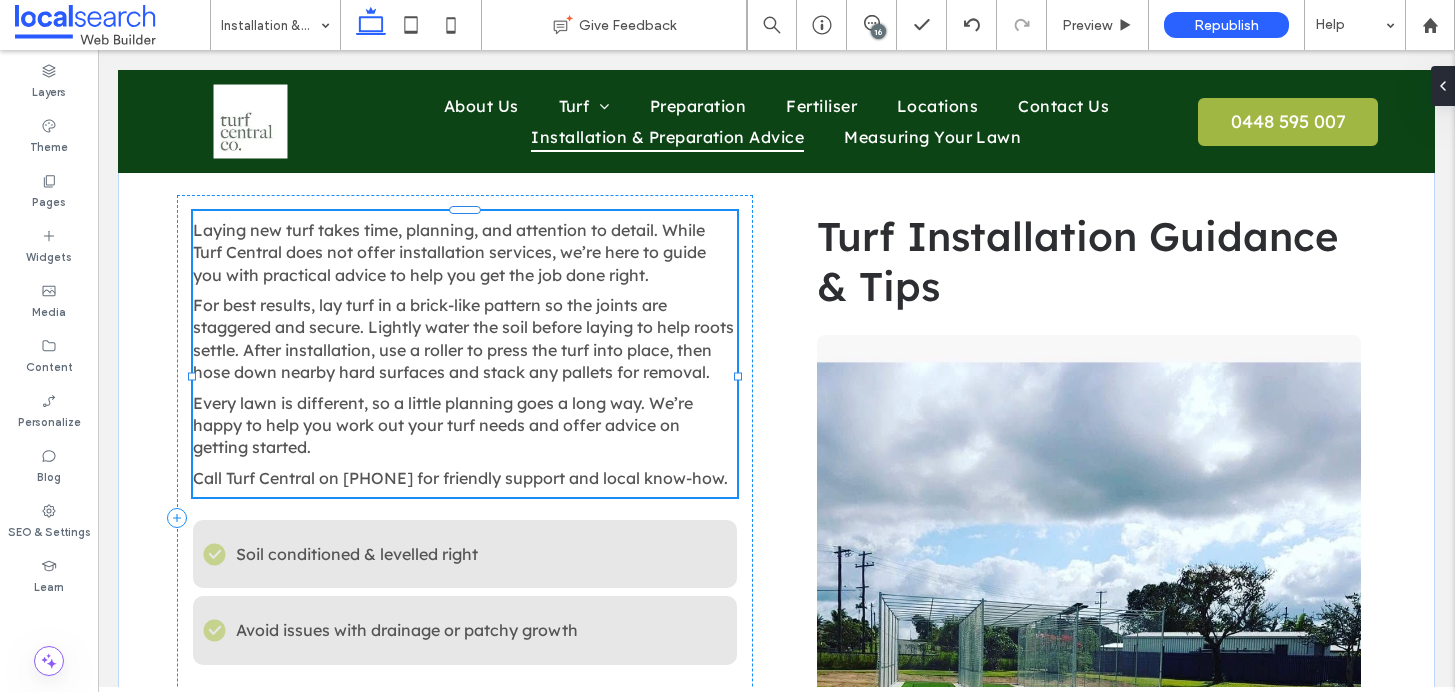 type on "**********" 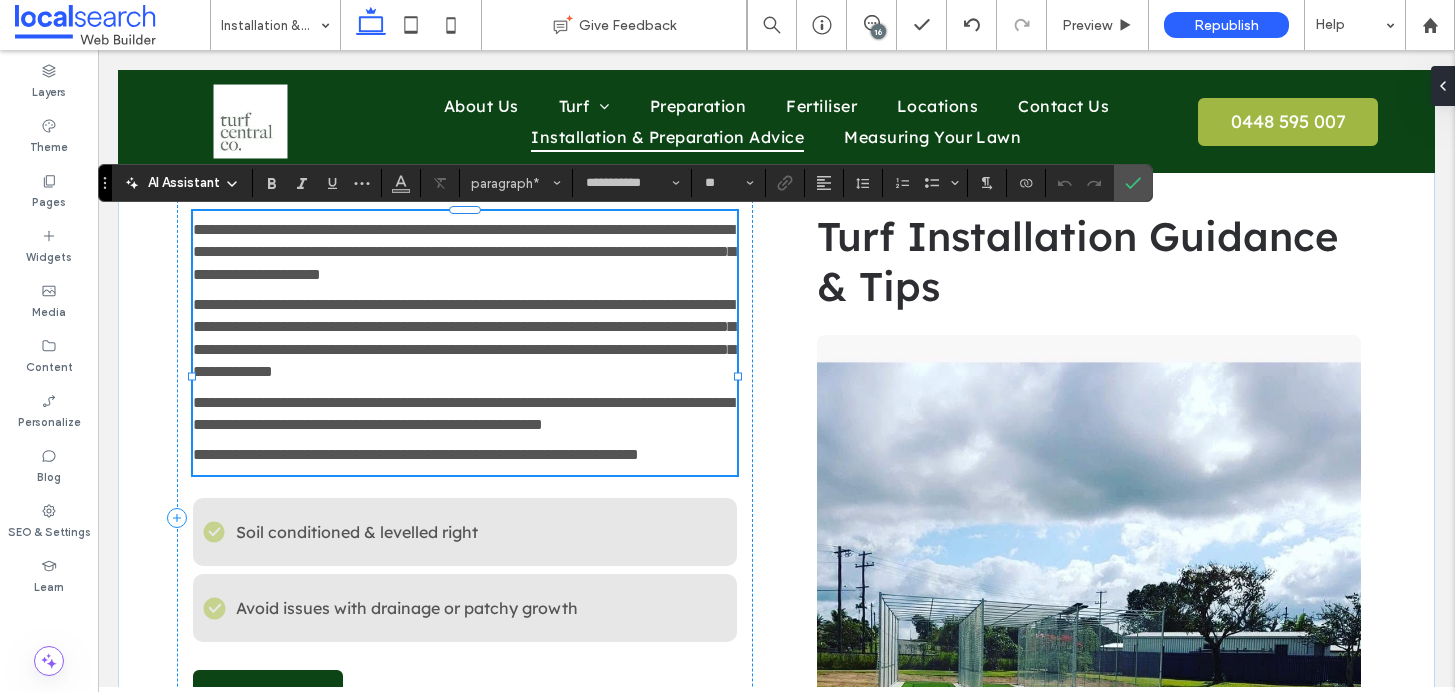 click on "**********" at bounding box center (465, 339) 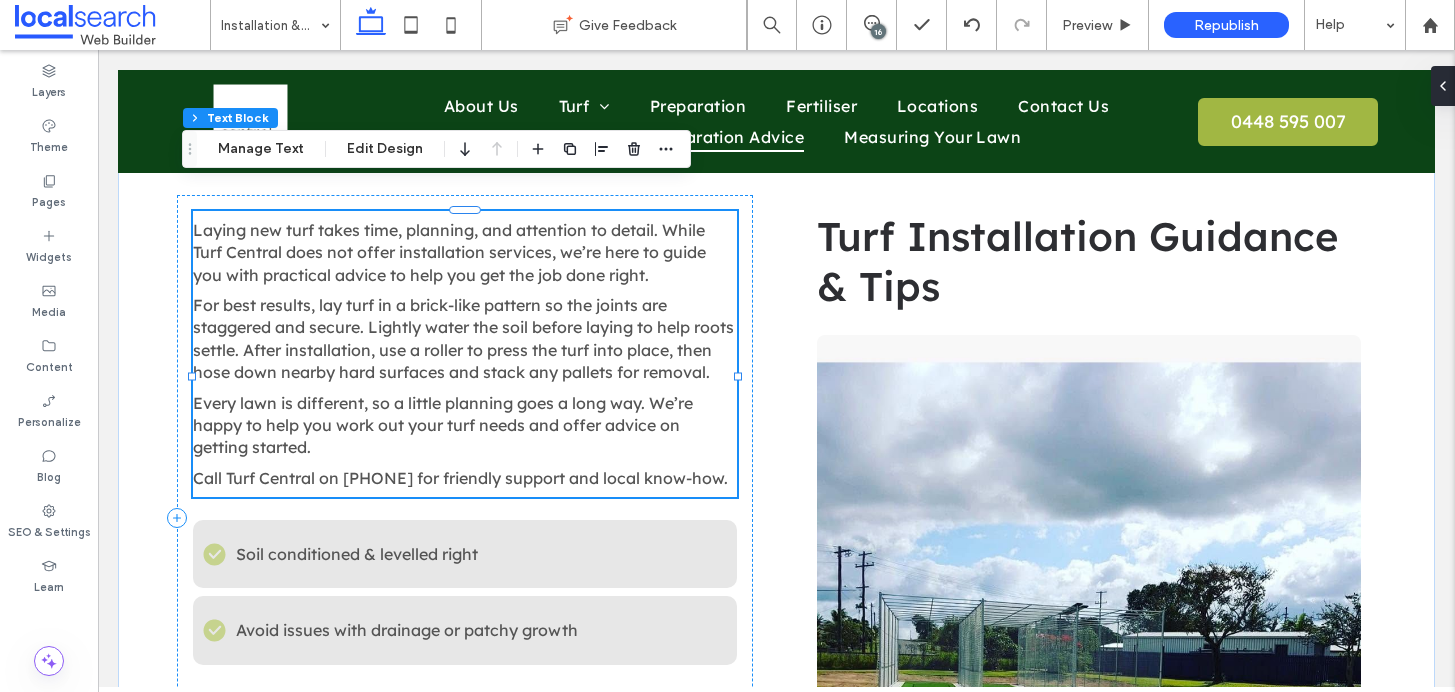 click on "Every lawn is different, so a little planning goes a long way. We’re happy to help you work out your turf needs and offer advice on getting started." at bounding box center (443, 425) 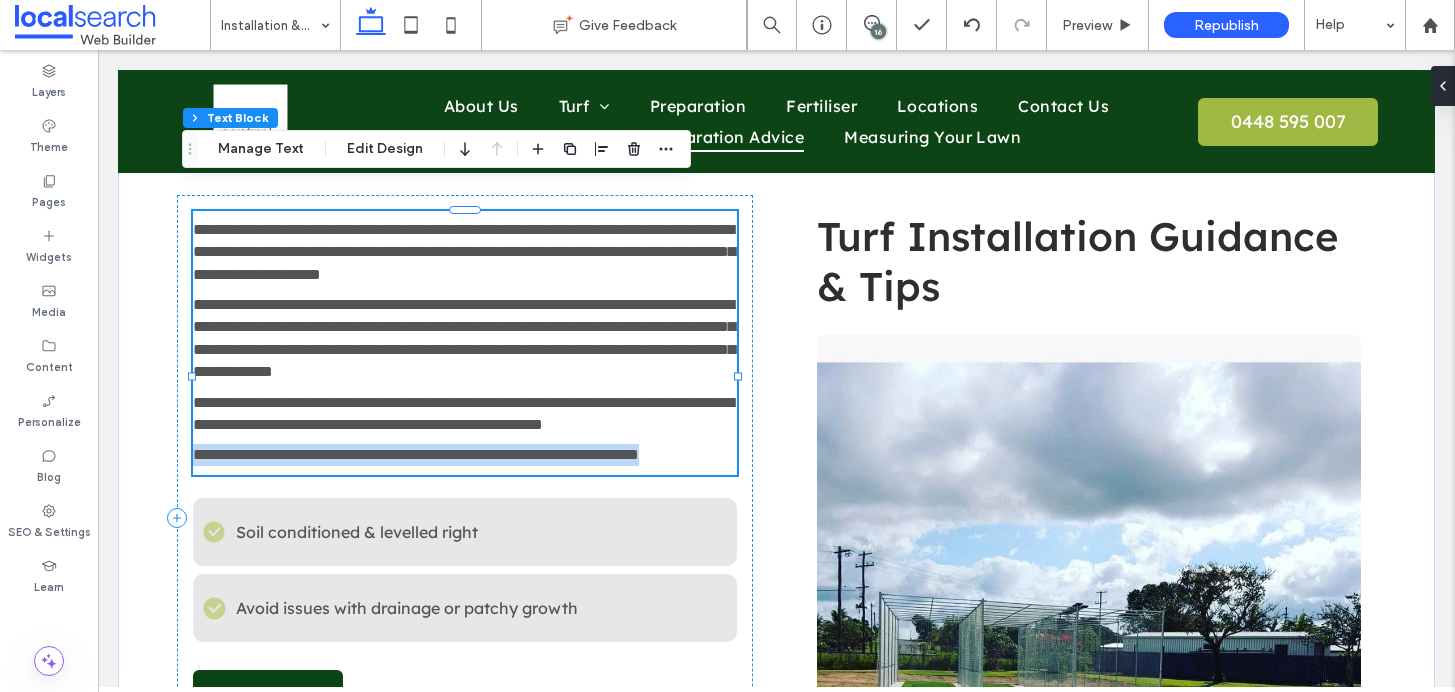 click on "**********" at bounding box center [416, 454] 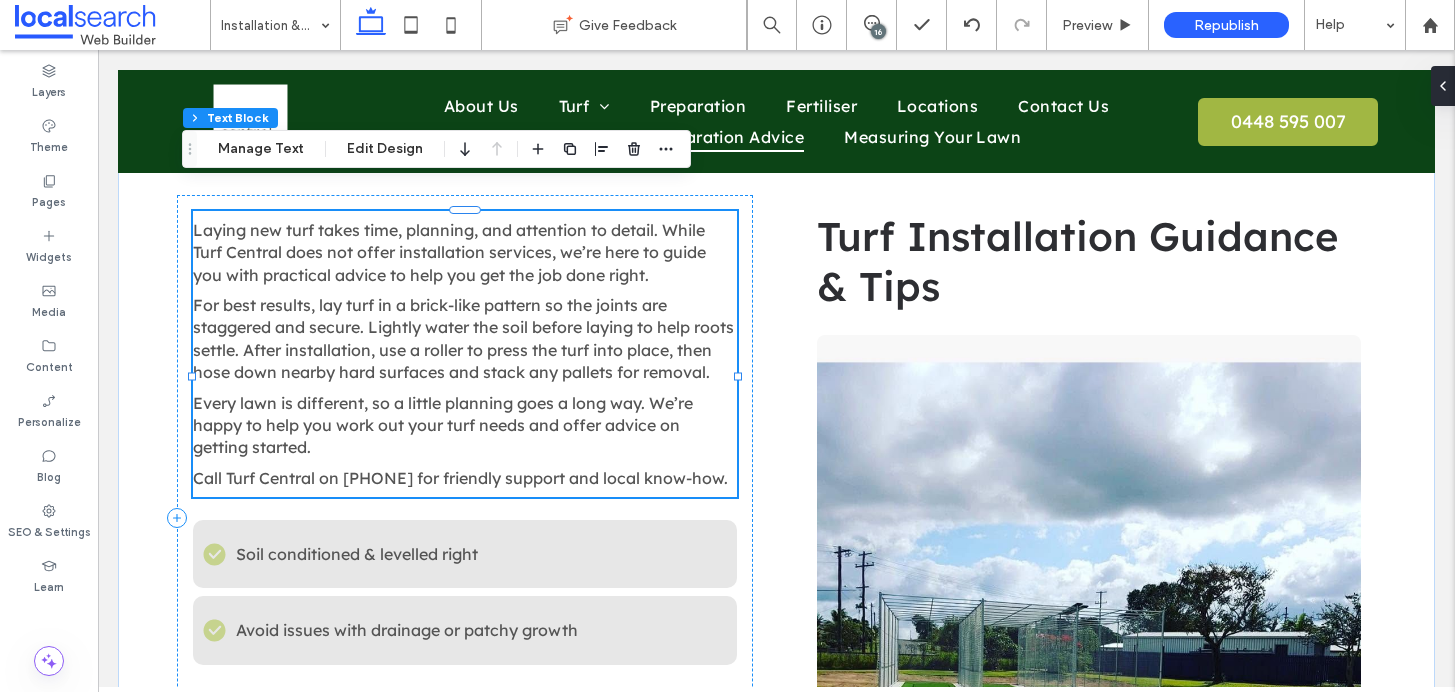 click on "Call Turf Central on 0448 595 007 for friendly support and local know-how." at bounding box center (460, 478) 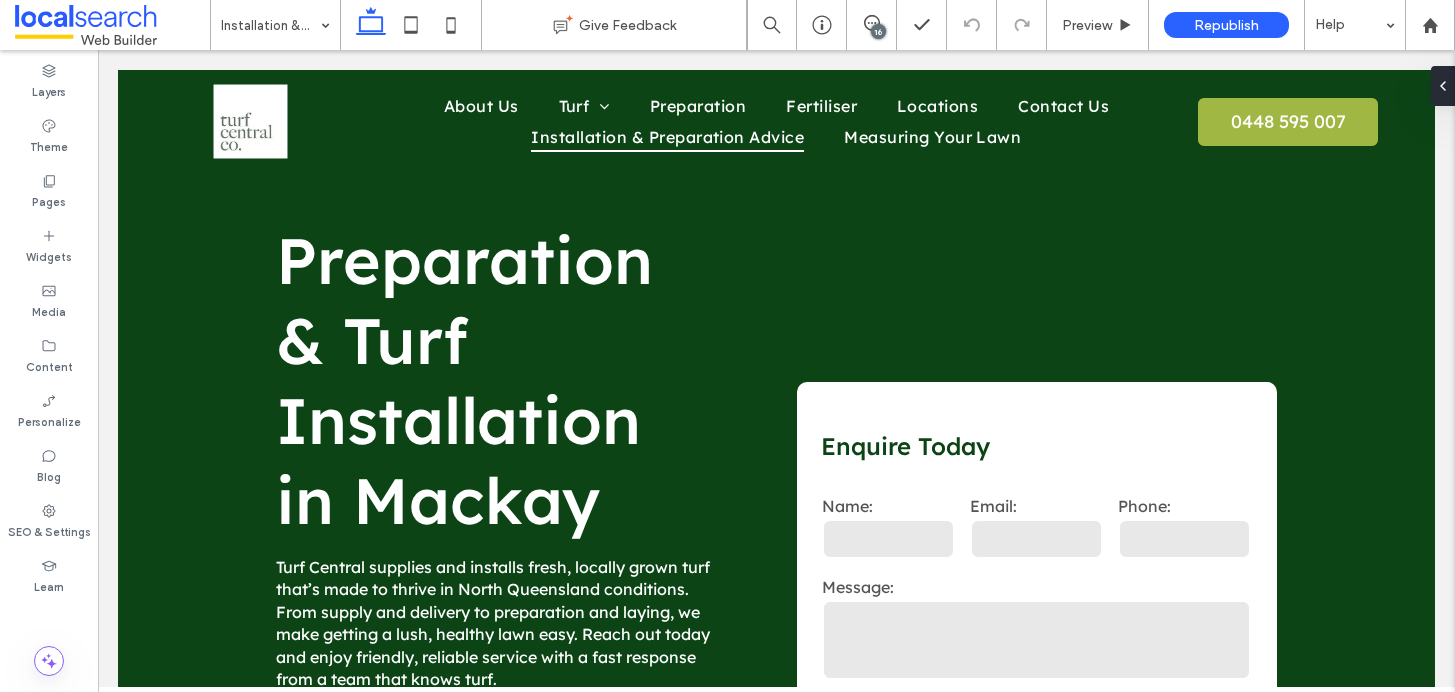 scroll, scrollTop: 1121, scrollLeft: 0, axis: vertical 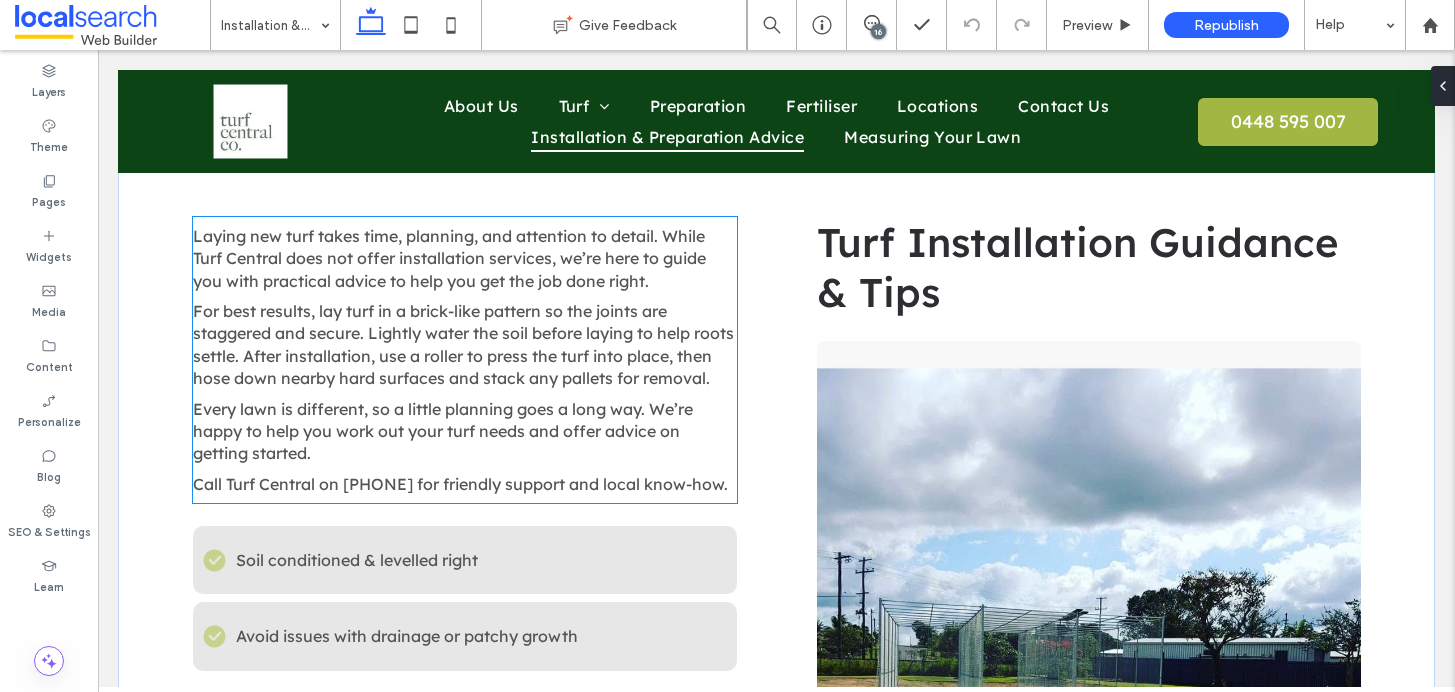 click on "For best results, lay turf in a brick-like pattern so the joints are staggered and secure. Lightly water the soil before laying to help roots settle. After installation, use a roller to press the turf into place, then hose down nearby hard surfaces and stack any pallets for removal." at bounding box center (465, 345) 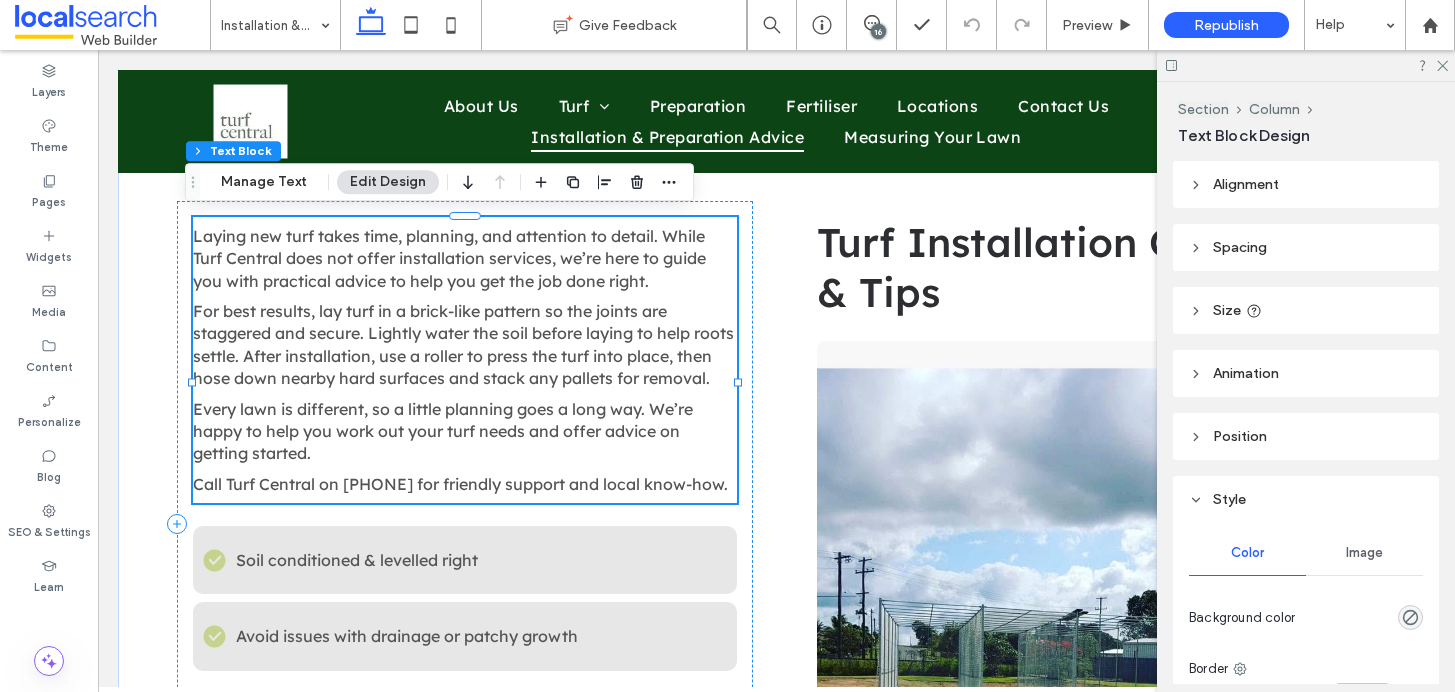 click on "For best results, lay turf in a brick-like pattern so the joints are staggered and secure. Lightly water the soil before laying to help roots settle. After installation, use a roller to press the turf into place, then hose down nearby hard surfaces and stack any pallets for removal." at bounding box center [465, 345] 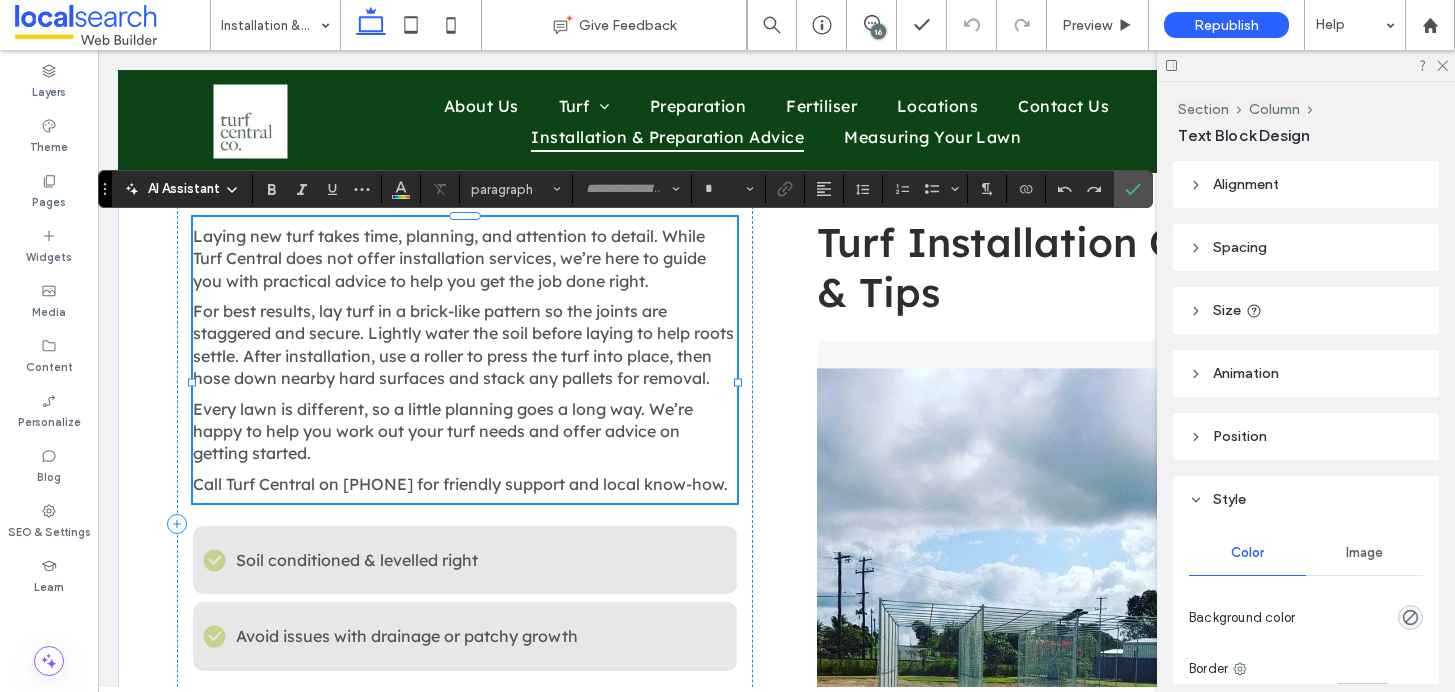 type on "**********" 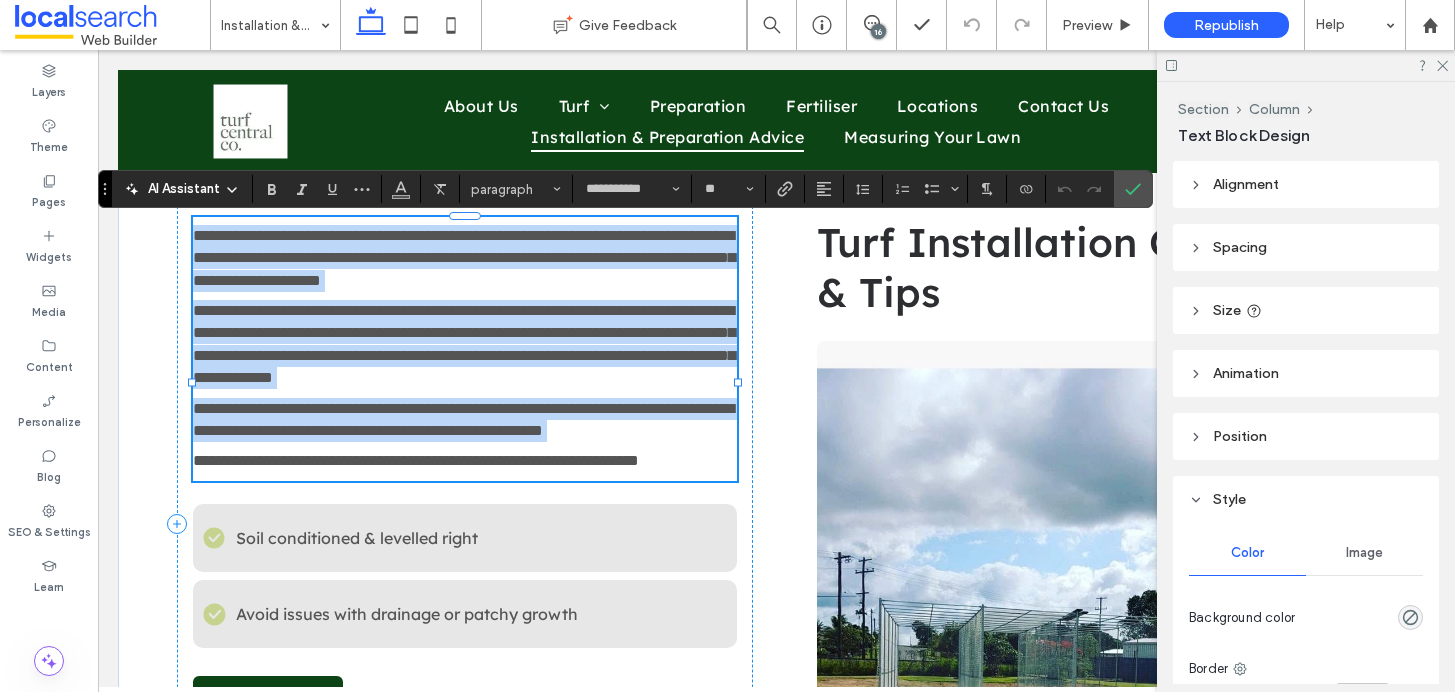 click on "**********" at bounding box center (416, 460) 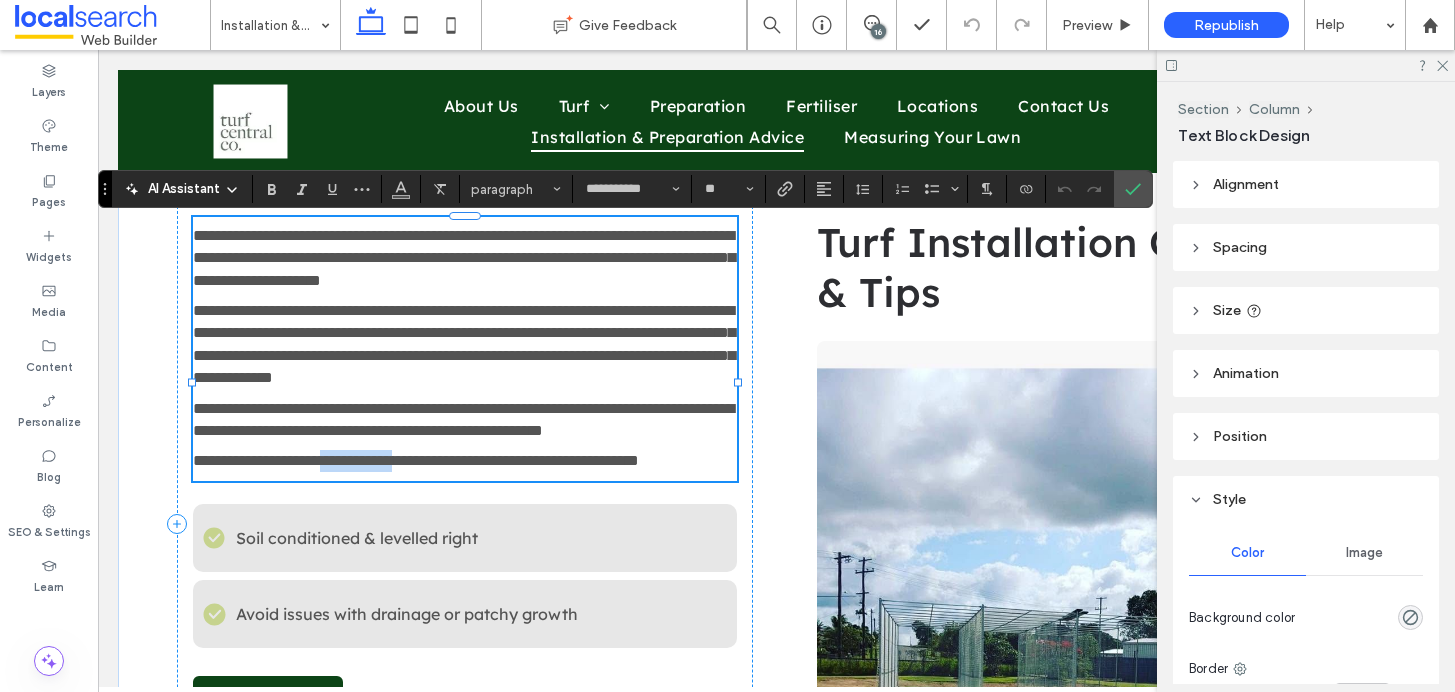 drag, startPoint x: 442, startPoint y: 503, endPoint x: 337, endPoint y: 504, distance: 105.00476 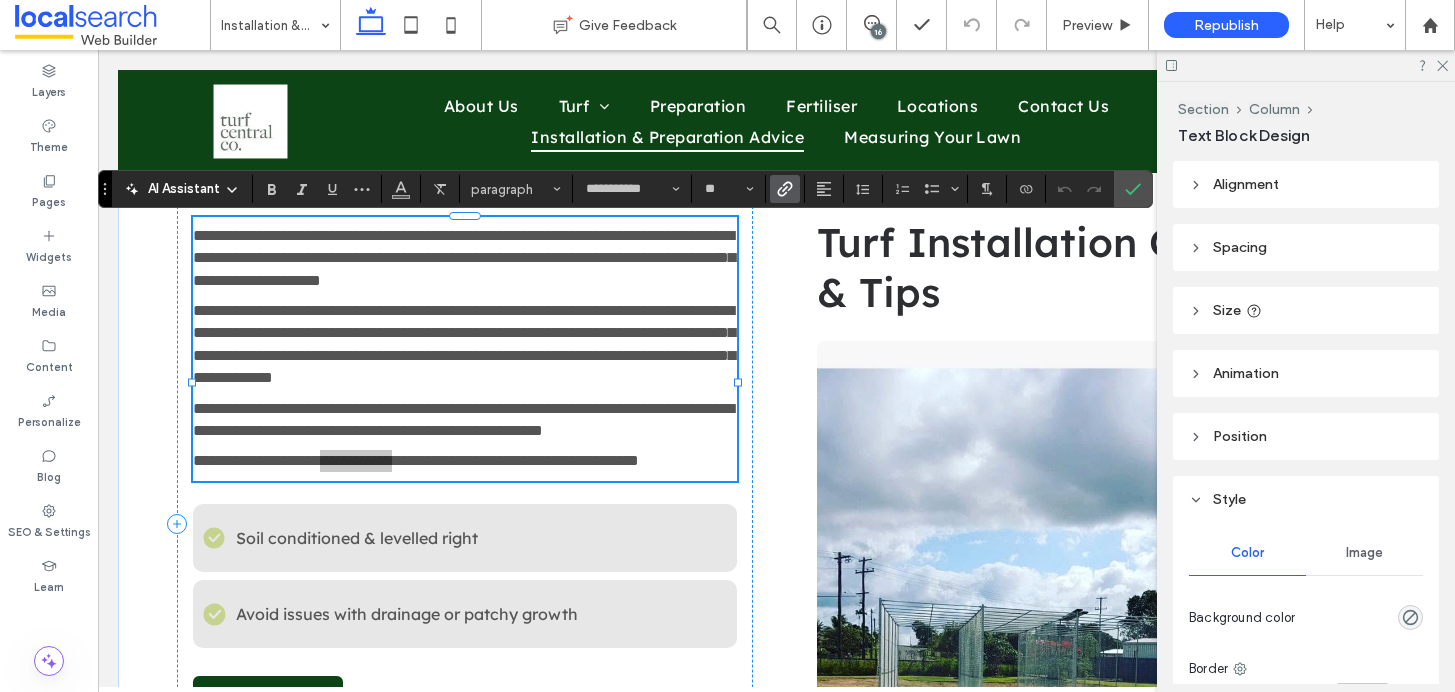 click 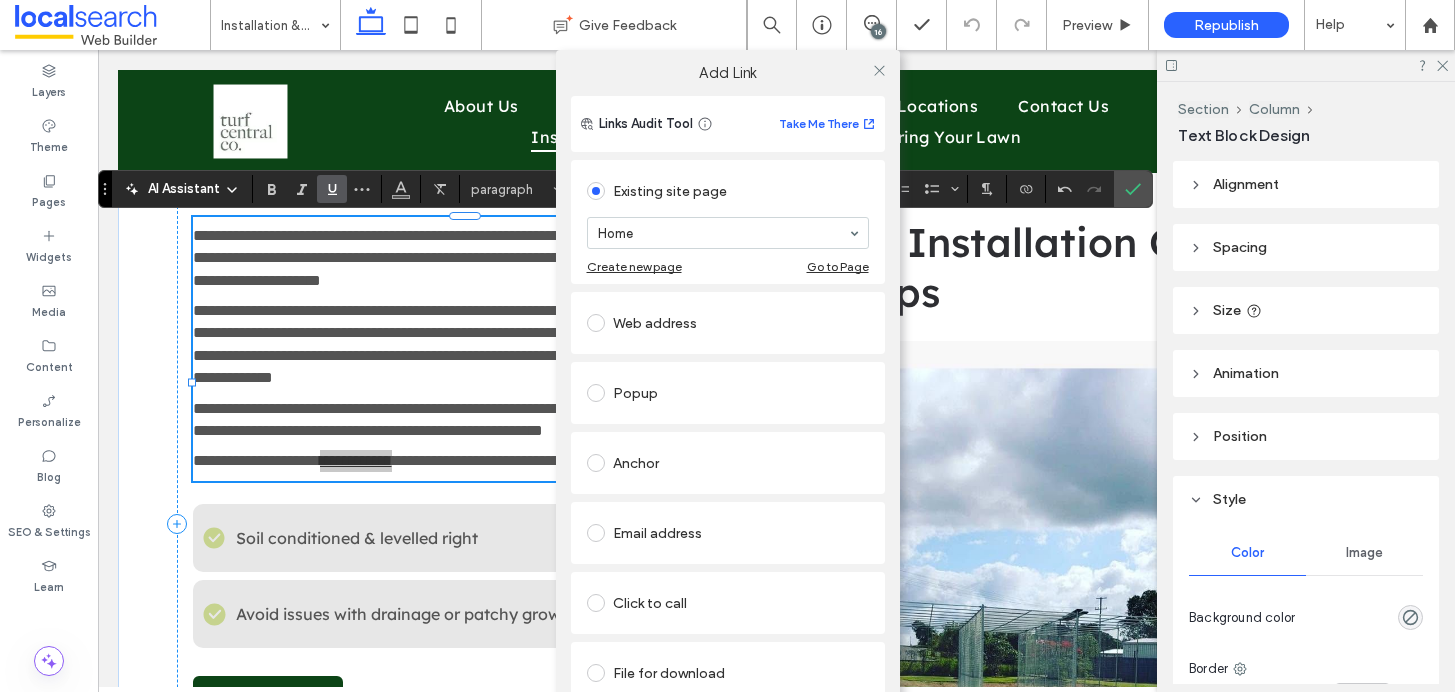 click on "Click to call" at bounding box center (728, 603) 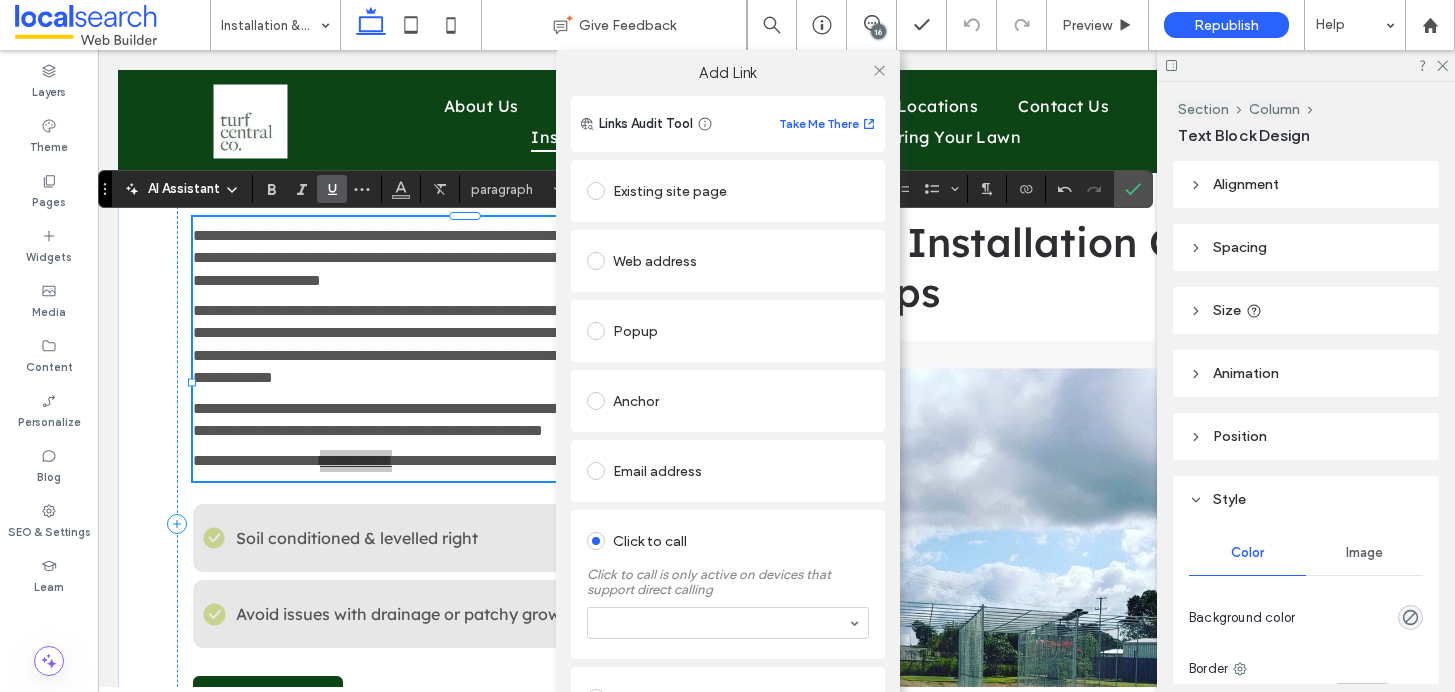 click at bounding box center [728, 623] 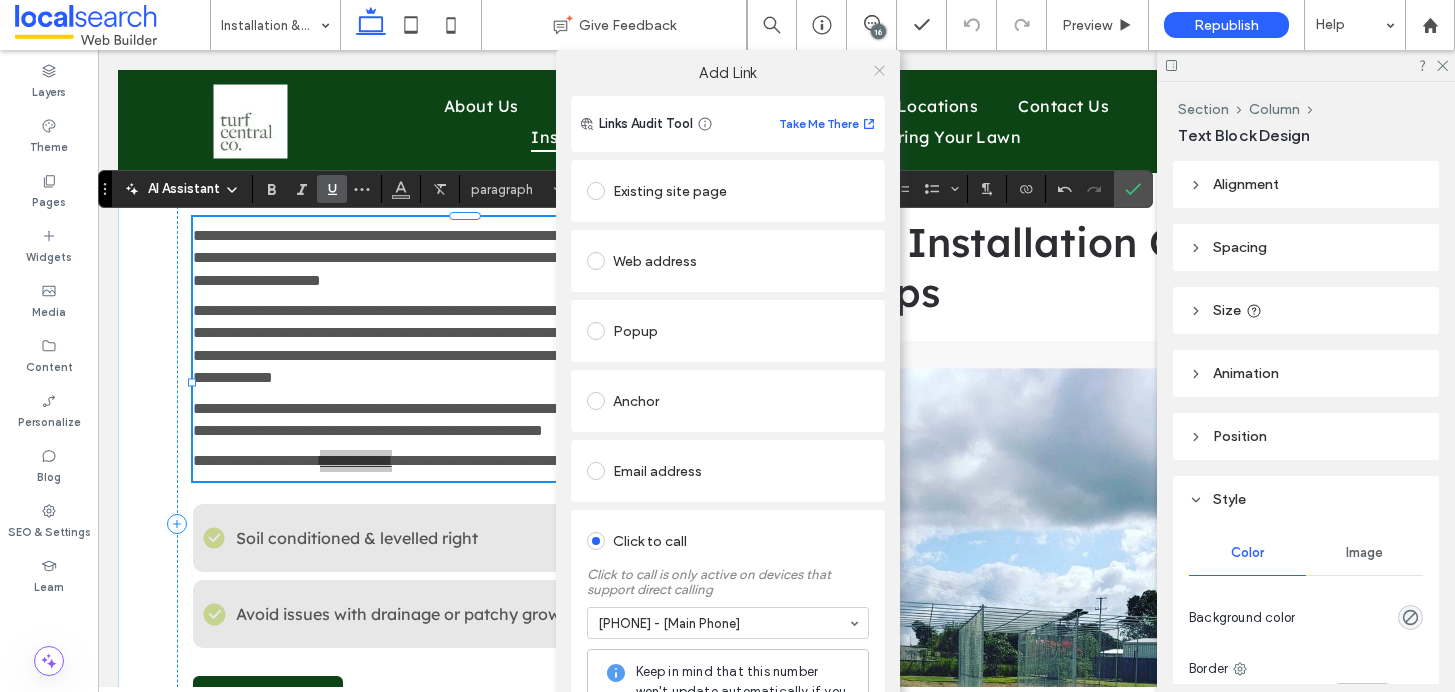 click 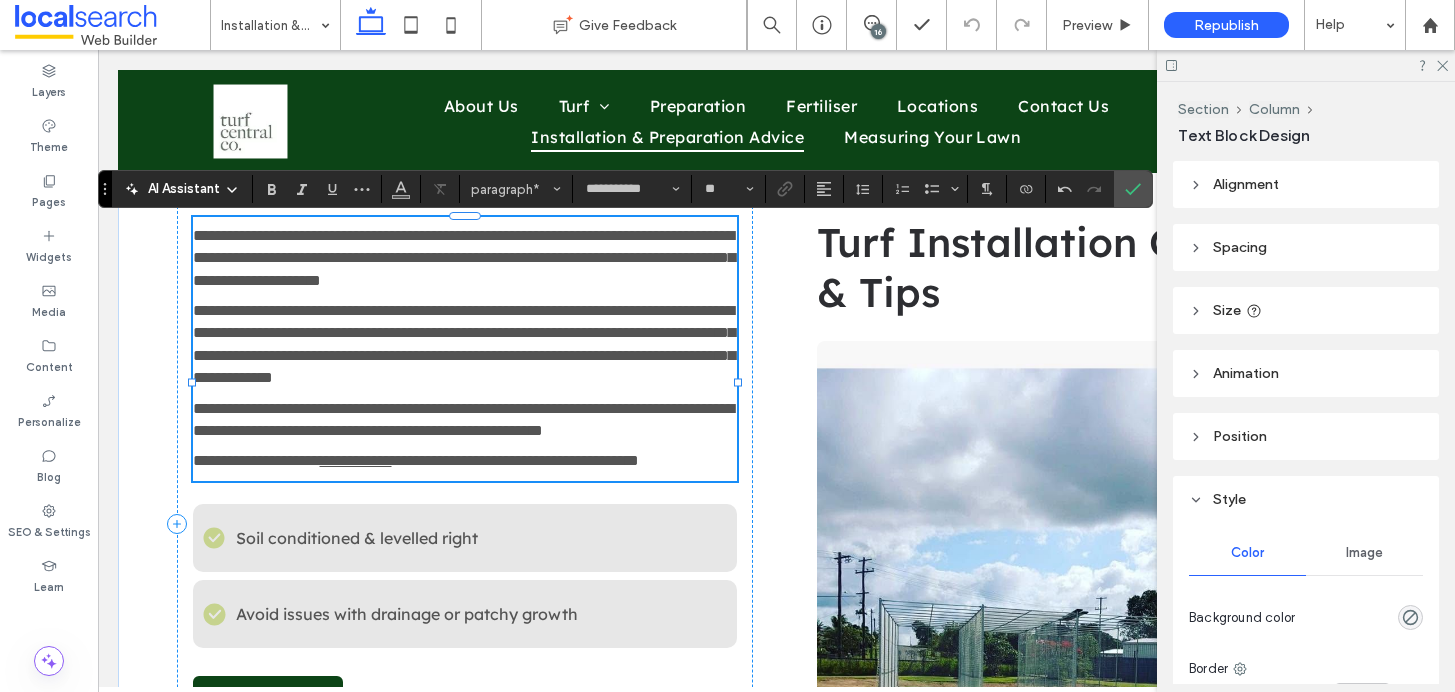 click on "**********" at bounding box center (256, 460) 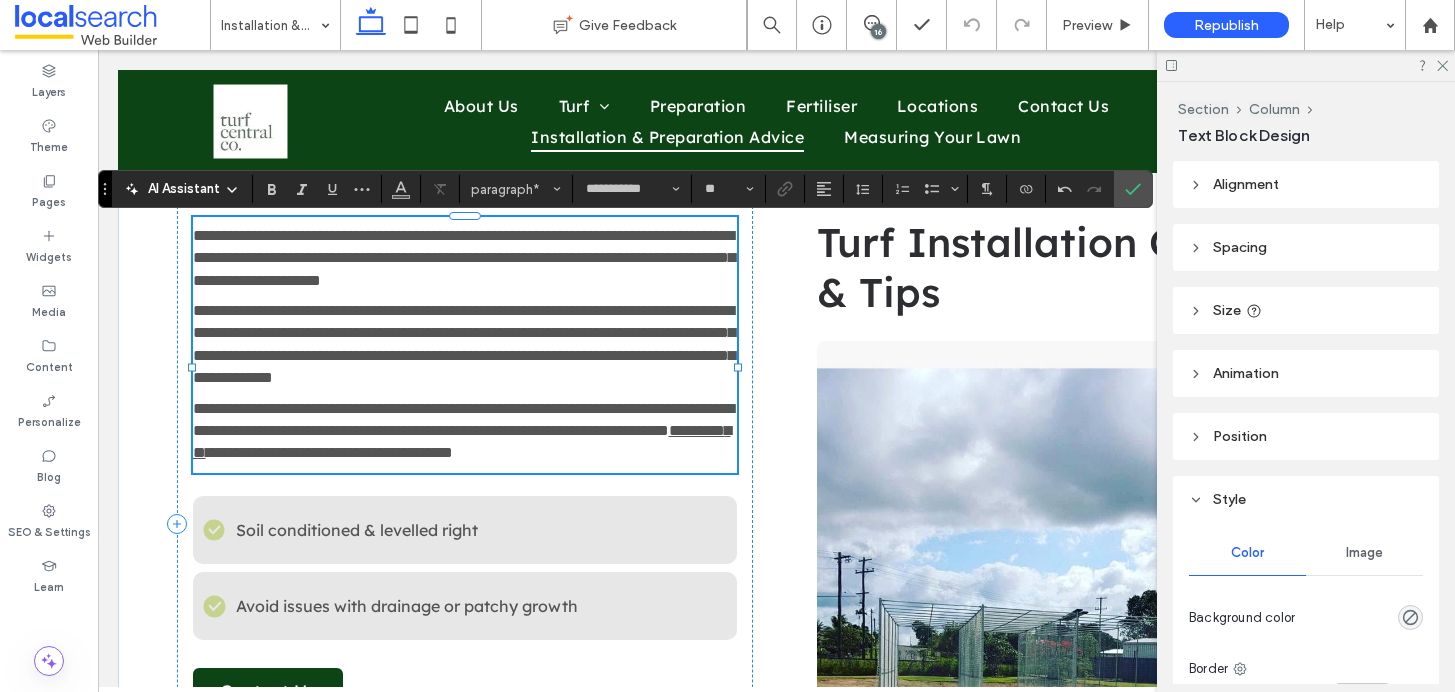 type 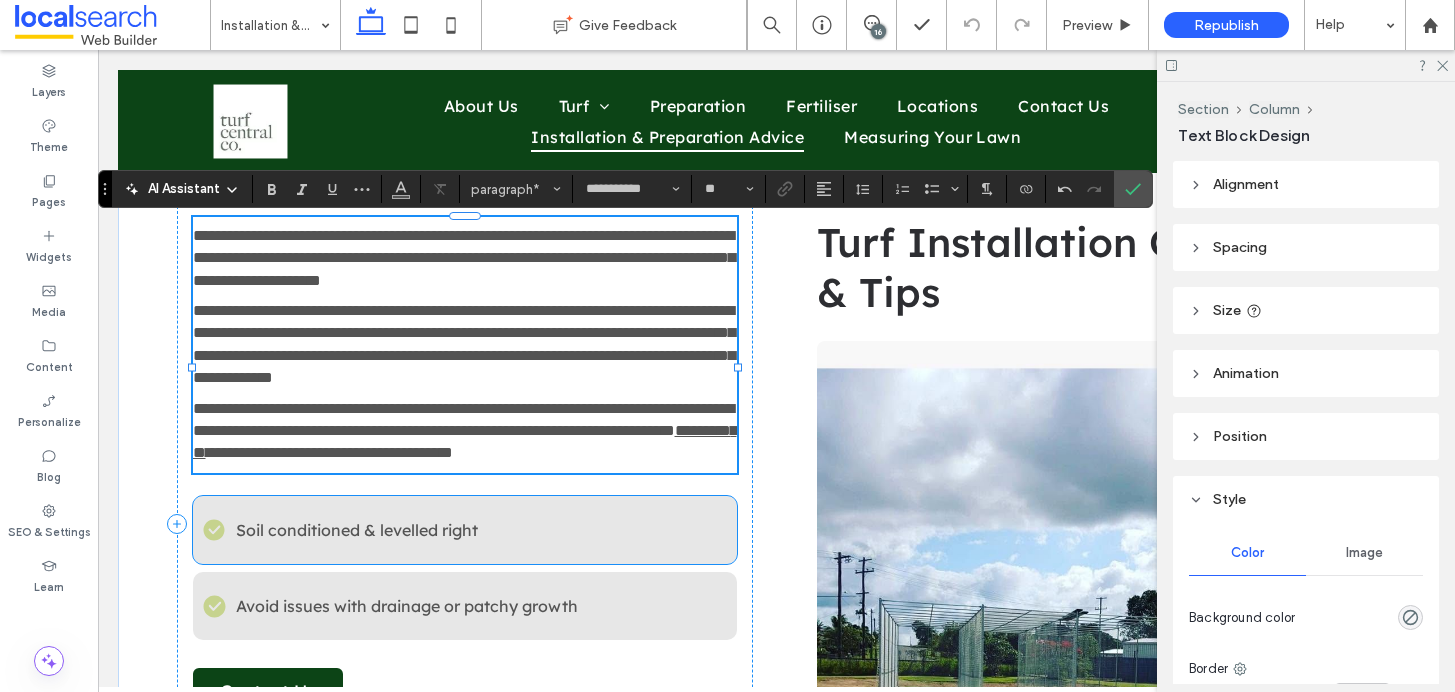 click on "Soil conditioned & levelled right" at bounding box center (357, 530) 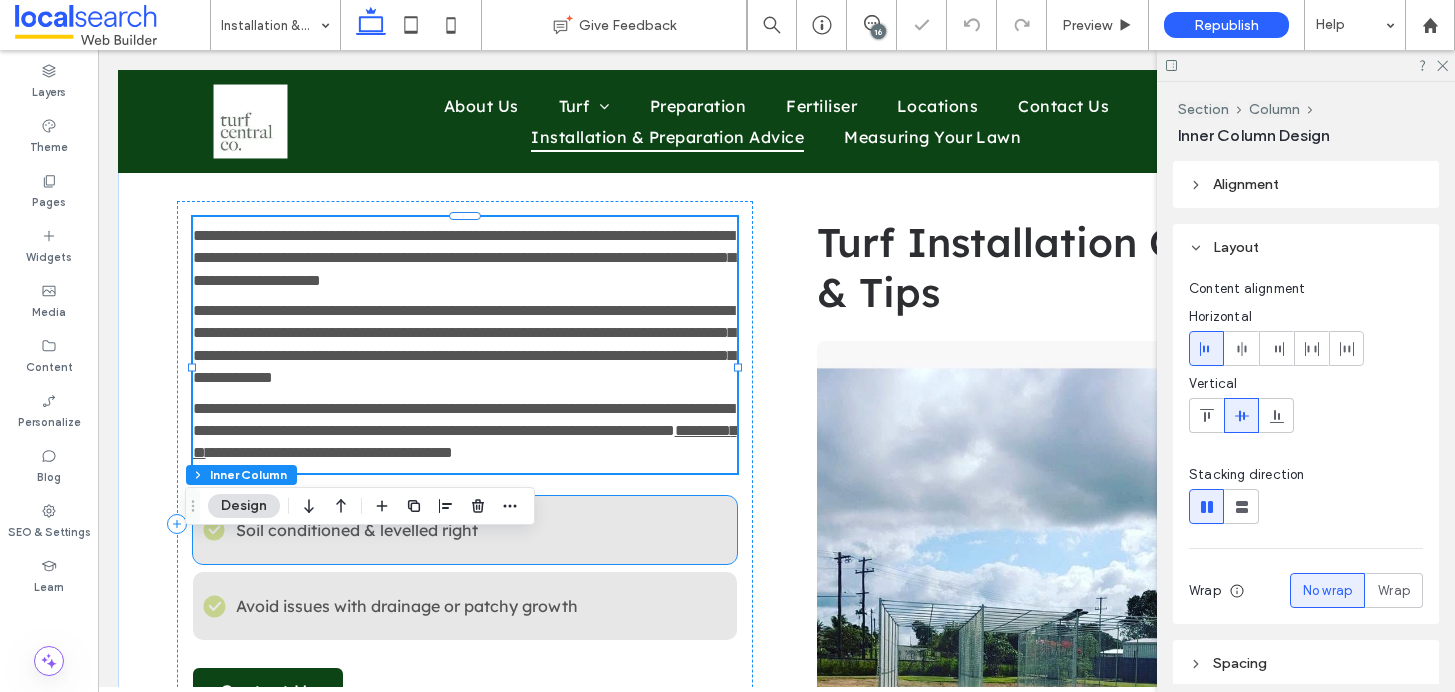 click on "Soil conditioned & levelled right" at bounding box center [357, 530] 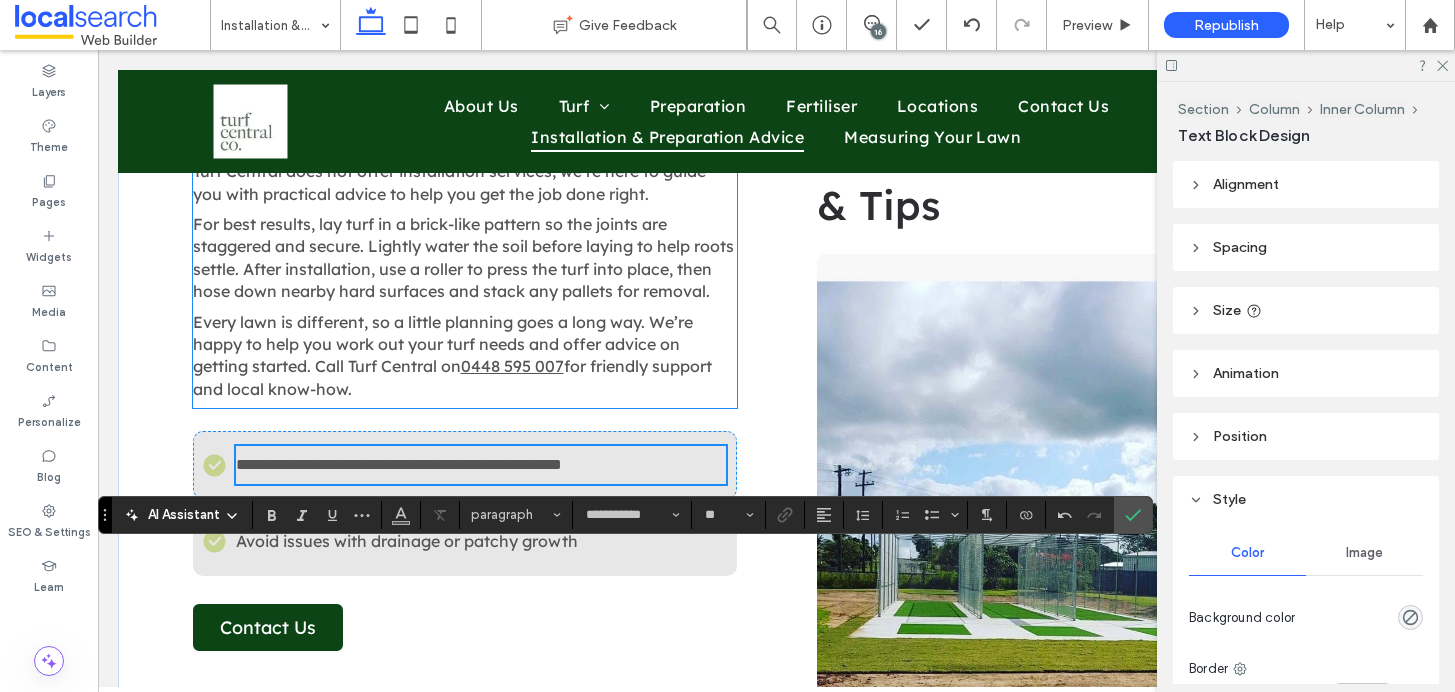 scroll, scrollTop: 2590, scrollLeft: 0, axis: vertical 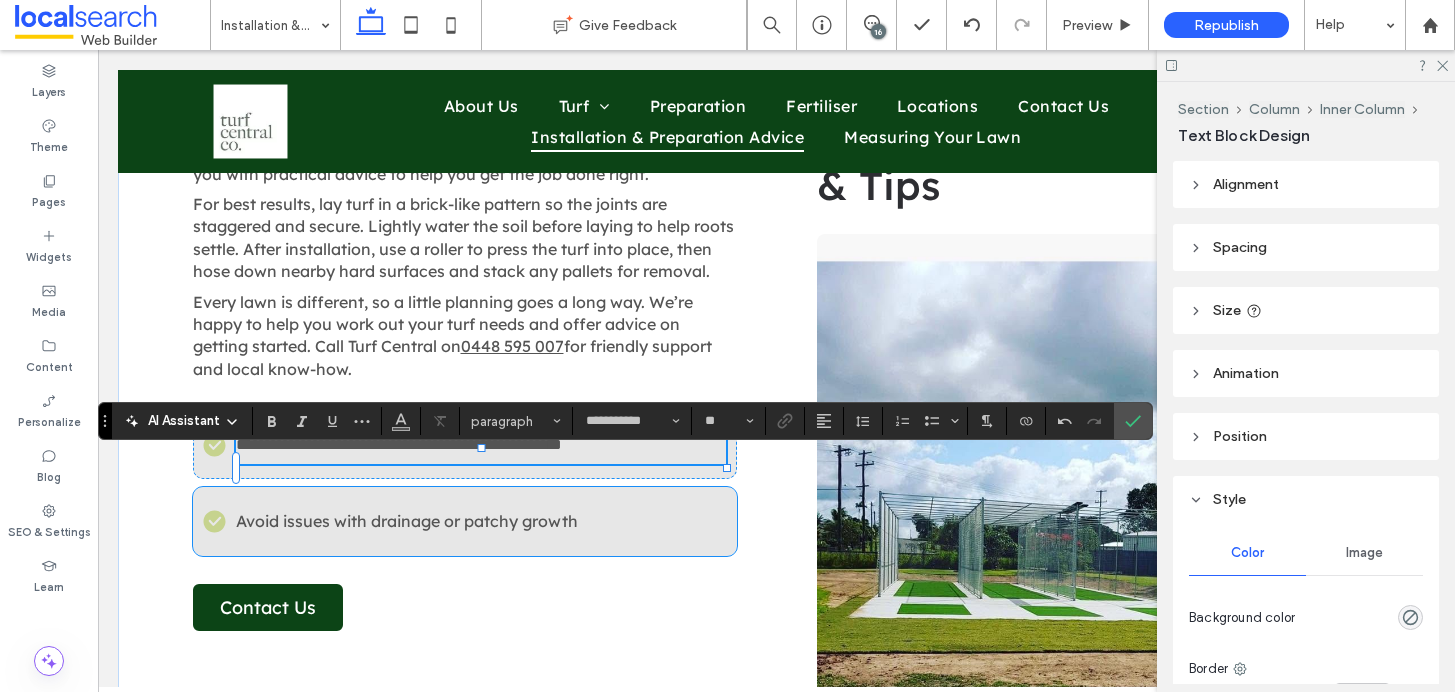 click on "Avoid issues with drainage or patchy growth" at bounding box center (407, 521) 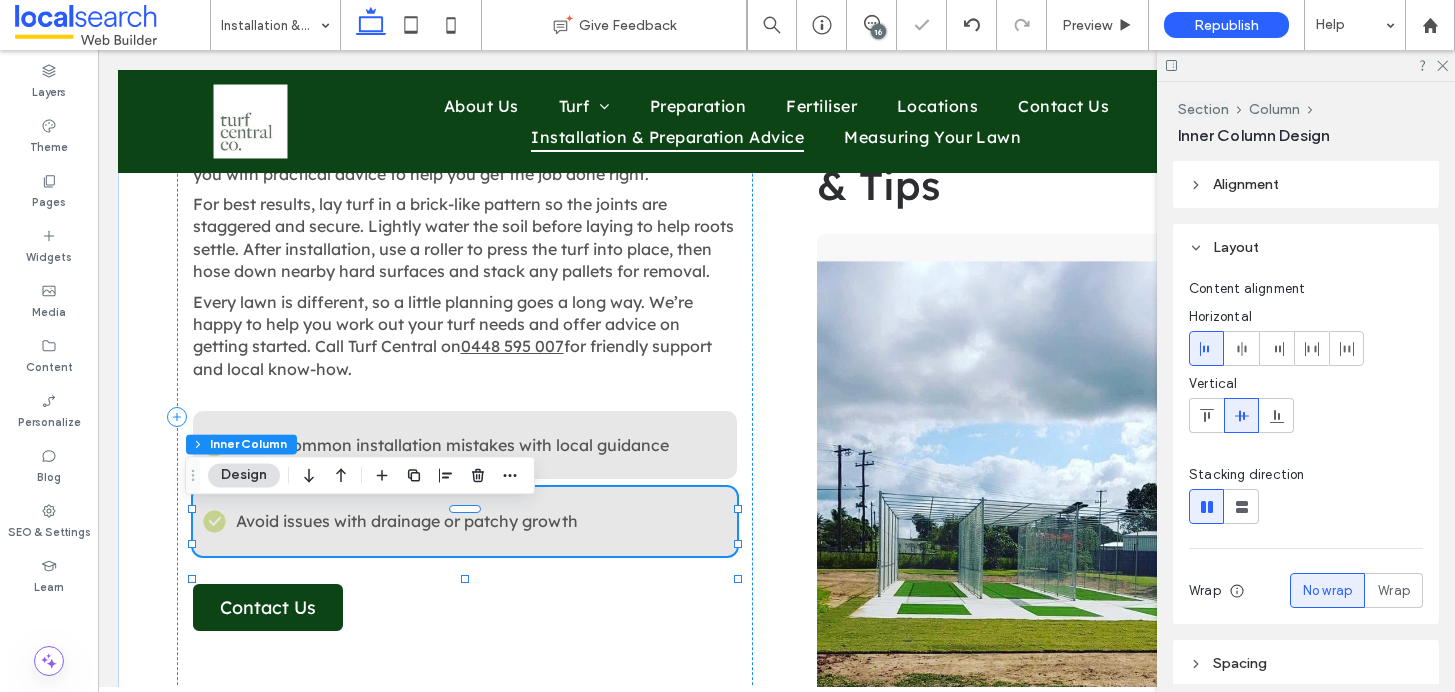 click on "Avoid issues with drainage or patchy growth" at bounding box center [407, 521] 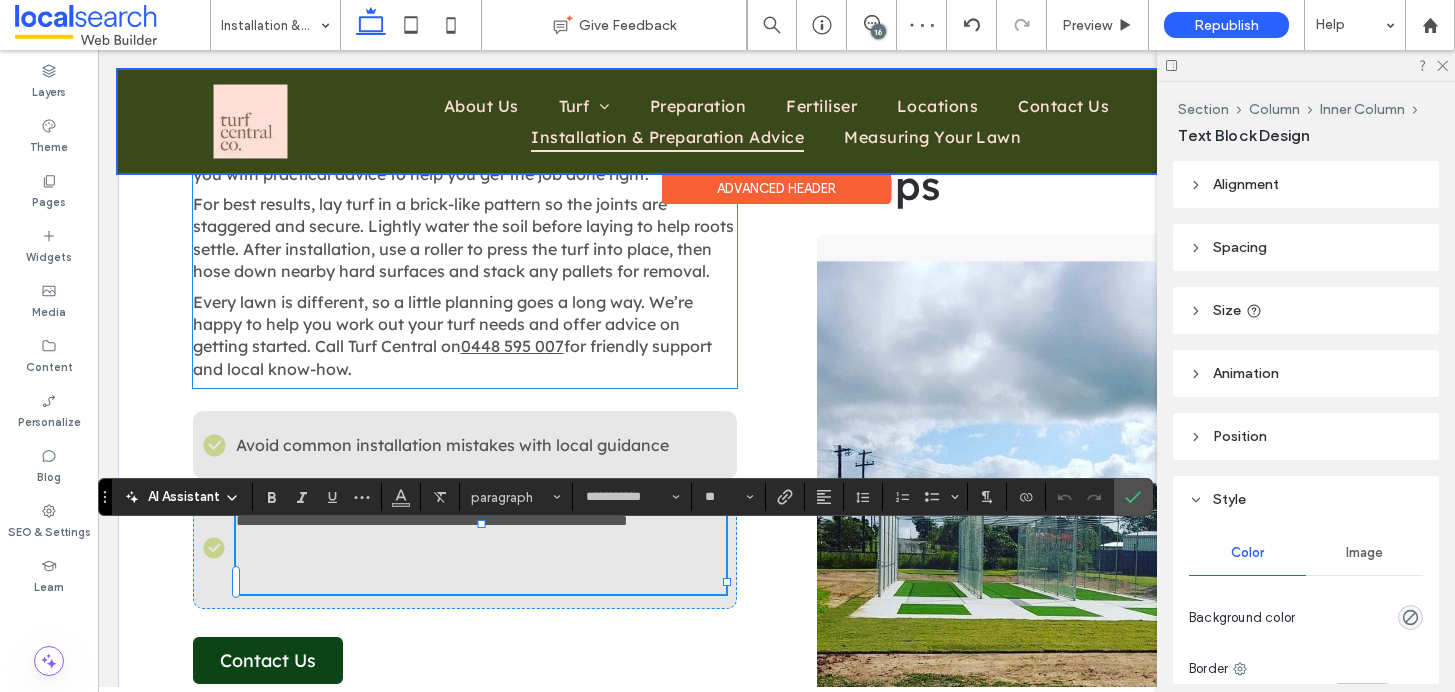 scroll, scrollTop: 0, scrollLeft: 0, axis: both 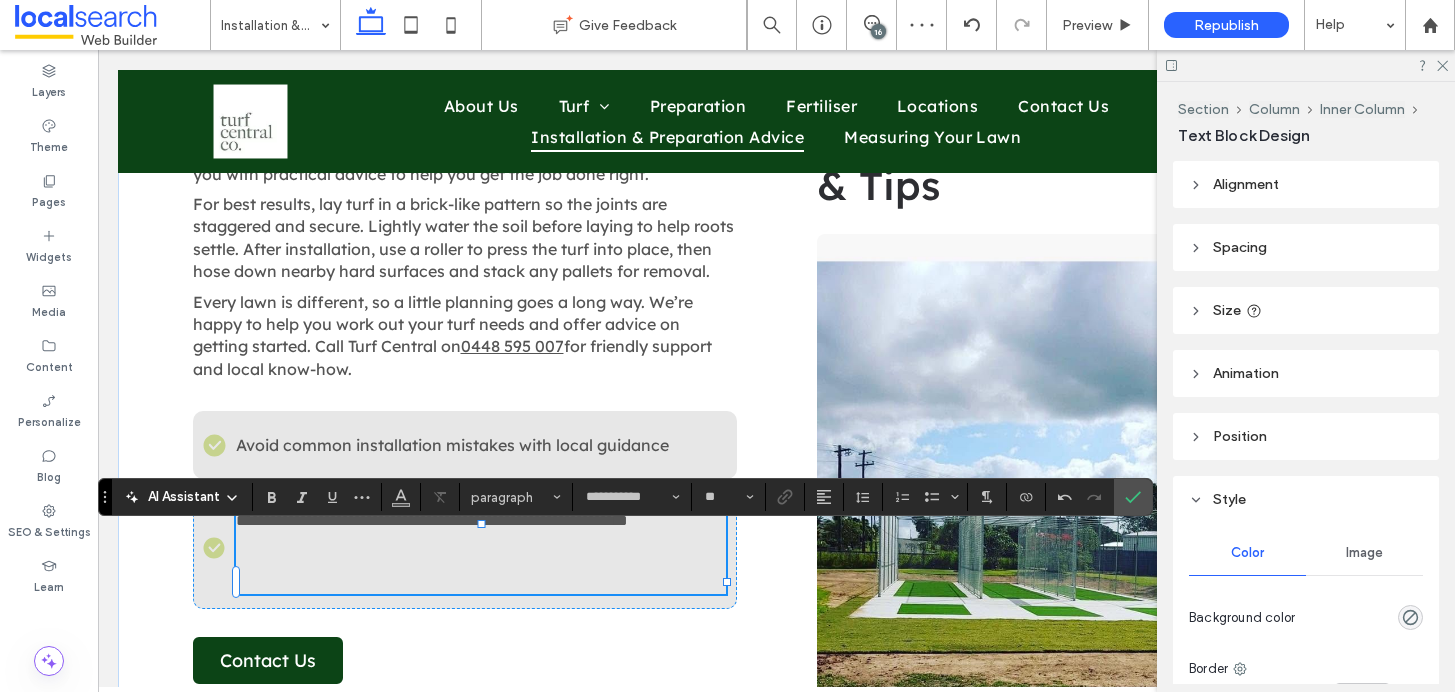 click at bounding box center [480, 563] 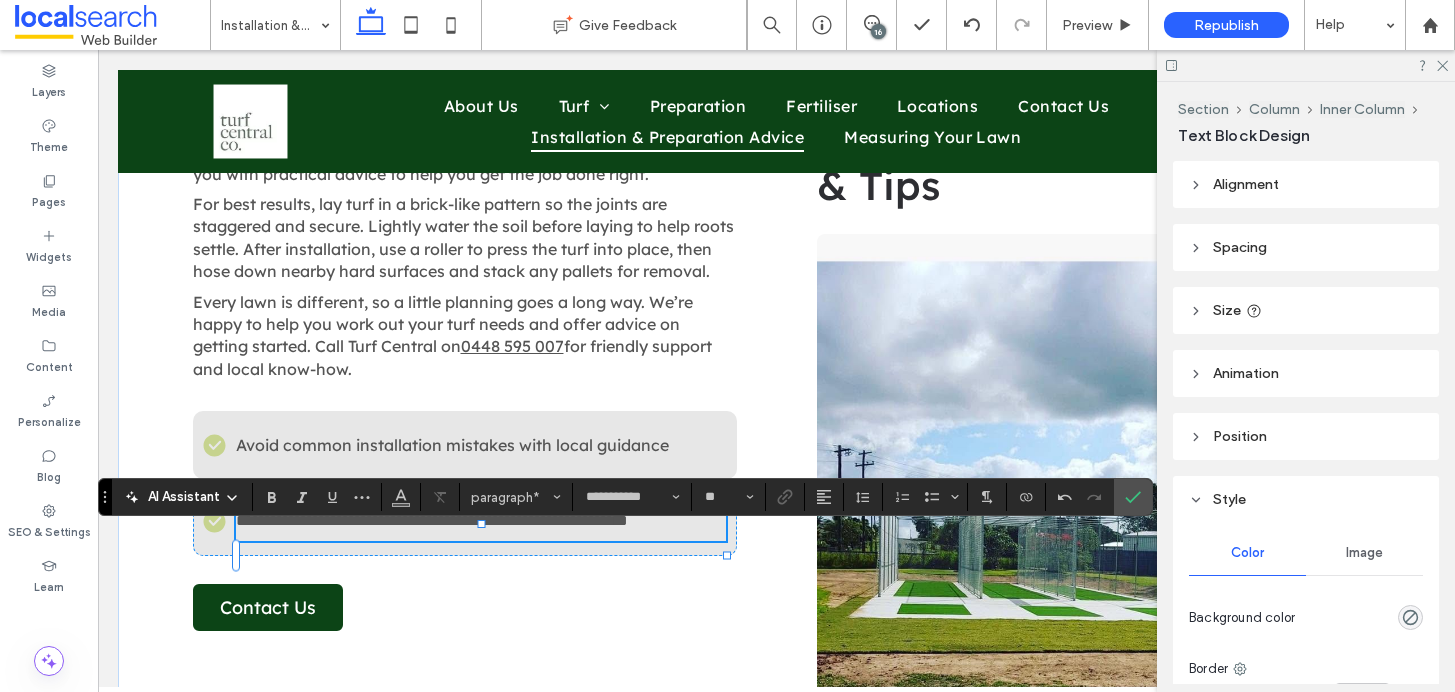 click on "**********" at bounding box center (432, 520) 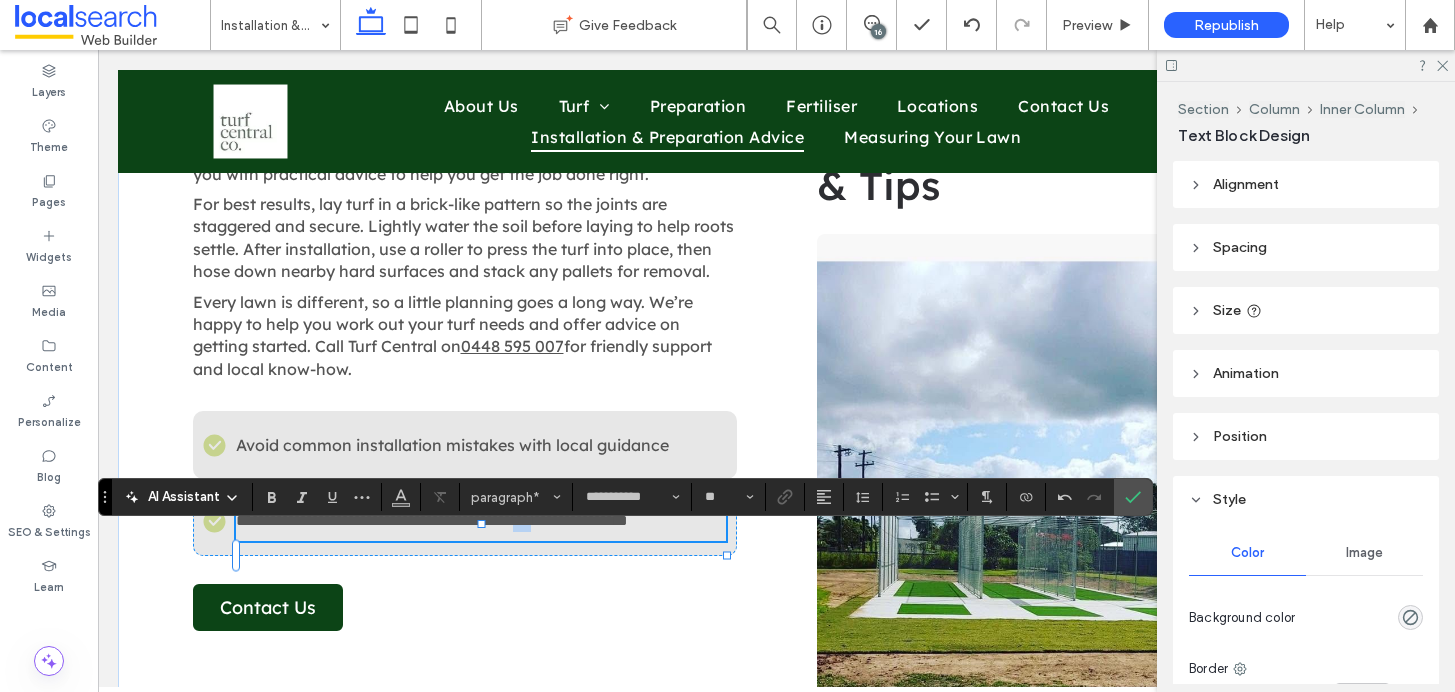 drag, startPoint x: 594, startPoint y: 543, endPoint x: 613, endPoint y: 535, distance: 20.615528 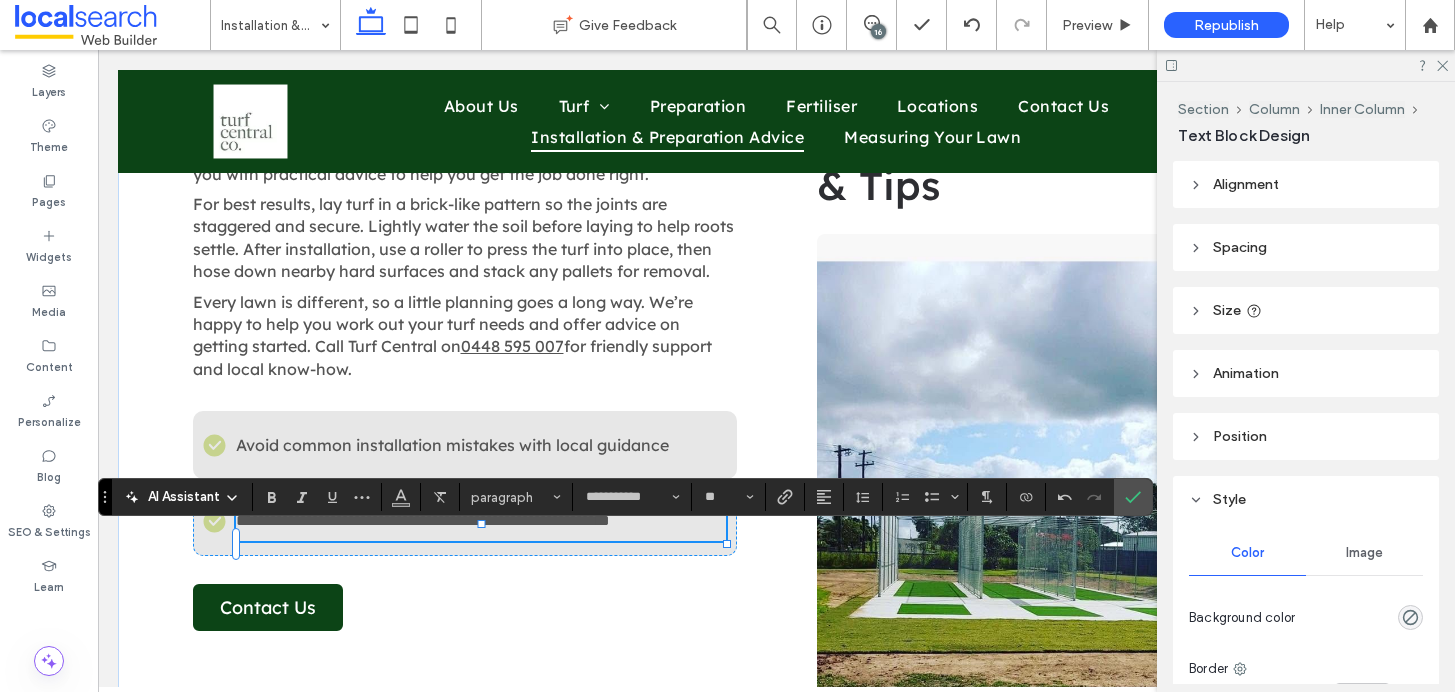 type 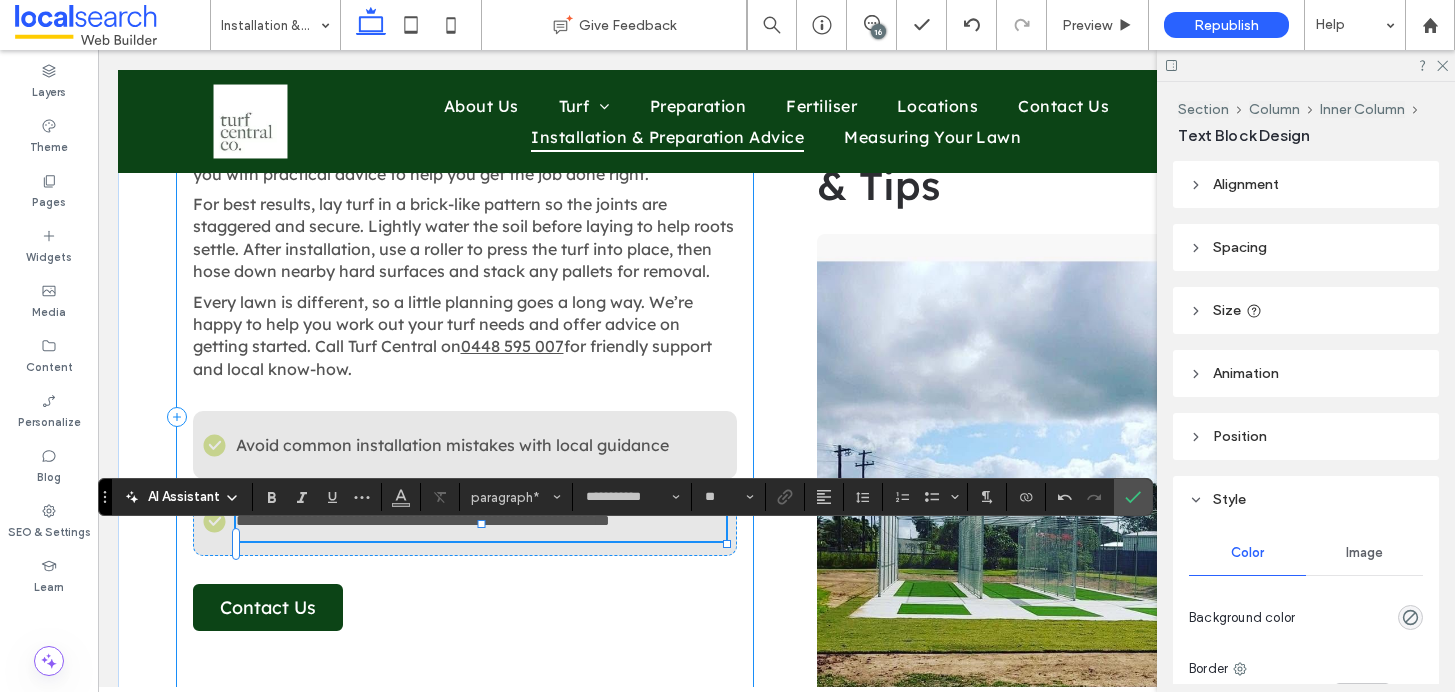 click on "**********" at bounding box center (465, 417) 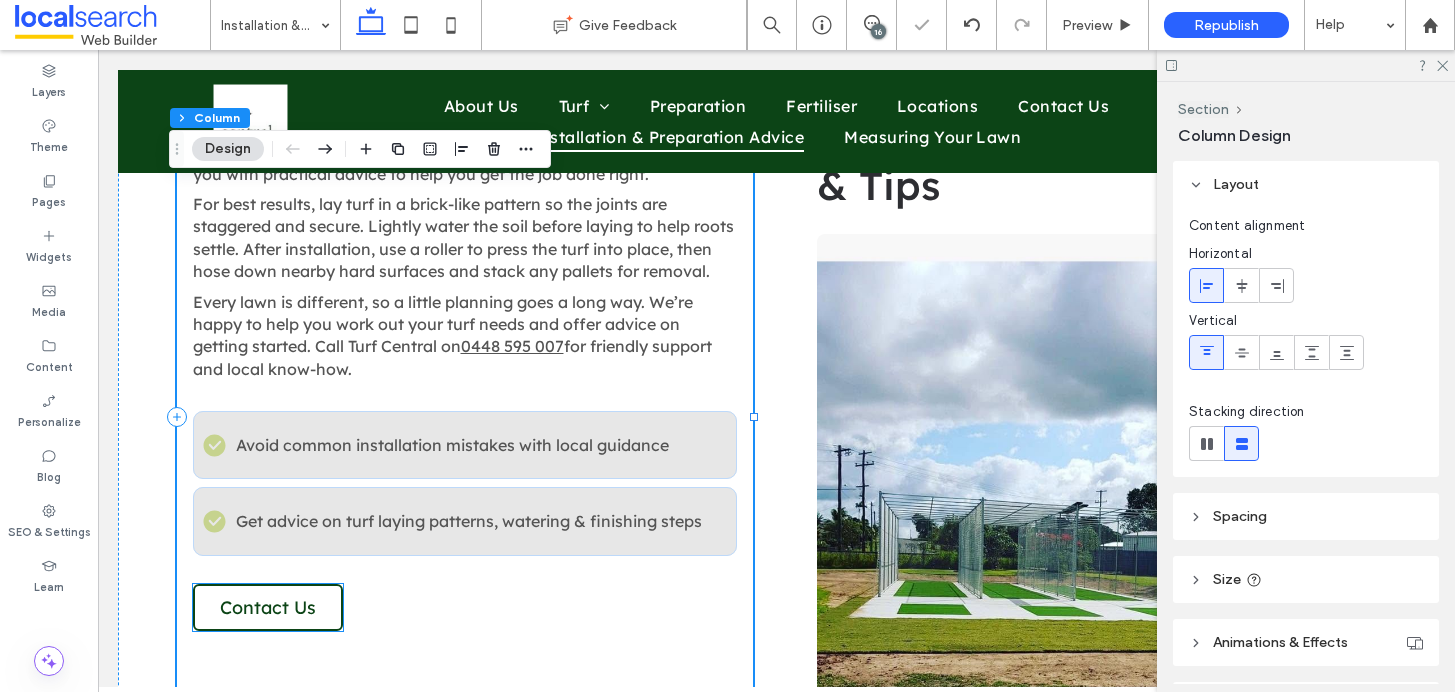 click on "Contact Us" at bounding box center (268, 607) 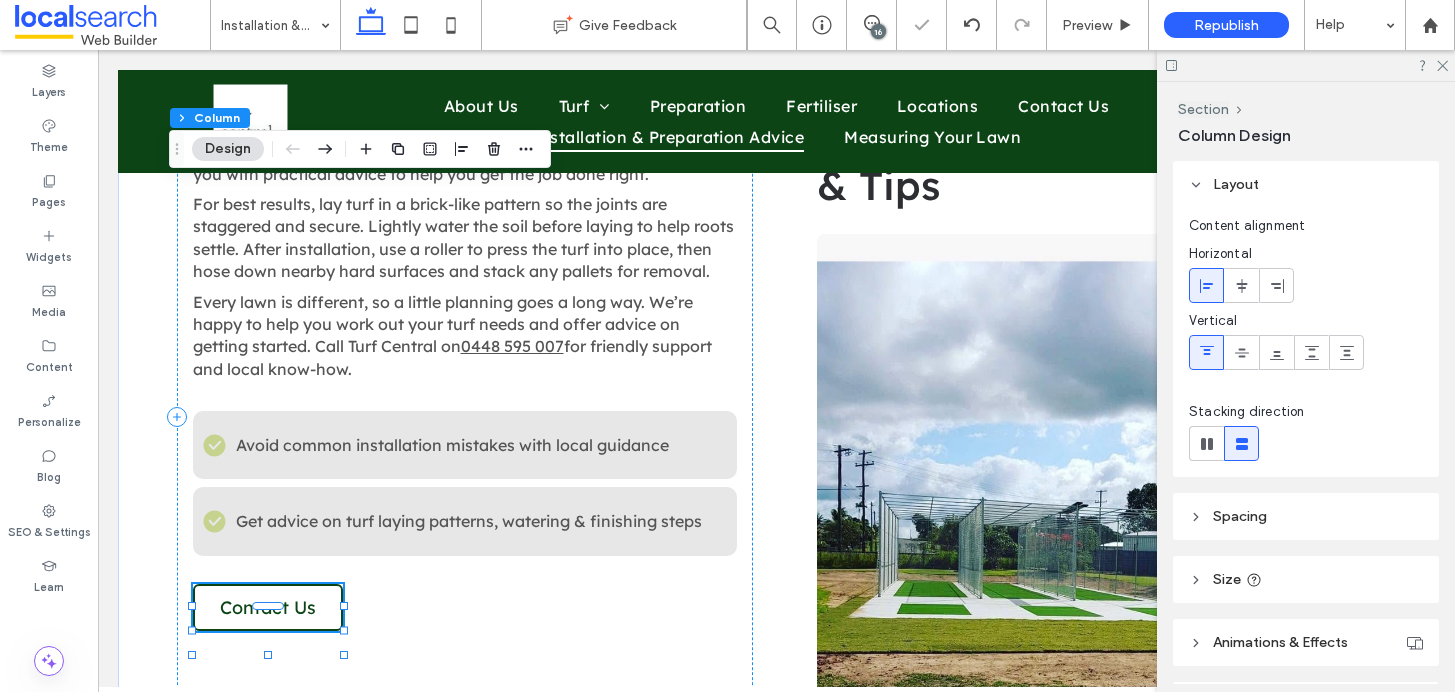 click on "Contact Us" at bounding box center (268, 607) 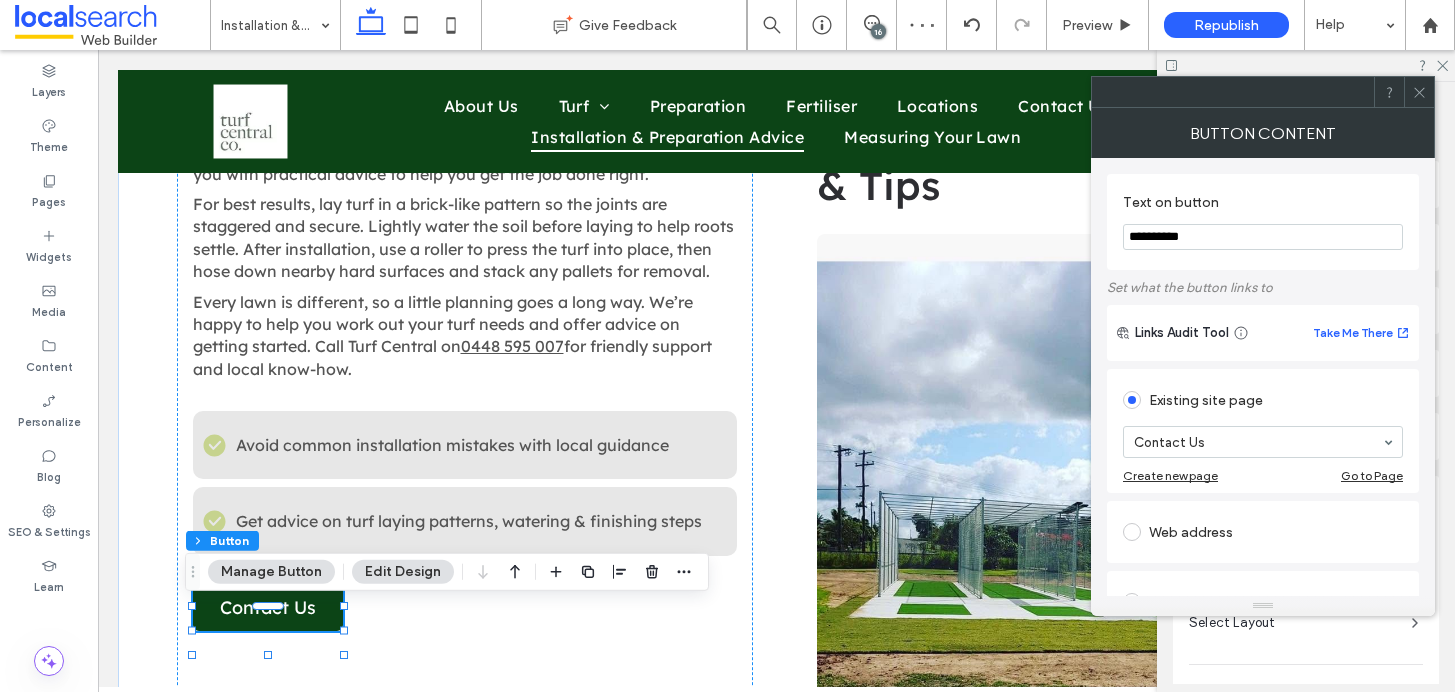 click 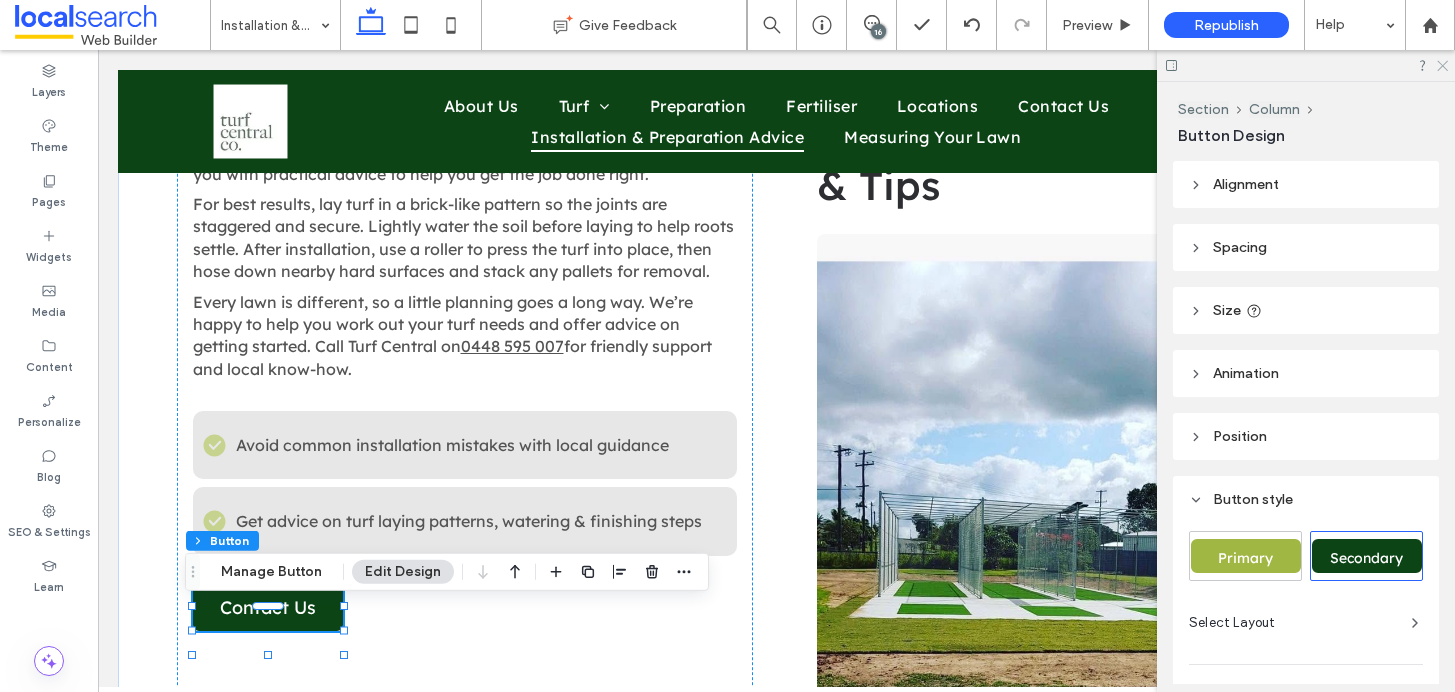click 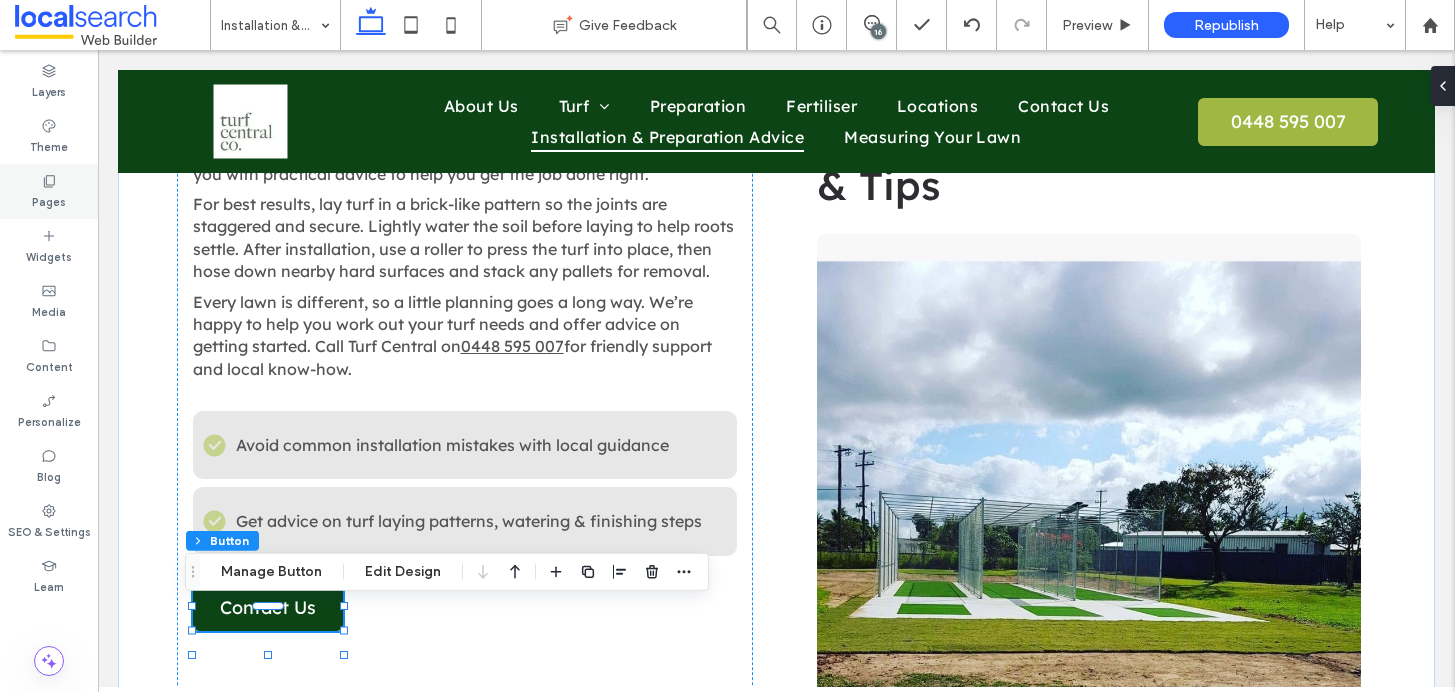 click on "Pages" at bounding box center (49, 200) 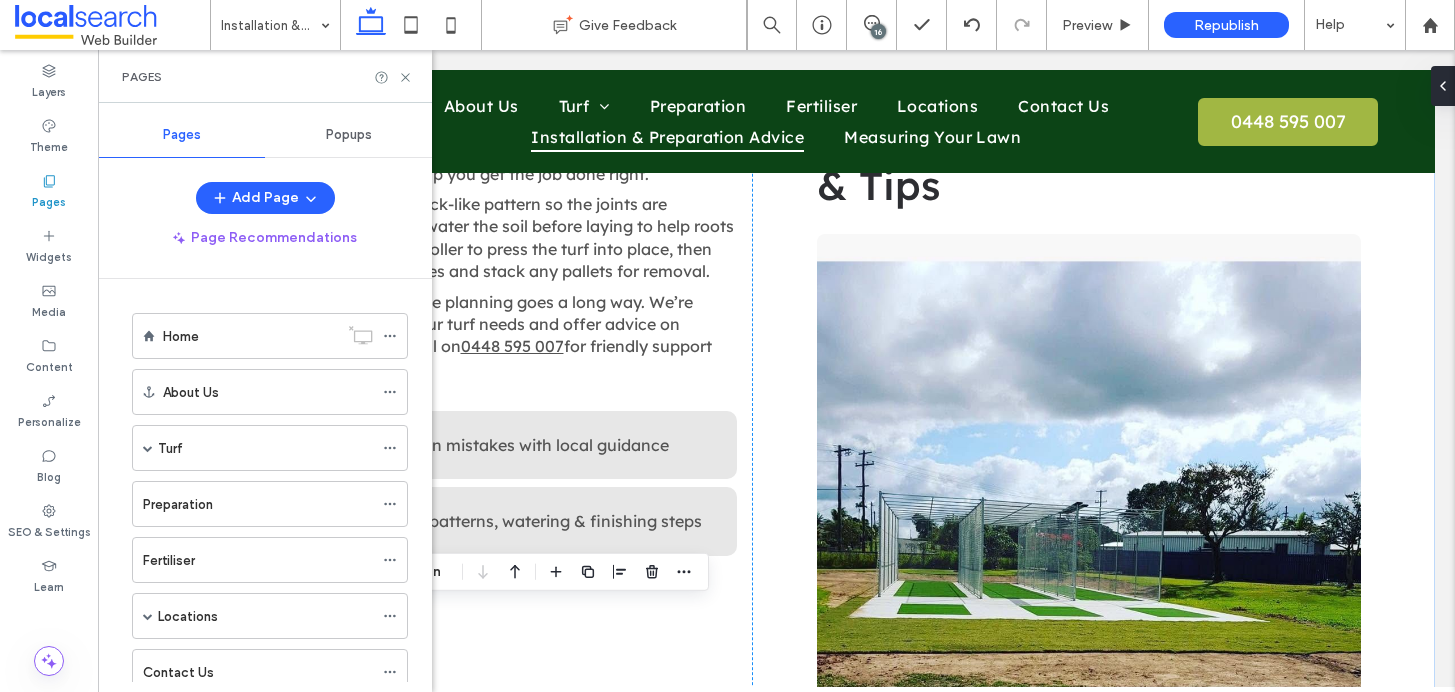 click on "Preparation" at bounding box center (178, 504) 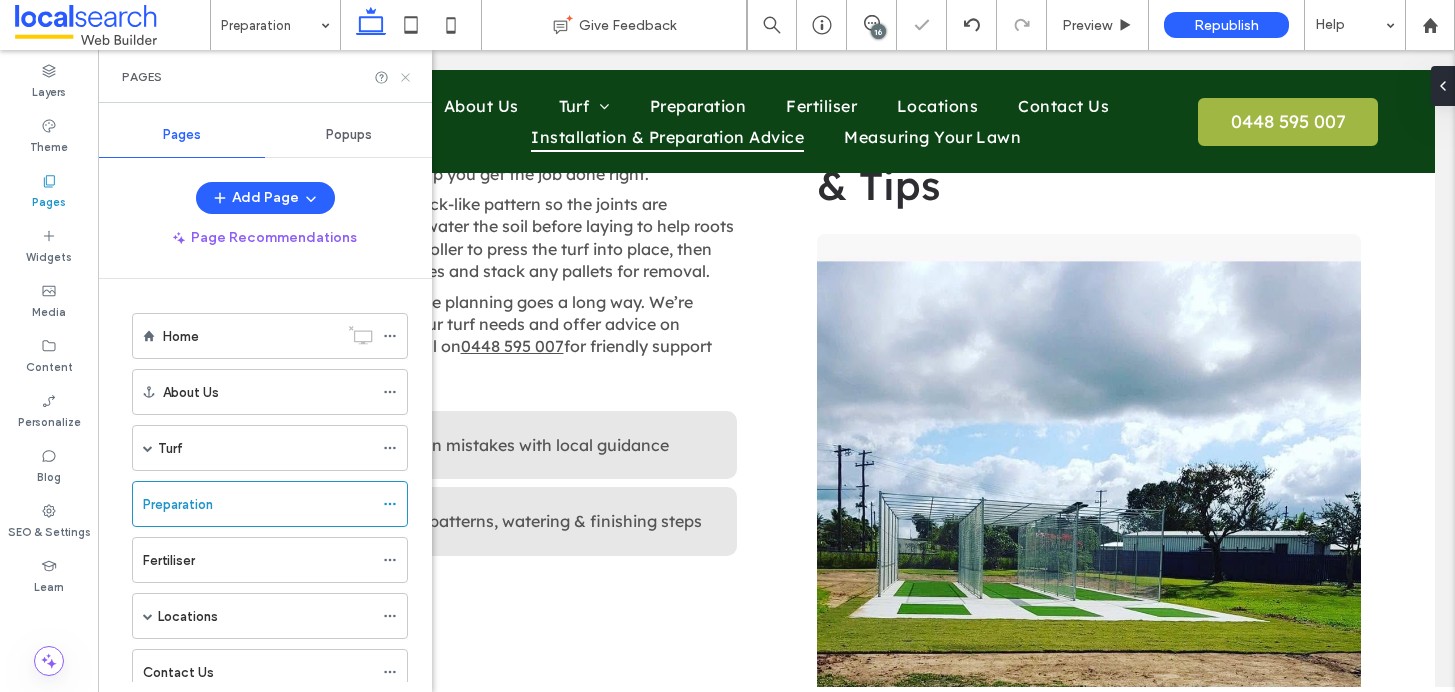 click 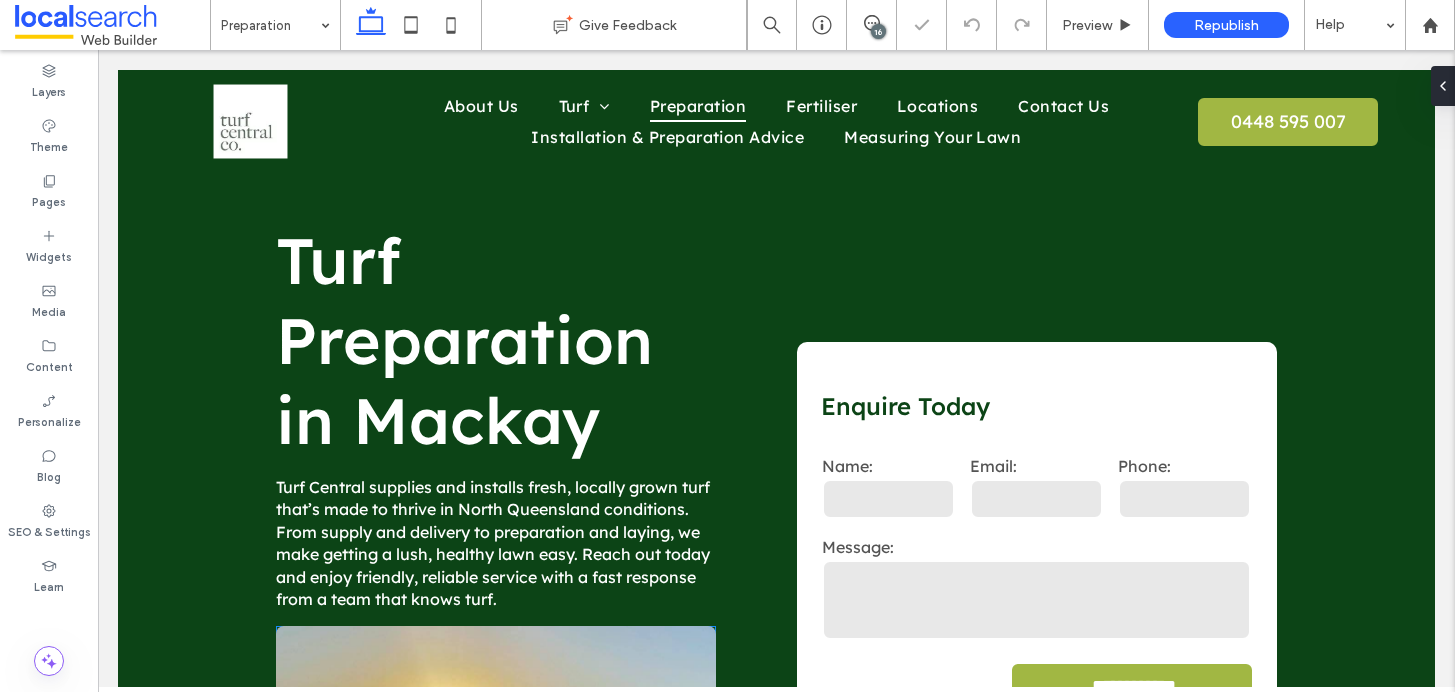 scroll, scrollTop: 923, scrollLeft: 0, axis: vertical 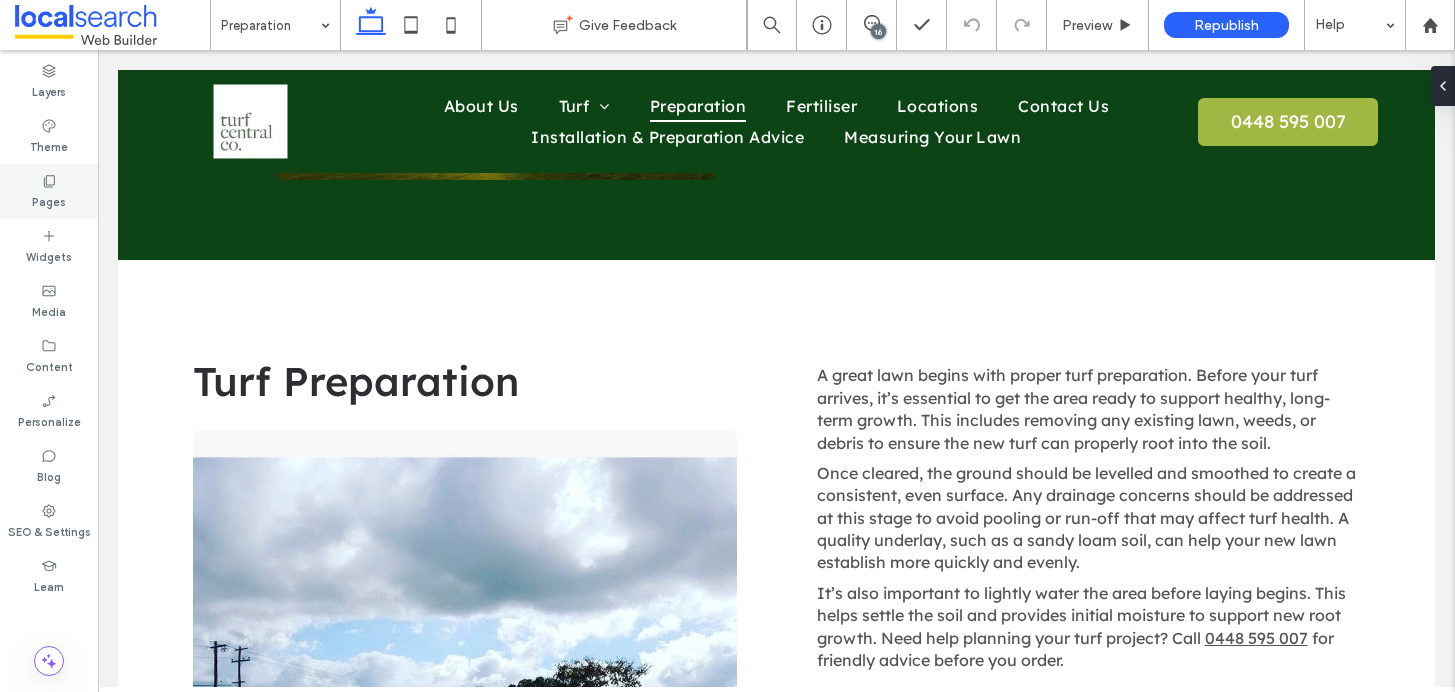 click on "Pages" at bounding box center (49, 200) 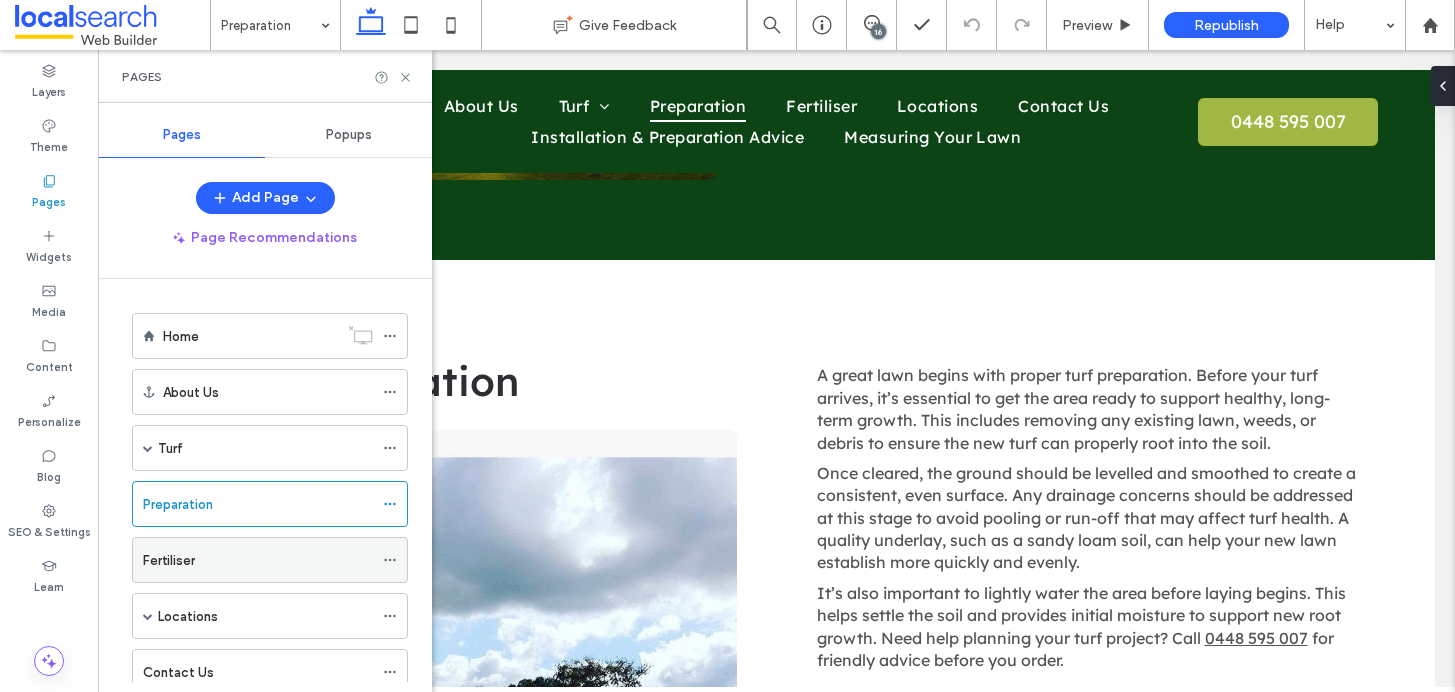 click on "Fertiliser" at bounding box center (258, 560) 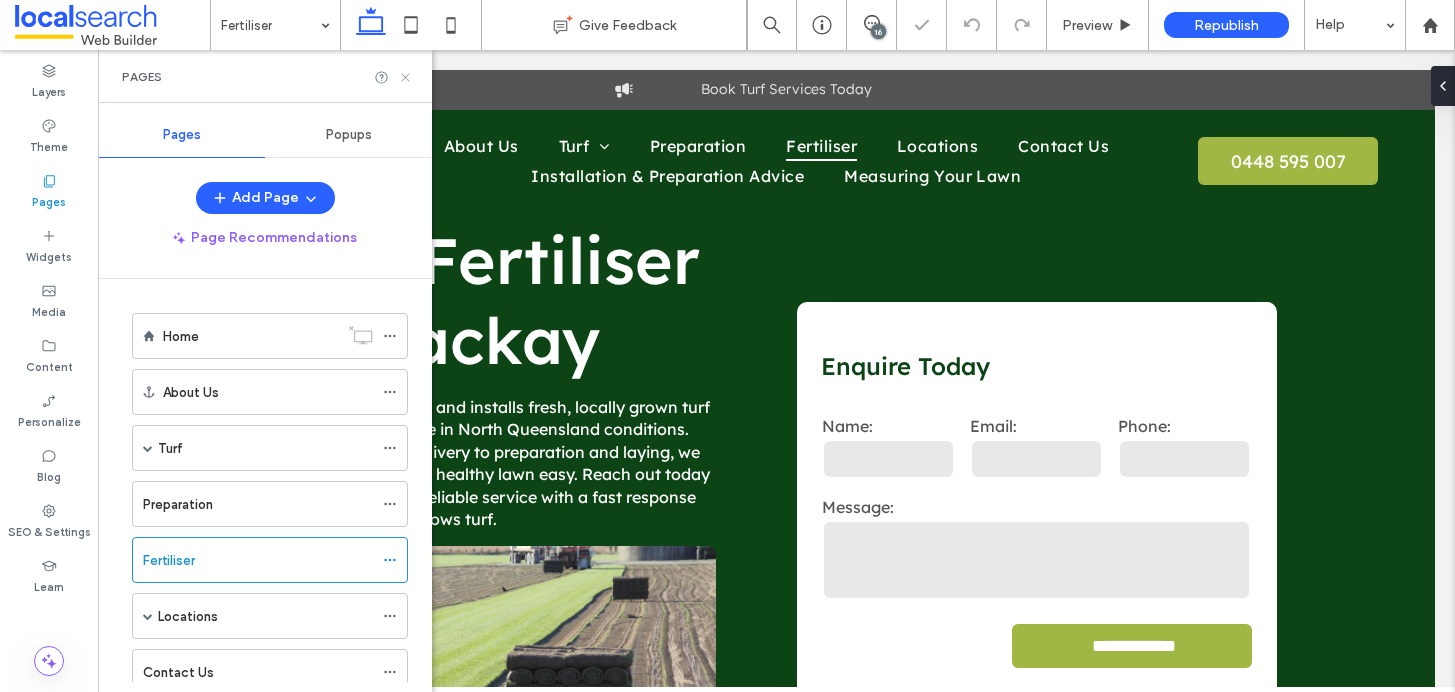 scroll, scrollTop: 0, scrollLeft: 0, axis: both 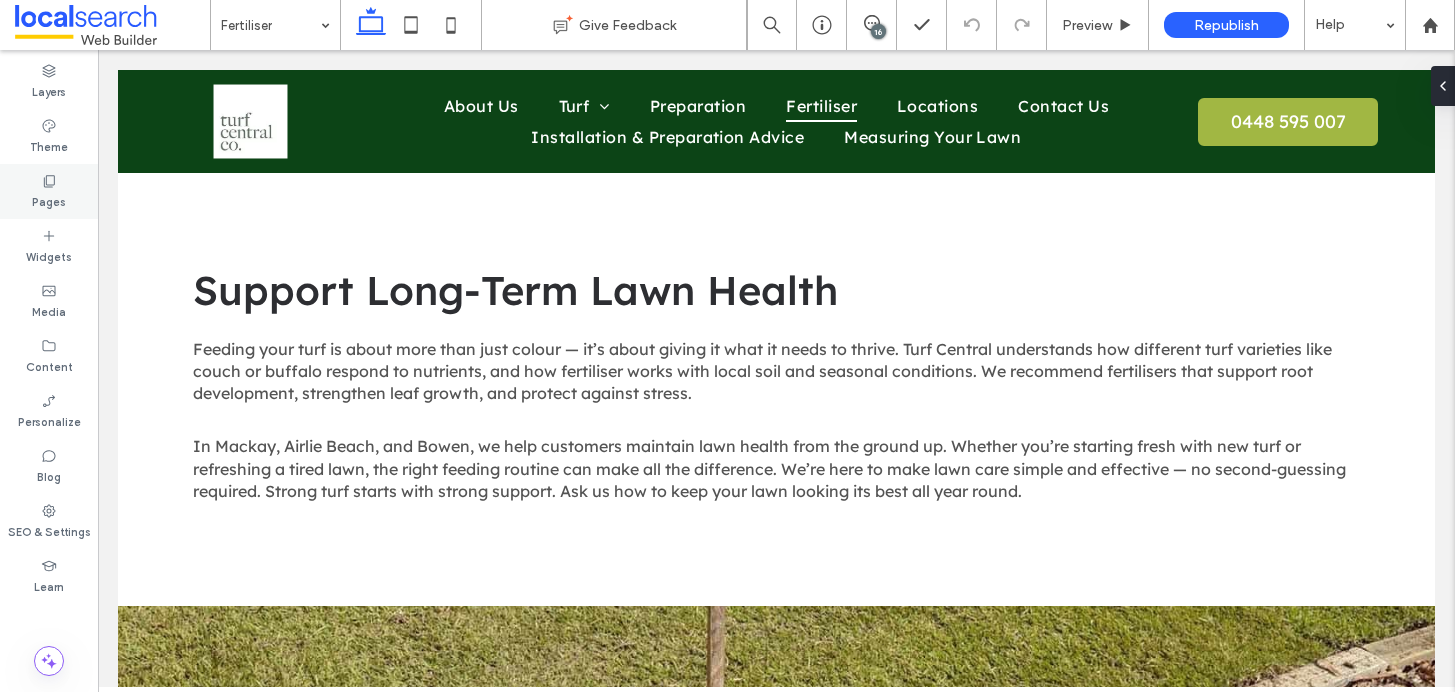 click 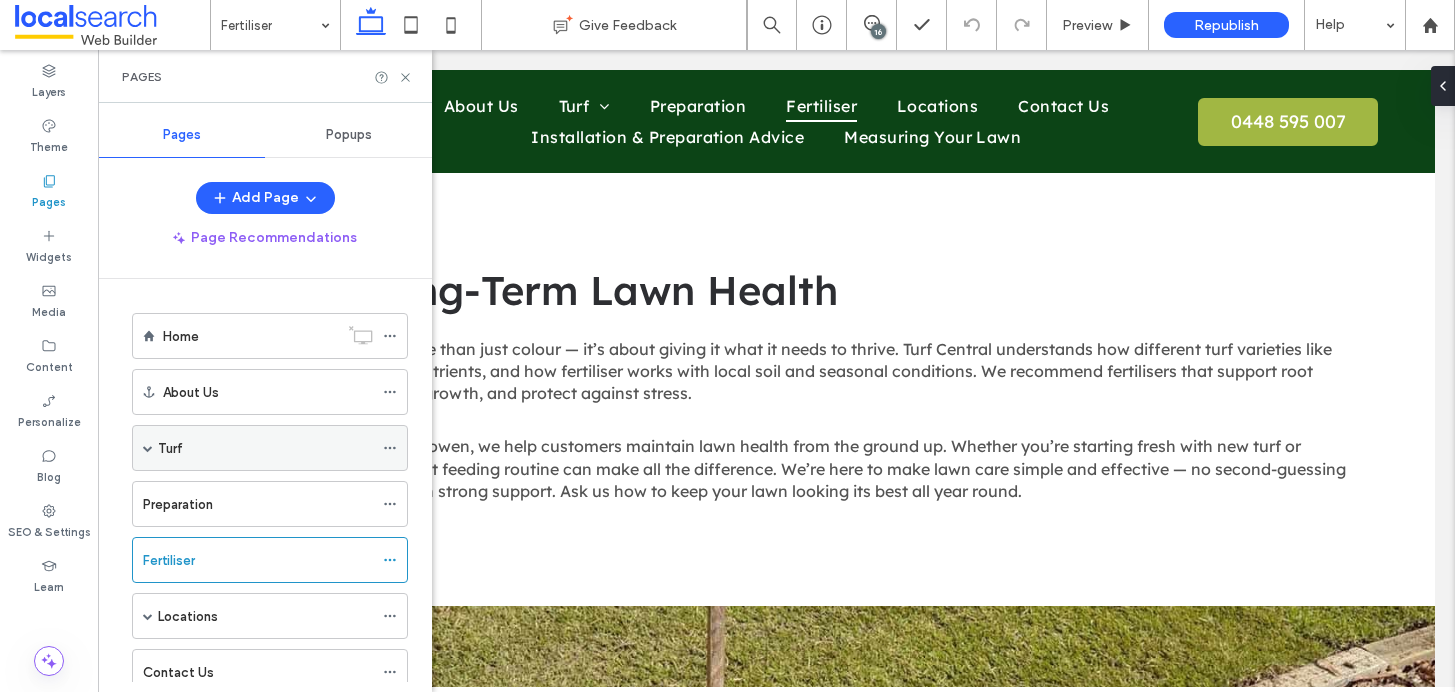 click on "Turf" at bounding box center (265, 448) 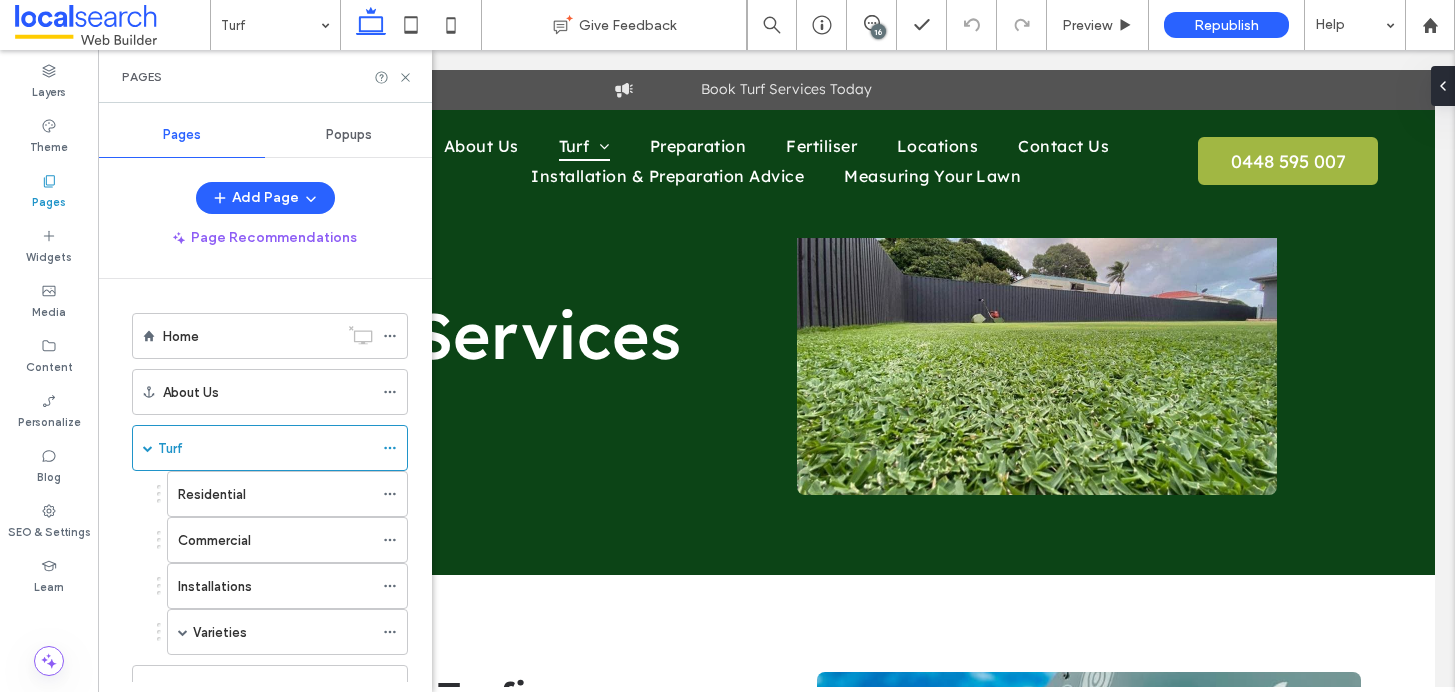 scroll, scrollTop: 0, scrollLeft: 0, axis: both 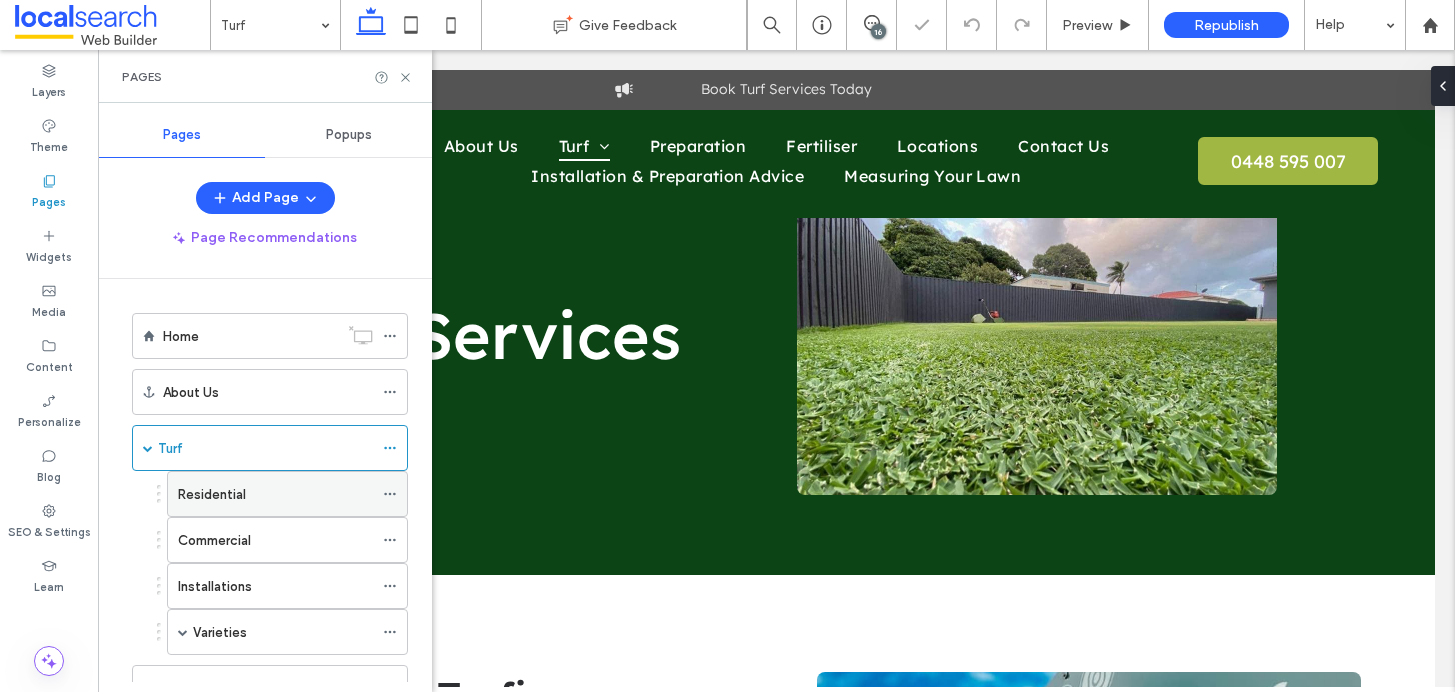 click on "Residential" at bounding box center (275, 494) 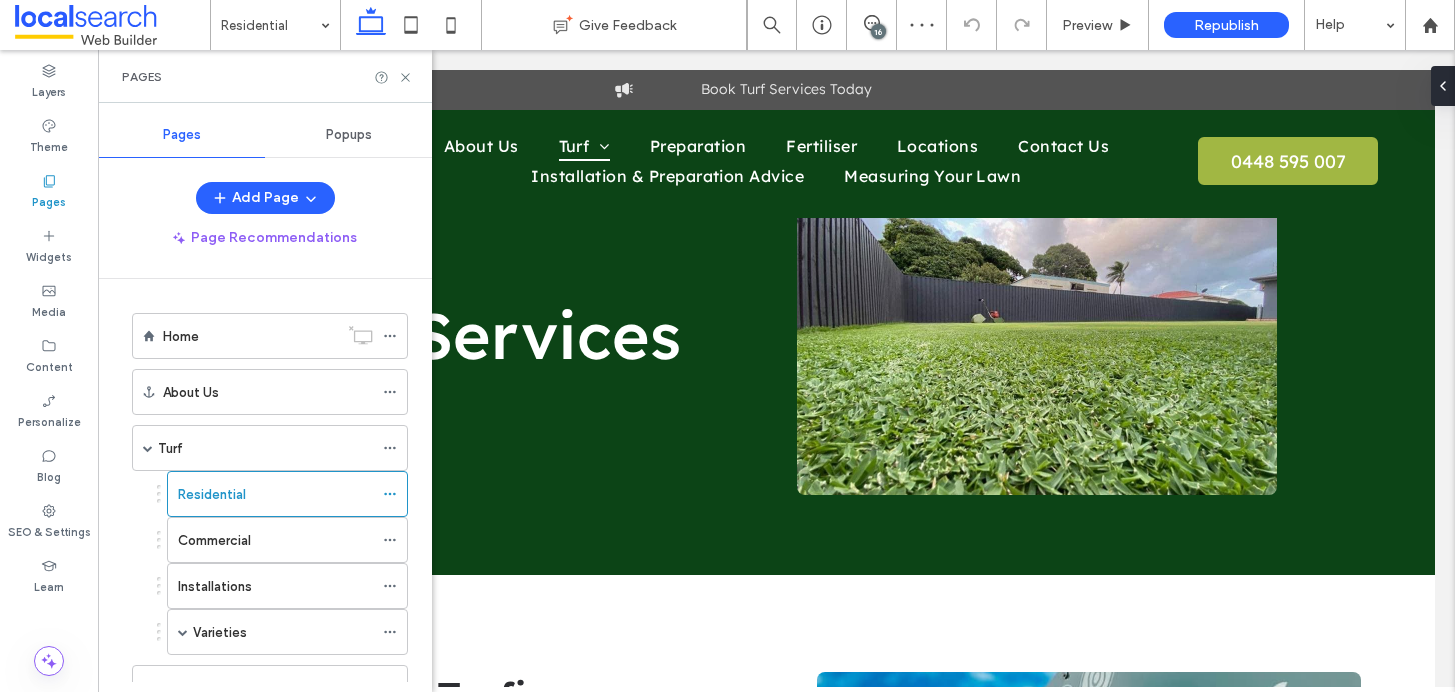 click 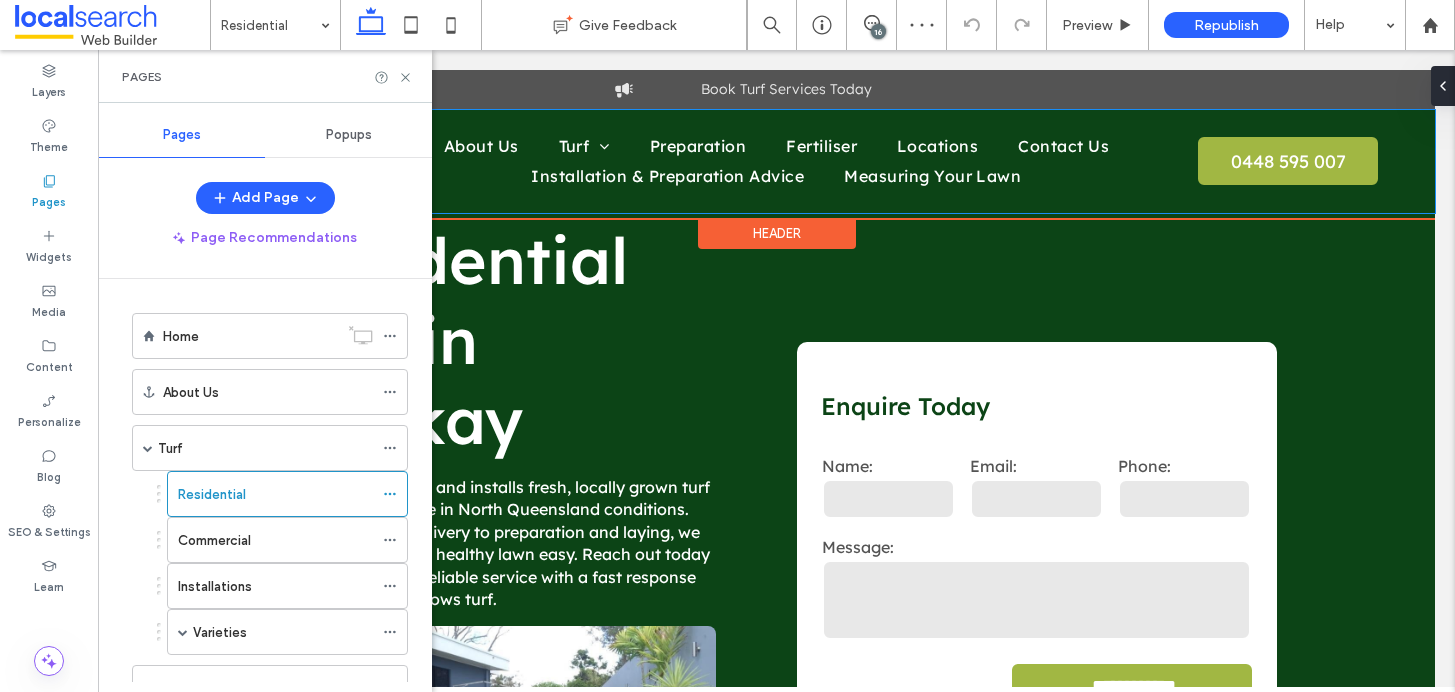 scroll, scrollTop: 0, scrollLeft: 0, axis: both 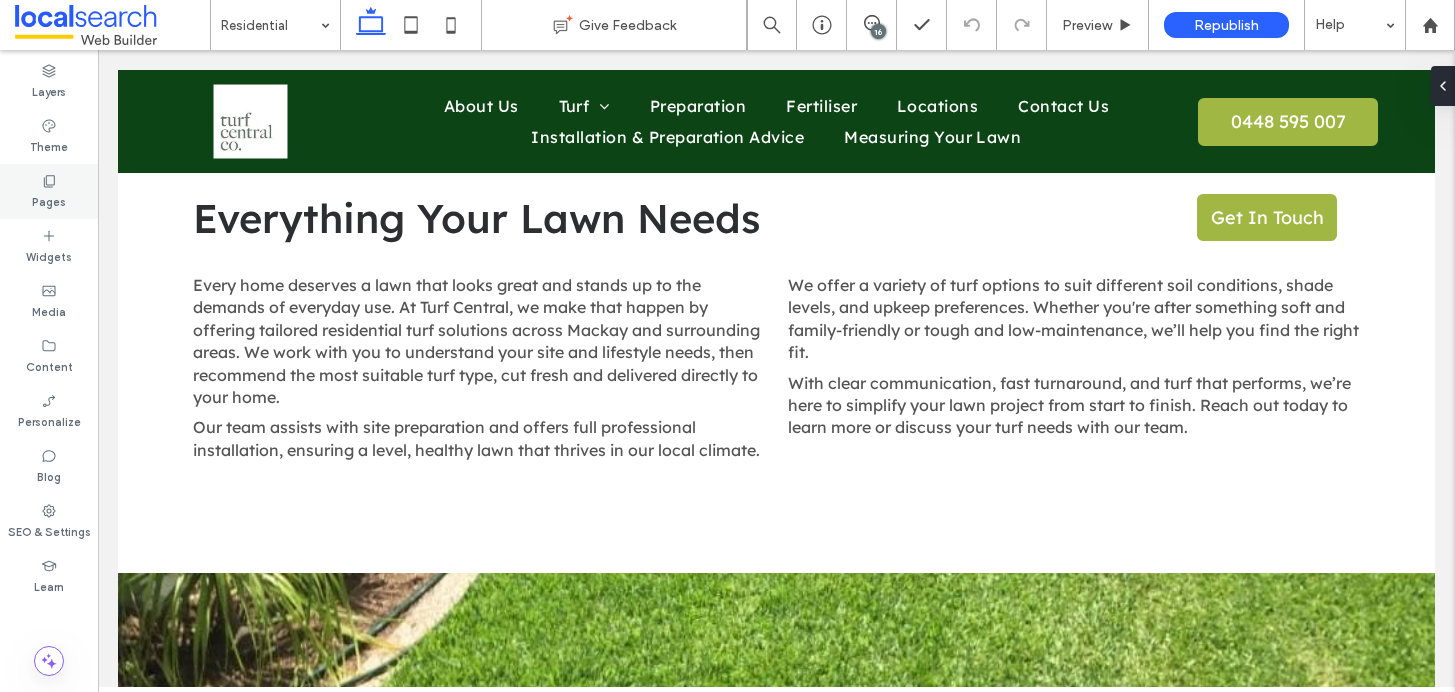 click 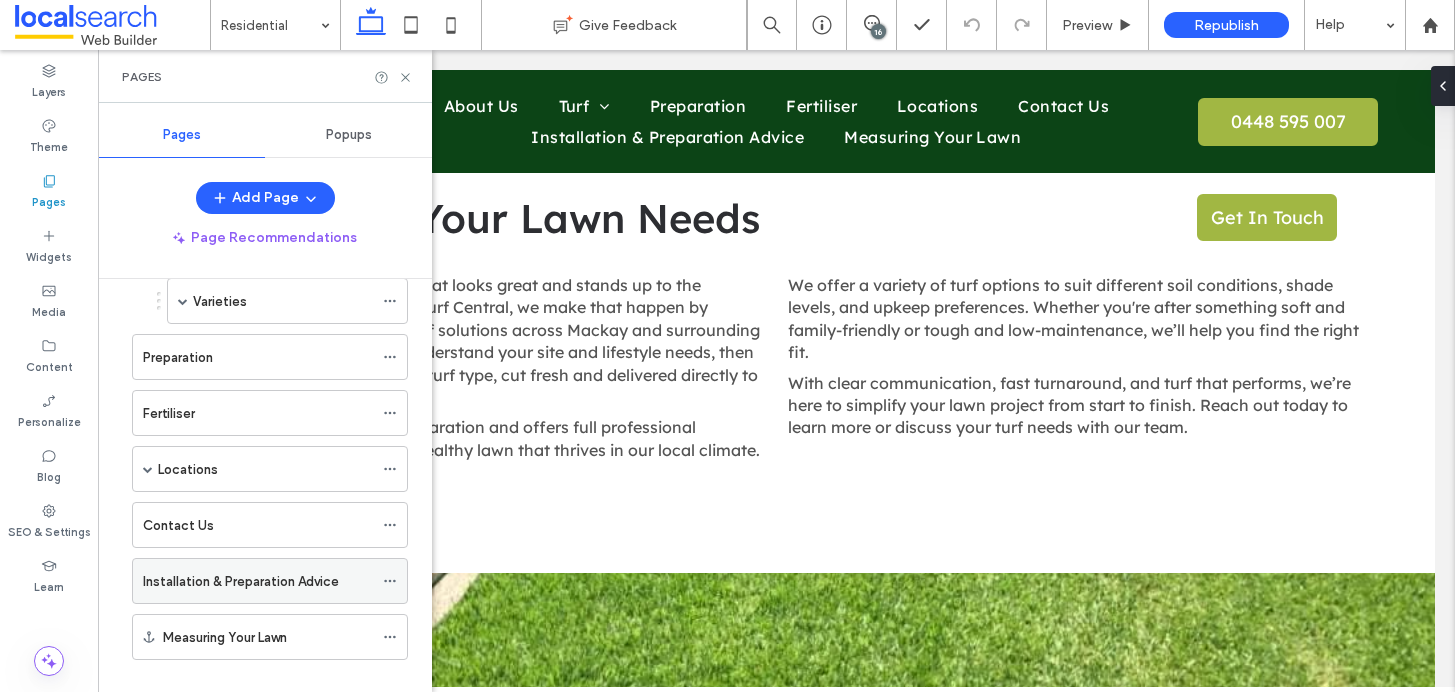 scroll, scrollTop: 359, scrollLeft: 0, axis: vertical 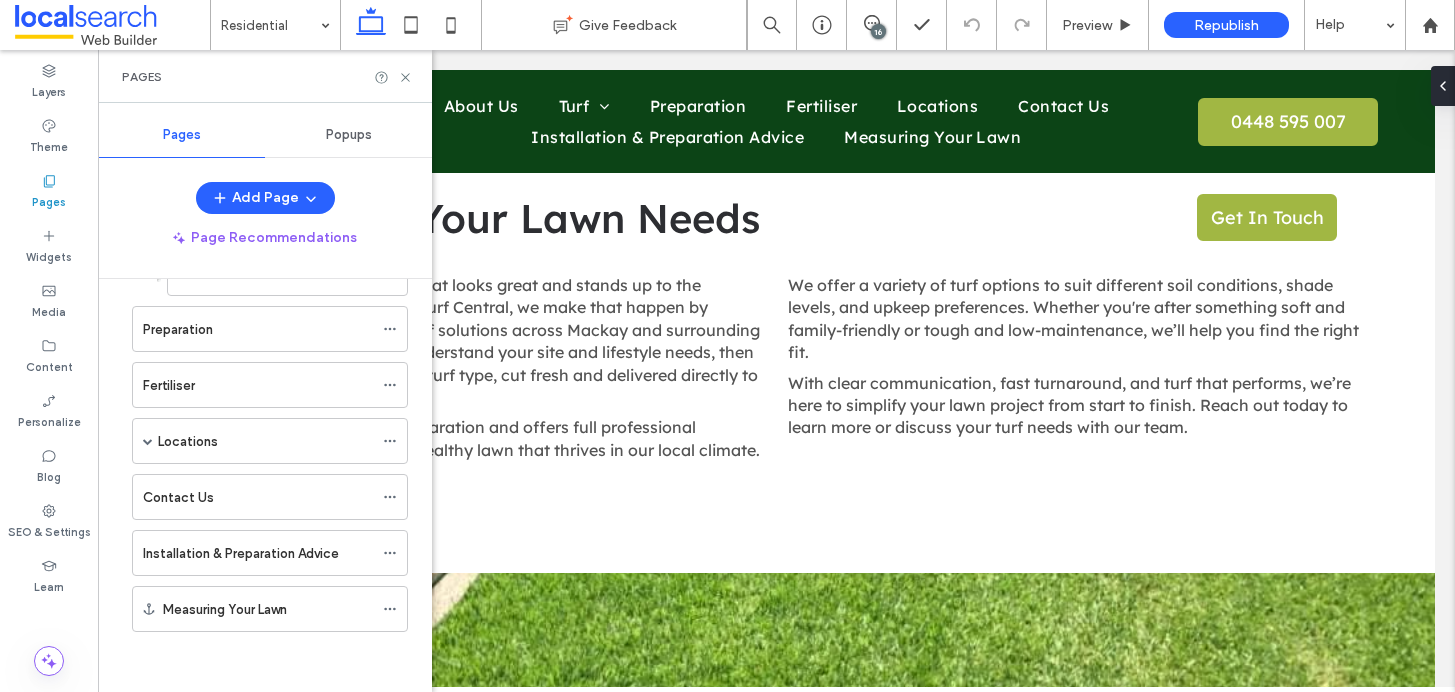click on "Measuring Your Lawn" at bounding box center [225, 609] 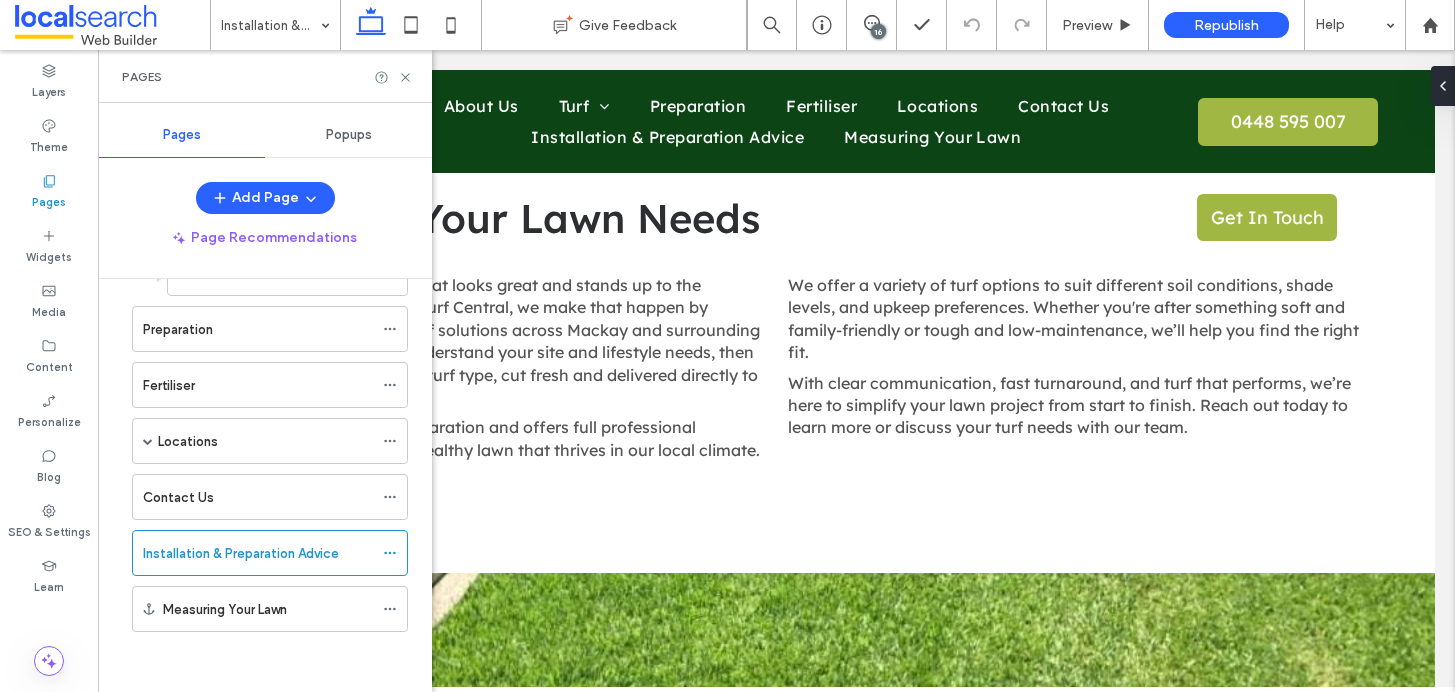 scroll, scrollTop: 175, scrollLeft: 0, axis: vertical 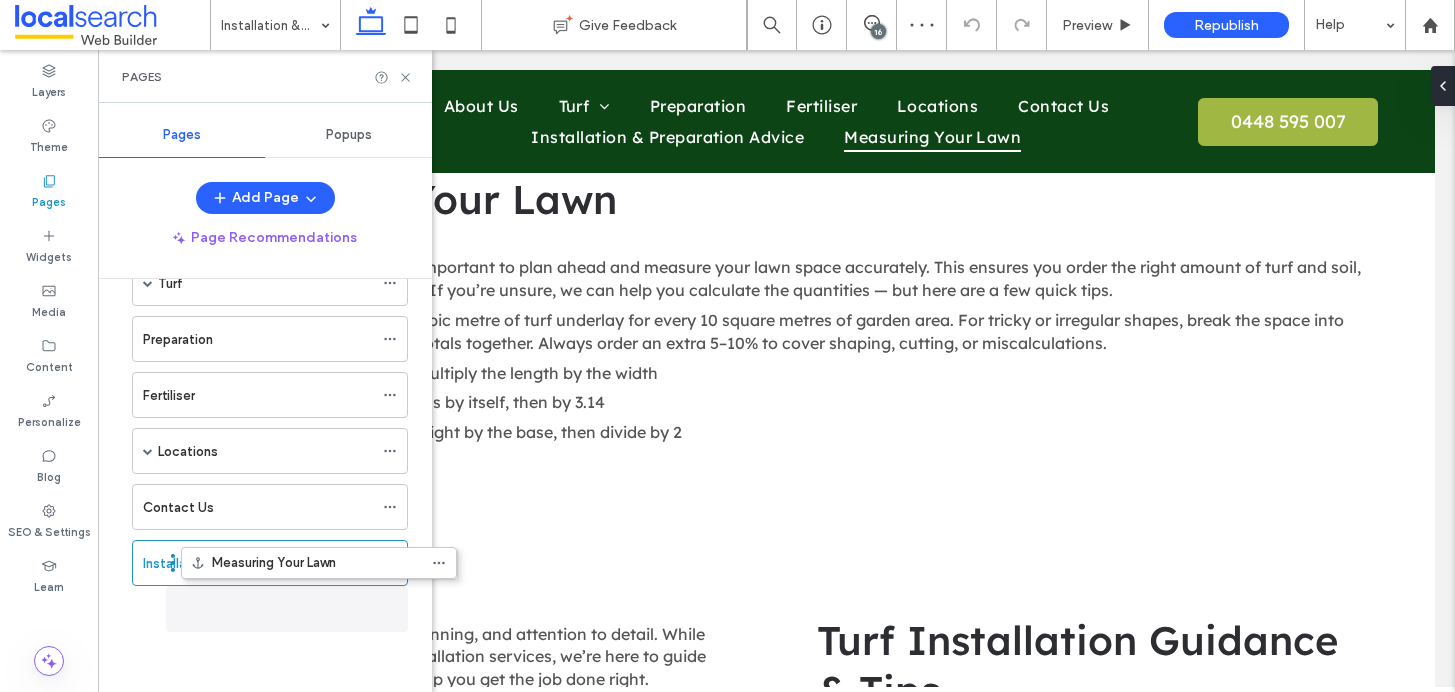drag, startPoint x: 123, startPoint y: 602, endPoint x: 173, endPoint y: 613, distance: 51.1957 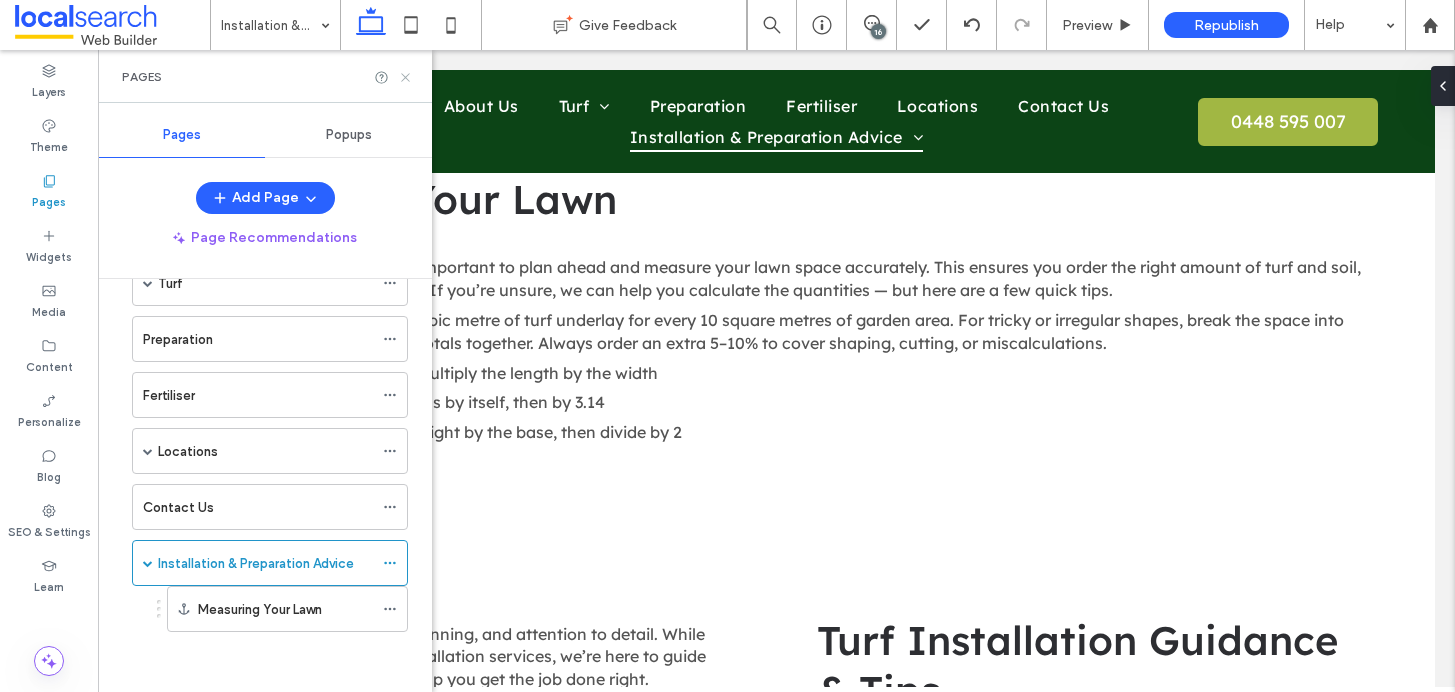 click 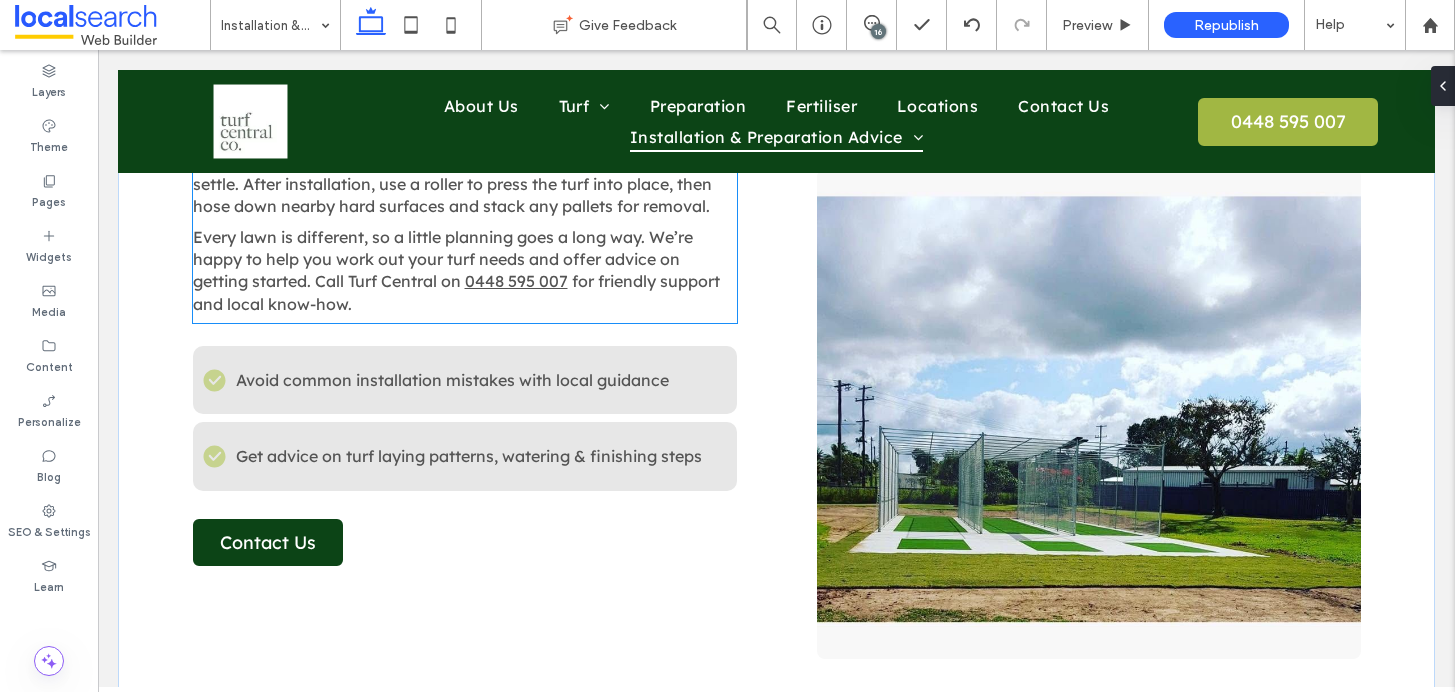 scroll, scrollTop: 2732, scrollLeft: 0, axis: vertical 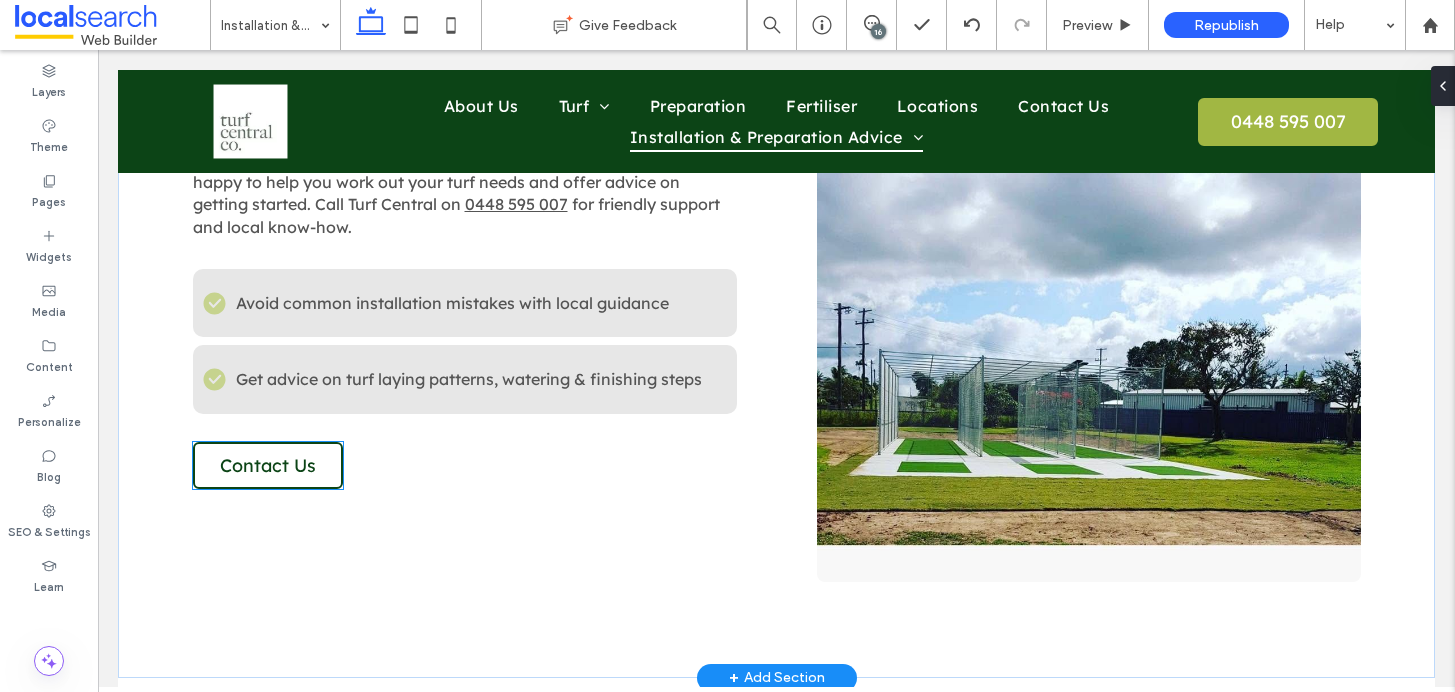 click on "Contact Us" at bounding box center (268, 465) 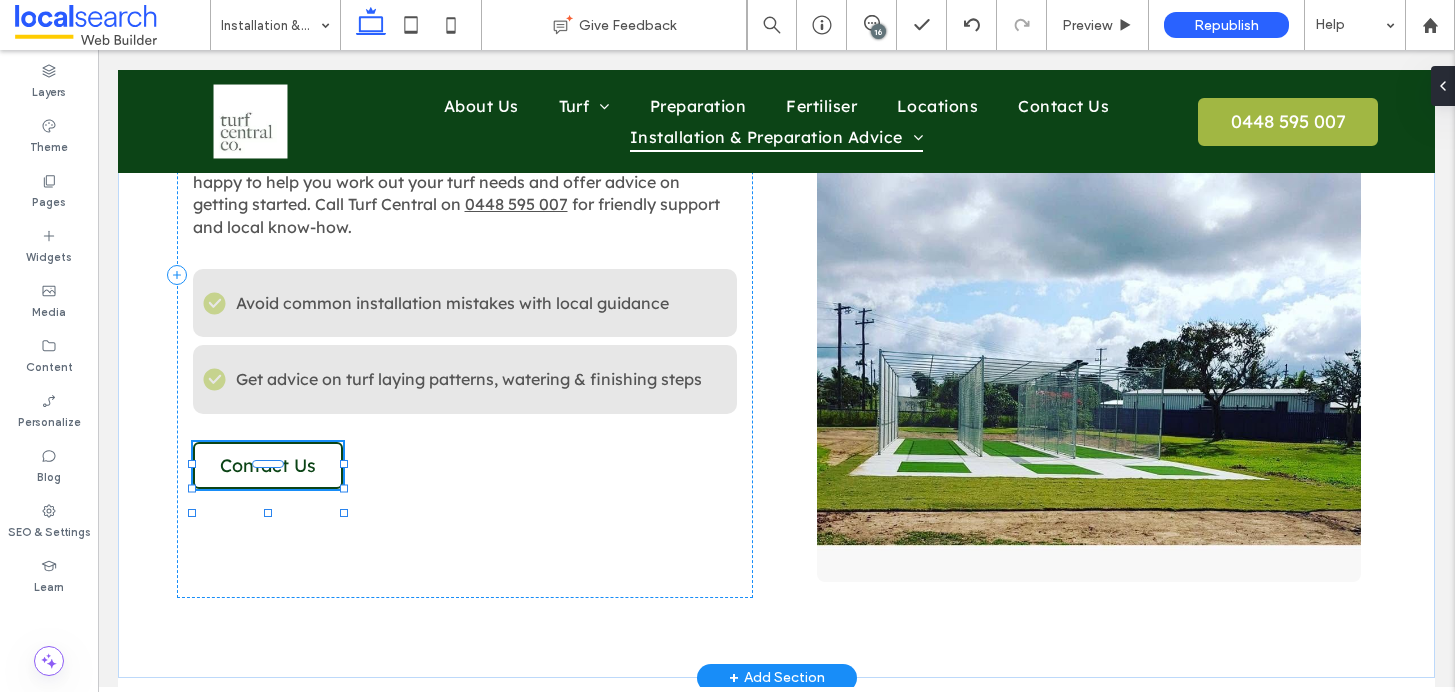 click on "Contact Us" at bounding box center [268, 465] 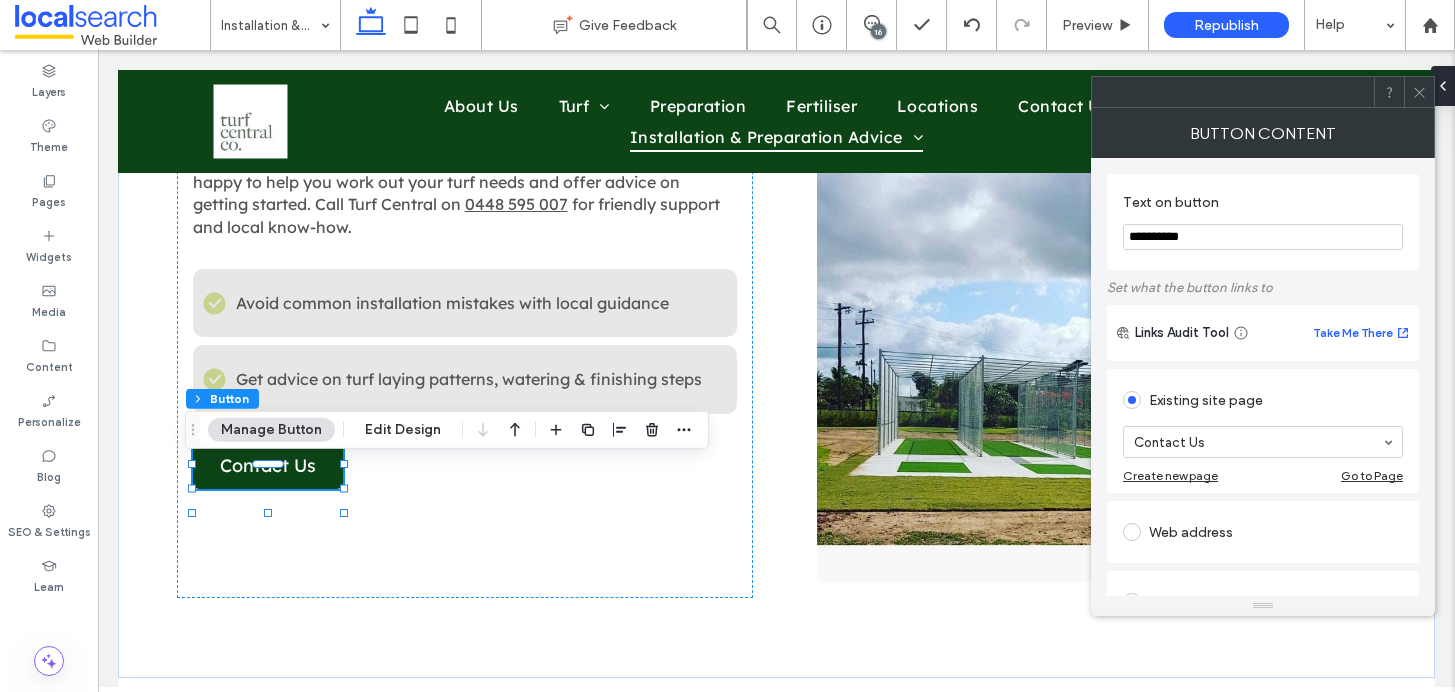 click on "**********" at bounding box center (1263, 237) 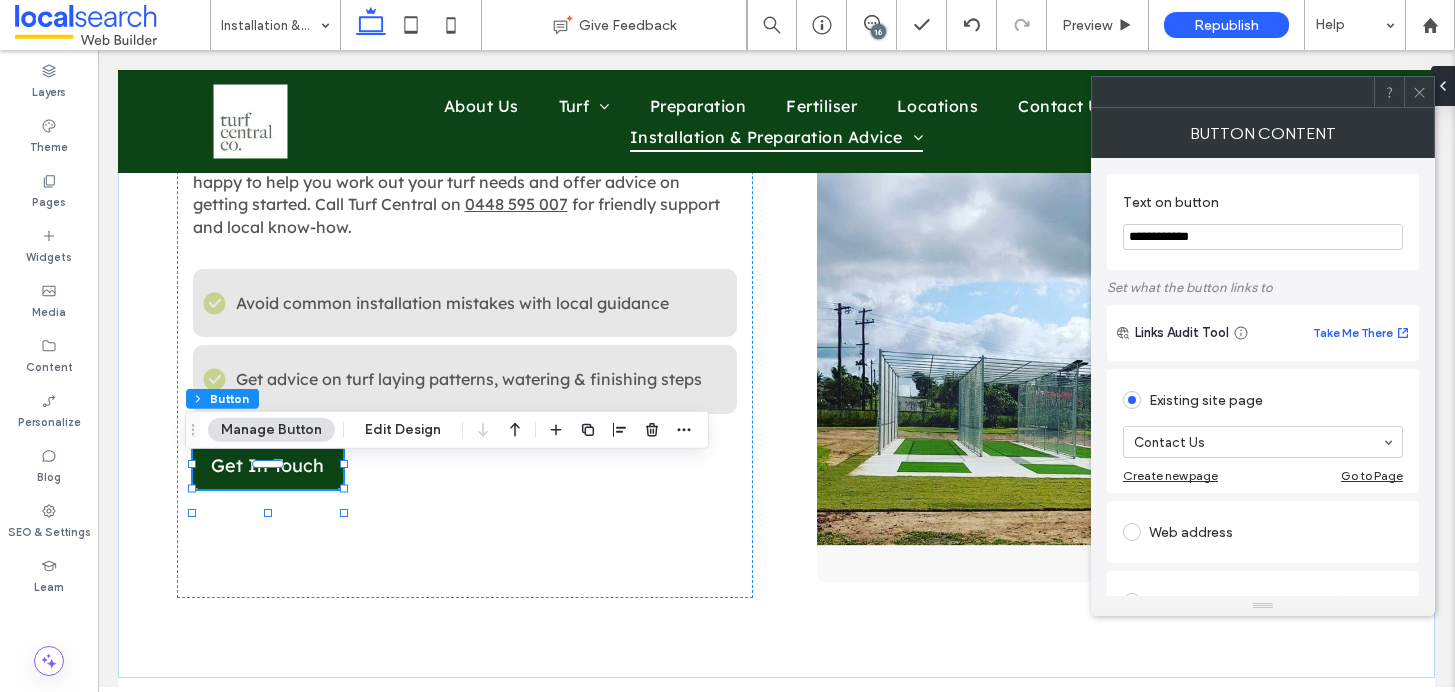 type on "**********" 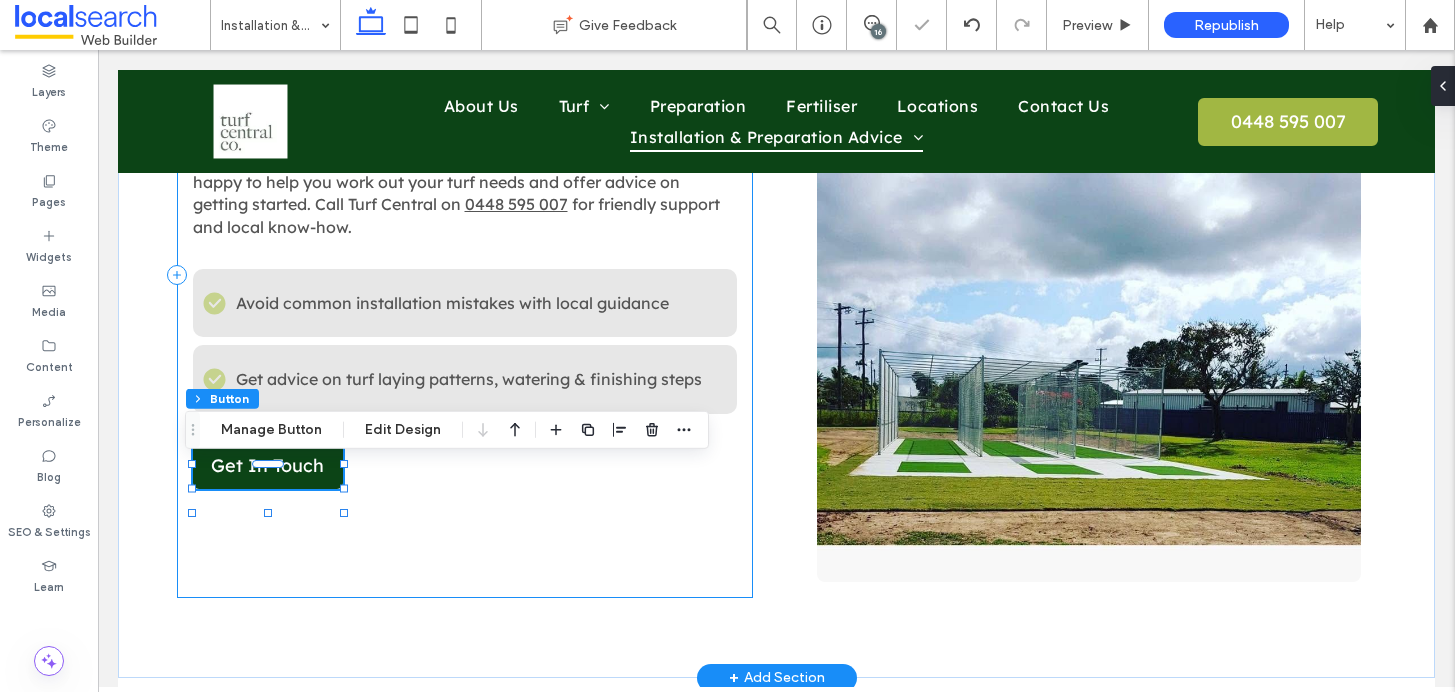 click on "Laying new turf takes time, planning, and attention to detail. While Turf Central does not offer installation services, we’re here to guide you with practical advice to help you get the job done right. For best results, lay turf in a brick-like pattern so the joints are staggered and secure. Lightly water the soil before laying to help roots settle. After installation, use a roller to press the turf into place, then hose down nearby hard surfaces and stack any pallets for removal. Every lawn is different, so a little planning goes a long way. We’re happy to help you work out your turf needs and offer advice on getting started. Call Turf Central on
0448 595 007   for friendly support and local know-how.
Check Icon
Avoid common installation mistakes with local guidance
Check Icon
Get advice on turf laying patterns, watering & finishing steps
Get In Touch" 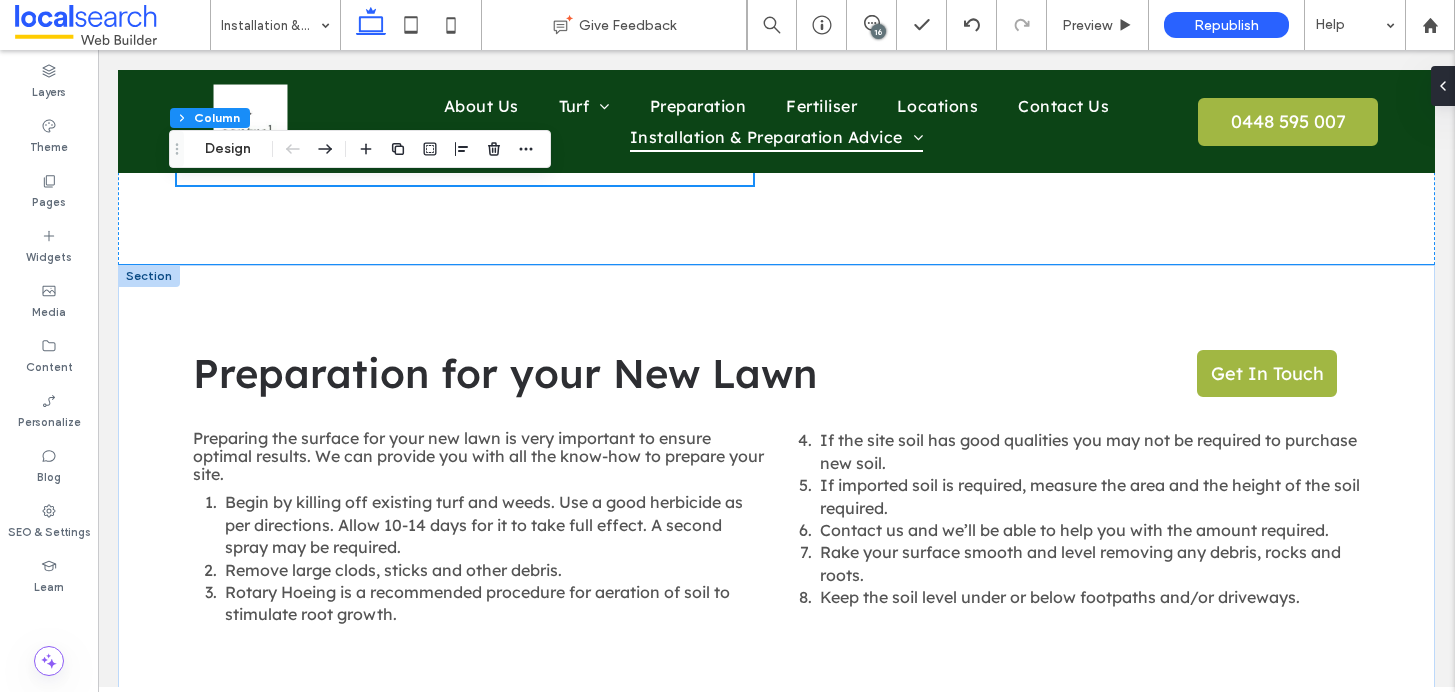 scroll, scrollTop: 3140, scrollLeft: 0, axis: vertical 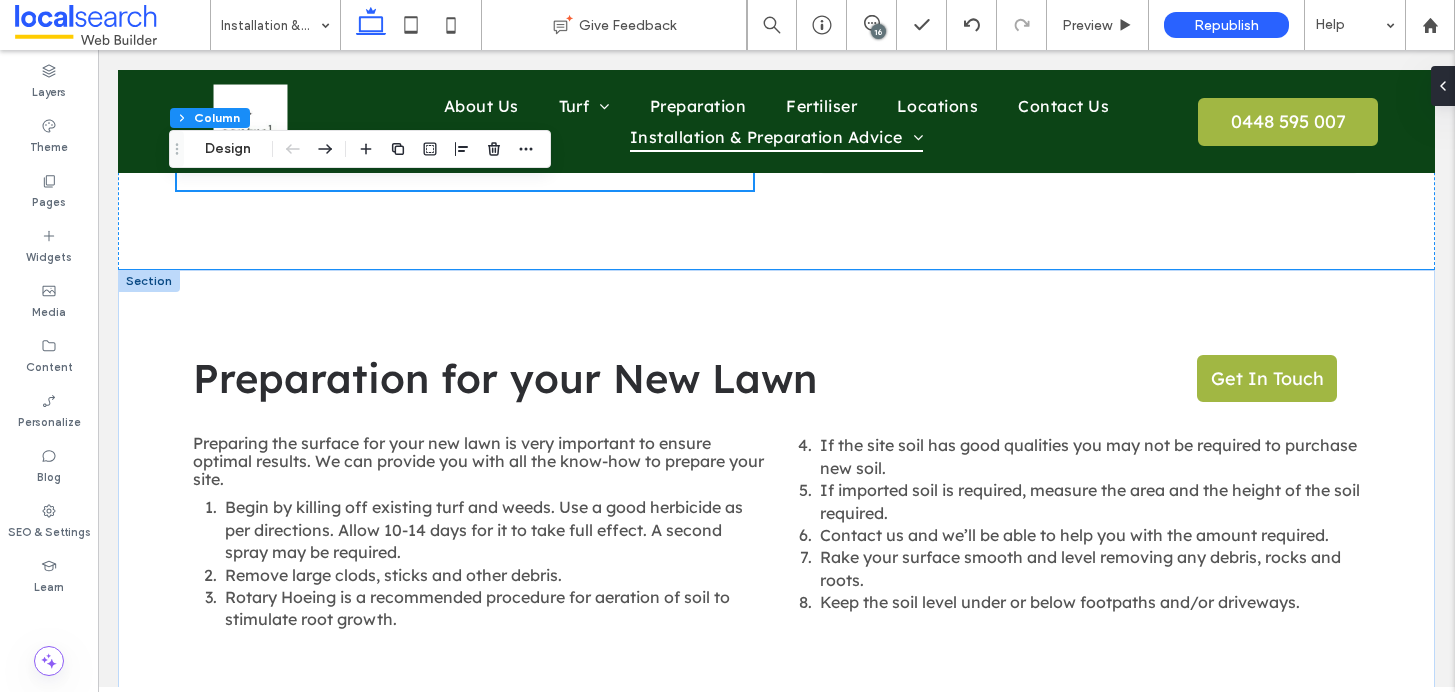 click on "Preparation for your New Lawn
Get In Touch
Preparing the surface for your new lawn is very important to ensure optimal results. We can provide you with all the know-how to prepare your site.   Begin by killing off existing turf and weeds. Use a good herbicide as per directions. Allow 10-14 days for it to take full effect. A second spray may be required. Remove large clods, sticks and other debris. Rotary Hoeing is a recommended procedure for aeration of soil to stimulate root growth. If the site soil has good qualities you may not be required to purchase new soil. If imported soil is required, measure the area and the height of the soil required. Contact us and we’ll be able to help you with the amount required. Rake your surface smooth and level removing any debris, rocks and roots. Keep the soil level under or below footpaths and/or driveways." 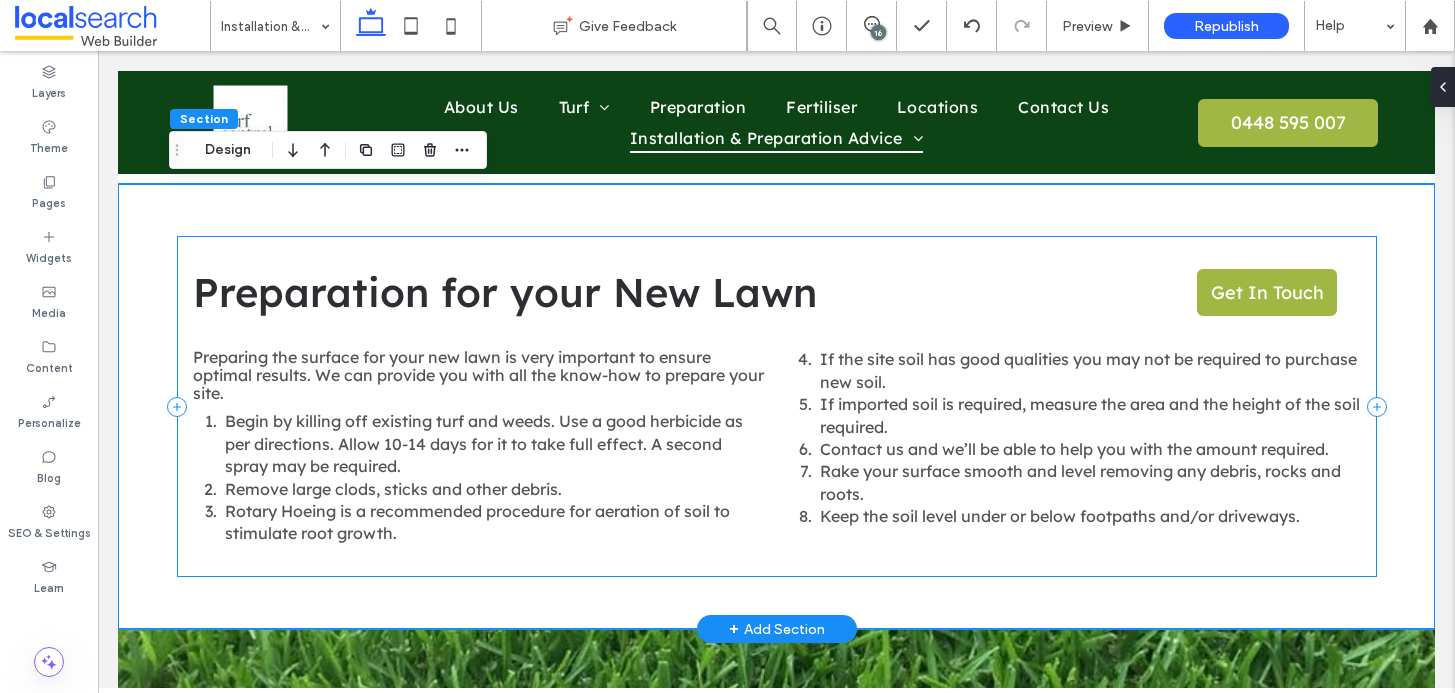 scroll, scrollTop: 3236, scrollLeft: 0, axis: vertical 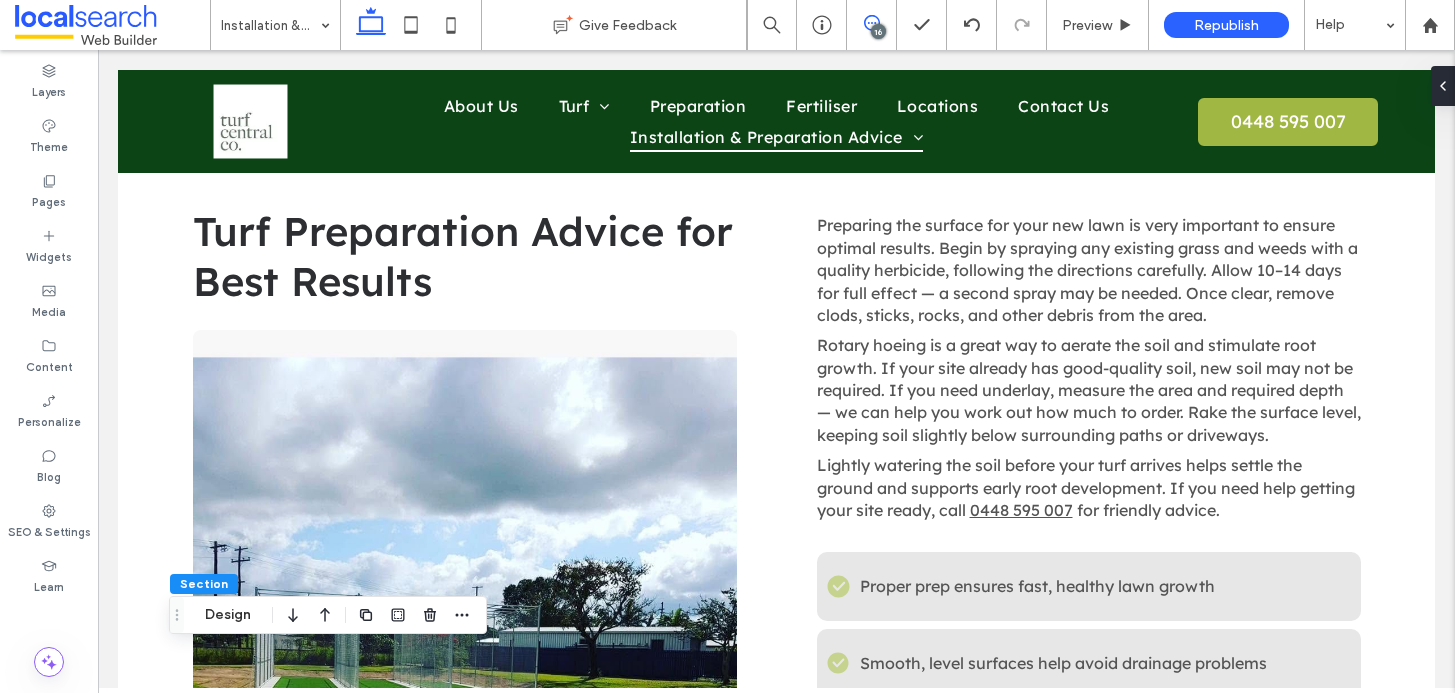 click 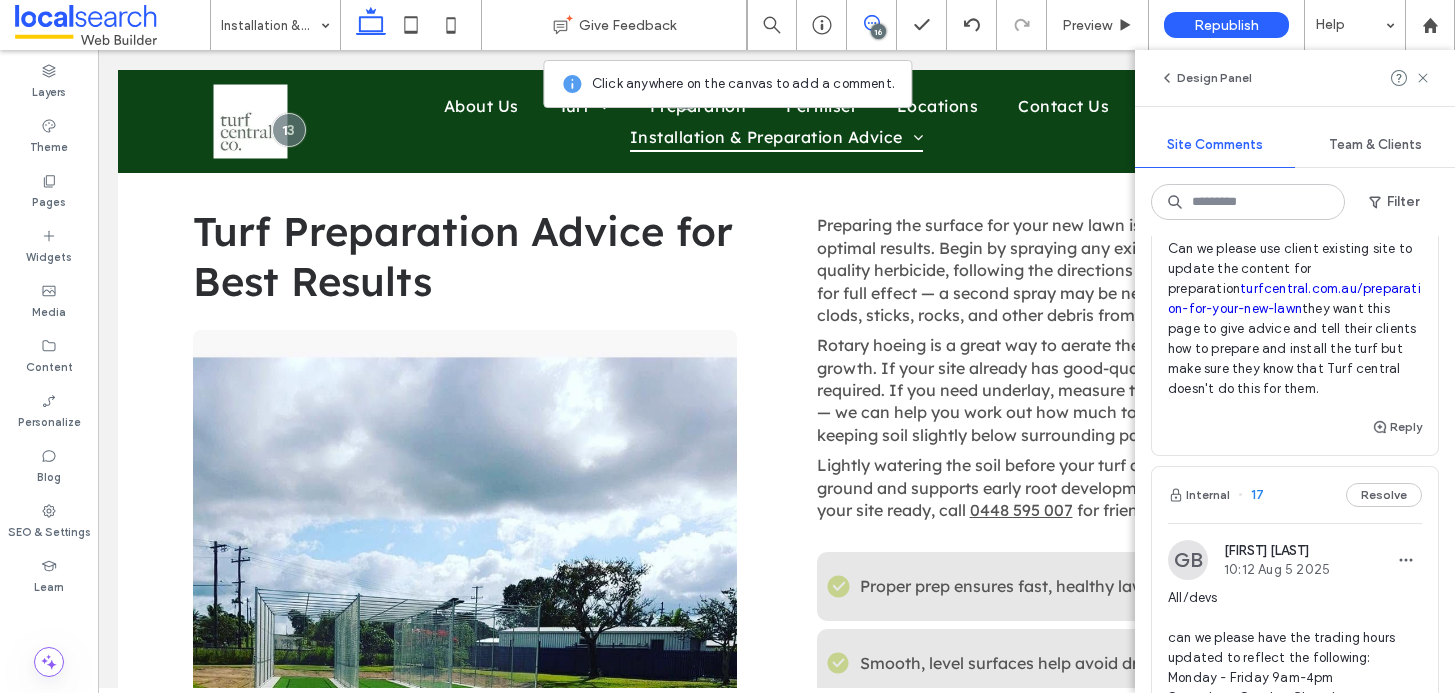 scroll, scrollTop: 4180, scrollLeft: 0, axis: vertical 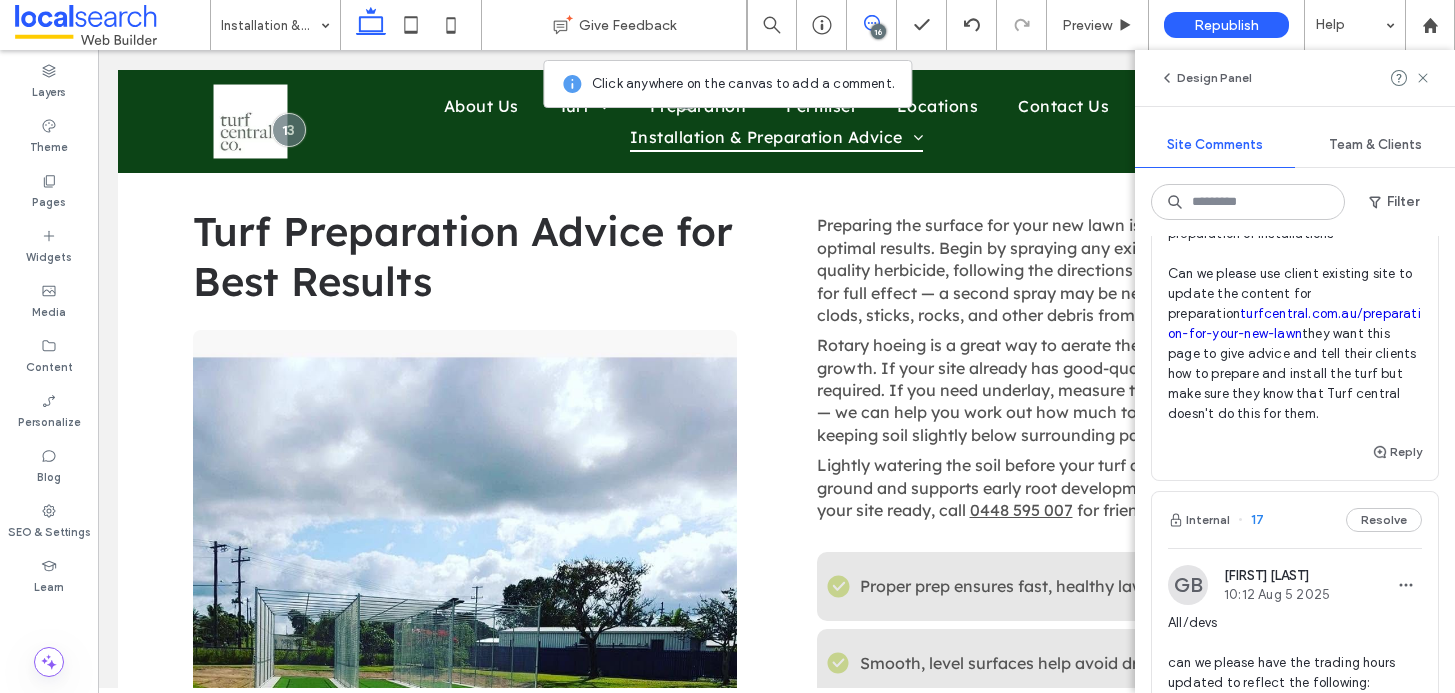 click on "turfcentral.com.au/preparation-for-your-new-lawn" 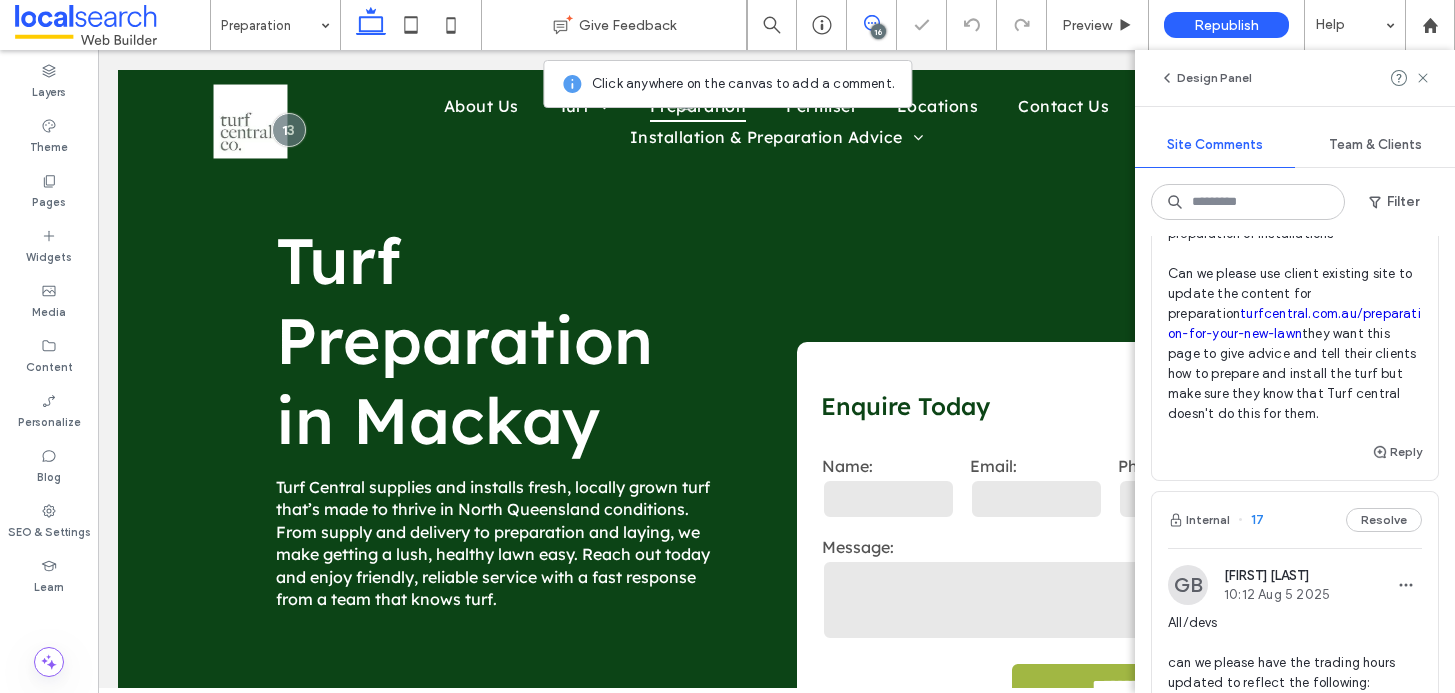 scroll, scrollTop: 846, scrollLeft: 0, axis: vertical 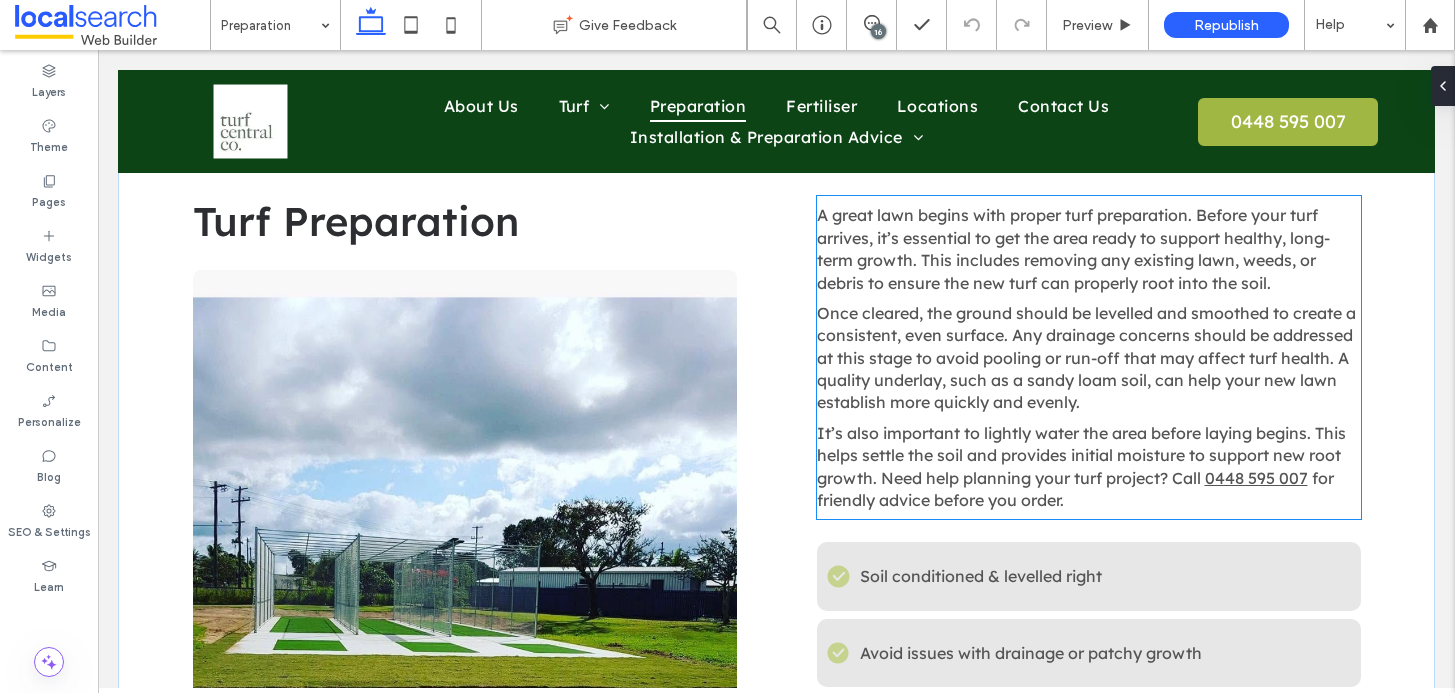 click on "Once cleared, the ground should be levelled and smoothed to create a consistent, even surface. Any drainage concerns should be addressed at this stage to avoid pooling or run-off that may affect turf health. A quality underlay, such as a sandy loam soil, can help your new lawn establish more quickly and evenly." 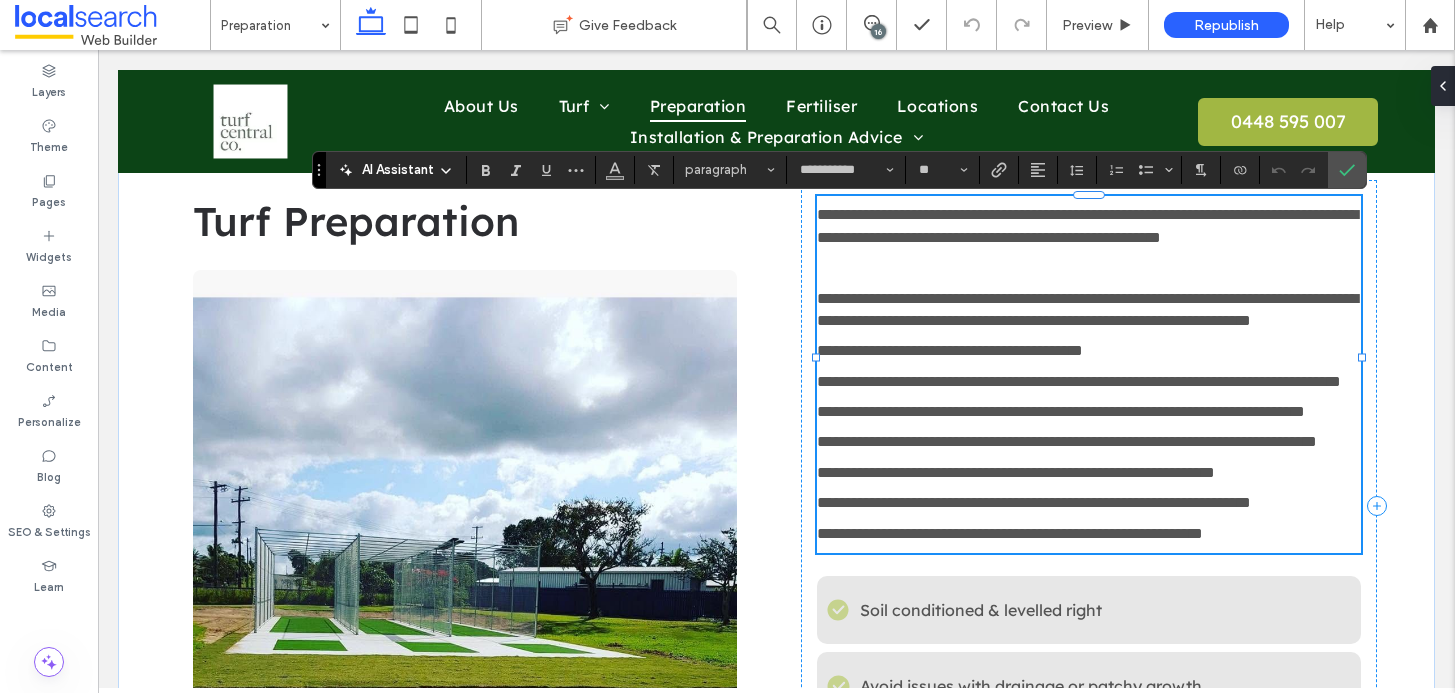 scroll, scrollTop: 0, scrollLeft: 0, axis: both 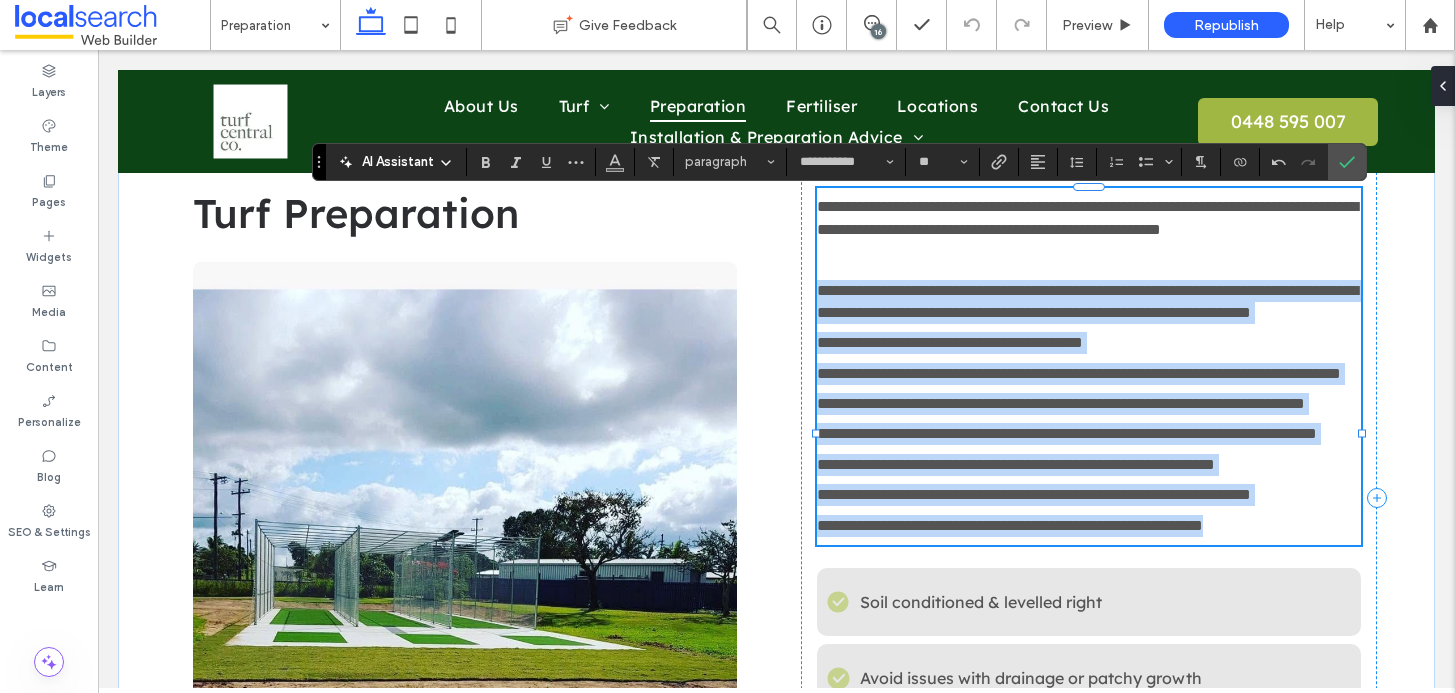 drag, startPoint x: 714, startPoint y: 261, endPoint x: 1296, endPoint y: 658, distance: 704.50903 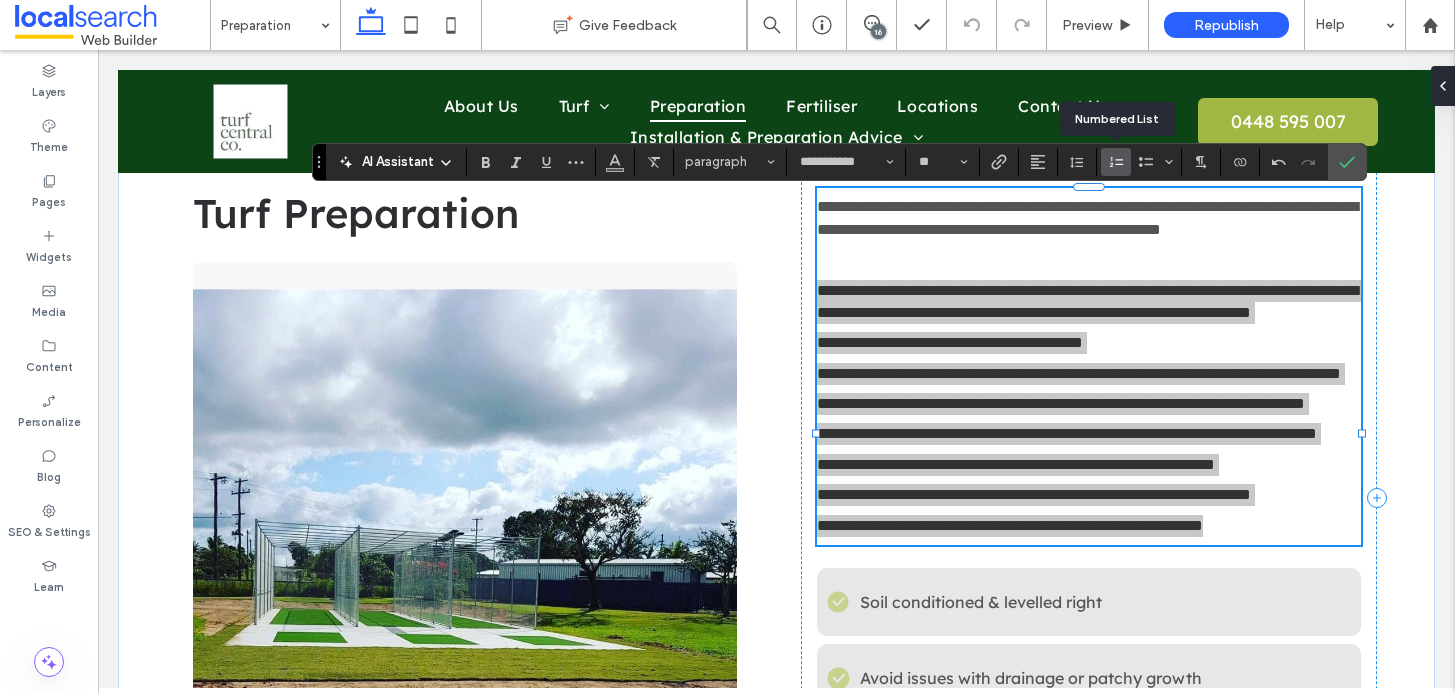 click 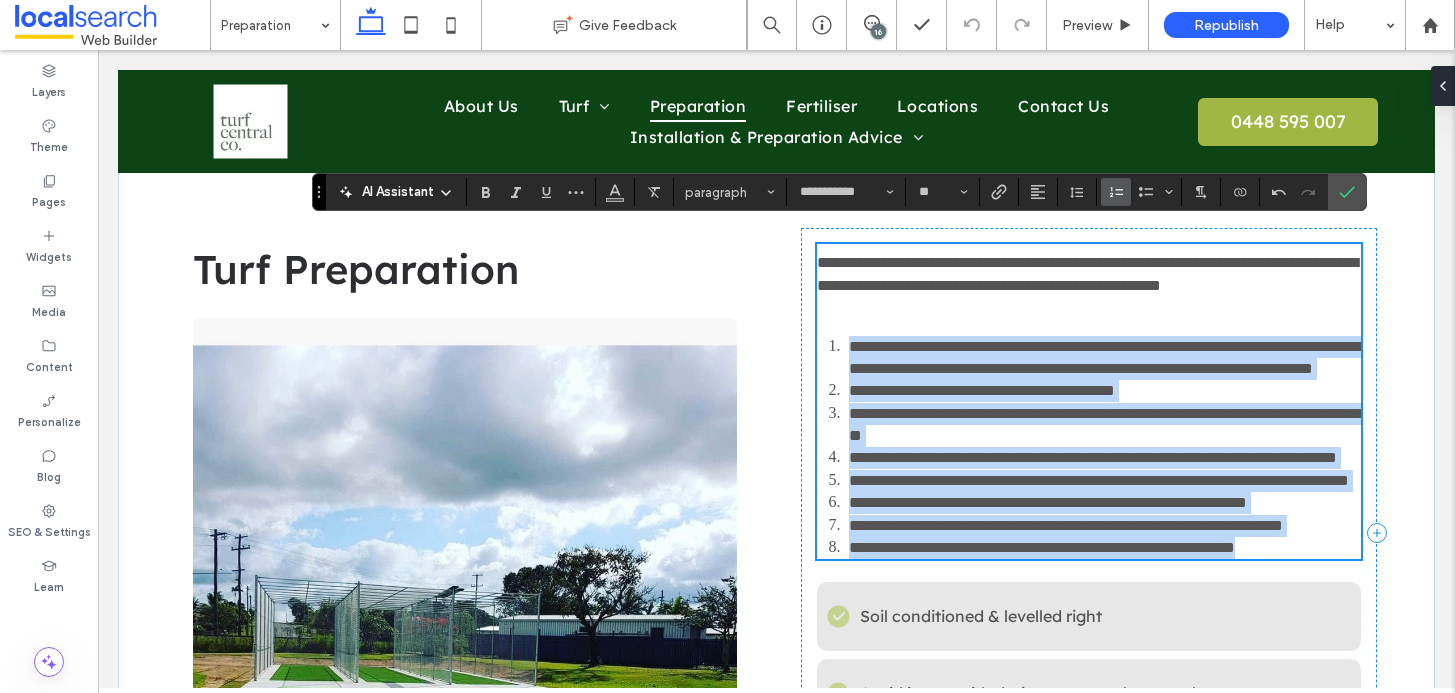 scroll, scrollTop: 797, scrollLeft: 0, axis: vertical 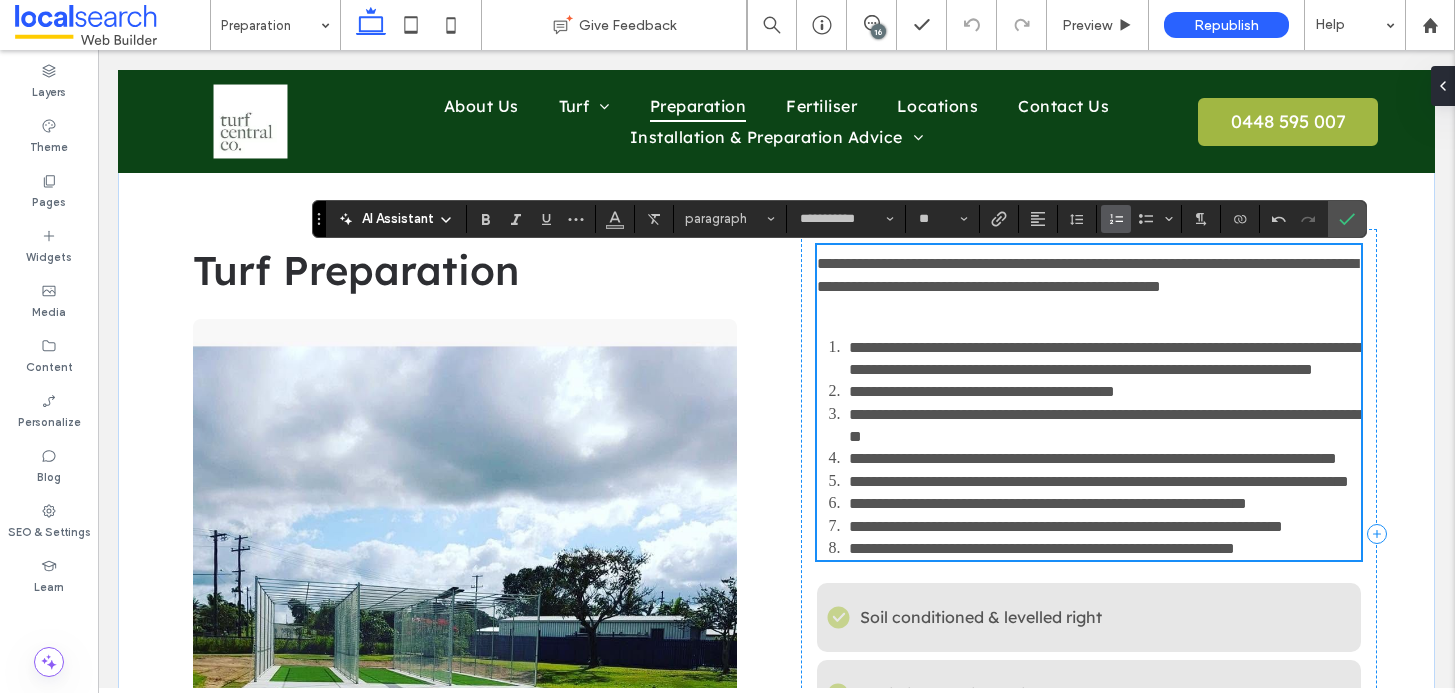 click on "**********" 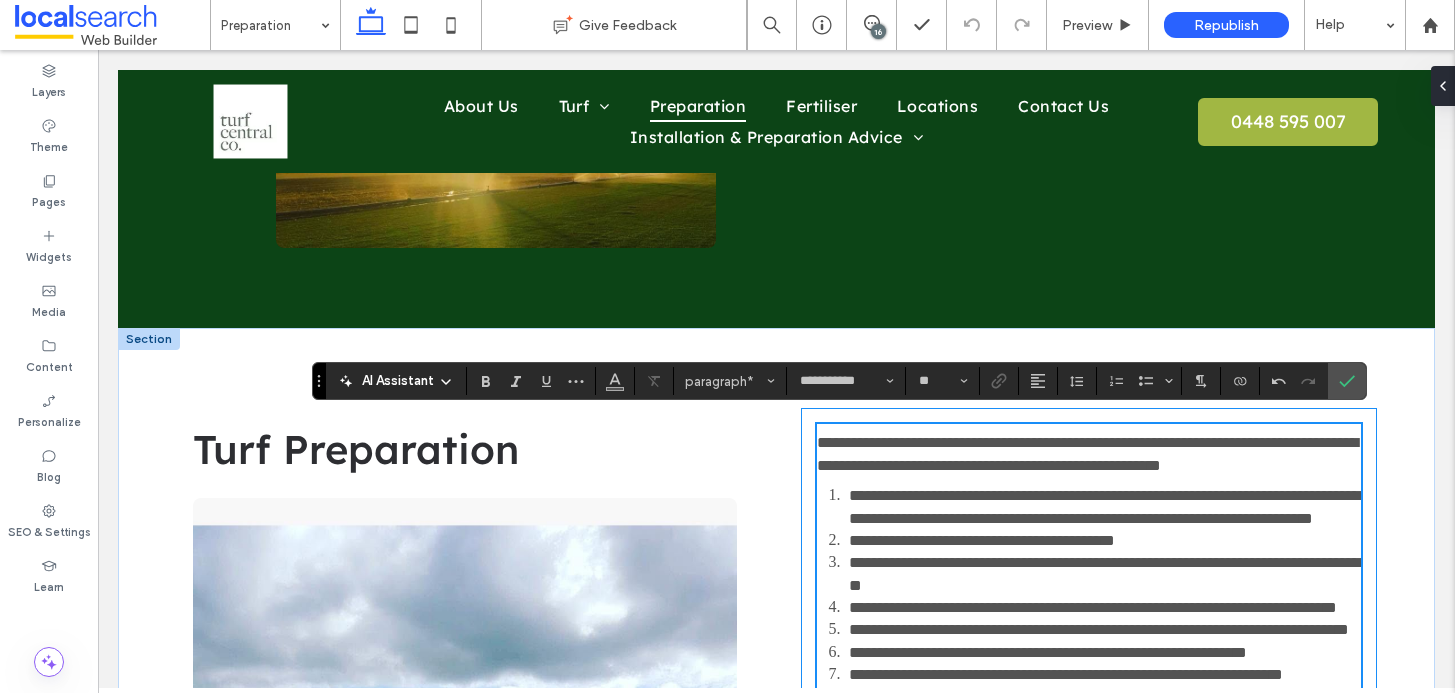 scroll, scrollTop: 545, scrollLeft: 0, axis: vertical 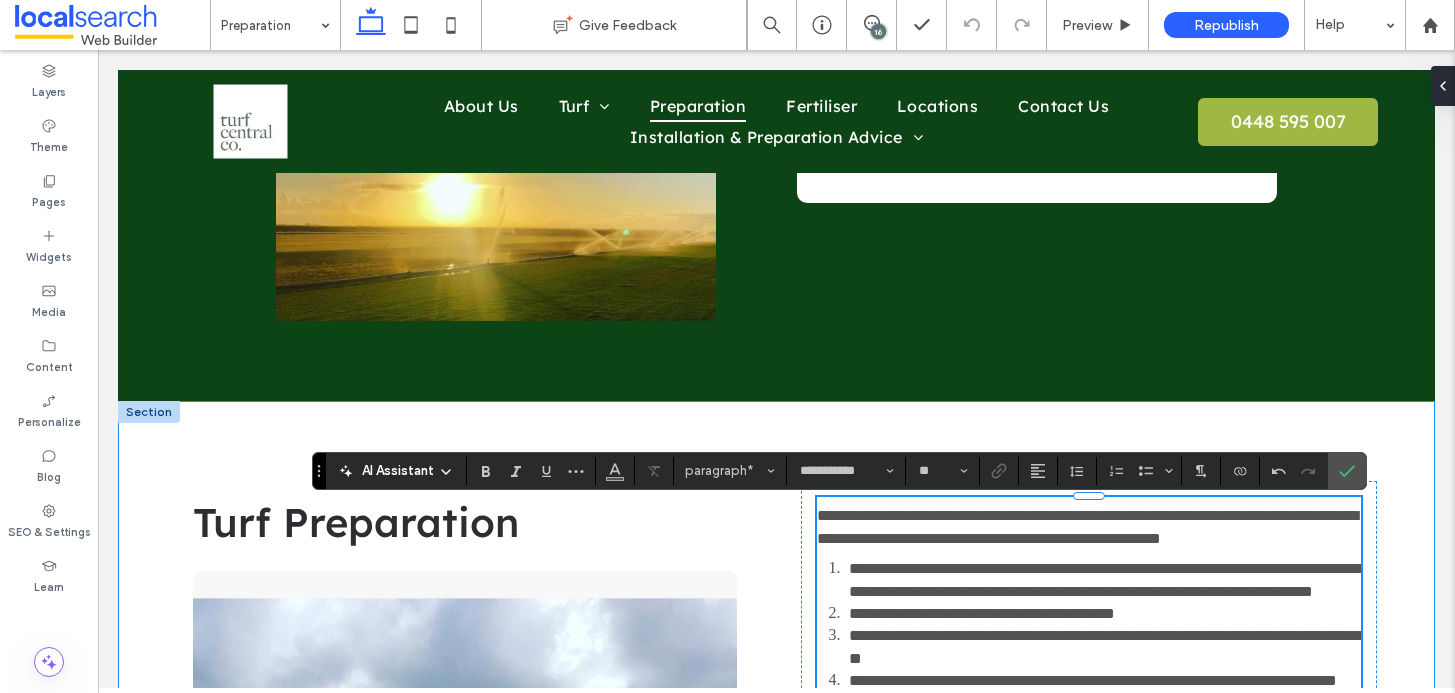 click on "**********" 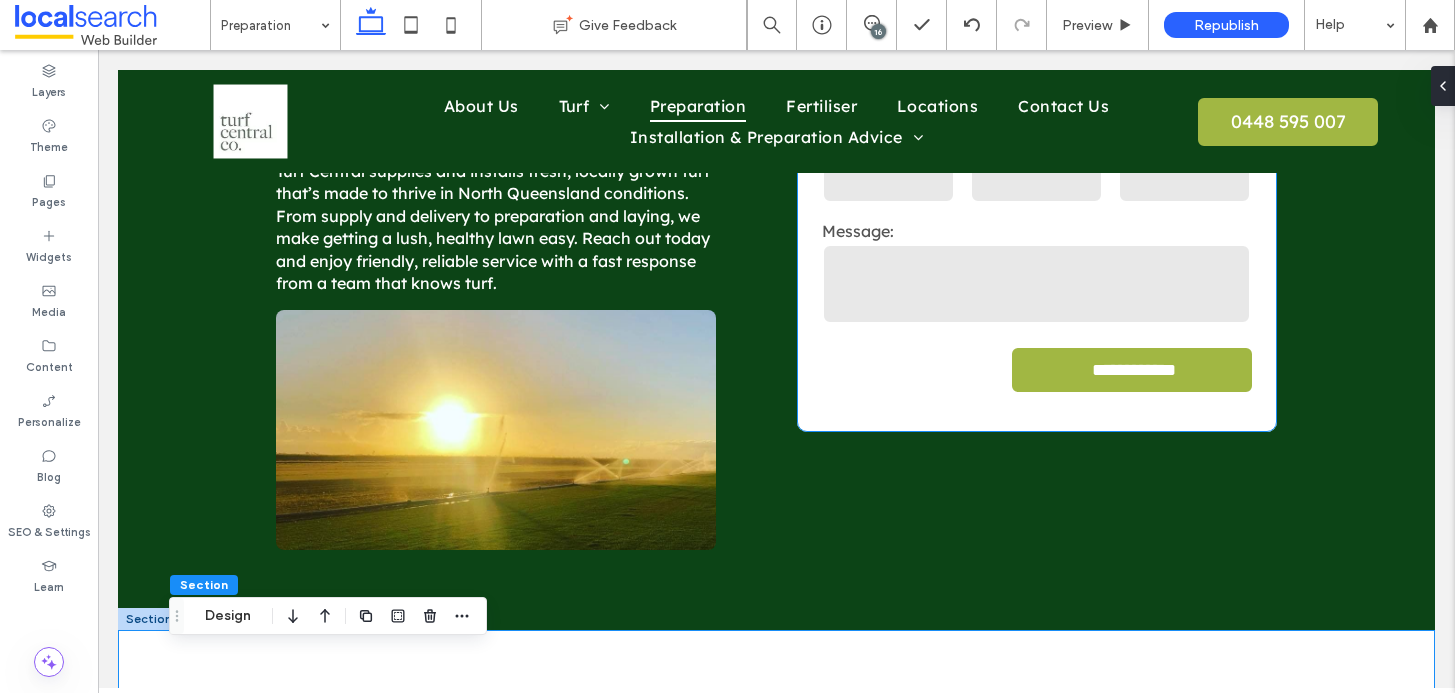 scroll, scrollTop: 24, scrollLeft: 0, axis: vertical 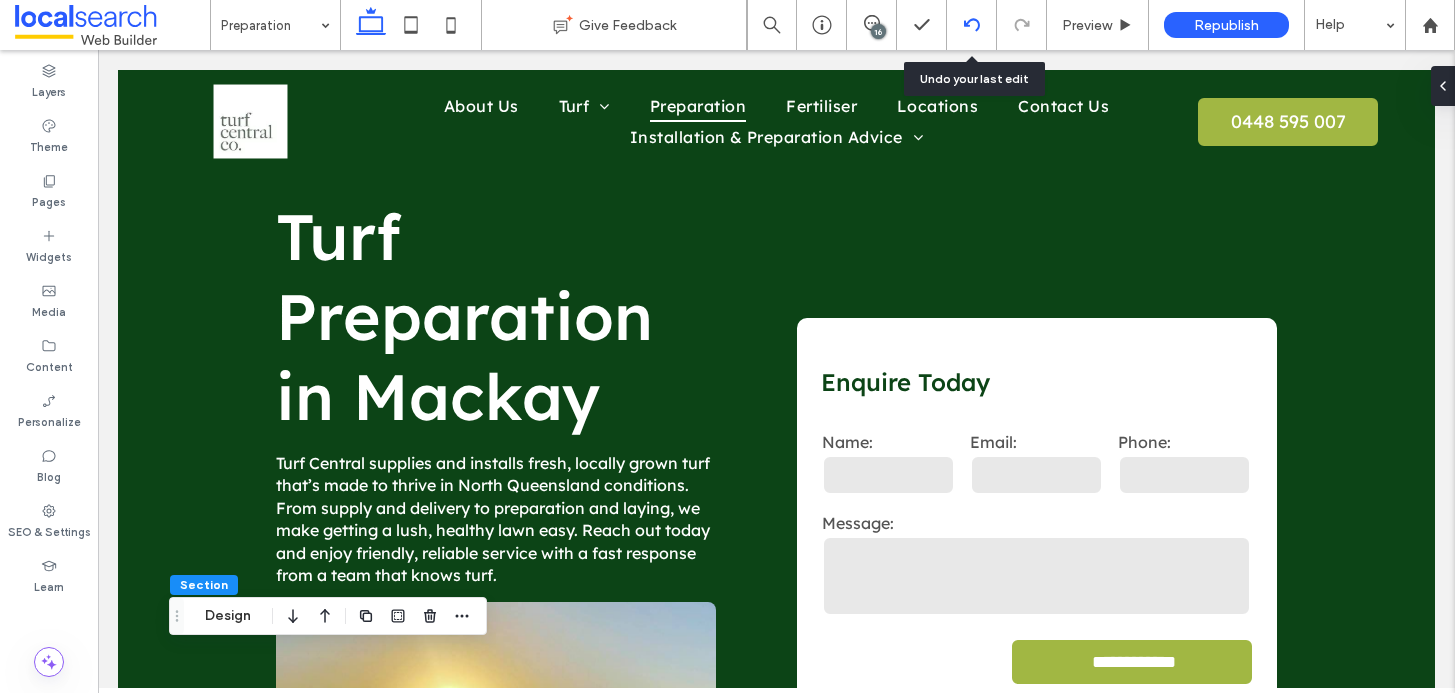 click 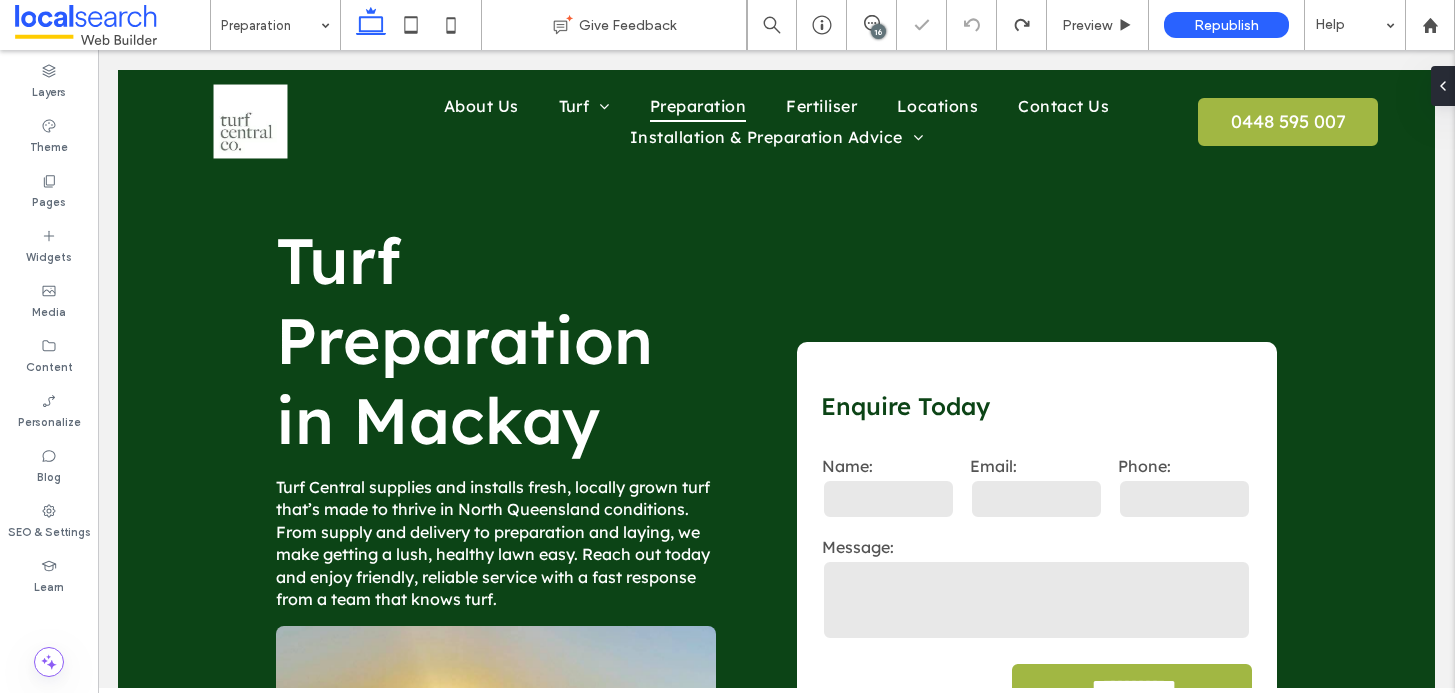 scroll, scrollTop: 394, scrollLeft: 0, axis: vertical 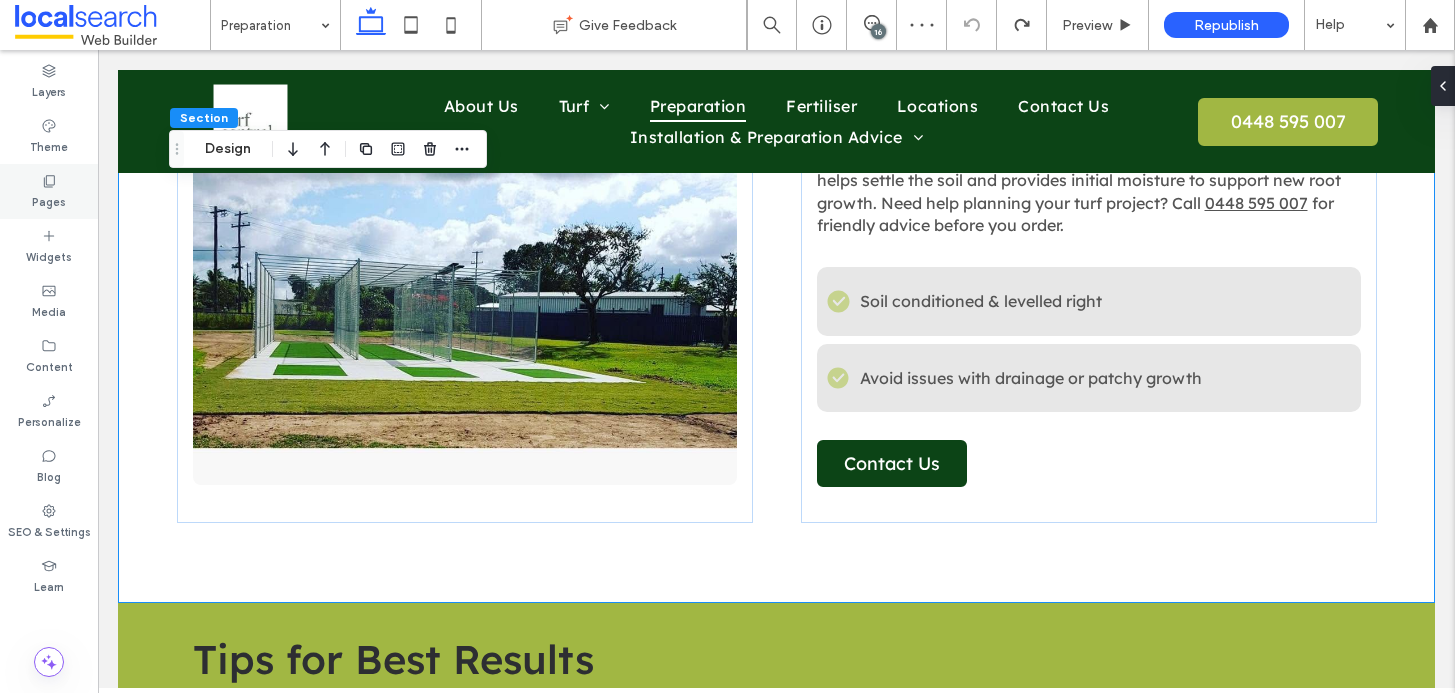 click on "Pages" 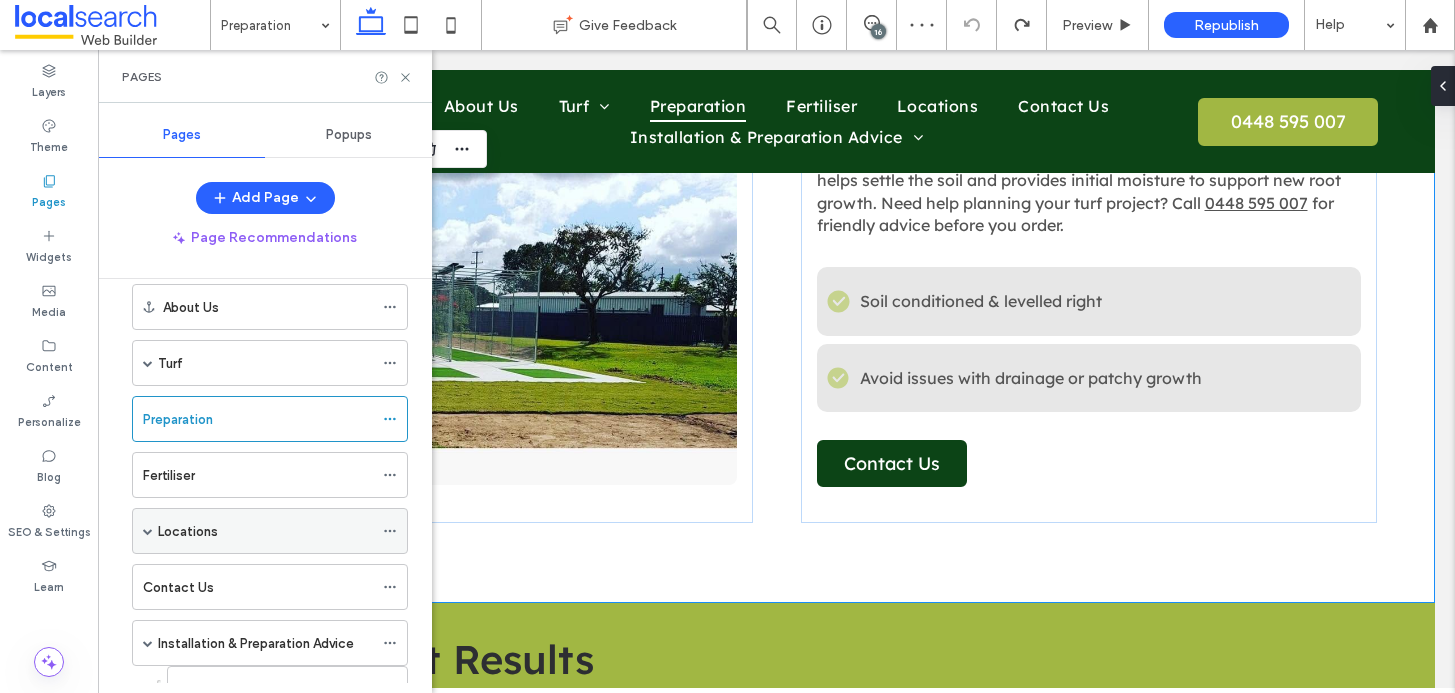 scroll, scrollTop: 164, scrollLeft: 0, axis: vertical 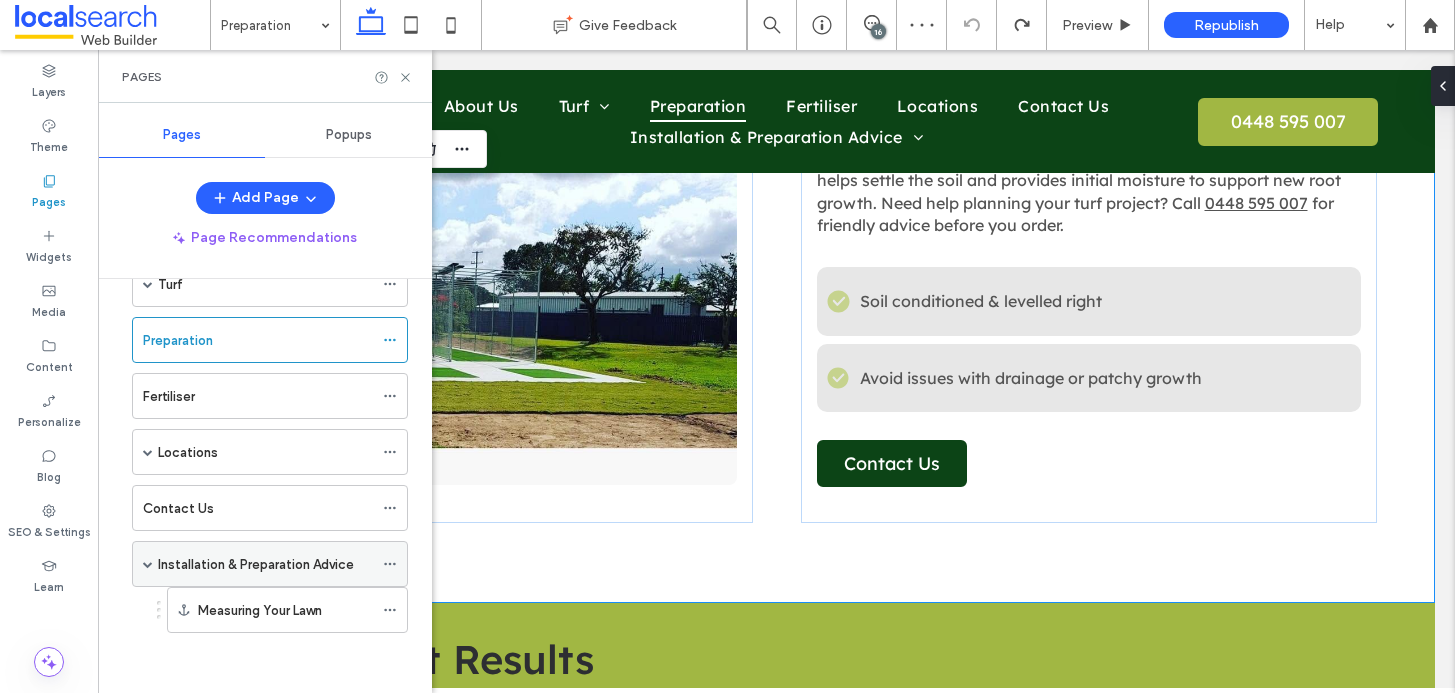 click on "Installation & Preparation Advice" 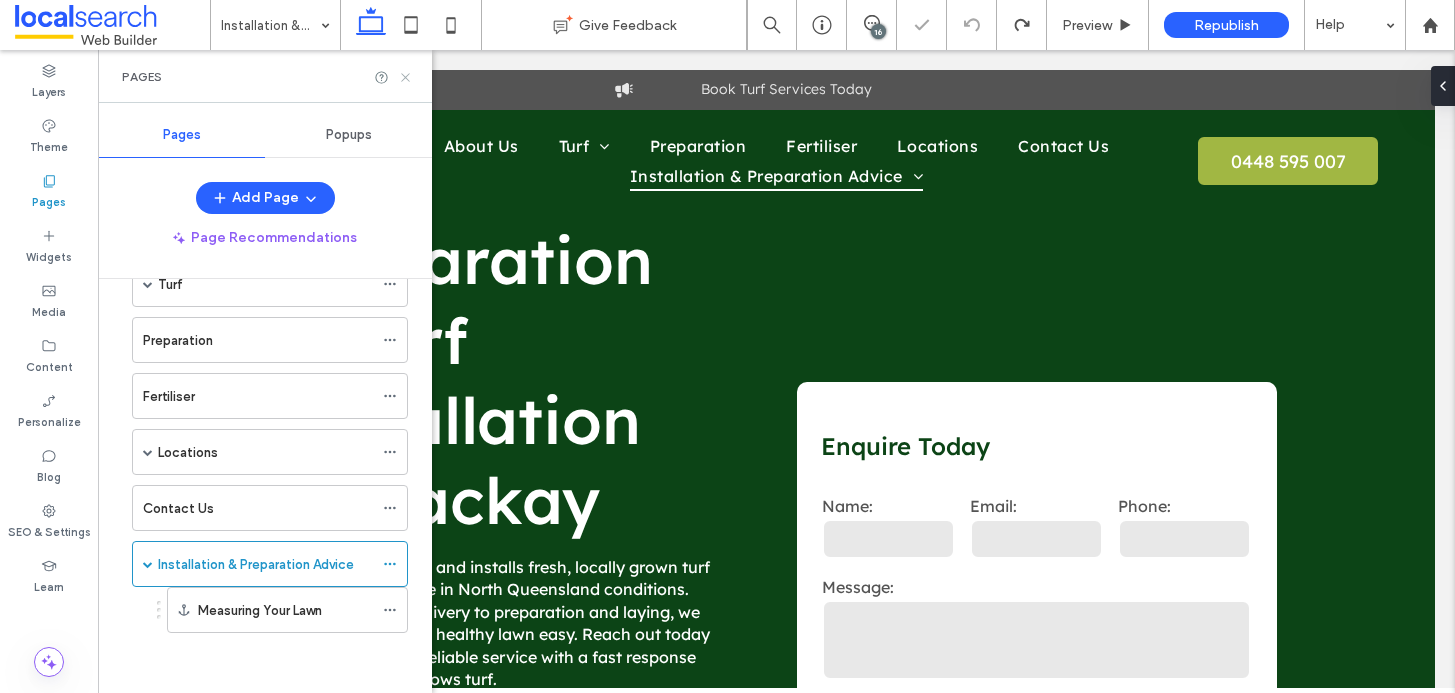 scroll, scrollTop: 0, scrollLeft: 0, axis: both 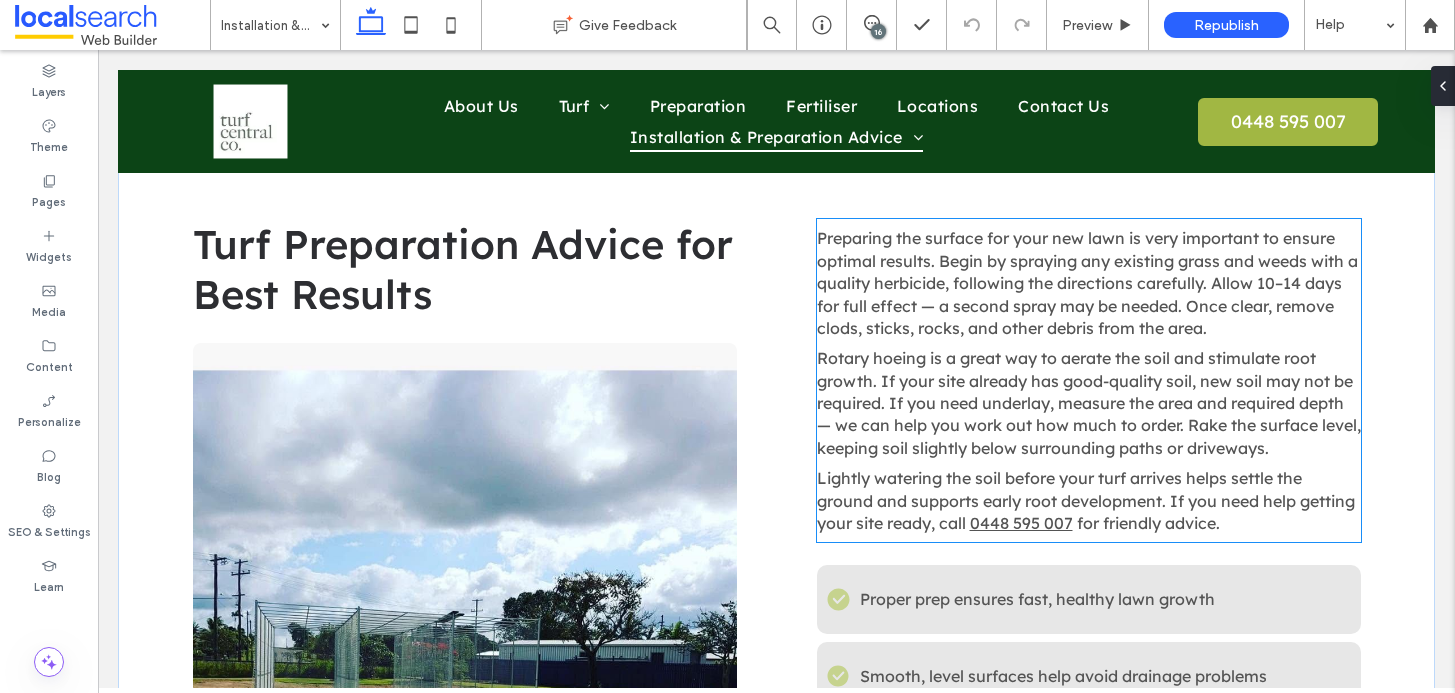 click on "Rotary hoeing is a great way to aerate the soil and stimulate root growth. If your site already has good-quality soil, new soil may not be required. If you need underlay, measure the area and required depth — we can help you work out how much to order. Rake the surface level, keeping soil slightly below surrounding paths or driveways." 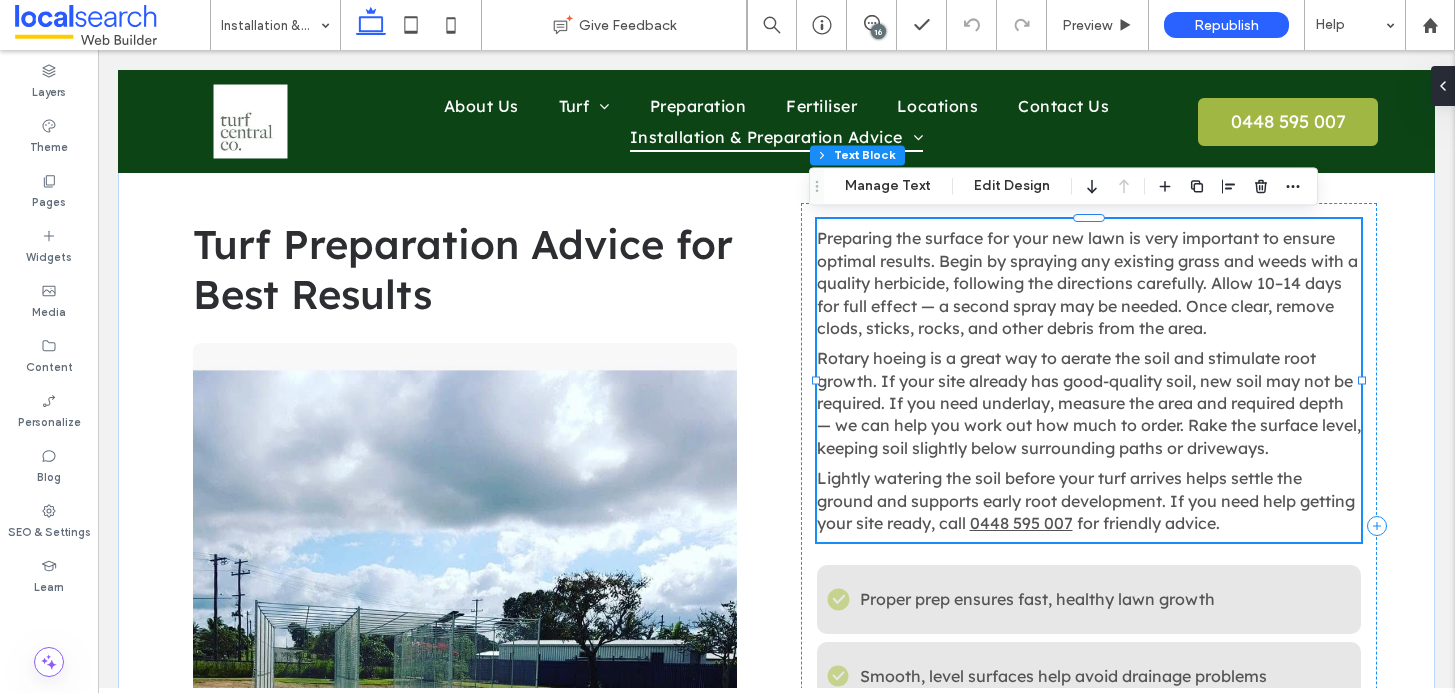 click on "Rotary hoeing is a great way to aerate the soil and stimulate root growth. If your site already has good-quality soil, new soil may not be required. If you need underlay, measure the area and required depth — we can help you work out how much to order. Rake the surface level, keeping soil slightly below surrounding paths or driveways." 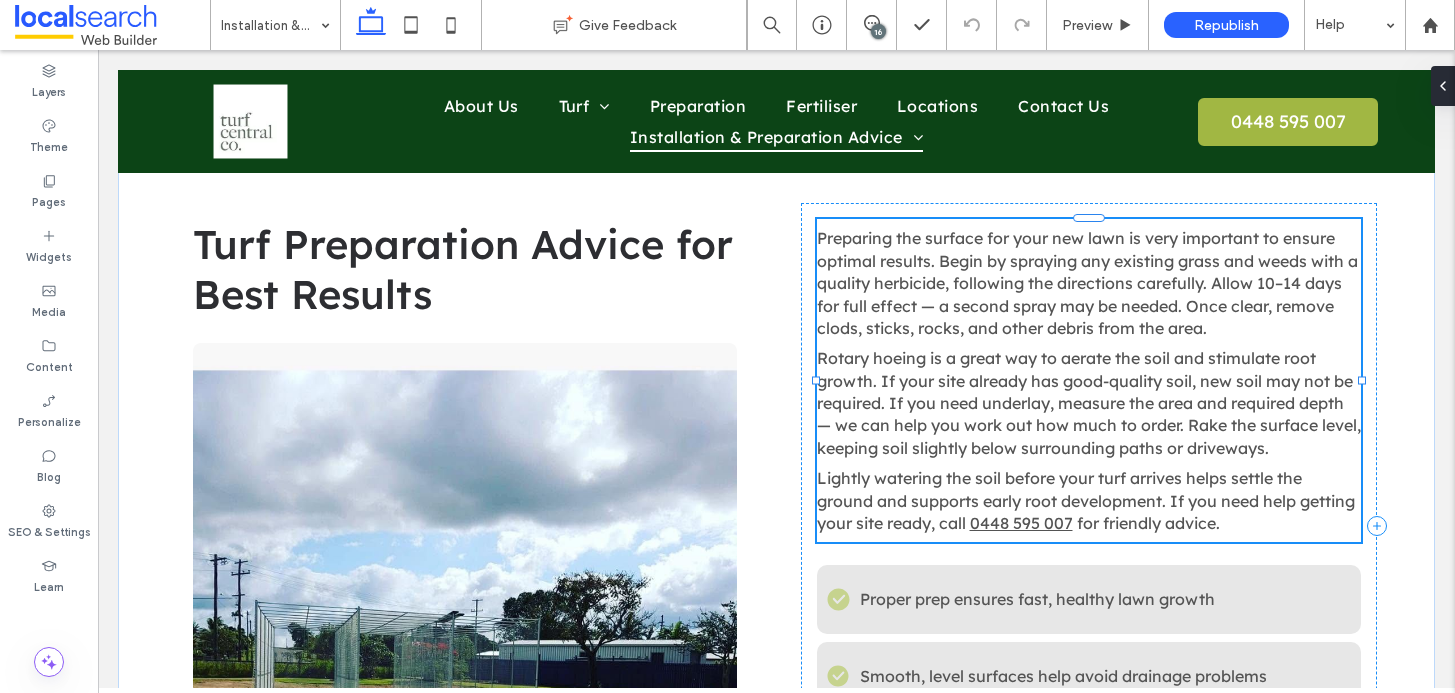 type on "**********" 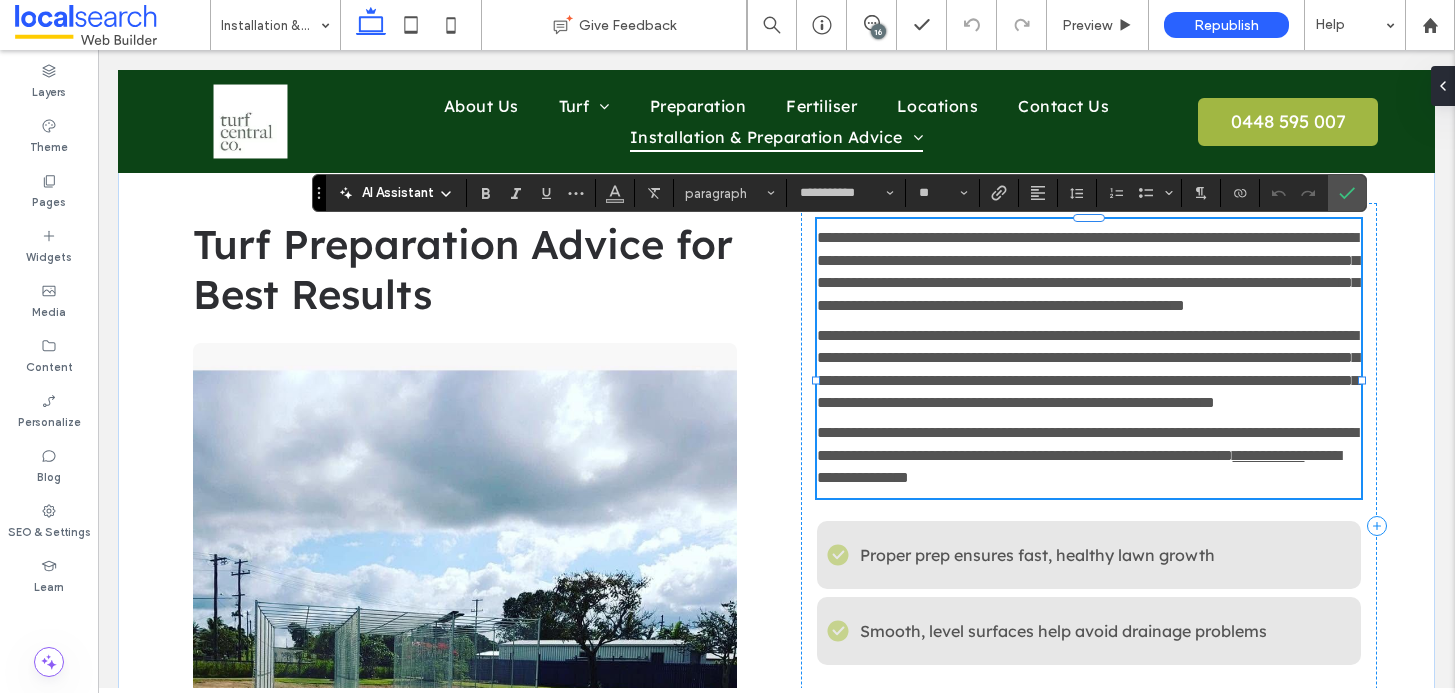 scroll, scrollTop: 0, scrollLeft: 0, axis: both 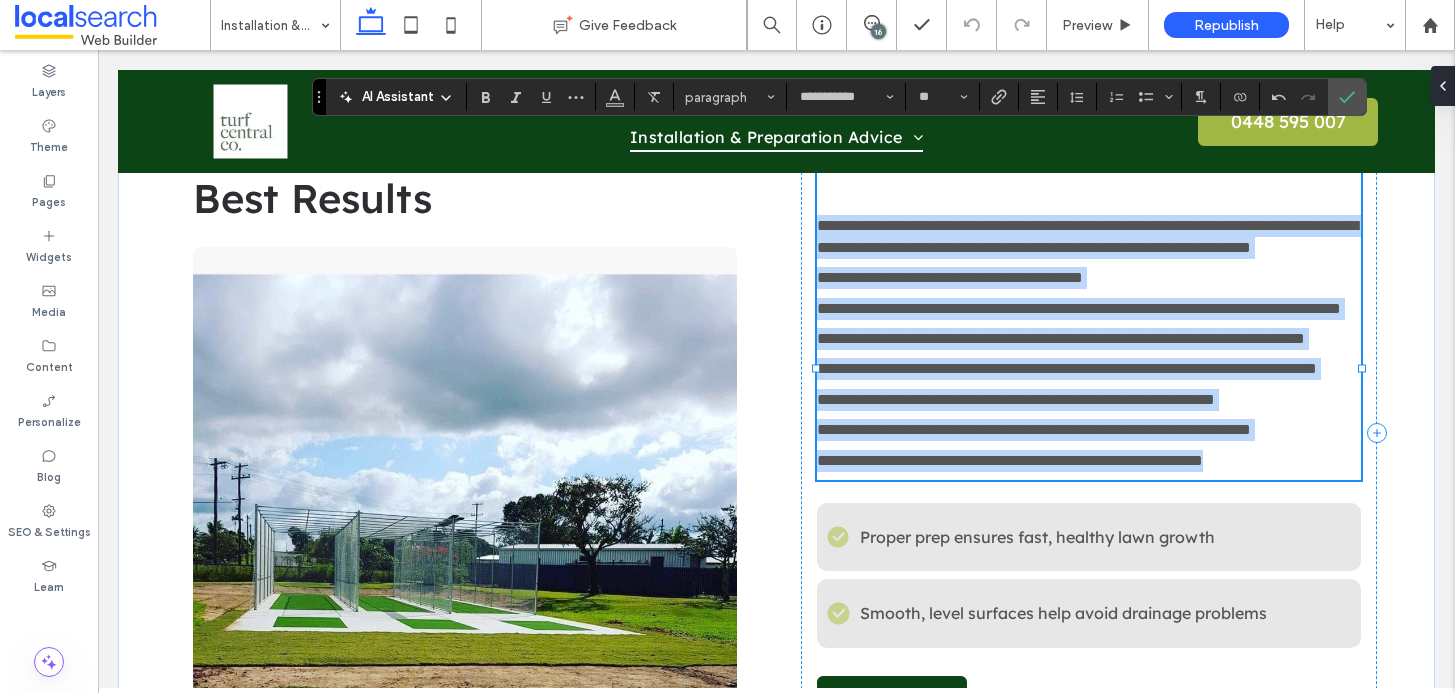 drag, startPoint x: 712, startPoint y: 198, endPoint x: 1327, endPoint y: 586, distance: 727.16504 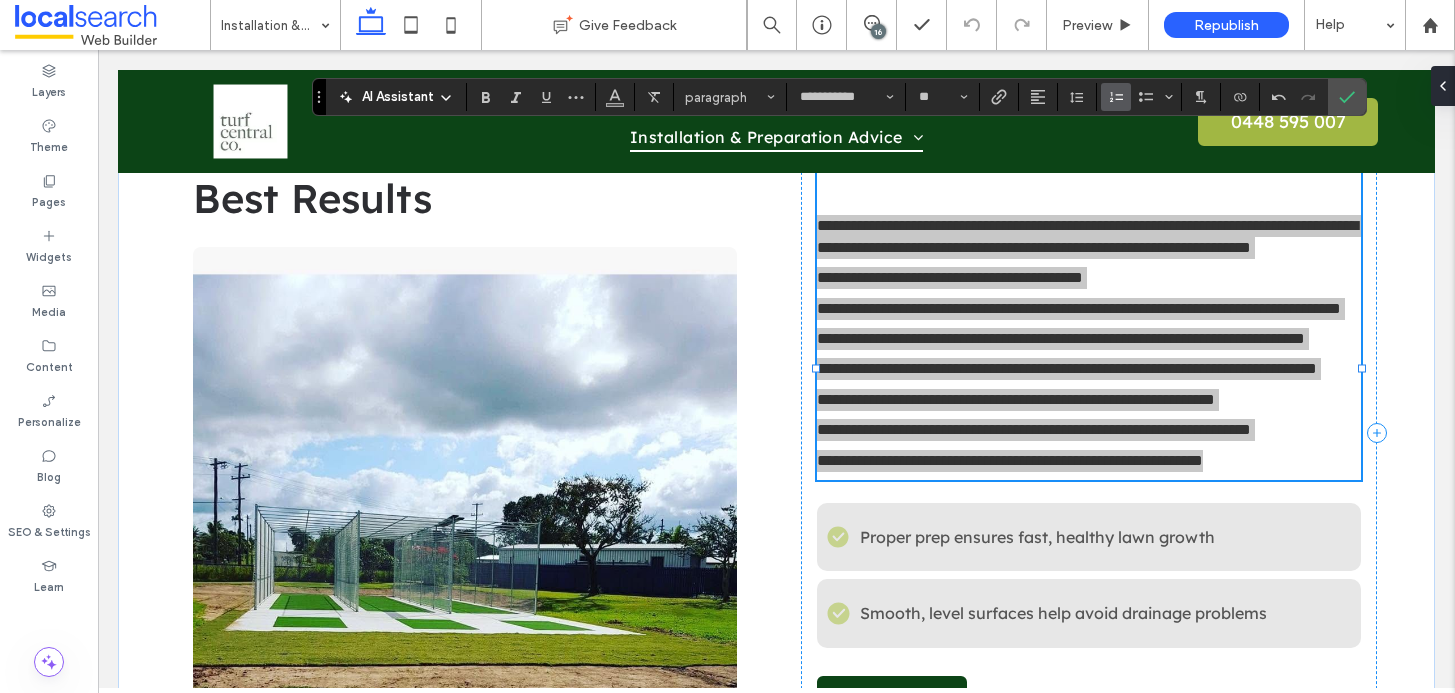 click 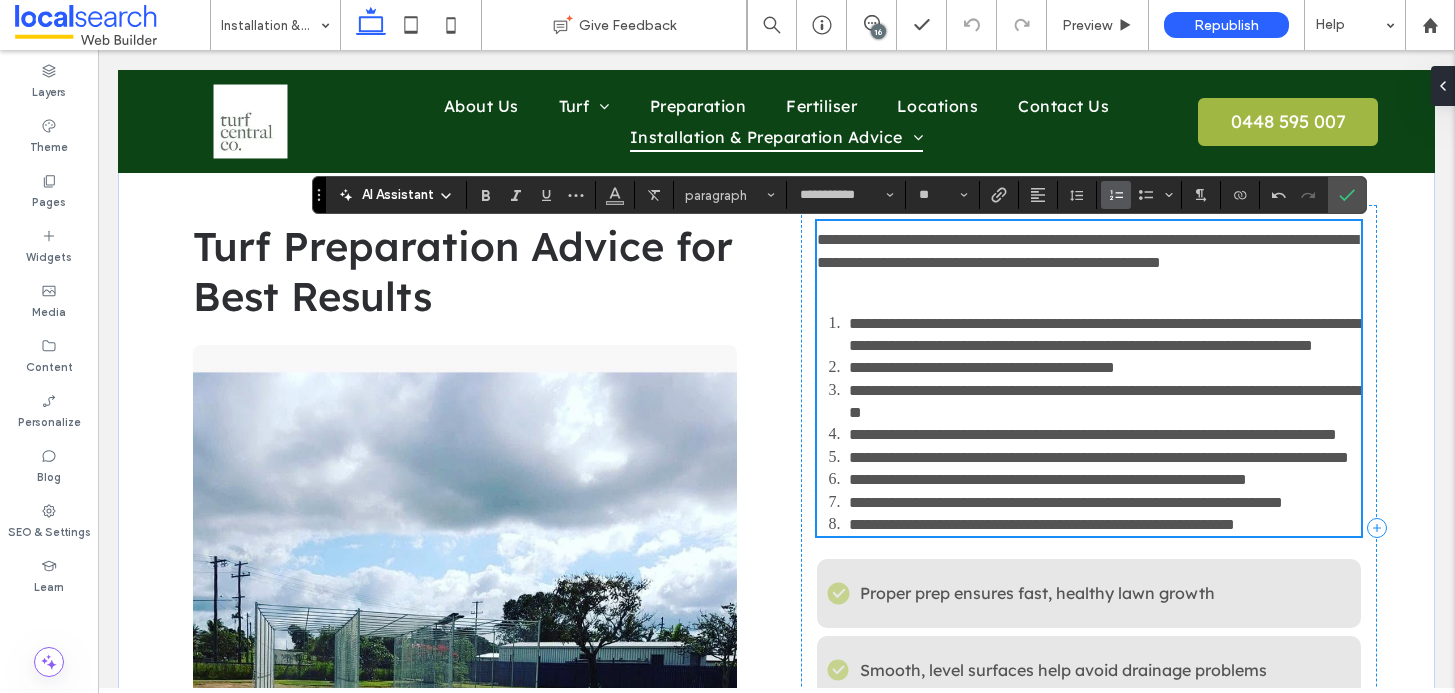 scroll, scrollTop: 790, scrollLeft: 0, axis: vertical 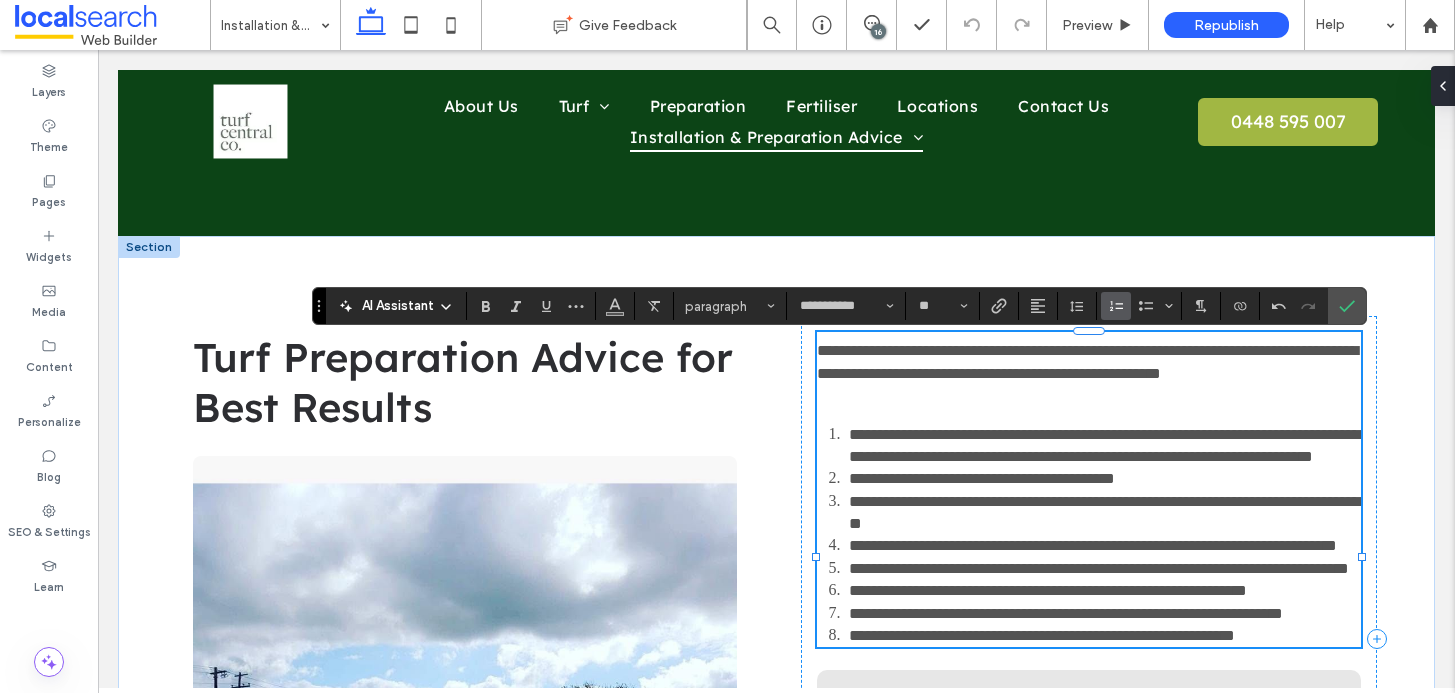 click on "﻿" 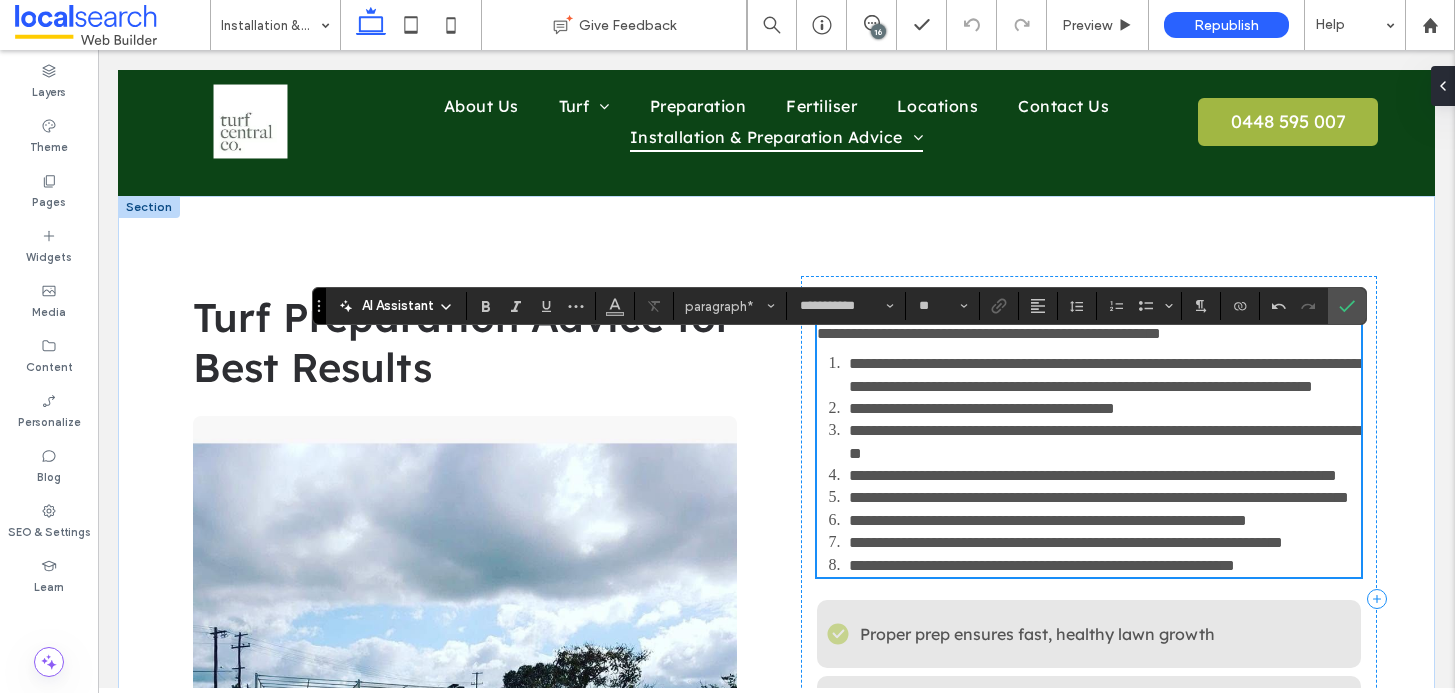 scroll, scrollTop: 936, scrollLeft: 0, axis: vertical 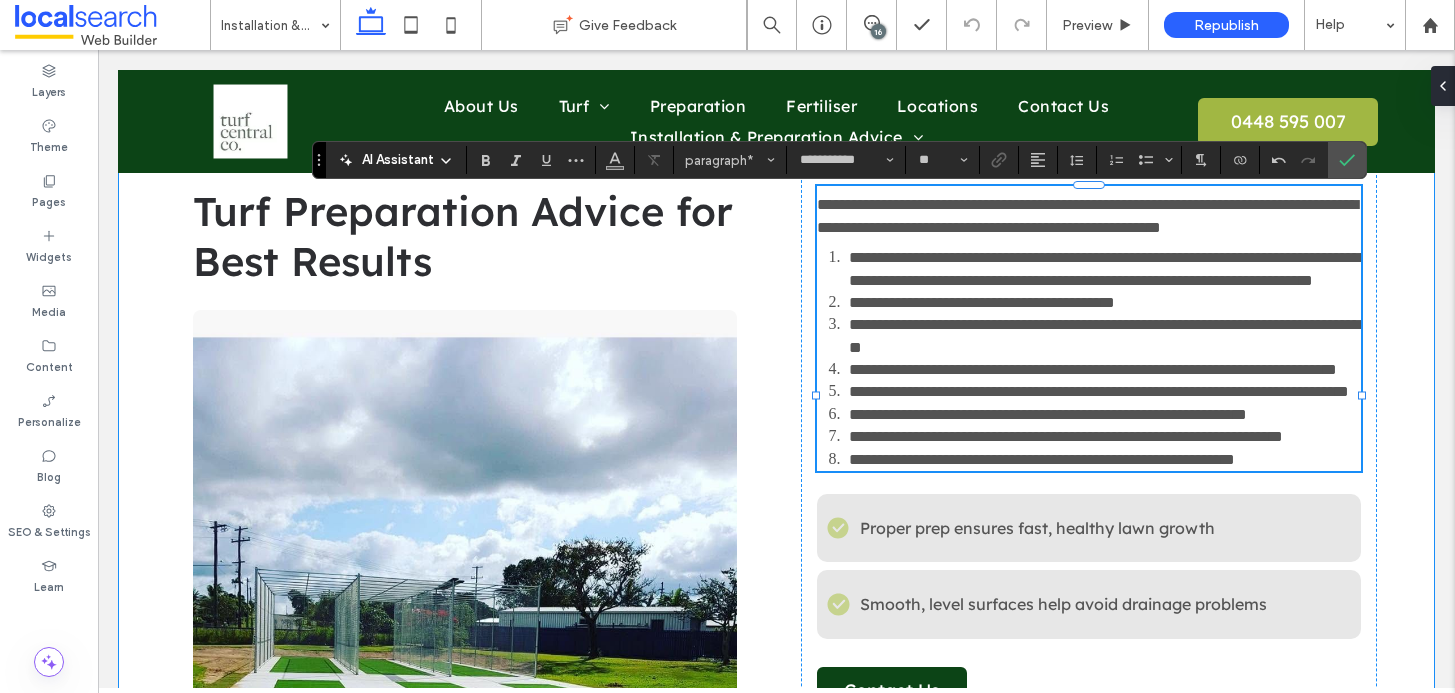 click on "**********" 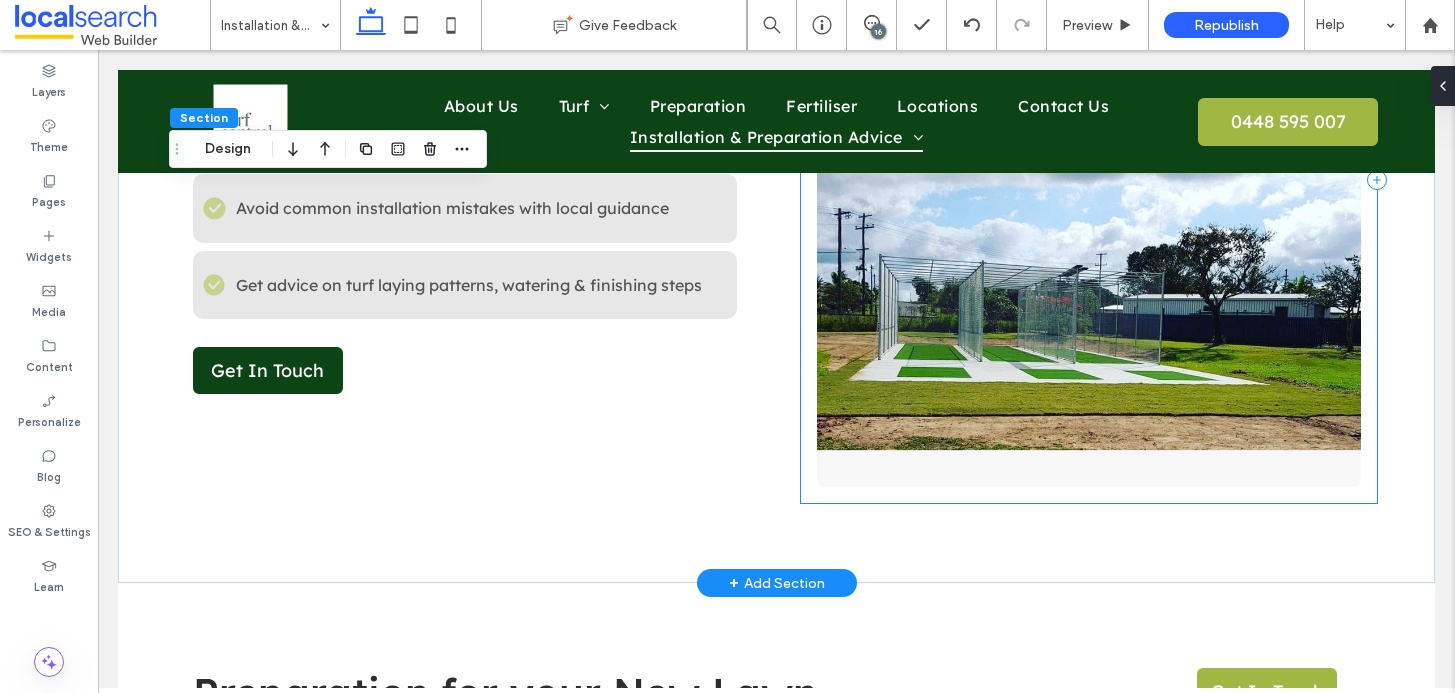 scroll, scrollTop: 3212, scrollLeft: 0, axis: vertical 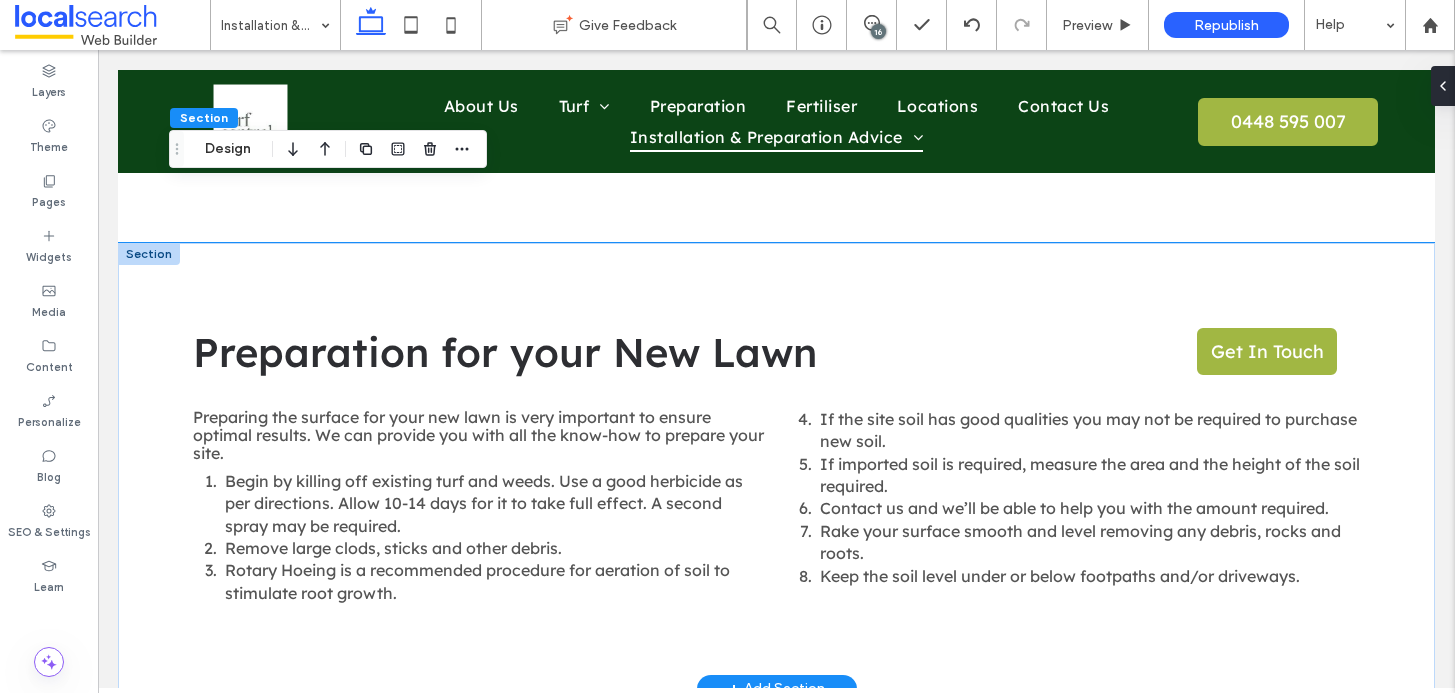 click on "Preparation for your New Lawn
Get In Touch
Preparing the surface for your new lawn is very important to ensure optimal results. We can provide you with all the know-how to prepare your site.   Begin by killing off existing turf and weeds. Use a good herbicide as per directions. Allow 10-14 days for it to take full effect. A second spray may be required. Remove large clods, sticks and other debris. Rotary Hoeing is a recommended procedure for aeration of soil to stimulate root growth. If the site soil has good qualities you may not be required to purchase new soil. If imported soil is required, measure the area and the height of the soil required. Contact us and we’ll be able to help you with the amount required. Rake your surface smooth and level removing any debris, rocks and roots. Keep the soil level under or below footpaths and/or driveways." 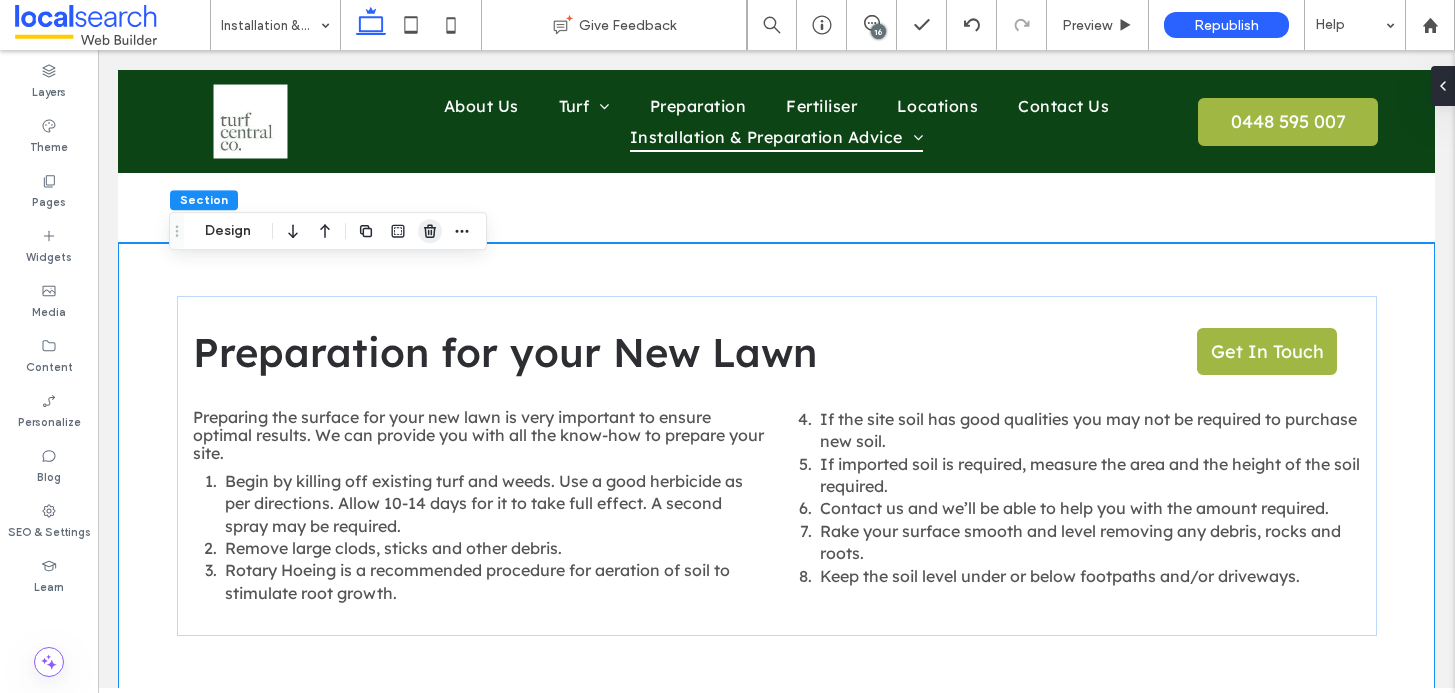 click 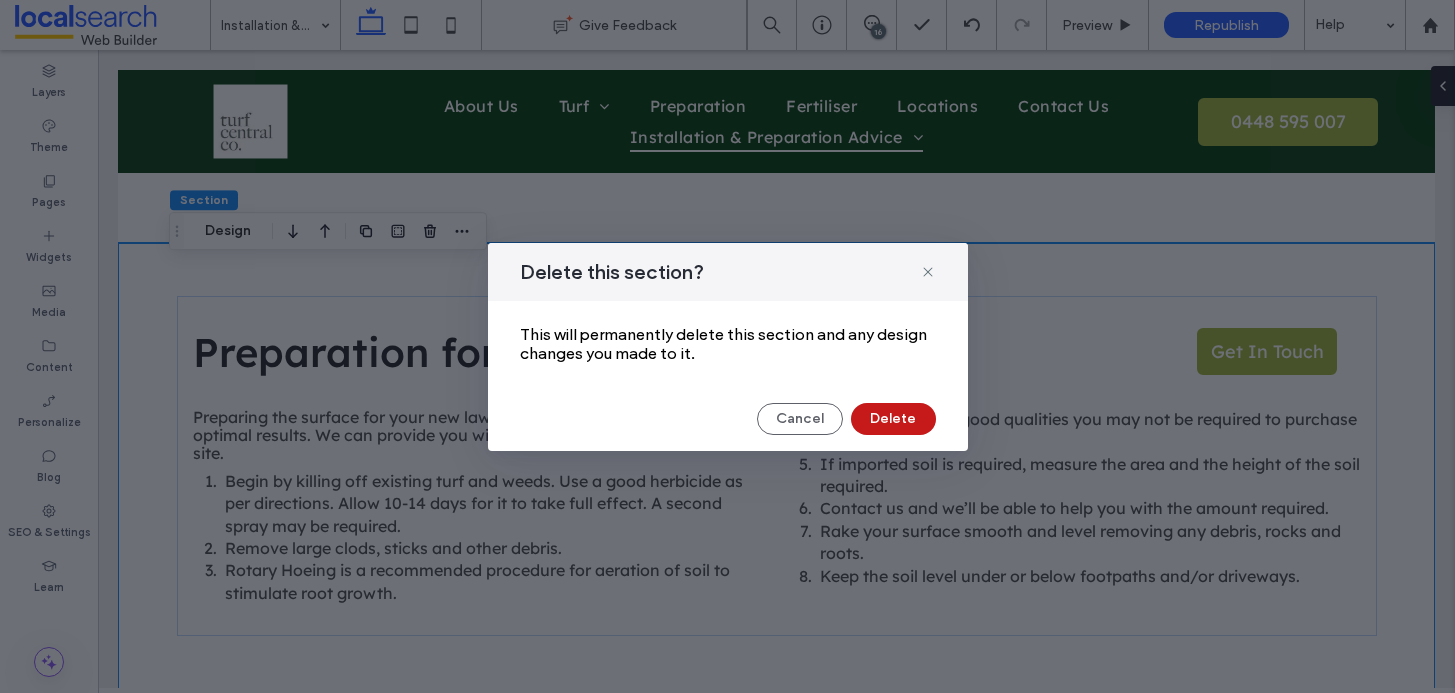 click on "Delete" 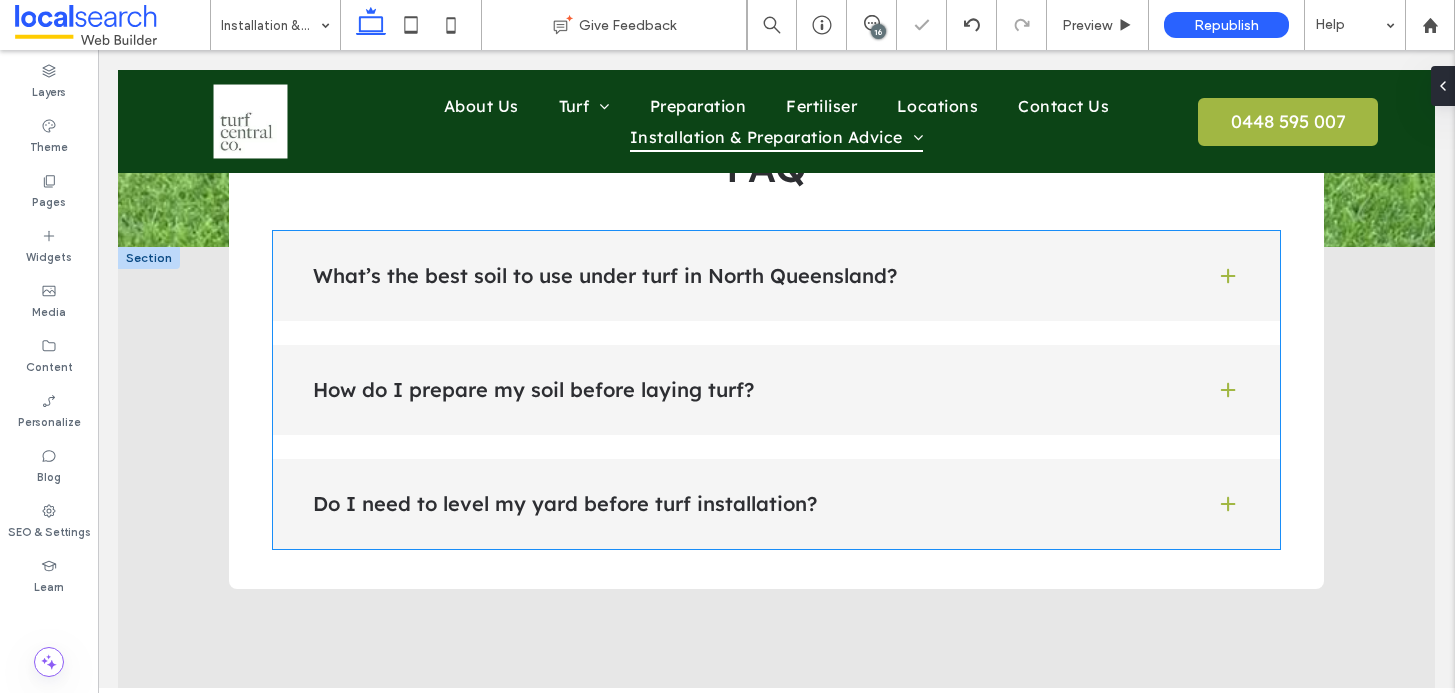 scroll, scrollTop: 3581, scrollLeft: 0, axis: vertical 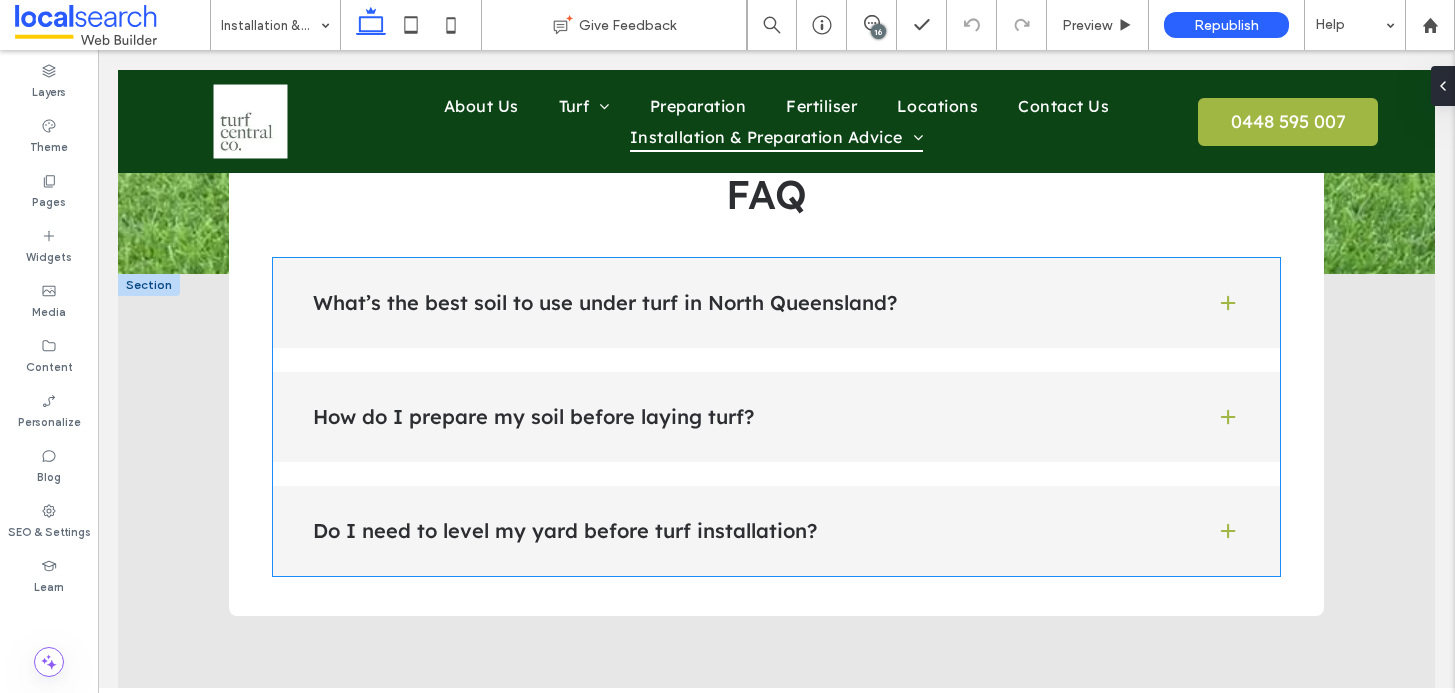click on "Do I need to level my yard before turf installation?" 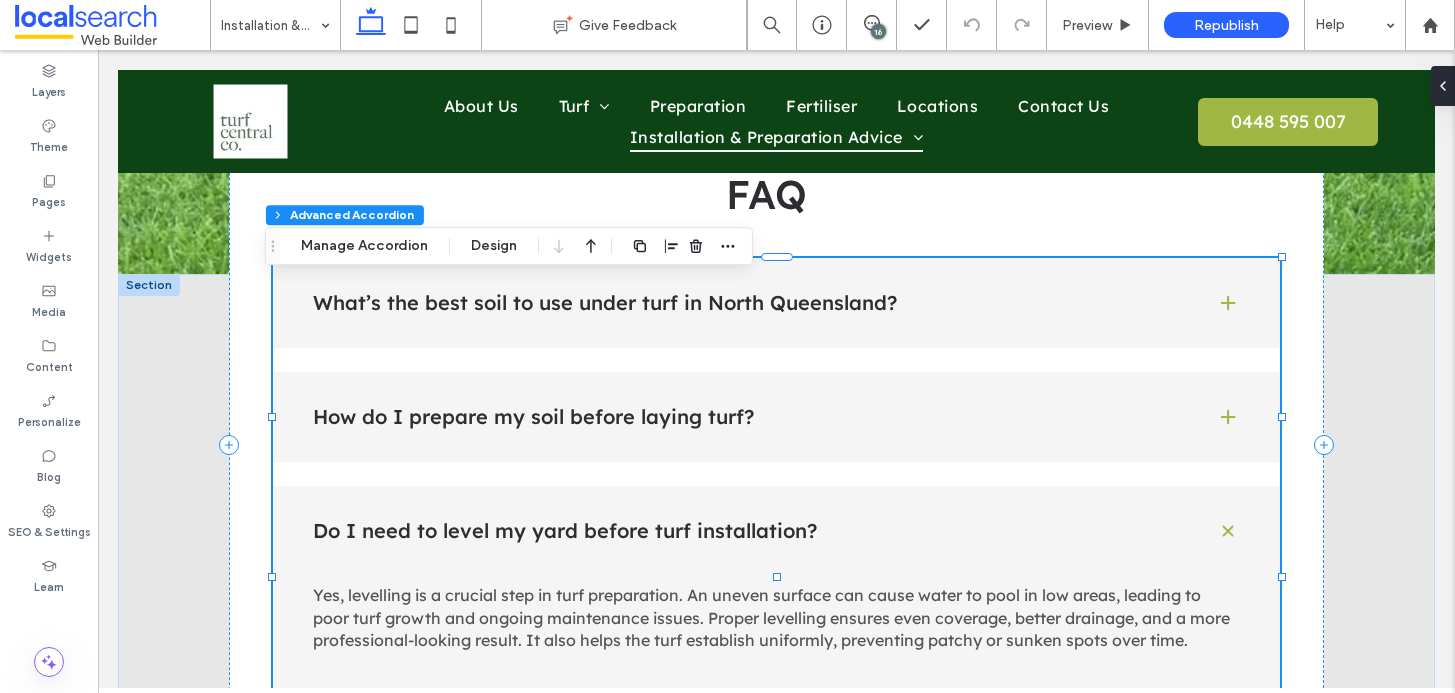 type on "***" 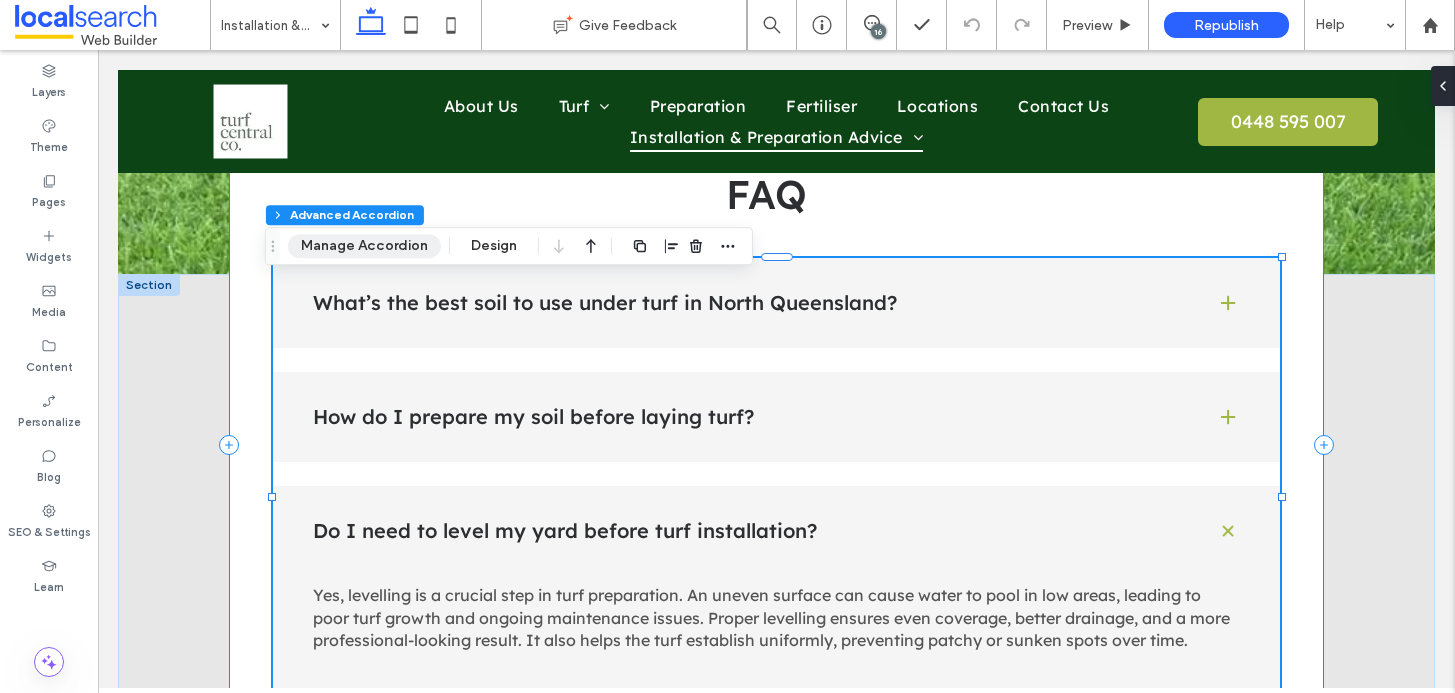 click on "Manage Accordion" 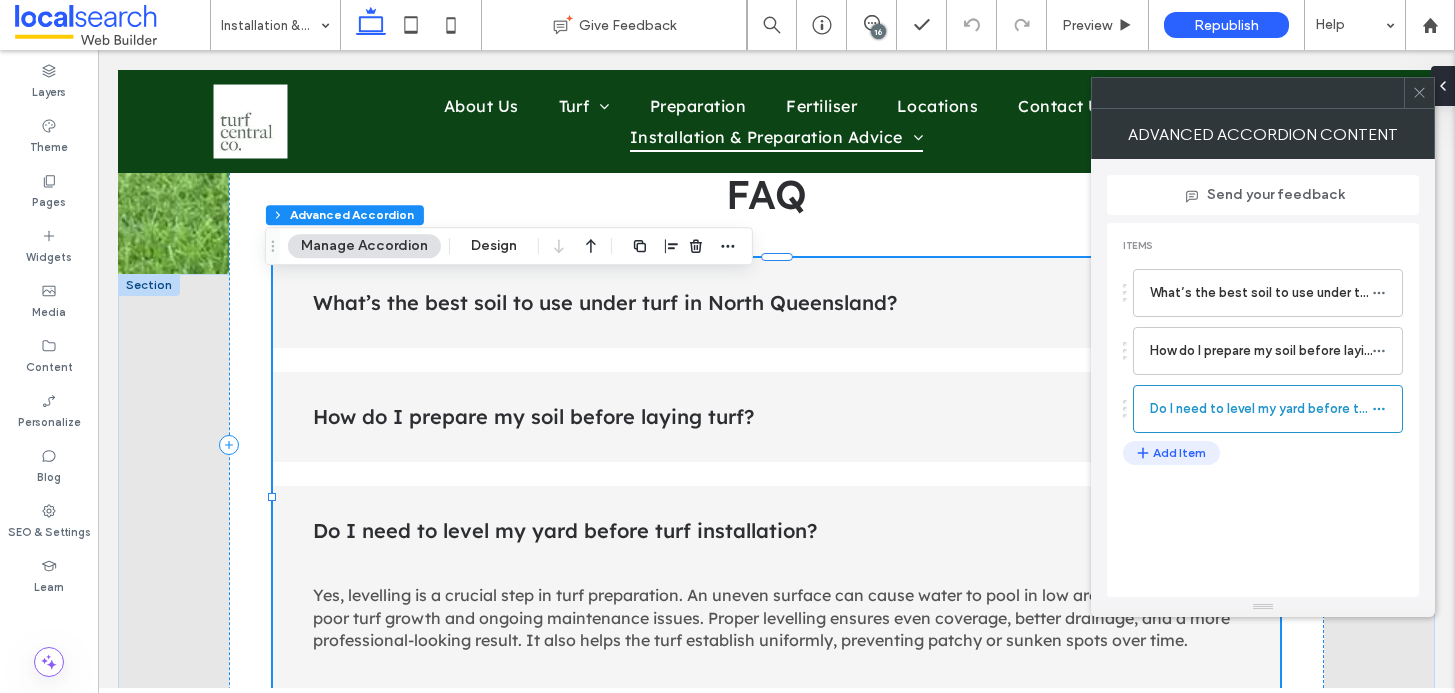 click on "Add Item" 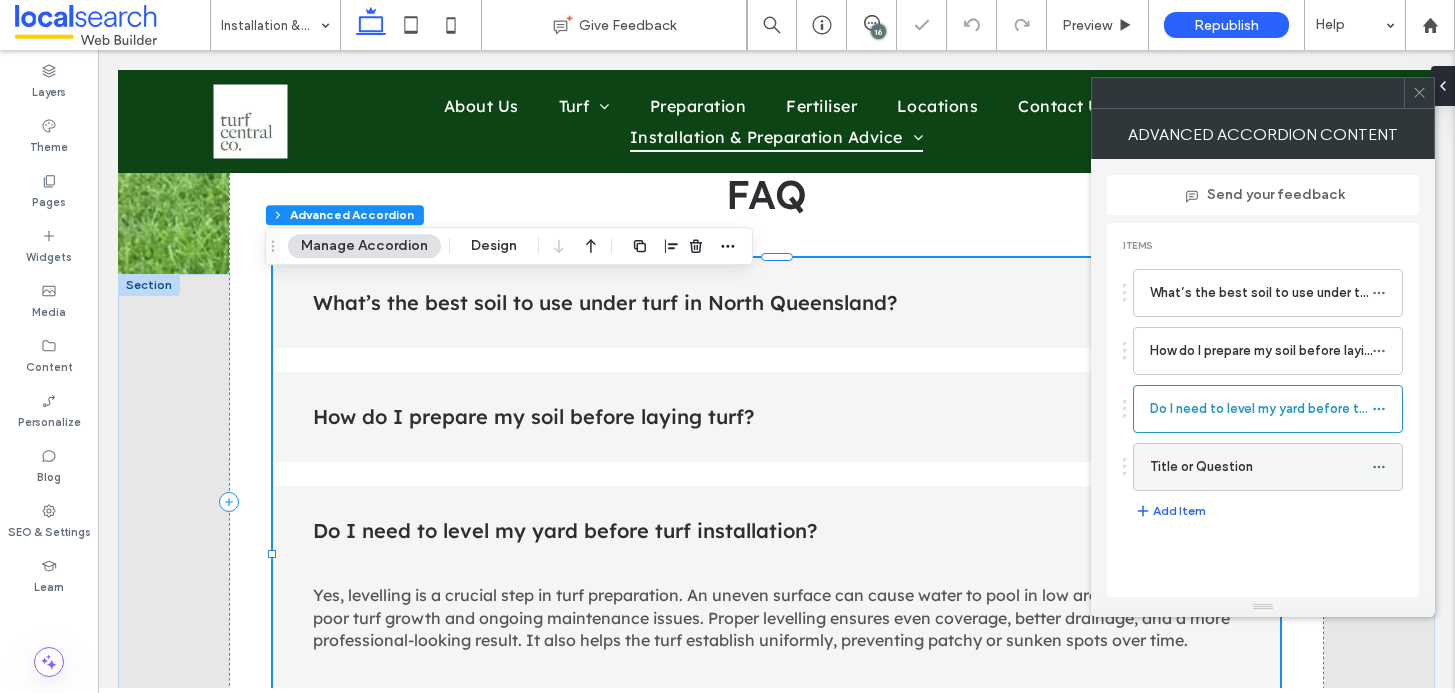 click on "Title or Question" 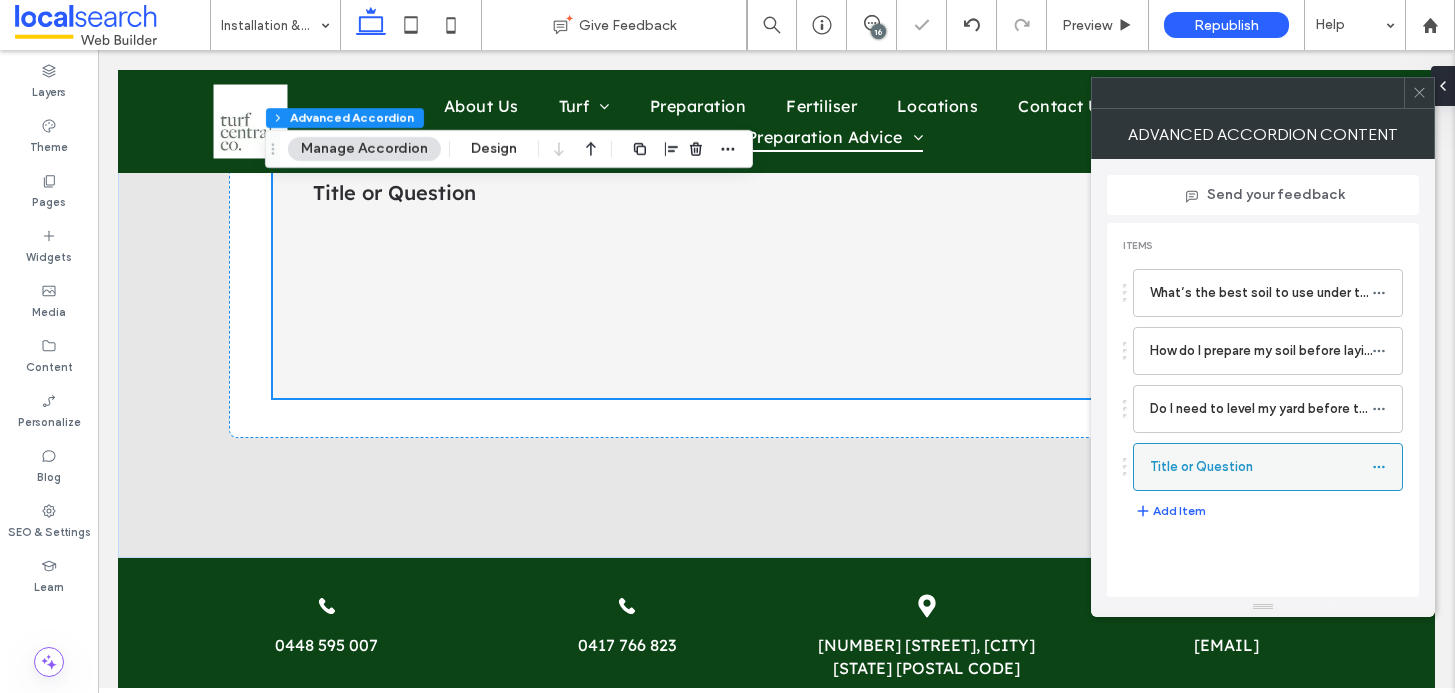 scroll, scrollTop: 4038, scrollLeft: 0, axis: vertical 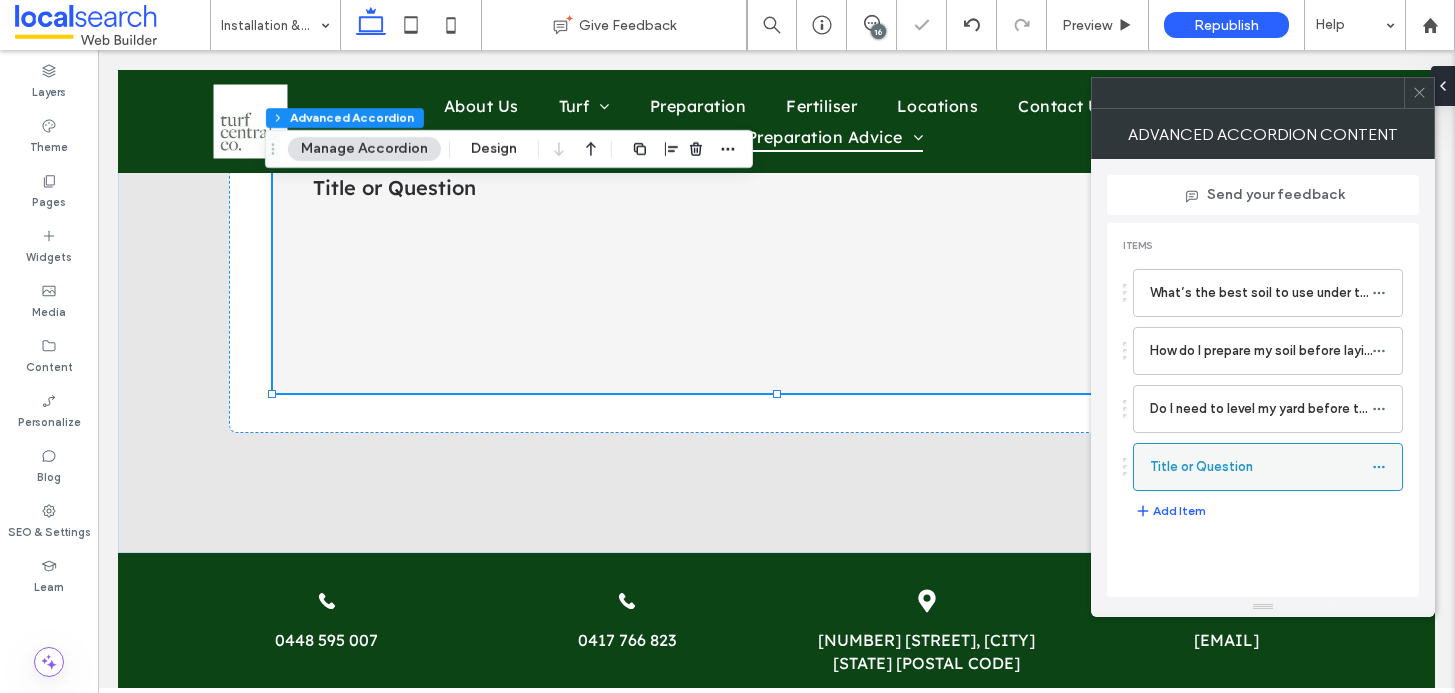 click 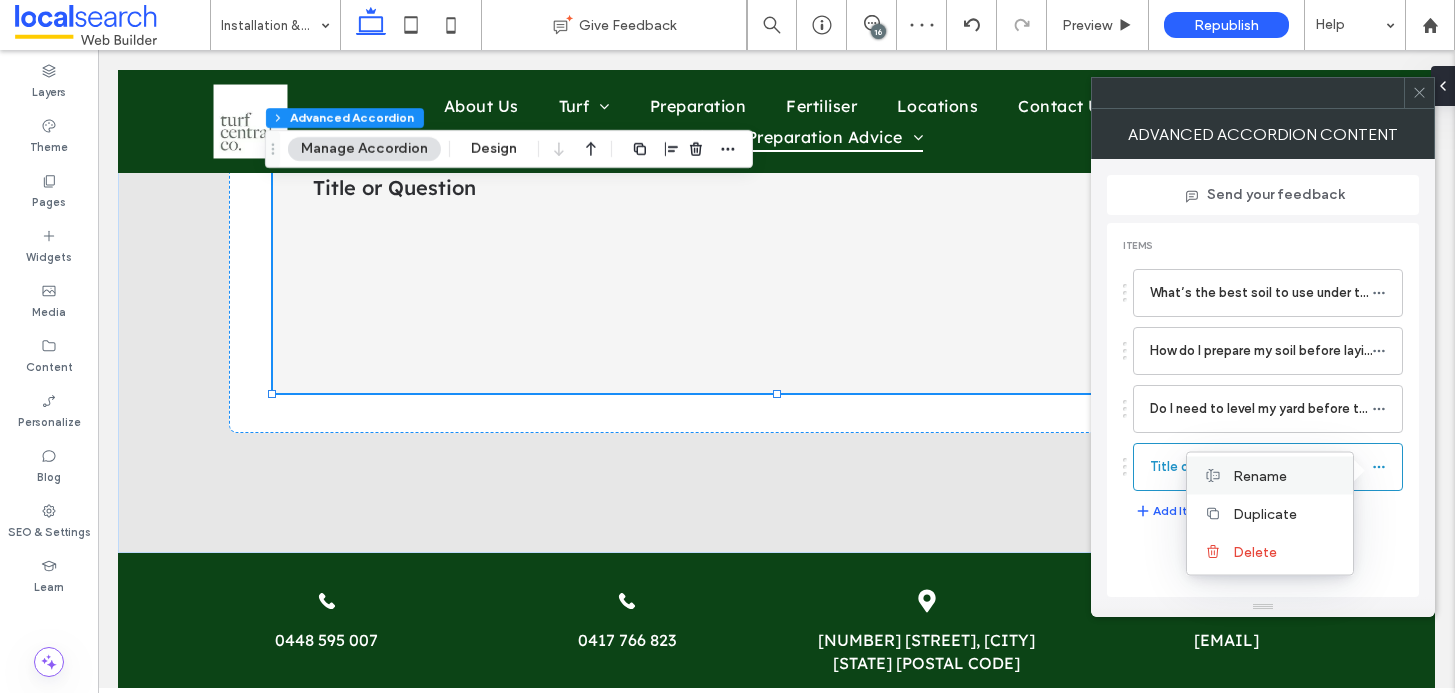 click on "Rename" 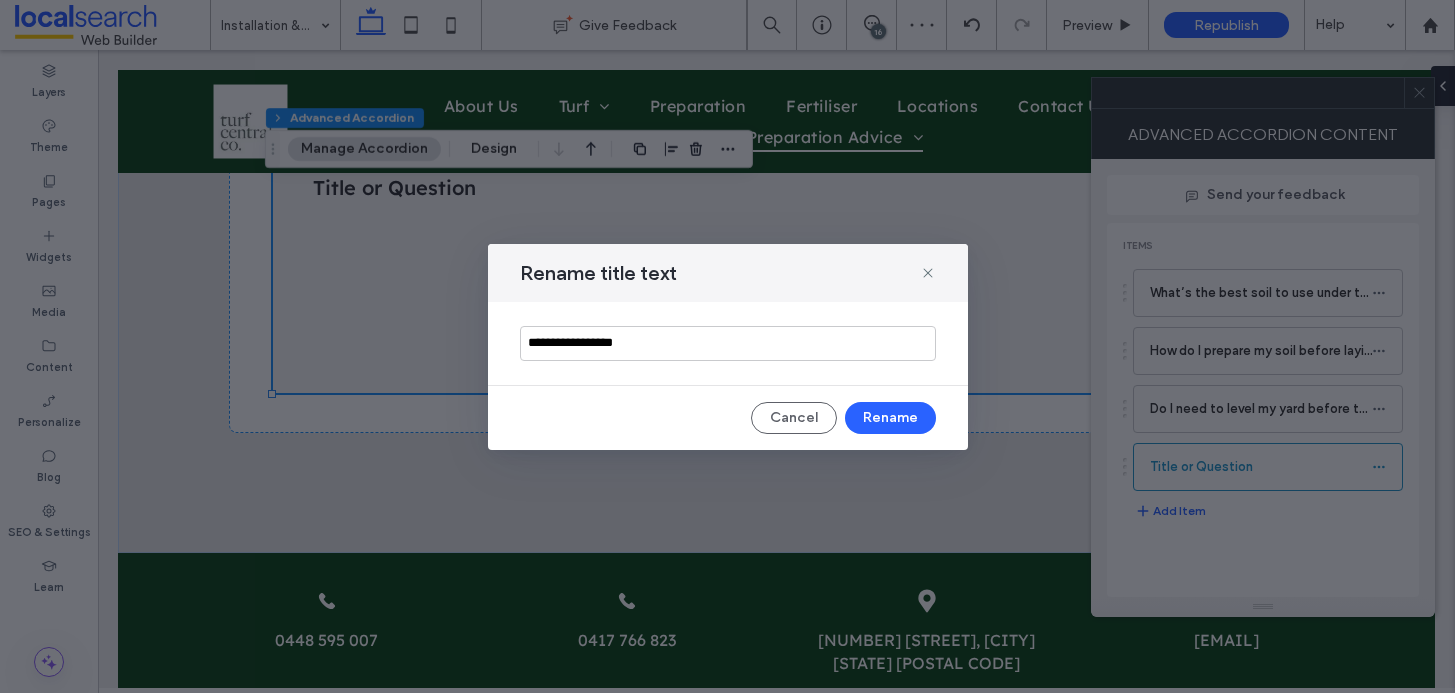 click on "**********" 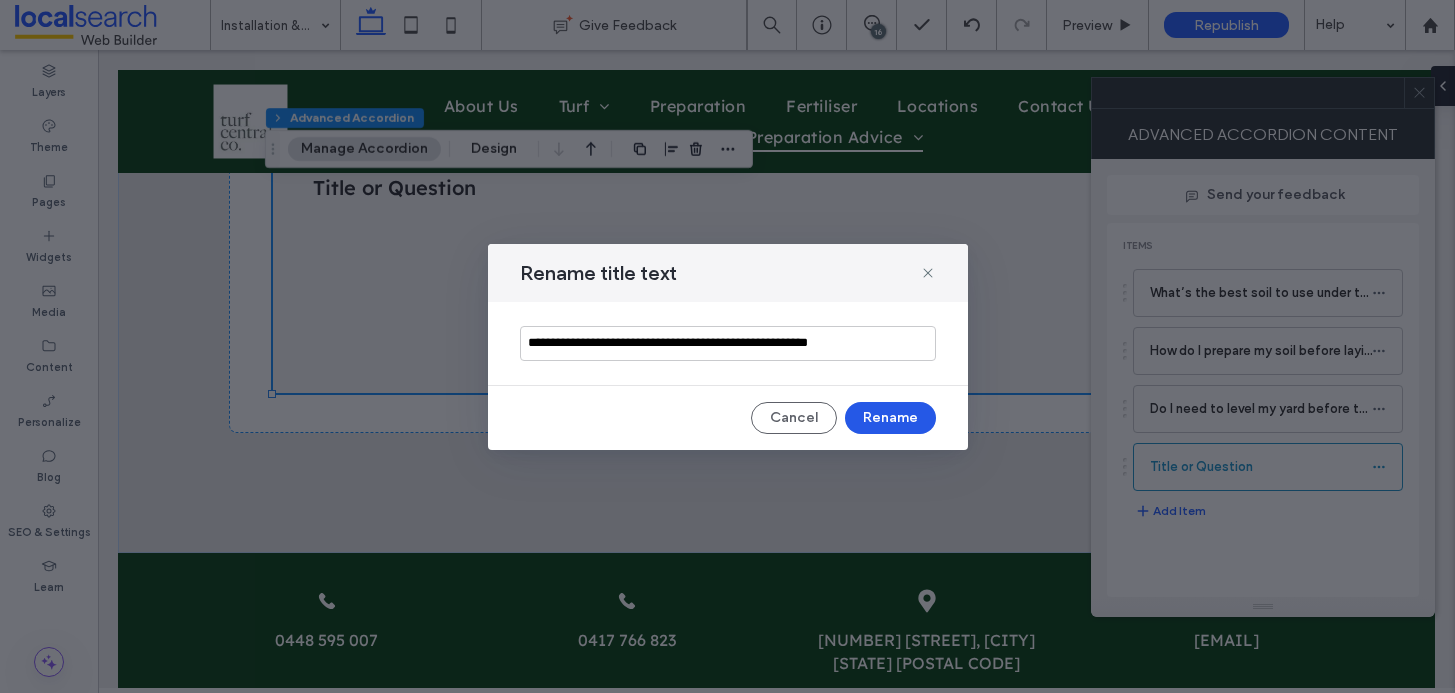 type on "**********" 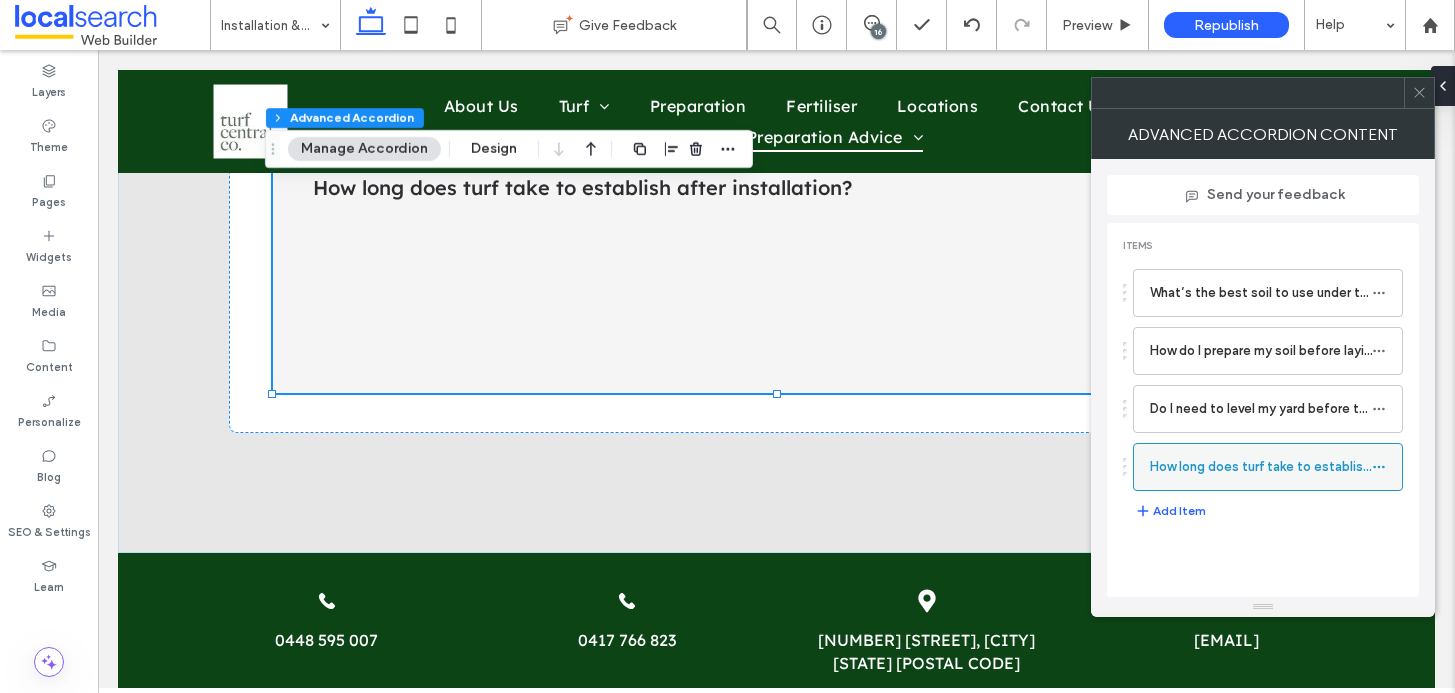 click on "How long does turf take to establish after installation?" 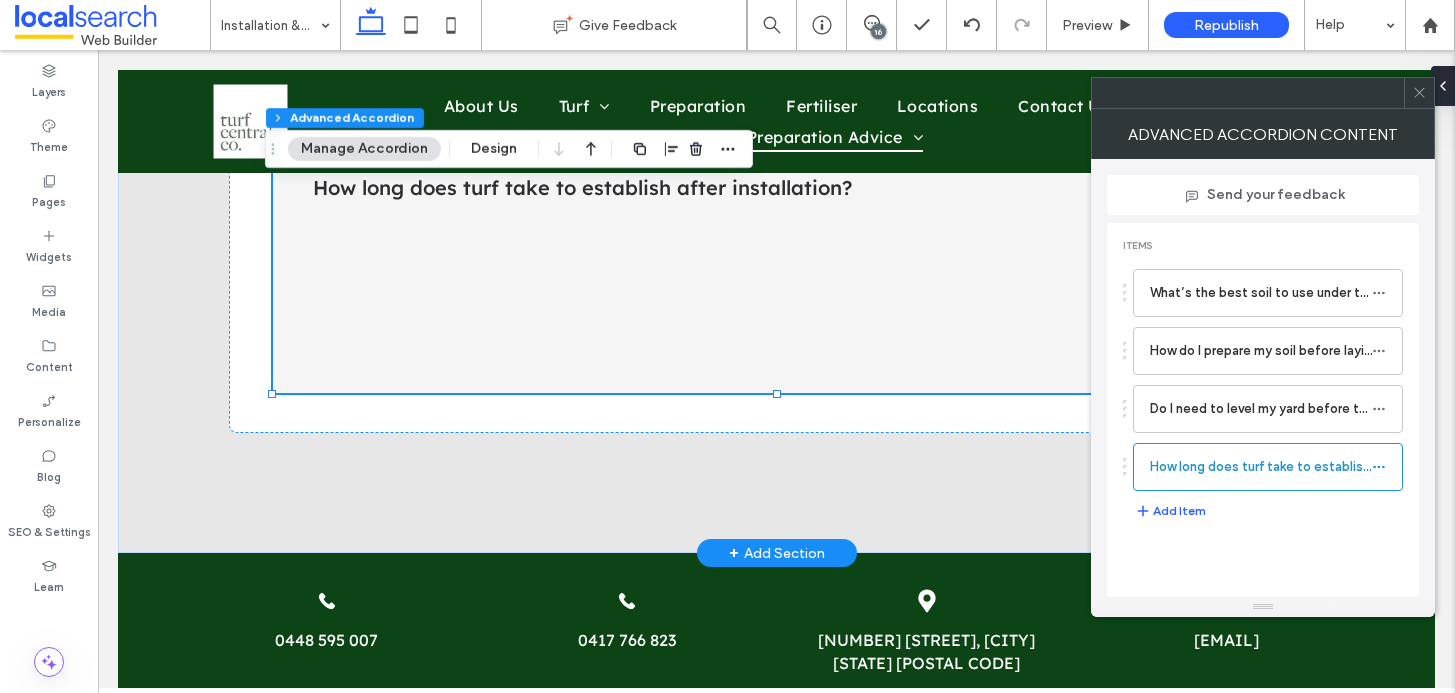 click on "How long does turf take to establish after installation?" 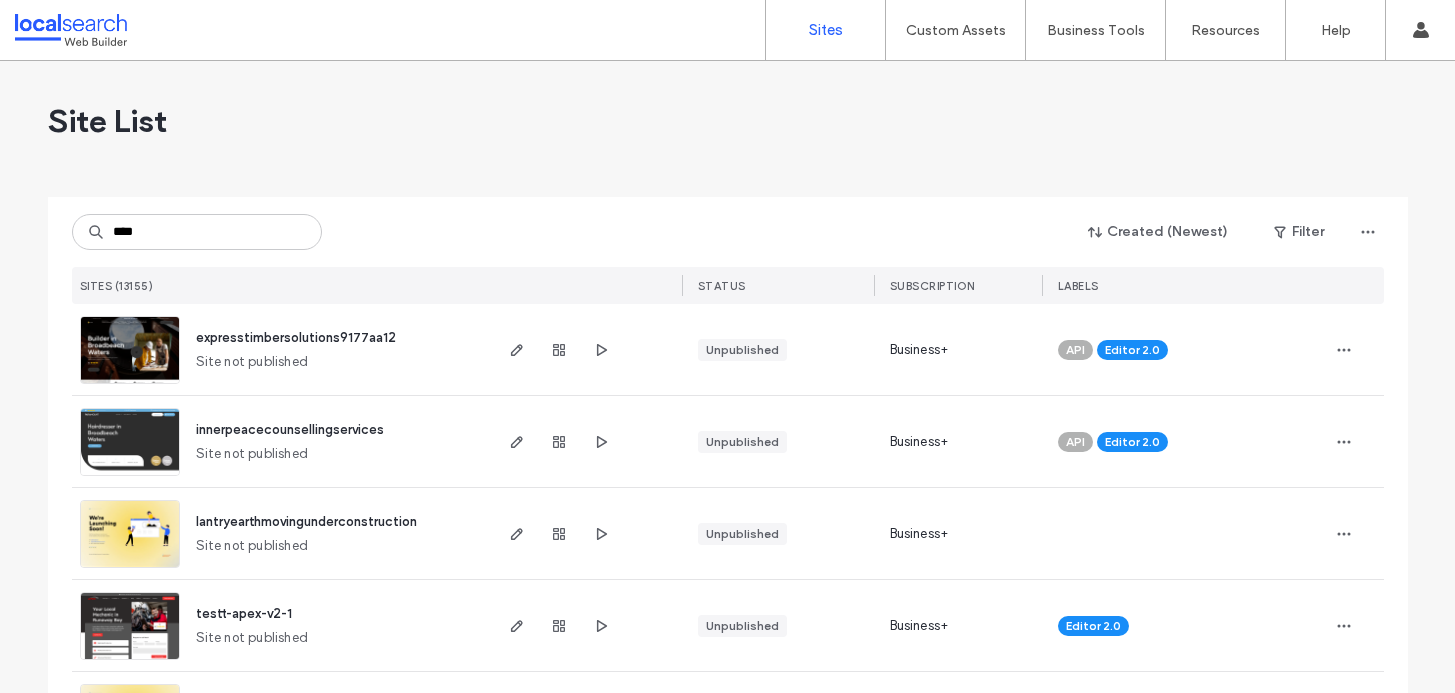 scroll, scrollTop: 0, scrollLeft: 0, axis: both 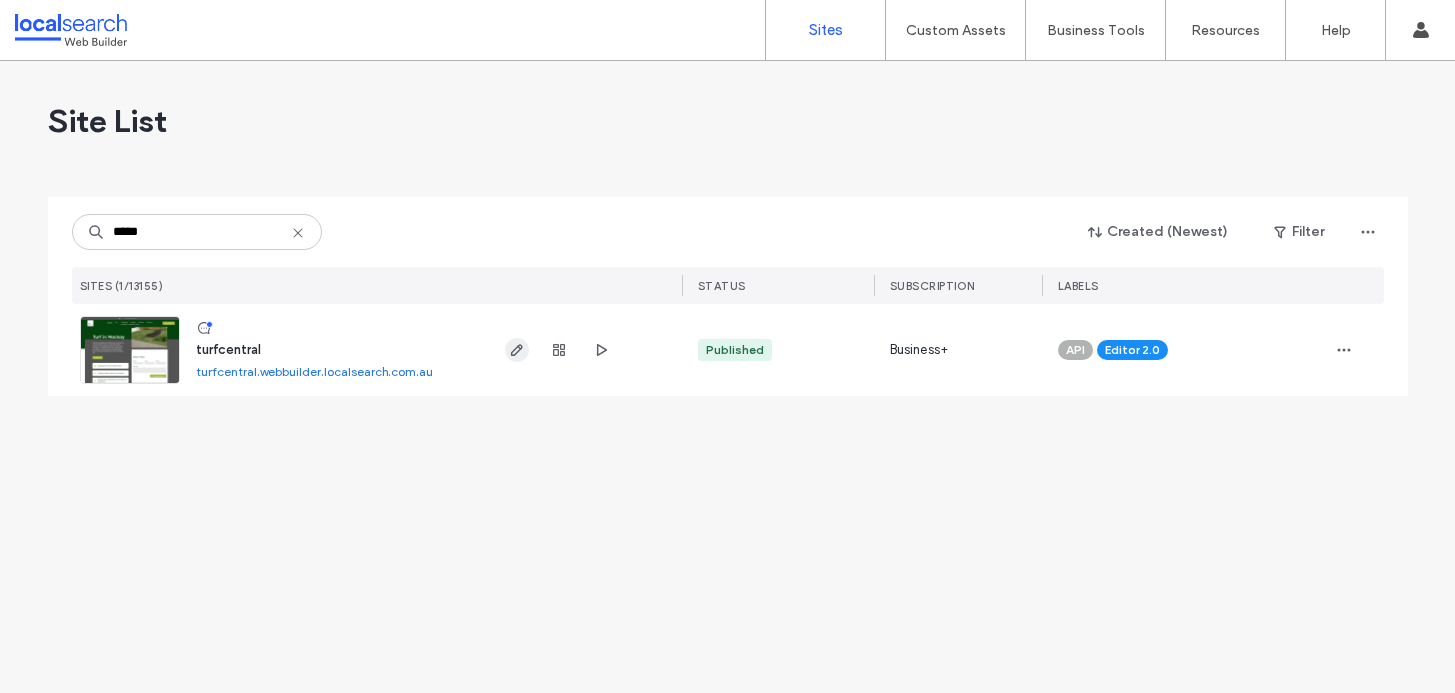 type on "*****" 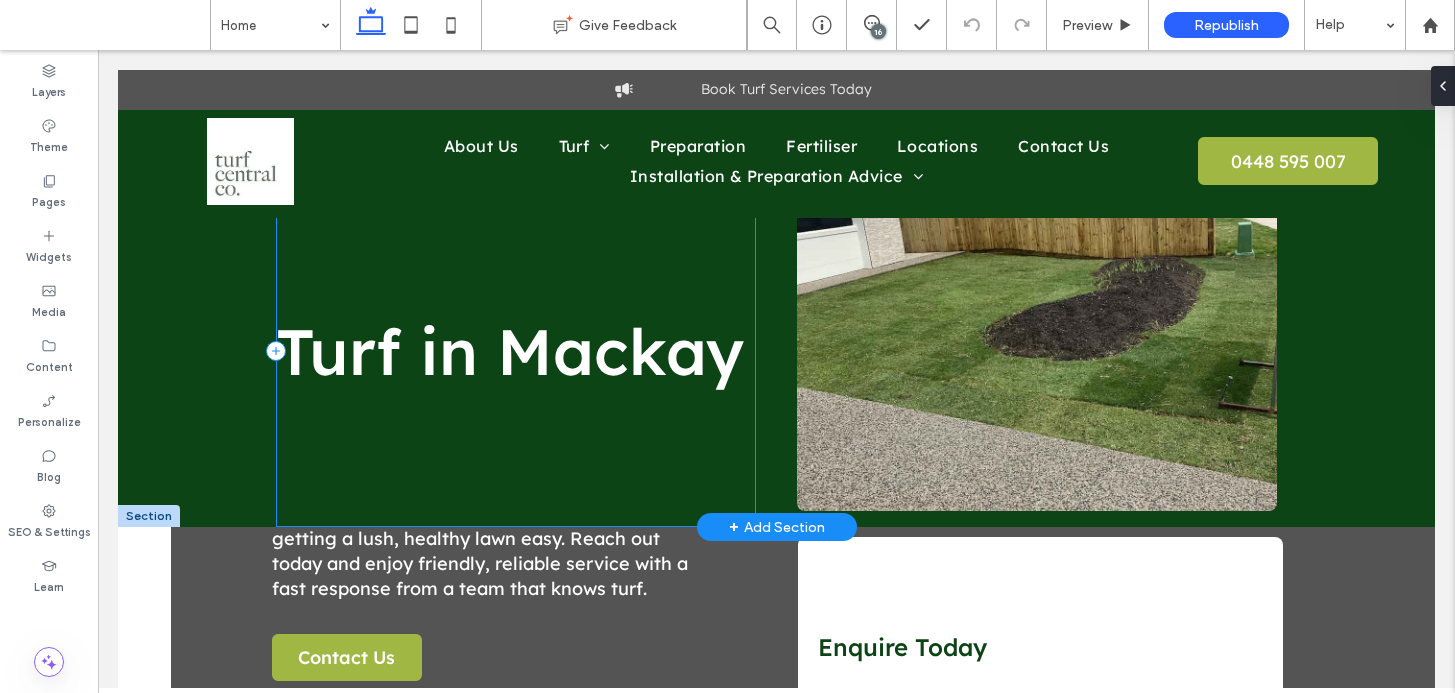 scroll, scrollTop: 0, scrollLeft: 0, axis: both 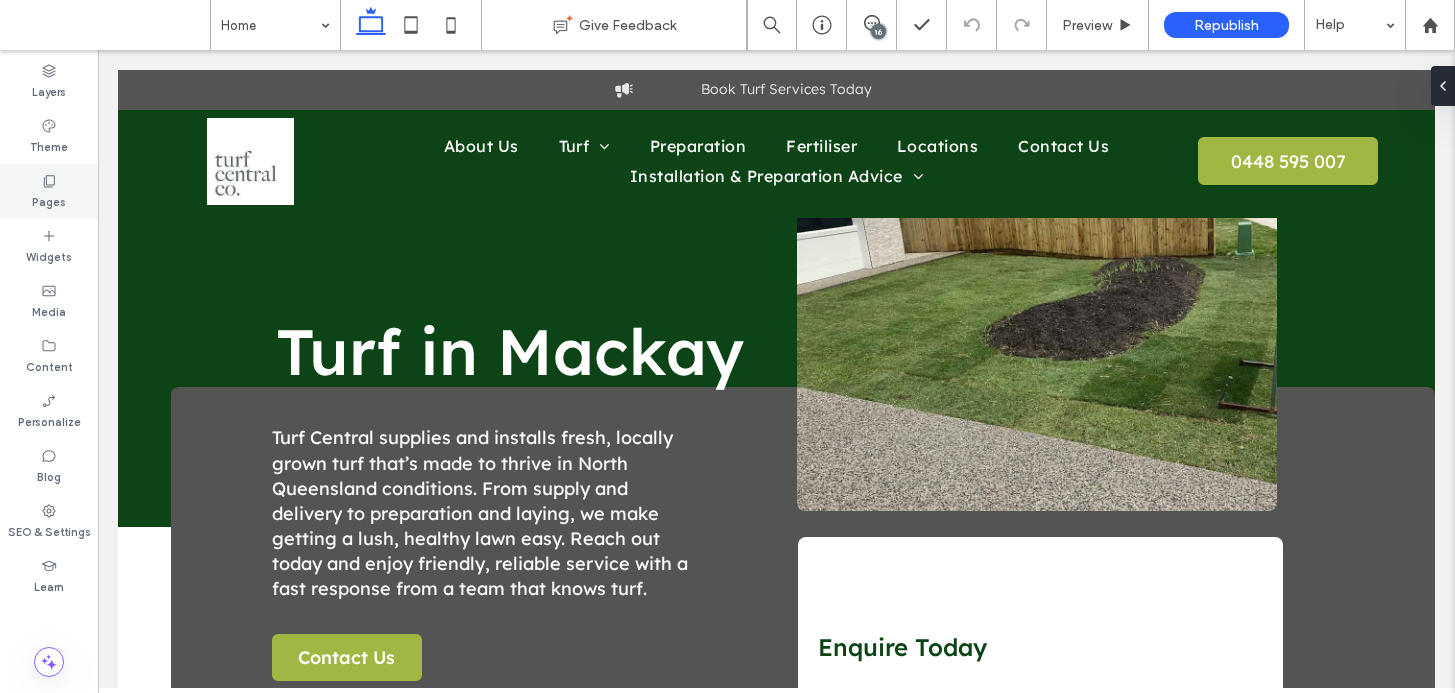 click on "Pages" at bounding box center [49, 191] 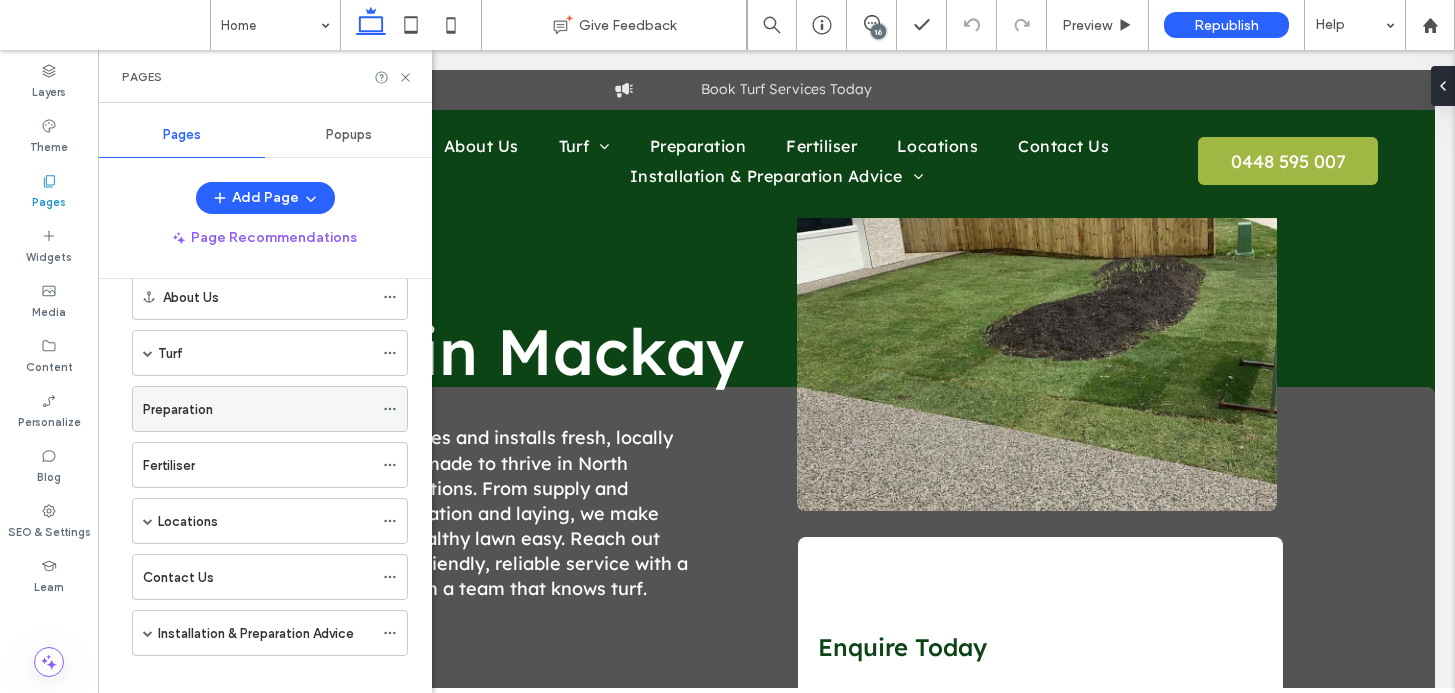 scroll, scrollTop: 92, scrollLeft: 0, axis: vertical 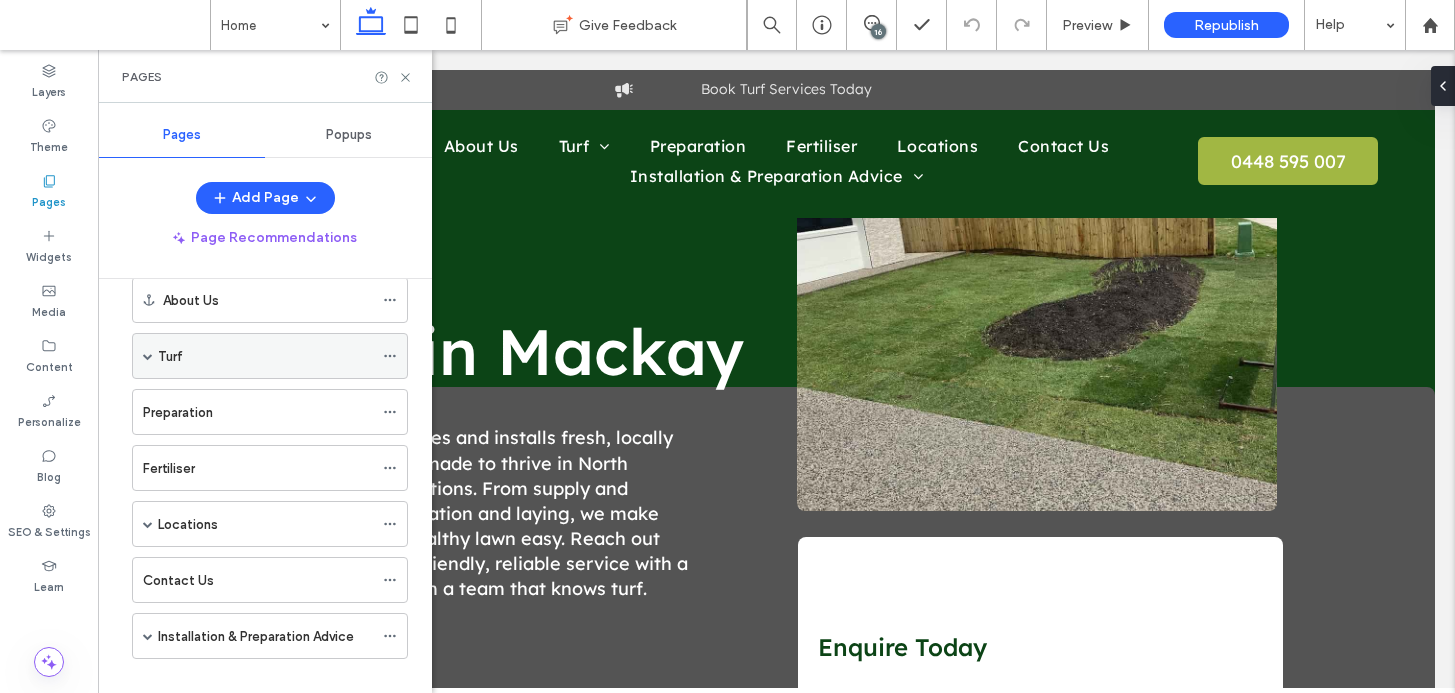 click at bounding box center (148, 356) 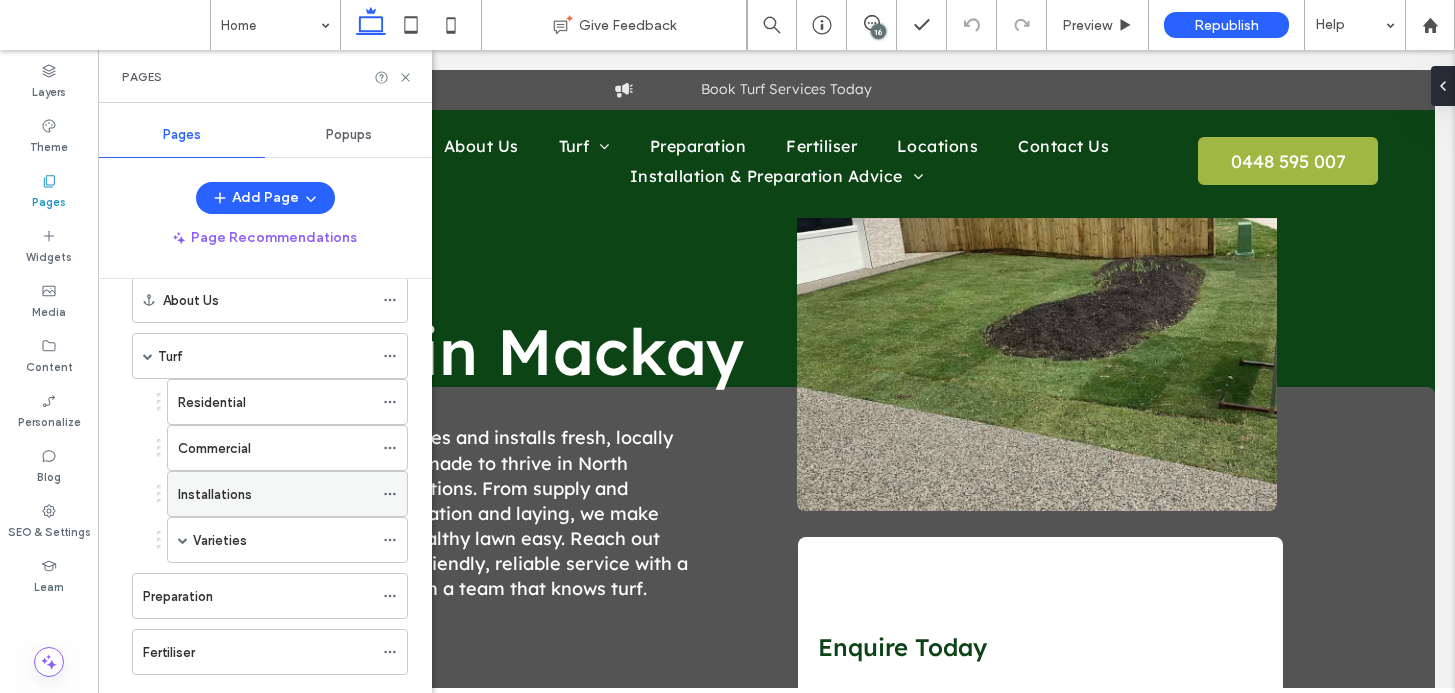click on "Installations" at bounding box center (275, 494) 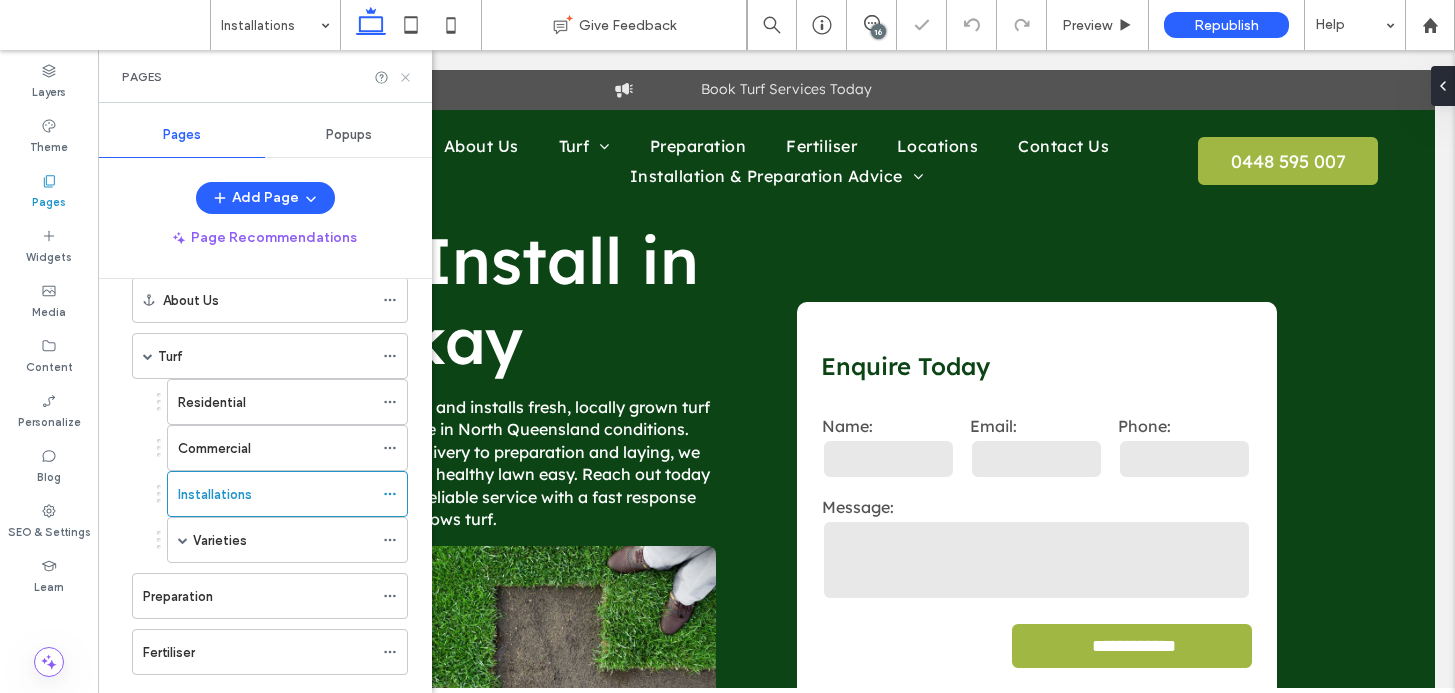 scroll, scrollTop: 0, scrollLeft: 0, axis: both 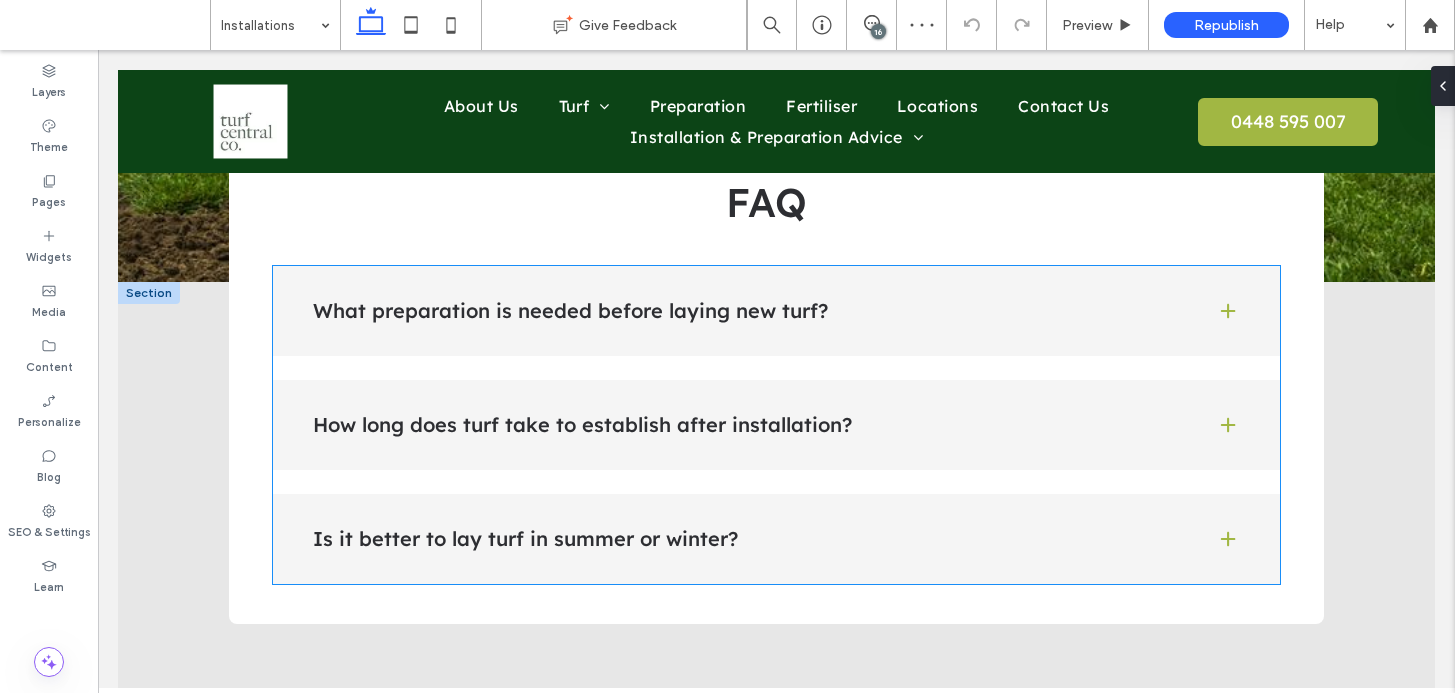 click on "What preparation is needed before laying new turf?" at bounding box center [748, 311] 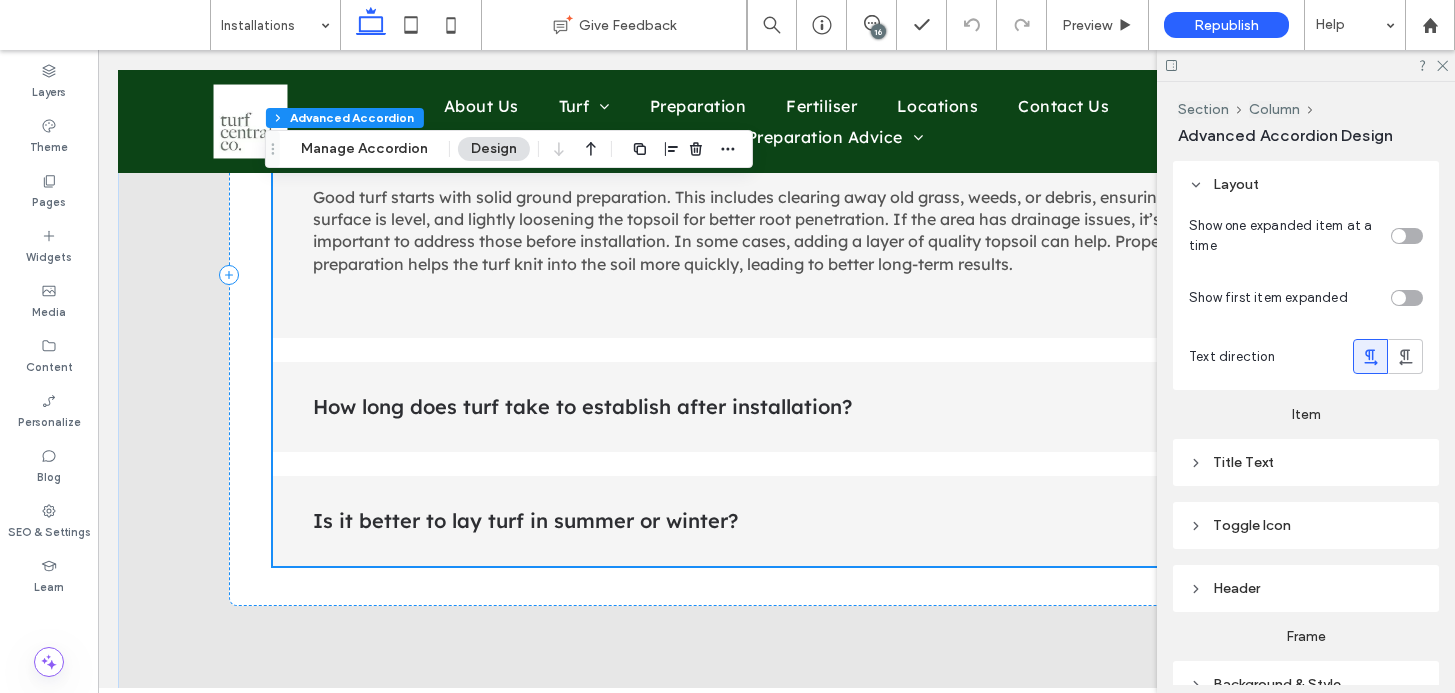scroll, scrollTop: 2433, scrollLeft: 0, axis: vertical 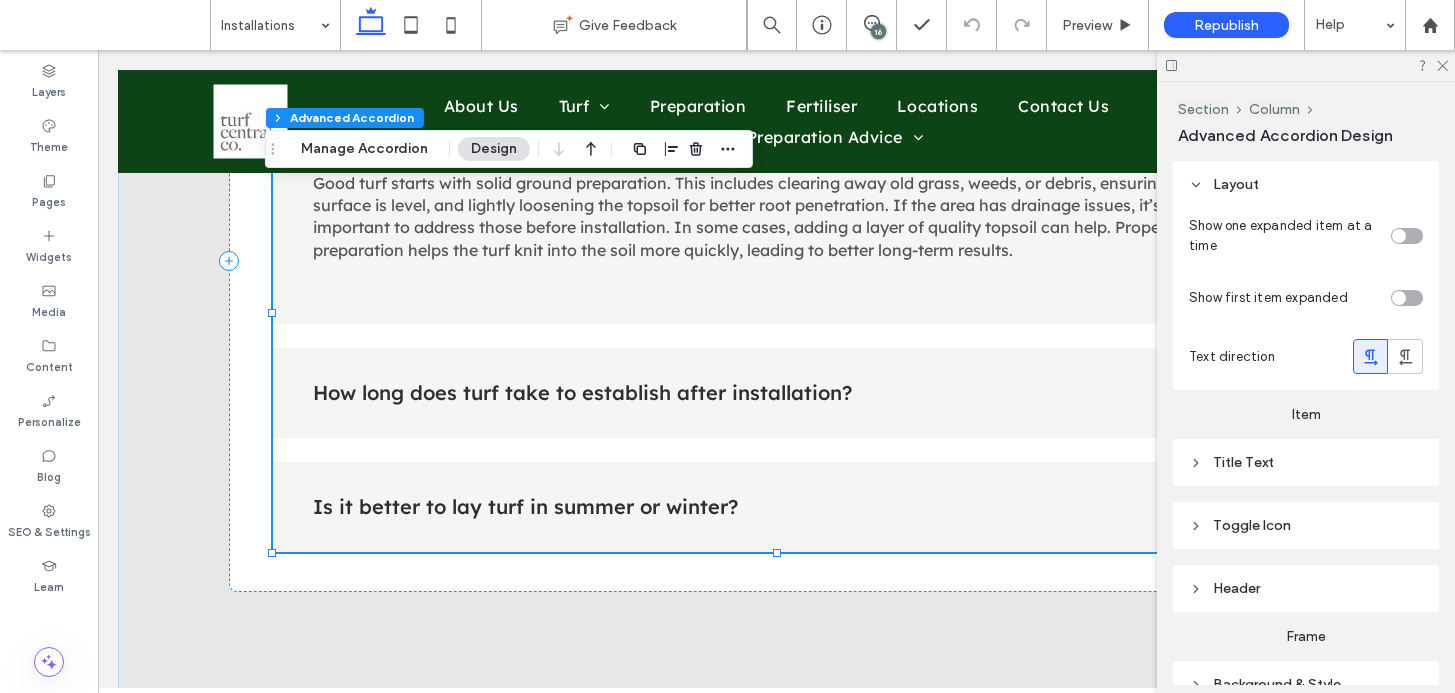 click on "How long does turf take to establish after installation?" at bounding box center [776, 393] 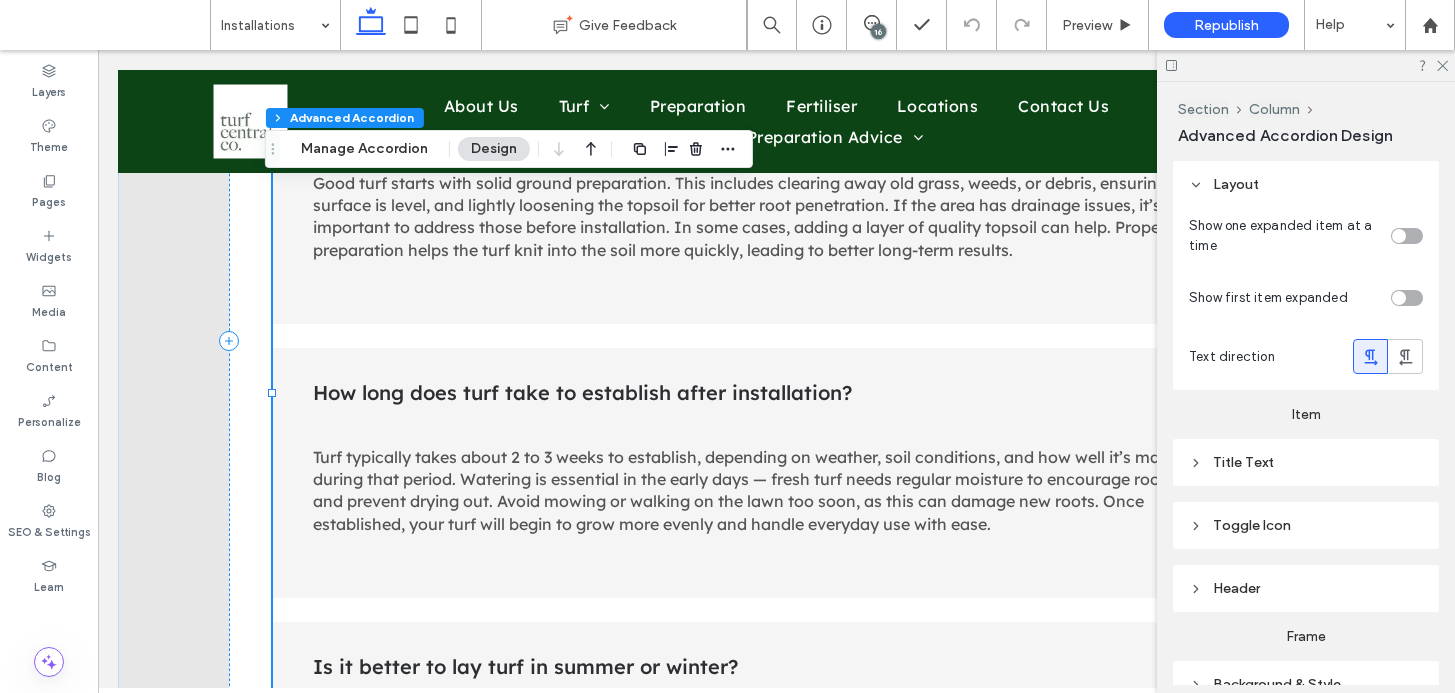 click on "Section Column Advanced Accordion Manage Accordion Design" at bounding box center [509, 149] 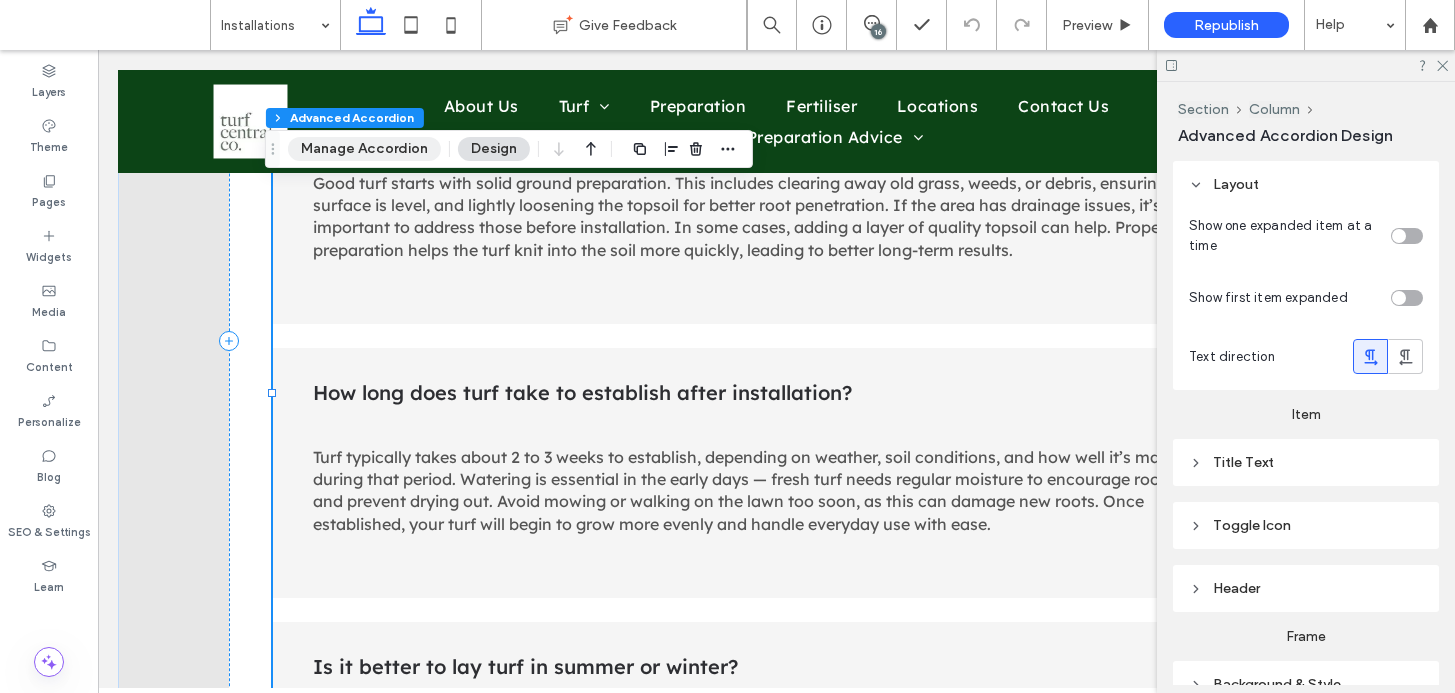 drag, startPoint x: 386, startPoint y: 153, endPoint x: 510, endPoint y: 195, distance: 130.91983 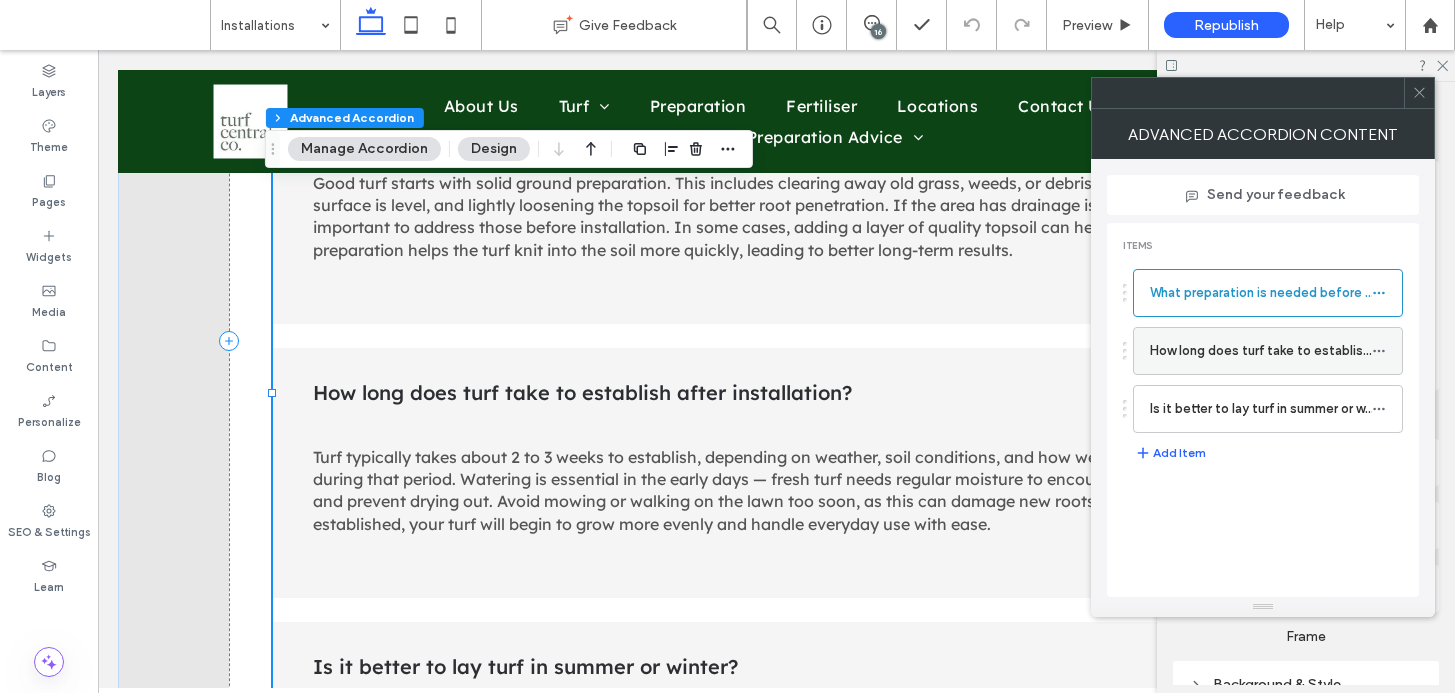 click on "How long does turf take to establish after installation?" at bounding box center [1261, 351] 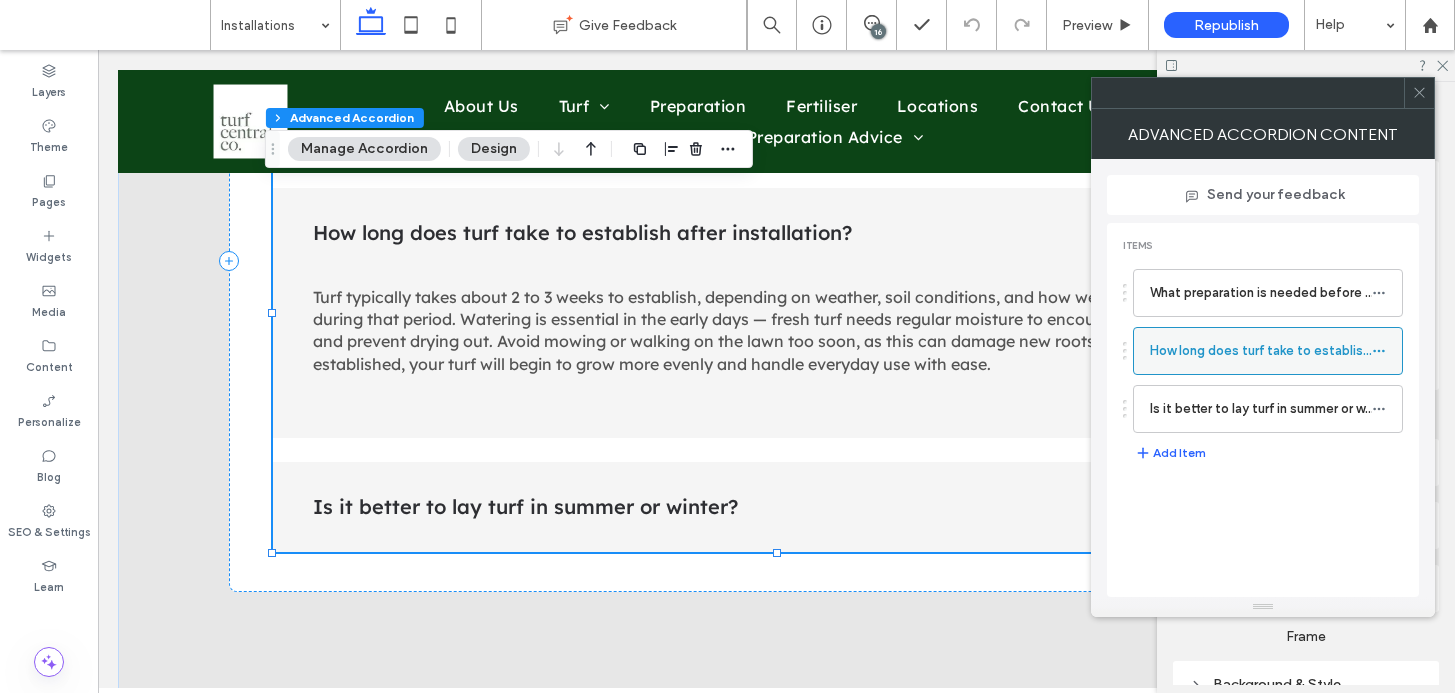 click on "How long does turf take to establish after installation?" at bounding box center (1261, 351) 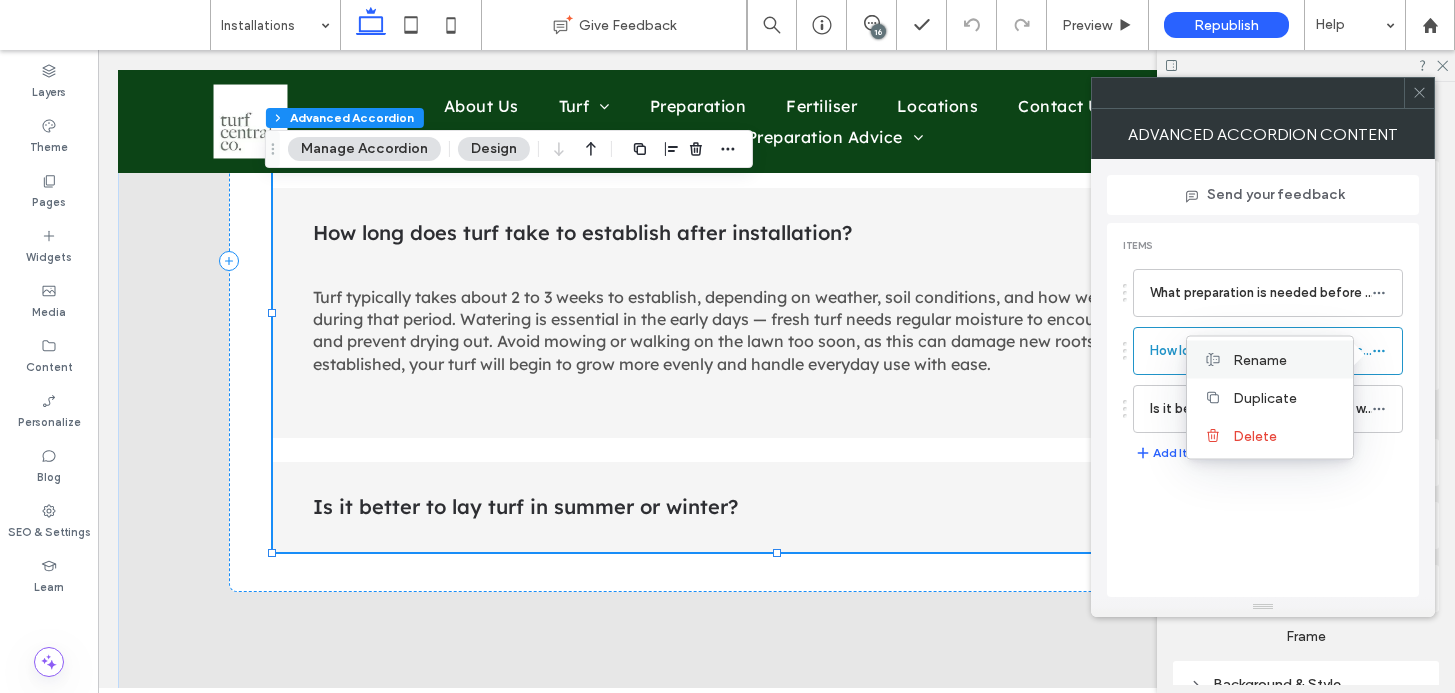 click on "Rename" at bounding box center (1285, 359) 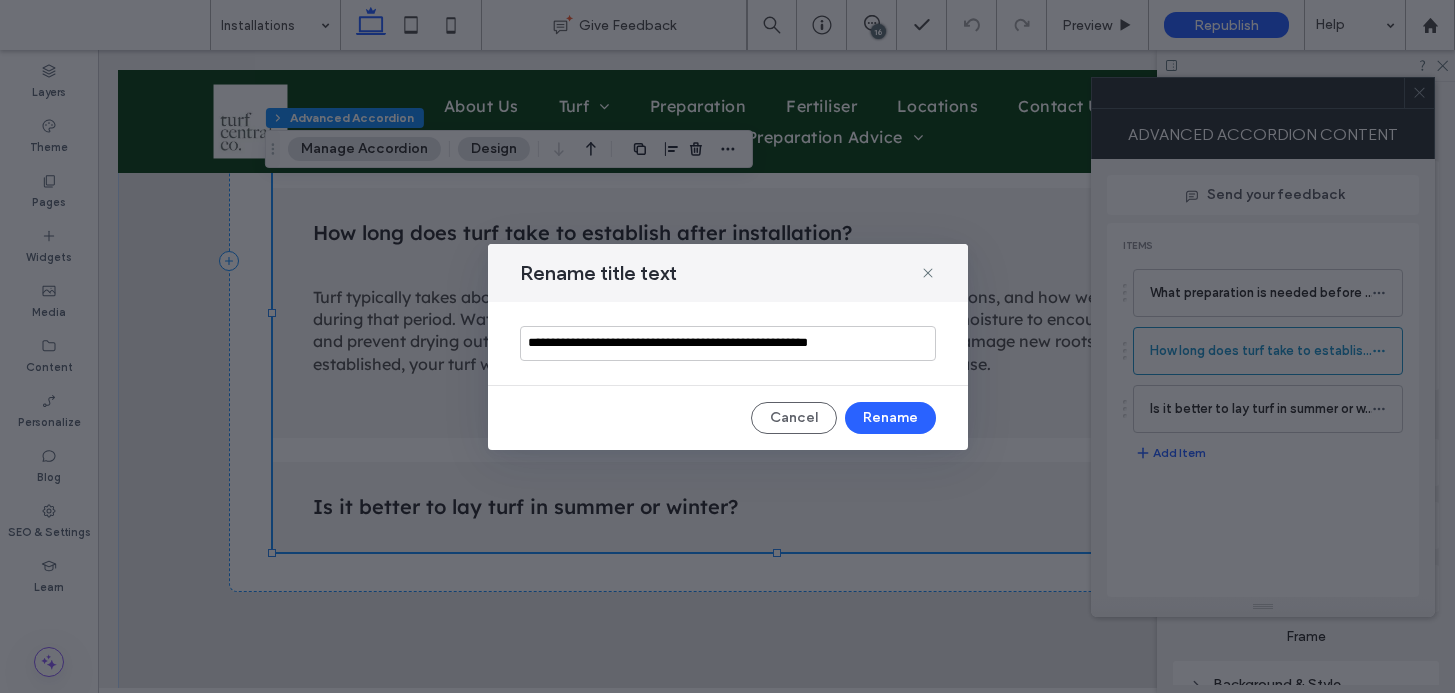 click on "**********" at bounding box center [728, 343] 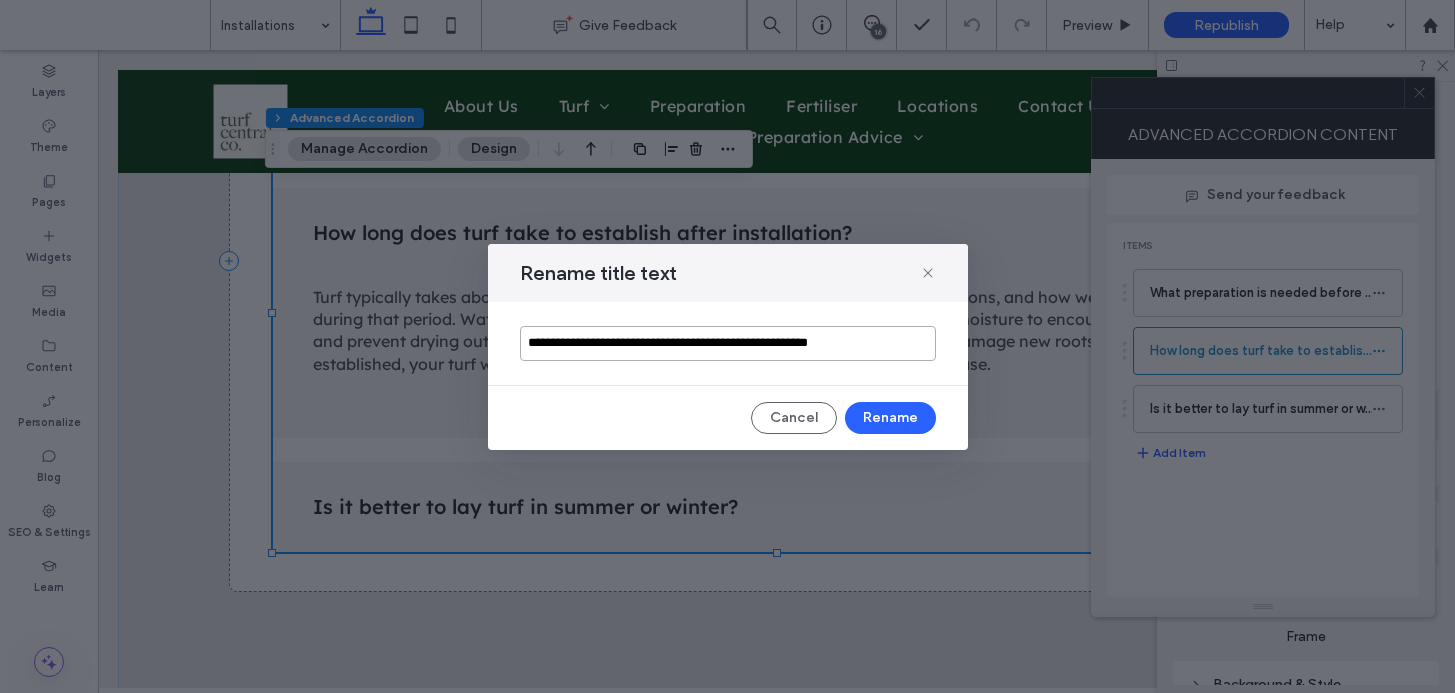 click on "**********" at bounding box center [728, 343] 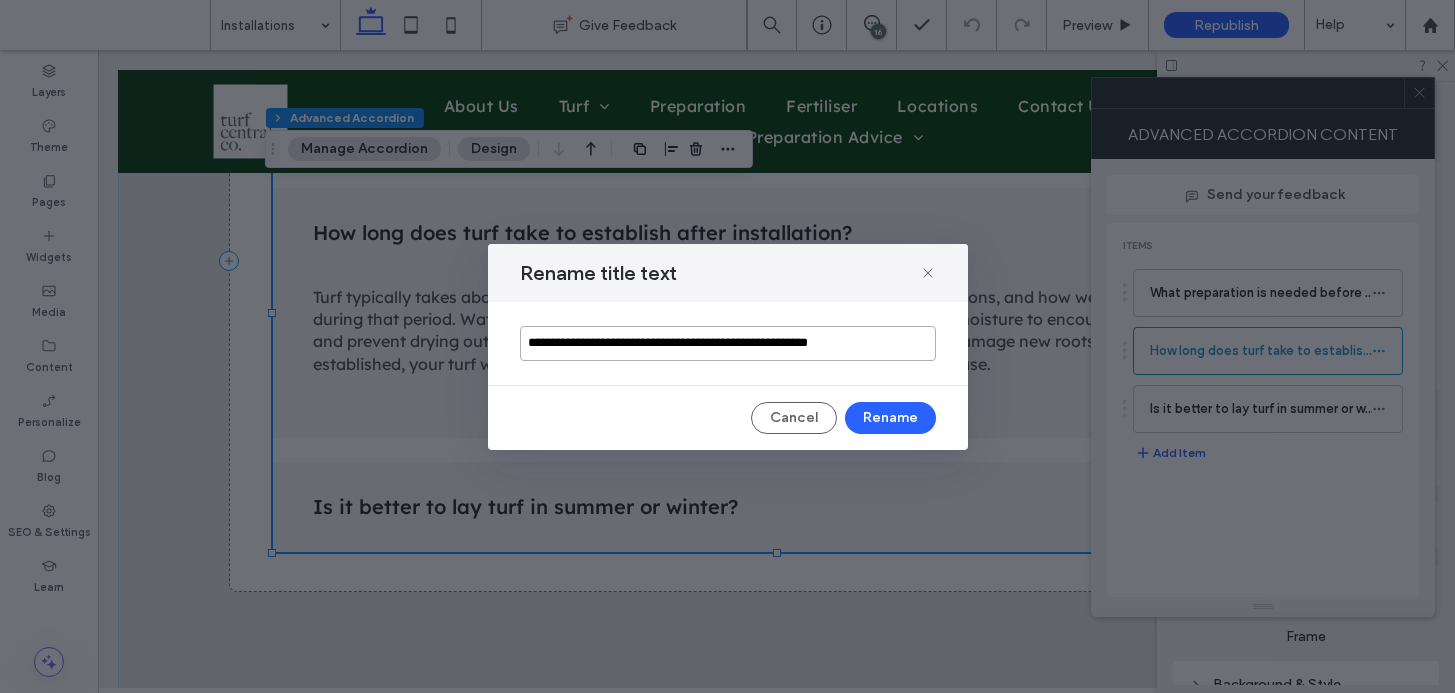 click on "**********" at bounding box center [728, 343] 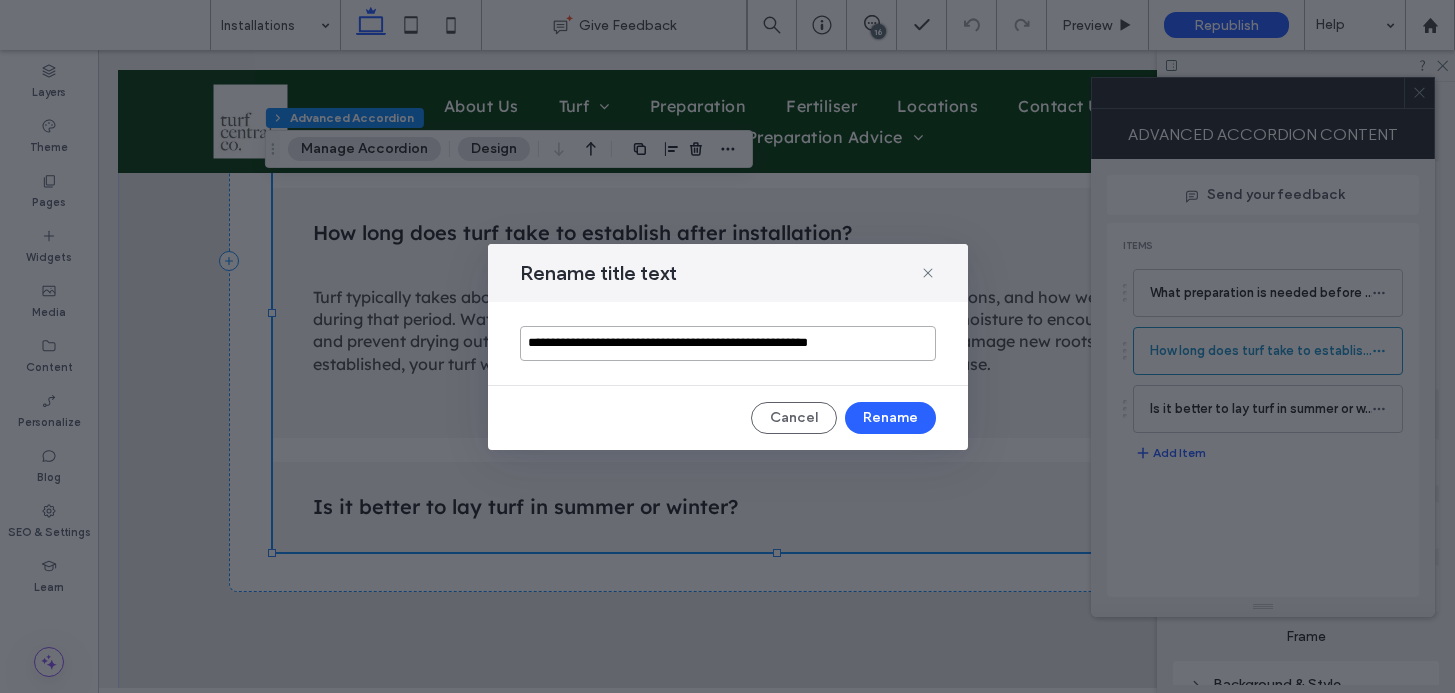 click on "**********" at bounding box center (728, 343) 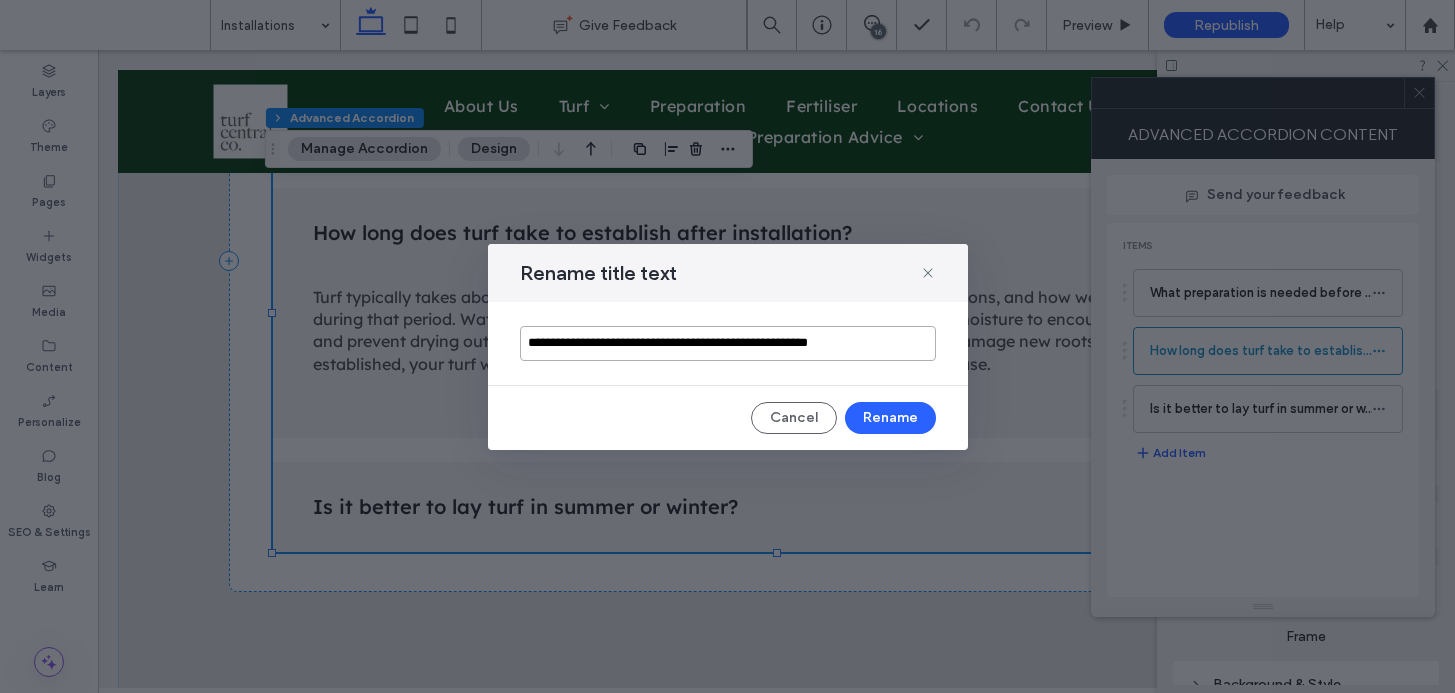 click on "**********" at bounding box center [728, 343] 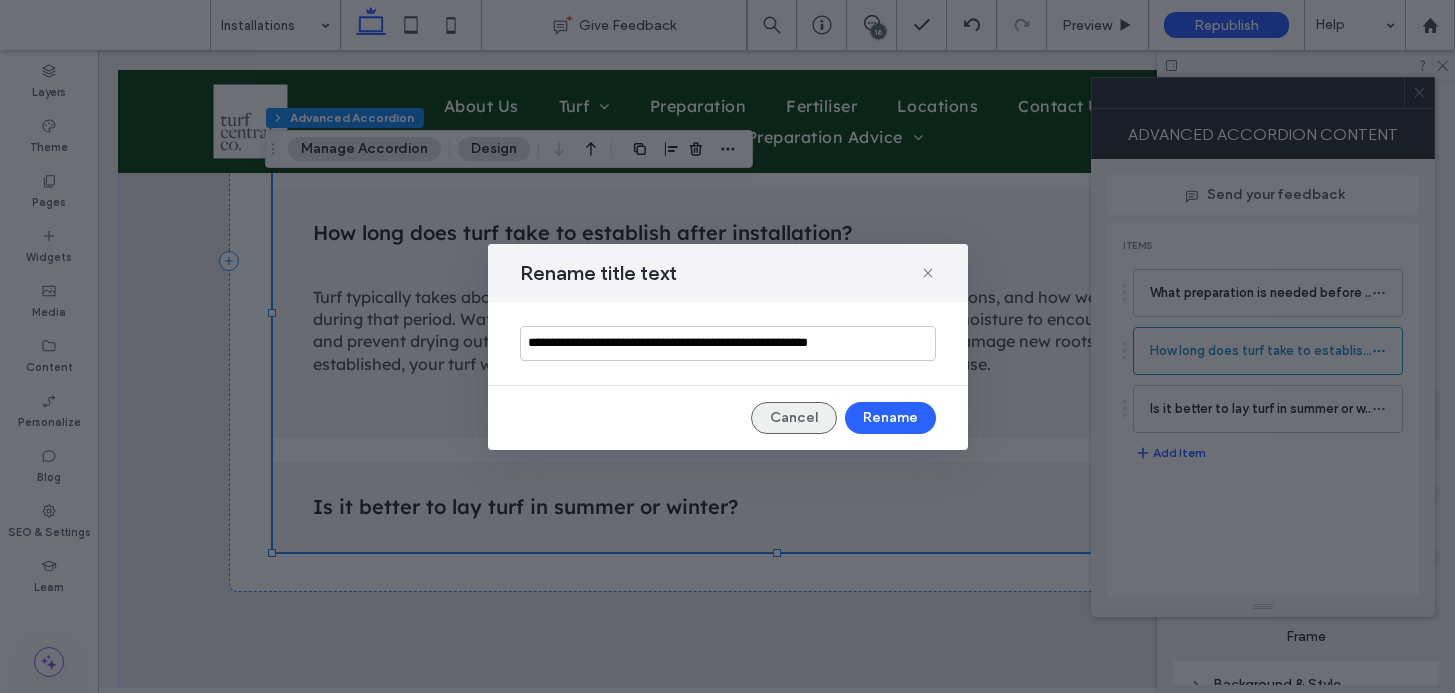 click on "Cancel" at bounding box center [794, 418] 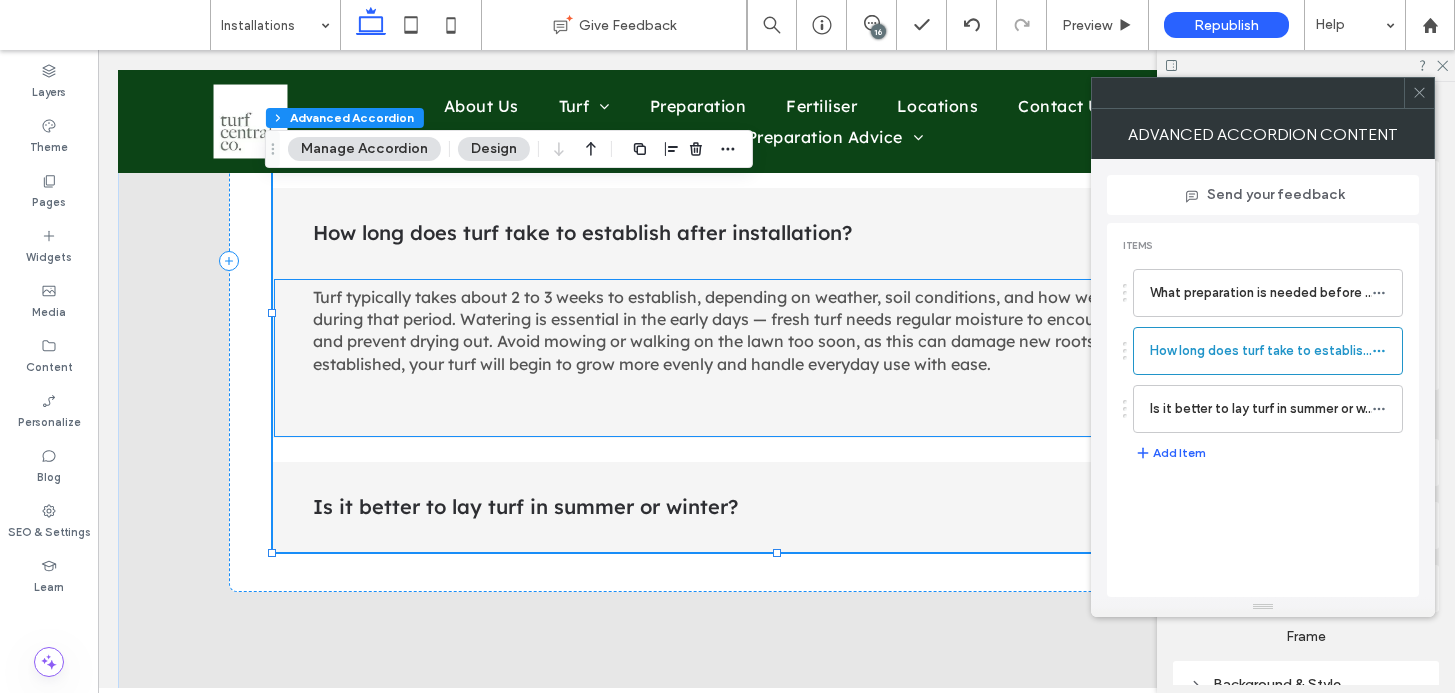 click on "Turf typically takes about 2 to 3 weeks to establish, depending on weather, soil conditions, and how well it’s maintained during that period. Watering is essential in the early days — fresh turf needs regular moisture to encourage root growth and prevent drying out. Avoid mowing or walking on the lawn too soon, as this can damage new roots. Once established, your turf will begin to grow more evenly and handle everyday use with ease." at bounding box center [769, 330] 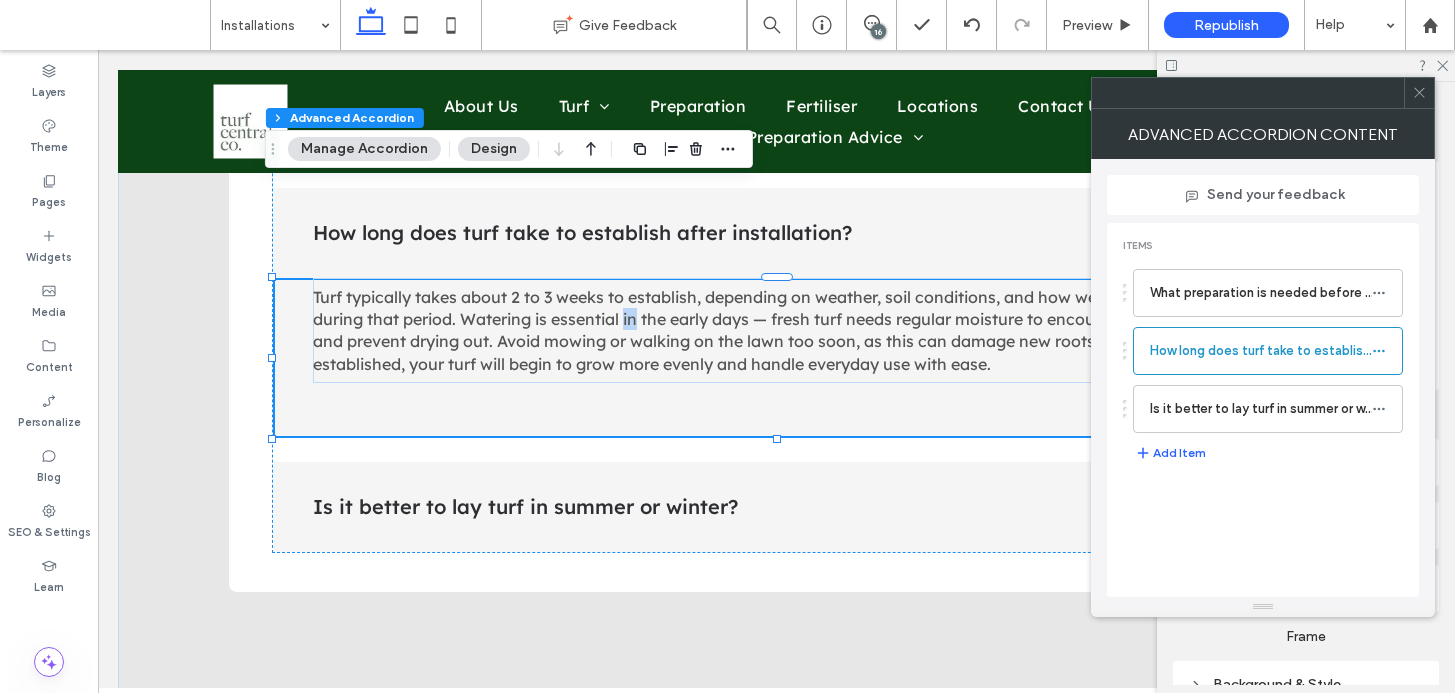 click on "Turf typically takes about 2 to 3 weeks to establish, depending on weather, soil conditions, and how well it’s maintained during that period. Watering is essential in the early days — fresh turf needs regular moisture to encourage root growth and prevent drying out. Avoid mowing or walking on the lawn too soon, as this can damage new roots. Once established, your turf will begin to grow more evenly and handle everyday use with ease." at bounding box center (769, 330) 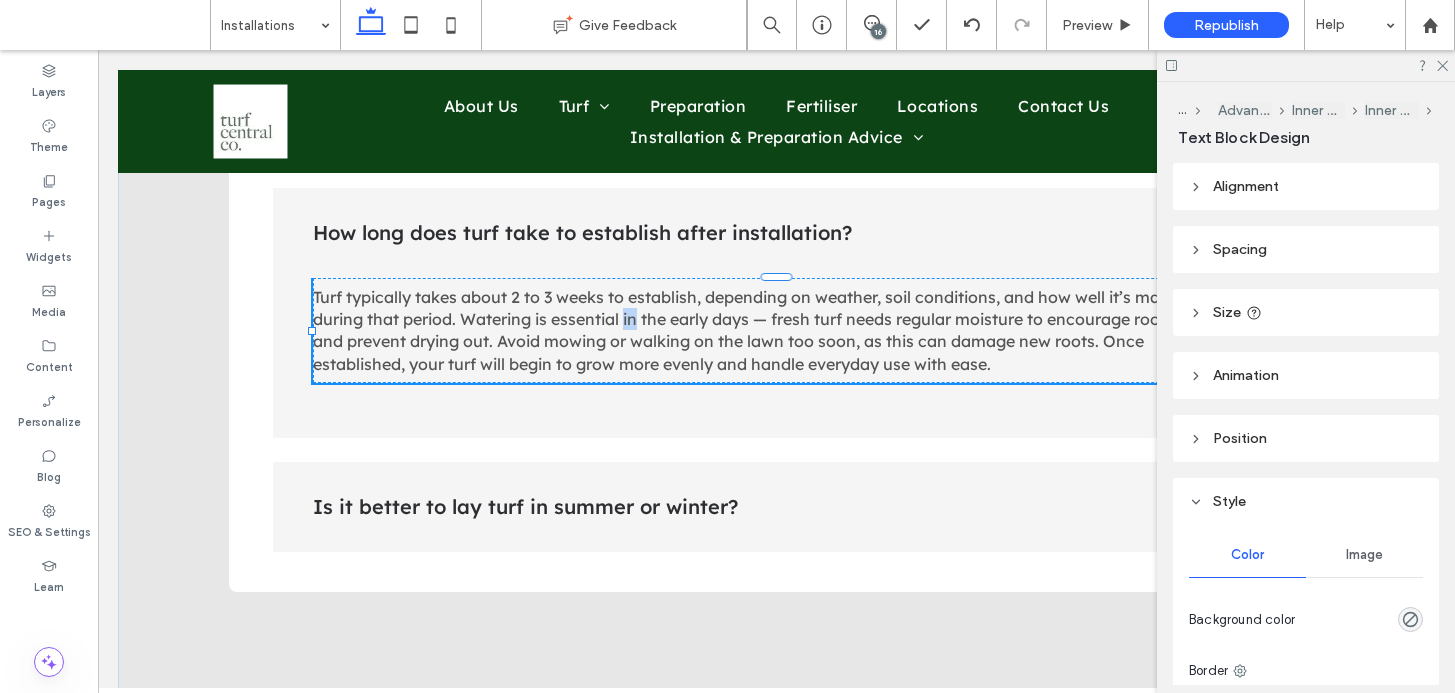 click on "Turf typically takes about 2 to 3 weeks to establish, depending on weather, soil conditions, and how well it’s maintained during that period. Watering is essential in the early days — fresh turf needs regular moisture to encourage root growth and prevent drying out. Avoid mowing or walking on the lawn too soon, as this can damage new roots. Once established, your turf will begin to grow more evenly and handle everyday use with ease." at bounding box center (769, 330) 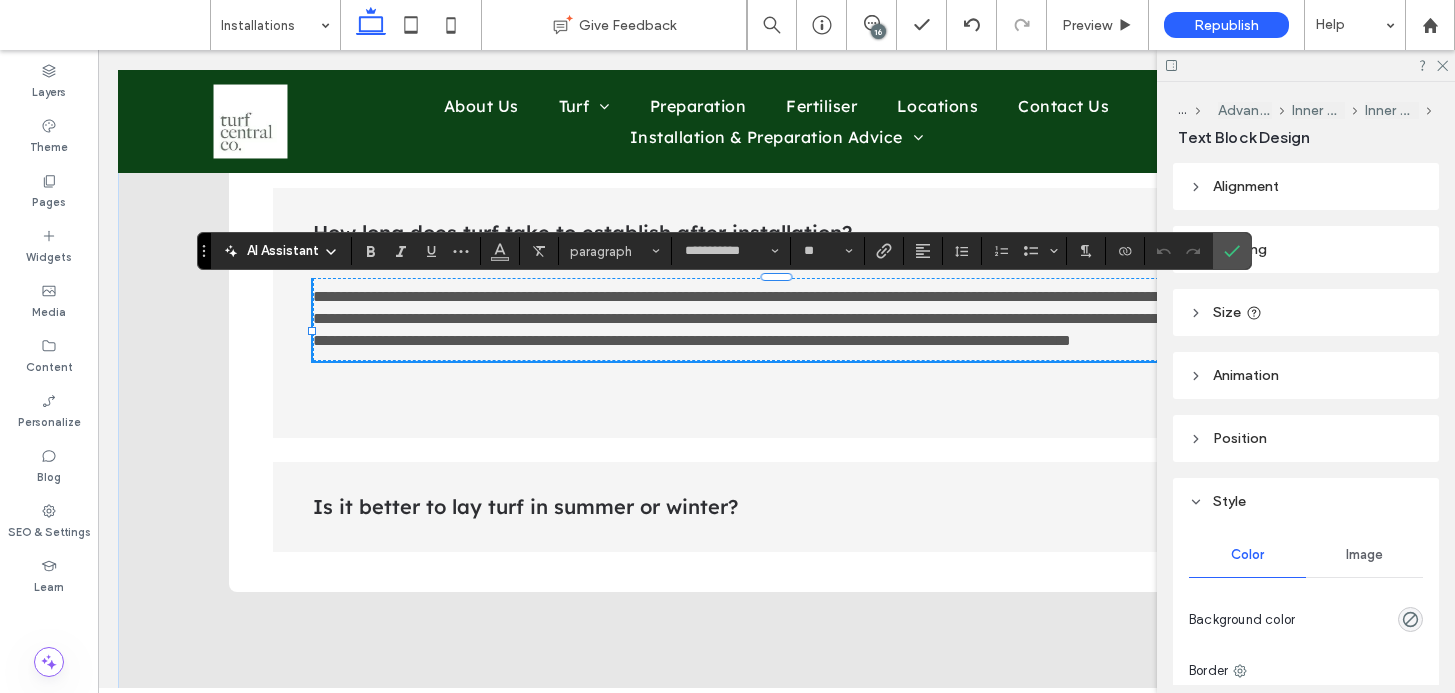 click on "**********" at bounding box center (779, 319) 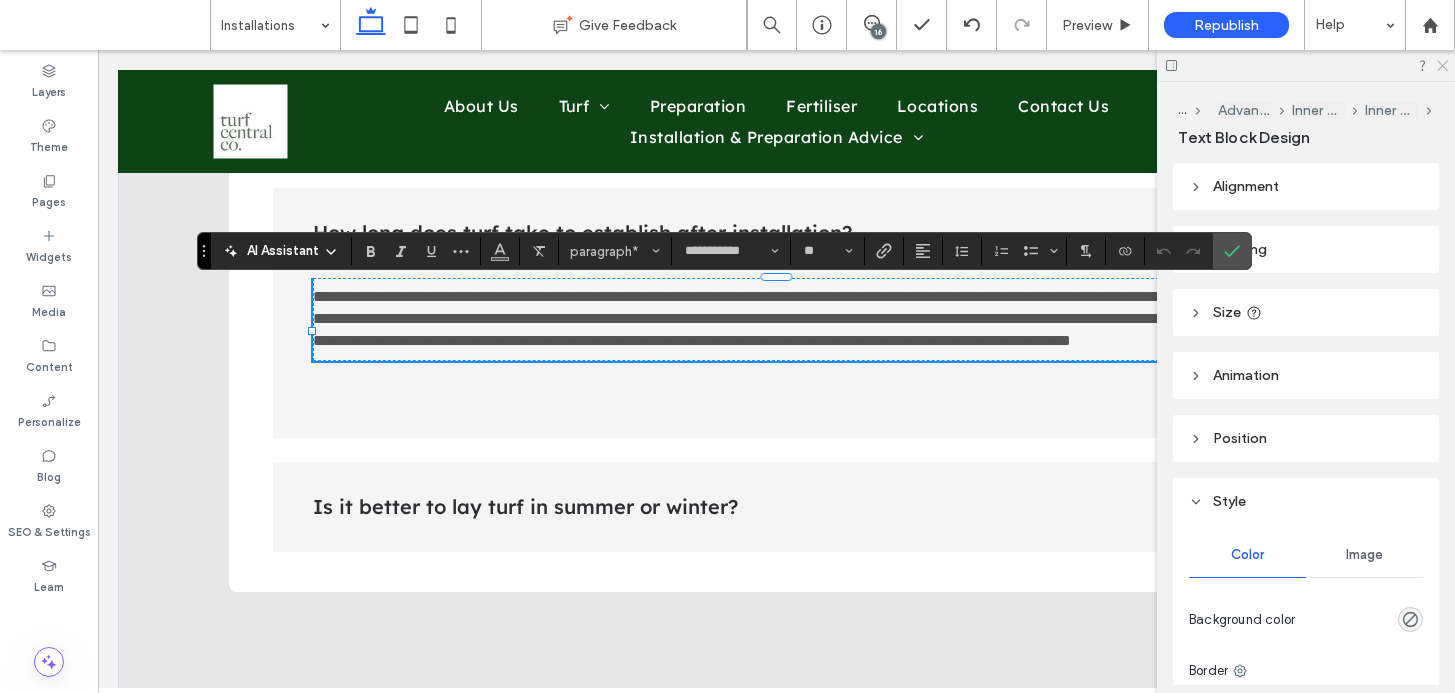 click 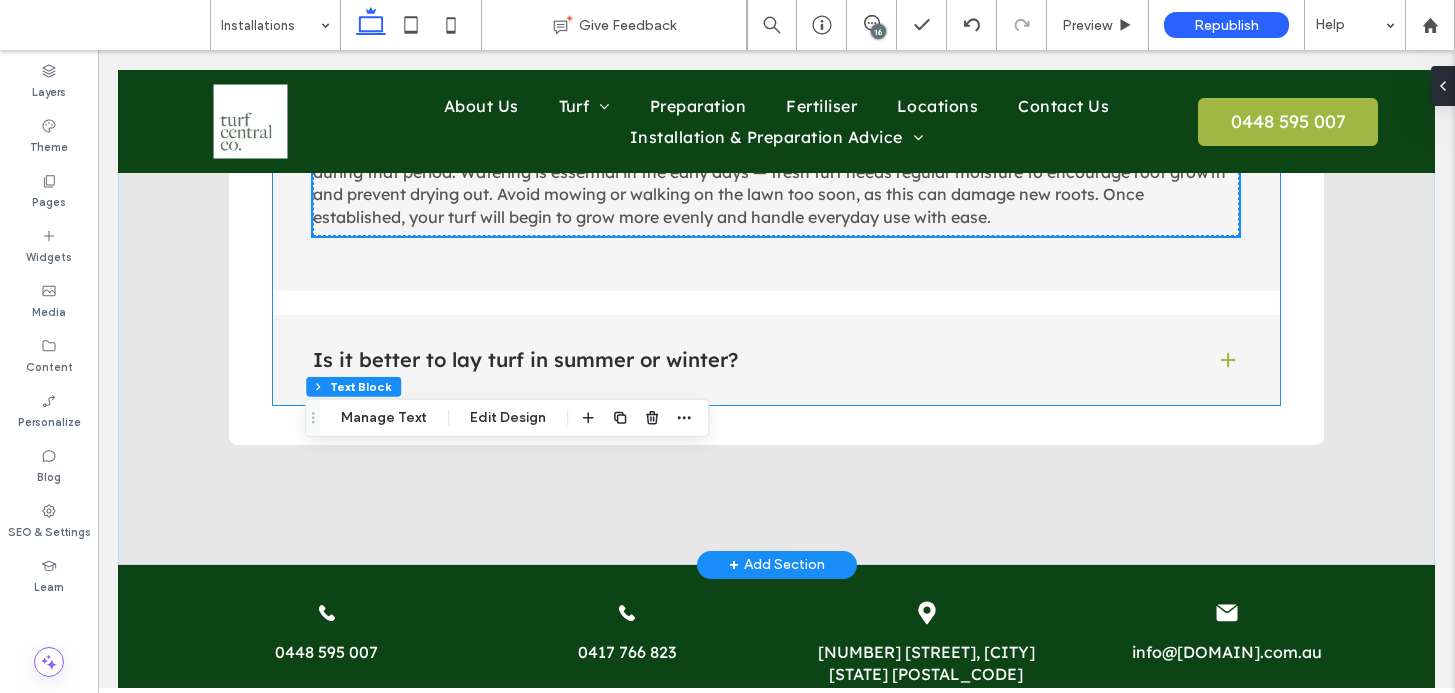 scroll, scrollTop: 2586, scrollLeft: 0, axis: vertical 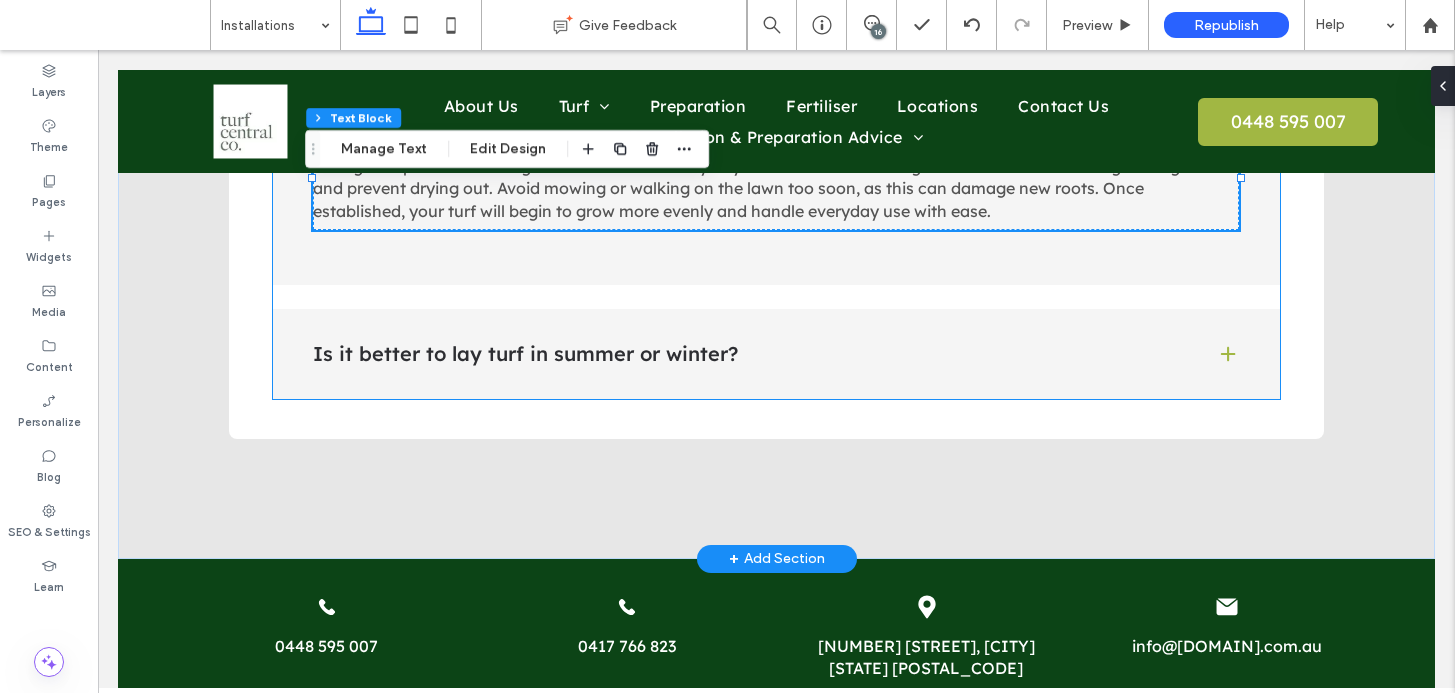 click on "Is it better to lay turf in summer or winter?" at bounding box center (776, 354) 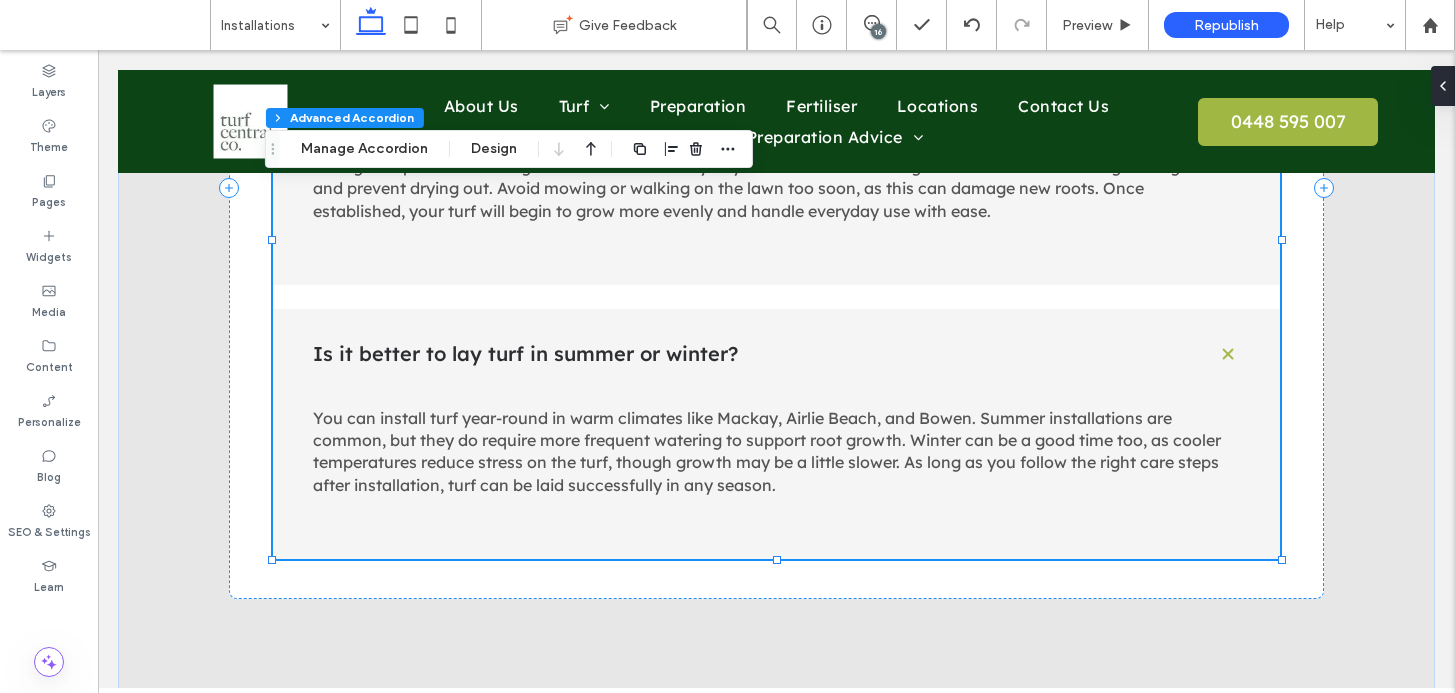 click on "Is it better to lay turf in summer or winter?" at bounding box center (748, 354) 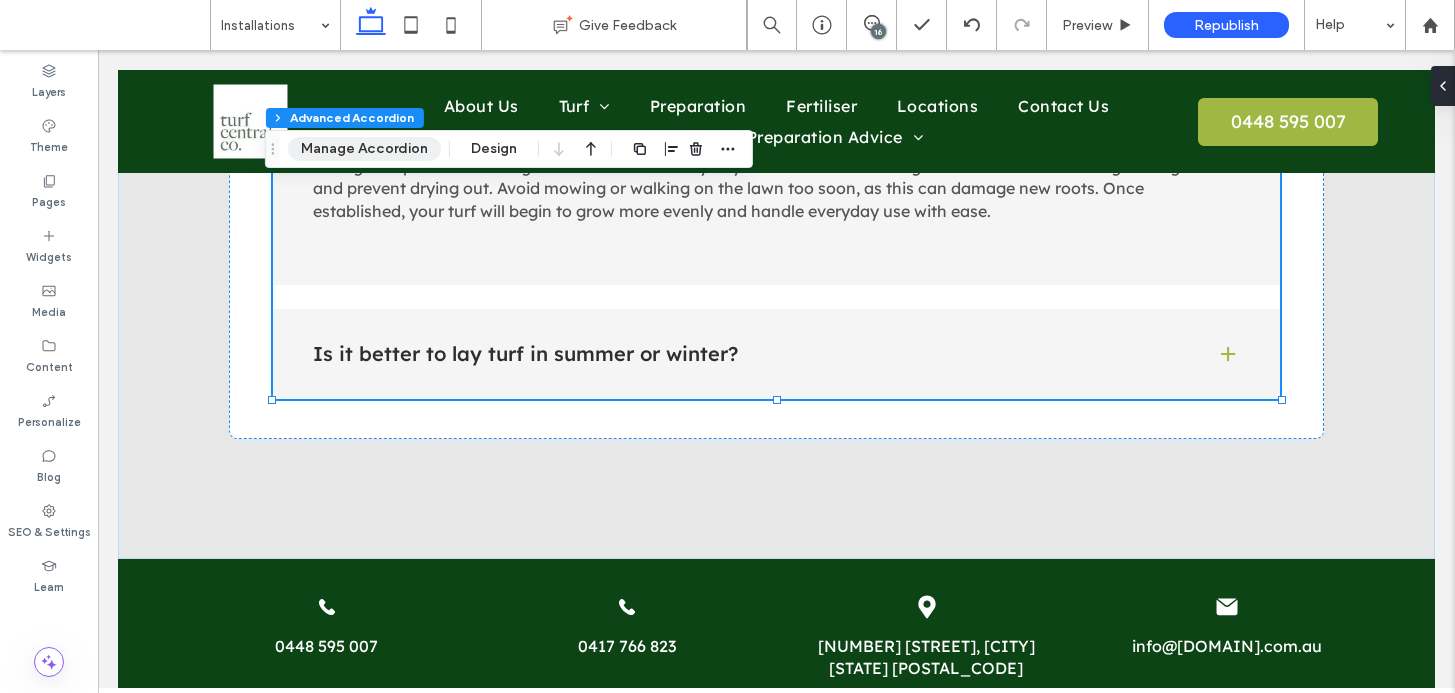 drag, startPoint x: 325, startPoint y: 147, endPoint x: 406, endPoint y: 161, distance: 82.20097 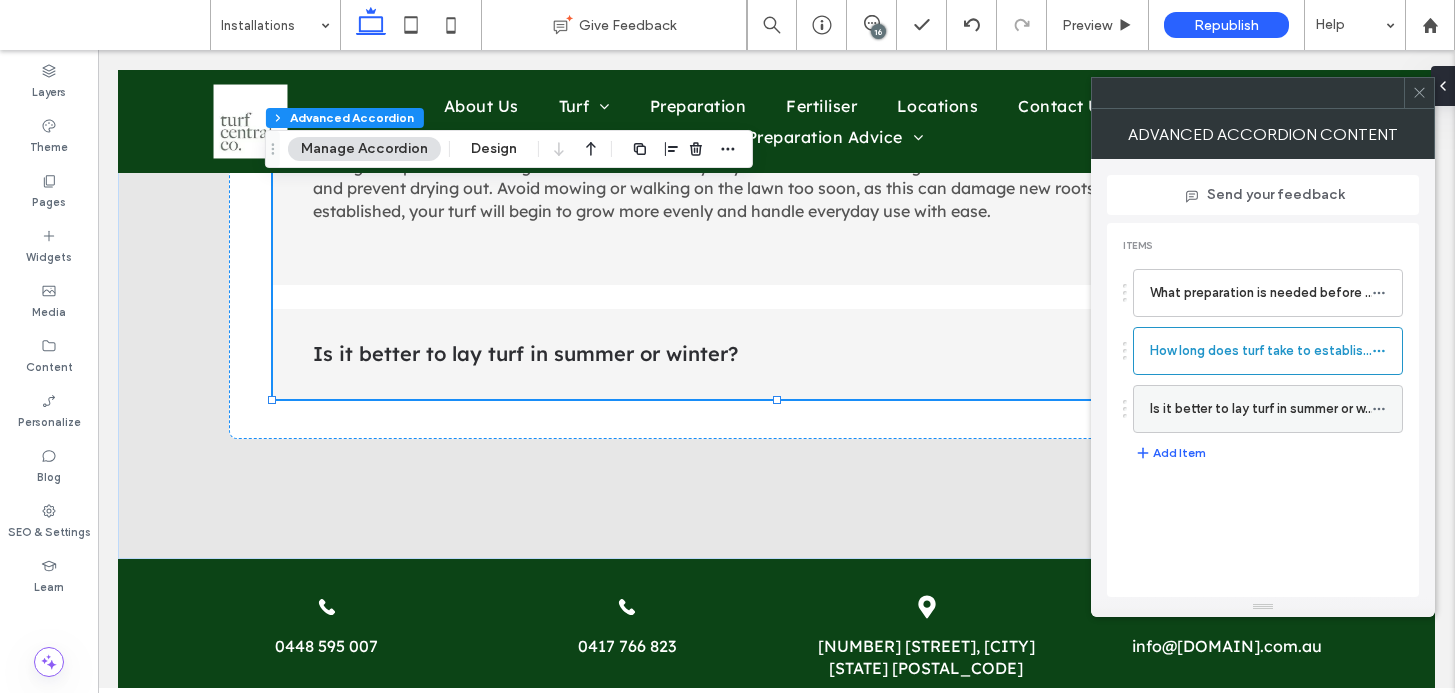 click 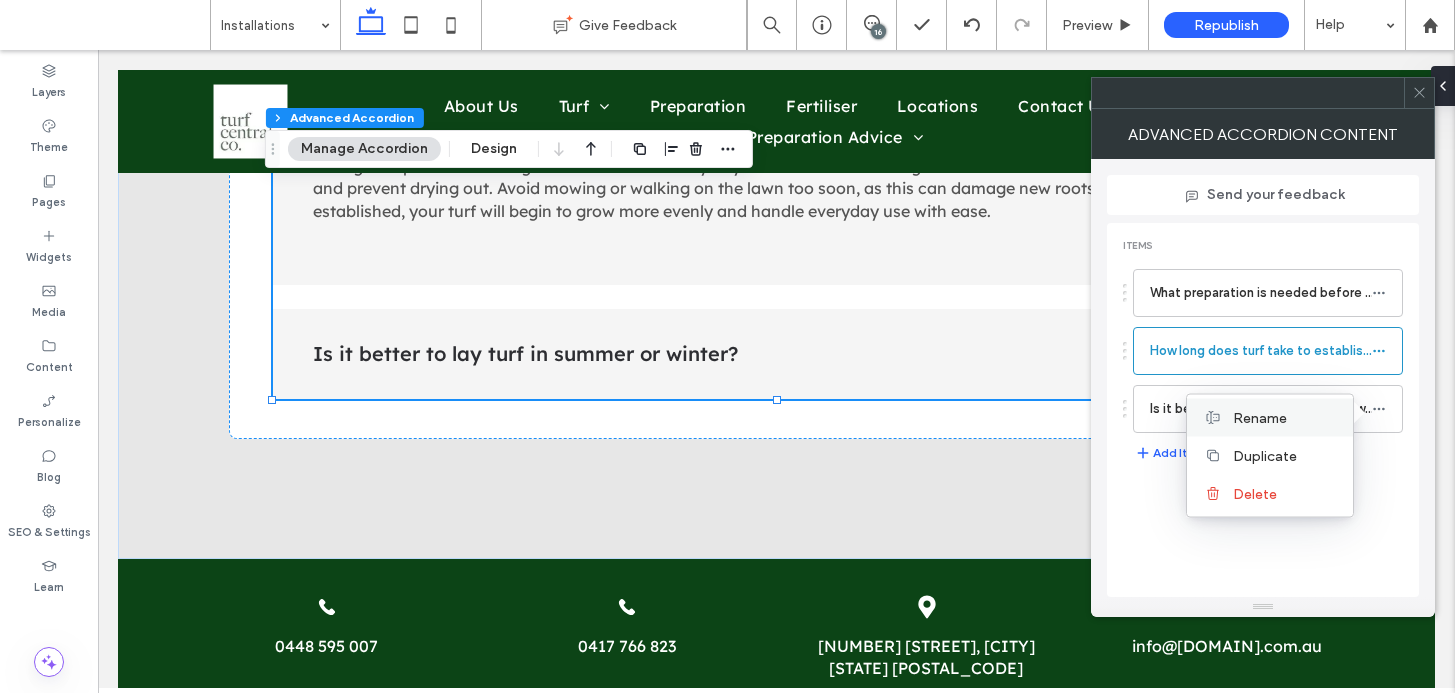 click on "Rename" at bounding box center [1260, 417] 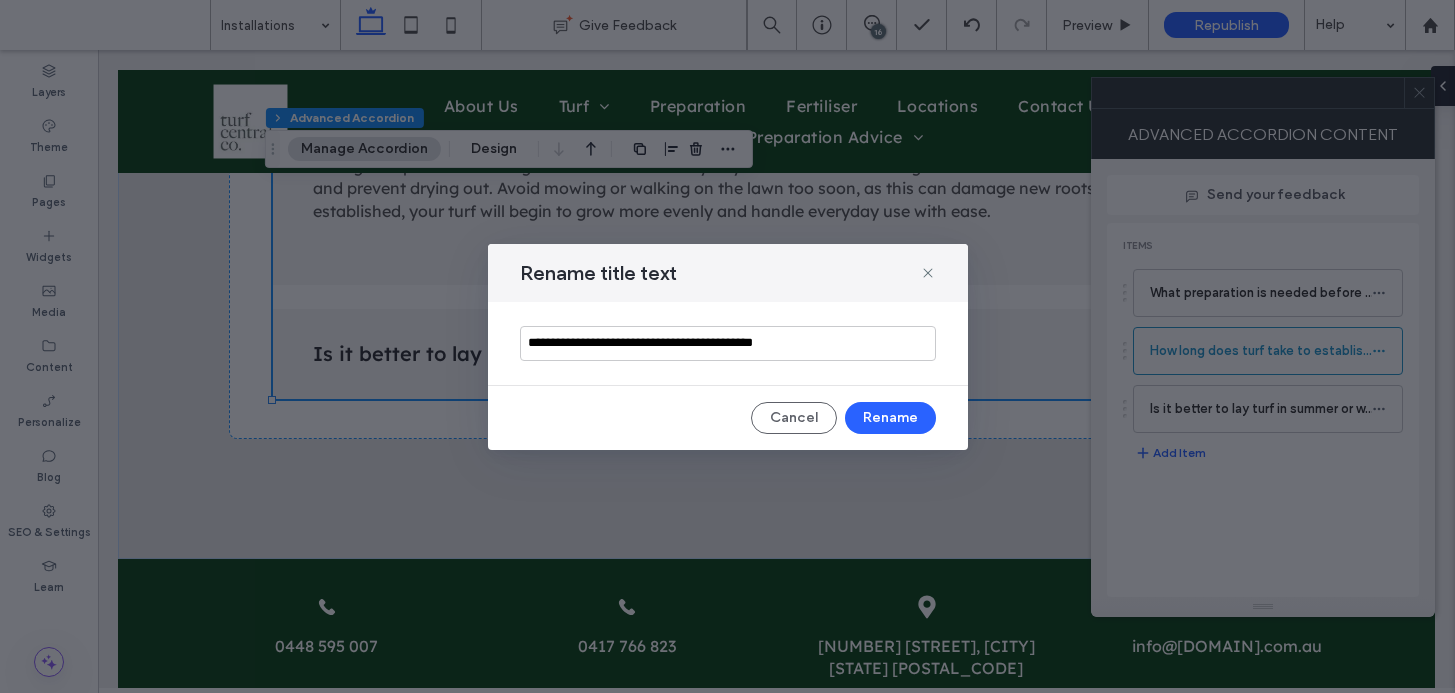 click on "**********" at bounding box center (728, 343) 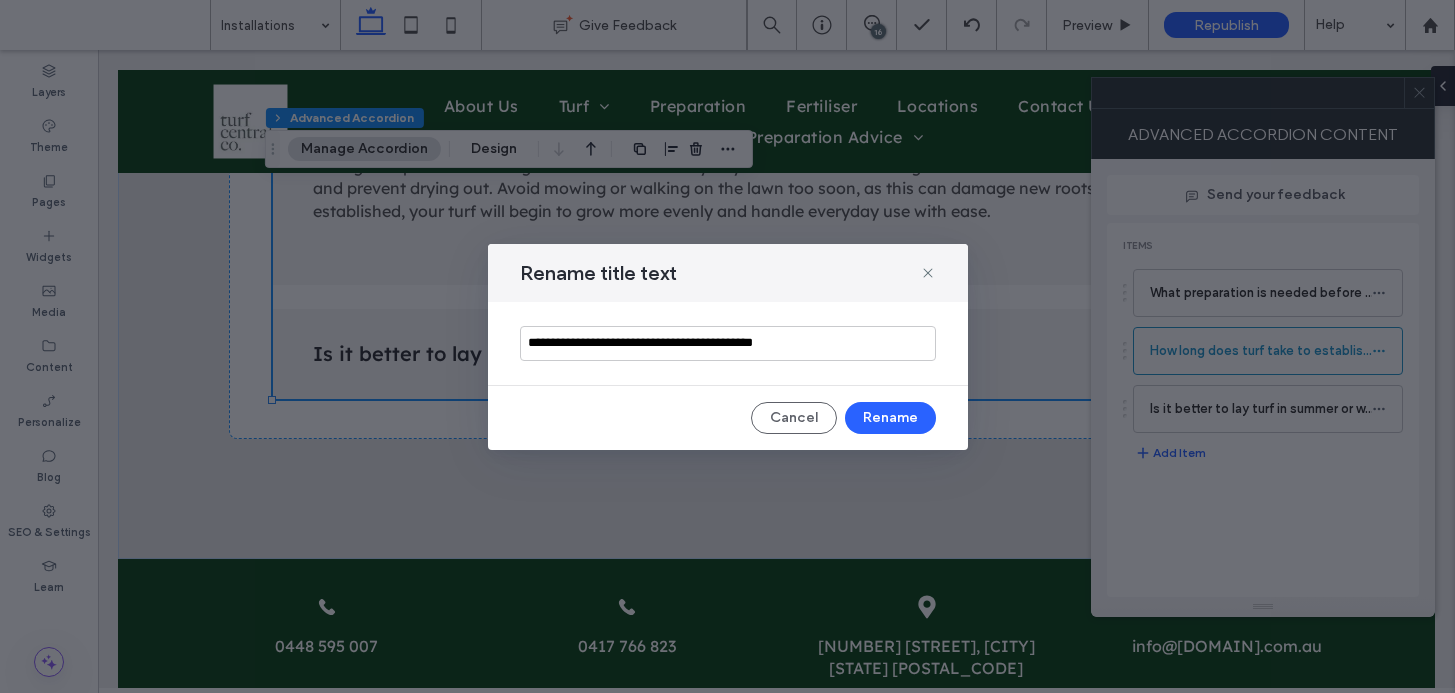 click on "**********" at bounding box center (728, 343) 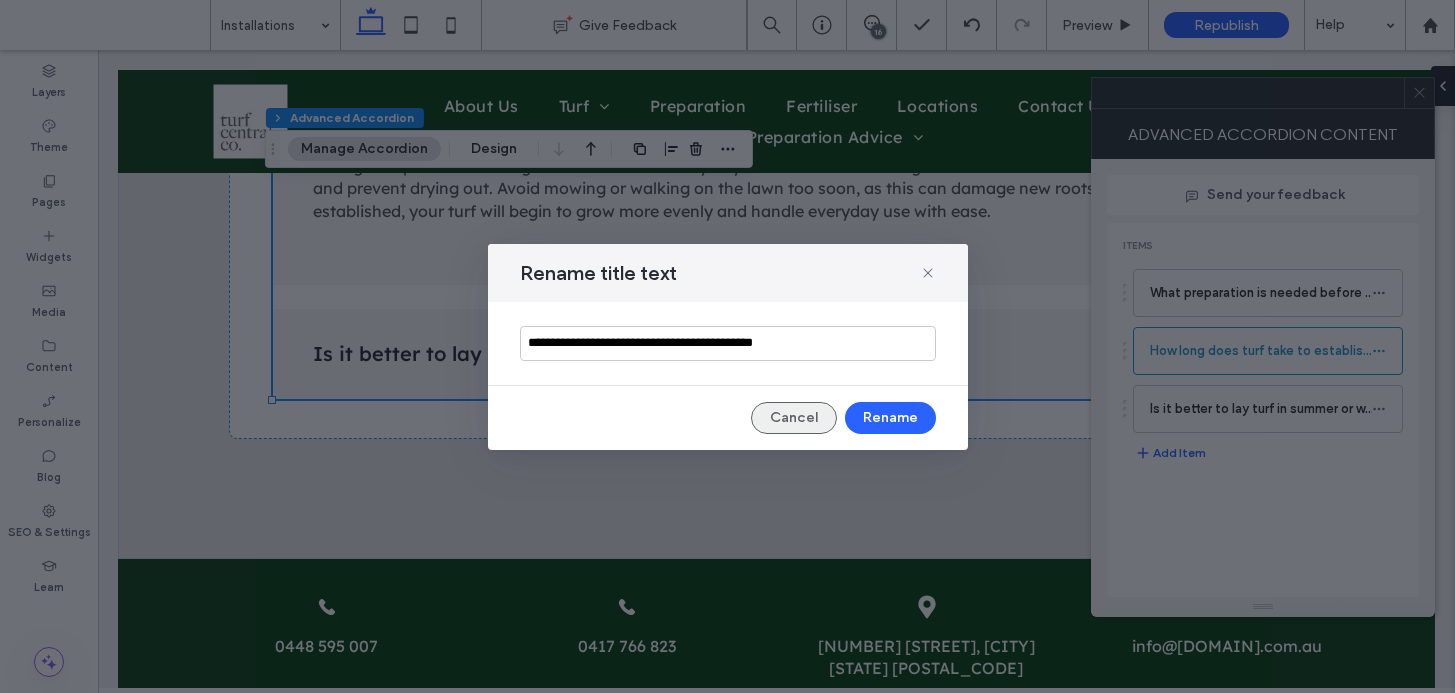 drag, startPoint x: 812, startPoint y: 423, endPoint x: 599, endPoint y: 300, distance: 245.96341 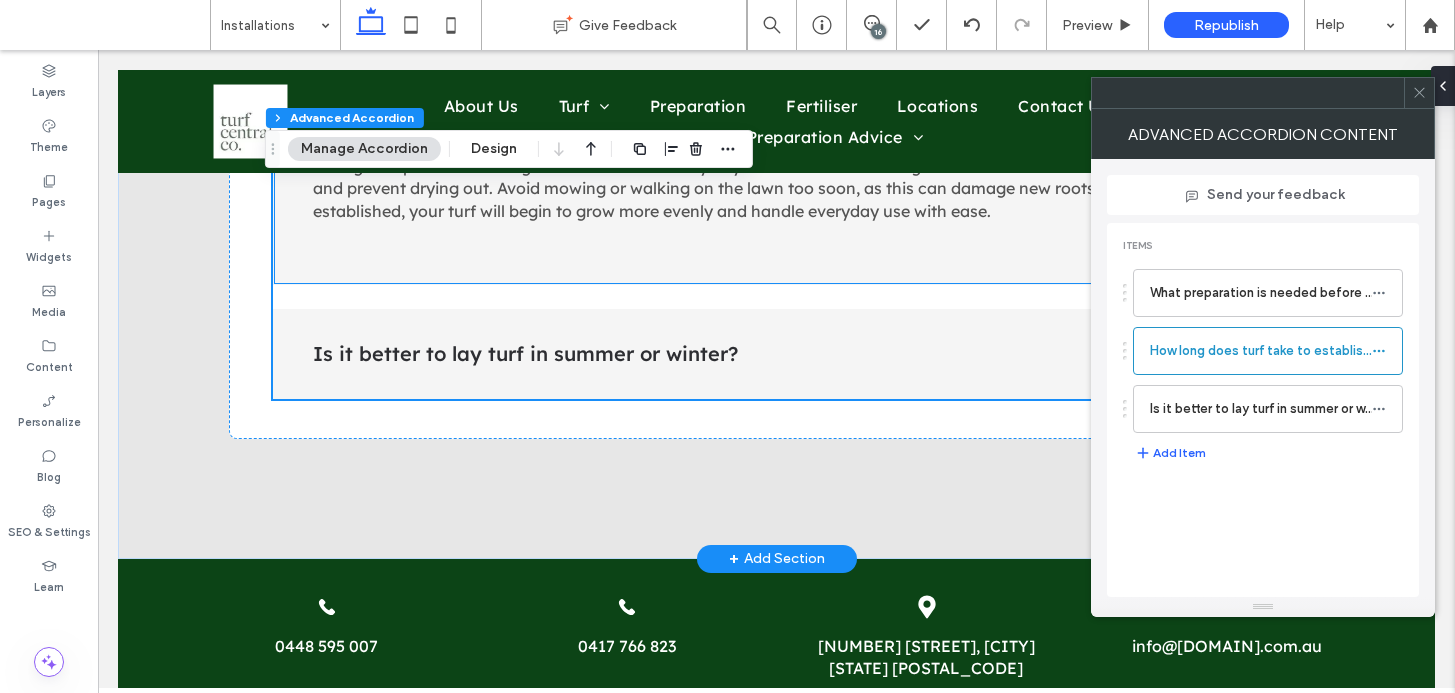 scroll, scrollTop: 2395, scrollLeft: 0, axis: vertical 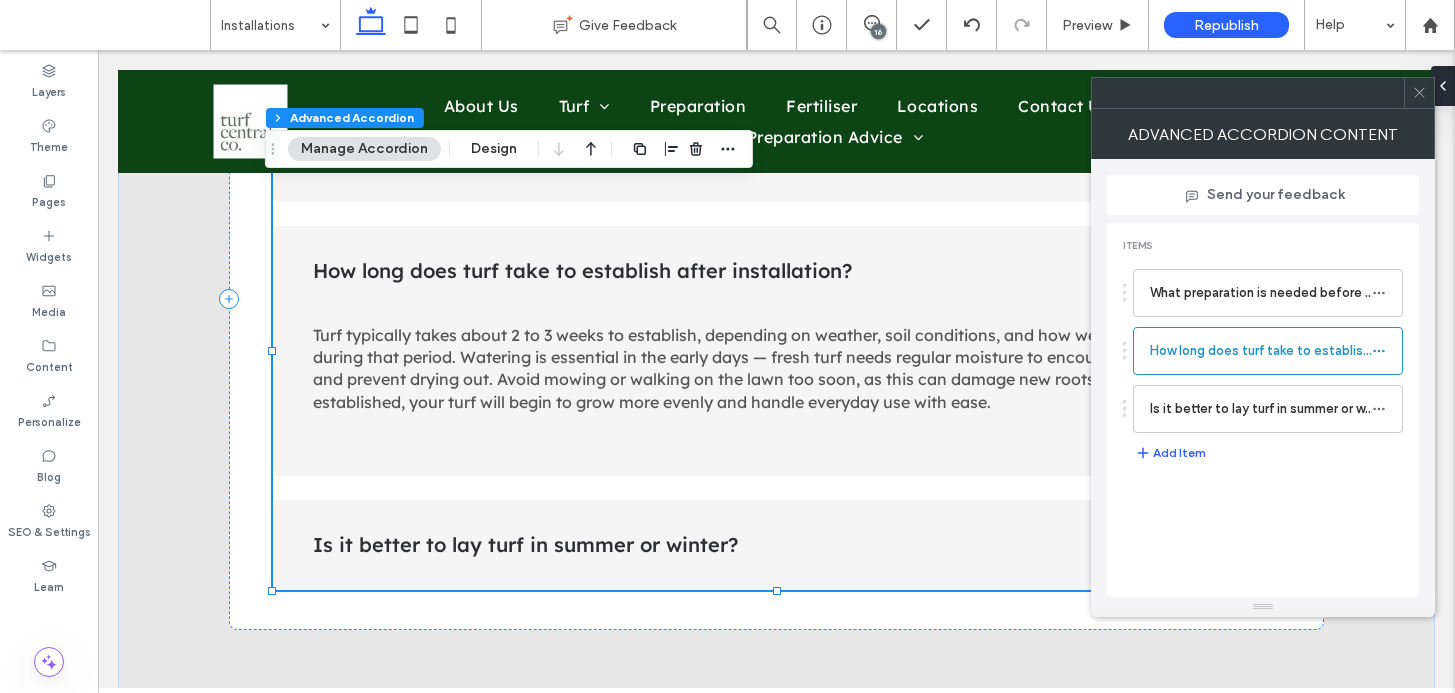 click on "Is it better to lay turf in summer or winter?" at bounding box center [748, 545] 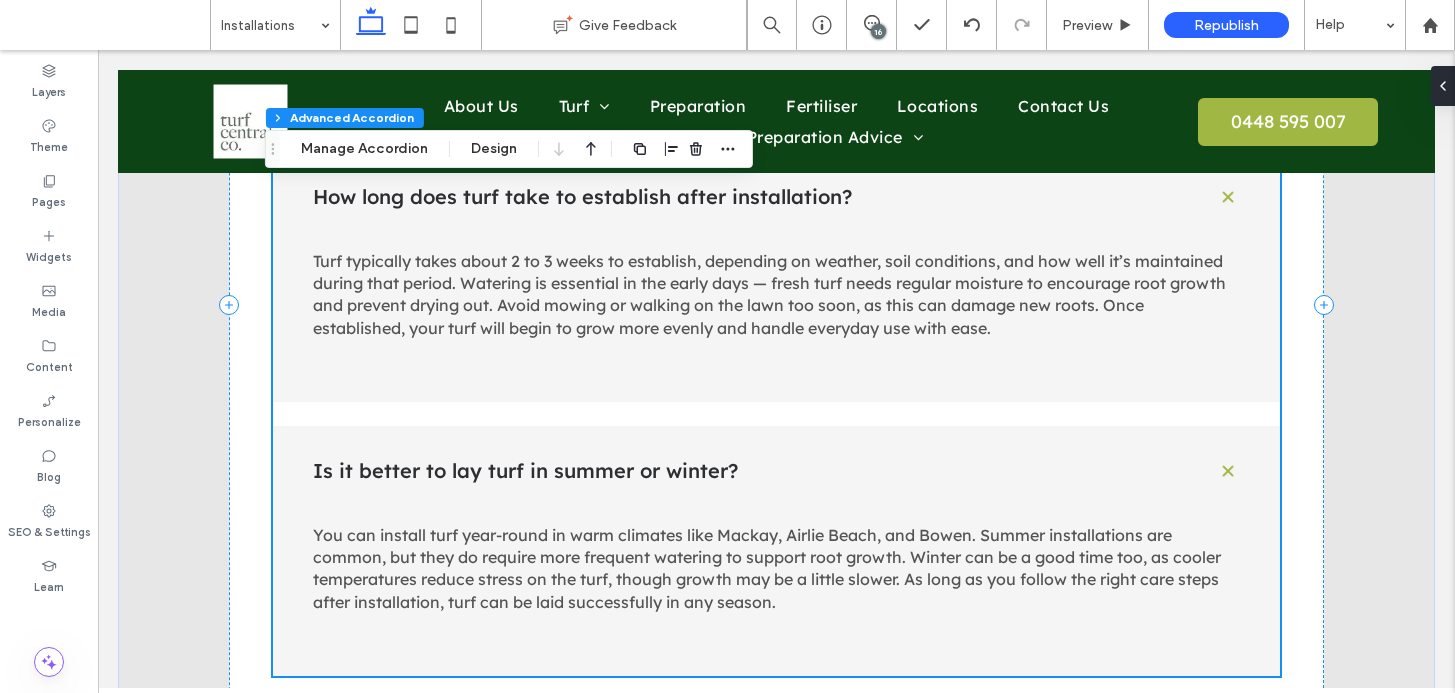 scroll, scrollTop: 2581, scrollLeft: 0, axis: vertical 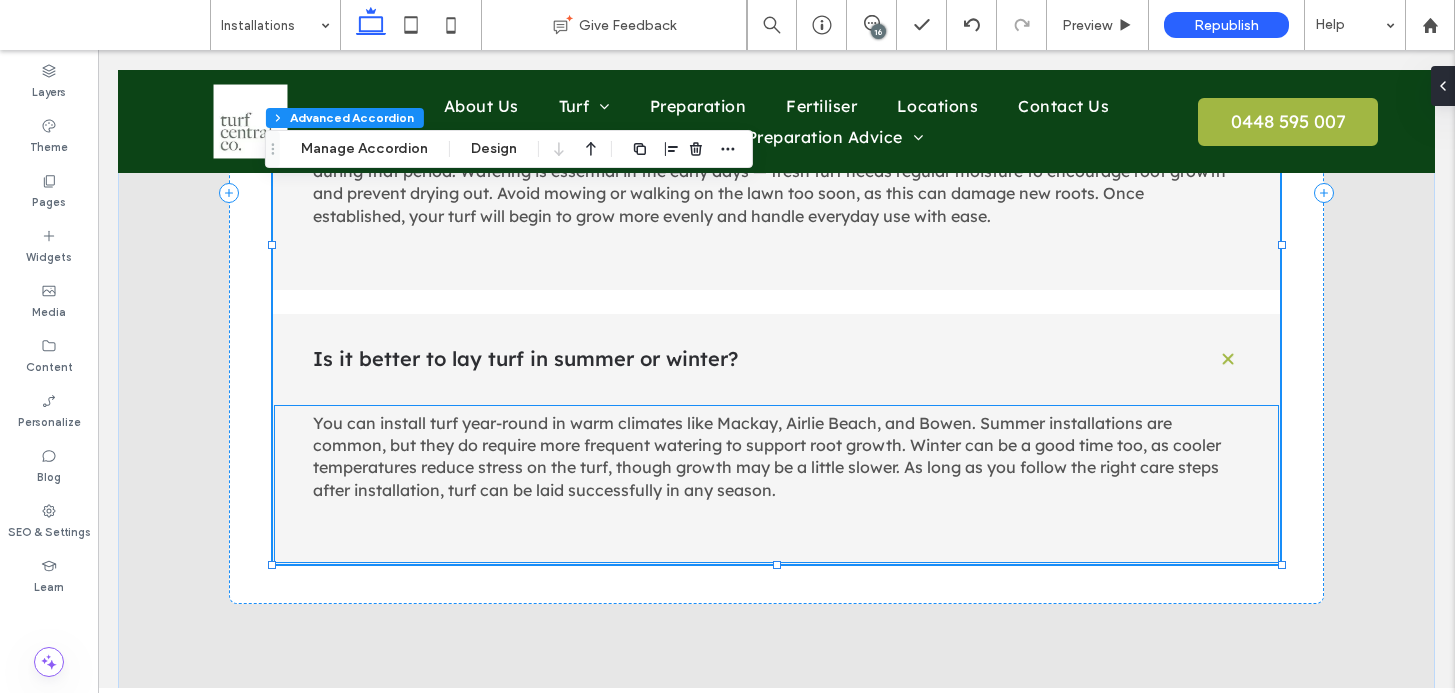 click on "You can install turf year-round in warm climates like Mackay, Airlie Beach, and Bowen. Summer installations are common, but they do require more frequent watering to support root growth. Winter can be a good time too, as cooler temperatures reduce stress on the turf, though growth may be a little slower. As long as you follow the right care steps after installation, turf can be laid successfully in any season." at bounding box center (767, 456) 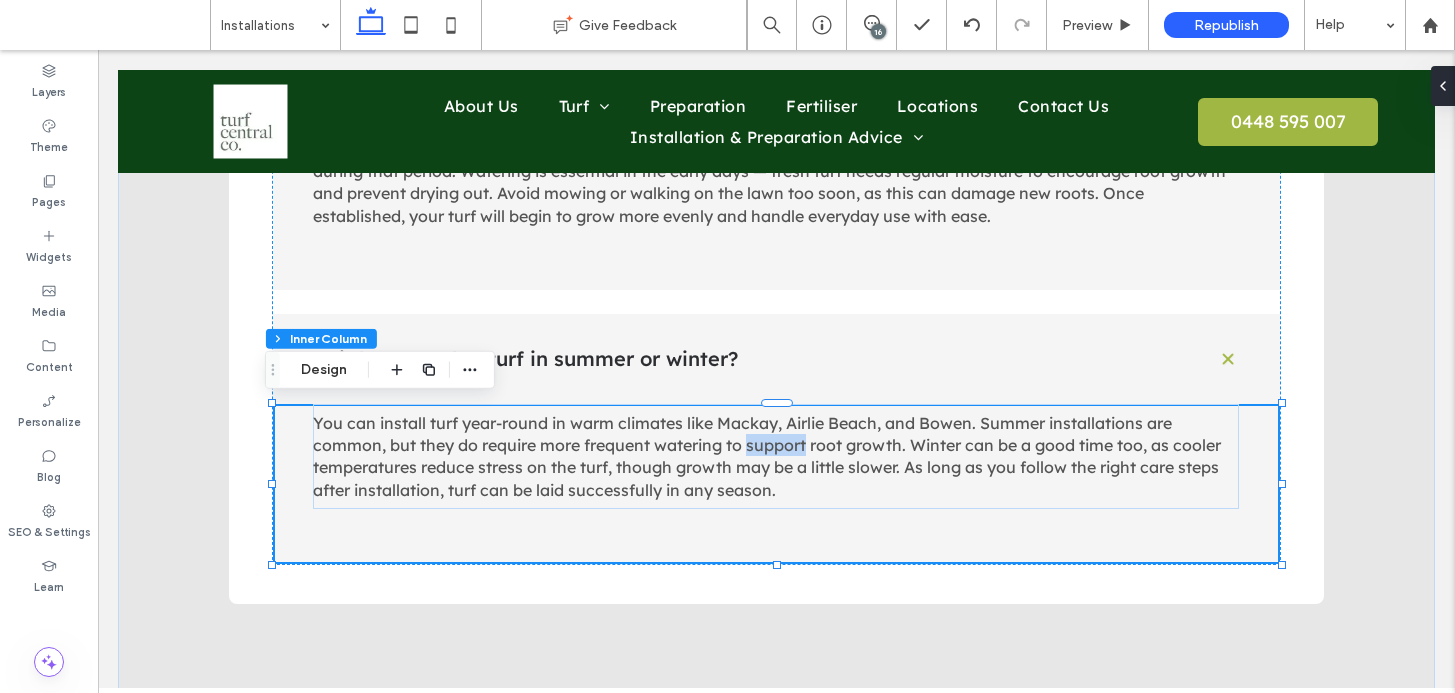 click on "You can install turf year-round in warm climates like Mackay, Airlie Beach, and Bowen. Summer installations are common, but they do require more frequent watering to support root growth. Winter can be a good time too, as cooler temperatures reduce stress on the turf, though growth may be a little slower. As long as you follow the right care steps after installation, turf can be laid successfully in any season." at bounding box center (767, 456) 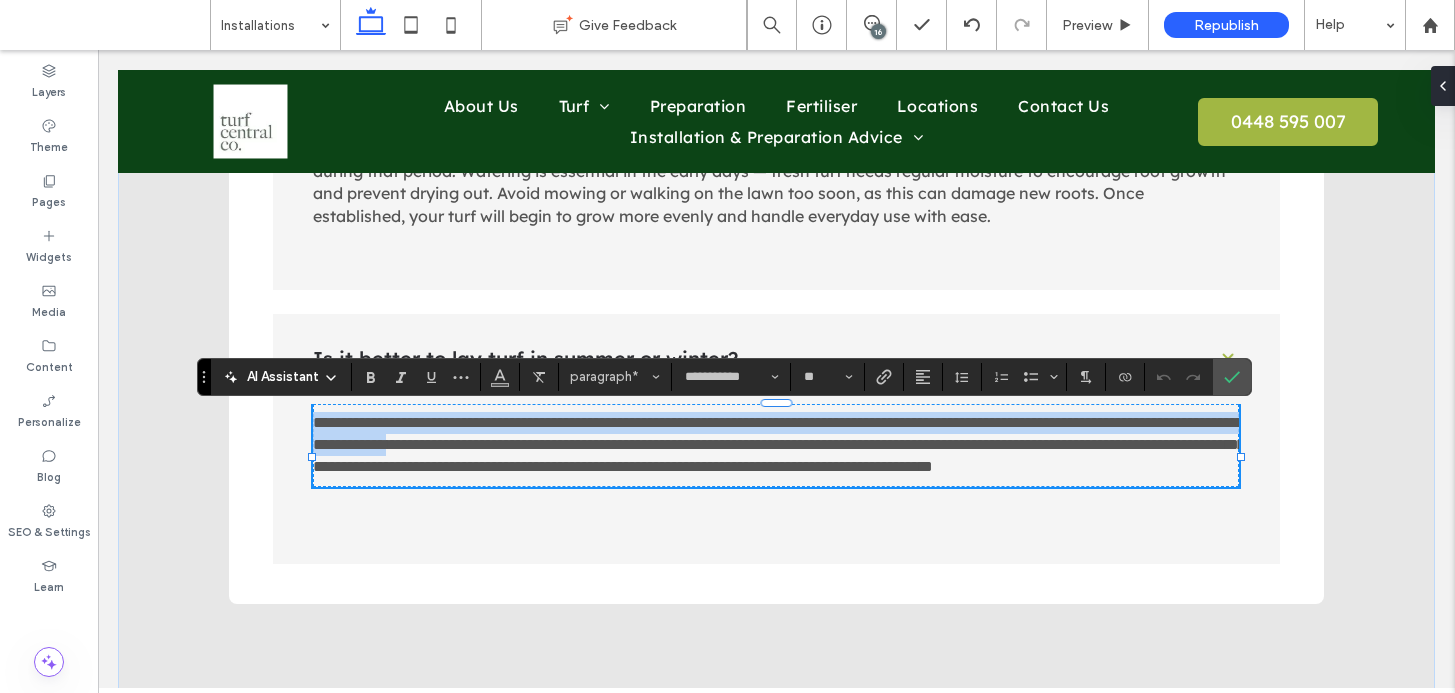 click on "**********" at bounding box center [779, 445] 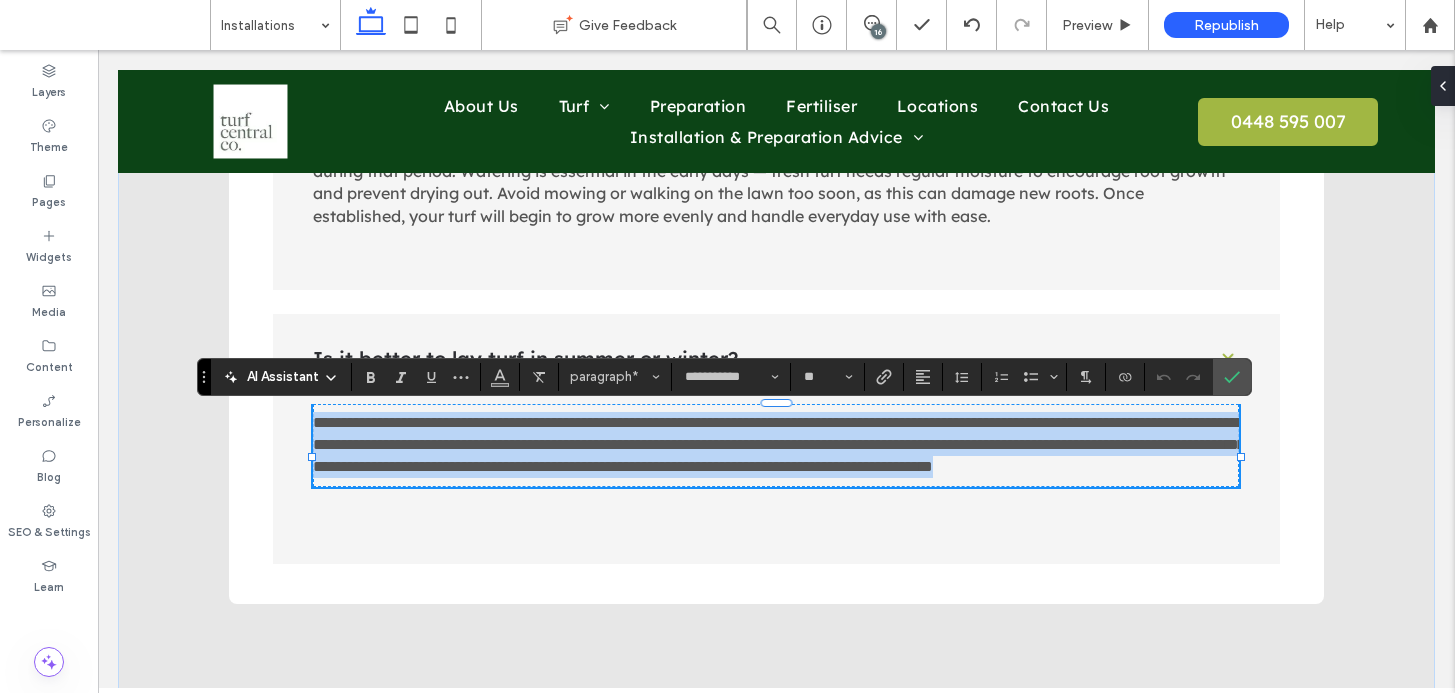 click on "**********" at bounding box center (779, 445) 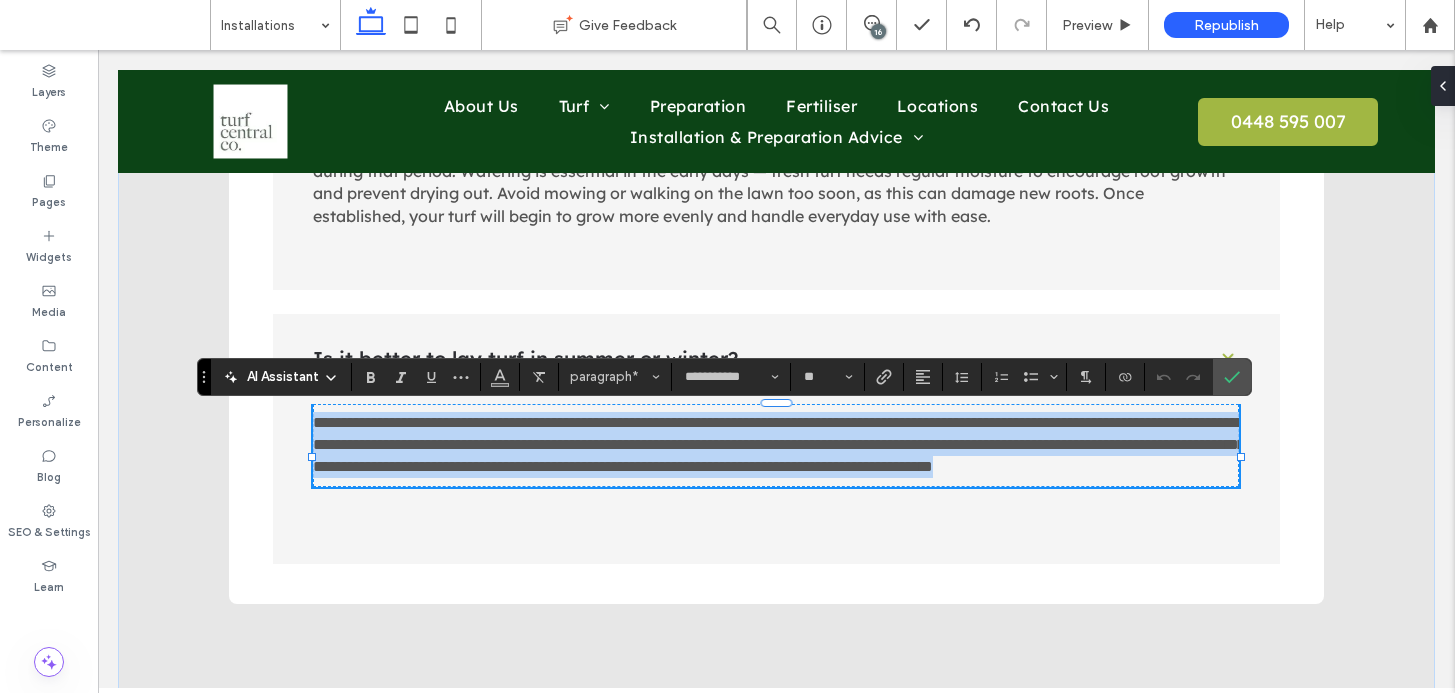 click on "**********" at bounding box center (779, 445) 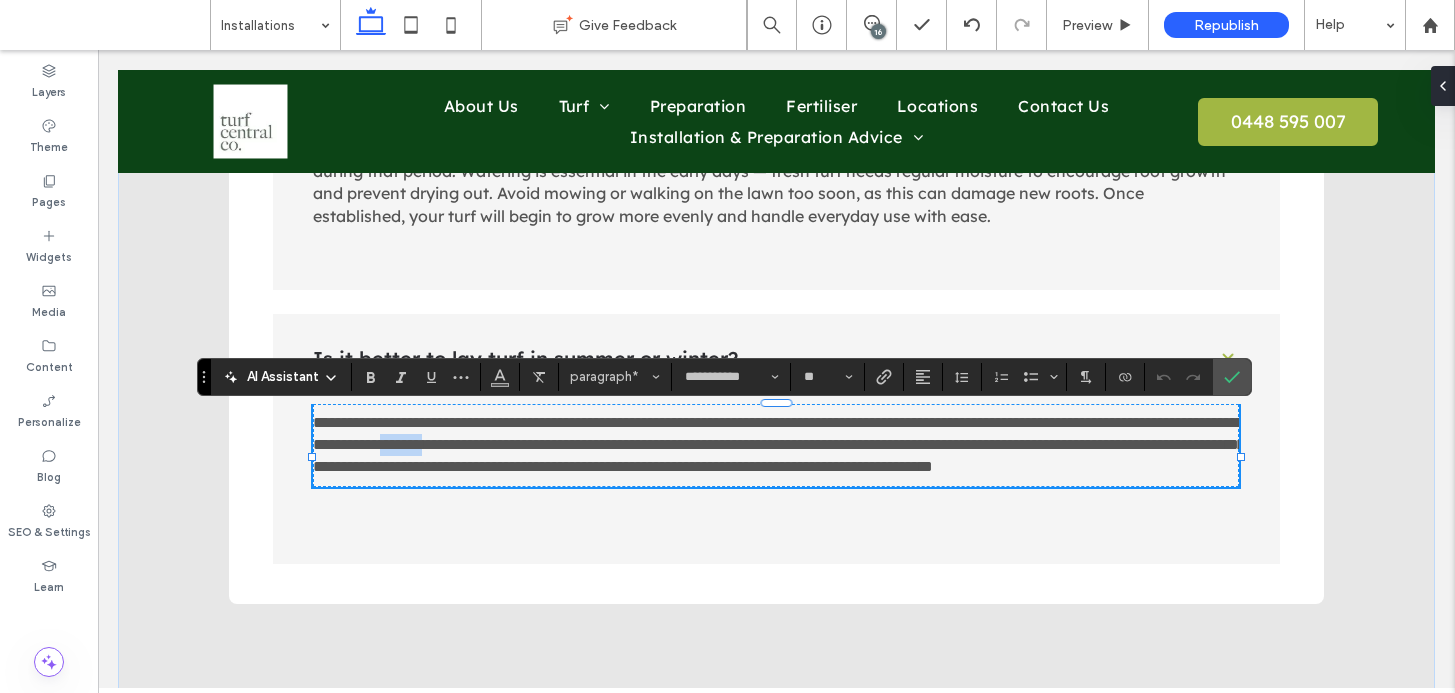 click on "**********" at bounding box center (779, 445) 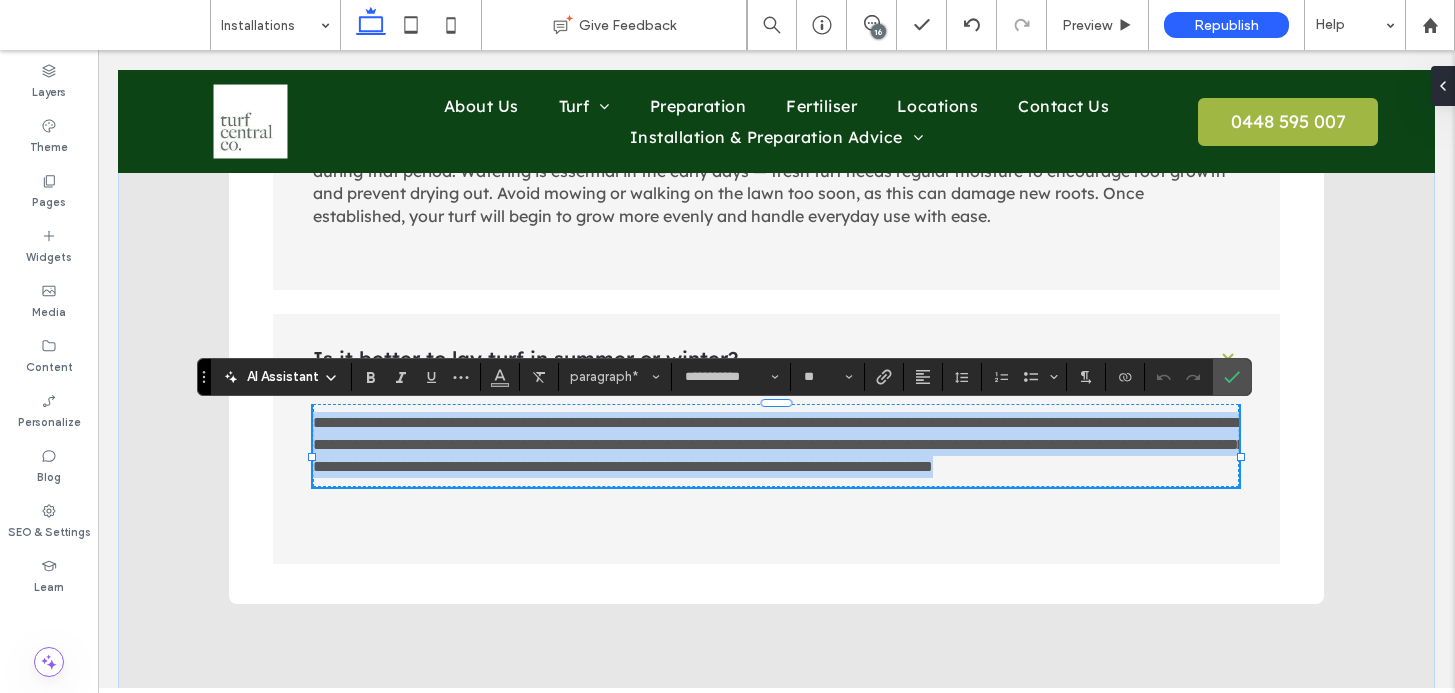 click on "**********" at bounding box center [779, 445] 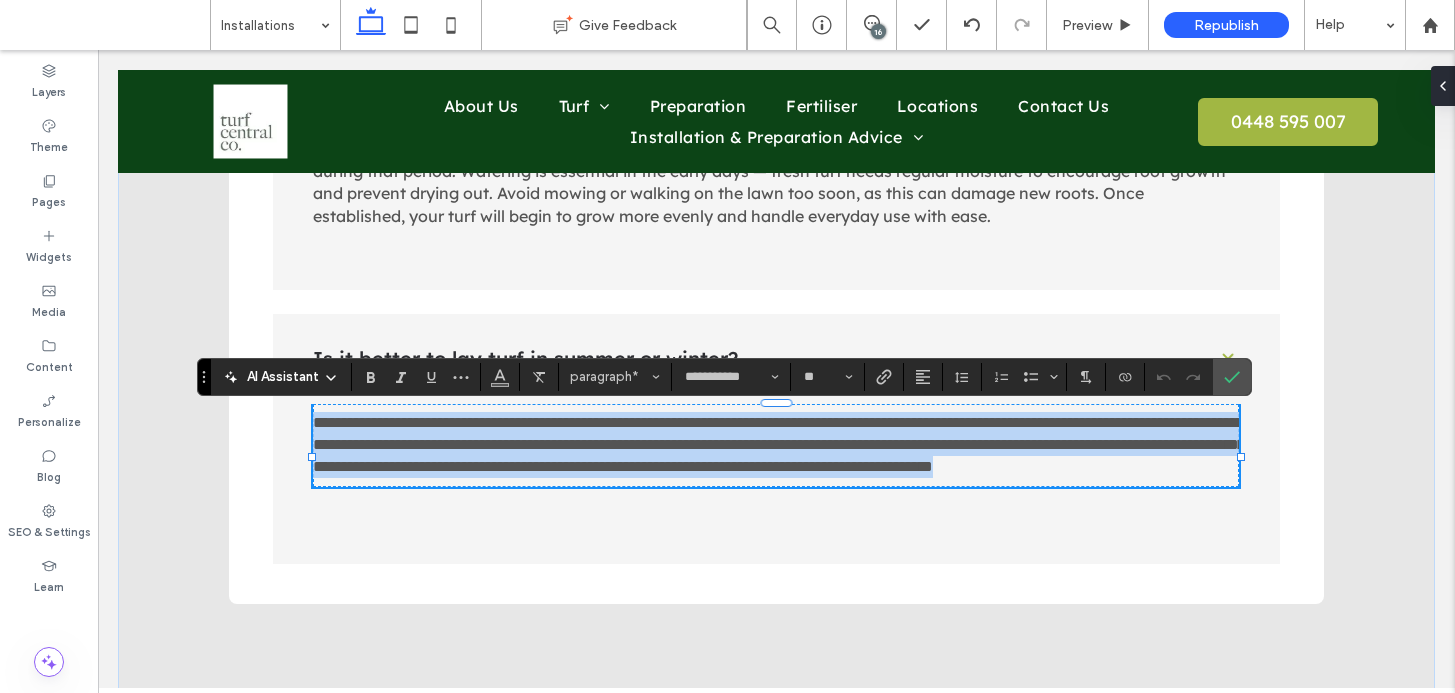 copy on "**********" 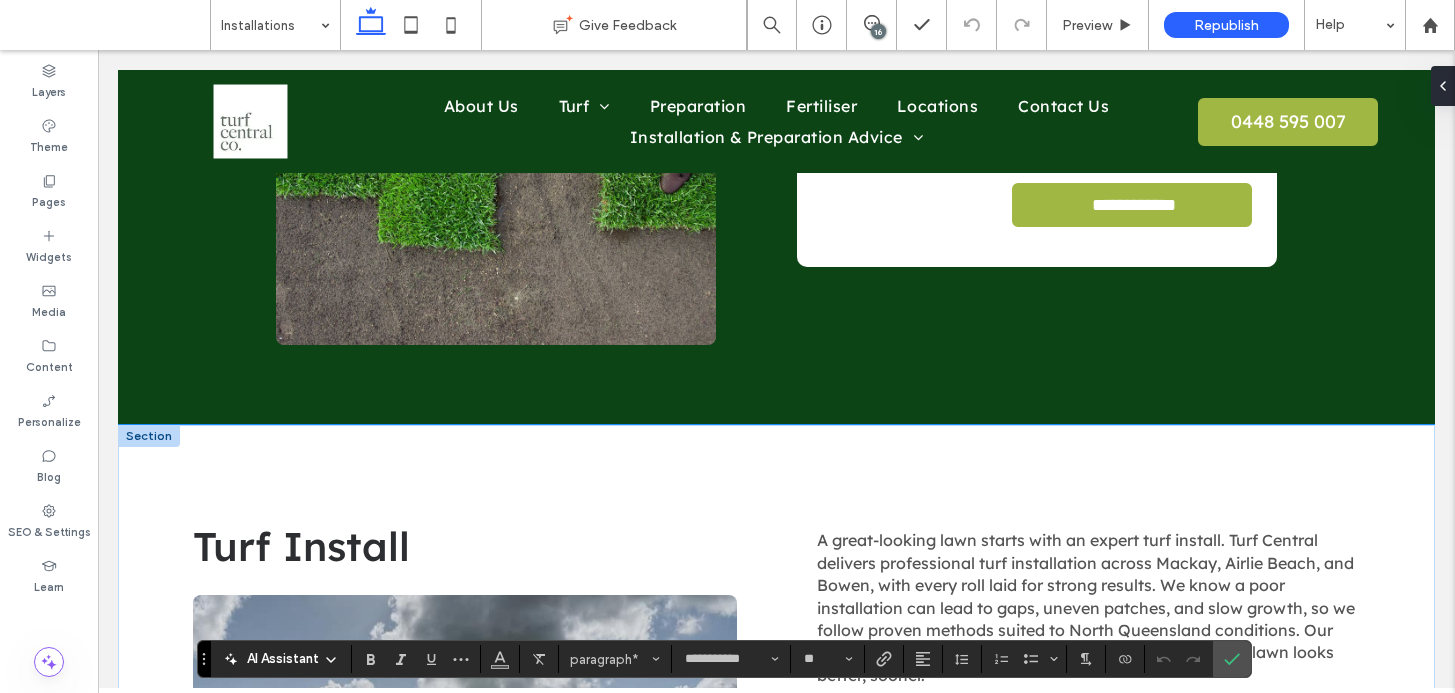 scroll, scrollTop: 58, scrollLeft: 0, axis: vertical 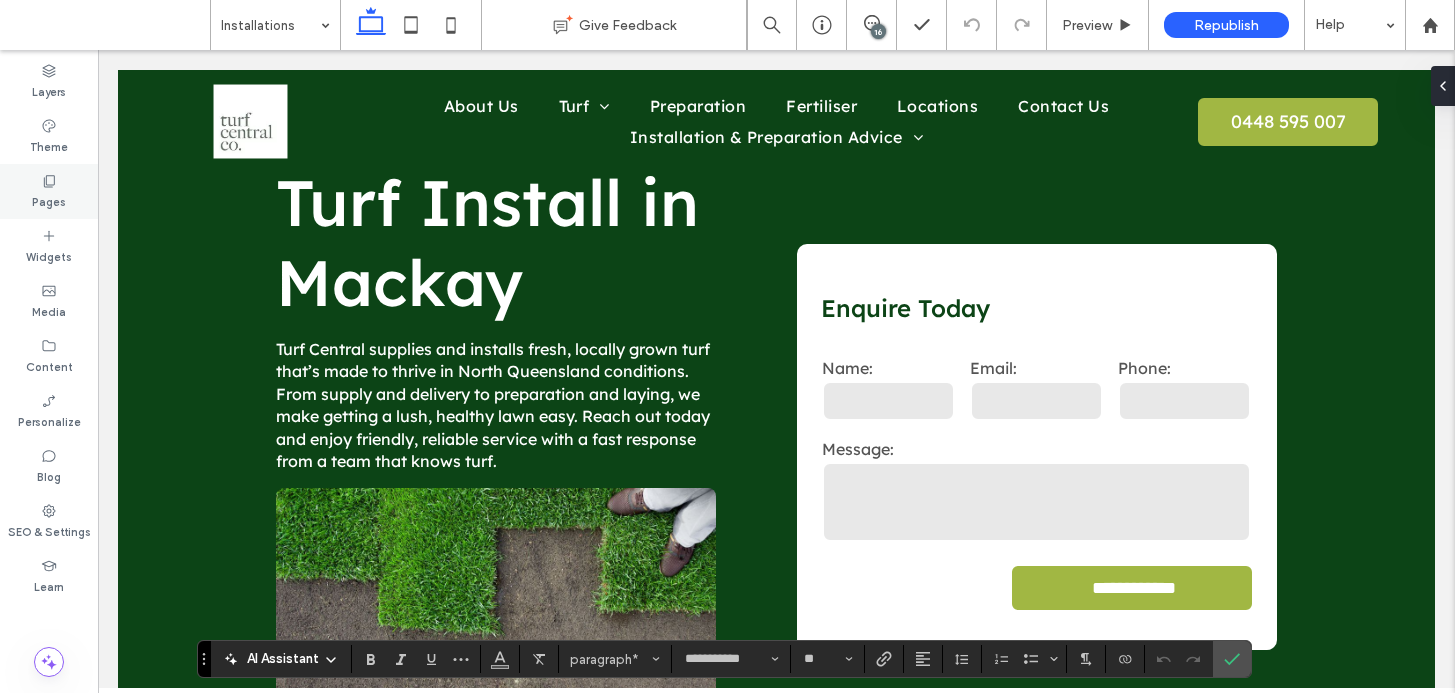 click on "Pages" at bounding box center [49, 191] 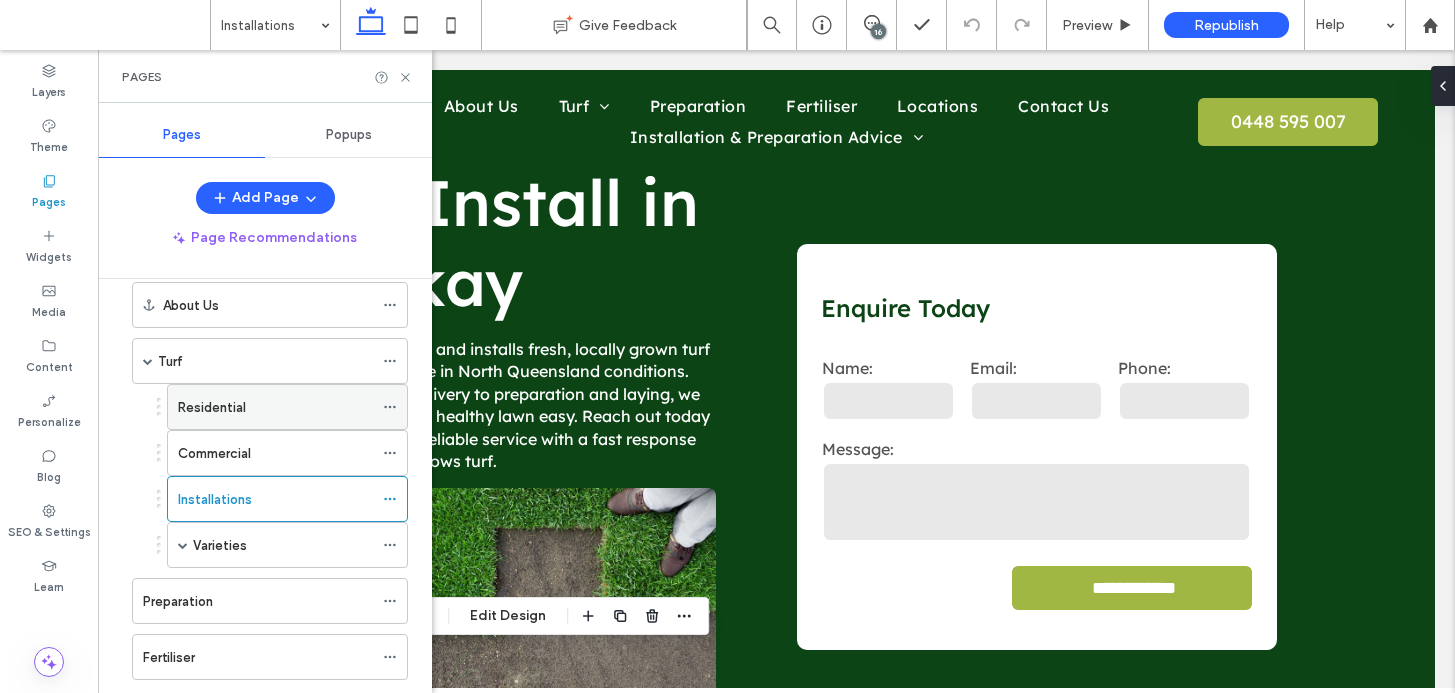 scroll, scrollTop: 0, scrollLeft: 0, axis: both 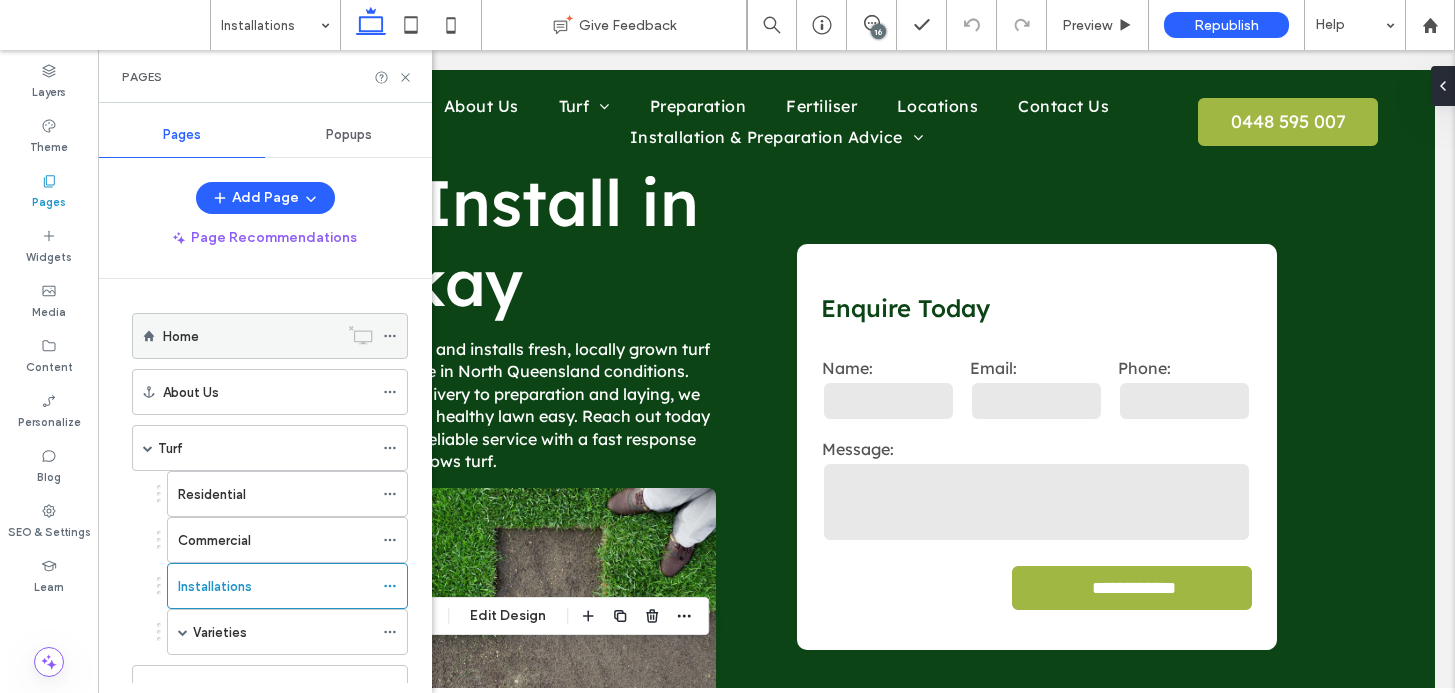 click on "Home" at bounding box center [250, 336] 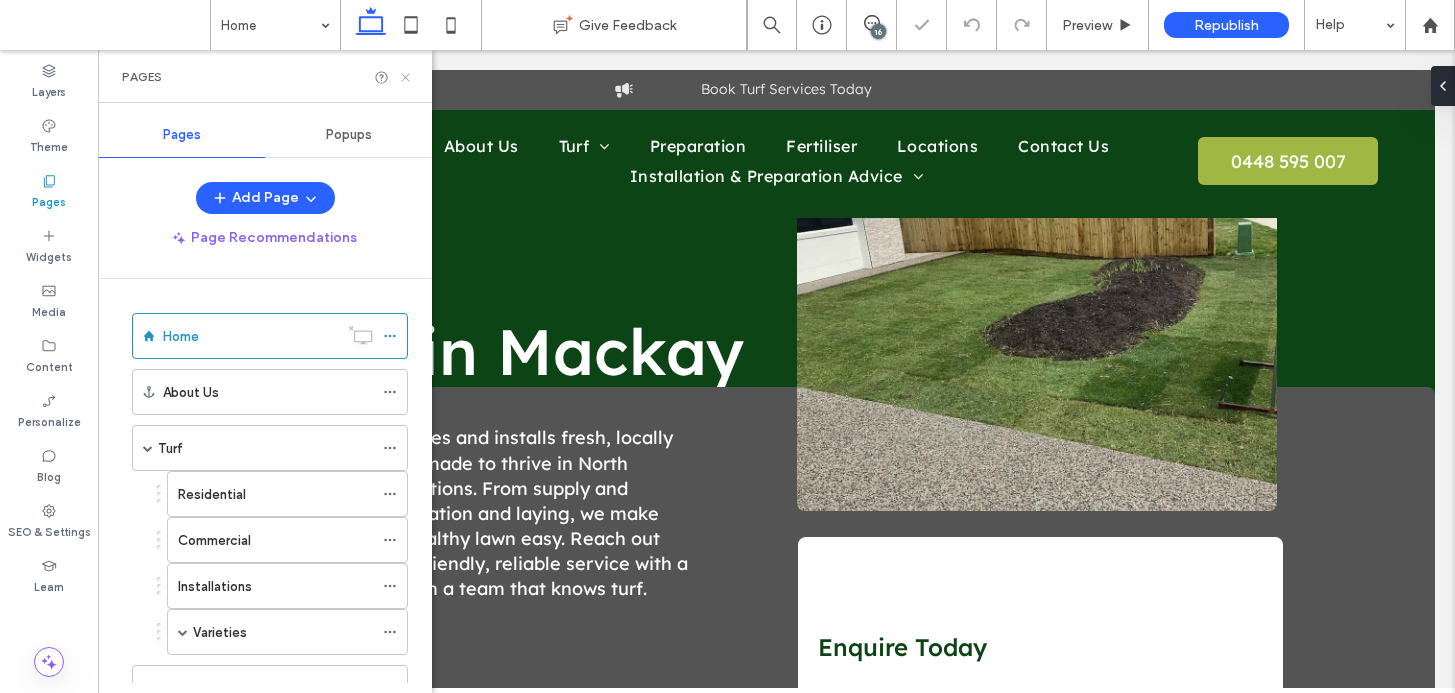scroll, scrollTop: 0, scrollLeft: 0, axis: both 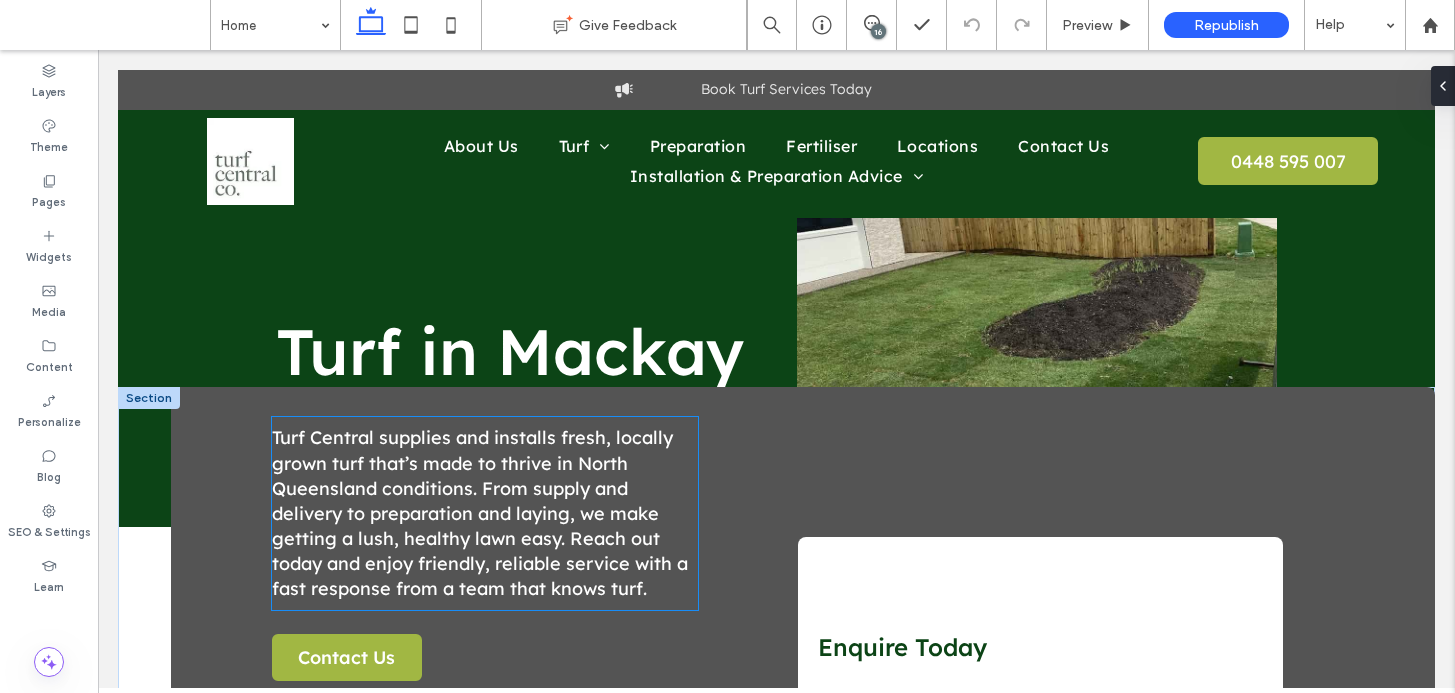 click on "Turf Central supplies and installs fresh, locally grown turf that’s made to thrive in North Queensland conditions. From supply and delivery to preparation and laying, we make getting a lush, healthy lawn easy. Reach out today and enjoy friendly, reliable service with a fast response from a team that knows turf." at bounding box center [480, 513] 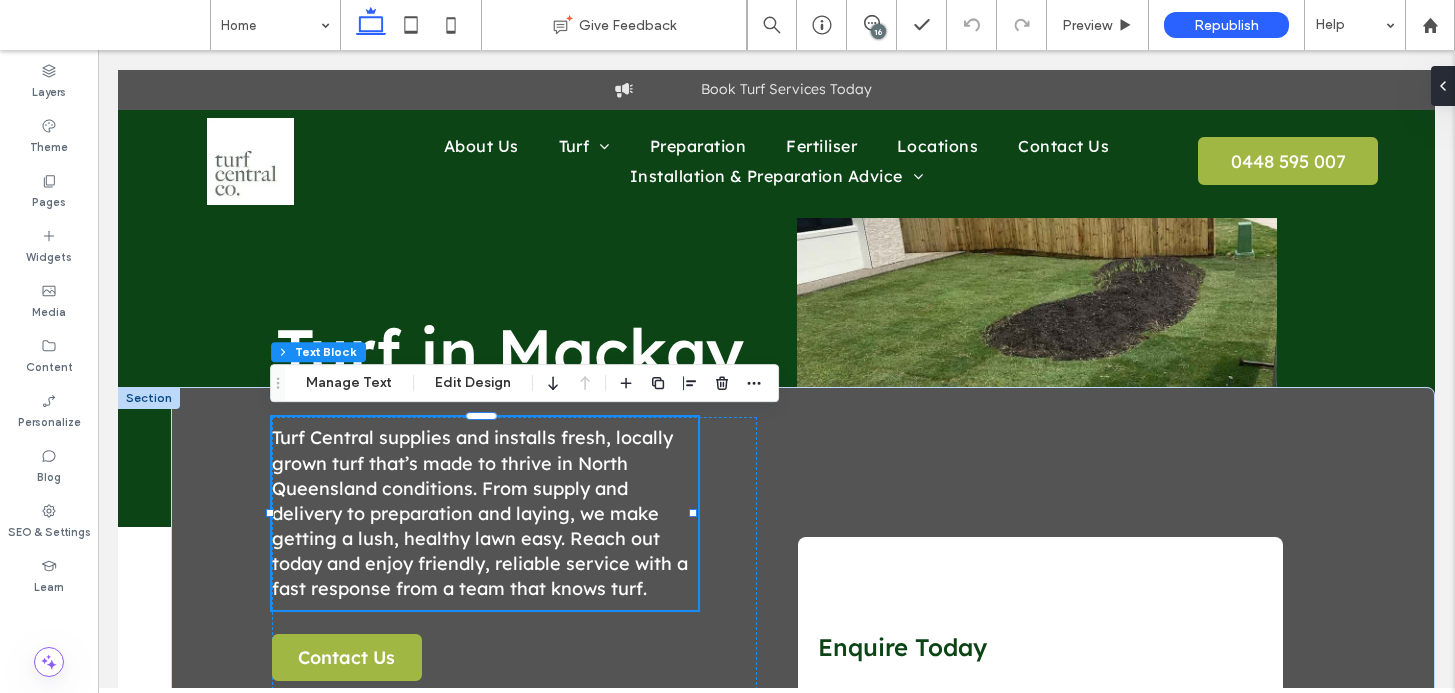 click on "Turf Central supplies and installs fresh, locally grown turf that’s made to thrive in North Queensland conditions. From supply and delivery to preparation and laying, we make getting a lush, healthy lawn easy. Reach out today and enjoy friendly, reliable service with a fast response from a team that knows turf." at bounding box center (480, 513) 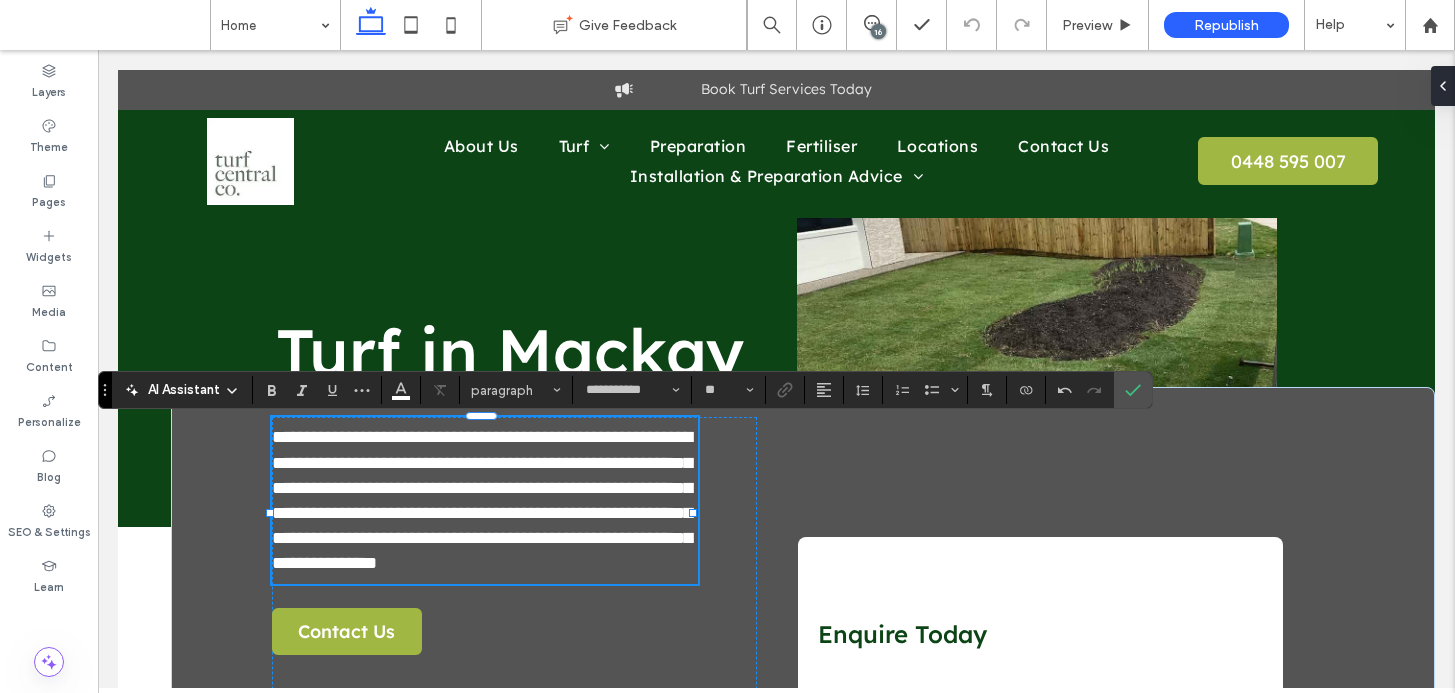 type on "**" 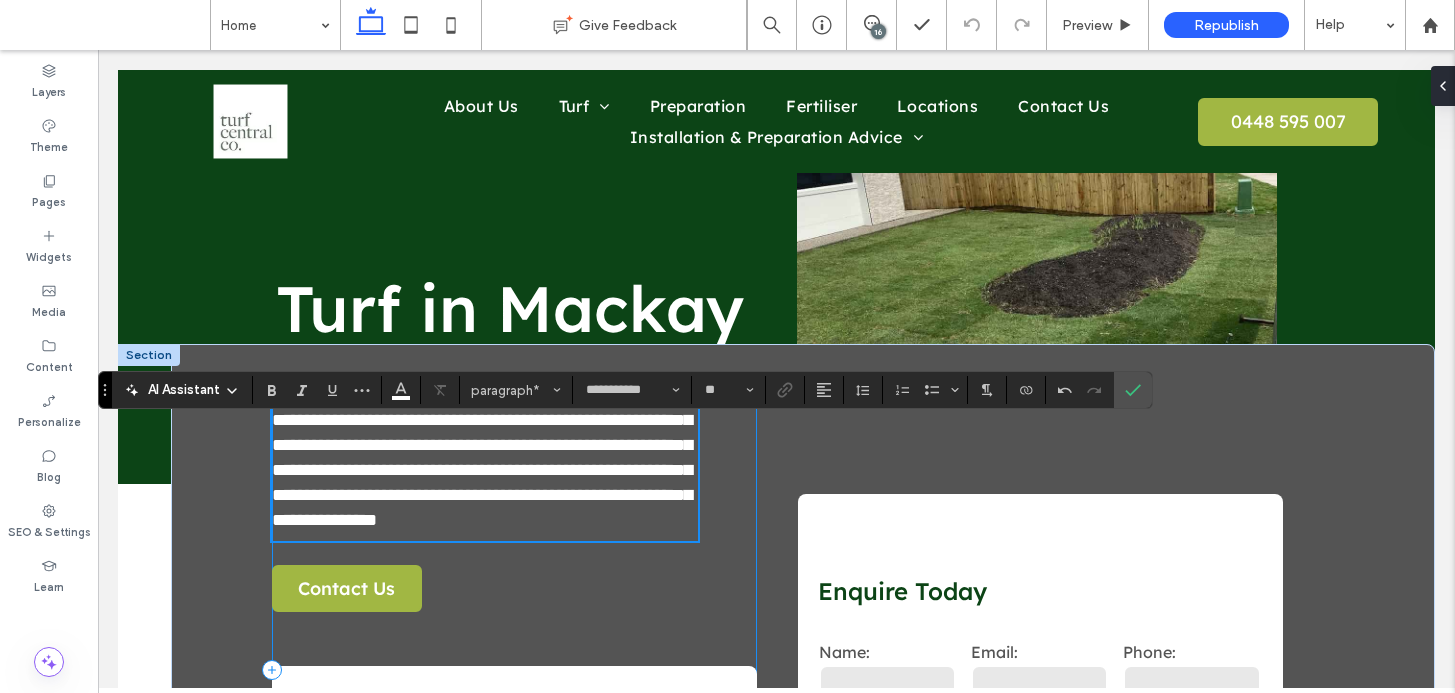 scroll, scrollTop: 144, scrollLeft: 0, axis: vertical 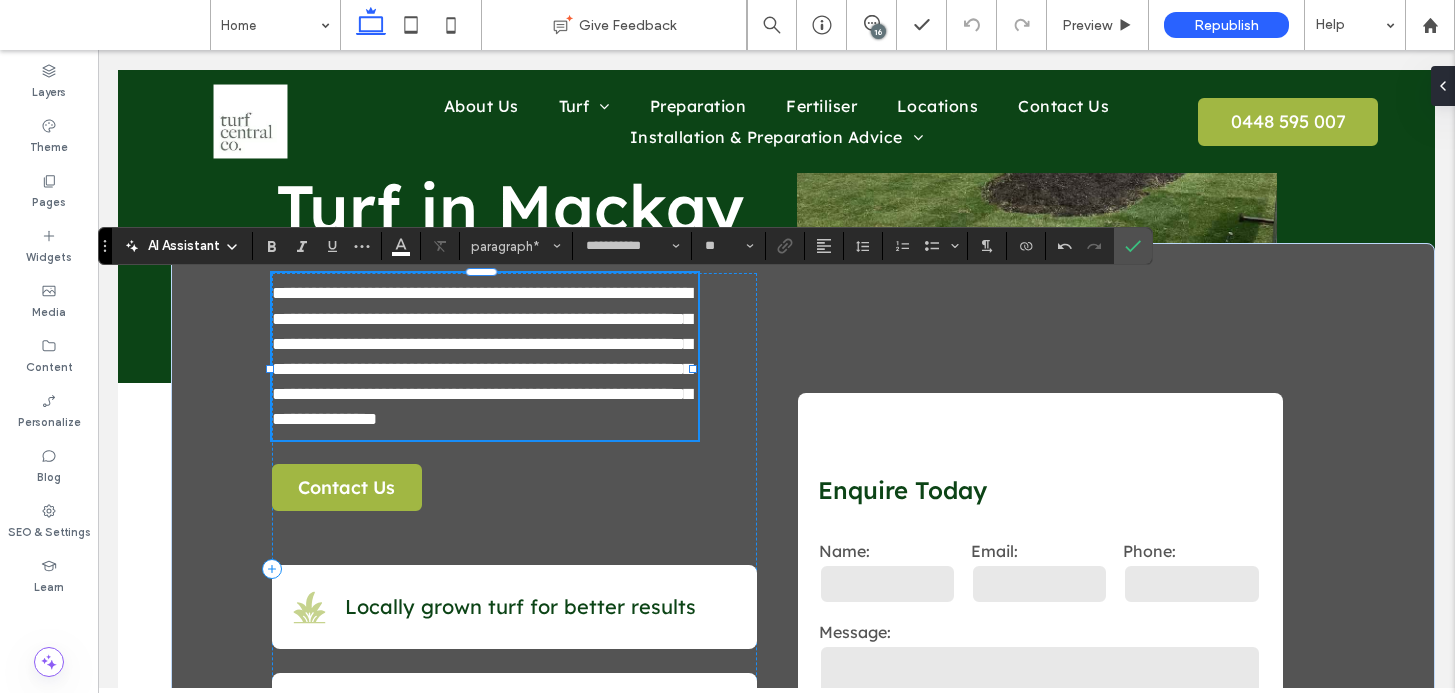 click on "**********" at bounding box center [482, 356] 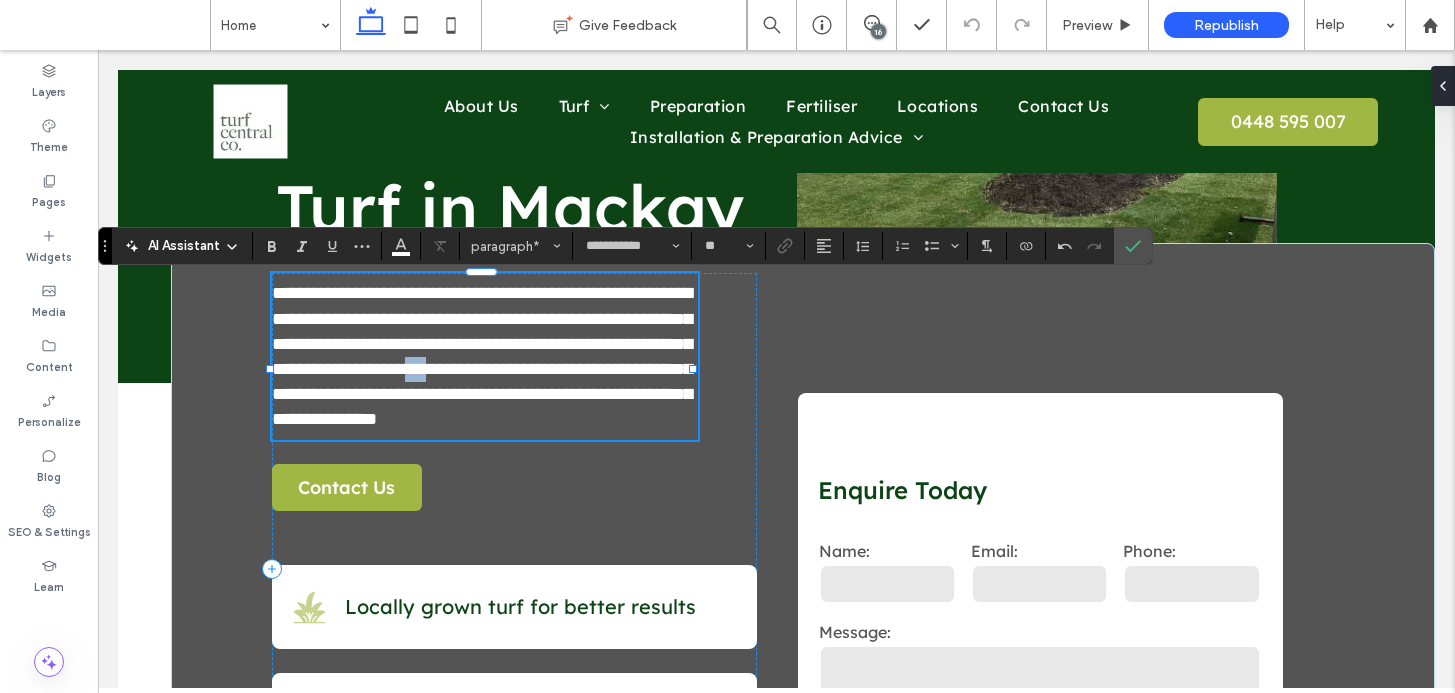 click on "**********" at bounding box center [482, 356] 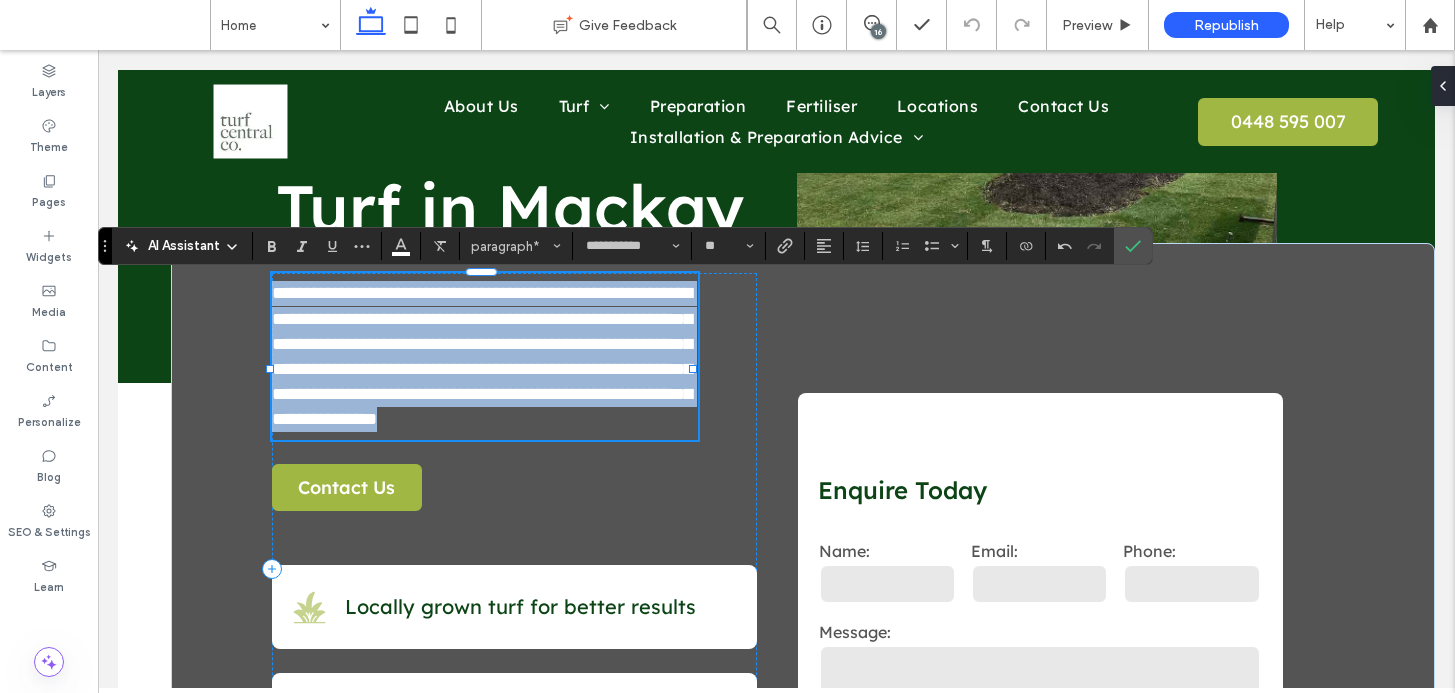 click on "**********" at bounding box center (482, 356) 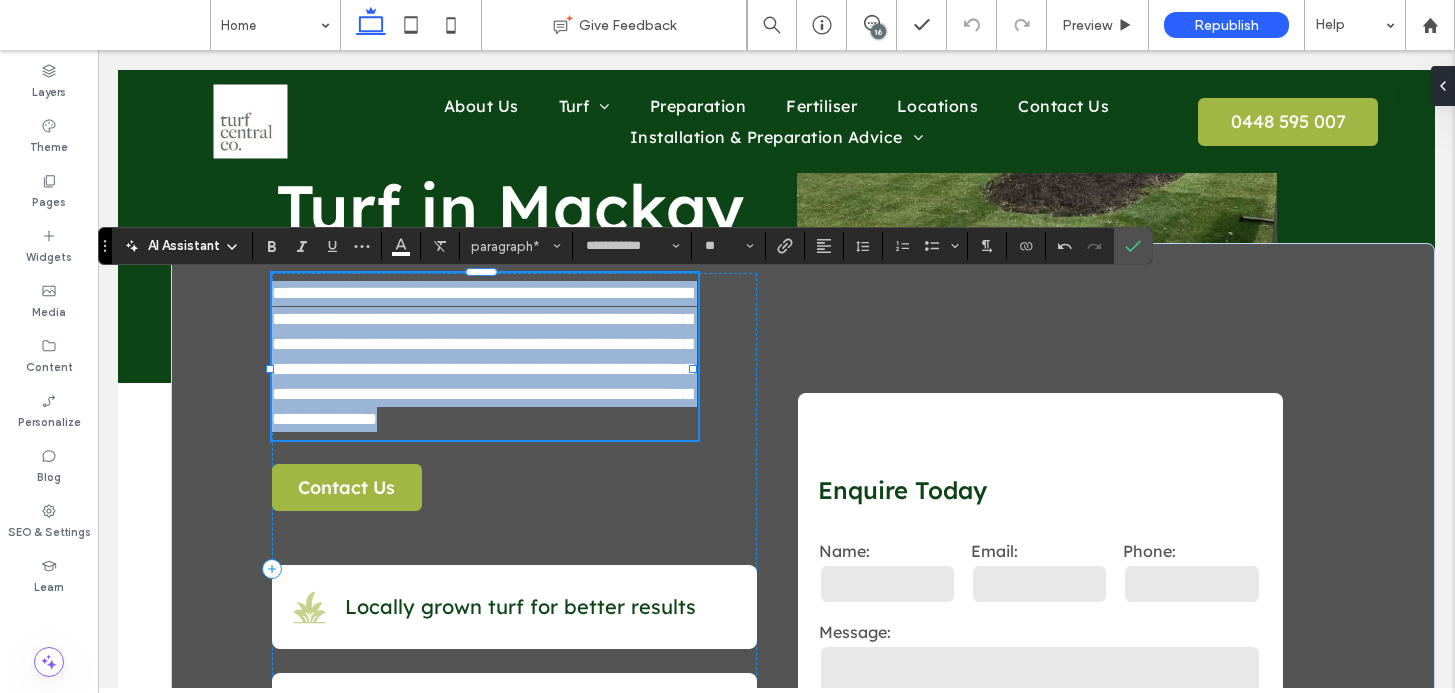 copy on "**********" 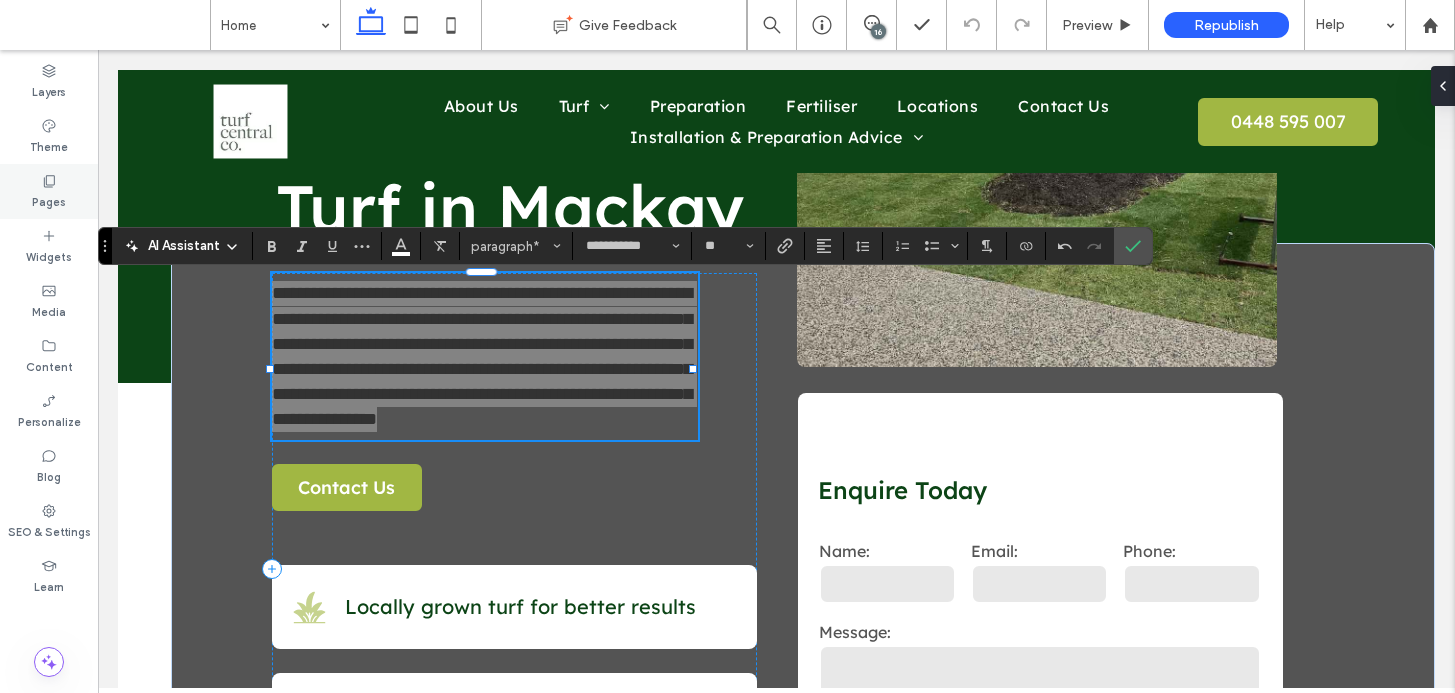 click on "Pages" at bounding box center (49, 200) 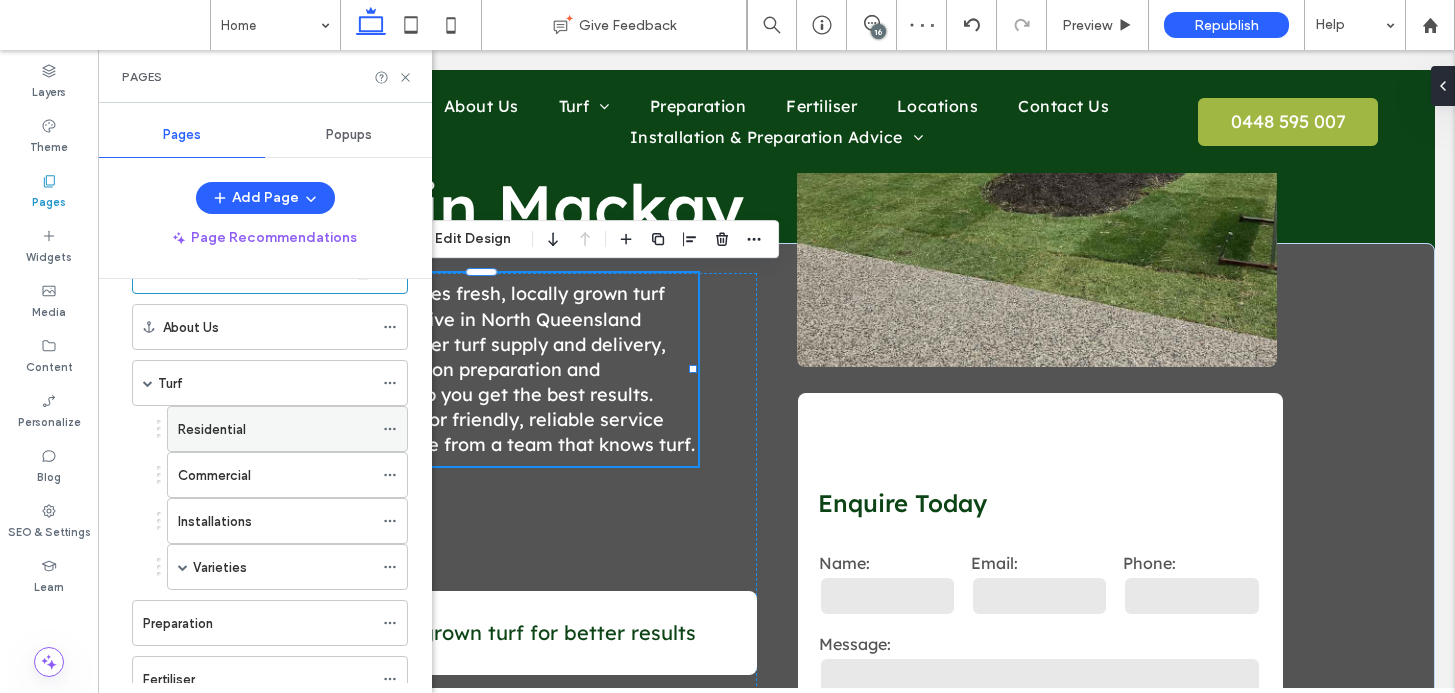 scroll, scrollTop: 0, scrollLeft: 0, axis: both 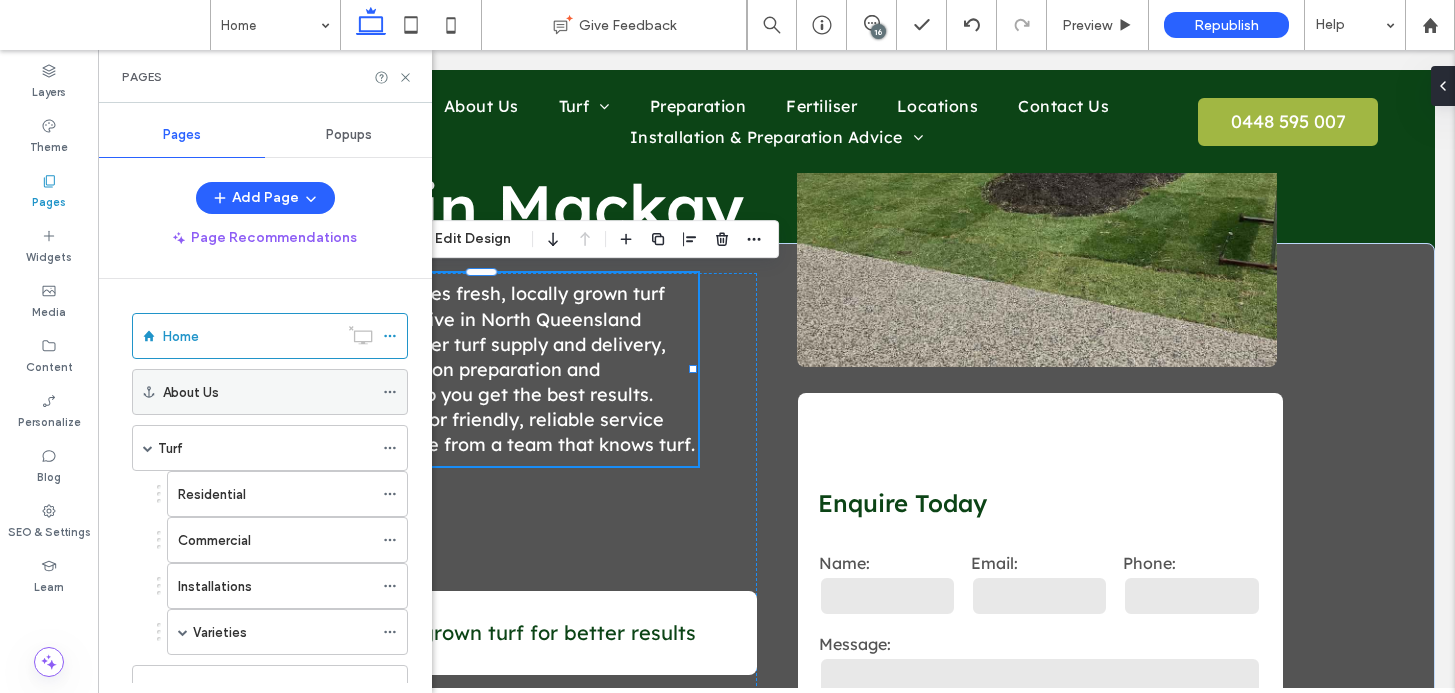 click on "About Us" at bounding box center (191, 392) 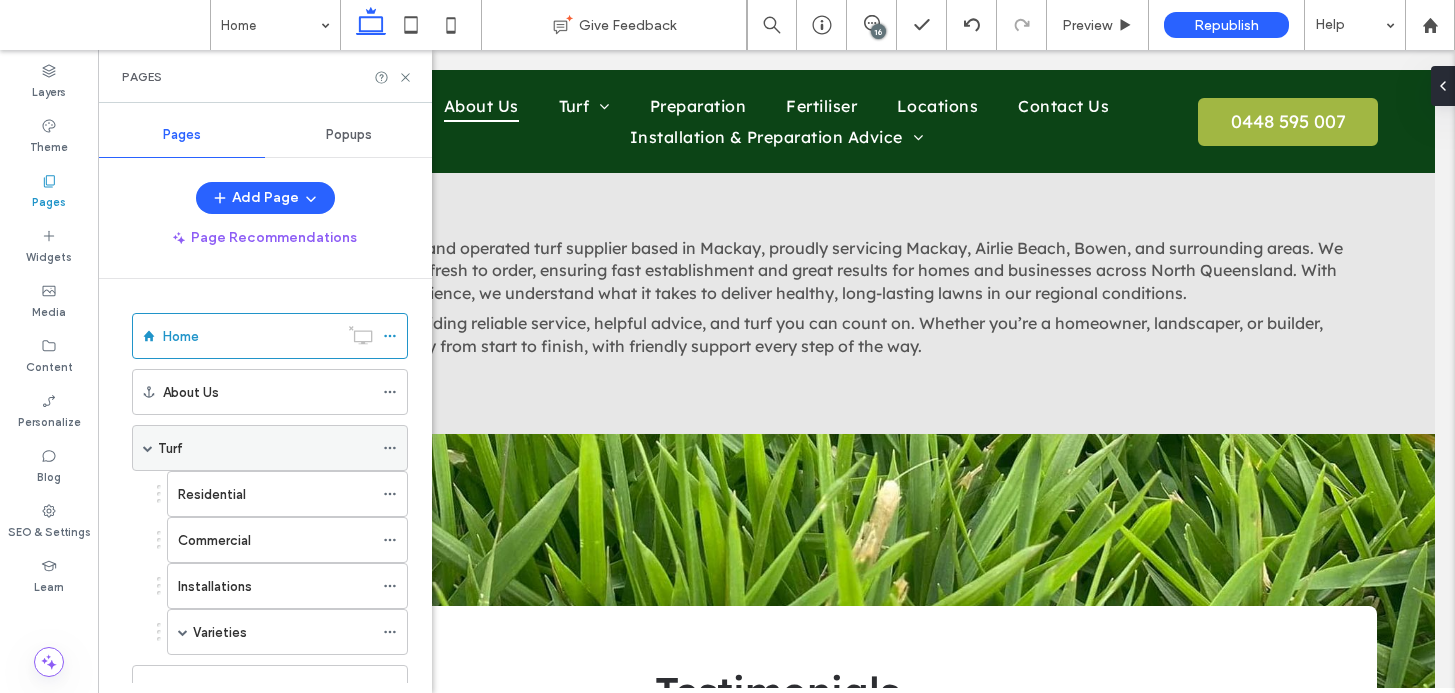 scroll, scrollTop: 3196, scrollLeft: 0, axis: vertical 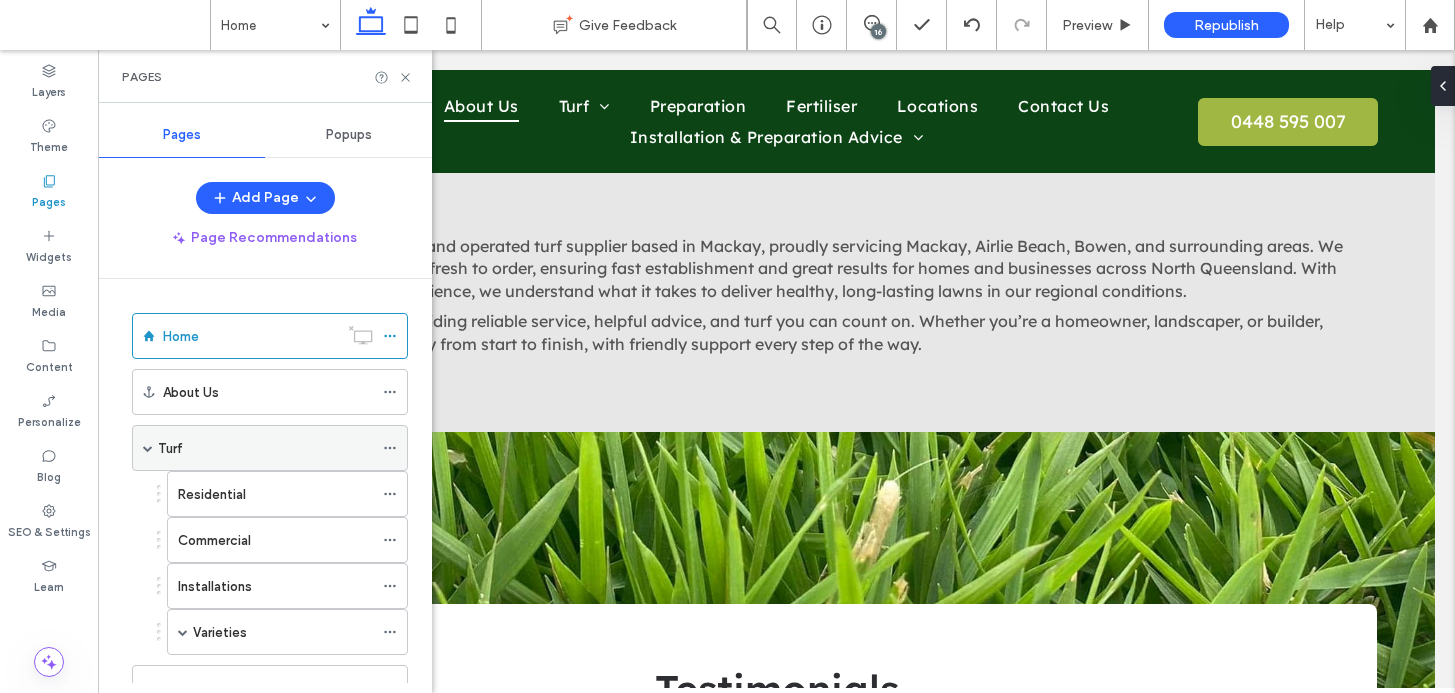 click on "Turf" at bounding box center (265, 448) 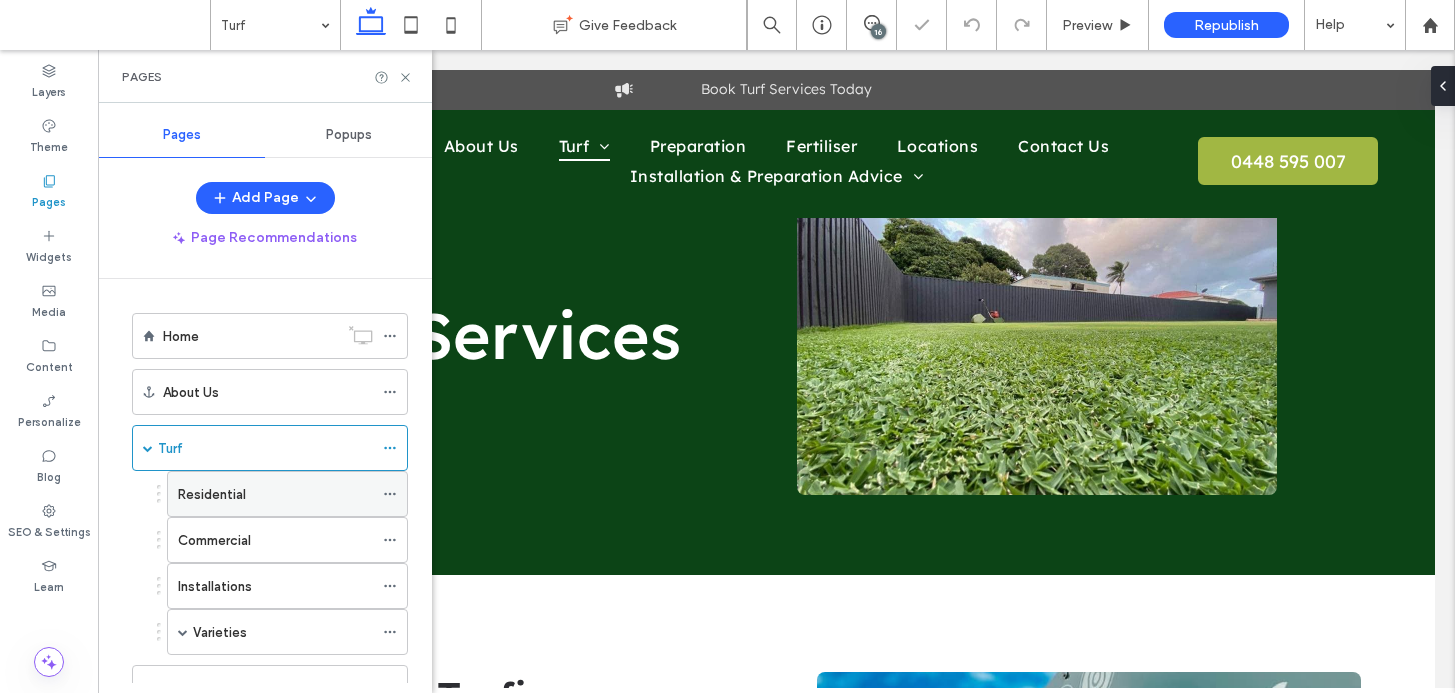 scroll, scrollTop: 0, scrollLeft: 0, axis: both 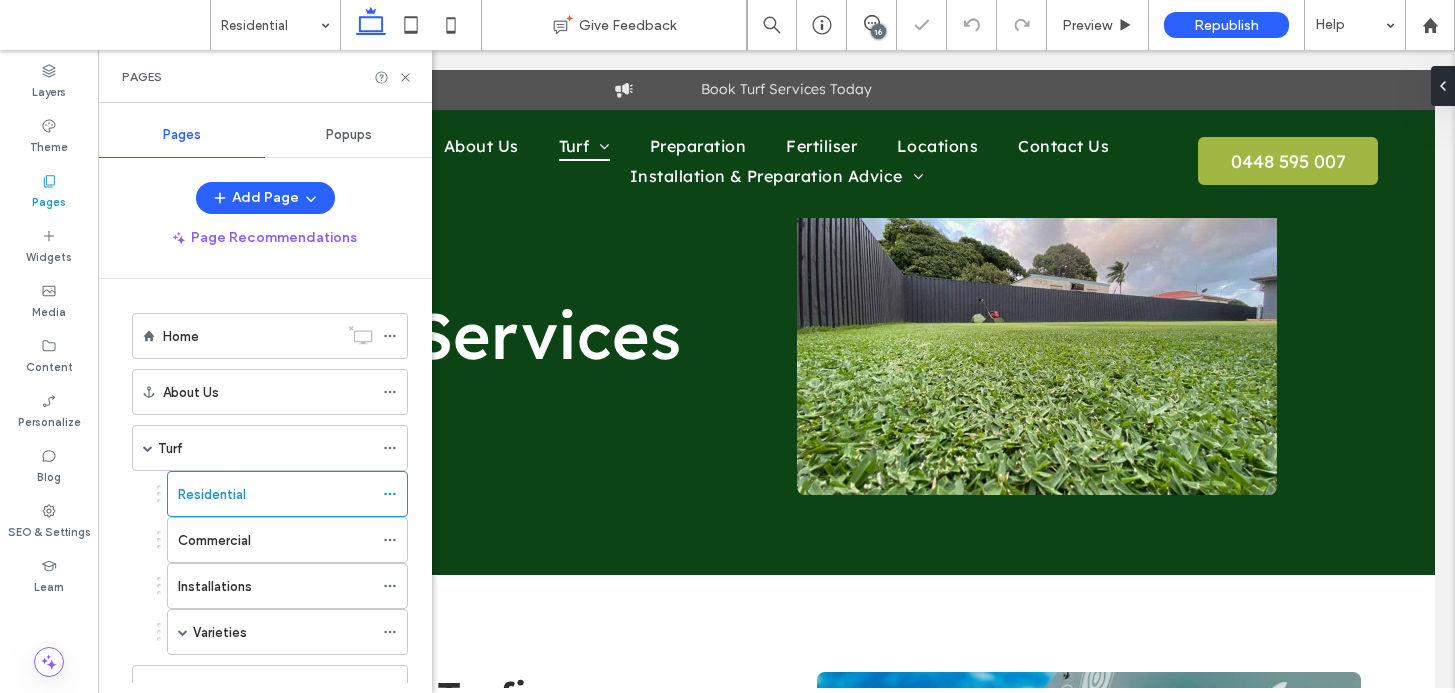 click 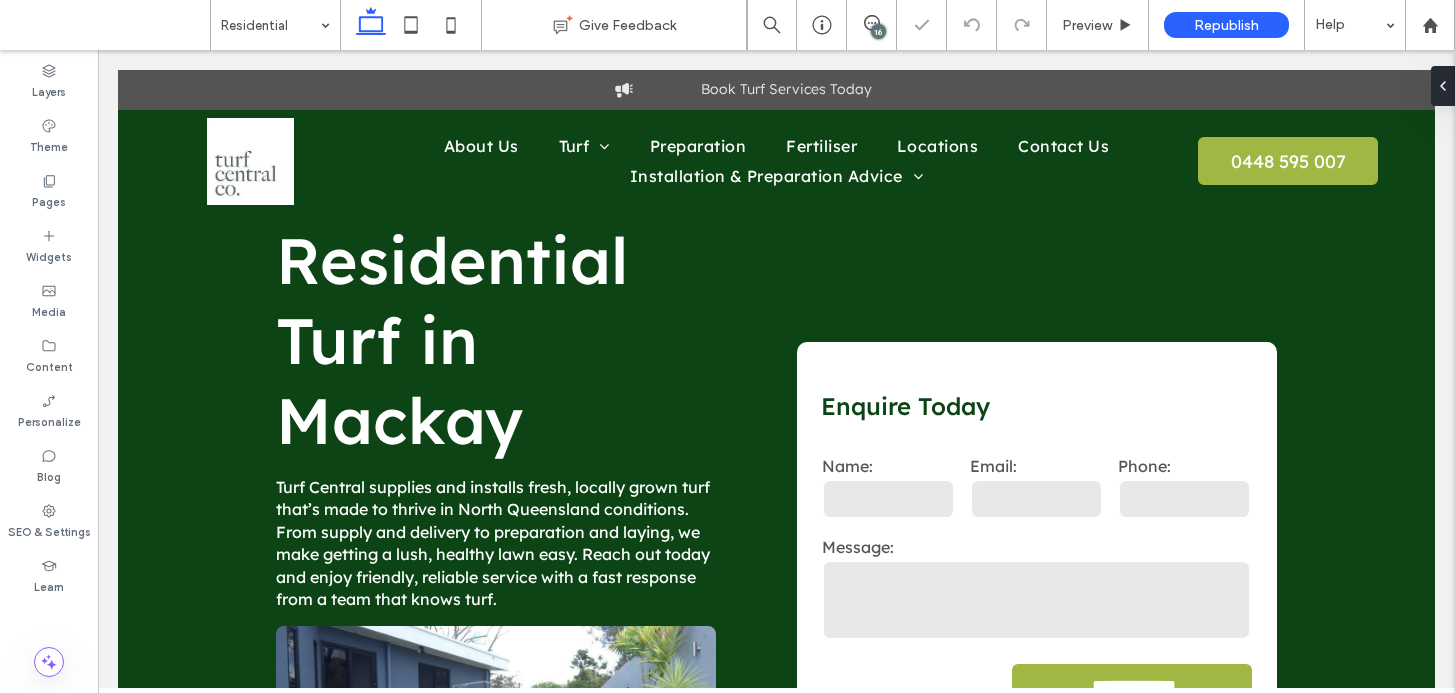 scroll, scrollTop: 0, scrollLeft: 0, axis: both 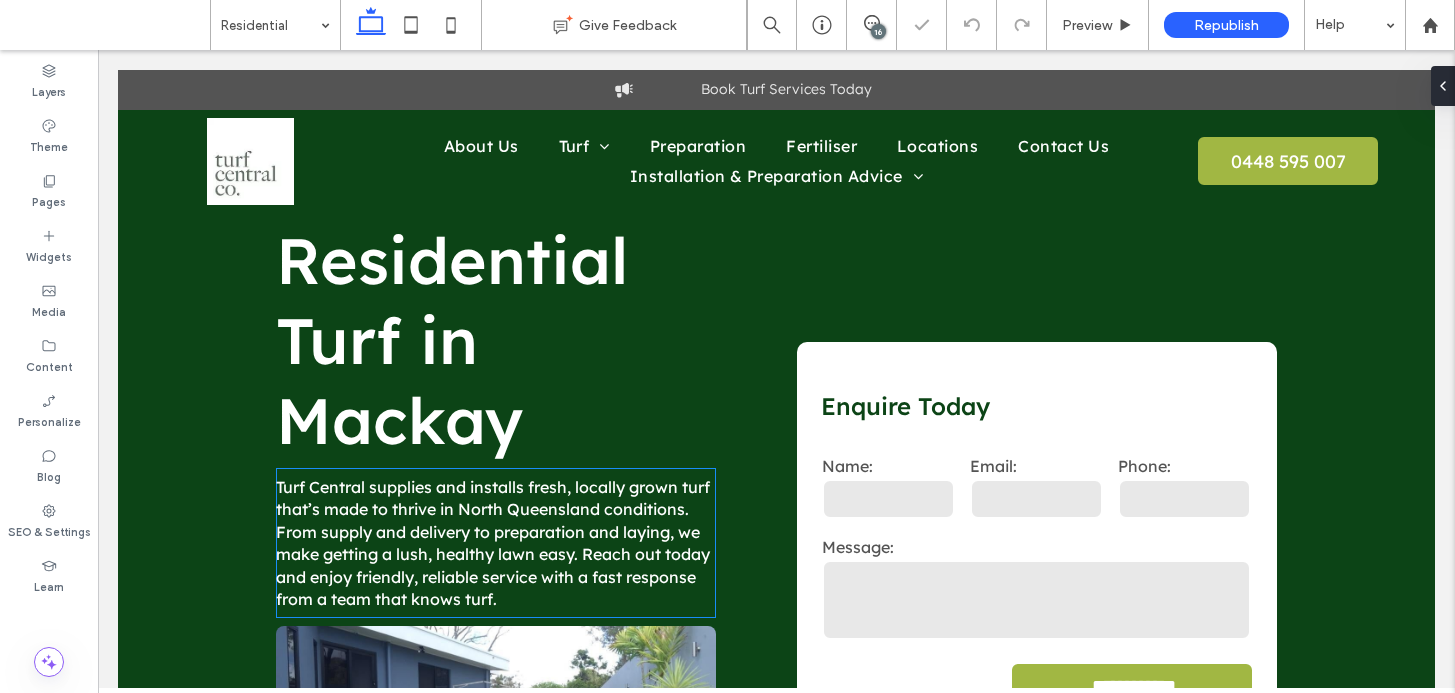 click on "Turf Central supplies and installs fresh, locally grown turf that’s made to thrive in North Queensland conditions. From supply and delivery to preparation and laying, we make getting a lush, healthy lawn easy. Reach out today and enjoy friendly, reliable service with a fast response from a team that knows turf." at bounding box center (493, 543) 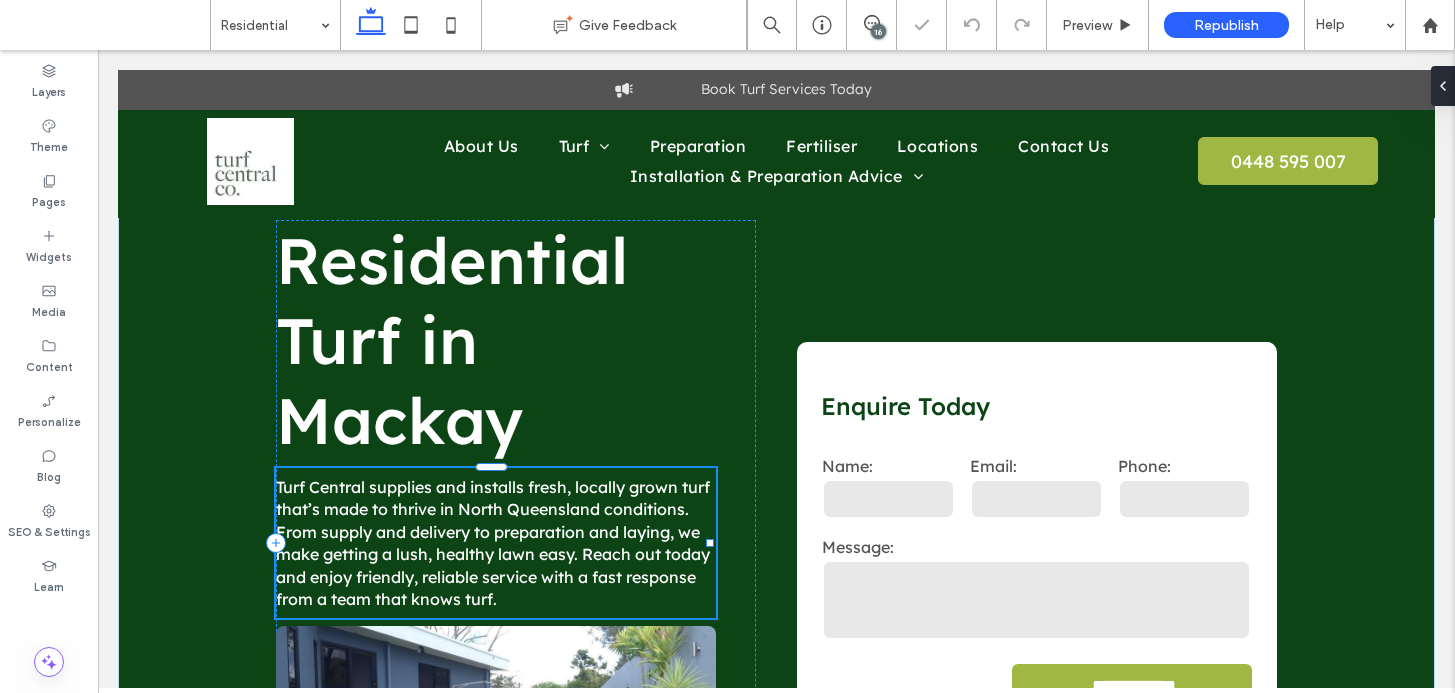 click on "Turf Central supplies and installs fresh, locally grown turf that’s made to thrive in North Queensland conditions. From supply and delivery to preparation and laying, we make getting a lush, healthy lawn easy. Reach out today and enjoy friendly, reliable service with a fast response from a team that knows turf." at bounding box center (493, 543) 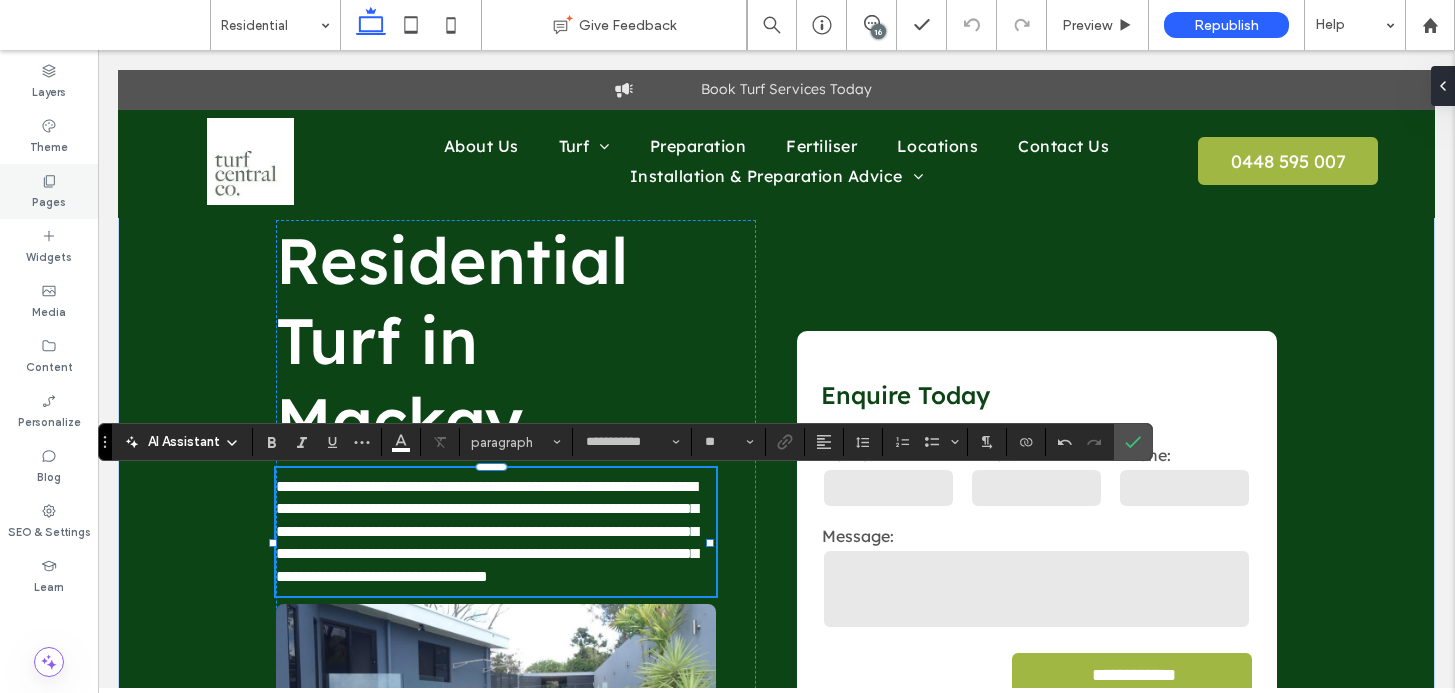 click on "Pages" at bounding box center [49, 200] 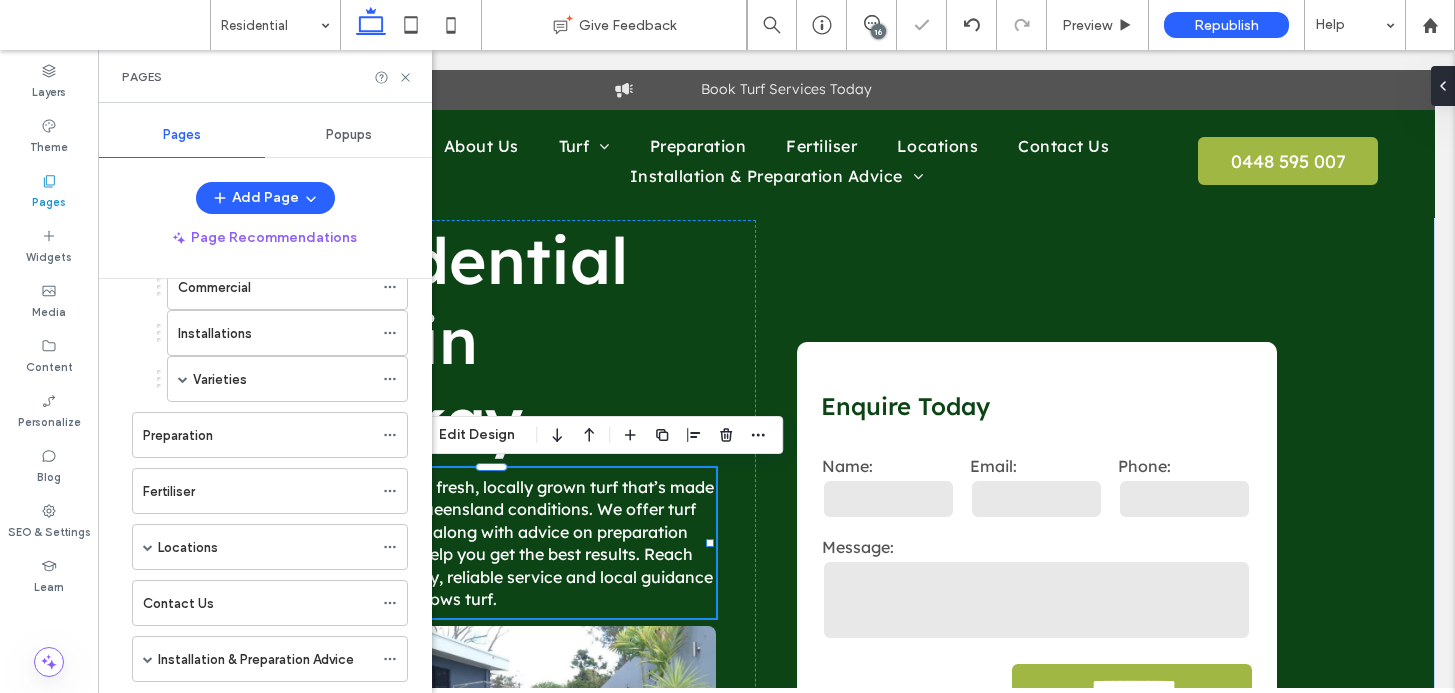 scroll, scrollTop: 111, scrollLeft: 0, axis: vertical 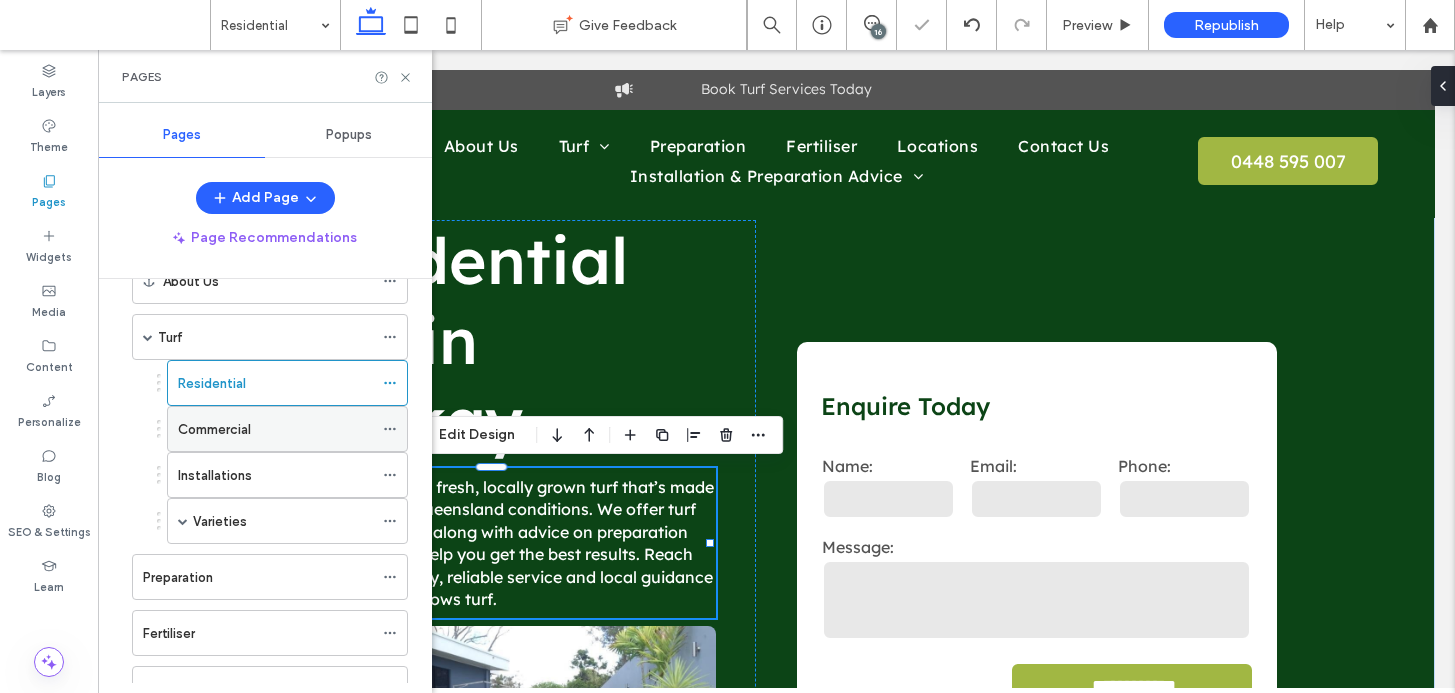 click on "Commercial" at bounding box center [275, 429] 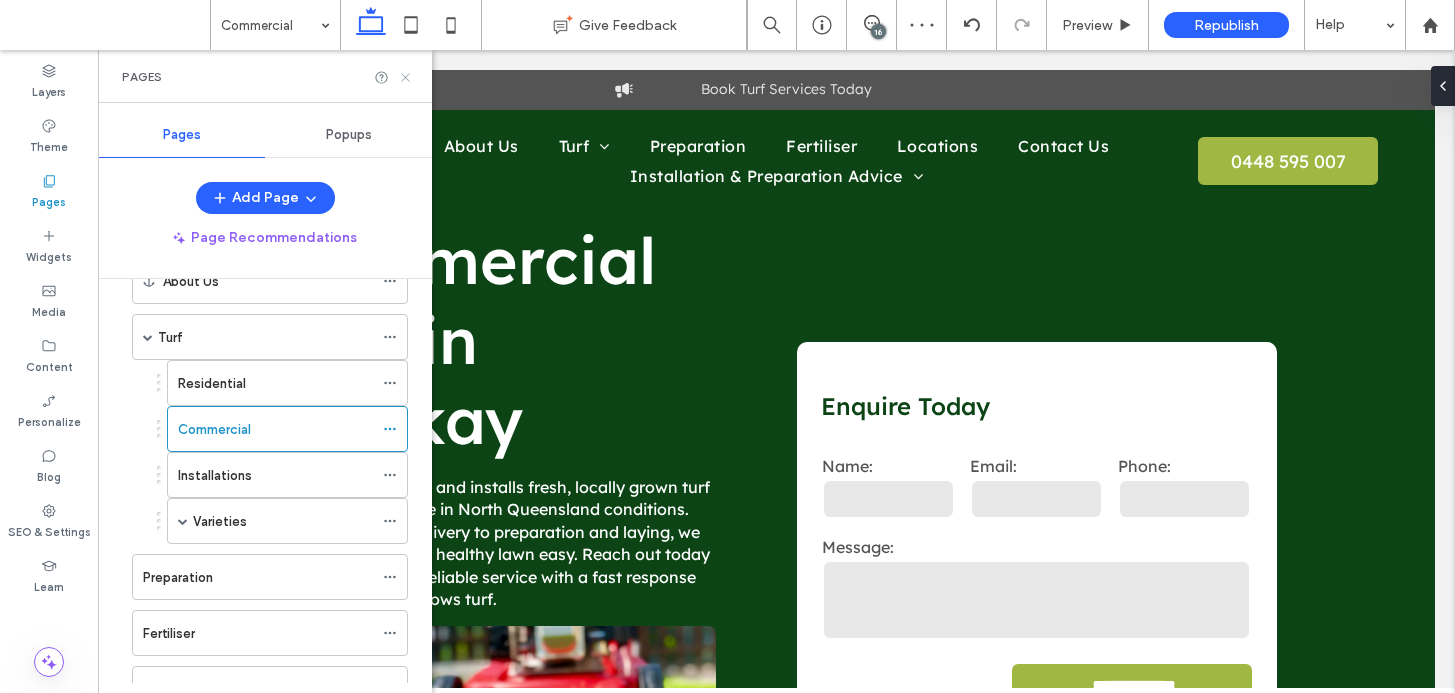 scroll, scrollTop: 0, scrollLeft: 0, axis: both 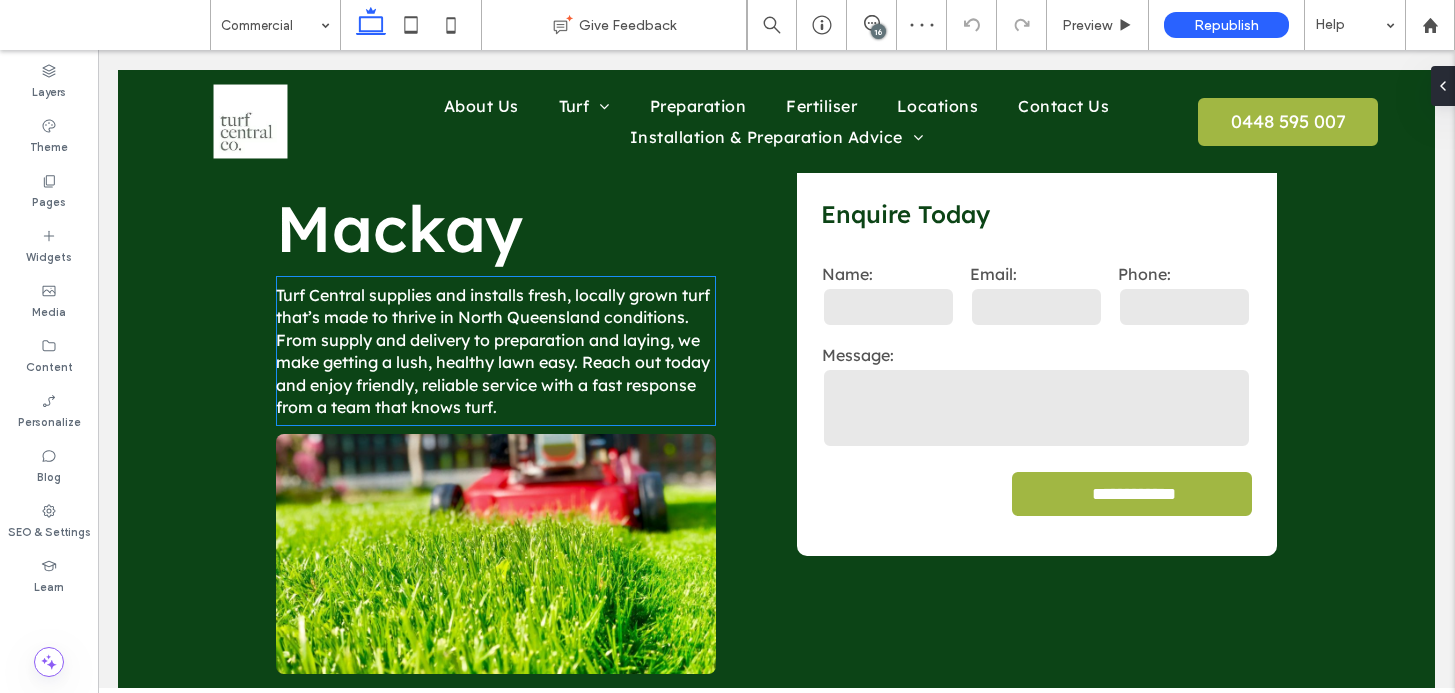 click on "Turf Central supplies and installs fresh, locally grown turf that’s made to thrive in North Queensland conditions. From supply and delivery to preparation and laying, we make getting a lush, healthy lawn easy. Reach out today and enjoy friendly, reliable service with a fast response from a team that knows turf." at bounding box center (493, 351) 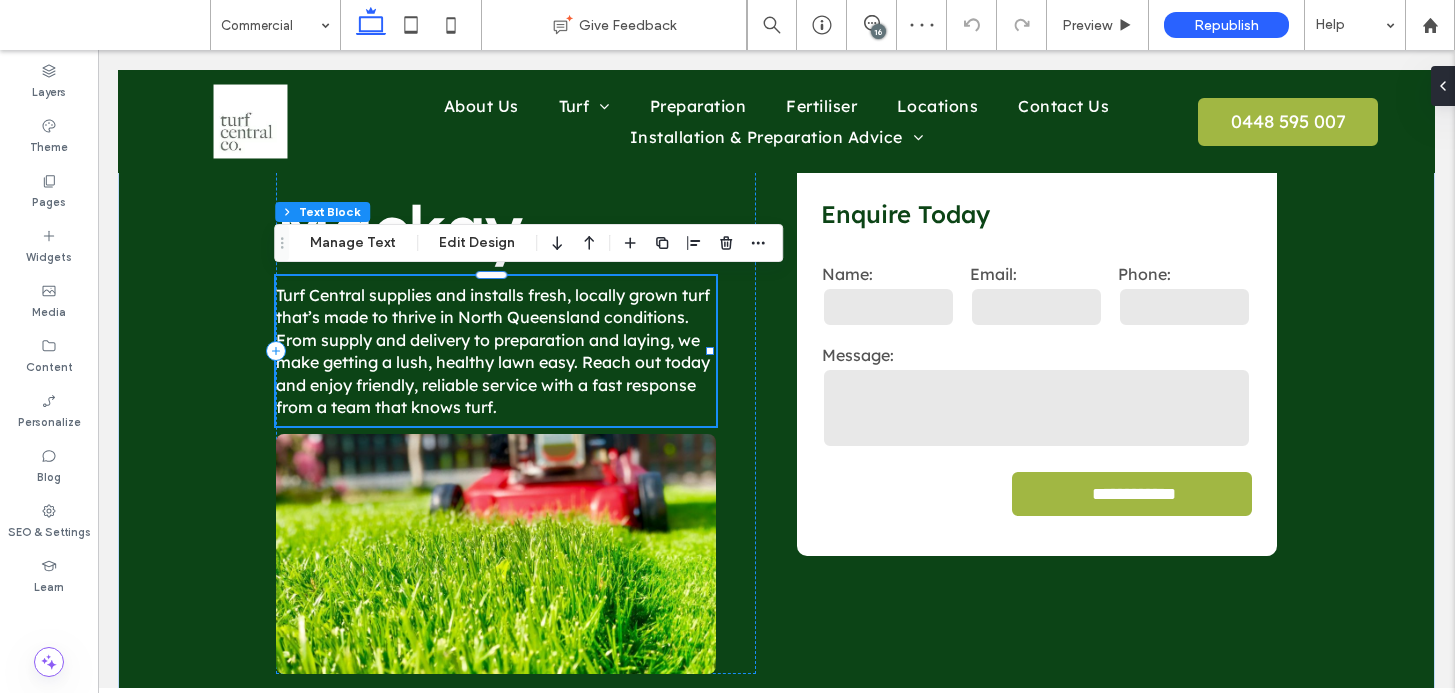 click on "Turf Central supplies and installs fresh, locally grown turf that’s made to thrive in North Queensland conditions. From supply and delivery to preparation and laying, we make getting a lush, healthy lawn easy. Reach out today and enjoy friendly, reliable service with a fast response from a team that knows turf." at bounding box center (493, 351) 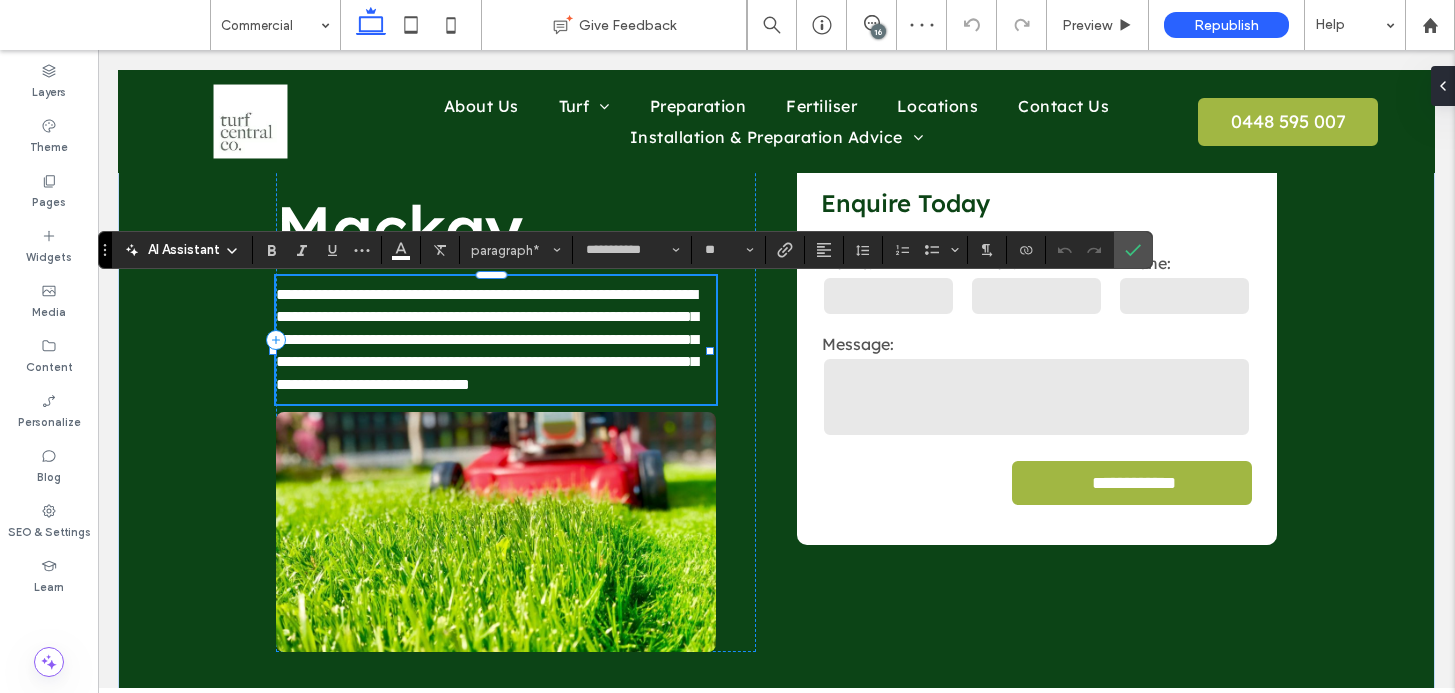 click on "**********" at bounding box center [487, 339] 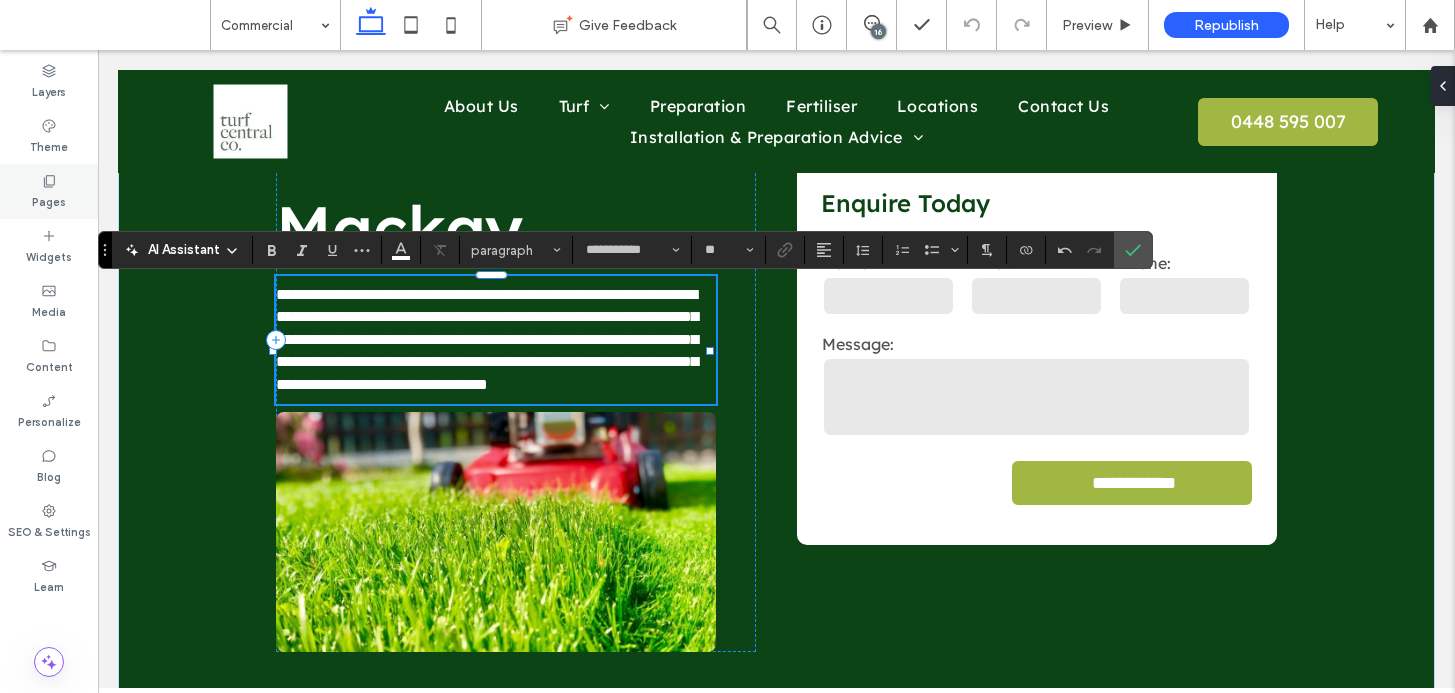 click on "Pages" at bounding box center [49, 200] 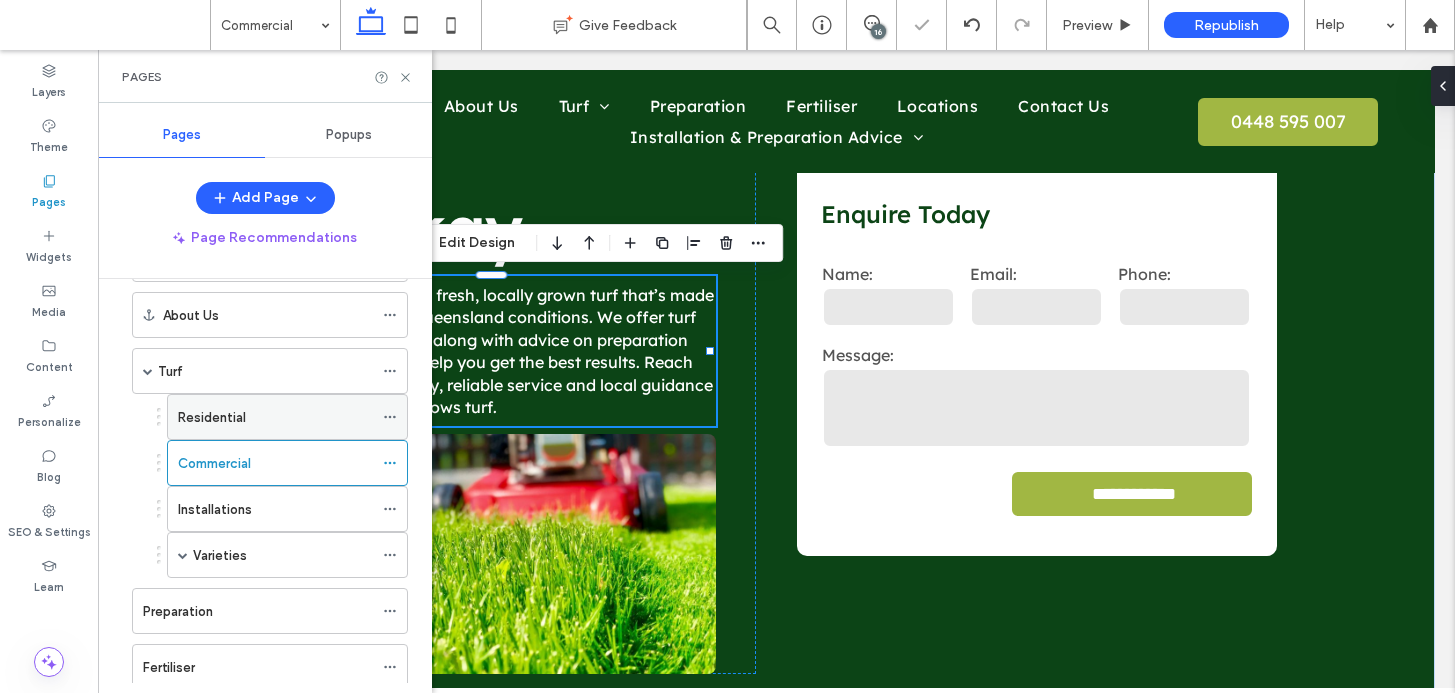 scroll, scrollTop: 158, scrollLeft: 0, axis: vertical 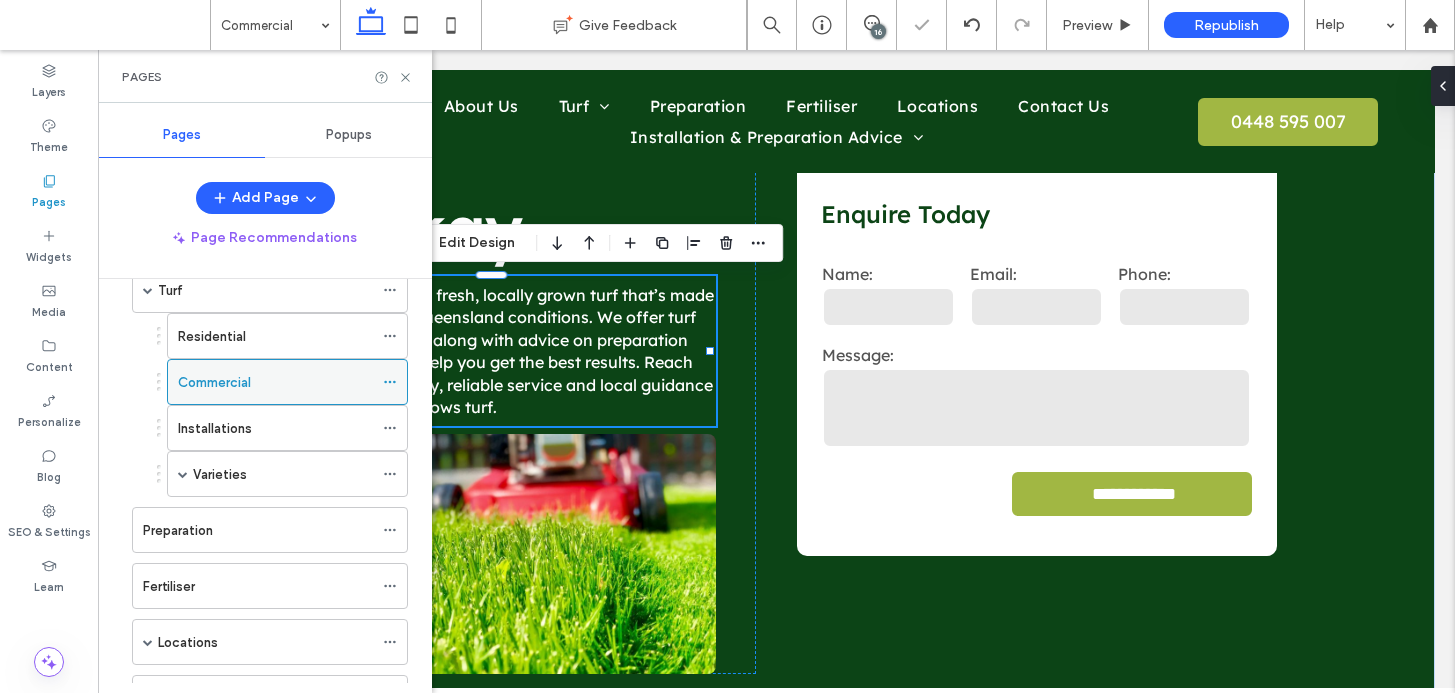 click on "Commercial" at bounding box center (275, 382) 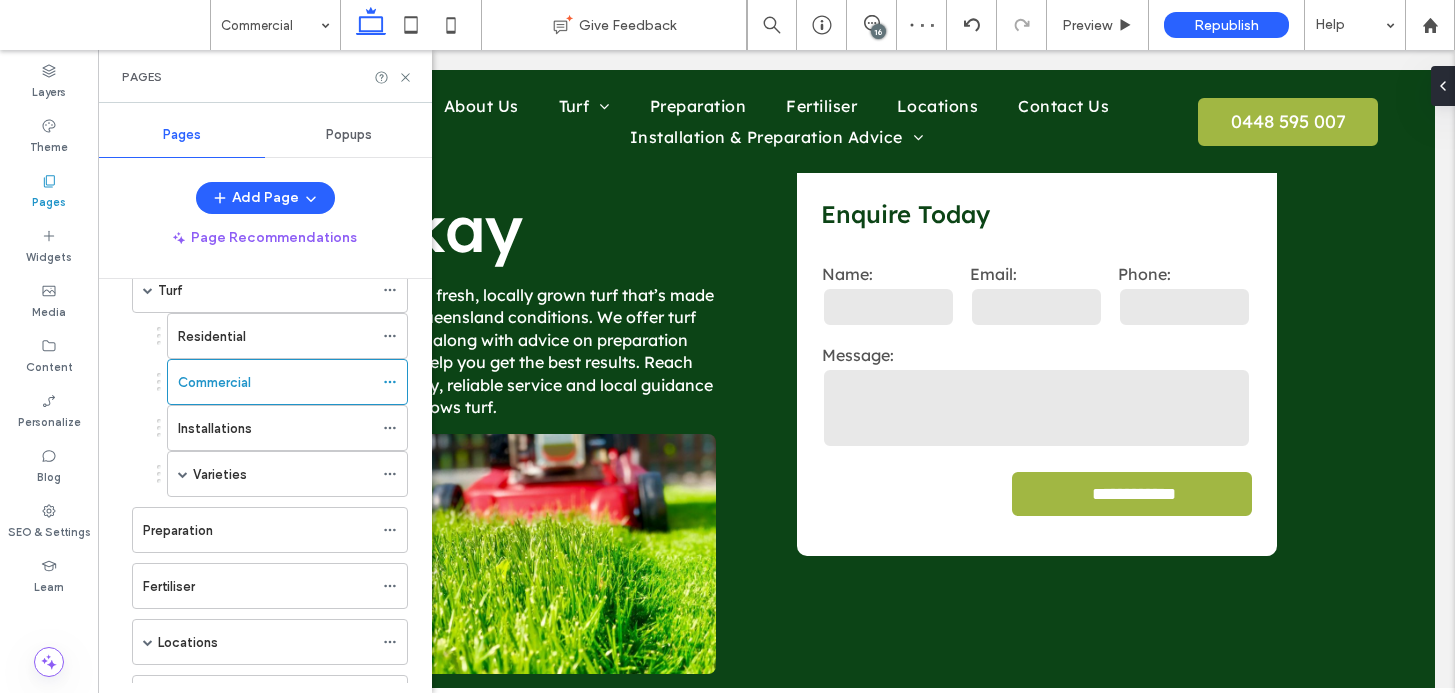 click on "Commercial Give Feedback 16 Preview Republish Help
Design Panel Site Comments Team & Clients Automate new comments Instantly notify your team when someone adds or updates a comment on a site. See Zap Examples
Layers Theme Pages Widgets Media Content Personalize Blog SEO & Settings Learn Pages Pages Popups Add Page Page Recommendations Home About Us Turf Residential Commercial Installations Varieties Sir Walter Buffalo Empire Zoysia Wintergreen Couch Preparation Fertiliser Locations Airlie Beach Bowen Contact Us Installation & Preparation Advice Measuring Your Lawn" at bounding box center (727, 346) 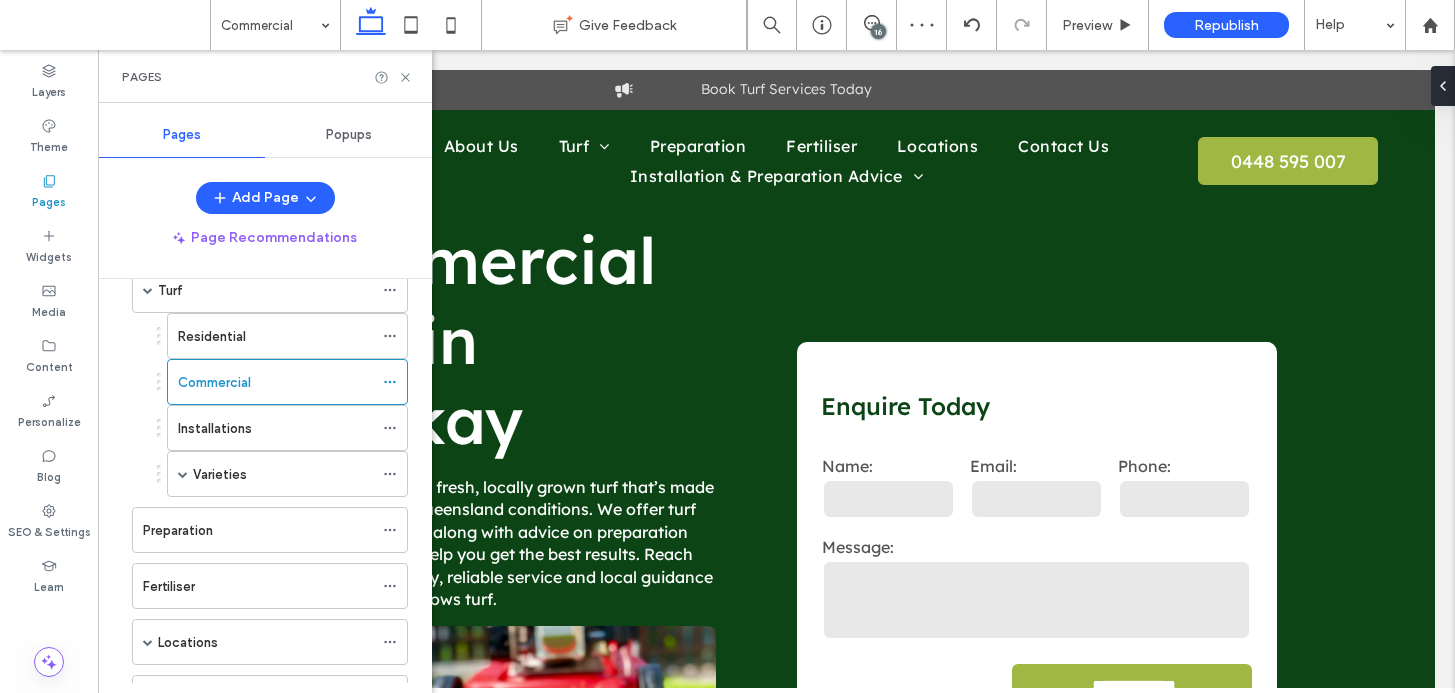 scroll, scrollTop: 0, scrollLeft: 0, axis: both 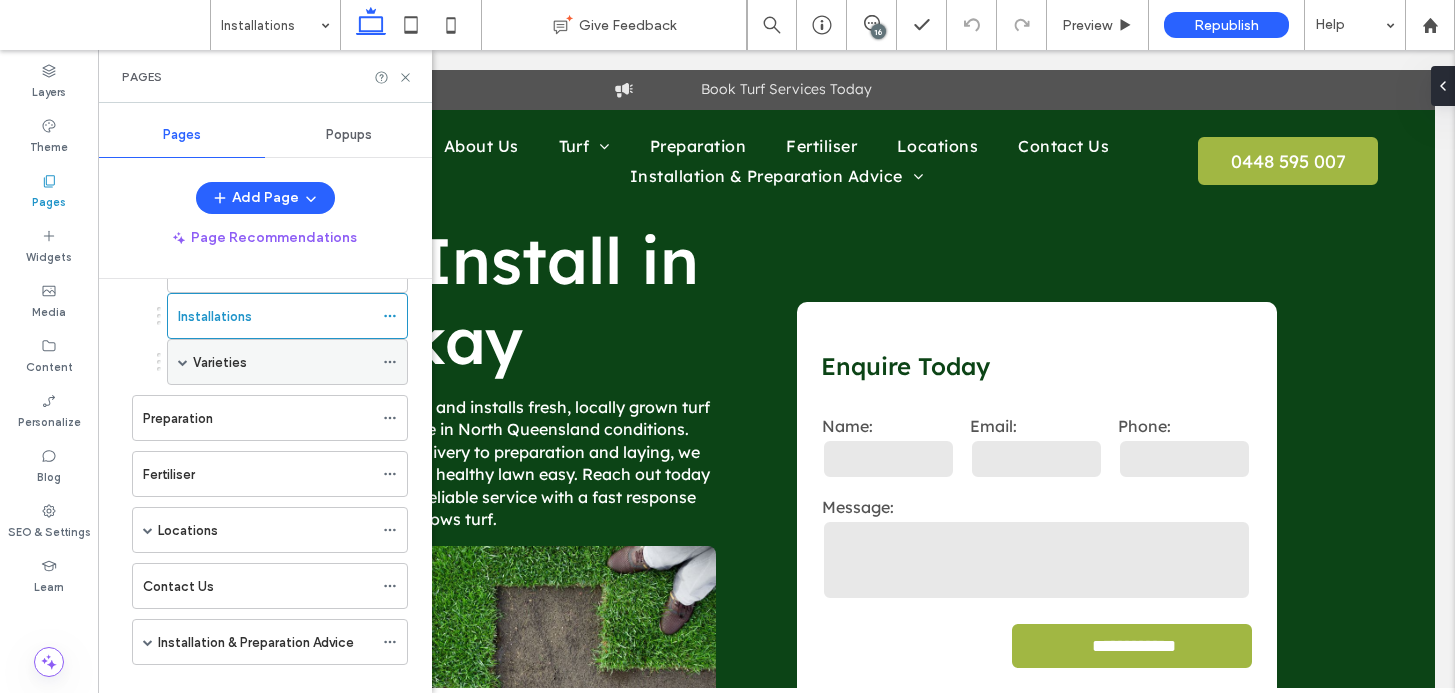 click on "Varieties" at bounding box center (220, 362) 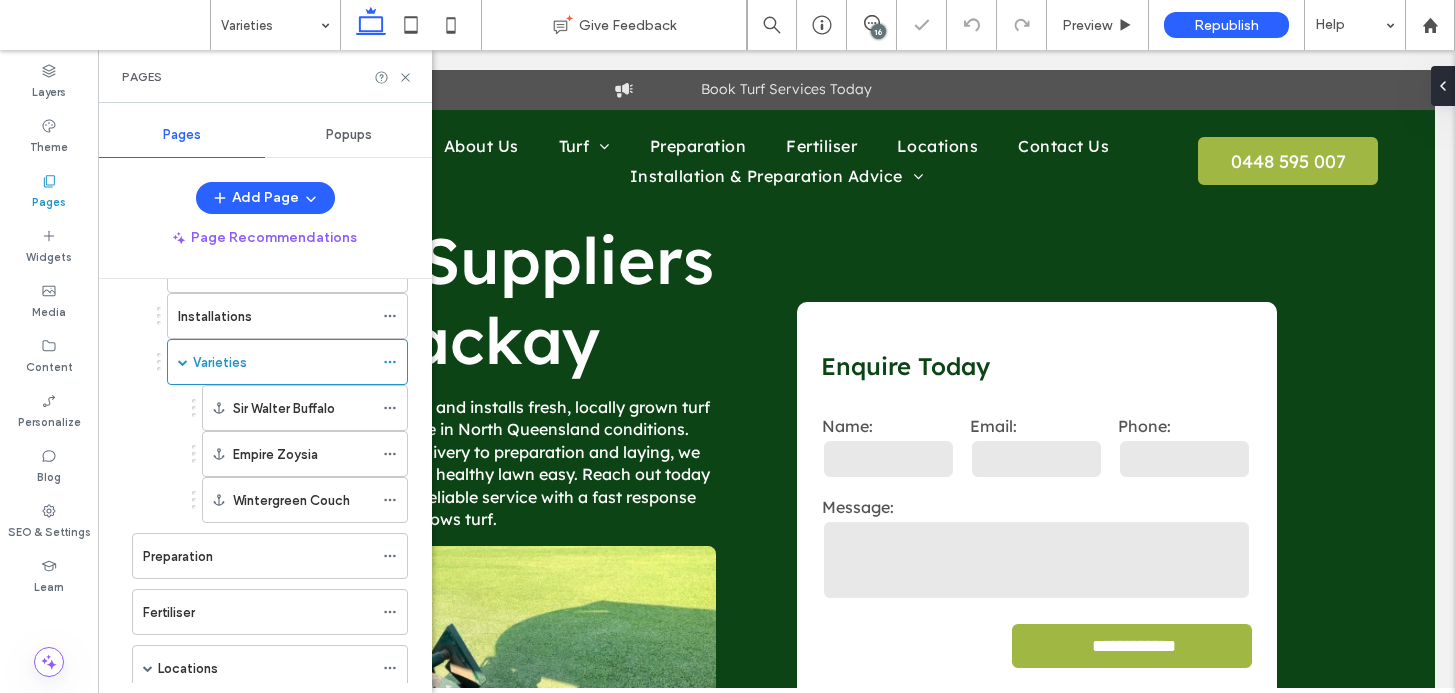 scroll, scrollTop: 0, scrollLeft: 0, axis: both 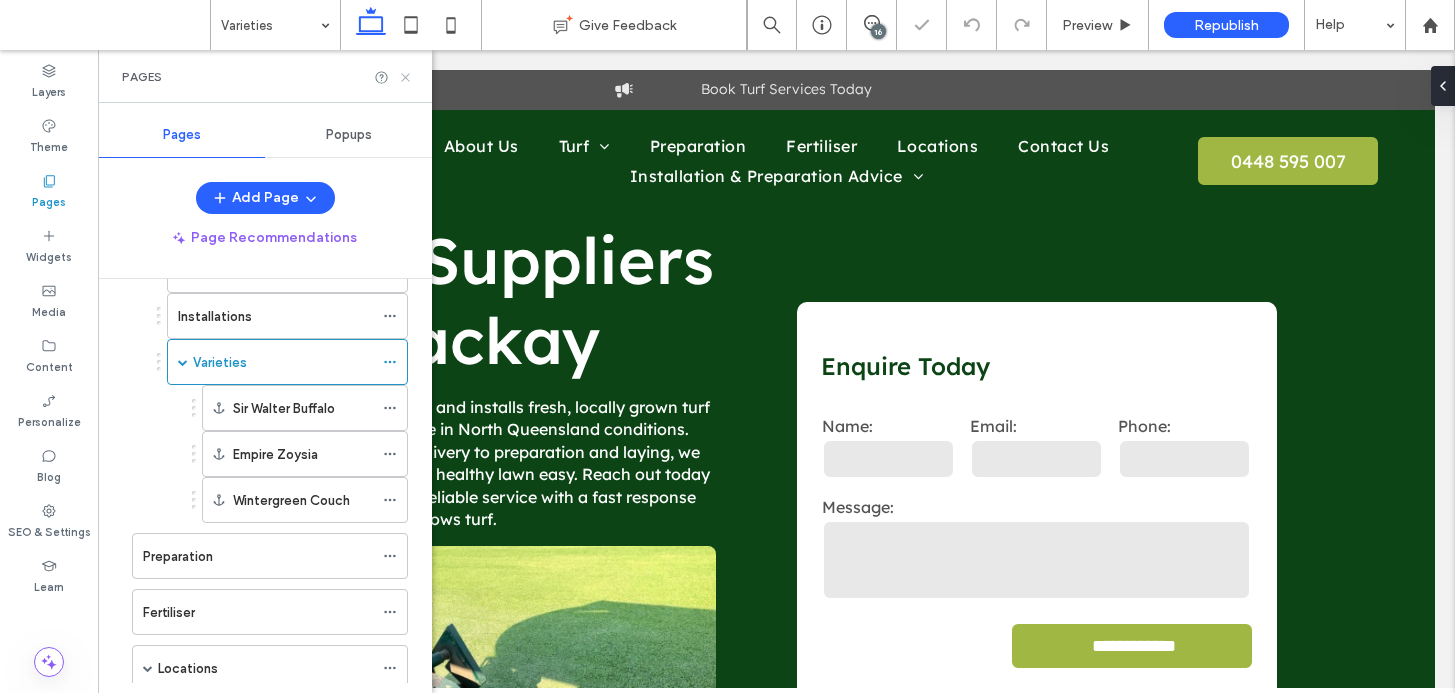 drag, startPoint x: 407, startPoint y: 75, endPoint x: 321, endPoint y: 67, distance: 86.37129 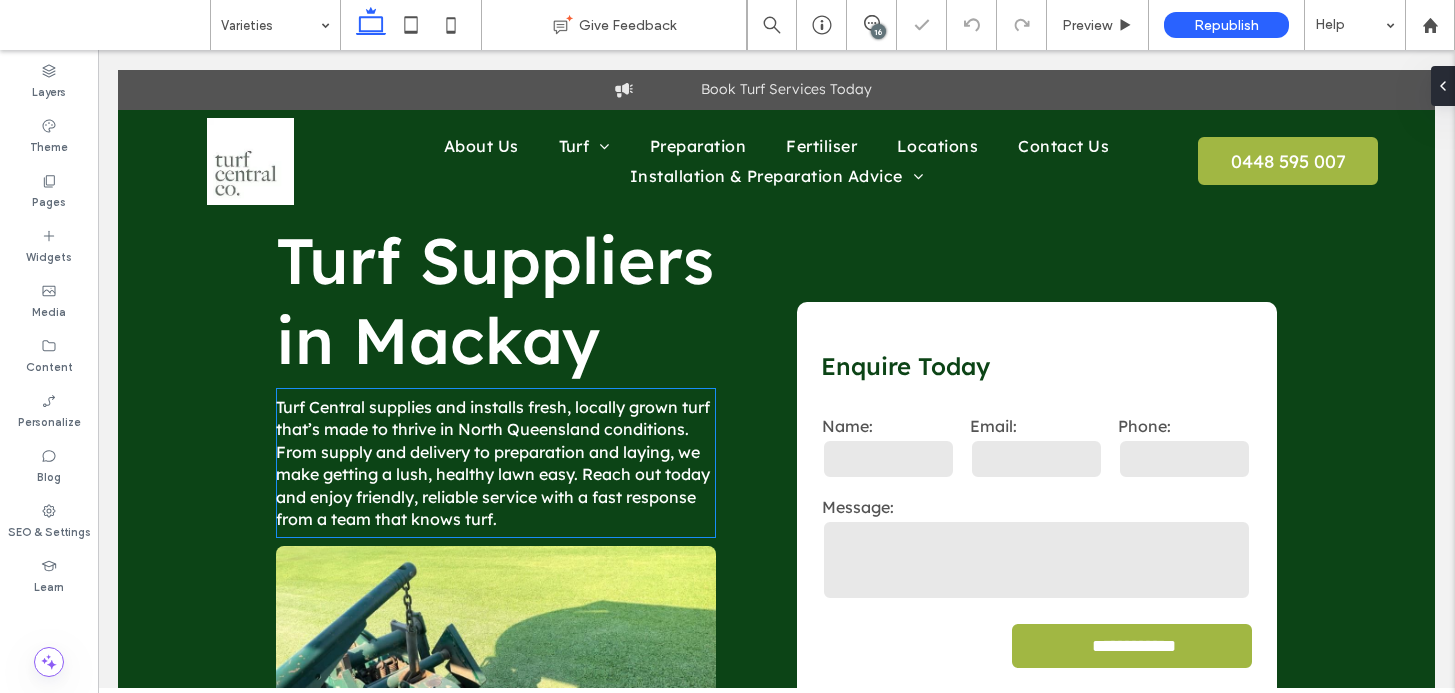 click on "Turf Central supplies and installs fresh, locally grown turf that’s made to thrive in North Queensland conditions. From supply and delivery to preparation and laying, we make getting a lush, healthy lawn easy. Reach out today and enjoy friendly, reliable service with a fast response from a team that knows turf." at bounding box center (493, 463) 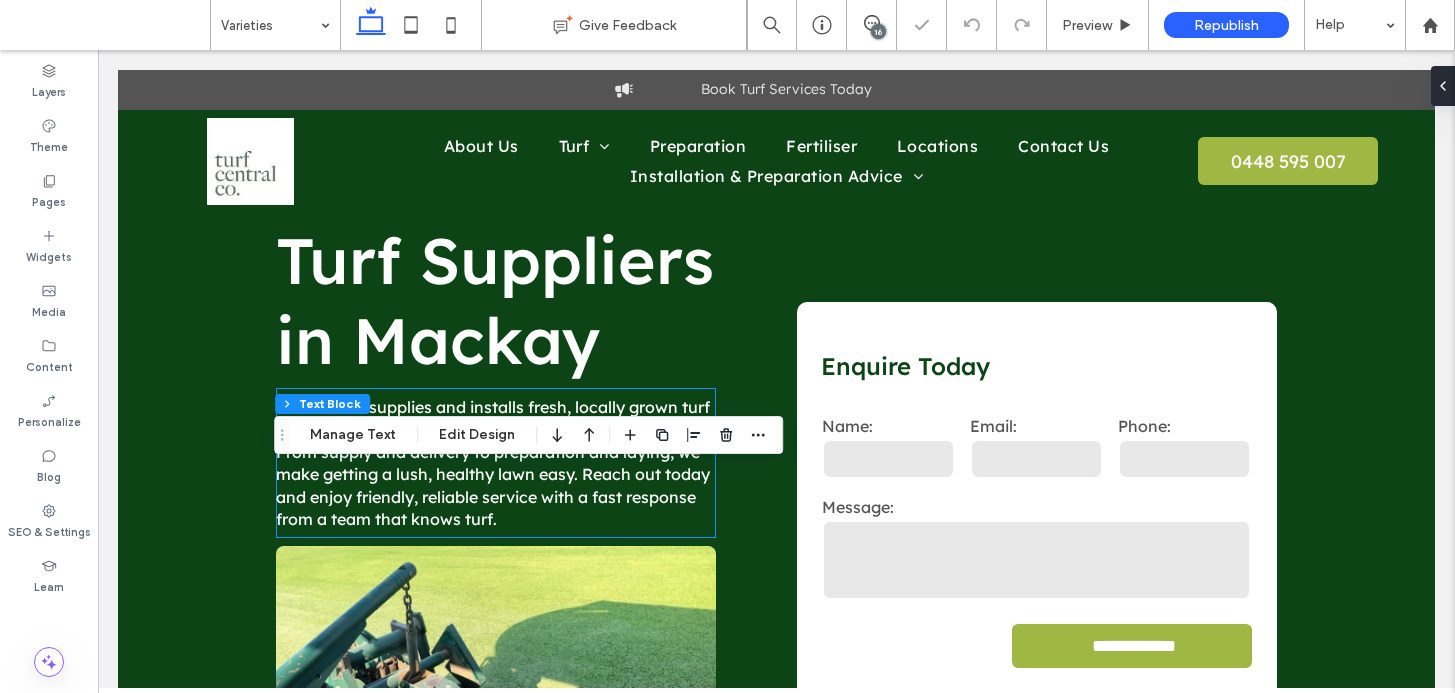 click on "Turf Central supplies and installs fresh, locally grown turf that’s made to thrive in North Queensland conditions. From supply and delivery to preparation and laying, we make getting a lush, healthy lawn easy. Reach out today and enjoy friendly, reliable service with a fast response from a team that knows turf." at bounding box center (493, 463) 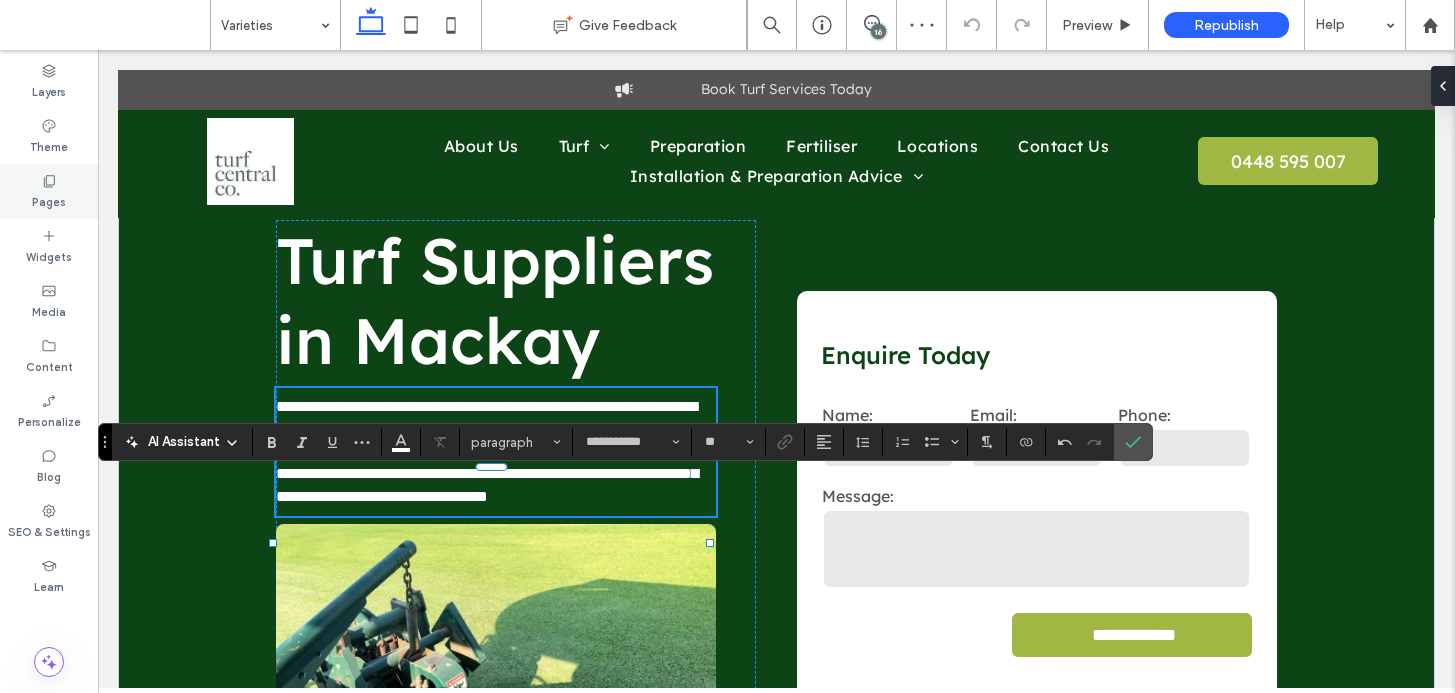 click on "Pages" at bounding box center [49, 191] 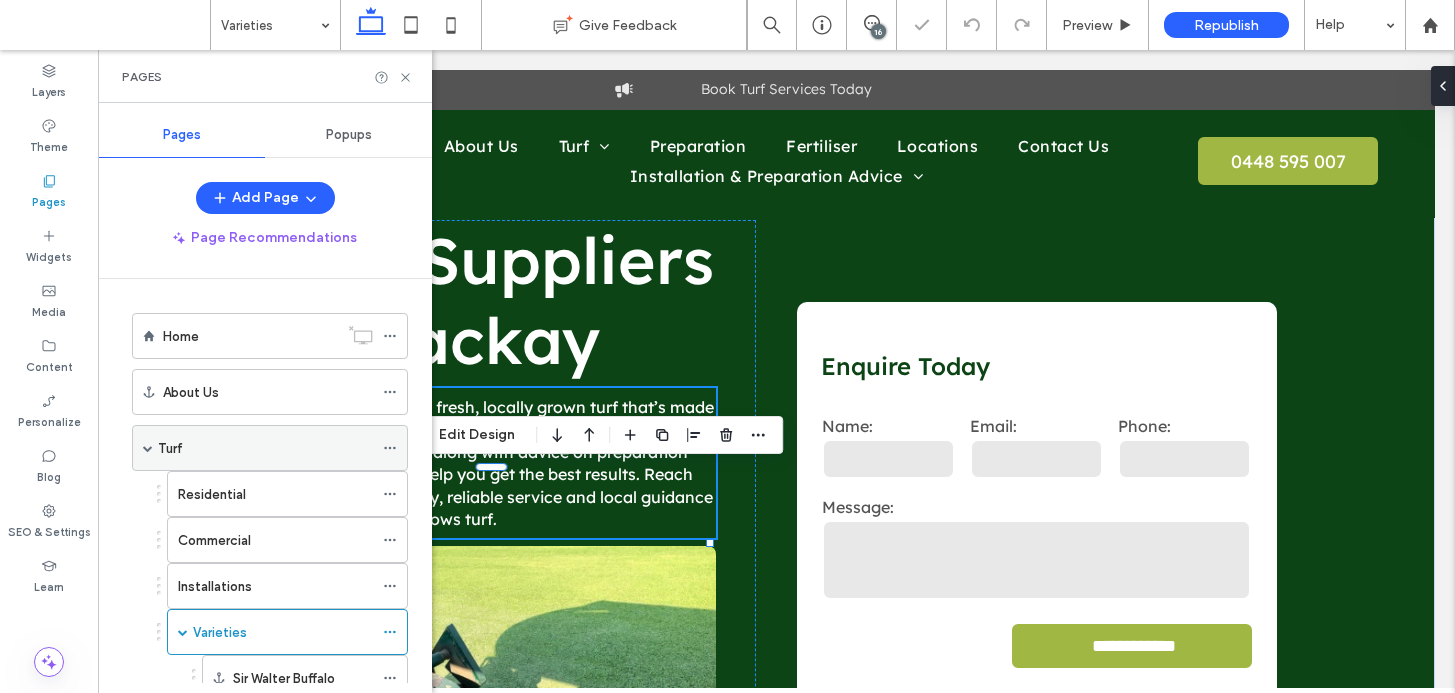scroll, scrollTop: 362, scrollLeft: 0, axis: vertical 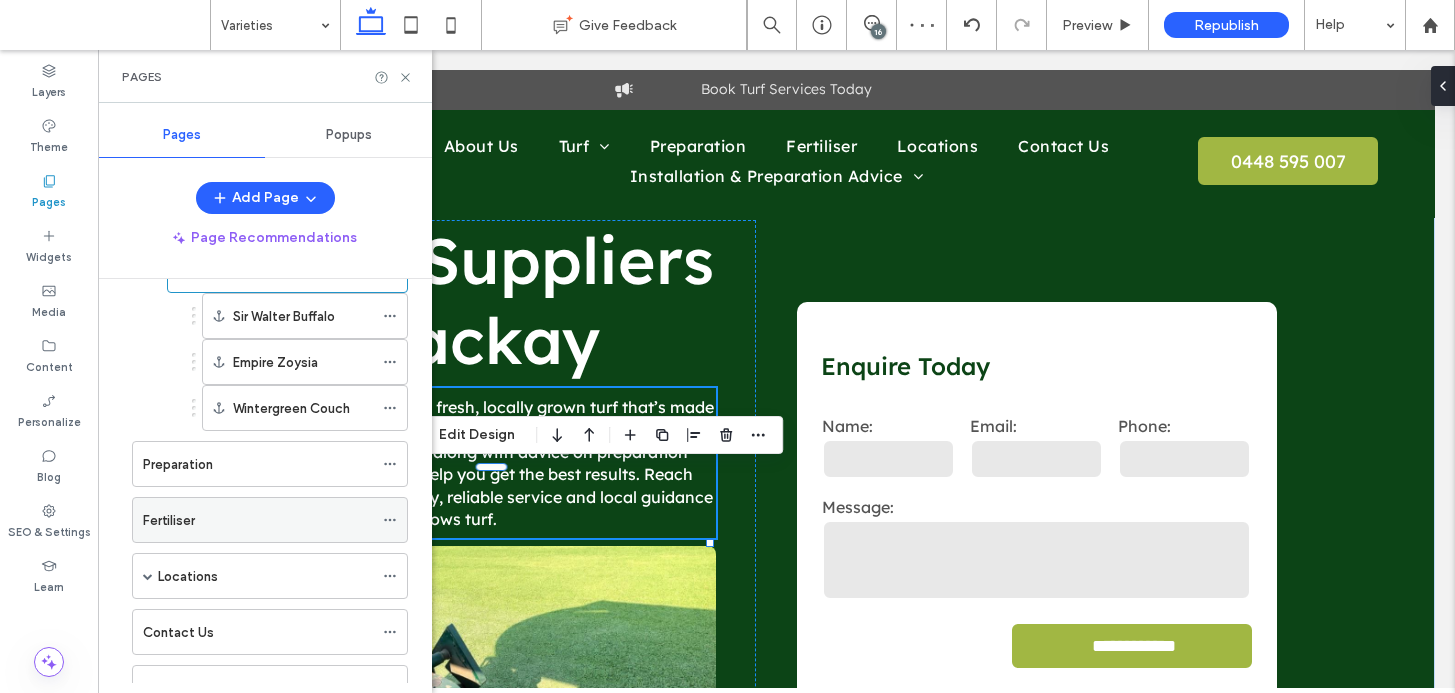 click on "Fertiliser" at bounding box center [258, 520] 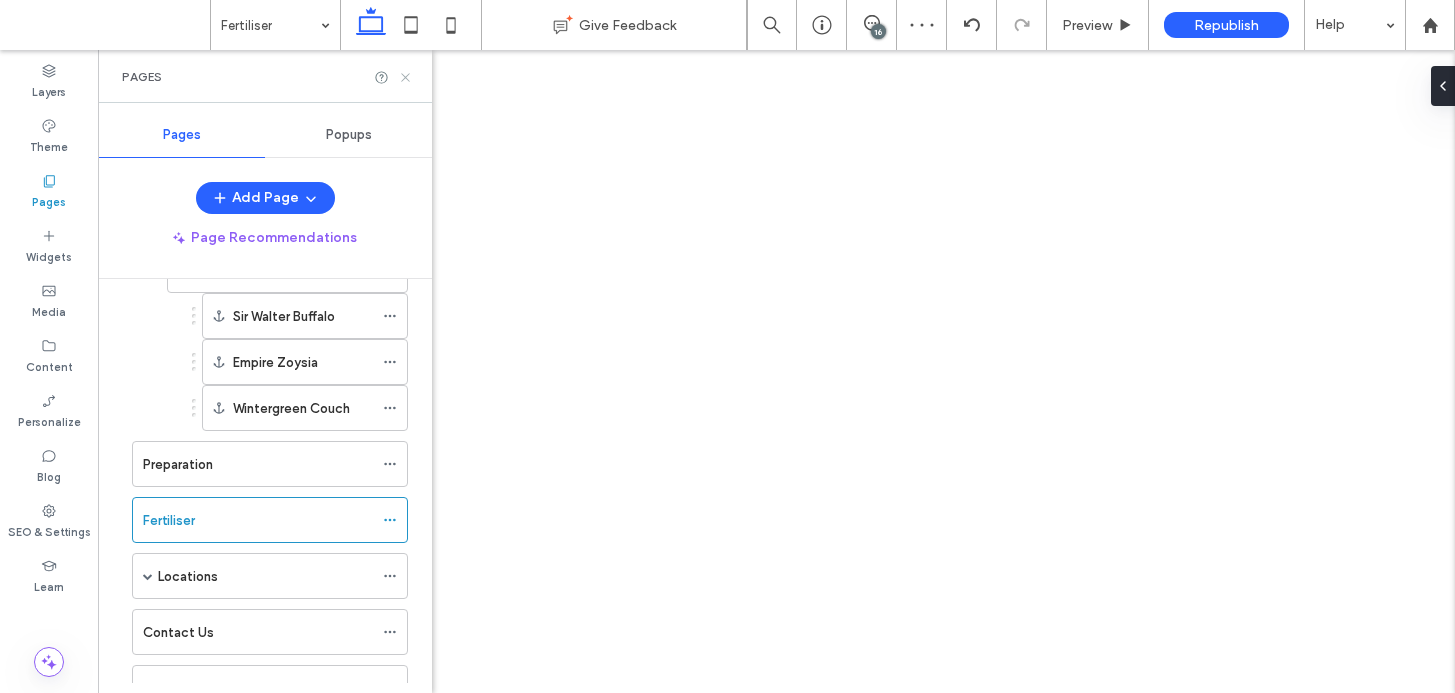 drag, startPoint x: 402, startPoint y: 72, endPoint x: 350, endPoint y: 181, distance: 120.76837 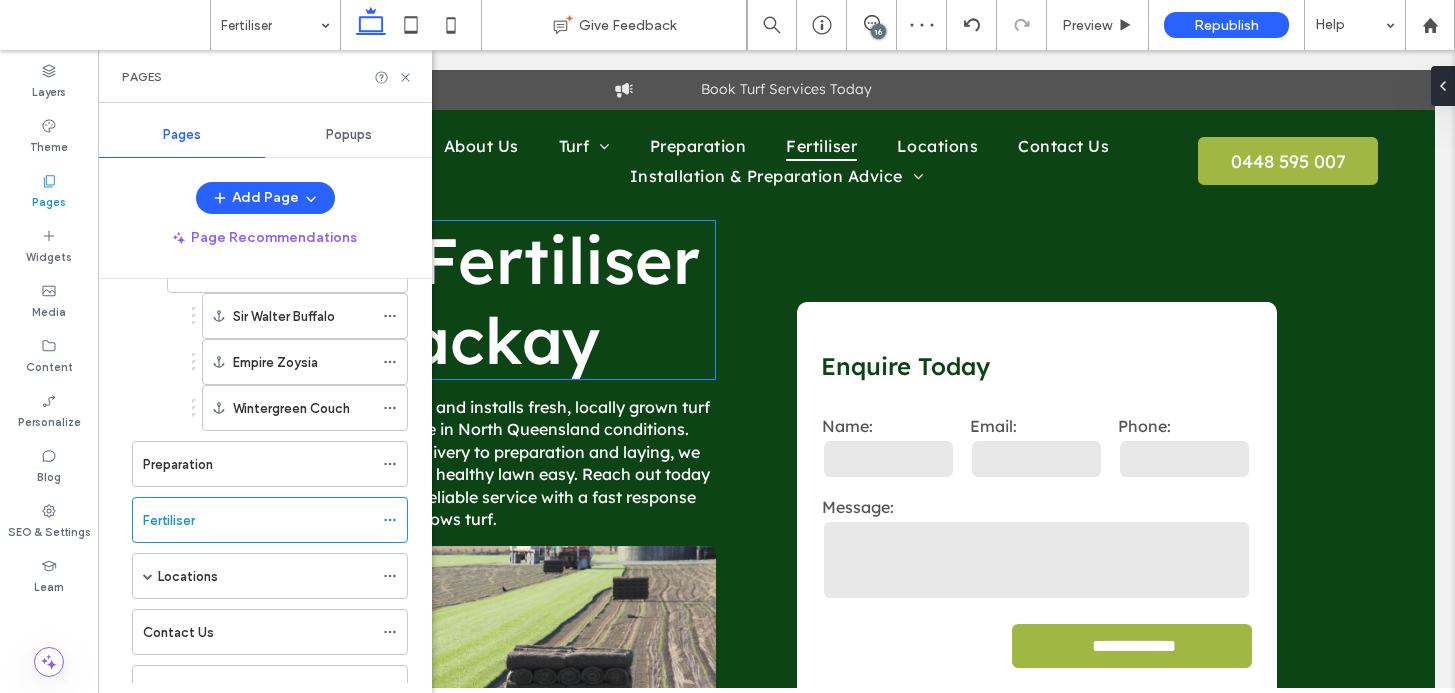 scroll, scrollTop: 0, scrollLeft: 0, axis: both 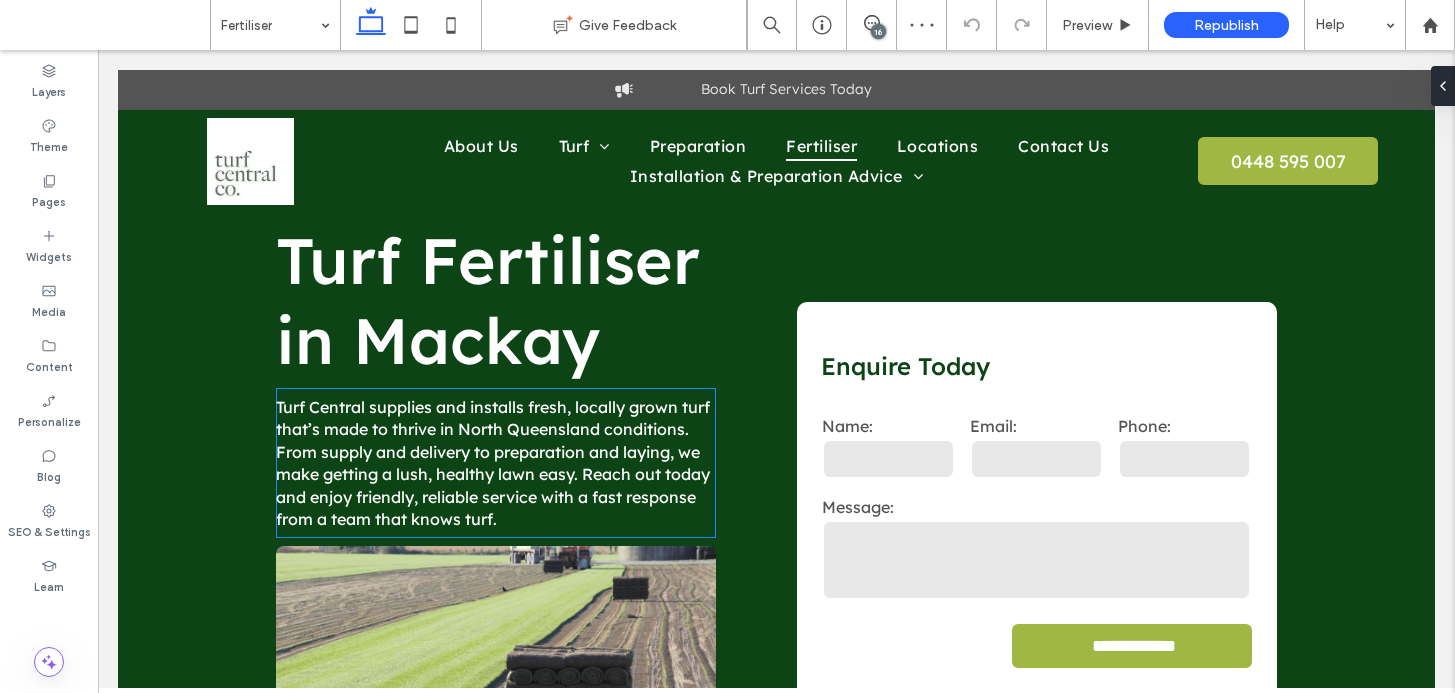 click on "Turf Central supplies and installs fresh, locally grown turf that’s made to thrive in North Queensland conditions. From supply and delivery to preparation and laying, we make getting a lush, healthy lawn easy. Reach out today and enjoy friendly, reliable service with a fast response from a team that knows turf." at bounding box center (493, 463) 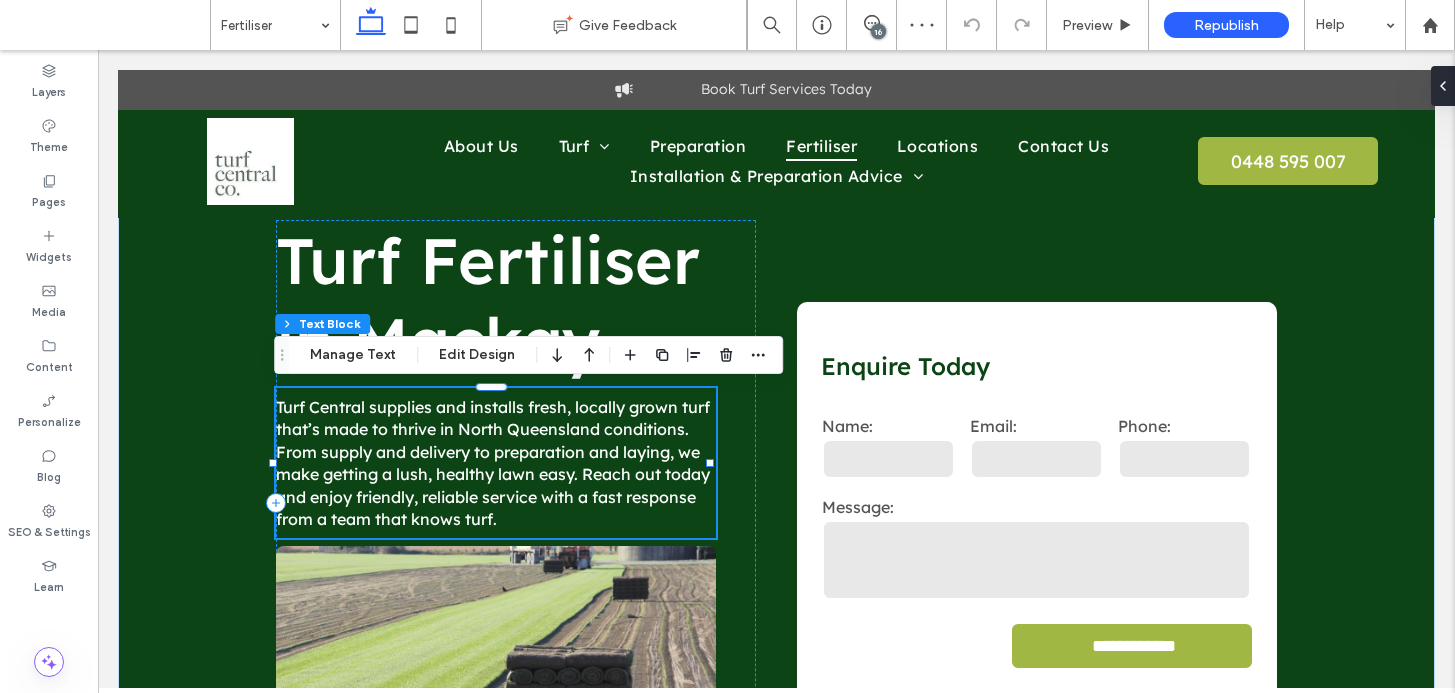 click on "Turf Central supplies and installs fresh, locally grown turf that’s made to thrive in North Queensland conditions. From supply and delivery to preparation and laying, we make getting a lush, healthy lawn easy. Reach out today and enjoy friendly, reliable service with a fast response from a team that knows turf." at bounding box center [493, 463] 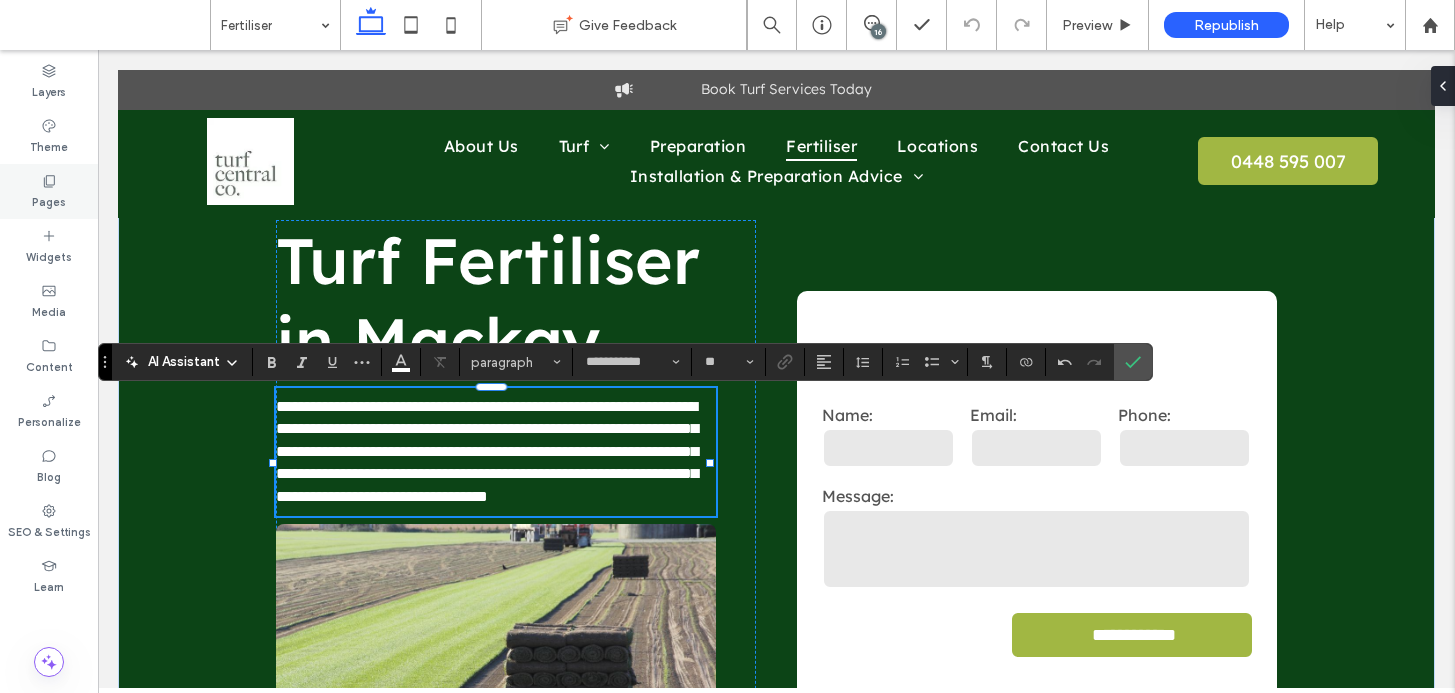 click on "Pages" at bounding box center [49, 191] 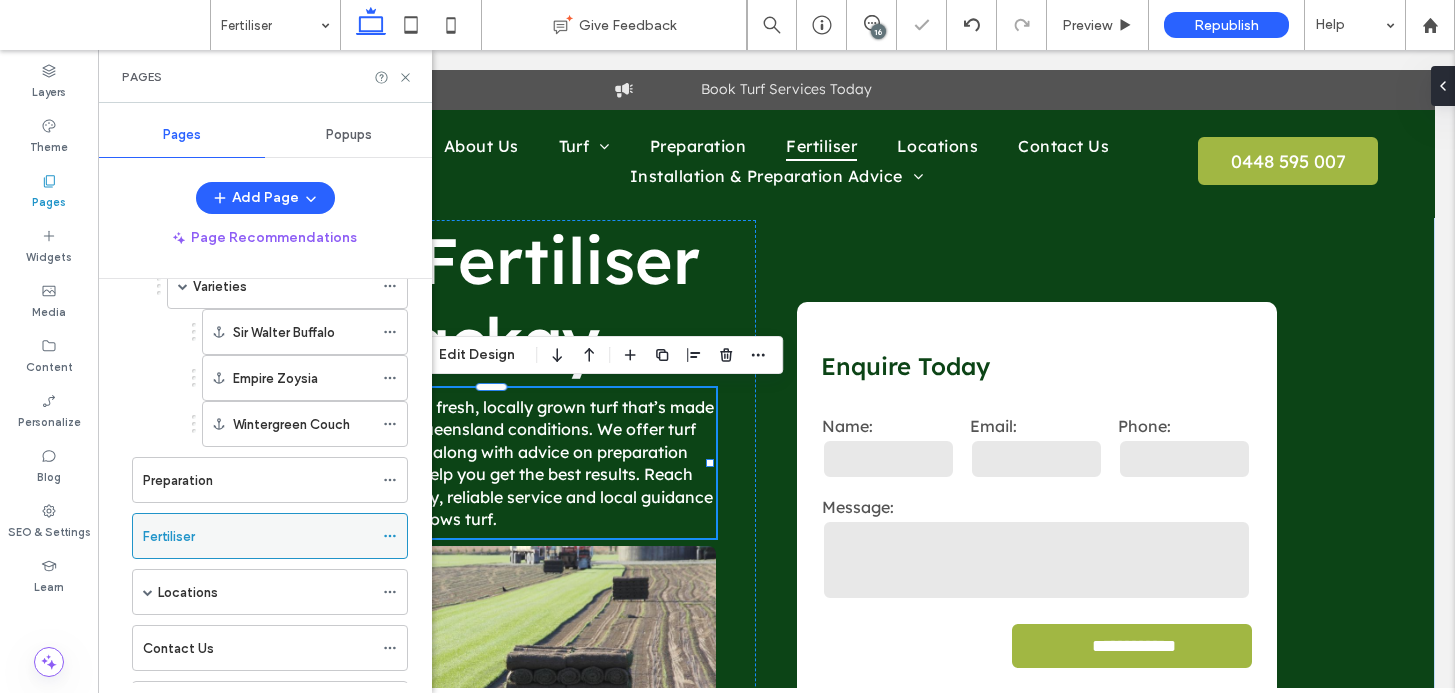 scroll, scrollTop: 440, scrollLeft: 0, axis: vertical 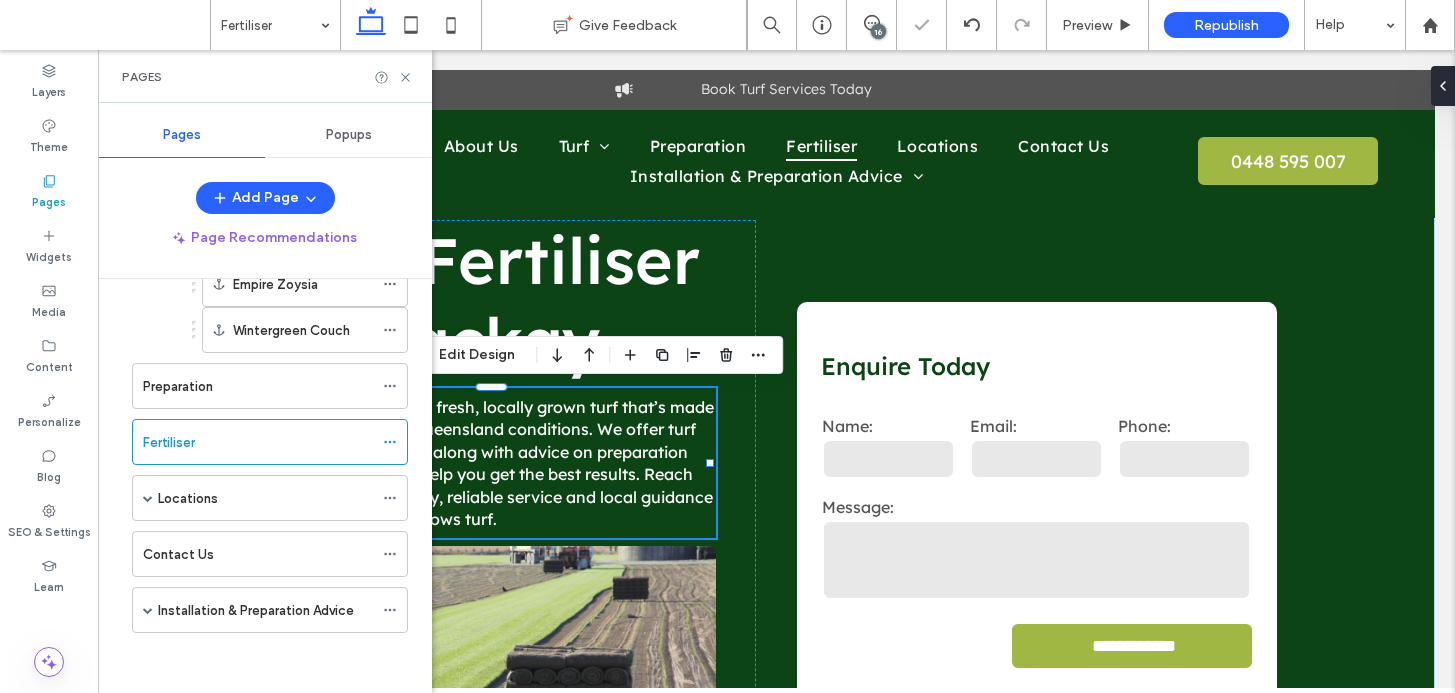 click on "Locations" at bounding box center (265, 498) 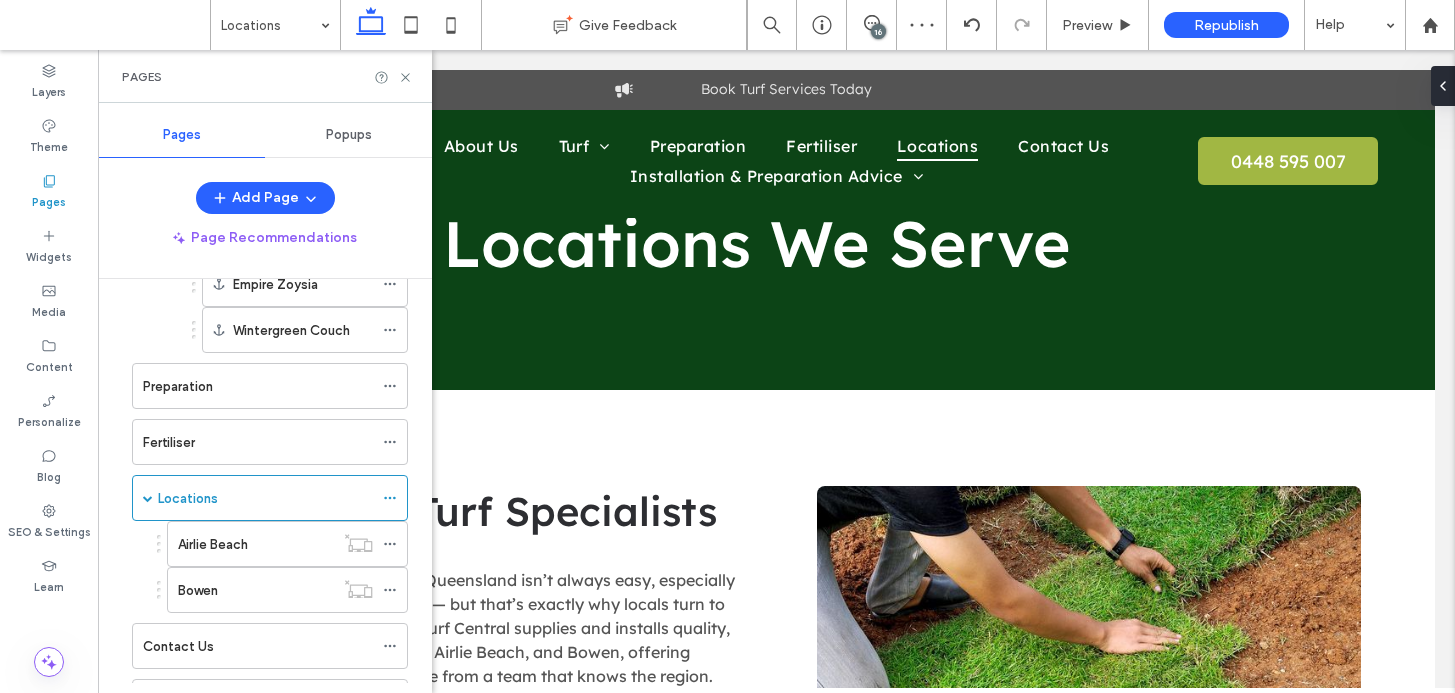 scroll, scrollTop: 0, scrollLeft: 0, axis: both 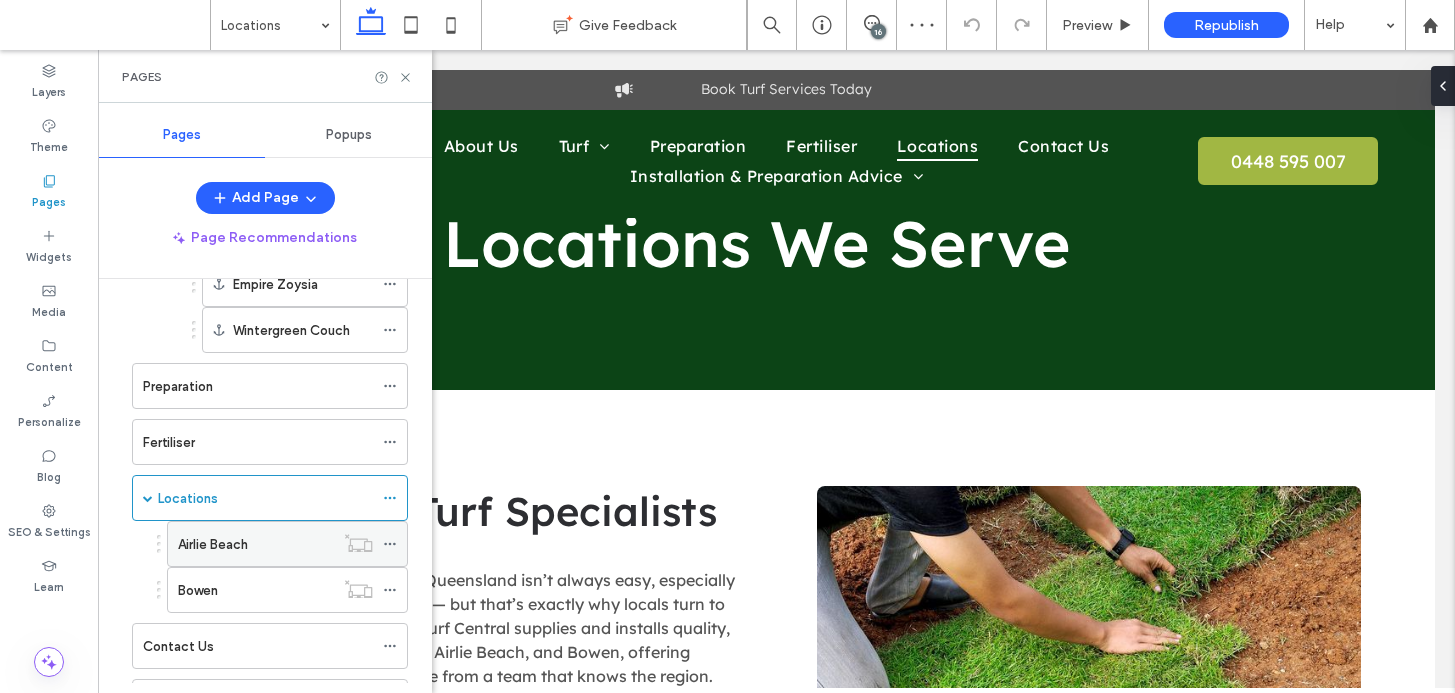 click on "Airlie Beach" at bounding box center (256, 544) 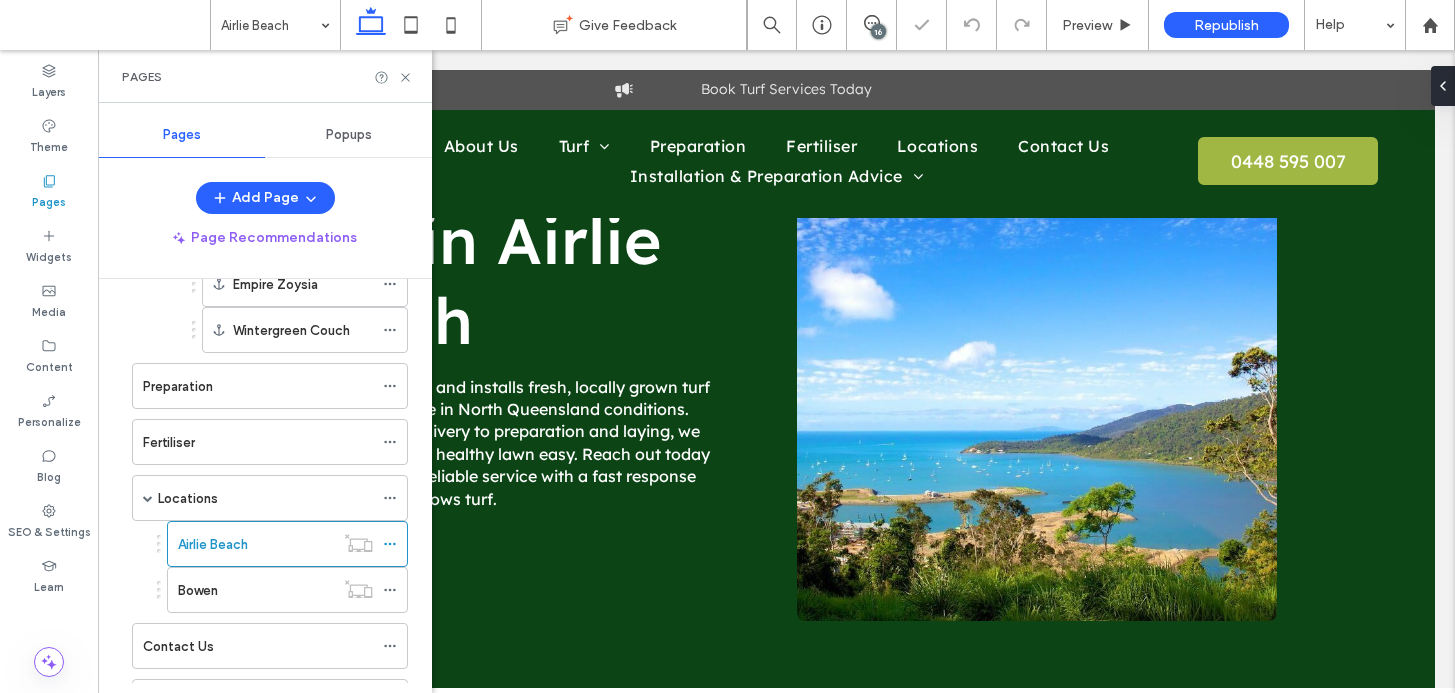 scroll, scrollTop: 0, scrollLeft: 0, axis: both 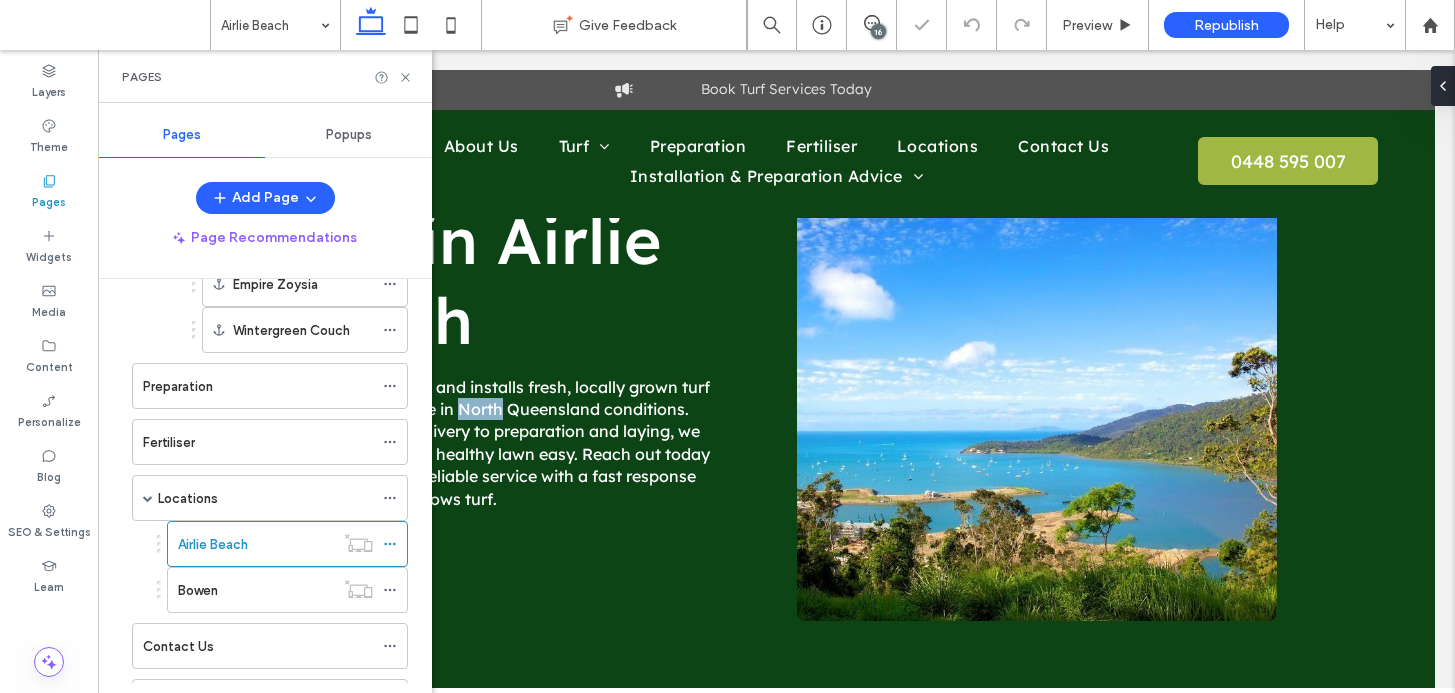 click on "Turf Central supplies and installs fresh, locally grown turf that’s made to thrive in North Queensland conditions. From supply and delivery to preparation and laying, we make getting a lush, healthy lawn easy. Reach out today and enjoy friendly, reliable service with a fast response from a team that knows turf." at bounding box center (493, 443) 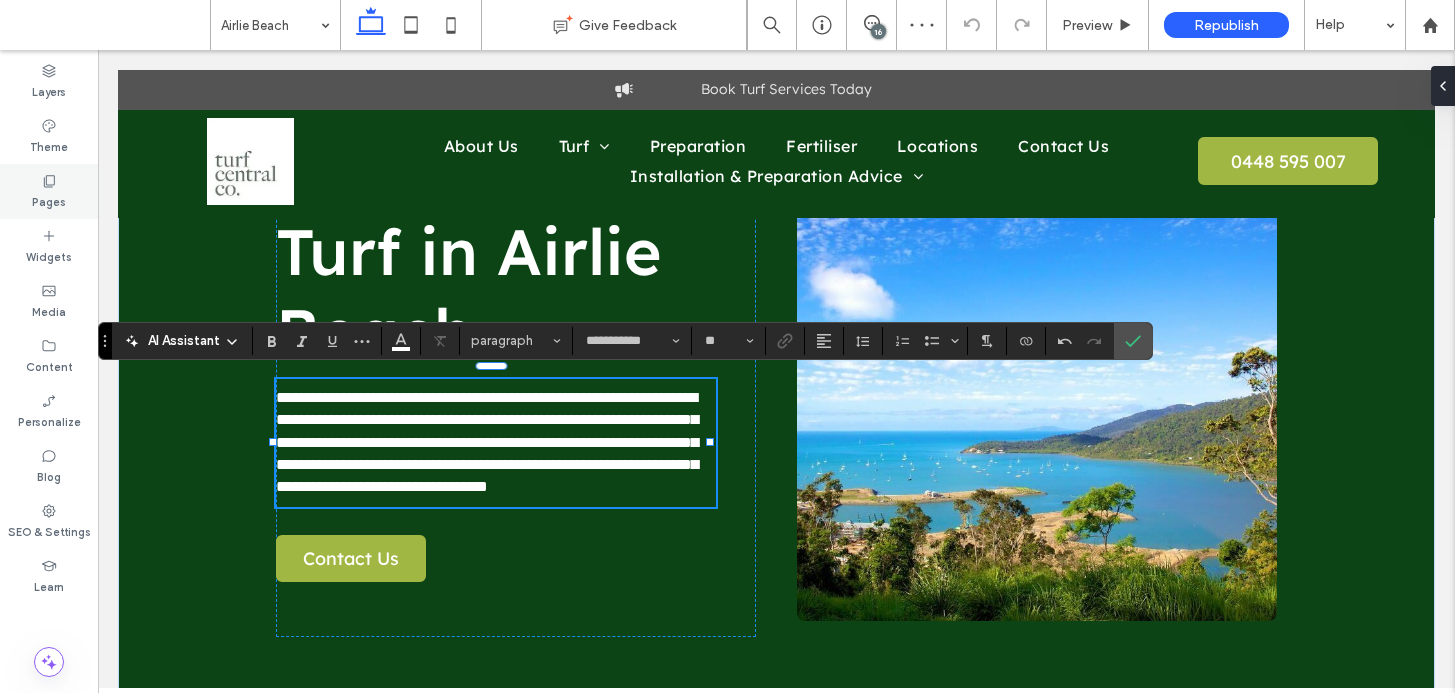 click on "Pages" at bounding box center [49, 200] 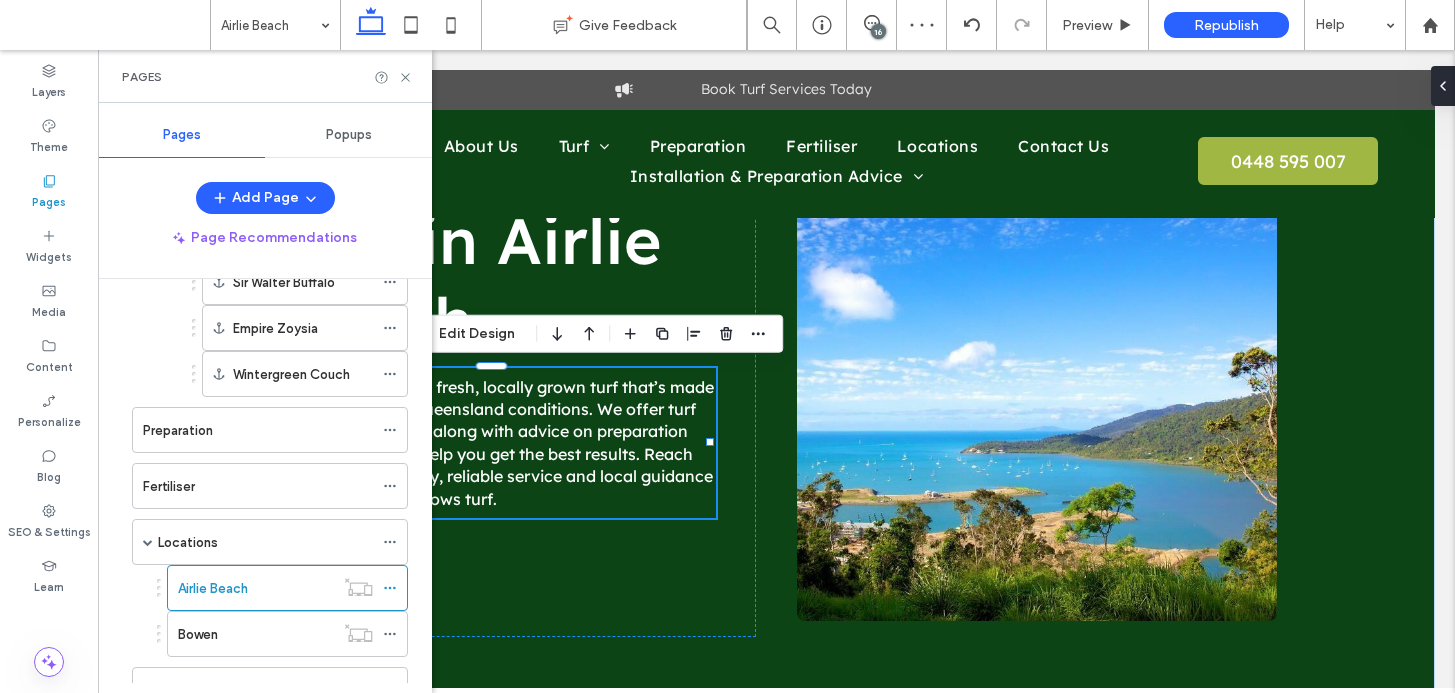 scroll, scrollTop: 478, scrollLeft: 0, axis: vertical 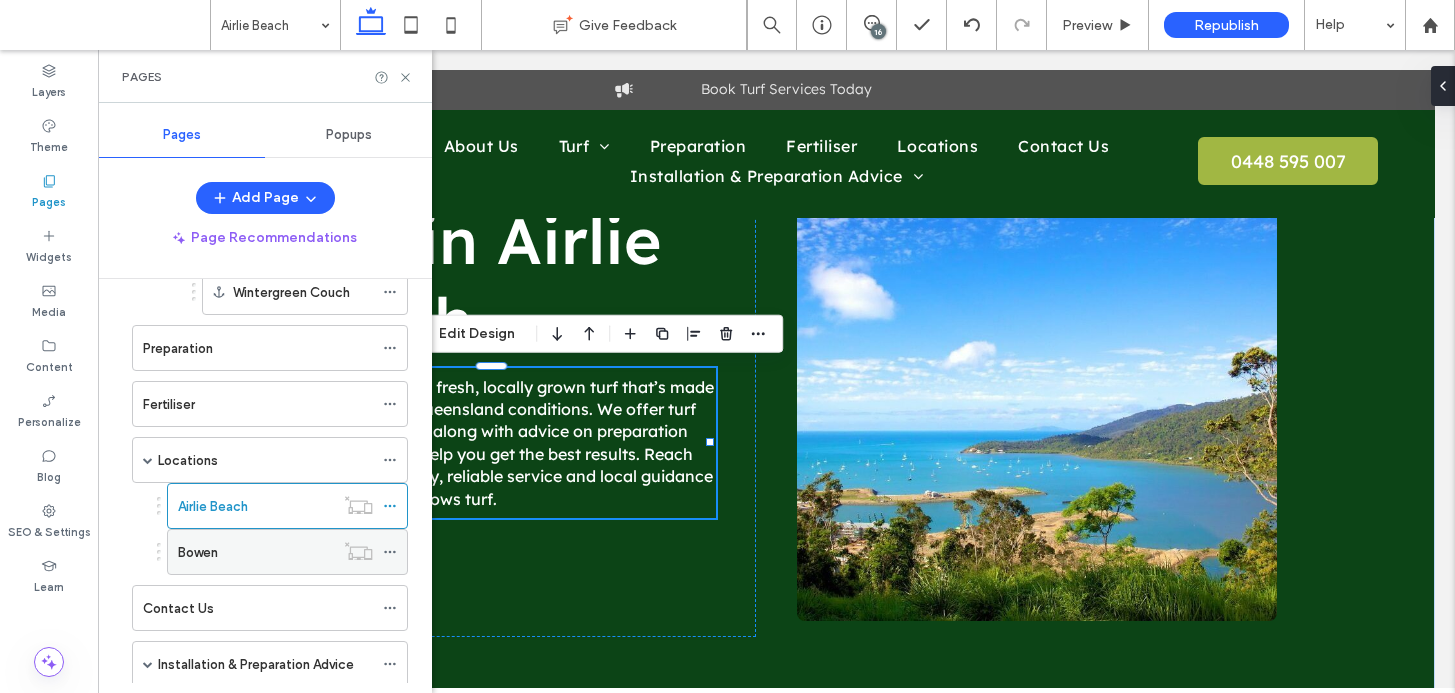 click on "Bowen" at bounding box center [256, 552] 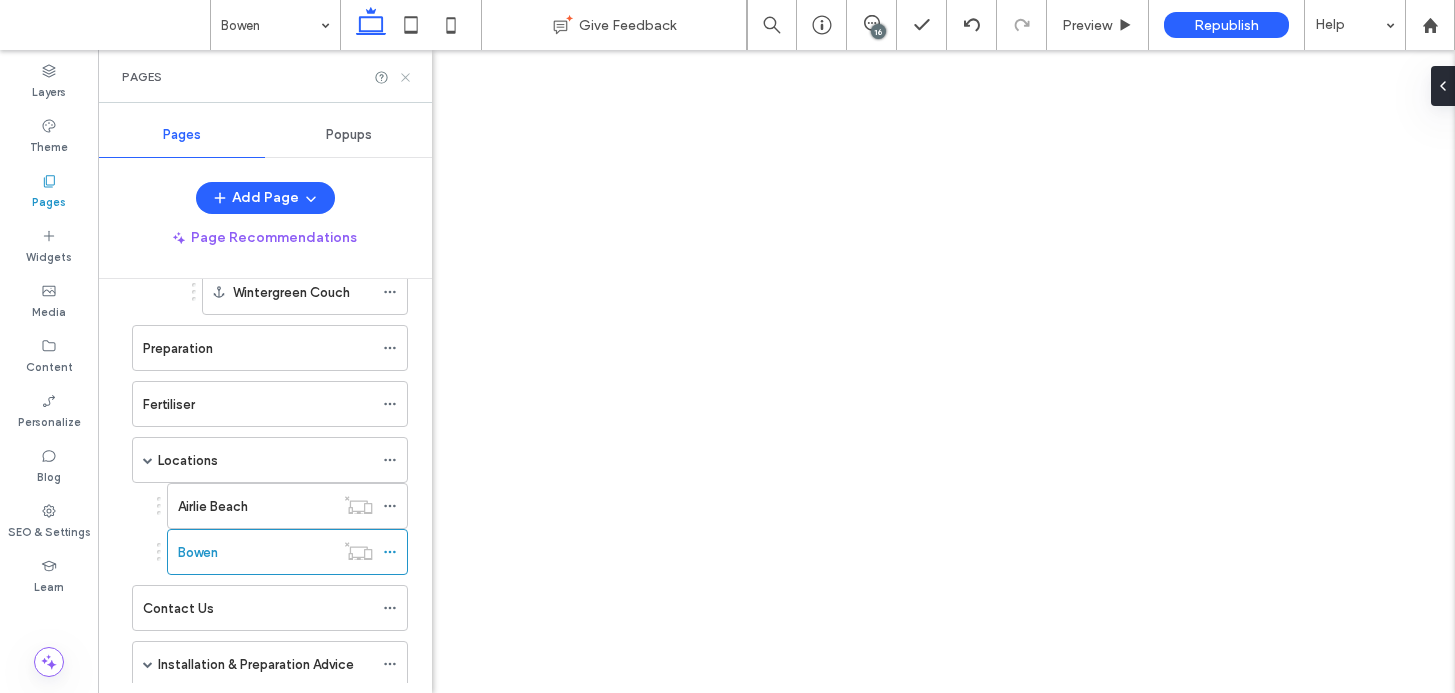 click 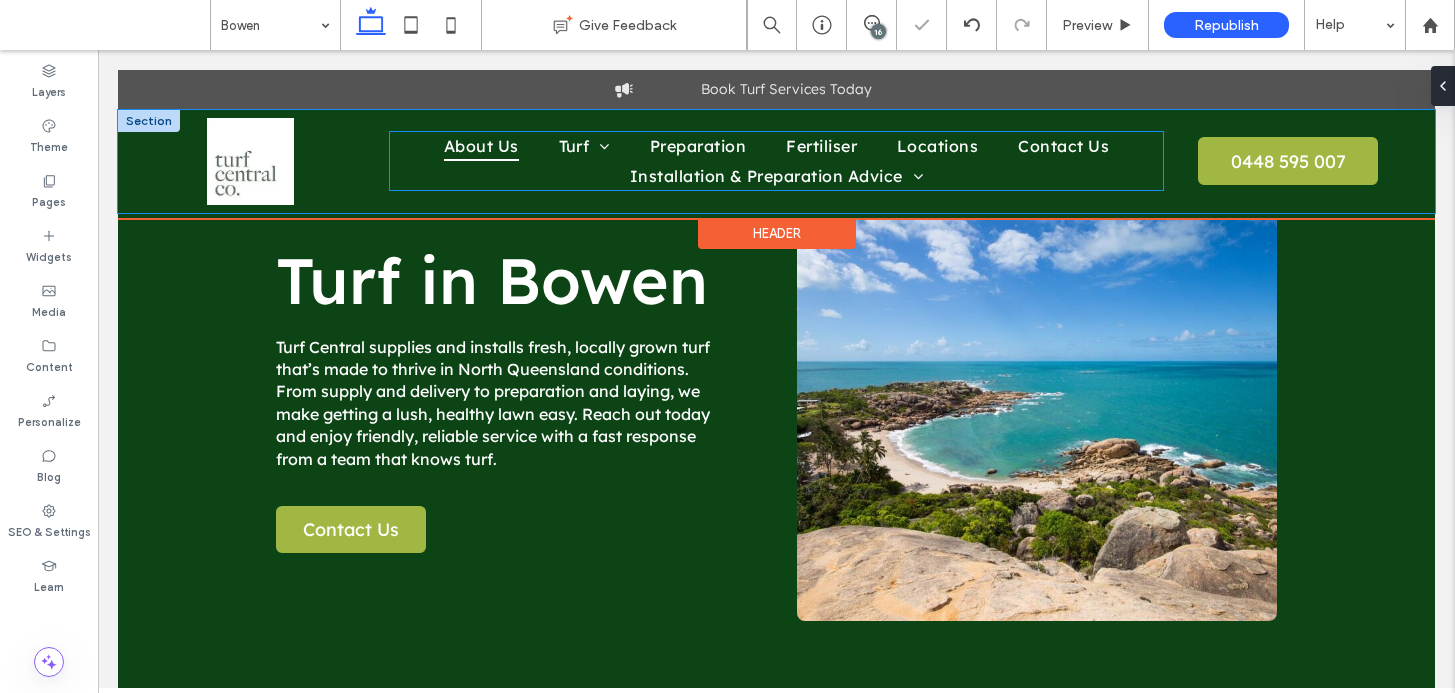 scroll, scrollTop: 0, scrollLeft: 0, axis: both 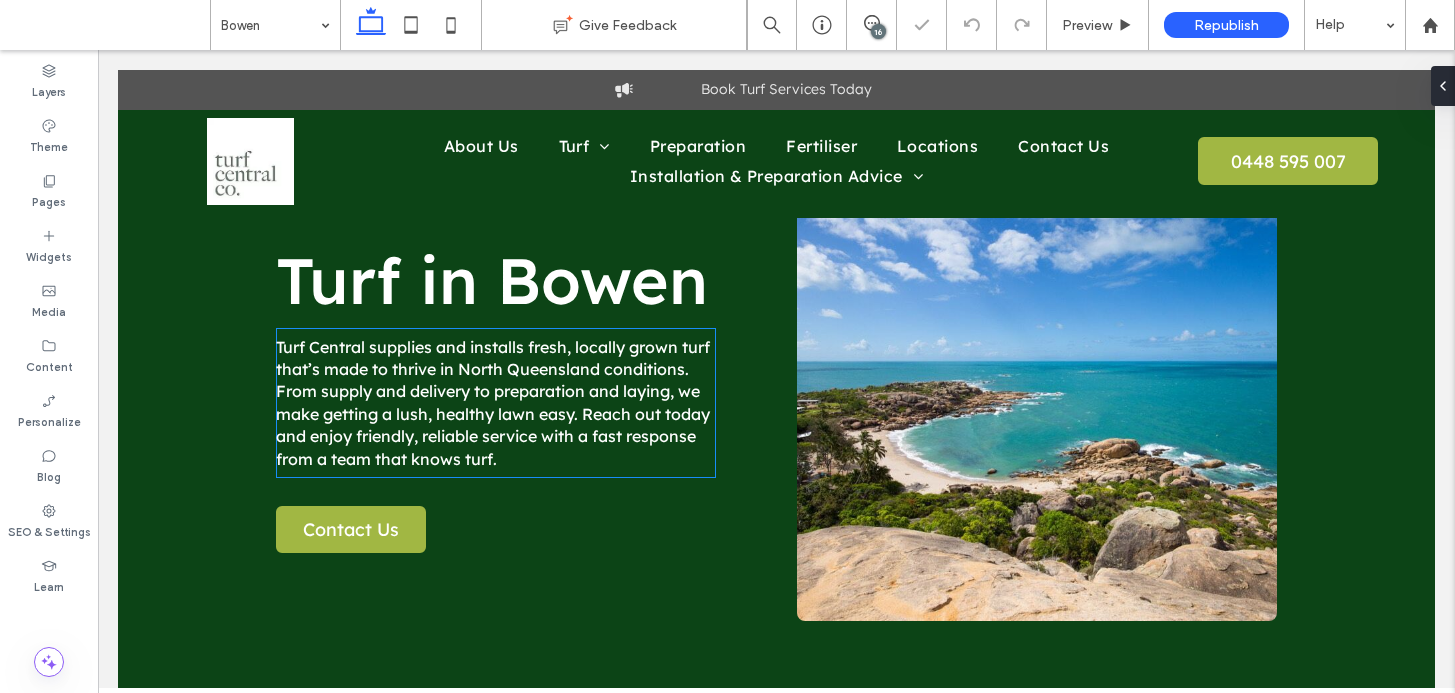 click on "Turf Central supplies and installs fresh, locally grown turf that’s made to thrive in North Queensland conditions. From supply and delivery to preparation and laying, we make getting a lush, healthy lawn easy. Reach out today and enjoy friendly, reliable service with a fast response from a team that knows turf." at bounding box center (493, 403) 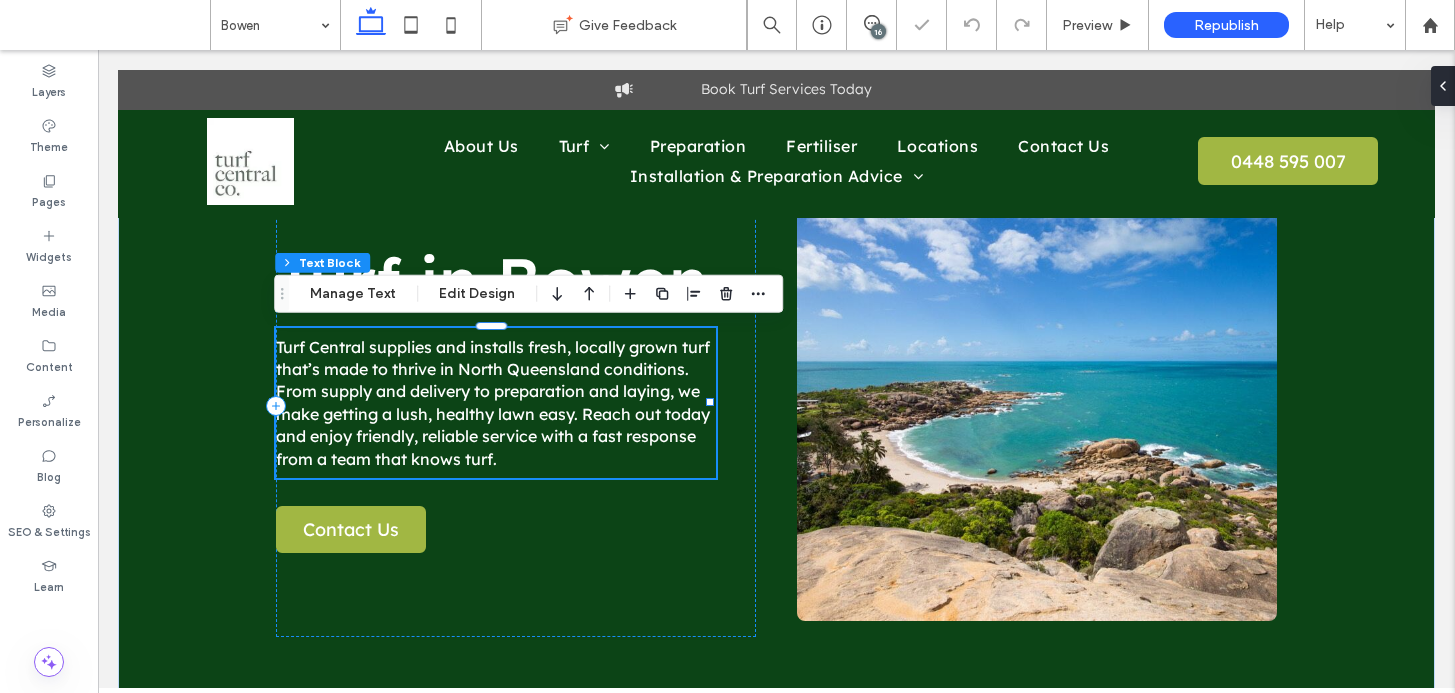 click on "Turf Central supplies and installs fresh, locally grown turf that’s made to thrive in North Queensland conditions. From supply and delivery to preparation and laying, we make getting a lush, healthy lawn easy. Reach out today and enjoy friendly, reliable service with a fast response from a team that knows turf." at bounding box center (493, 403) 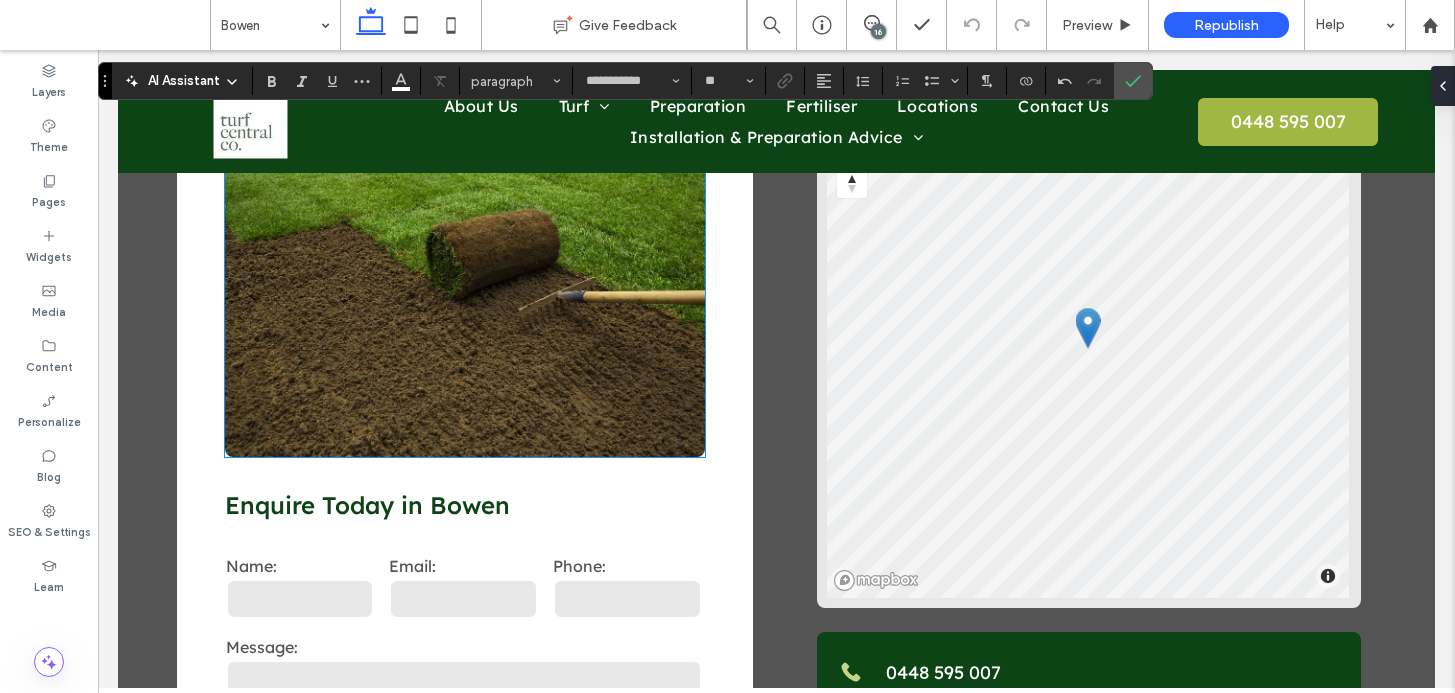 scroll, scrollTop: 3320, scrollLeft: 0, axis: vertical 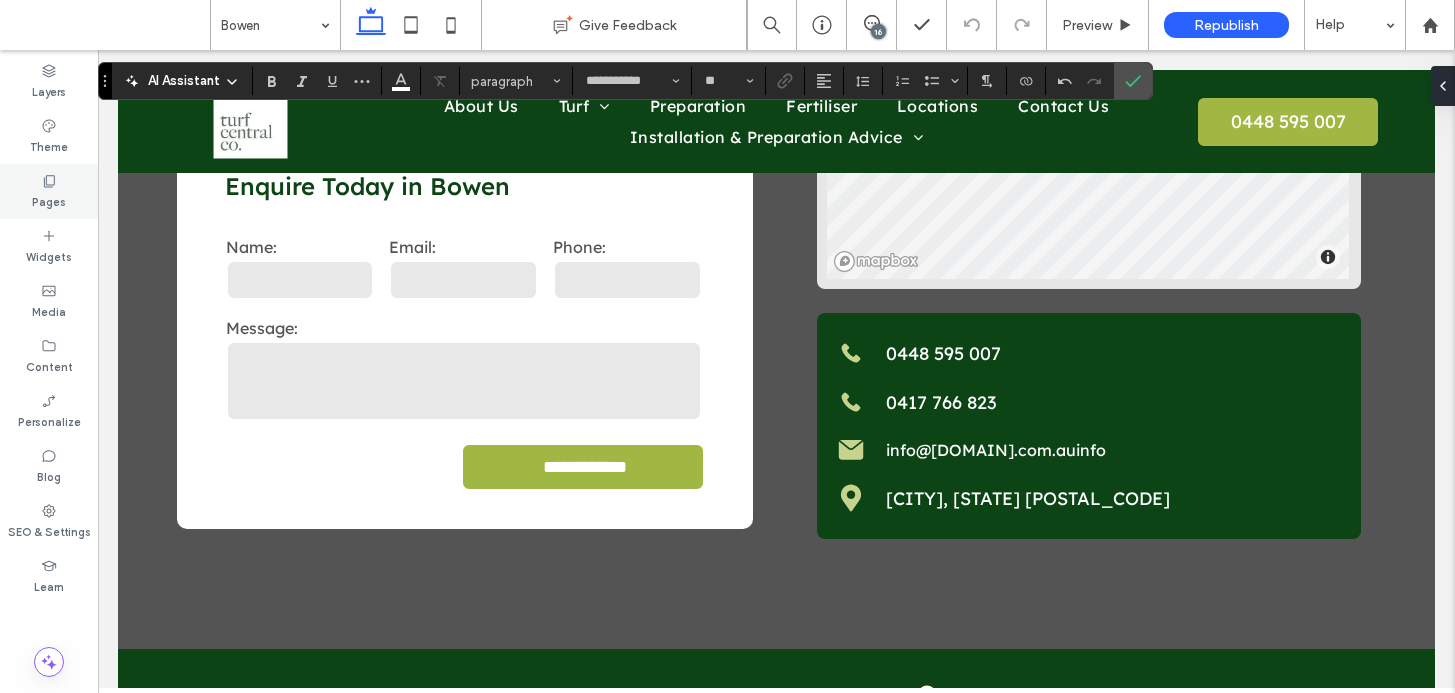 click on "Pages" at bounding box center [49, 200] 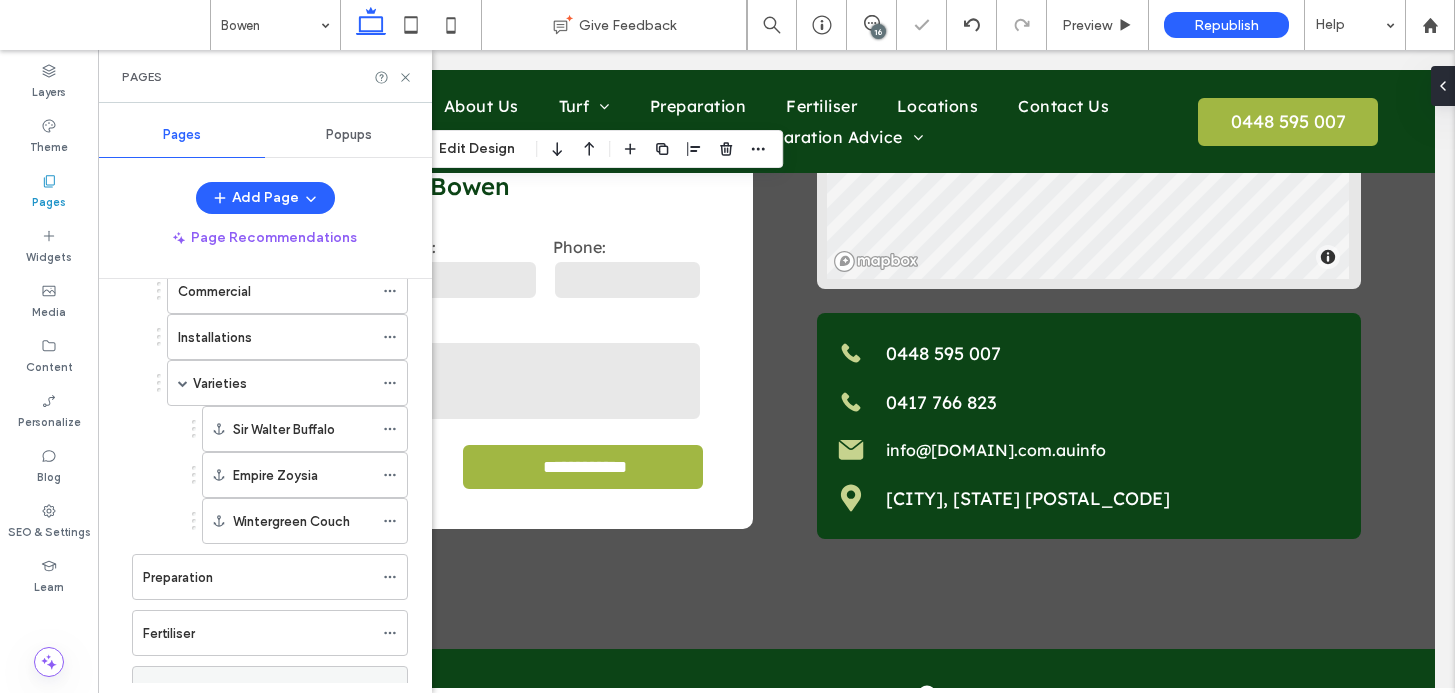 scroll, scrollTop: 532, scrollLeft: 0, axis: vertical 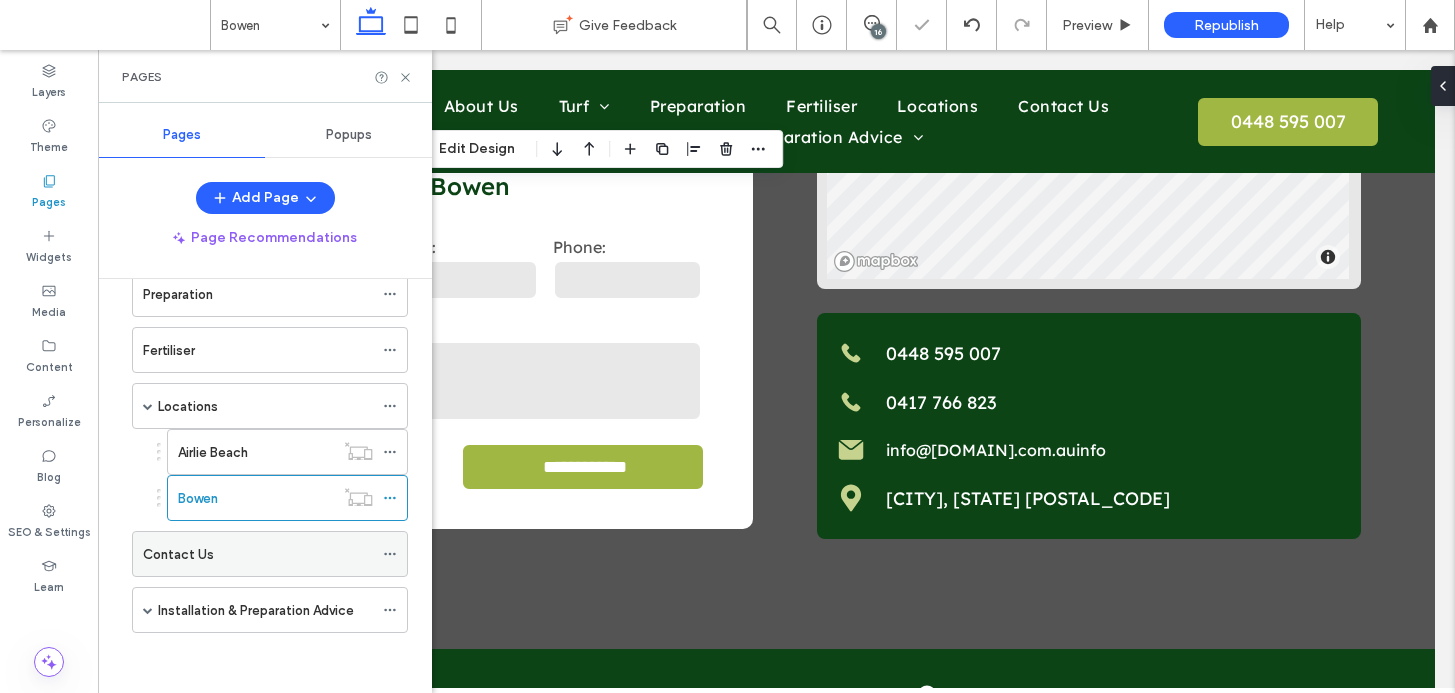 click on "Contact Us" at bounding box center [258, 554] 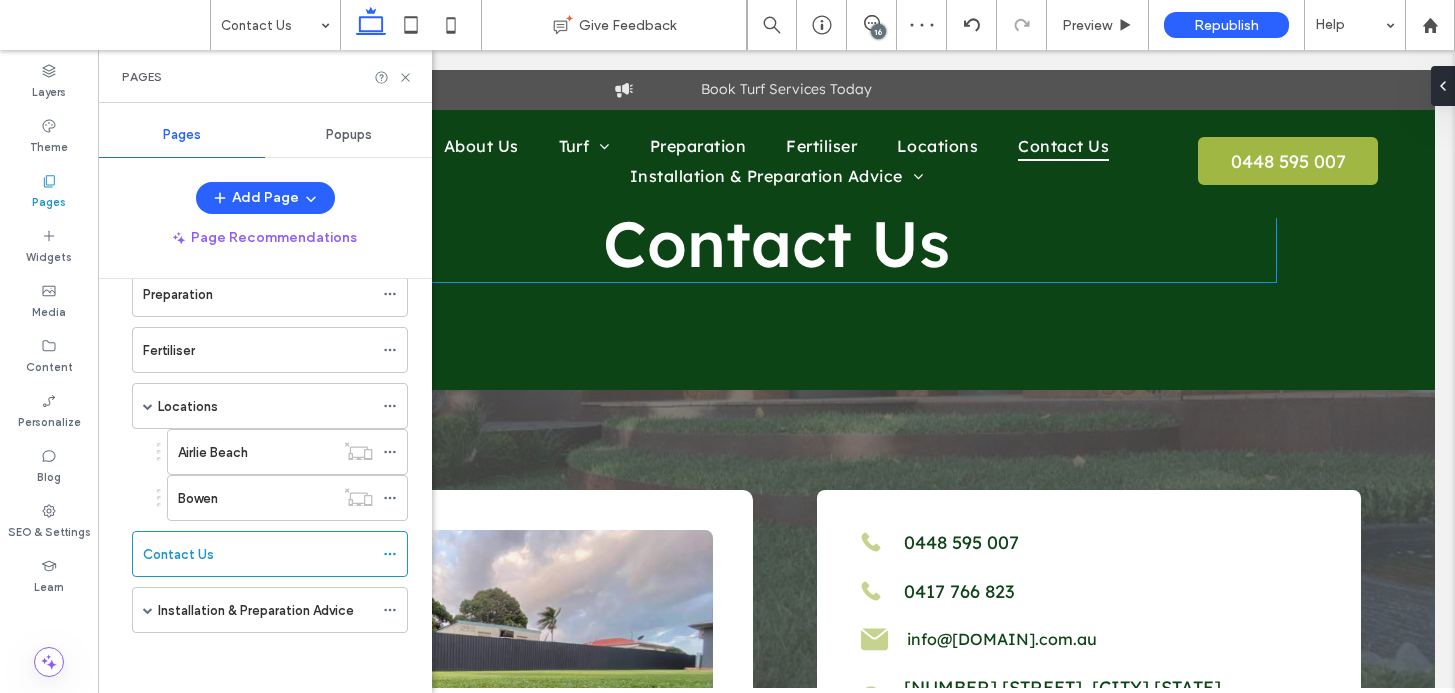 scroll, scrollTop: 0, scrollLeft: 0, axis: both 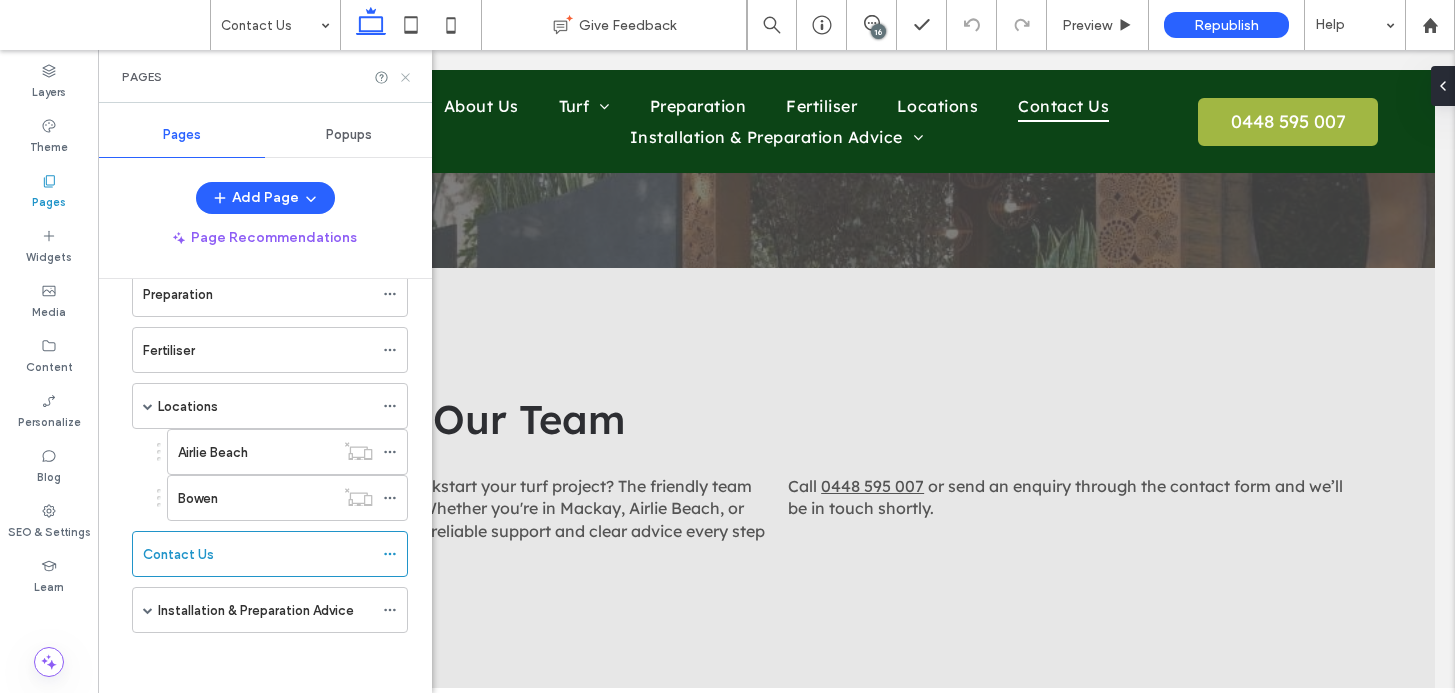 click 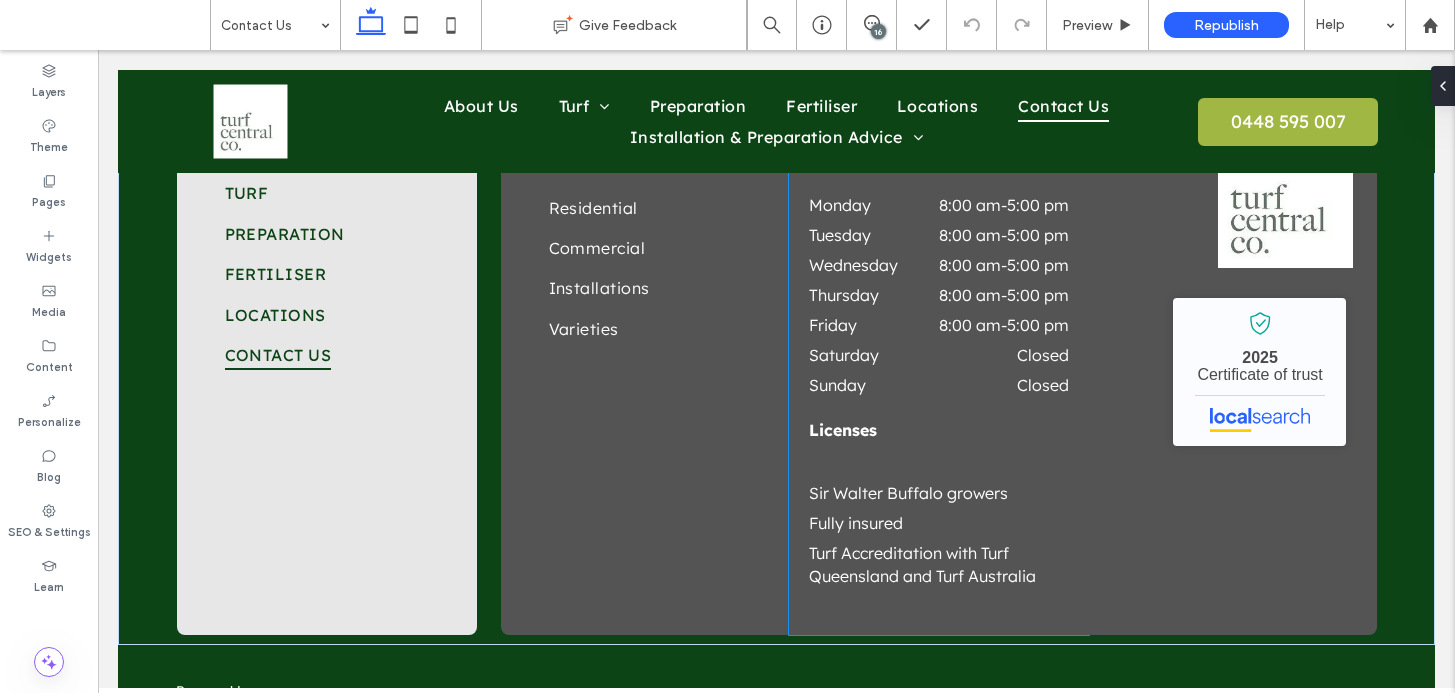 scroll, scrollTop: 1974, scrollLeft: 0, axis: vertical 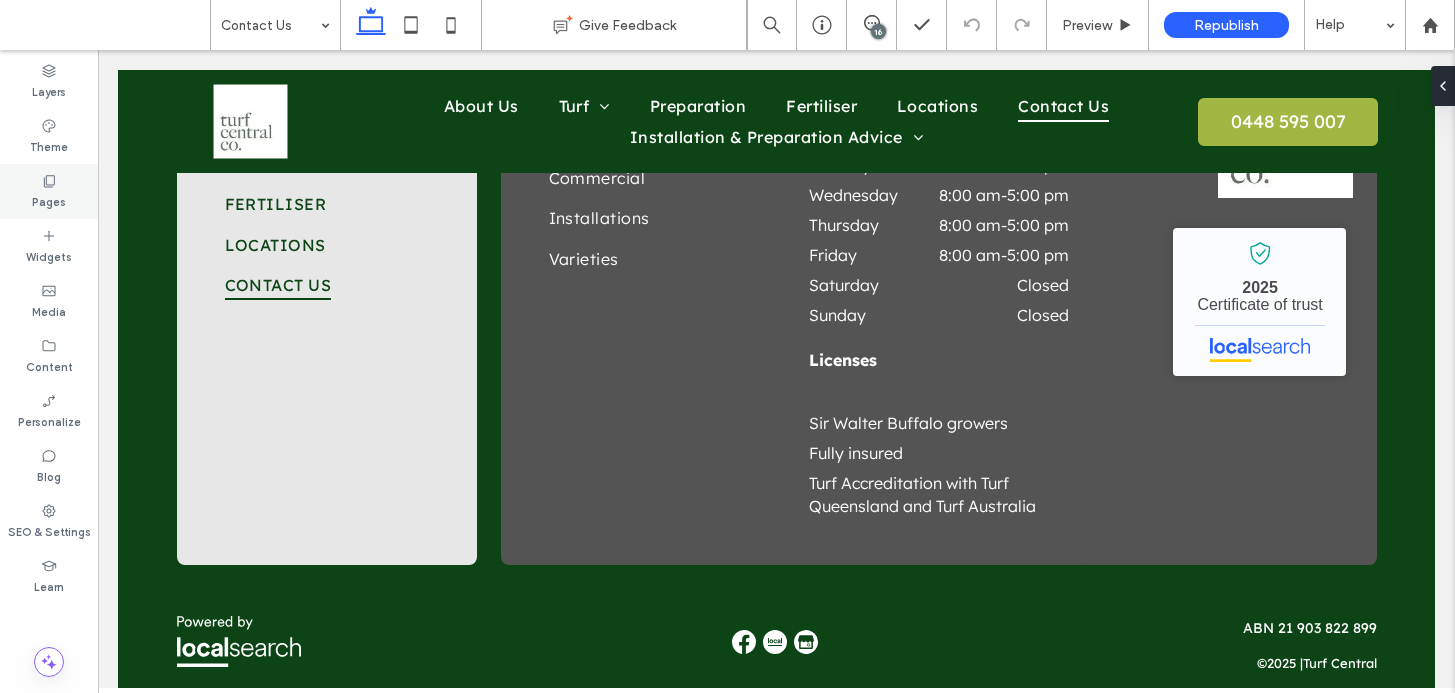 click on "Pages" at bounding box center [49, 191] 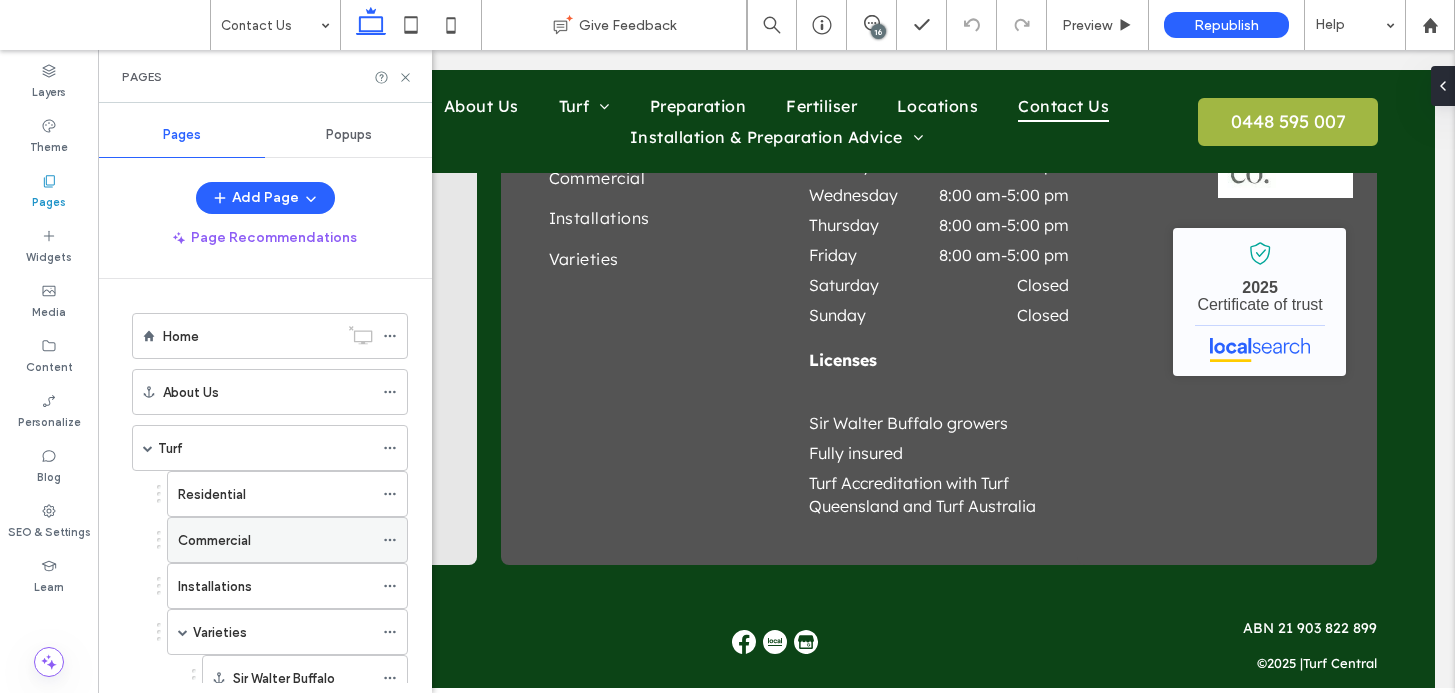scroll, scrollTop: 532, scrollLeft: 0, axis: vertical 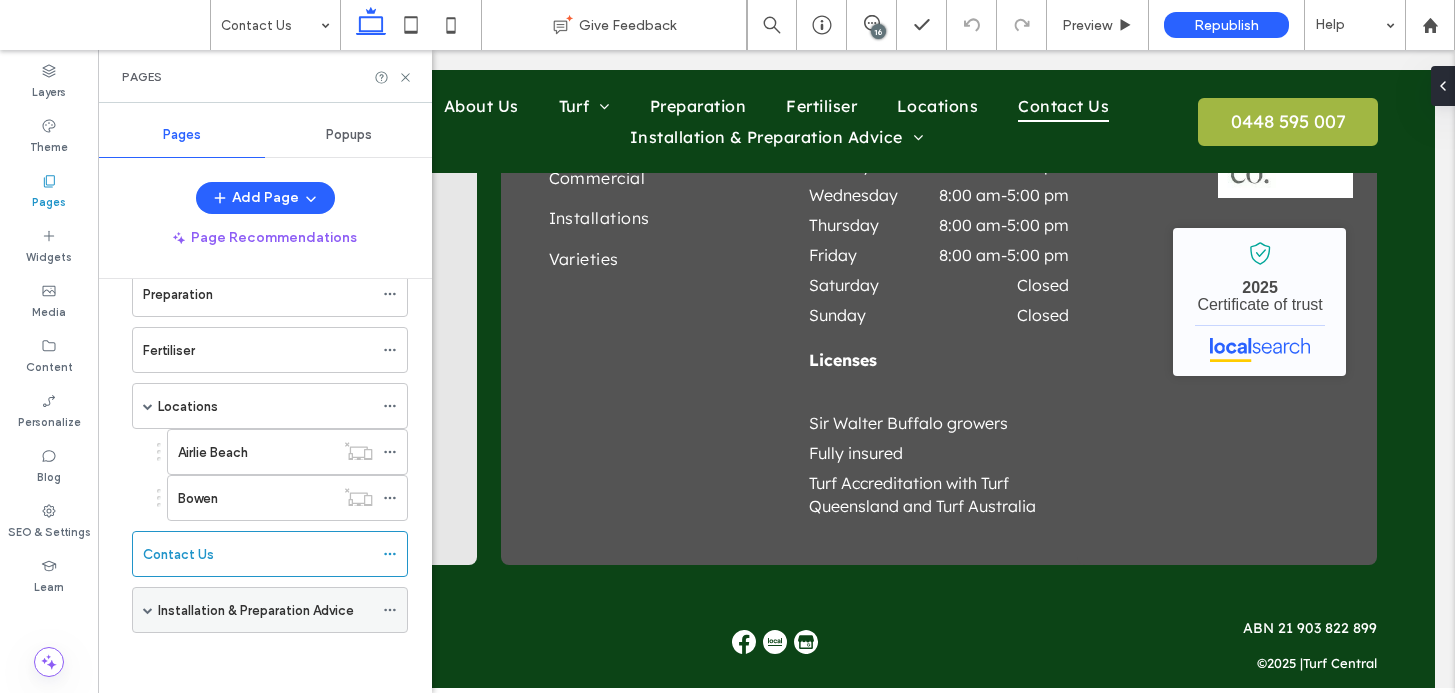 click on "Installation & Preparation Advice" at bounding box center [256, 610] 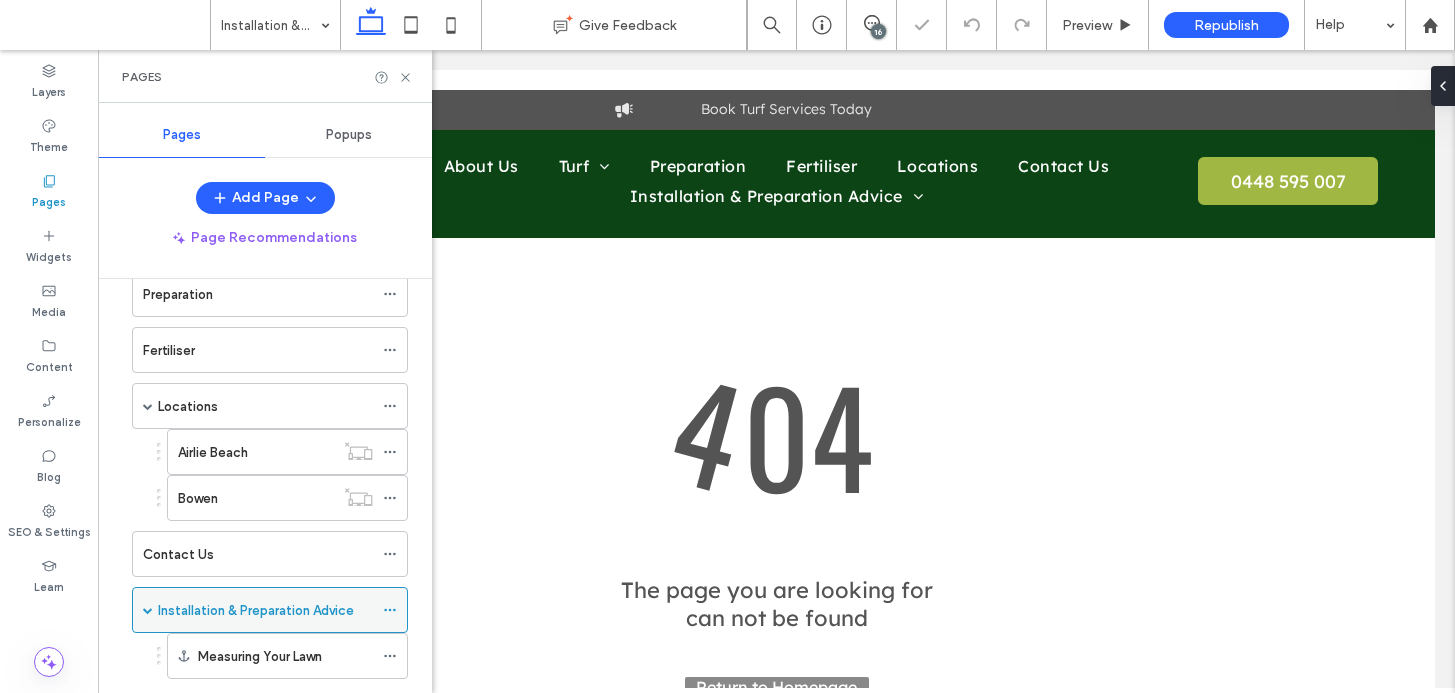 scroll, scrollTop: 0, scrollLeft: 0, axis: both 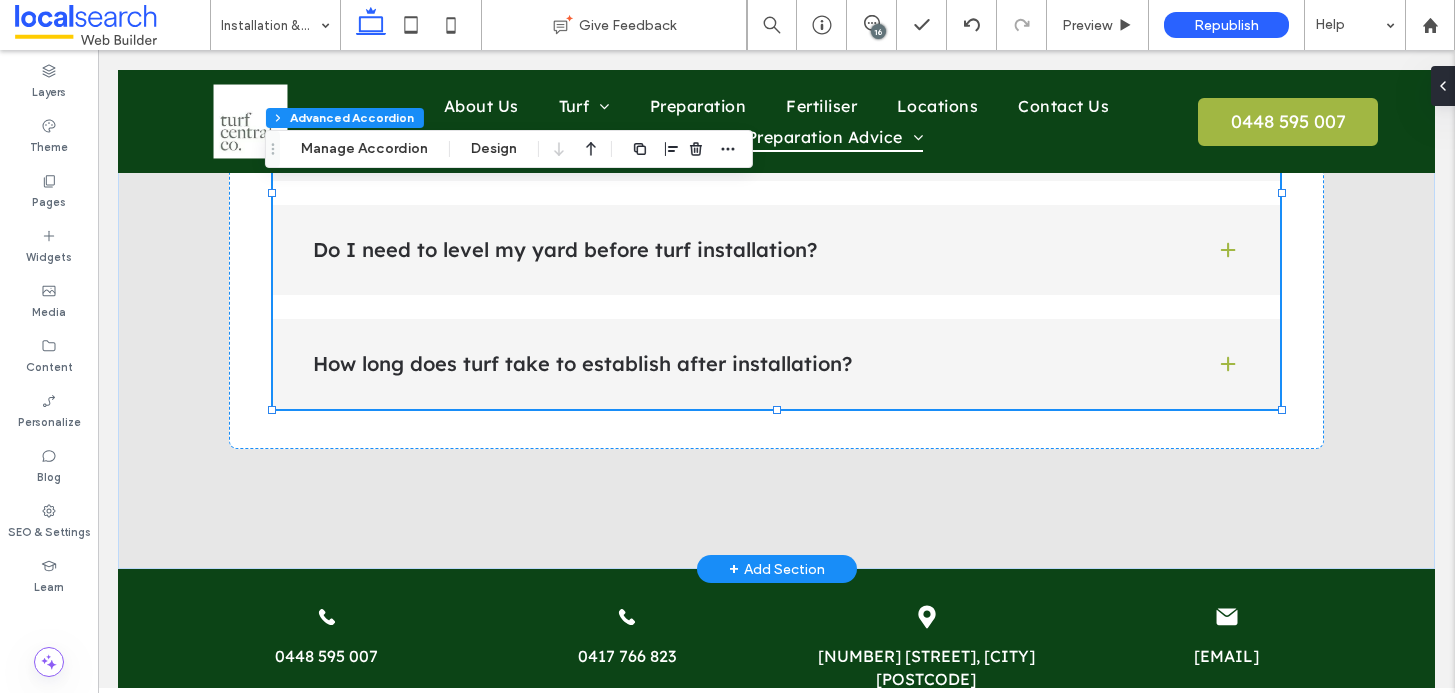 click on "Do I need to level my yard before turf installation?" at bounding box center [748, 250] 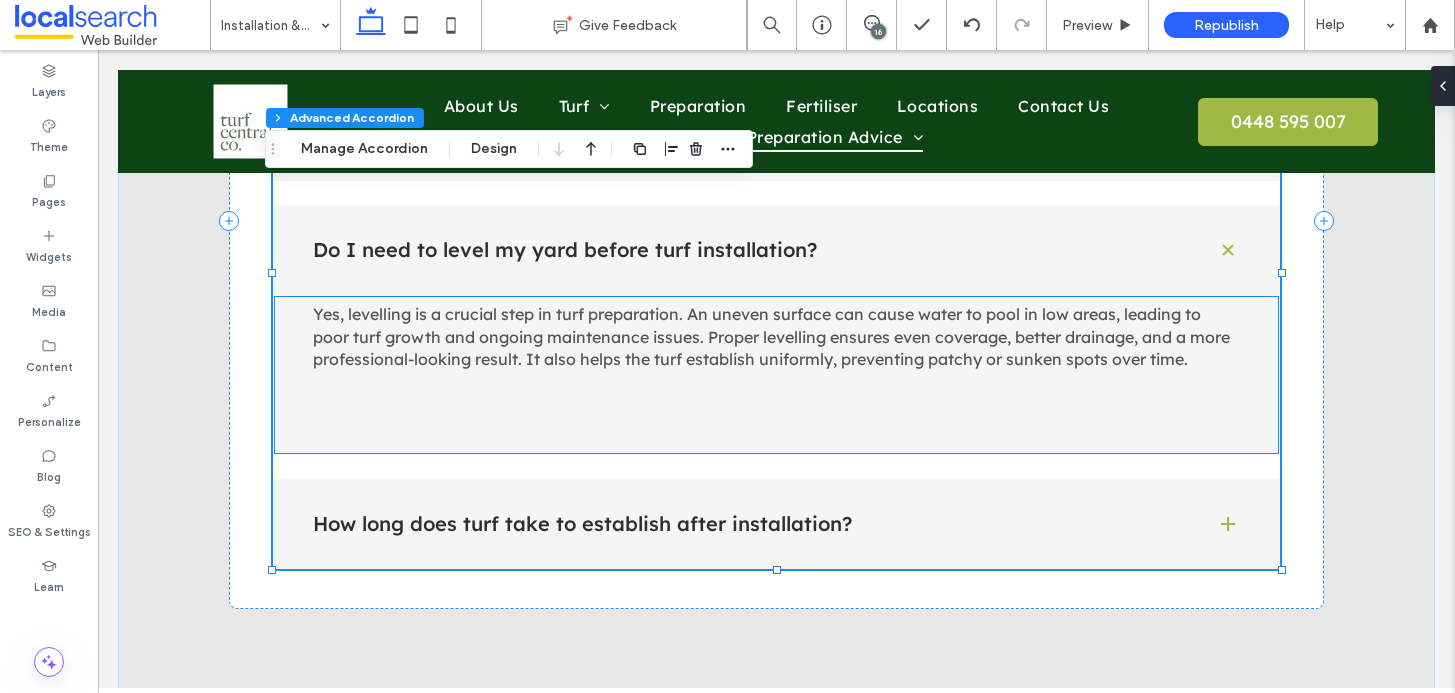 click on "Yes, levelling is a crucial step in turf preparation. An uneven surface can cause water to pool in low areas, leading to poor turf growth and ongoing maintenance issues. Proper levelling ensures even coverage, better drainage, and a more professional-looking result. It also helps the turf establish uniformly, preventing patchy or sunken spots over time." at bounding box center (771, 336) 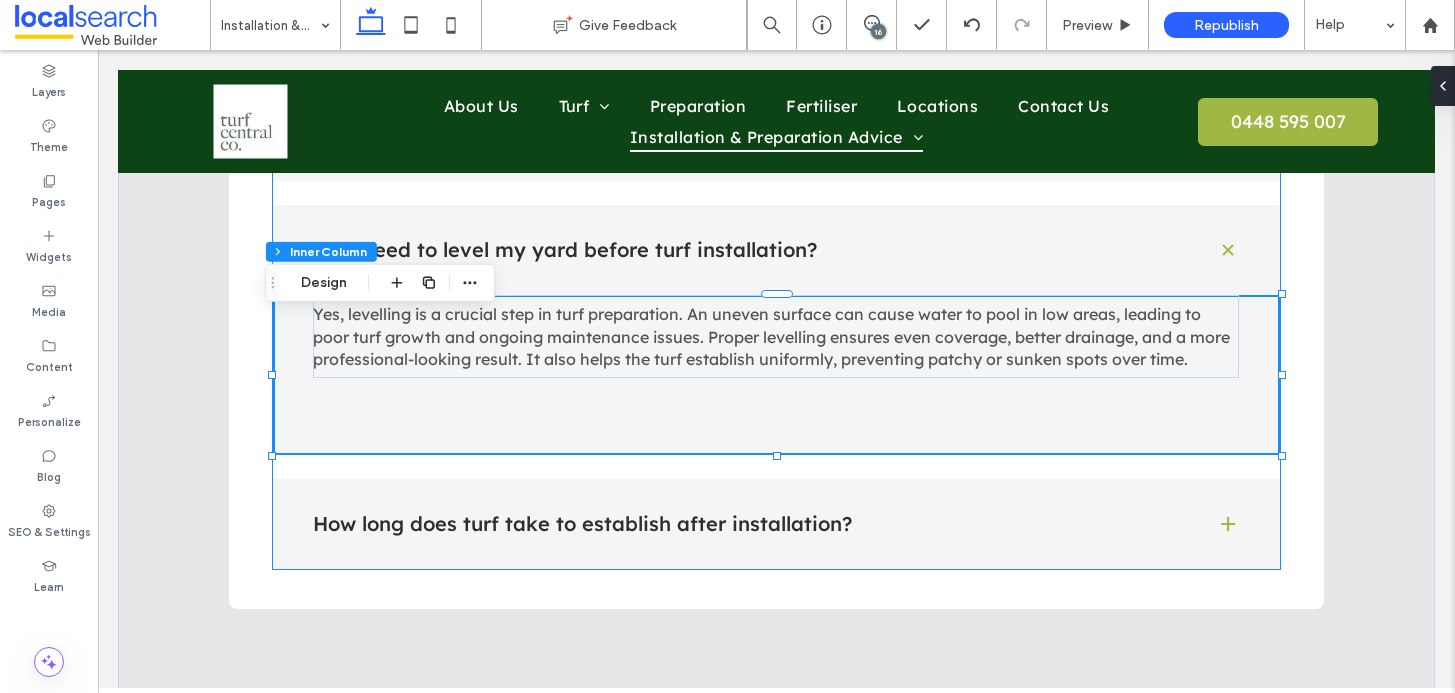 click on "Do I need to level my yard before turf installation?" at bounding box center (748, 250) 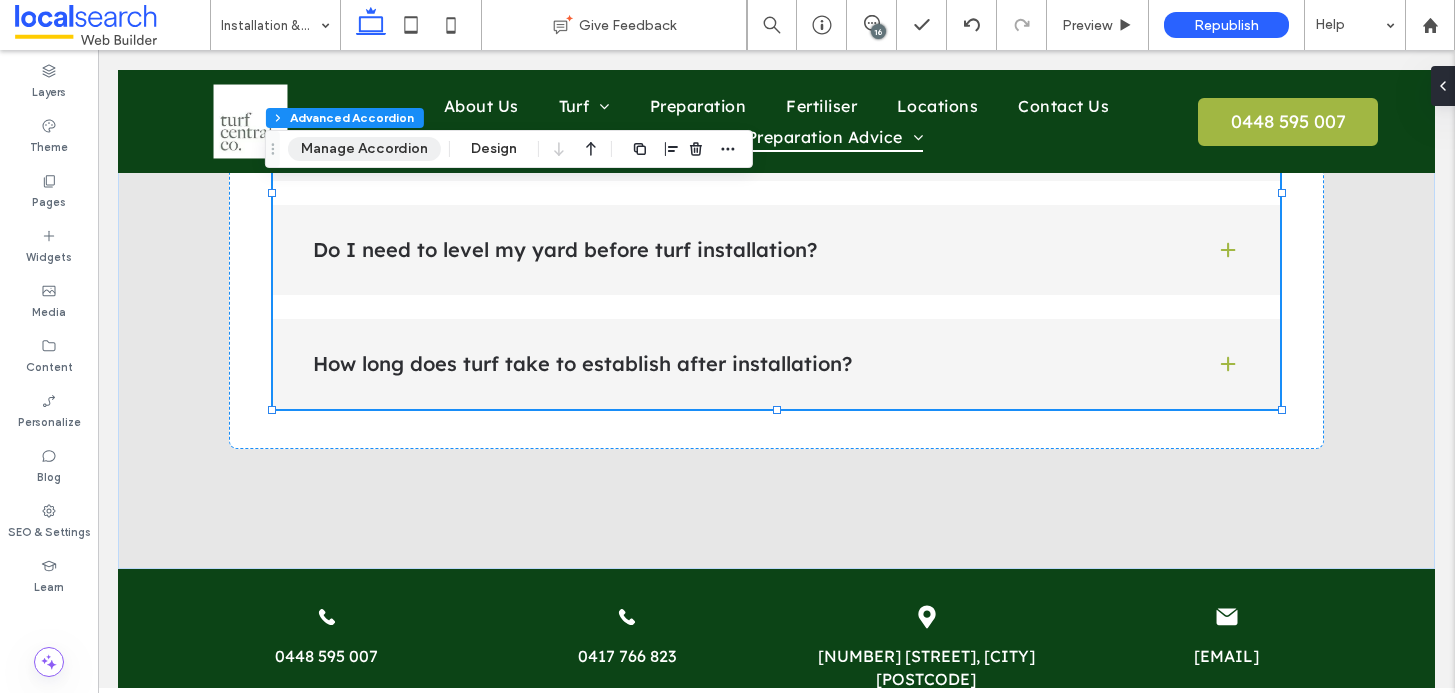 click on "Manage Accordion" at bounding box center [364, 149] 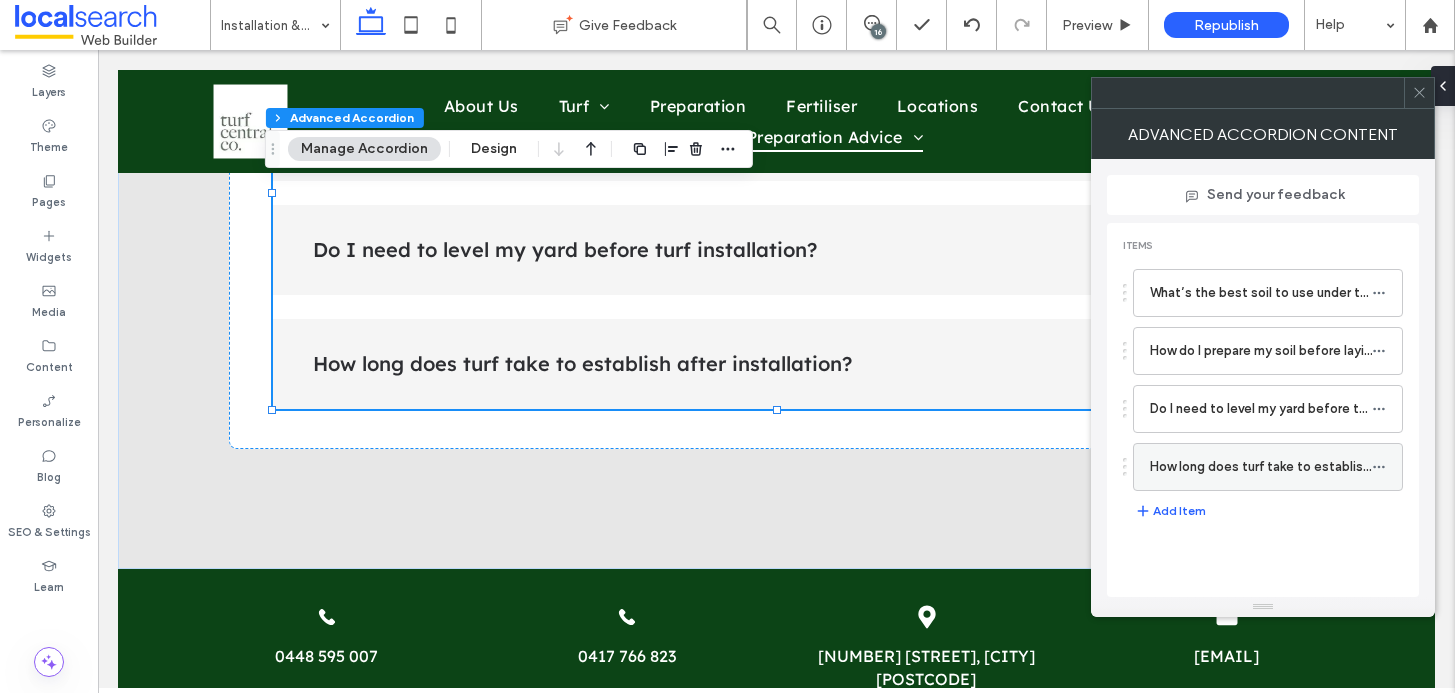 click 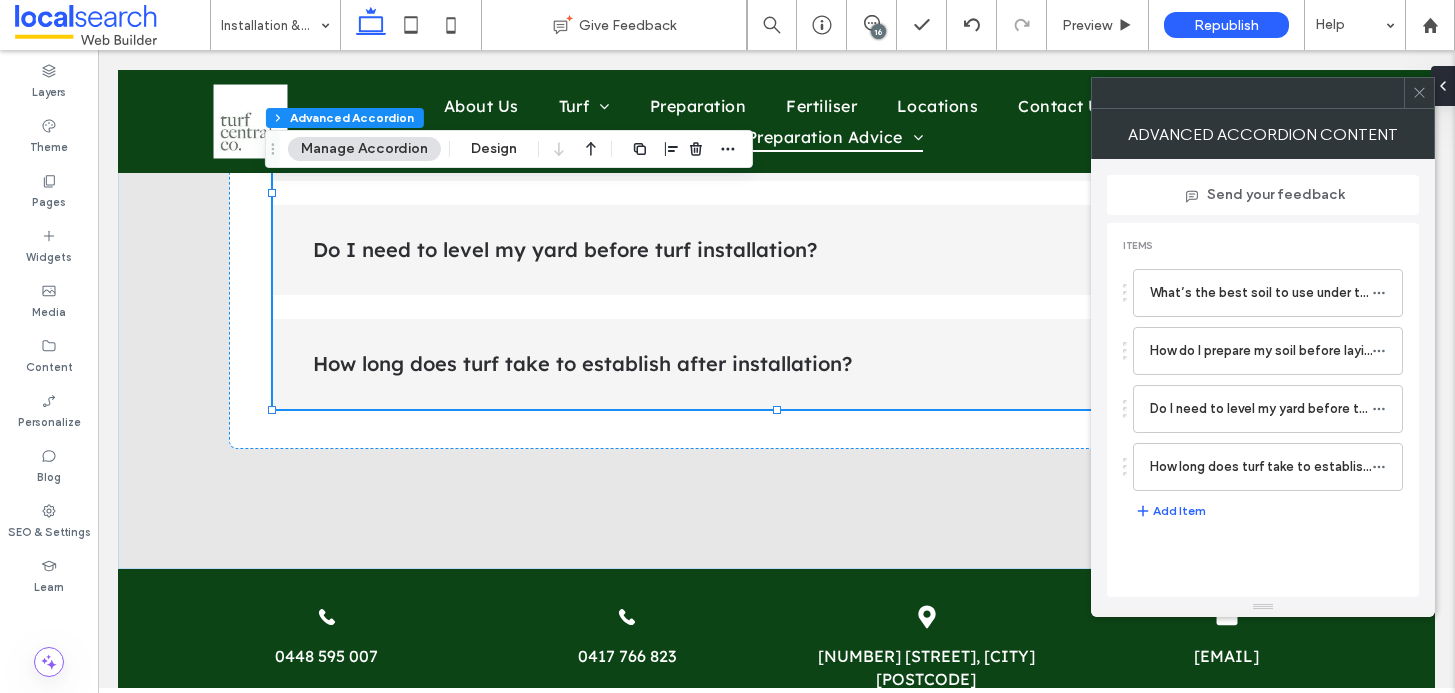 click on "What’s the best soil to use under turf in [REGION]? How do I prepare my soil before laying turf? Do I need to level my yard before turf installation? How long does turf take to establish after installation? Add Item" at bounding box center (1263, 391) 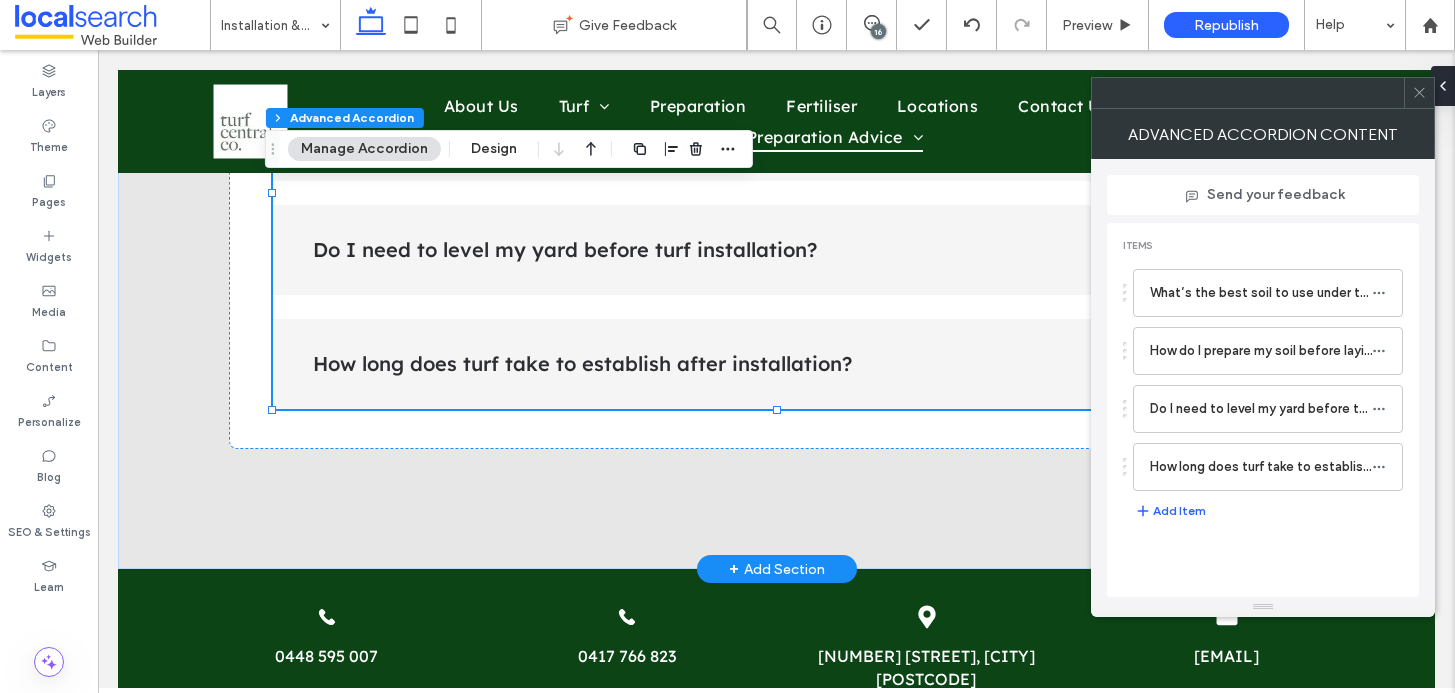 click on "How long does turf take to establish after installation?" at bounding box center [748, 364] 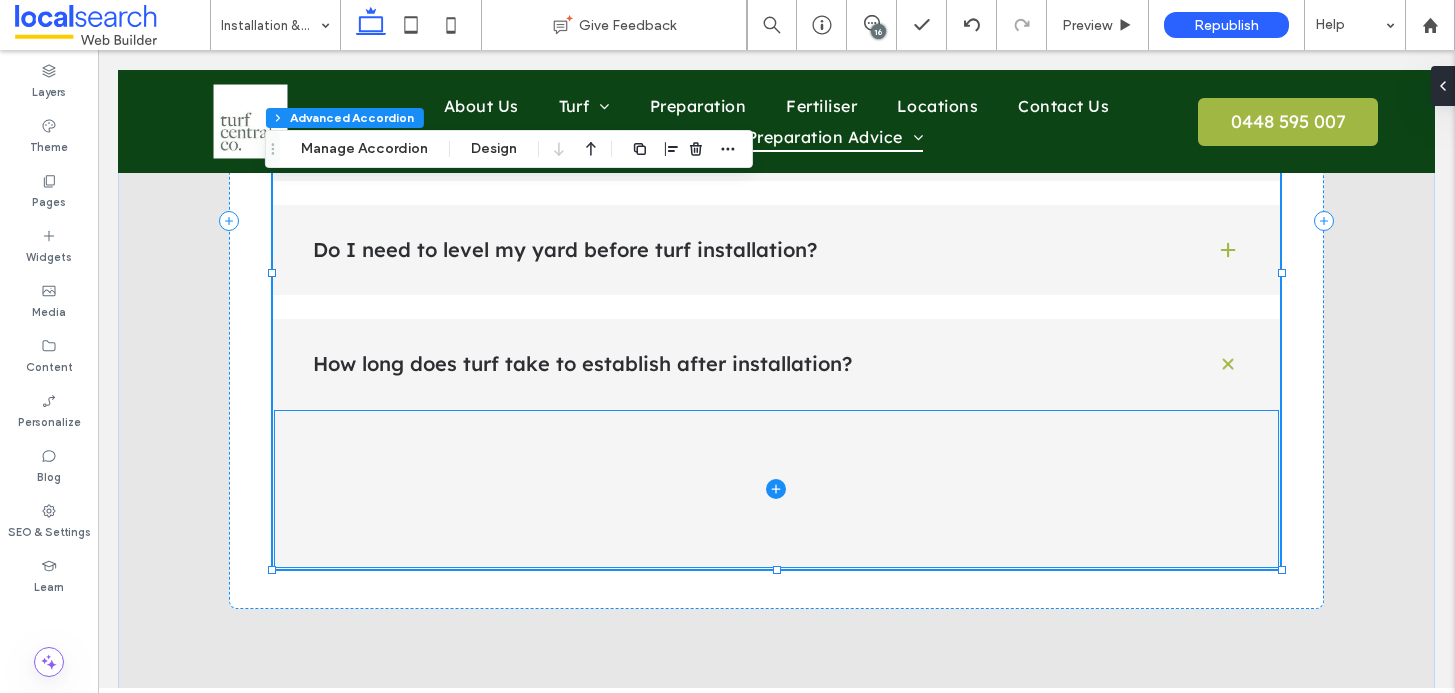 click at bounding box center (776, 489) 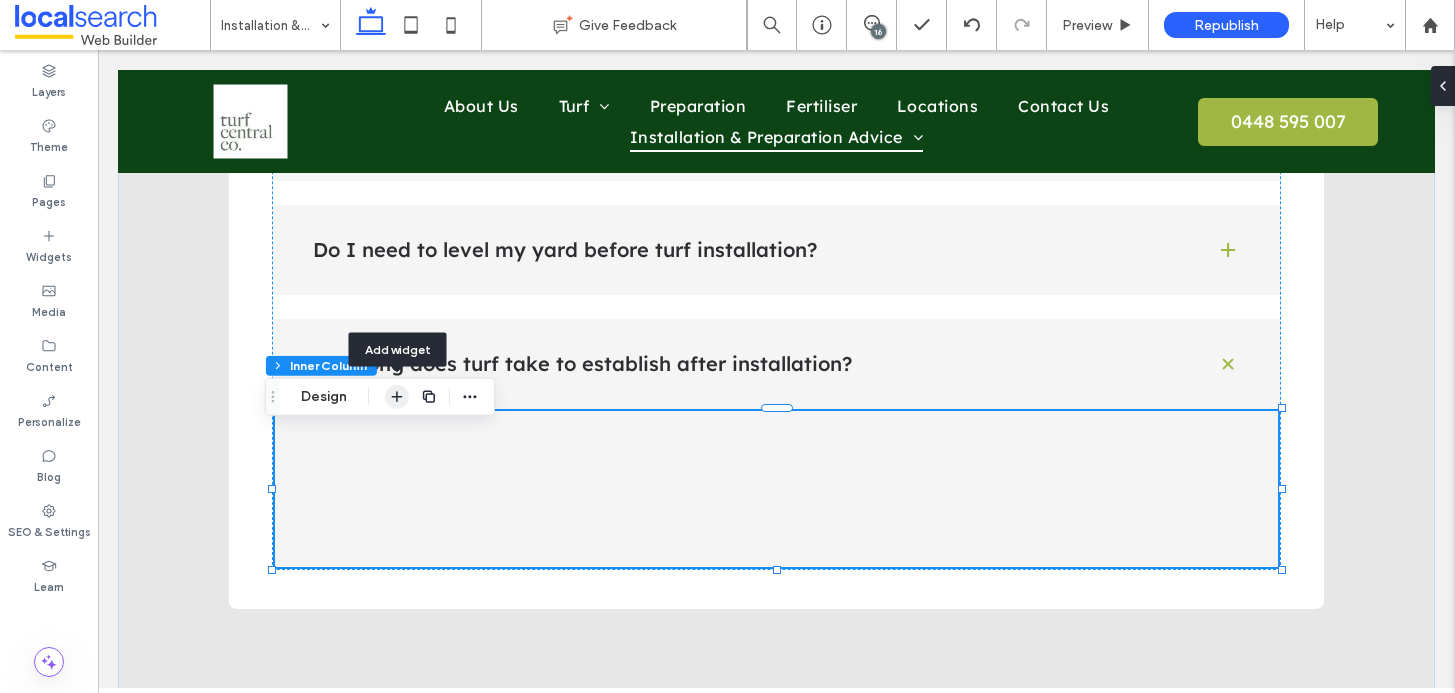 click 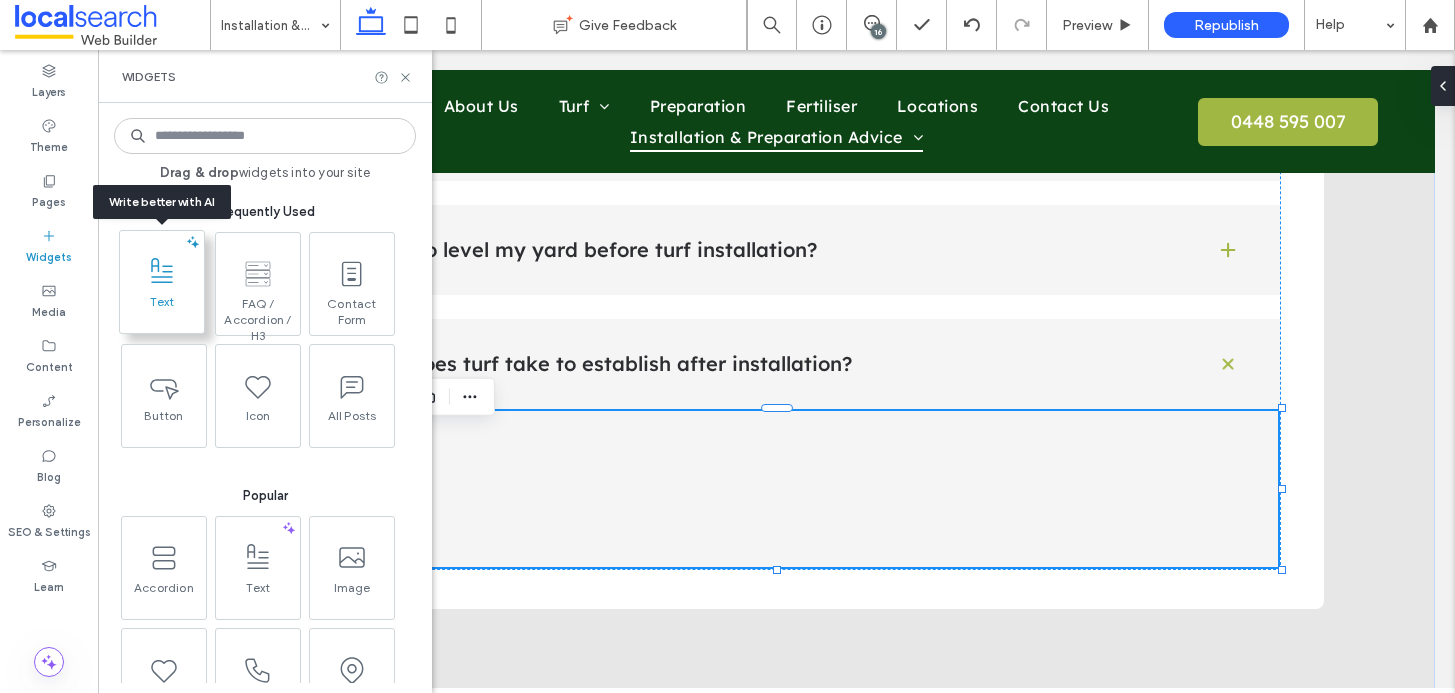 click at bounding box center [162, 271] 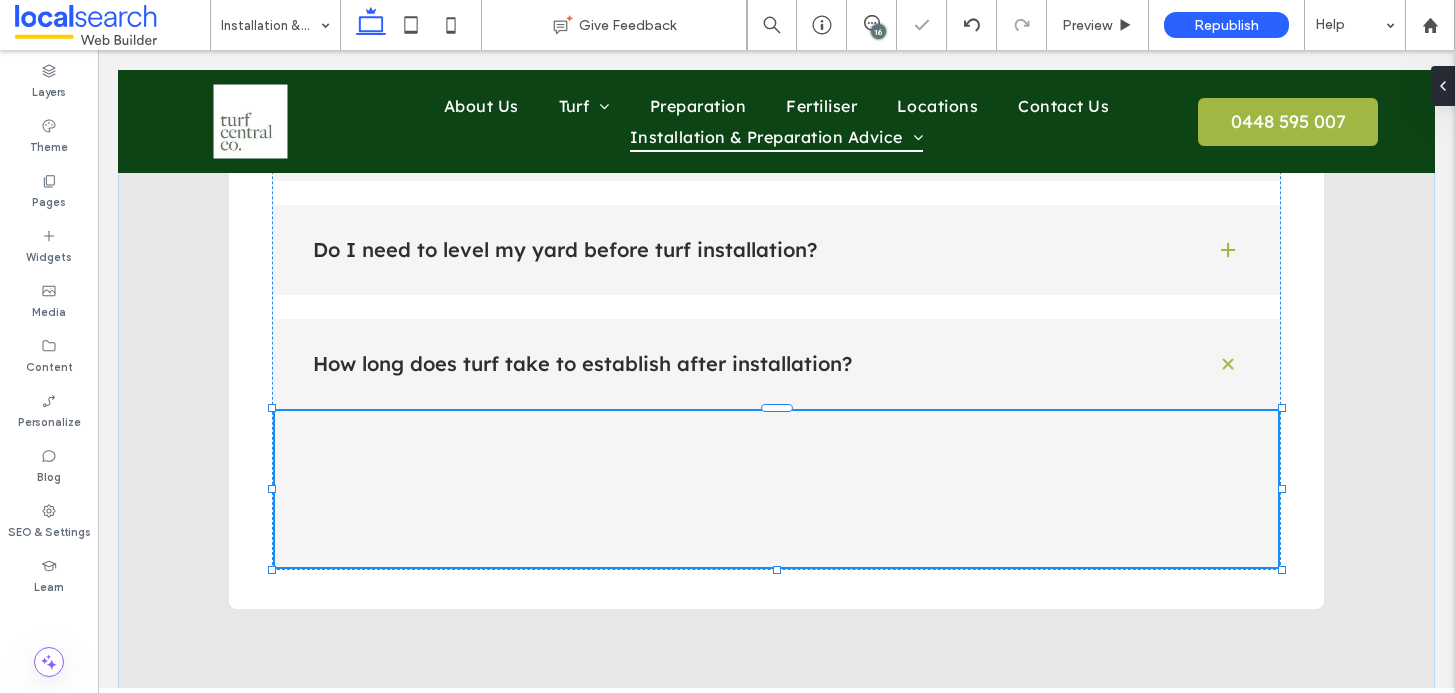 type on "**********" 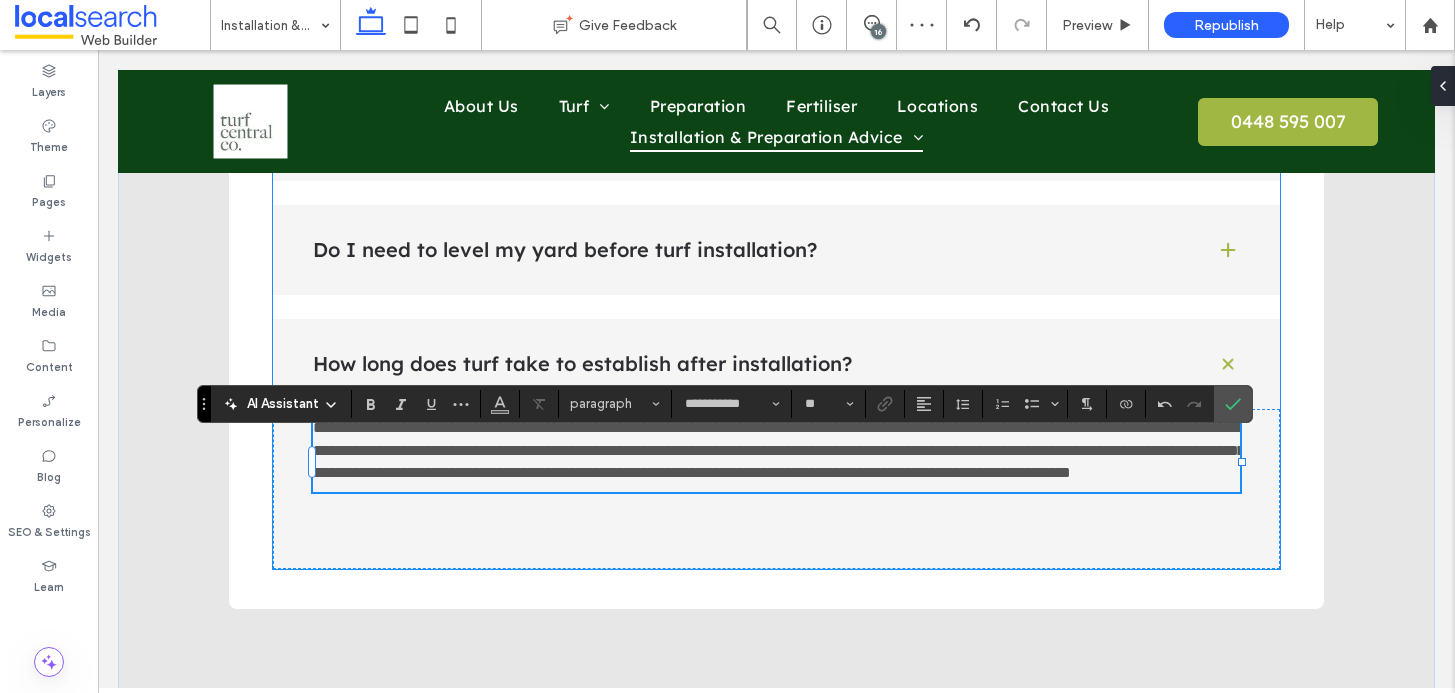 click on "In areas like [CITY], [CITY], and [CITY], a sandy loam or well-draining topsoil enriched with organic matter is ideal. This type of soil holds enough moisture for the turf to establish roots, while also allowing excess water to drain. Avoid heavy clay or compacted soils, which can suffocate turf roots and slow growth. If in doubt, a turf professional can assess your soil and recommend the right amendments.
How do I prepare my soil before laying turf?
Do I need to level my yard before turf installation?
How long does turf take to establish after installation?" at bounding box center (776, 273) 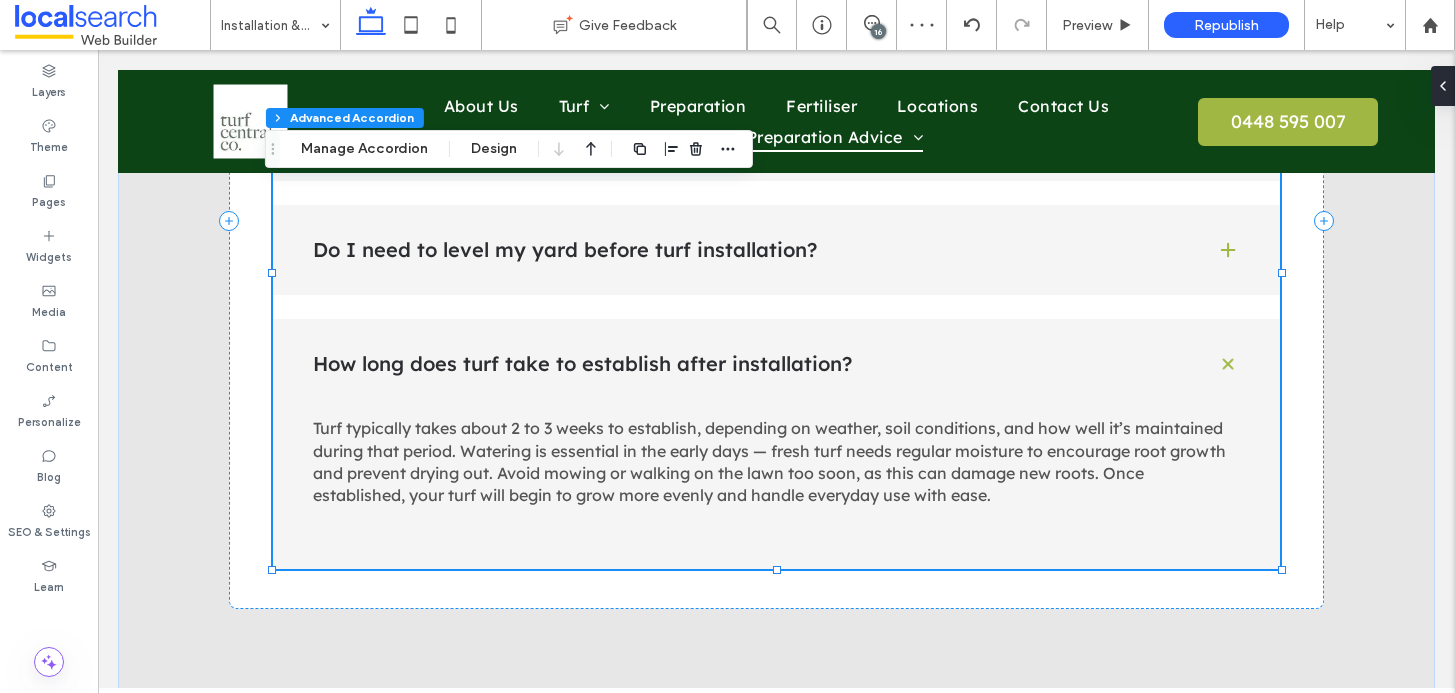 click on "Do I need to level my yard before turf installation?" at bounding box center [776, 250] 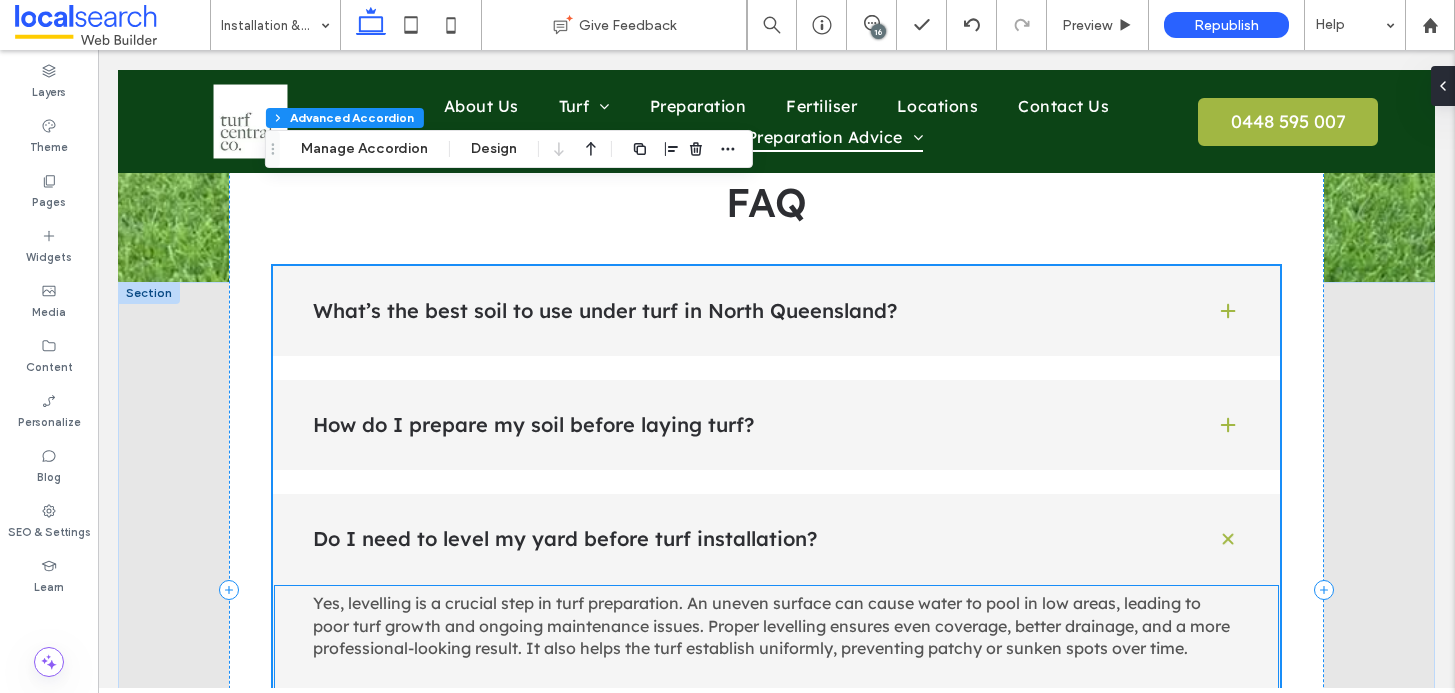 scroll, scrollTop: 3559, scrollLeft: 0, axis: vertical 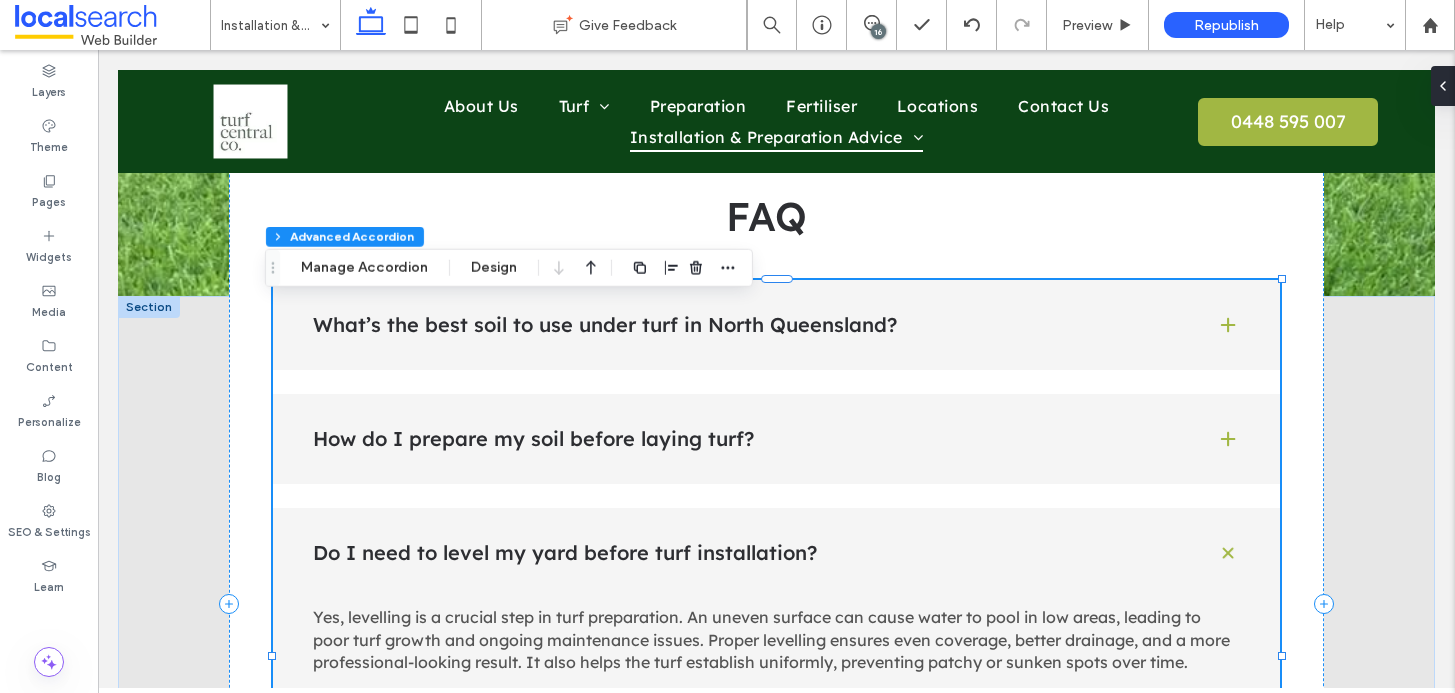 click on "How do I prepare my soil before laying turf?" at bounding box center [776, 439] 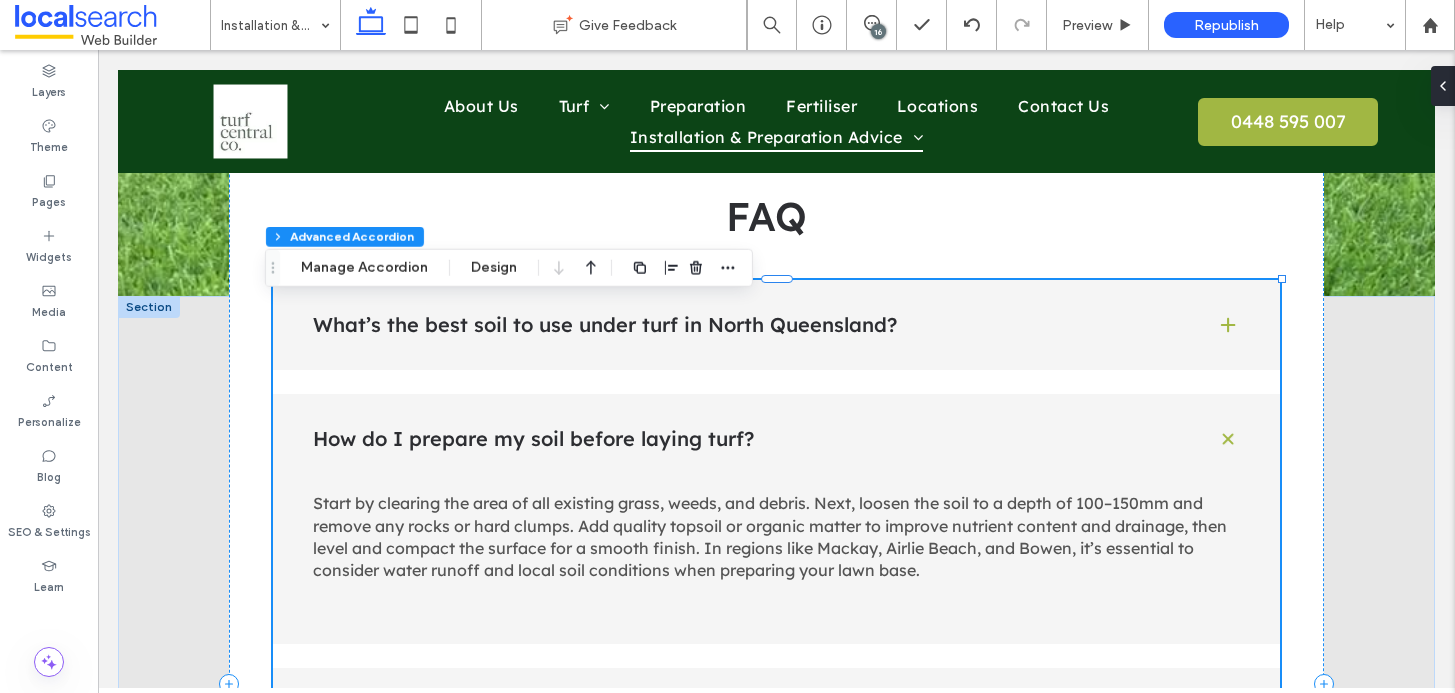 click on "What’s the best soil to use under turf in North Queensland?" at bounding box center (776, 325) 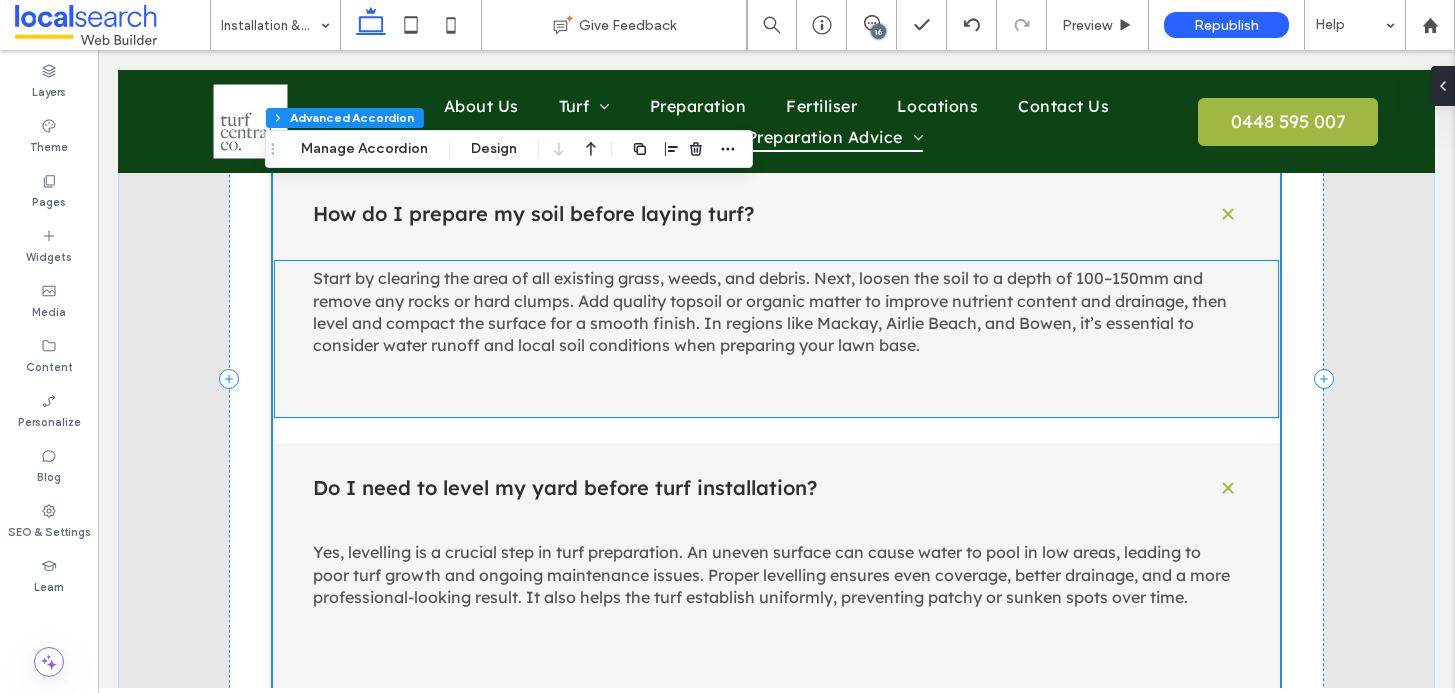 scroll, scrollTop: 4080, scrollLeft: 0, axis: vertical 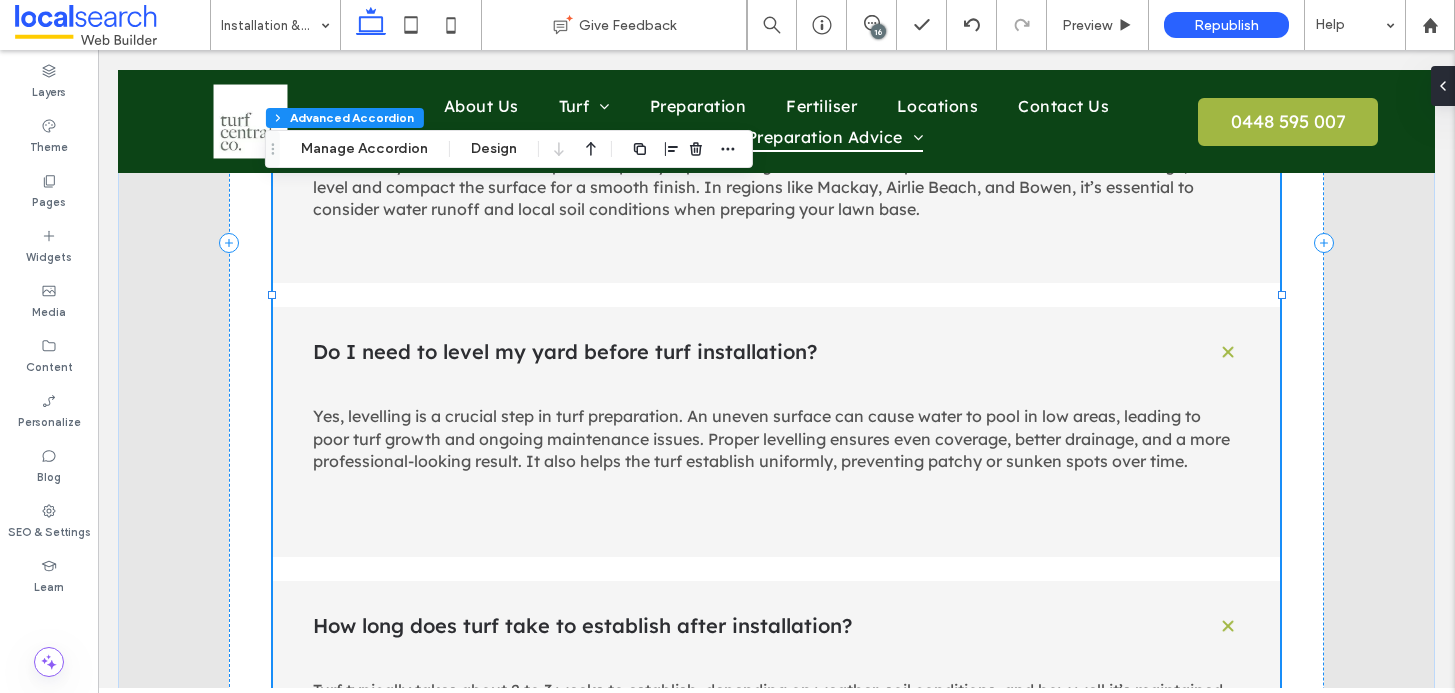 click at bounding box center [1228, 352] 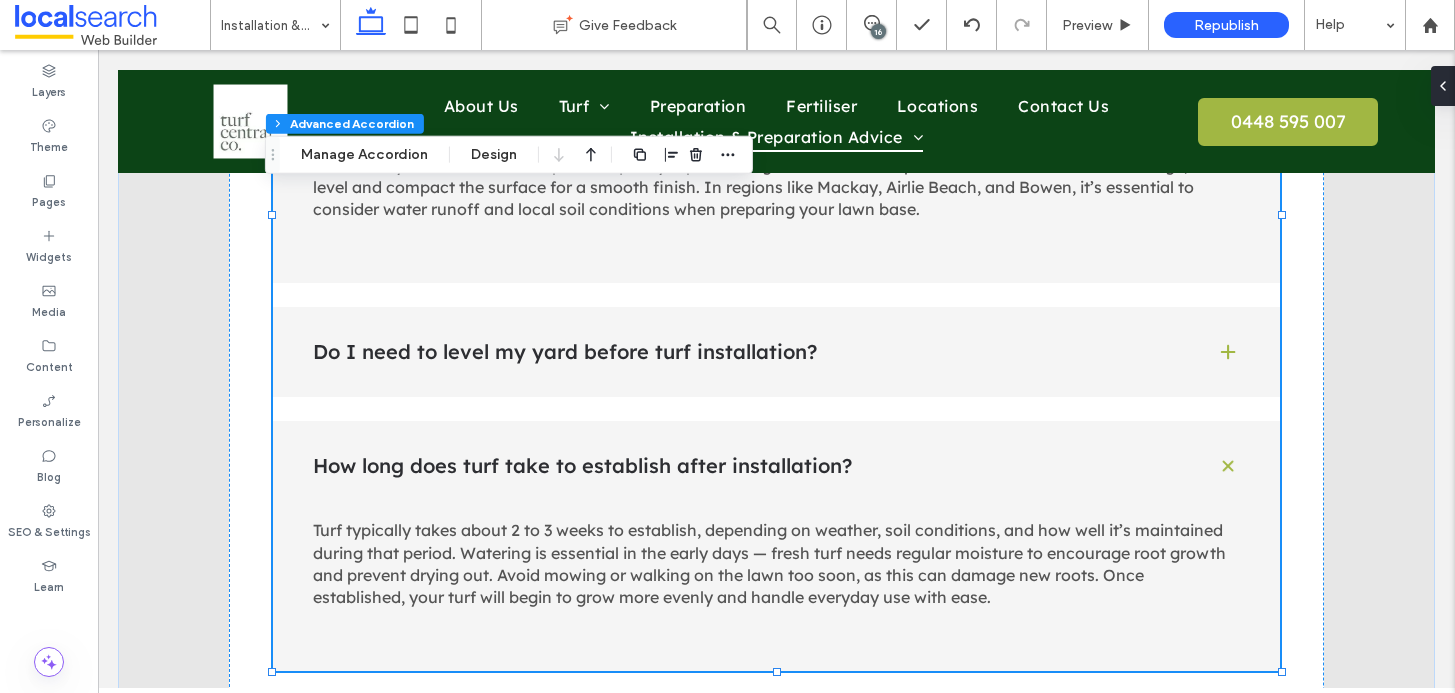 scroll, scrollTop: 3672, scrollLeft: 0, axis: vertical 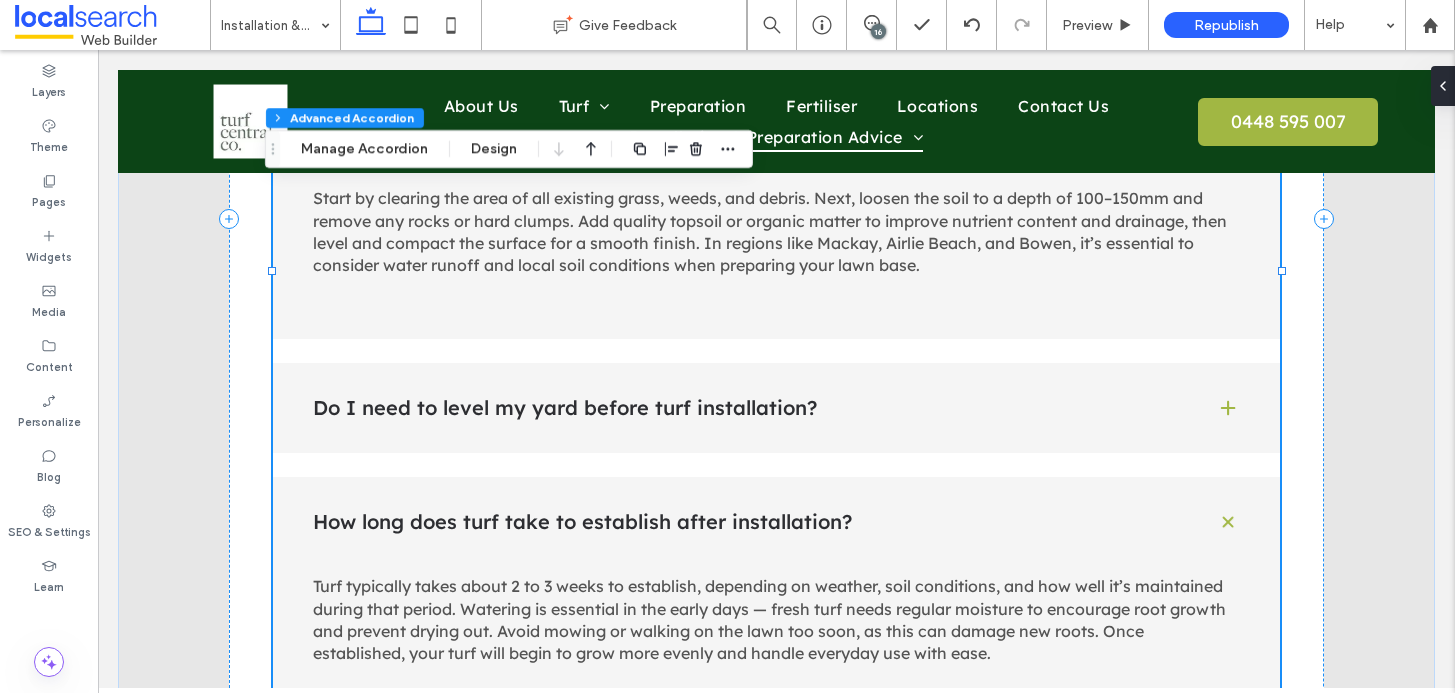 click on "Do I need to level my yard before turf installation?" at bounding box center (776, 408) 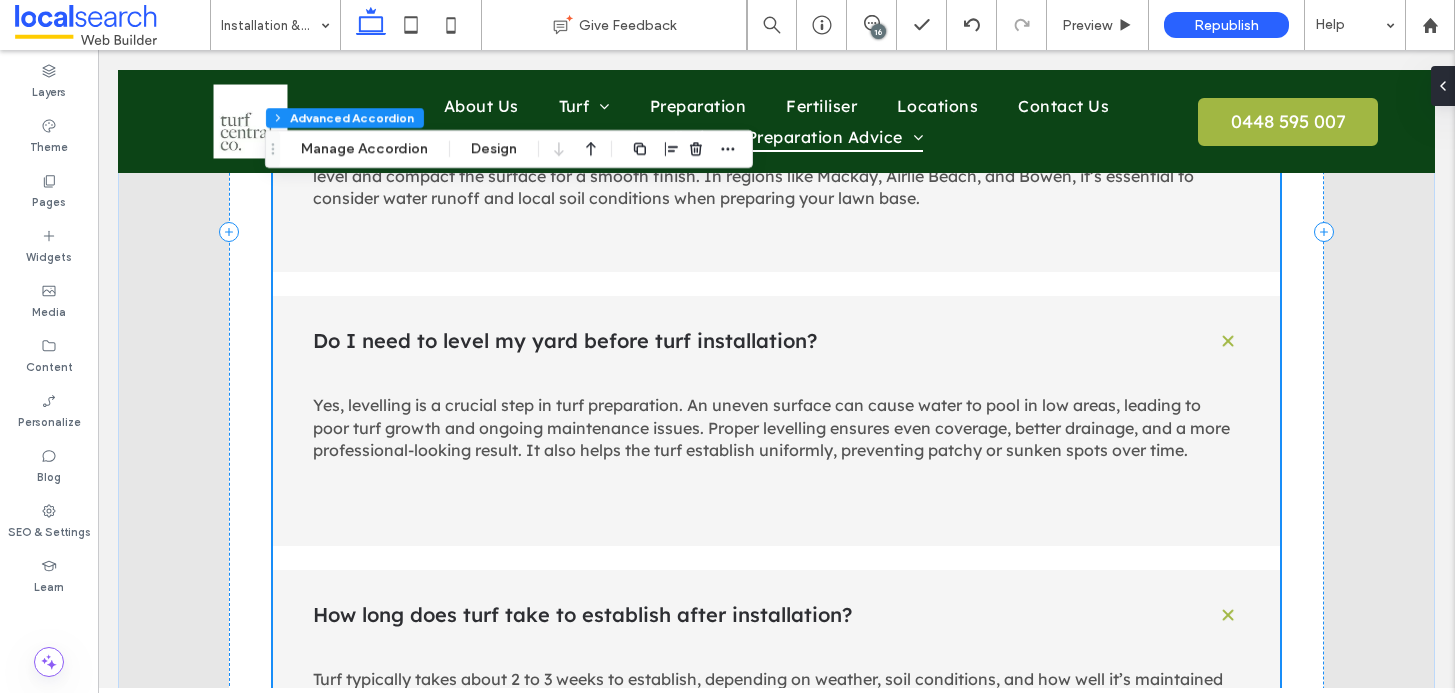 scroll, scrollTop: 4104, scrollLeft: 0, axis: vertical 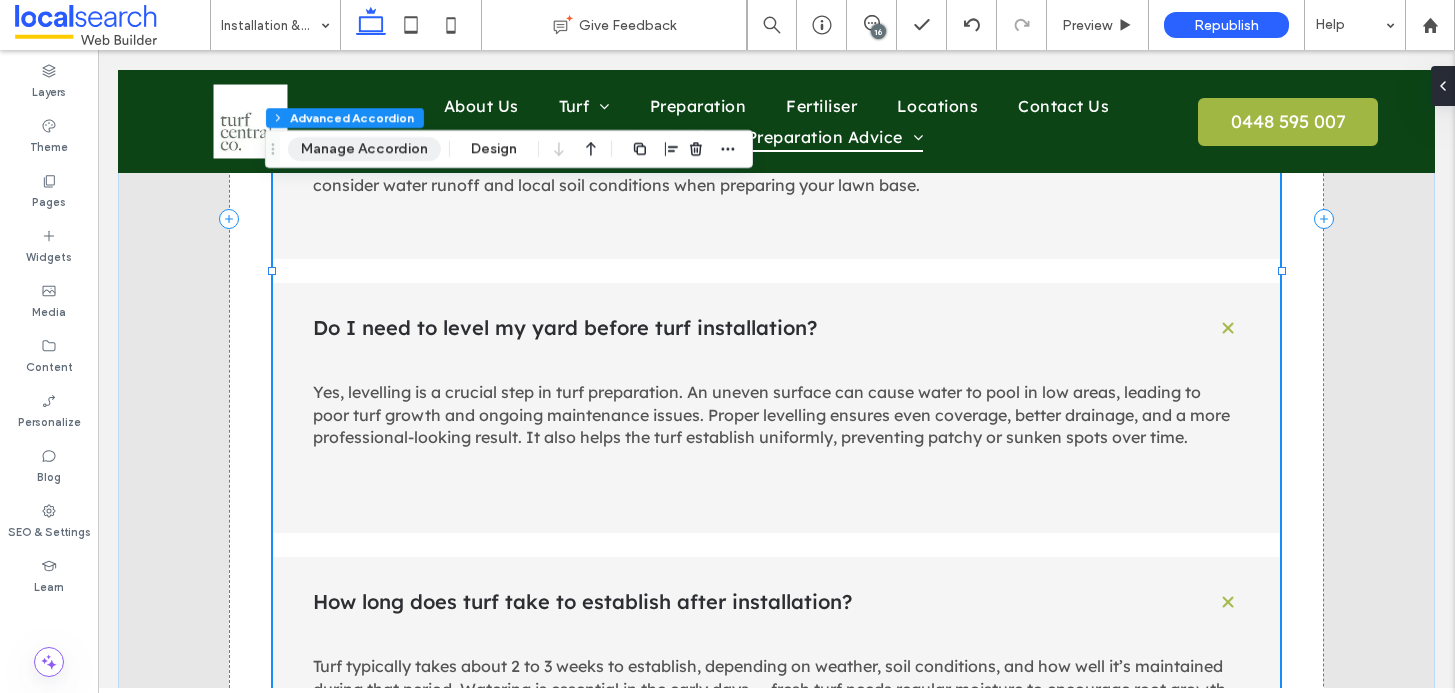 click on "Manage Accordion" at bounding box center (364, 149) 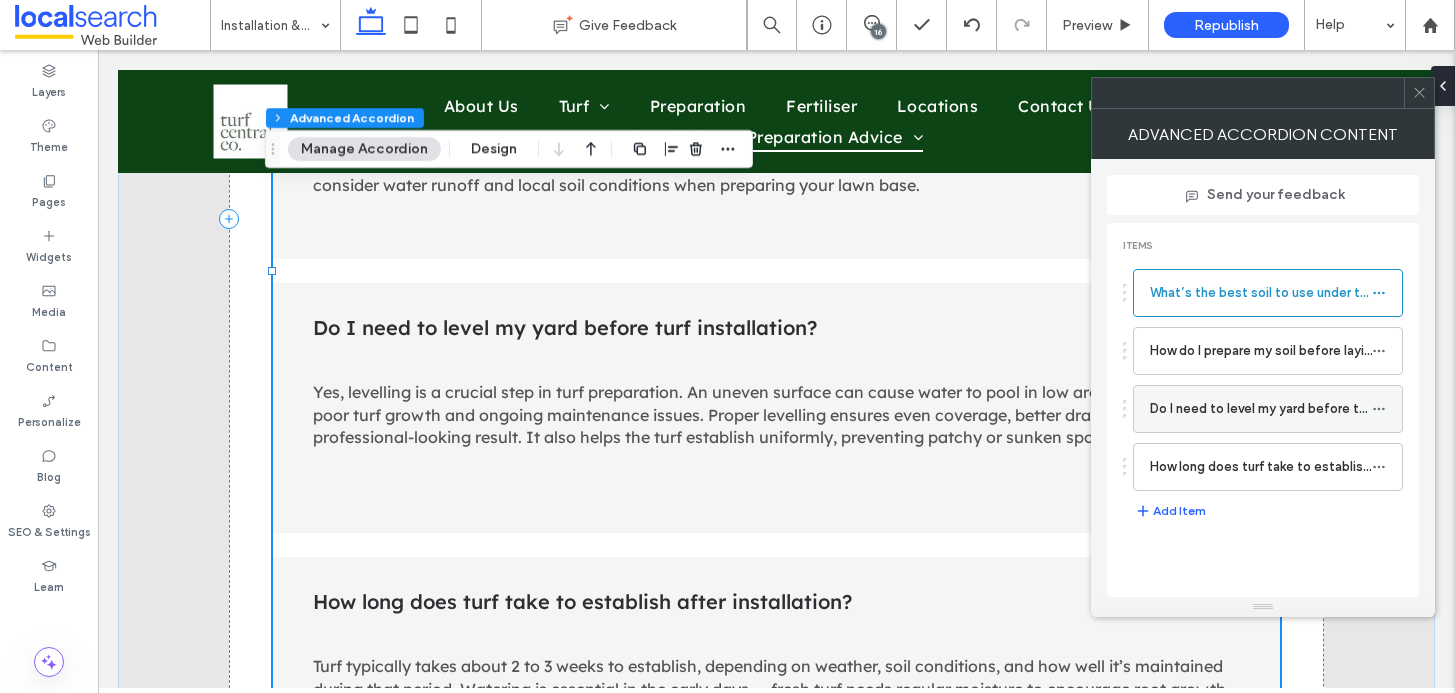click 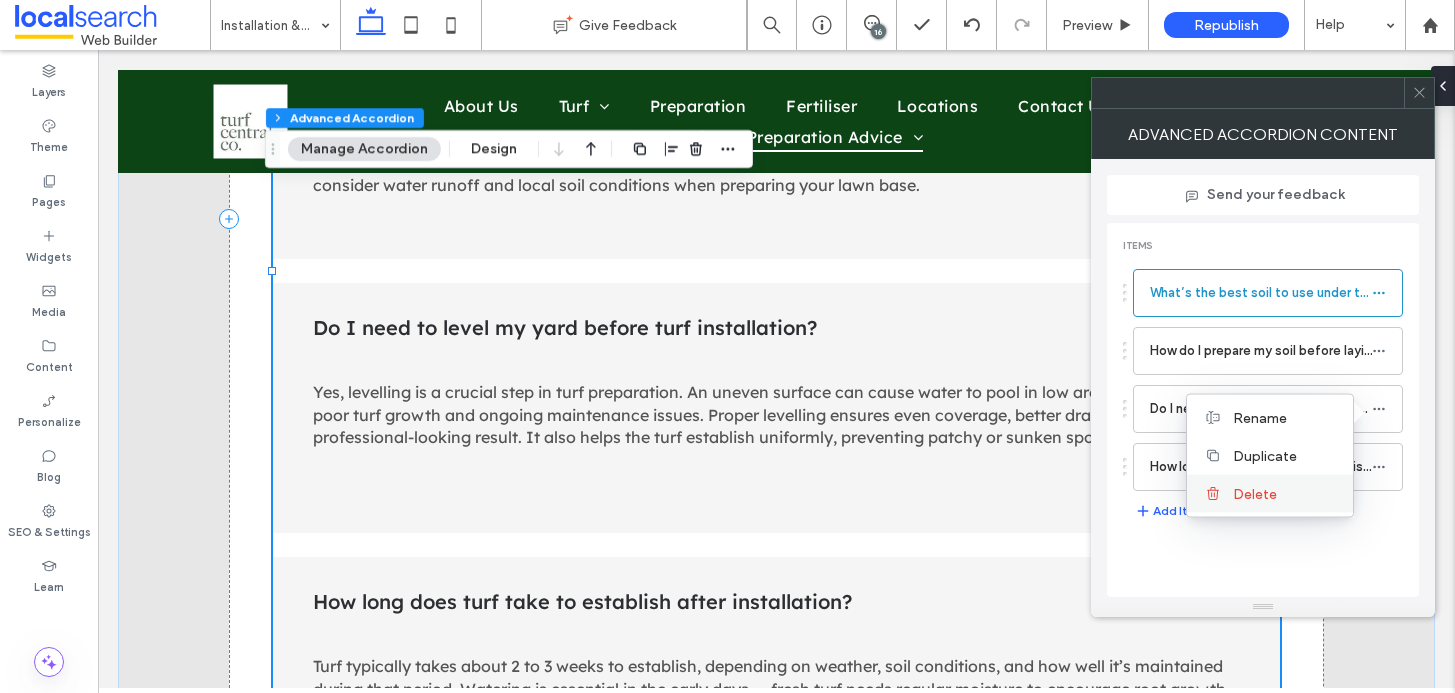 click on "Delete" at bounding box center [1255, 493] 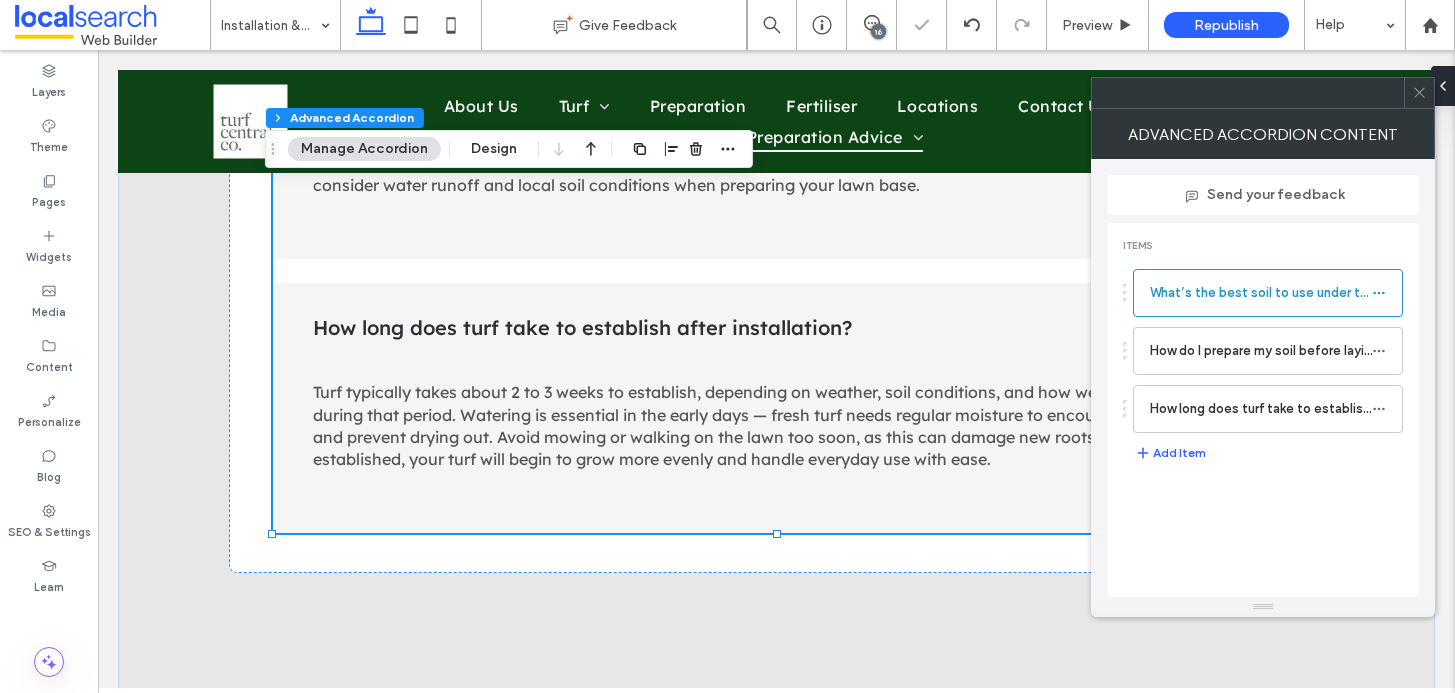 click 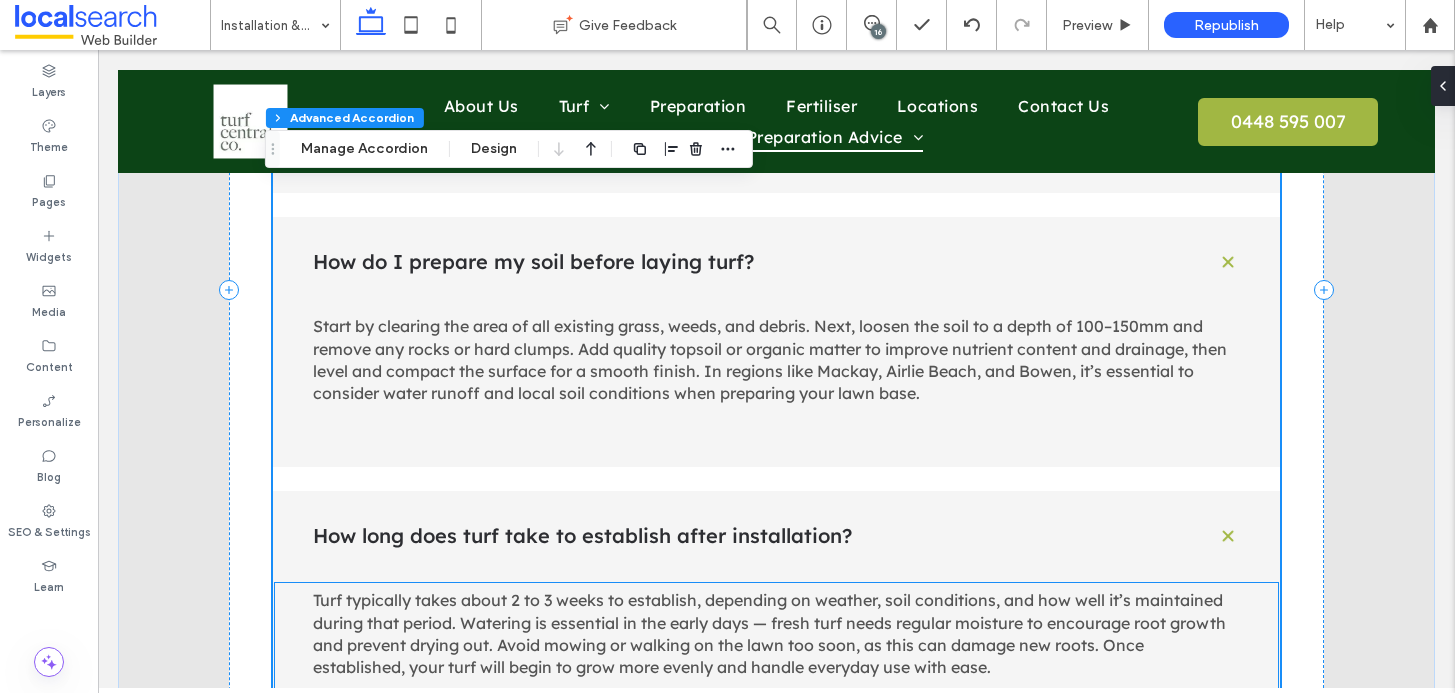 scroll, scrollTop: 4098, scrollLeft: 0, axis: vertical 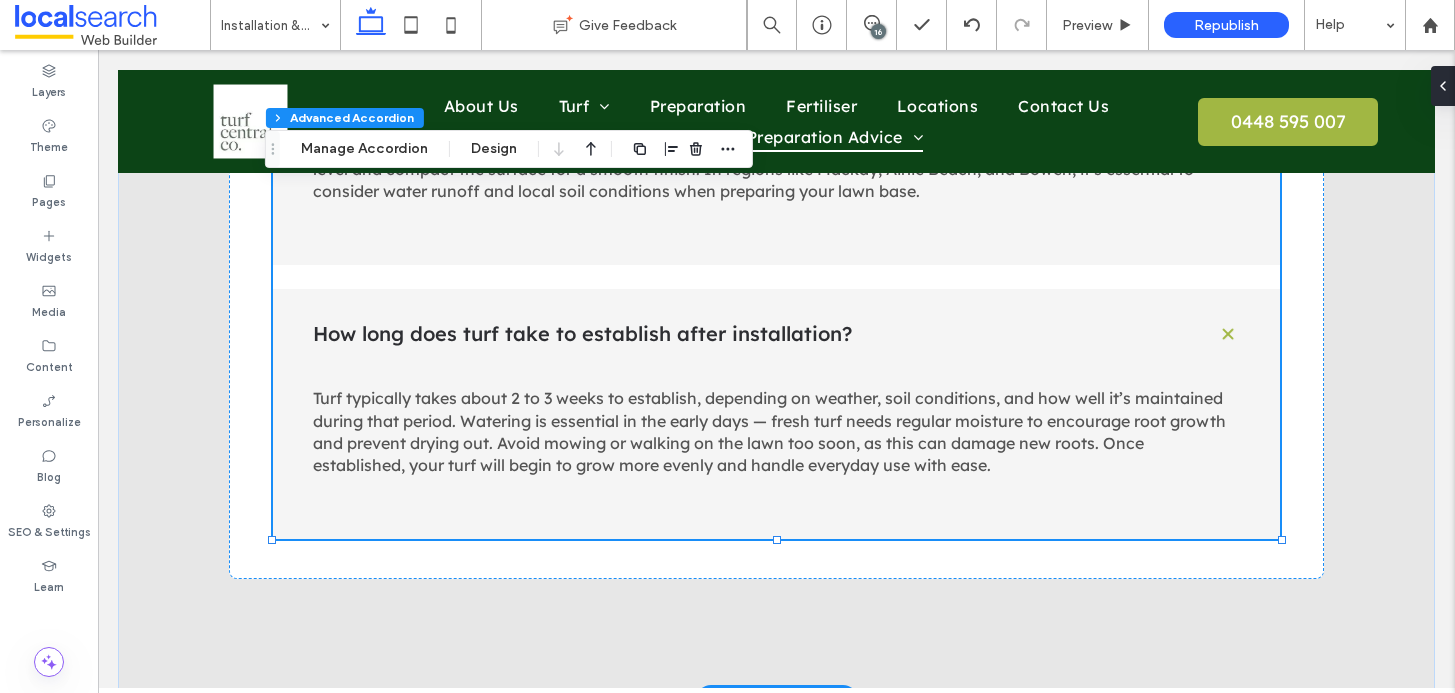 click on "How long does turf take to establish after installation?" at bounding box center [776, 334] 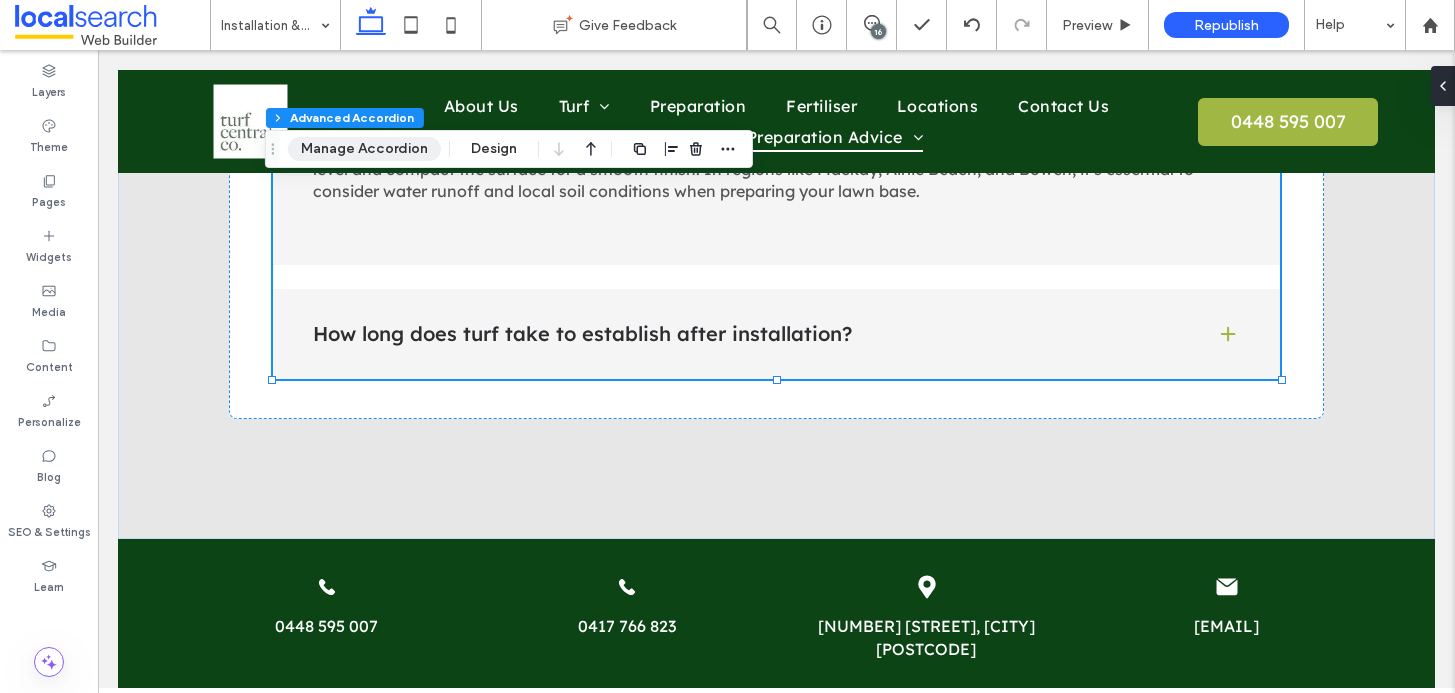 click on "Manage Accordion" at bounding box center [364, 149] 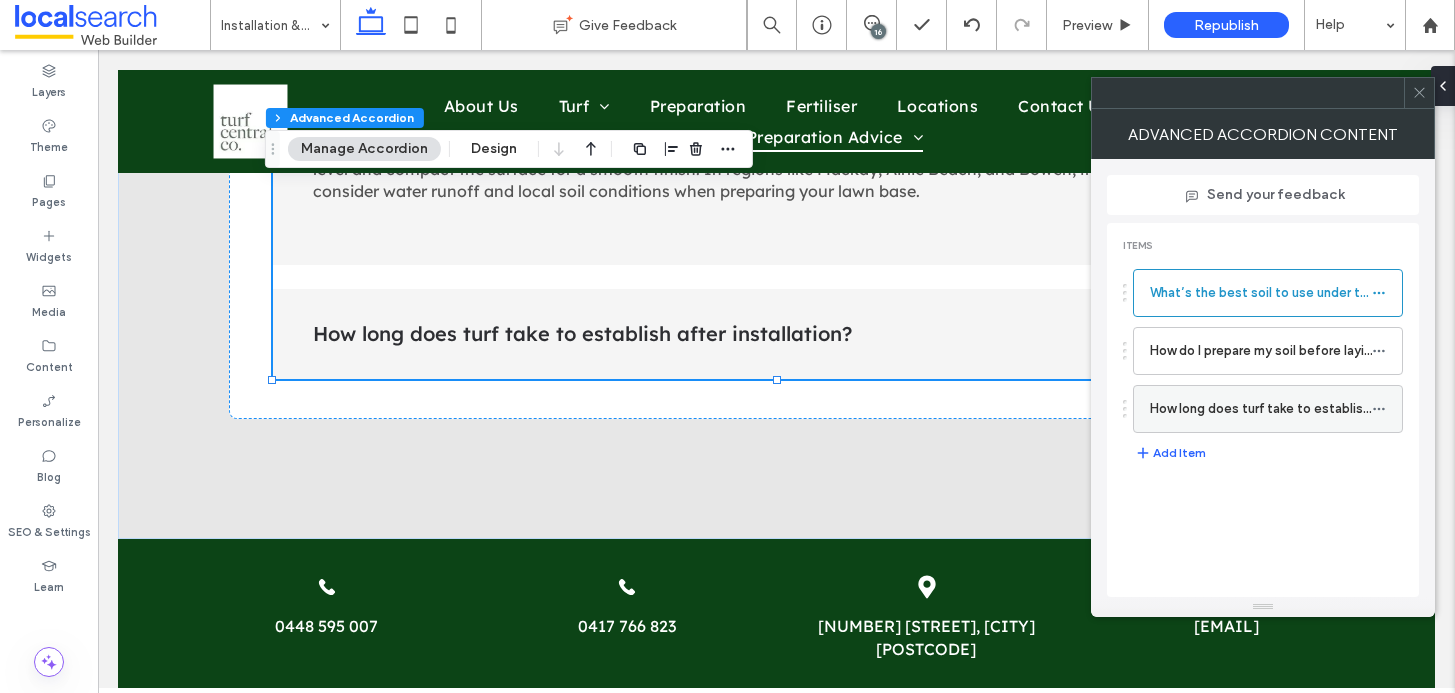 click 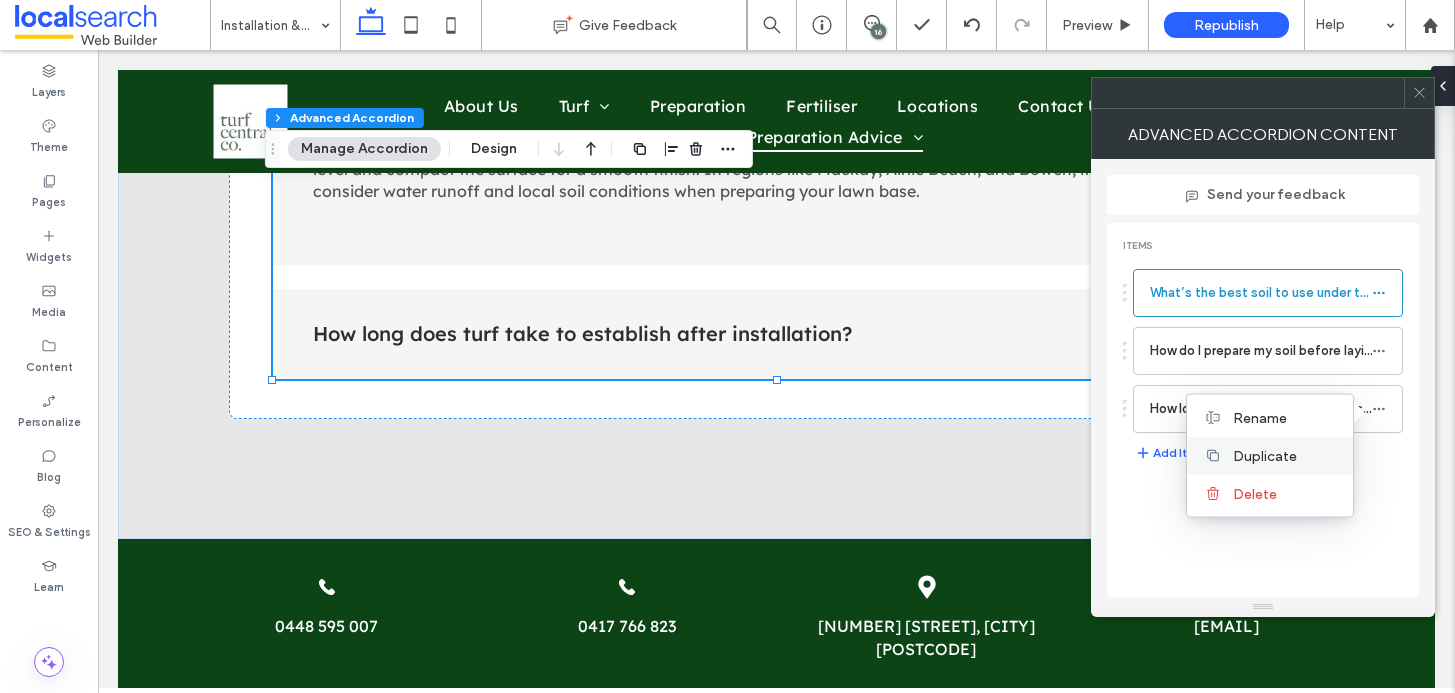click on "Duplicate" at bounding box center (1265, 455) 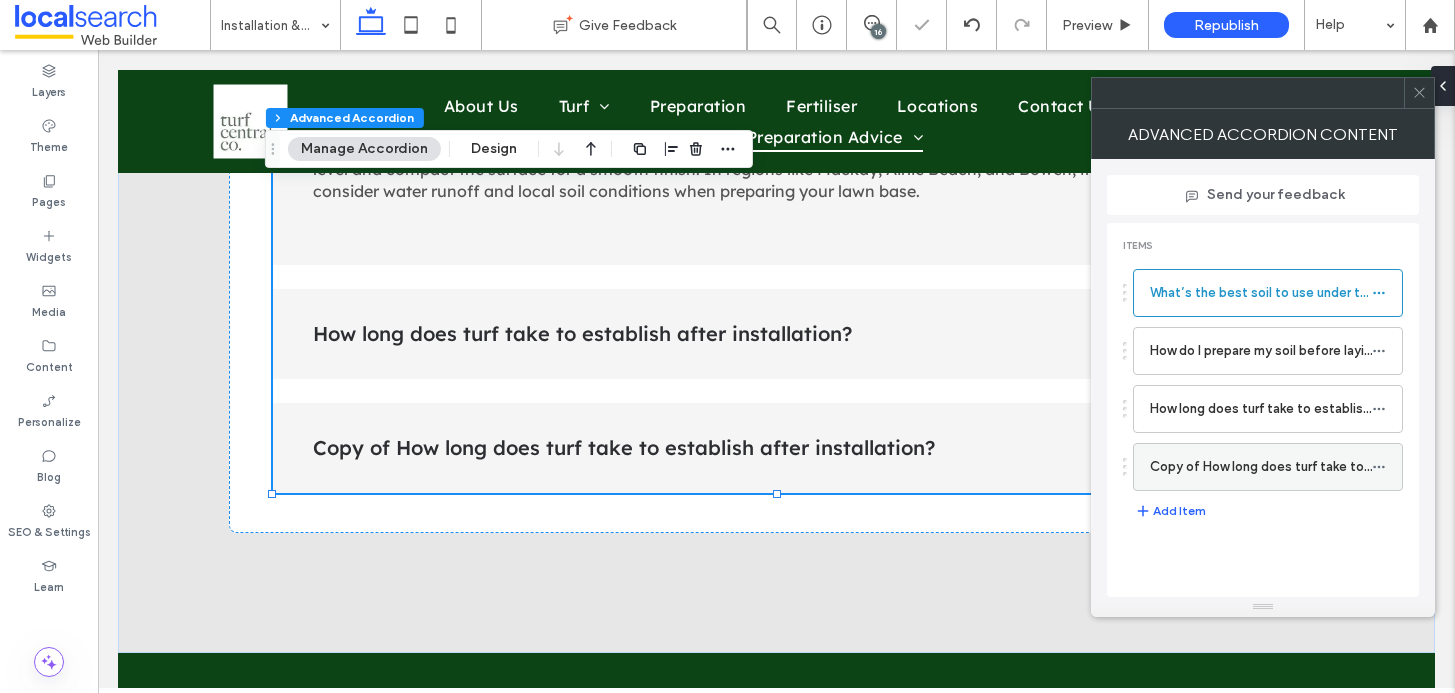 click 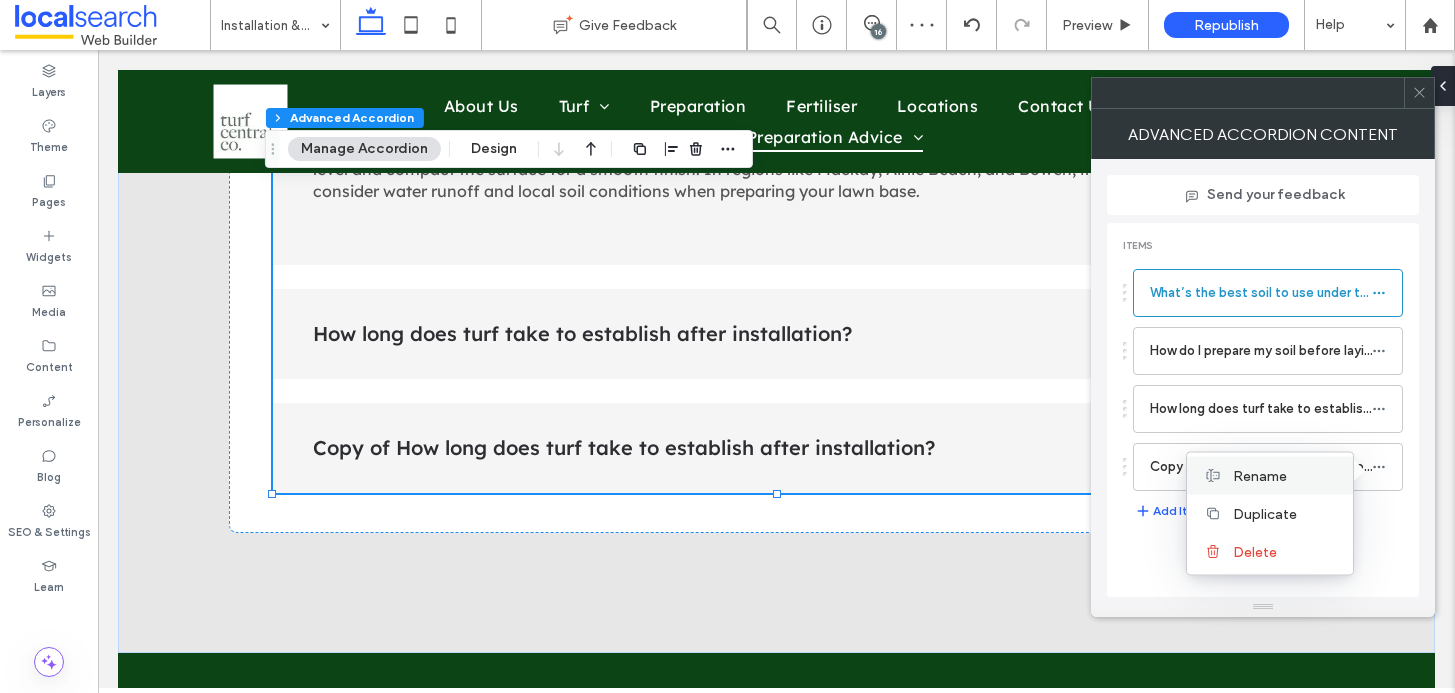 click on "Rename" at bounding box center (1260, 475) 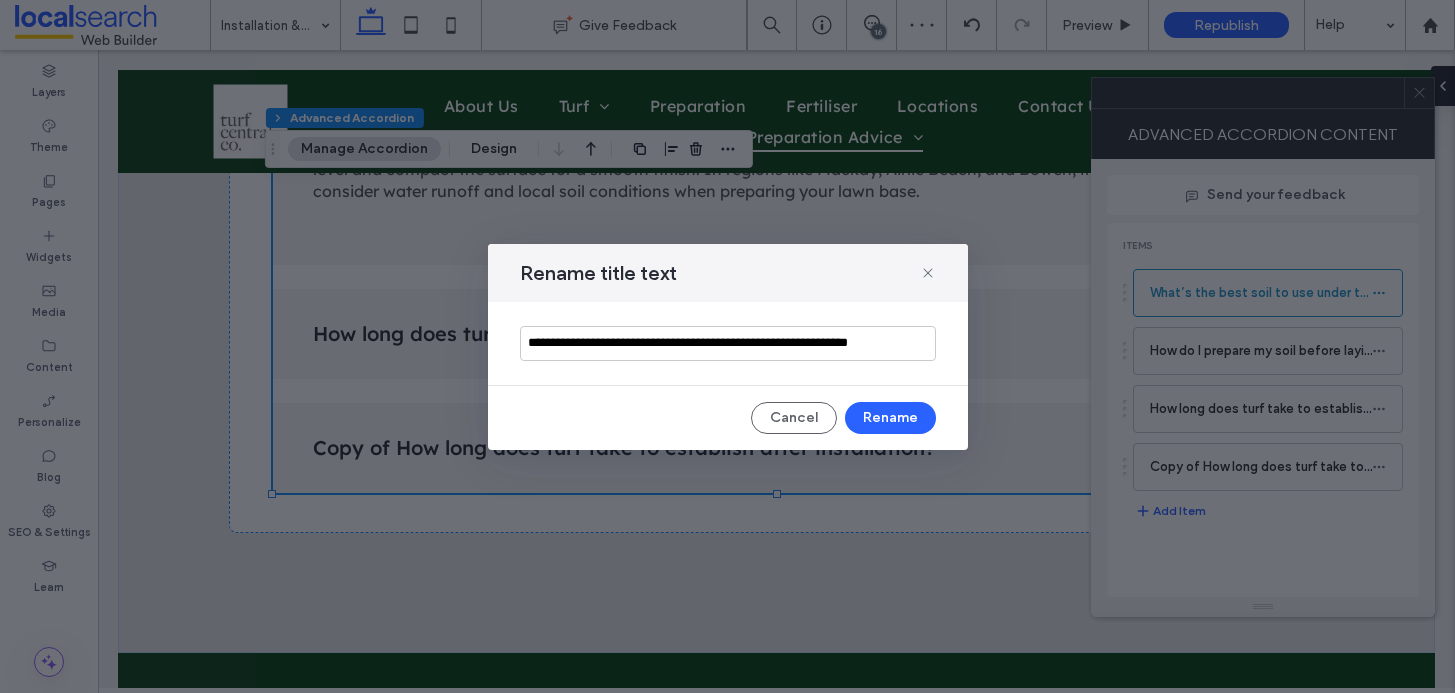 click on "**********" at bounding box center [728, 343] 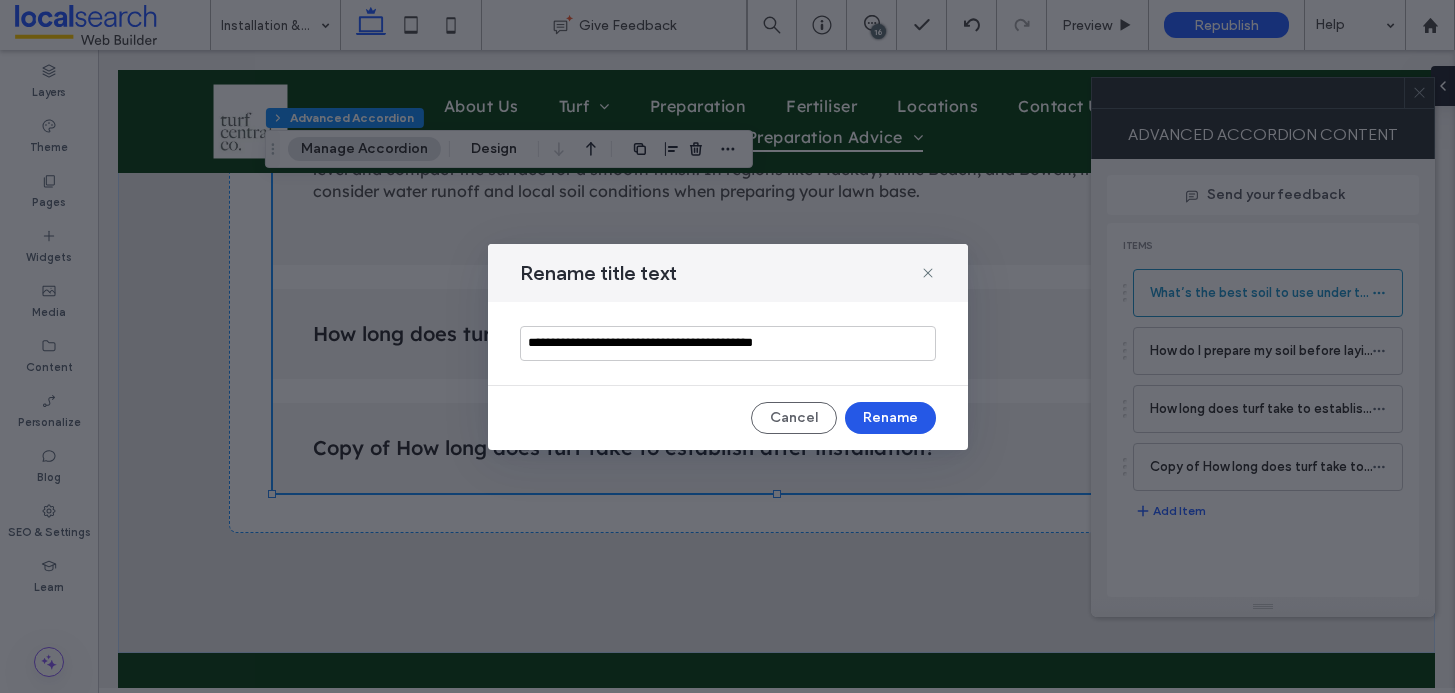 type on "**********" 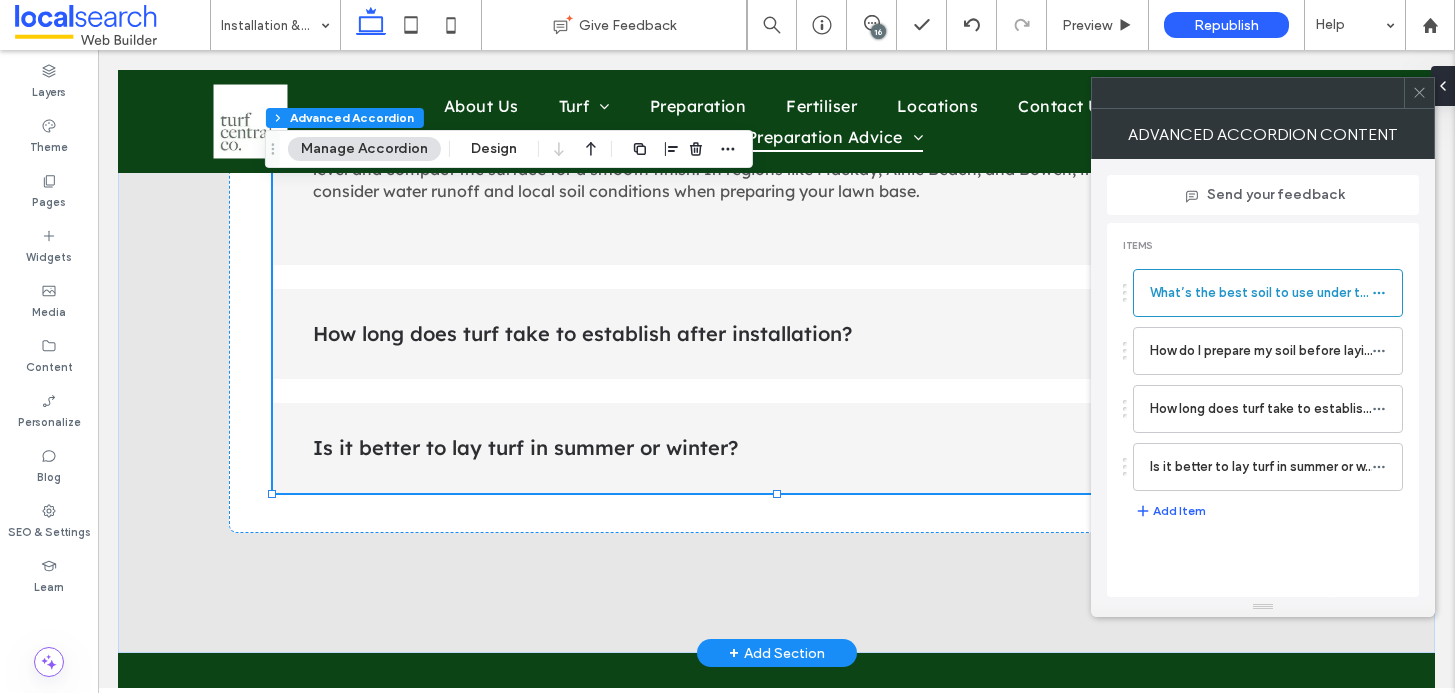 click on "Is it better to lay turf in summer or winter?" at bounding box center (776, 448) 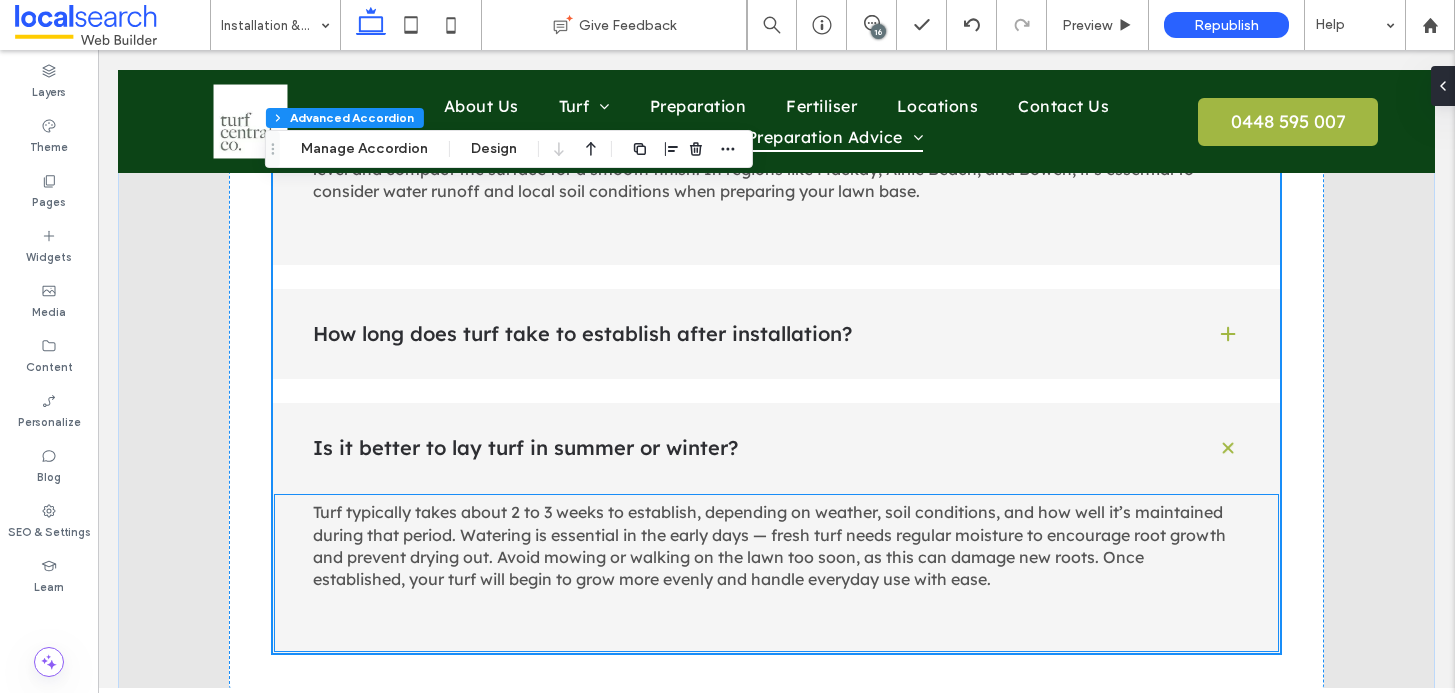 scroll, scrollTop: 4339, scrollLeft: 0, axis: vertical 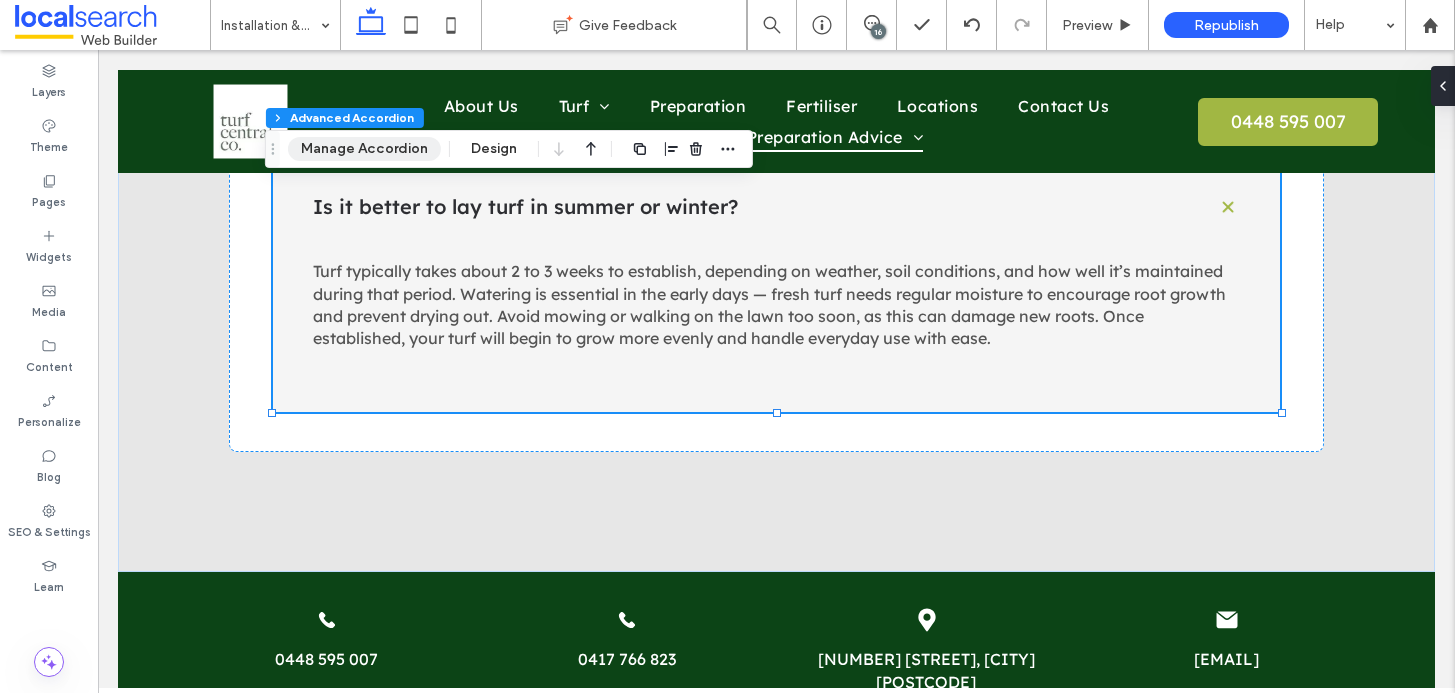click on "Manage Accordion" at bounding box center (364, 149) 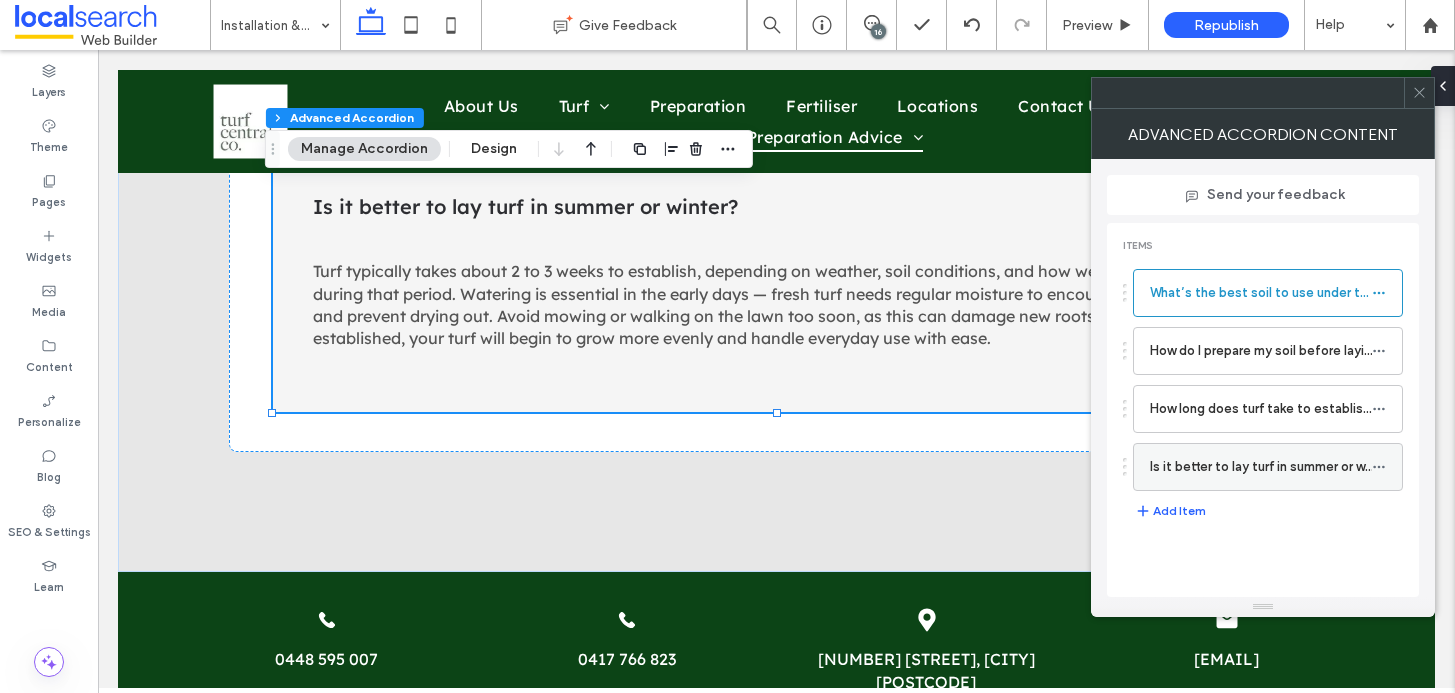 click on "Is it better to lay turf in summer or winter?" at bounding box center [1261, 467] 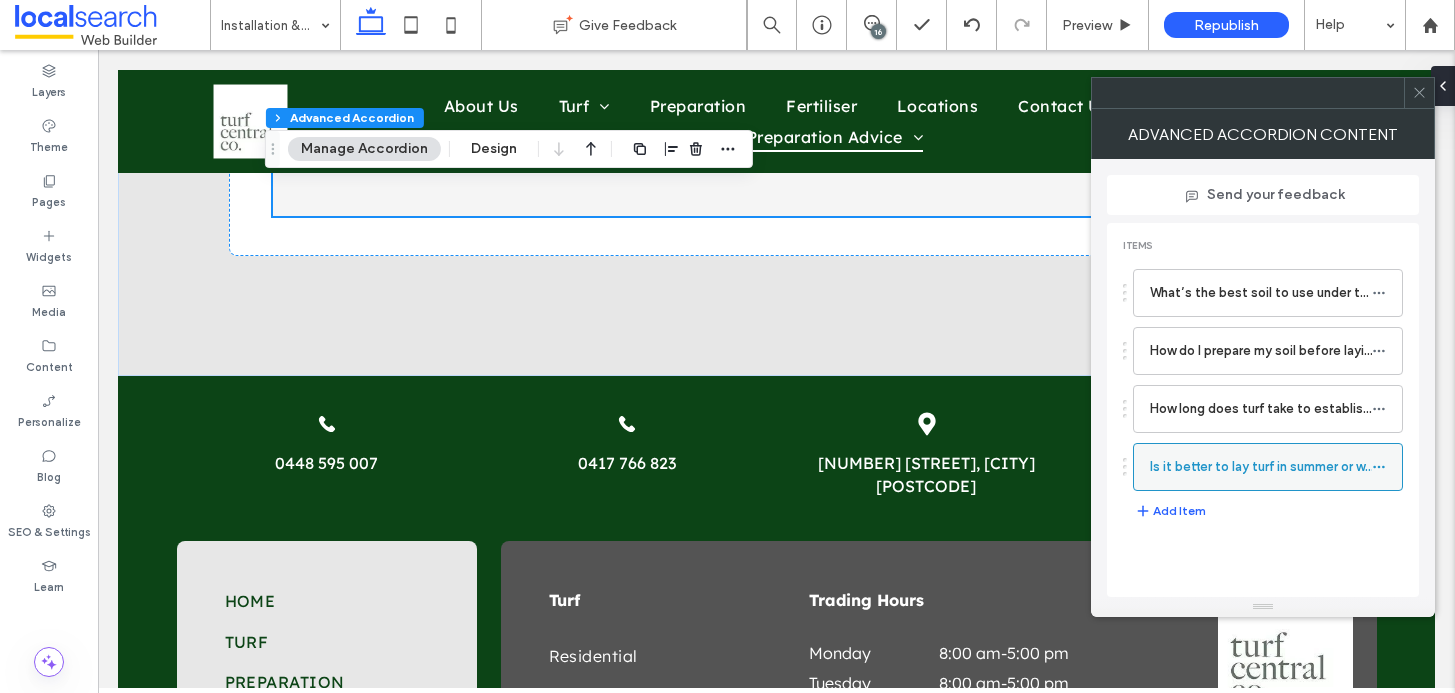 scroll, scrollTop: 4019, scrollLeft: 0, axis: vertical 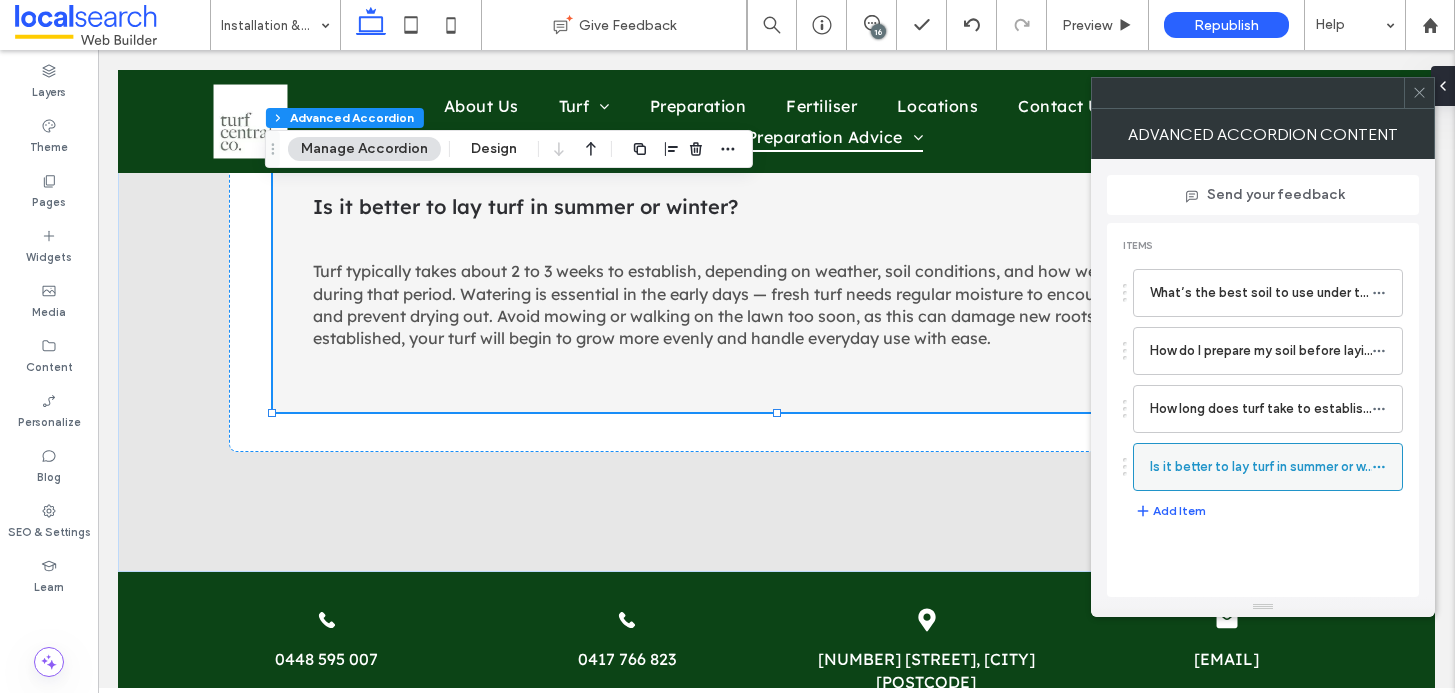 click on "Is it better to lay turf in summer or winter?" at bounding box center [1261, 467] 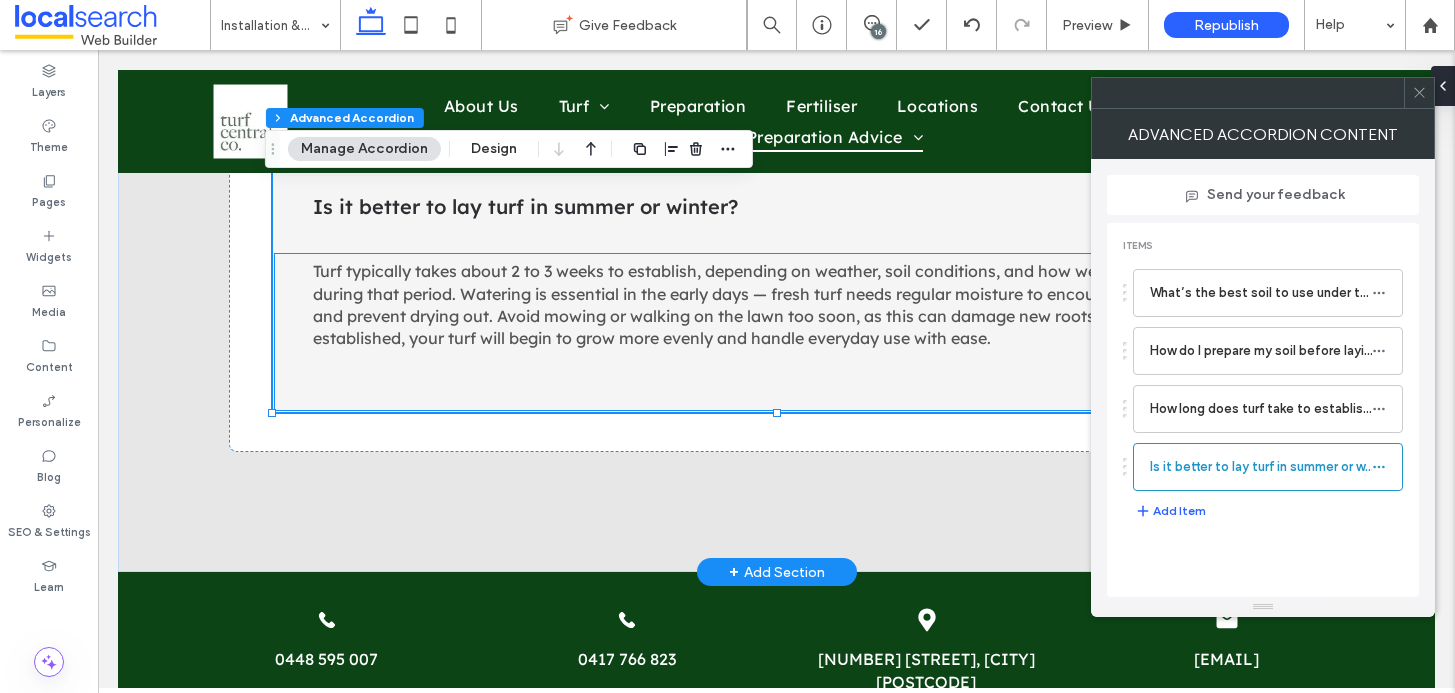 click on "Turf typically takes about 2 to 3 weeks to establish, depending on weather, soil conditions, and how well it’s maintained during that period. Watering is essential in the early days — fresh turf needs regular moisture to encourage root growth and prevent drying out. Avoid mowing or walking on the lawn too soon, as this can damage new roots. Once established, your turf will begin to grow more evenly and handle everyday use with ease." at bounding box center (776, 305) 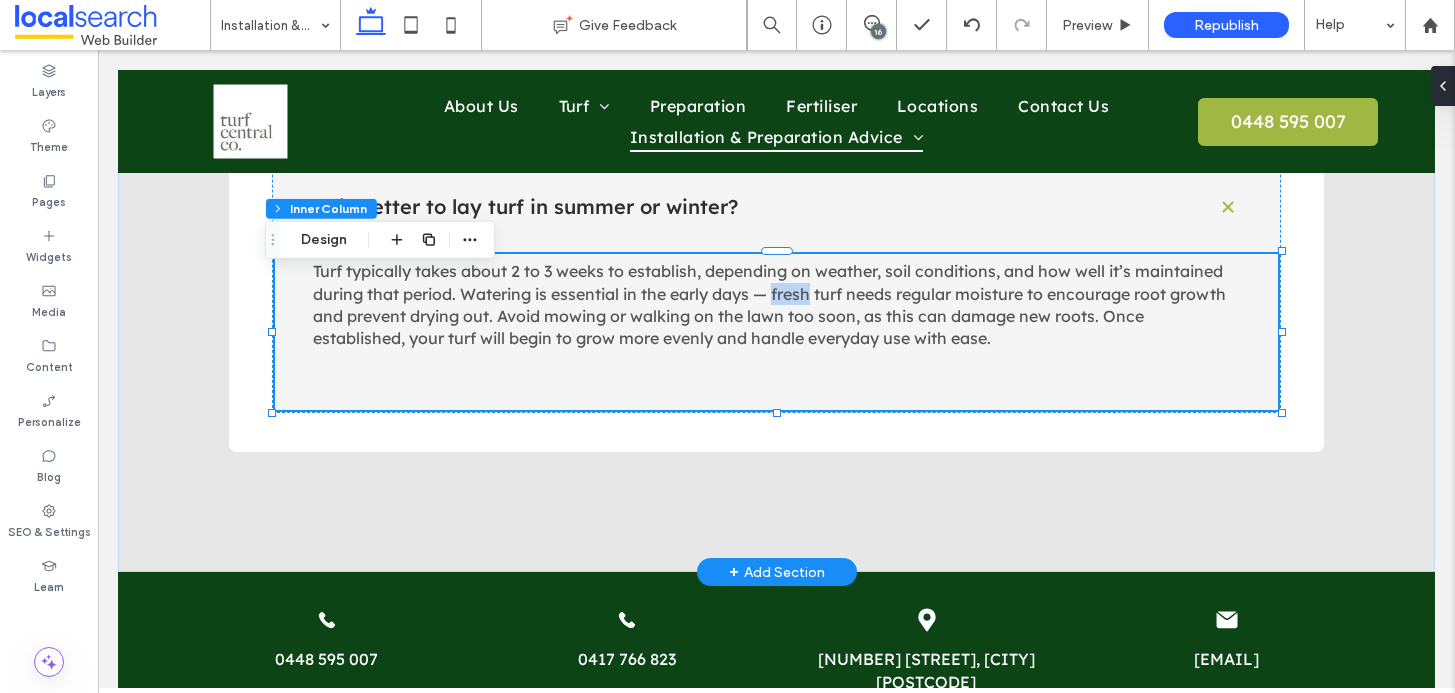 click on "Turf typically takes about 2 to 3 weeks to establish, depending on weather, soil conditions, and how well it’s maintained during that period. Watering is essential in the early days — fresh turf needs regular moisture to encourage root growth and prevent drying out. Avoid mowing or walking on the lawn too soon, as this can damage new roots. Once established, your turf will begin to grow more evenly and handle everyday use with ease." at bounding box center [776, 305] 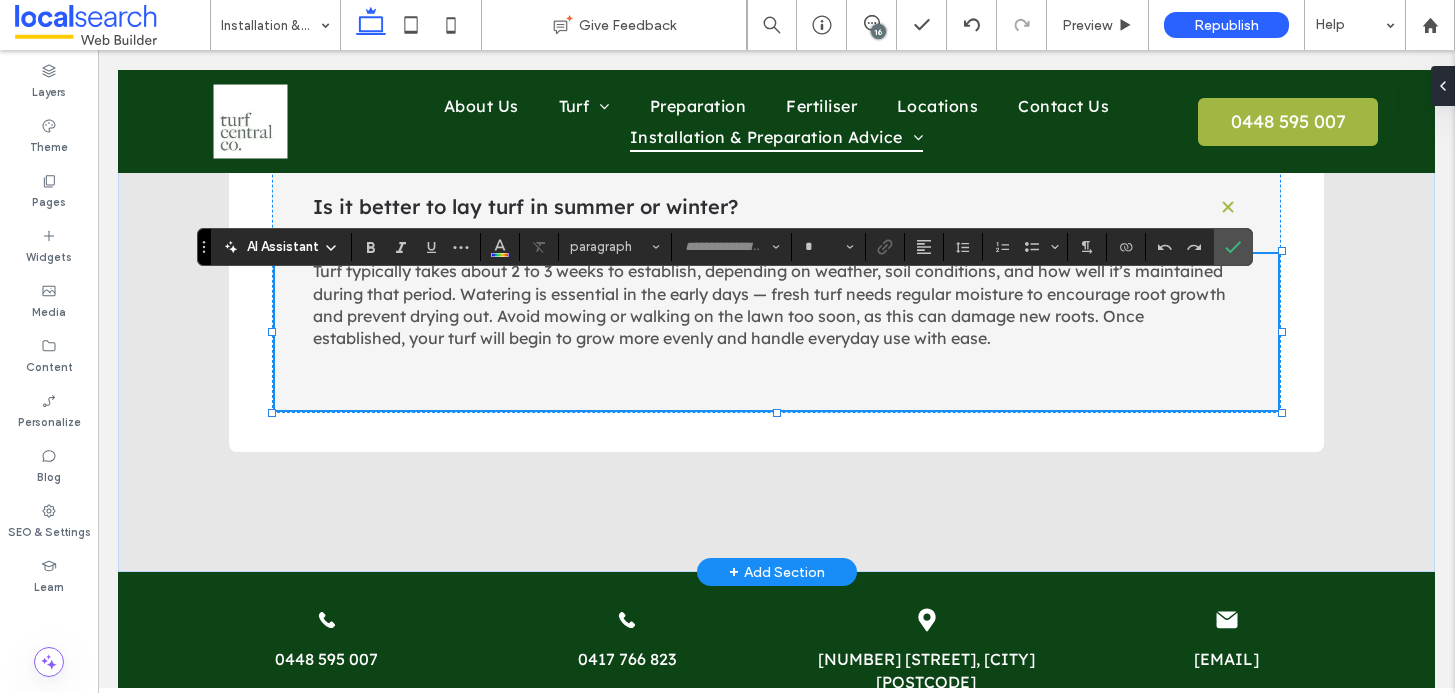 click on "Turf typically takes about 2 to 3 weeks to establish, depending on weather, soil conditions, and how well it’s maintained during that period. Watering is essential in the early days — fresh turf needs regular moisture to encourage root growth and prevent drying out. Avoid mowing or walking on the lawn too soon, as this can damage new roots. Once established, your turf will begin to grow more evenly and handle everyday use with ease." at bounding box center [776, 305] 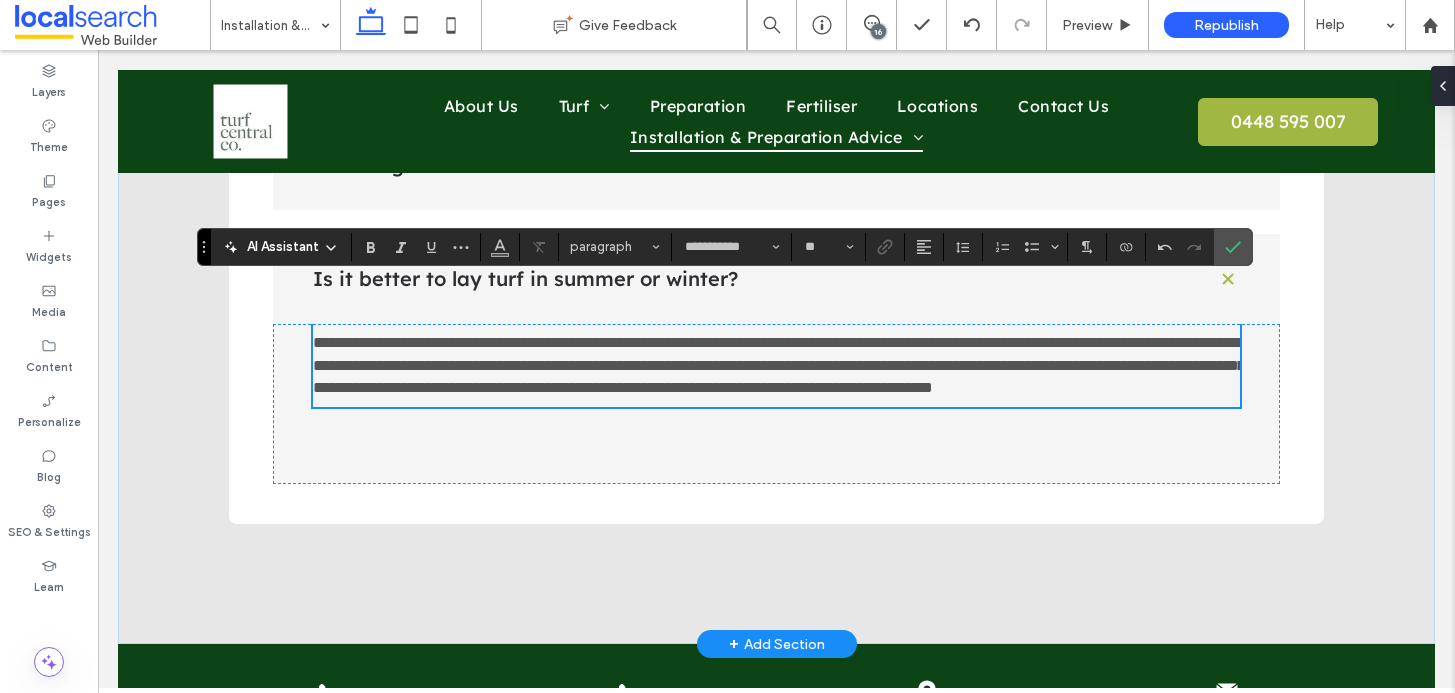 scroll, scrollTop: 3847, scrollLeft: 0, axis: vertical 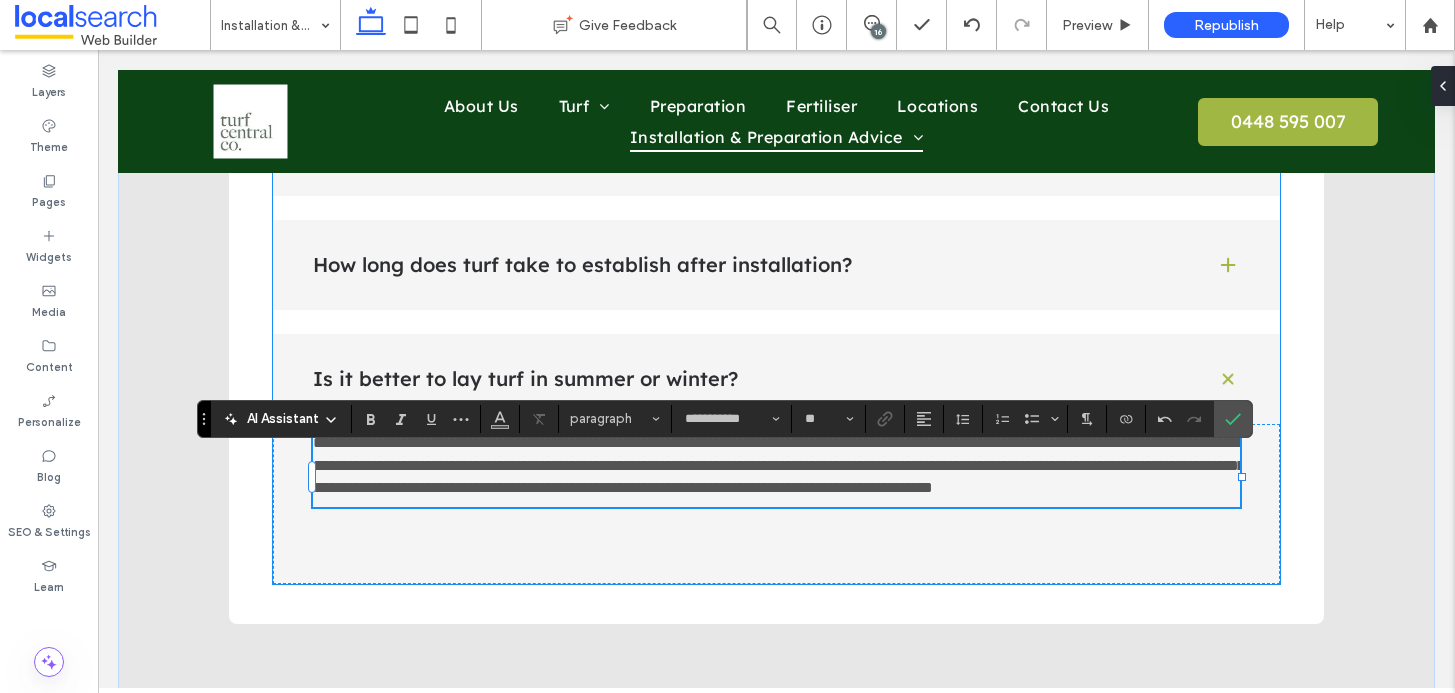 click on "How long does turf take to establish after installation?" at bounding box center [776, 265] 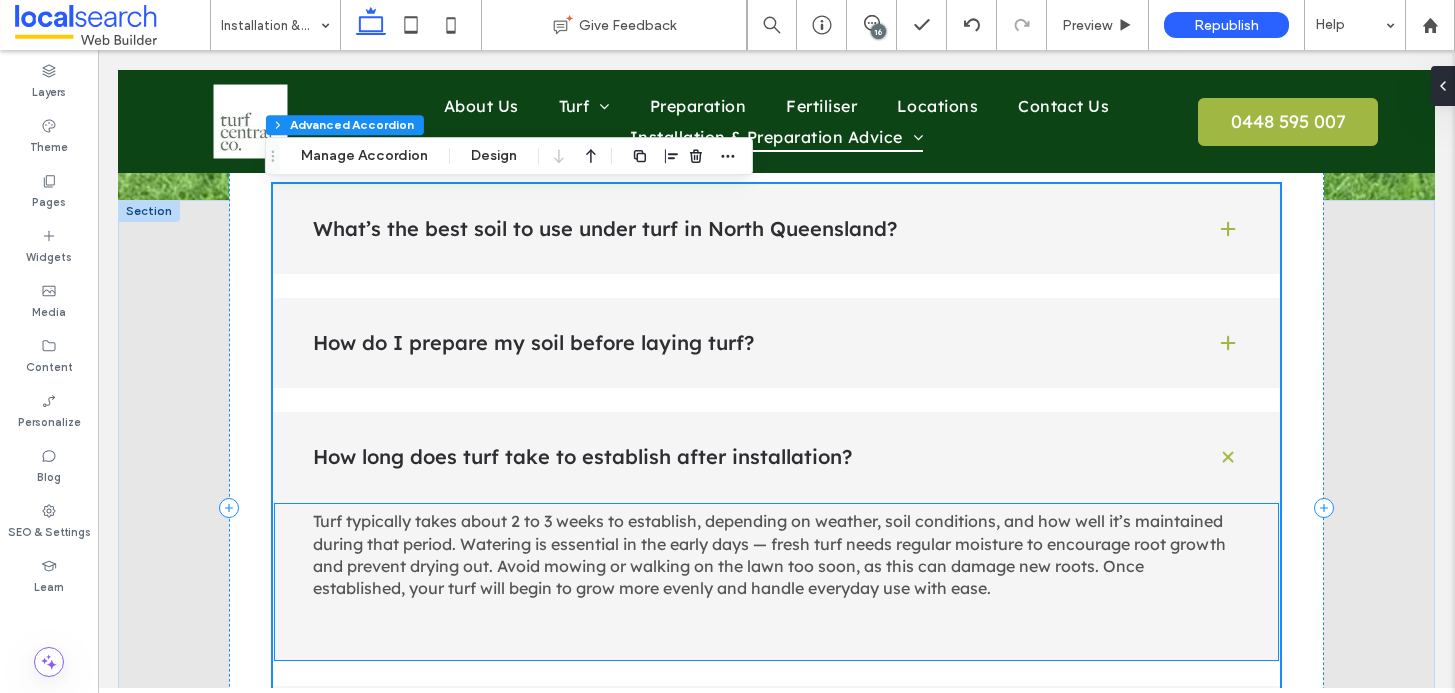 scroll, scrollTop: 3650, scrollLeft: 0, axis: vertical 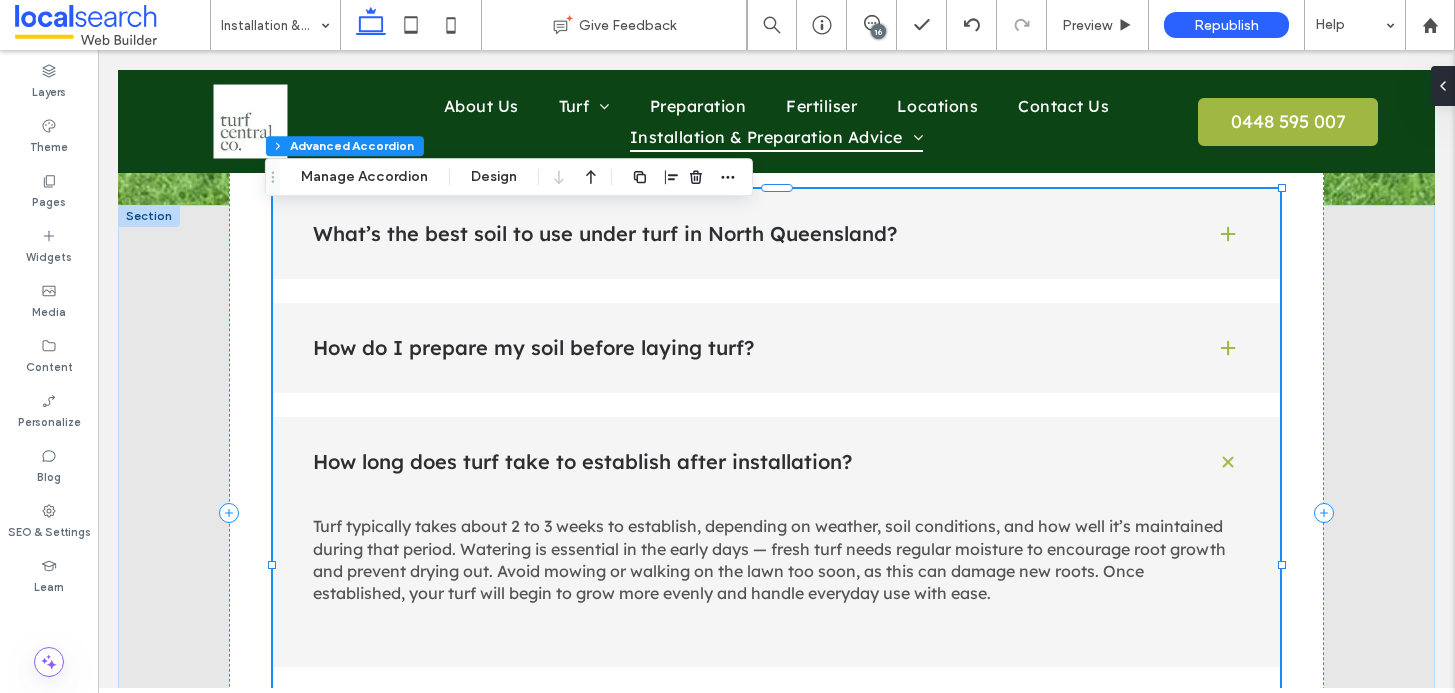 click on "In areas like [CITY], [CITY], and [CITY], a sandy loam or well-draining topsoil enriched with organic matter is ideal. This type of soil holds enough moisture for the turf to establish roots, while also allowing excess water to drain. Avoid heavy clay or compacted soils, which can suffocate turf roots and slow growth. If in doubt, a turf professional can assess your soil and recommend the right amendments.
How do I prepare my soil before laying turf?
How long does turf take to establish after installation?
Is it better to lay turf in summer or winter?" at bounding box center (776, 565) 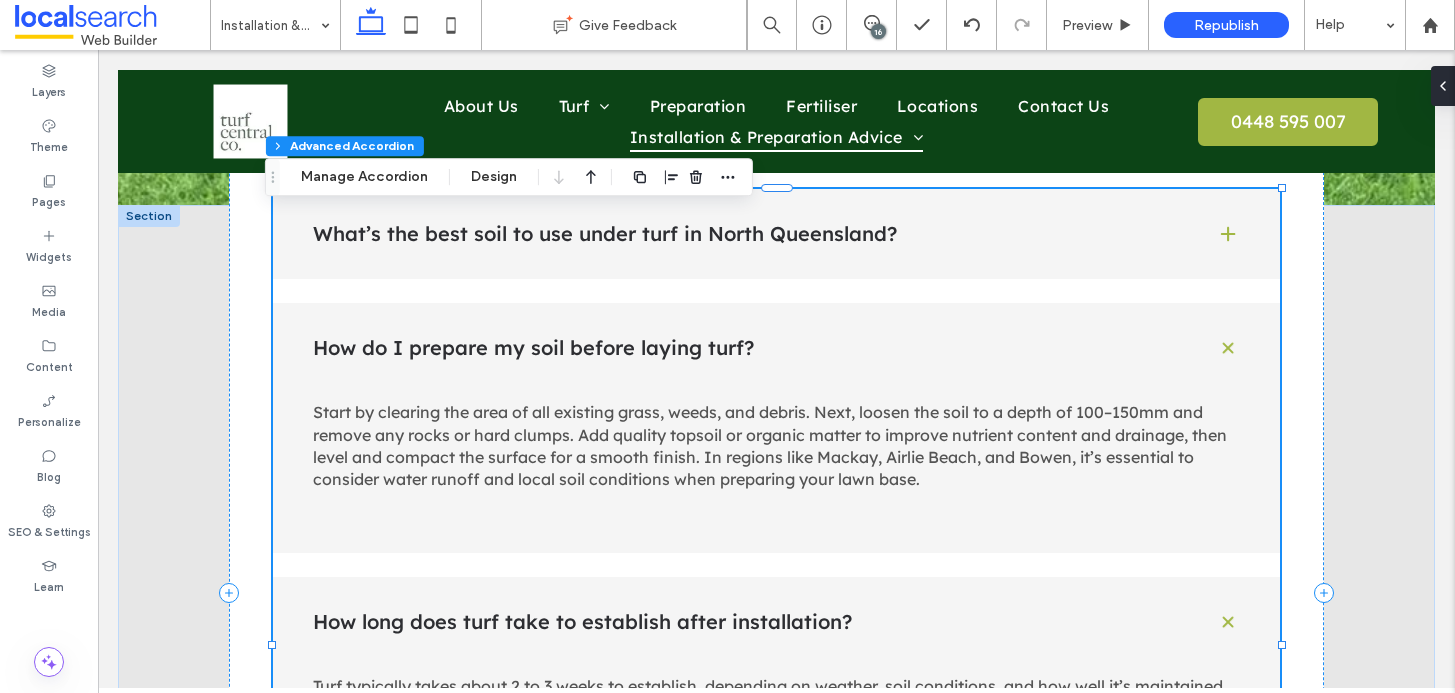 click on "What’s the best soil to use under turf in North Queensland?" at bounding box center (748, 234) 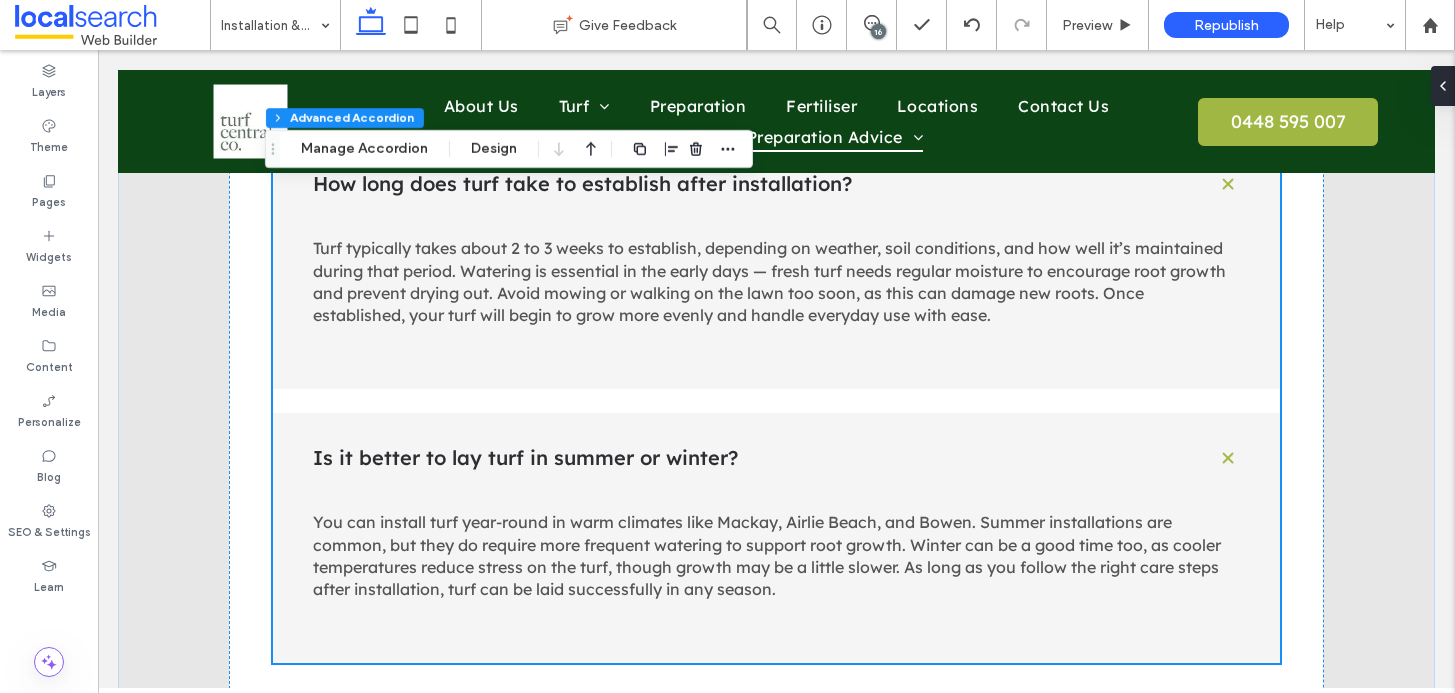 scroll, scrollTop: 4261, scrollLeft: 0, axis: vertical 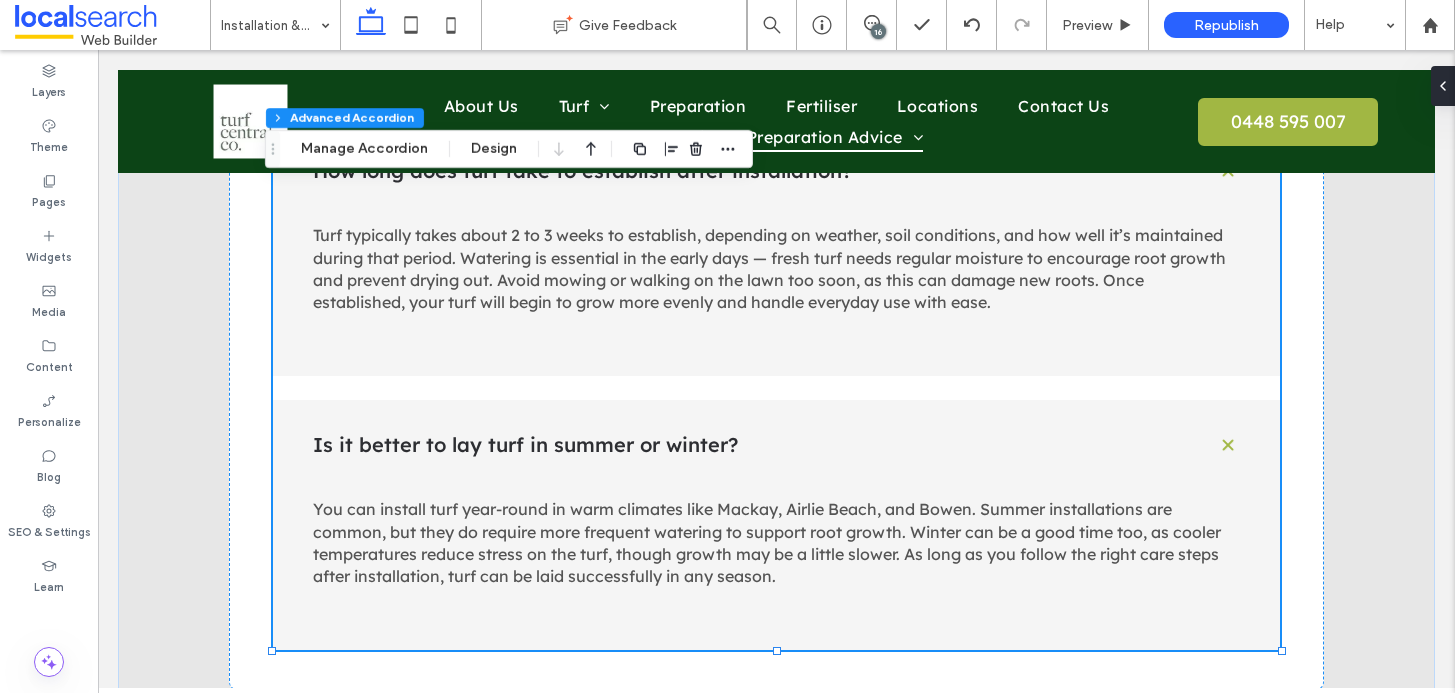 click on "Is it better to lay turf in summer or winter?" at bounding box center [776, 445] 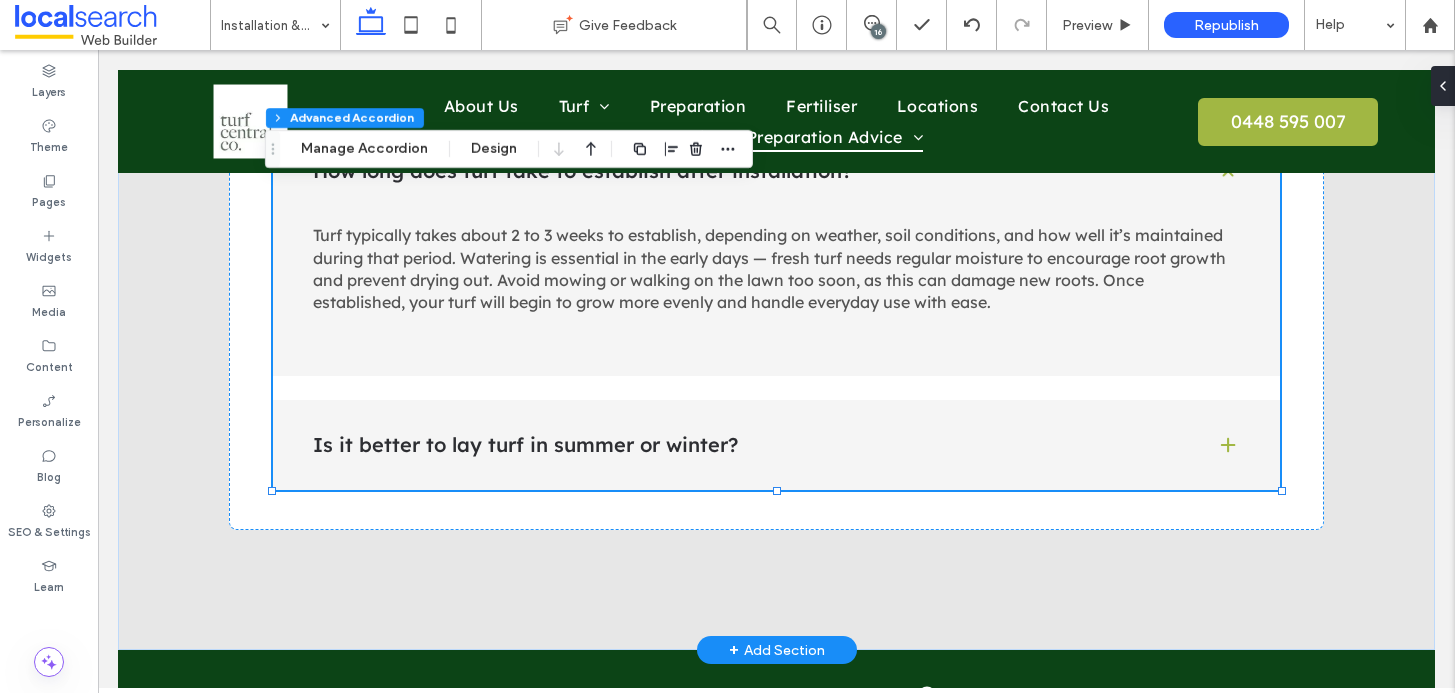 click on "Is it better to lay turf in summer or winter?" at bounding box center [748, 445] 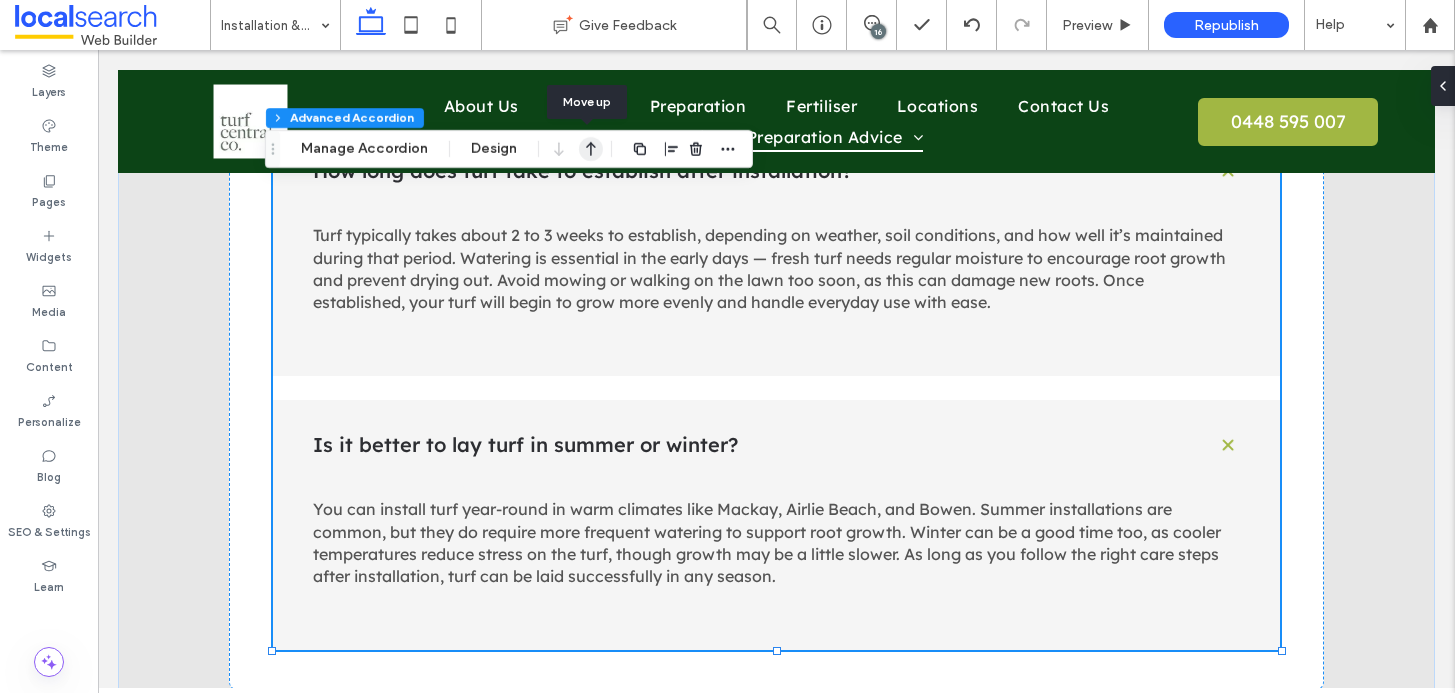 click 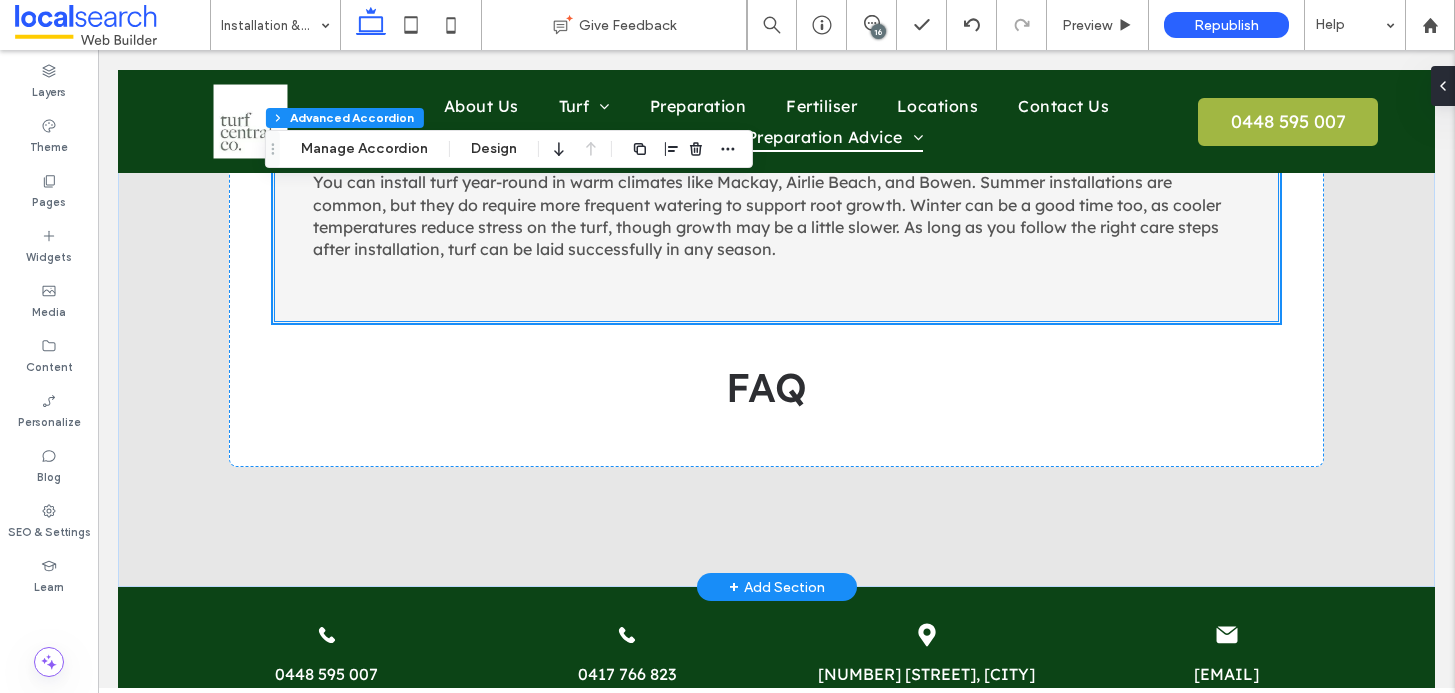 scroll, scrollTop: 4674, scrollLeft: 0, axis: vertical 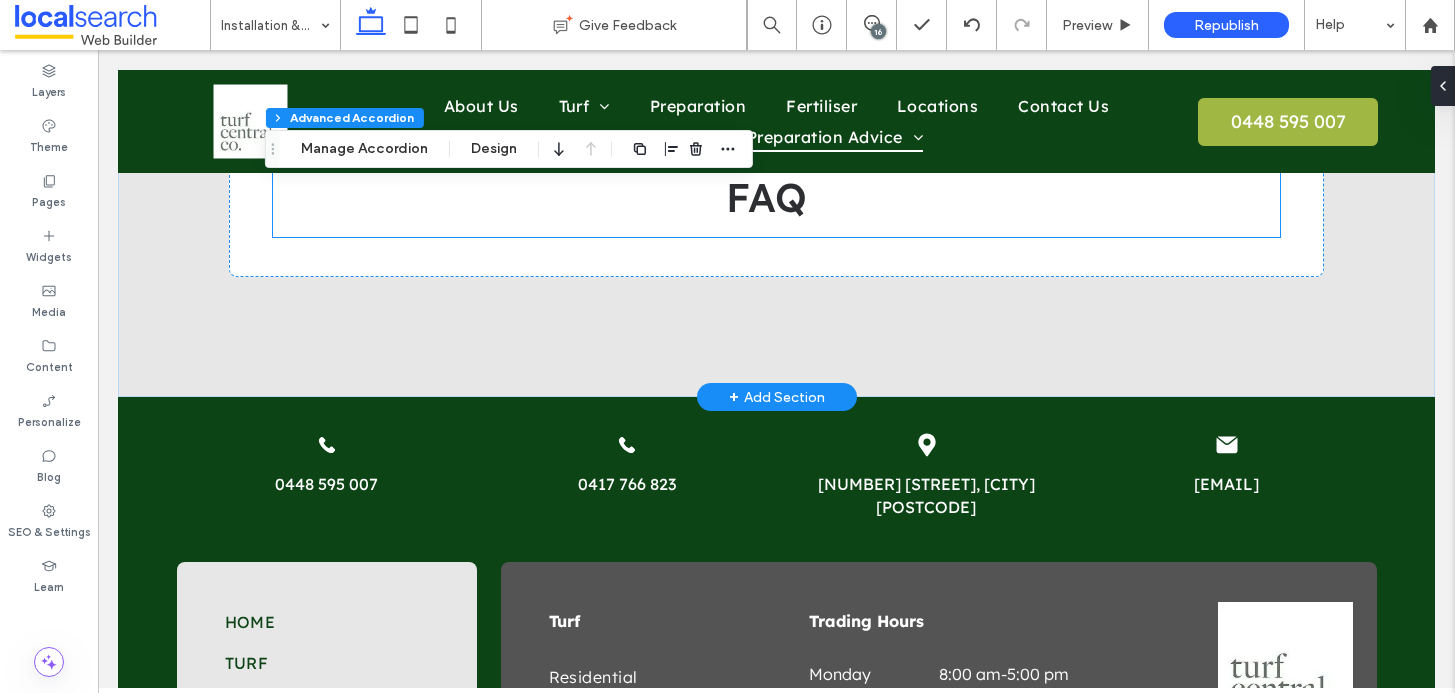 click on "FAQ" at bounding box center [766, 197] 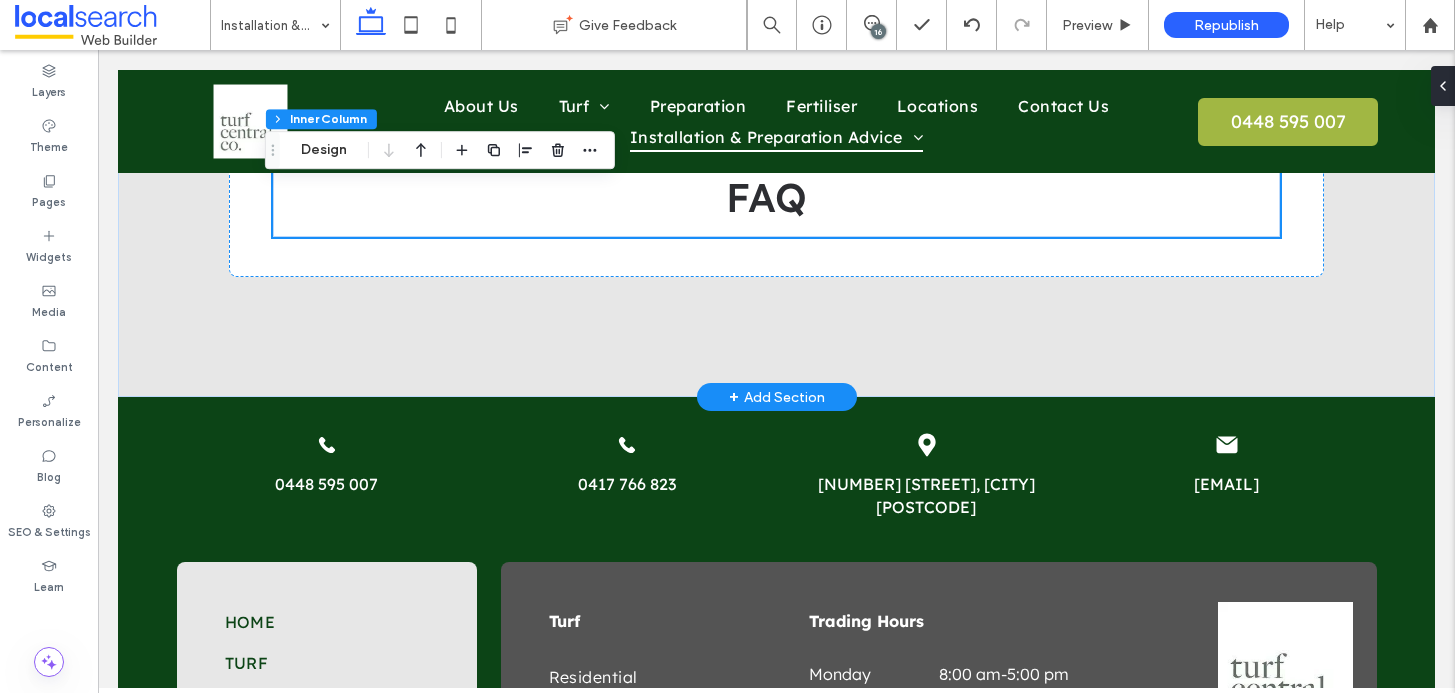 scroll, scrollTop: 4484, scrollLeft: 0, axis: vertical 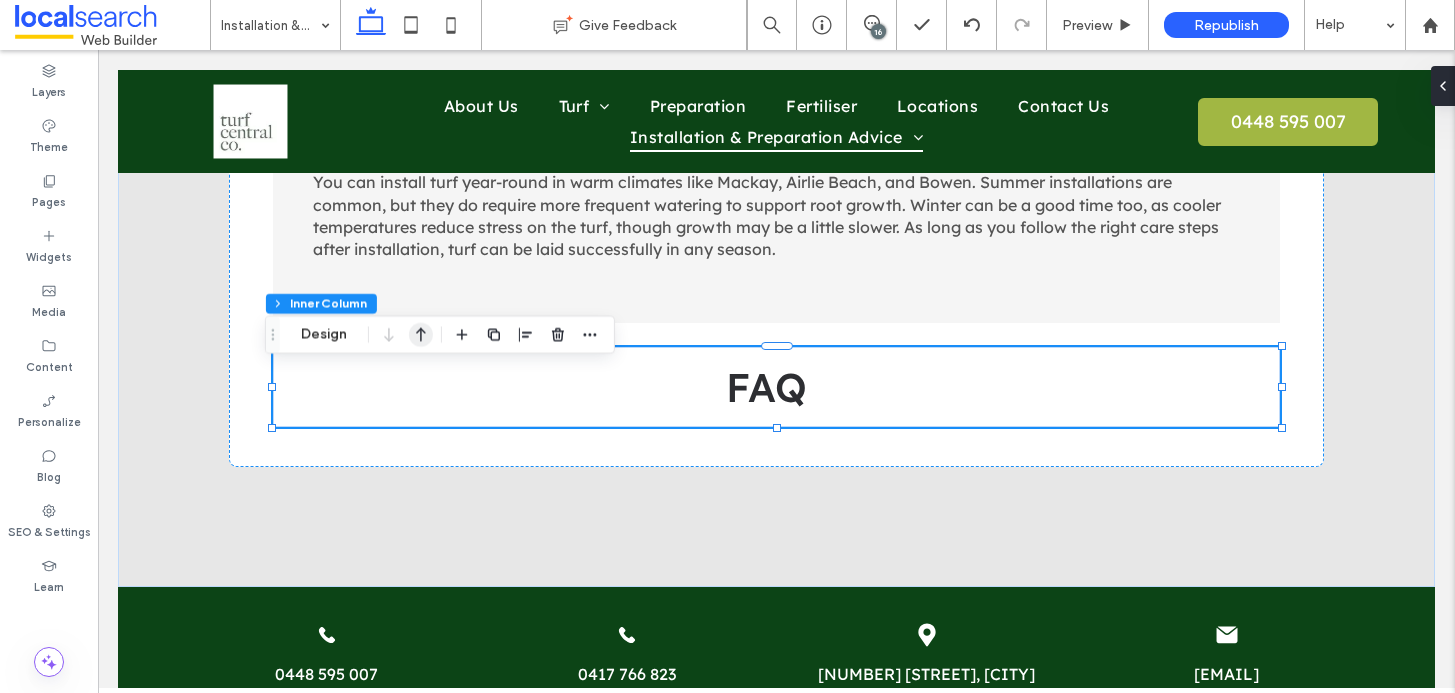 click 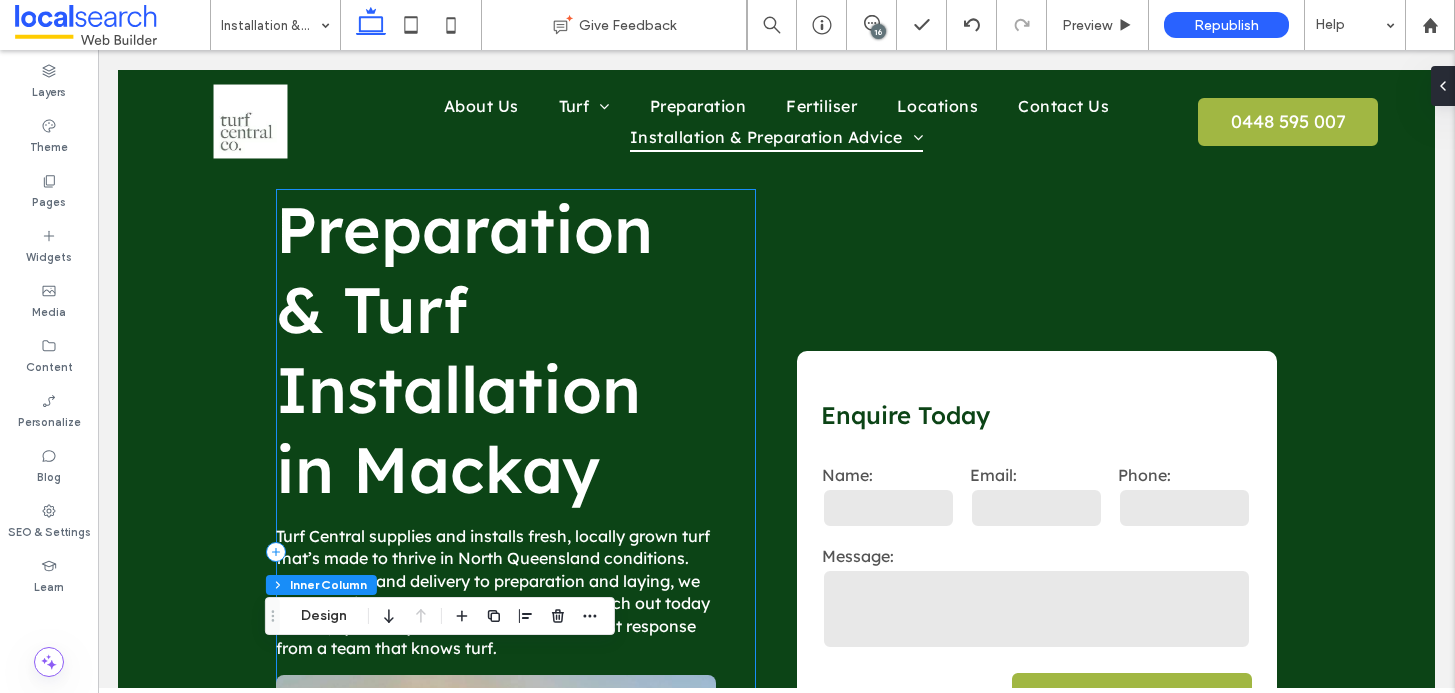 scroll, scrollTop: 0, scrollLeft: 0, axis: both 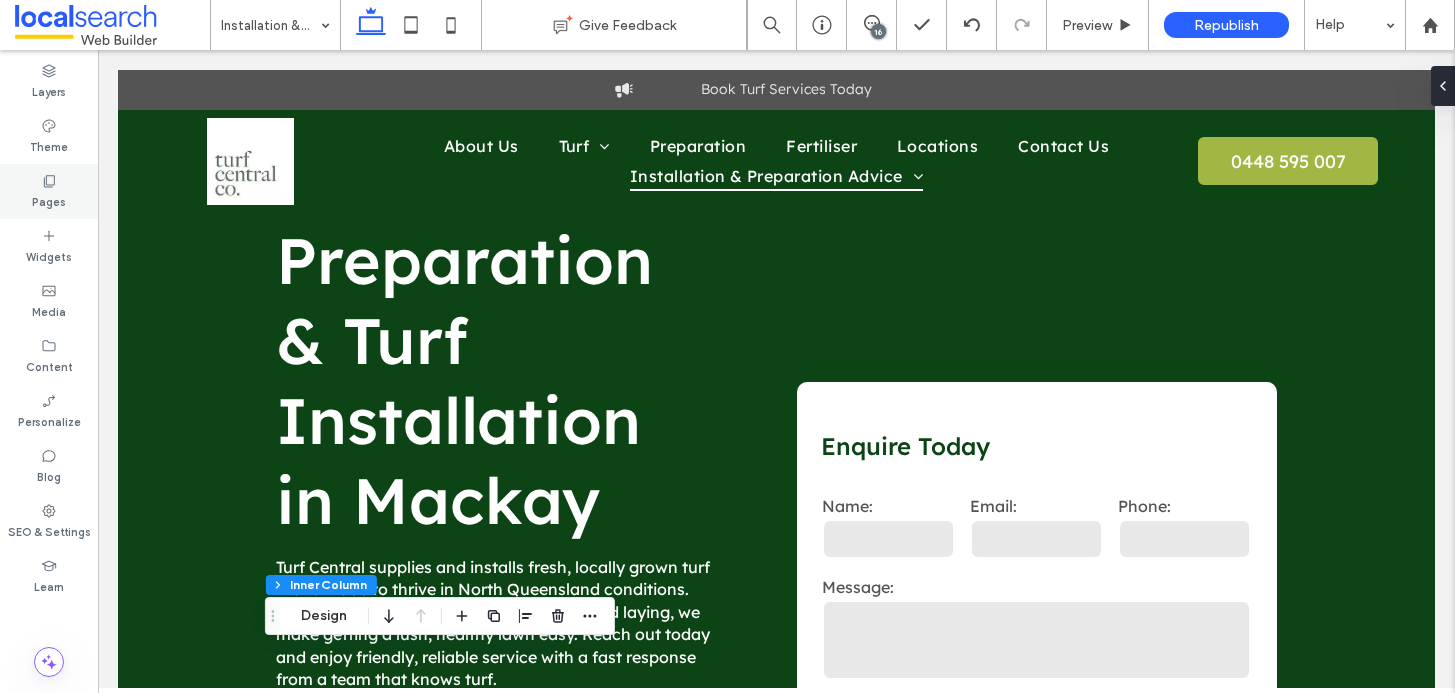 click on "Pages" at bounding box center [49, 200] 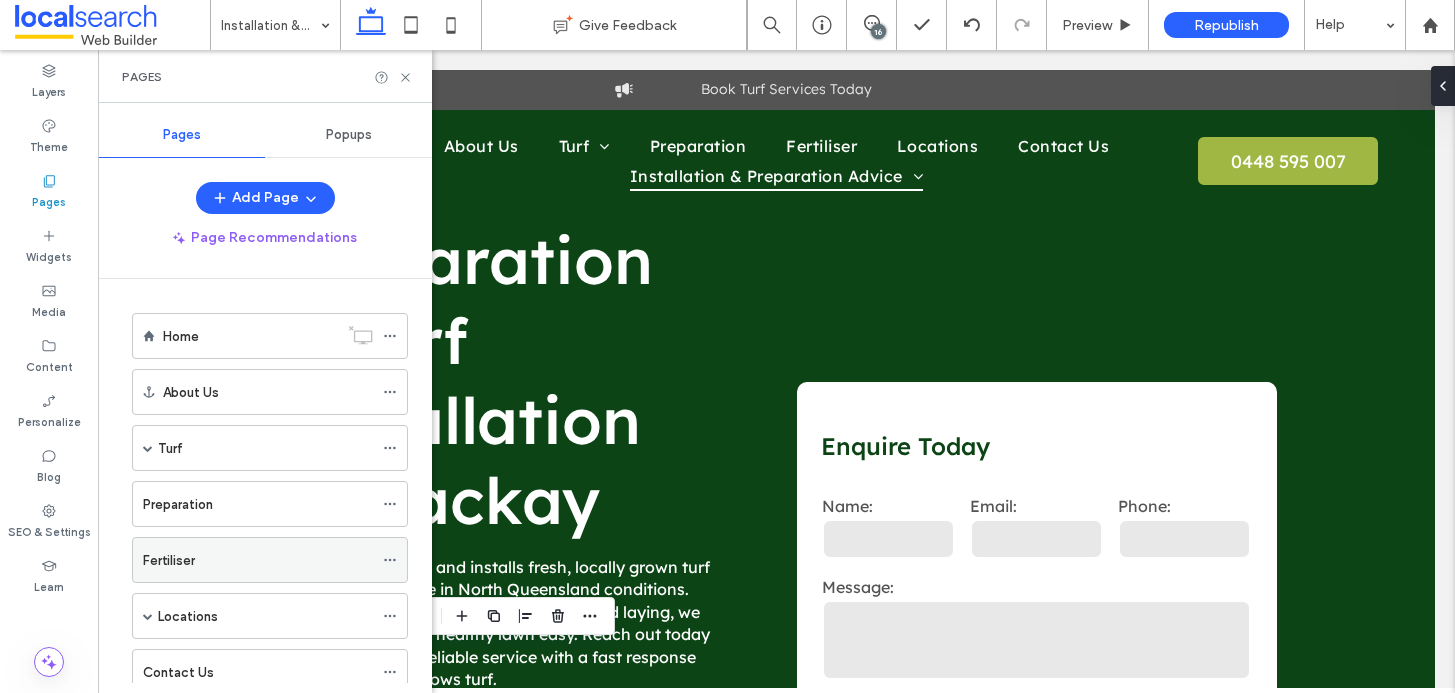 scroll, scrollTop: 164, scrollLeft: 0, axis: vertical 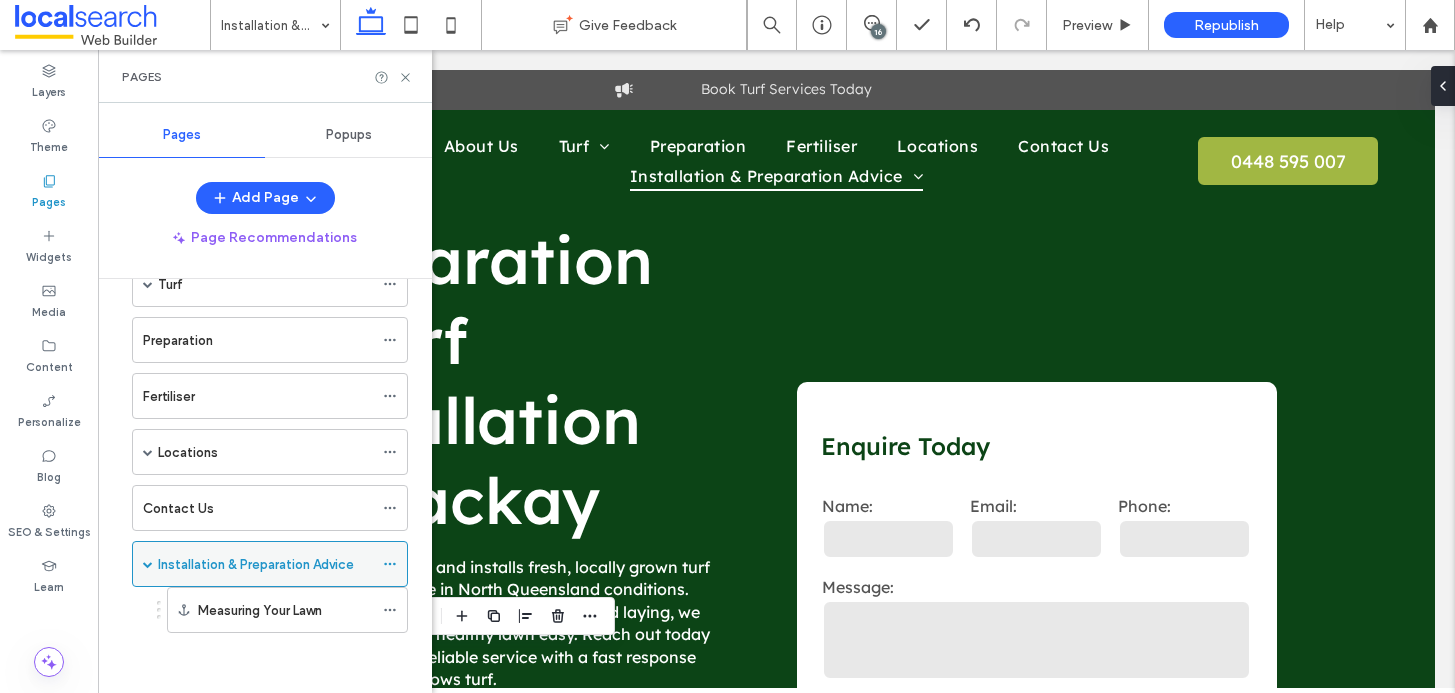 click 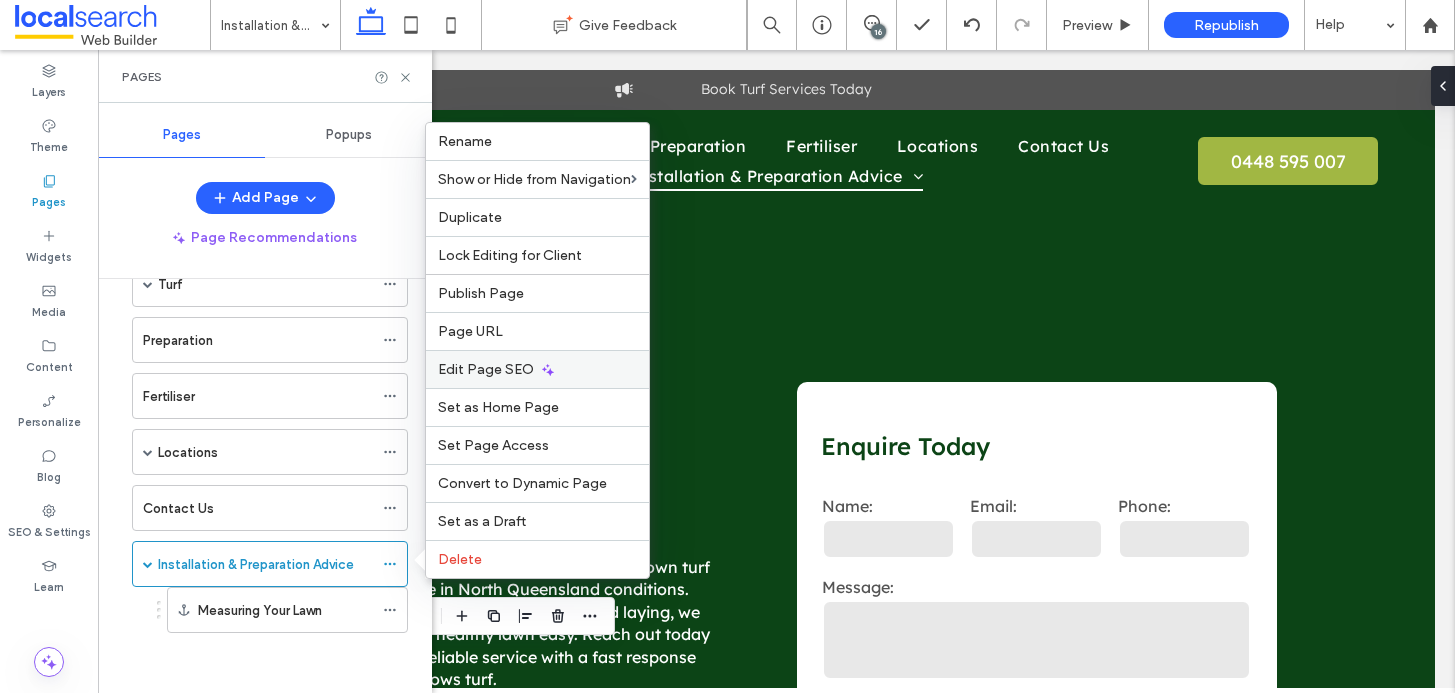 click 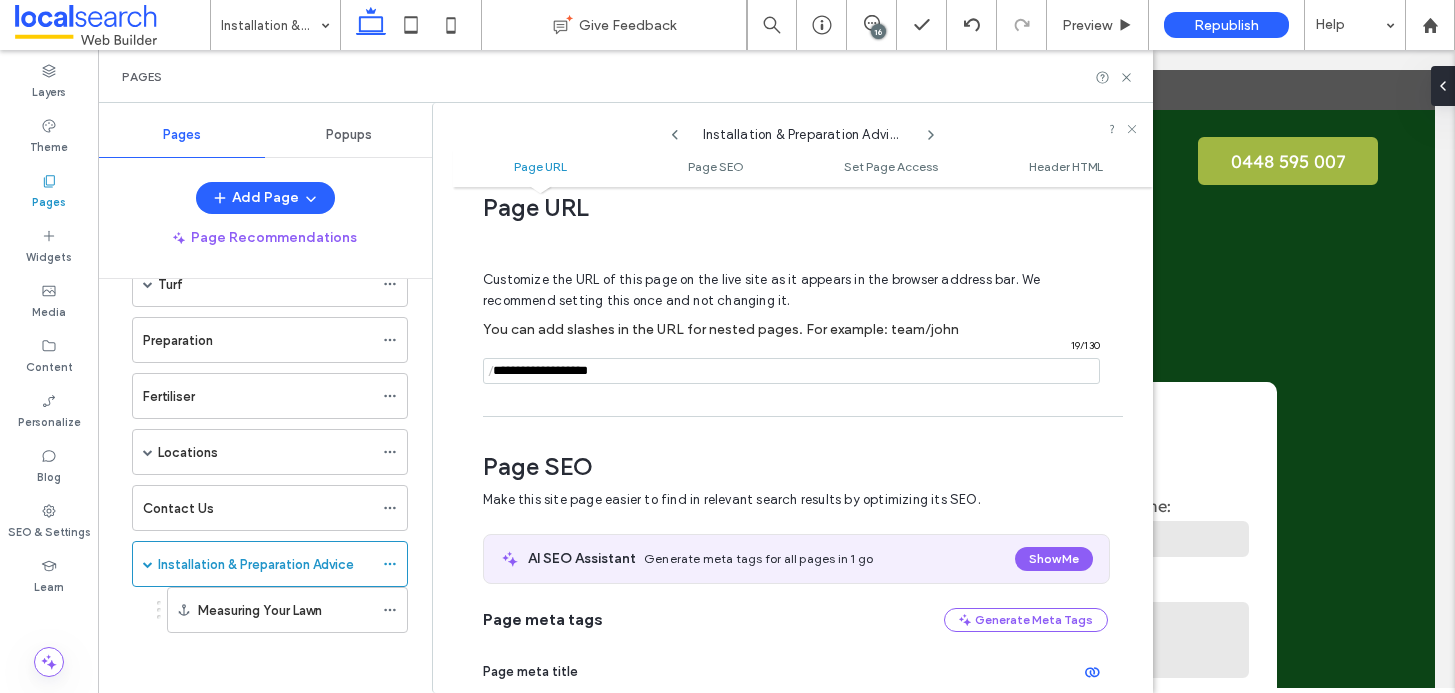 scroll, scrollTop: 0, scrollLeft: 0, axis: both 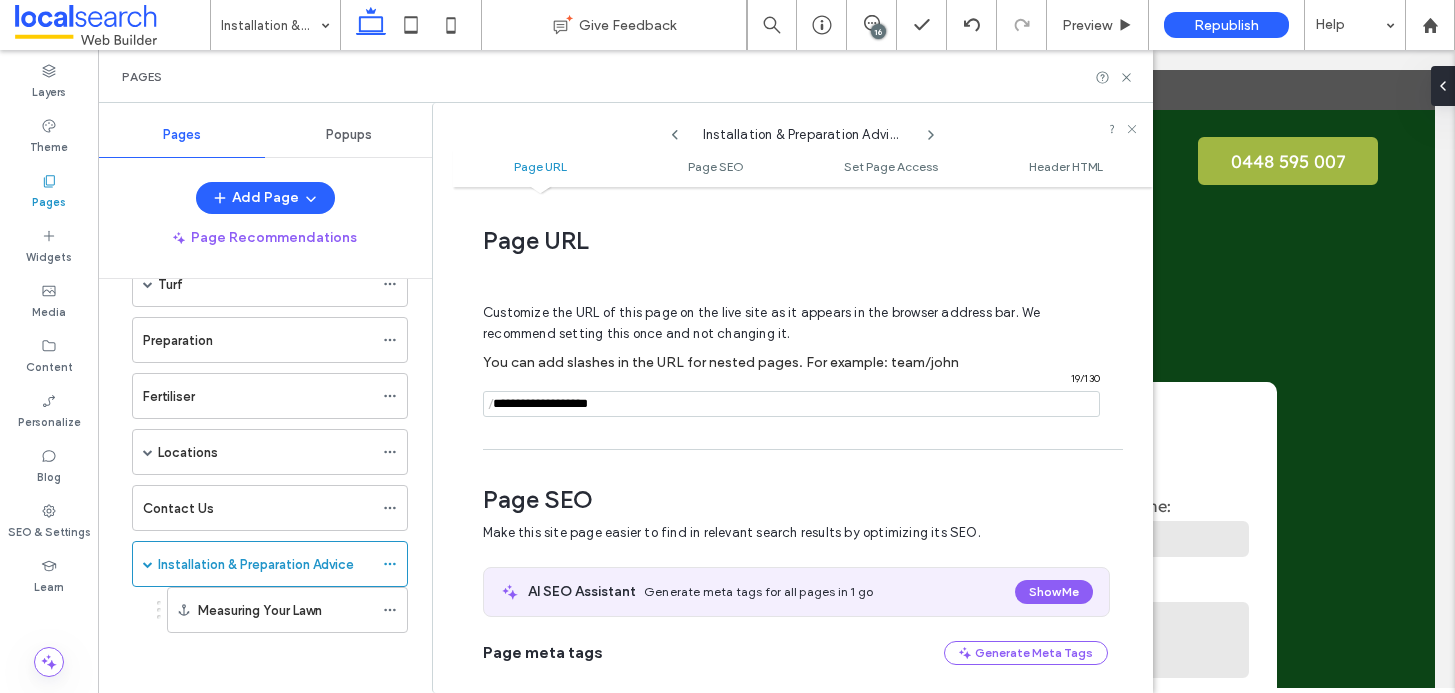 click at bounding box center [791, 404] 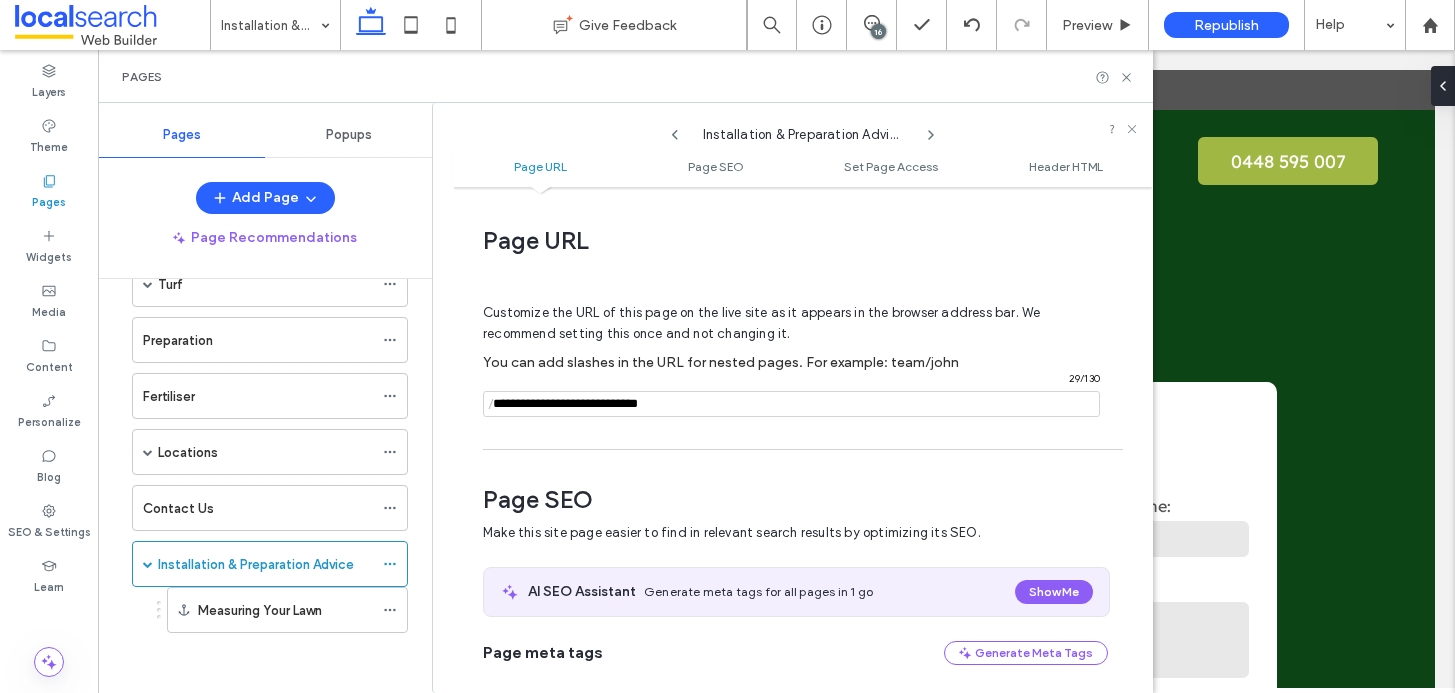 type on "**********" 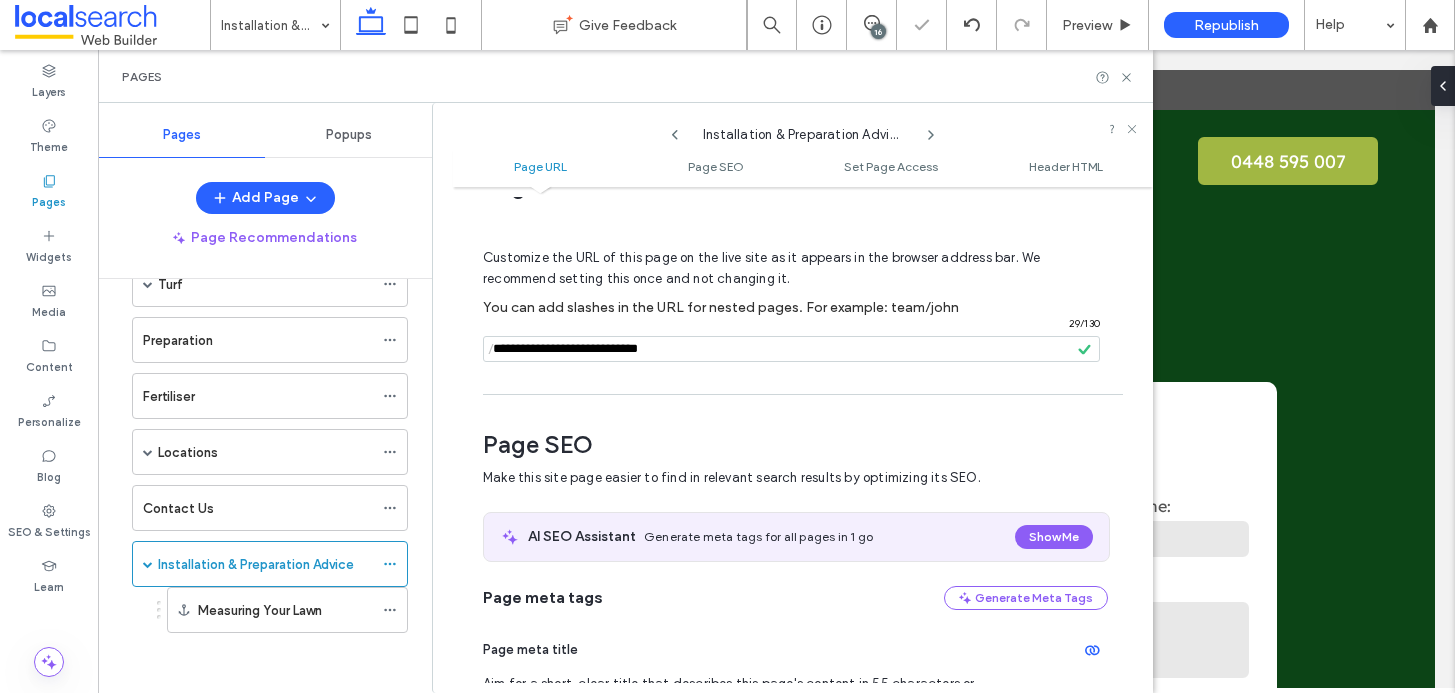 scroll, scrollTop: 86, scrollLeft: 0, axis: vertical 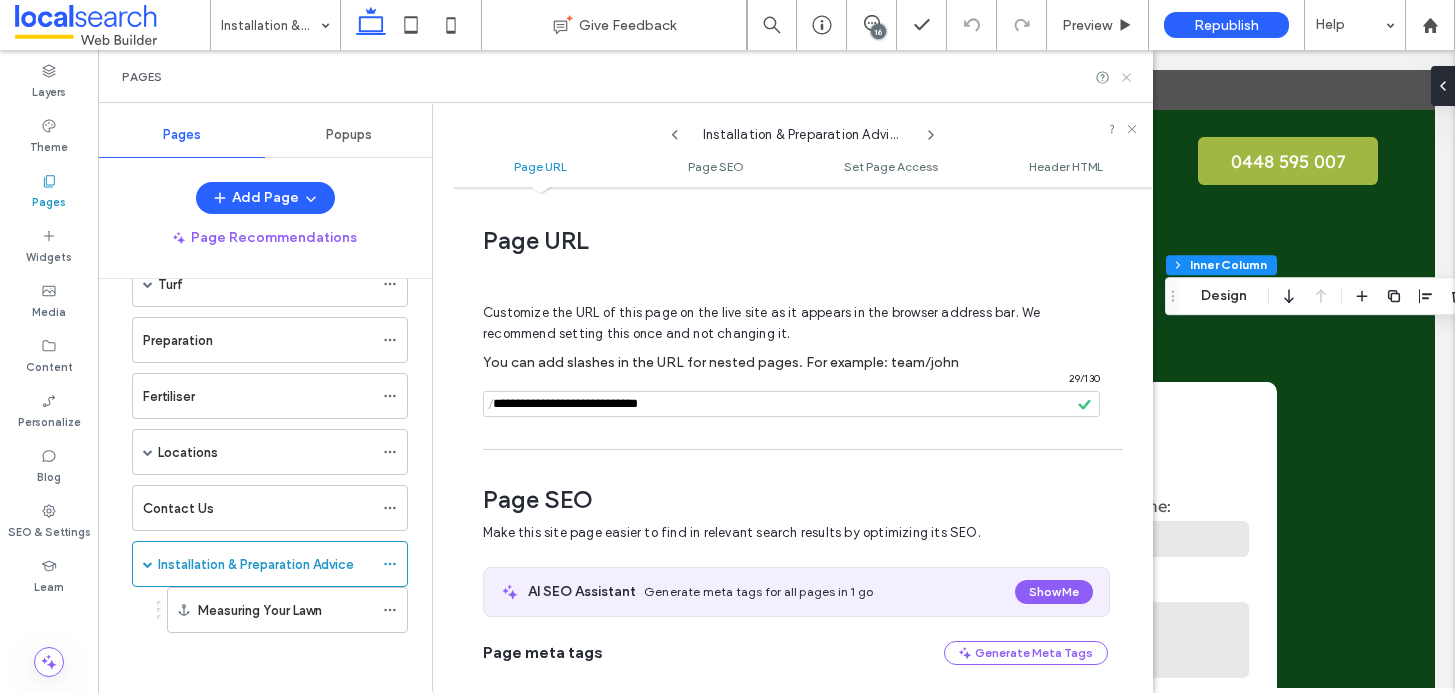 click 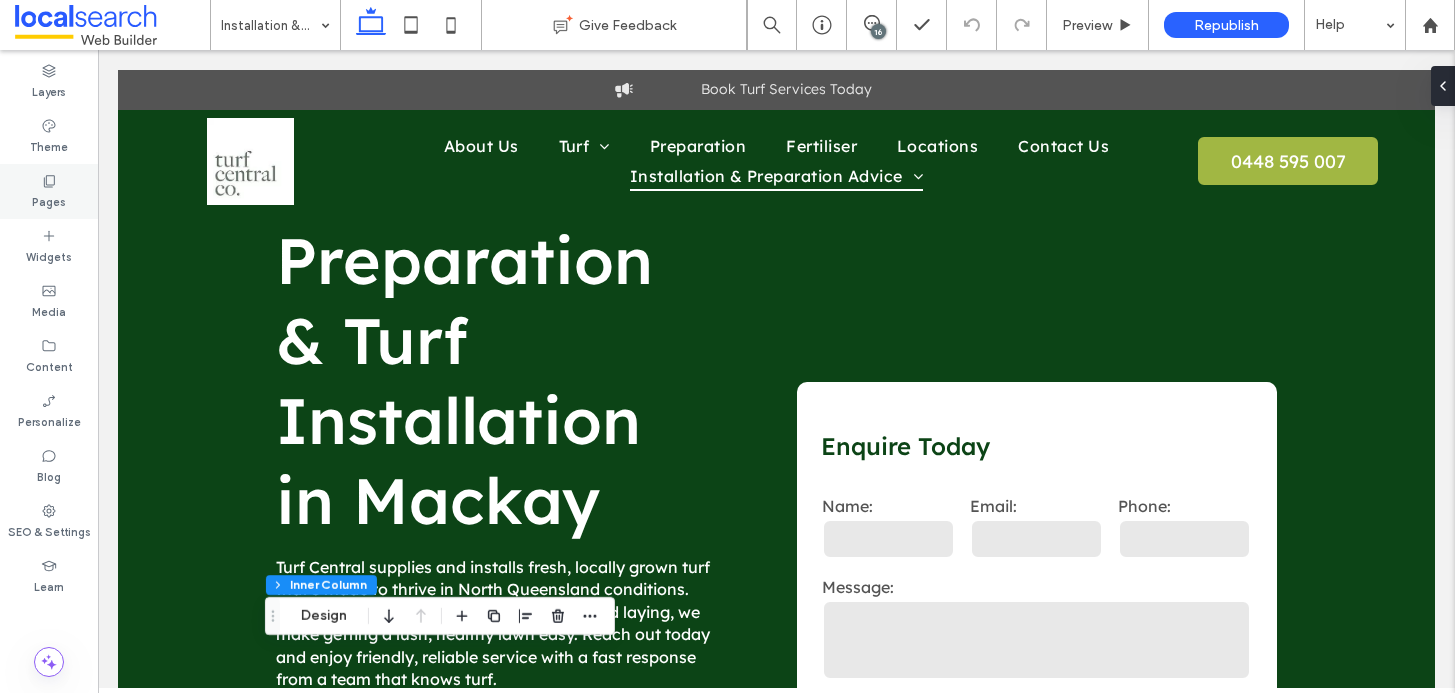 click on "Pages" at bounding box center [49, 200] 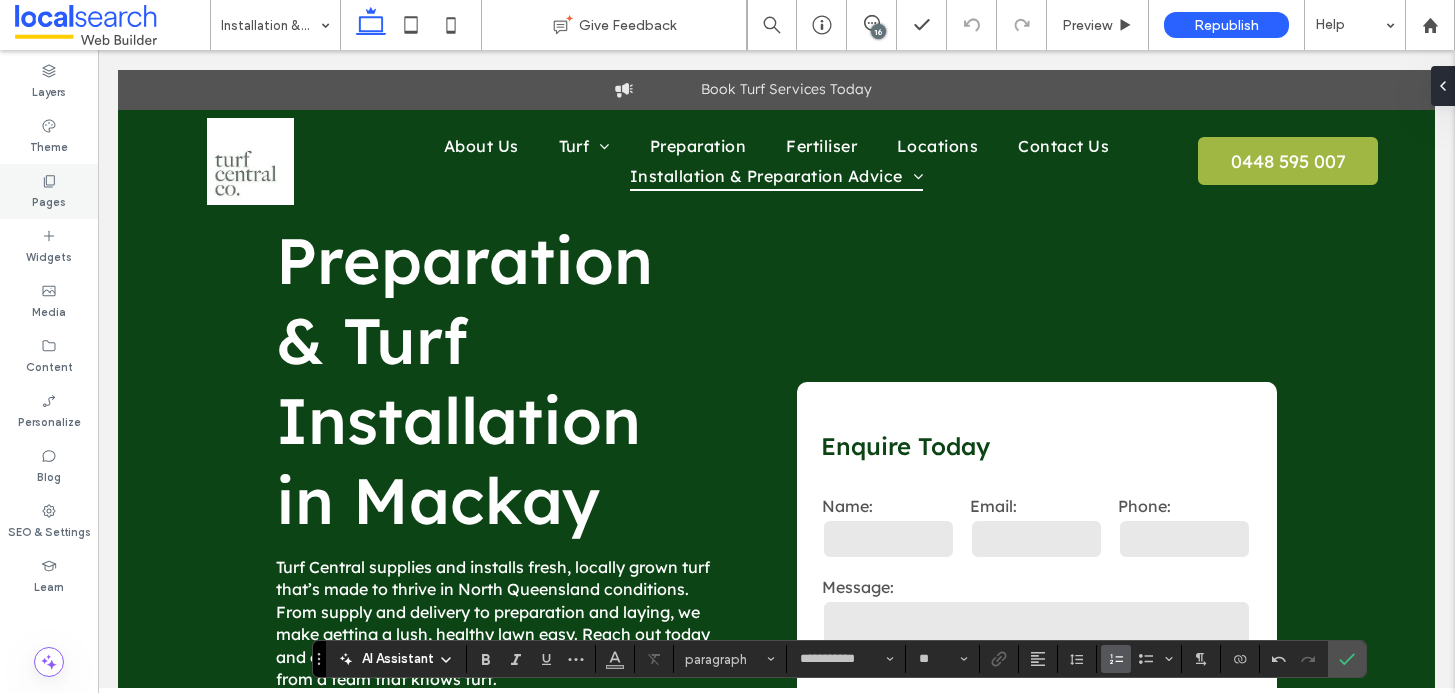click on "Pages" at bounding box center [49, 200] 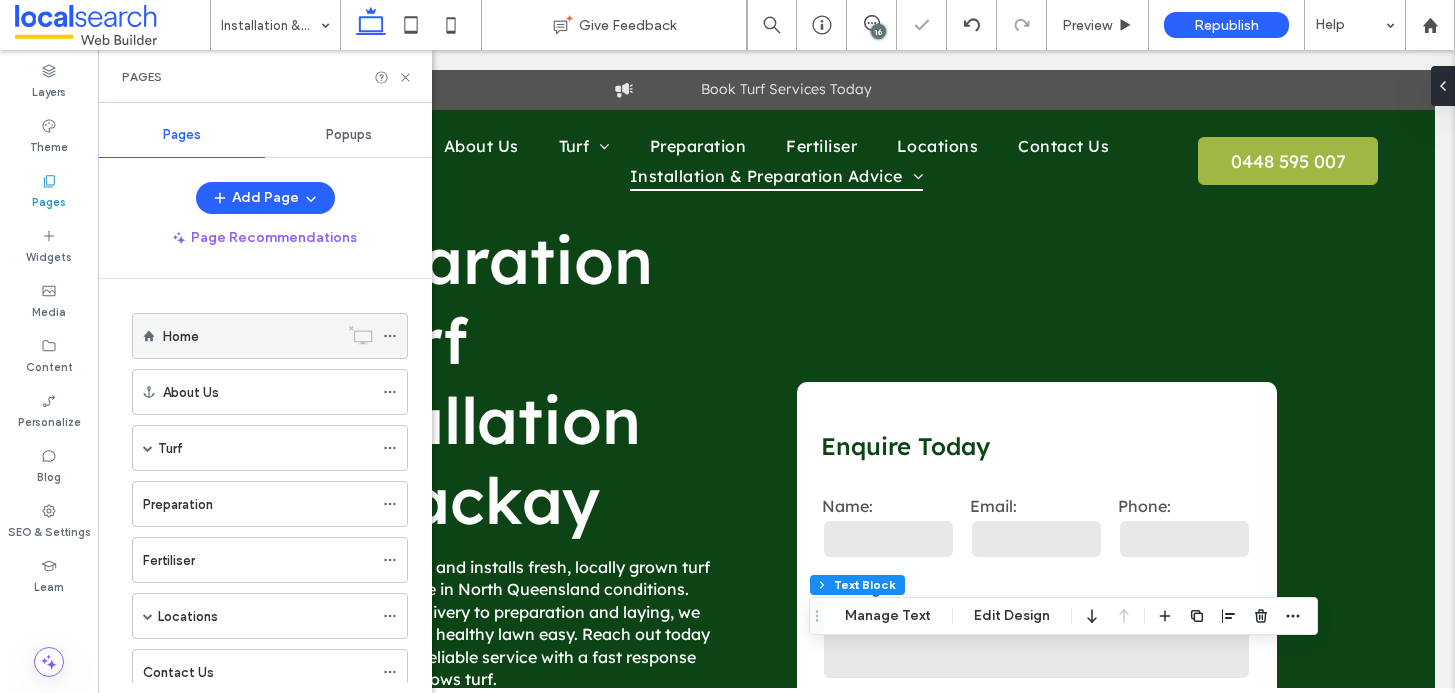 click on "Home" at bounding box center (250, 336) 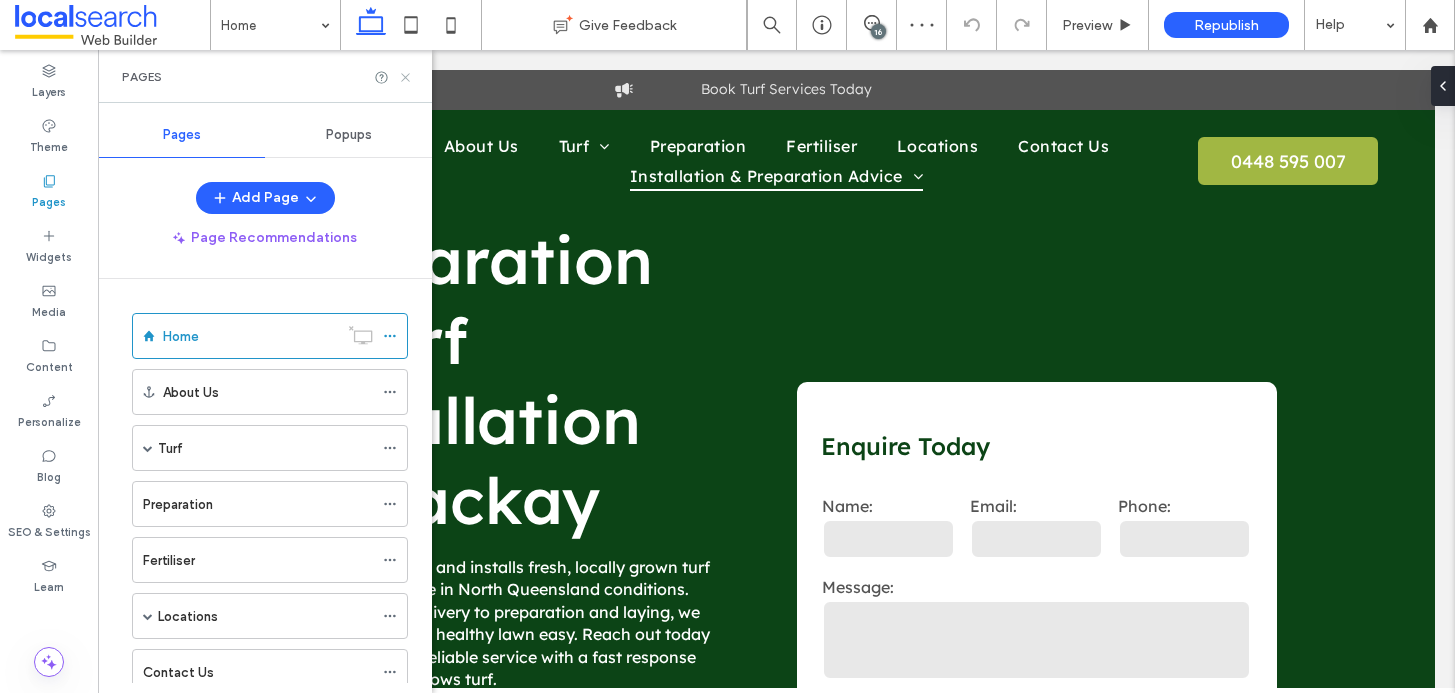 click 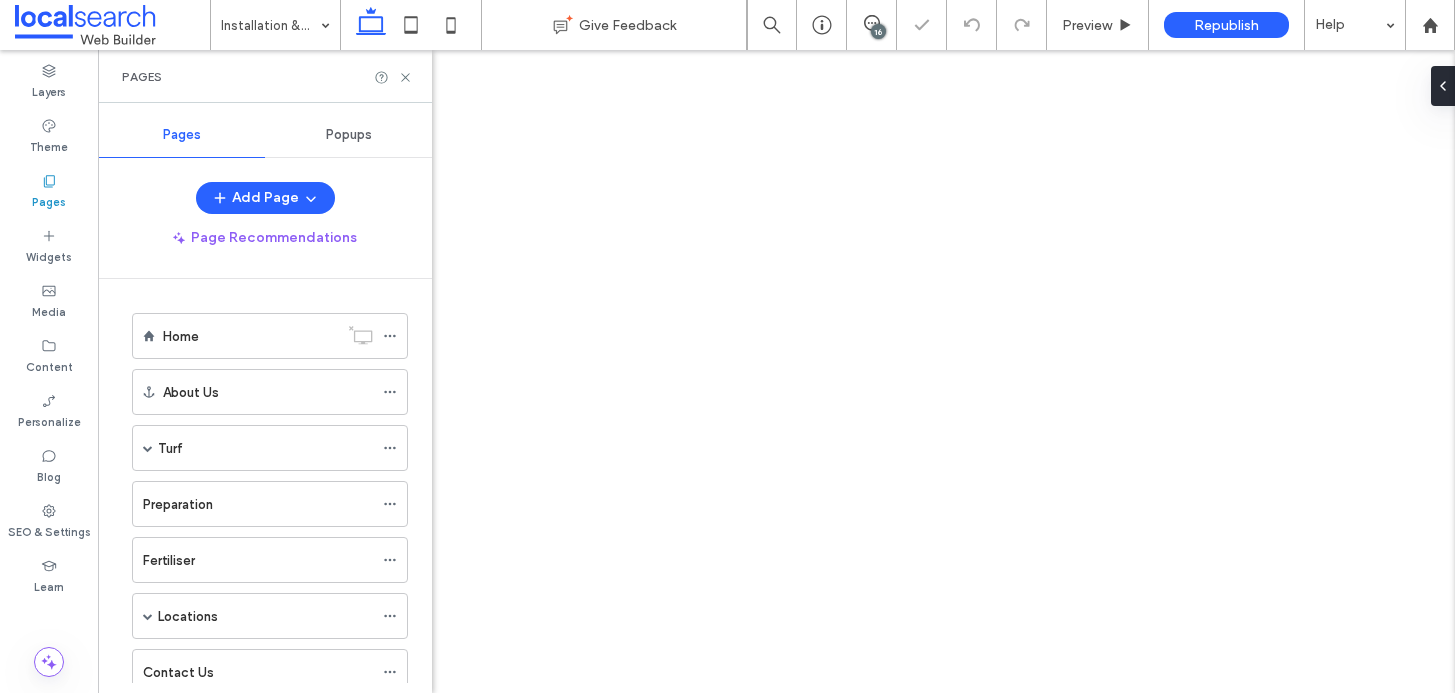 scroll, scrollTop: 0, scrollLeft: 0, axis: both 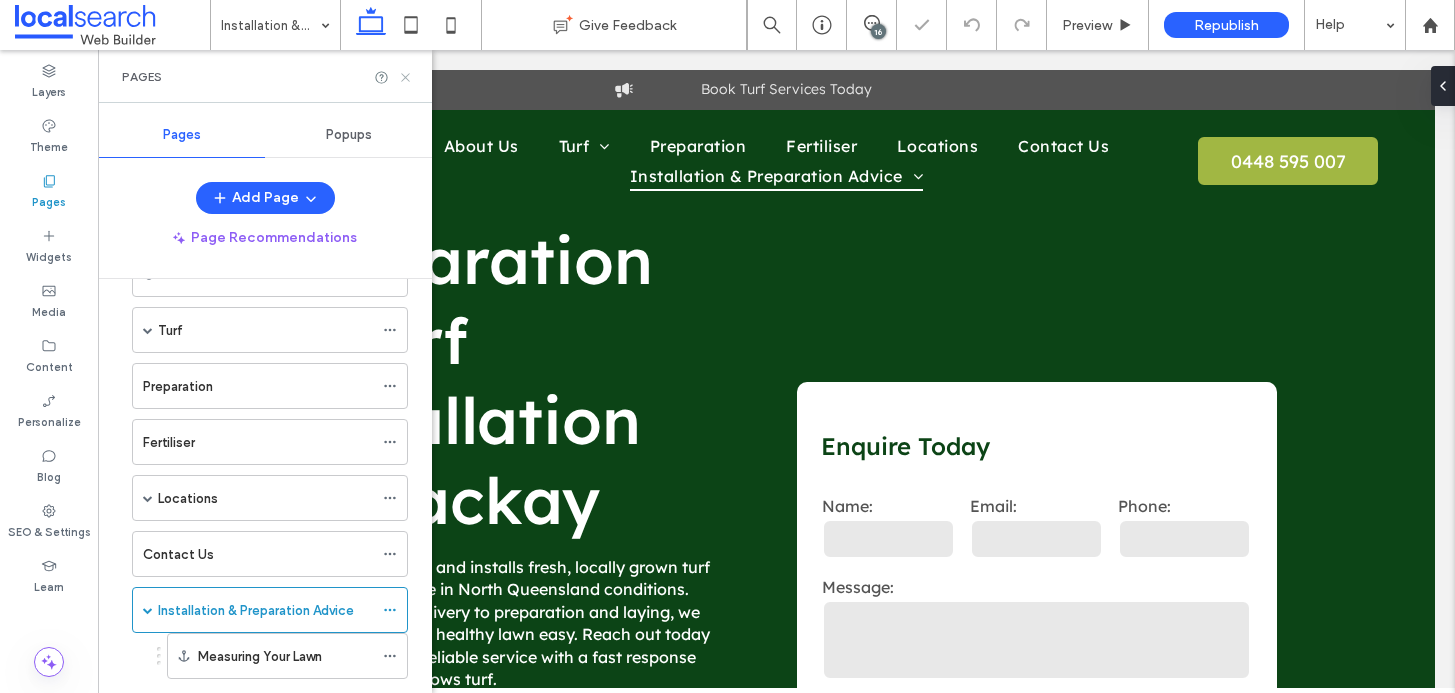 click 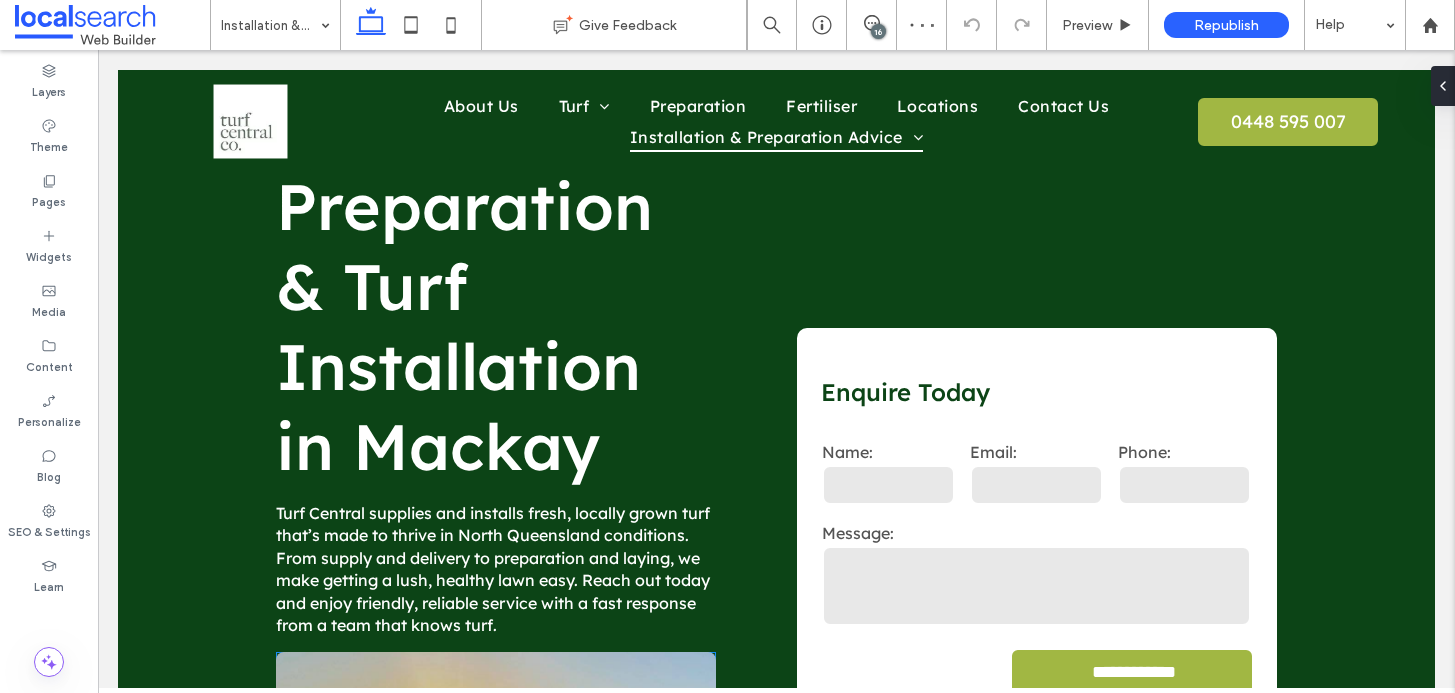 scroll, scrollTop: 162, scrollLeft: 0, axis: vertical 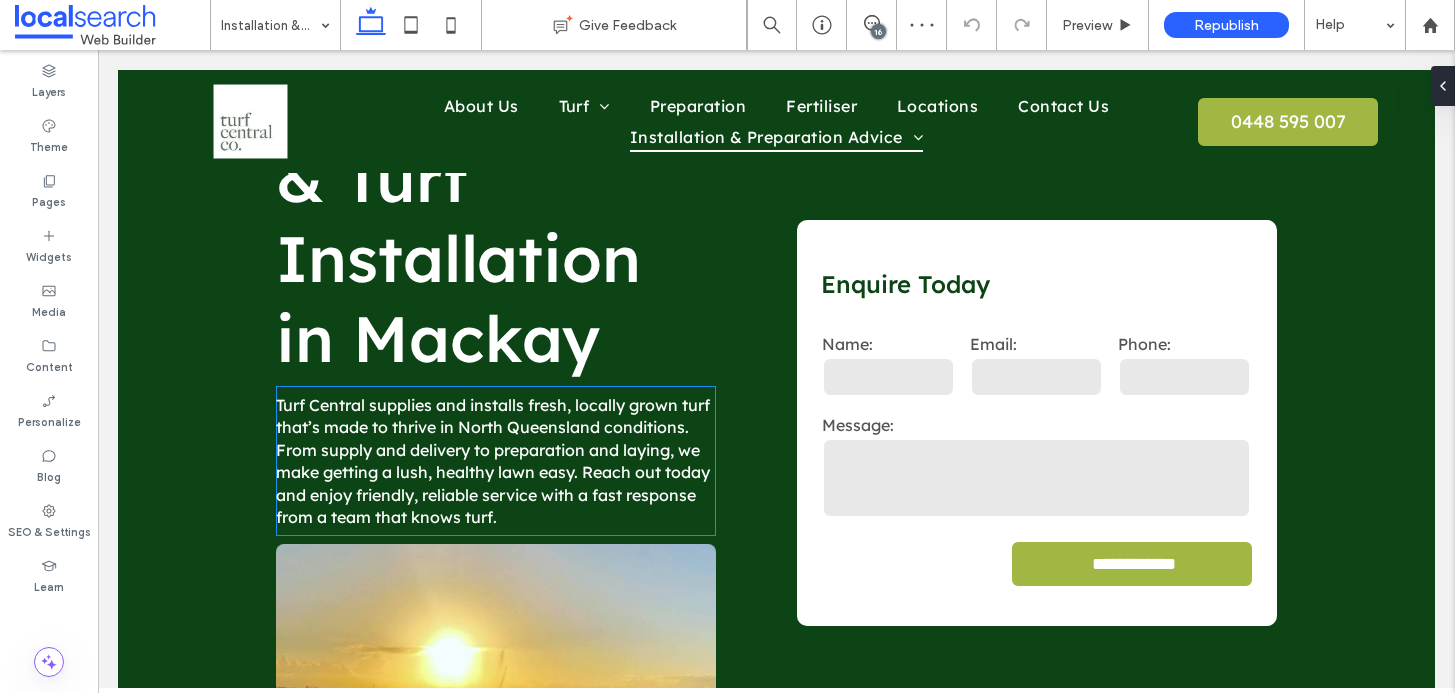 click on "Turf Central supplies and installs fresh, locally grown turf that’s made to thrive in North Queensland conditions. From supply and delivery to preparation and laying, we make getting a lush, healthy lawn easy. Reach out today and enjoy friendly, reliable service with a fast response from a team that knows turf." at bounding box center (493, 461) 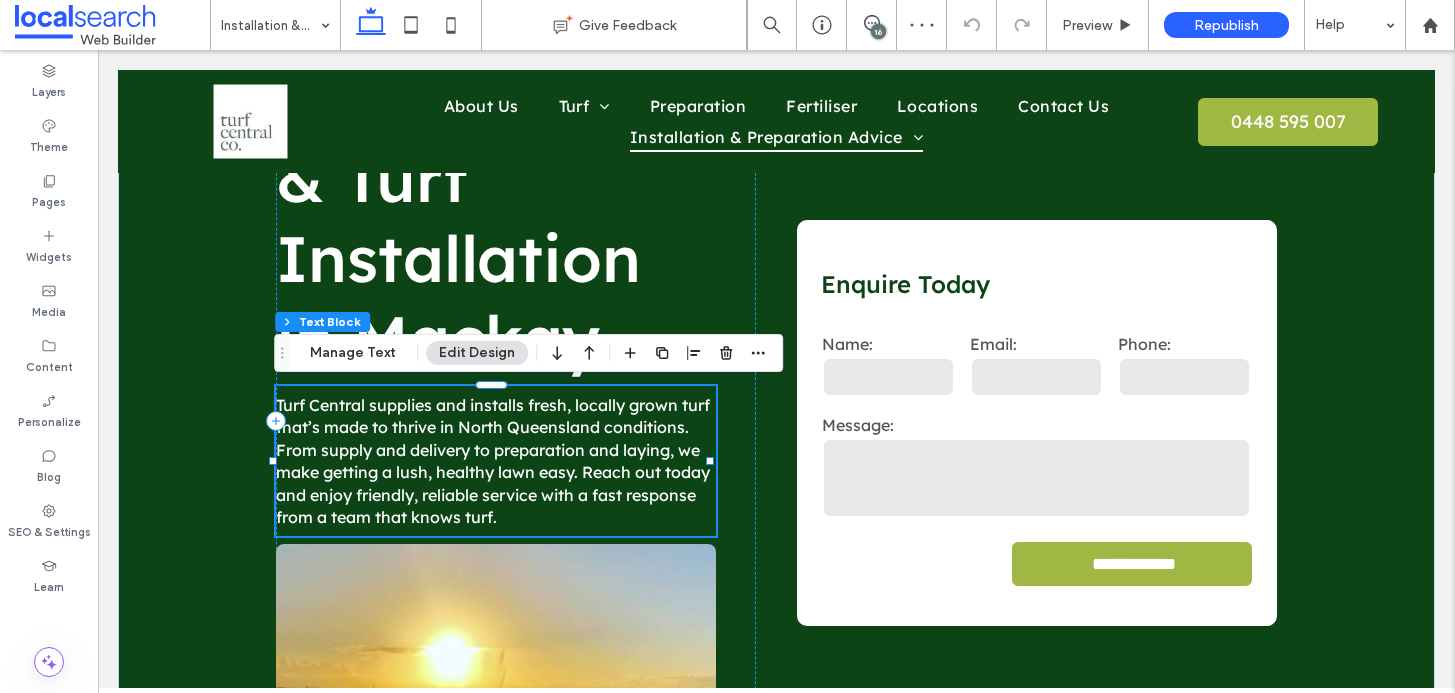 click on "Turf Central supplies and installs fresh, locally grown turf that’s made to thrive in North Queensland conditions. From supply and delivery to preparation and laying, we make getting a lush, healthy lawn easy. Reach out today and enjoy friendly, reliable service with a fast response from a team that knows turf." at bounding box center [493, 461] 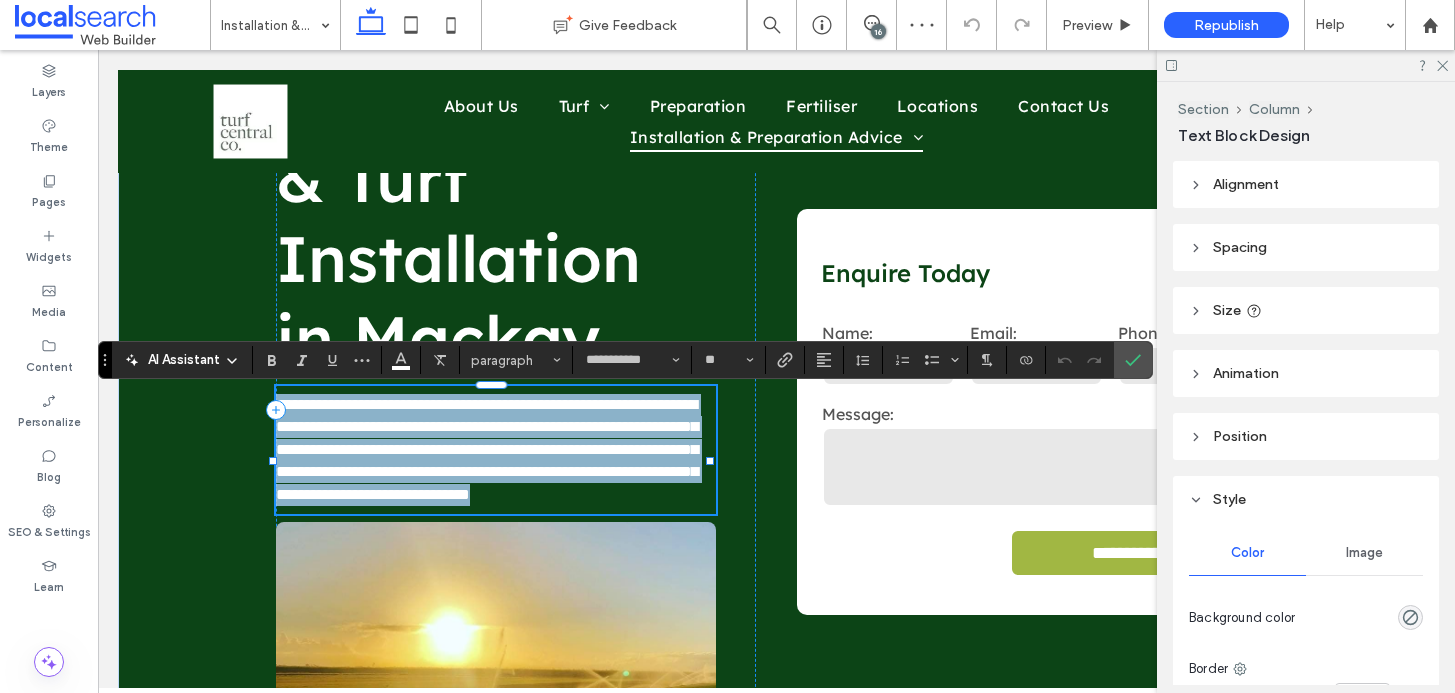 click on "**********" at bounding box center (487, 449) 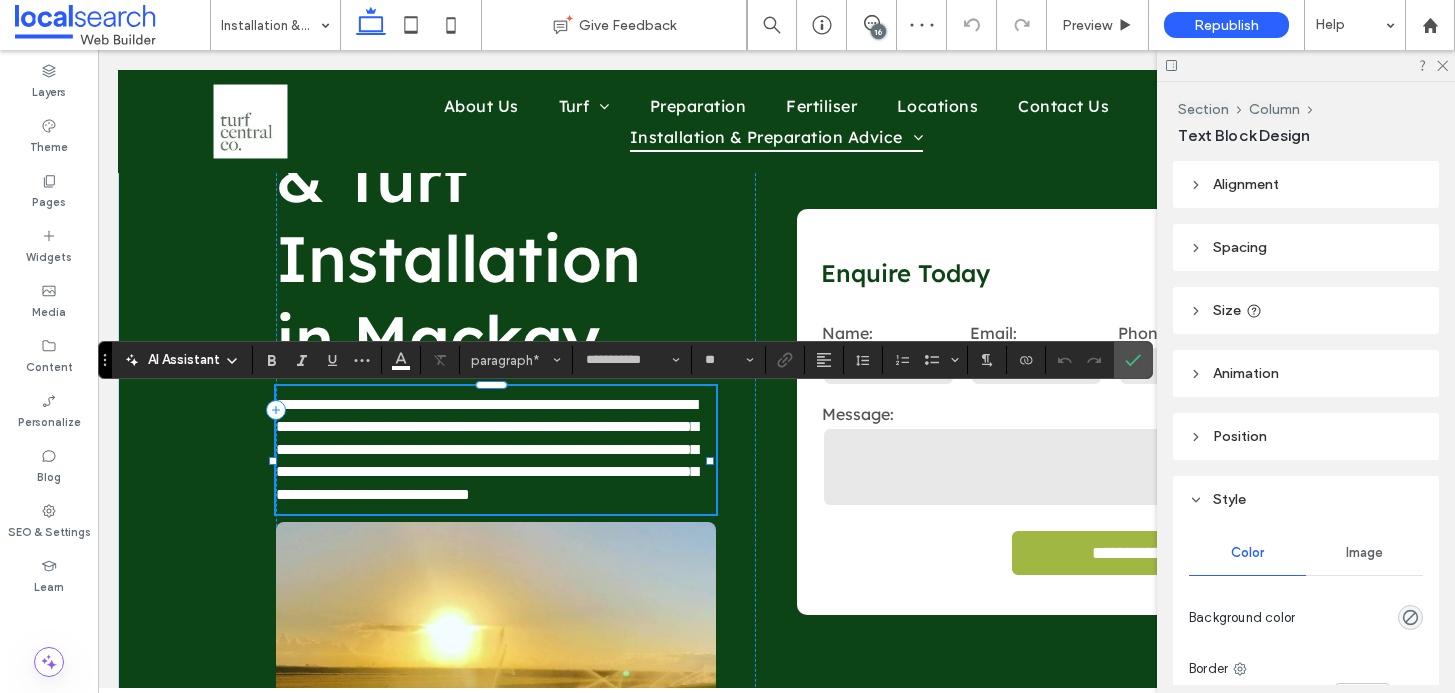 click on "**********" at bounding box center (496, 450) 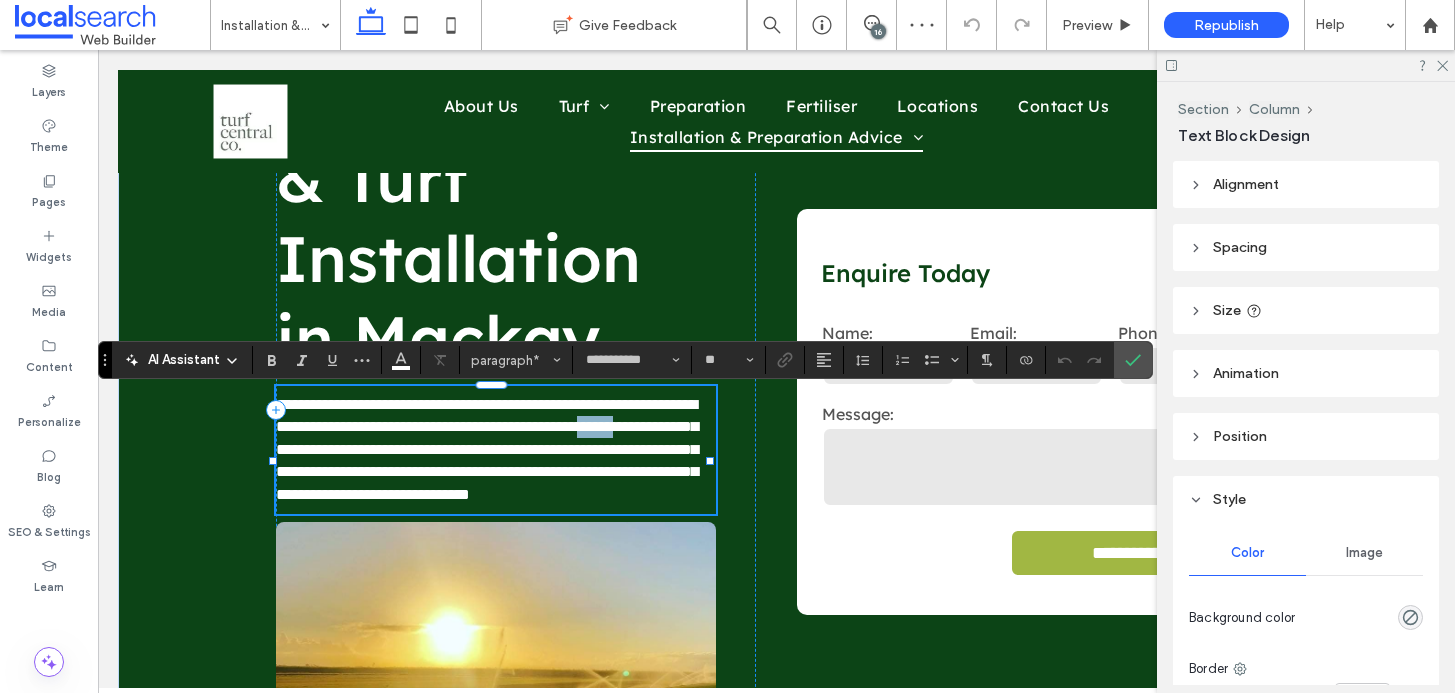 click on "**********" at bounding box center [496, 450] 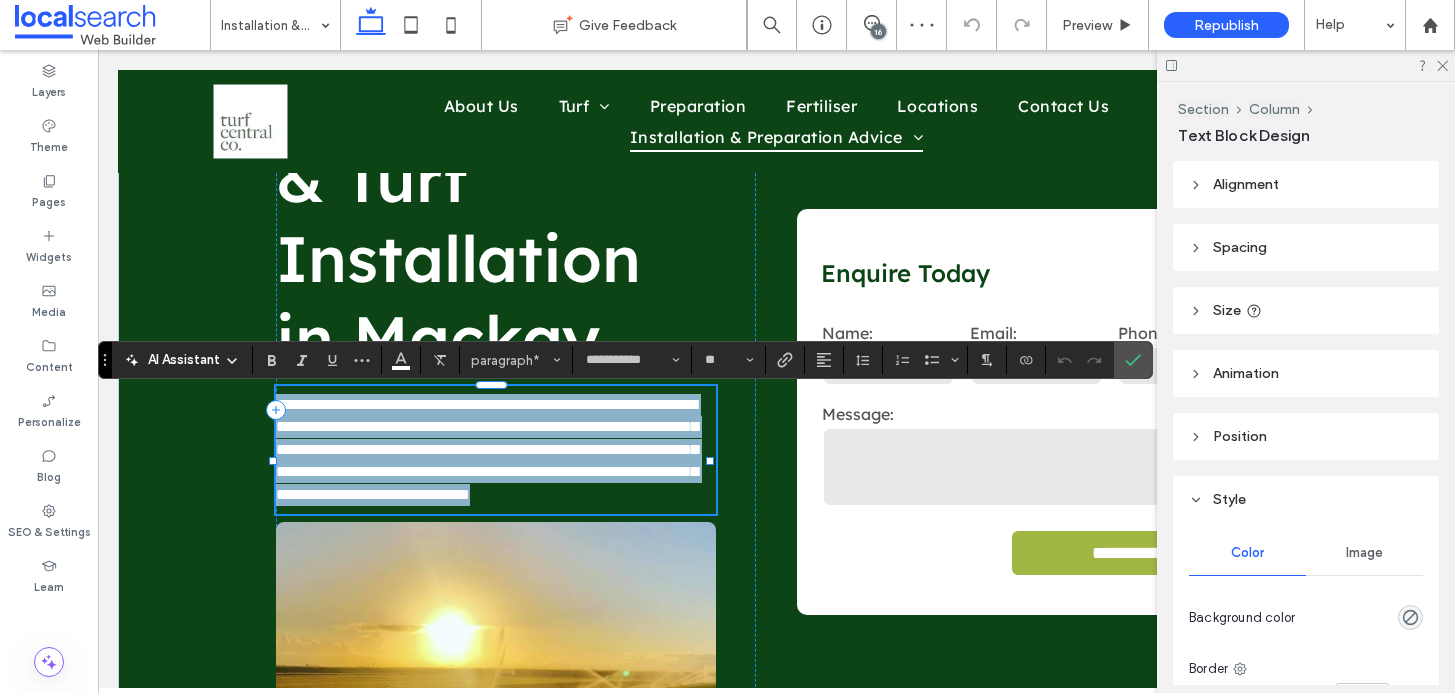 click on "**********" at bounding box center [496, 450] 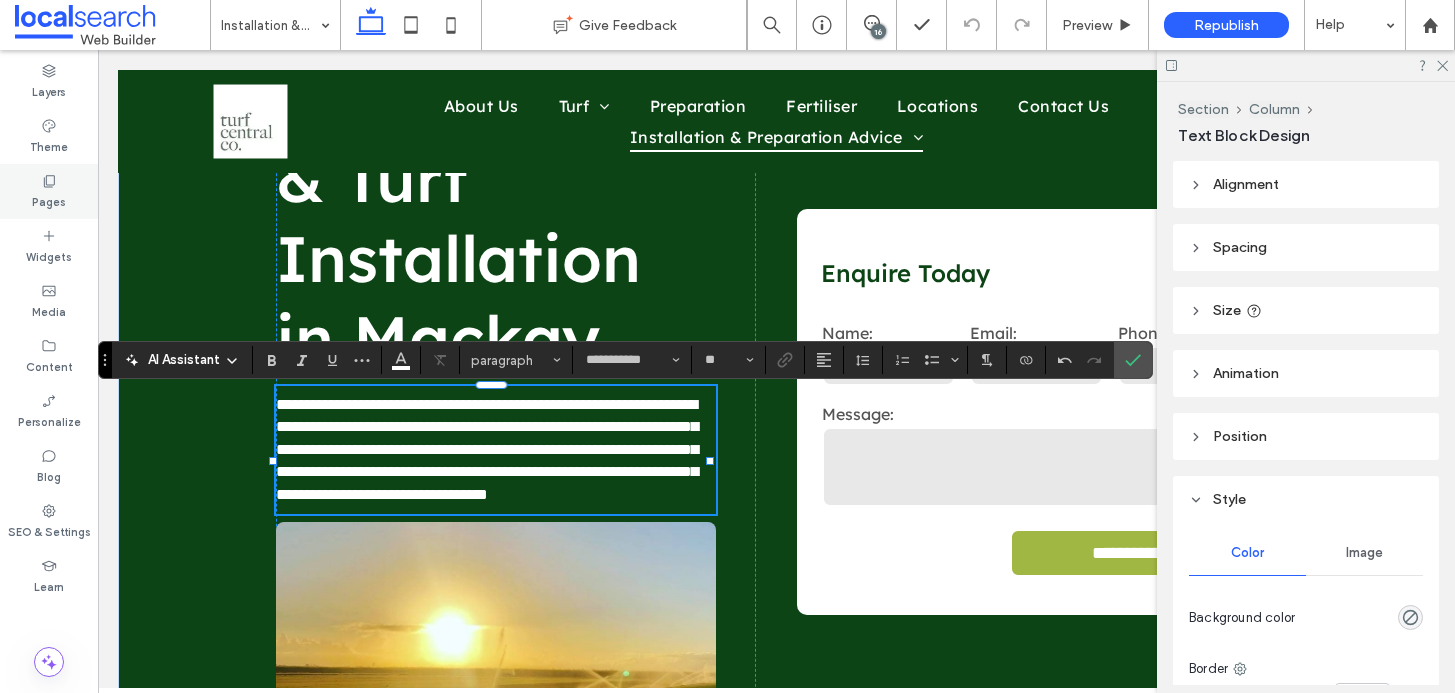 click 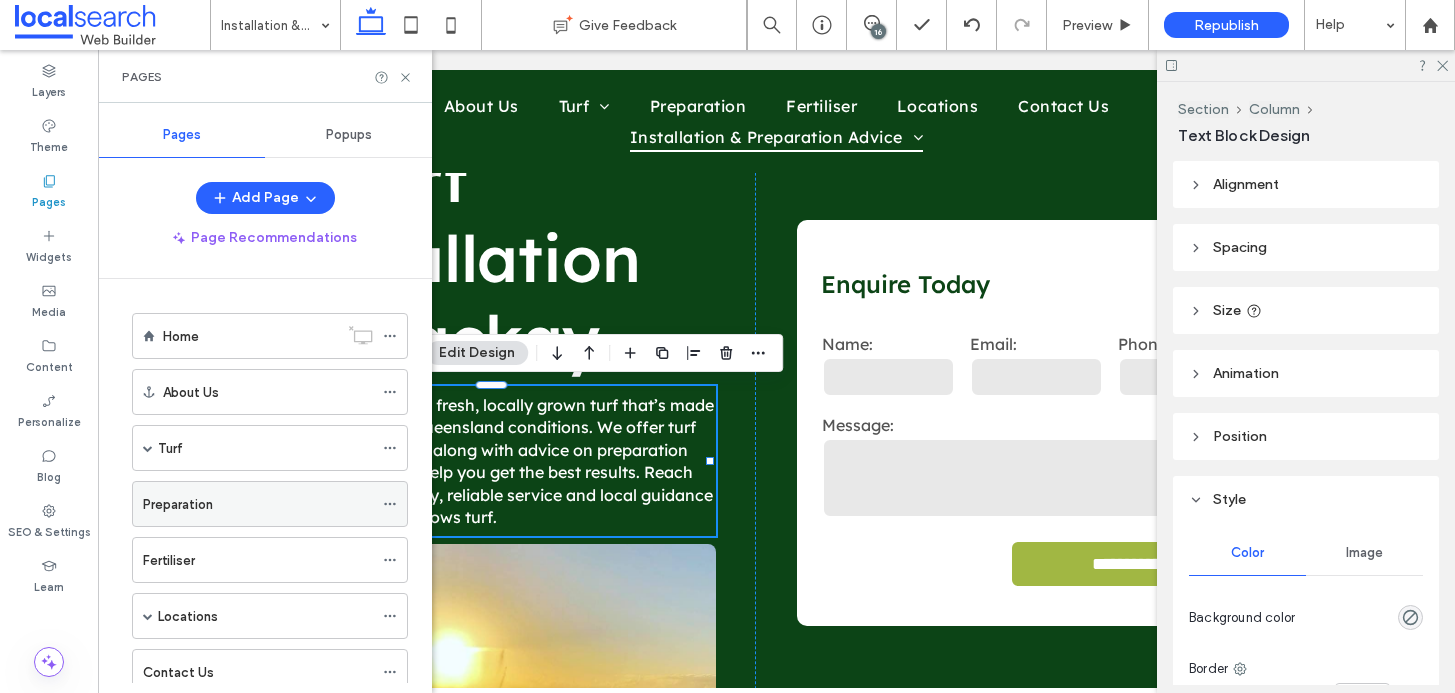 scroll, scrollTop: 164, scrollLeft: 0, axis: vertical 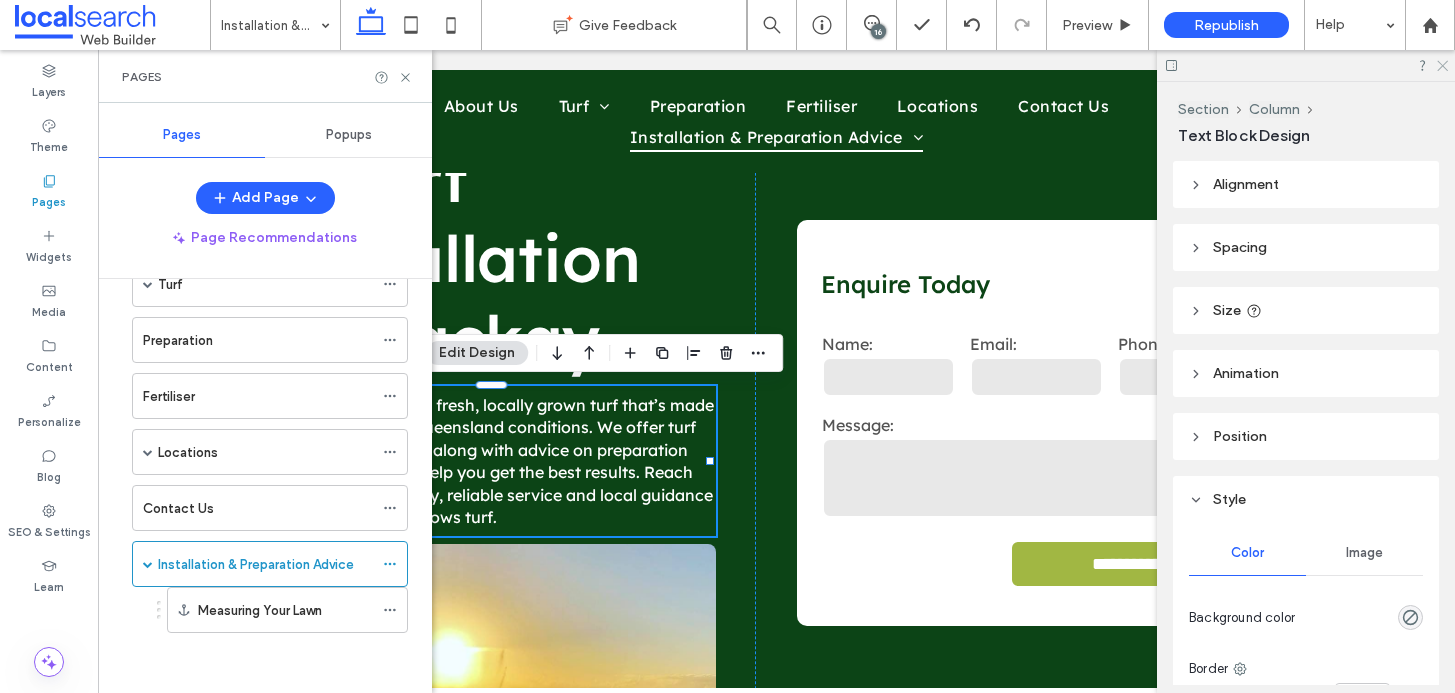 click 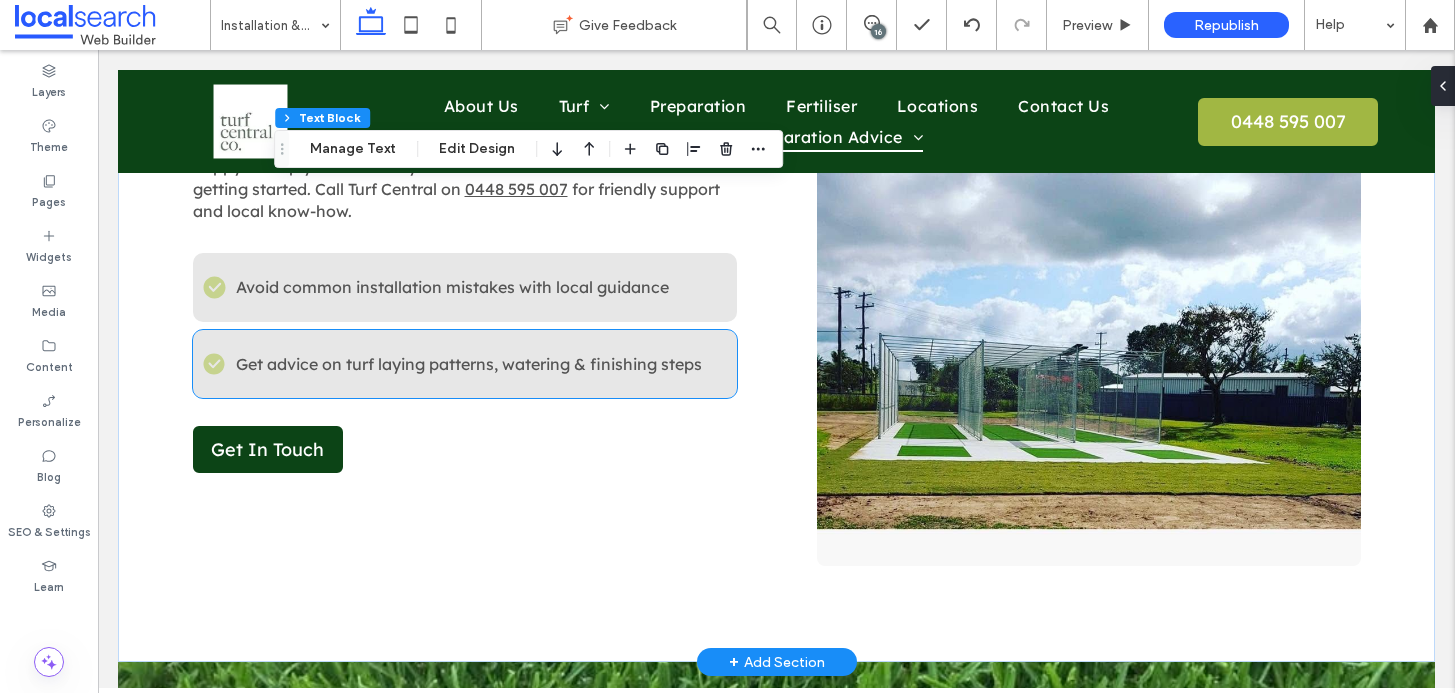 scroll, scrollTop: 2792, scrollLeft: 0, axis: vertical 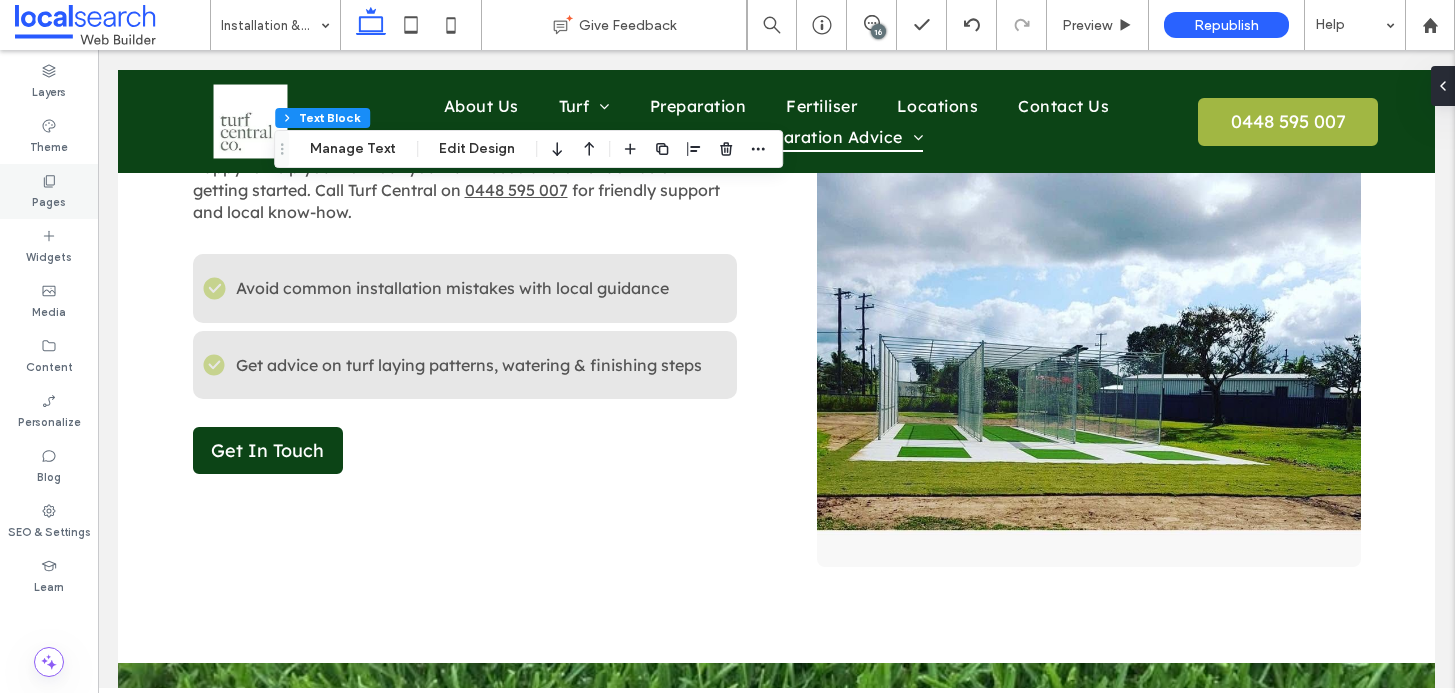 click on "Pages" at bounding box center (49, 191) 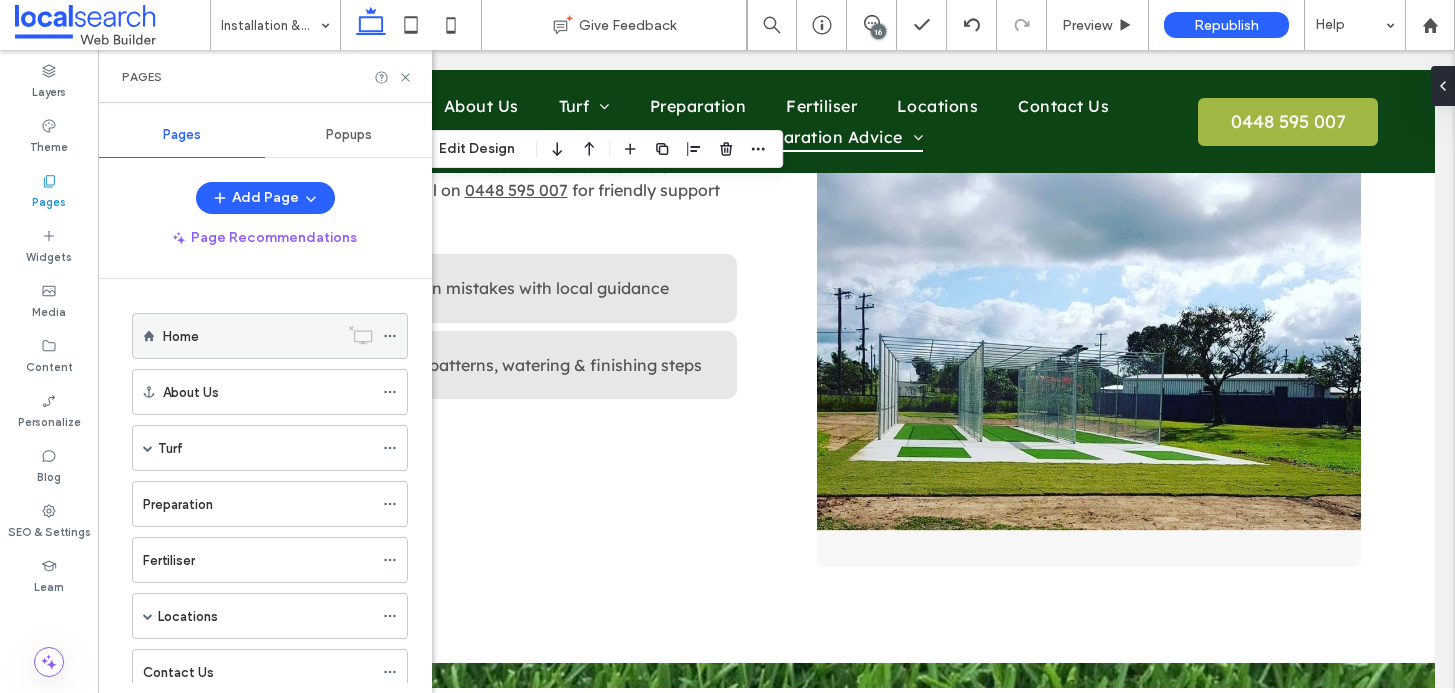click on "Home" at bounding box center [181, 336] 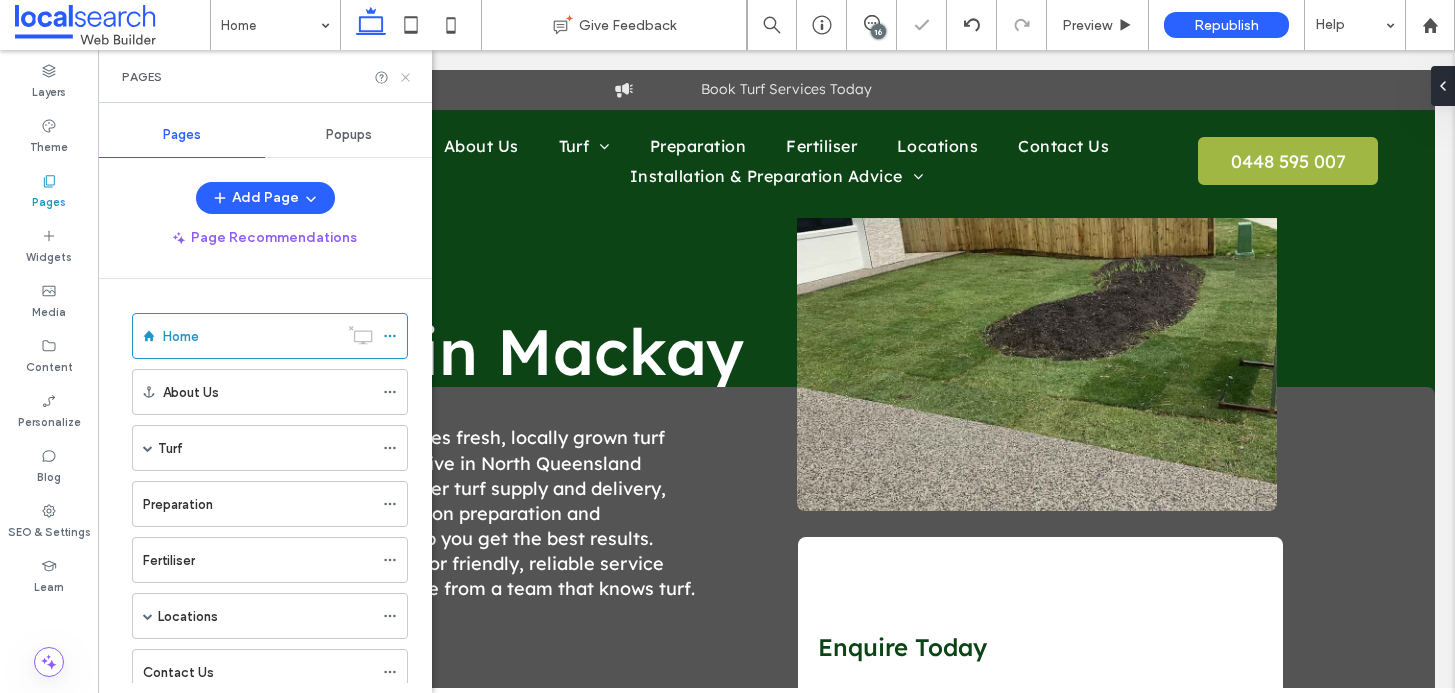 scroll, scrollTop: 0, scrollLeft: 0, axis: both 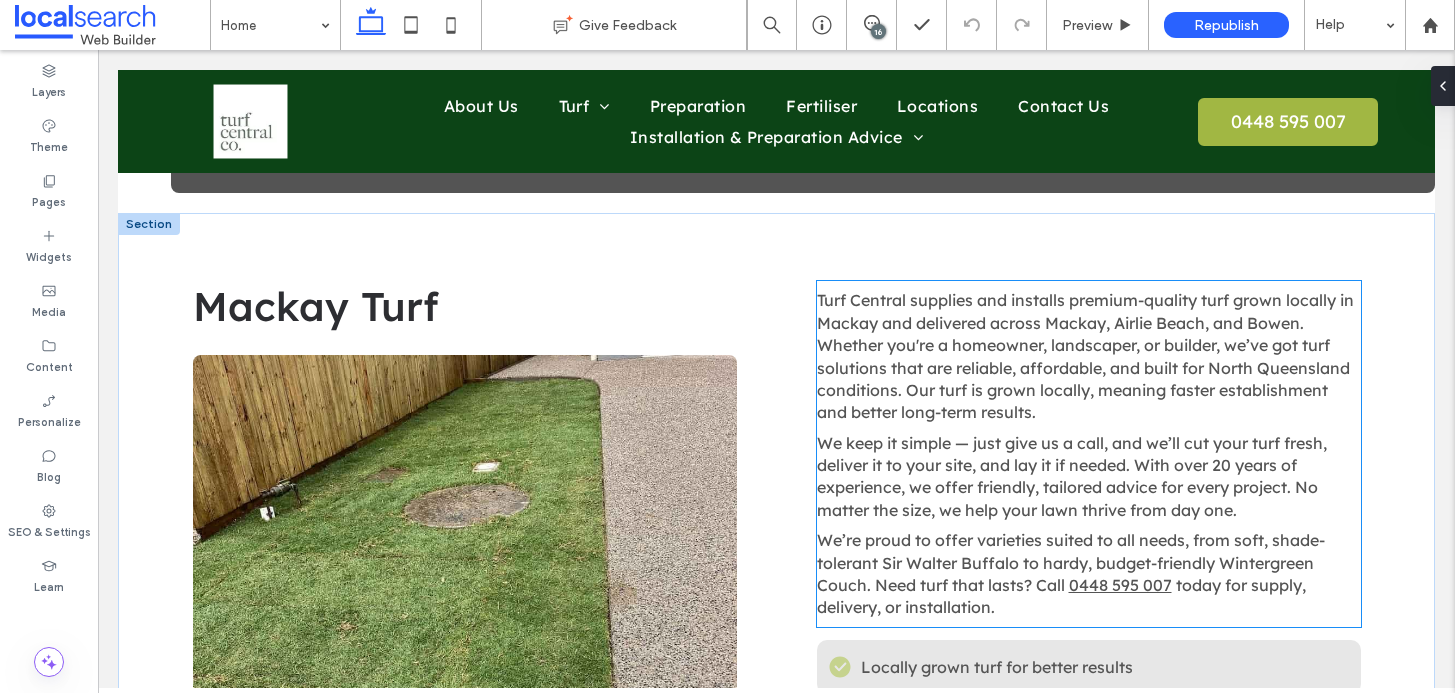click on "Turf Central supplies and installs premium-quality turf grown locally in Mackay and delivered across Mackay, Airlie Beach, and Bowen. Whether you're a homeowner, landscaper, or builder, we’ve got turf solutions that are reliable, affordable, and built for North Queensland conditions. Our turf is grown locally, meaning faster establishment and better long-term results." at bounding box center [1085, 356] 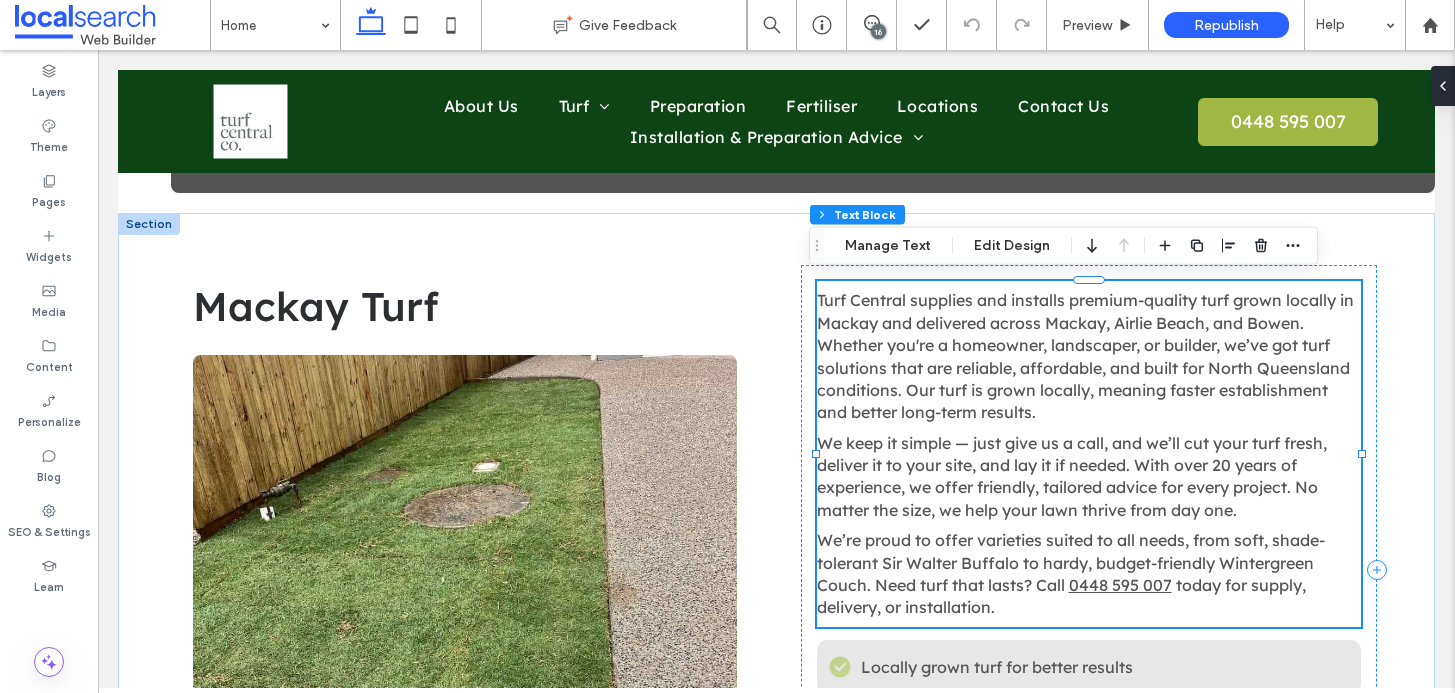 click on "Turf Central supplies and installs premium-quality turf grown locally in Mackay and delivered across Mackay, Airlie Beach, and Bowen. Whether you're a homeowner, landscaper, or builder, we’ve got turf solutions that are reliable, affordable, and built for North Queensland conditions. Our turf is grown locally, meaning faster establishment and better long-term results." at bounding box center [1085, 356] 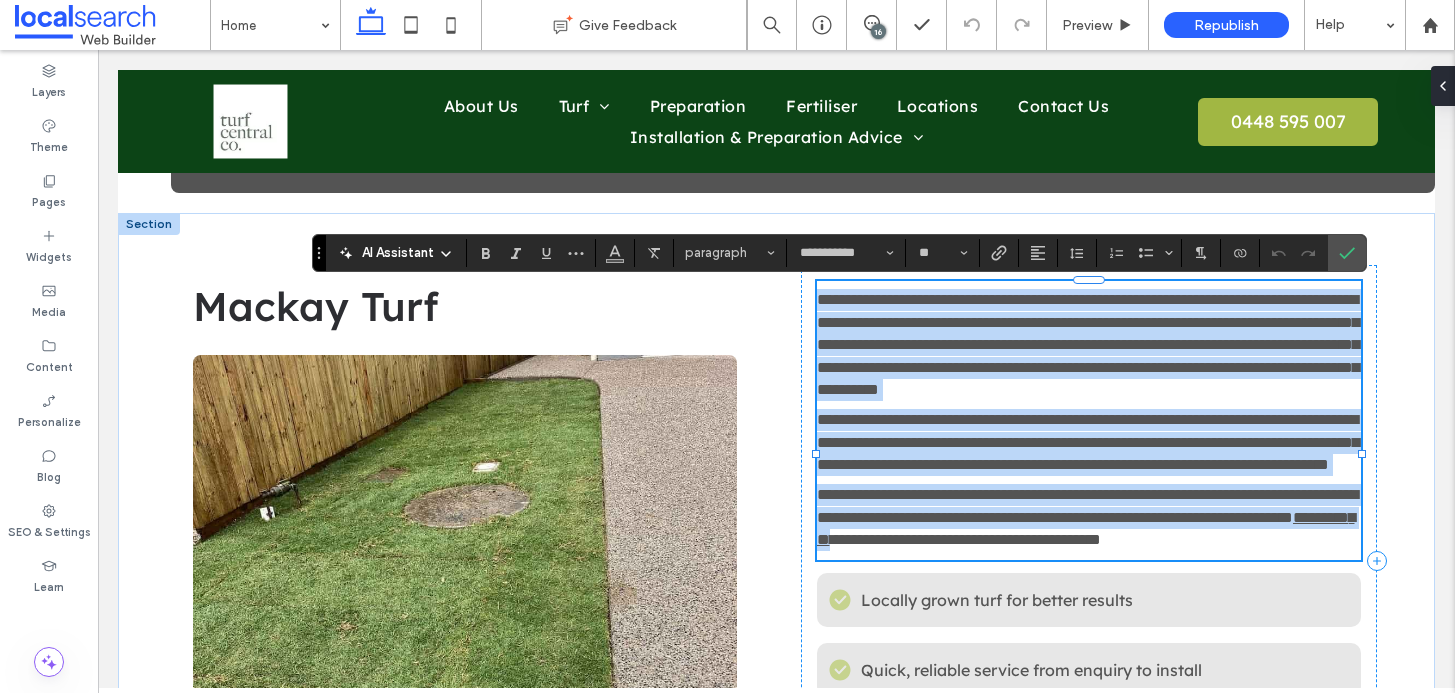 click on "**********" at bounding box center [1088, 344] 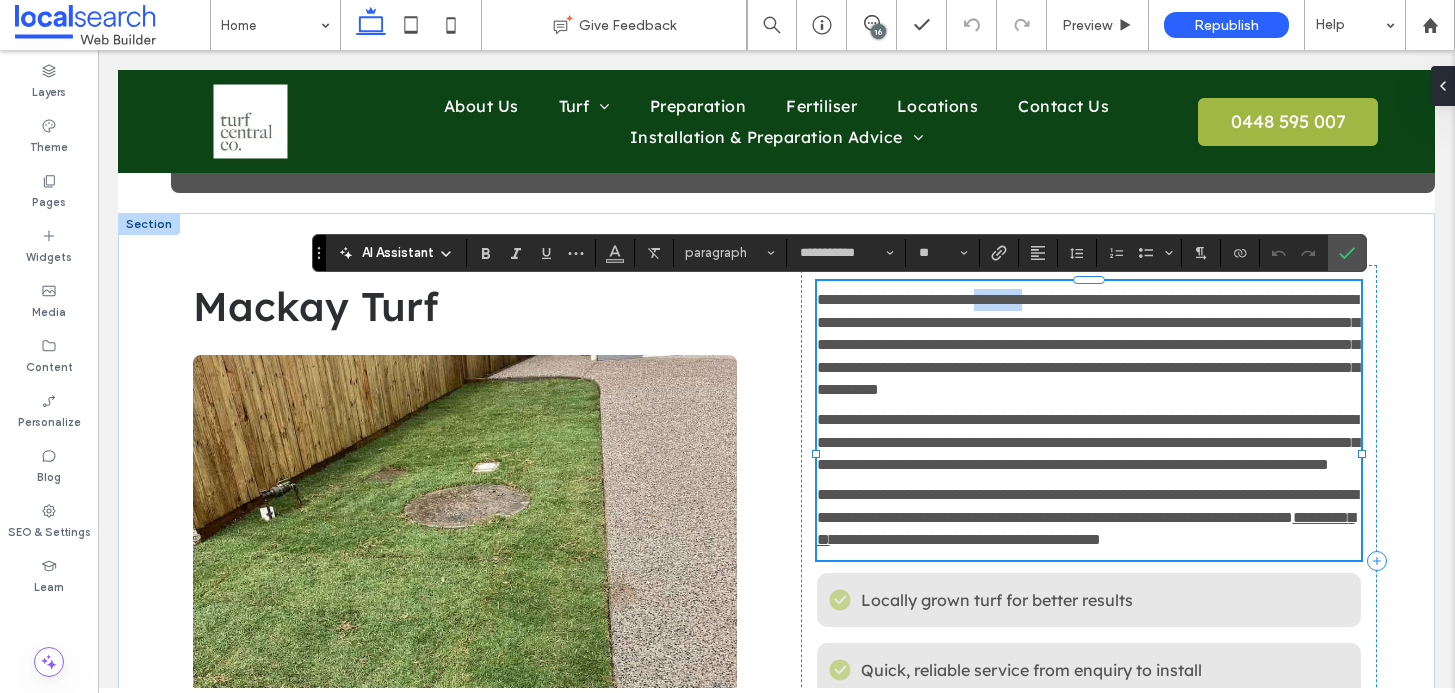 click on "**********" at bounding box center [1088, 344] 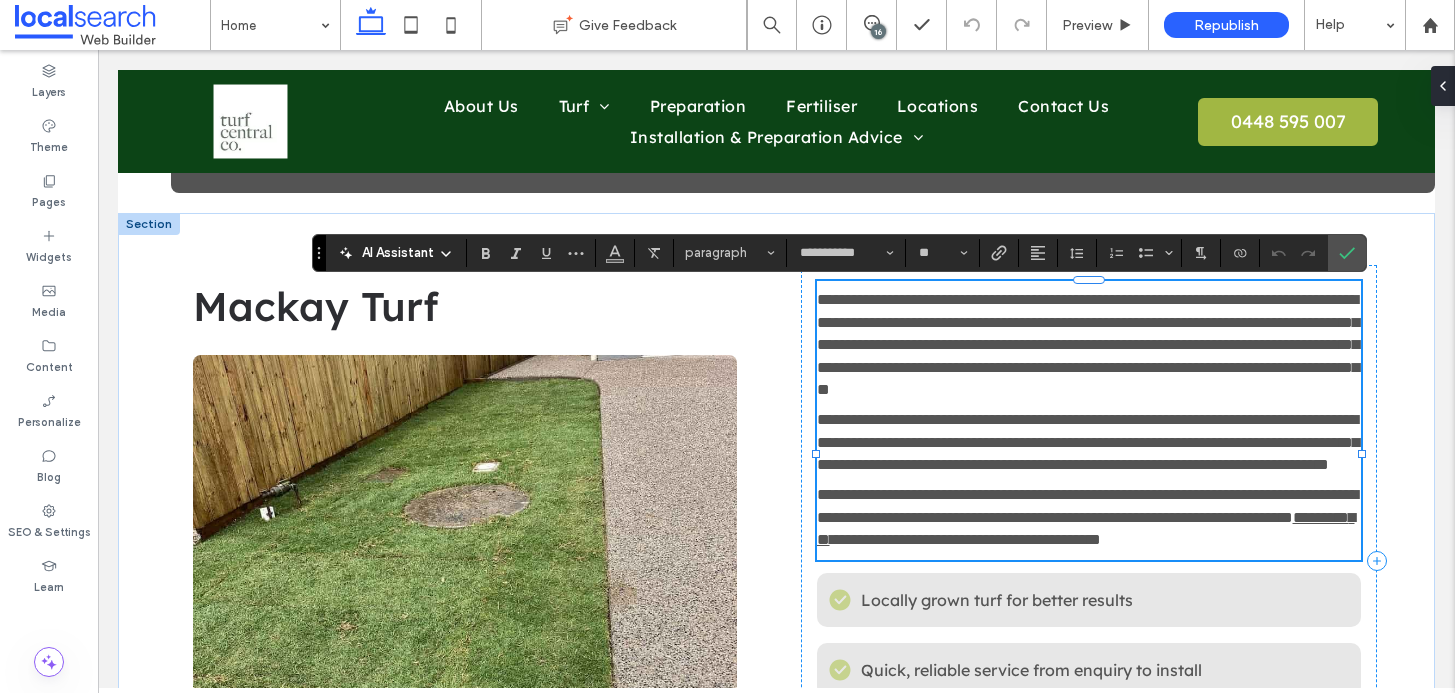 type 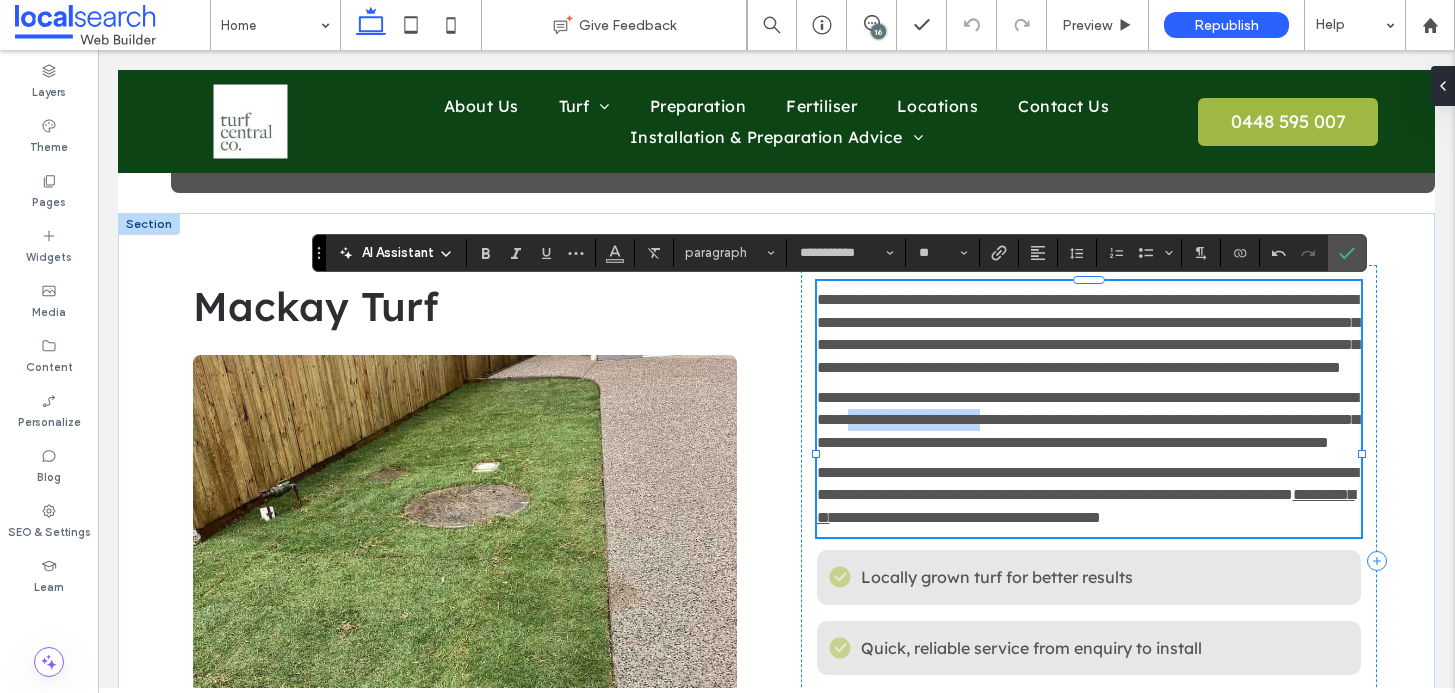 drag, startPoint x: 1129, startPoint y: 464, endPoint x: 968, endPoint y: 462, distance: 161.01242 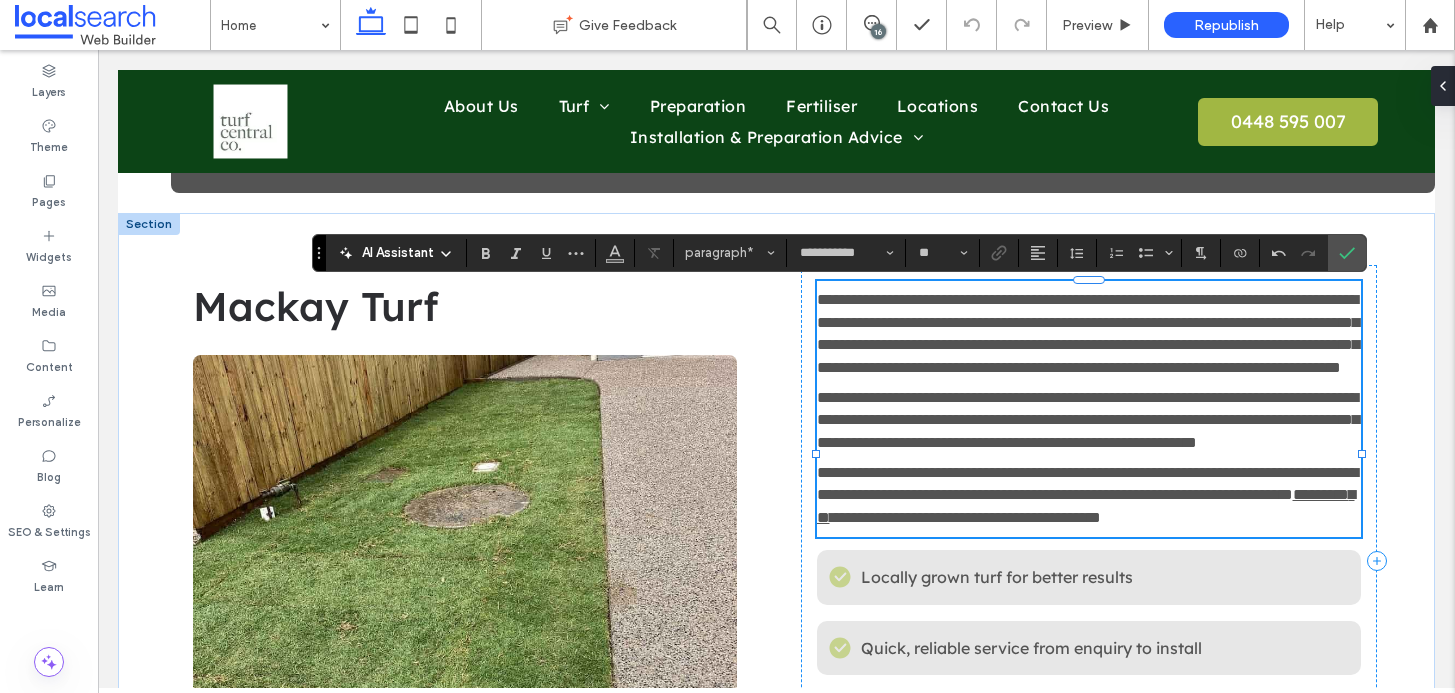 click on "**********" at bounding box center (1089, 420) 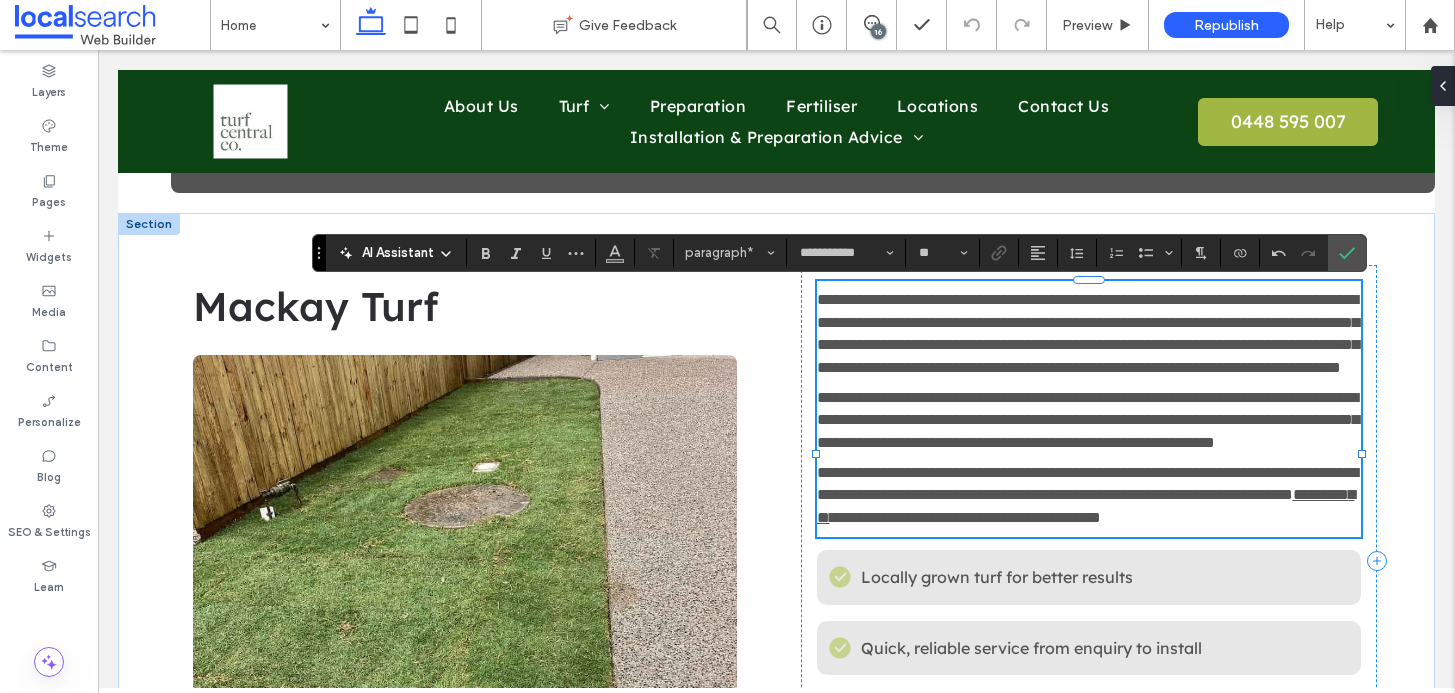 click on "**********" at bounding box center (1089, 420) 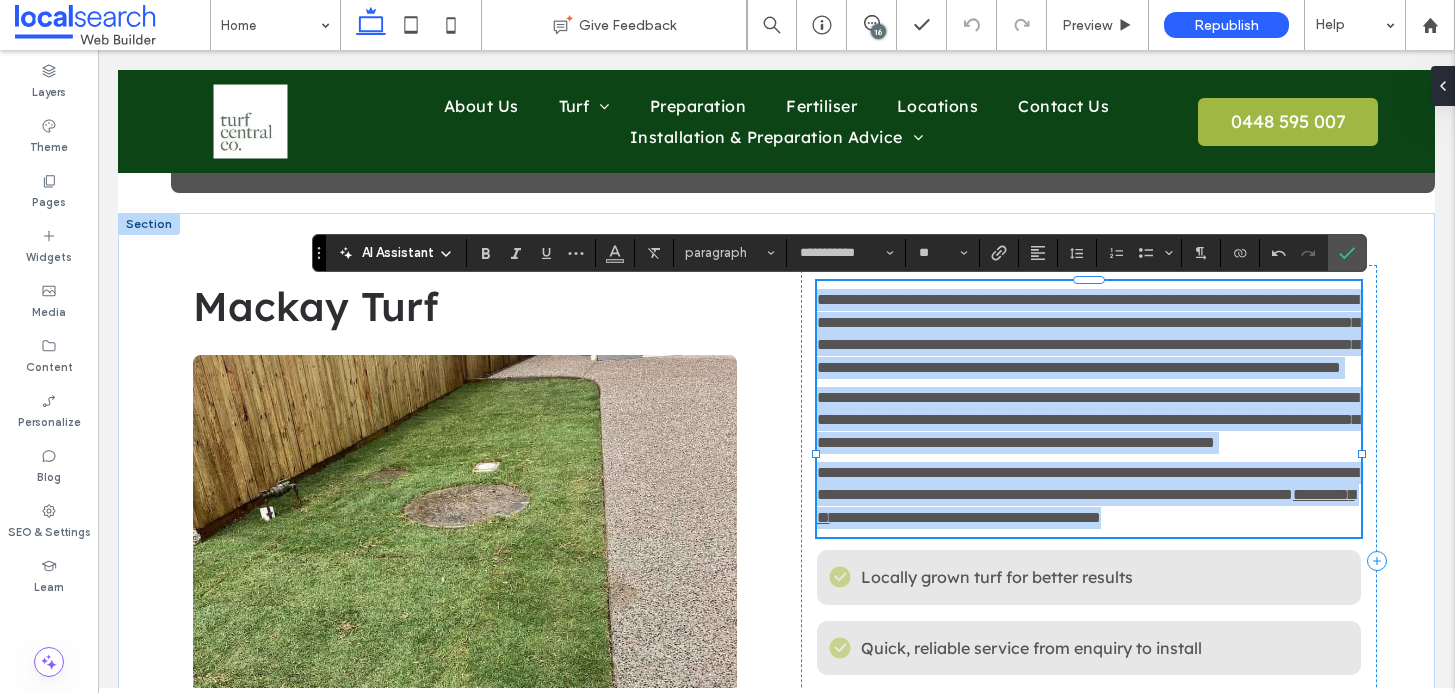 drag, startPoint x: 811, startPoint y: 296, endPoint x: 1118, endPoint y: 600, distance: 432.04745 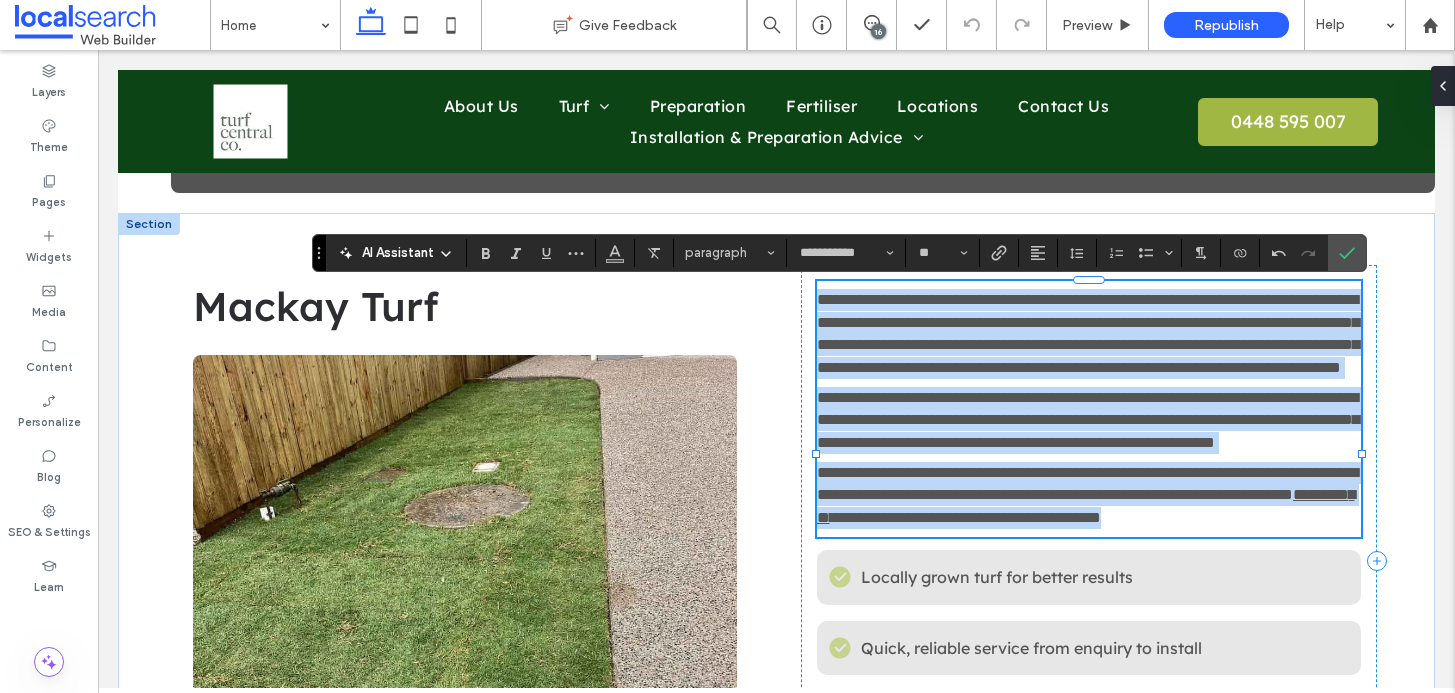 copy on "**********" 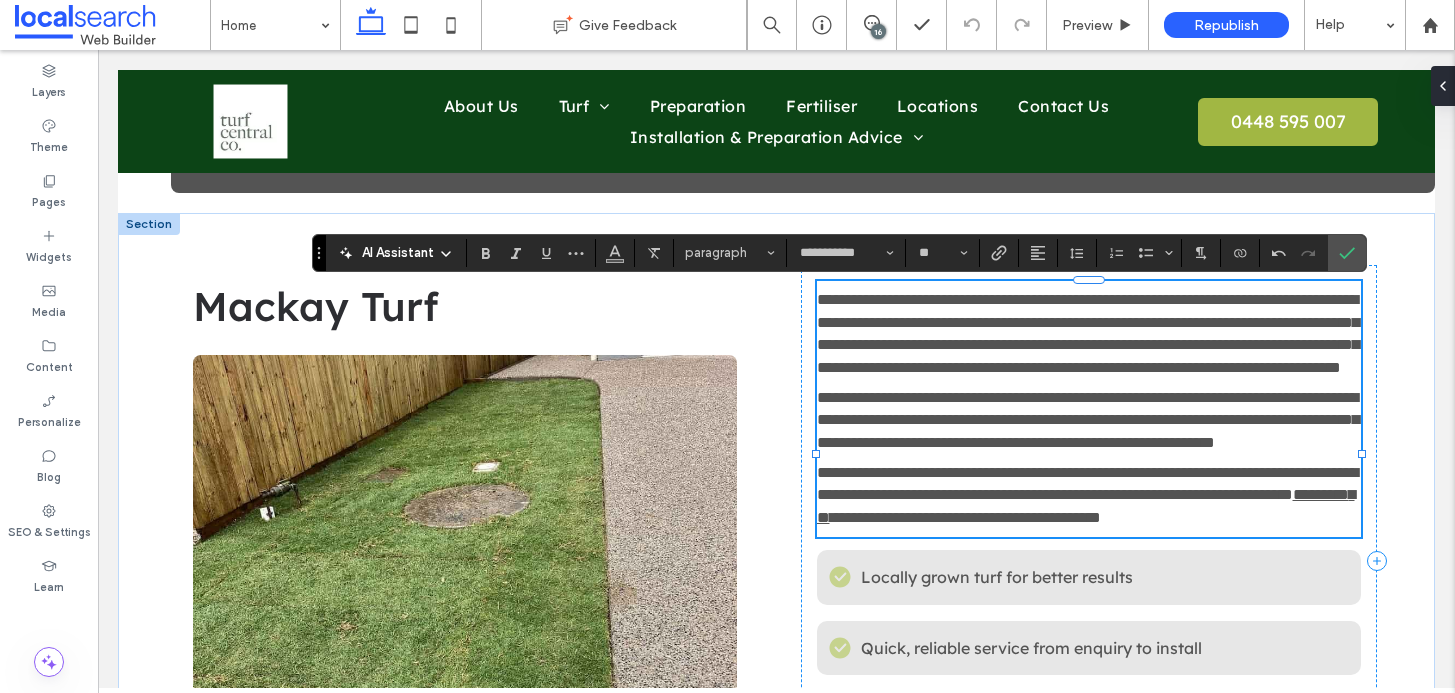 scroll, scrollTop: 0, scrollLeft: 0, axis: both 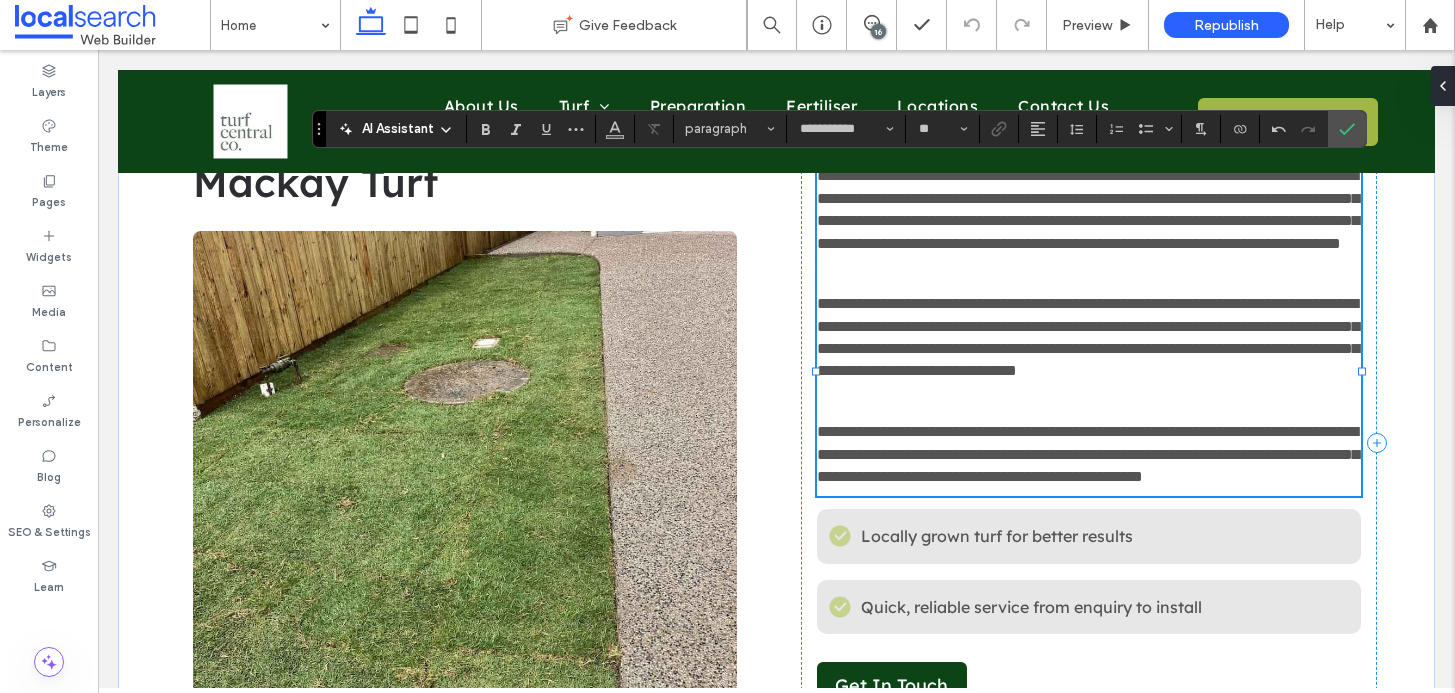 click on "**********" at bounding box center [1089, 326] 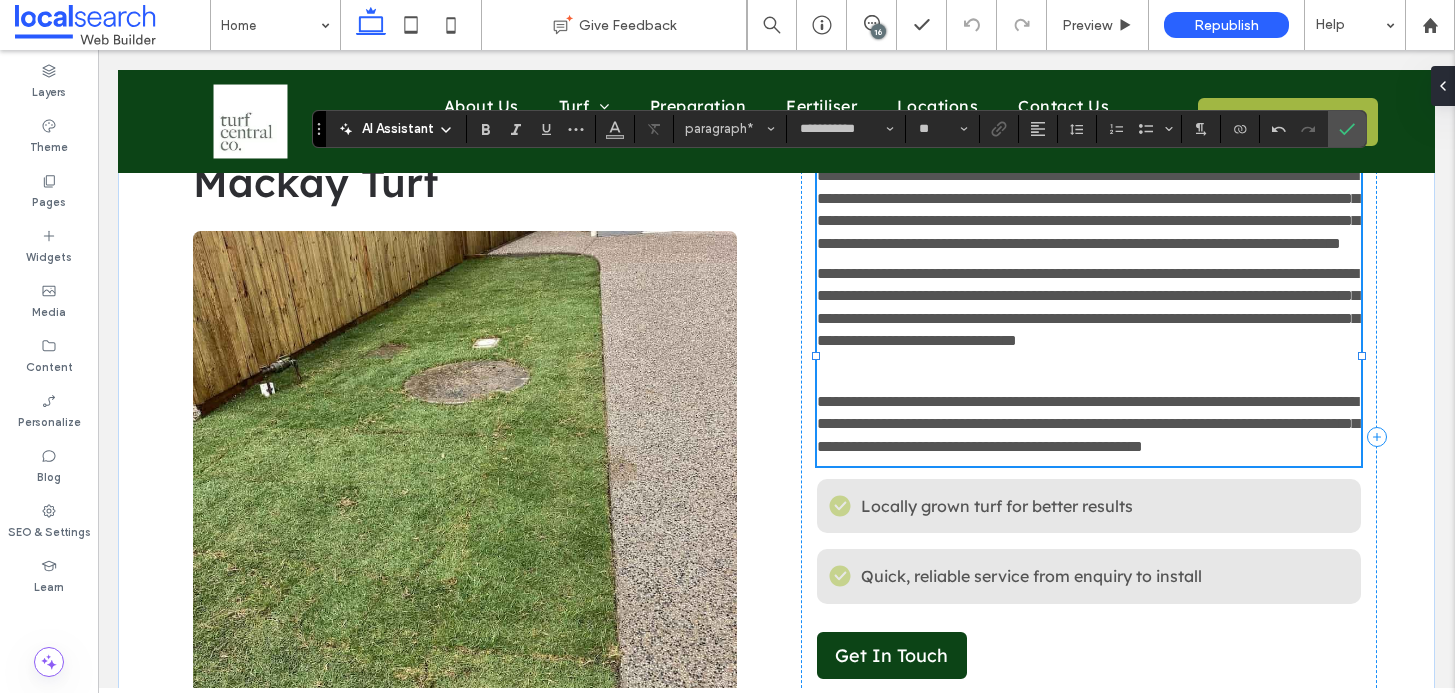 click on "**********" at bounding box center [1089, 311] 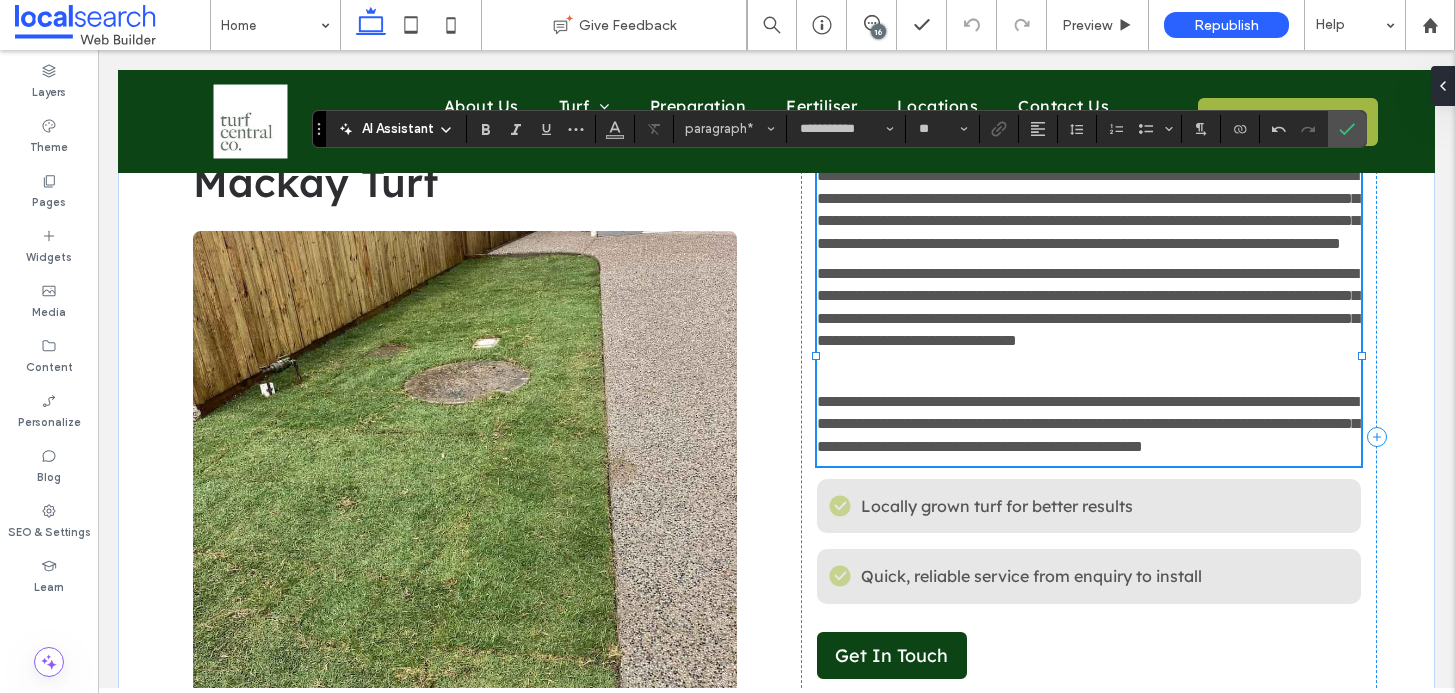 click on "﻿" at bounding box center (1089, 371) 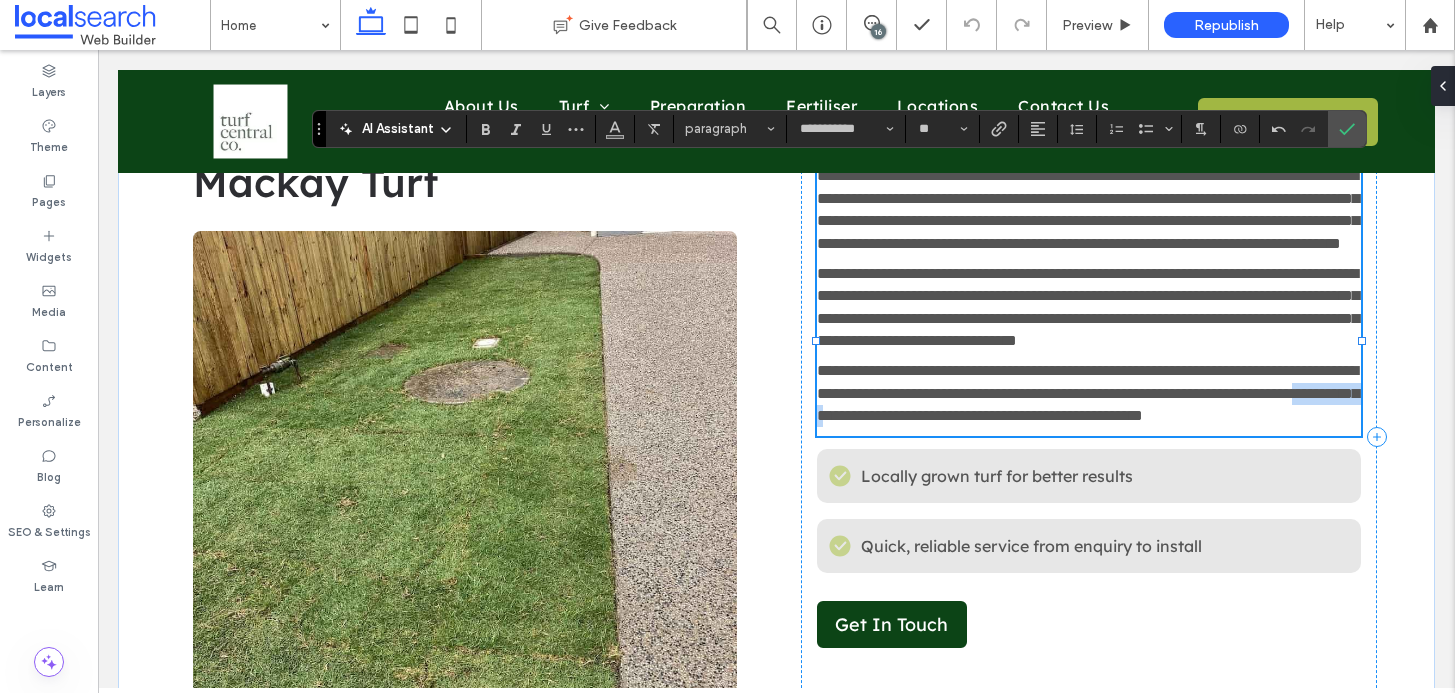 drag, startPoint x: 1067, startPoint y: 483, endPoint x: 1164, endPoint y: 475, distance: 97.32934 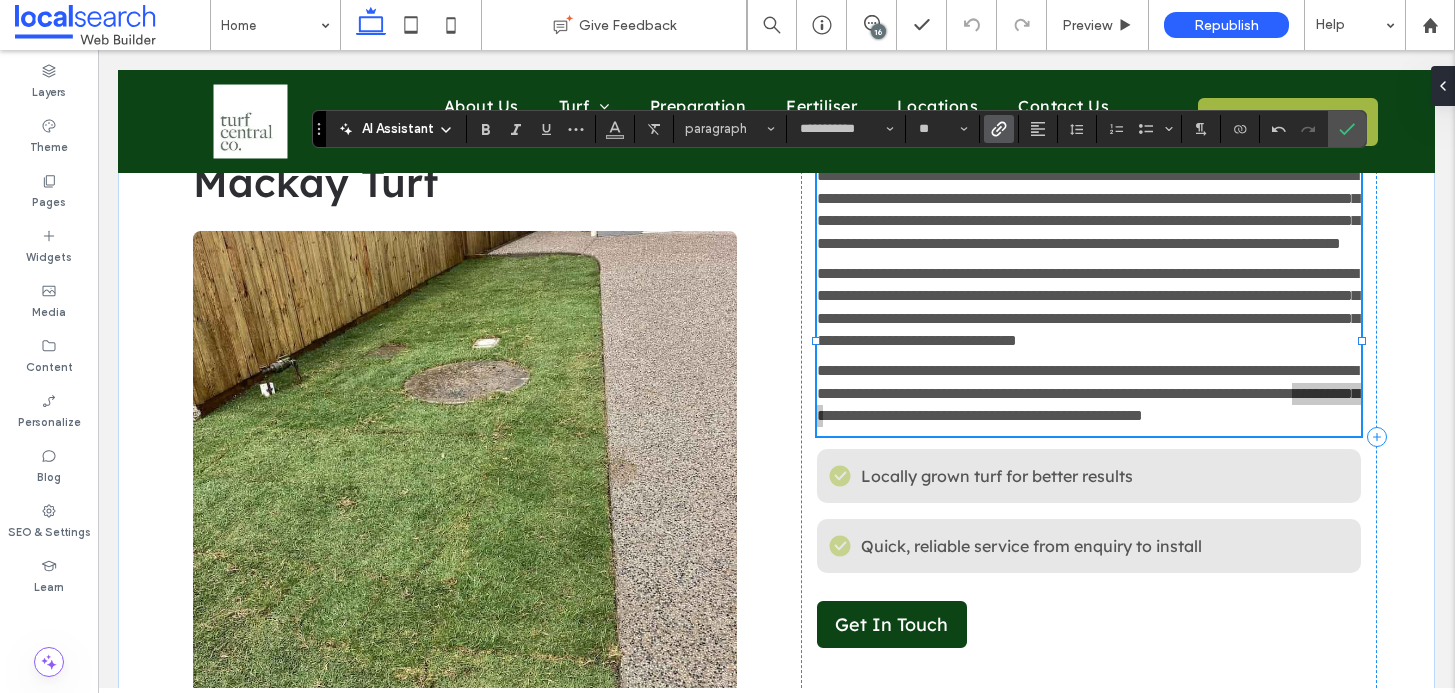 click 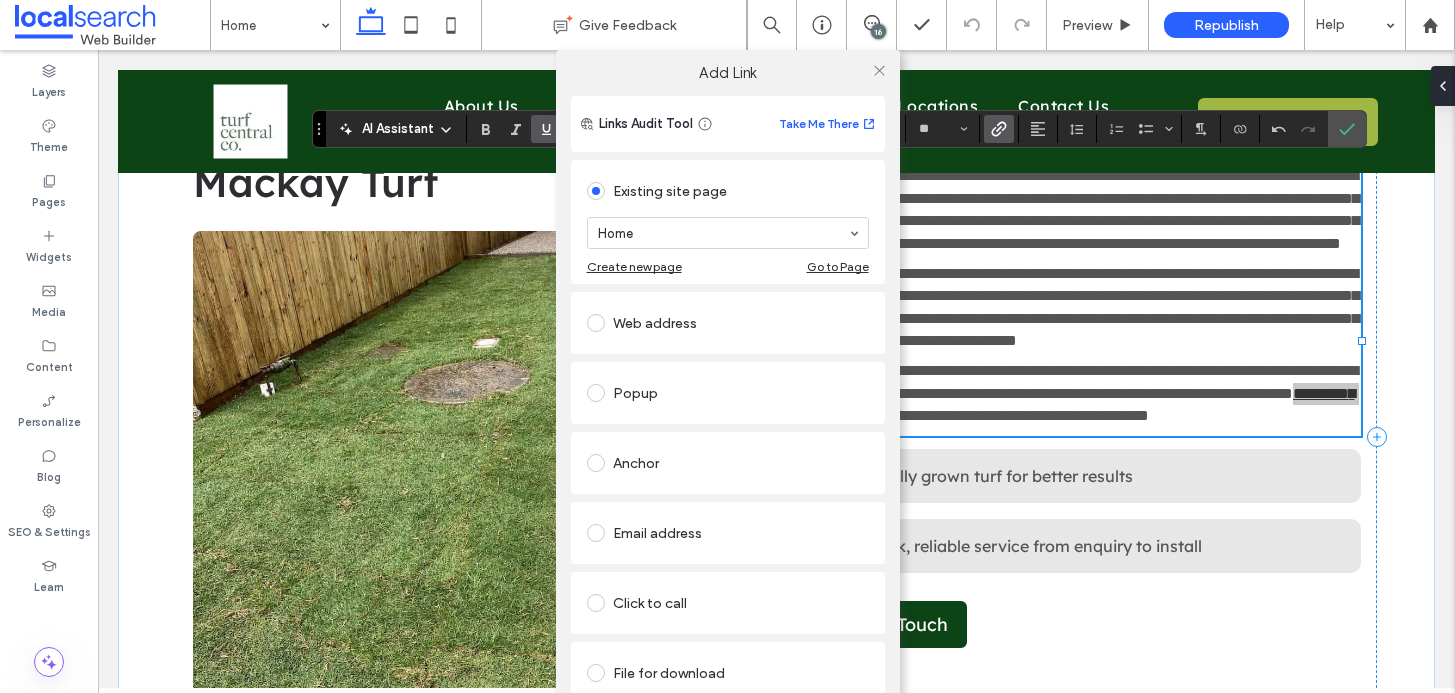 click on "Click to call" at bounding box center [728, 603] 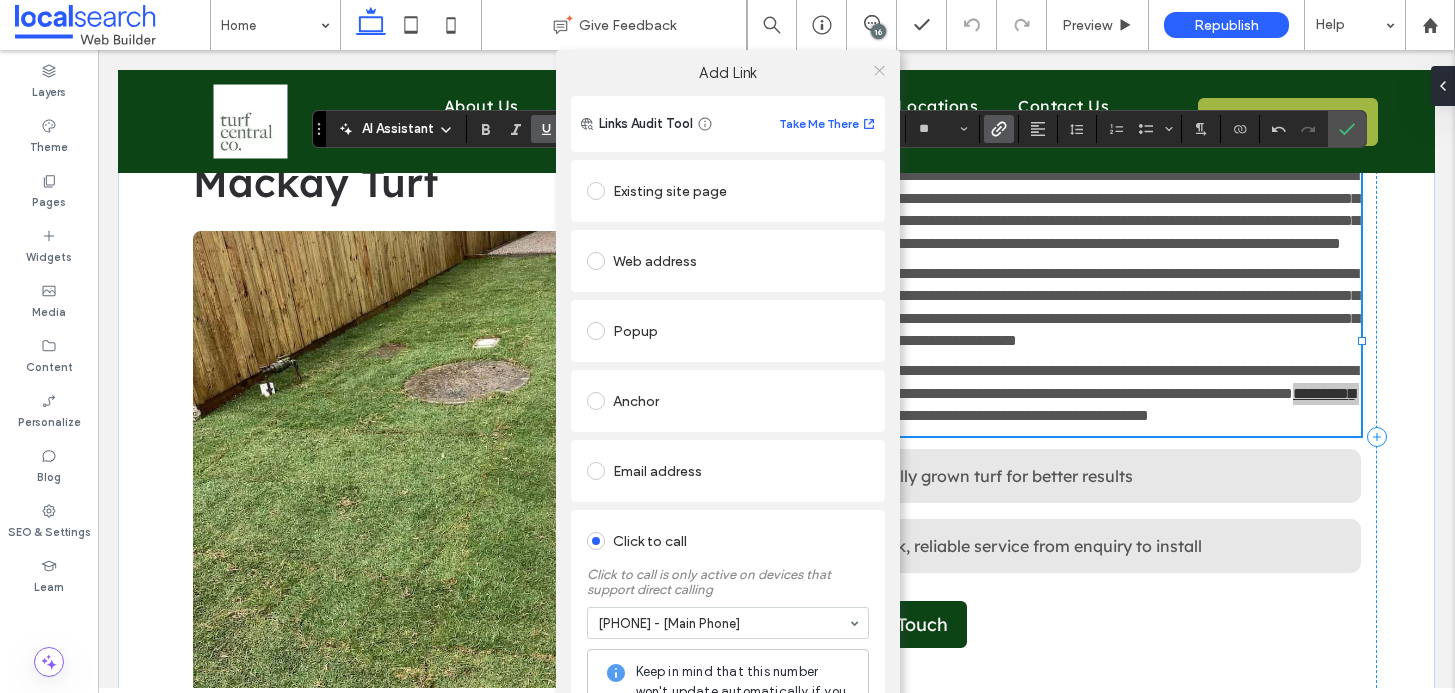 click 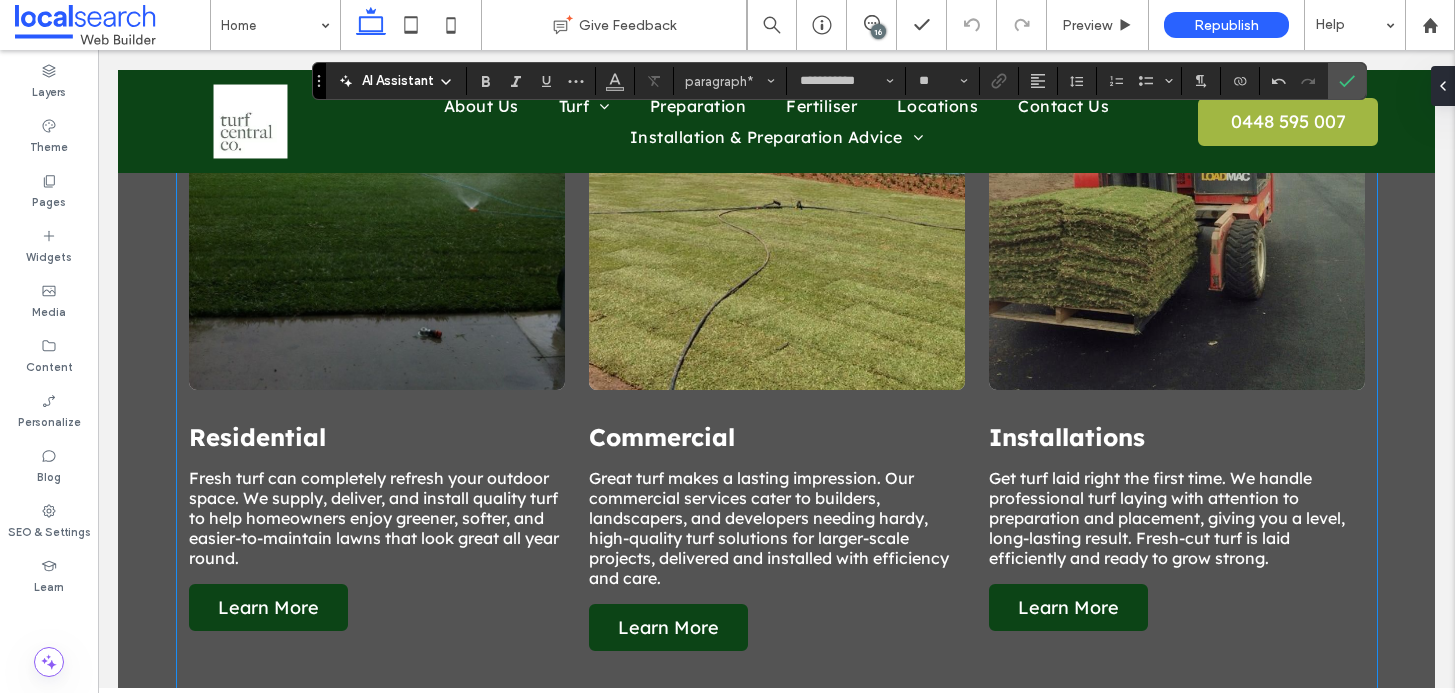 scroll, scrollTop: 2073, scrollLeft: 0, axis: vertical 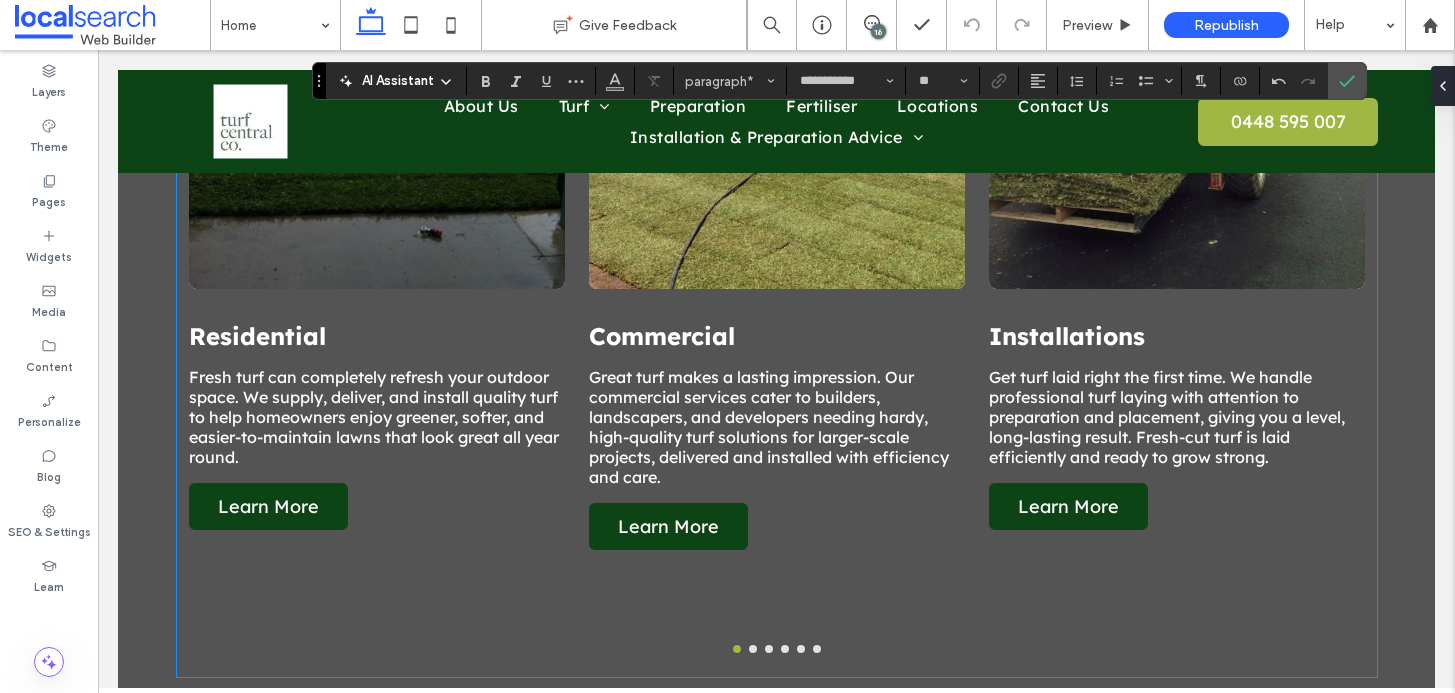 click on "Great turf makes a lasting impression. Our commercial services cater to builders, landscapers, and developers needing hardy, high-quality turf solutions for larger-scale projects, delivered and installed with efficiency and care." at bounding box center (777, 427) 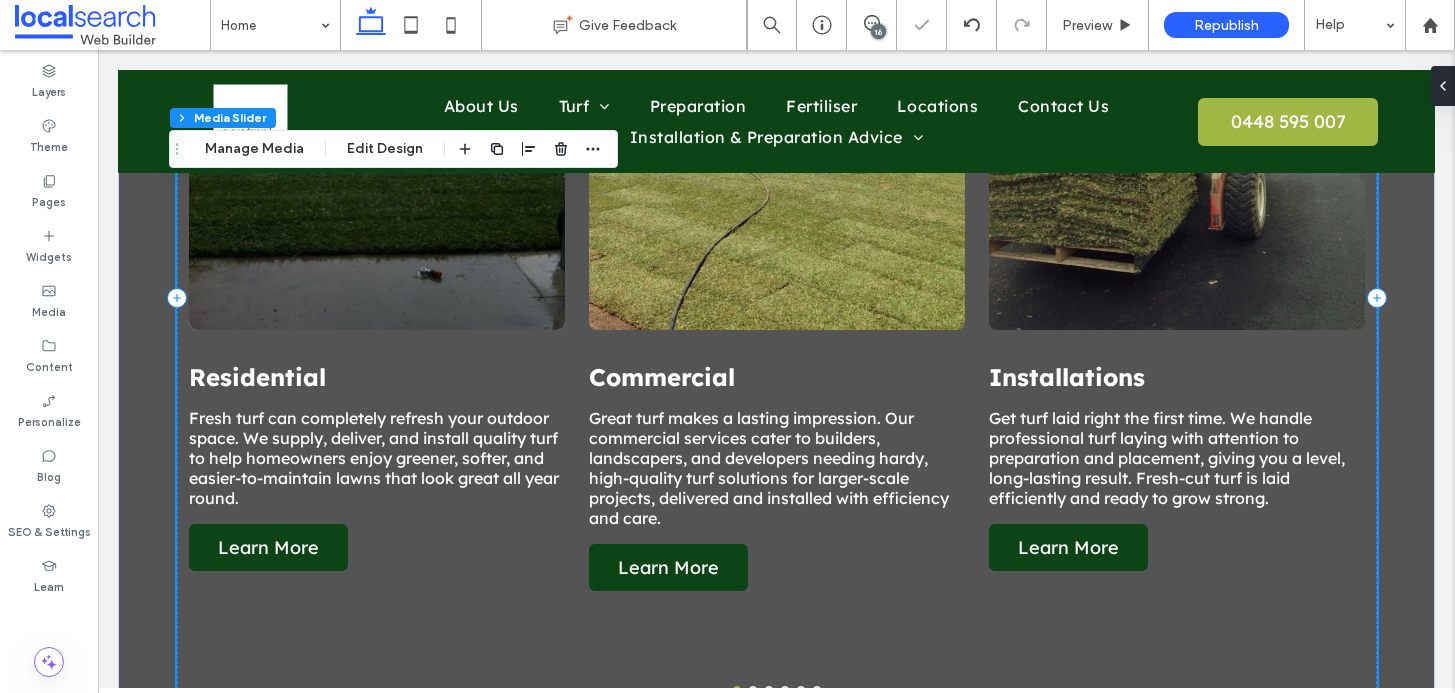 click on "Great turf makes a lasting impression. Our commercial services cater to builders, landscapers, and developers needing hardy, high-quality turf solutions for larger-scale projects, delivered and installed with efficiency and care." at bounding box center (777, 468) 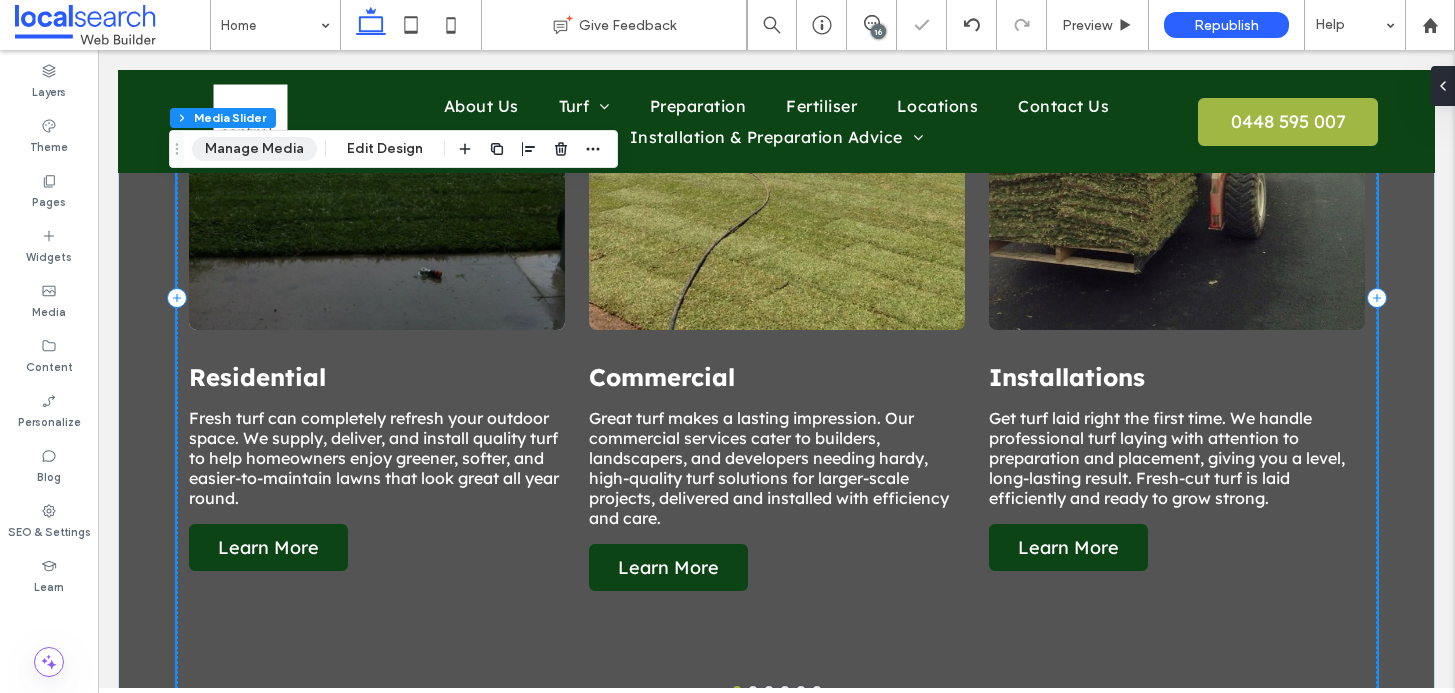 click on "Manage Media" at bounding box center [254, 149] 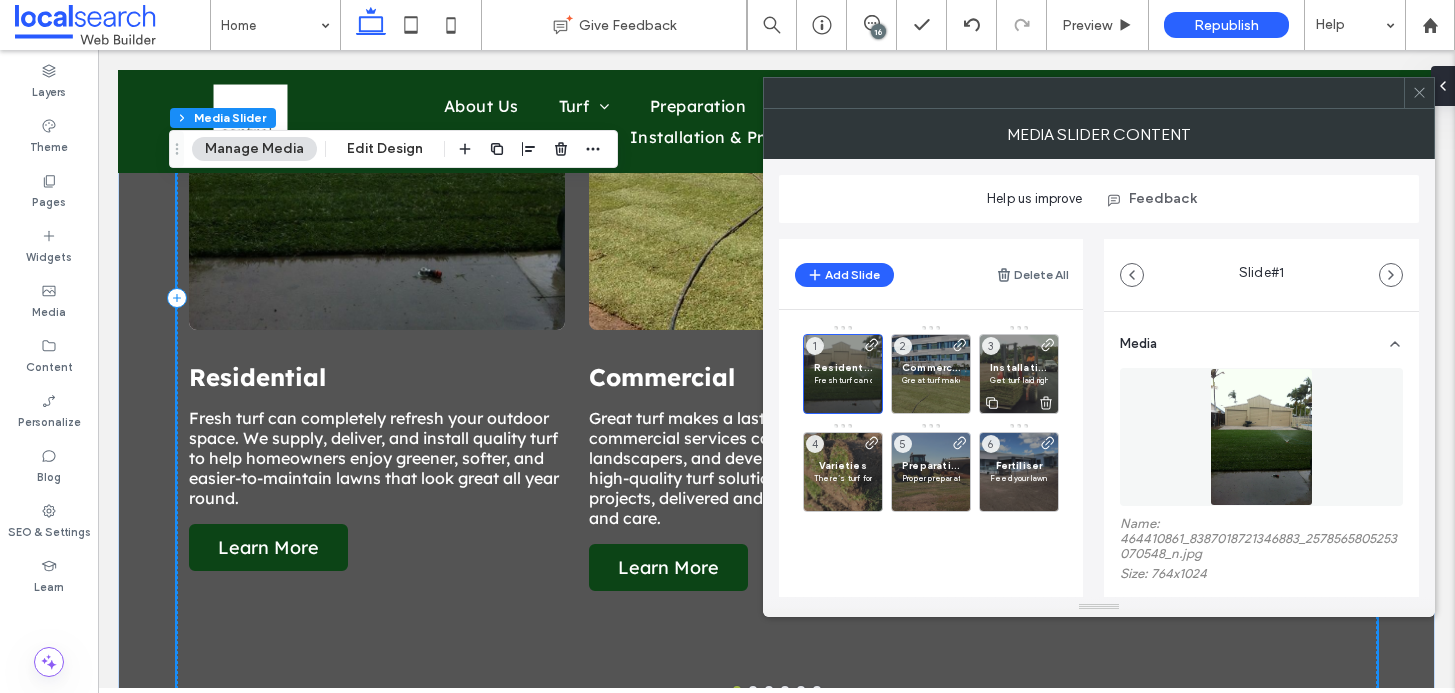 click on "Installations" at bounding box center (1019, 367) 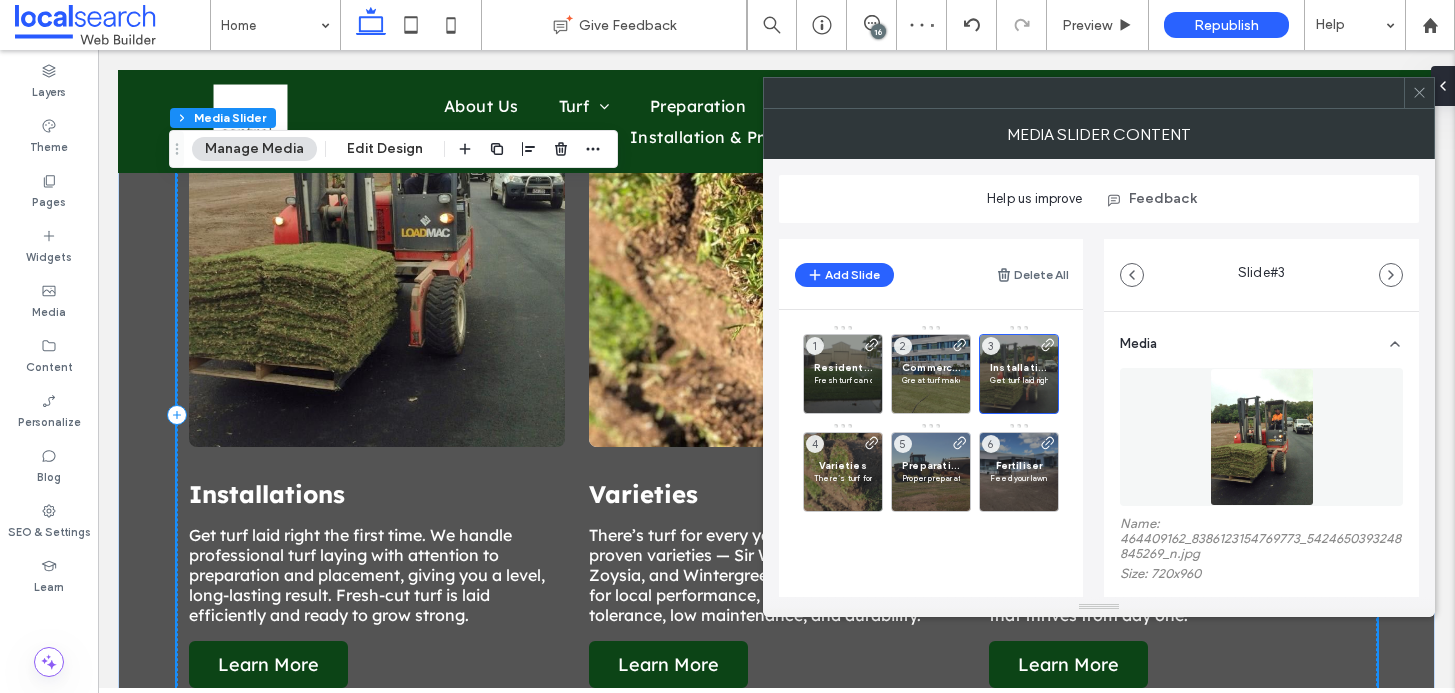 scroll, scrollTop: 1903, scrollLeft: 0, axis: vertical 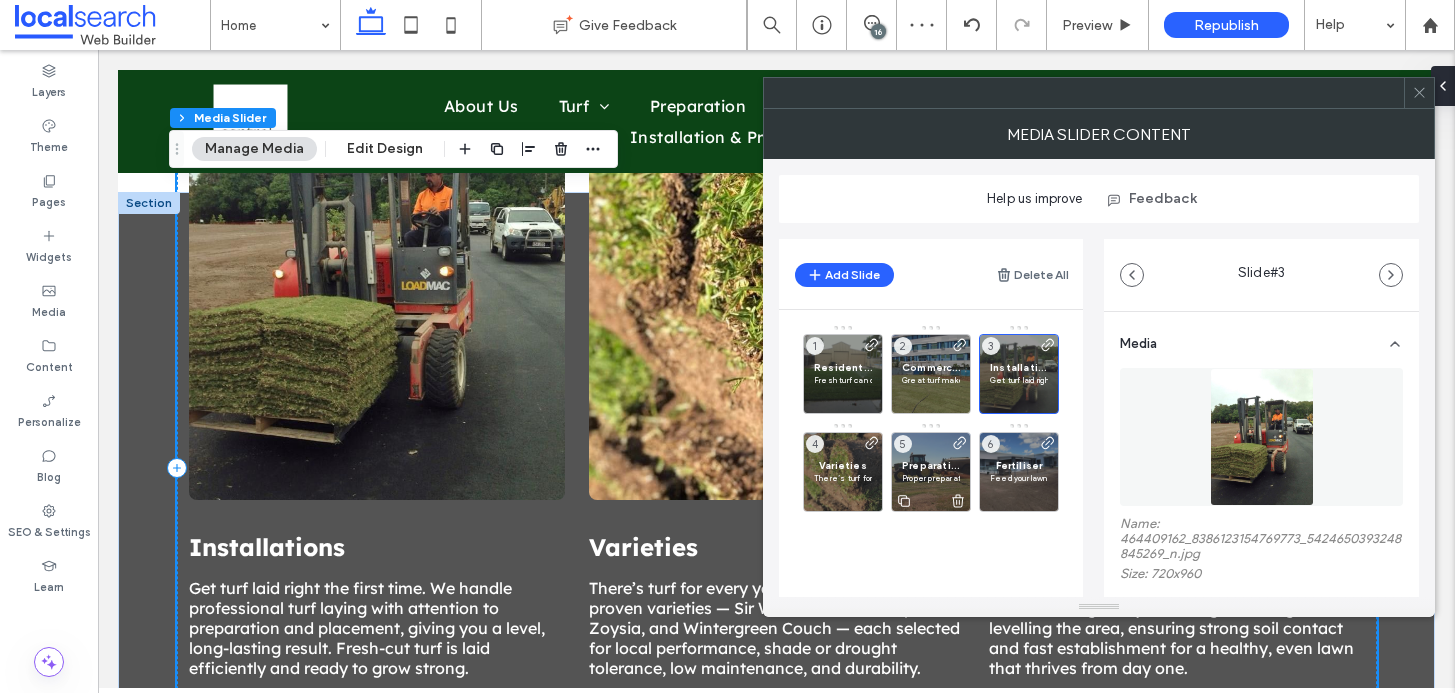 click on "Preparation Proper preparation sets your lawn up for success. We guide you through clearing and levelling the area, ensuring strong soil contact and fast establishment for a healthy, even lawn that thrives from day one. 5" at bounding box center [931, 472] 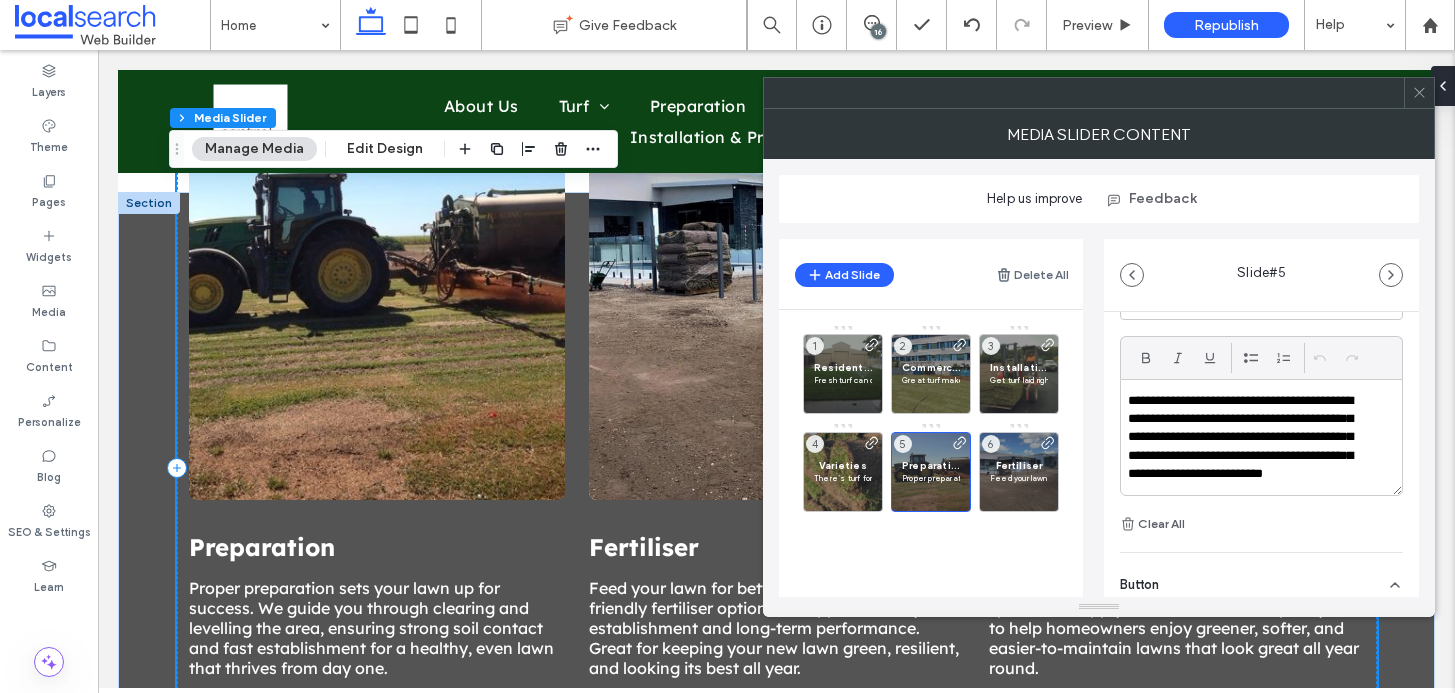 scroll, scrollTop: 622, scrollLeft: 0, axis: vertical 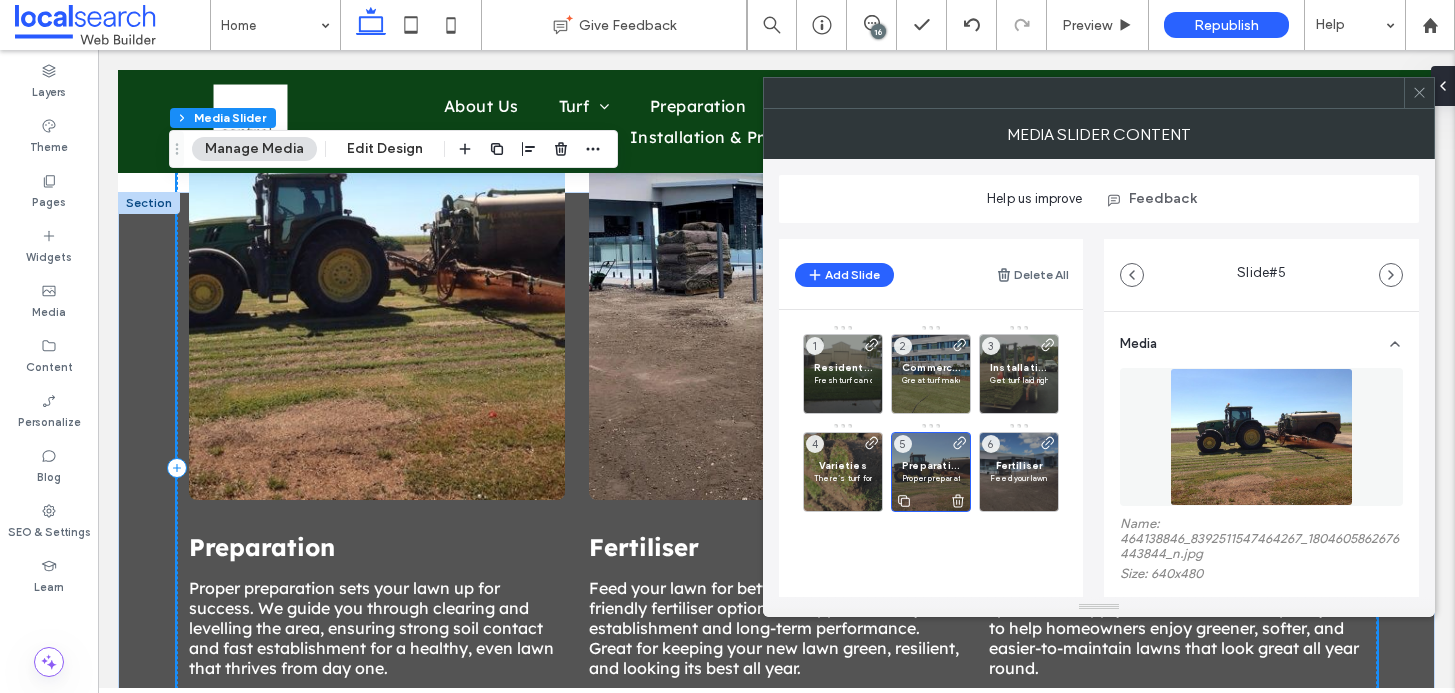 click on "Preparation" at bounding box center [931, 465] 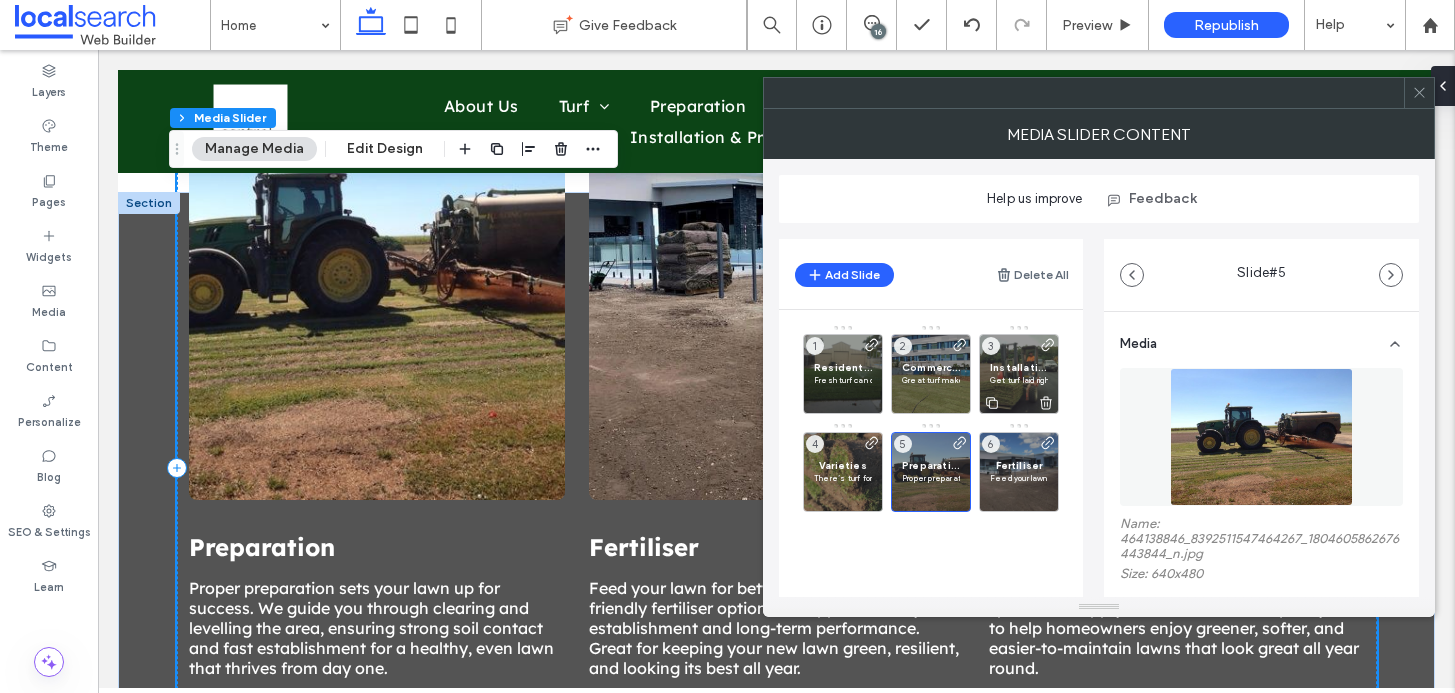 click on "Get turf laid right the first time. We handle professional turf laying with attention to preparation and placement, giving you a level, long-lasting result. Fresh-cut turf is laid efficiently and ready to grow strong." at bounding box center [1019, 380] 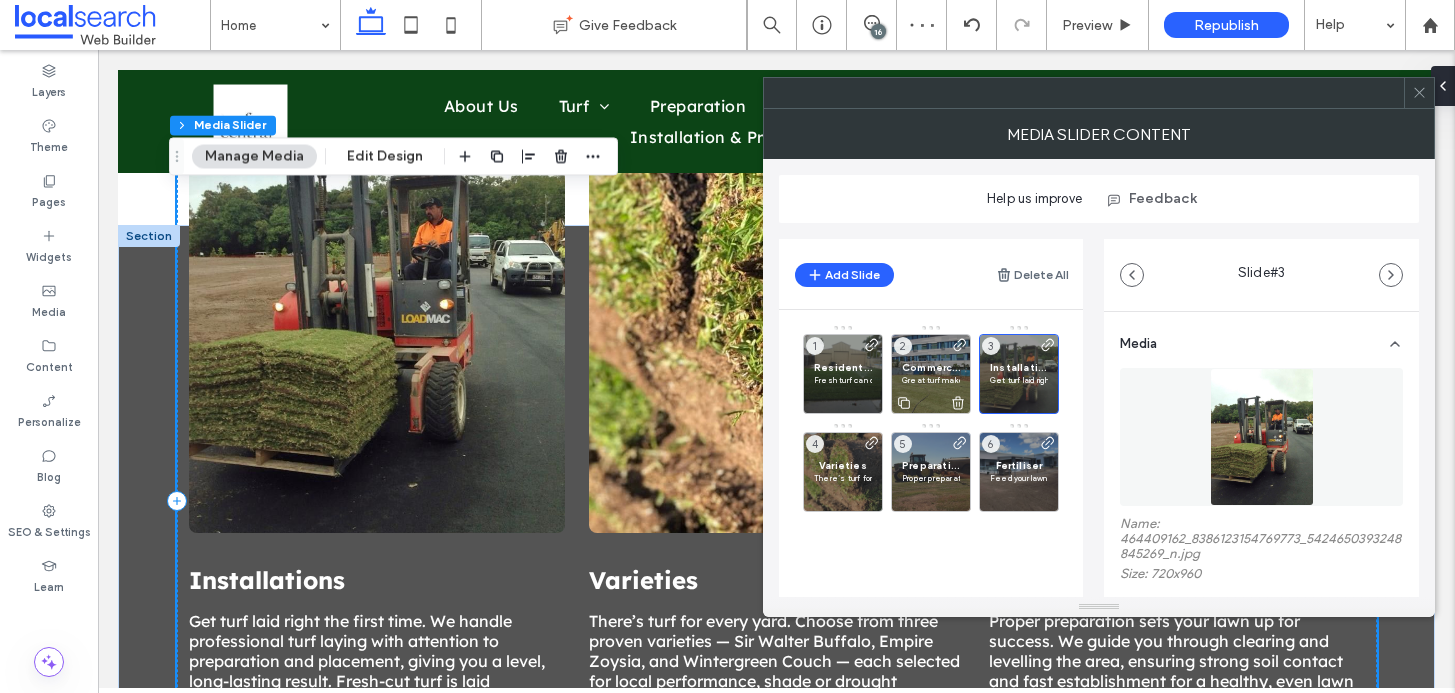 scroll, scrollTop: 1912, scrollLeft: 0, axis: vertical 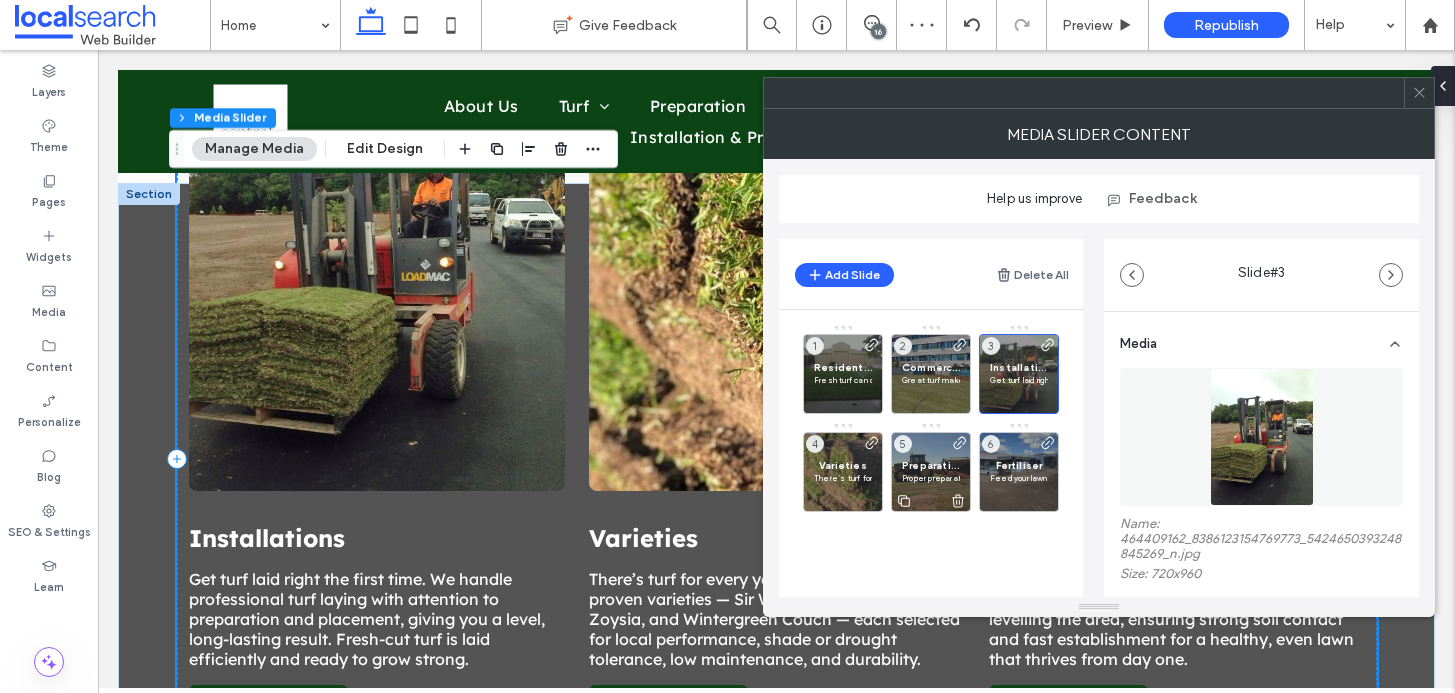 click on "Preparation" at bounding box center [931, 465] 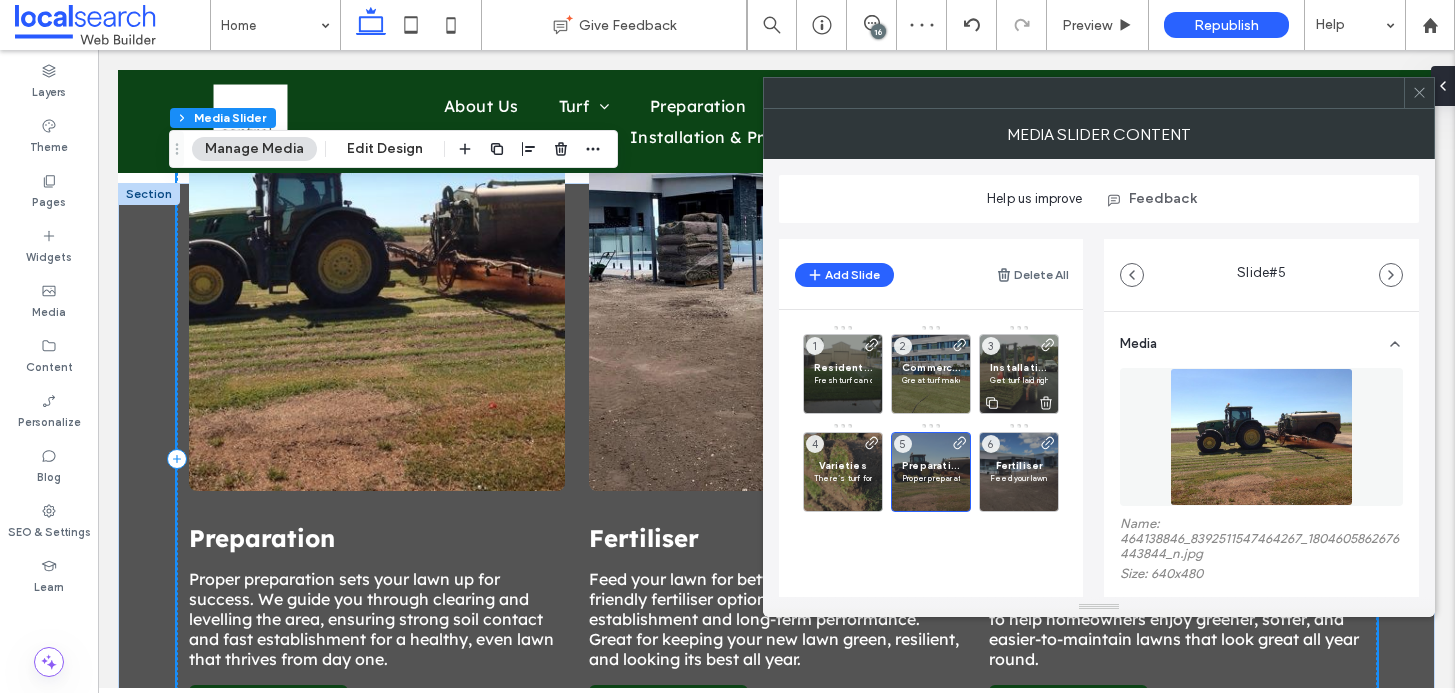 click 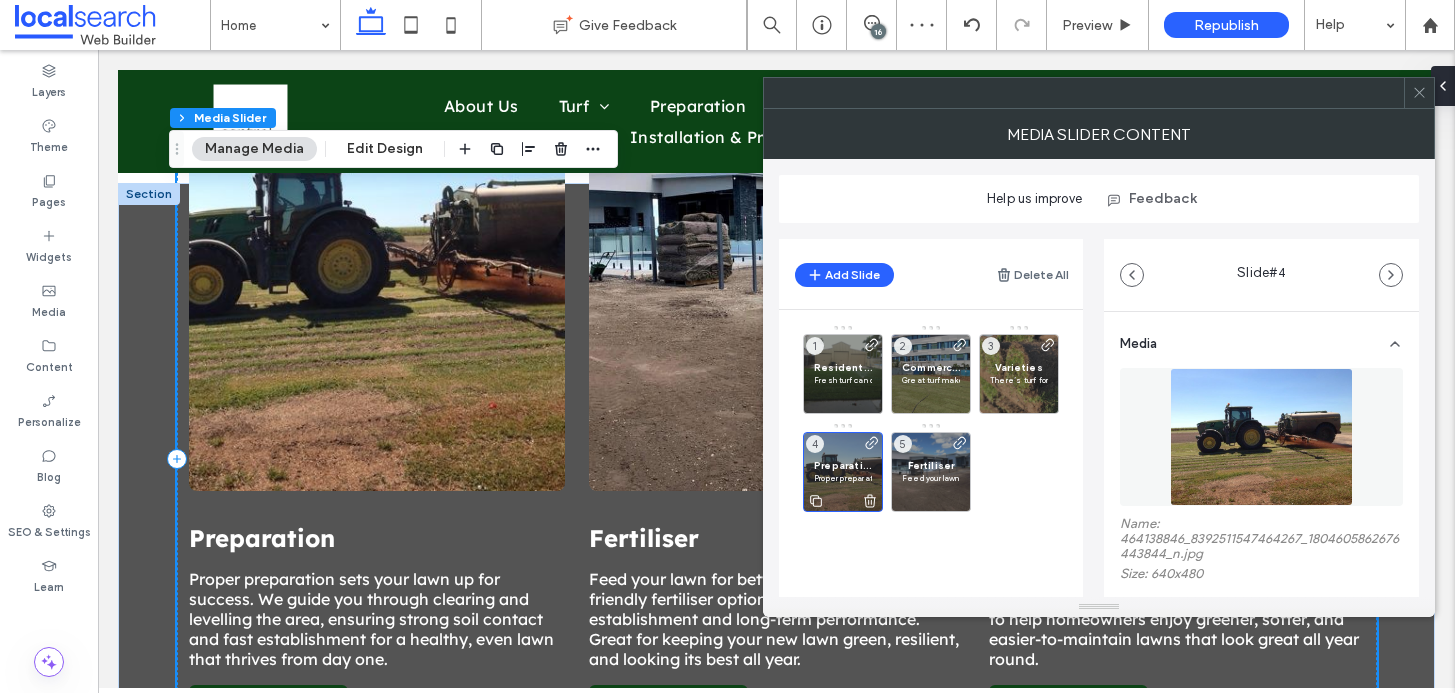 click on "Proper preparation sets your lawn up for success. We guide you through clearing and levelling the area, ensuring strong soil contact and fast establishment for a healthy, even lawn that thrives from day one." at bounding box center [843, 478] 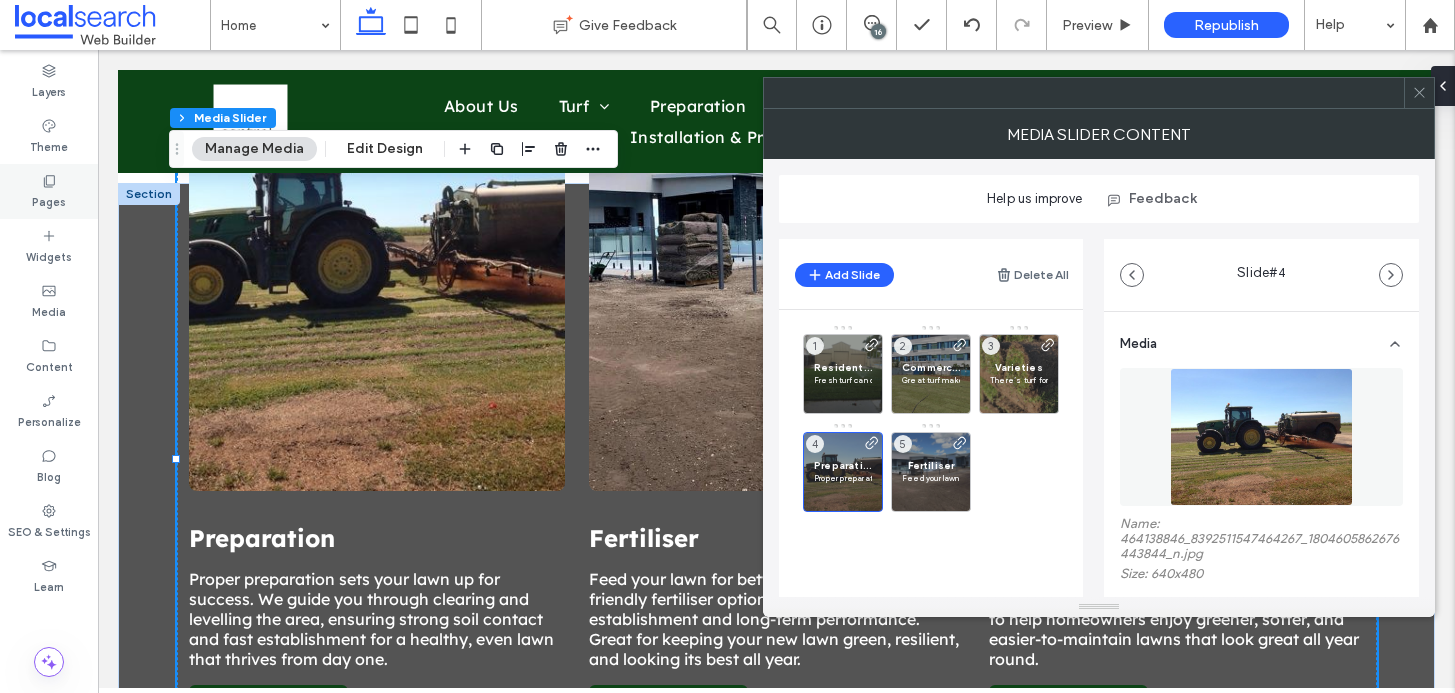 click on "Pages" at bounding box center (49, 191) 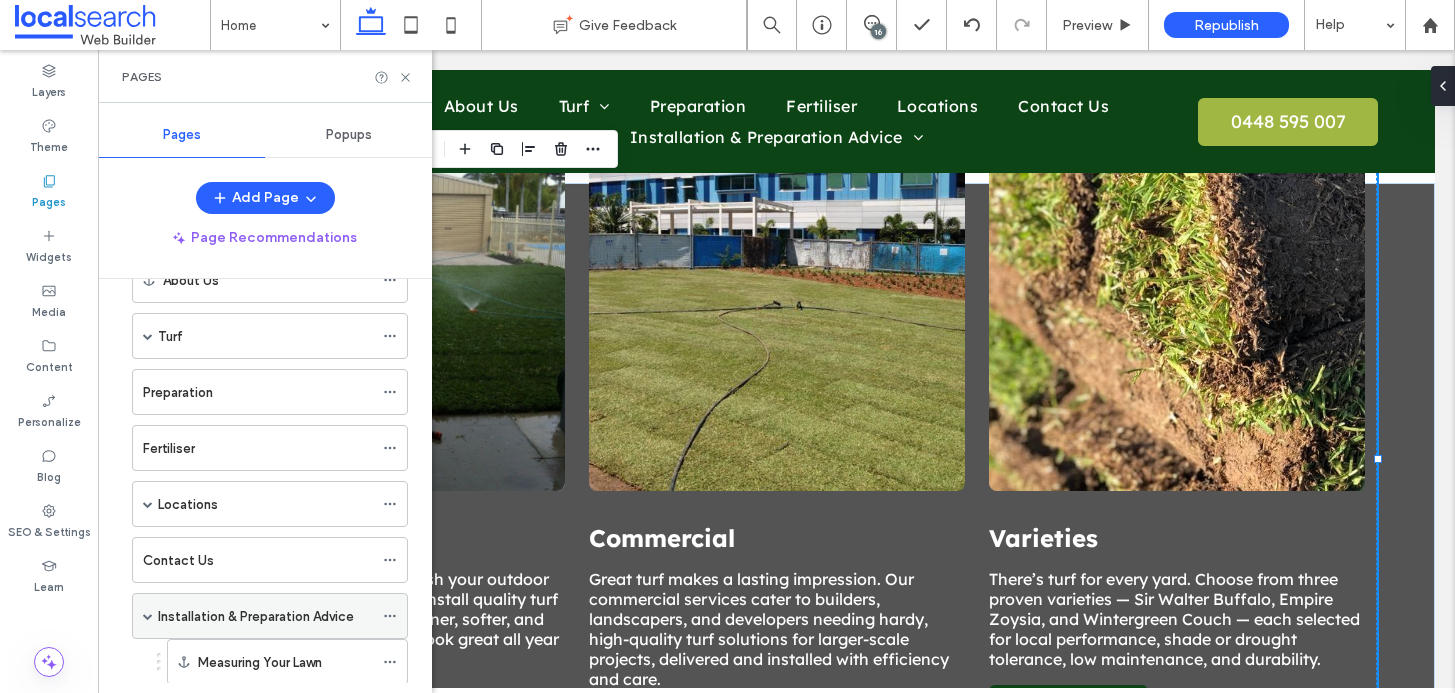 scroll, scrollTop: 164, scrollLeft: 0, axis: vertical 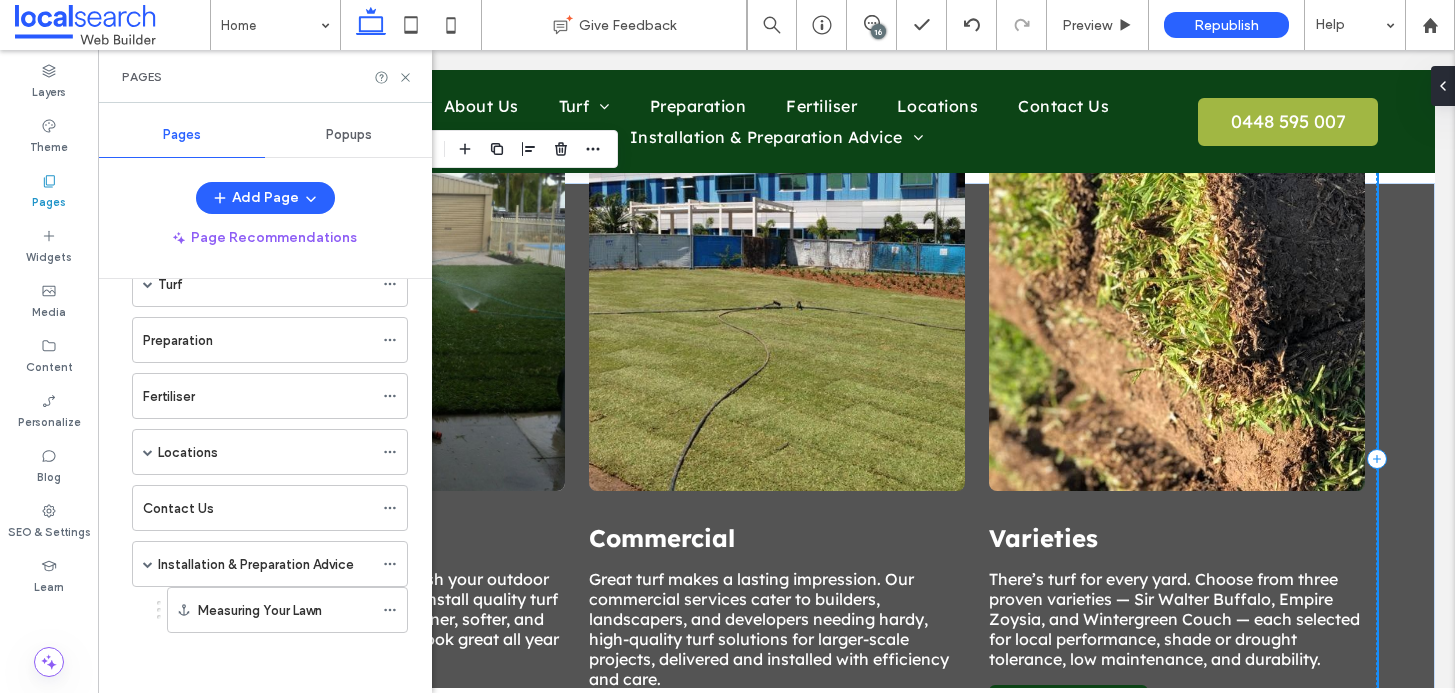 click at bounding box center (777, 265) 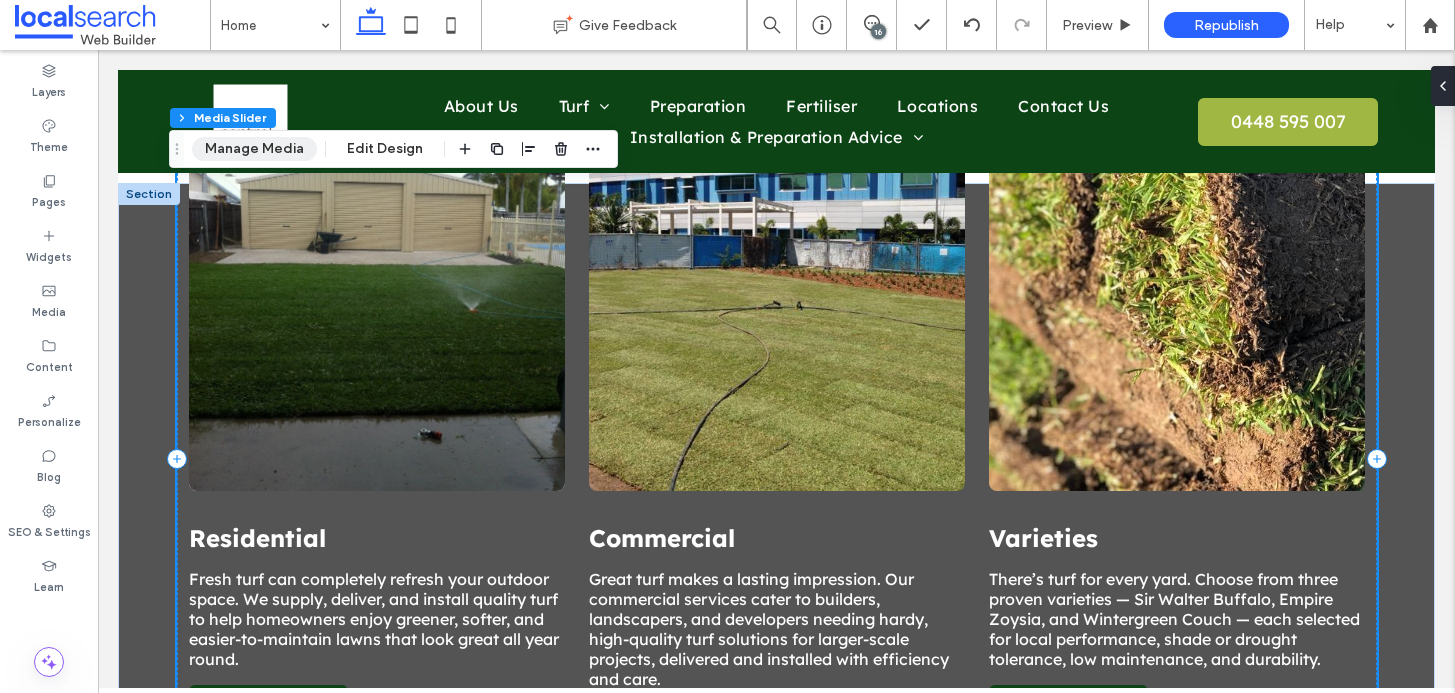 click on "Manage Media" at bounding box center (254, 149) 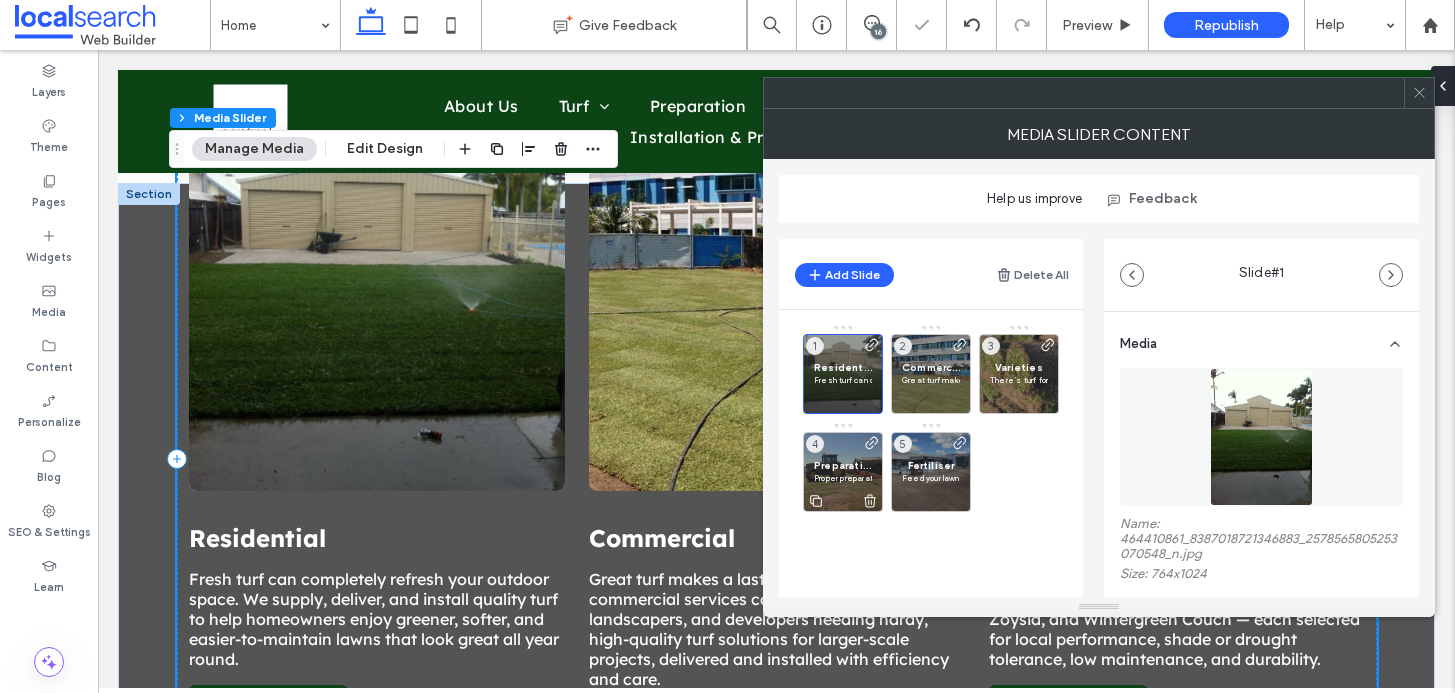 click on "Preparation" at bounding box center [843, 465] 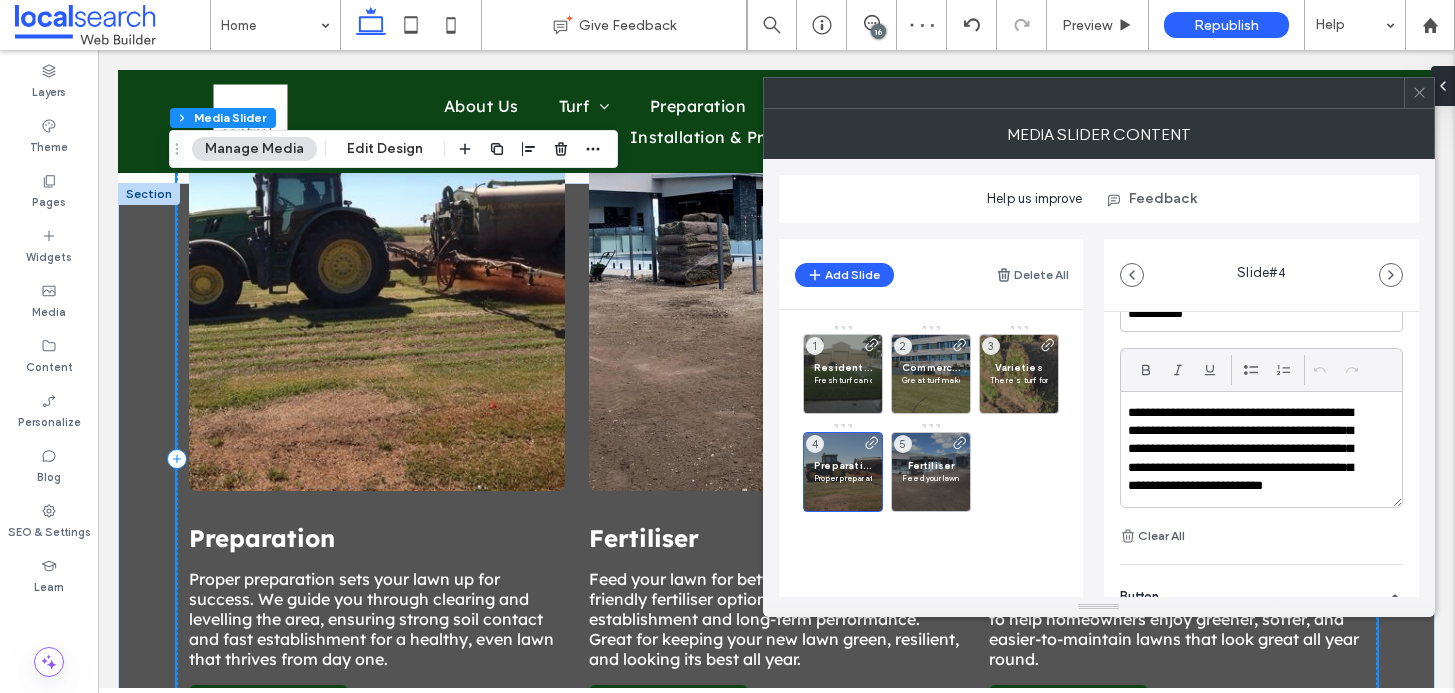 scroll, scrollTop: 577, scrollLeft: 0, axis: vertical 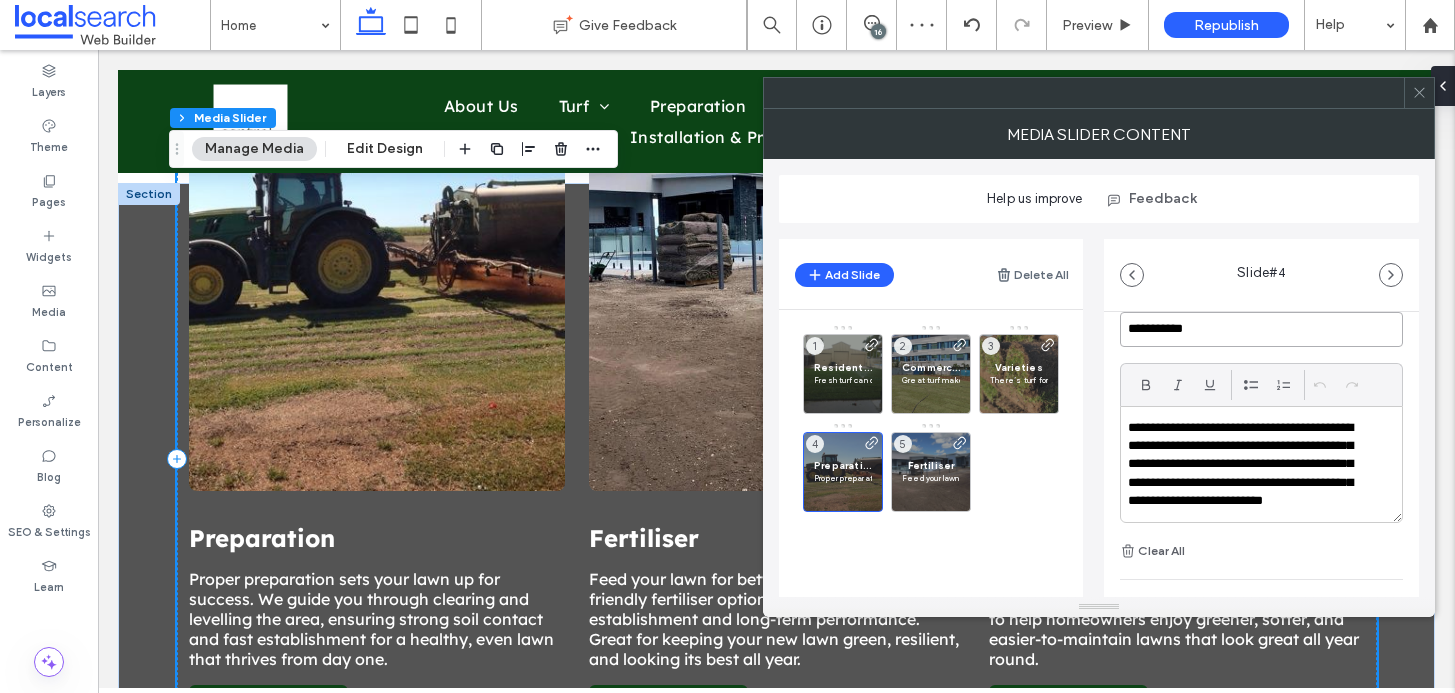 click on "**********" at bounding box center (1261, 329) 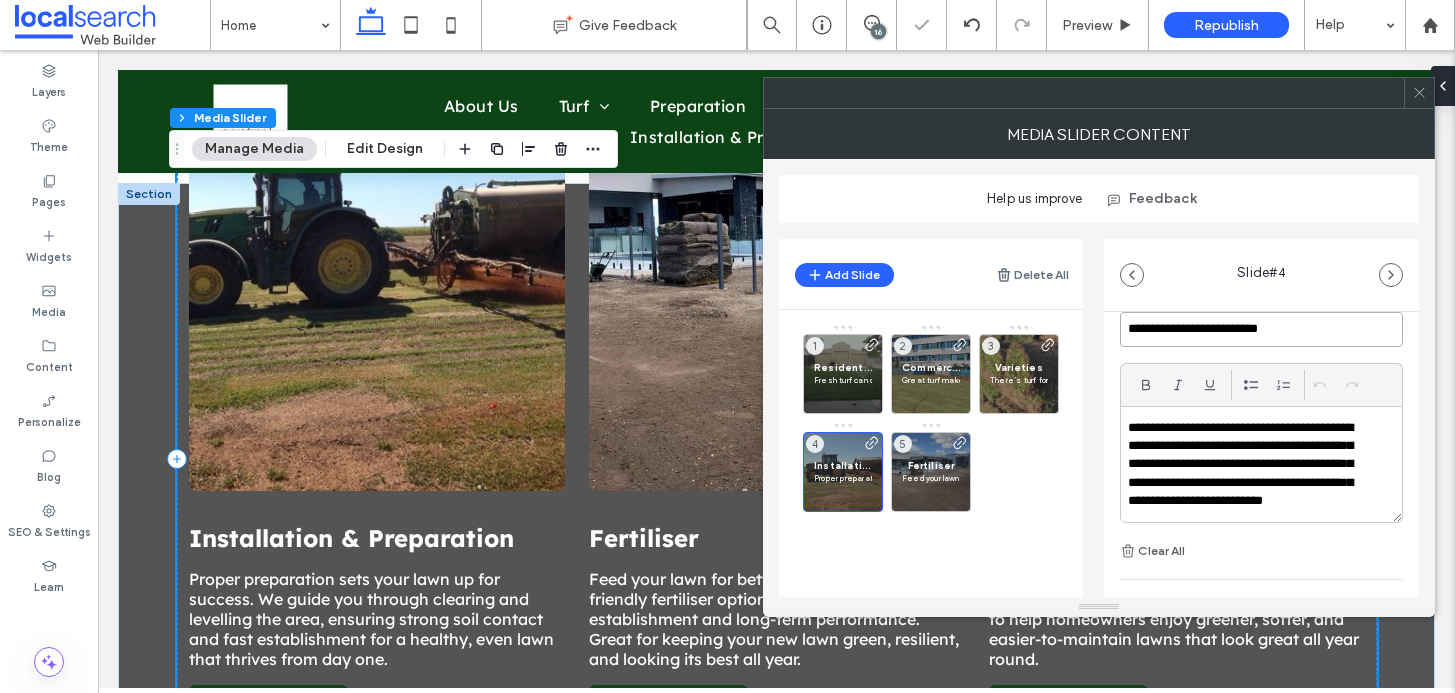 click on "**********" at bounding box center [1261, 329] 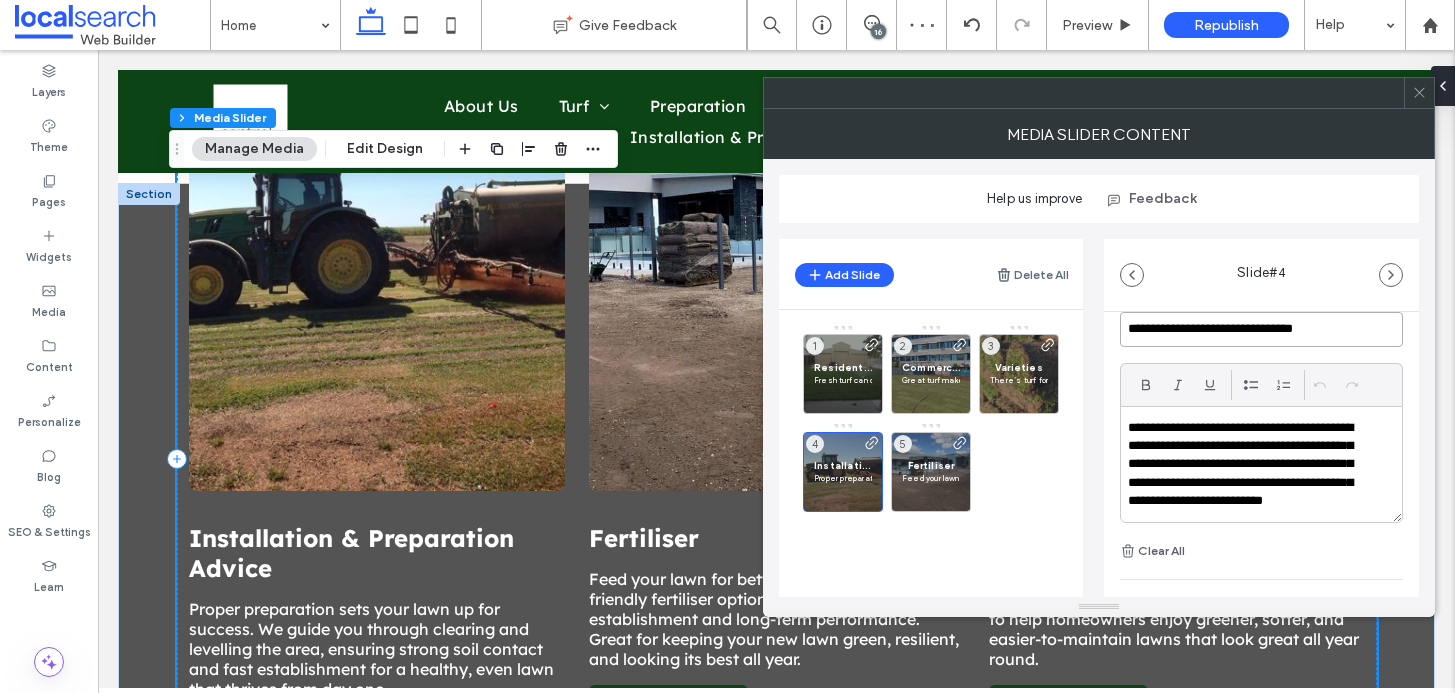 type on "**********" 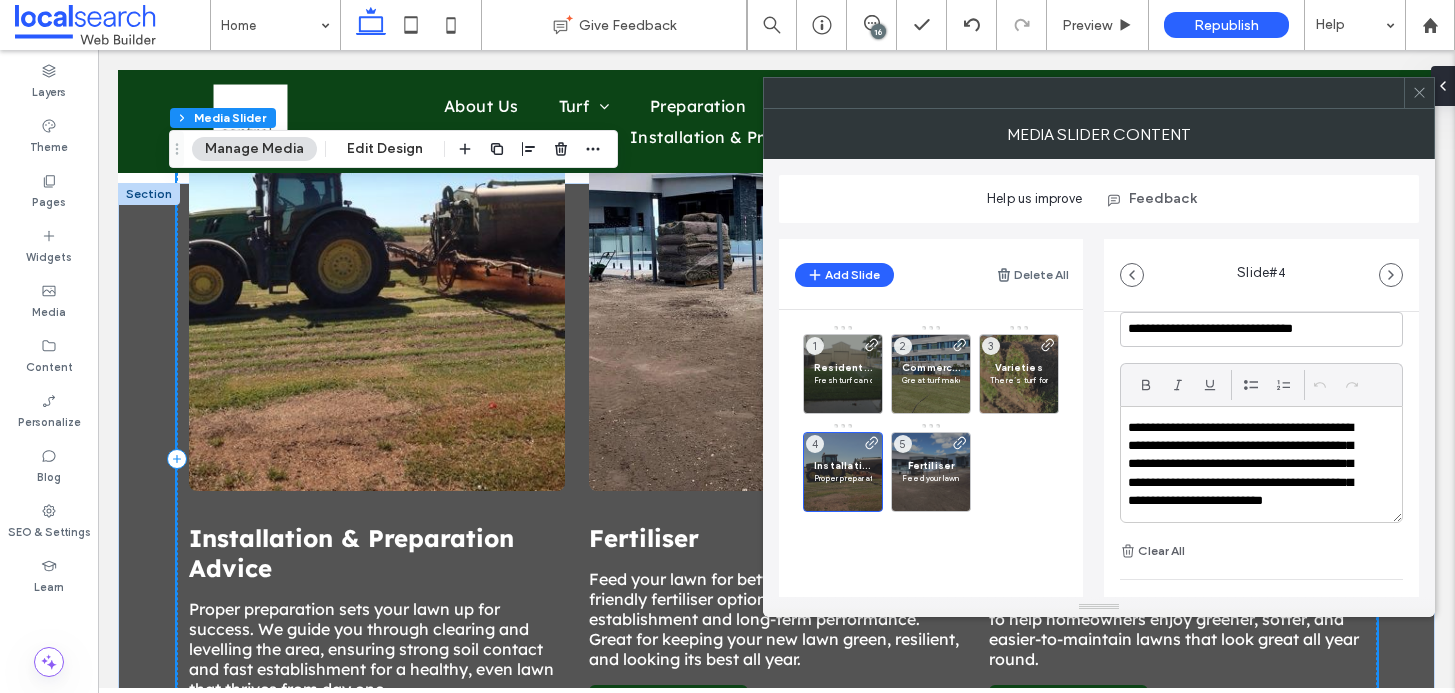 click on "**********" at bounding box center [1248, 474] 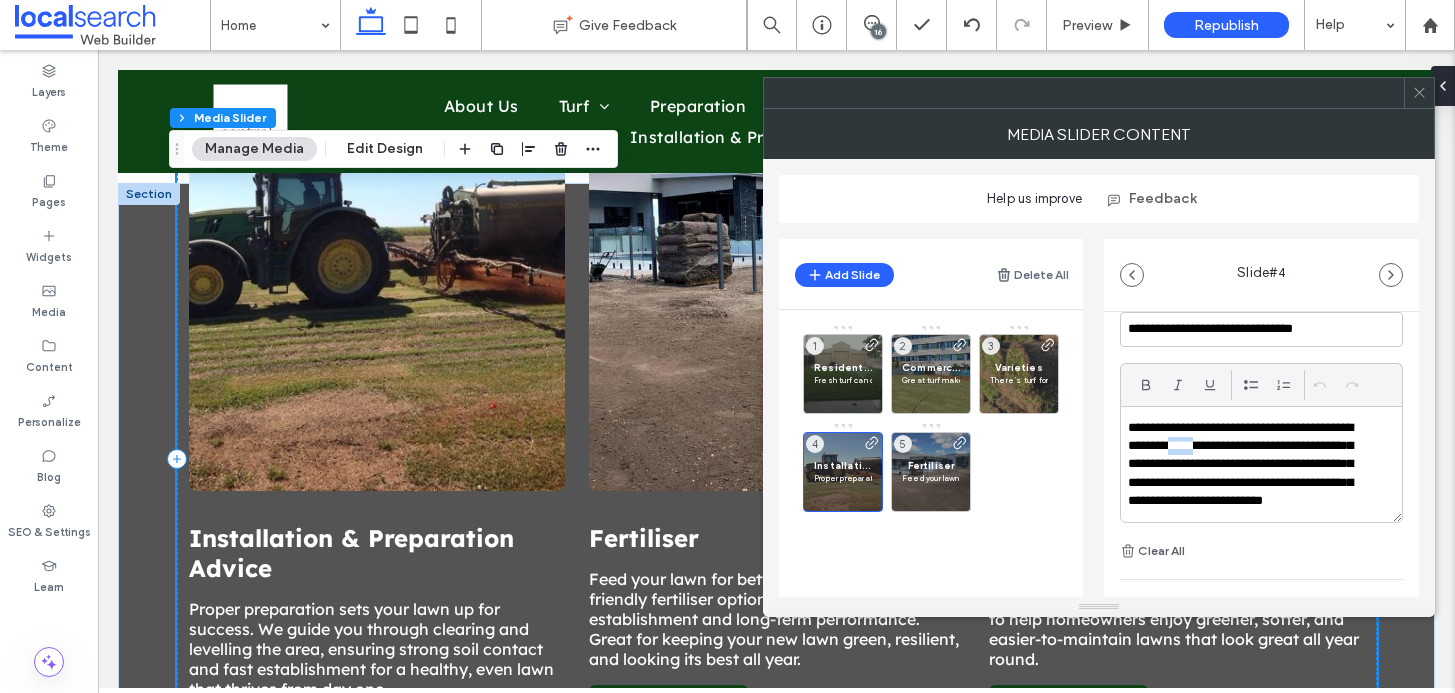 click on "**********" at bounding box center [1248, 474] 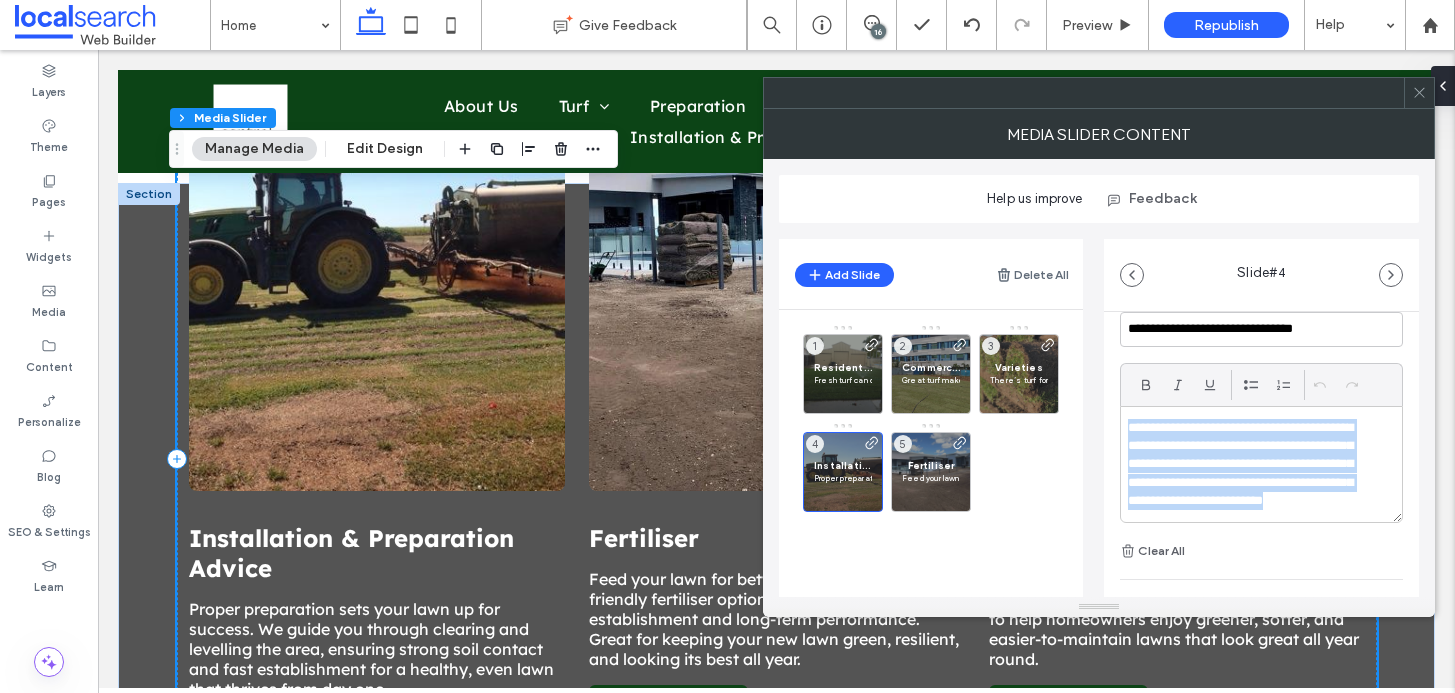 click on "**********" at bounding box center [1248, 474] 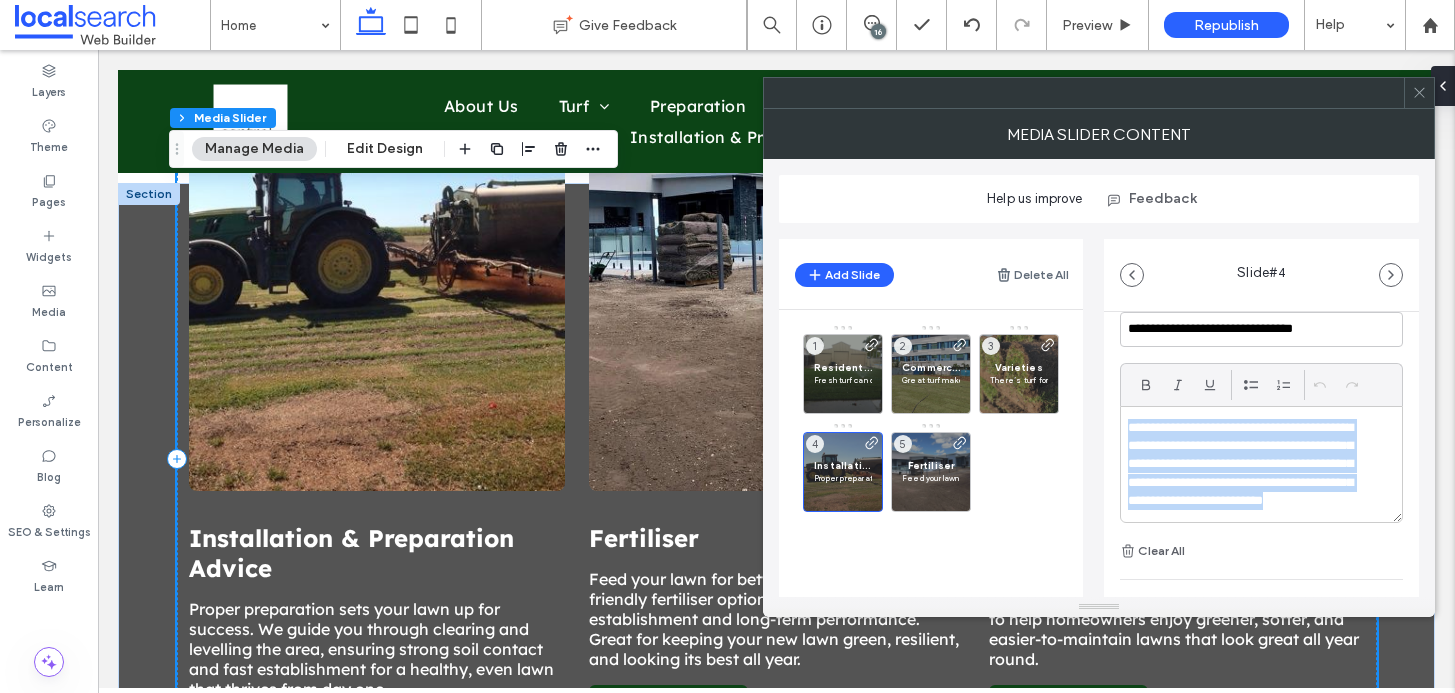 paste 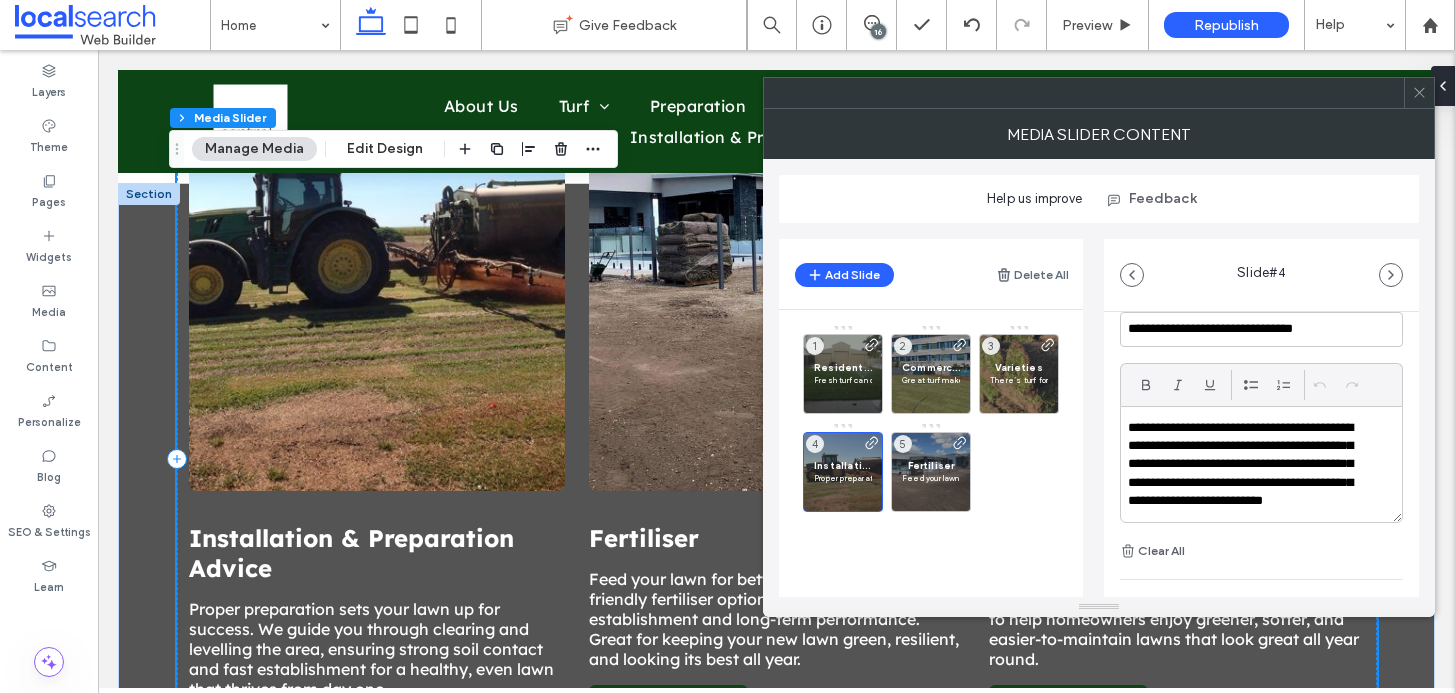 scroll, scrollTop: 0, scrollLeft: 0, axis: both 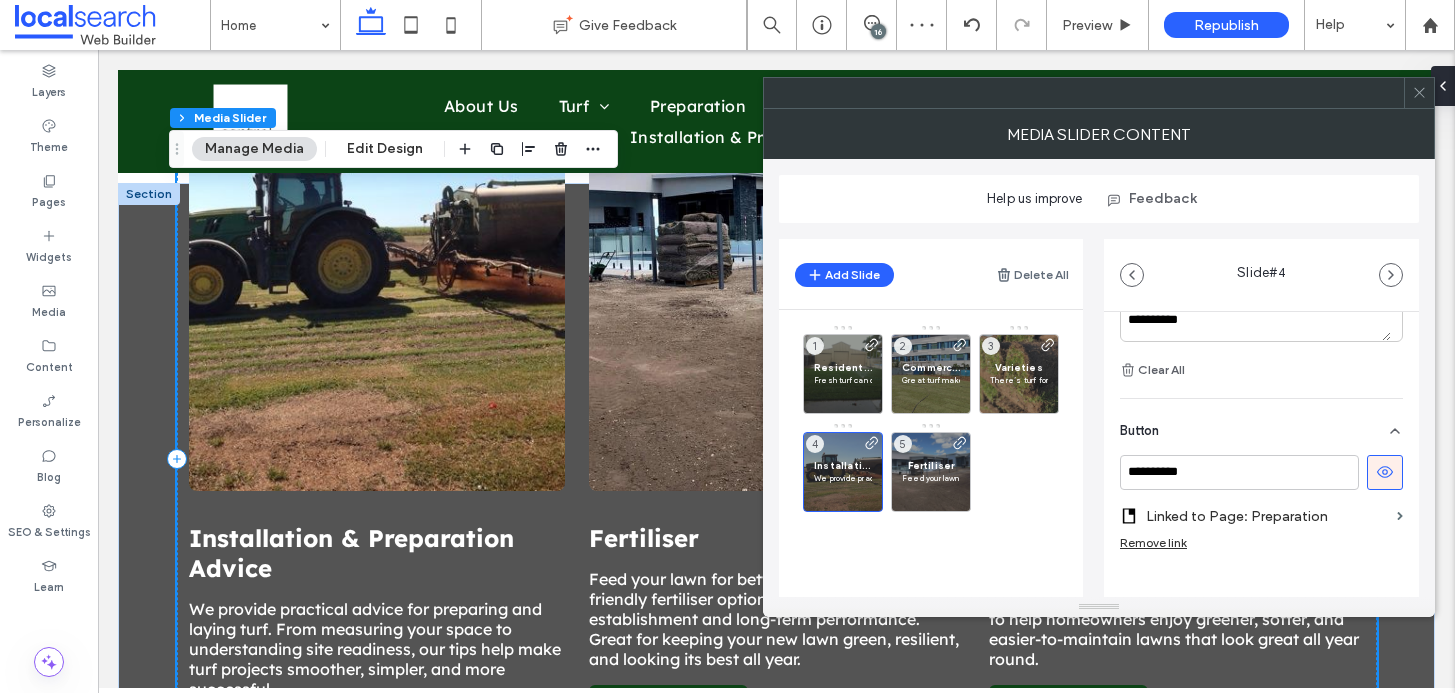 click on "Linked to Page: Preparation" at bounding box center (1267, 516) 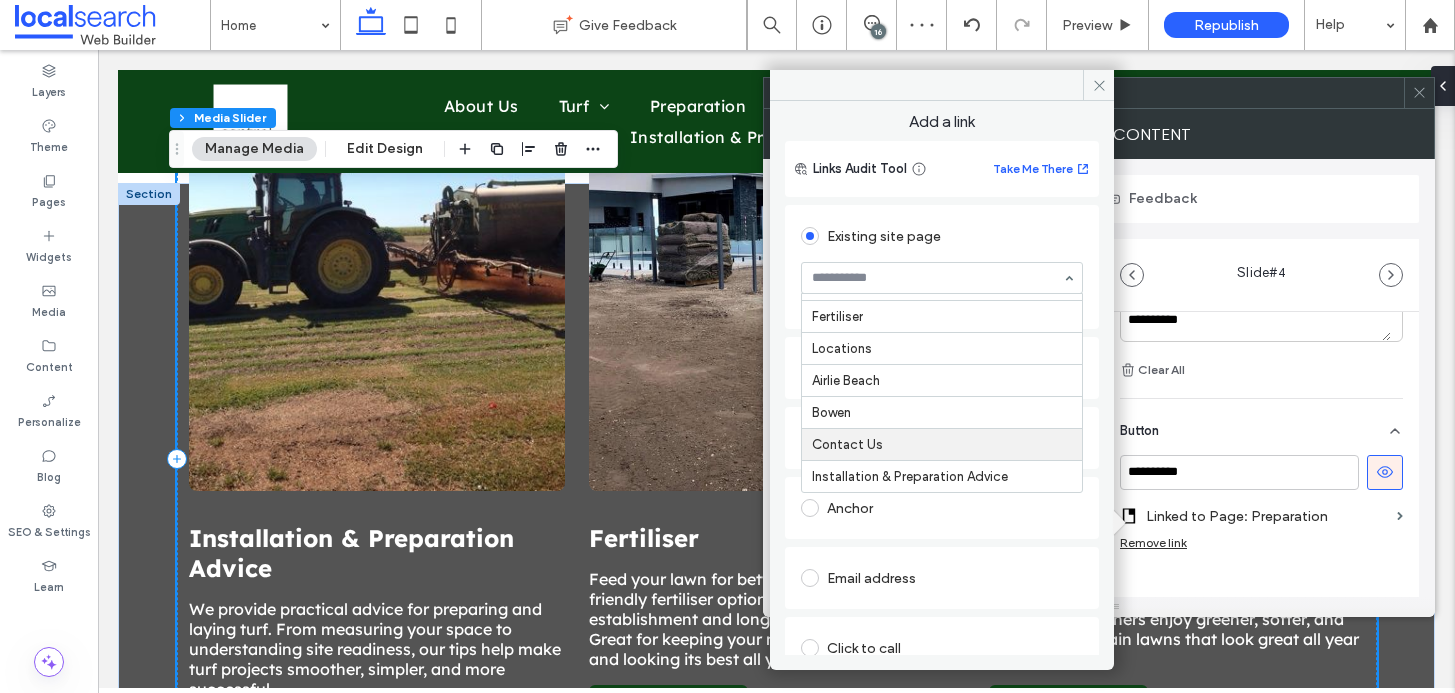 scroll, scrollTop: 230, scrollLeft: 0, axis: vertical 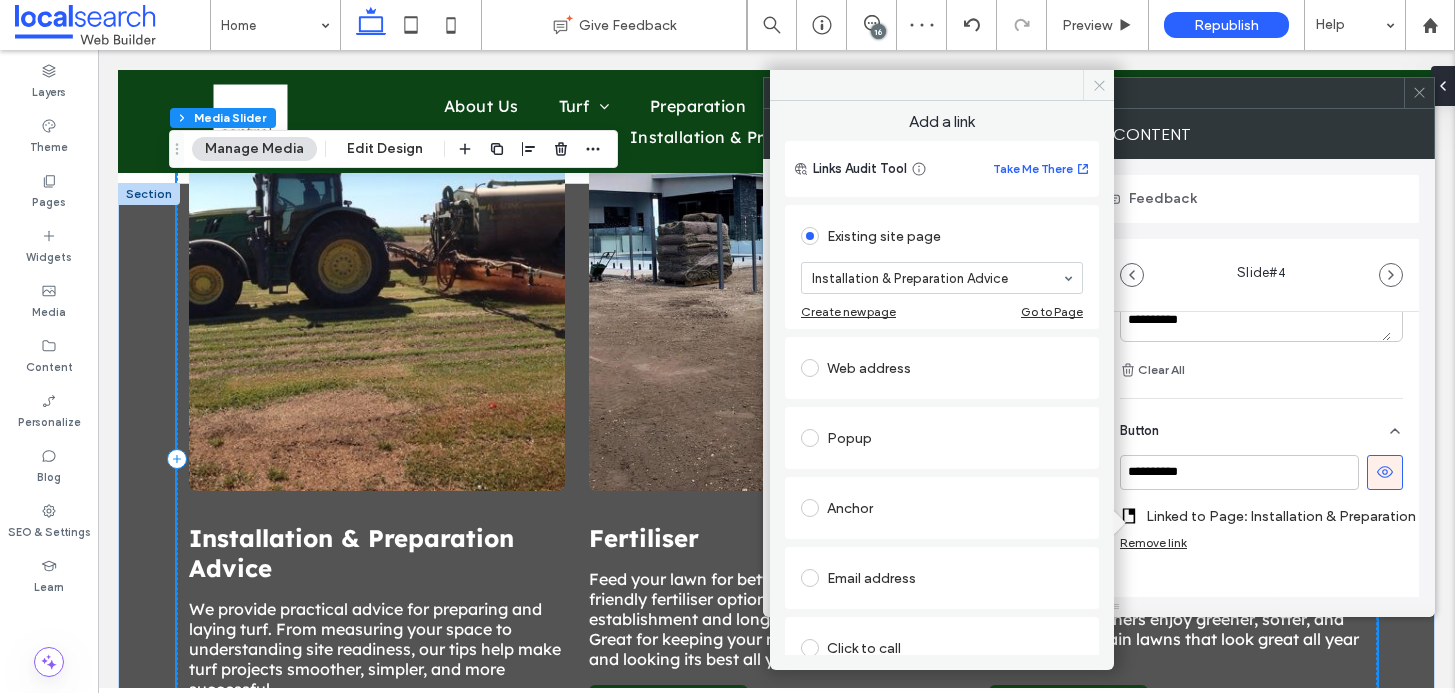 click 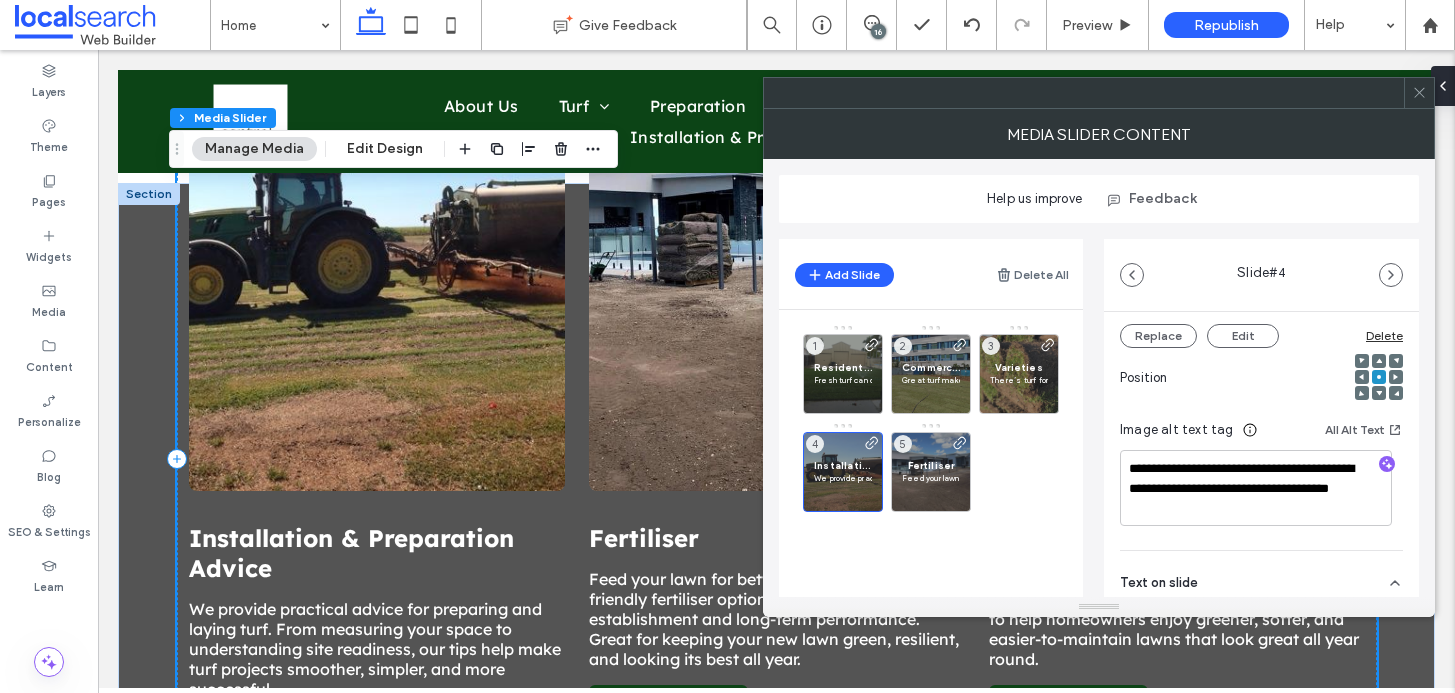 scroll, scrollTop: 0, scrollLeft: 0, axis: both 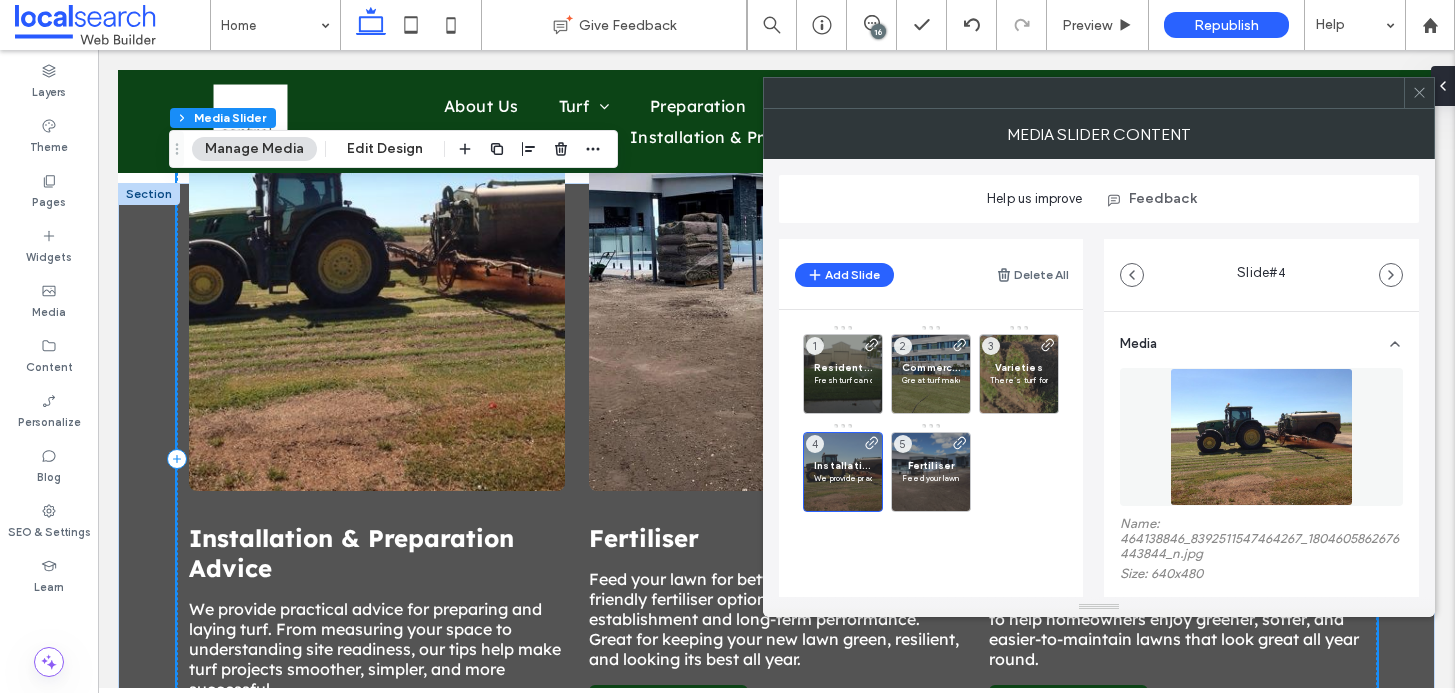 click 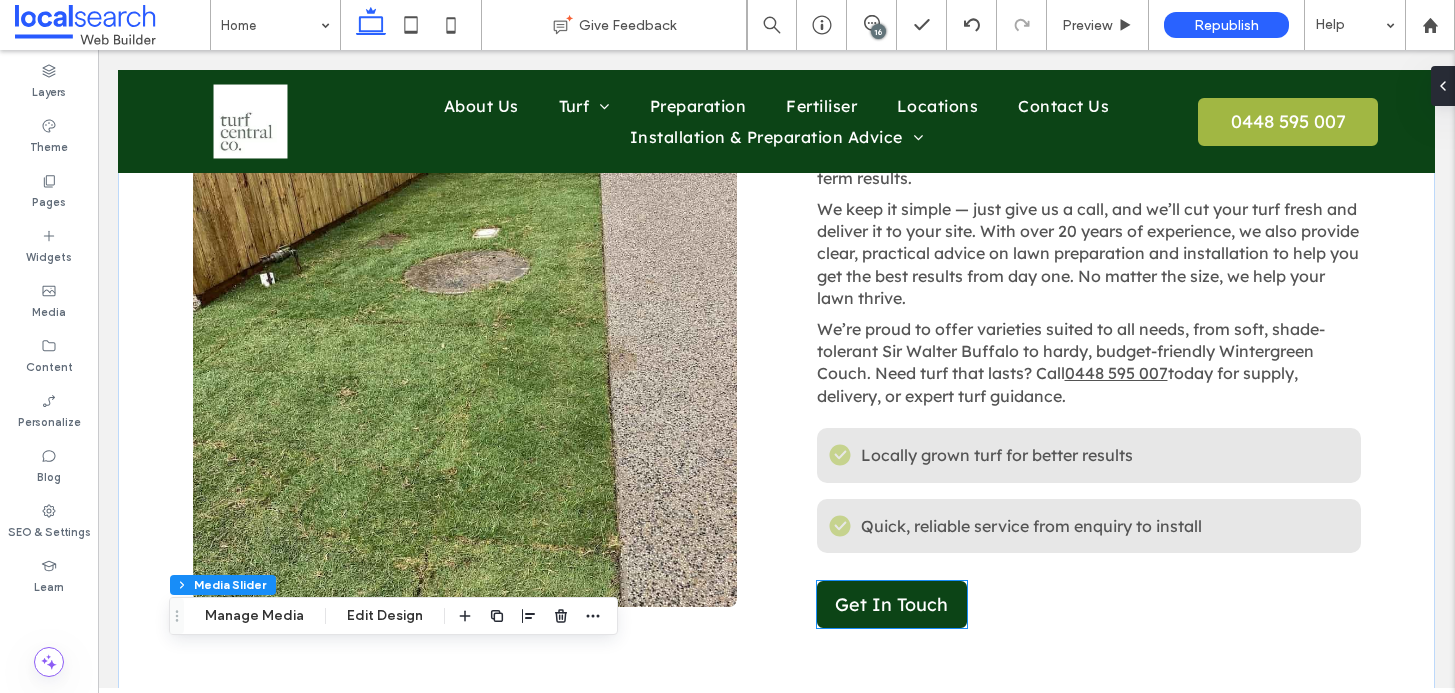 scroll, scrollTop: 1136, scrollLeft: 0, axis: vertical 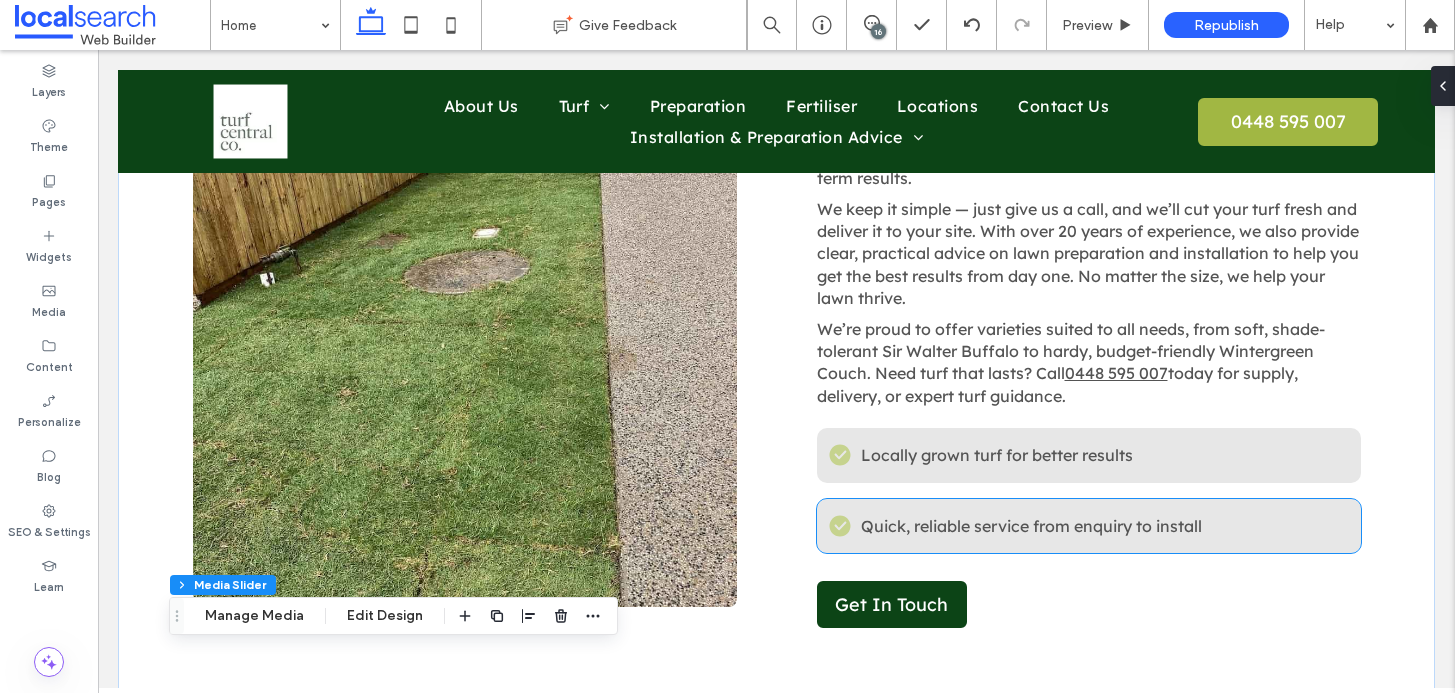 click on "Quick, reliable service from enquiry to install" at bounding box center (1031, 526) 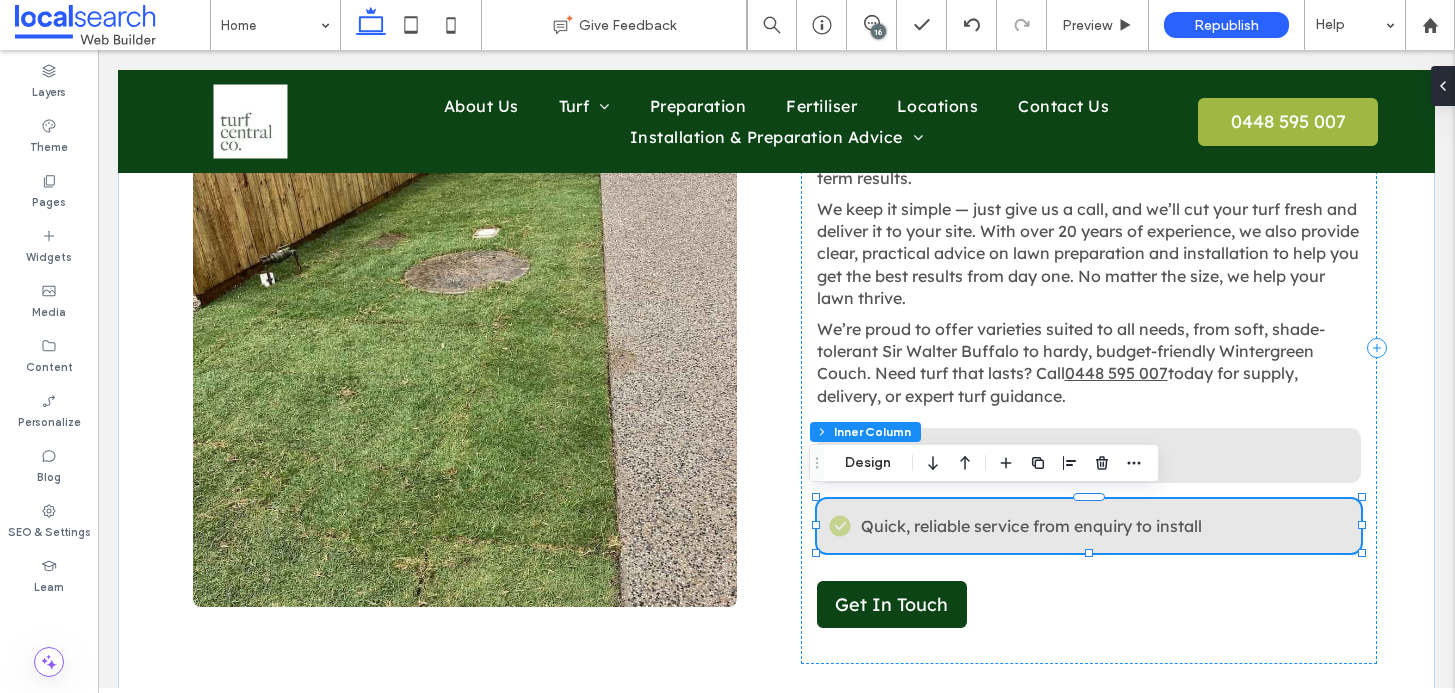 click on "Quick, reliable service from enquiry to install" at bounding box center [1031, 526] 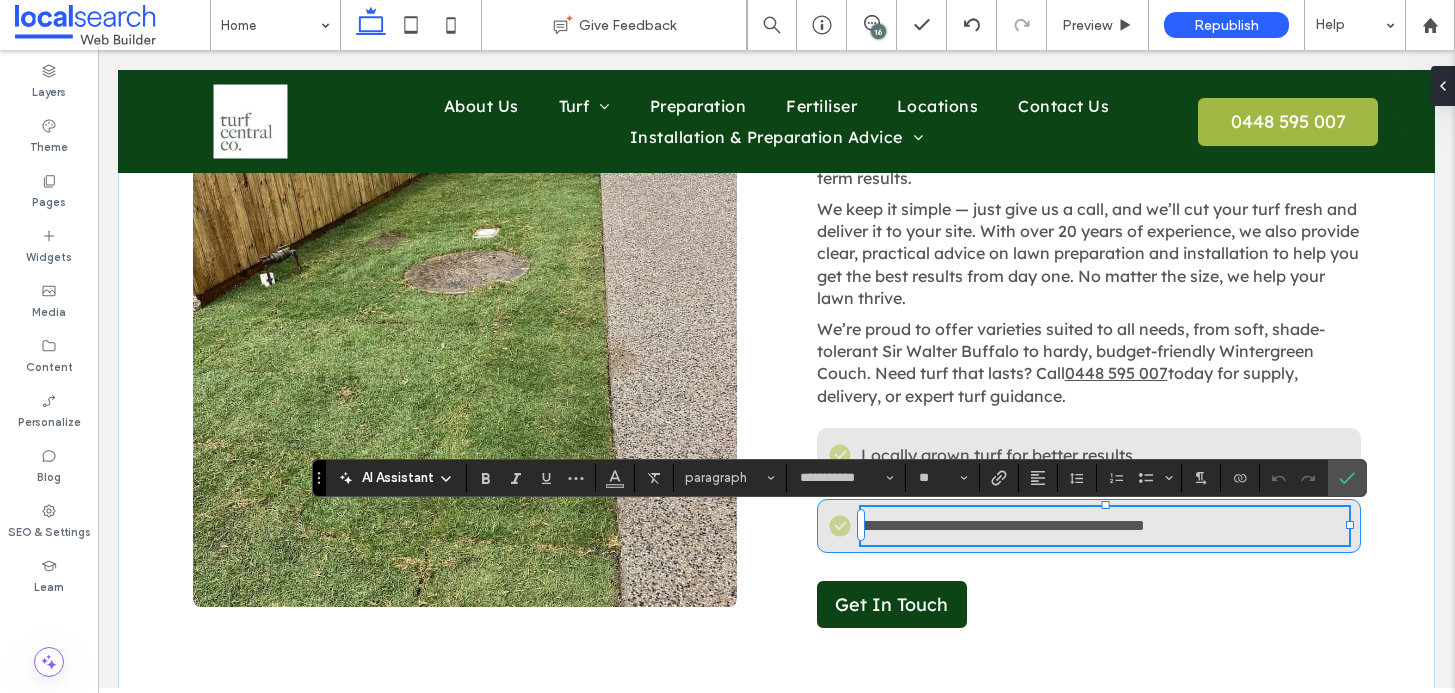 click on "**********" at bounding box center [1003, 525] 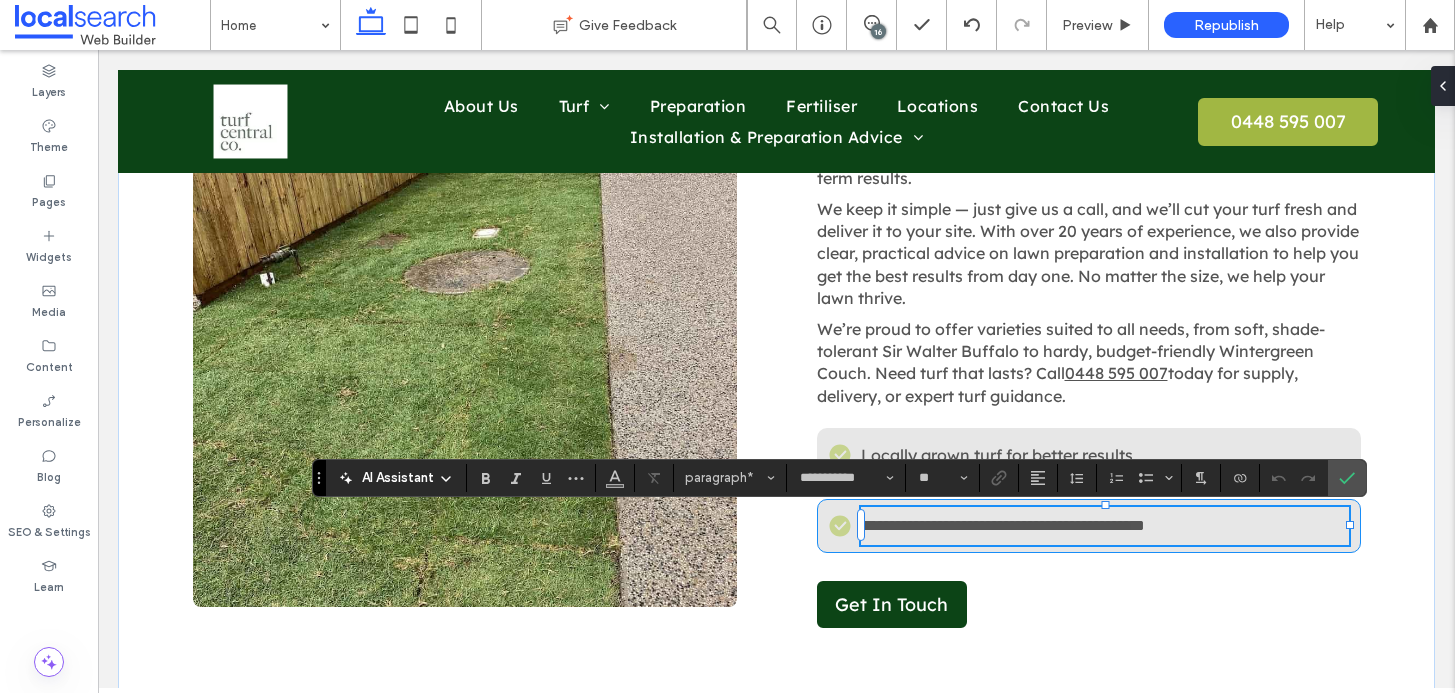 click on "**********" at bounding box center [1003, 525] 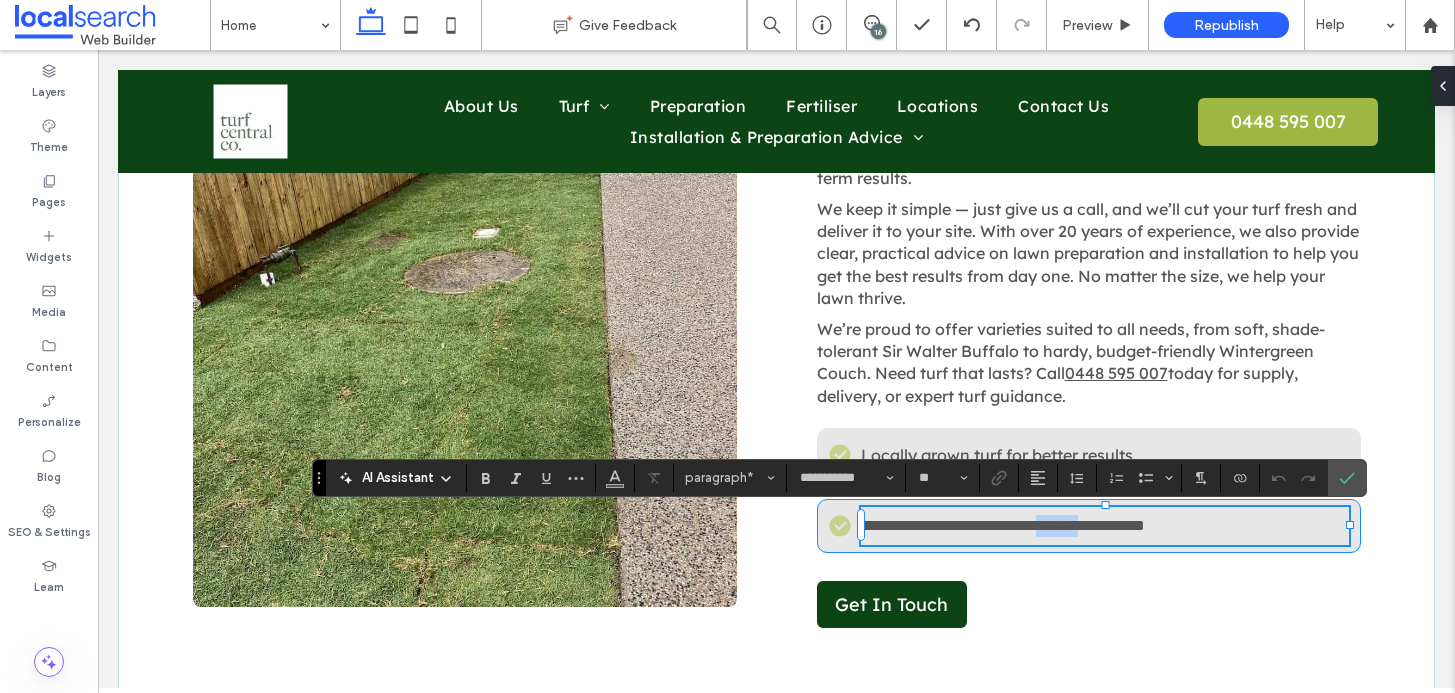click on "**********" at bounding box center (1003, 525) 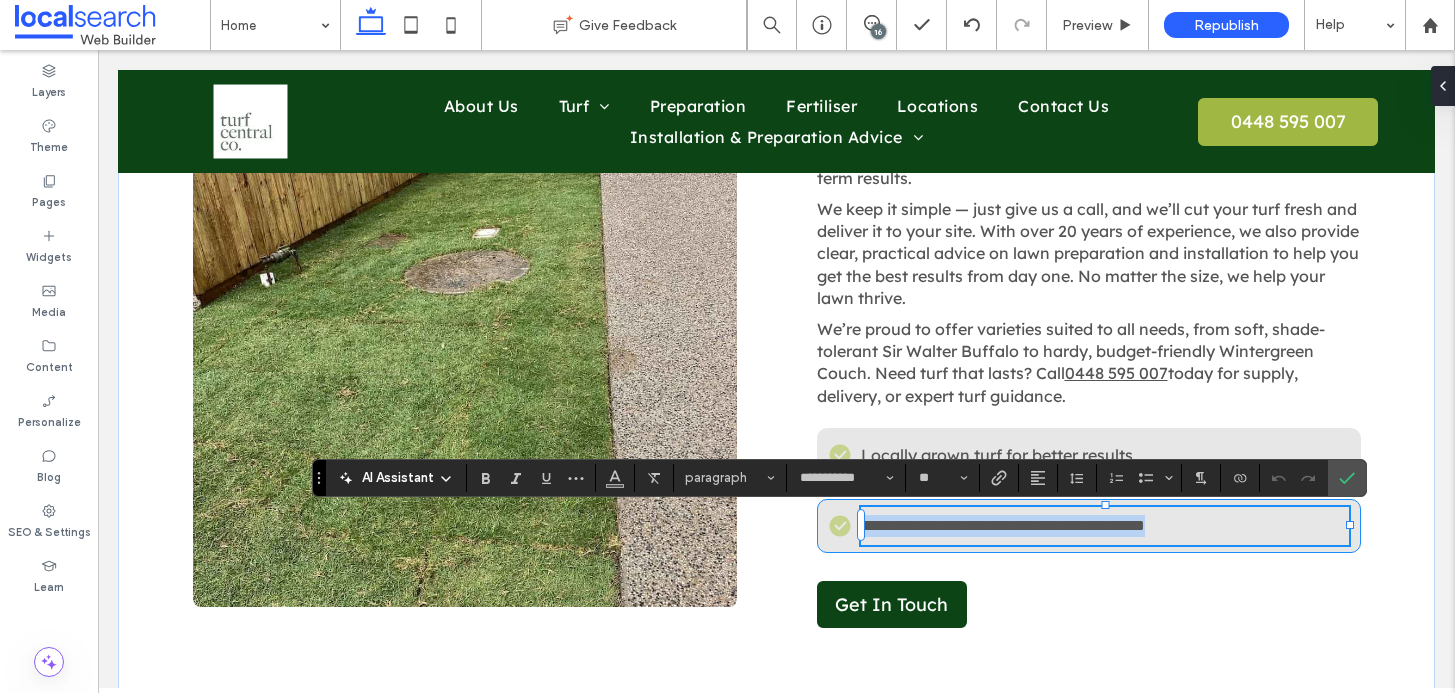 click on "**********" at bounding box center [1003, 525] 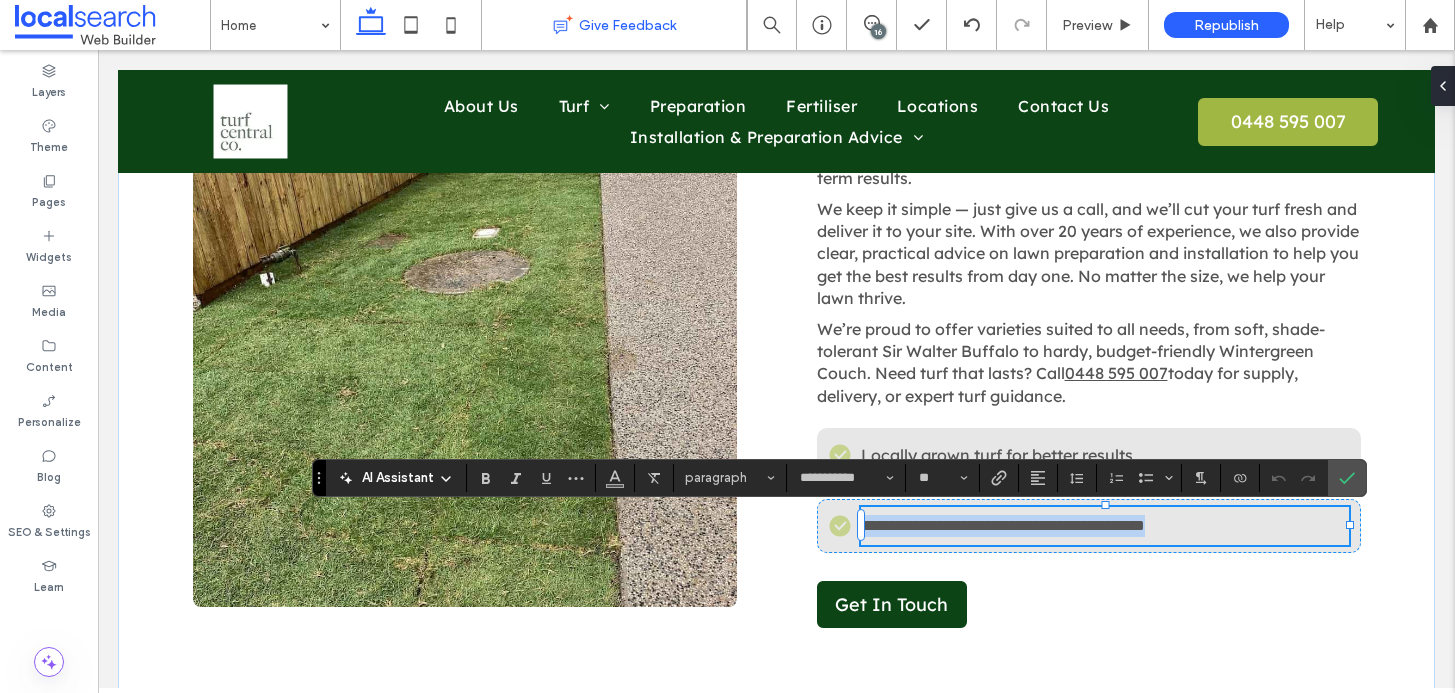 copy on "**********" 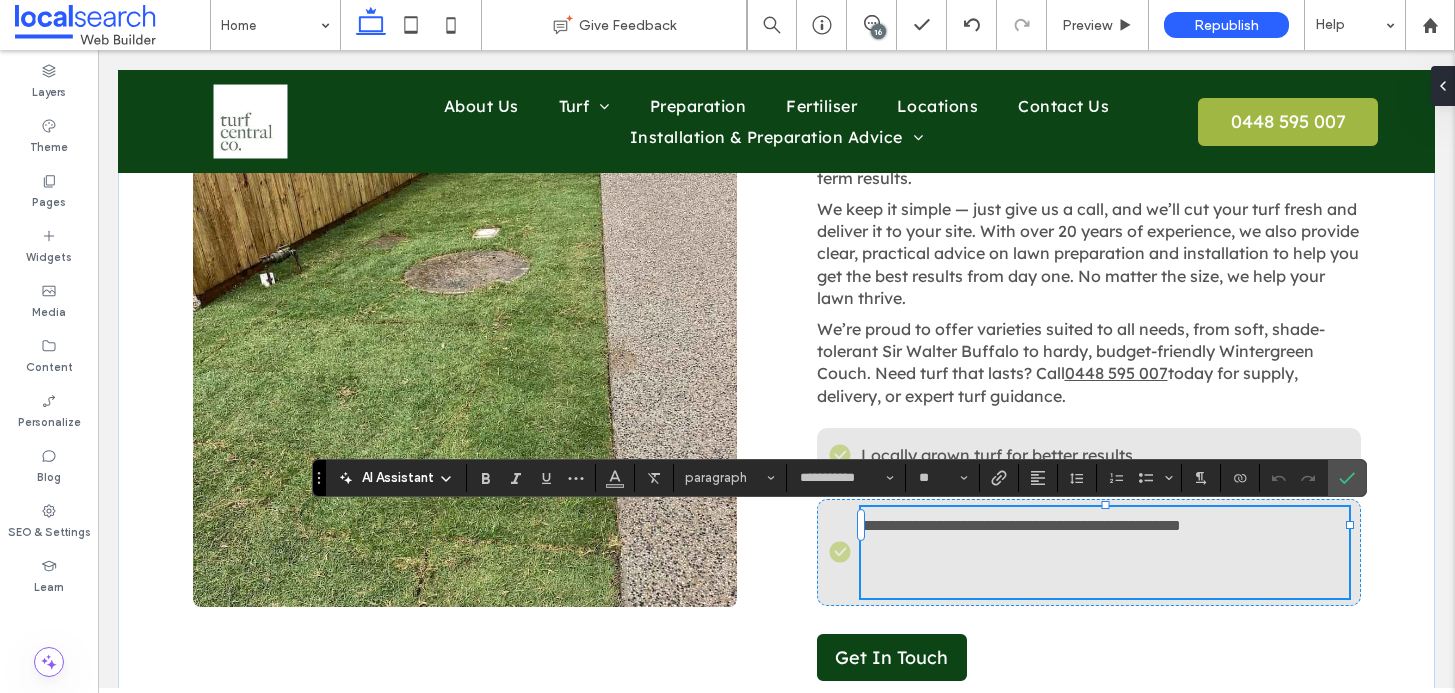 scroll, scrollTop: 0, scrollLeft: 0, axis: both 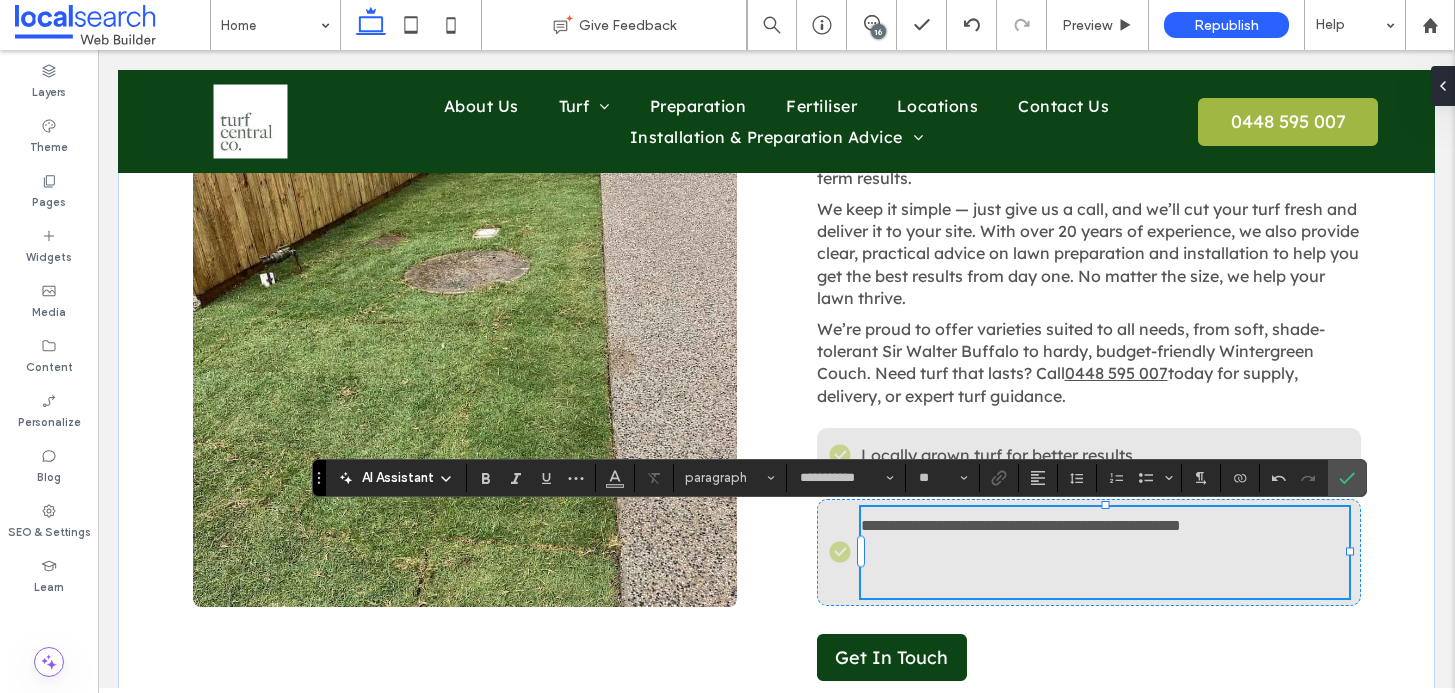 click on "**********" at bounding box center (1104, 552) 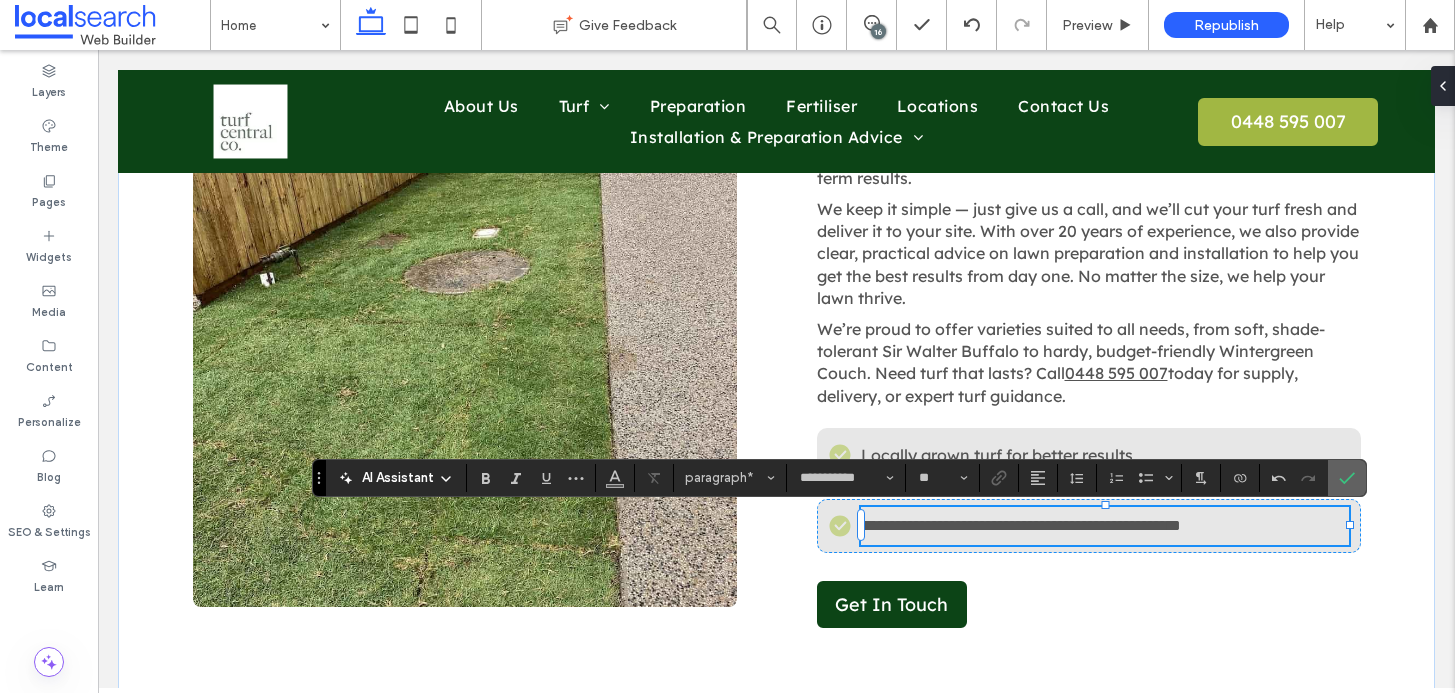 click 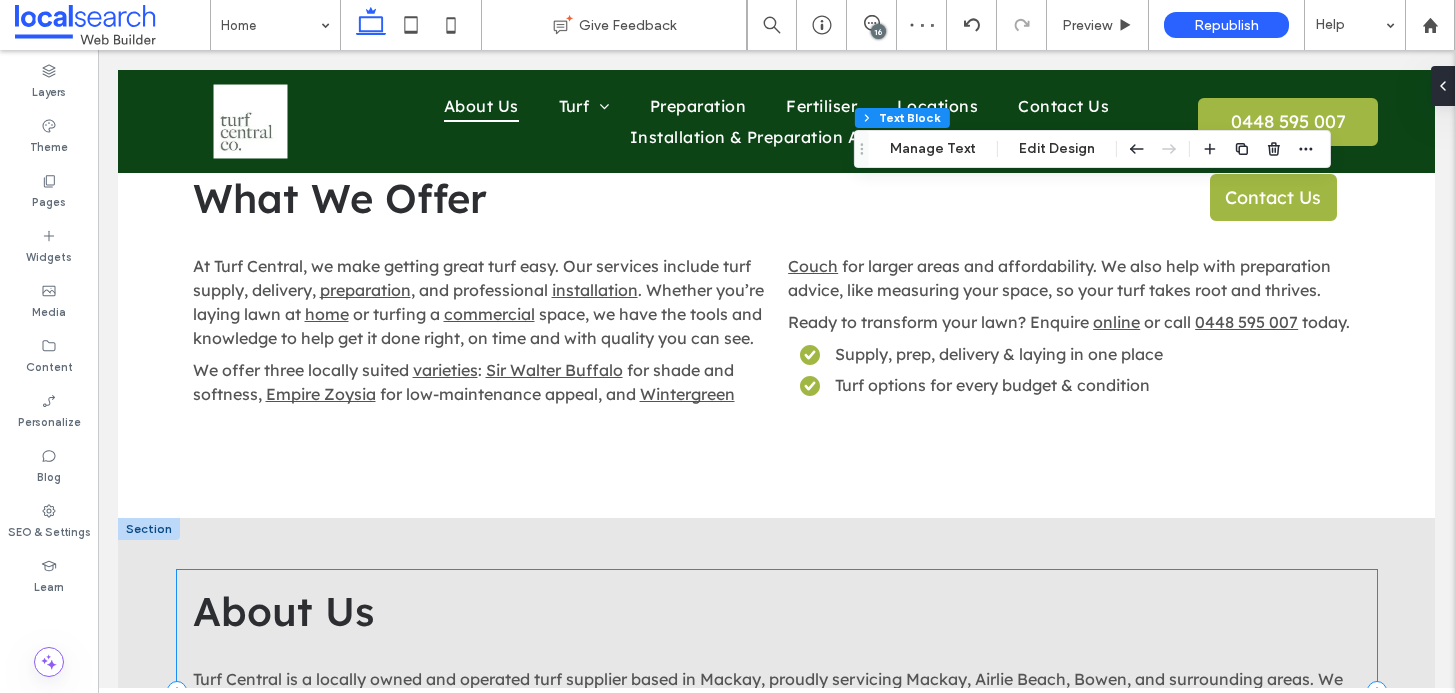 scroll, scrollTop: 2754, scrollLeft: 0, axis: vertical 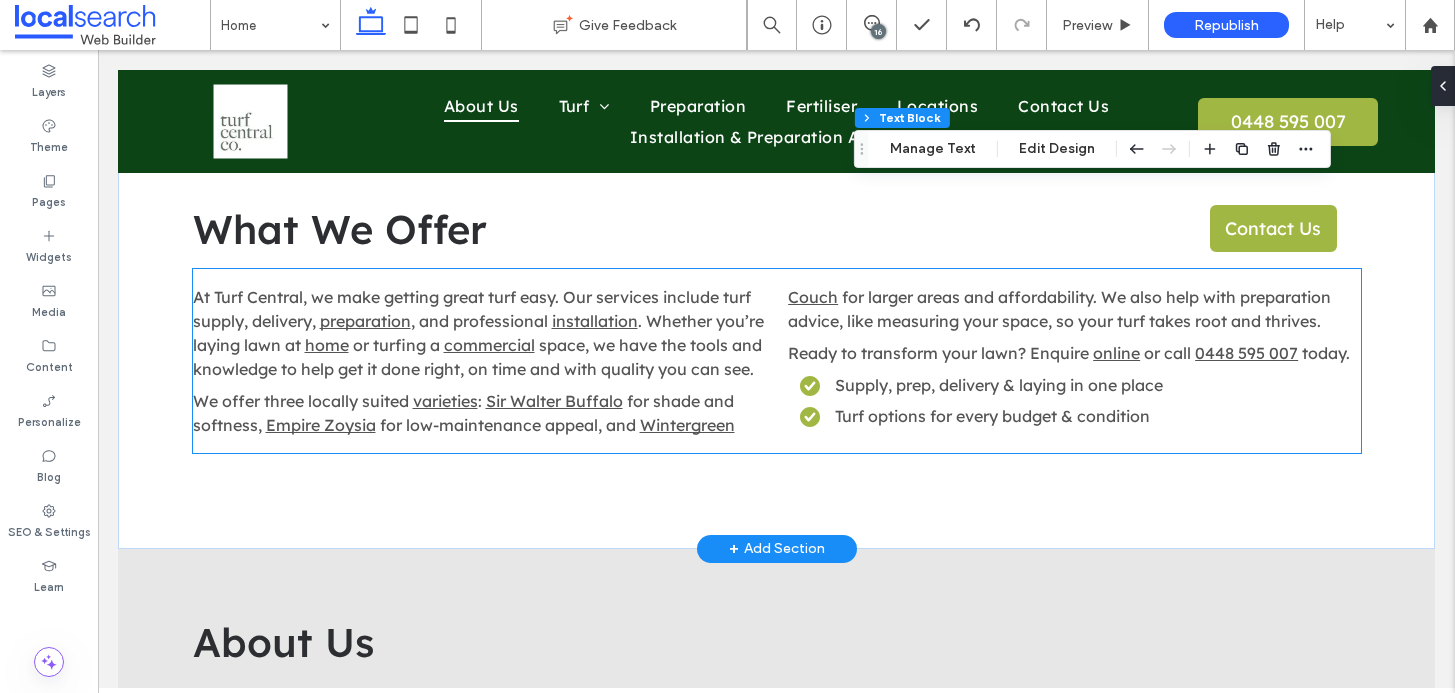 click on "At Turf Central, we make getting great turf easy. Our services include turf supply, delivery,
preparation , and professional
installation . Whether you’re laying lawn at
home   or turfing a
commercial   space, we have the tools and knowledge to help get it done right, on time and with quality you can see." at bounding box center (479, 333) 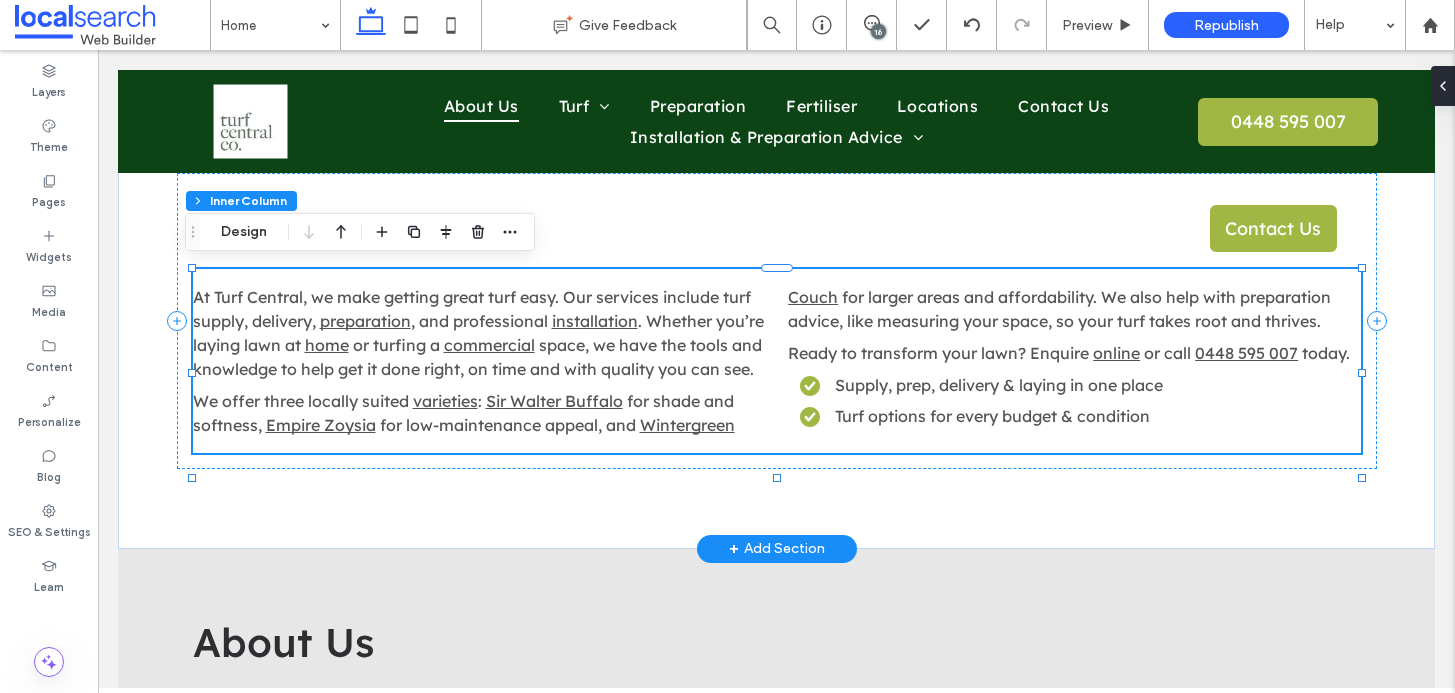 click on "At Turf Central, we make getting great turf easy. Our services include turf supply, delivery,
preparation , and professional
installation . Whether you’re laying lawn at
home   or turfing a
commercial   space, we have the tools and knowledge to help get it done right, on time and with quality you can see." at bounding box center [479, 333] 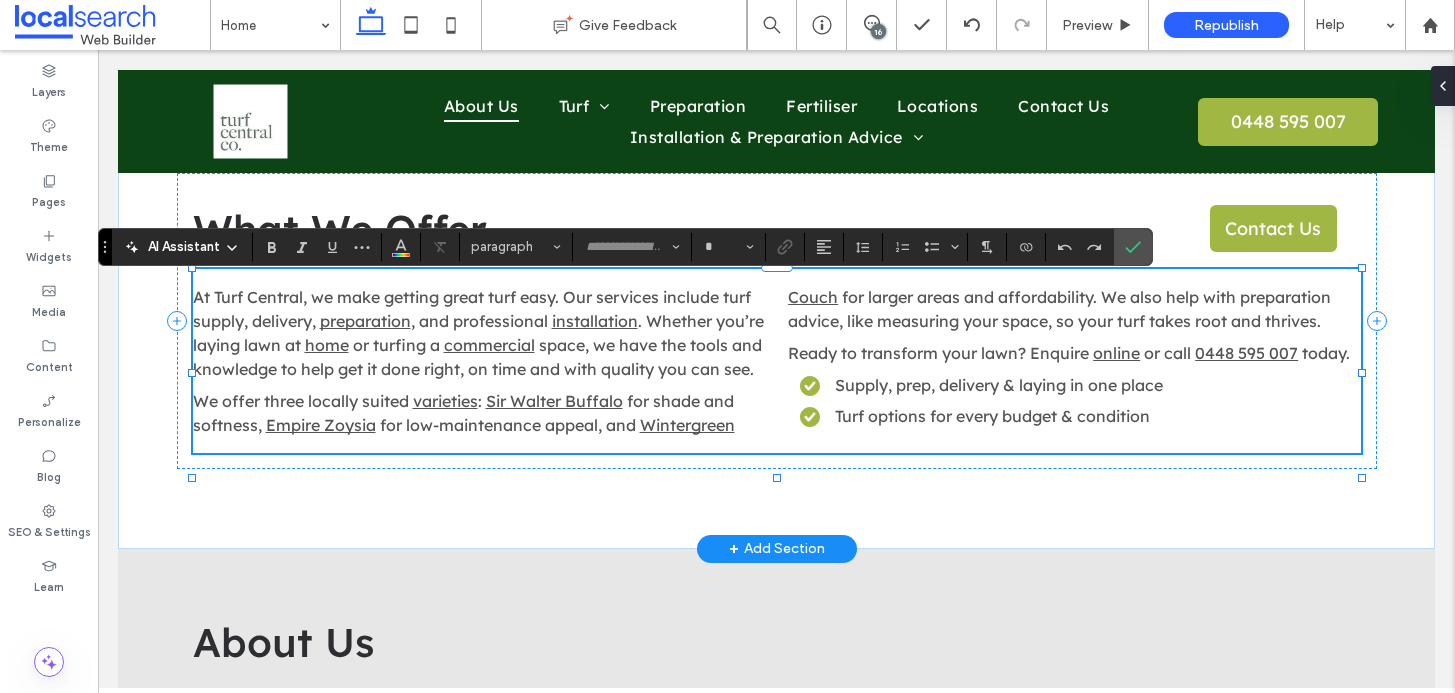 type on "**********" 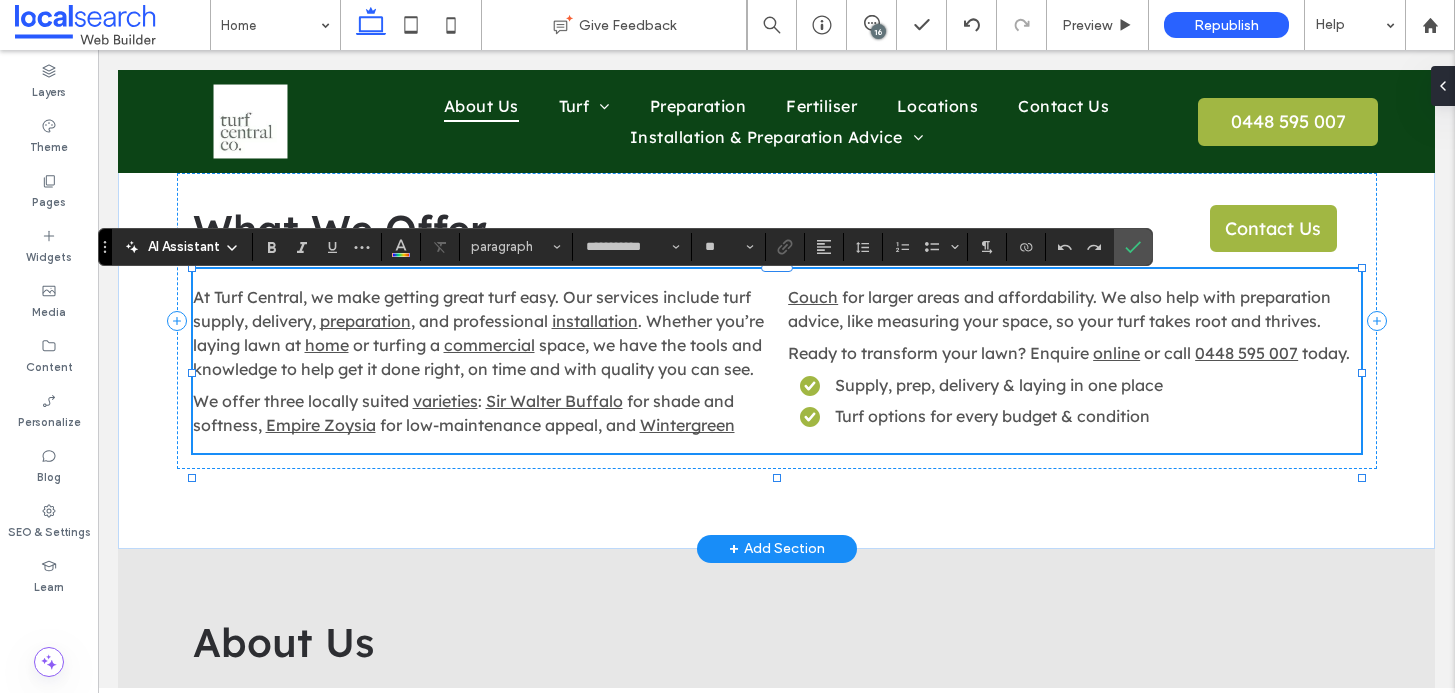 click on "At Turf Central, we make getting great turf easy. Our services include turf supply, delivery,
preparation , and professional
installation . Whether you’re laying lawn at
home   or turfing a
commercial   space, we have the tools and knowledge to help get it done right, on time and with quality you can see. We offer three locally suited
varieties :
Sir Walter Buffalo   for shade and softness,
Empire Zoysia   for low-maintenance appeal, and
Wintergreen Couch   for larger areas and affordability. We also help with preparation advice, like measuring your space, so your turf takes root and thrives. Ready to transform your lawn? Enquire
online   or call
0448 595 007   today.   Supply, prep, delivery & laying in one place Turf options for every budget & condition" at bounding box center (777, 361) 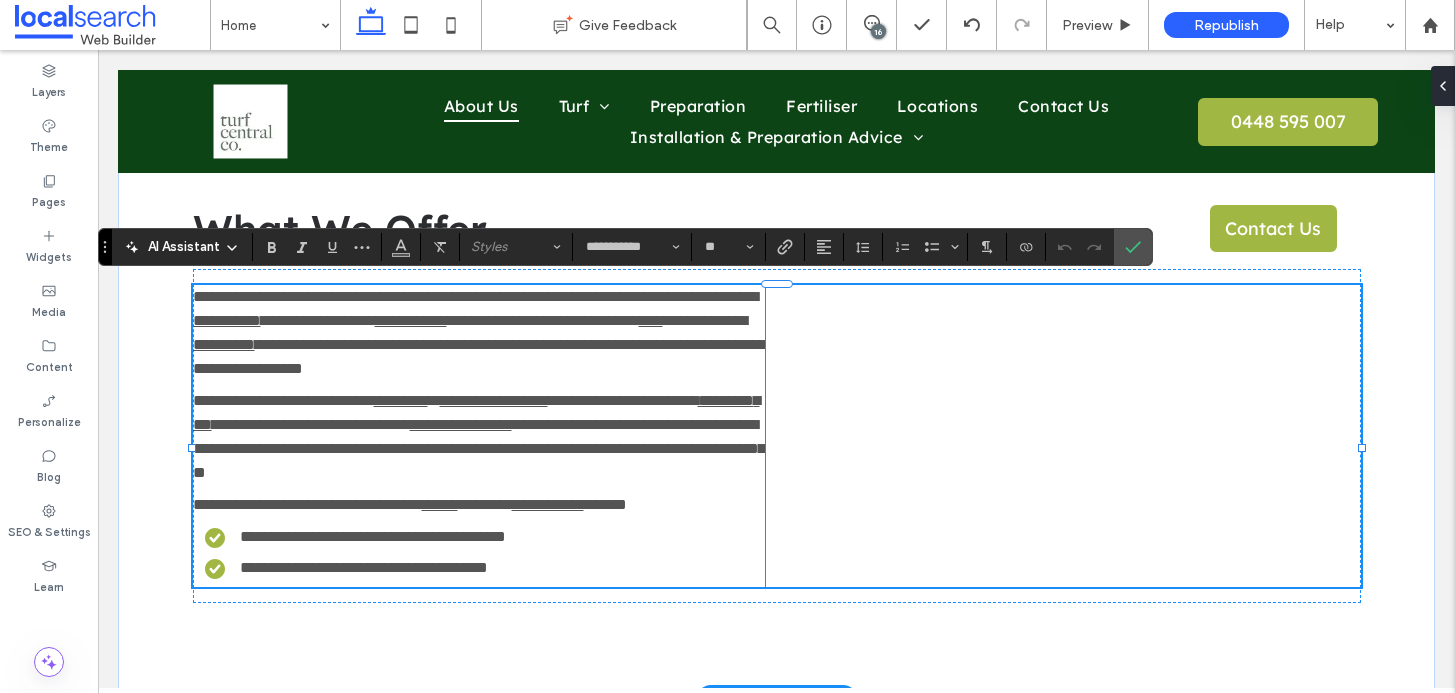 scroll, scrollTop: 0, scrollLeft: 0, axis: both 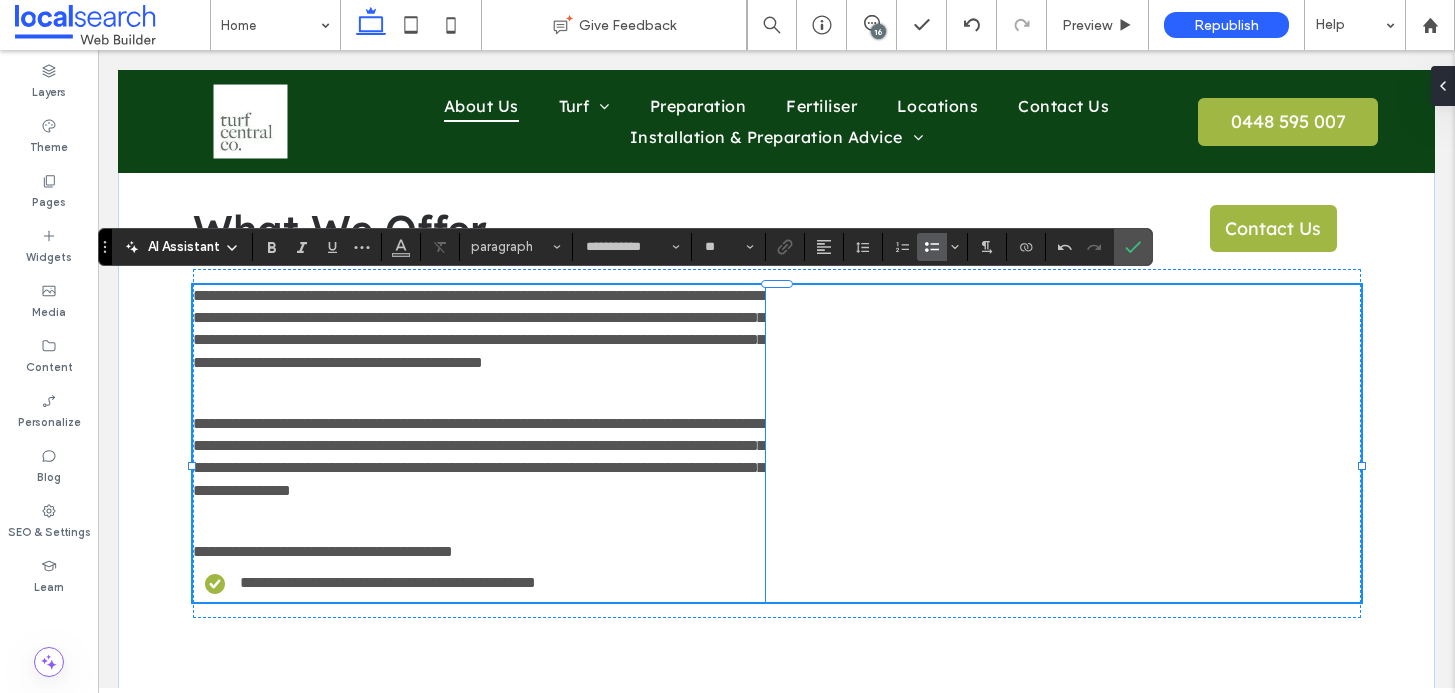 click at bounding box center [479, 393] 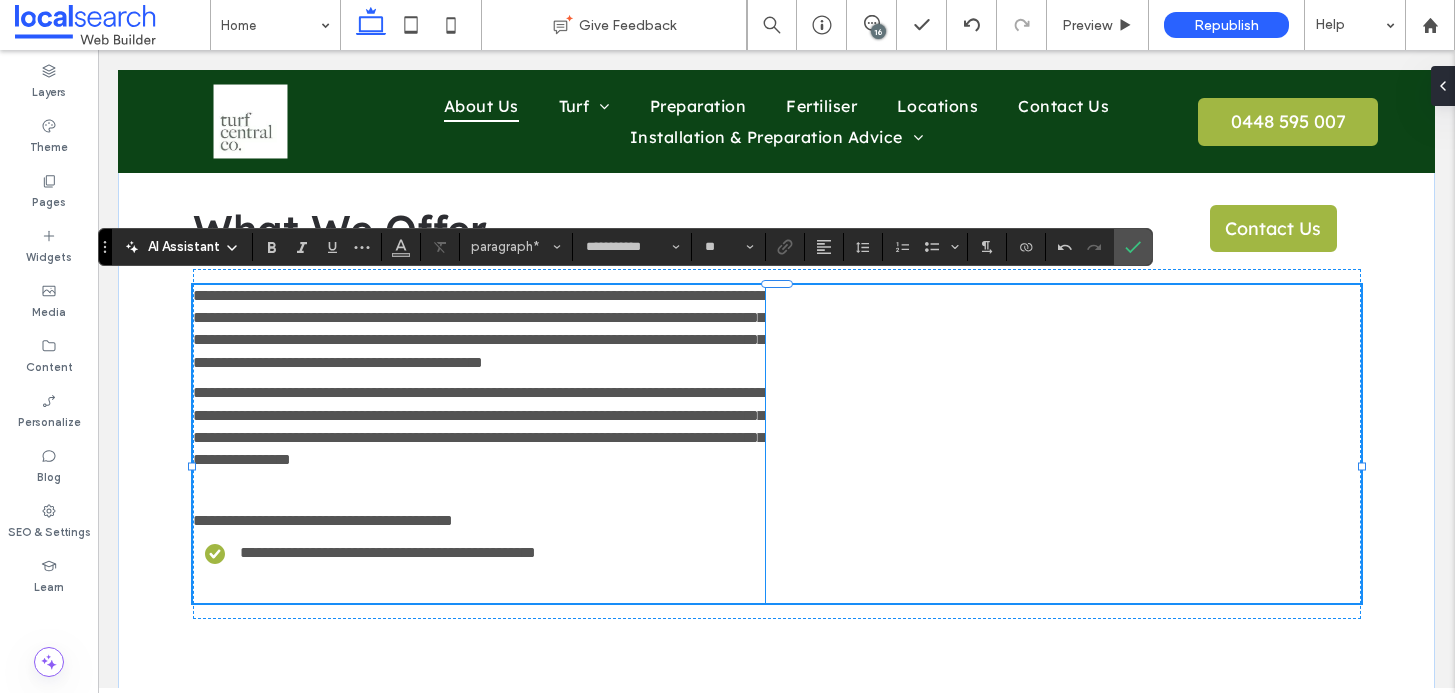 click on "**********" at bounding box center [479, 444] 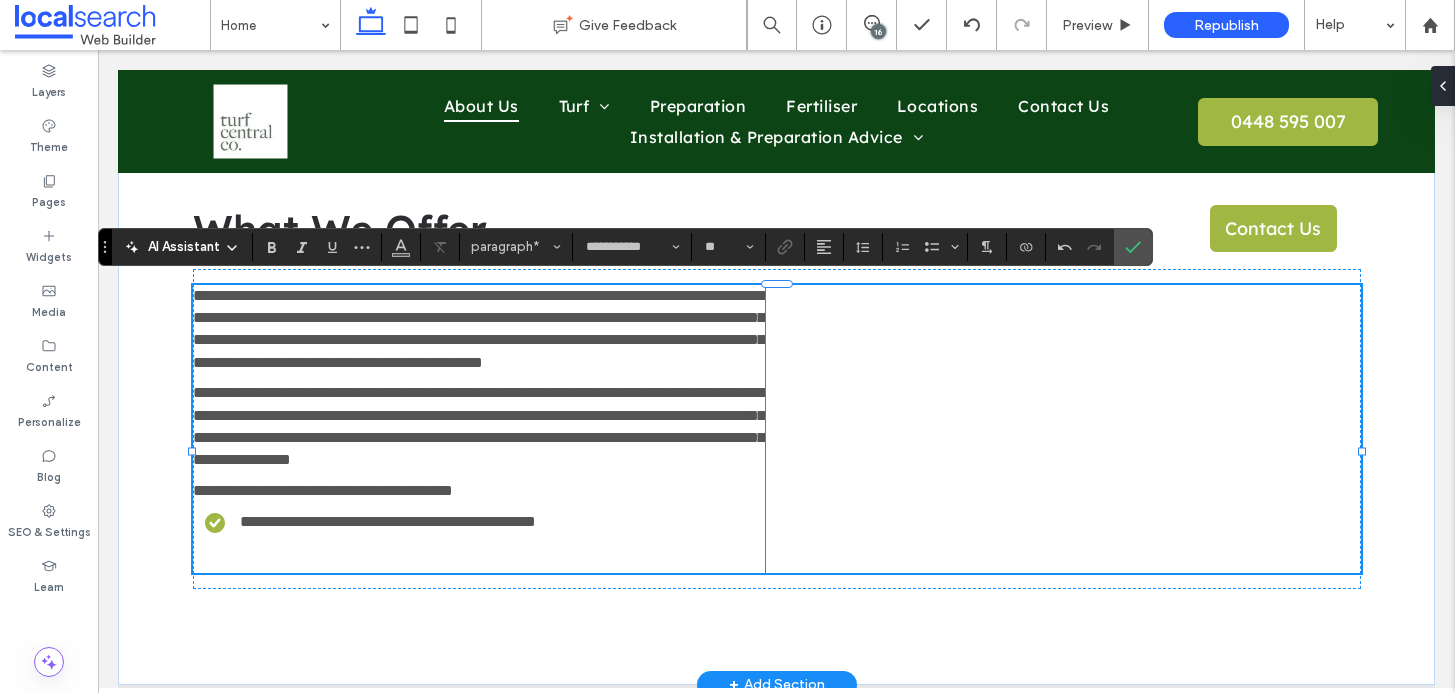 click on "**********" at bounding box center (323, 490) 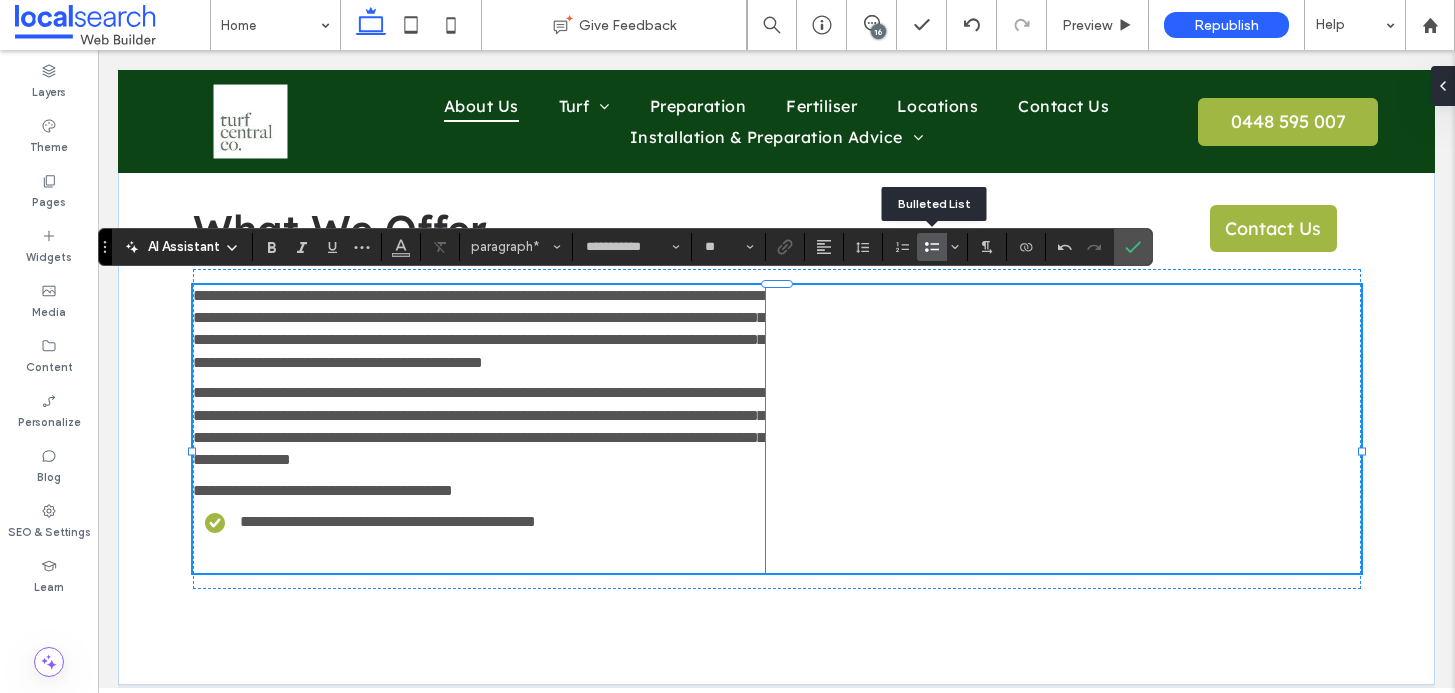 click 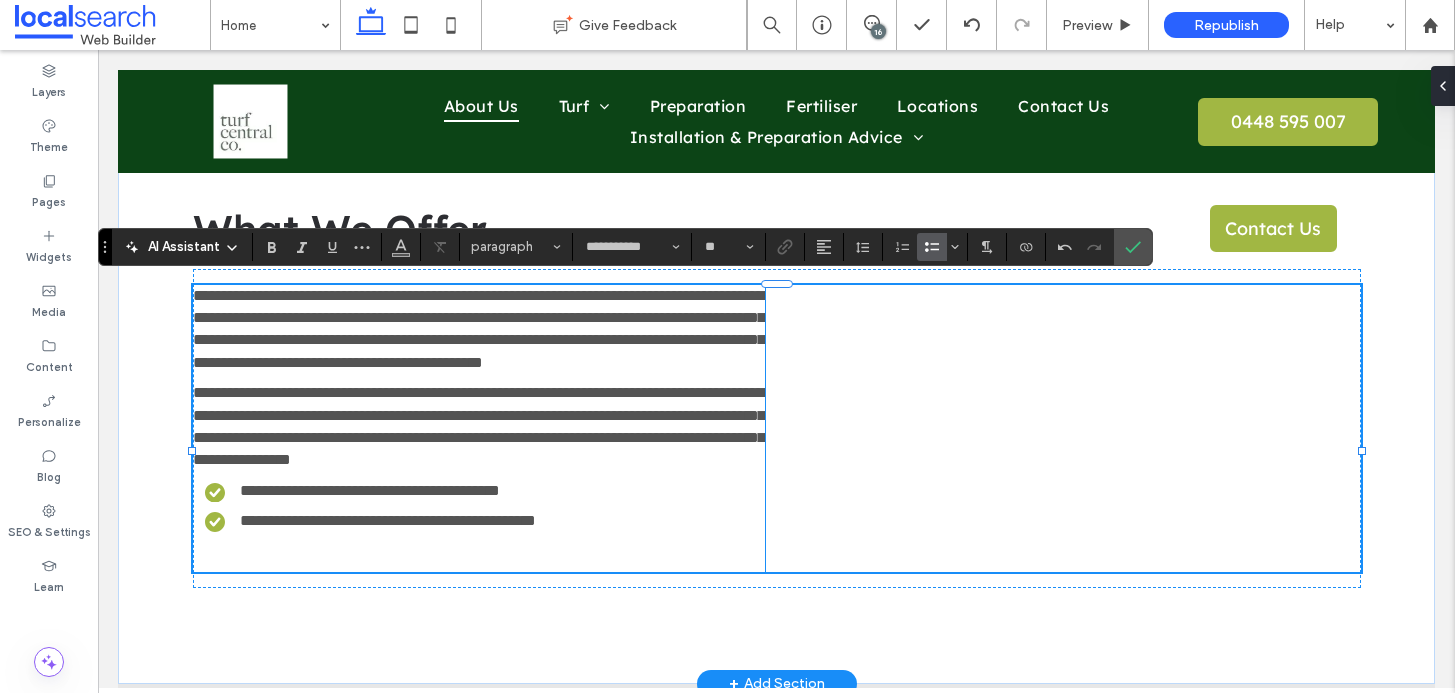 click at bounding box center (479, 552) 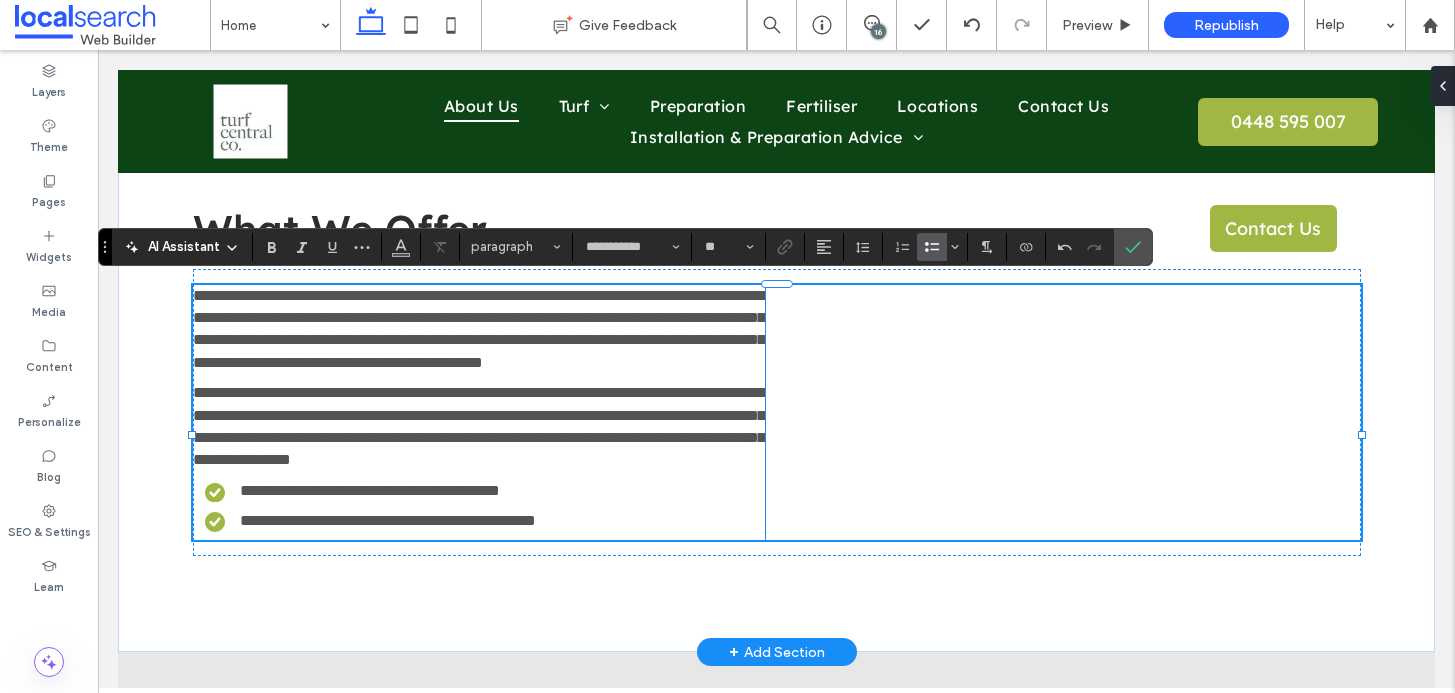 click on "**********" at bounding box center (485, 521) 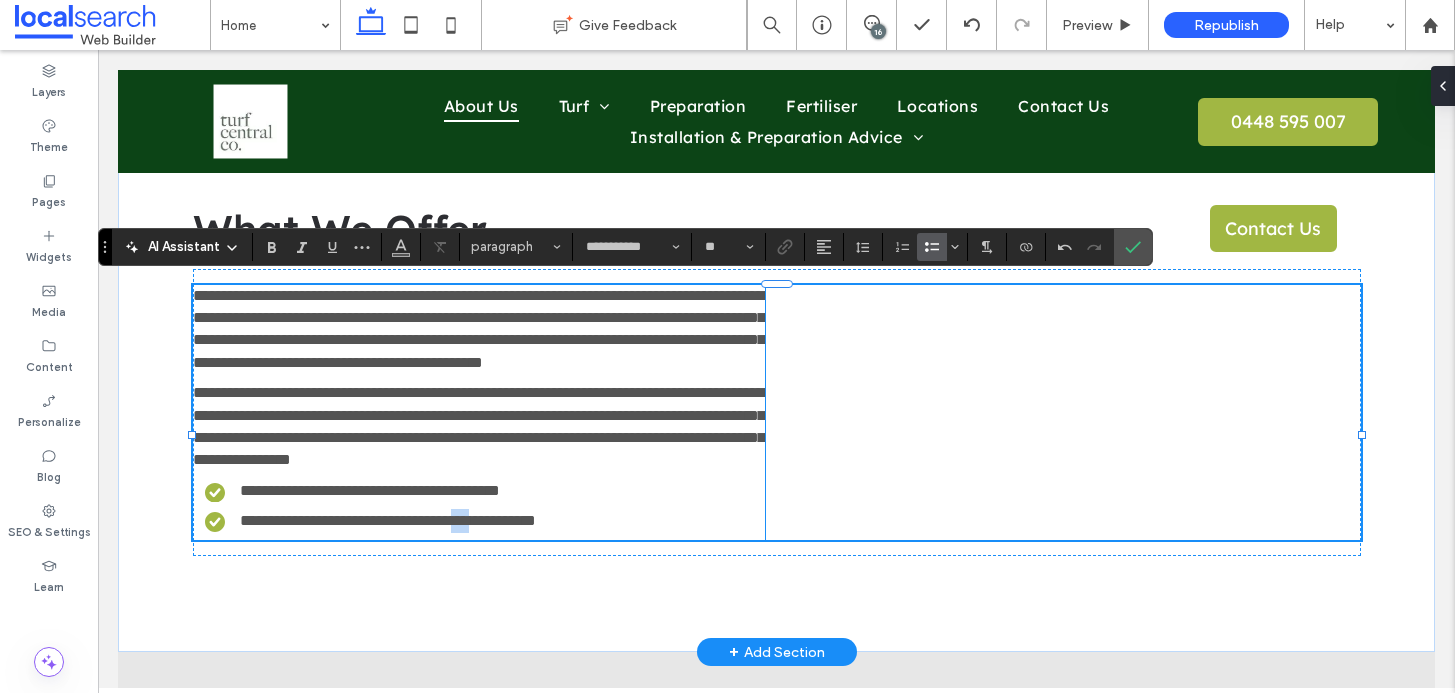 click on "**********" at bounding box center (485, 521) 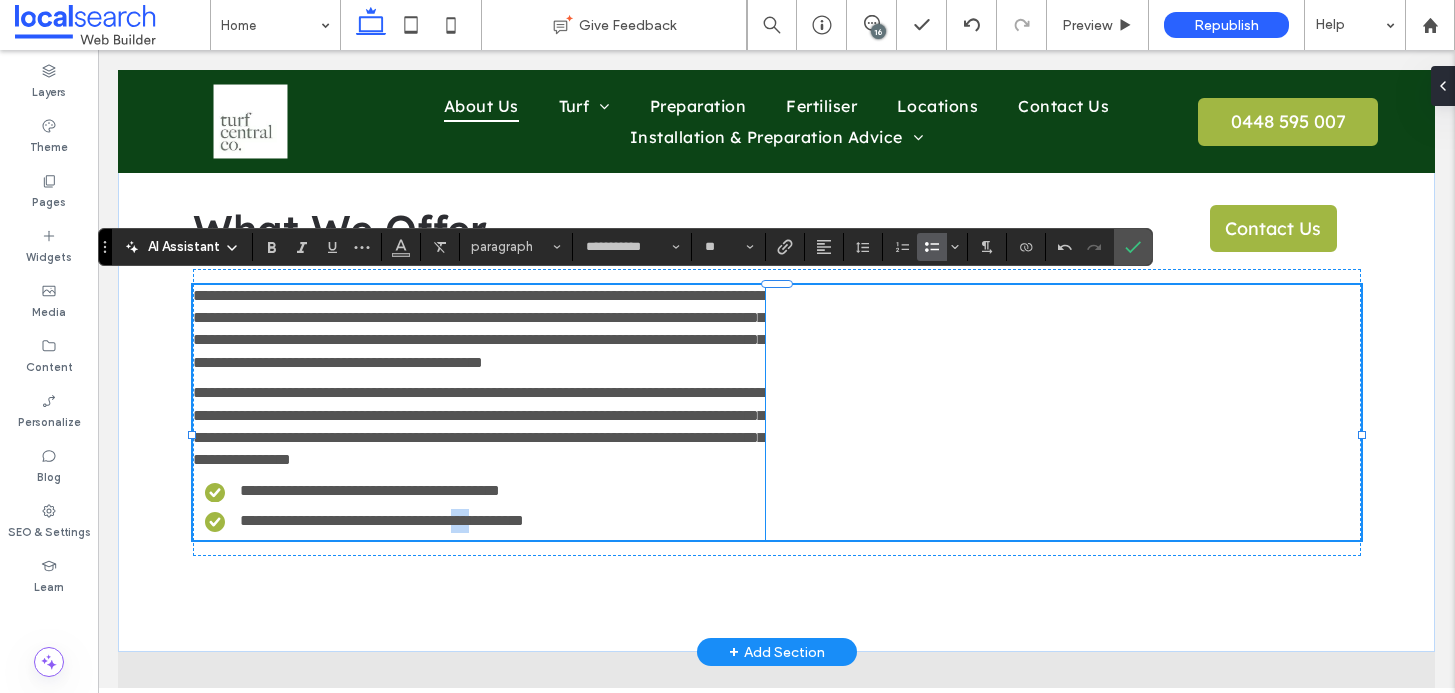 type 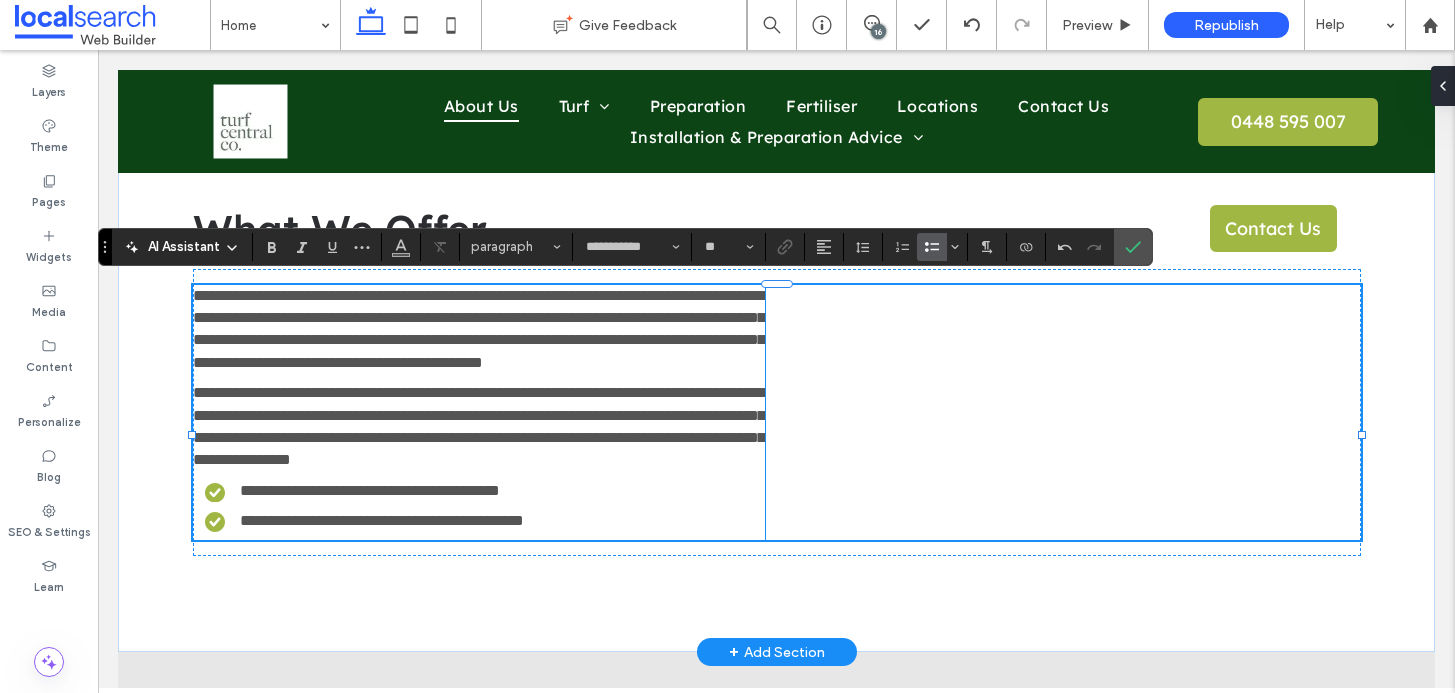 click on "**********" at bounding box center (370, 490) 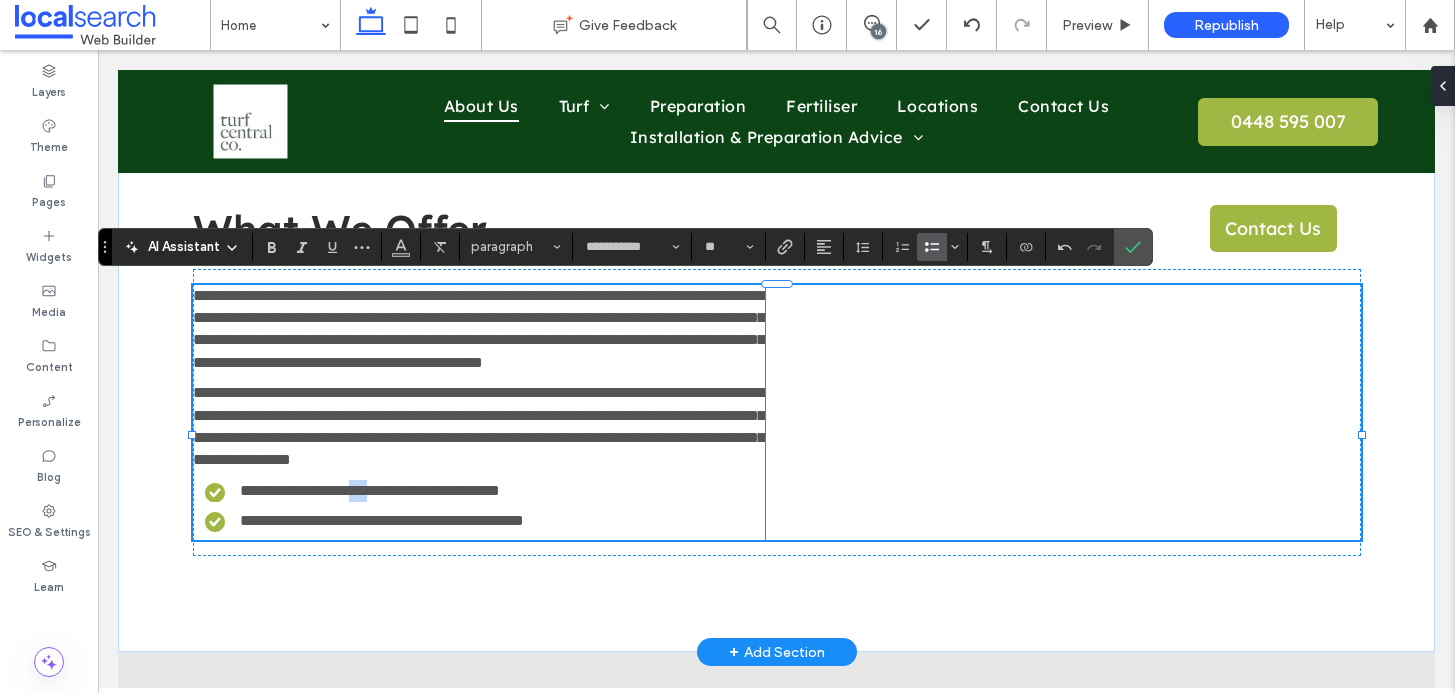 click on "**********" at bounding box center [370, 490] 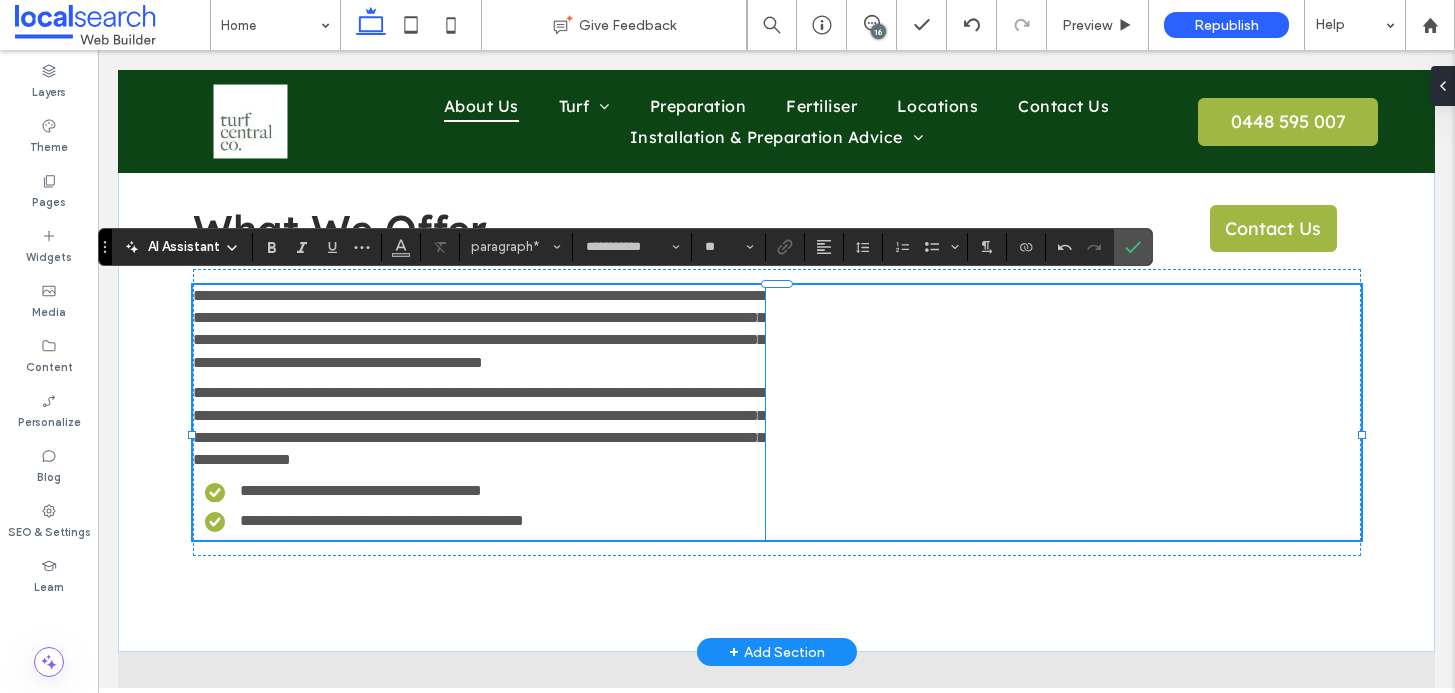 click on "**********" at bounding box center [479, 329] 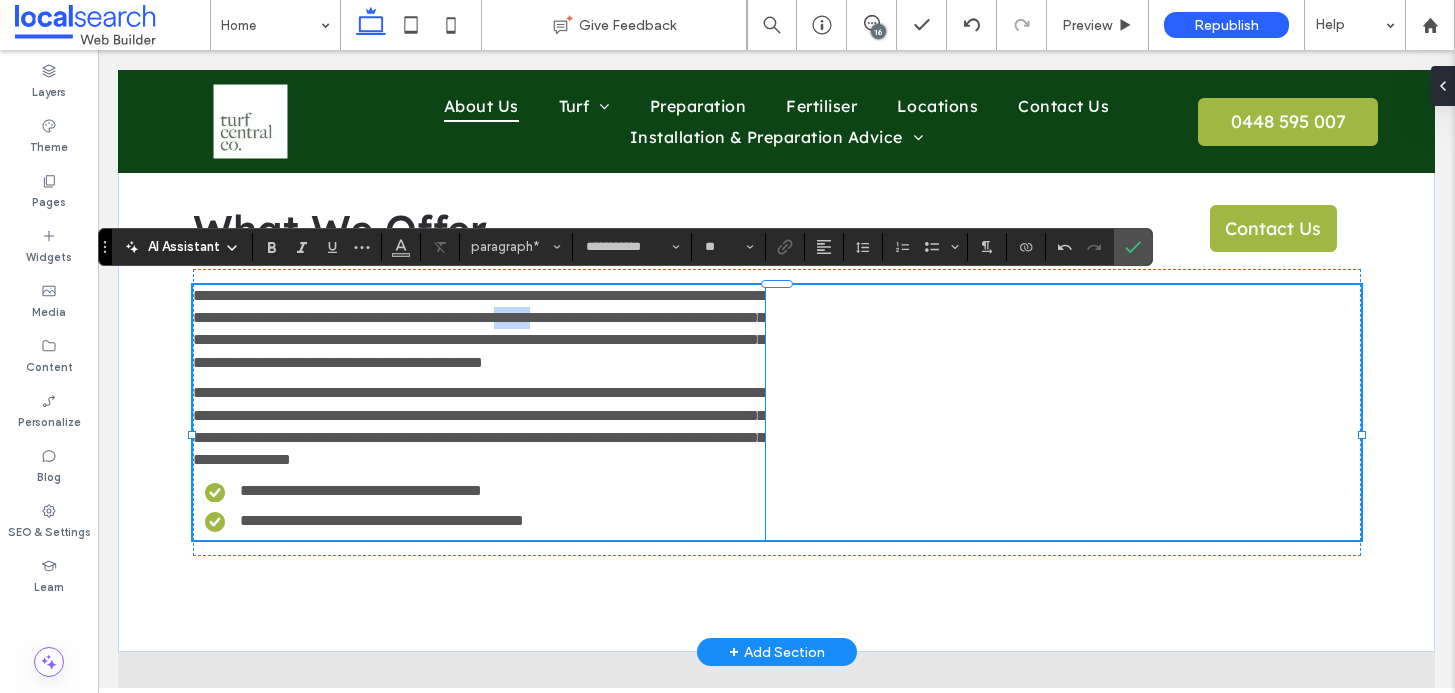 click on "**********" at bounding box center [479, 329] 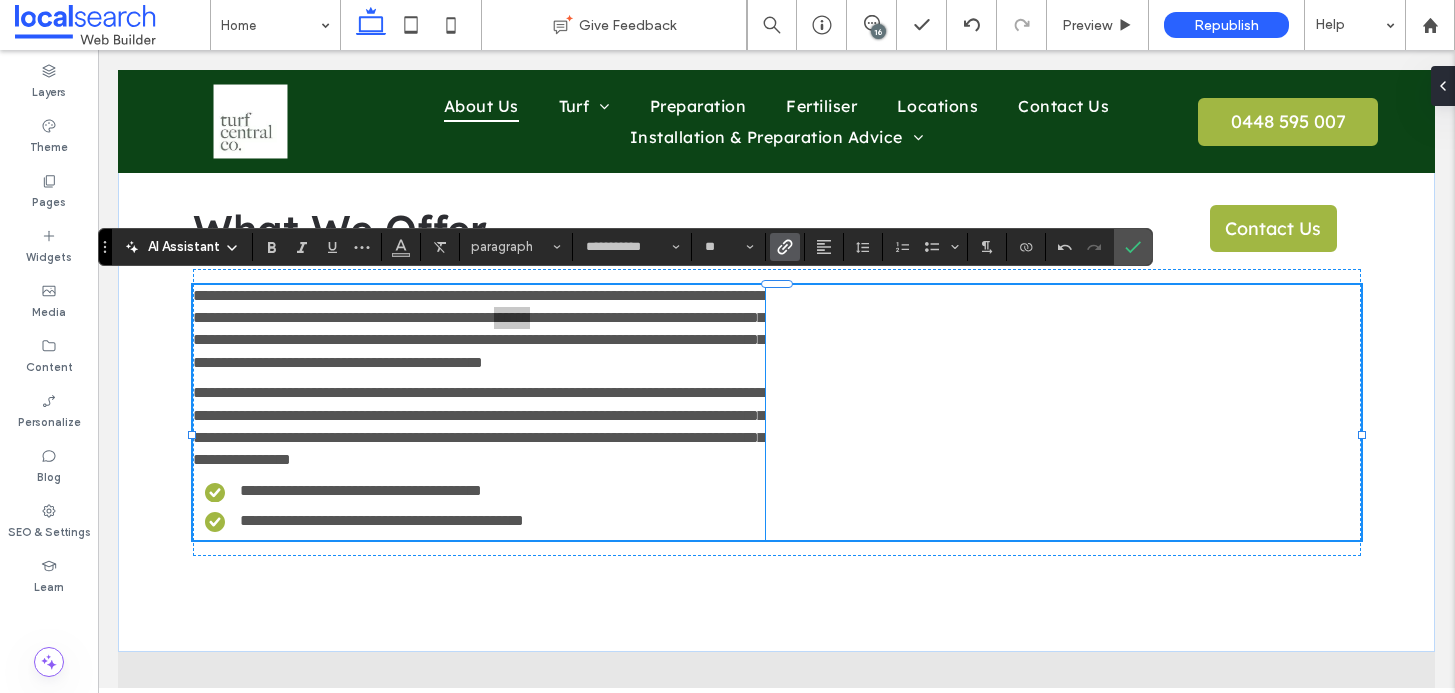click 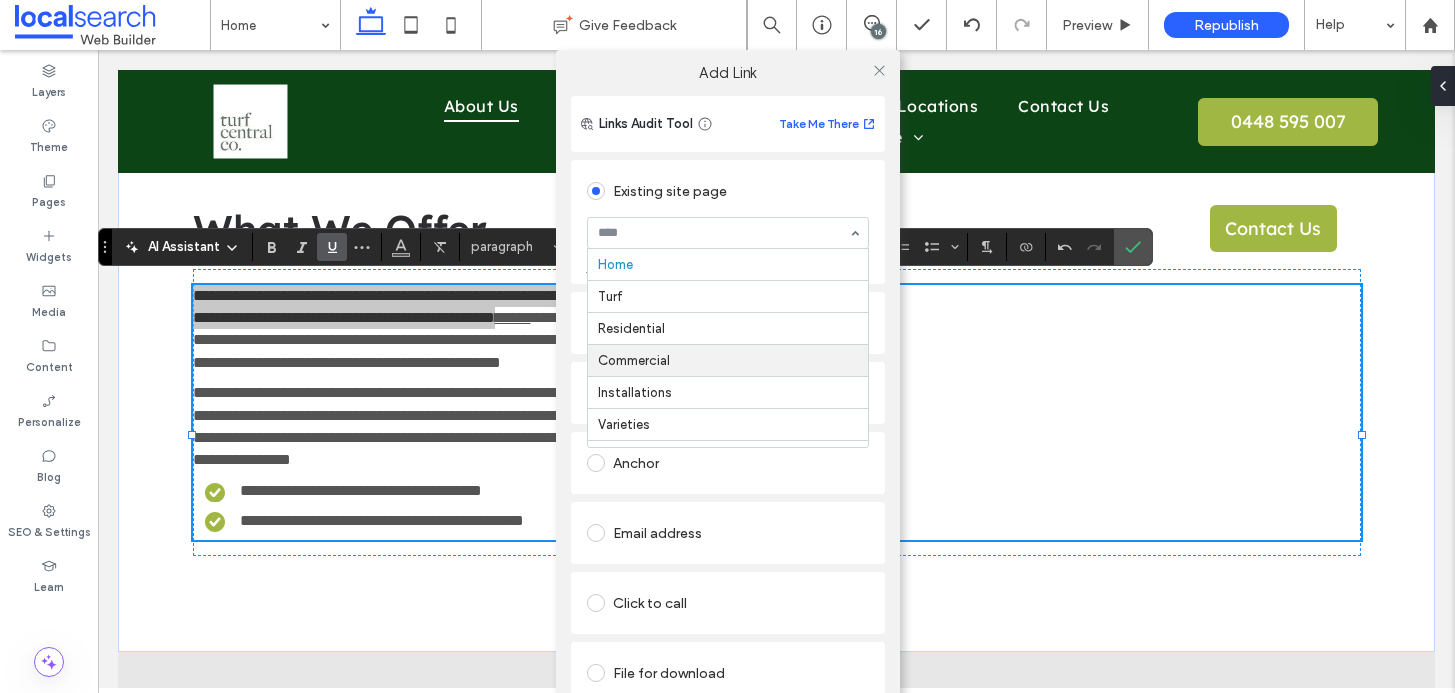 scroll, scrollTop: 230, scrollLeft: 0, axis: vertical 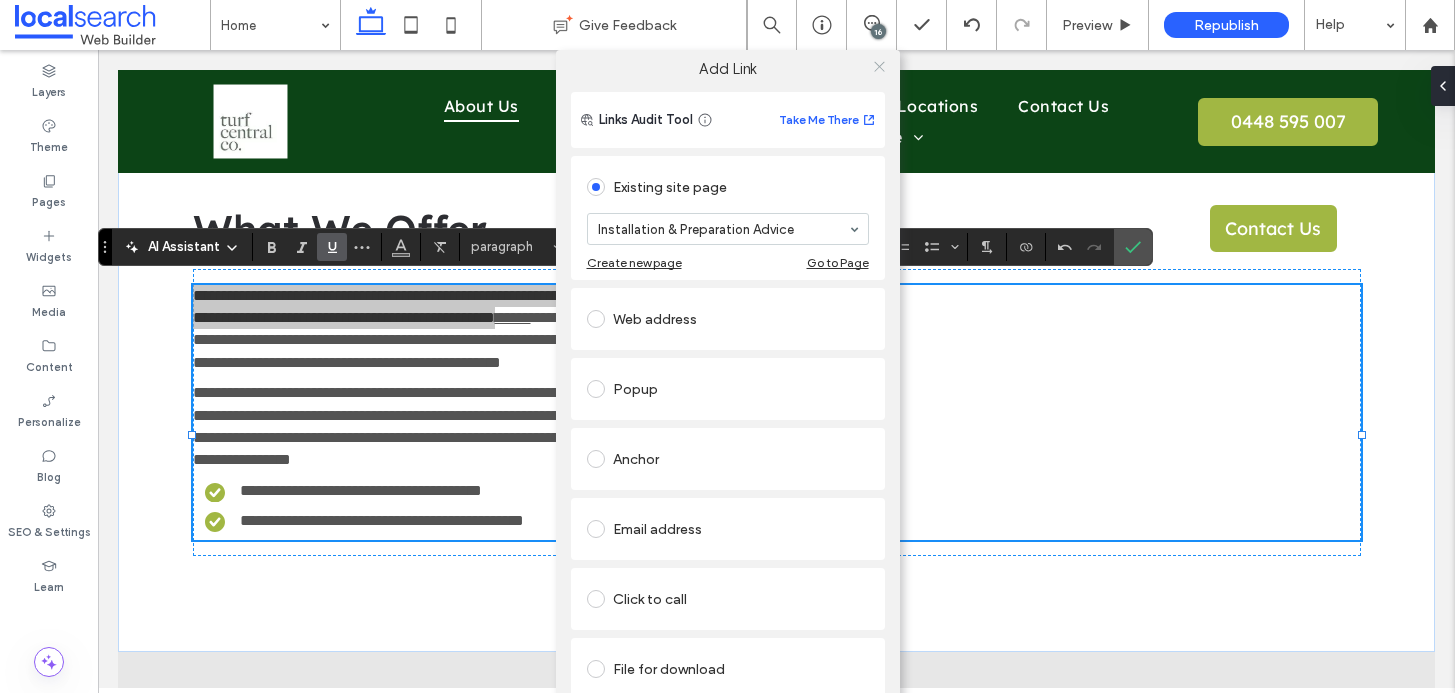 click at bounding box center [879, 66] 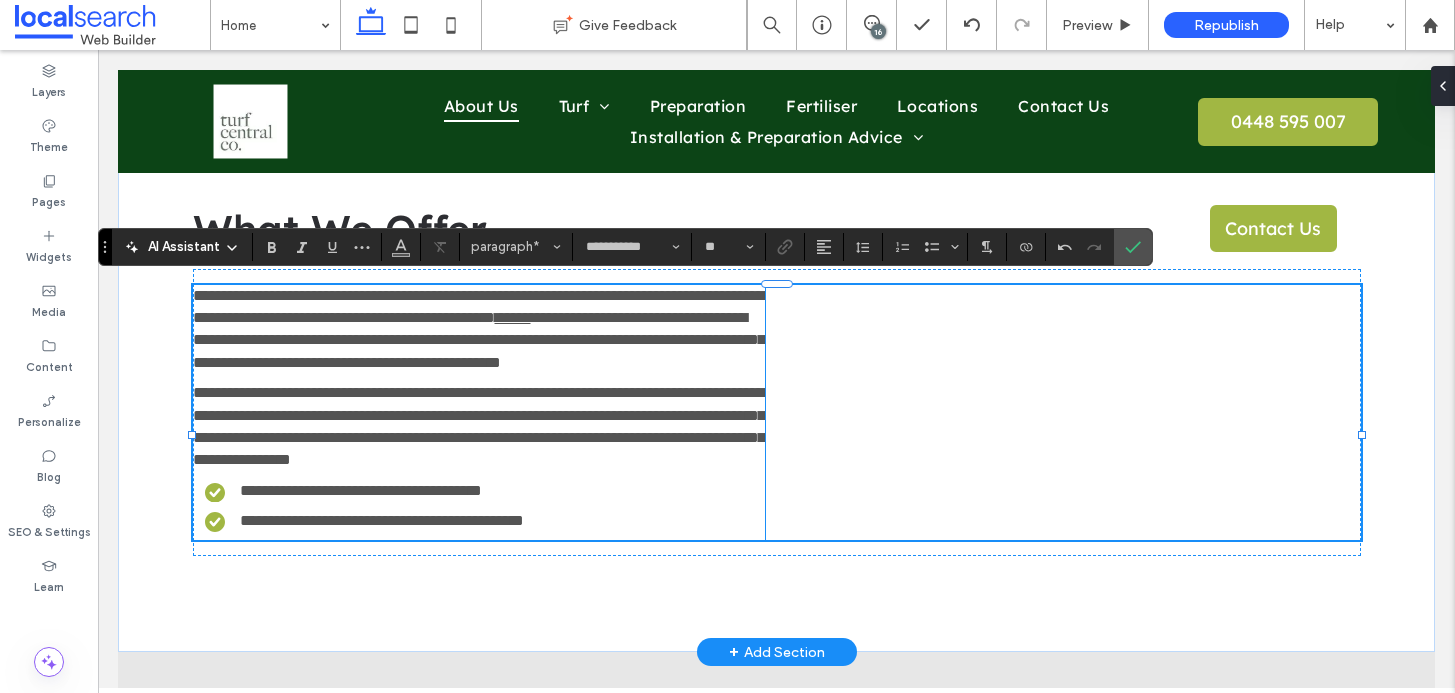 click on "**********" at bounding box center (478, 306) 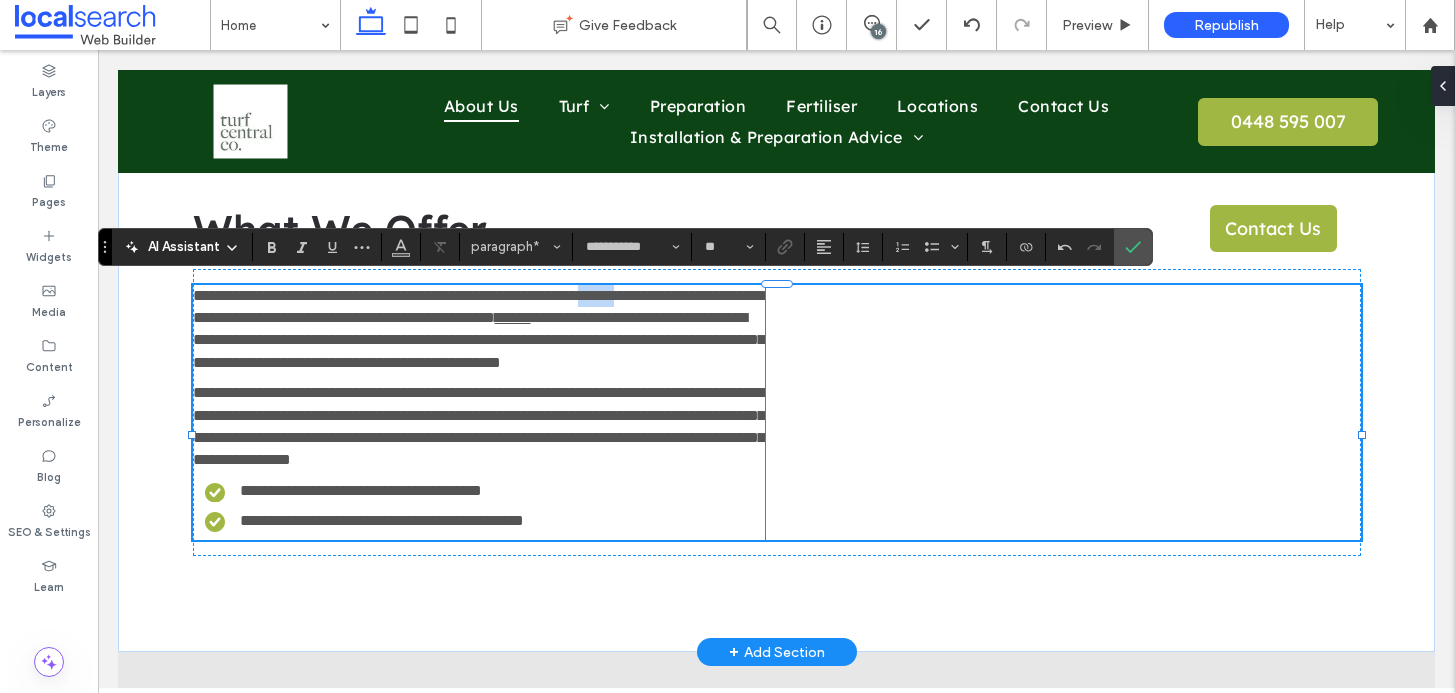 click on "**********" at bounding box center [478, 306] 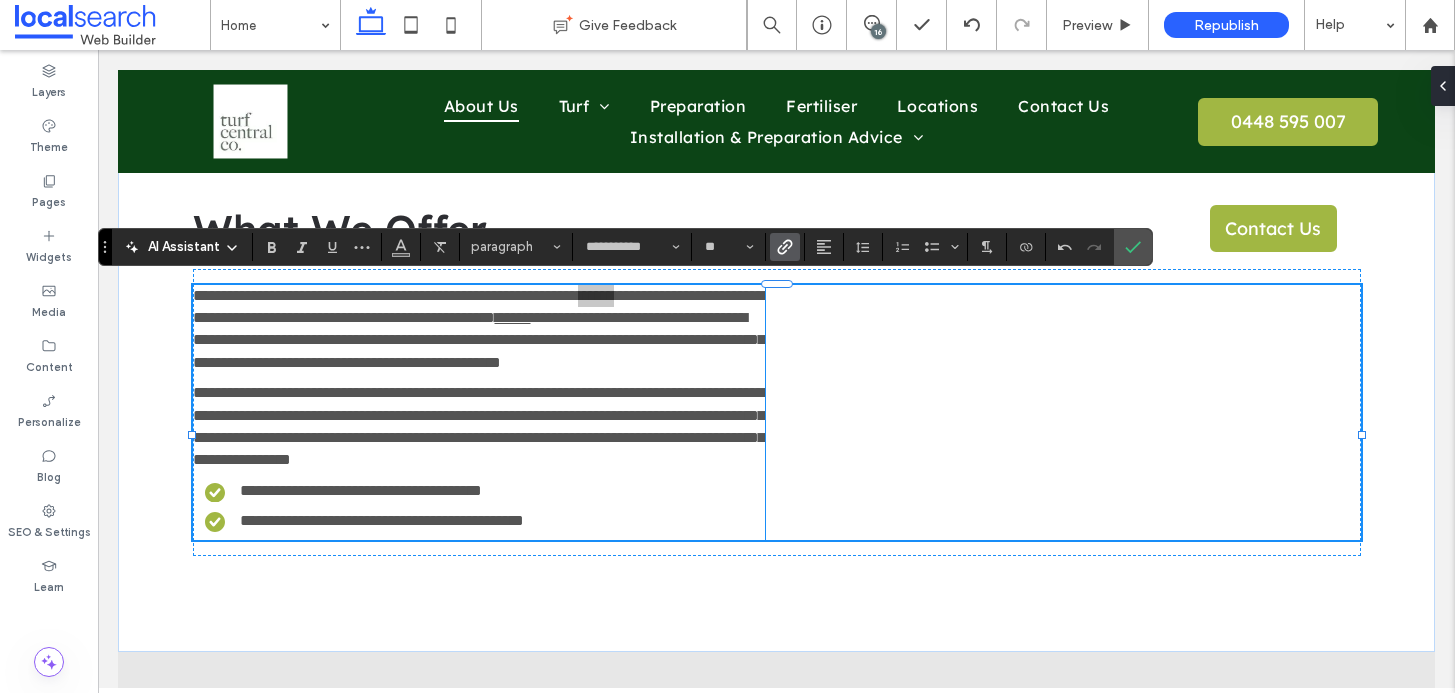 click at bounding box center (785, 247) 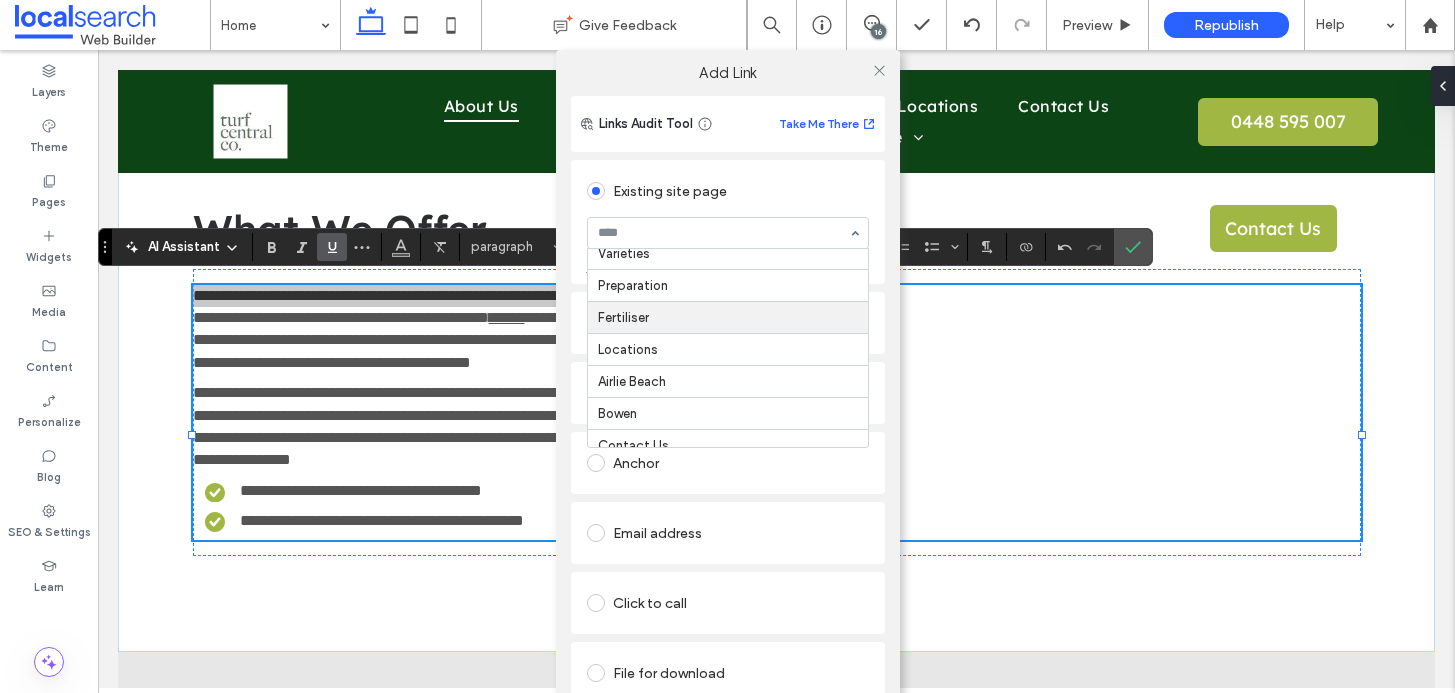 scroll, scrollTop: 0, scrollLeft: 0, axis: both 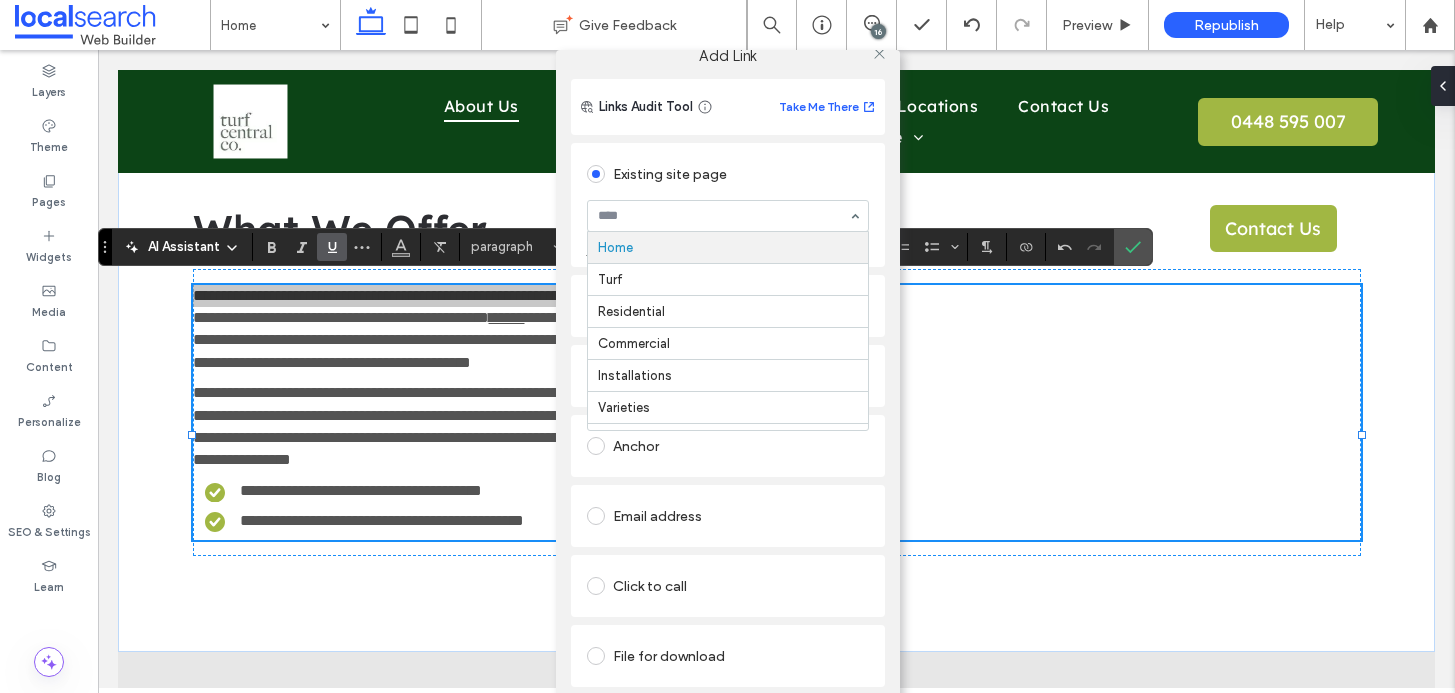 click at bounding box center [880, 53] 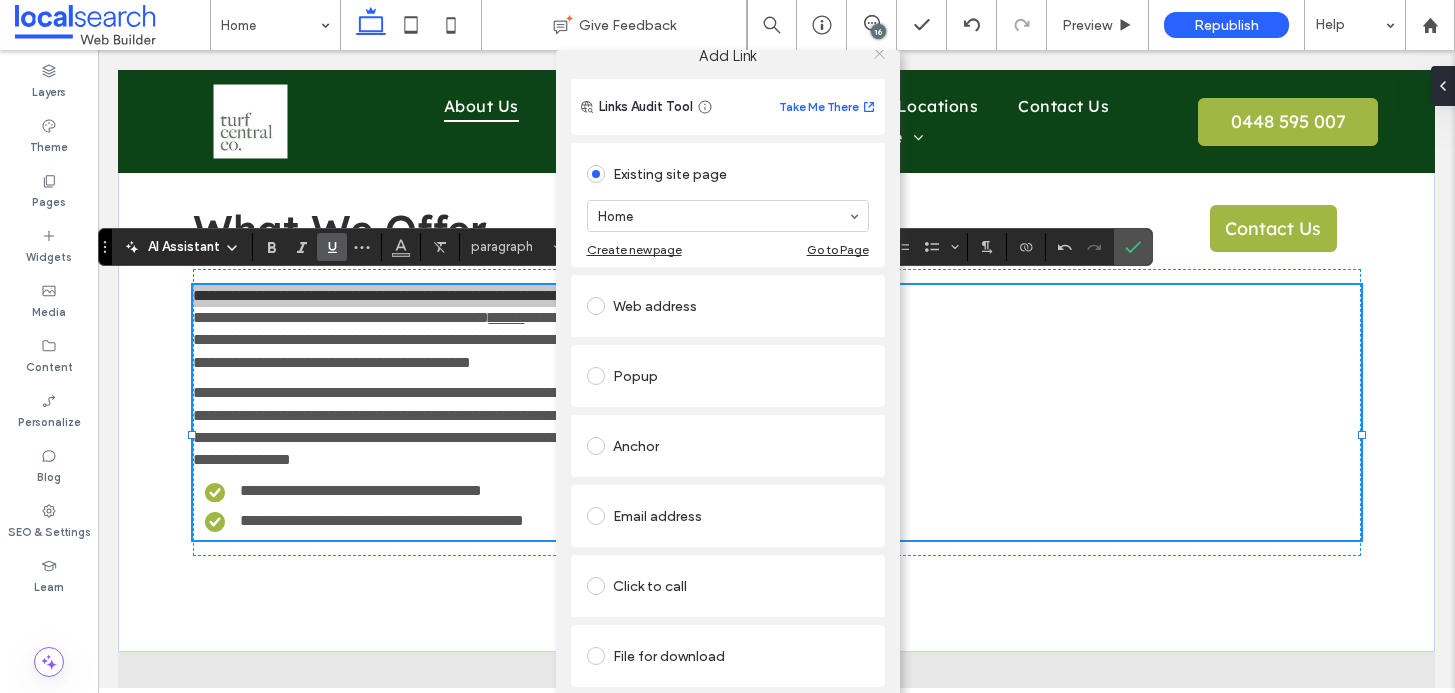 click 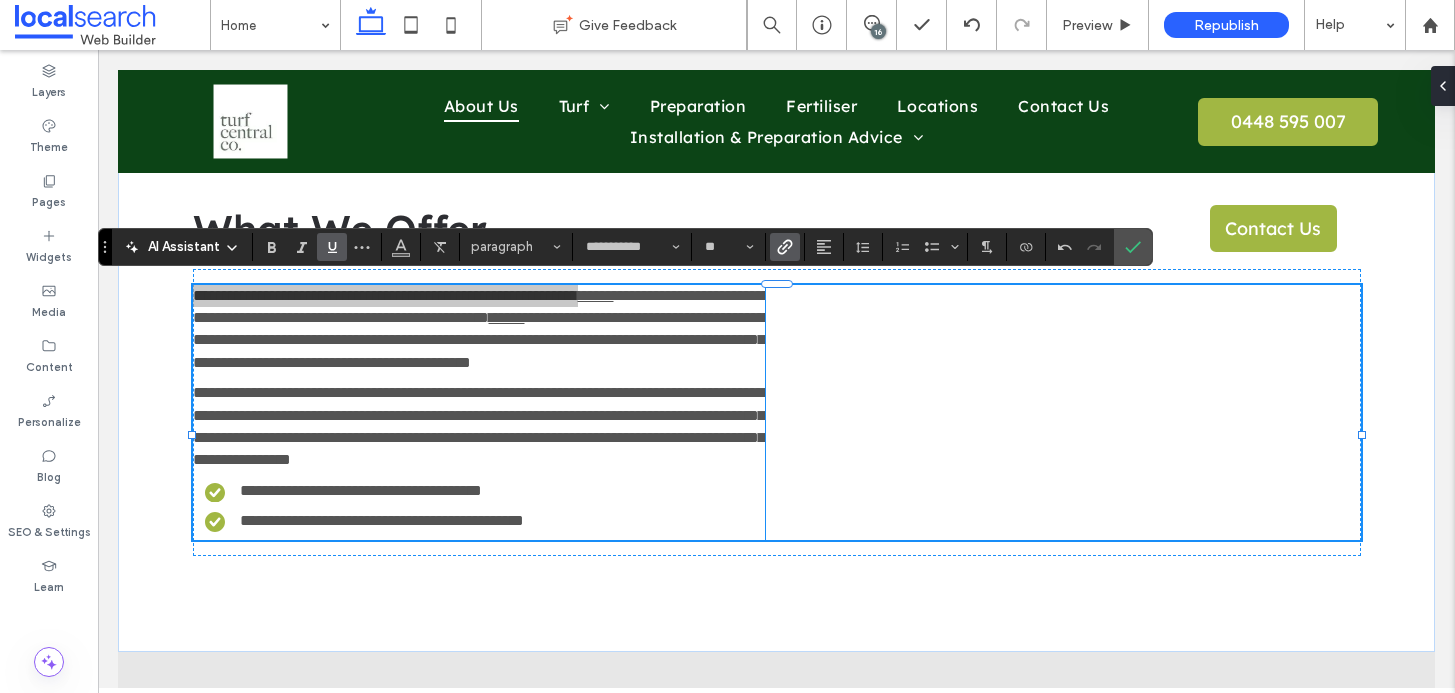click 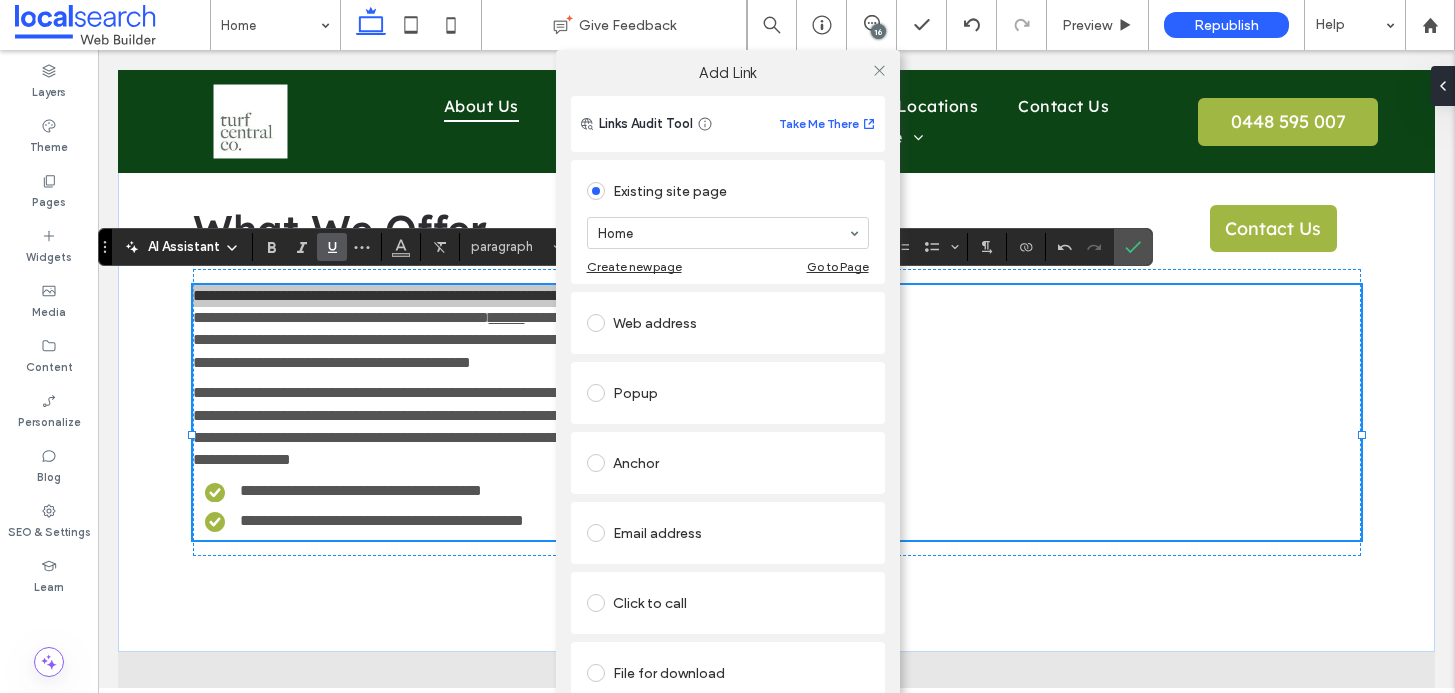 scroll, scrollTop: 32, scrollLeft: 0, axis: vertical 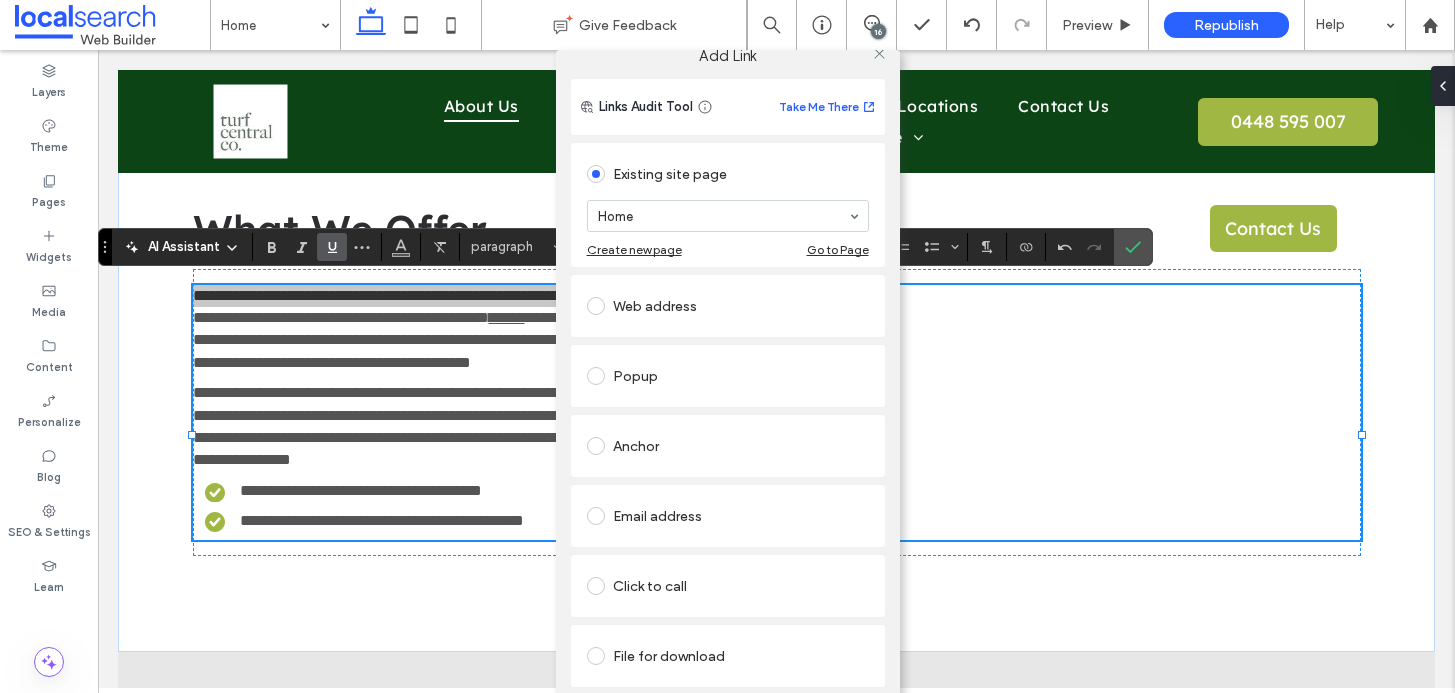 click on "Remove link" at bounding box center (728, 705) 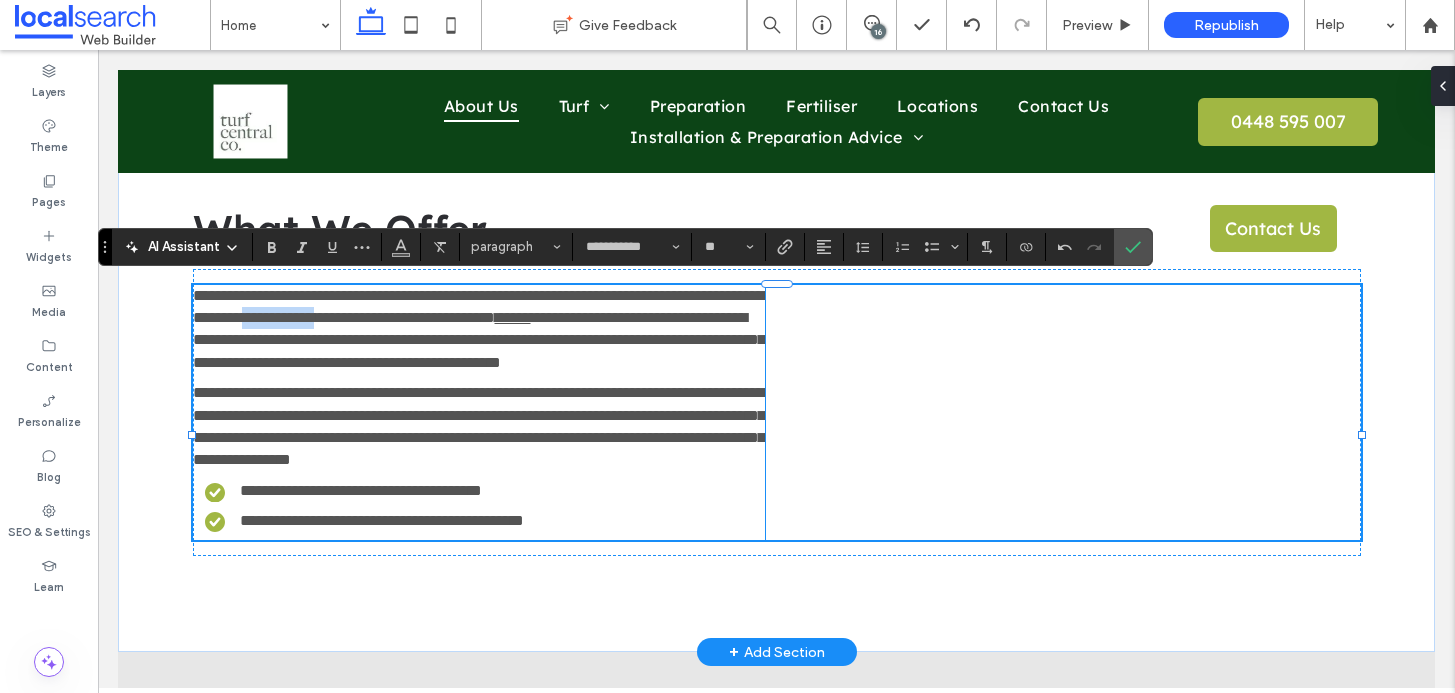 drag, startPoint x: 411, startPoint y: 317, endPoint x: 513, endPoint y: 309, distance: 102.31325 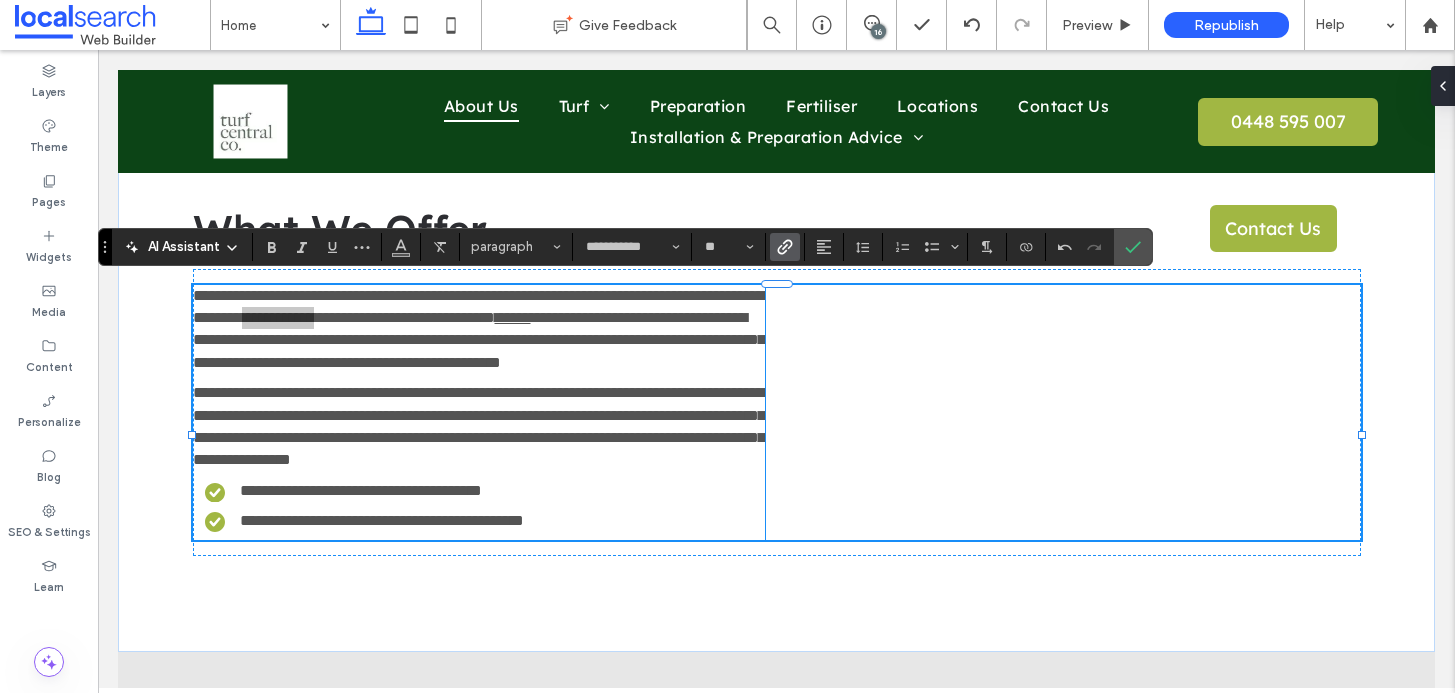 click 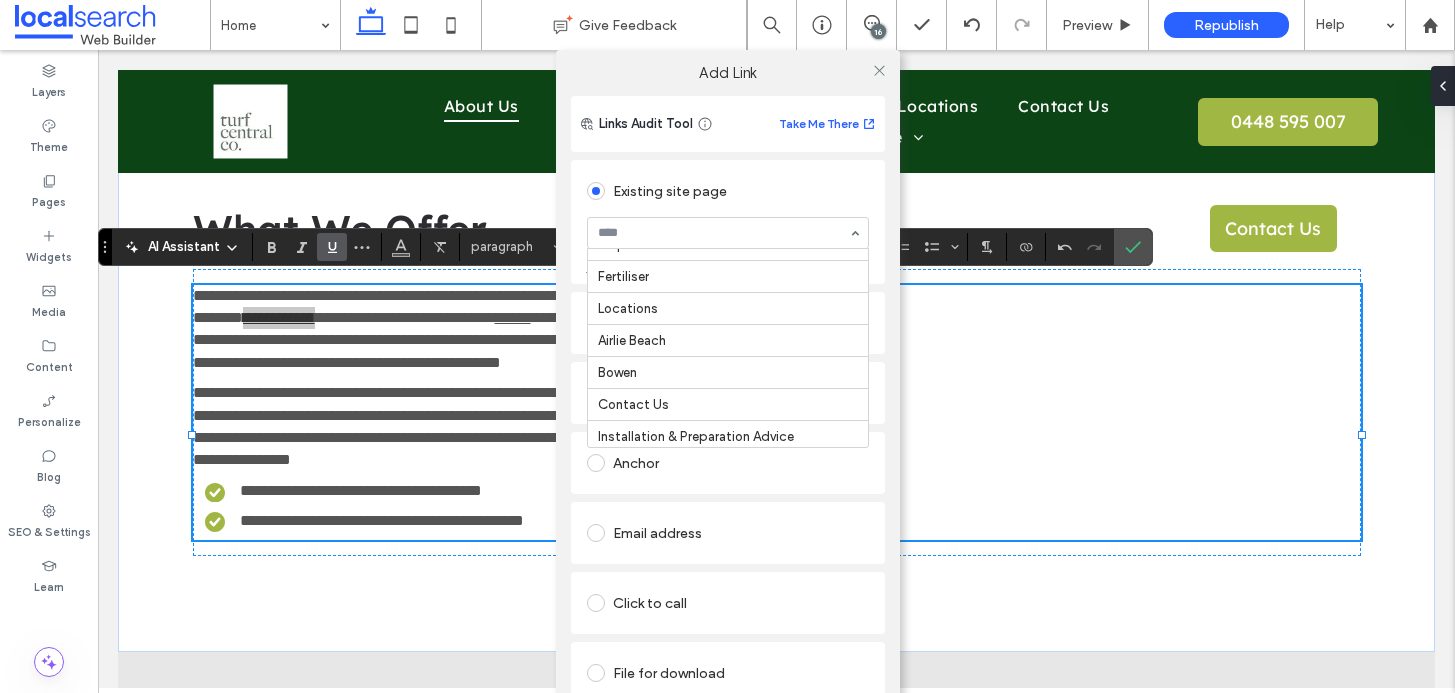 scroll, scrollTop: 230, scrollLeft: 0, axis: vertical 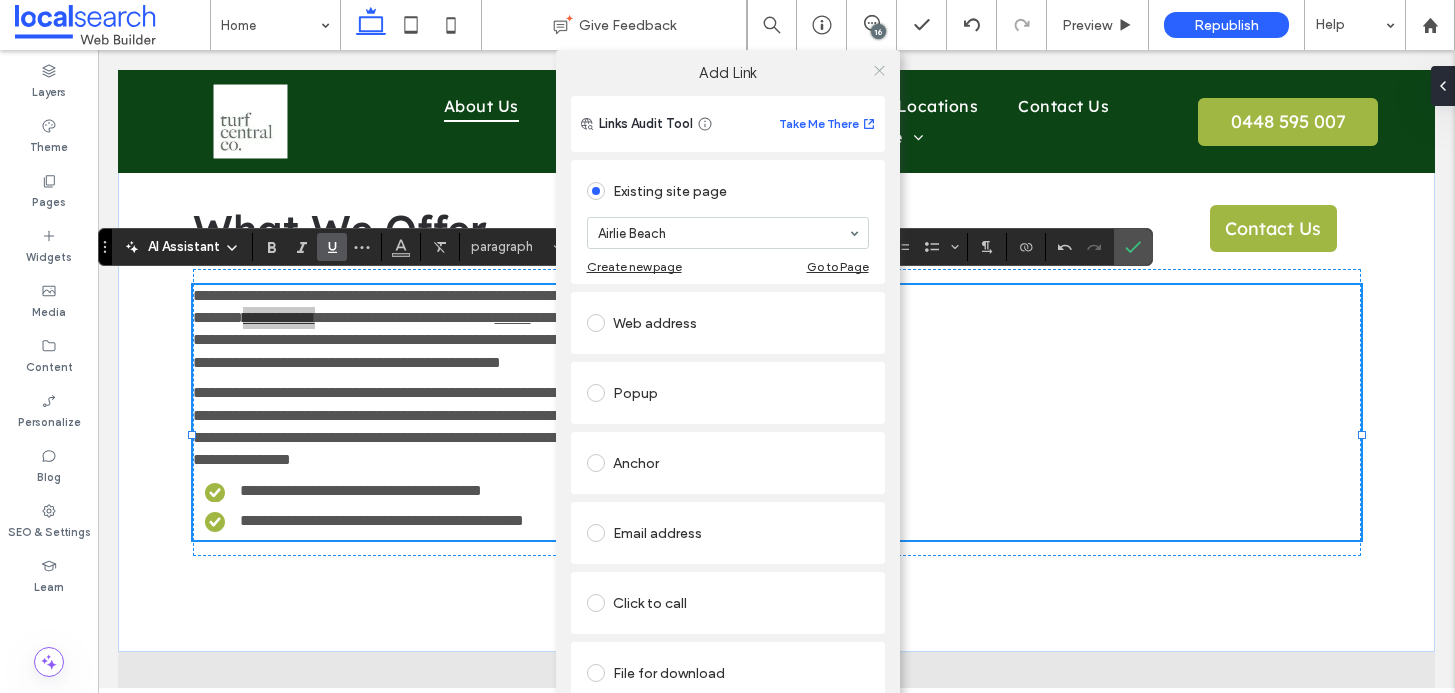 click 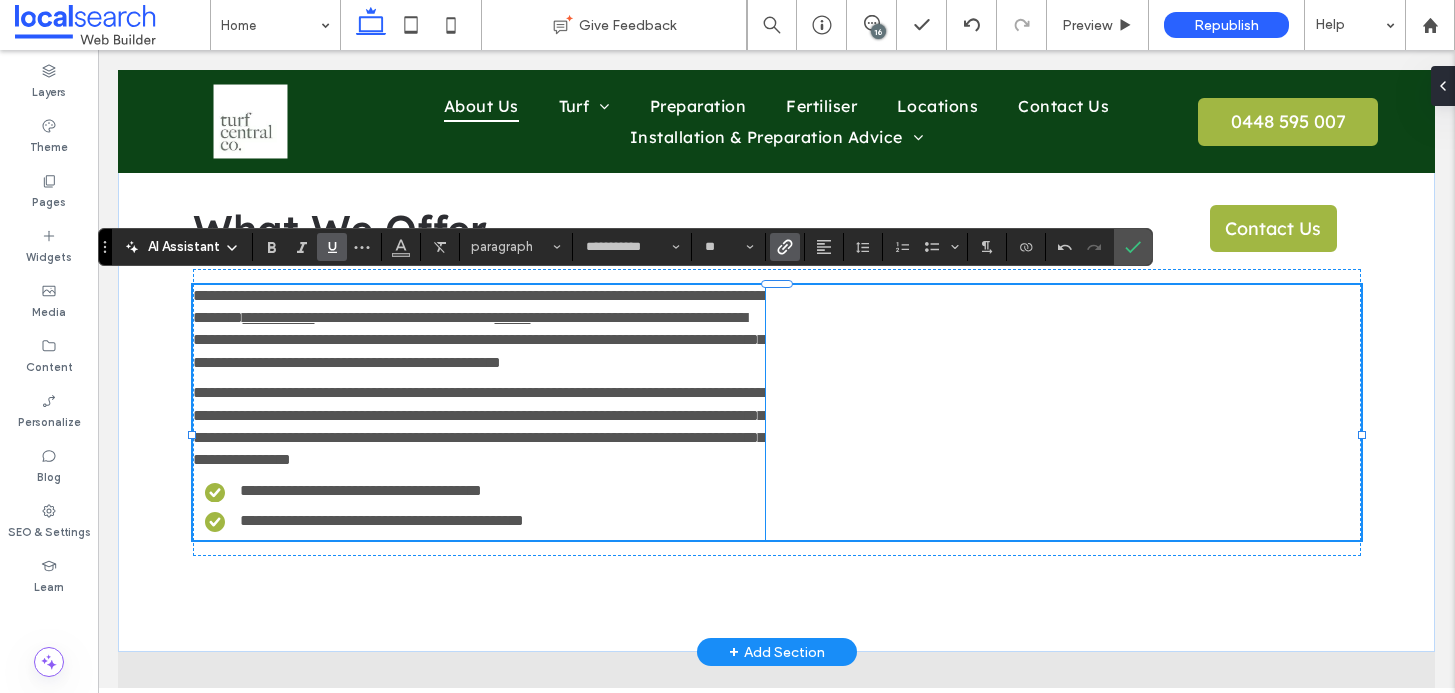 click on "**********" at bounding box center [405, 317] 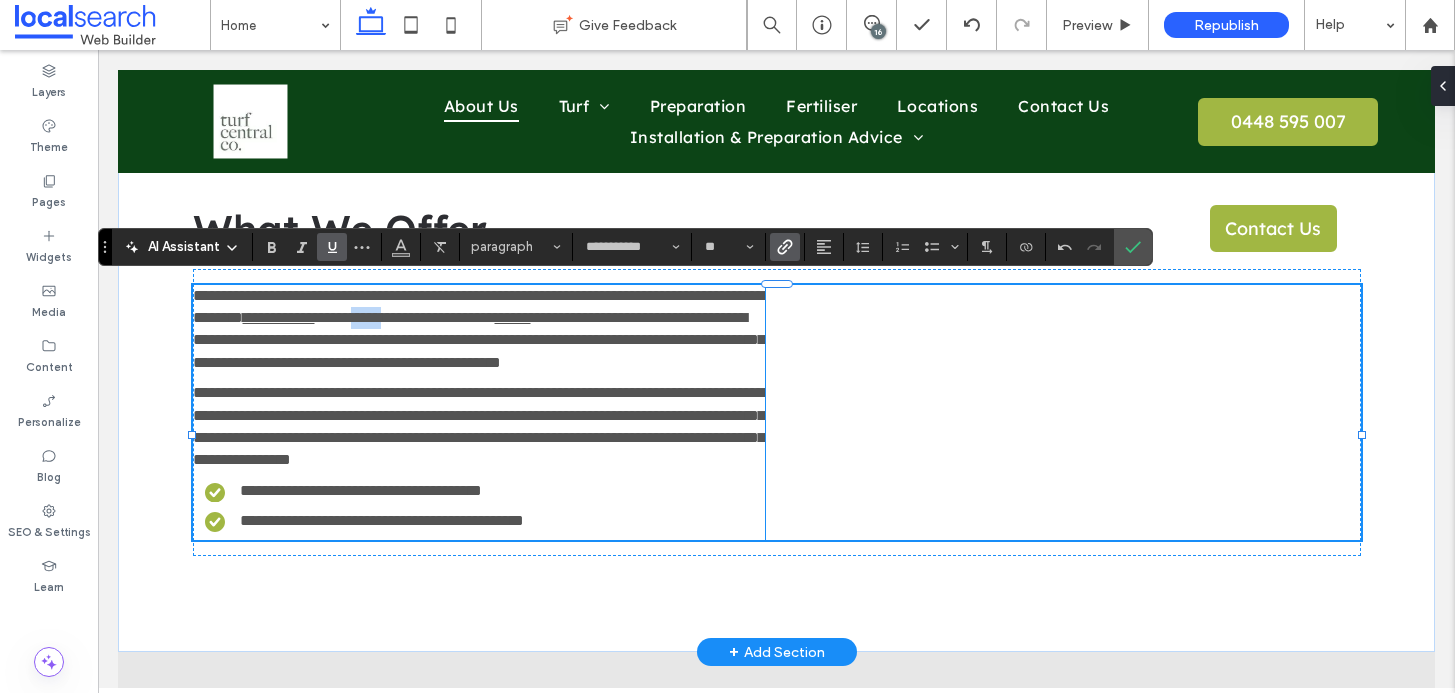 click on "**********" at bounding box center [405, 317] 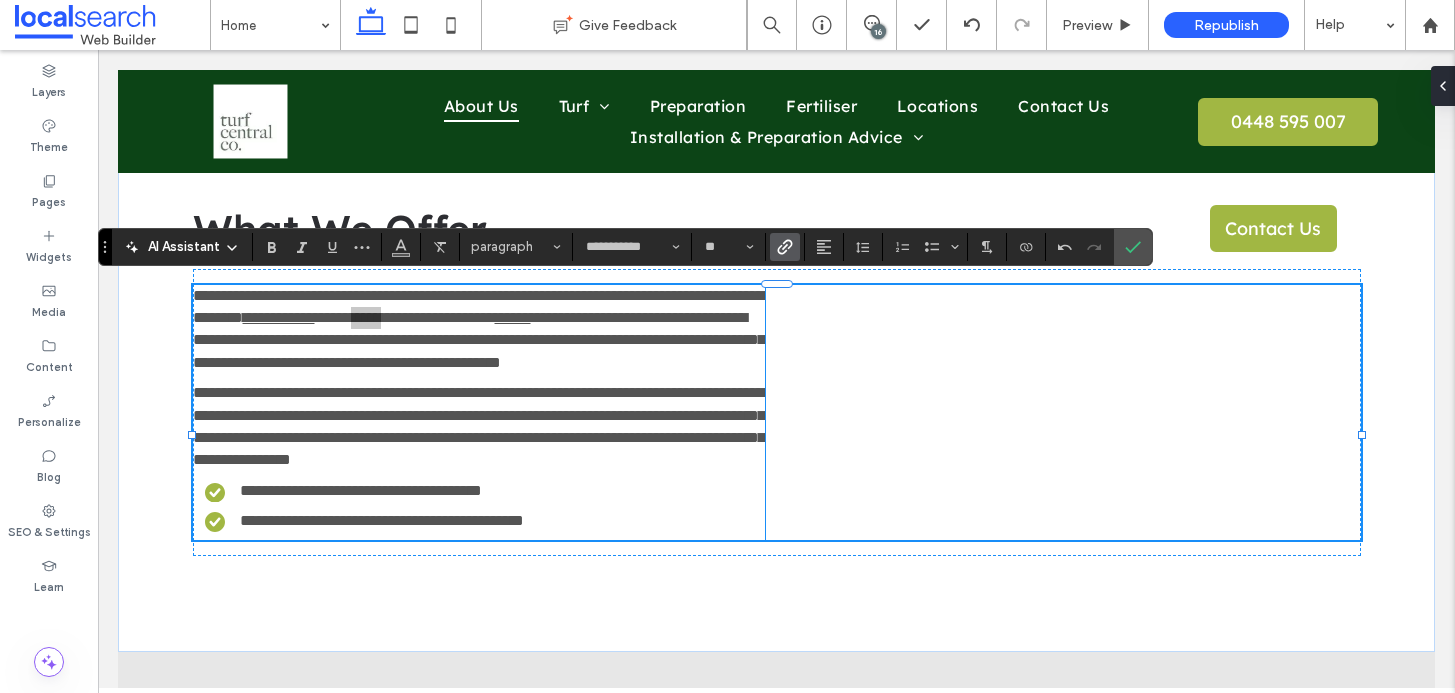 click 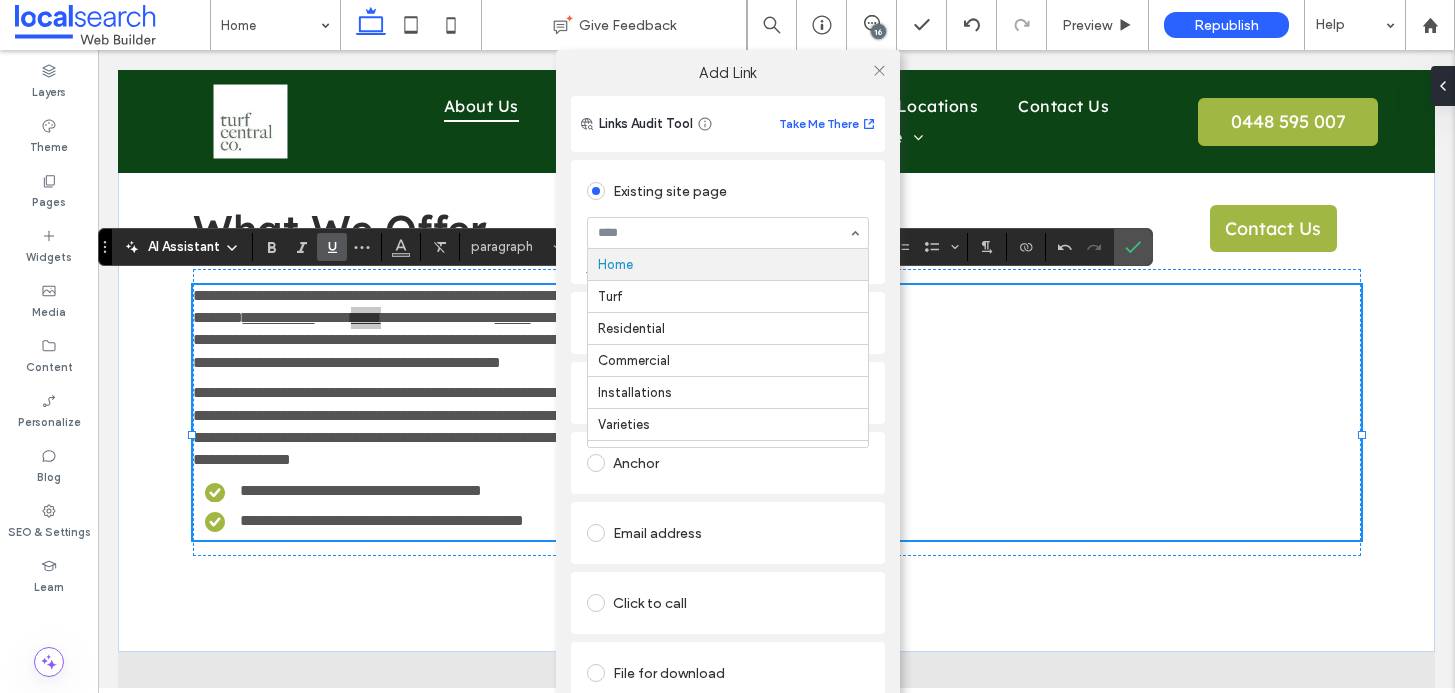 drag, startPoint x: 669, startPoint y: 224, endPoint x: 683, endPoint y: 277, distance: 54.81788 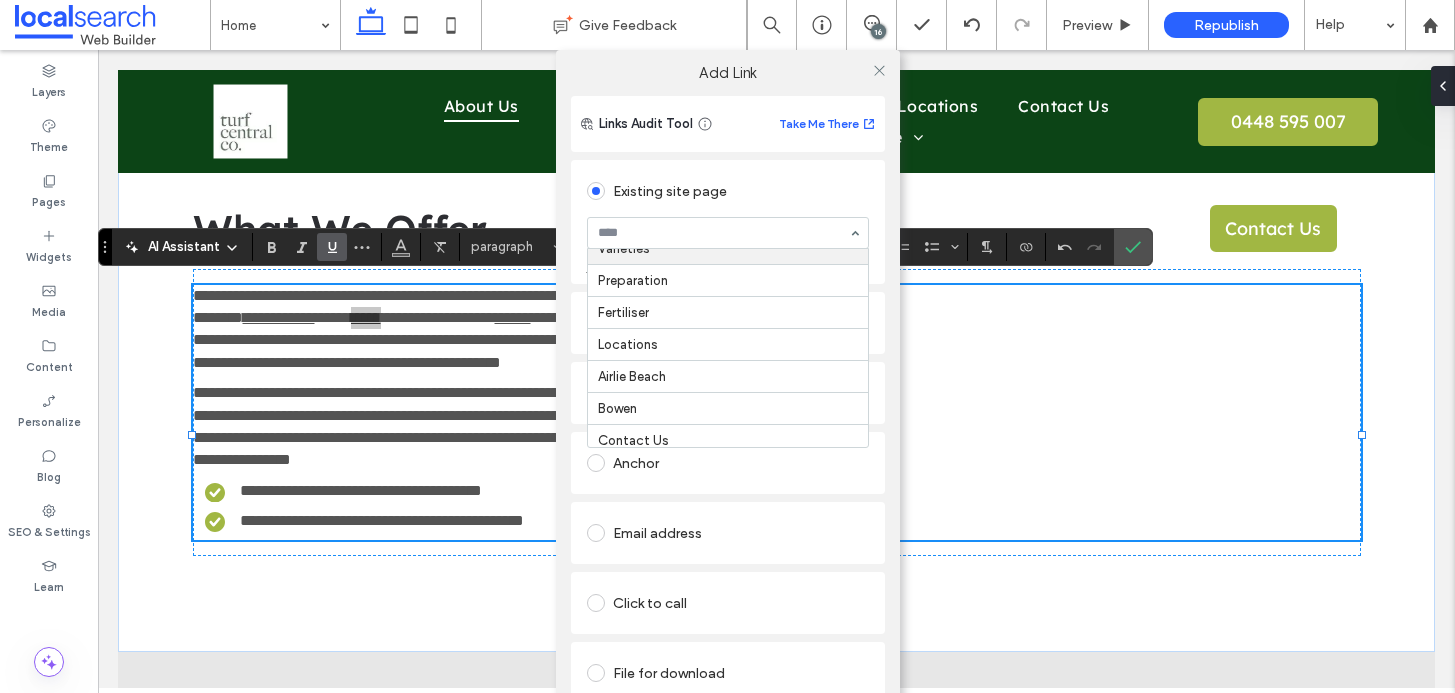 scroll, scrollTop: 179, scrollLeft: 0, axis: vertical 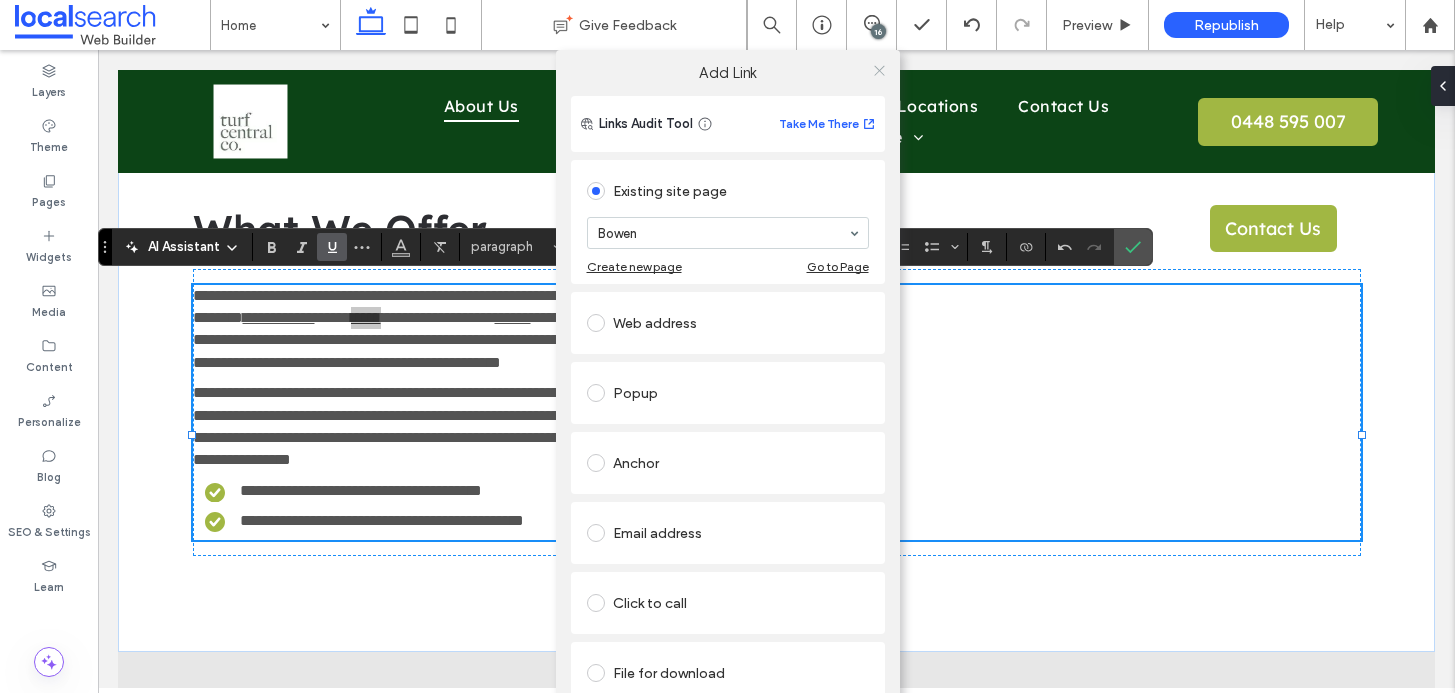 click 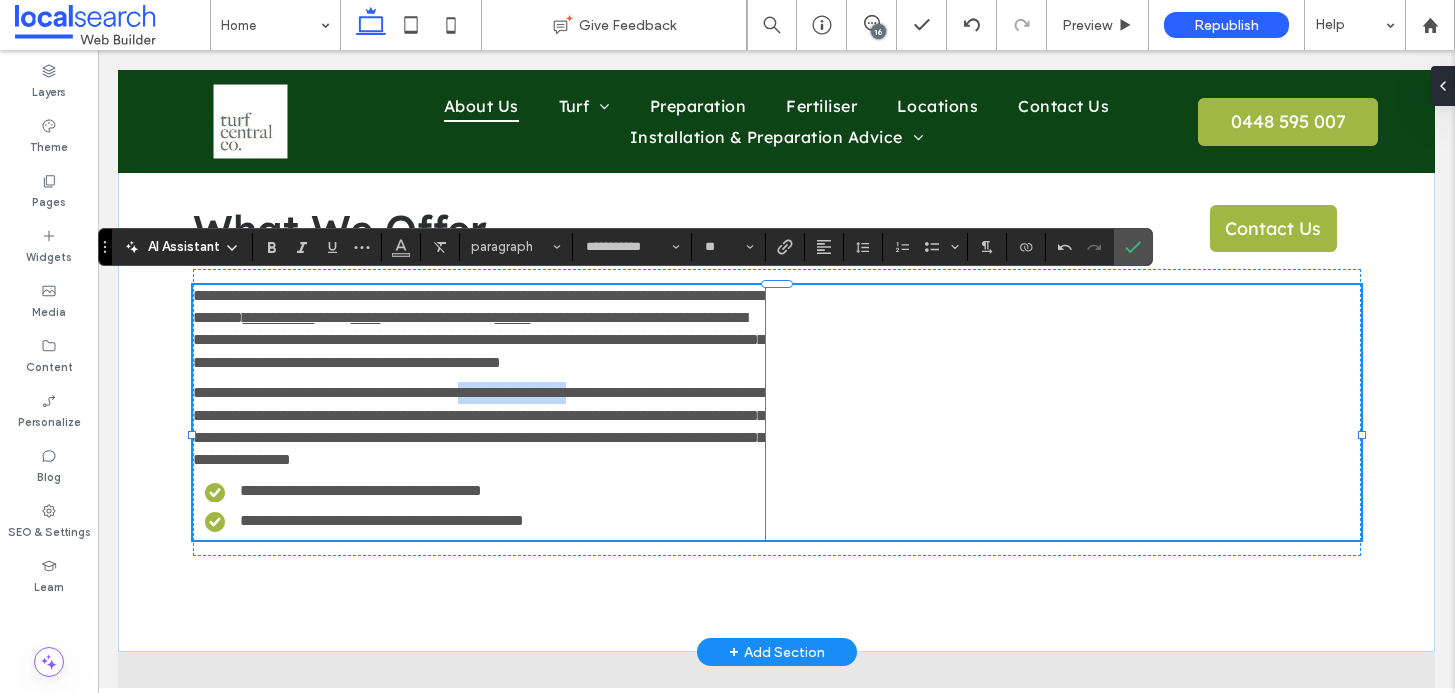 drag, startPoint x: 653, startPoint y: 410, endPoint x: 515, endPoint y: 407, distance: 138.03261 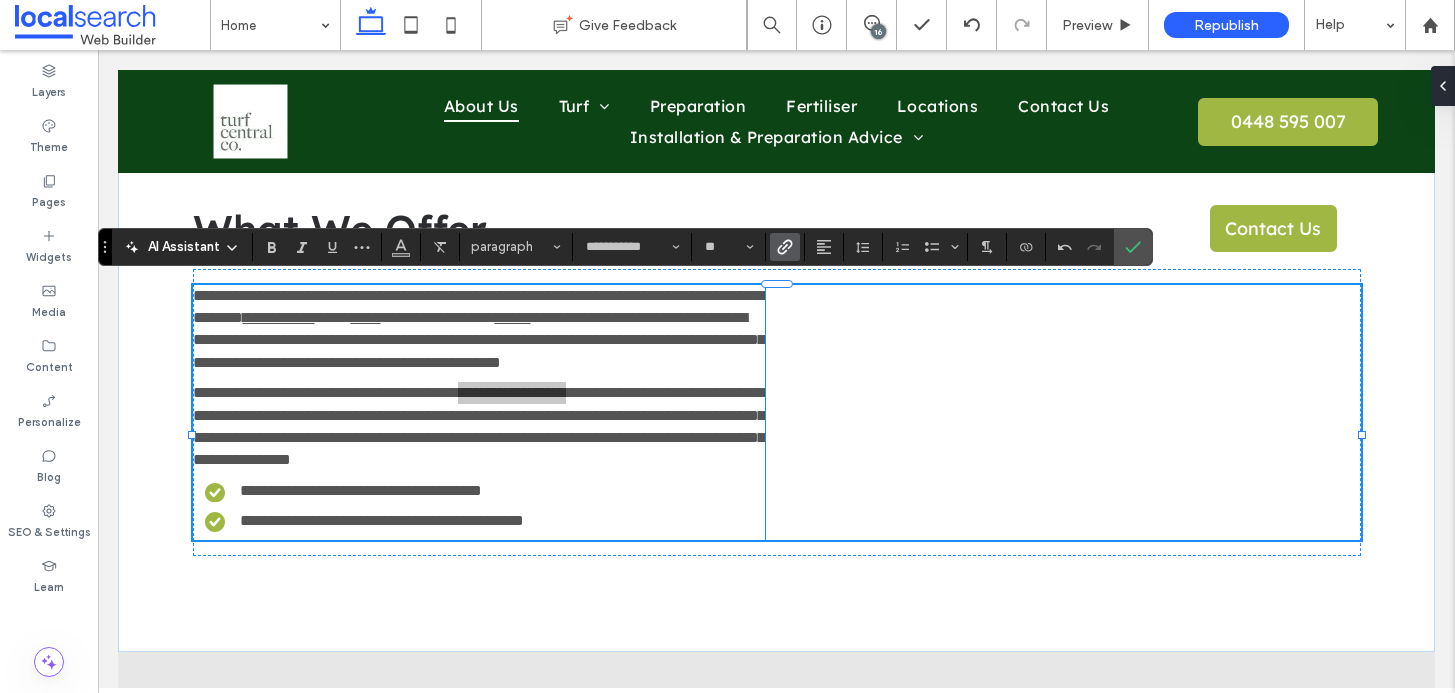 click 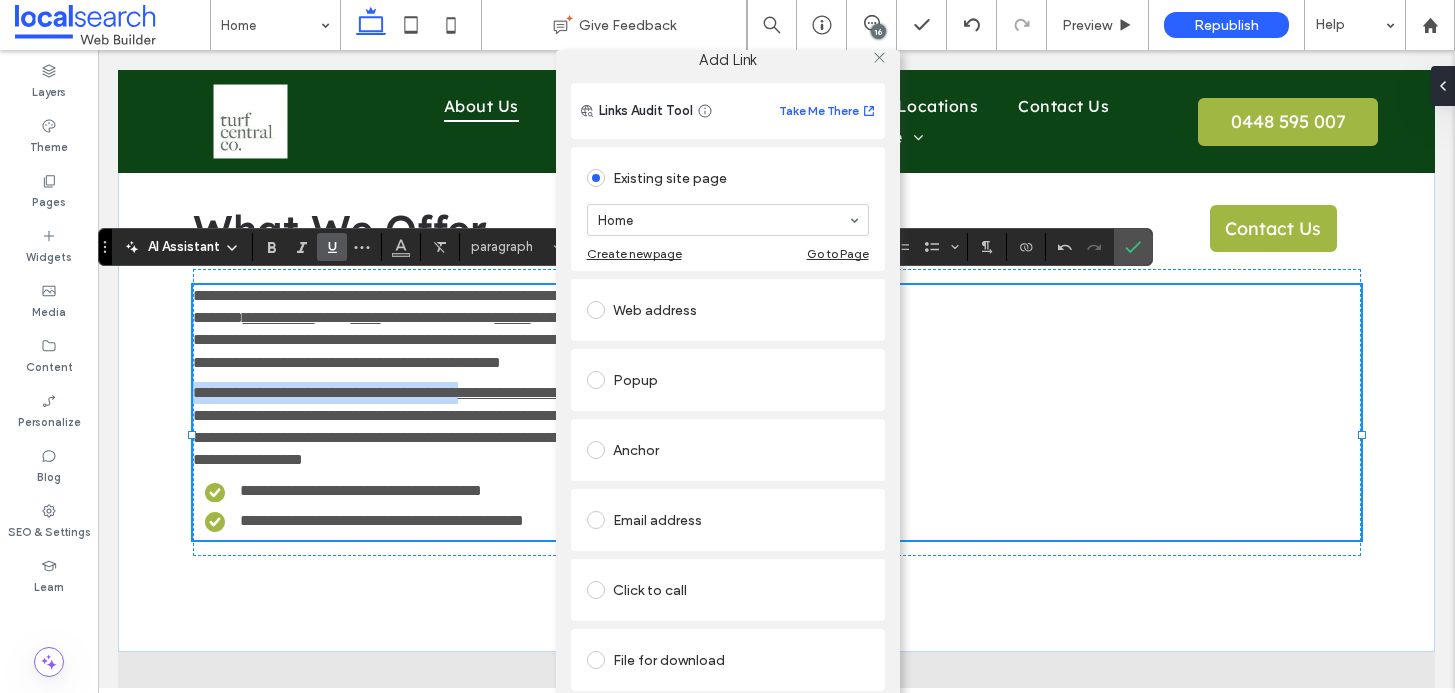 scroll, scrollTop: 32, scrollLeft: 0, axis: vertical 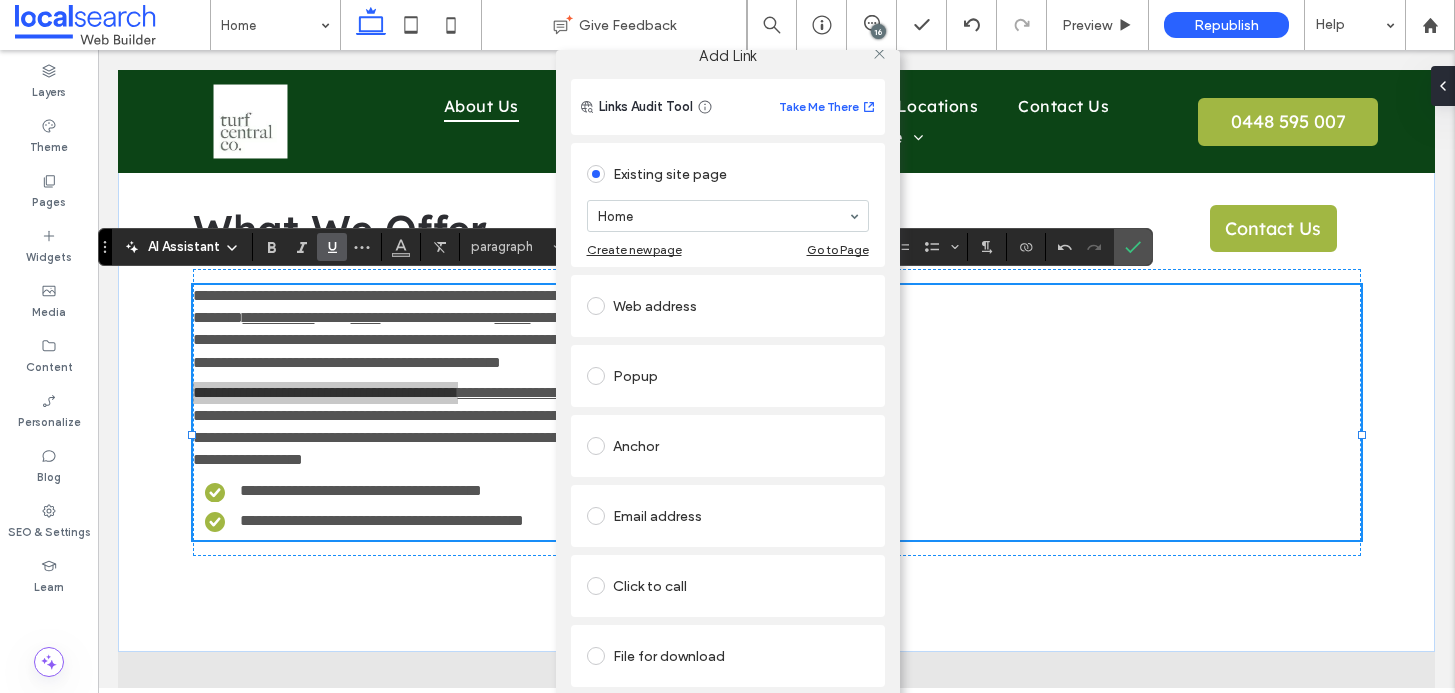 click on "Anchor" at bounding box center [728, 446] 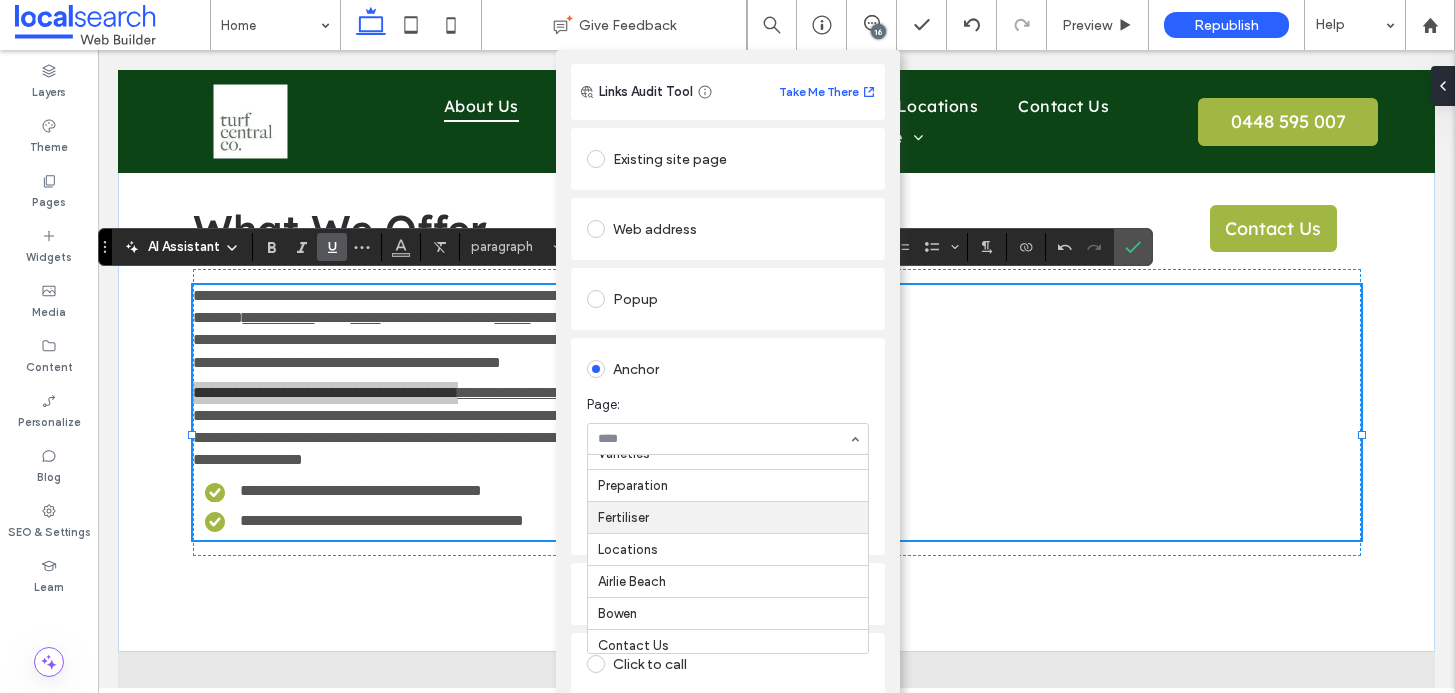scroll, scrollTop: 158, scrollLeft: 0, axis: vertical 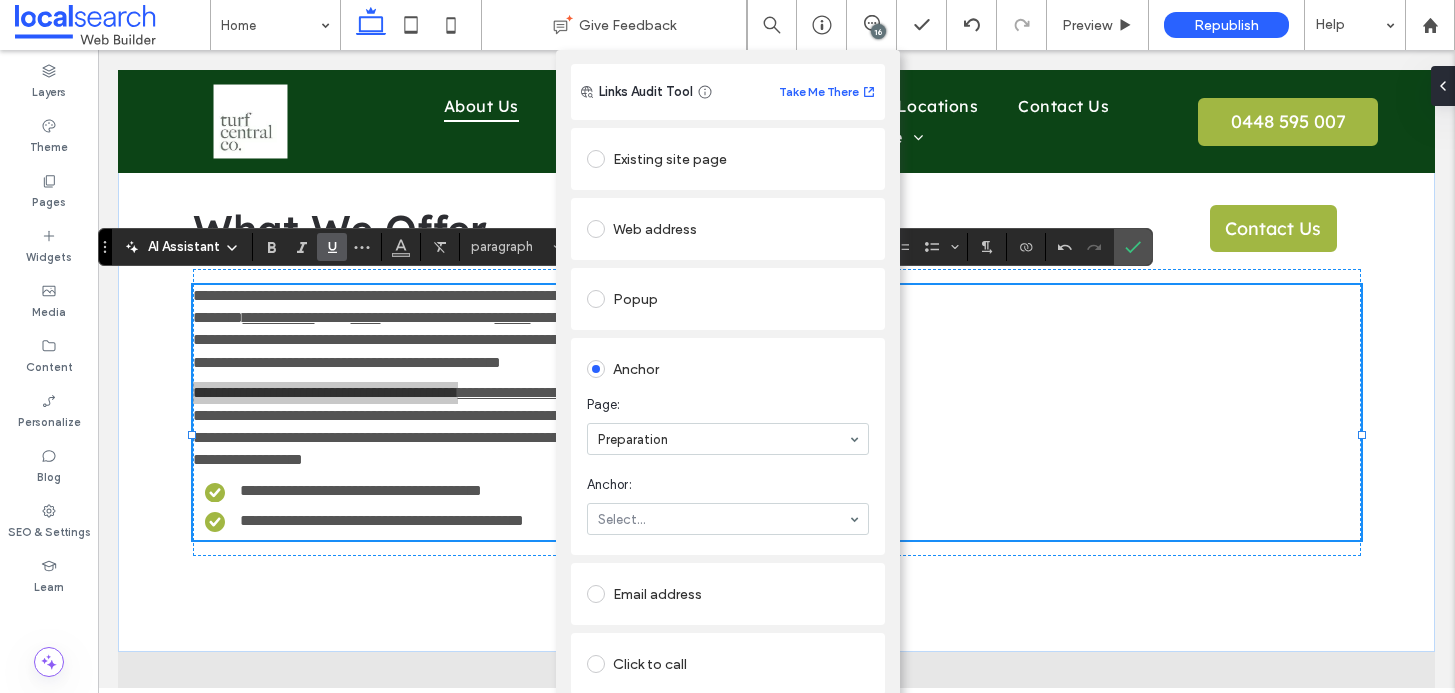 click at bounding box center [723, 439] 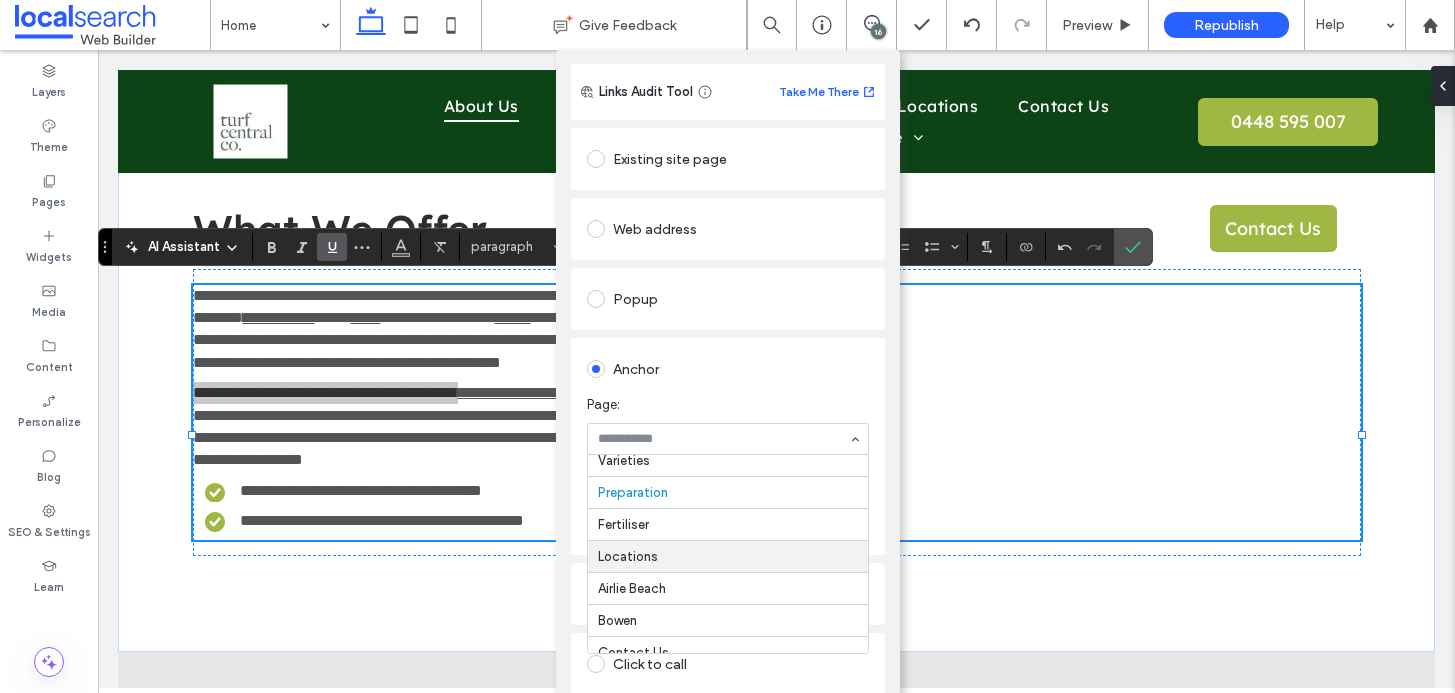 scroll, scrollTop: 157, scrollLeft: 0, axis: vertical 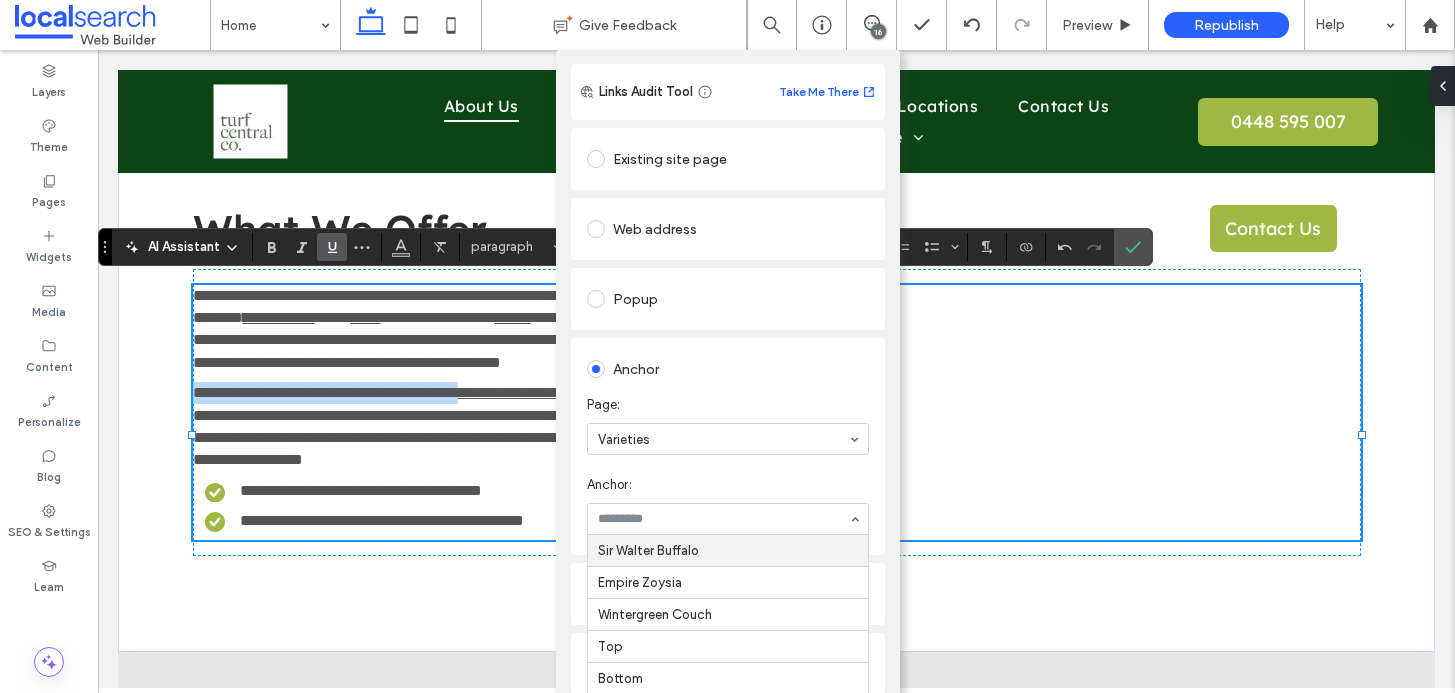 drag, startPoint x: 669, startPoint y: 554, endPoint x: 675, endPoint y: 543, distance: 12.529964 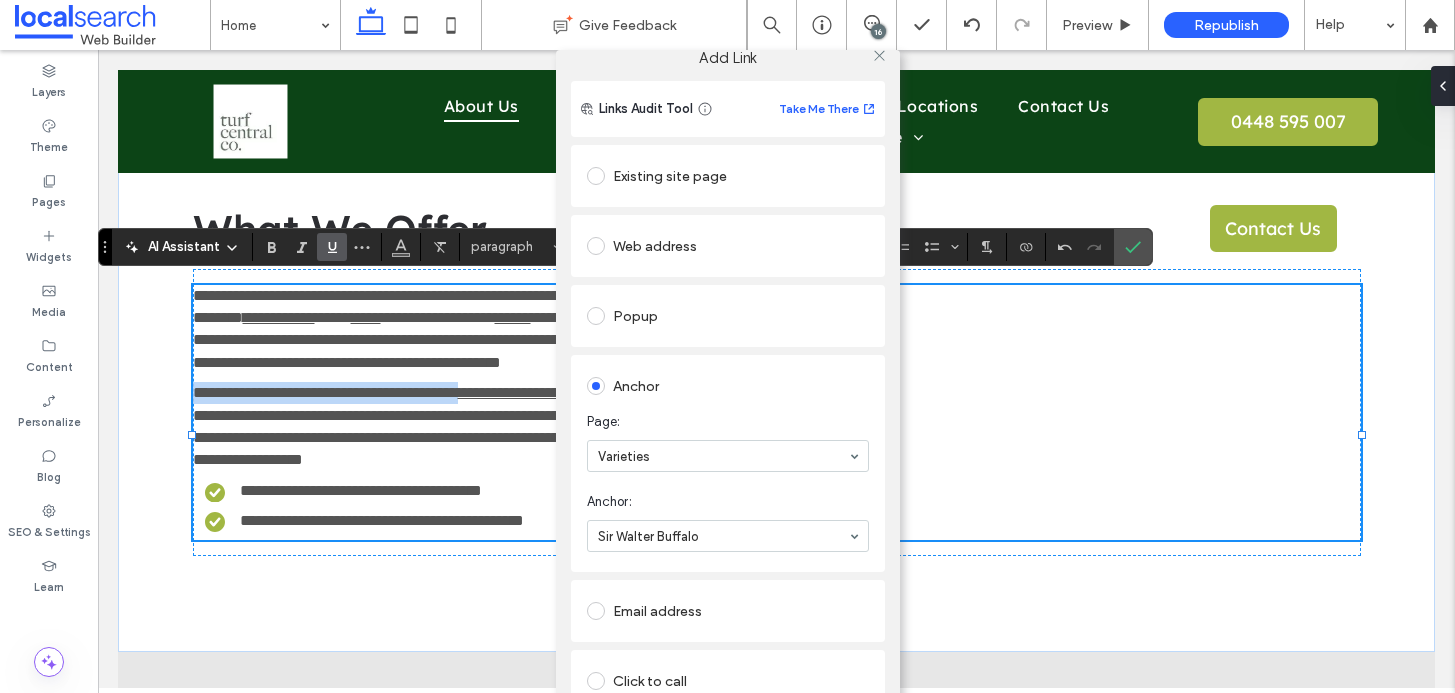 scroll, scrollTop: 0, scrollLeft: 0, axis: both 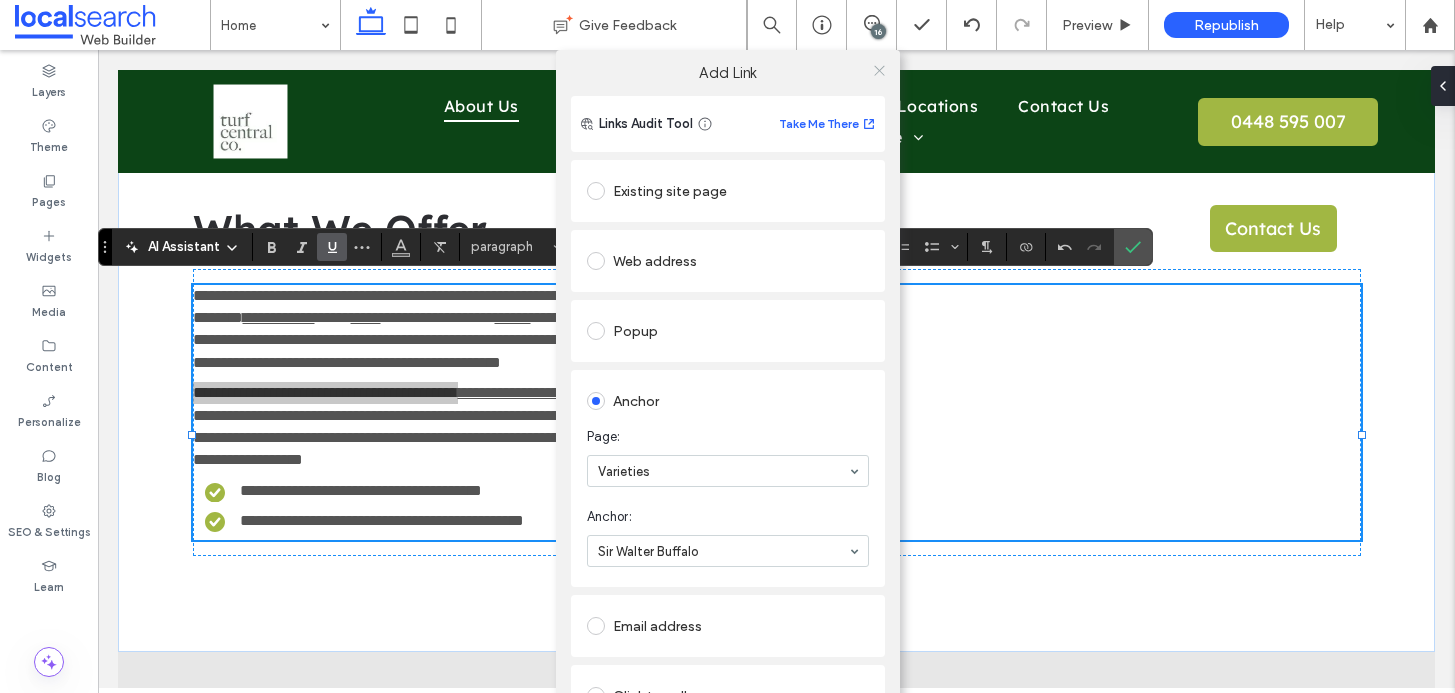 click 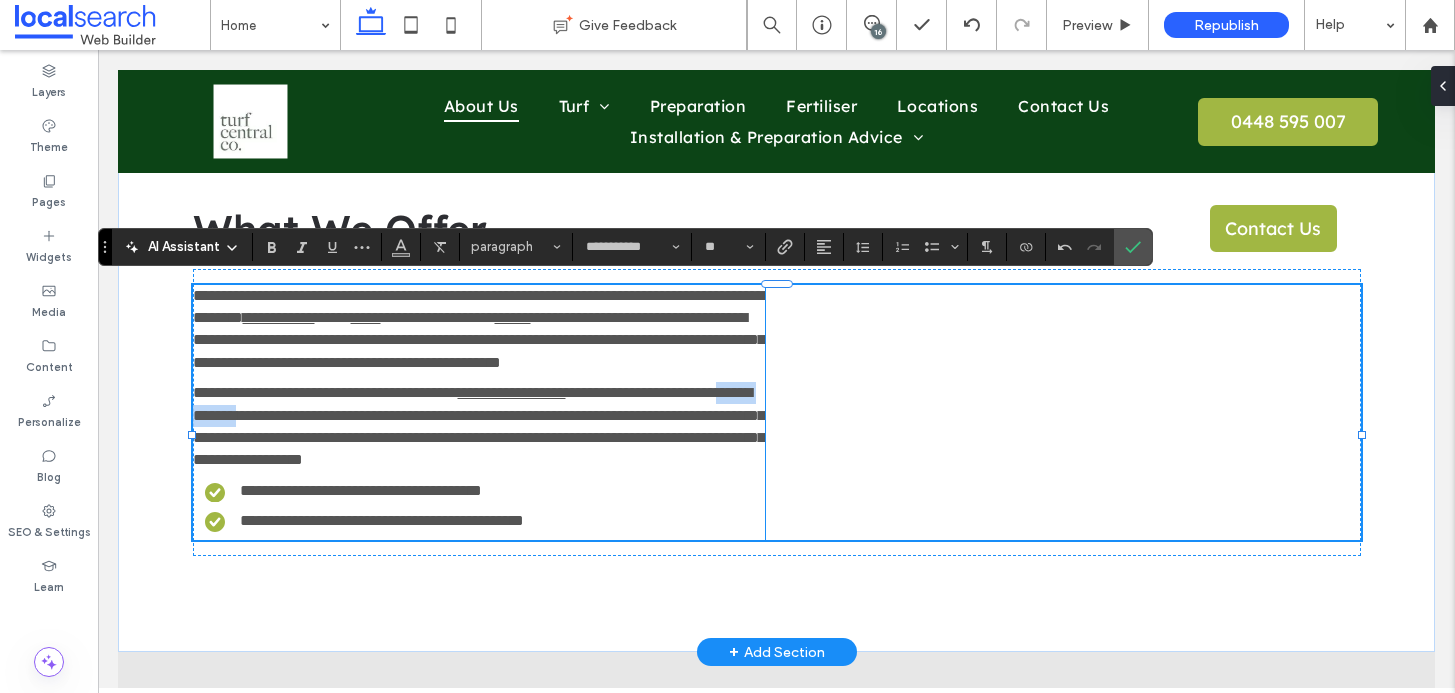 drag, startPoint x: 382, startPoint y: 433, endPoint x: 278, endPoint y: 435, distance: 104.019226 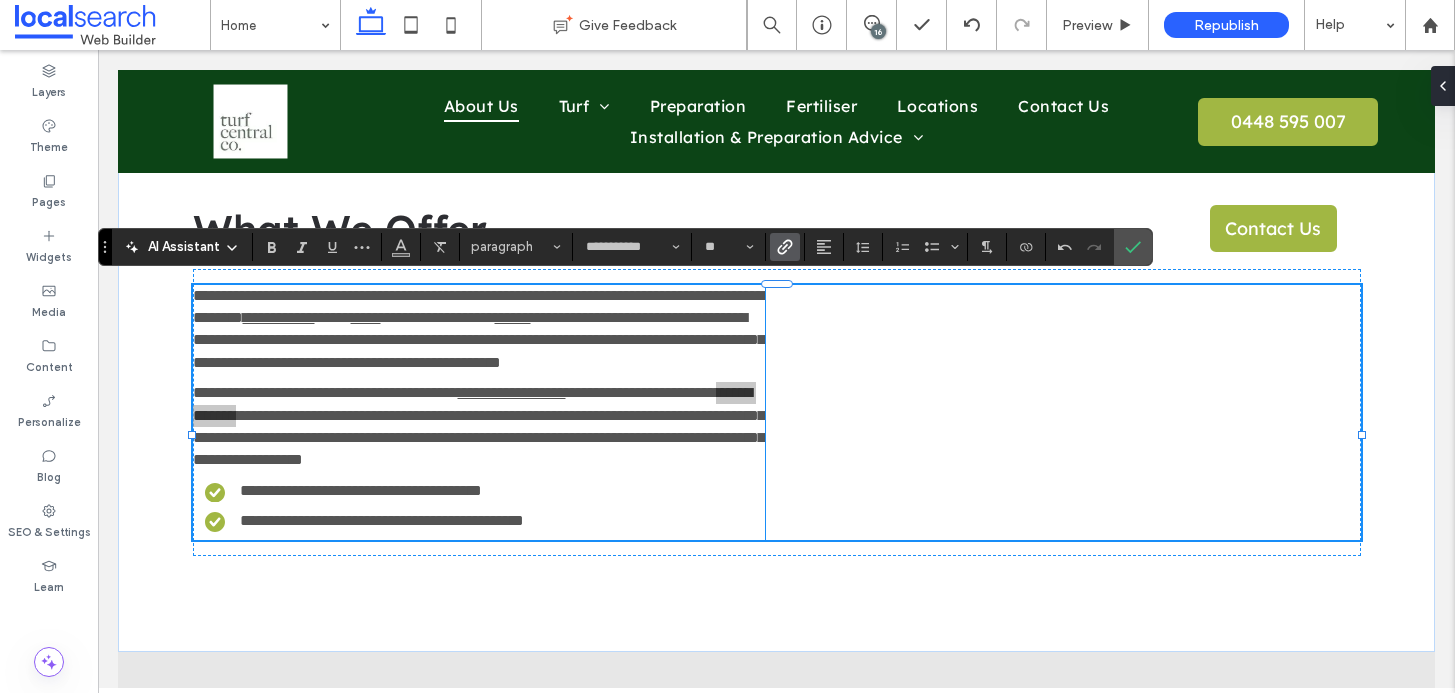 click 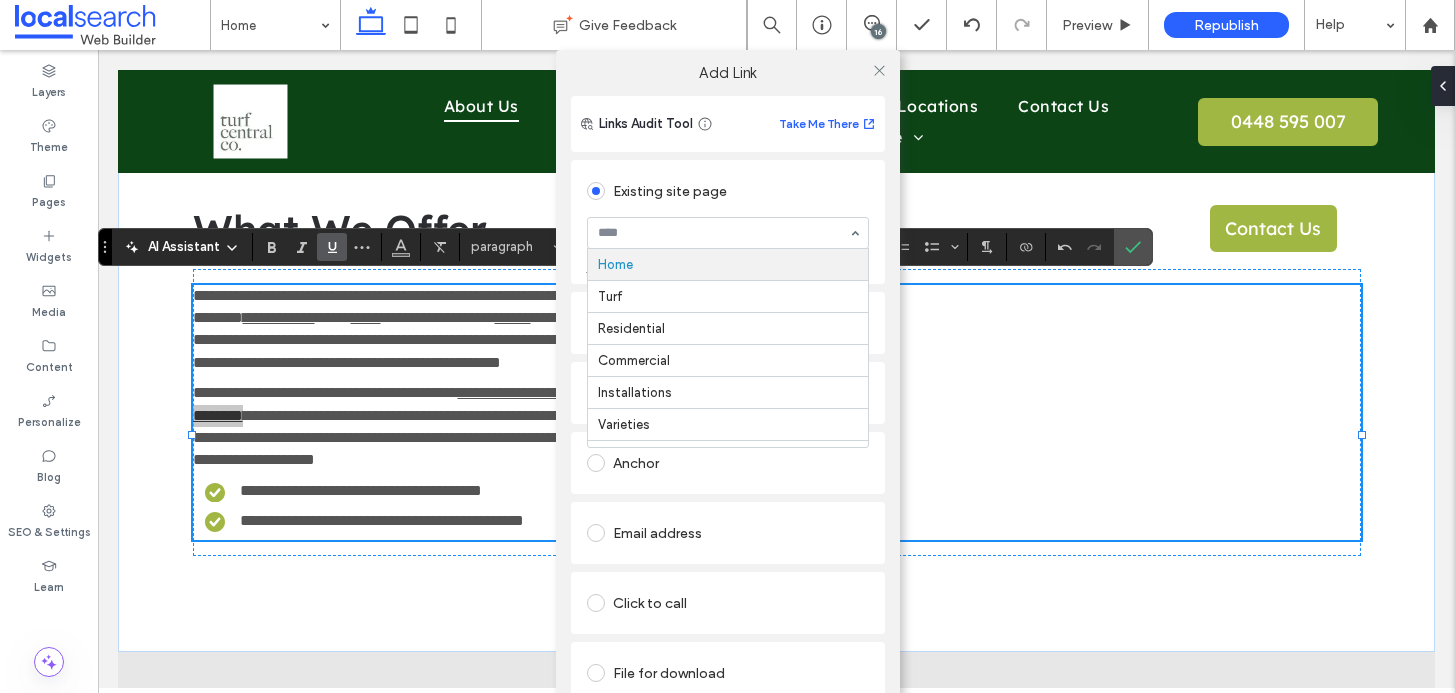 click on "Existing site page" at bounding box center [728, 191] 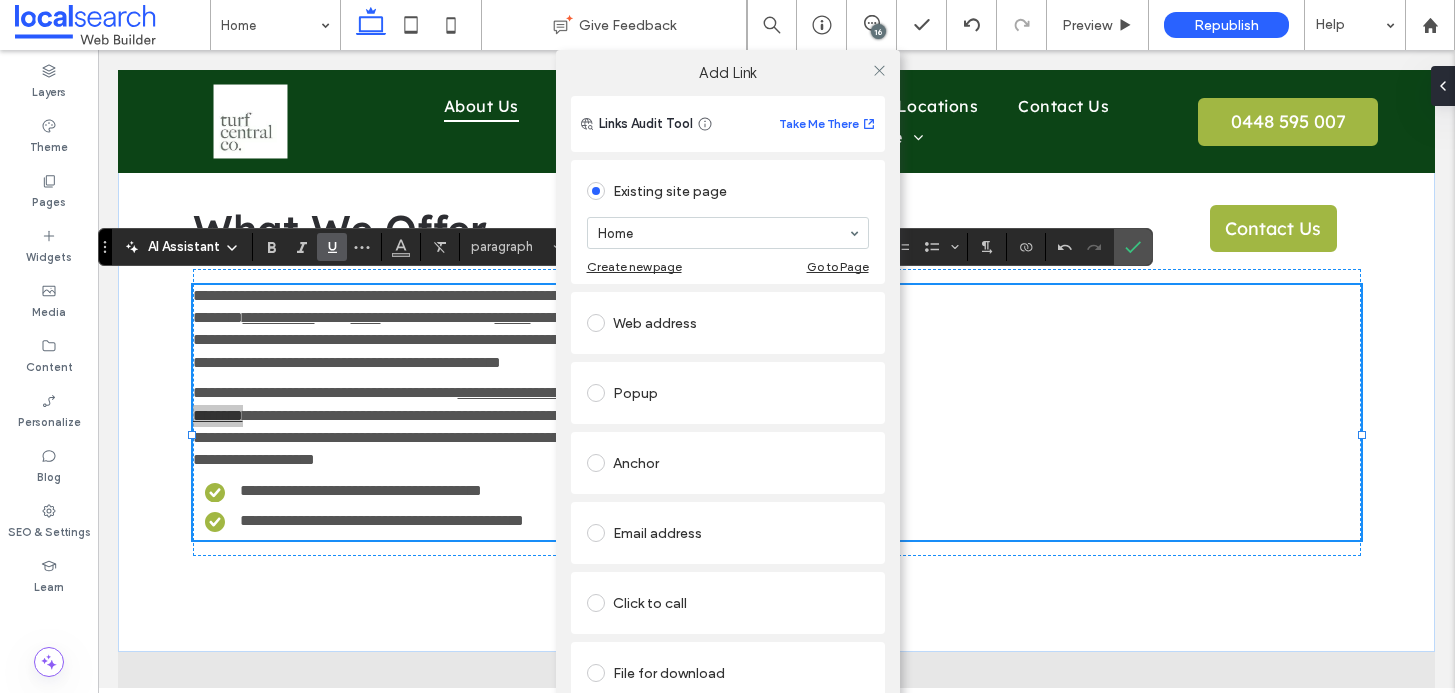 click on "Anchor" at bounding box center [728, 463] 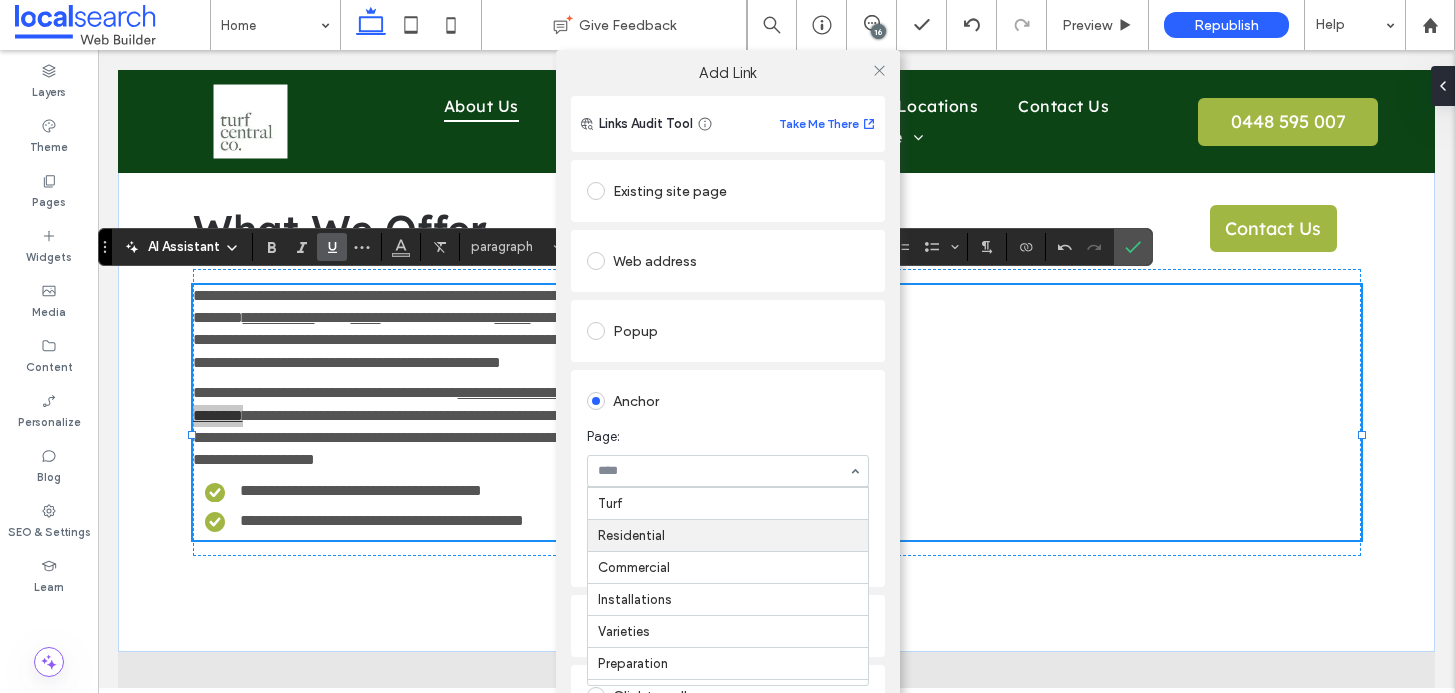scroll, scrollTop: 64, scrollLeft: 0, axis: vertical 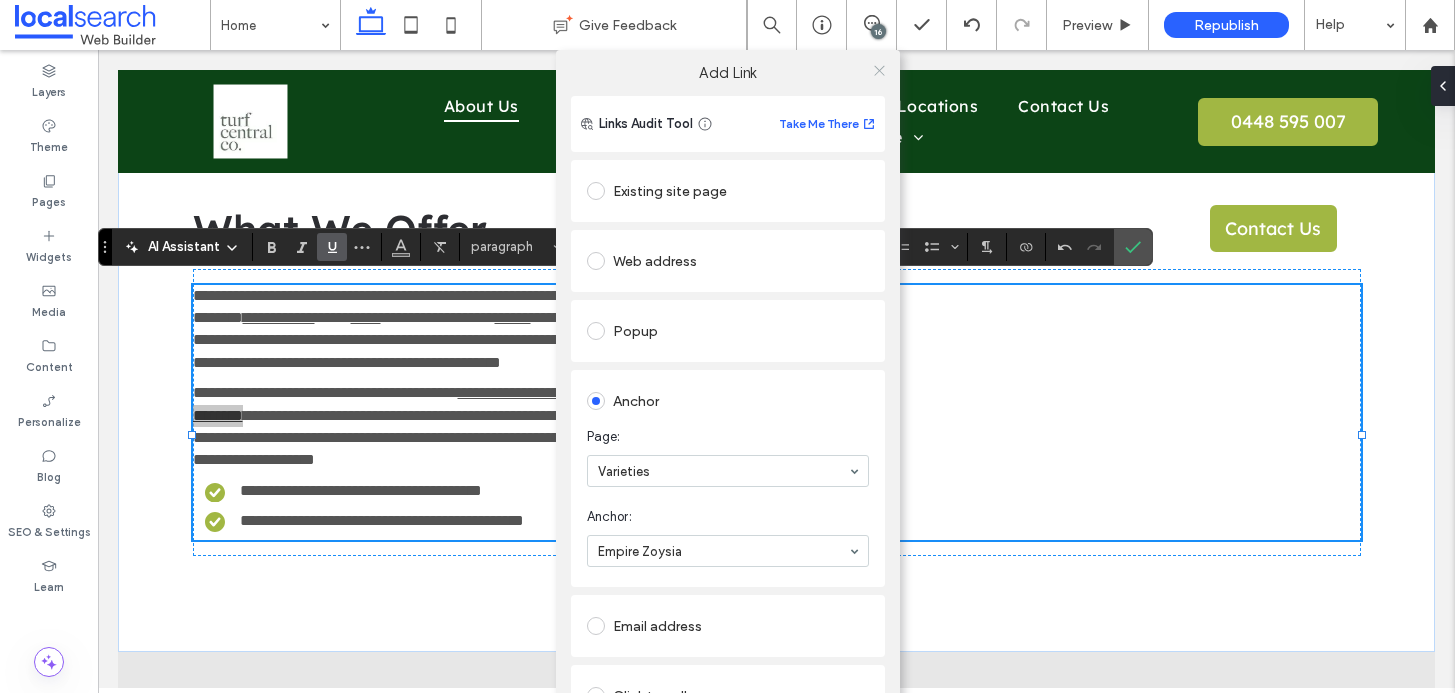 click 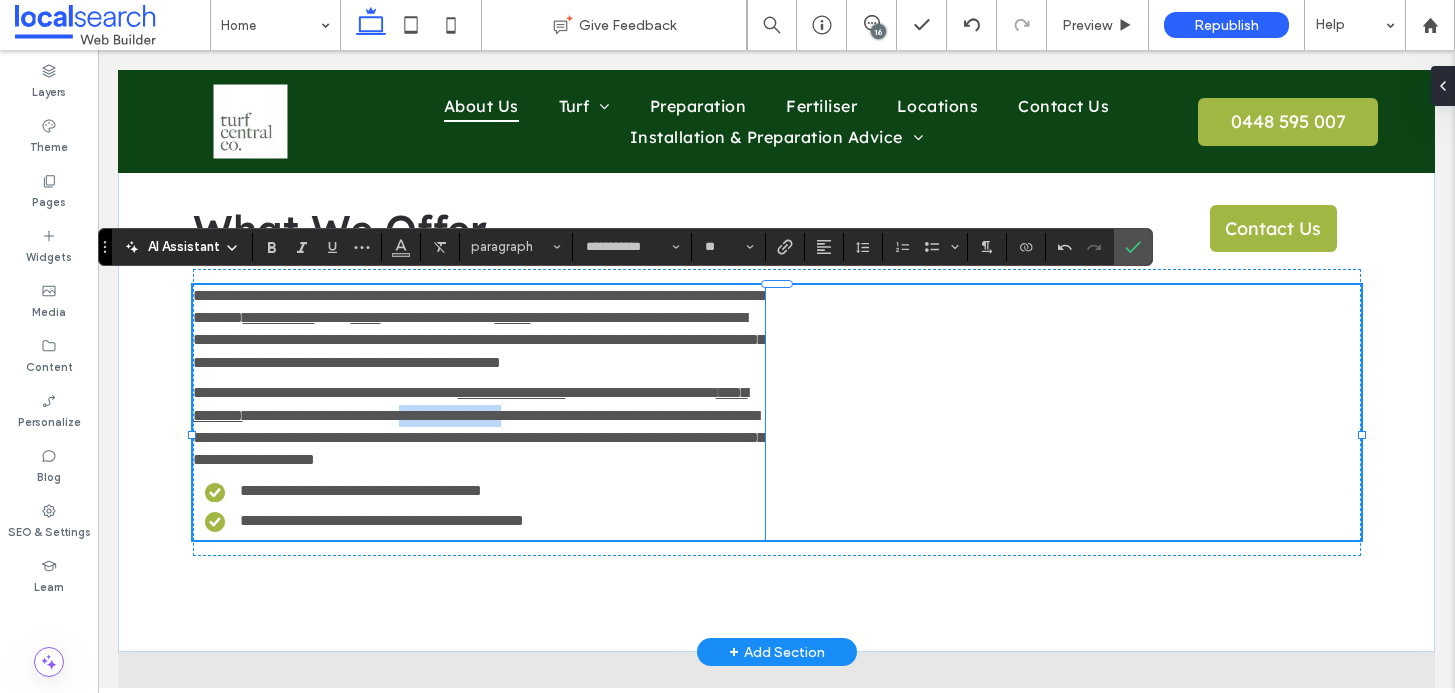 drag, startPoint x: 592, startPoint y: 434, endPoint x: 739, endPoint y: 434, distance: 147 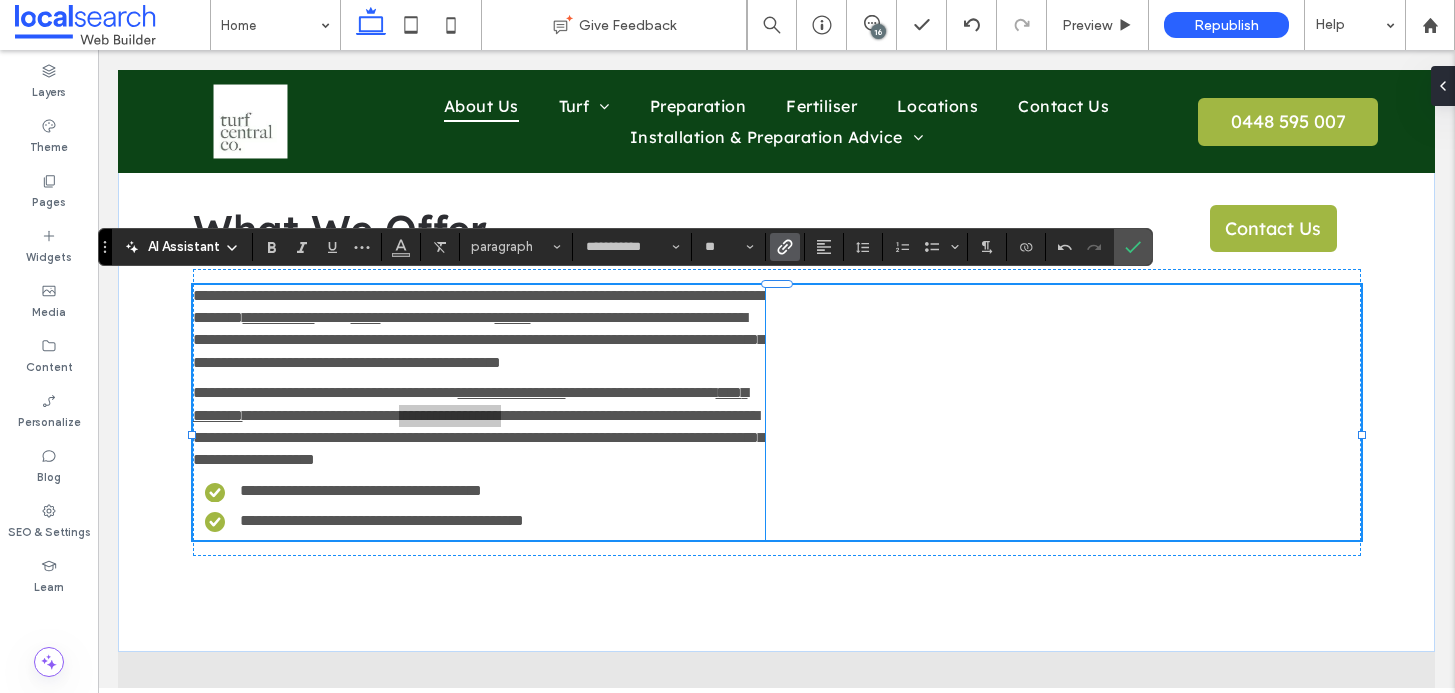 click 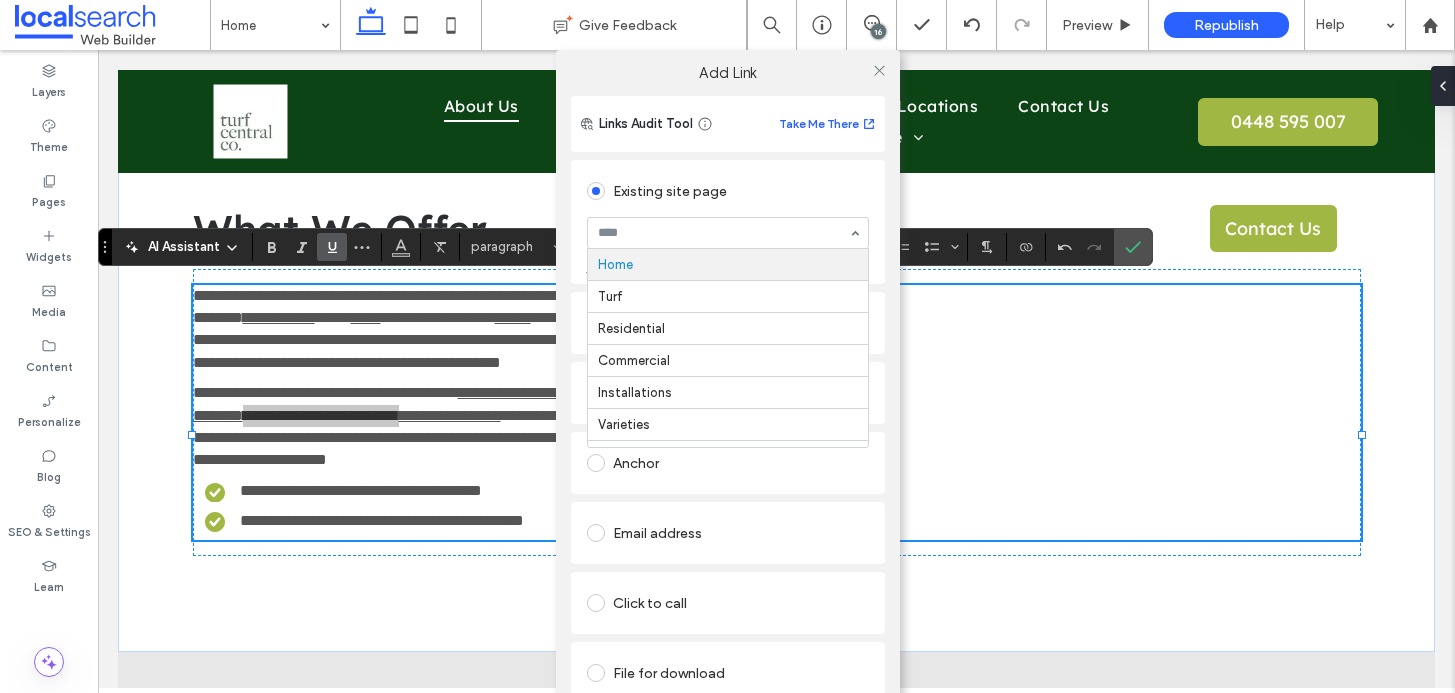 drag, startPoint x: 666, startPoint y: 233, endPoint x: 688, endPoint y: 279, distance: 50.990196 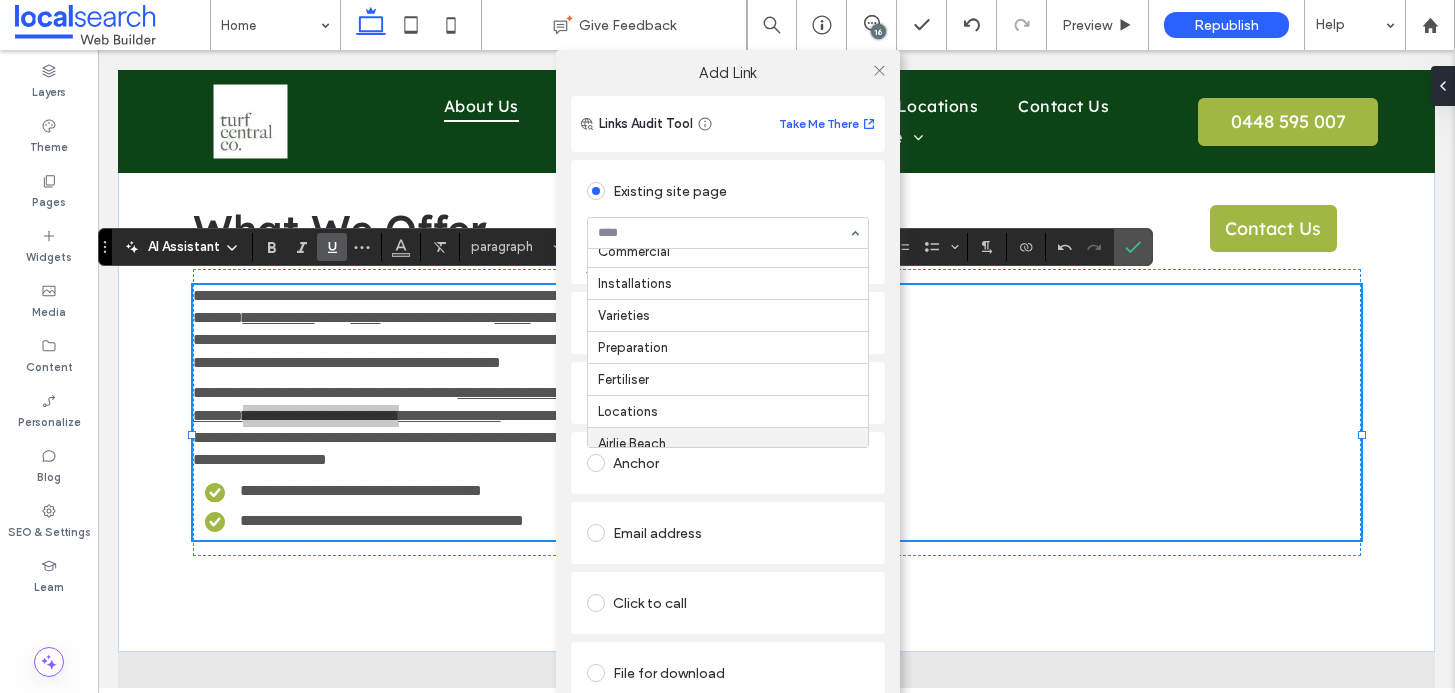 scroll, scrollTop: 93, scrollLeft: 0, axis: vertical 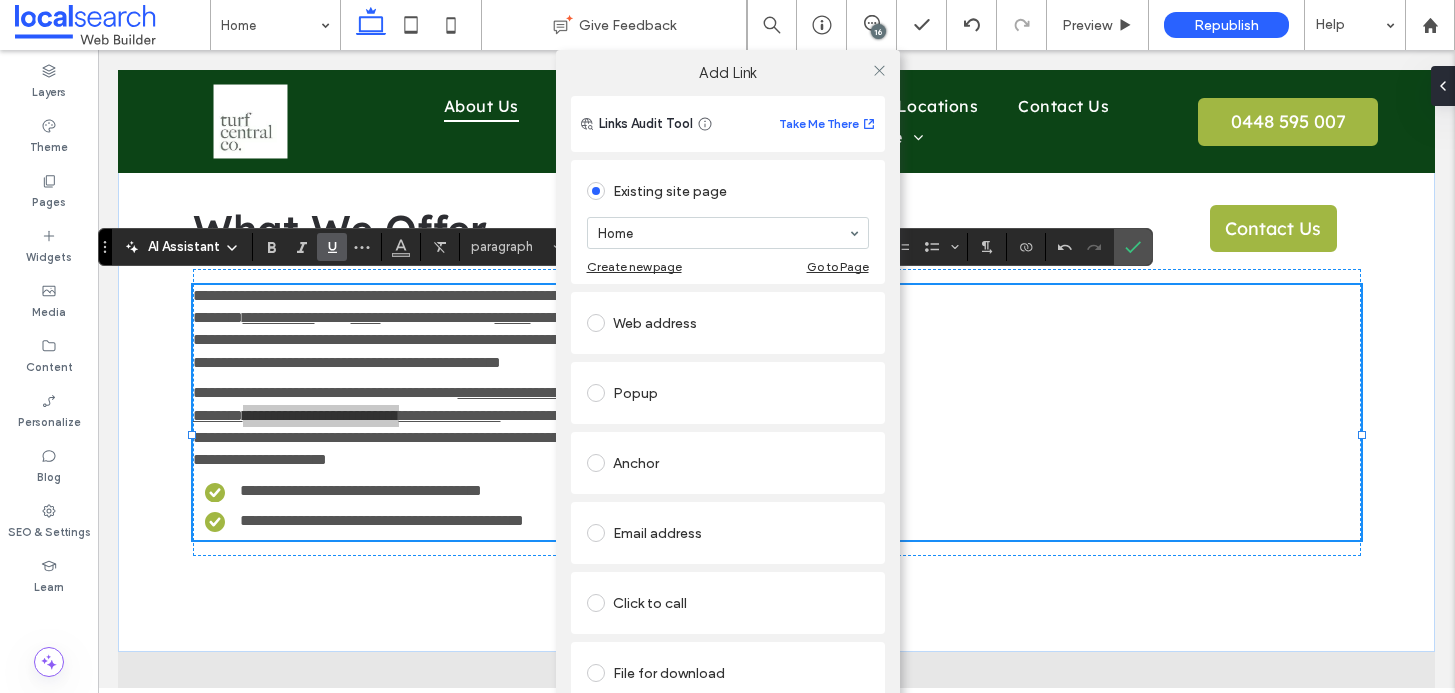 click on "Existing site page Home Create new page Go to Page Web address Popup Anchor Email address Click to call File for download" at bounding box center [728, 430] 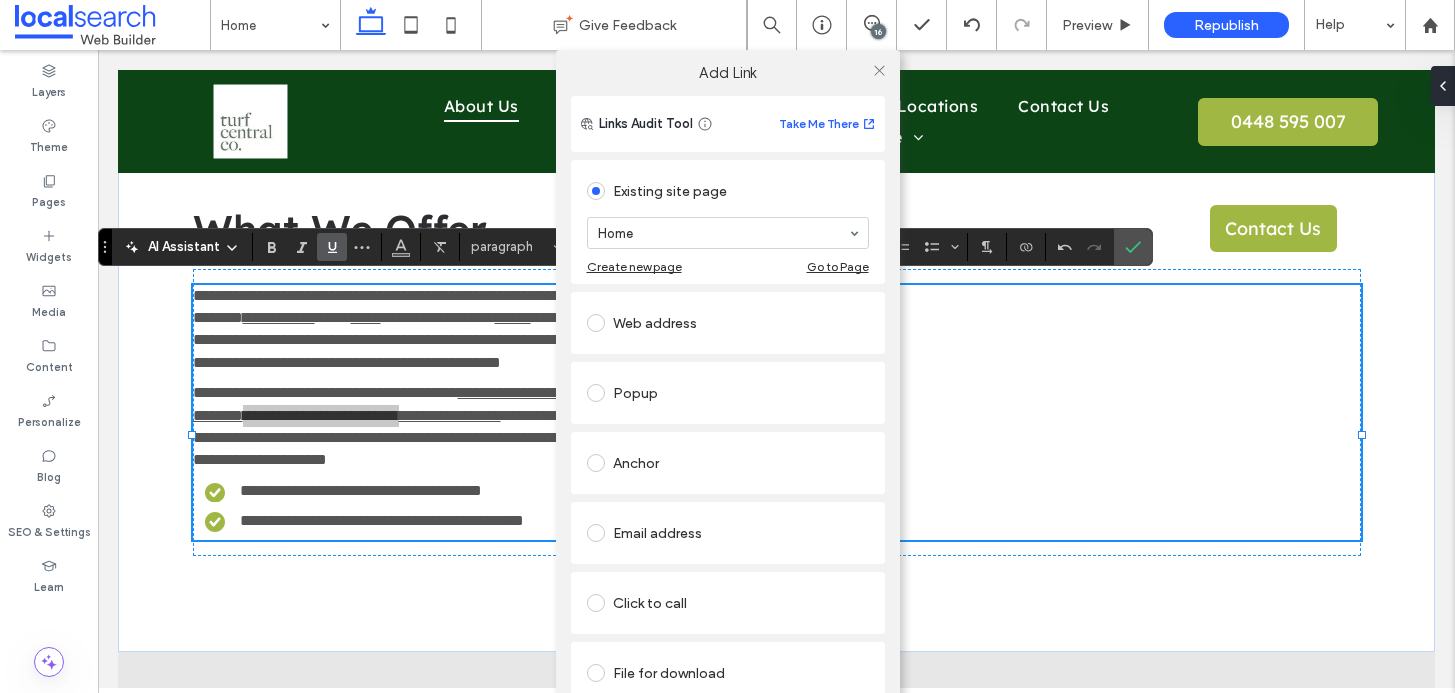 click on "Anchor" at bounding box center (728, 463) 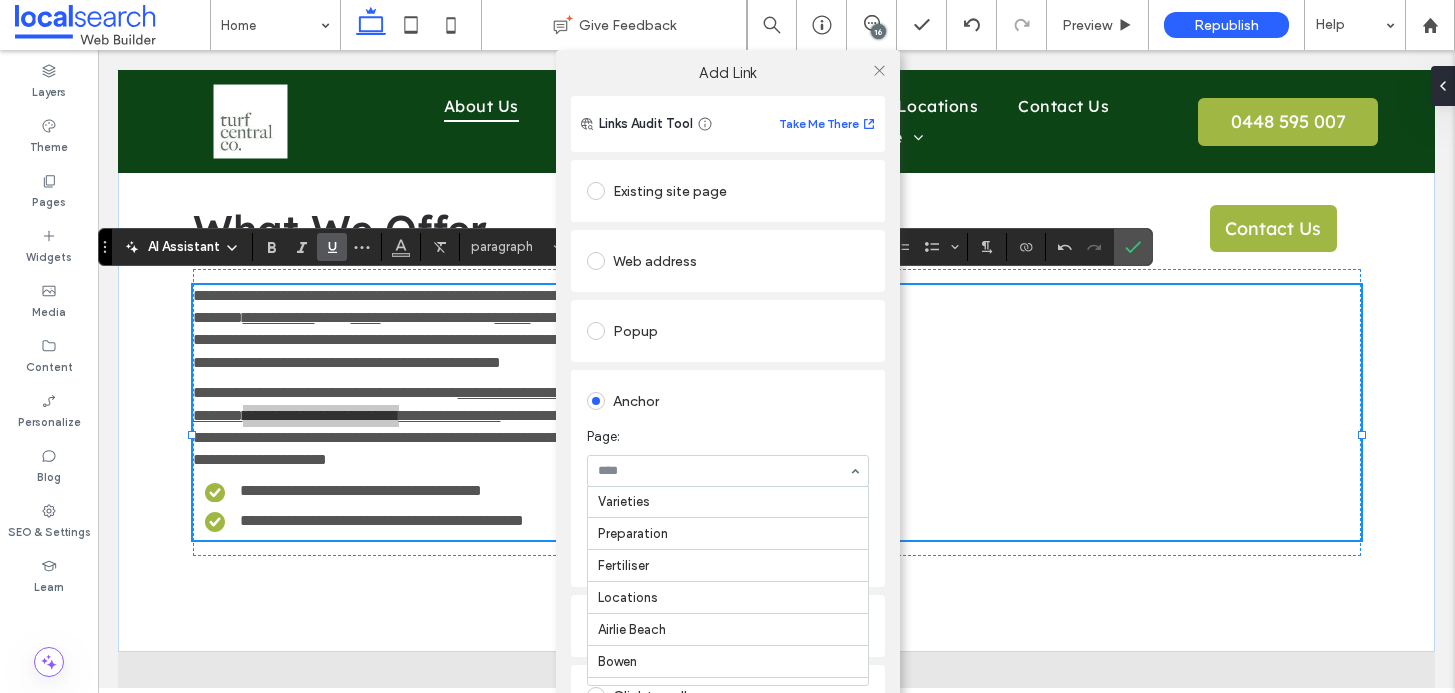 scroll, scrollTop: 162, scrollLeft: 0, axis: vertical 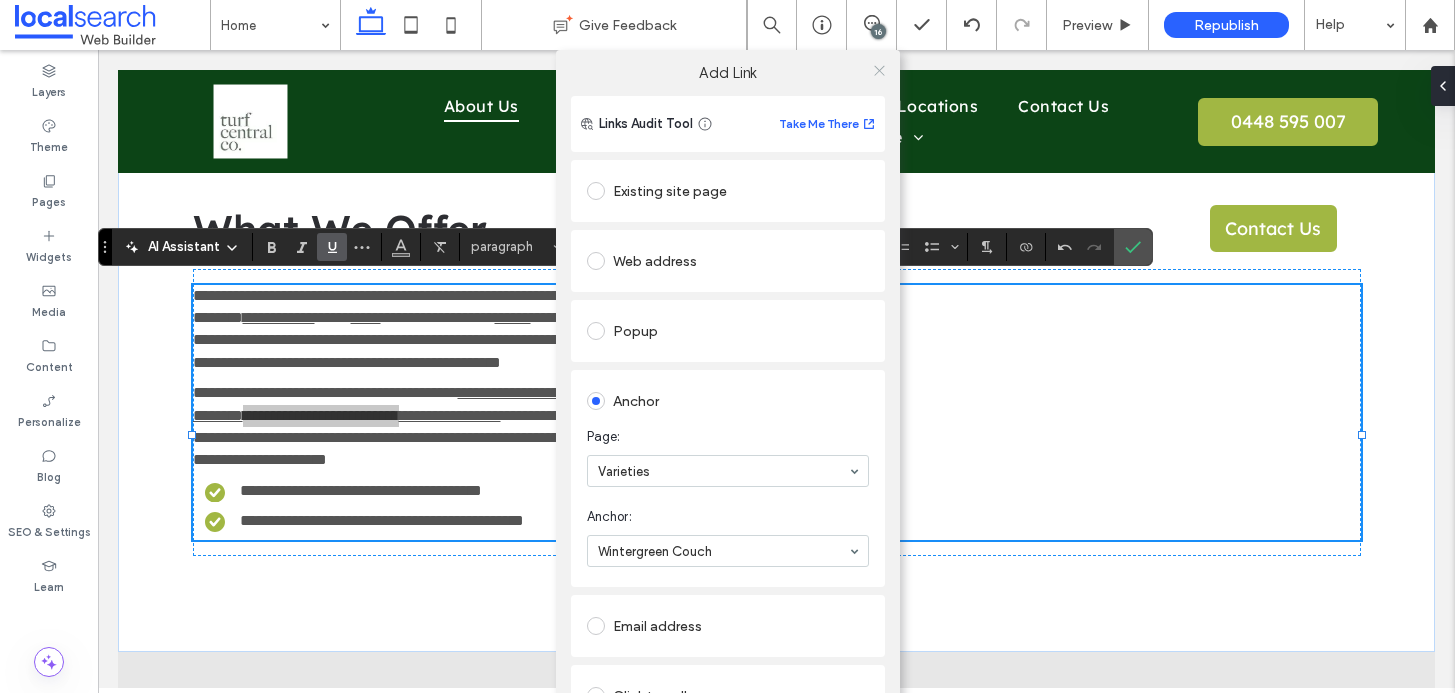 click 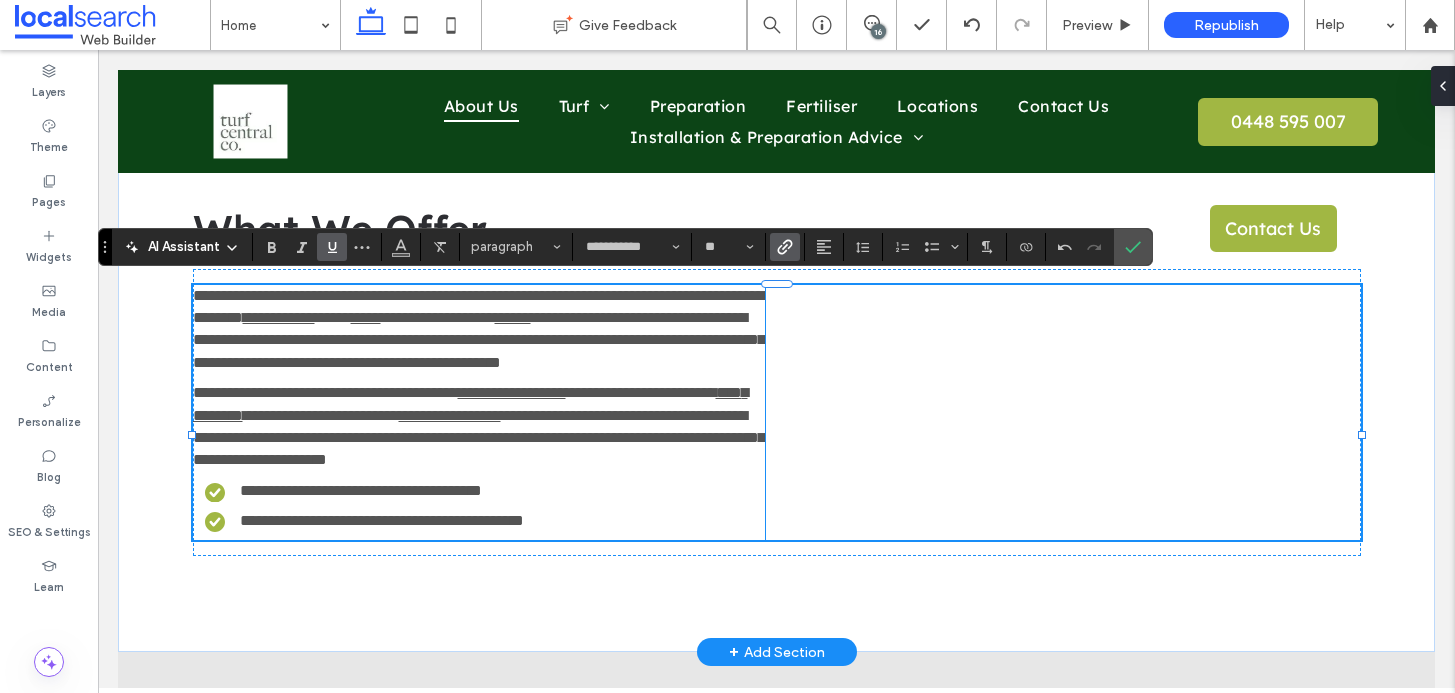 click on "**********" at bounding box center (382, 520) 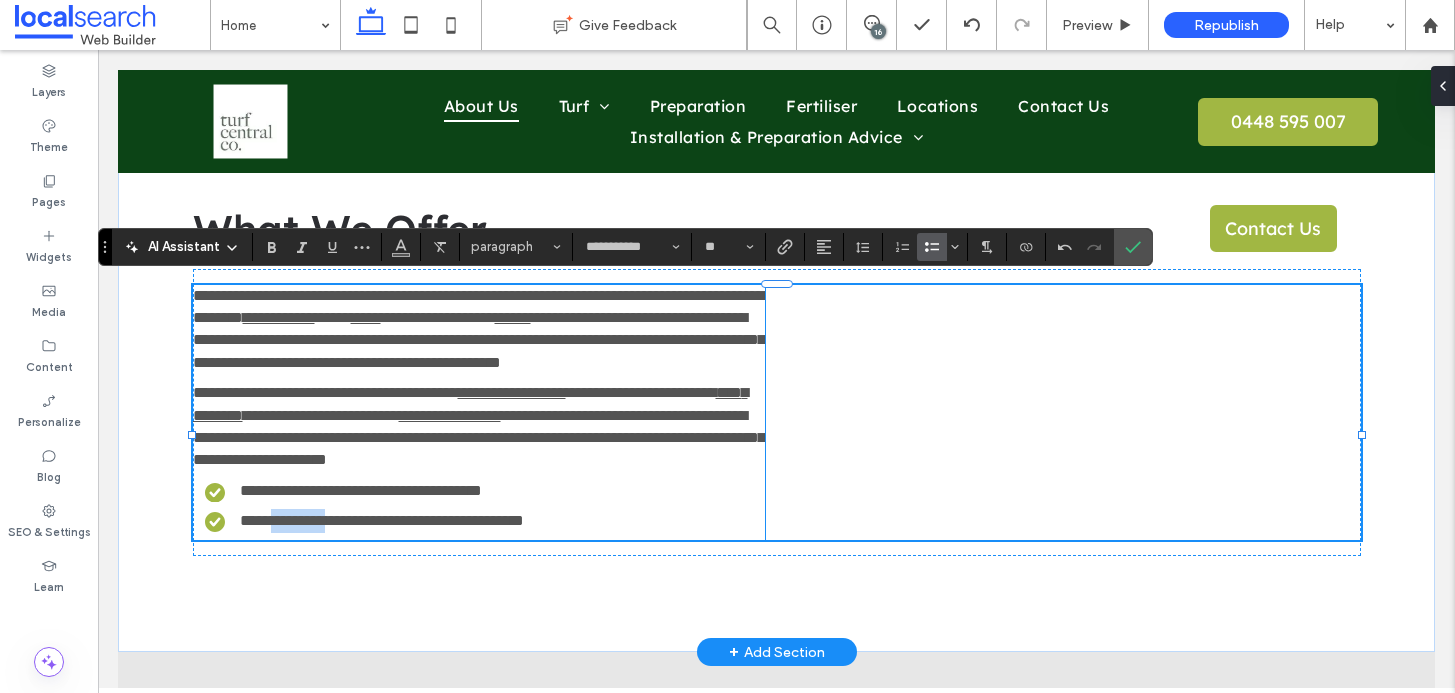 click on "**********" at bounding box center [382, 520] 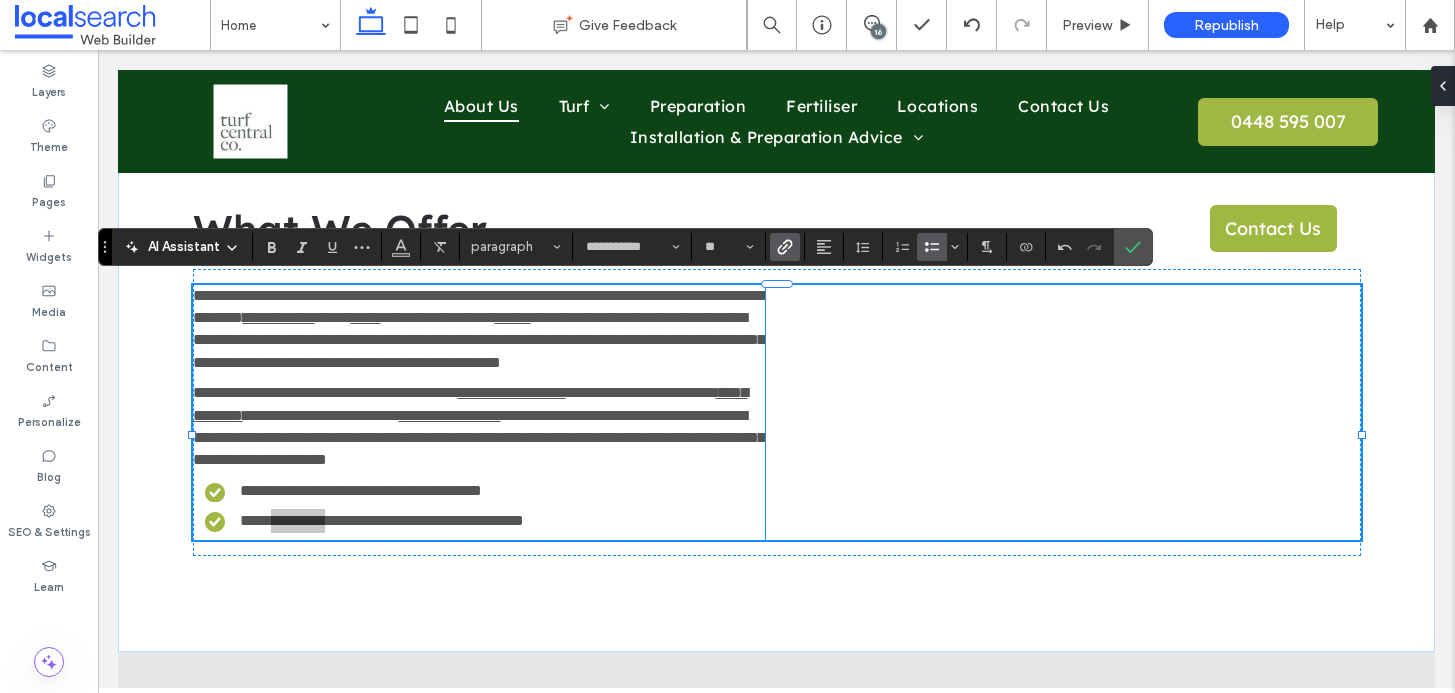 click at bounding box center (785, 247) 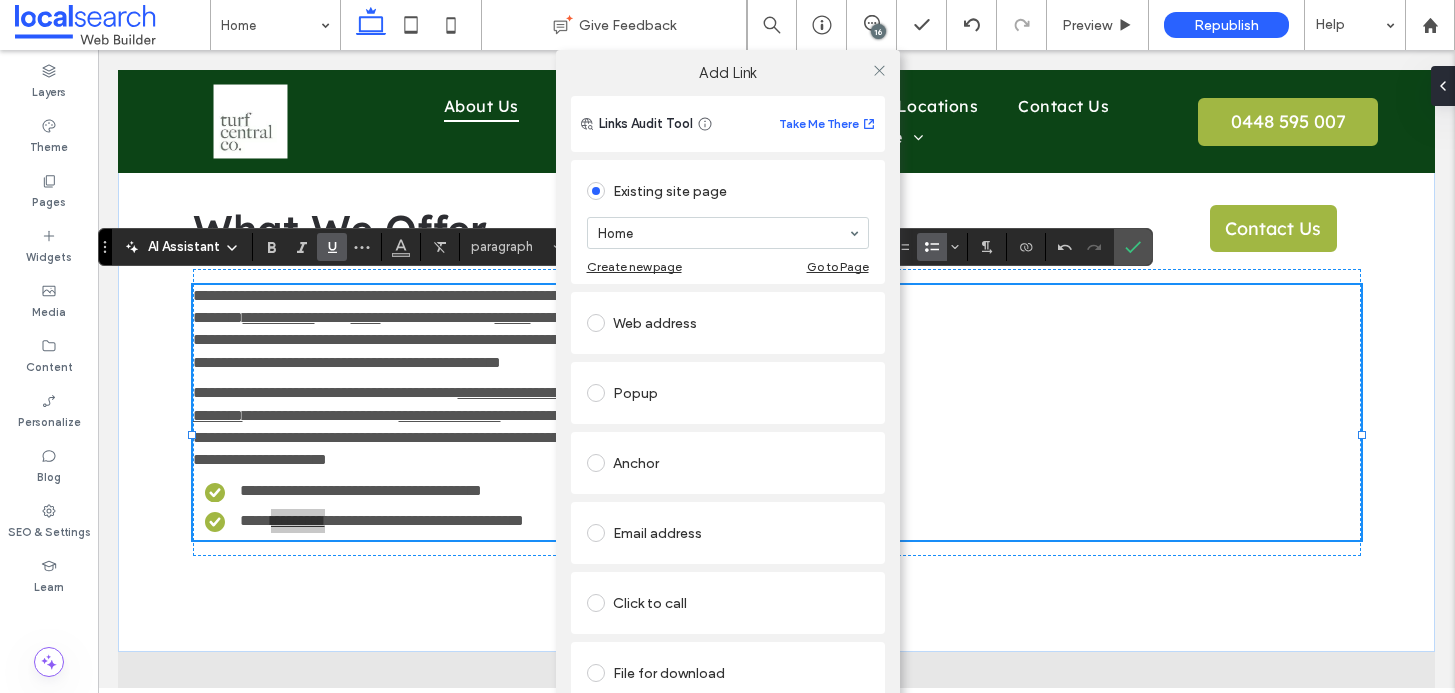 click on "Home" at bounding box center (728, 233) 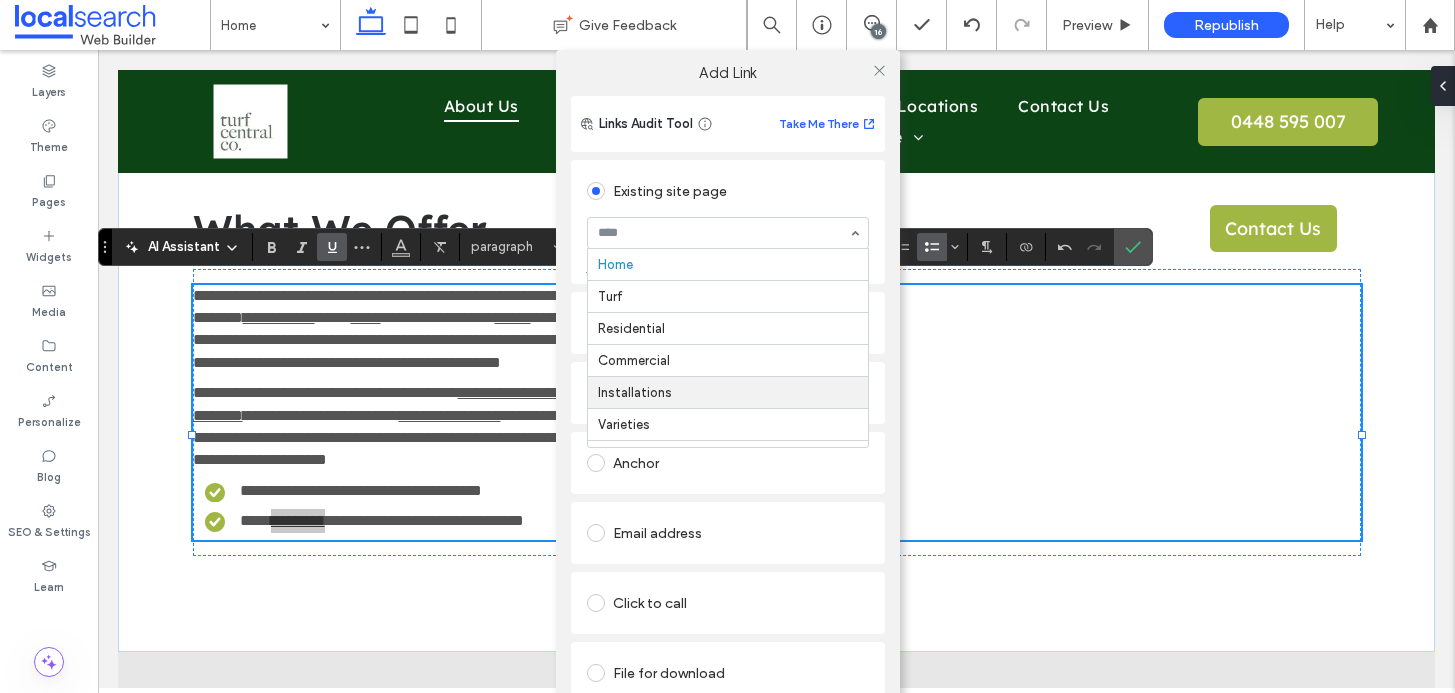 scroll, scrollTop: 4, scrollLeft: 0, axis: vertical 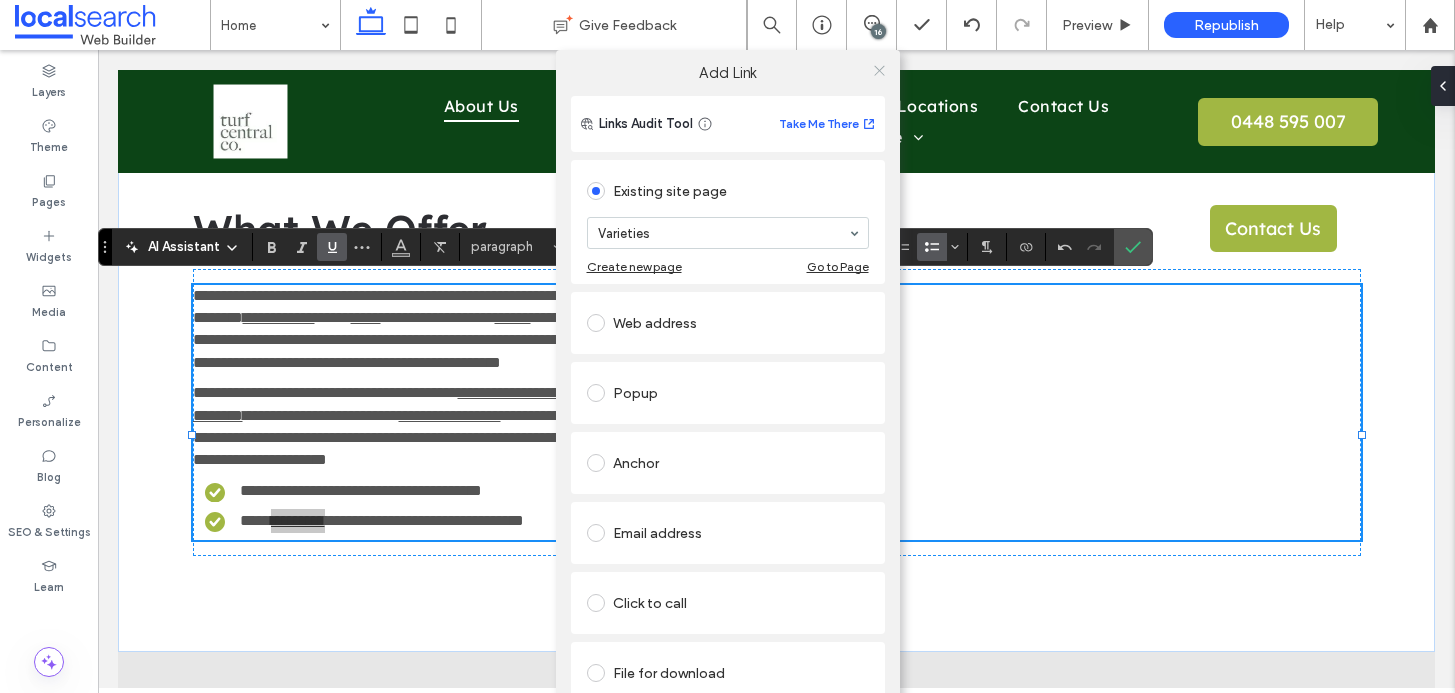 click 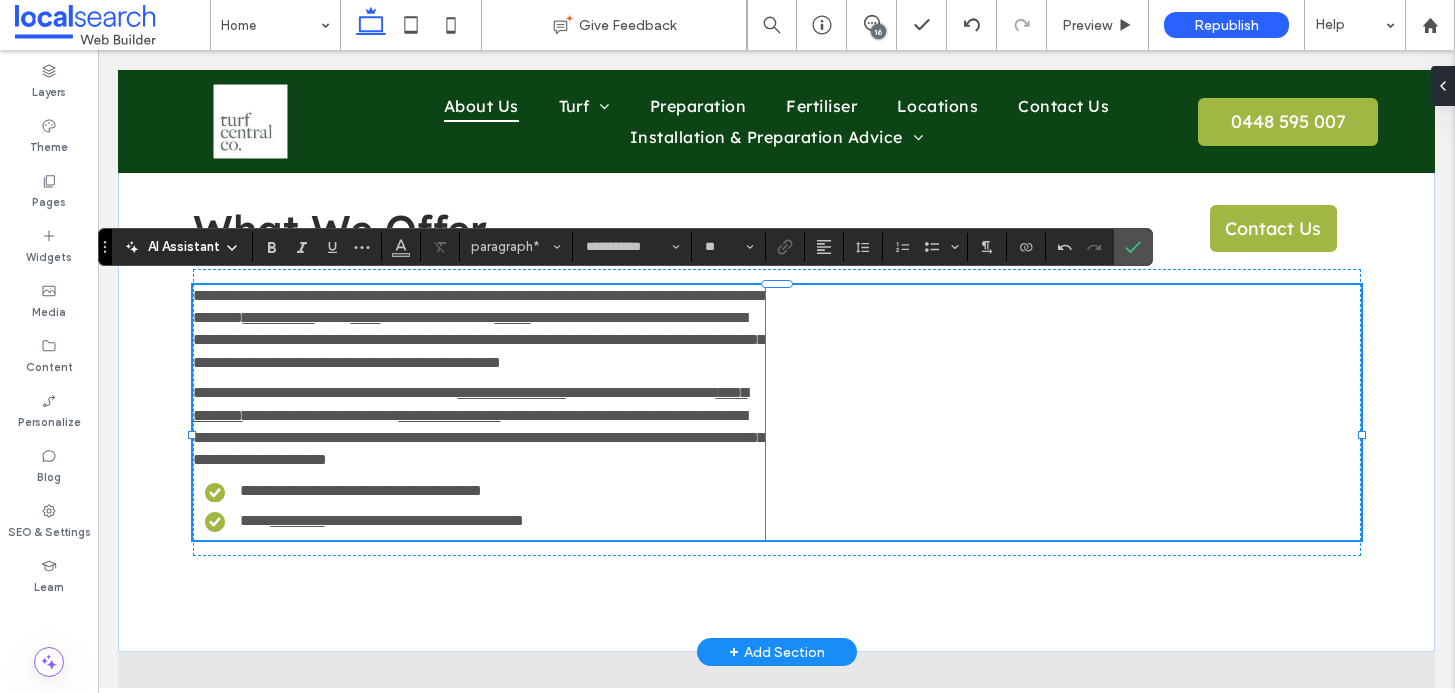 click on "**********" at bounding box center (479, 340) 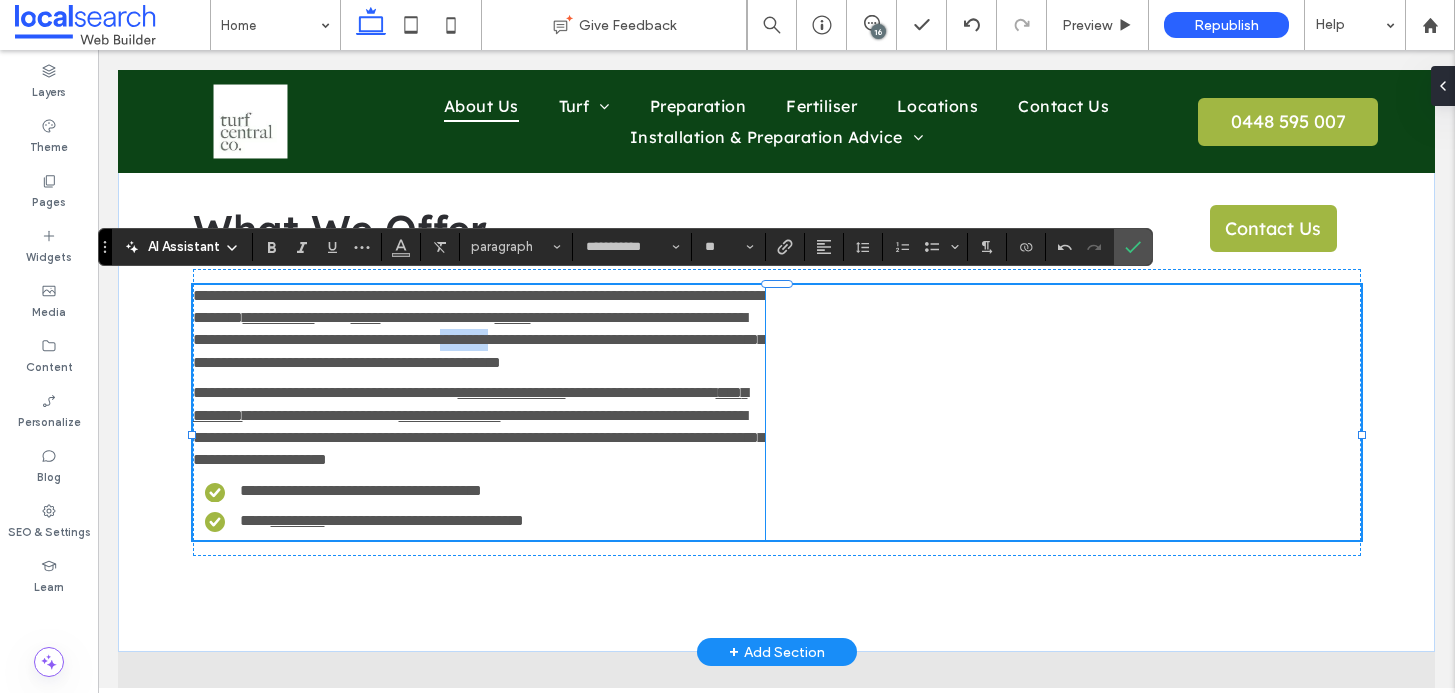 click on "**********" at bounding box center [479, 340] 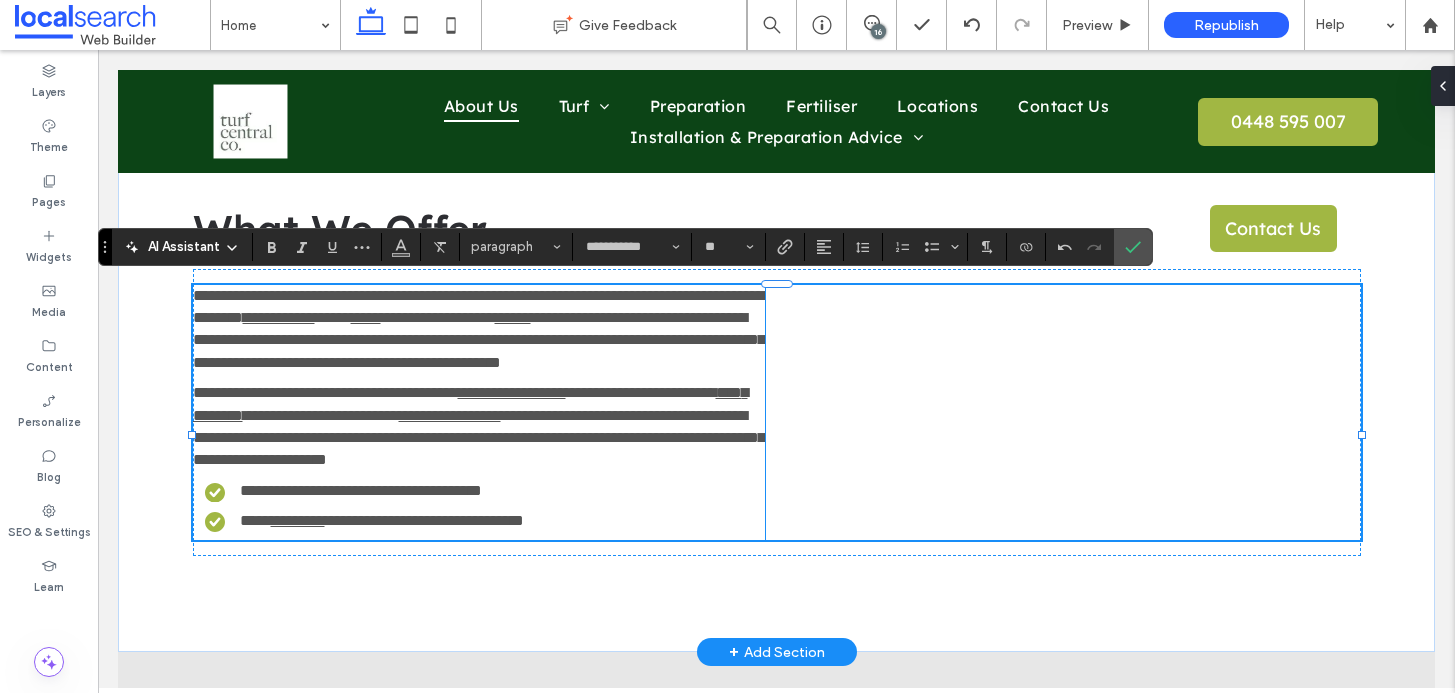 click on "**********" at bounding box center [479, 340] 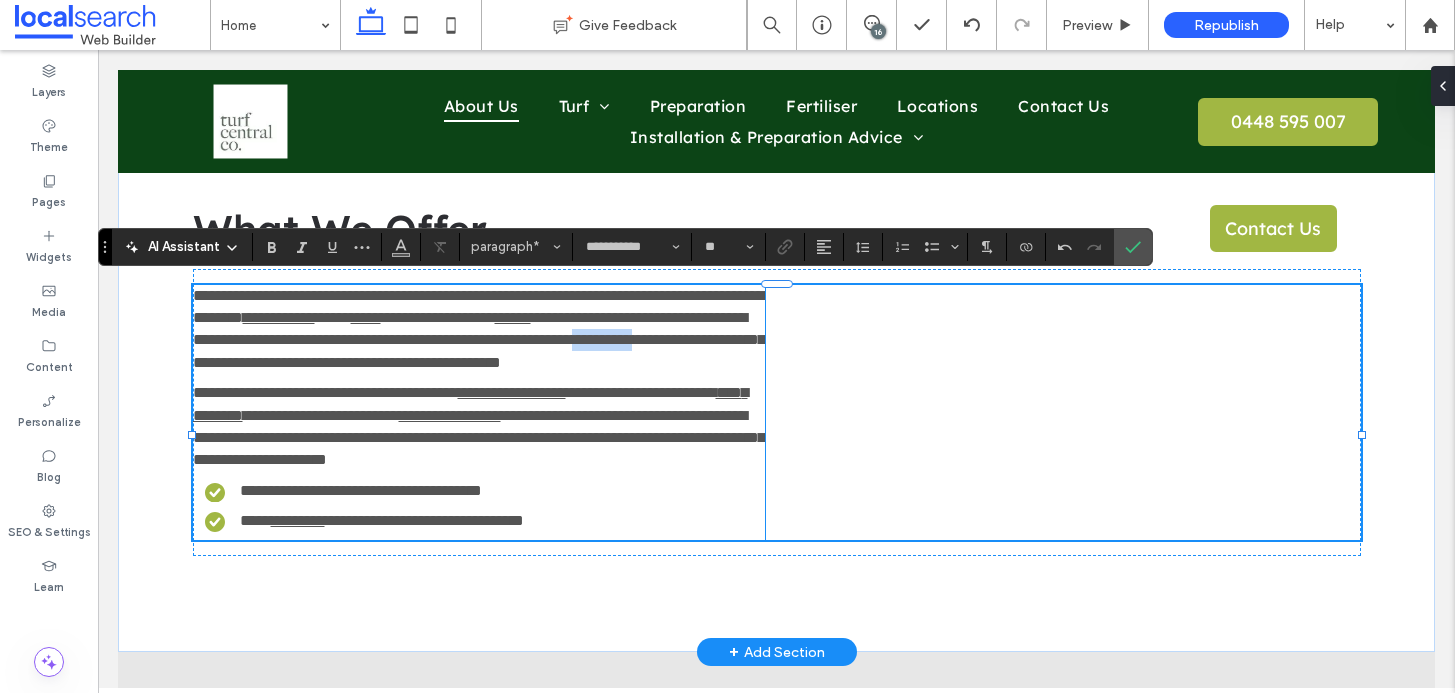 click on "**********" at bounding box center [479, 340] 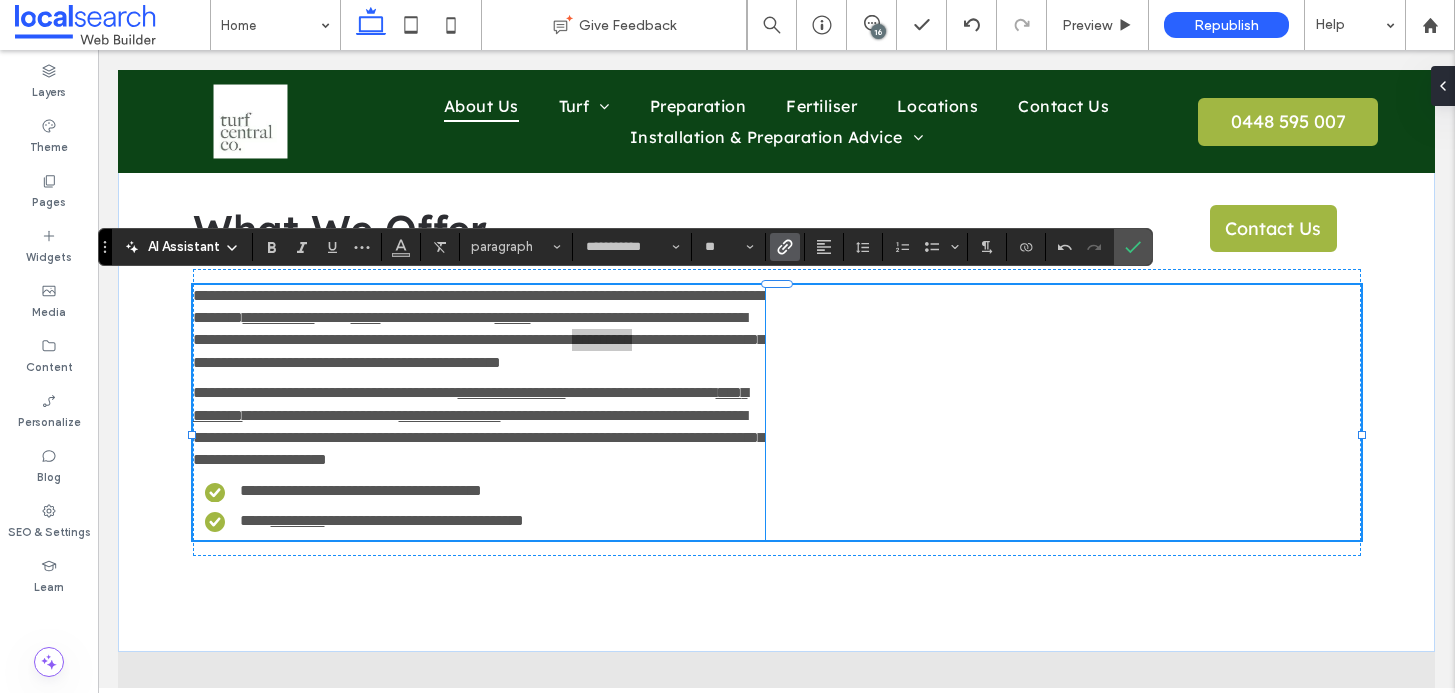 click 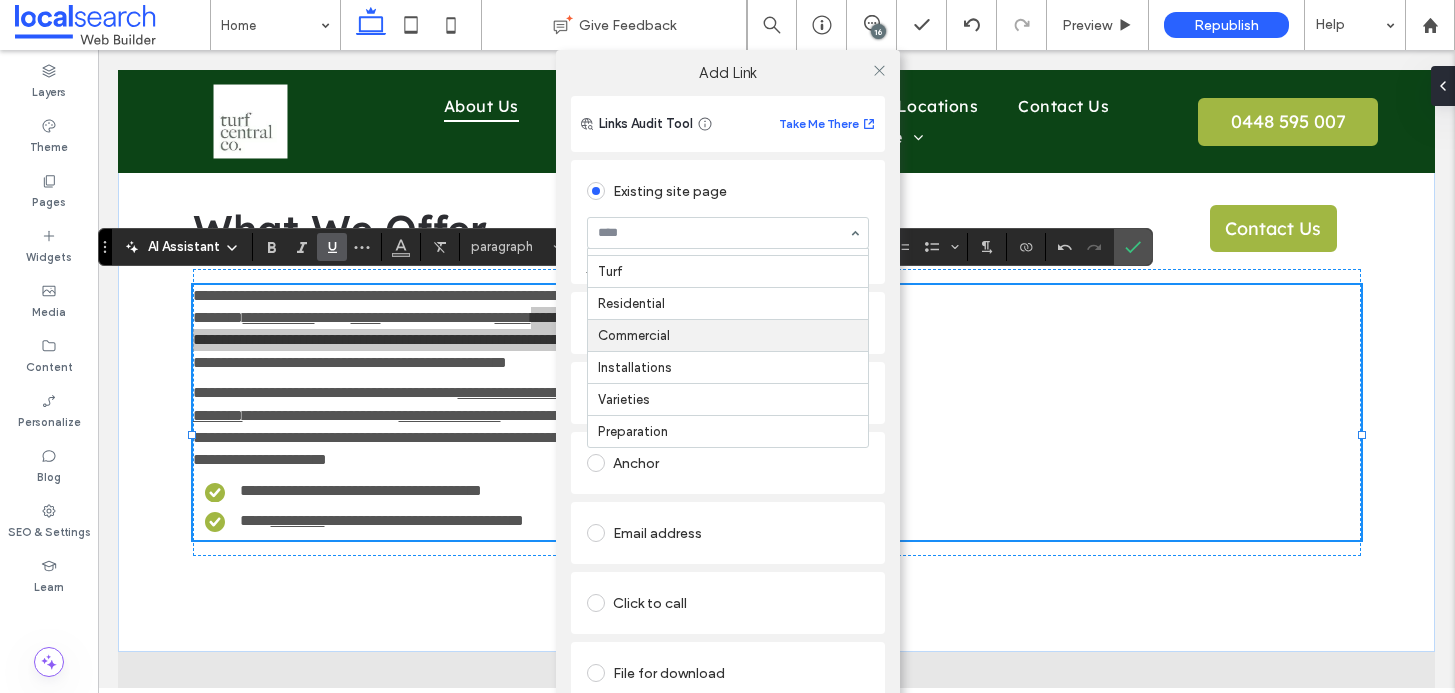 scroll, scrollTop: 25, scrollLeft: 0, axis: vertical 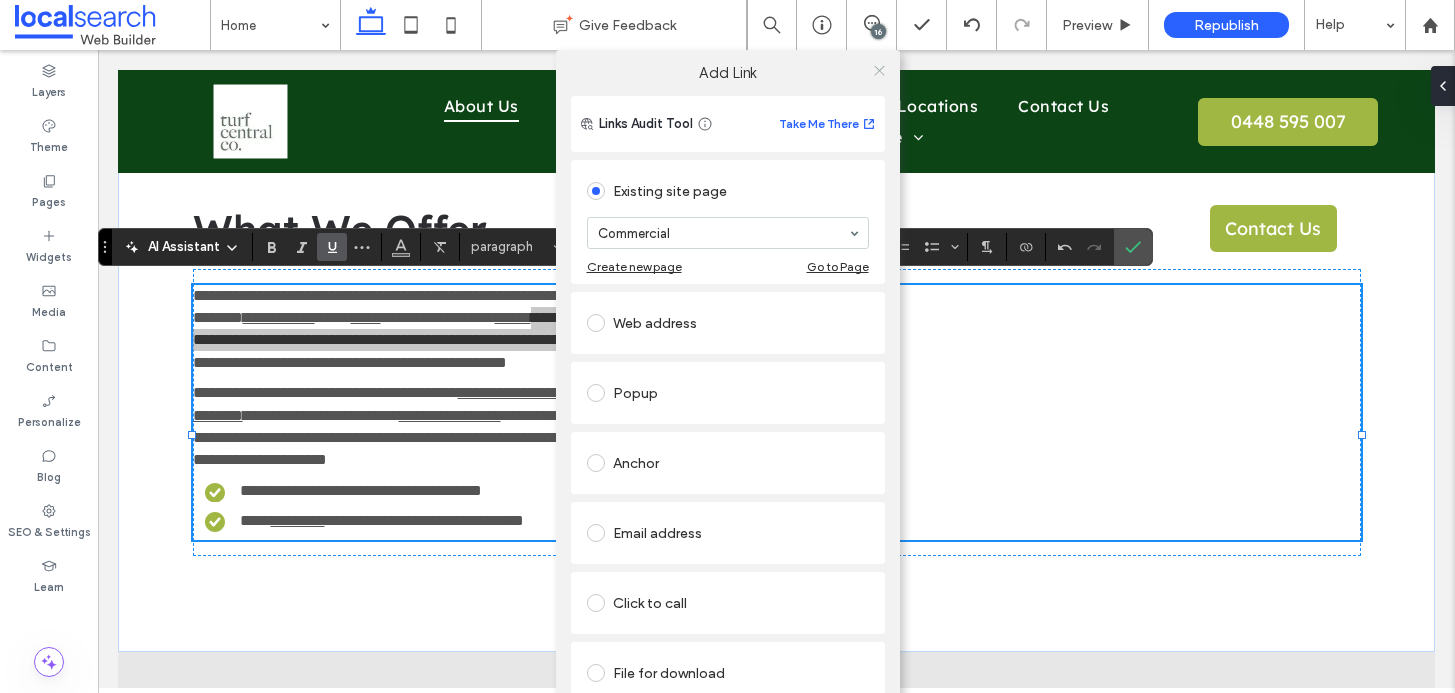 click 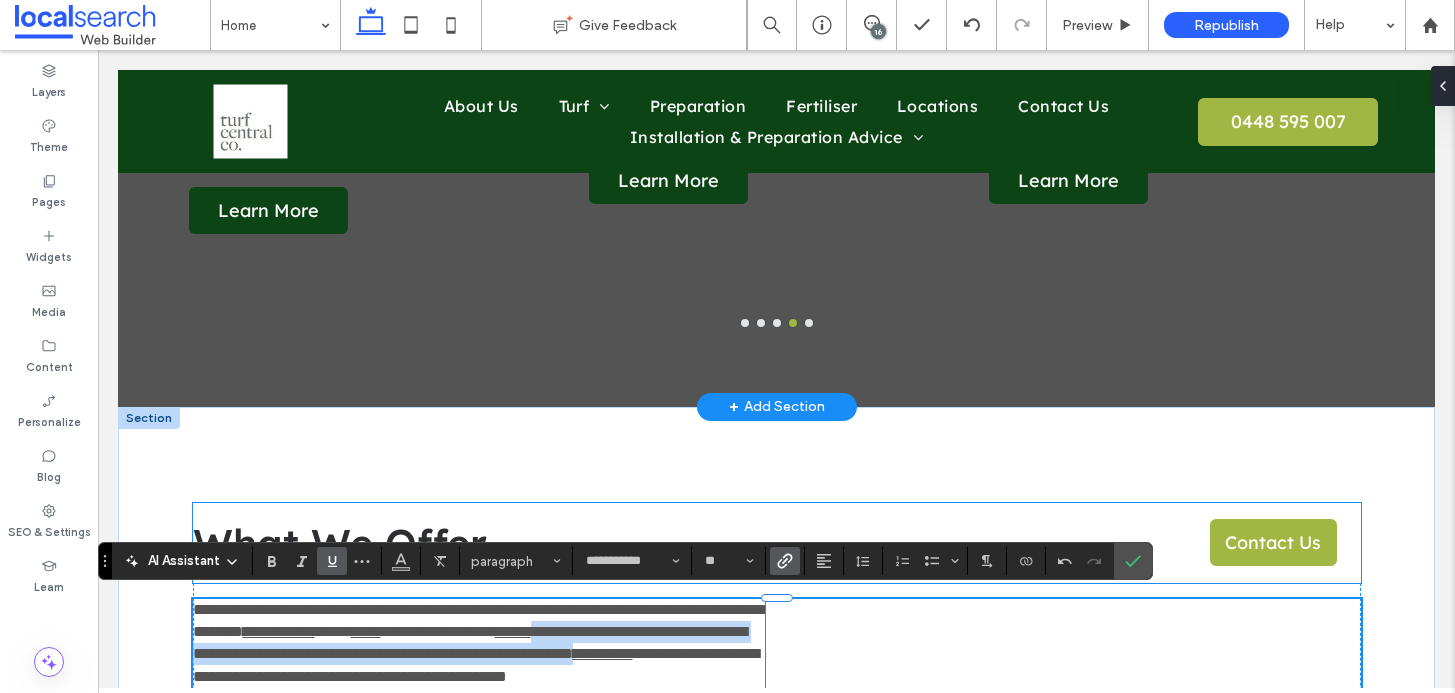 scroll, scrollTop: 2059, scrollLeft: 0, axis: vertical 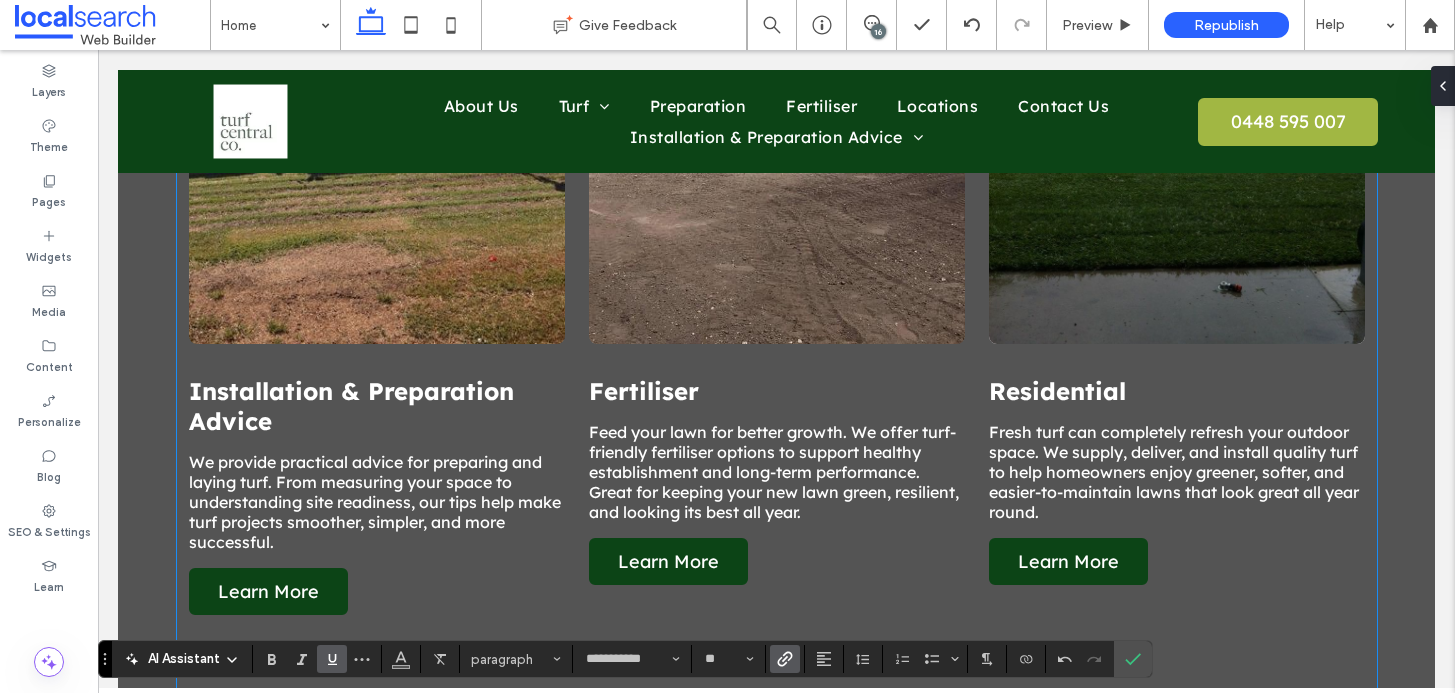 click on "Fresh turf can completely refresh your outdoor space. We supply, deliver, and install quality turf to help homeowners enjoy greener, softer, and easier-to-maintain lawns that look great all year round." at bounding box center [1177, 472] 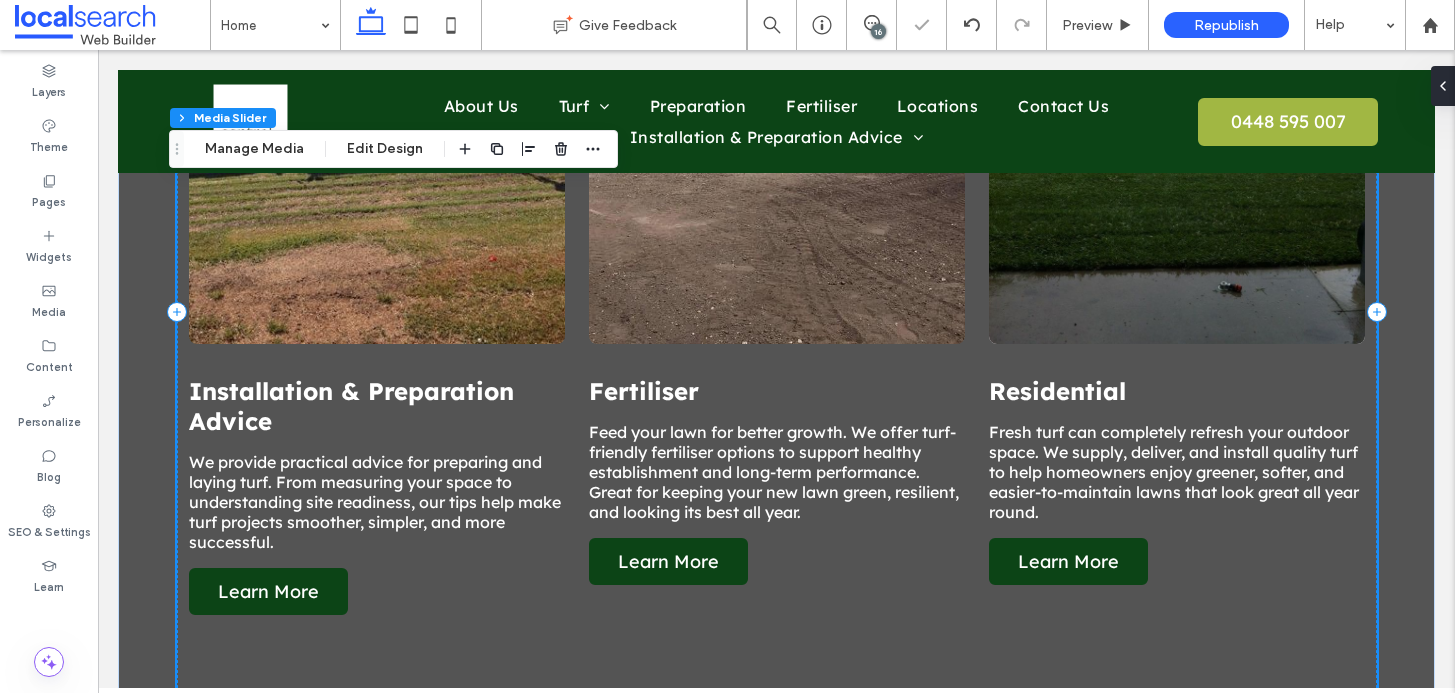 click on "Fresh turf can completely refresh your outdoor space. We supply, deliver, and install quality turf to help homeowners enjoy greener, softer, and easier-to-maintain lawns that look great all year round." at bounding box center (1177, 472) 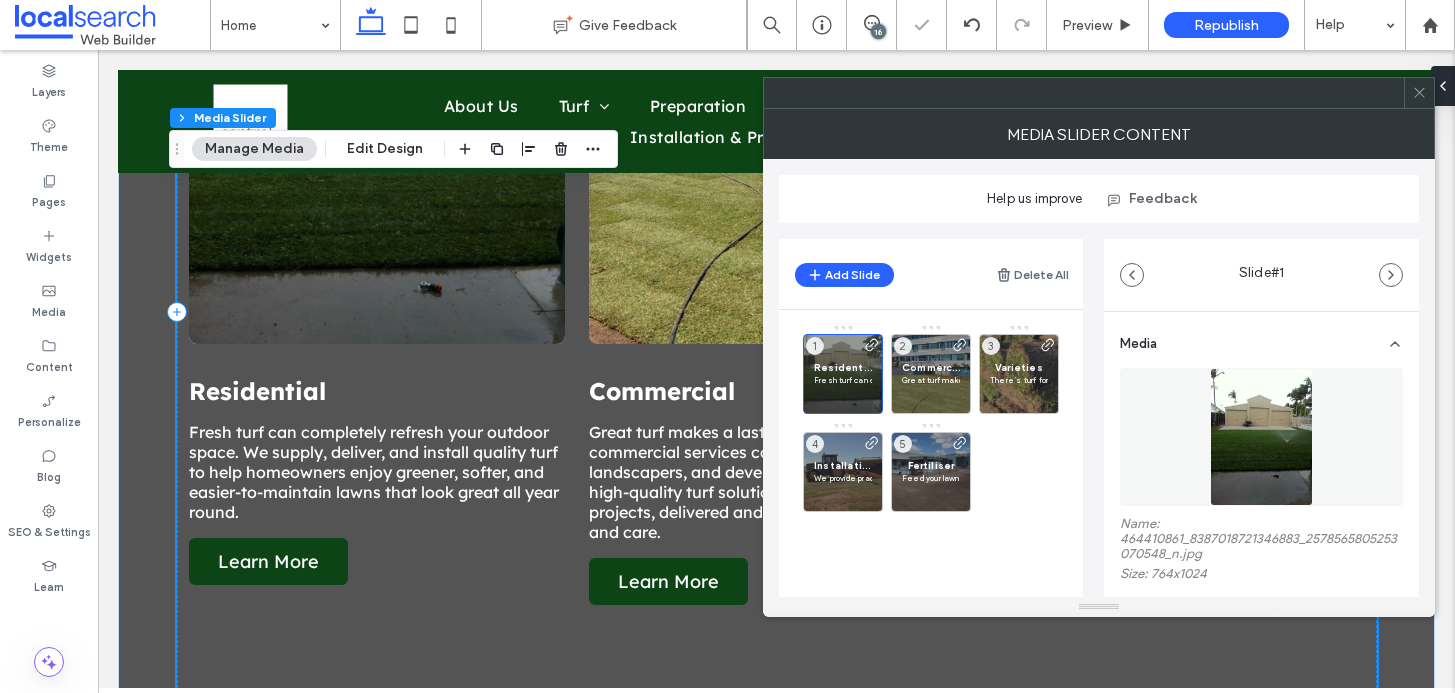 scroll, scrollTop: 563, scrollLeft: 0, axis: vertical 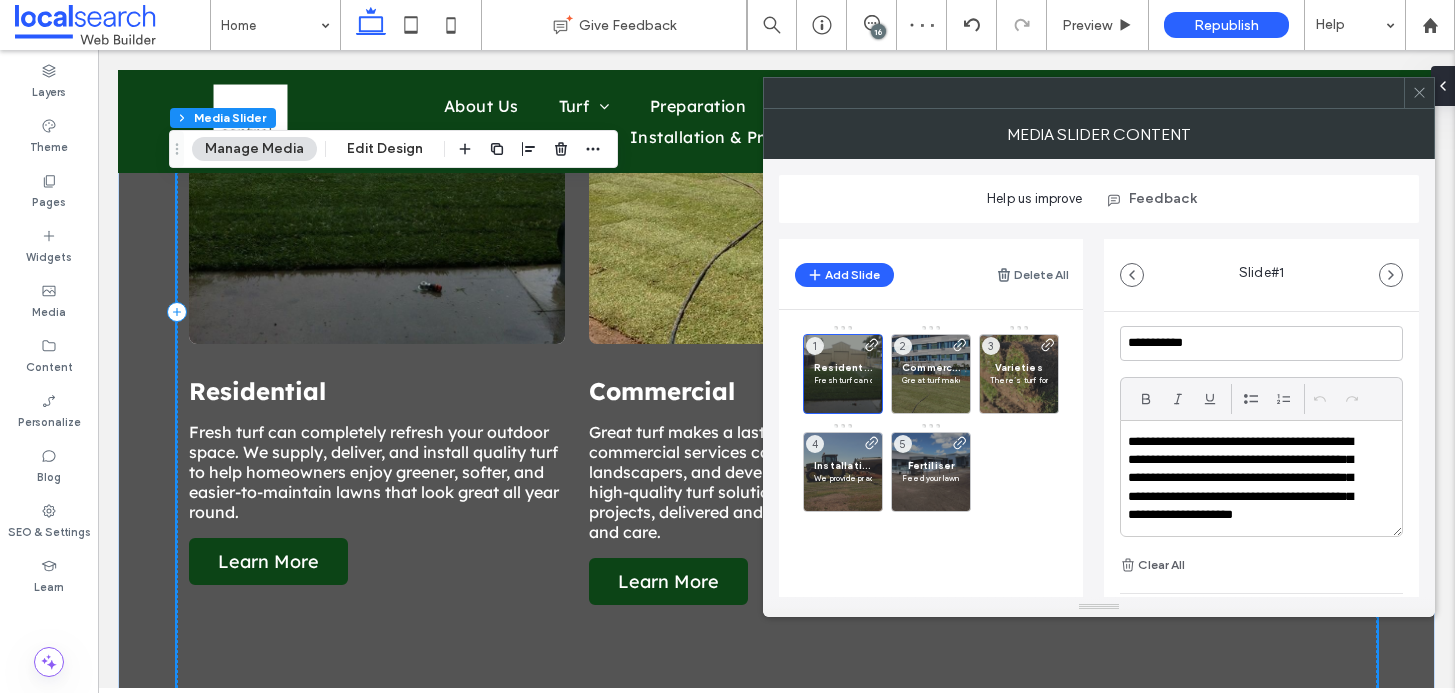 click on "**********" at bounding box center (1248, 488) 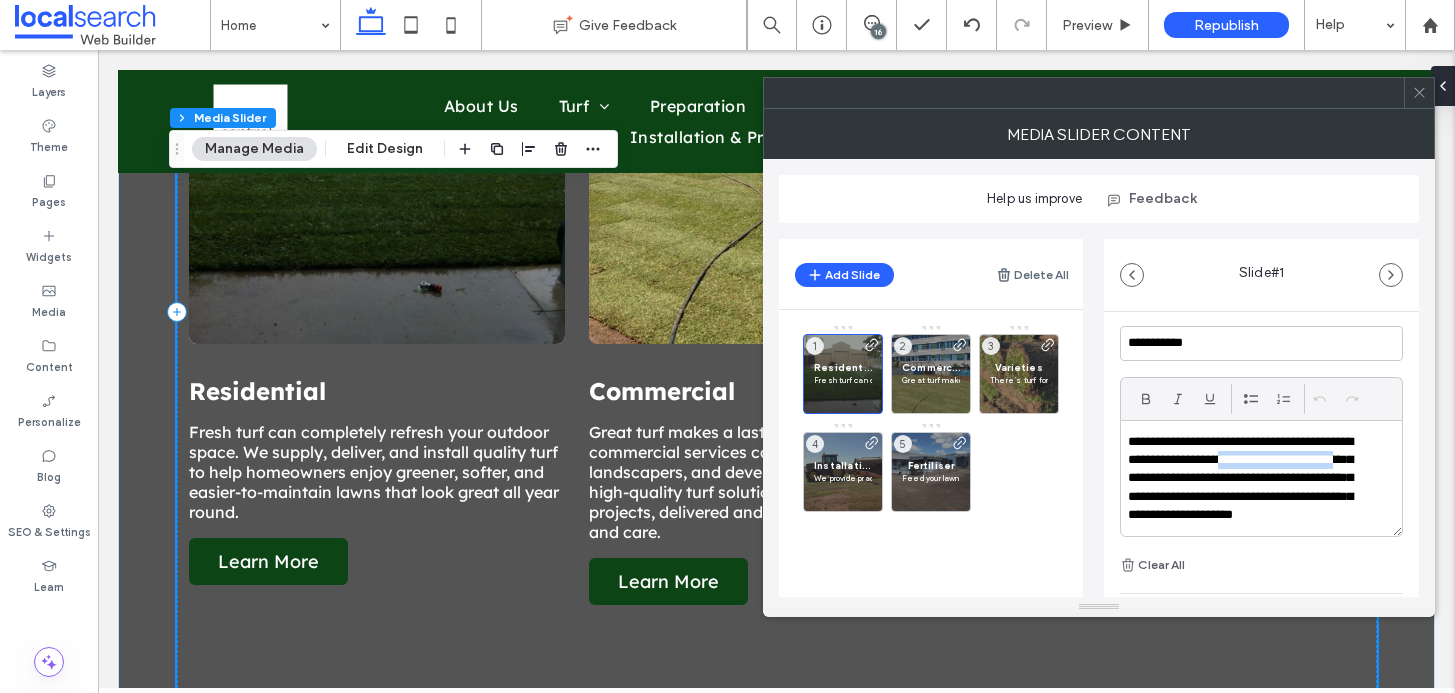drag, startPoint x: 1168, startPoint y: 483, endPoint x: 1278, endPoint y: 467, distance: 111.15755 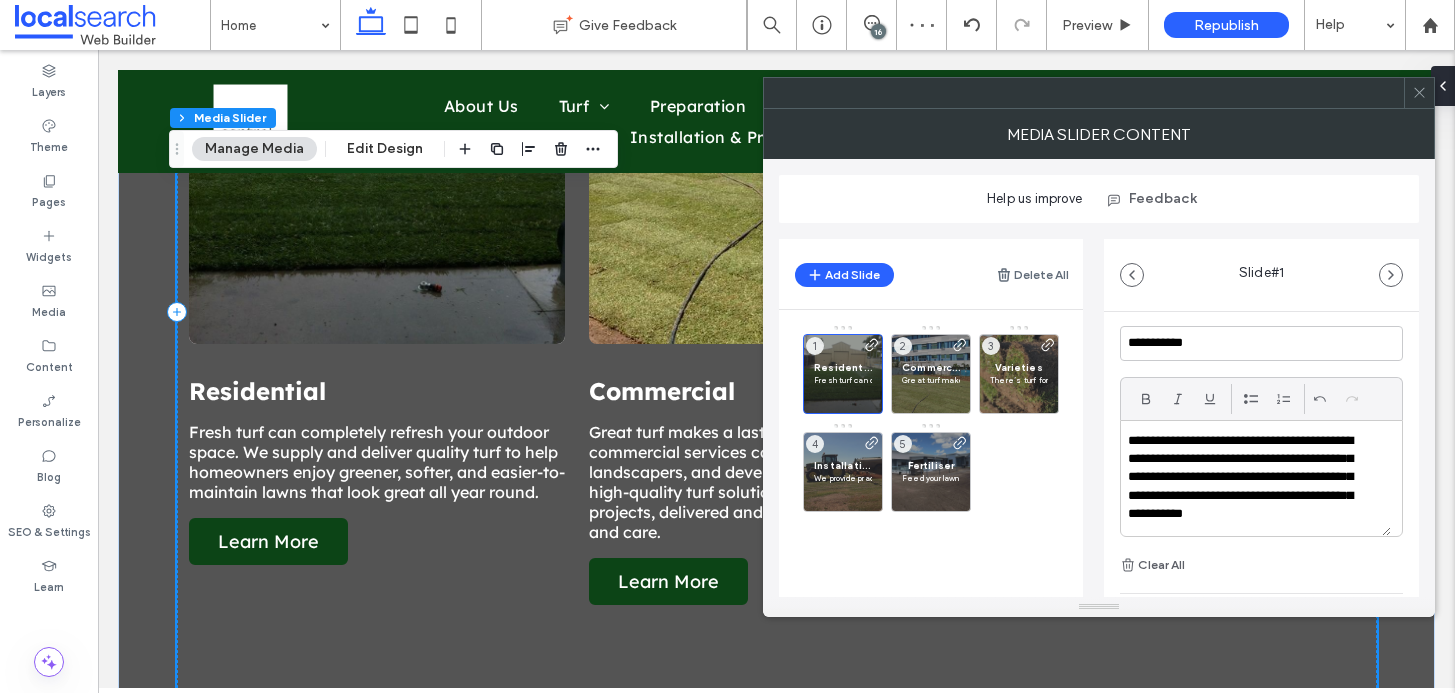 scroll, scrollTop: 0, scrollLeft: 0, axis: both 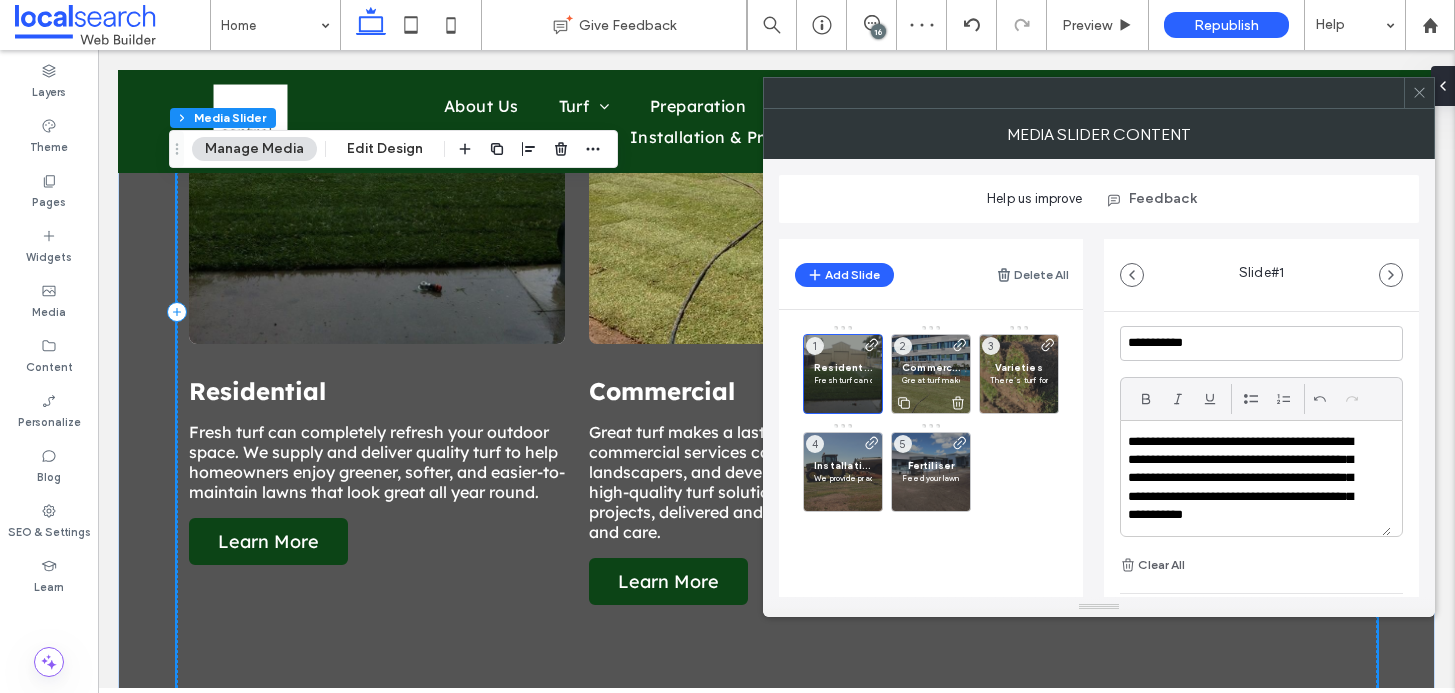 click on "Commercial" at bounding box center [931, 367] 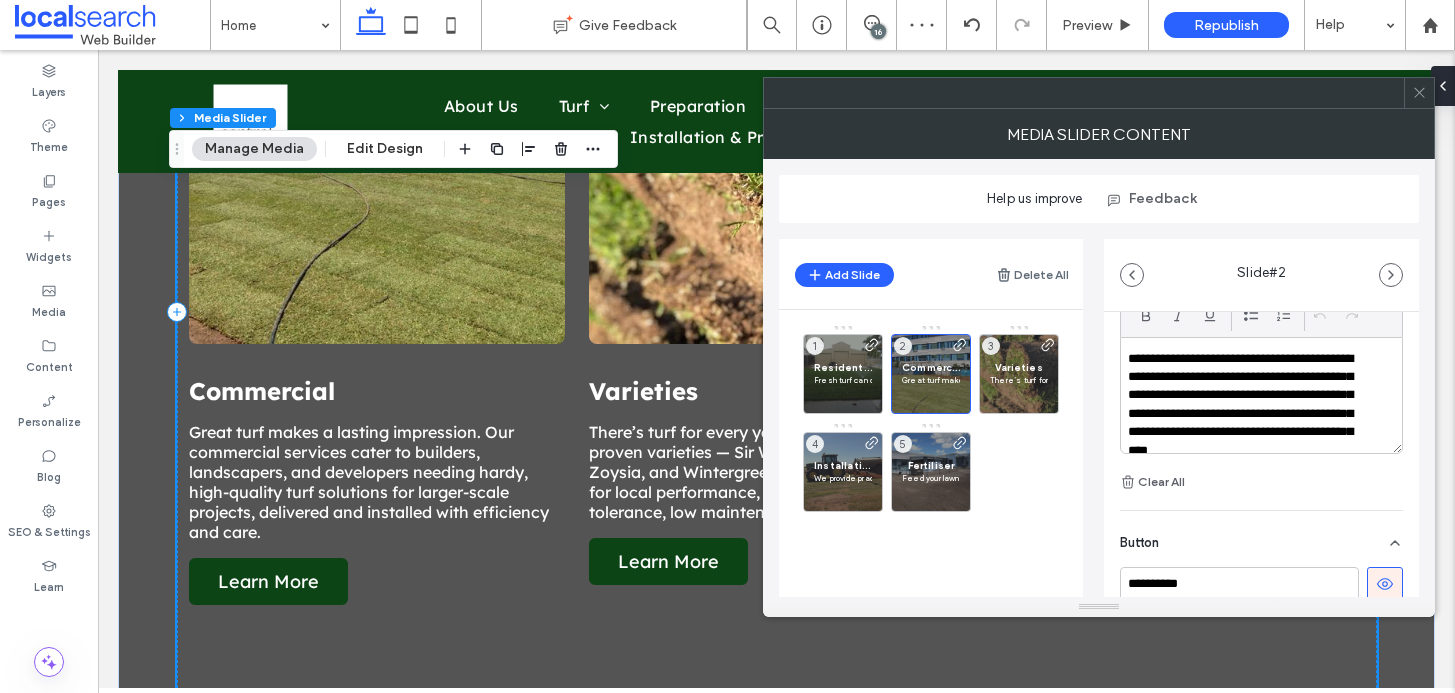 scroll, scrollTop: 625, scrollLeft: 0, axis: vertical 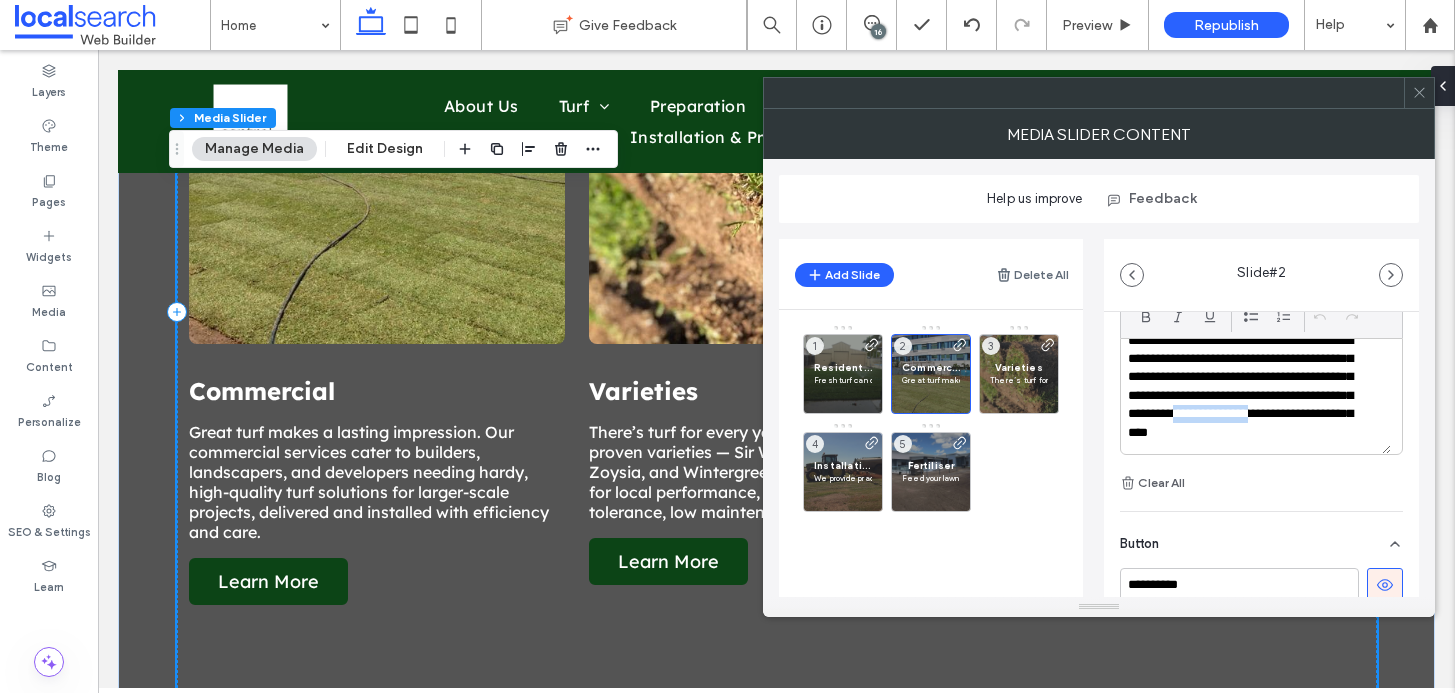 drag, startPoint x: 1183, startPoint y: 437, endPoint x: 1325, endPoint y: 412, distance: 144.18391 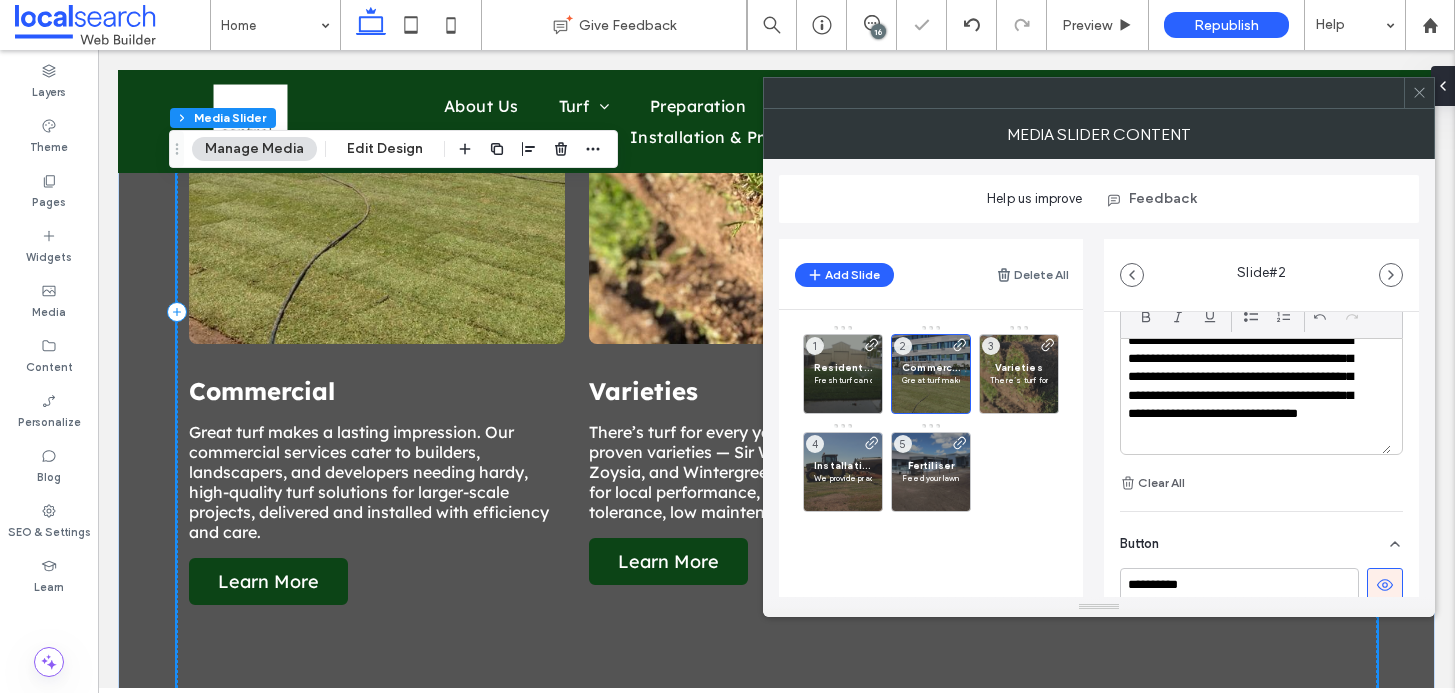 type 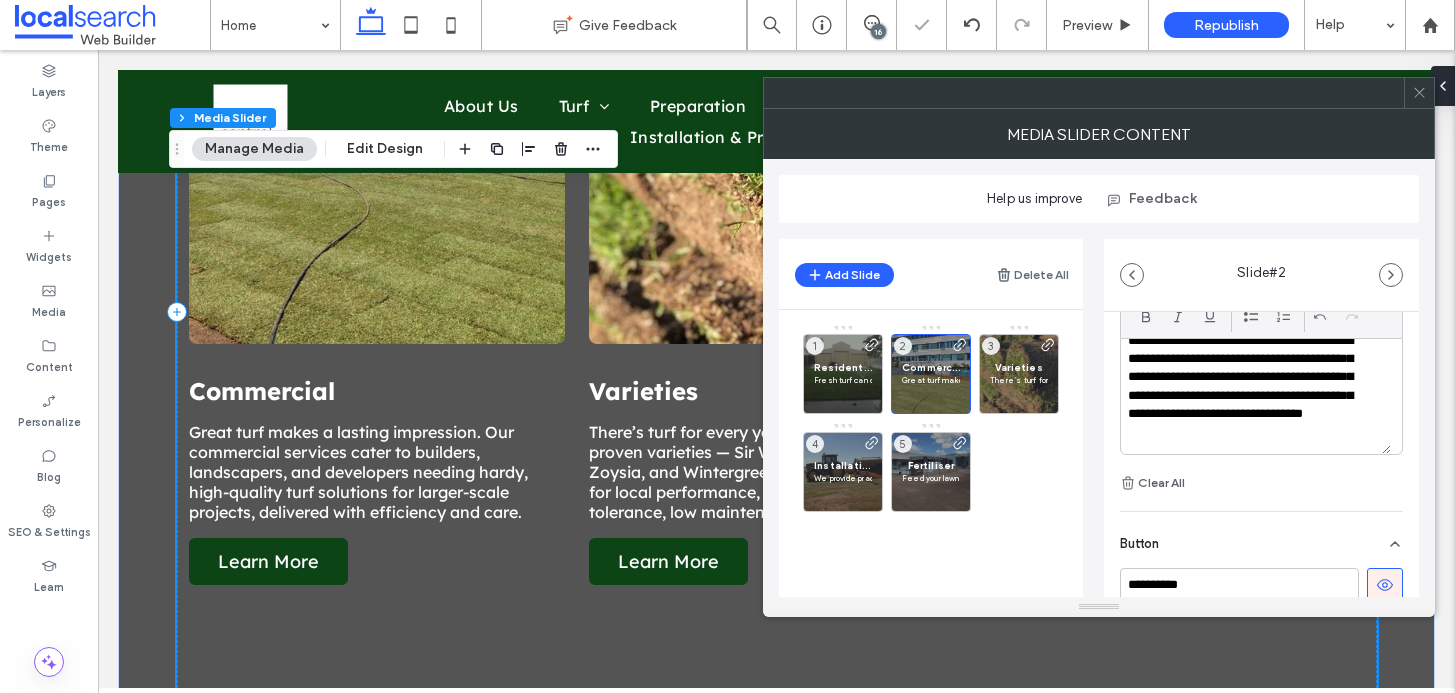click on "**********" at bounding box center (1248, 387) 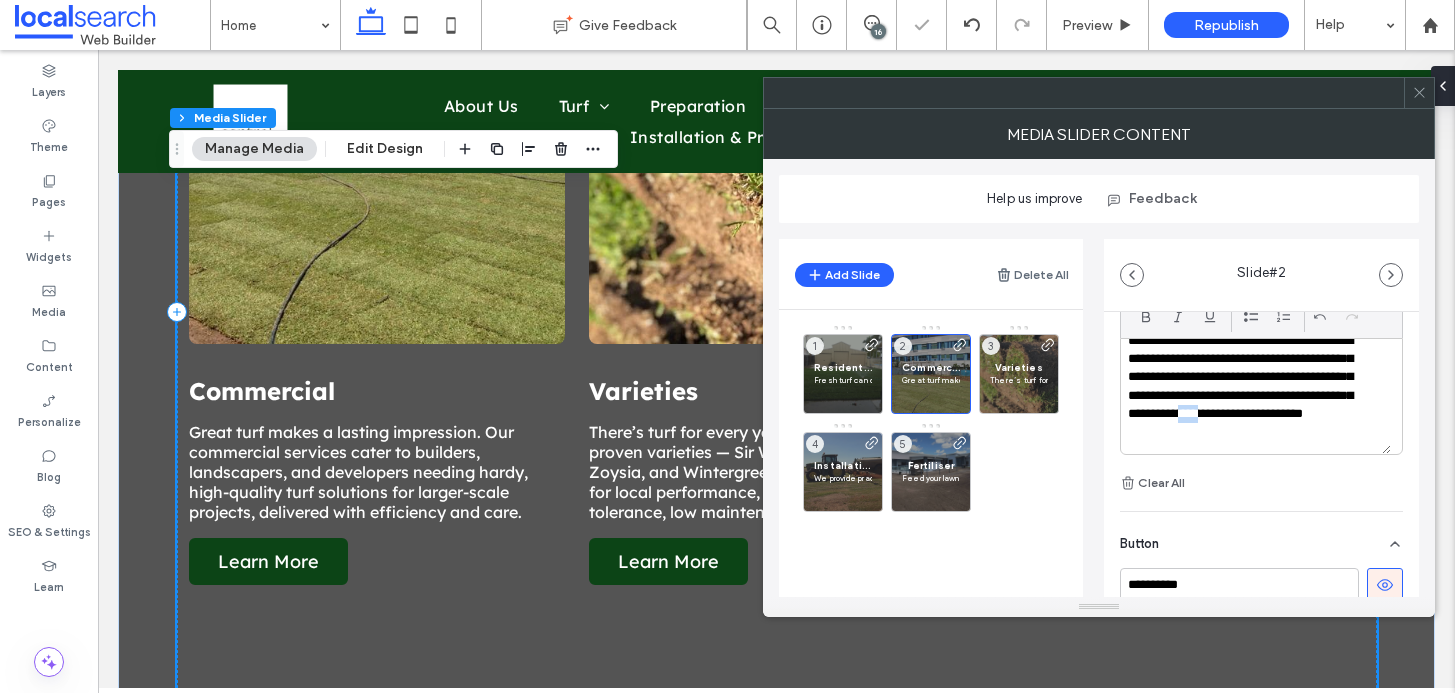 click on "**********" at bounding box center [1248, 387] 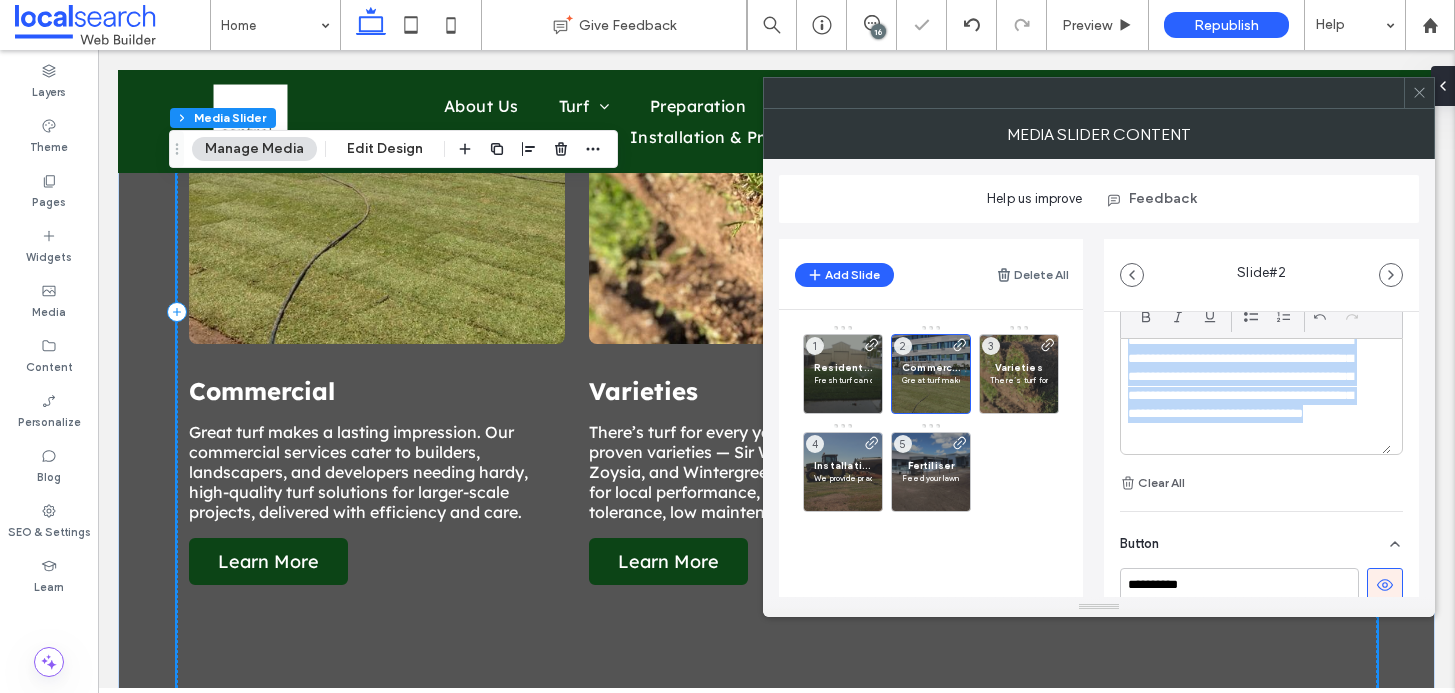 click on "**********" at bounding box center [1248, 387] 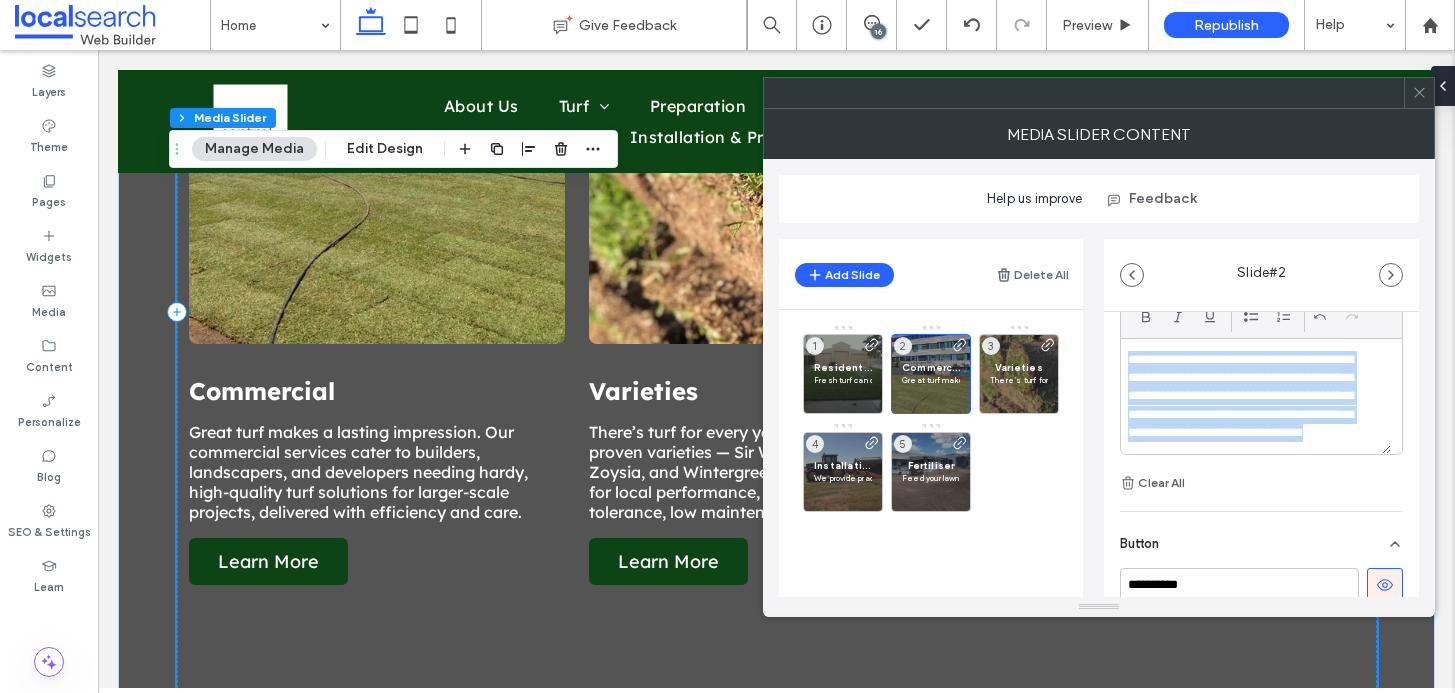scroll, scrollTop: 19, scrollLeft: 0, axis: vertical 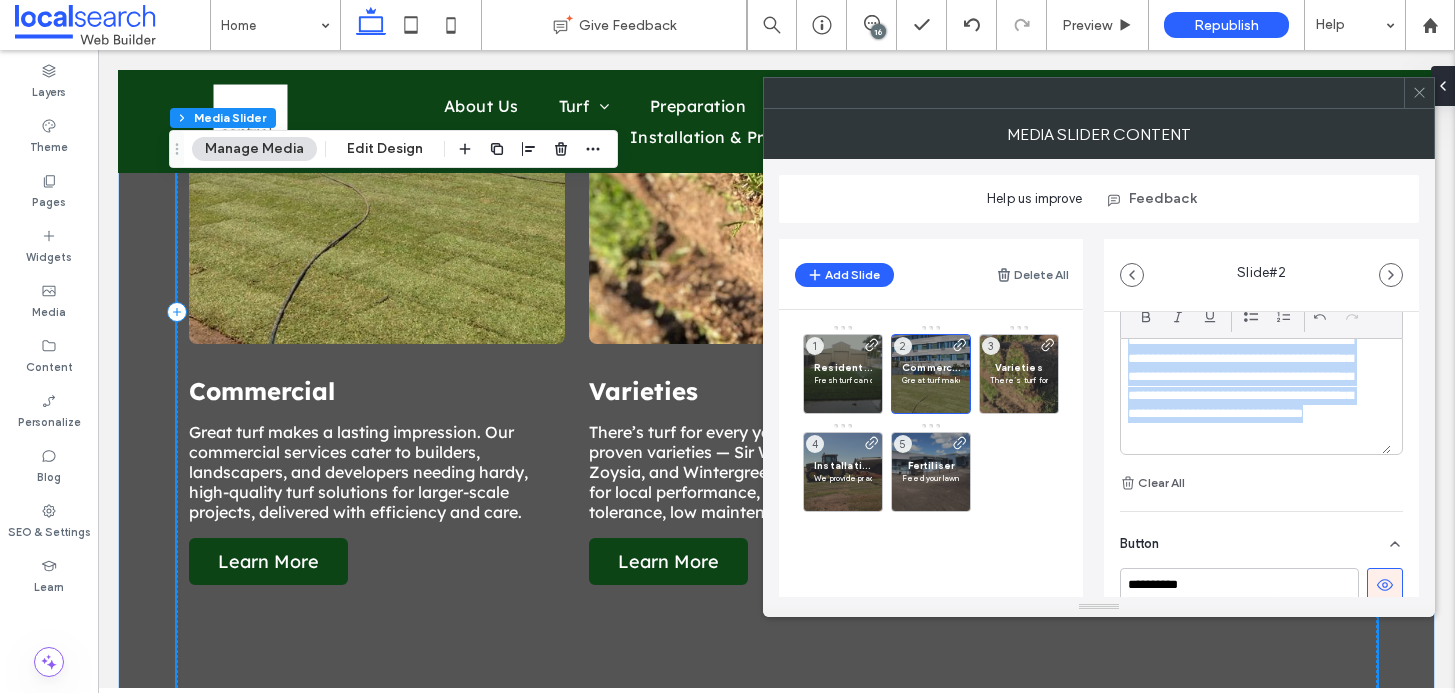 click on "**********" at bounding box center (1248, 387) 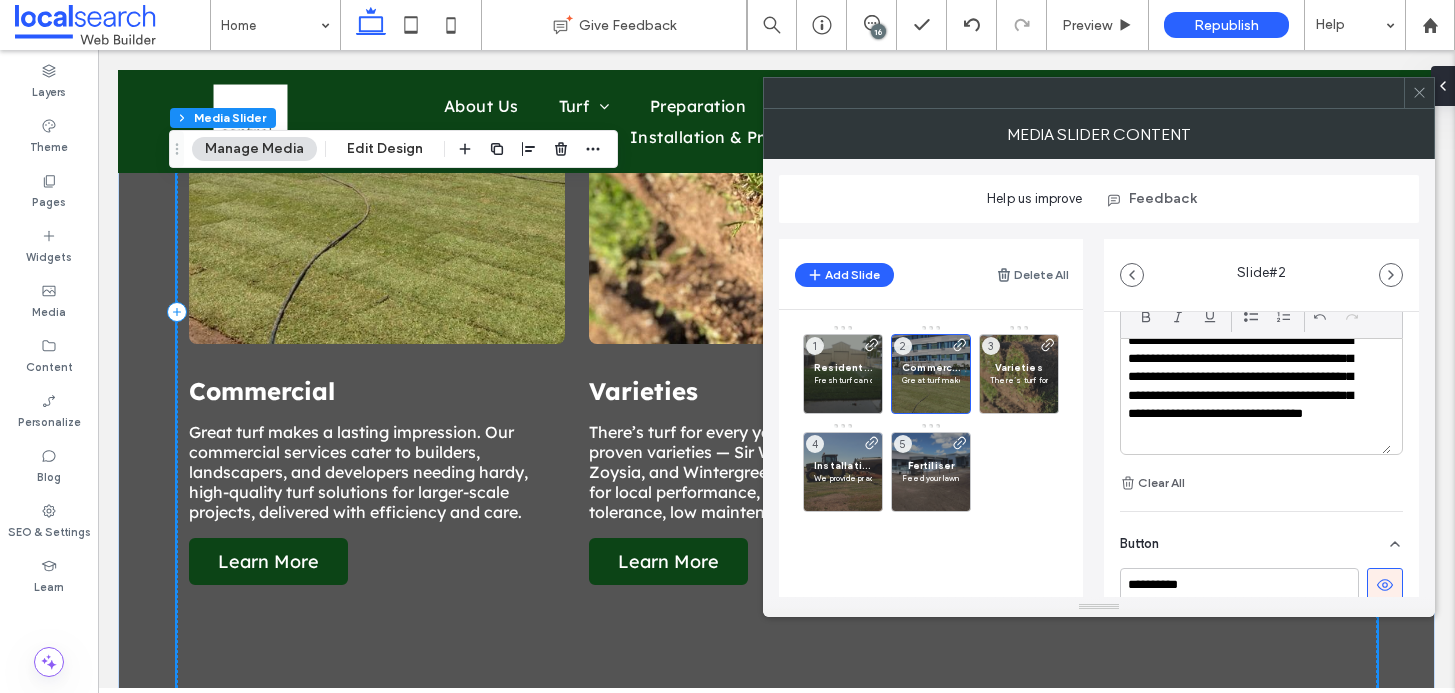 scroll, scrollTop: 0, scrollLeft: 0, axis: both 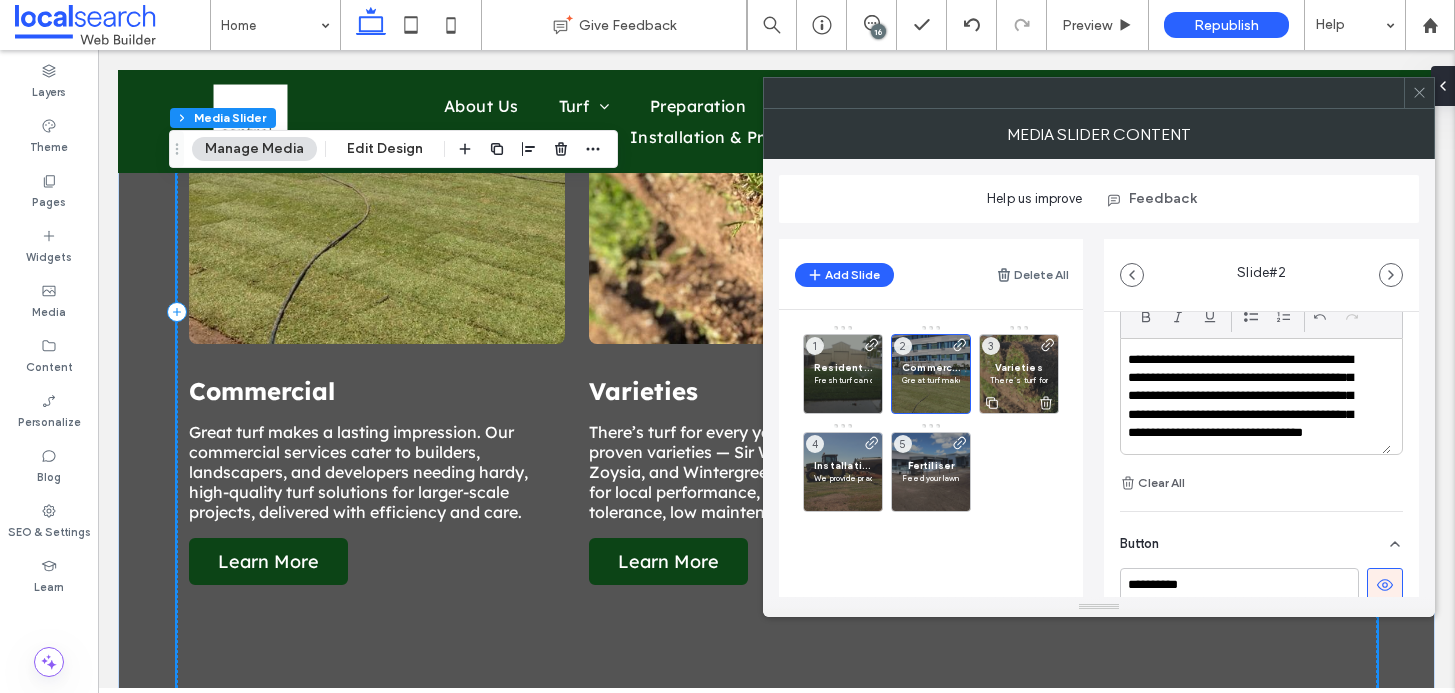 click on "Varieties" at bounding box center (1019, 367) 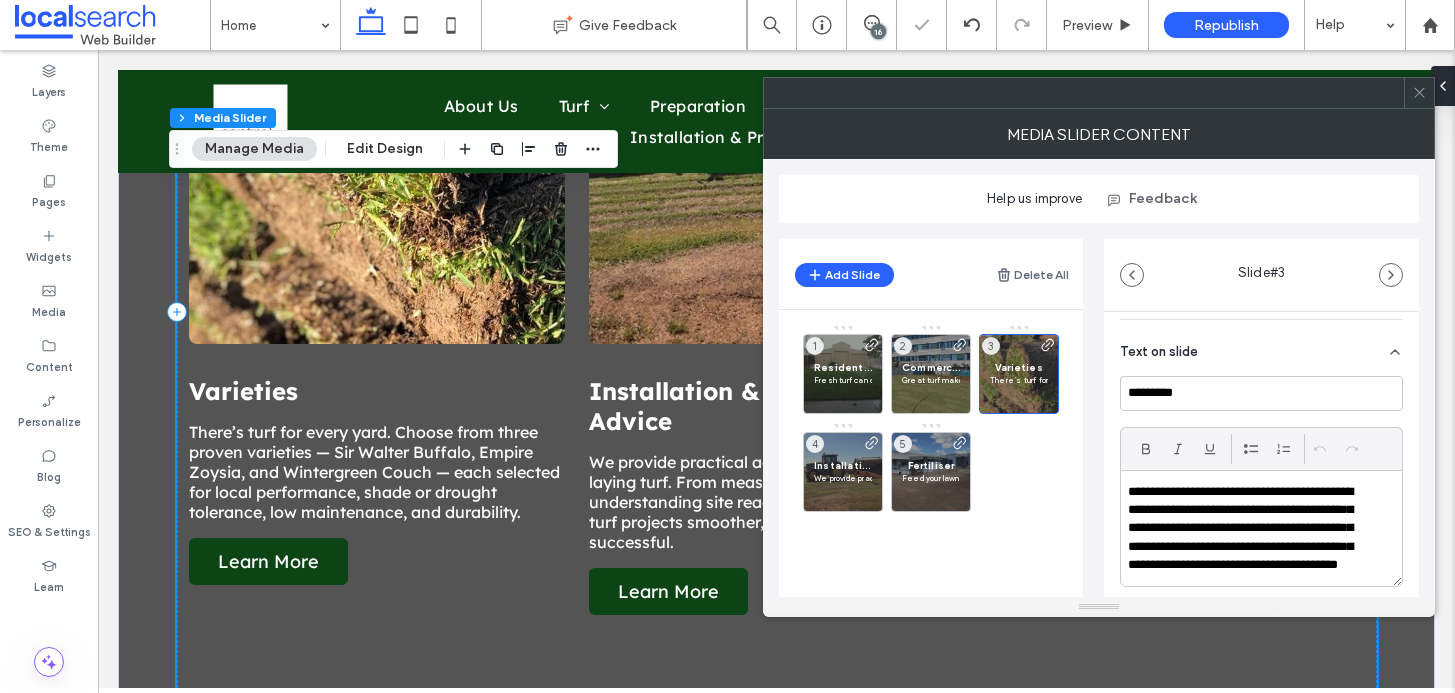scroll, scrollTop: 515, scrollLeft: 0, axis: vertical 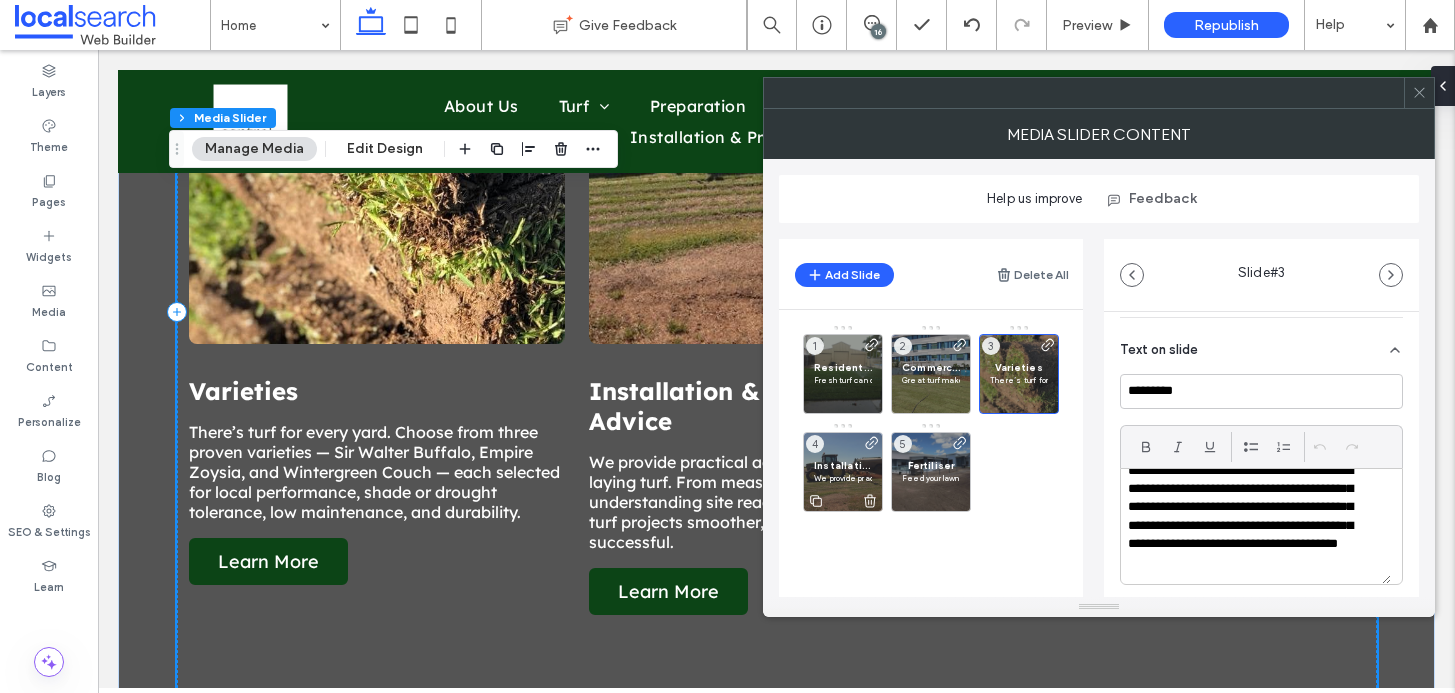 click on "Installation & Preparation Advice" at bounding box center [843, 465] 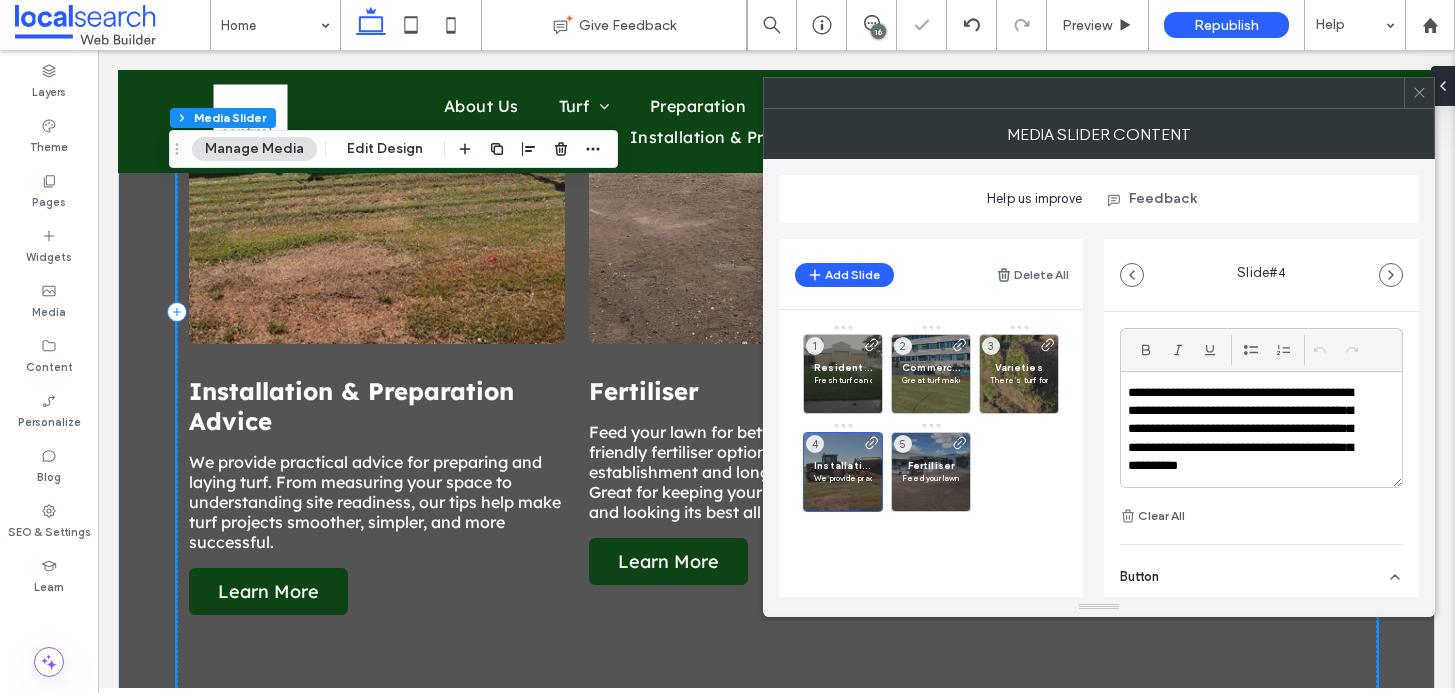 scroll, scrollTop: 637, scrollLeft: 0, axis: vertical 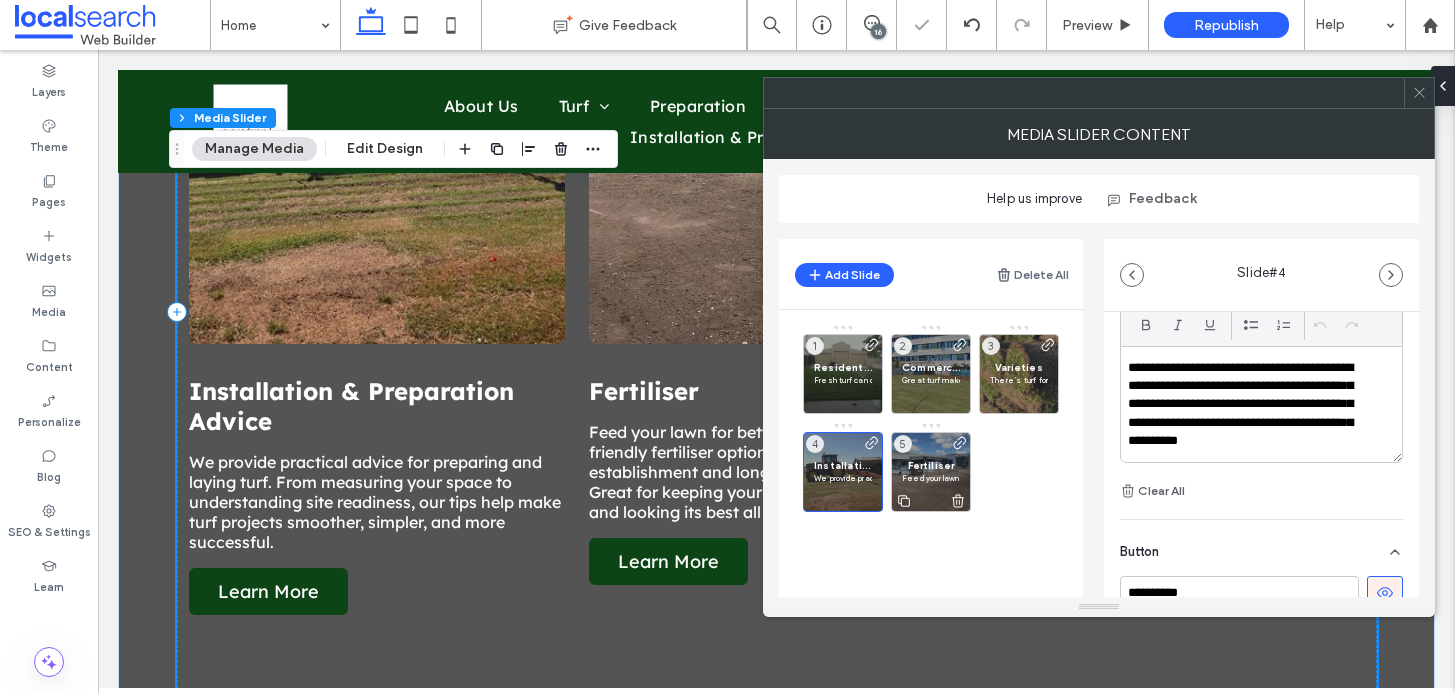 click on "Fertiliser" at bounding box center [931, 465] 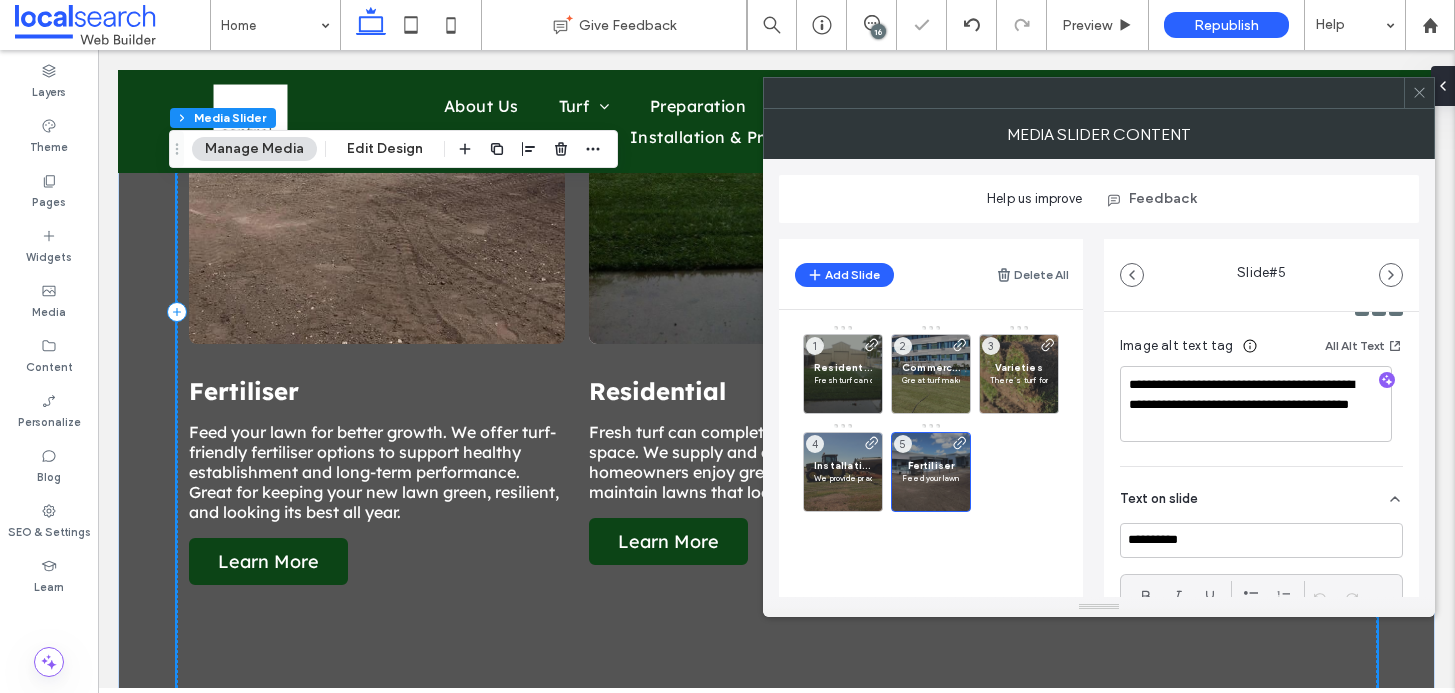 scroll, scrollTop: 678, scrollLeft: 0, axis: vertical 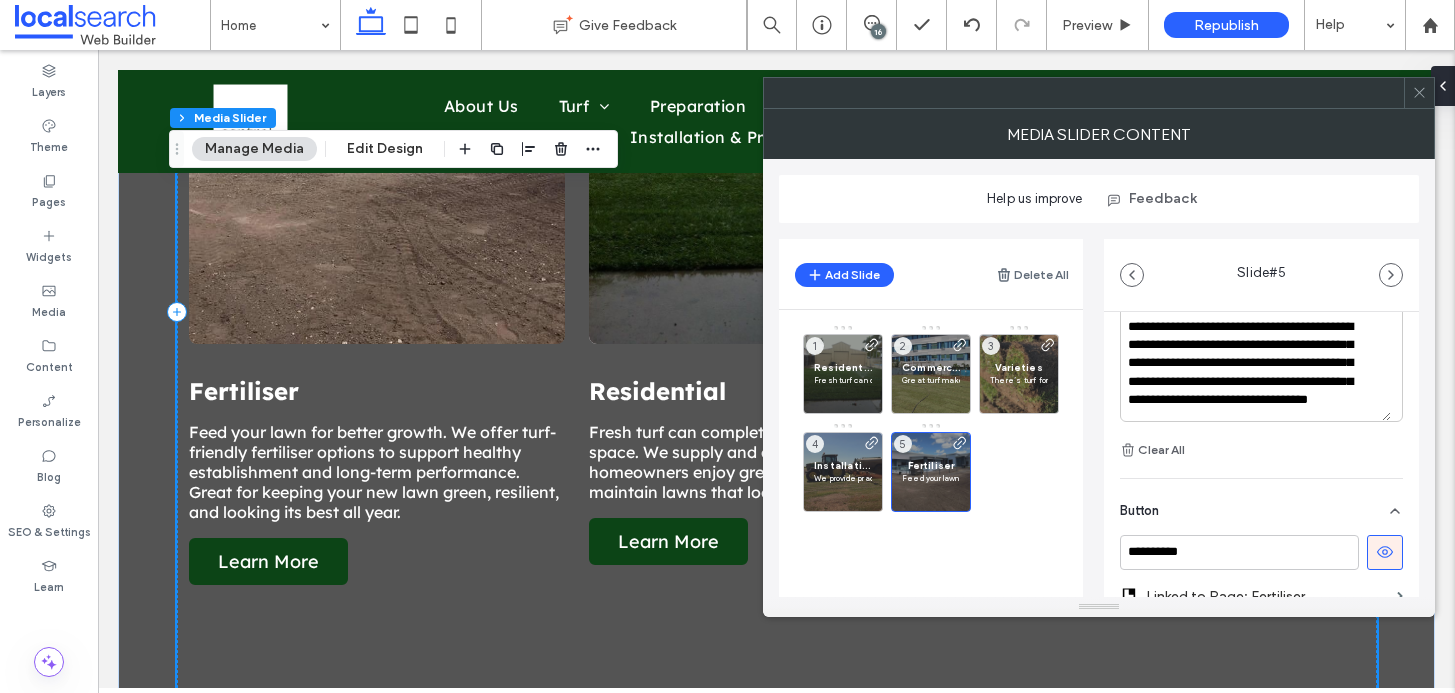 click 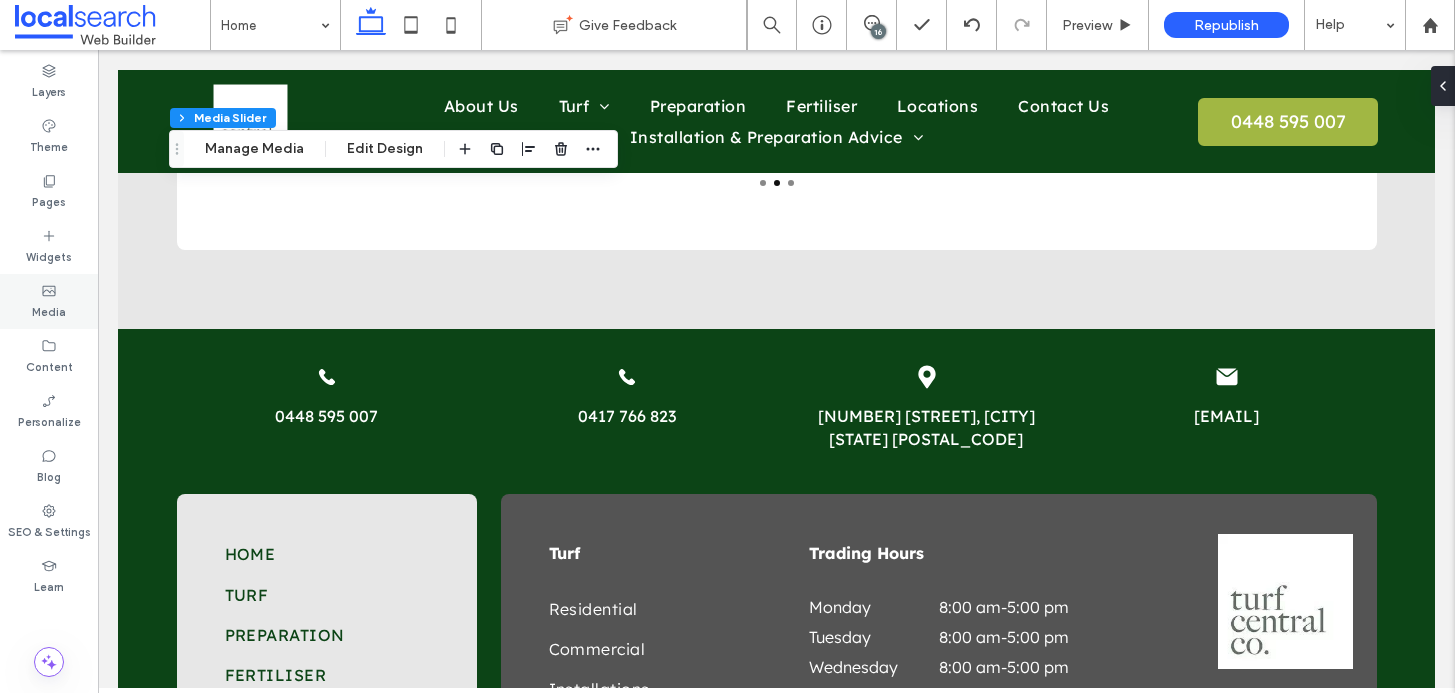 scroll, scrollTop: 4196, scrollLeft: 0, axis: vertical 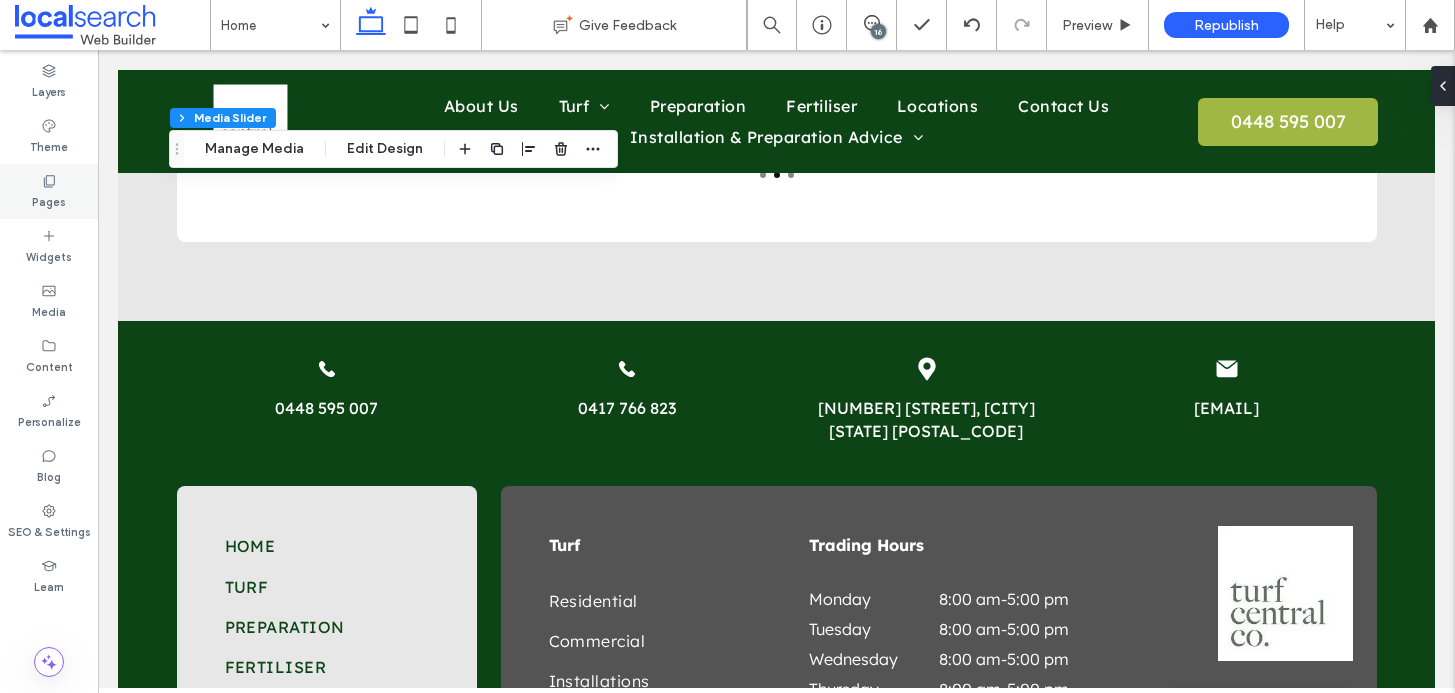click on "Pages" at bounding box center (49, 191) 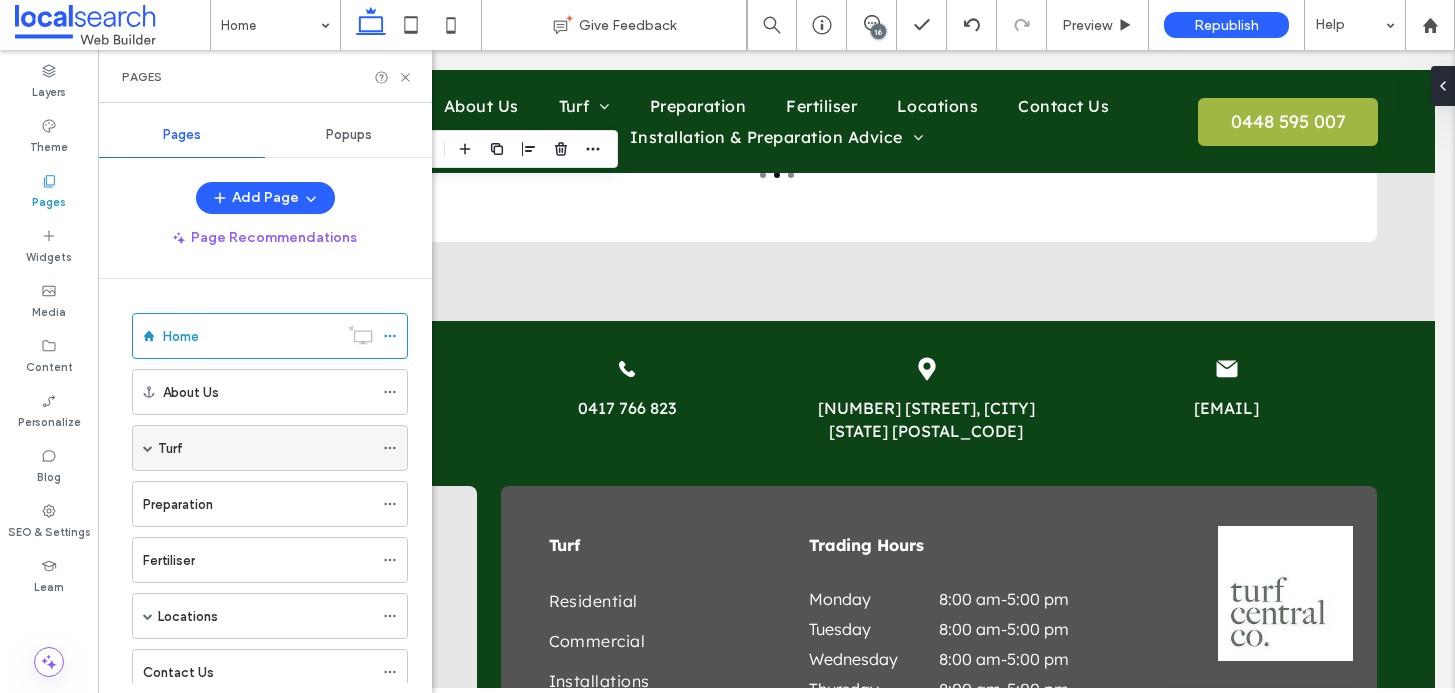 click on "Turf" at bounding box center [265, 448] 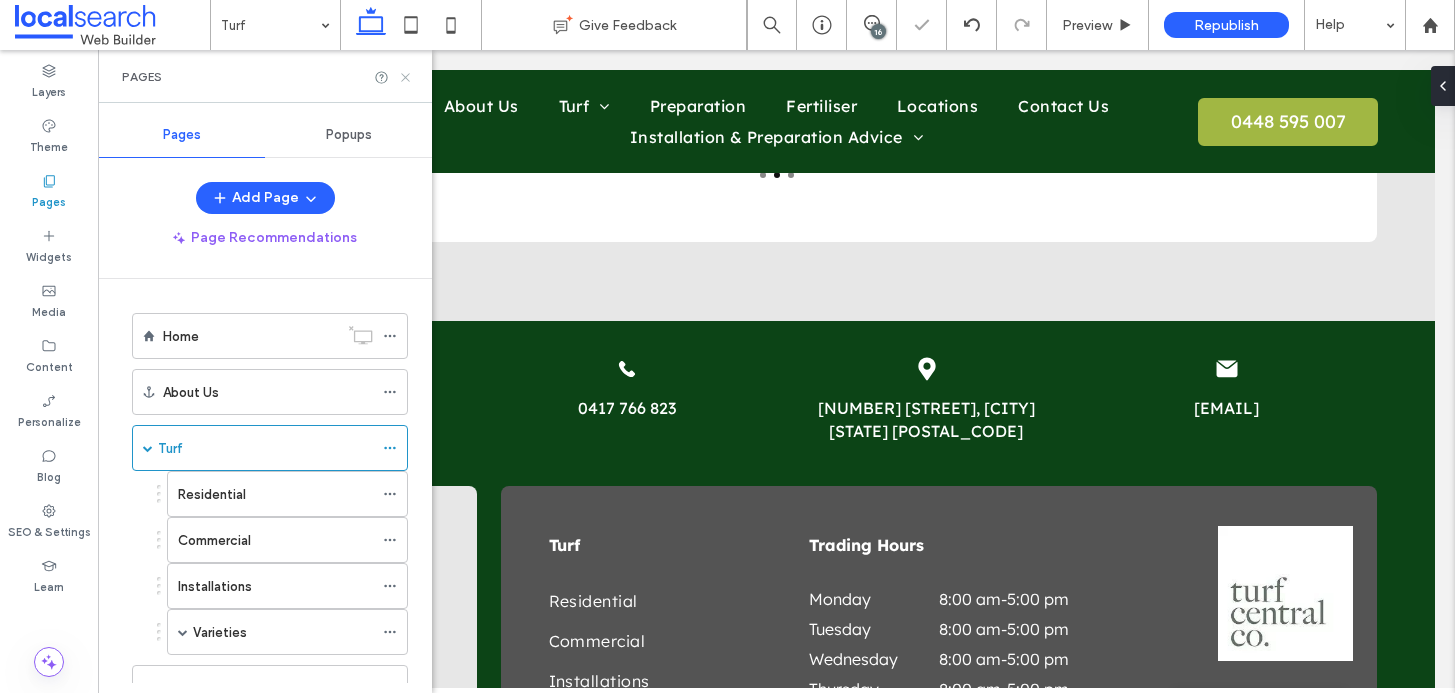 click 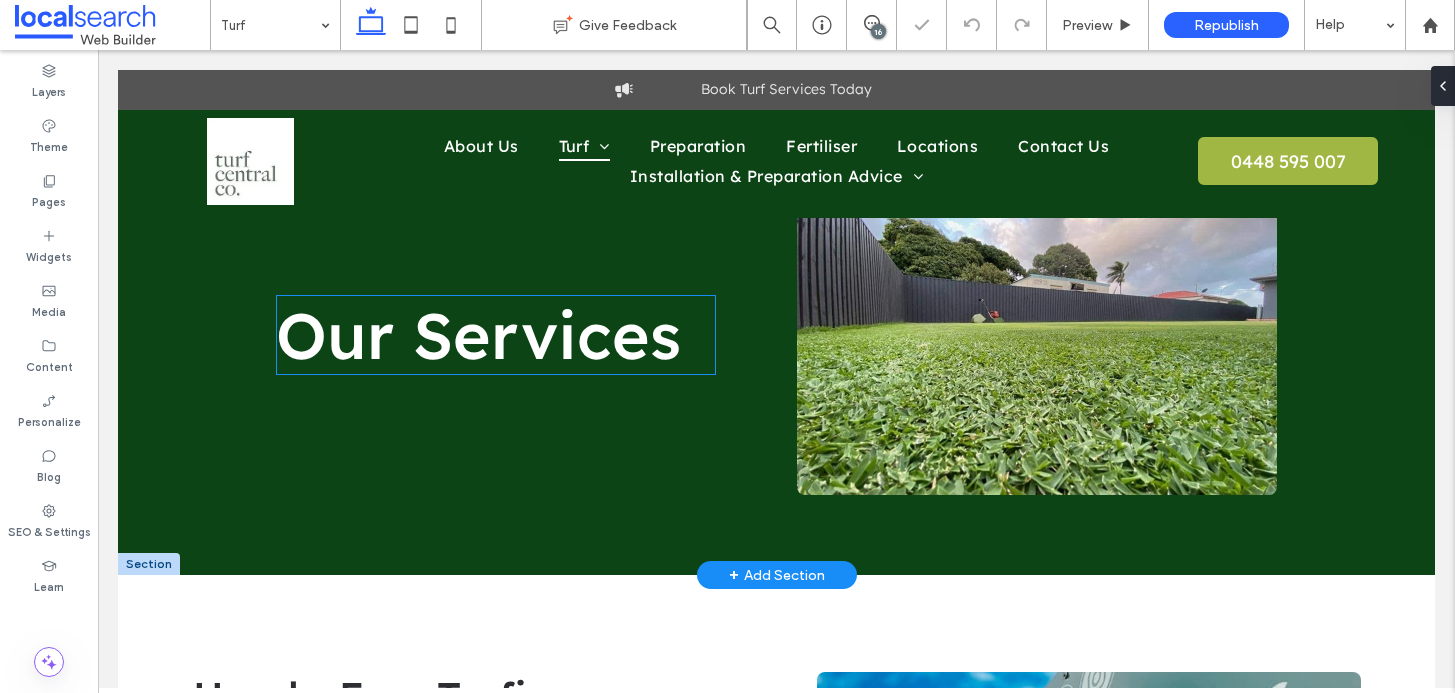 scroll, scrollTop: 0, scrollLeft: 0, axis: both 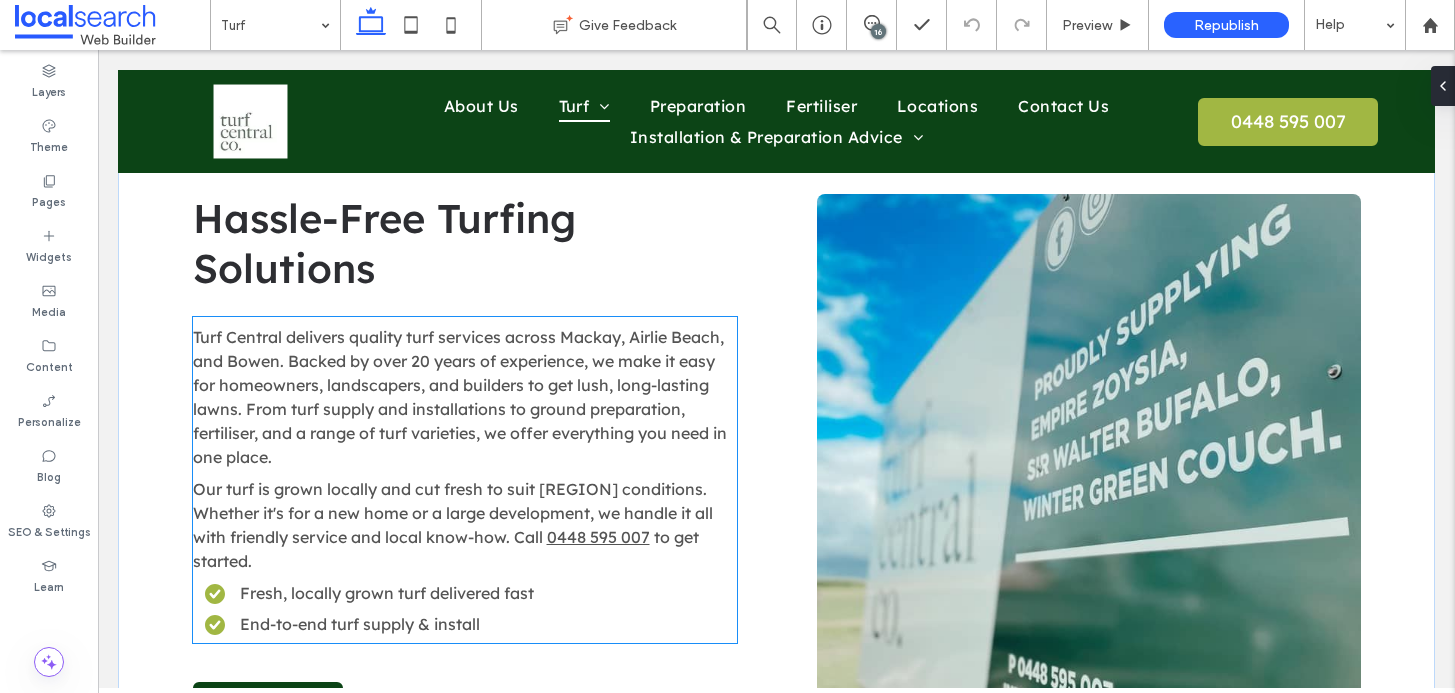 click on "Turf Central delivers quality turf services across Mackay, Airlie Beach, and Bowen. Backed by over 20 years of experience, we make it easy for homeowners, landscapers, and builders to get lush, long-lasting lawns. From turf supply and installations to ground preparation, fertiliser, and a range of turf varieties, we offer everything you need in one place." at bounding box center (460, 397) 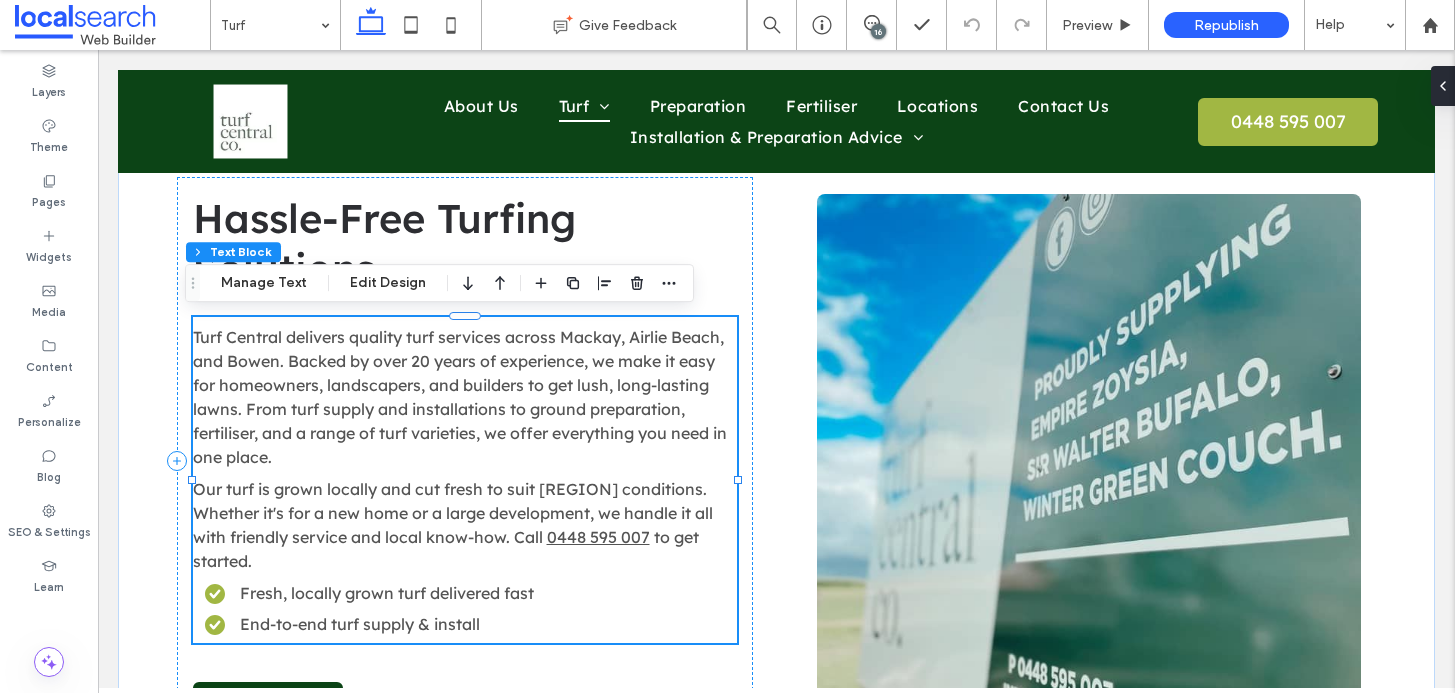 click on "Turf Central delivers quality turf services across Mackay, Airlie Beach, and Bowen. Backed by over 20 years of experience, we make it easy for homeowners, landscapers, and builders to get lush, long-lasting lawns. From turf supply and installations to ground preparation, fertiliser, and a range of turf varieties, we offer everything you need in one place." at bounding box center [460, 397] 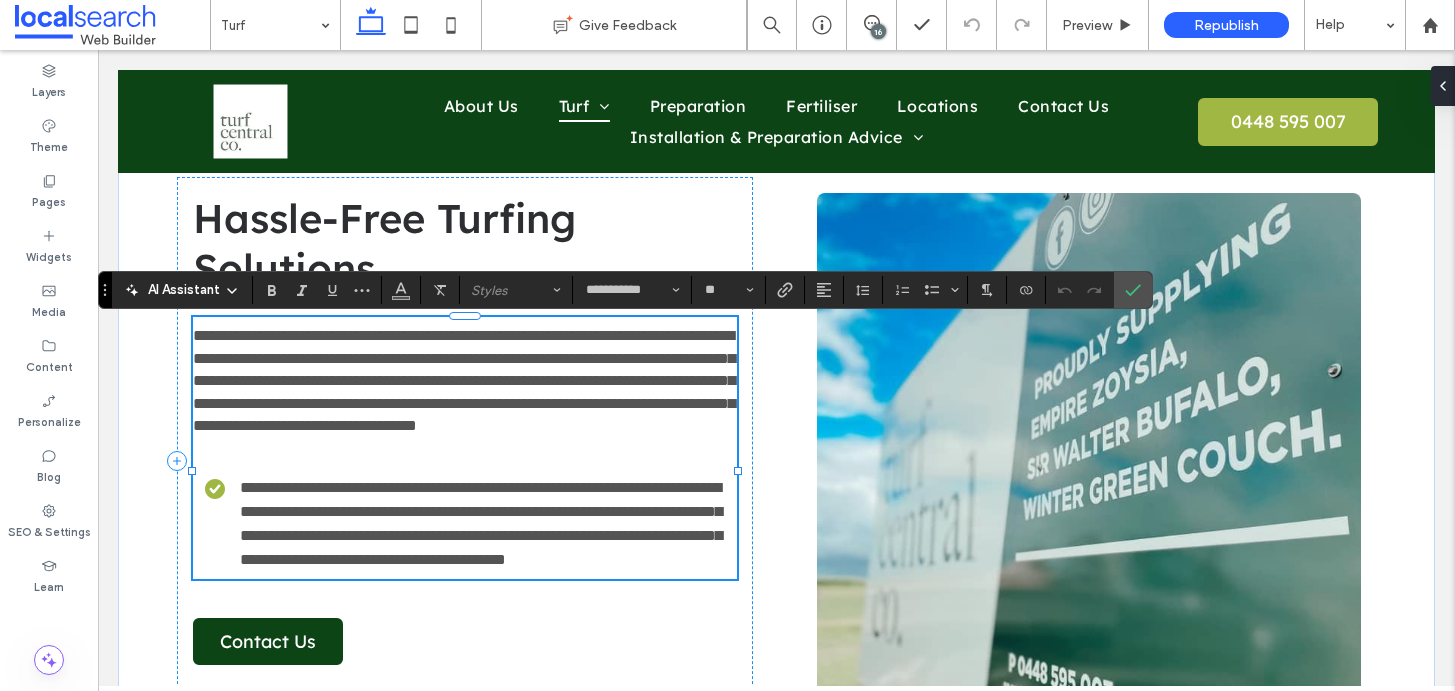 scroll, scrollTop: 0, scrollLeft: 0, axis: both 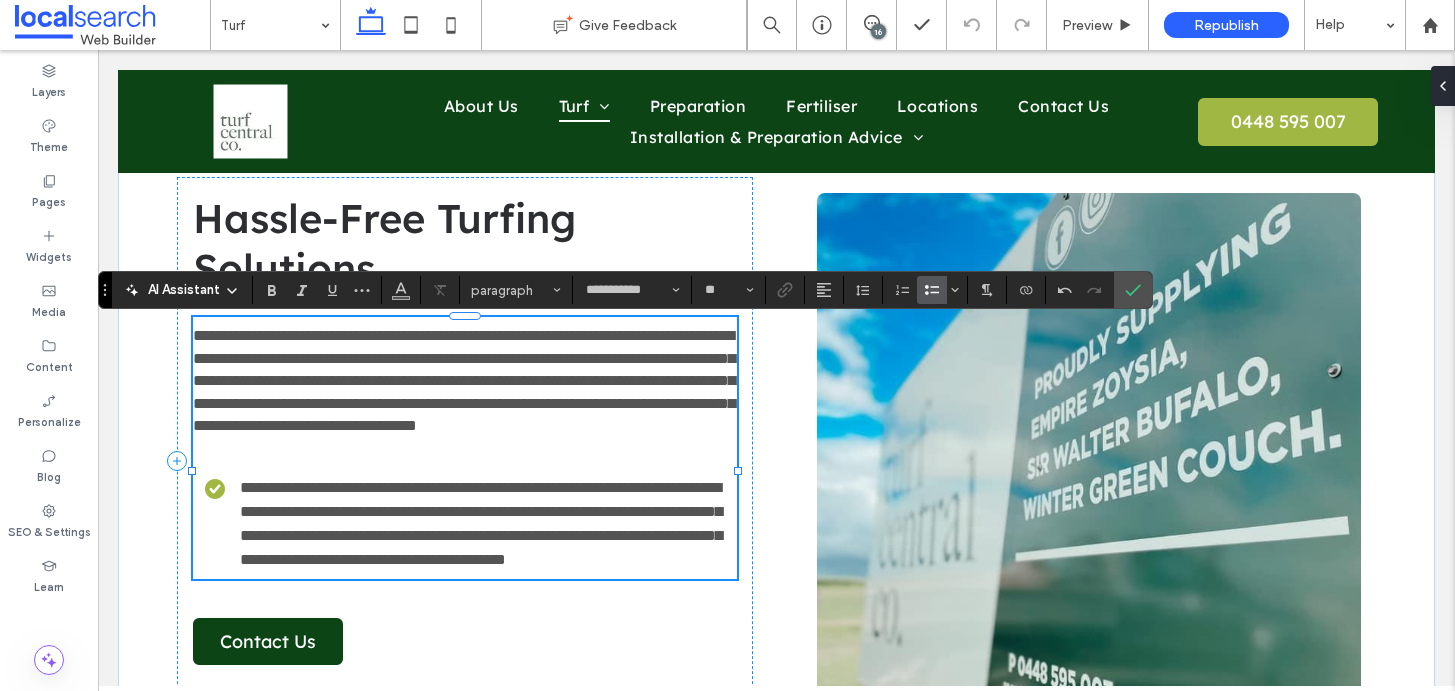 click on "**********" at bounding box center [481, 523] 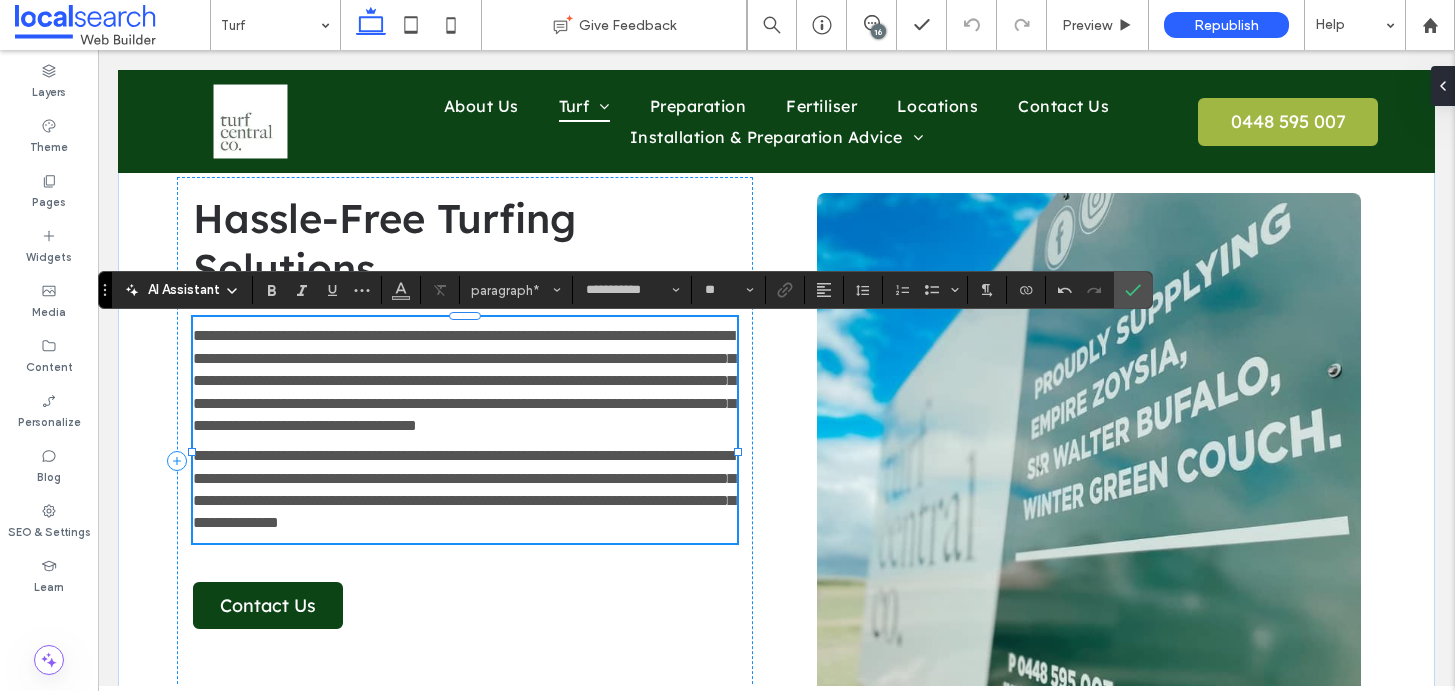 click on "**********" at bounding box center (465, 490) 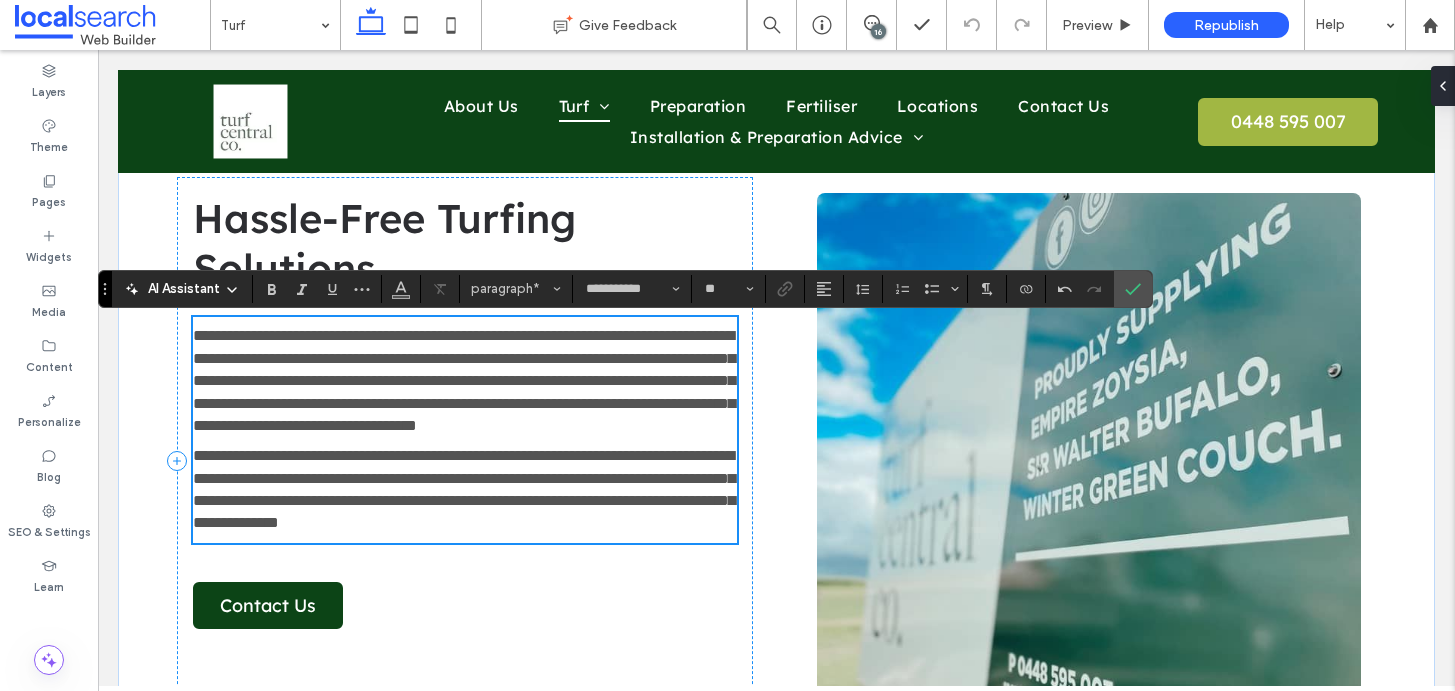 scroll, scrollTop: 650, scrollLeft: 0, axis: vertical 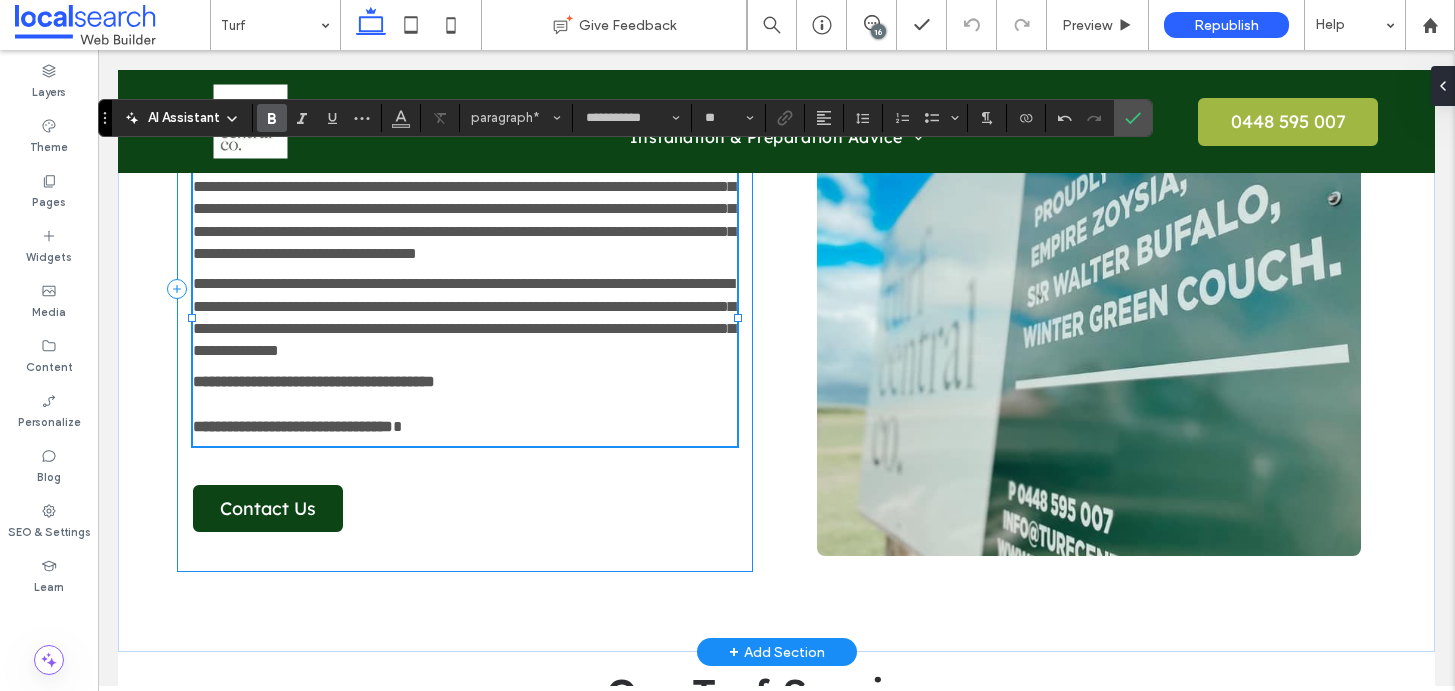 drag, startPoint x: 505, startPoint y: 473, endPoint x: 182, endPoint y: 421, distance: 327.159 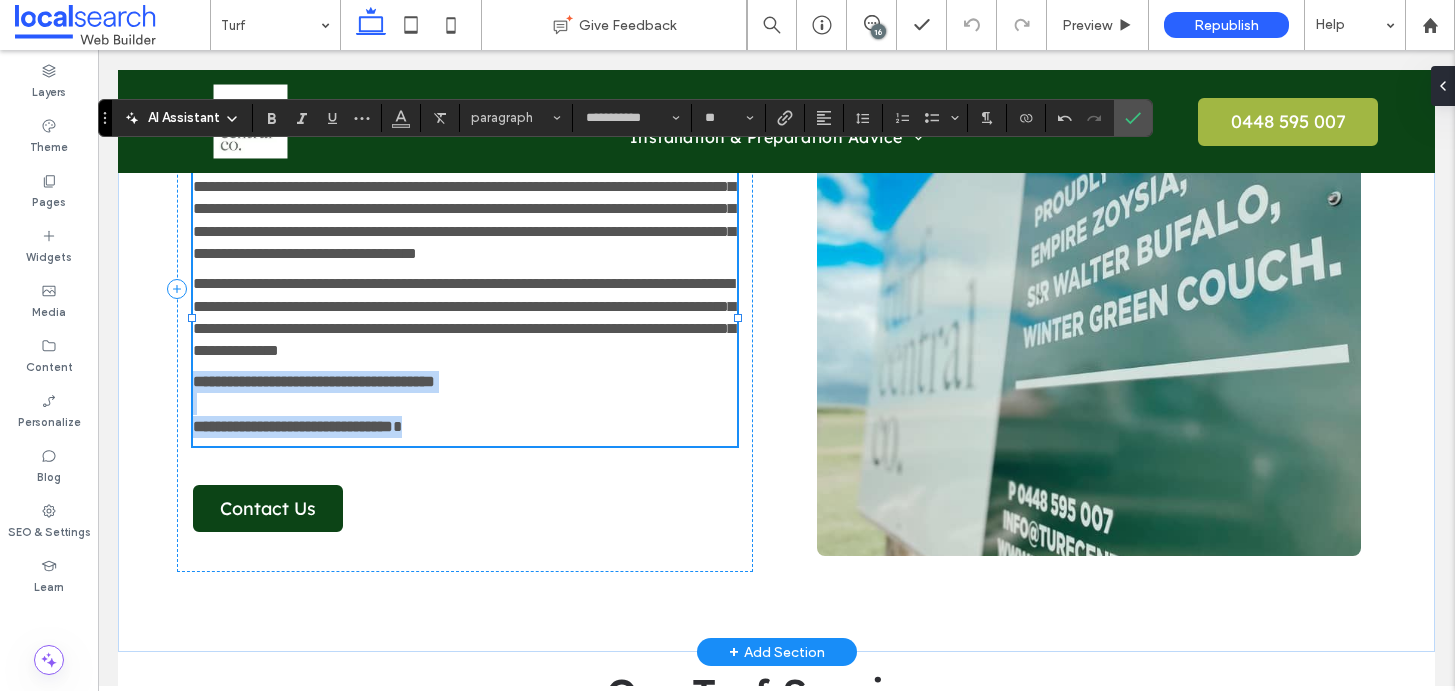 drag, startPoint x: 187, startPoint y: 427, endPoint x: 569, endPoint y: 481, distance: 385.79788 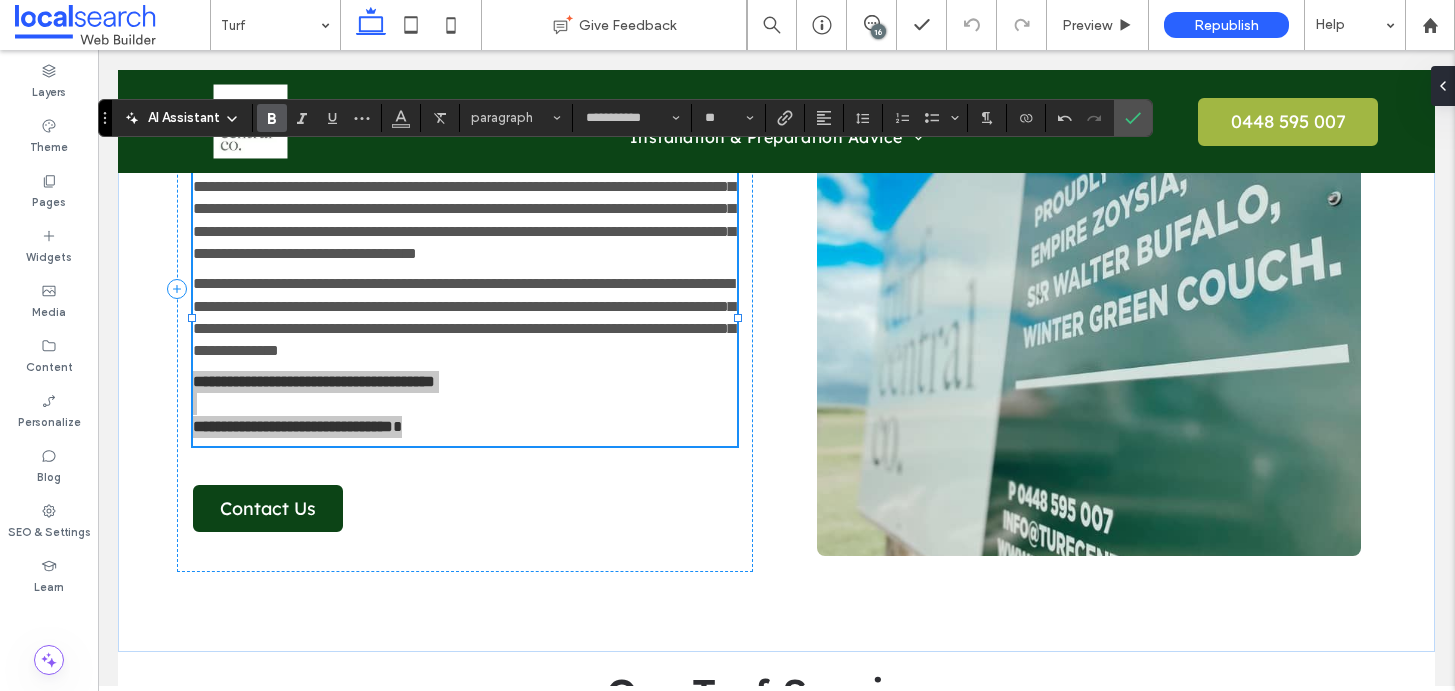click 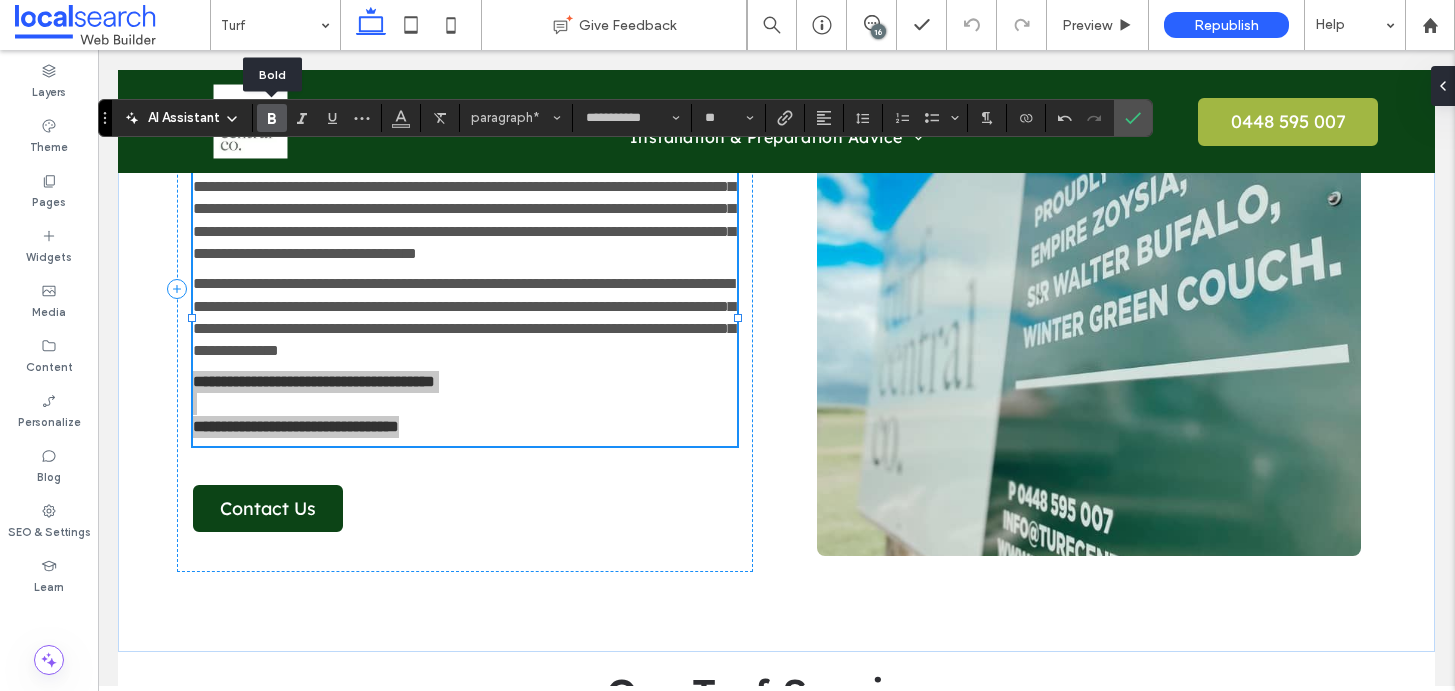 click 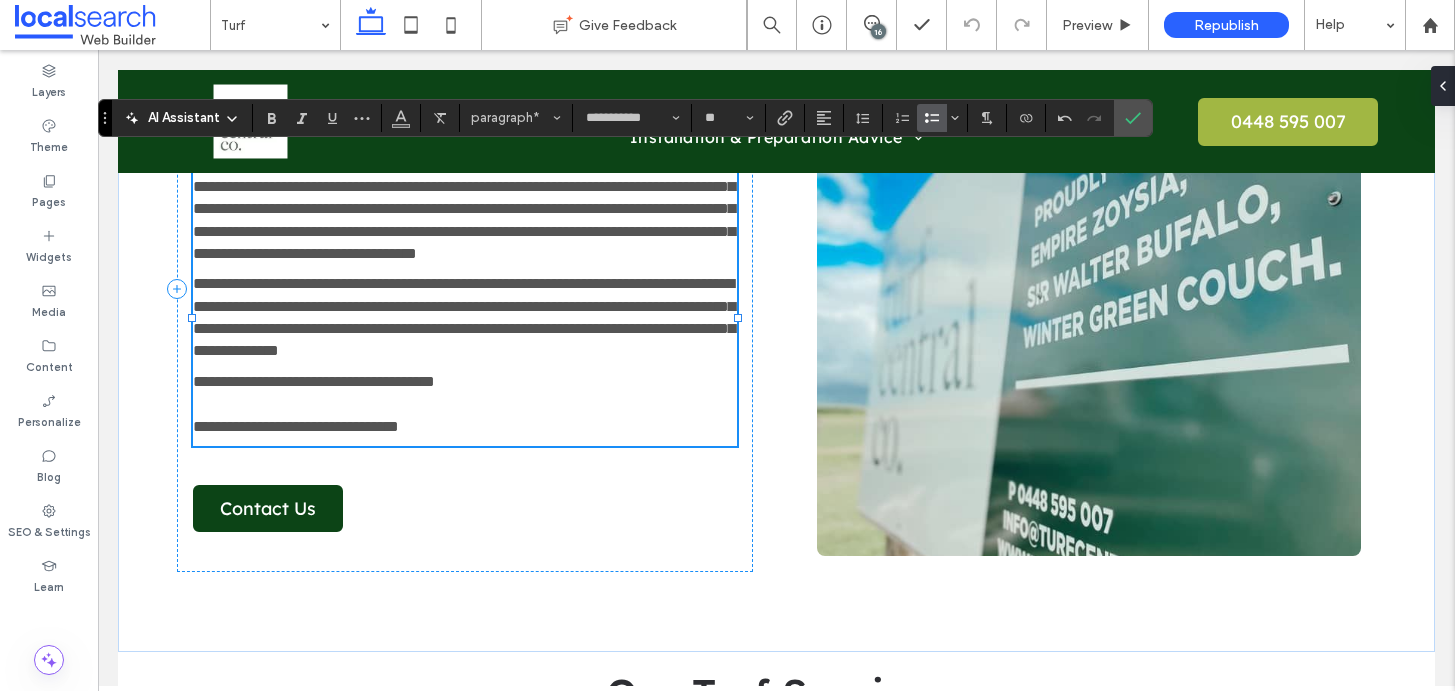 click 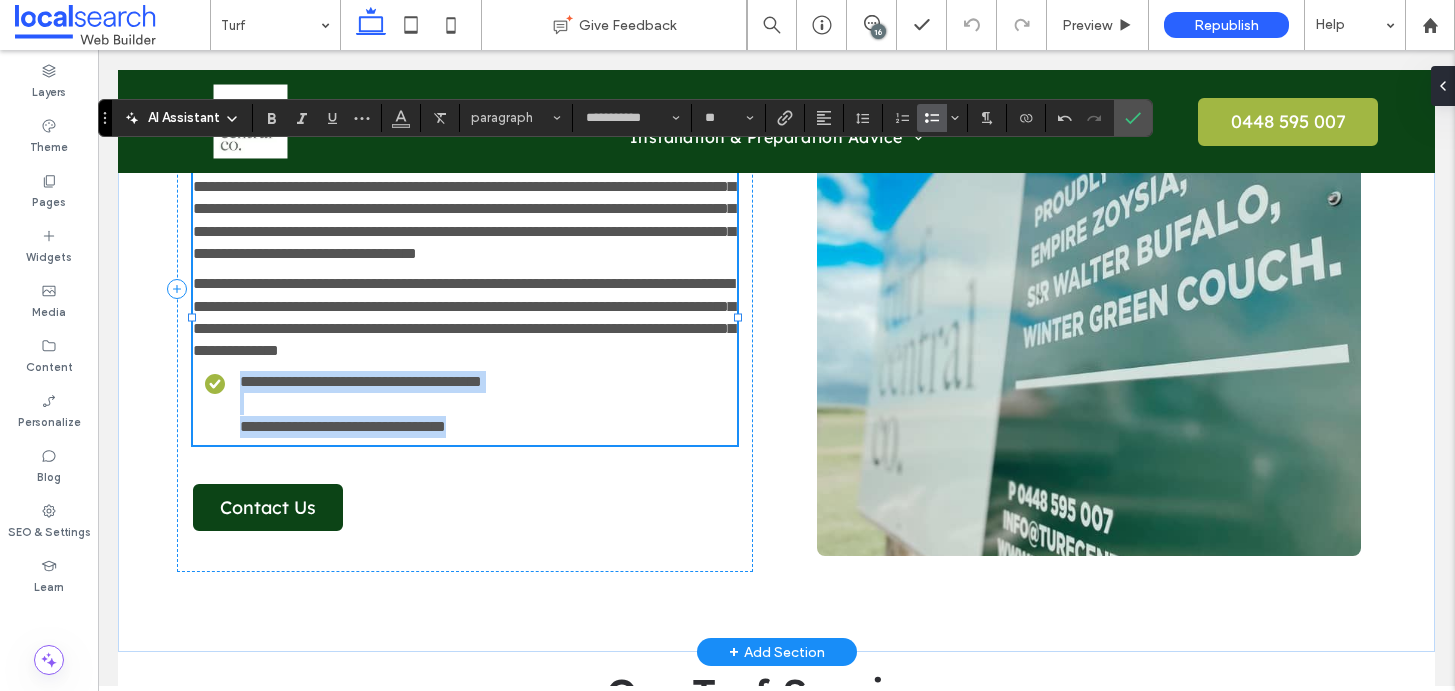 click on "**********" at bounding box center (471, 404) 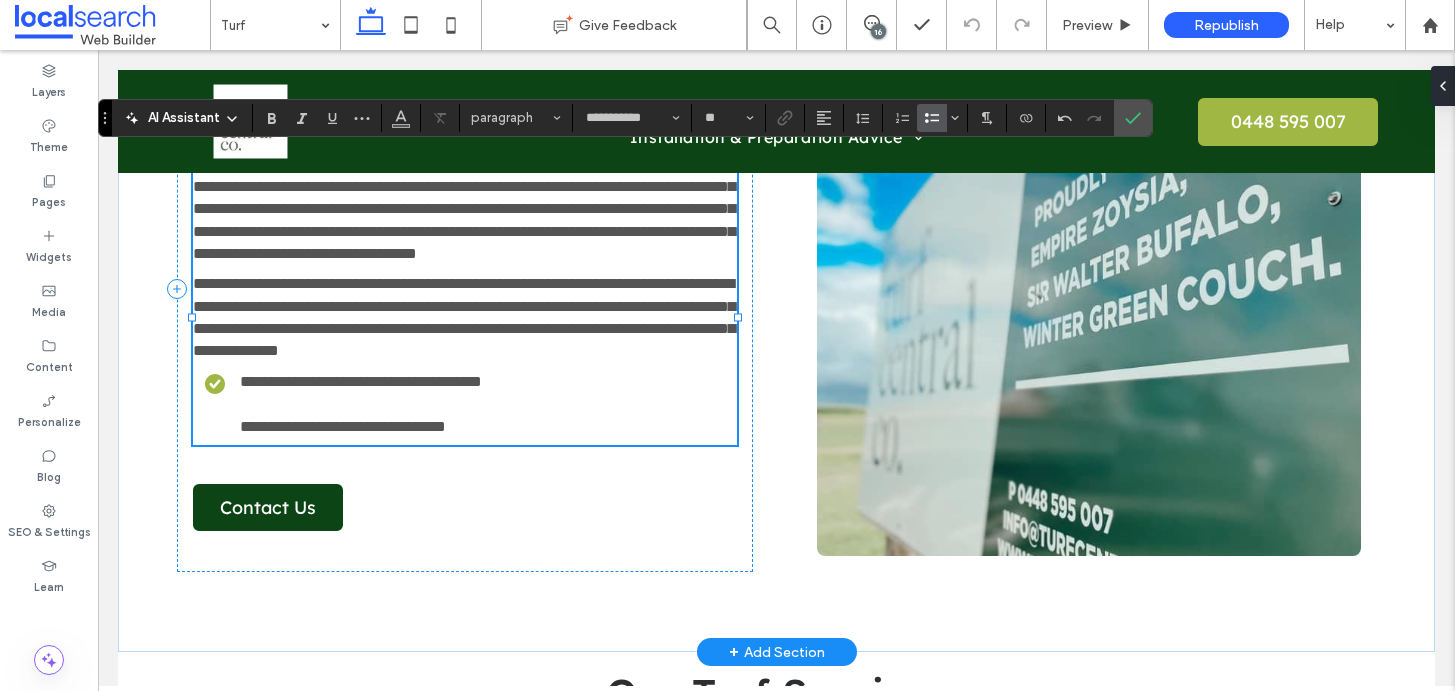 click on "**********" at bounding box center [361, 404] 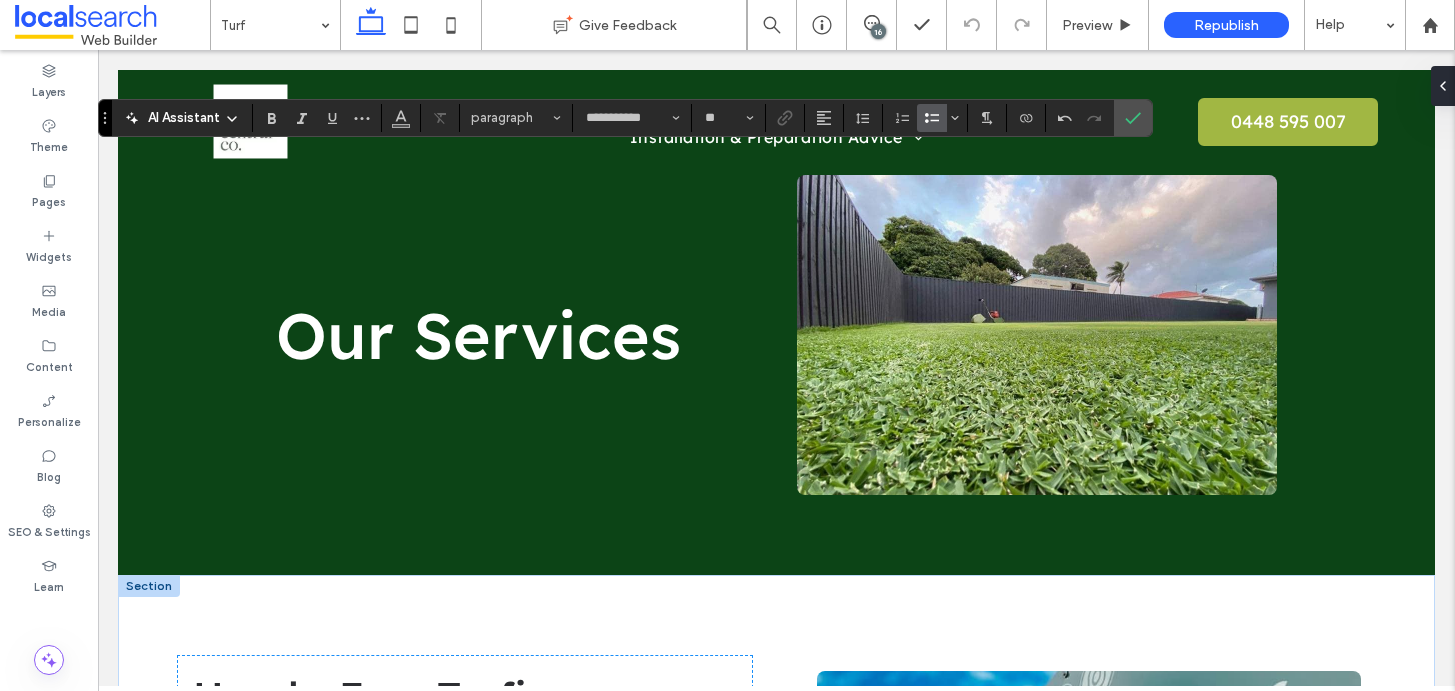scroll, scrollTop: 650, scrollLeft: 0, axis: vertical 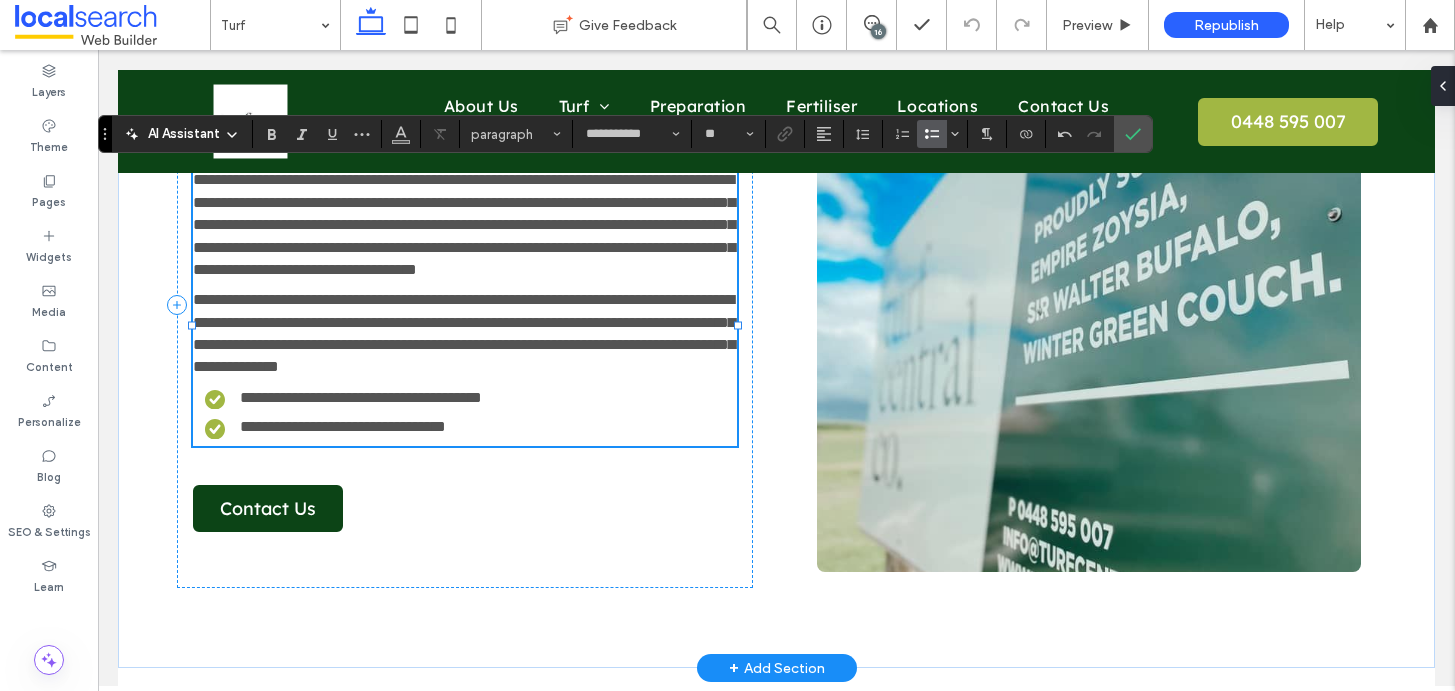 click on "**********" at bounding box center (343, 426) 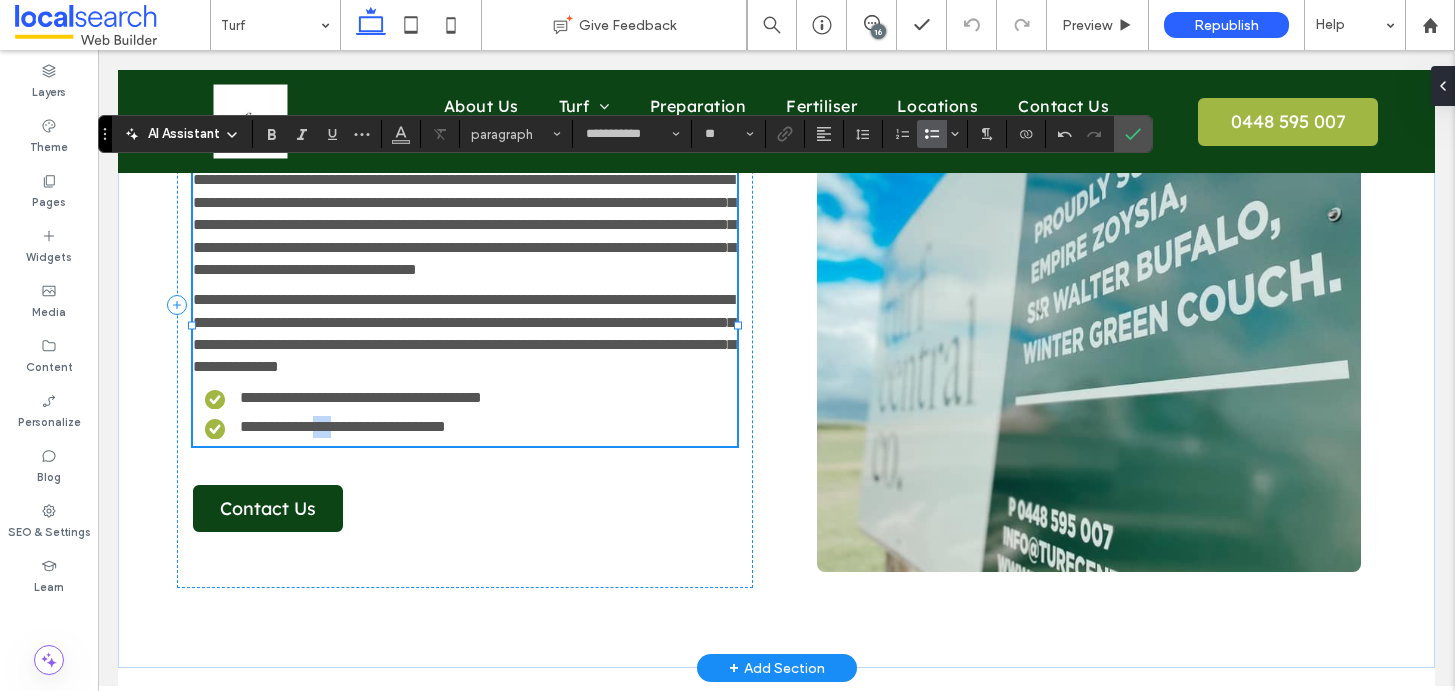 click on "**********" at bounding box center (343, 426) 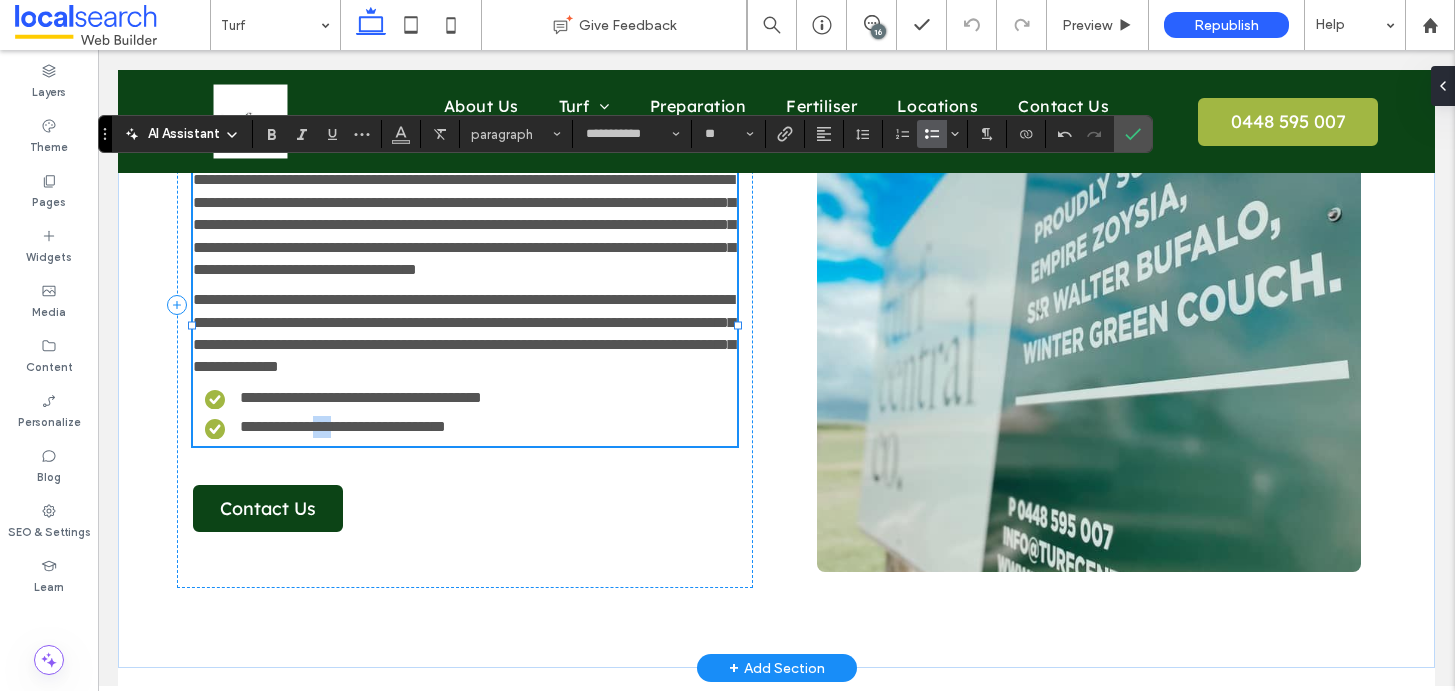 type 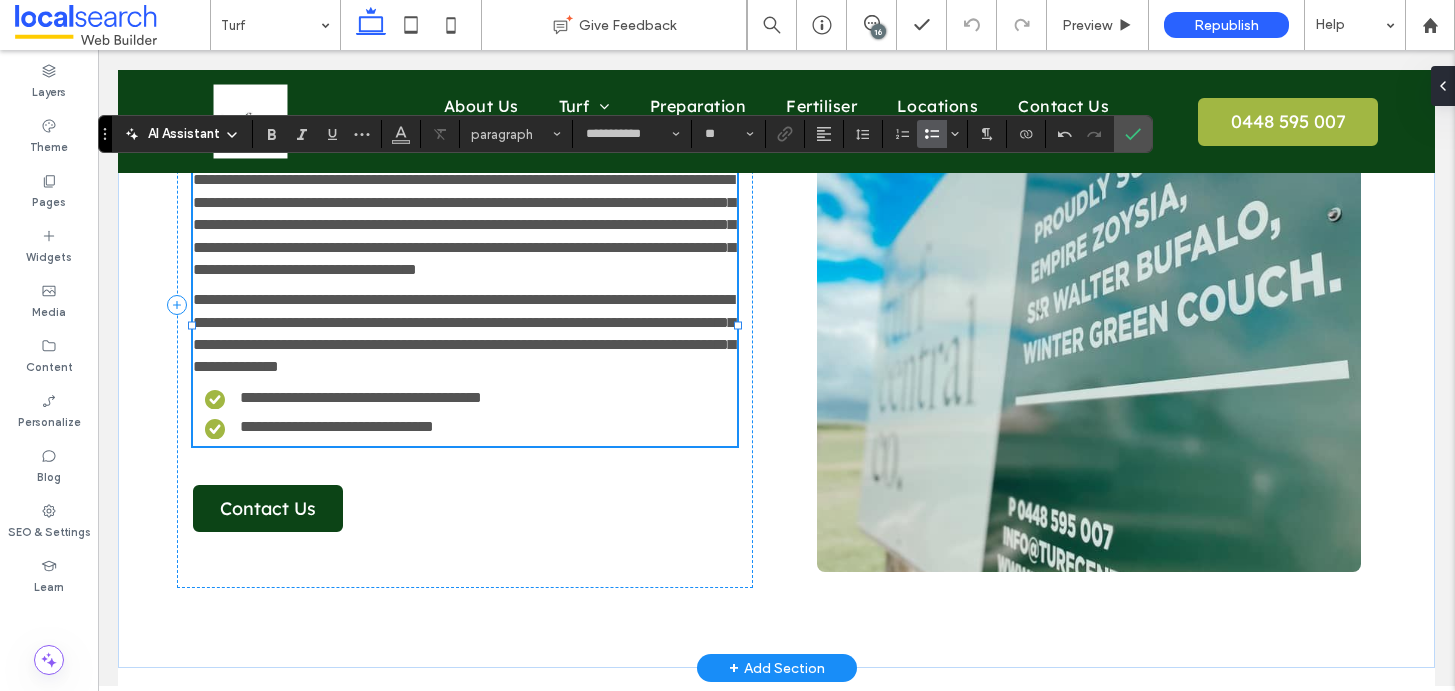 click on "**********" at bounding box center (471, 427) 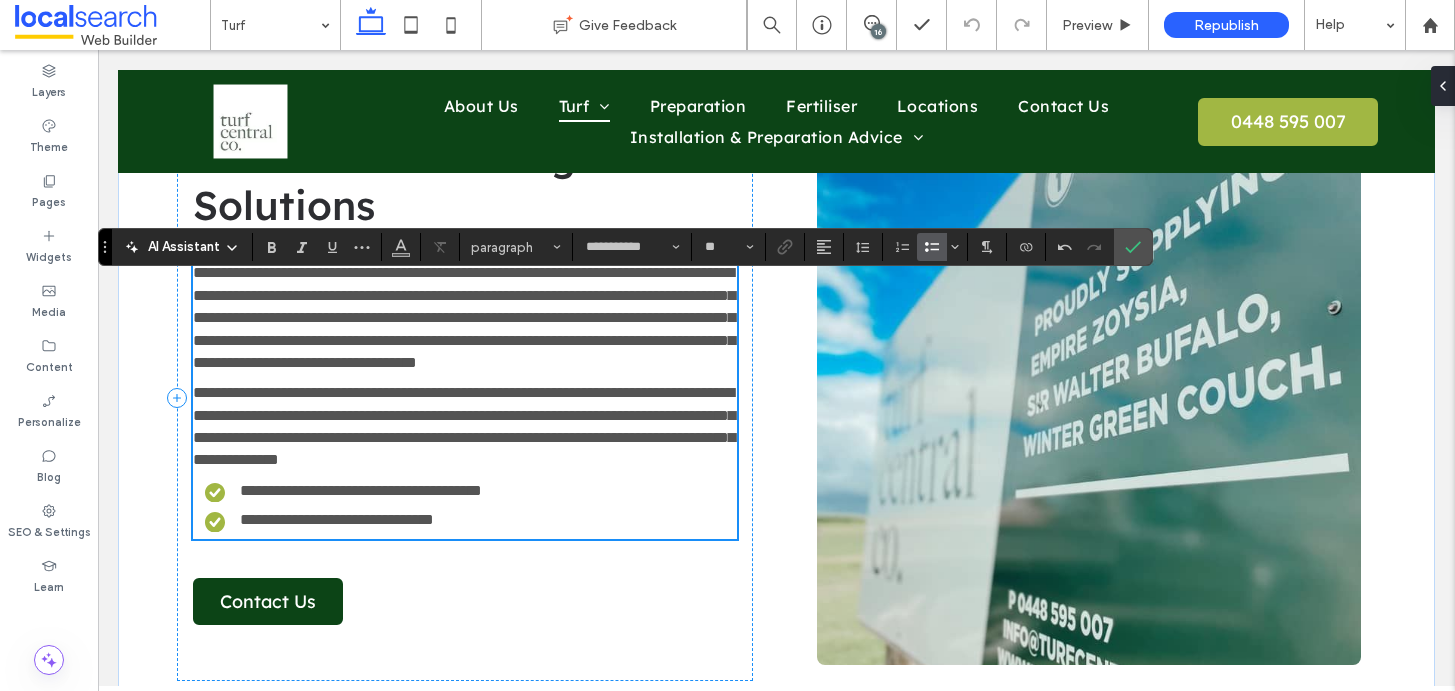 scroll, scrollTop: 521, scrollLeft: 0, axis: vertical 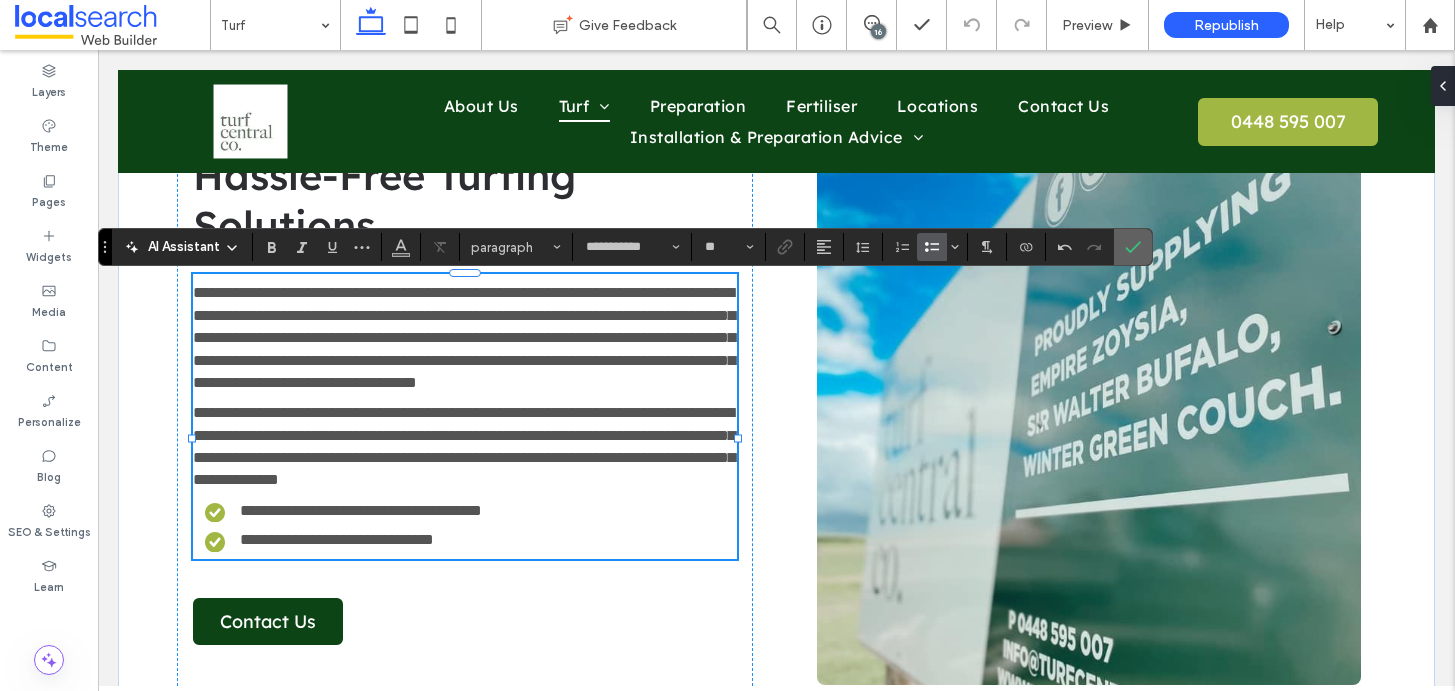 click 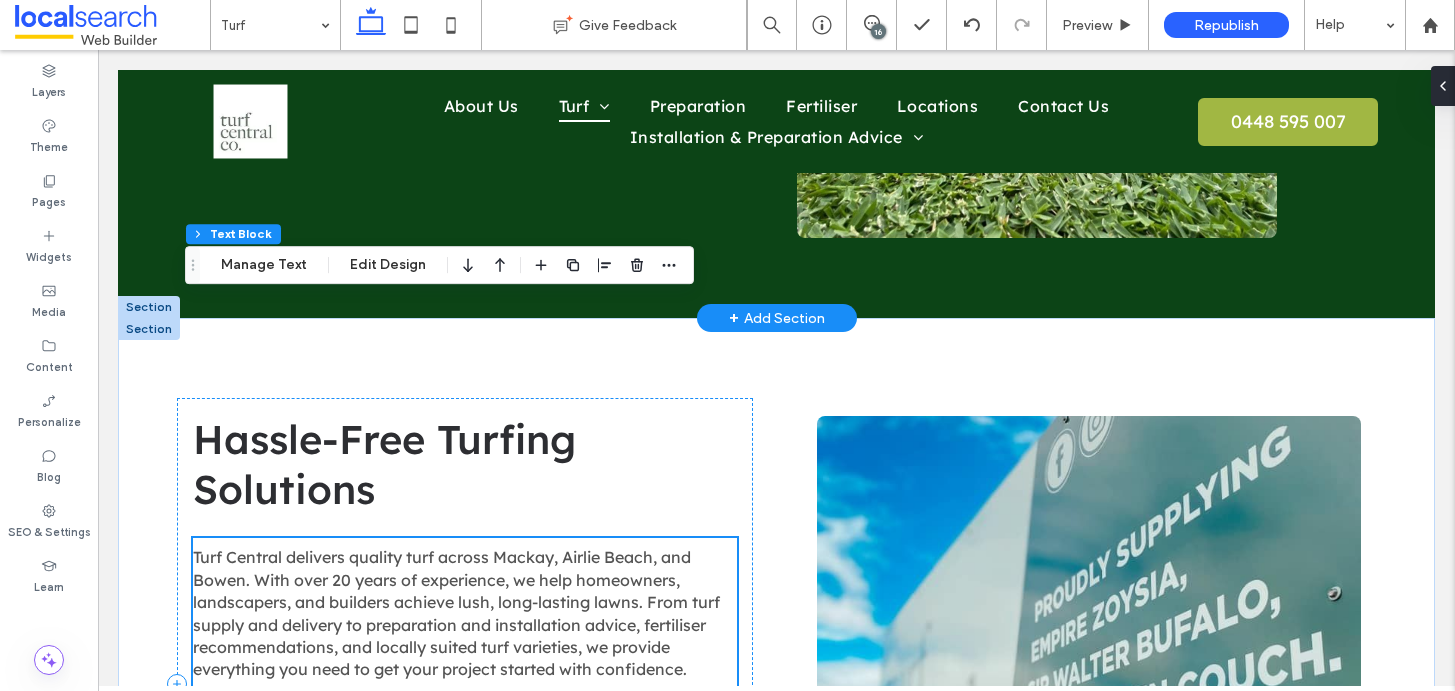 scroll, scrollTop: 616, scrollLeft: 0, axis: vertical 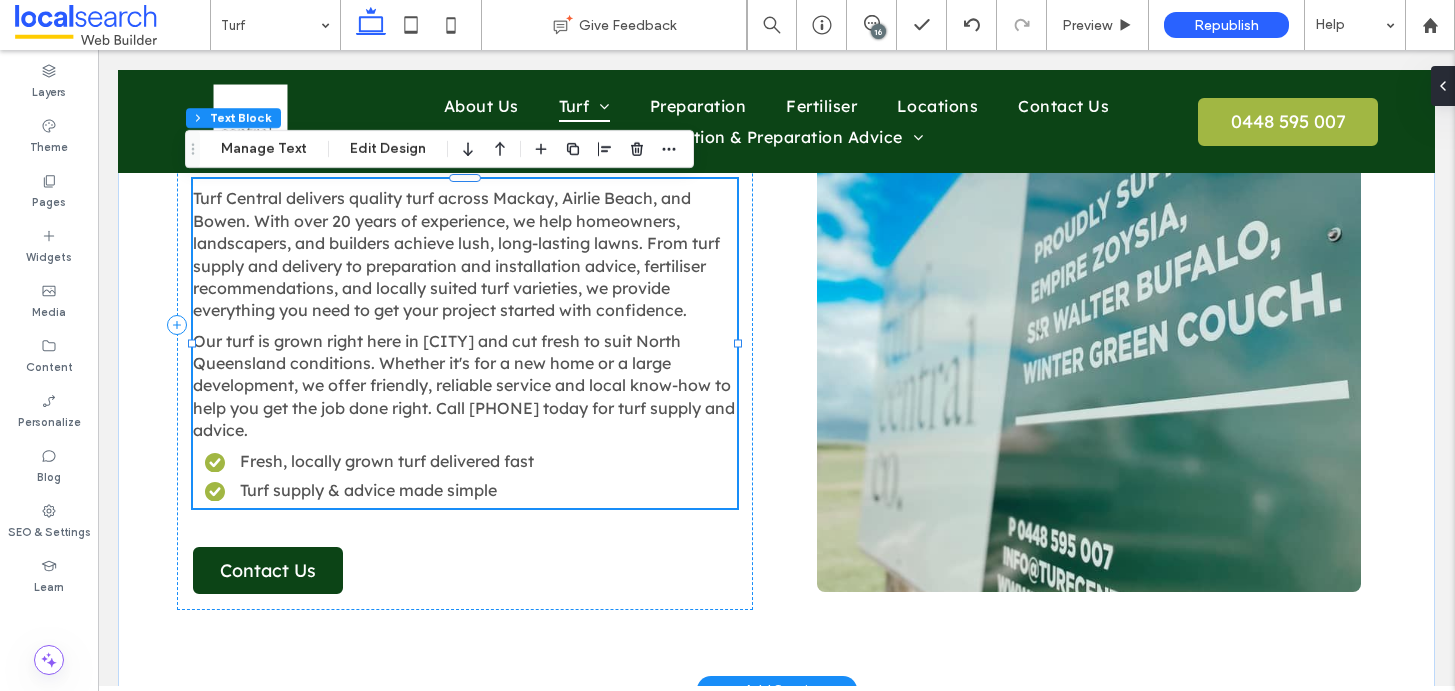 click on "Our turf is grown right here in Mackay and cut fresh to suit North Queensland conditions. Whether it's for a new home or a large development, we offer friendly, reliable service and local know-how to help you get the job done right. Call 0448 595 007 today for turf supply and advice." at bounding box center (465, 386) 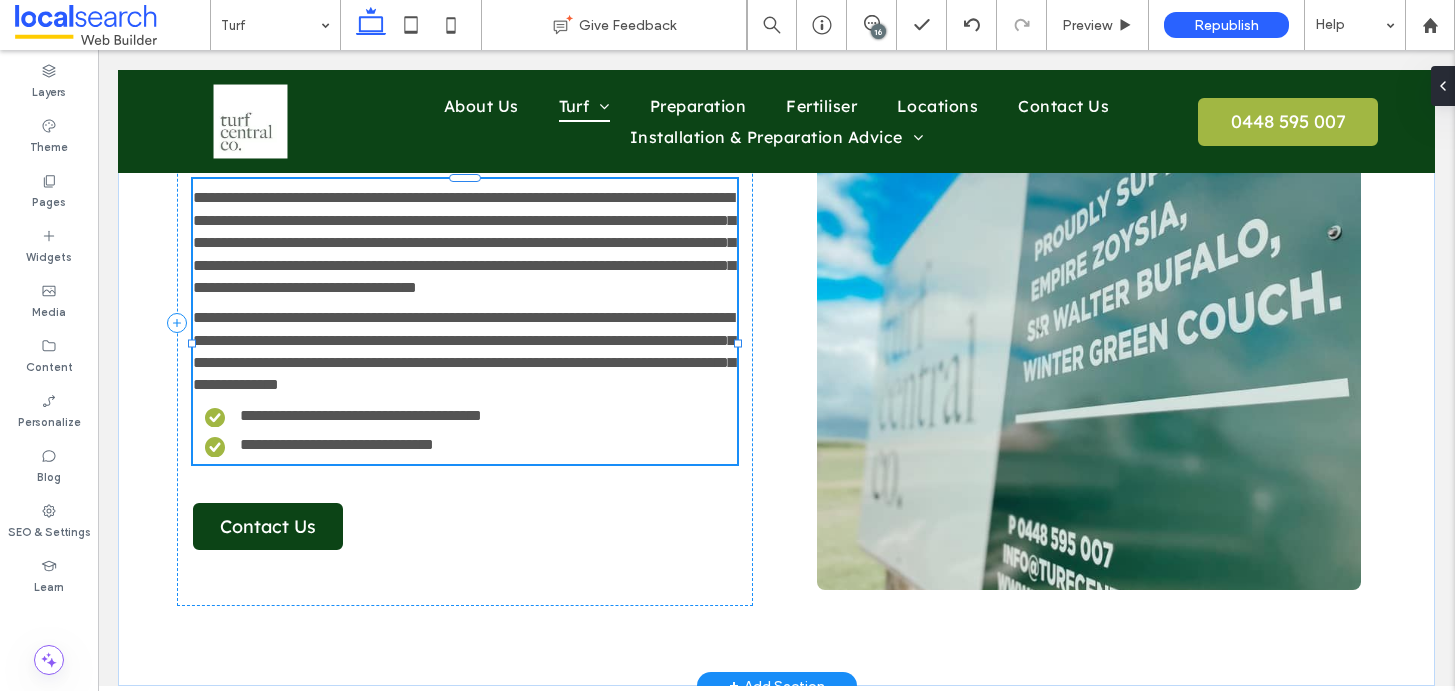 type on "**********" 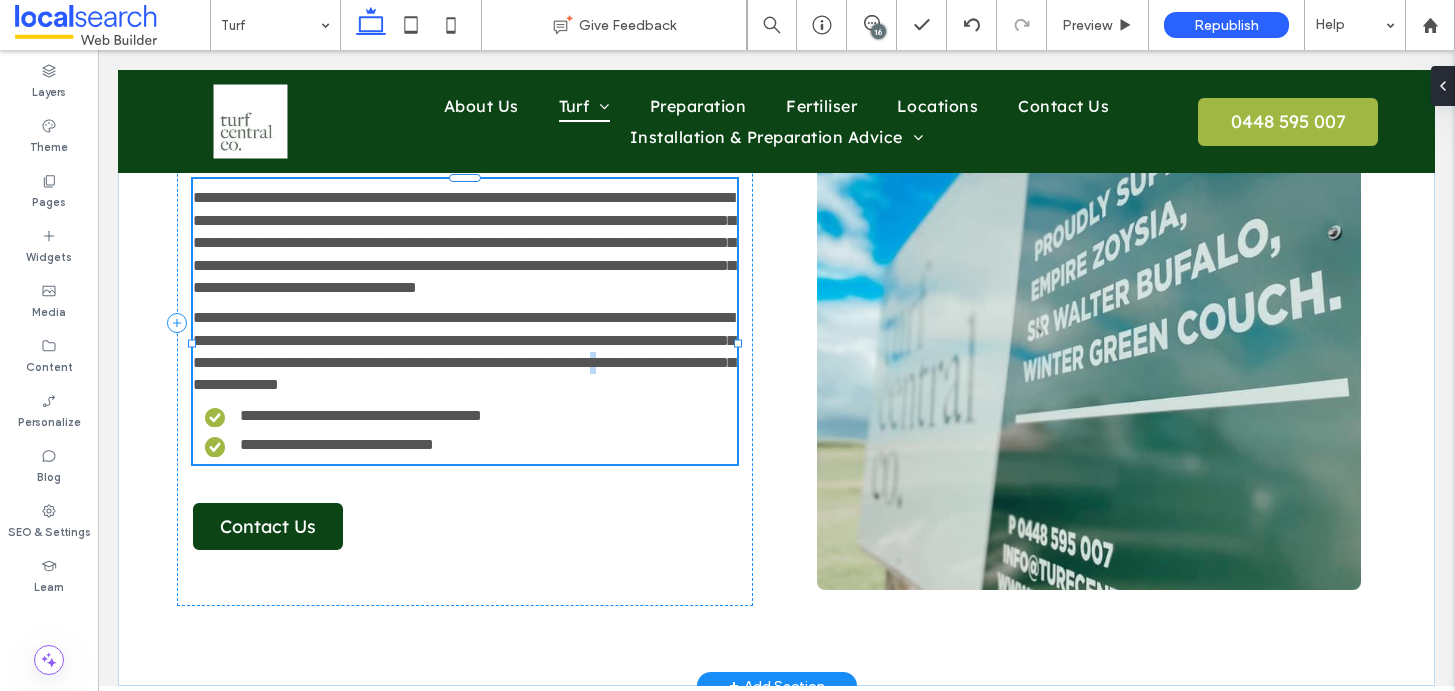 click on "**********" at bounding box center (465, 352) 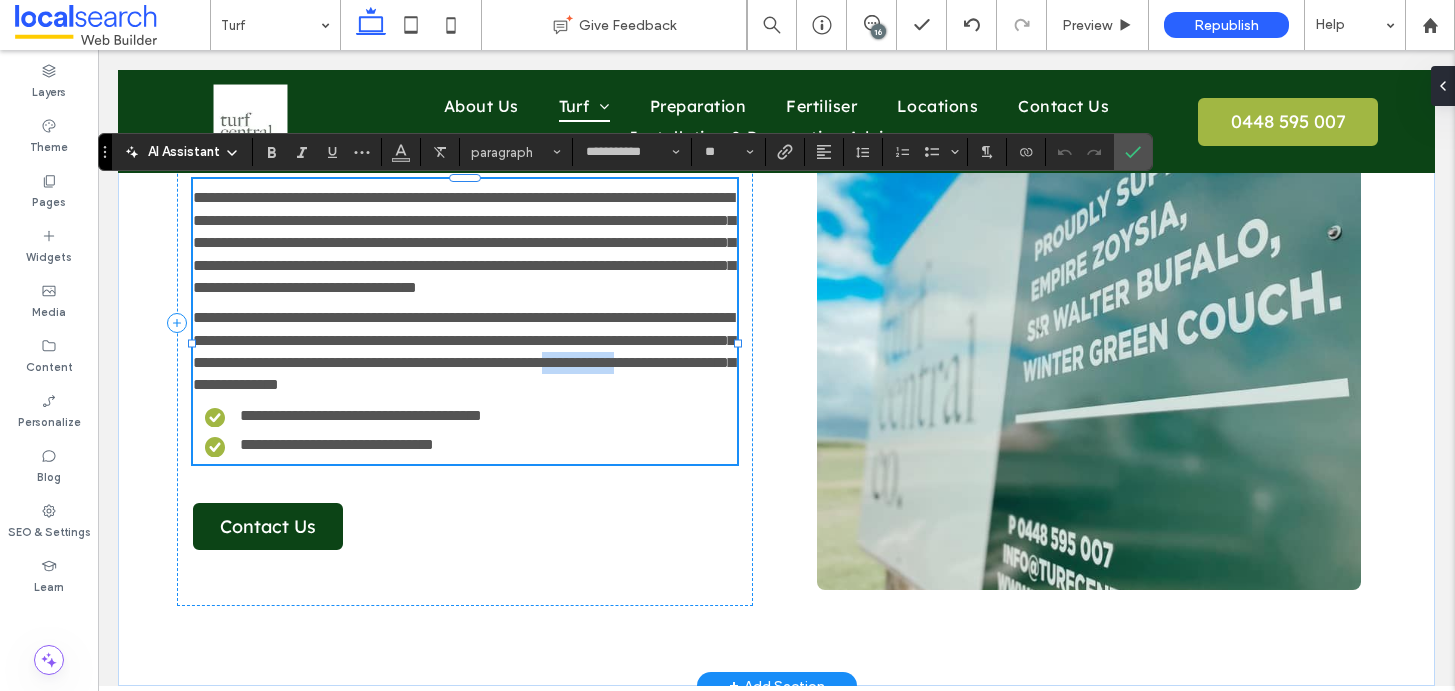 drag, startPoint x: 565, startPoint y: 403, endPoint x: 470, endPoint y: 410, distance: 95.257545 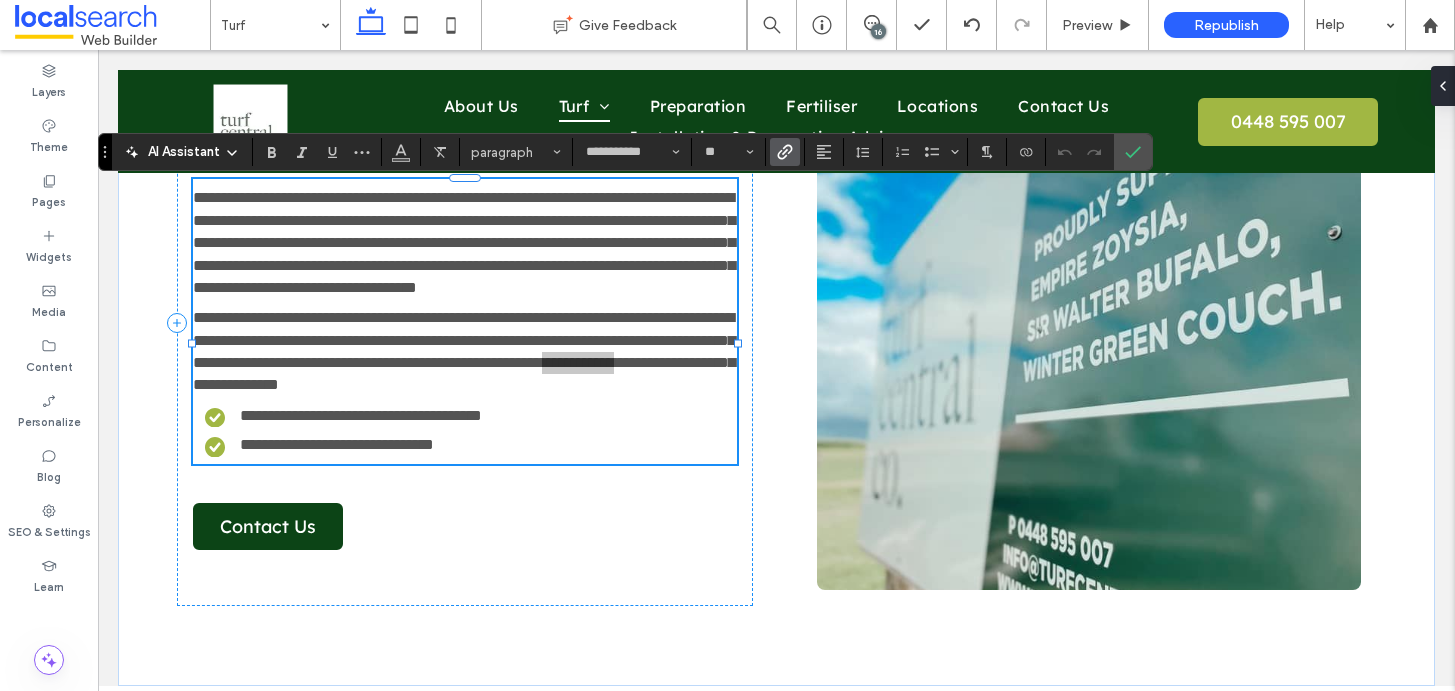 click at bounding box center [785, 152] 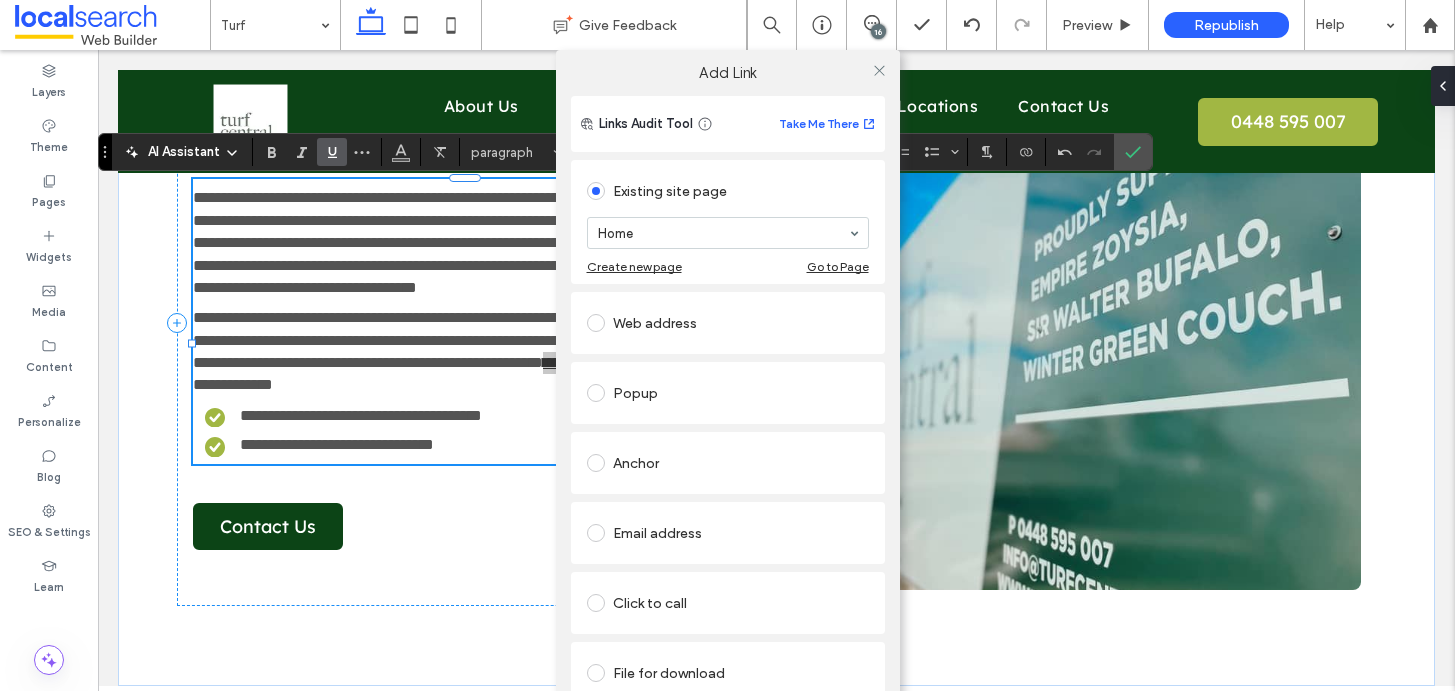 click on "Click to call" at bounding box center [728, 603] 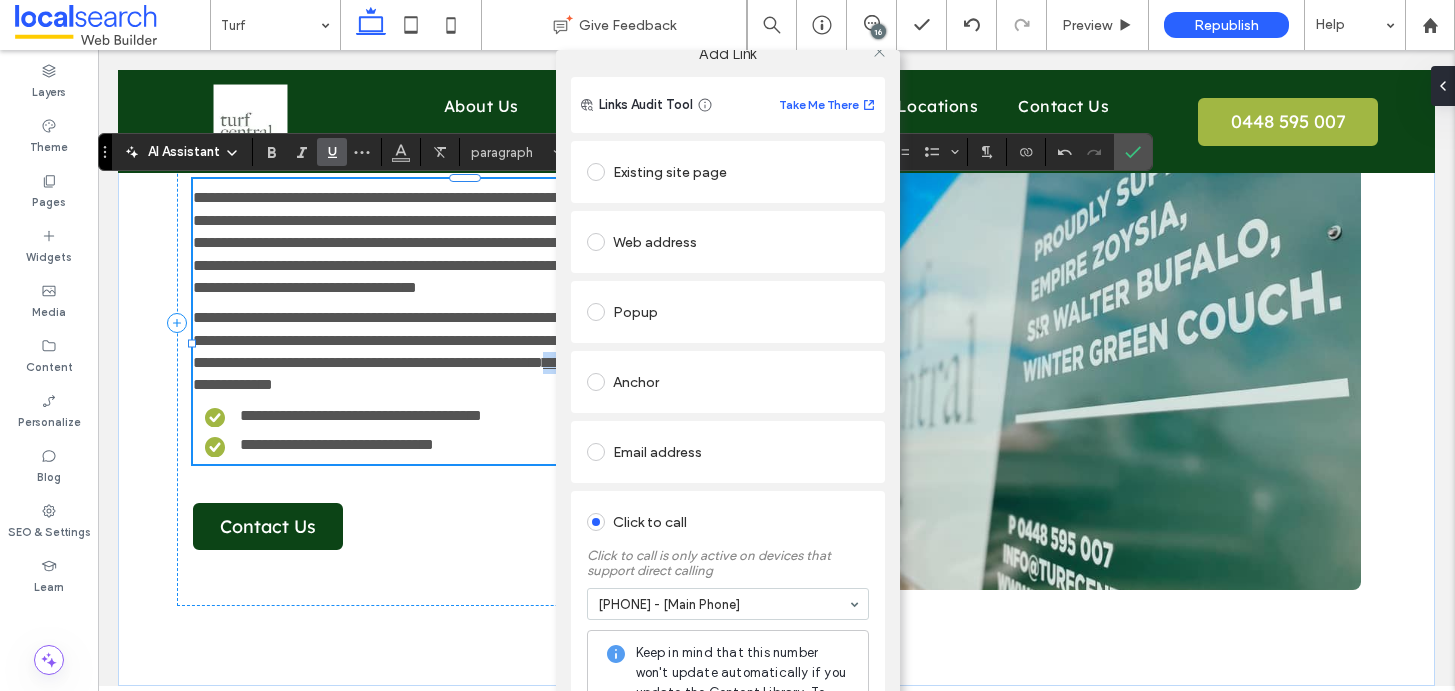 scroll, scrollTop: 0, scrollLeft: 0, axis: both 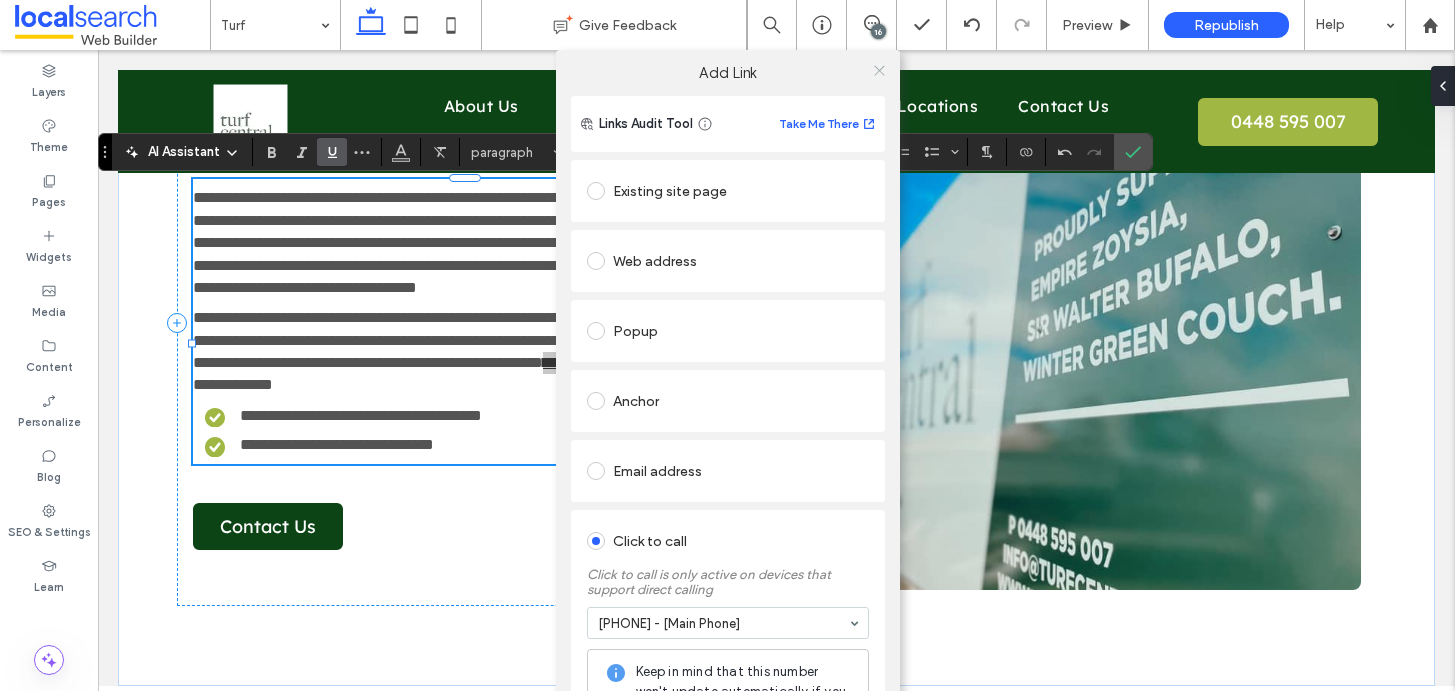 click 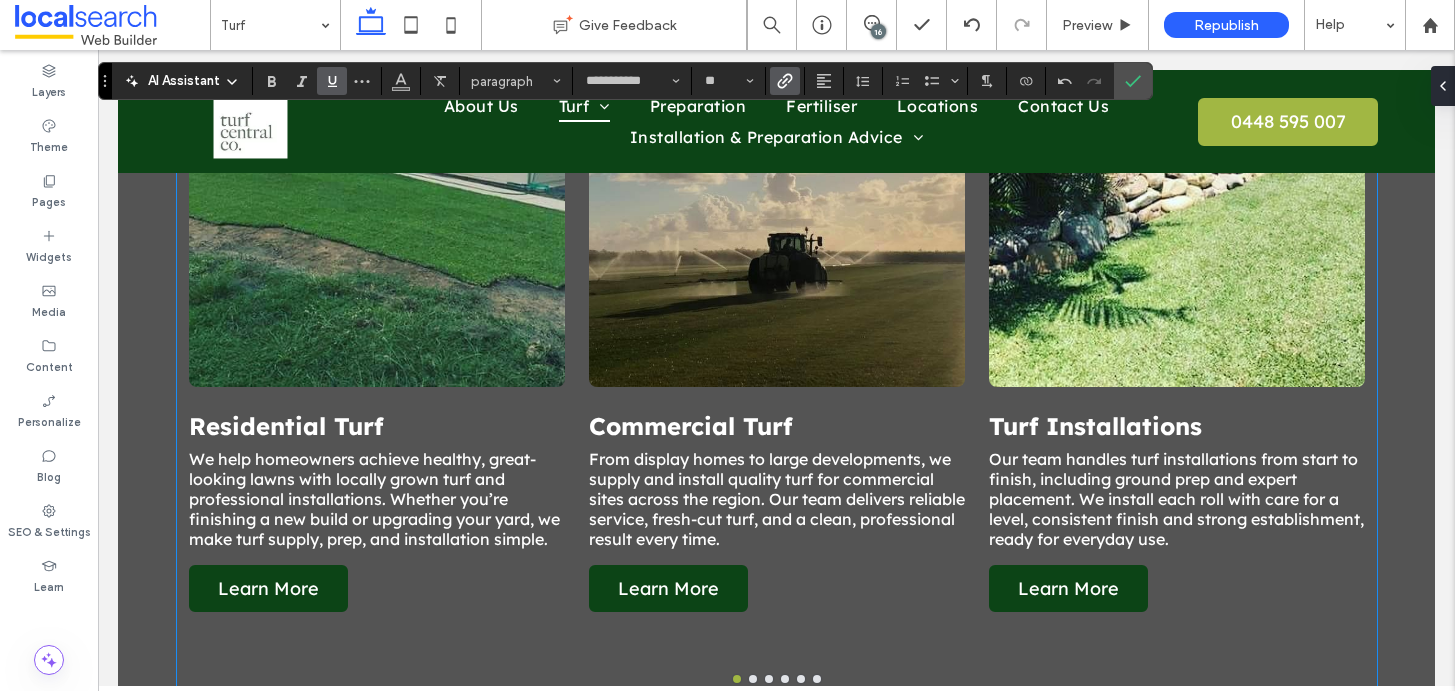 scroll, scrollTop: 1464, scrollLeft: 0, axis: vertical 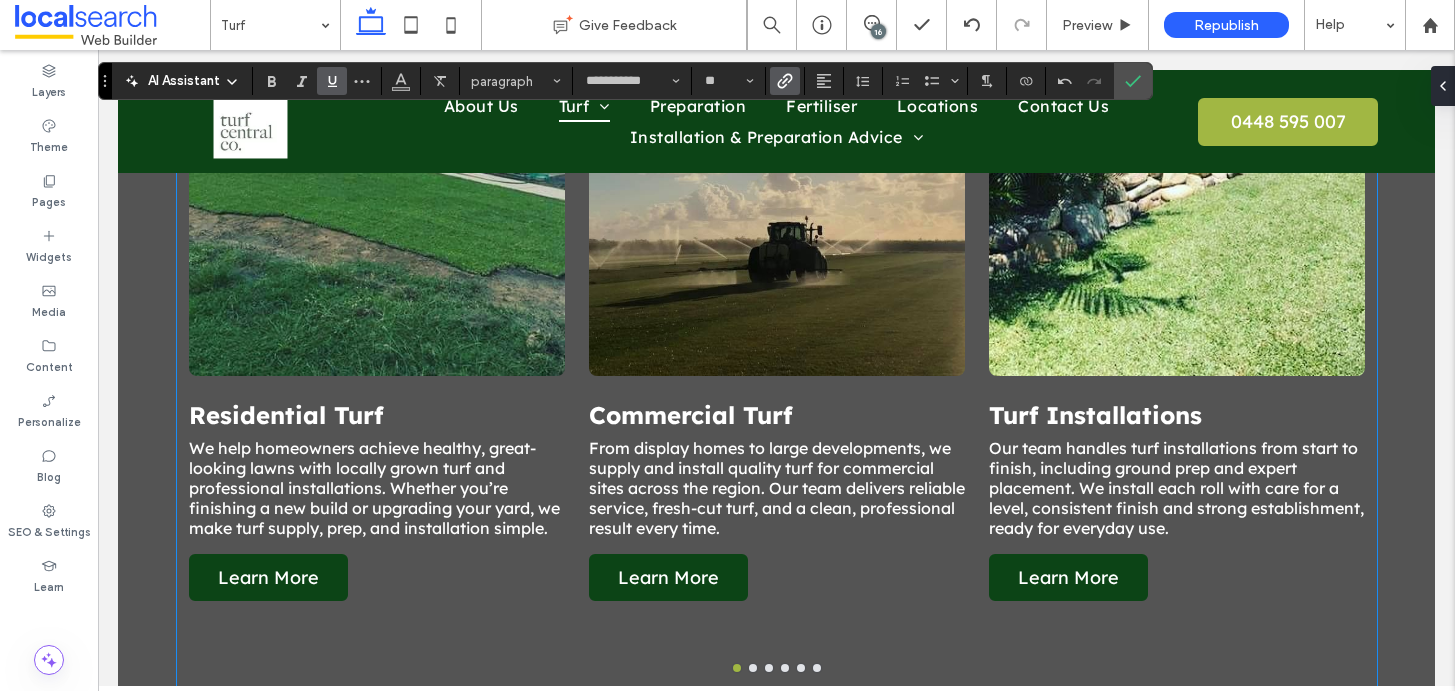 click on "From display homes to large developments, we supply and install quality turf for commercial sites across the region. Our team delivers reliable service, fresh-cut turf, and a clean, professional result every time." at bounding box center [777, 488] 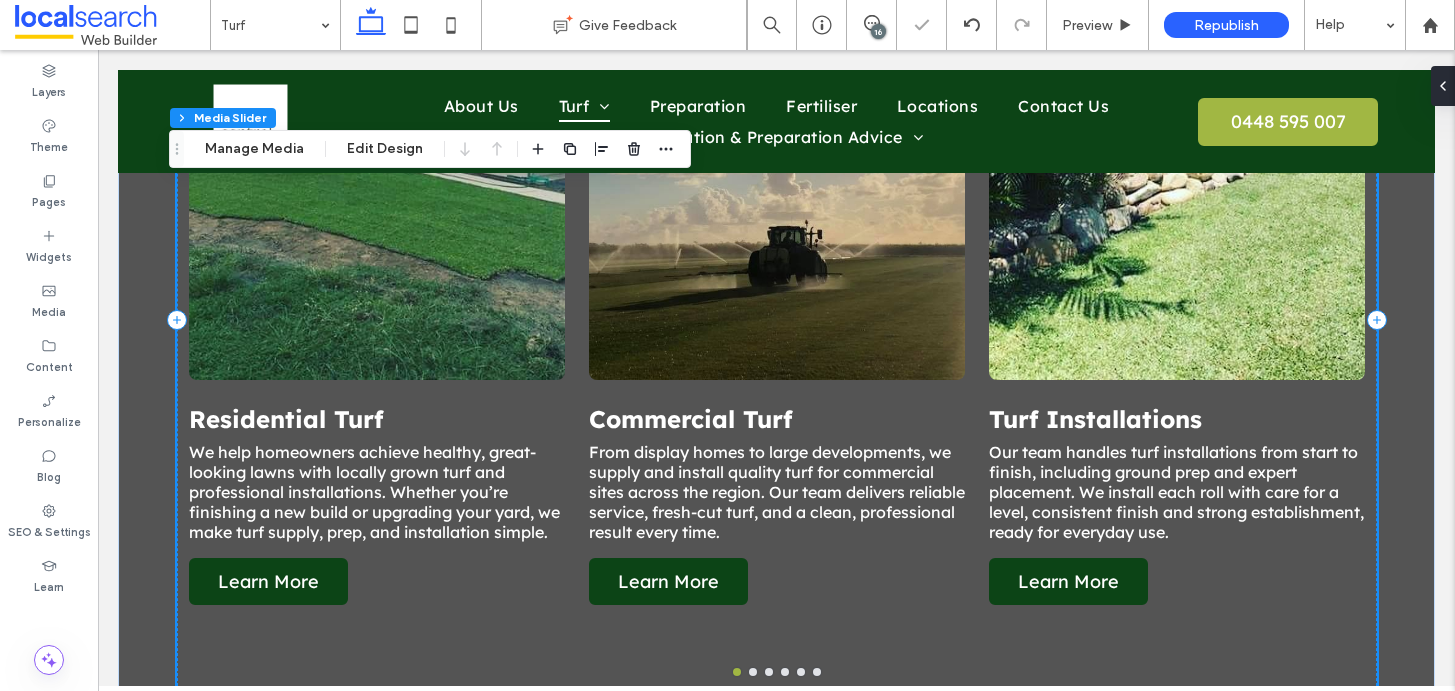 click on "From display homes to large developments, we supply and install quality turf for commercial sites across the region. Our team delivers reliable service, fresh-cut turf, and a clean, professional result every time." at bounding box center [777, 492] 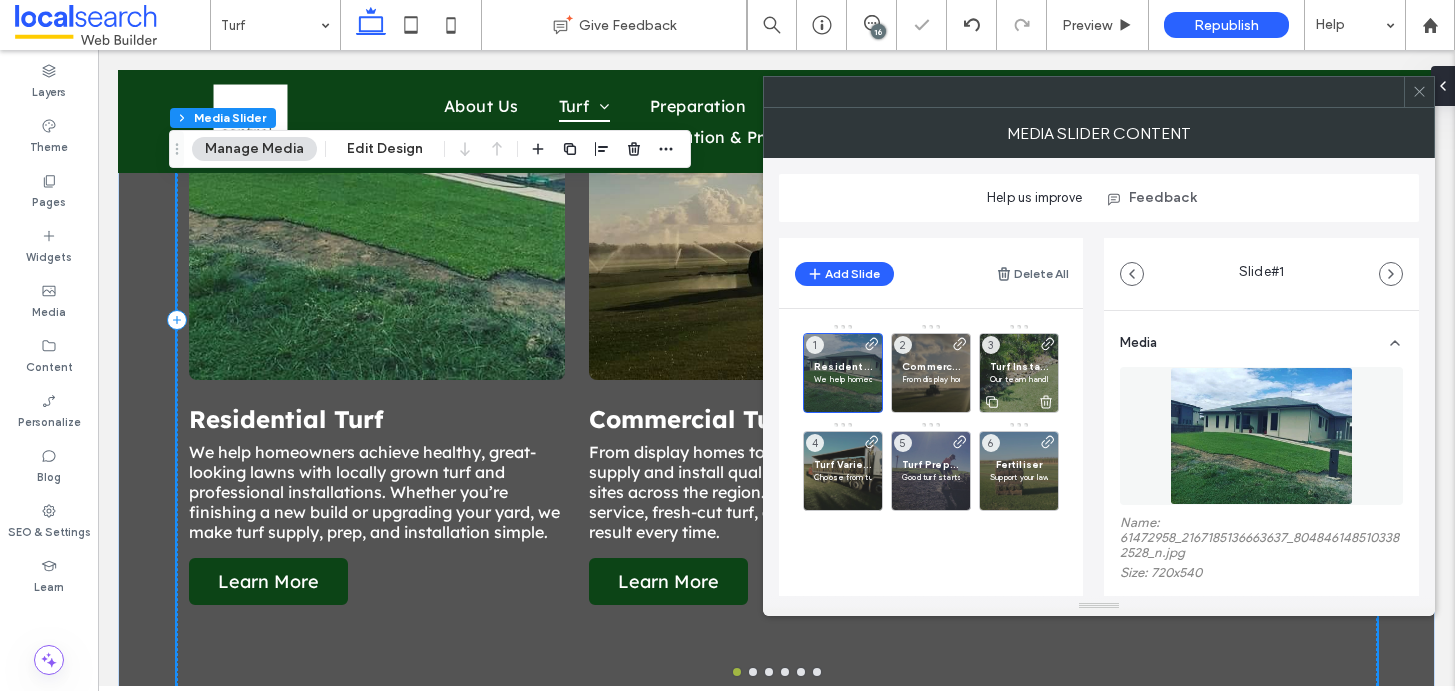 click on "Turf Installations" at bounding box center (1019, 366) 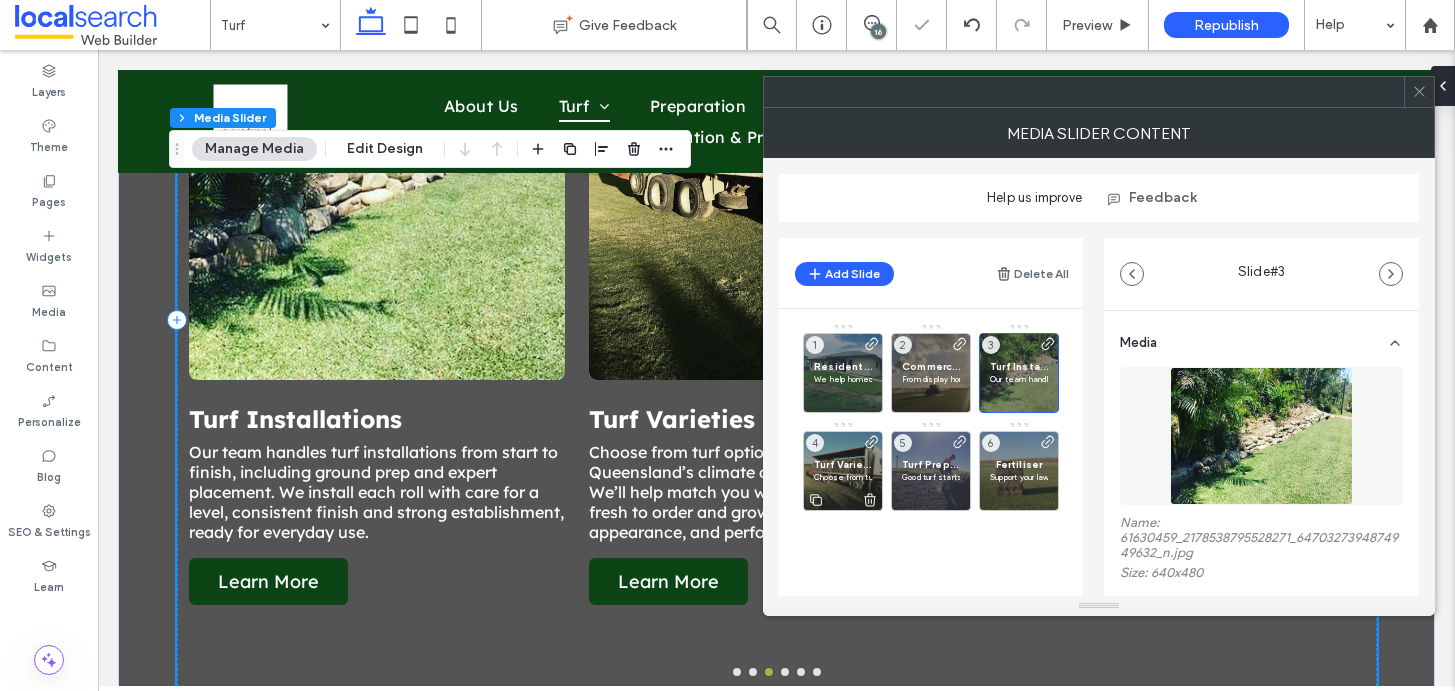 click on "Turf Varieties" at bounding box center [843, 464] 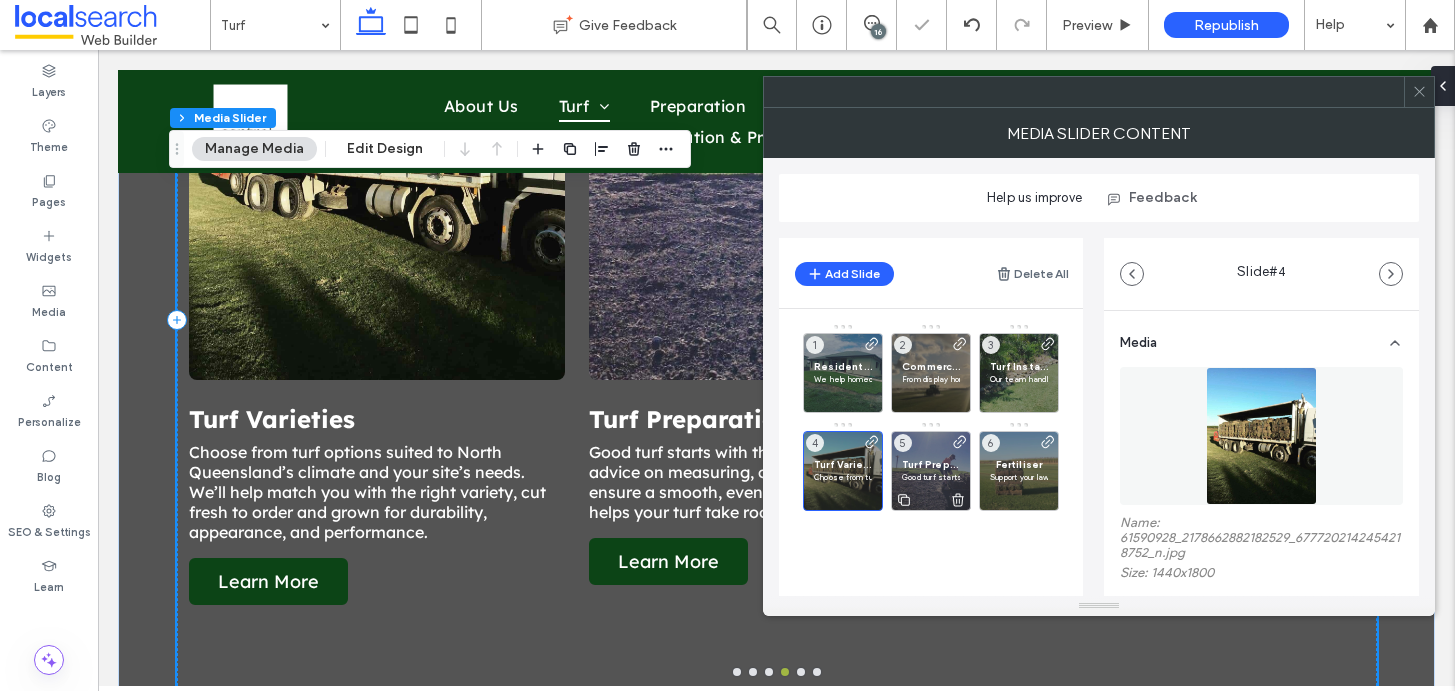 click on "Turf Preparation" at bounding box center [931, 464] 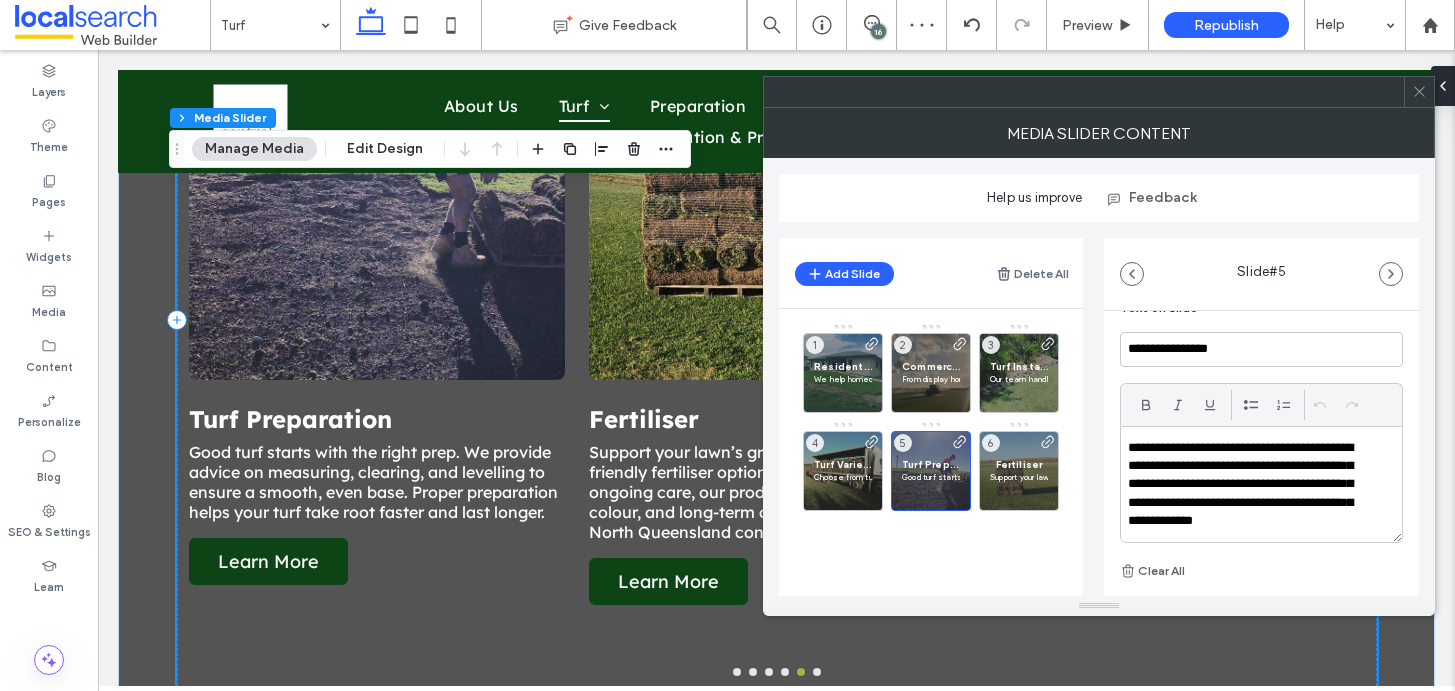 scroll, scrollTop: 631, scrollLeft: 0, axis: vertical 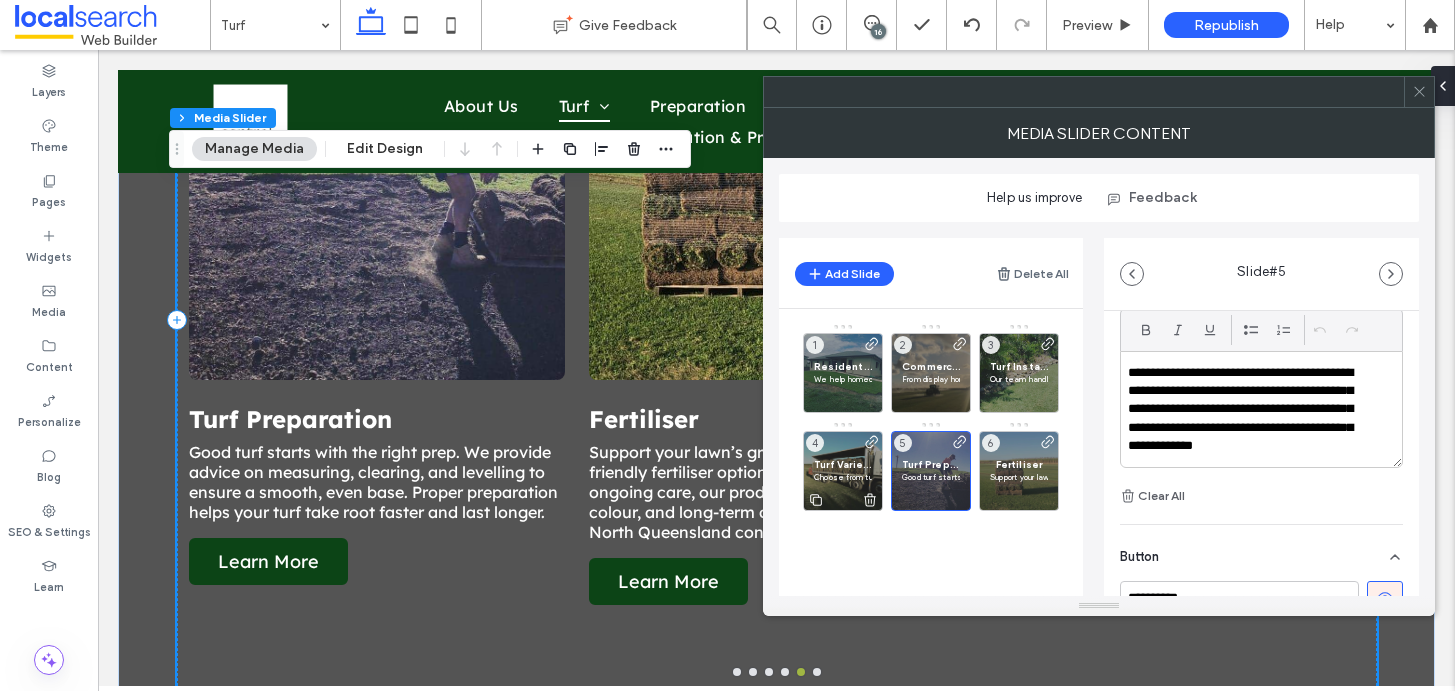 click on "Turf Varieties" at bounding box center [843, 464] 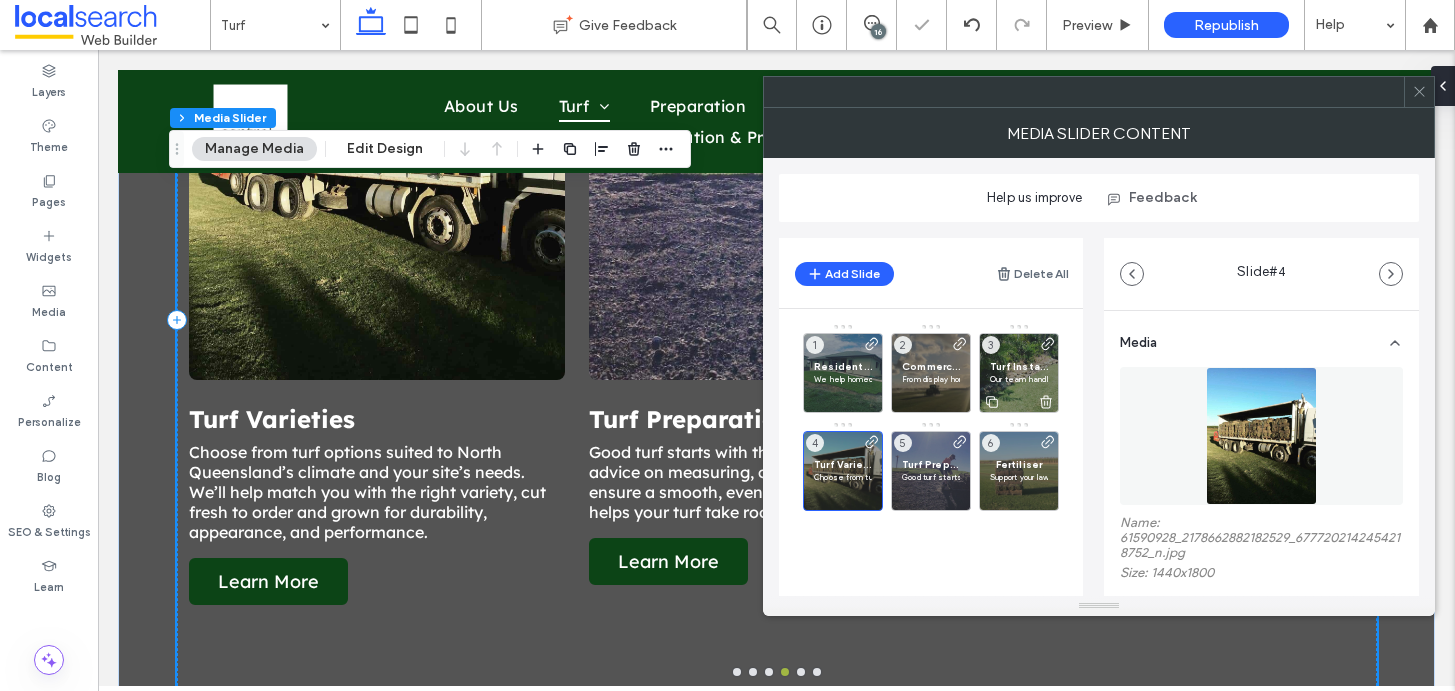 click at bounding box center [1048, 375] 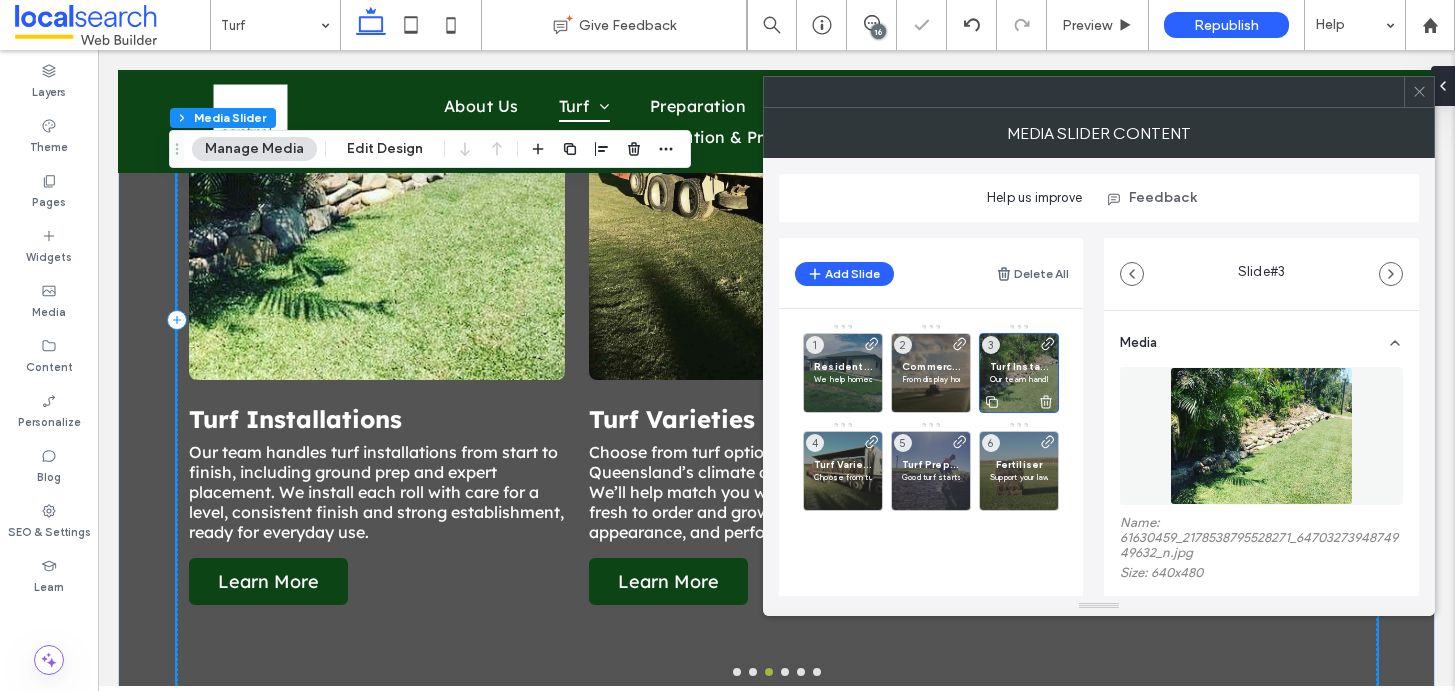 click 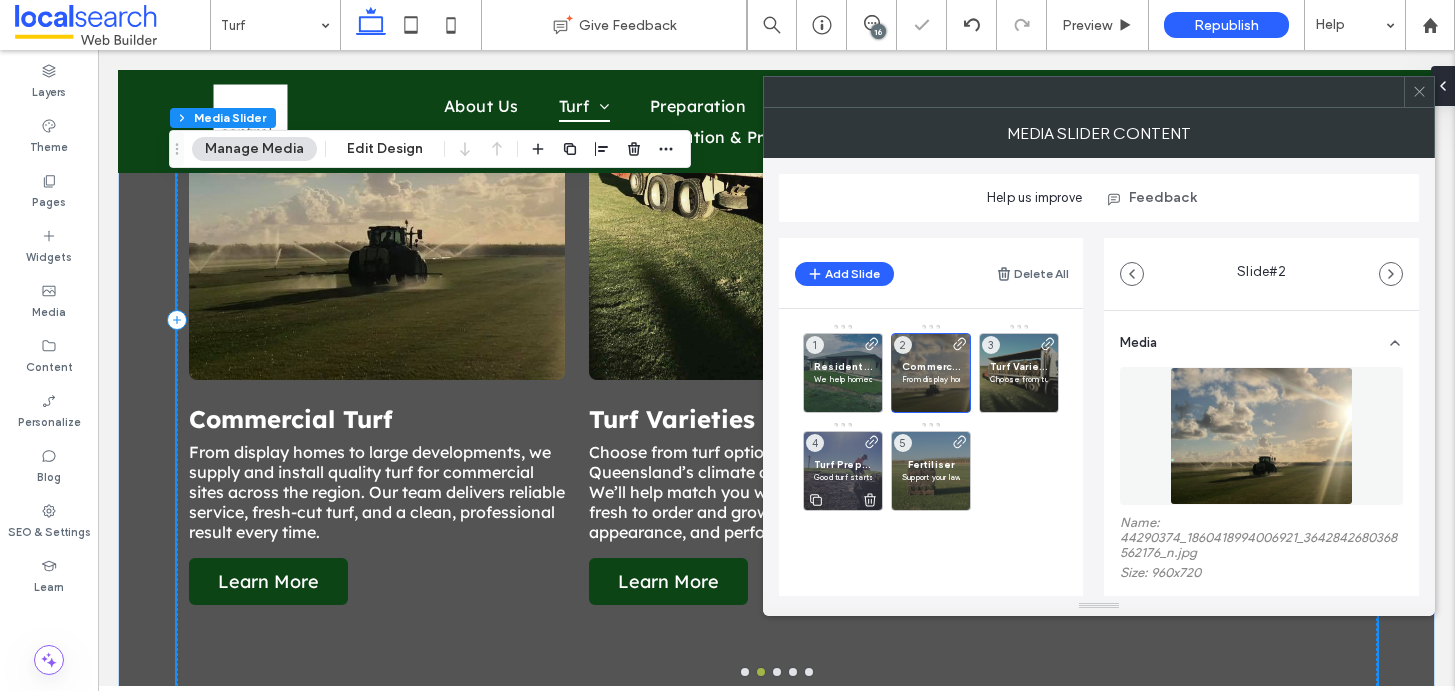click on "Turf Preparation" at bounding box center [843, 464] 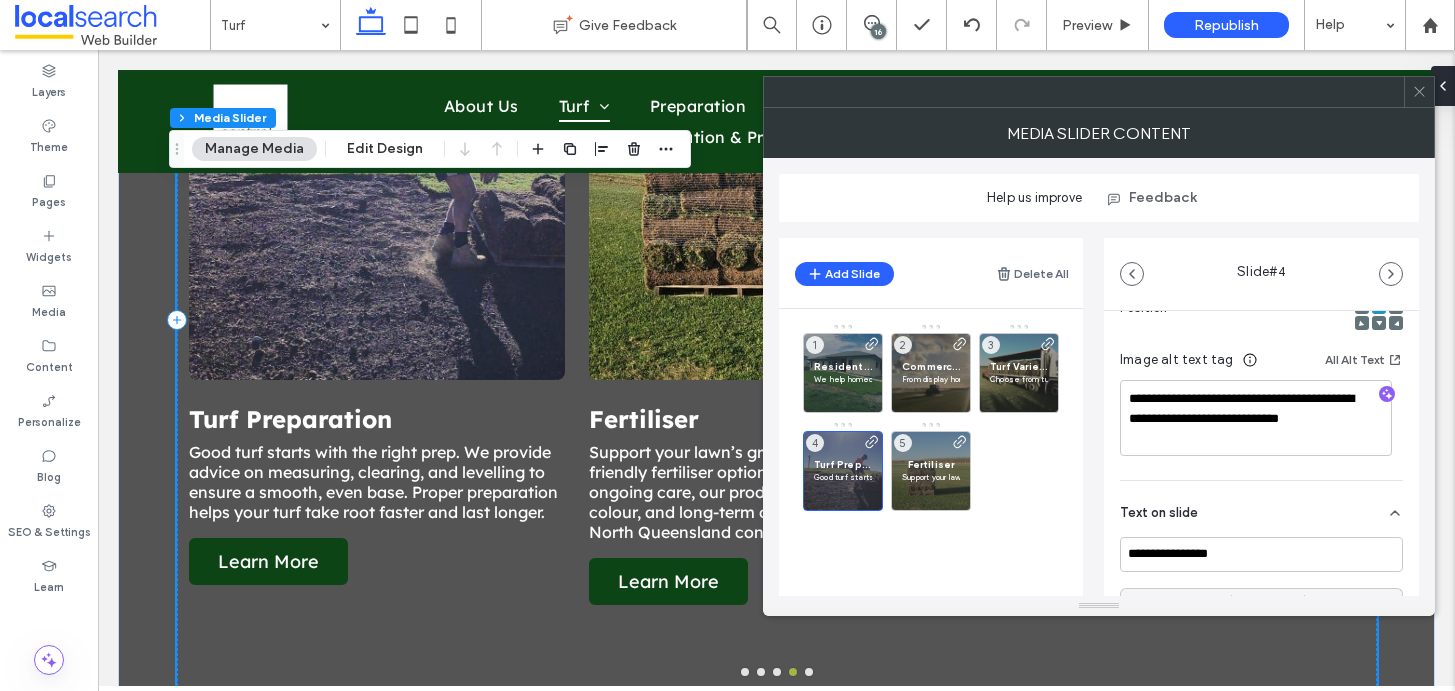 scroll, scrollTop: 616, scrollLeft: 0, axis: vertical 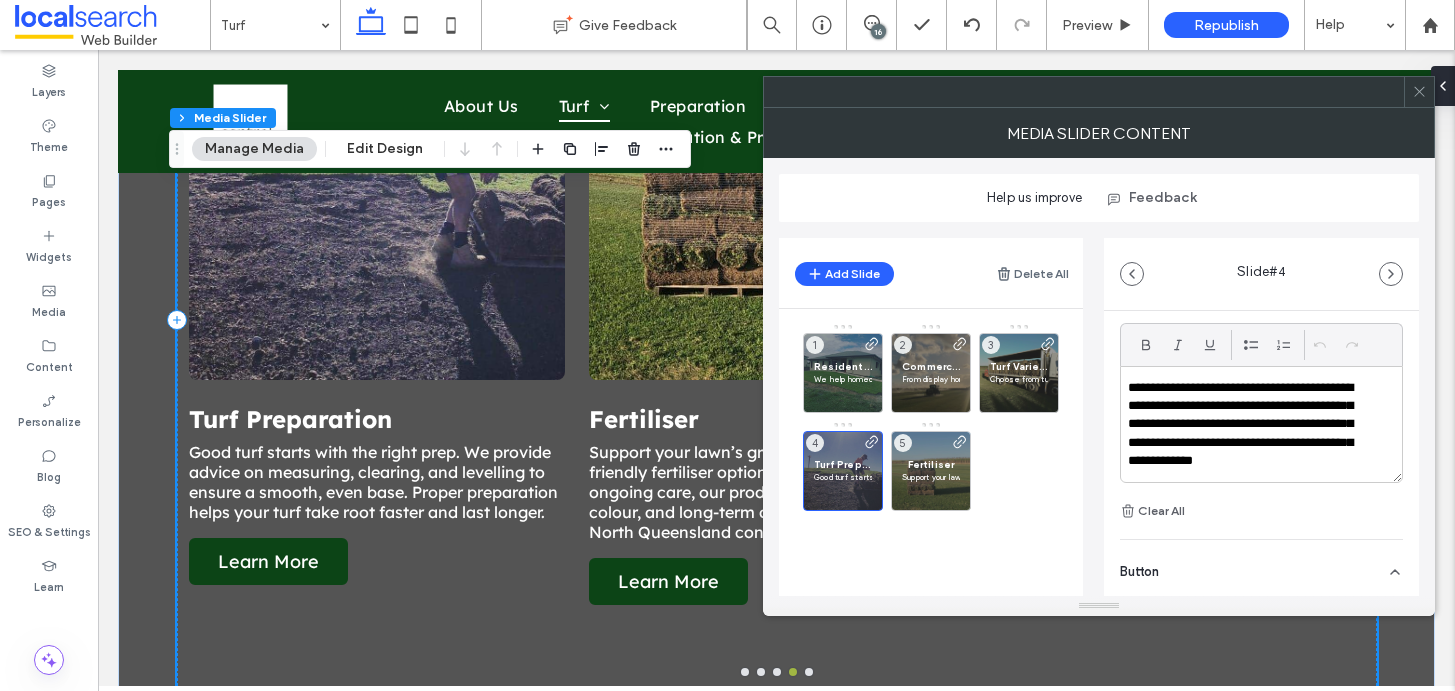 click on "**********" at bounding box center (1248, 425) 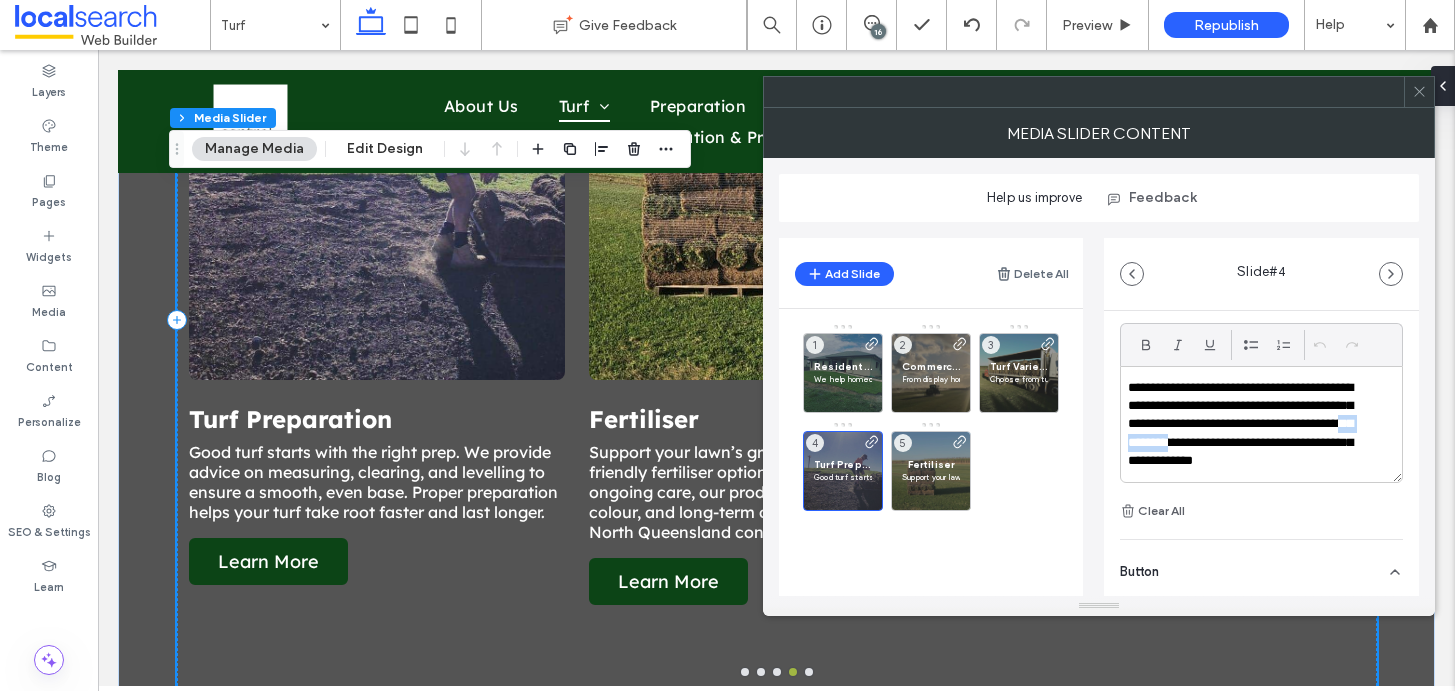 click on "**********" at bounding box center [1248, 425] 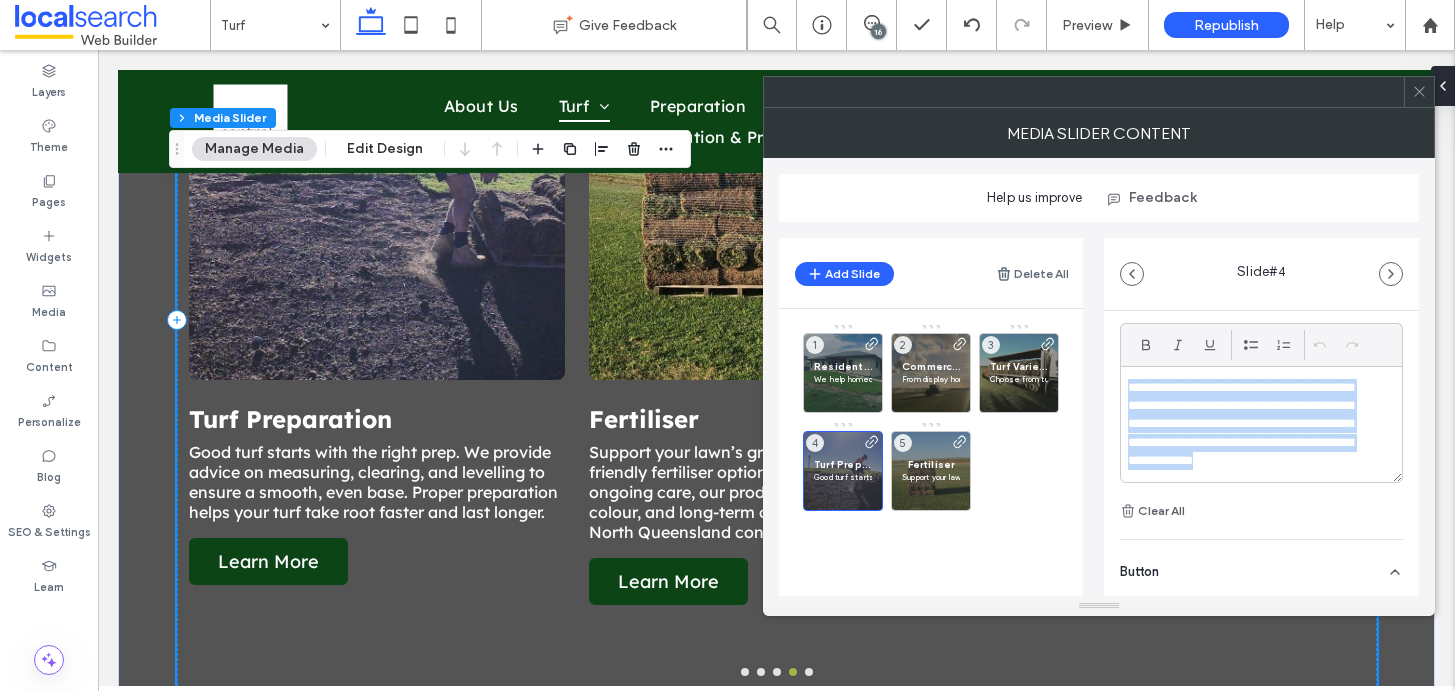 click on "**********" at bounding box center [1248, 425] 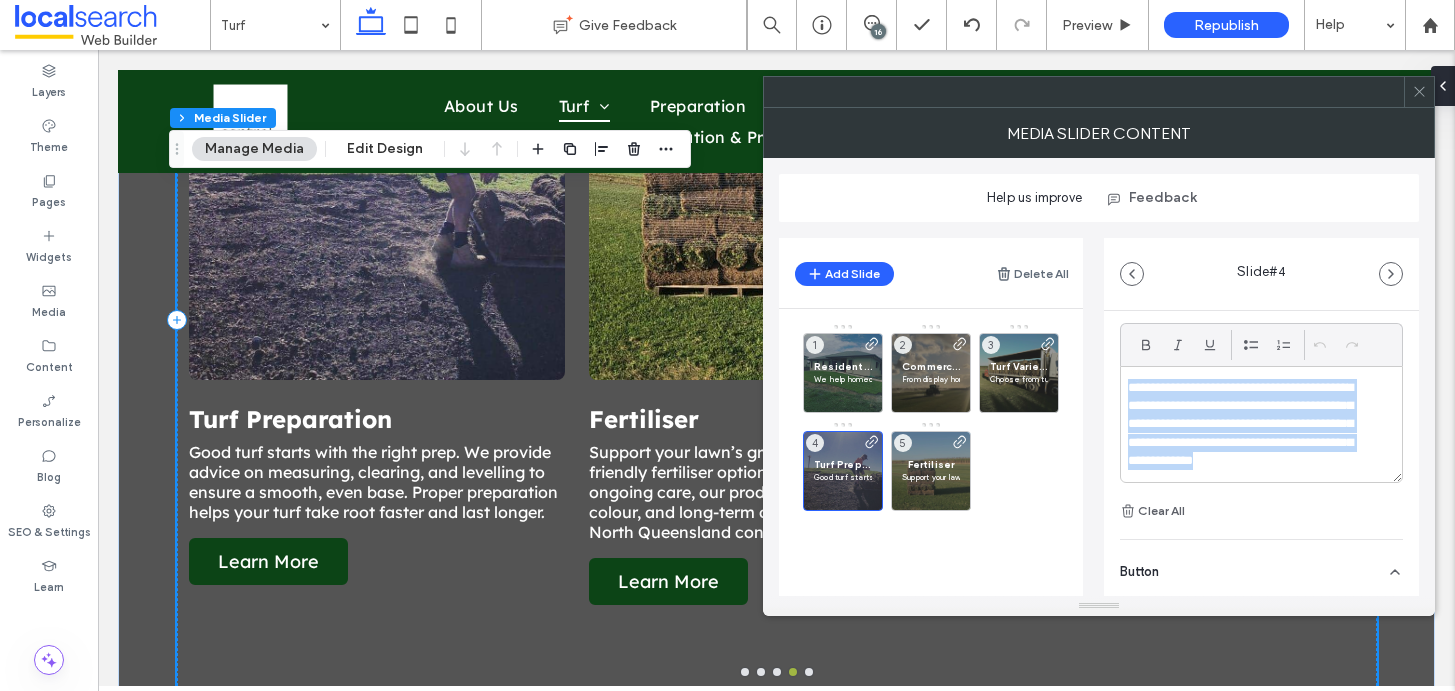 paste 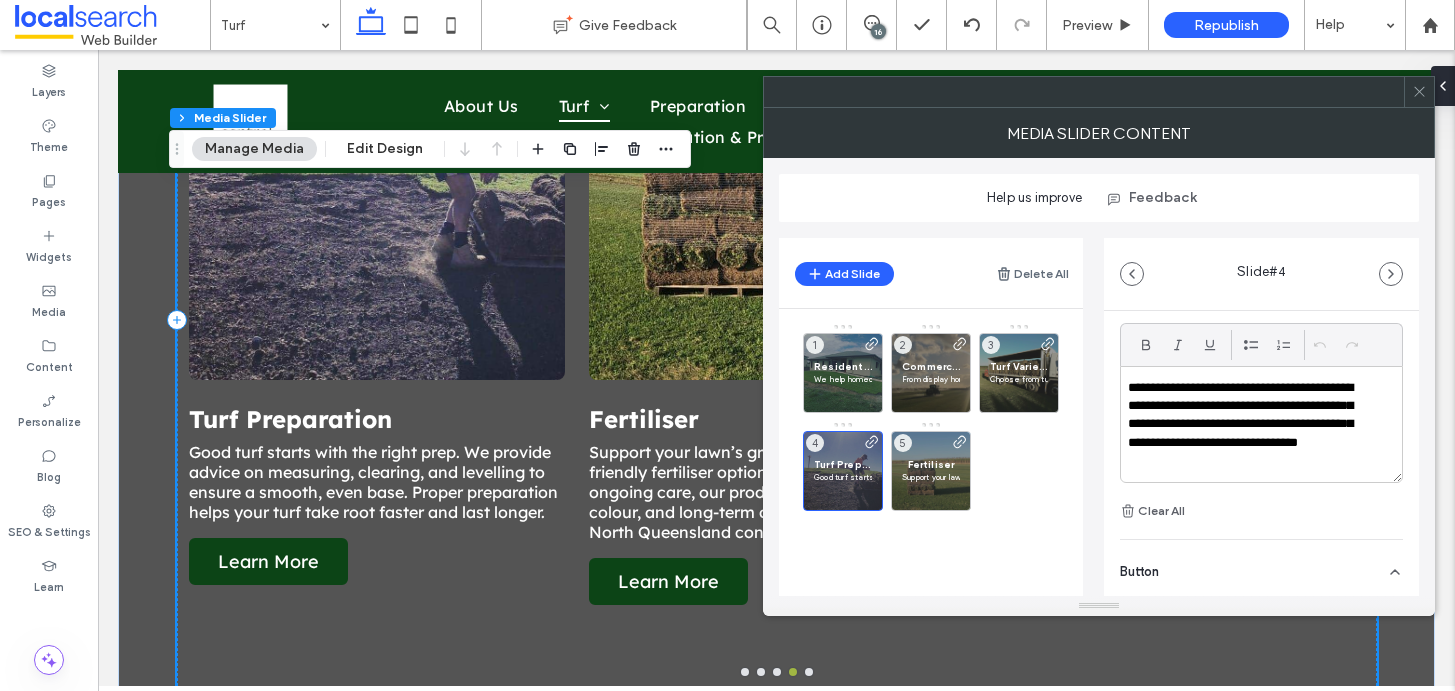 scroll, scrollTop: 0, scrollLeft: 0, axis: both 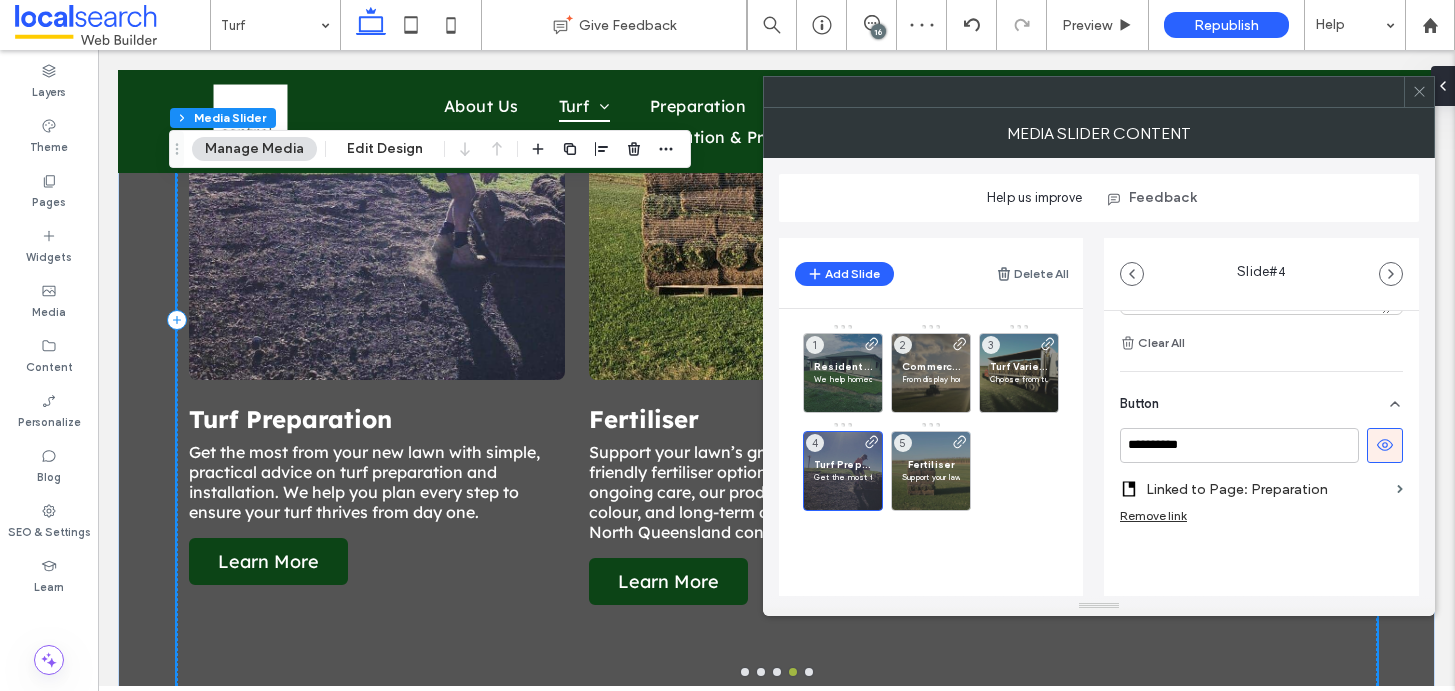 click on "Linked to Page: Preparation" at bounding box center (1267, 489) 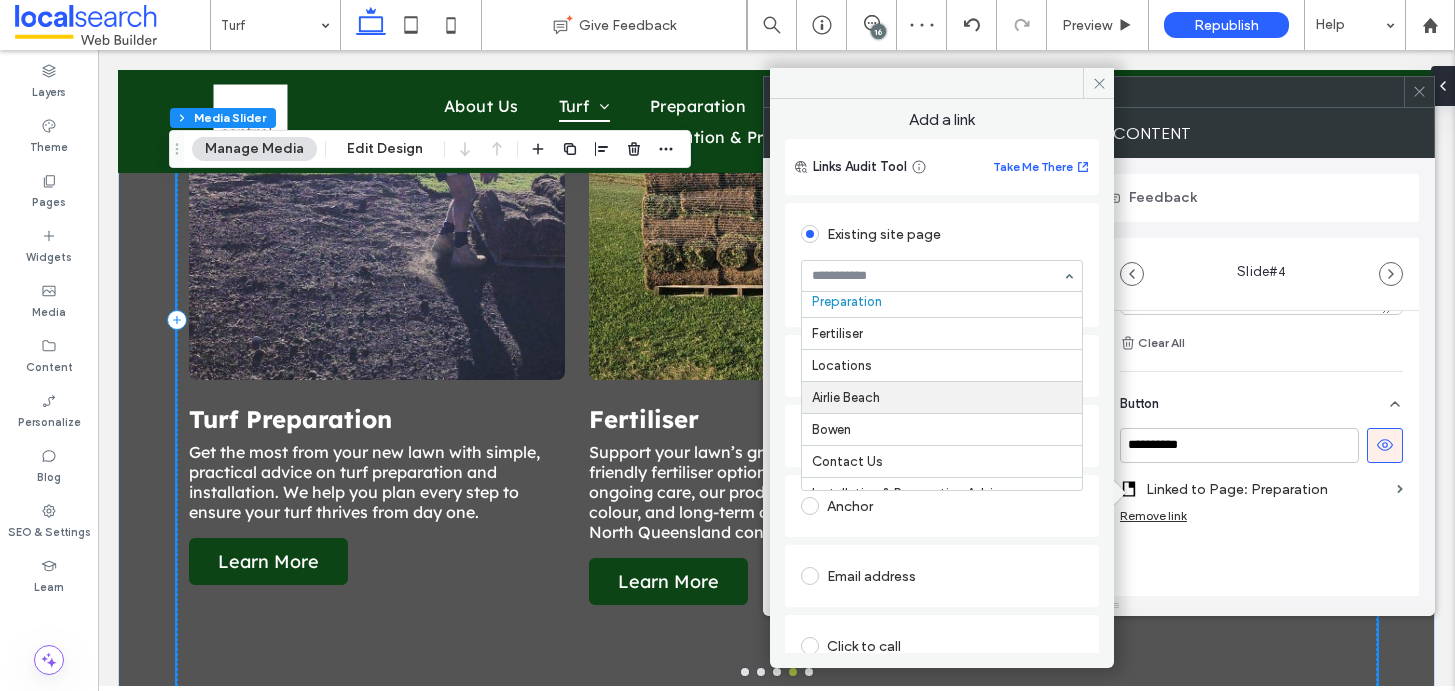 scroll, scrollTop: 230, scrollLeft: 0, axis: vertical 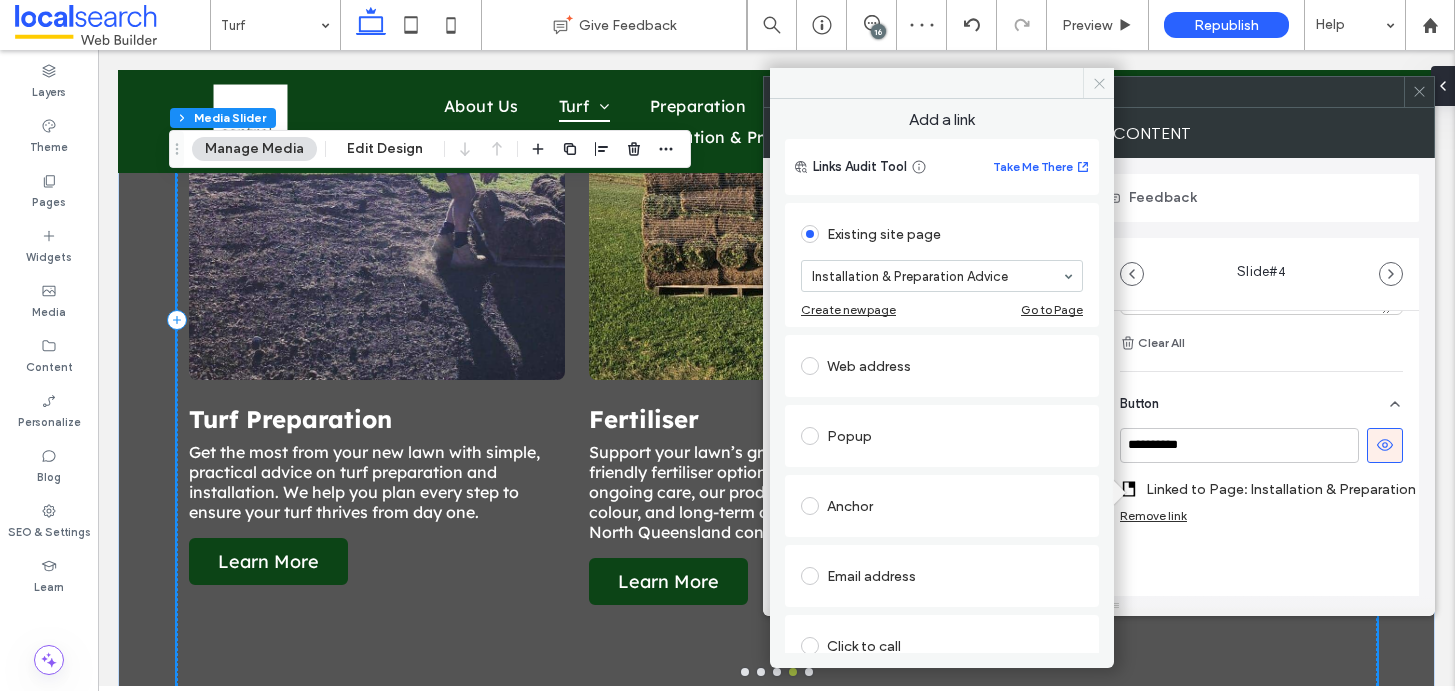 click 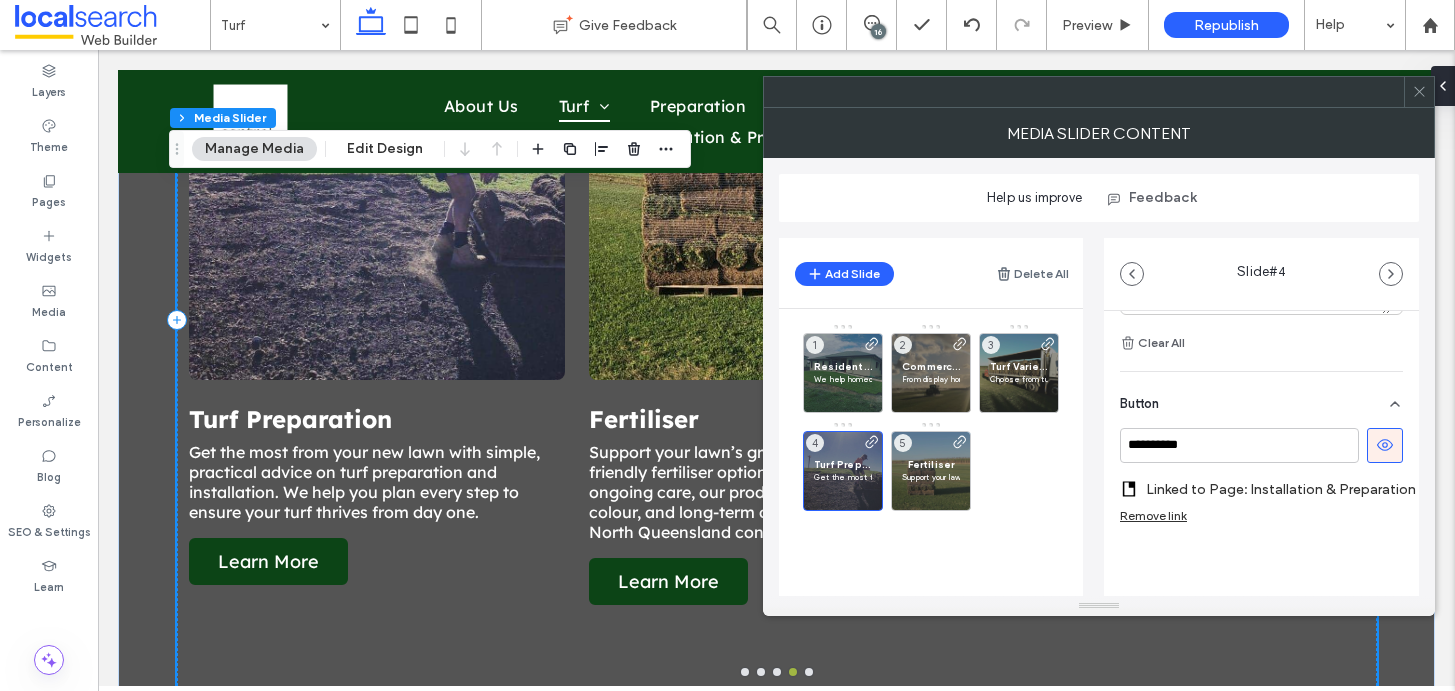 click 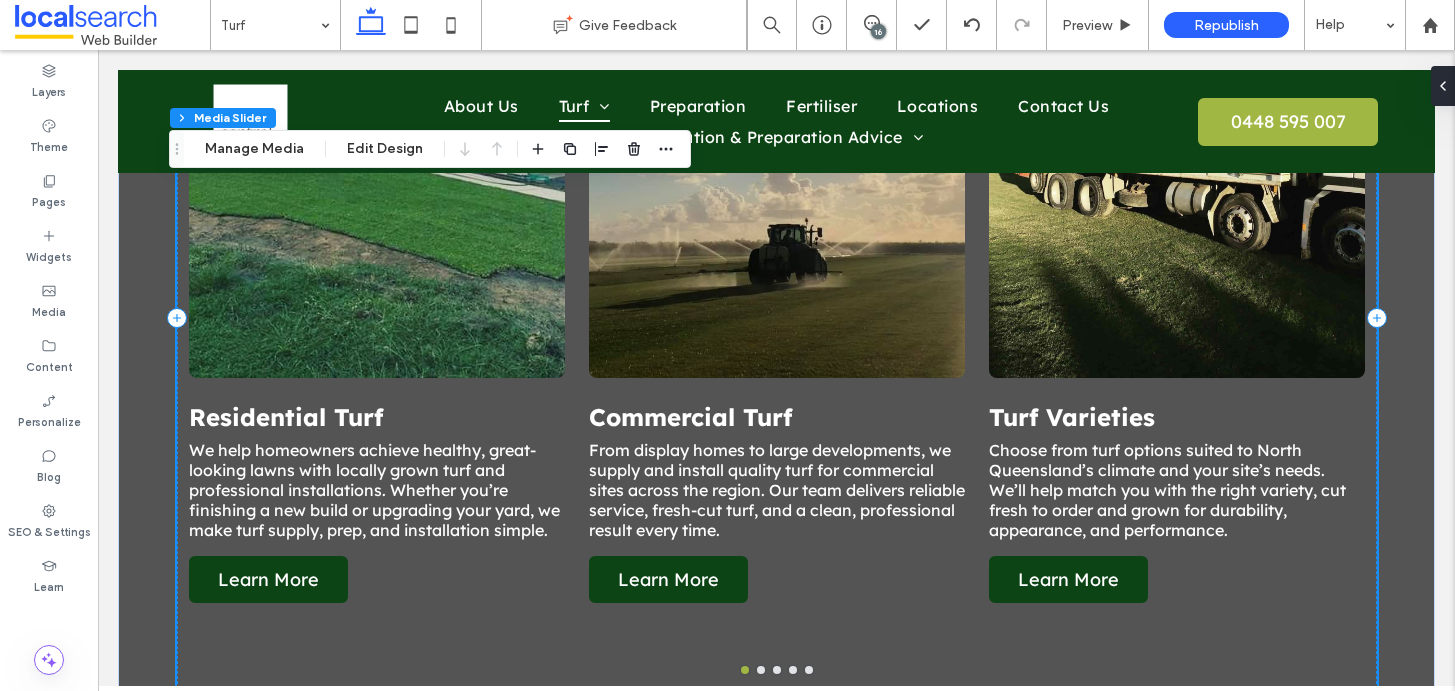 scroll, scrollTop: 1557, scrollLeft: 0, axis: vertical 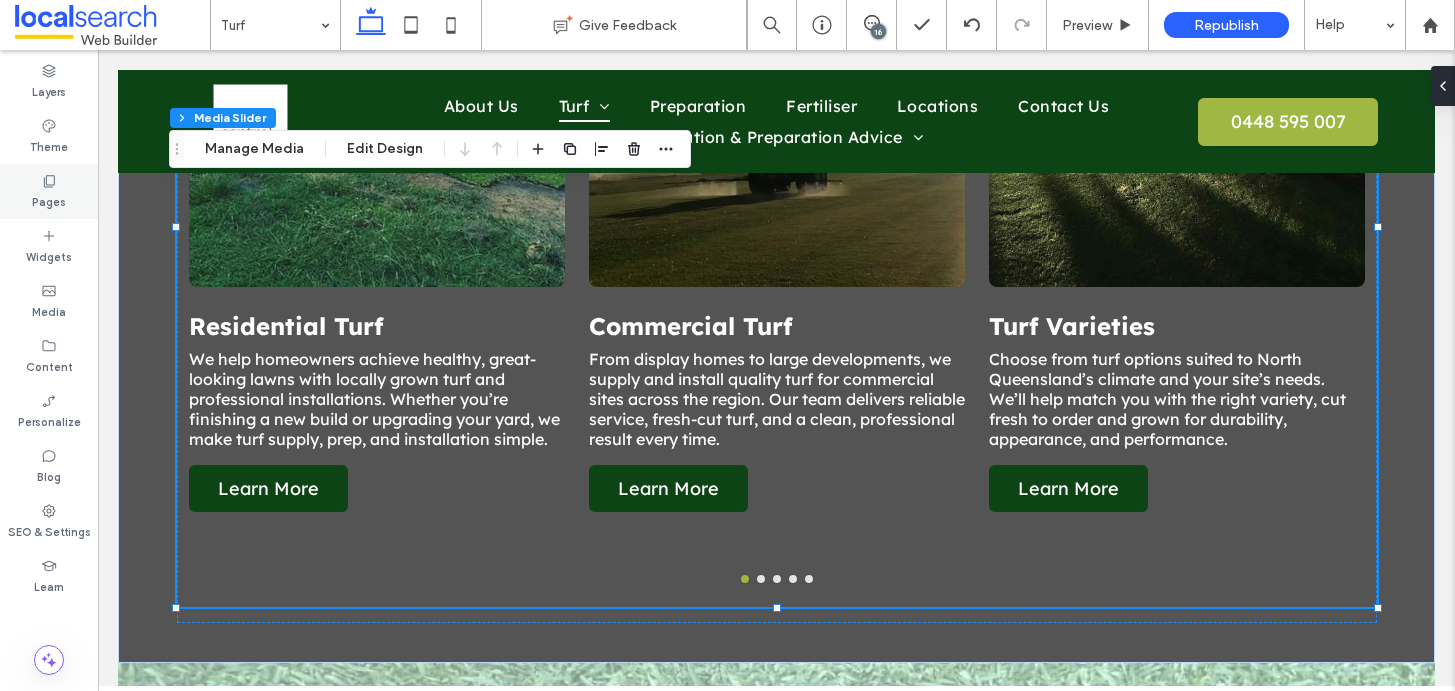 click on "Pages" at bounding box center [49, 200] 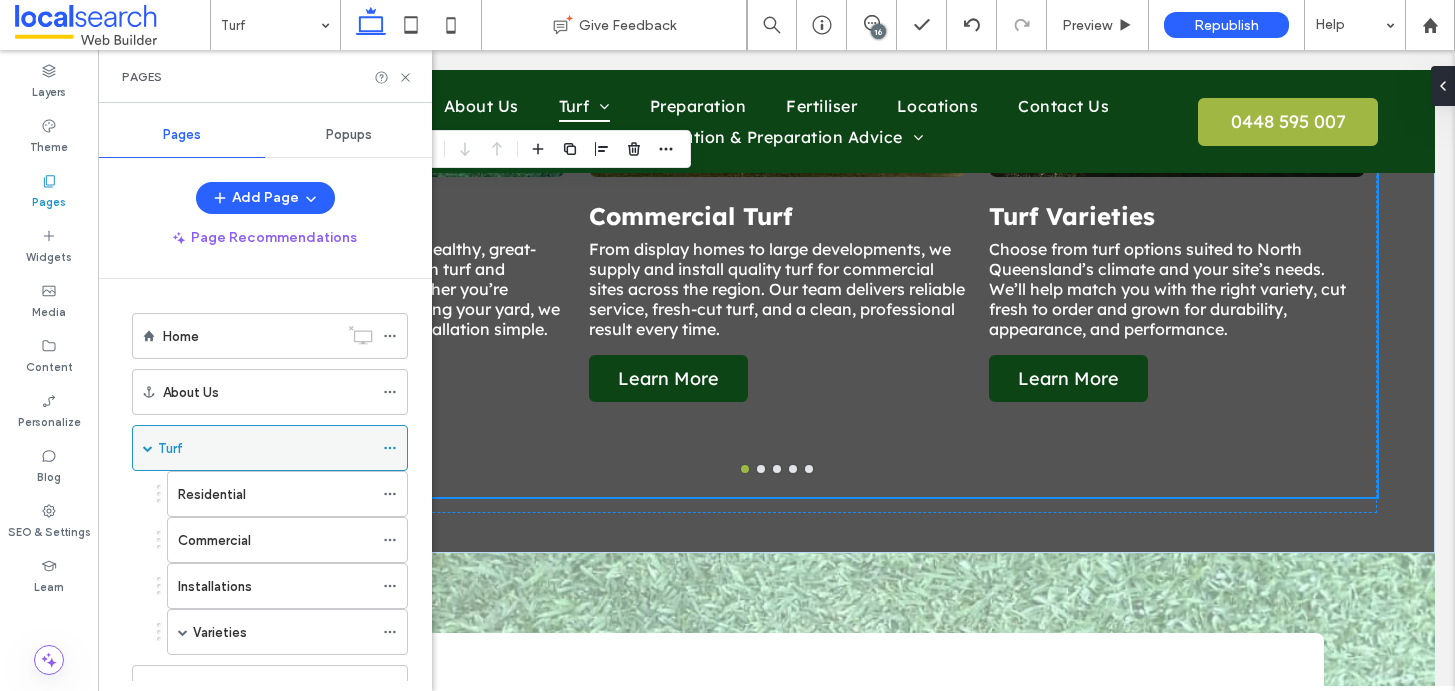 scroll, scrollTop: 1685, scrollLeft: 0, axis: vertical 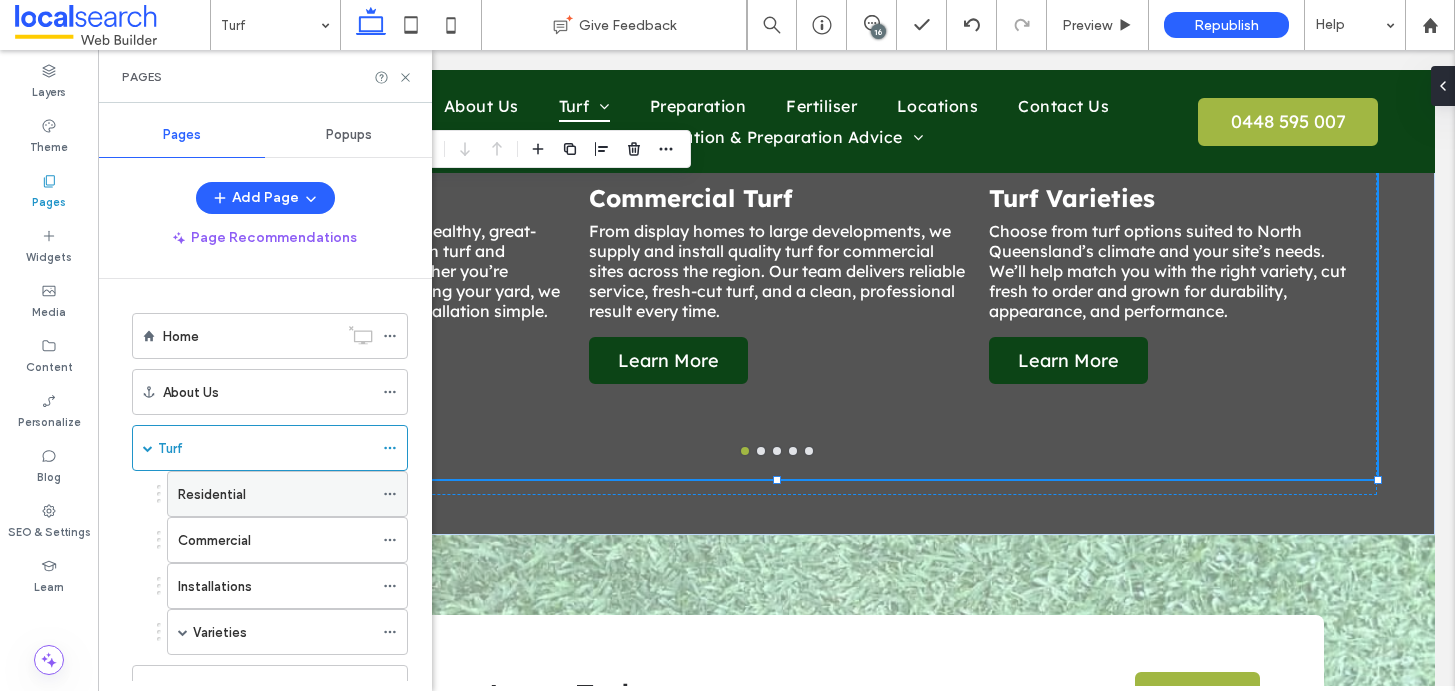 click on "Residential" at bounding box center [275, 494] 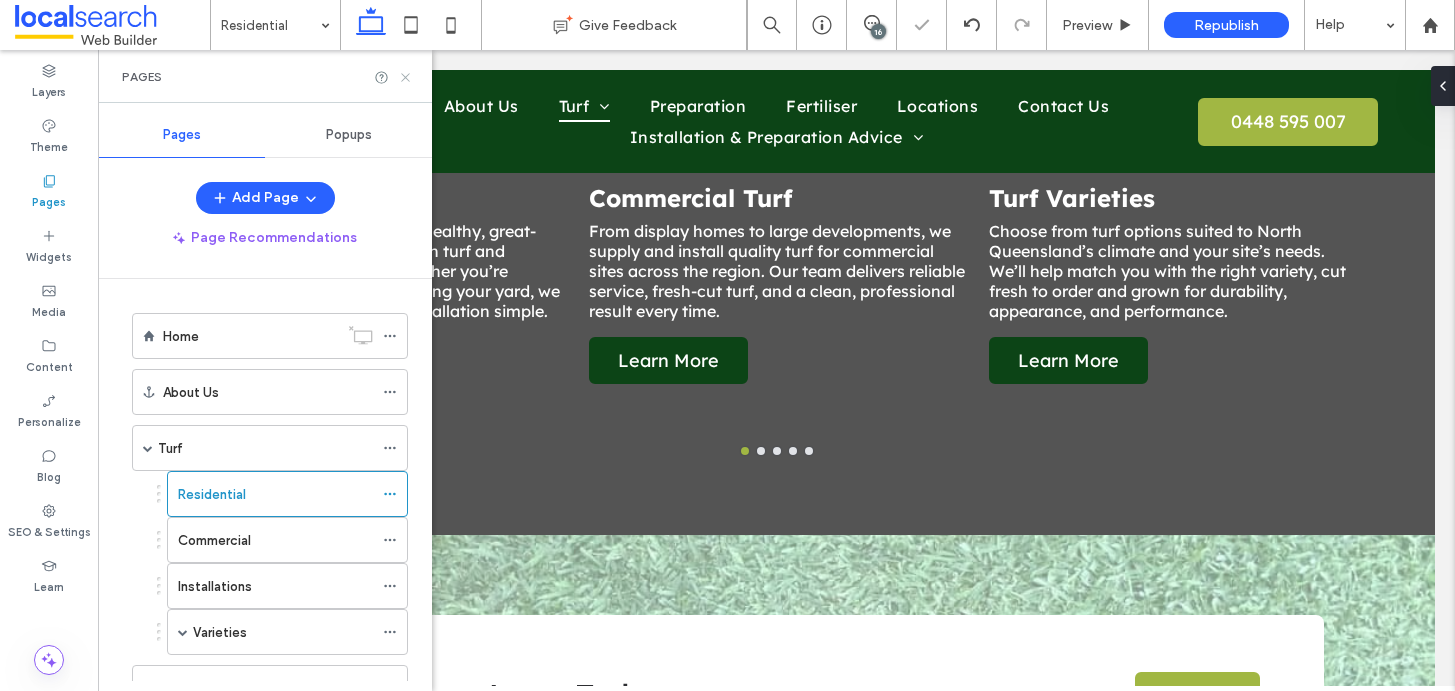 click 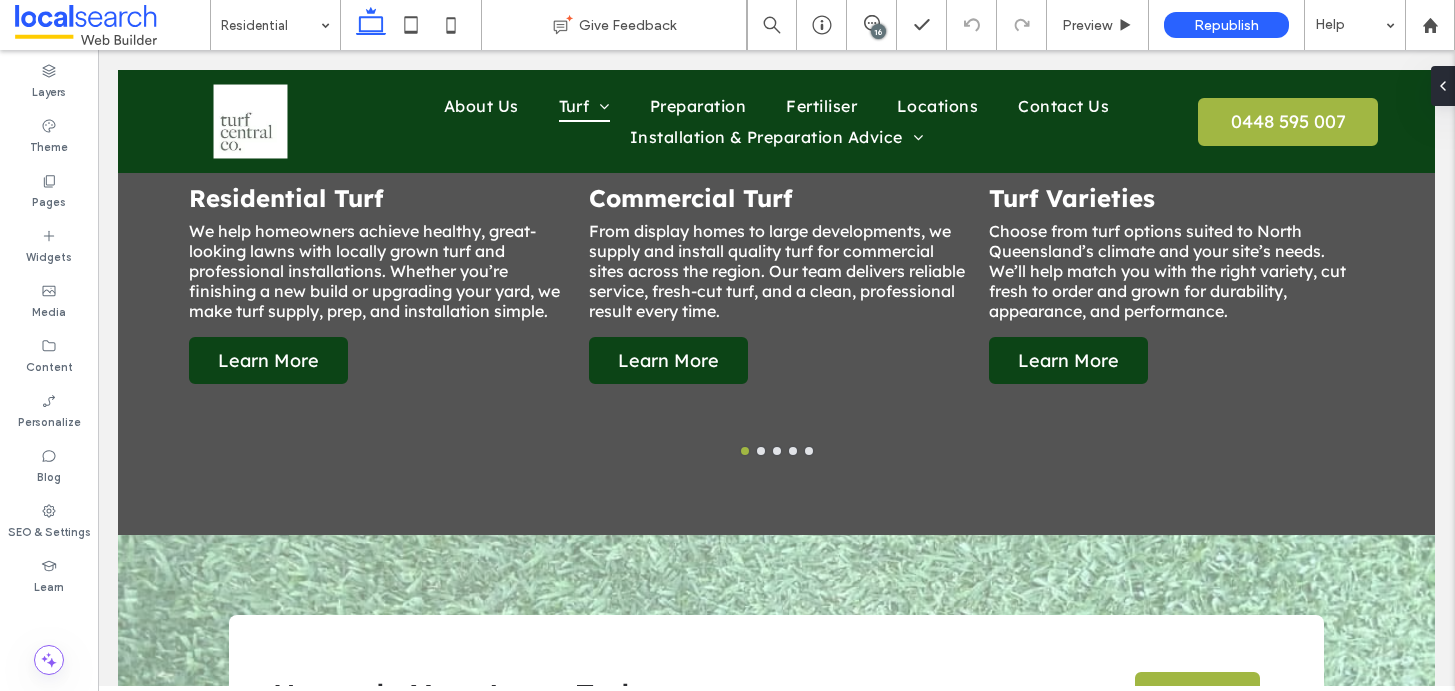 type on "**********" 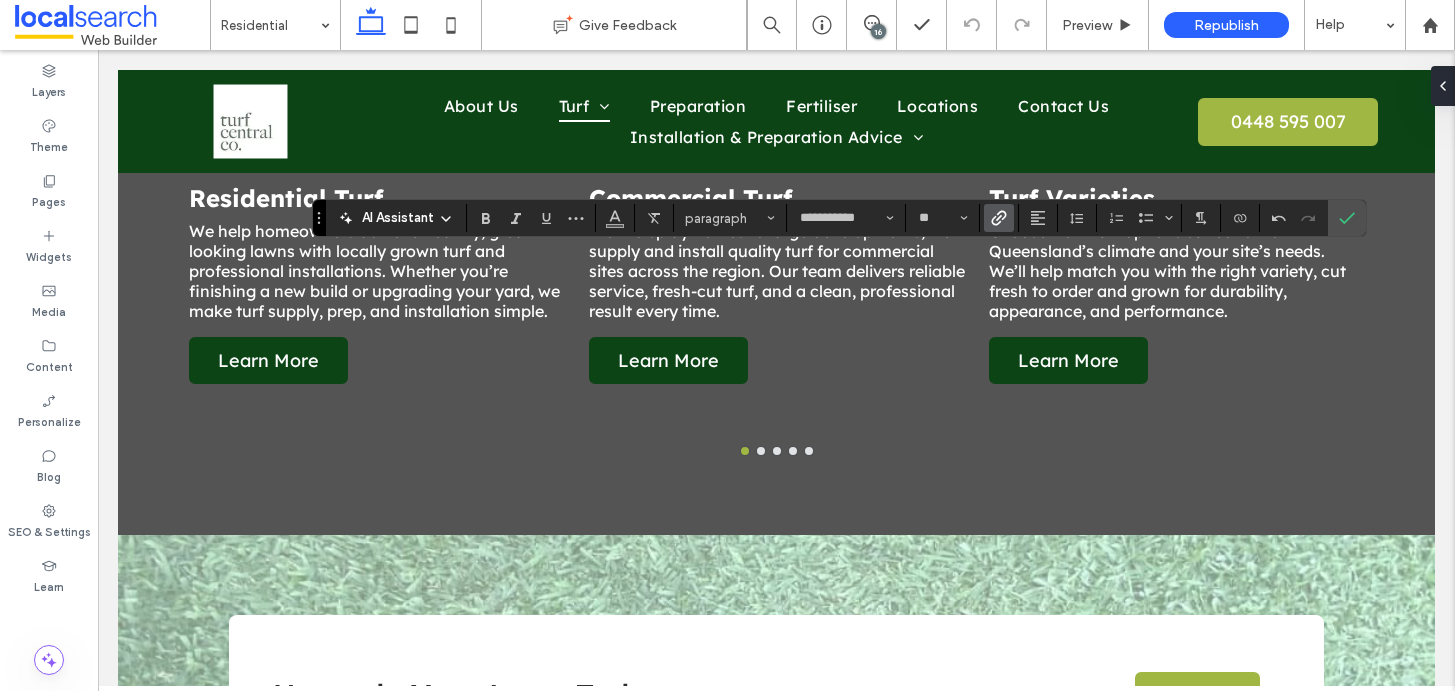 click at bounding box center (999, 218) 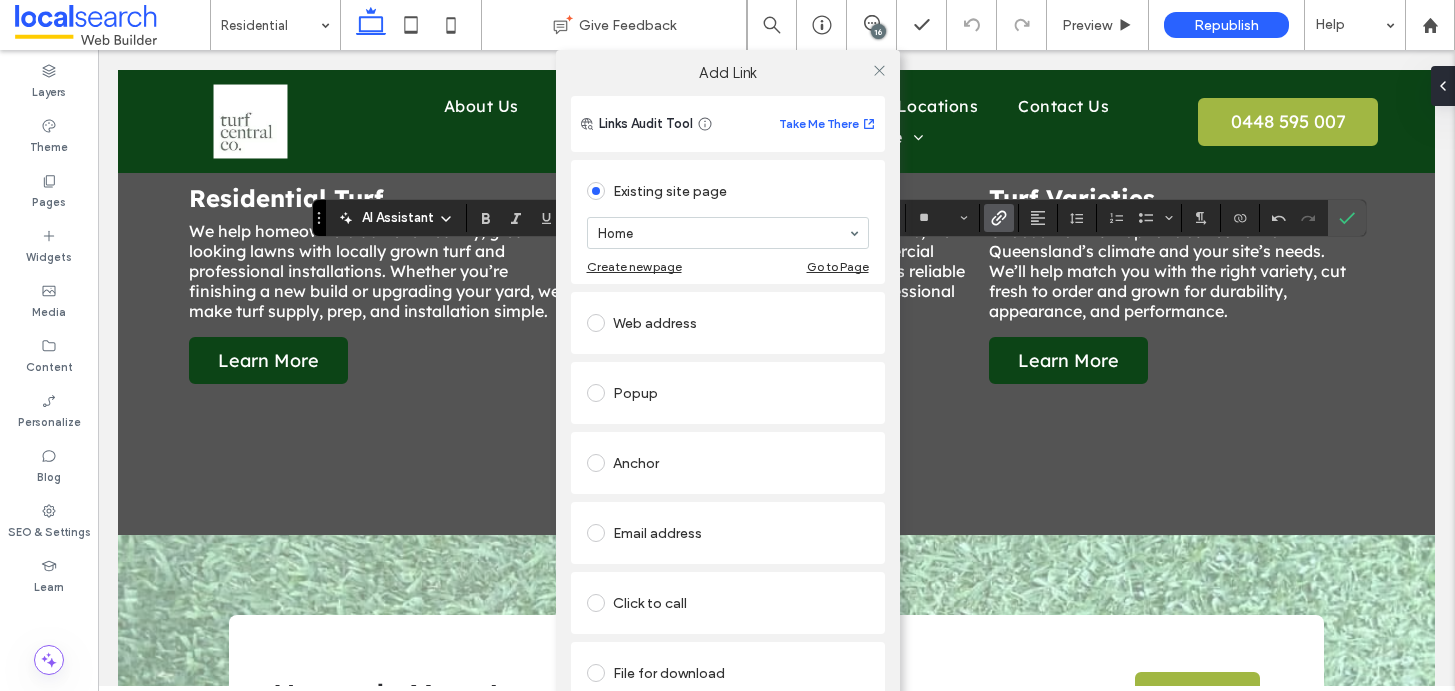 click on "Click to call" at bounding box center [728, 603] 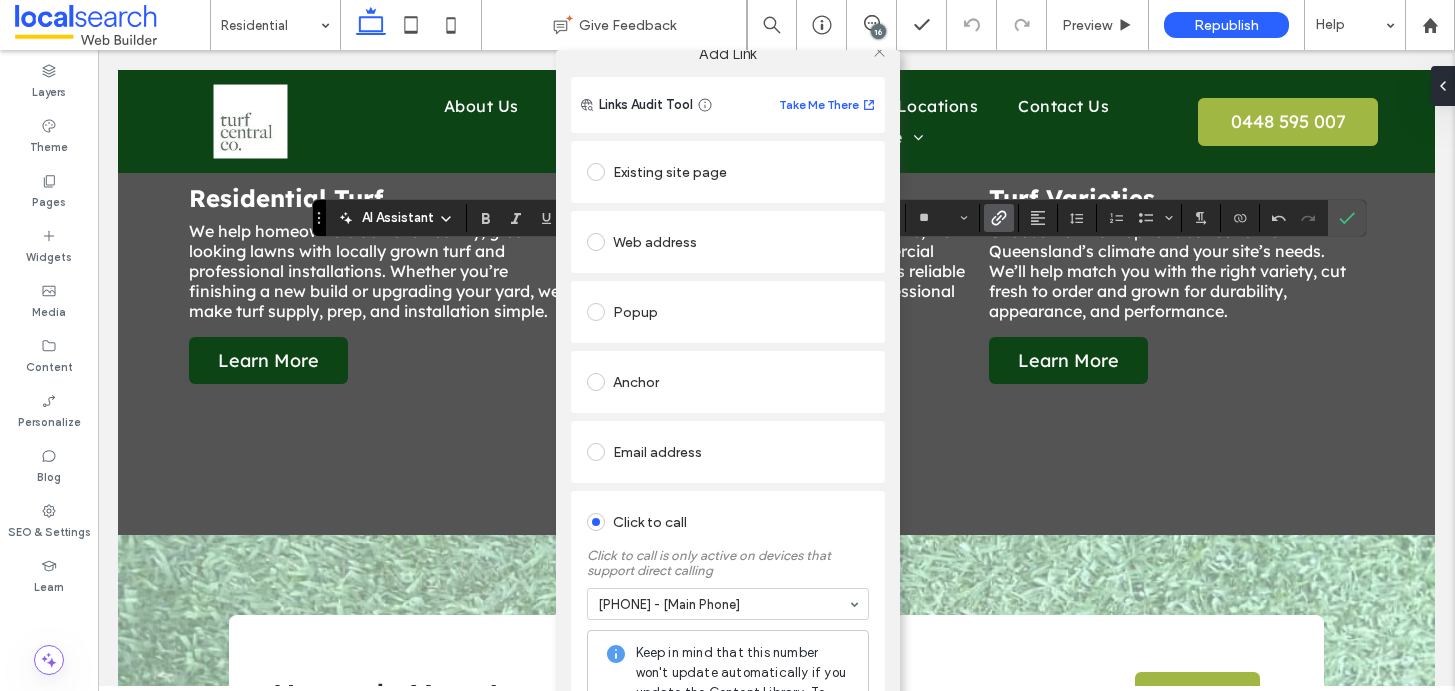 scroll, scrollTop: 0, scrollLeft: 0, axis: both 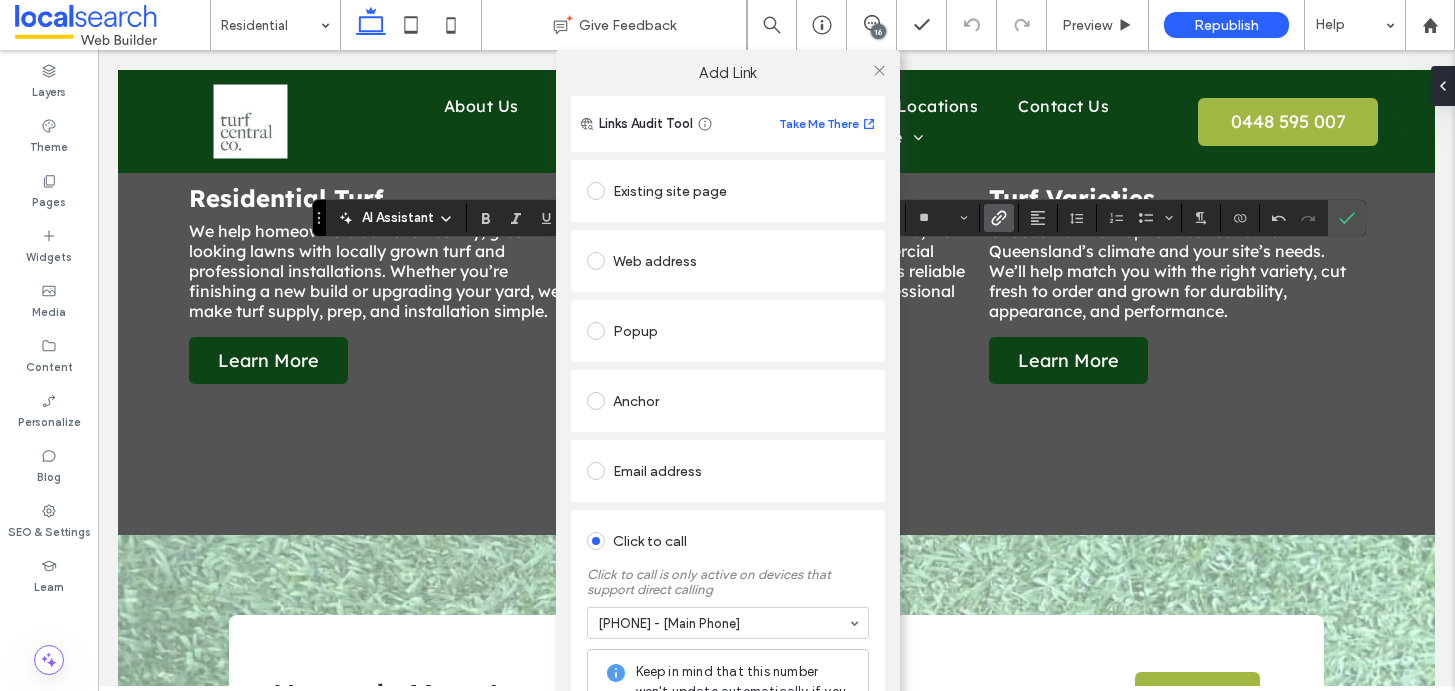 click at bounding box center [880, 70] 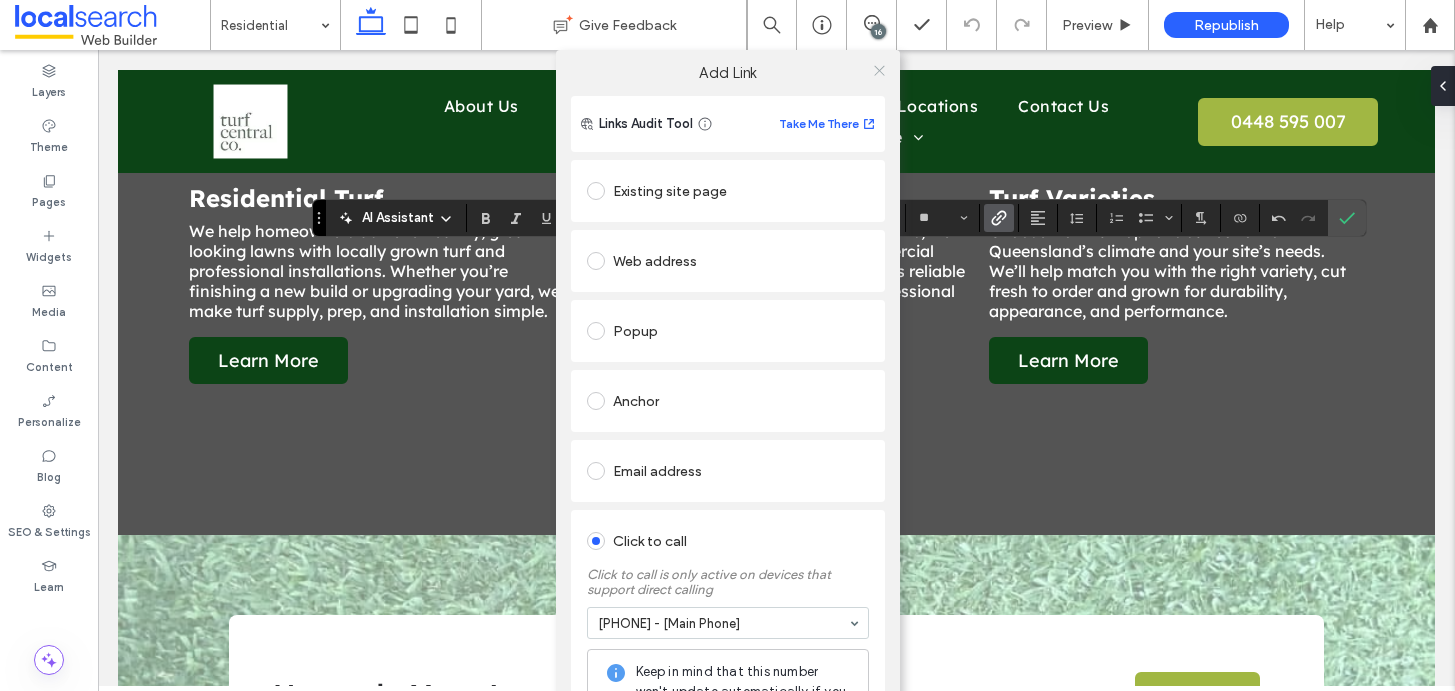 click 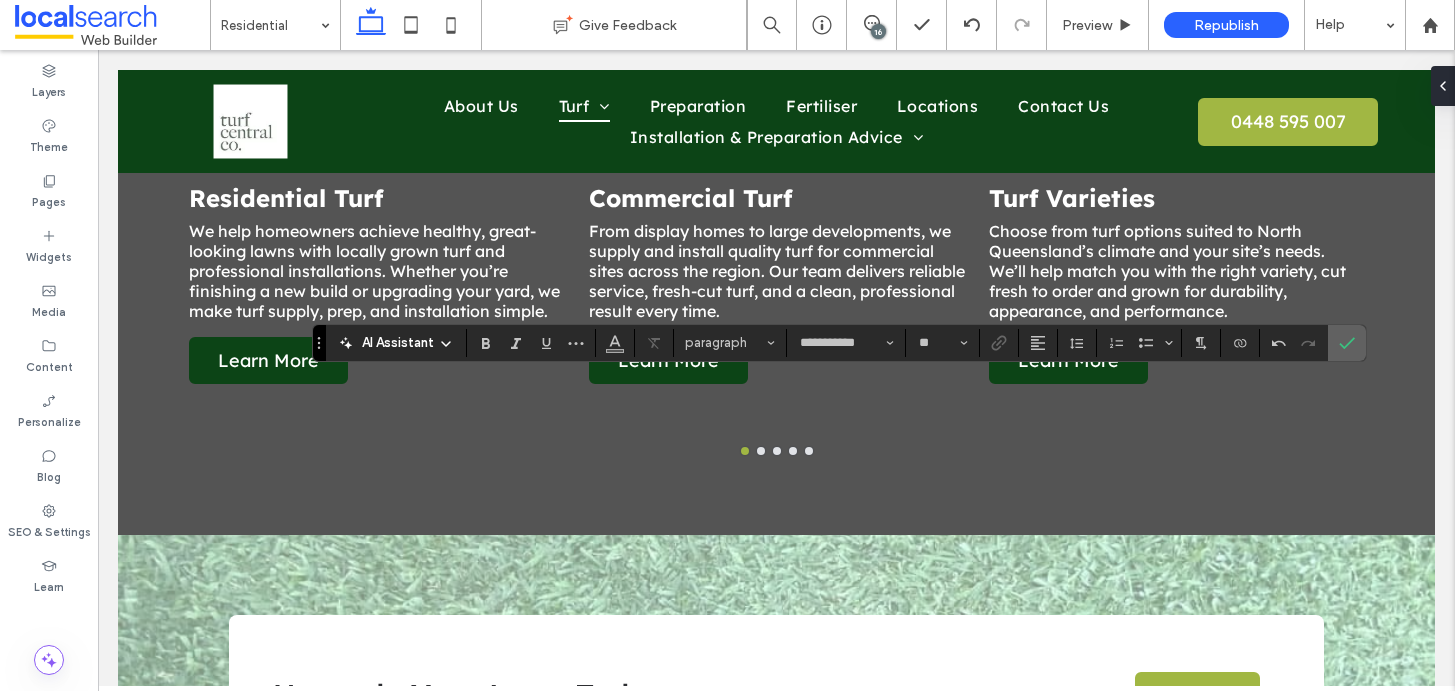 click 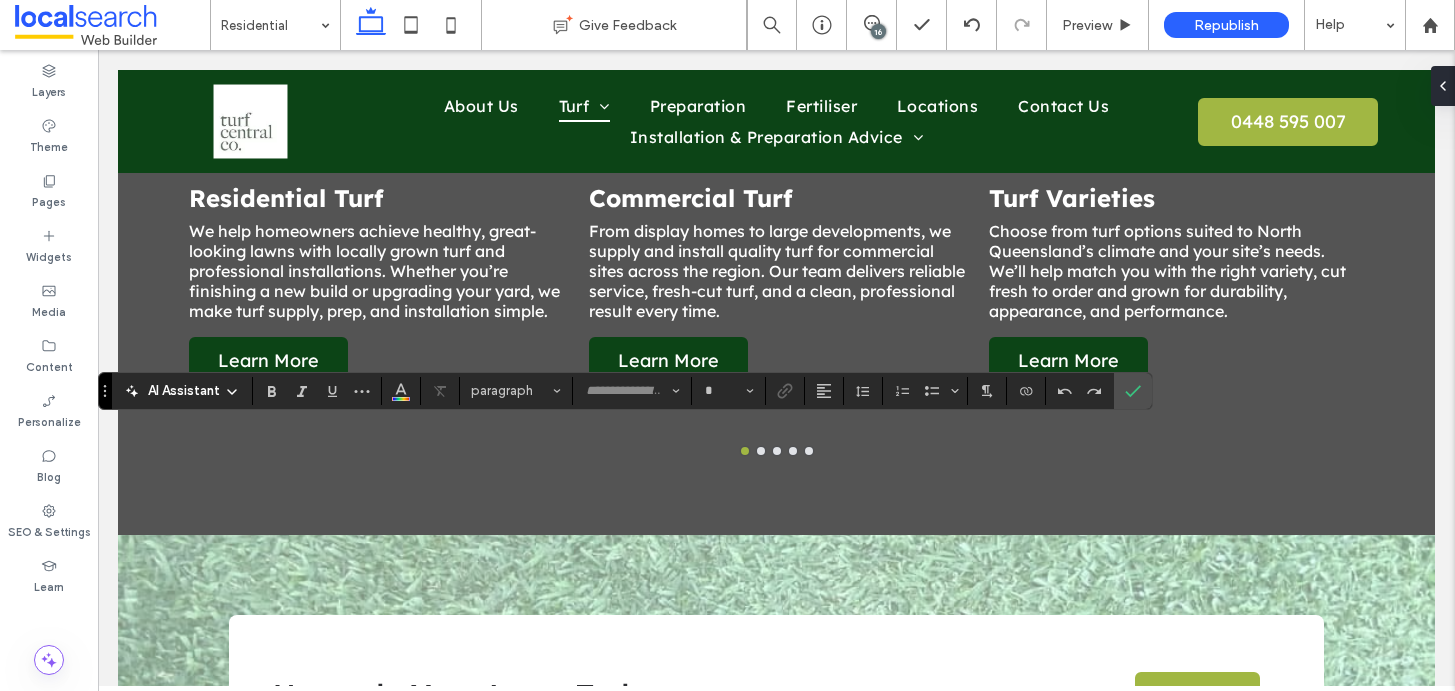 type on "**********" 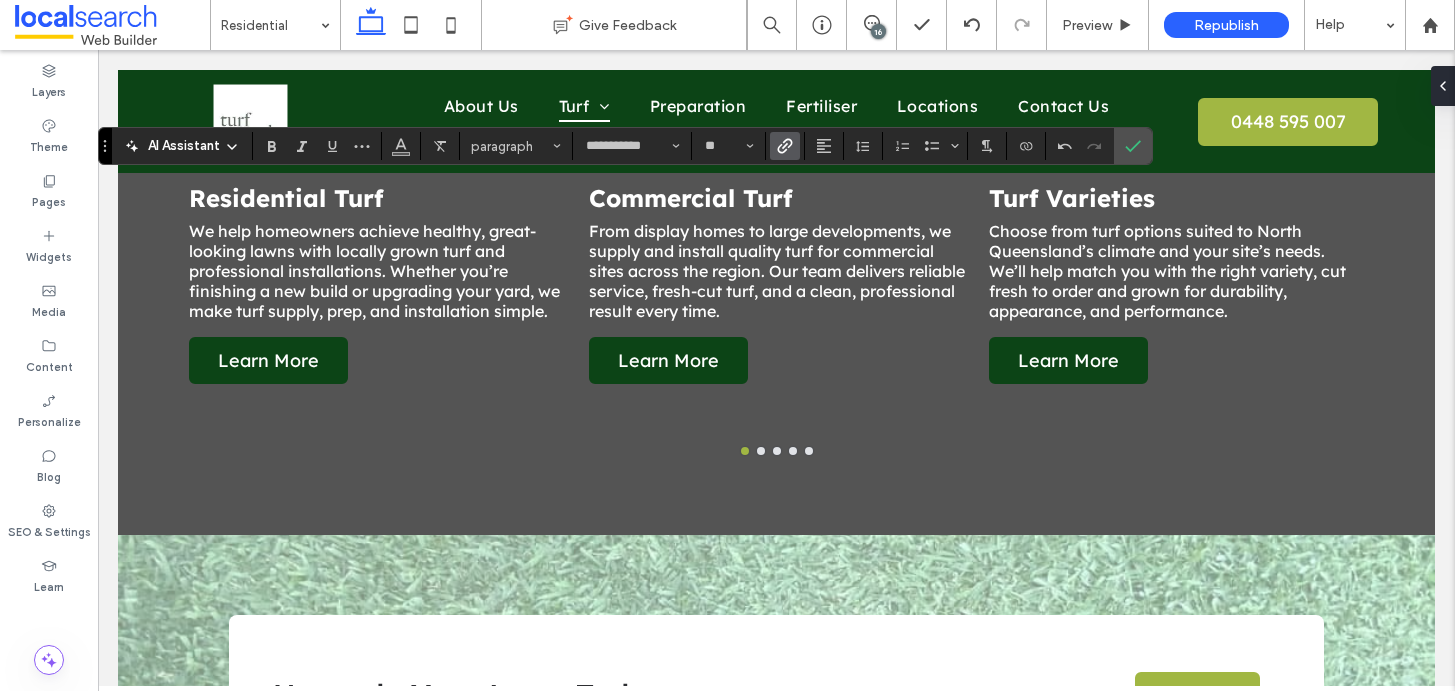 click at bounding box center (785, 146) 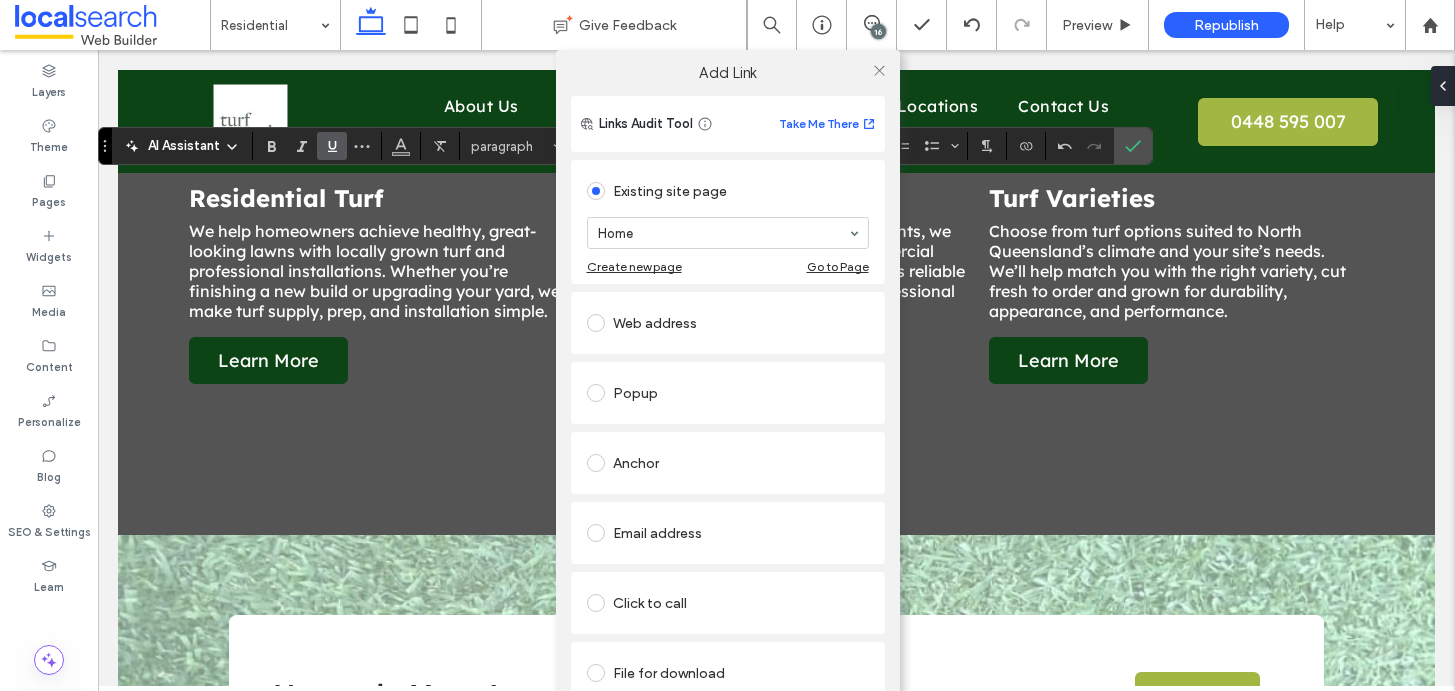 click on "Click to call" at bounding box center (728, 603) 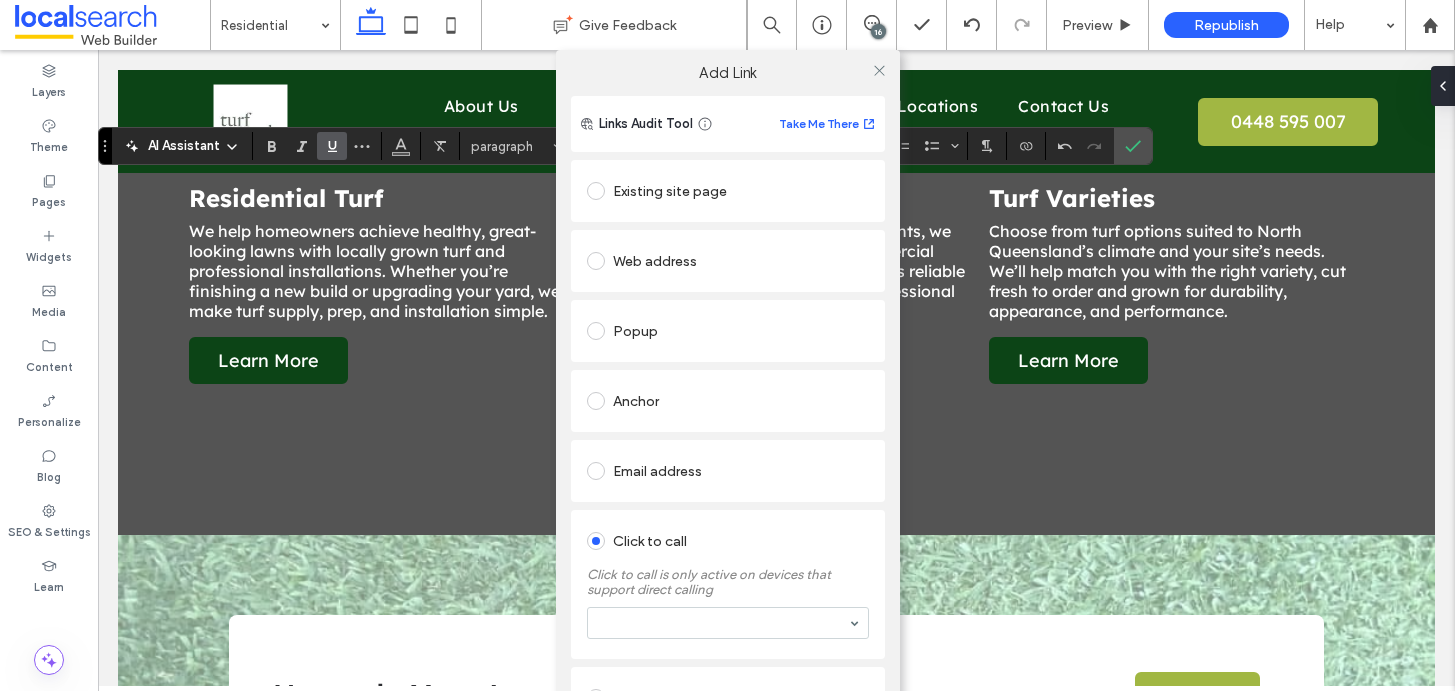 click at bounding box center [728, 623] 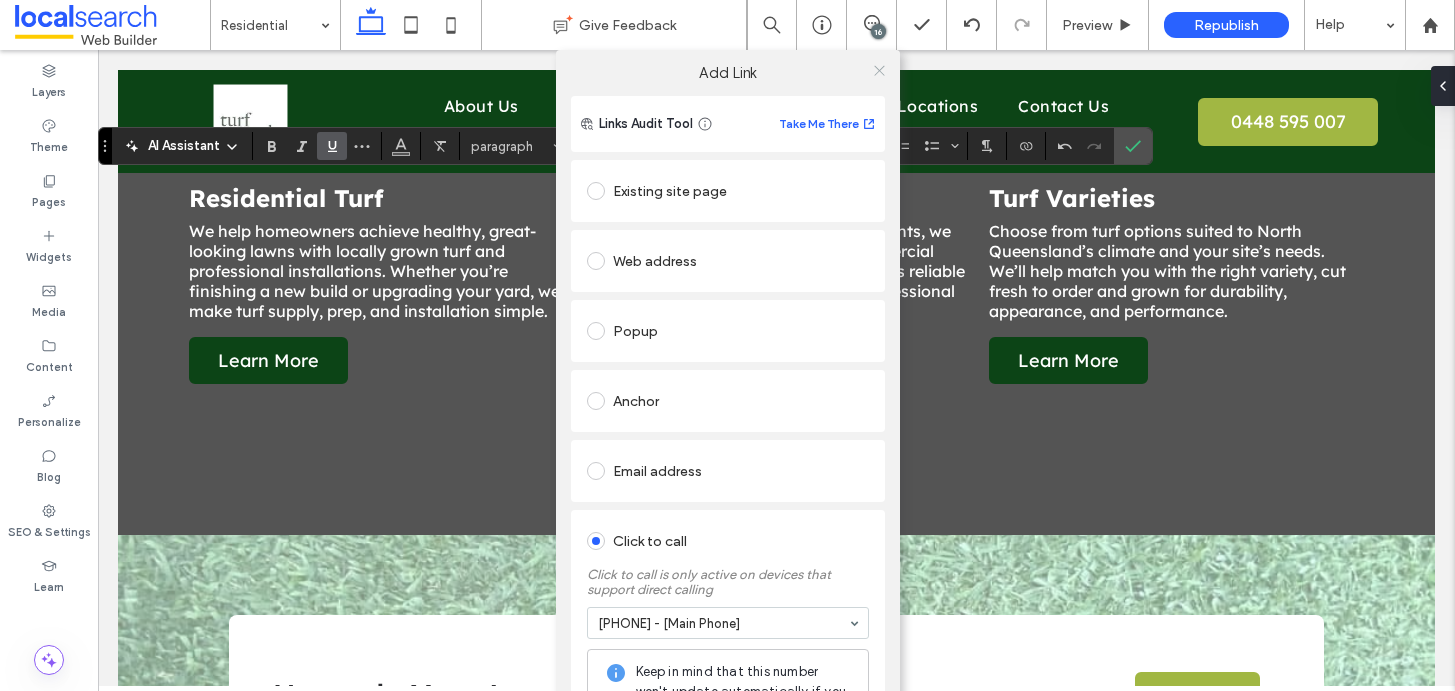 click 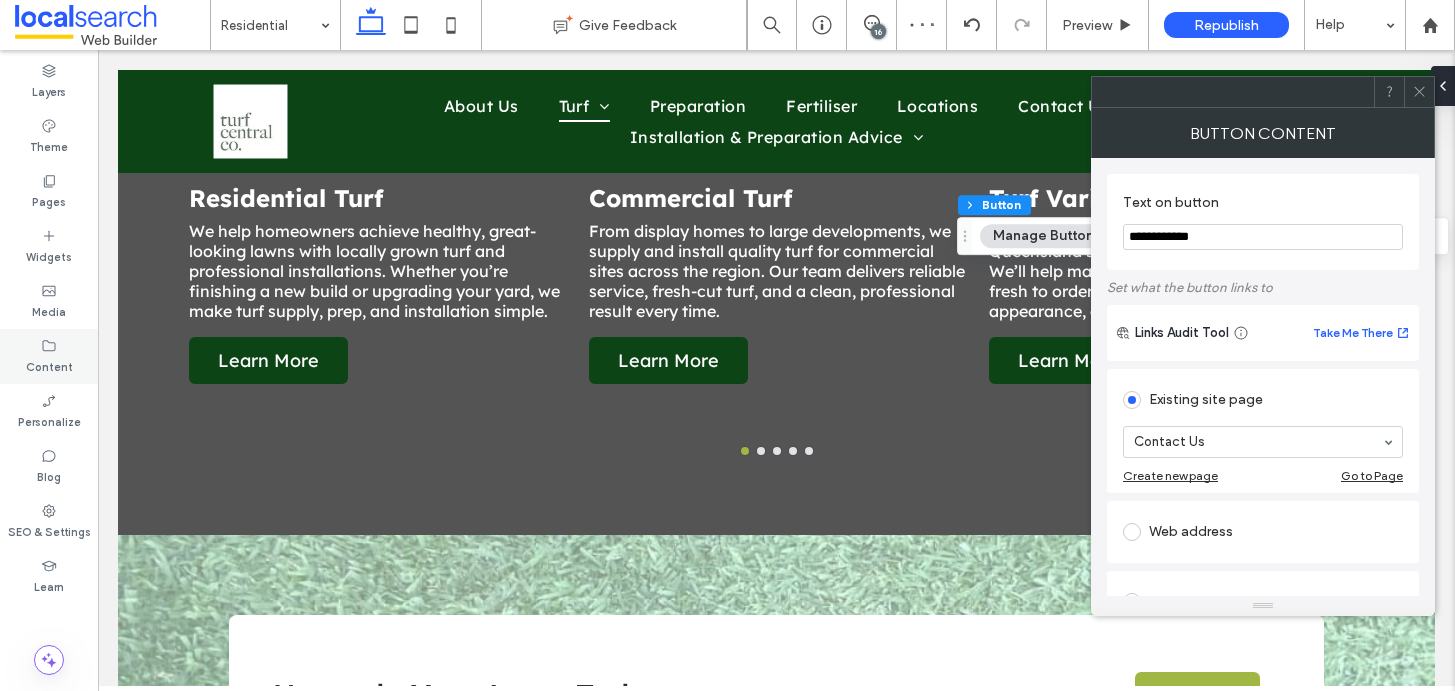 type on "**" 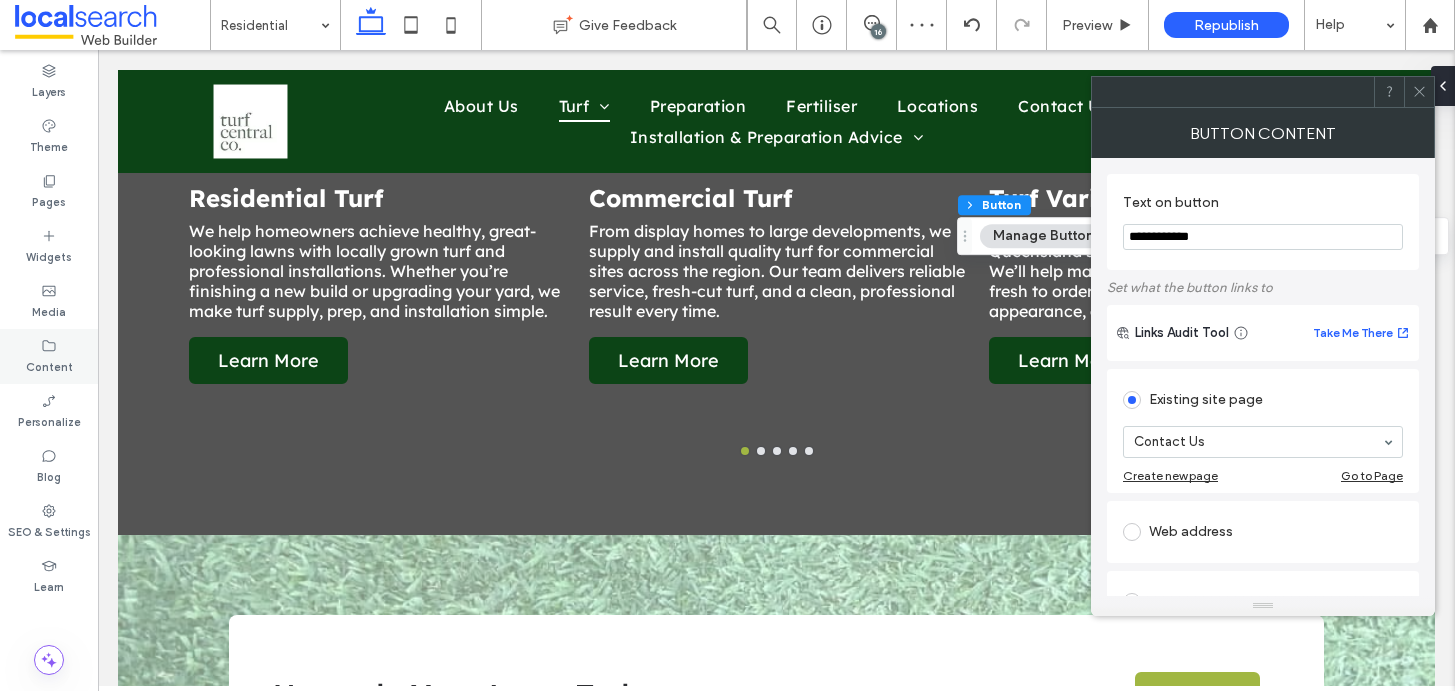 type on "**" 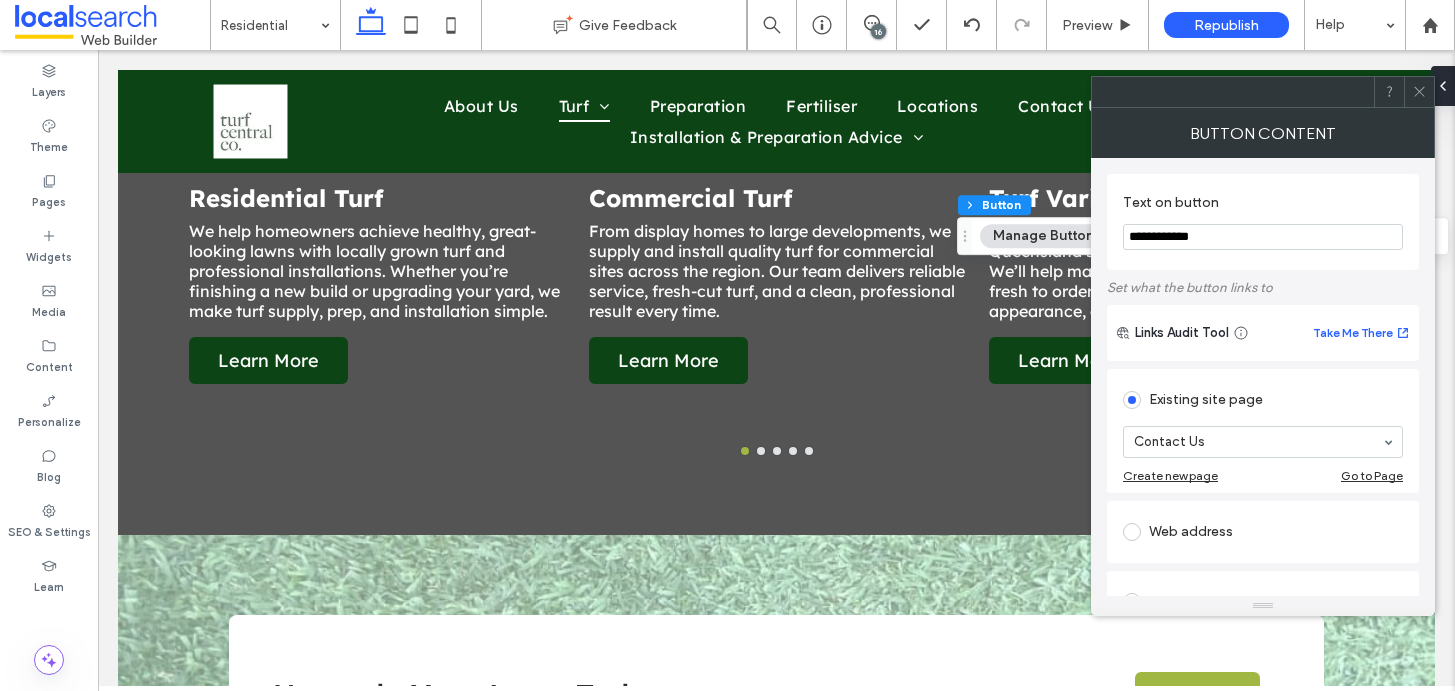 click 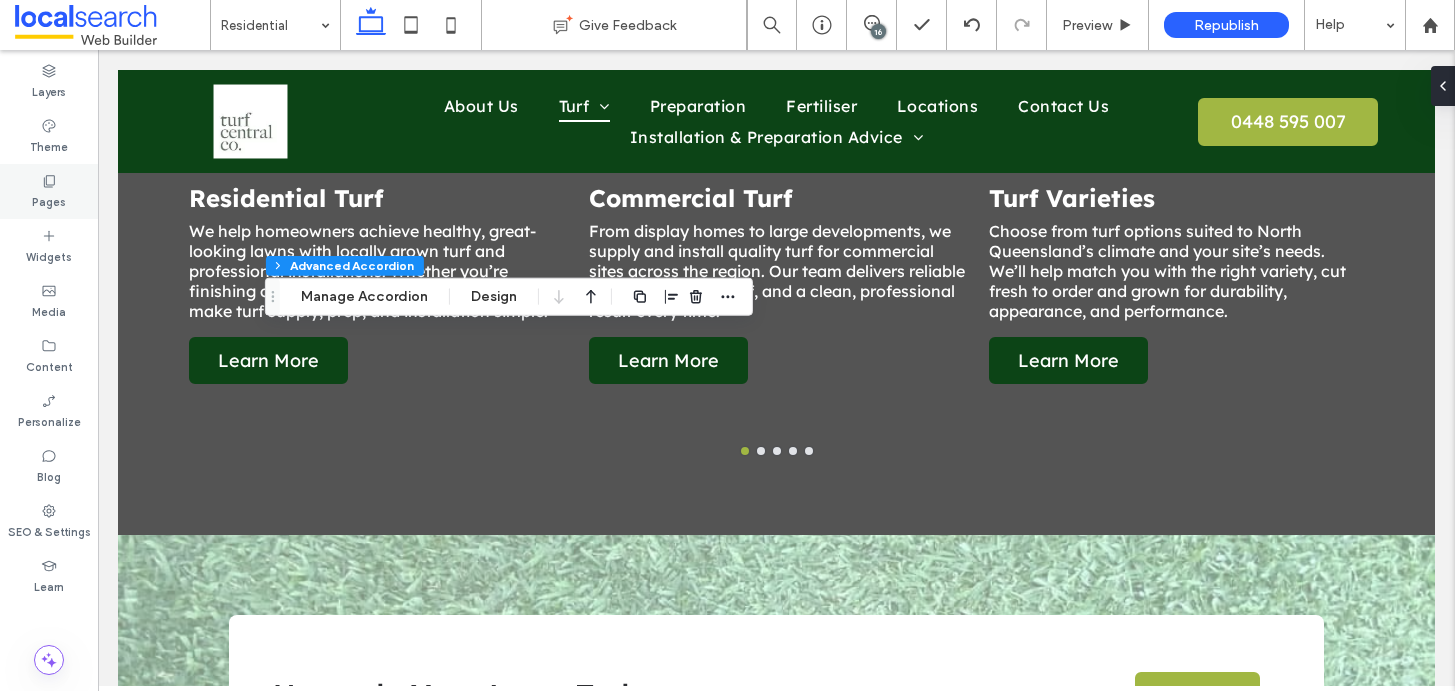 click on "Pages" at bounding box center [49, 191] 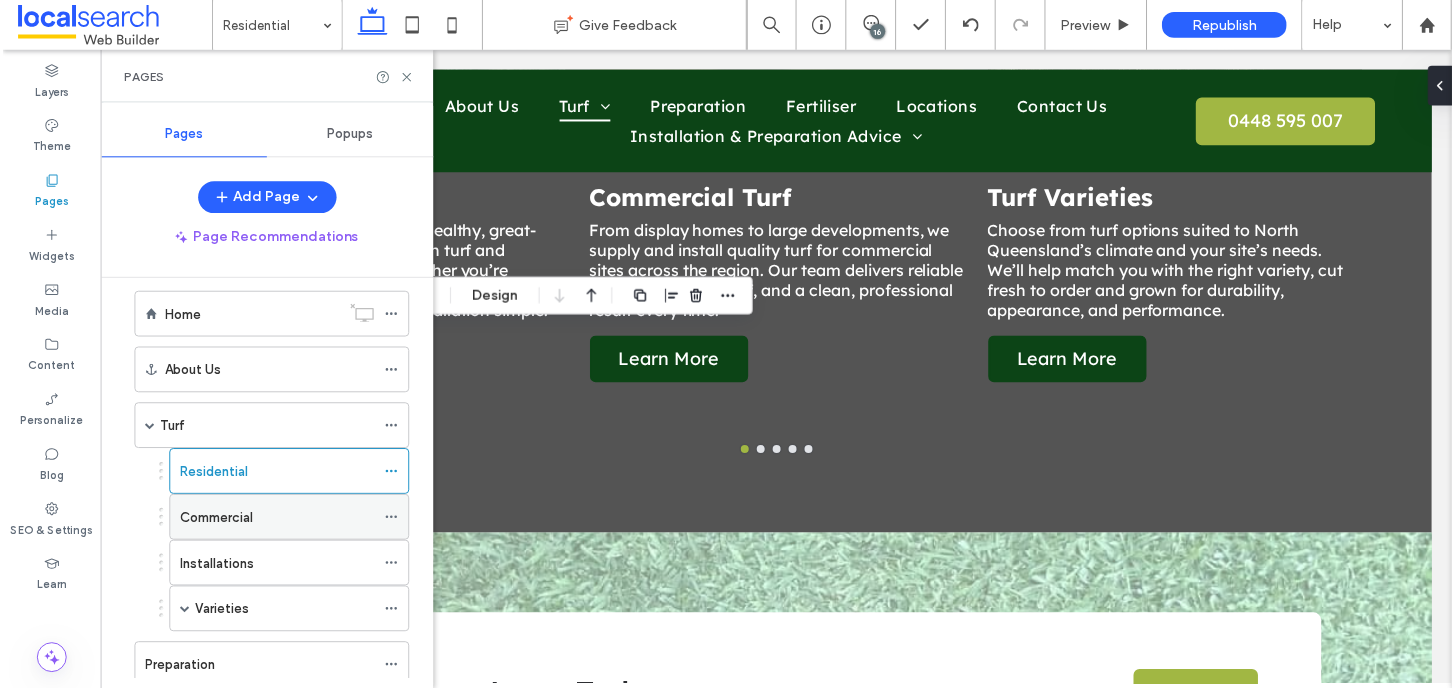 scroll, scrollTop: 22, scrollLeft: 0, axis: vertical 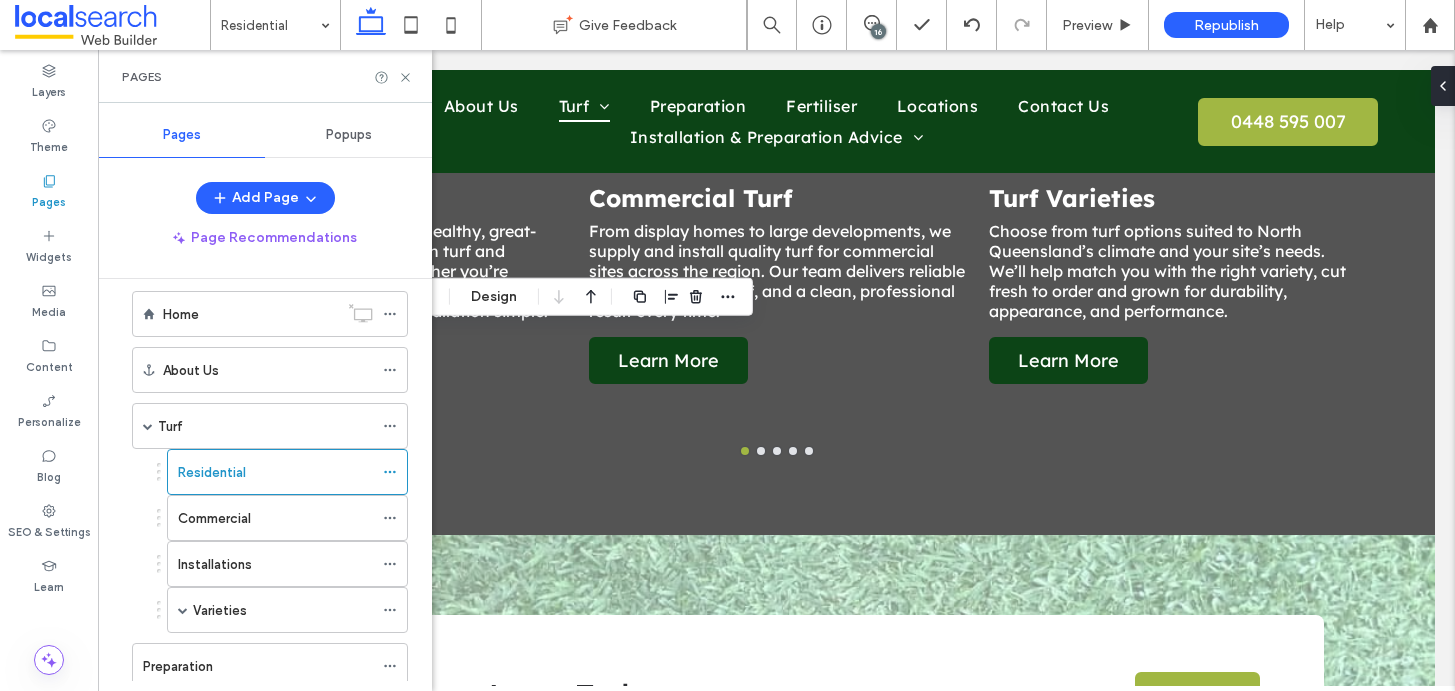click on "Commercial" at bounding box center [275, 518] 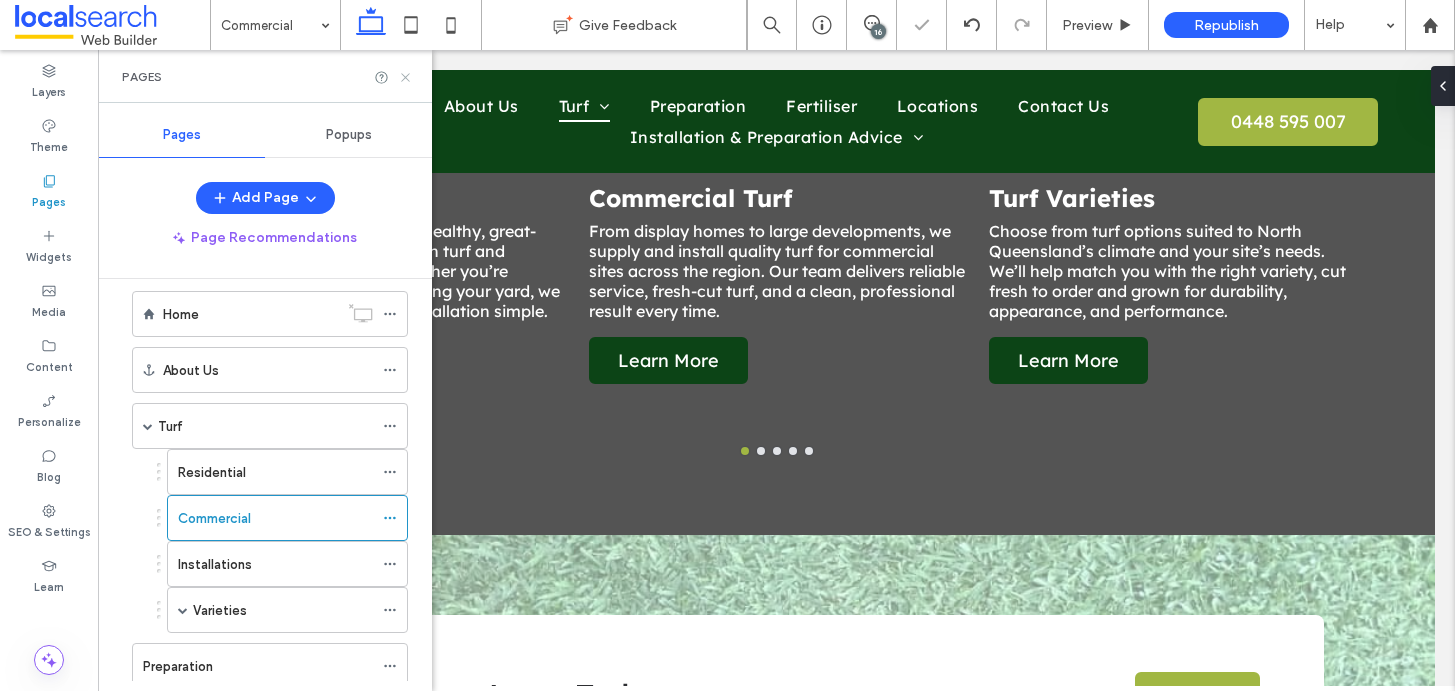 click 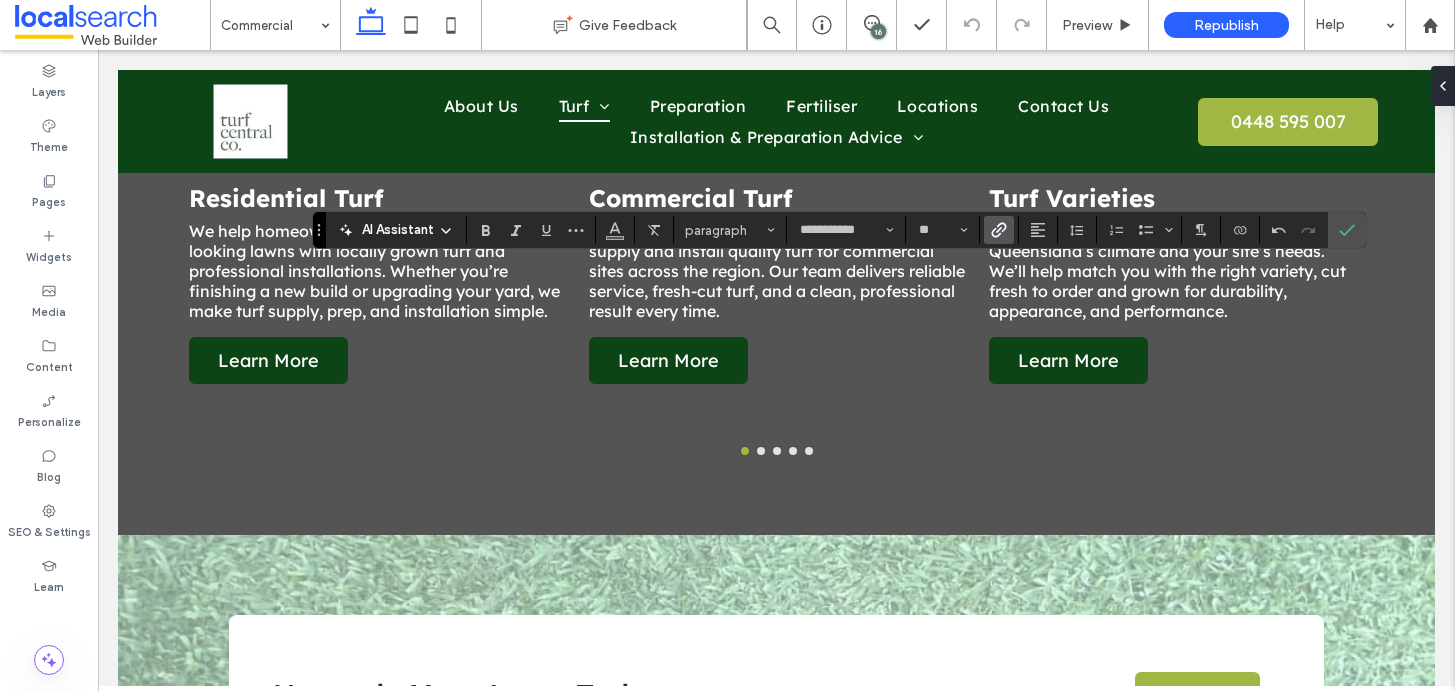 click 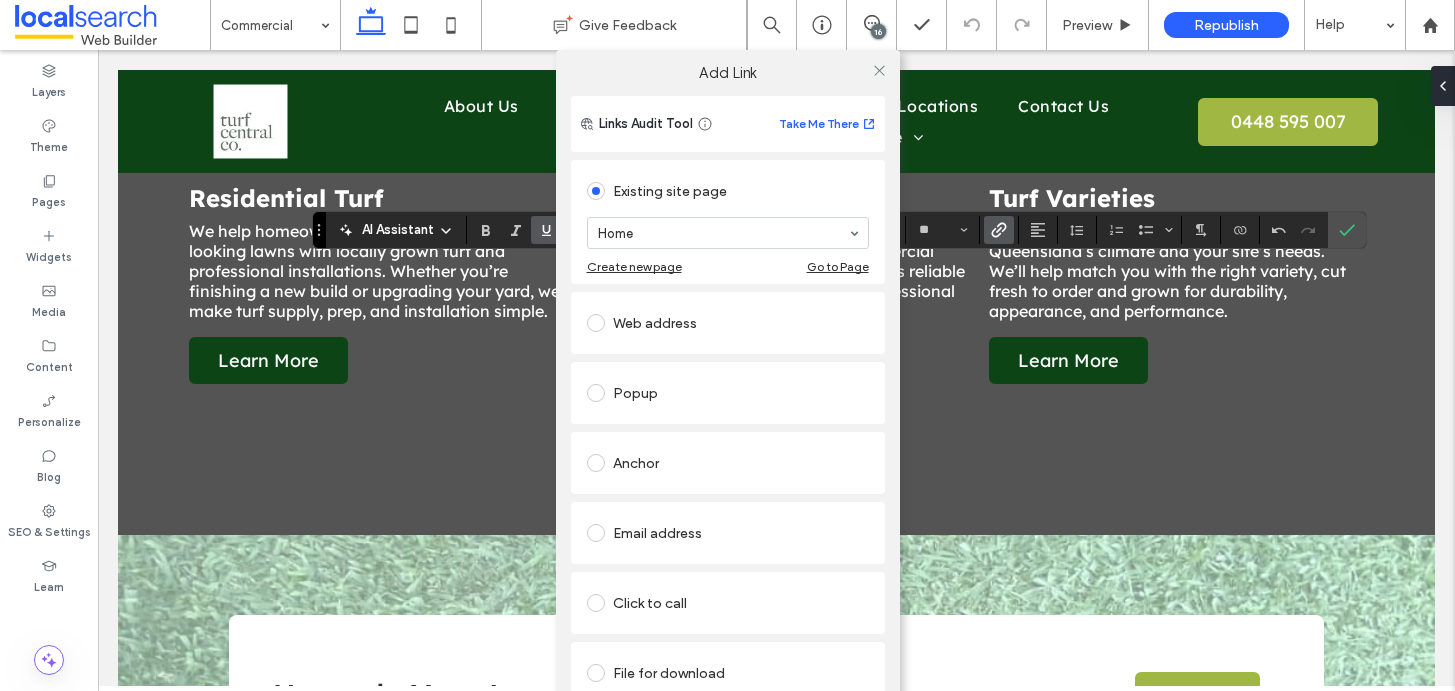click on "Click to call" at bounding box center (728, 603) 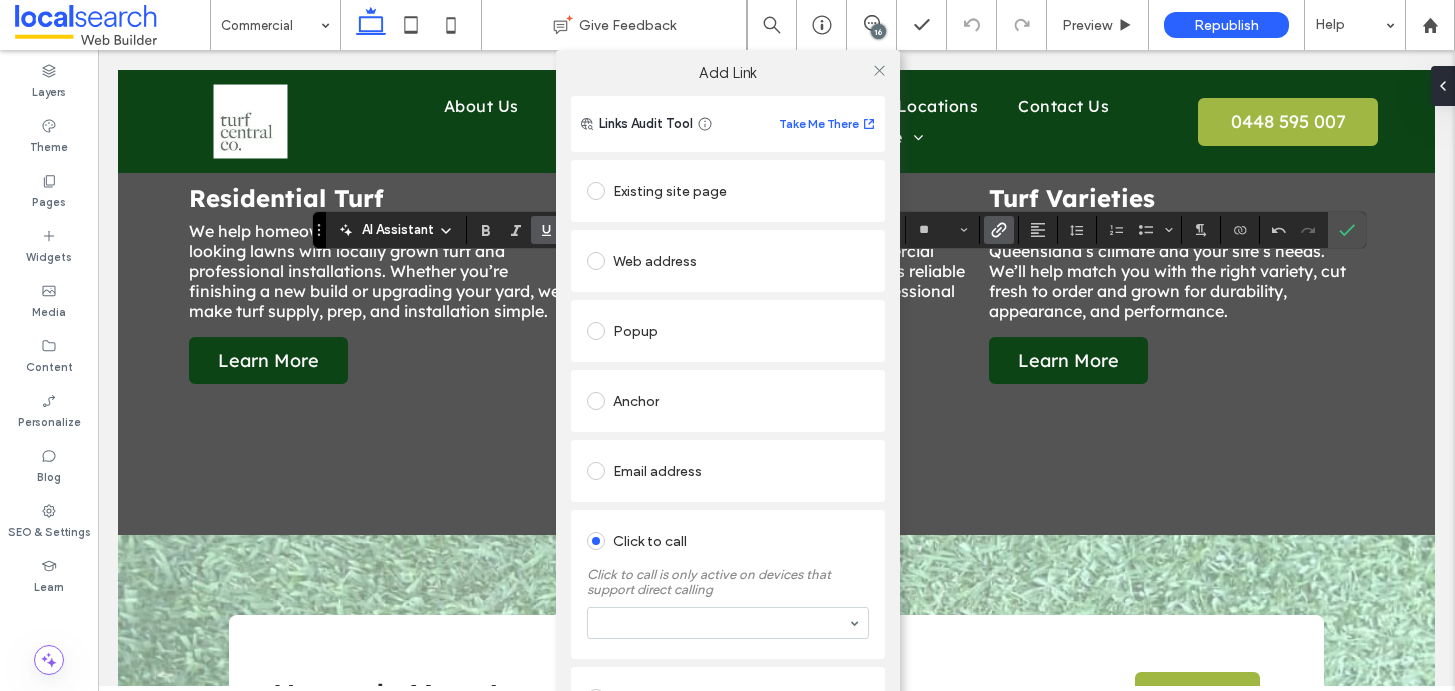 drag, startPoint x: 689, startPoint y: 619, endPoint x: 690, endPoint y: 635, distance: 16.03122 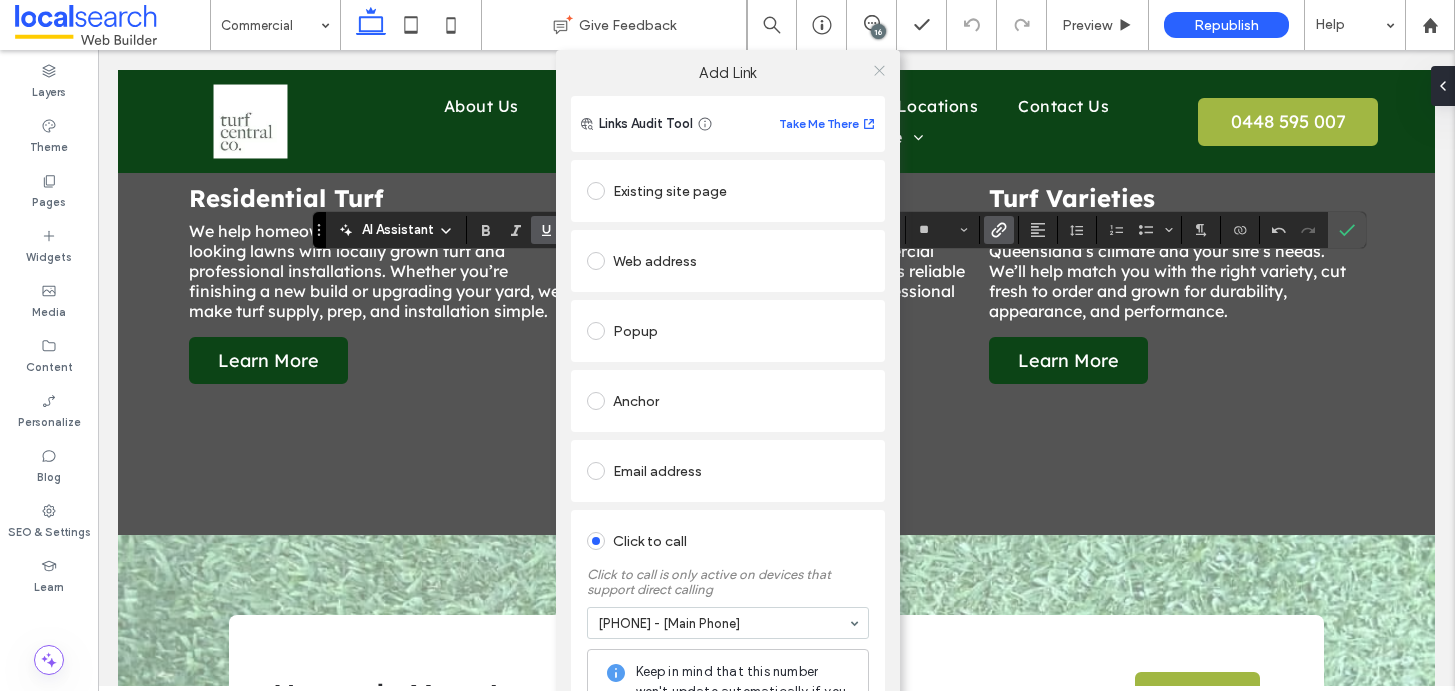 click 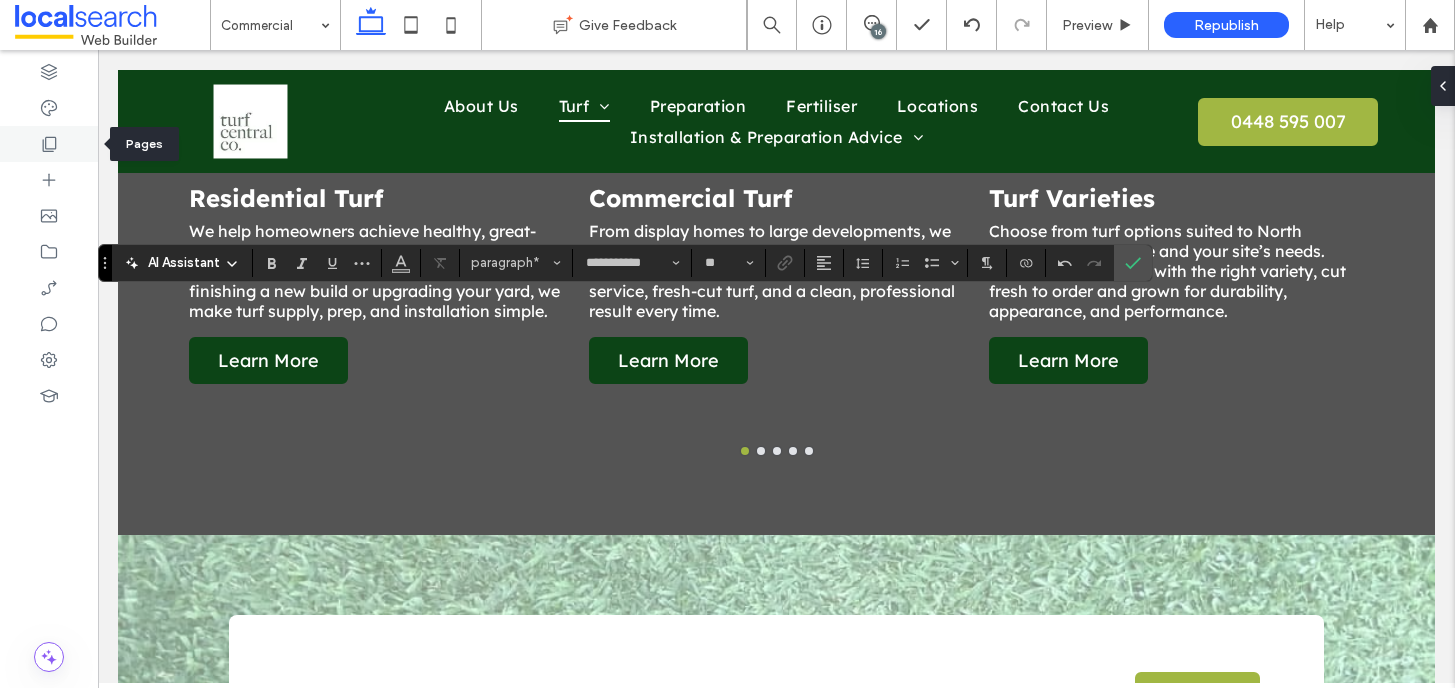click at bounding box center [49, 144] 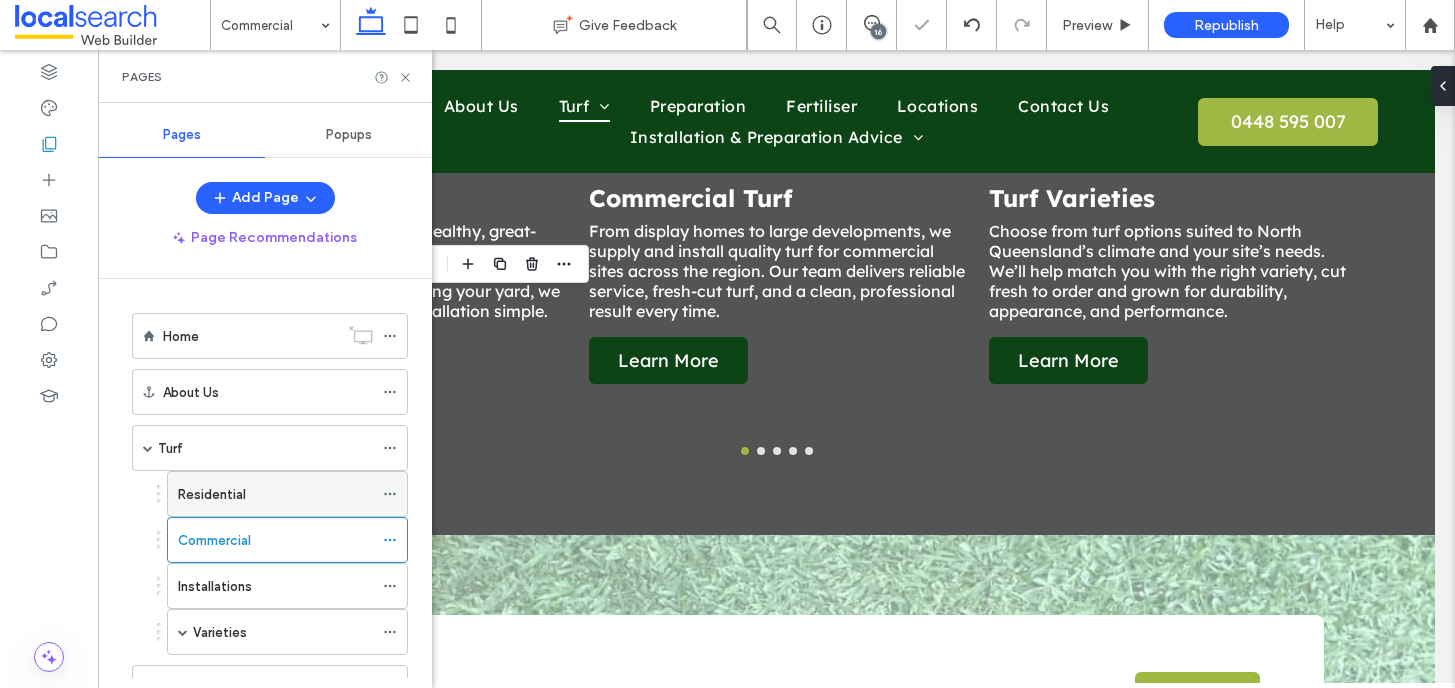 click on "Residential" at bounding box center [275, 494] 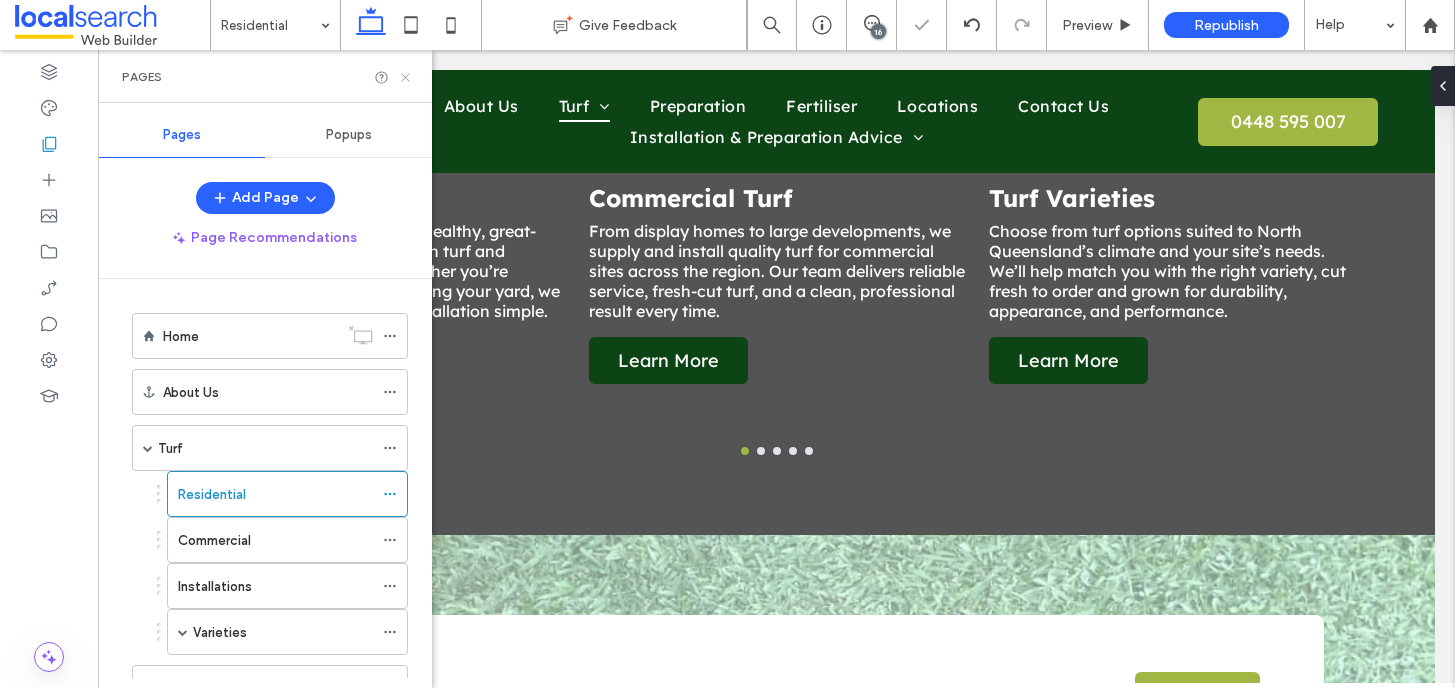 click 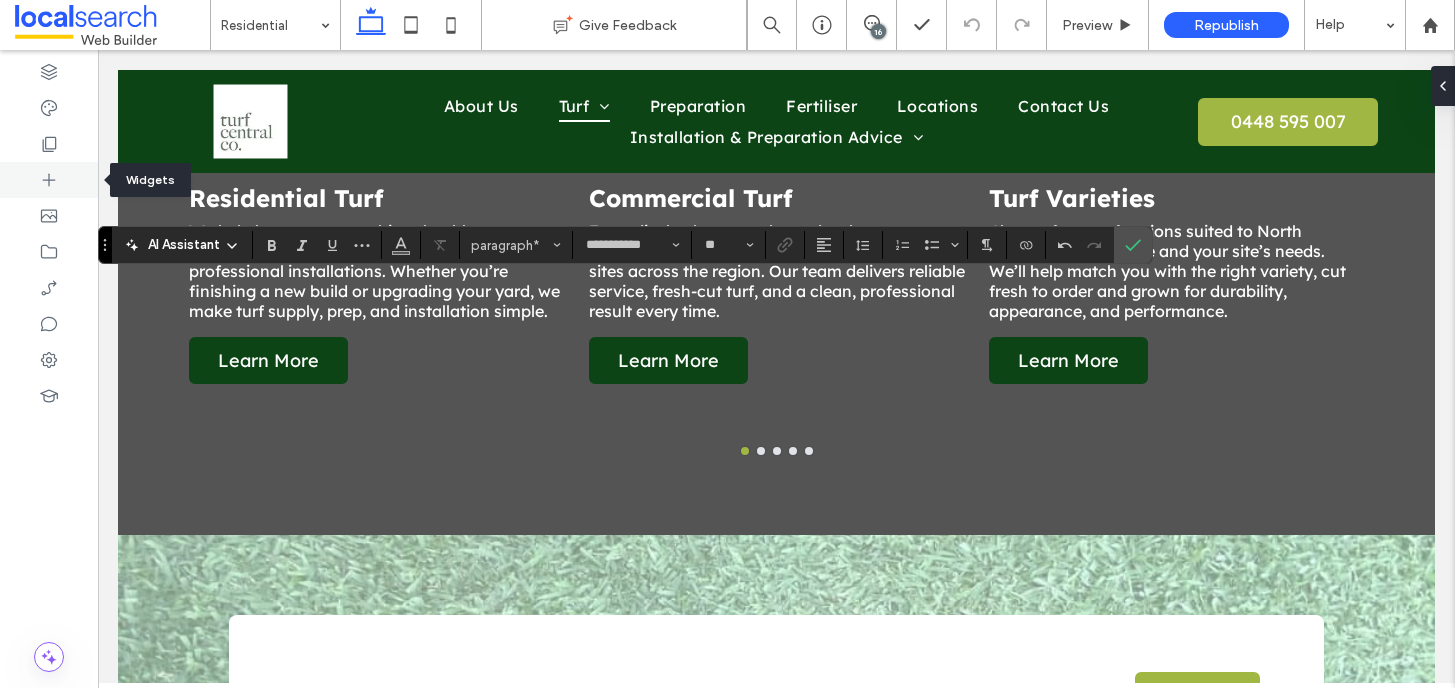 click at bounding box center [49, 180] 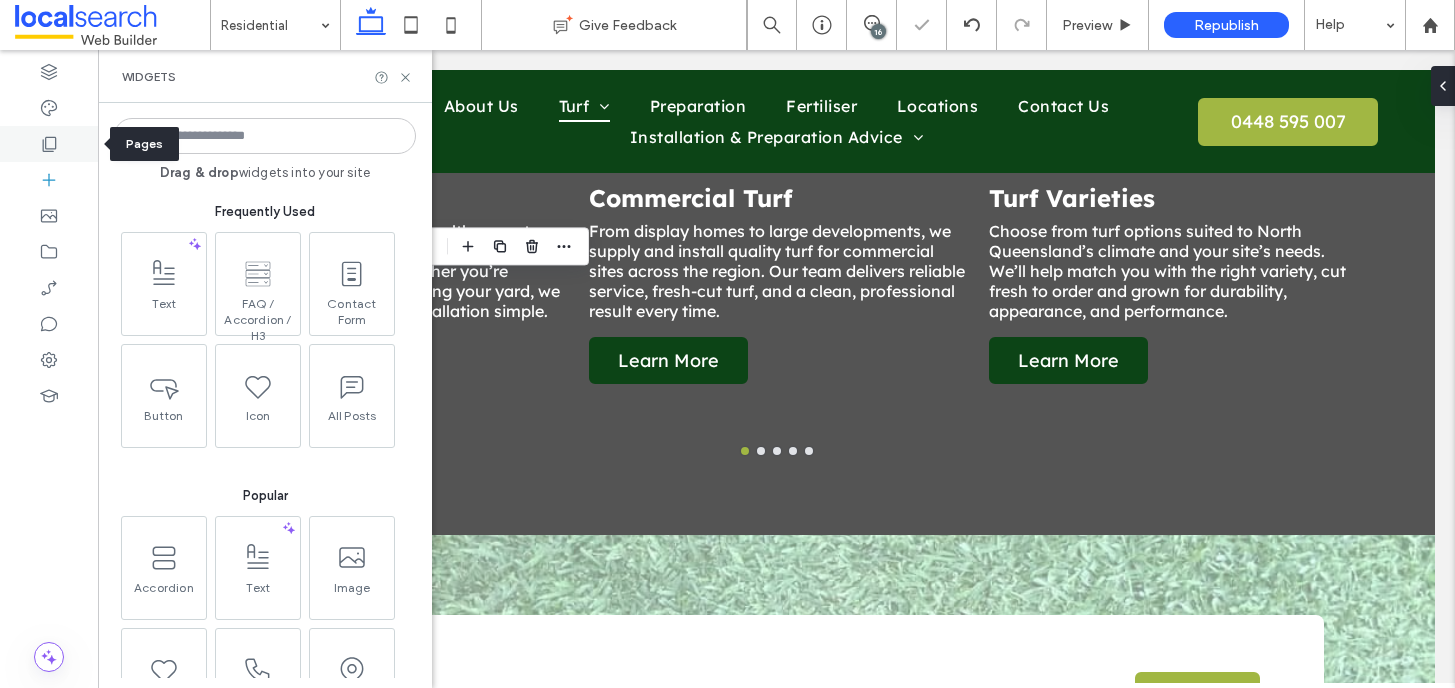 click 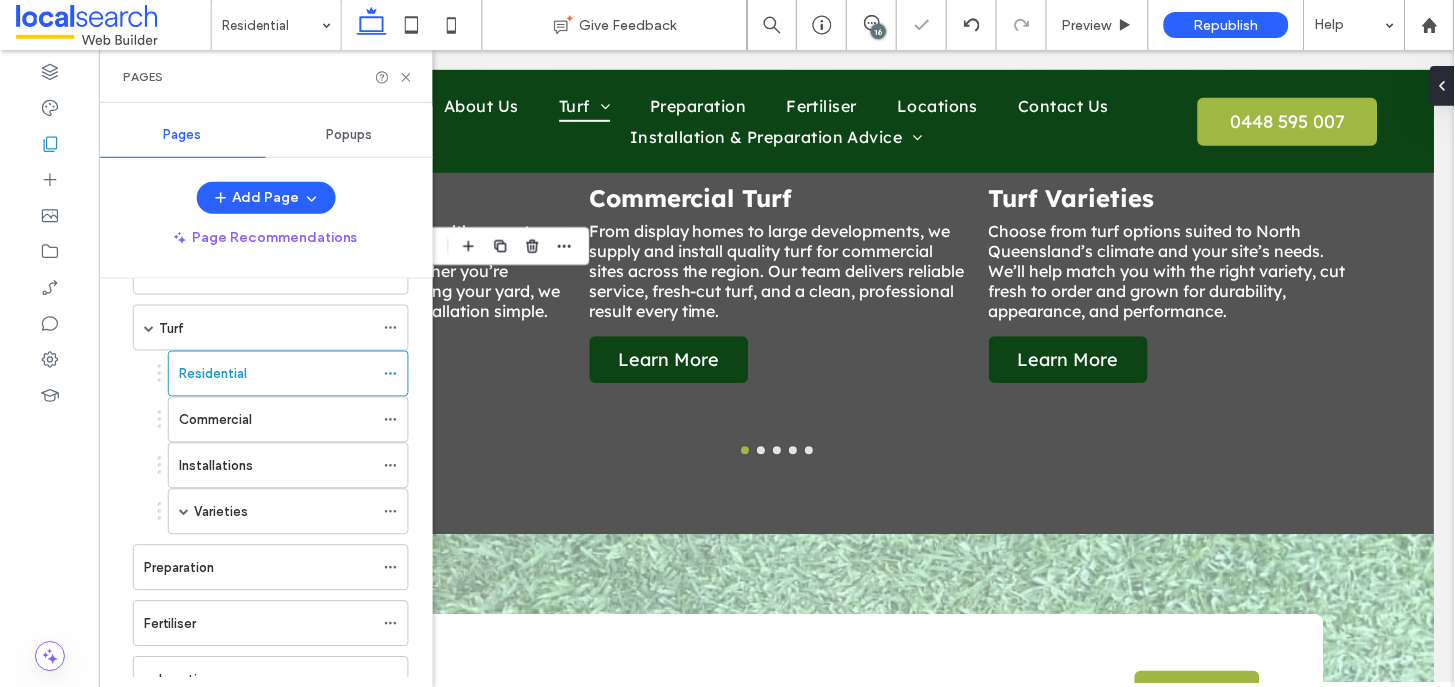 scroll, scrollTop: 203, scrollLeft: 0, axis: vertical 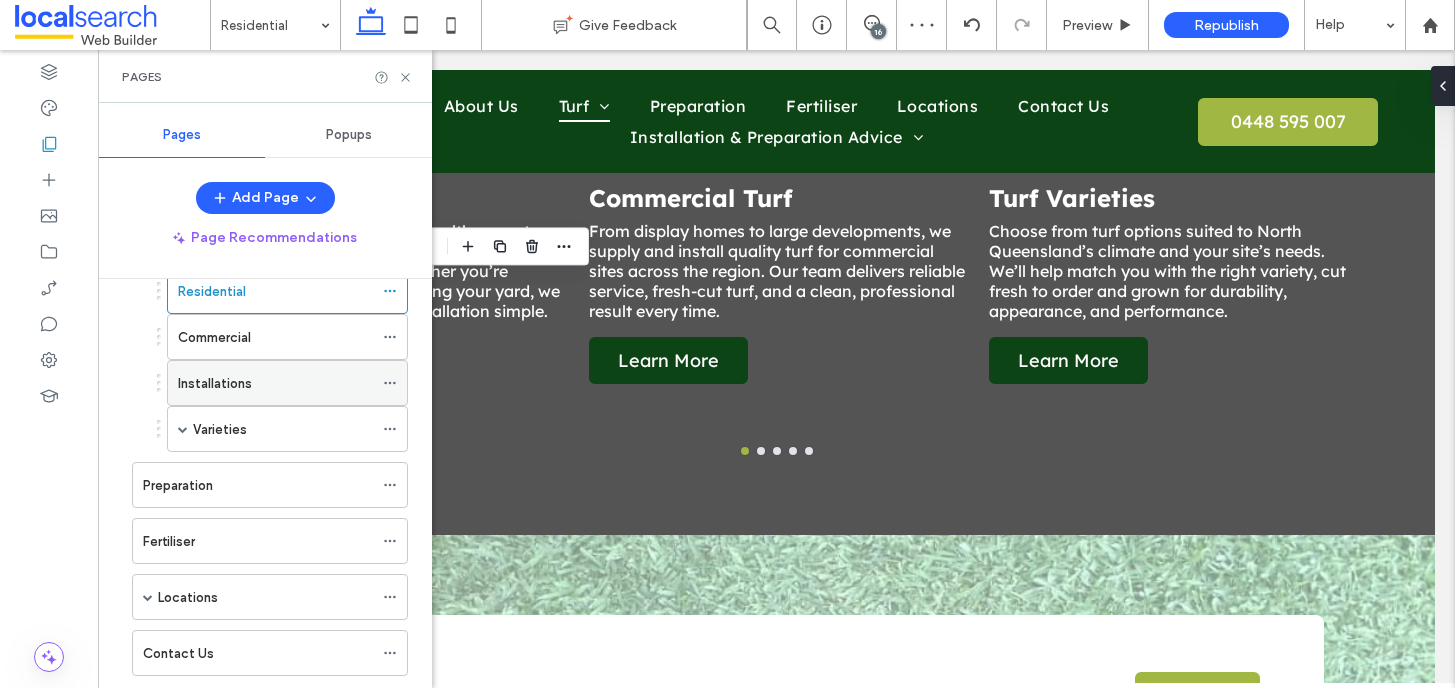 click on "Installations" at bounding box center (215, 383) 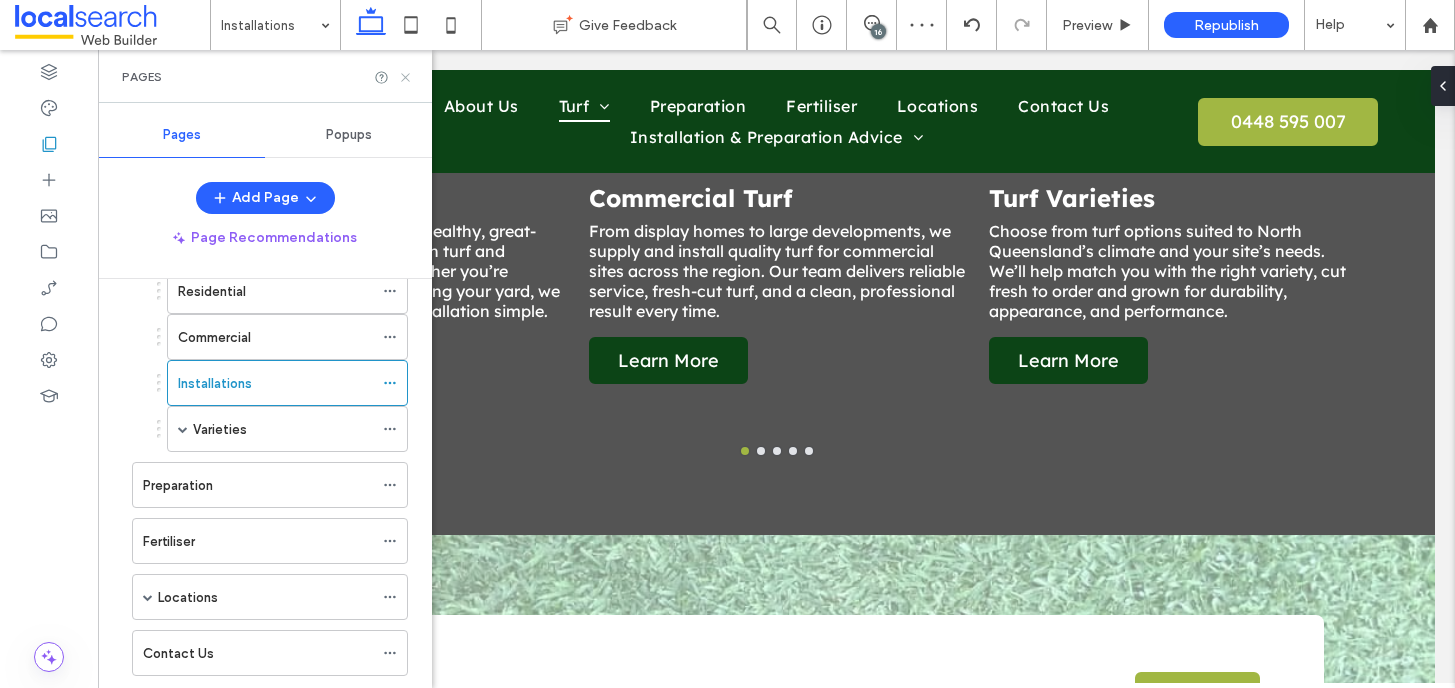 click 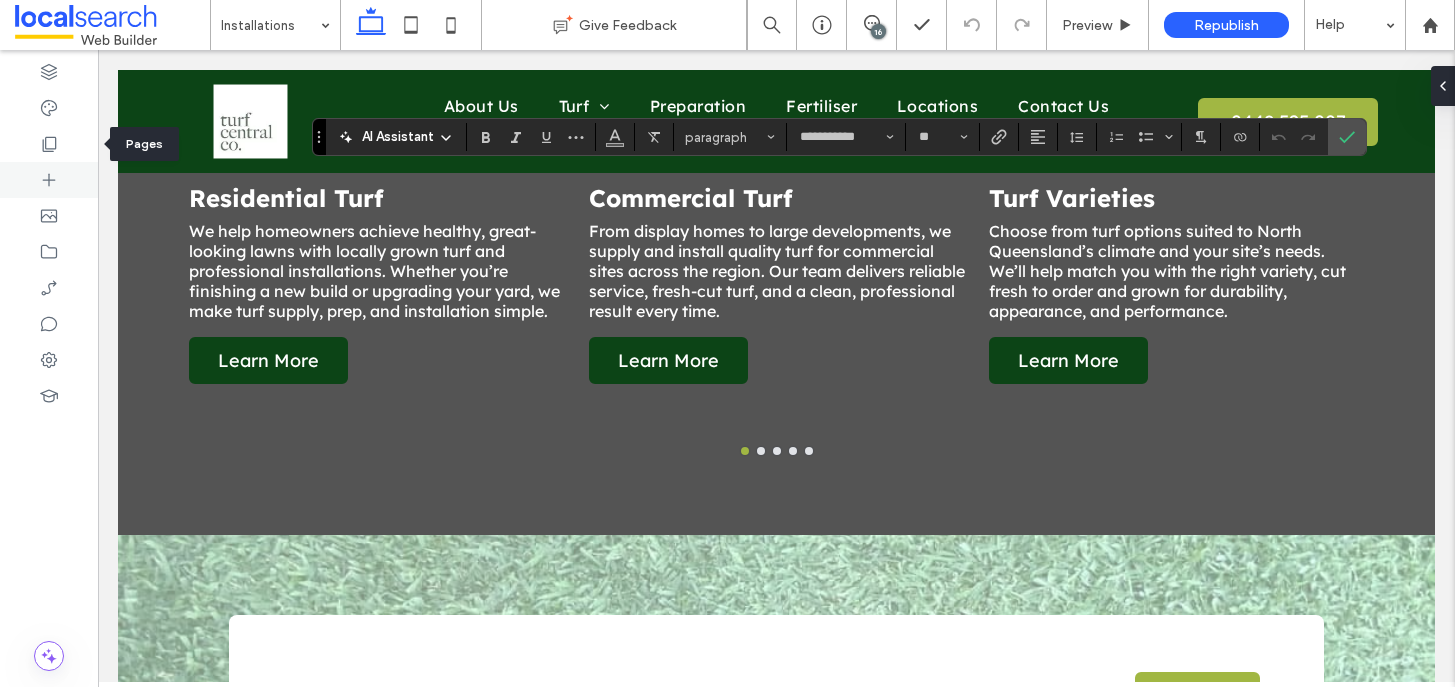 click 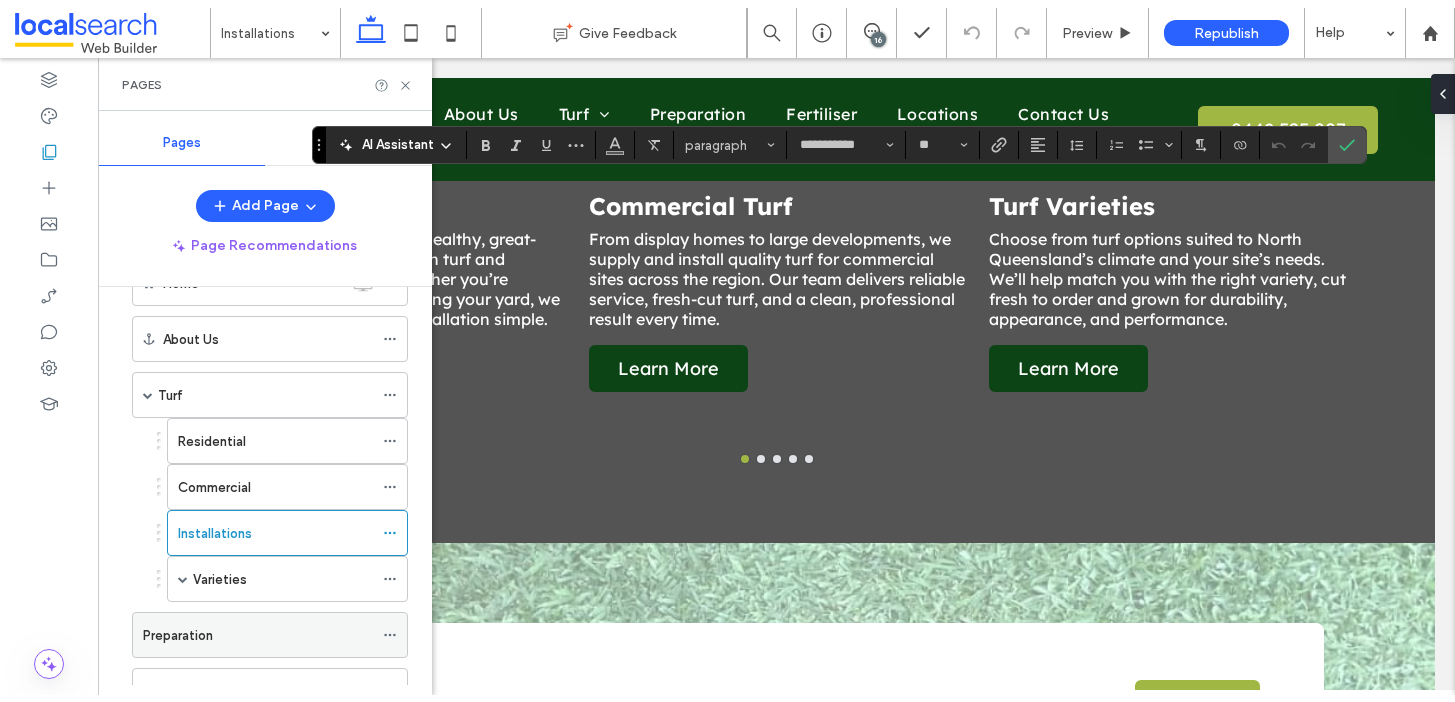 scroll, scrollTop: 162, scrollLeft: 0, axis: vertical 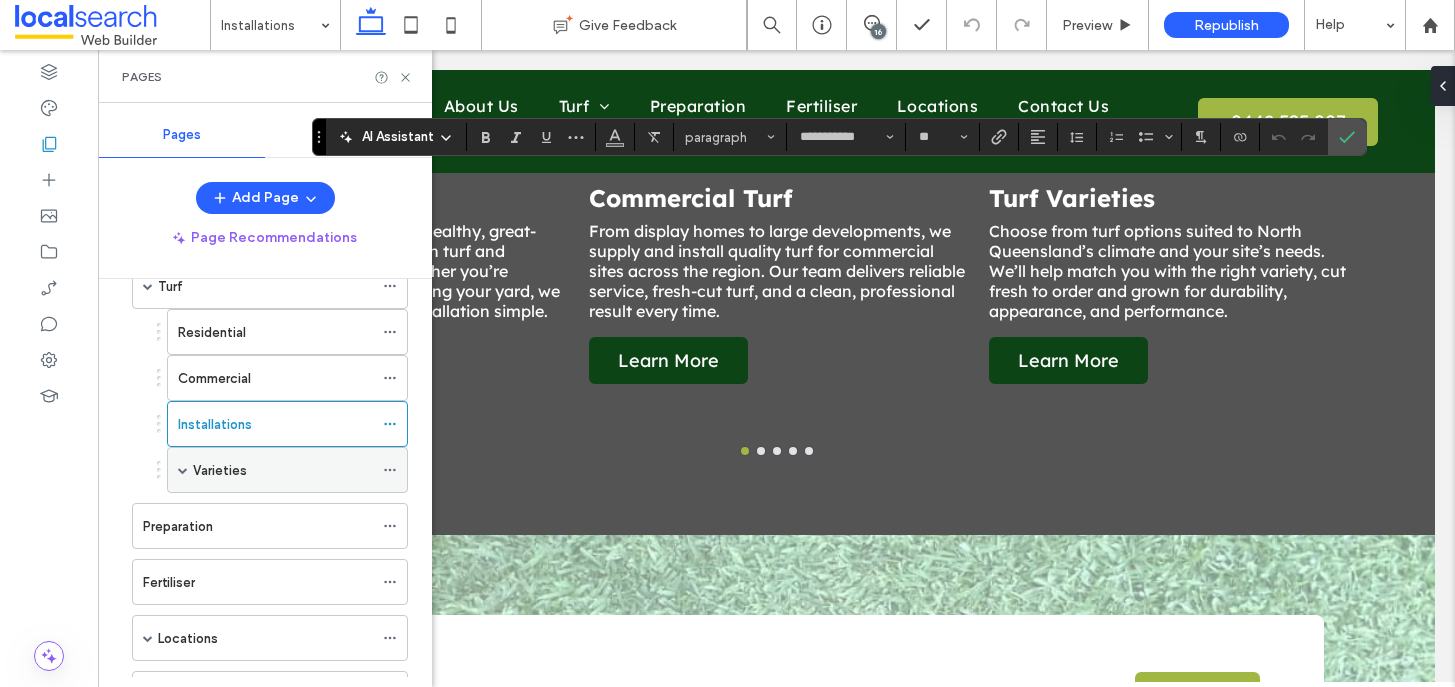 click on "Varieties" at bounding box center (283, 470) 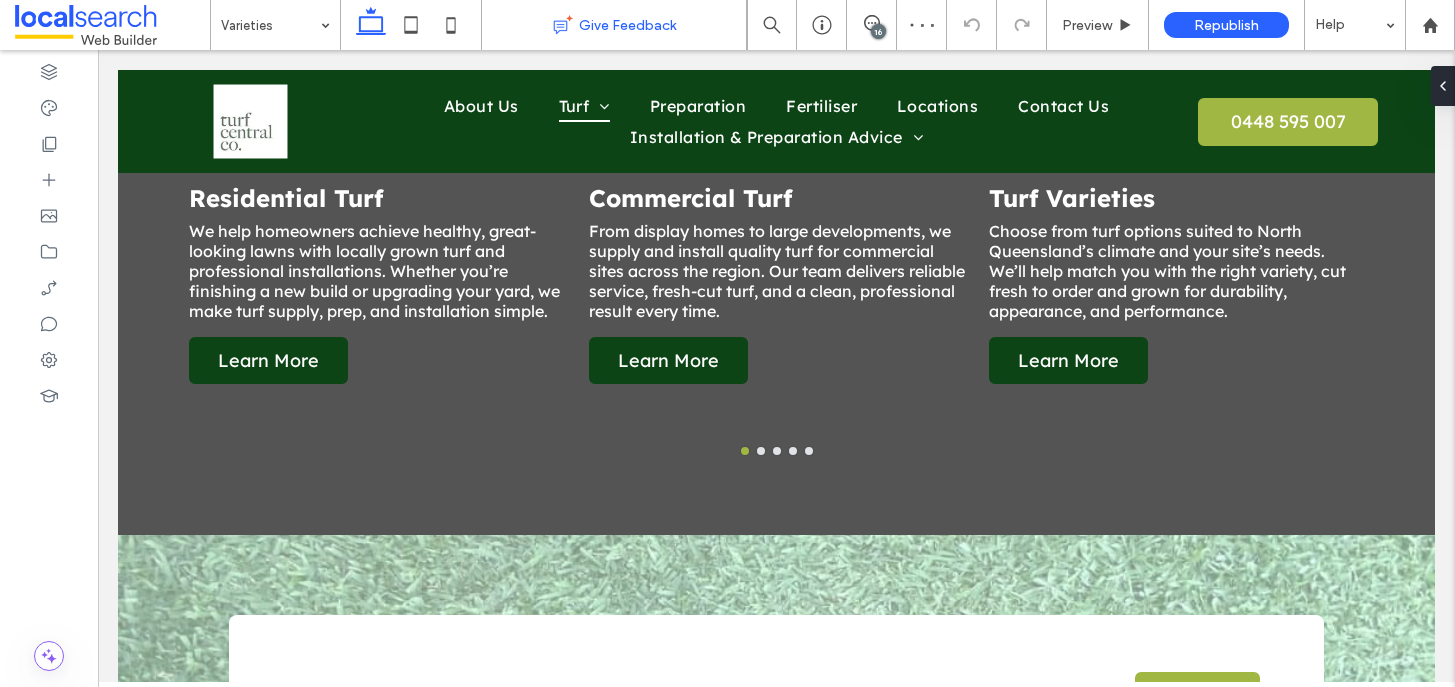 type on "**********" 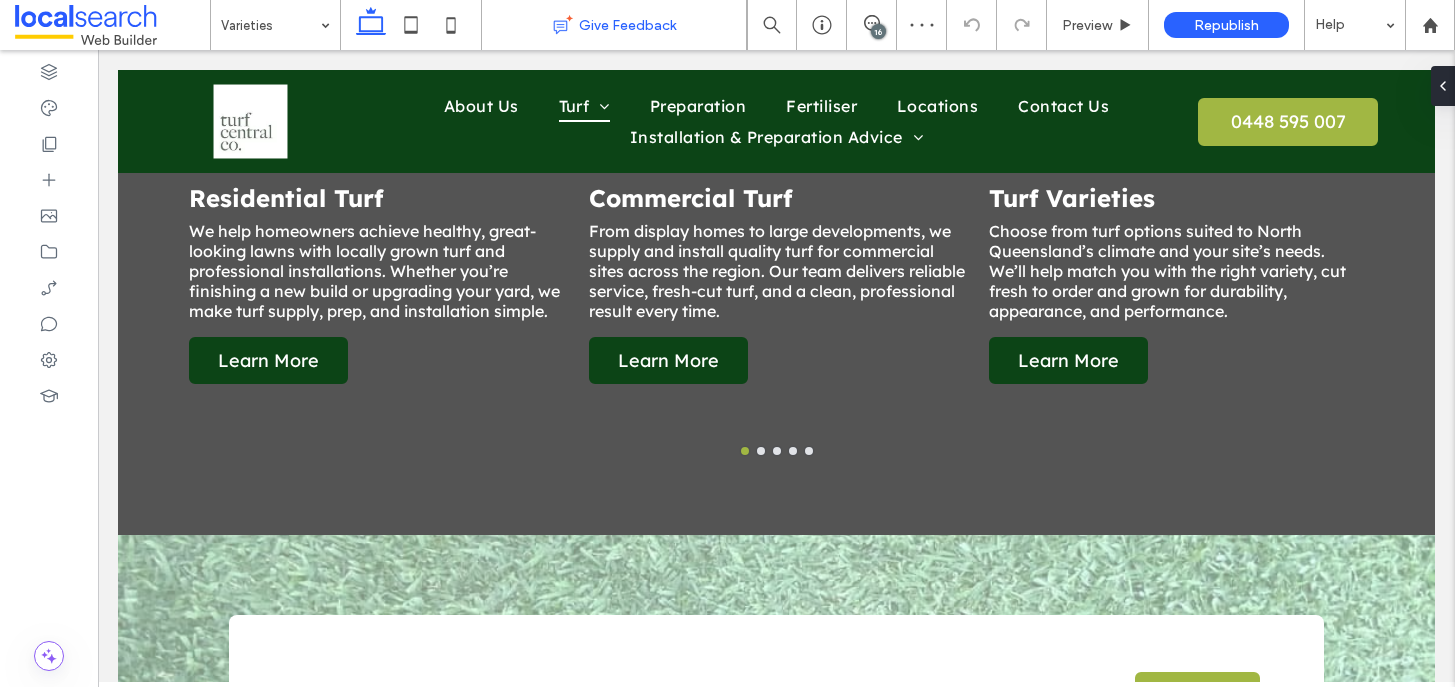 type on "**" 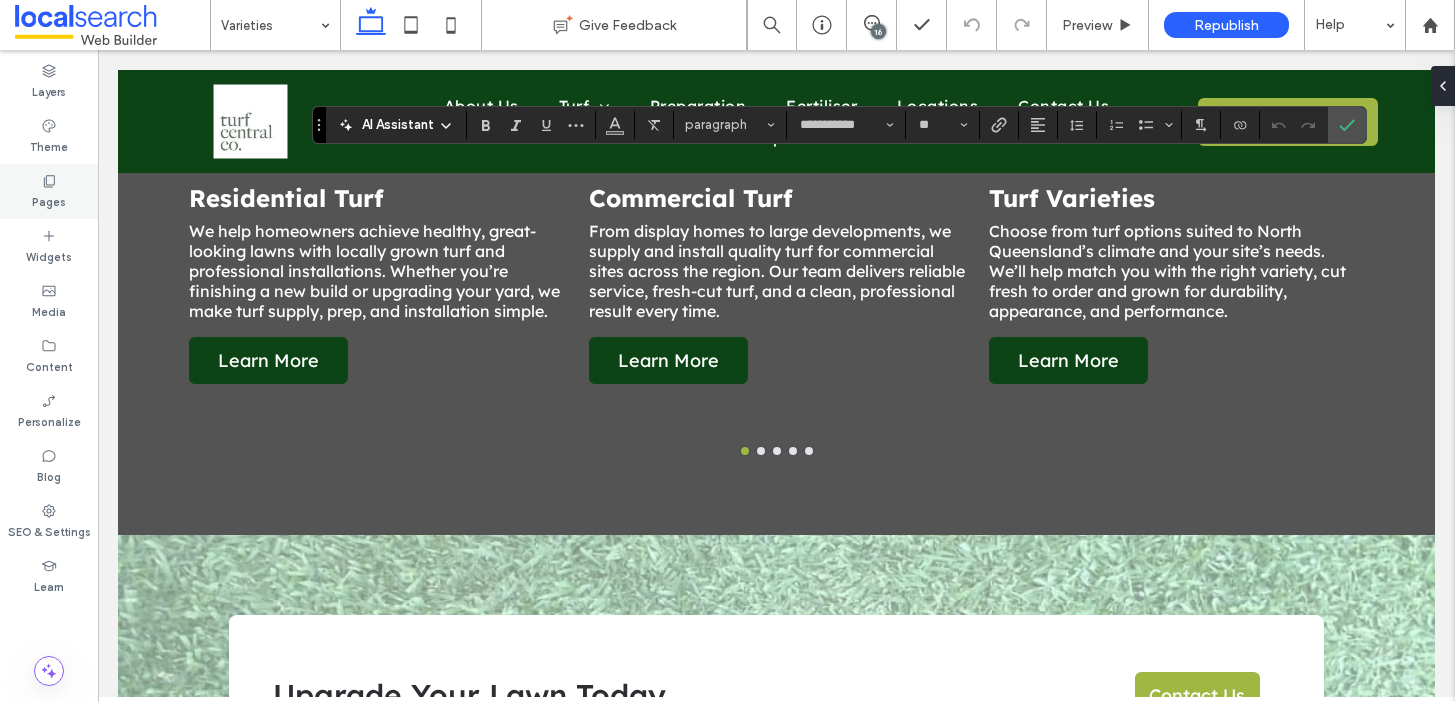 click on "Pages" at bounding box center (49, 191) 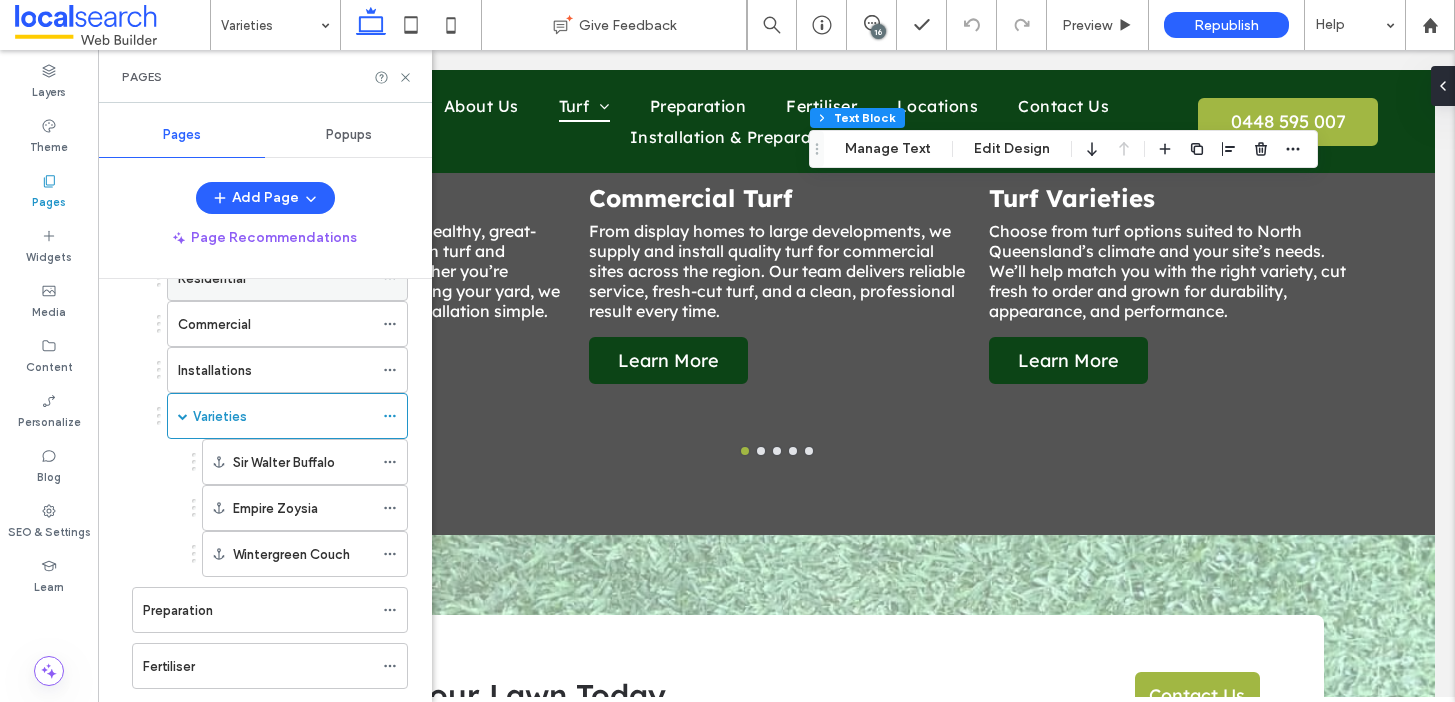 scroll, scrollTop: 216, scrollLeft: 0, axis: vertical 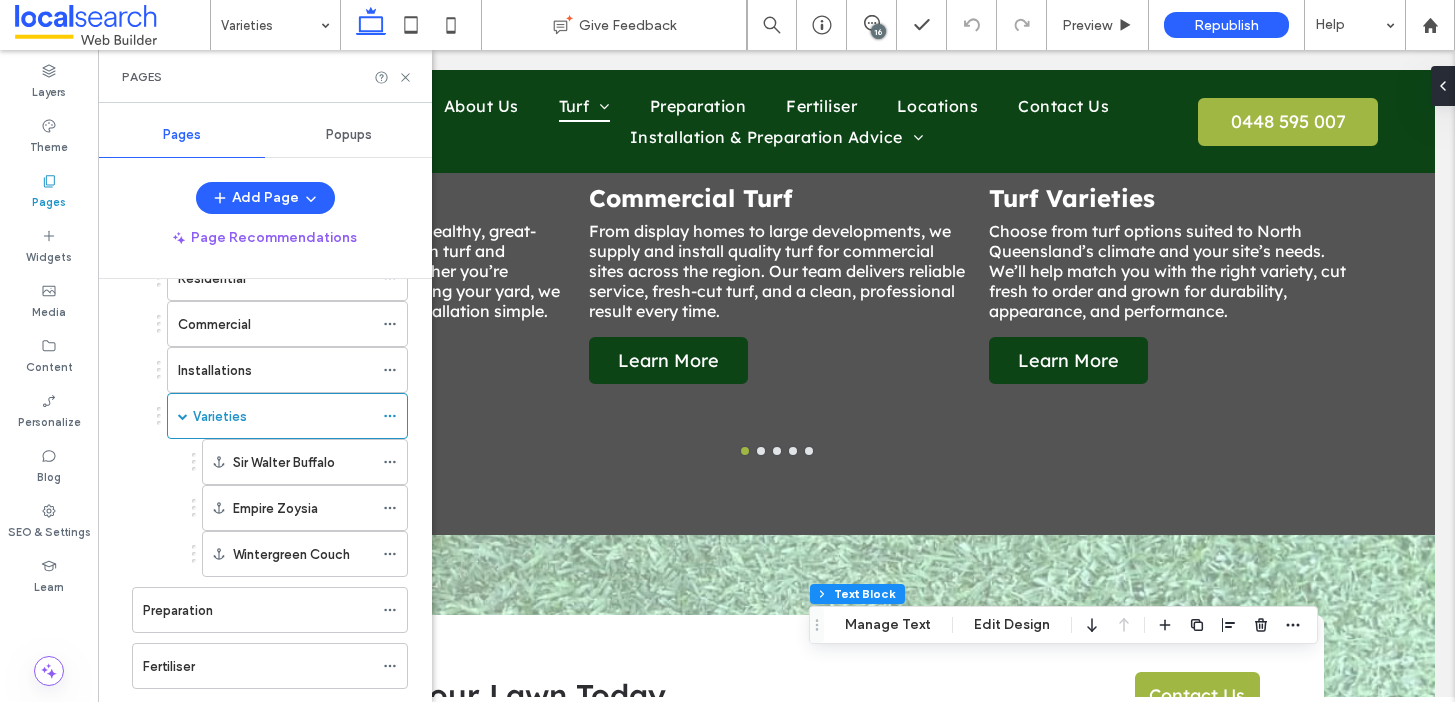 click on "Pages" at bounding box center (265, 76) 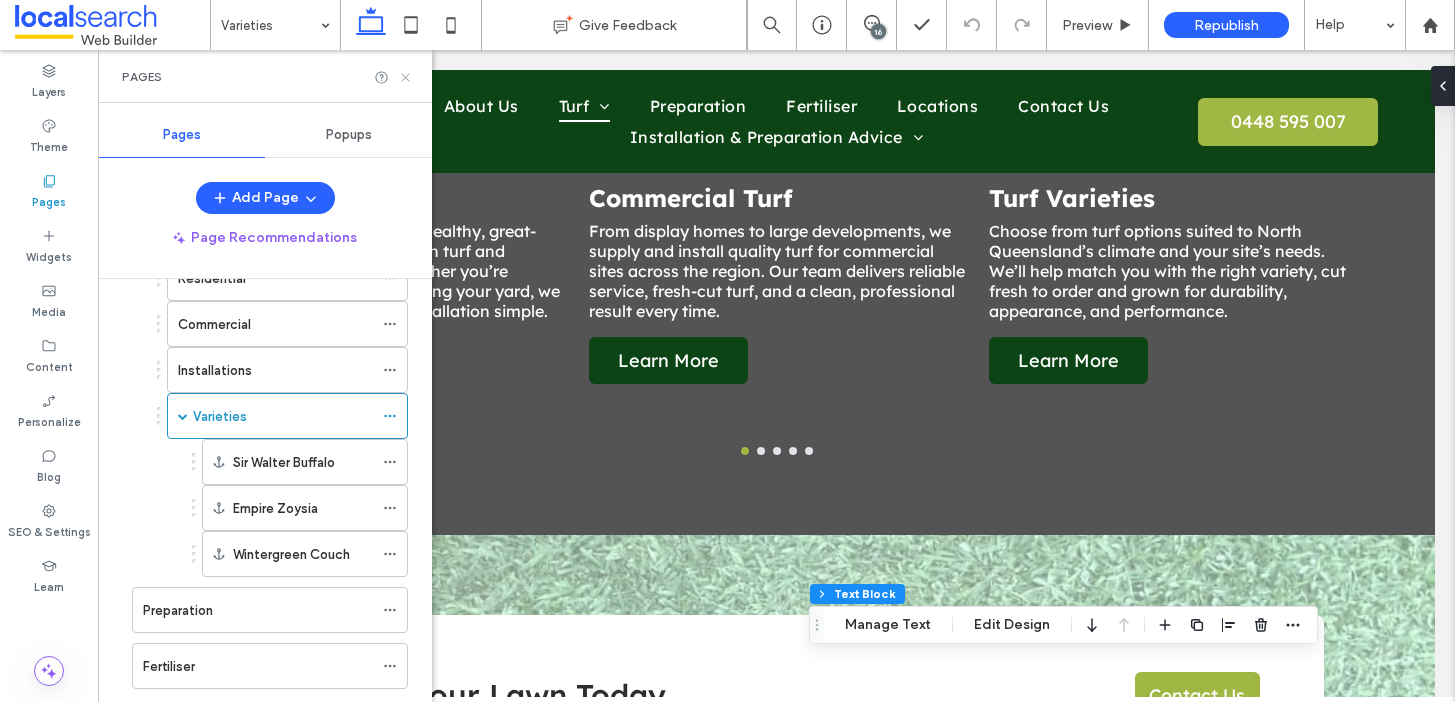 click 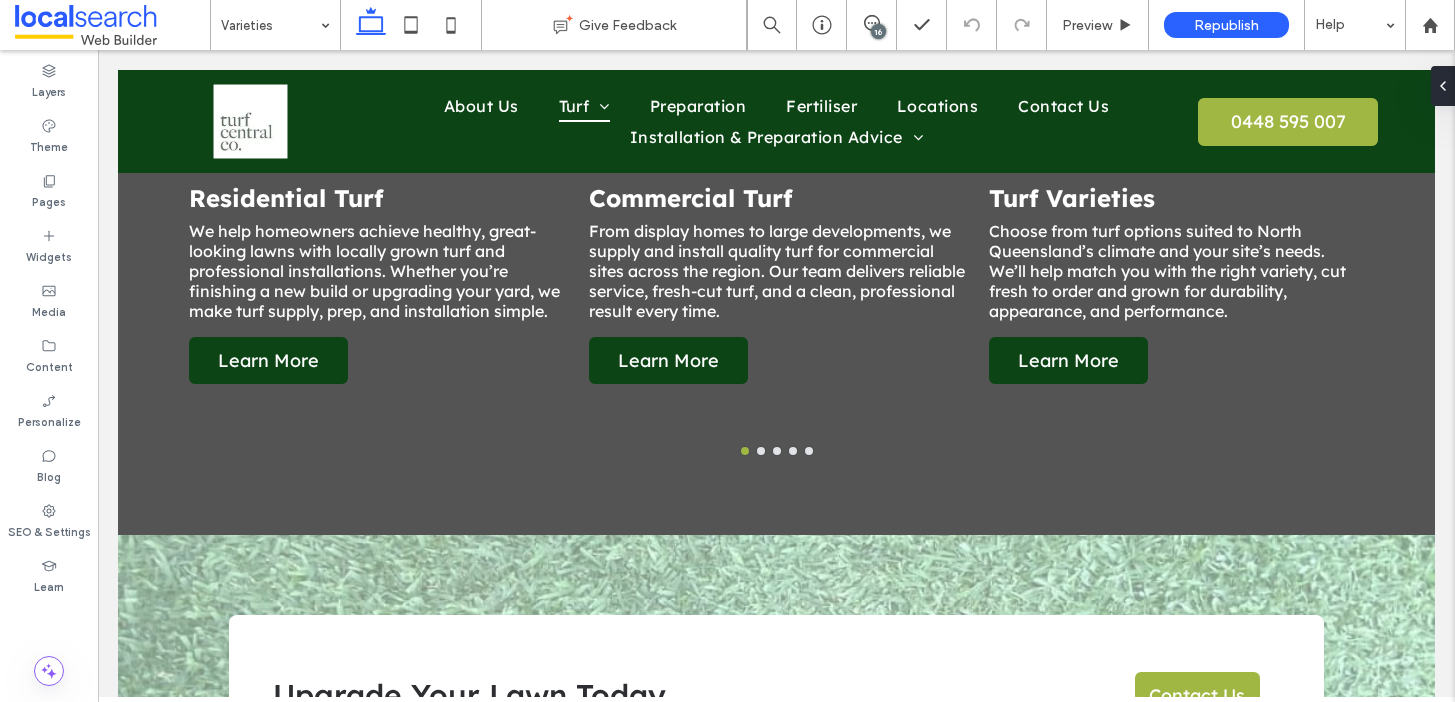 type on "**********" 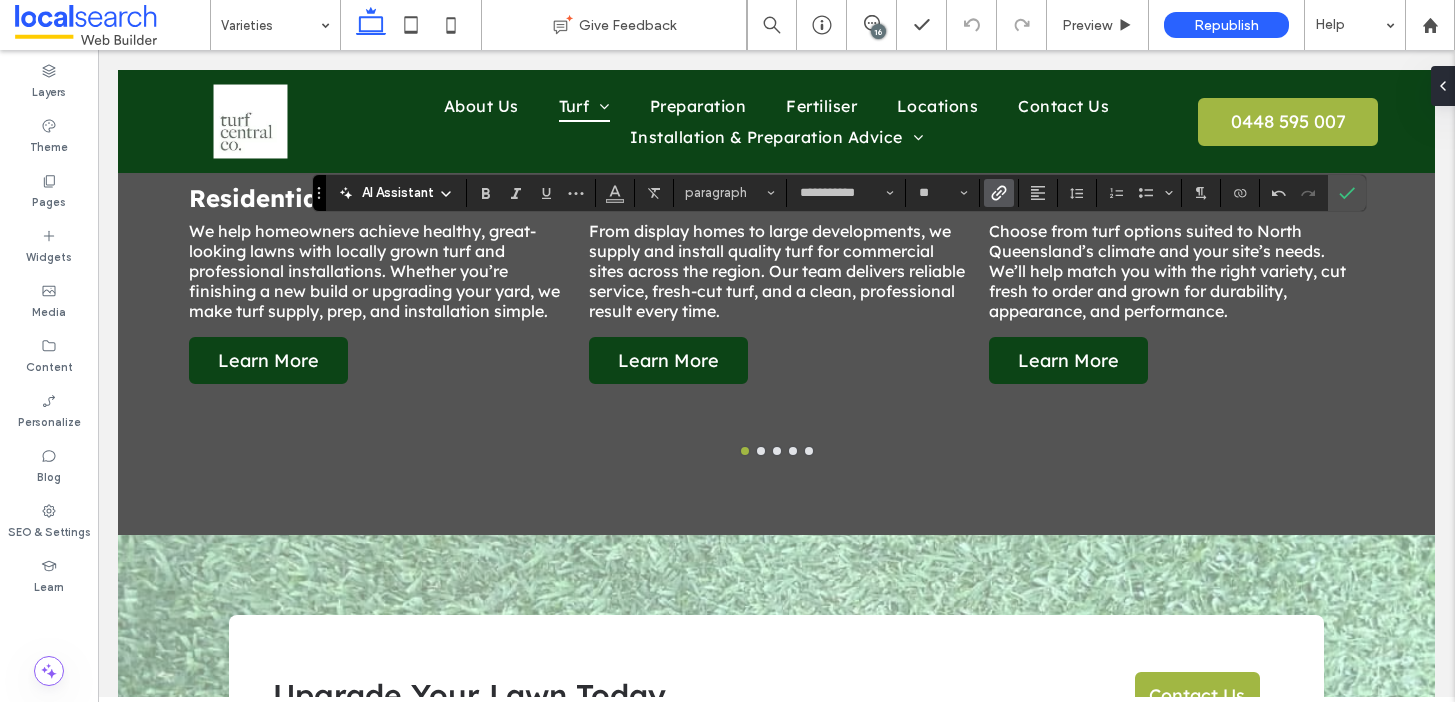 click at bounding box center [995, 193] 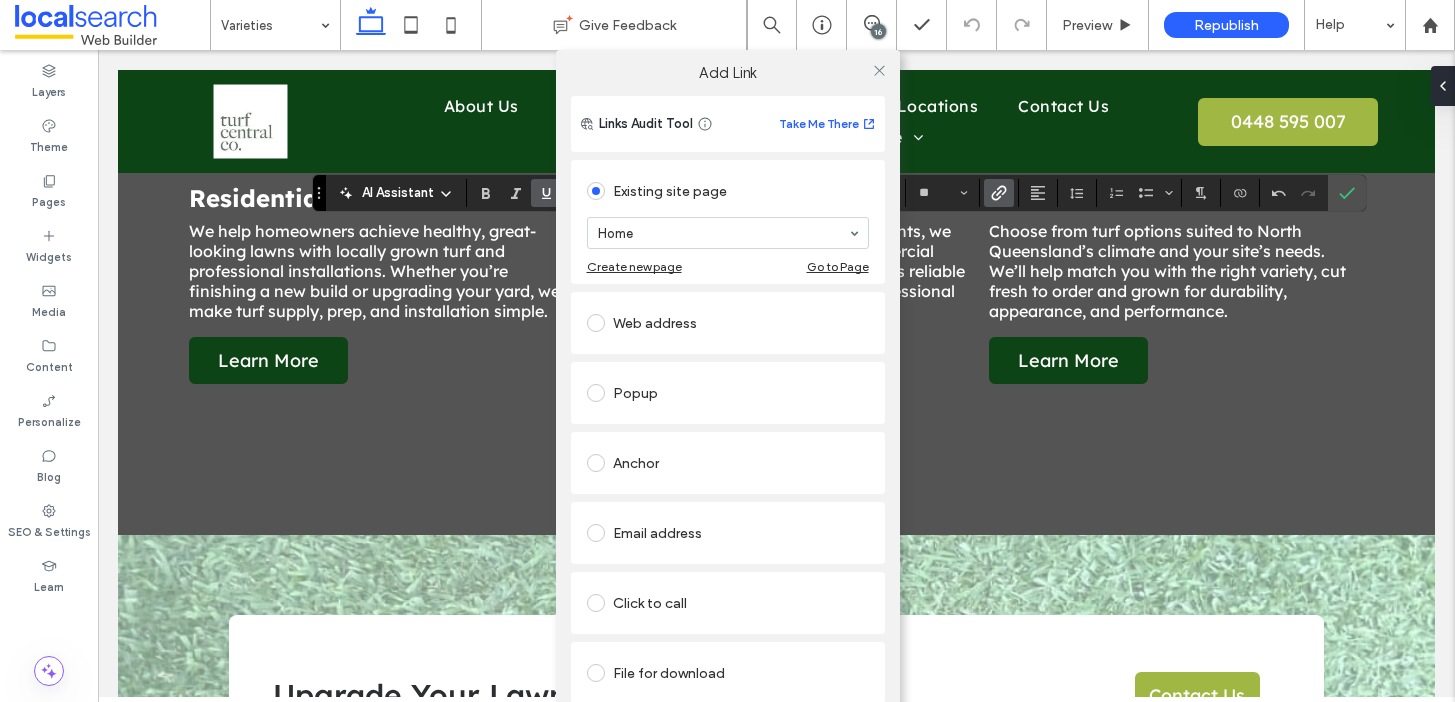 click on "Click to call" at bounding box center [728, 603] 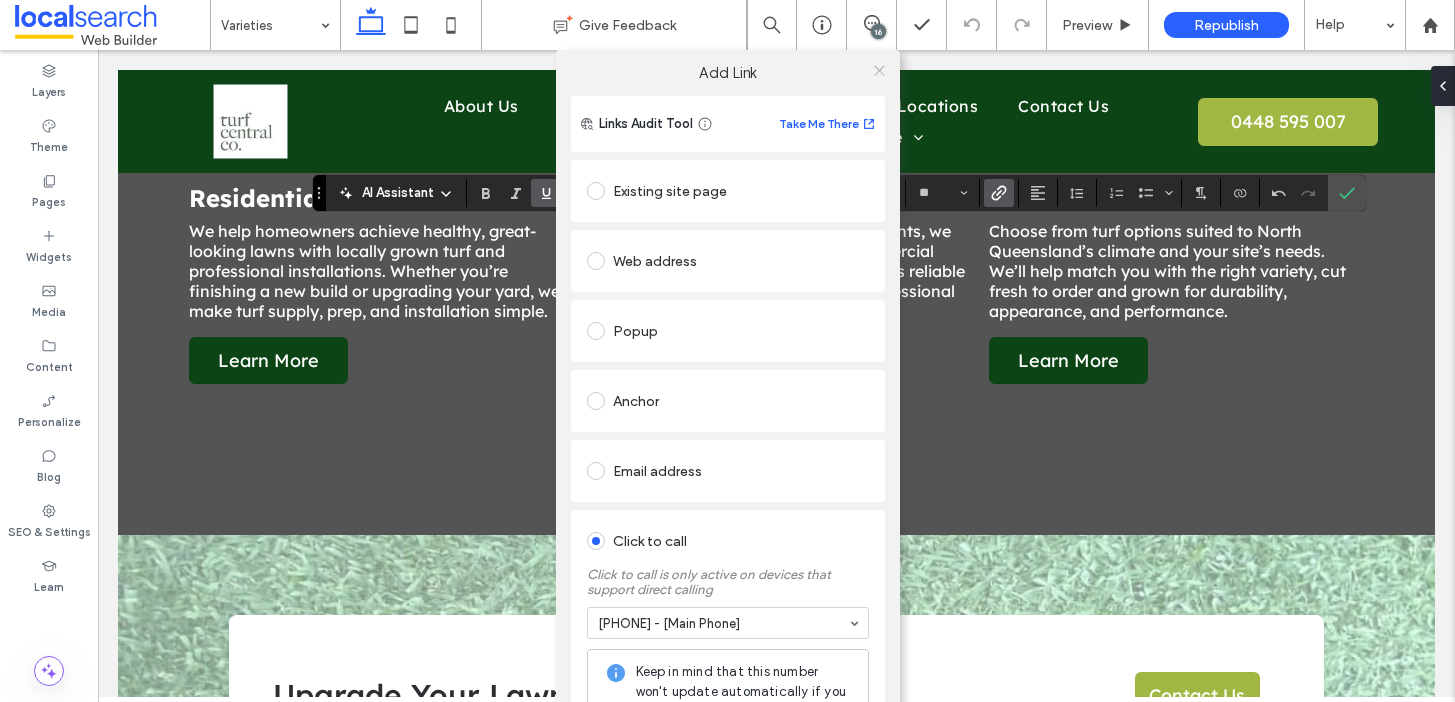 click 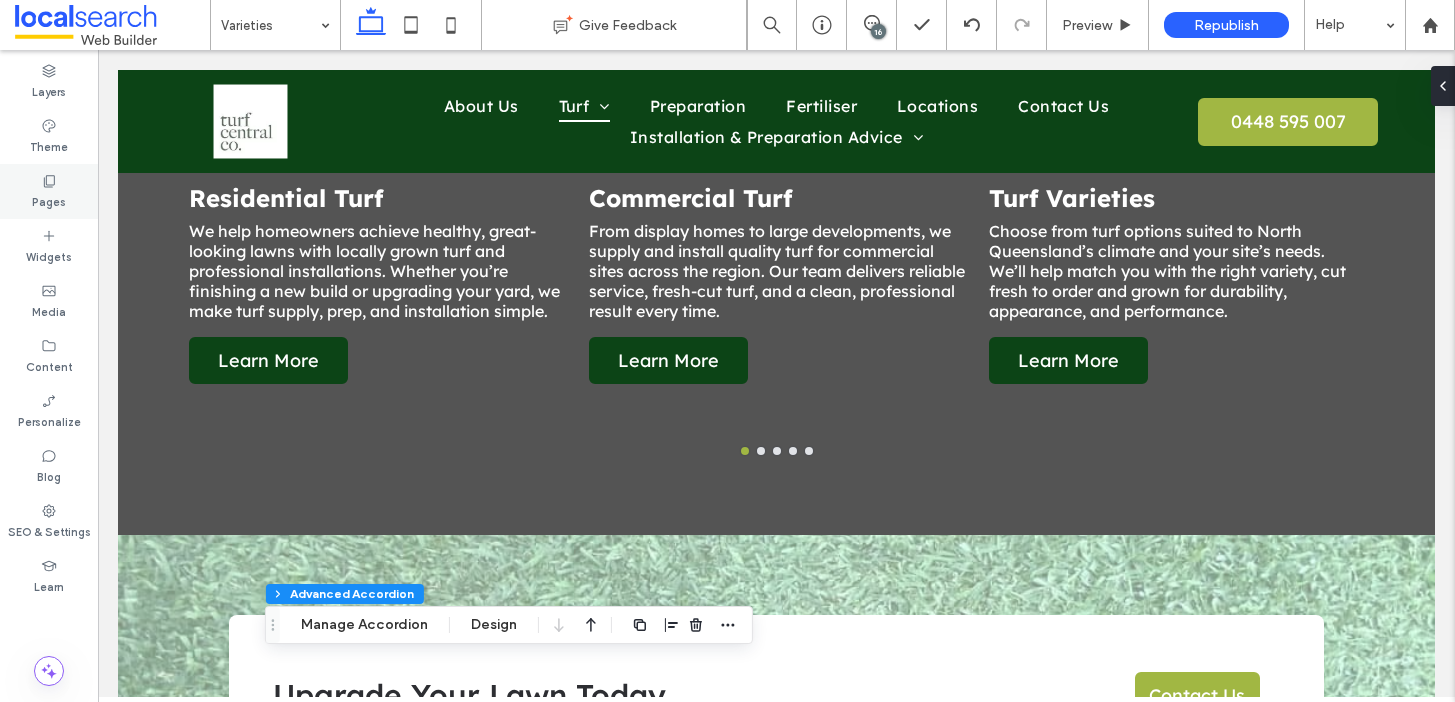click on "Pages" at bounding box center [49, 191] 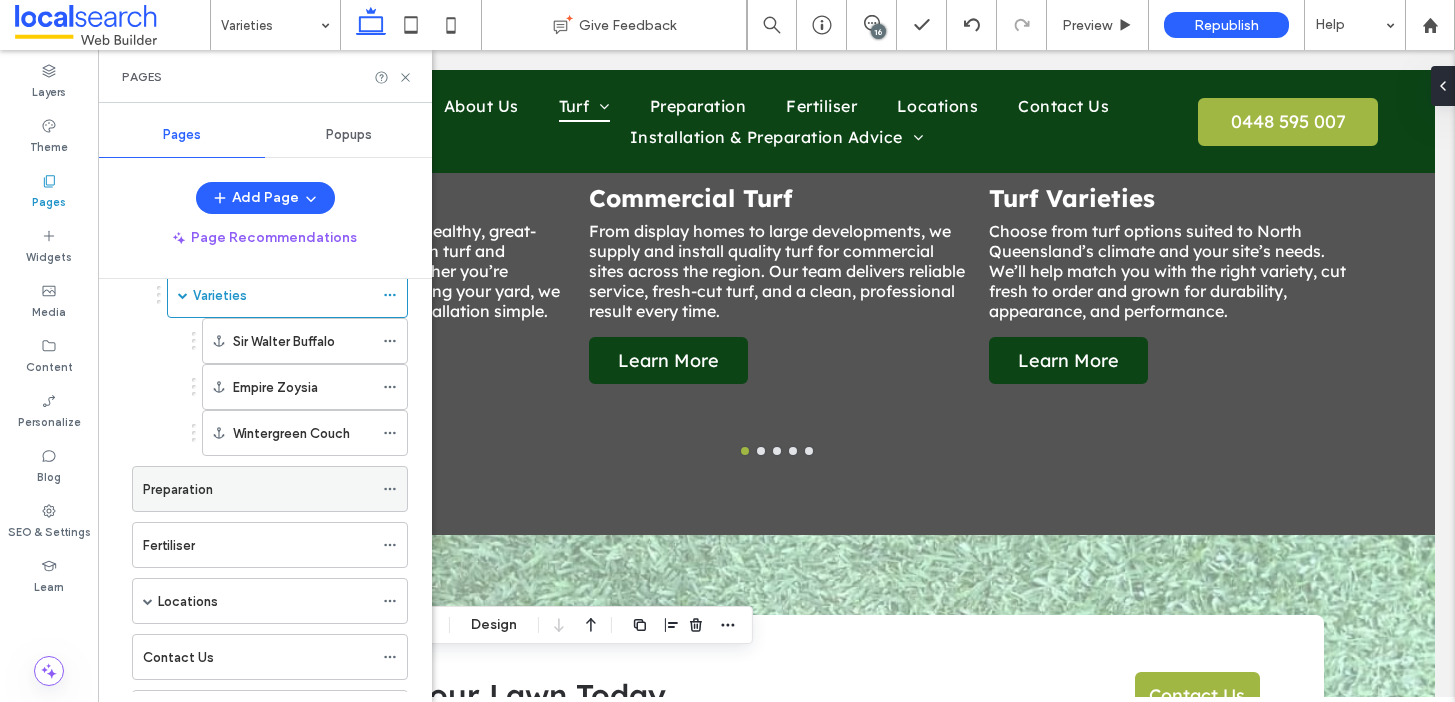 scroll, scrollTop: 359, scrollLeft: 0, axis: vertical 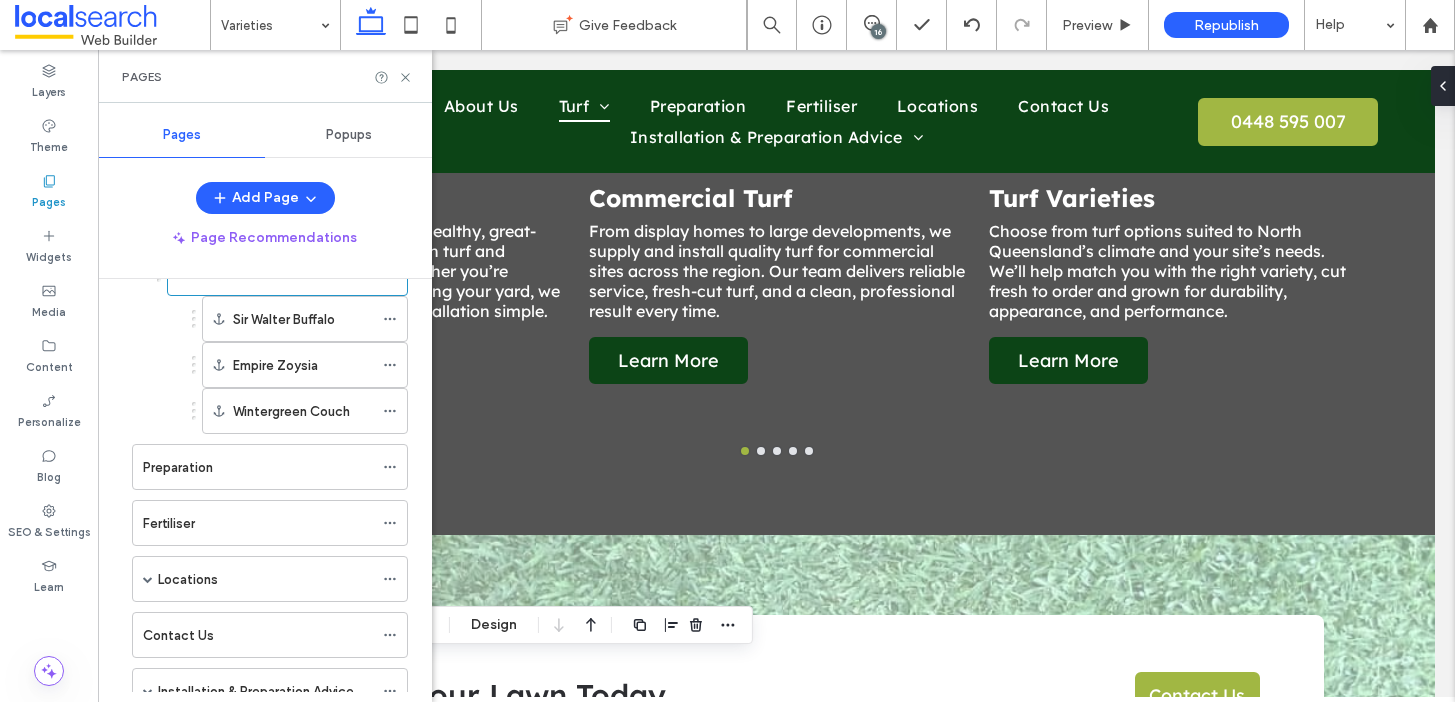 click on "Fertiliser" at bounding box center (258, 523) 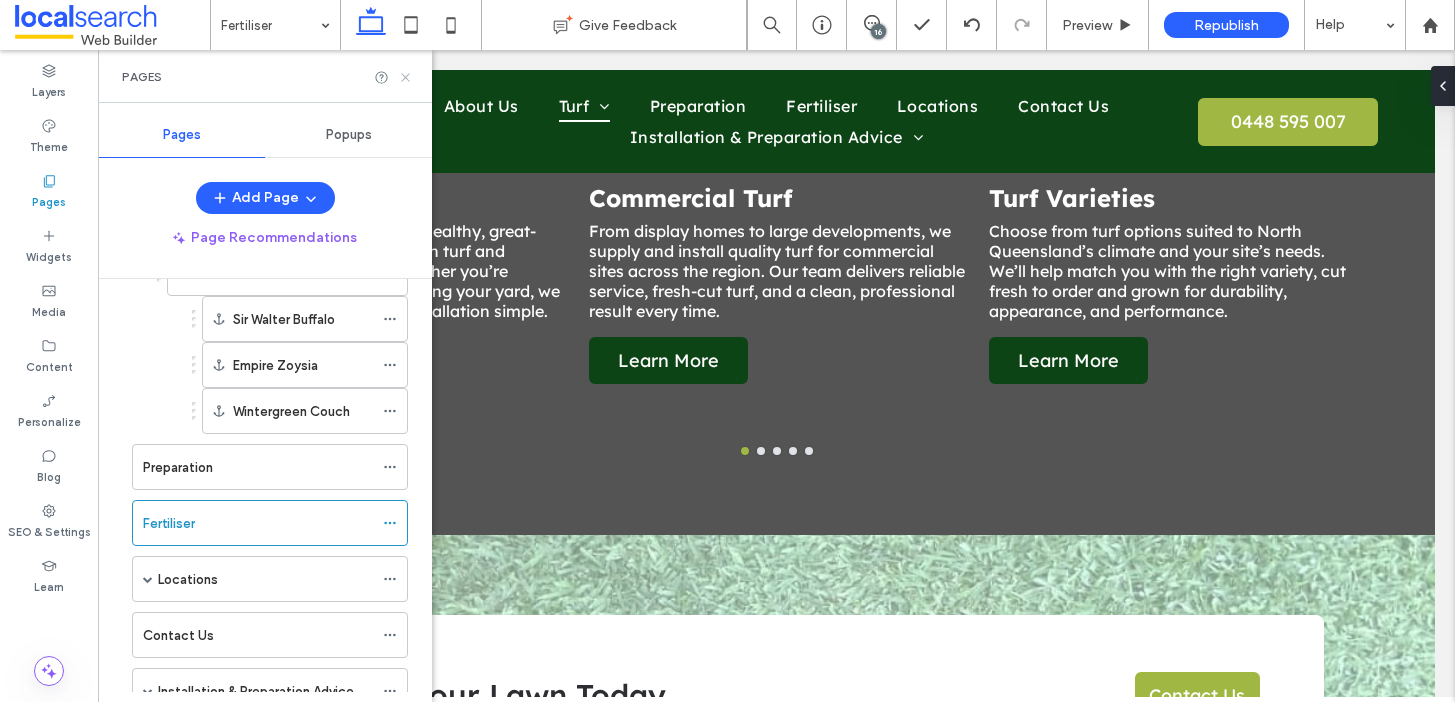click 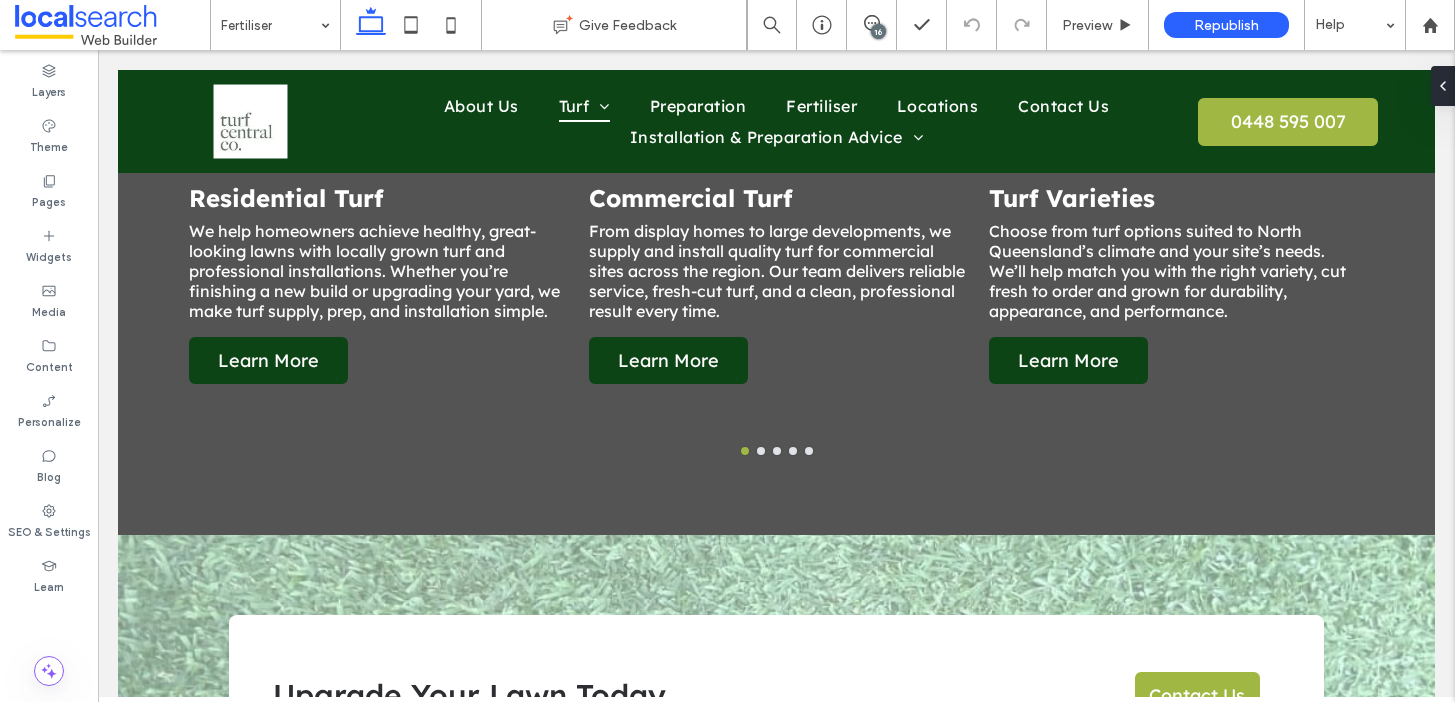 type on "**********" 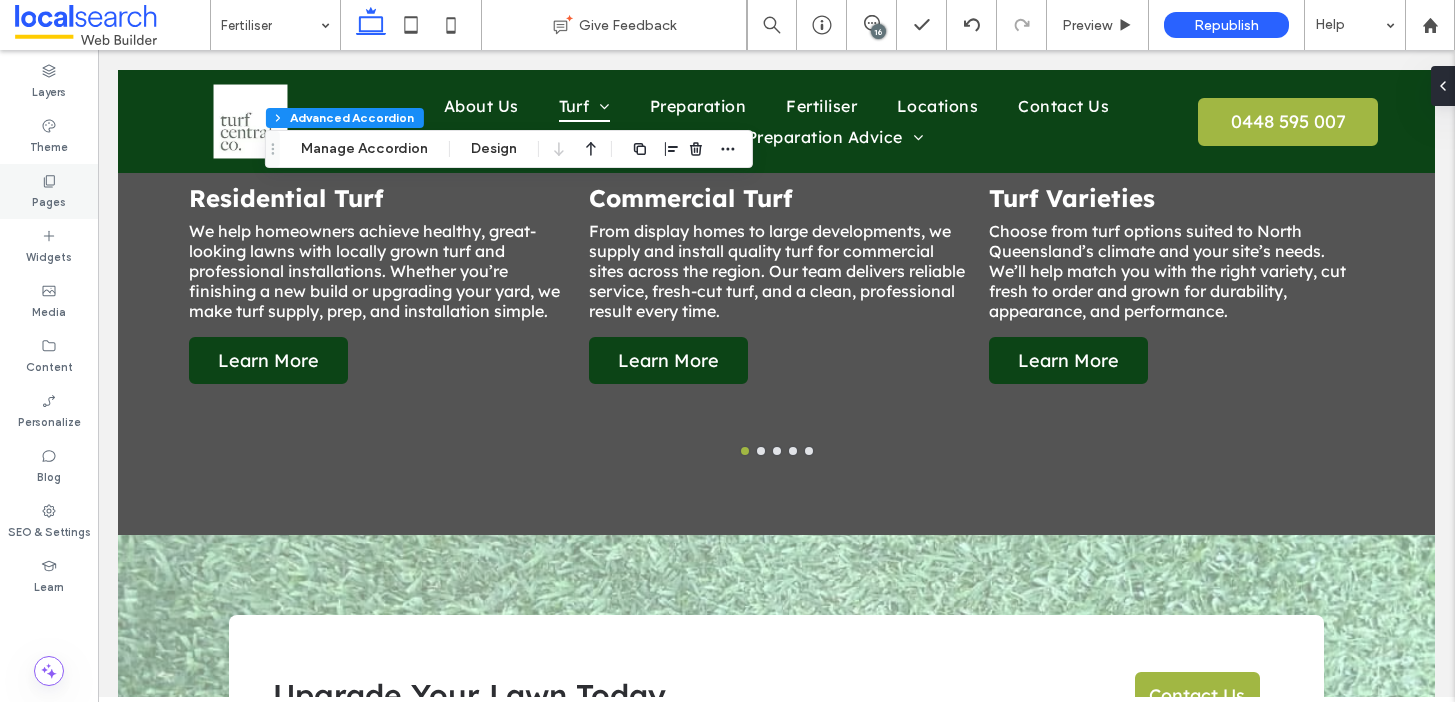 click on "Pages" at bounding box center [49, 200] 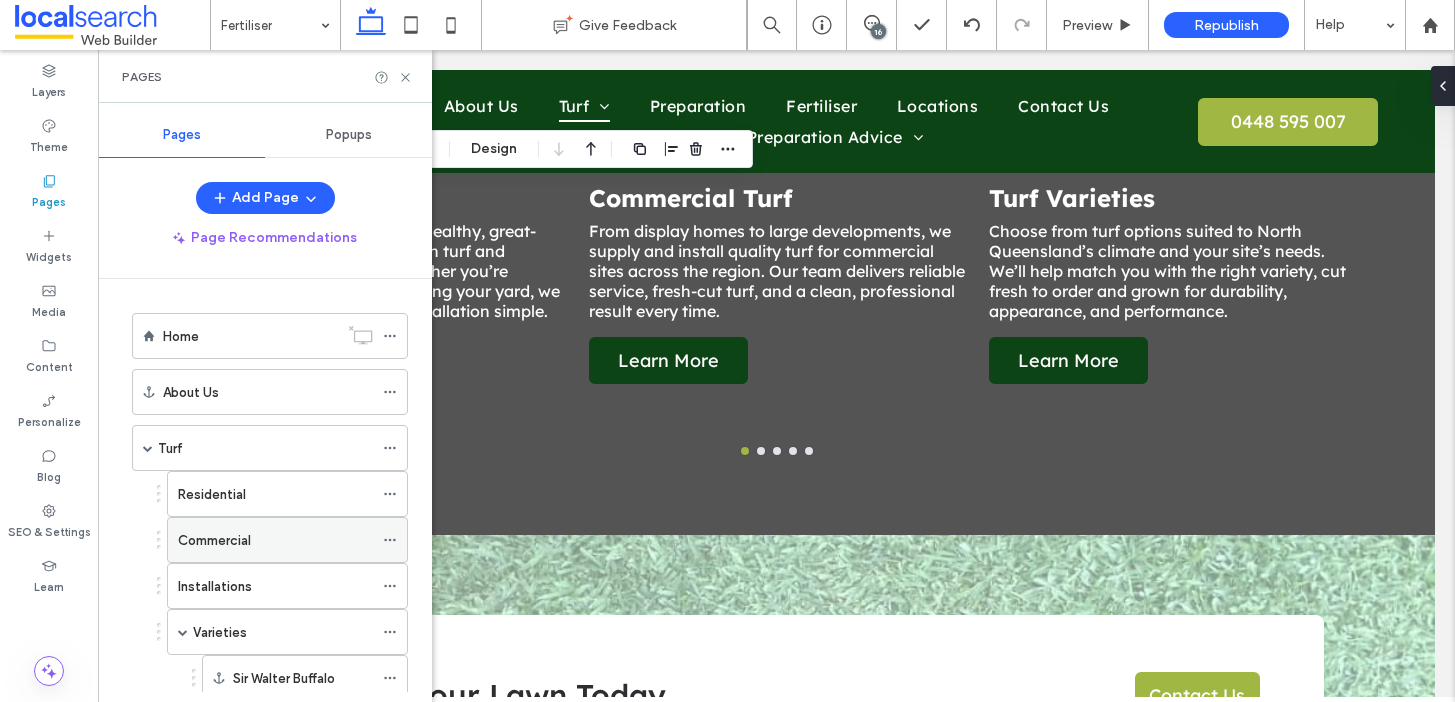 scroll, scrollTop: 395, scrollLeft: 0, axis: vertical 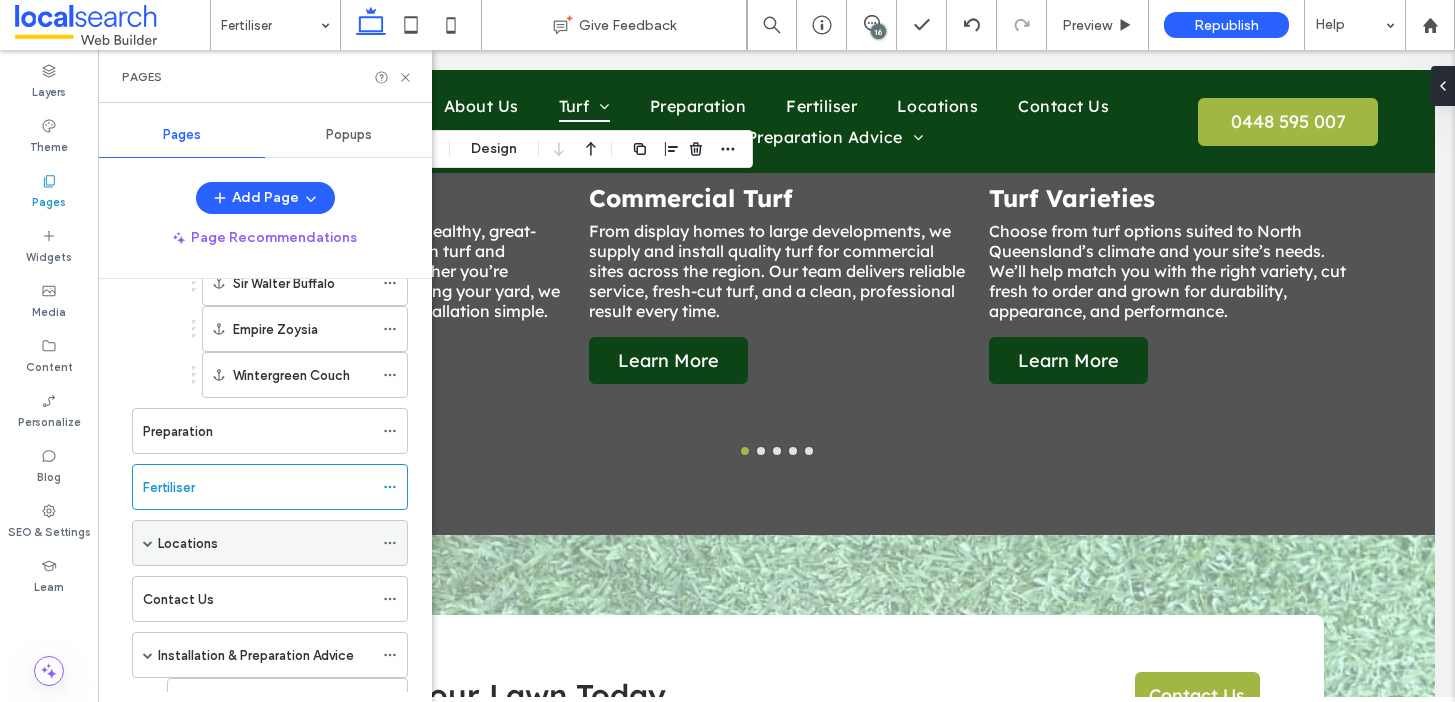 click on "Locations" at bounding box center (188, 543) 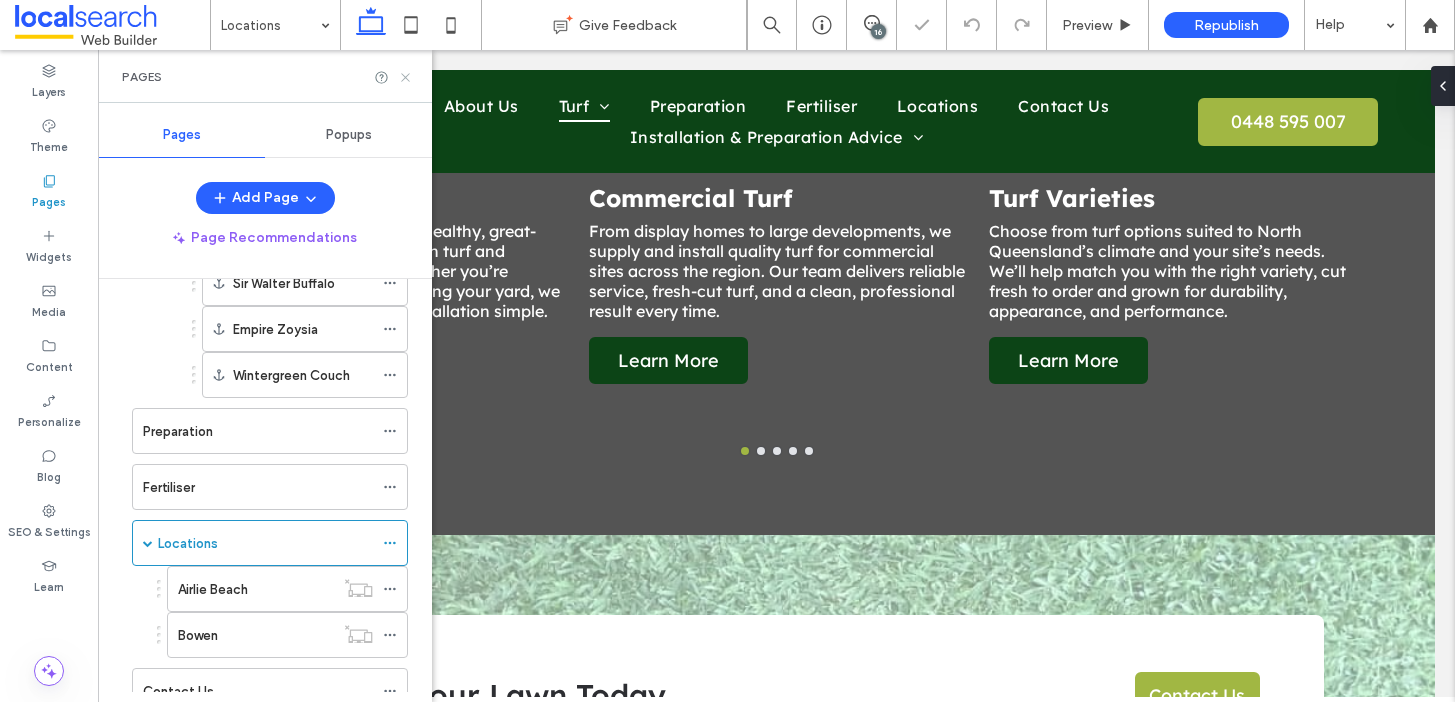 click 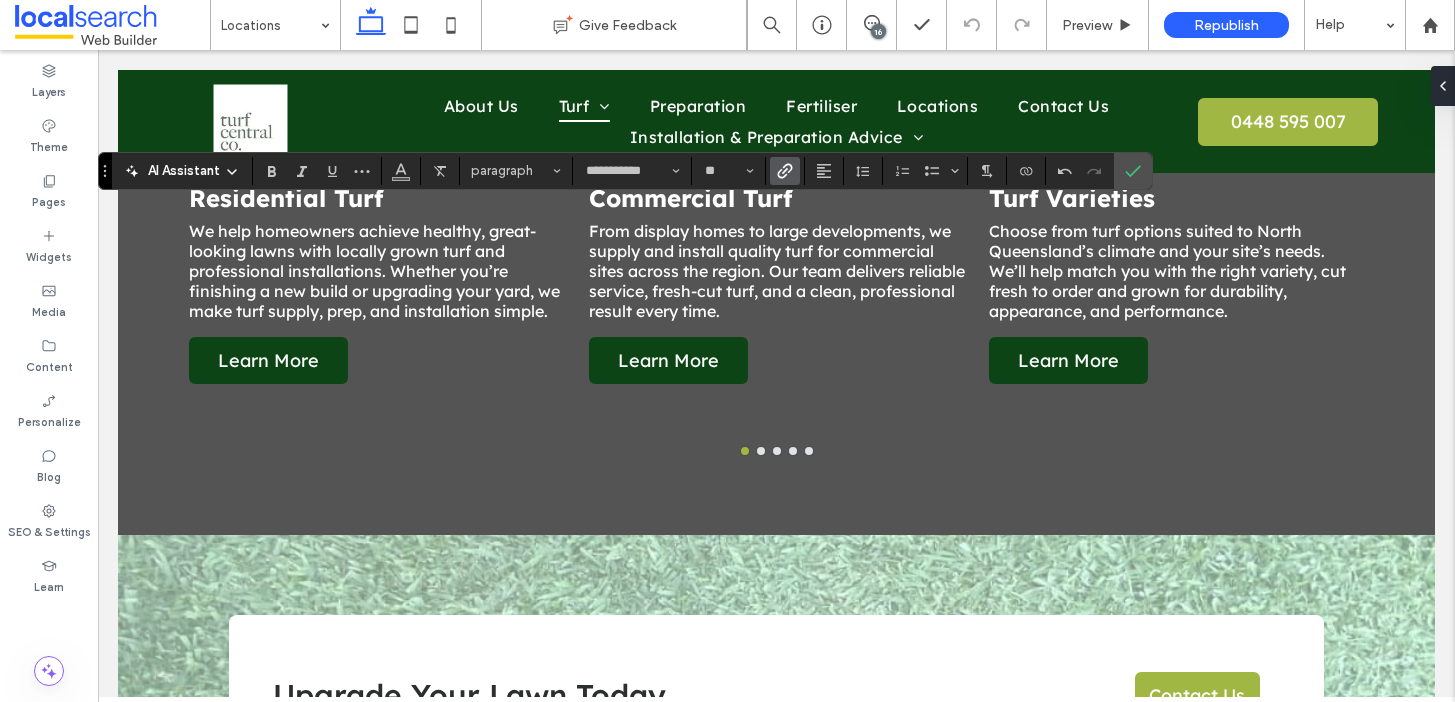 click 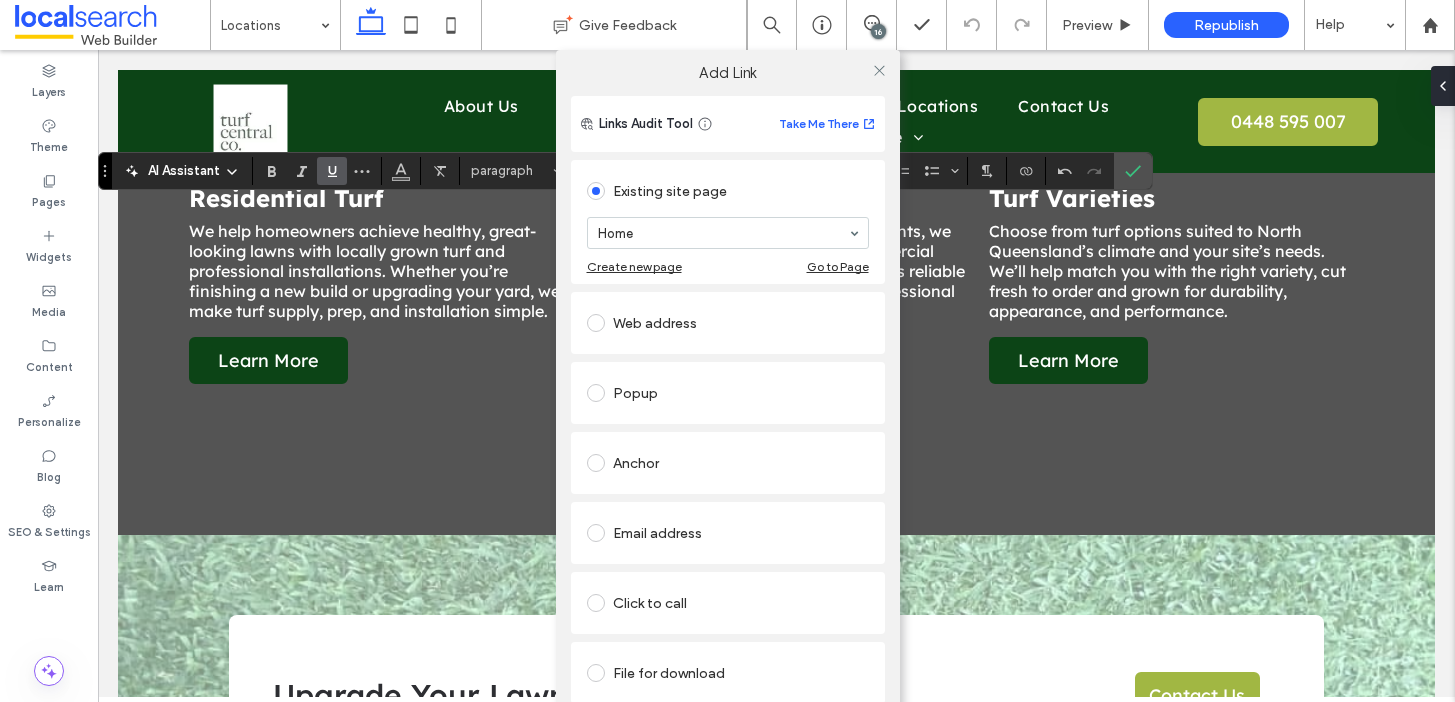 scroll, scrollTop: 23, scrollLeft: 0, axis: vertical 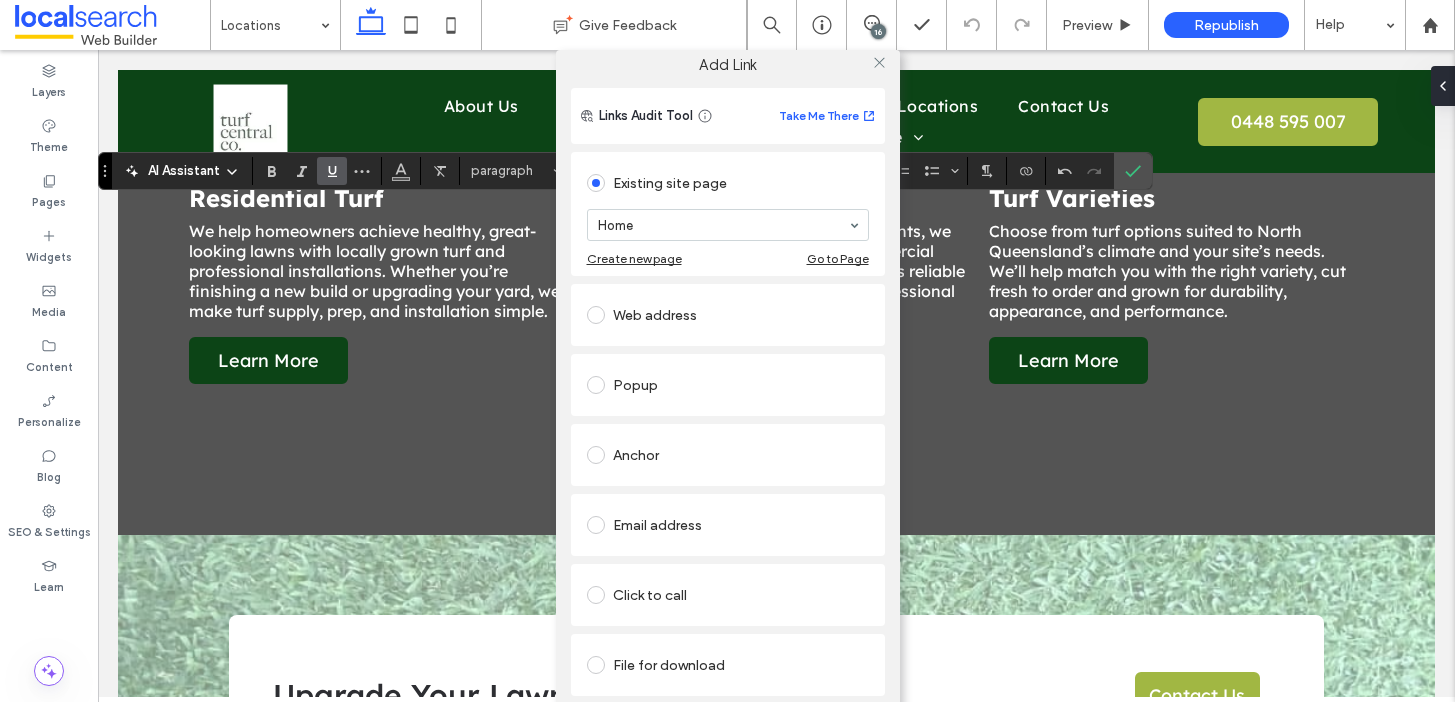 click on "Click to call" at bounding box center [728, 595] 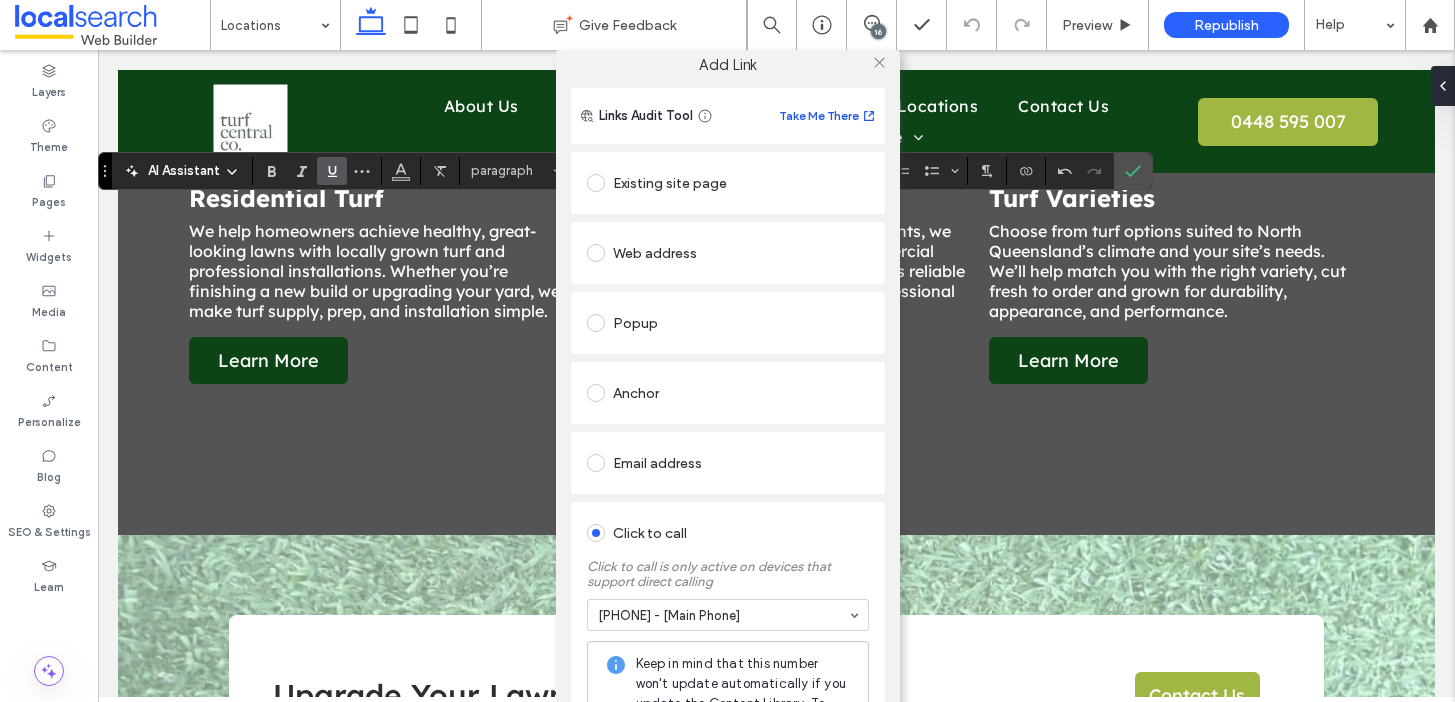 scroll, scrollTop: 0, scrollLeft: 0, axis: both 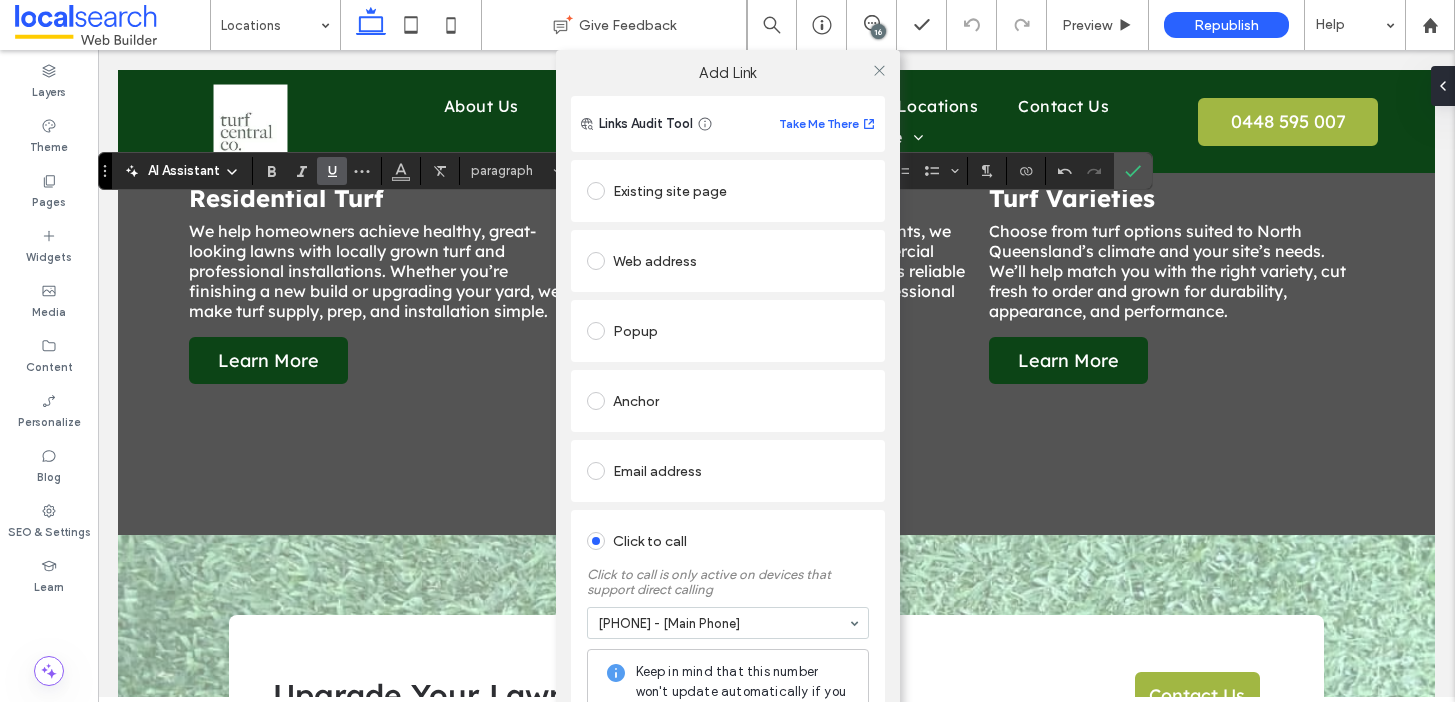 click at bounding box center [880, 70] 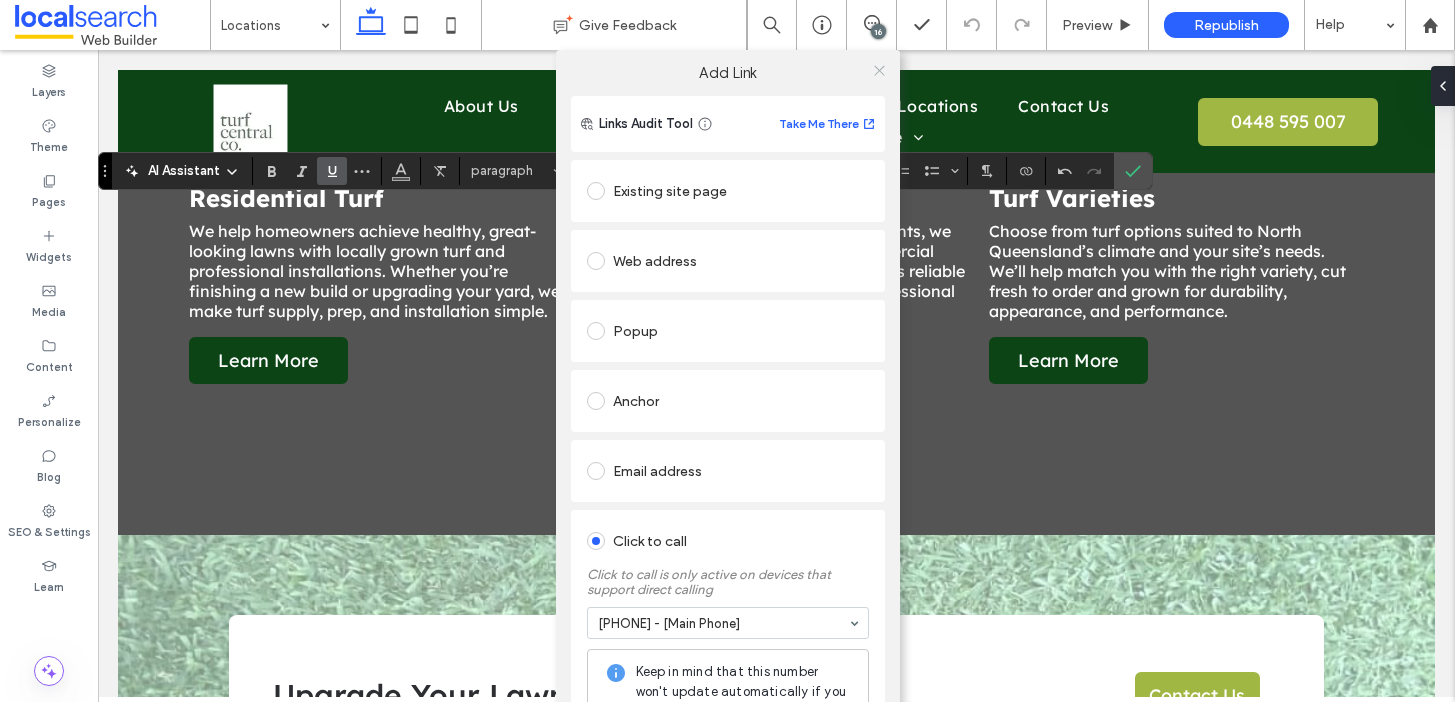 click 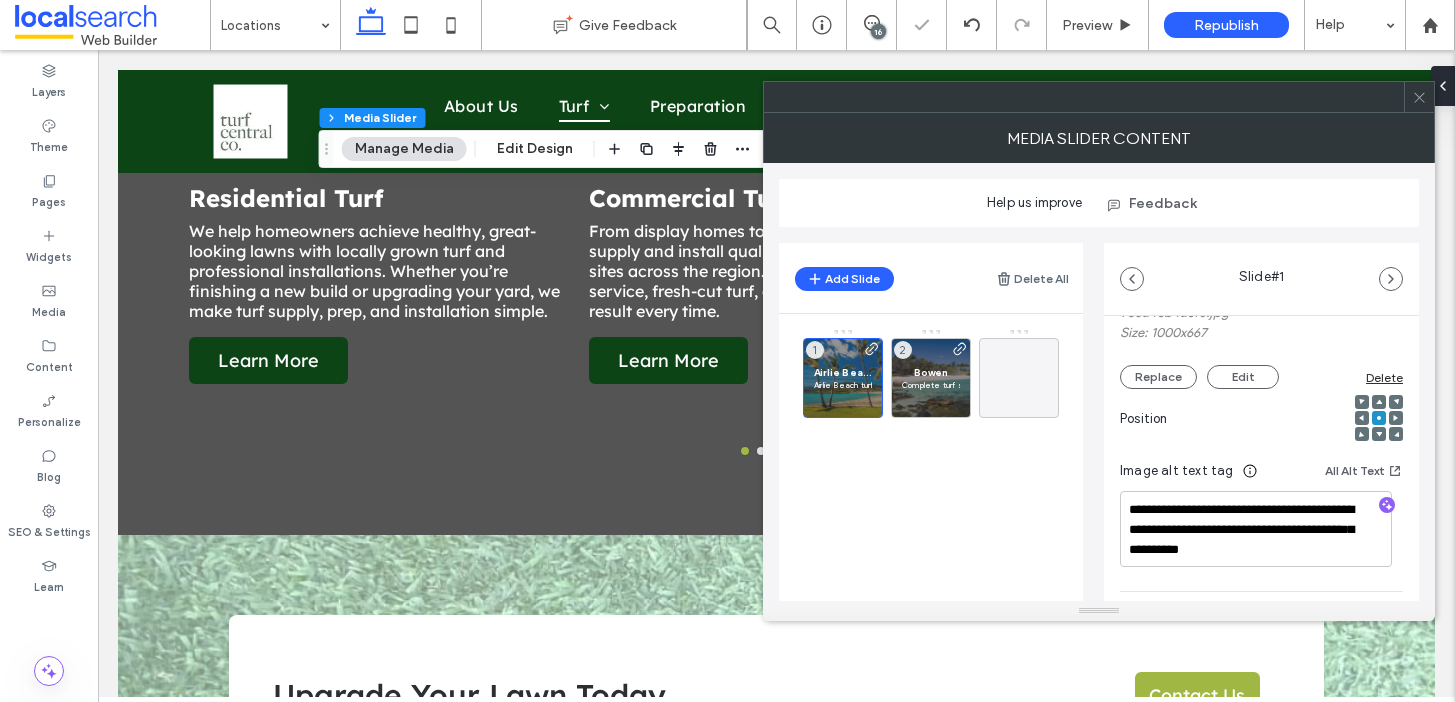 scroll, scrollTop: 360, scrollLeft: 0, axis: vertical 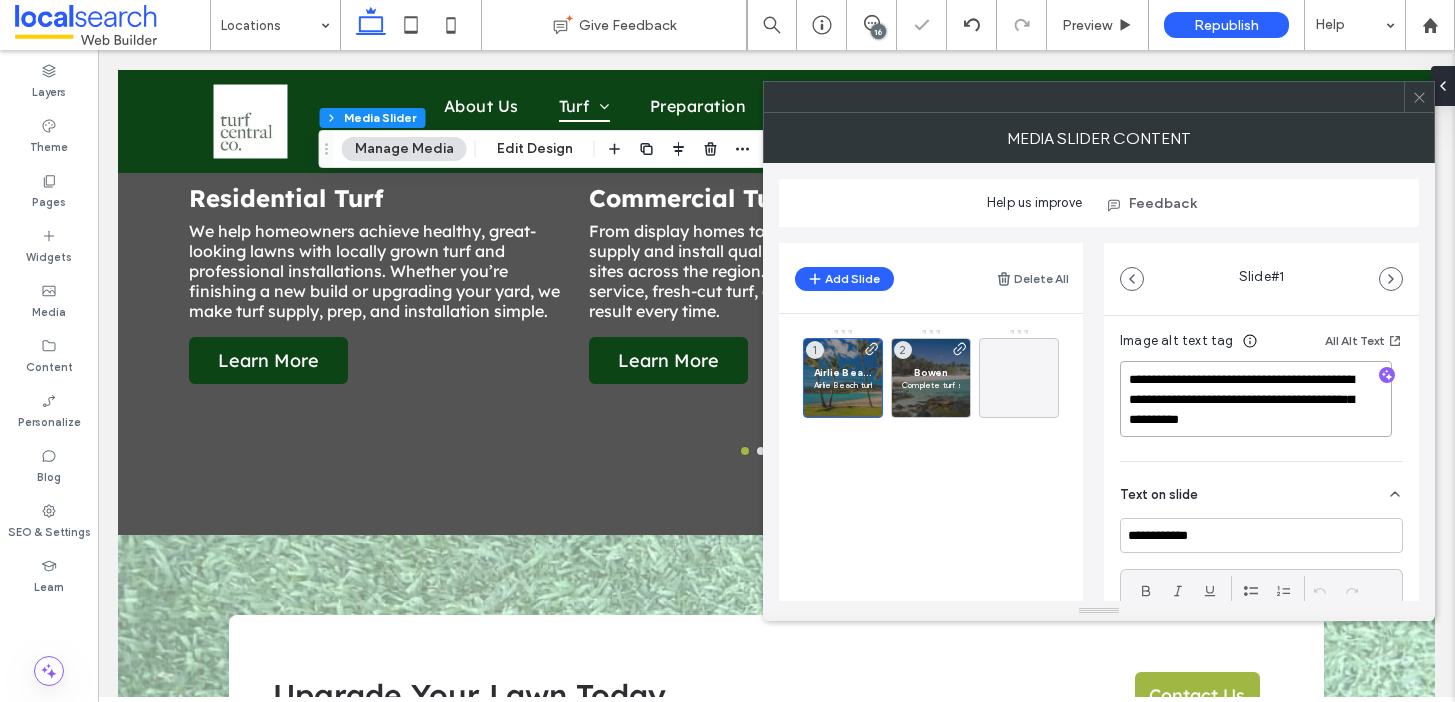 click on "**********" at bounding box center [1256, 399] 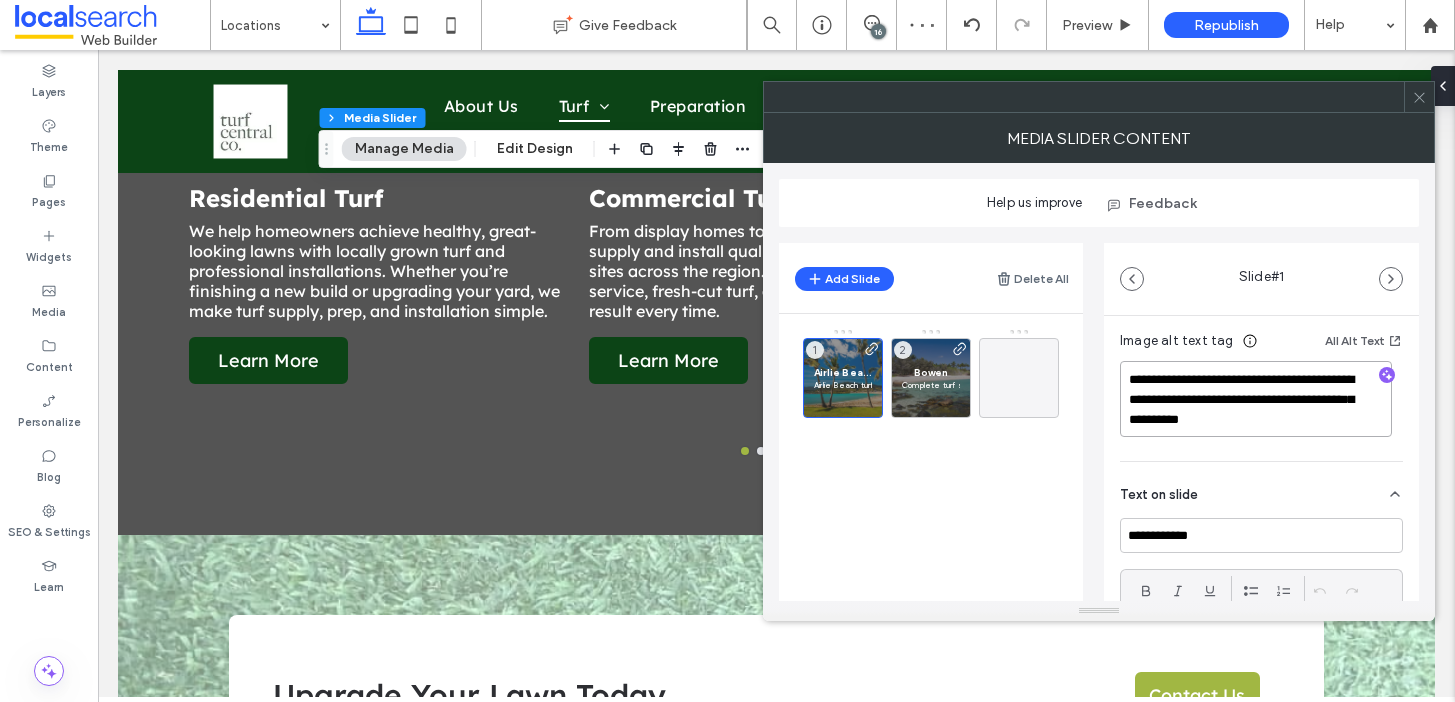 scroll, scrollTop: 701, scrollLeft: 0, axis: vertical 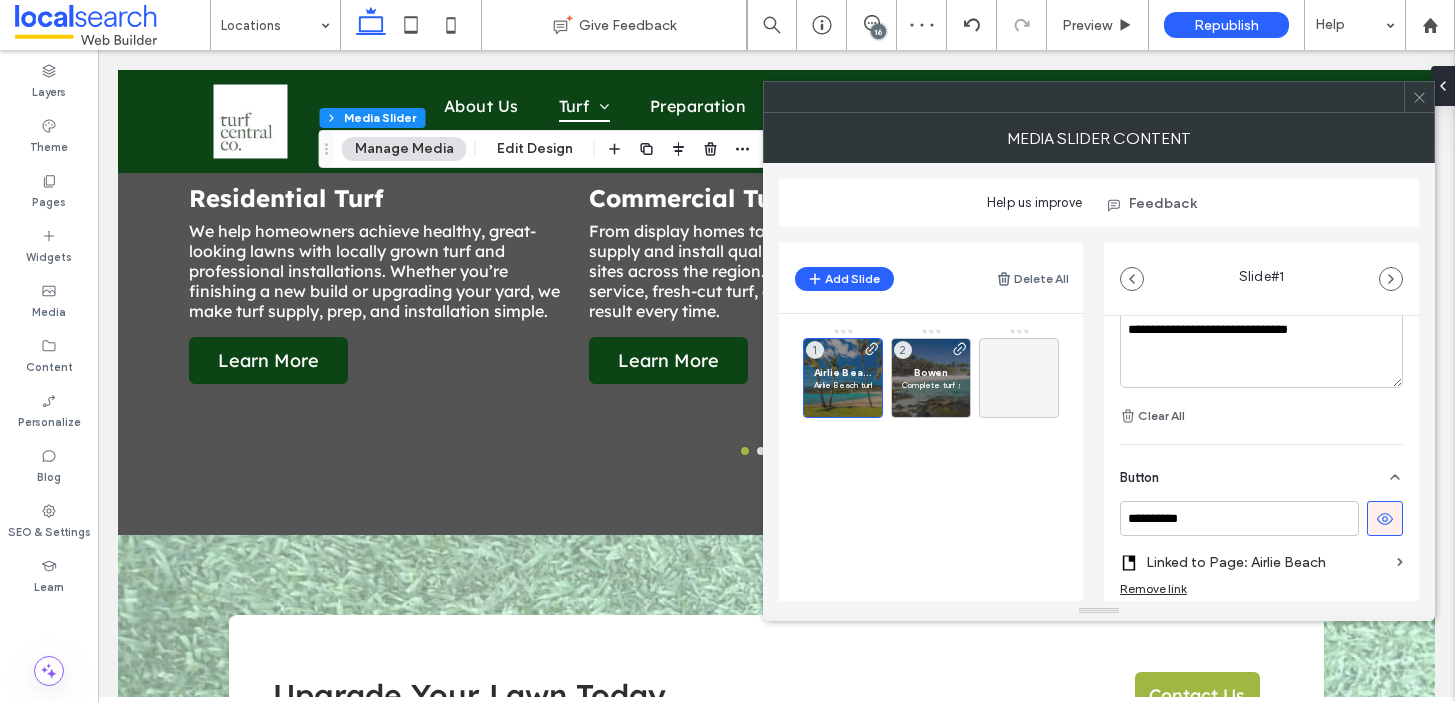 click on "**********" at bounding box center (1261, 329) 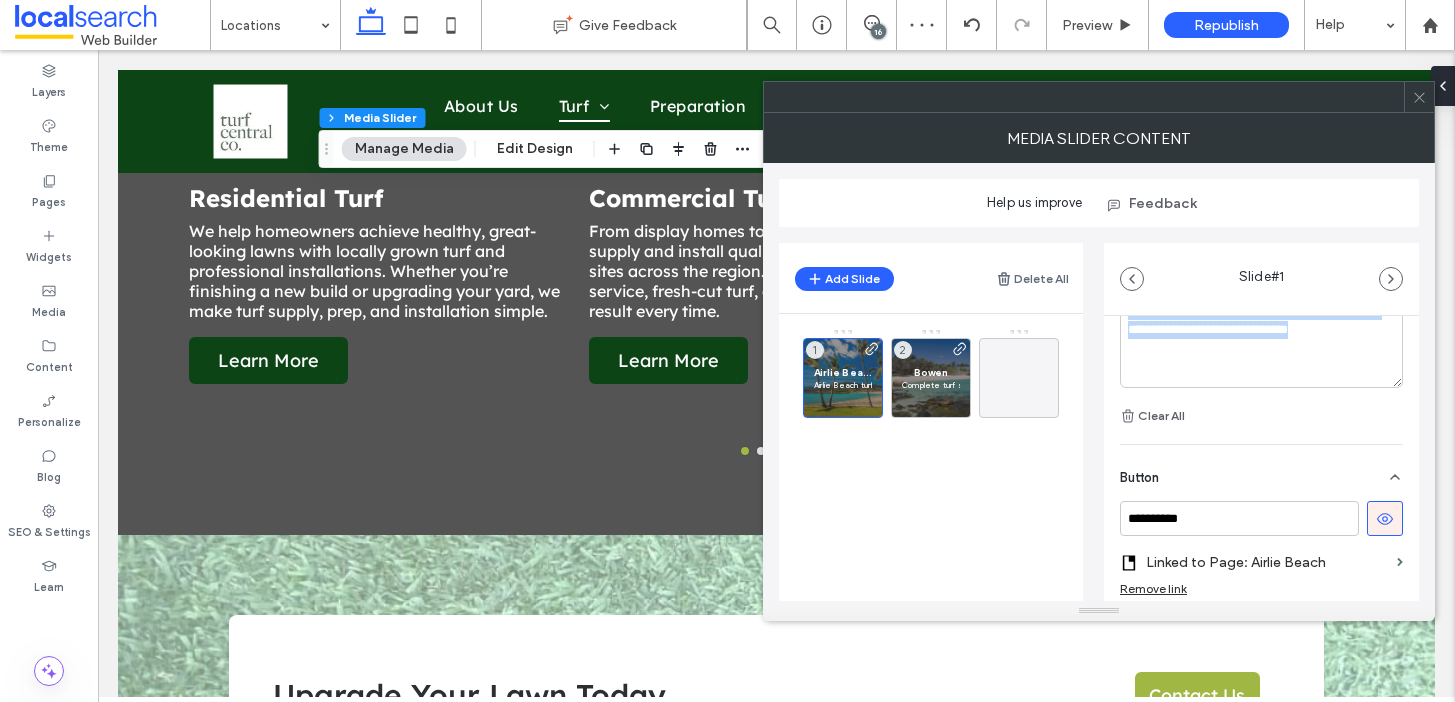 click on "**********" at bounding box center (1261, 329) 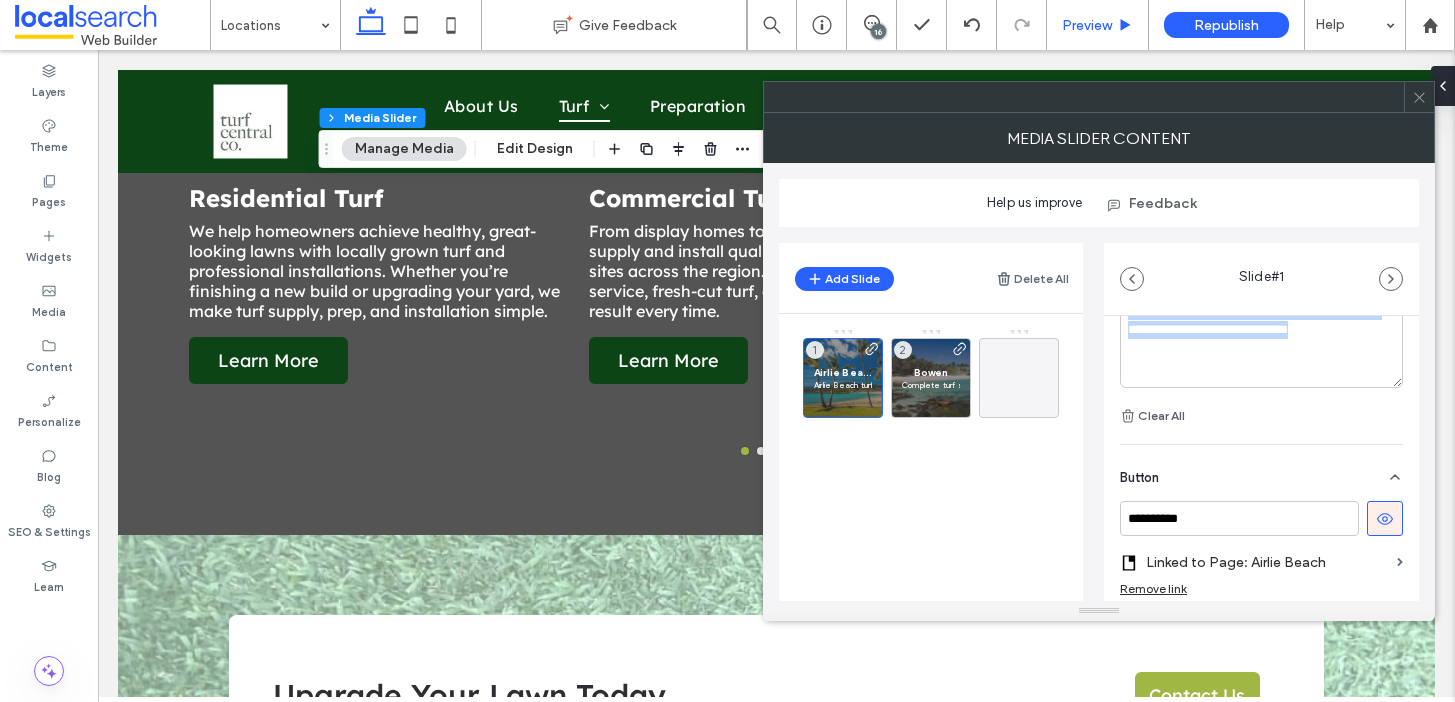 copy on "**********" 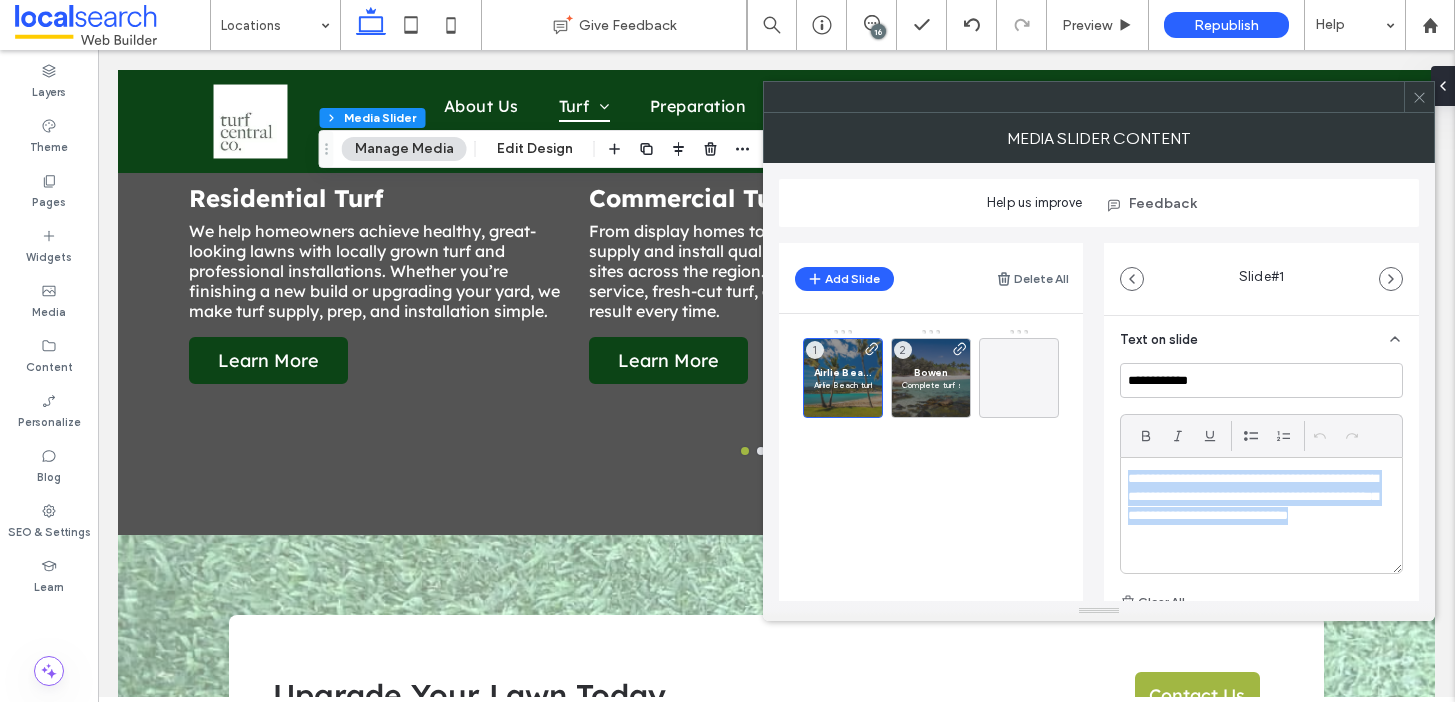 scroll, scrollTop: 506, scrollLeft: 0, axis: vertical 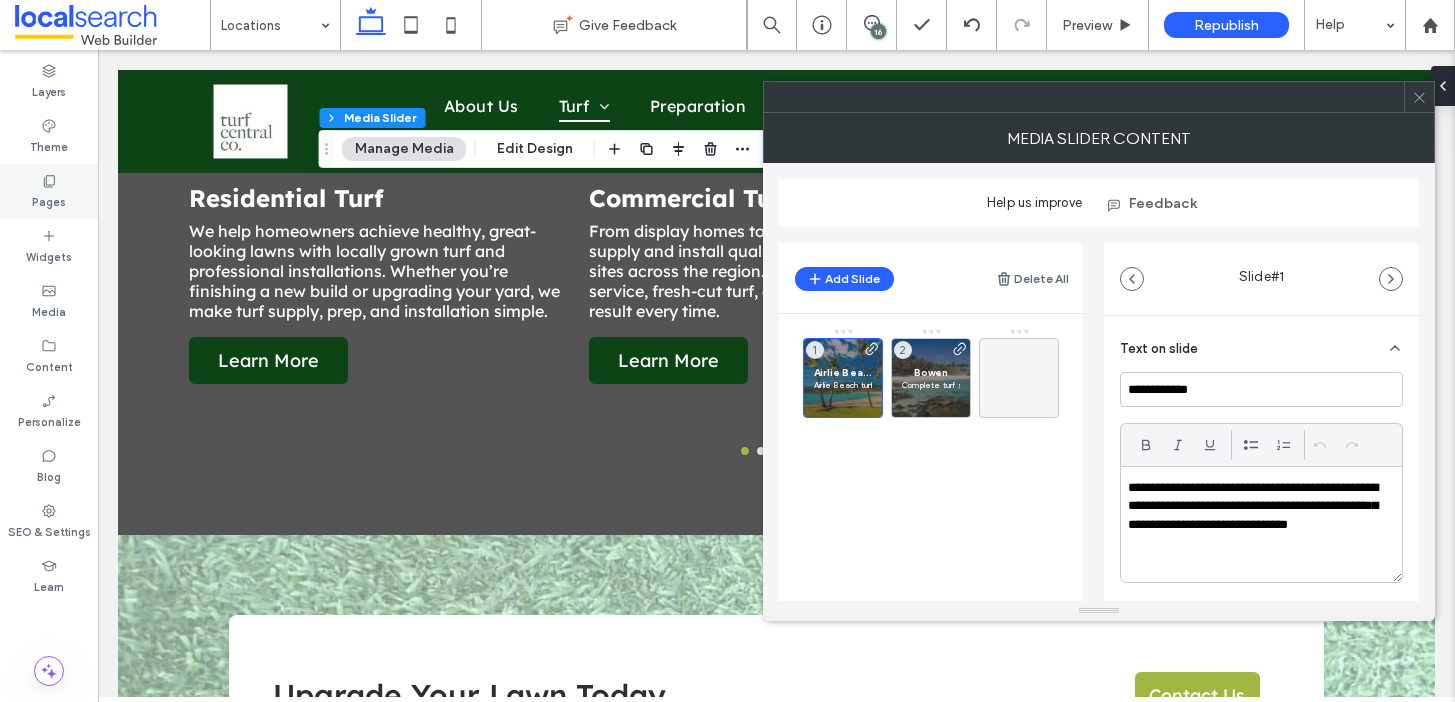 click on "Pages" at bounding box center [49, 191] 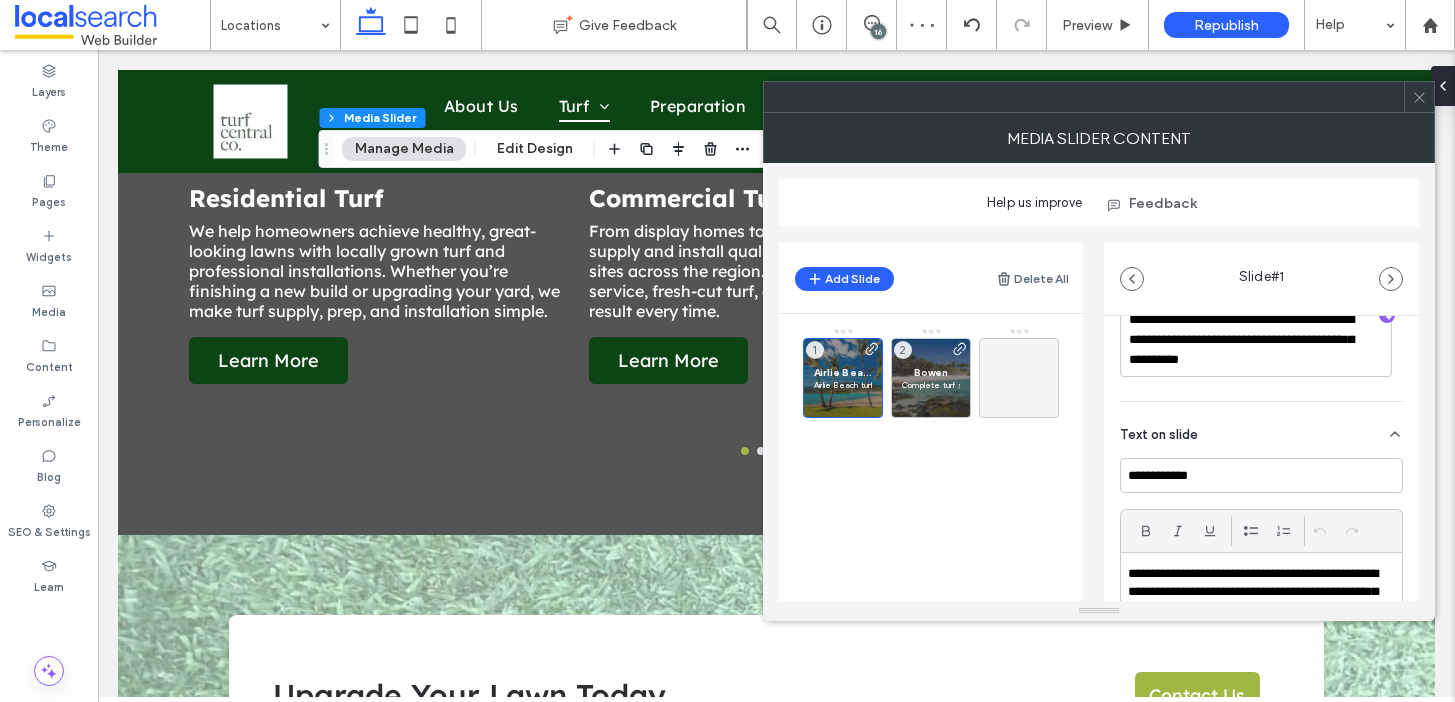scroll, scrollTop: 579, scrollLeft: 0, axis: vertical 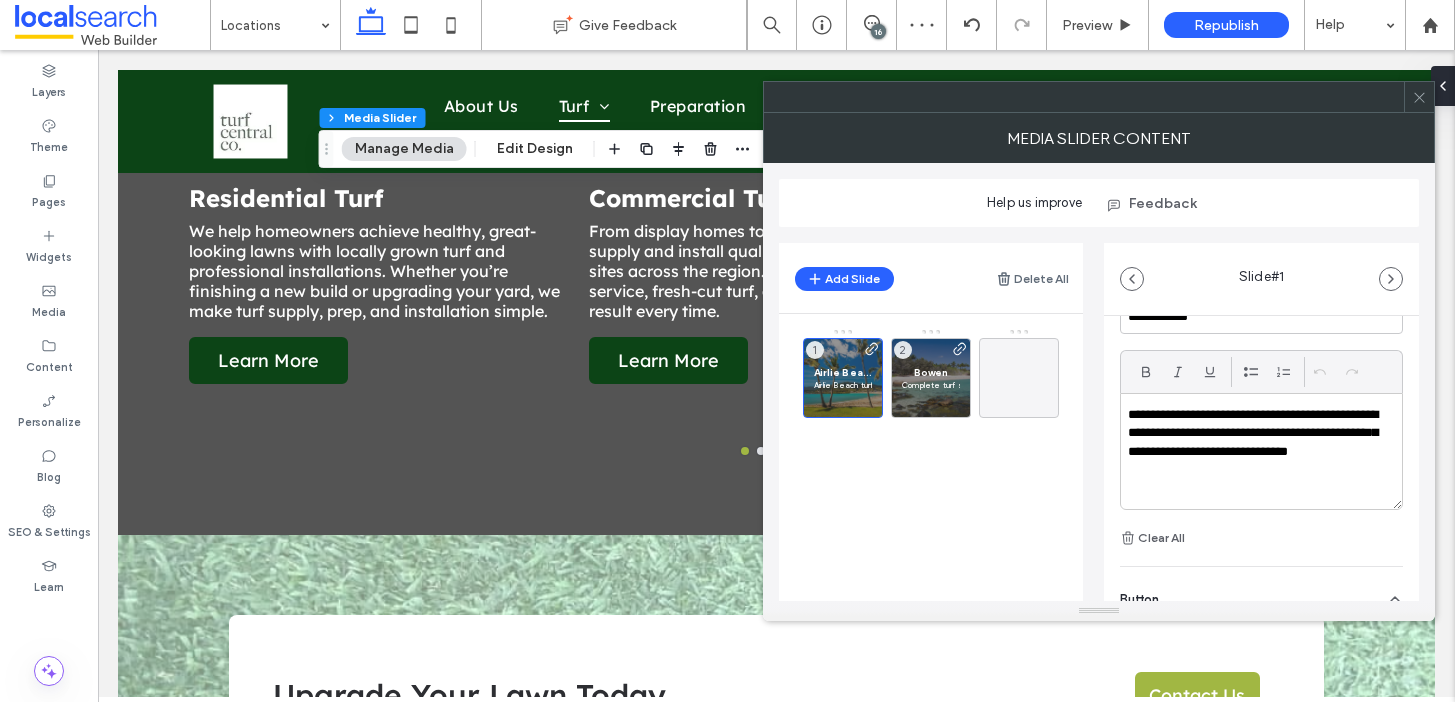 click on "**********" at bounding box center [1256, 433] 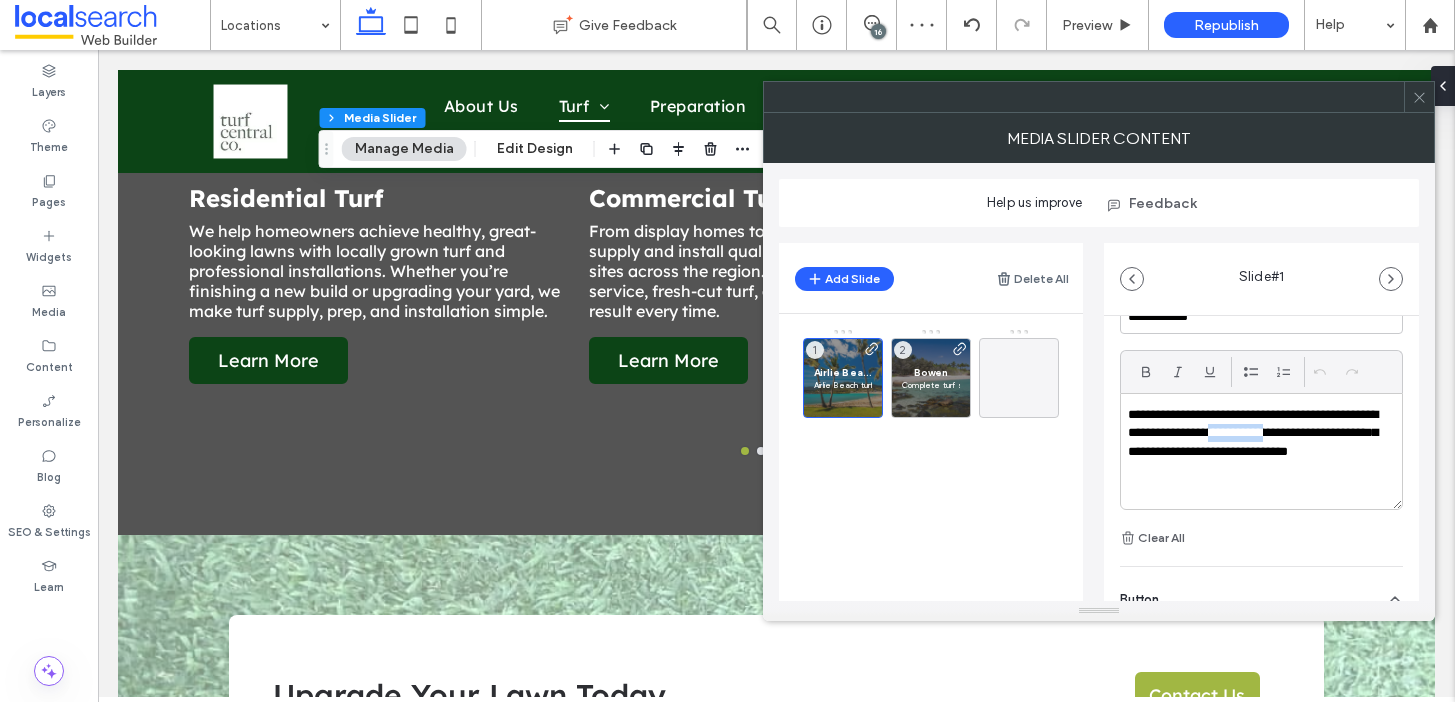 click on "**********" at bounding box center (1256, 433) 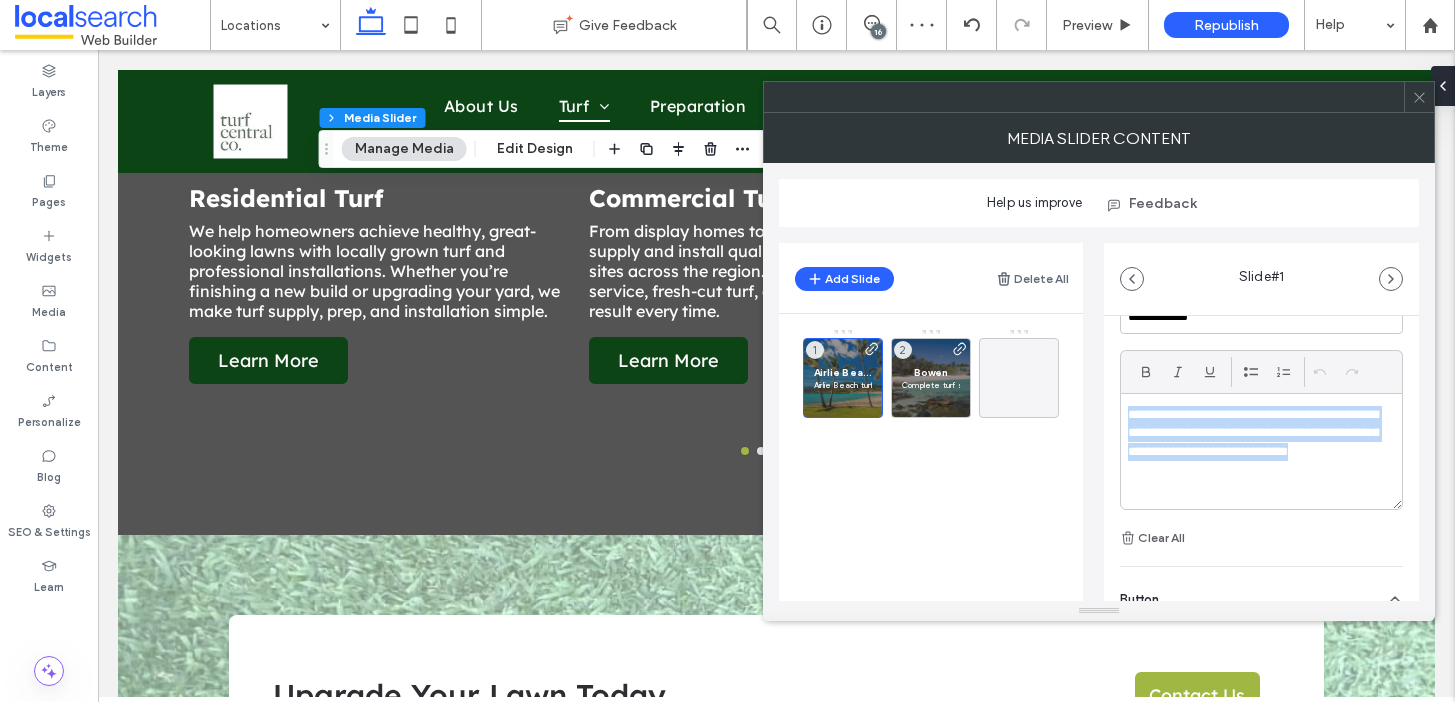 click on "**********" at bounding box center (1256, 433) 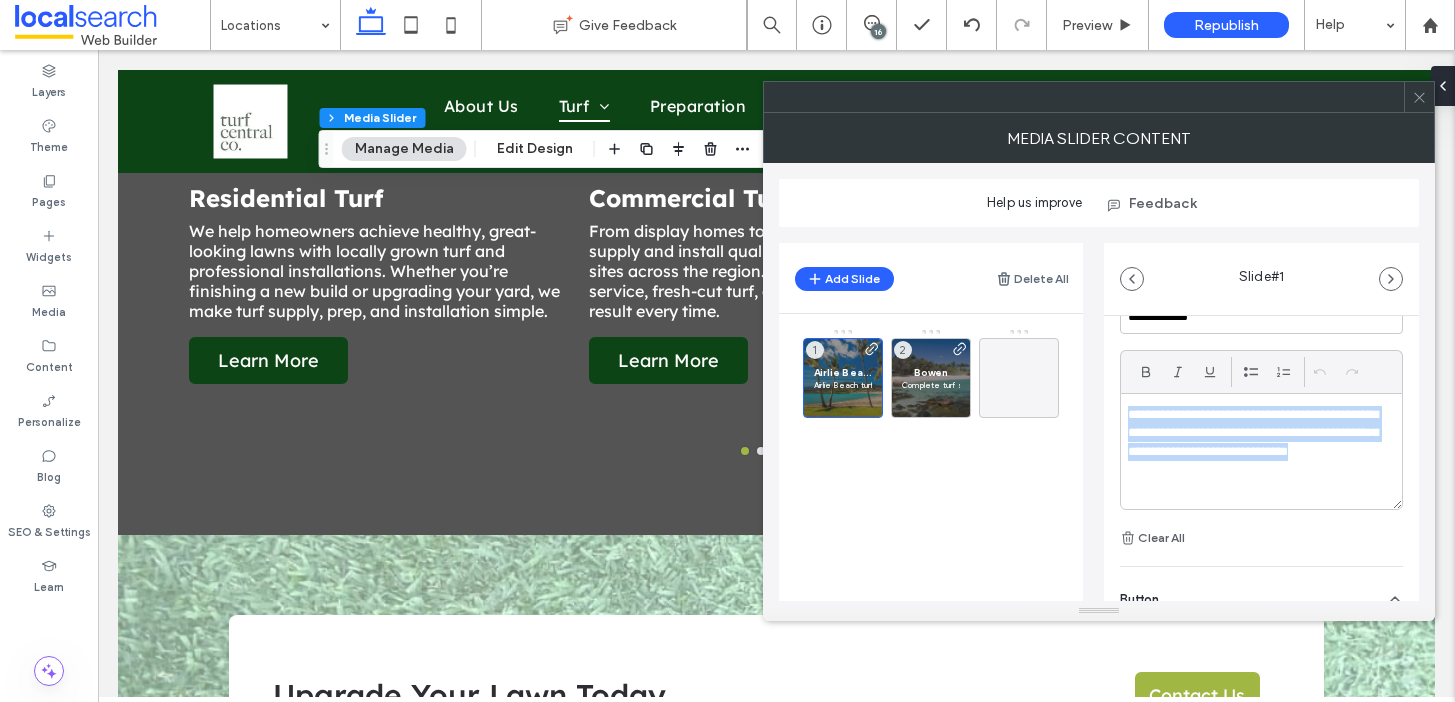 paste 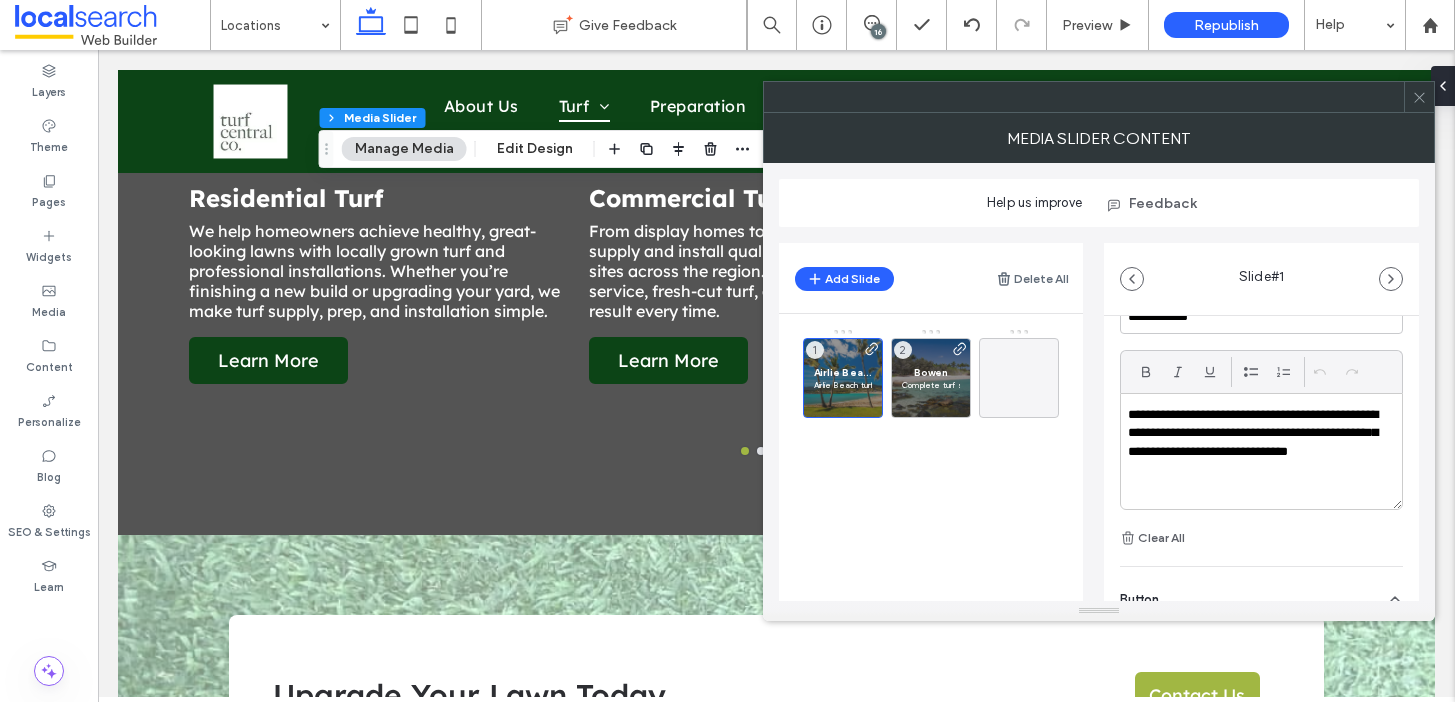 scroll, scrollTop: 0, scrollLeft: 0, axis: both 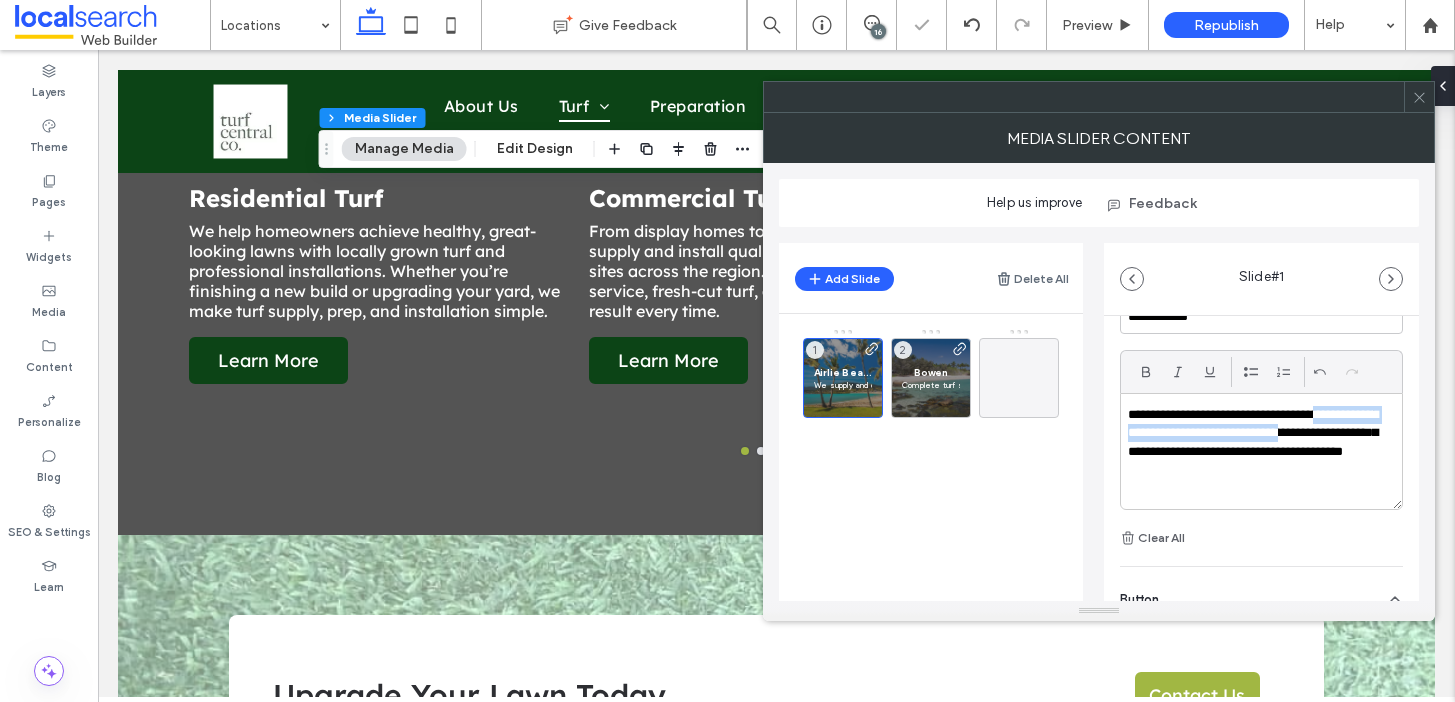 drag, startPoint x: 1334, startPoint y: 417, endPoint x: 1331, endPoint y: 429, distance: 12.369317 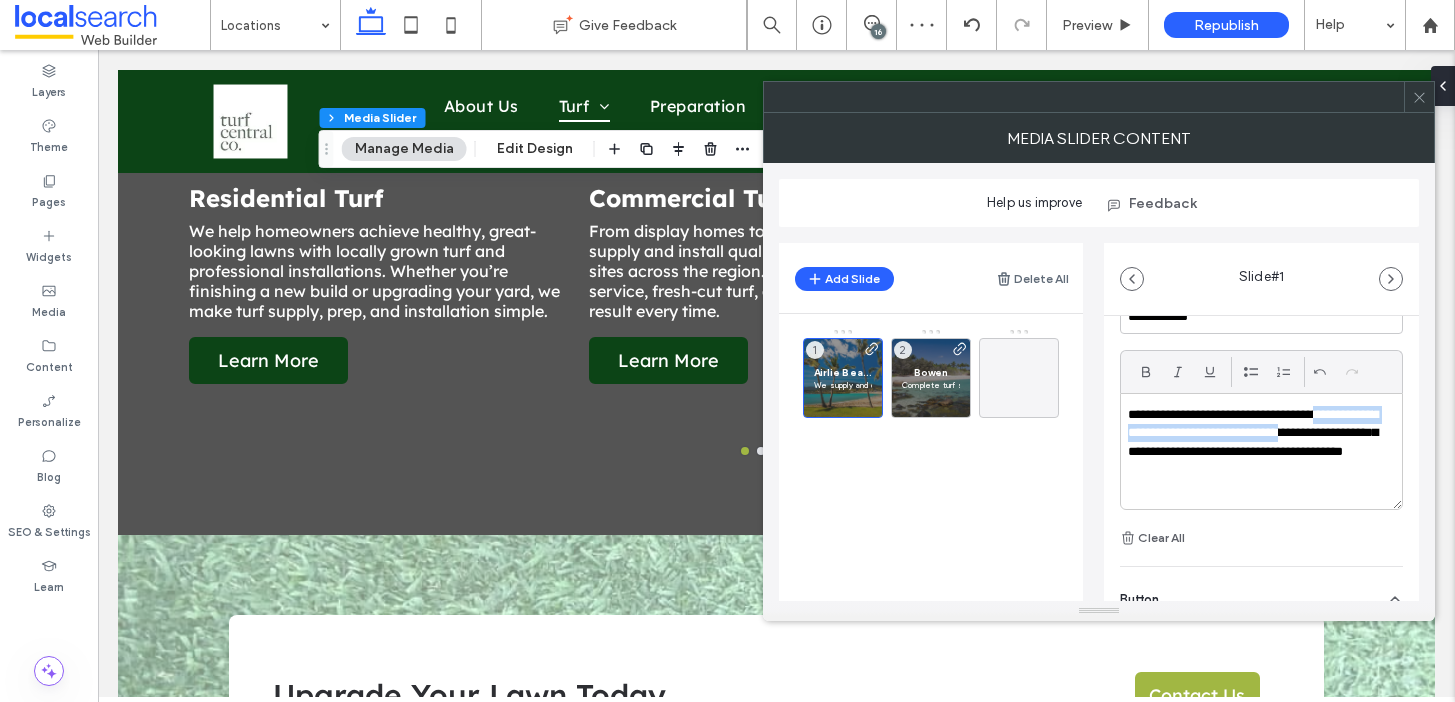 click on "**********" at bounding box center (1256, 443) 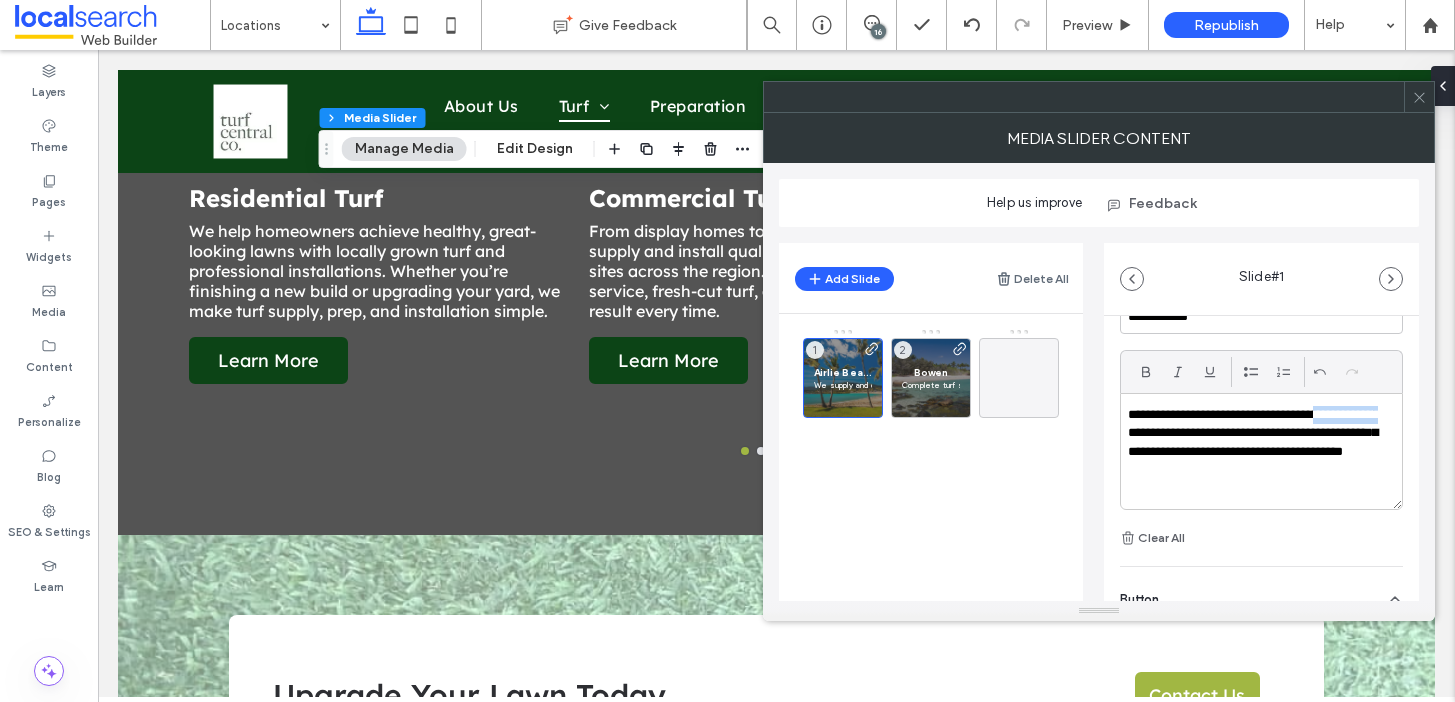 drag, startPoint x: 1166, startPoint y: 437, endPoint x: 1333, endPoint y: 418, distance: 168.07736 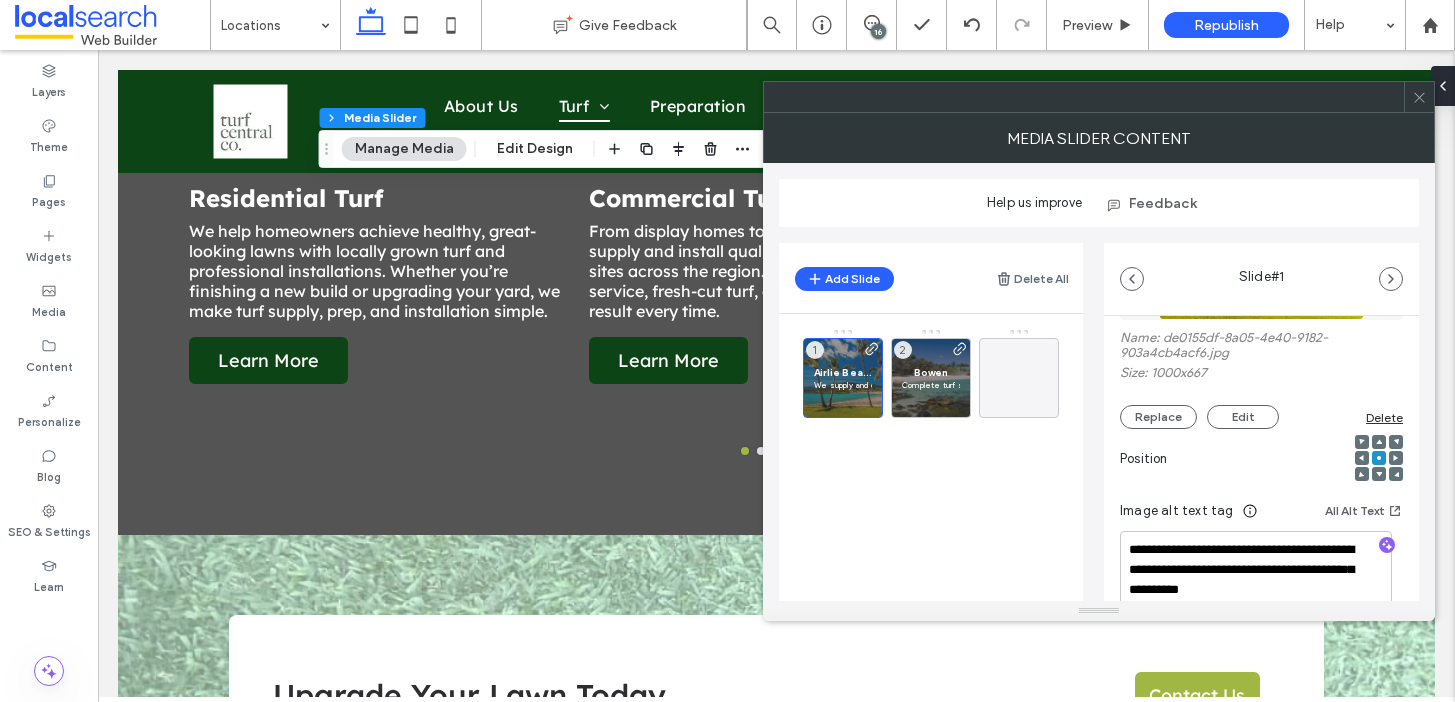 scroll, scrollTop: 188, scrollLeft: 0, axis: vertical 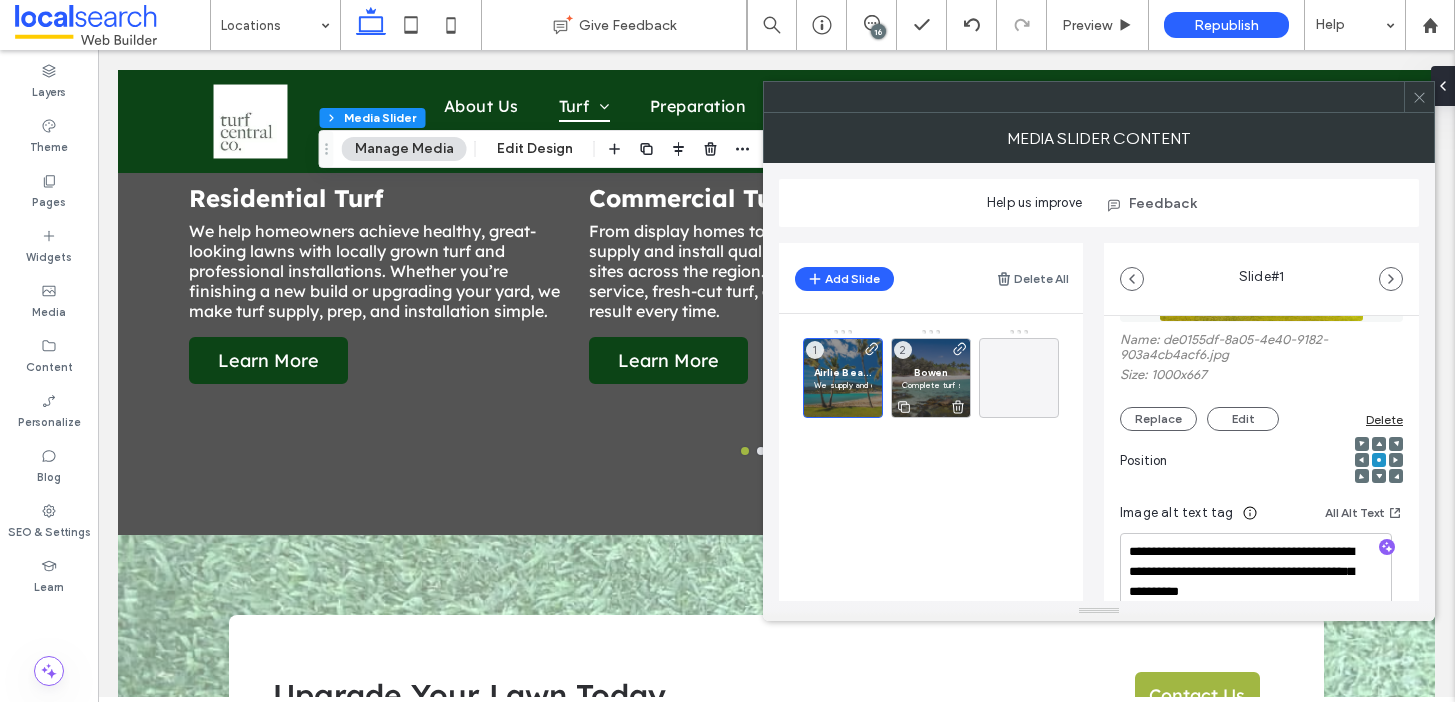 click on "Bowen" at bounding box center [931, 372] 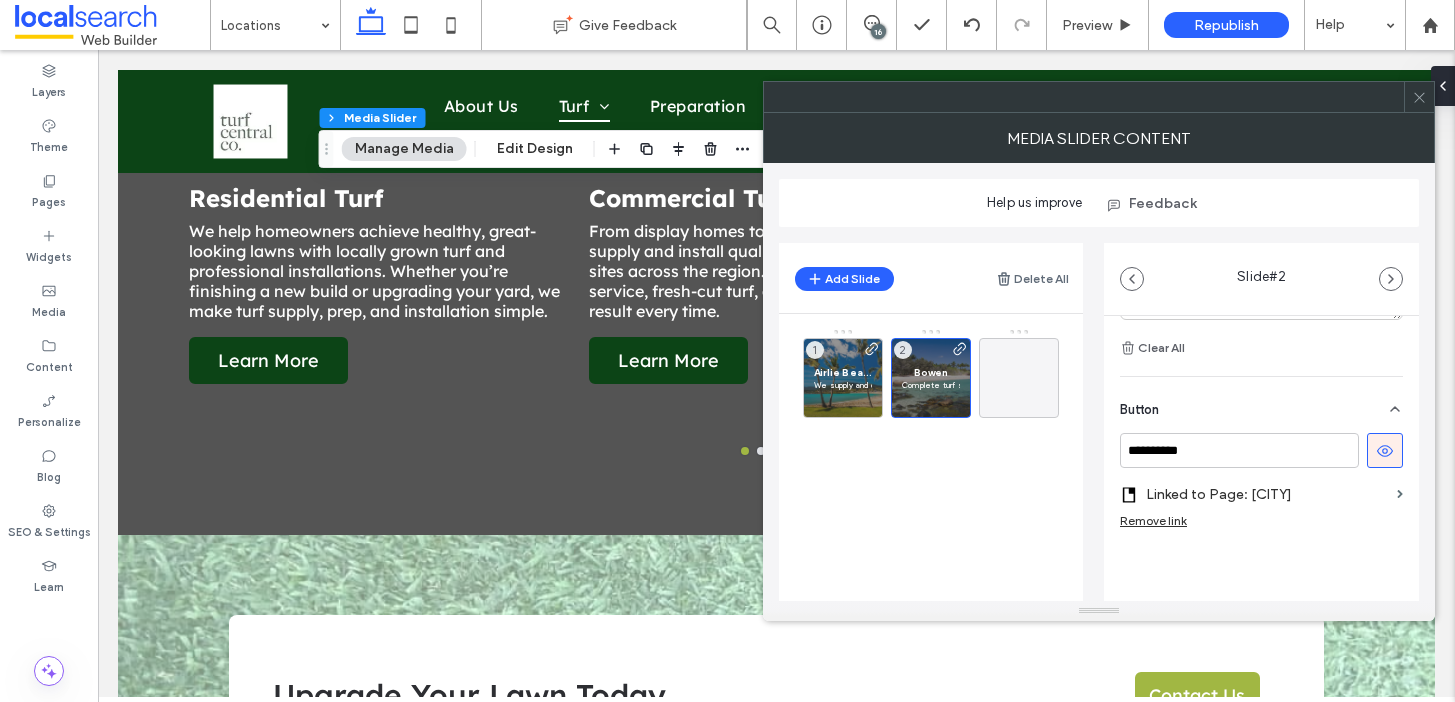 scroll, scrollTop: 627, scrollLeft: 0, axis: vertical 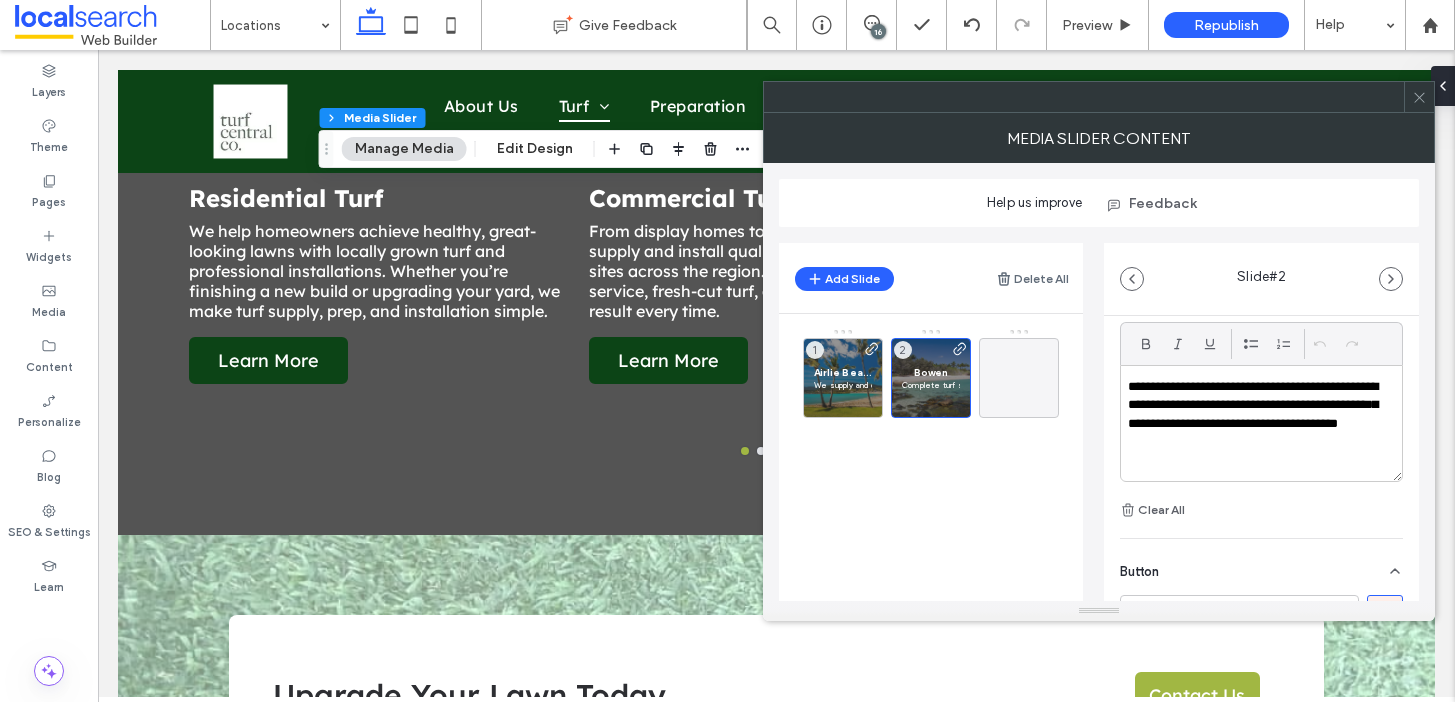 click on "**********" at bounding box center [1256, 415] 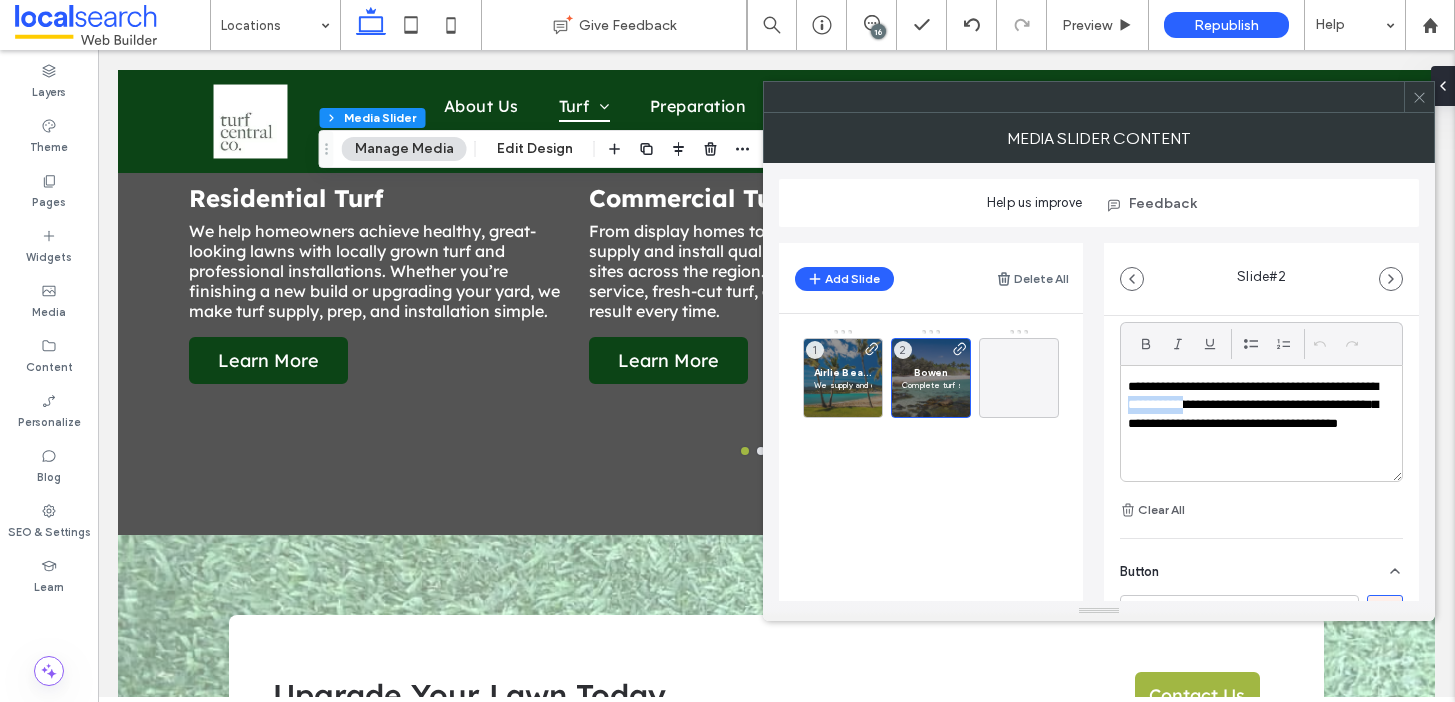 click on "**********" at bounding box center [1256, 415] 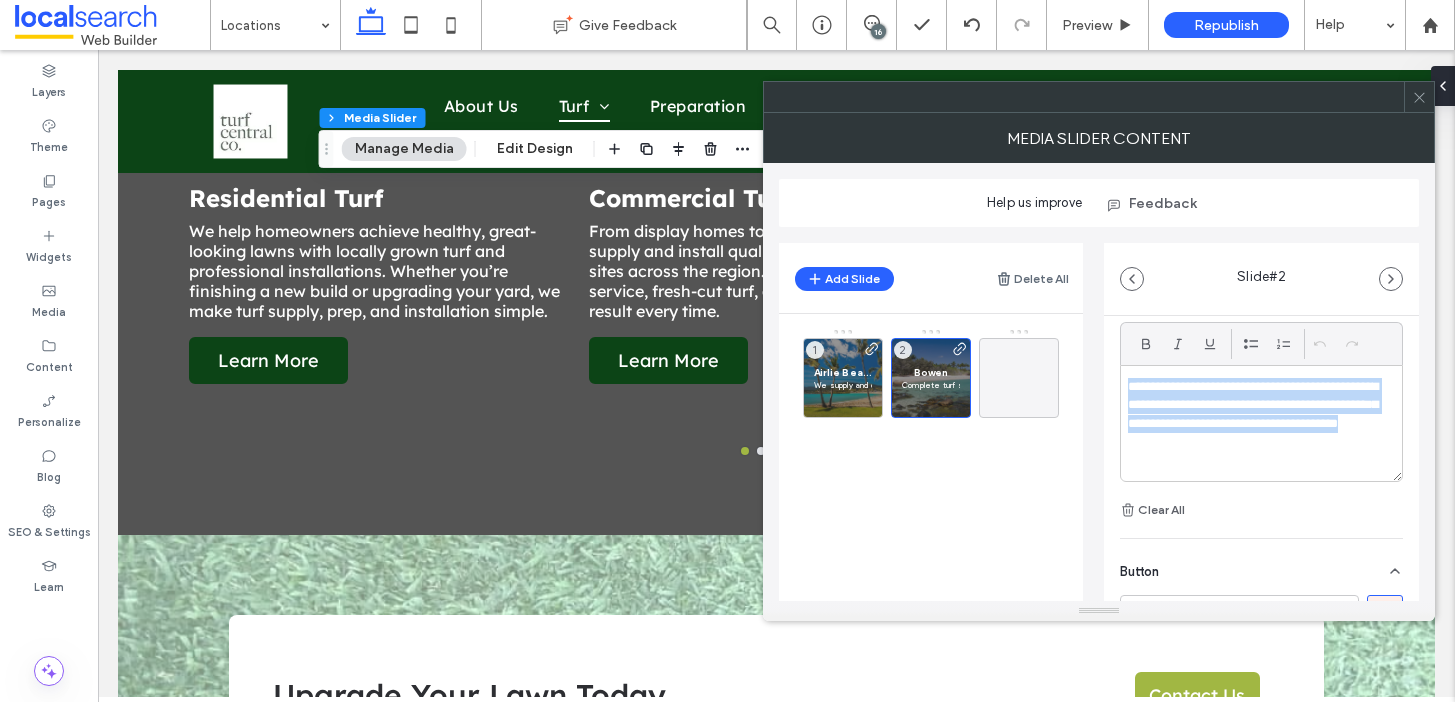 click on "**********" at bounding box center (1256, 415) 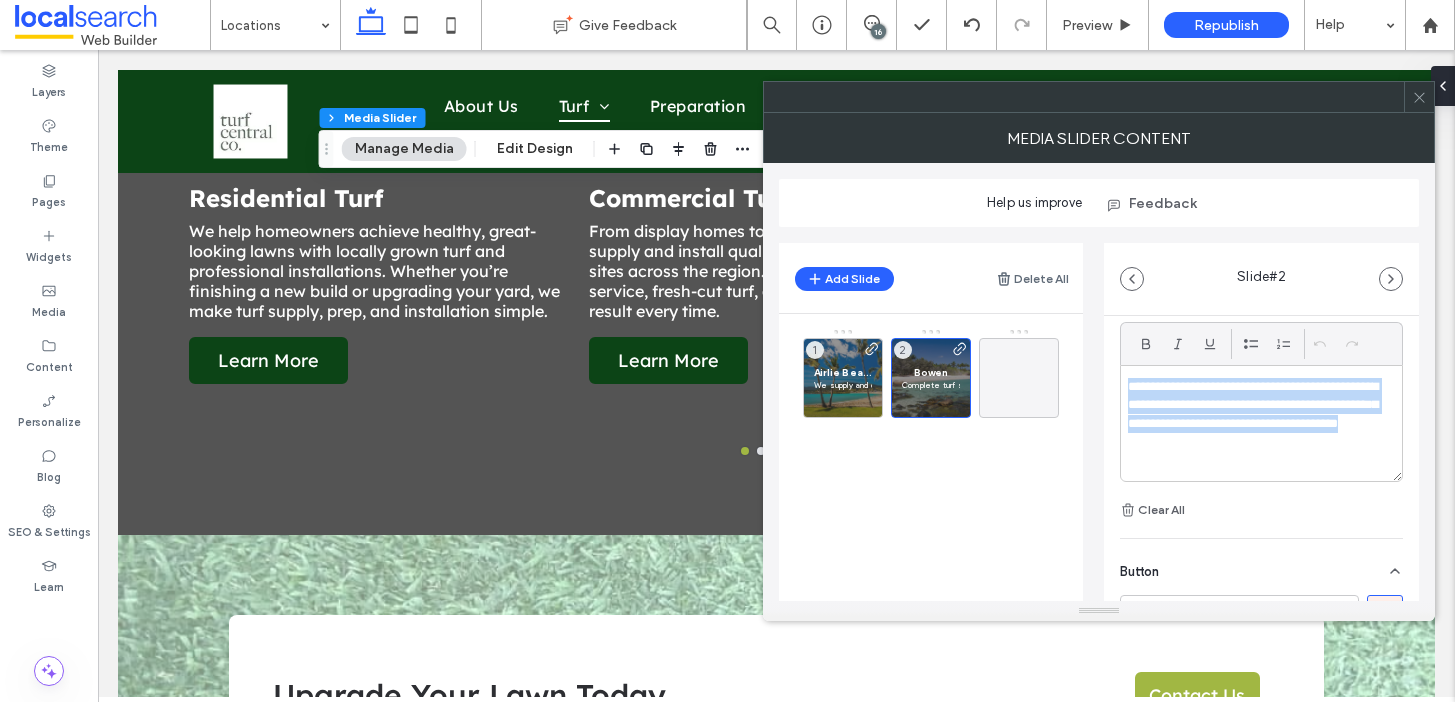 paste 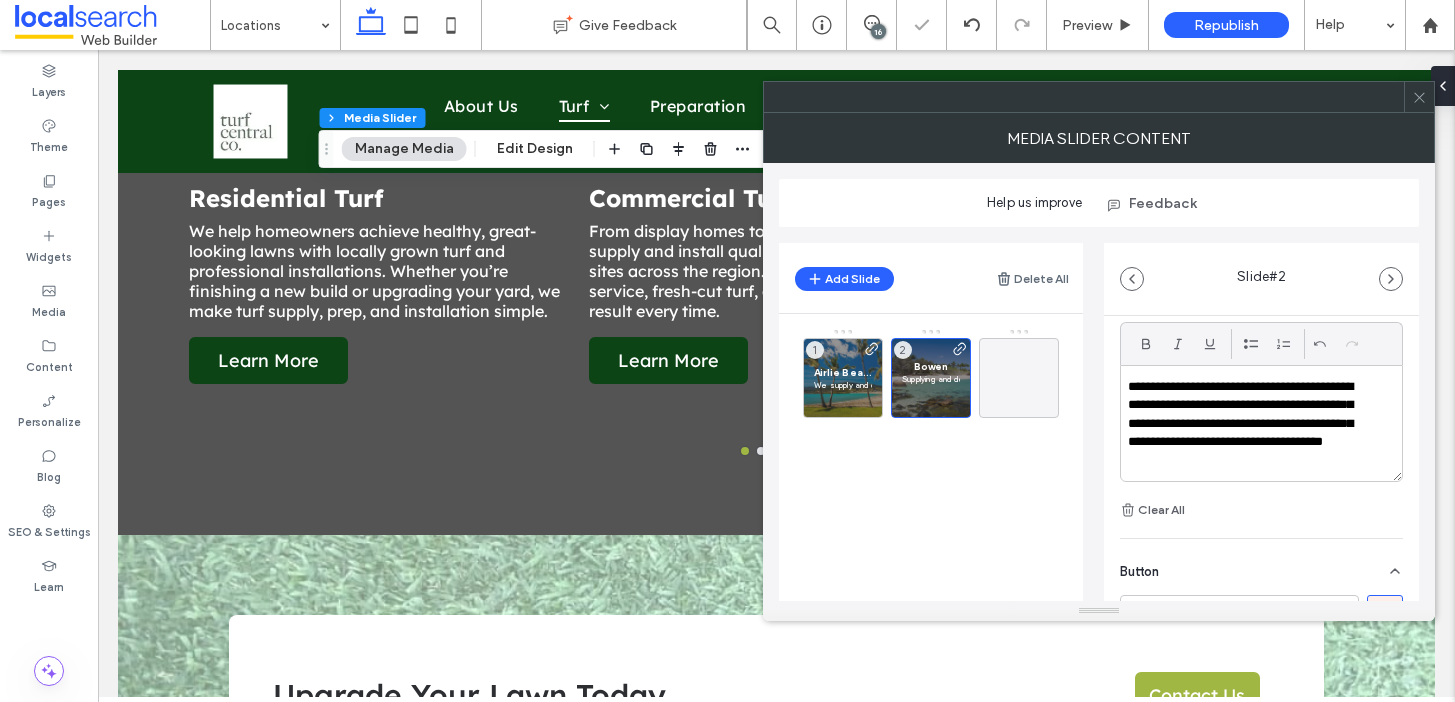 scroll, scrollTop: 0, scrollLeft: 0, axis: both 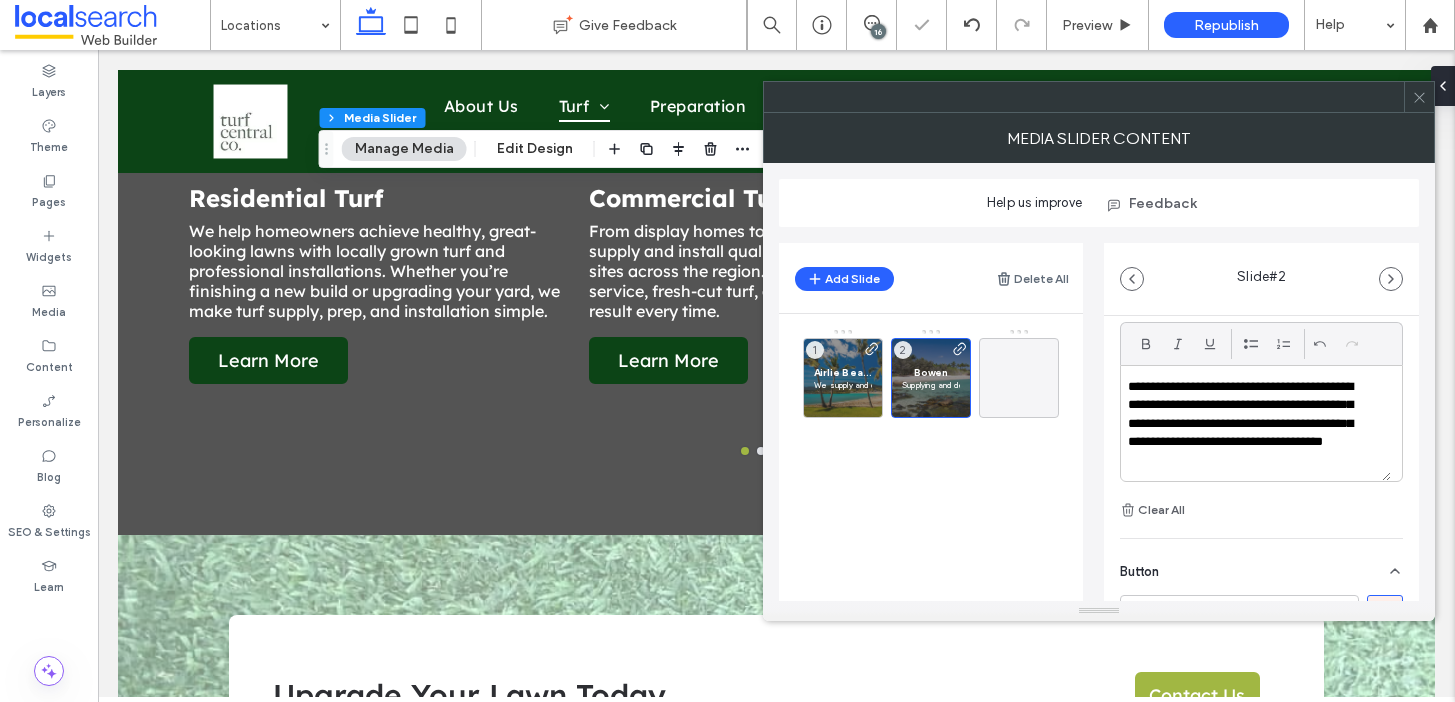 click on "**********" at bounding box center [1248, 424] 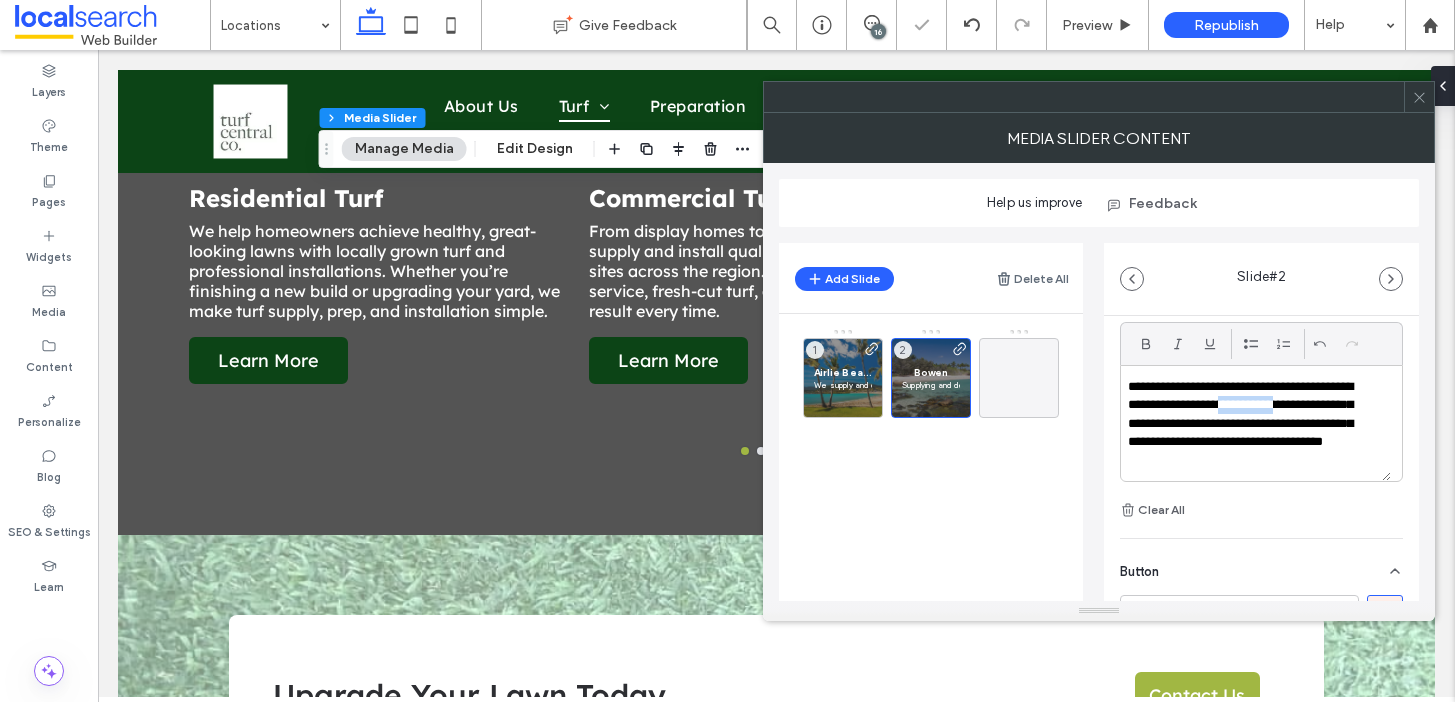 click on "**********" at bounding box center [1248, 424] 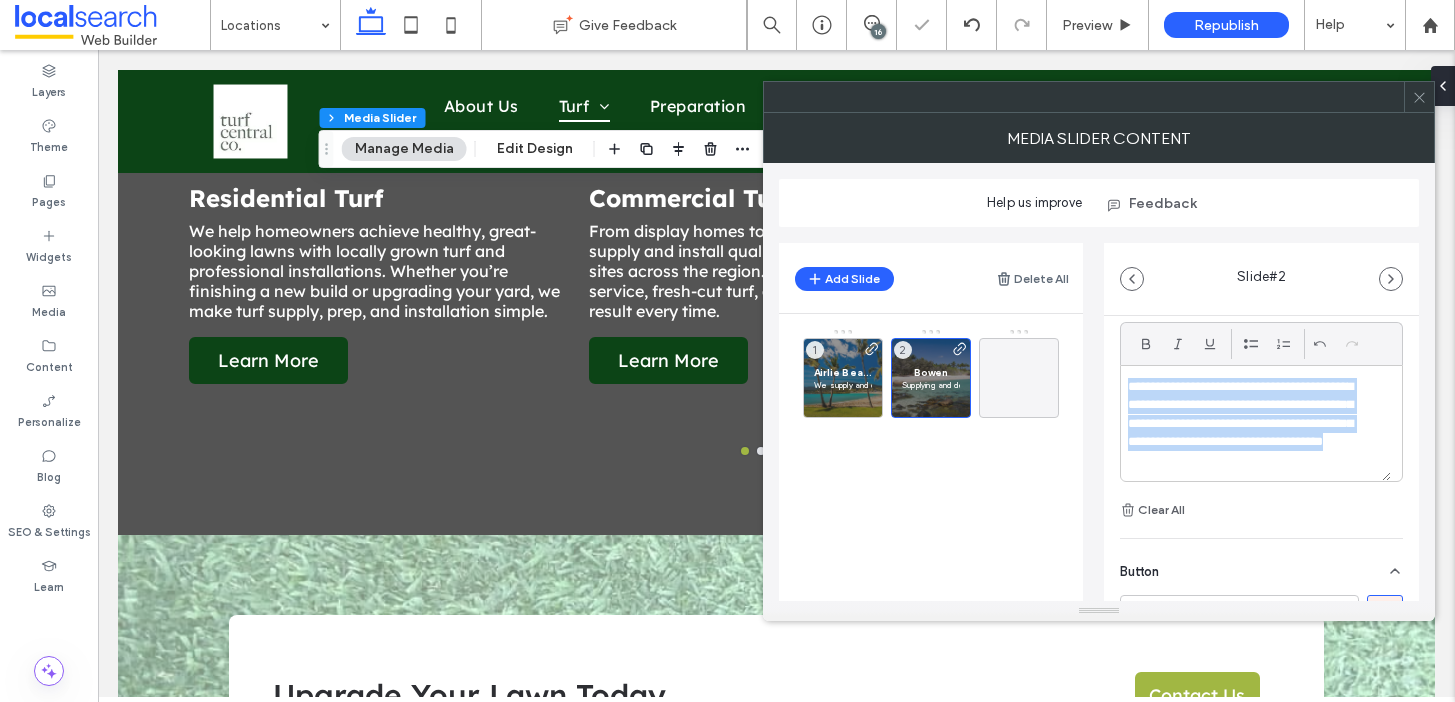 click on "**********" at bounding box center (1248, 424) 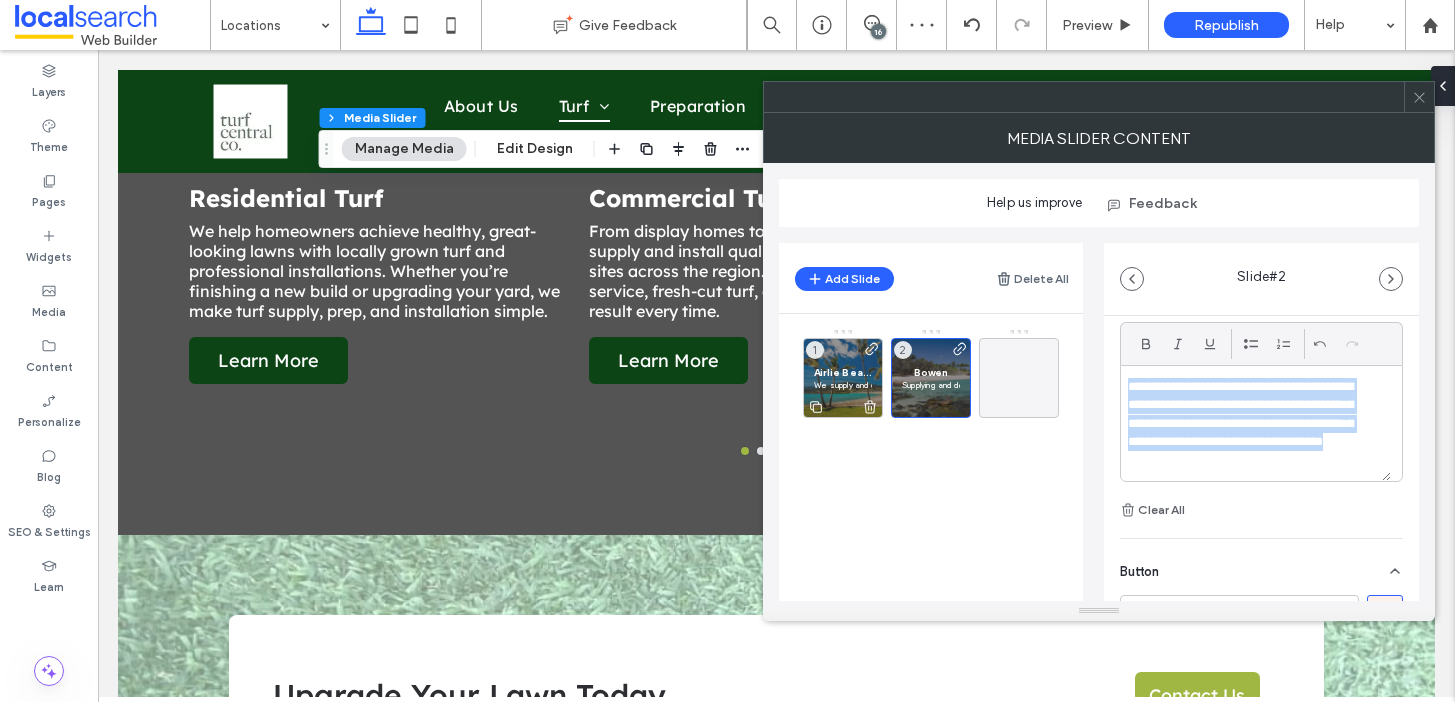 click at bounding box center [872, 380] 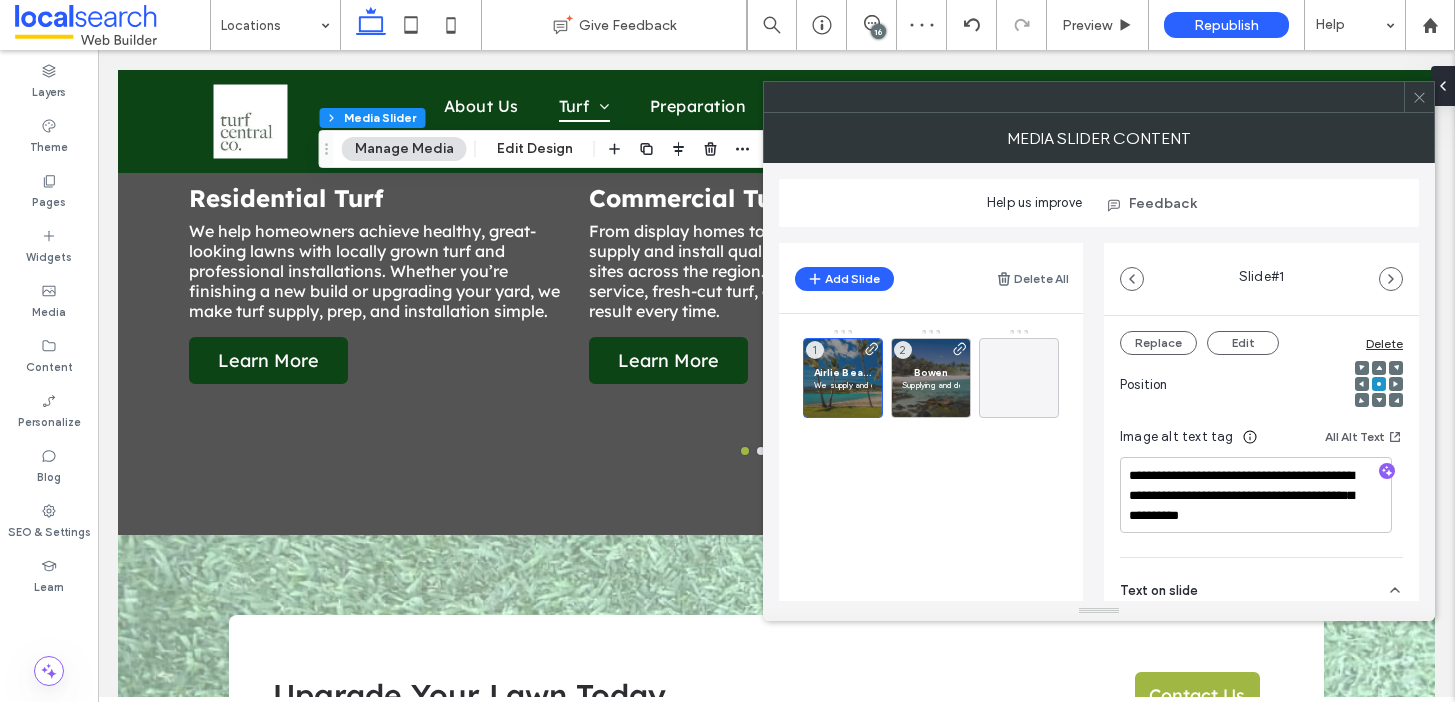 scroll, scrollTop: 616, scrollLeft: 0, axis: vertical 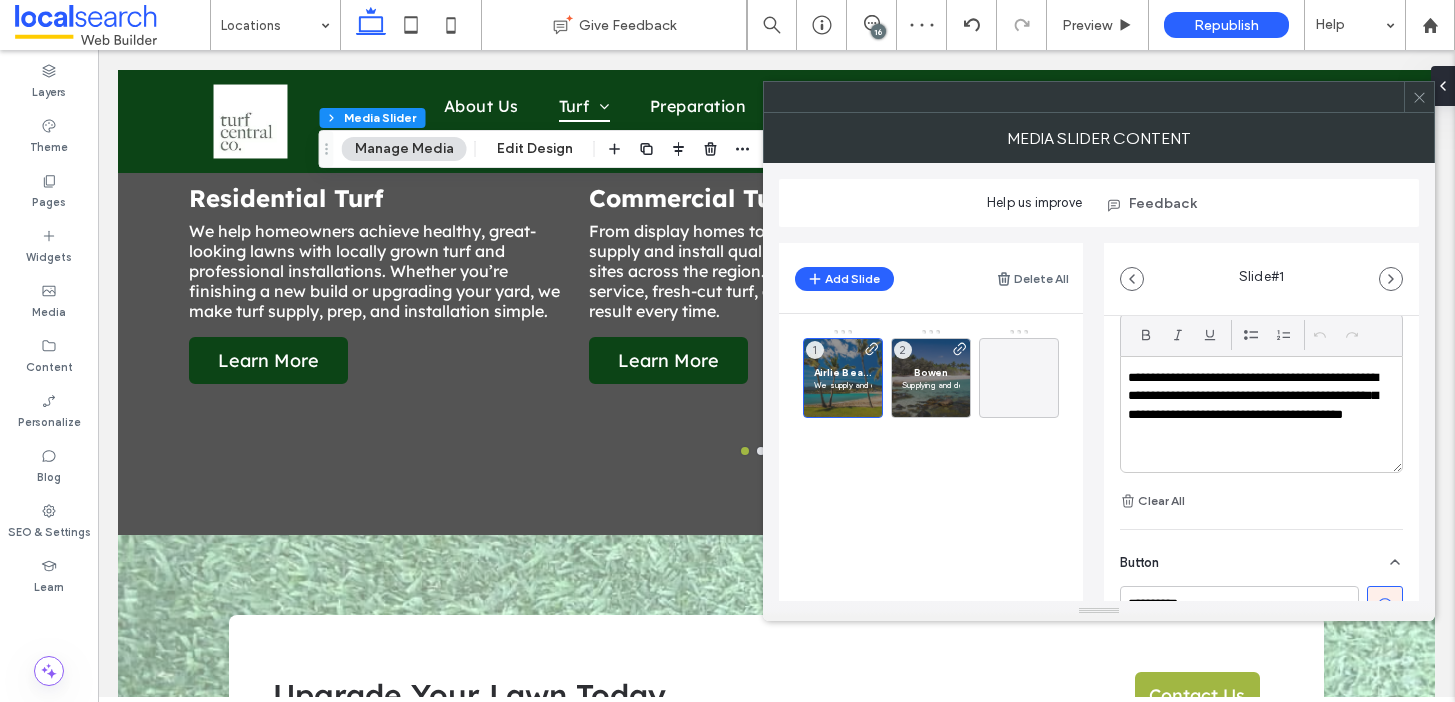 click on "**********" at bounding box center [1256, 406] 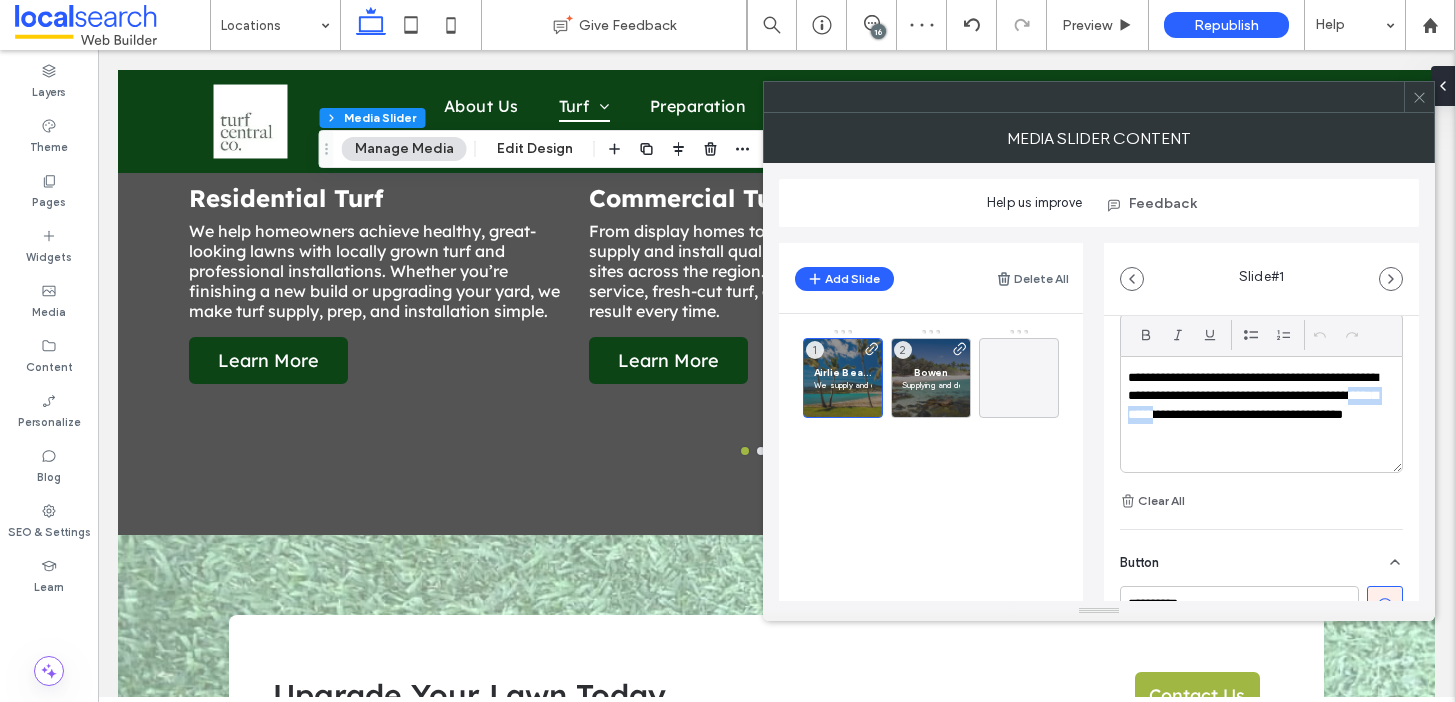 click on "**********" at bounding box center (1256, 406) 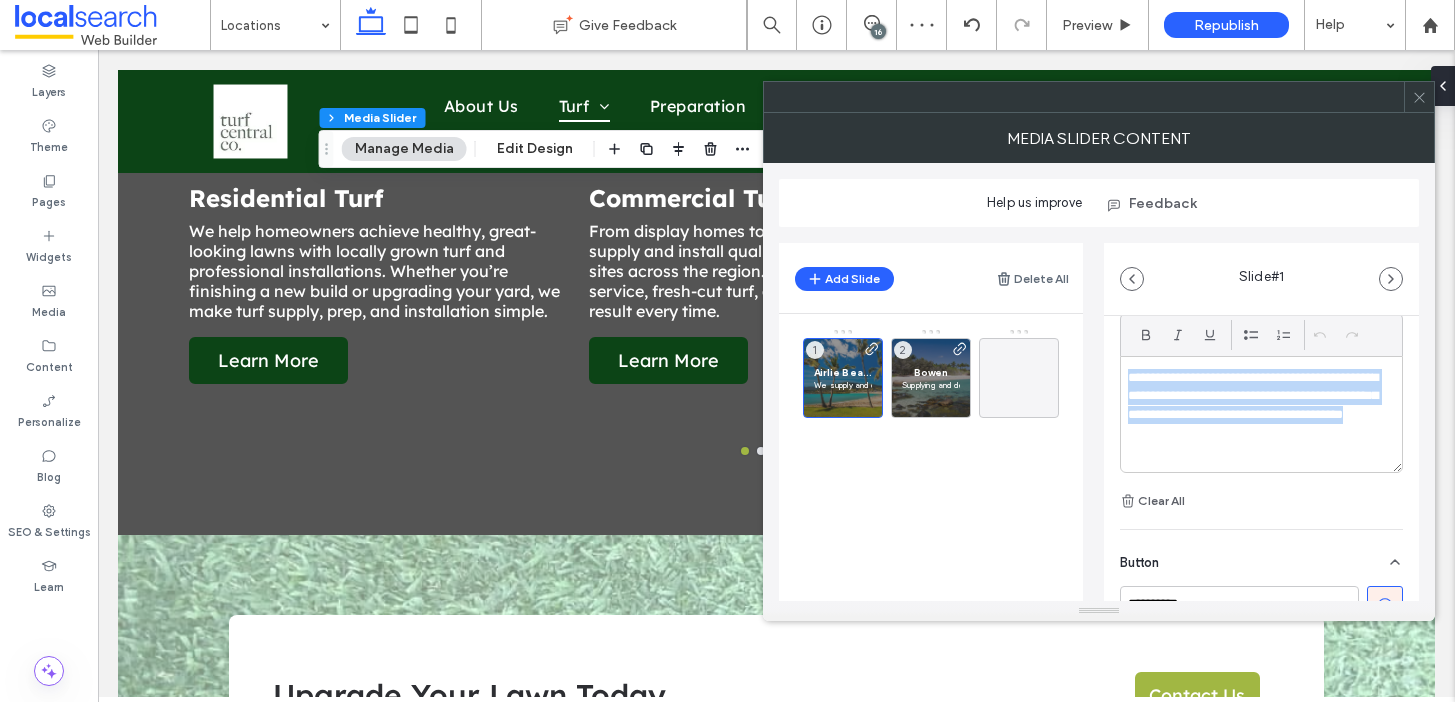 click on "**********" at bounding box center (1256, 406) 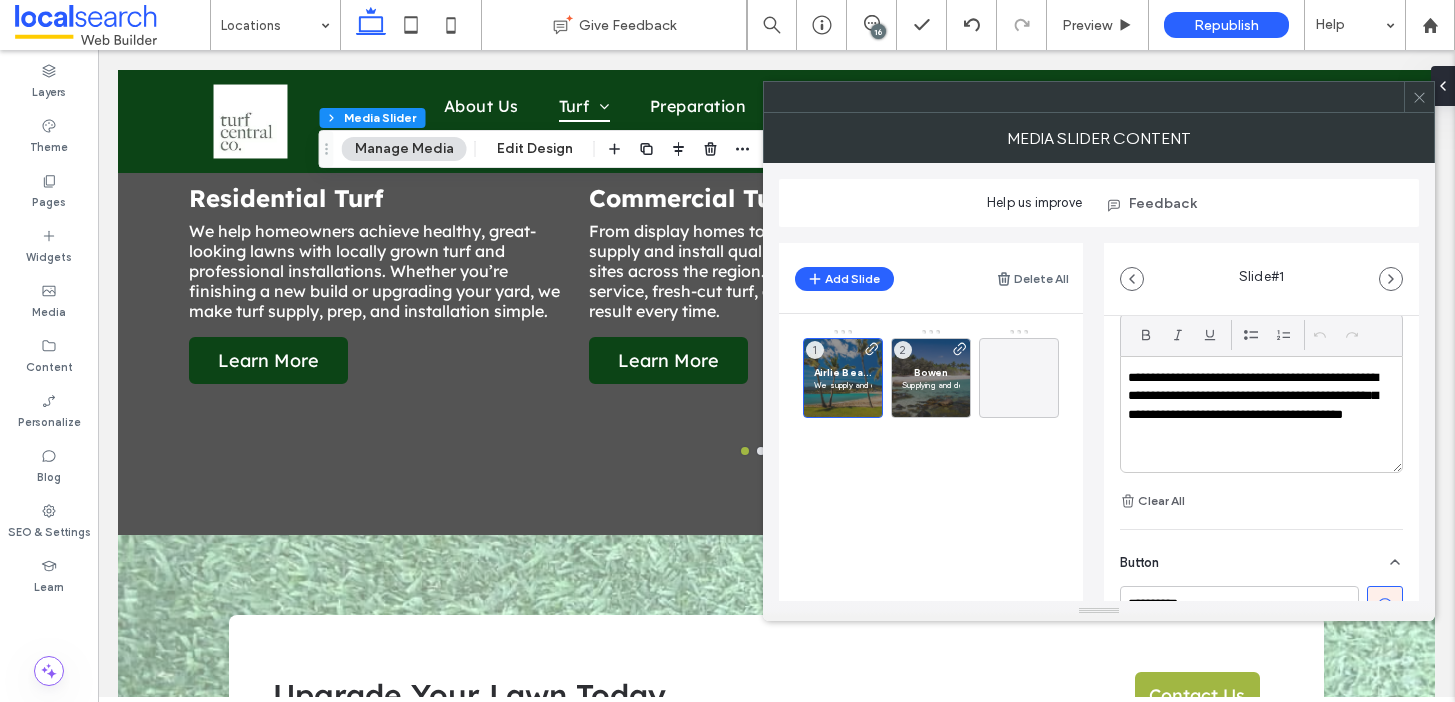 click on "**********" at bounding box center [1256, 406] 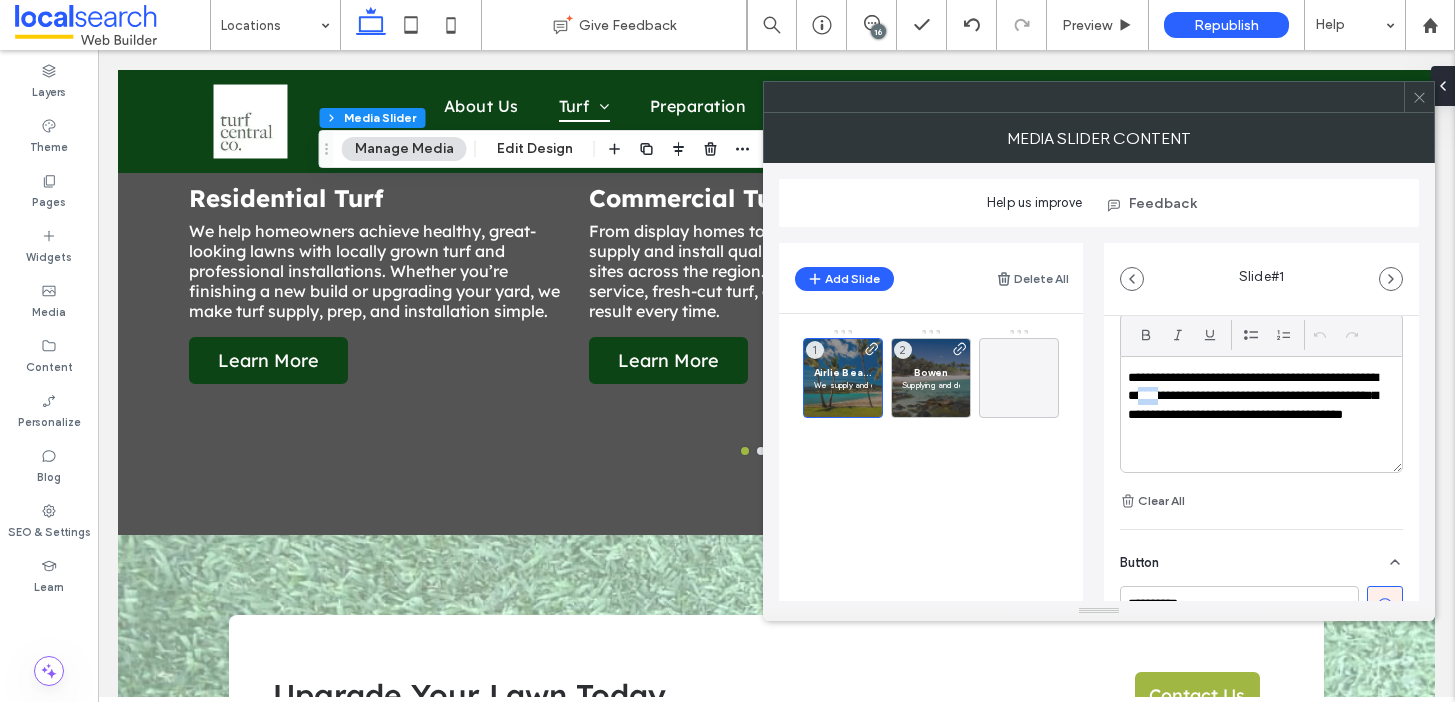 click on "**********" at bounding box center [1256, 406] 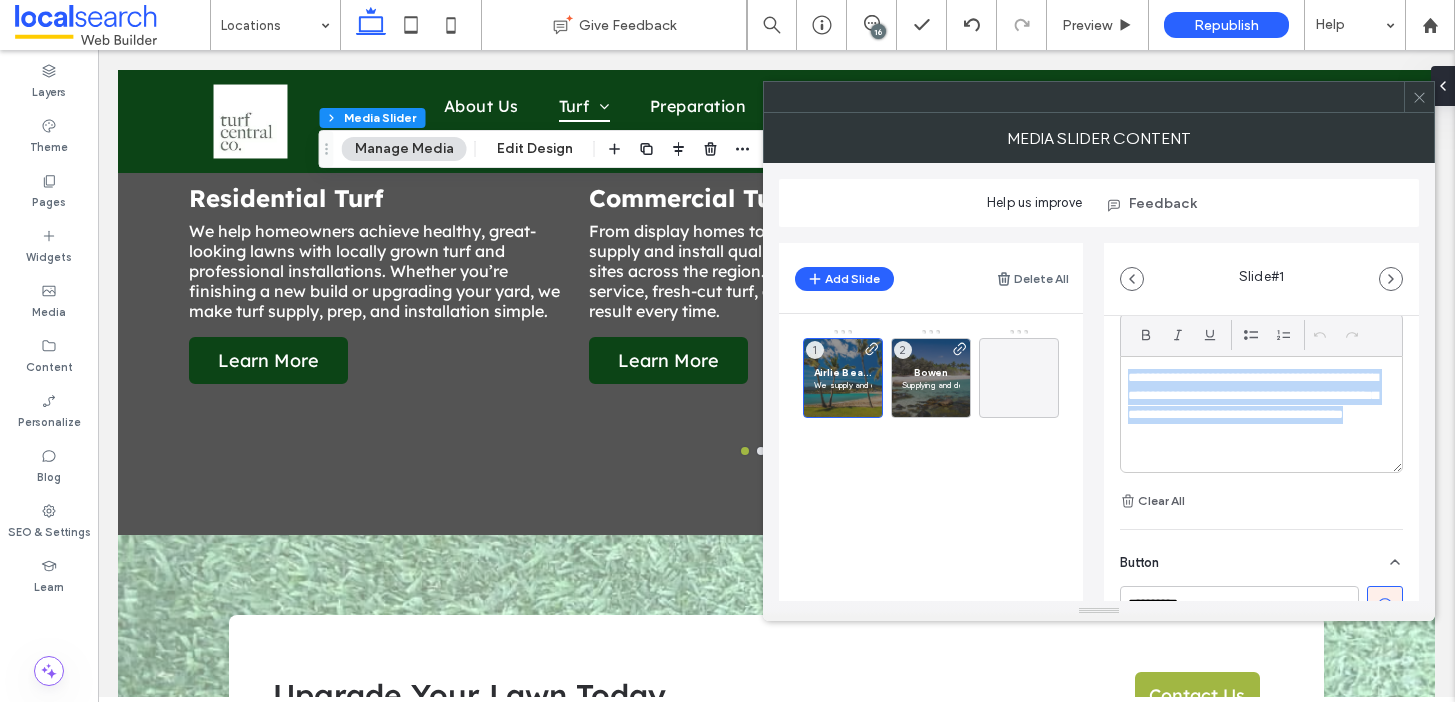 click on "**********" at bounding box center (1256, 406) 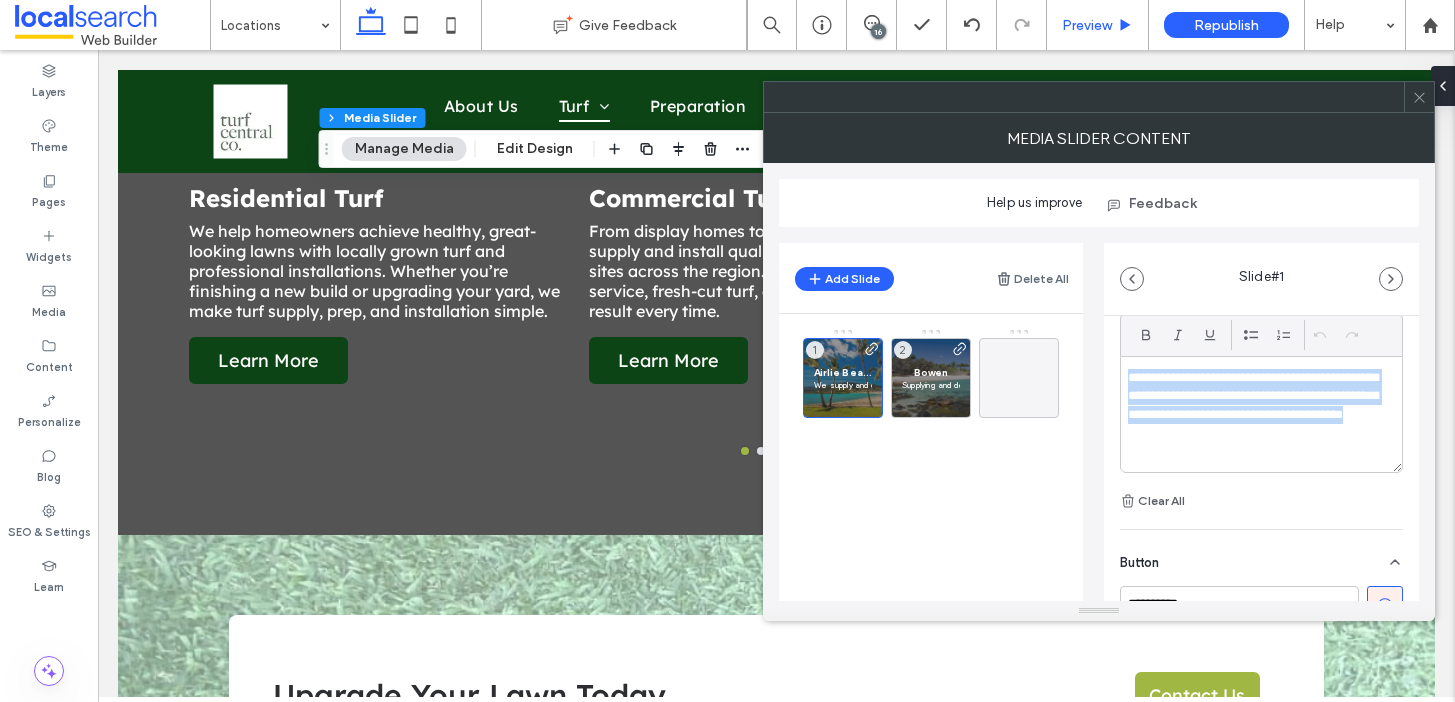 copy on "**********" 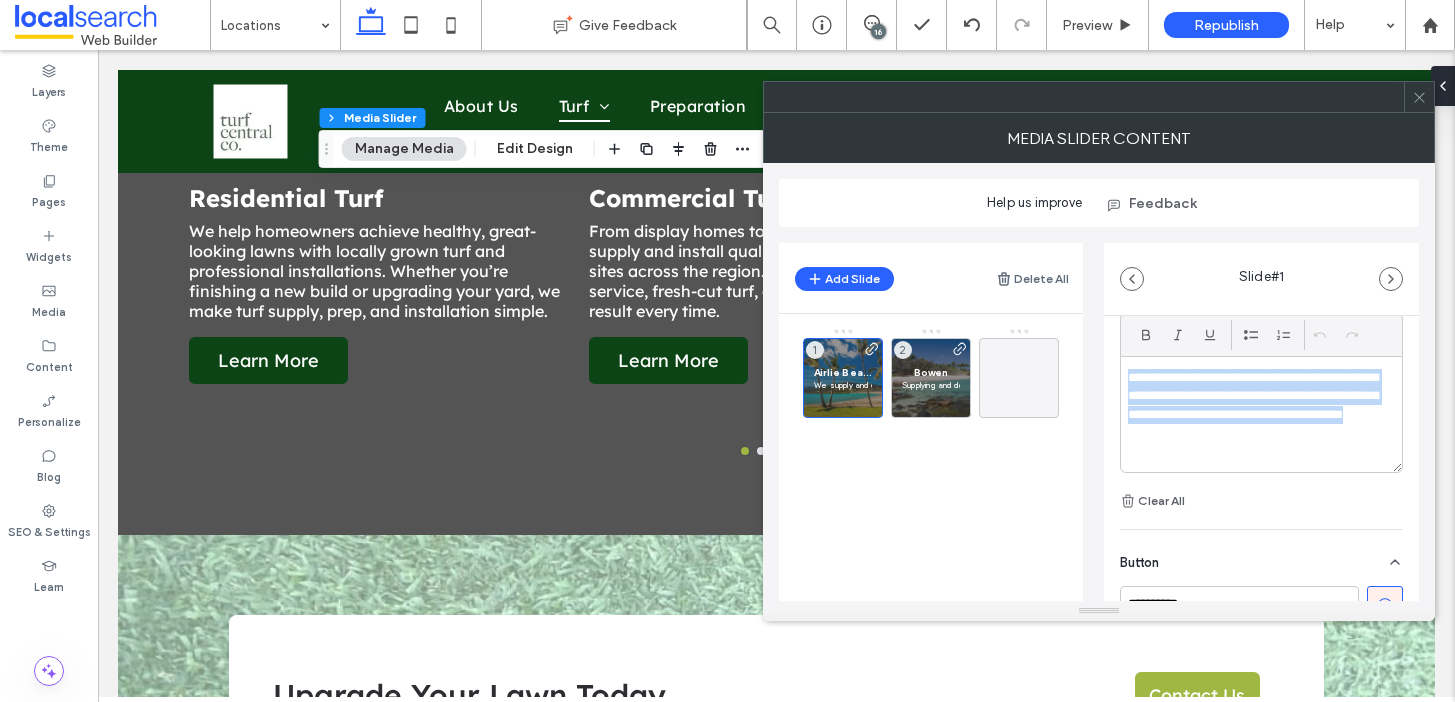 click on "**********" at bounding box center (1256, 406) 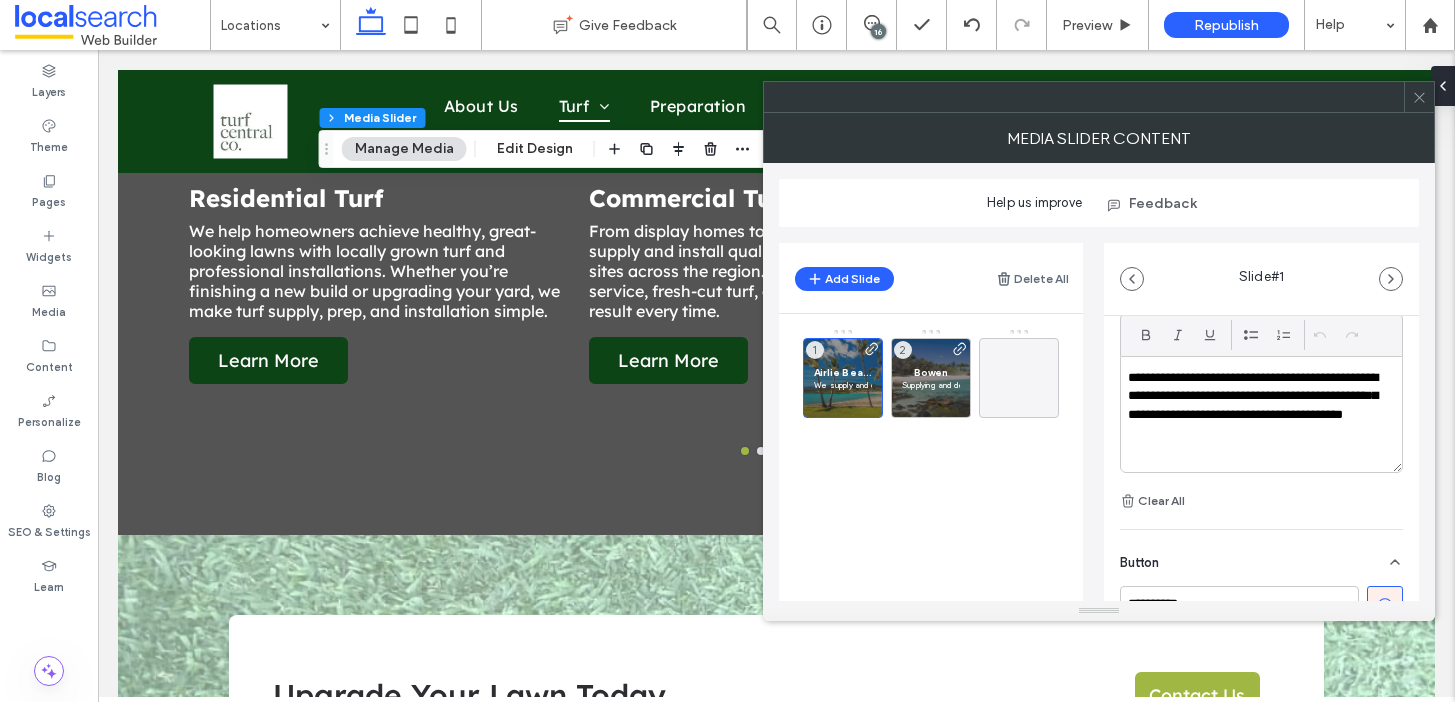 click on "**********" at bounding box center (1261, 414) 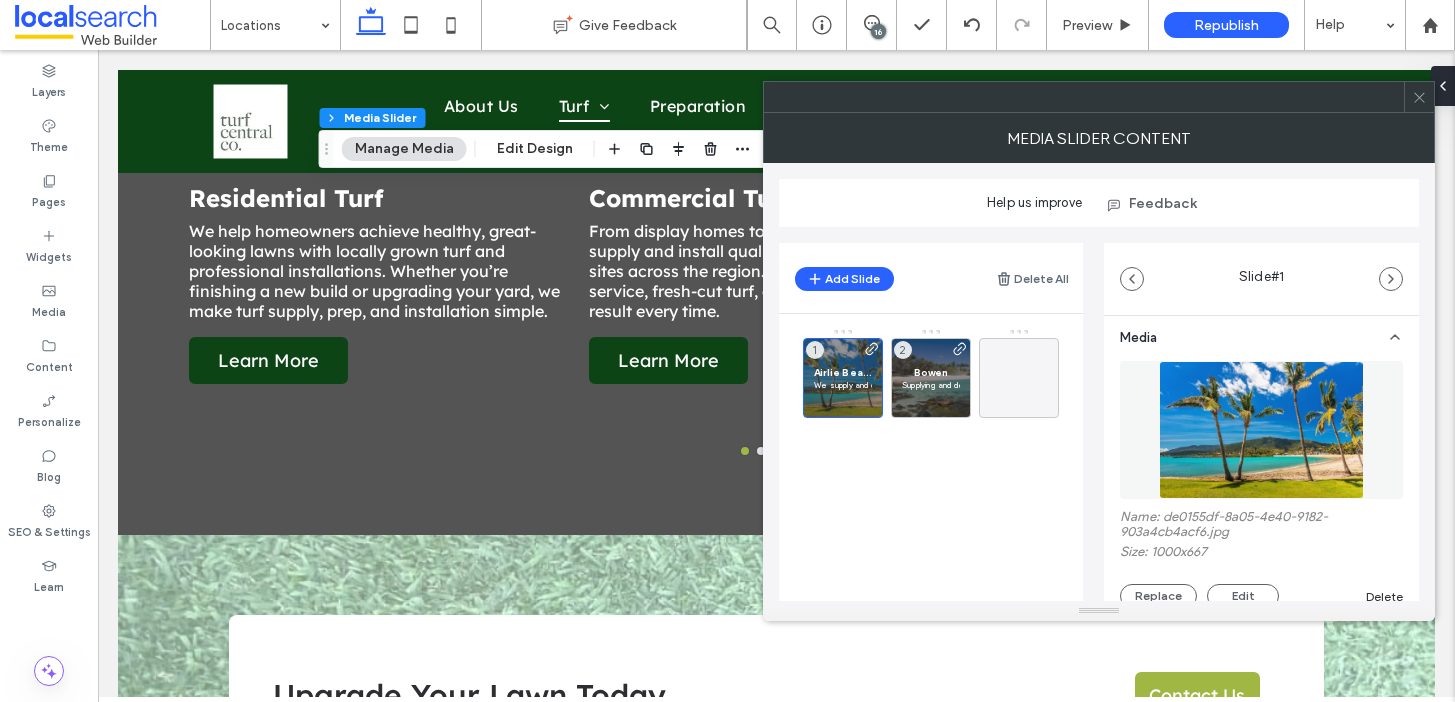 scroll, scrollTop: 0, scrollLeft: 0, axis: both 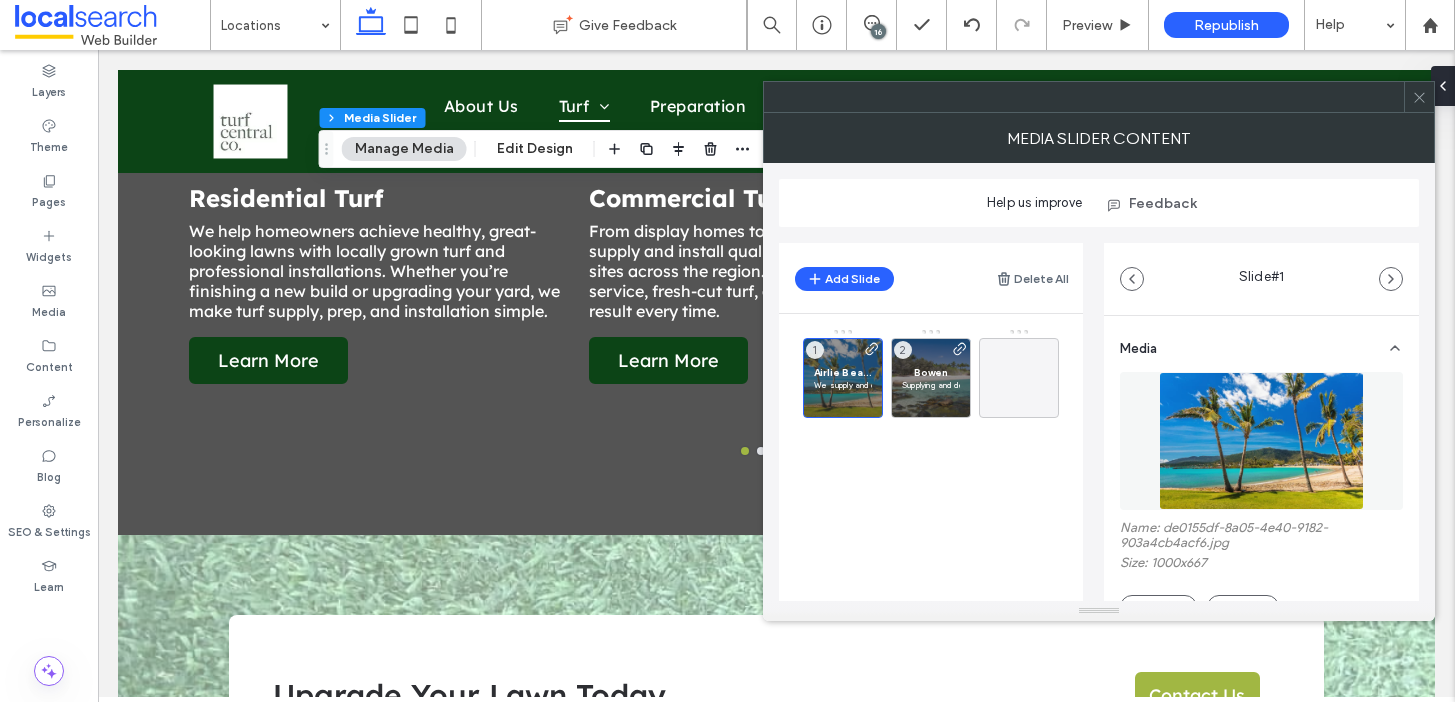 click 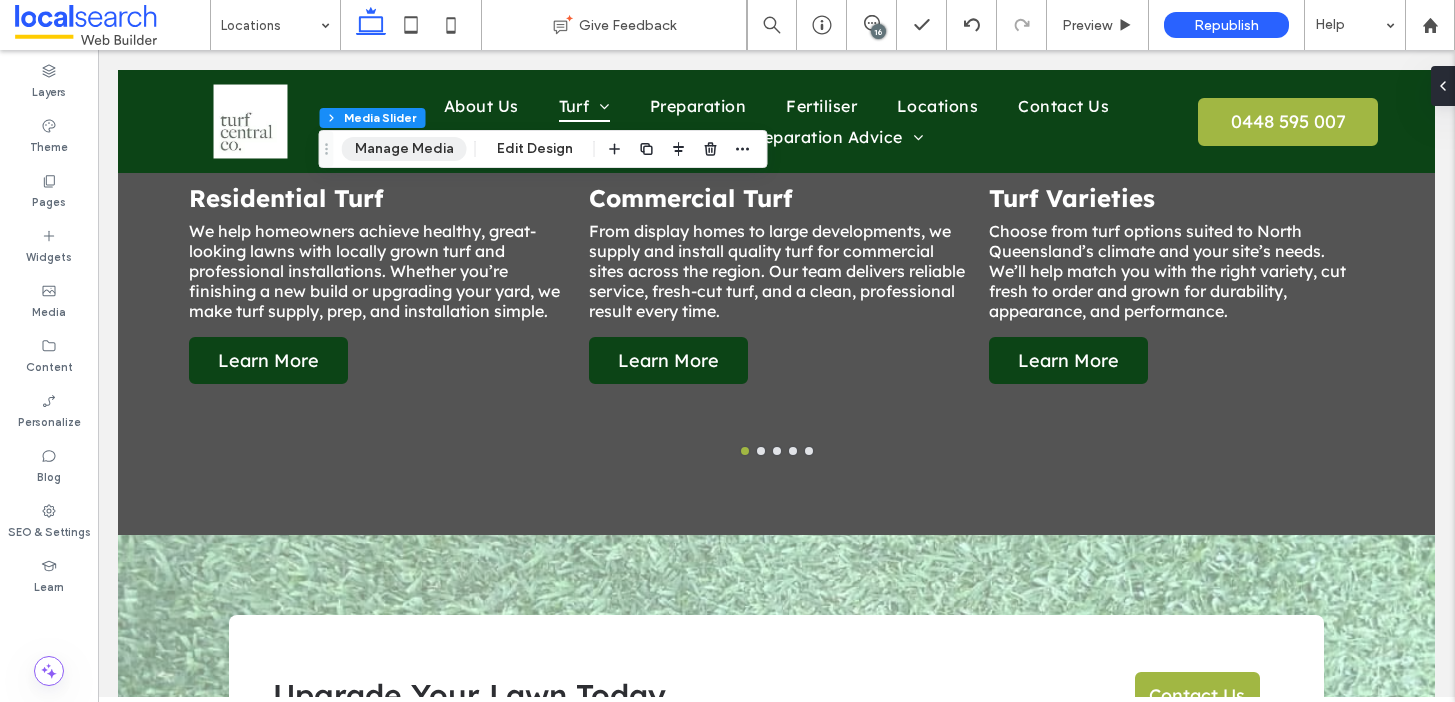 click on "Manage Media" at bounding box center (404, 149) 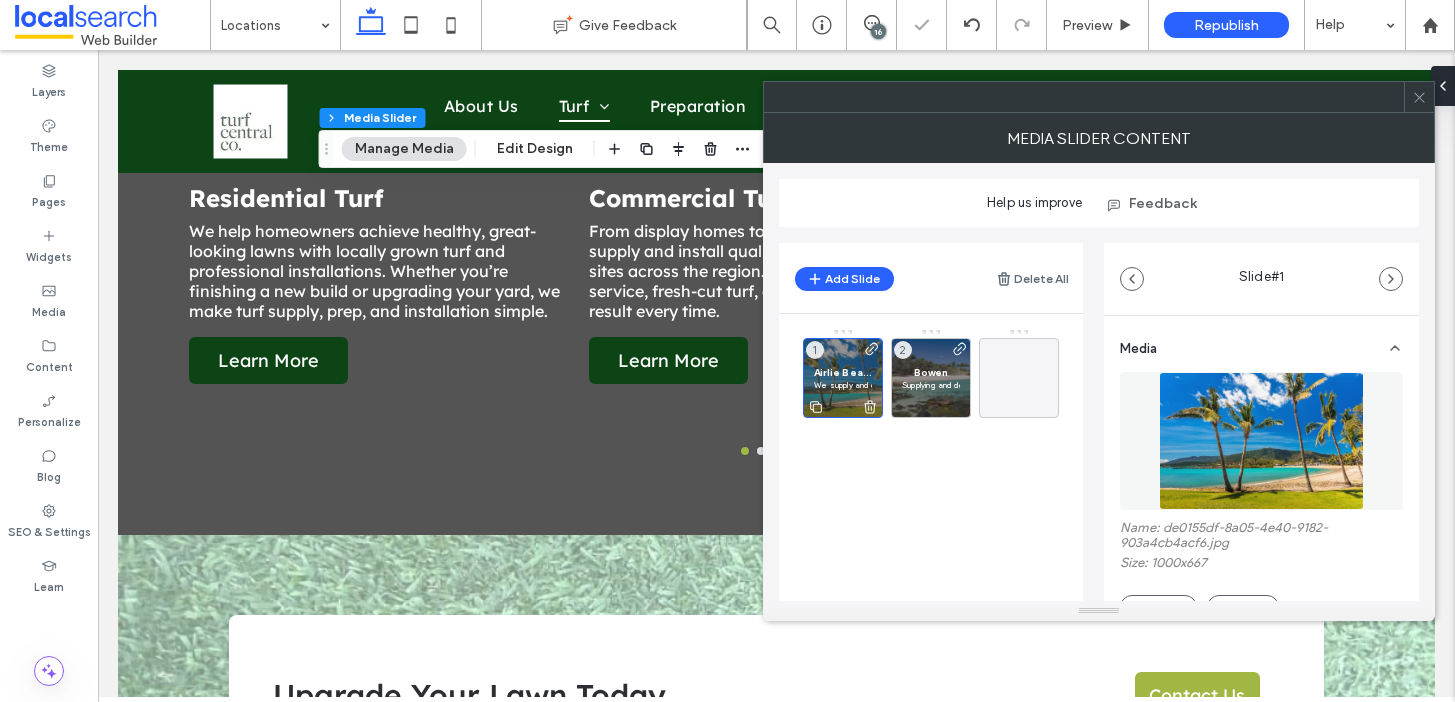 click on "Airlie Beach" at bounding box center [843, 372] 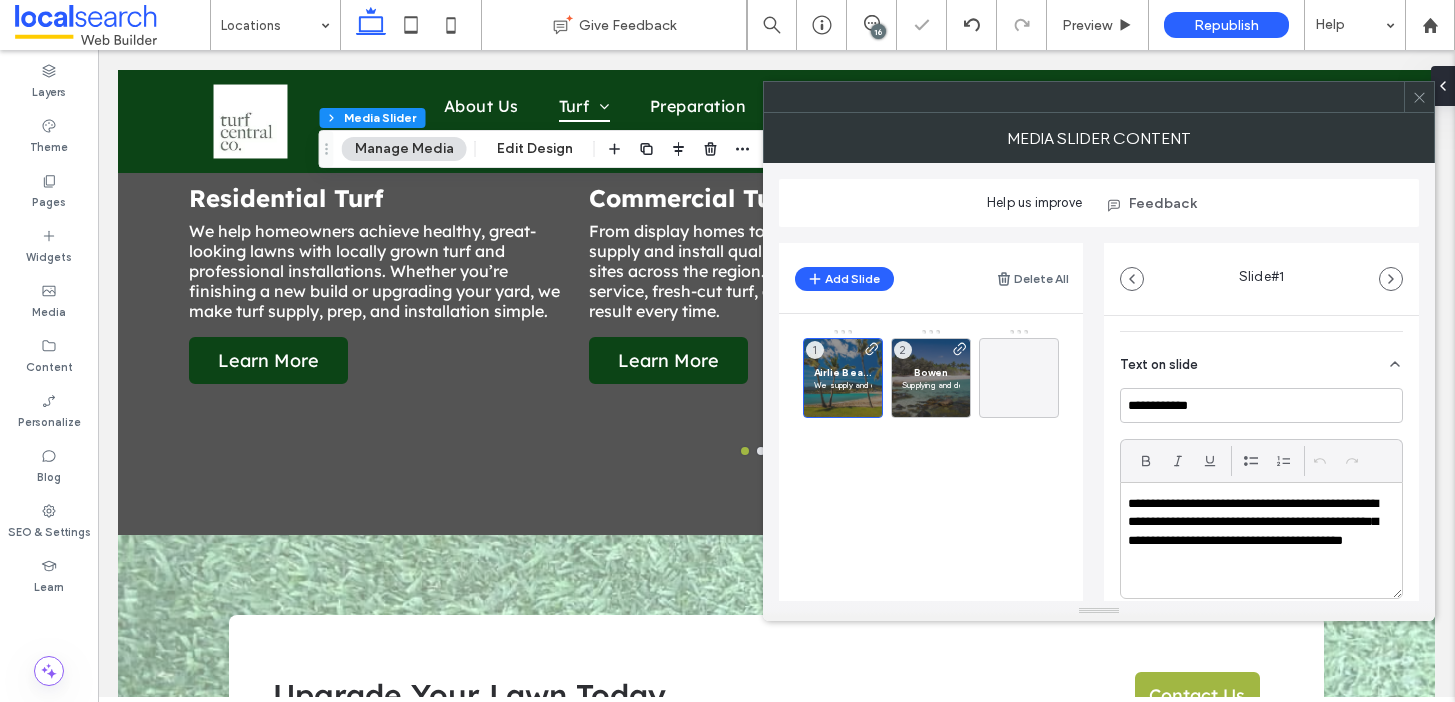 scroll, scrollTop: 518, scrollLeft: 0, axis: vertical 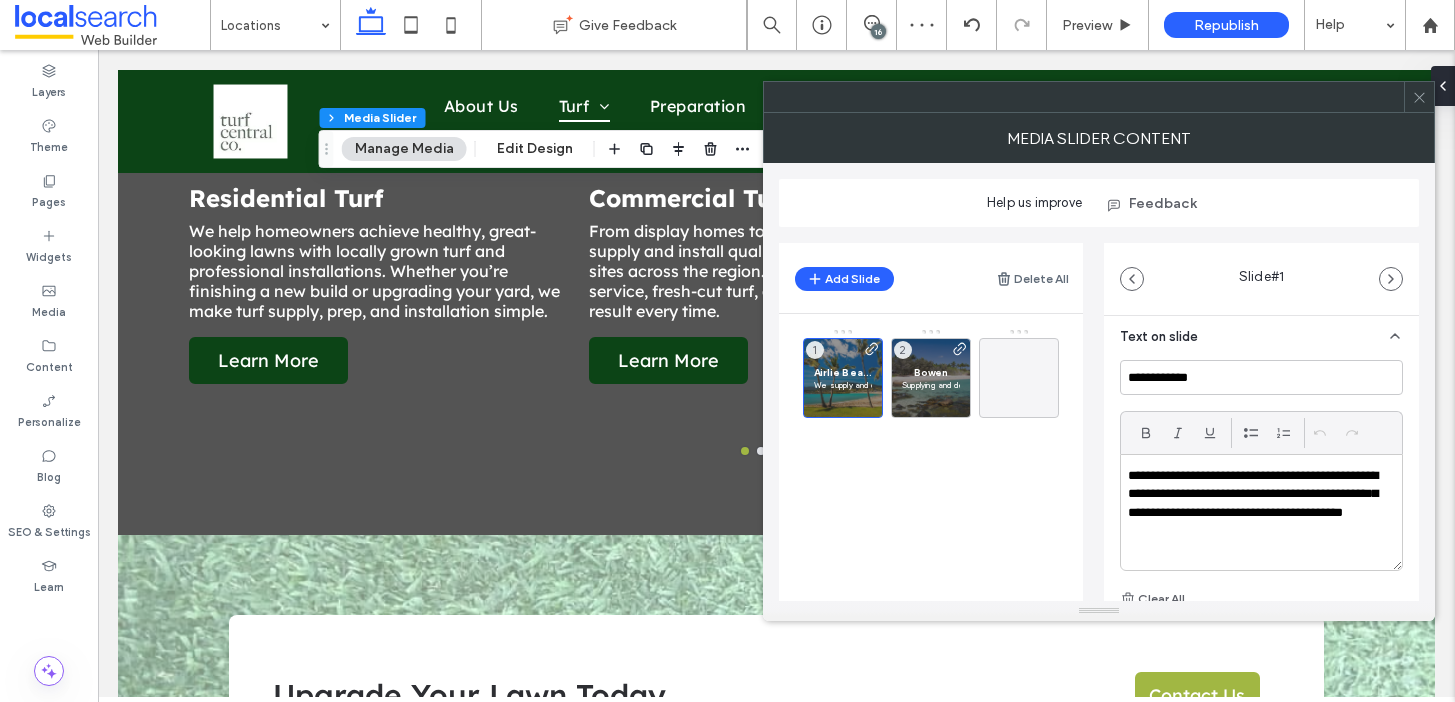 click on "**********" at bounding box center [1256, 504] 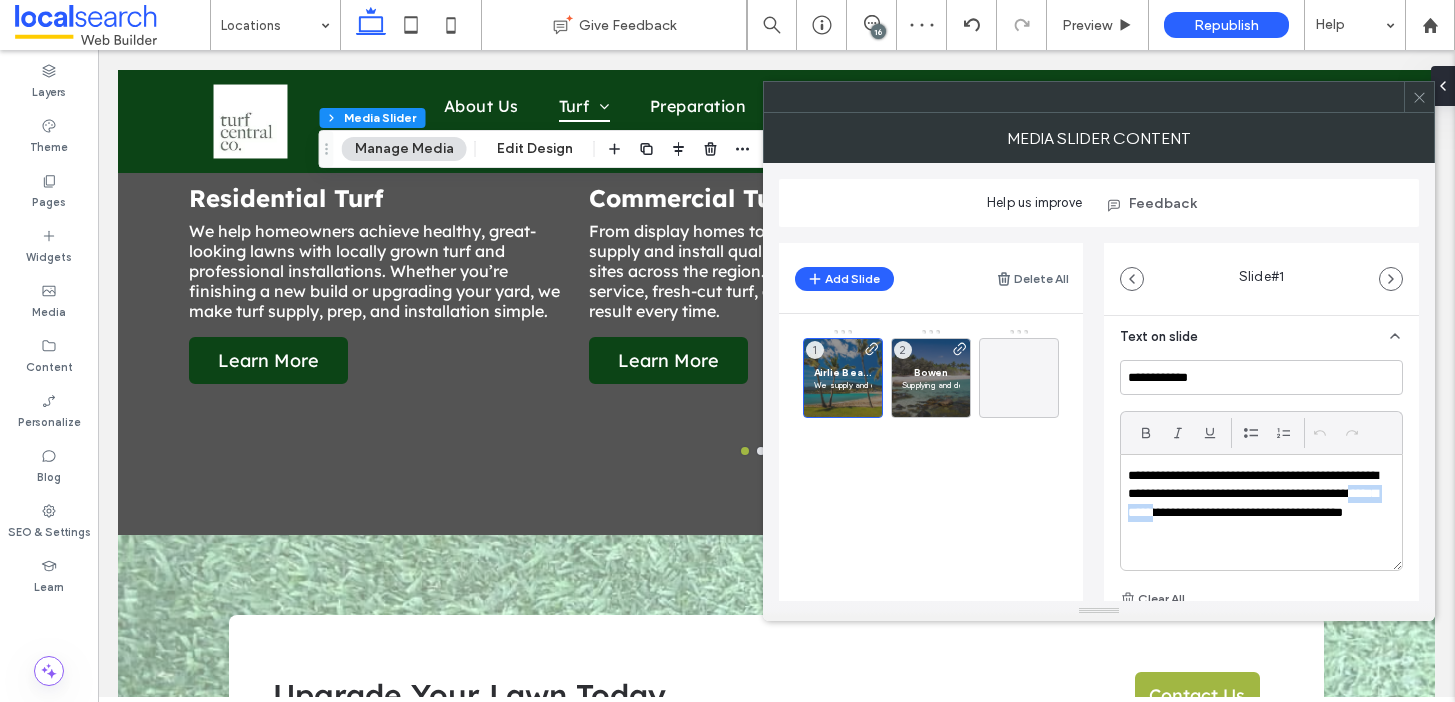 click on "**********" at bounding box center [1256, 504] 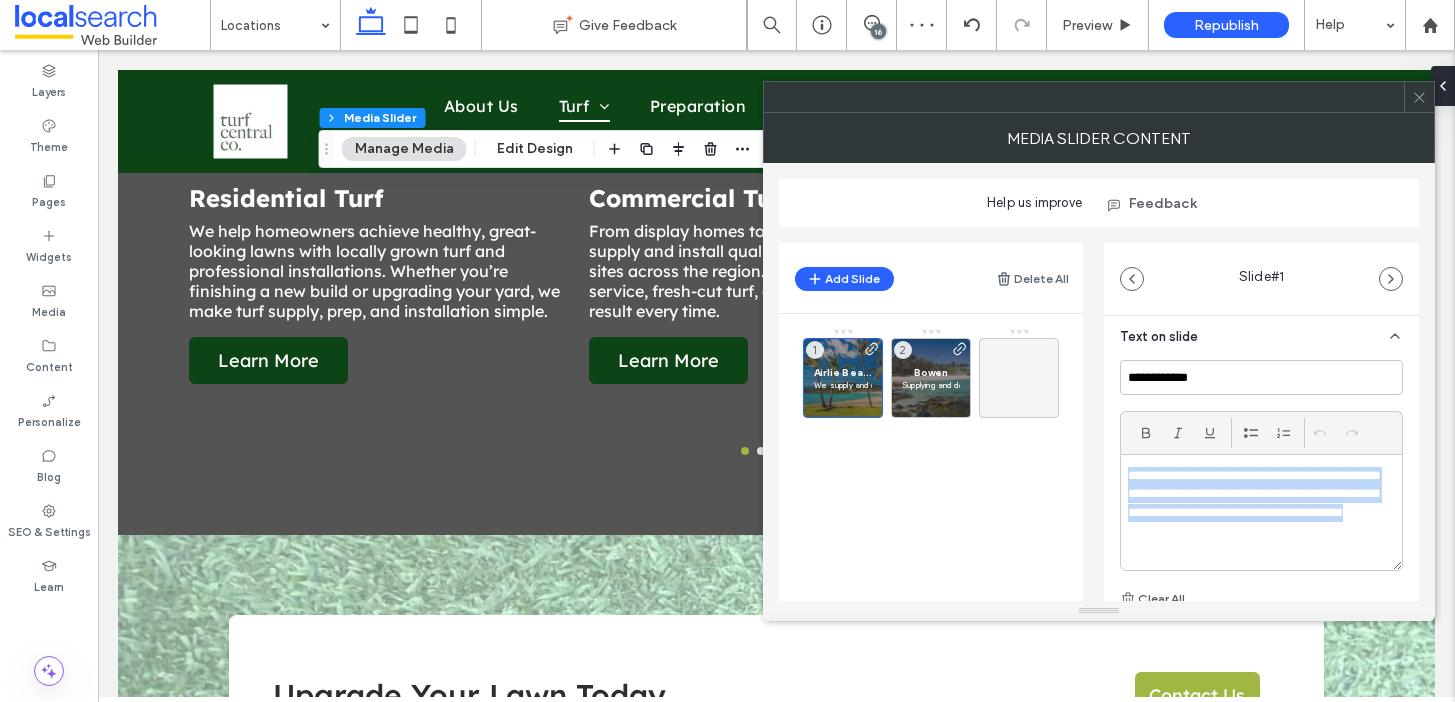 click on "**********" at bounding box center (1256, 504) 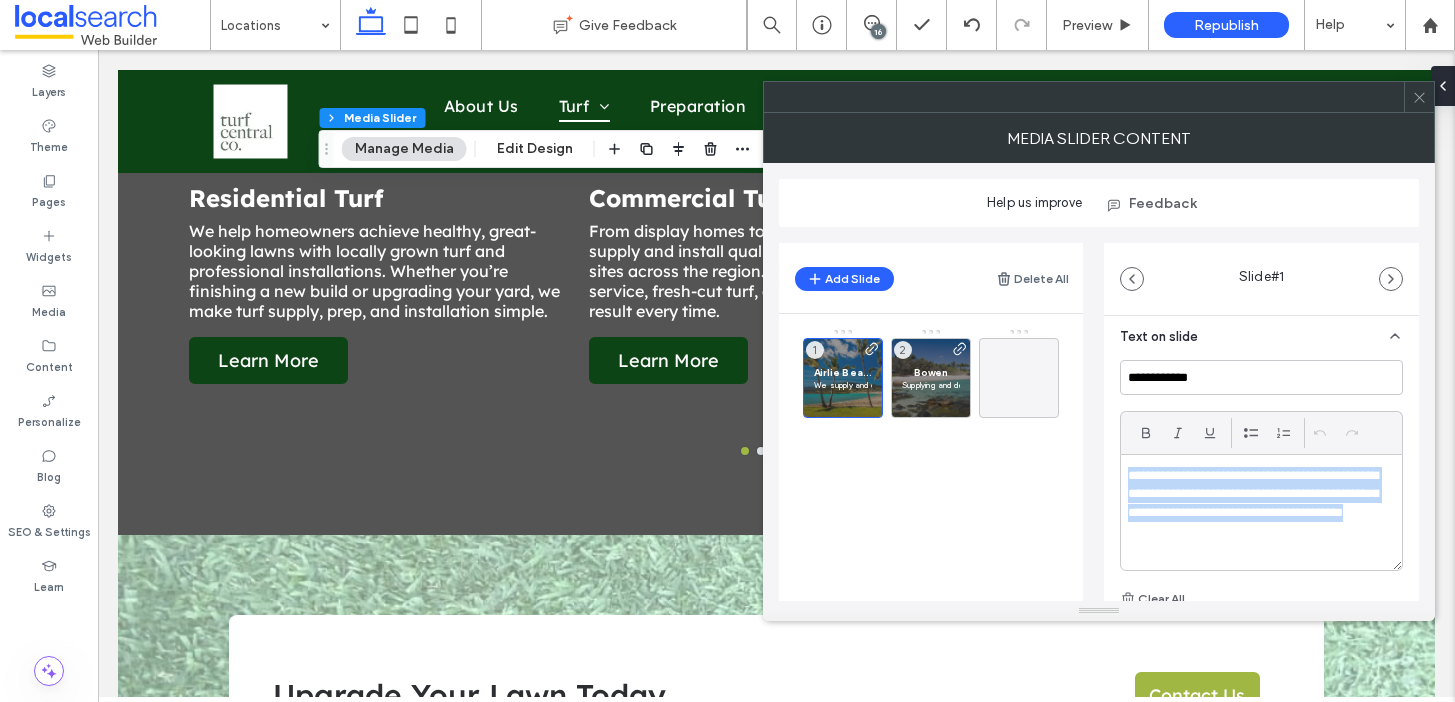 paste 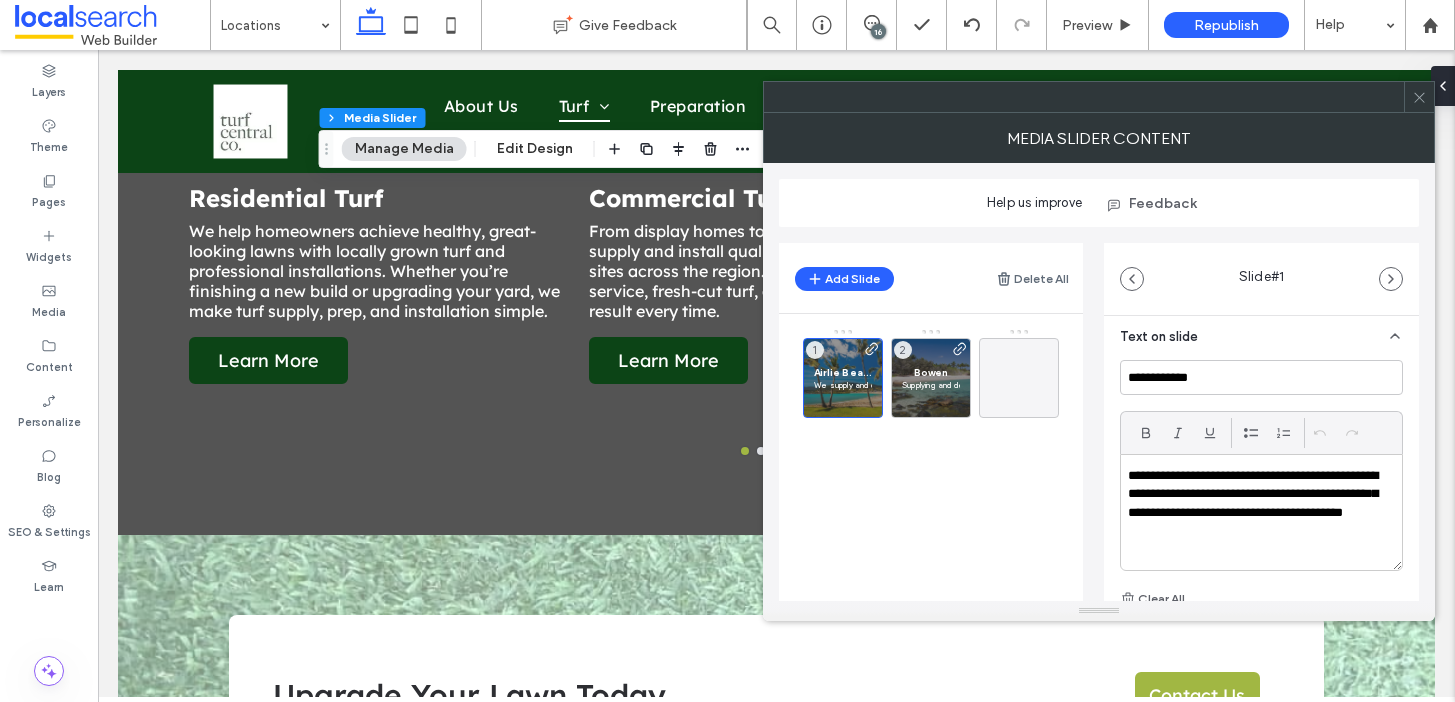 scroll, scrollTop: 0, scrollLeft: 0, axis: both 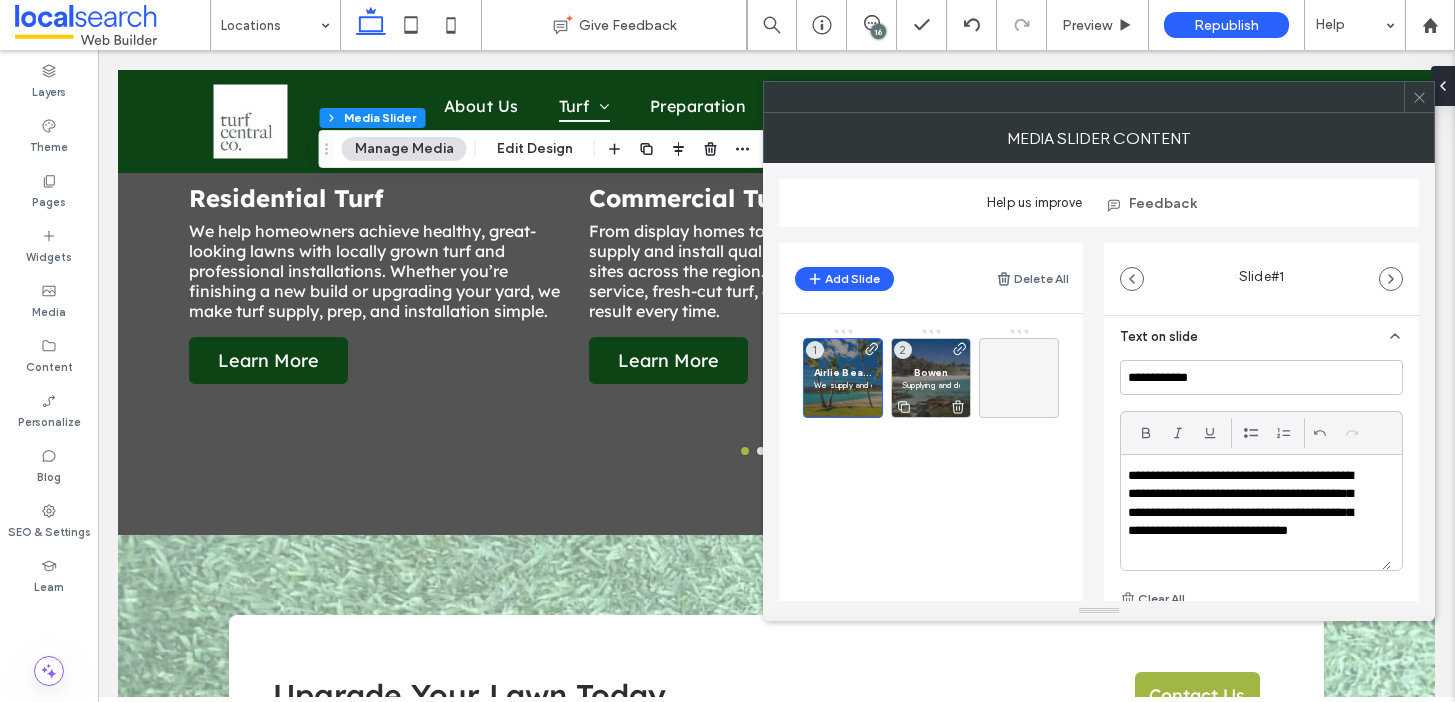 click on "Bowen" at bounding box center (931, 372) 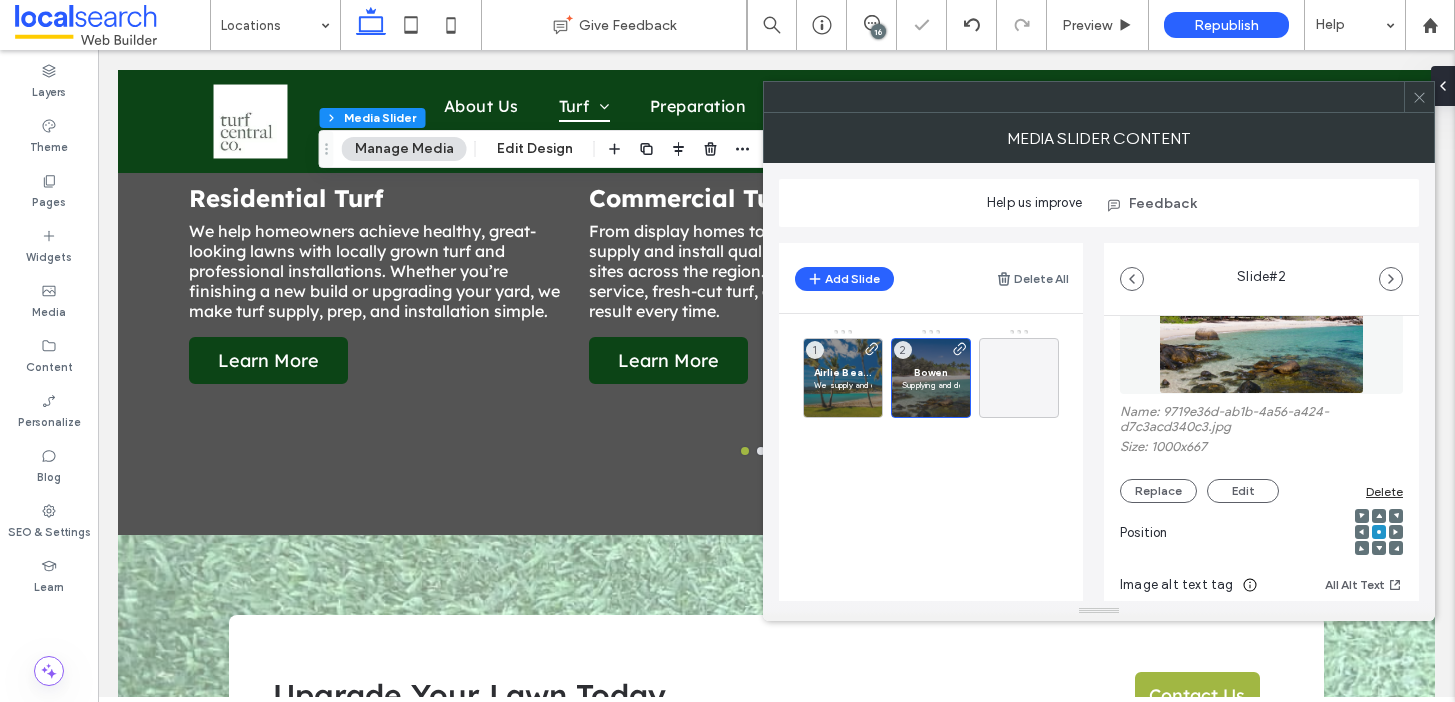 scroll, scrollTop: 384, scrollLeft: 0, axis: vertical 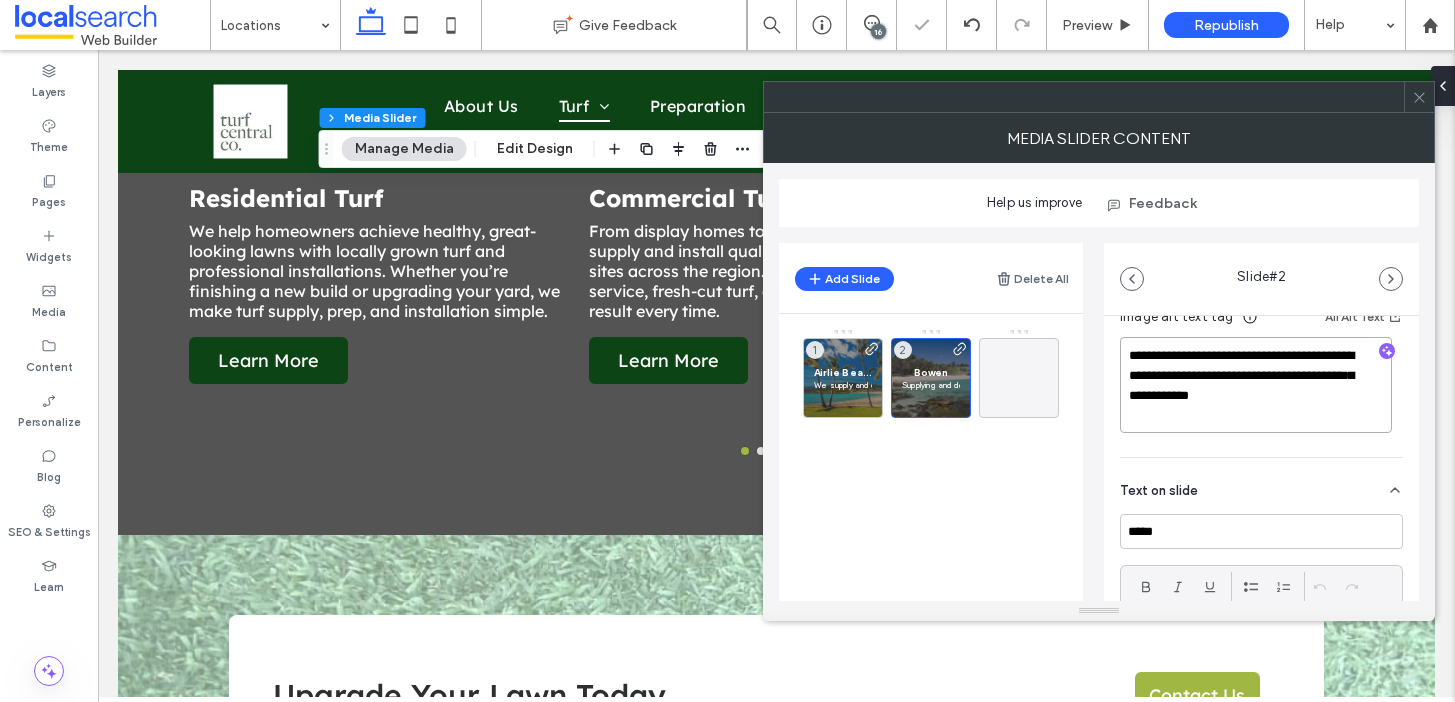 click on "**********" at bounding box center [1256, 385] 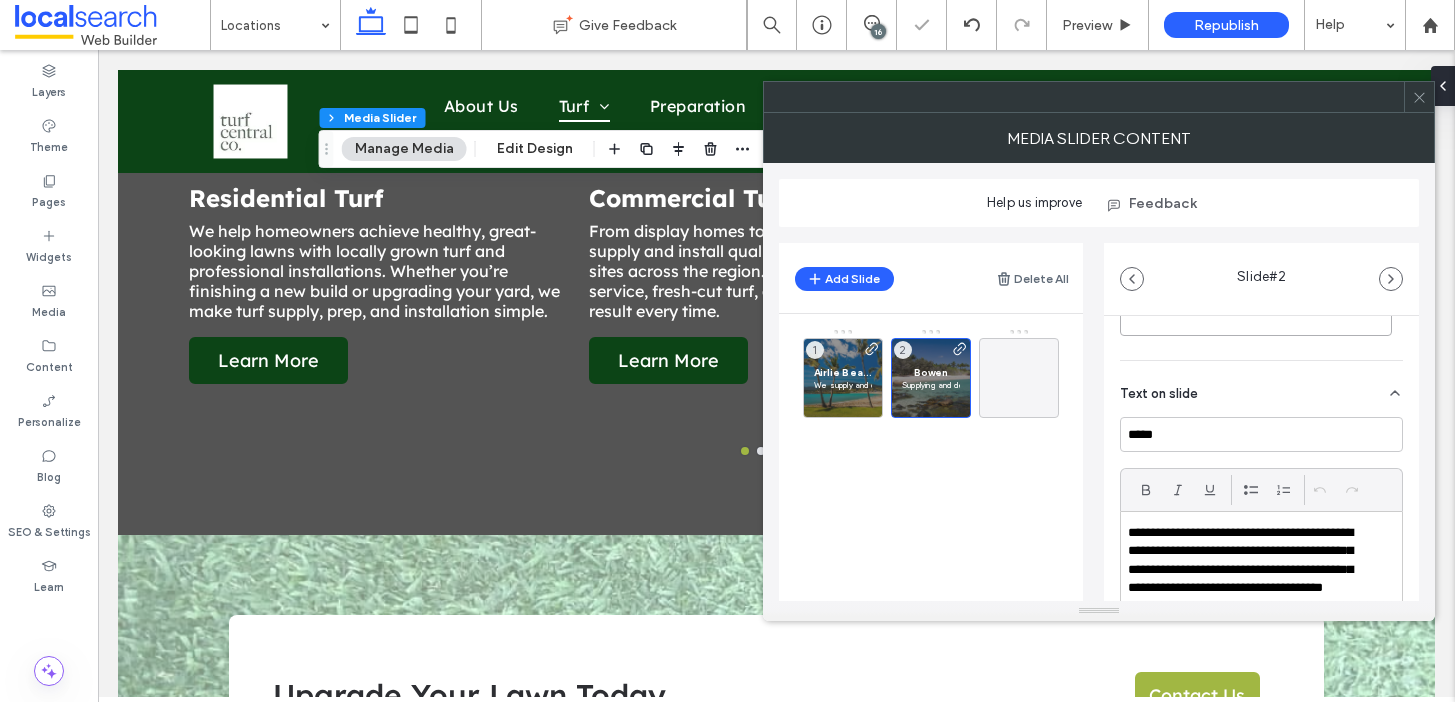 scroll, scrollTop: 666, scrollLeft: 0, axis: vertical 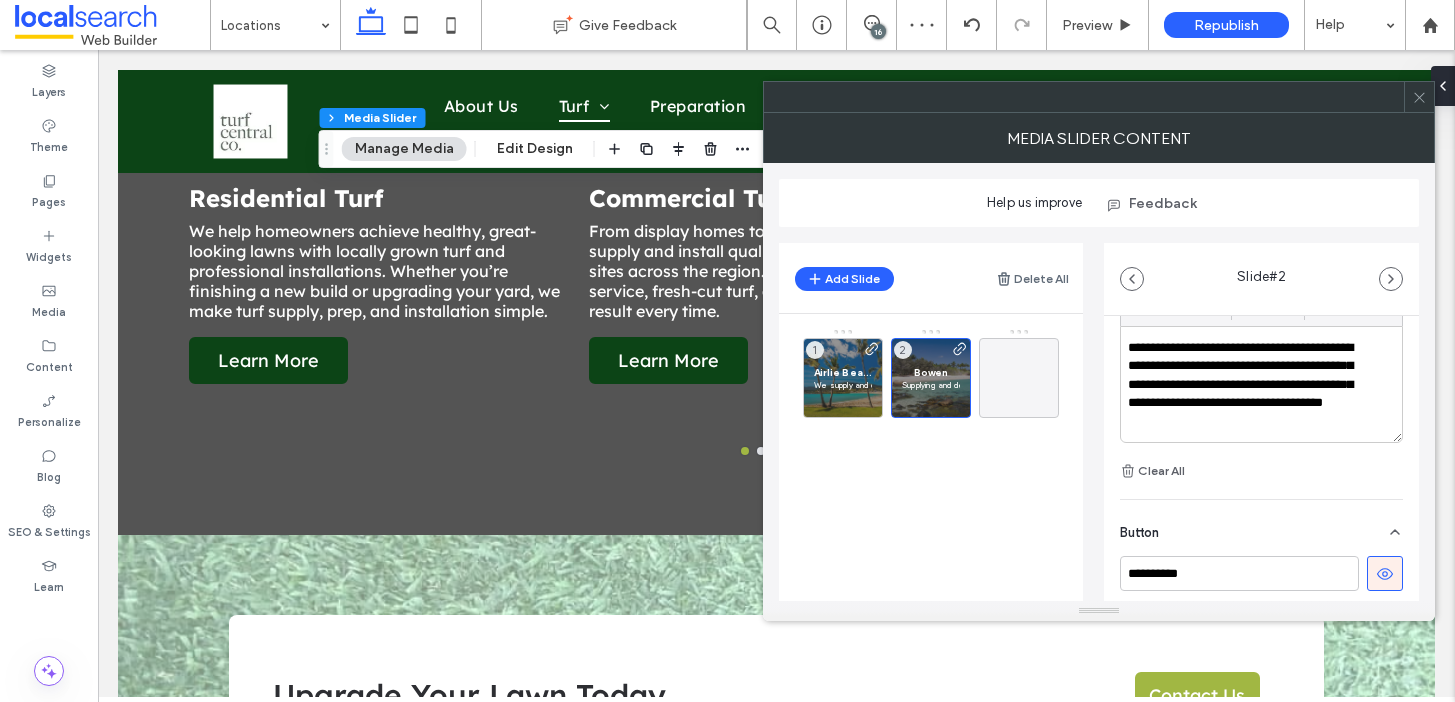 click on "**********" at bounding box center [1248, 385] 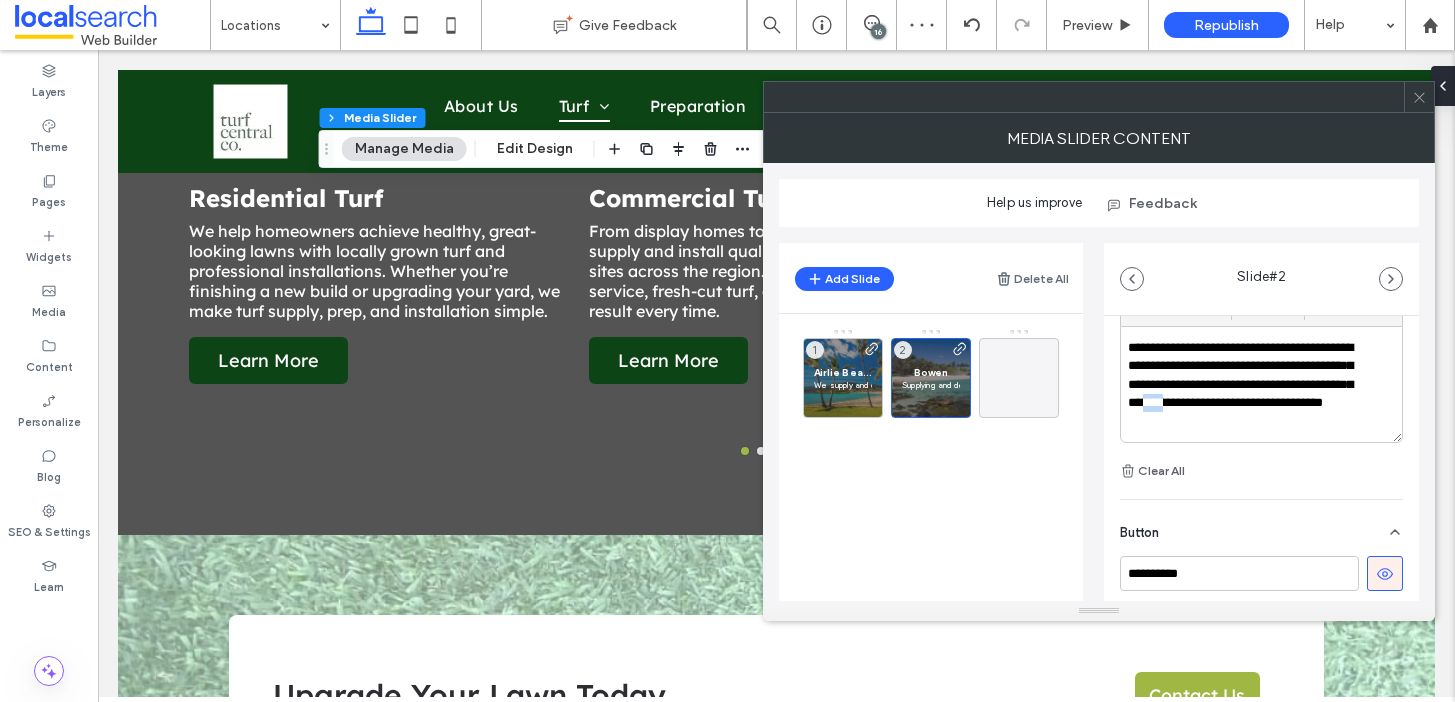 click on "**********" at bounding box center (1248, 385) 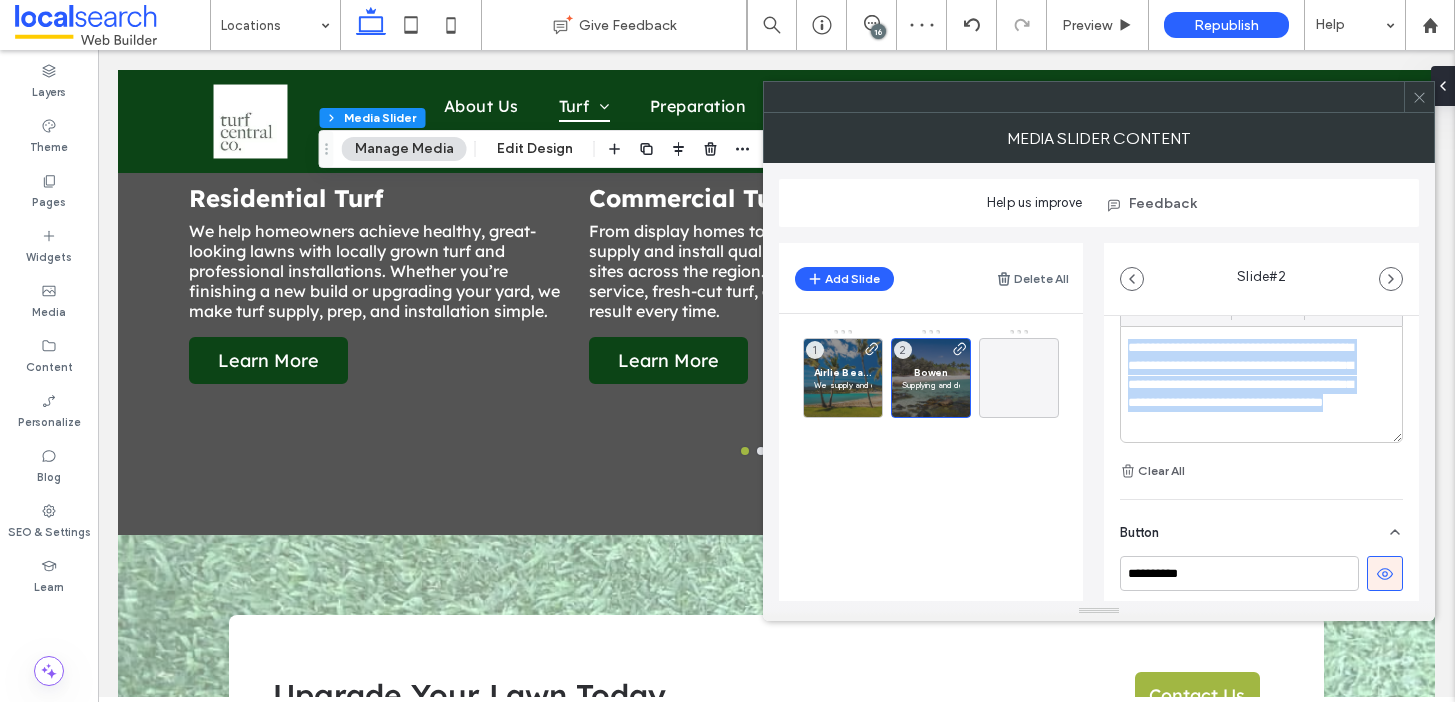 click on "**********" at bounding box center [1248, 385] 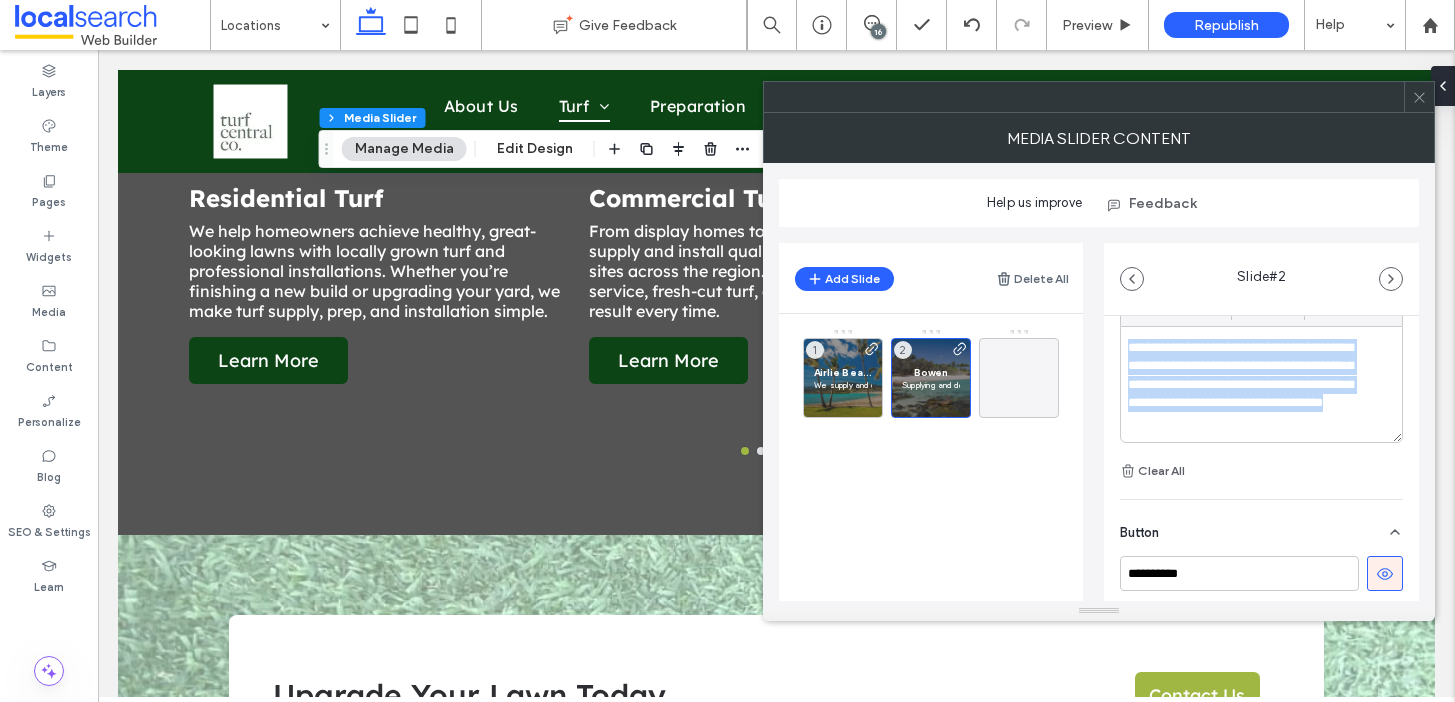 scroll, scrollTop: 1, scrollLeft: 0, axis: vertical 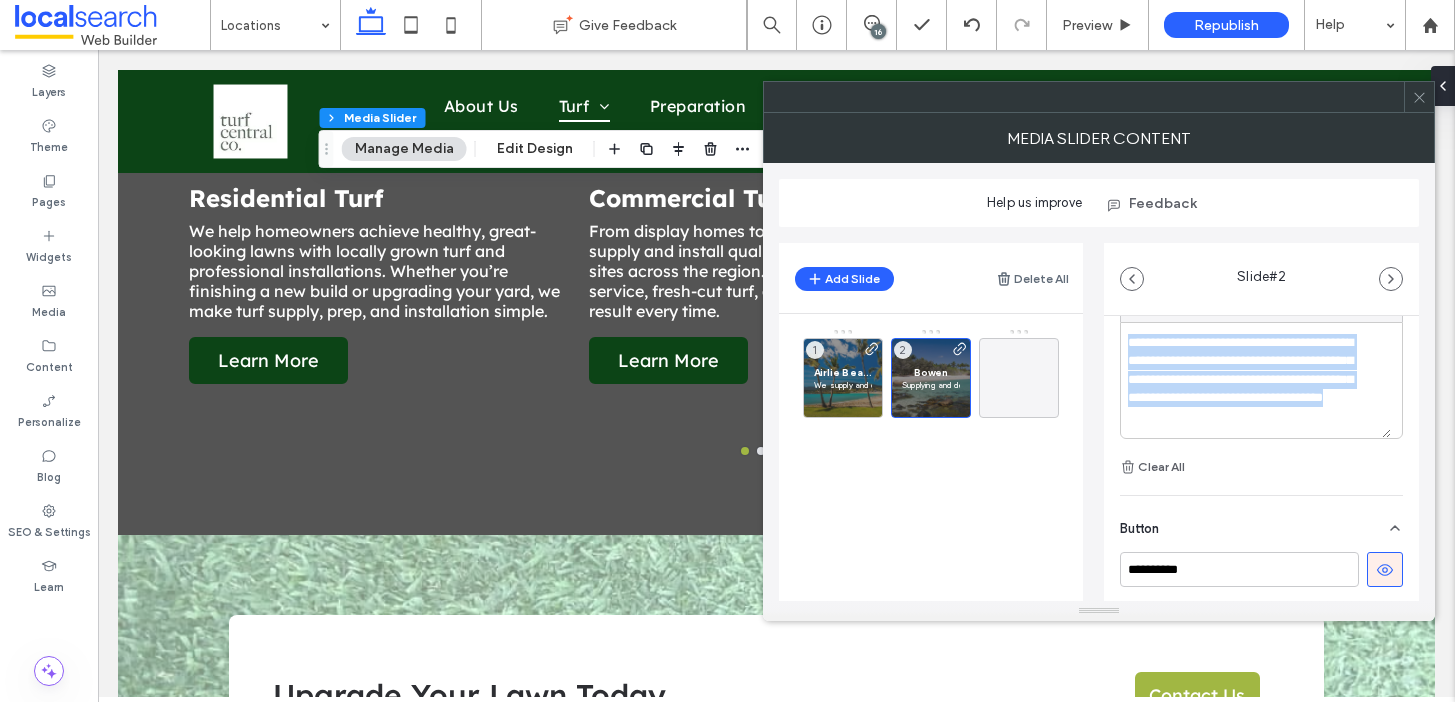 click on "**********" at bounding box center [1248, 380] 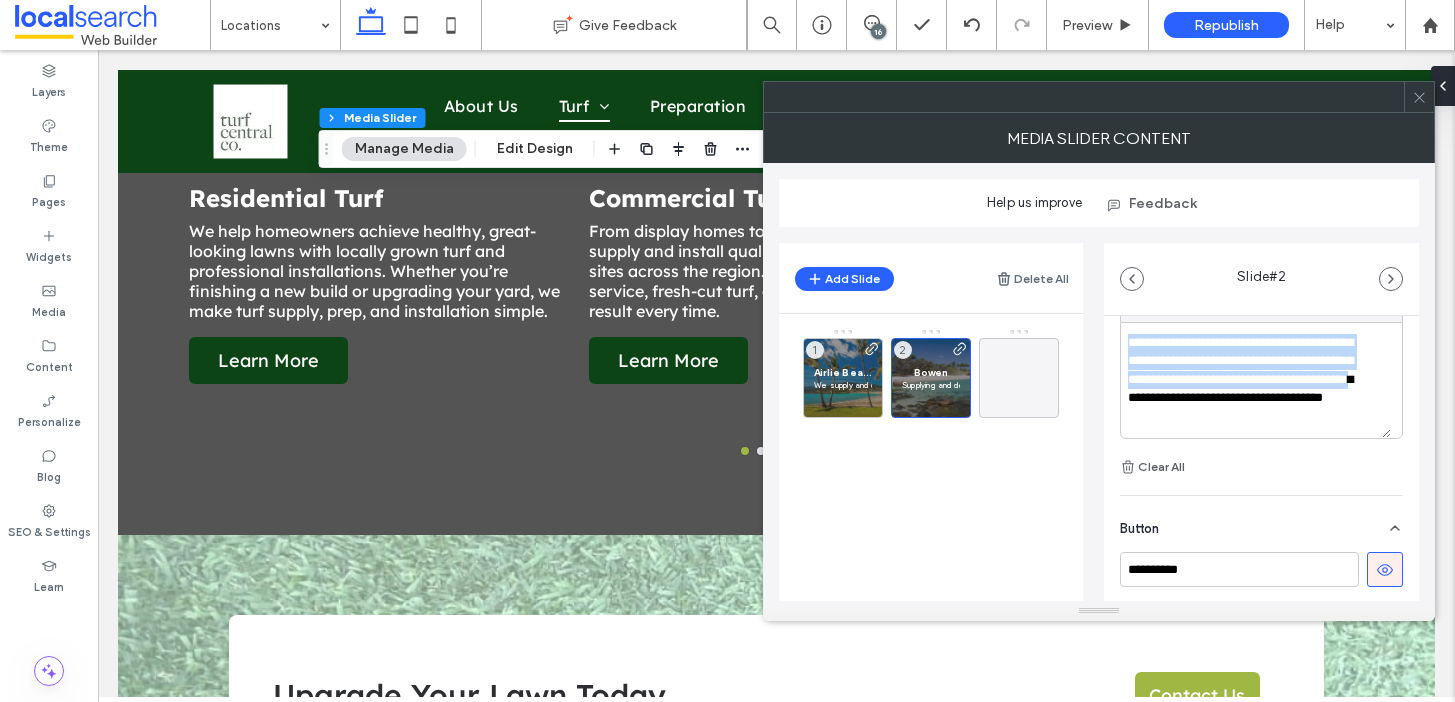 drag, startPoint x: 1200, startPoint y: 403, endPoint x: 1099, endPoint y: 336, distance: 121.20231 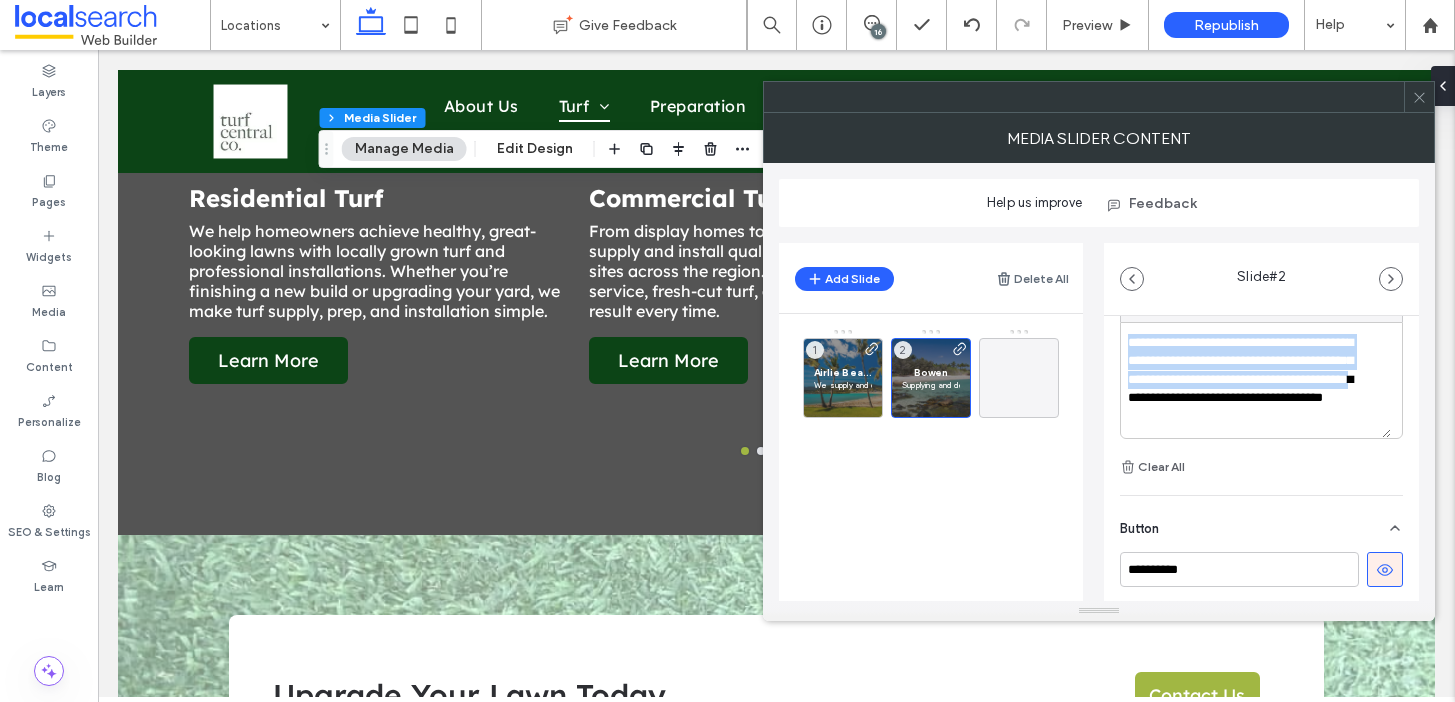 paste 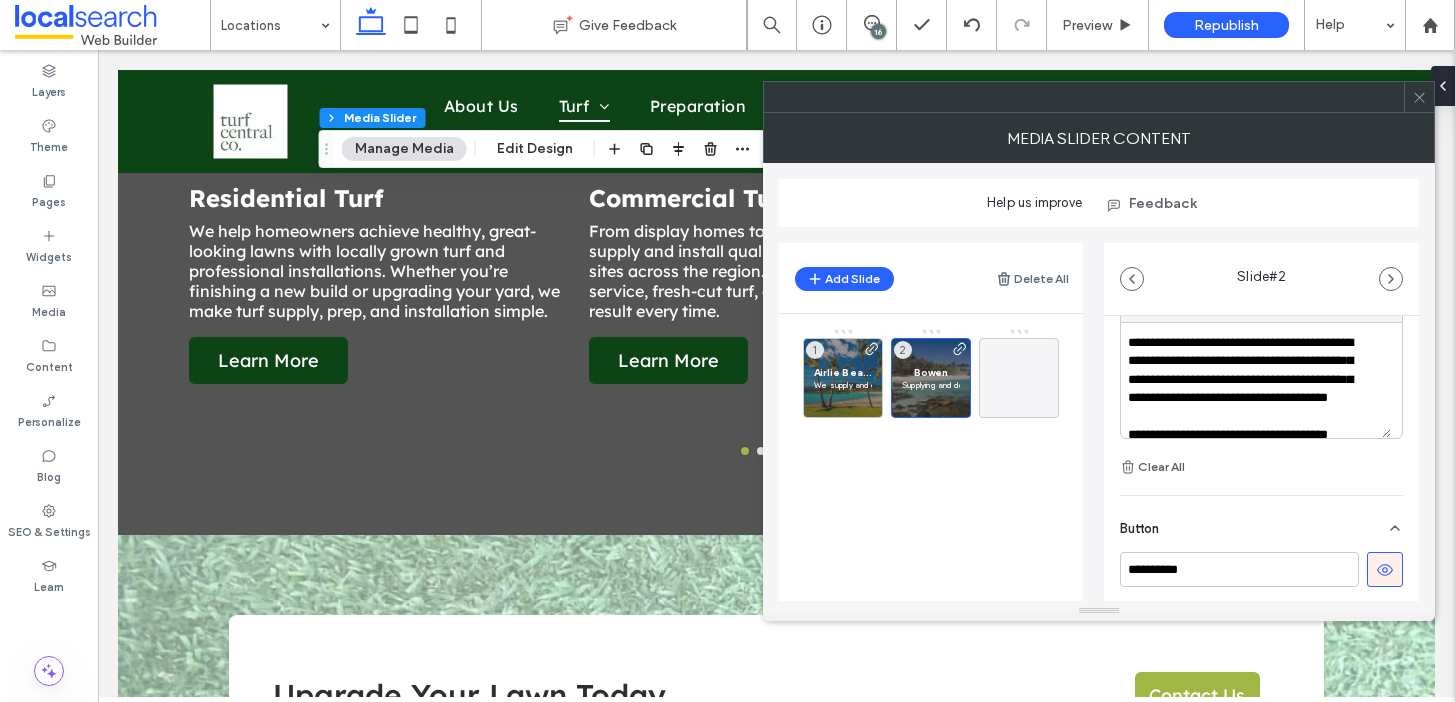 scroll, scrollTop: 0, scrollLeft: 0, axis: both 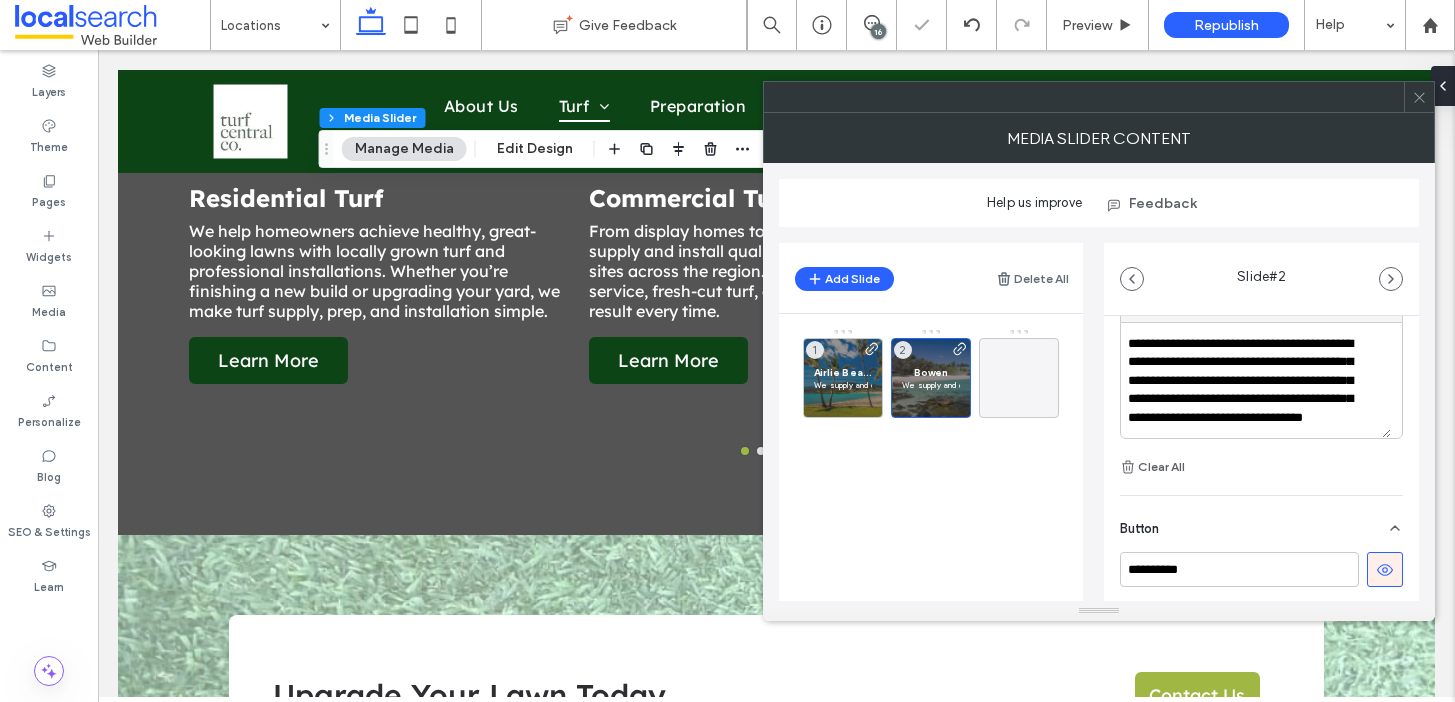 type 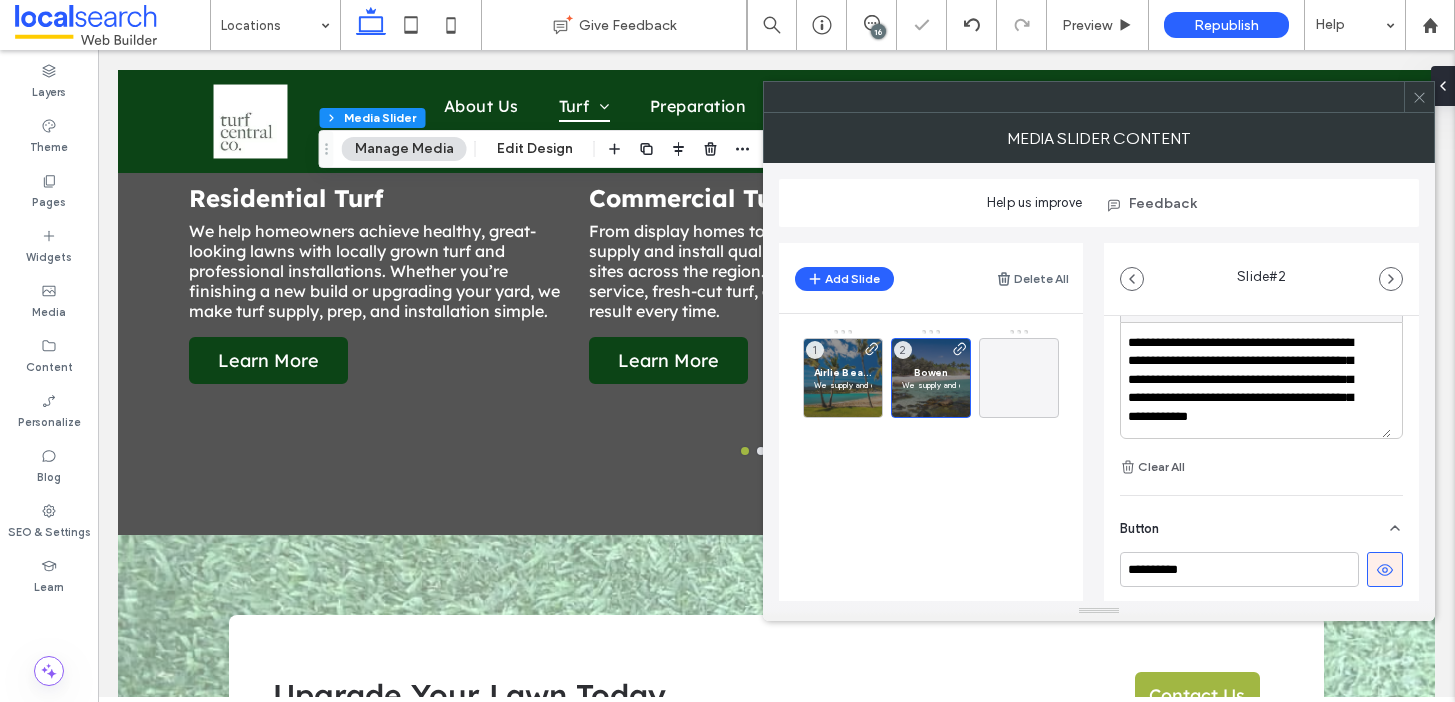scroll, scrollTop: 1, scrollLeft: 0, axis: vertical 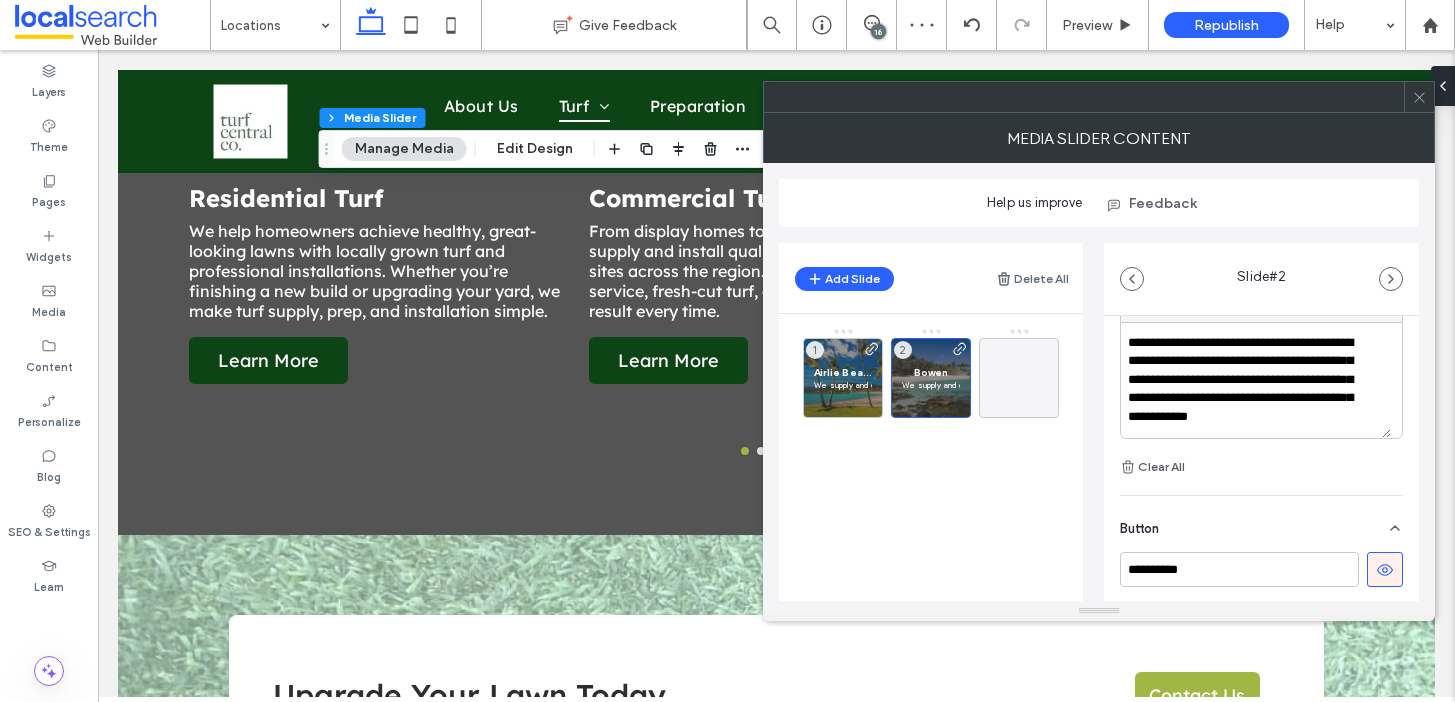 click on "**********" at bounding box center (1248, 380) 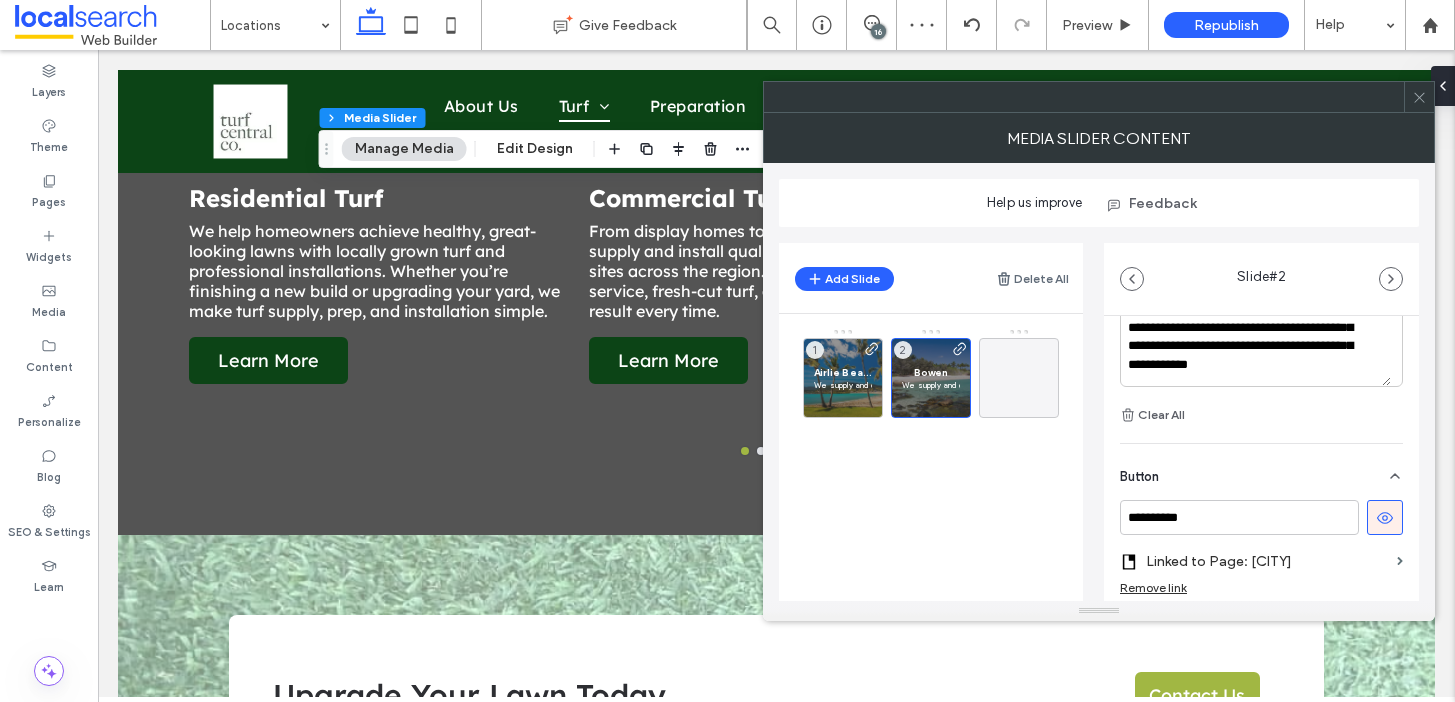 scroll, scrollTop: 723, scrollLeft: 0, axis: vertical 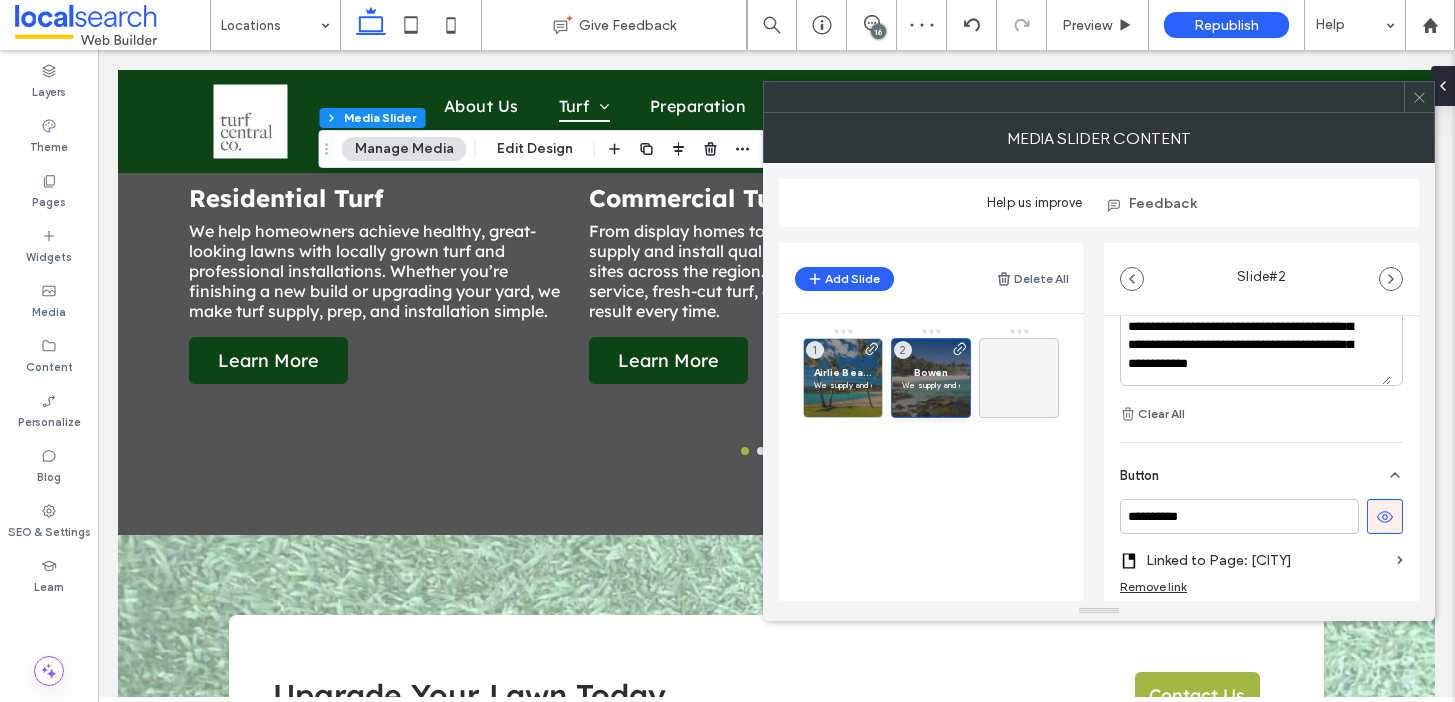click on "**********" at bounding box center [1248, 327] 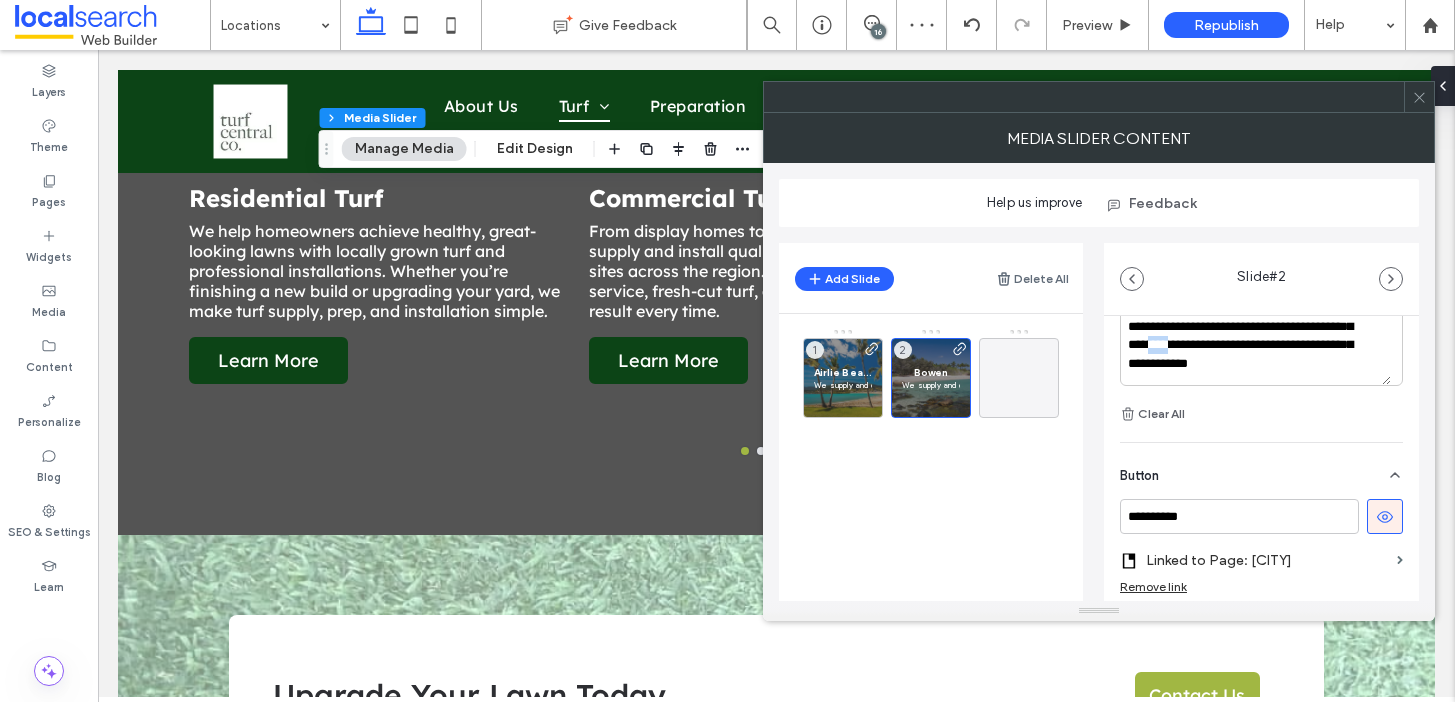 click on "**********" at bounding box center (1248, 327) 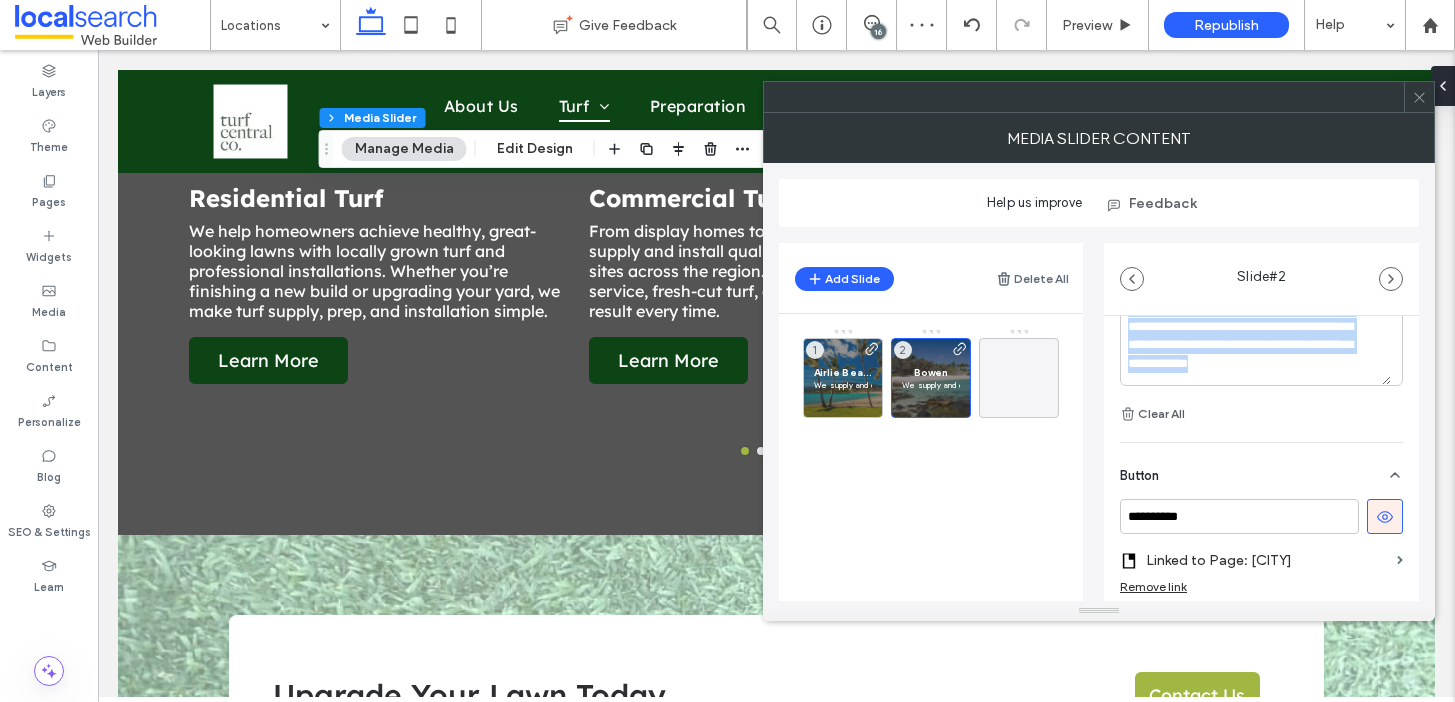 click on "**********" at bounding box center (1248, 327) 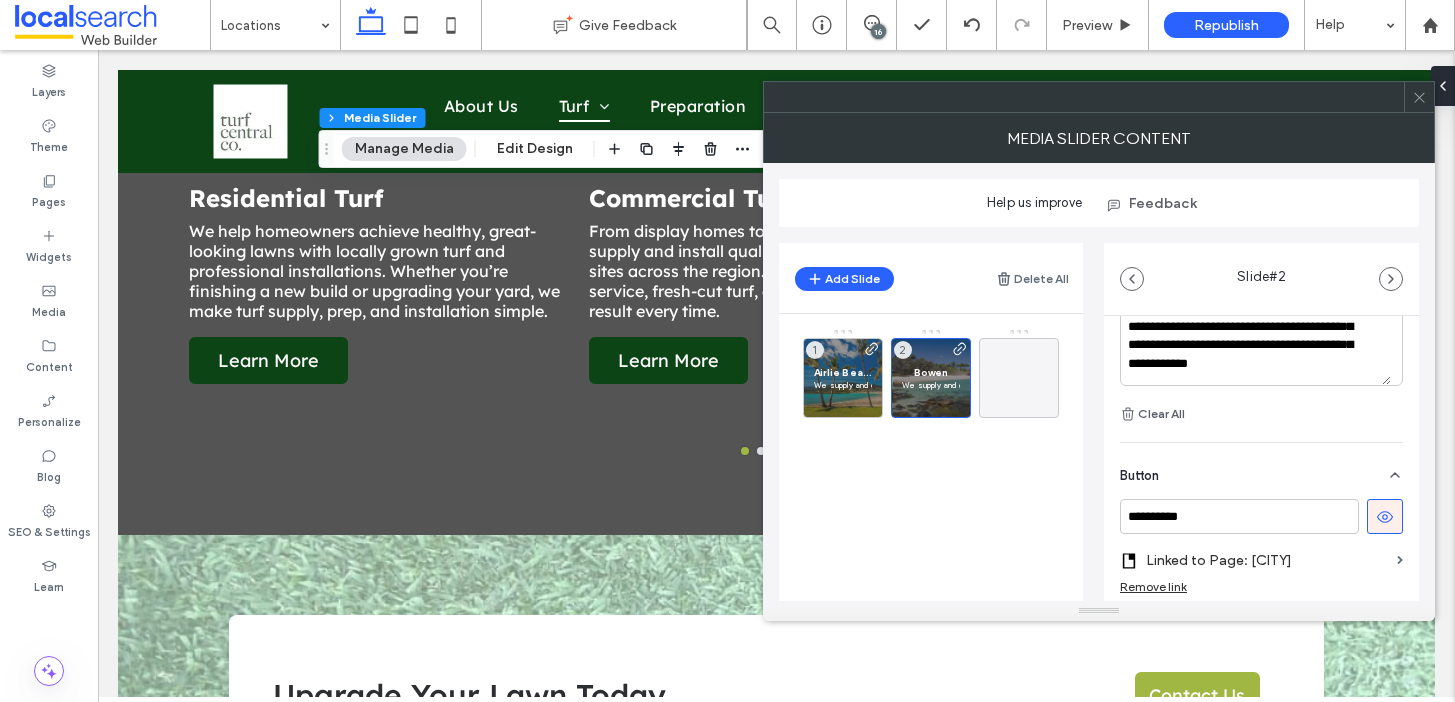 click on "**********" at bounding box center [1261, 300] 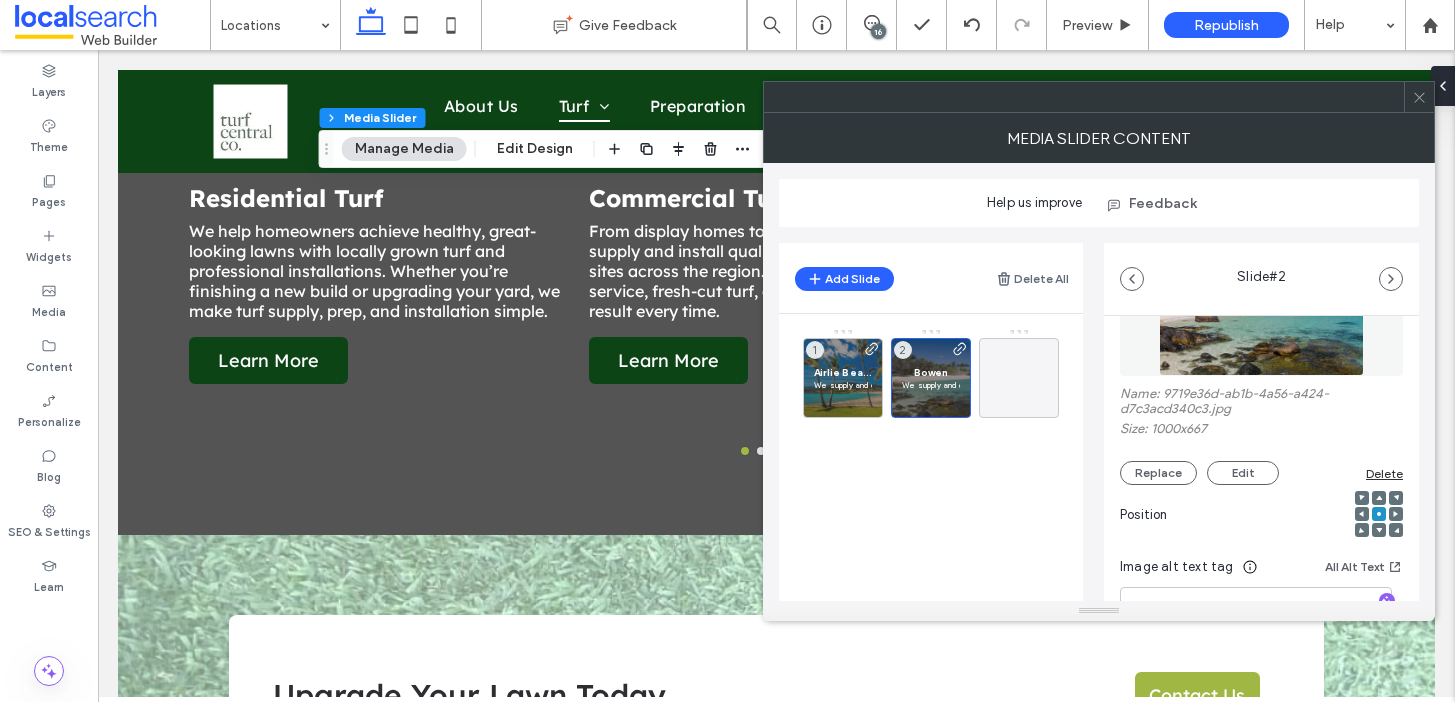 scroll, scrollTop: 0, scrollLeft: 0, axis: both 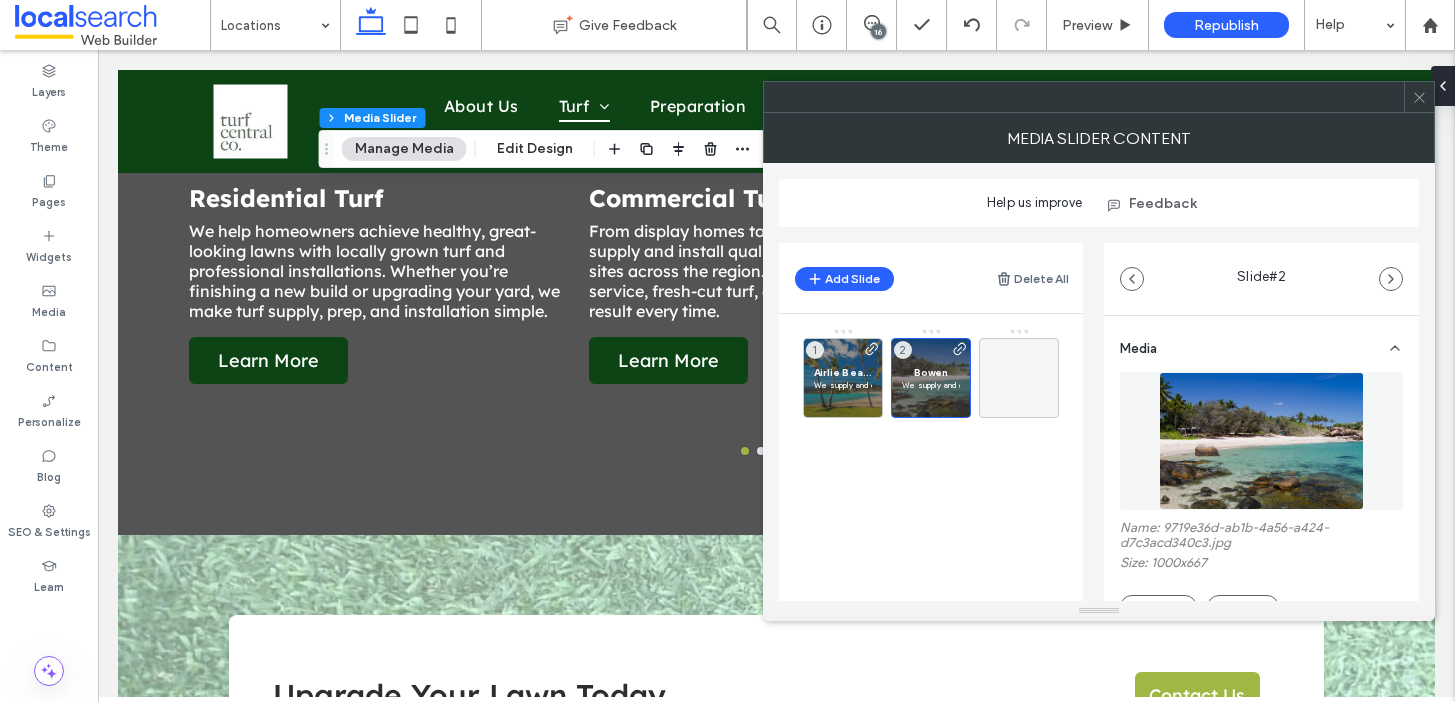 click 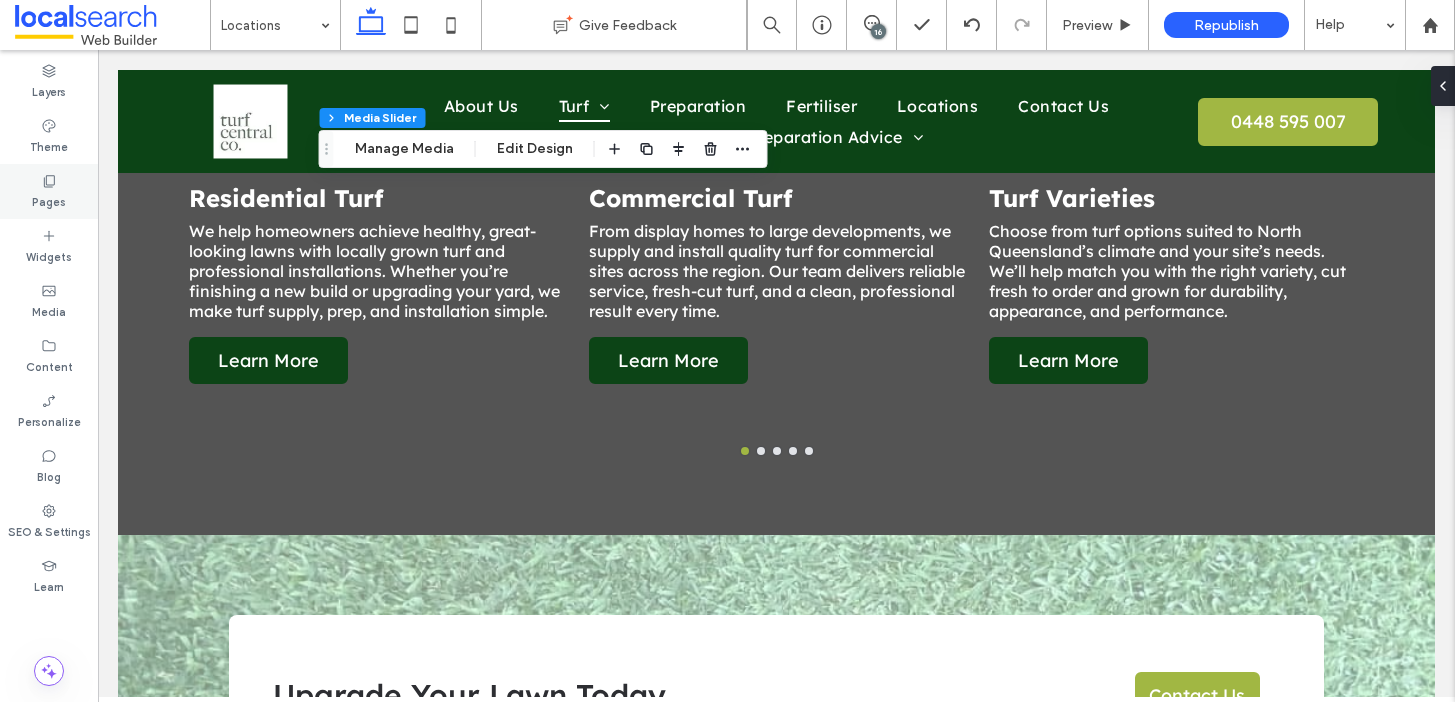 click on "Pages" at bounding box center (49, 200) 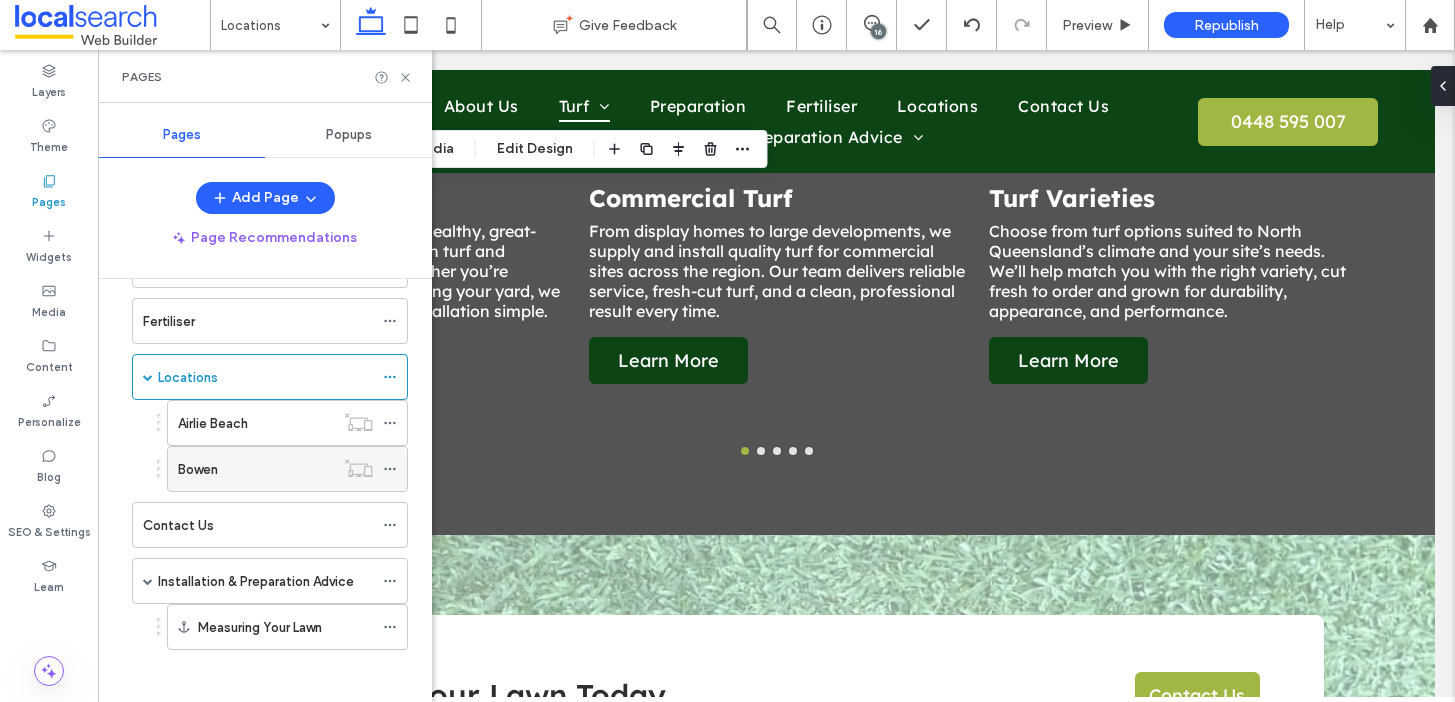 scroll, scrollTop: 569, scrollLeft: 0, axis: vertical 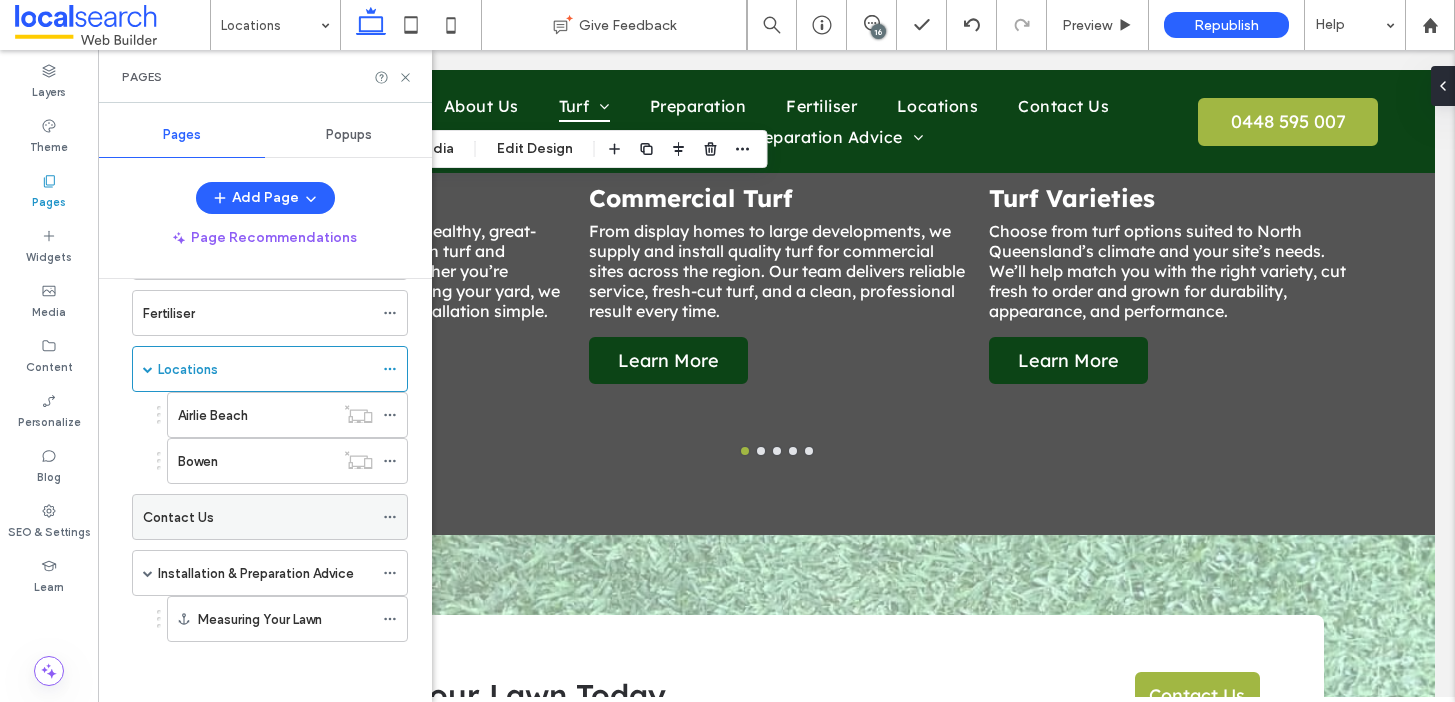 click on "Contact Us" at bounding box center (178, 517) 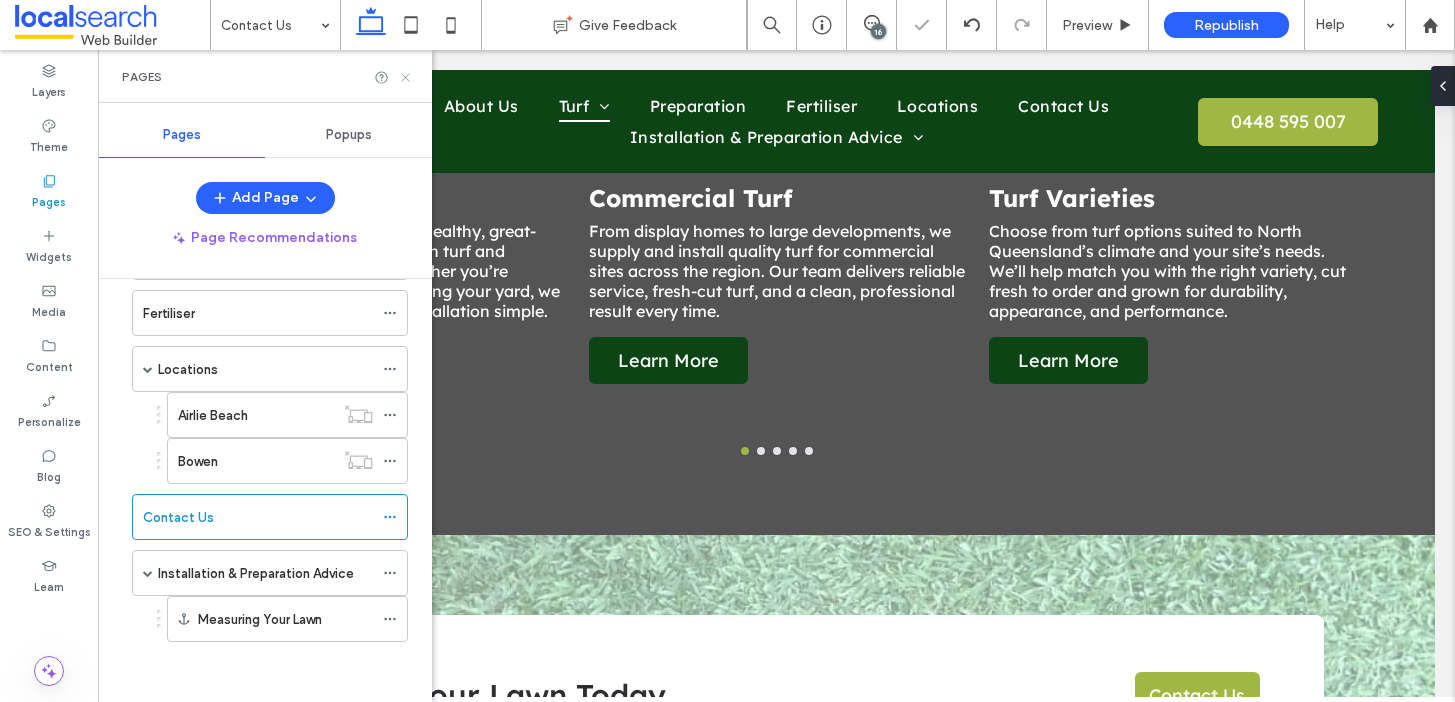 click 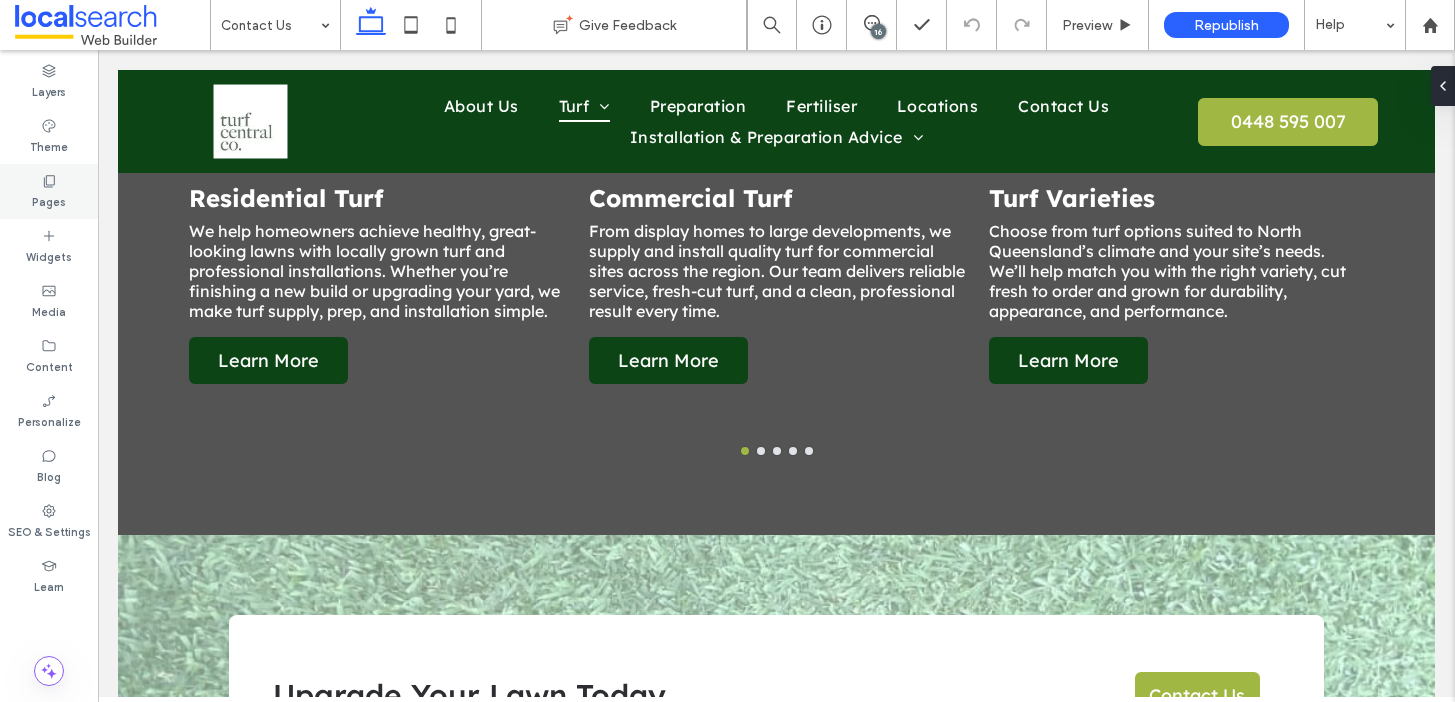 click on "Pages" at bounding box center (49, 200) 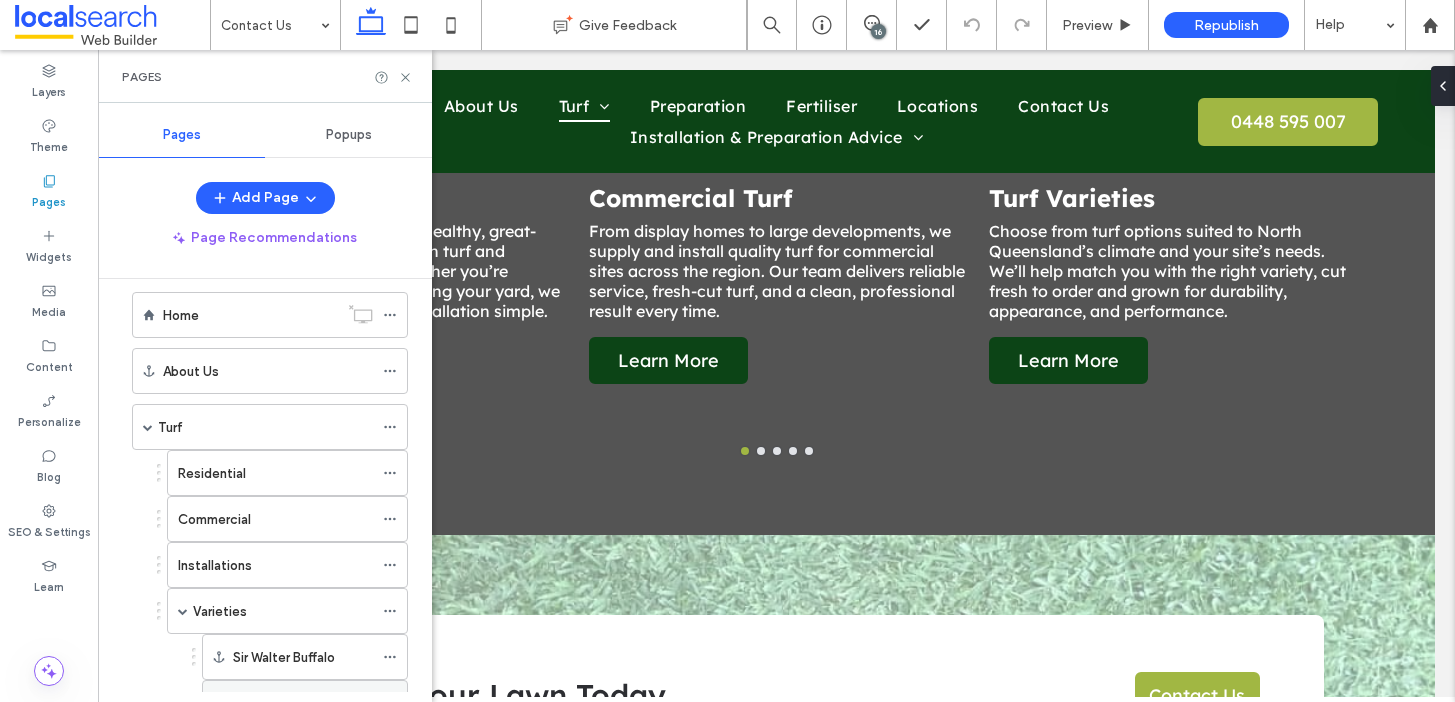 scroll, scrollTop: 0, scrollLeft: 0, axis: both 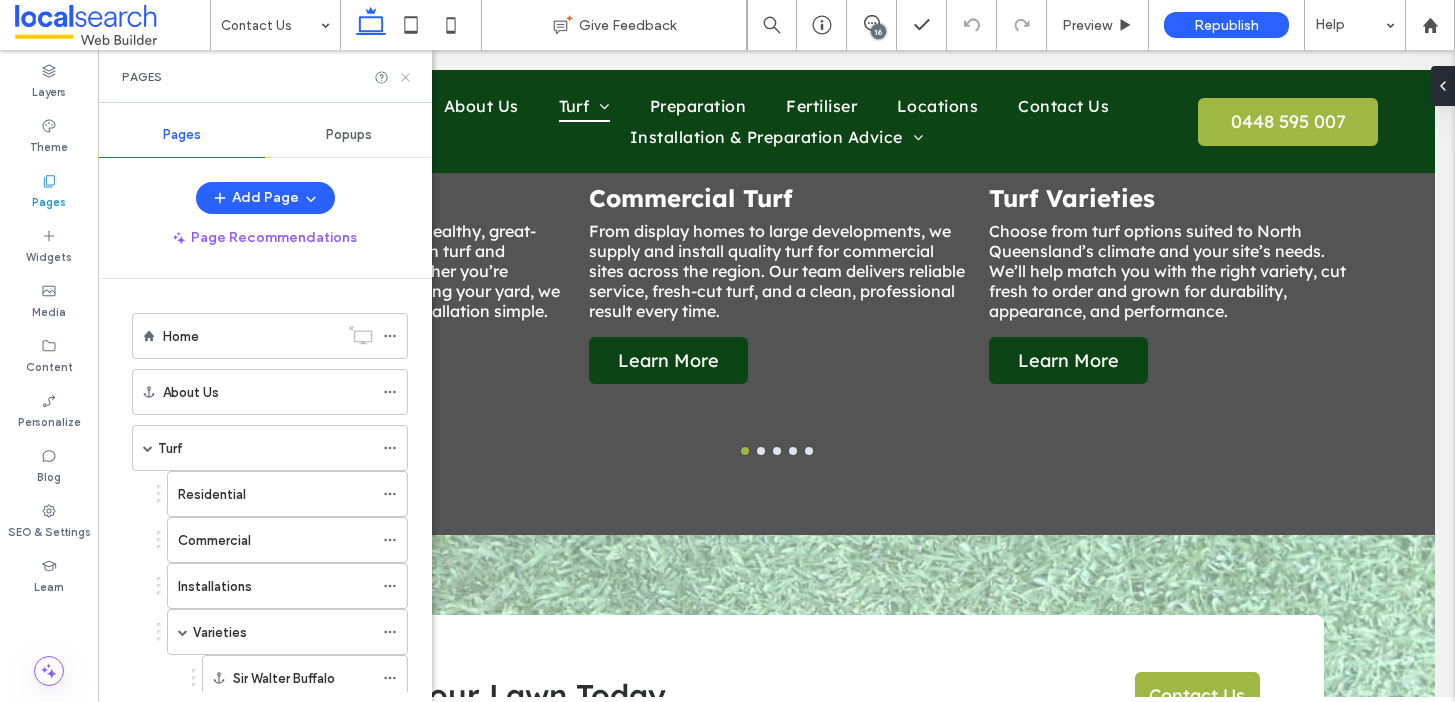 click 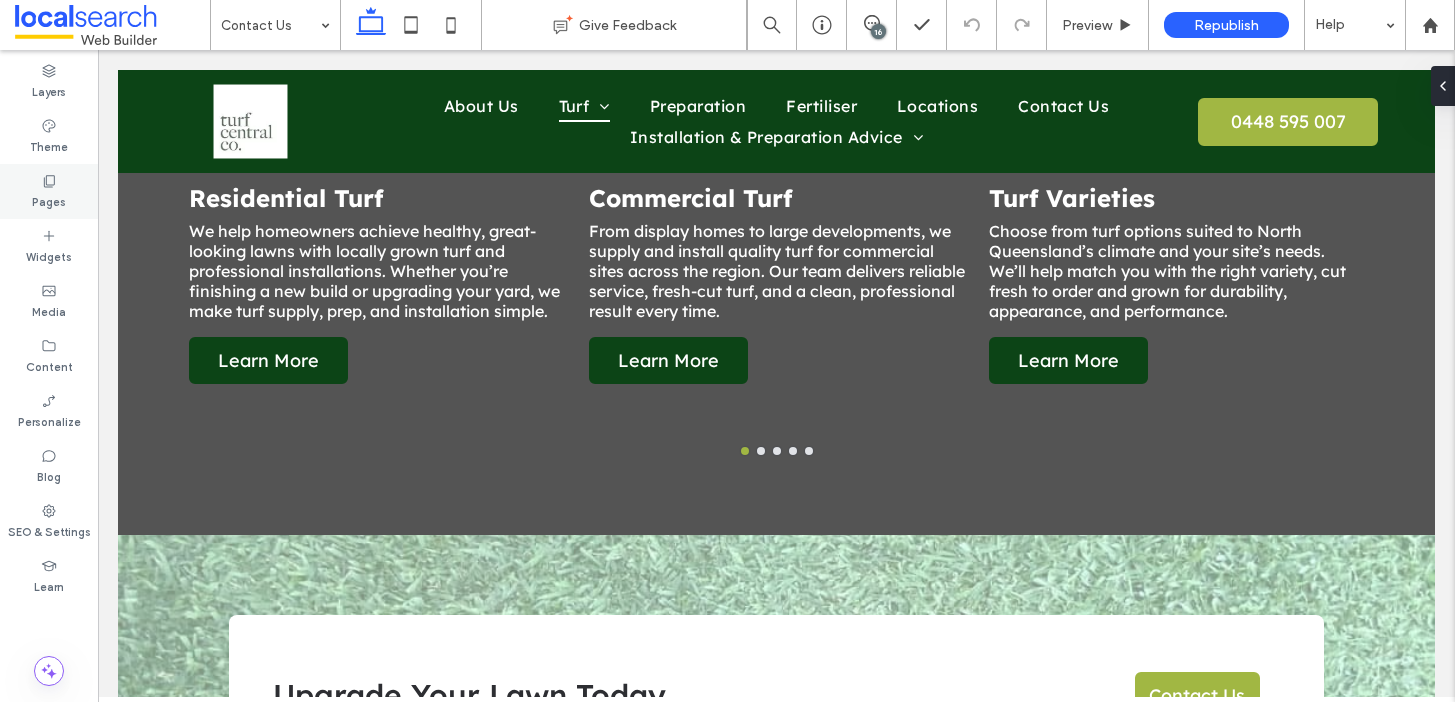 click on "Pages" at bounding box center [49, 200] 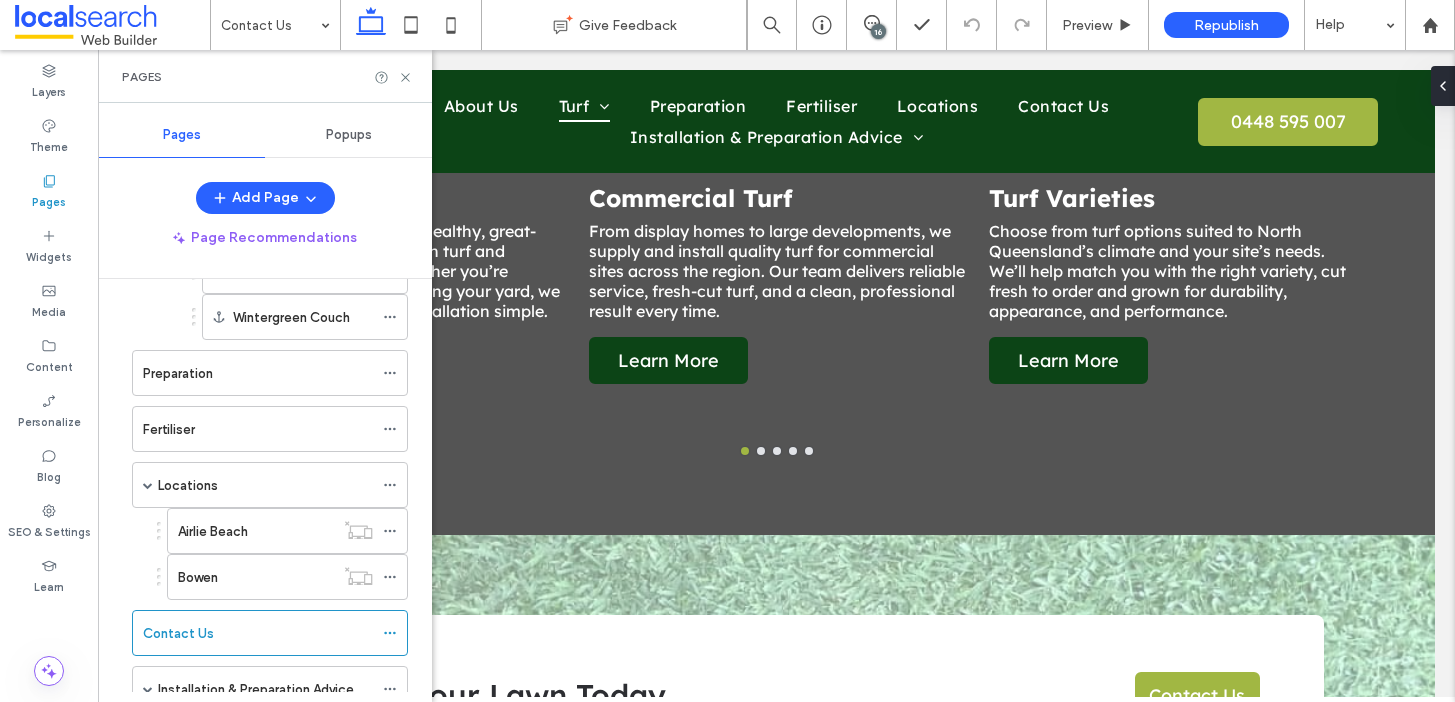 scroll, scrollTop: 0, scrollLeft: 0, axis: both 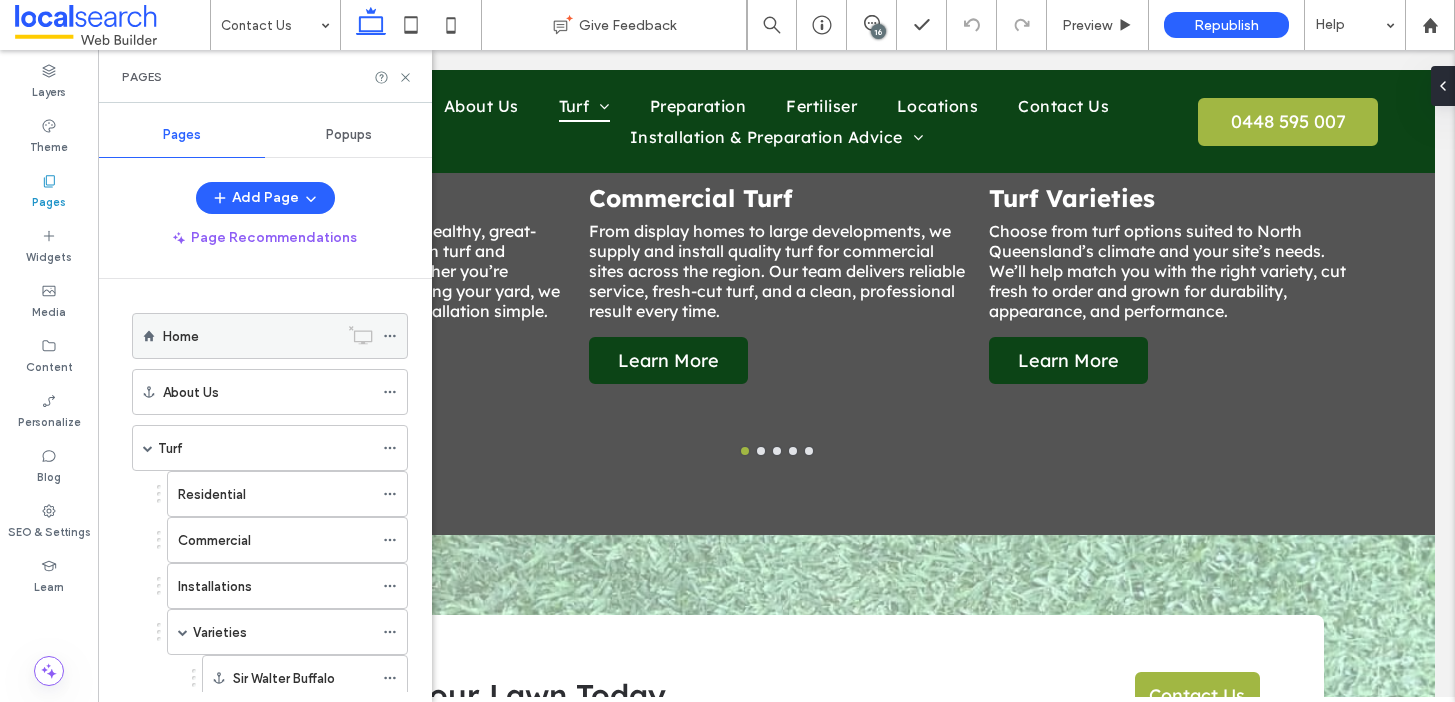 click on "Home" at bounding box center (250, 336) 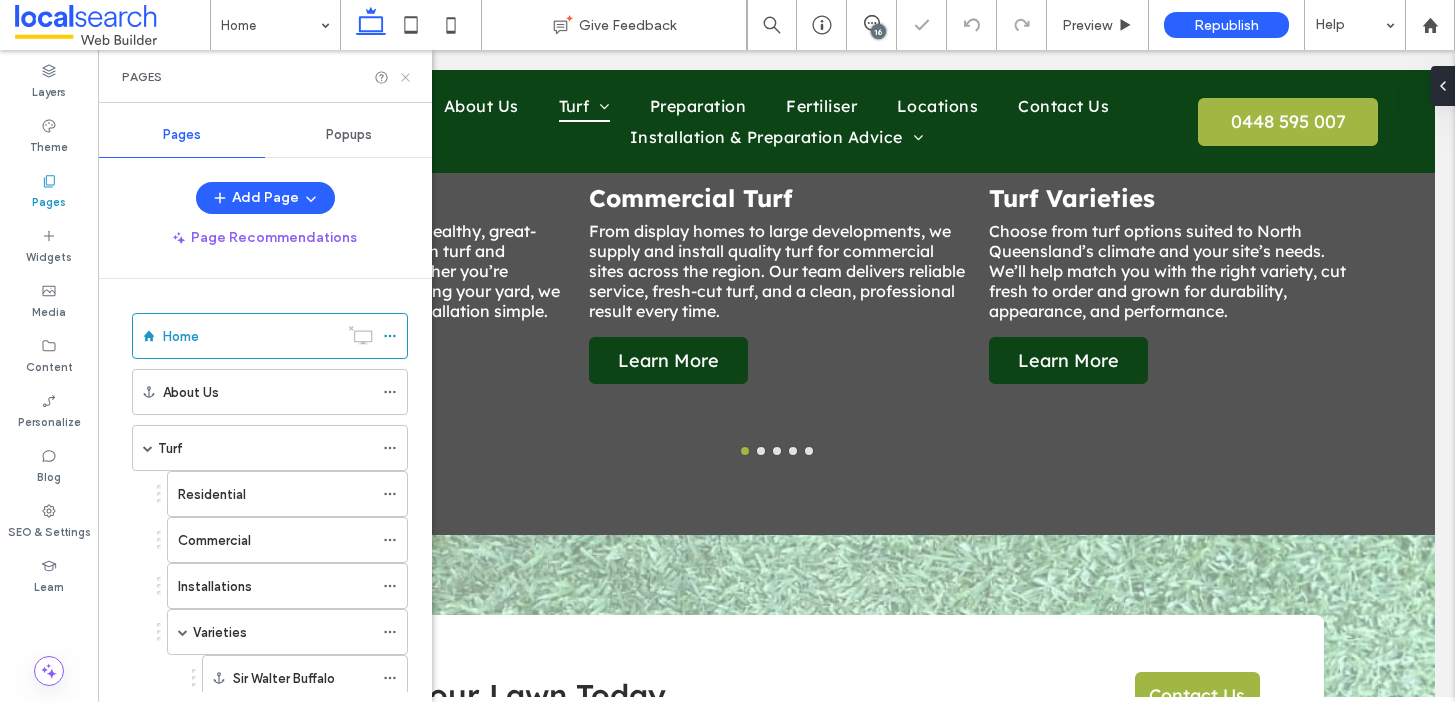 click 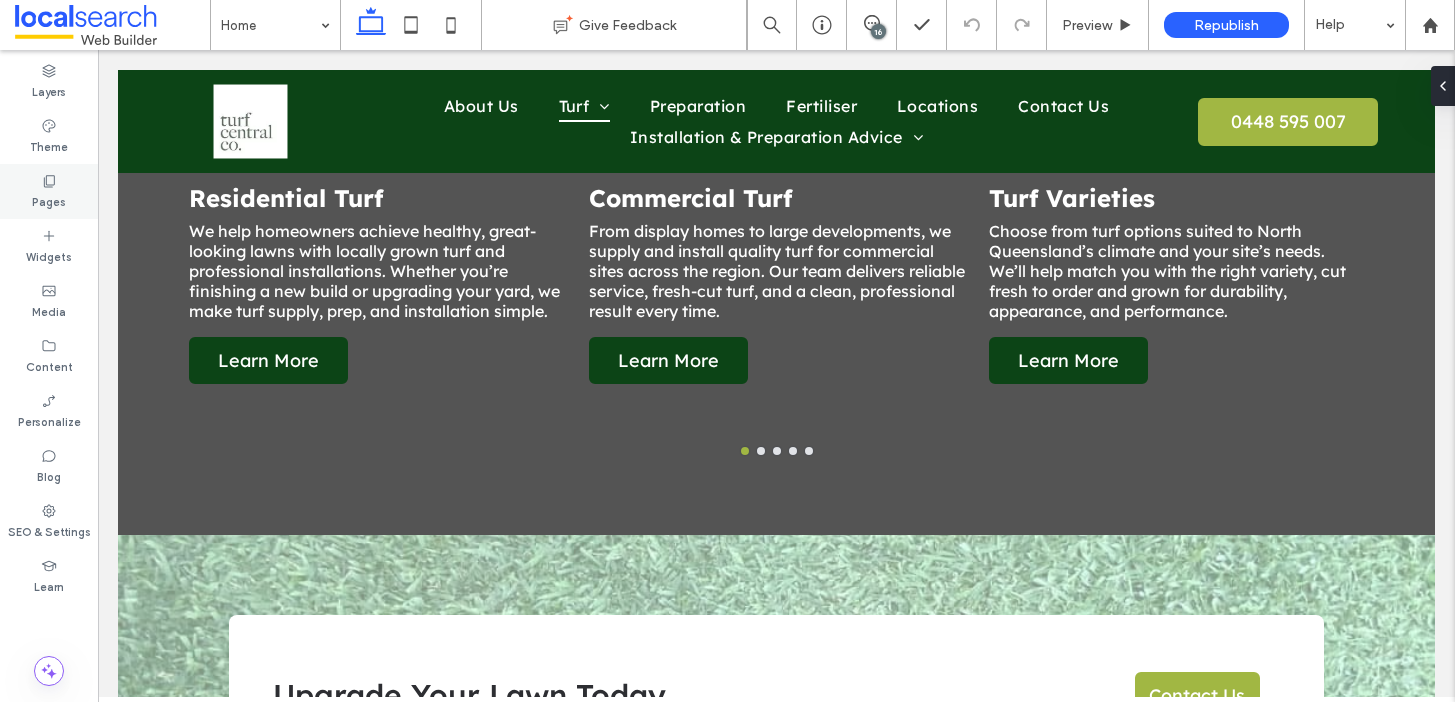 click 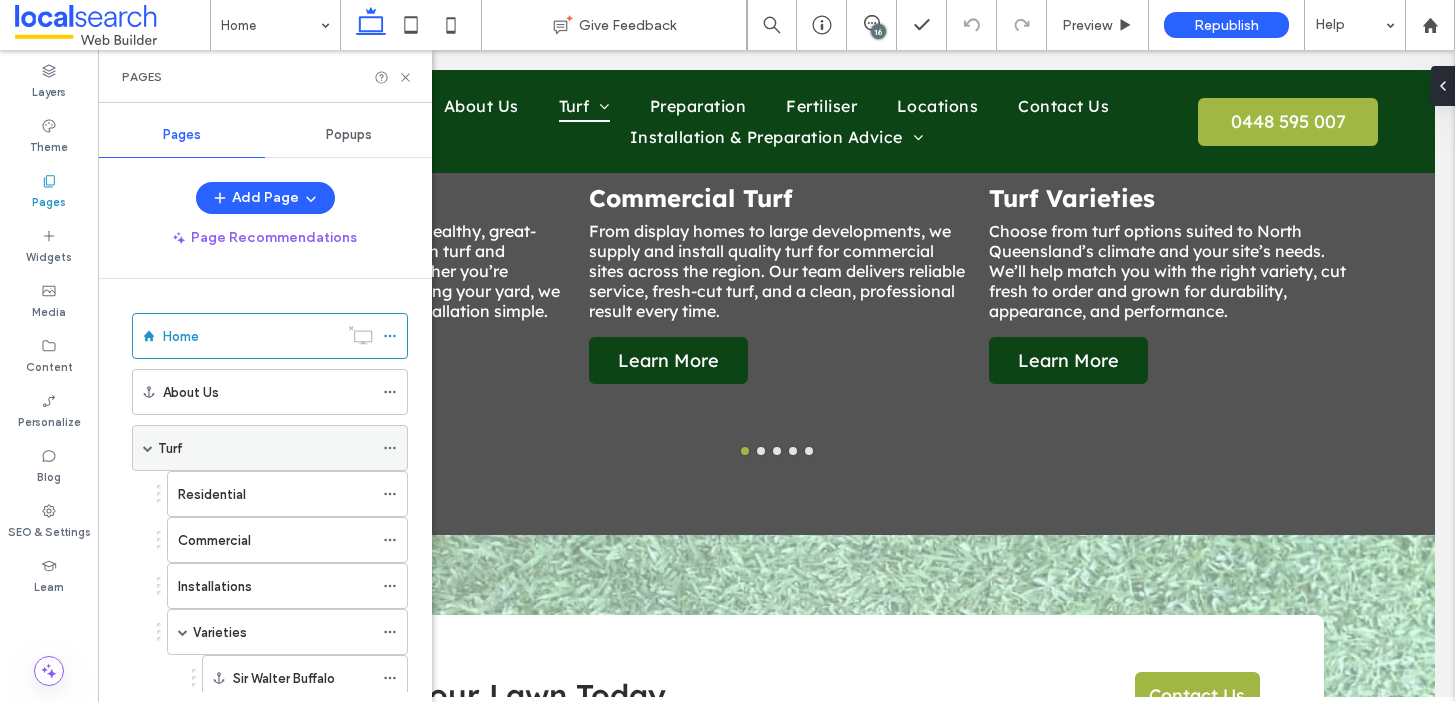click on "Turf" at bounding box center (265, 448) 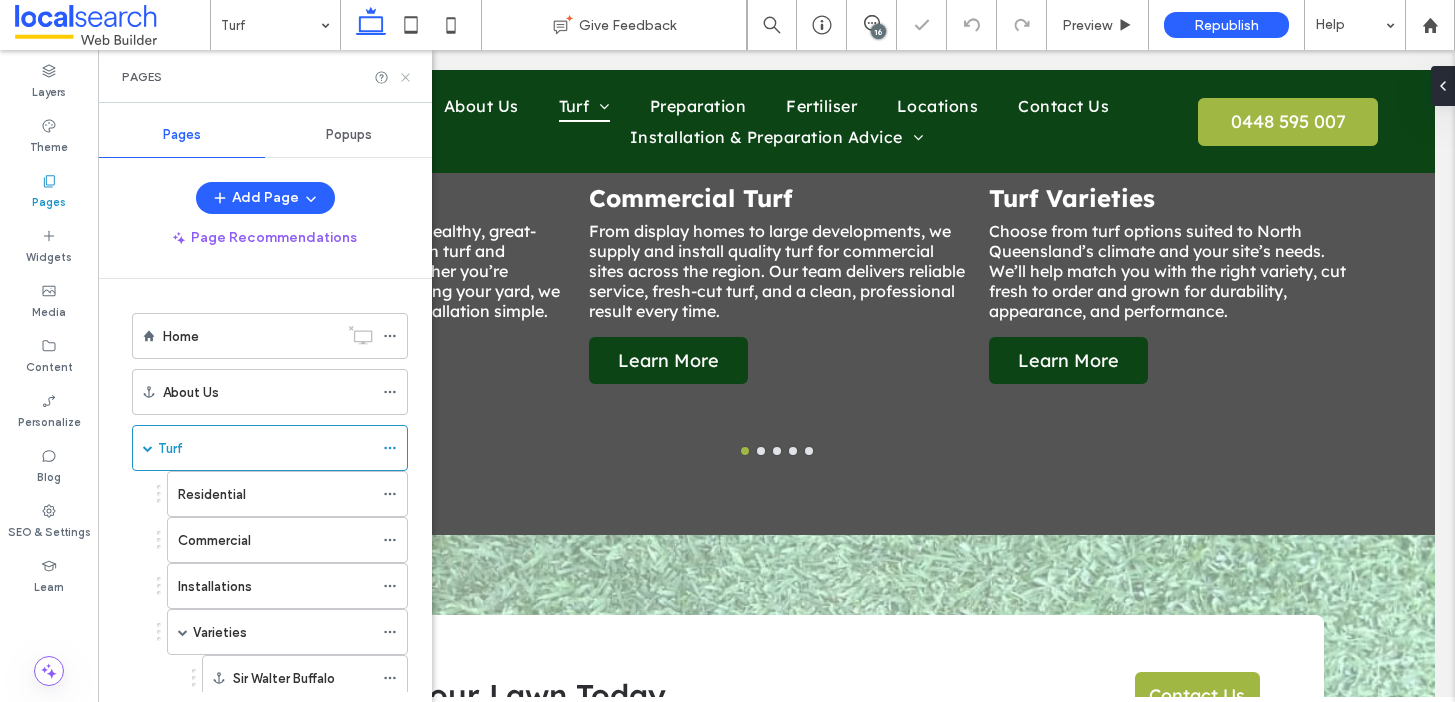 click 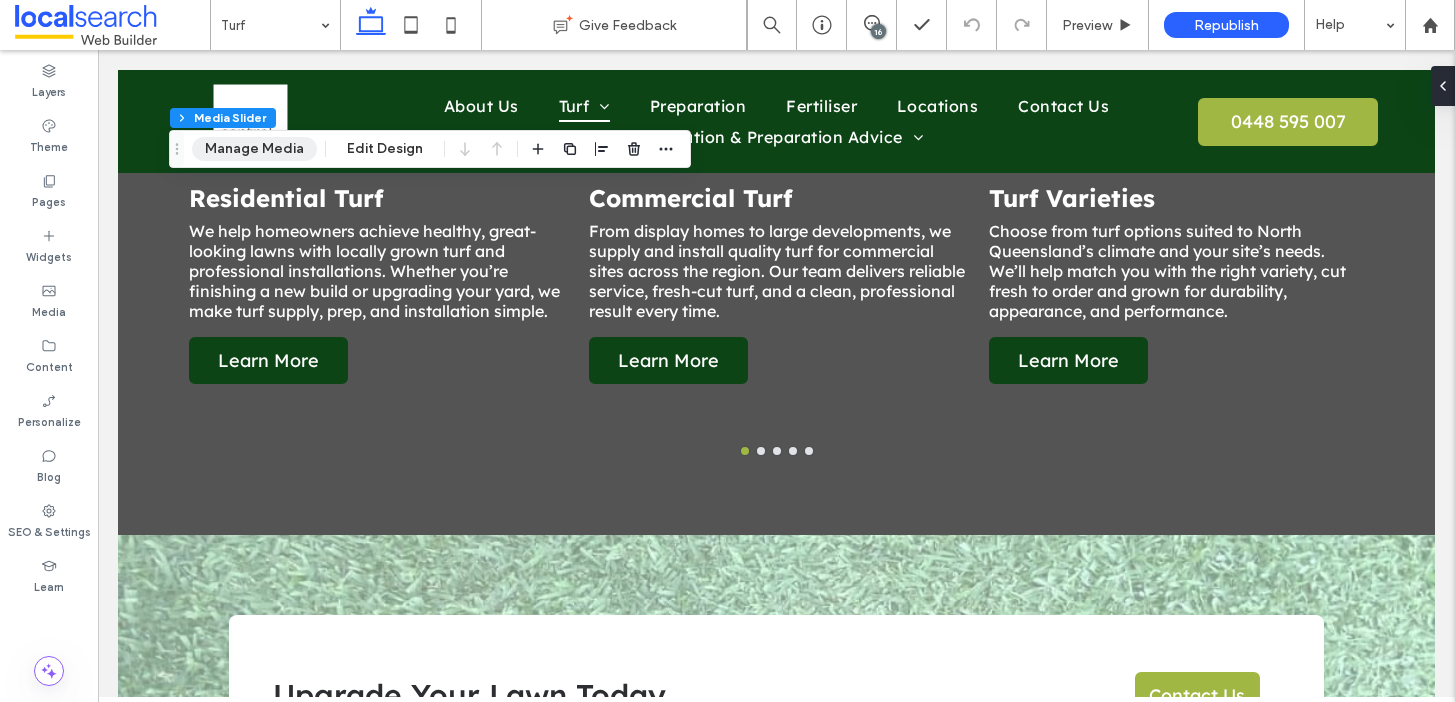 click on "Manage Media" at bounding box center [254, 149] 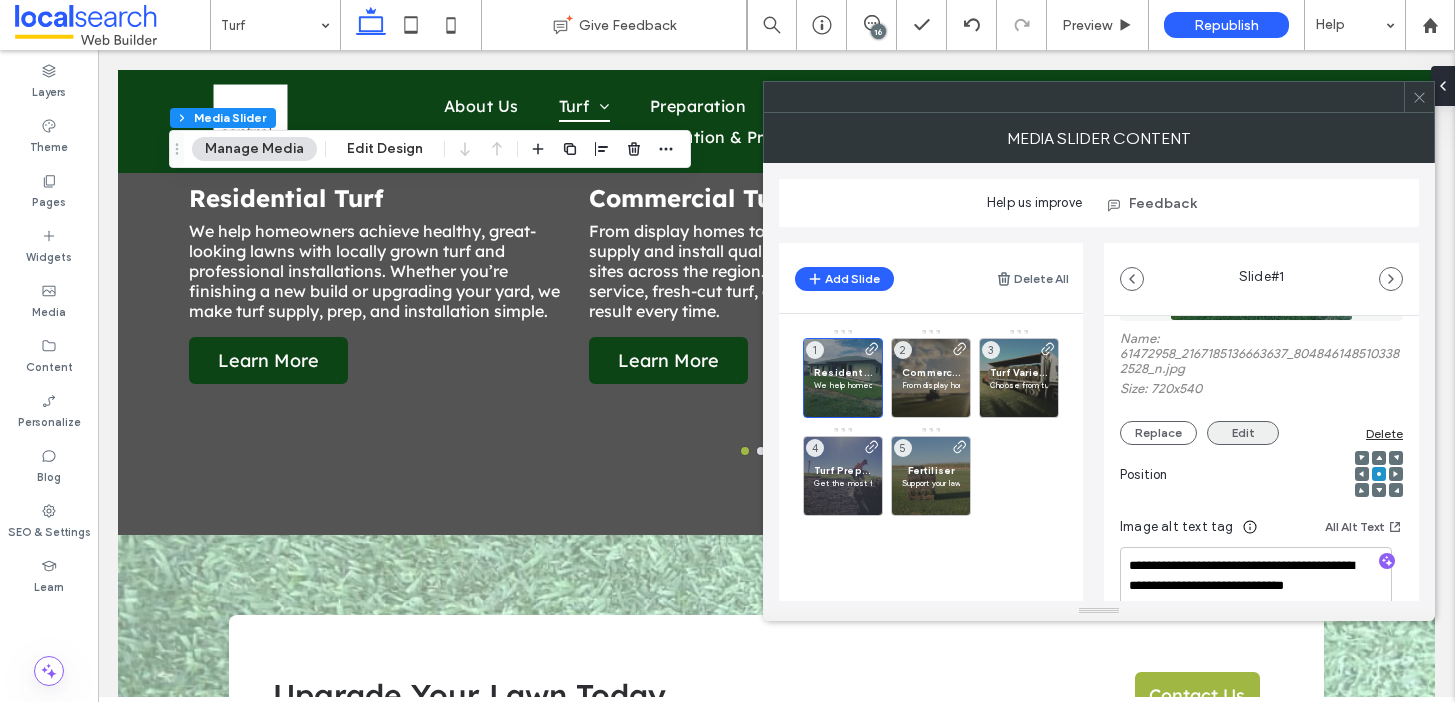 scroll, scrollTop: 575, scrollLeft: 0, axis: vertical 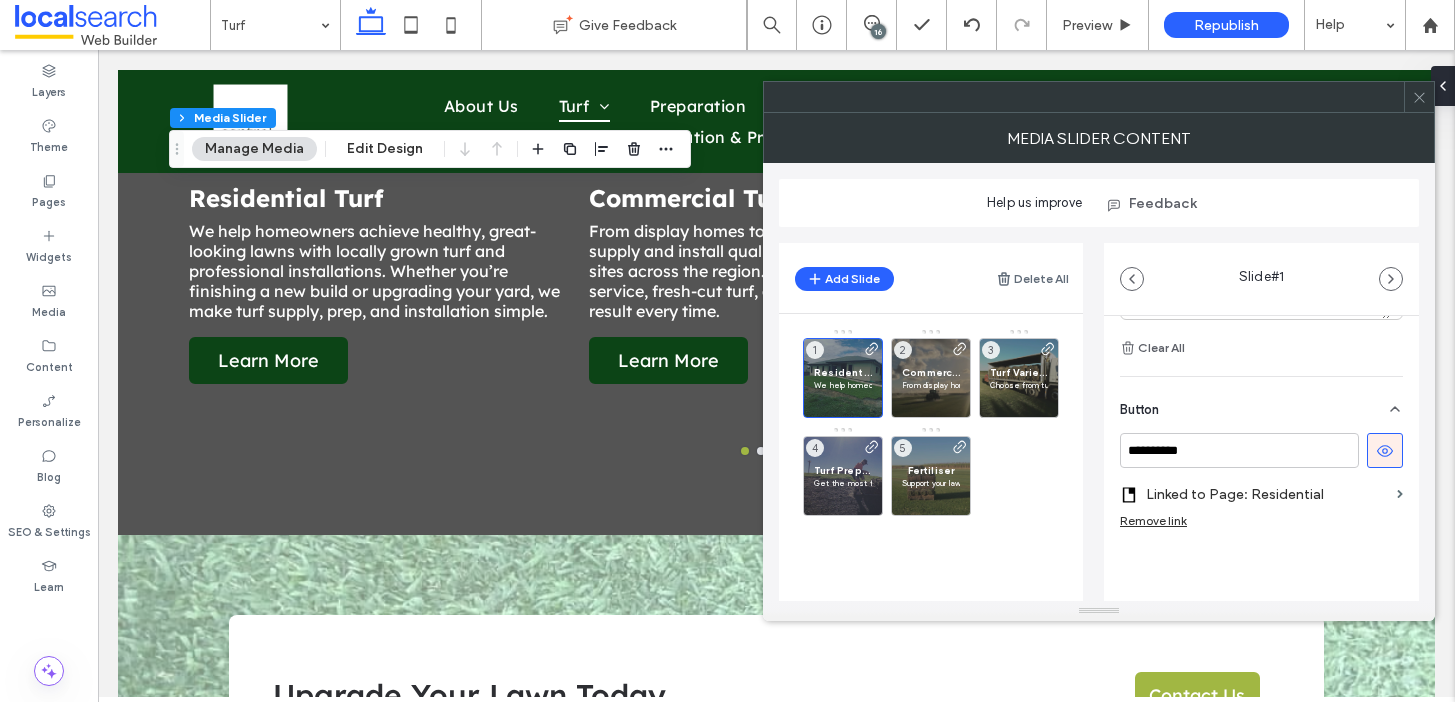 click 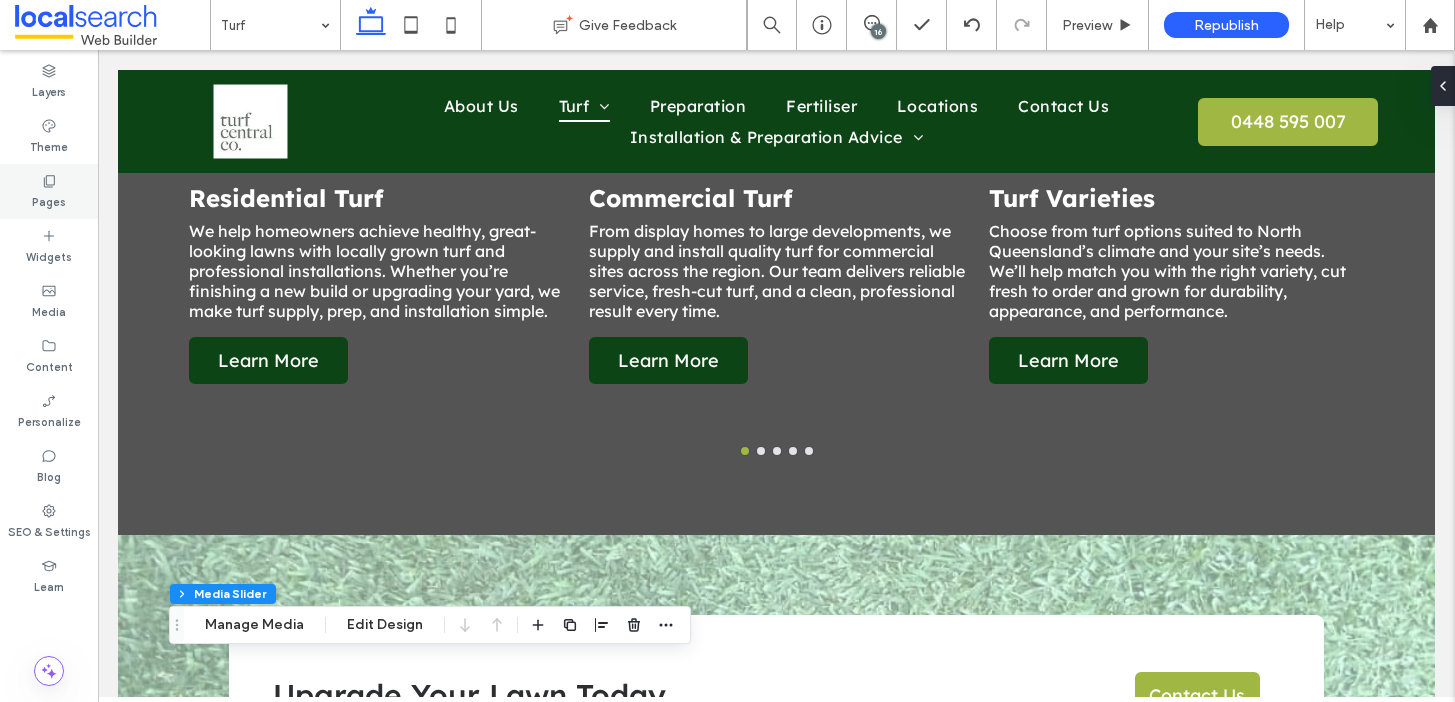 click on "Pages" at bounding box center (49, 191) 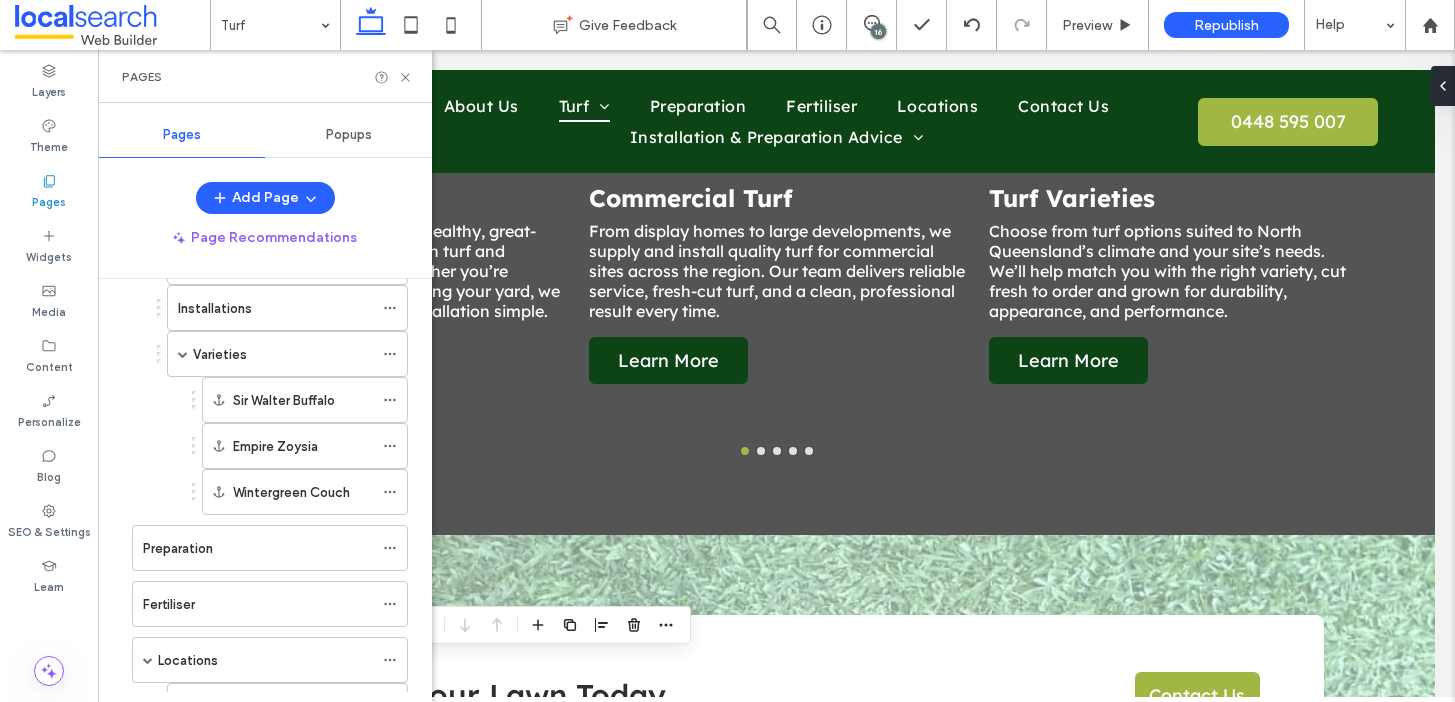 scroll, scrollTop: 16, scrollLeft: 0, axis: vertical 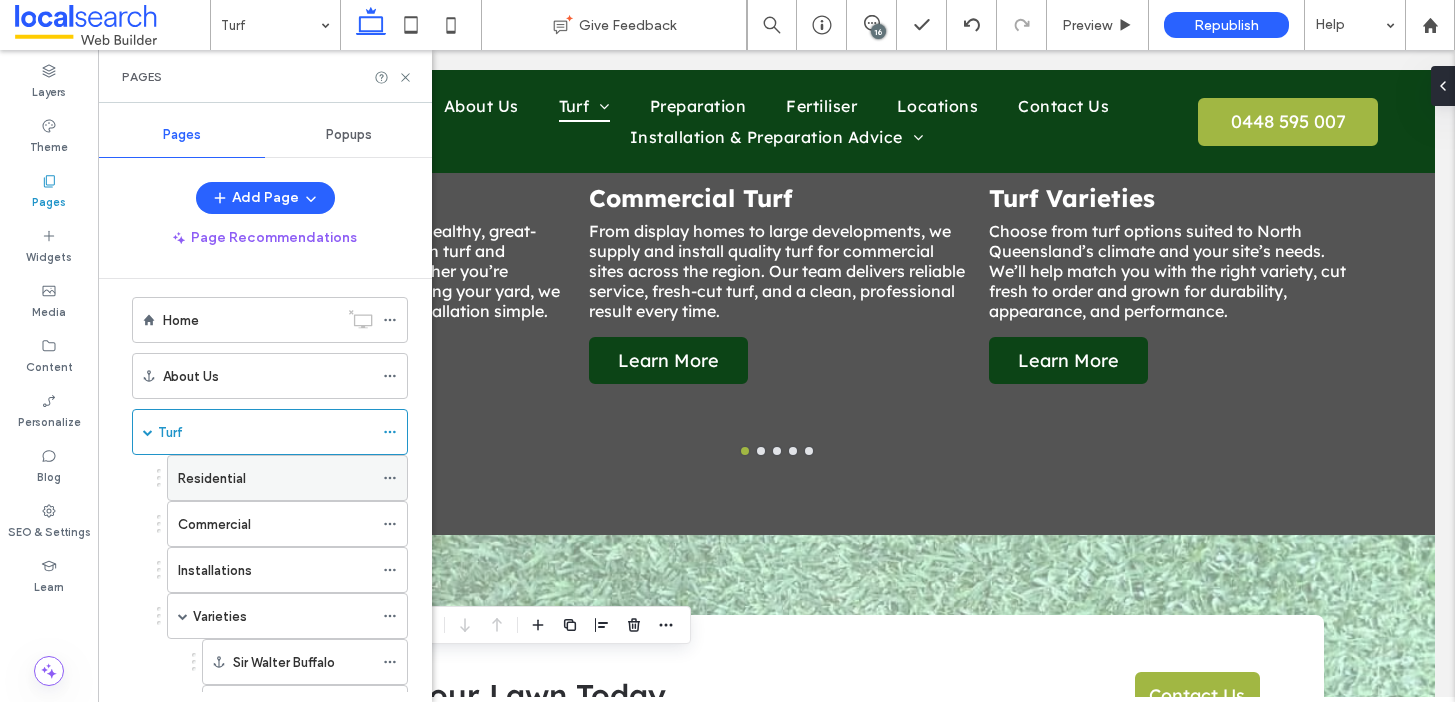 click on "Residential" at bounding box center [275, 478] 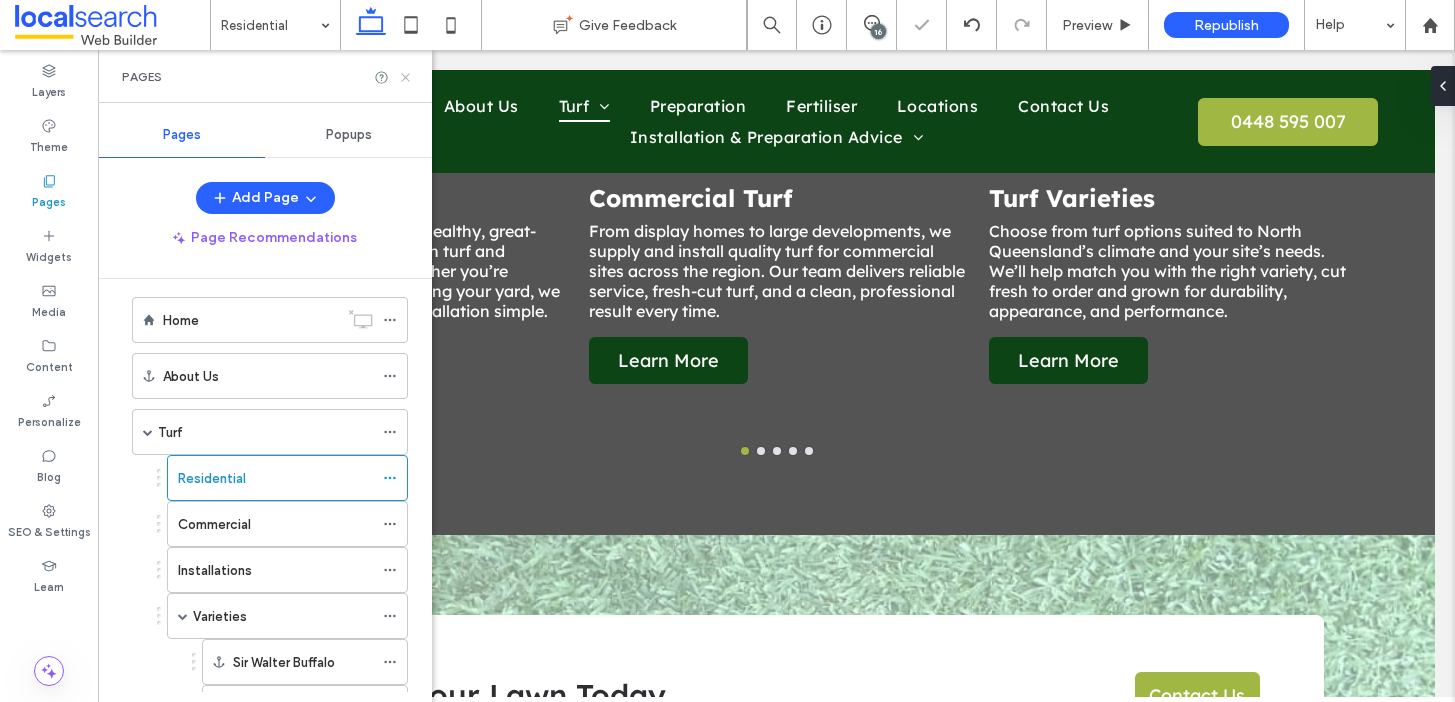 click 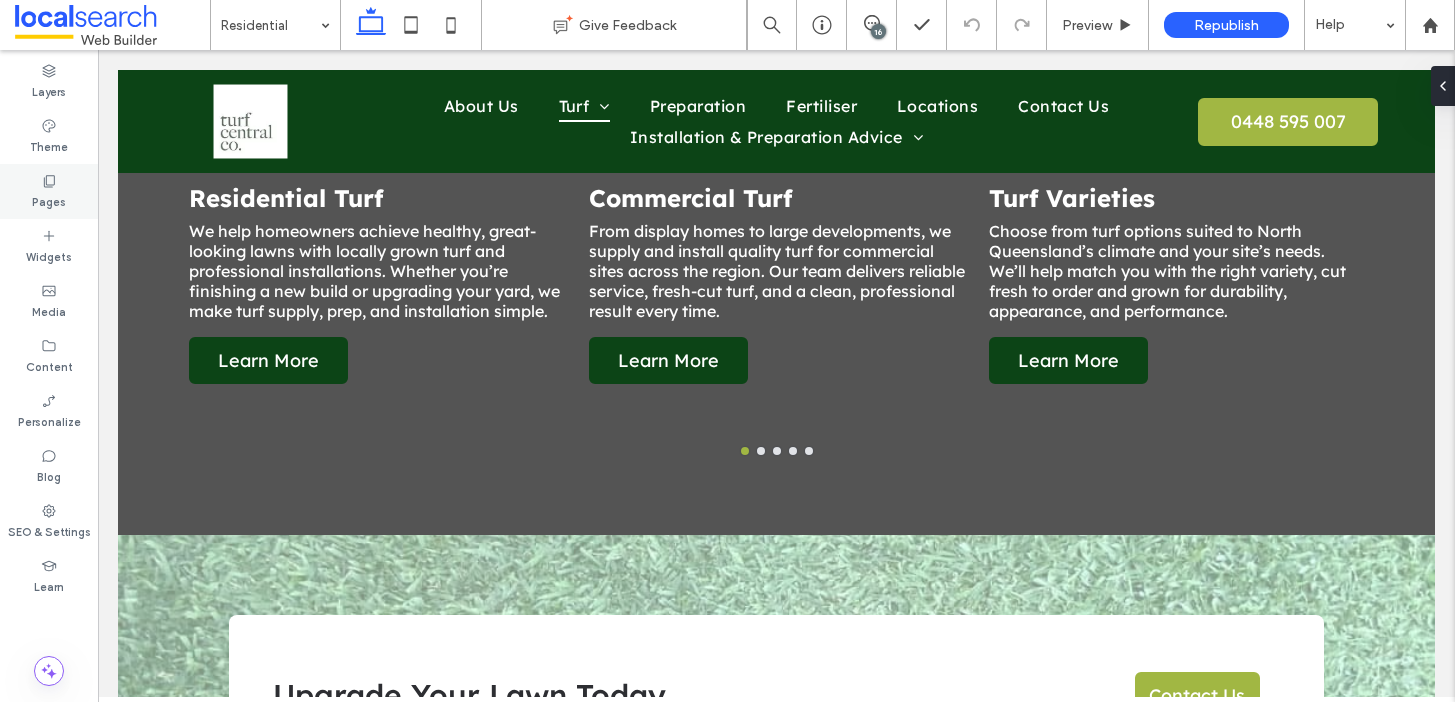 click 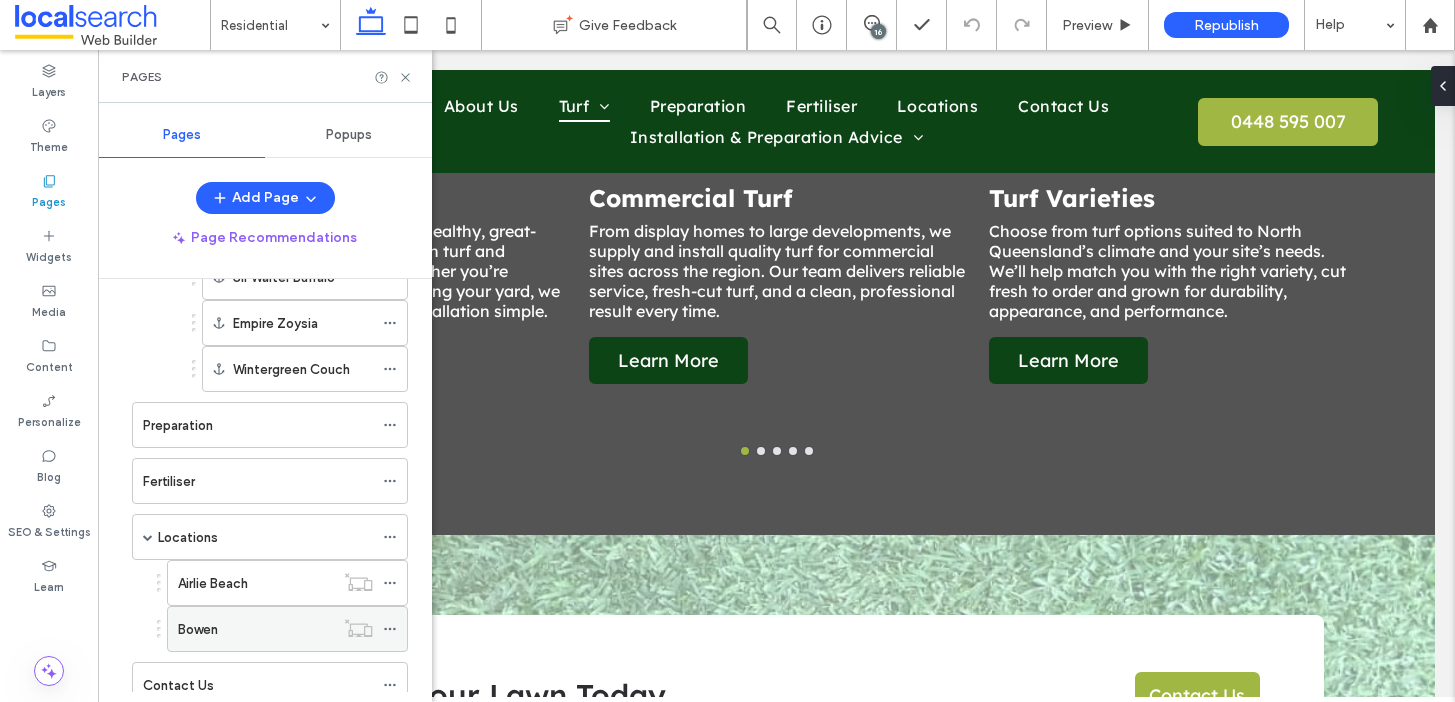 scroll, scrollTop: 569, scrollLeft: 0, axis: vertical 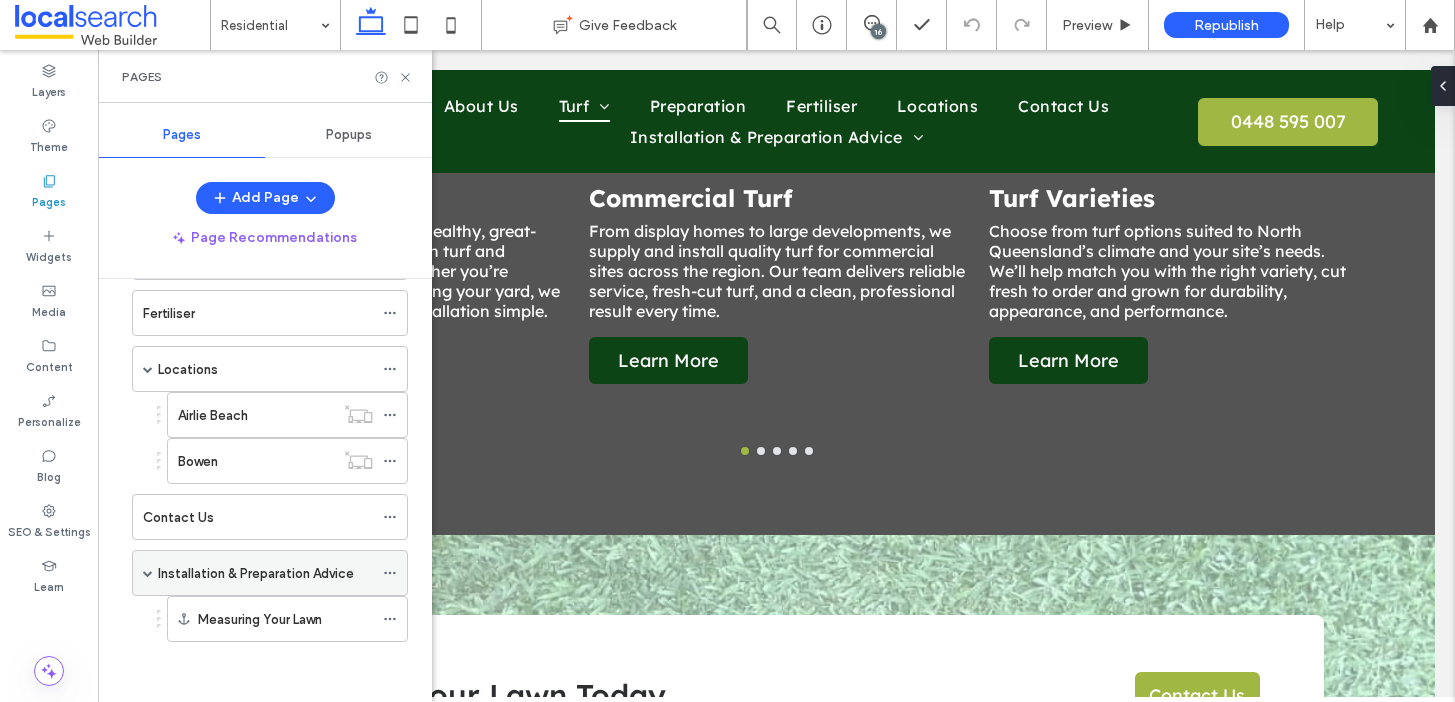 click on "Installation & Preparation Advice" at bounding box center (256, 573) 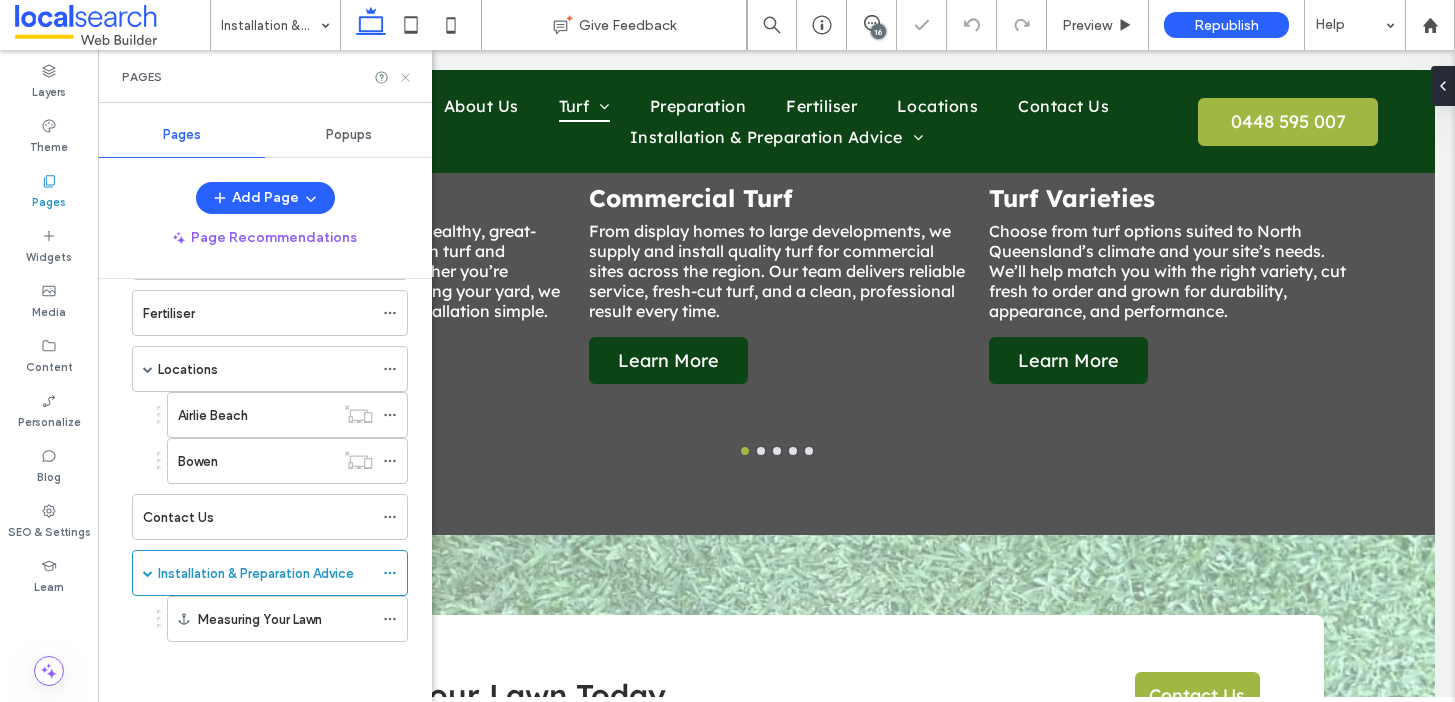 click 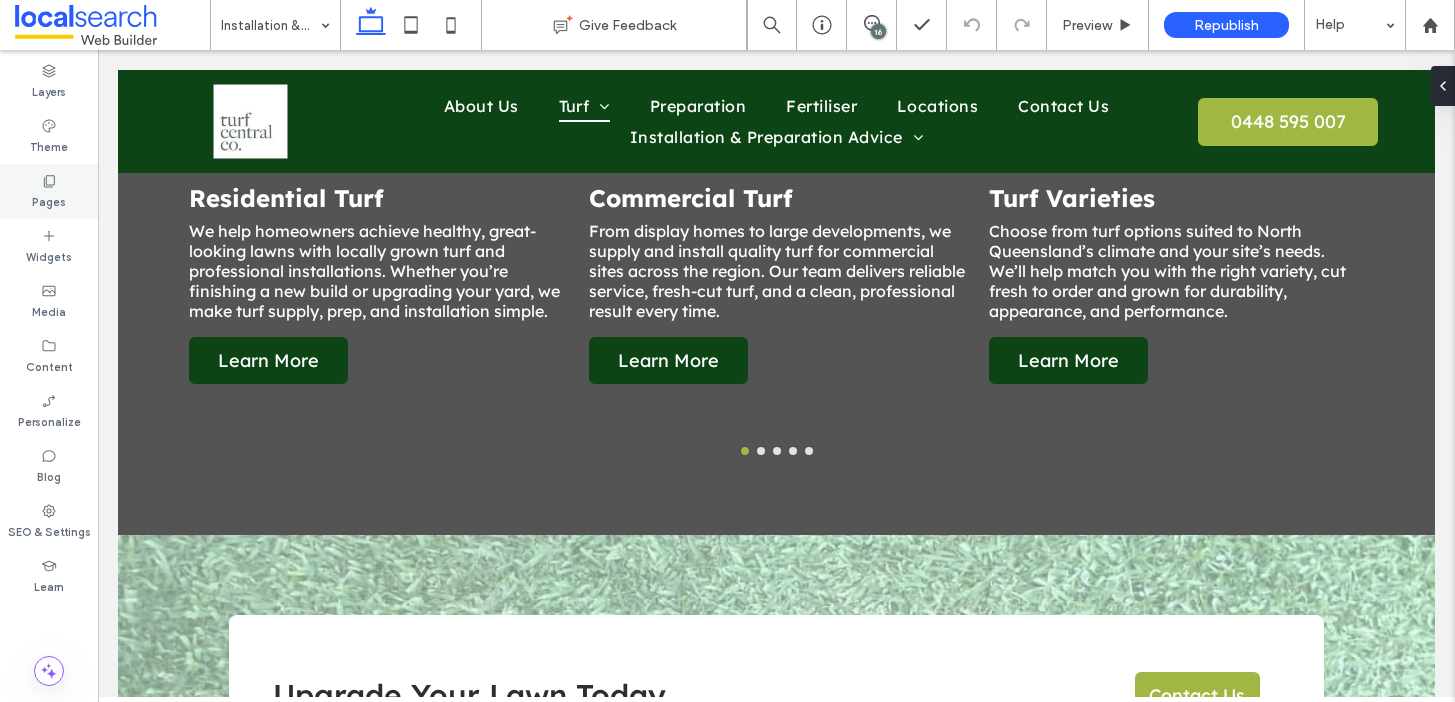 click on "Pages" at bounding box center [49, 191] 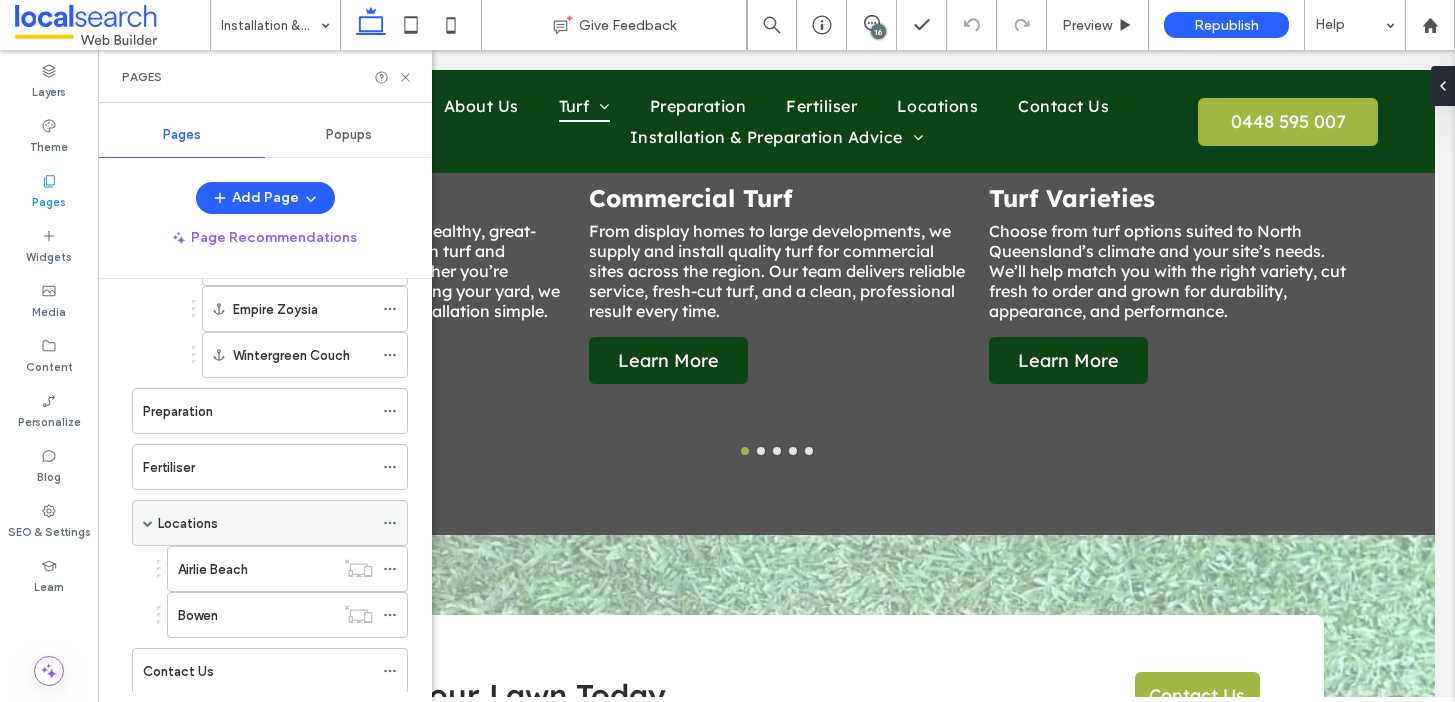 scroll, scrollTop: 412, scrollLeft: 0, axis: vertical 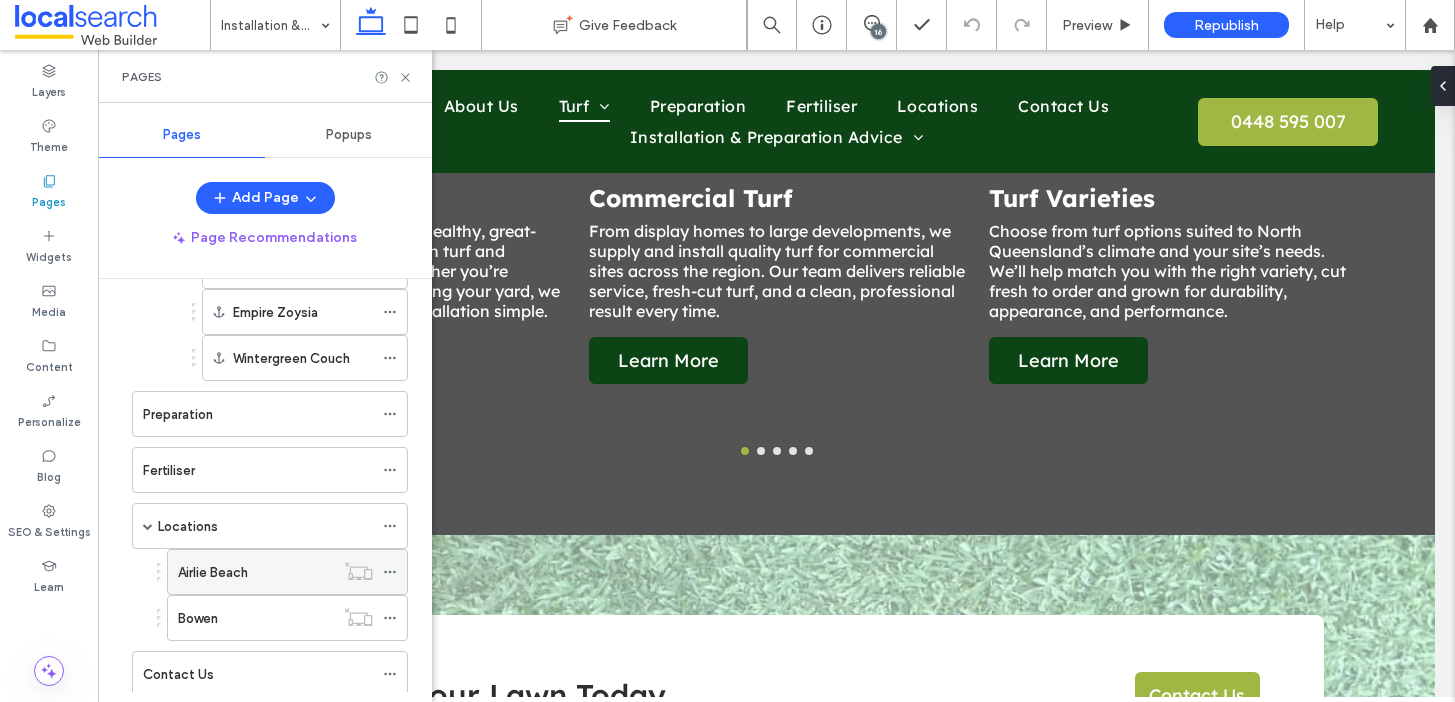 click on "Airlie Beach" at bounding box center (213, 572) 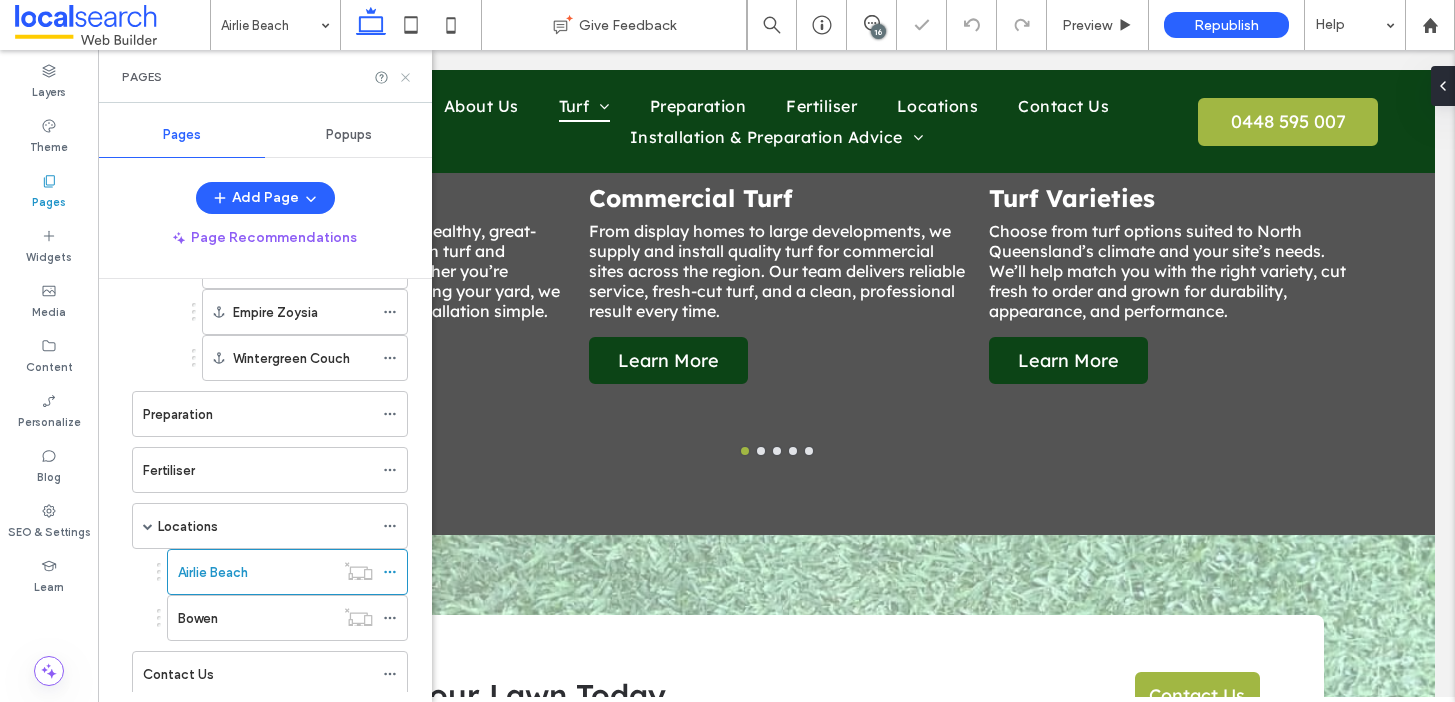 click 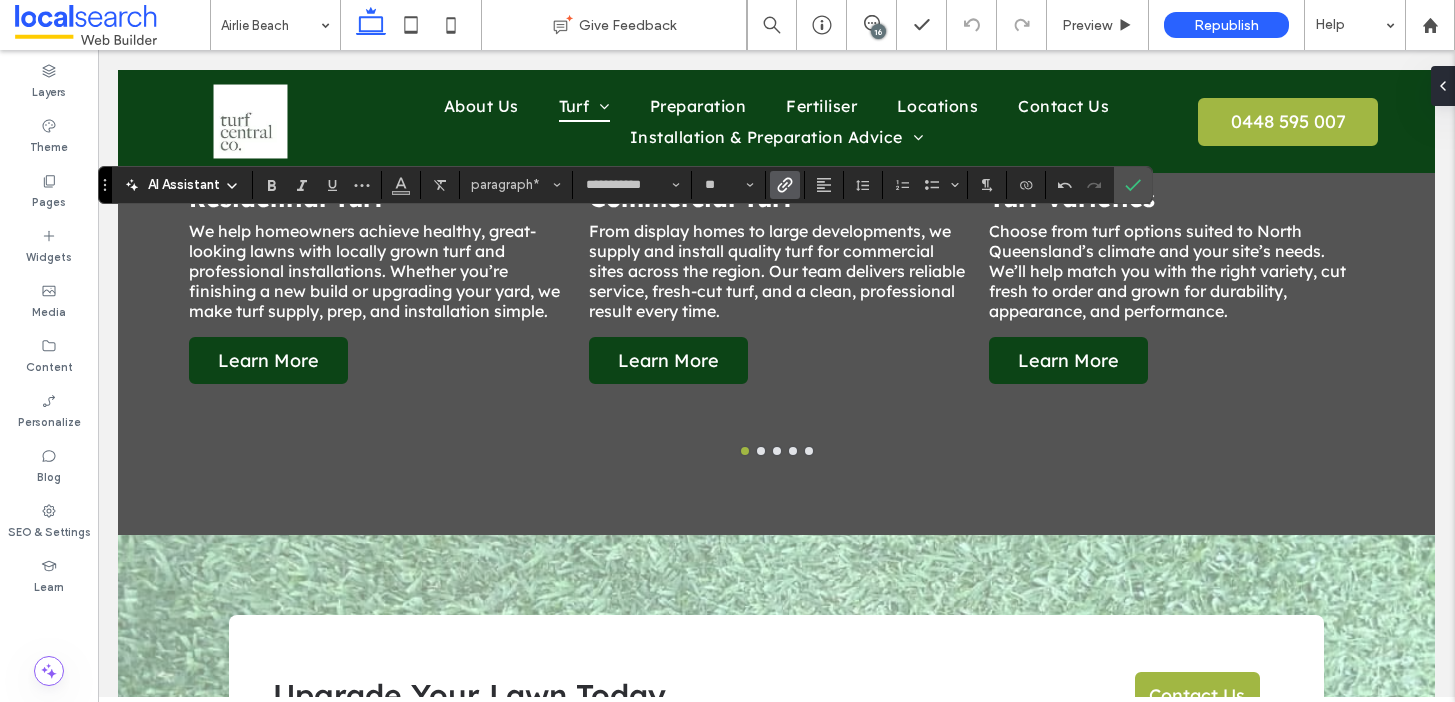 click 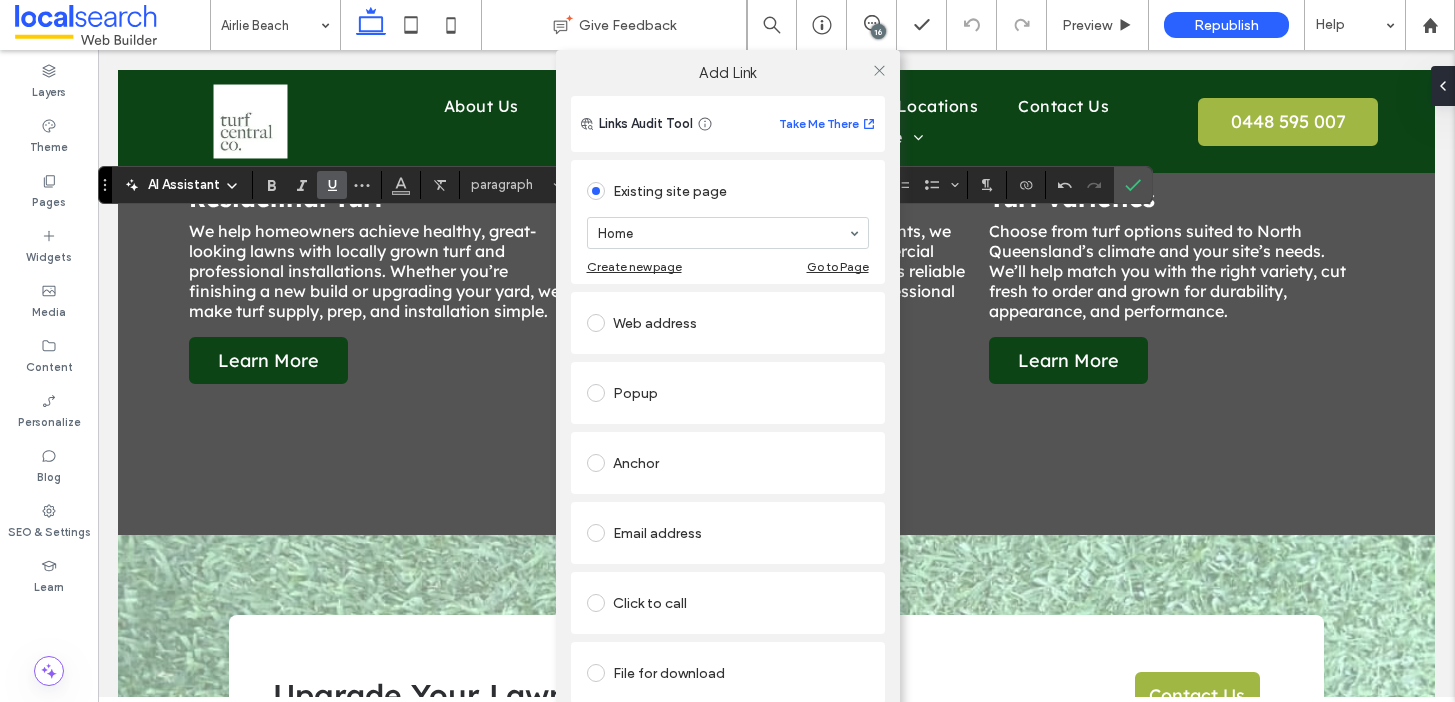 click on "Click to call" at bounding box center [728, 603] 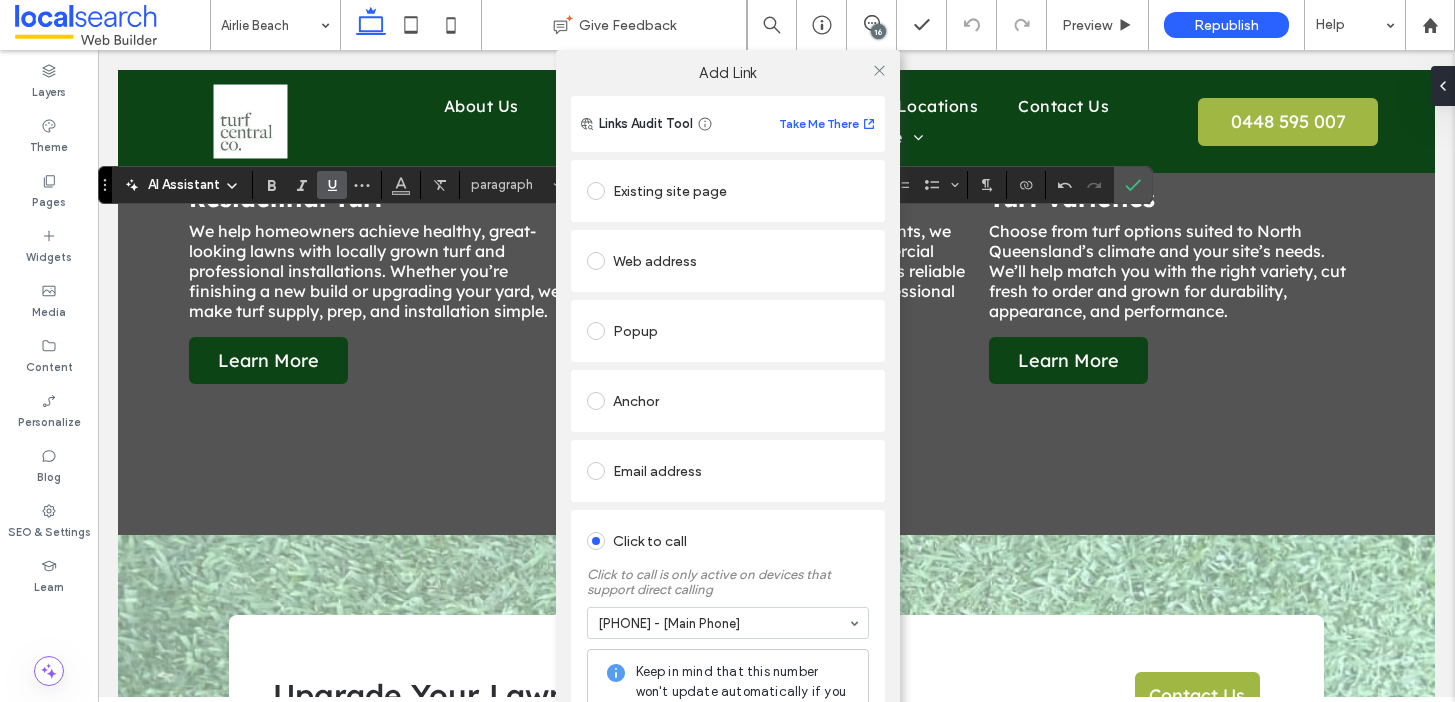 drag, startPoint x: 710, startPoint y: 650, endPoint x: 725, endPoint y: 634, distance: 21.931713 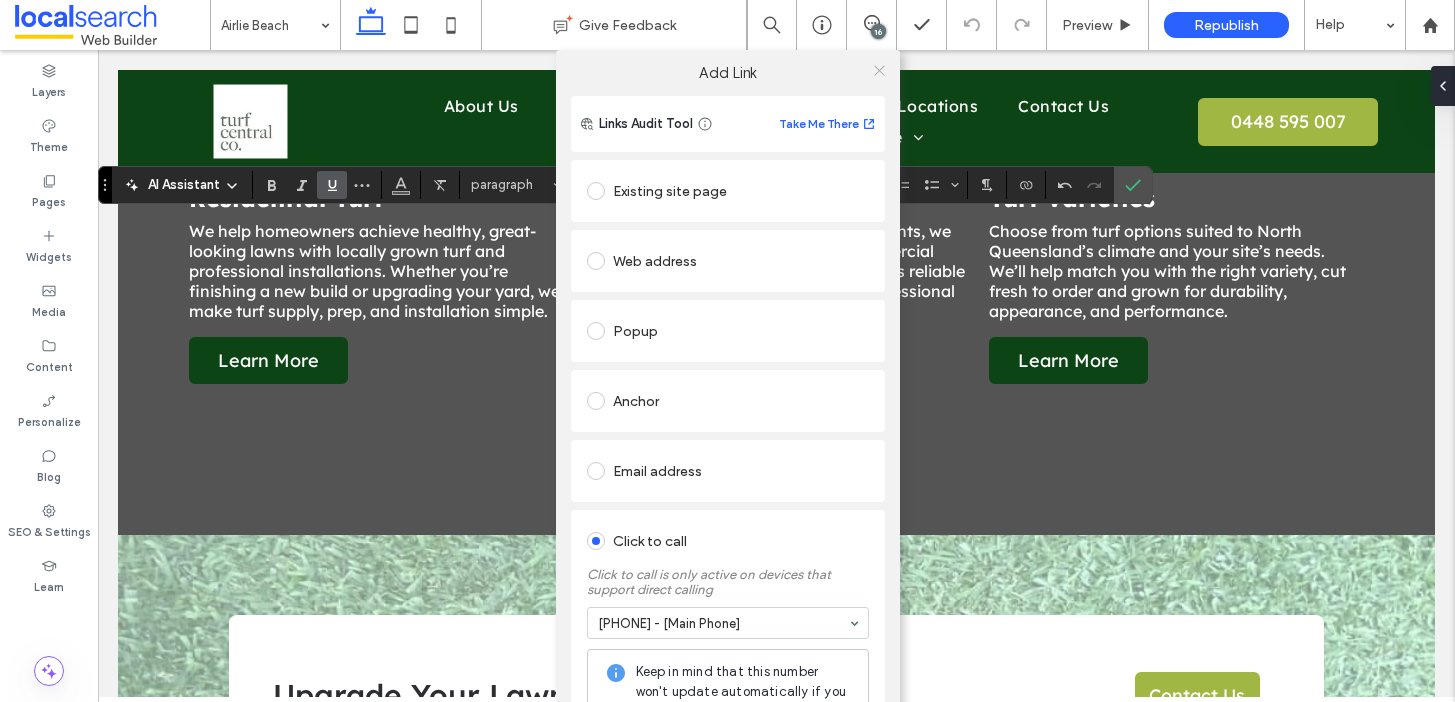 click 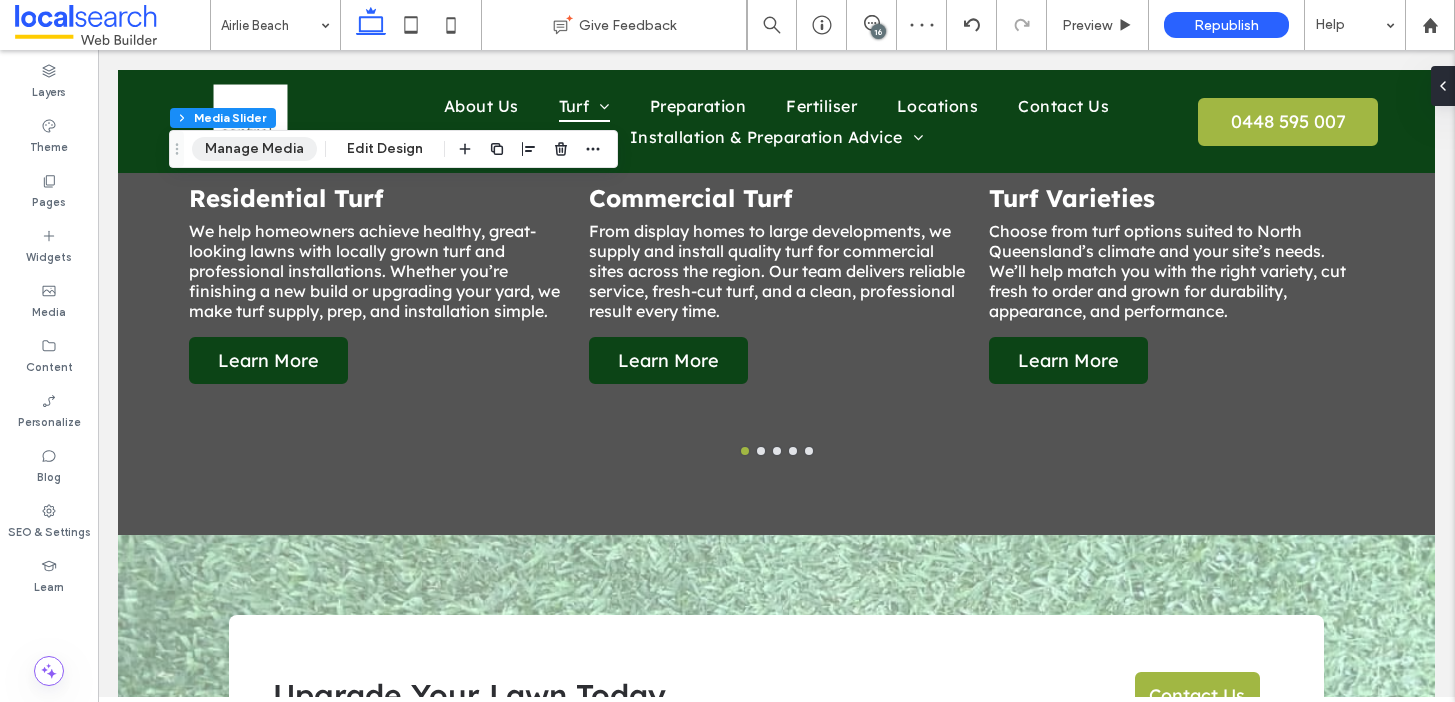 click on "Manage Media" at bounding box center [254, 149] 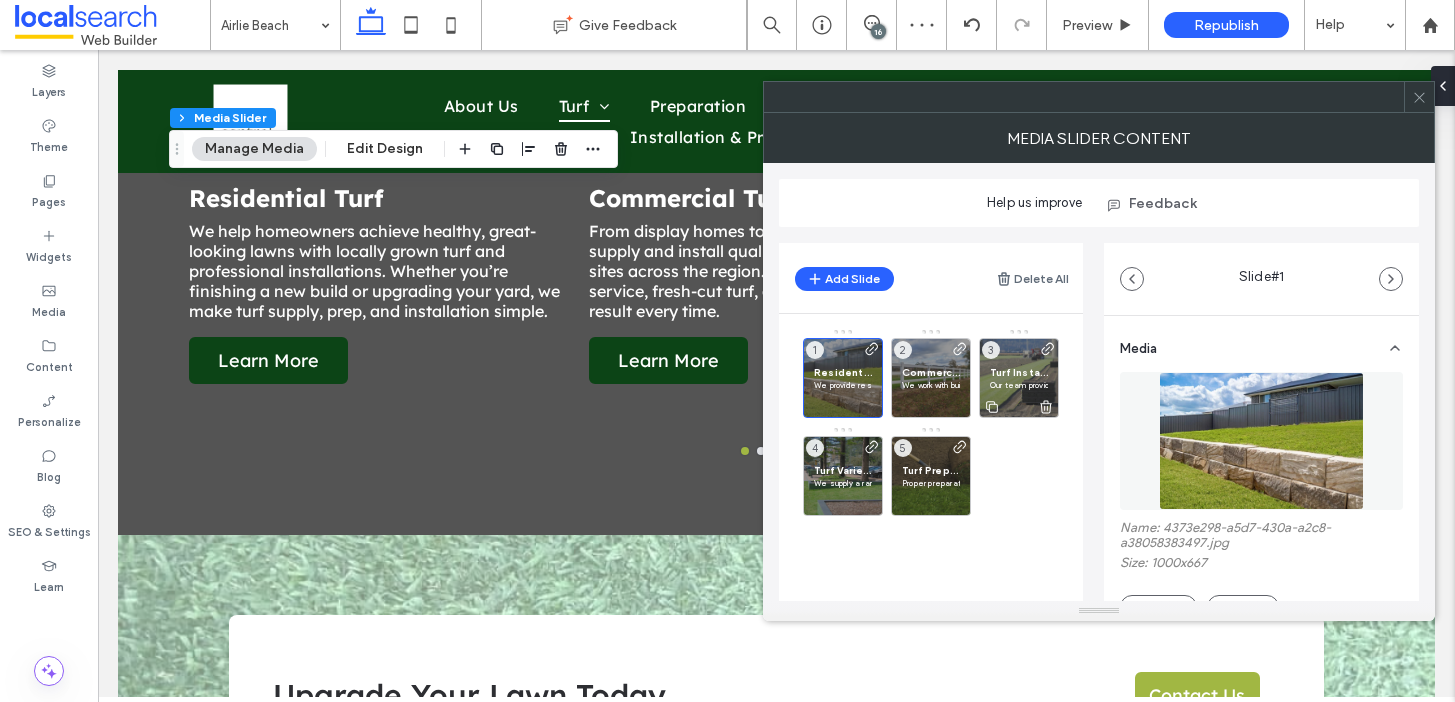 click on "Our team provides professional turf installations throughout Airlie Beach. We manage every detail, from preparing the surface to installing each roll with care. The result? A smooth, well-rooted lawn that’s ready to thrive. Whether it’s a home, rental, or commercial site, we install turf with the local conditions in mind." at bounding box center [1019, 385] 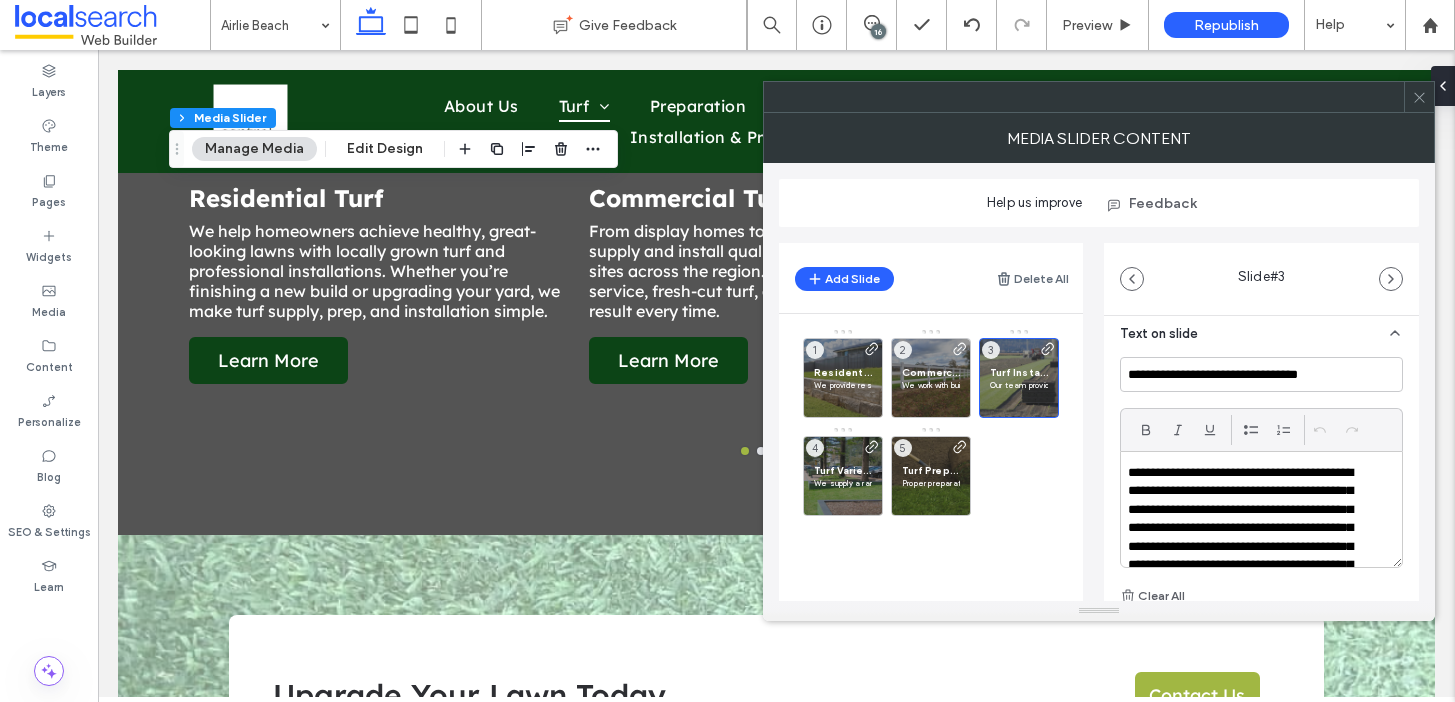 scroll, scrollTop: 605, scrollLeft: 0, axis: vertical 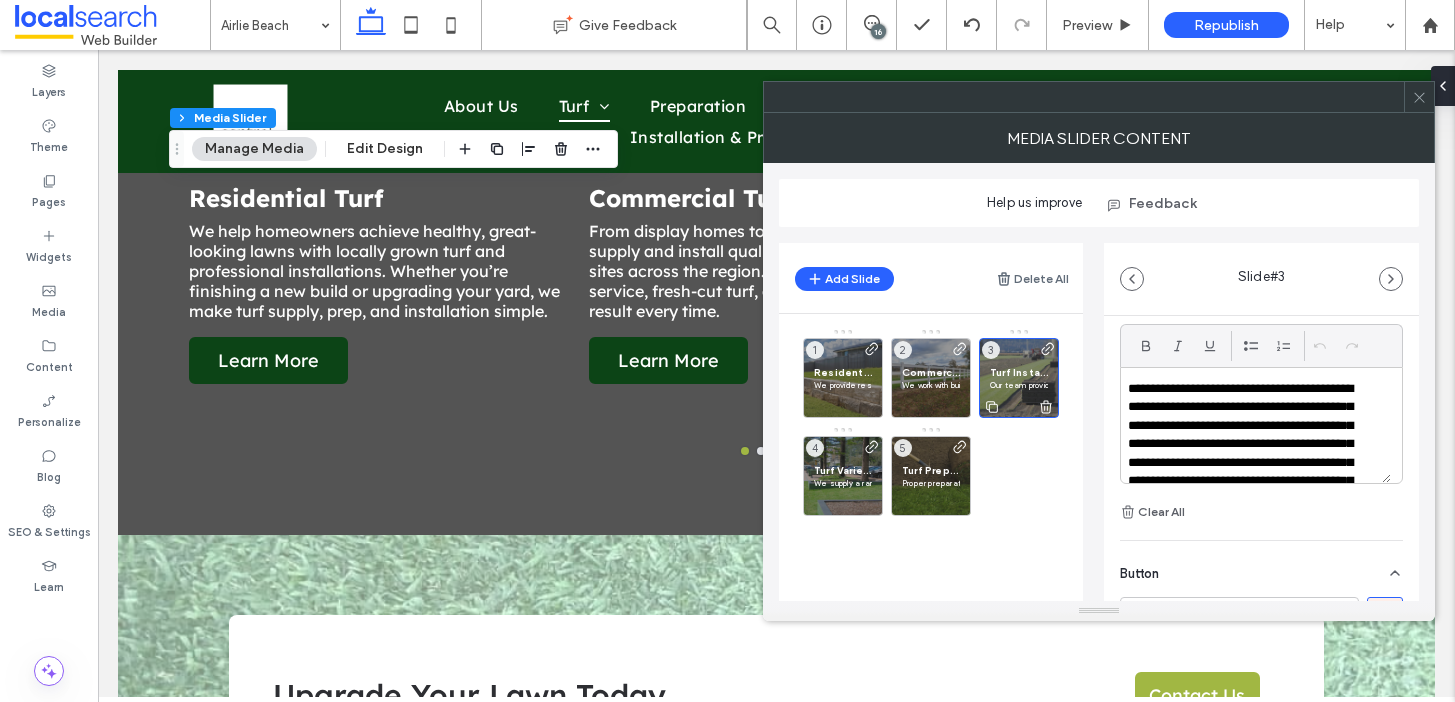 click 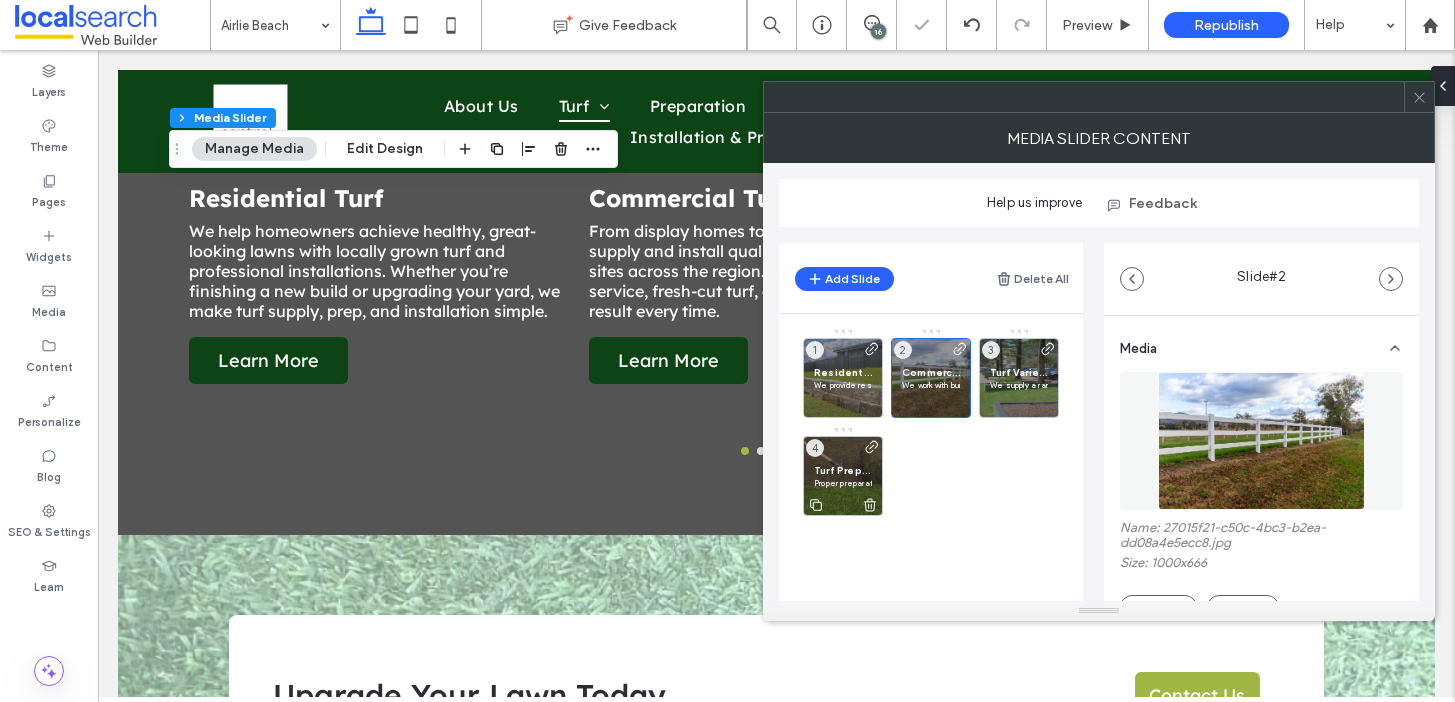 click on "Turf Preparation in Airlie Beach" at bounding box center (843, 470) 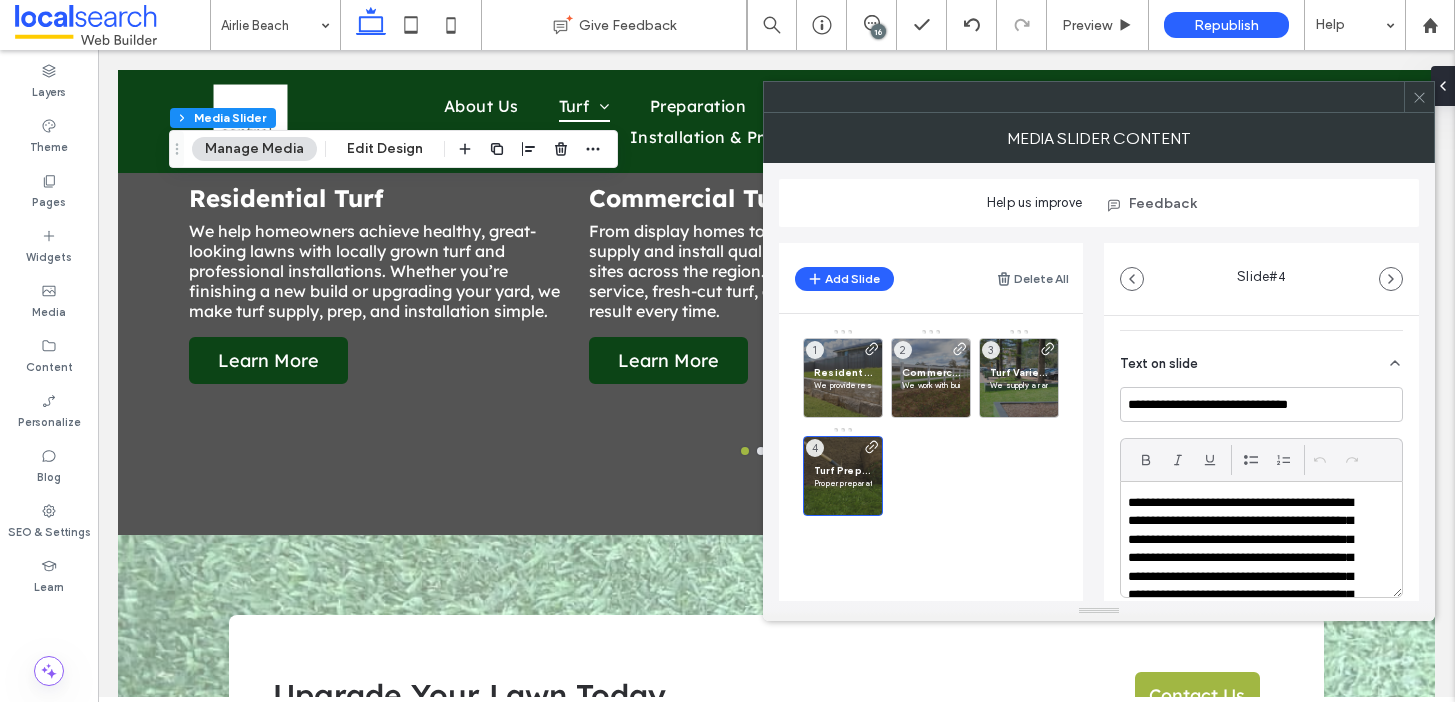 scroll, scrollTop: 494, scrollLeft: 0, axis: vertical 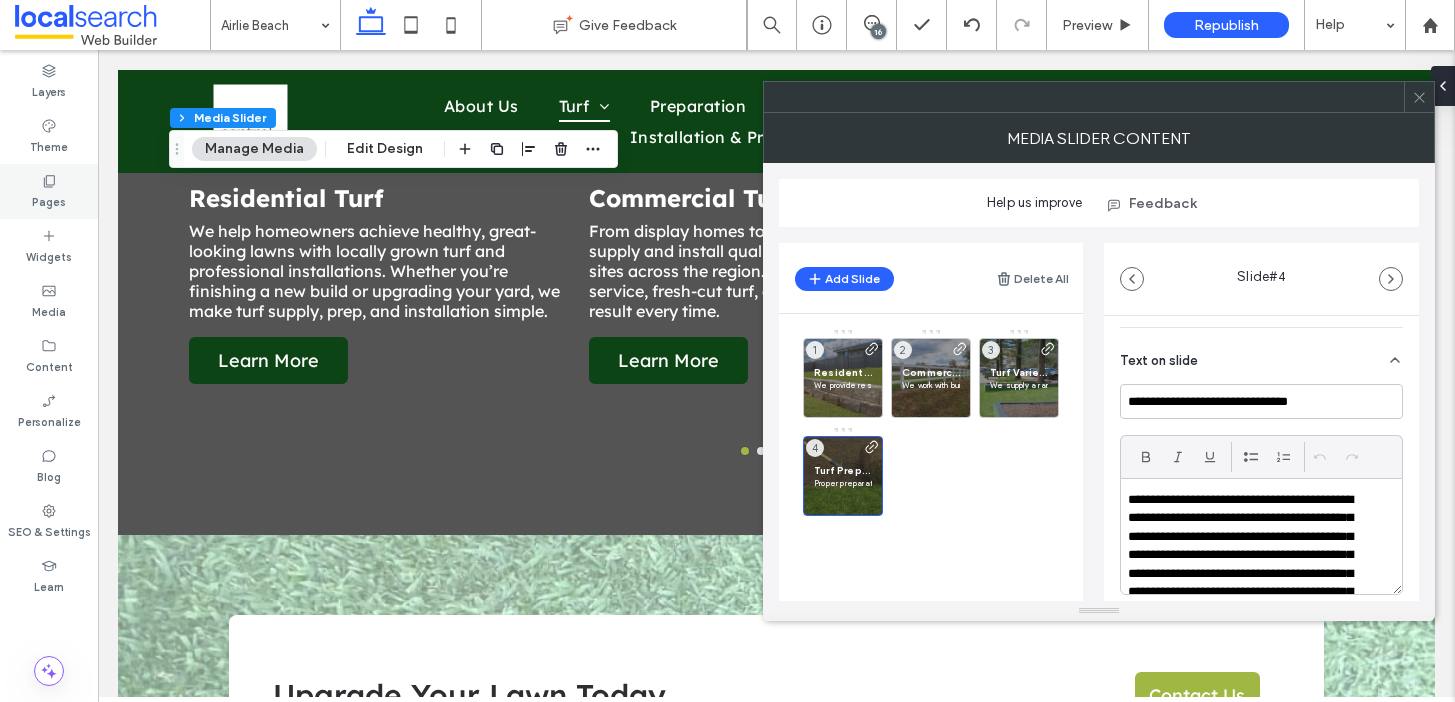 click 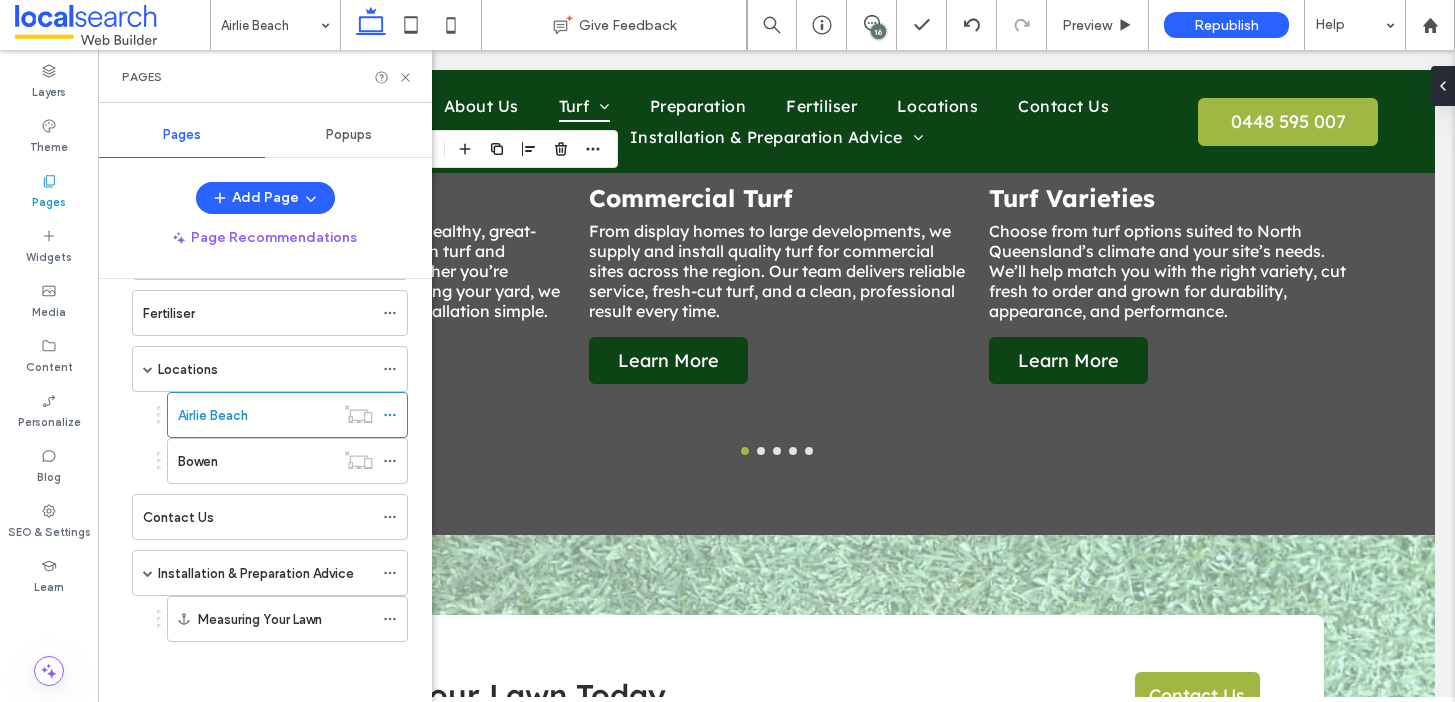 scroll, scrollTop: 565, scrollLeft: 0, axis: vertical 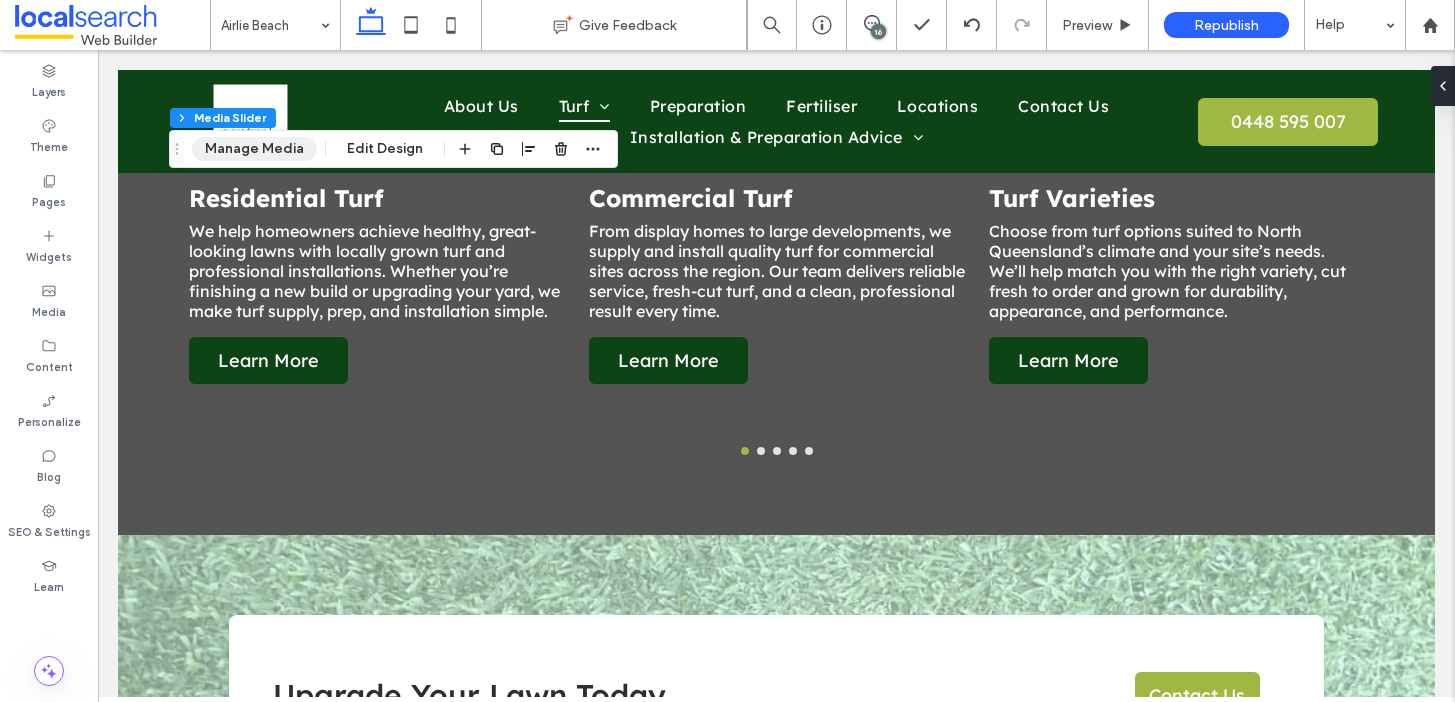 click on "Manage Media" at bounding box center [254, 149] 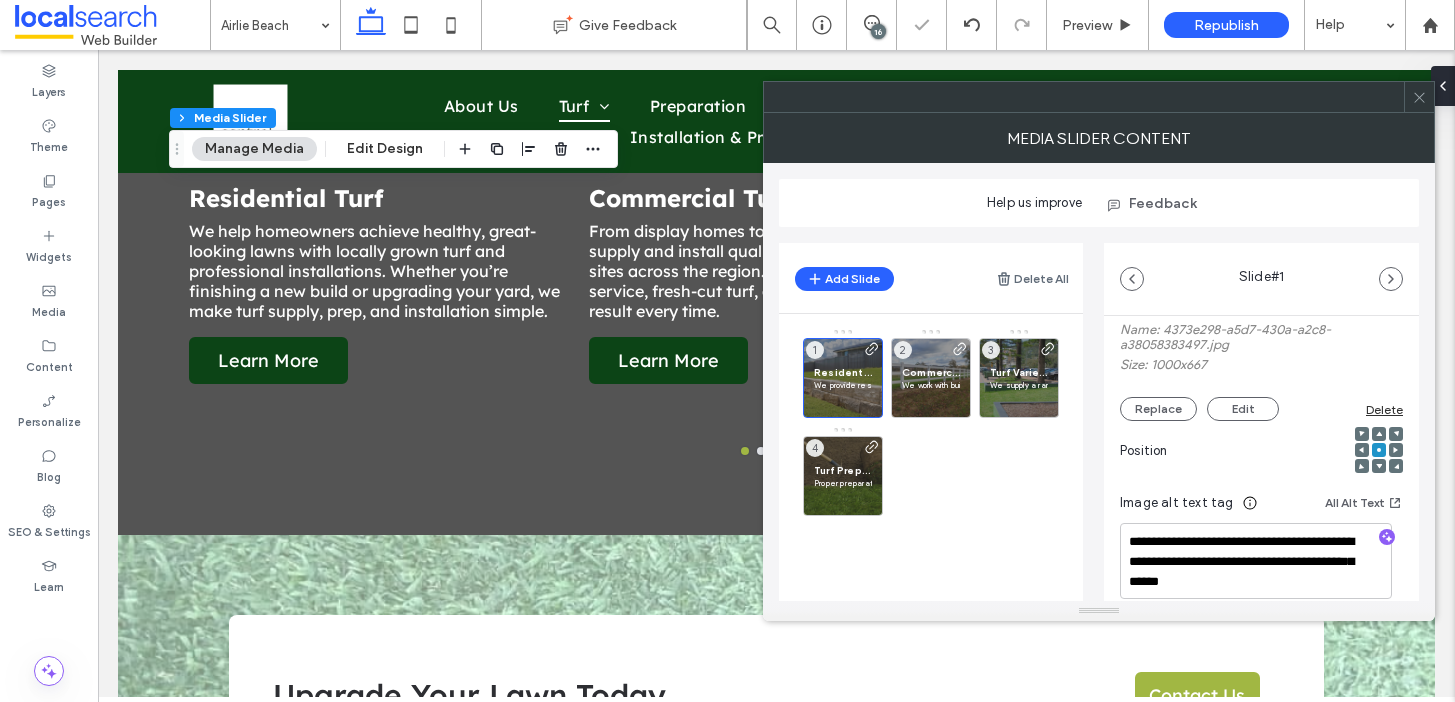 scroll, scrollTop: 333, scrollLeft: 0, axis: vertical 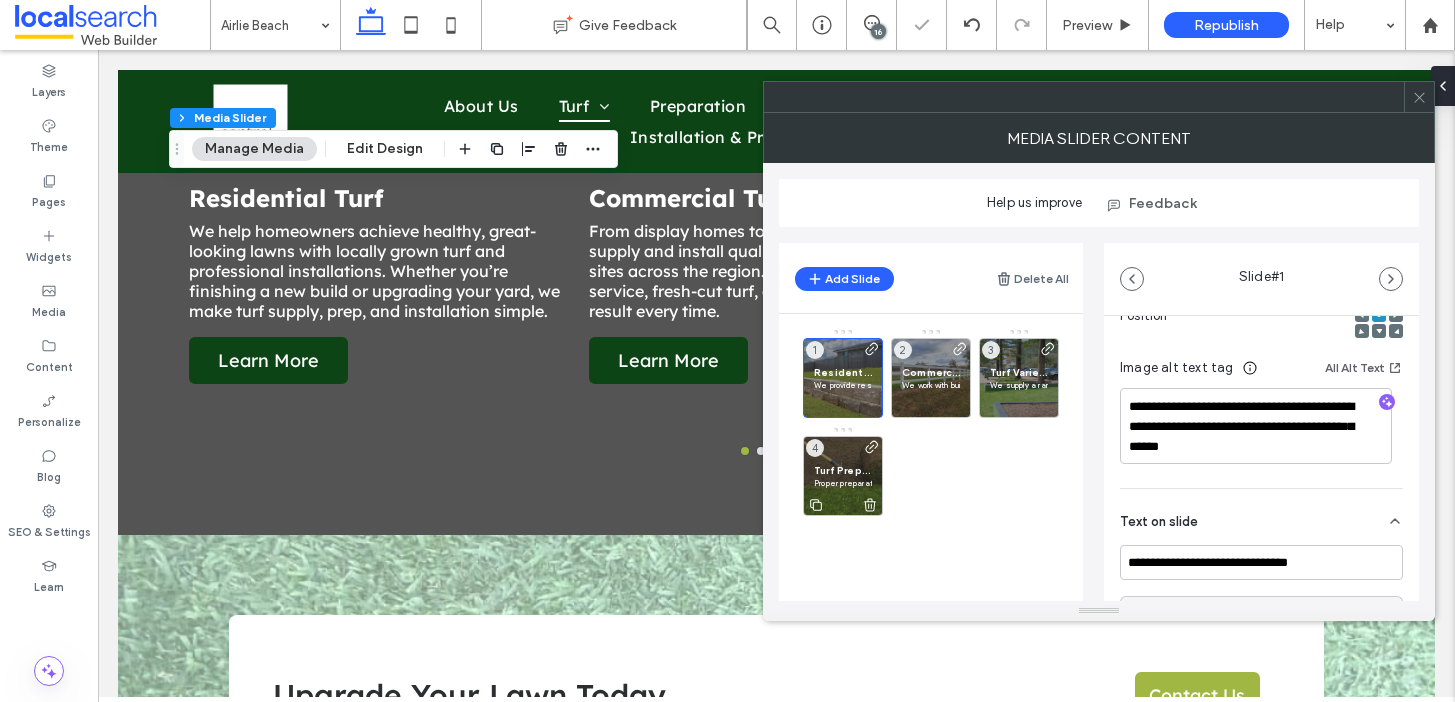 click on "Turf Preparation in Airlie Beach" at bounding box center [843, 470] 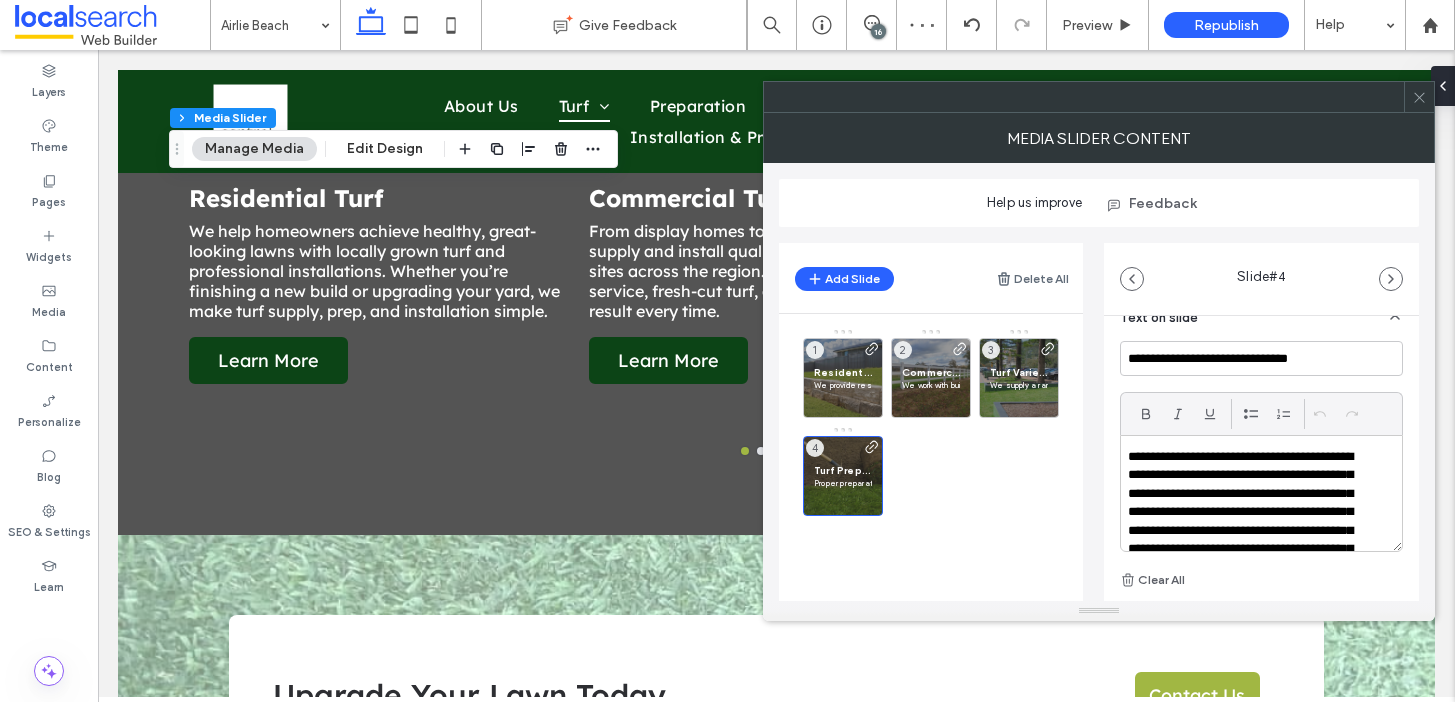 scroll, scrollTop: 566, scrollLeft: 0, axis: vertical 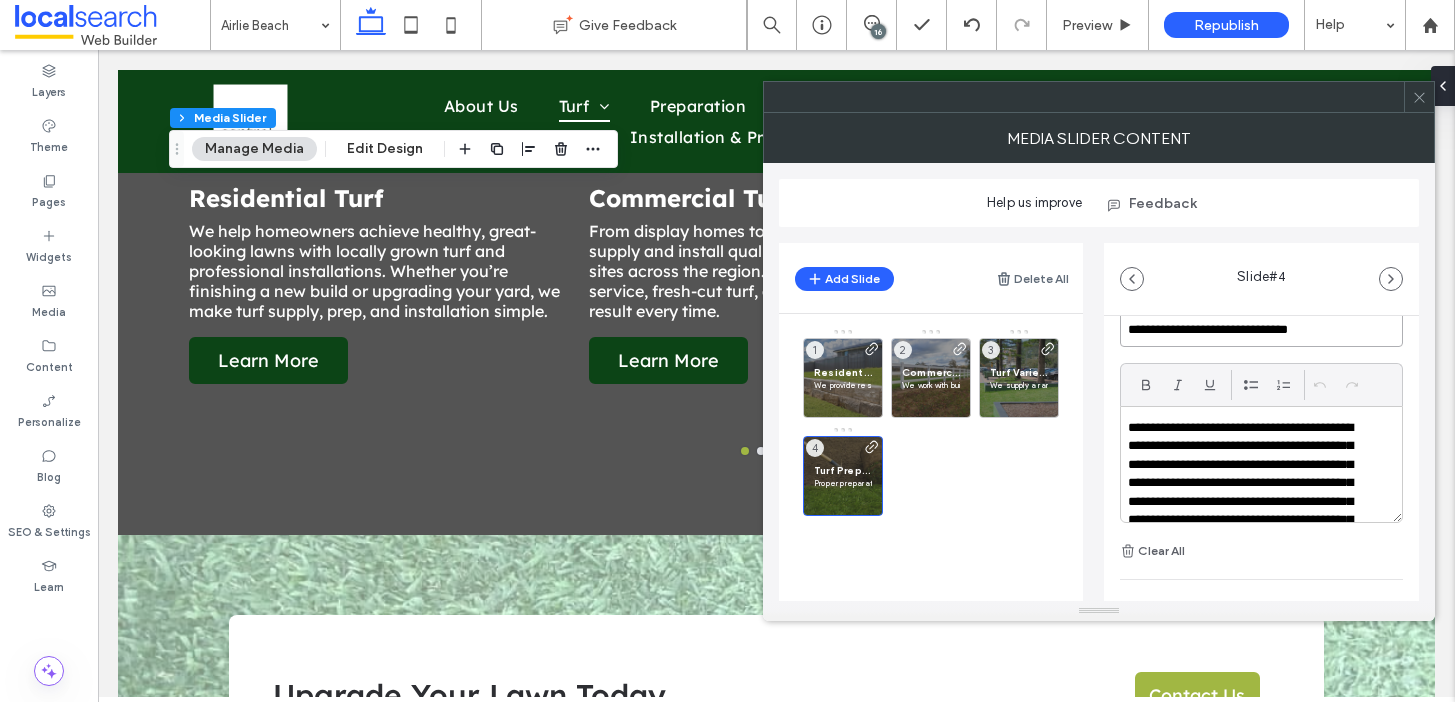 click on "**********" at bounding box center [1261, 329] 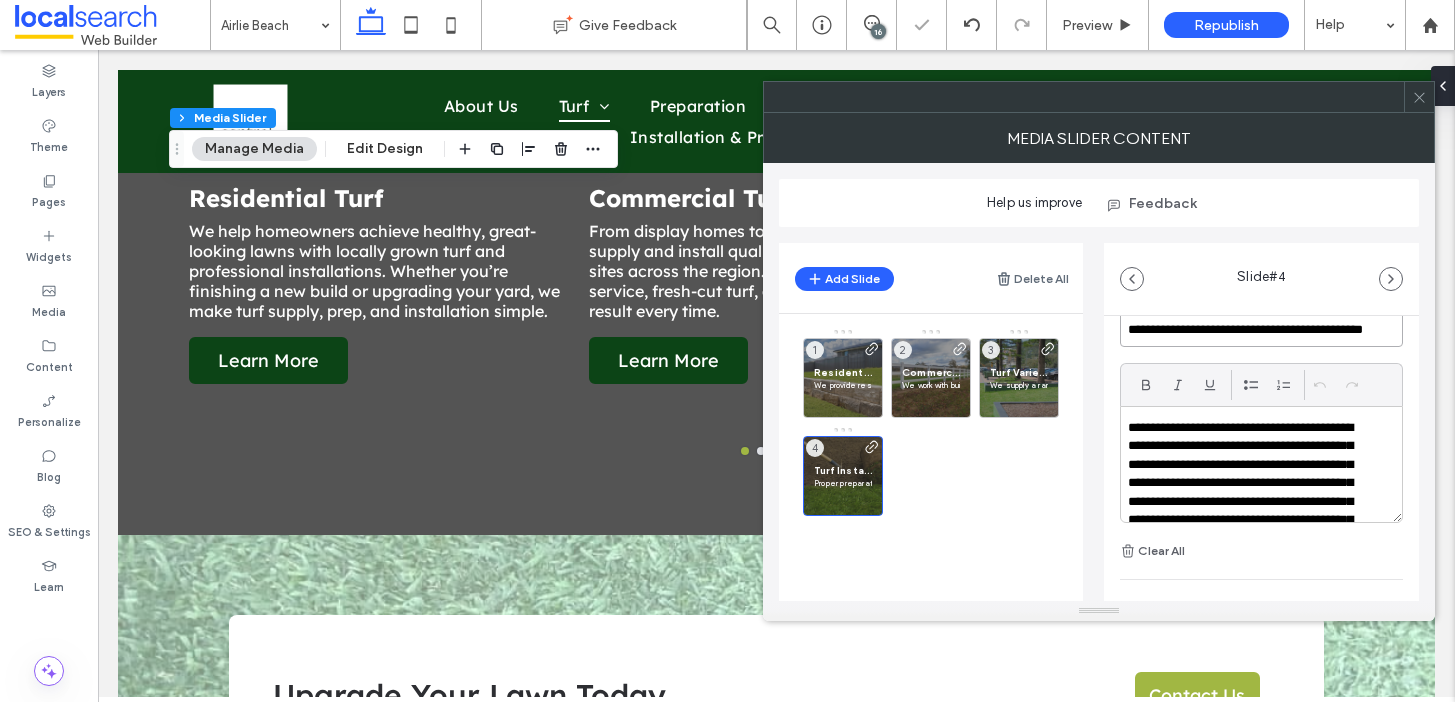click on "**********" at bounding box center [1261, 329] 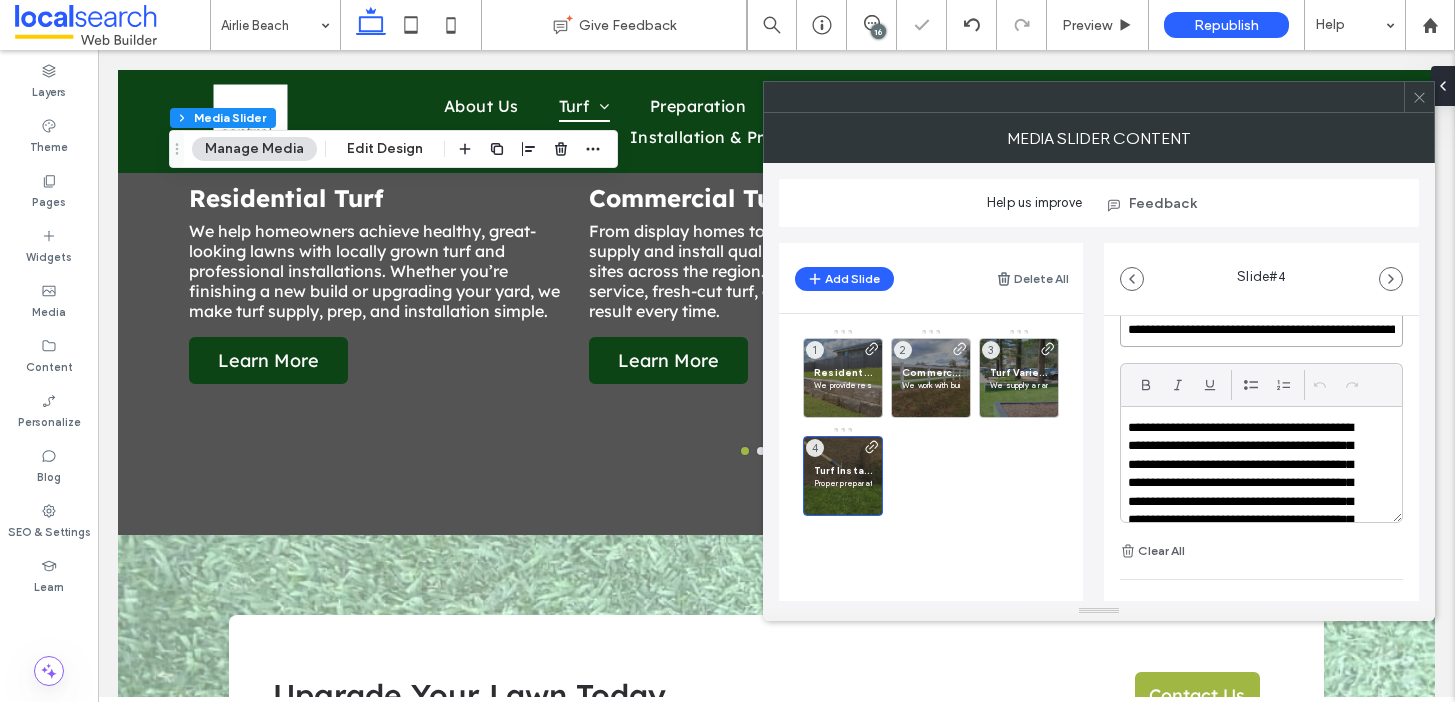 type on "**********" 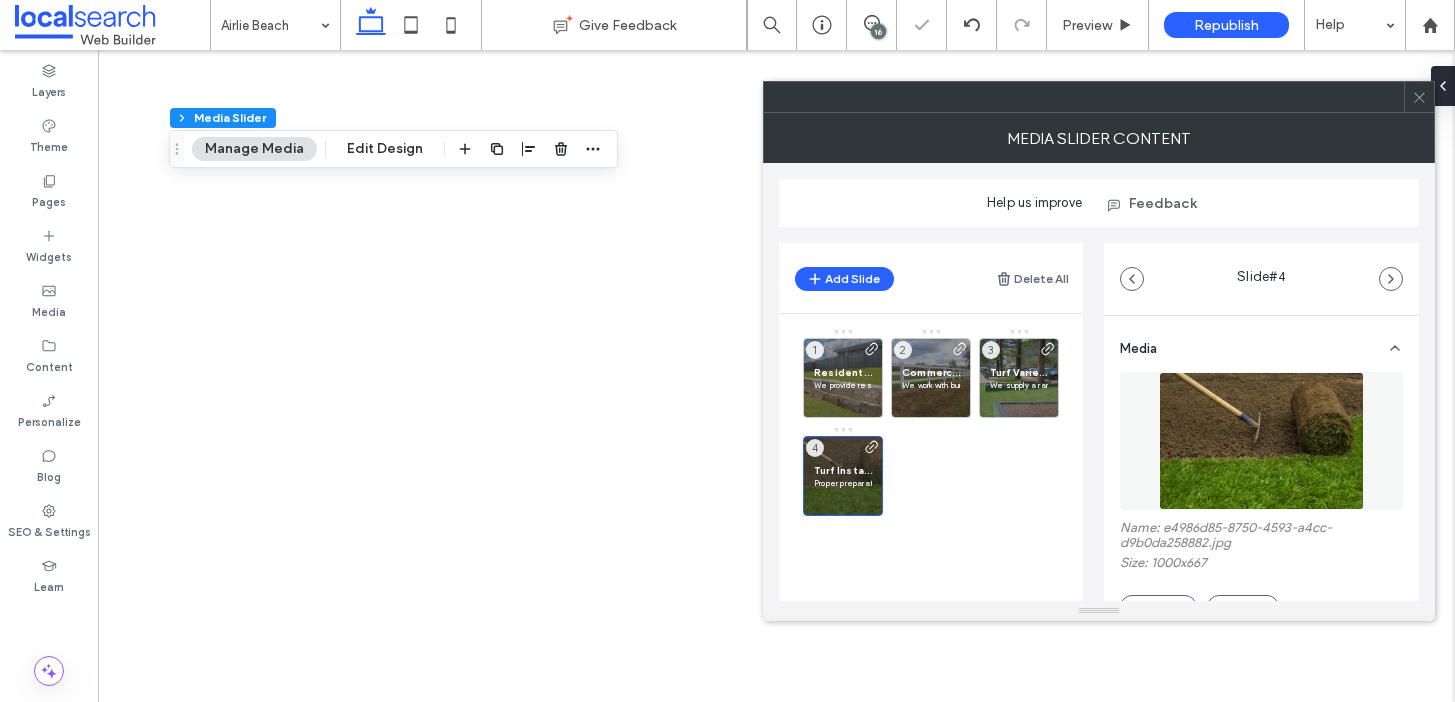 scroll, scrollTop: 0, scrollLeft: 0, axis: both 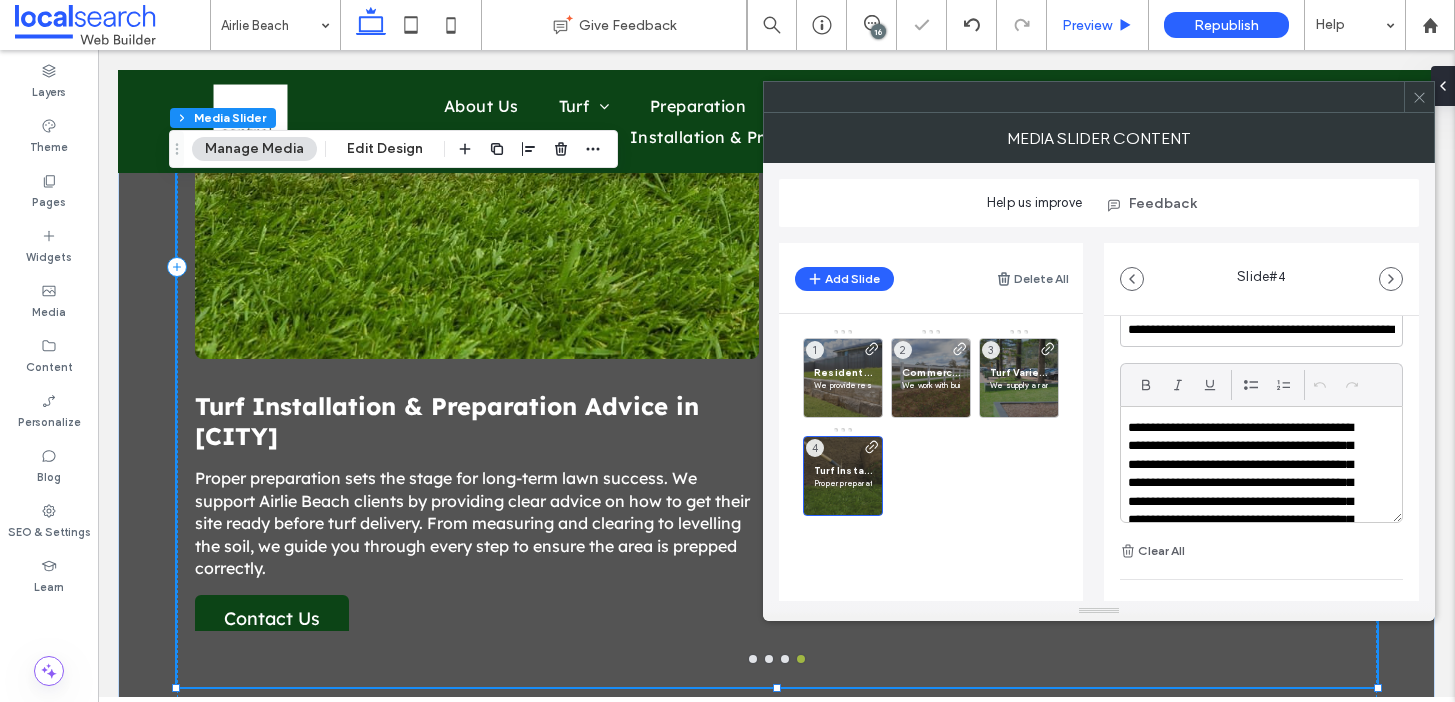 type on "**********" 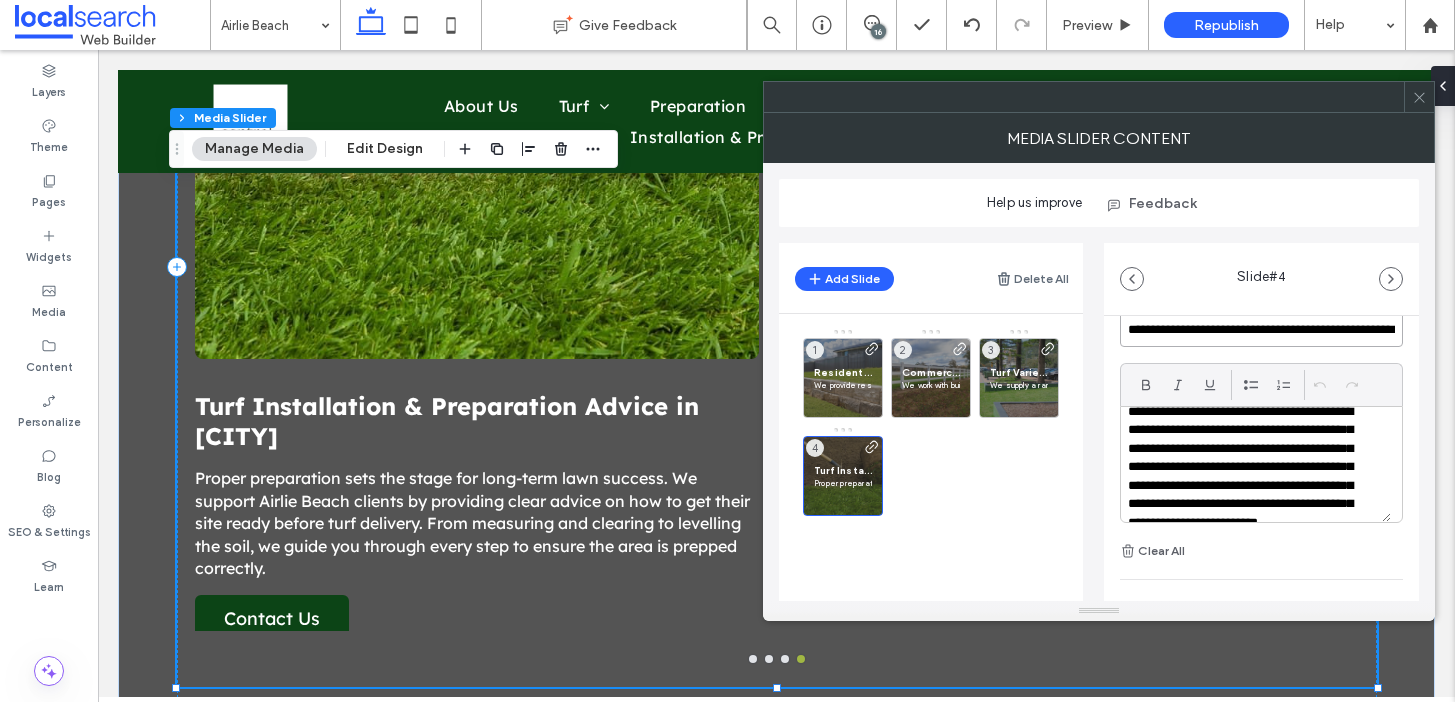 scroll, scrollTop: 56, scrollLeft: 0, axis: vertical 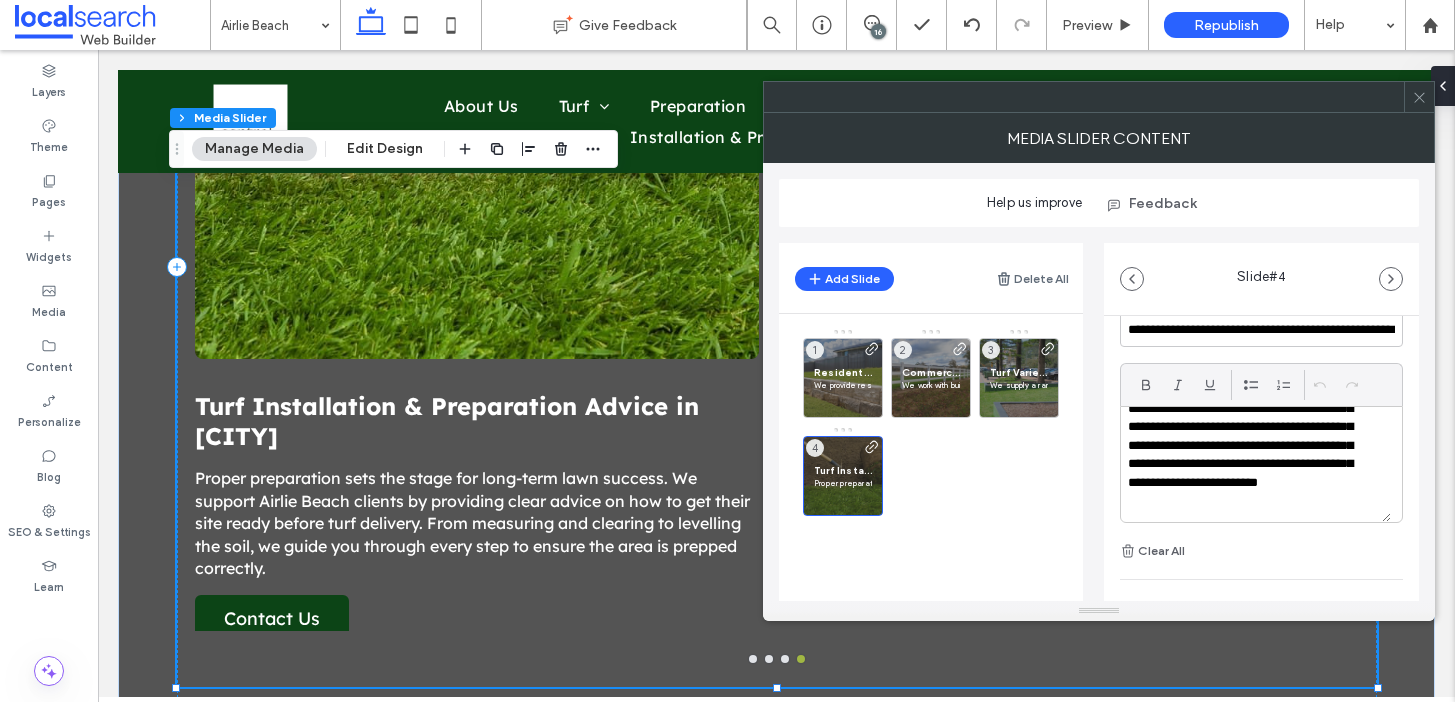 click on "**********" at bounding box center (1248, 437) 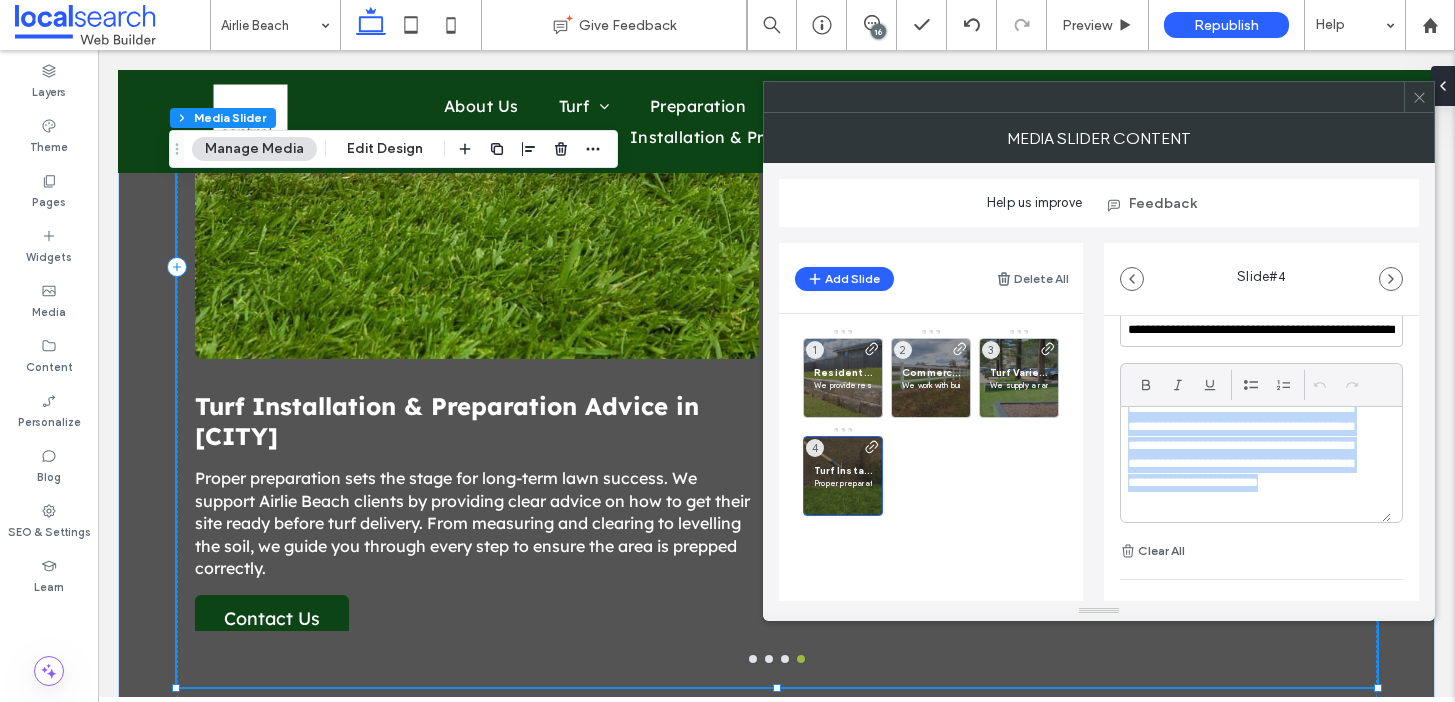 click on "**********" at bounding box center (1248, 437) 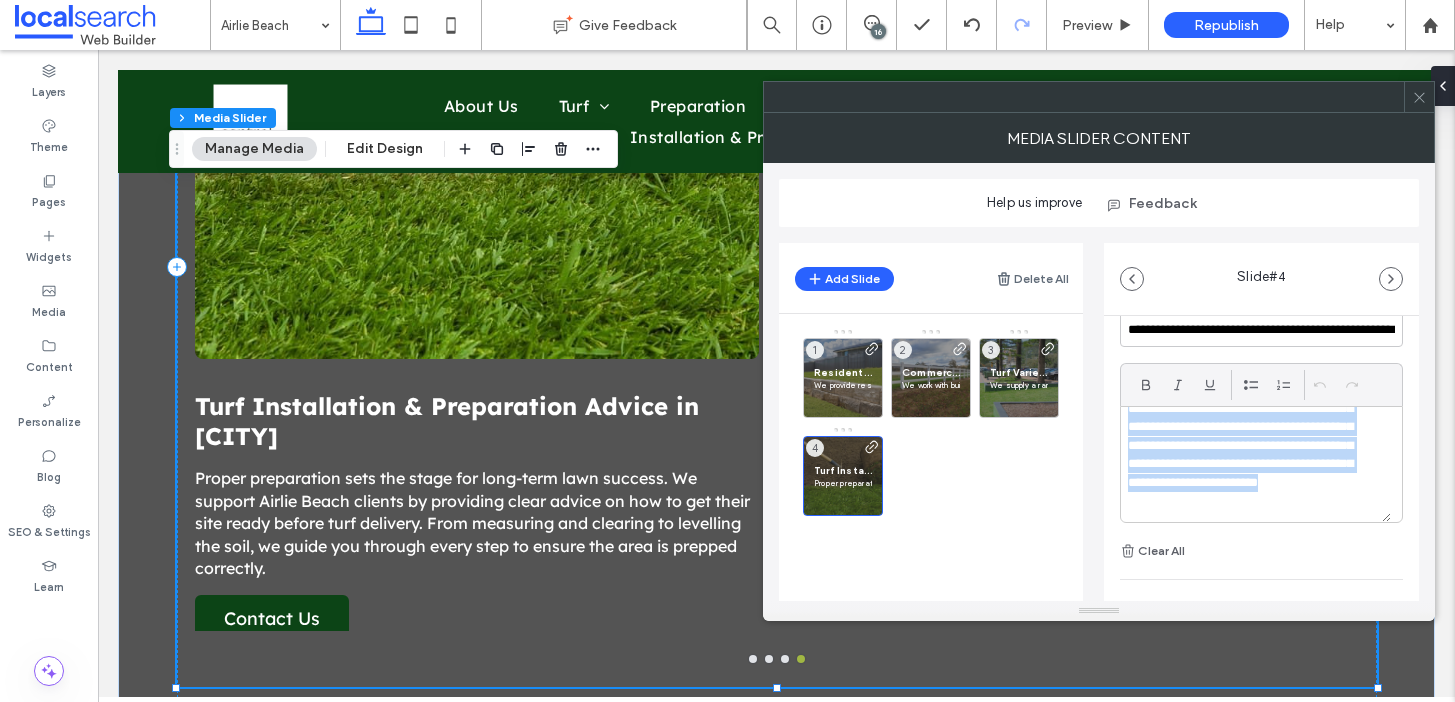copy on "**********" 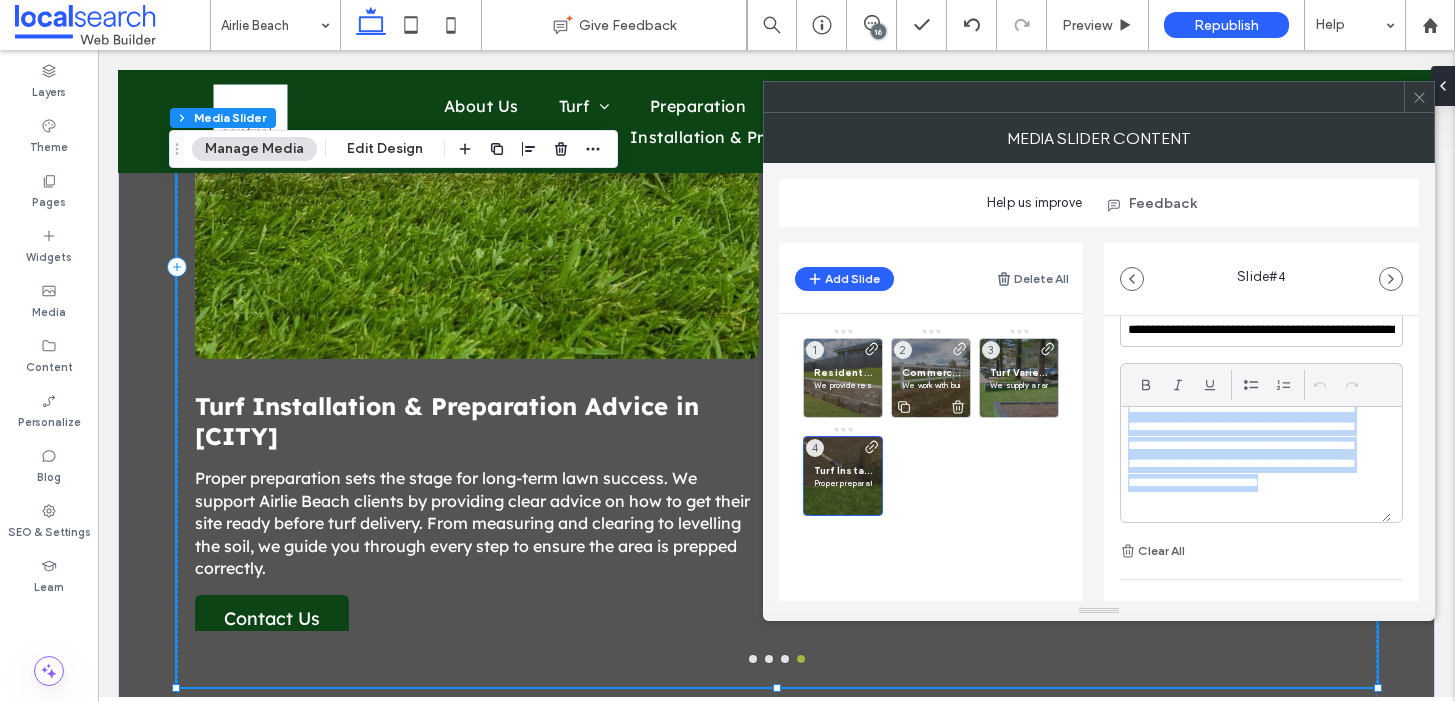 click on "Commercial Turf in Airlie Beach" at bounding box center (931, 372) 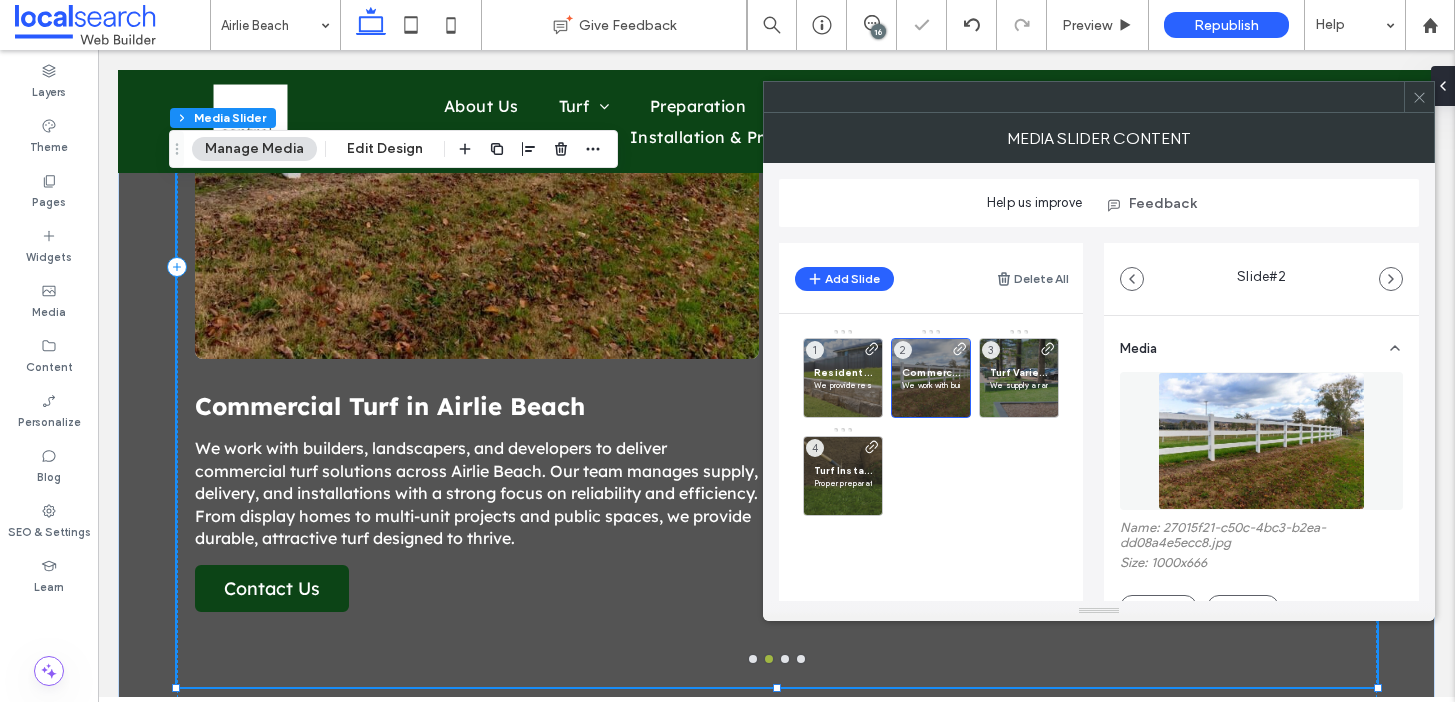 scroll, scrollTop: 294, scrollLeft: 0, axis: vertical 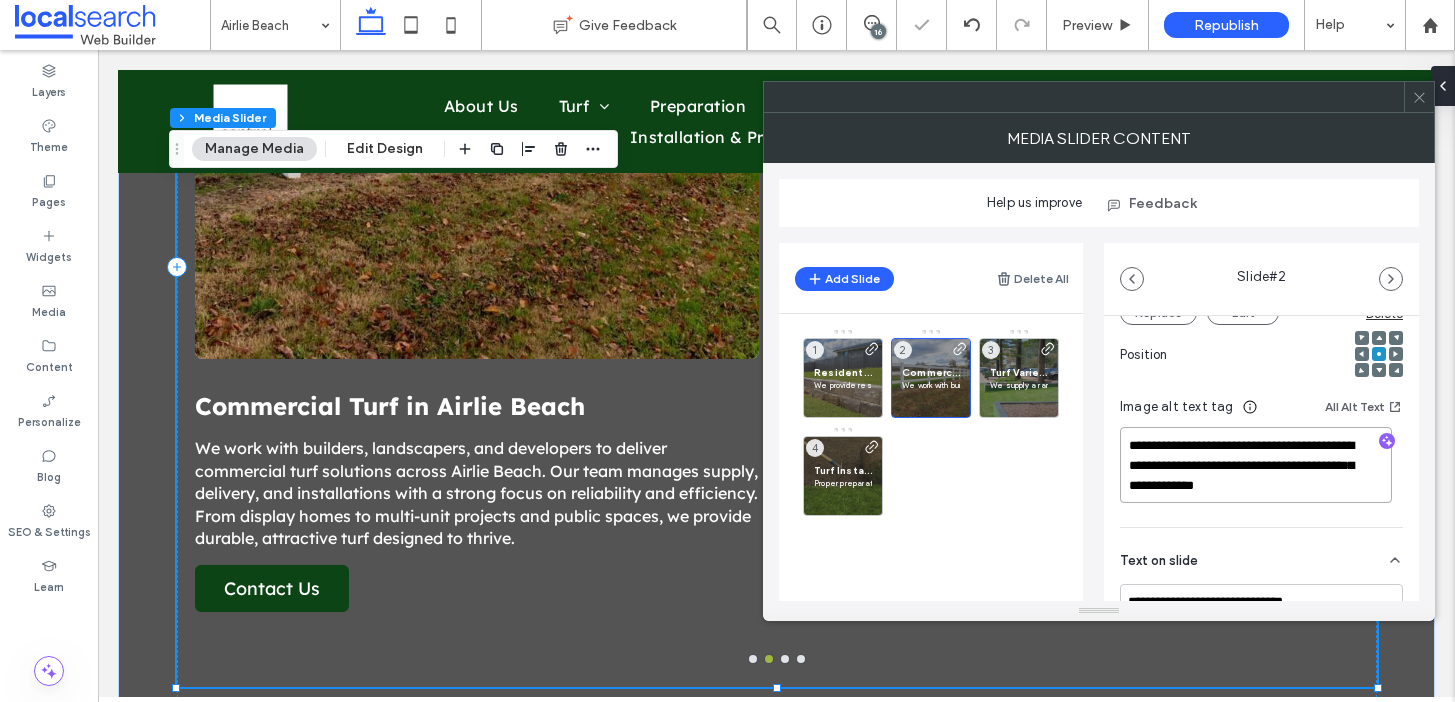 click on "**********" at bounding box center (1256, 465) 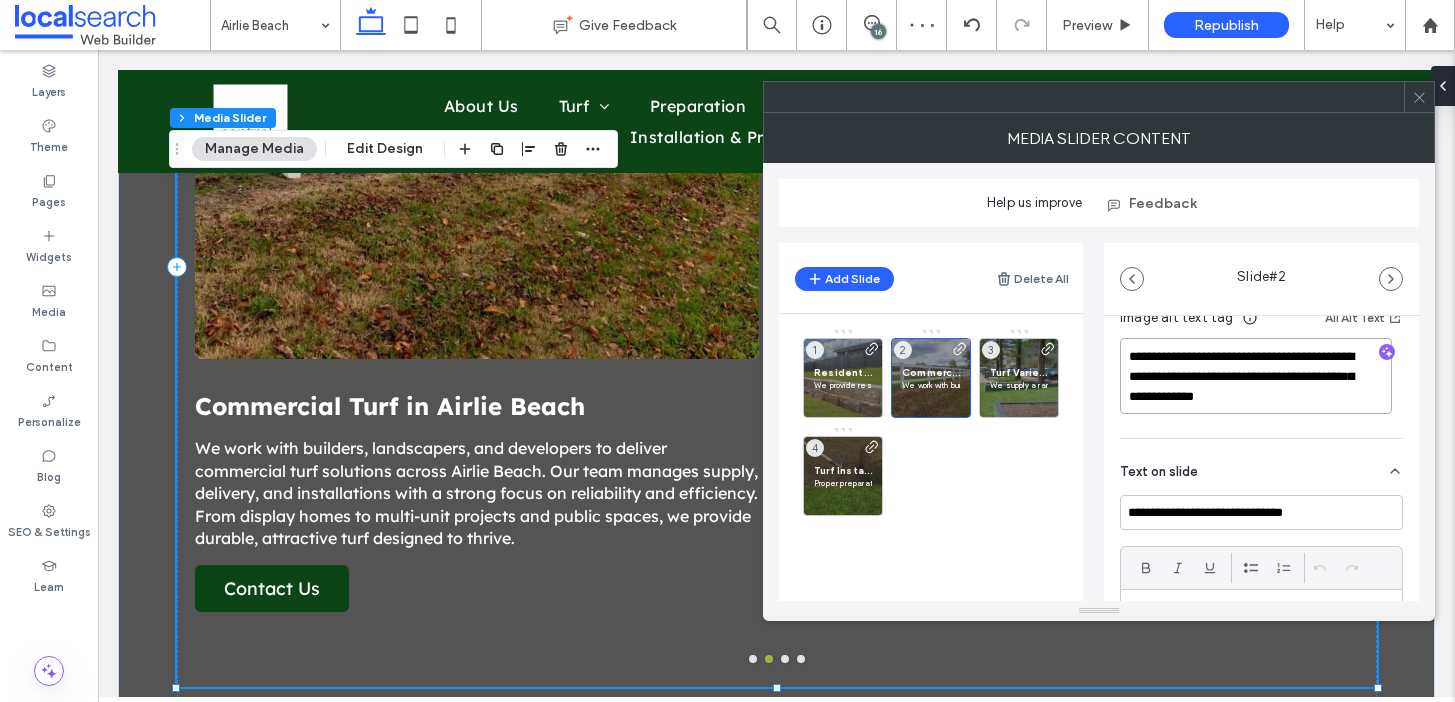scroll, scrollTop: 488, scrollLeft: 0, axis: vertical 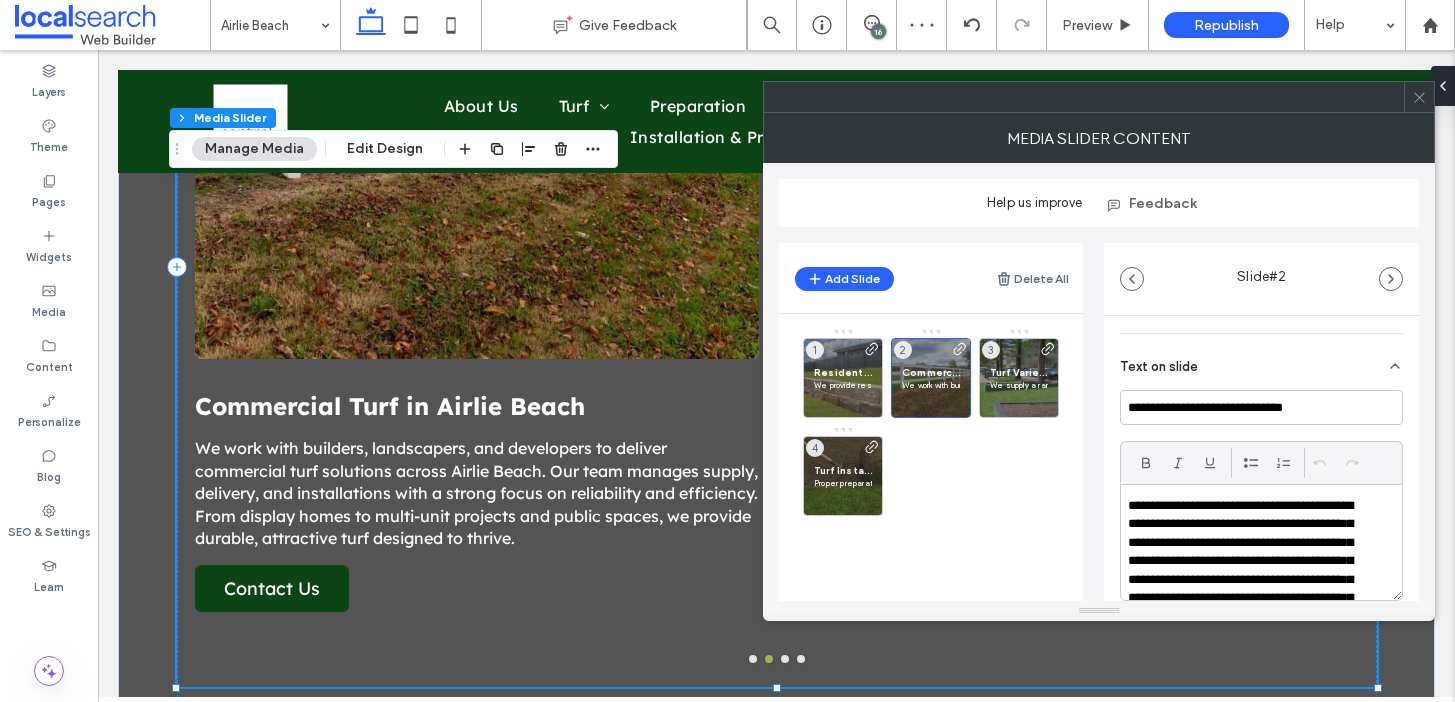 click on "**********" at bounding box center (1248, 580) 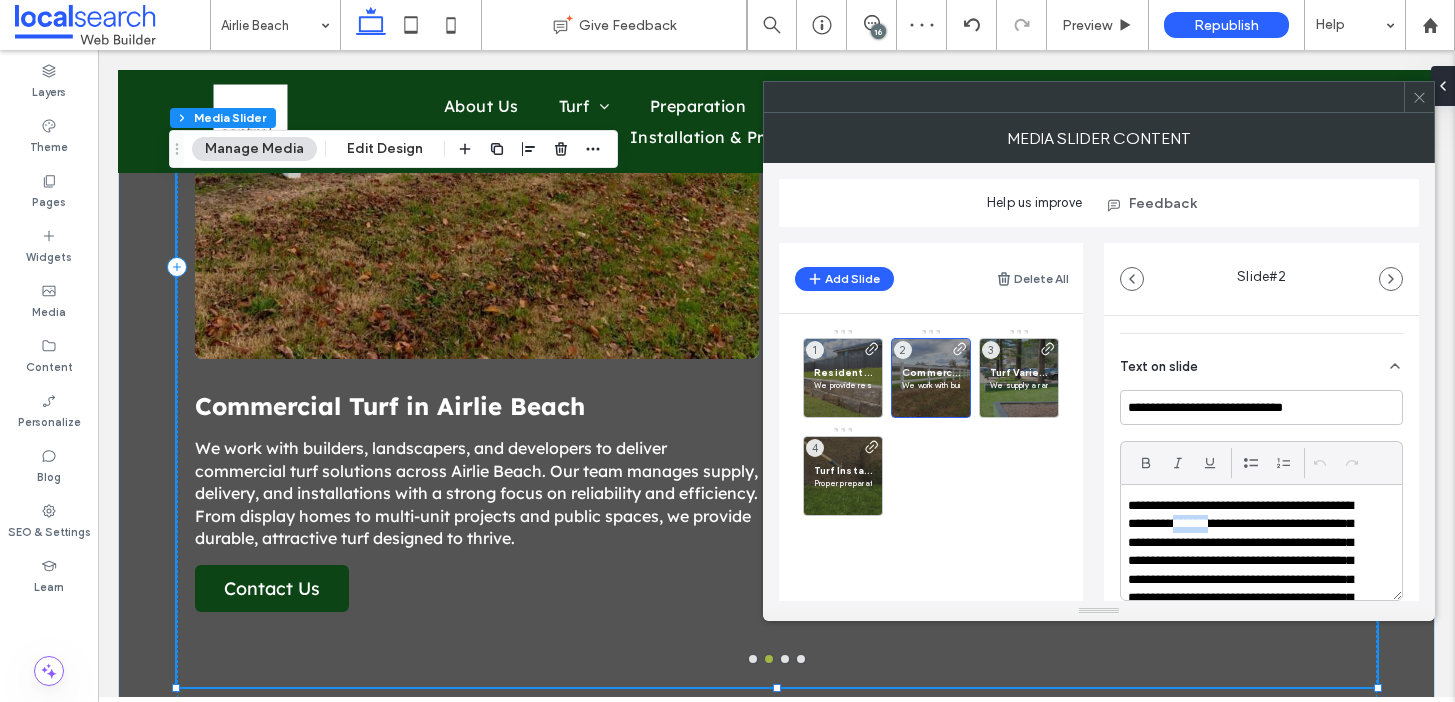 click on "**********" at bounding box center [1248, 580] 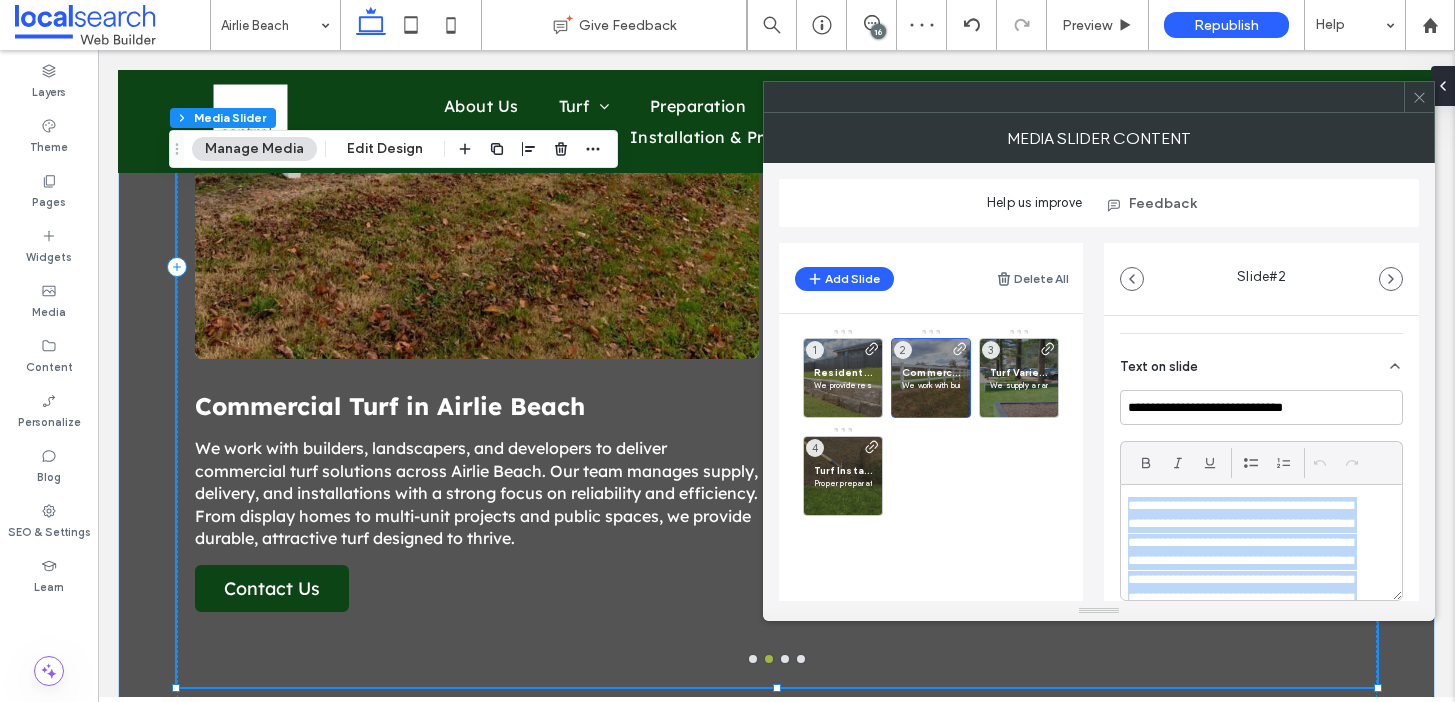 click on "**********" at bounding box center [1248, 580] 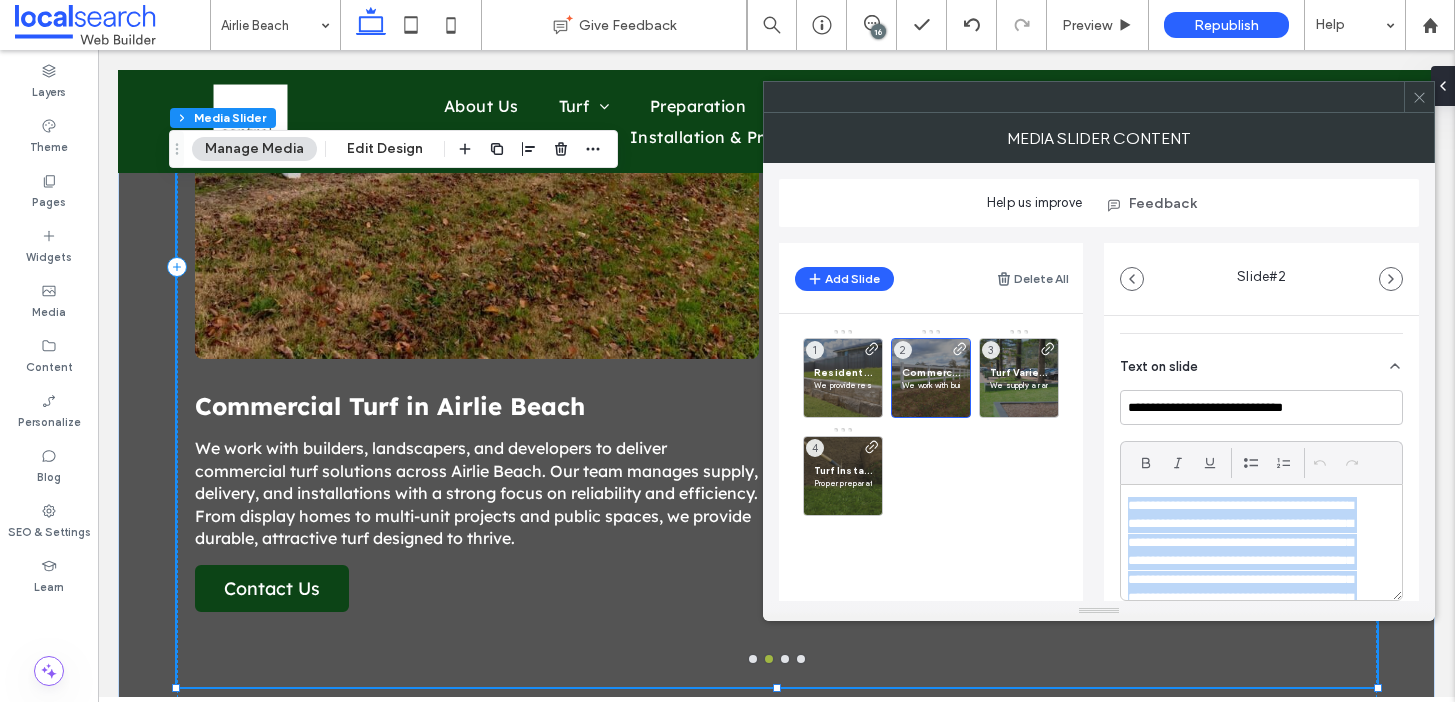 paste 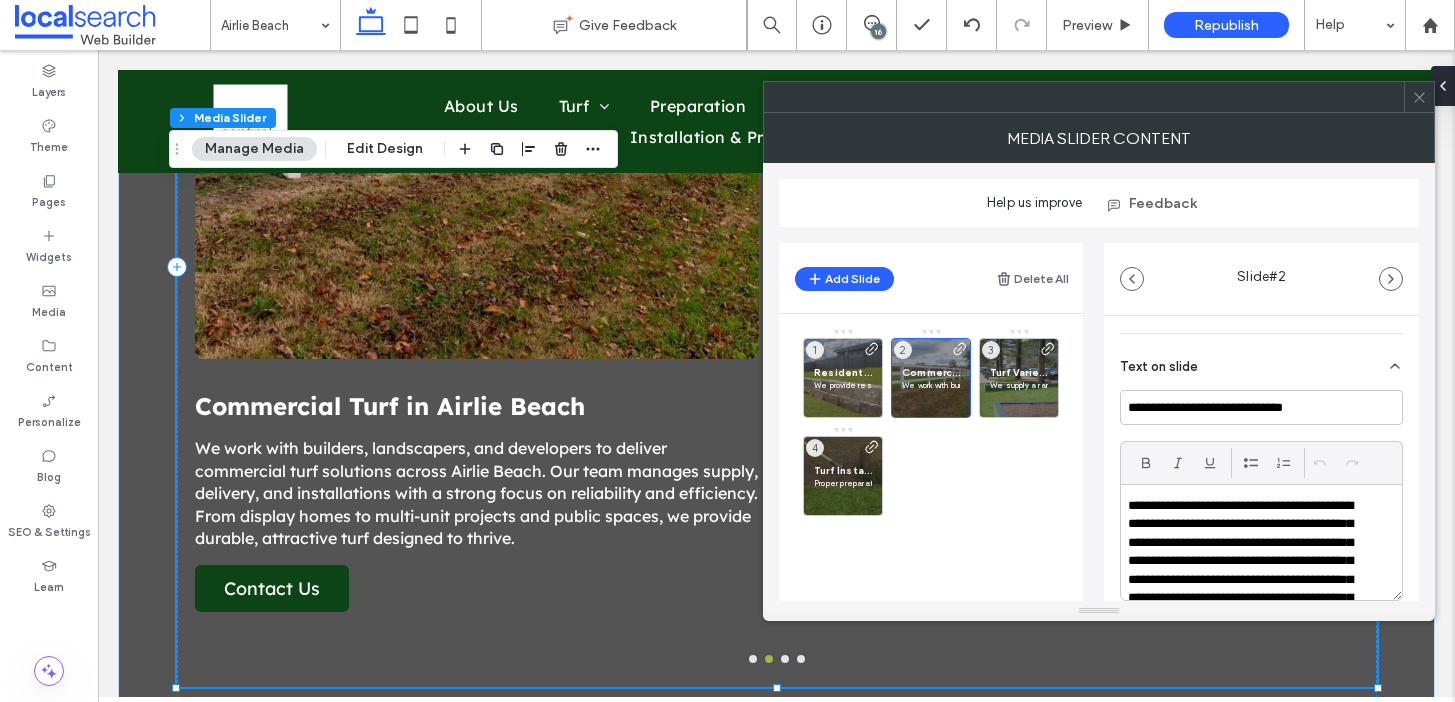 scroll, scrollTop: 0, scrollLeft: 0, axis: both 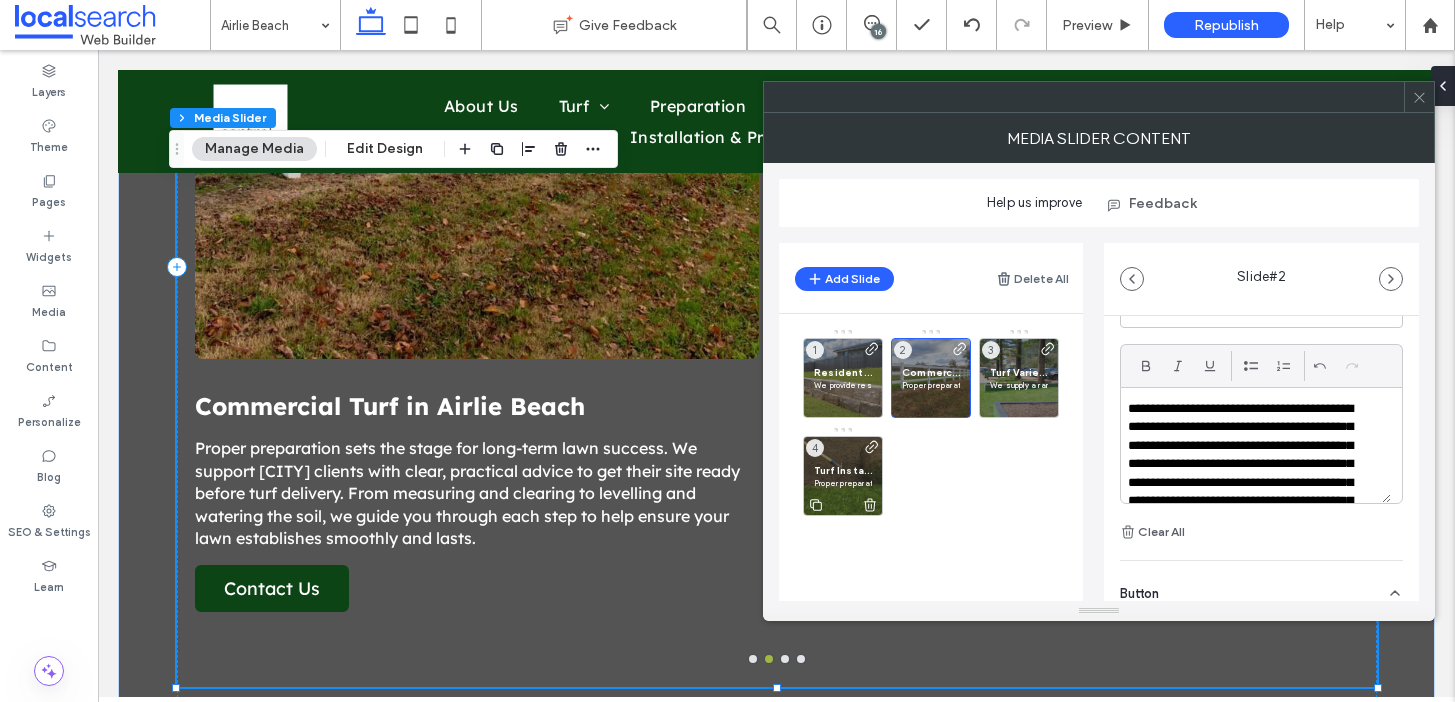 click on "Proper preparation sets the stage for long-term lawn success. We support Airlie Beach clients by providing clear advice on how to get their site ready before turf delivery. From measuring and clearing to levelling the soil, we guide you through every step to ensure the area is prepped correctly." at bounding box center (843, 483) 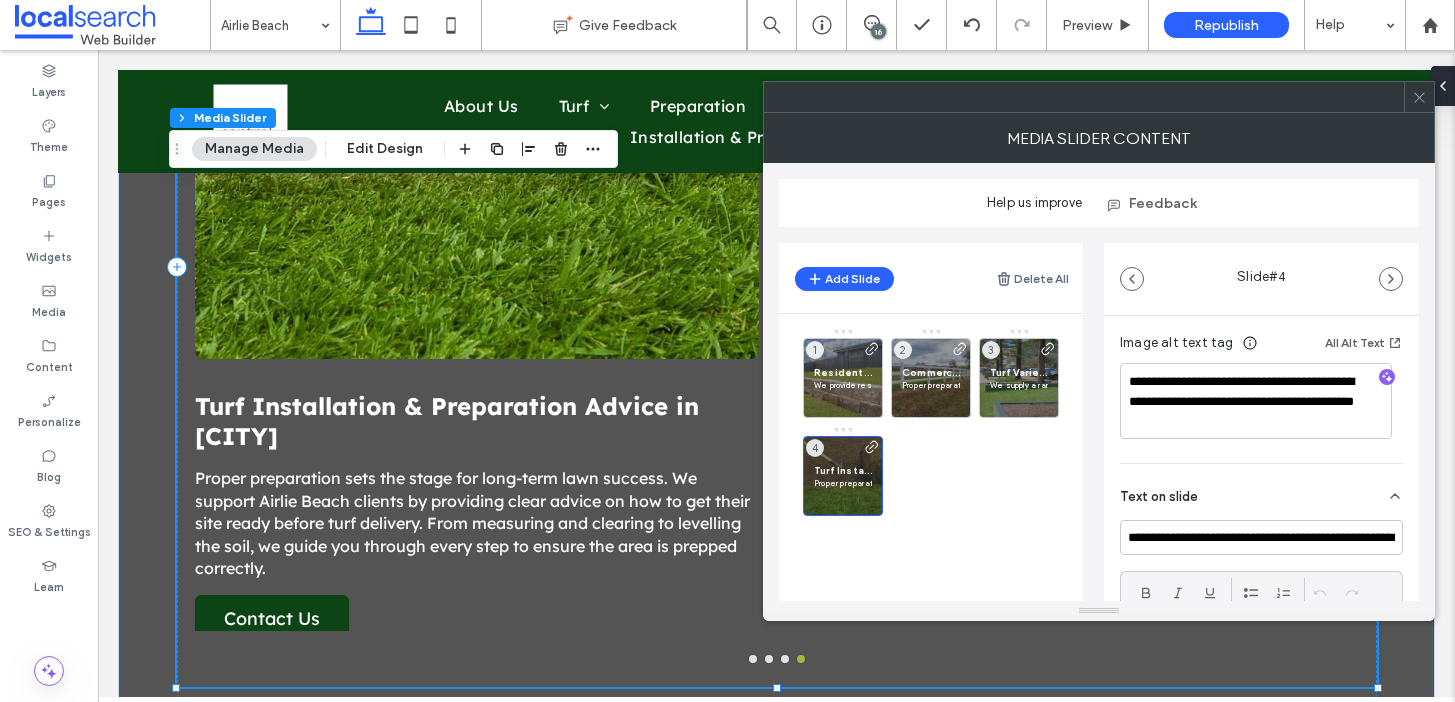 scroll, scrollTop: 379, scrollLeft: 0, axis: vertical 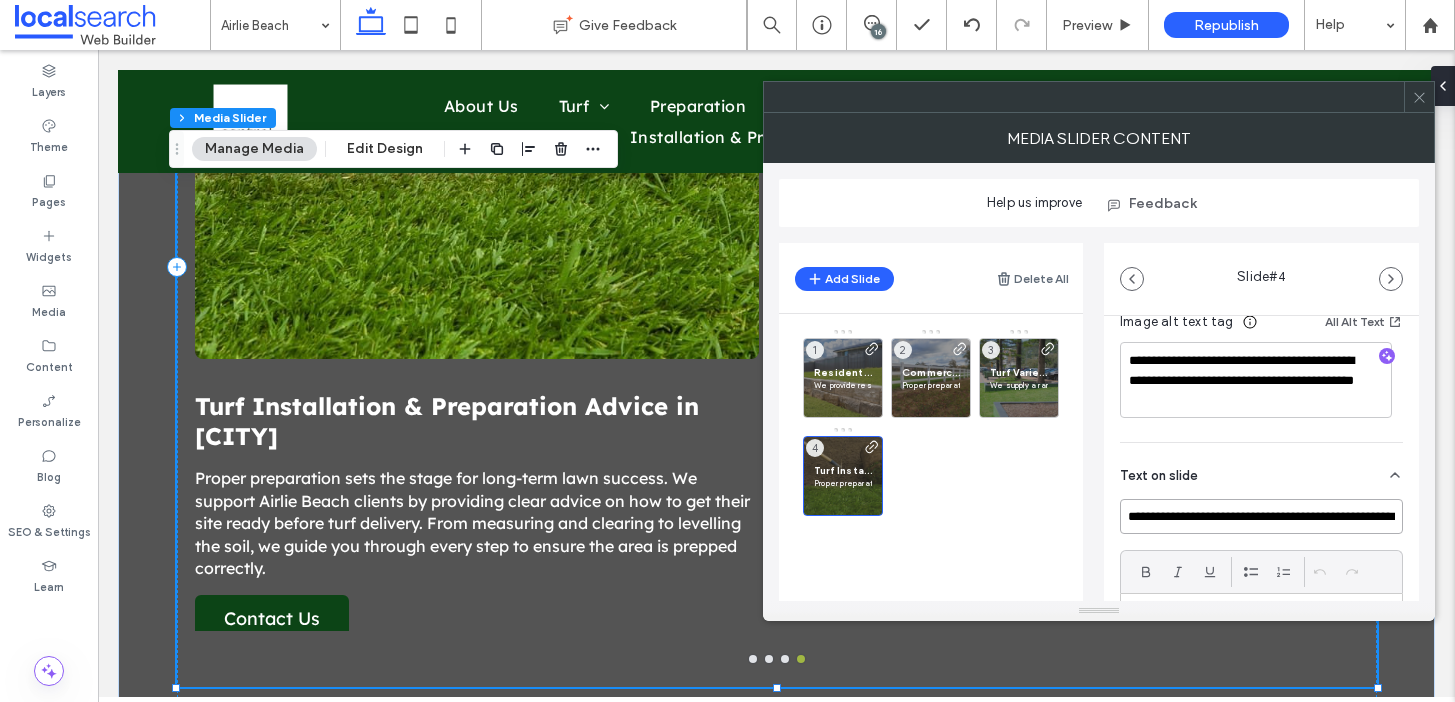 click on "**********" at bounding box center (1261, 516) 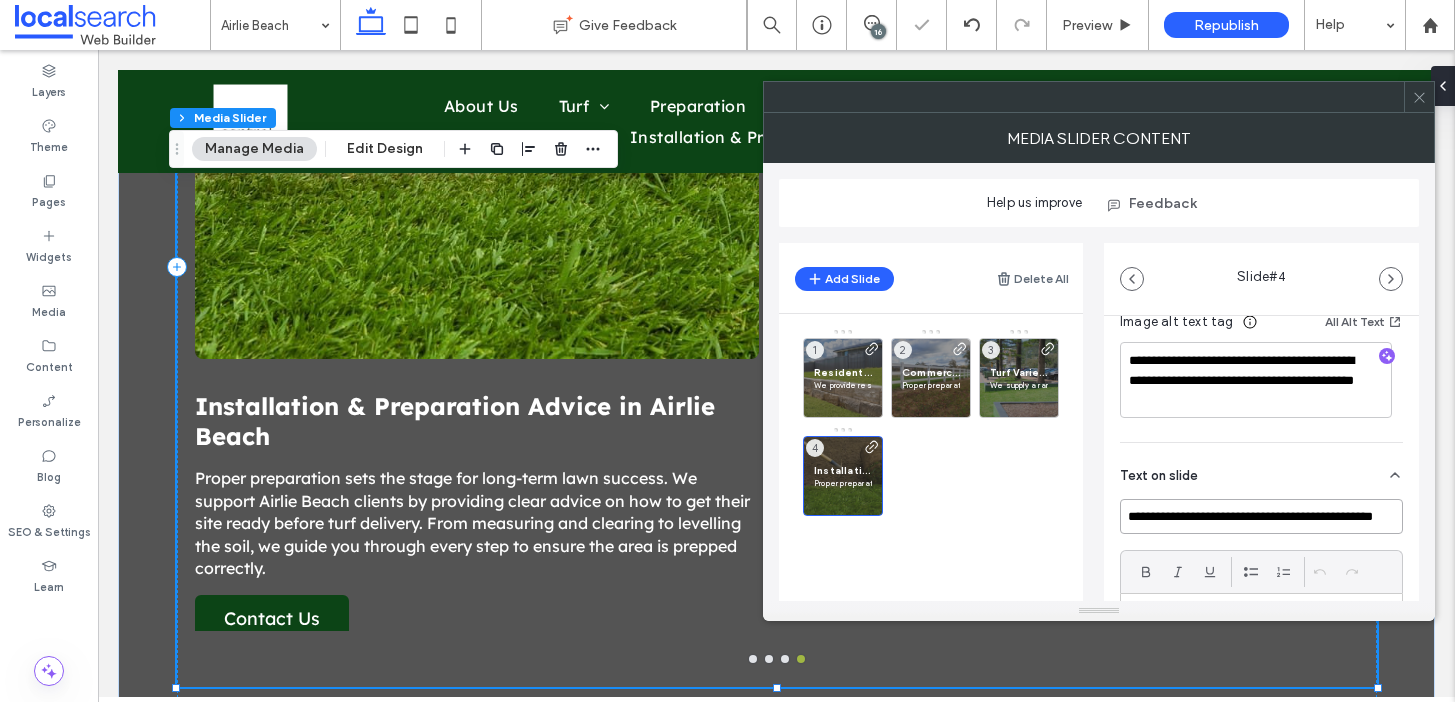 type on "**********" 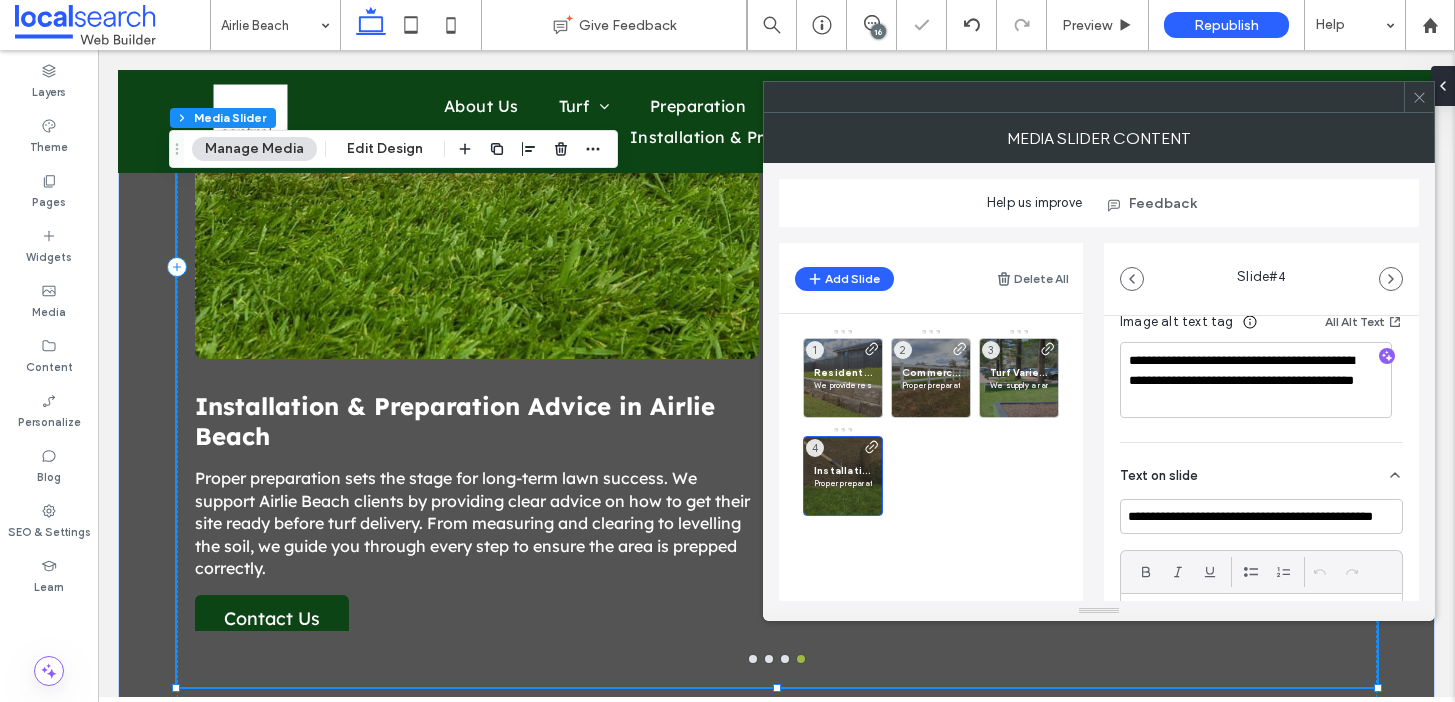 click on "**********" at bounding box center [1261, 217] 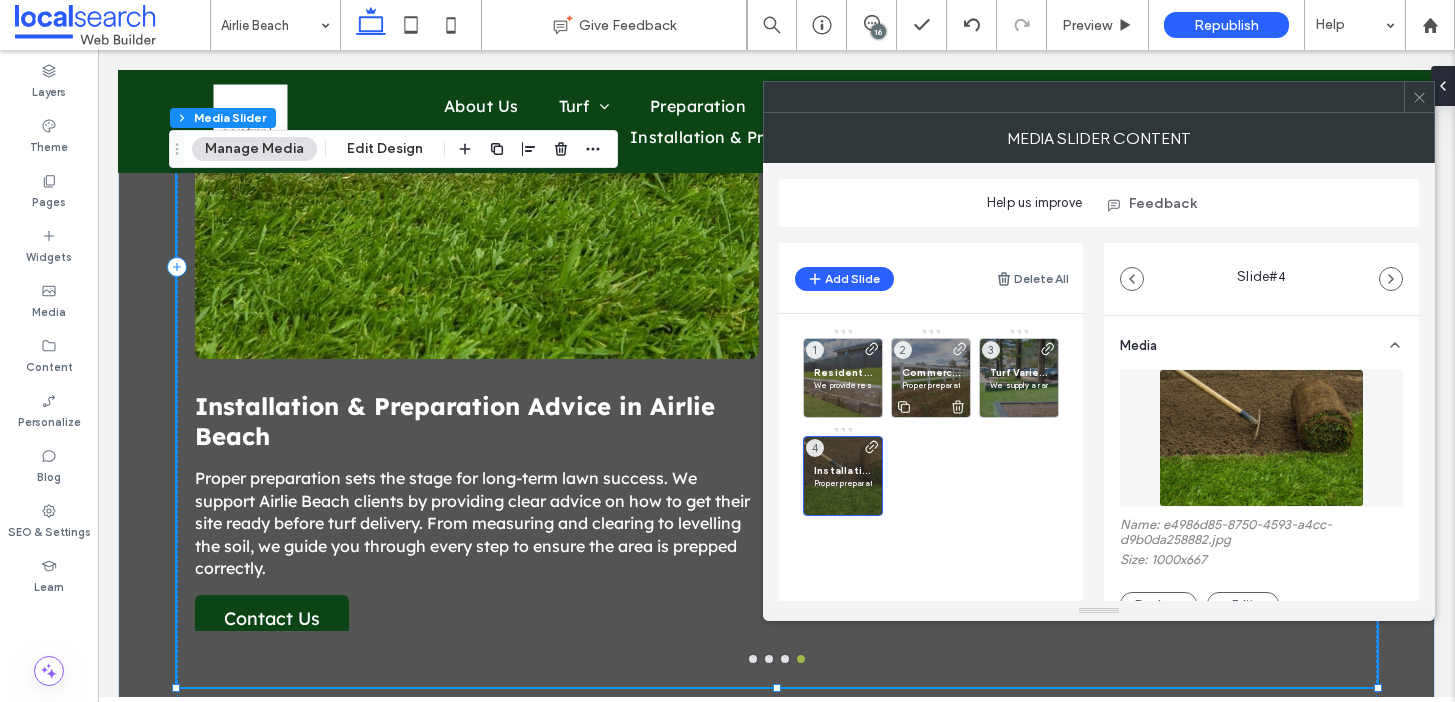 scroll, scrollTop: 4, scrollLeft: 0, axis: vertical 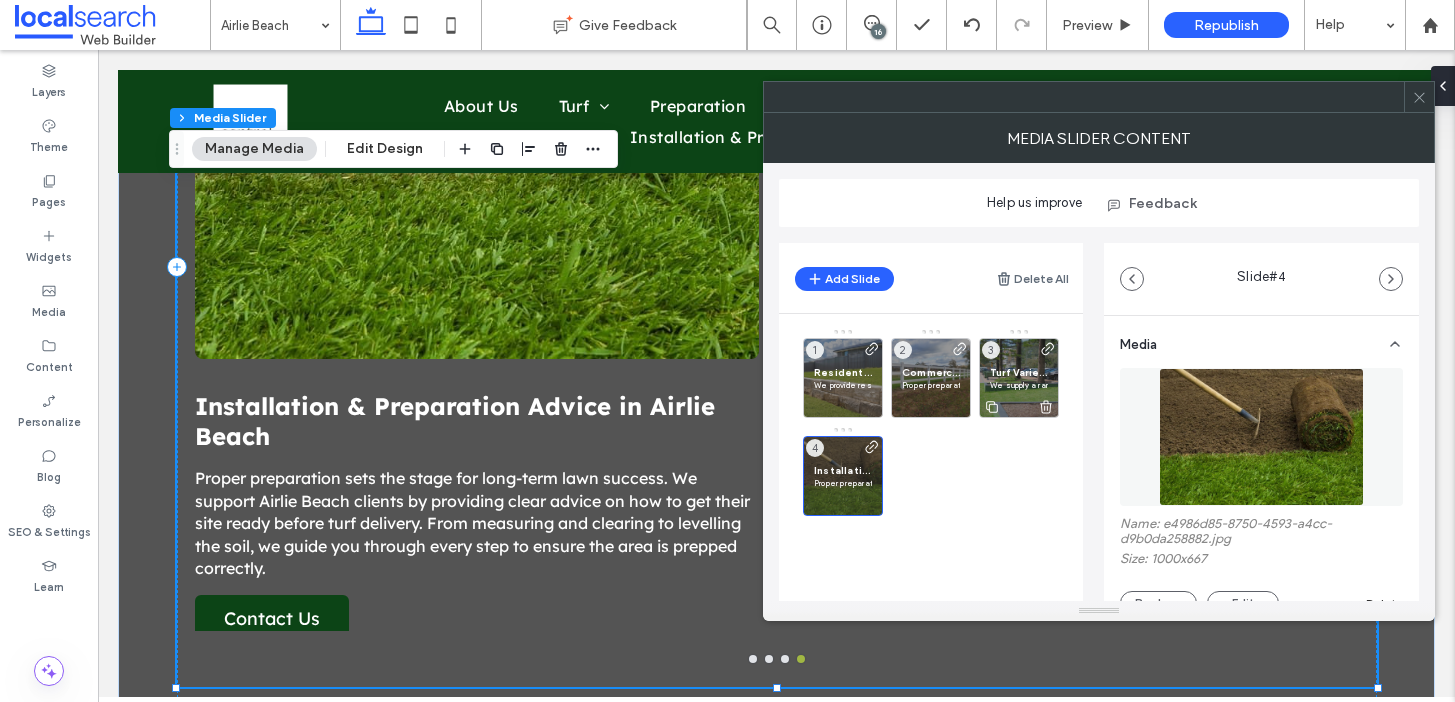 click on "We supply a range of turf varieties in Airlie Beach, each selected for durability and performance. Whether you need something low-maintenance or built to handle sun and wear, we’ll match the right option to your site. Our varieties suit different property types and are grown locally for better results." at bounding box center [1019, 385] 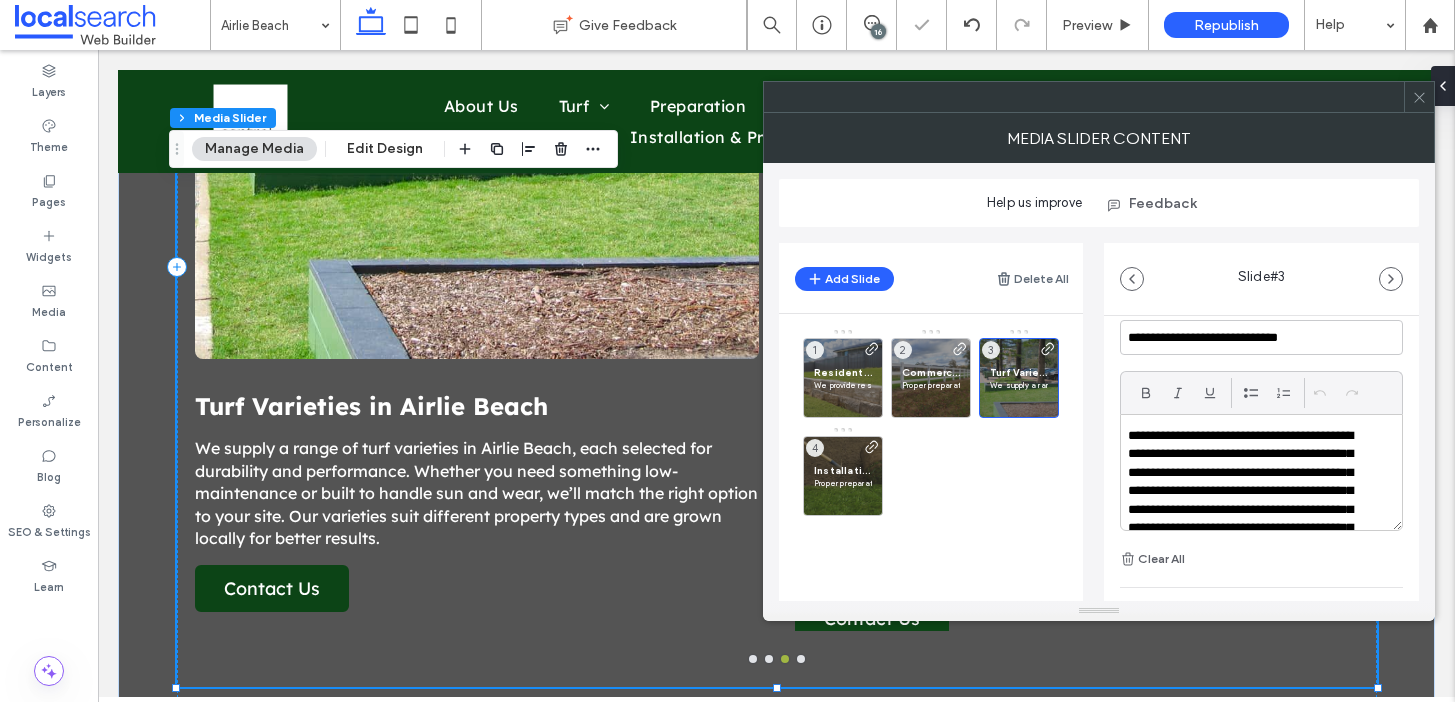 scroll, scrollTop: 559, scrollLeft: 0, axis: vertical 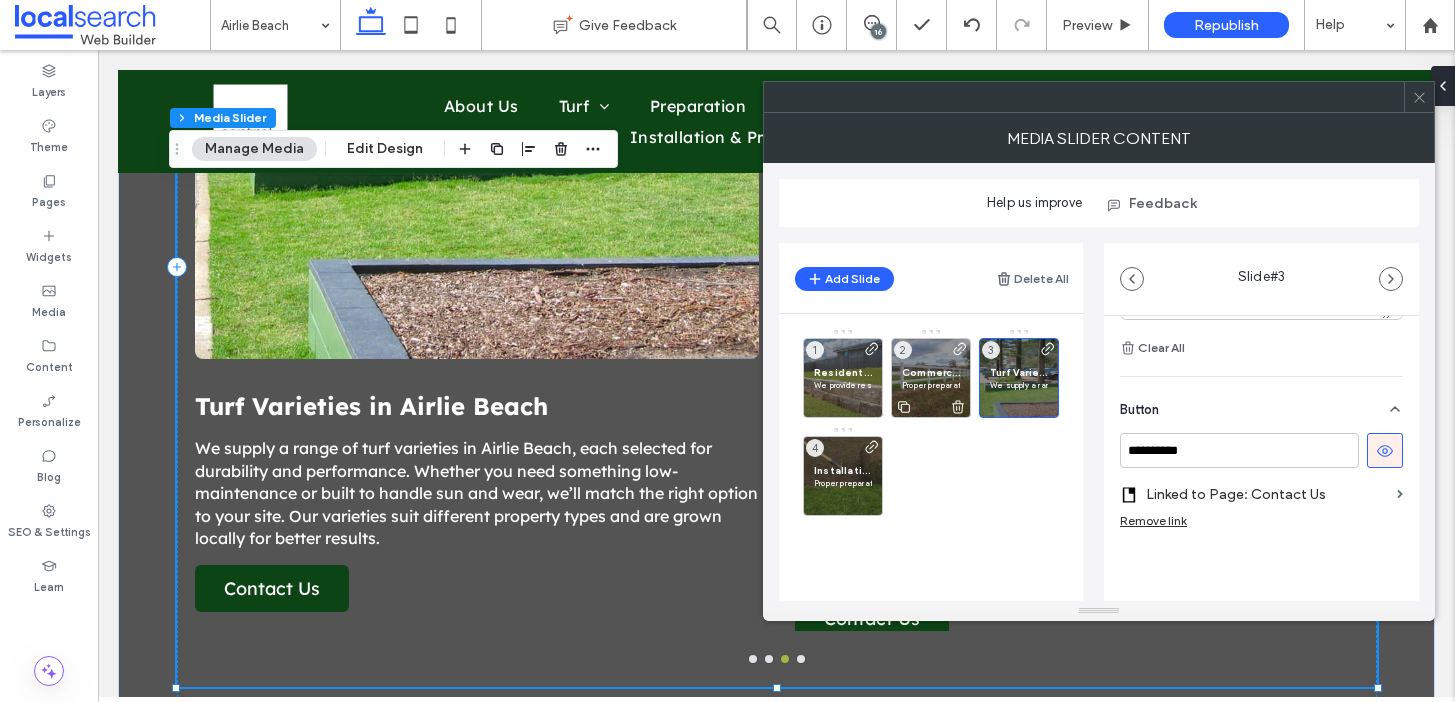 click on "Commercial Turf in Airlie Beach" at bounding box center [931, 372] 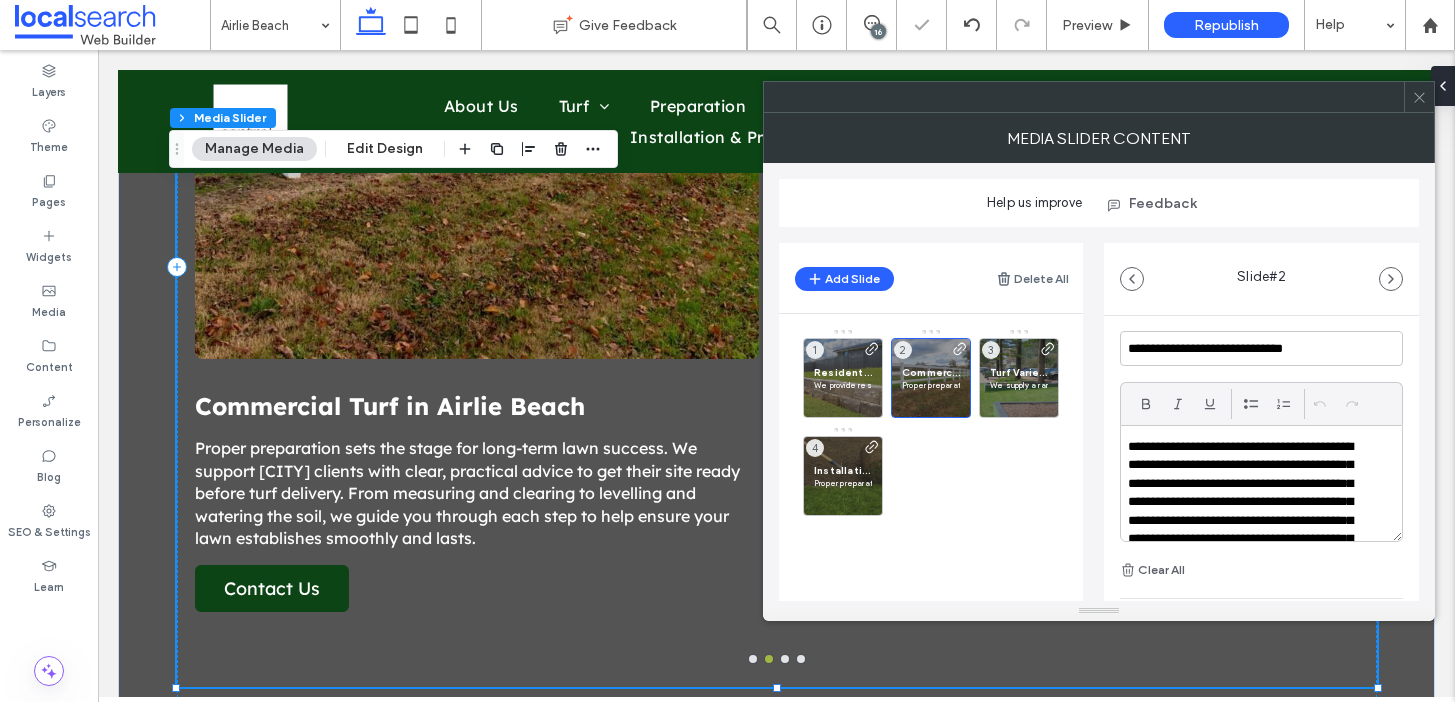 scroll, scrollTop: 771, scrollLeft: 0, axis: vertical 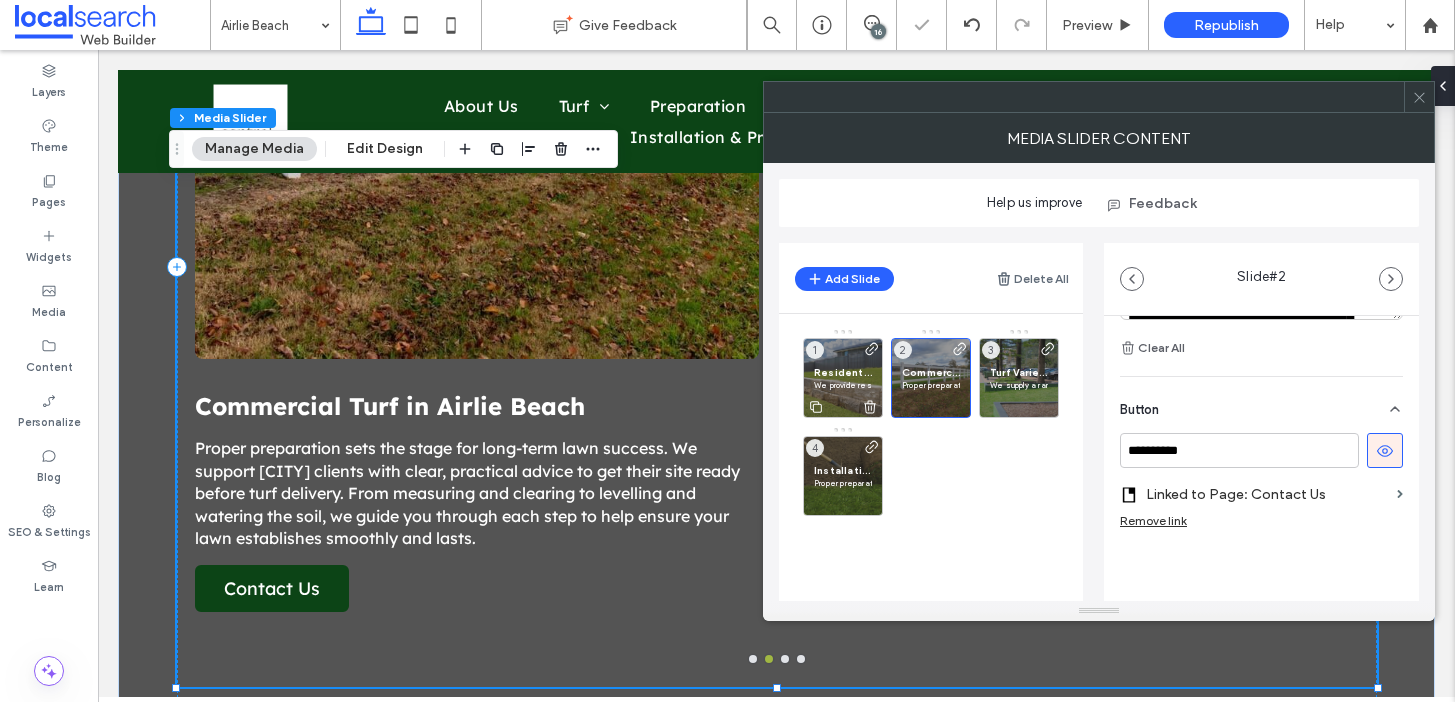 click on "We provide residential turf services in Airlie Beach for homeowners wanting fresh, healthy lawns. Whether you’re starting from scratch or upgrading your current yard, we supply high-quality turf and offer full installation support. Our turf is locally grown to suit the coastal climate, helping you achieve fast establishment and long-lasting results." at bounding box center [843, 385] 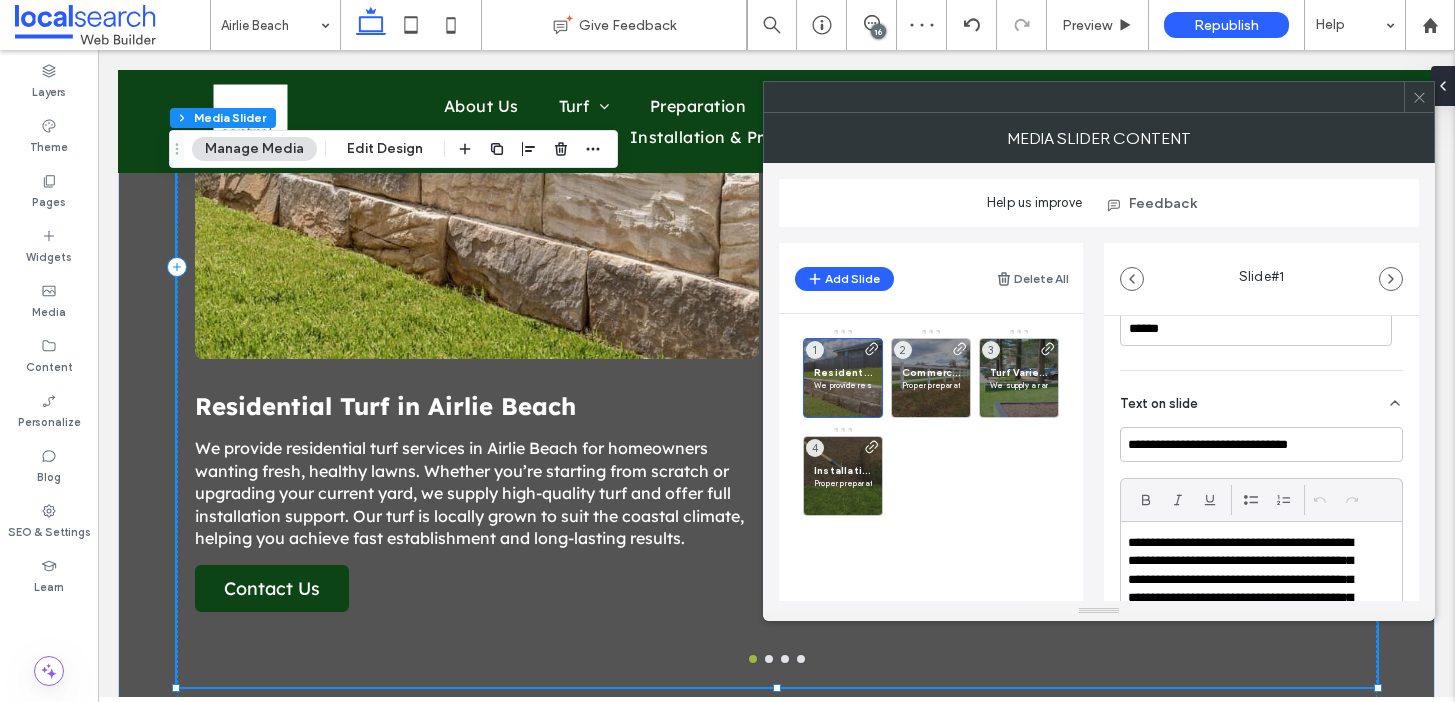 scroll, scrollTop: 771, scrollLeft: 0, axis: vertical 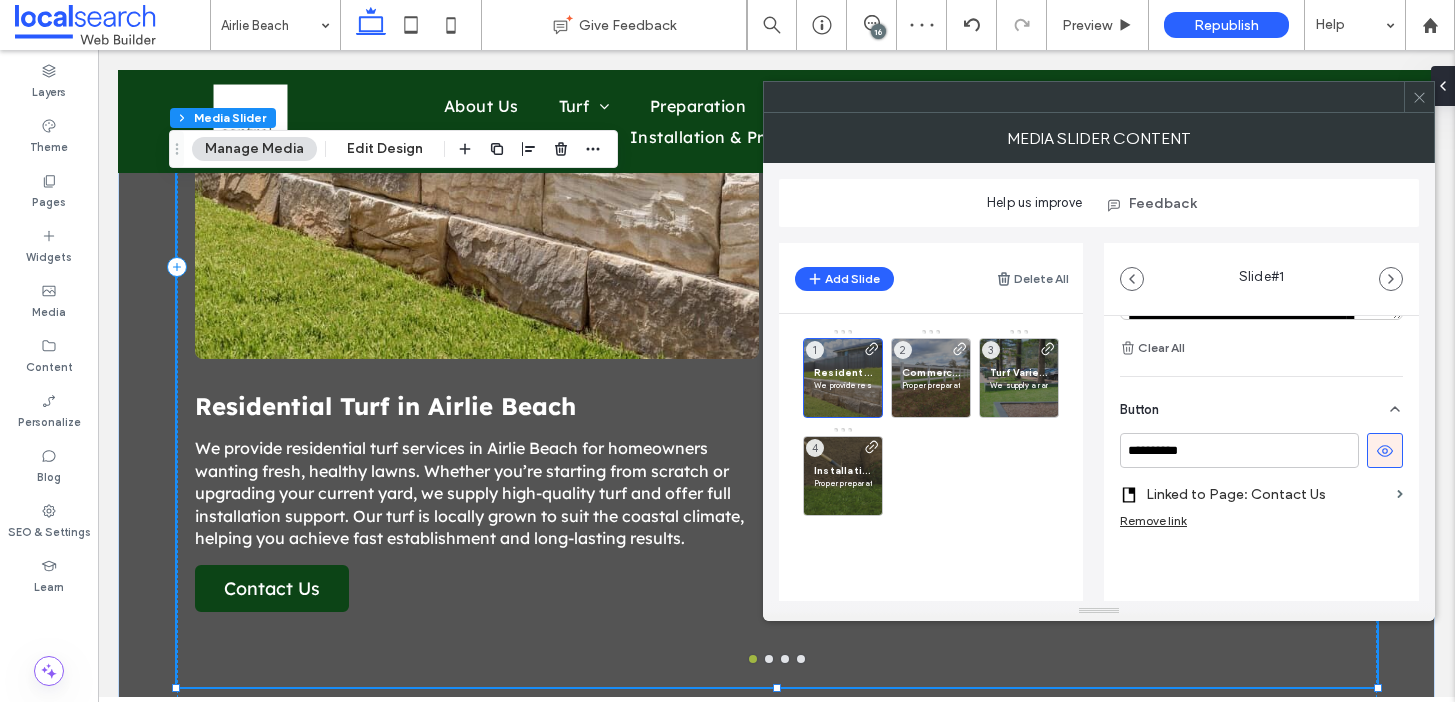 click 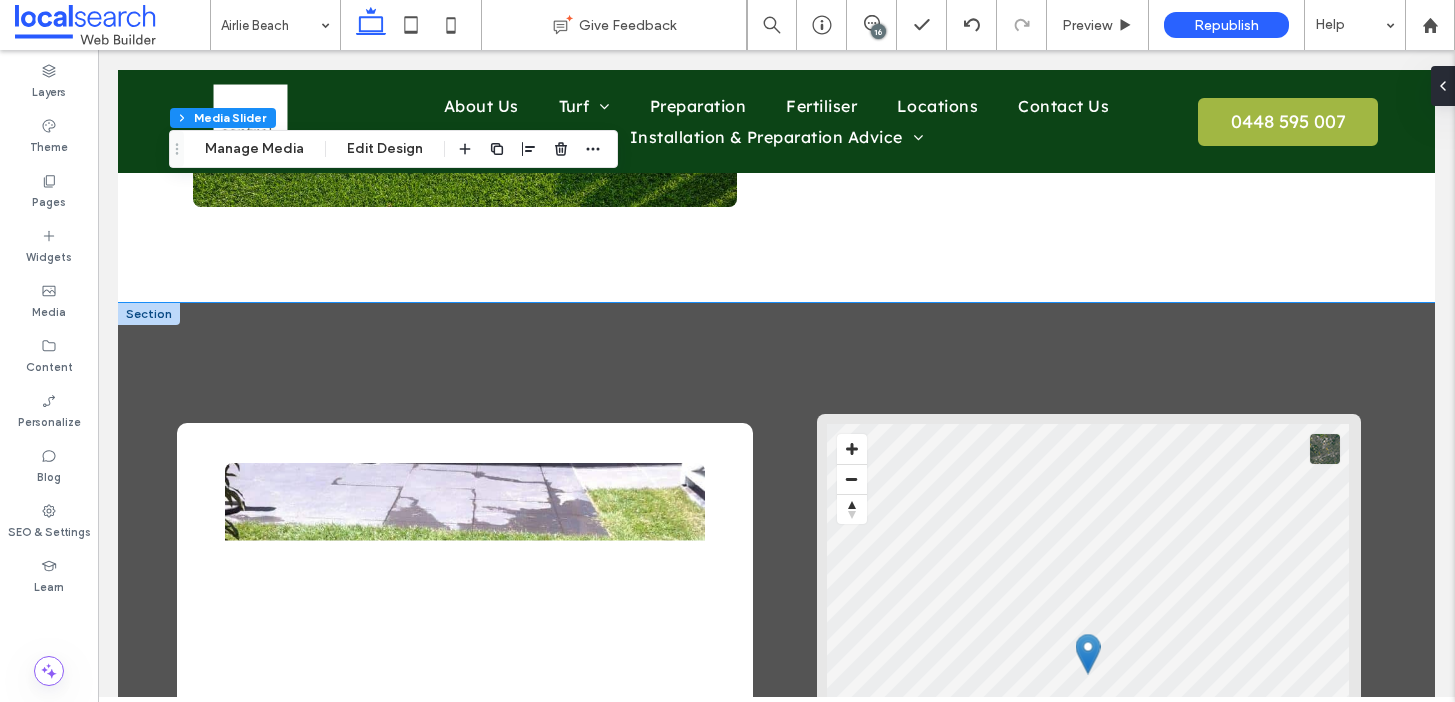 scroll, scrollTop: 2989, scrollLeft: 0, axis: vertical 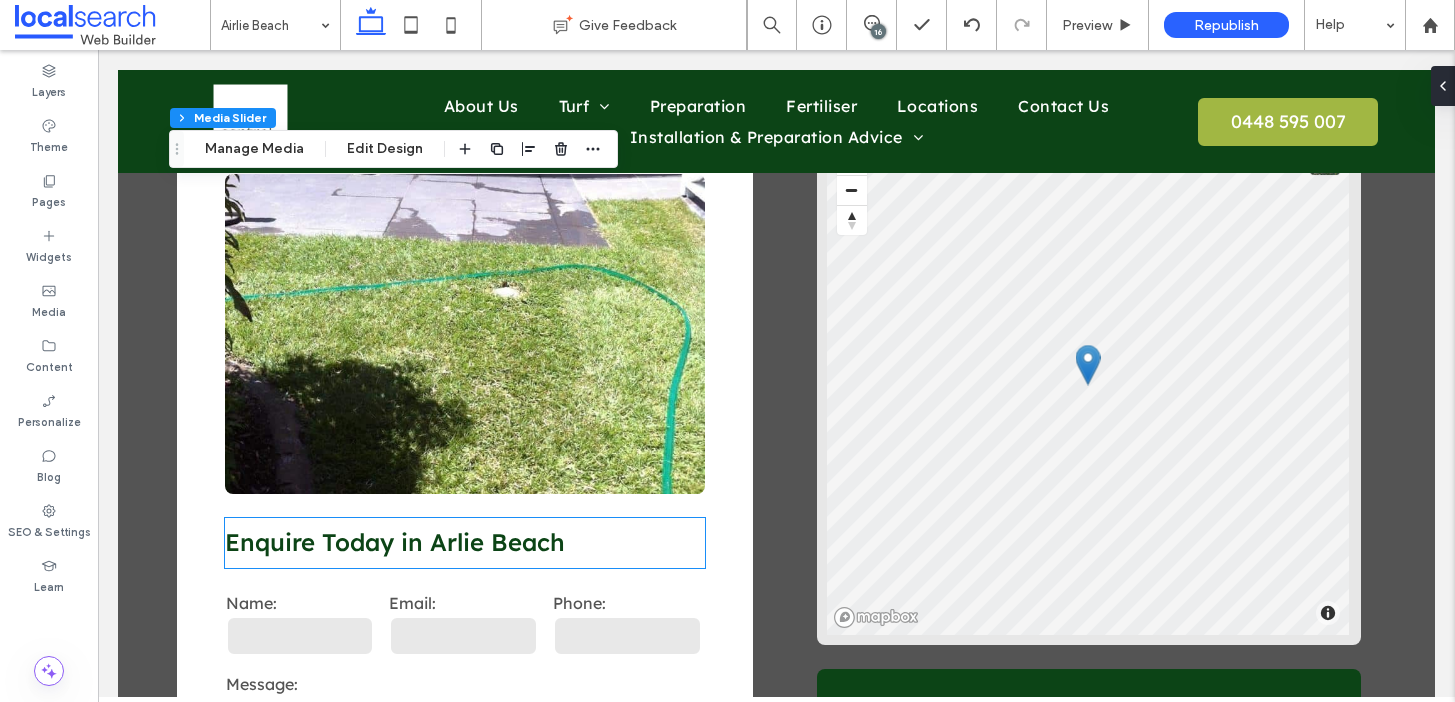 click on "Enquire Today in Arlie Beach" at bounding box center [395, 542] 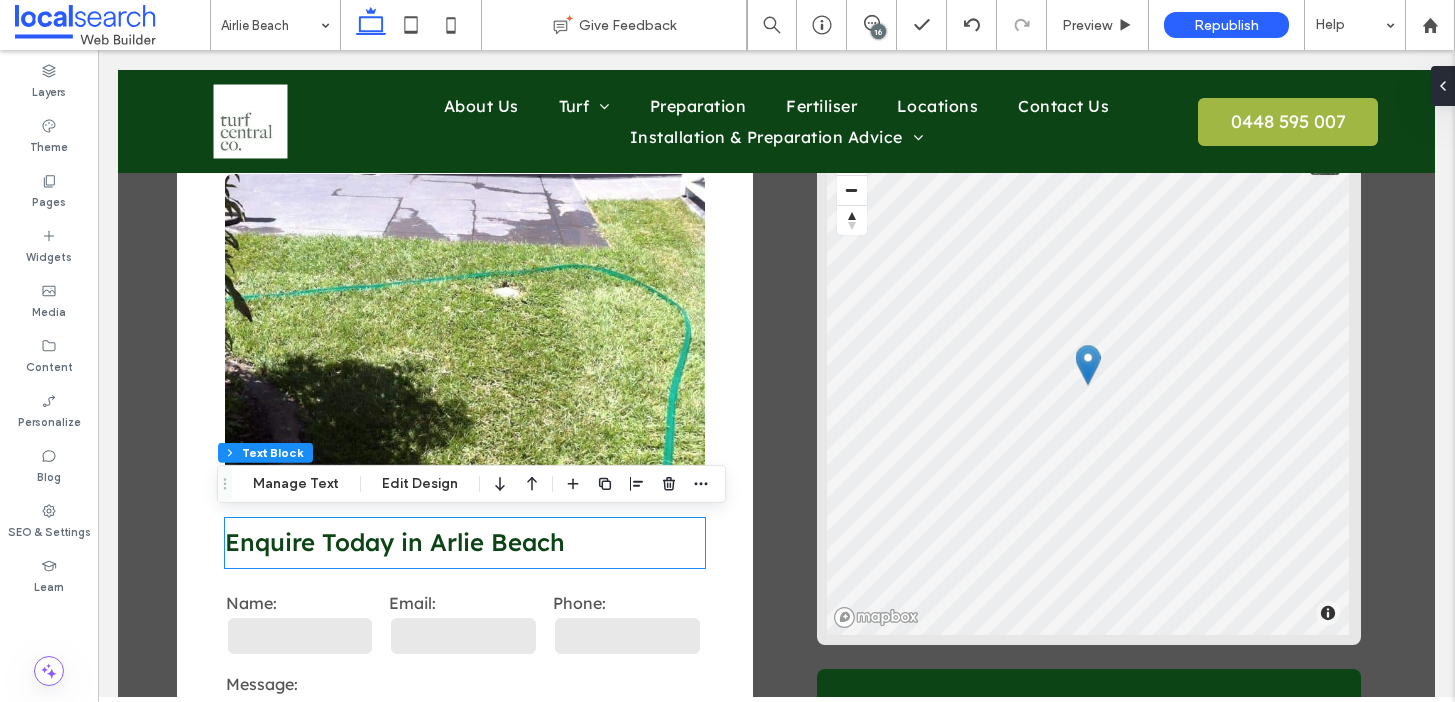 click on "Enquire Today in Arlie Beach" at bounding box center (395, 542) 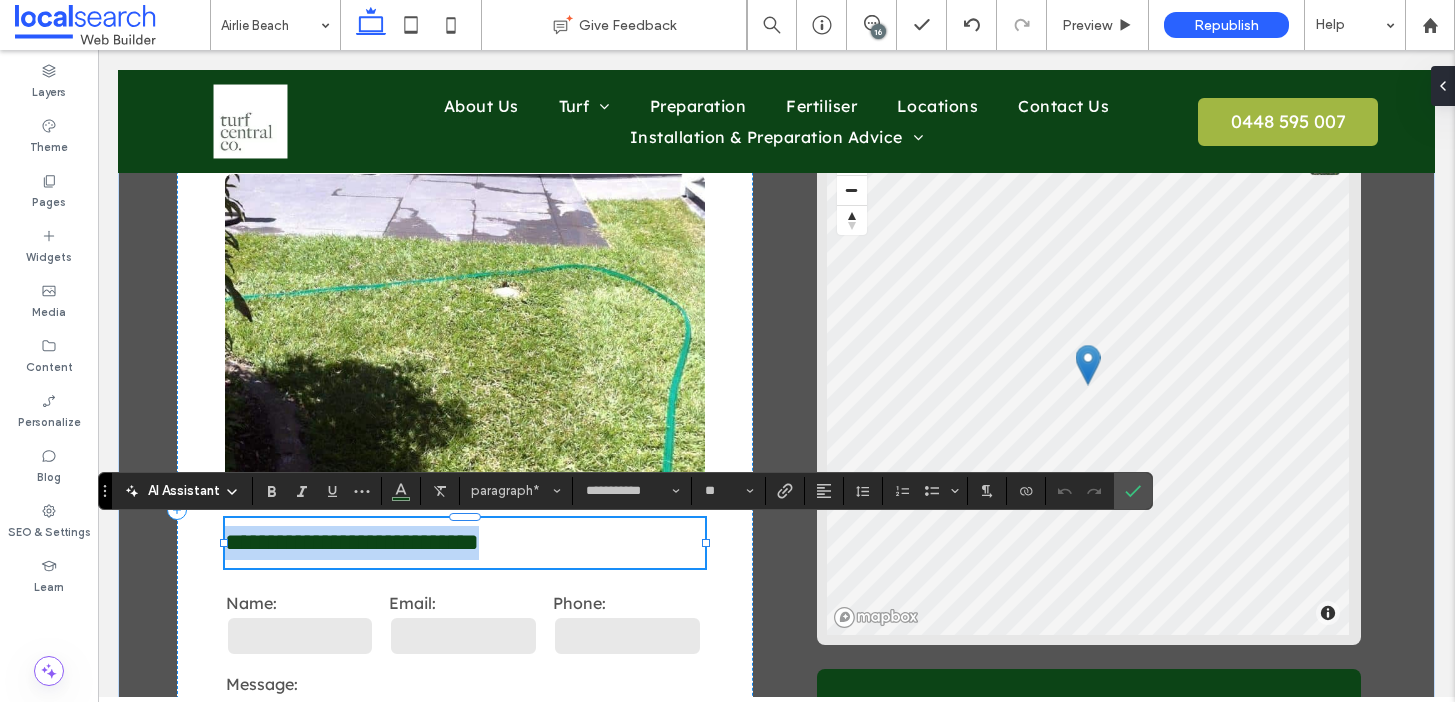 click on "**********" at bounding box center (352, 542) 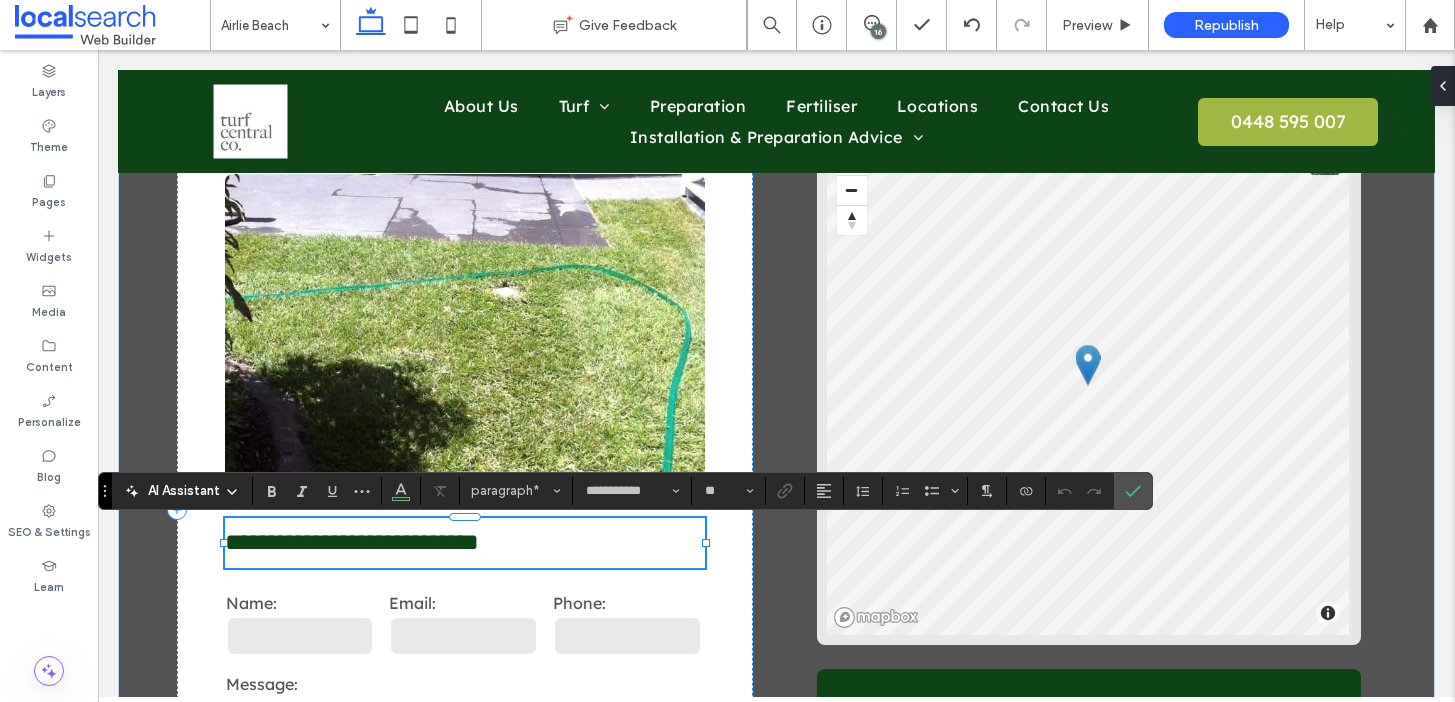 type 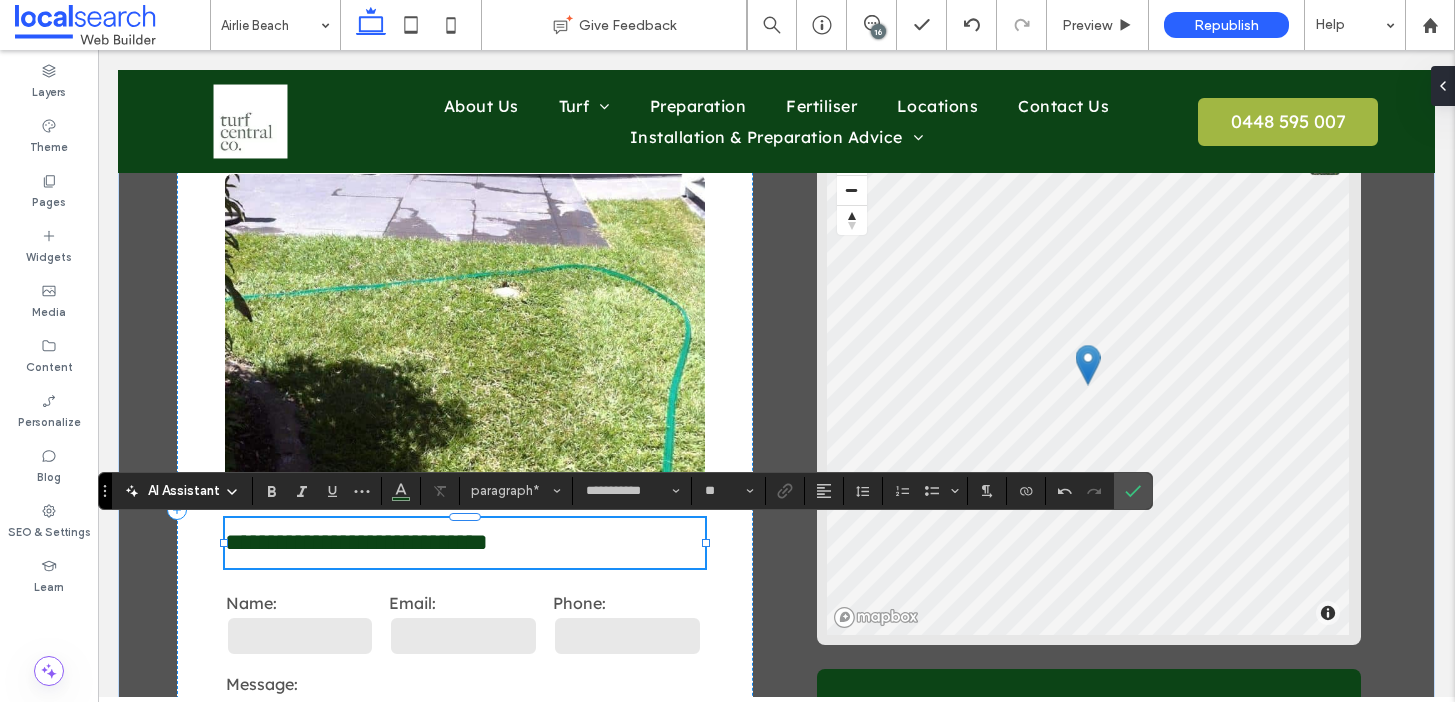 click on "**********" at bounding box center (465, 543) 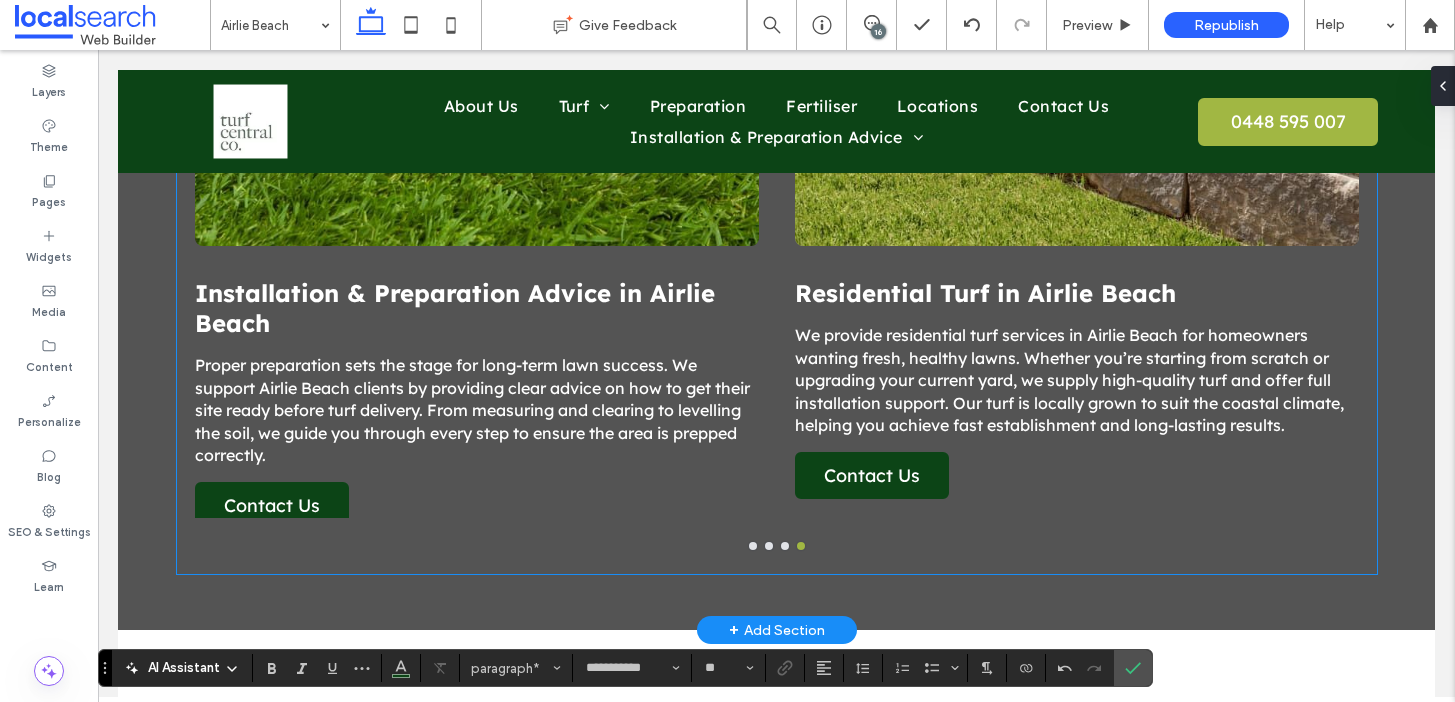 scroll, scrollTop: 1597, scrollLeft: 0, axis: vertical 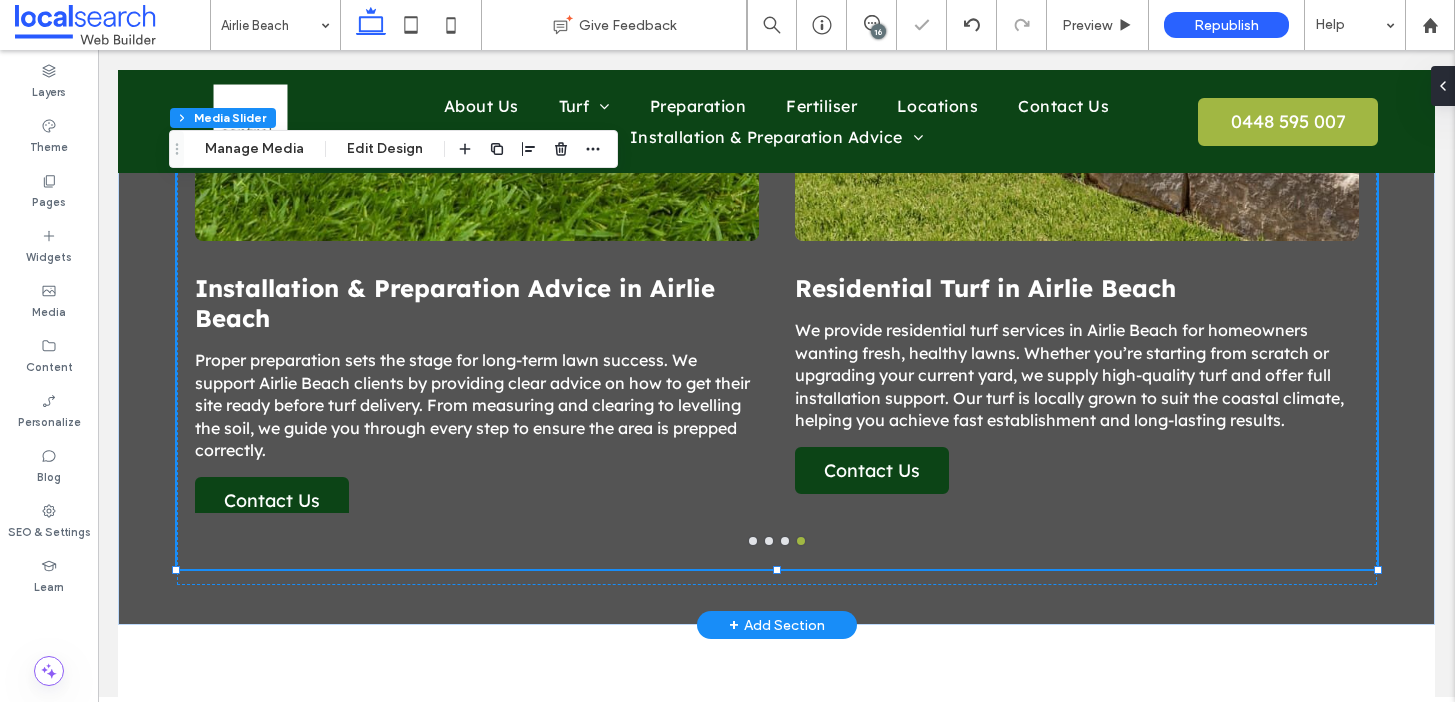 click on "Proper preparation sets the stage for long-term lawn success. We support Airlie Beach clients by providing clear advice on how to get their site ready before turf delivery. From measuring and clearing to levelling the soil, we guide you through every step to ensure the area is prepped correctly." at bounding box center [477, 405] 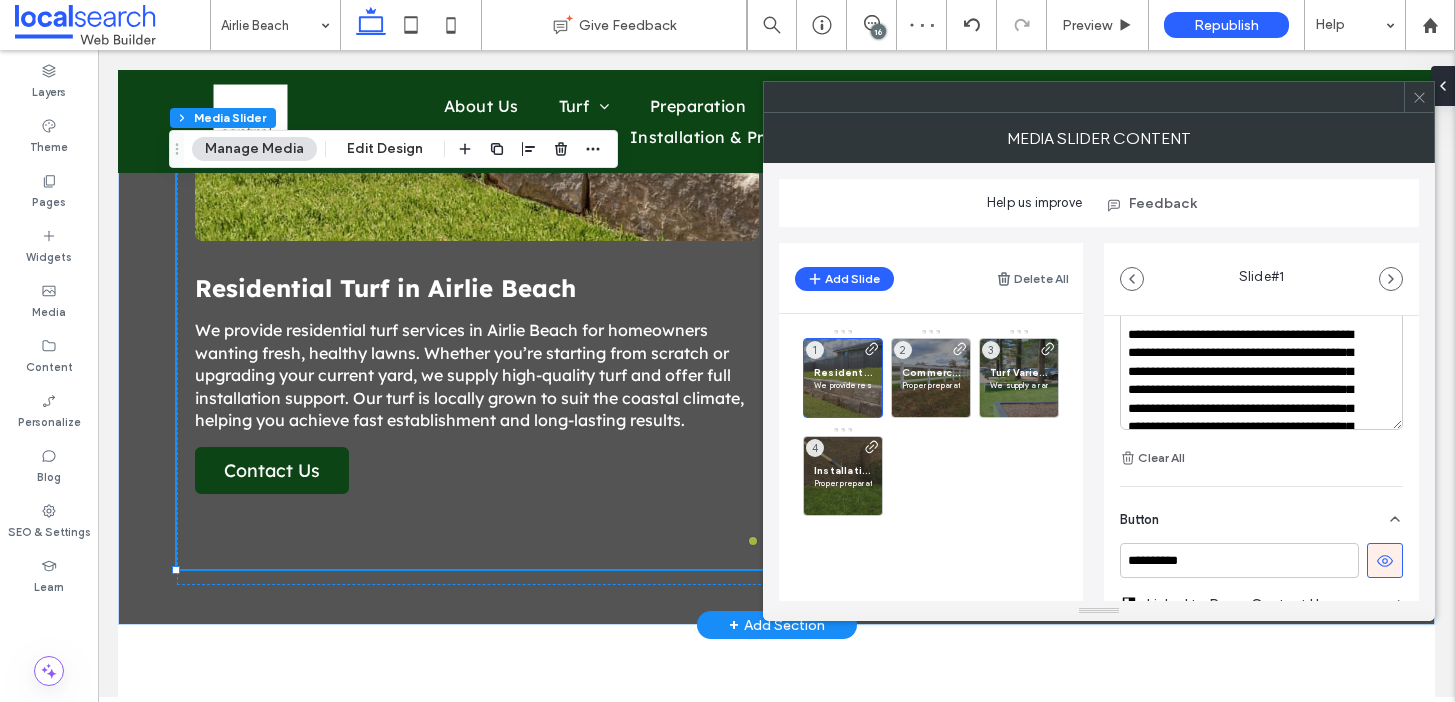 scroll, scrollTop: 662, scrollLeft: 0, axis: vertical 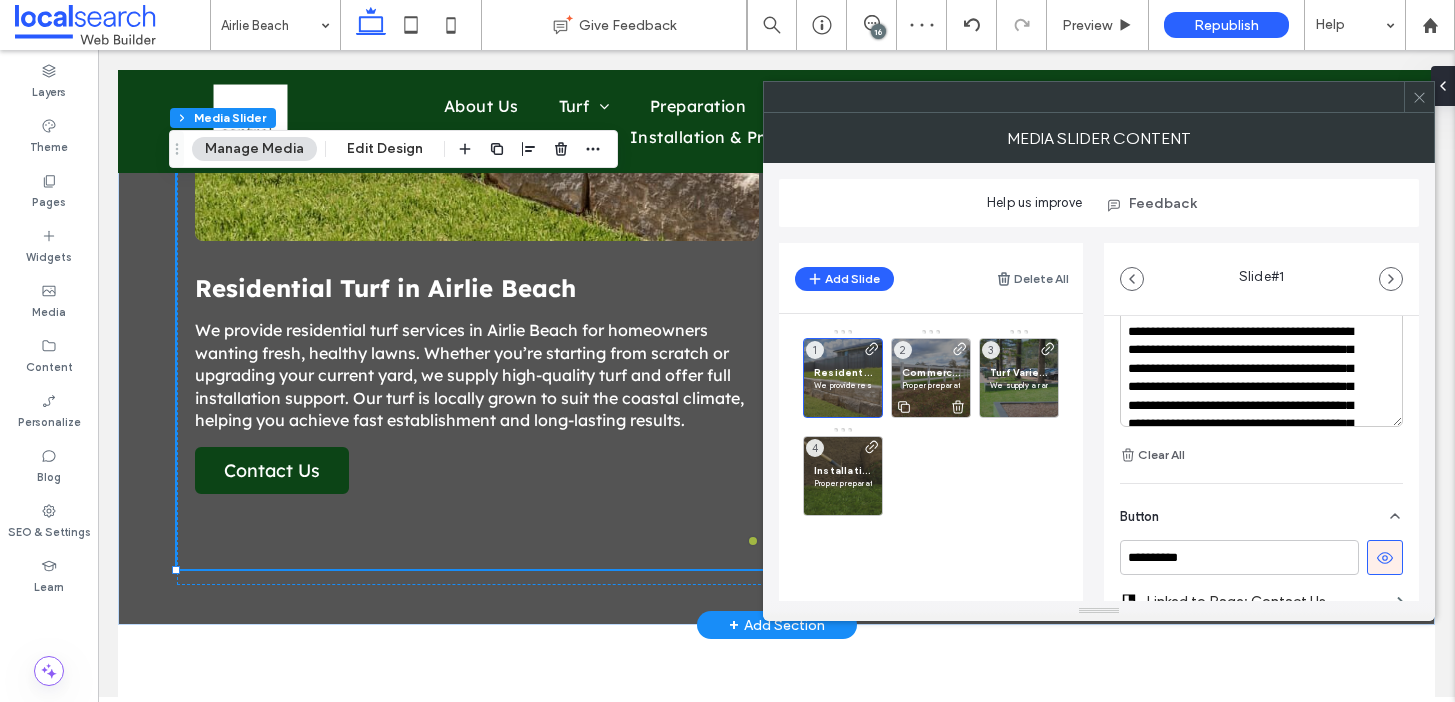 click on "Commercial Turf in Airlie Beach" at bounding box center [931, 372] 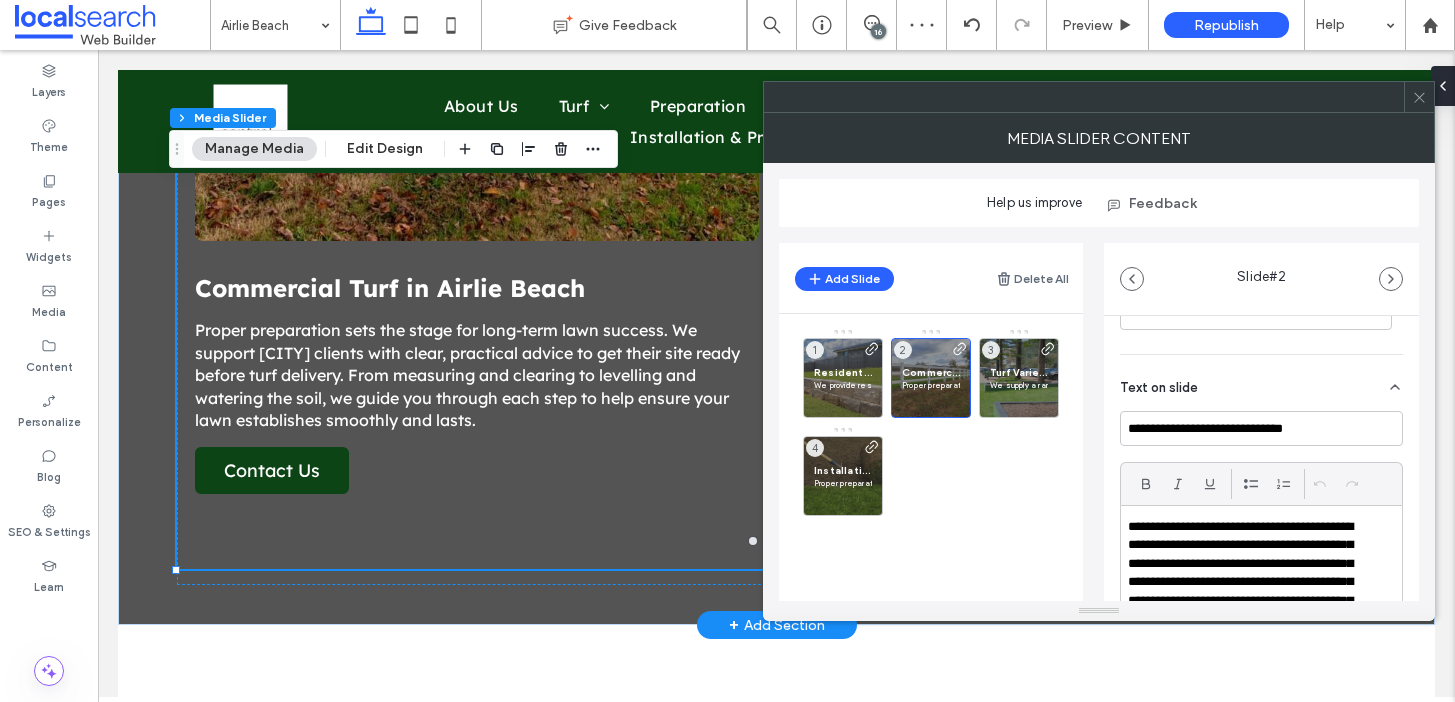 scroll, scrollTop: 580, scrollLeft: 0, axis: vertical 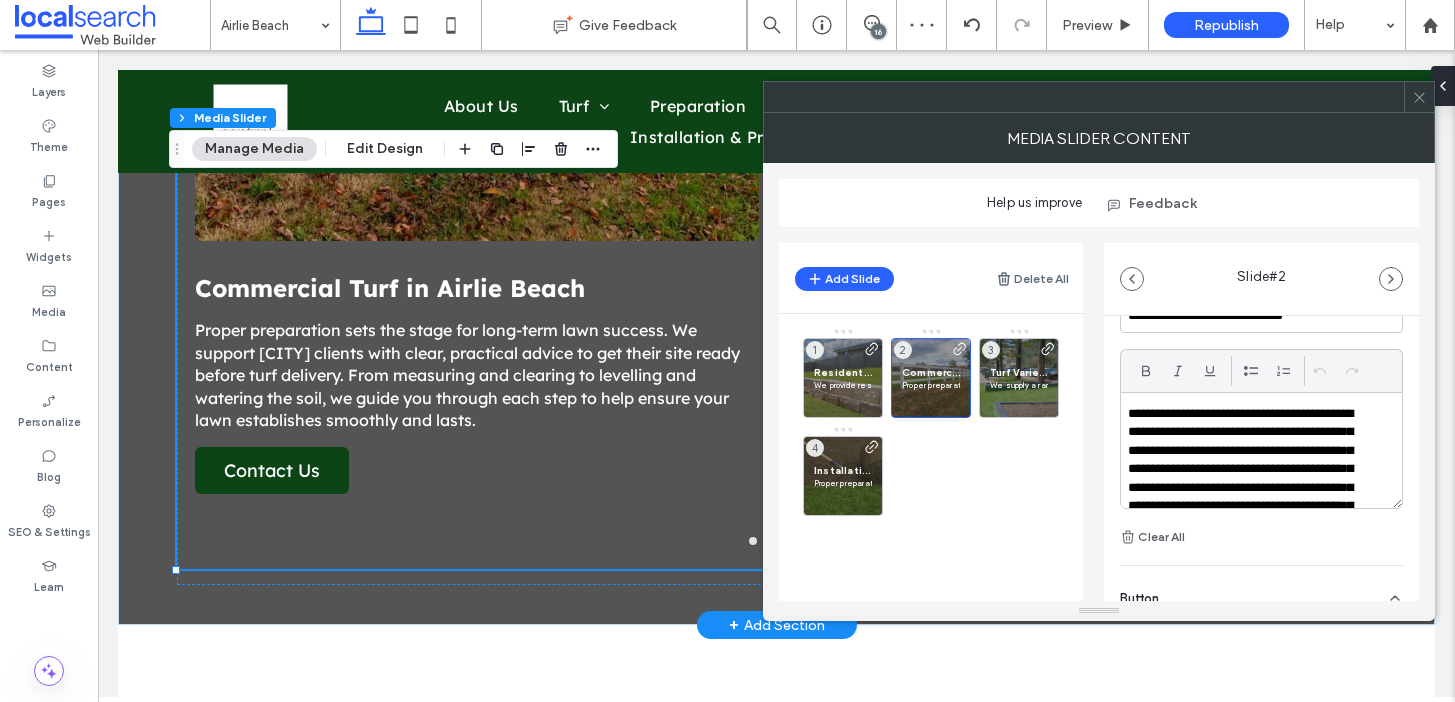 click on "**********" at bounding box center (1248, 479) 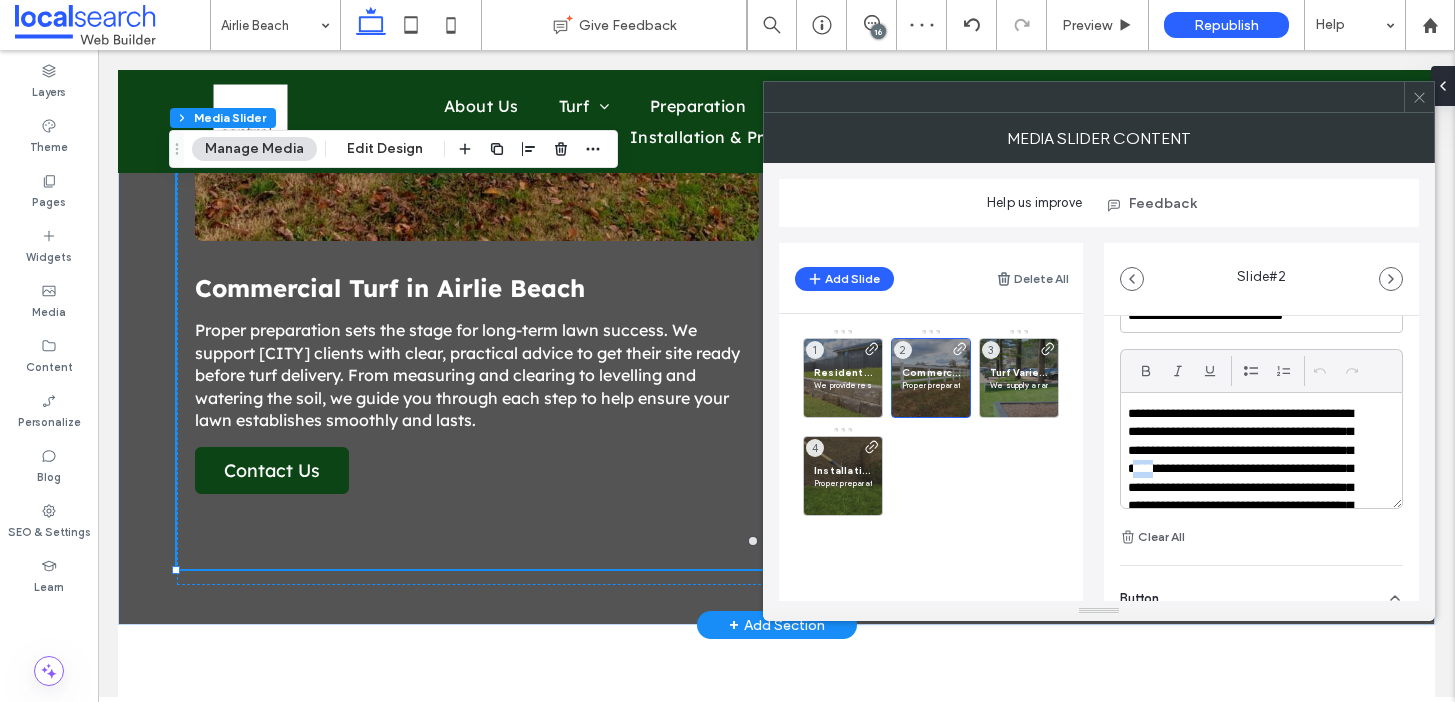 click on "**********" at bounding box center (1248, 479) 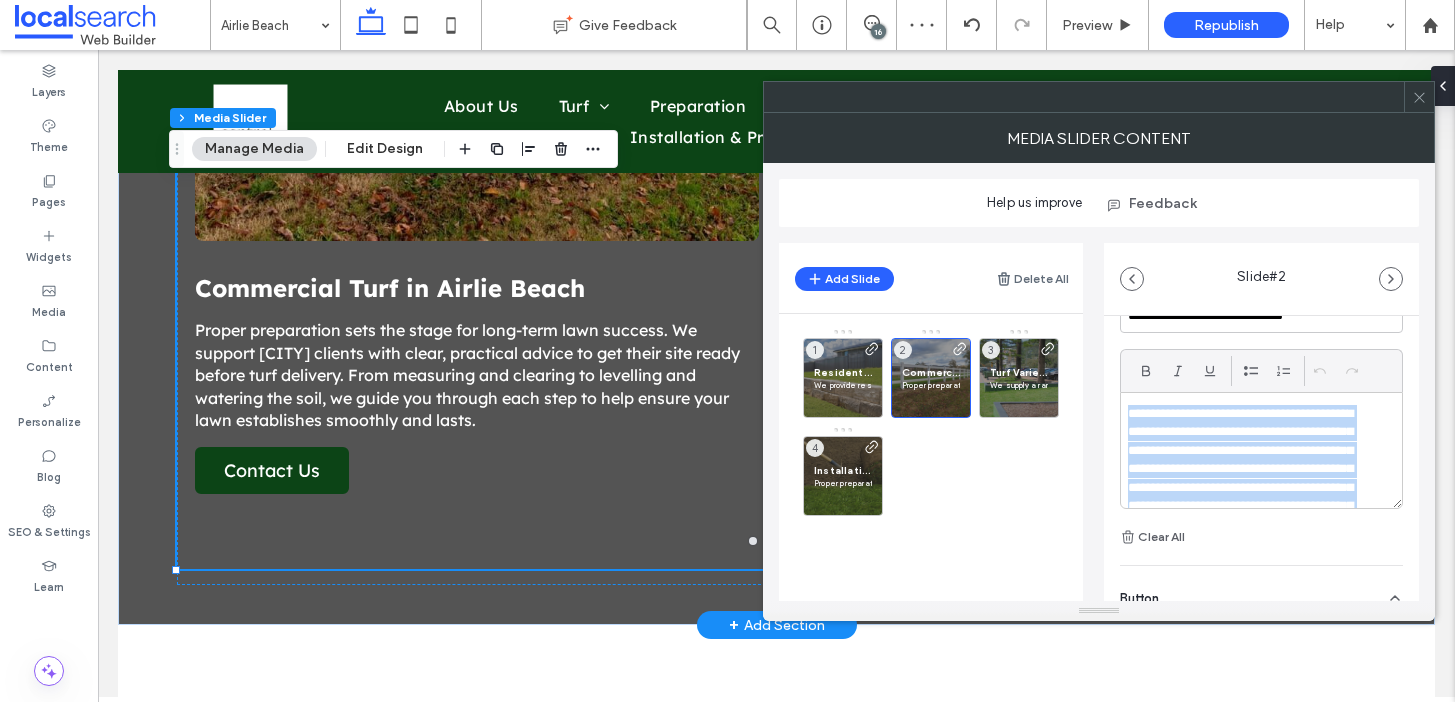 click on "**********" at bounding box center [1248, 479] 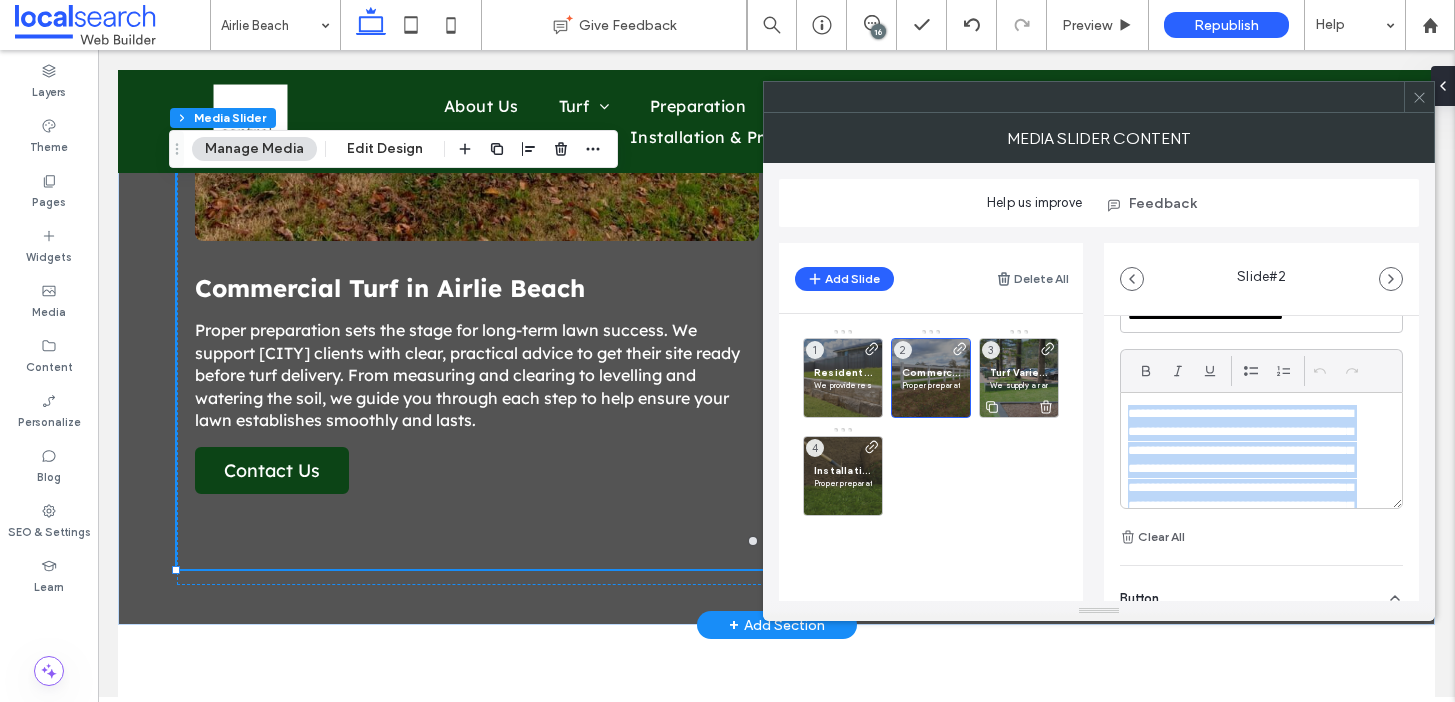 click on "Turf Varieties in Airlie Beach" at bounding box center [1019, 372] 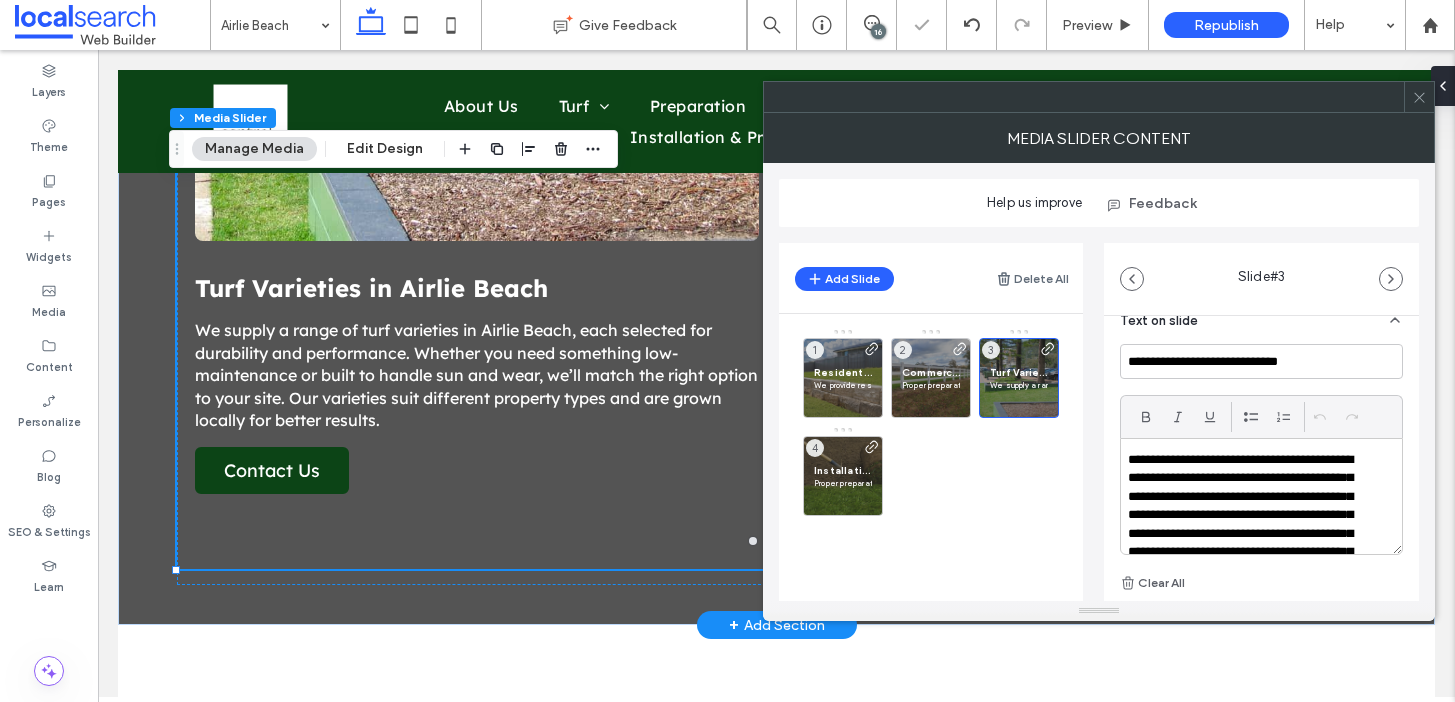 scroll, scrollTop: 536, scrollLeft: 0, axis: vertical 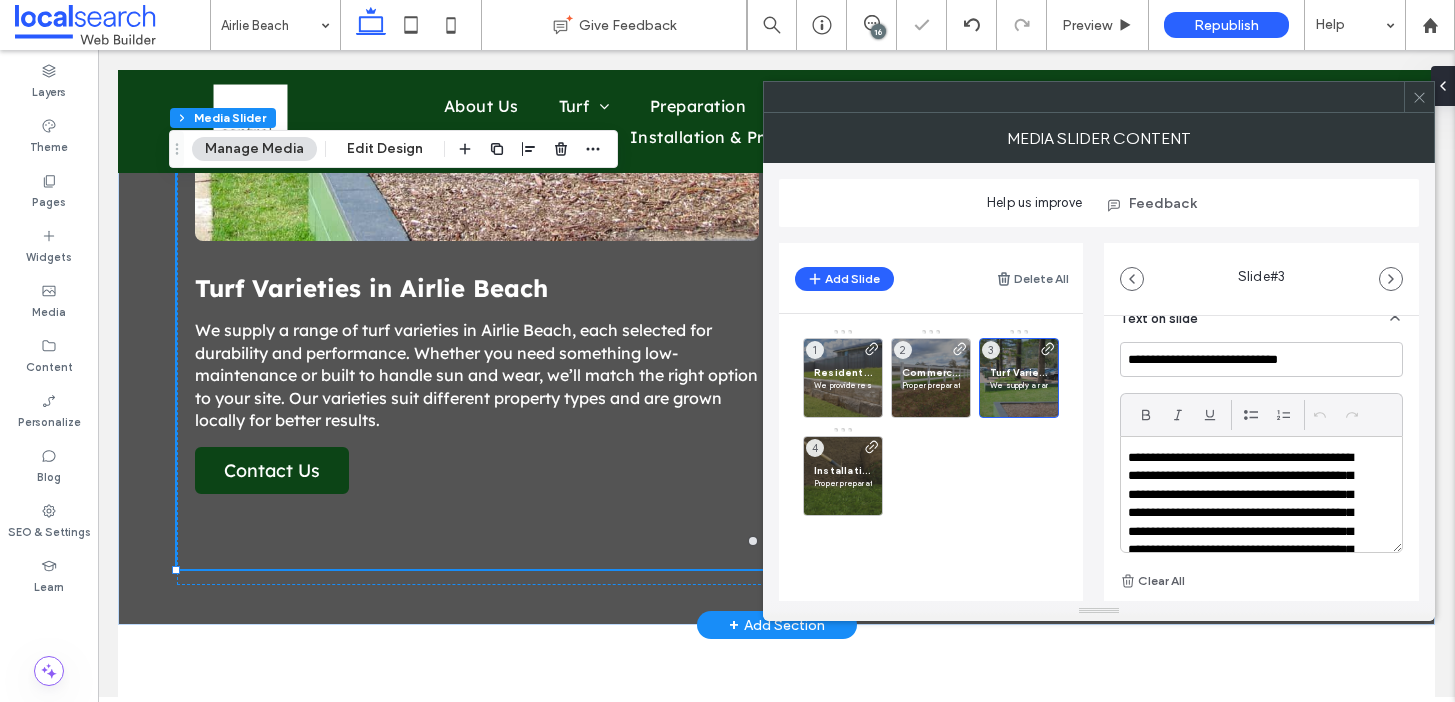 click on "**********" at bounding box center (1248, 523) 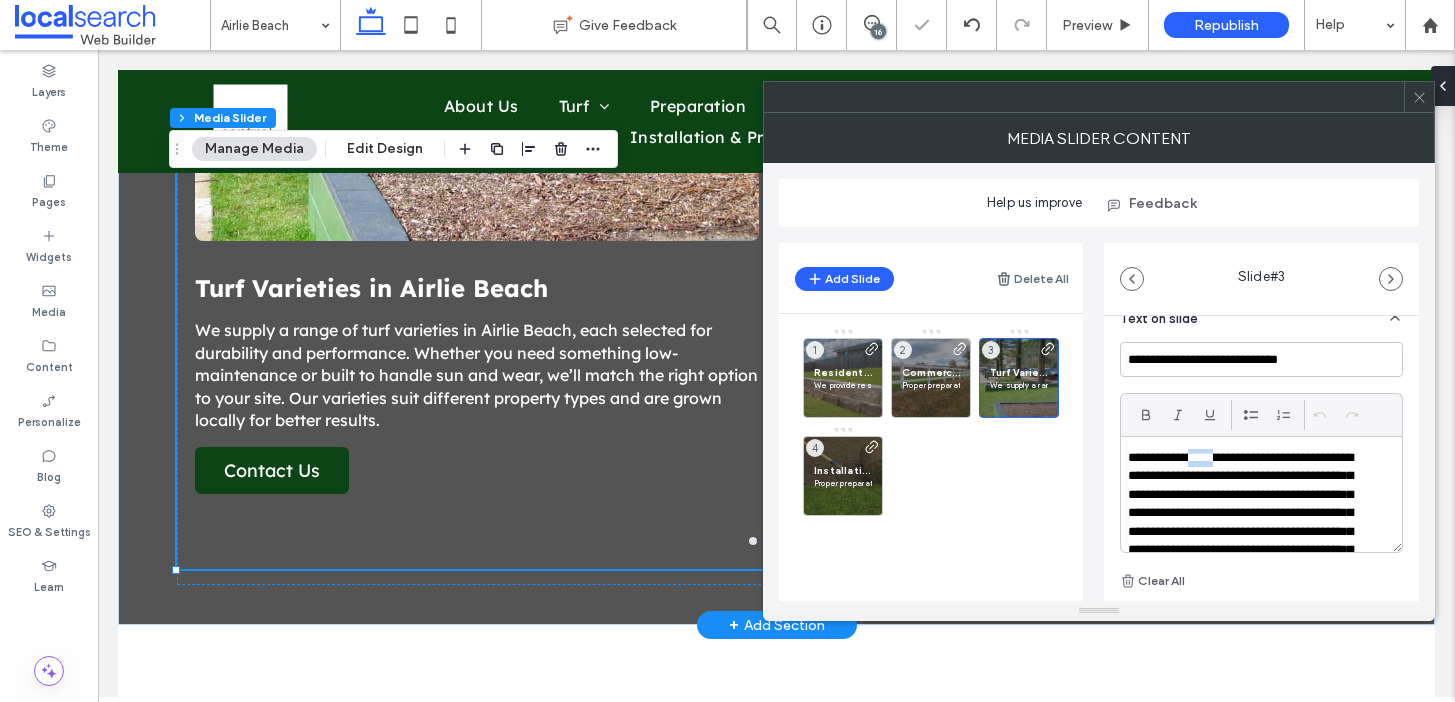click on "**********" at bounding box center (1248, 523) 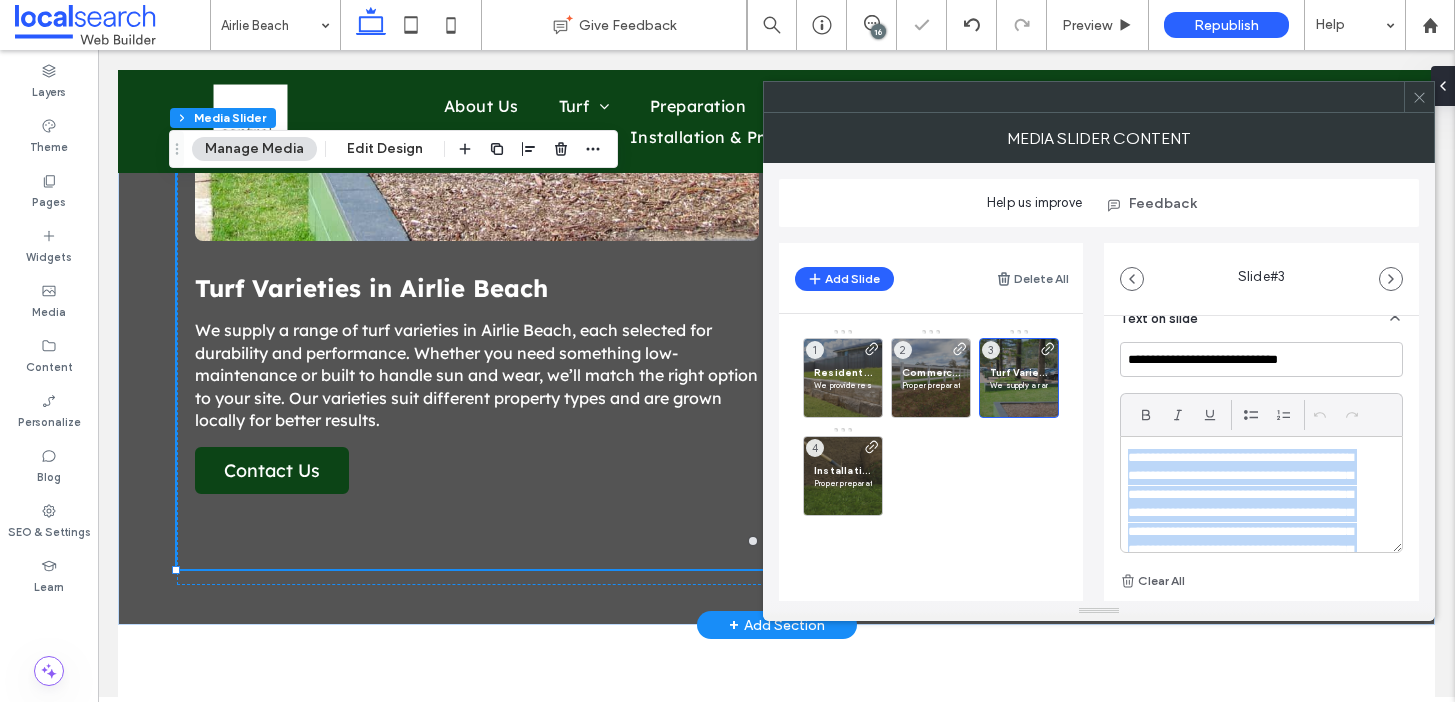 click on "**********" at bounding box center [1248, 523] 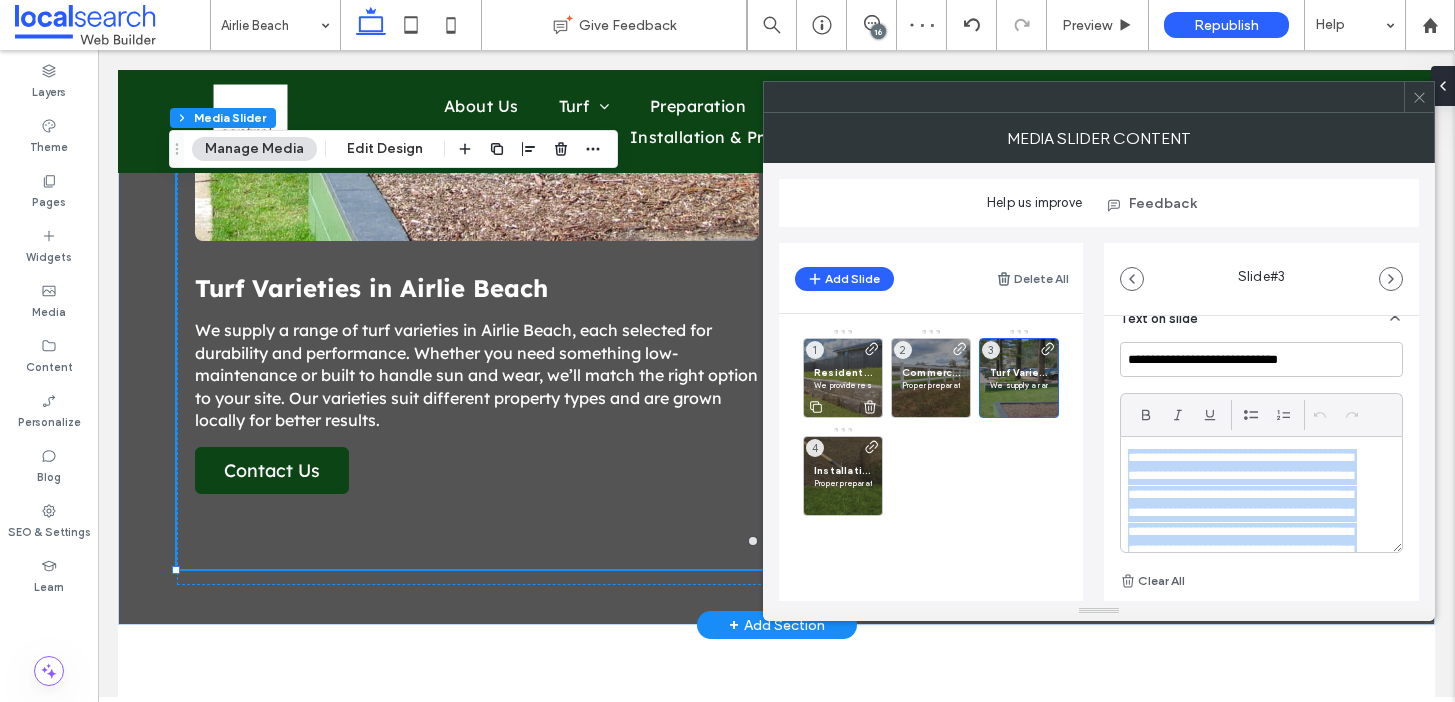 click on "Residential Turf in Airlie Beach" at bounding box center (843, 372) 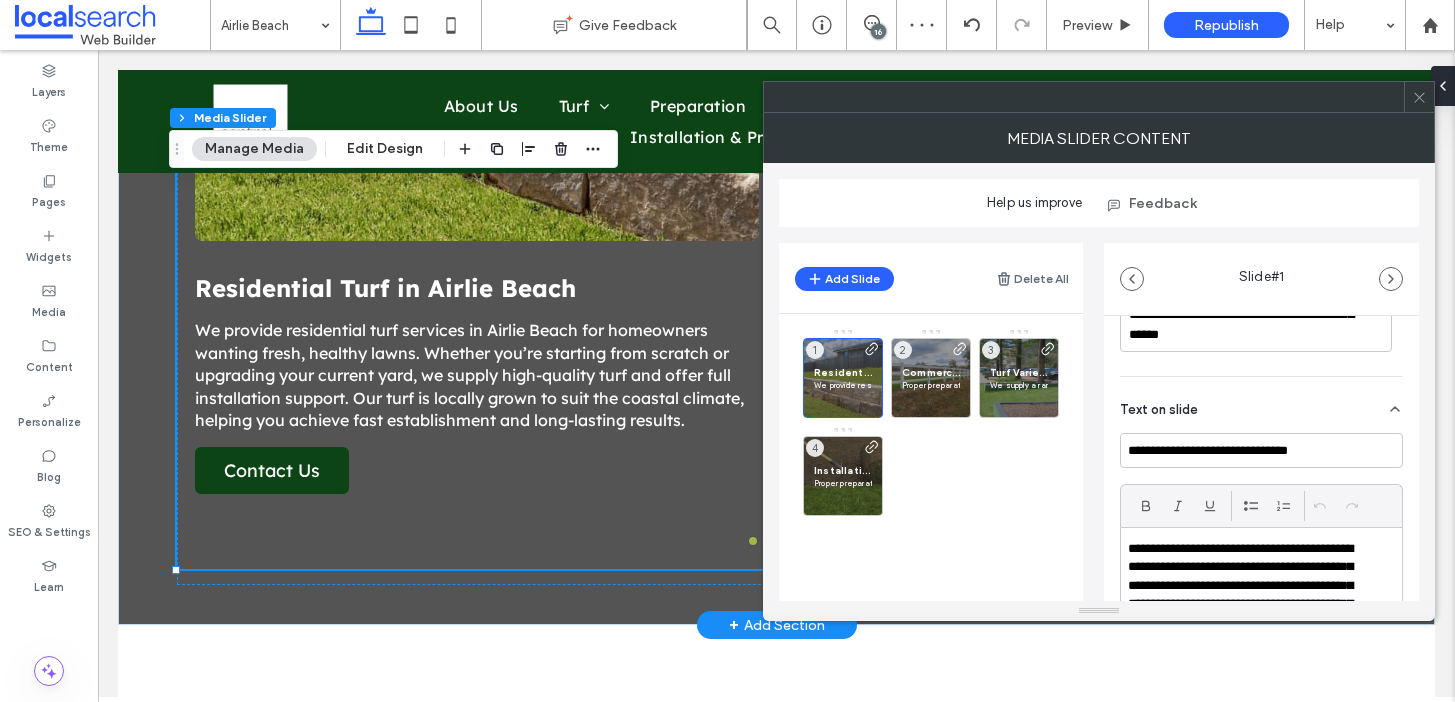scroll, scrollTop: 558, scrollLeft: 0, axis: vertical 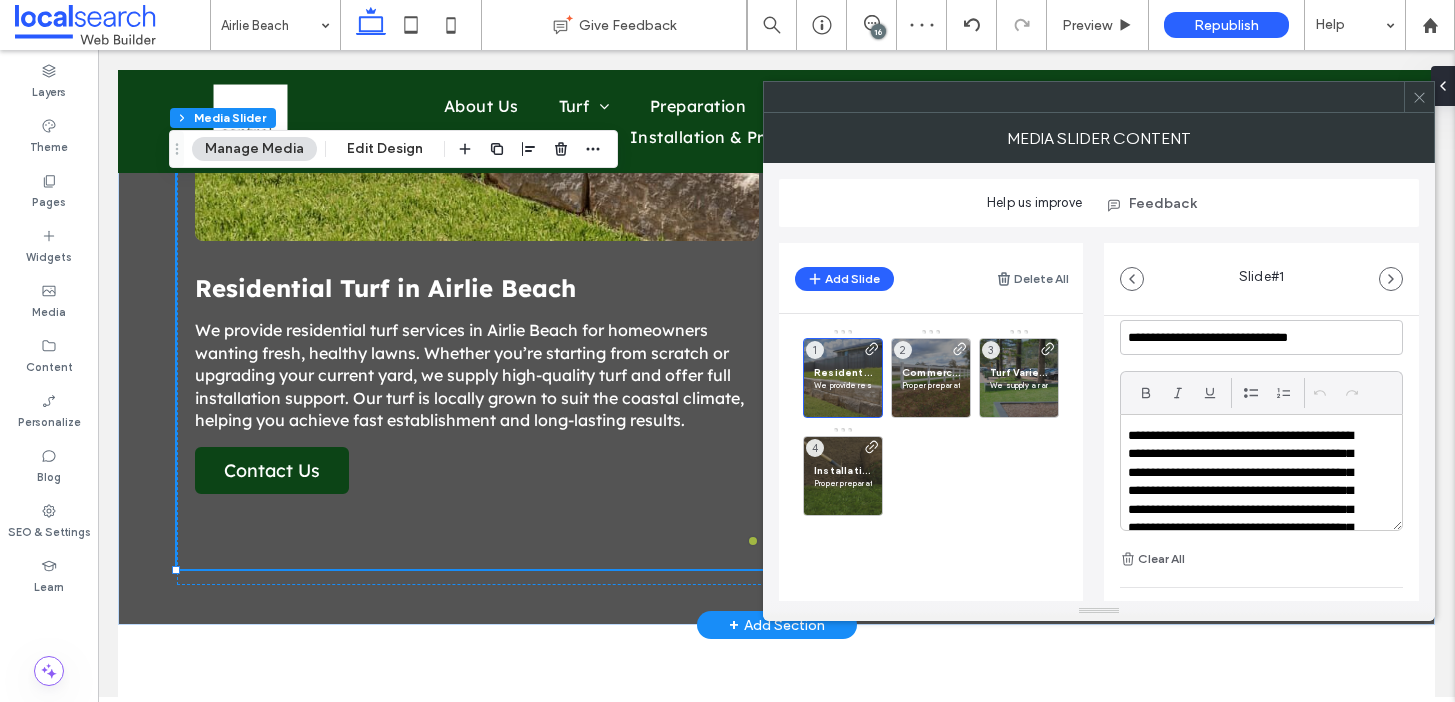 click on "**********" at bounding box center (1248, 510) 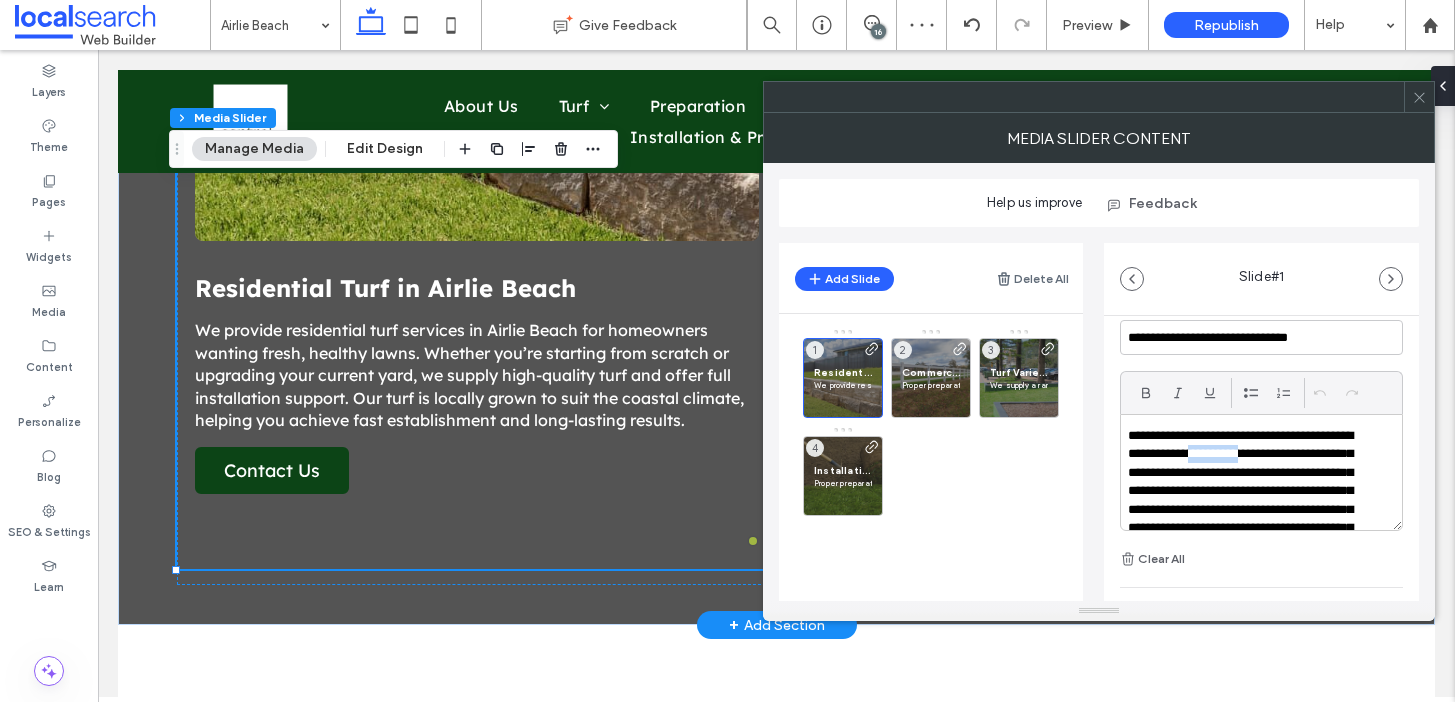click on "**********" at bounding box center [1248, 510] 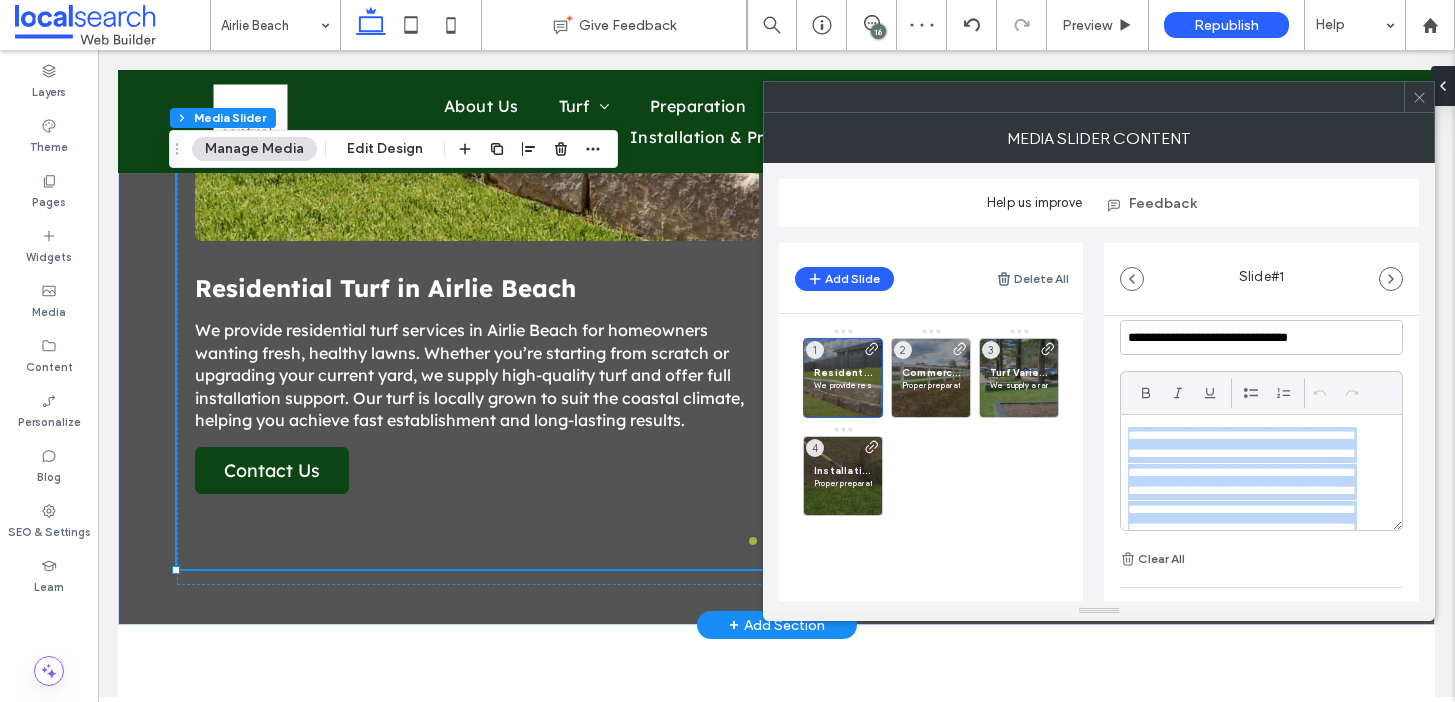 click on "**********" at bounding box center (1248, 510) 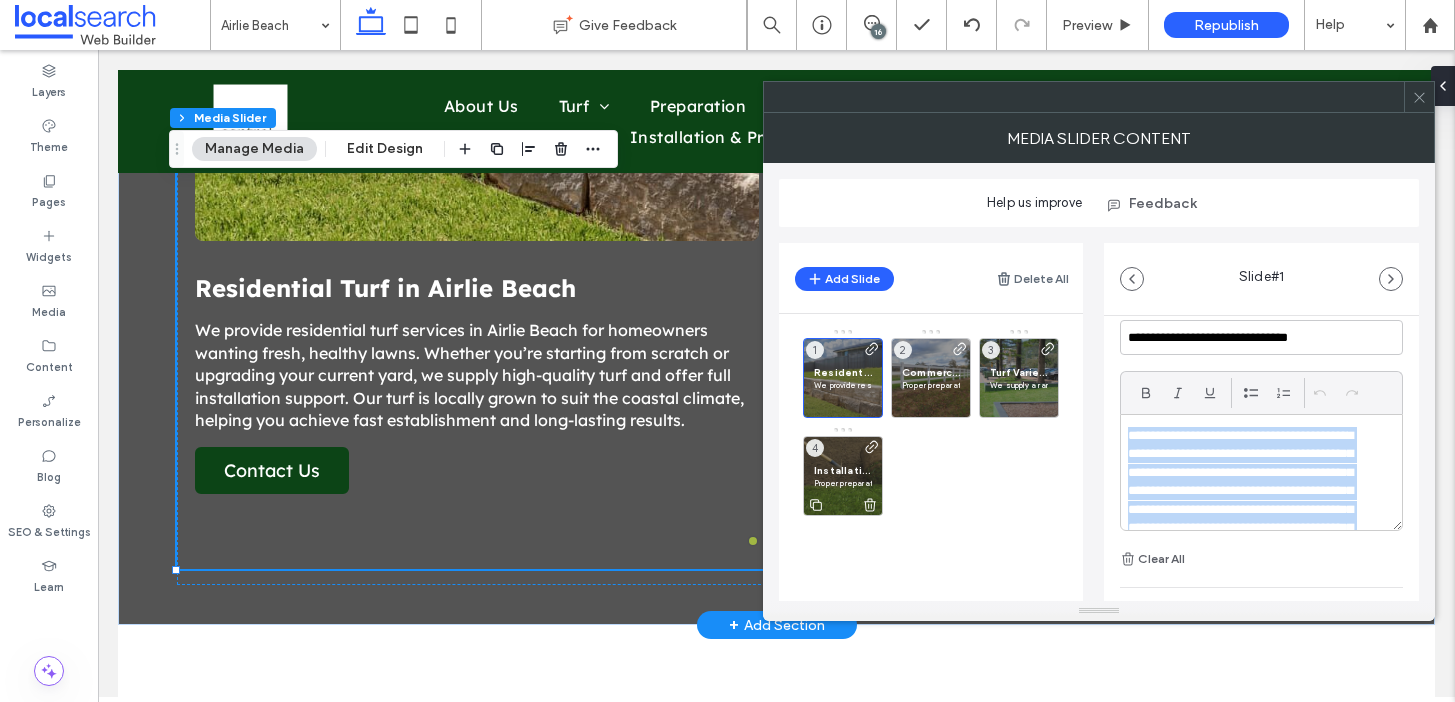 click on "Installation & Preparation Advice in [CITY] Proper preparation sets the stage for long-term lawn success. We support [CITY] clients by providing clear advice on how to get their site ready before turf delivery. From measuring and clearing to levelling the soil, we guide you through every step to ensure the area is prepped correctly. 4" at bounding box center (843, 476) 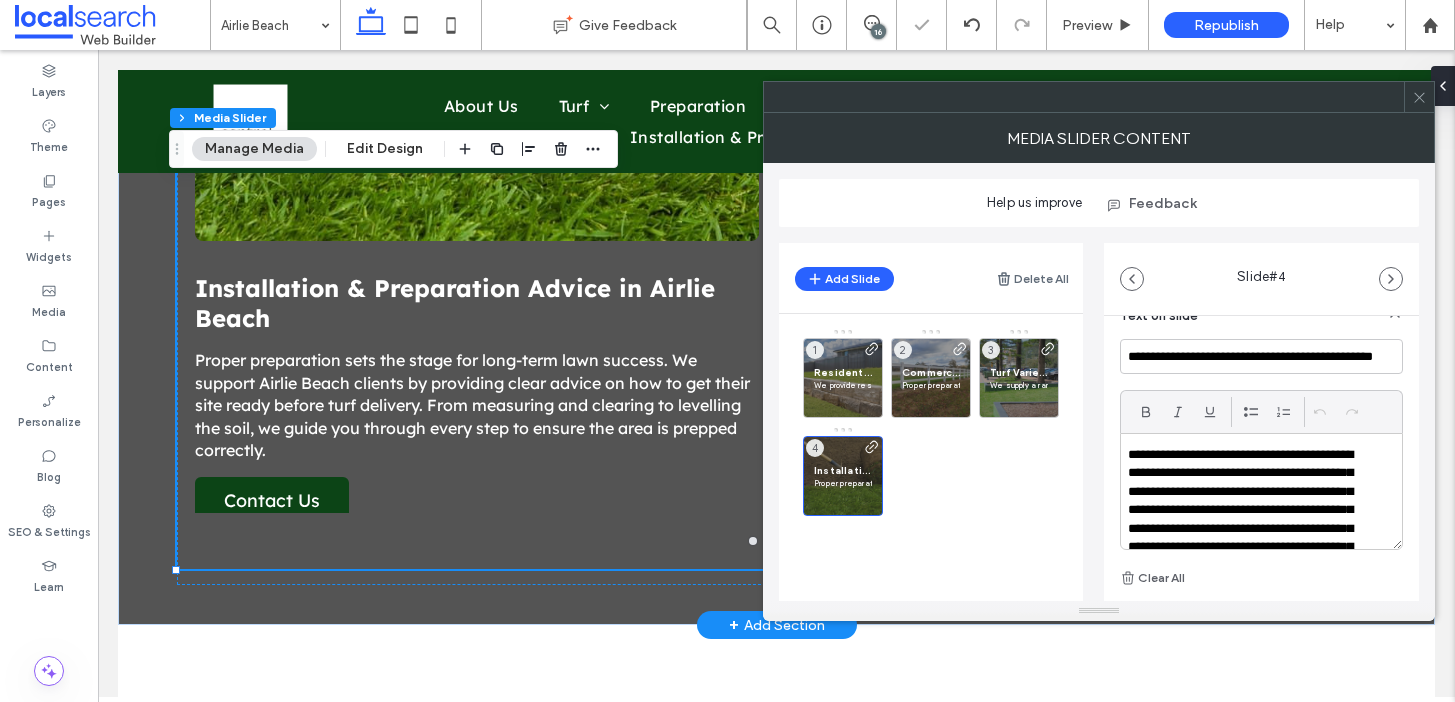 scroll, scrollTop: 574, scrollLeft: 0, axis: vertical 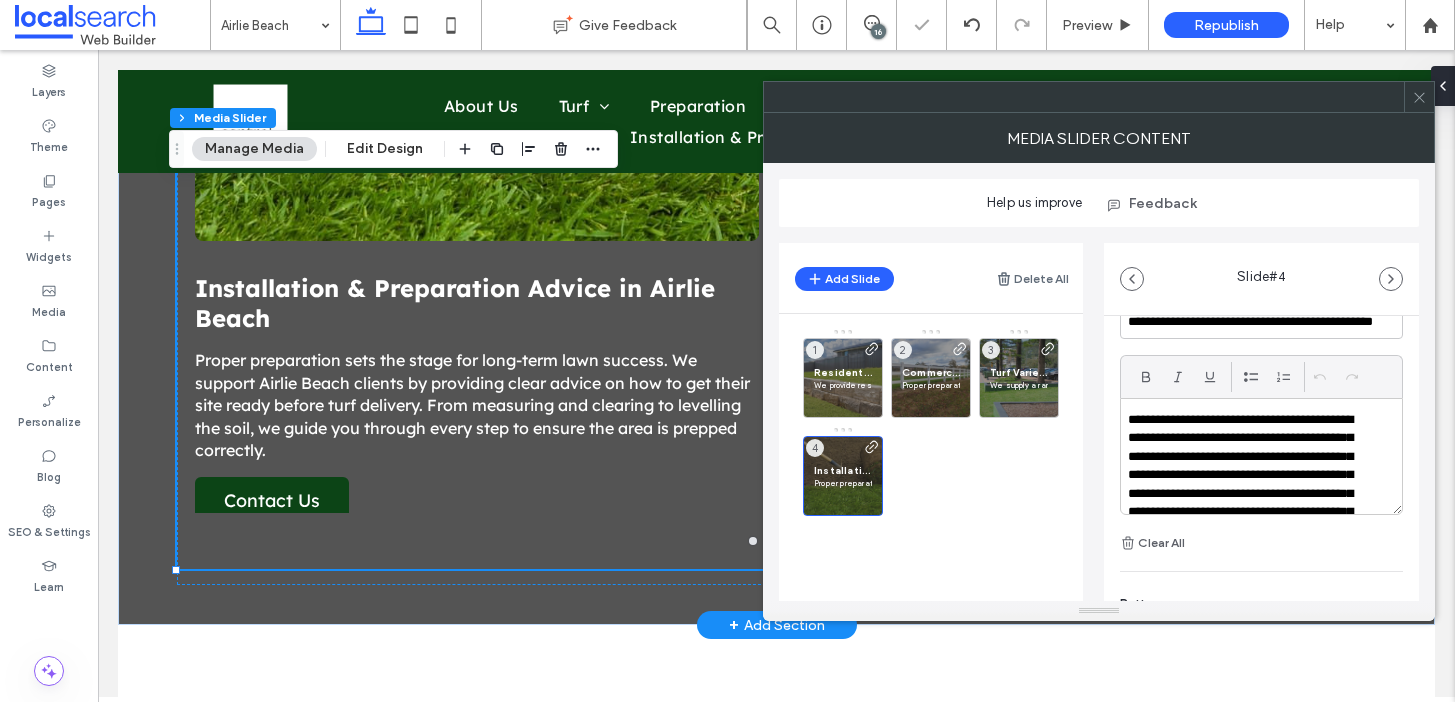 click on "**********" at bounding box center [1248, 485] 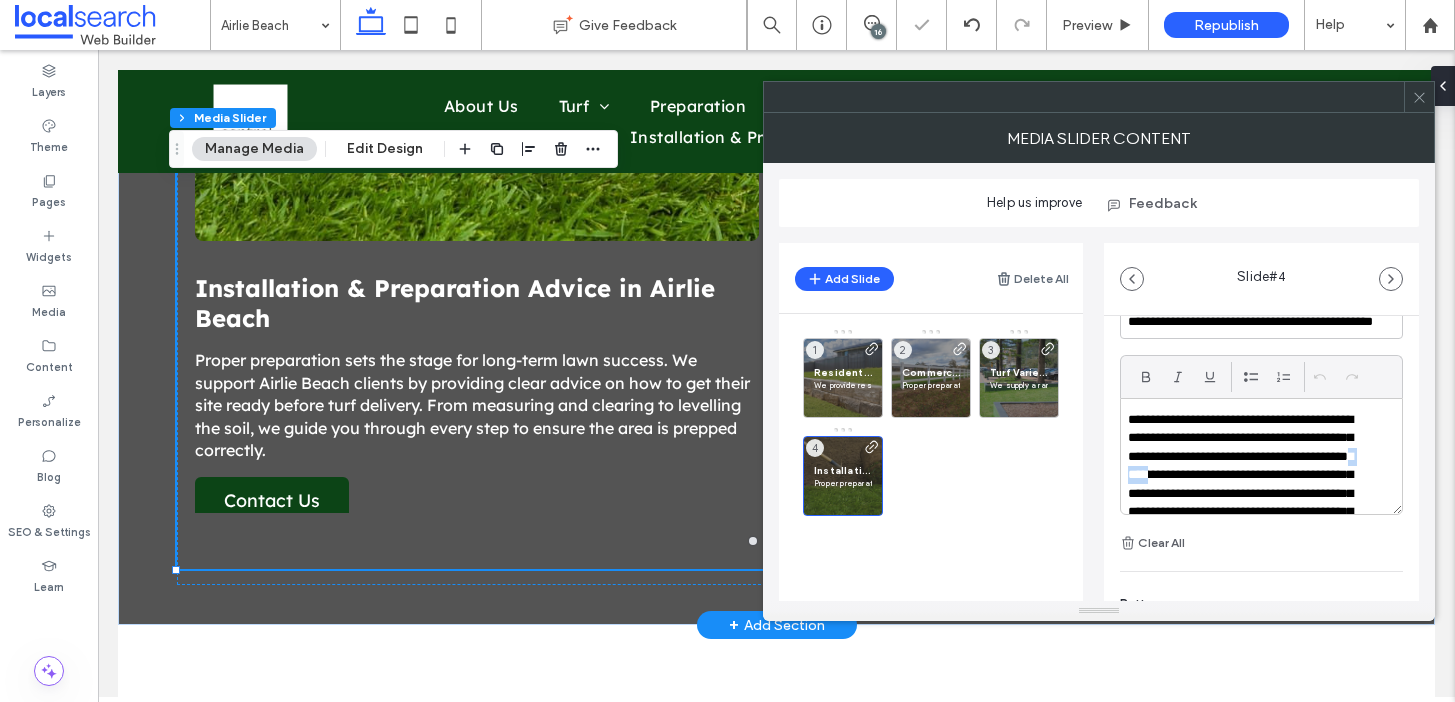 click on "**********" at bounding box center (1248, 485) 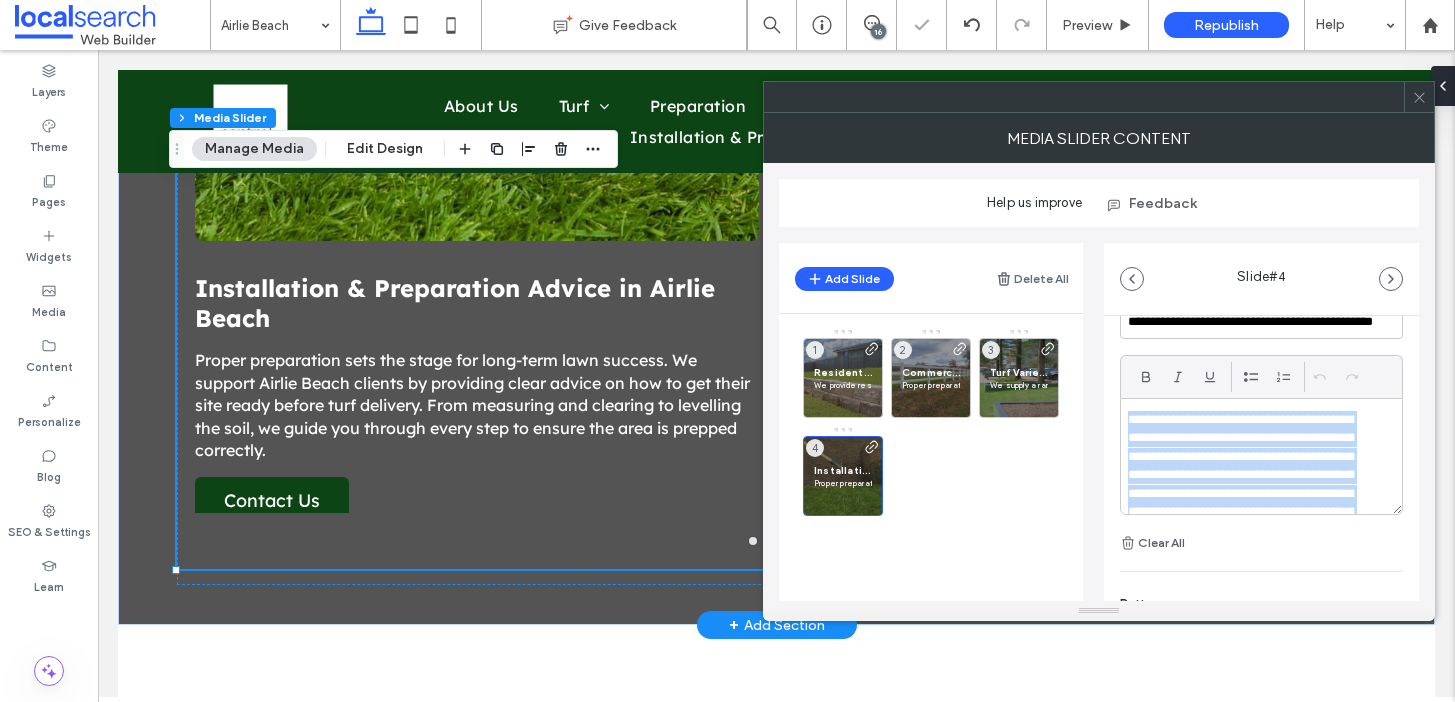 click on "**********" at bounding box center (1248, 485) 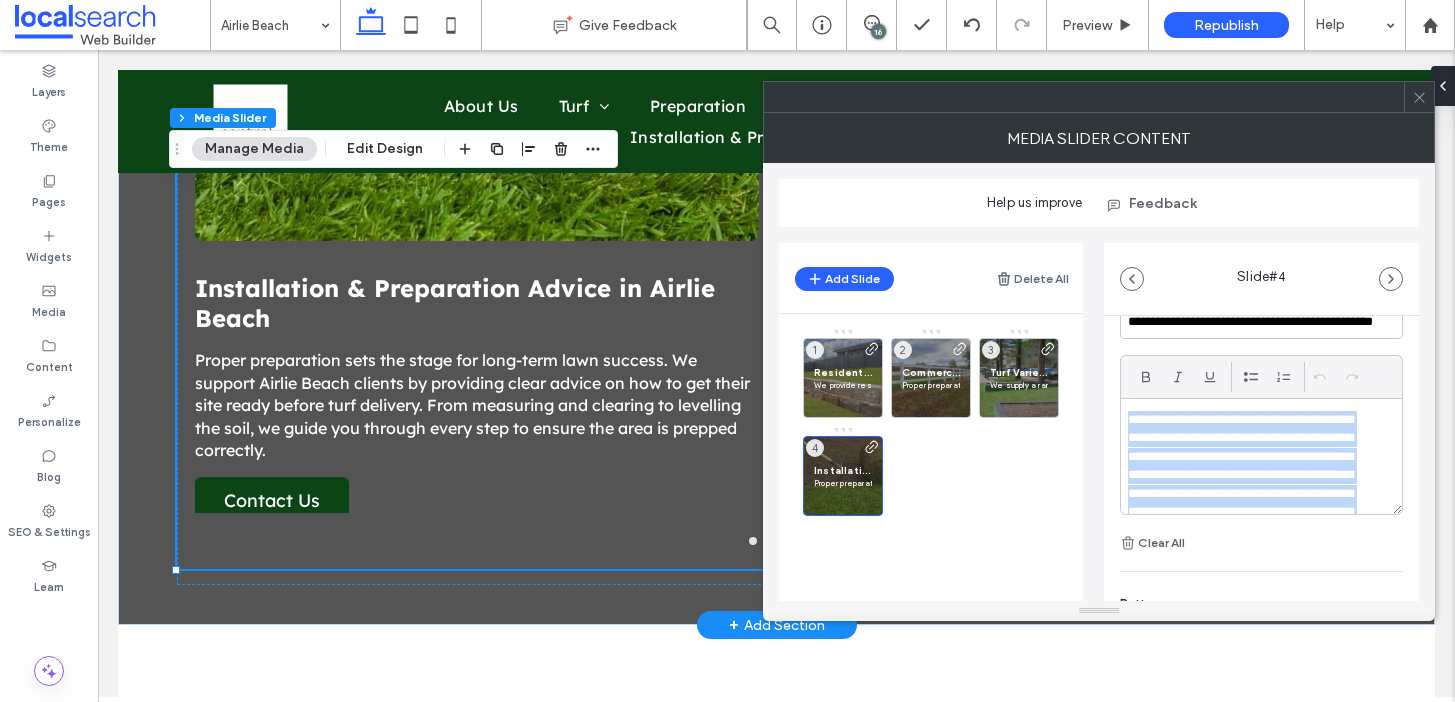 paste 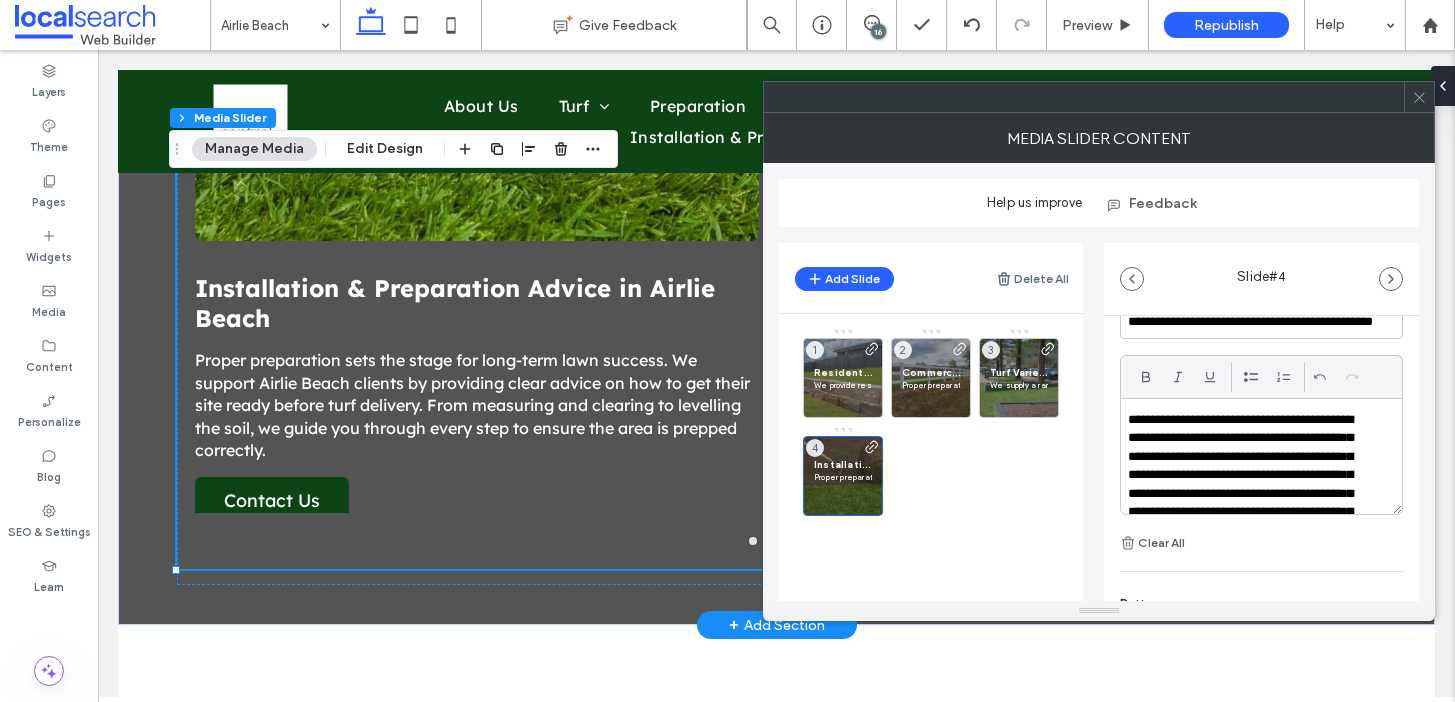 scroll, scrollTop: 0, scrollLeft: 0, axis: both 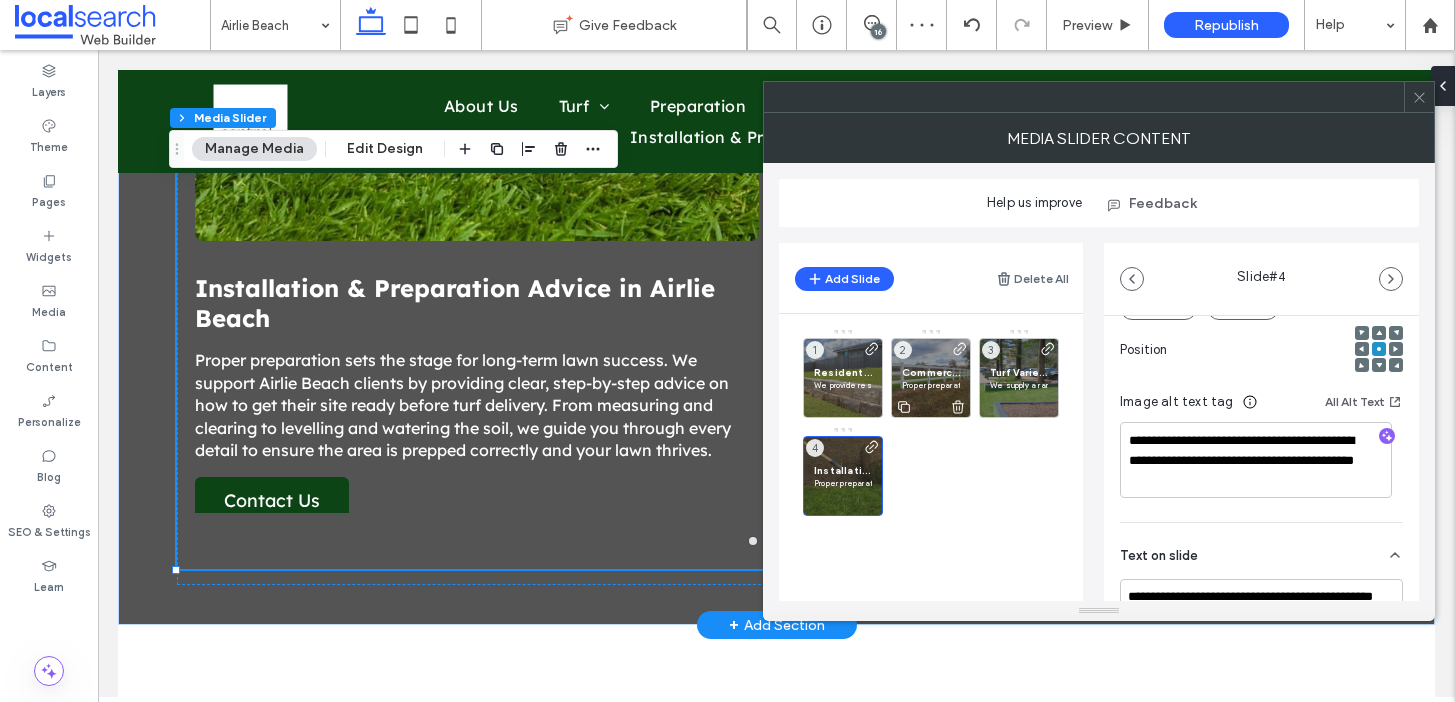 click on "Proper preparation sets the stage for long-term lawn success. We support [CITY] clients with clear, practical advice to get their site ready before turf delivery. From measuring and clearing to levelling and watering the soil, we guide you through each step to help ensure your lawn establishes smoothly and lasts." at bounding box center [931, 385] 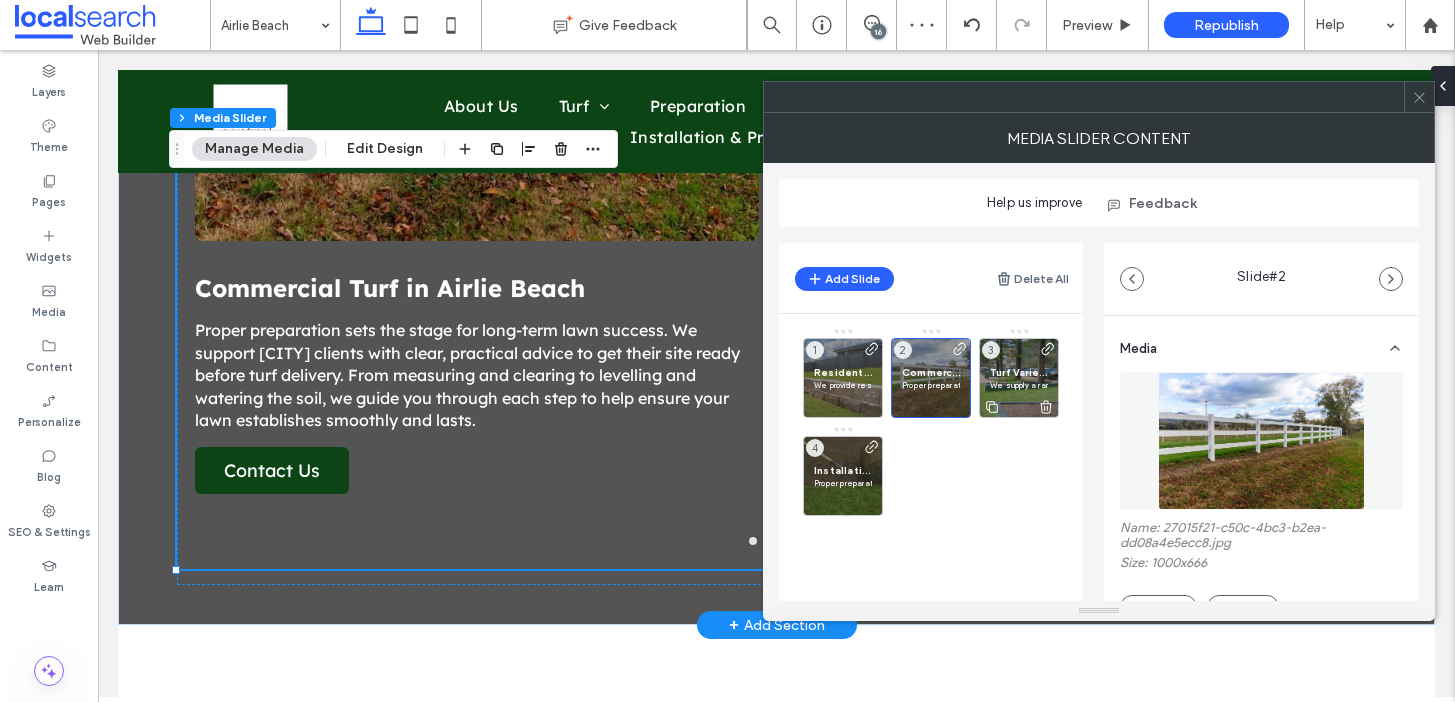 click on "We supply a range of turf varieties in Airlie Beach, each selected for durability and performance. Whether you need something low-maintenance or built to handle sun and wear, we’ll match the right option to your site. Our varieties suit different property types and are grown locally for better results." at bounding box center [1019, 385] 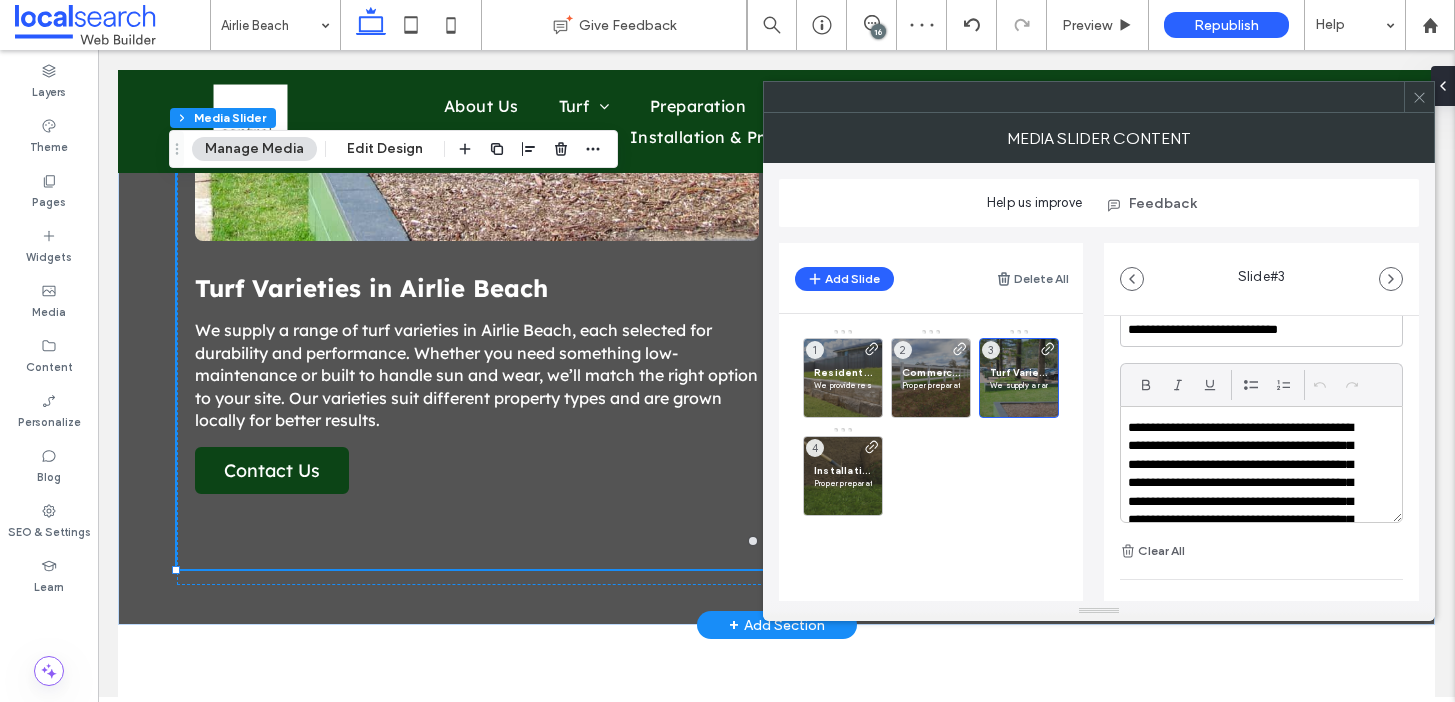 scroll, scrollTop: 587, scrollLeft: 0, axis: vertical 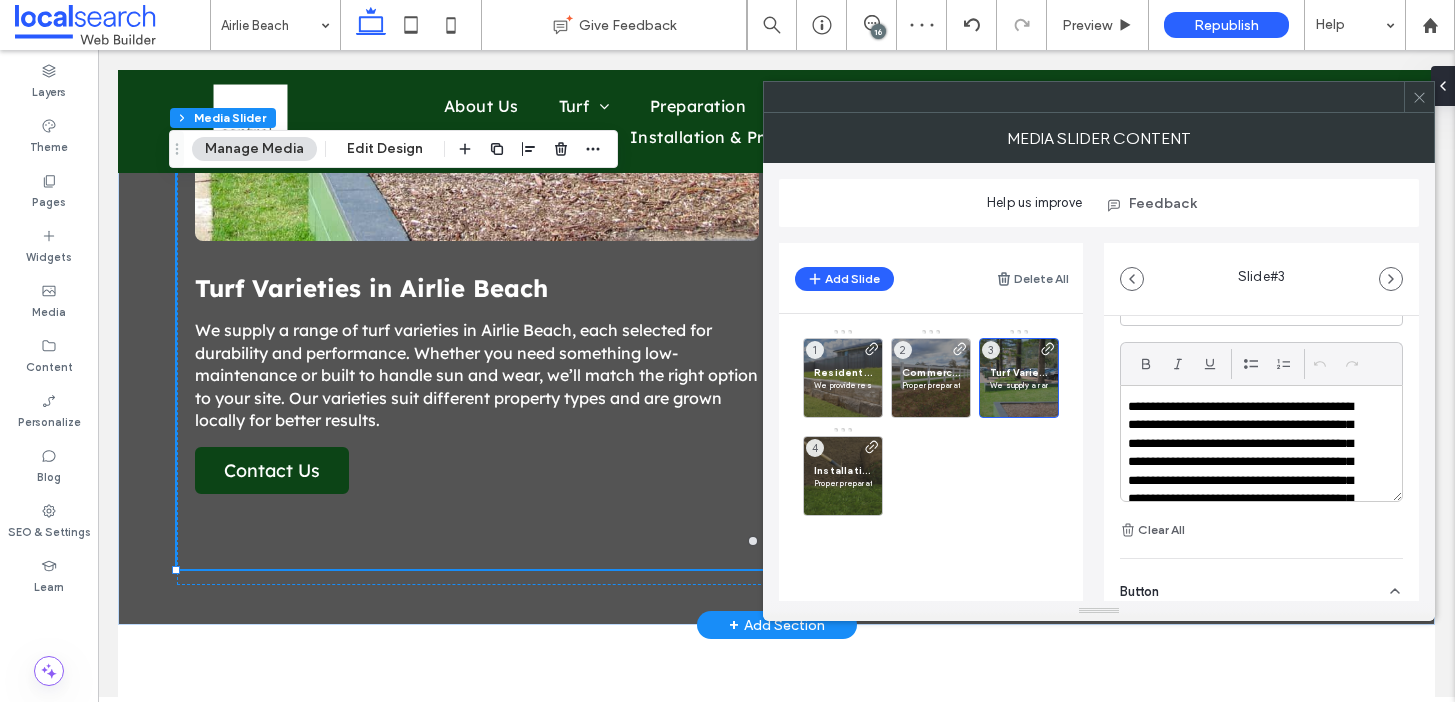 click on "**********" at bounding box center (1248, 472) 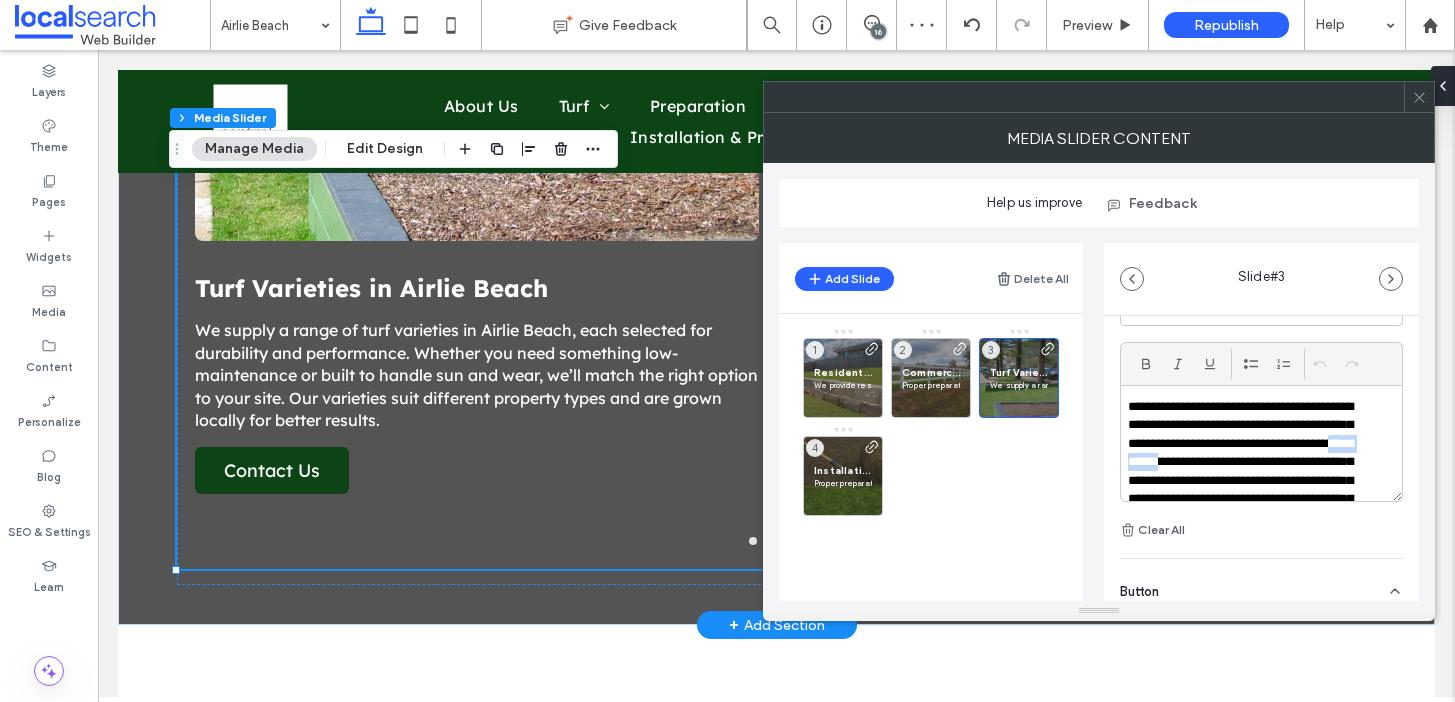 click on "**********" at bounding box center (1248, 472) 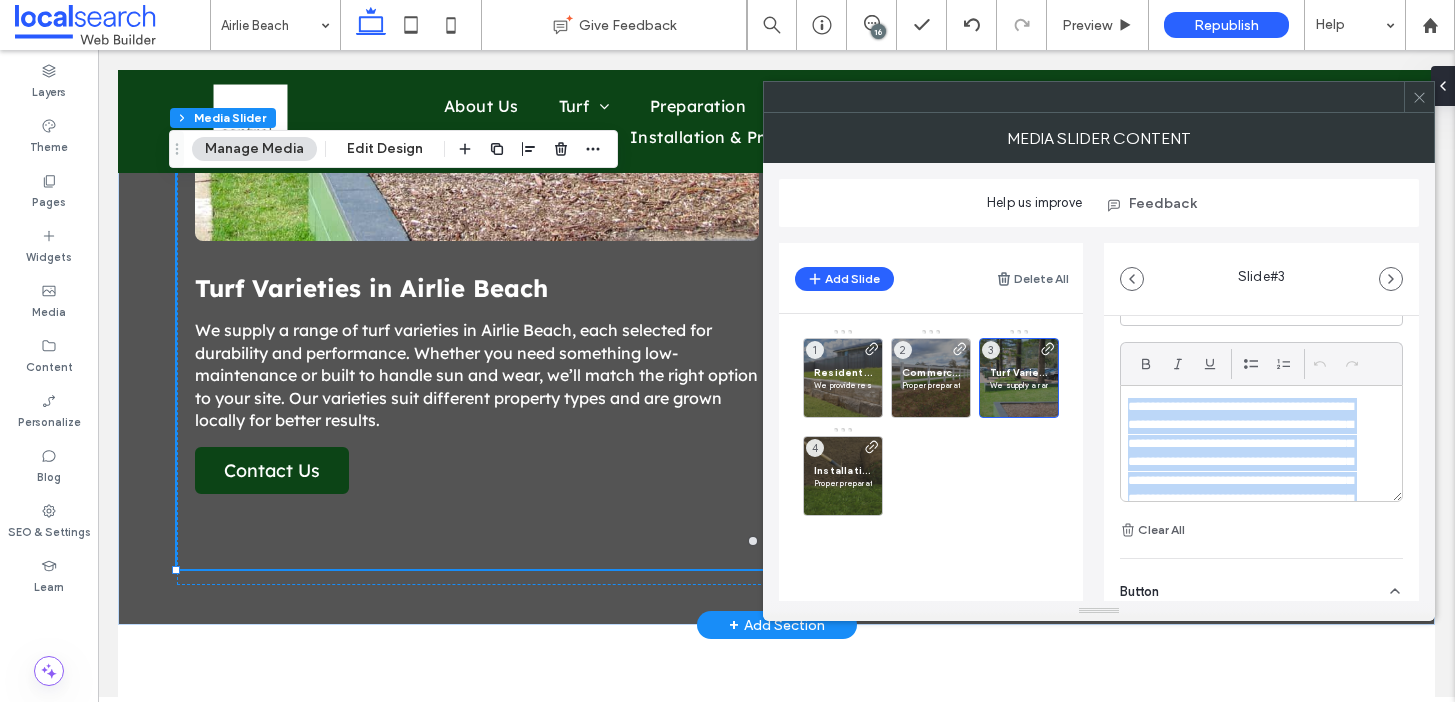click on "**********" at bounding box center [1248, 472] 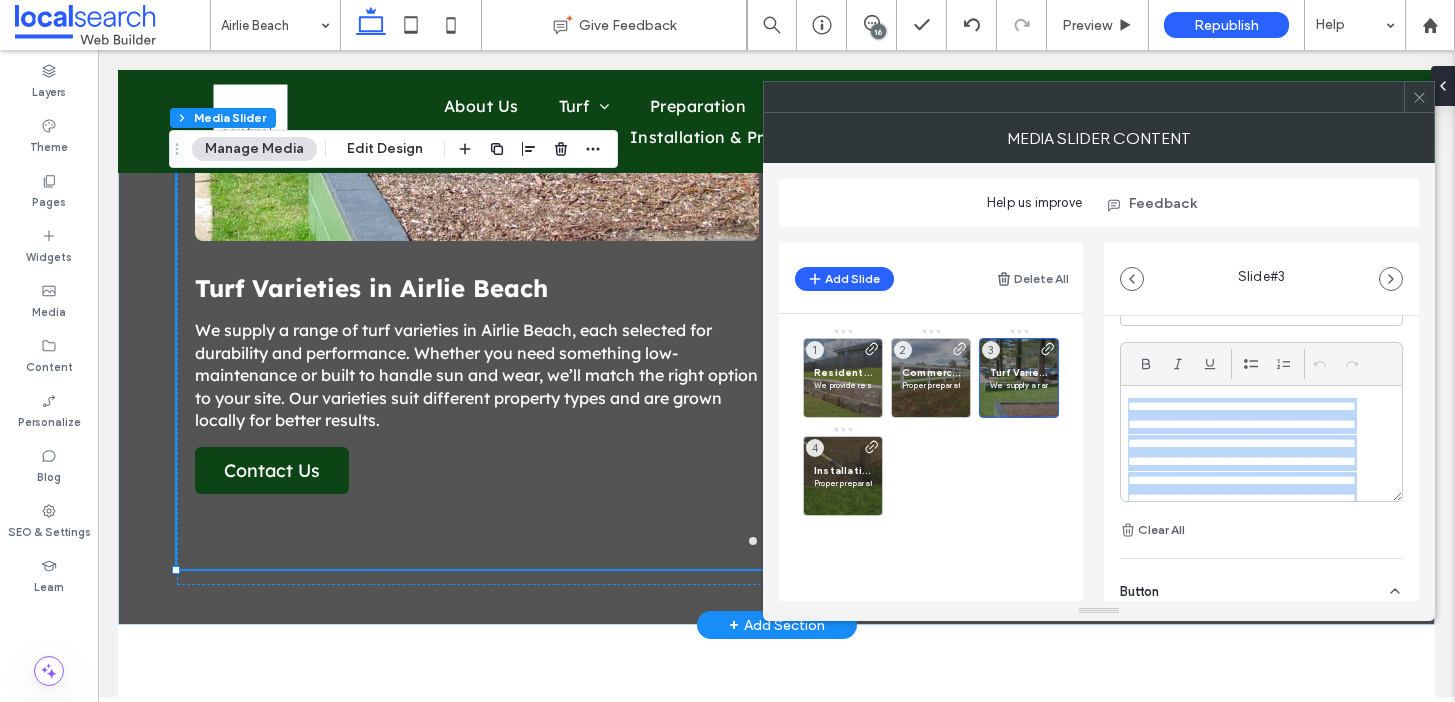 copy on "**********" 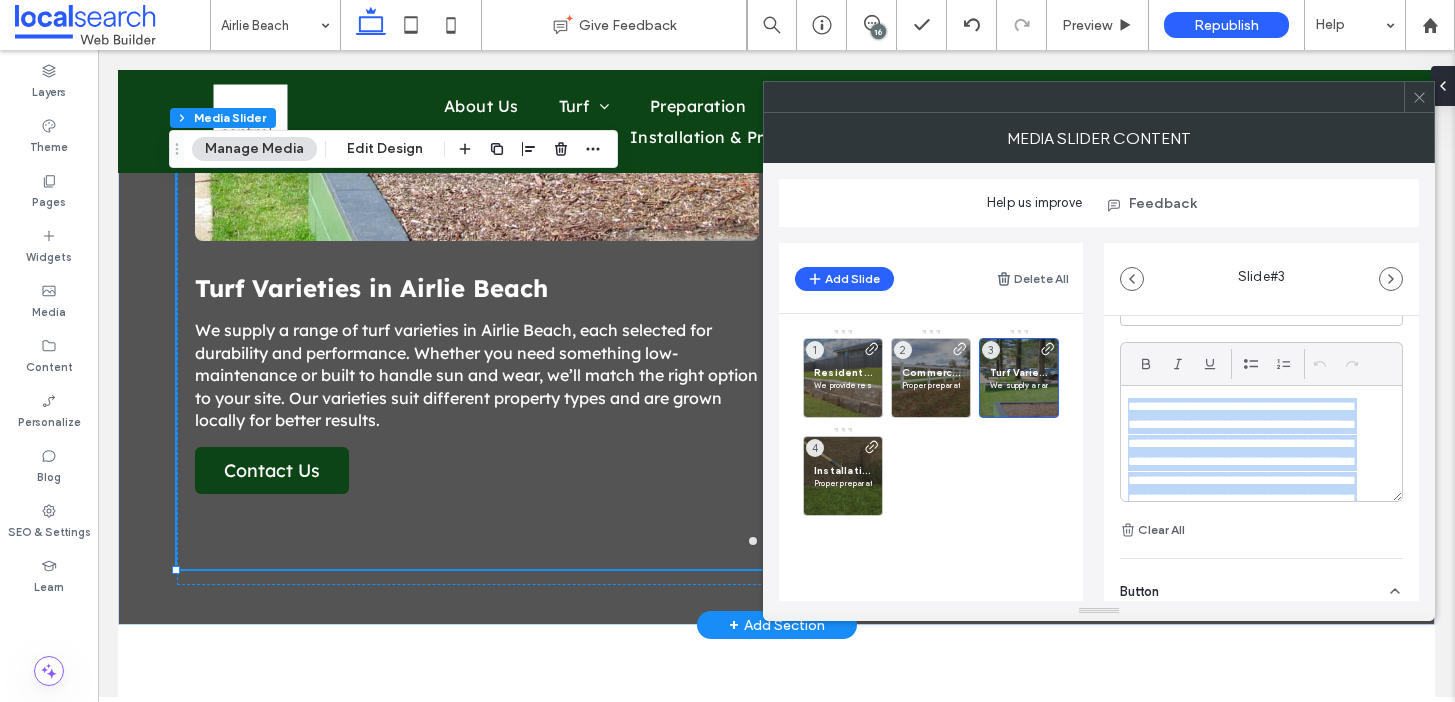 paste 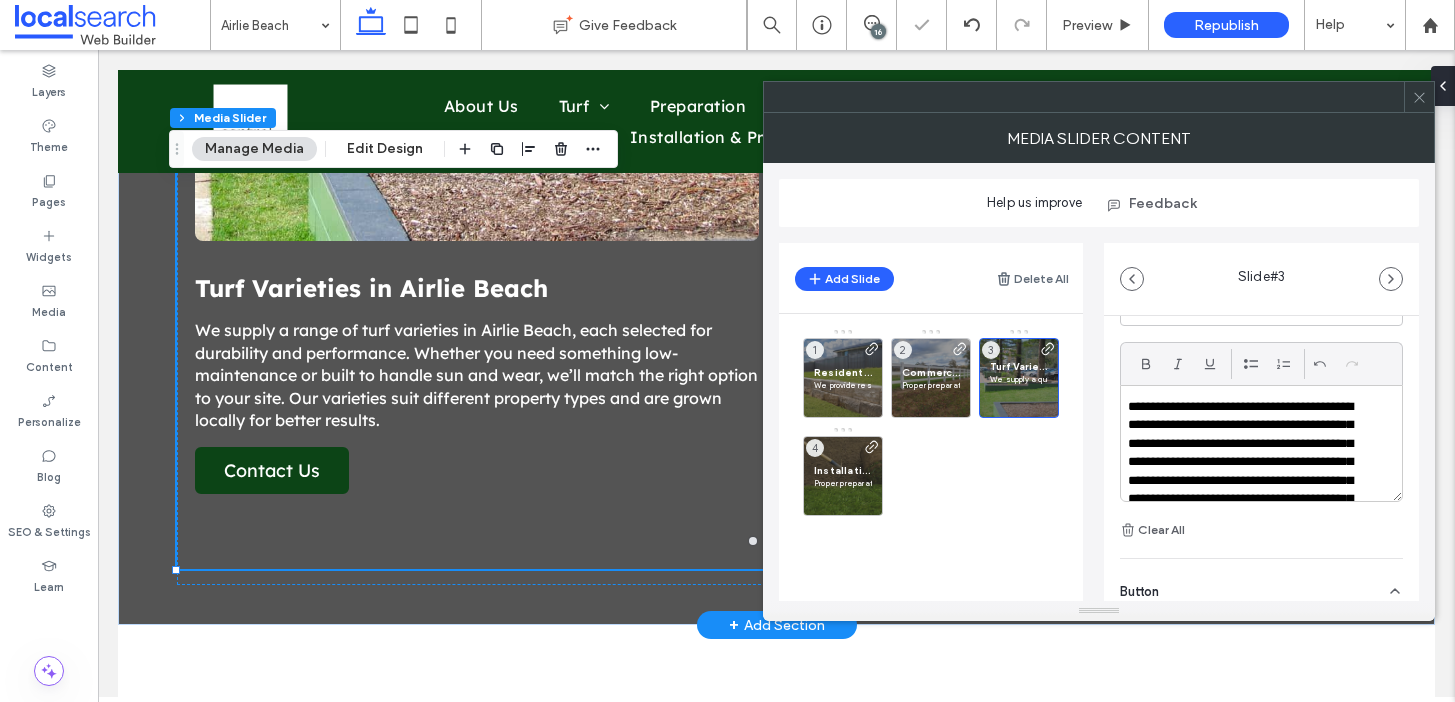 scroll, scrollTop: 0, scrollLeft: 0, axis: both 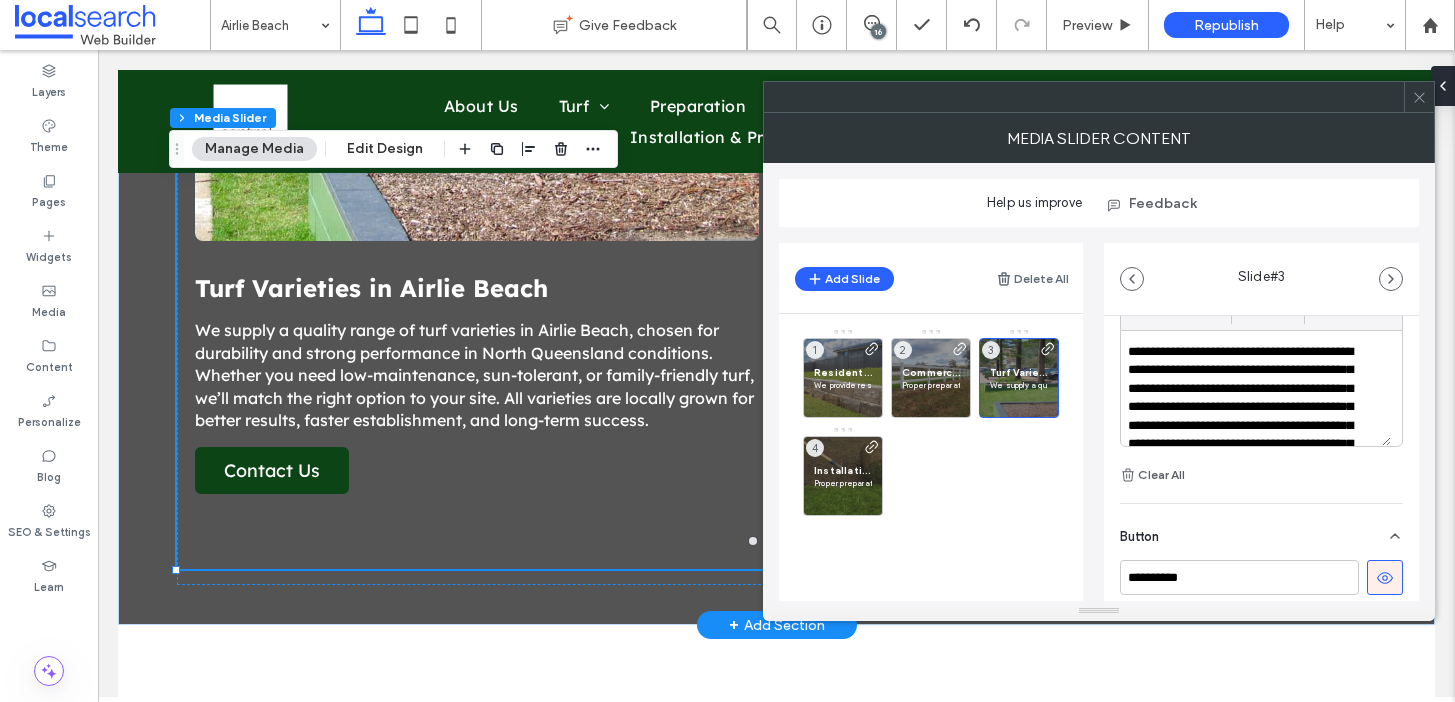 click 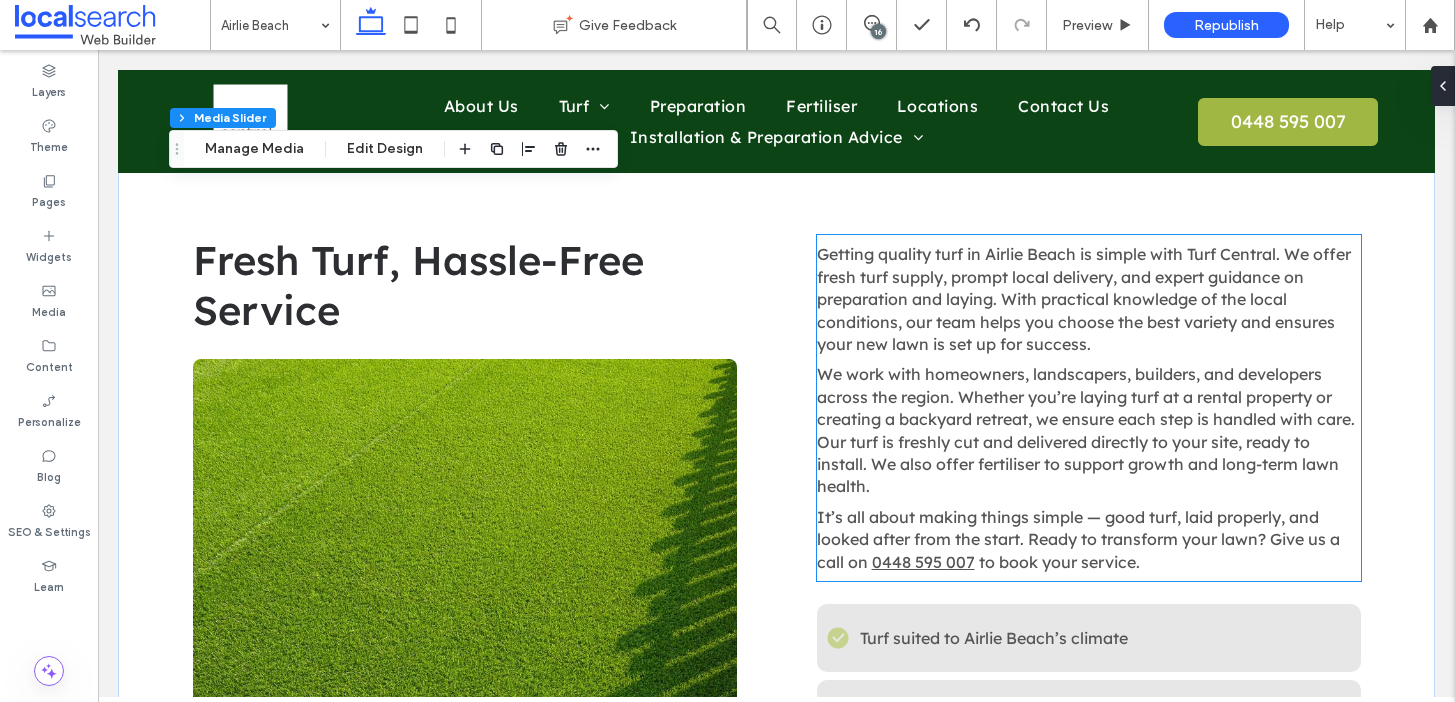 scroll, scrollTop: 2087, scrollLeft: 0, axis: vertical 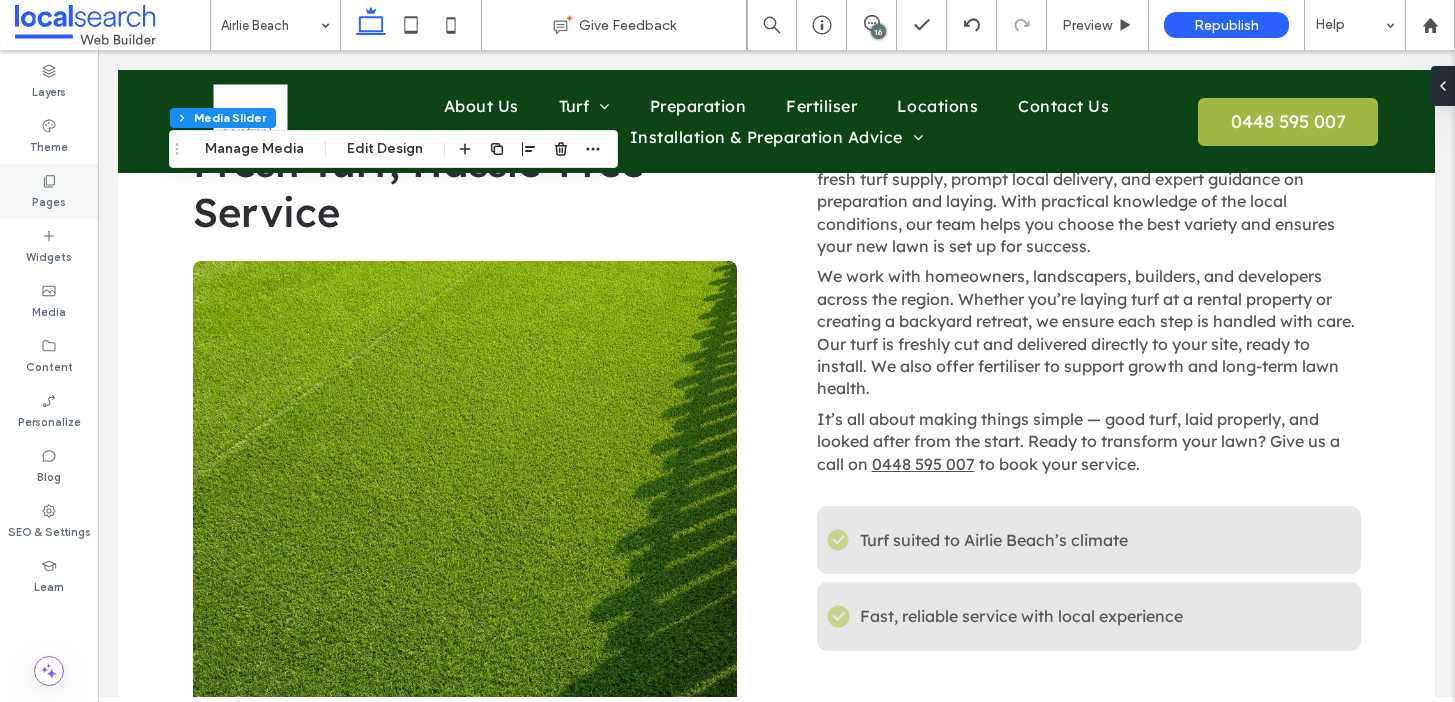 click on "Pages" at bounding box center (49, 200) 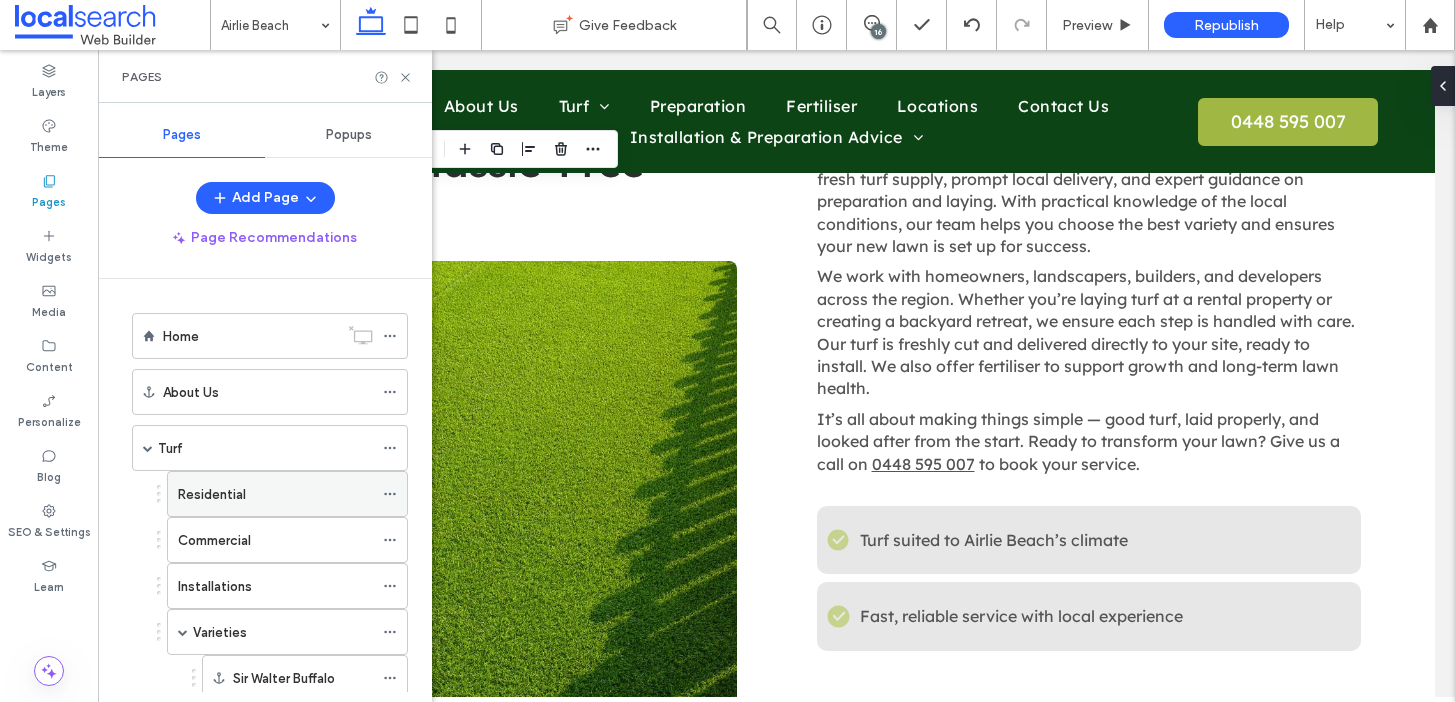 scroll, scrollTop: 569, scrollLeft: 0, axis: vertical 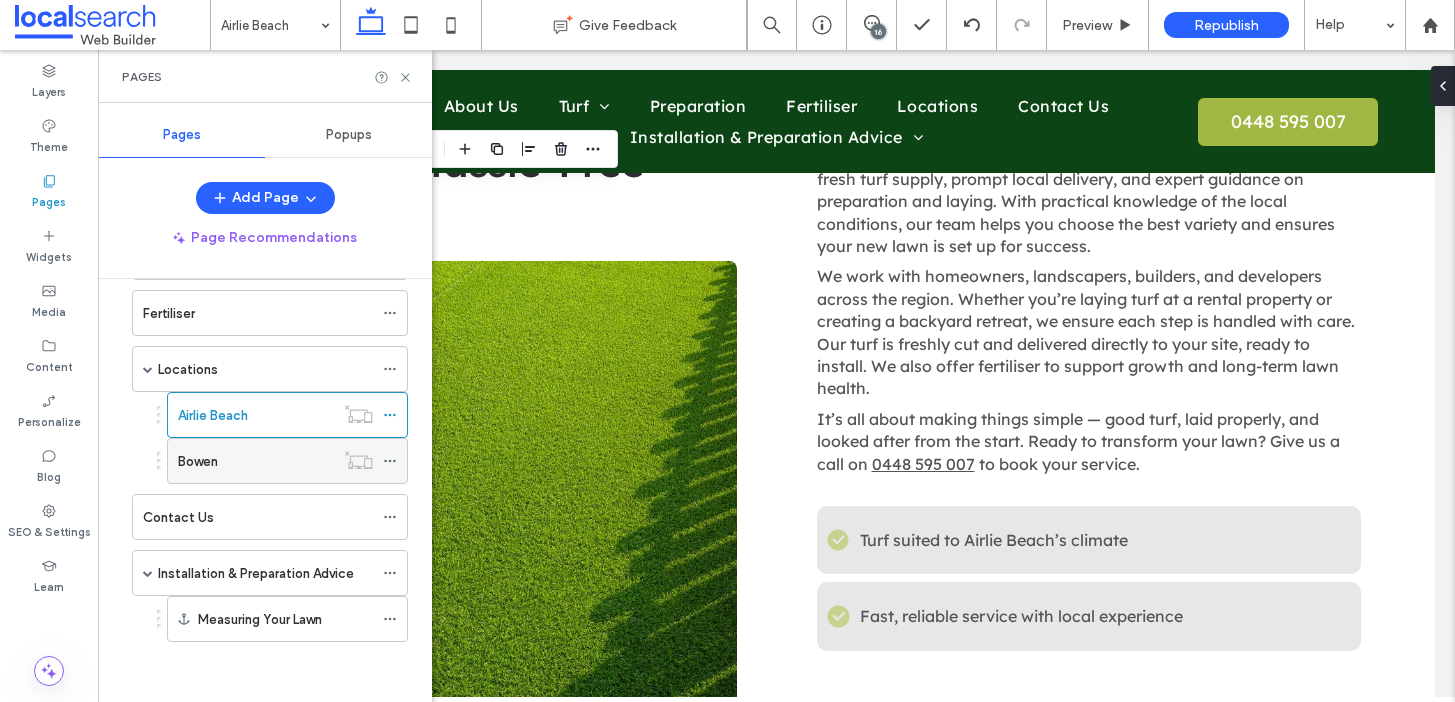 click on "Bowen" at bounding box center [256, 461] 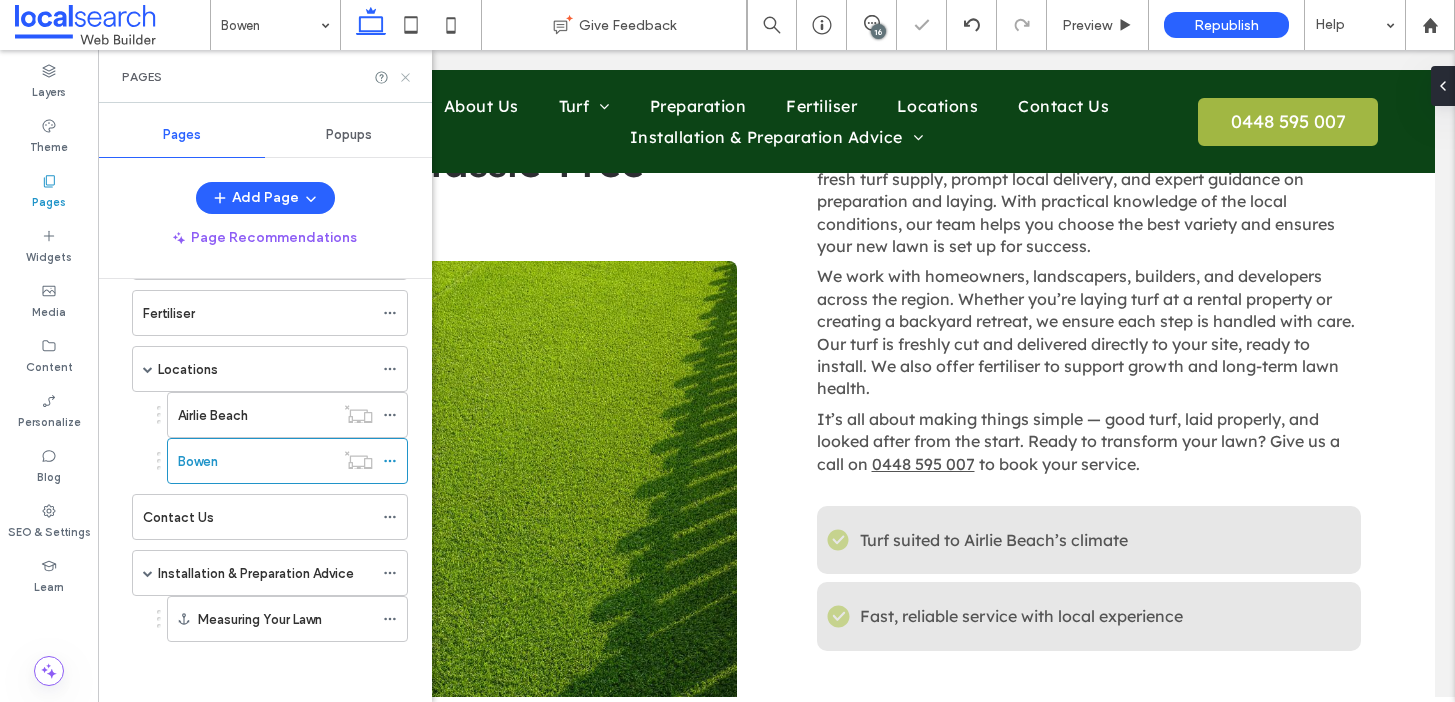 click 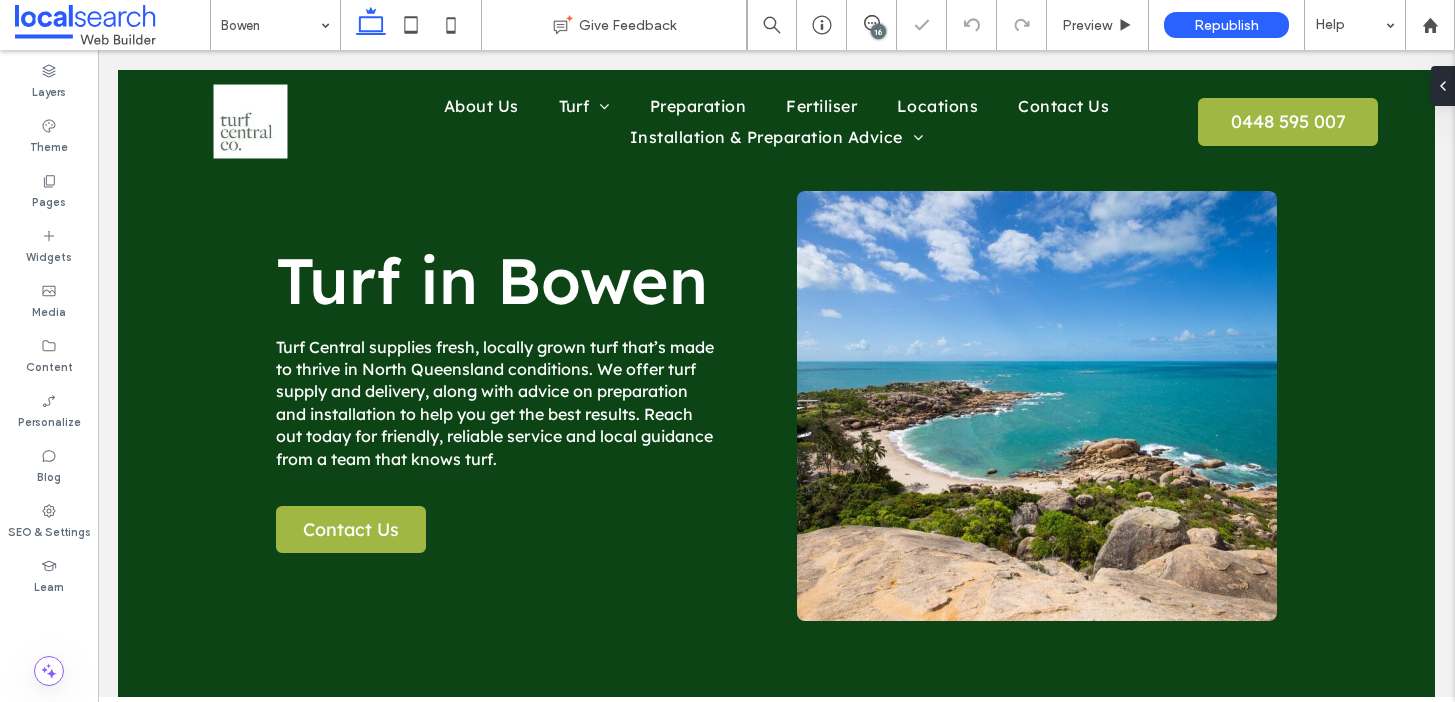 scroll, scrollTop: 620, scrollLeft: 0, axis: vertical 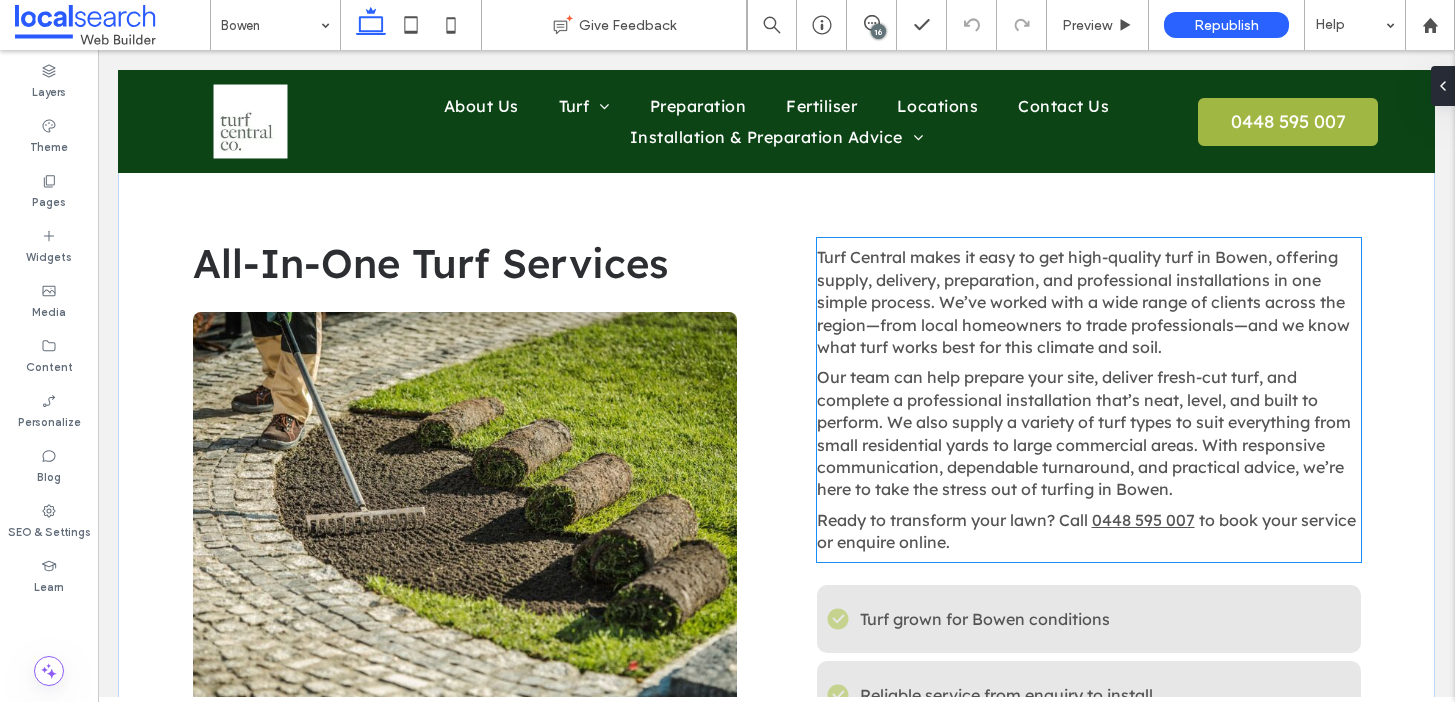 click on "Turf Central makes it easy to get high-quality turf in Bowen, offering supply, delivery, preparation, and professional installations in one simple process. We’ve worked with a wide range of clients across the region—from local homeowners to trade professionals—and we know what turf works best for this climate and soil." at bounding box center [1083, 302] 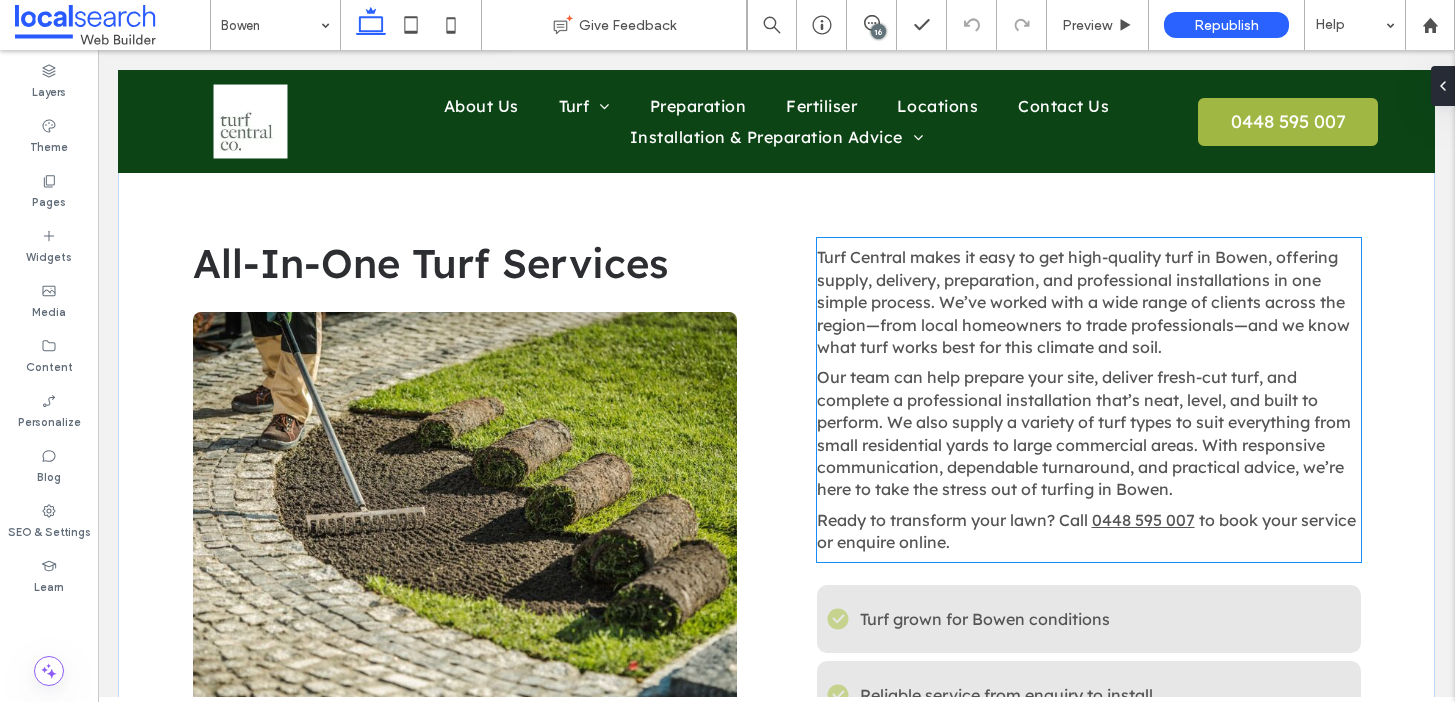 click on "Turf Central makes it easy to get high-quality turf in [CITY], offering supply, delivery, preparation, and professional installations in one simple process. We’ve worked with a wide range of clients across the region—from local homeowners to trade professionals—and we know what turf works best for this climate and soil. Our team can help prepare your site, deliver fresh-cut turf, and complete a professional installation that’s neat, level, and built to perform. We also supply a variety of turf types to suit everything from small residential yards to large commercial areas. With responsive communication, dependable turnaround, and practical advice, we’re here to take the stress out of turfing in [CITY]. Ready to transform your lawn? Call [PHONE] to book your service or enquire online." at bounding box center (1089, 399) 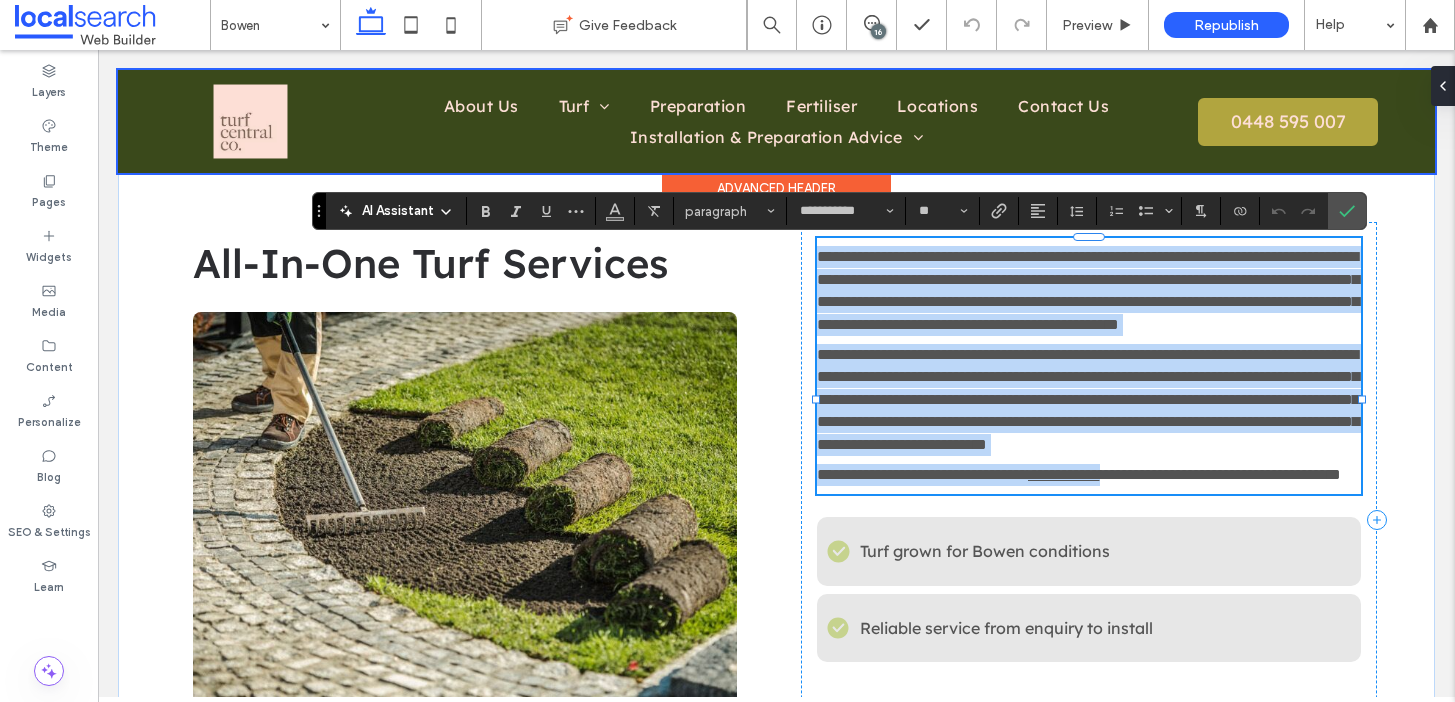 copy on "**********" 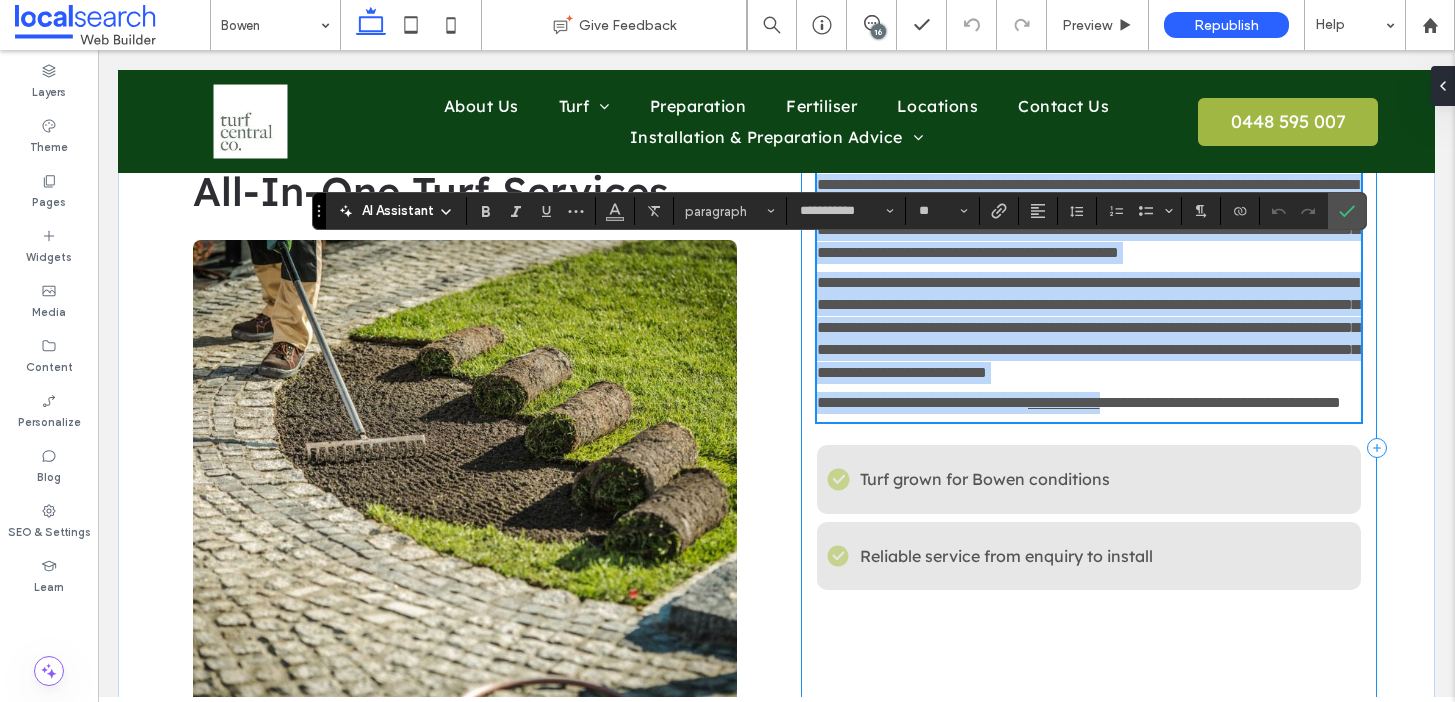 scroll, scrollTop: 2260, scrollLeft: 0, axis: vertical 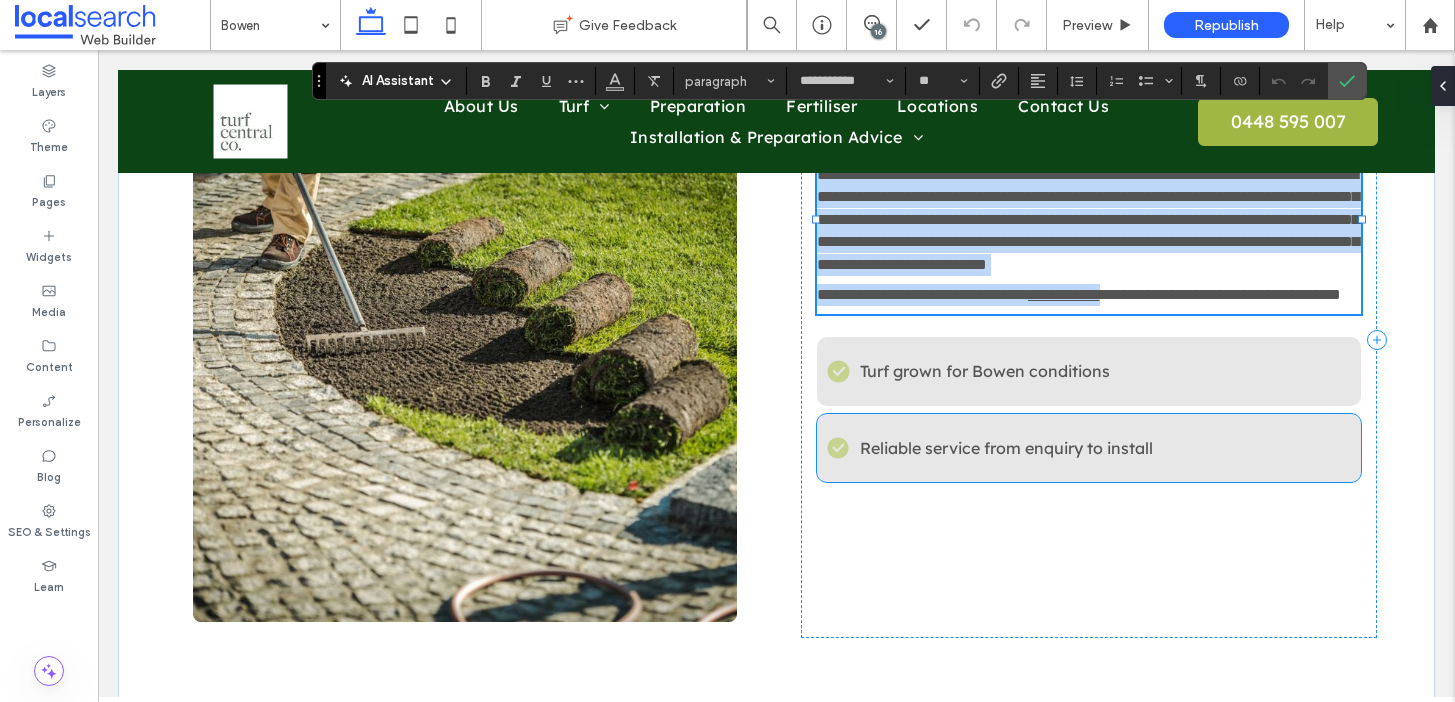 click on "Reliable service from enquiry to install" at bounding box center (1006, 448) 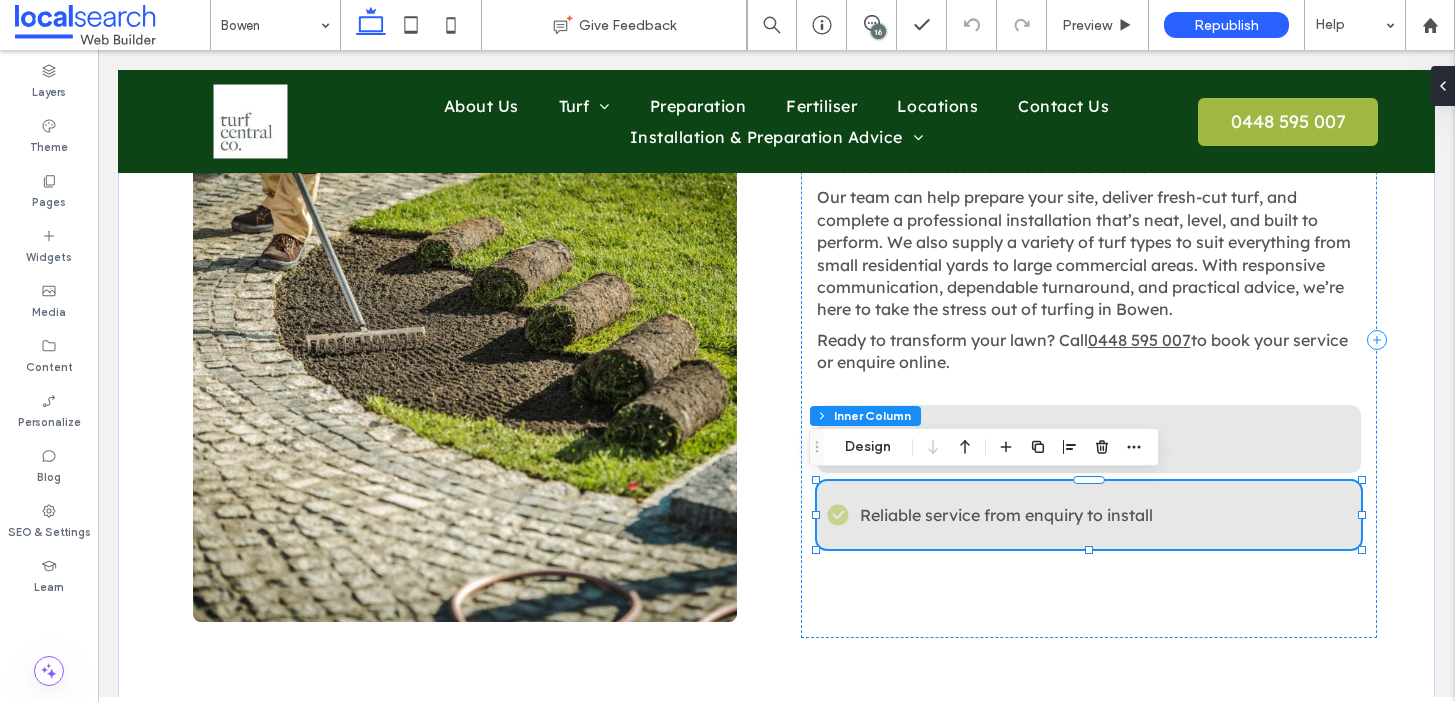 click on "Reliable service from enquiry to install" at bounding box center (1006, 515) 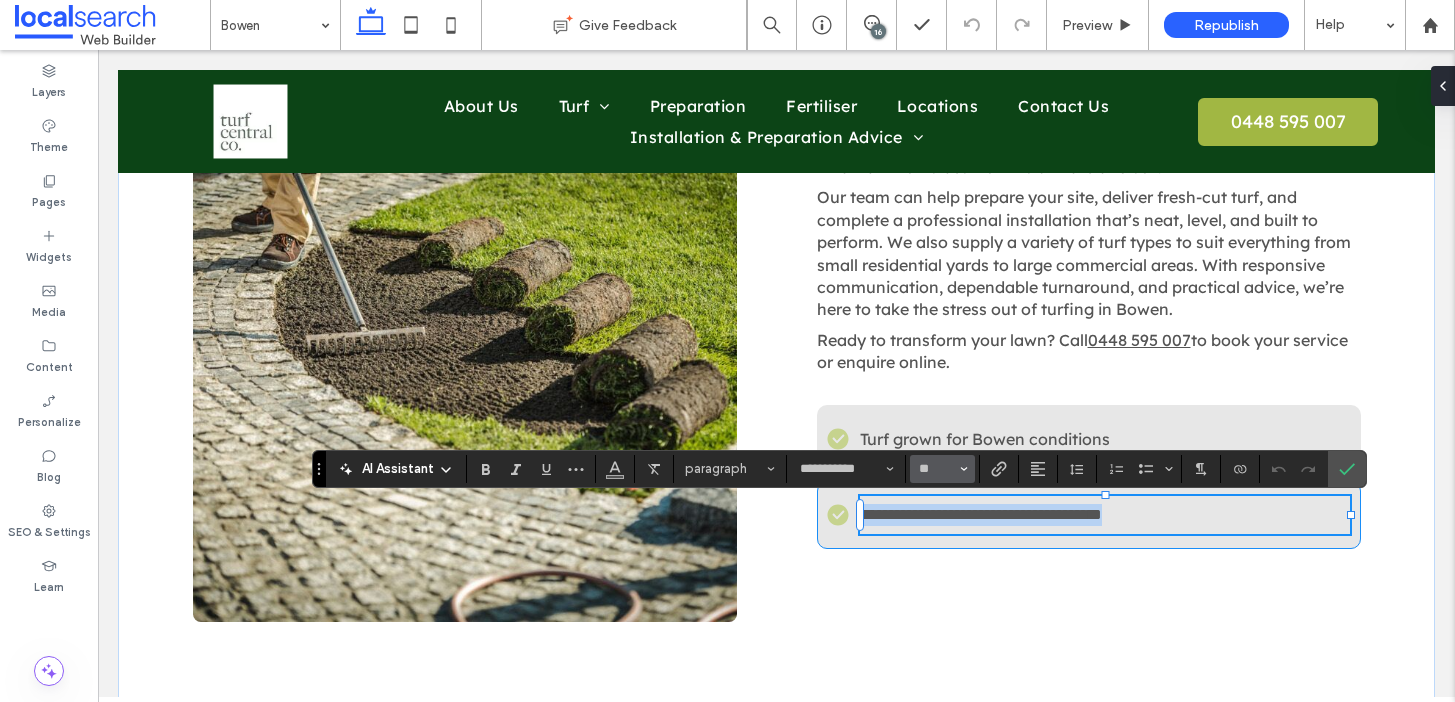 copy on "**********" 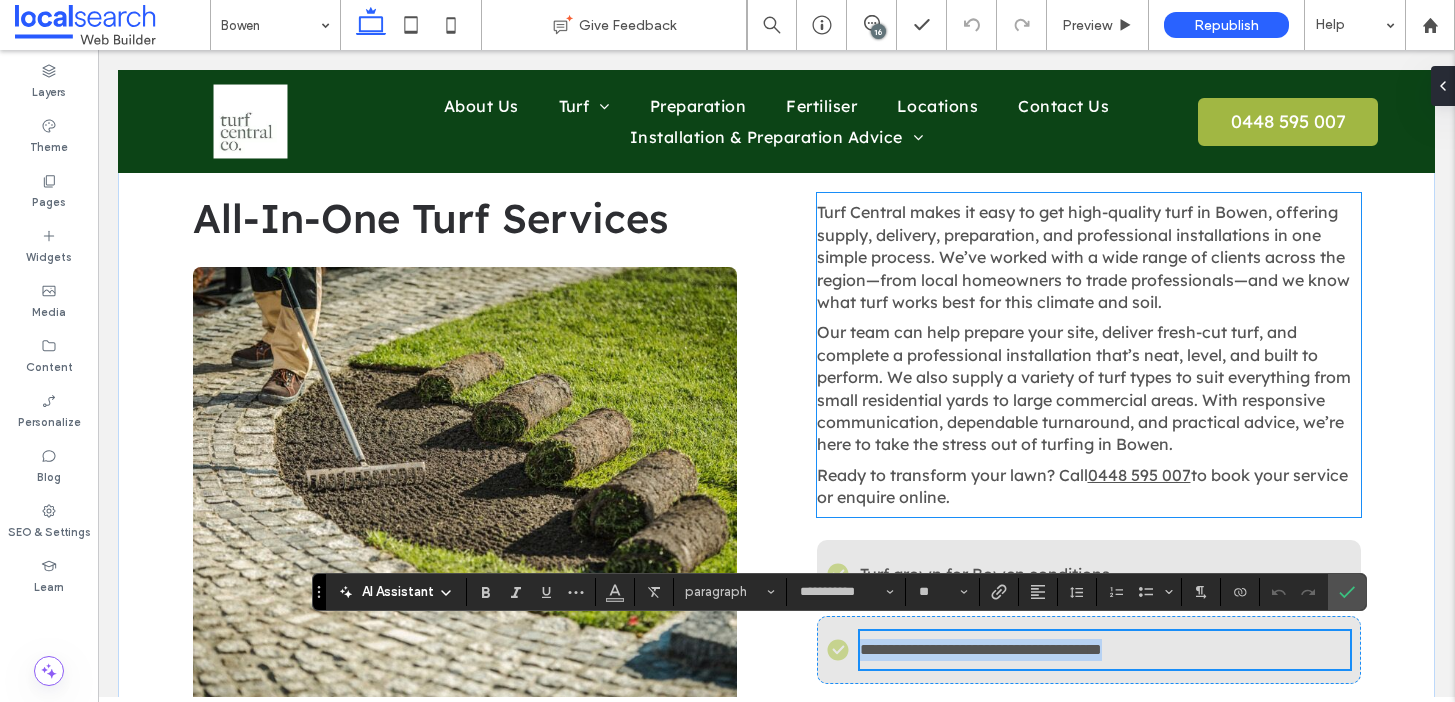 scroll, scrollTop: 2110, scrollLeft: 0, axis: vertical 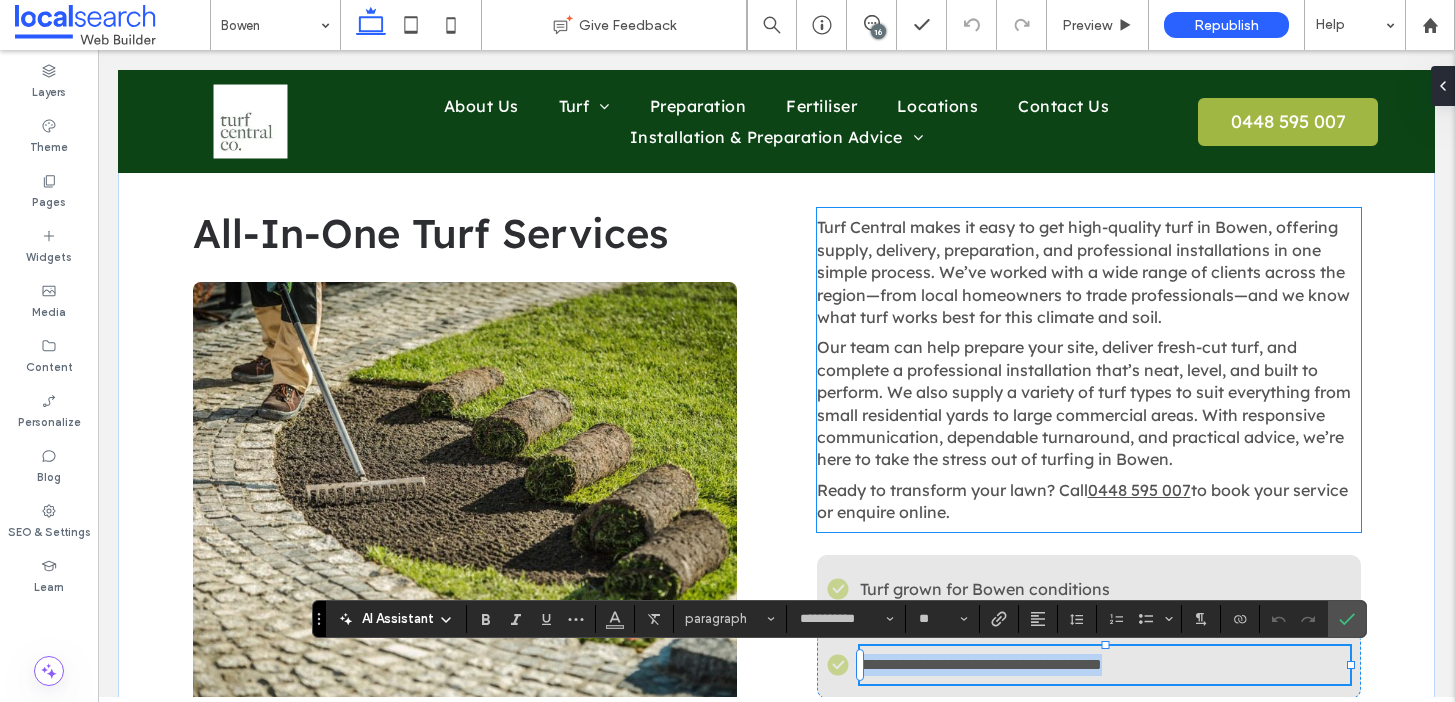 click on "Our team can help prepare your site, deliver fresh-cut turf, and complete a professional installation that’s neat, level, and built to perform. We also supply a variety of turf types to suit everything from small residential yards to large commercial areas. With responsive communication, dependable turnaround, and practical advice, we’re here to take the stress out of turfing in Bowen." at bounding box center (1084, 403) 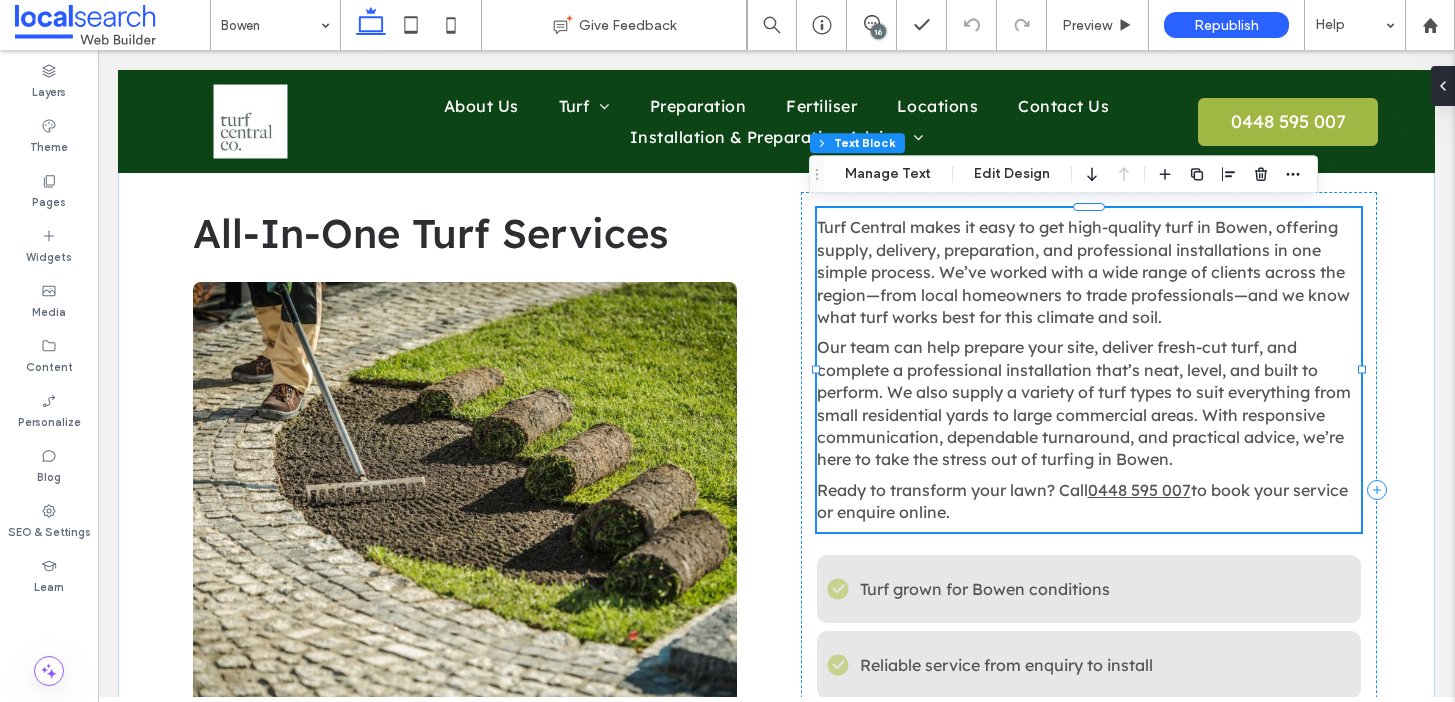 click on "Turf Central makes it easy to get high-quality turf in [CITY], offering supply, delivery, preparation, and professional installations in one simple process. We’ve worked with a wide range of clients across the region—from local homeowners to trade professionals—and we know what turf works best for this climate and soil. Our team can help prepare your site, deliver fresh-cut turf, and complete a professional installation that’s neat, level, and built to perform. We also supply a variety of turf types to suit everything from small residential yards to large commercial areas. With responsive communication, dependable turnaround, and practical advice, we’re here to take the stress out of turfing in [CITY]. Ready to transform your lawn? Call [PHONE] to book your service or enquire online." at bounding box center [1089, 369] 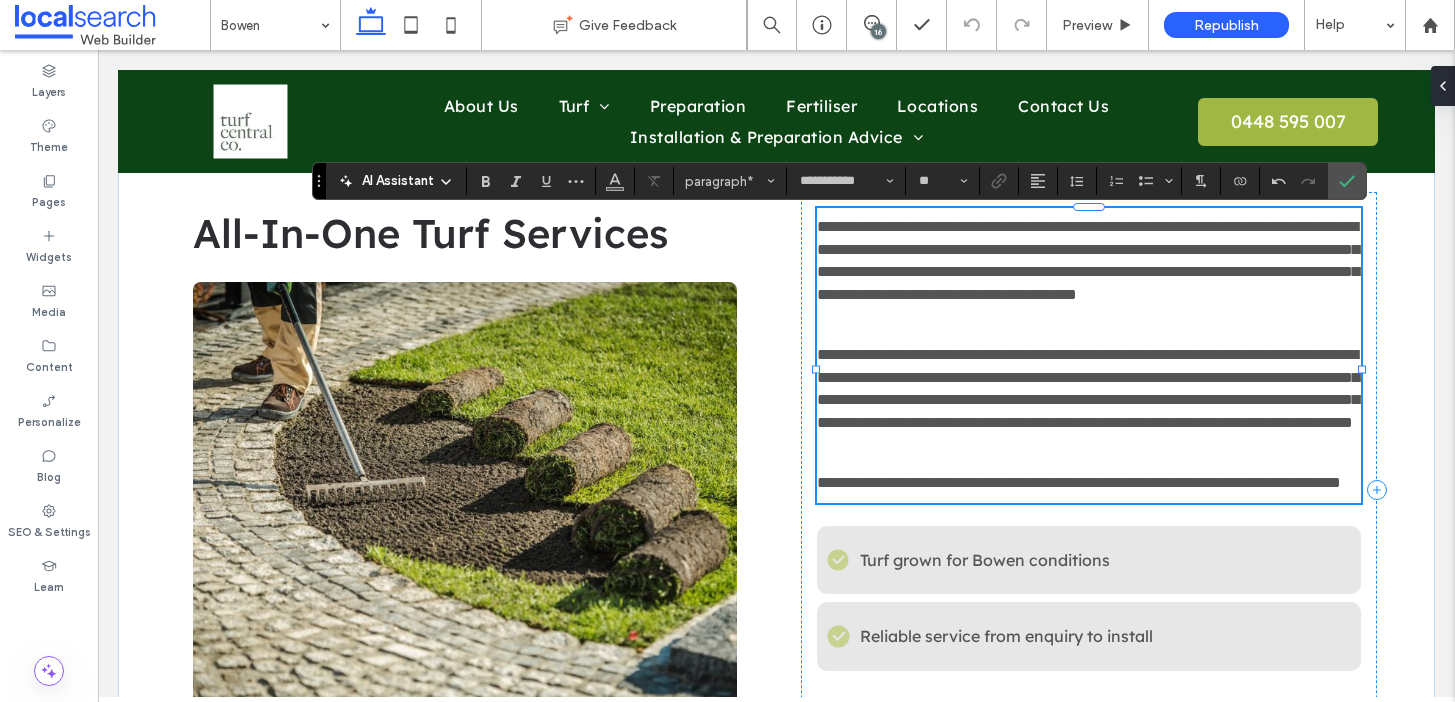 scroll, scrollTop: 0, scrollLeft: 0, axis: both 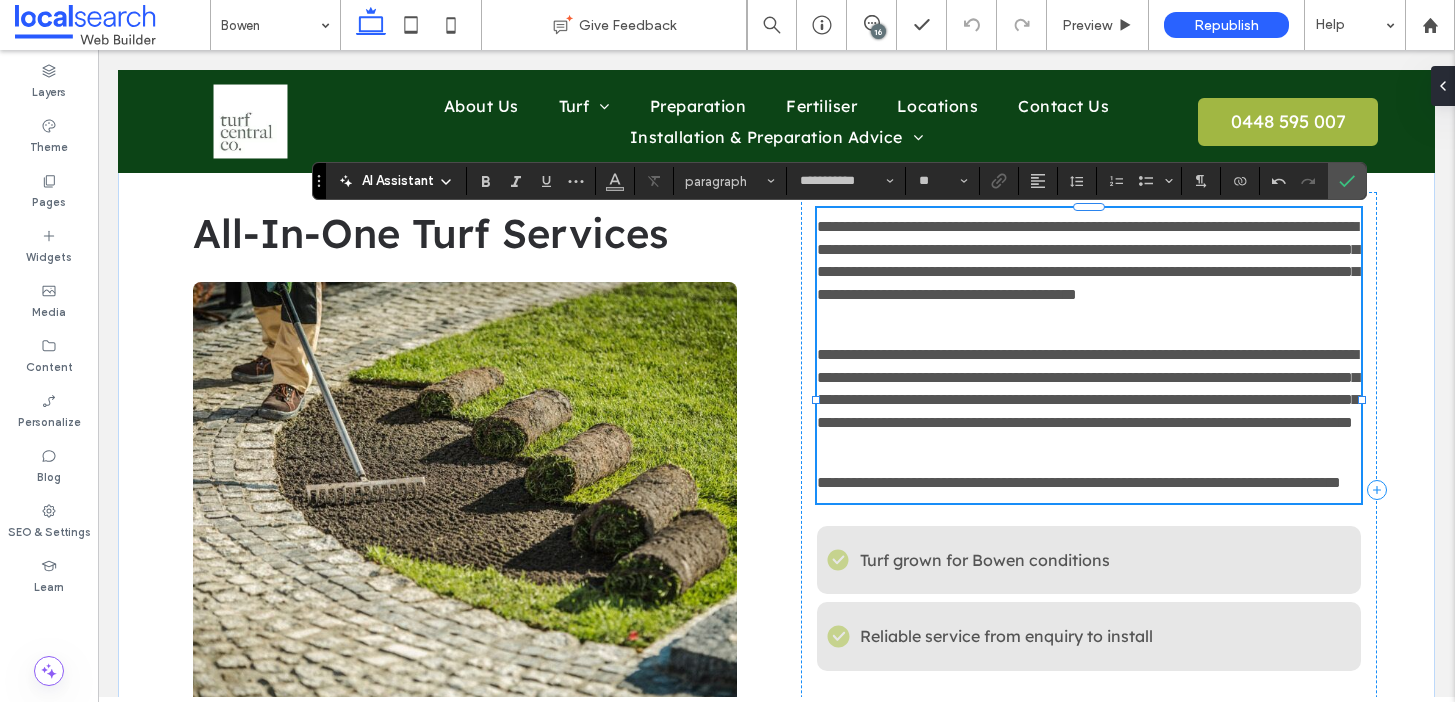 click on "**********" at bounding box center (1089, 355) 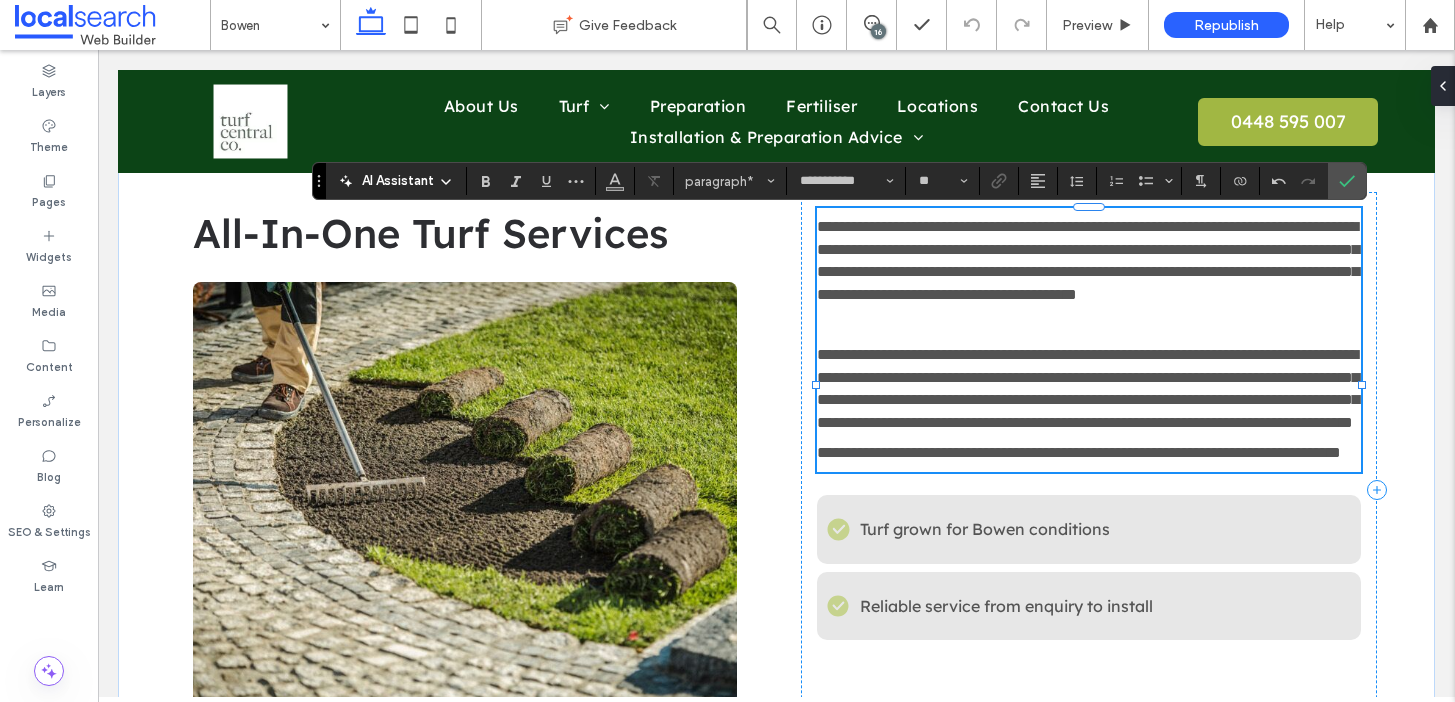 click at bounding box center (1089, 325) 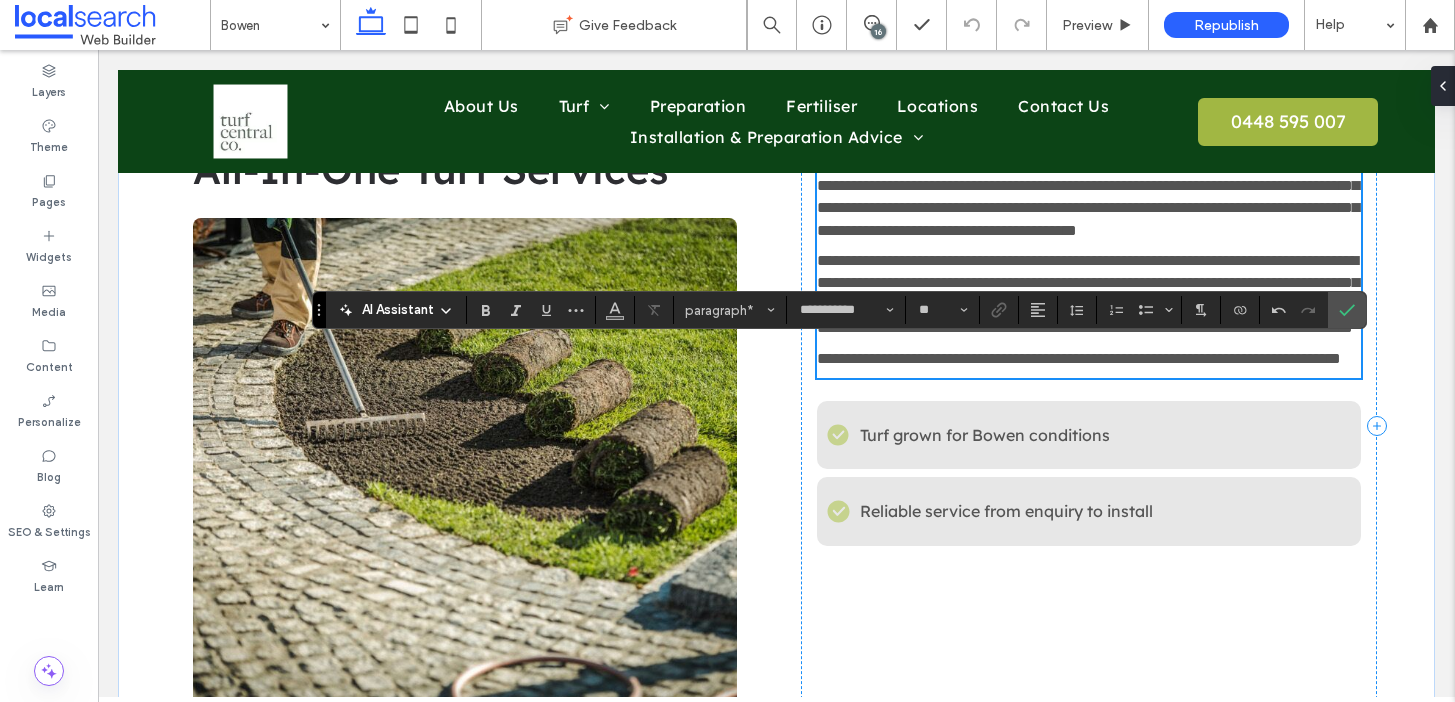 scroll, scrollTop: 2177, scrollLeft: 0, axis: vertical 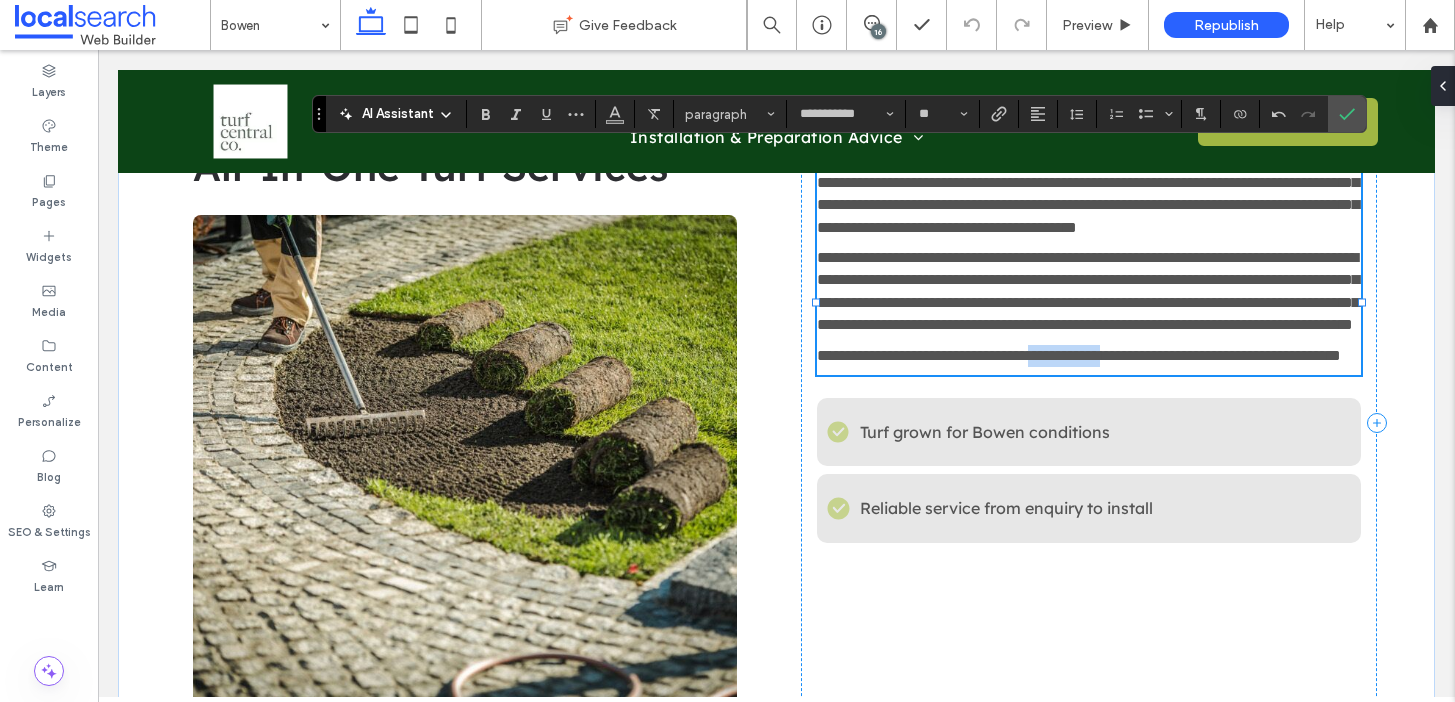 drag, startPoint x: 1090, startPoint y: 418, endPoint x: 1187, endPoint y: 425, distance: 97.25225 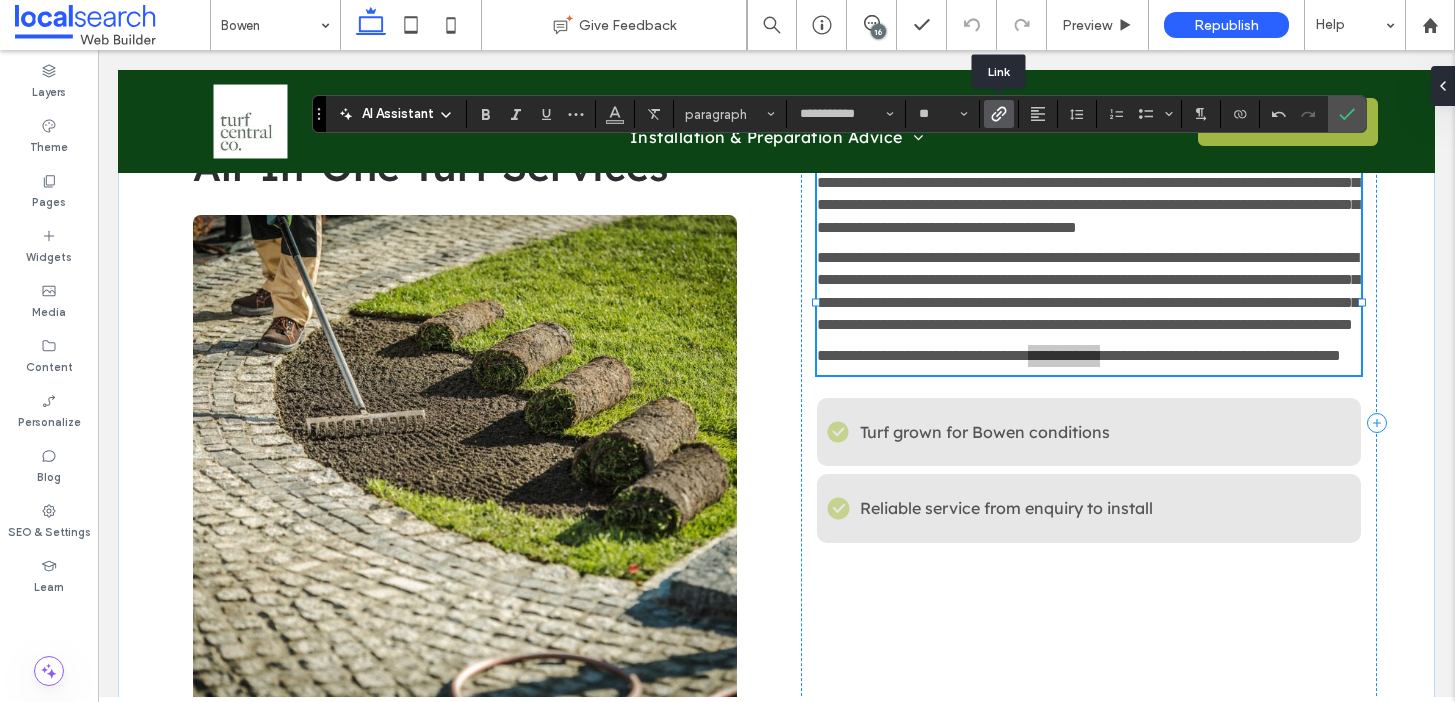 click 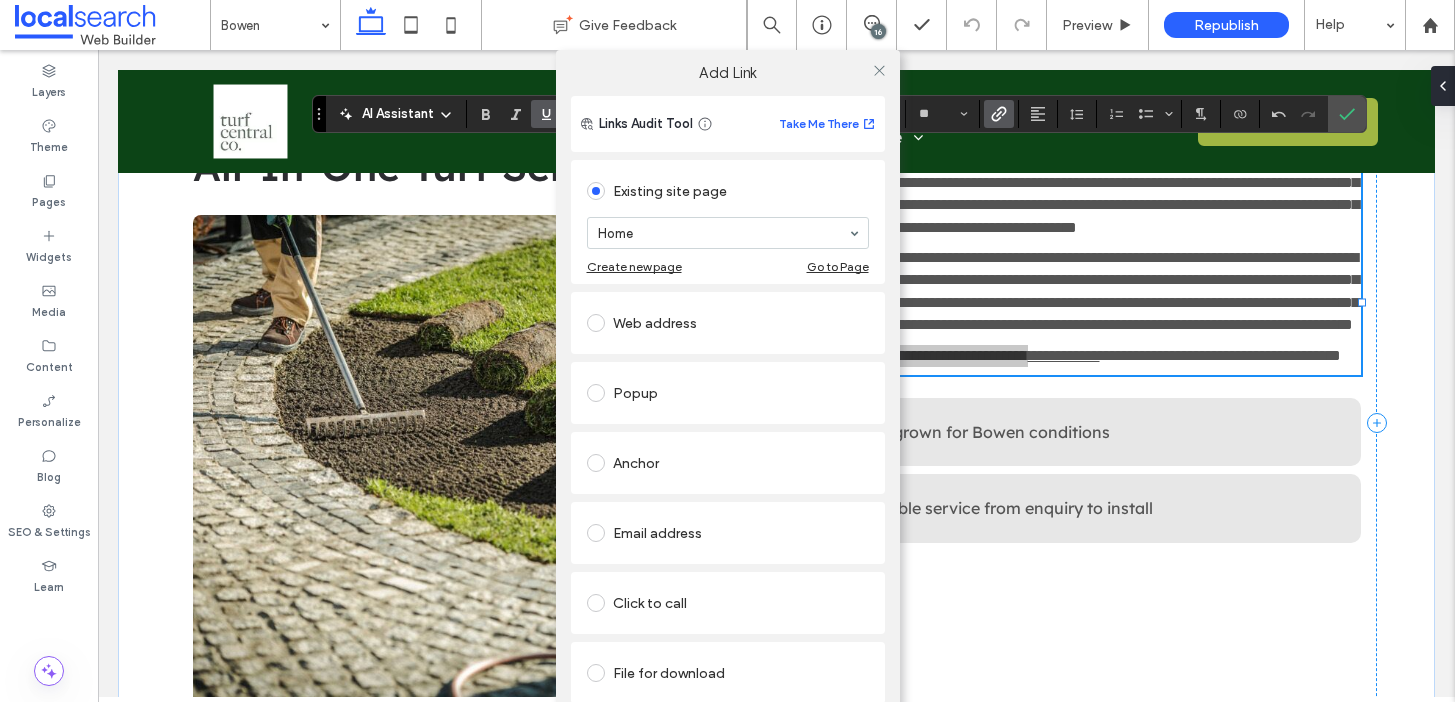 click on "Click to call" at bounding box center (728, 603) 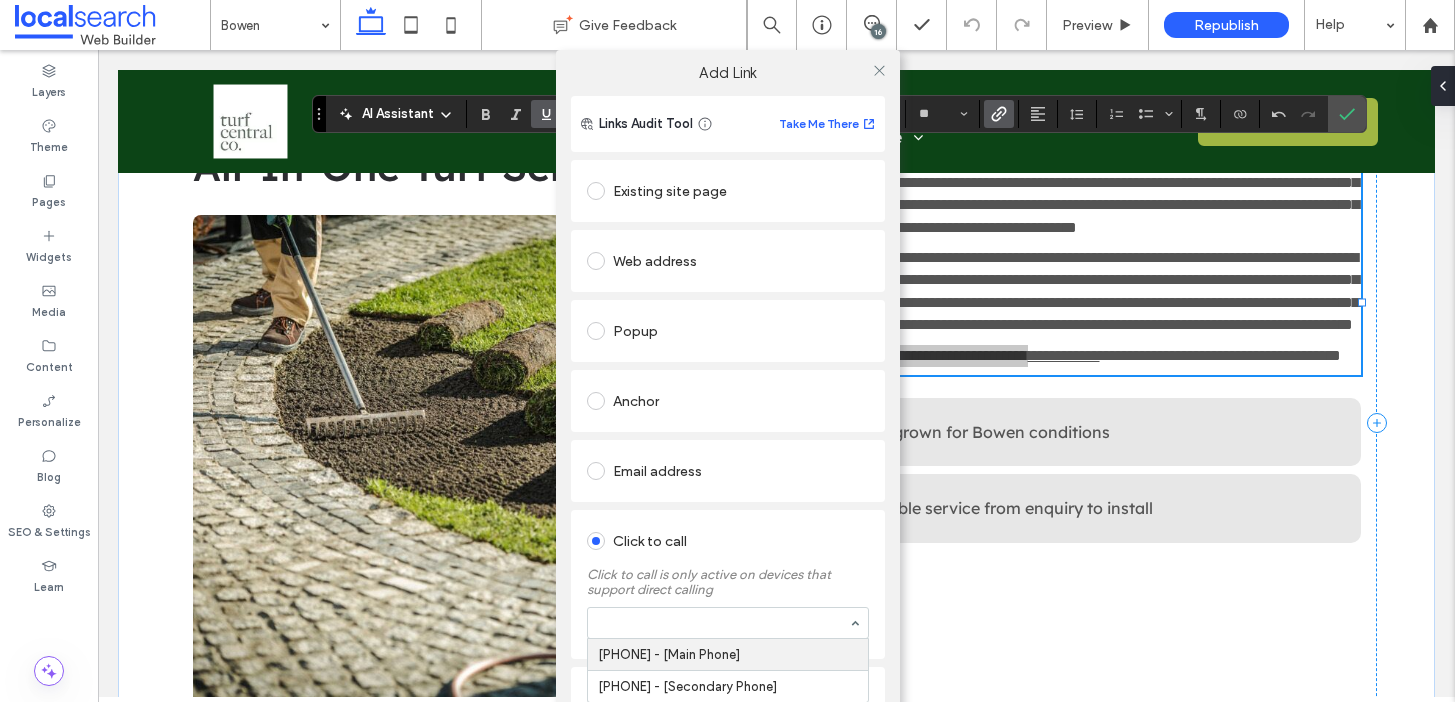 click at bounding box center [728, 623] 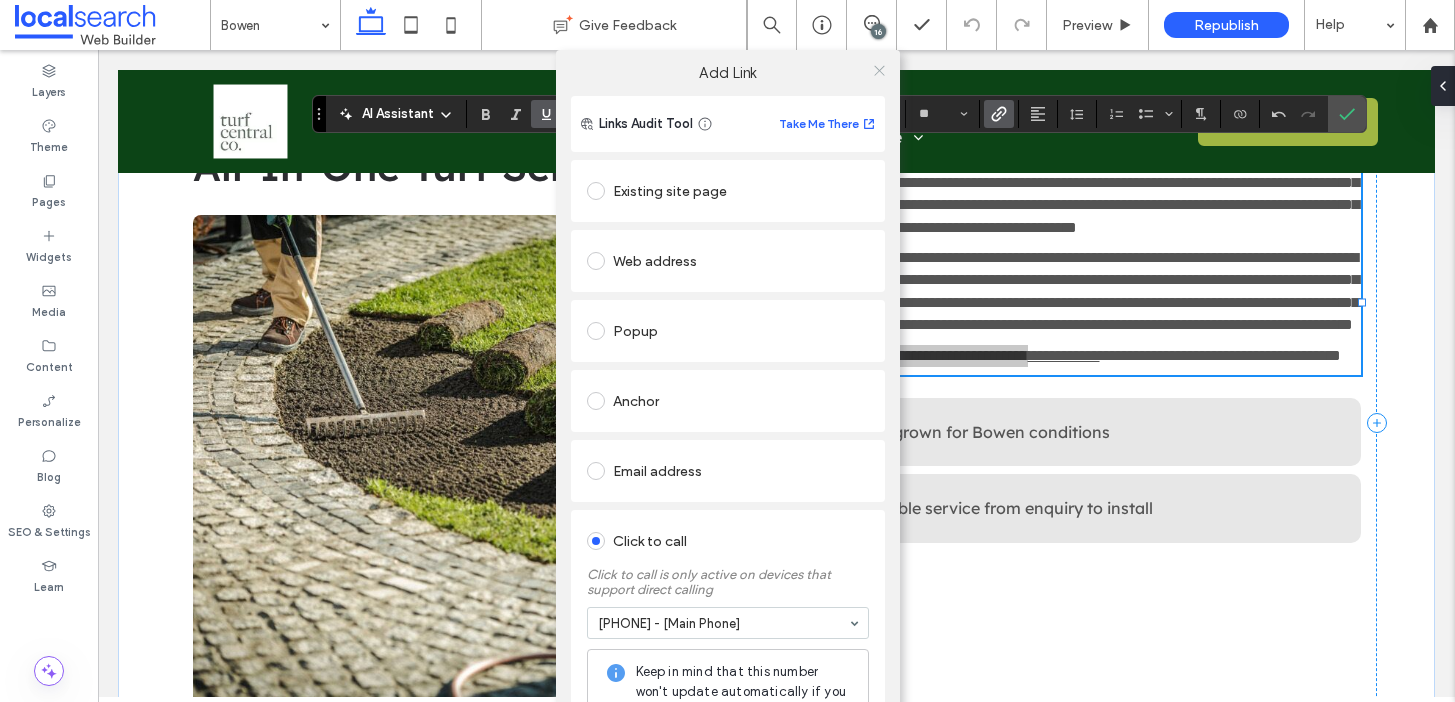 click 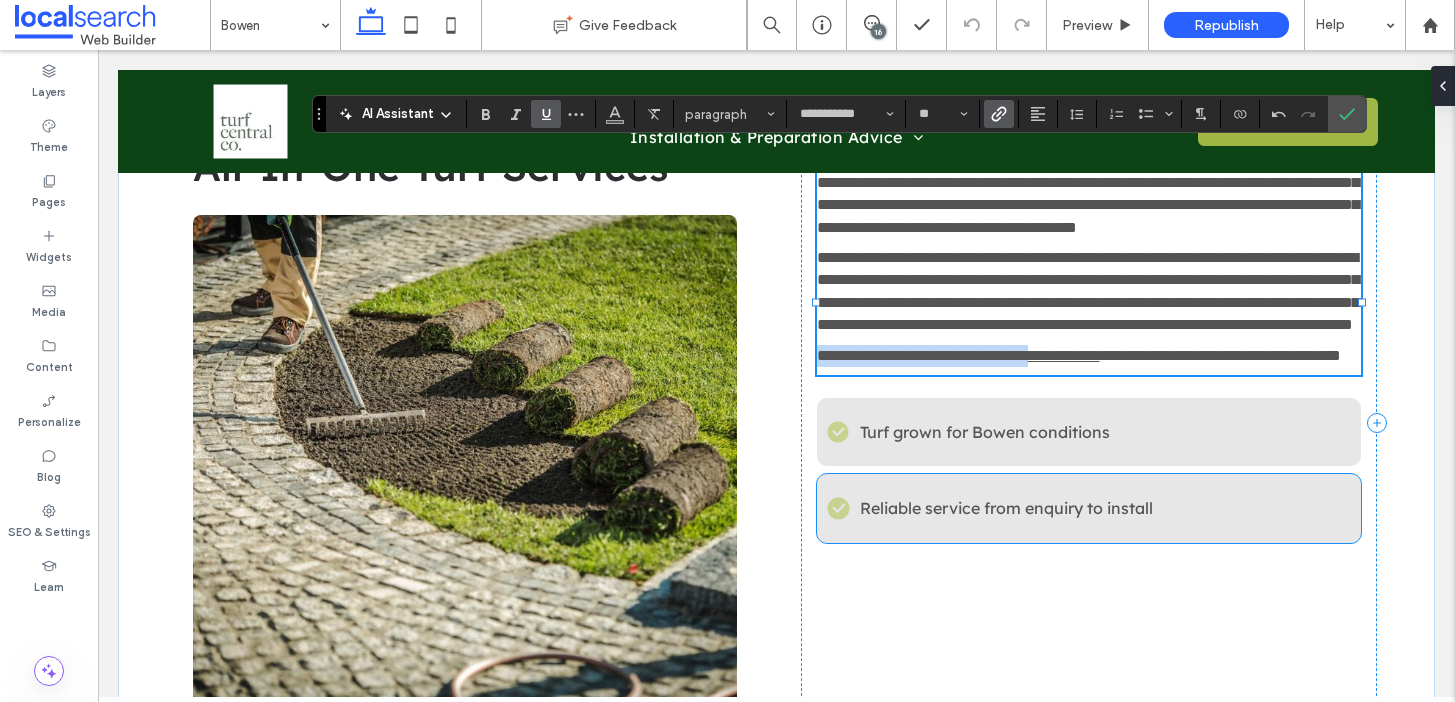 click on "Reliable service from enquiry to install" at bounding box center [1006, 508] 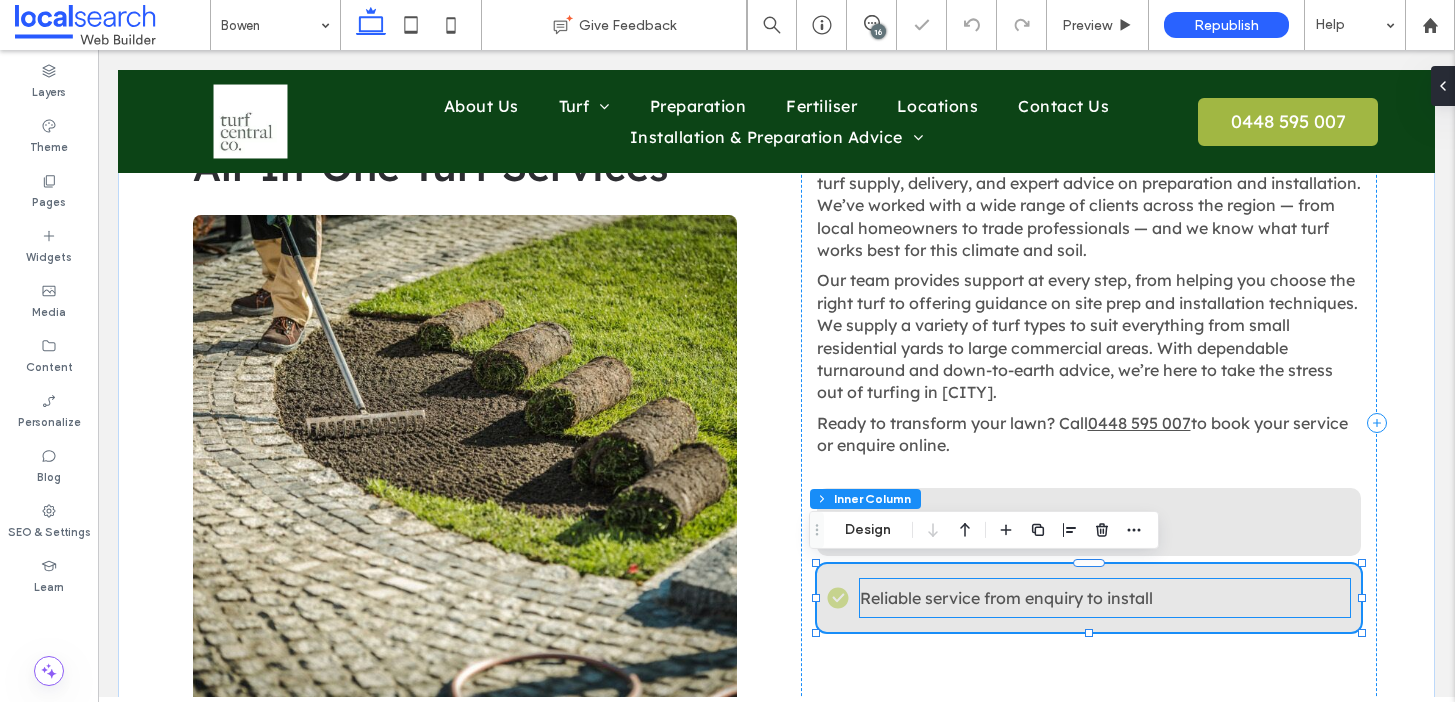 click on "Reliable service from enquiry to install" at bounding box center [1104, 598] 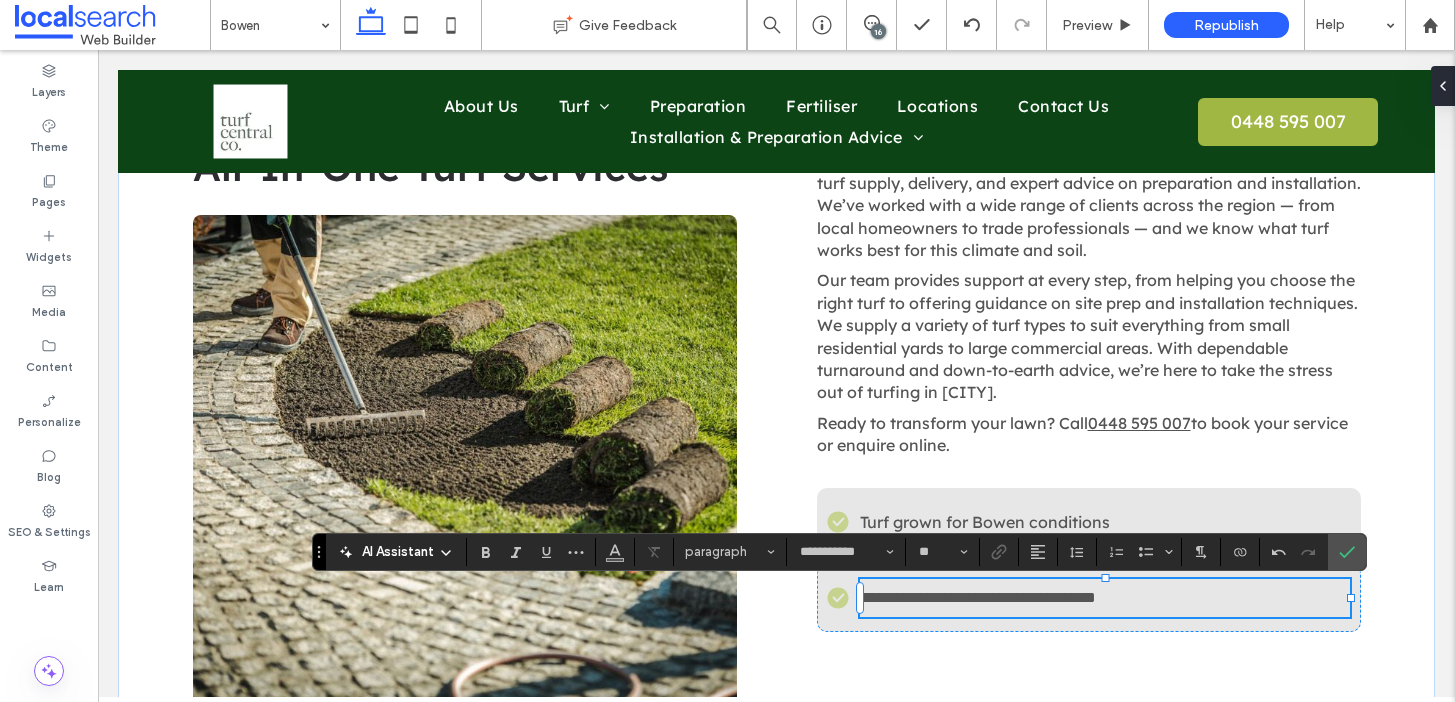 click on "**********" at bounding box center [978, 597] 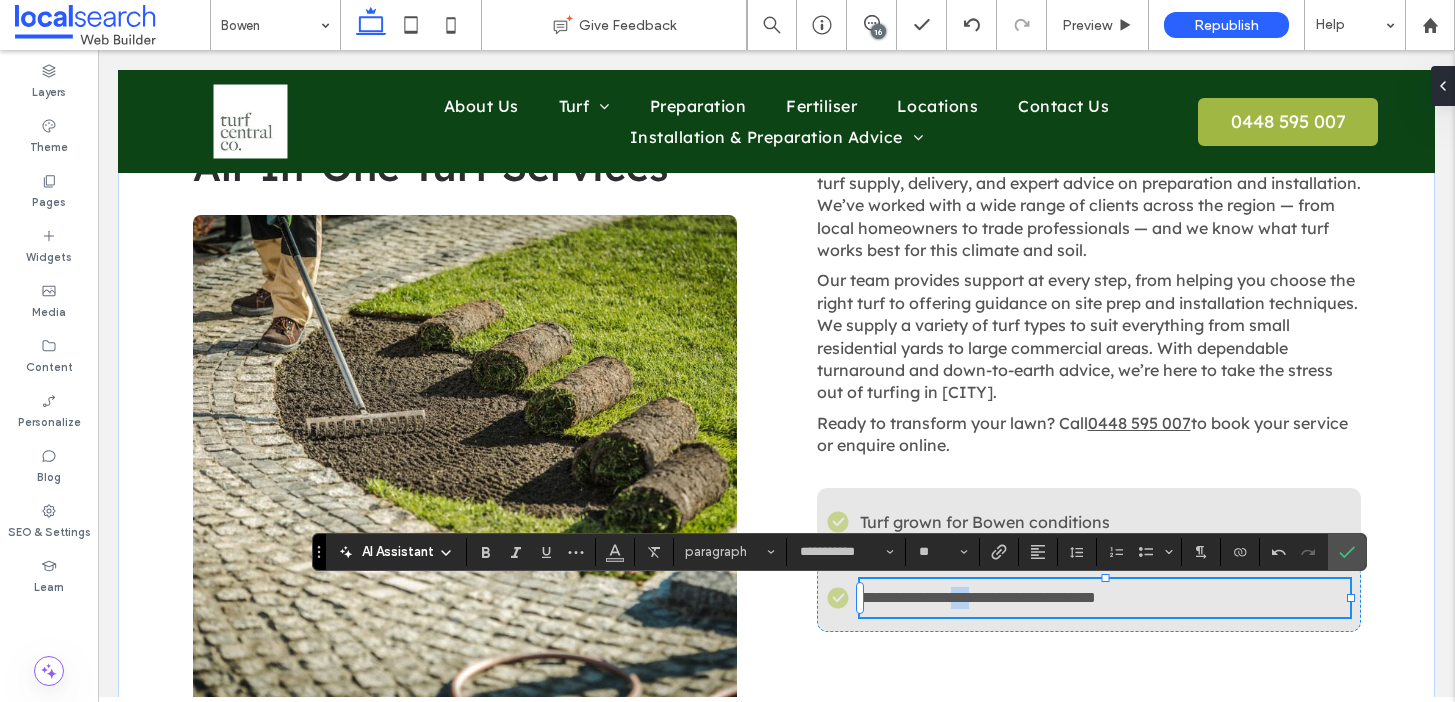 click on "**********" at bounding box center [978, 597] 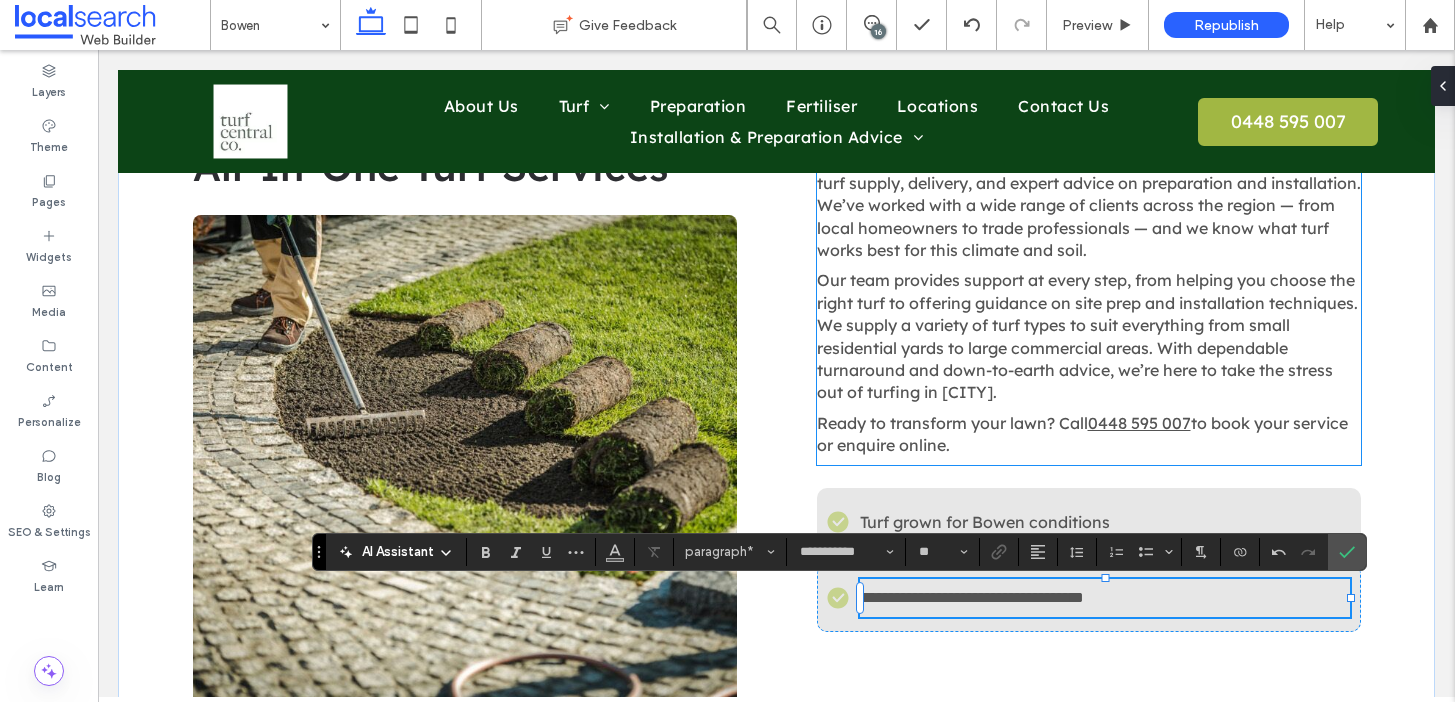 click on "Turf Central makes it easy to get high-quality turf in [CITY], offering turf supply, delivery, and expert advice on preparation and installation. We’ve worked with a wide range of clients across the region — from local homeowners to trade professionals — and we know what turf works best for this climate and soil. Our team provides support at every step, from helping you choose the right turf to offering guidance on site prep and installation techniques. We supply a variety of turf types to suit everything from small residential yards to large commercial areas. With dependable turnaround and down-to-earth advice, we’re here to take the stress out of turfing in [CITY]. Ready to transform your lawn? Call [PHONE] to book your service or enquire online." at bounding box center [1089, 310] 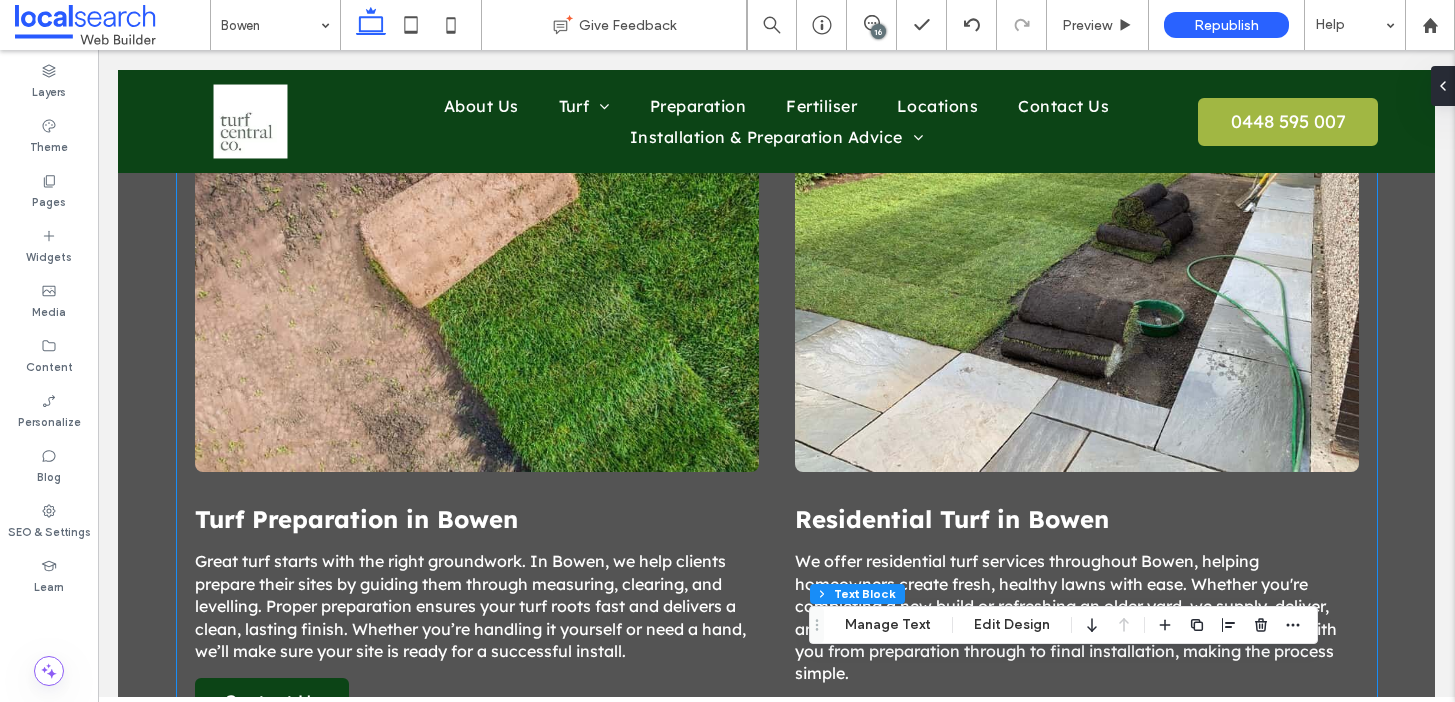 scroll, scrollTop: 1311, scrollLeft: 0, axis: vertical 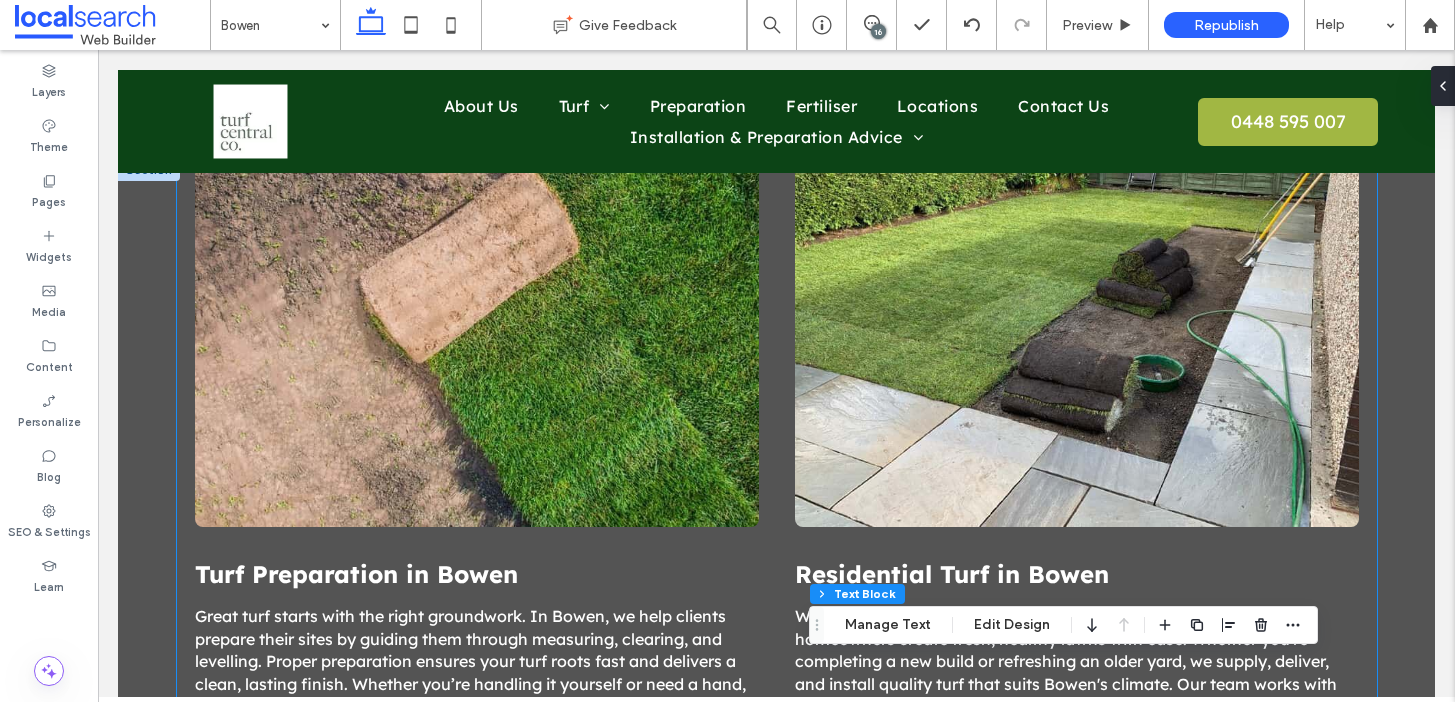click at bounding box center [477, 271] 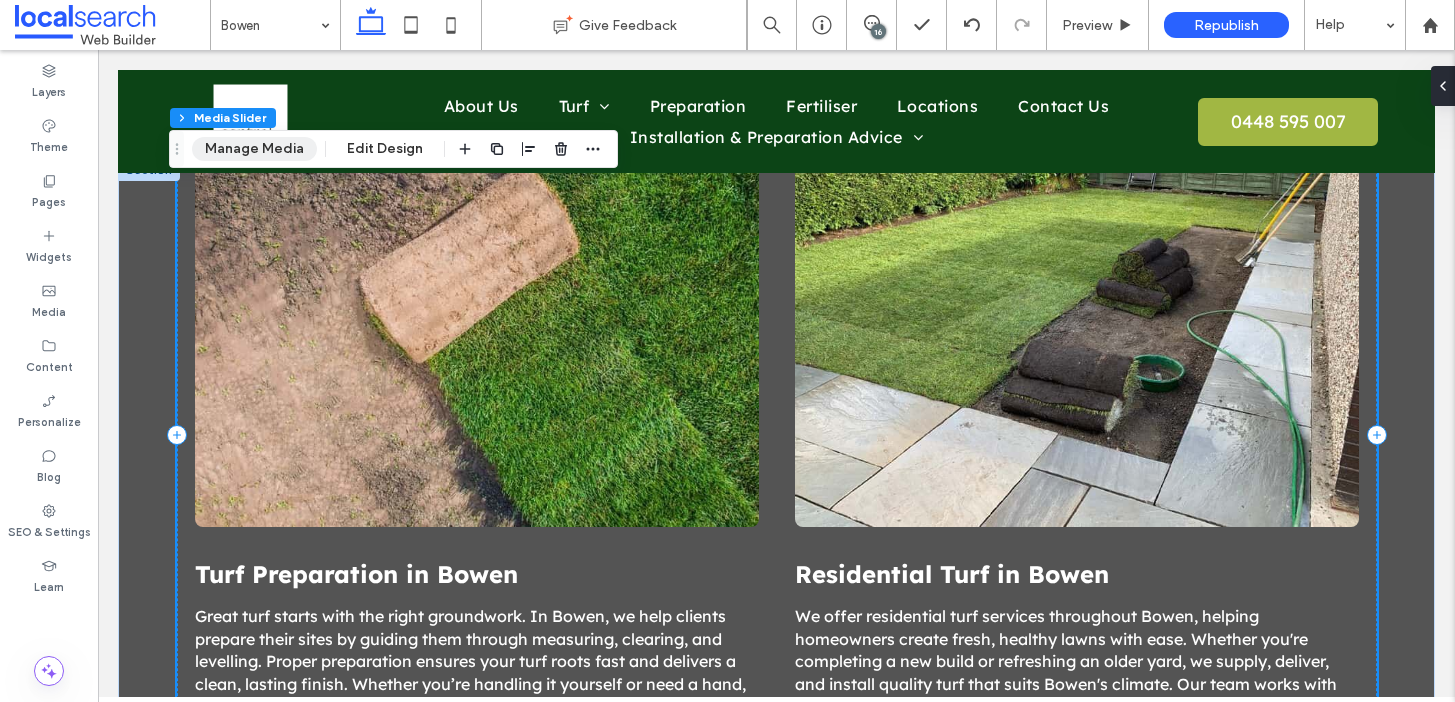 click on "Manage Media" at bounding box center (254, 149) 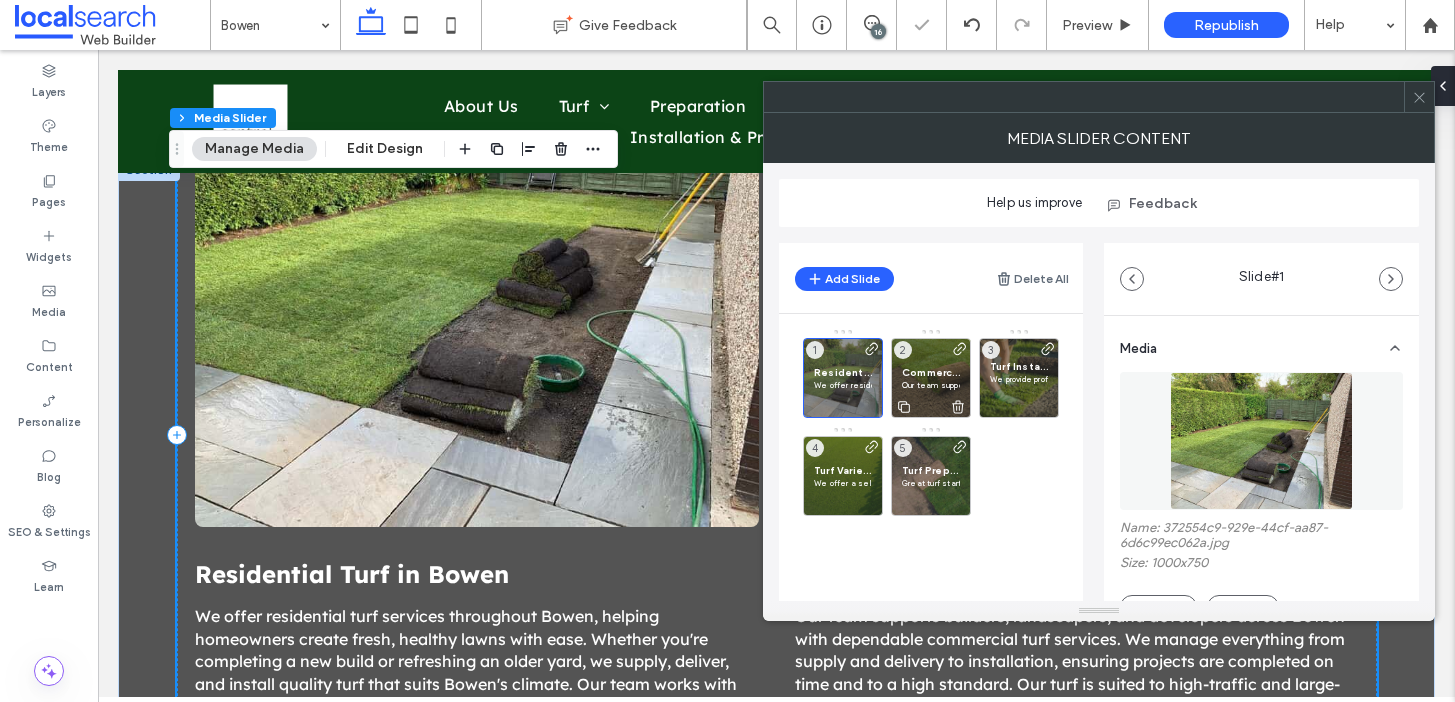 click on "Our team supports builders, landscapers, and developers across Bowen with dependable commercial turf services. We manage everything from supply and delivery to installation, ensuring projects are completed on time and to a high standard. Our turf is suited to high-traffic and large-scale applications, making it ideal for display homes, developments, or business spaces." at bounding box center [931, 385] 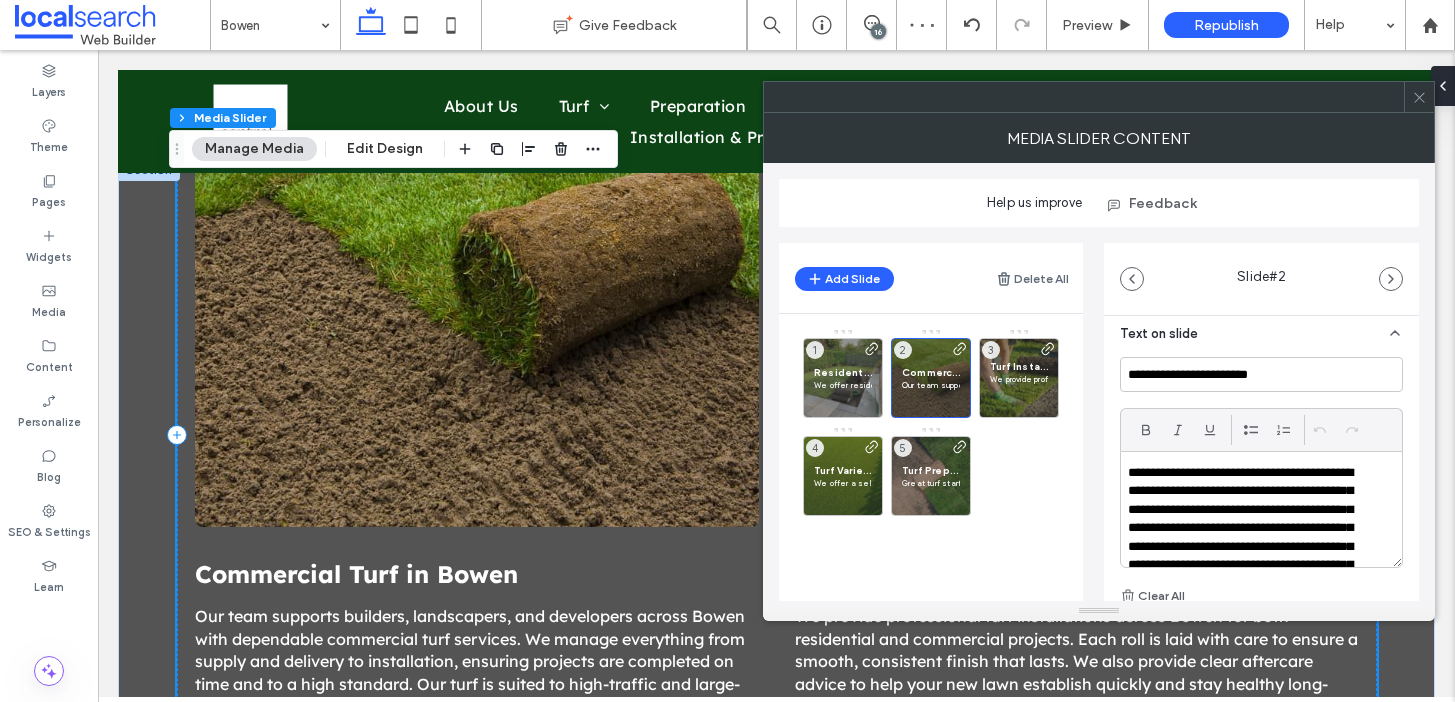scroll, scrollTop: 542, scrollLeft: 0, axis: vertical 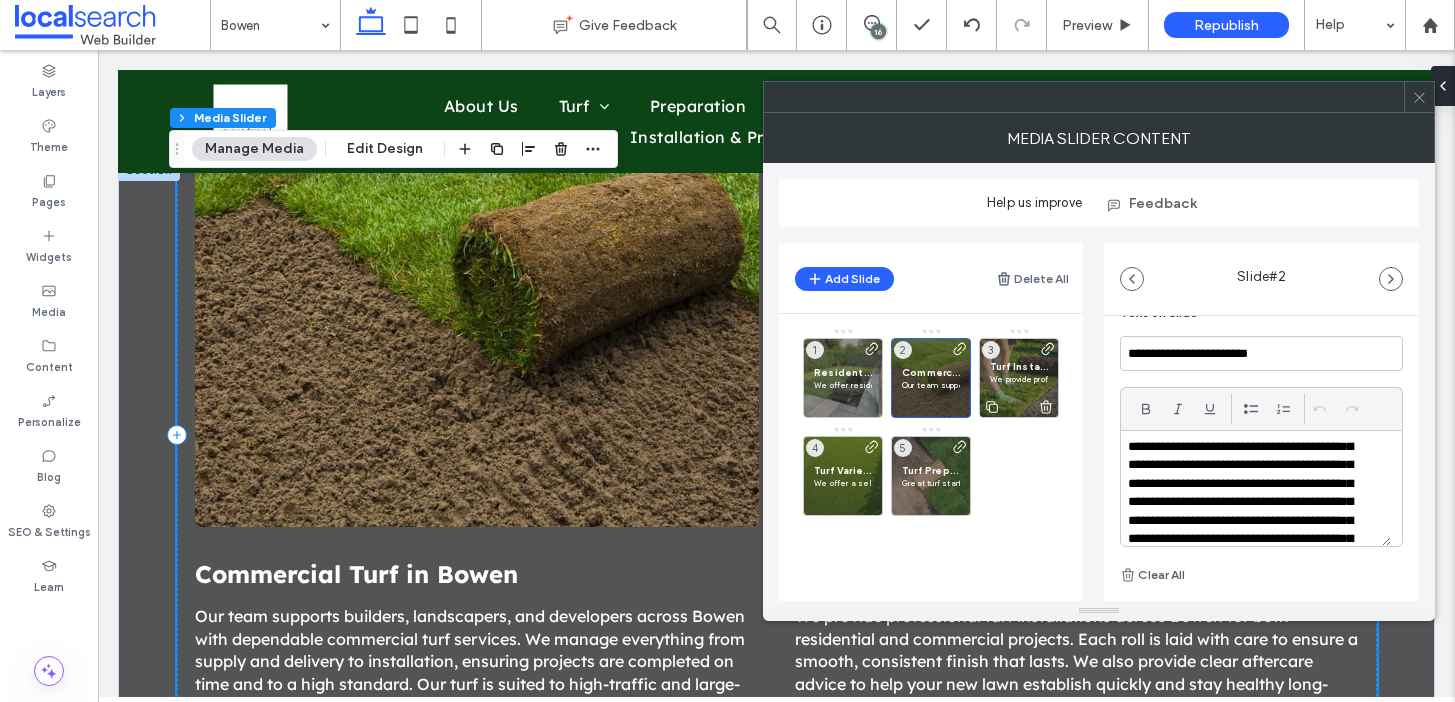 click on "We provide professional turf installations across Bowen for both residential and commercial projects. Each roll is laid with care to ensure a smooth, consistent finish that lasts. We also provide clear aftercare advice to help your new lawn establish quickly and stay healthy long-term." at bounding box center [1019, 379] 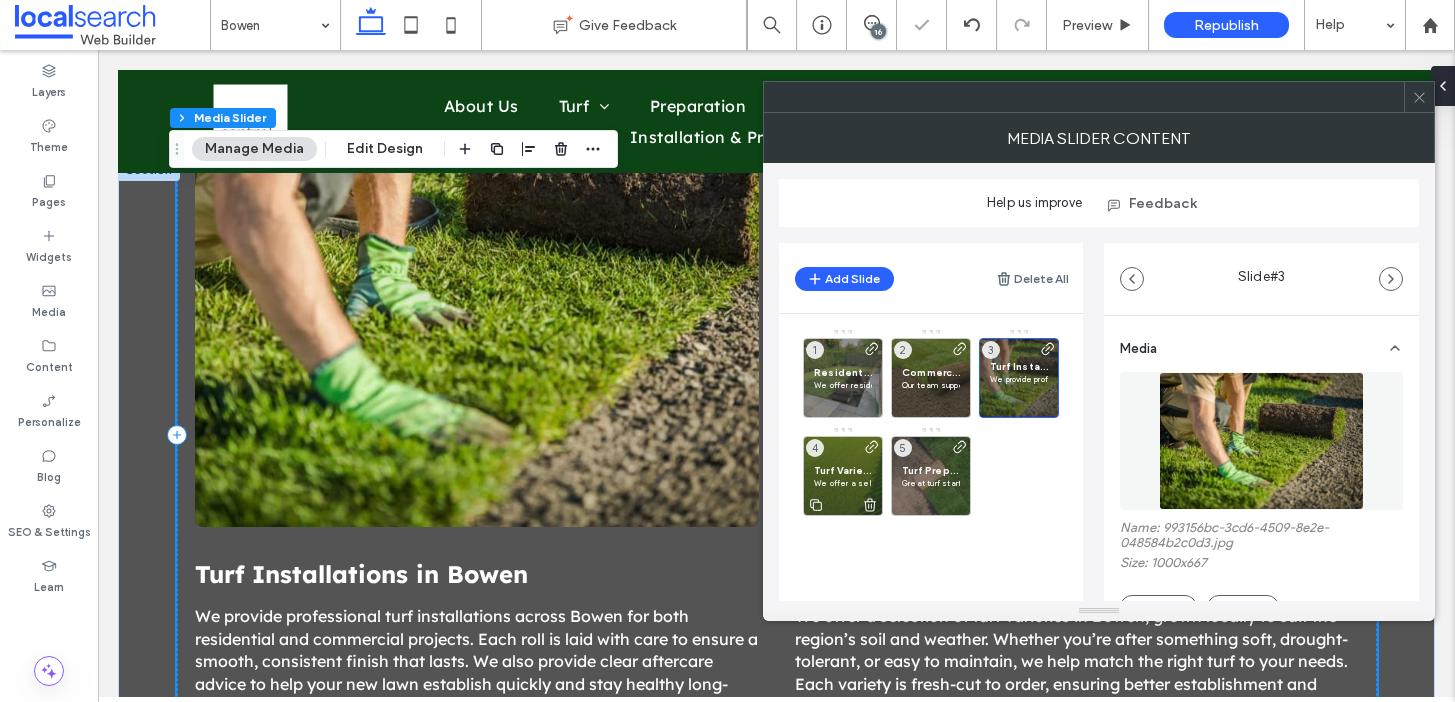 click on "Turf Varieties in Bowen" at bounding box center (843, 470) 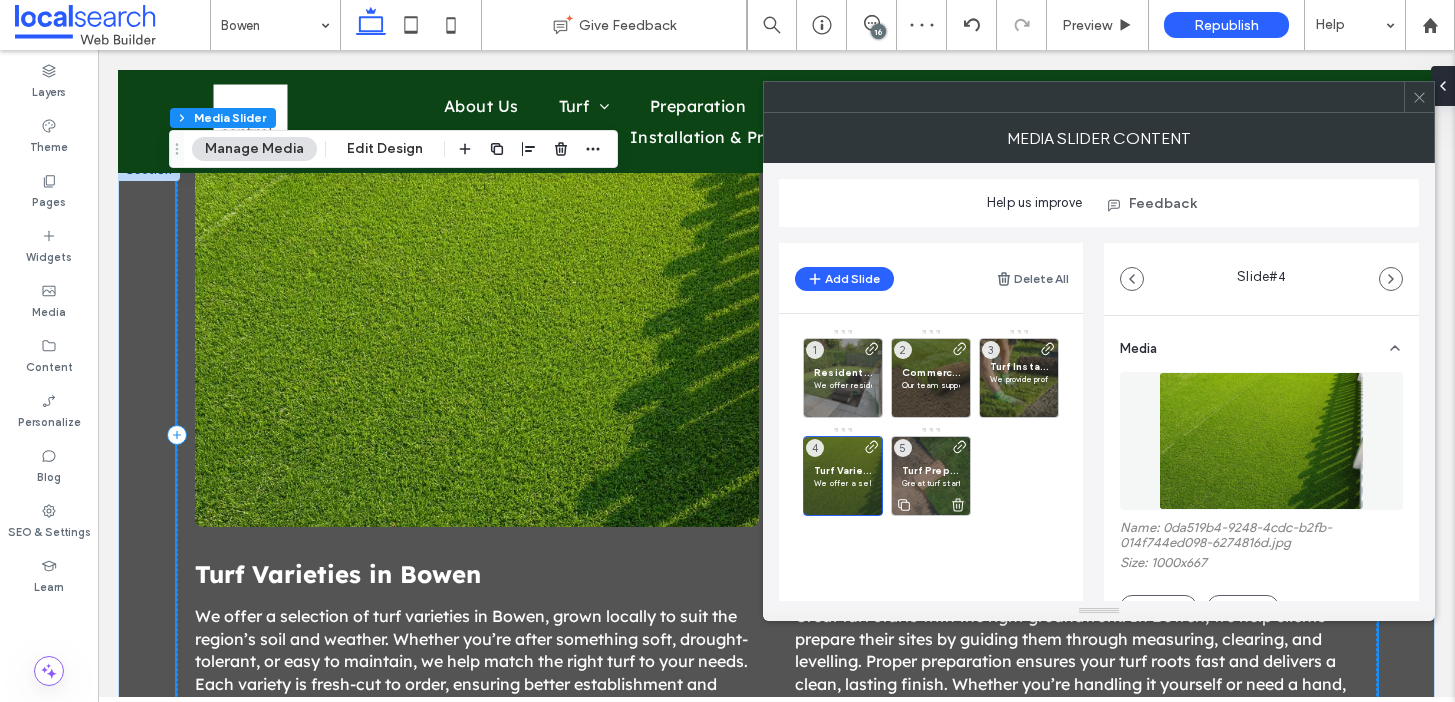 click on "Turf Preparation in Bowen" at bounding box center [931, 470] 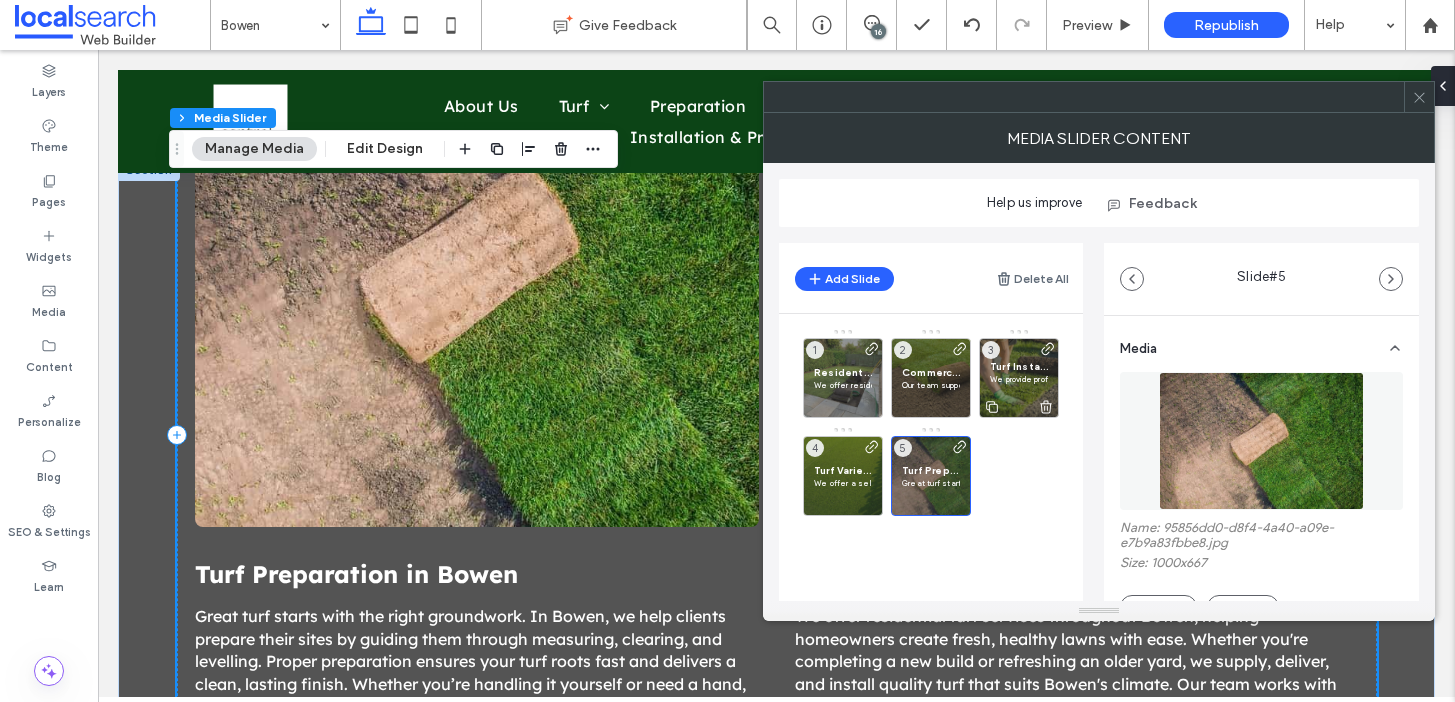 click 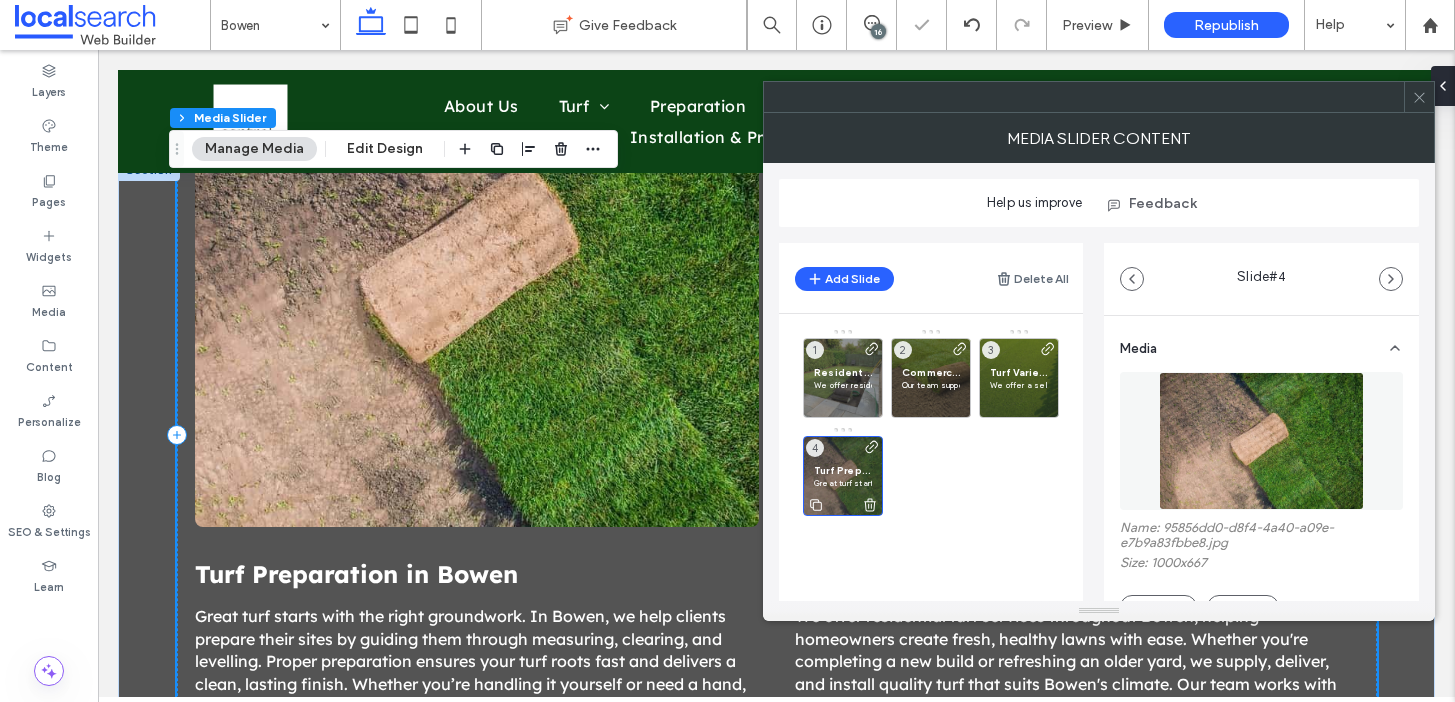 click on "Turf Preparation in Bowen" at bounding box center [843, 470] 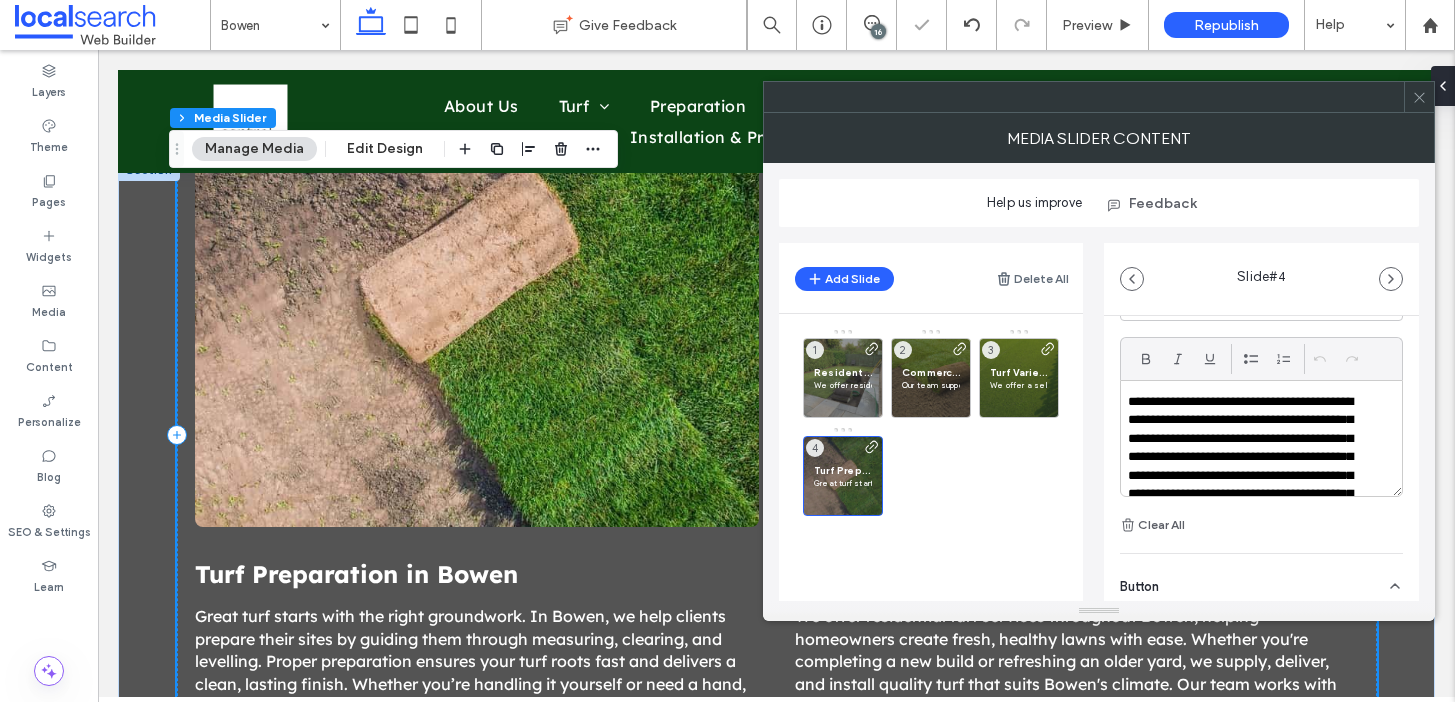 scroll, scrollTop: 607, scrollLeft: 0, axis: vertical 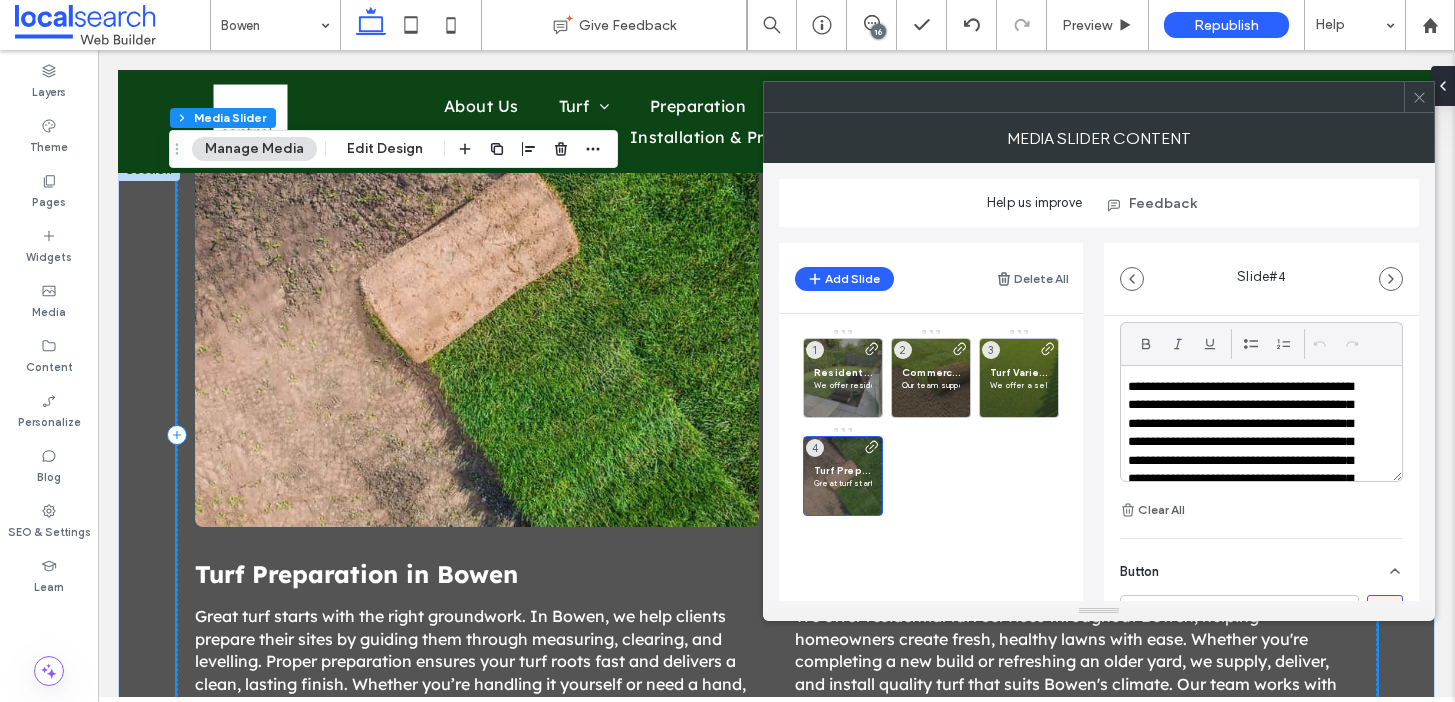 click on "Great turf starts with the right groundwork. In Bowen, we help clients prepare their sites by guiding them through measuring, clearing, and levelling. Proper preparation ensures your turf roots fast and delivers a clean, lasting finish. Whether you’re handling it yourself or need a hand, we’ll make sure your site is ready for a successful install." at bounding box center (477, 661) 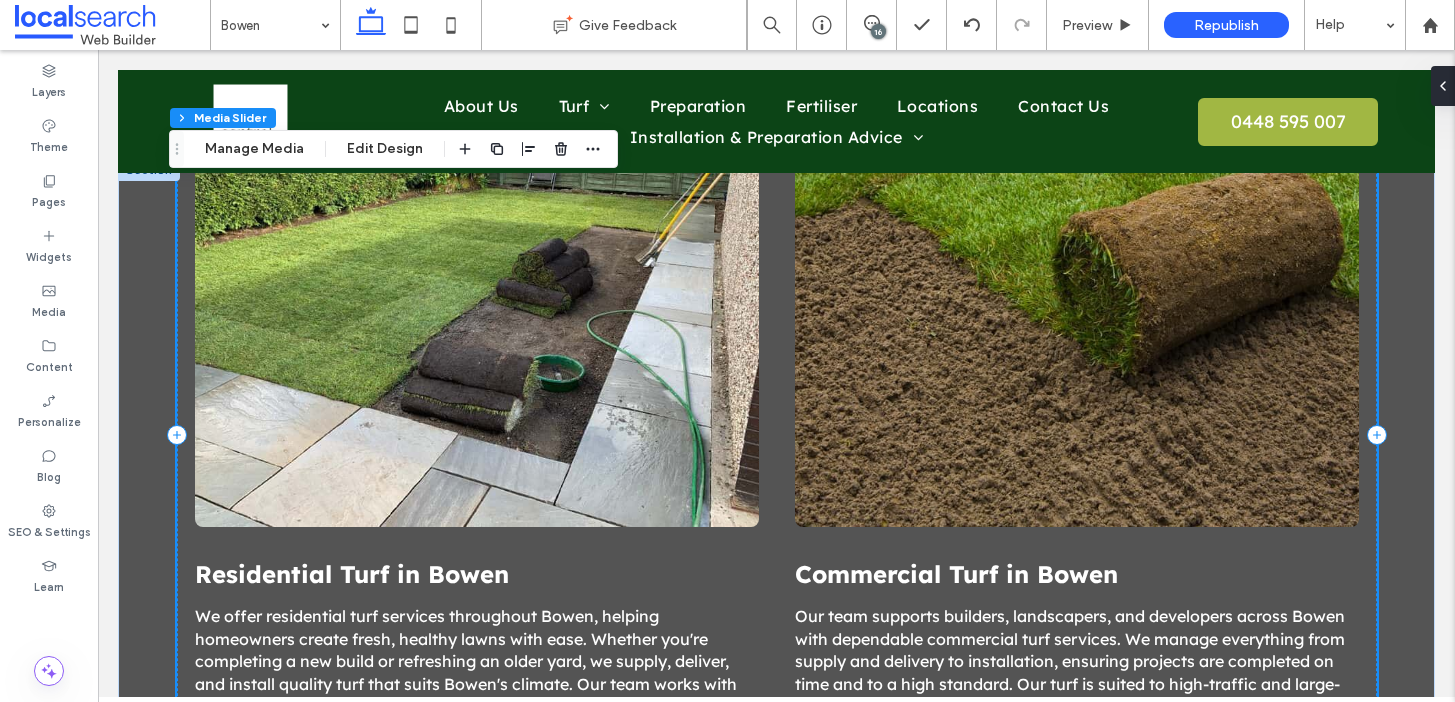 scroll, scrollTop: 1576, scrollLeft: 0, axis: vertical 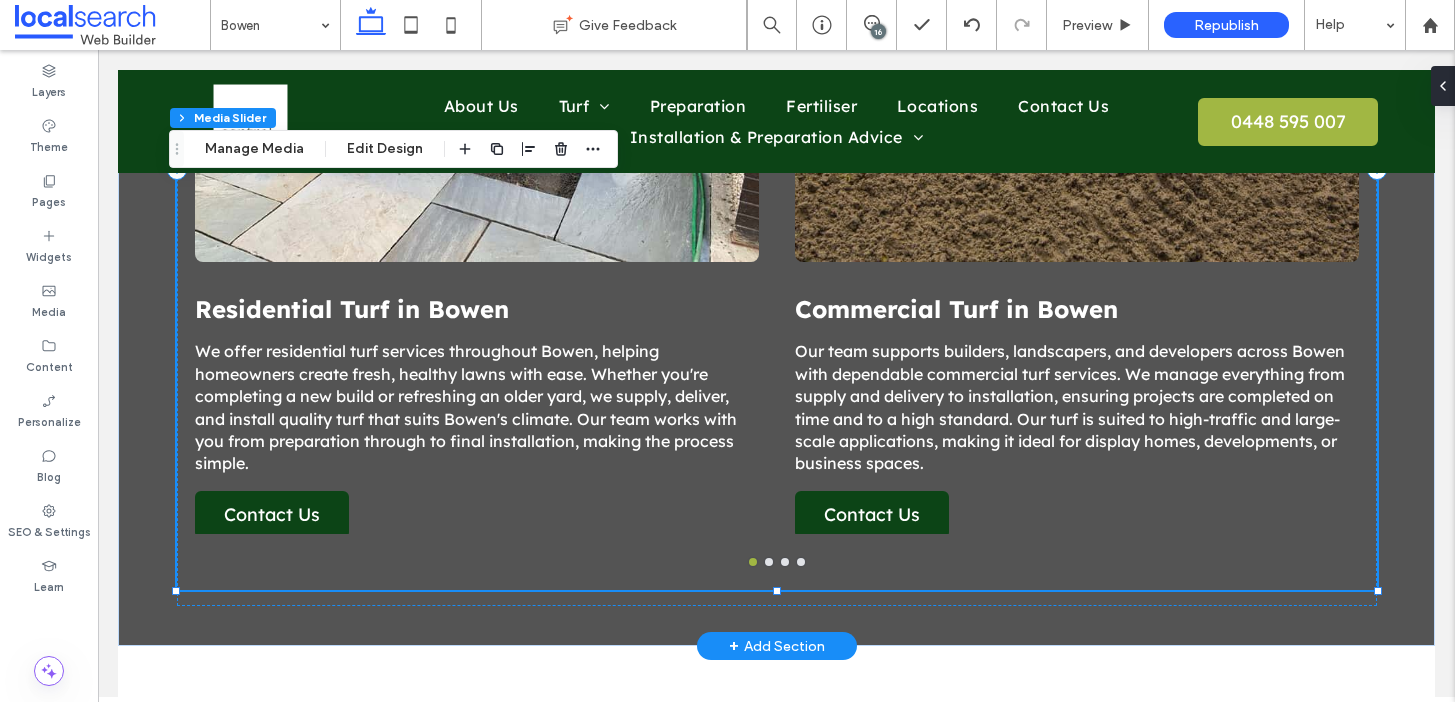 click on "We offer residential turf services throughout Bowen, helping homeowners create fresh, healthy lawns with ease. Whether you're completing a new build or refreshing an older yard, we supply, deliver, and install quality turf that suits Bowen's climate. Our team works with you from preparation through to final installation, making the process simple." at bounding box center [477, 407] 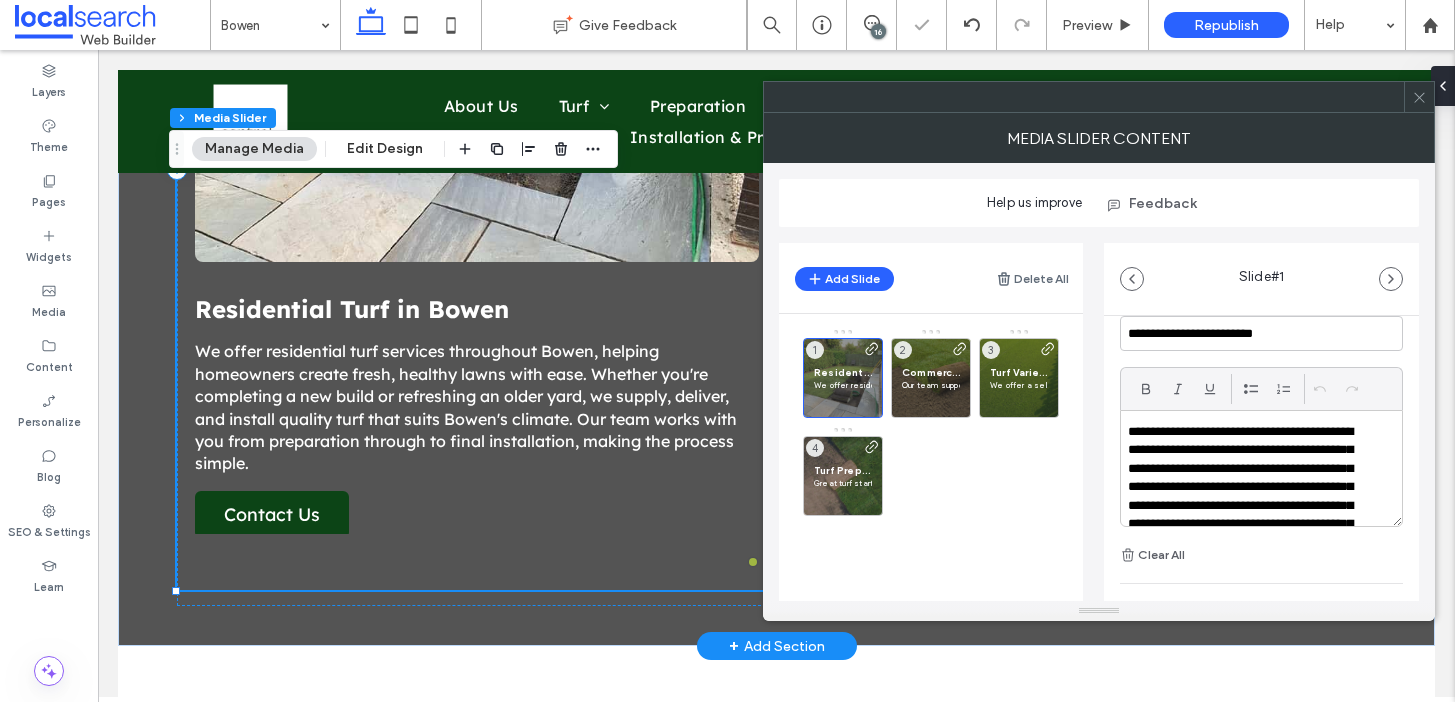 scroll, scrollTop: 676, scrollLeft: 0, axis: vertical 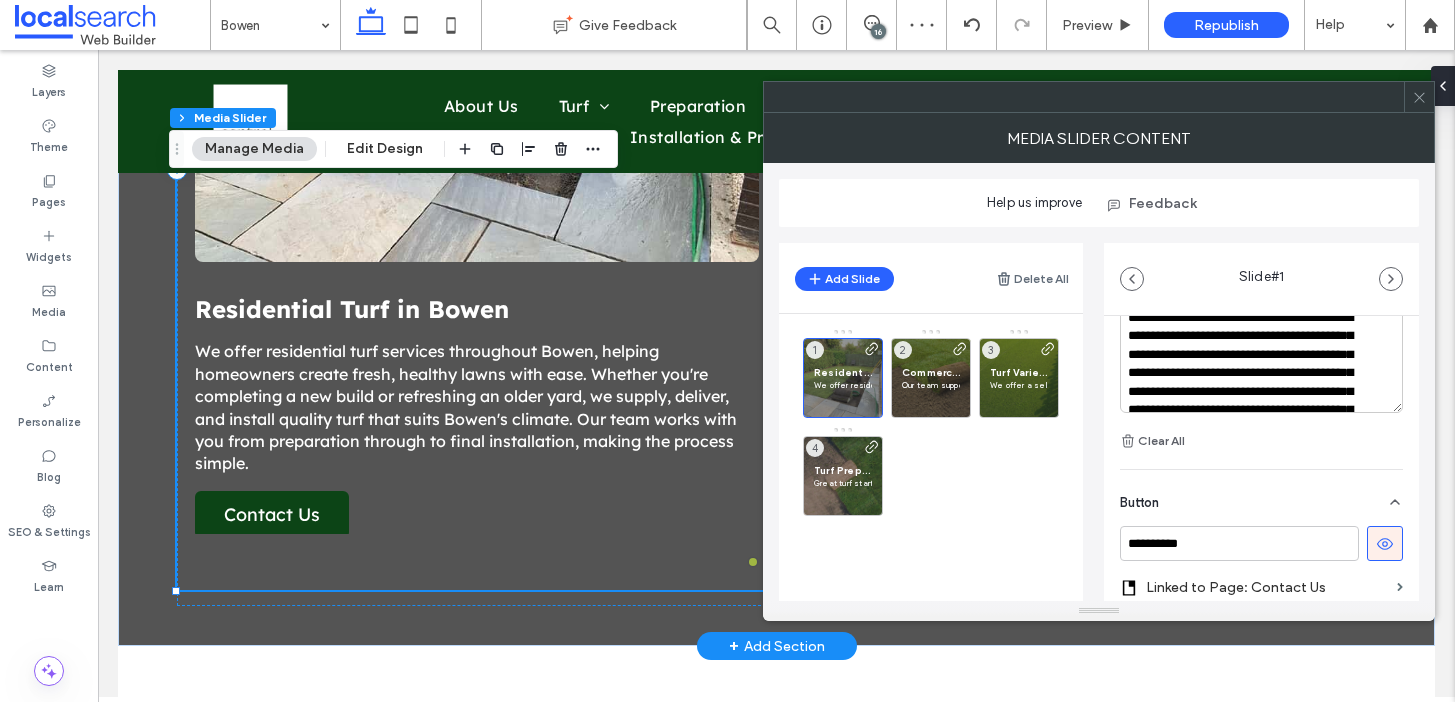 click on "**********" at bounding box center [1248, 392] 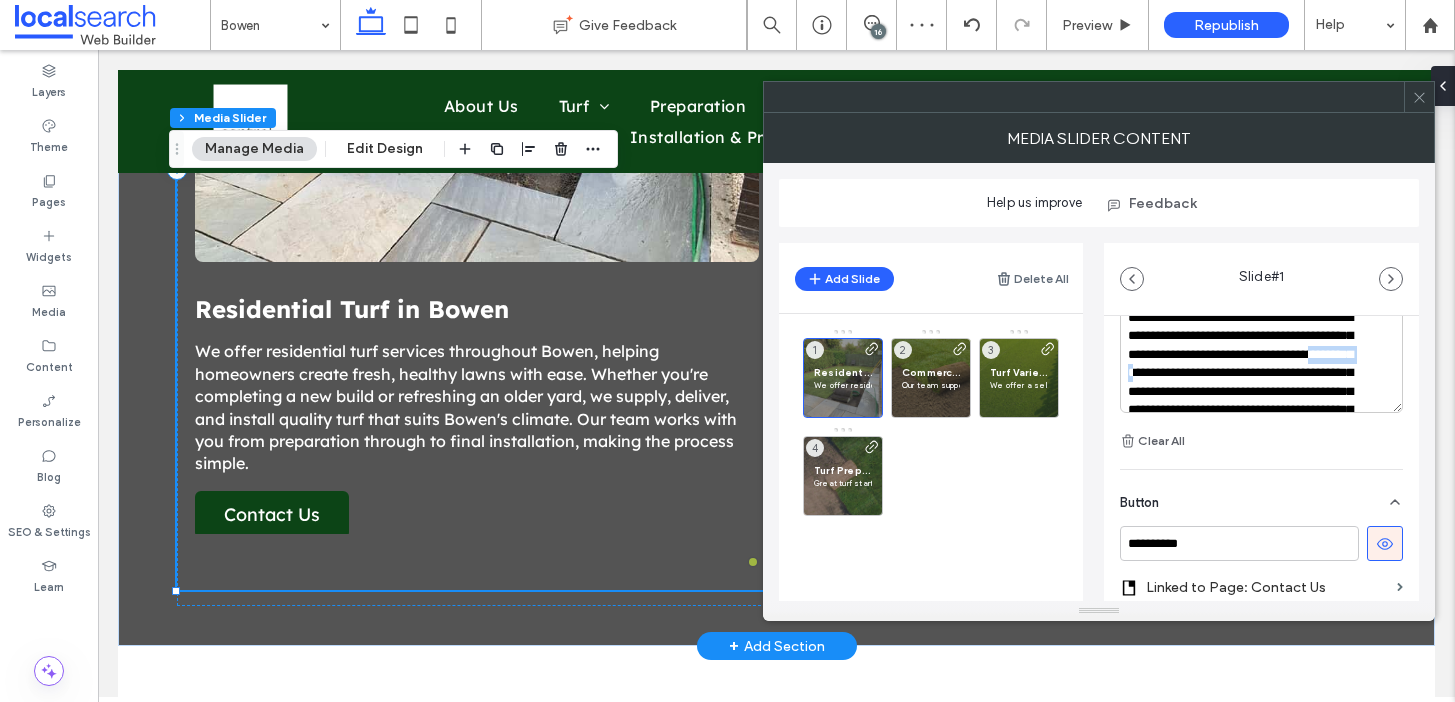 click on "**********" at bounding box center [1248, 392] 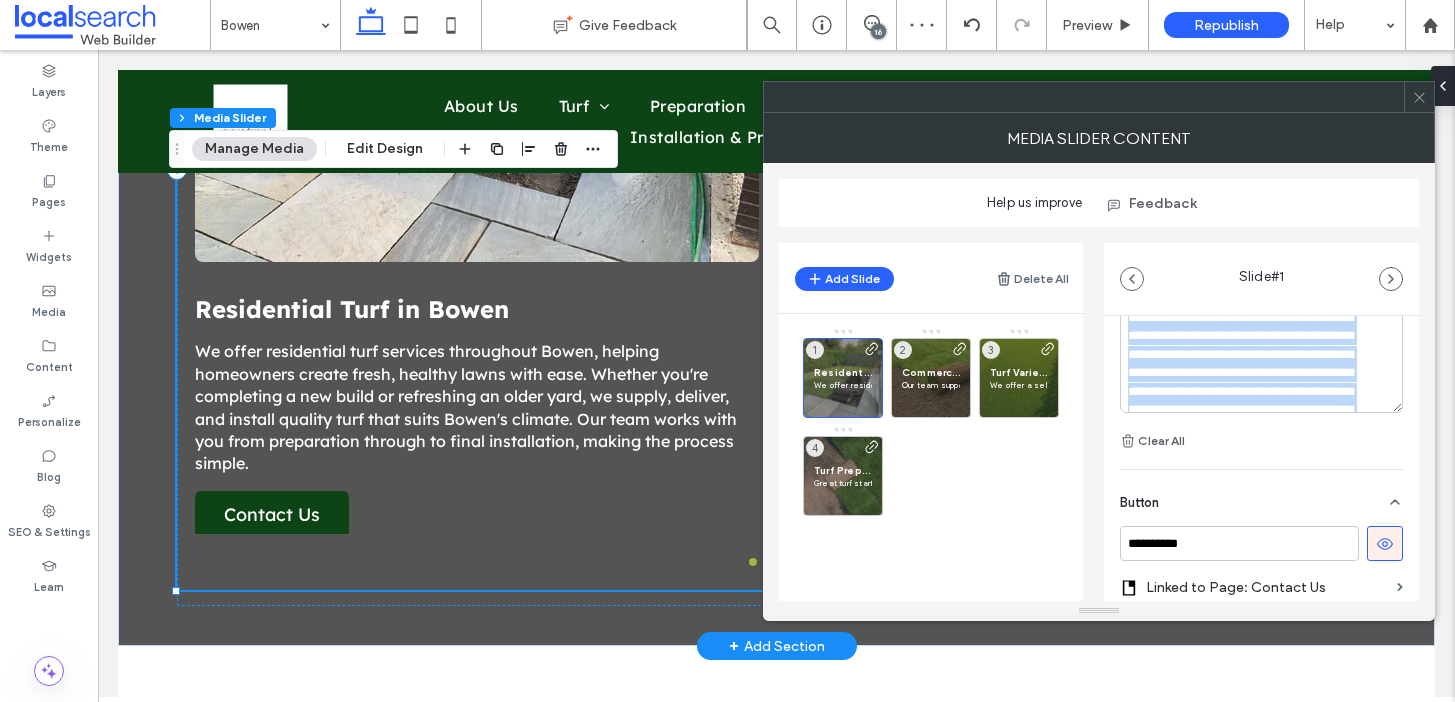 click on "**********" at bounding box center [1248, 392] 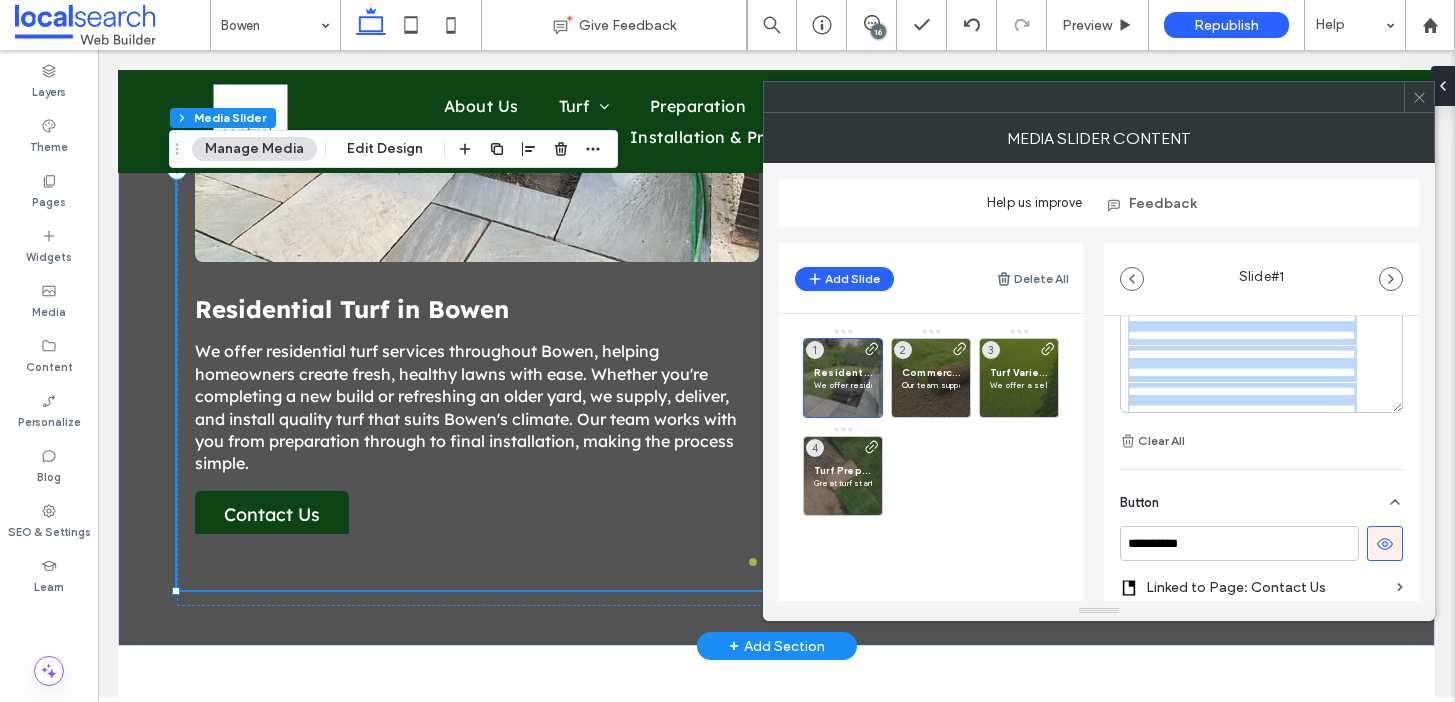 paste 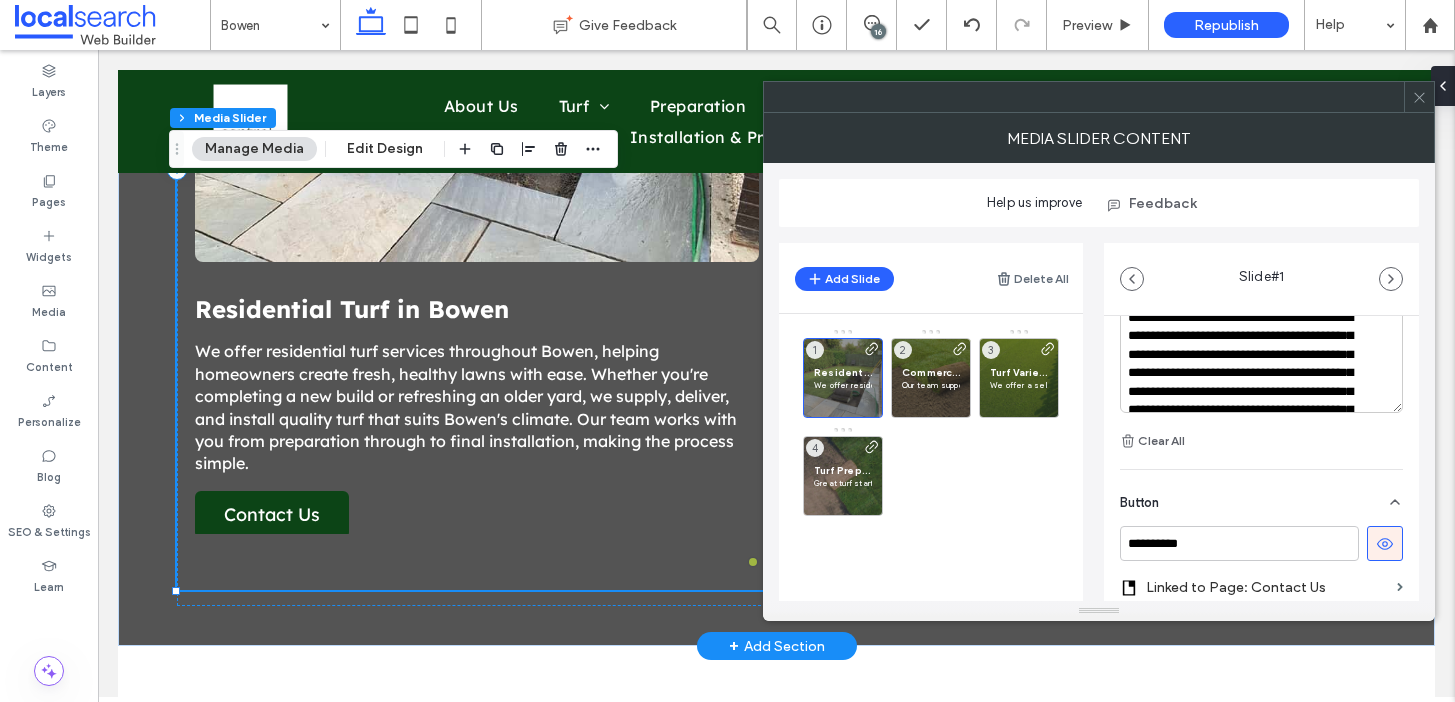 scroll, scrollTop: 0, scrollLeft: 0, axis: both 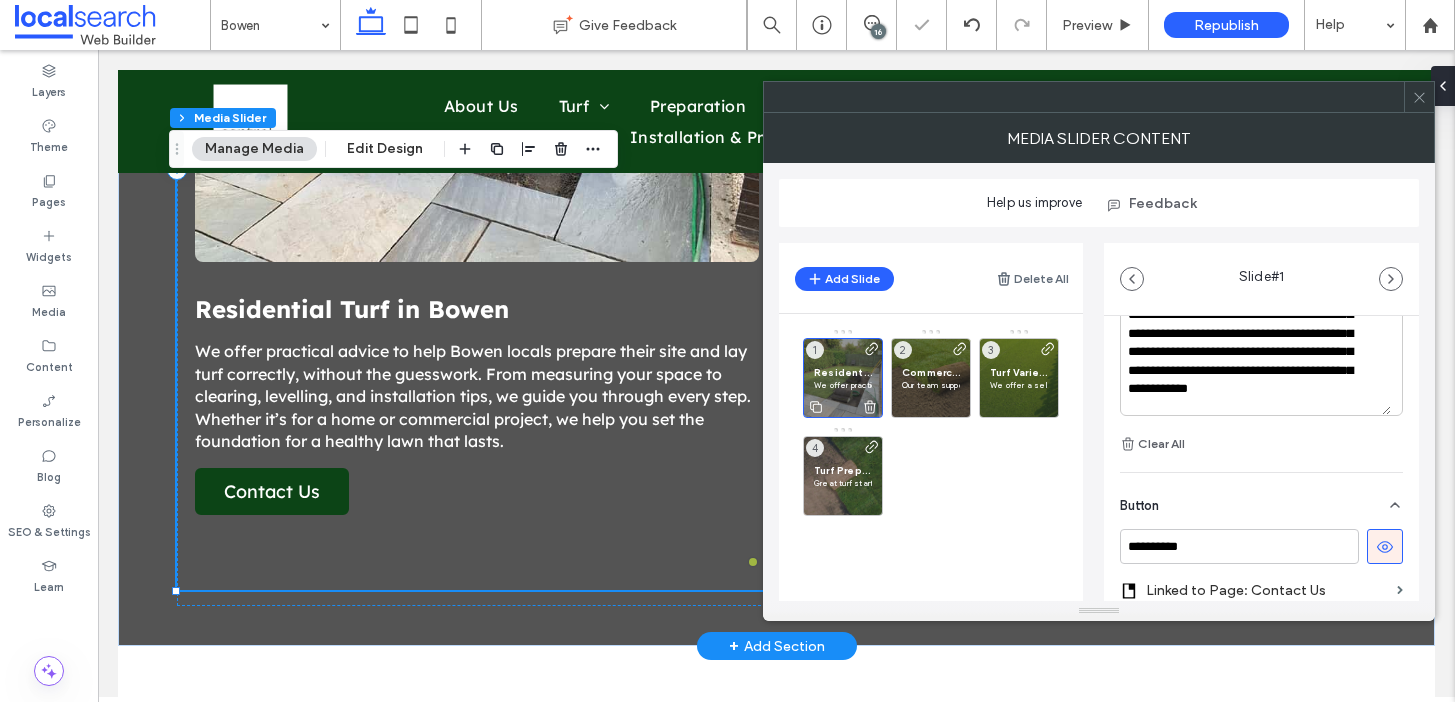 click on "Residential Turf in Bowen" at bounding box center [843, 372] 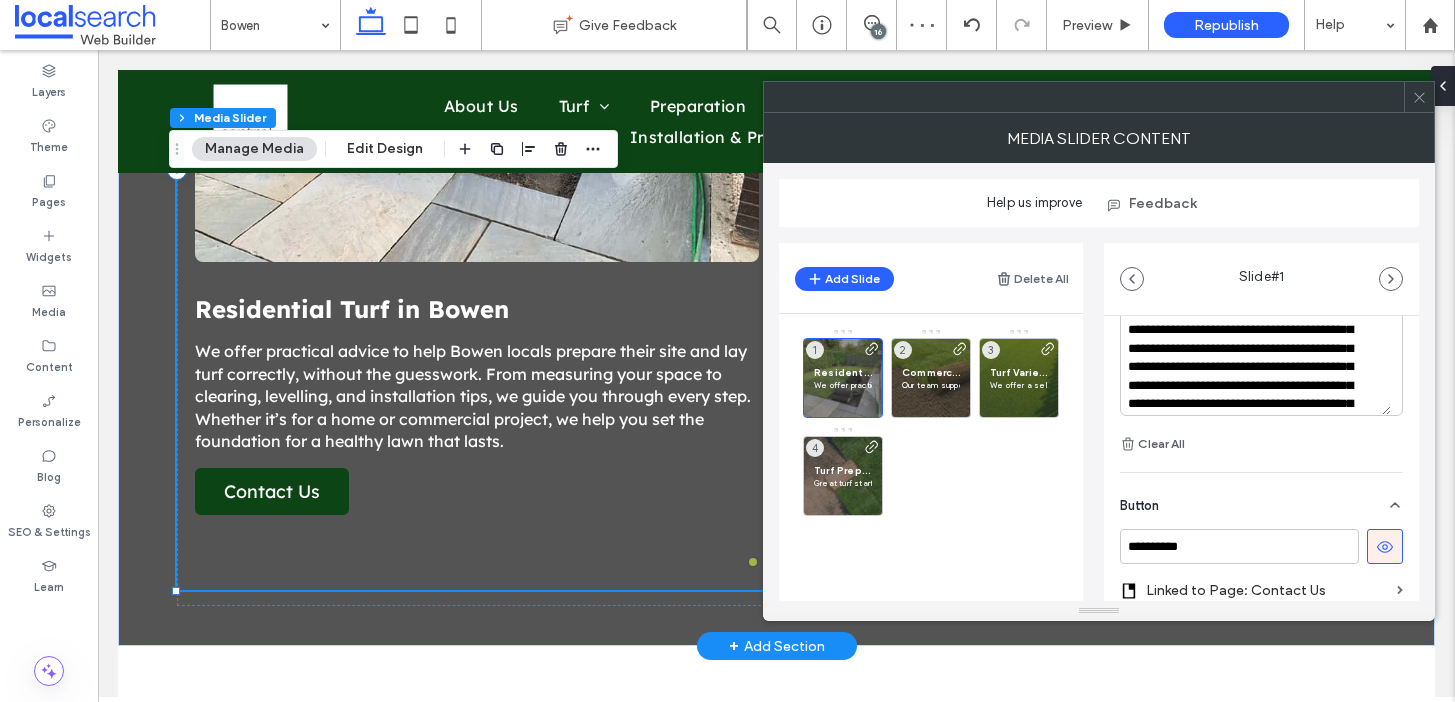 scroll, scrollTop: 0, scrollLeft: 0, axis: both 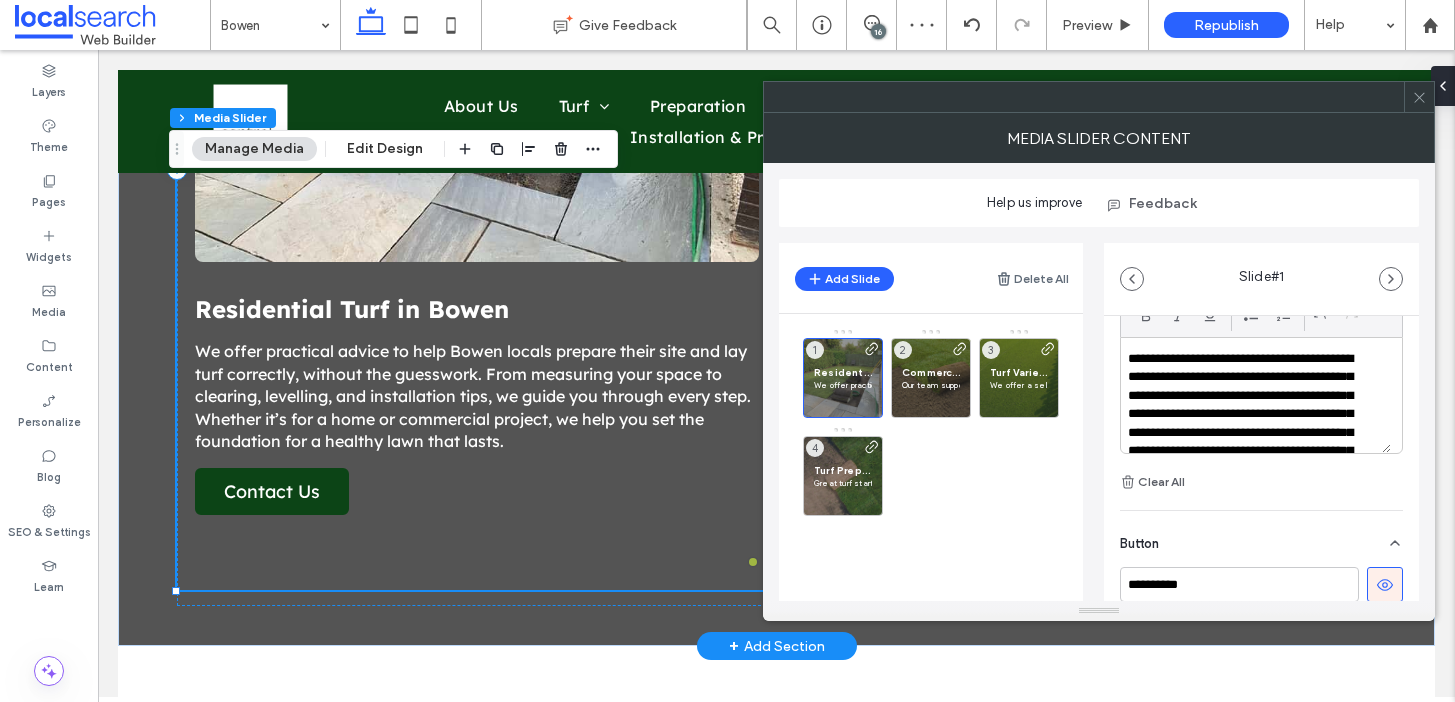 click on "**********" at bounding box center (1248, 433) 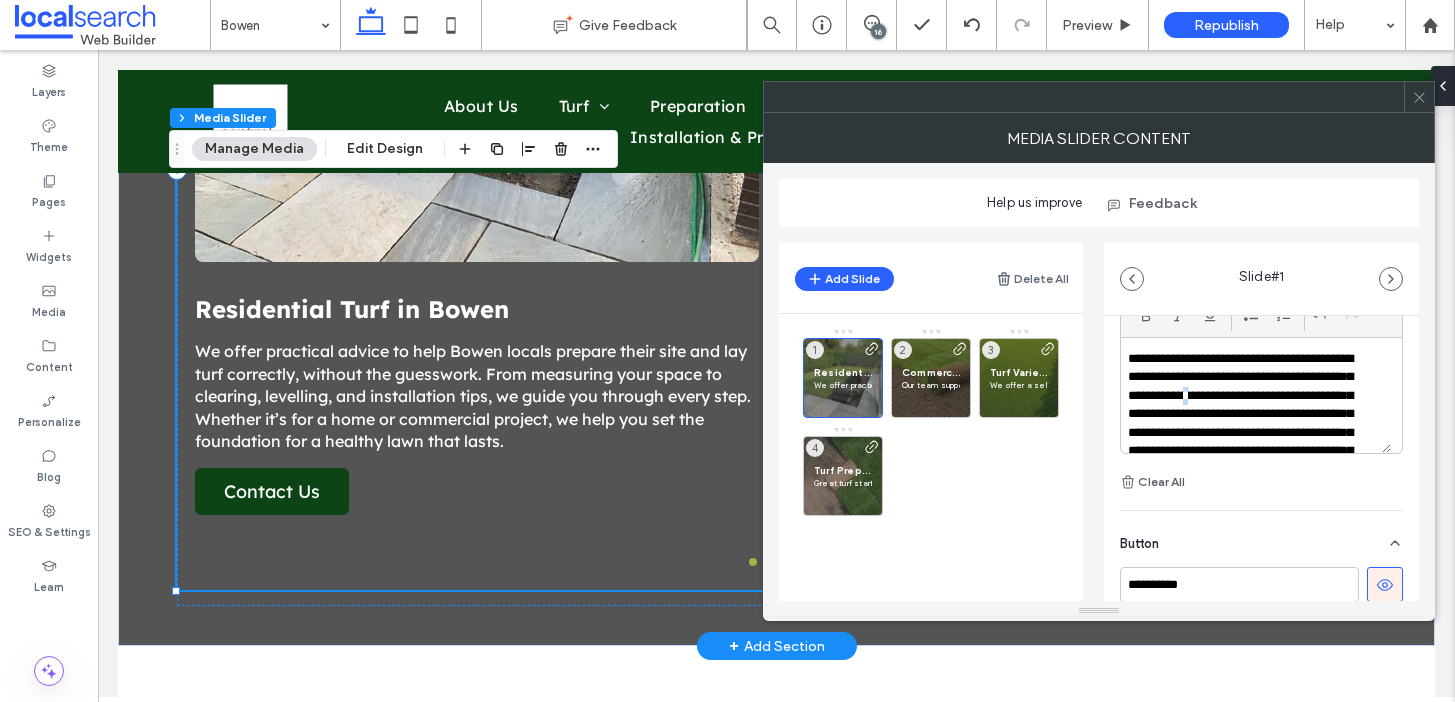 click on "**********" at bounding box center [1248, 433] 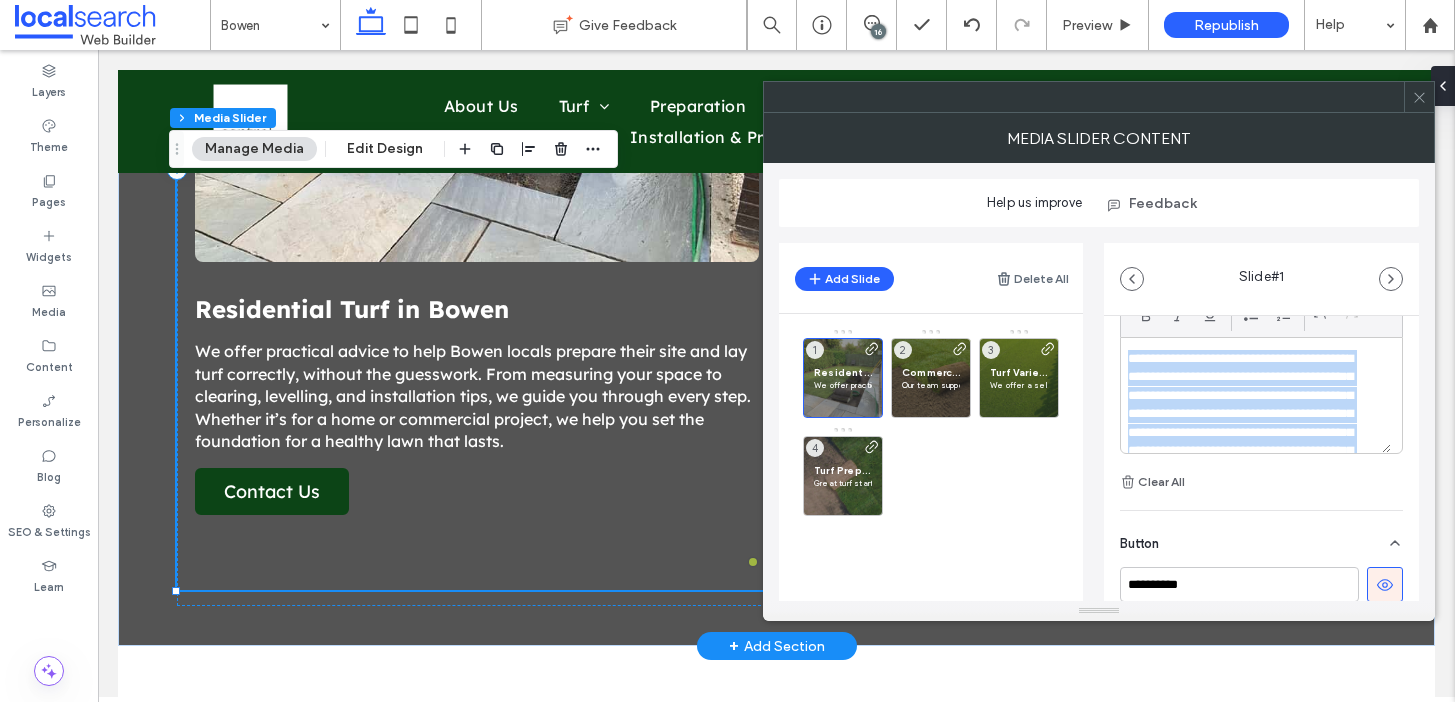 click on "**********" at bounding box center (1248, 433) 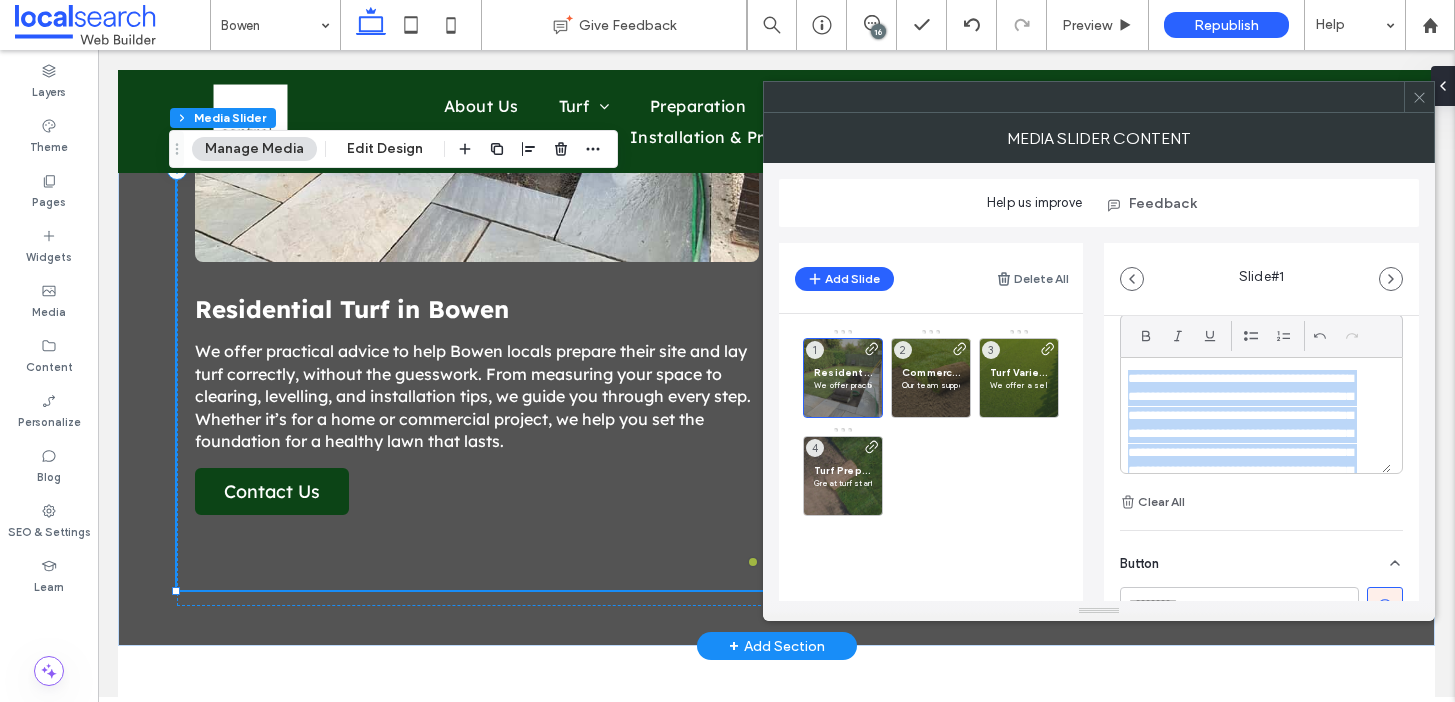 scroll, scrollTop: 611, scrollLeft: 0, axis: vertical 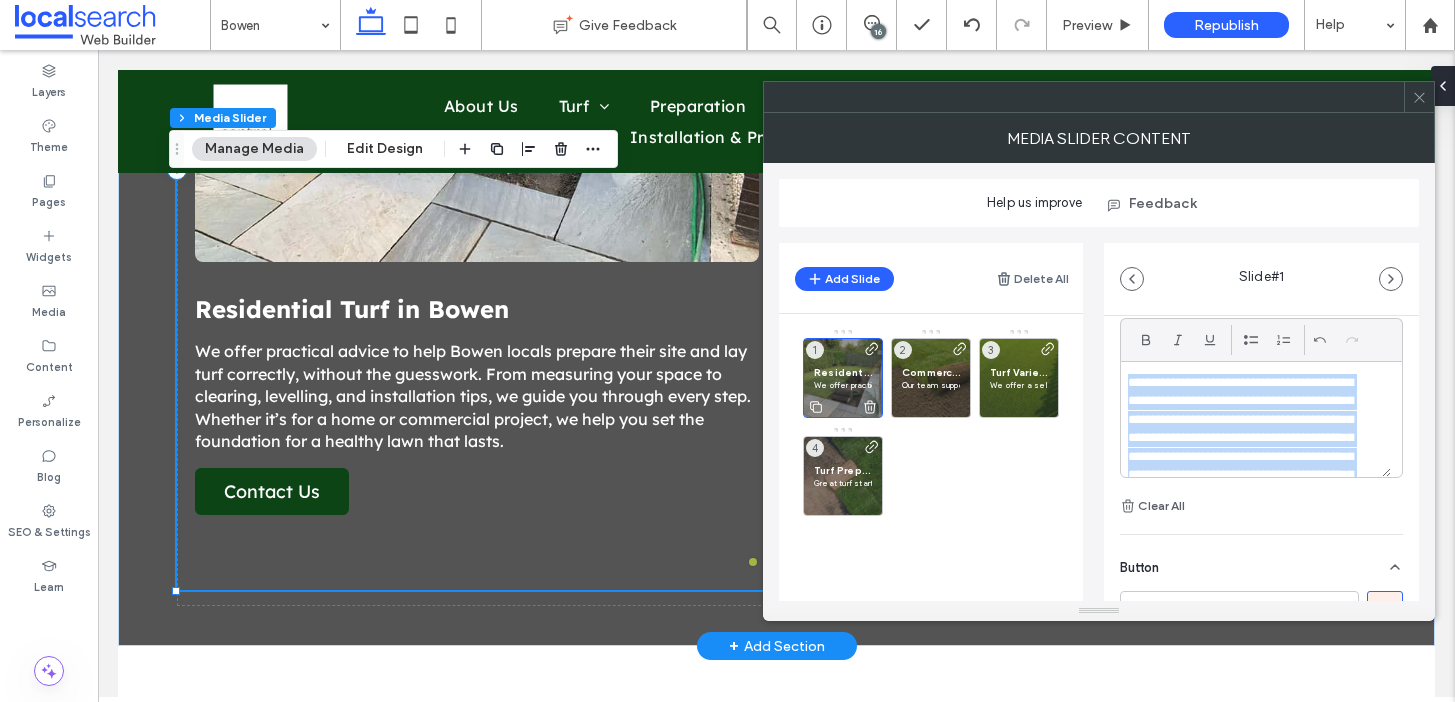 click on "Residential Turf in Bowen" at bounding box center (843, 372) 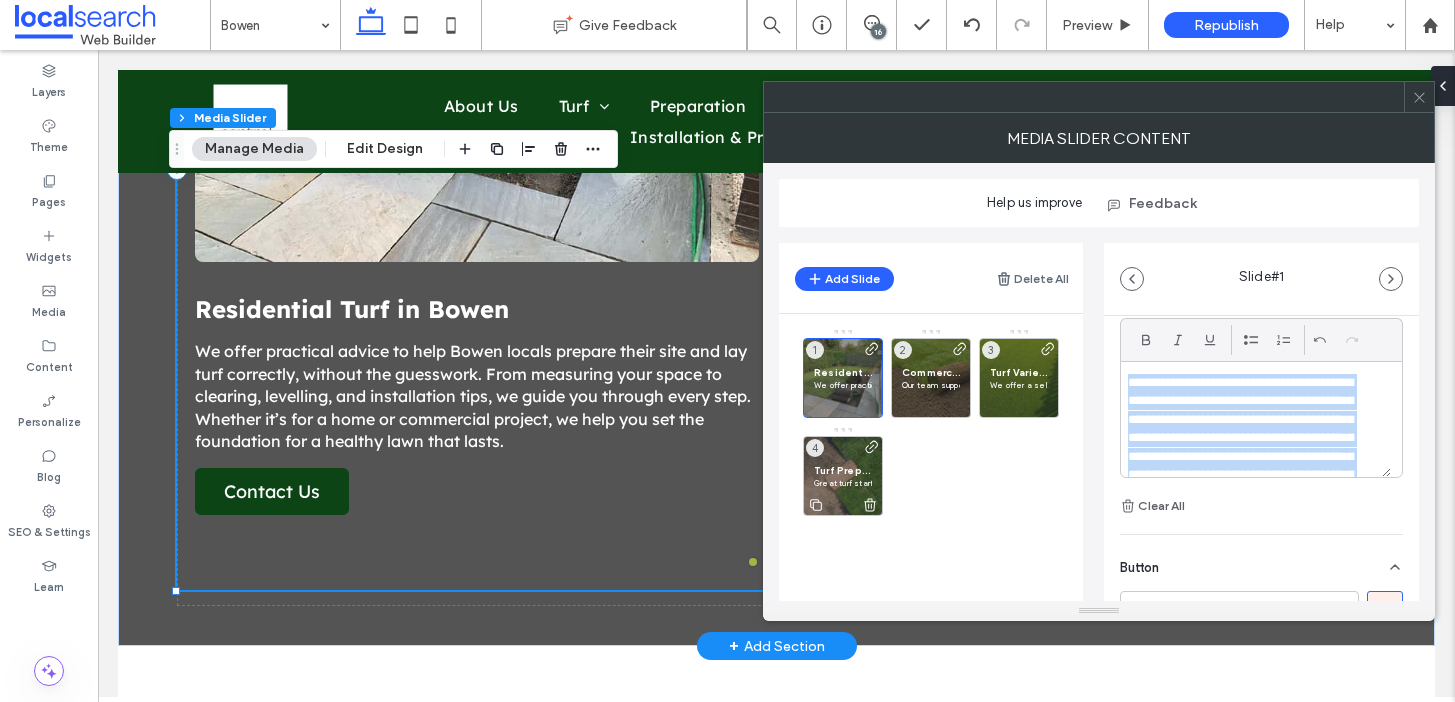 click on "Great turf starts with the right groundwork. In Bowen, we help clients prepare their sites by guiding them through measuring, clearing, and levelling. Proper preparation ensures your turf roots fast and delivers a clean, lasting finish. Whether you’re handling it yourself or need a hand, we’ll make sure your site is ready for a successful install." at bounding box center (843, 483) 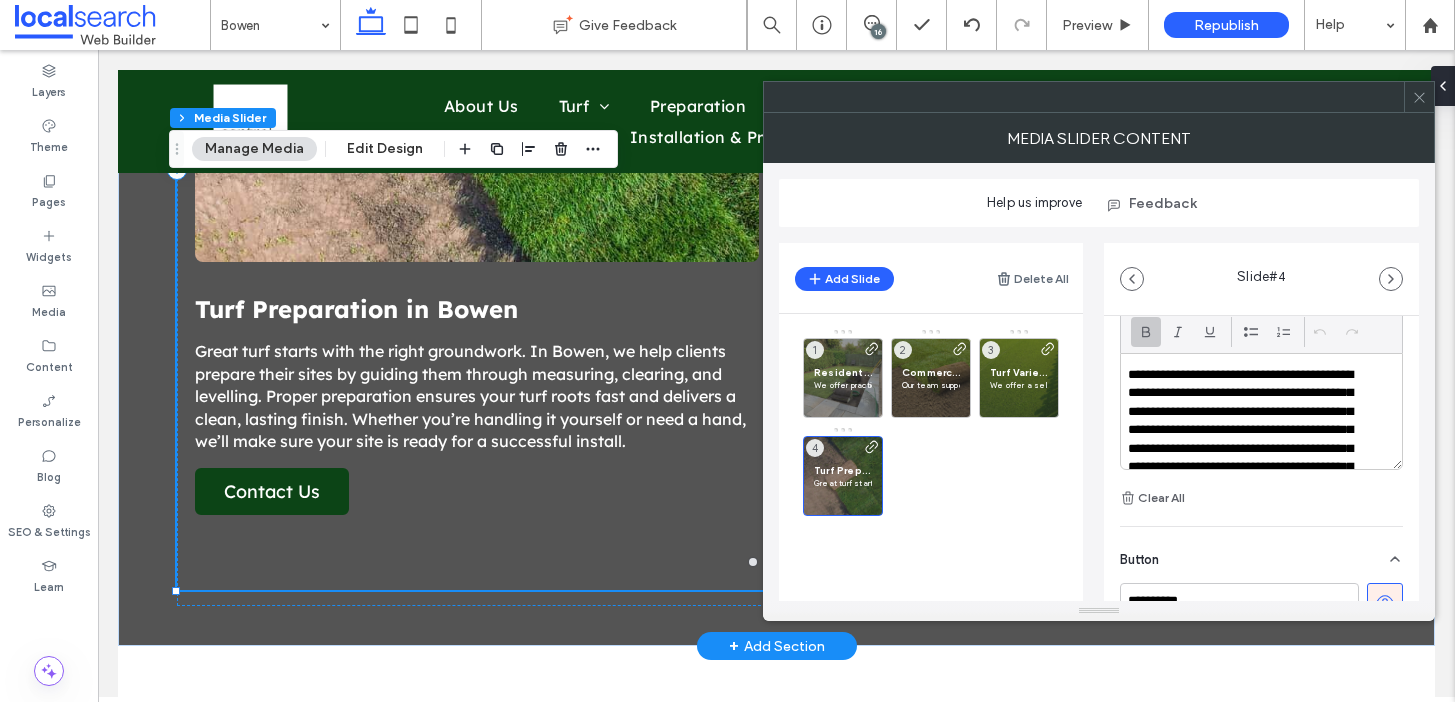 scroll, scrollTop: 574, scrollLeft: 0, axis: vertical 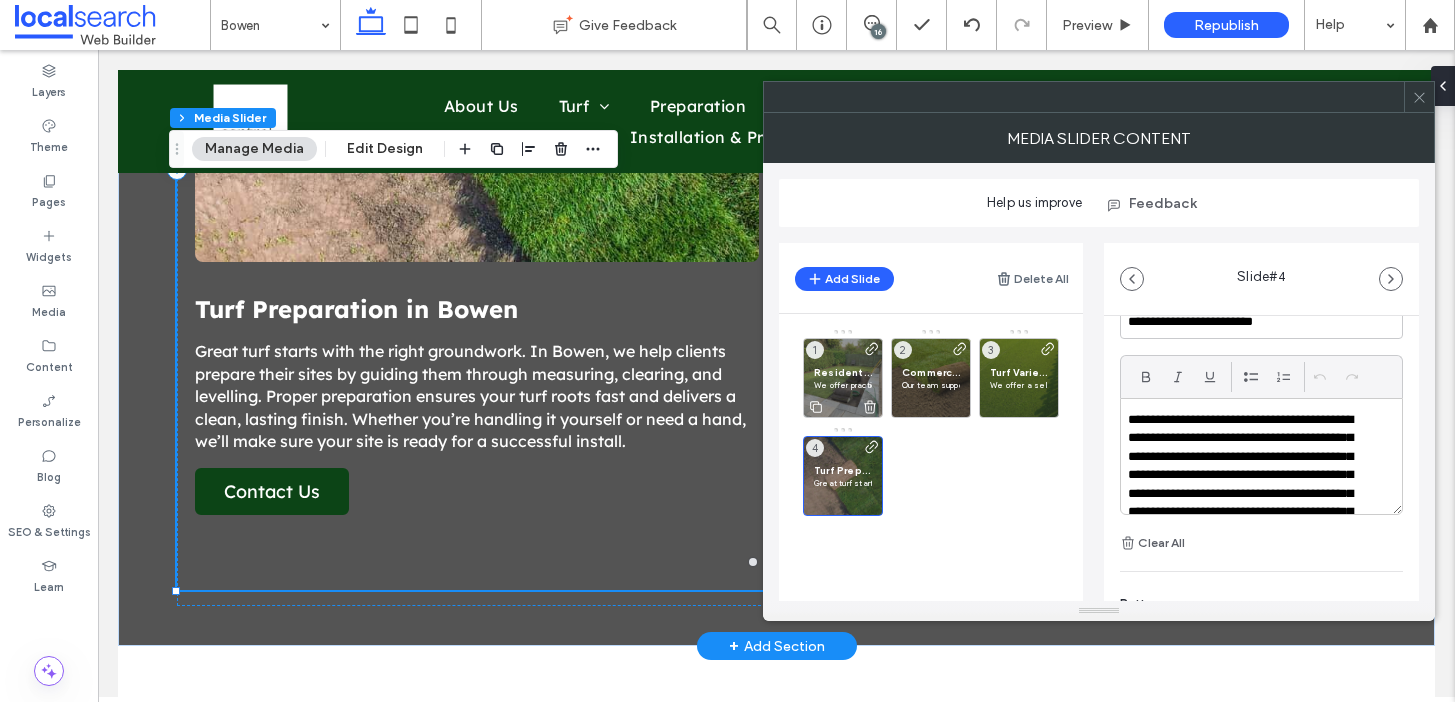 click on "Residential Turf in Bowen" at bounding box center [843, 372] 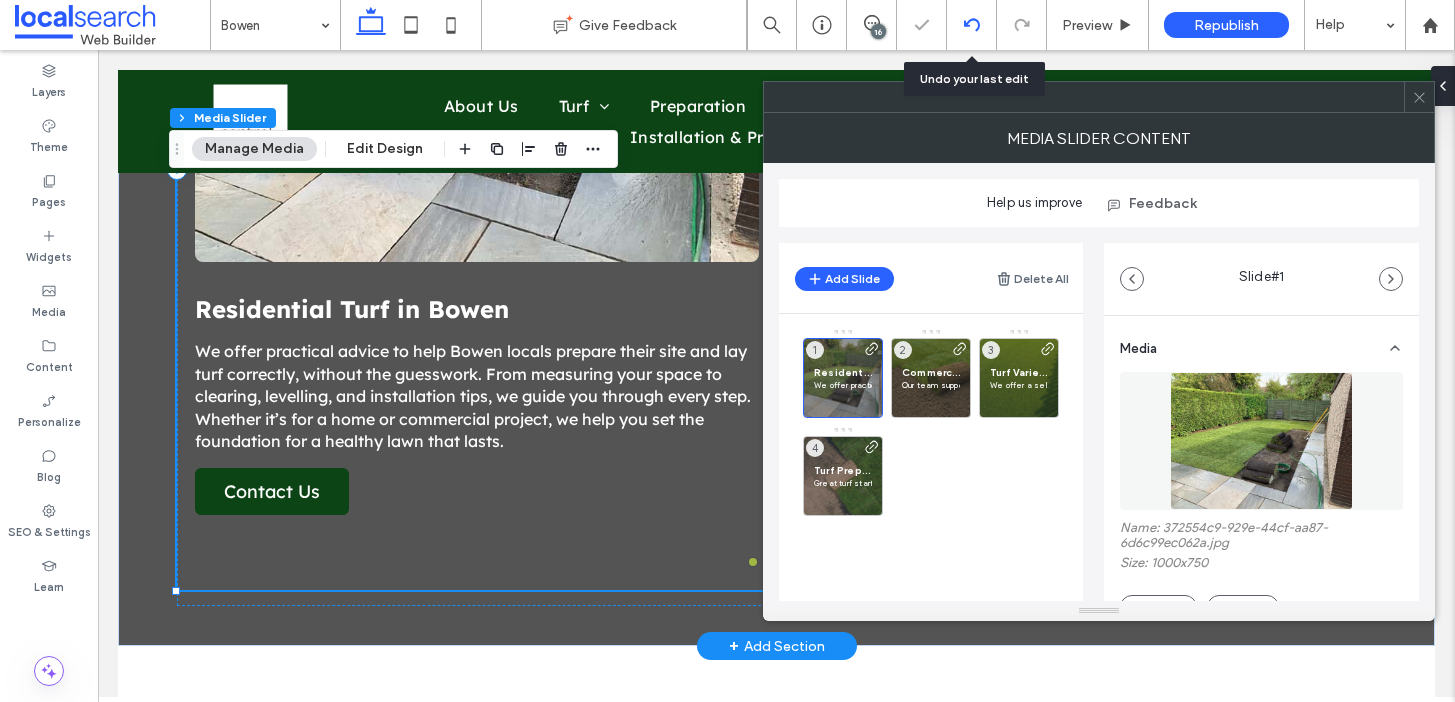 click 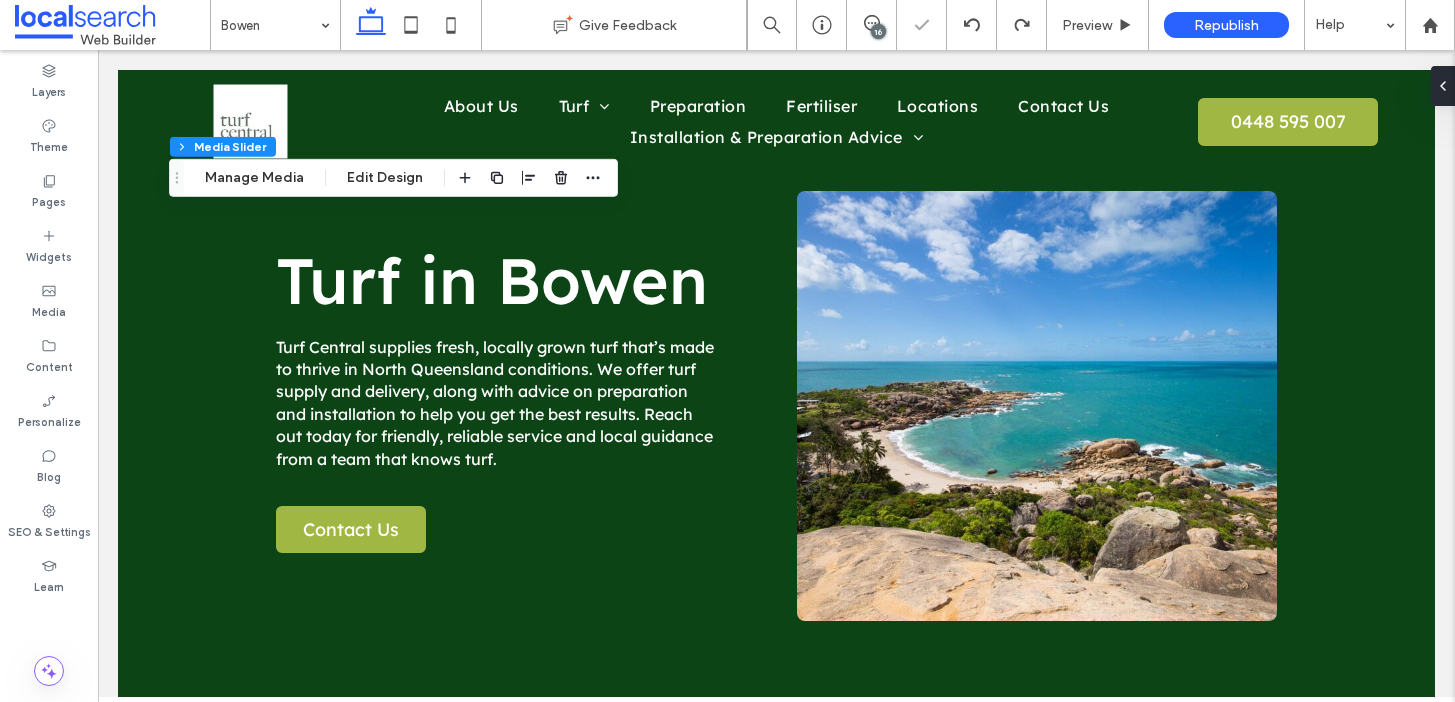 scroll, scrollTop: 1321, scrollLeft: 0, axis: vertical 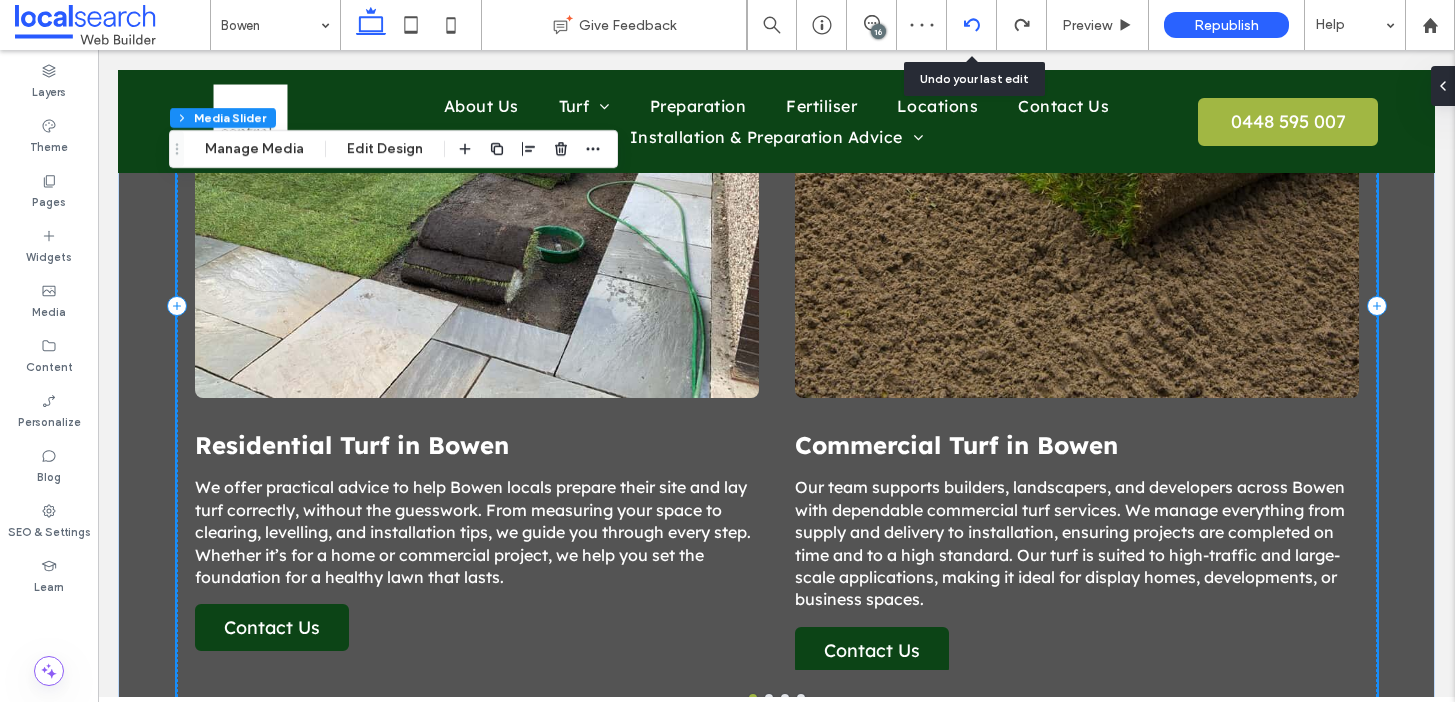 click 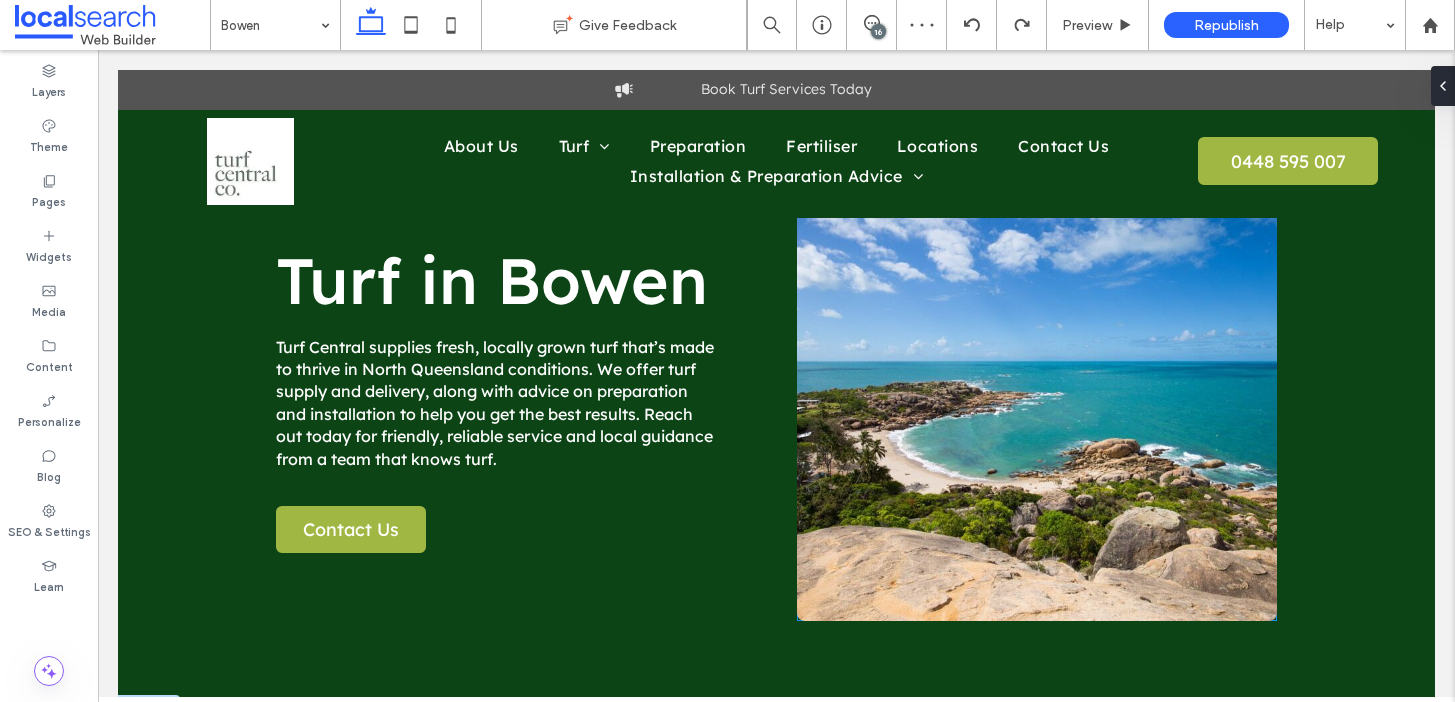 scroll, scrollTop: 0, scrollLeft: 0, axis: both 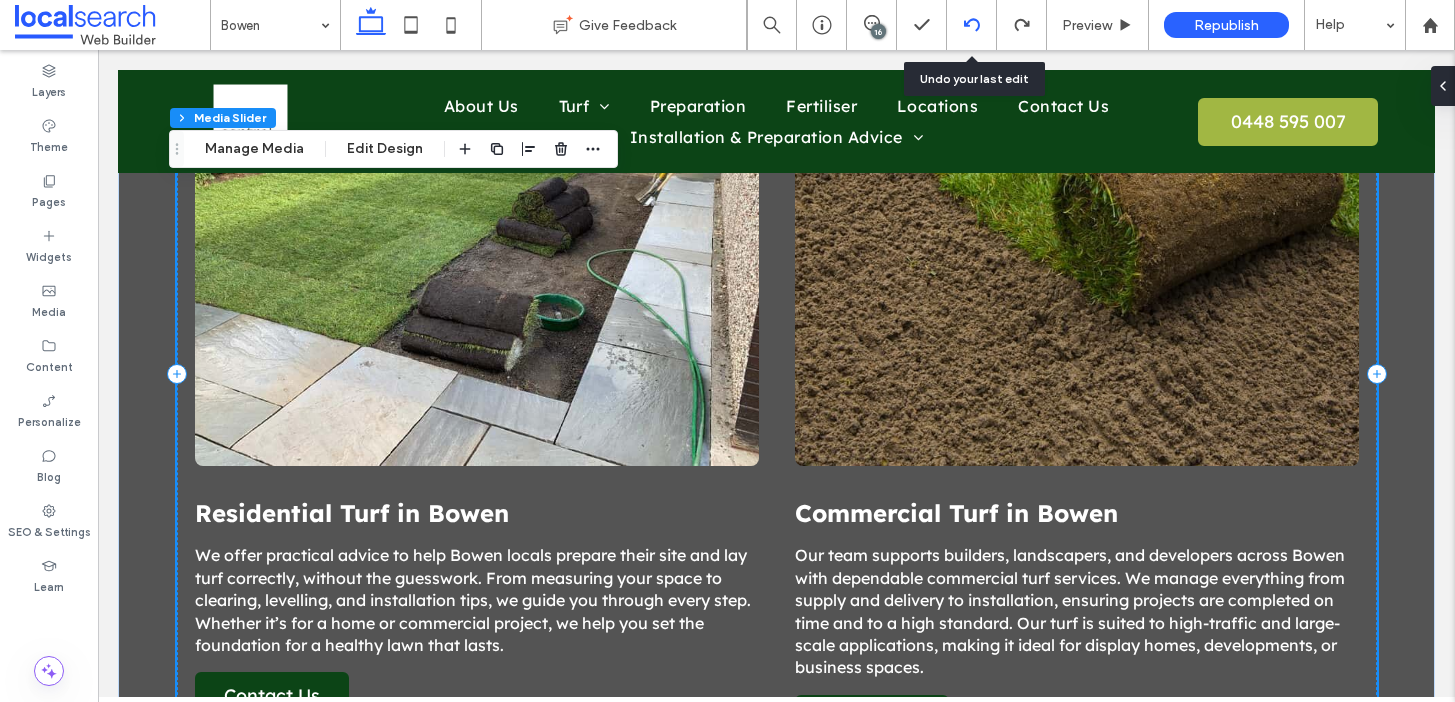 click at bounding box center [971, 25] 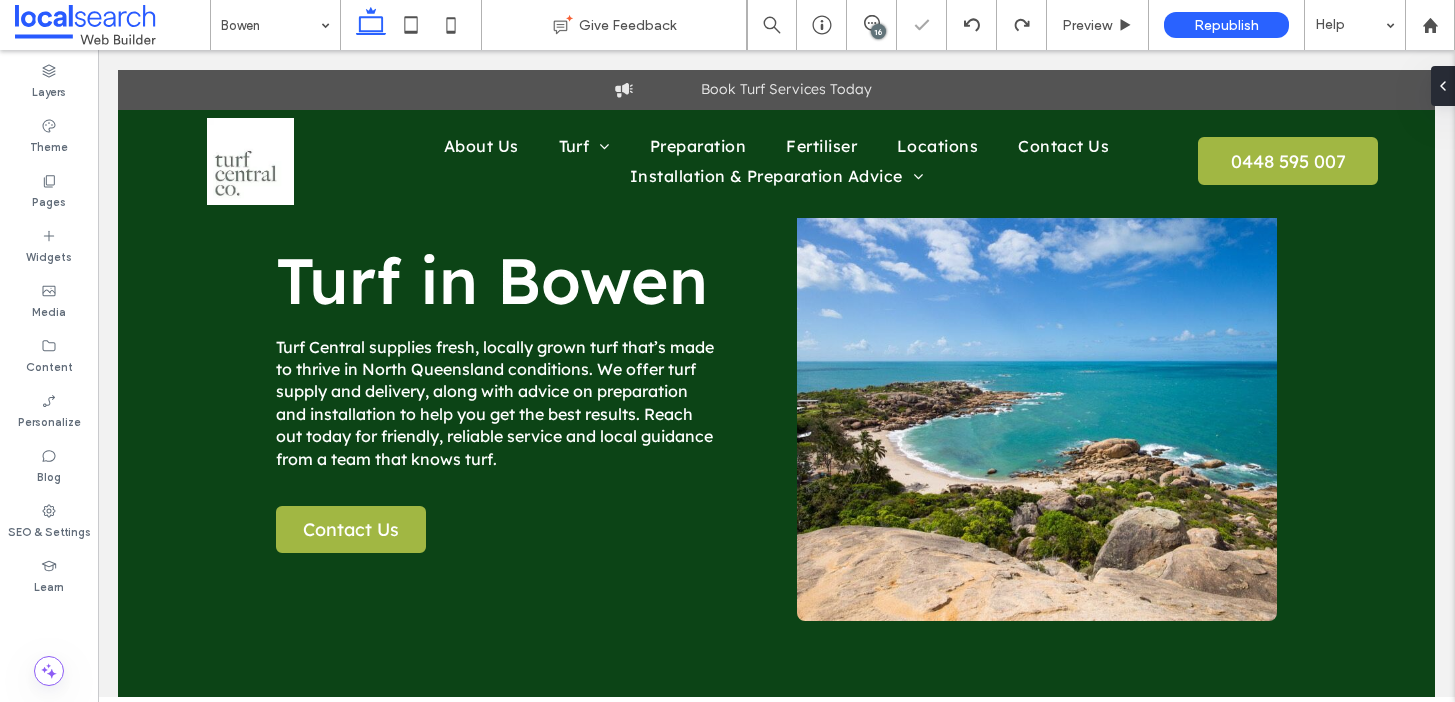 scroll, scrollTop: 0, scrollLeft: 0, axis: both 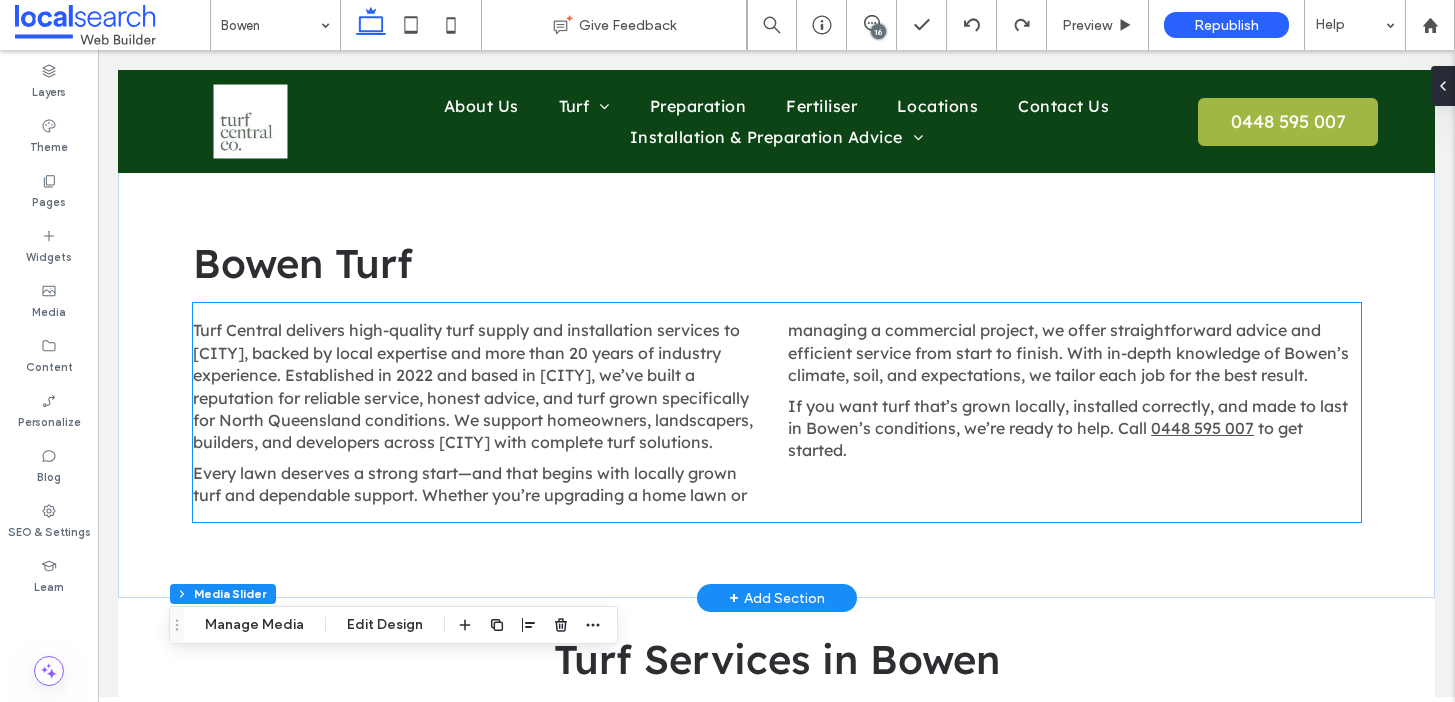 click on "Turf Central delivers high-quality turf supply and installation services to [CITY], backed by local expertise and more than 20 years of industry experience. Established in 2022 and based in [CITY], we’ve built a reputation for reliable service, honest advice, and turf grown specifically for North Queensland conditions. We support homeowners, landscapers, builders, and developers across [CITY] with complete turf solutions." at bounding box center (473, 386) 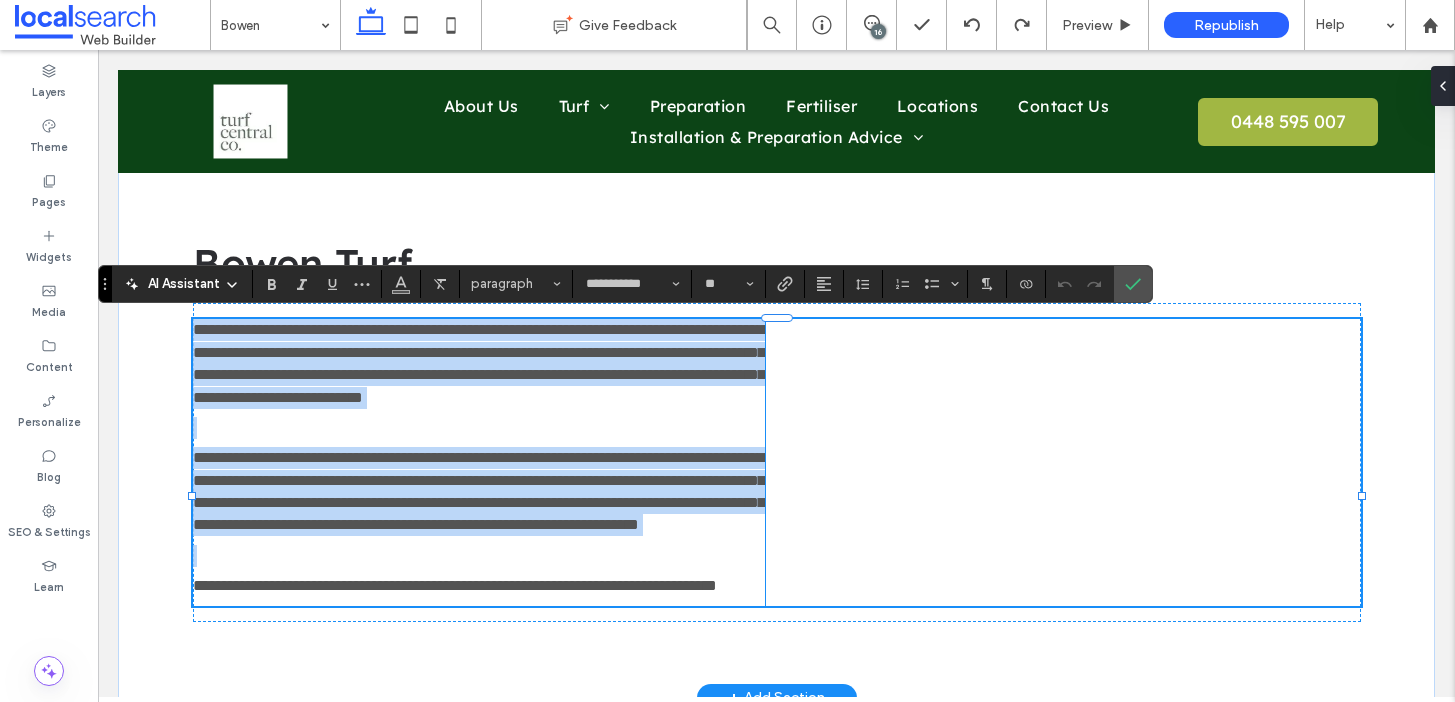 scroll, scrollTop: 0, scrollLeft: 0, axis: both 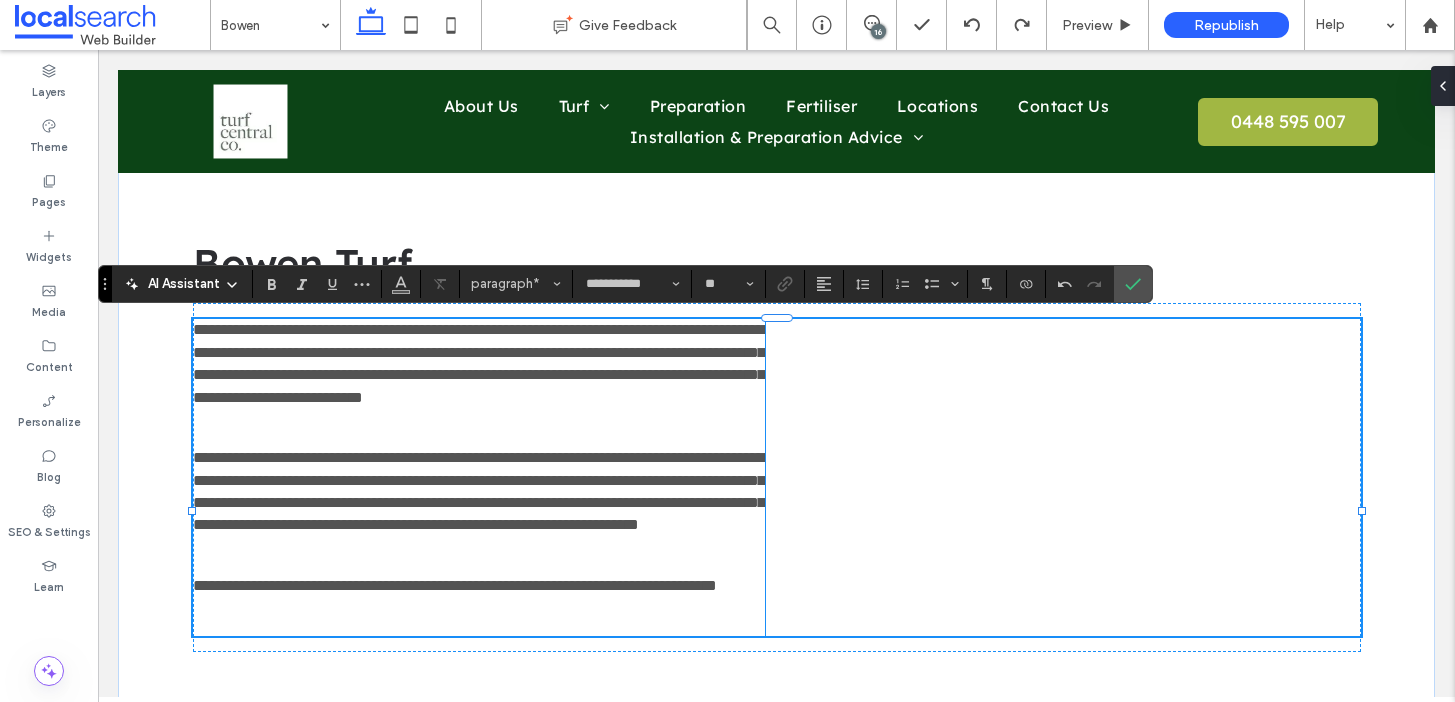 click on "﻿" at bounding box center [479, 556] 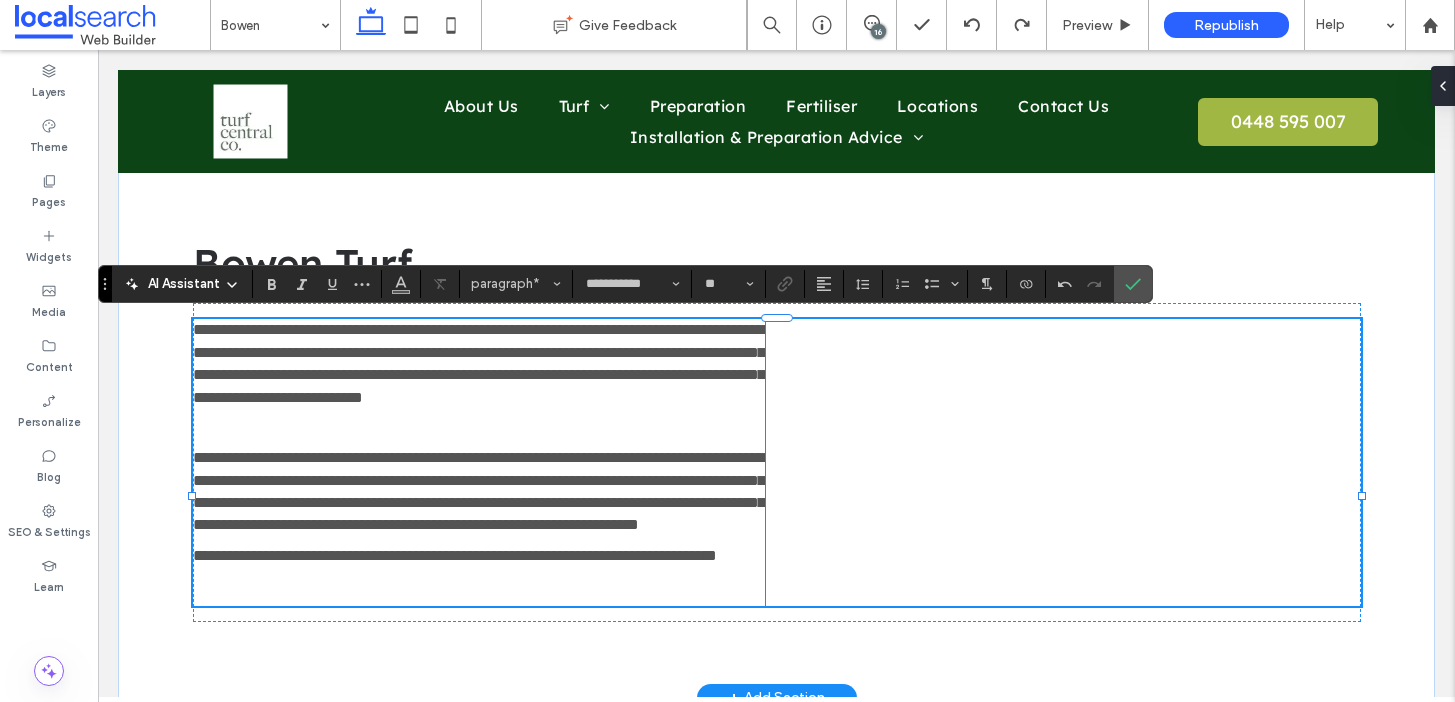 click at bounding box center (479, 428) 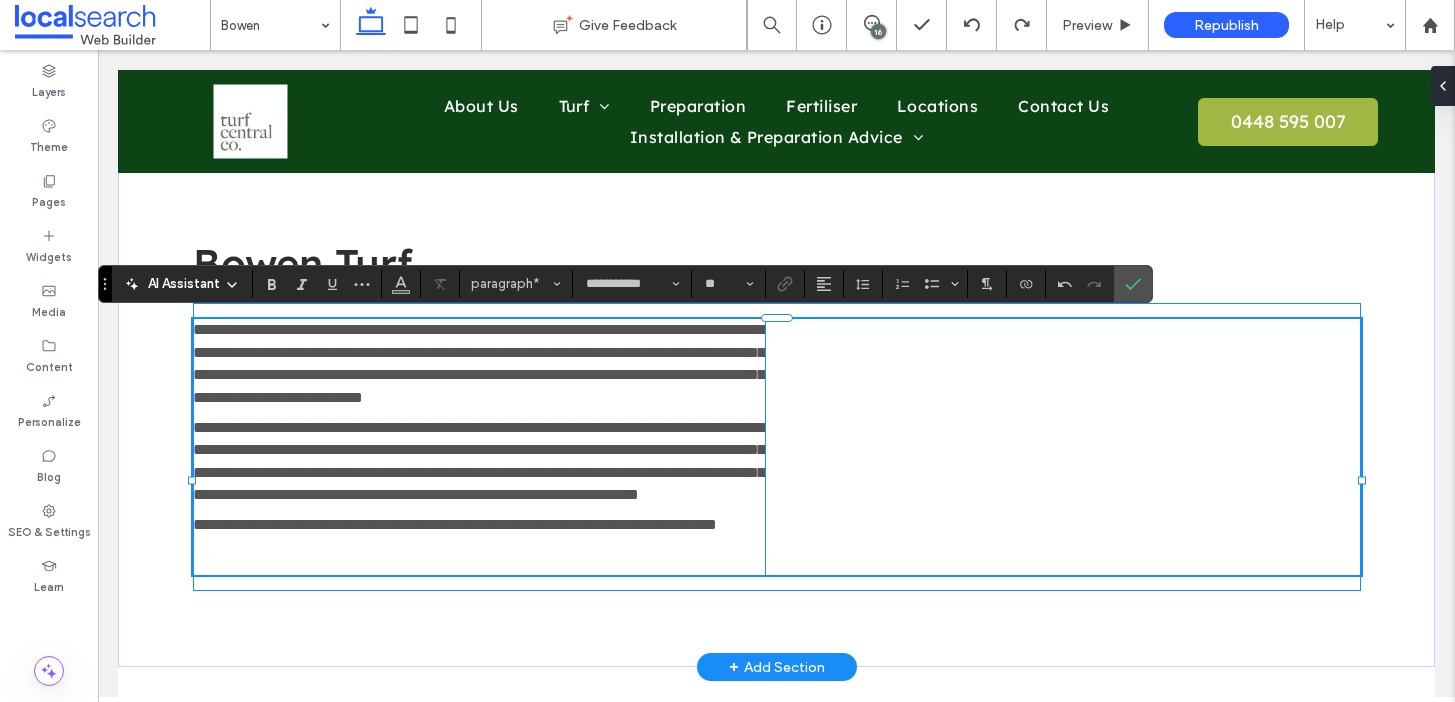 click on "**********" at bounding box center [479, 447] 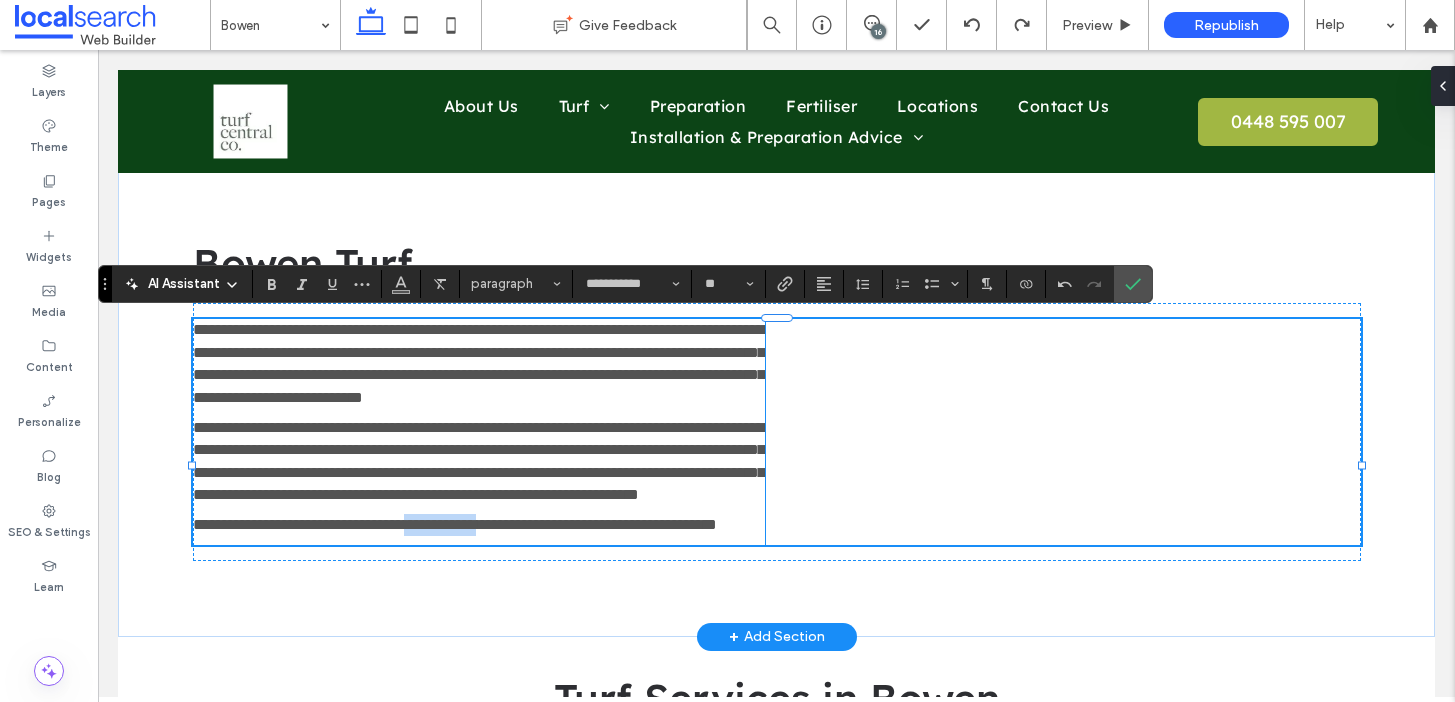 drag, startPoint x: 465, startPoint y: 569, endPoint x: 565, endPoint y: 570, distance: 100.005 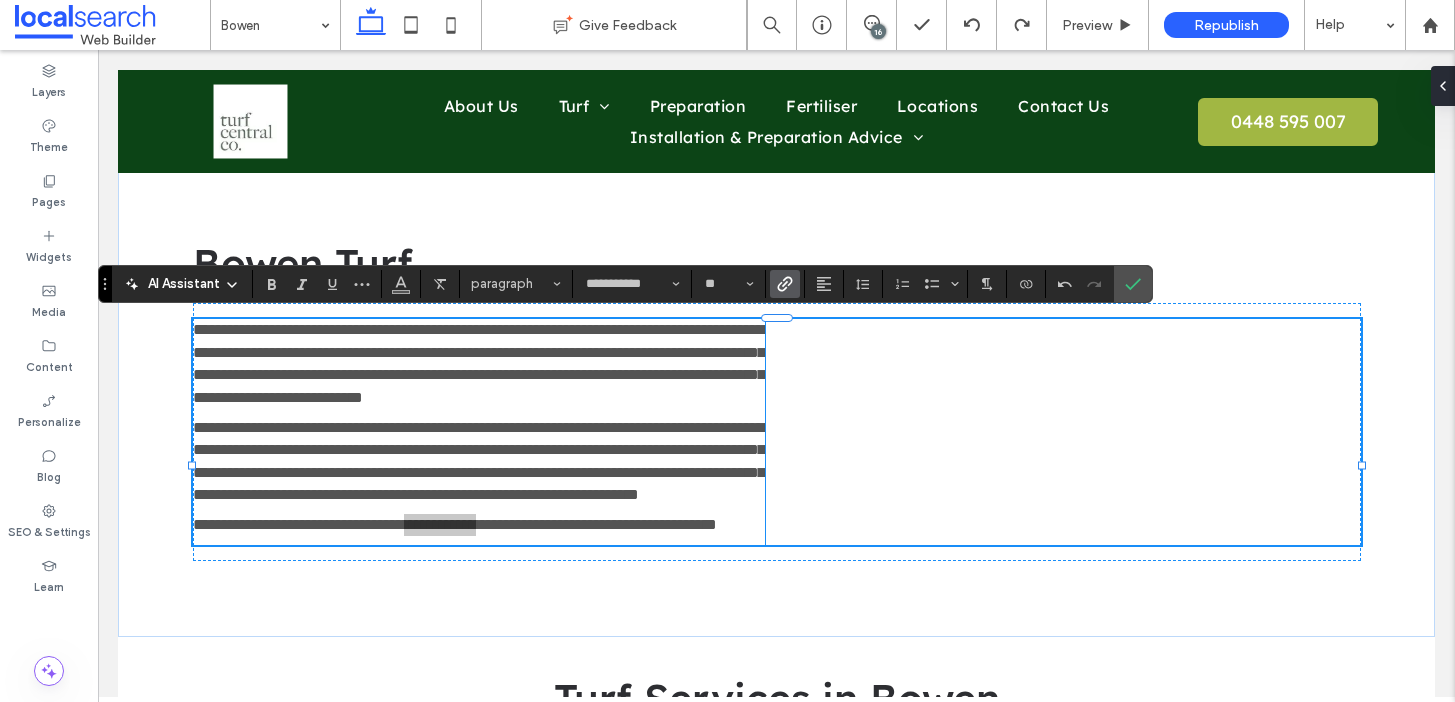 click 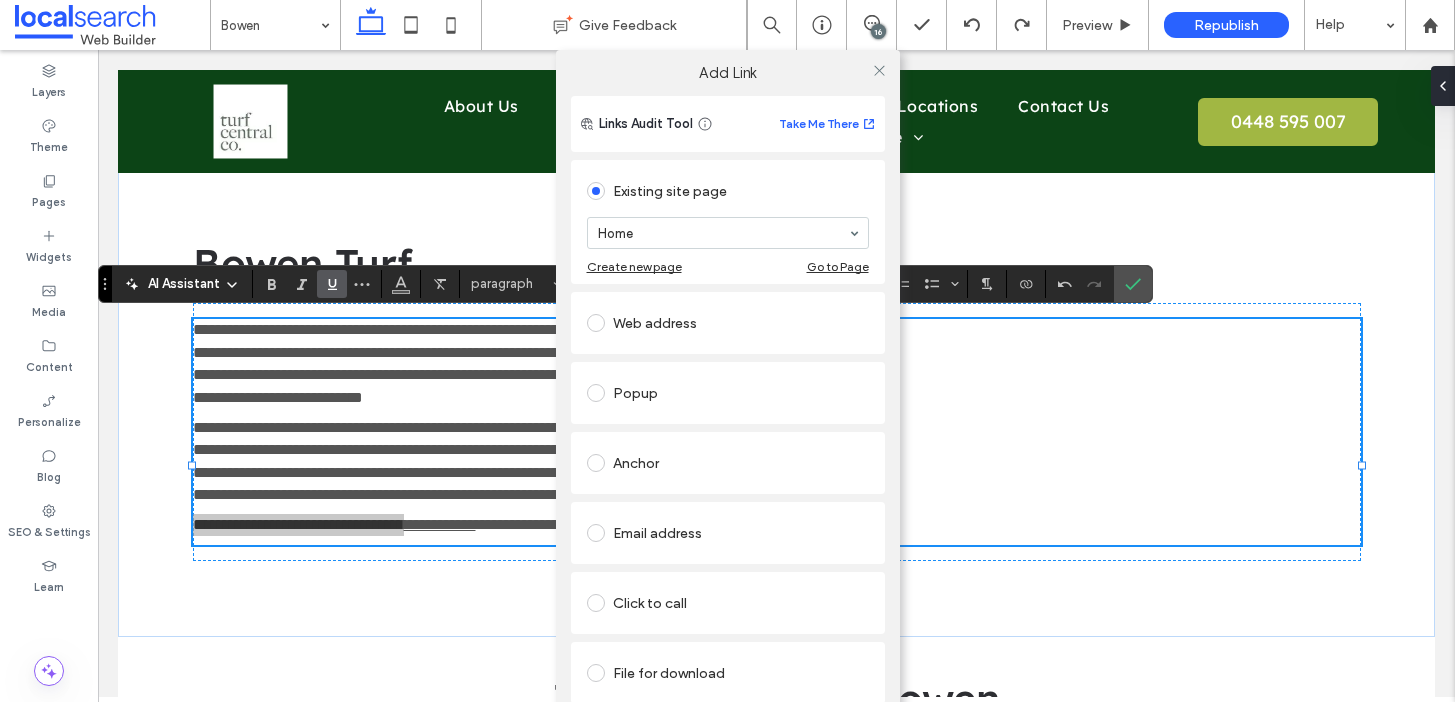 click on "Click to call" at bounding box center (728, 603) 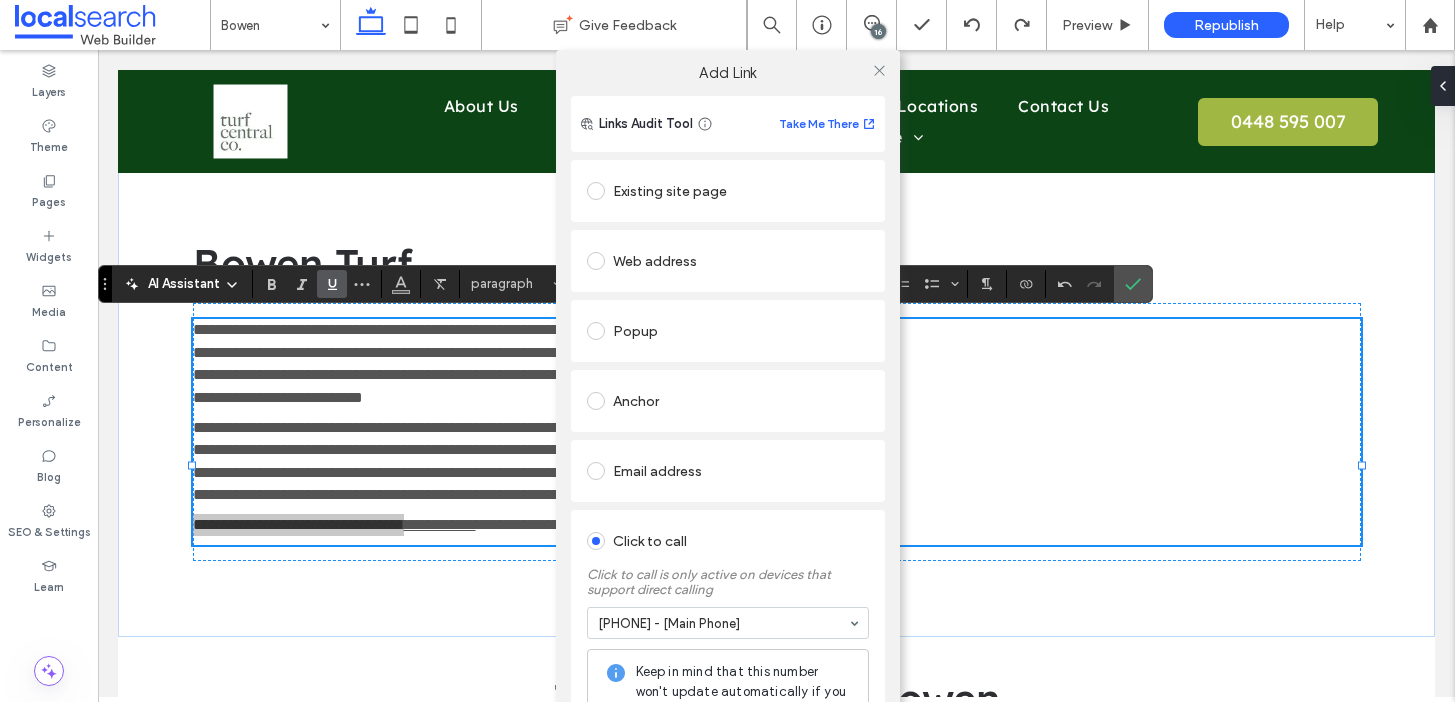 drag, startPoint x: 876, startPoint y: 62, endPoint x: 864, endPoint y: 90, distance: 30.463093 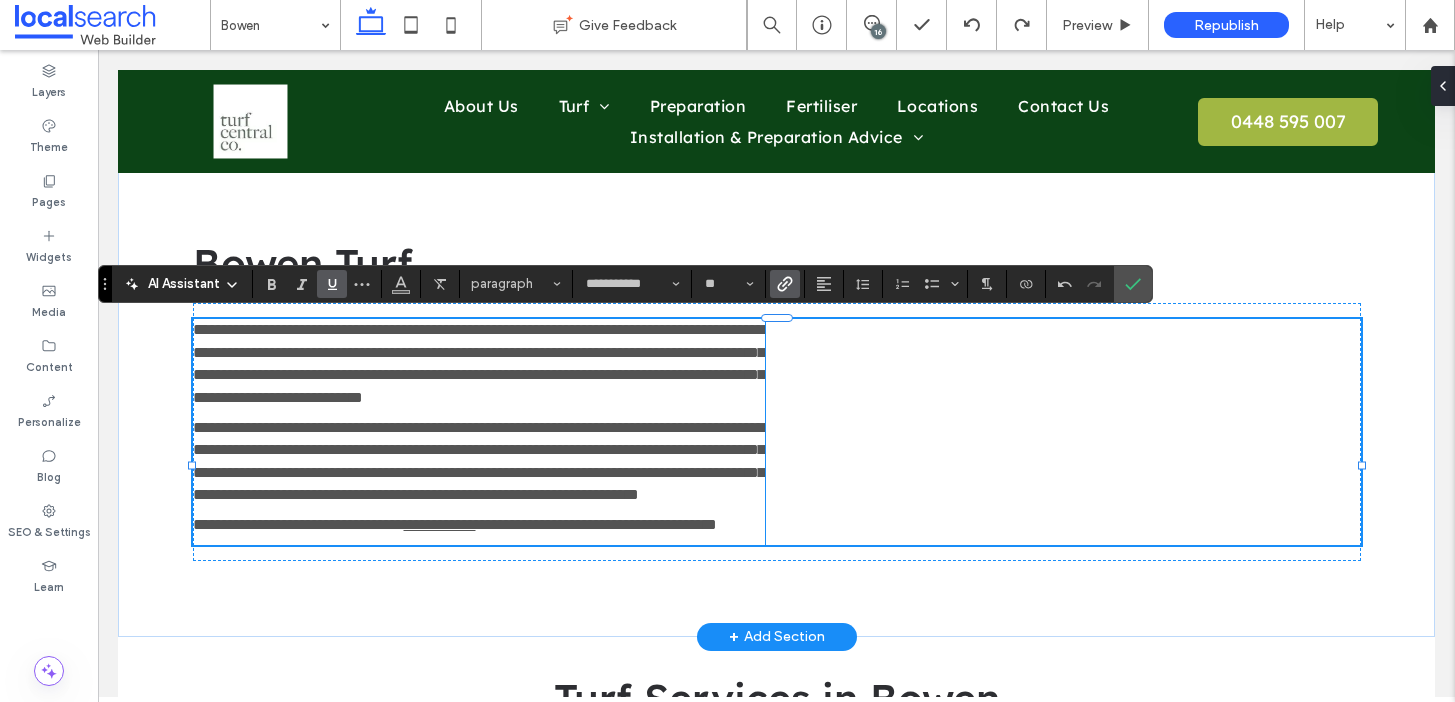 click on "**********" at bounding box center [479, 363] 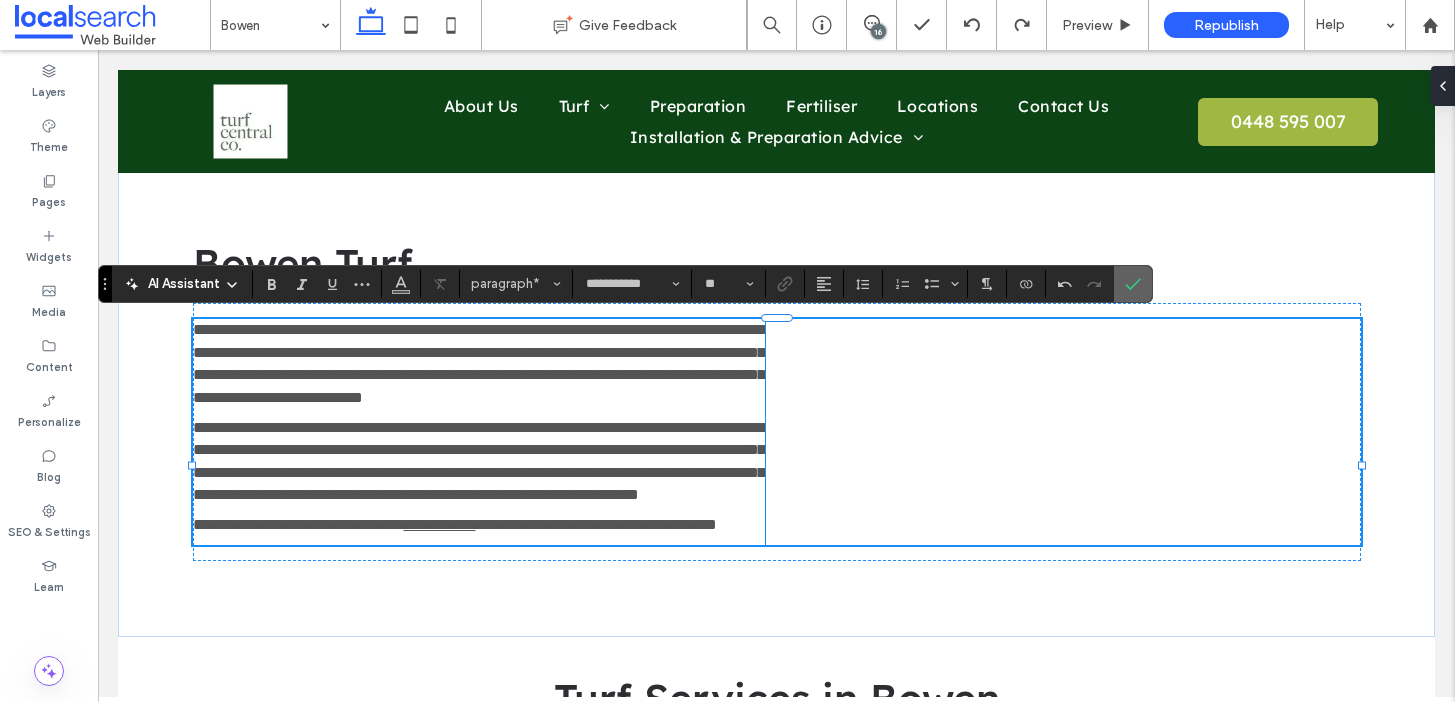 click 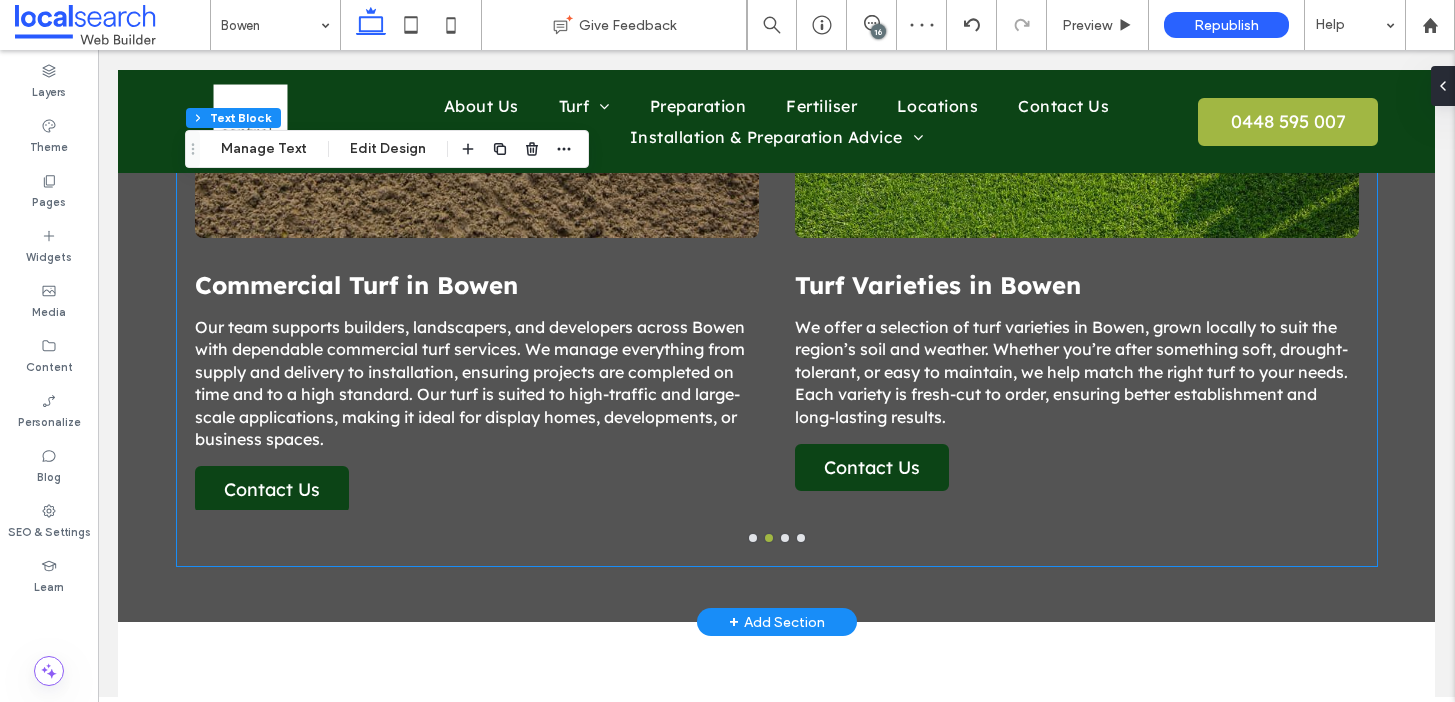 scroll, scrollTop: 1607, scrollLeft: 0, axis: vertical 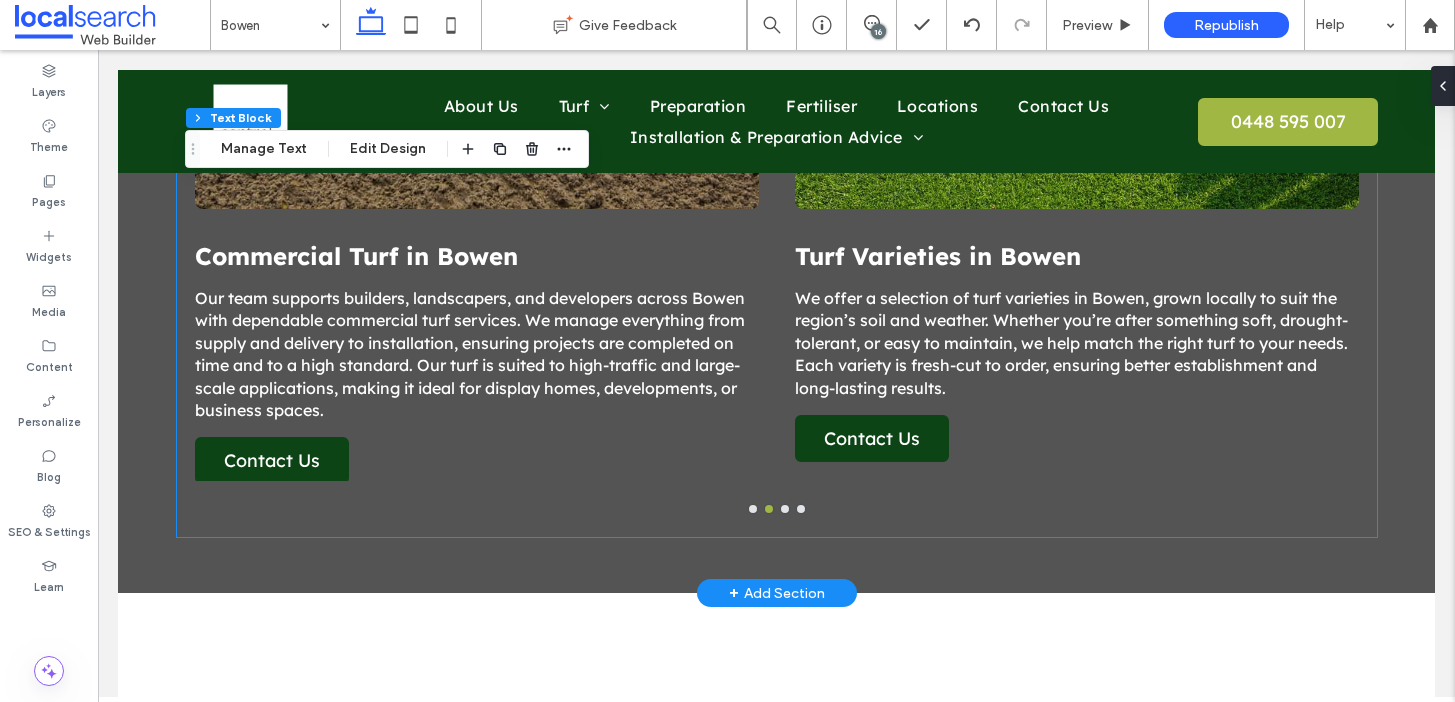 click on "Our team supports builders, landscapers, and developers across Bowen with dependable commercial turf services. We manage everything from supply and delivery to installation, ensuring projects are completed on time and to a high standard. Our turf is suited to high-traffic and large-scale applications, making it ideal for display homes, developments, or business spaces." at bounding box center (477, 354) 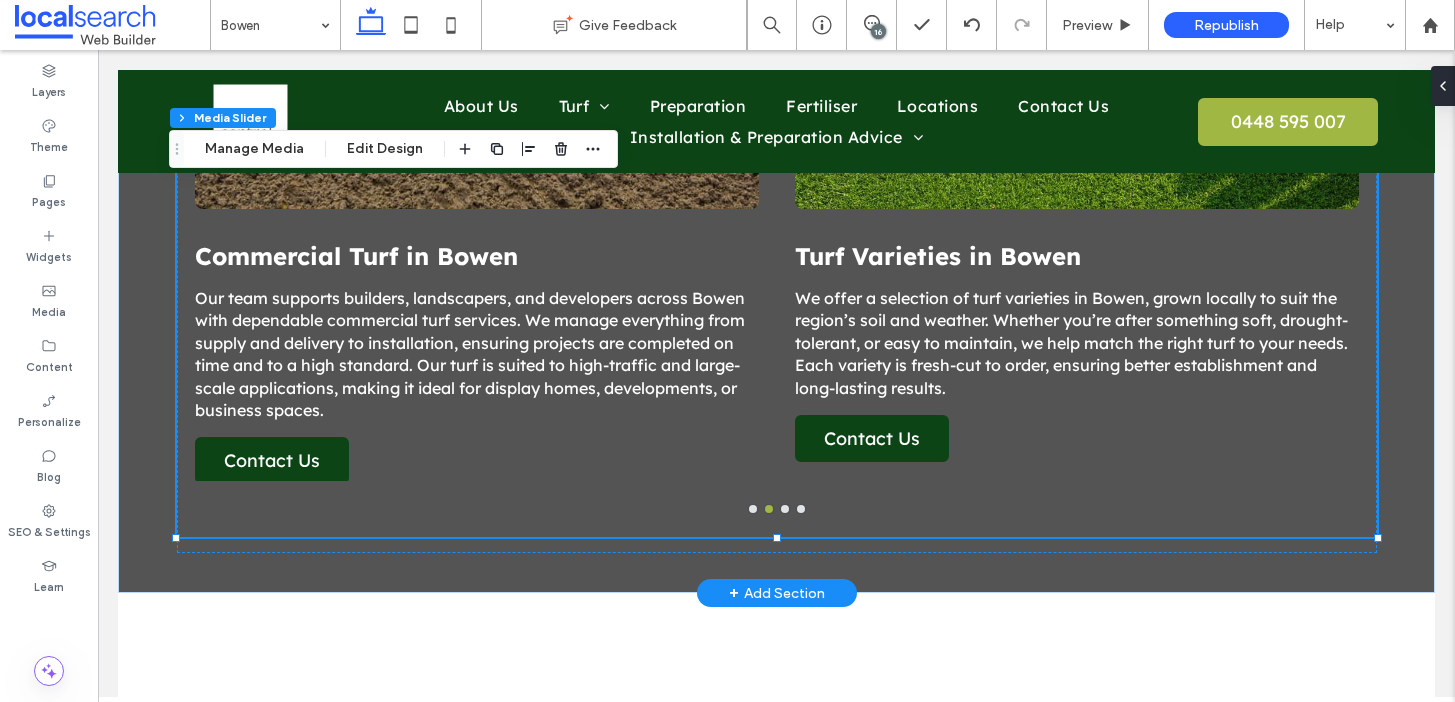 click on "Our team supports builders, landscapers, and developers across Bowen with dependable commercial turf services. We manage everything from supply and delivery to installation, ensuring projects are completed on time and to a high standard. Our turf is suited to high-traffic and large-scale applications, making it ideal for display homes, developments, or business spaces." at bounding box center [477, 354] 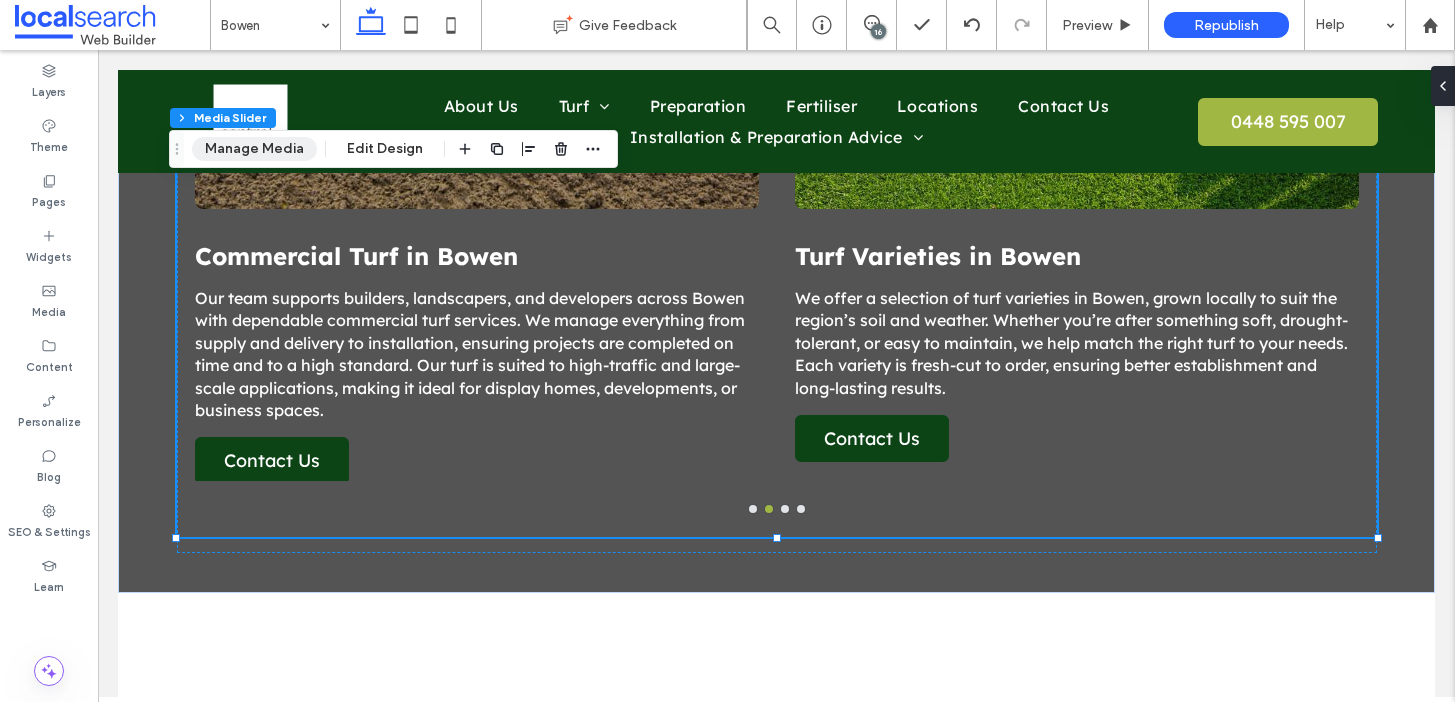click on "Manage Media" at bounding box center (254, 149) 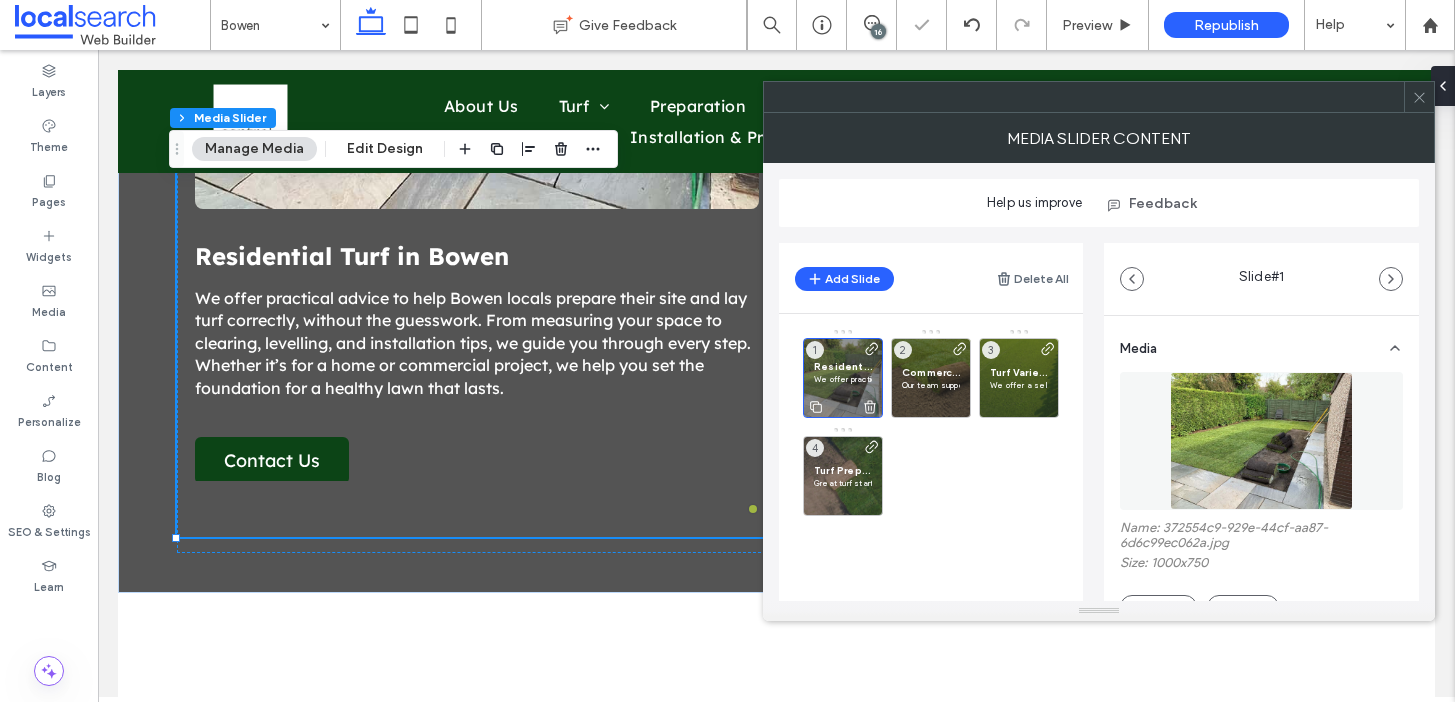click on "We offer practical advice to help Bowen locals prepare their site and lay turf correctly, without the guesswork. From measuring your space to clearing, levelling, and installation tips, we guide you through every step. Whether it’s for a home or commercial project, we help you set the foundation for a healthy lawn that lasts." at bounding box center [843, 379] 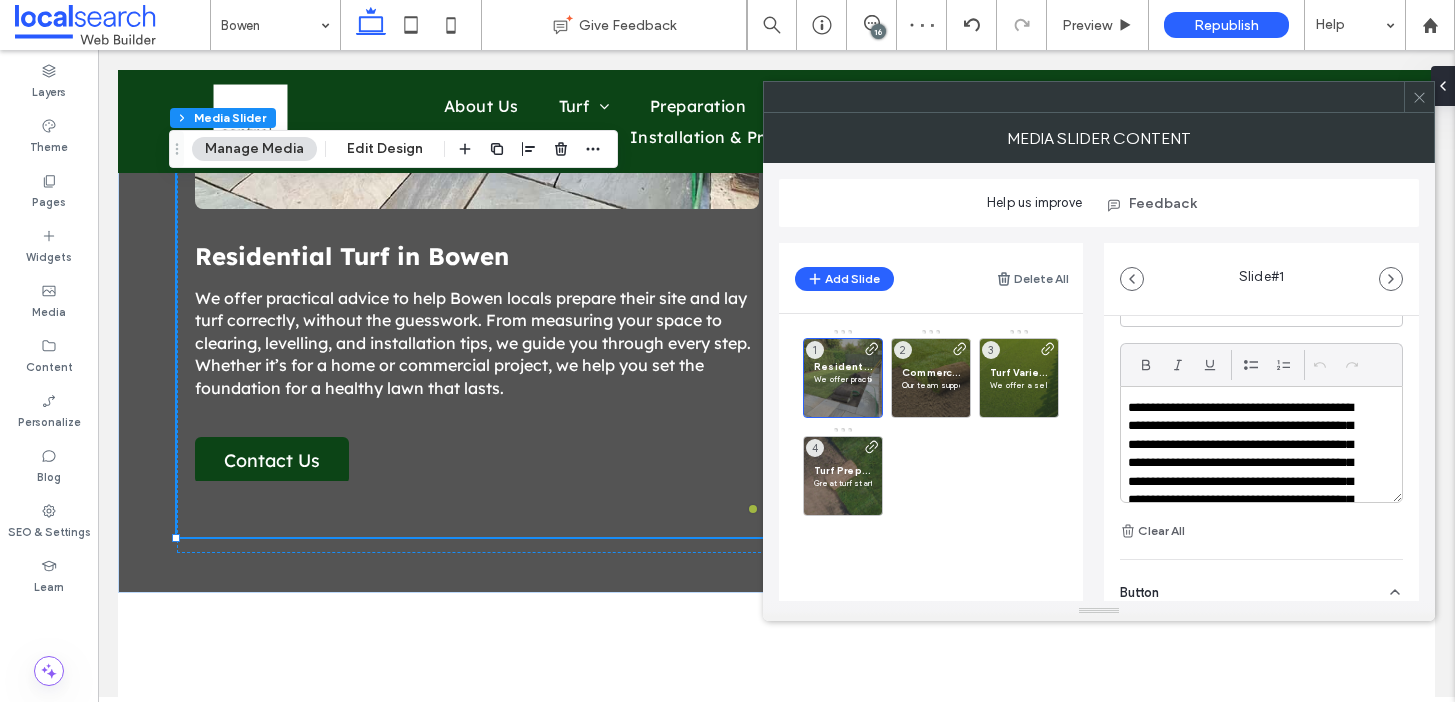 scroll, scrollTop: 590, scrollLeft: 0, axis: vertical 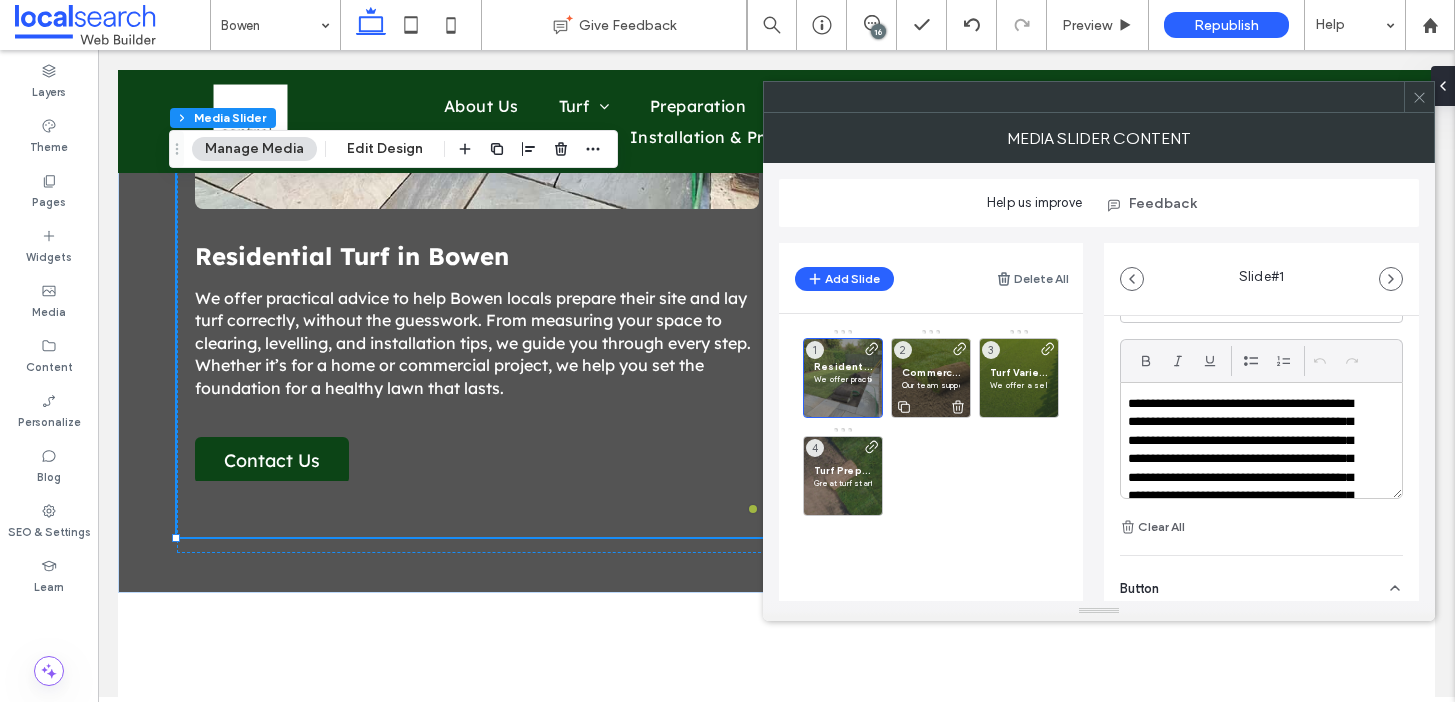 click on "Commercial Turf in [CITY] Our team supports builders, landscapers, and developers across [CITY] with dependable commercial turf services. We manage everything from supply and delivery to installation, ensuring projects are completed on time and to a high standard. Our turf is suited to high-traffic and large-scale applications, making it ideal for display homes, developments, or business spaces. 2" at bounding box center (931, 378) 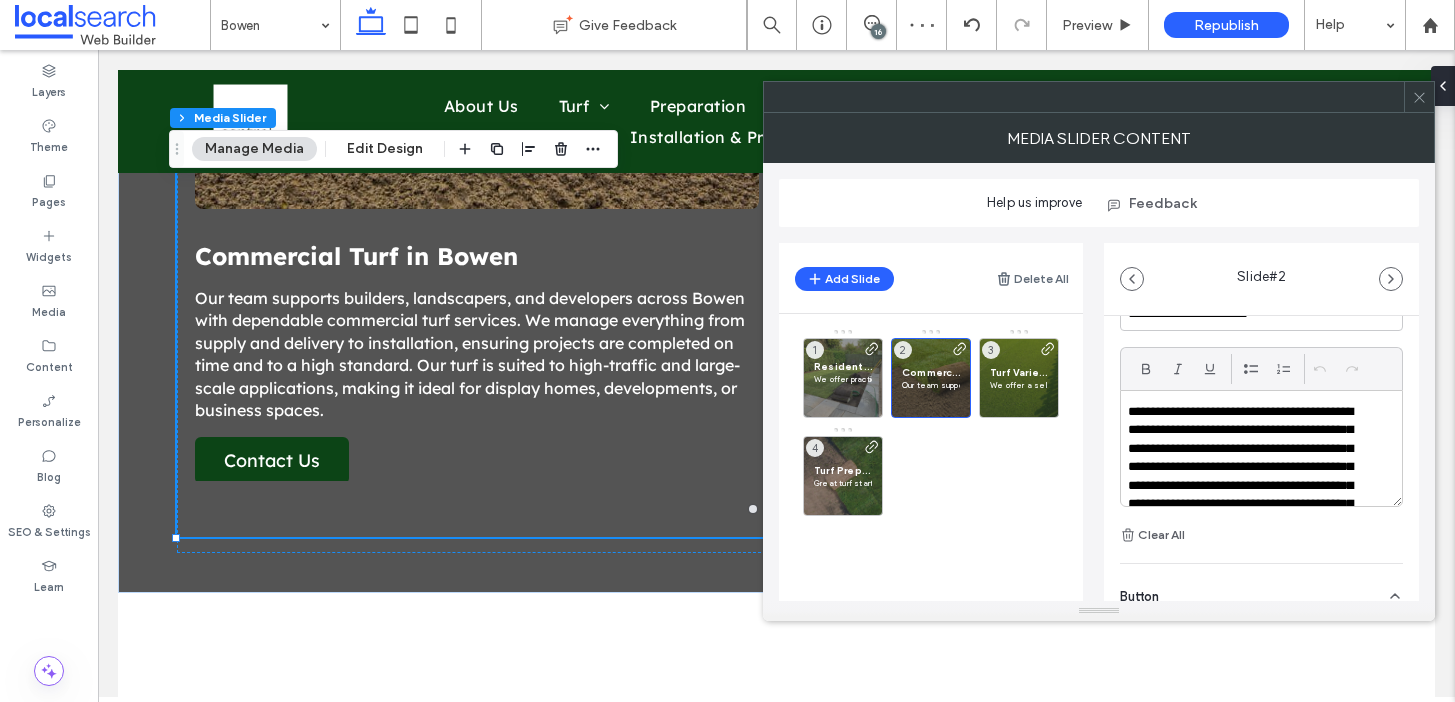 scroll, scrollTop: 582, scrollLeft: 0, axis: vertical 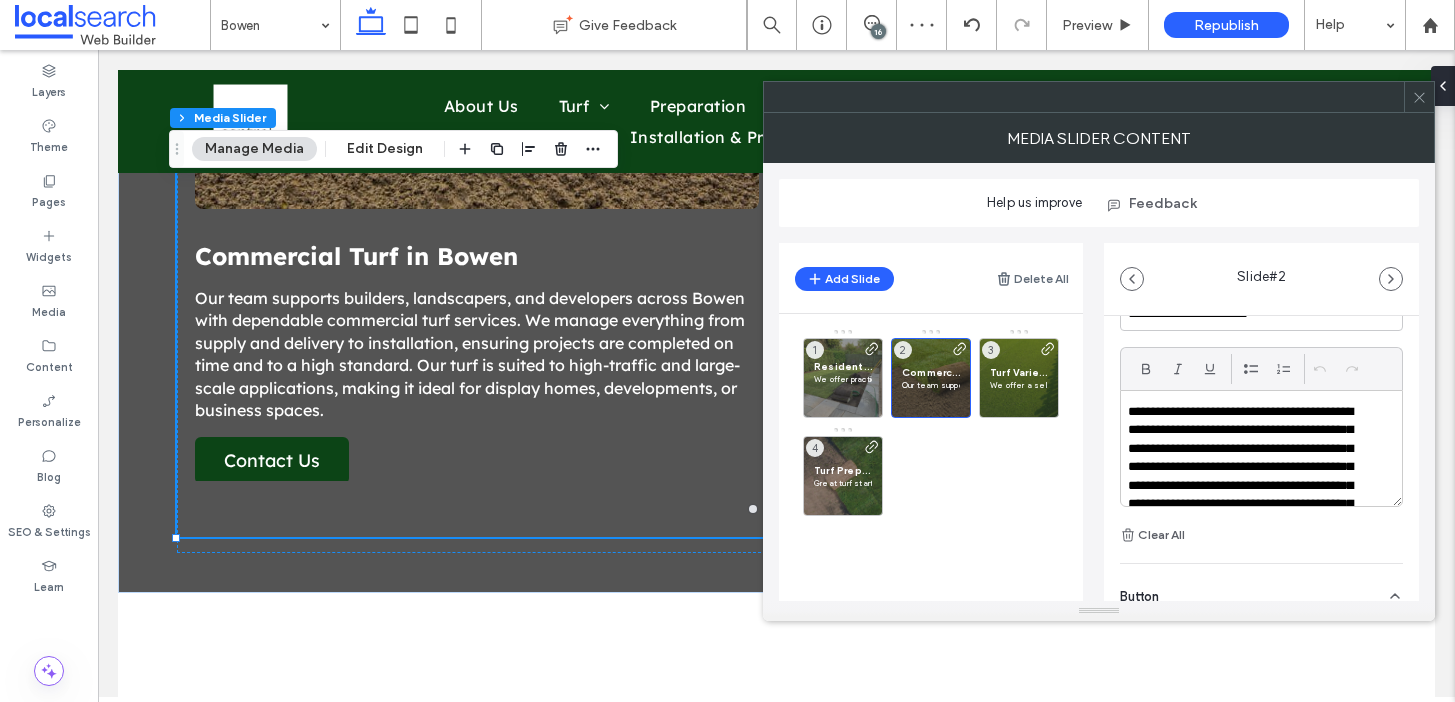 click on "**********" at bounding box center [1248, 495] 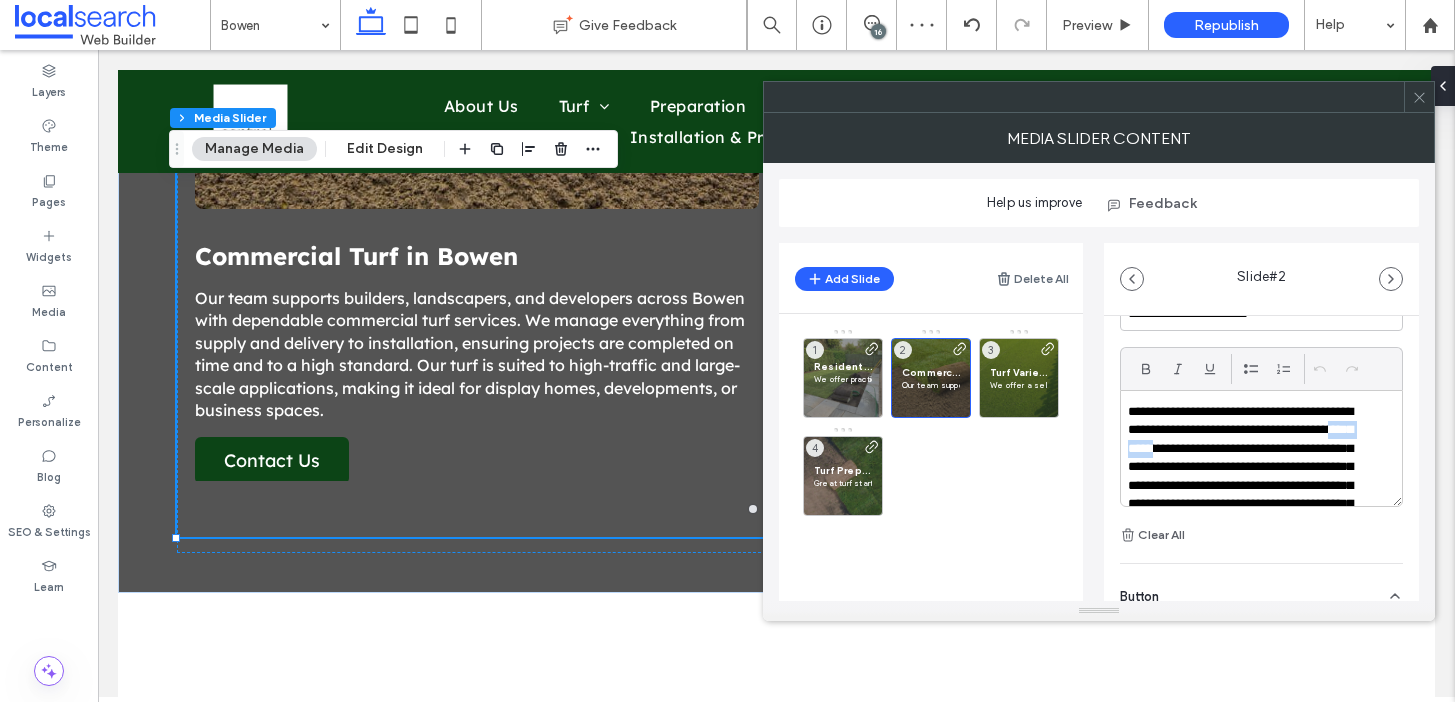 click on "**********" at bounding box center [1248, 495] 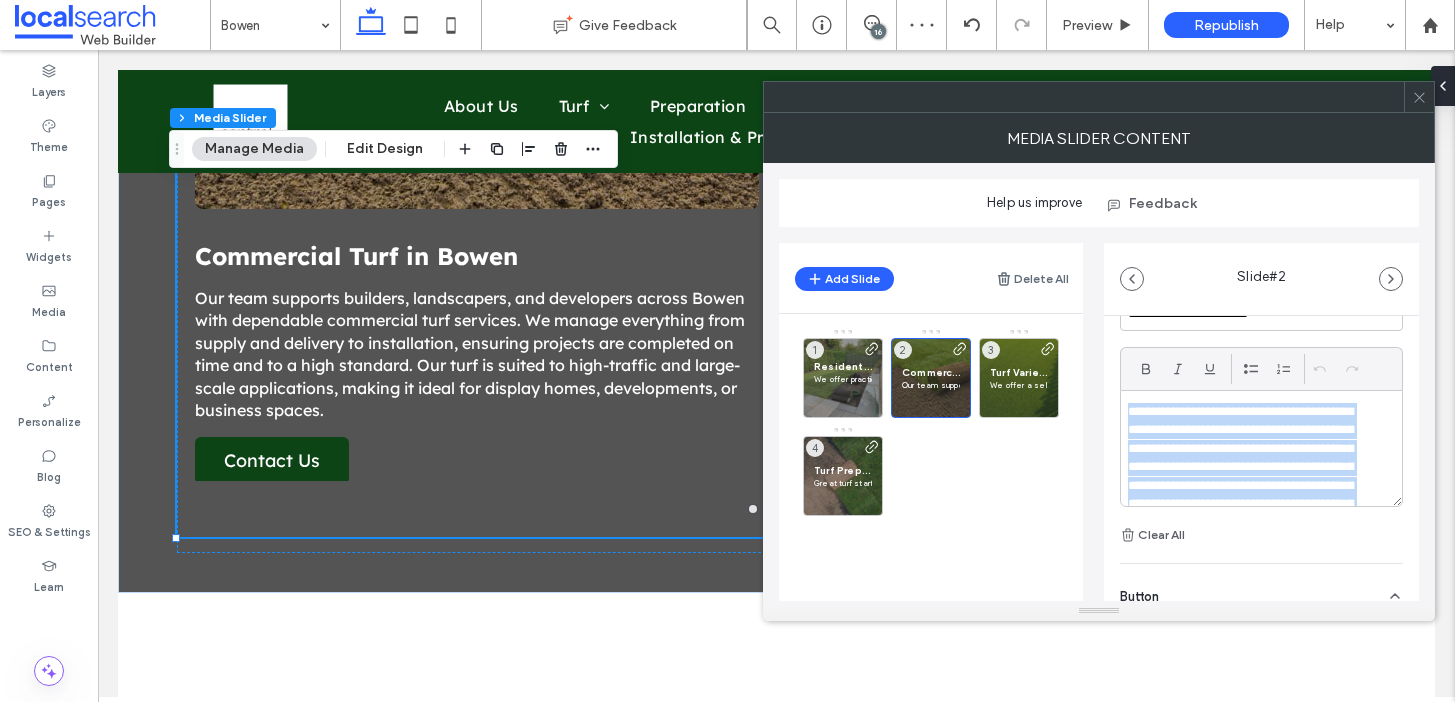 click on "**********" at bounding box center (1248, 495) 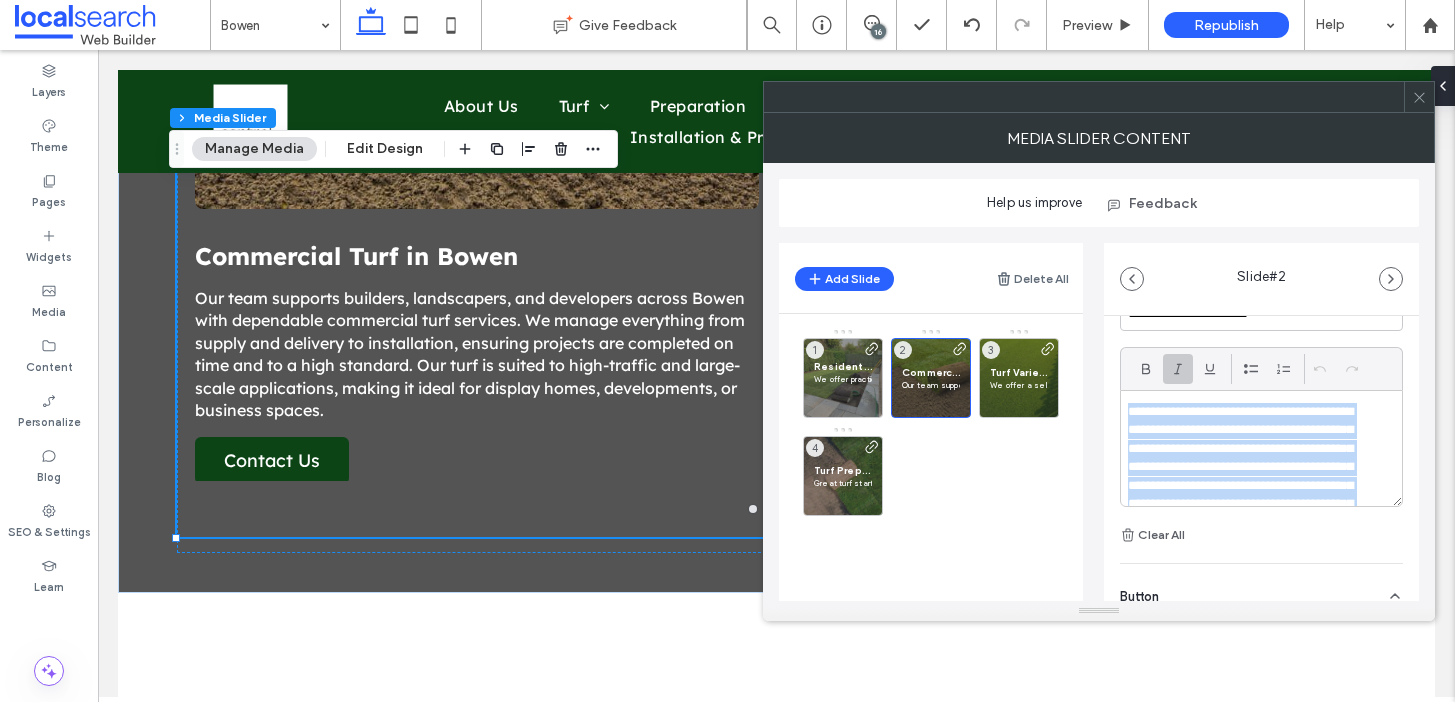 copy on "**********" 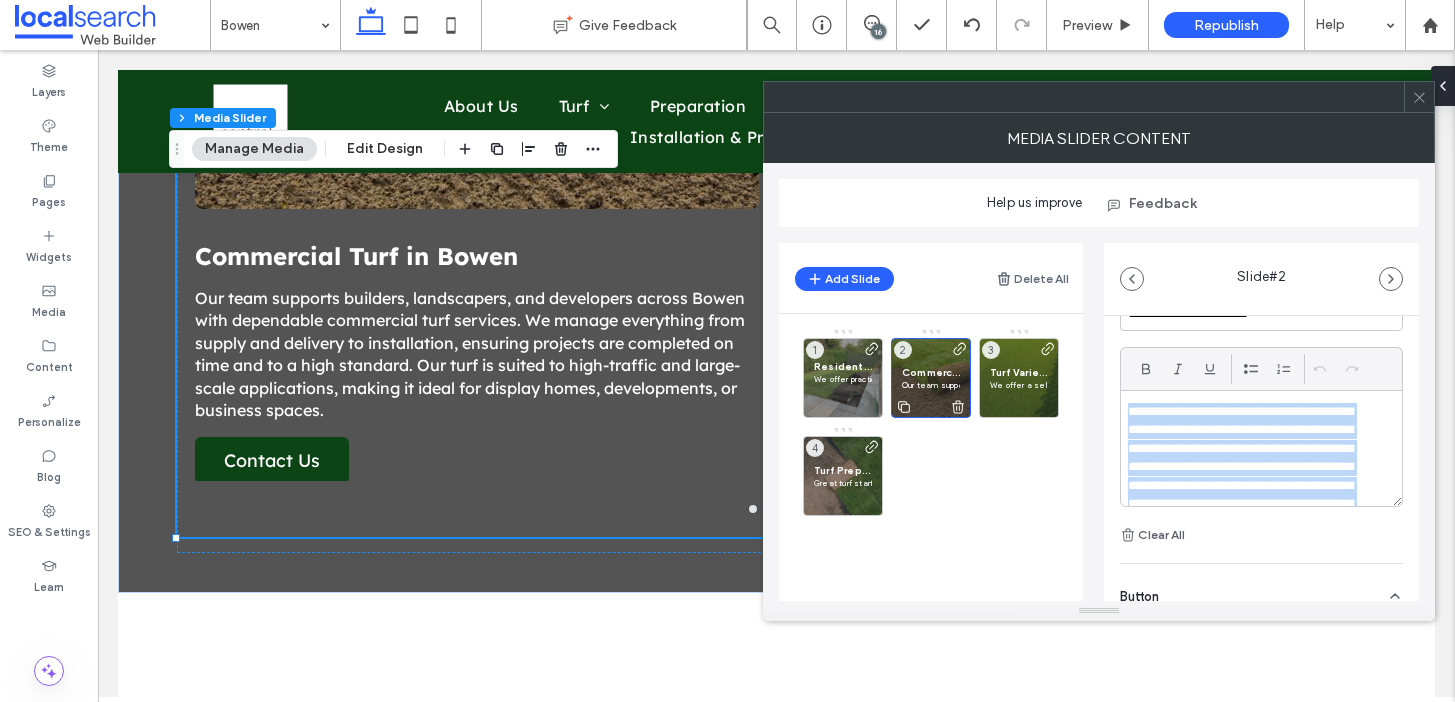 click on "Commercial Turf in Bowen" at bounding box center [931, 372] 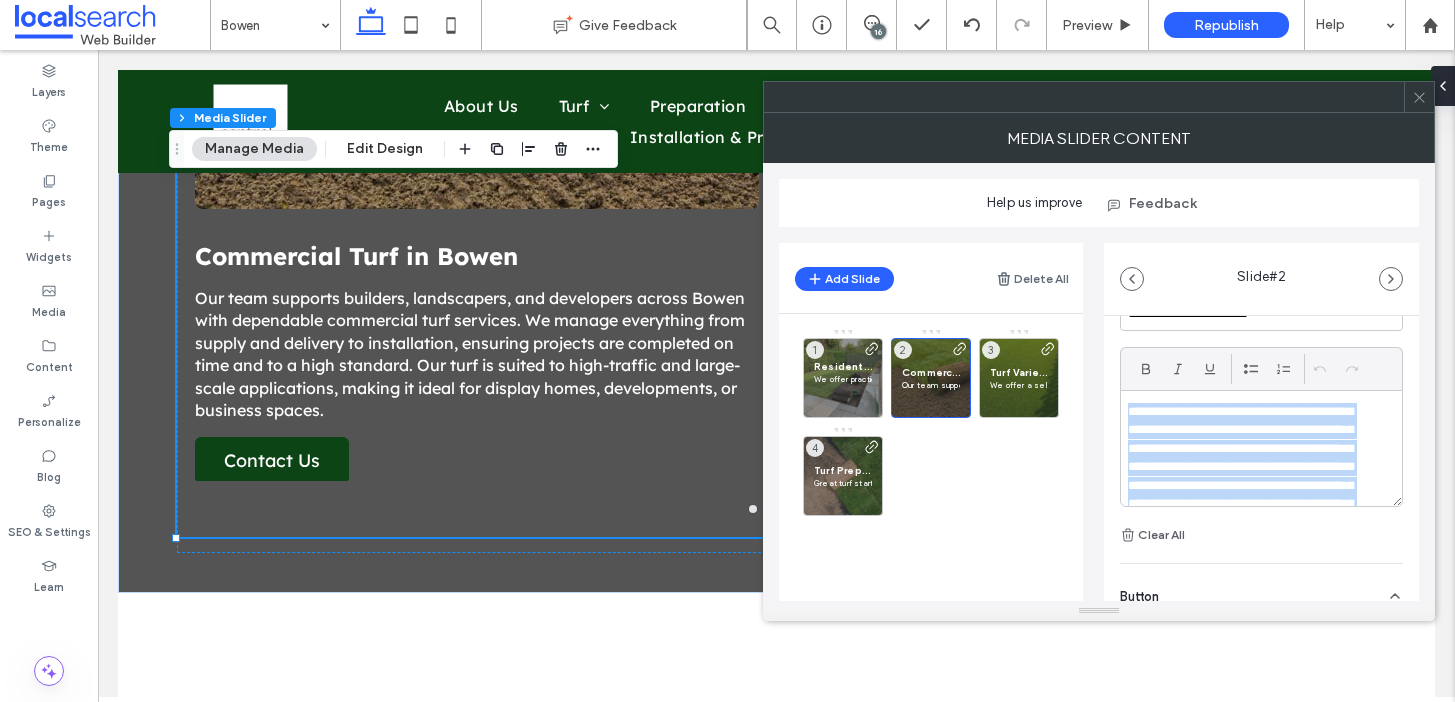 click on "**********" at bounding box center [1248, 495] 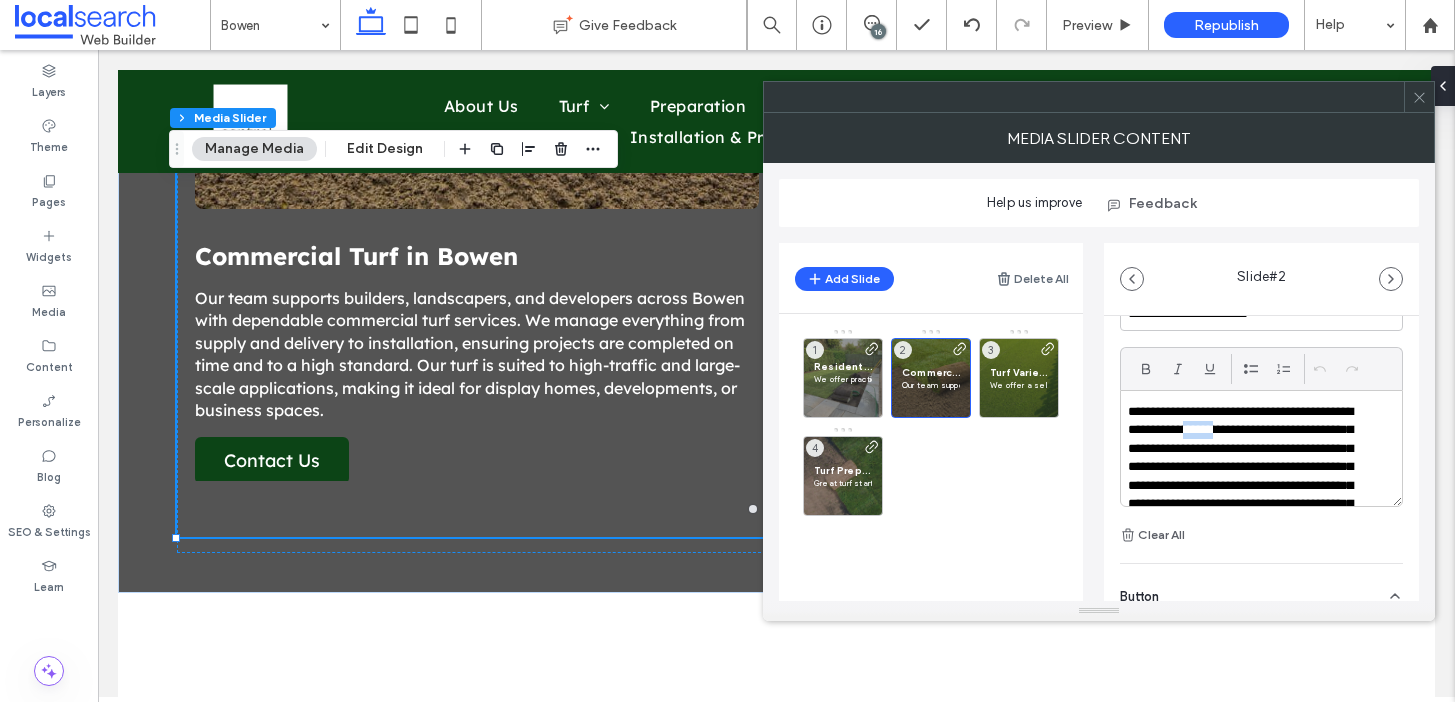 click on "**********" at bounding box center [1248, 495] 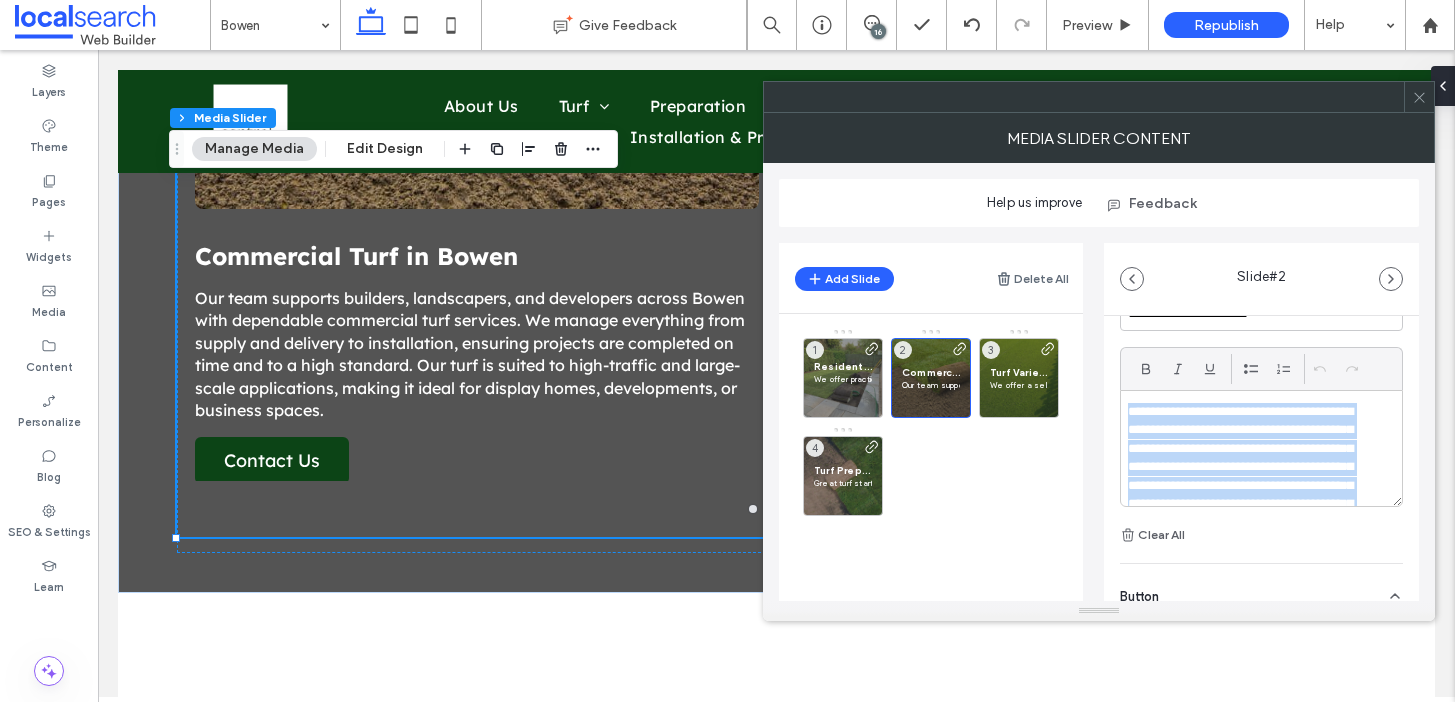 click on "**********" at bounding box center [1248, 495] 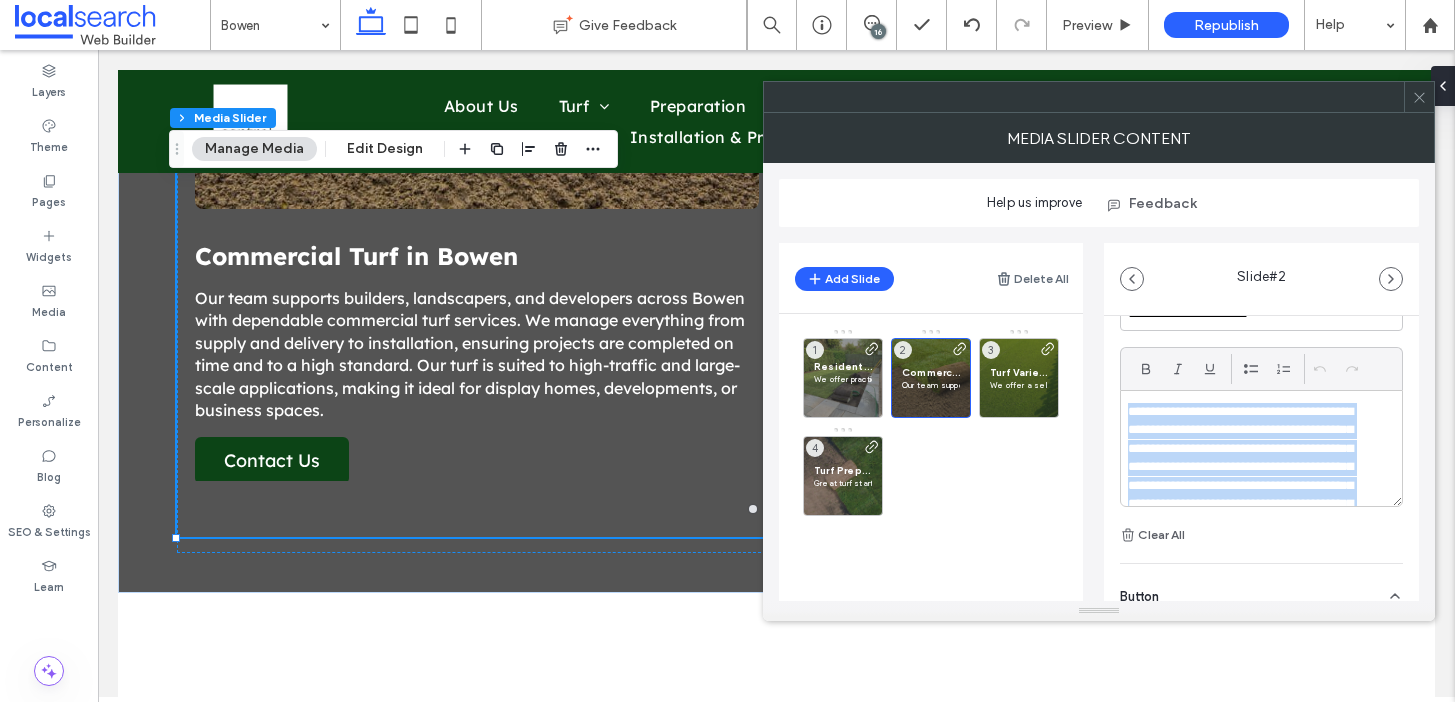 paste 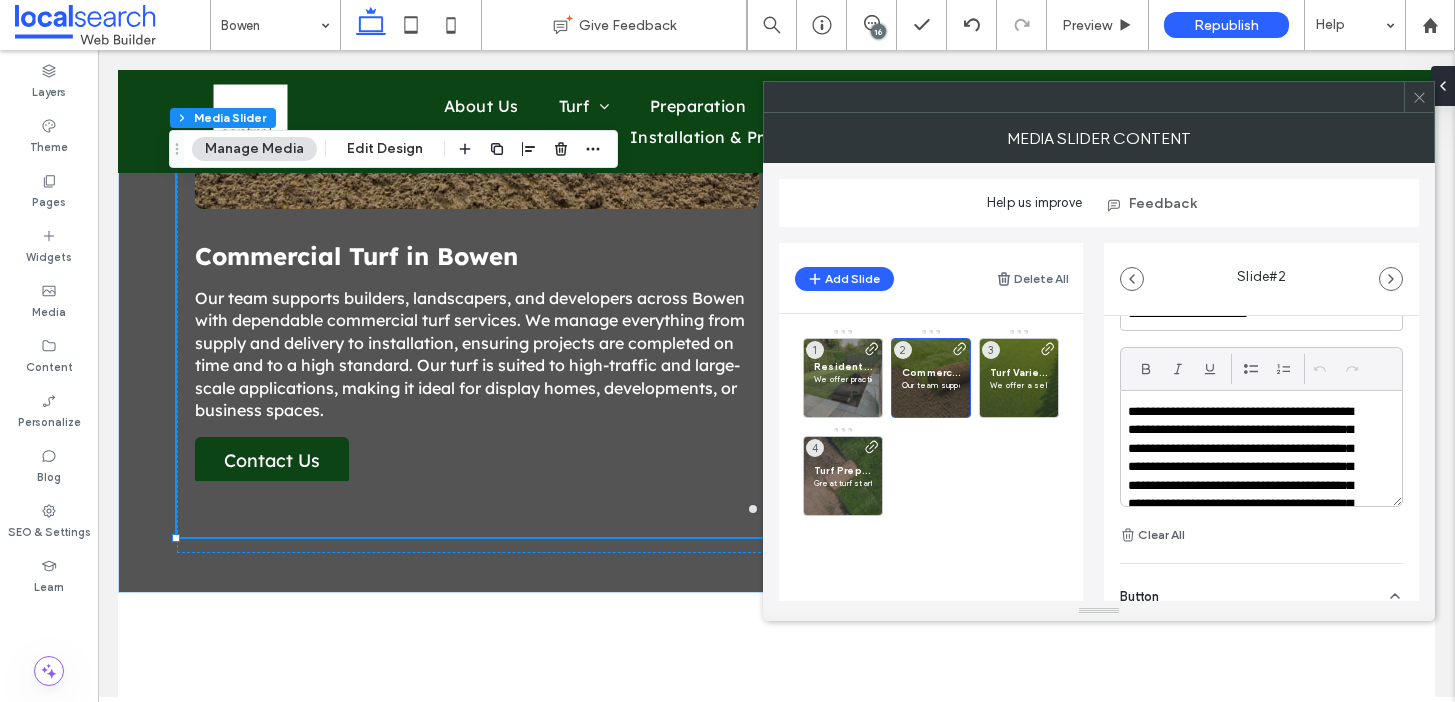 scroll, scrollTop: 0, scrollLeft: 0, axis: both 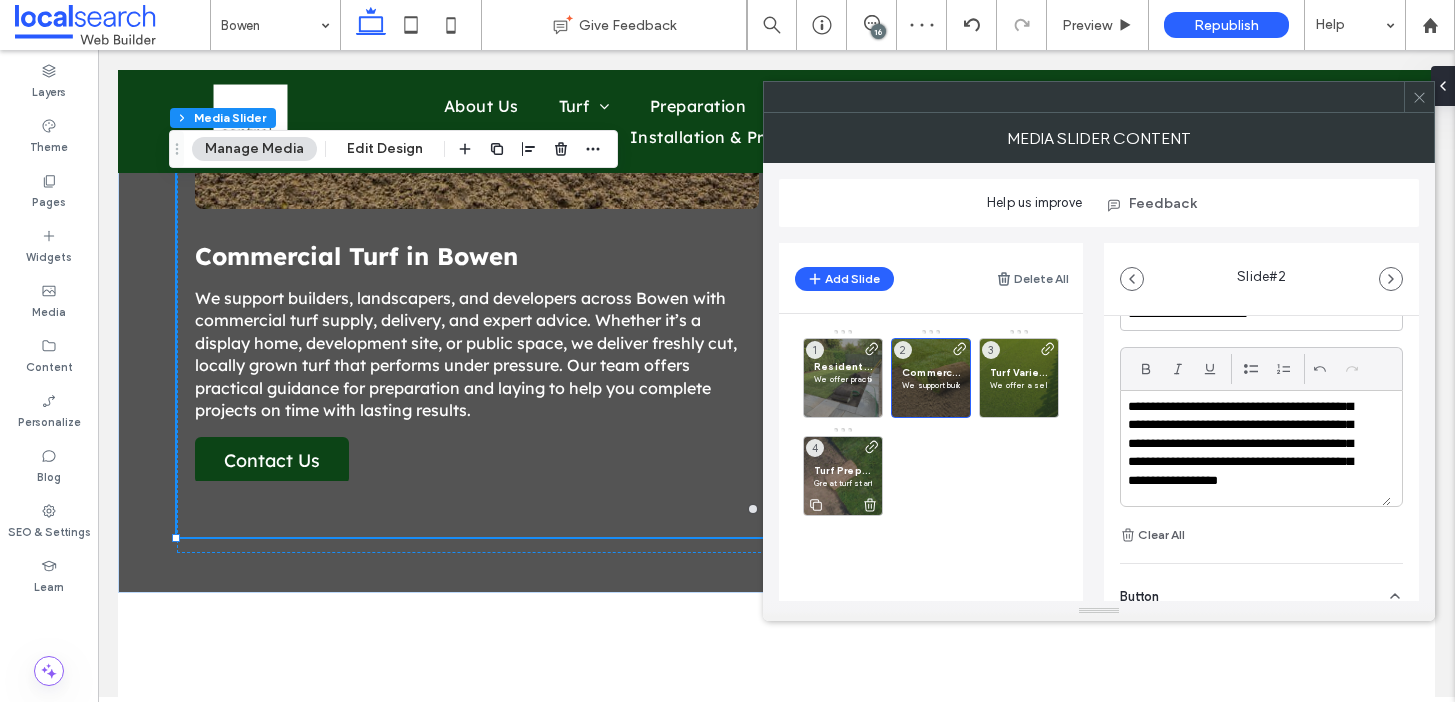 click on "Turf Preparation in Bowen" at bounding box center (843, 470) 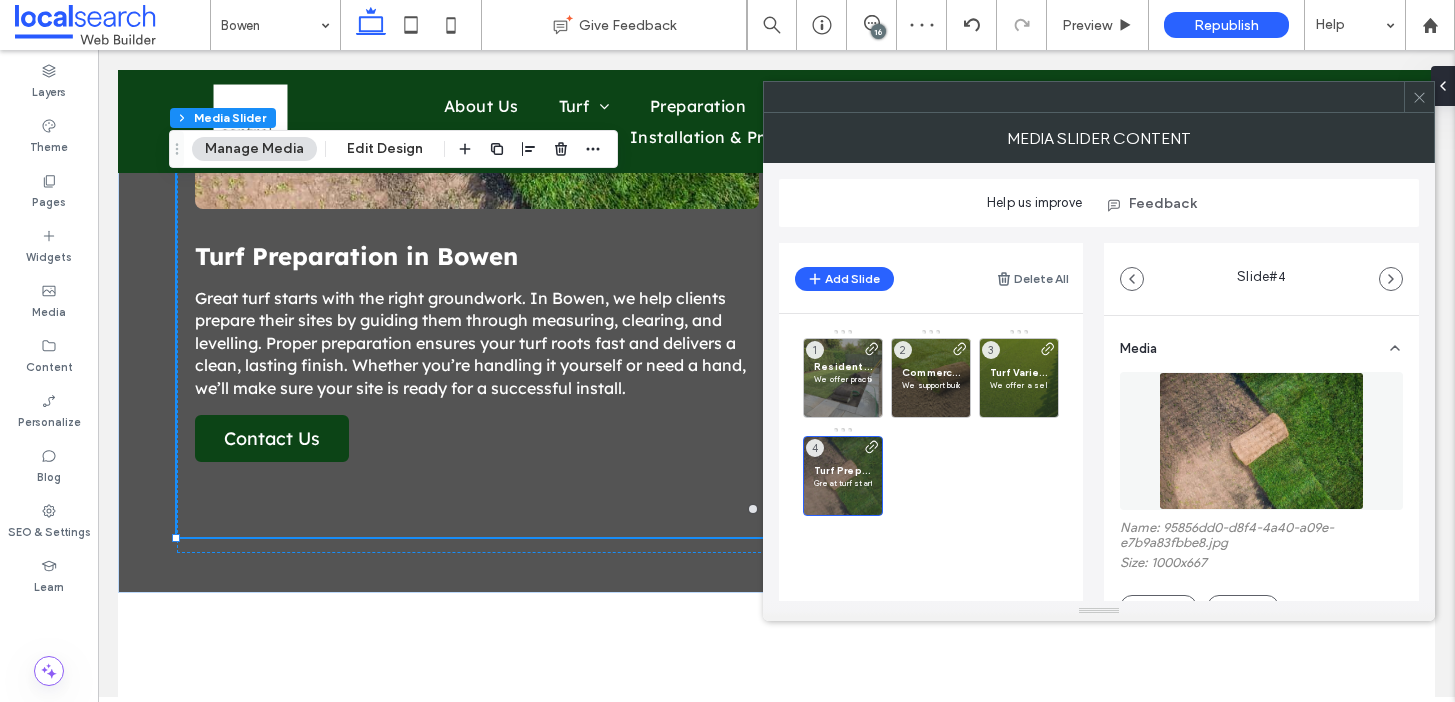 scroll, scrollTop: 643, scrollLeft: 0, axis: vertical 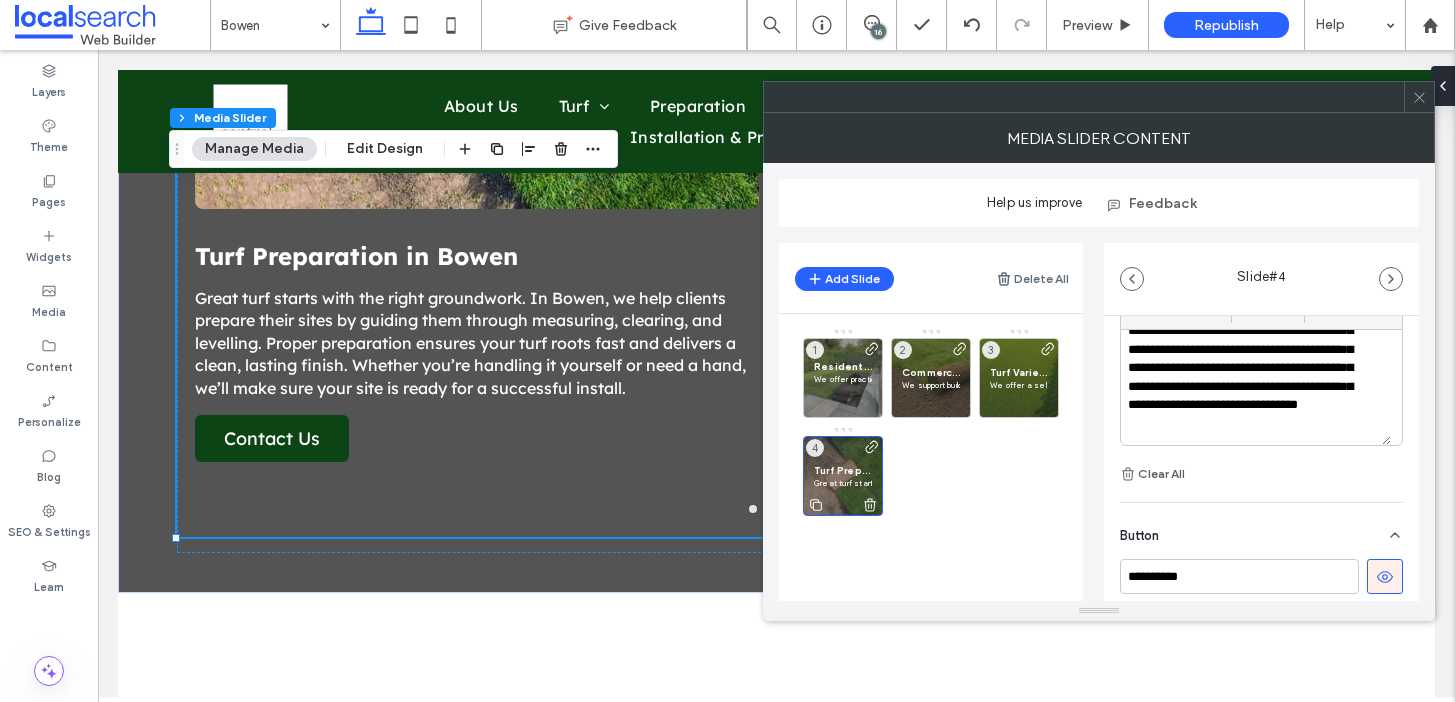 click on "Turf Preparation in Bowen" at bounding box center [843, 470] 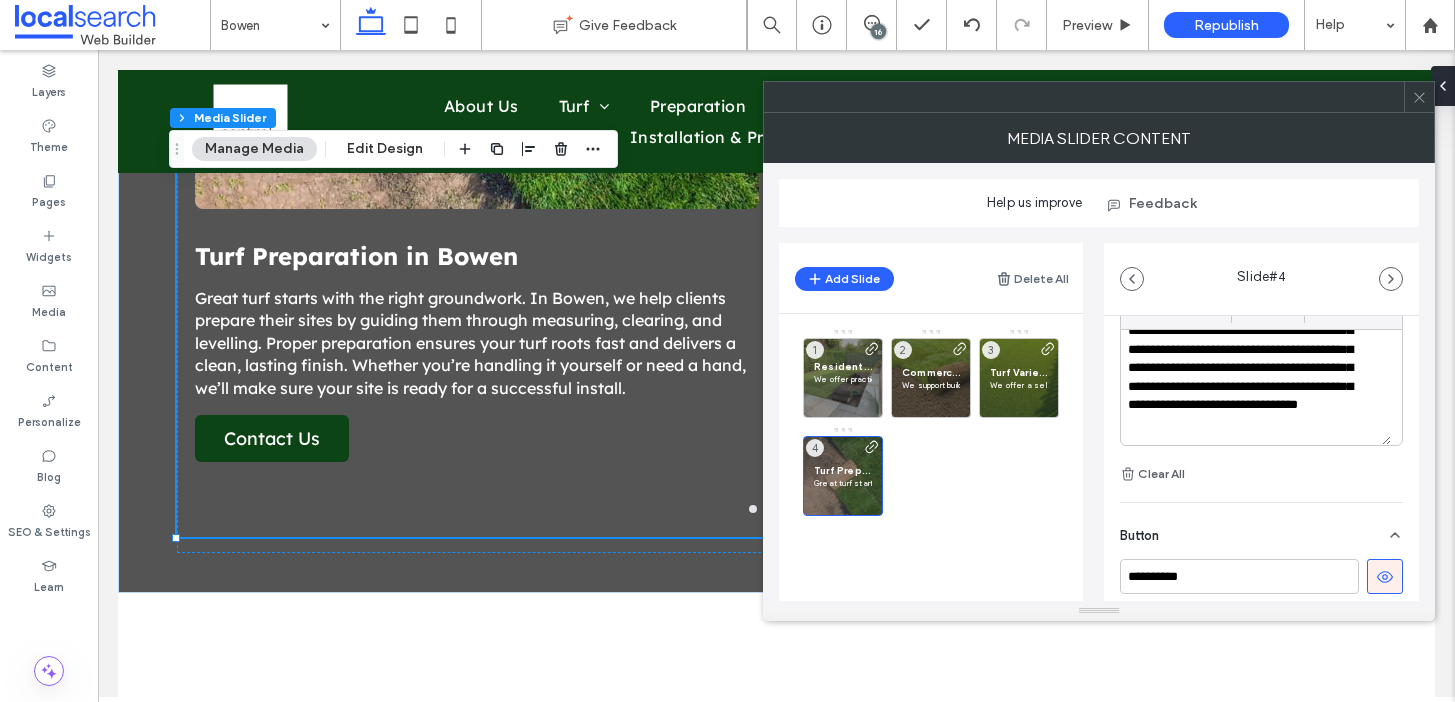 click on "**********" at bounding box center [1248, 350] 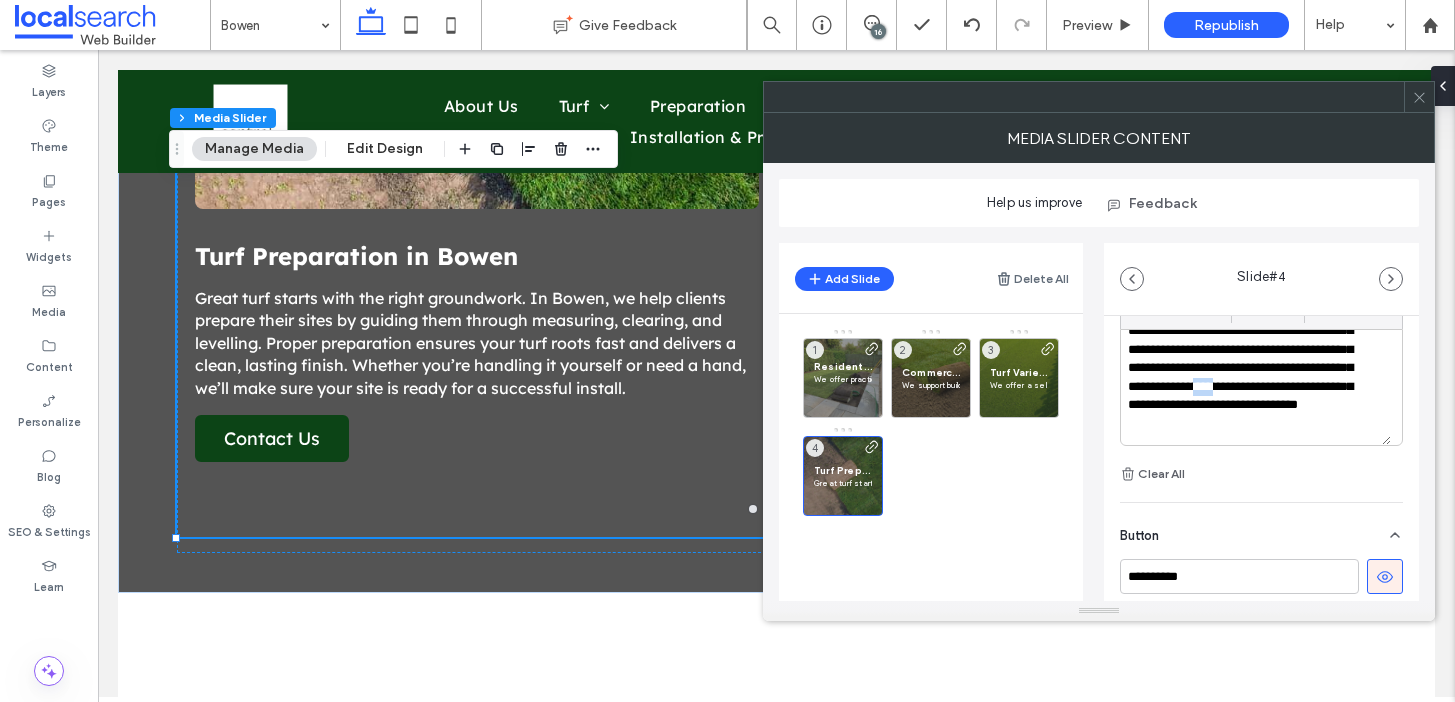 click on "**********" at bounding box center (1248, 350) 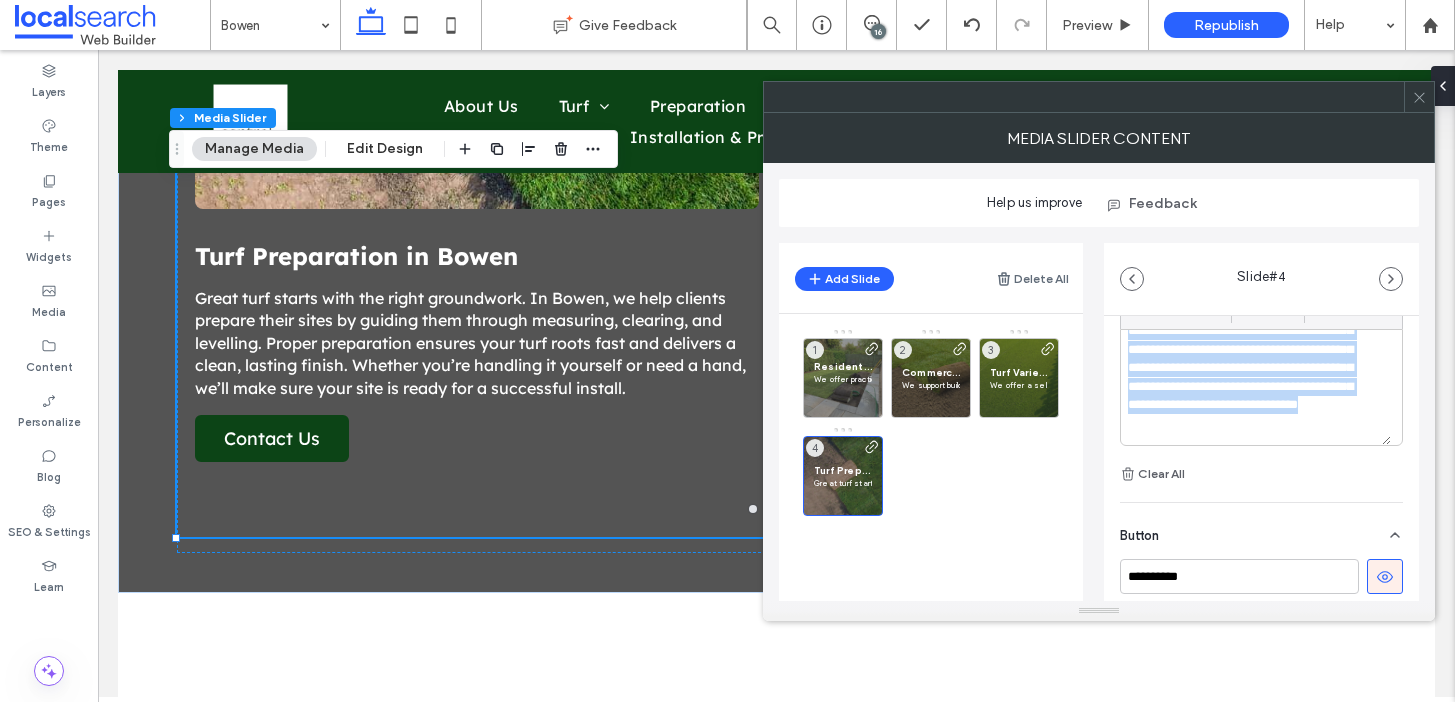 click on "**********" at bounding box center (1248, 350) 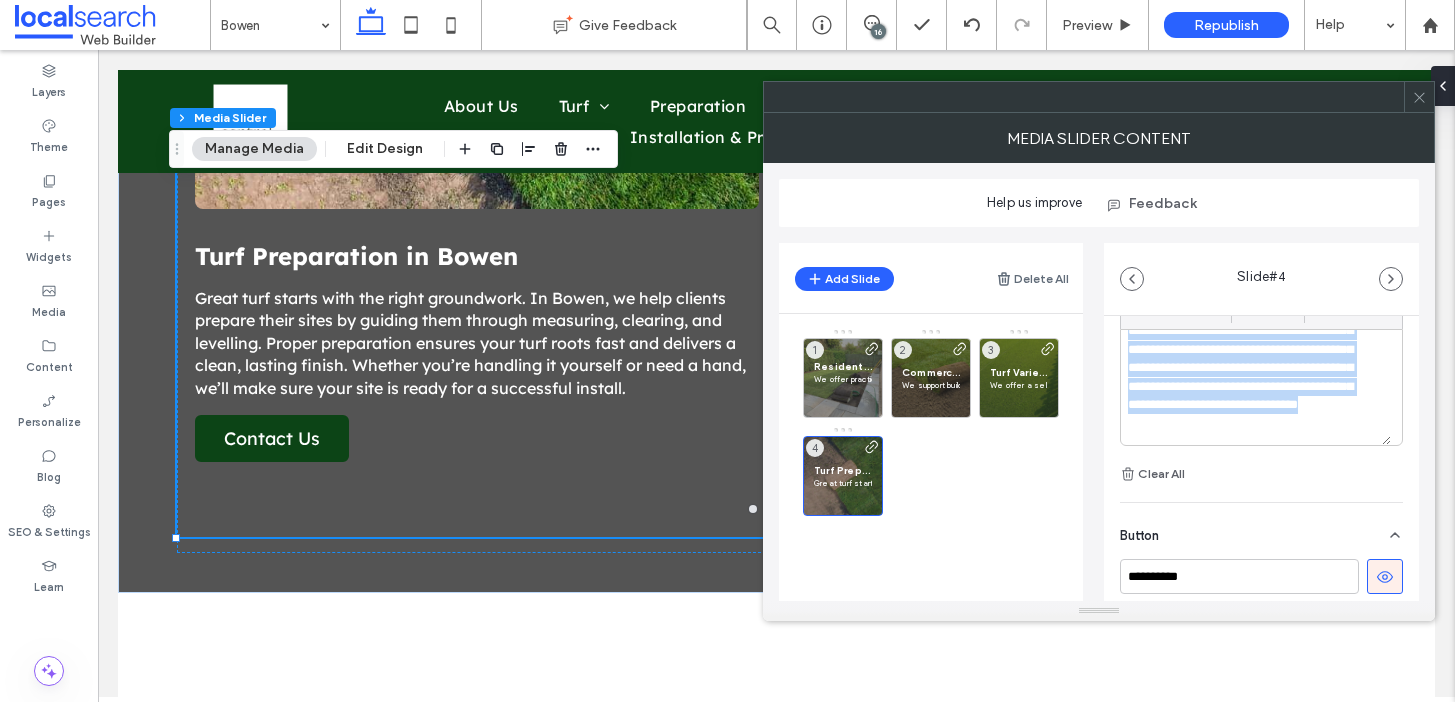 paste 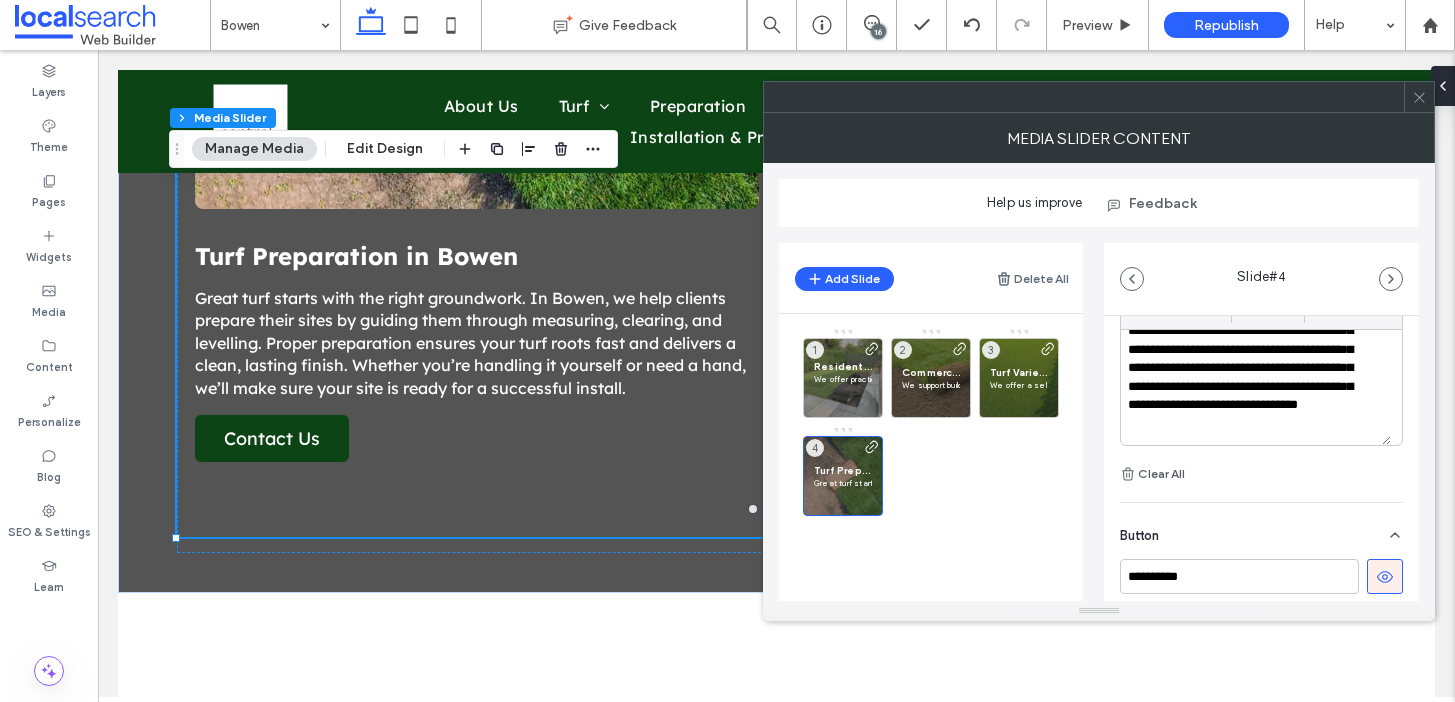 scroll, scrollTop: 0, scrollLeft: 0, axis: both 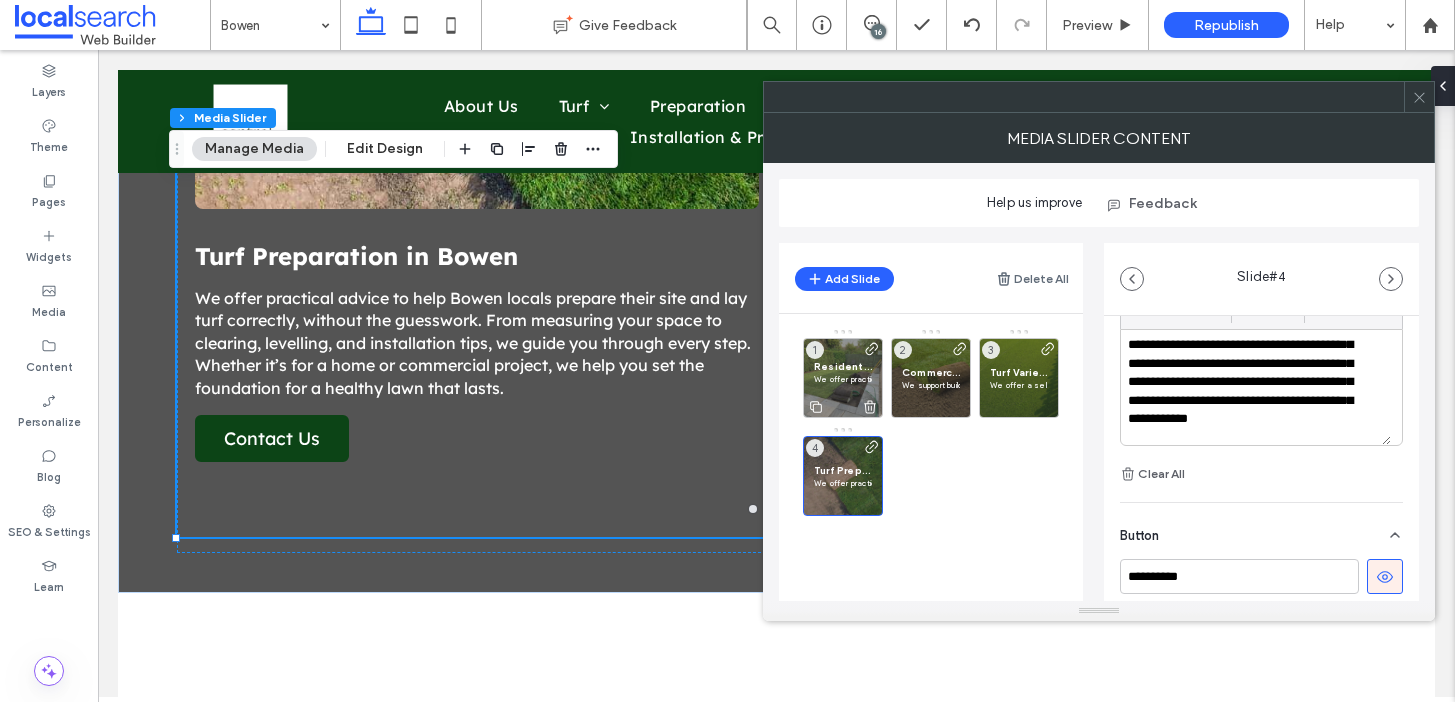 click at bounding box center [872, 380] 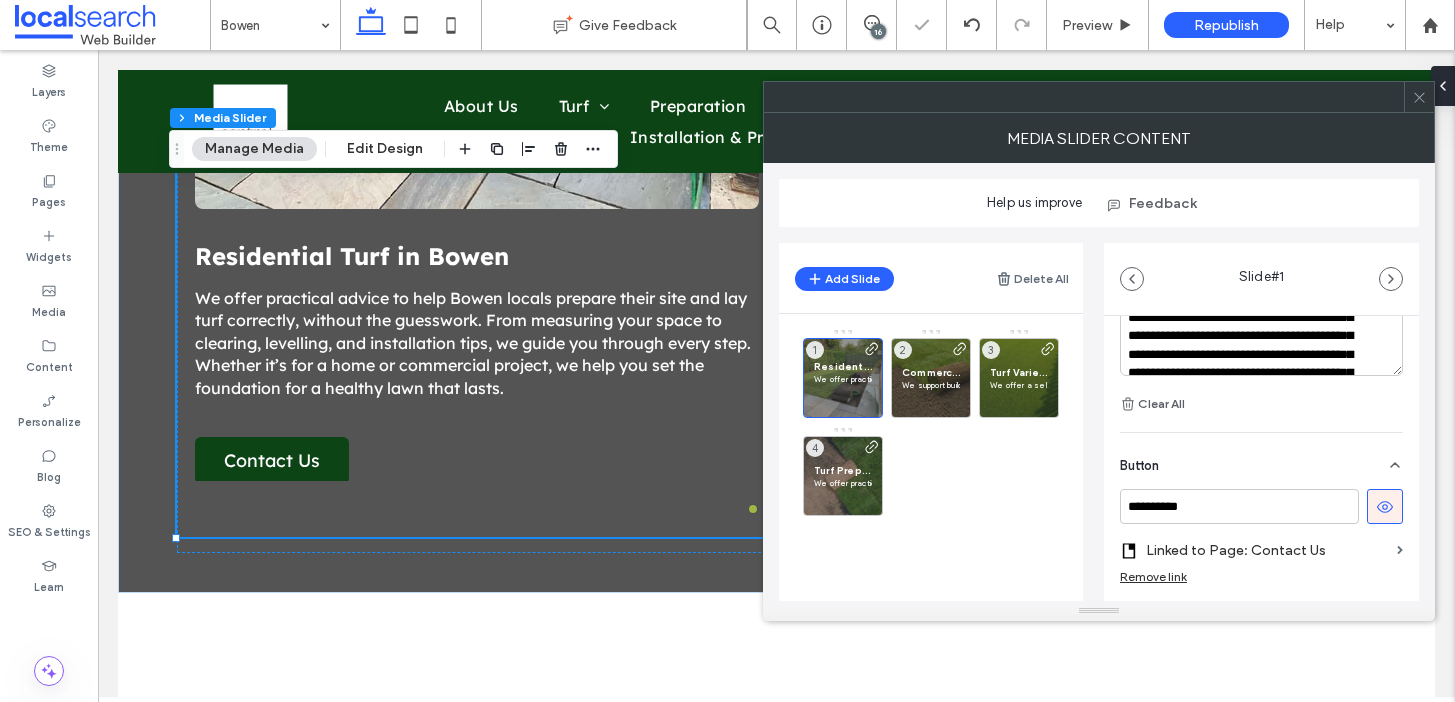 scroll, scrollTop: 604, scrollLeft: 0, axis: vertical 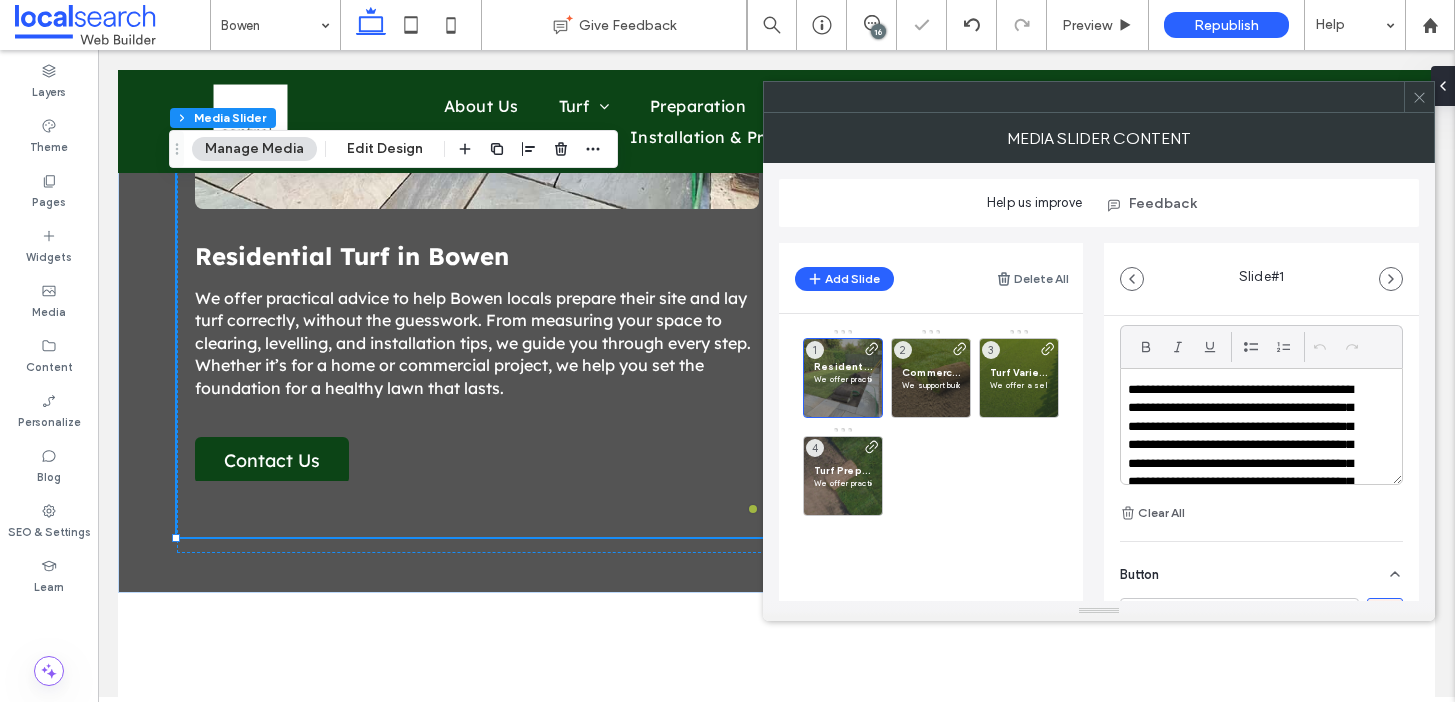 click on "**********" at bounding box center [1248, 464] 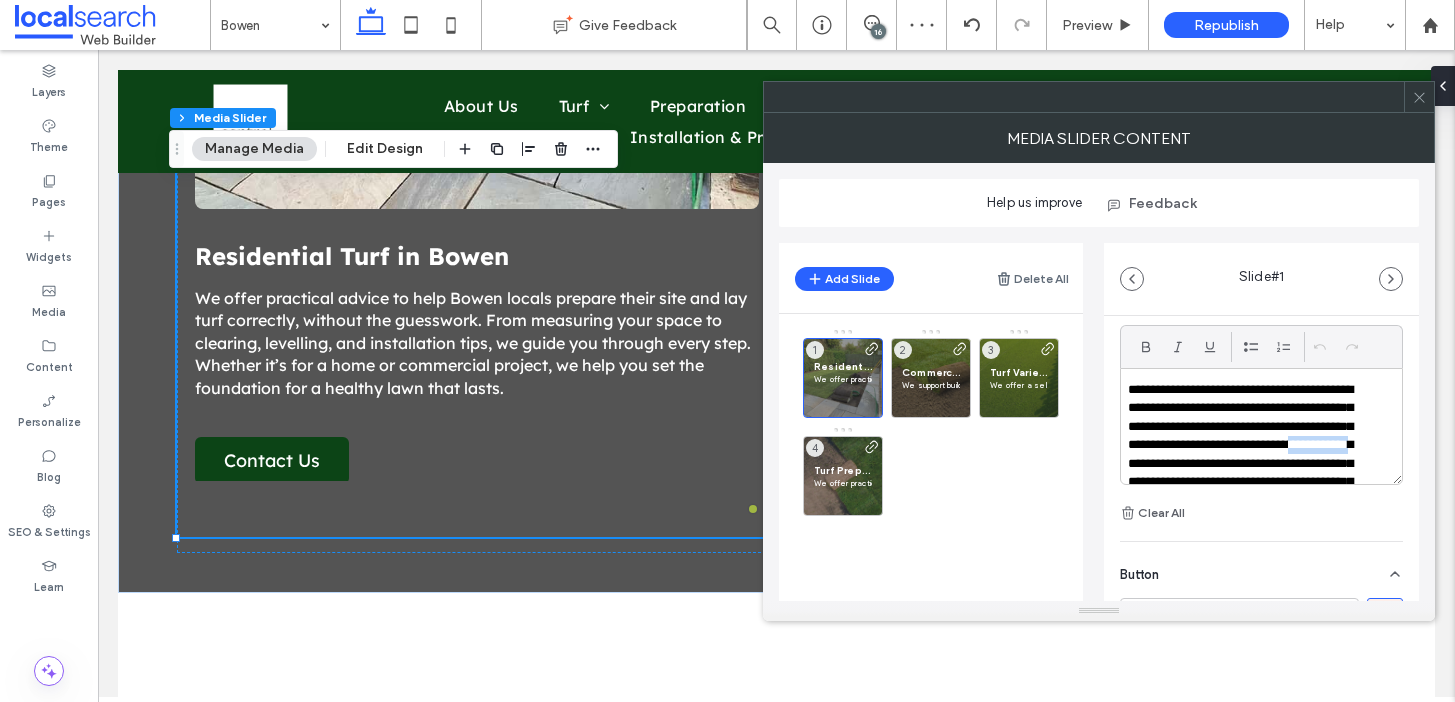 click on "**********" at bounding box center [1248, 464] 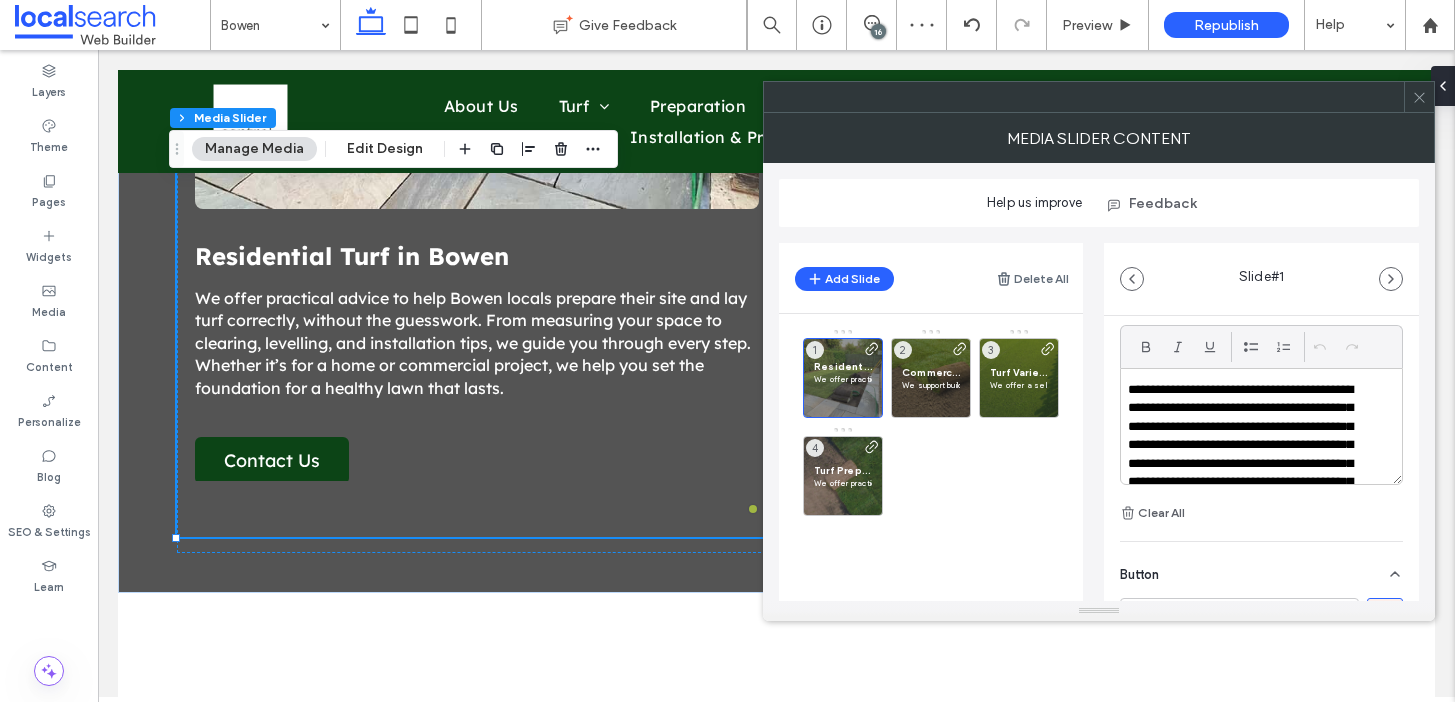 click on "**********" at bounding box center [1248, 464] 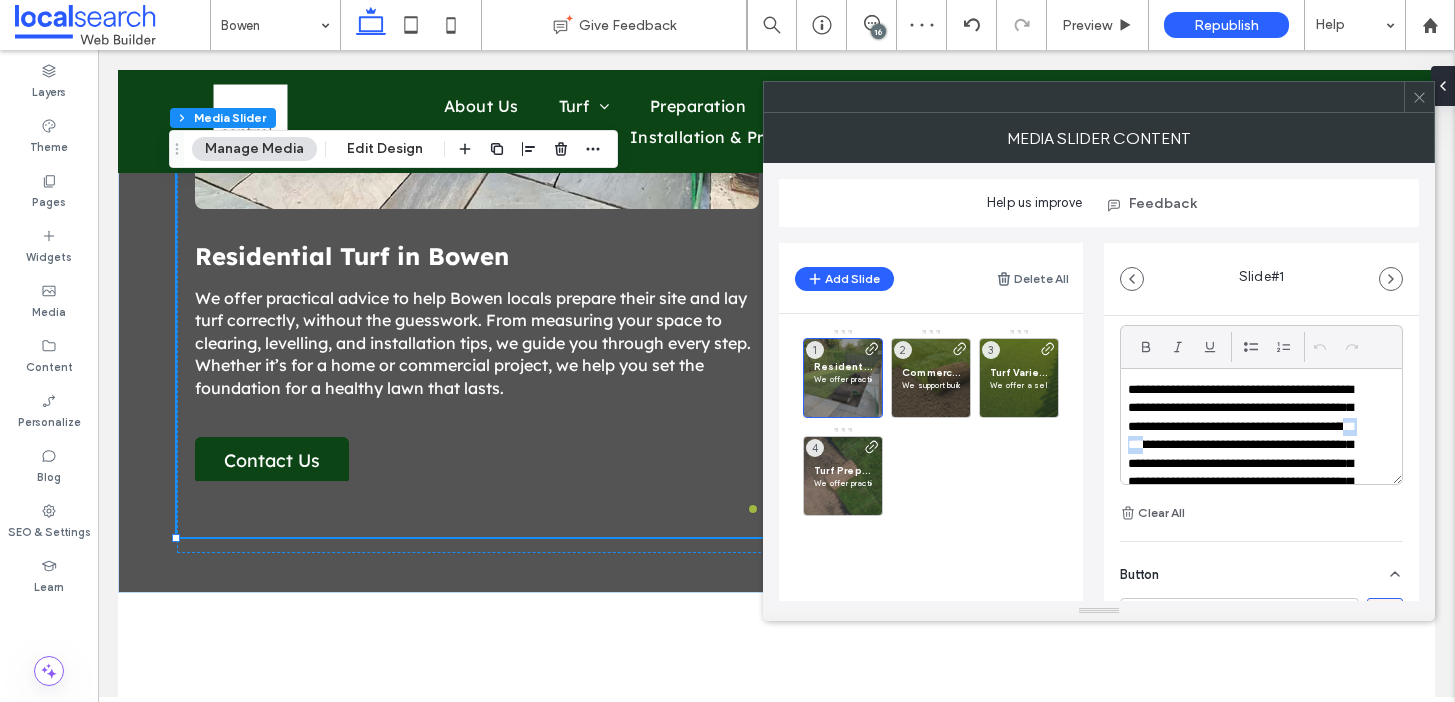 click on "**********" at bounding box center (1248, 464) 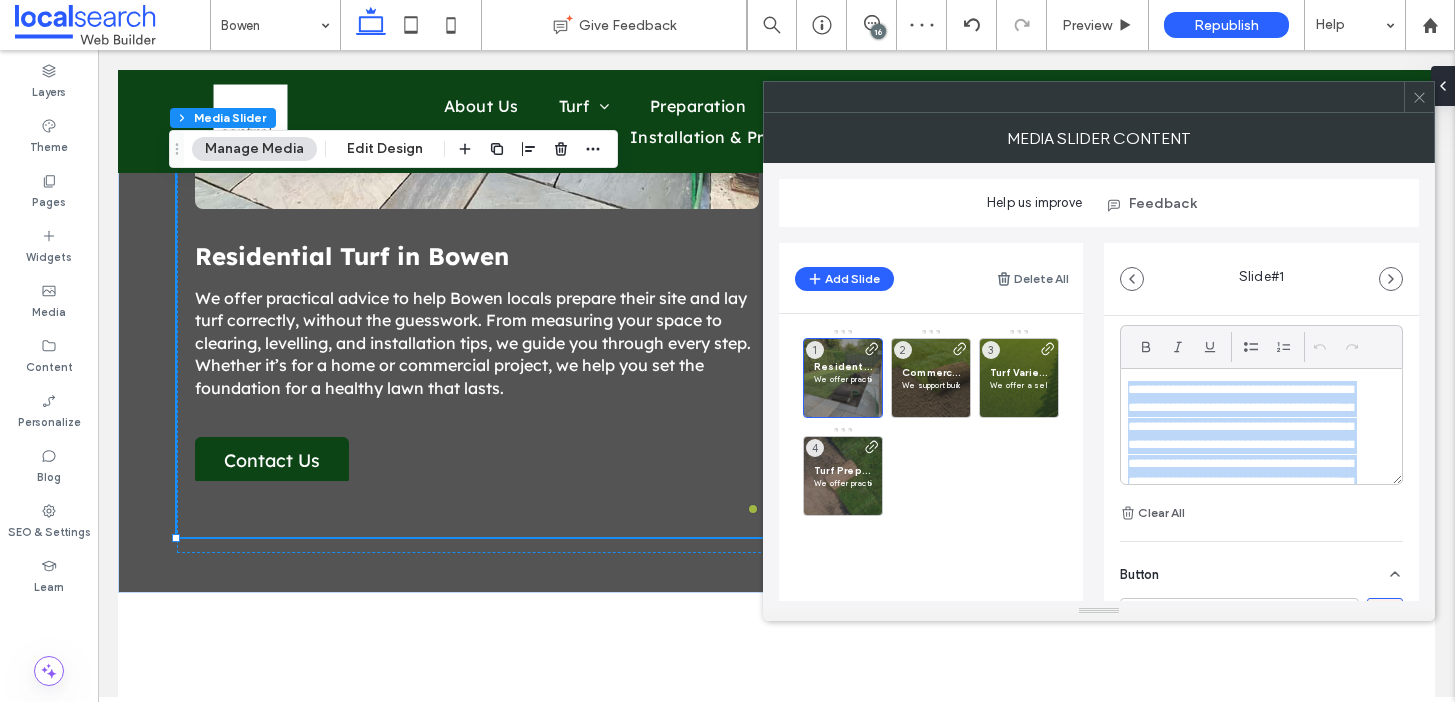click on "**********" at bounding box center [1248, 464] 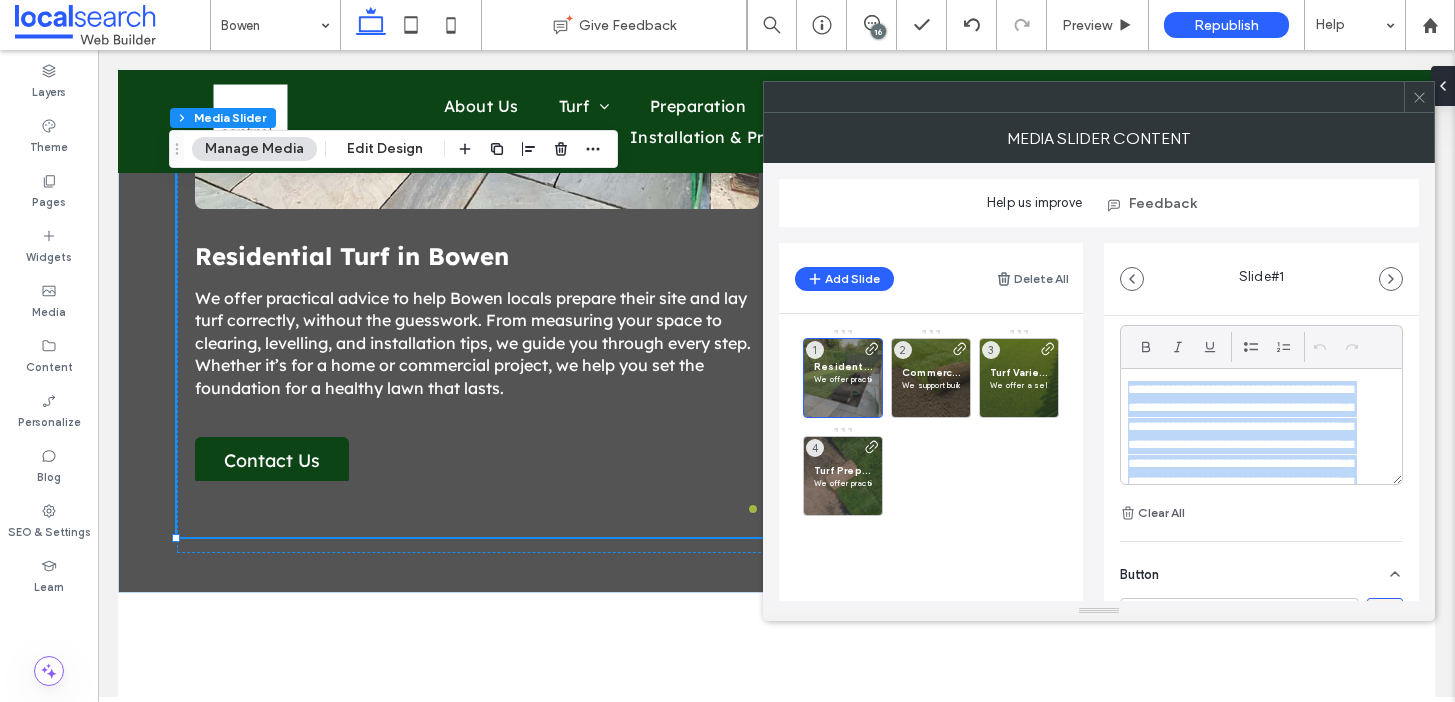 paste 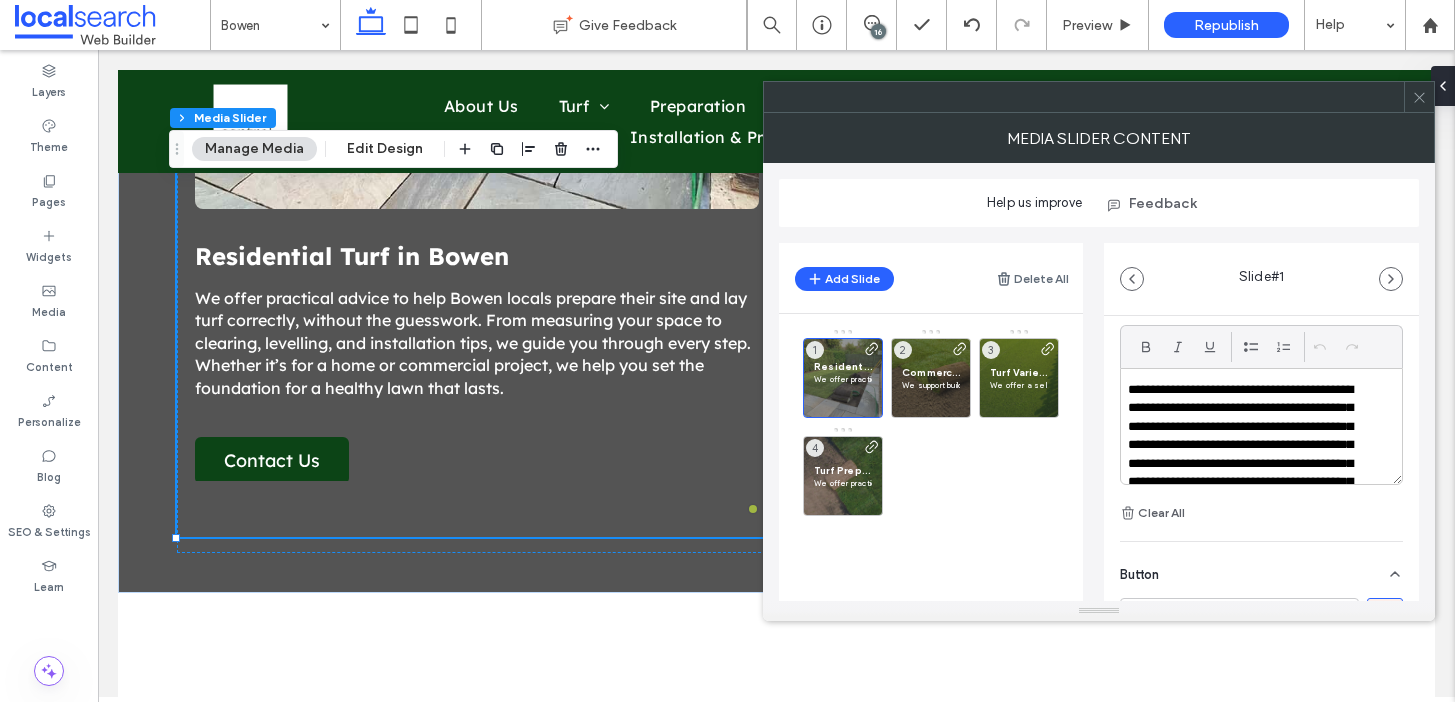 scroll, scrollTop: 0, scrollLeft: 0, axis: both 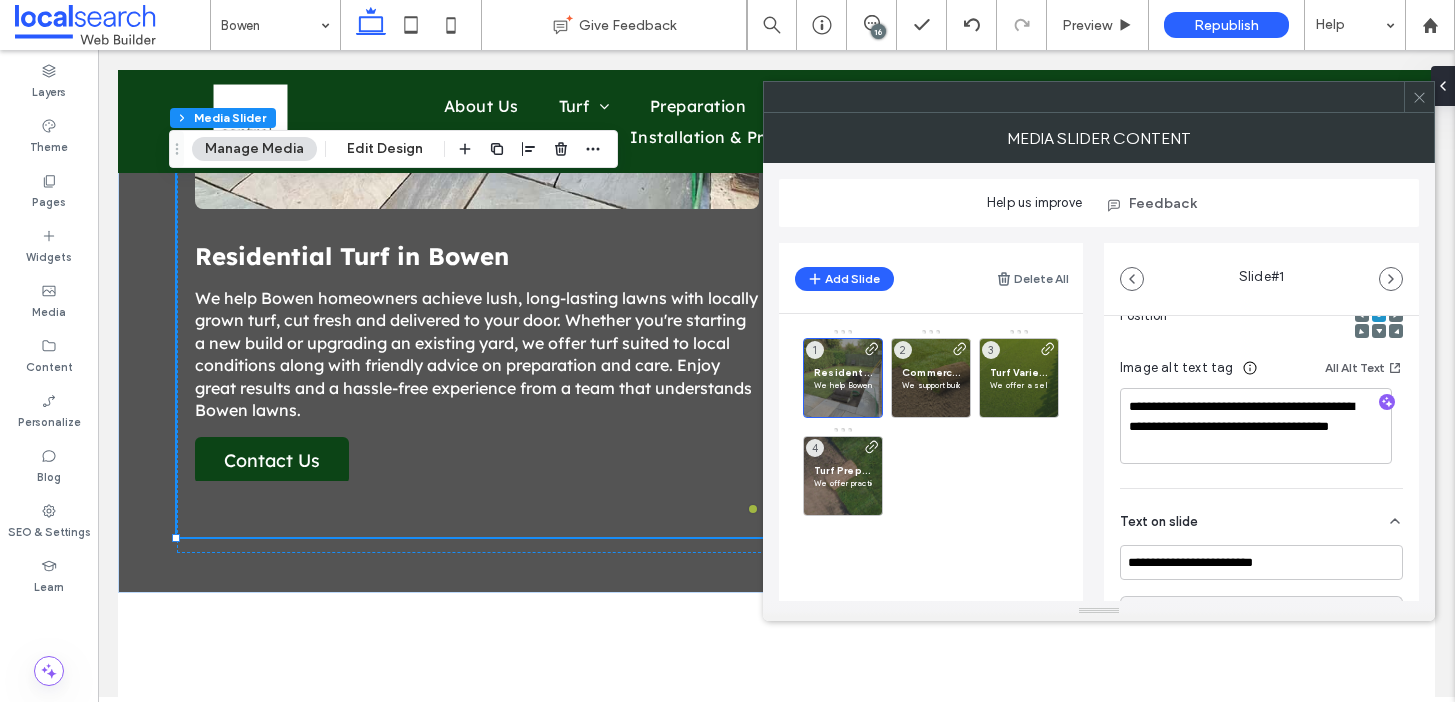 click 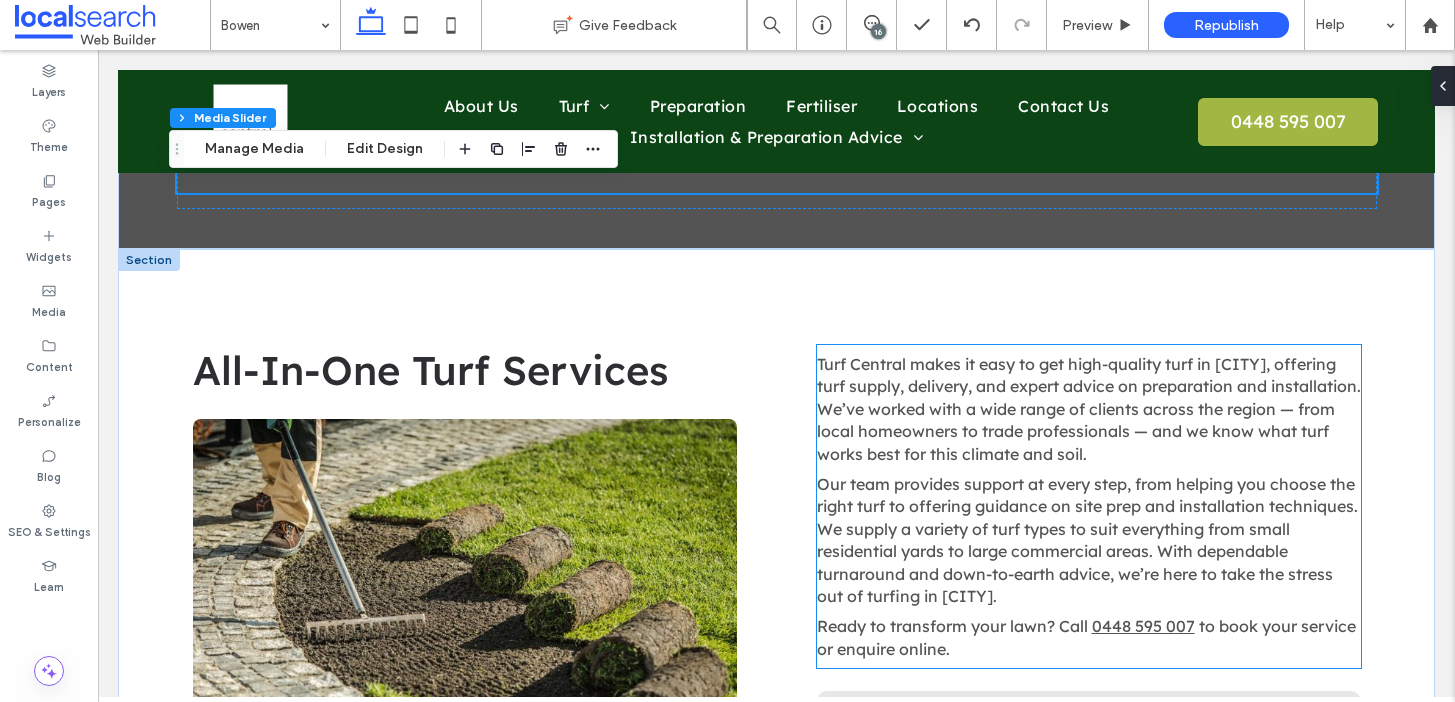scroll, scrollTop: 2086, scrollLeft: 0, axis: vertical 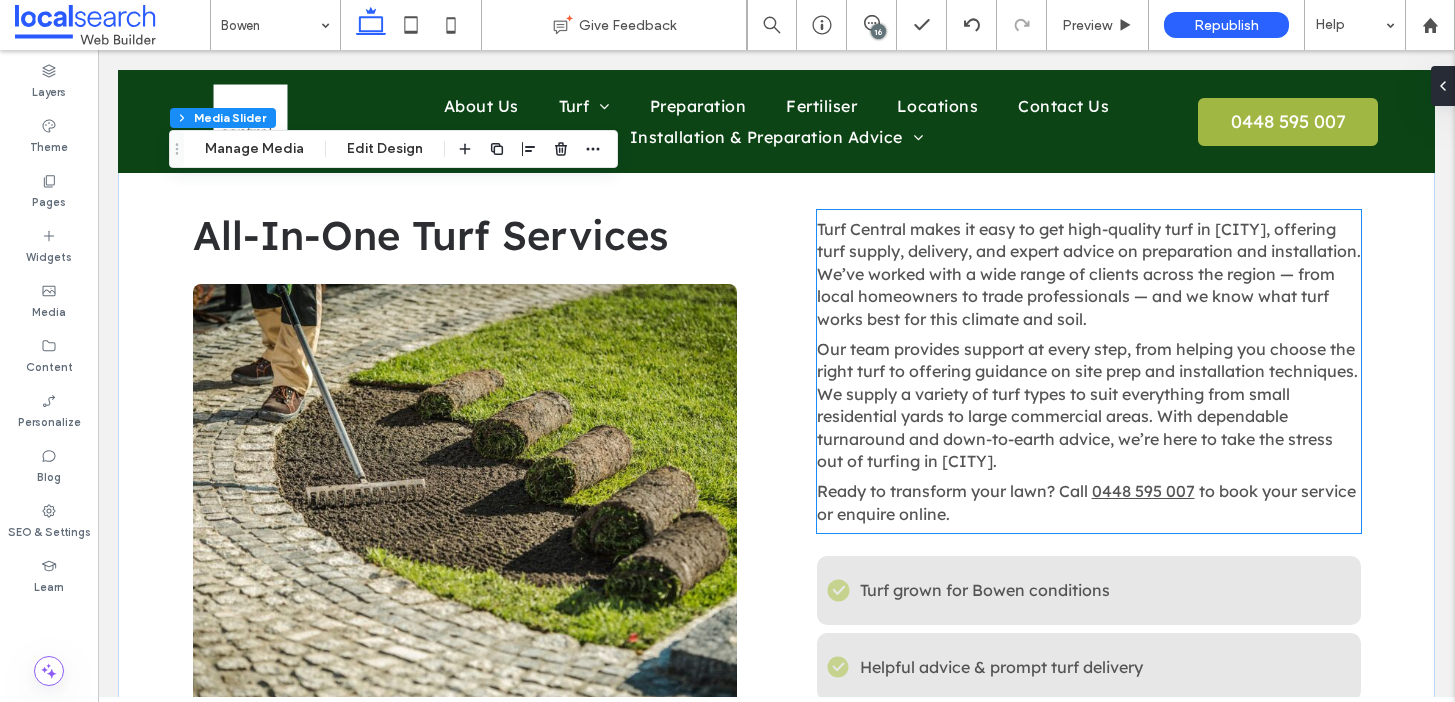 click on "Our team provides support at every step, from helping you choose the right turf to offering guidance on site prep and installation techniques. We supply a variety of turf types to suit everything from small residential yards to large commercial areas. With dependable turnaround and down-to-earth advice, we’re here to take the stress out of turfing in [CITY]." at bounding box center (1087, 405) 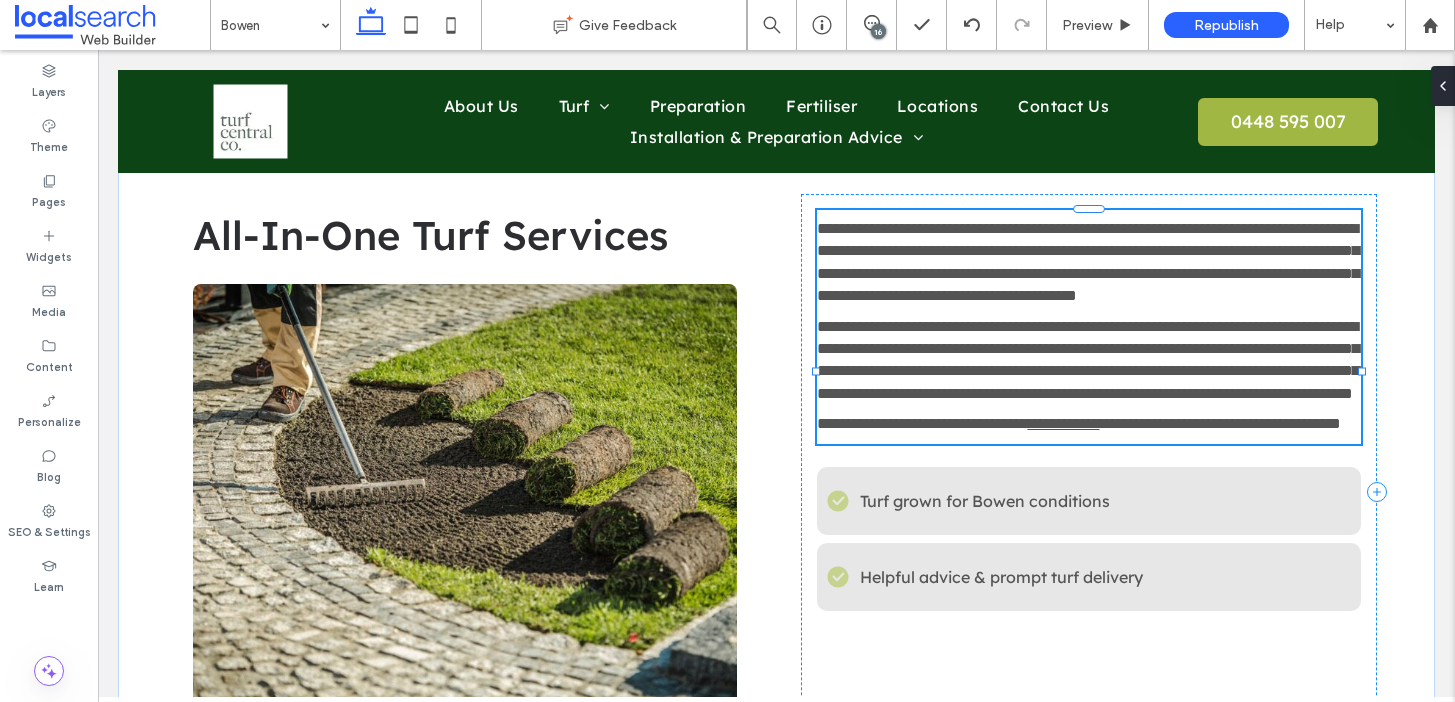 type on "**********" 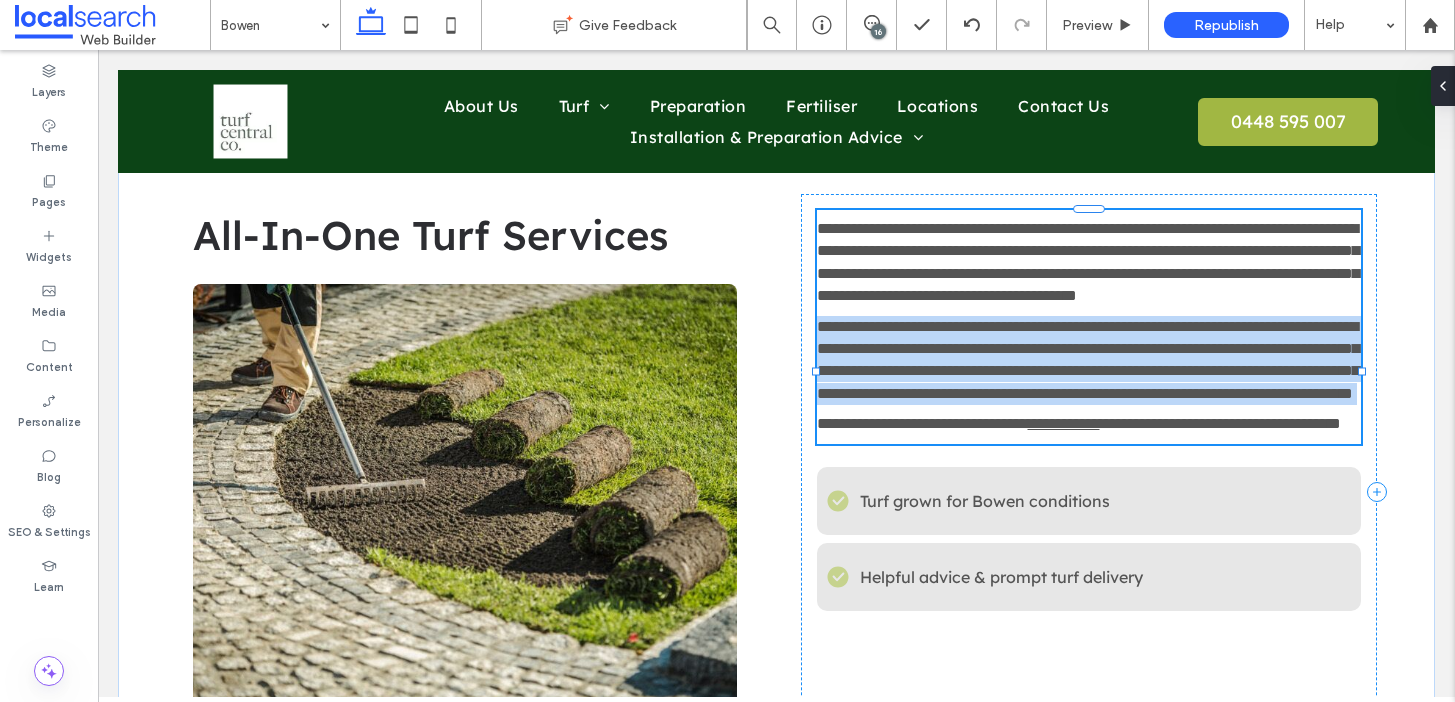 click on "**********" at bounding box center [1088, 360] 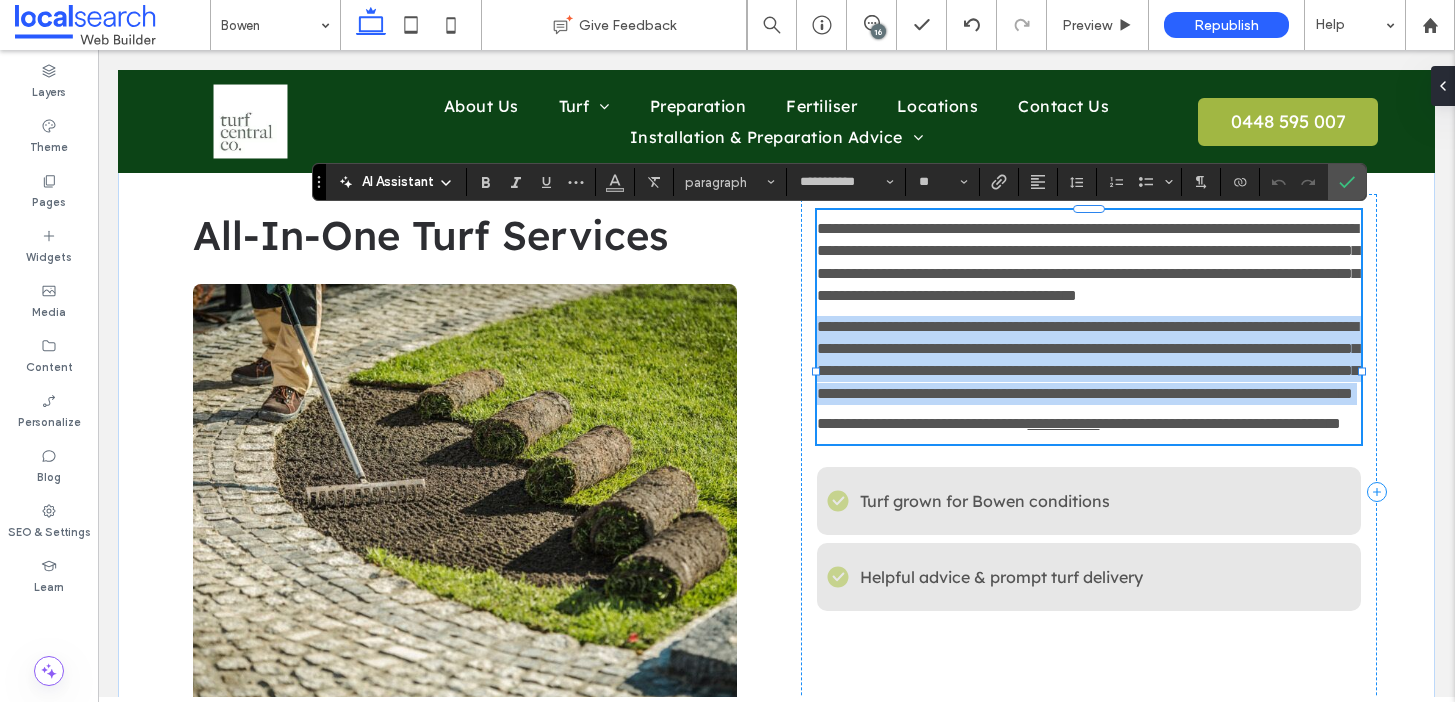 click on "**********" at bounding box center [1088, 360] 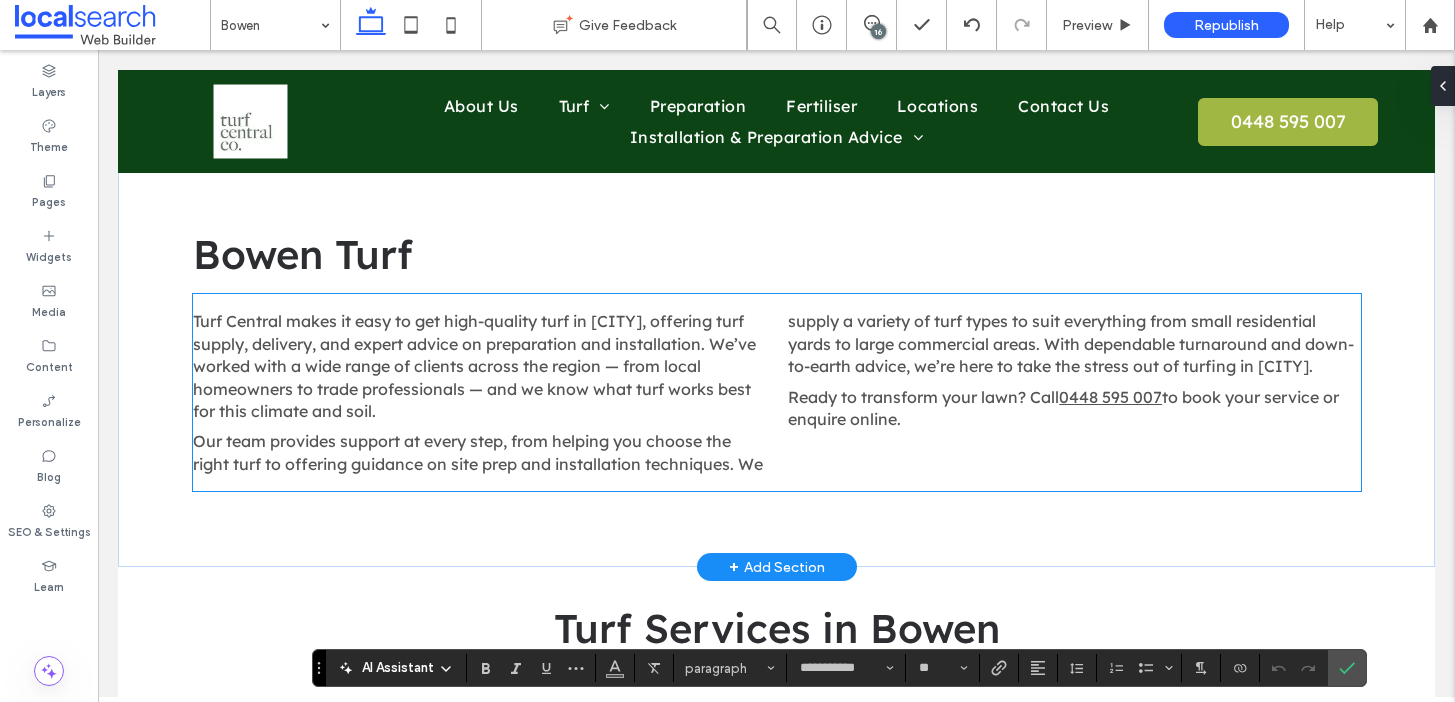 scroll, scrollTop: 618, scrollLeft: 0, axis: vertical 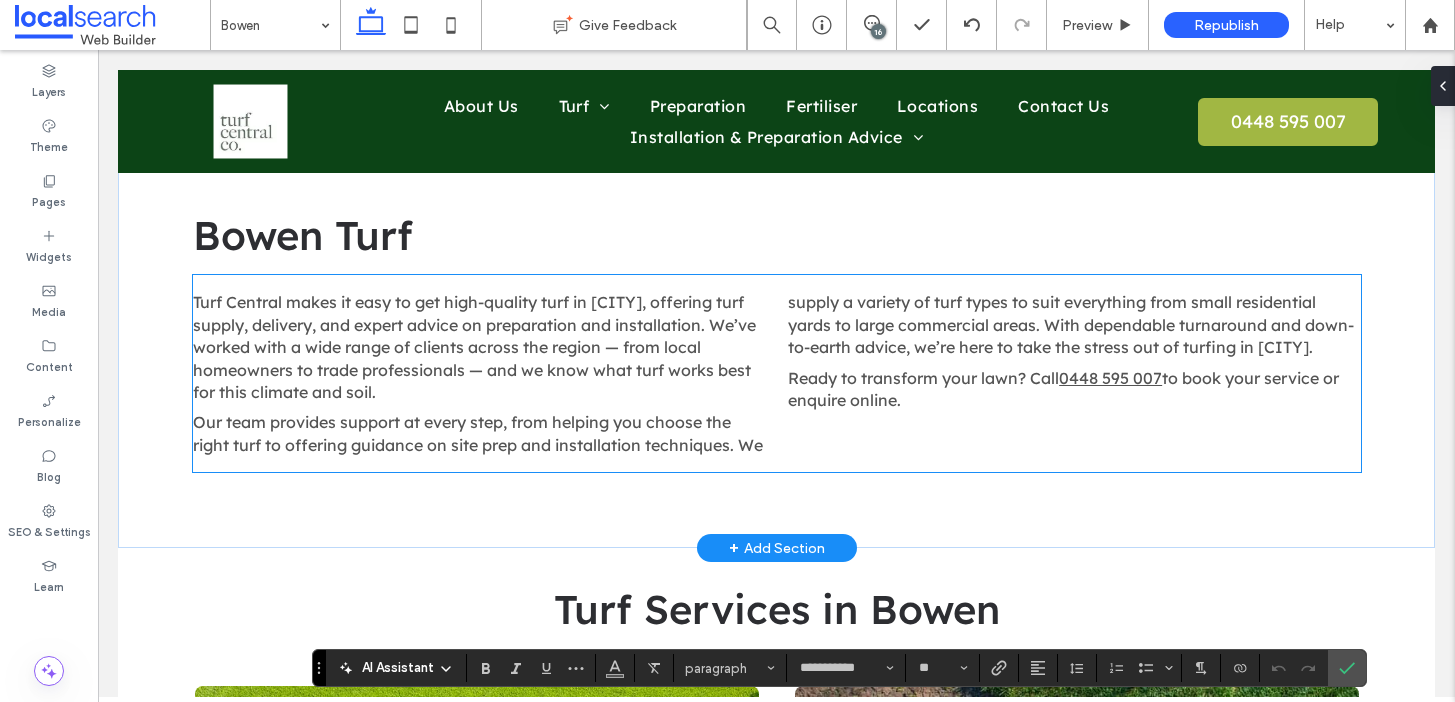 click on "Ready to transform your lawn? Call" at bounding box center (923, 378) 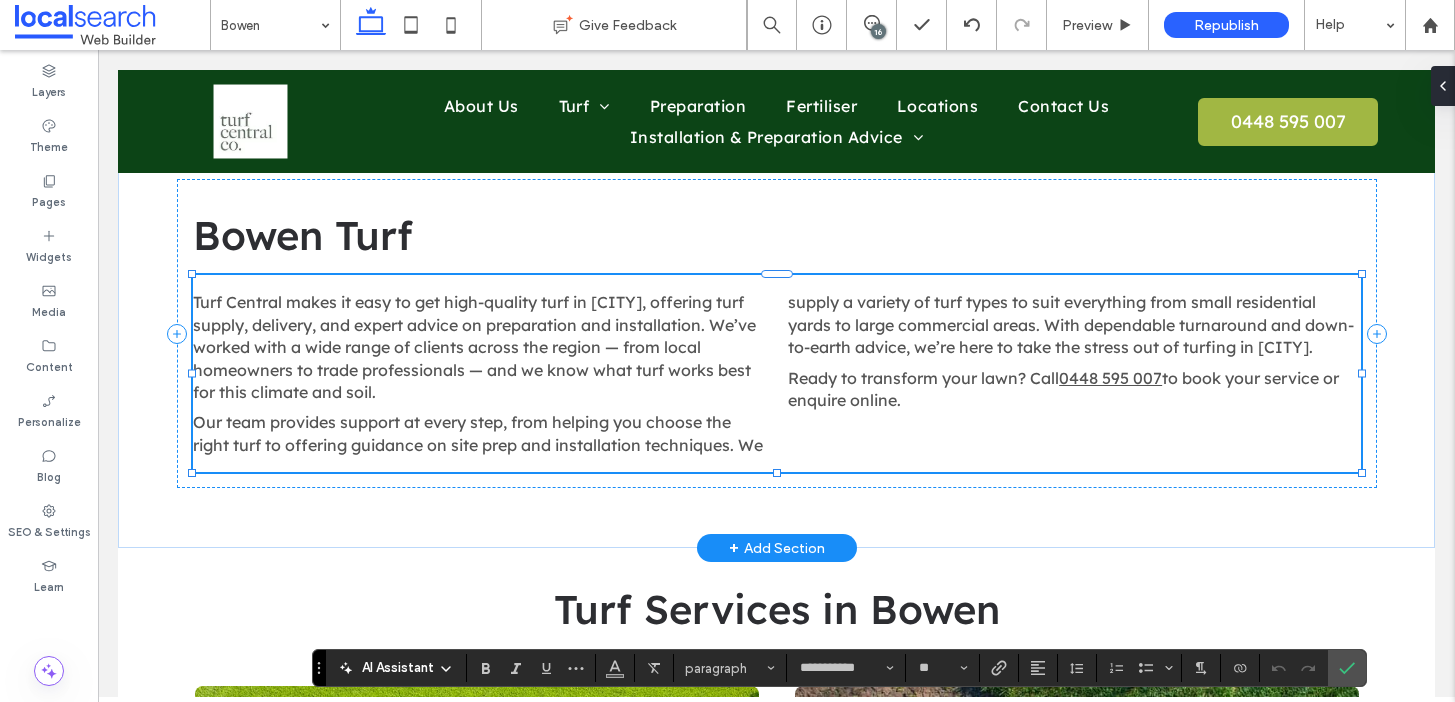click on "Ready to transform your lawn? Call" at bounding box center (923, 378) 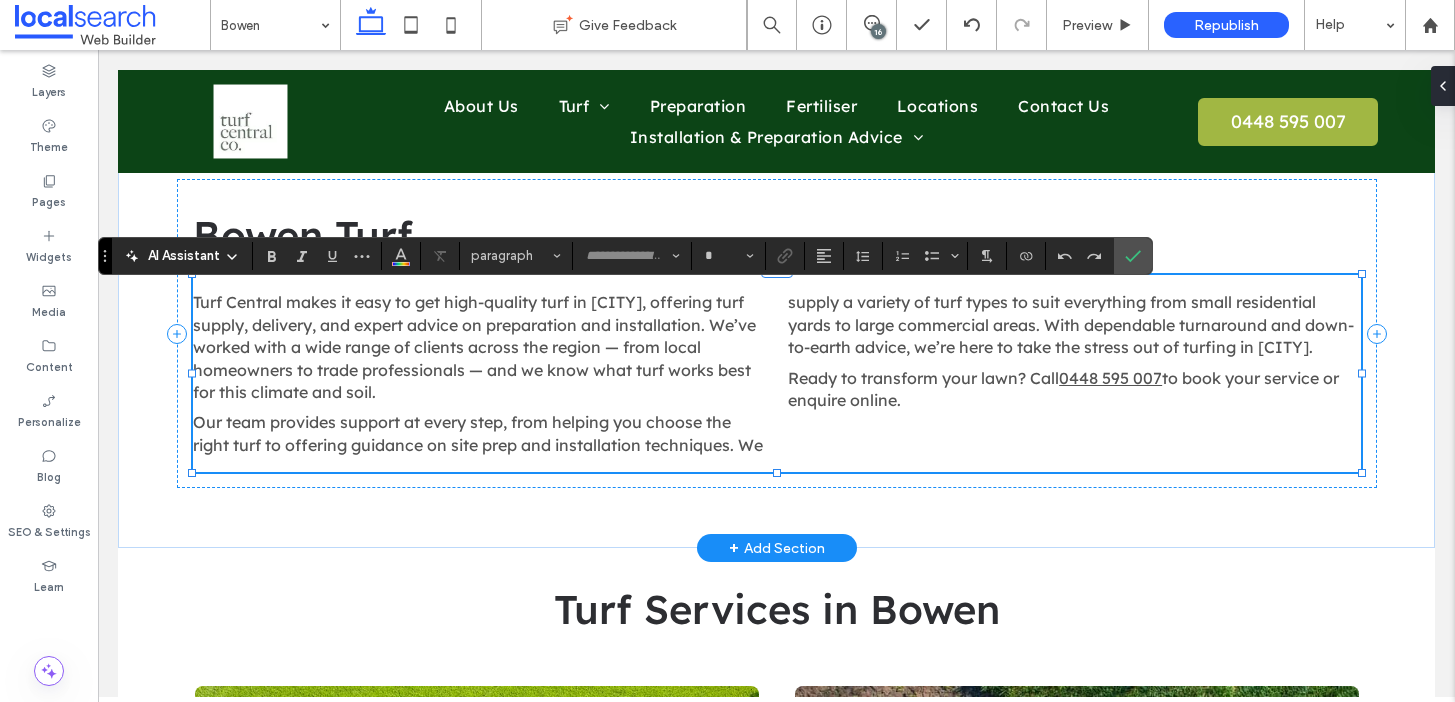 type on "**********" 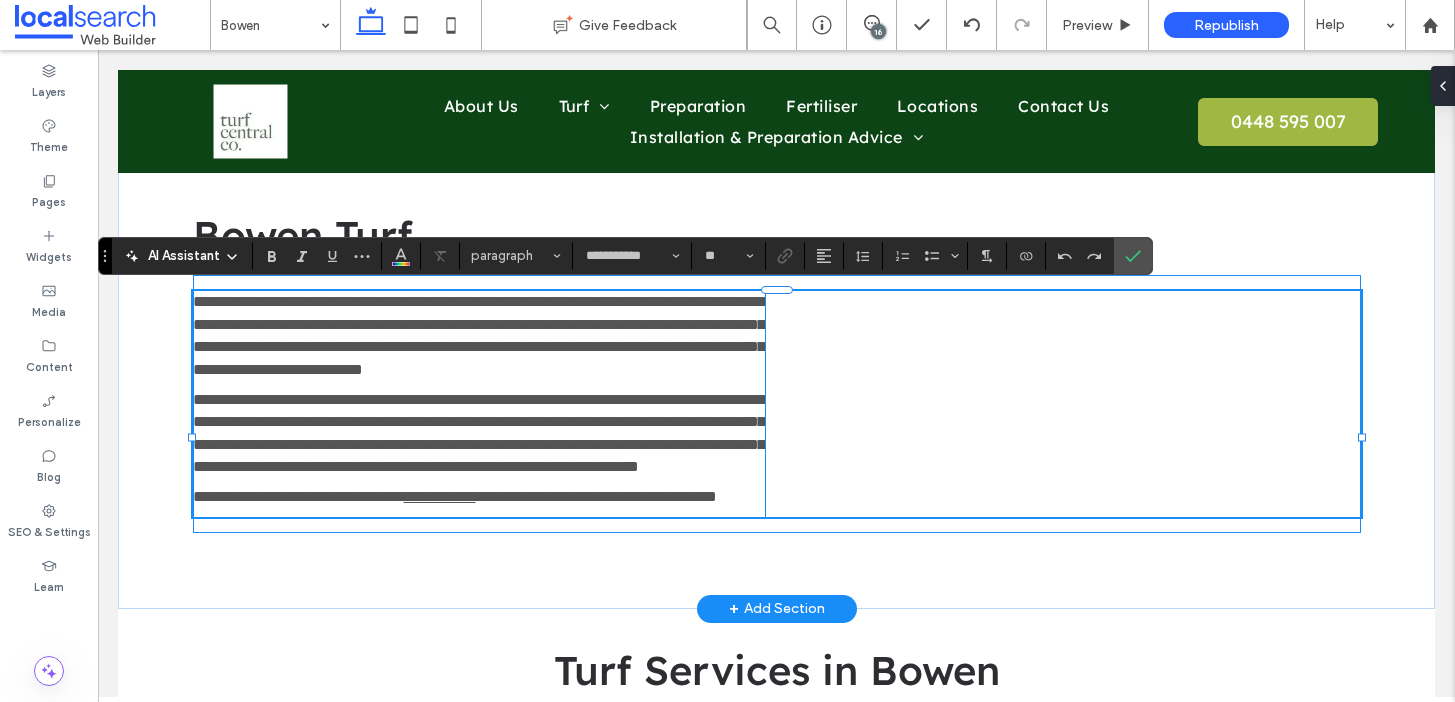 click on "**********" at bounding box center (777, 404) 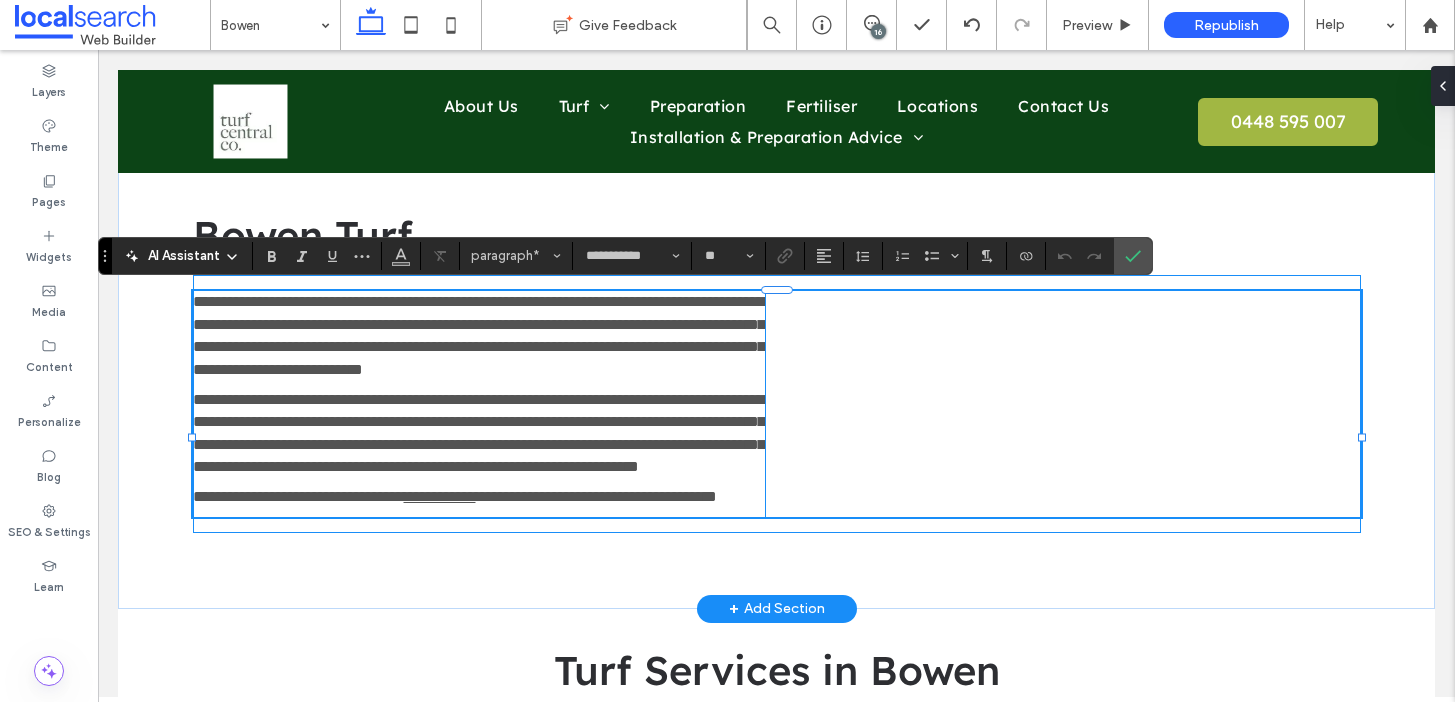 click on "**********" at bounding box center [479, 404] 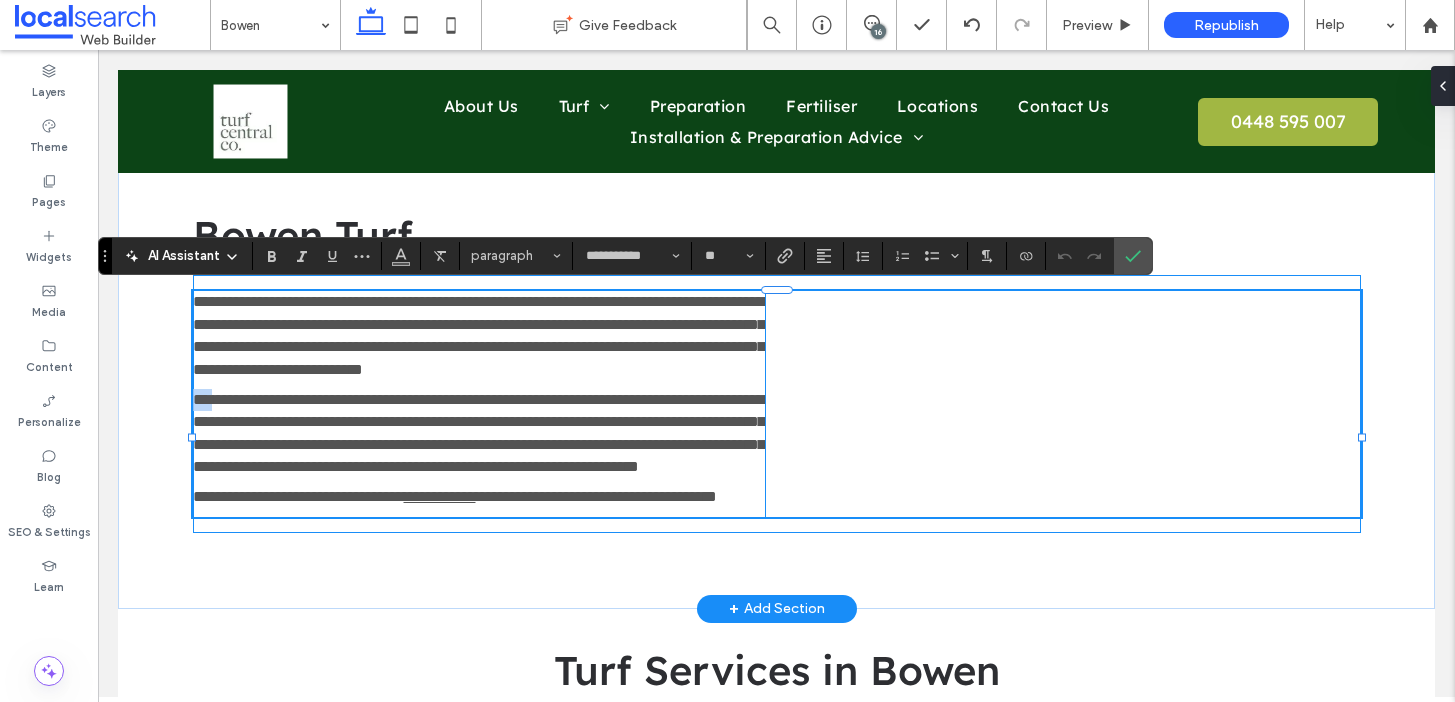 click on "**********" at bounding box center (479, 404) 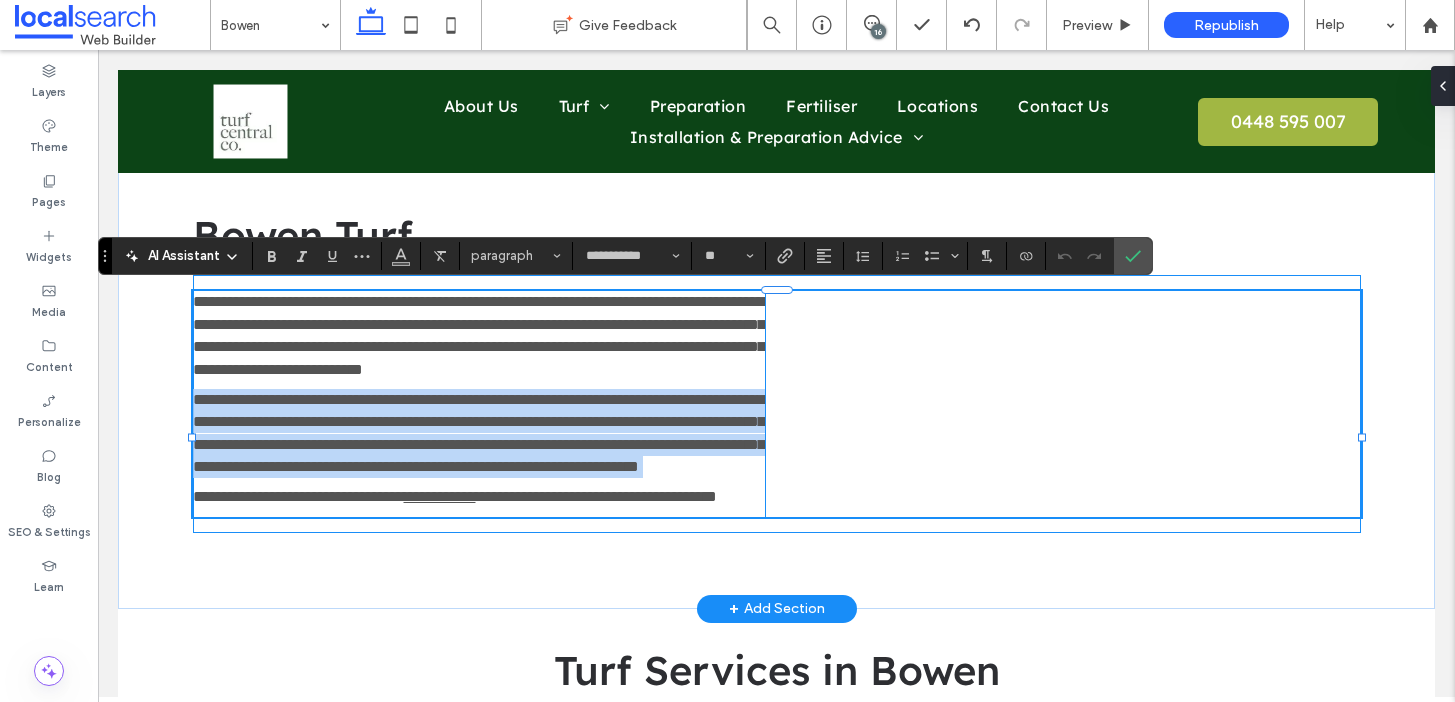 click on "**********" at bounding box center (479, 404) 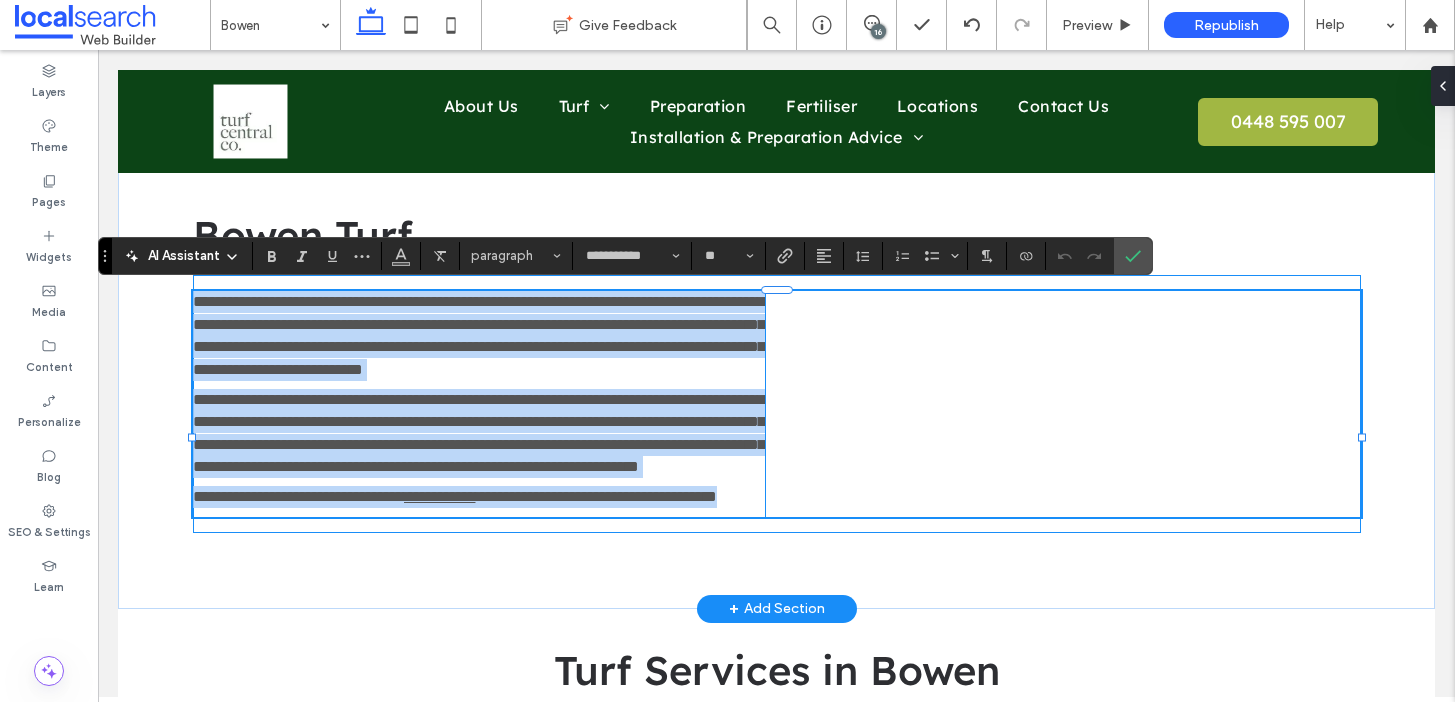 drag, startPoint x: 185, startPoint y: 293, endPoint x: 362, endPoint y: 568, distance: 327.03824 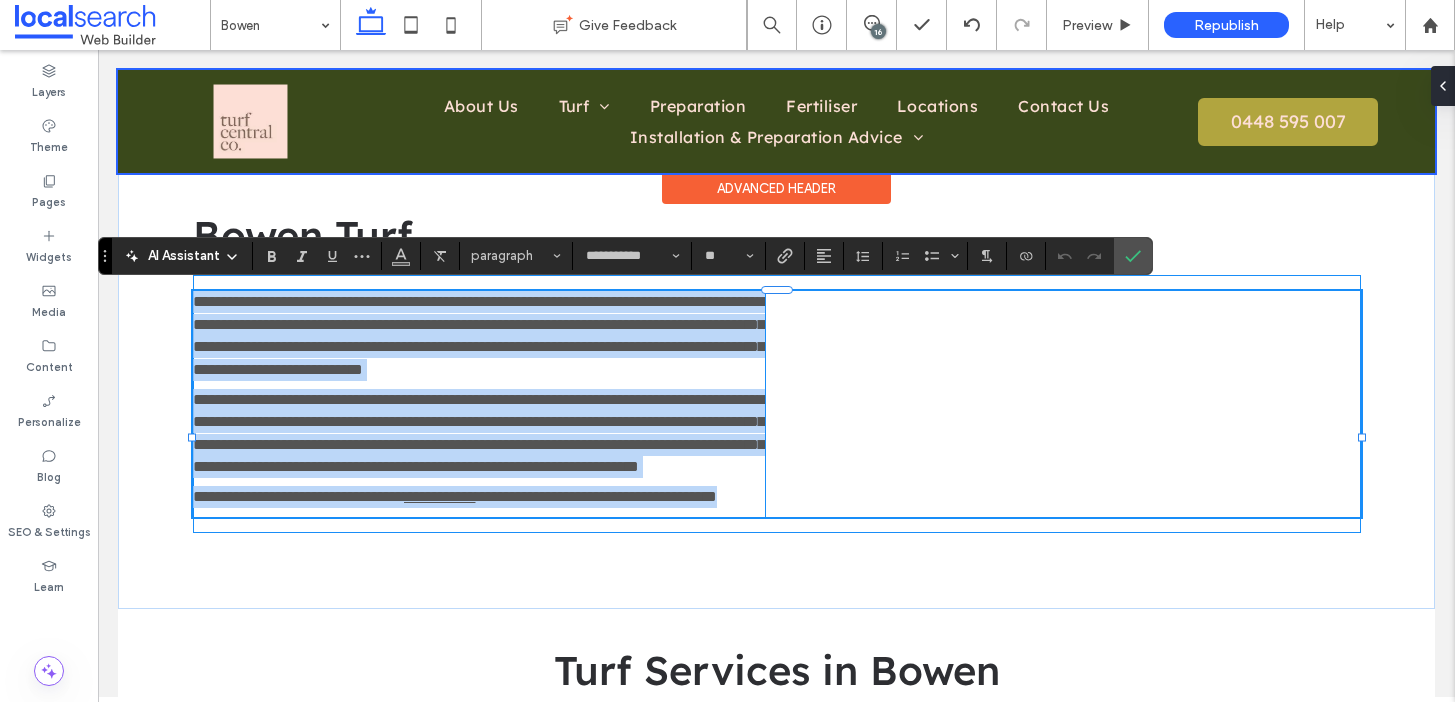 copy on "**********" 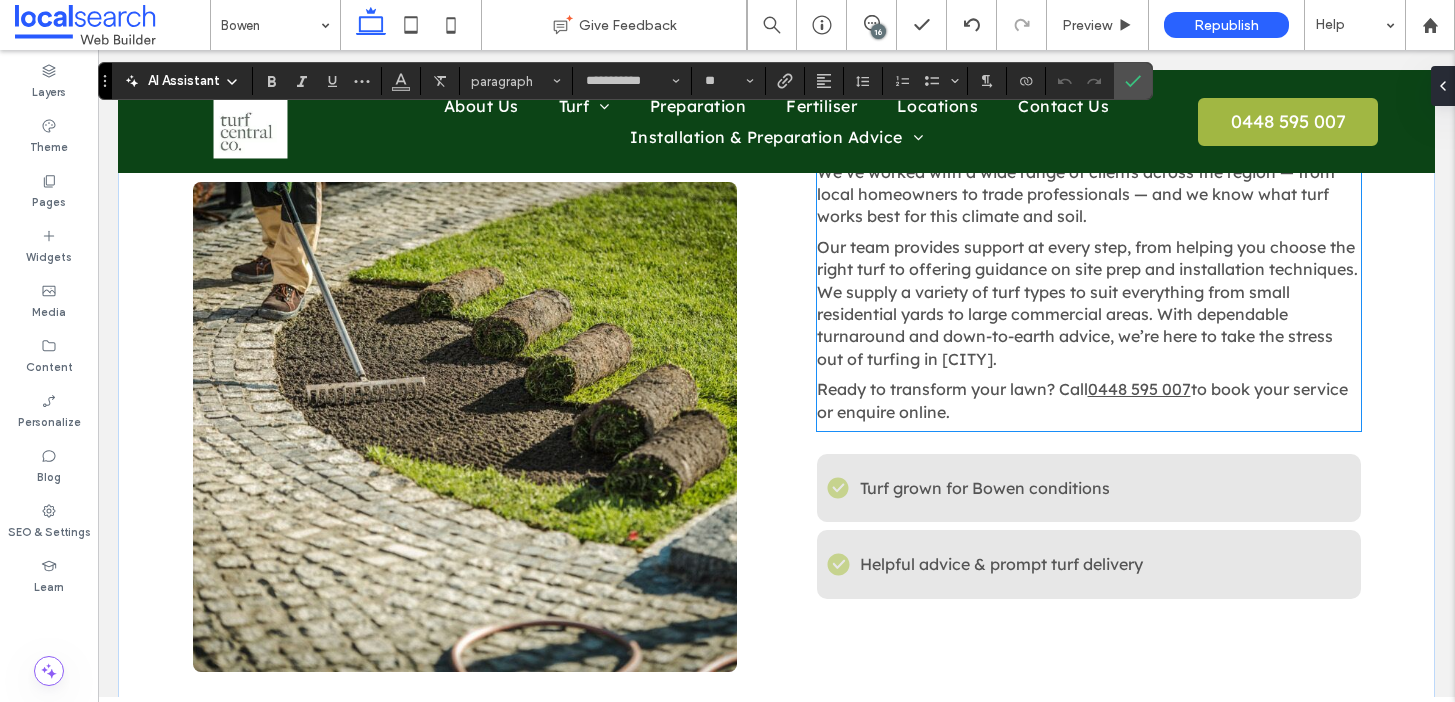 click on "Our team provides support at every step, from helping you choose the right turf to offering guidance on site prep and installation techniques. We supply a variety of turf types to suit everything from small residential yards to large commercial areas. With dependable turnaround and down-to-earth advice, we’re here to take the stress out of turfing in [CITY]." at bounding box center (1087, 303) 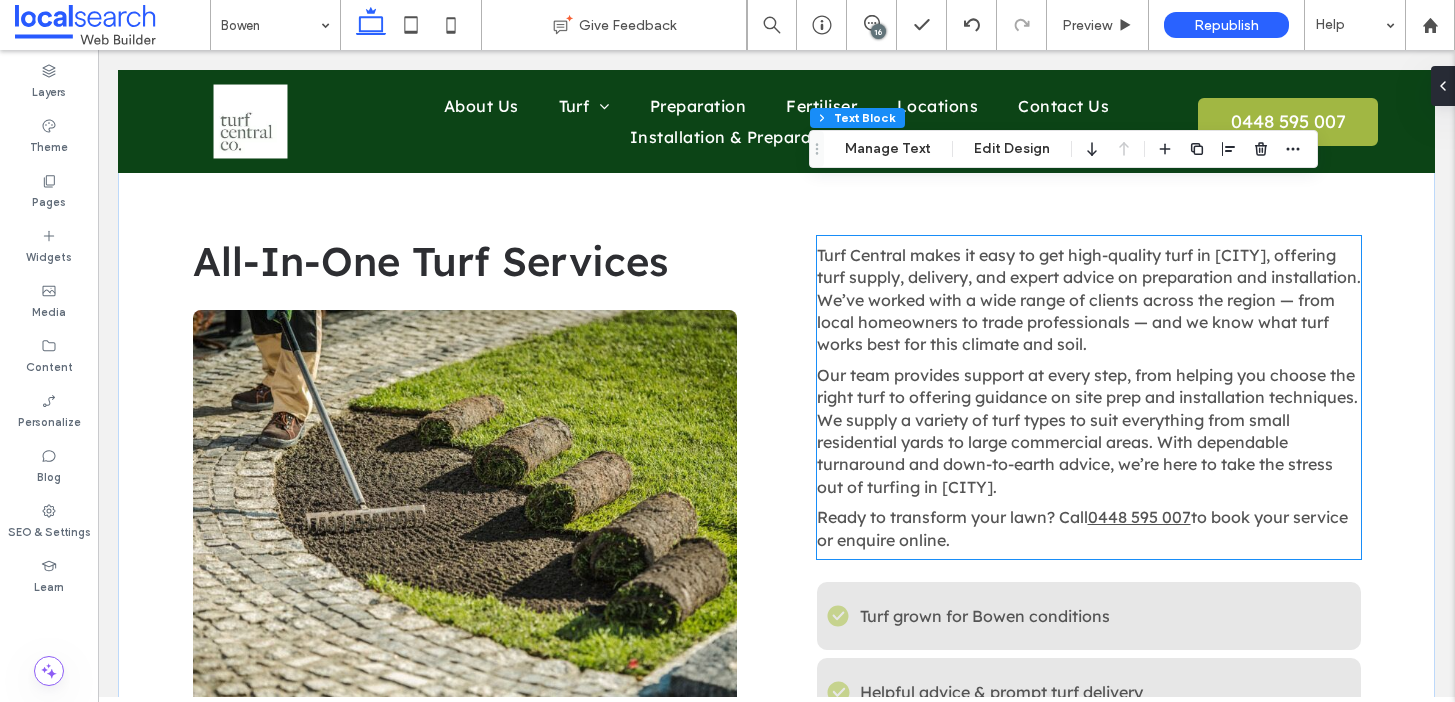 click on "Our team provides support at every step, from helping you choose the right turf to offering guidance on site prep and installation techniques. We supply a variety of turf types to suit everything from small residential yards to large commercial areas. With dependable turnaround and down-to-earth advice, we’re here to take the stress out of turfing in [CITY]." at bounding box center [1087, 431] 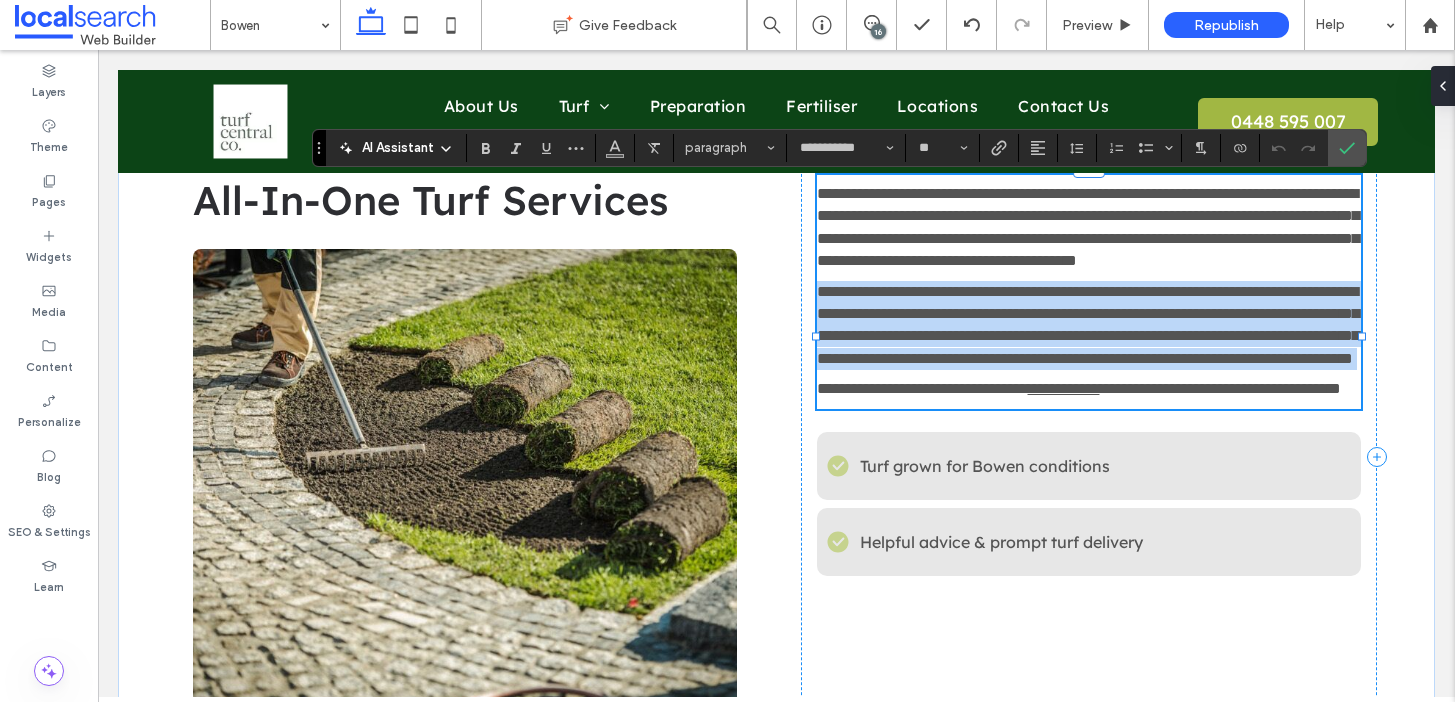 click on "**********" at bounding box center (1089, 326) 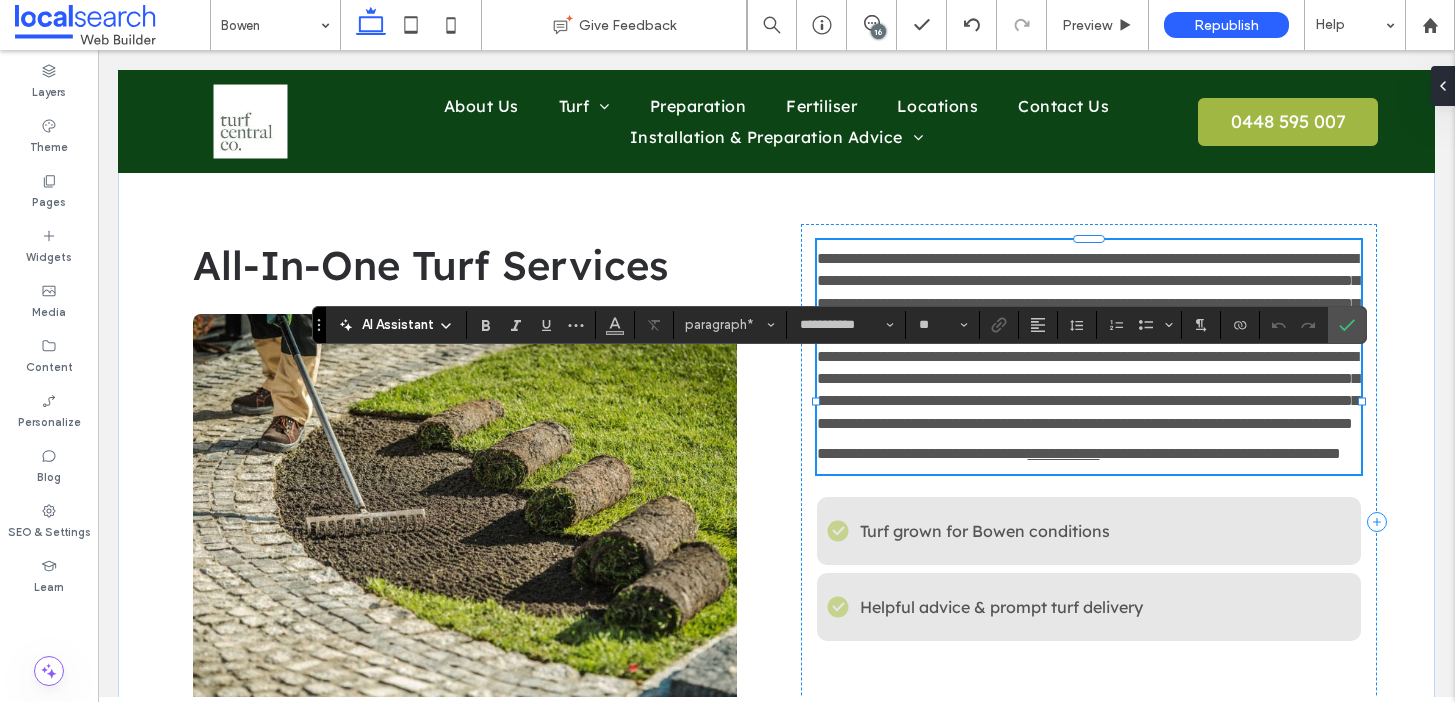 scroll, scrollTop: 1943, scrollLeft: 0, axis: vertical 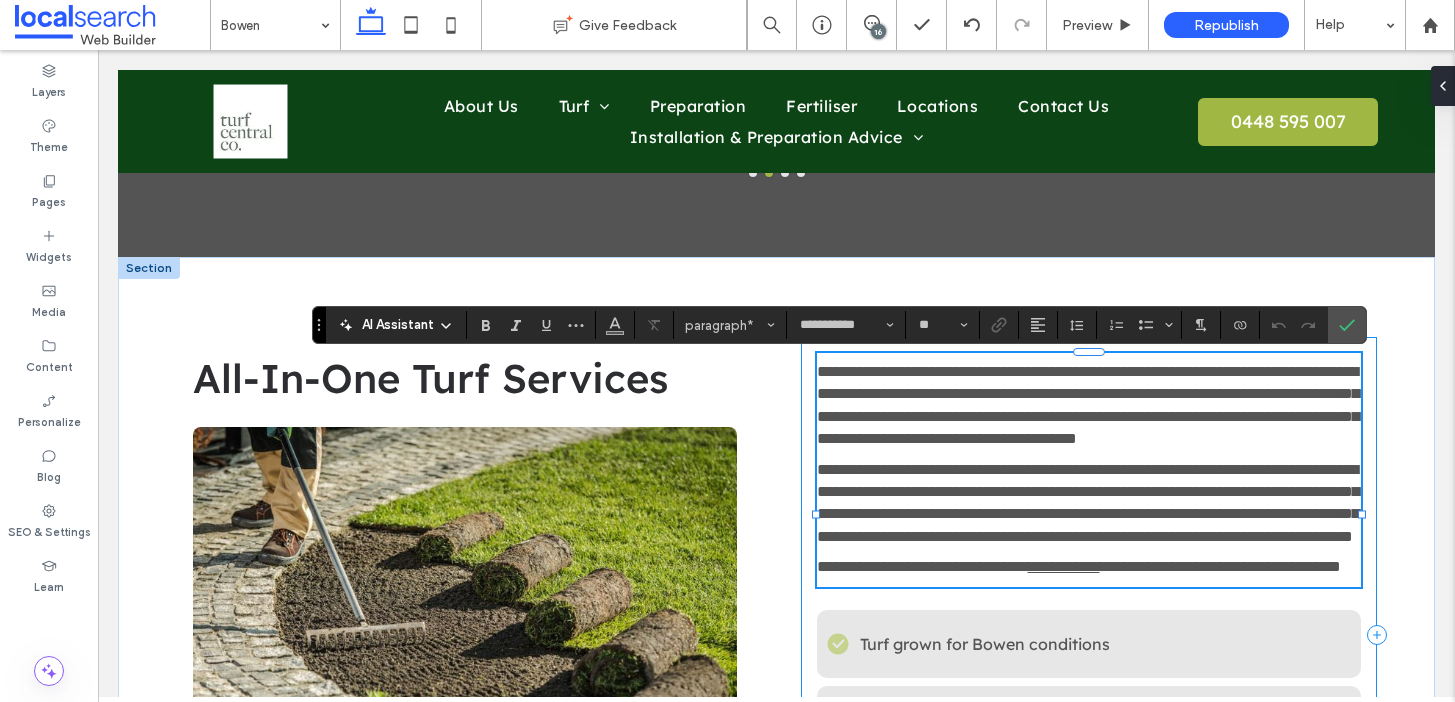 click on "Check Icon Turf grown for [CITY] conditions Check Icon Helpful advice & prompt turf delivery" at bounding box center [1089, 635] 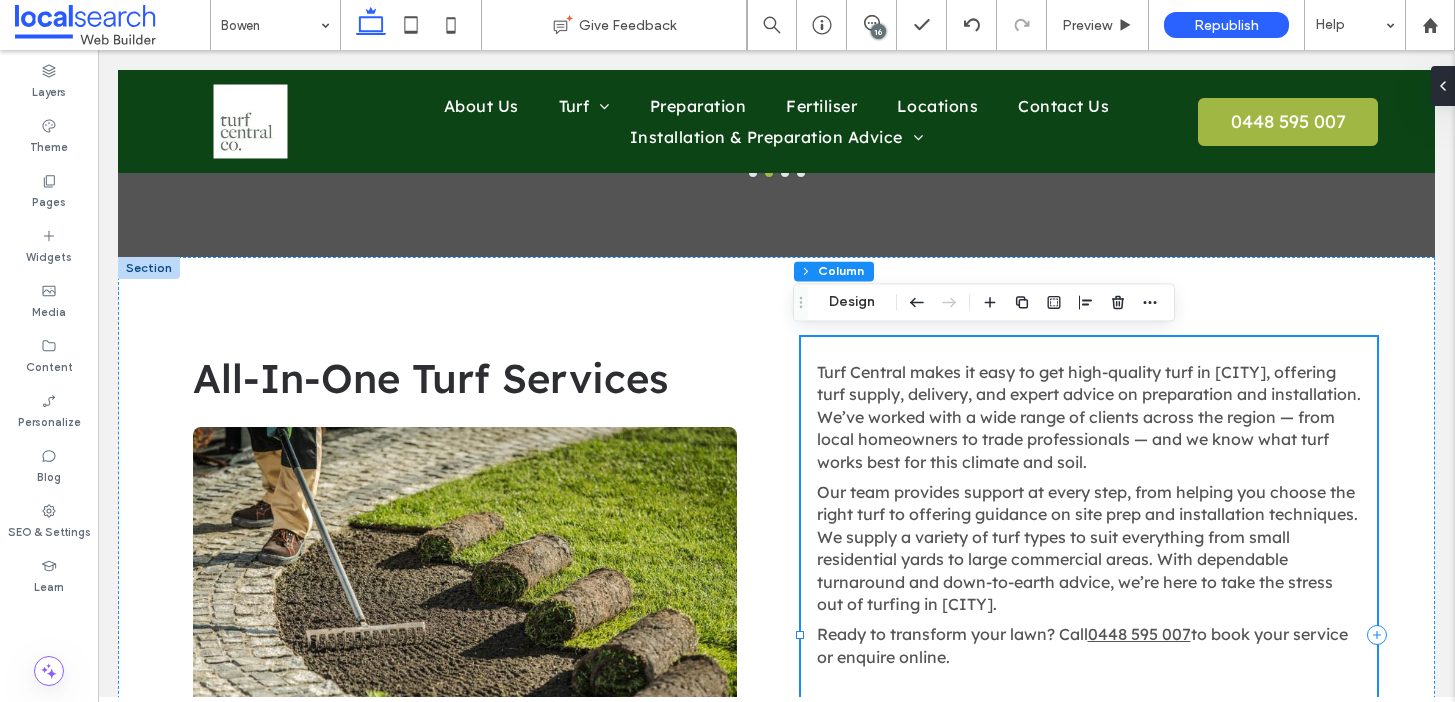 click on "Turf Central makes it easy to get high-quality turf in [CITY], offering turf supply, delivery, and expert advice on preparation and installation. We’ve worked with a wide range of clients across the region — from local homeowners to trade professionals — and we know what turf works best for this climate and soil. Our team provides support at every step, from helping you choose the right turf to offering guidance on site prep and installation techniques. We supply a variety of turf types to suit everything from small residential yards to large commercial areas. With dependable turnaround and down-to-earth advice, we’re here to take the stress out of turfing in [CITY]. Ready to transform your lawn? Call [PHONE] to book your service or enquire online. Check Icon Turf grown for [CITY] conditions Check Icon Helpful advice & prompt turf delivery" at bounding box center [1089, 635] 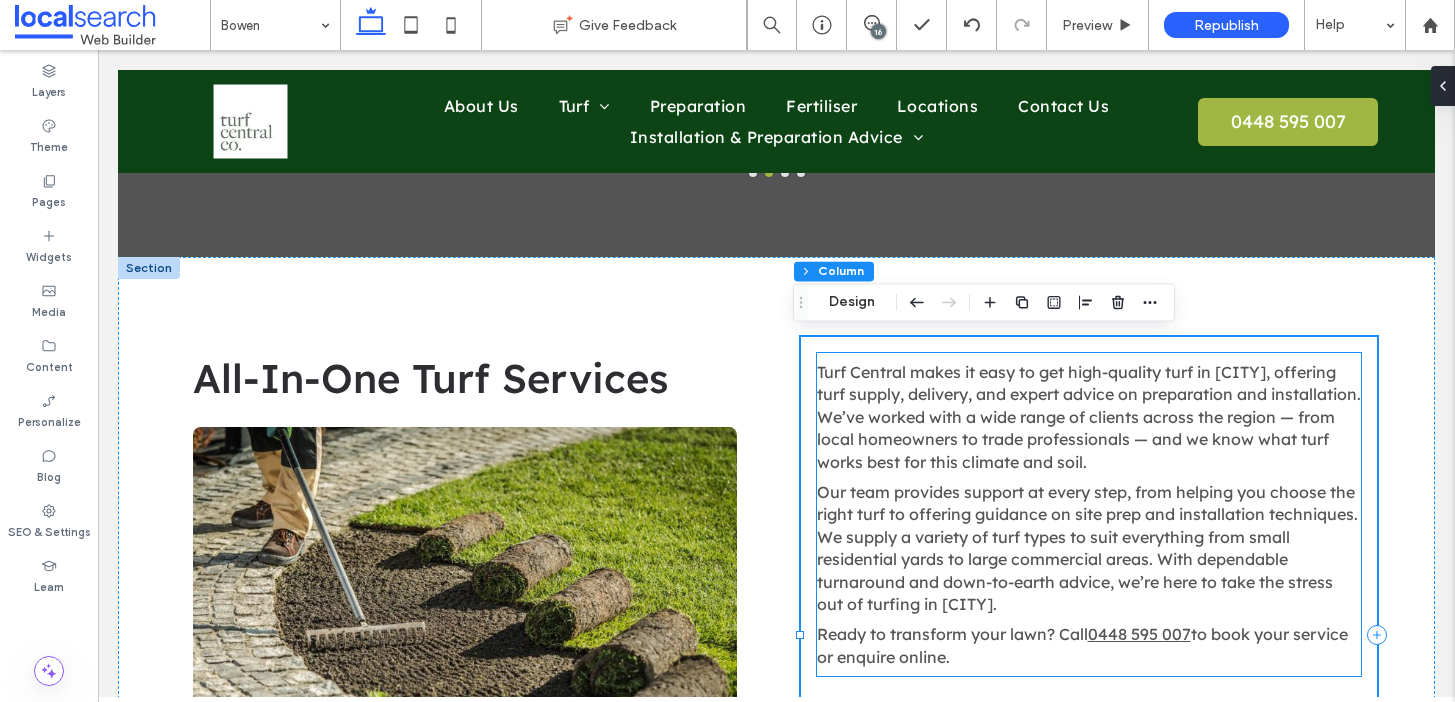 click on "Turf Central makes it easy to get high-quality turf in [CITY], offering turf supply, delivery, and expert advice on preparation and installation. We’ve worked with a wide range of clients across the region — from local homeowners to trade professionals — and we know what turf works best for this climate and soil." at bounding box center [1089, 417] 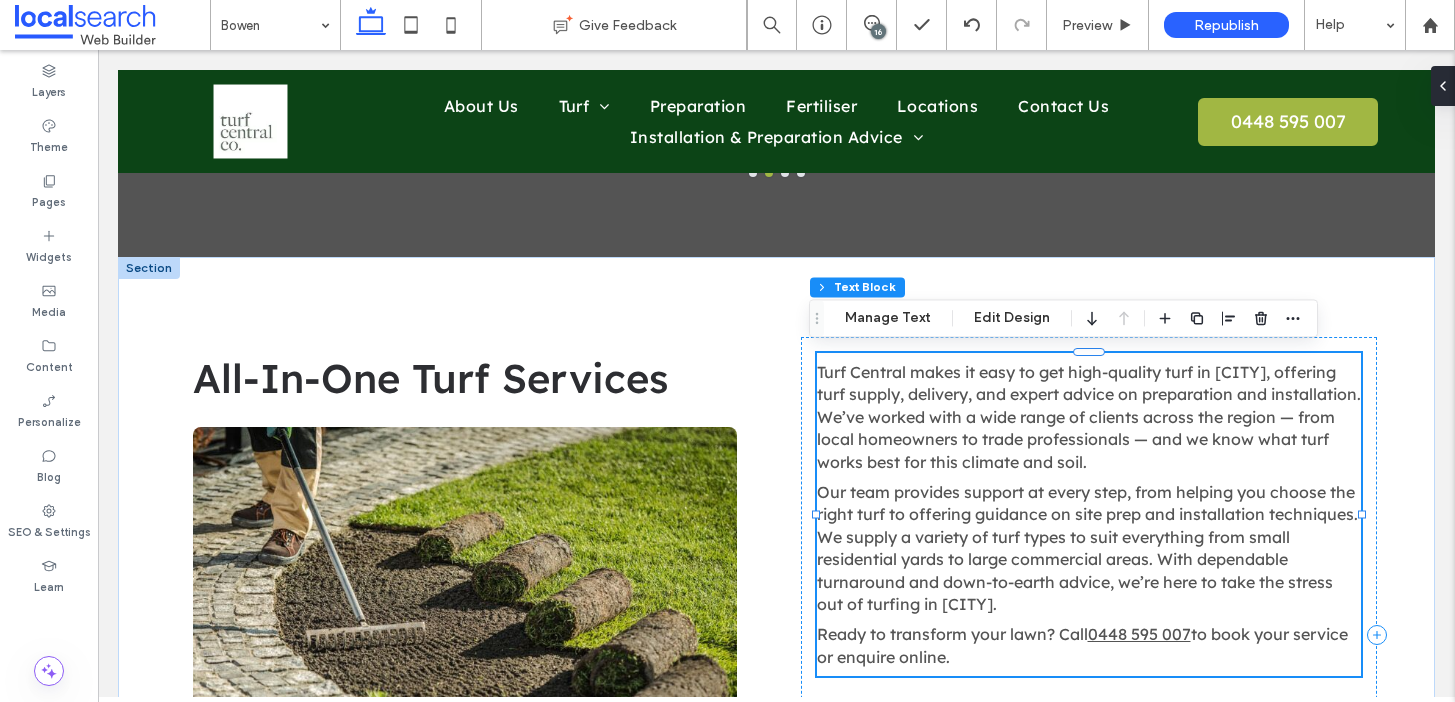 click on "Turf Central makes it easy to get high-quality turf in [CITY], offering turf supply, delivery, and expert advice on preparation and installation. We’ve worked with a wide range of clients across the region — from local homeowners to trade professionals — and we know what turf works best for this climate and soil. Our team provides support at every step, from helping you choose the right turf to offering guidance on site prep and installation techniques. We supply a variety of turf types to suit everything from small residential yards to large commercial areas. With dependable turnaround and down-to-earth advice, we’re here to take the stress out of turfing in [CITY]. Ready to transform your lawn? Call [PHONE] to book your service or enquire online." at bounding box center (1089, 514) 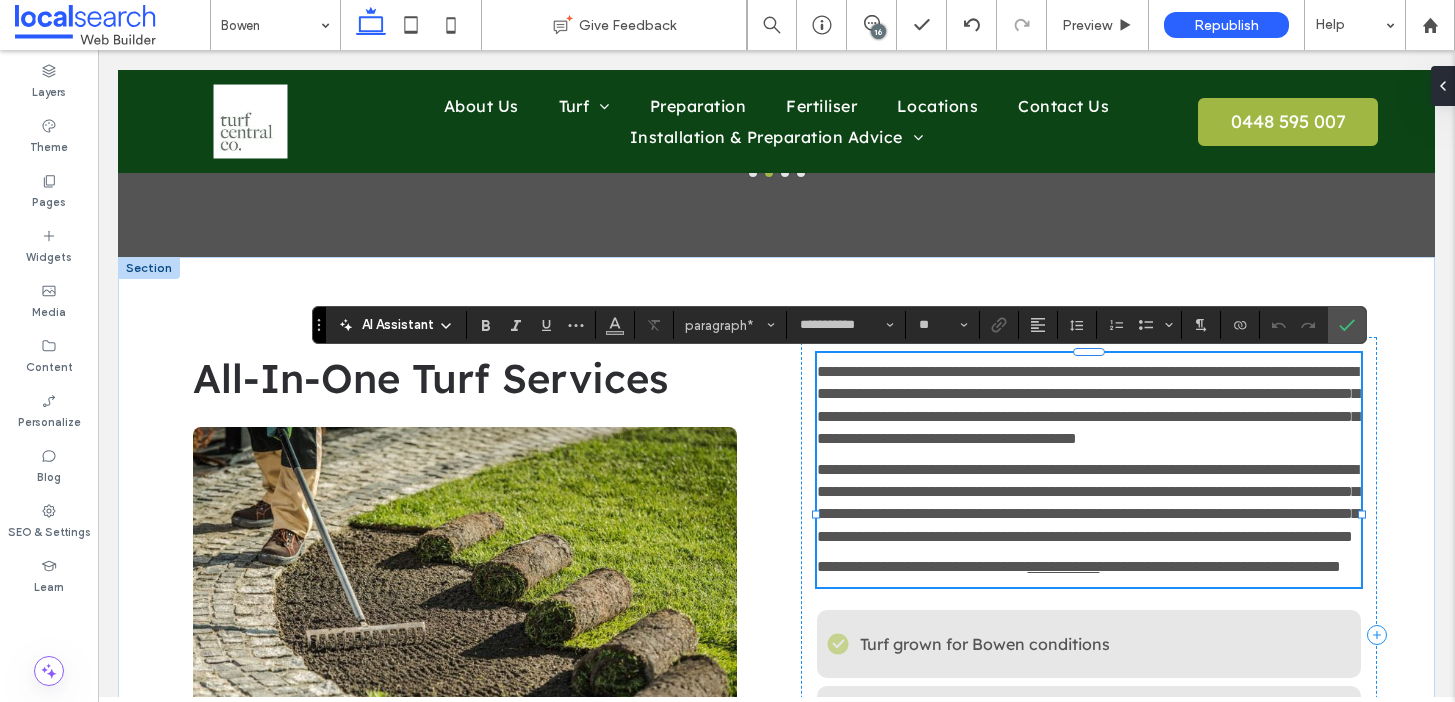 click on "**********" at bounding box center (1088, 405) 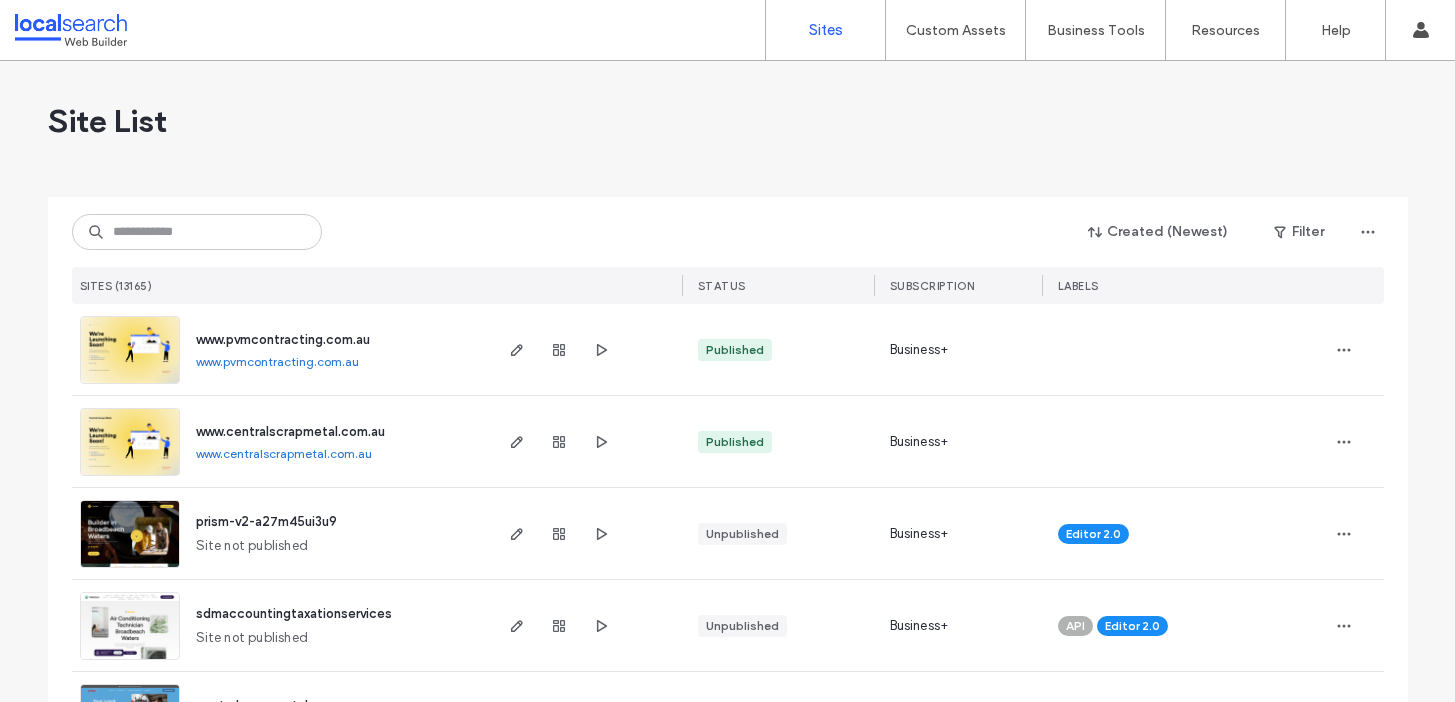 scroll, scrollTop: 0, scrollLeft: 0, axis: both 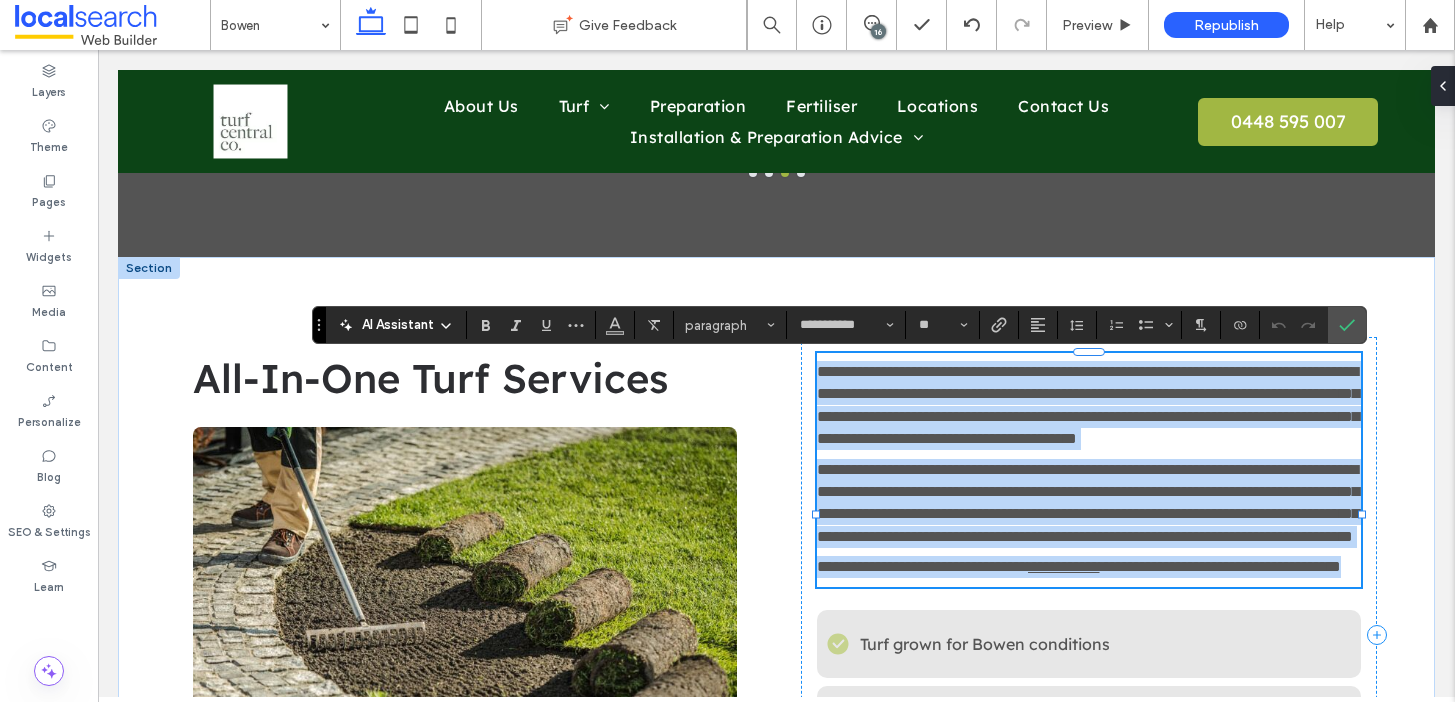 click on "**********" at bounding box center [1089, 470] 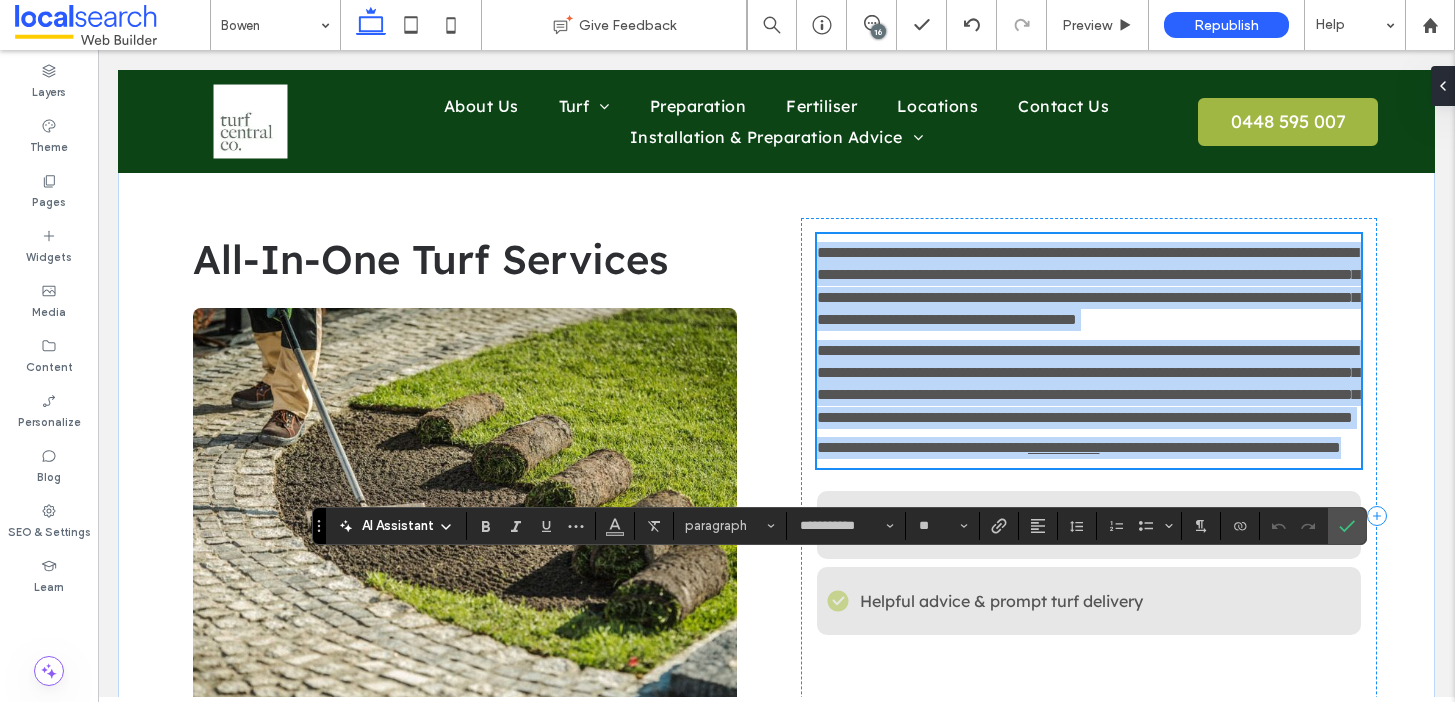 scroll, scrollTop: 2207, scrollLeft: 0, axis: vertical 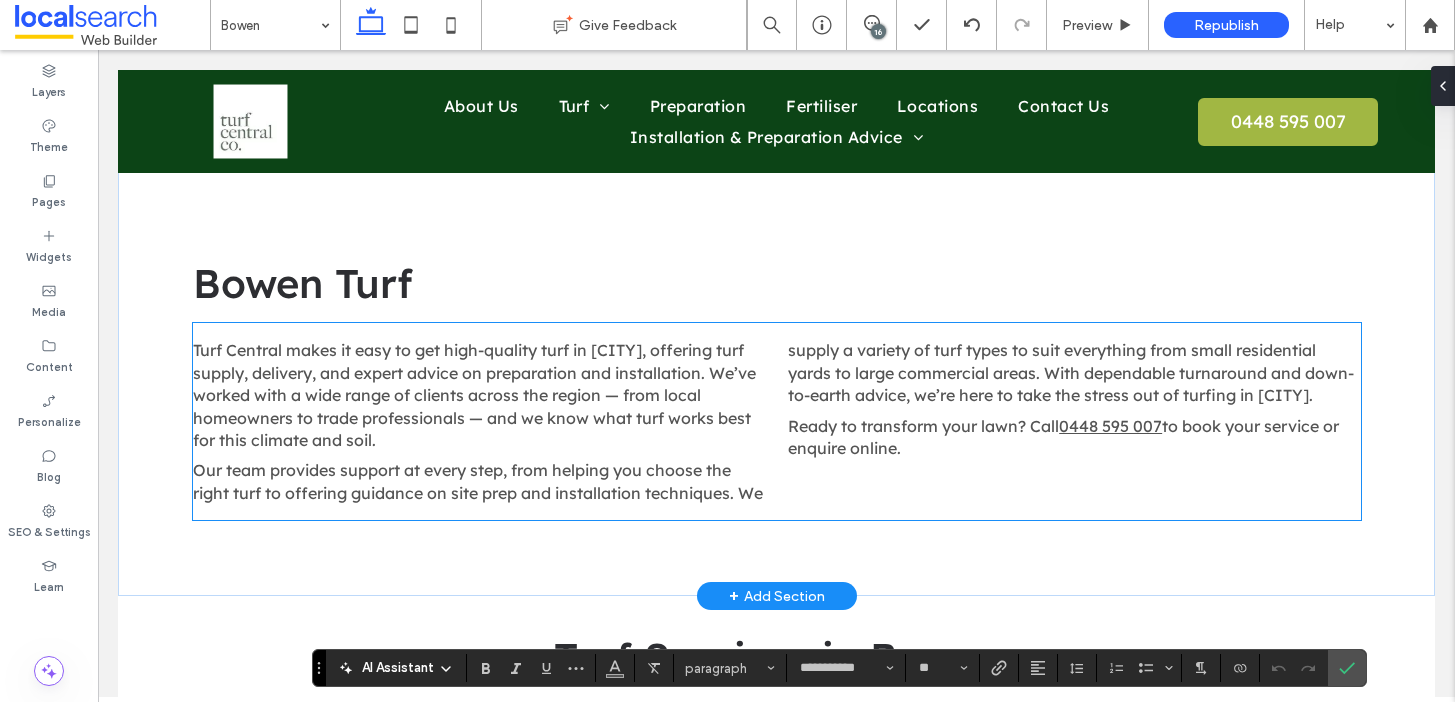 click on "Turf Central makes it easy to get high-quality turf in [CITY], offering turf supply, delivery, and expert advice on preparation and installation. We’ve worked with a wide range of clients across the region — from local homeowners to trade professionals — and we know what turf works best for this climate and soil." at bounding box center [474, 395] 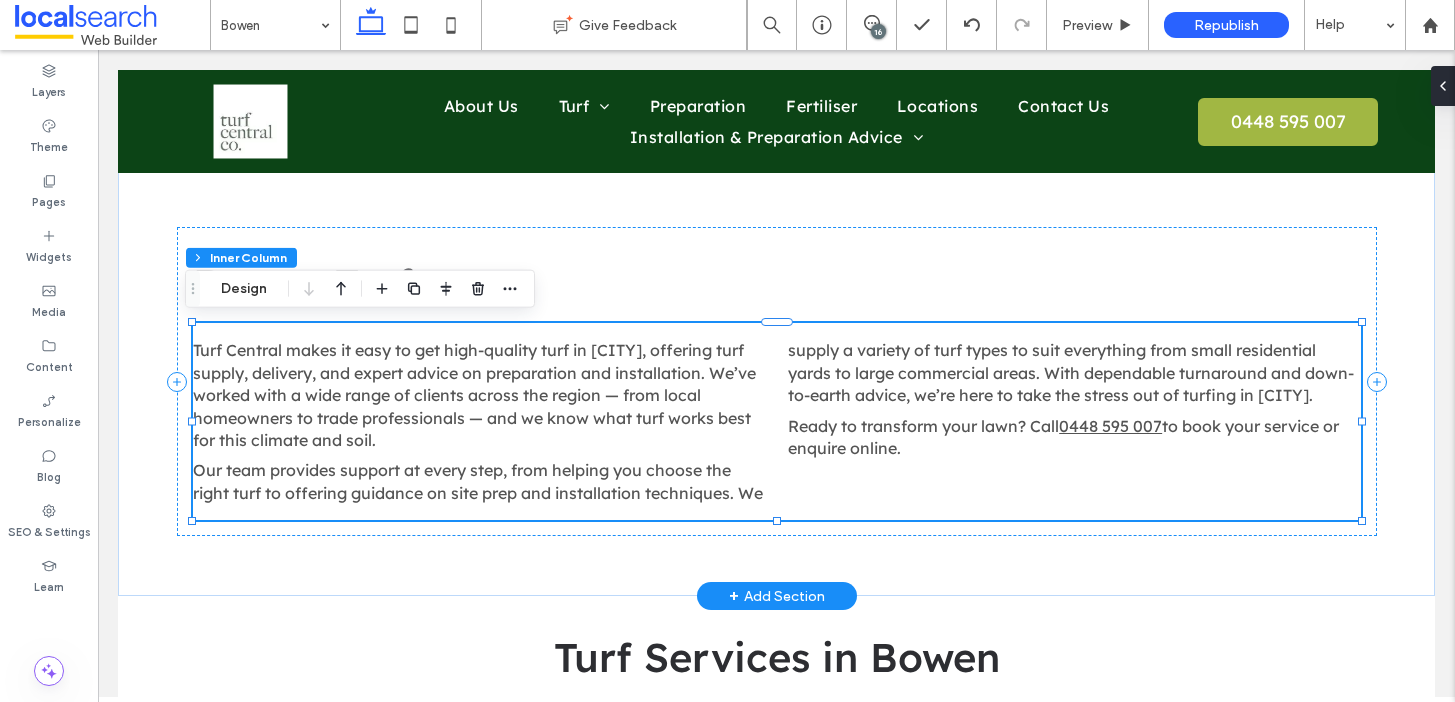 click on "Turf Central makes it easy to get high-quality turf in [CITY], offering turf supply, delivery, and expert advice on preparation and installation. We’ve worked with a wide range of clients across the region — from local homeowners to trade professionals — and we know what turf works best for this climate and soil." at bounding box center (474, 395) 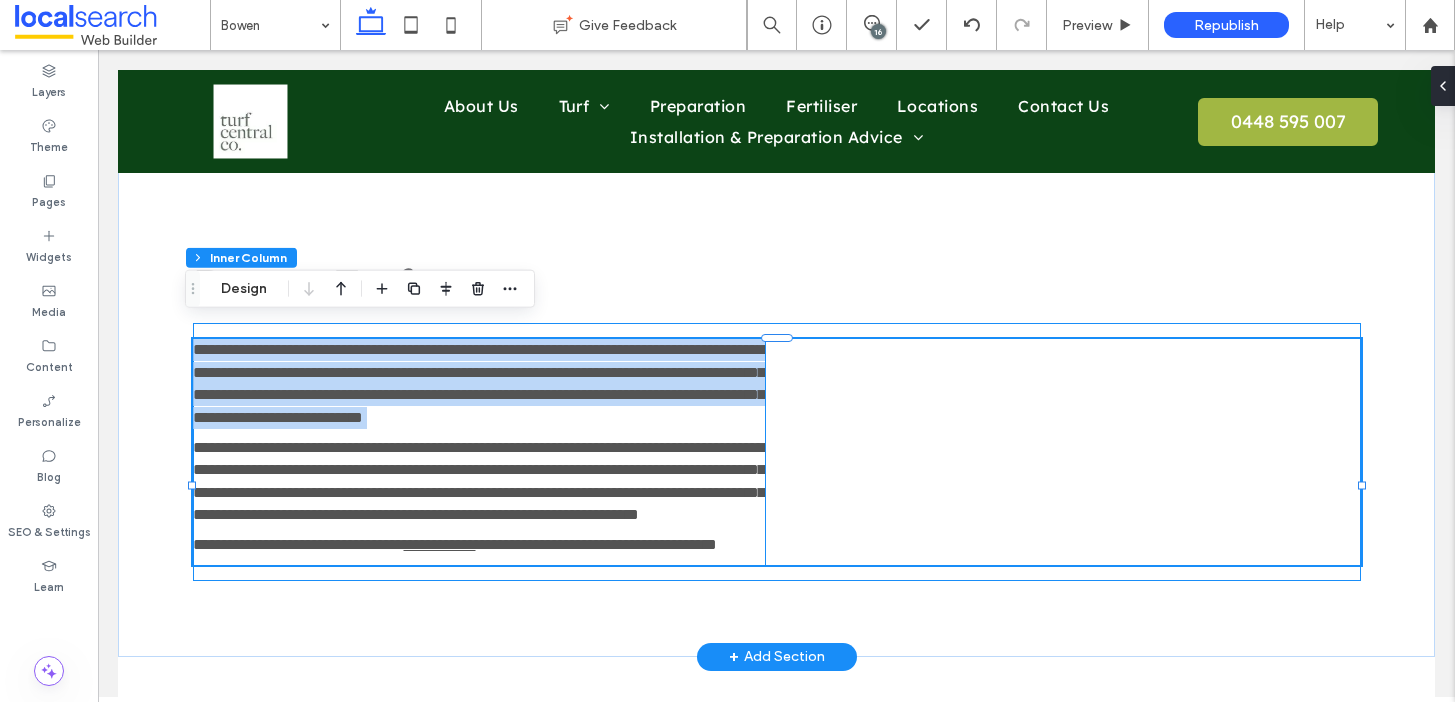 click on "**********" at bounding box center (479, 383) 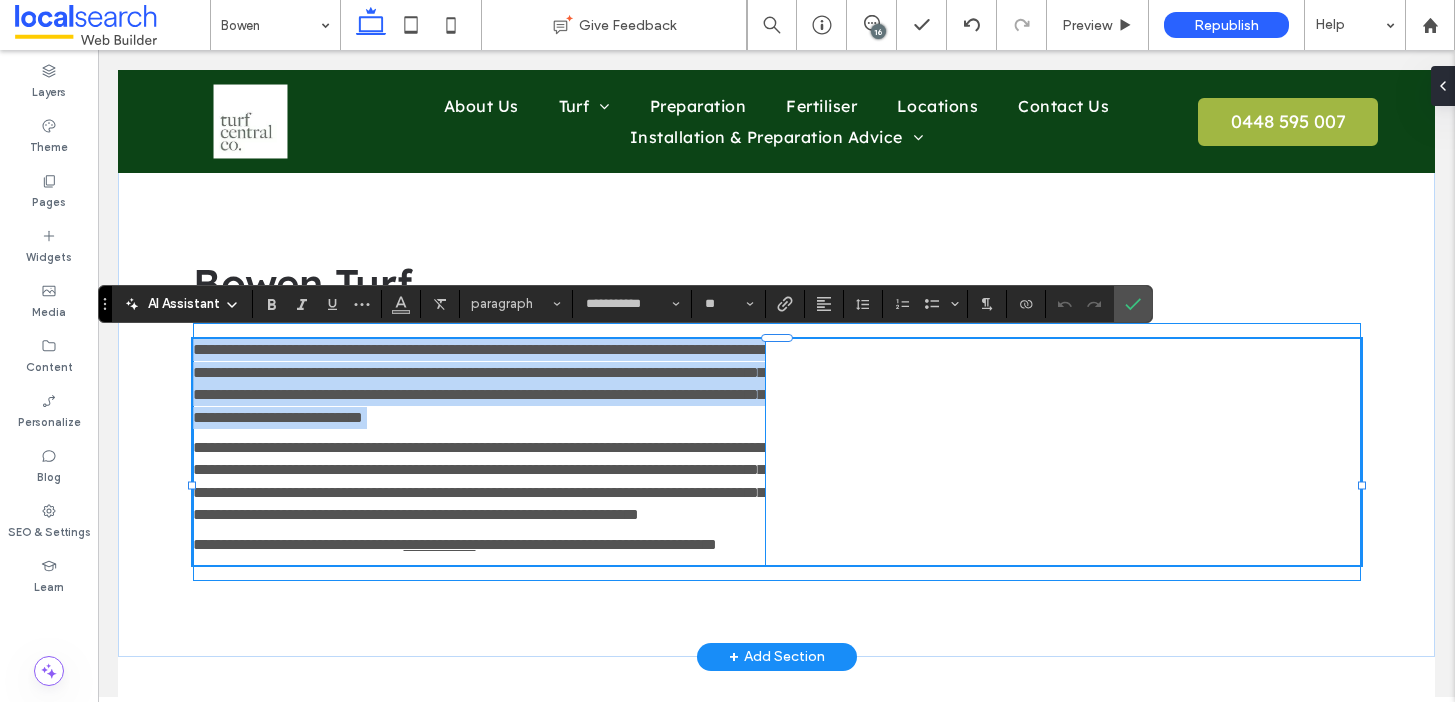 click on "**********" at bounding box center [479, 383] 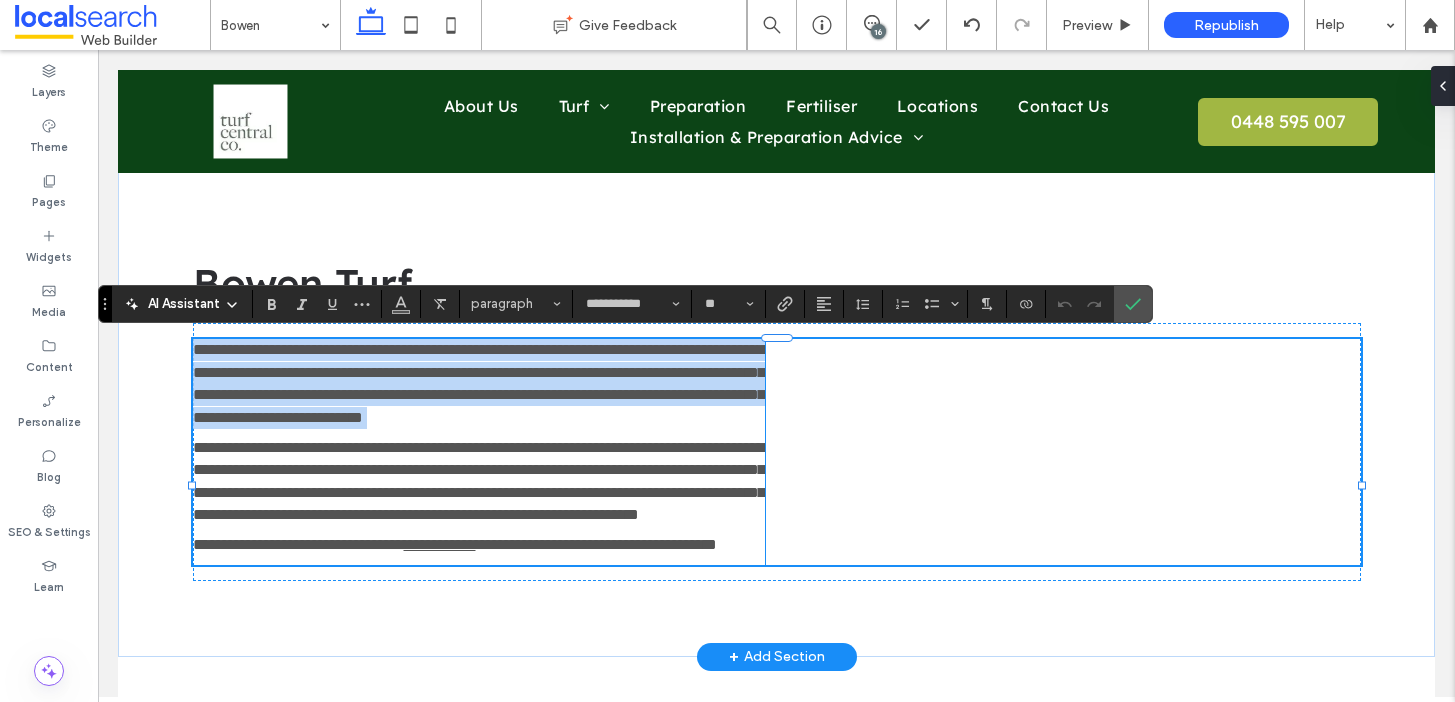 click on "**********" at bounding box center (479, 383) 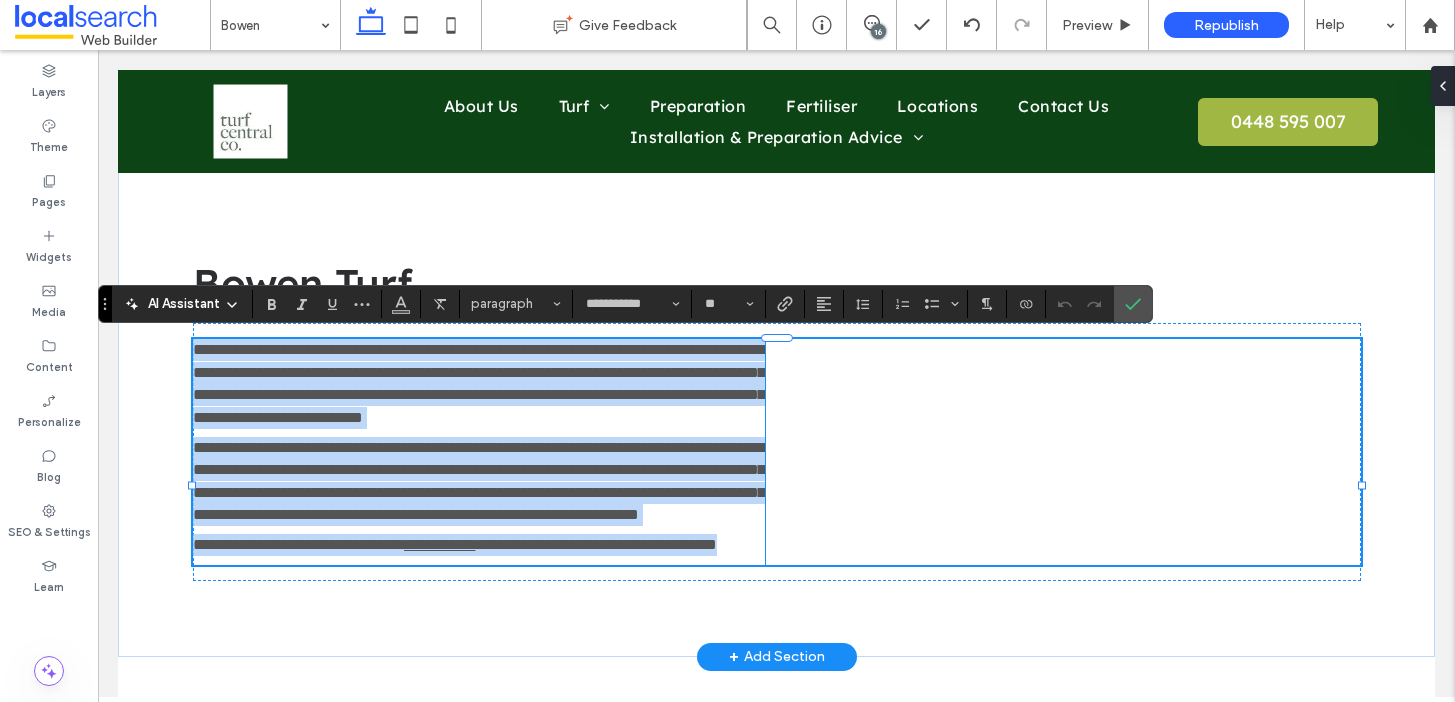 drag, startPoint x: 188, startPoint y: 349, endPoint x: 314, endPoint y: 618, distance: 297.04712 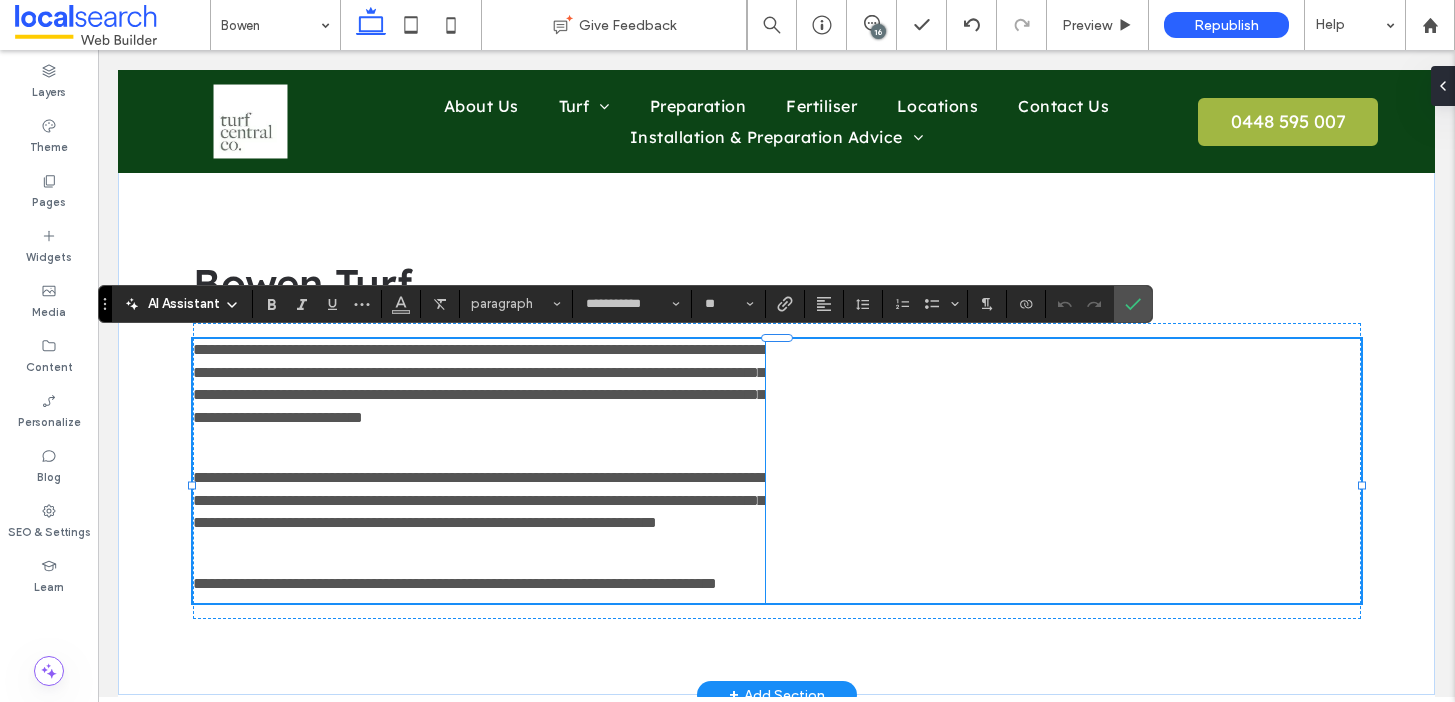 scroll, scrollTop: 0, scrollLeft: 0, axis: both 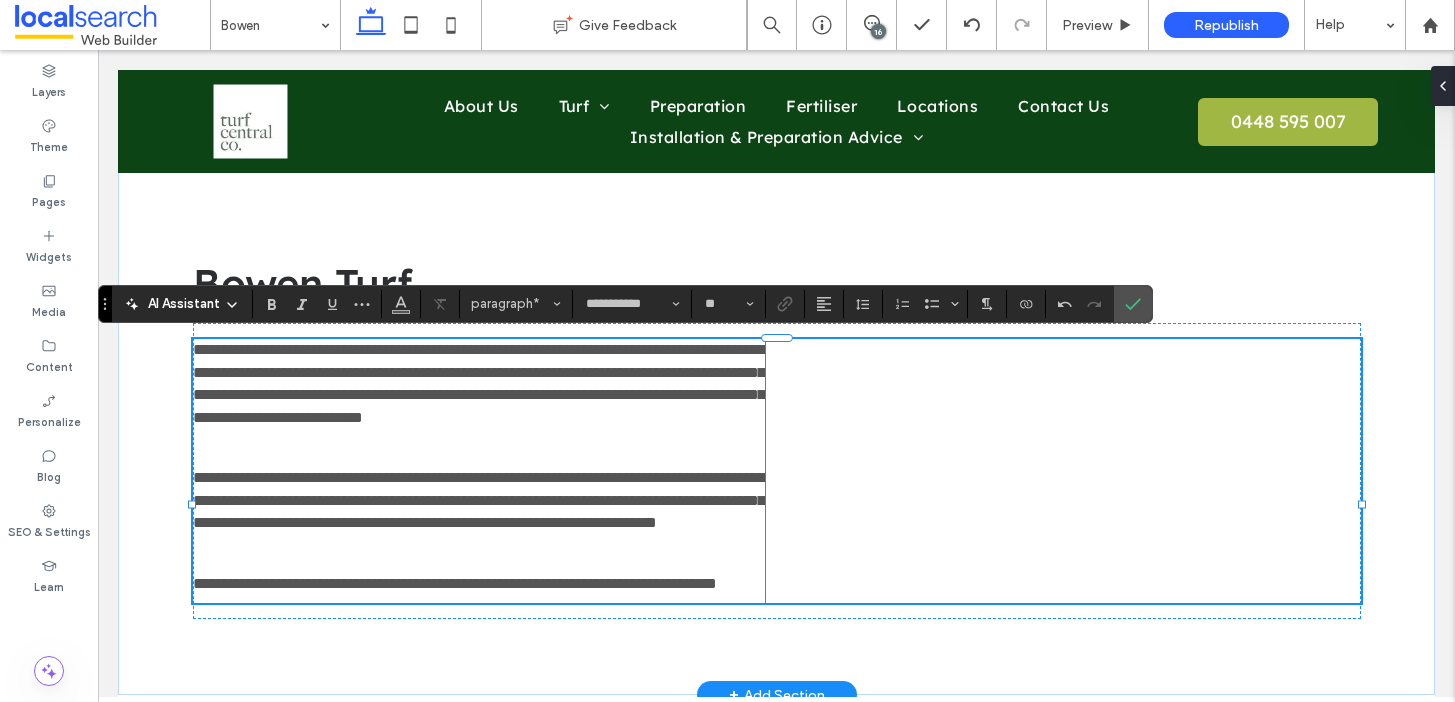 click on "**********" at bounding box center [479, 383] 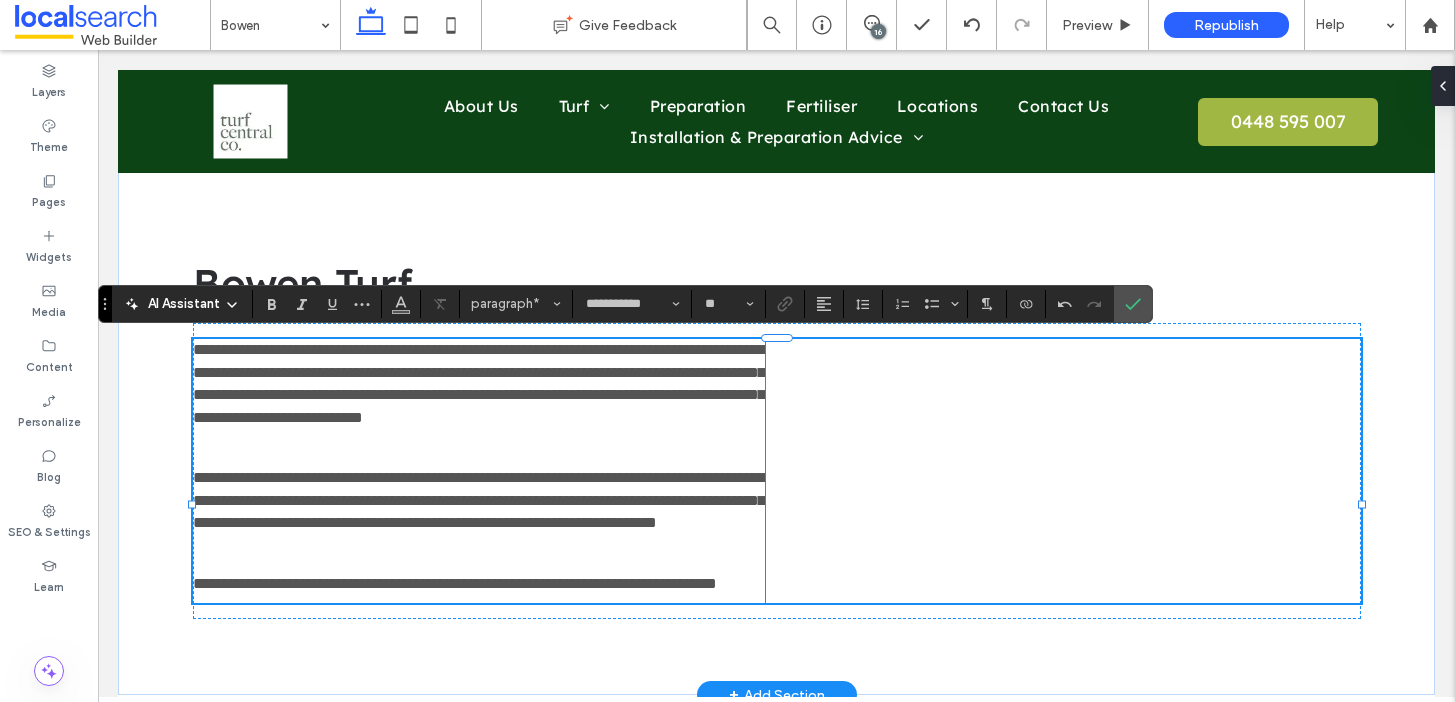 click at bounding box center (479, 448) 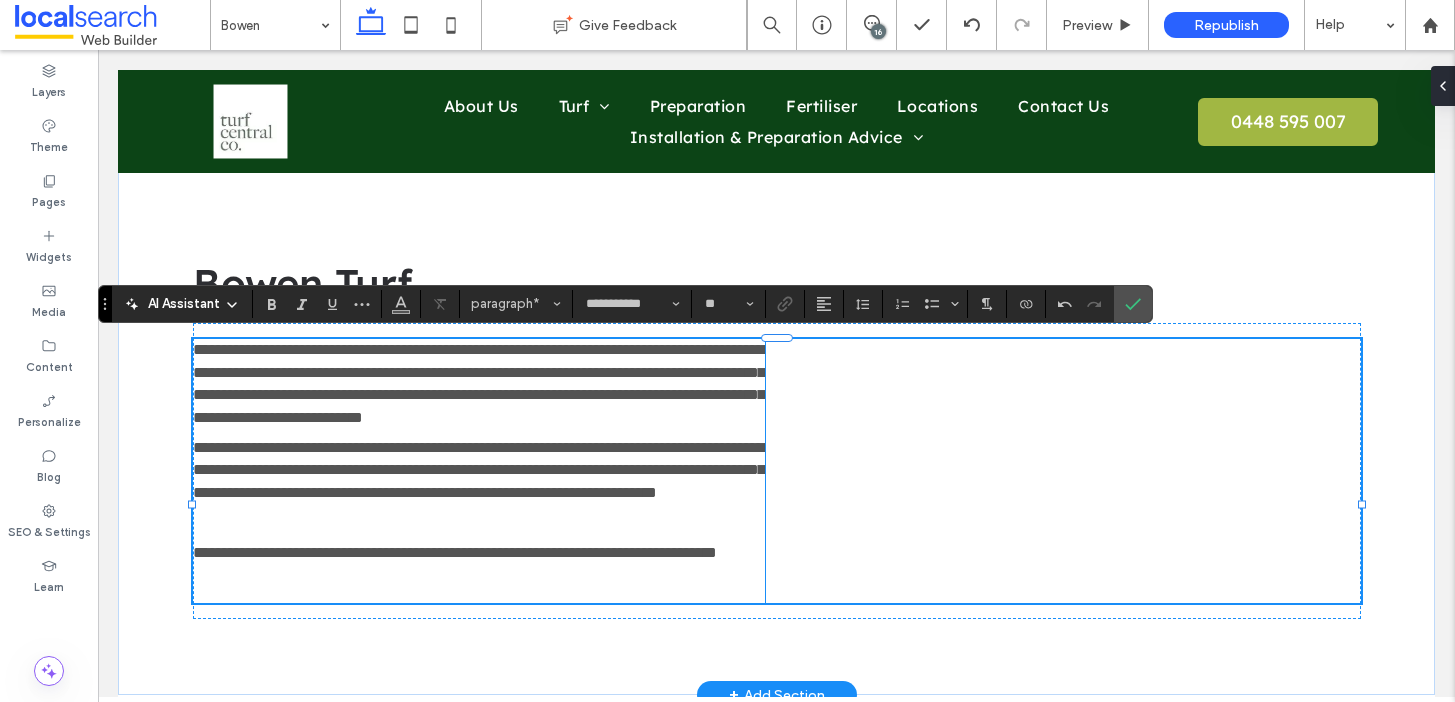 click at bounding box center [479, 523] 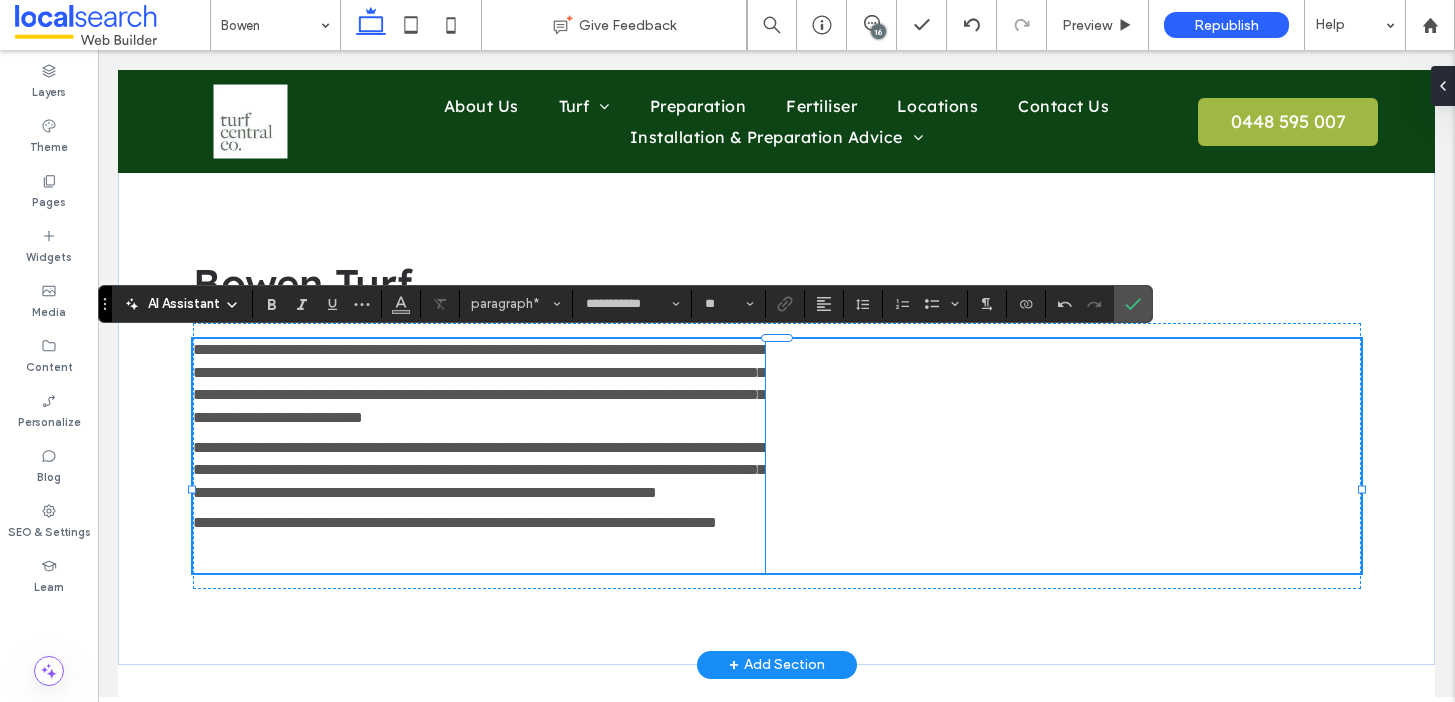 click at bounding box center [479, 553] 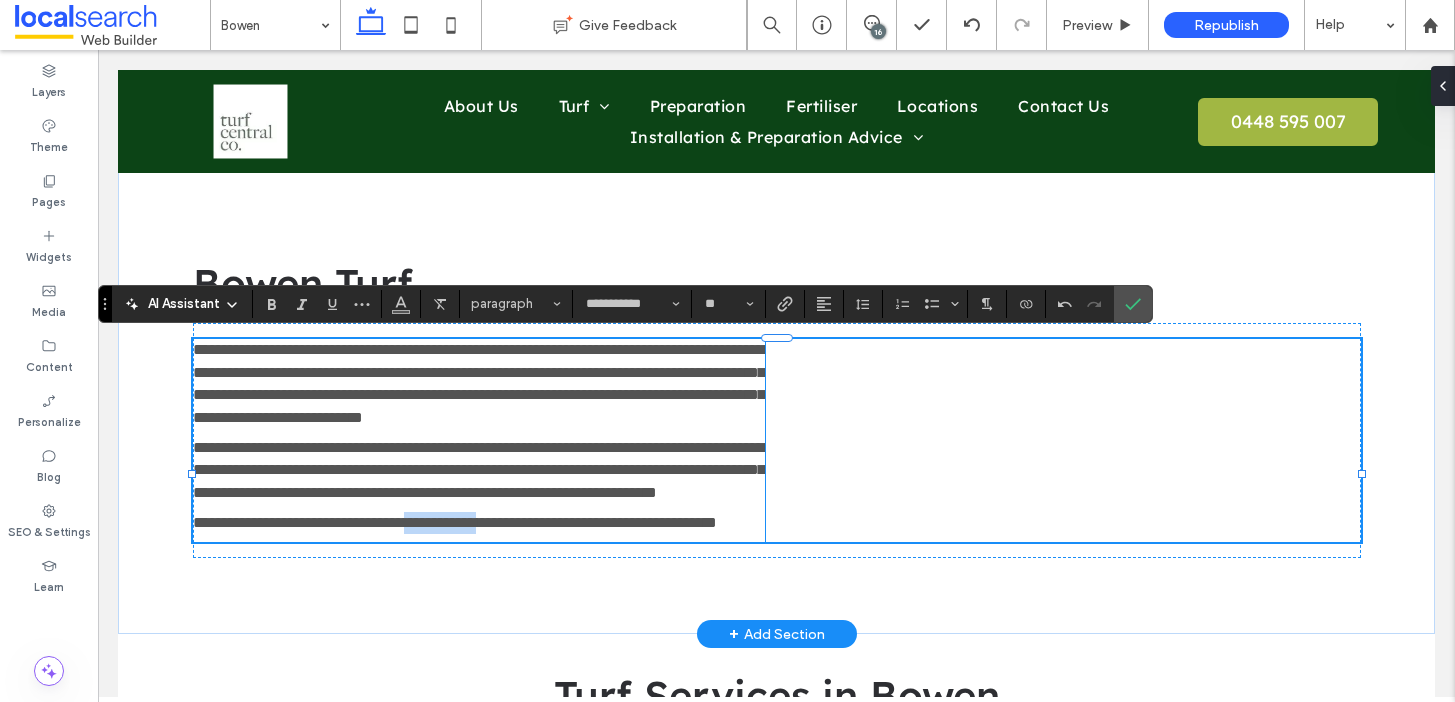 drag, startPoint x: 565, startPoint y: 571, endPoint x: 464, endPoint y: 571, distance: 101 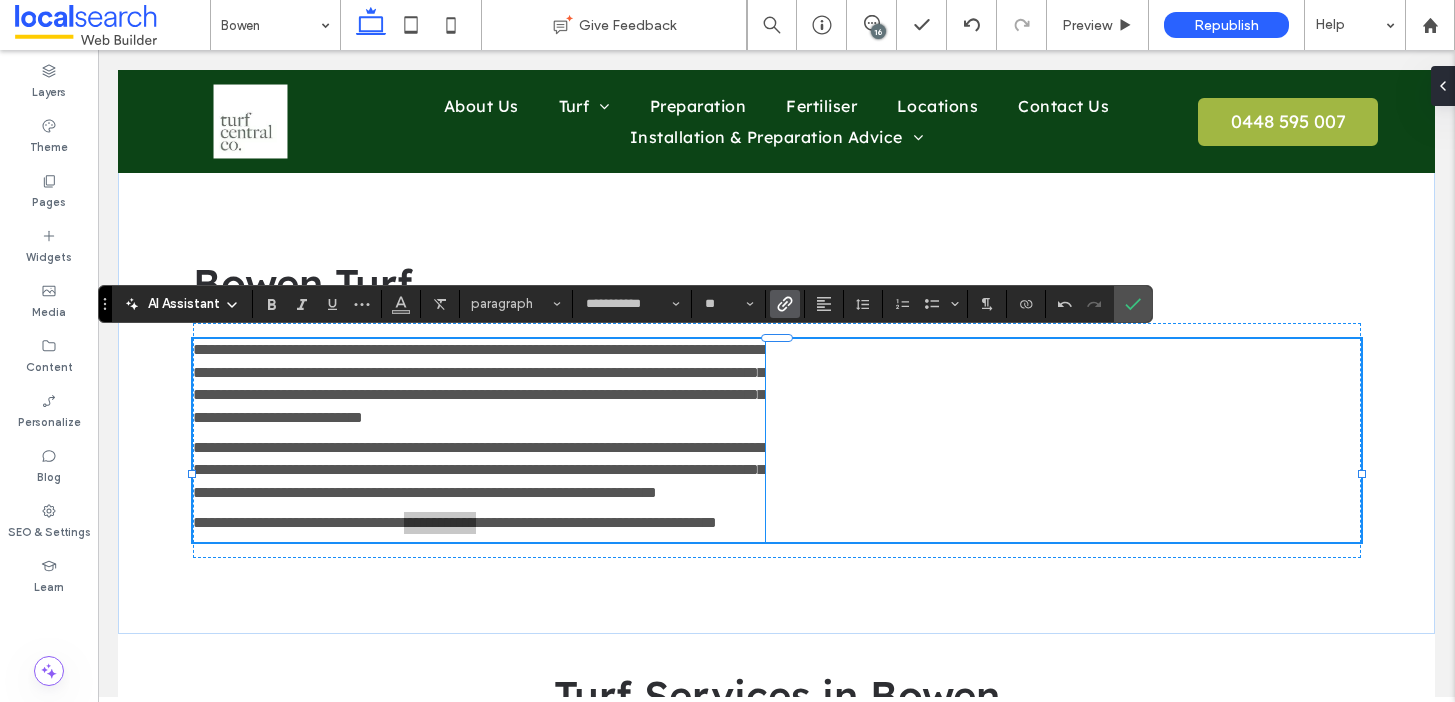 click 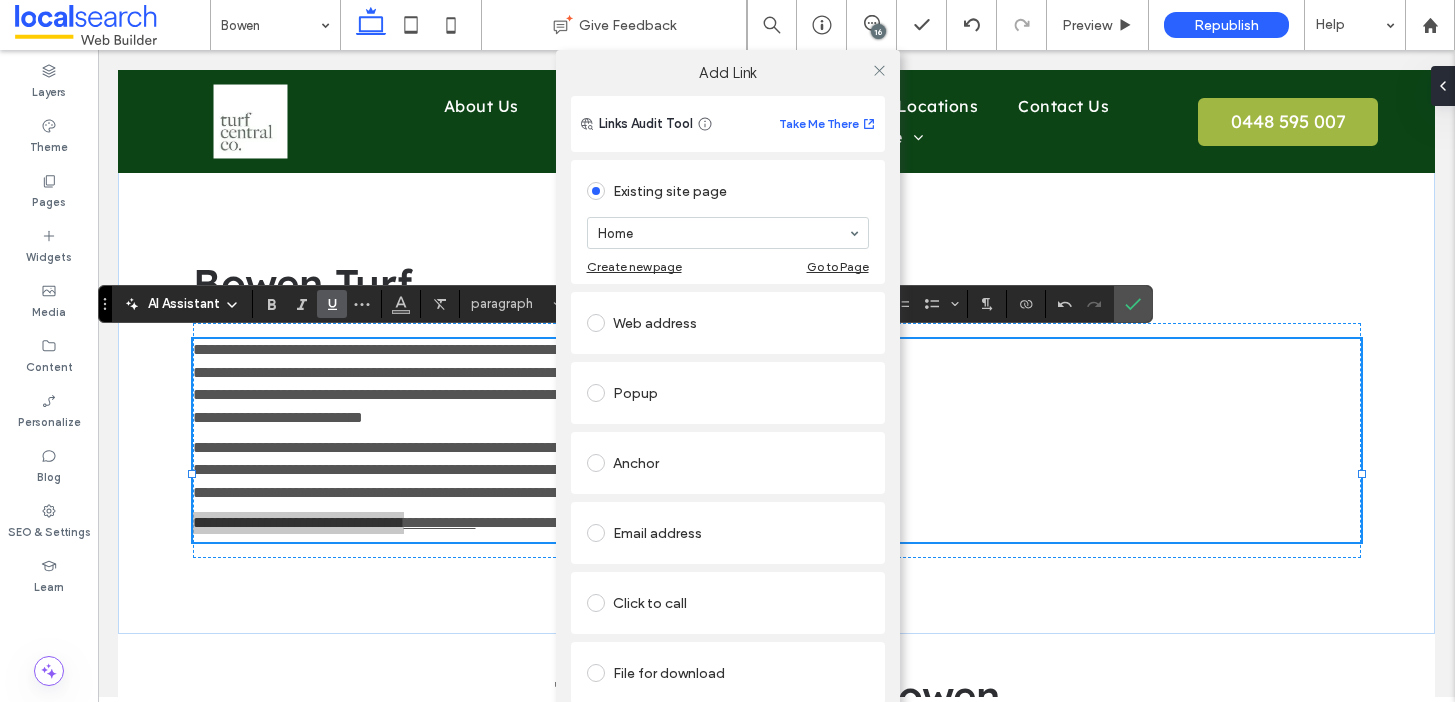 click on "Click to call" at bounding box center (728, 603) 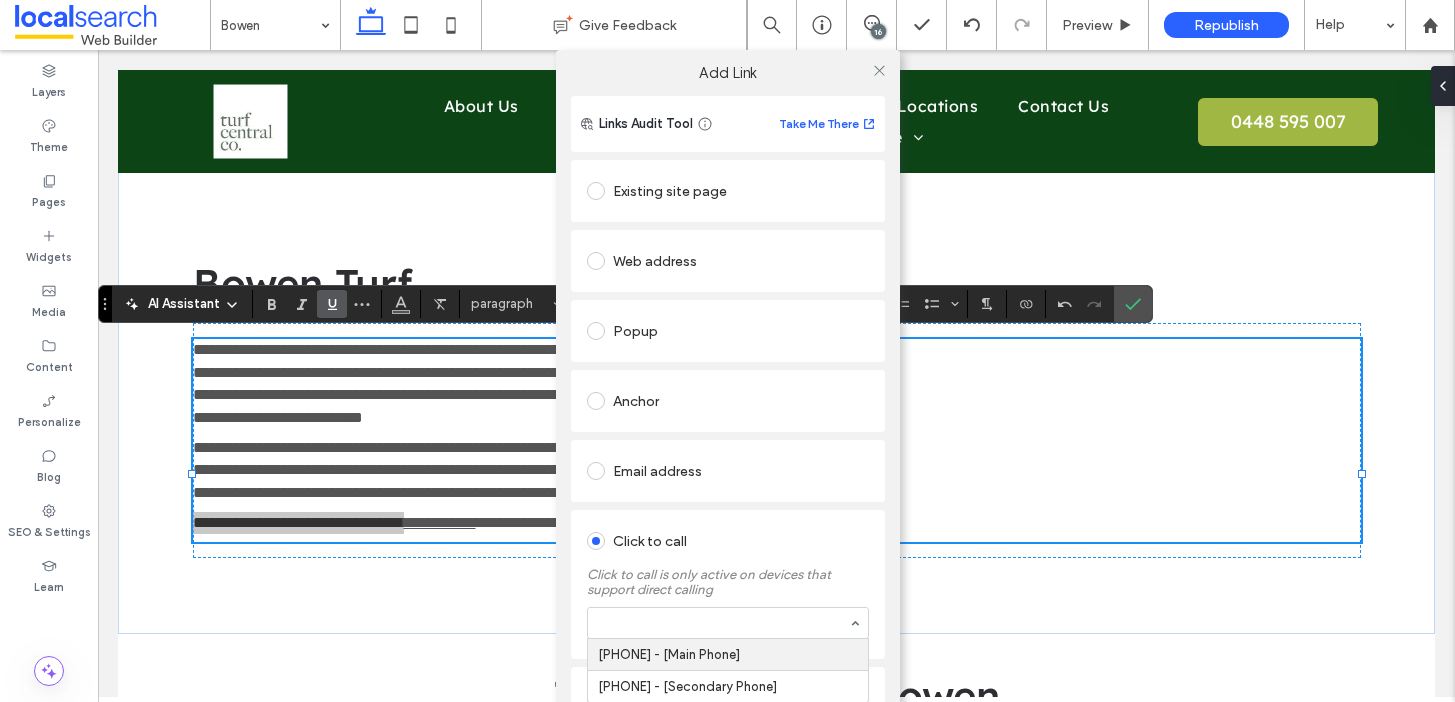 drag, startPoint x: 642, startPoint y: 615, endPoint x: 654, endPoint y: 630, distance: 19.209373 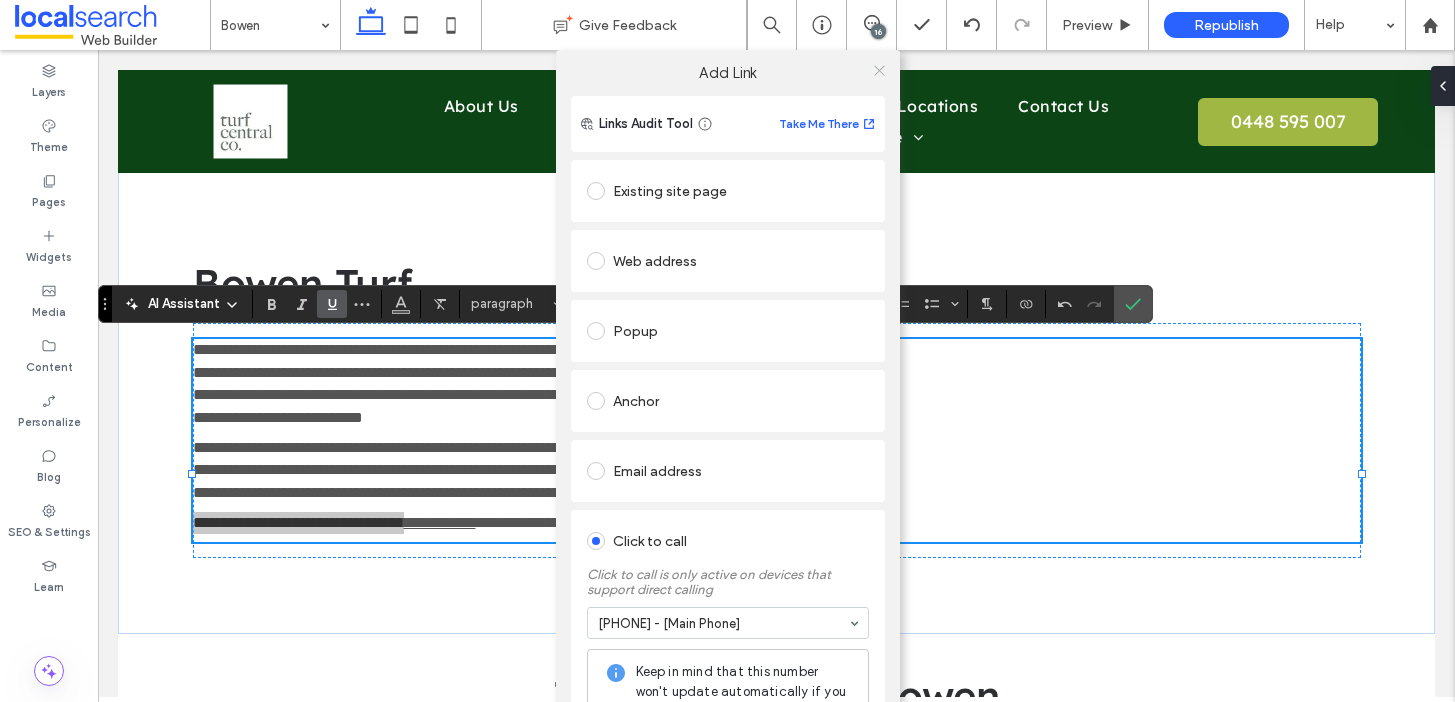 click 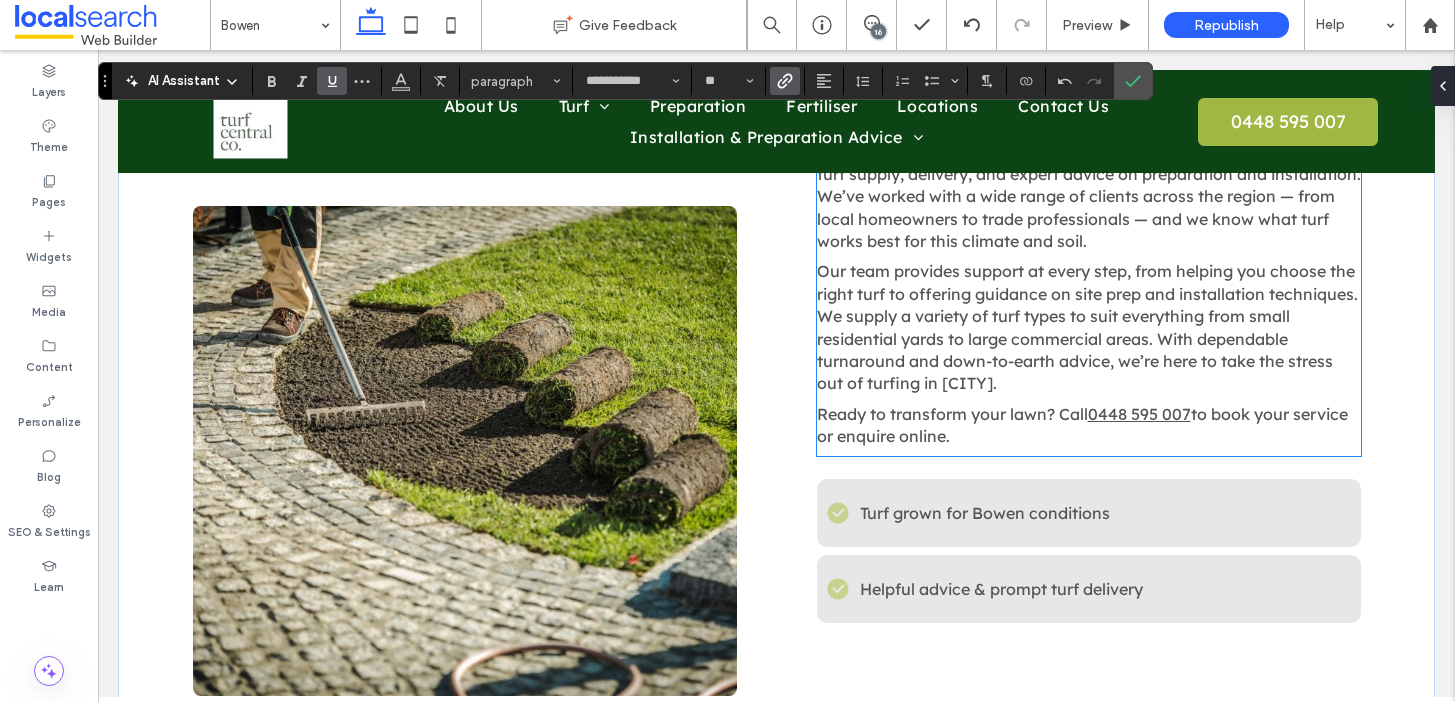scroll, scrollTop: 2084, scrollLeft: 0, axis: vertical 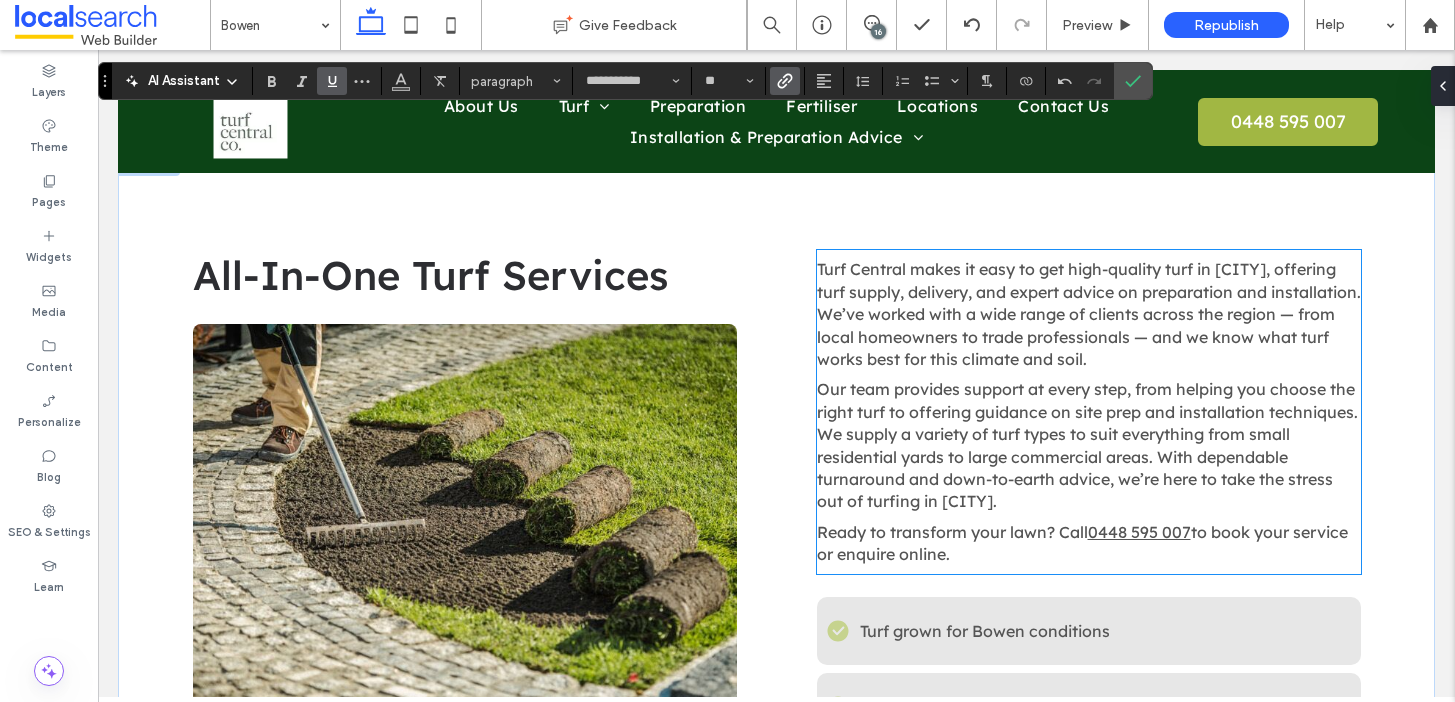 click on "Turf Central makes it easy to get high-quality turf in [CITY], offering turf supply, delivery, and expert advice on preparation and installation. We’ve worked with a wide range of clients across the region — from local homeowners to trade professionals — and we know what turf works best for this climate and soil." at bounding box center [1089, 314] 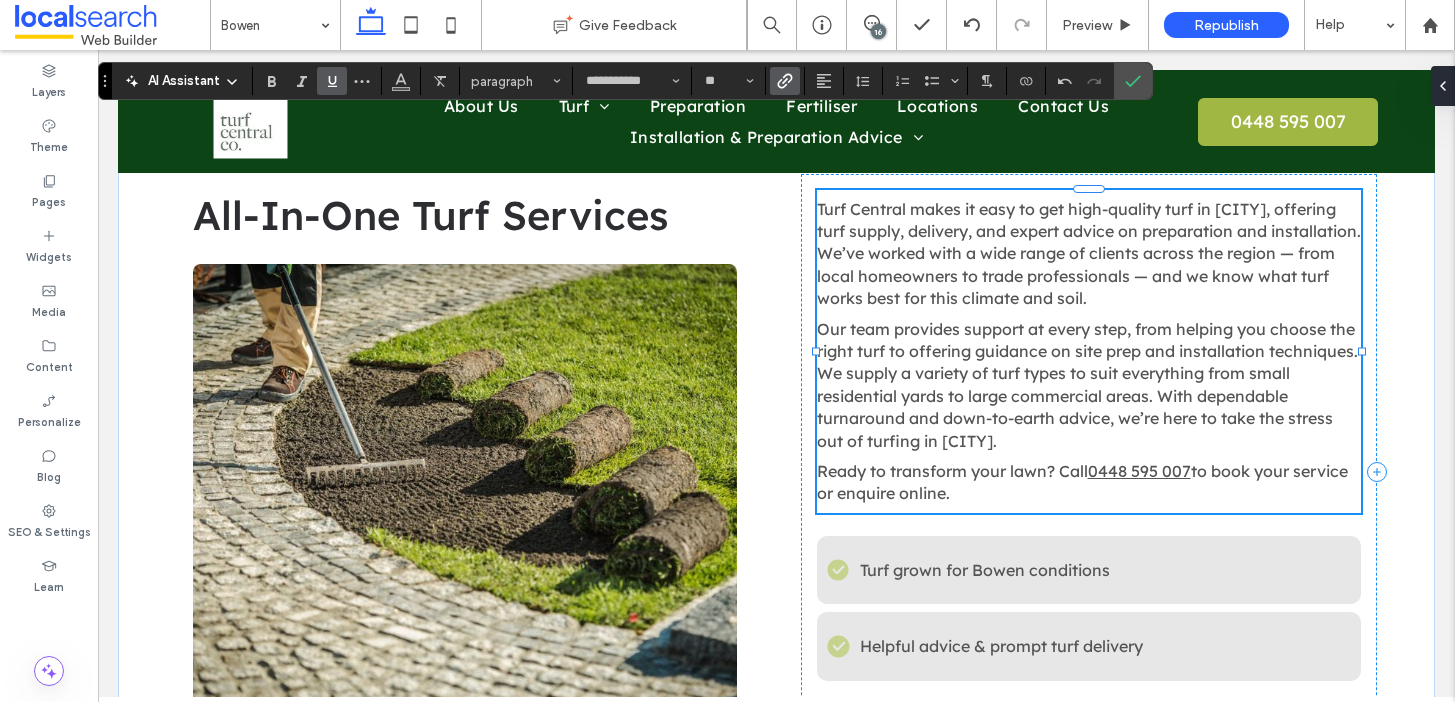 click on "Our team provides support at every step, from helping you choose the right turf to offering guidance on site prep and installation techniques. We supply a variety of turf types to suit everything from small residential yards to large commercial areas. With dependable turnaround and down-to-earth advice, we’re here to take the stress out of turfing in [CITY]." at bounding box center (1087, 385) 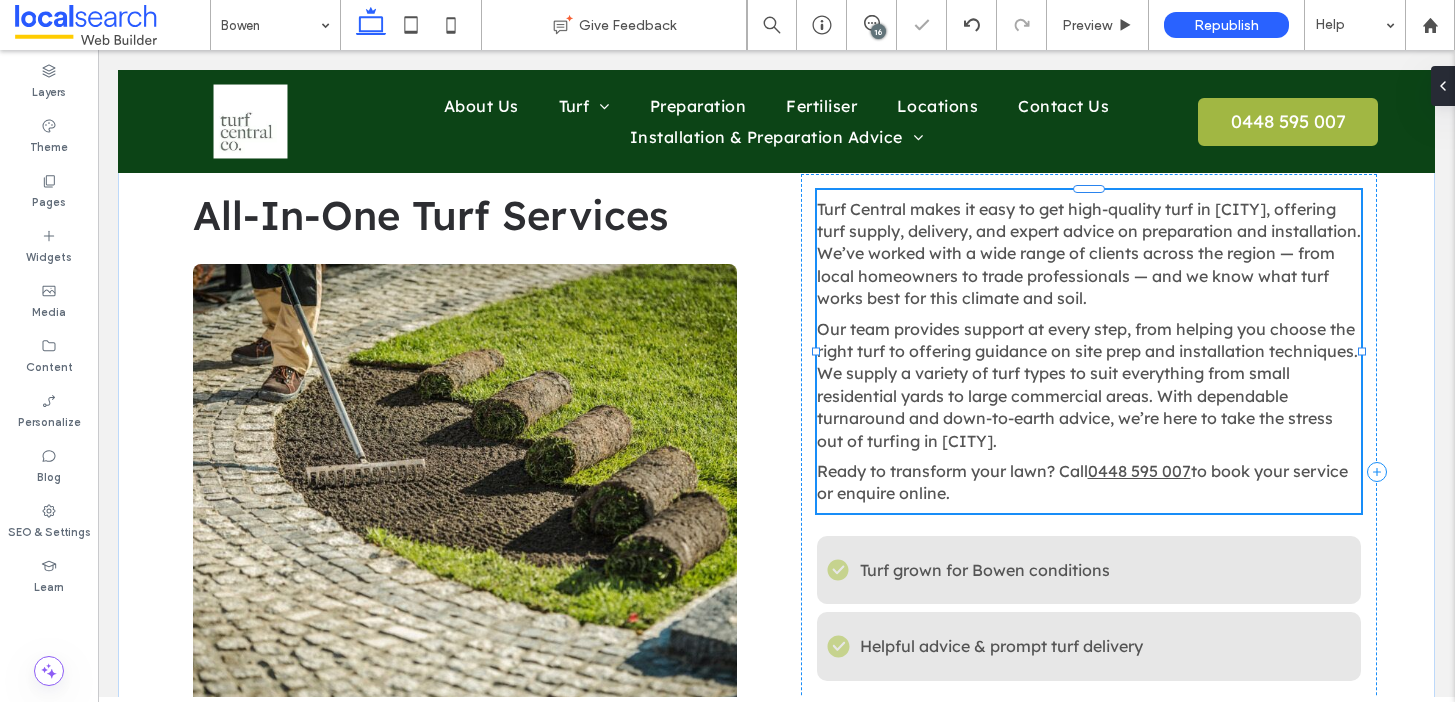 type on "**********" 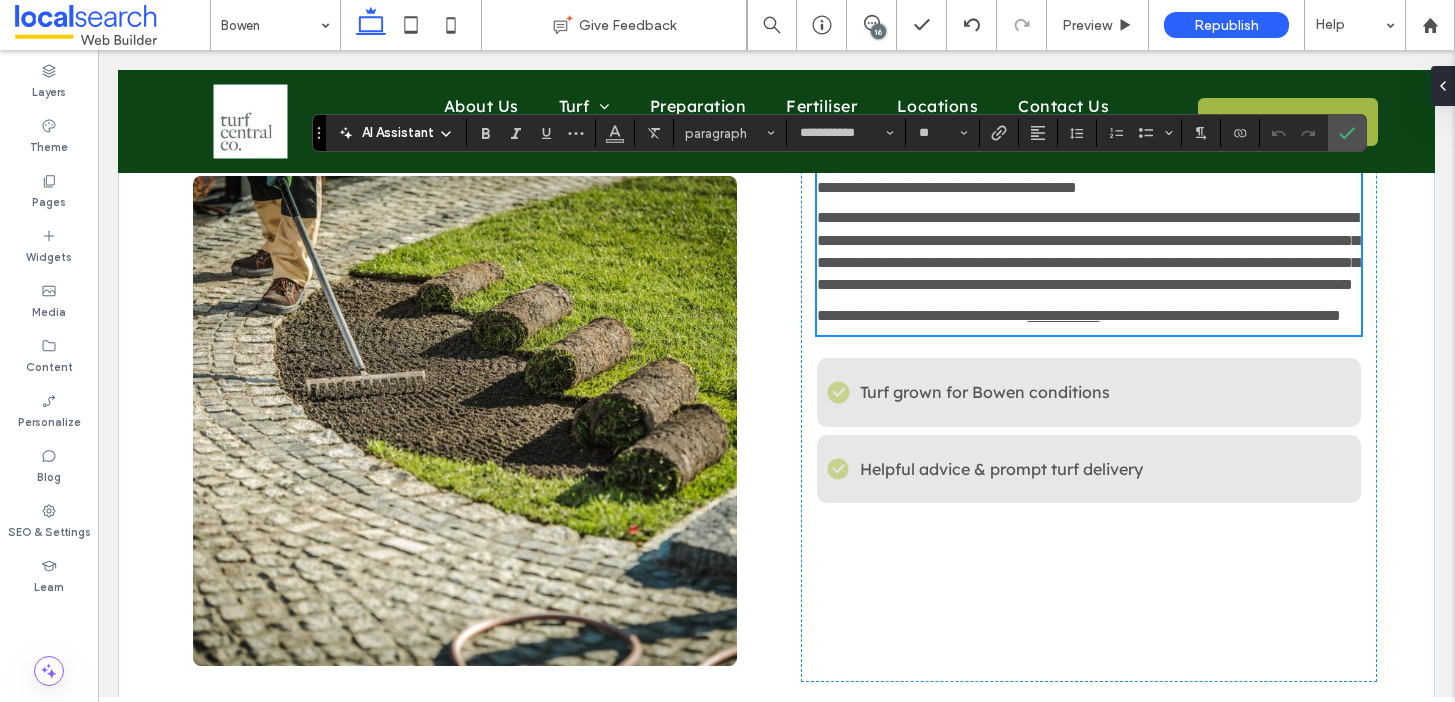 scroll, scrollTop: 2113, scrollLeft: 0, axis: vertical 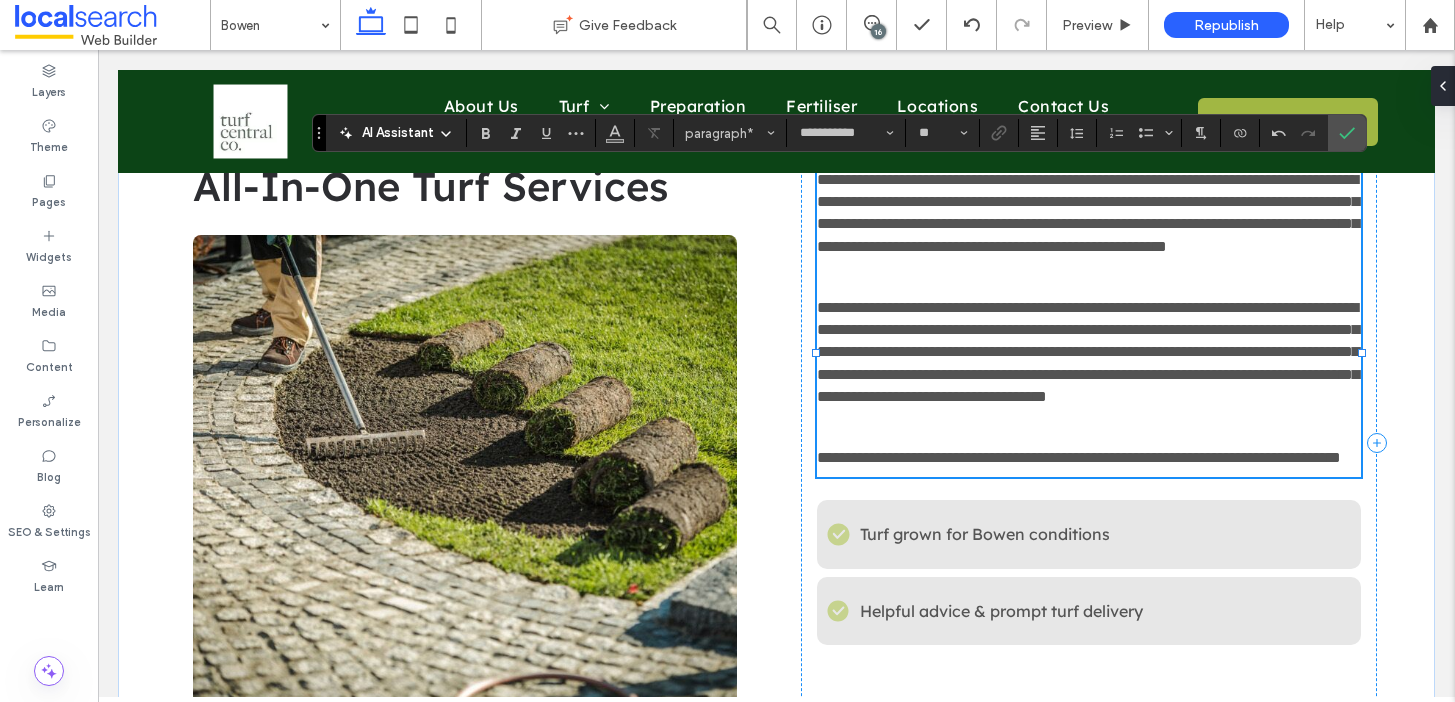 click at bounding box center (1089, 428) 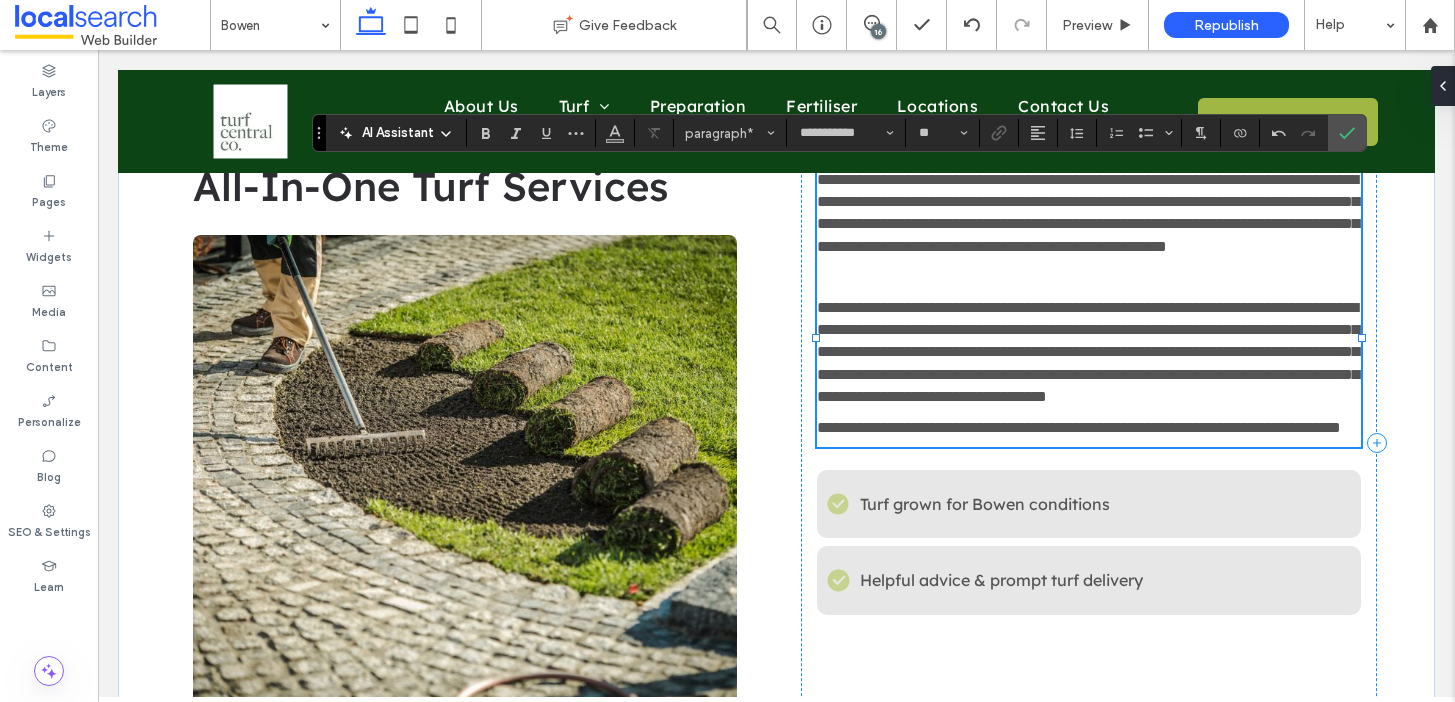 click at bounding box center [1089, 277] 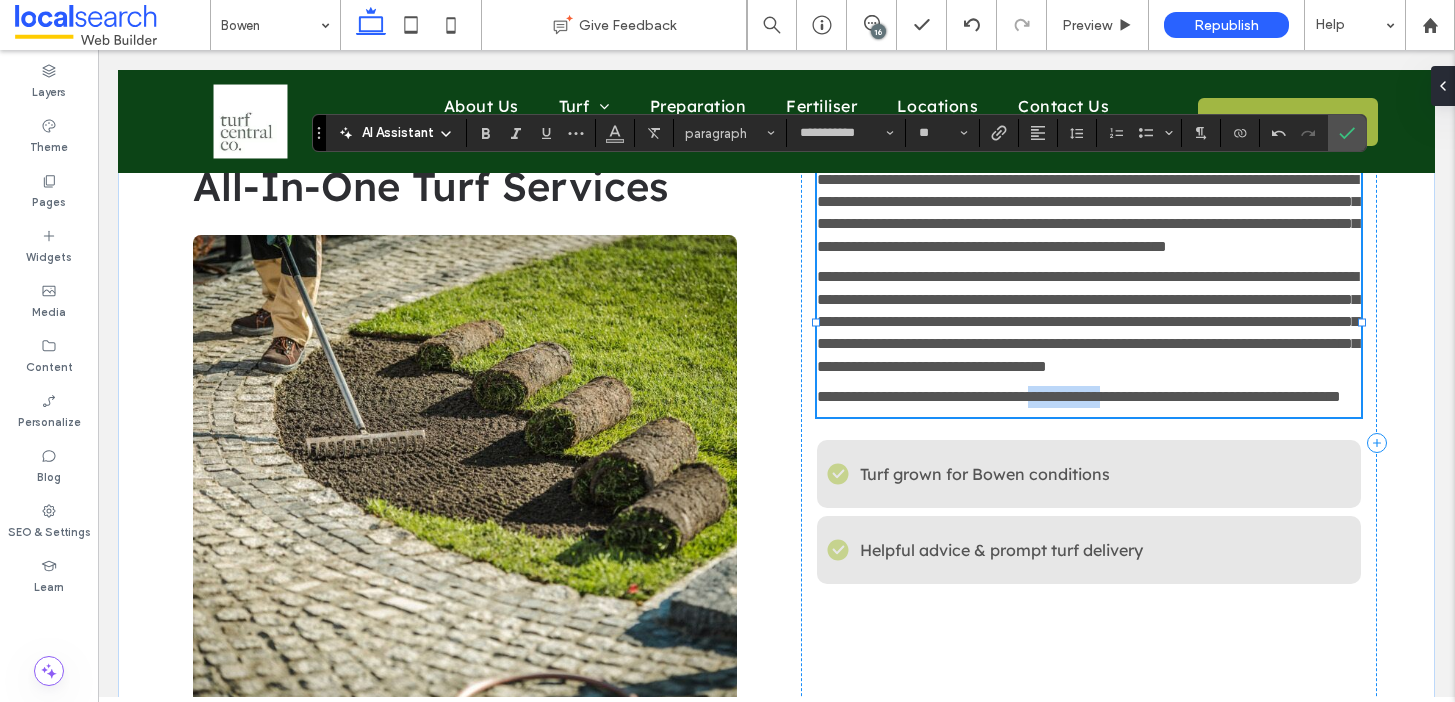 drag, startPoint x: 1187, startPoint y: 442, endPoint x: 1088, endPoint y: 438, distance: 99.08077 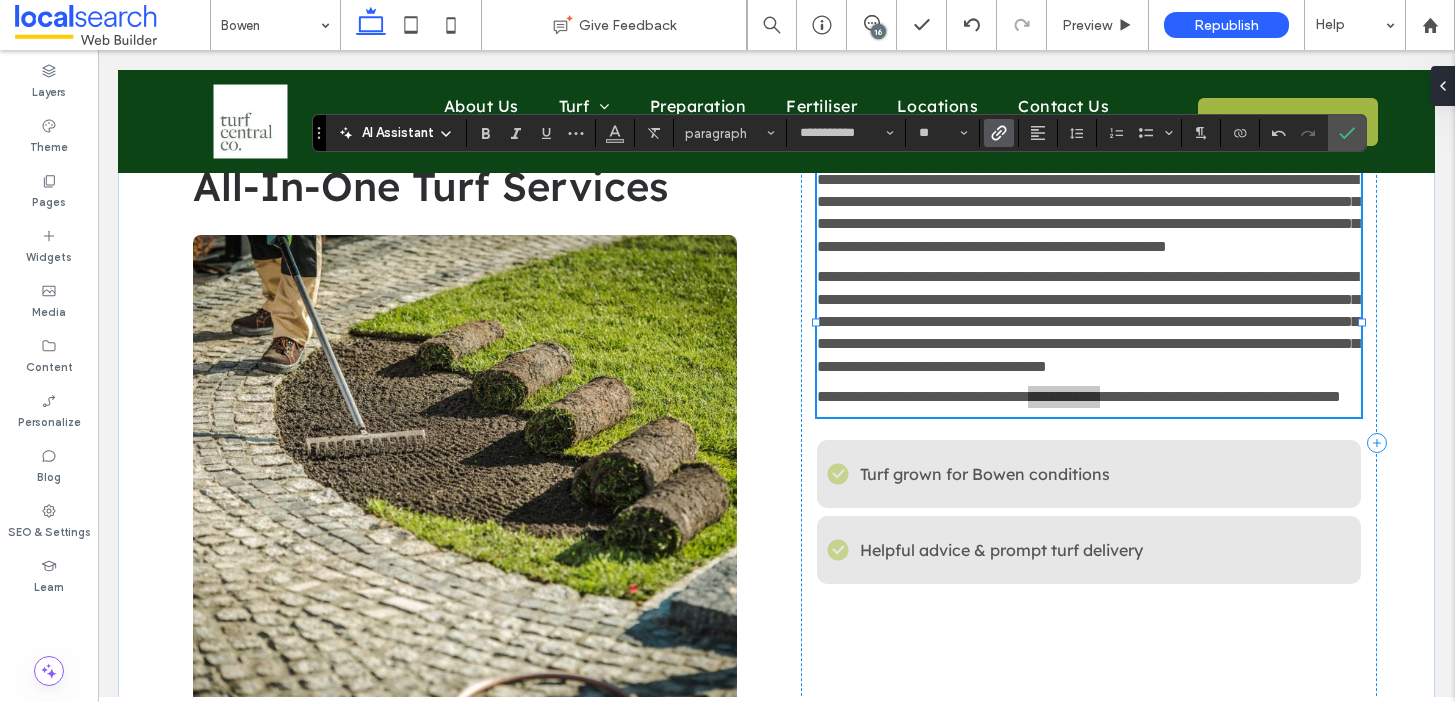 click at bounding box center [999, 133] 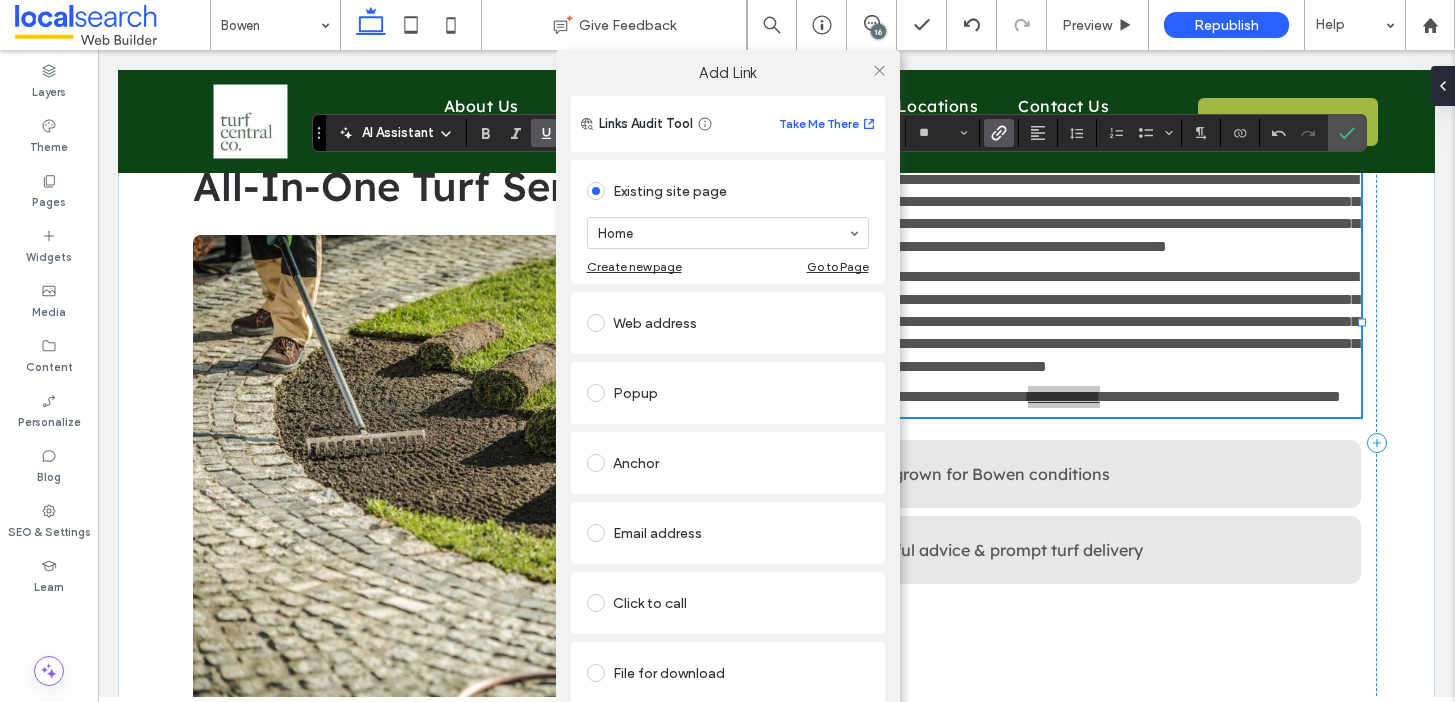click on "Click to call" at bounding box center [728, 603] 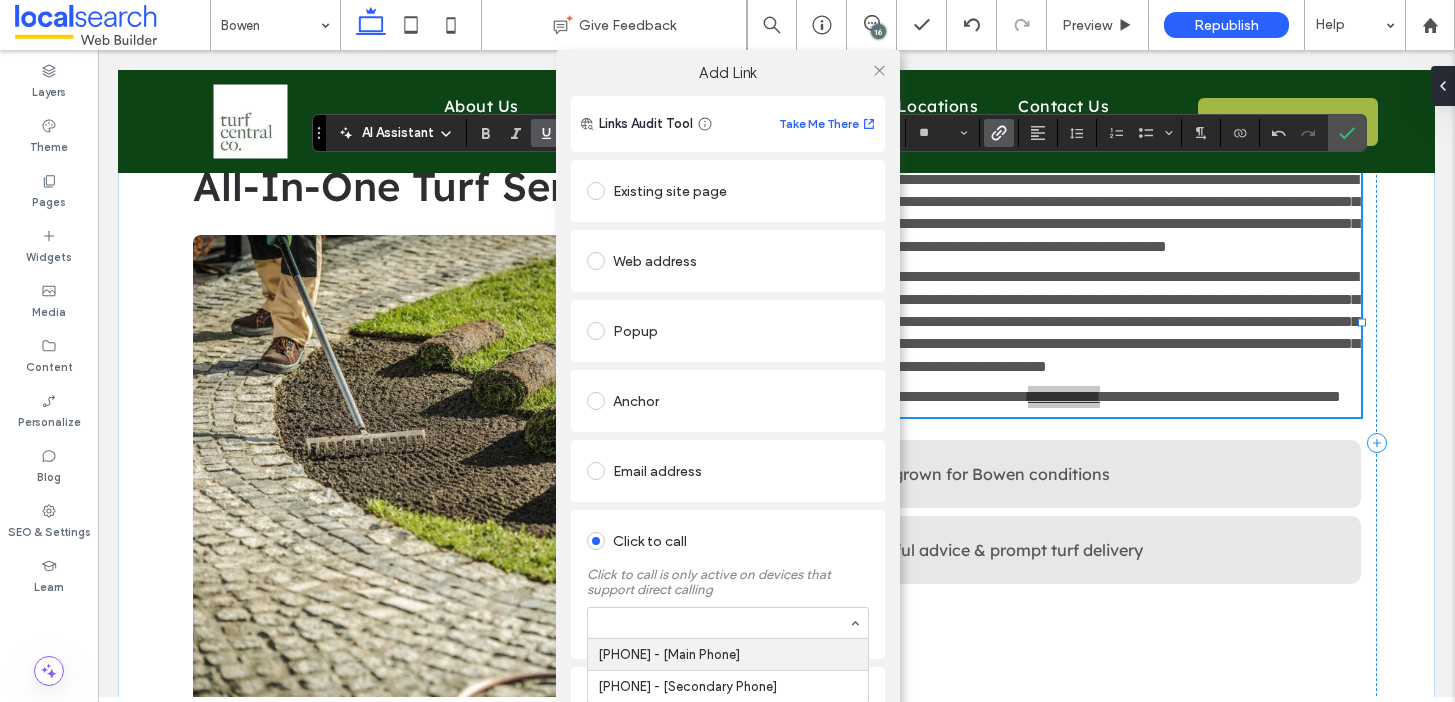 click on "[PHONE] - [Main Phone] [PHONE] - [Secondary Phone]" at bounding box center (728, 623) 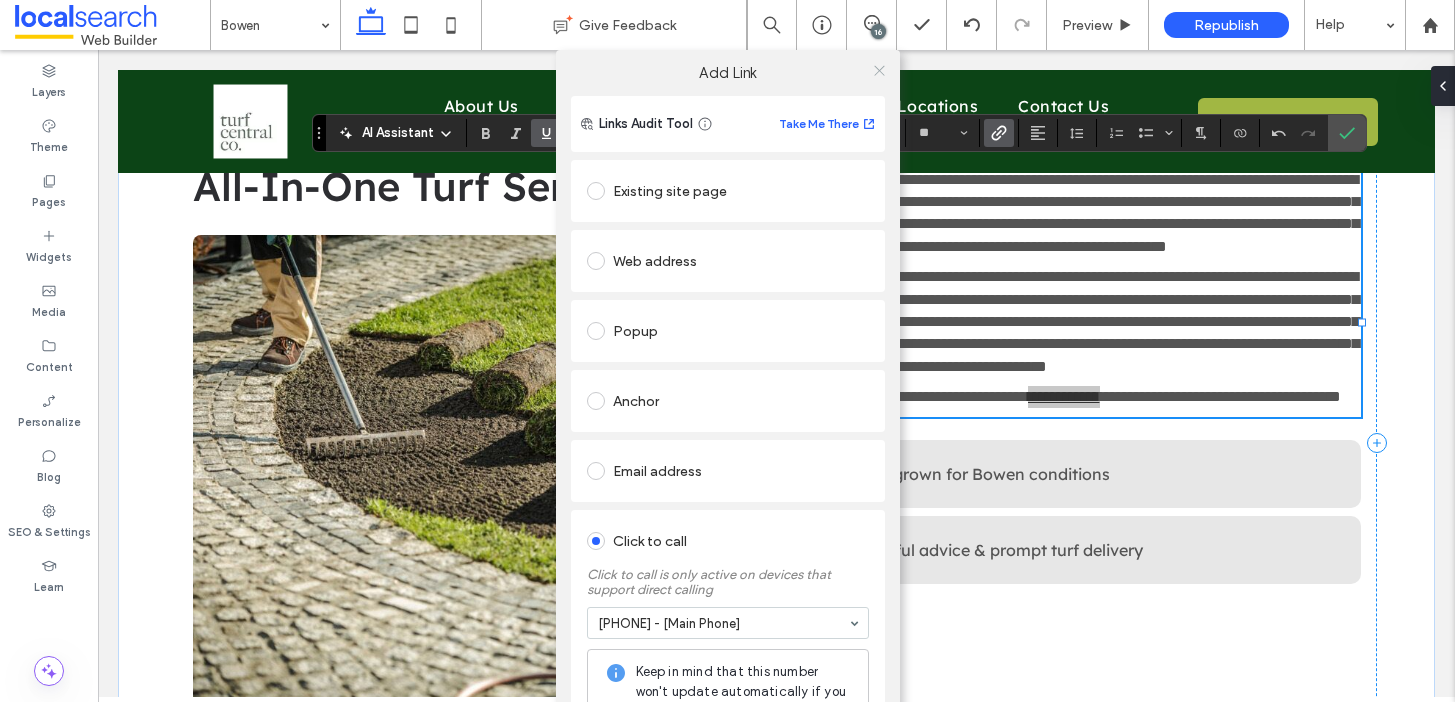 click 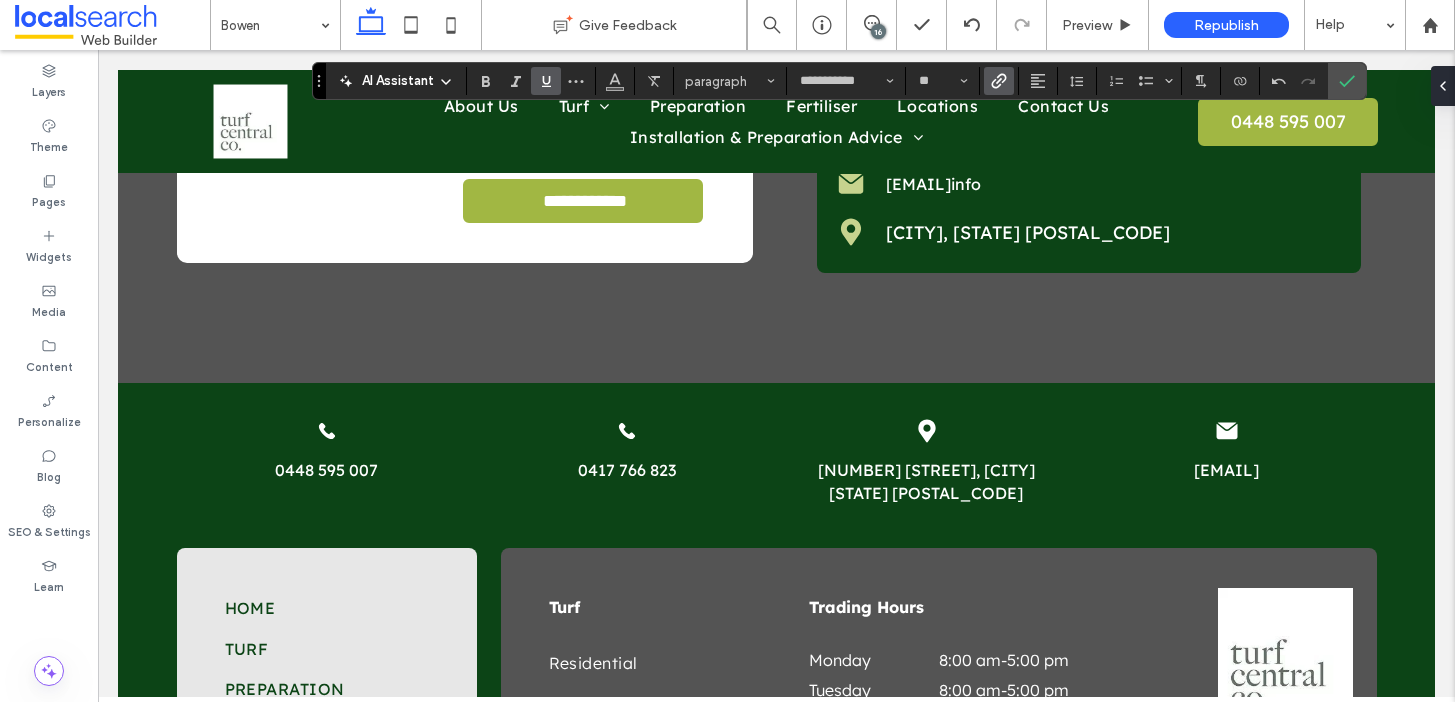 scroll, scrollTop: 3717, scrollLeft: 0, axis: vertical 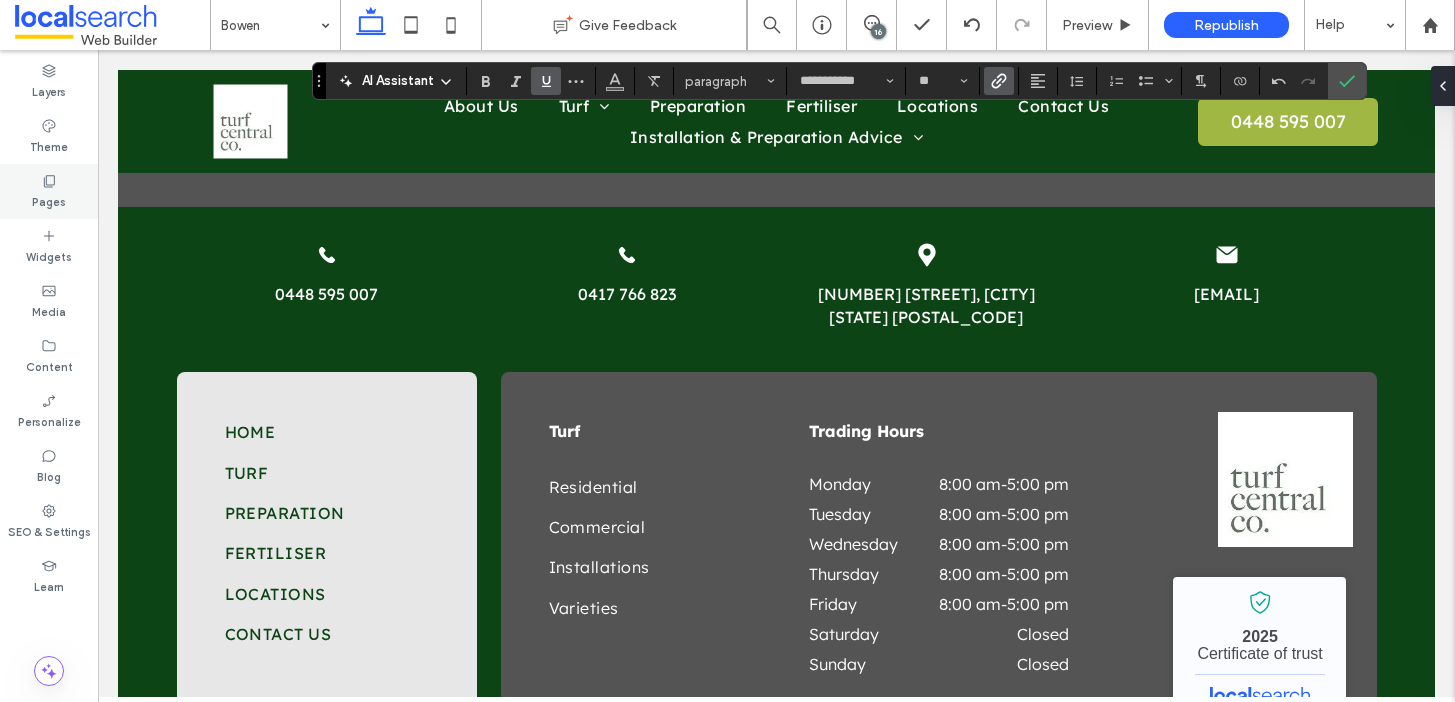 click on "Pages" at bounding box center [49, 191] 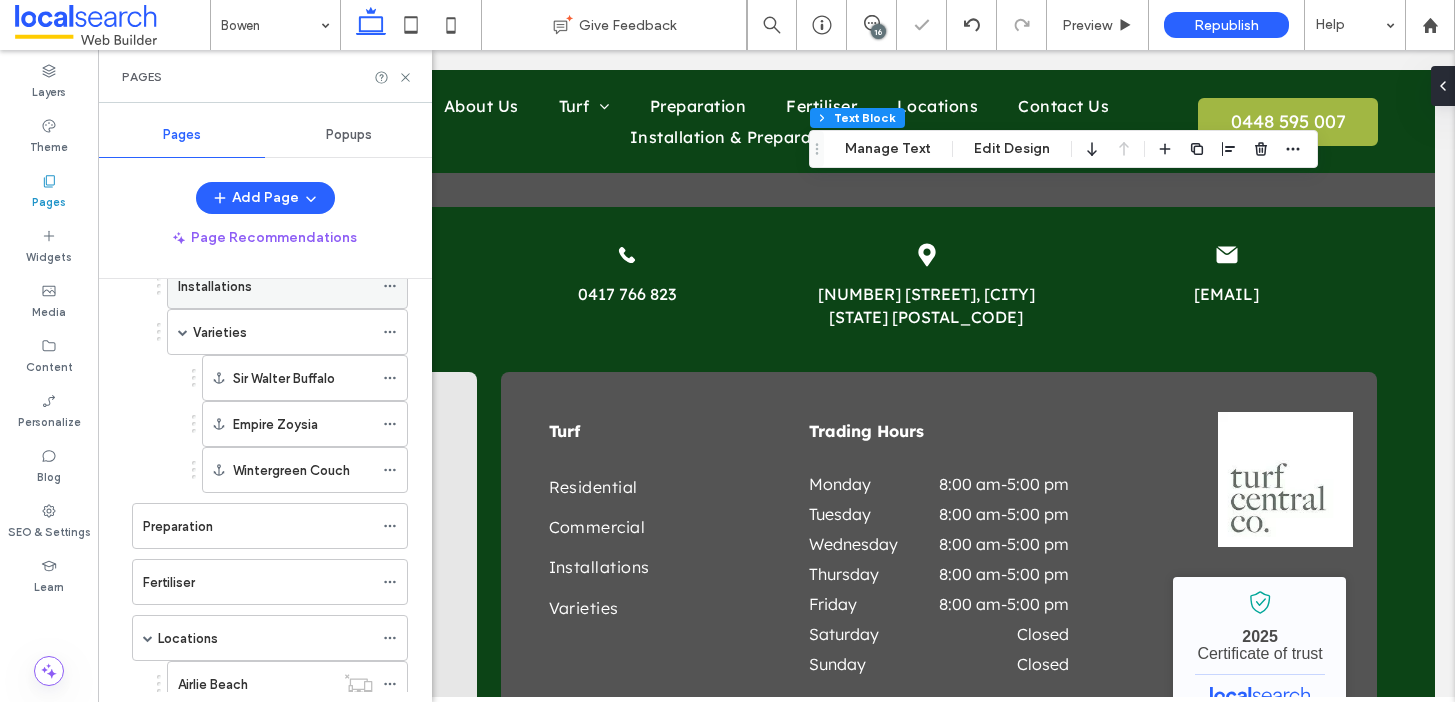 scroll, scrollTop: 469, scrollLeft: 0, axis: vertical 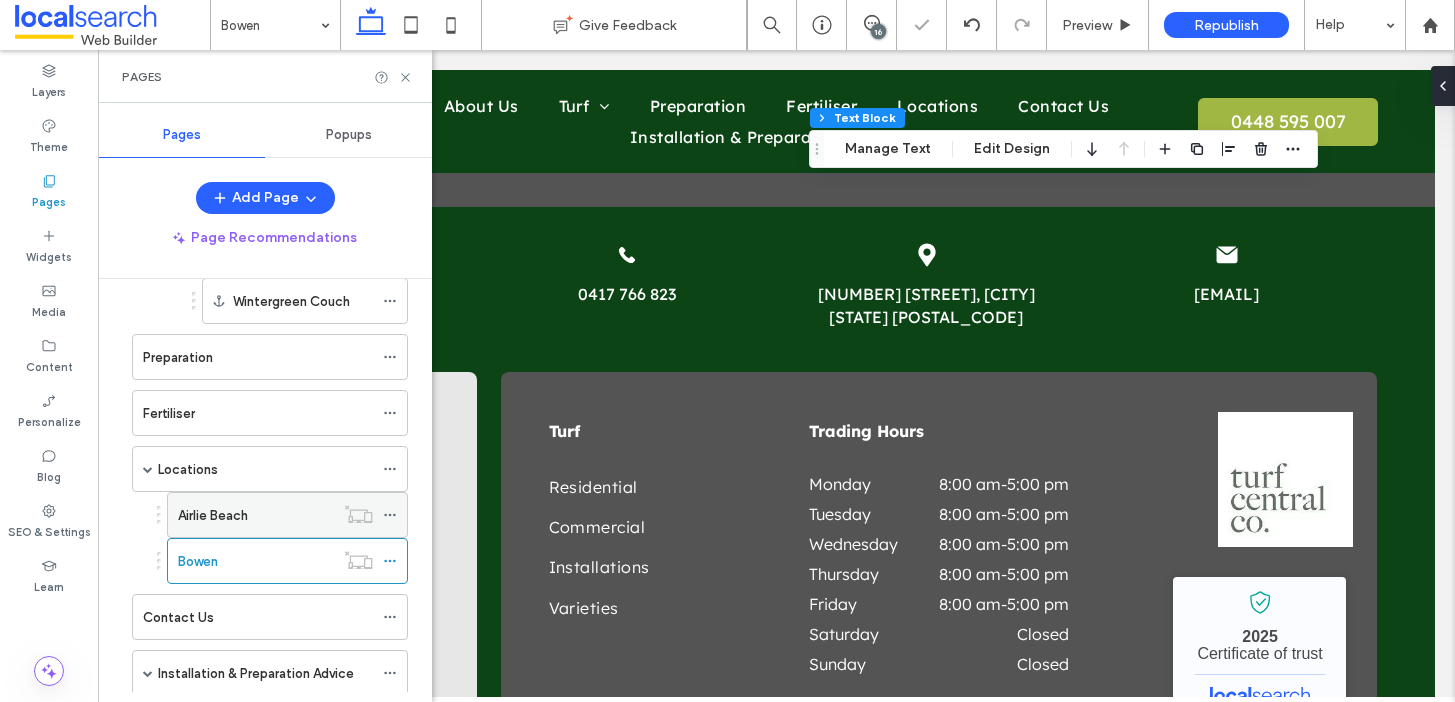 click on "Airlie Beach" at bounding box center [256, 515] 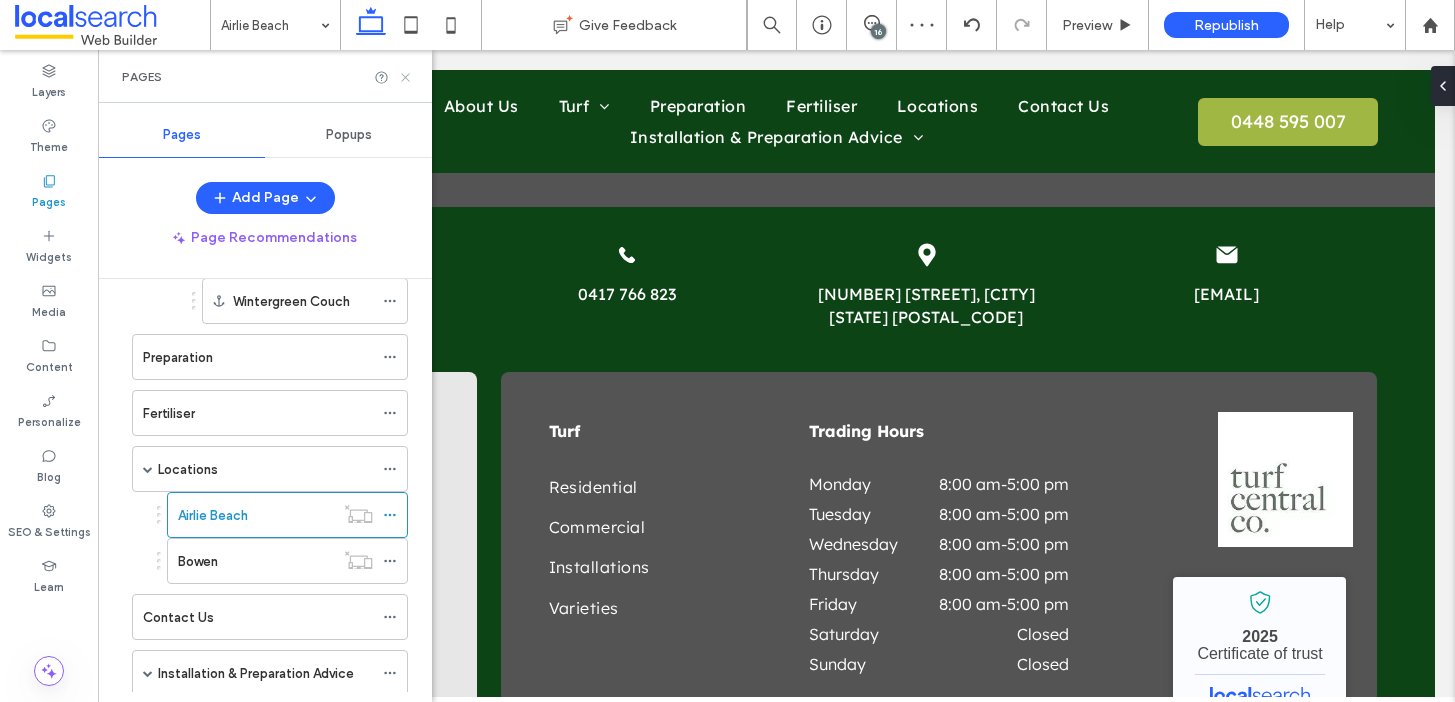click 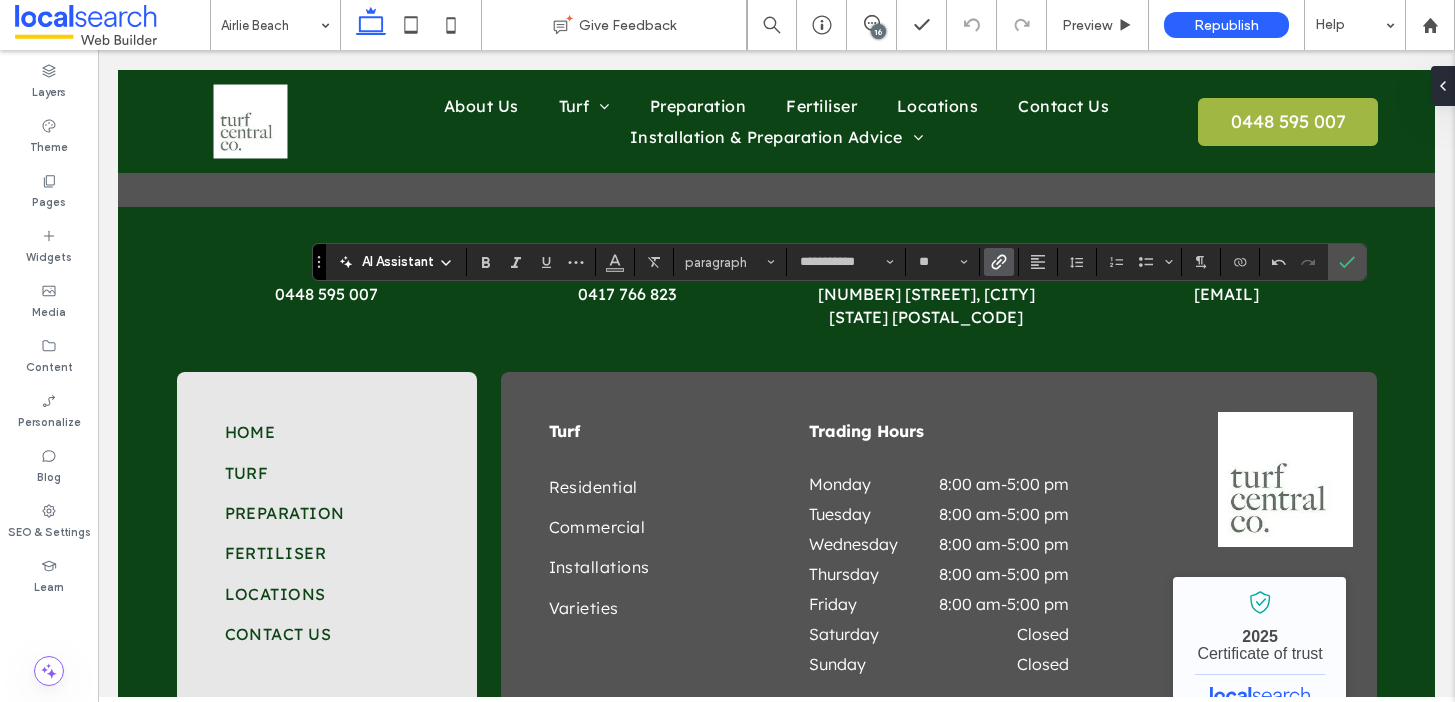 click at bounding box center [999, 262] 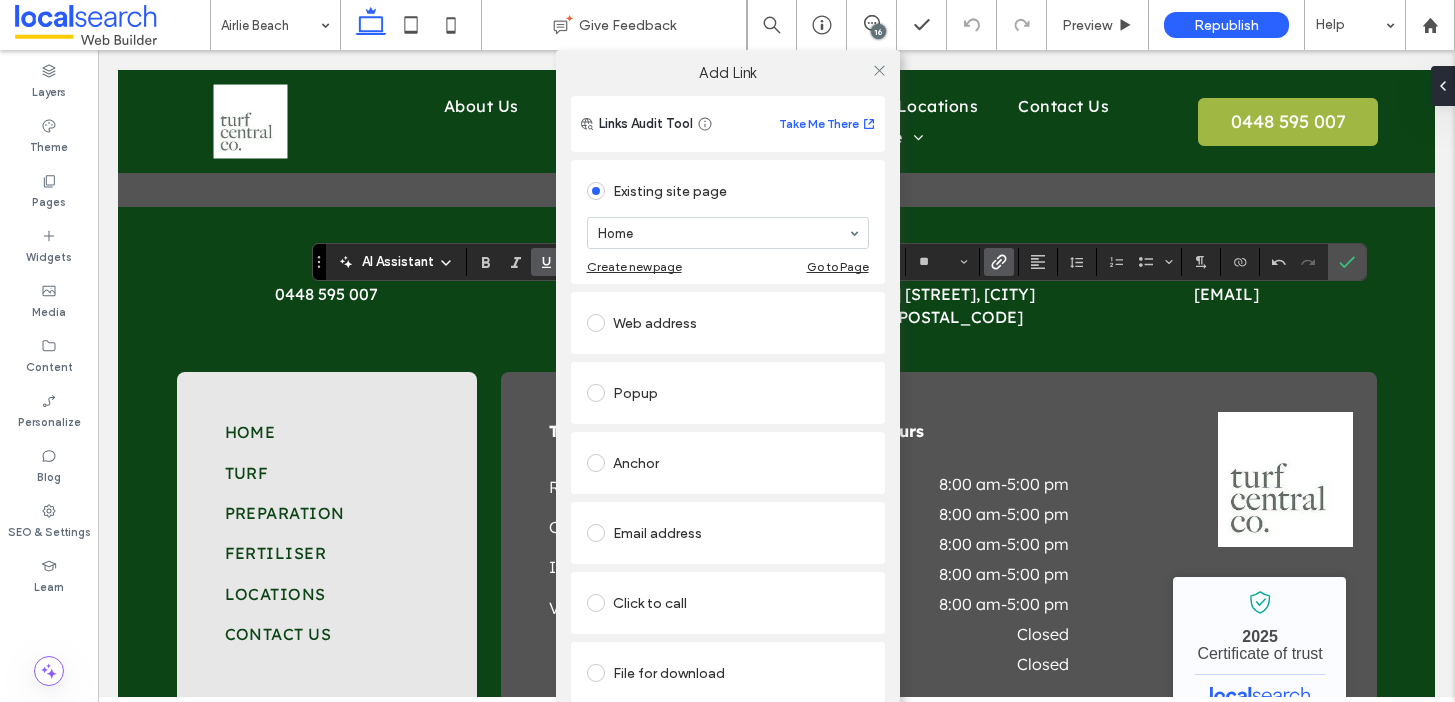 click on "Click to call" at bounding box center [728, 603] 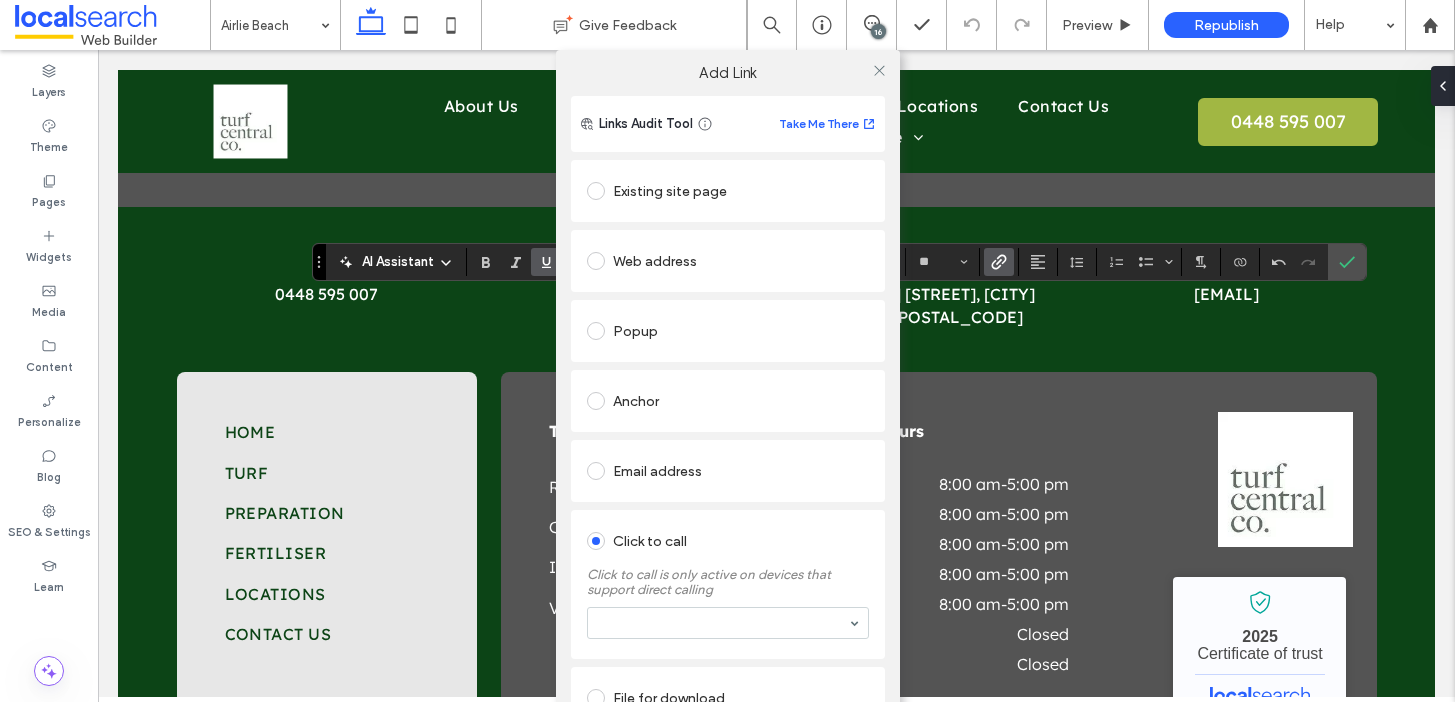 drag, startPoint x: 660, startPoint y: 600, endPoint x: 663, endPoint y: 614, distance: 14.3178215 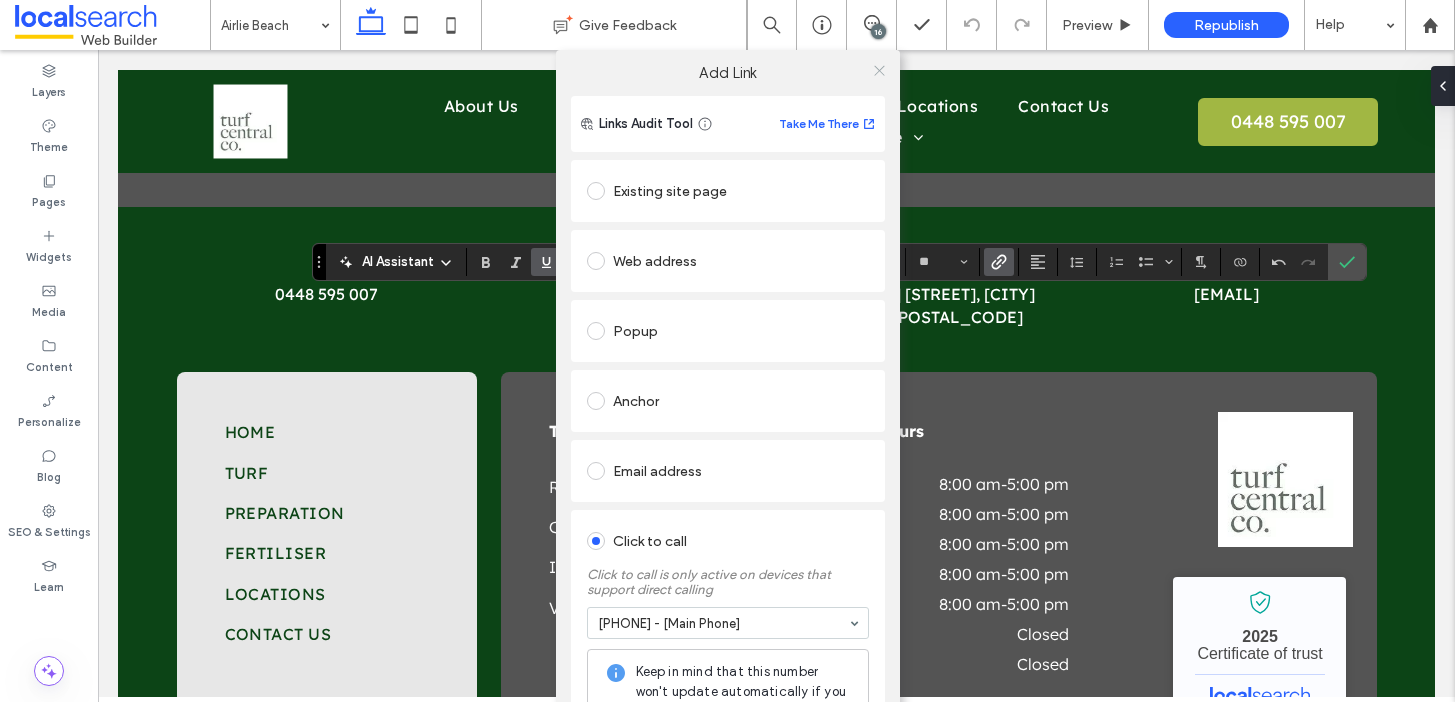 click 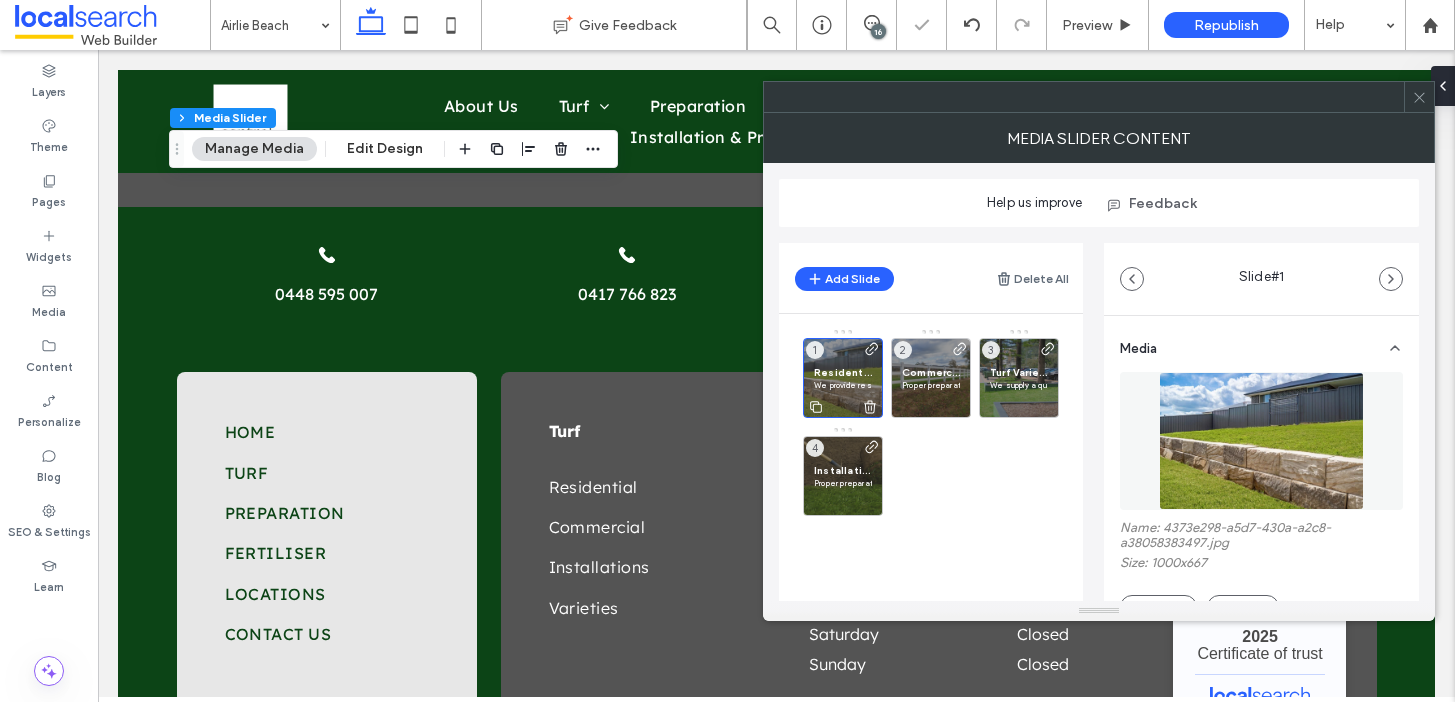 click on "Residential Turf in [CITY] We provide residential turf services in [CITY] for homeowners wanting fresh, healthy lawns. Whether you’re starting from scratch or upgrading your current yard, we supply high-quality turf and offer full installation support. Our turf is locally grown to suit the coastal climate, helping you achieve fast establishment and long-lasting results. 1" at bounding box center [843, 378] 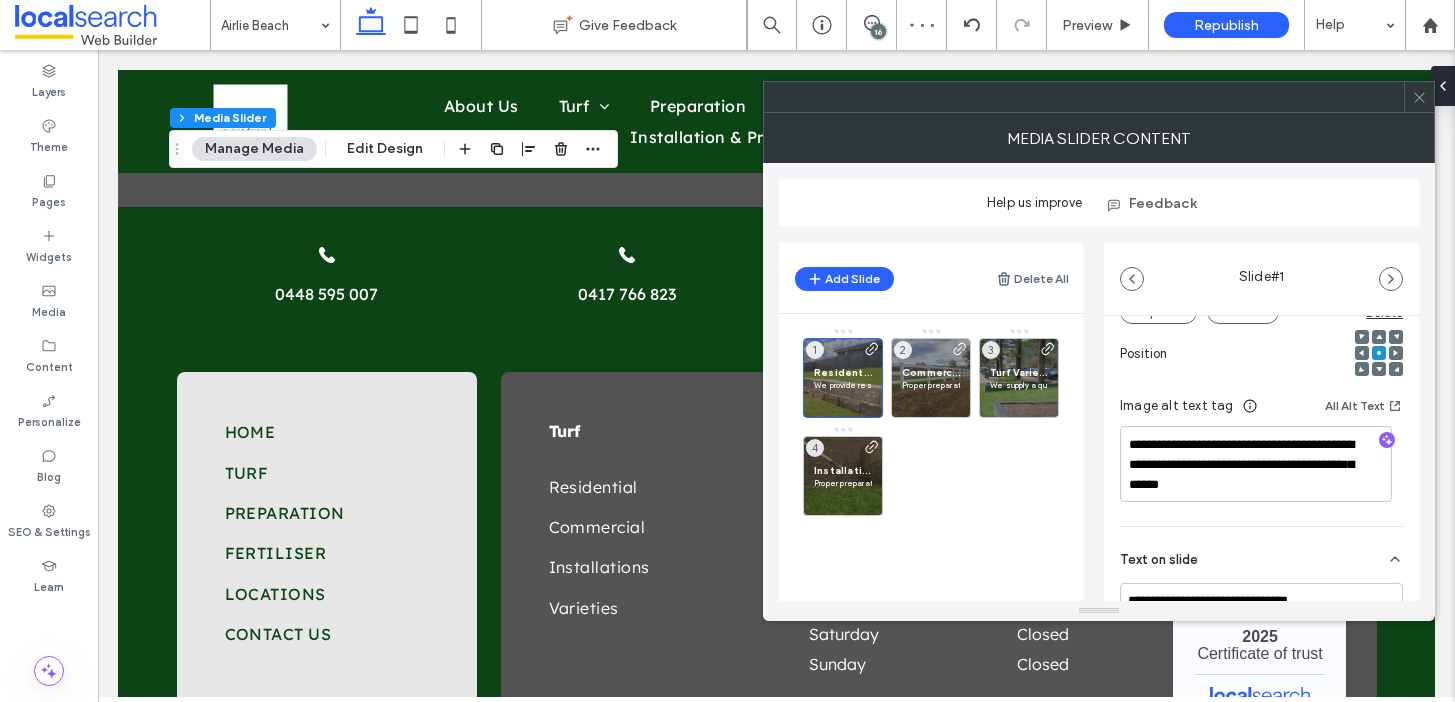 scroll, scrollTop: 651, scrollLeft: 0, axis: vertical 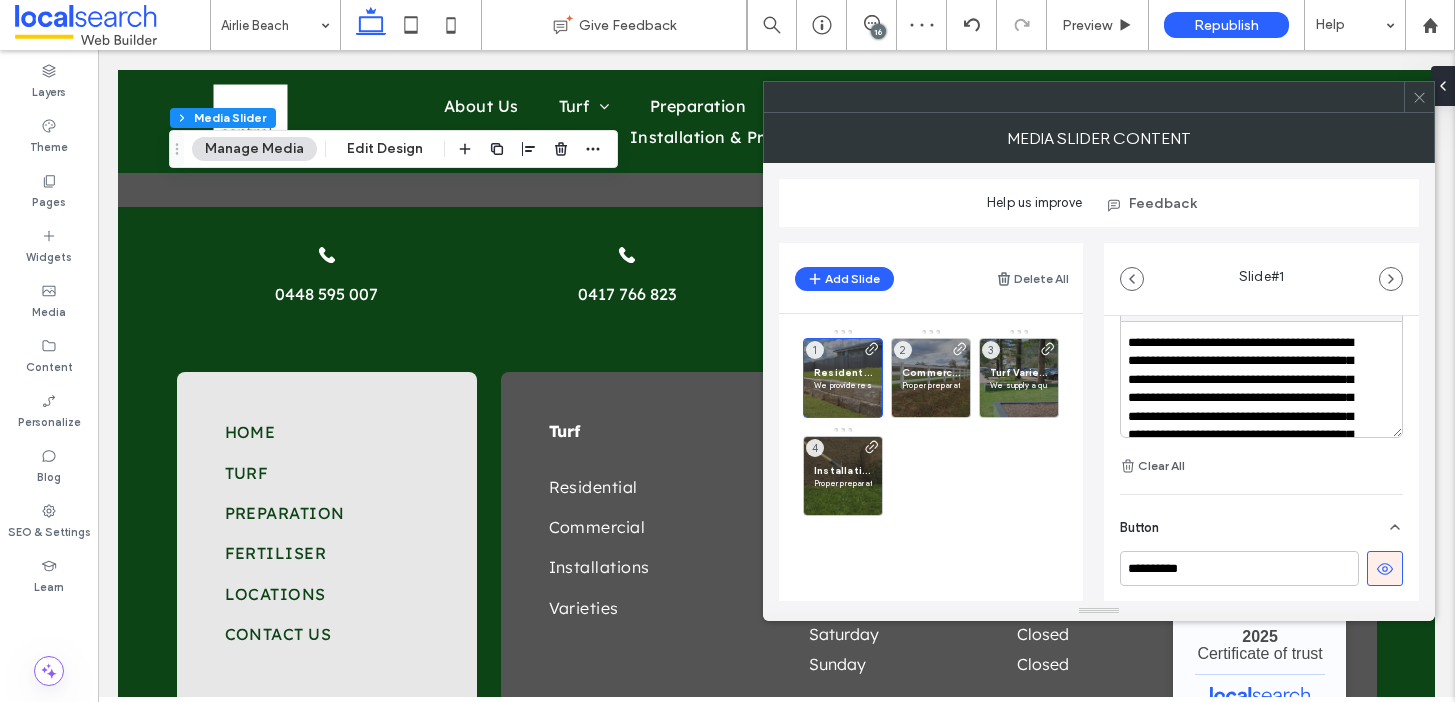 click on "**********" at bounding box center (1248, 417) 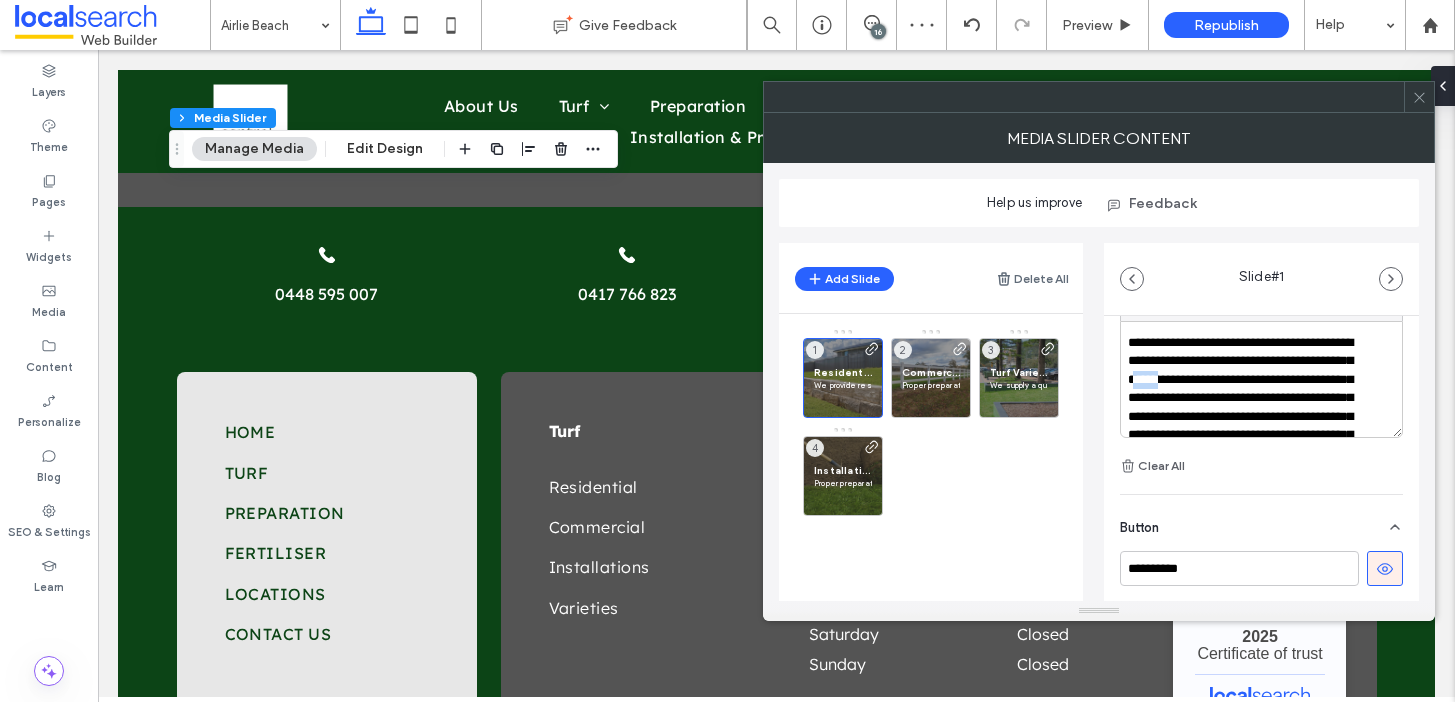 click on "**********" at bounding box center [1248, 417] 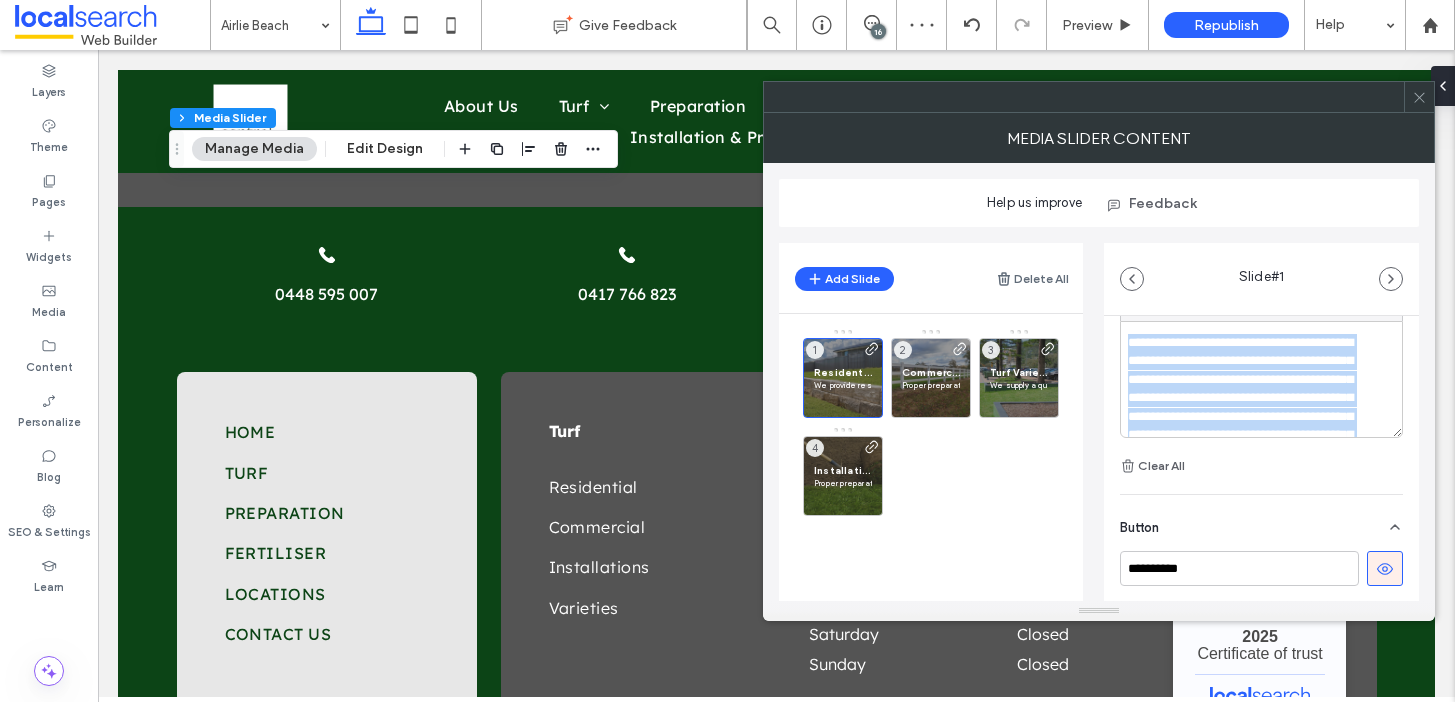 click on "**********" at bounding box center [1248, 417] 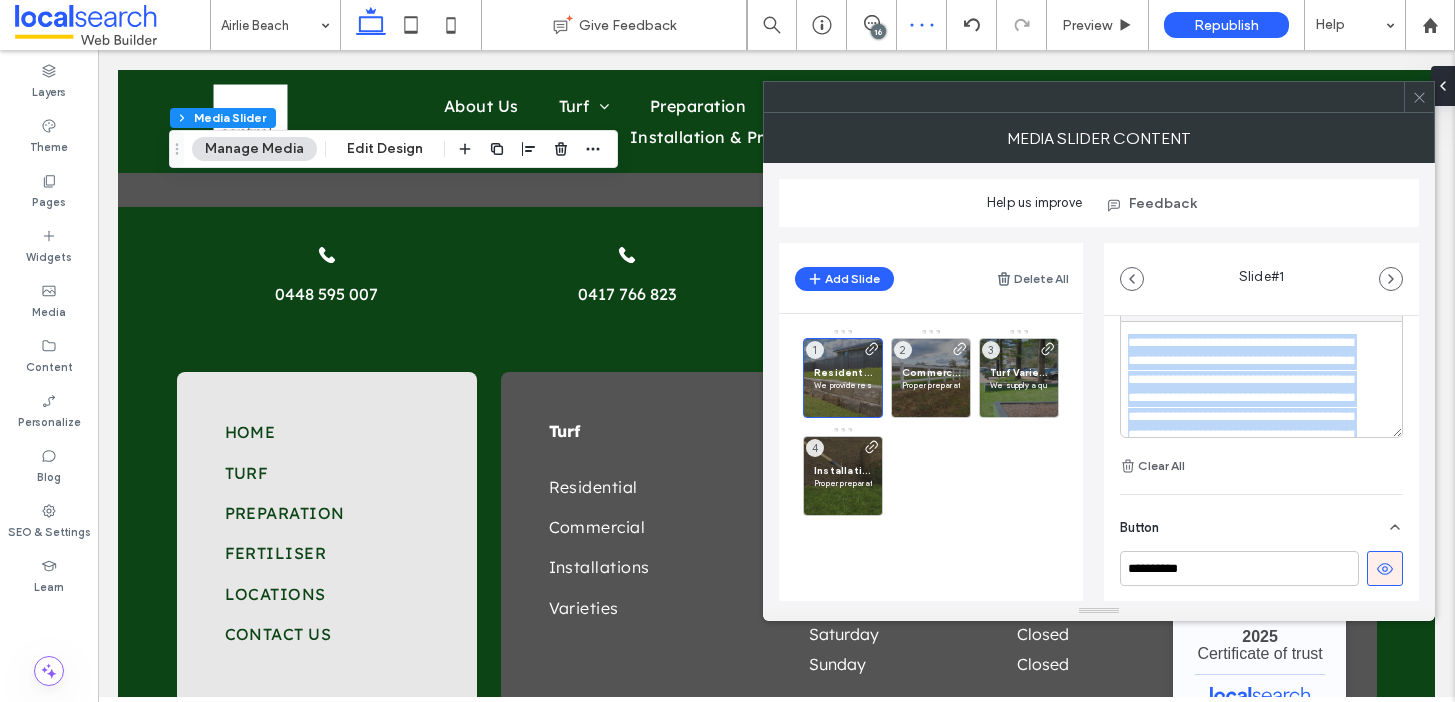 copy on "**********" 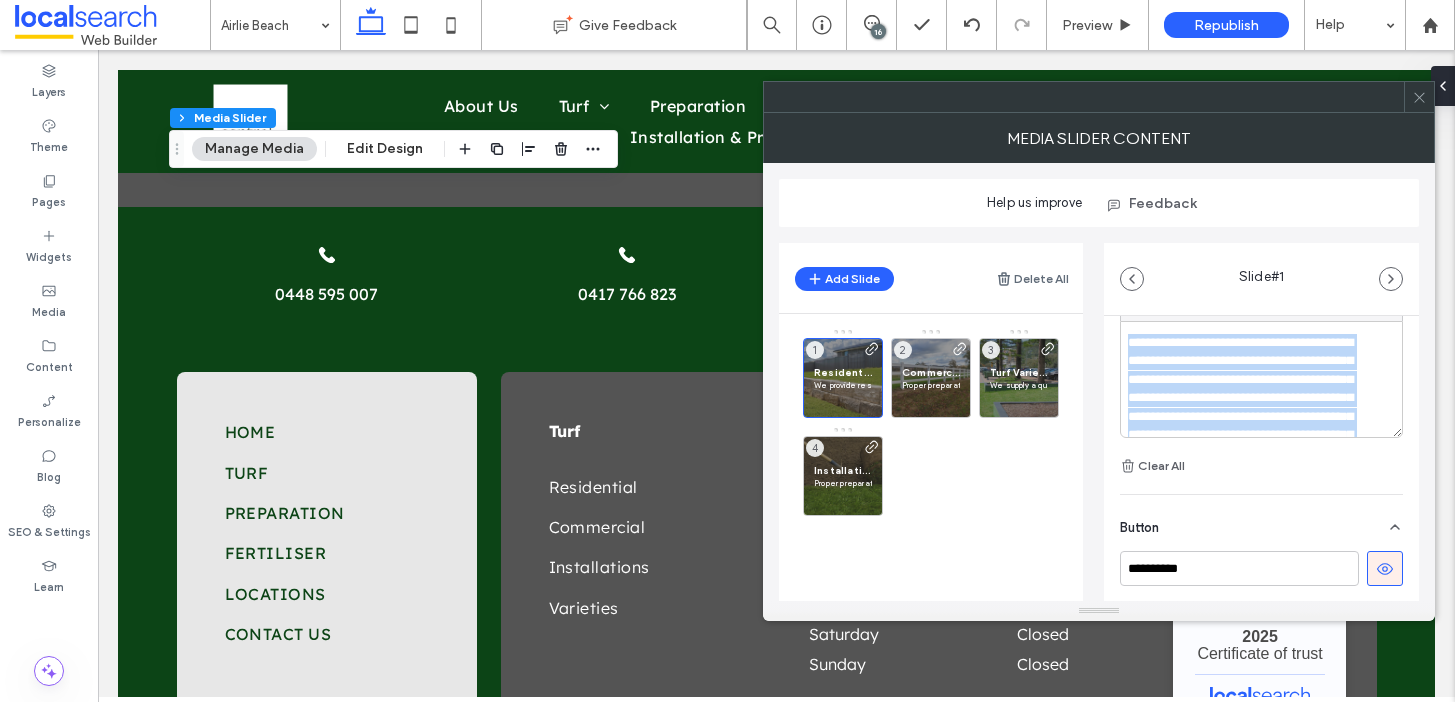 paste 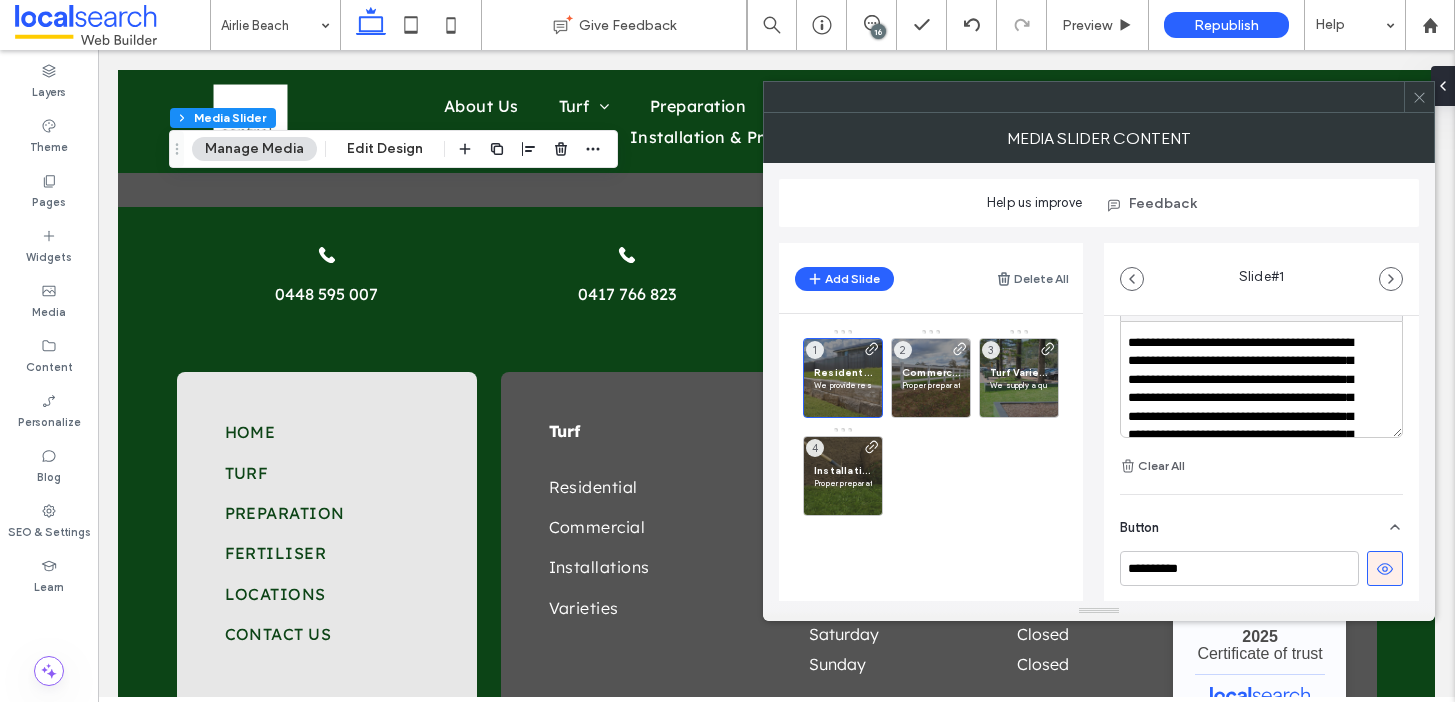 scroll, scrollTop: 0, scrollLeft: 0, axis: both 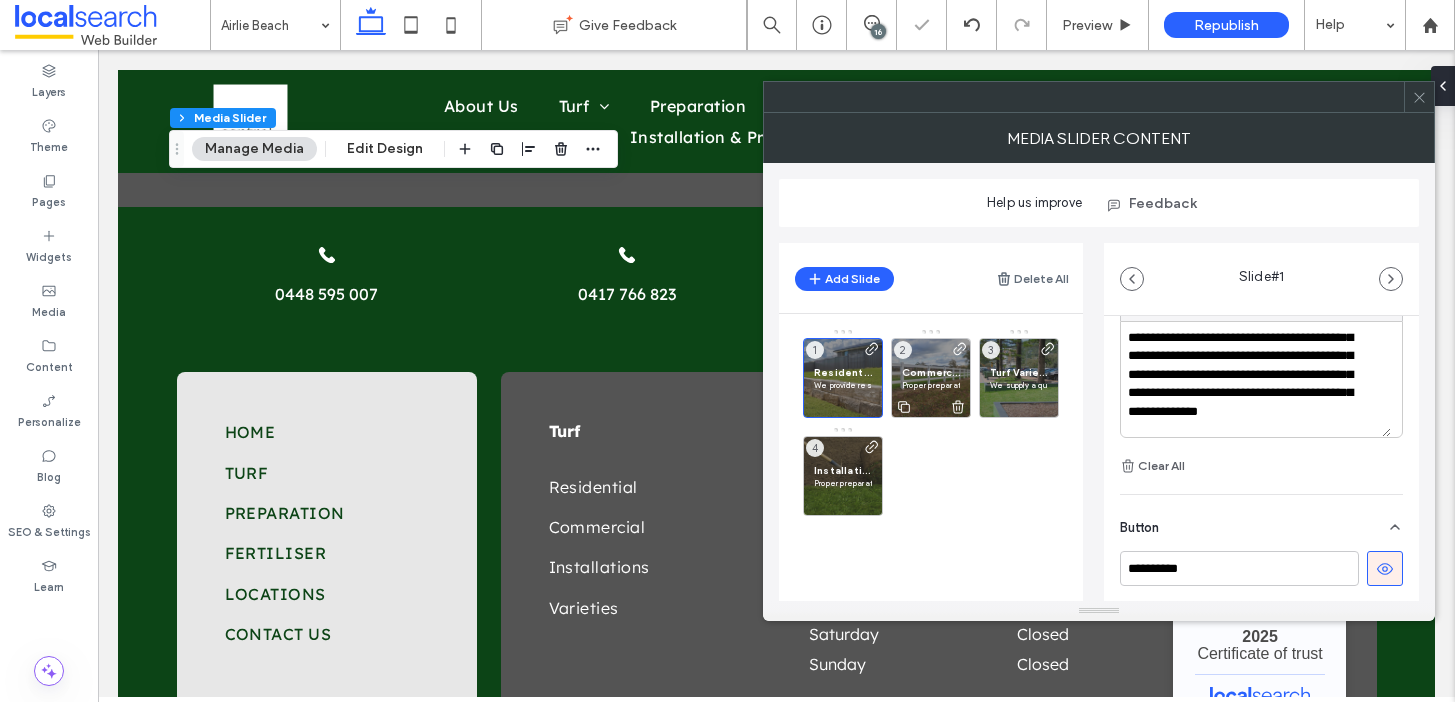 click on "Commercial Turf in Airlie Beach" at bounding box center (931, 372) 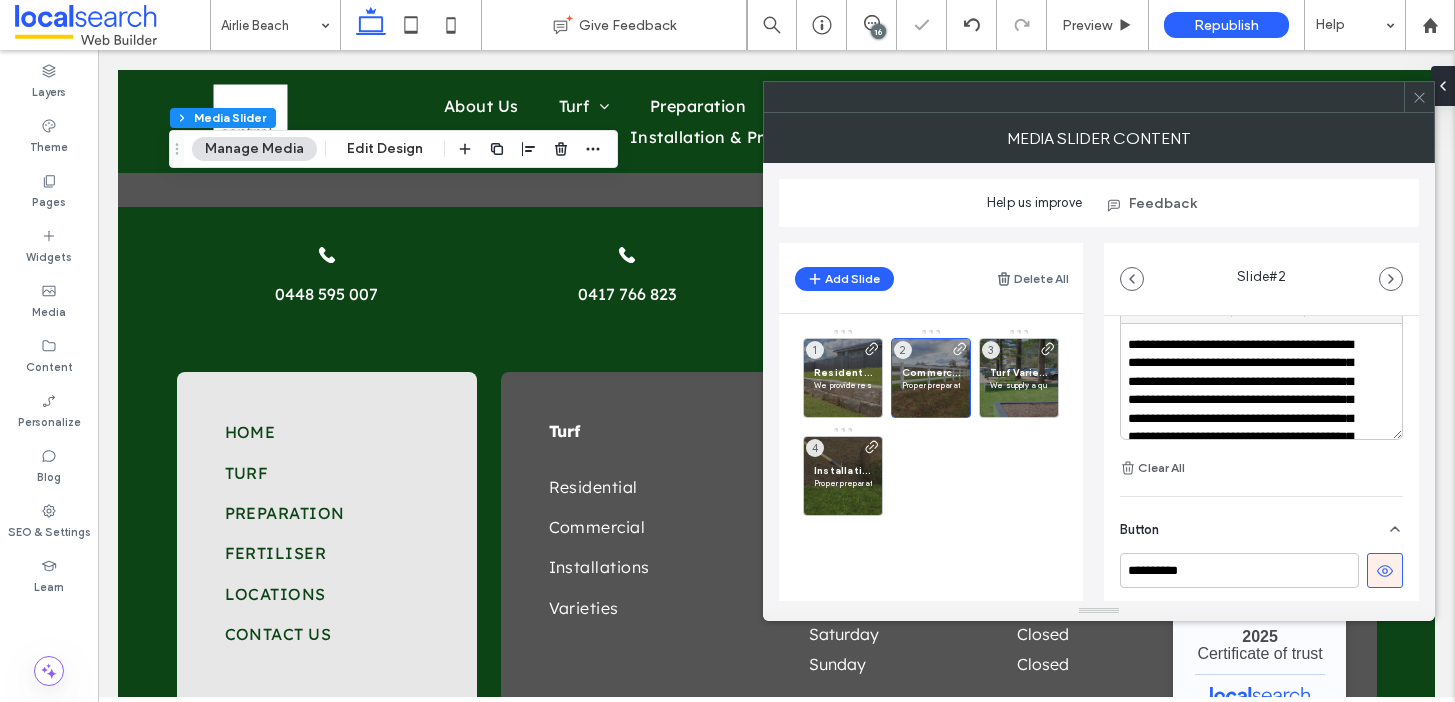 scroll, scrollTop: 650, scrollLeft: 0, axis: vertical 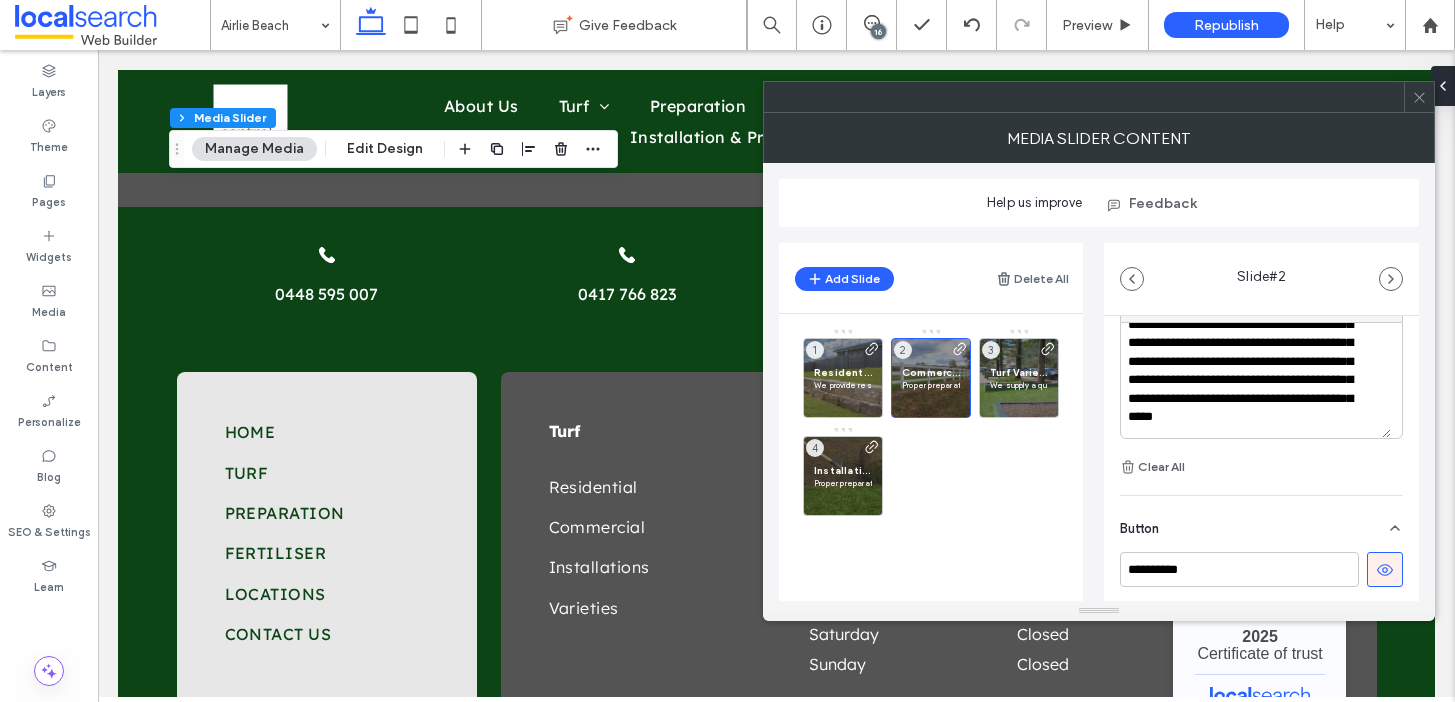 click on "**********" at bounding box center [1248, 353] 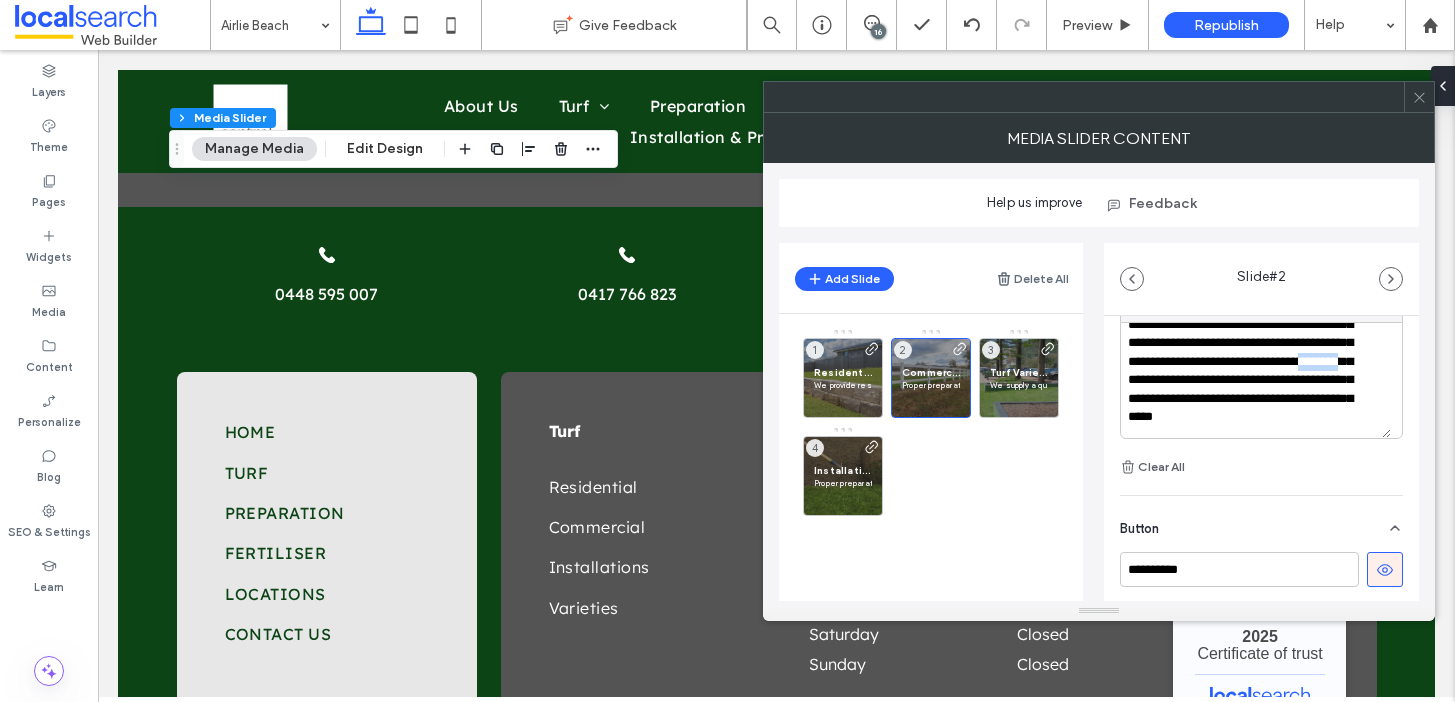 click on "**********" at bounding box center (1248, 353) 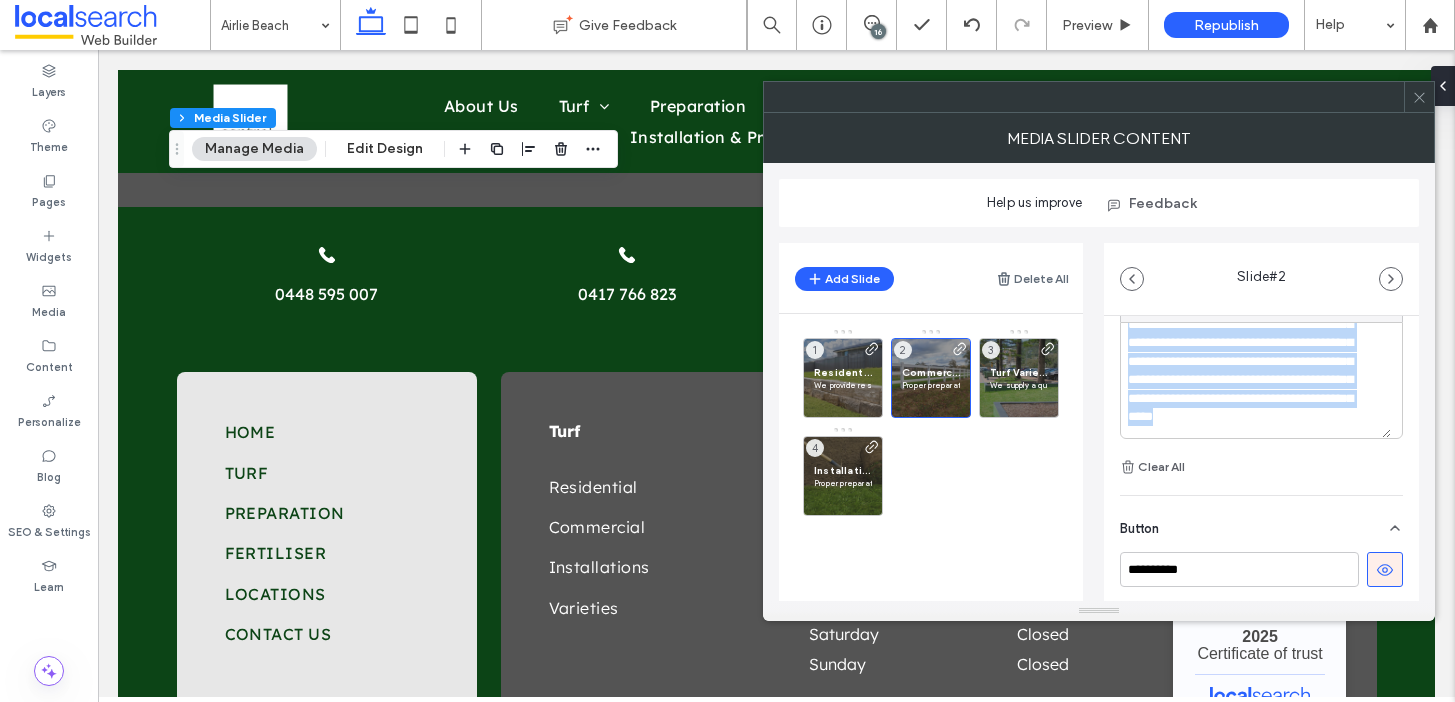 click on "**********" at bounding box center [1248, 353] 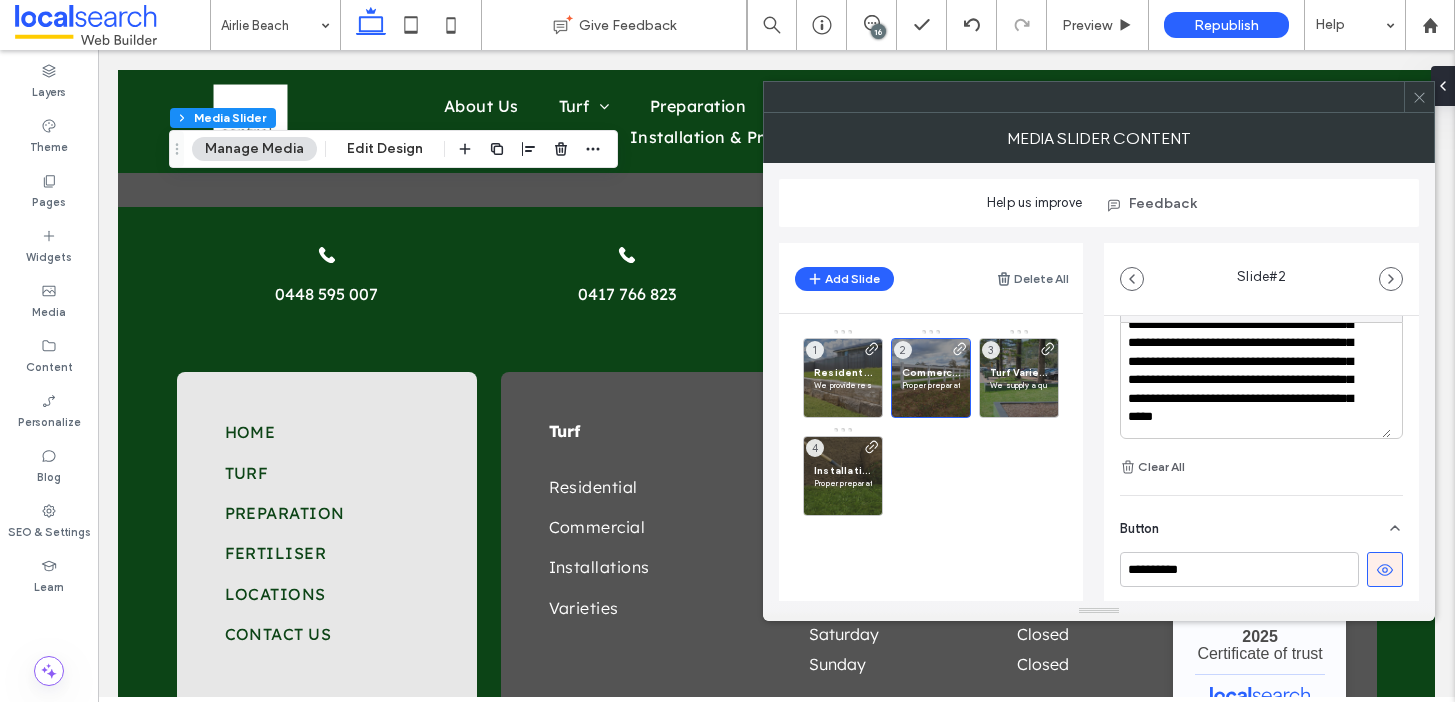 scroll, scrollTop: 0, scrollLeft: 0, axis: both 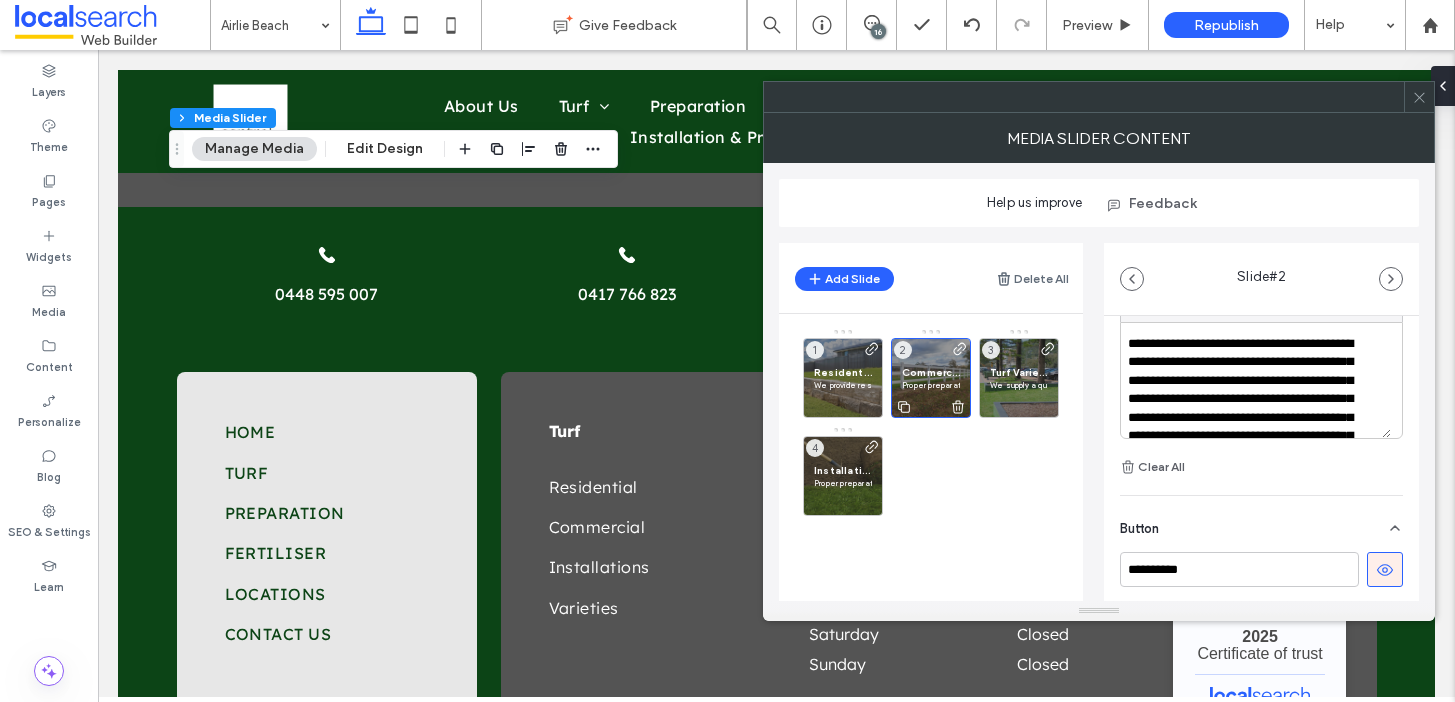 click on "Commercial Turf in Airlie Beach" at bounding box center [931, 372] 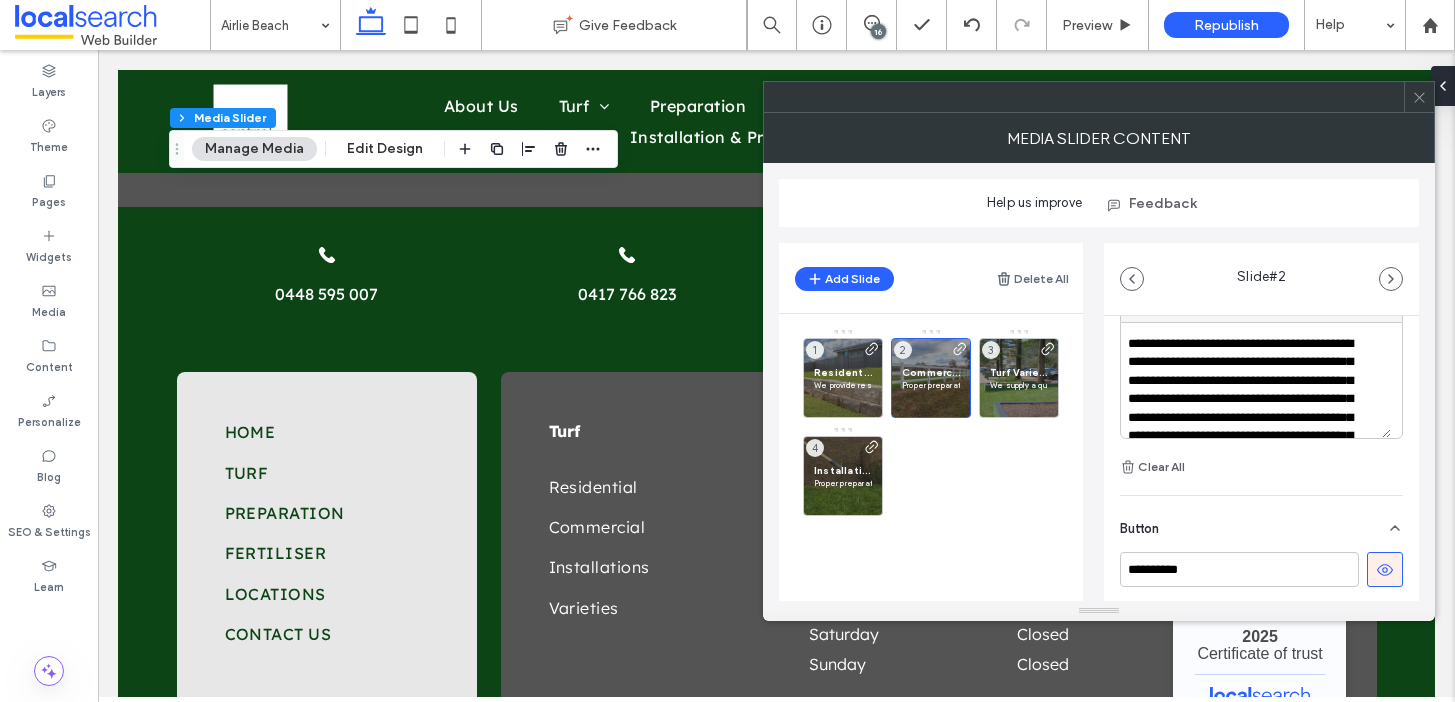 click on "**********" at bounding box center (1248, 409) 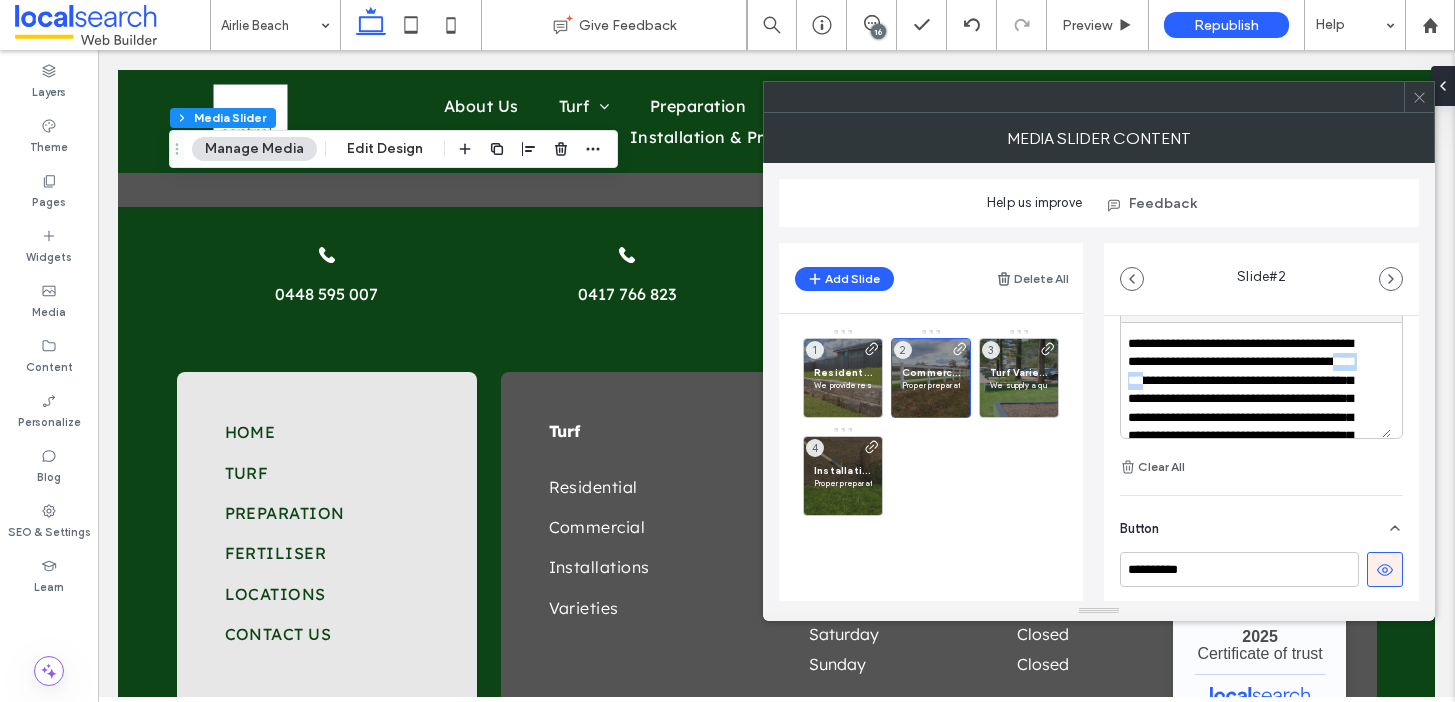 click on "**********" at bounding box center (1248, 409) 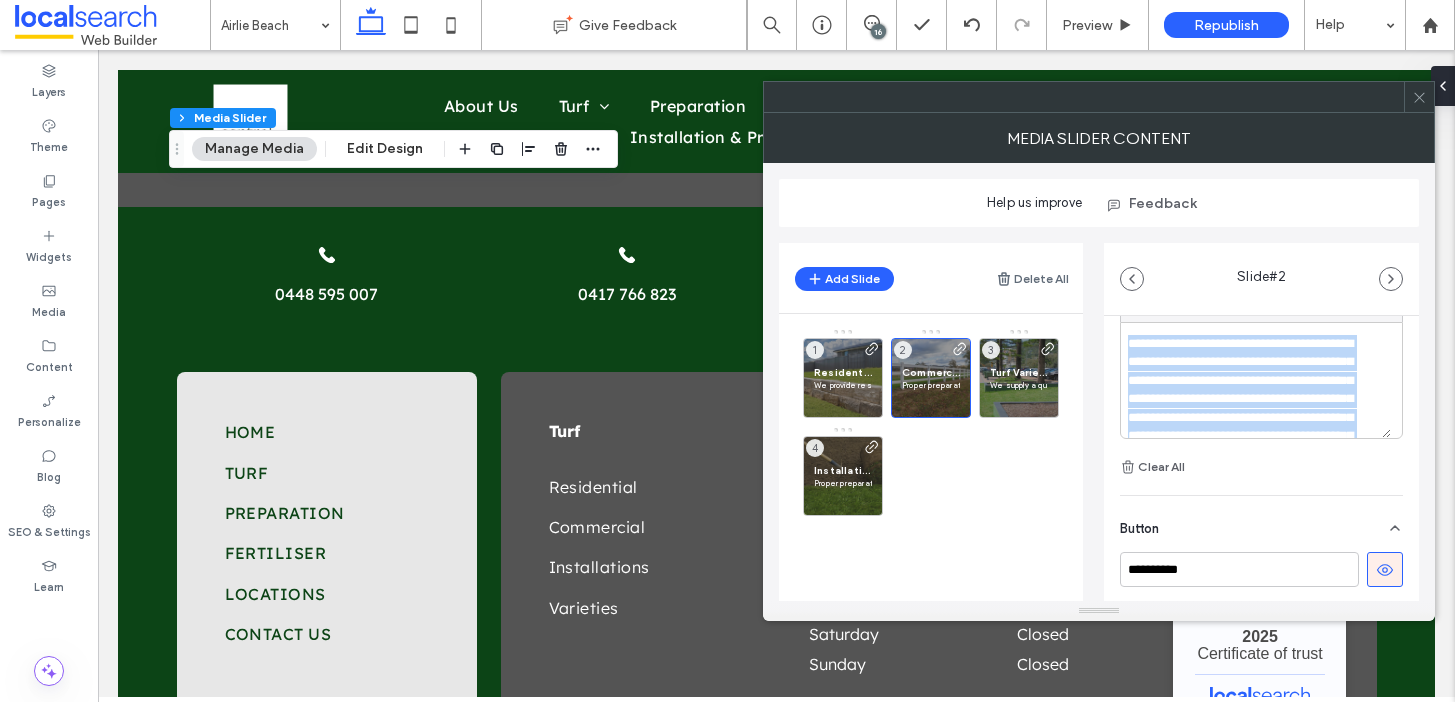 click on "**********" at bounding box center (1248, 409) 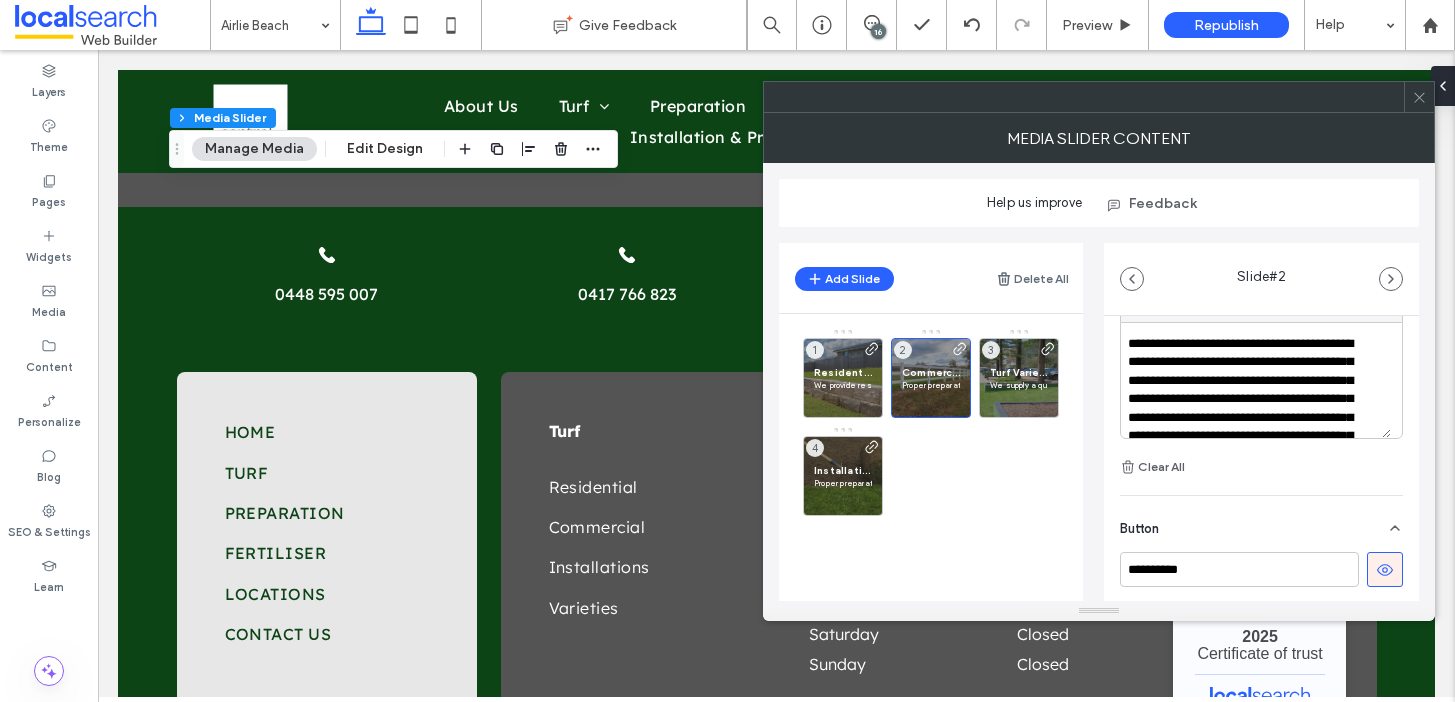 scroll, scrollTop: 0, scrollLeft: 0, axis: both 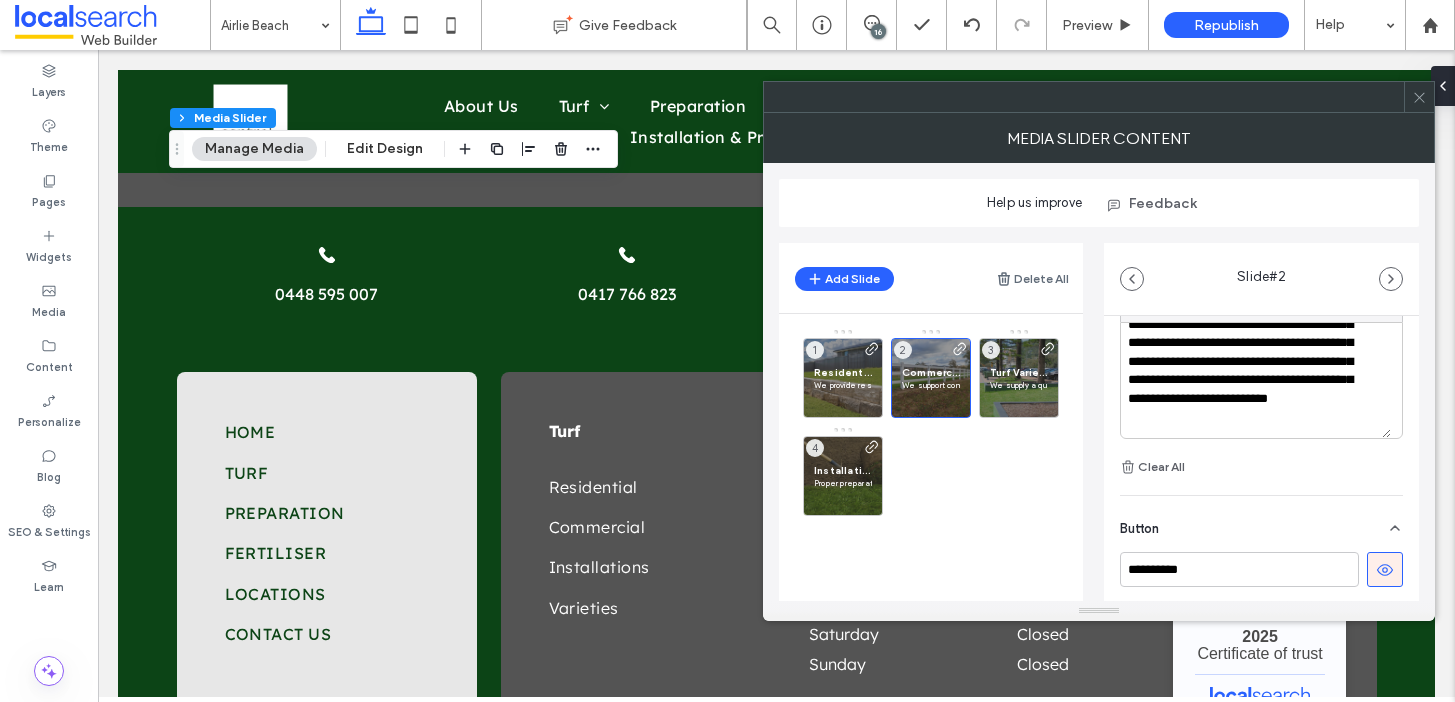 click on "**********" at bounding box center [1248, 334] 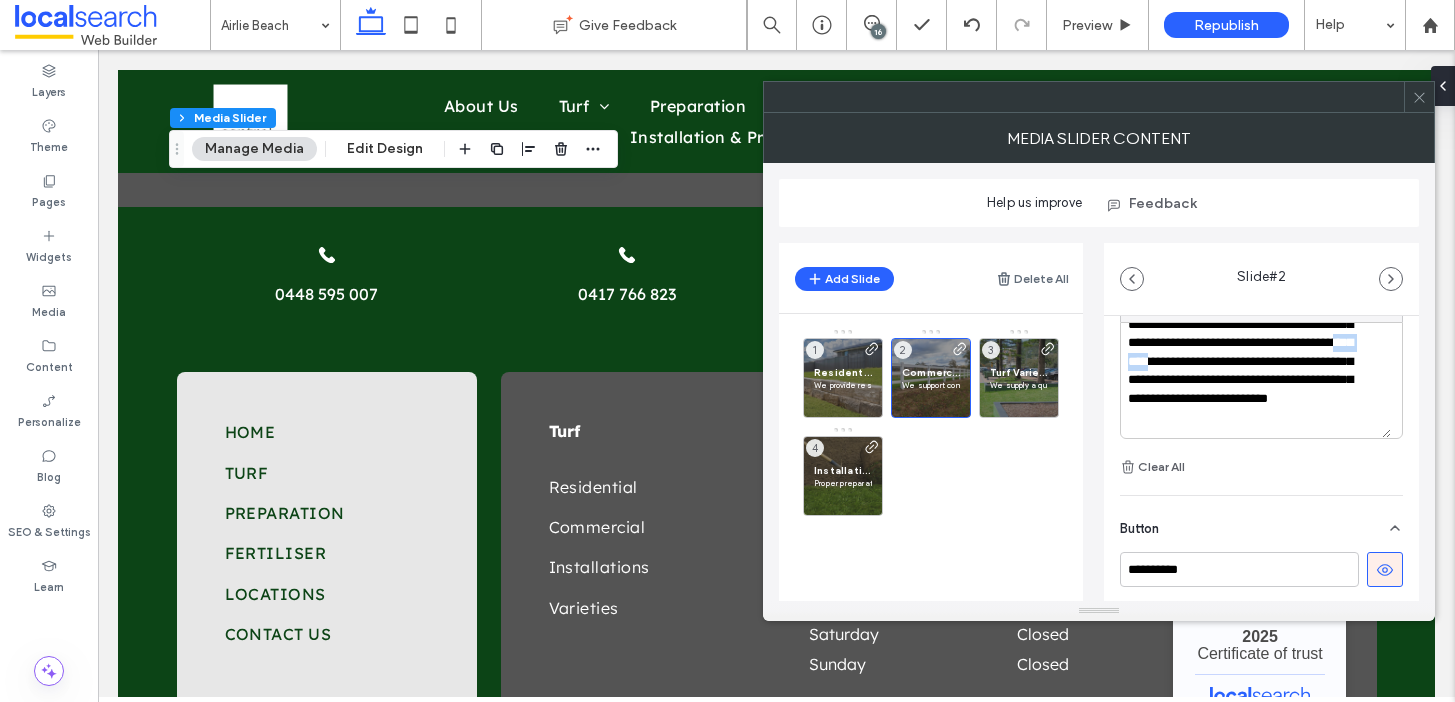 click on "**********" at bounding box center (1248, 334) 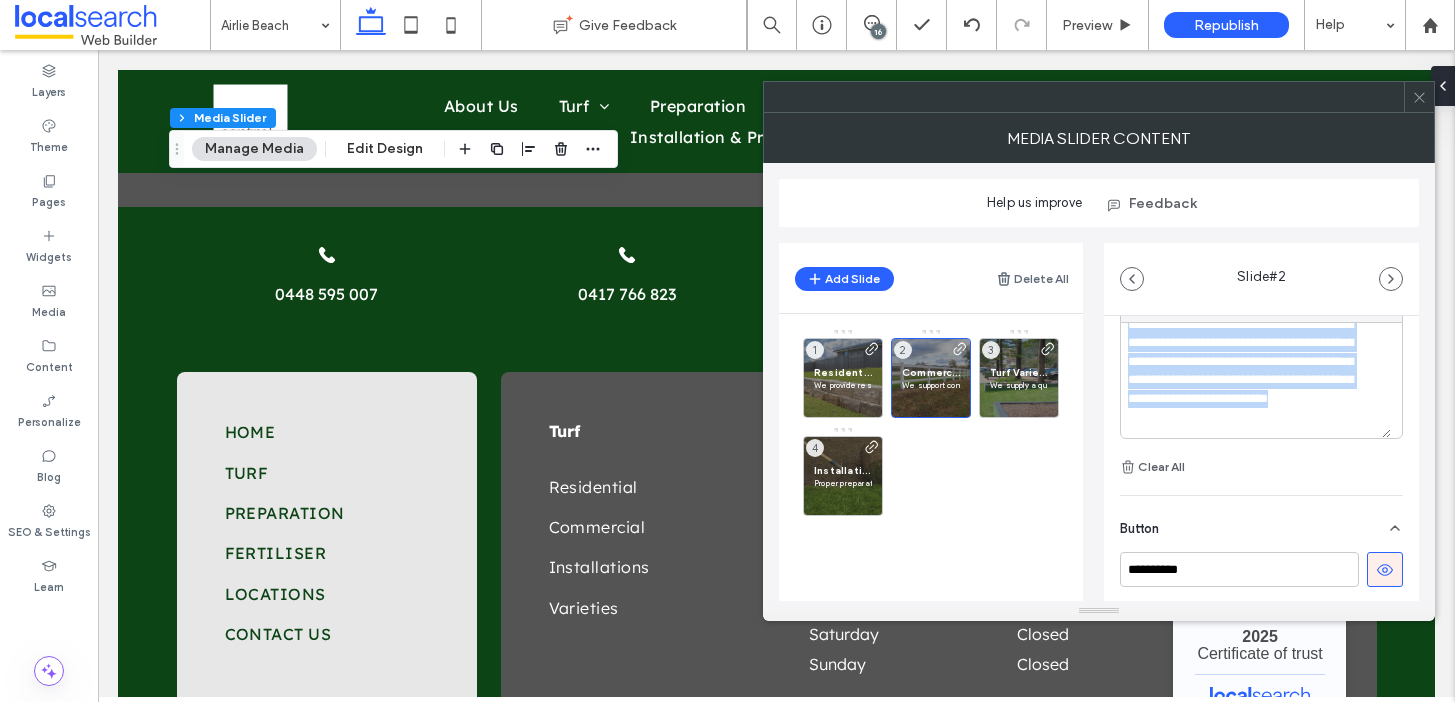 click on "**********" at bounding box center [1248, 334] 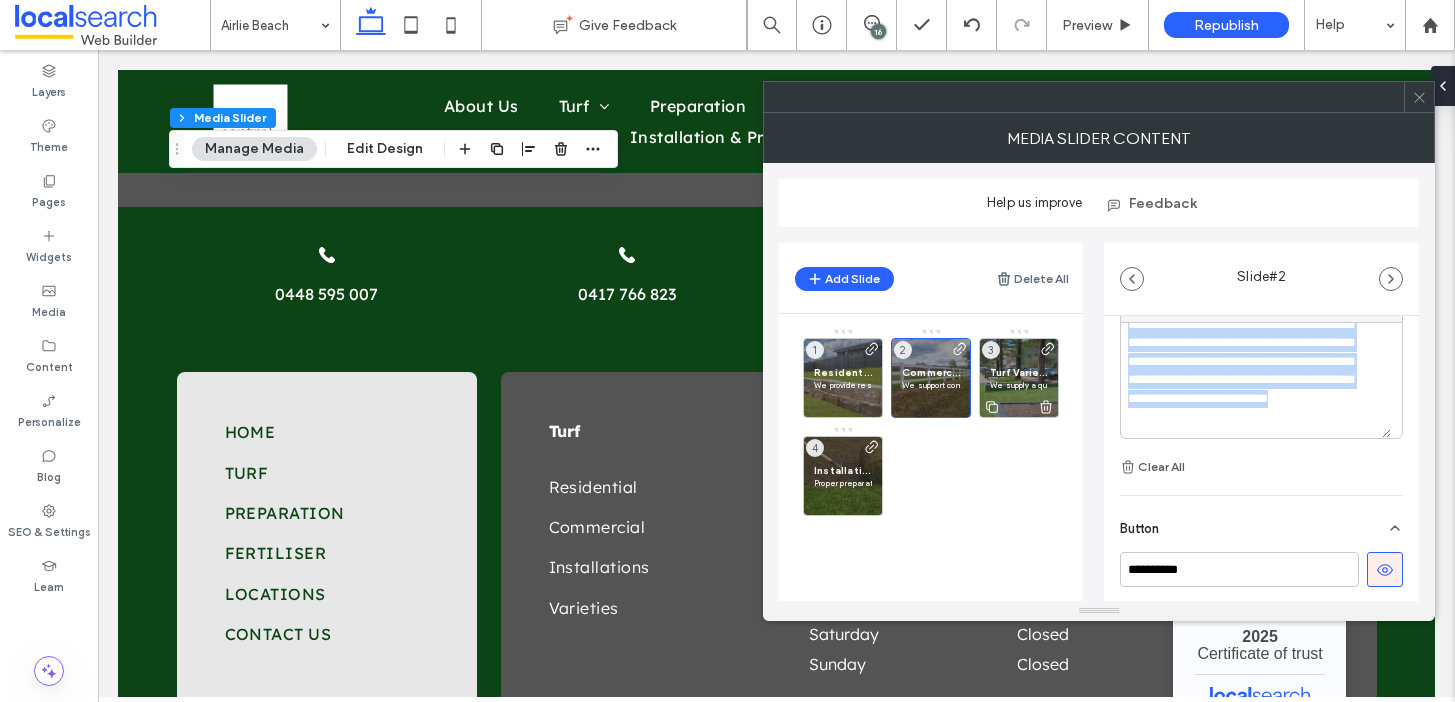 click on "Turf Varieties in Airlie Beach" at bounding box center (1019, 372) 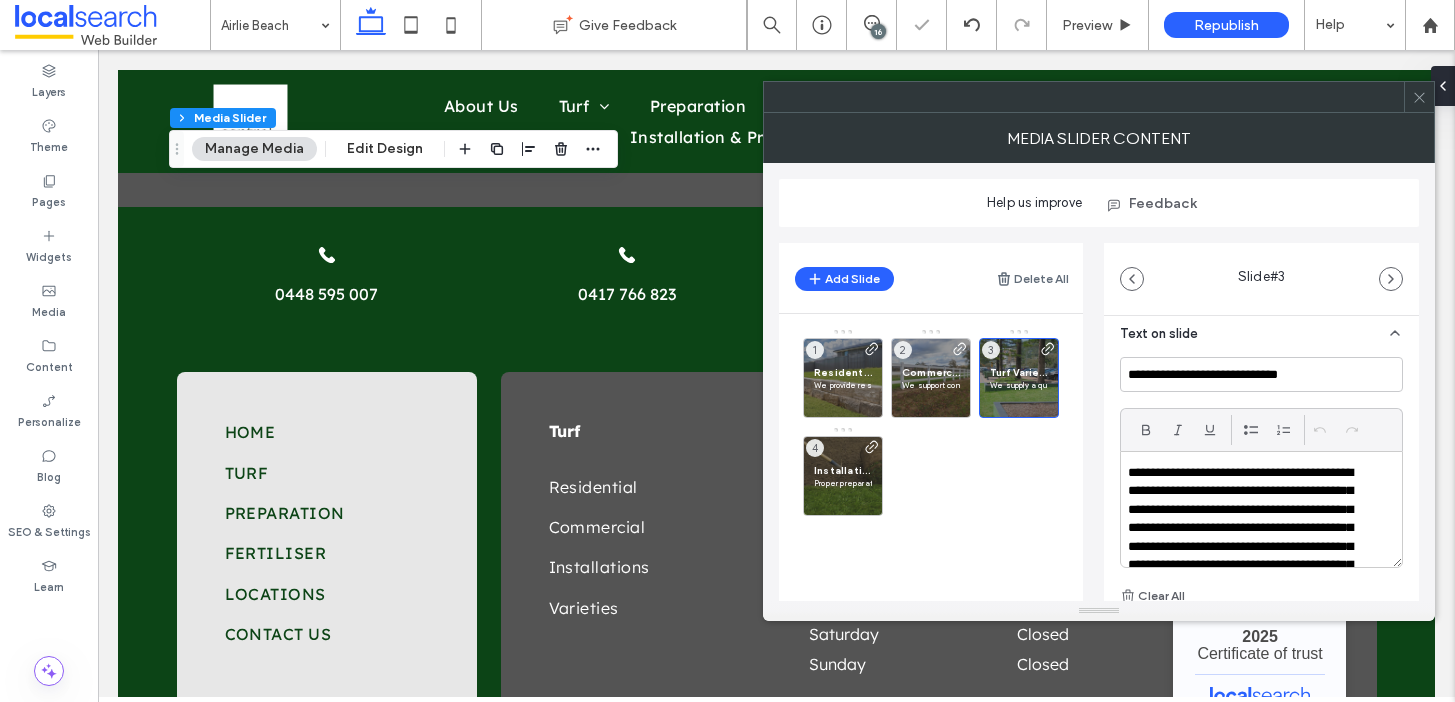 scroll, scrollTop: 522, scrollLeft: 0, axis: vertical 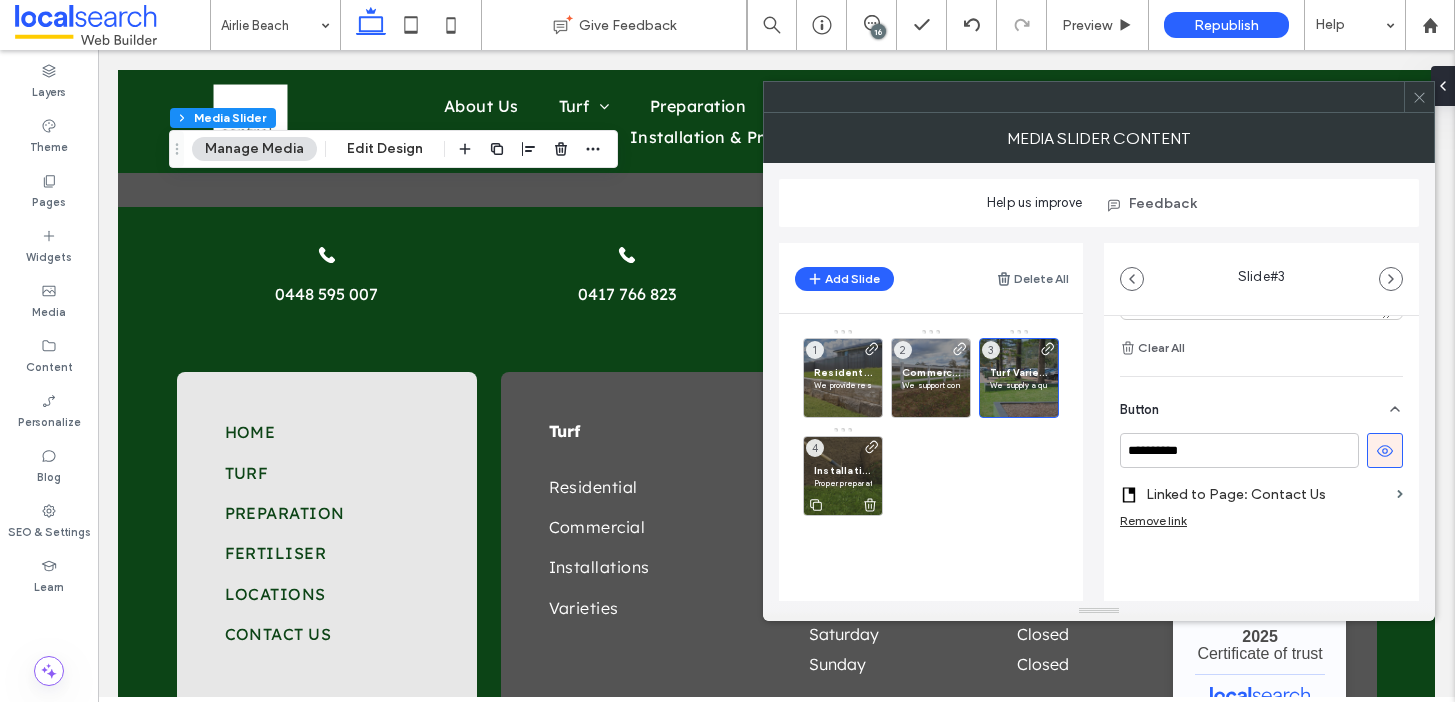 click on "Installation & Preparation Advice in Airlie Beach" at bounding box center [843, 470] 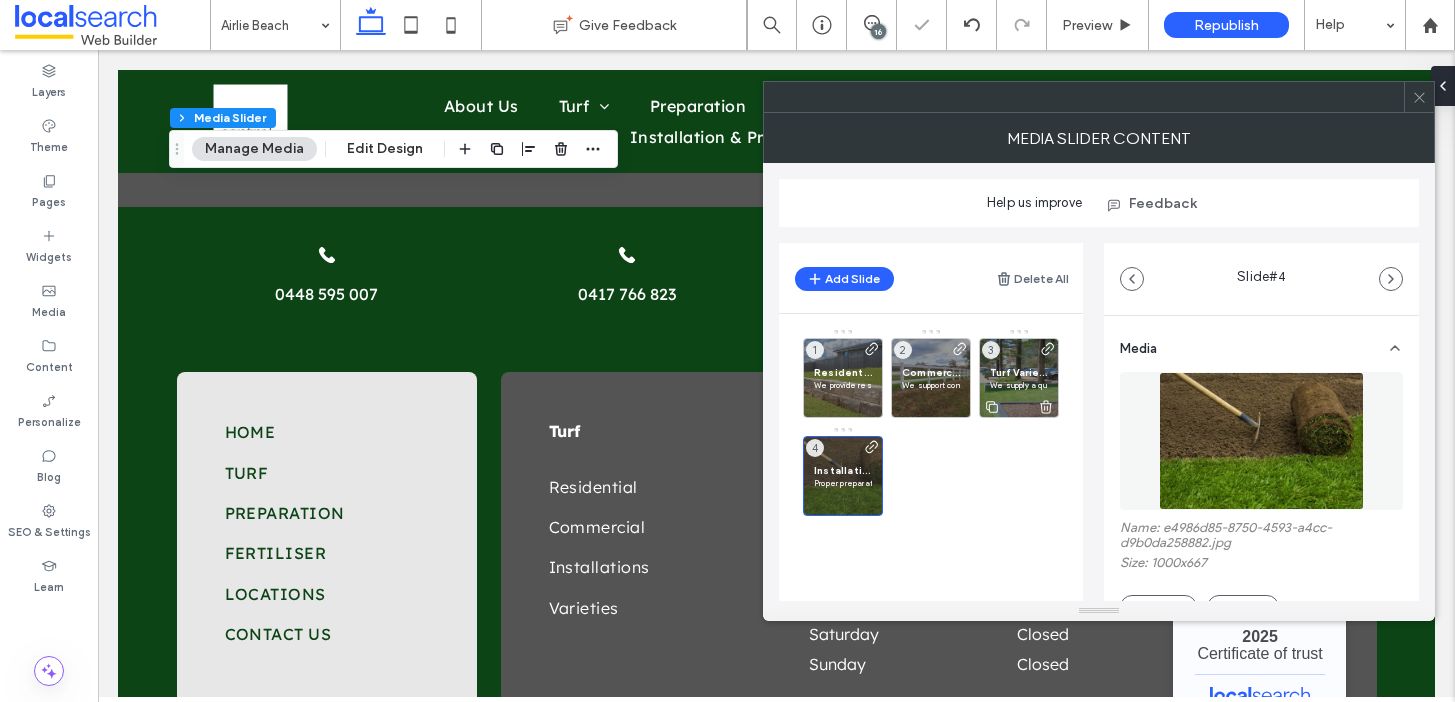 click on "We supply a quality range of turf varieties in Airlie Beach, chosen for durability and strong performance in North Queensland conditions. Whether you need low-maintenance, sun-tolerant, or family-friendly turf, we’ll match the right option to your site. All varieties are locally grown for better results, faster establishment, and long-term success." at bounding box center [1019, 385] 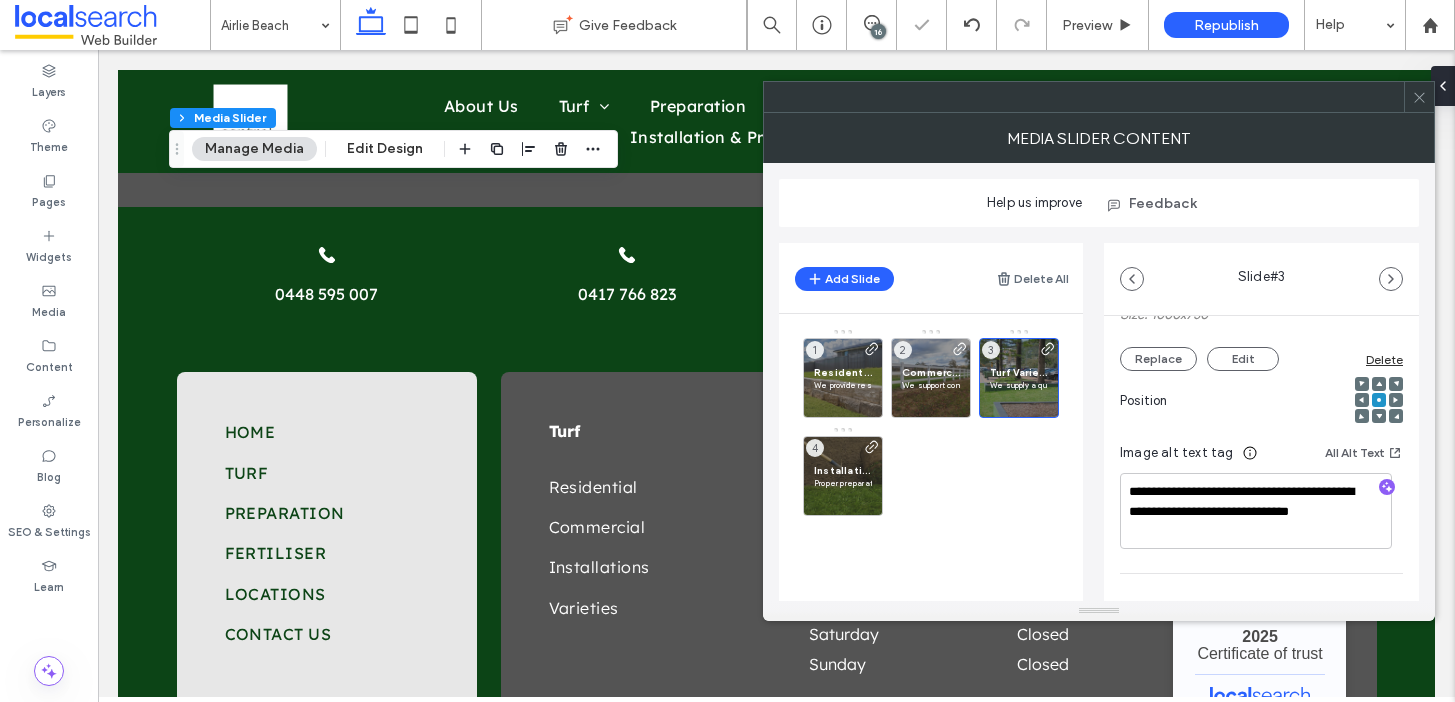 scroll, scrollTop: 633, scrollLeft: 0, axis: vertical 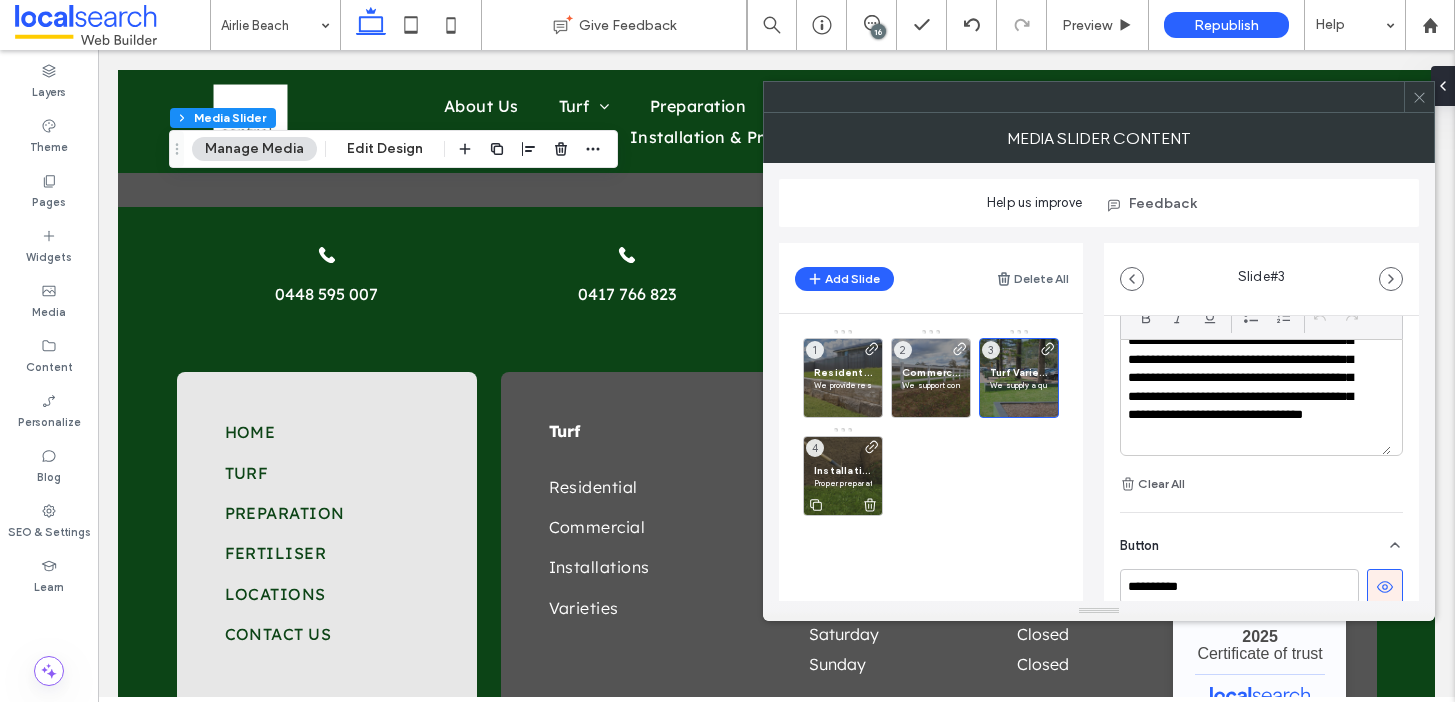 click on "Proper preparation sets the stage for long-term lawn success. We support Airlie Beach clients by providing clear, step-by-step advice on how to get their site ready before turf delivery. From measuring and clearing to levelling and watering the soil, we guide you through every detail to ensure the area is prepped correctly and your lawn thrives." at bounding box center [843, 483] 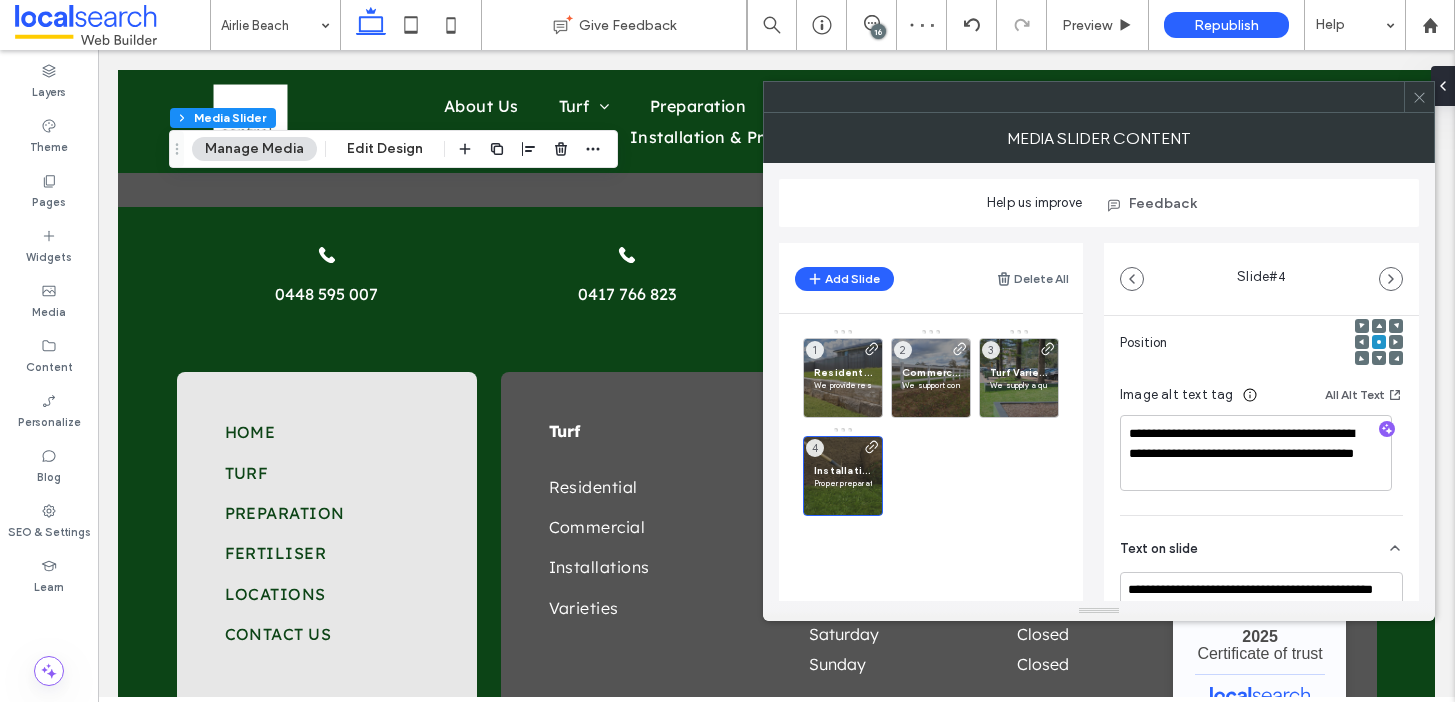 scroll, scrollTop: 595, scrollLeft: 0, axis: vertical 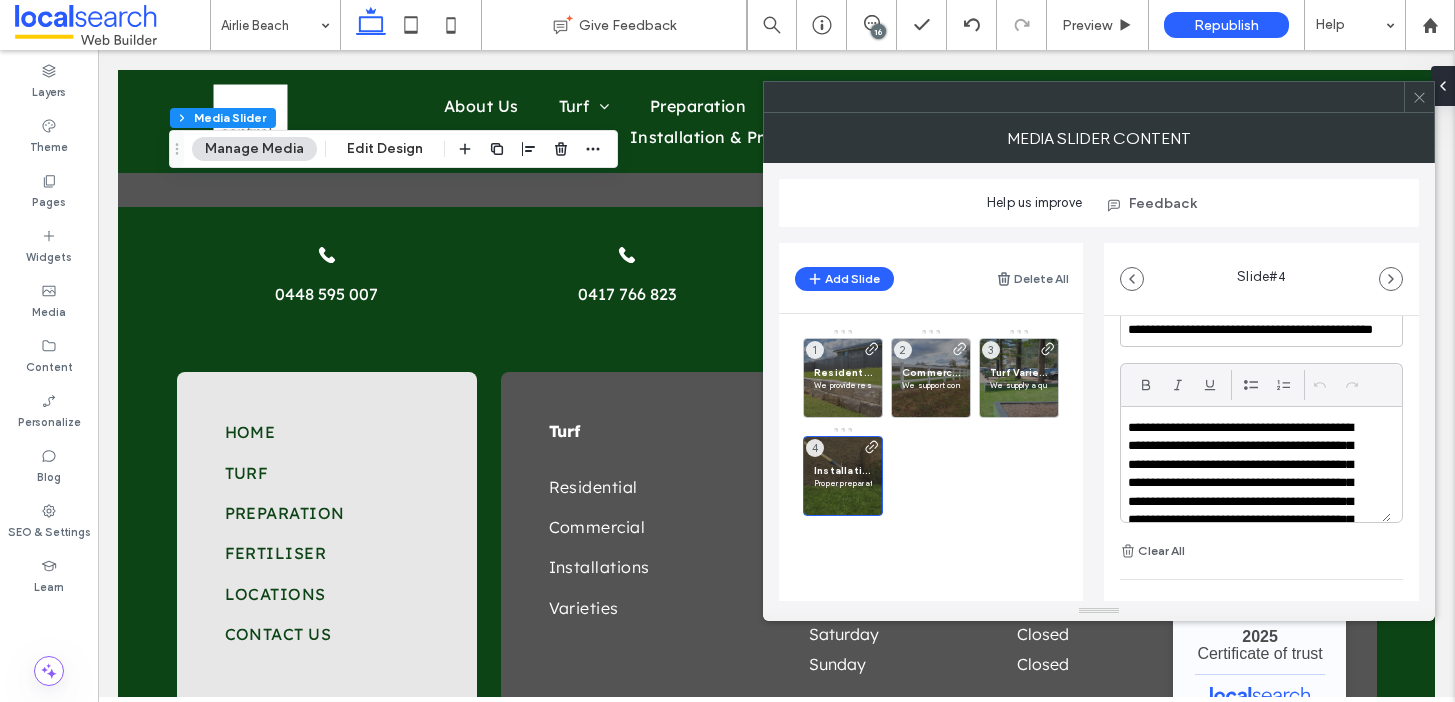 click 